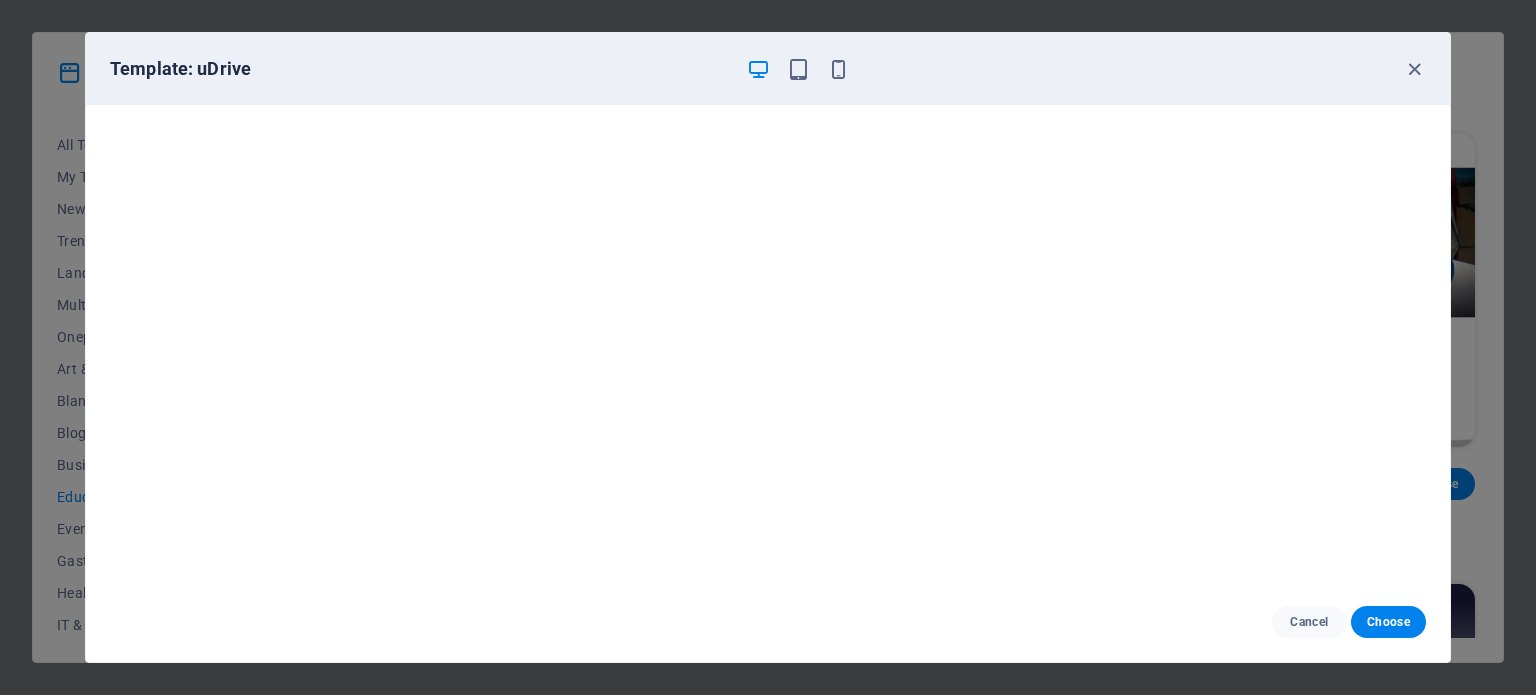 scroll, scrollTop: 0, scrollLeft: 0, axis: both 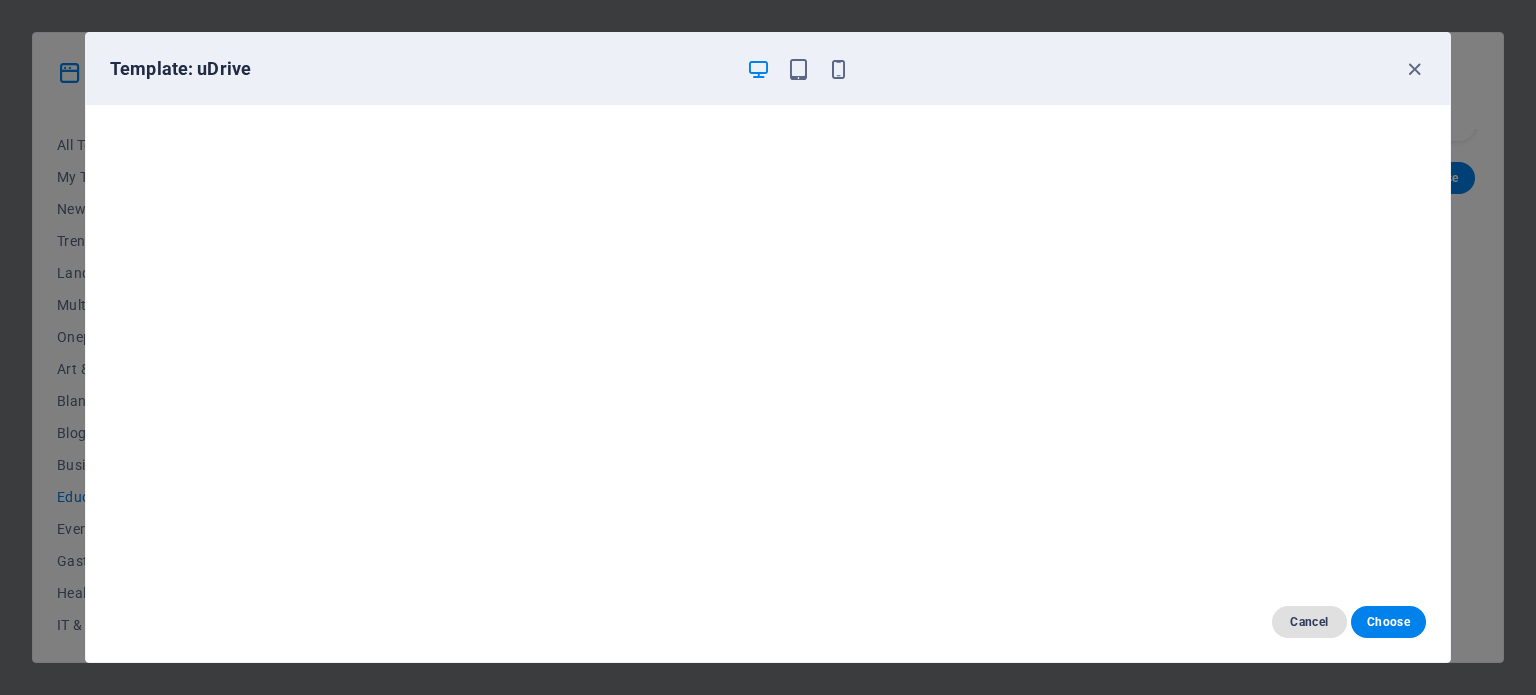 click on "Cancel" at bounding box center (1309, 622) 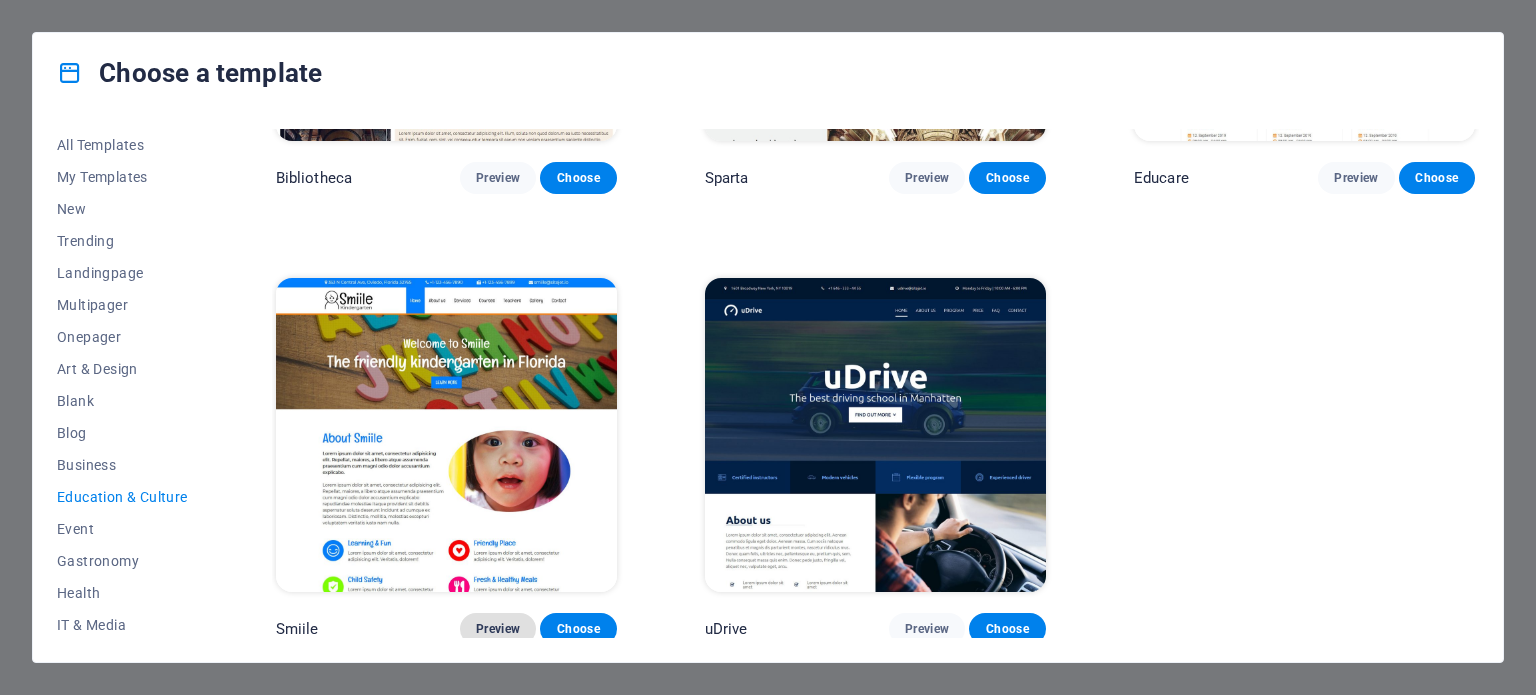 click on "Preview" at bounding box center [498, 629] 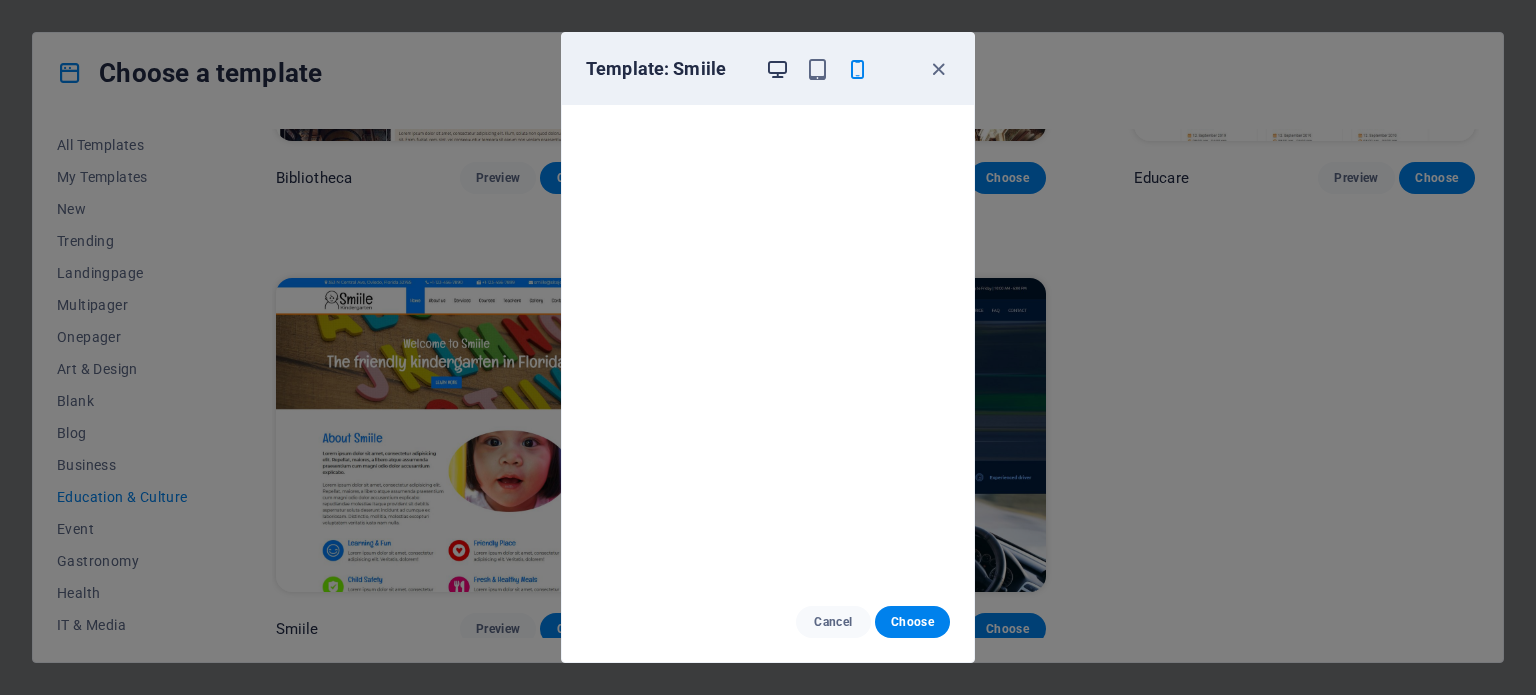 click at bounding box center (777, 69) 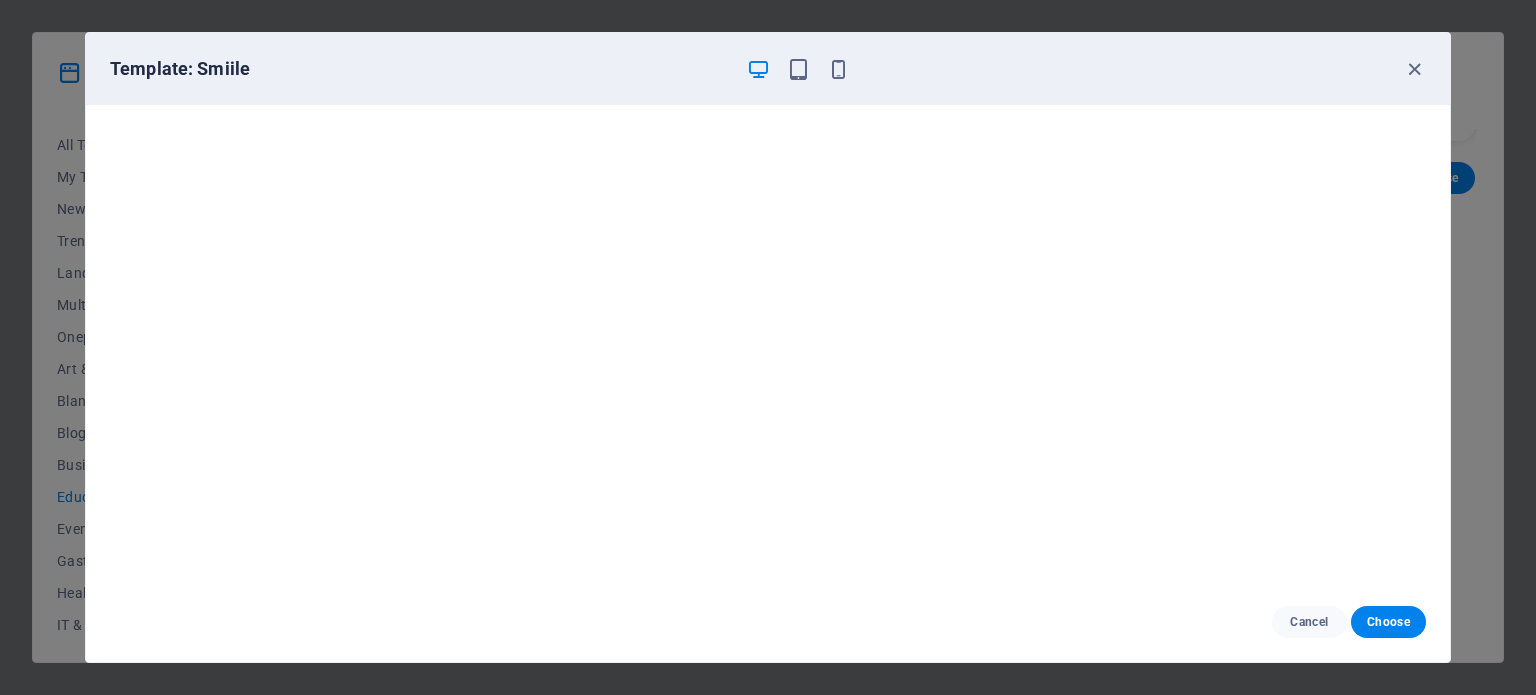 scroll, scrollTop: 5, scrollLeft: 0, axis: vertical 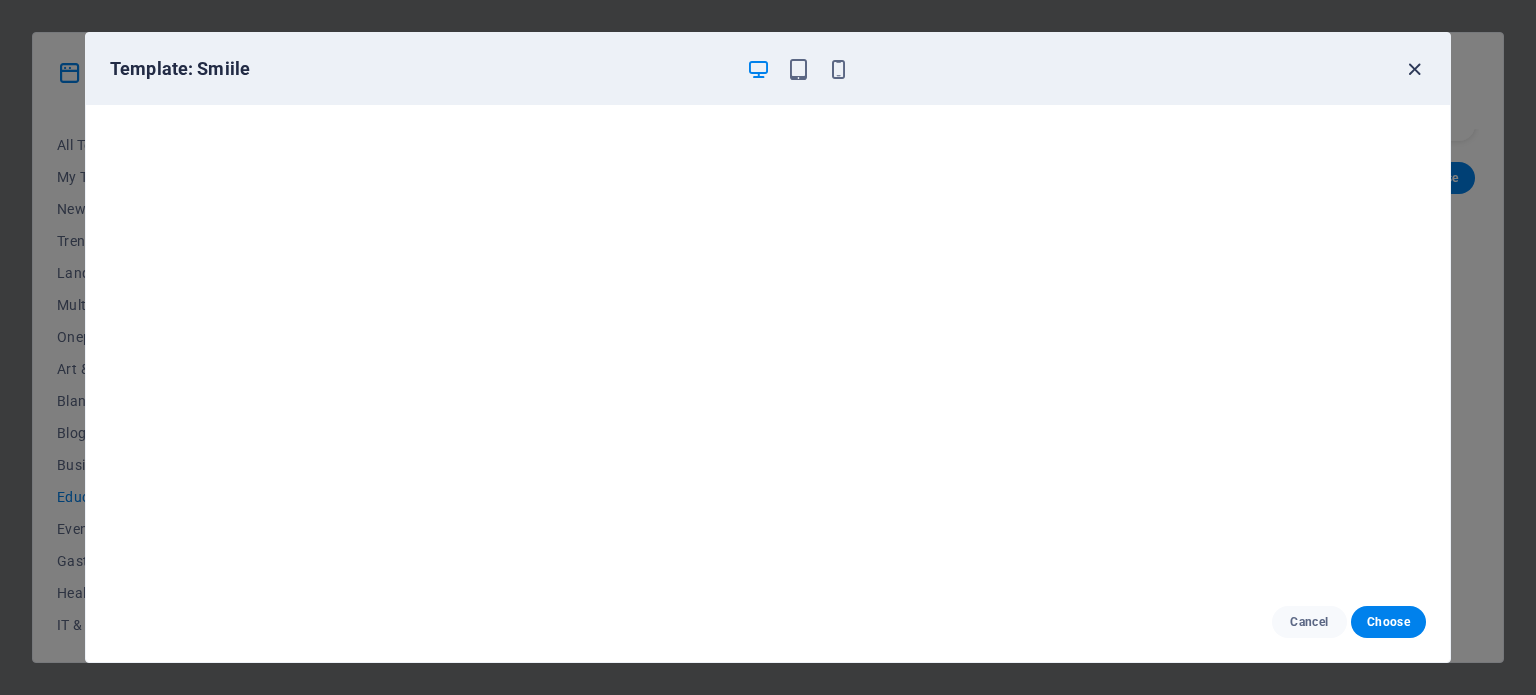 click at bounding box center (1414, 69) 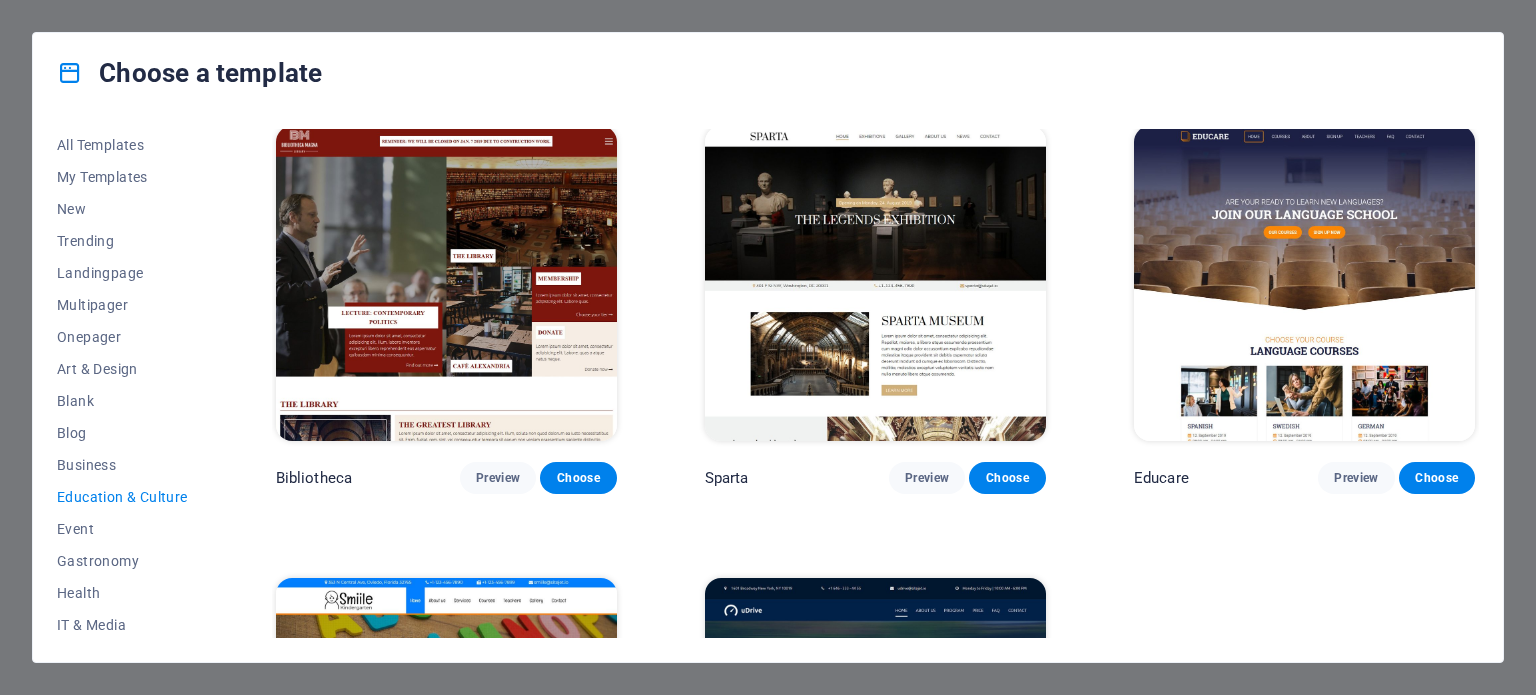 scroll, scrollTop: 358, scrollLeft: 0, axis: vertical 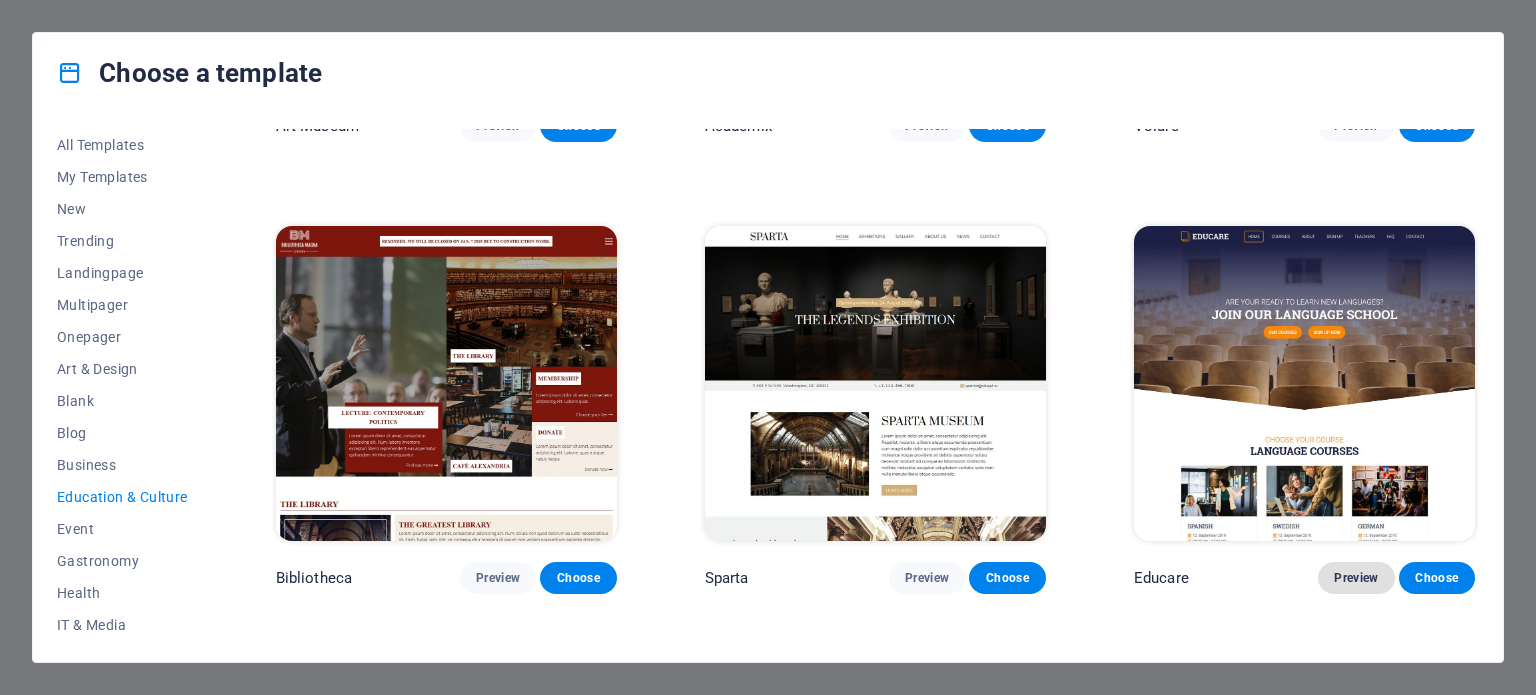 click on "Preview" at bounding box center [1356, 578] 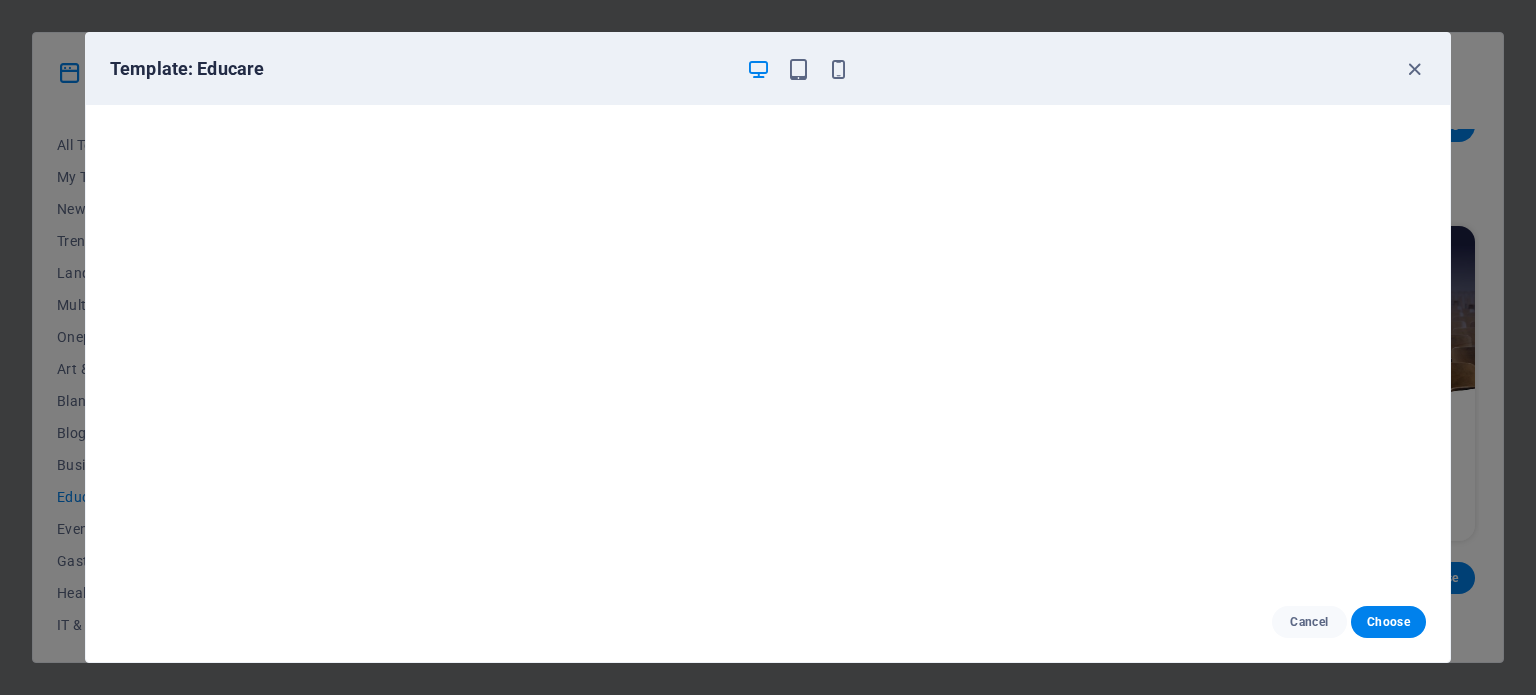 scroll, scrollTop: 0, scrollLeft: 0, axis: both 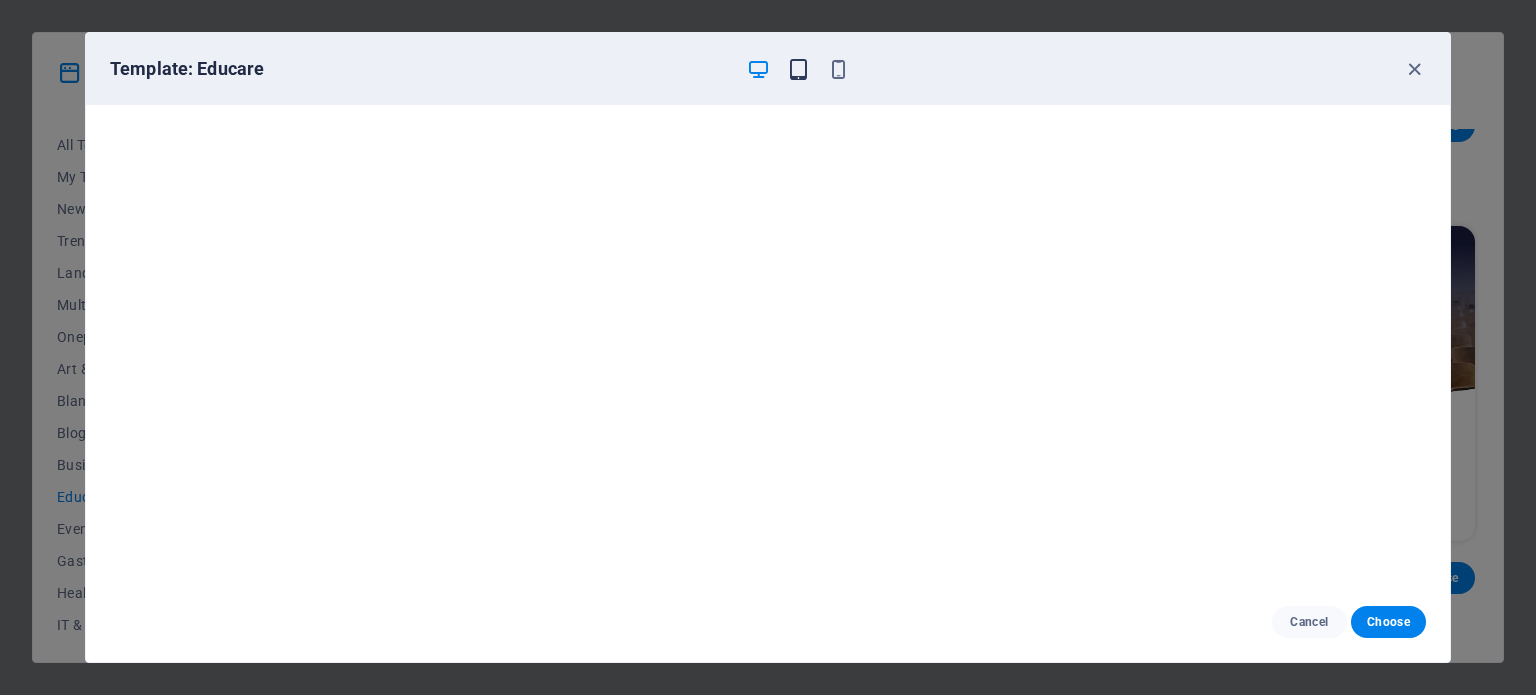 click at bounding box center [798, 69] 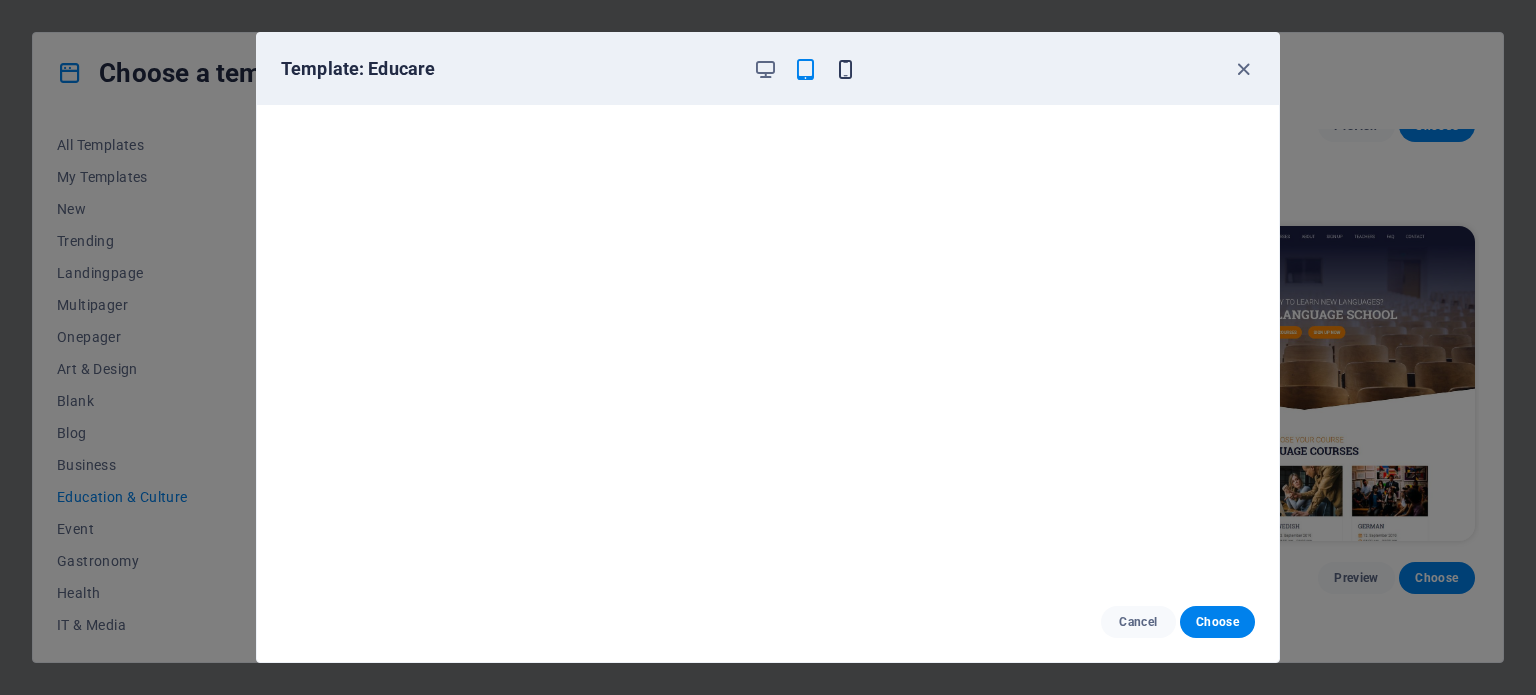 click at bounding box center (845, 69) 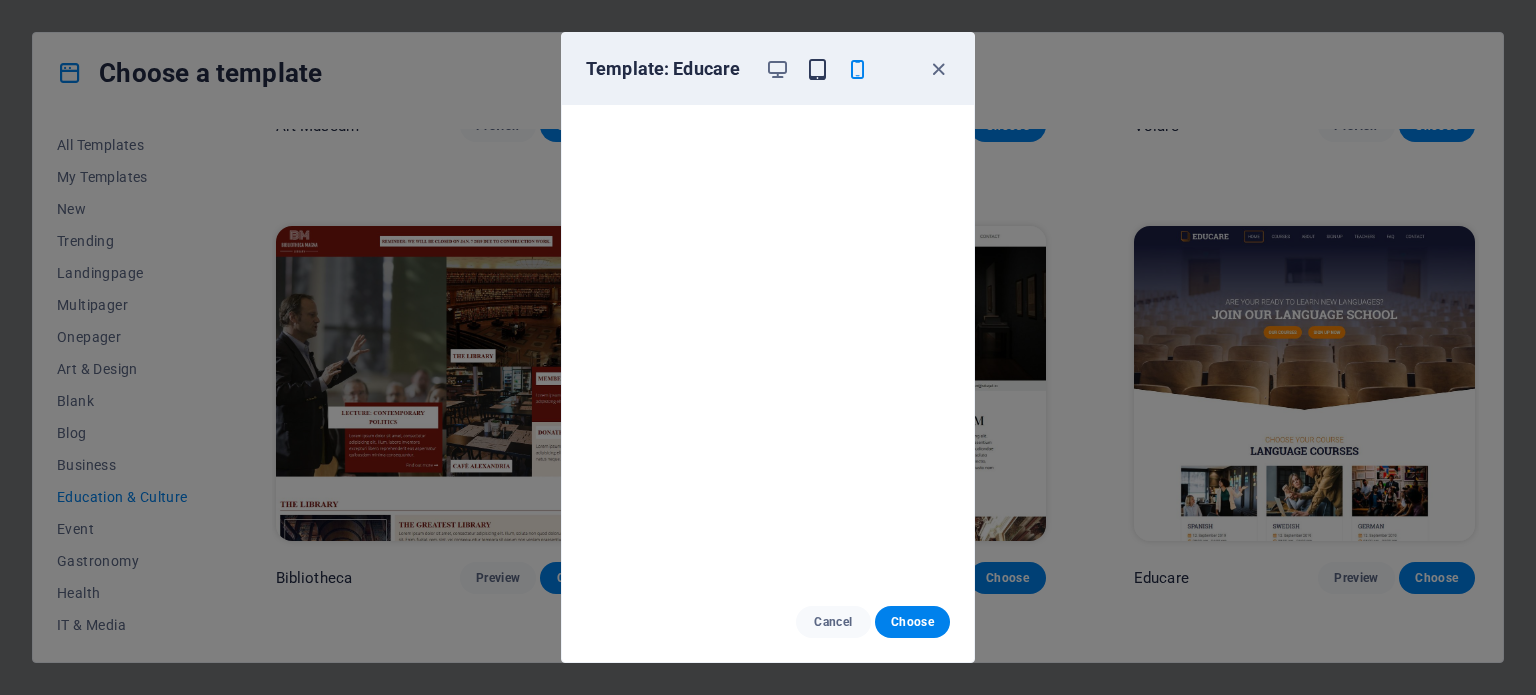 click at bounding box center [817, 69] 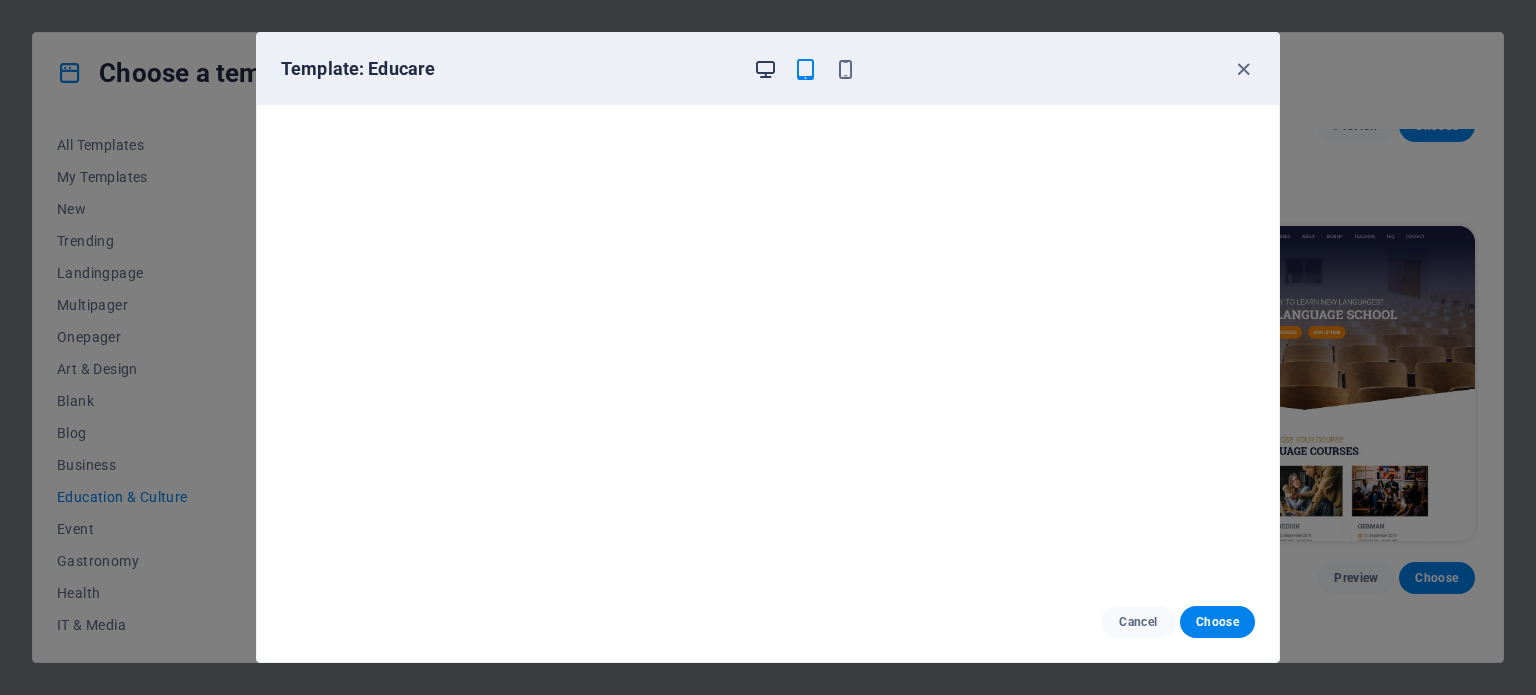 click at bounding box center (765, 69) 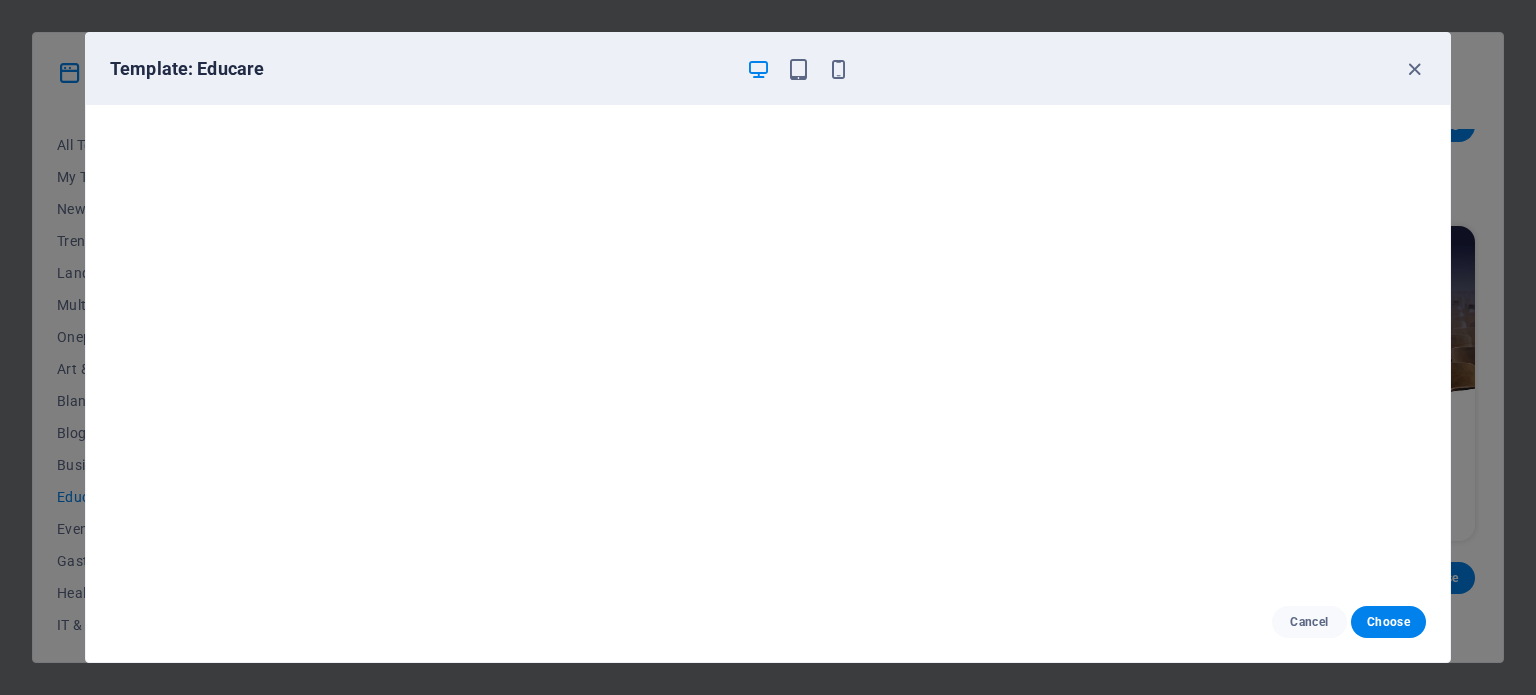drag, startPoint x: 1374, startPoint y: 648, endPoint x: 1369, endPoint y: 598, distance: 50.24938 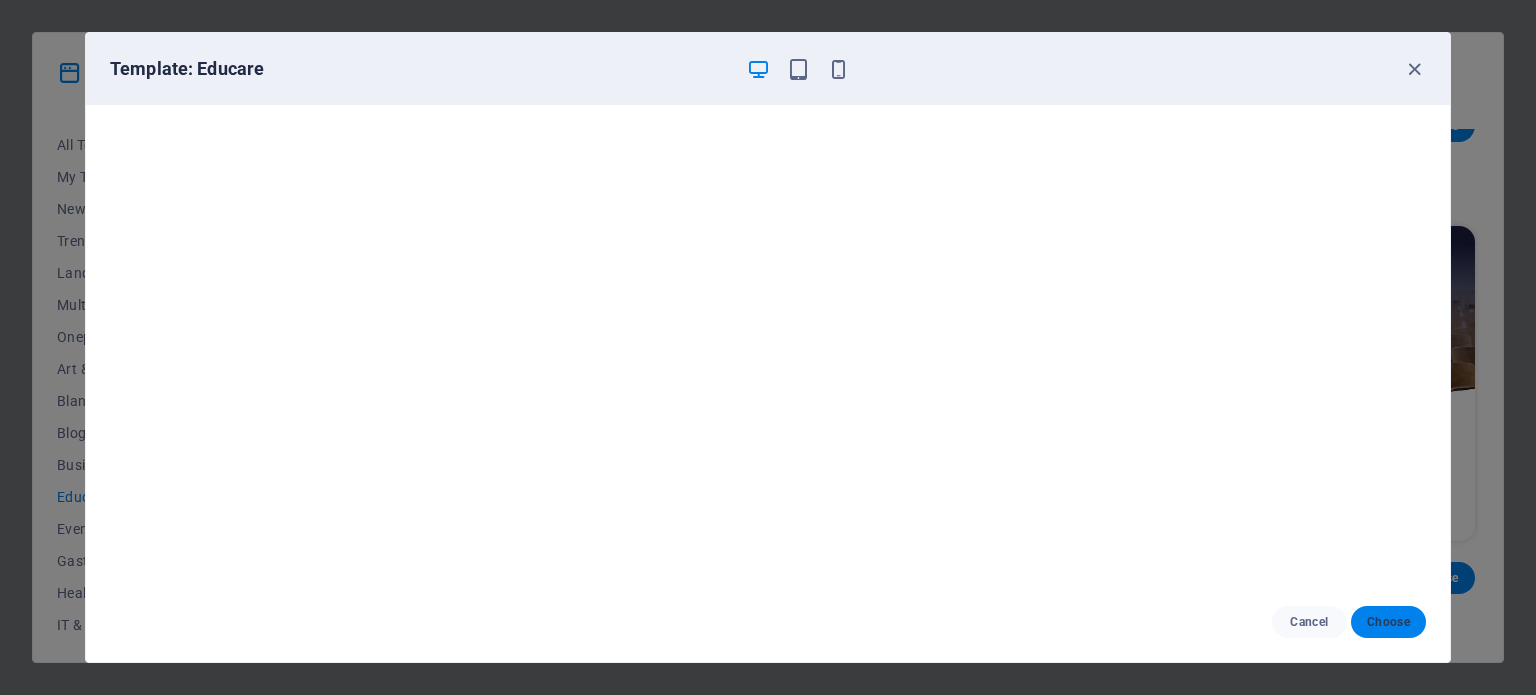 click on "Choose" at bounding box center (1388, 622) 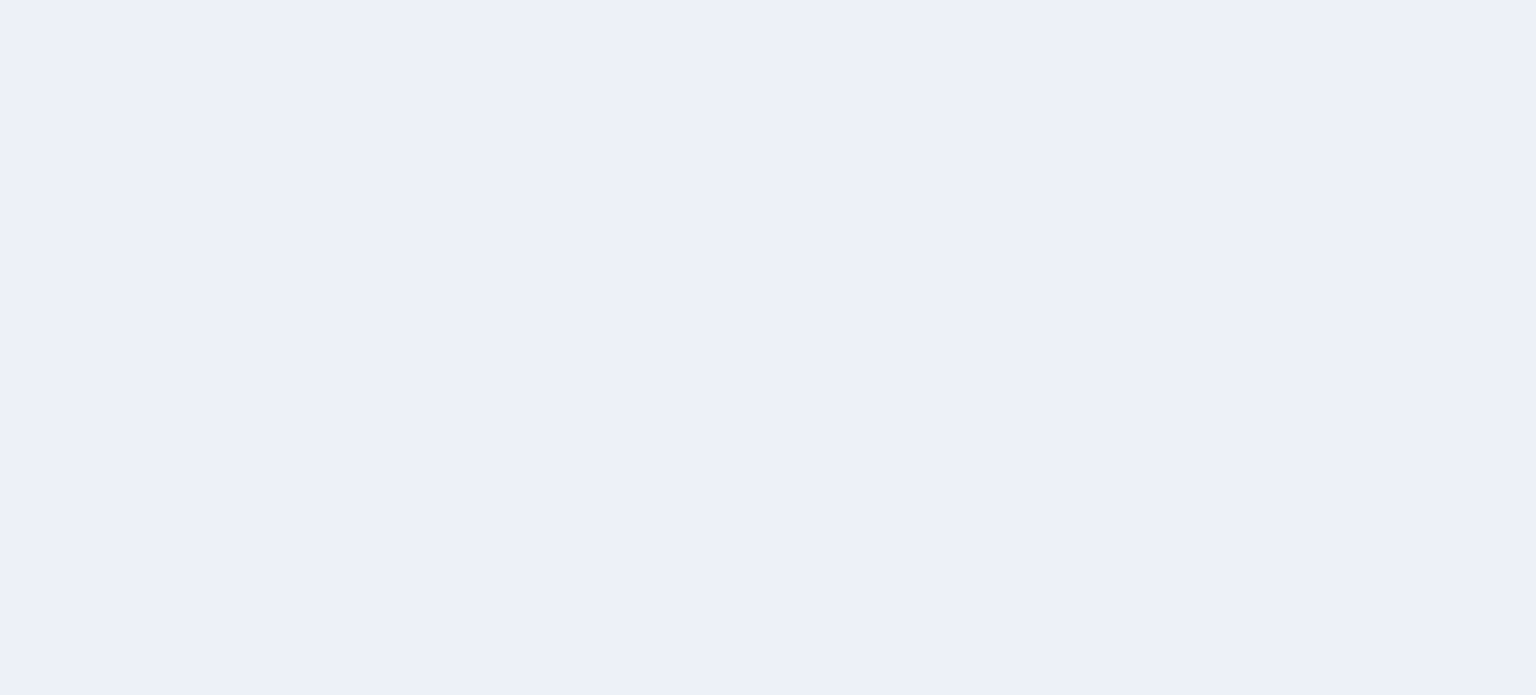 scroll, scrollTop: 0, scrollLeft: 0, axis: both 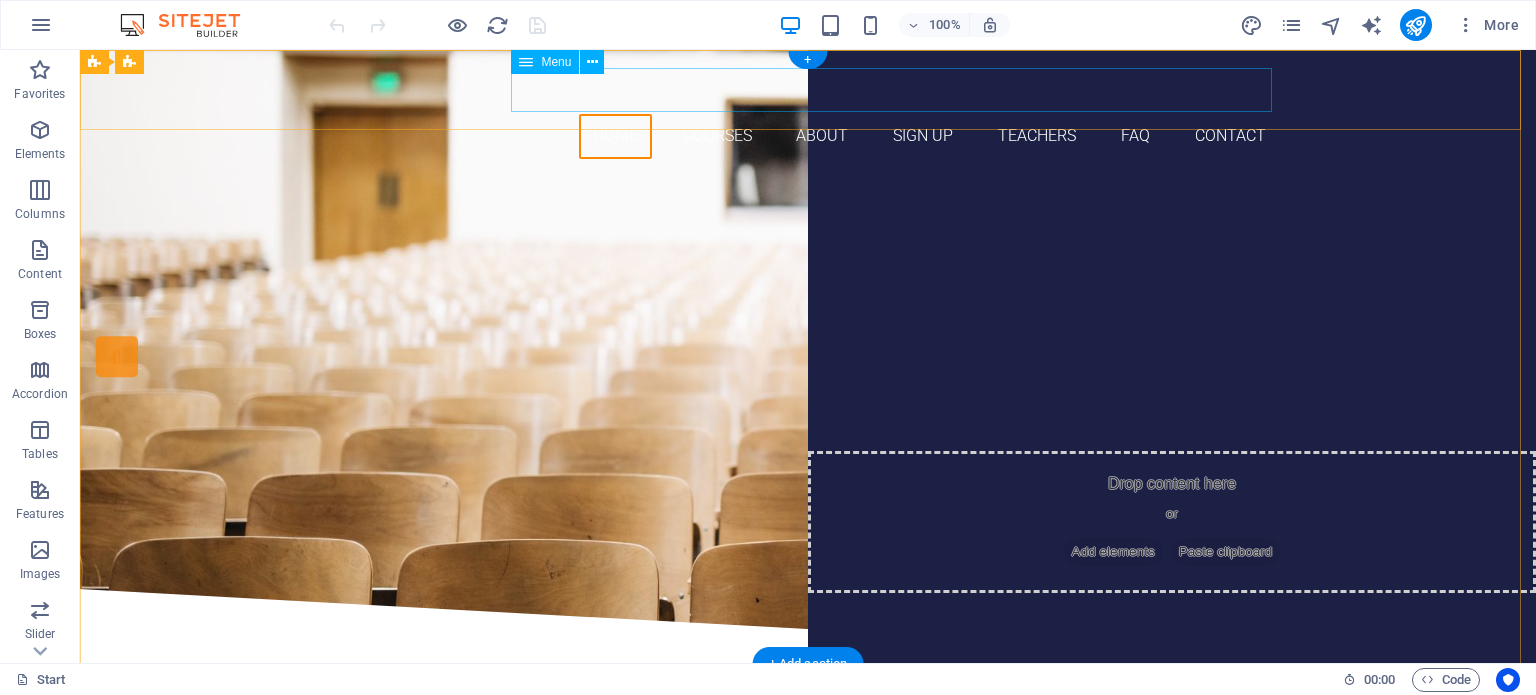 click on "Home Courses About Sign up Teachers FAQ Contact" at bounding box center (808, 136) 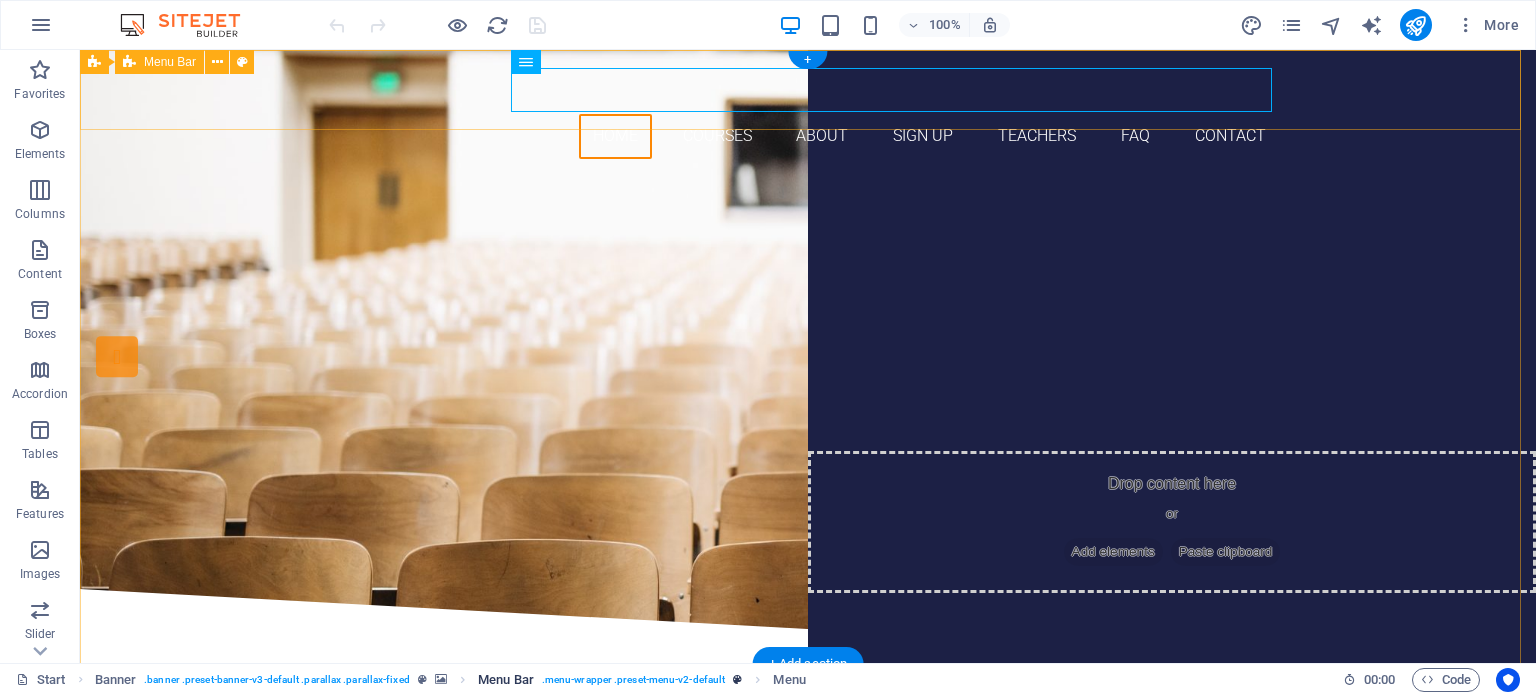 click on ". menu-wrapper .preset-menu-v2-default" at bounding box center (633, 680) 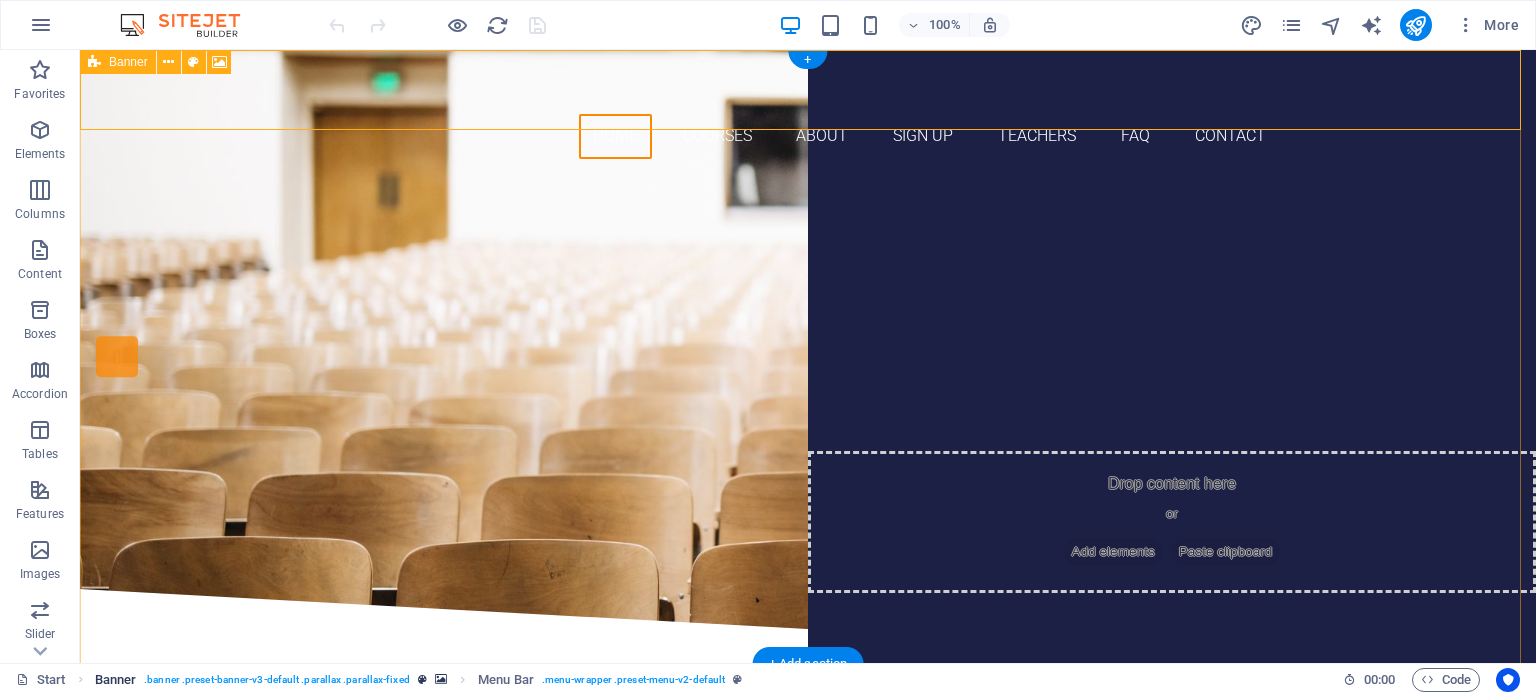 click on ". banner .preset-banner-v3-default .parallax .parallax-fixed" at bounding box center (276, 680) 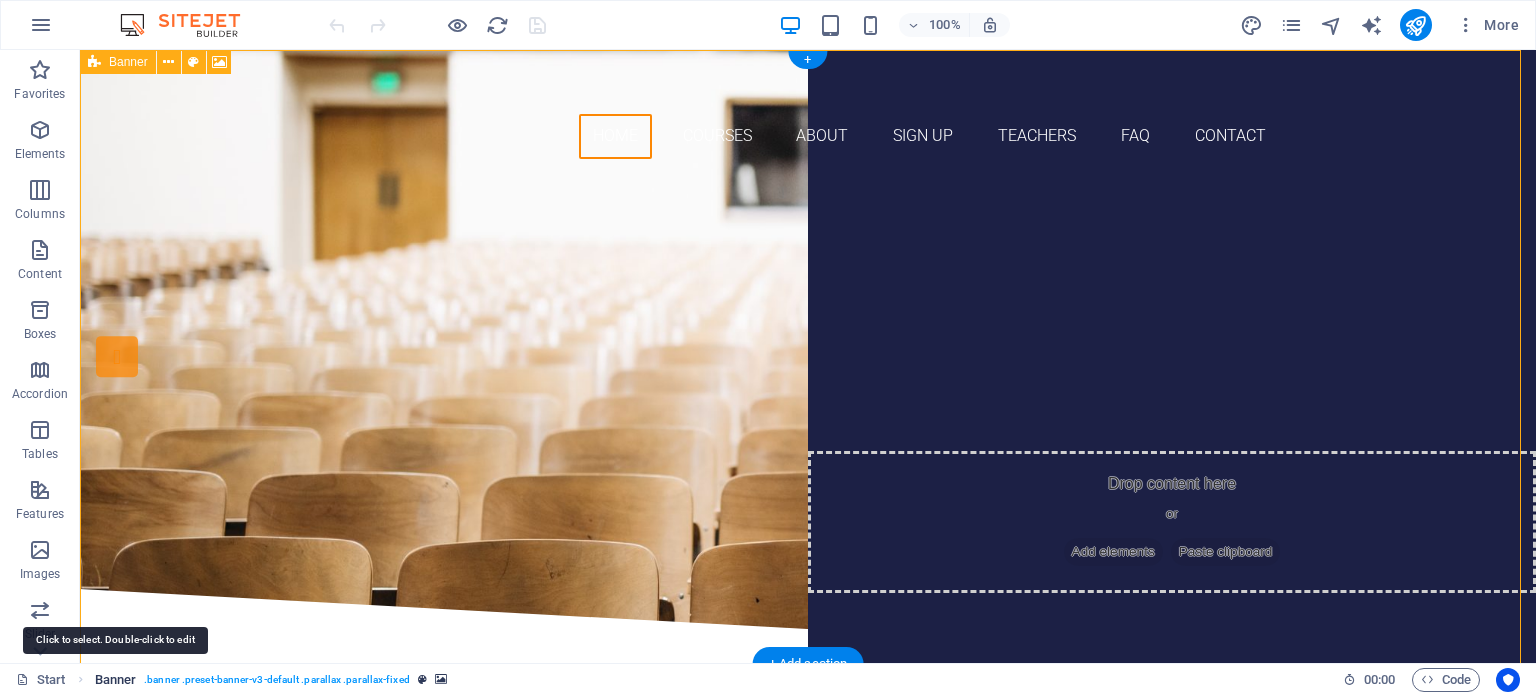 click on "Banner" at bounding box center (116, 680) 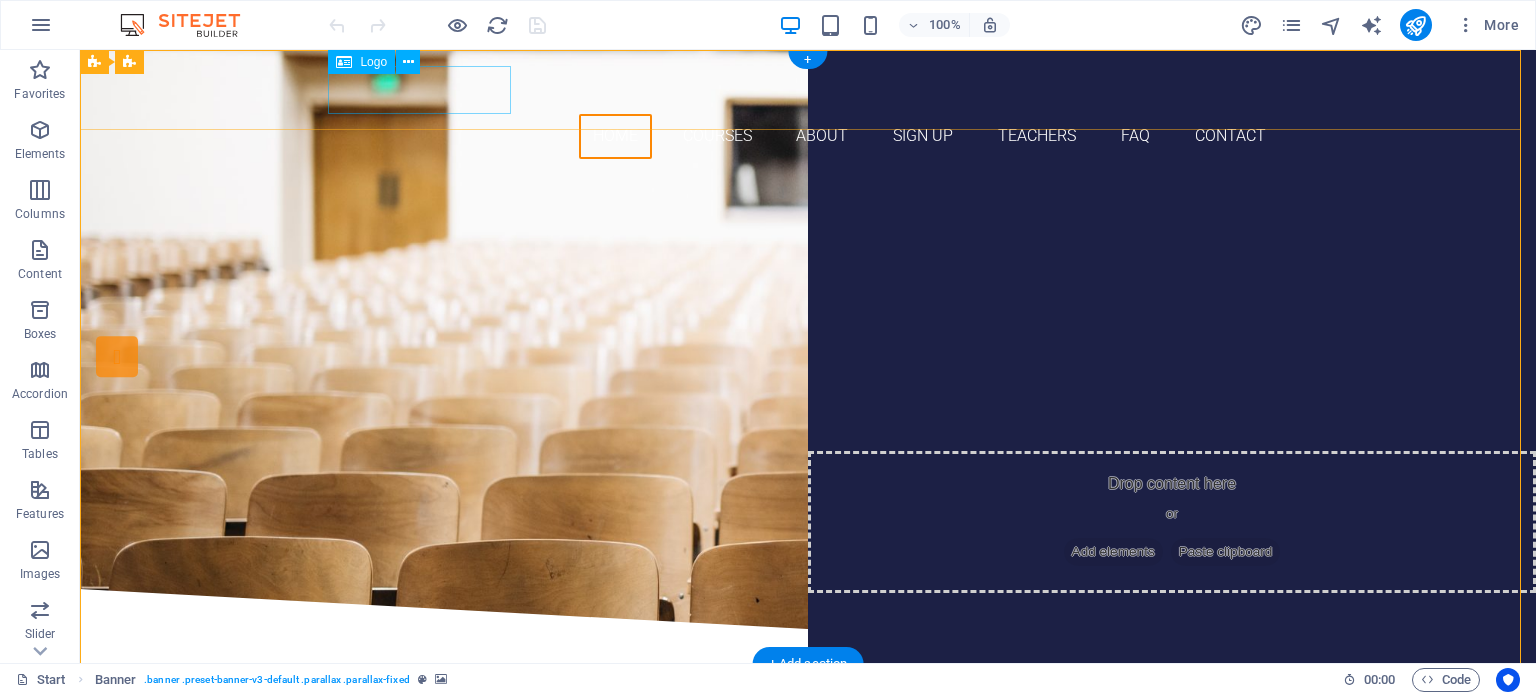 click at bounding box center [808, 90] 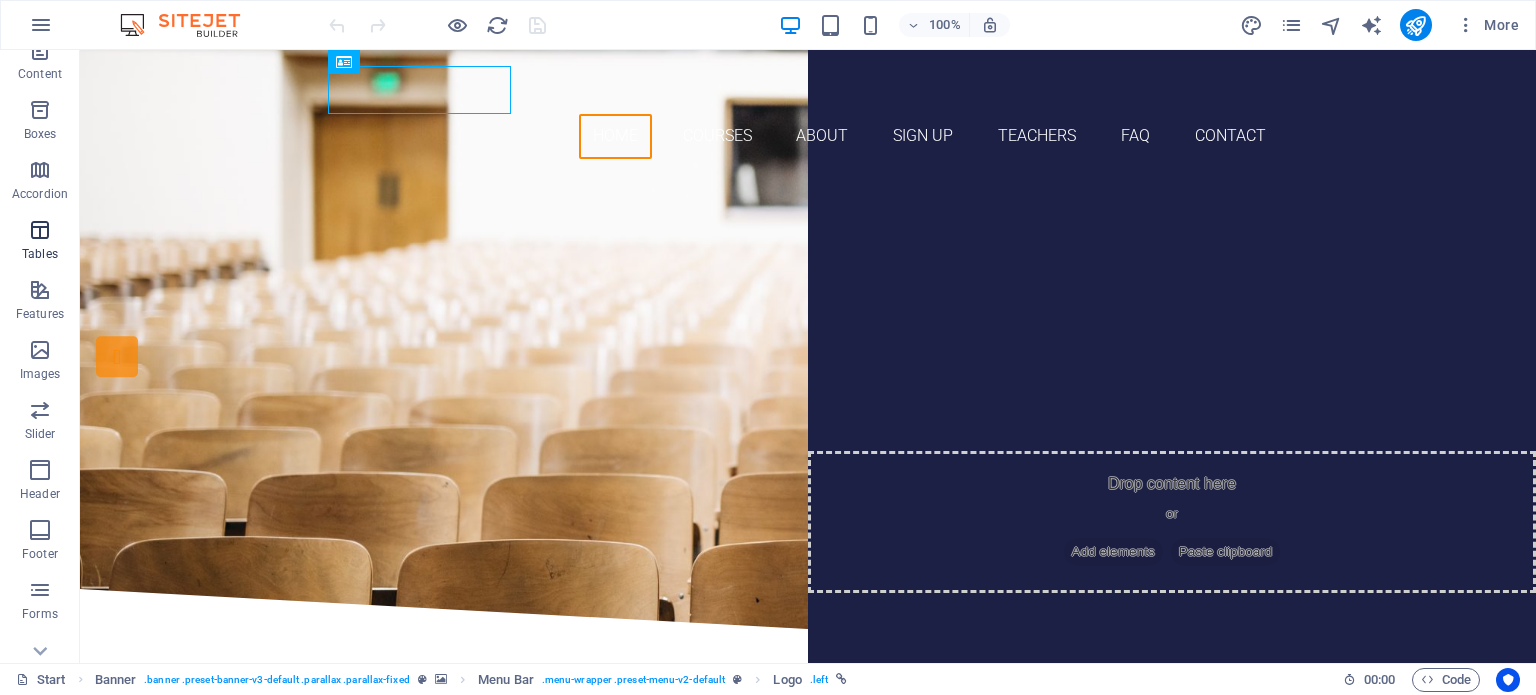 scroll, scrollTop: 286, scrollLeft: 0, axis: vertical 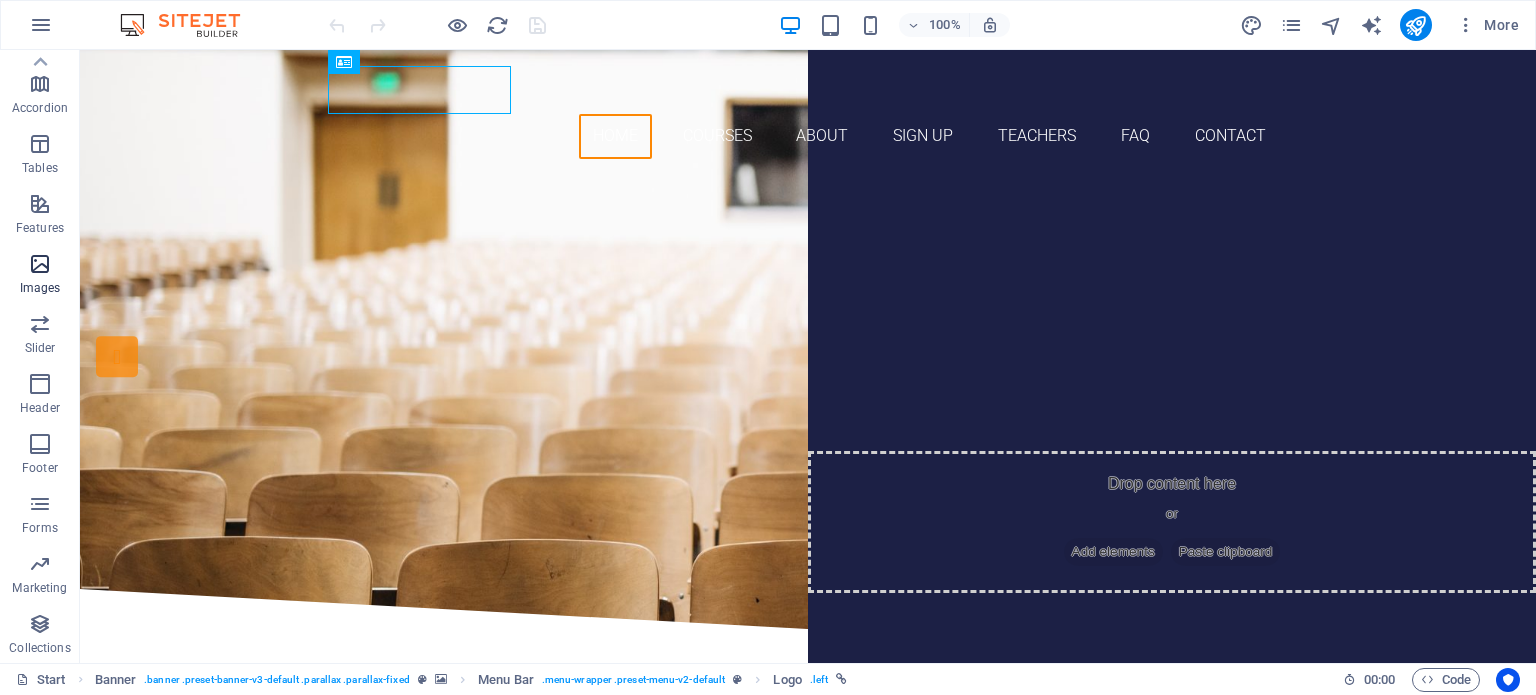 click at bounding box center (40, 264) 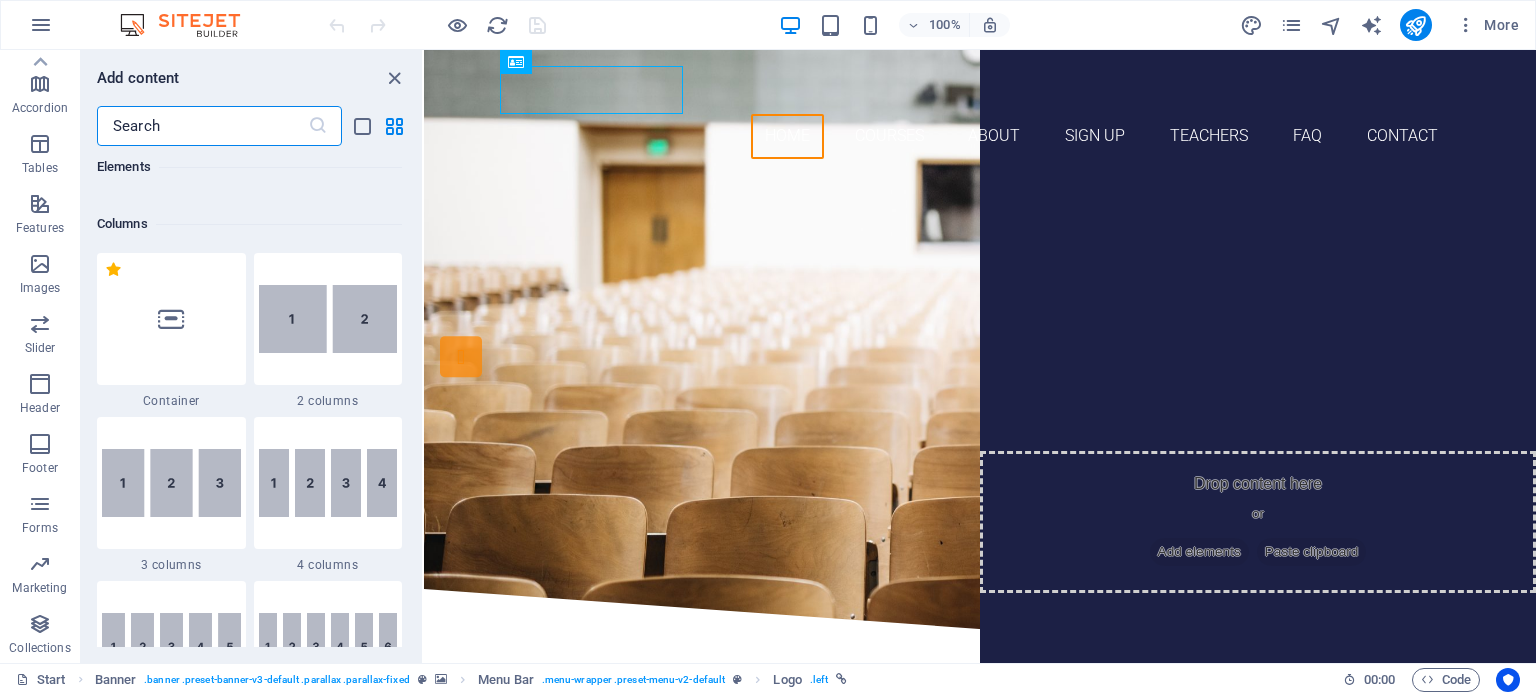 scroll, scrollTop: 0, scrollLeft: 0, axis: both 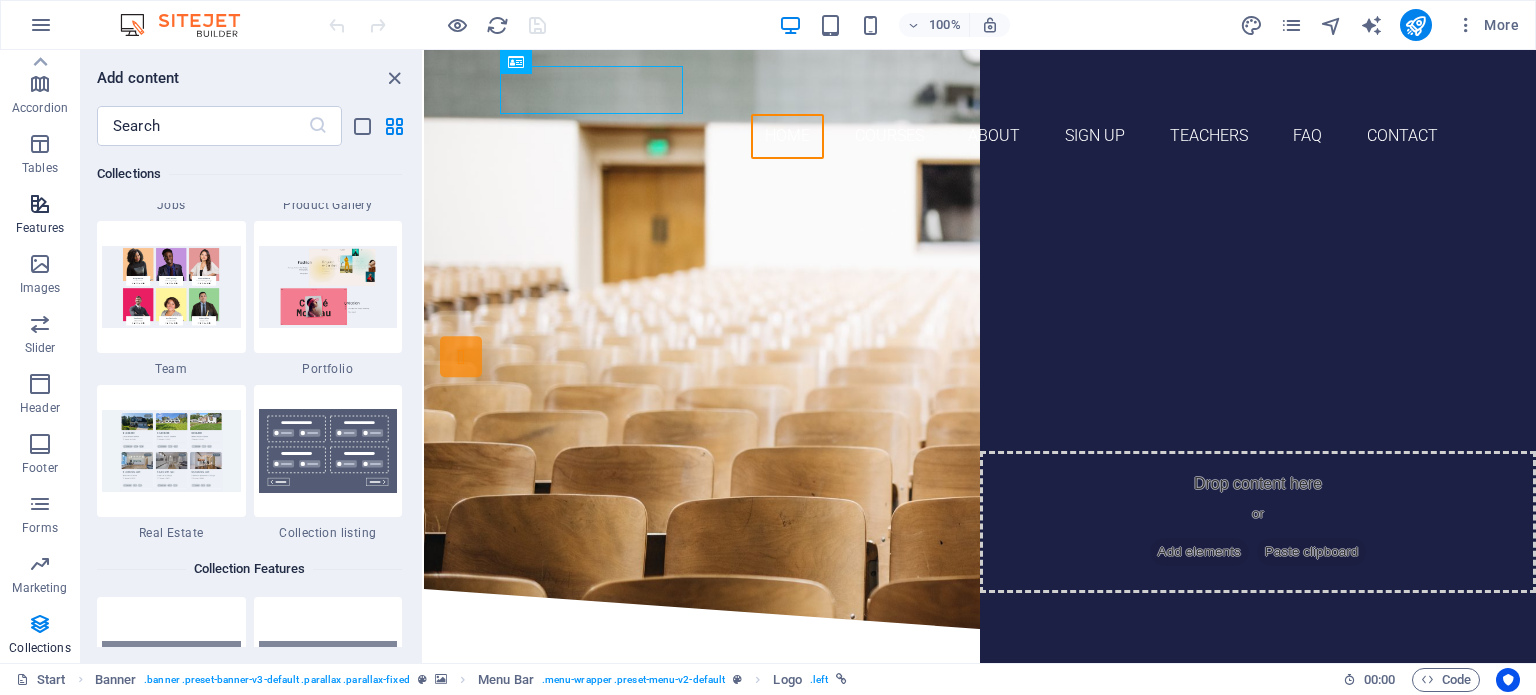 click at bounding box center [40, 204] 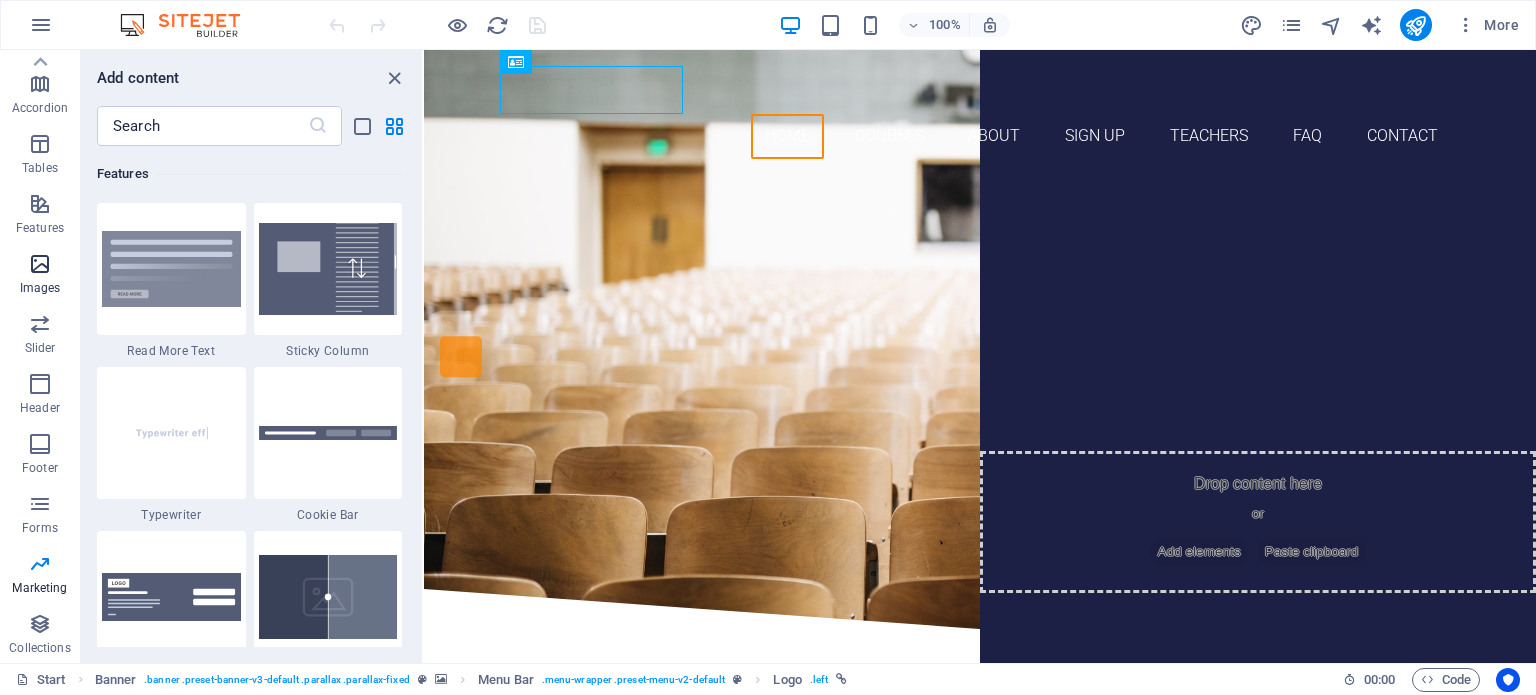 click at bounding box center [40, 264] 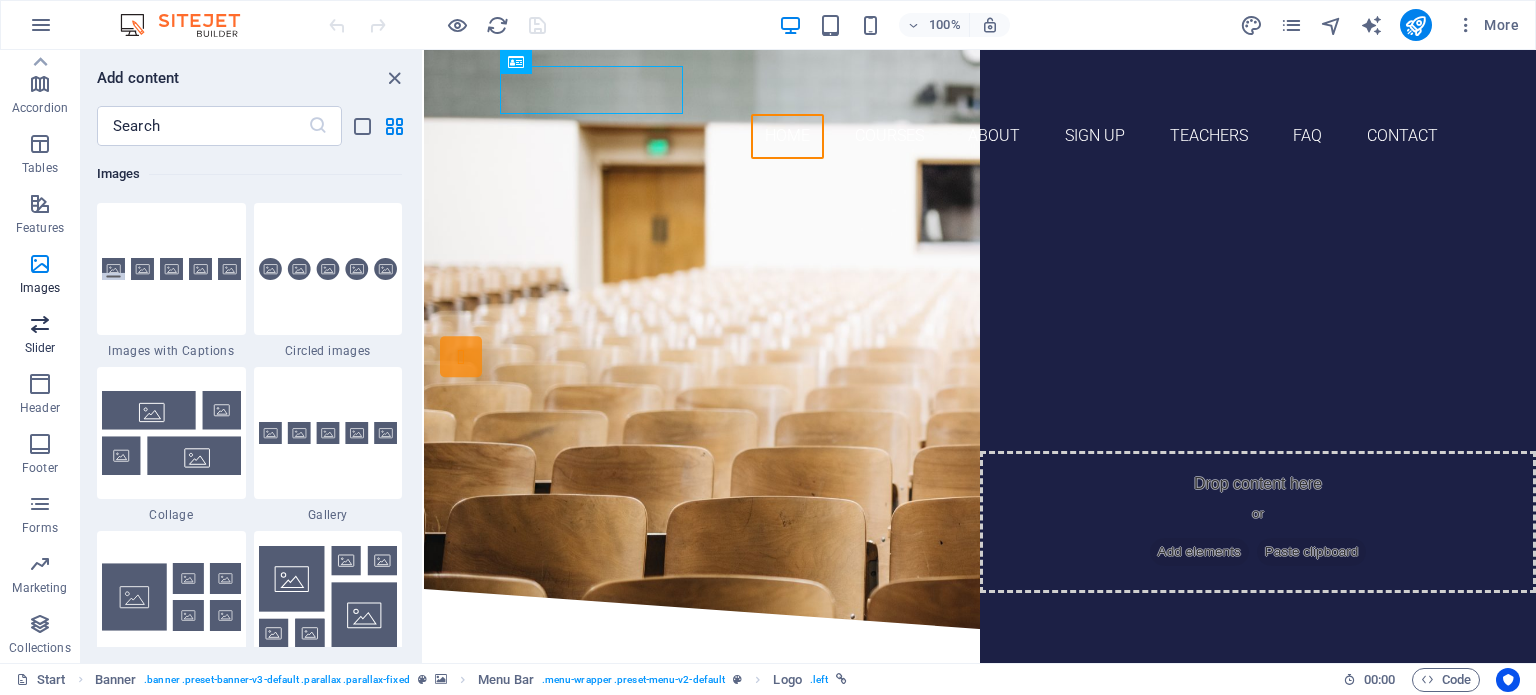 click on "Slider" at bounding box center [40, 336] 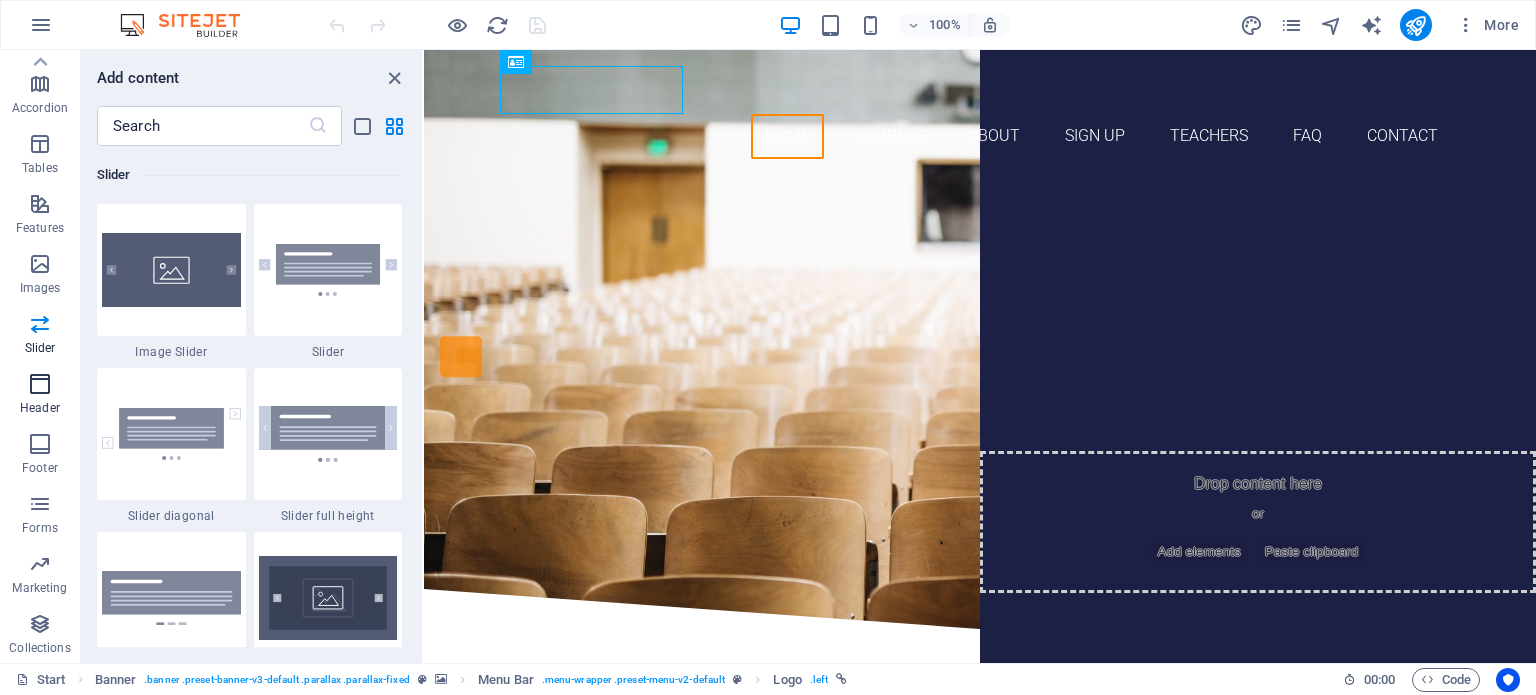 click at bounding box center [40, 384] 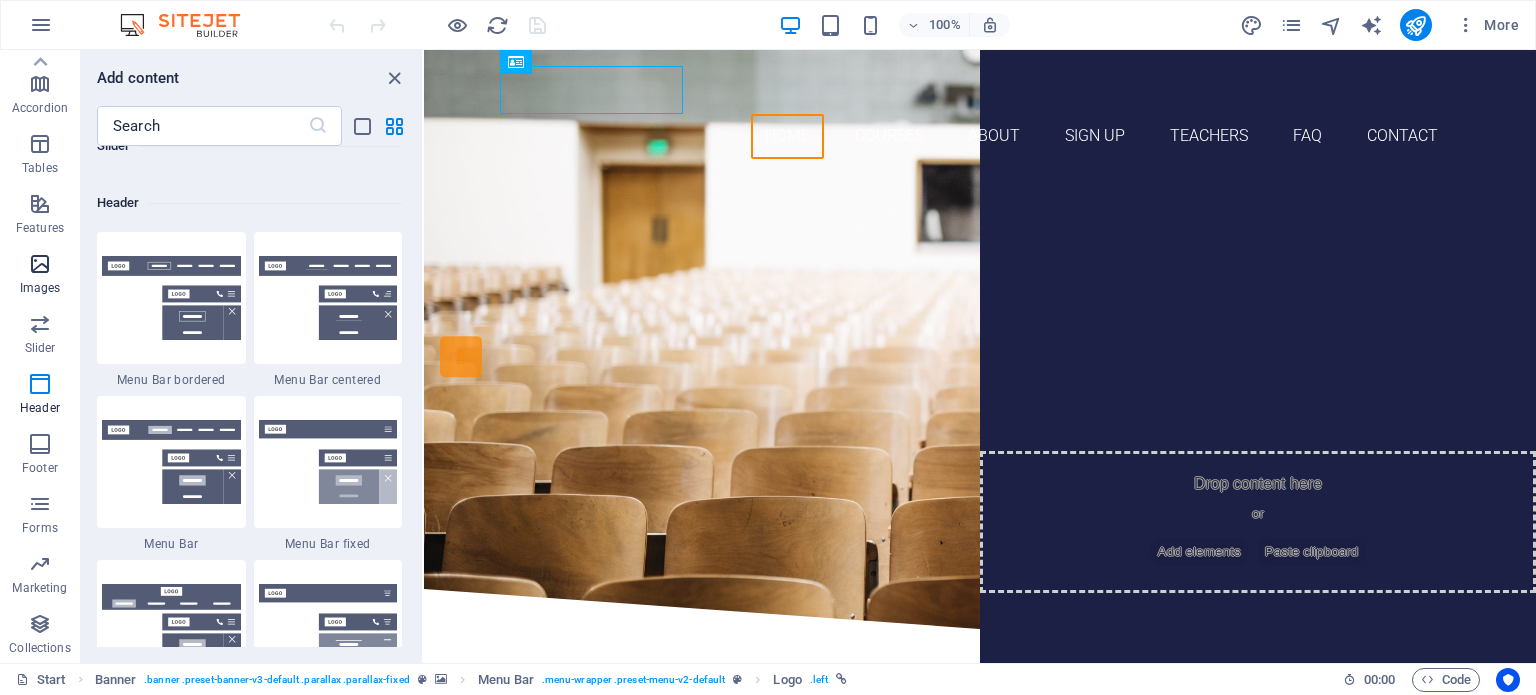 scroll, scrollTop: 12041, scrollLeft: 0, axis: vertical 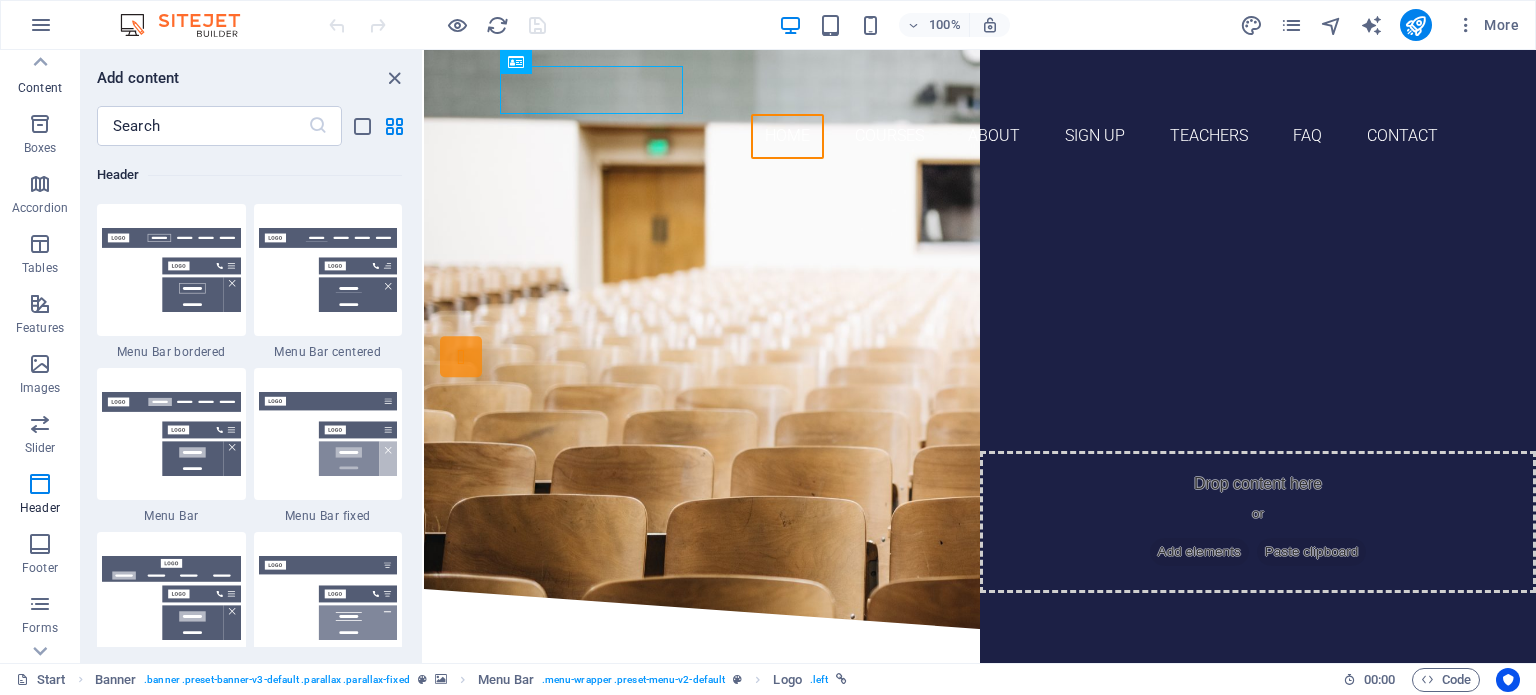 click on "Content" at bounding box center (40, 76) 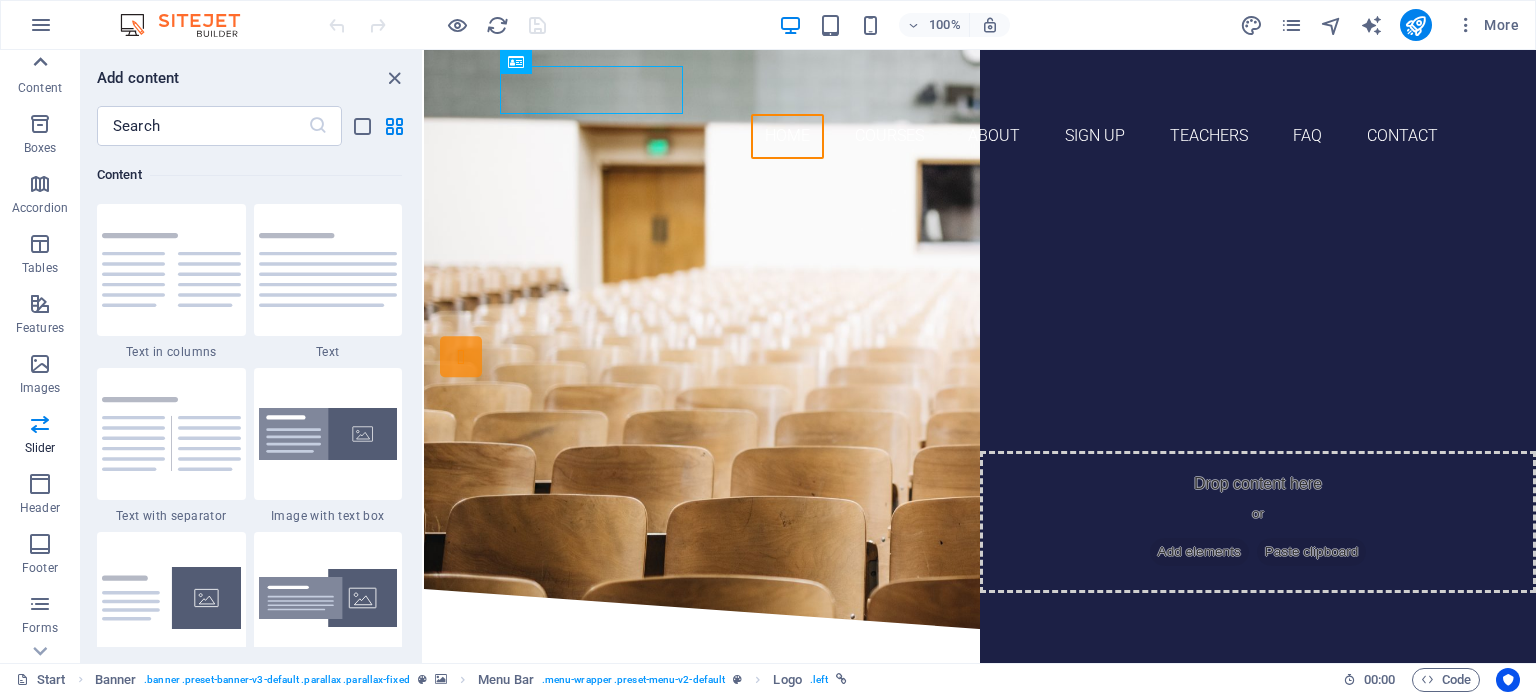 scroll, scrollTop: 3498, scrollLeft: 0, axis: vertical 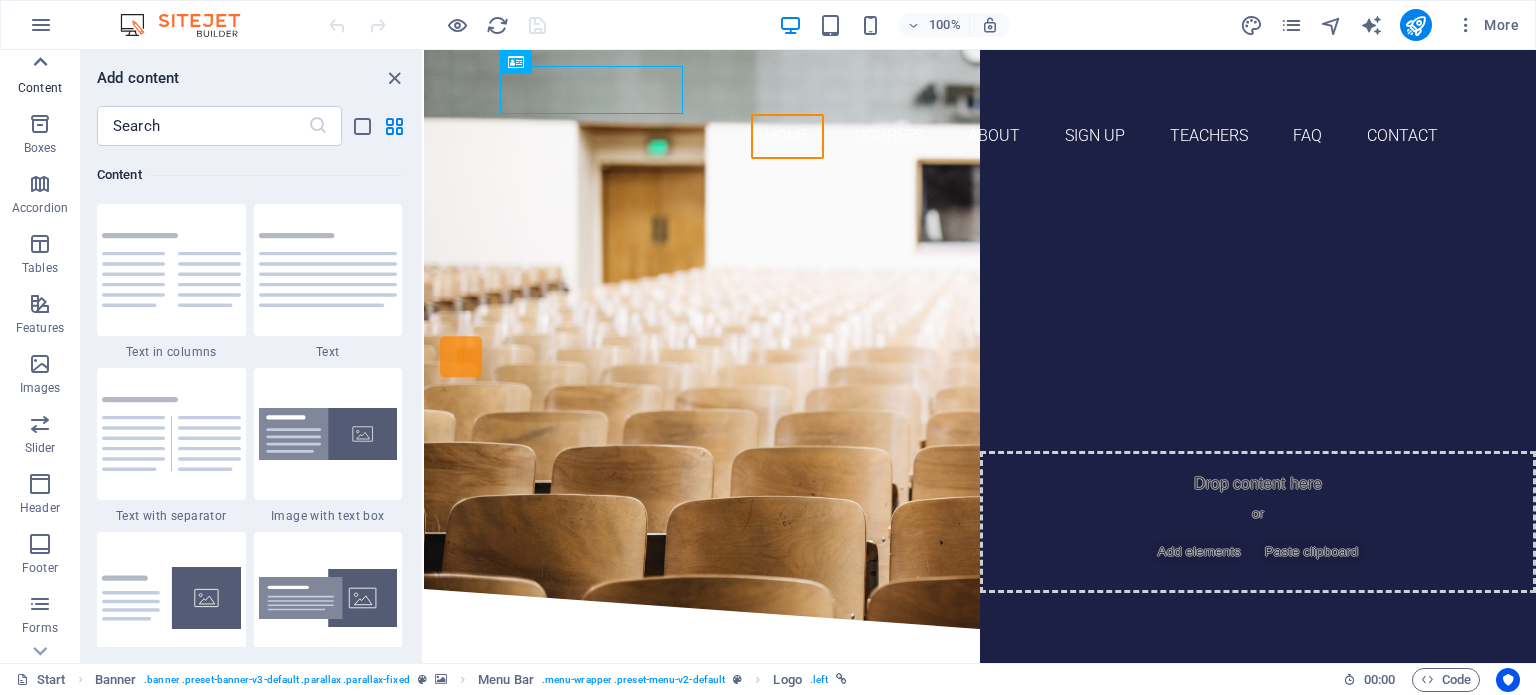 click 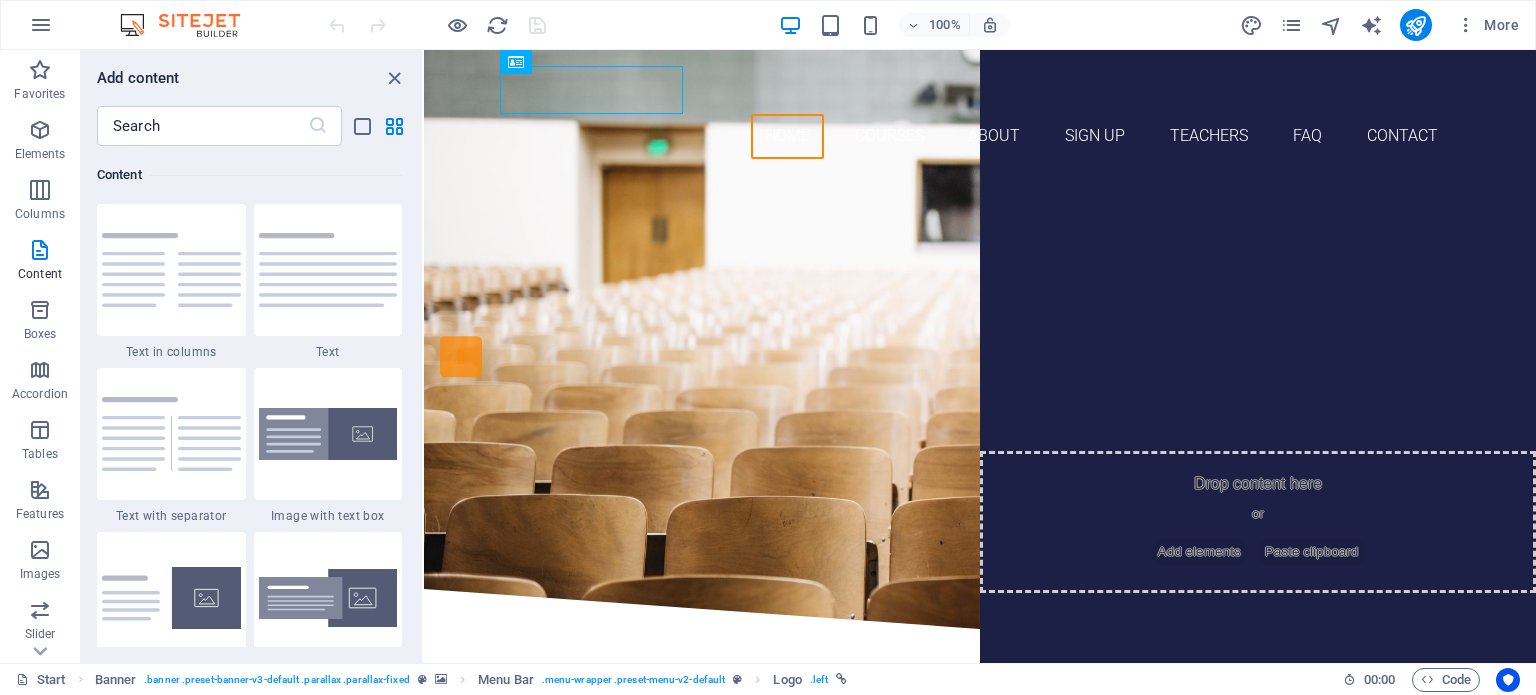 click at bounding box center [40, 70] 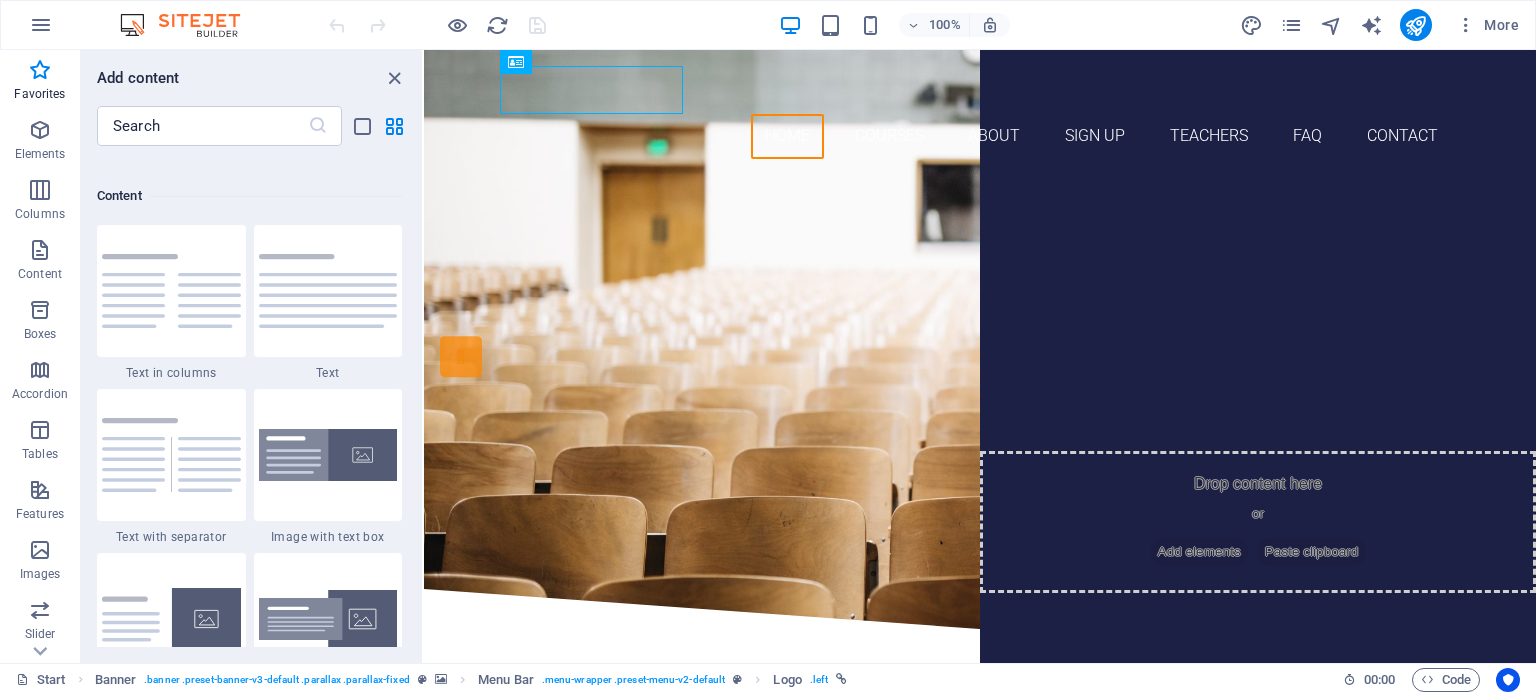 click at bounding box center [40, 70] 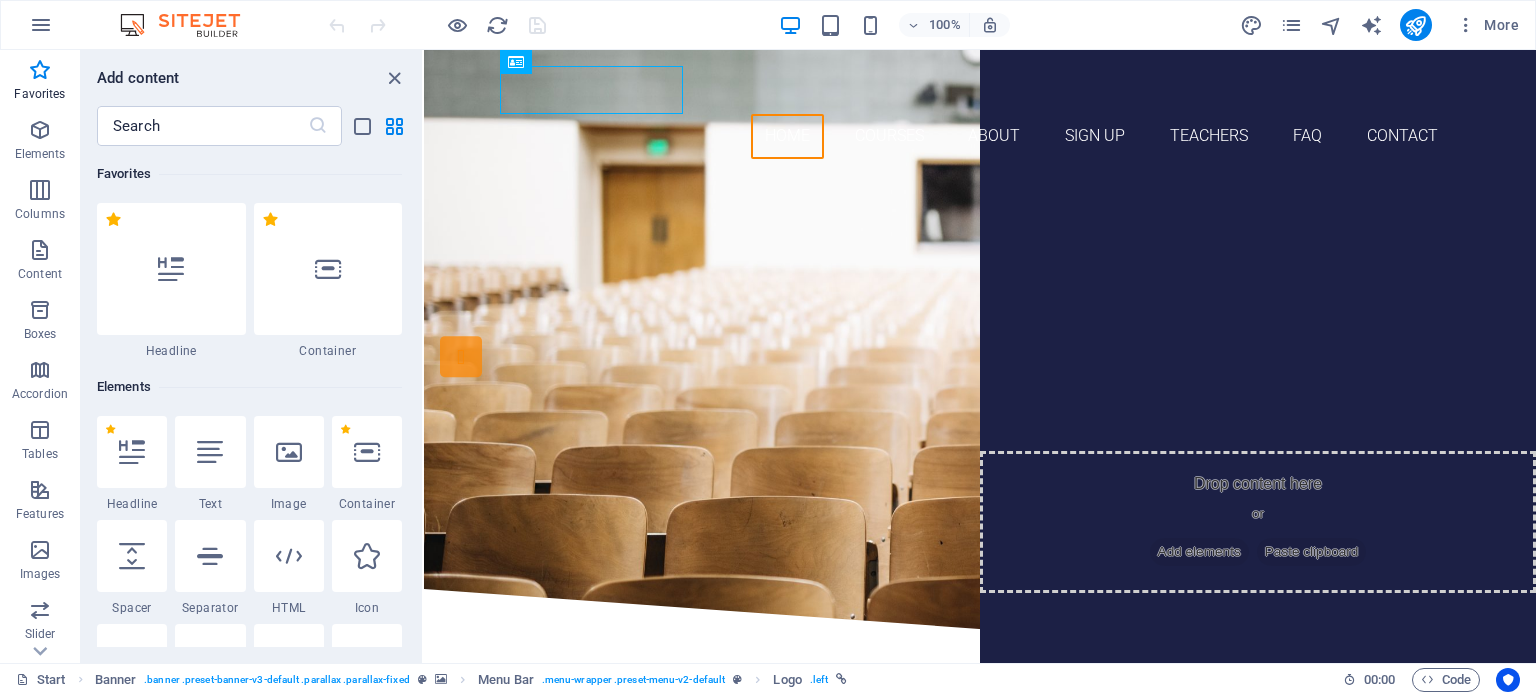 scroll, scrollTop: 0, scrollLeft: 0, axis: both 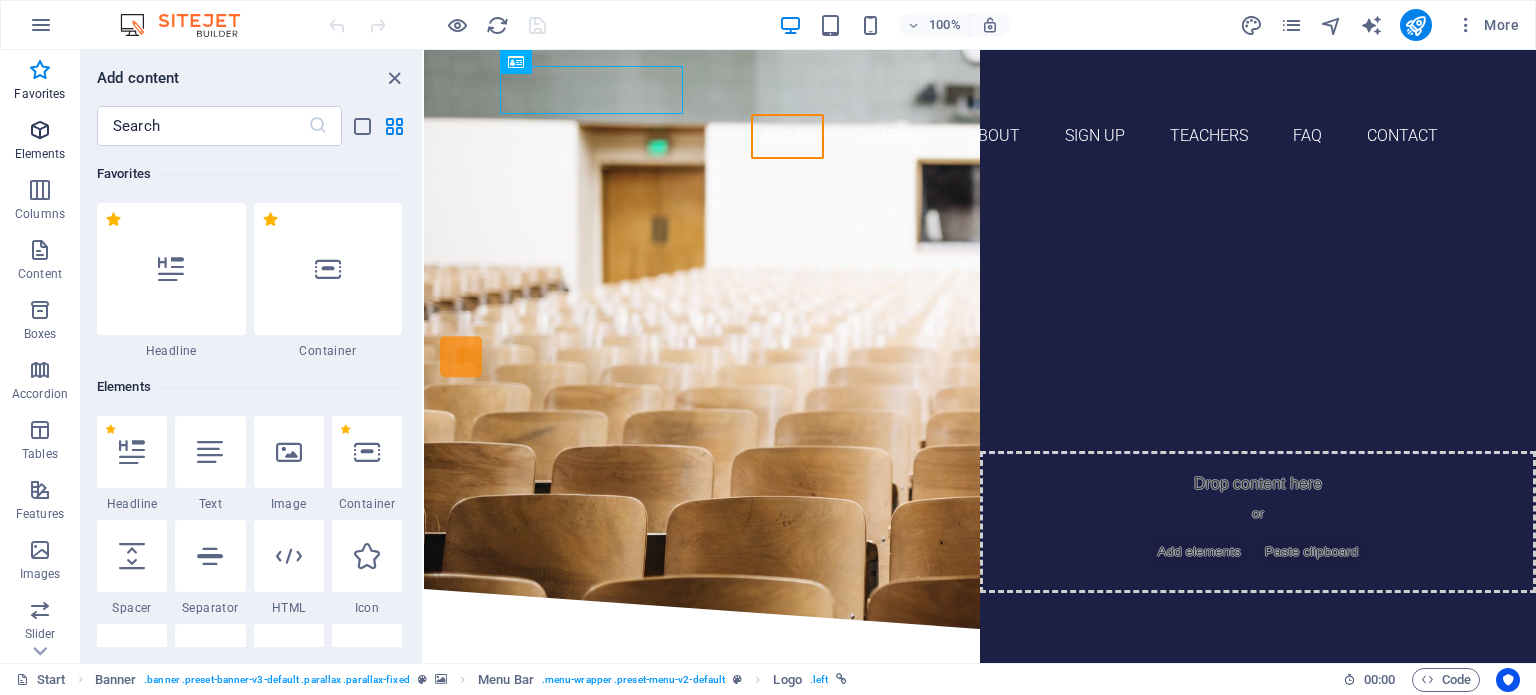 click at bounding box center (40, 130) 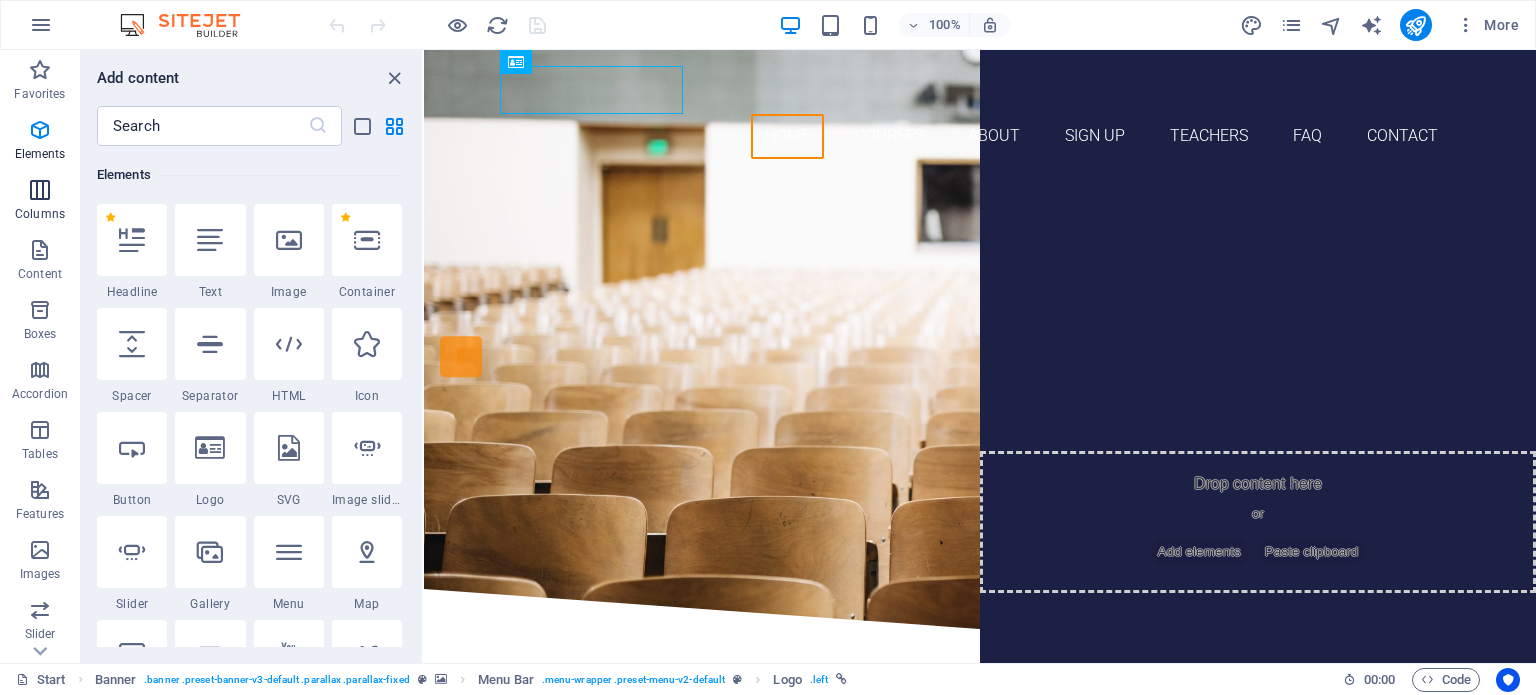 click on "Columns" at bounding box center (40, 202) 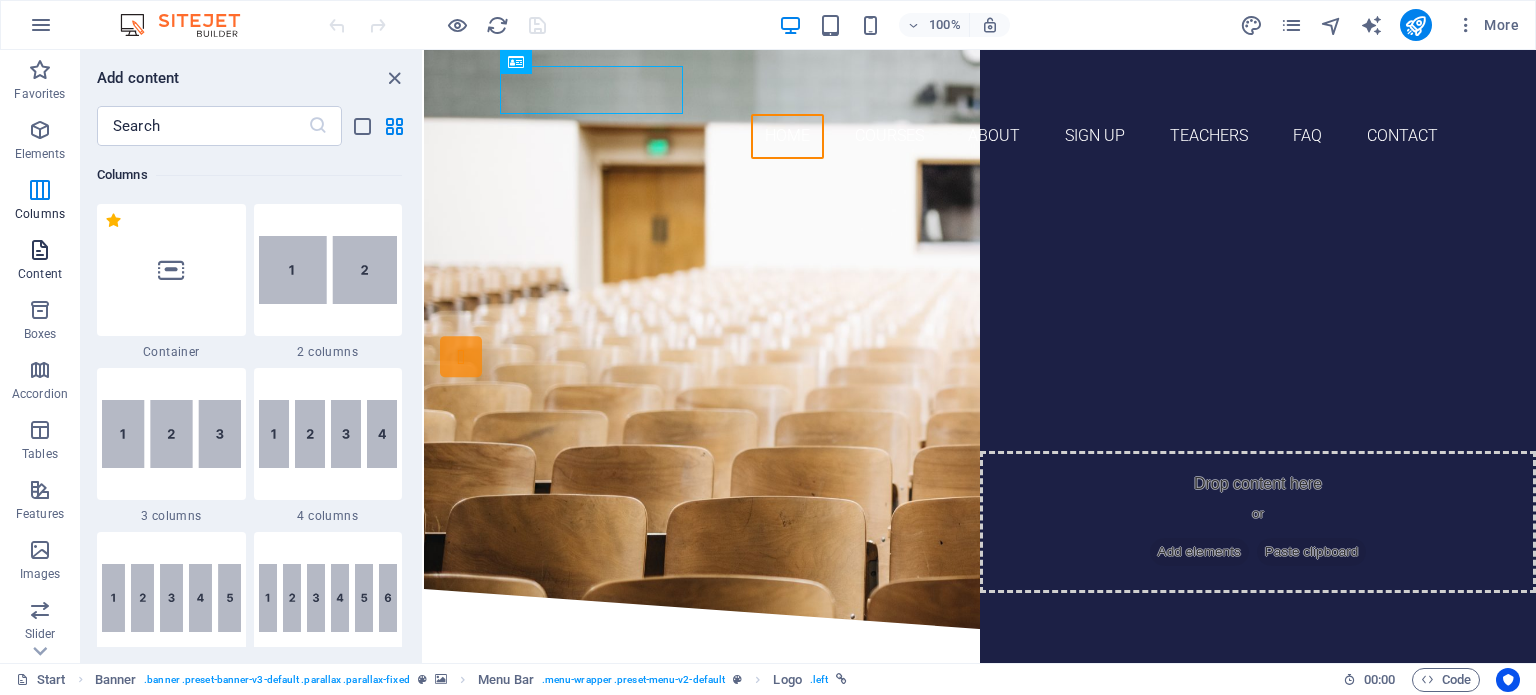 click at bounding box center (40, 250) 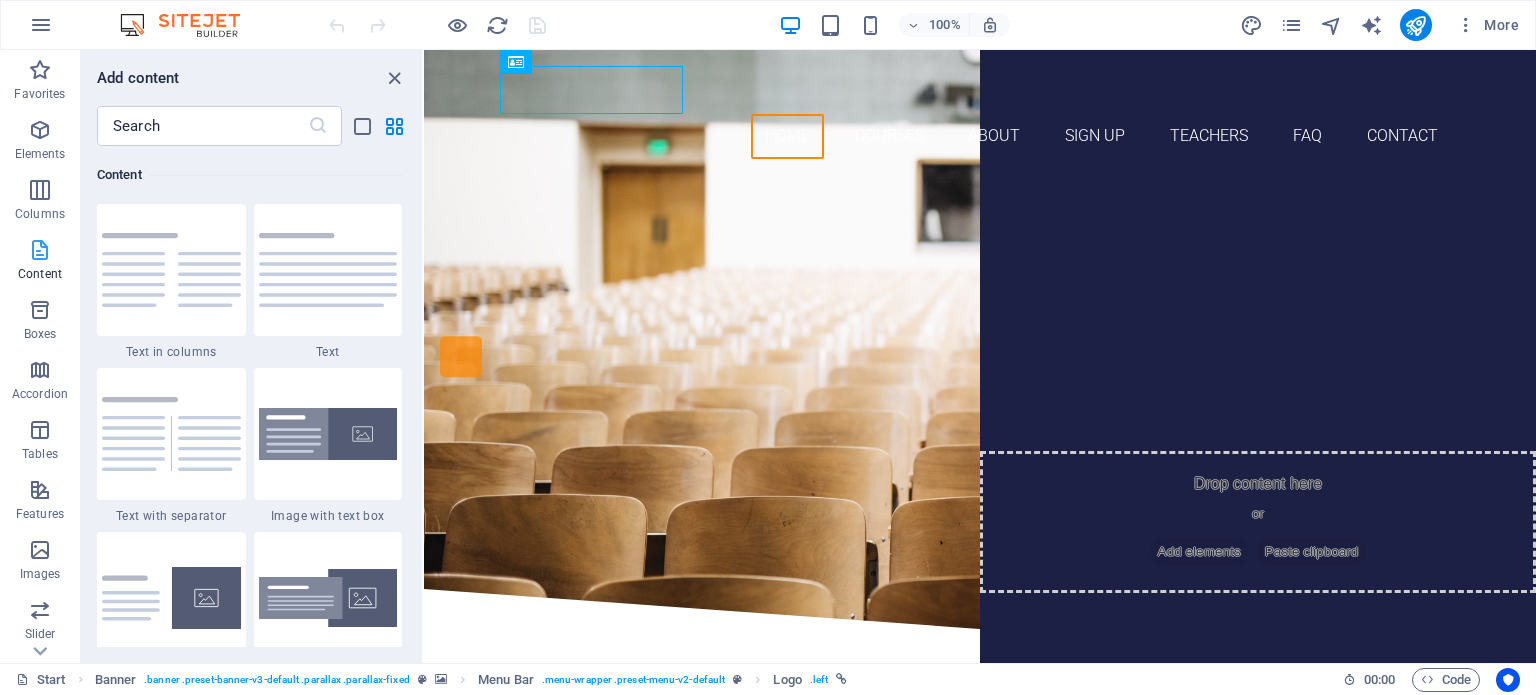 scroll, scrollTop: 3498, scrollLeft: 0, axis: vertical 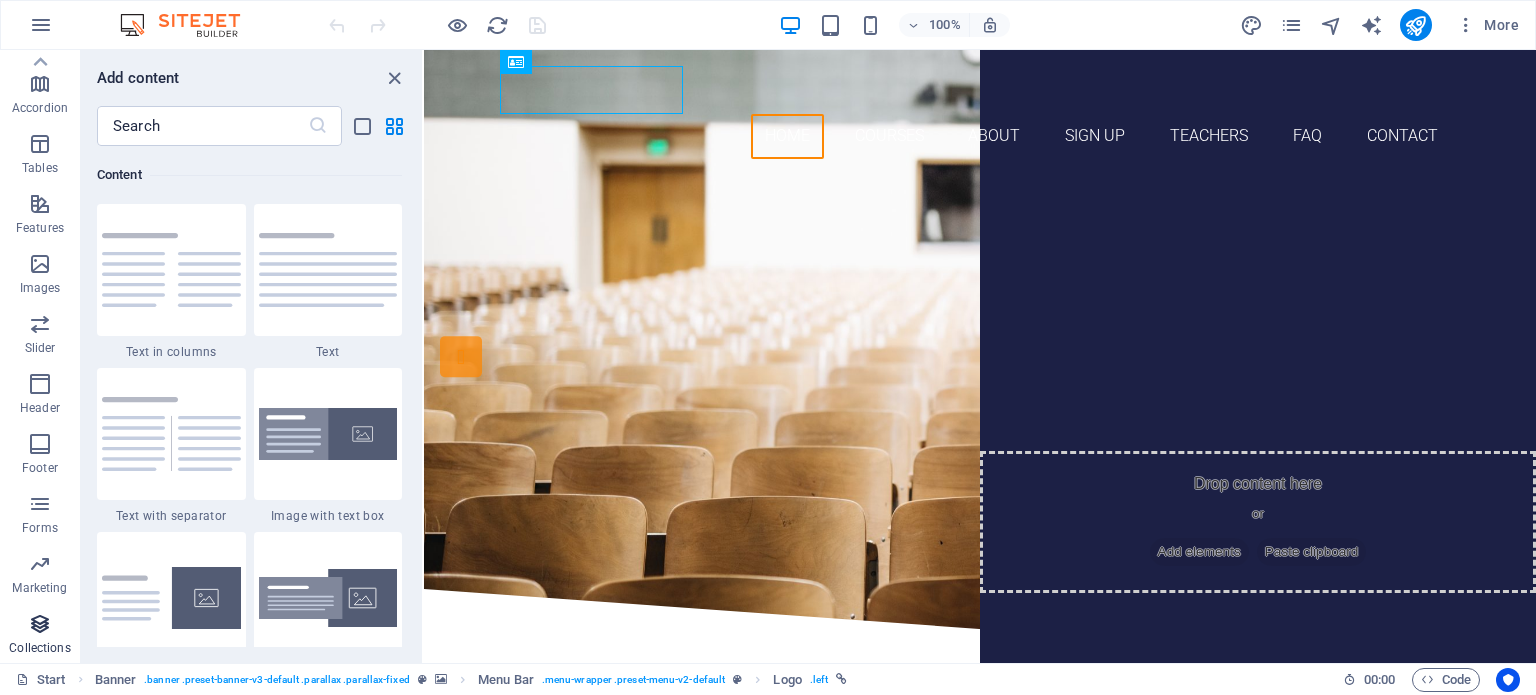 click on "Collections" at bounding box center (39, 648) 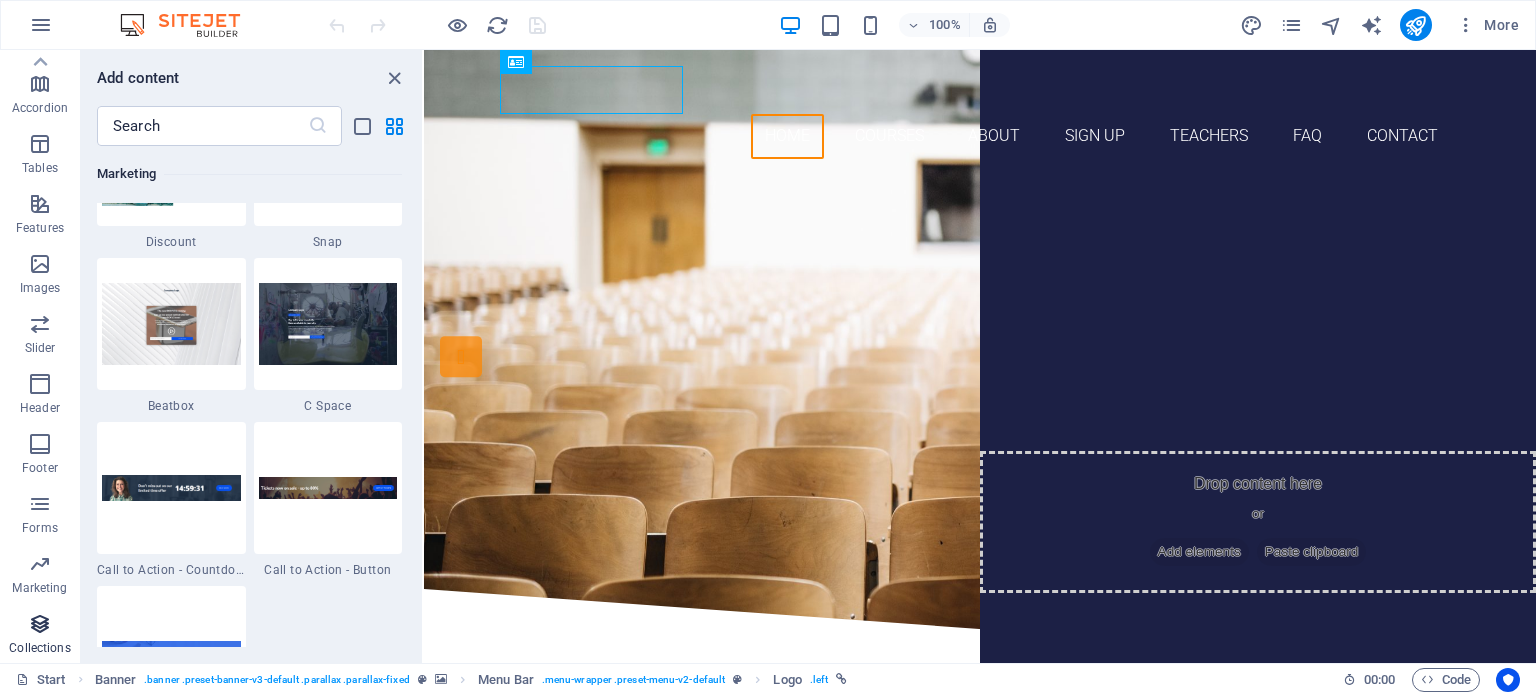 scroll, scrollTop: 18306, scrollLeft: 0, axis: vertical 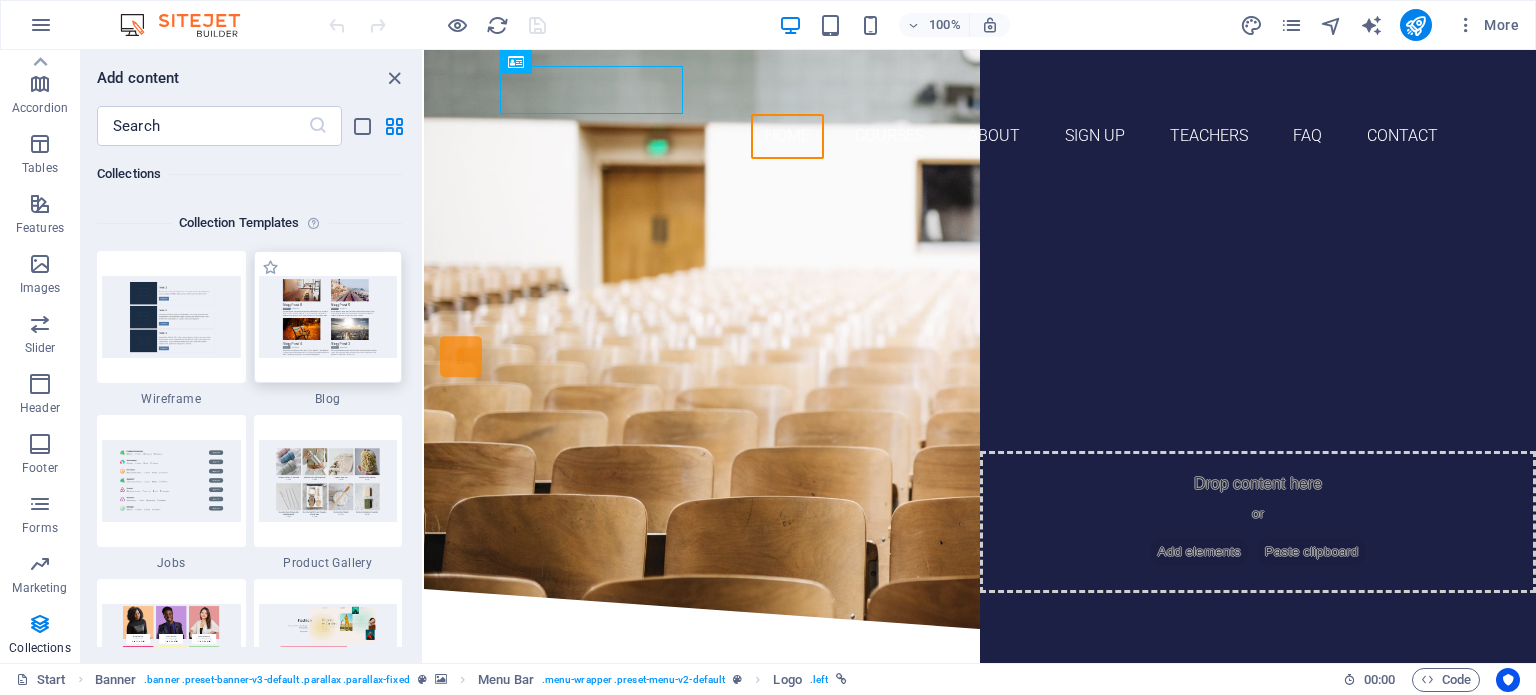 click at bounding box center [328, 316] 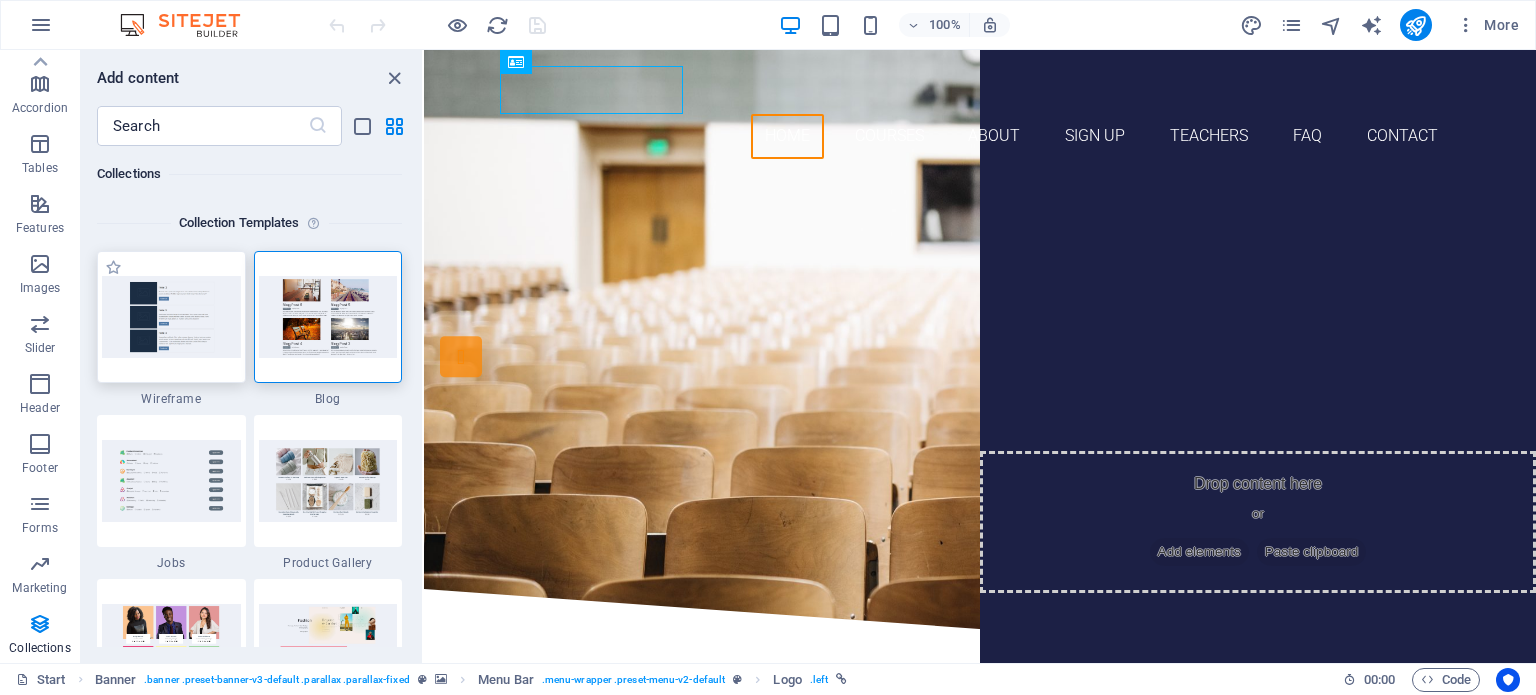 click at bounding box center [171, 316] 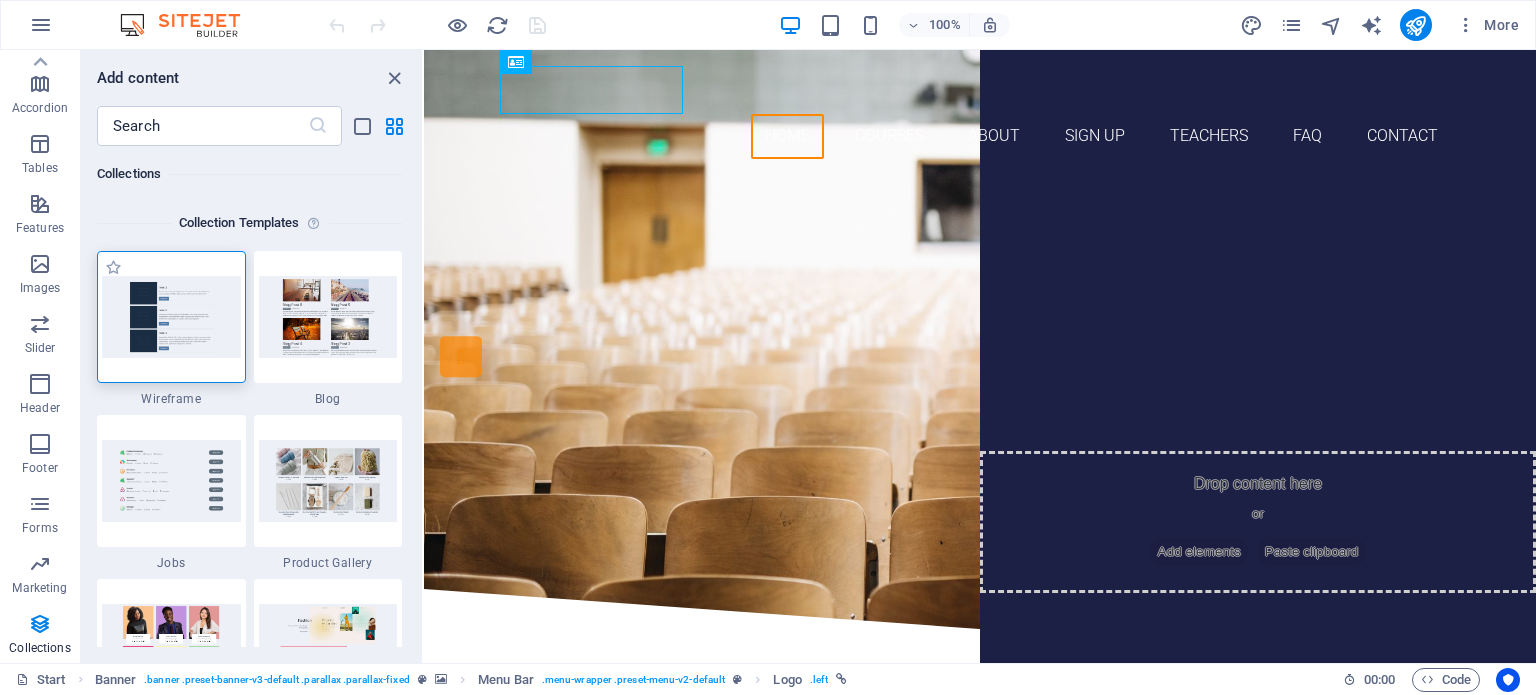 click at bounding box center (171, 316) 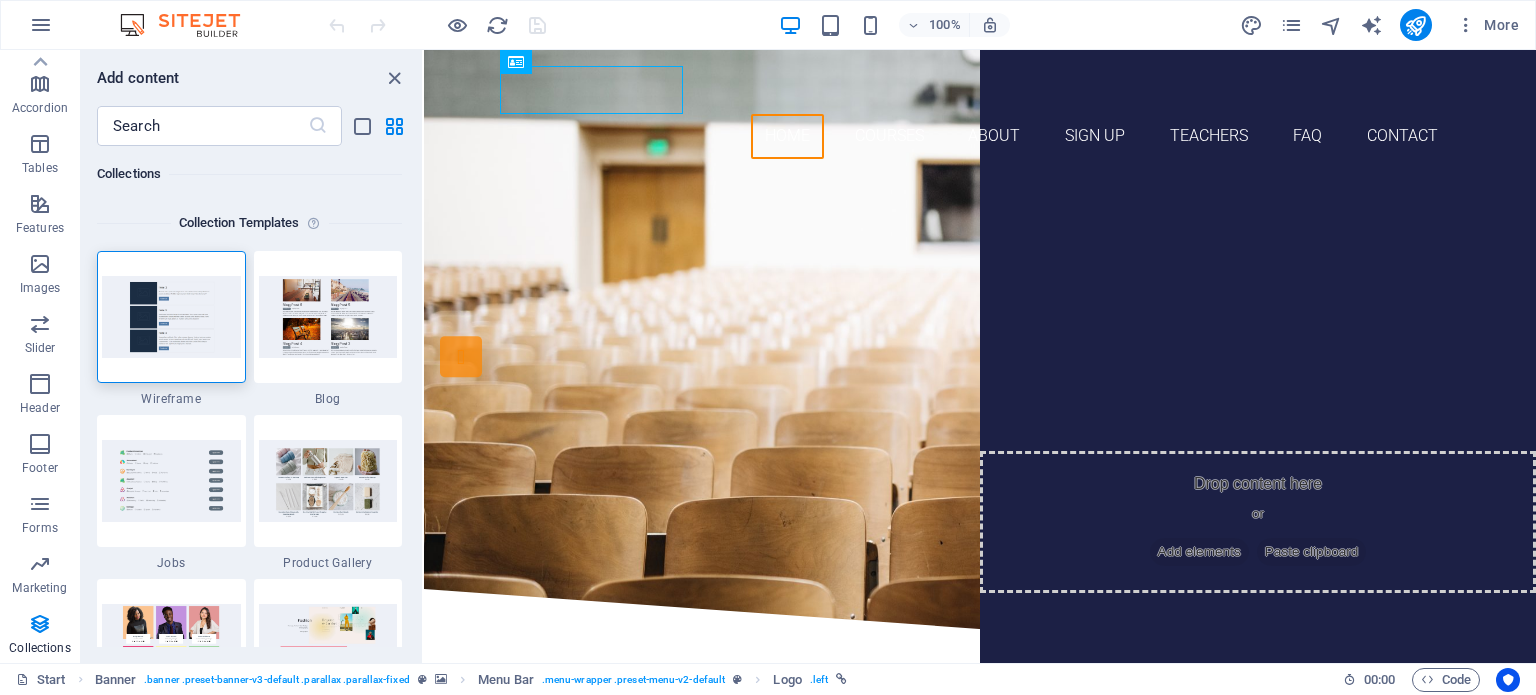 click on "Collections" at bounding box center (249, 174) 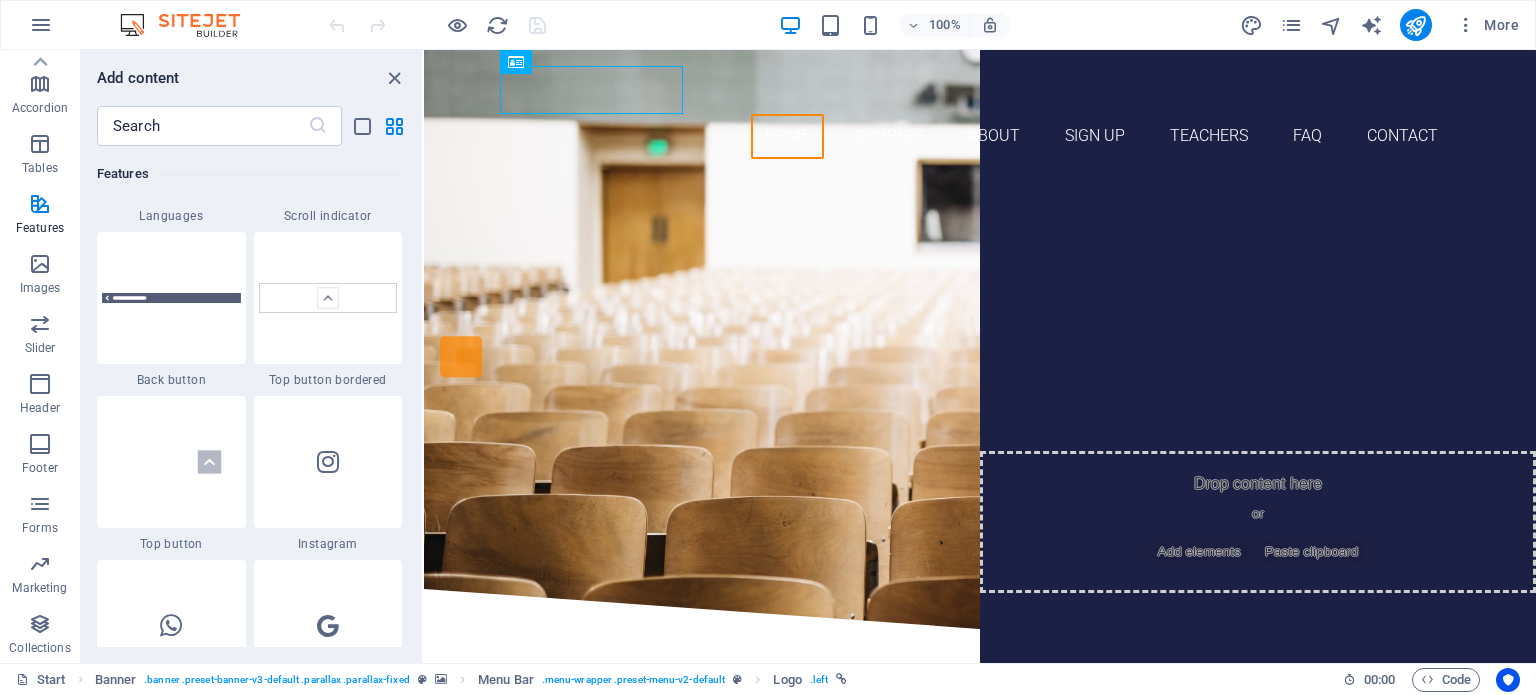scroll, scrollTop: 8506, scrollLeft: 0, axis: vertical 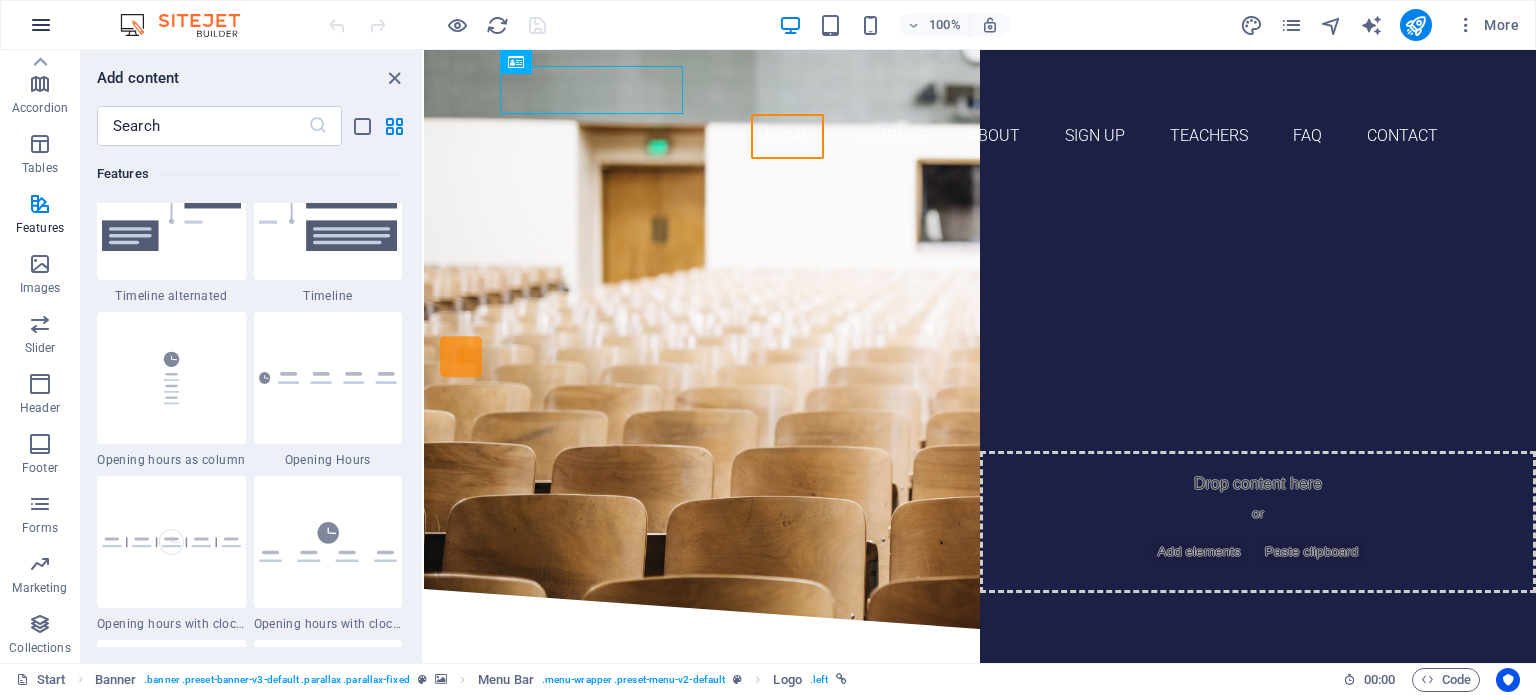 click at bounding box center (41, 25) 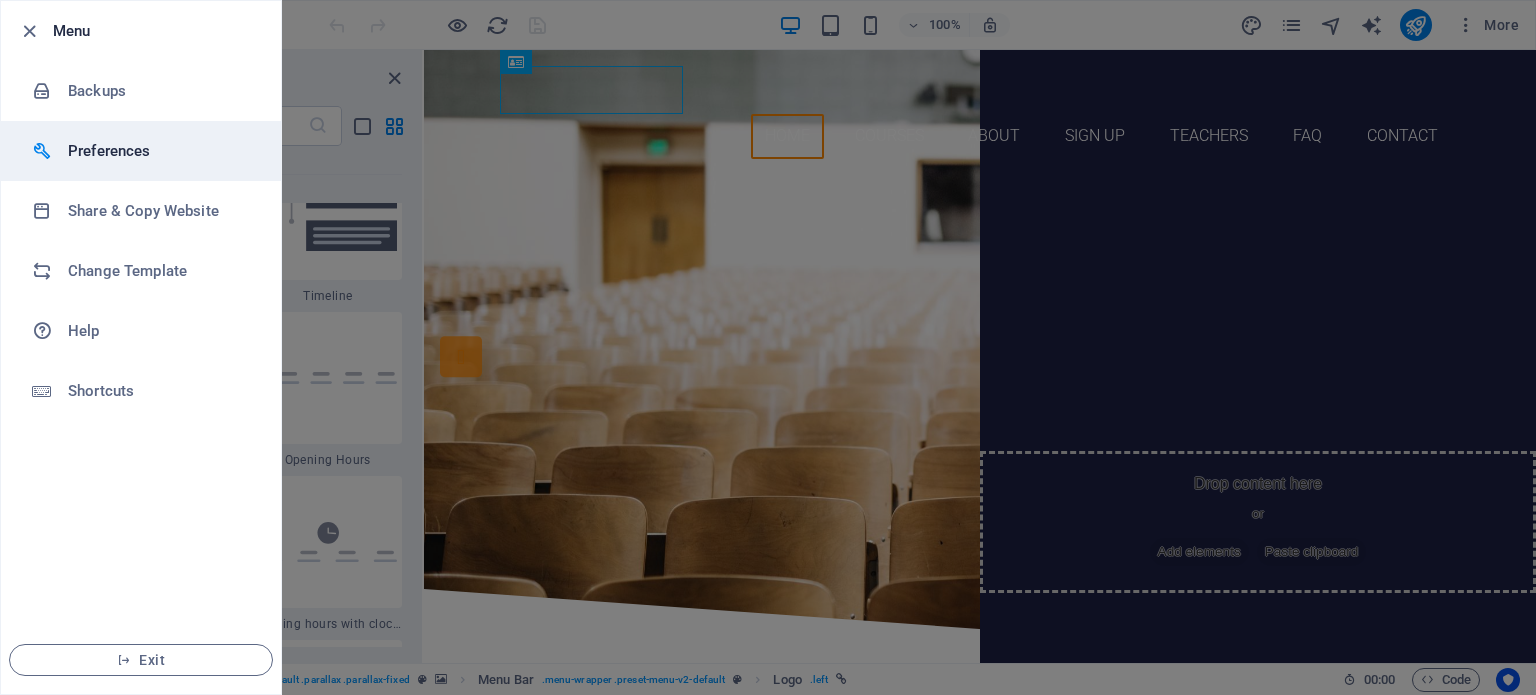 click on "Preferences" at bounding box center (160, 151) 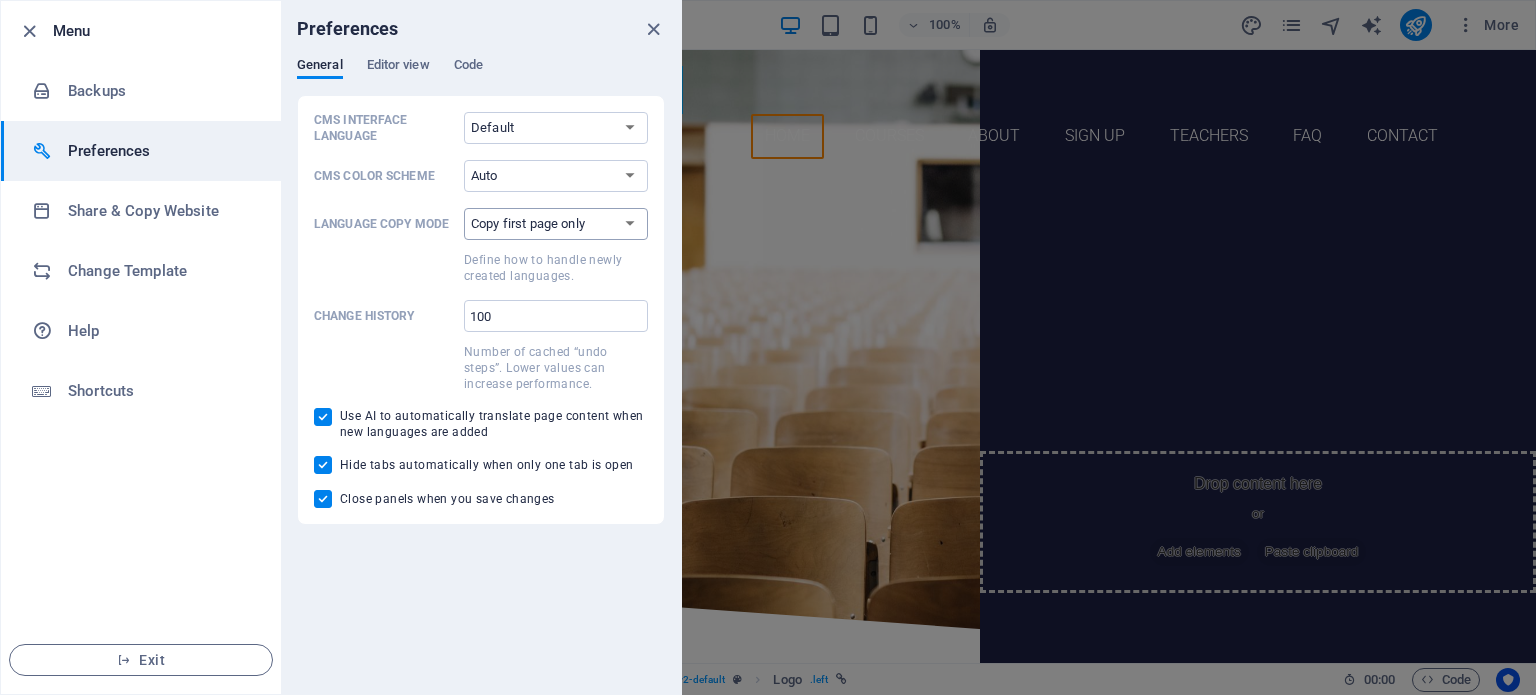 click on "Copy first page only Copy all pages" at bounding box center (556, 224) 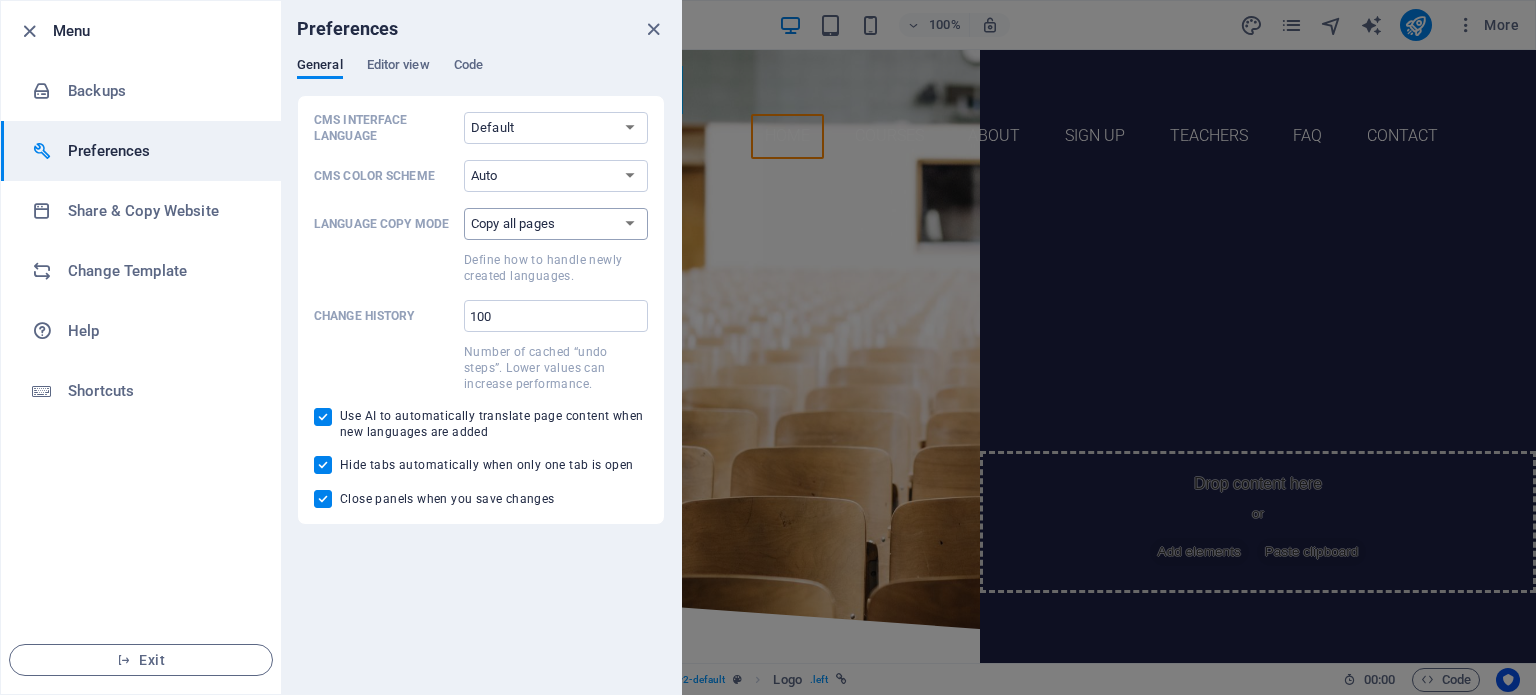 click on "Copy first page only Copy all pages" at bounding box center (556, 224) 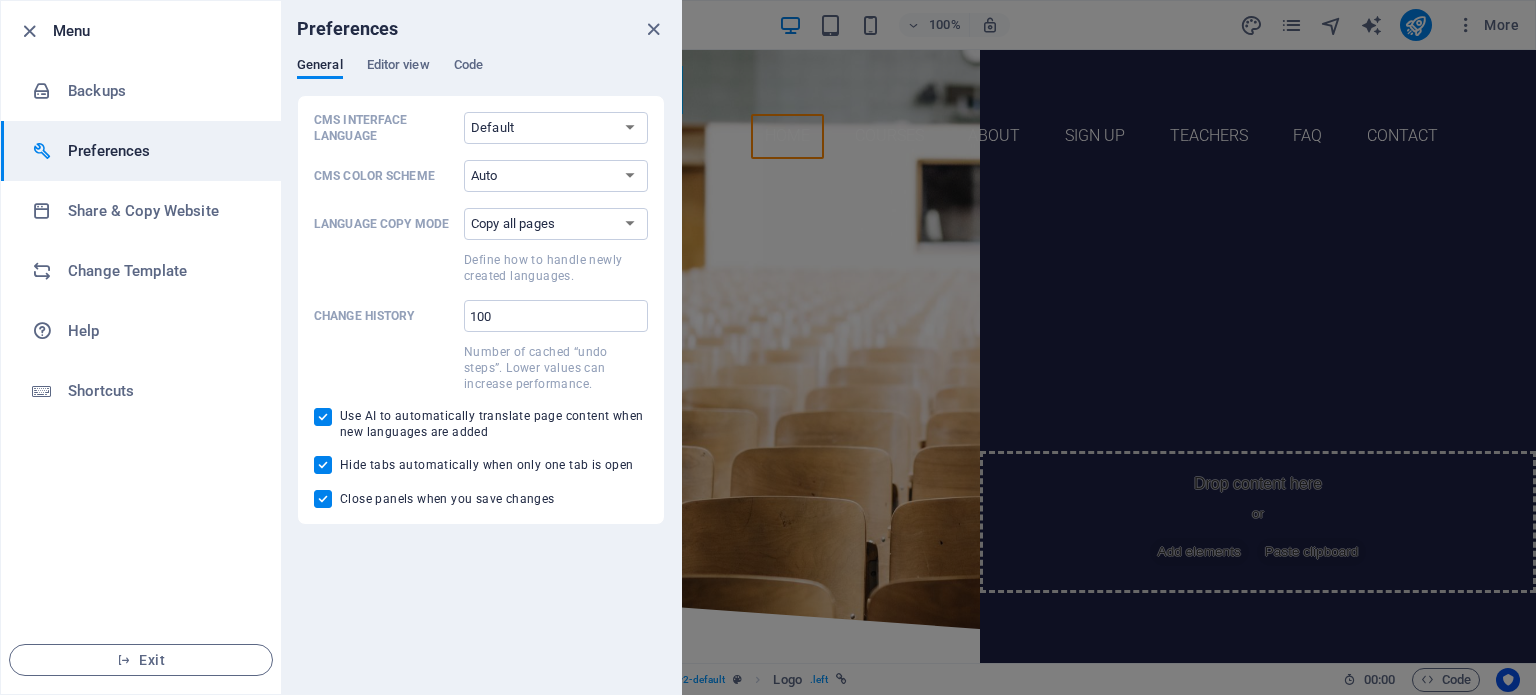click on "Preferences" at bounding box center (481, 29) 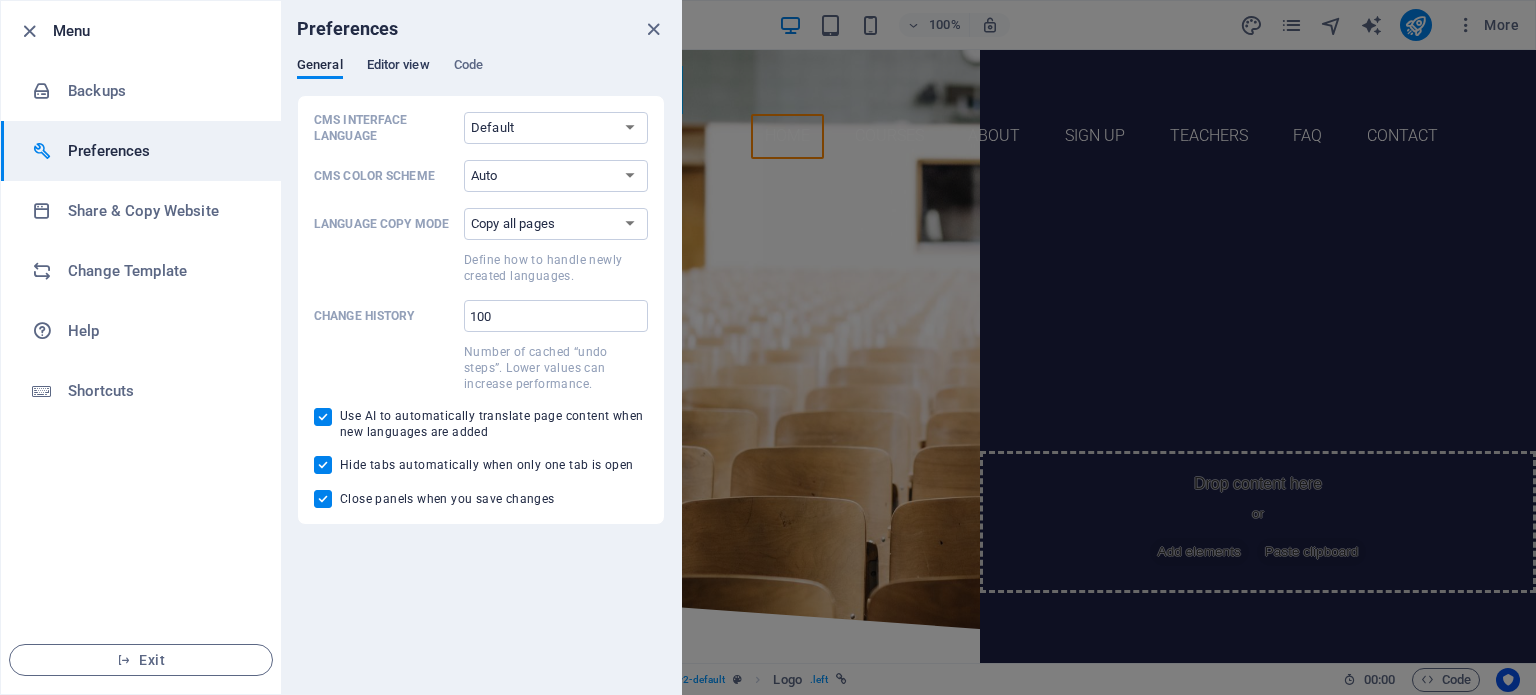 click on "Preferences General Editor view Code CMS Interface Language Default Deutsch English Español Français Magyar Italiano Nederlands Polski Português русский язык Svenska Türkçe 日本語 CMS Color Scheme Auto Dark Light Language Copy Mode Copy first page only Copy all pages Define how to handle newly created languages. Change history 100 ​ Number of cached “undo steps”. Lower values can increase performance. Use AI to automatically translate page content when new languages are added Hide tabs automatically when only one tab is open Close panels when you save changes Show labels in content sidebar Focus elements that are currently being edited by darkening the rest of the page On resize automatically adjust zoom level to fit chosen device Show dialogs when adding elements to collections Compile SCSS automatically after the last keystroke Compile trigger (SCSS) Semicolon (”;”) Closing bracket (“}”) Enter Tab Prevent auto-compilation errors from being displayed Clean up unused CSS code" at bounding box center [481, 347] 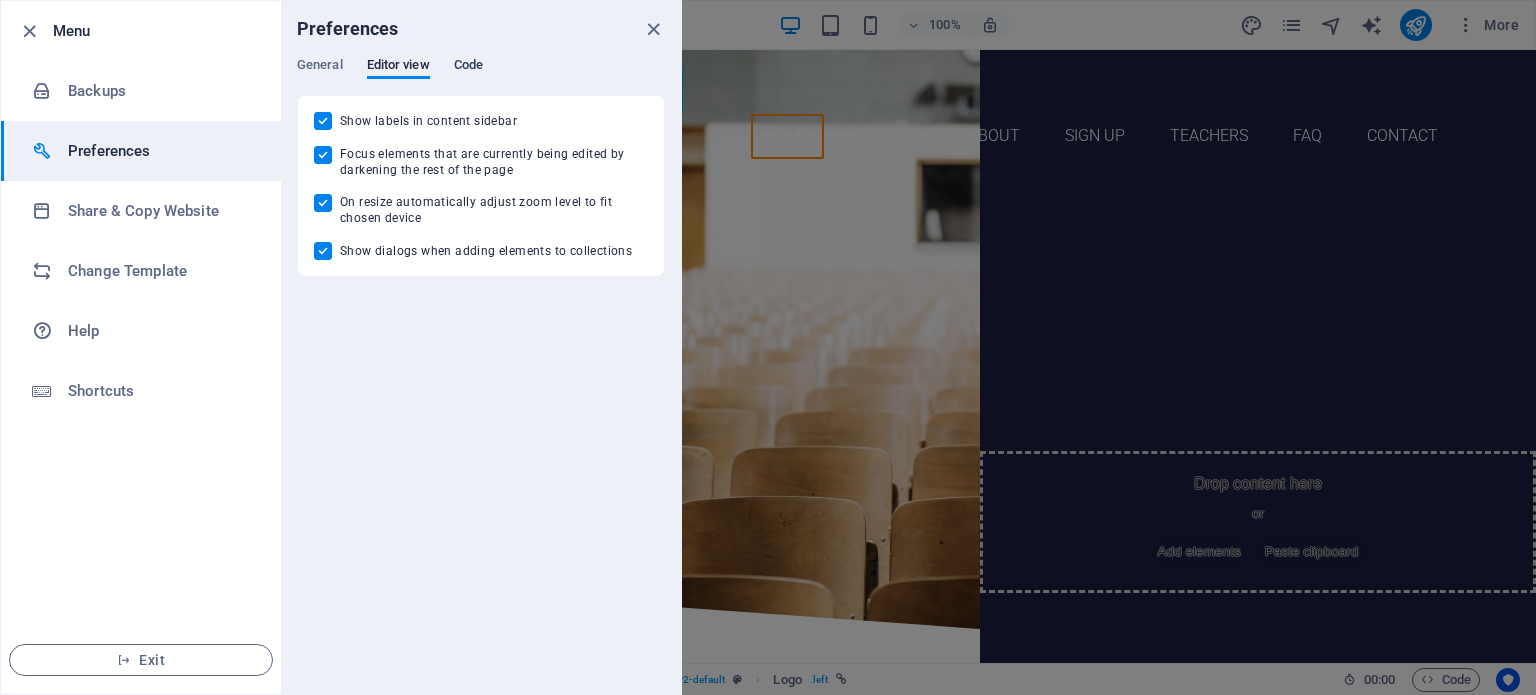 click on "Code" at bounding box center [468, 67] 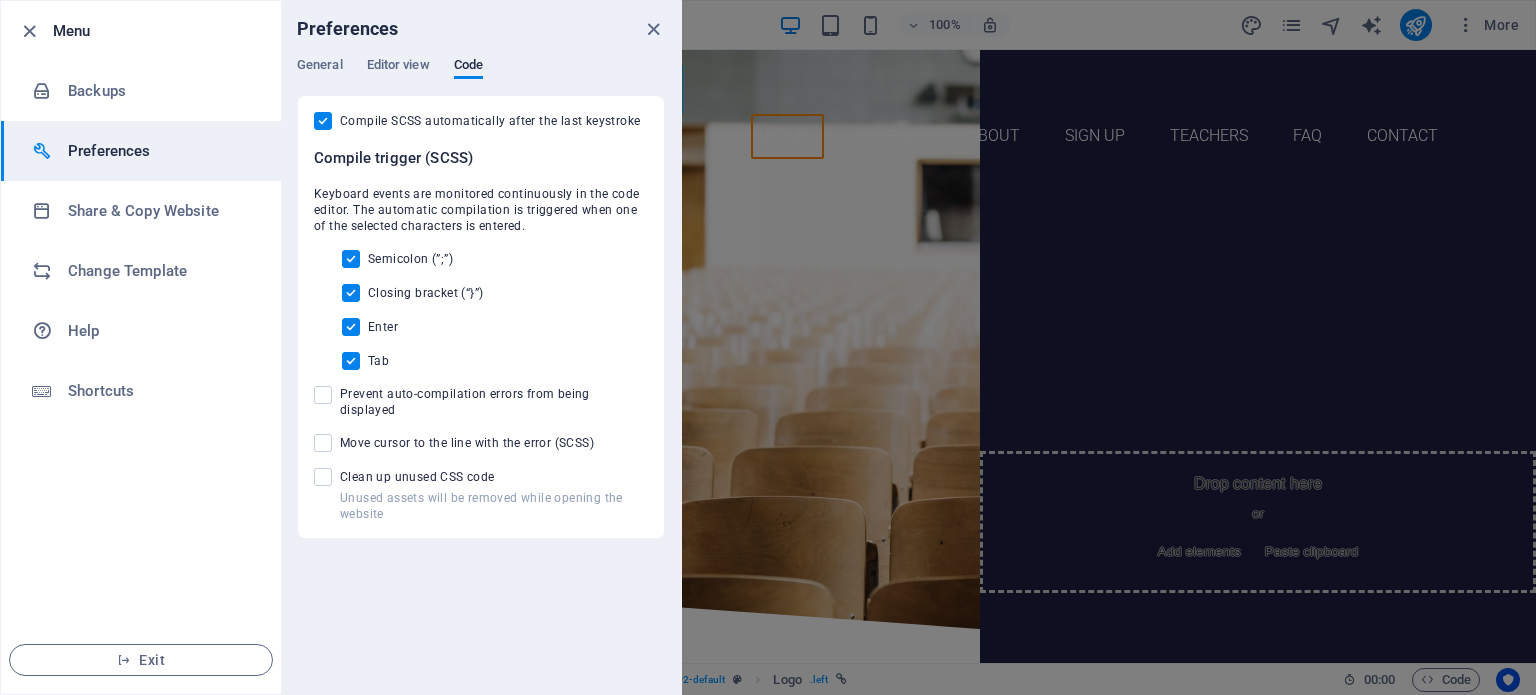 click on "Preferences" at bounding box center (481, 29) 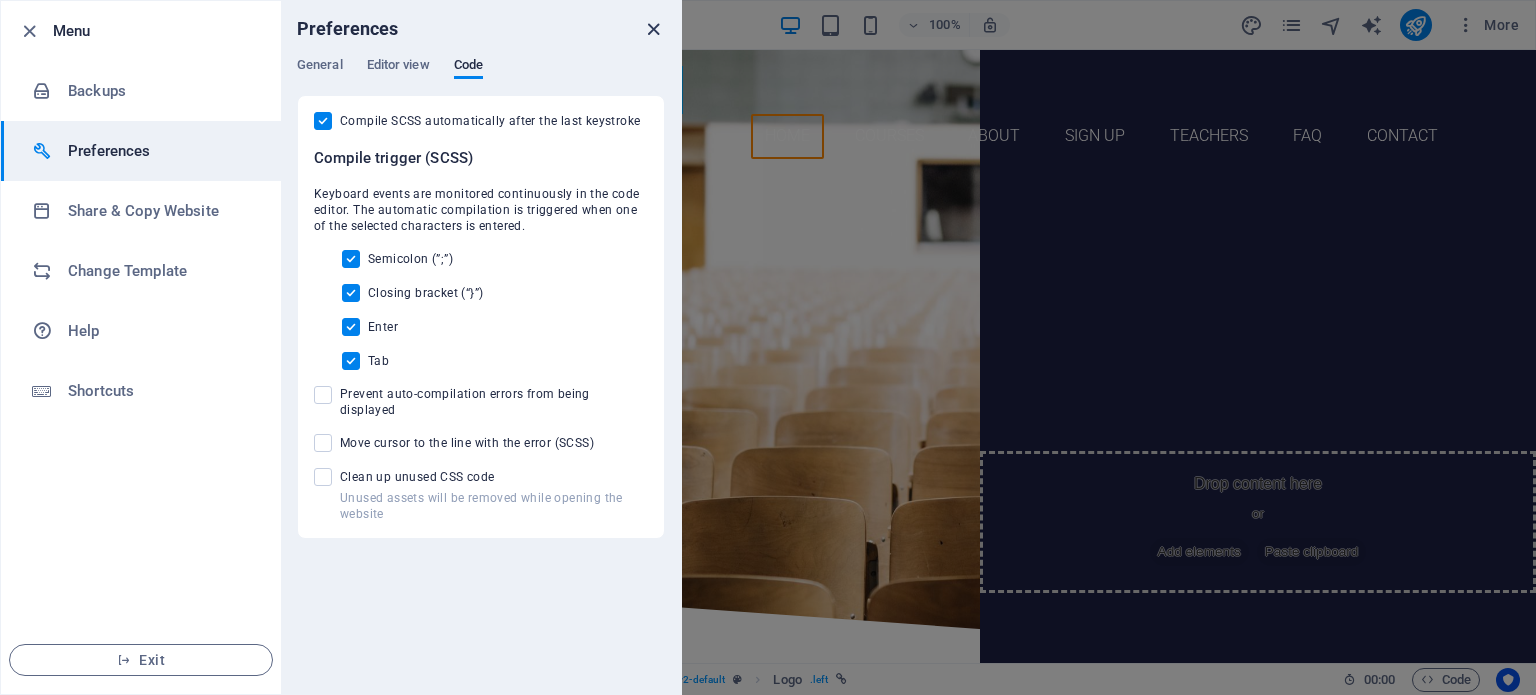 click at bounding box center [653, 29] 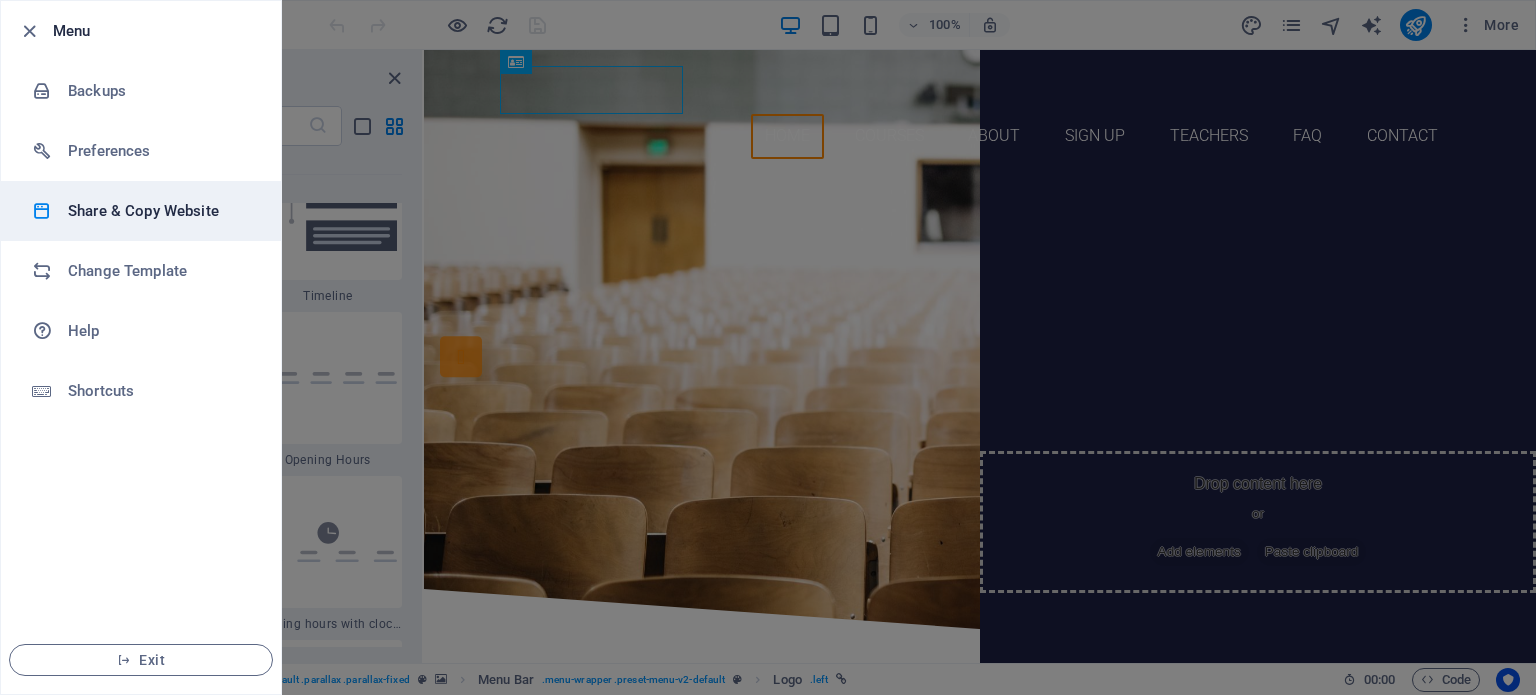 click on "Share & Copy Website" at bounding box center (141, 211) 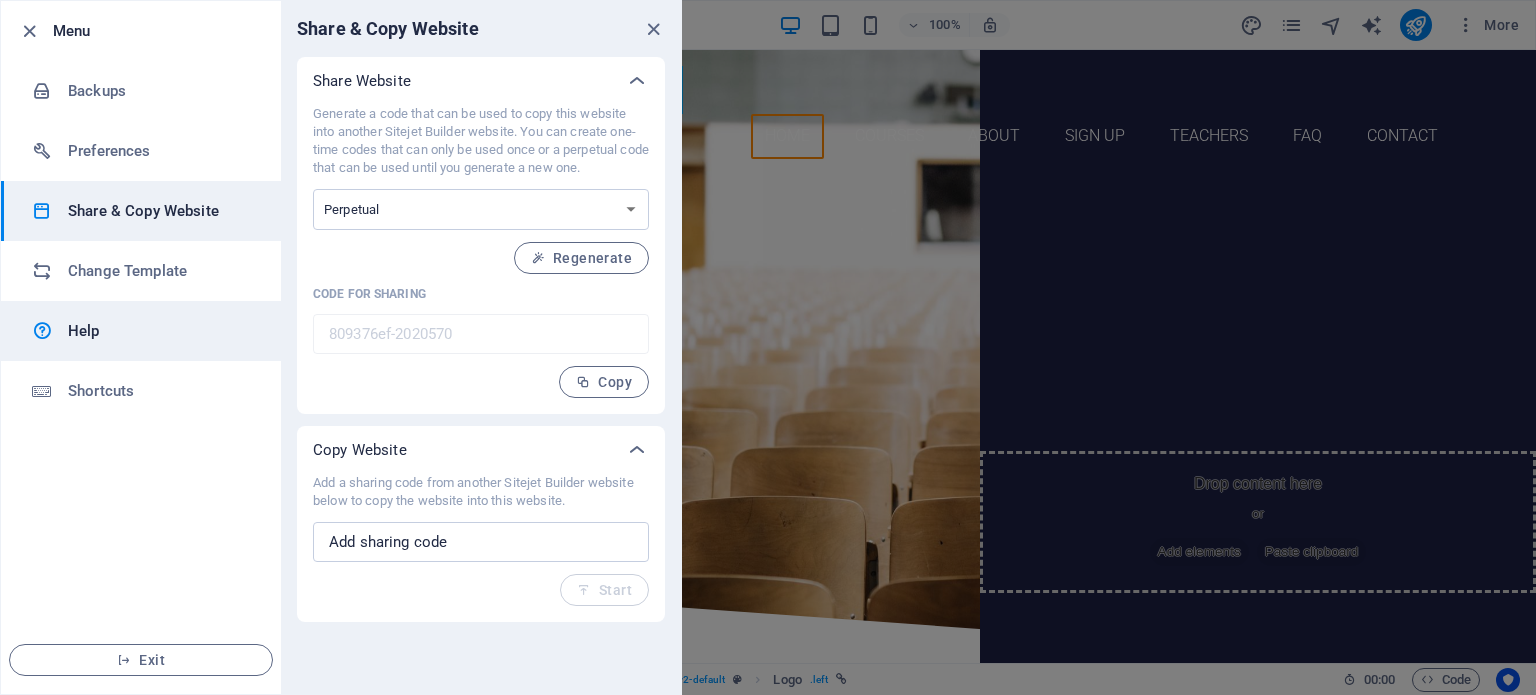 click on "Help" at bounding box center (160, 331) 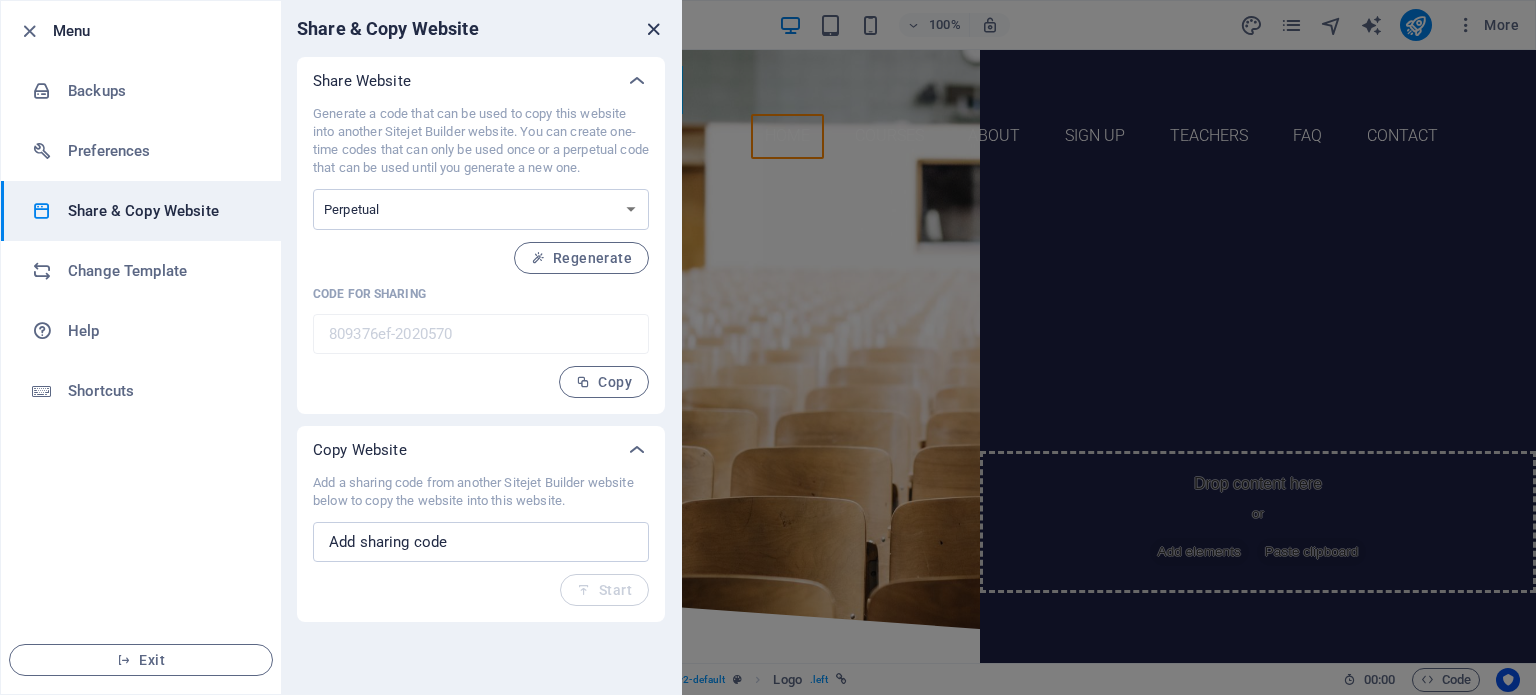 click at bounding box center (653, 29) 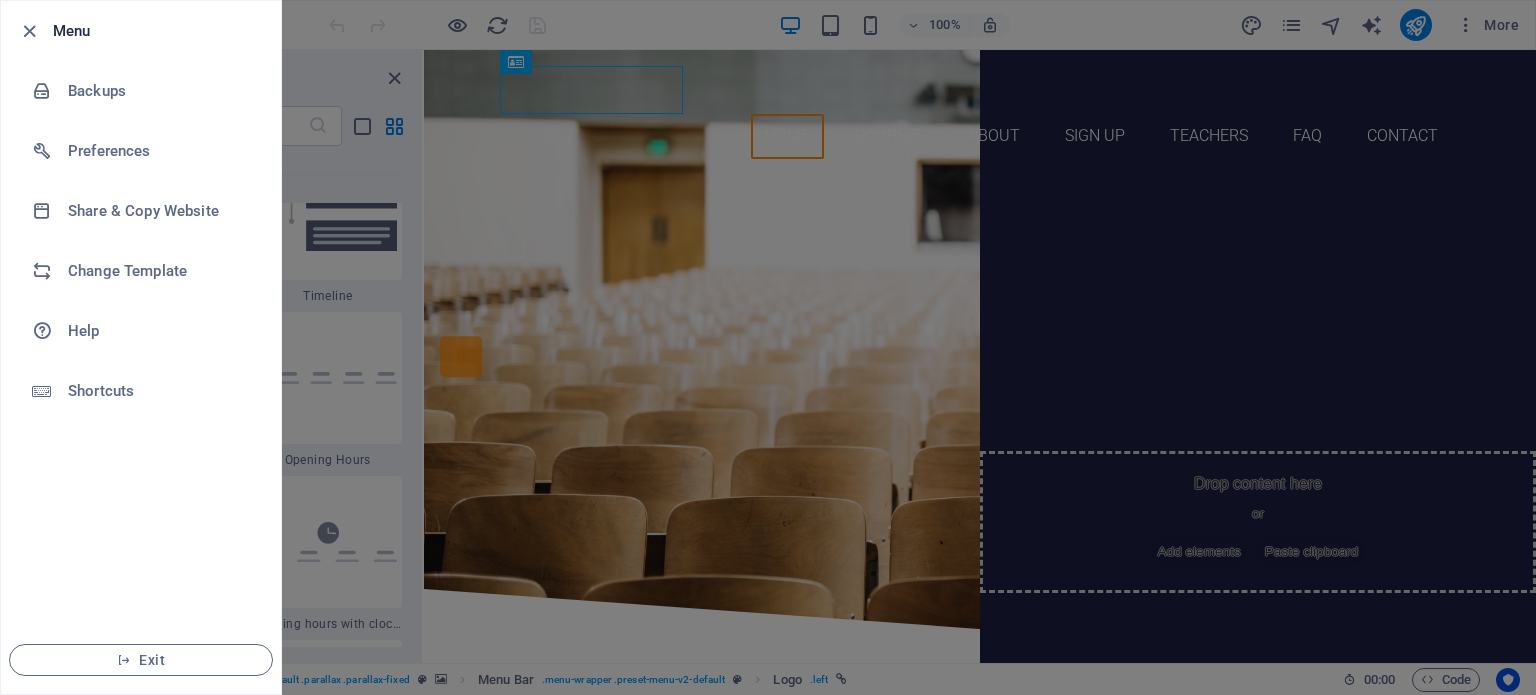click at bounding box center (768, 347) 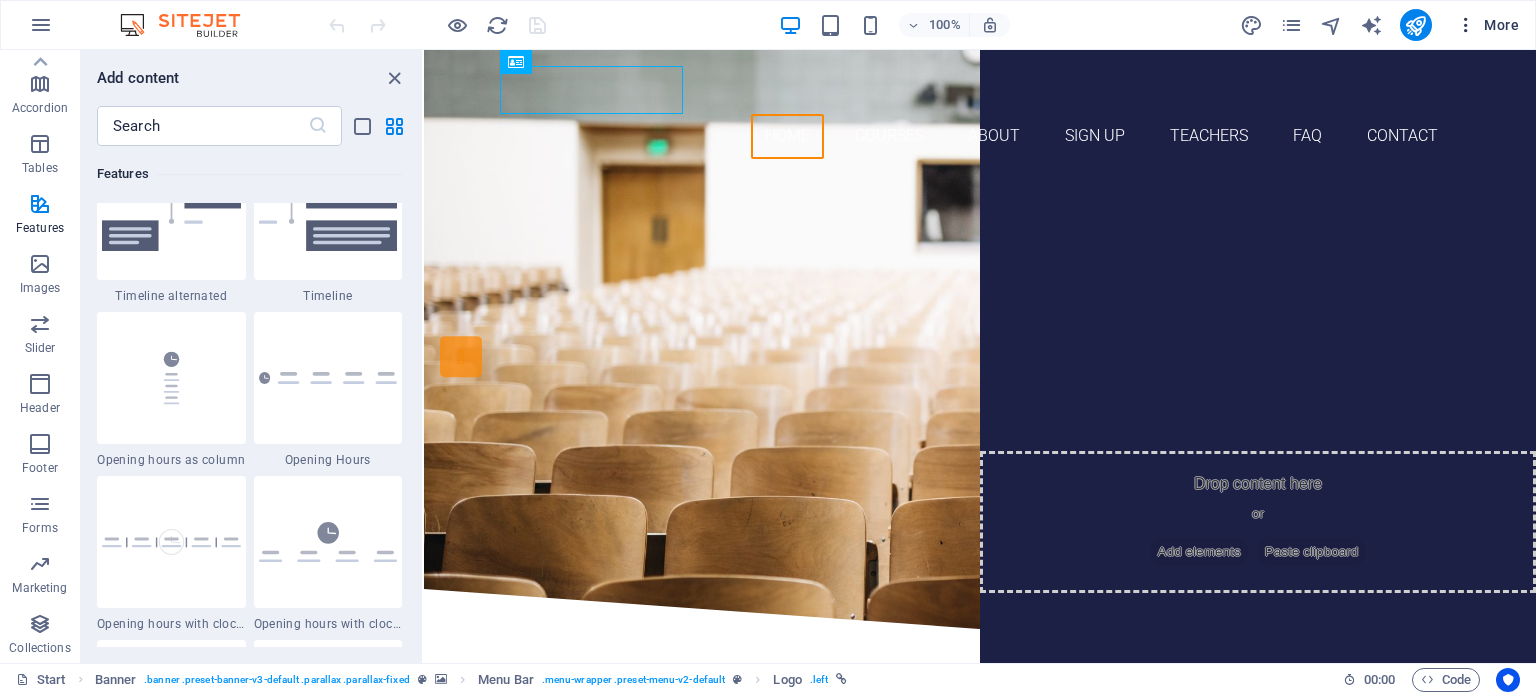 click on "More" at bounding box center (1487, 25) 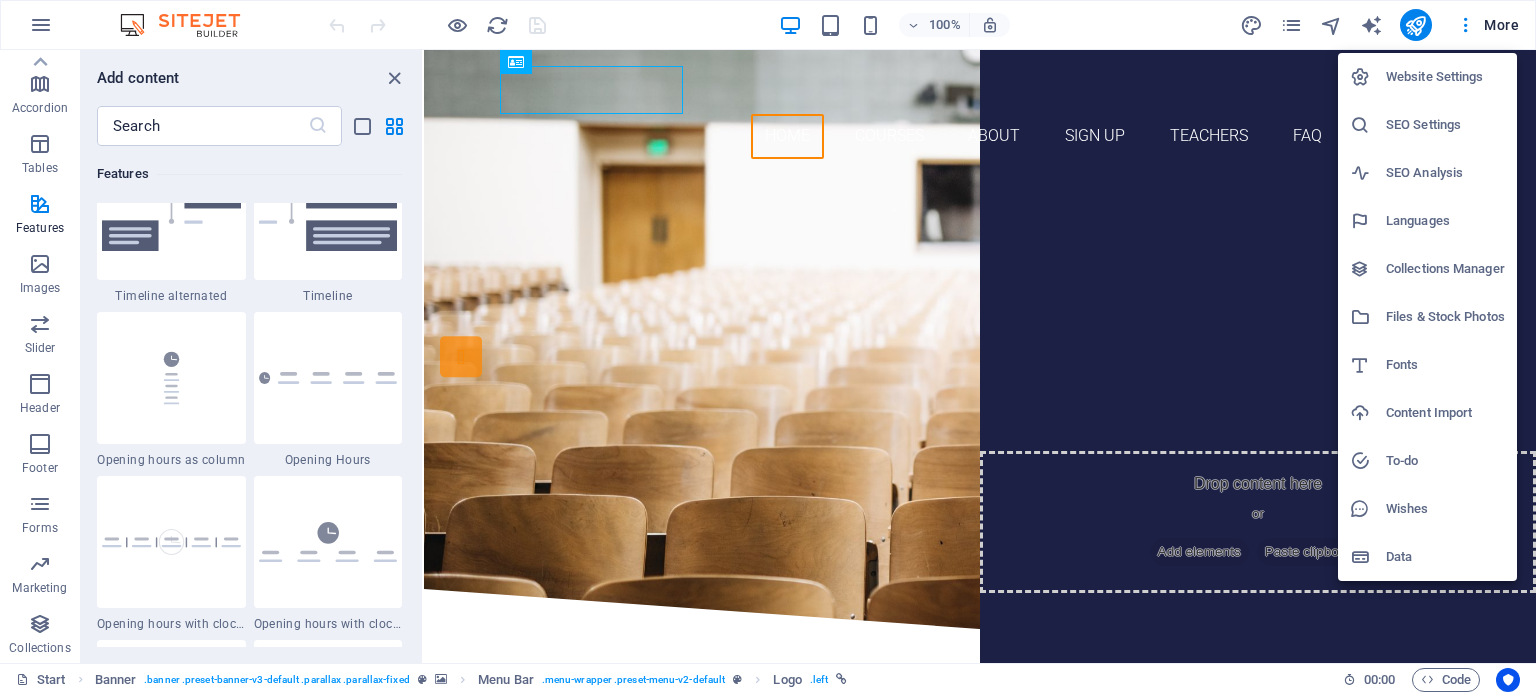 click on "Languages" at bounding box center (1445, 221) 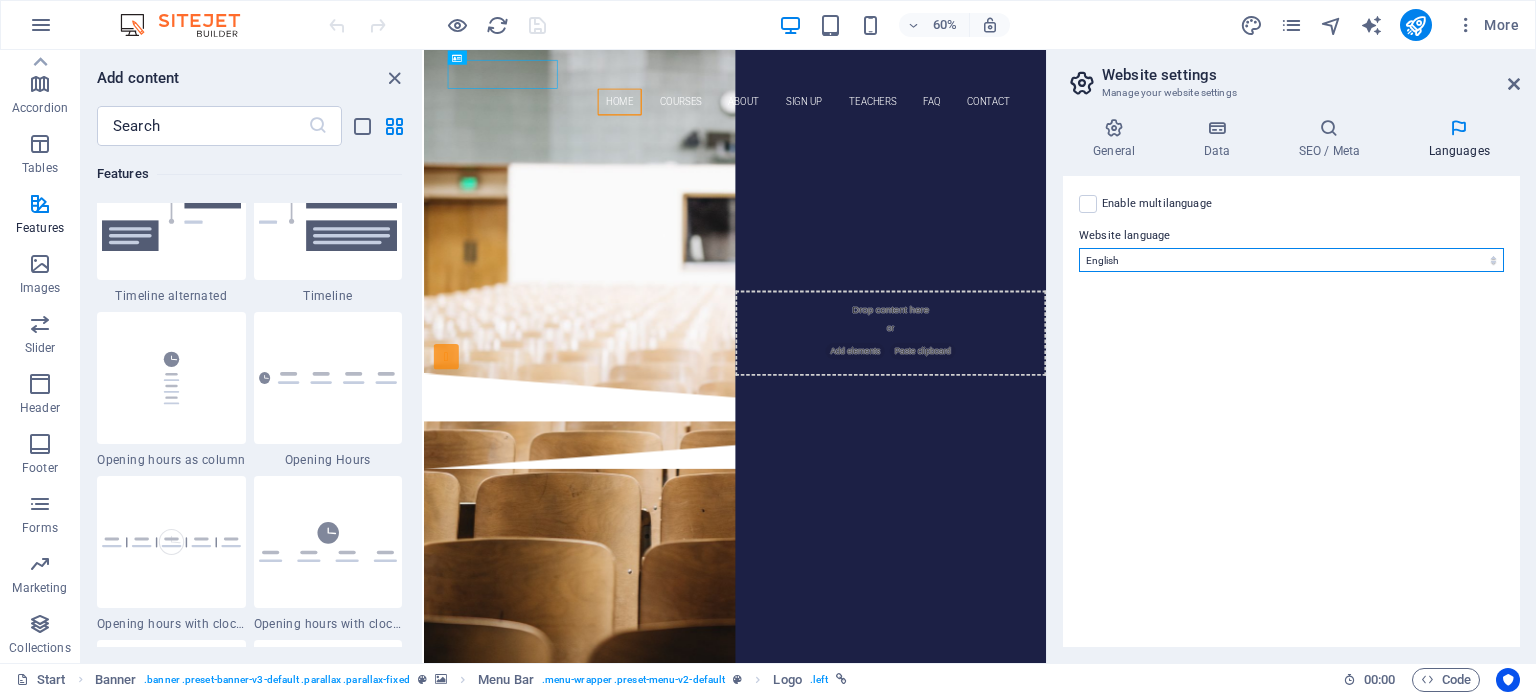 click on "Abkhazian Afar Afrikaans Akan Albanian Amharic Arabic Aragonese Armenian Assamese Avaric Avestan Aymara Azerbaijani Bambara Bashkir Basque Belarusian Bengali Bihari languages Bislama Bokmål Bosnian Breton Bulgarian Burmese Catalan Central Khmer Chamorro Chechen Chinese Church Slavic Chuvash Cornish Corsican Cree Croatian Czech Danish Dutch Dzongkha English Esperanto Estonian Ewe Faroese Farsi (Persian) Fijian Finnish French Fulah Gaelic Galician Ganda Georgian German Greek Greenlandic Guaraní Gujarati Haitian Creole Hausa Hebrew Herero Hindi Hiri Motu Hungarian Icelandic Ido Igbo Indonesian Interlingua Interlingue Inuktitut Inupiaq Irish Italian Japanese Javanese Kannada Kanuri Kashmiri Kazakh Kikuyu Kinyarwanda Komi Kongo Korean Kurdish Kwanyama Kyrgyz Lao Latin Latvian Limburgish Lingala Lithuanian Luba-Katanga Luxembourgish Macedonian Malagasy Malay Malayalam Maldivian Maltese Manx Maori Marathi Marshallese Mongolian Nauru Navajo Ndonga Nepali North Ndebele Northern Sami Norwegian Norwegian Nynorsk Nuosu" at bounding box center (1291, 260) 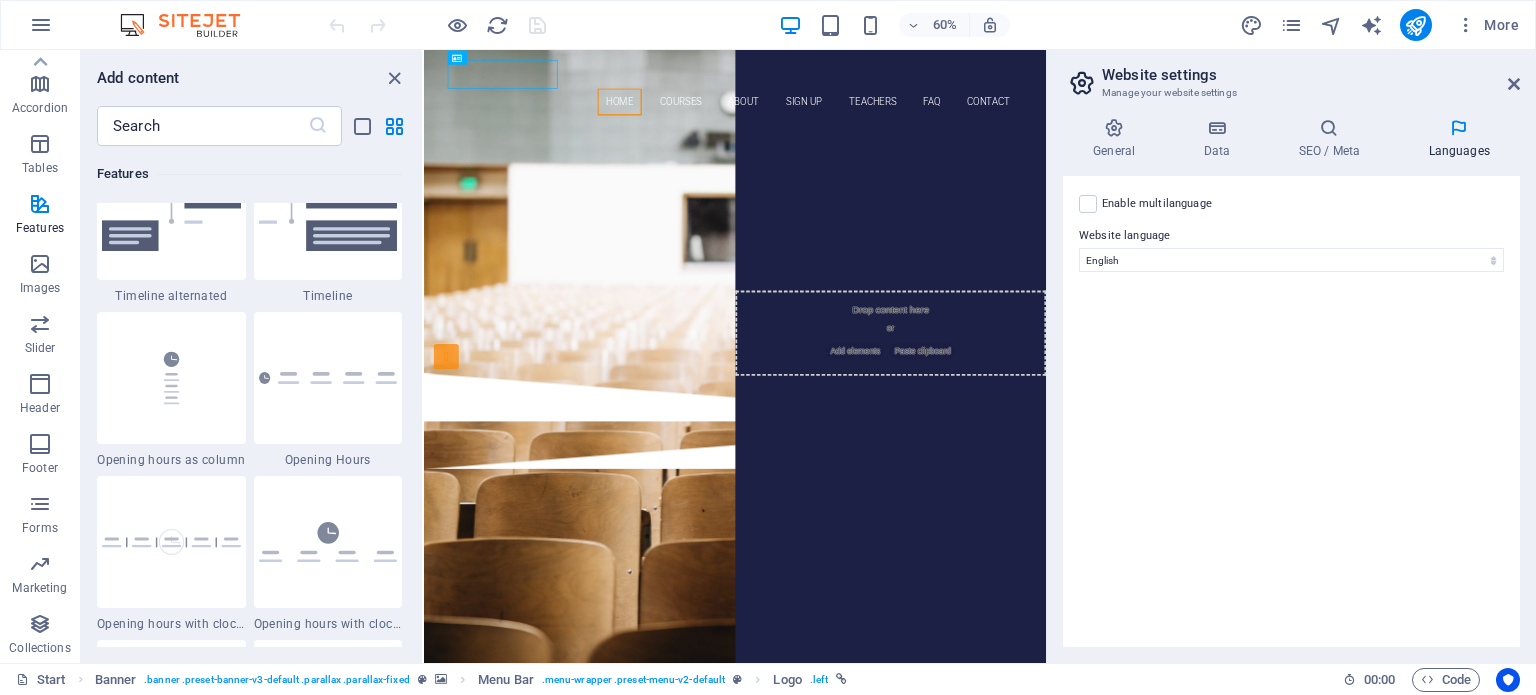 click on "Enable multilanguage To disable multilanguage delete all languages until only one language remains." at bounding box center [1157, 204] 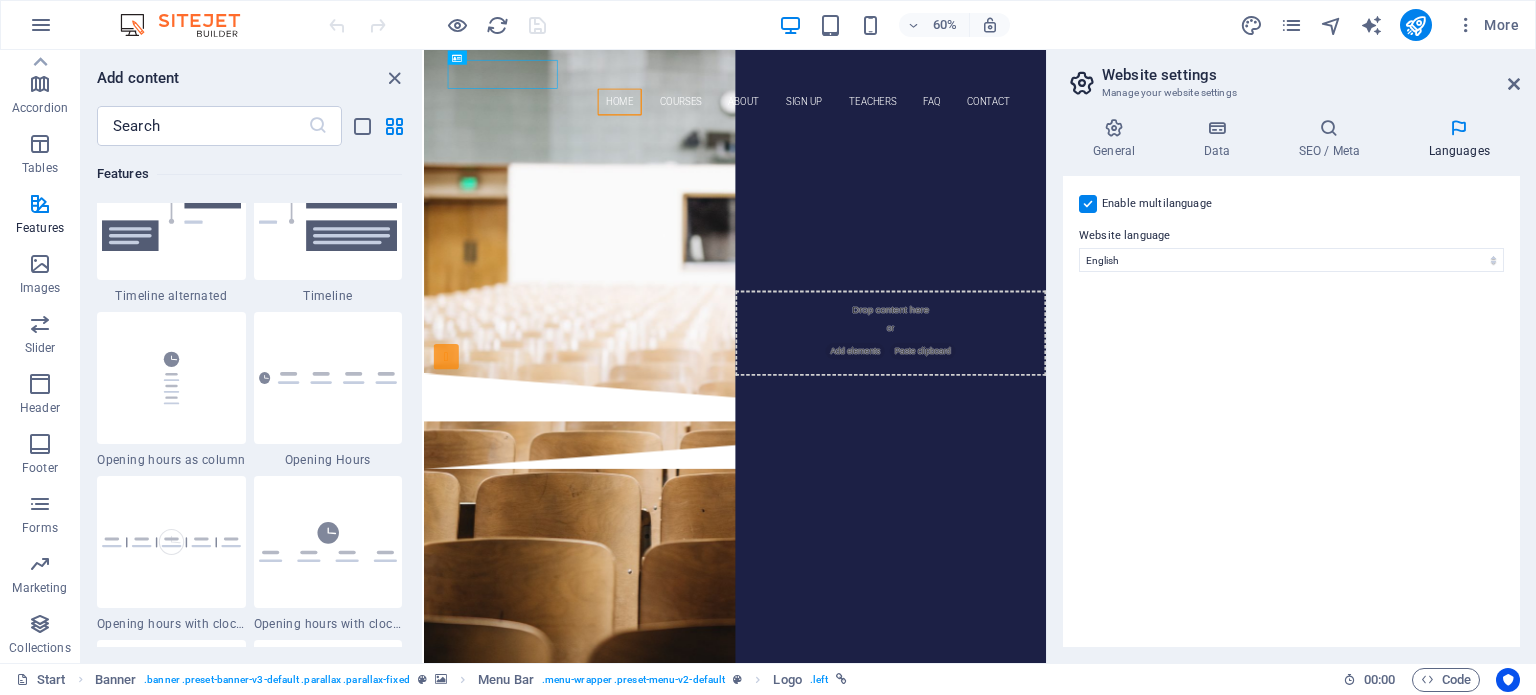 select 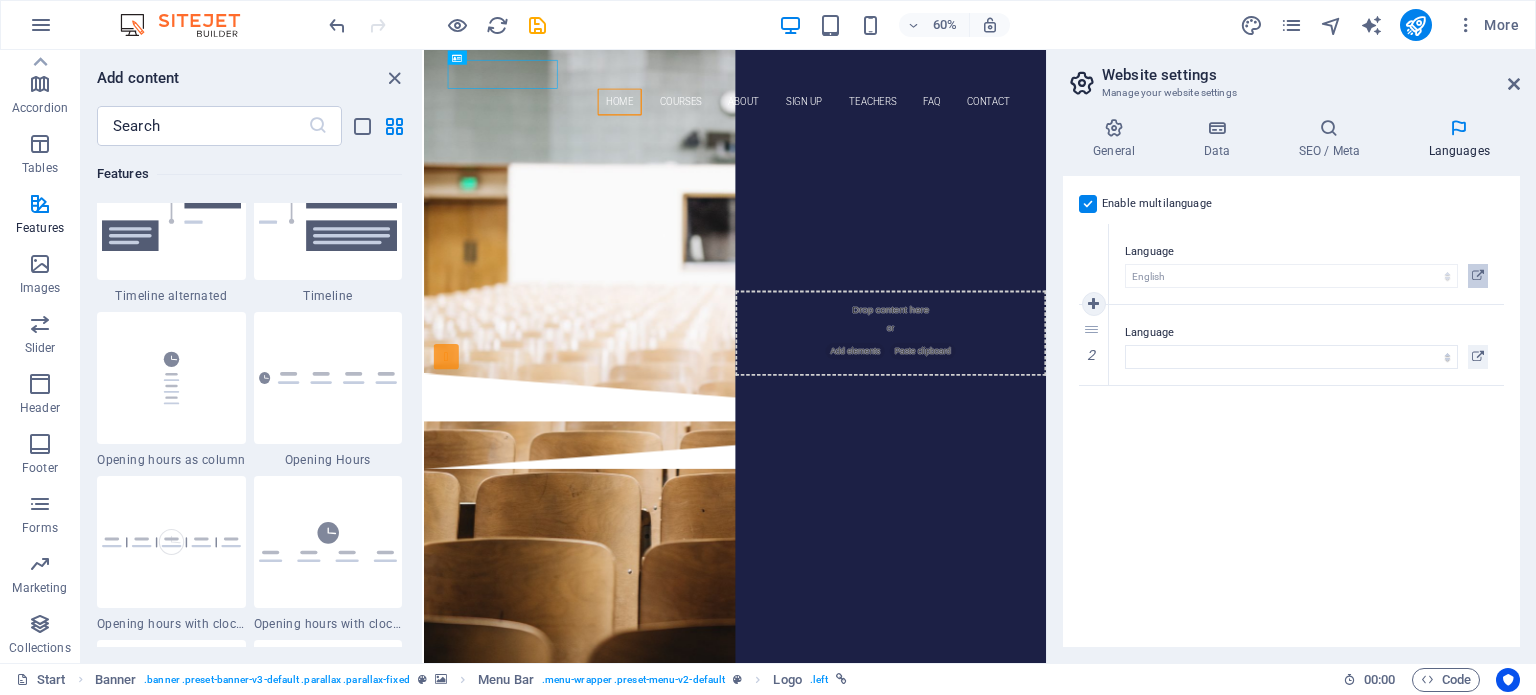 click at bounding box center [1478, 276] 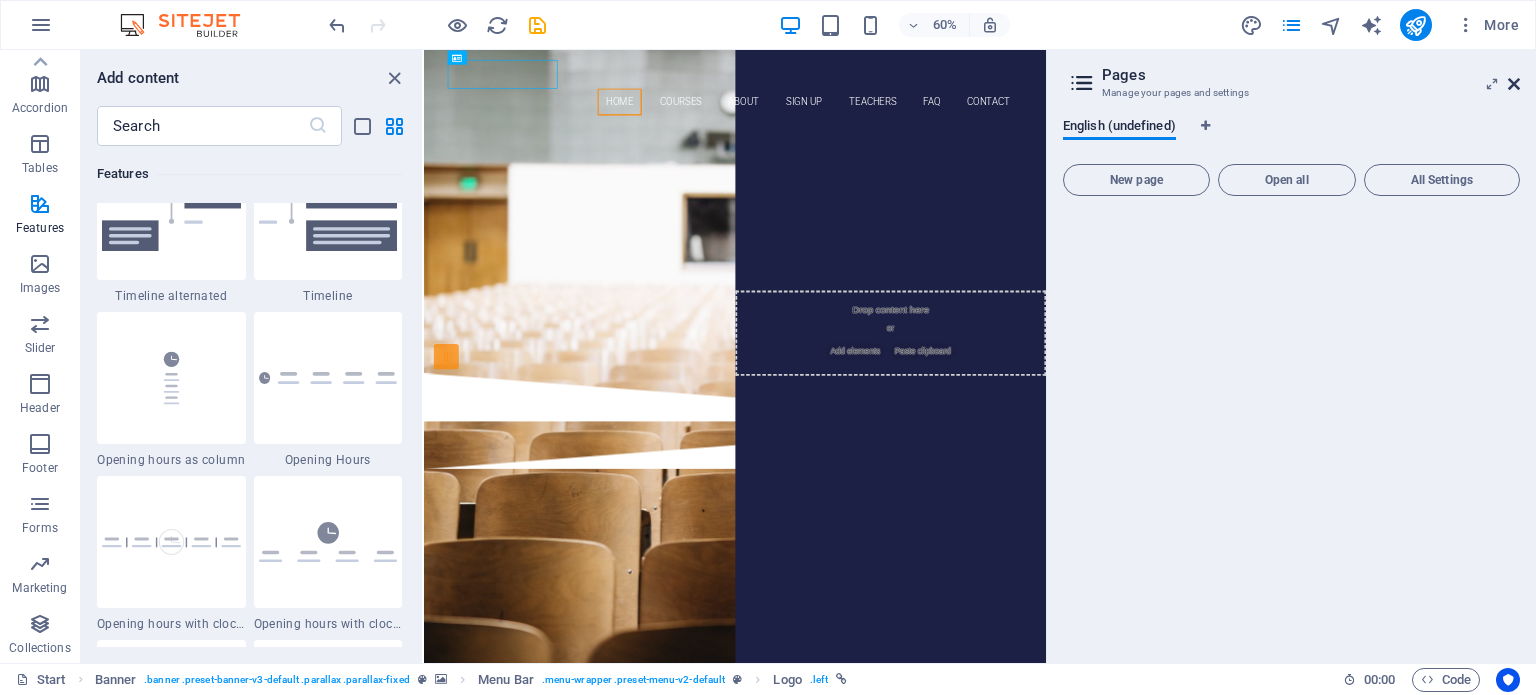 click at bounding box center [1514, 84] 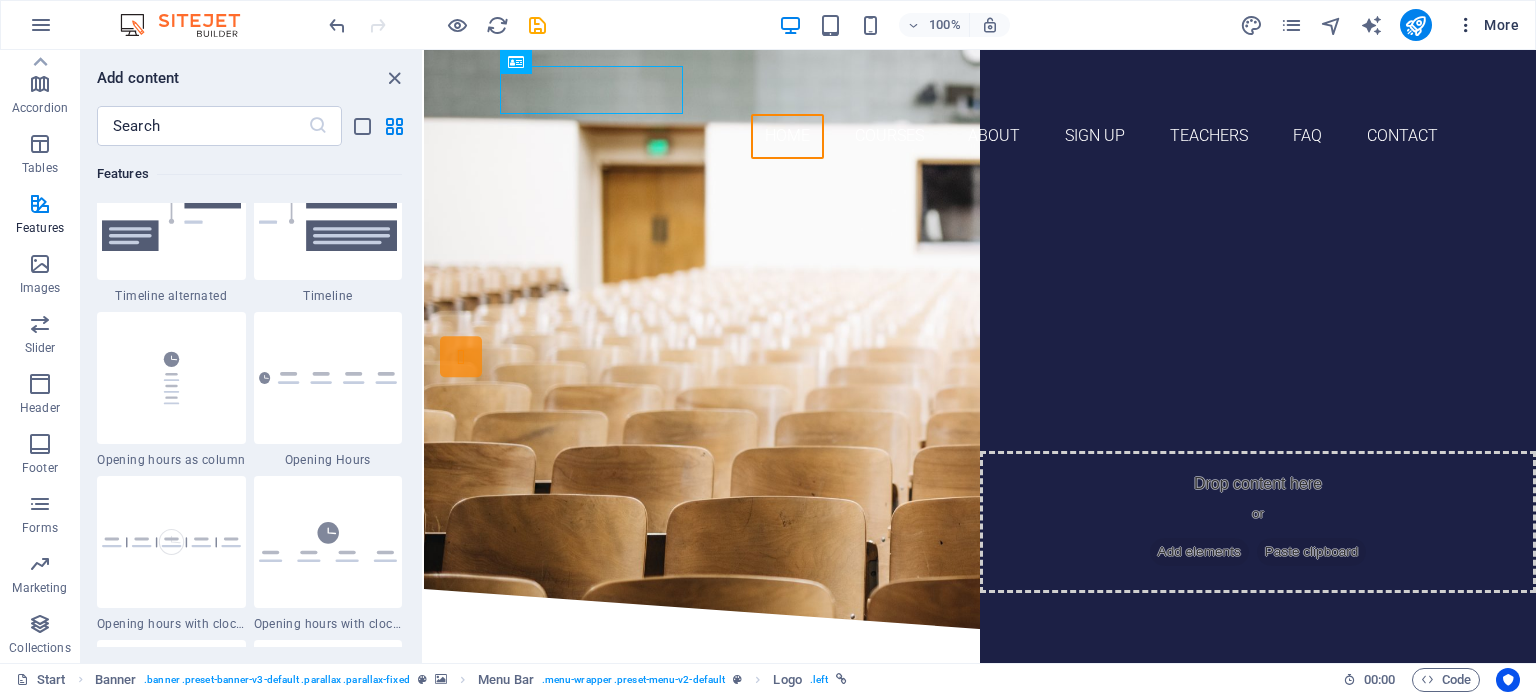 click on "More" at bounding box center [1487, 25] 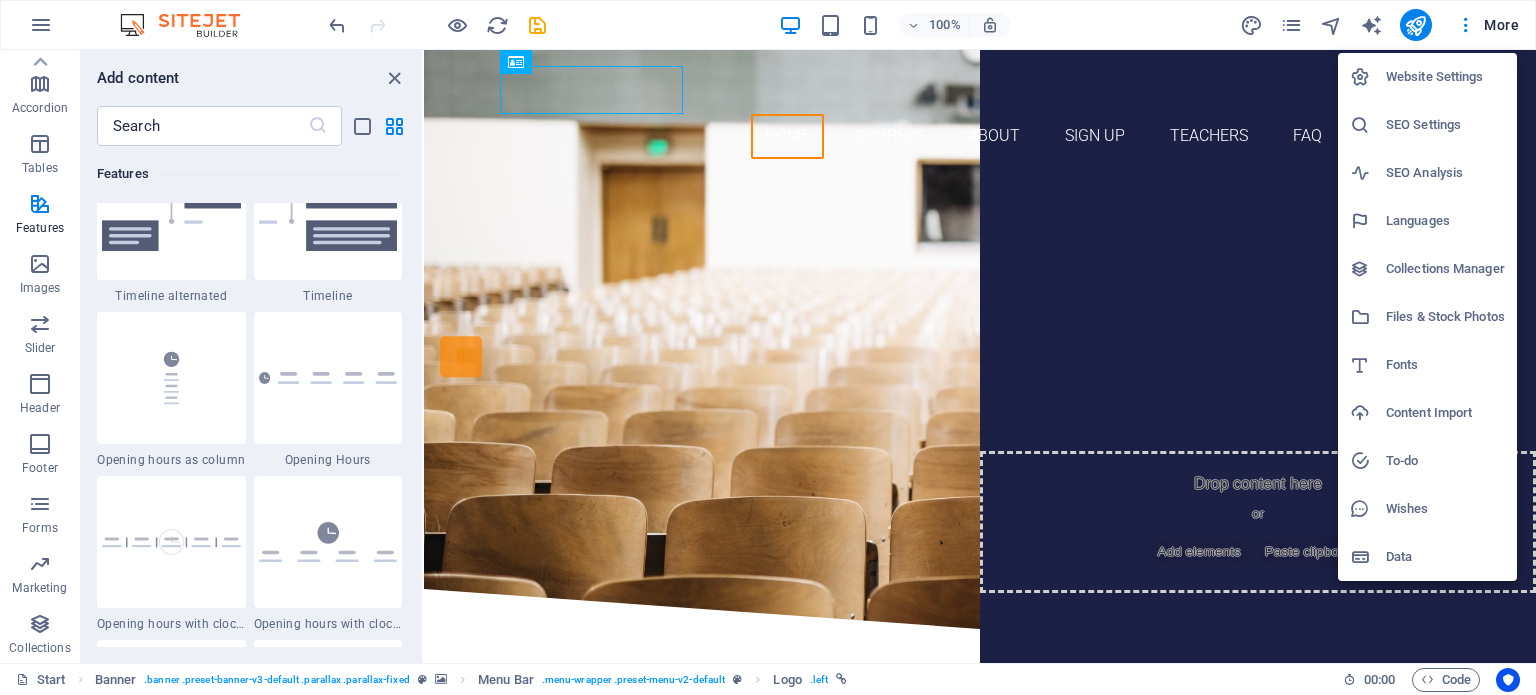 click on "Languages" at bounding box center [1445, 221] 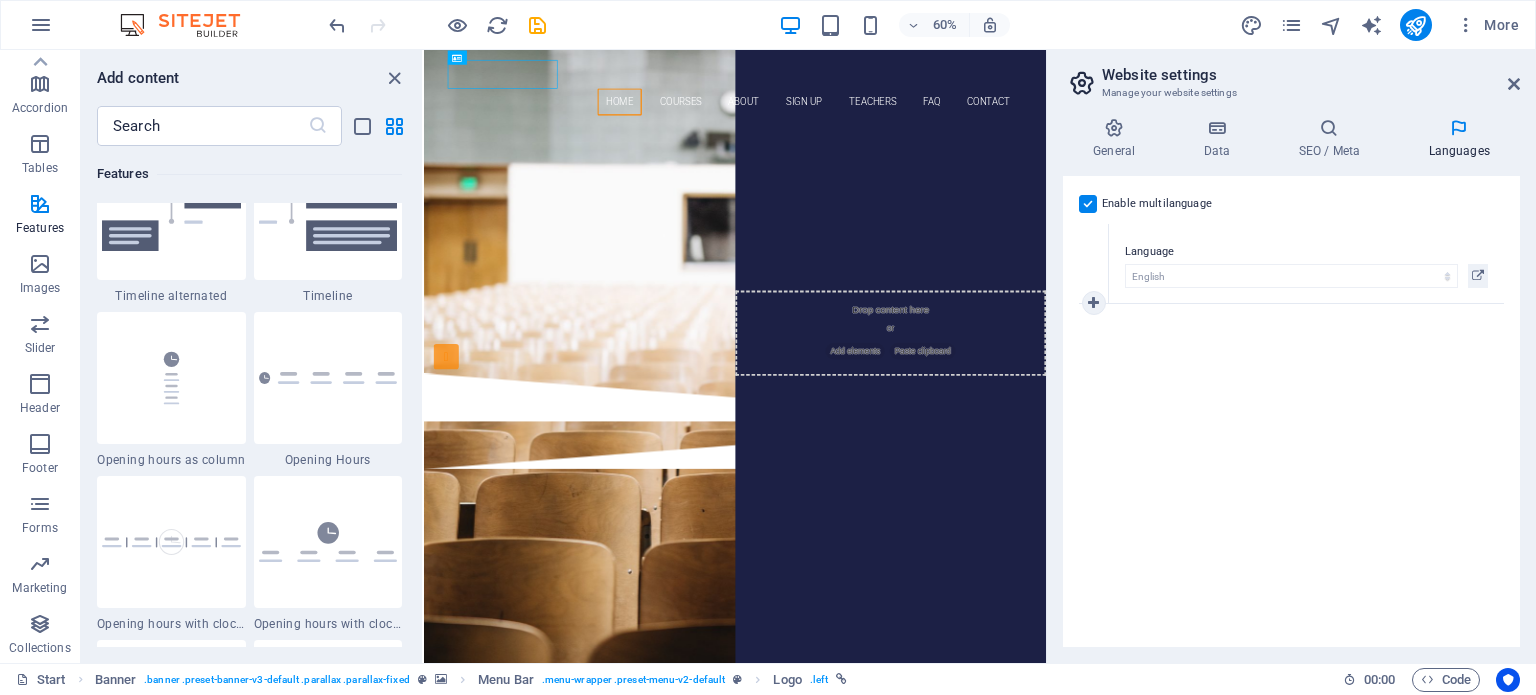 select on "41" 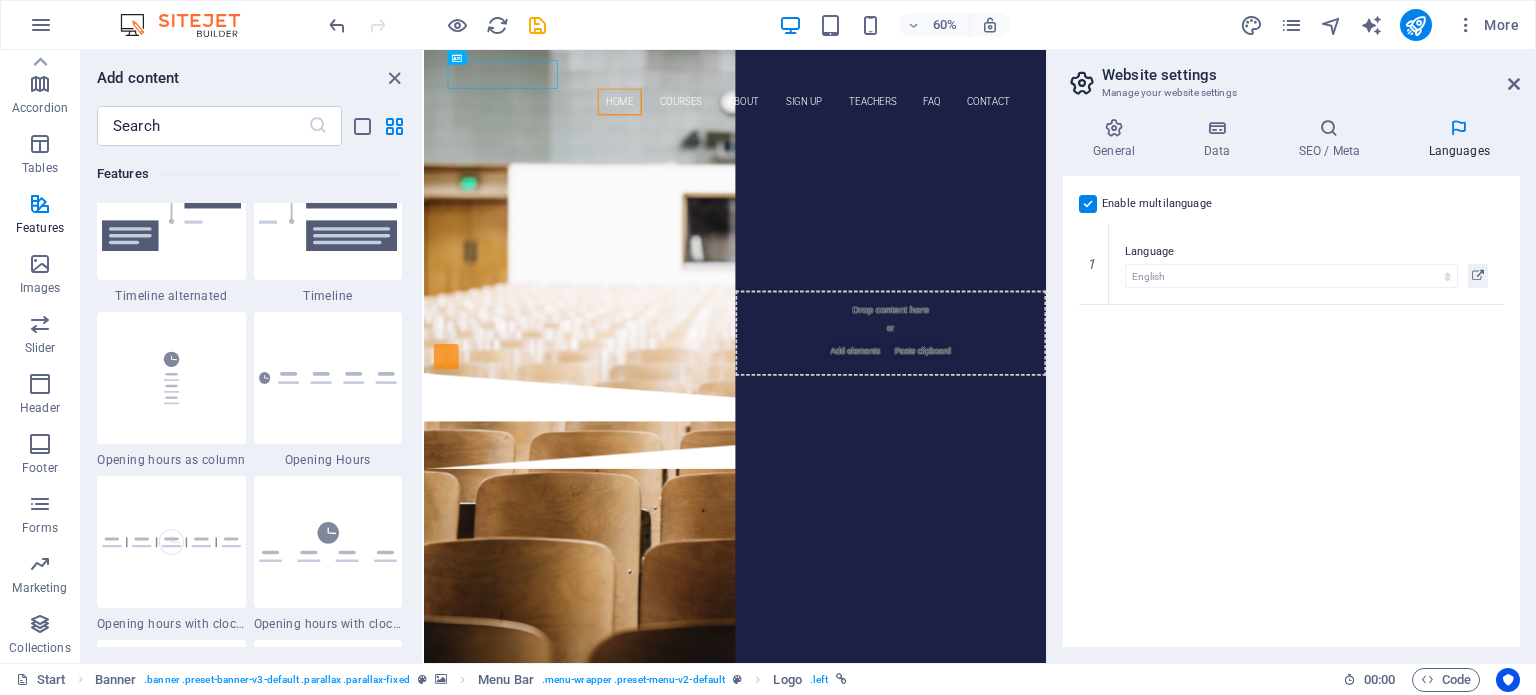 click on "General  Data  SEO / Meta  Languages Website name chesz.edu.mx Logo Drag files here, click to choose files or select files from Files or our free stock photos & videos Select files from the file manager, stock photos, or upload file(s) Upload Favicon Set the favicon of your website here. A favicon is a small icon shown in the browser tab next to your website title. It helps visitors identify your website. Drag files here, click to choose files or select files from Files or our free stock photos & videos Select files from the file manager, stock photos, or upload file(s) Upload Preview Image (Open Graph) This image will be shown when the website is shared on social networks Drag files here, click to choose files or select files from Files or our free stock photos & videos Select files from the file manager, stock photos, or upload file(s) Upload Contact data for this website. This can be used everywhere on the website and will update automatically. Company chesz.edu.mx First name Last name Street ZIP code Fax" at bounding box center (1291, 382) 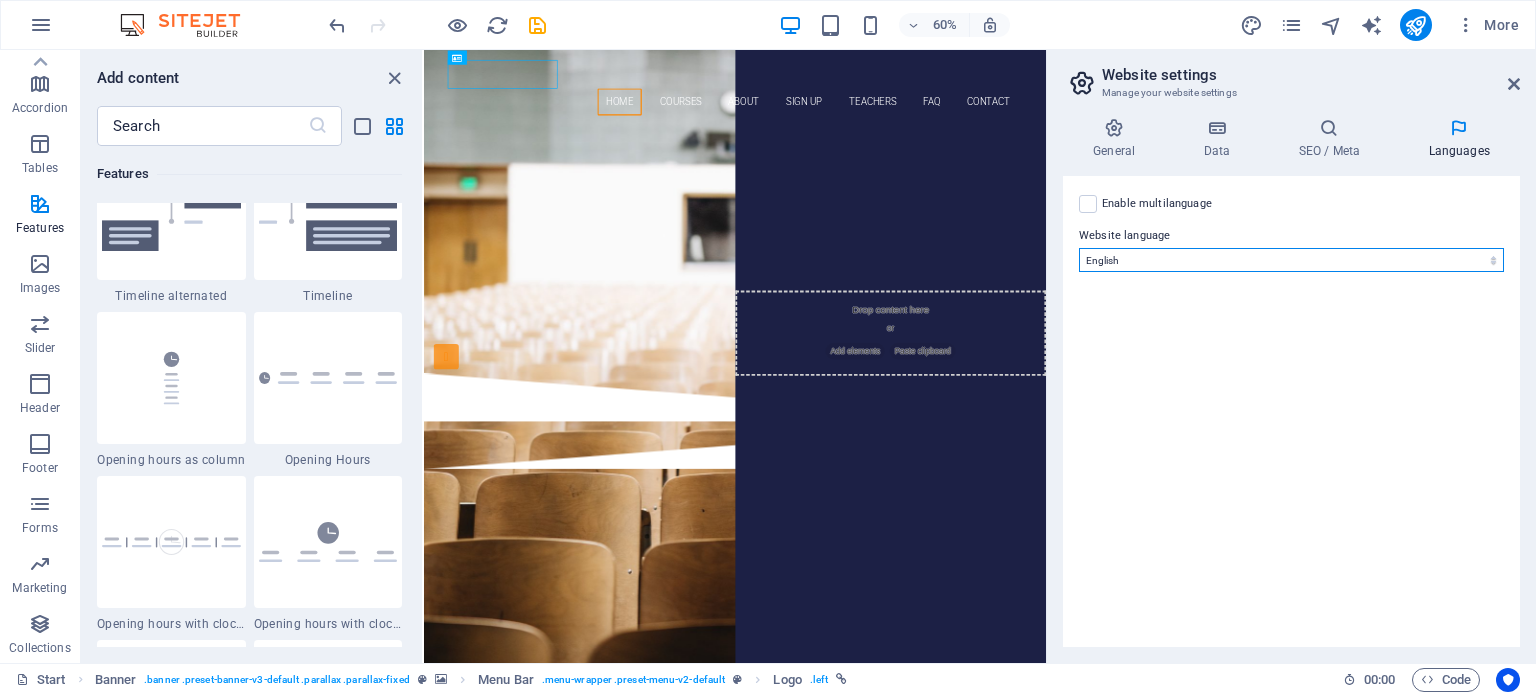 click on "Abkhazian Afar Afrikaans Akan Albanian Amharic Arabic Aragonese Armenian Assamese Avaric Avestan Aymara Azerbaijani Bambara Bashkir Basque Belarusian Bengali Bihari languages Bislama Bokmål Bosnian Breton Bulgarian Burmese Catalan Central Khmer Chamorro Chechen Chinese Church Slavic Chuvash Cornish Corsican Cree Croatian Czech Danish Dutch Dzongkha English Esperanto Estonian Ewe Faroese Farsi (Persian) Fijian Finnish French Fulah Gaelic Galician Ganda Georgian German Greek Greenlandic Guaraní Gujarati Haitian Creole Hausa Hebrew Herero Hindi Hiri Motu Hungarian Icelandic Ido Igbo Indonesian Interlingua Interlingue Inuktitut Inupiaq Irish Italian Japanese Javanese Kannada Kanuri Kashmiri Kazakh Kikuyu Kinyarwanda Komi Kongo Korean Kurdish Kwanyama Kyrgyz Lao Latin Latvian Limburgish Lingala Lithuanian Luba-Katanga Luxembourgish Macedonian Malagasy Malay Malayalam Maldivian Maltese Manx Maori Marathi Marshallese Mongolian Nauru Navajo Ndonga Nepali North Ndebele Northern Sami Norwegian Norwegian Nynorsk Nuosu" at bounding box center [1291, 260] 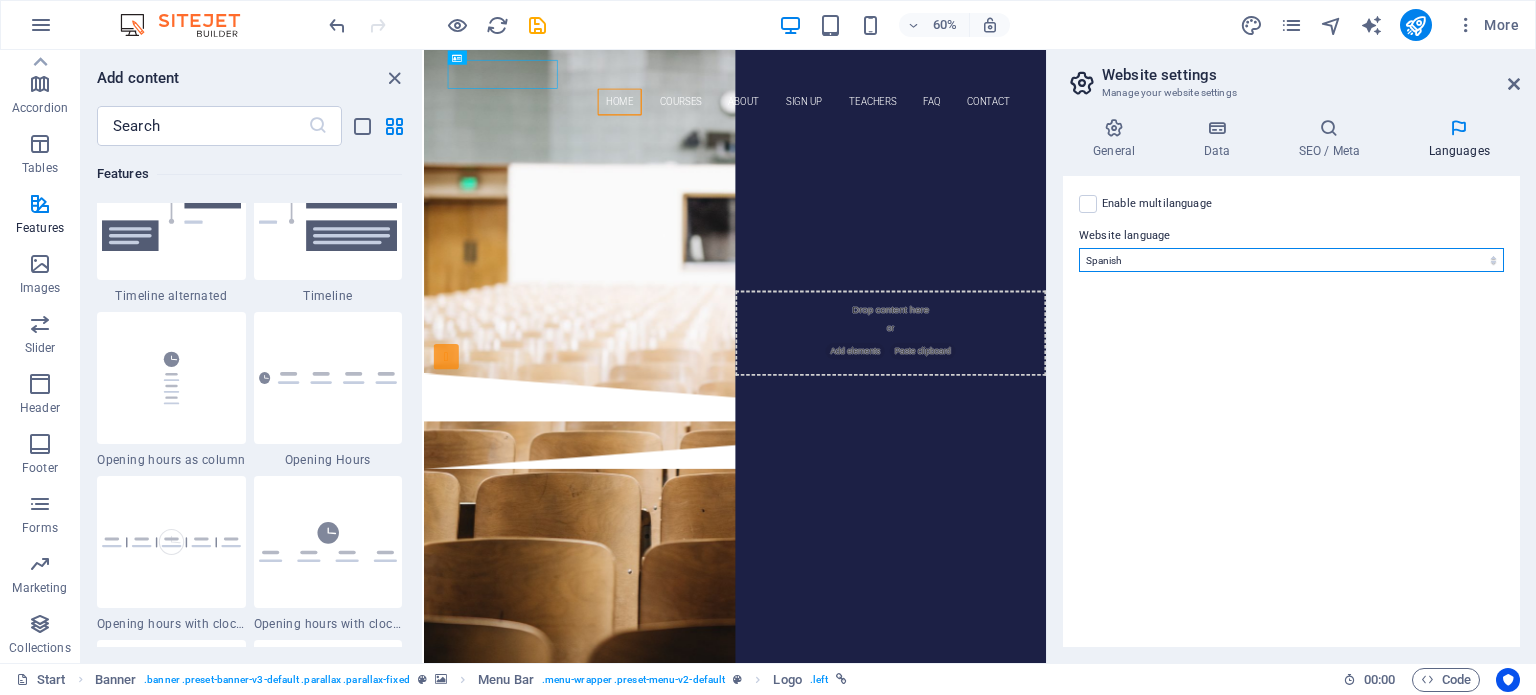 click on "Abkhazian Afar Afrikaans Akan Albanian Amharic Arabic Aragonese Armenian Assamese Avaric Avestan Aymara Azerbaijani Bambara Bashkir Basque Belarusian Bengali Bihari languages Bislama Bokmål Bosnian Breton Bulgarian Burmese Catalan Central Khmer Chamorro Chechen Chinese Church Slavic Chuvash Cornish Corsican Cree Croatian Czech Danish Dutch Dzongkha English Esperanto Estonian Ewe Faroese Farsi (Persian) Fijian Finnish French Fulah Gaelic Galician Ganda Georgian German Greek Greenlandic Guaraní Gujarati Haitian Creole Hausa Hebrew Herero Hindi Hiri Motu Hungarian Icelandic Ido Igbo Indonesian Interlingua Interlingue Inuktitut Inupiaq Irish Italian Japanese Javanese Kannada Kanuri Kashmiri Kazakh Kikuyu Kinyarwanda Komi Kongo Korean Kurdish Kwanyama Kyrgyz Lao Latin Latvian Limburgish Lingala Lithuanian Luba-Katanga Luxembourgish Macedonian Malagasy Malay Malayalam Maldivian Maltese Manx Maori Marathi Marshallese Mongolian Nauru Navajo Ndonga Nepali North Ndebele Northern Sami Norwegian Norwegian Nynorsk Nuosu" at bounding box center (1291, 260) 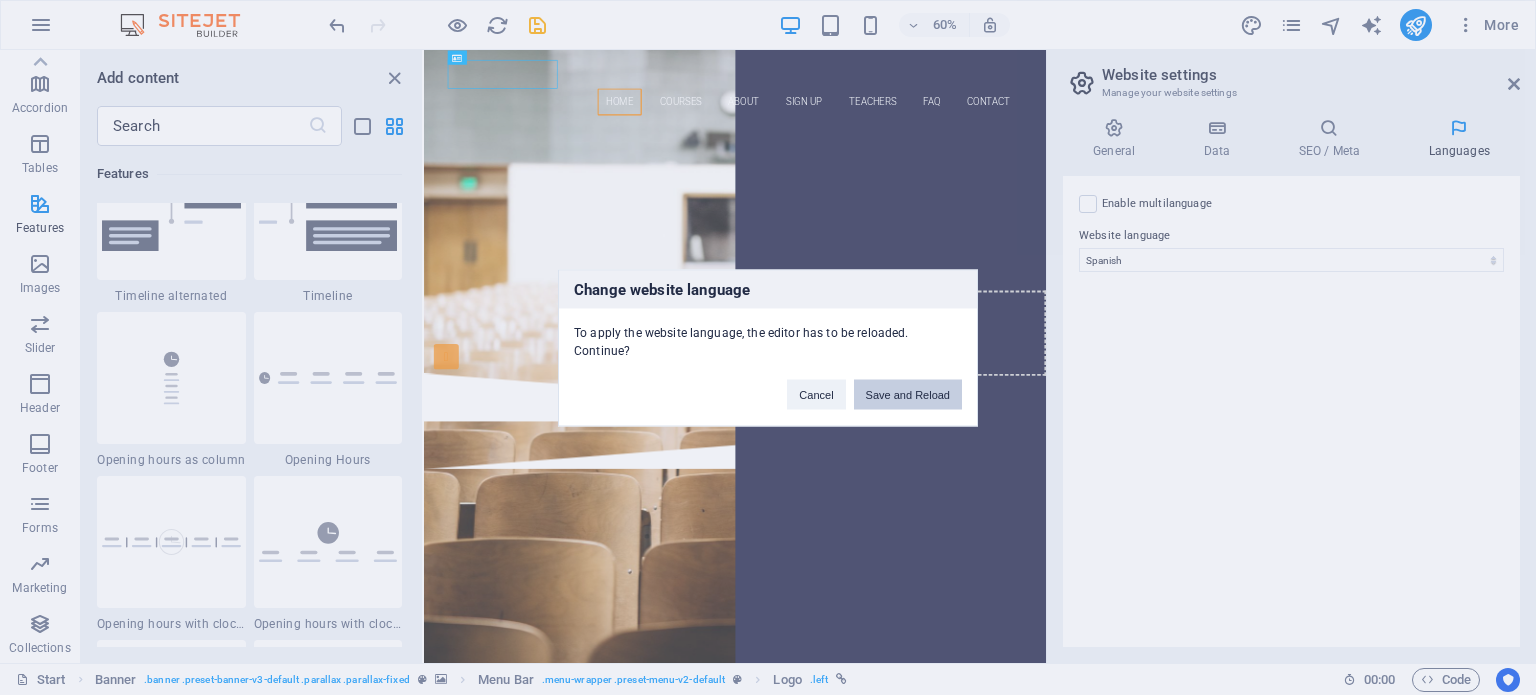 click on "Save and Reload" at bounding box center (908, 394) 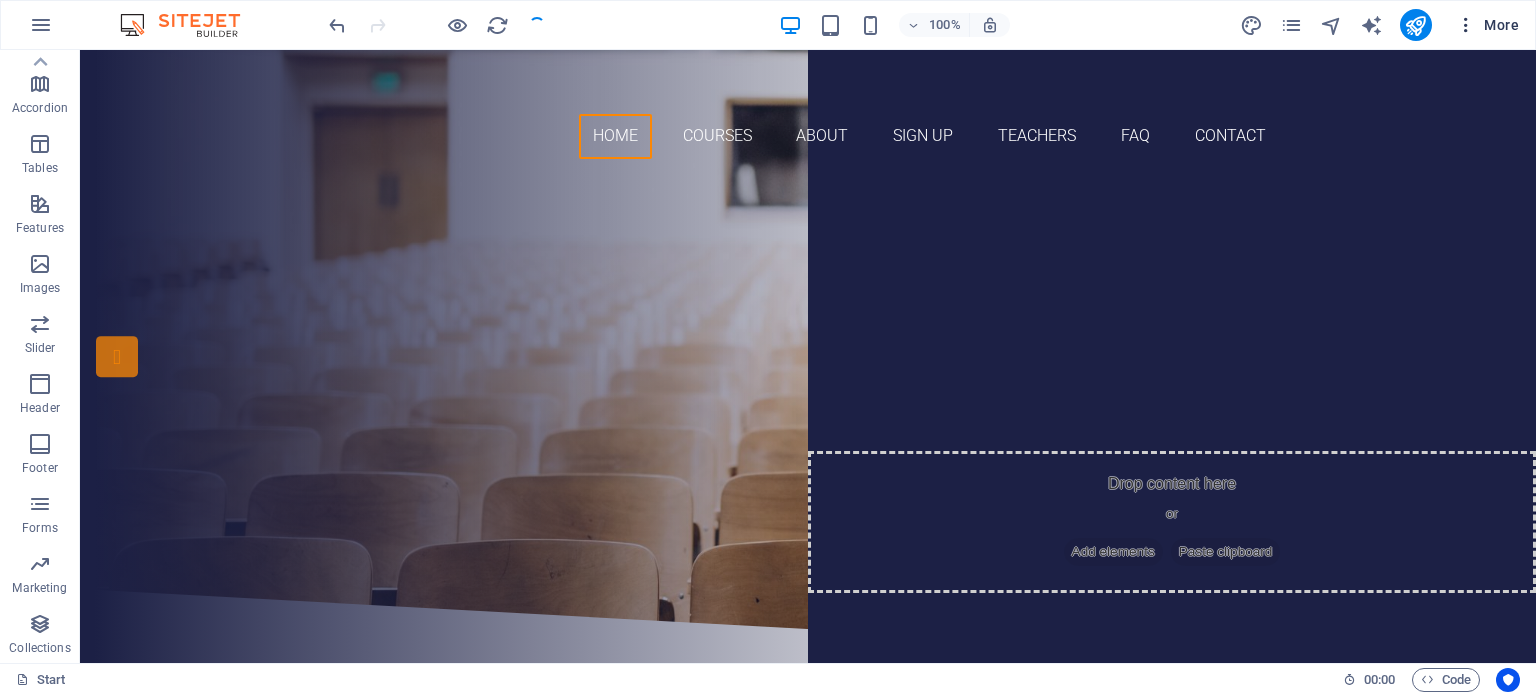 click on "More" at bounding box center (1487, 25) 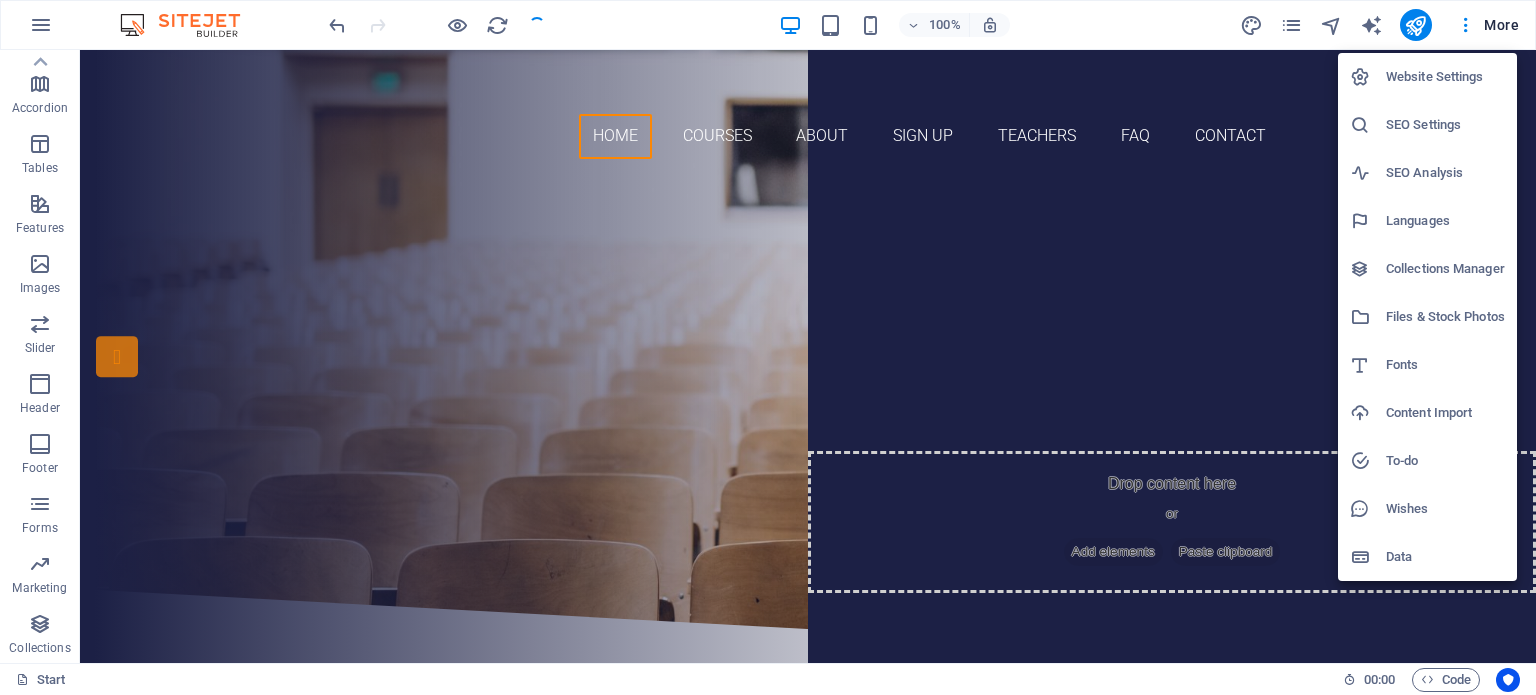click on "Languages" at bounding box center [1445, 221] 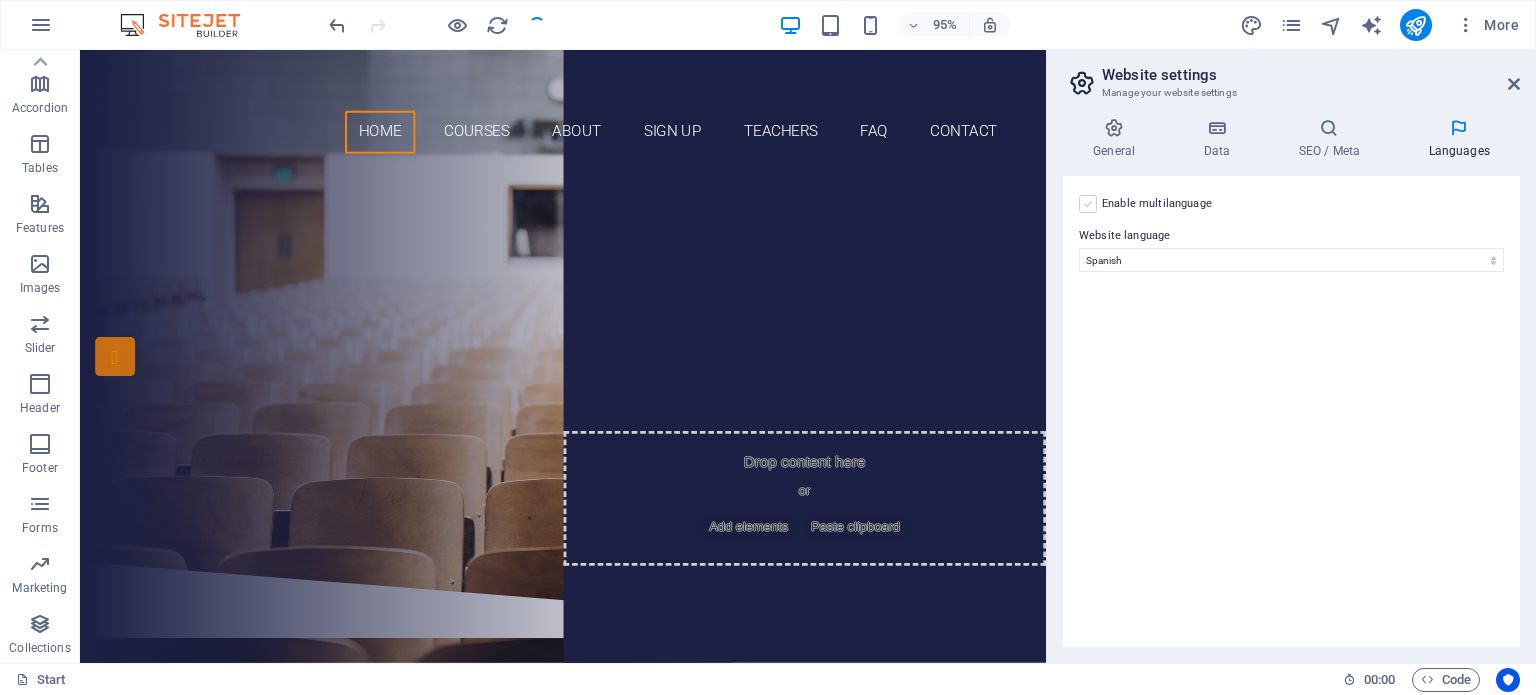 click at bounding box center (1088, 204) 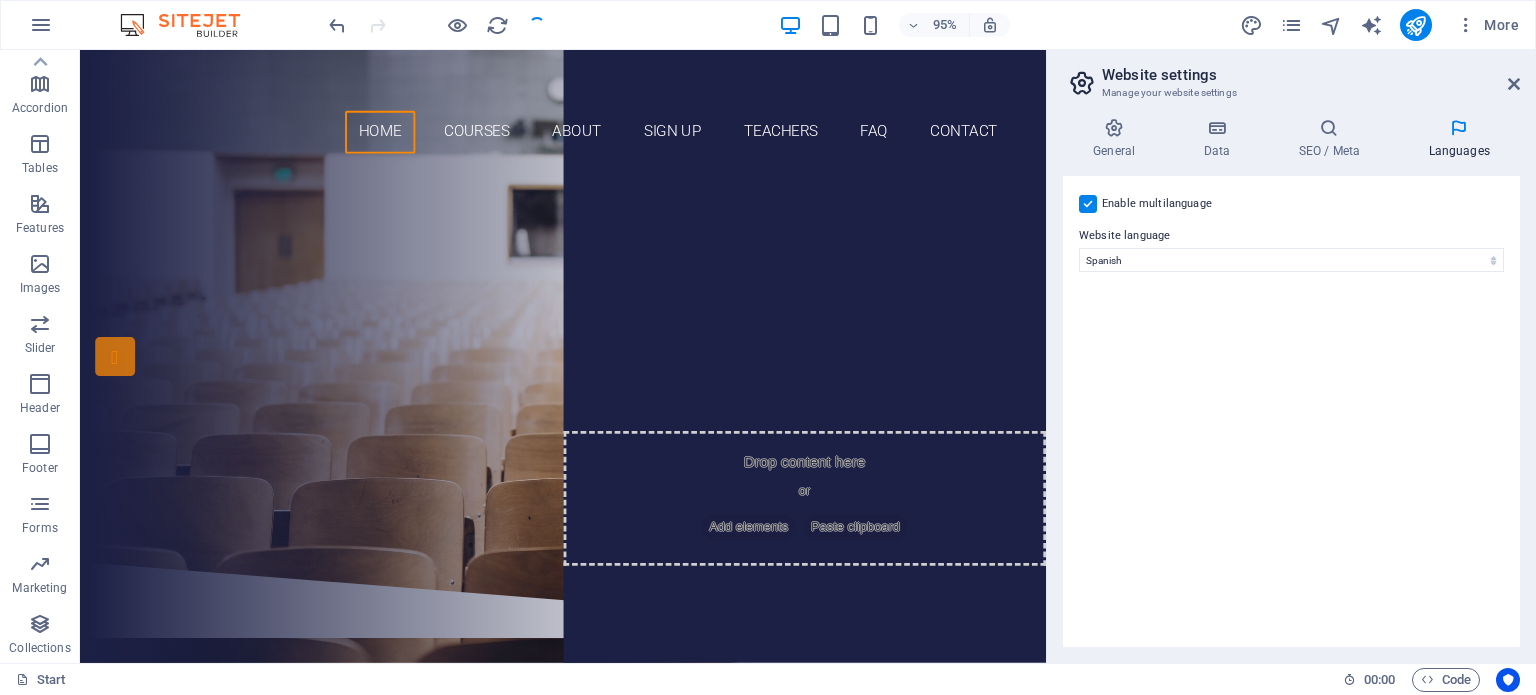 select 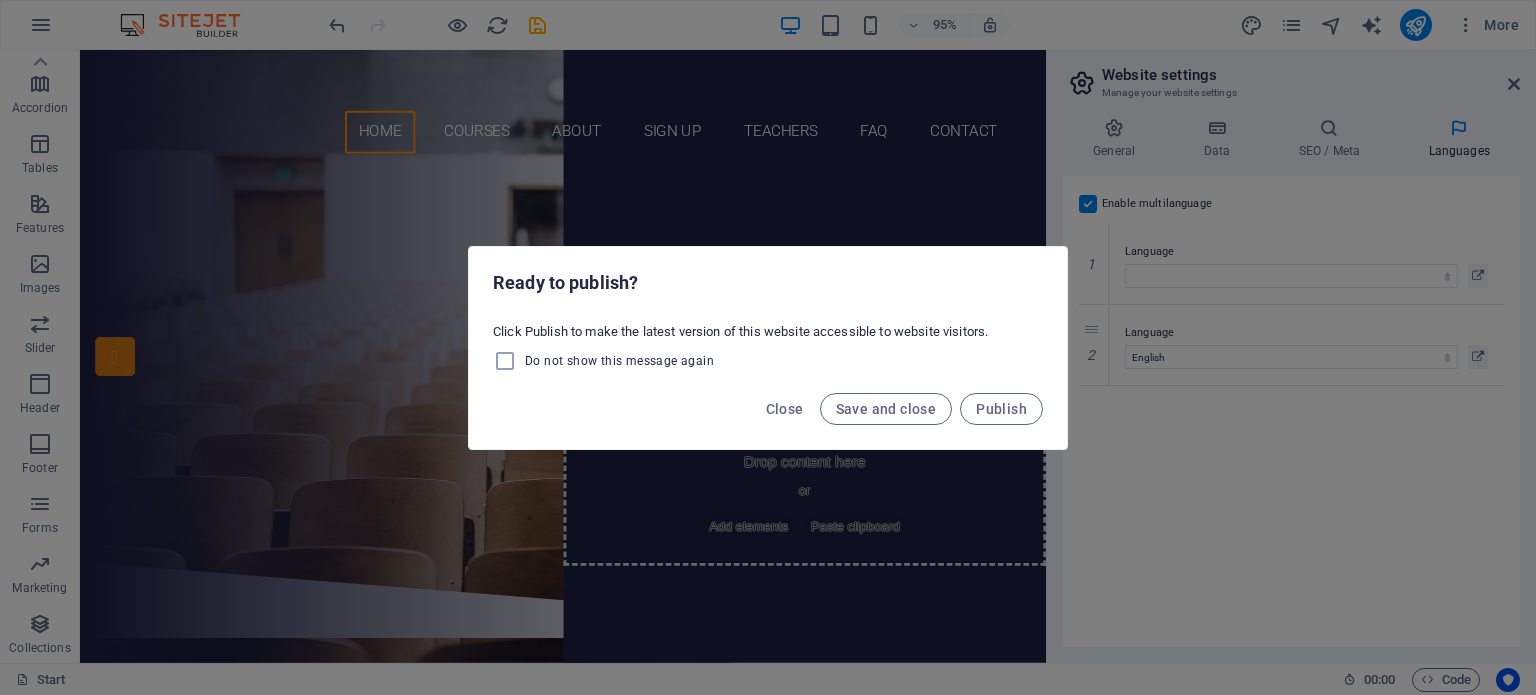 select 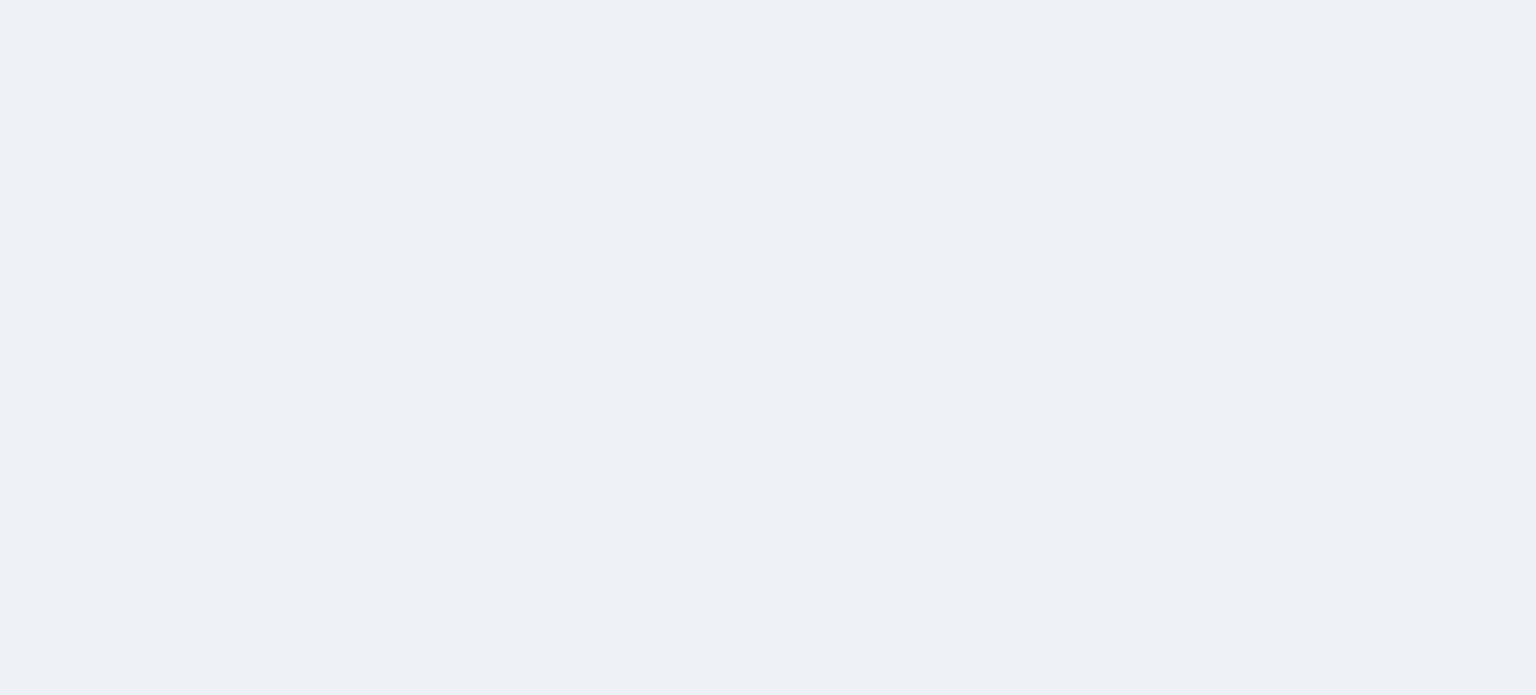 scroll, scrollTop: 0, scrollLeft: 0, axis: both 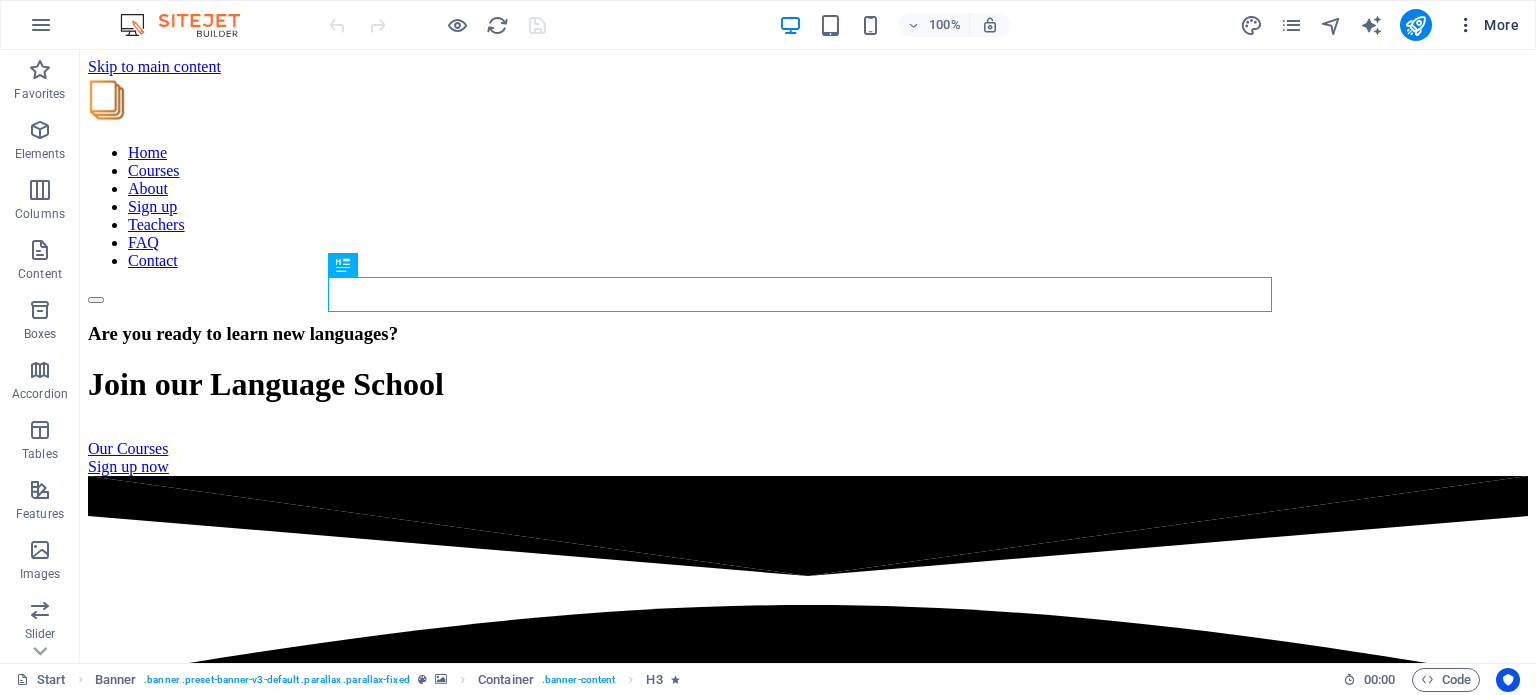 click on "More" at bounding box center (1487, 25) 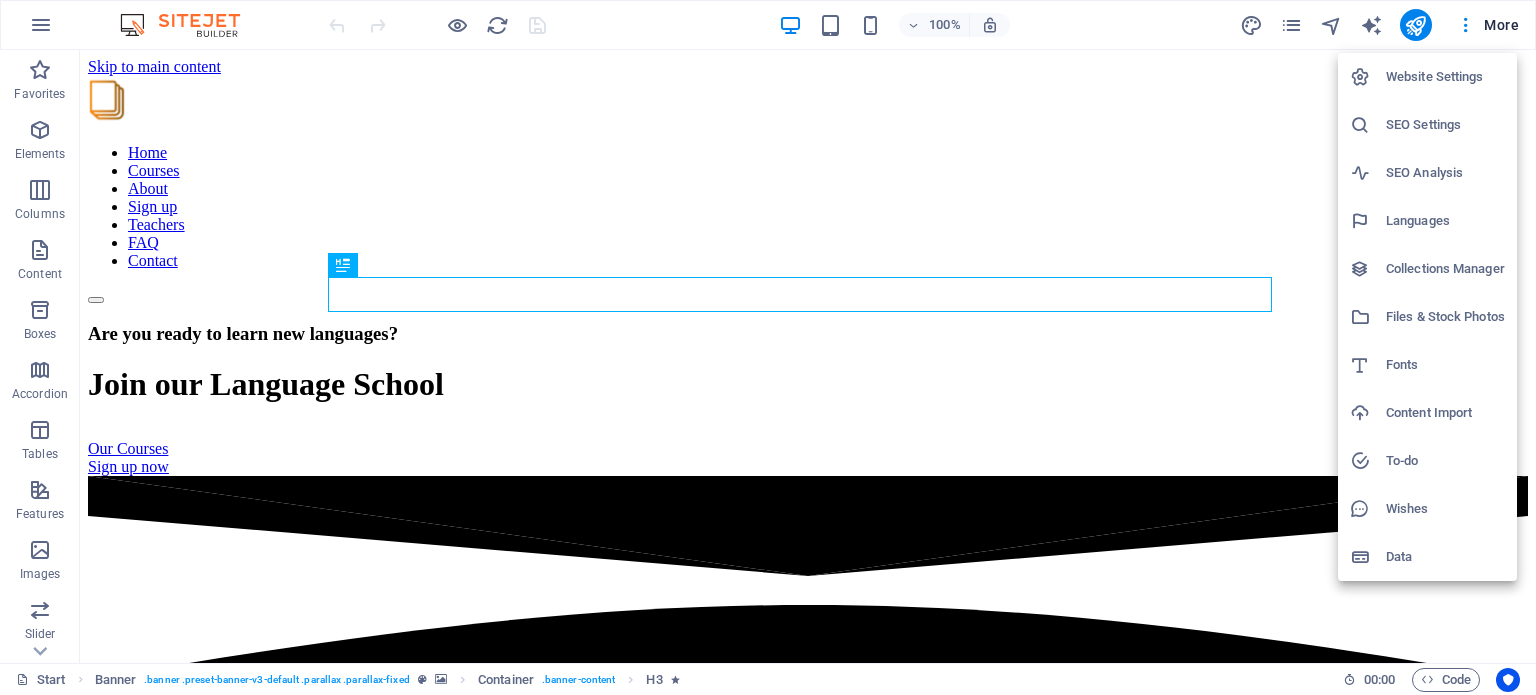click on "Languages" at bounding box center (1445, 221) 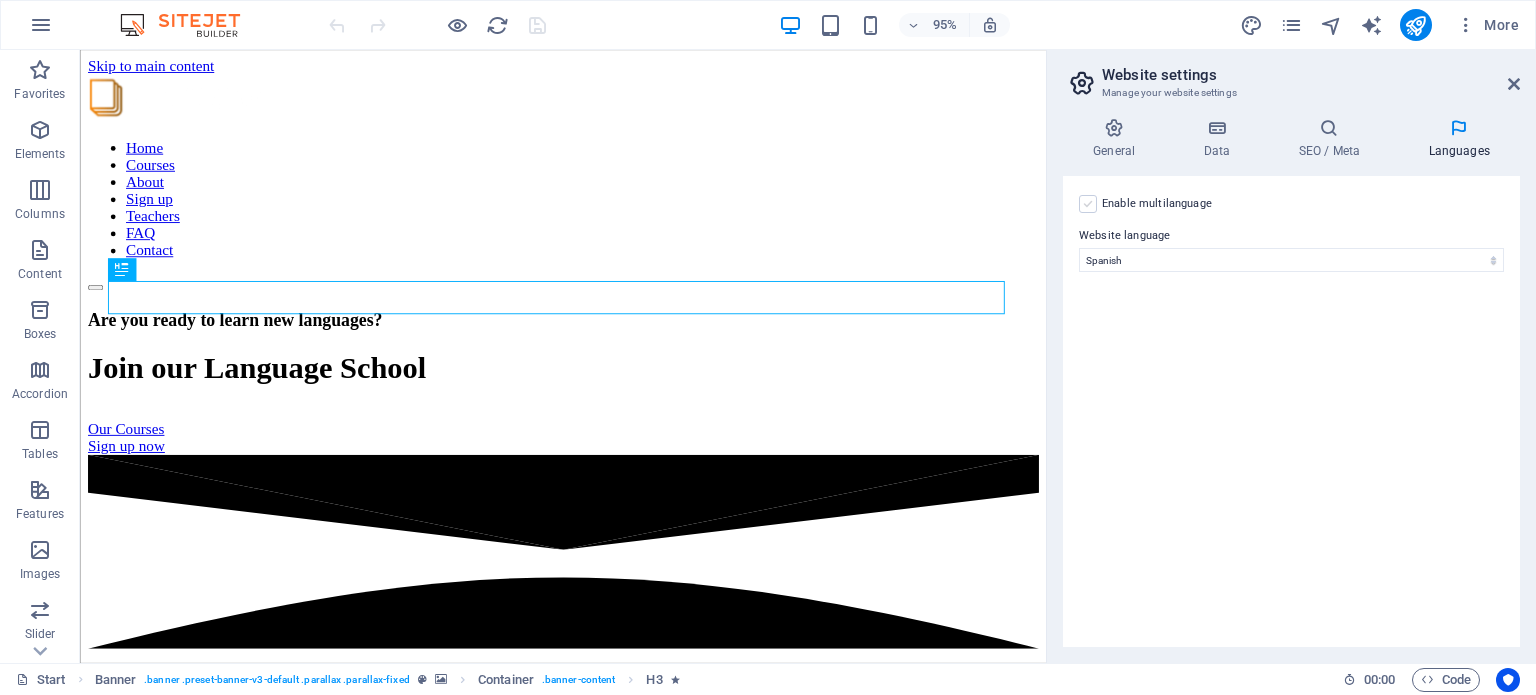 click at bounding box center [1088, 204] 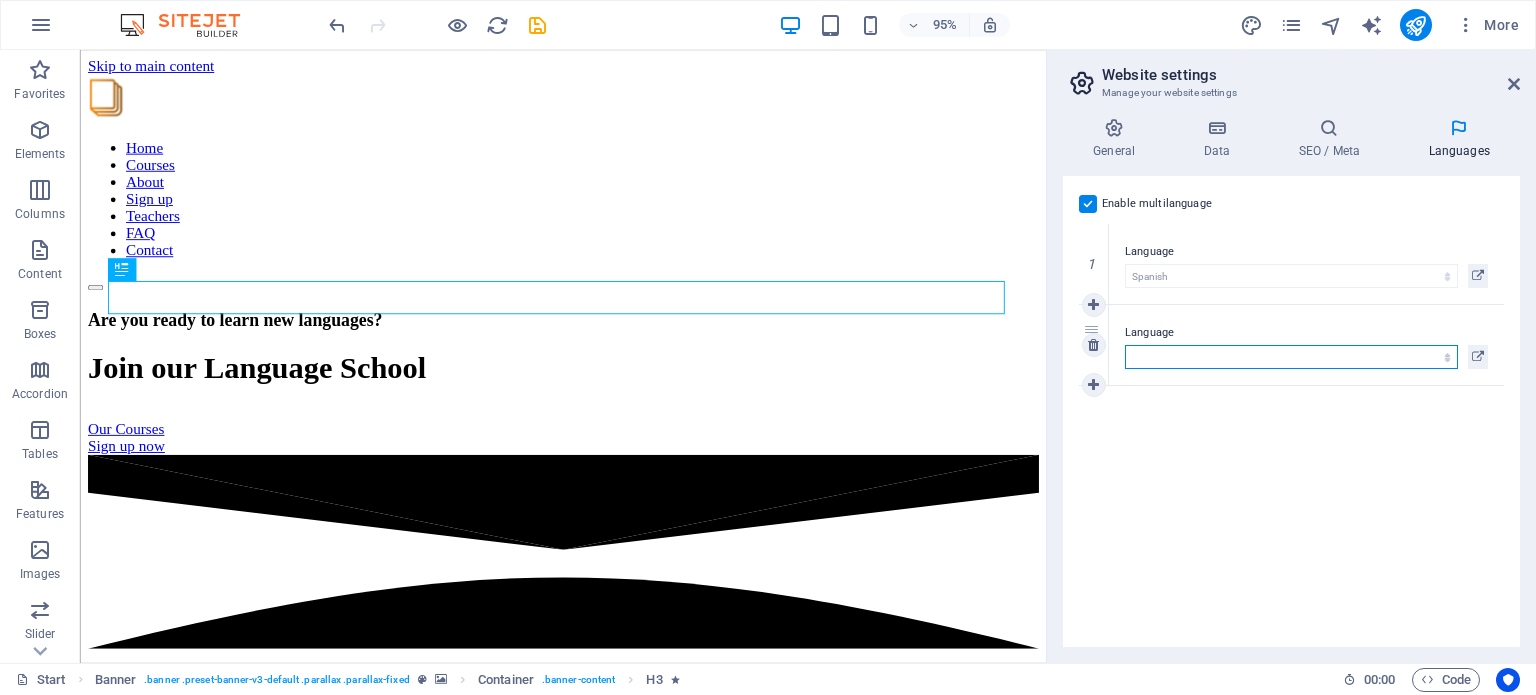 click on "Abkhazian Afar Afrikaans Akan Albanian Amharic Arabic Aragonese Armenian Assamese Avaric Avestan Aymara Azerbaijani Bambara Bashkir Basque Belarusian Bengali Bihari languages Bislama Bokmål Bosnian Breton Bulgarian Burmese Catalan Central Khmer Chamorro Chechen Chinese Church Slavic Chuvash Cornish Corsican Cree Croatian Czech Danish Dutch Dzongkha English Esperanto Estonian Ewe Faroese Farsi (Persian) Fijian Finnish French Fulah Gaelic Galician Ganda Georgian German Greek Greenlandic Guaraní Gujarati Haitian Creole Hausa Hebrew Herero Hindi Hiri Motu Hungarian Icelandic Ido Igbo Indonesian Interlingua Interlingue Inuktitut Inupiaq Irish Italian Japanese Javanese Kannada Kanuri Kashmiri Kazakh Kikuyu Kinyarwanda Komi Kongo Korean Kurdish Kwanyama Kyrgyz Lao Latin Latvian Limburgish Lingala Lithuanian Luba-Katanga Luxembourgish Macedonian Malagasy Malay Malayalam Maldivian Maltese Manx Maori Marathi Marshallese Mongolian Nauru Navajo Ndonga Nepali North Ndebele Northern Sami Norwegian Norwegian Nynorsk Nuosu" at bounding box center (1291, 357) 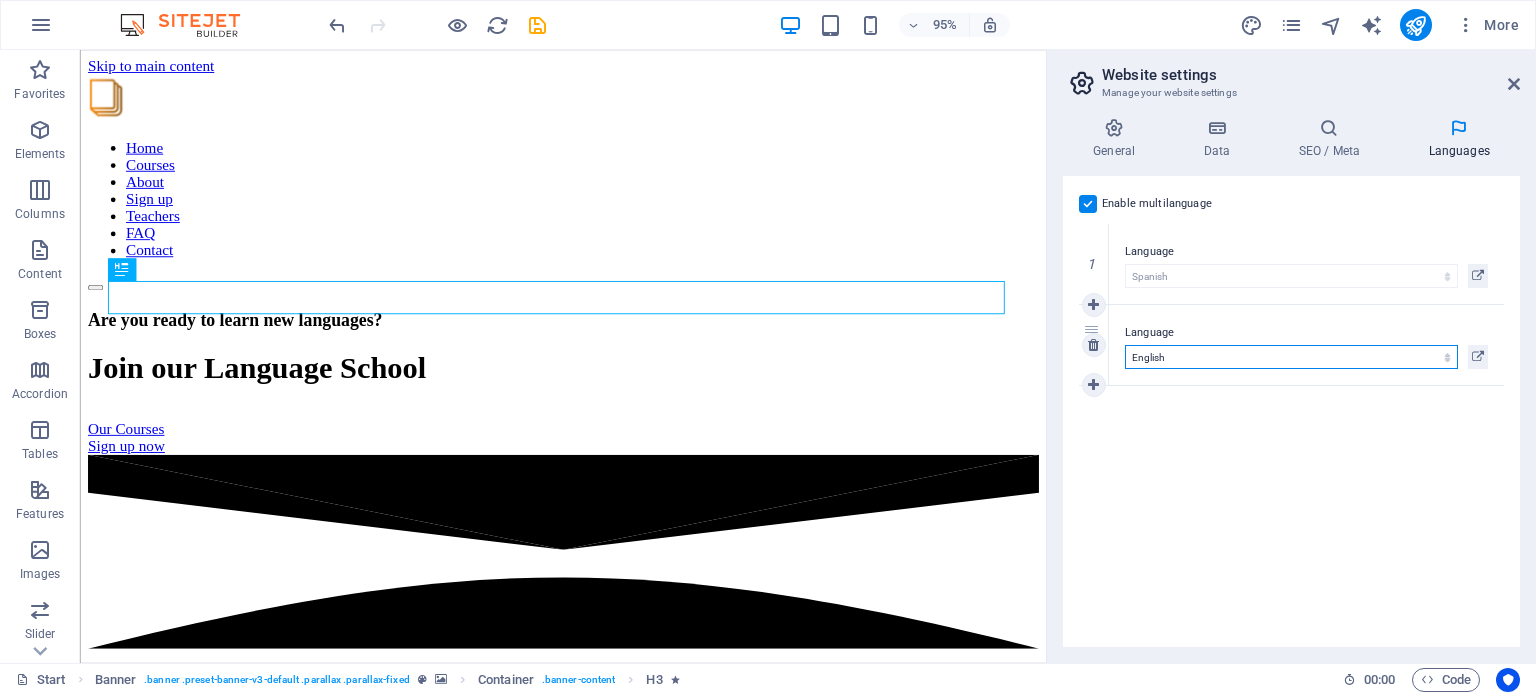 click on "Abkhazian Afar Afrikaans Akan Albanian Amharic Arabic Aragonese Armenian Assamese Avaric Avestan Aymara Azerbaijani Bambara Bashkir Basque Belarusian Bengali Bihari languages Bislama Bokmål Bosnian Breton Bulgarian Burmese Catalan Central Khmer Chamorro Chechen Chinese Church Slavic Chuvash Cornish Corsican Cree Croatian Czech Danish Dutch Dzongkha English Esperanto Estonian Ewe Faroese Farsi (Persian) Fijian Finnish French Fulah Gaelic Galician Ganda Georgian German Greek Greenlandic Guaraní Gujarati Haitian Creole Hausa Hebrew Herero Hindi Hiri Motu Hungarian Icelandic Ido Igbo Indonesian Interlingua Interlingue Inuktitut Inupiaq Irish Italian Japanese Javanese Kannada Kanuri Kashmiri Kazakh Kikuyu Kinyarwanda Komi Kongo Korean Kurdish Kwanyama Kyrgyz Lao Latin Latvian Limburgish Lingala Lithuanian Luba-Katanga Luxembourgish Macedonian Malagasy Malay Malayalam Maldivian Maltese Manx Maori Marathi Marshallese Mongolian Nauru Navajo Ndonga Nepali North Ndebele Northern Sami Norwegian Norwegian Nynorsk Nuosu" at bounding box center (1291, 357) 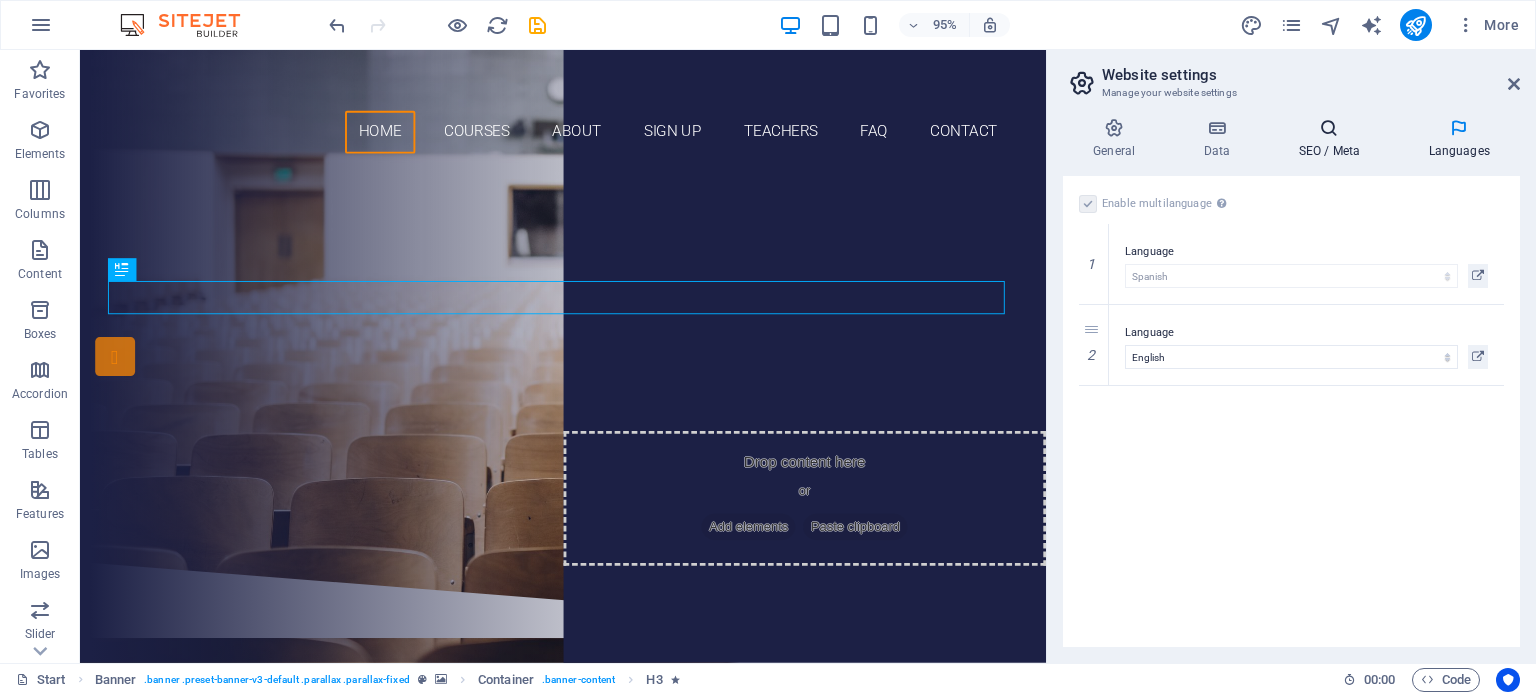 click at bounding box center (1329, 128) 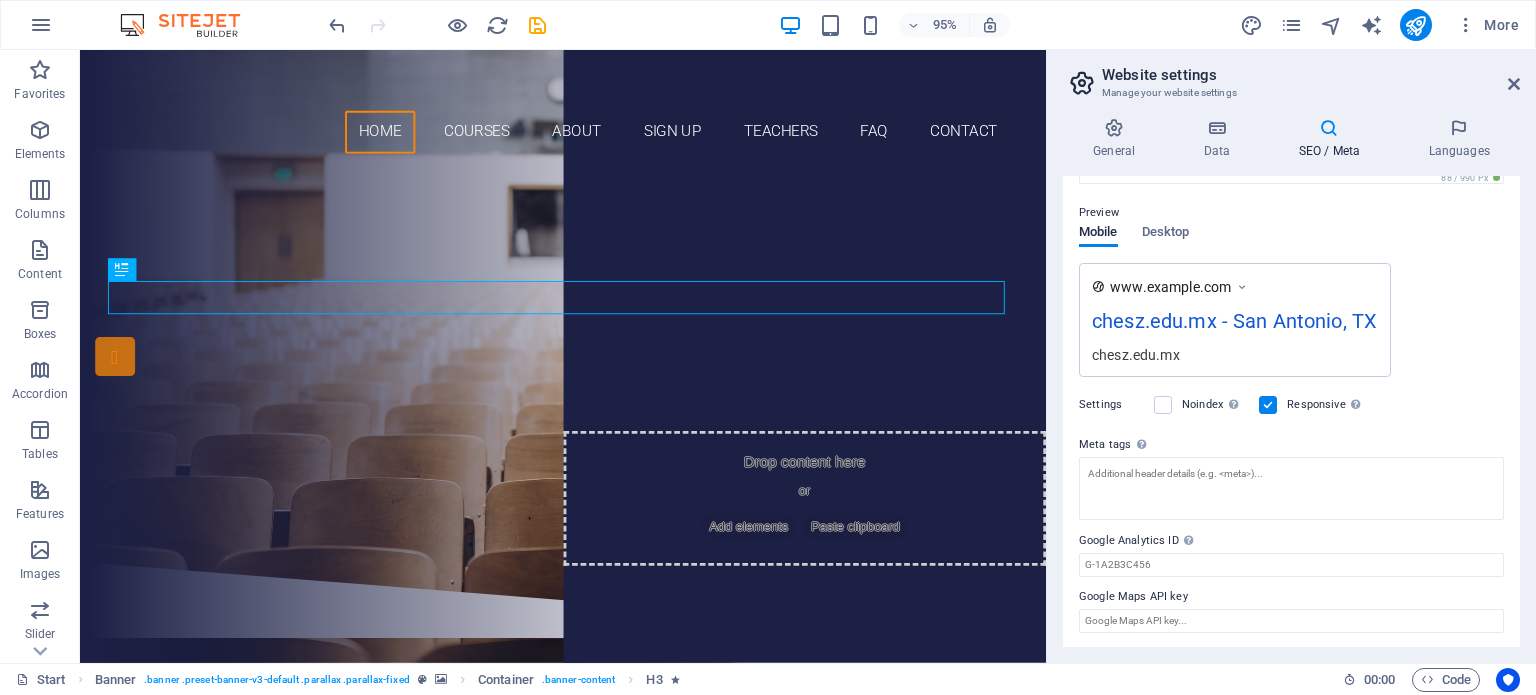 scroll, scrollTop: 0, scrollLeft: 0, axis: both 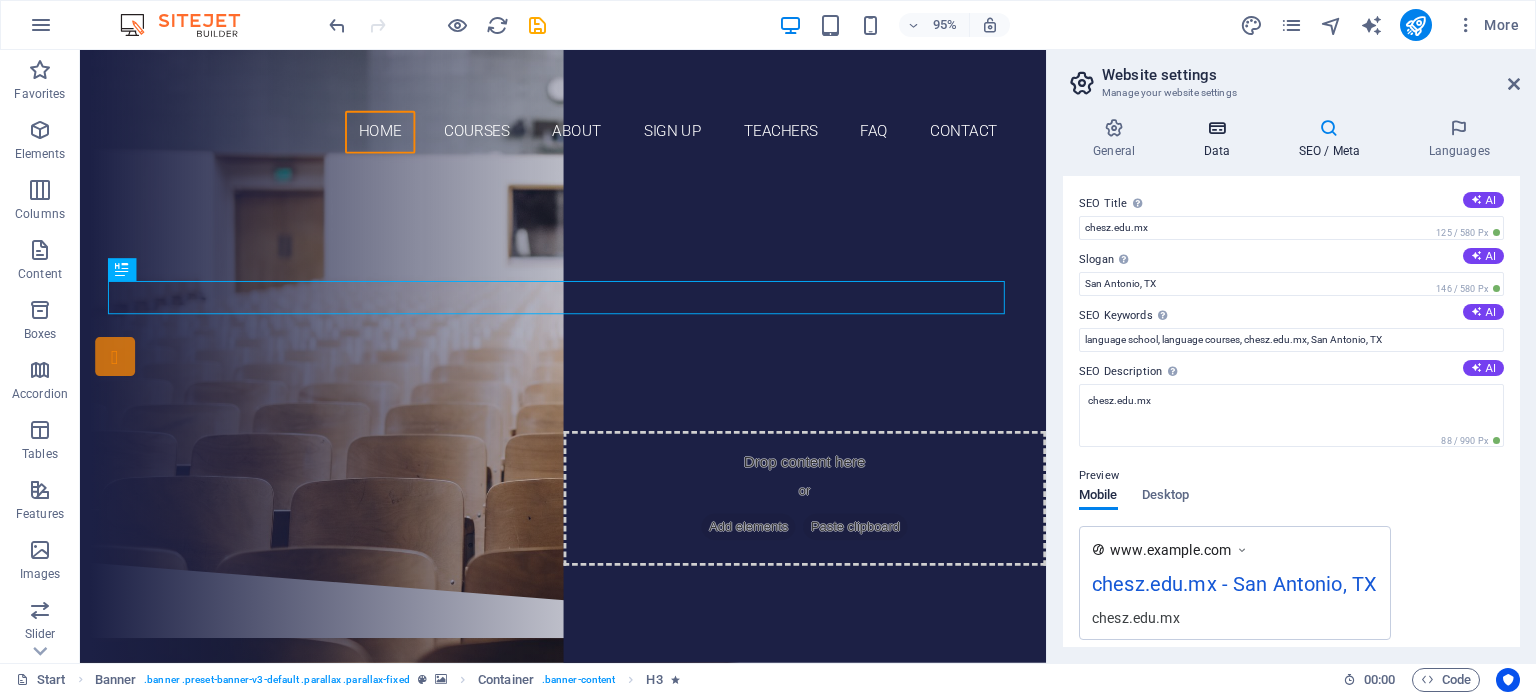 click at bounding box center [1216, 128] 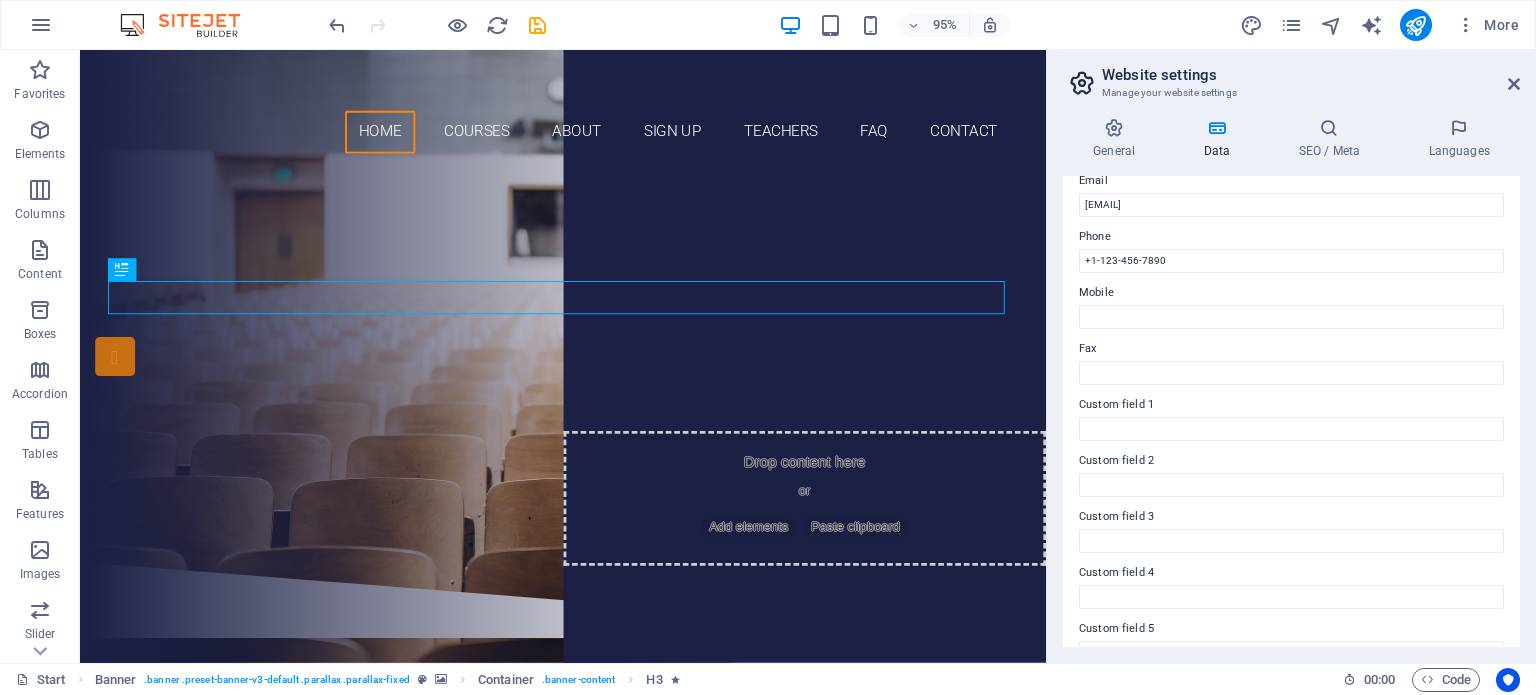 scroll, scrollTop: 0, scrollLeft: 0, axis: both 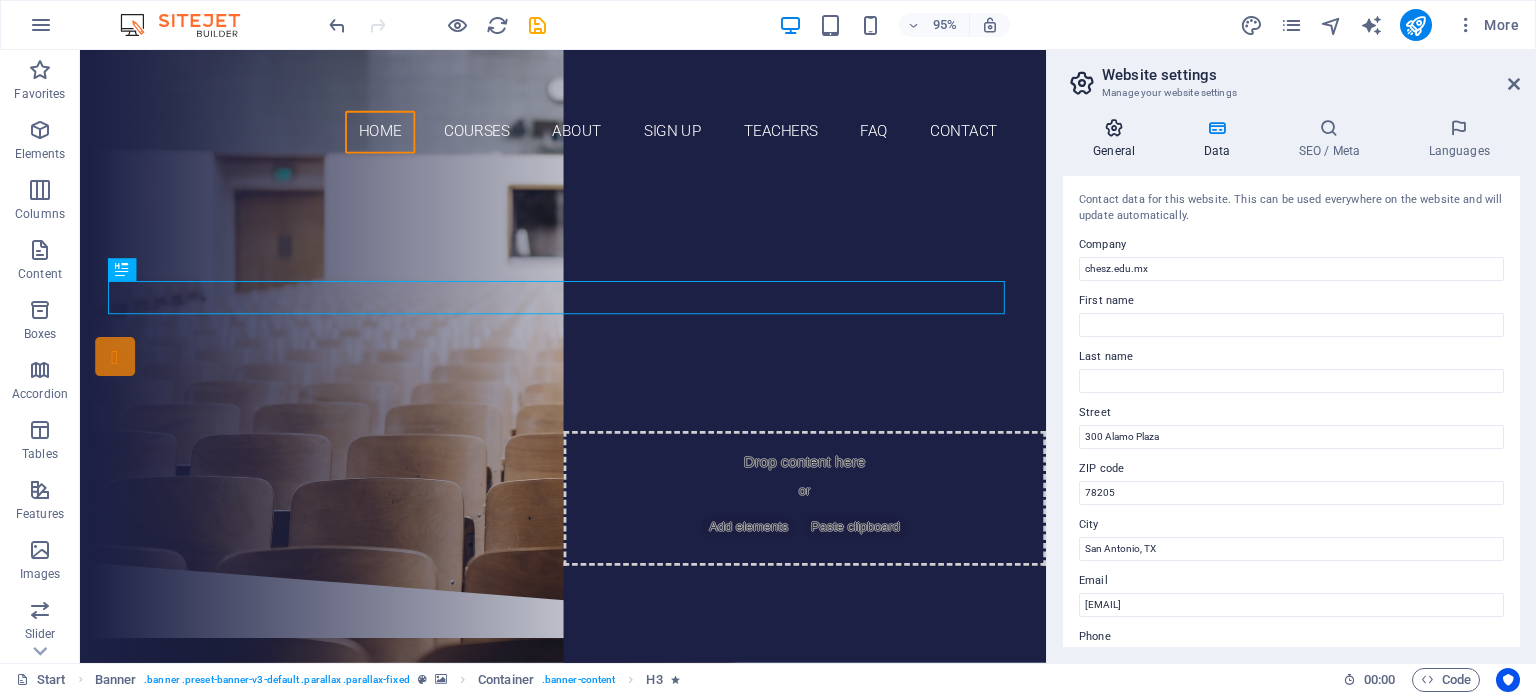 click at bounding box center [1114, 128] 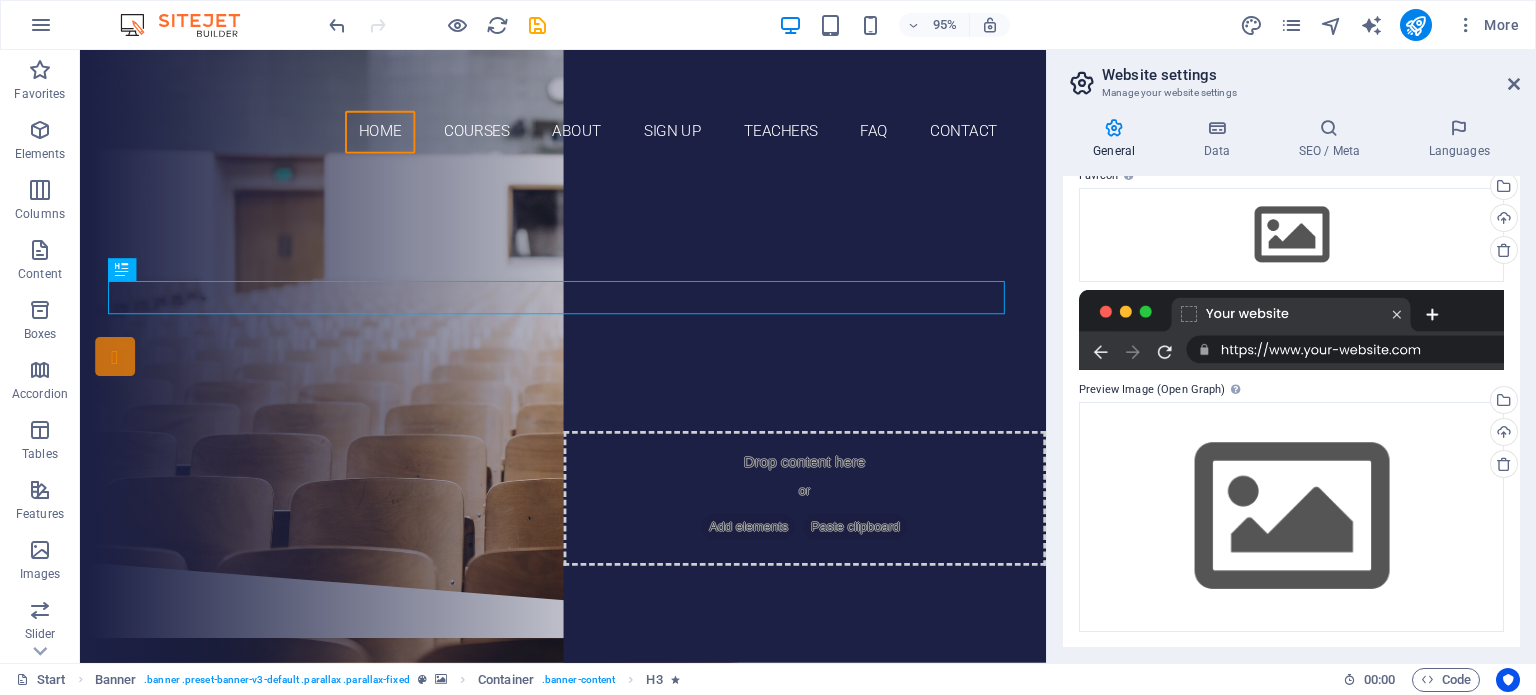 scroll, scrollTop: 0, scrollLeft: 0, axis: both 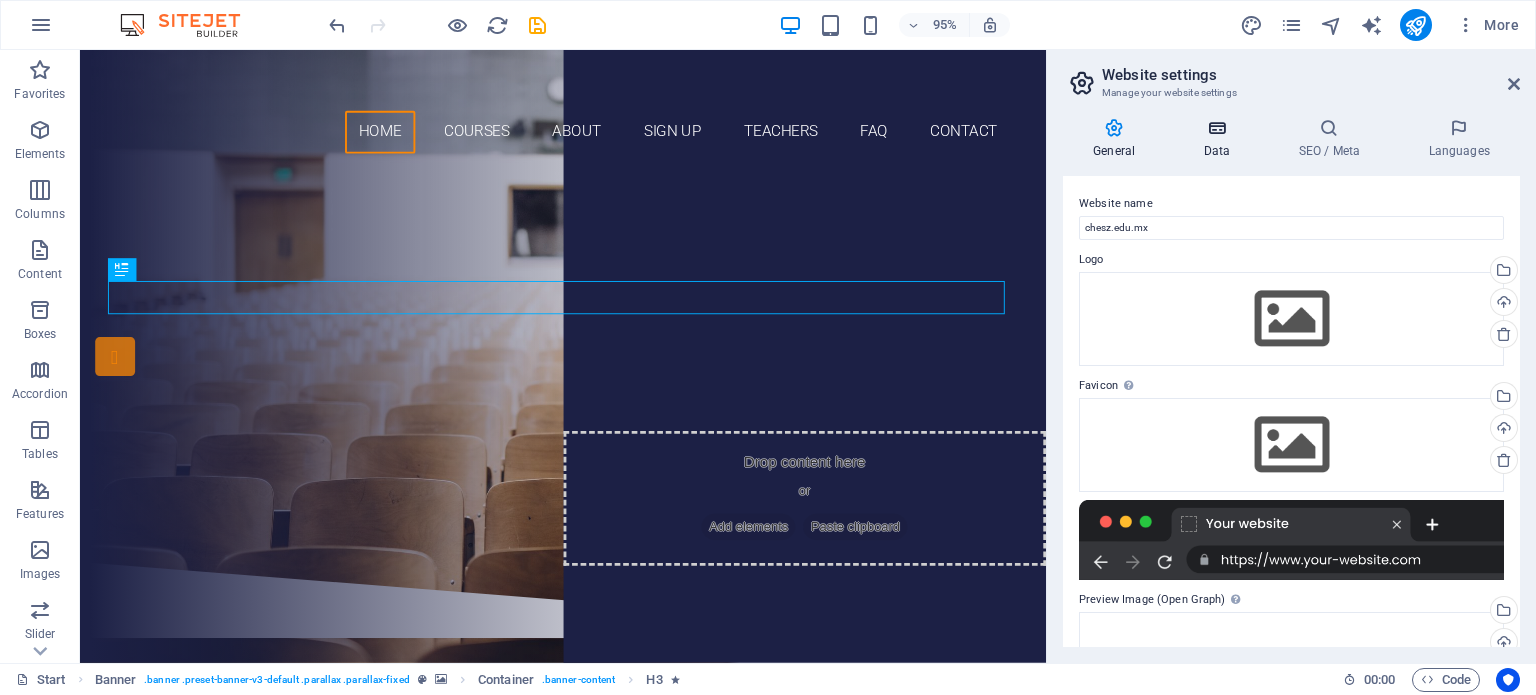 click on "Data" at bounding box center (1220, 139) 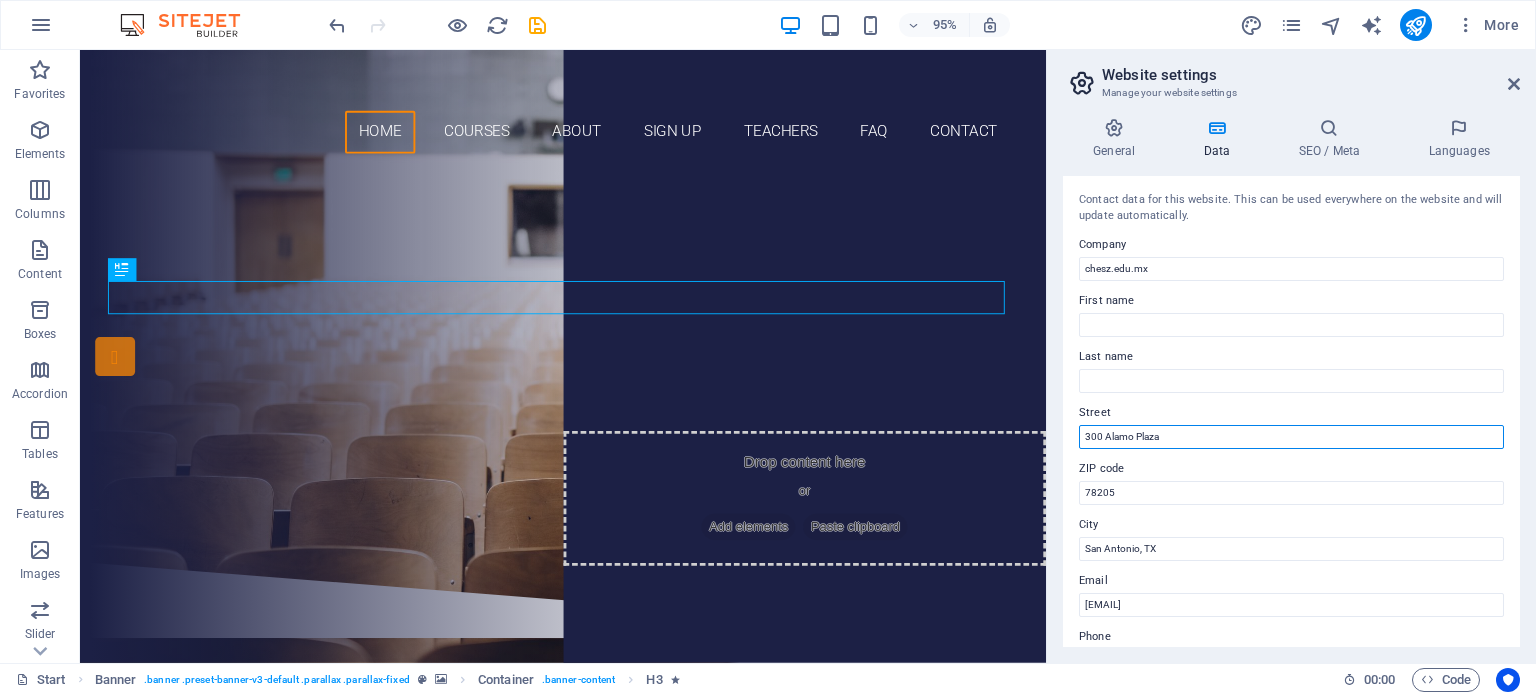 click on "300 Alamo Plaza" at bounding box center (1291, 437) 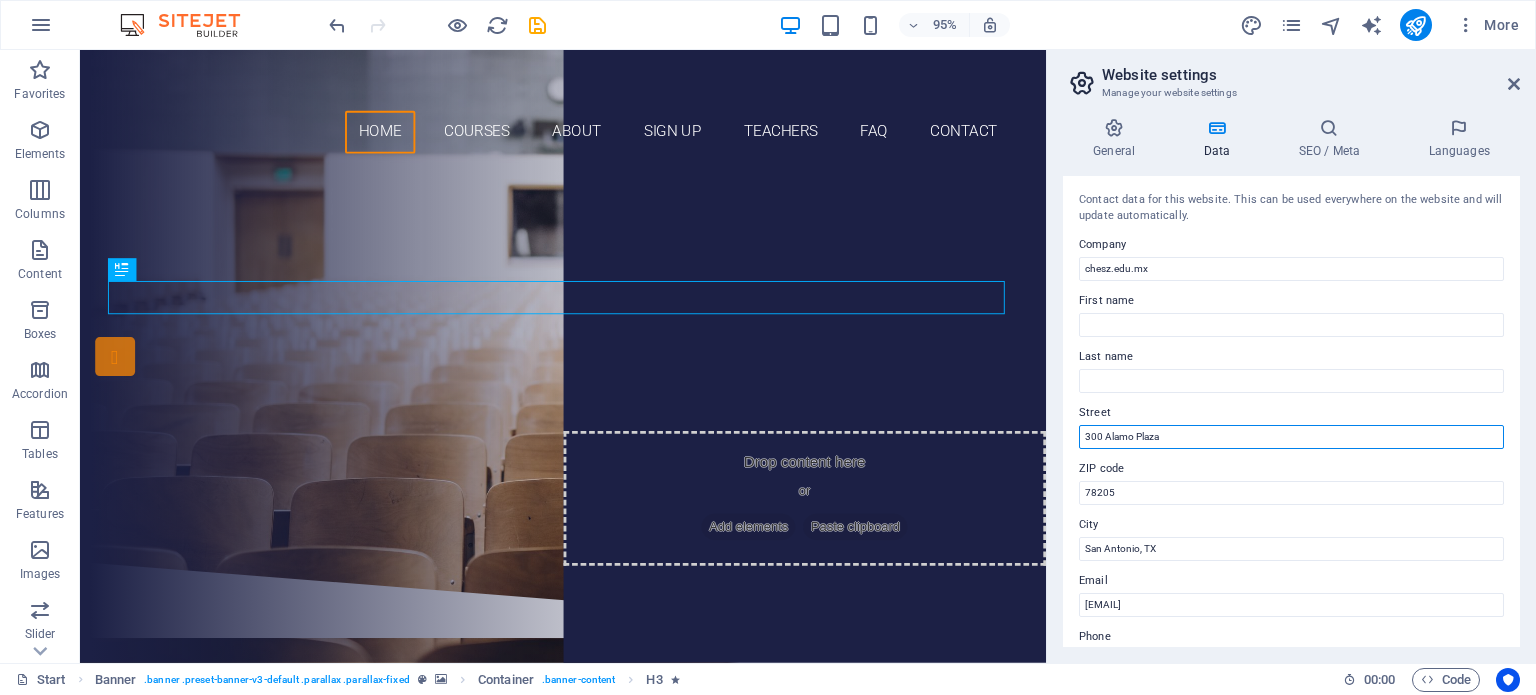 click on "300 Alamo Plaza" at bounding box center [1291, 437] 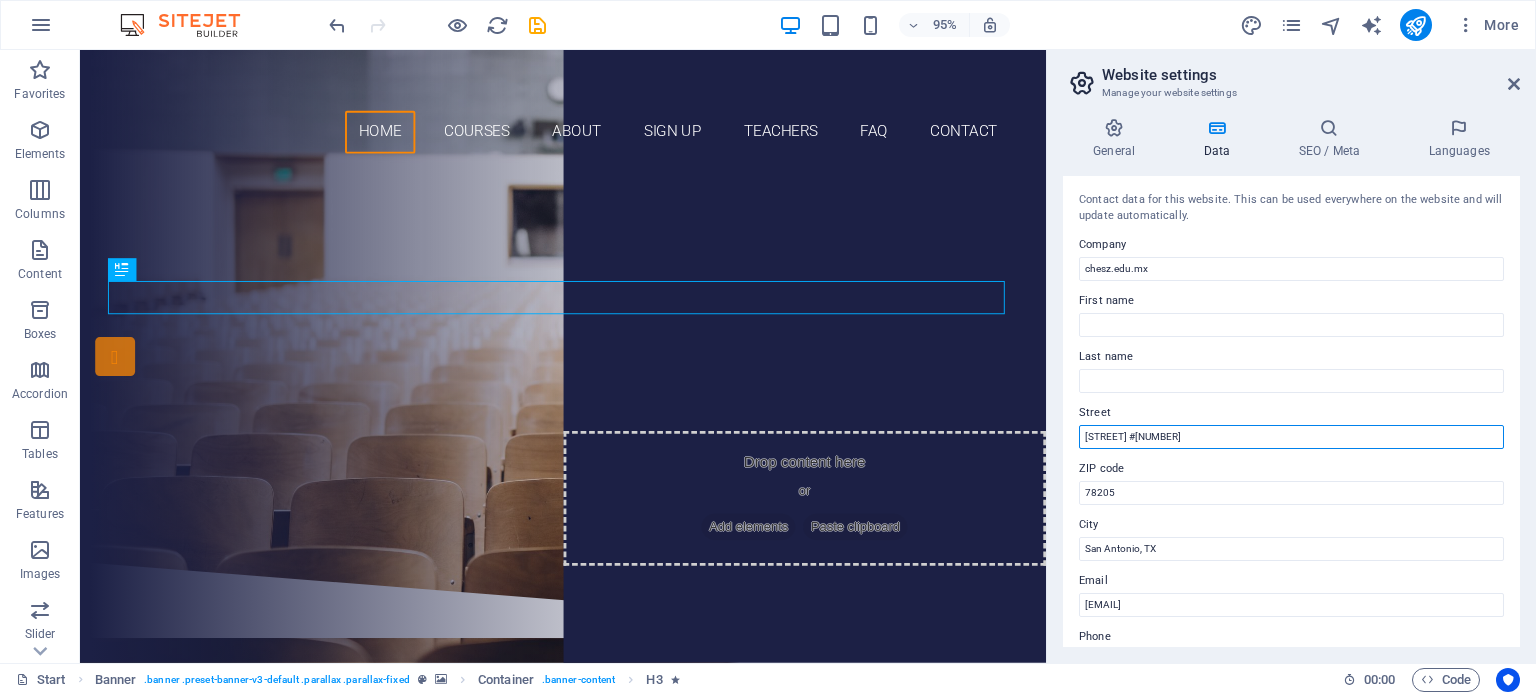 click on "Aldama #205" at bounding box center (1291, 437) 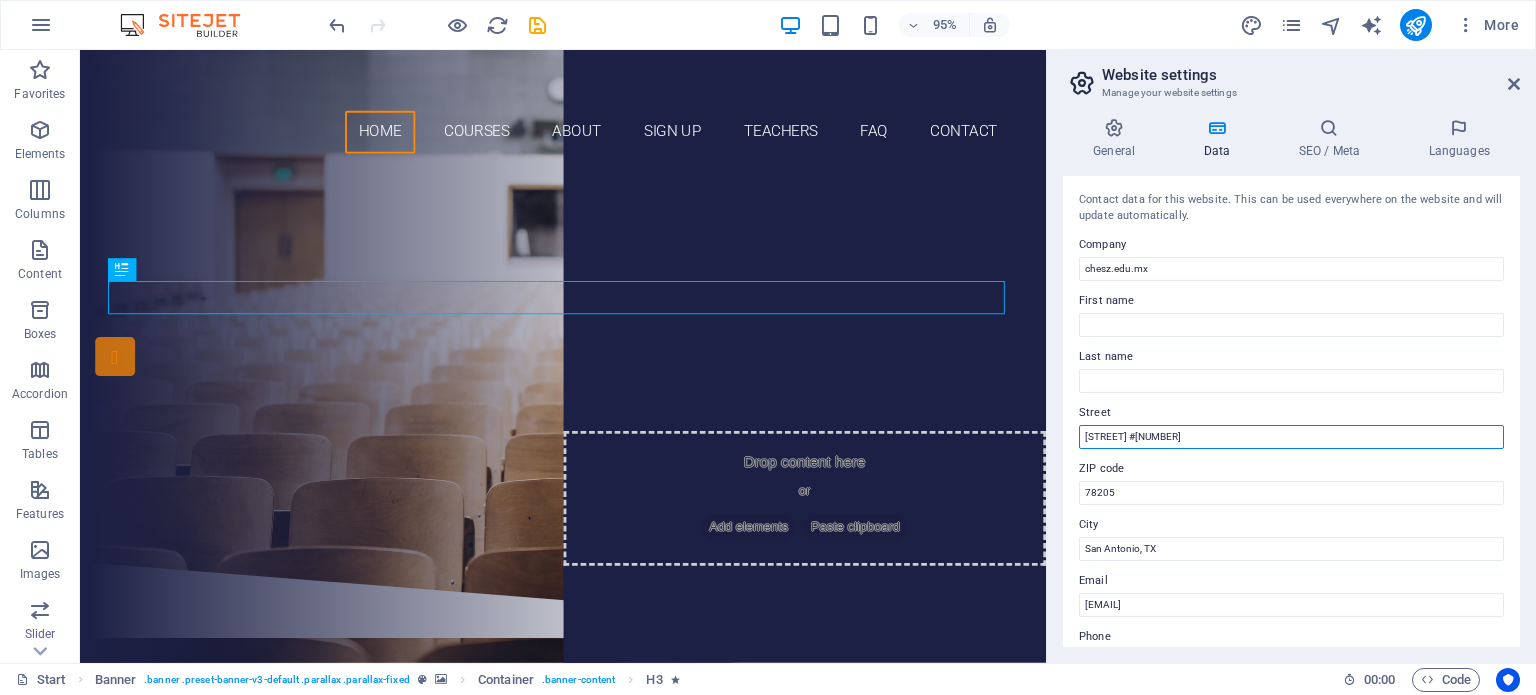 paste on ", Zona Centro" 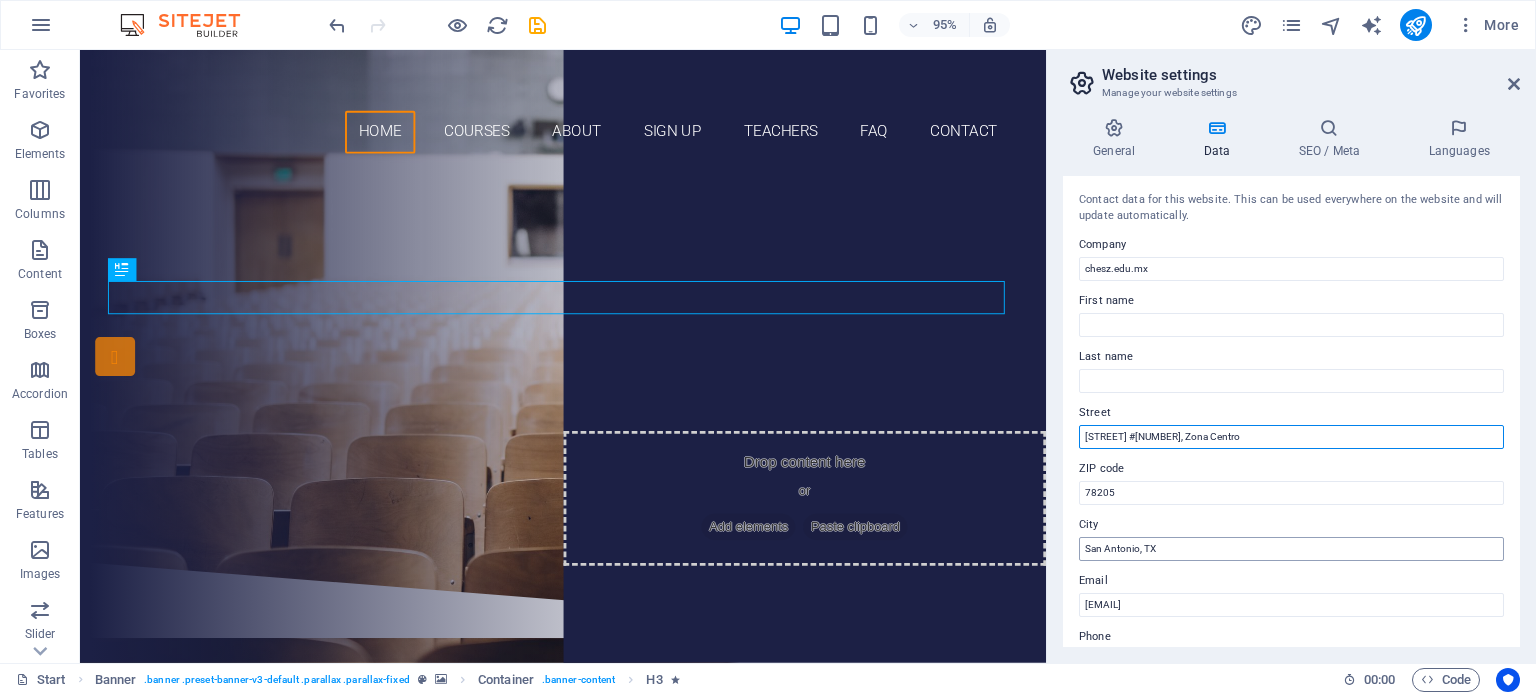 type on "[STREET] #[NUMBER], [DISTRICT]" 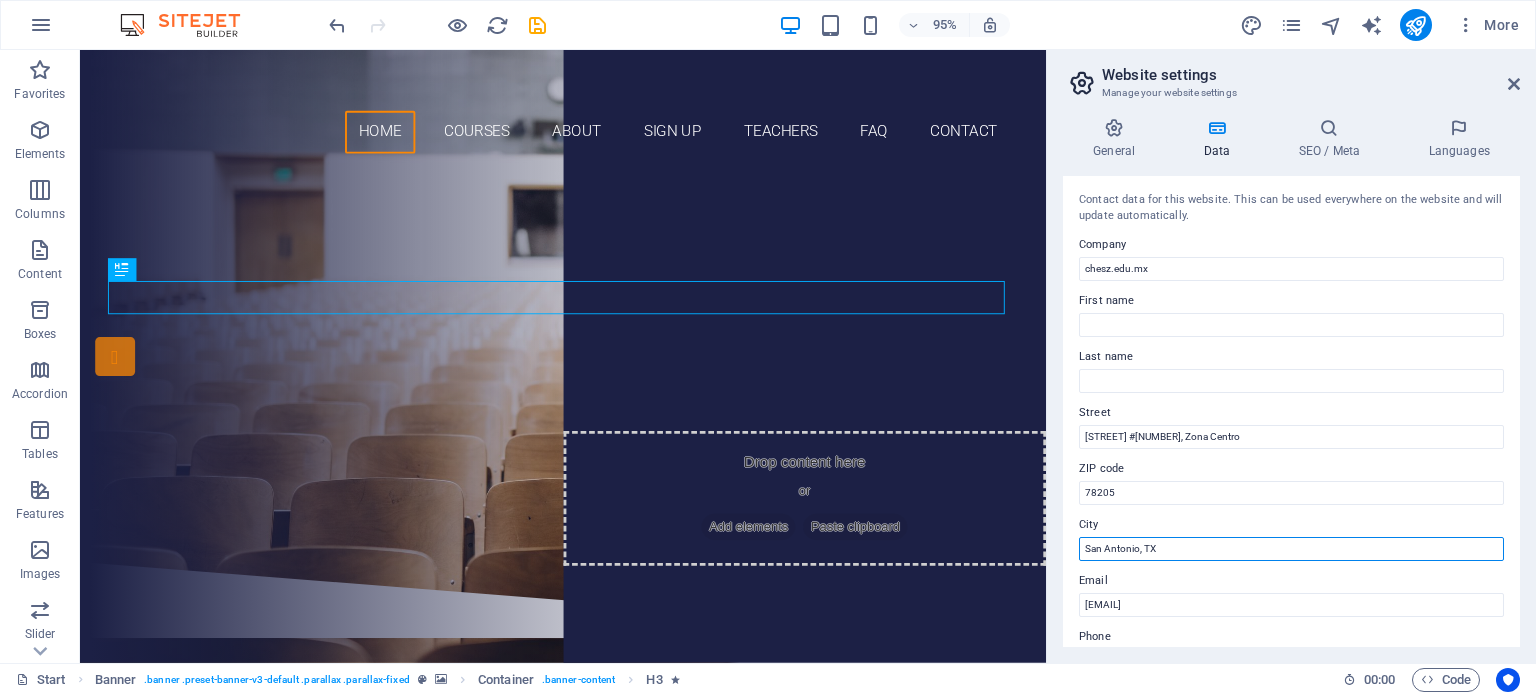 drag, startPoint x: 1192, startPoint y: 549, endPoint x: 1071, endPoint y: 555, distance: 121.14867 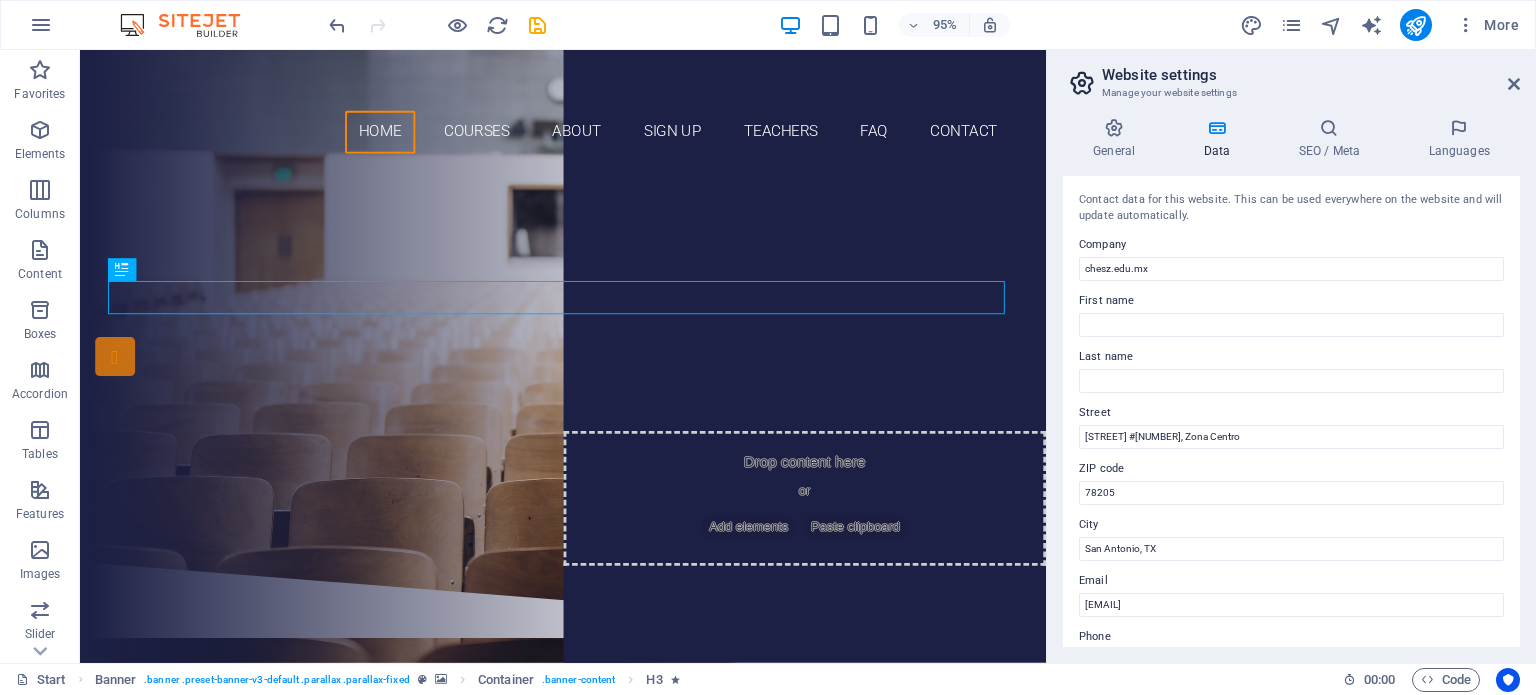 click on "Contact data for this website. This can be used everywhere on the website and will update automatically. Company chesz.edu.mx First name Last name Street Aldama #205, Zona Centro ZIP code 78205 City San Antonio, TX Email 74de4aa02ae7b2cb70f2d05e60a93c@cpanel.local Phone +1-123-456-7890 Mobile Fax Custom field 1 Custom field 2 Custom field 3 Custom field 4 Custom field 5 Custom field 6" at bounding box center (1291, 411) 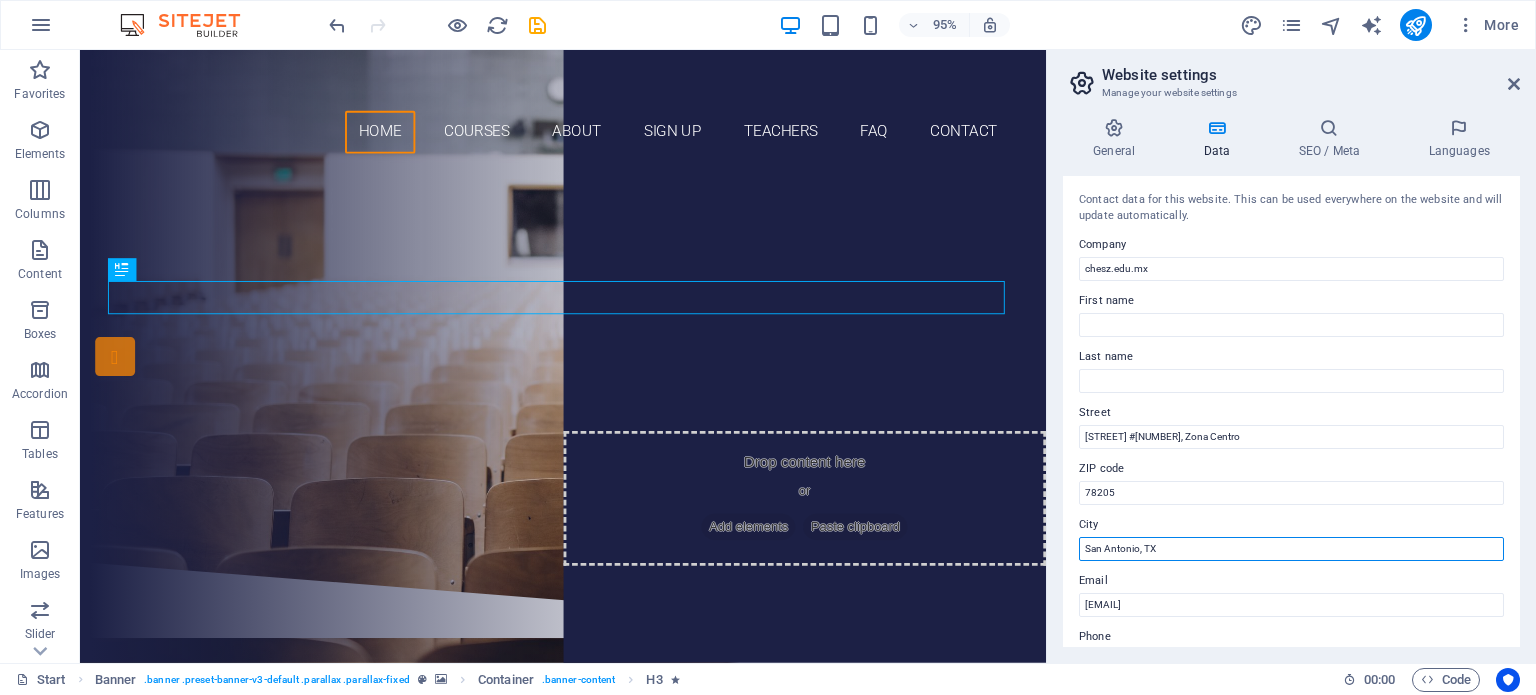 click on "San Antonio, TX" at bounding box center (1291, 549) 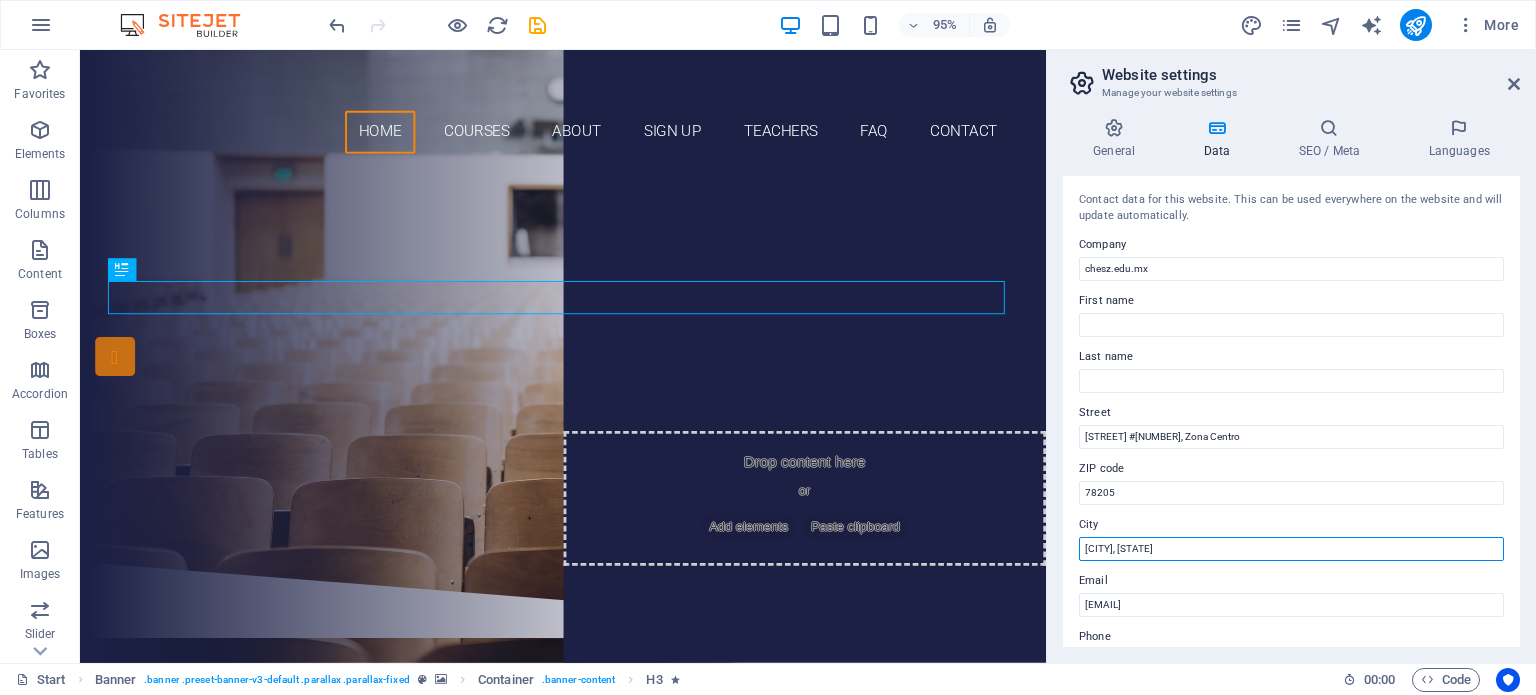 type on "[CITY], [STATE]" 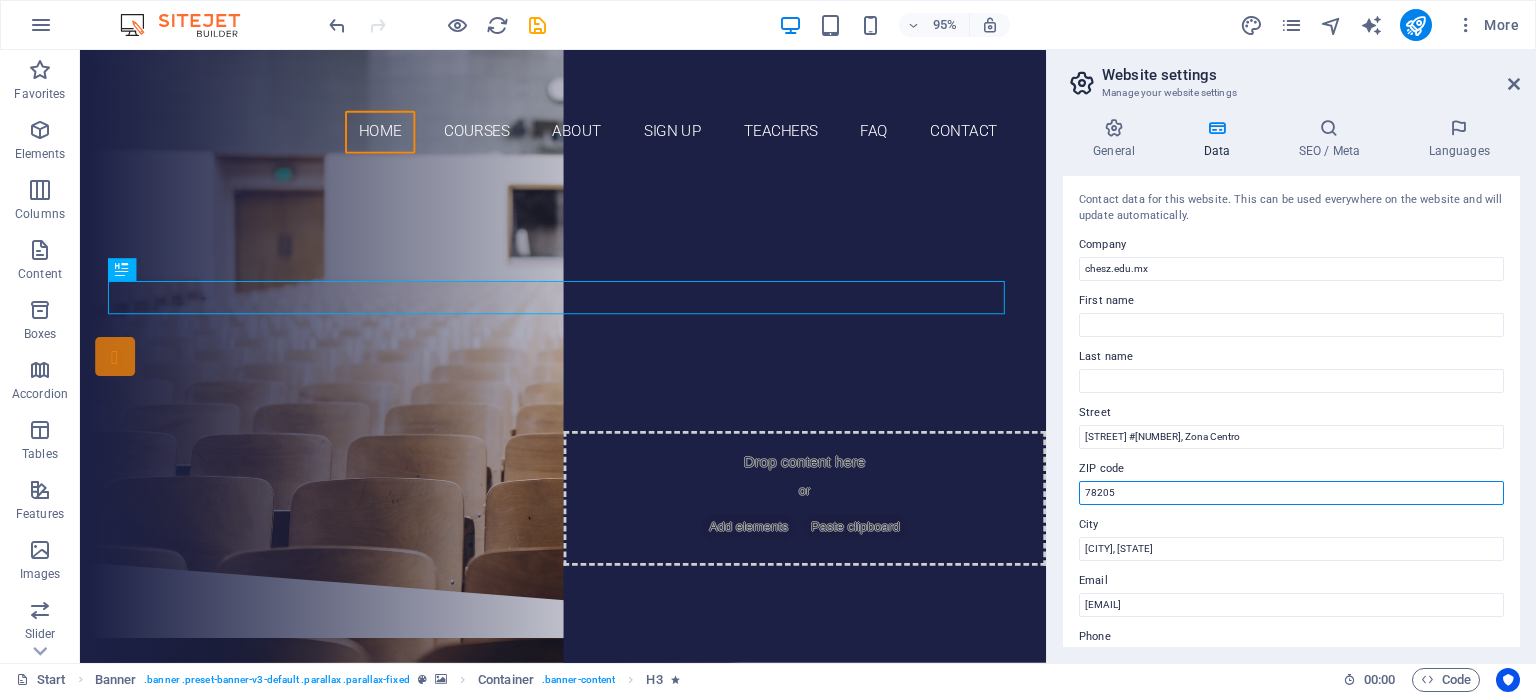 click on "78205" at bounding box center [1291, 493] 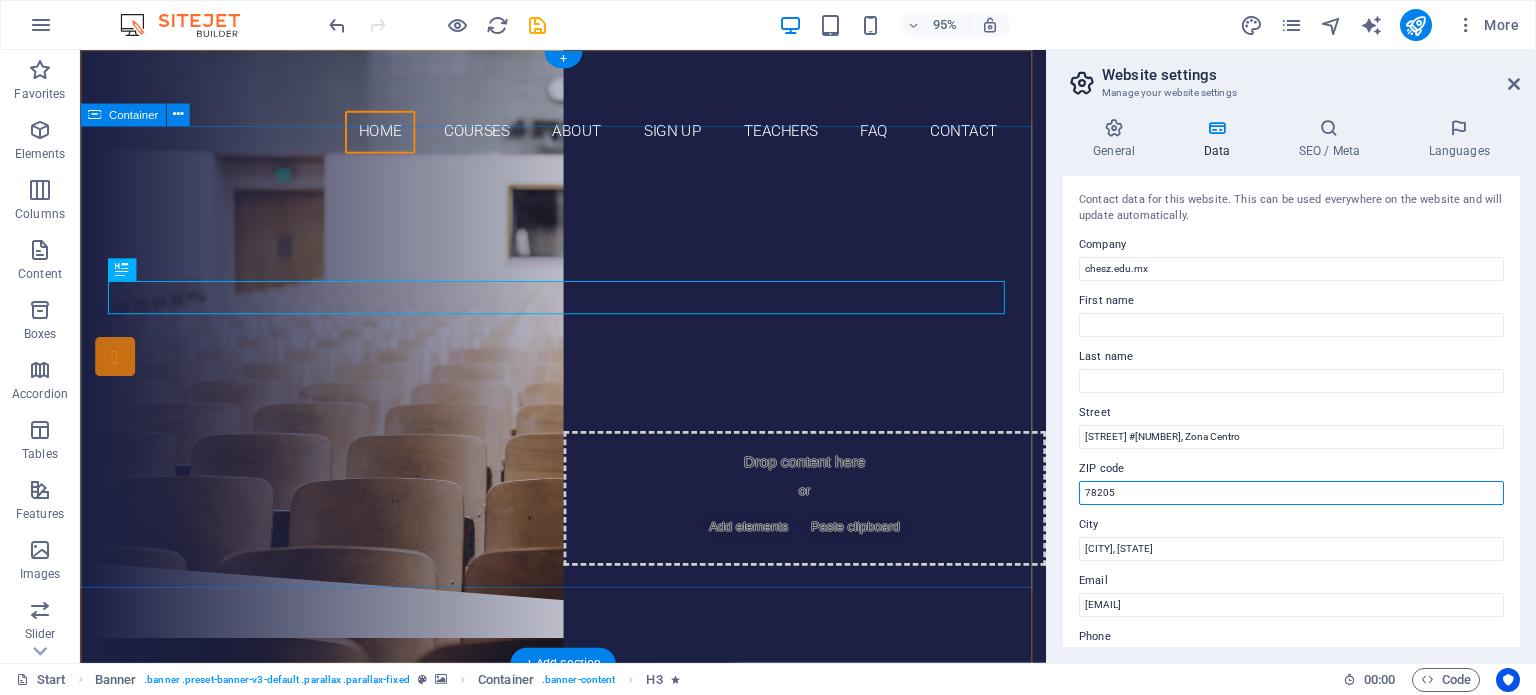 drag, startPoint x: 1232, startPoint y: 543, endPoint x: 961, endPoint y: 493, distance: 275.57394 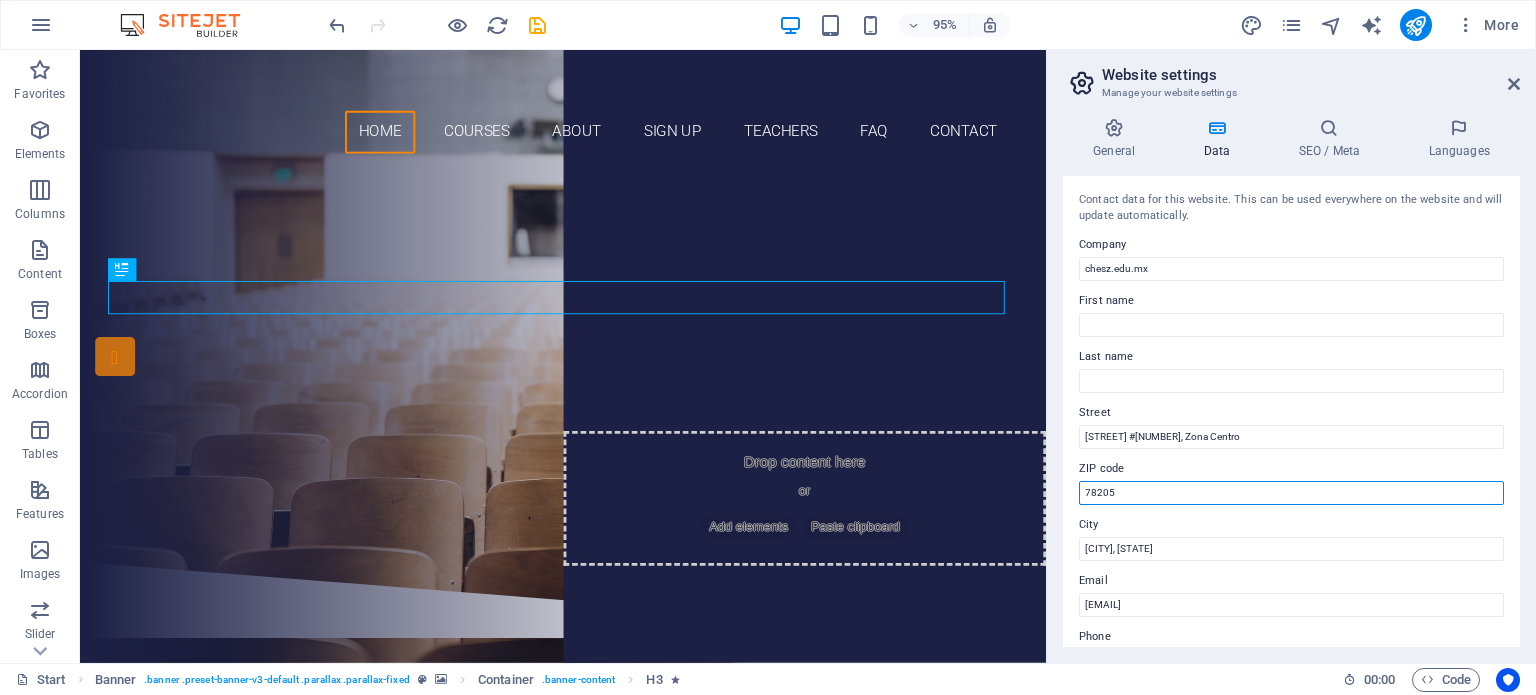 click on "78205" at bounding box center [1291, 493] 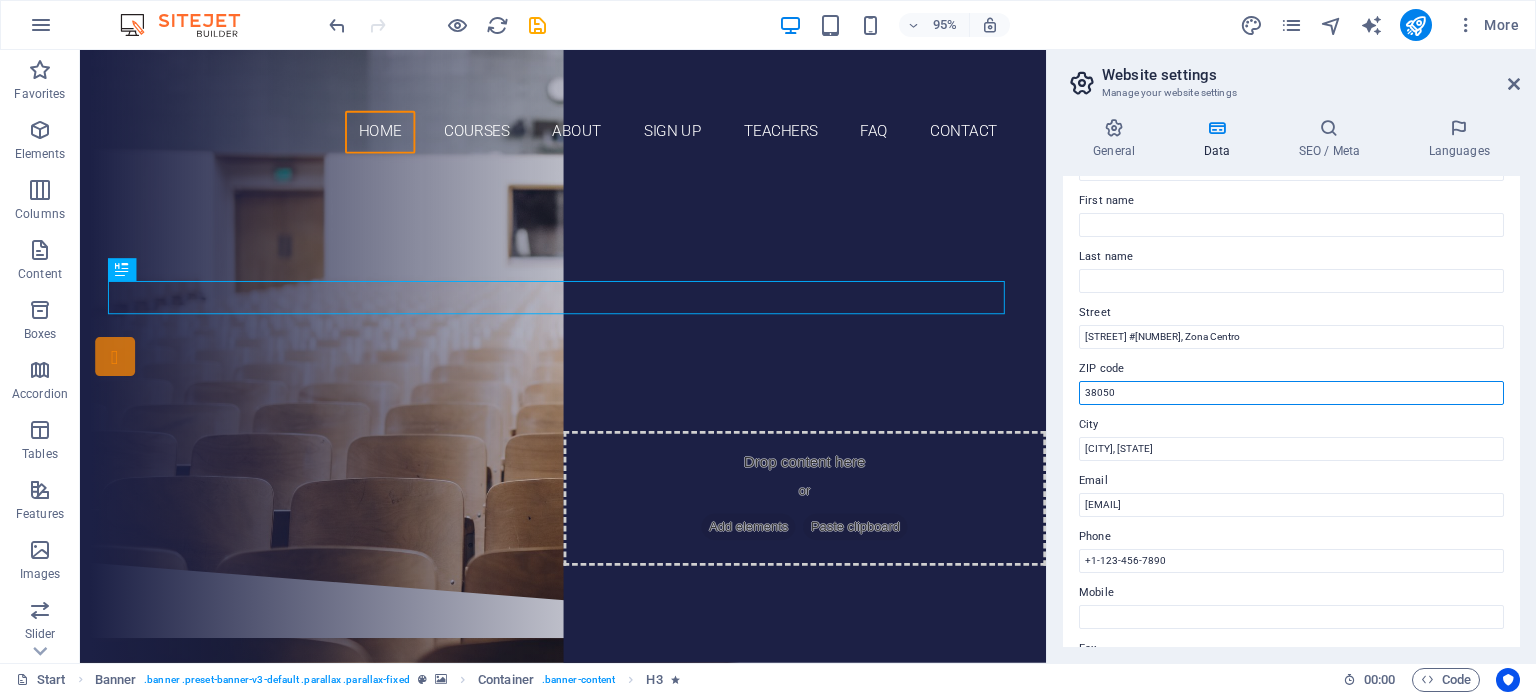 scroll, scrollTop: 200, scrollLeft: 0, axis: vertical 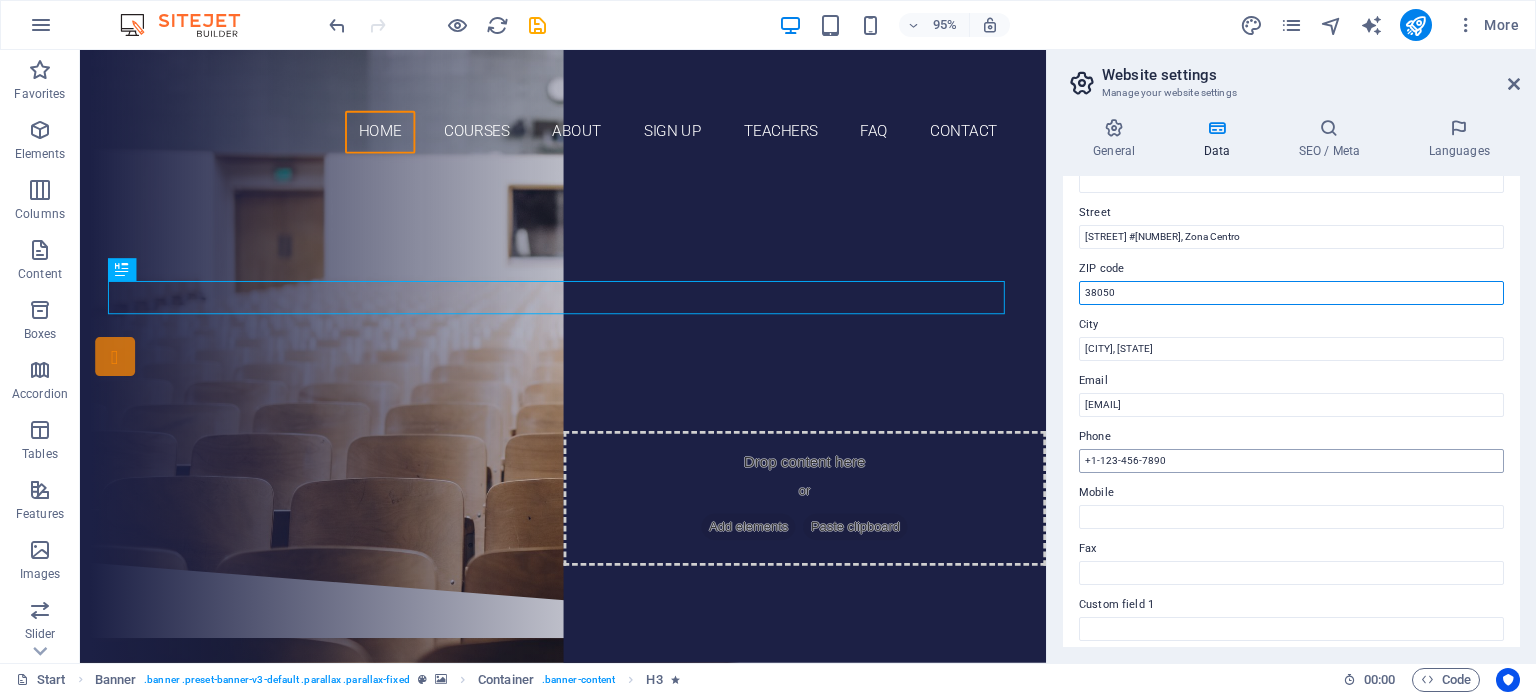 type on "38050" 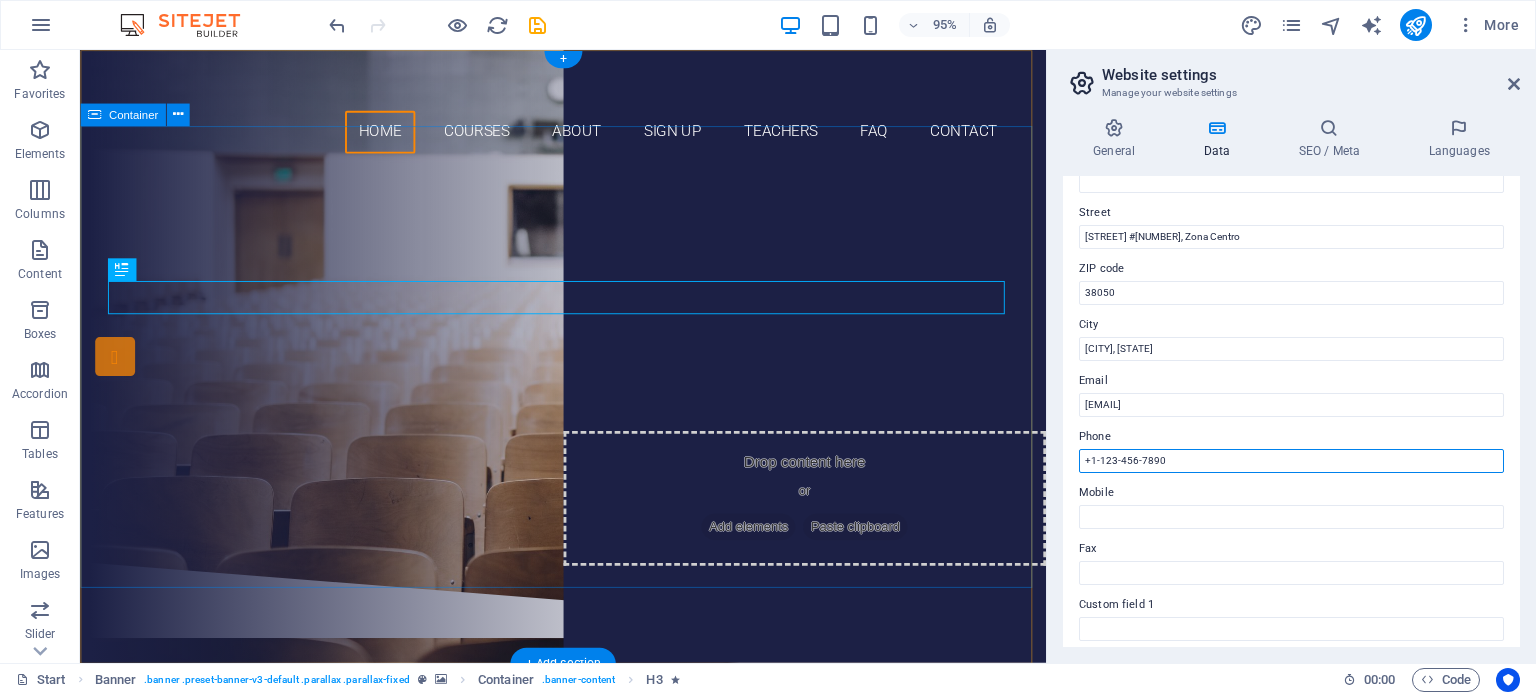 drag, startPoint x: 1306, startPoint y: 508, endPoint x: 1074, endPoint y: 488, distance: 232.86047 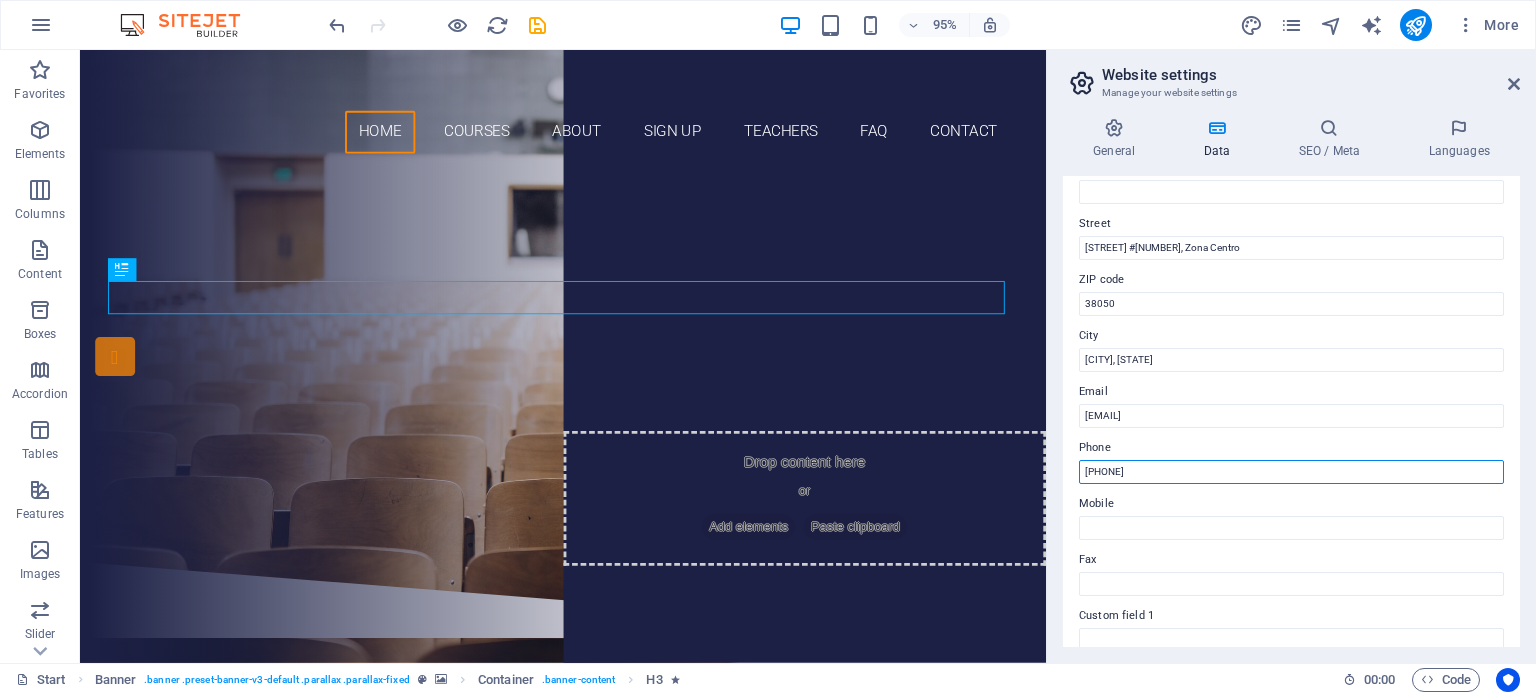 scroll, scrollTop: 0, scrollLeft: 0, axis: both 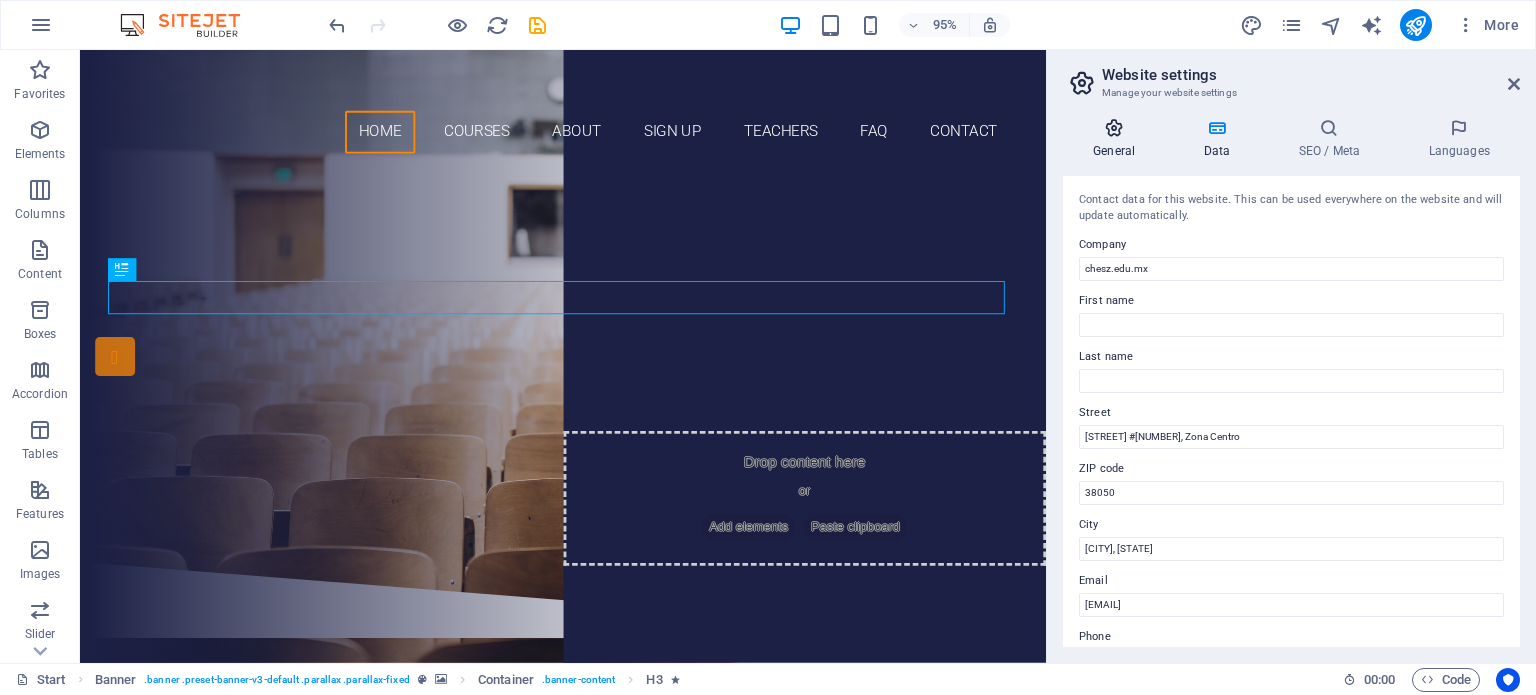 type on "[PHONE]" 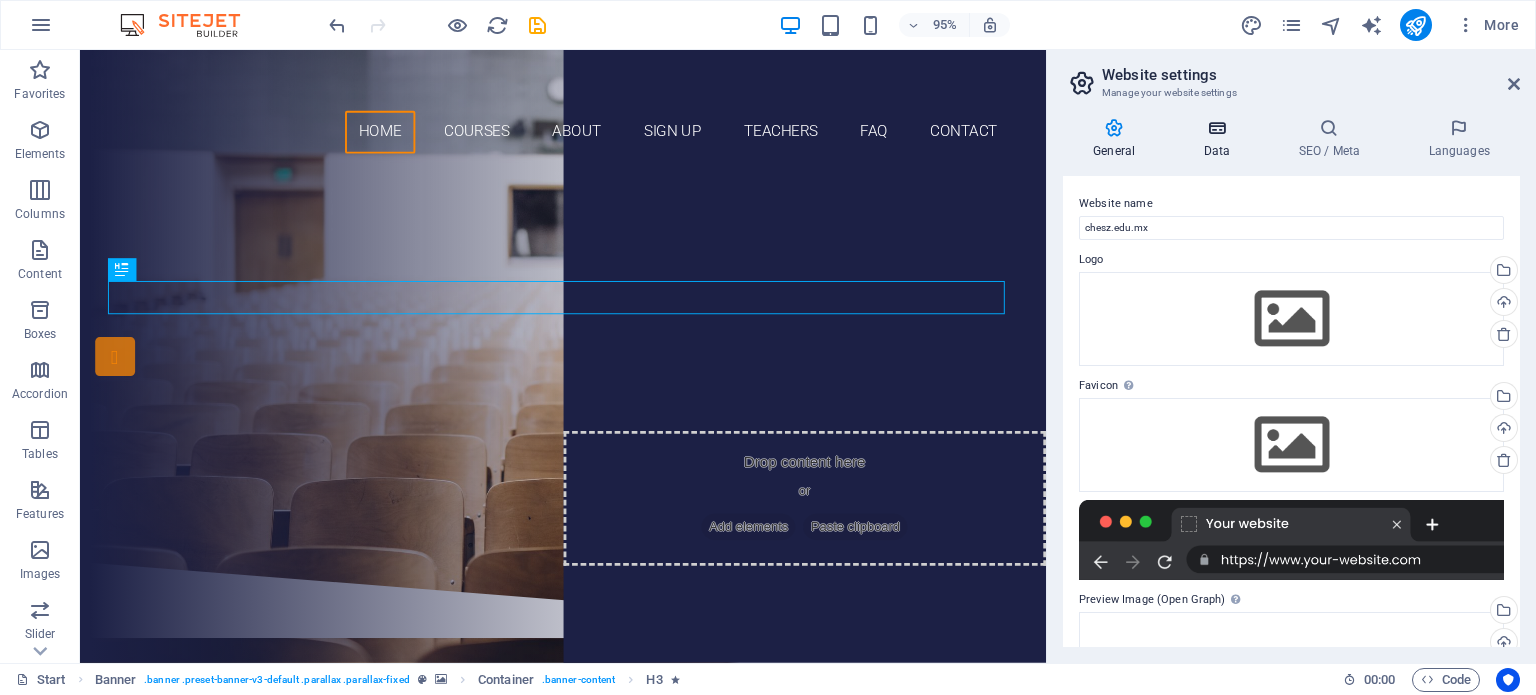 click on "Data" at bounding box center (1220, 139) 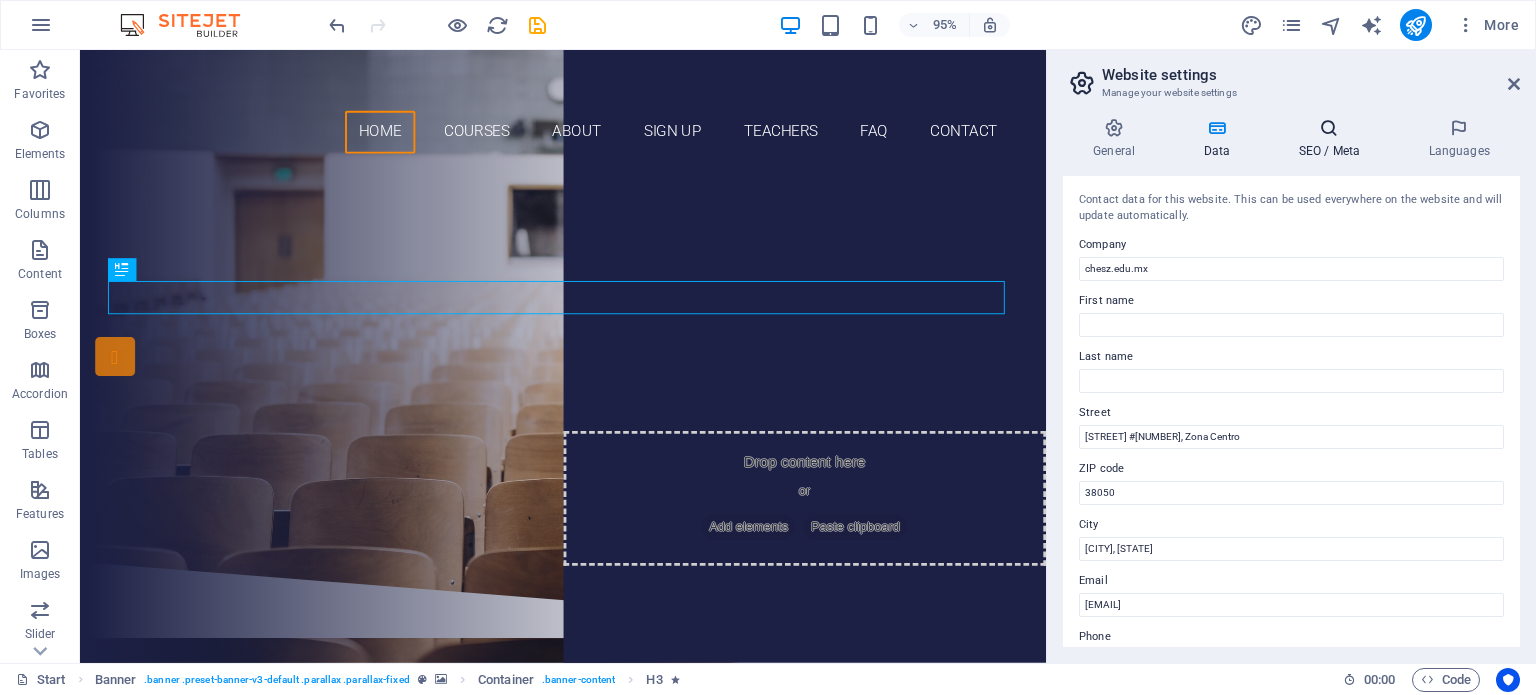 click at bounding box center [1329, 128] 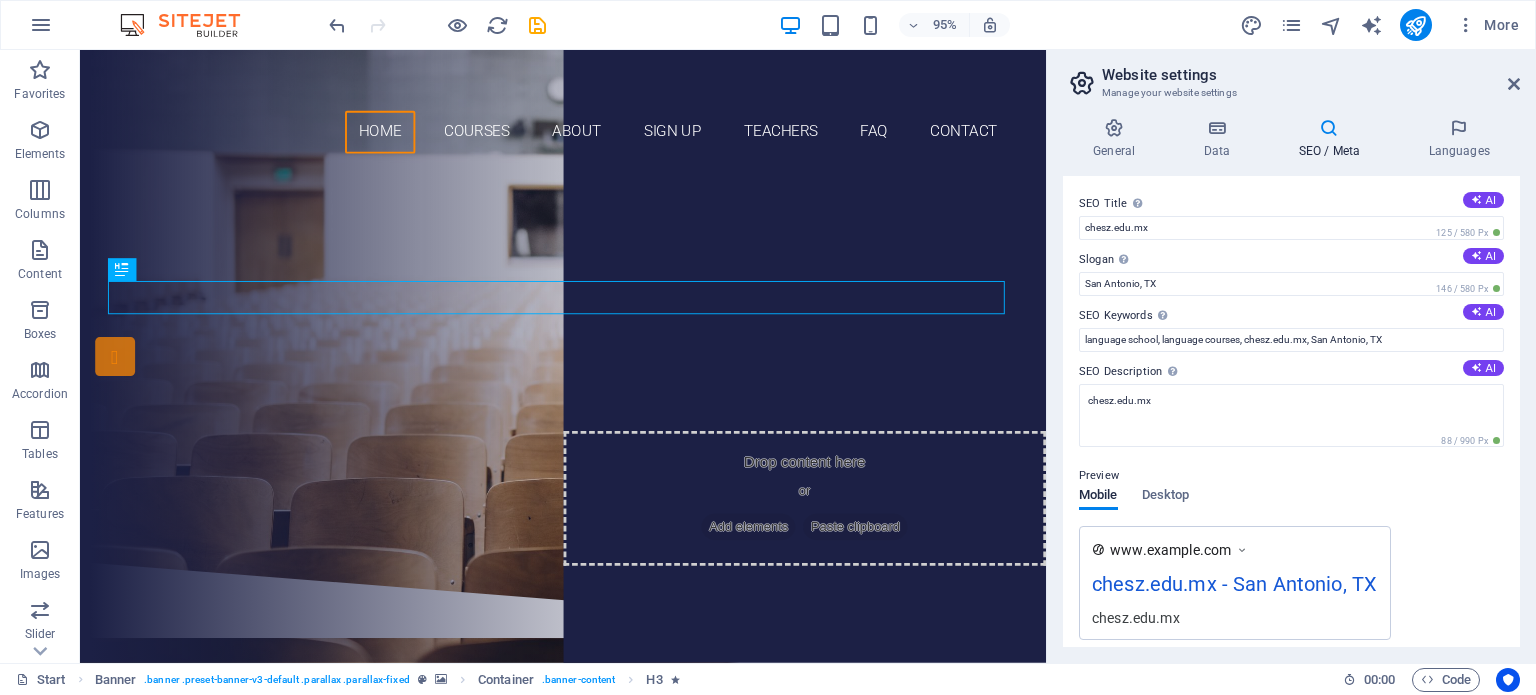 scroll, scrollTop: 200, scrollLeft: 0, axis: vertical 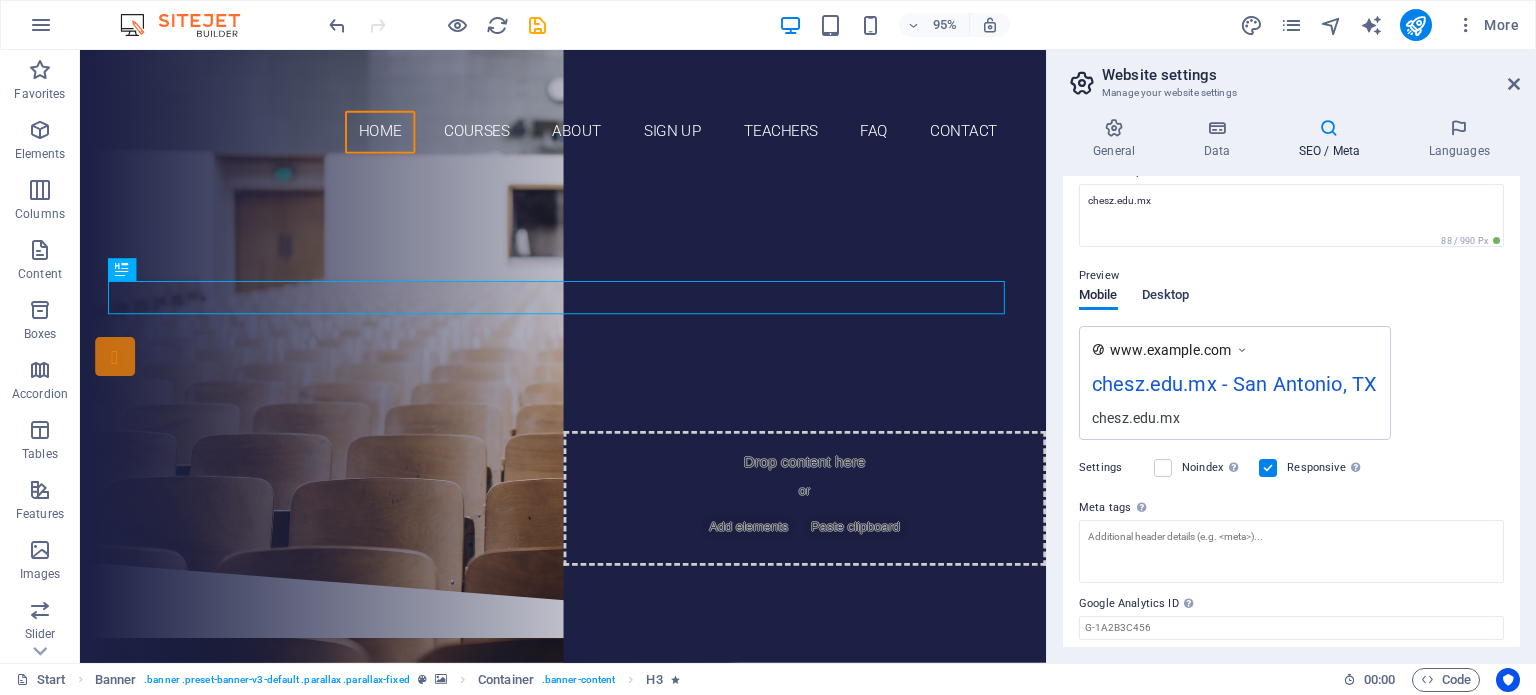 click on "Desktop" at bounding box center (1166, 297) 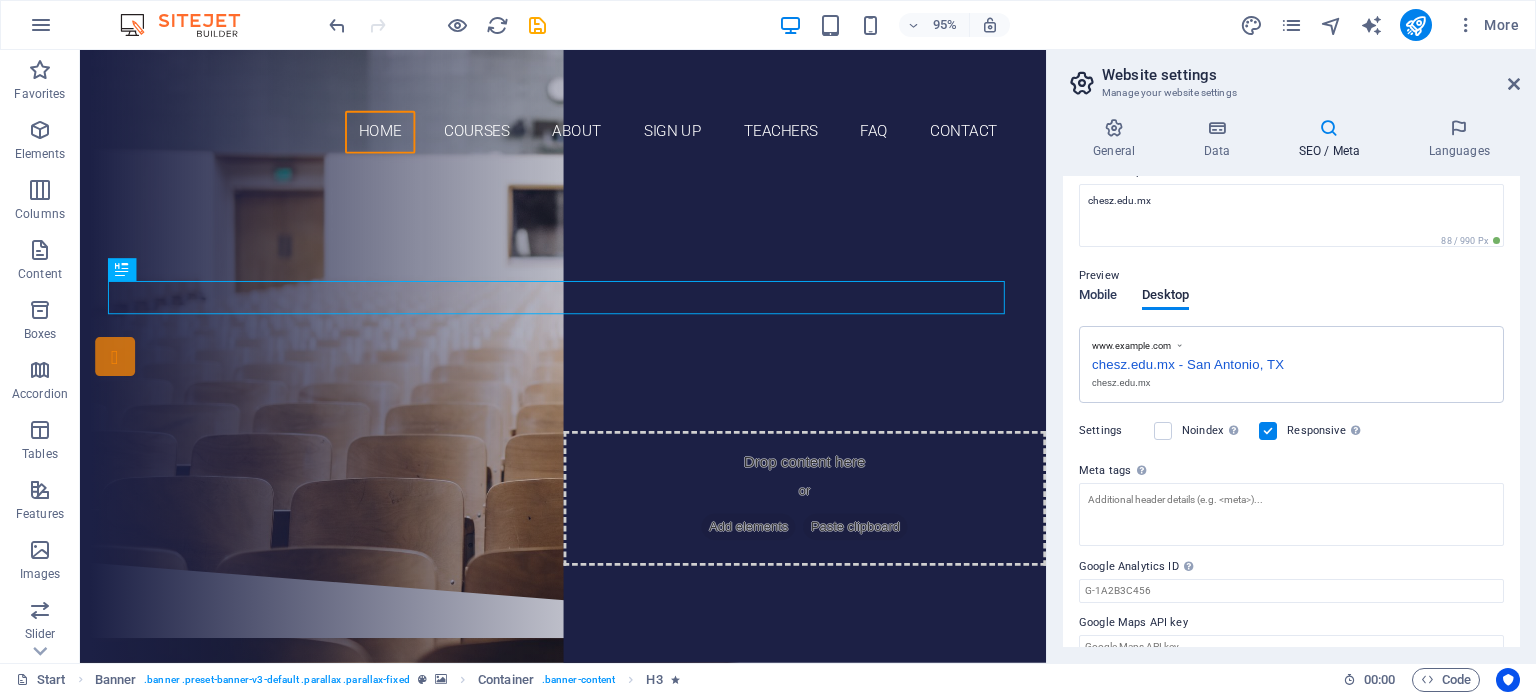 click on "Mobile" at bounding box center (1098, 297) 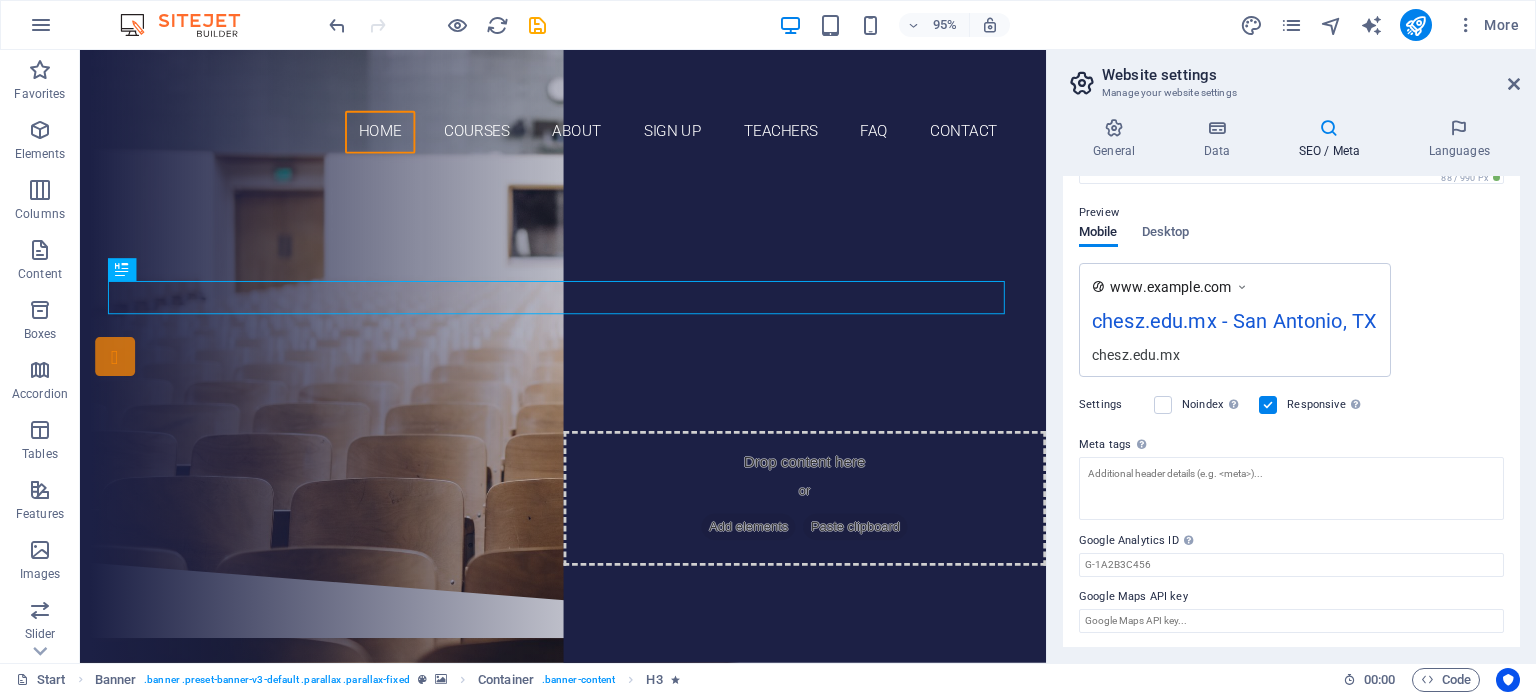 scroll, scrollTop: 0, scrollLeft: 0, axis: both 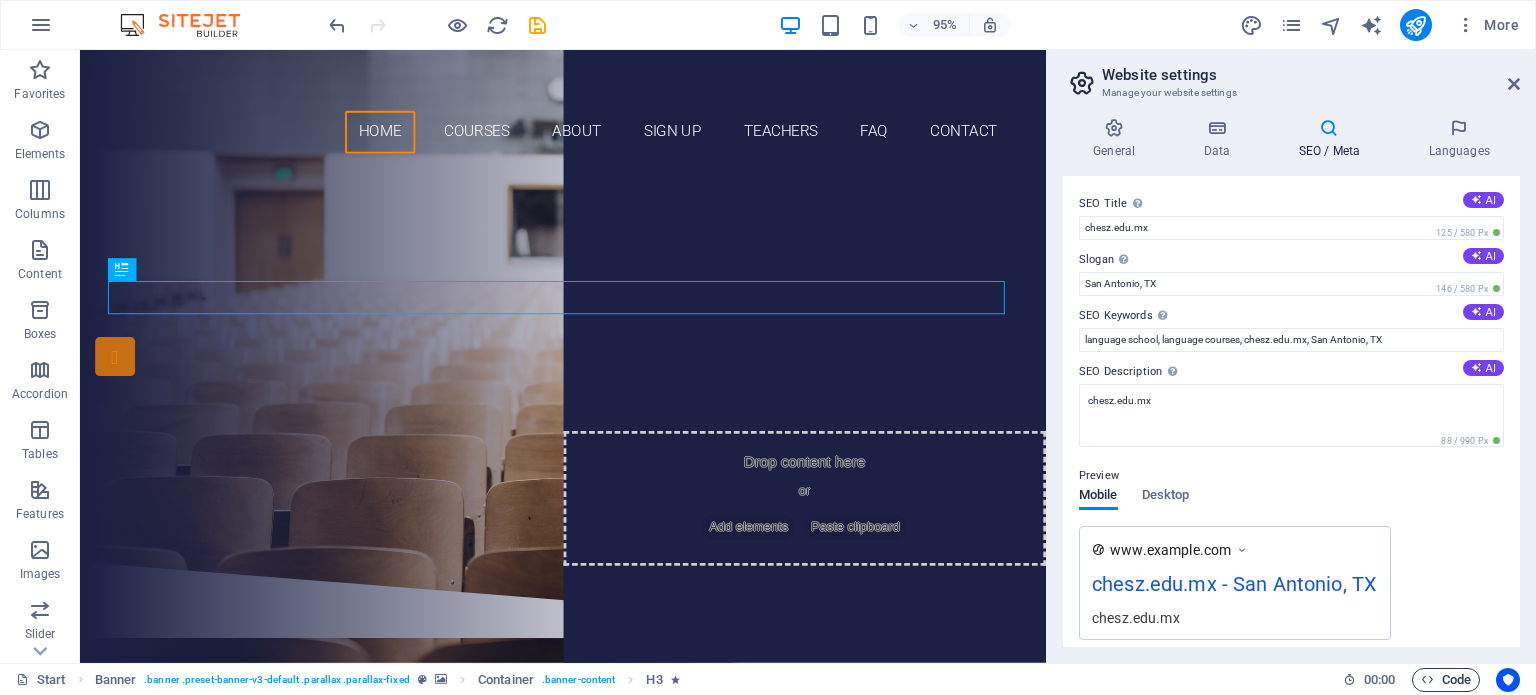 click on "Code" at bounding box center [1446, 680] 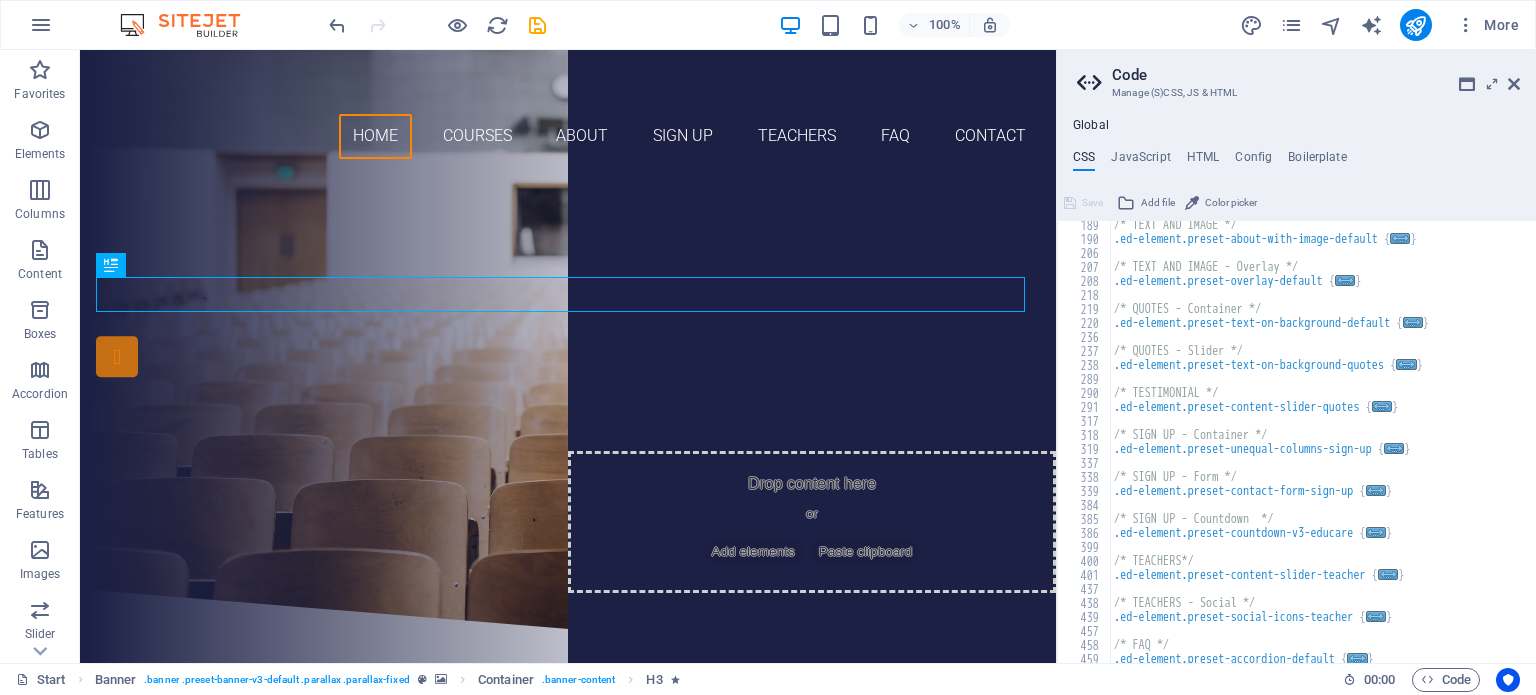scroll, scrollTop: 931, scrollLeft: 0, axis: vertical 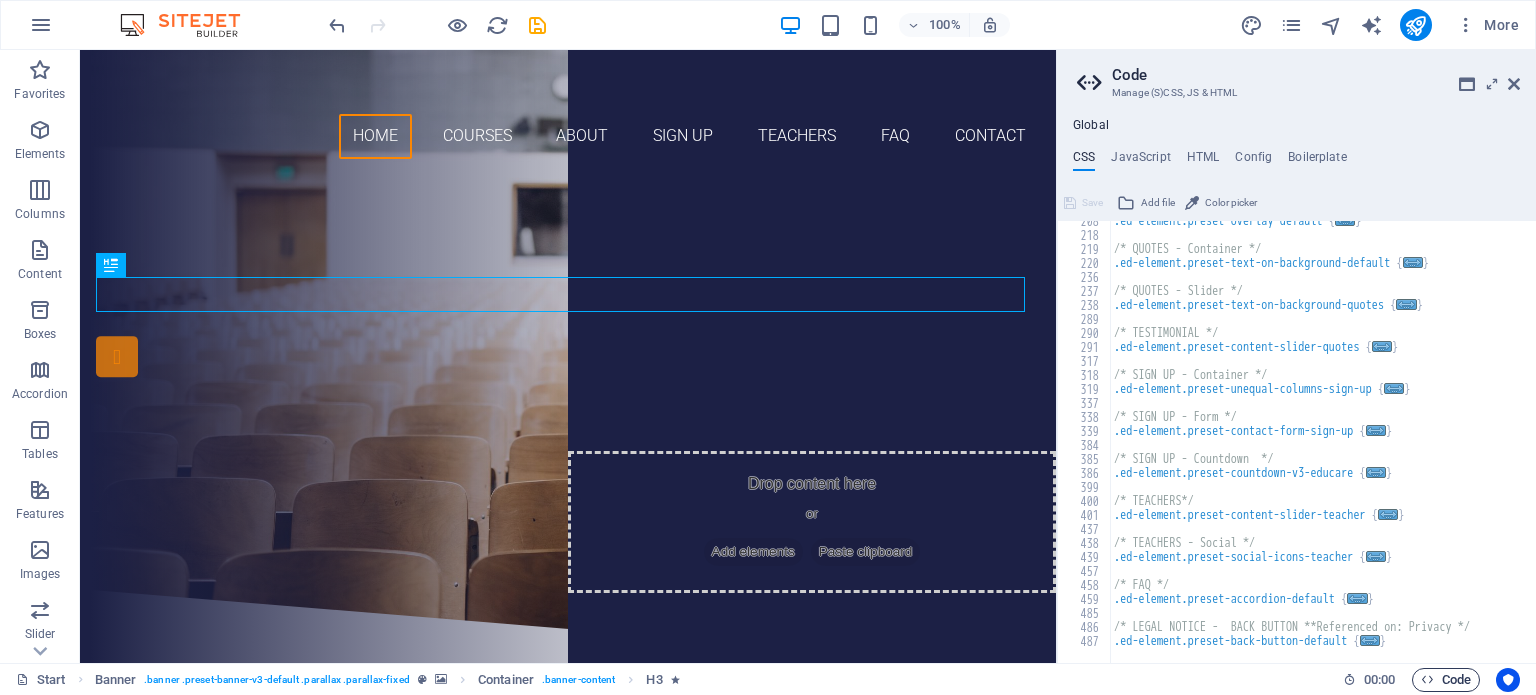 click on "Code" at bounding box center (1446, 680) 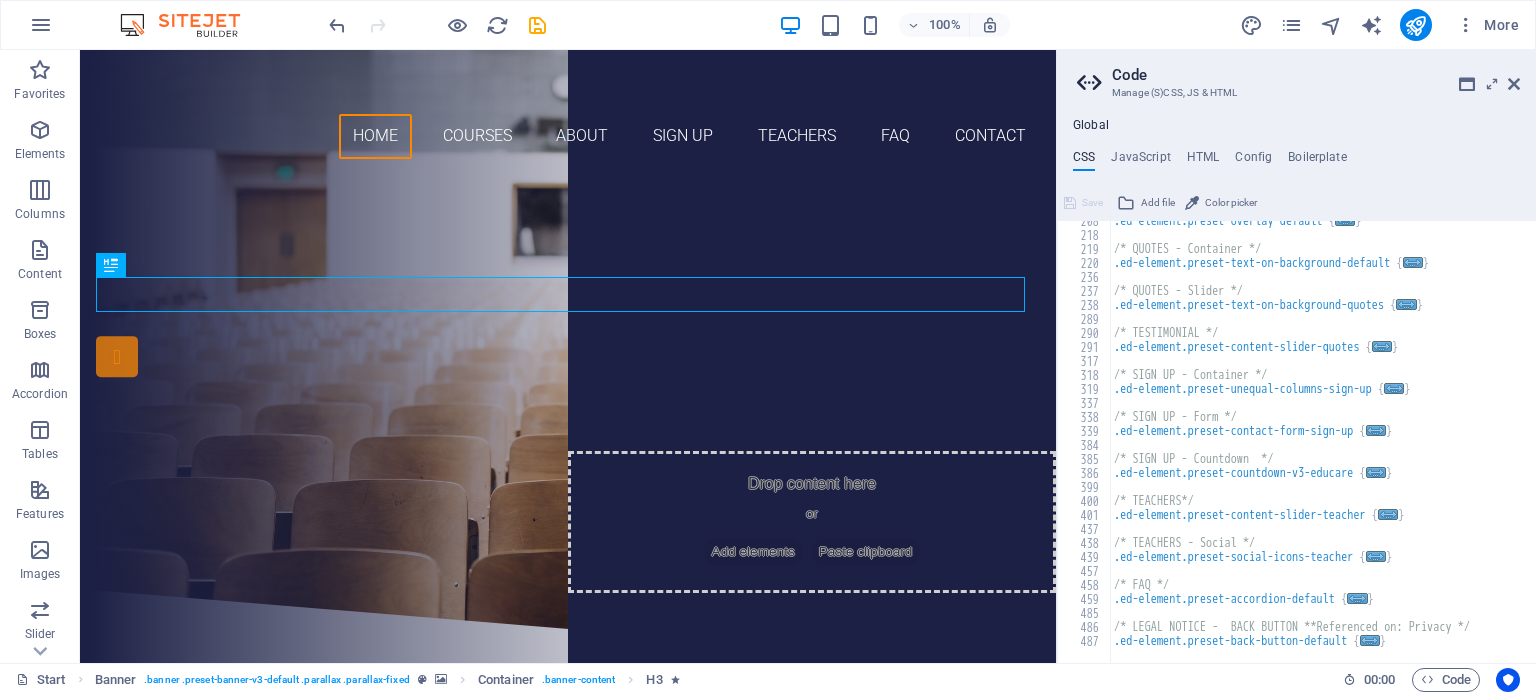 click on "Code" at bounding box center (1316, 75) 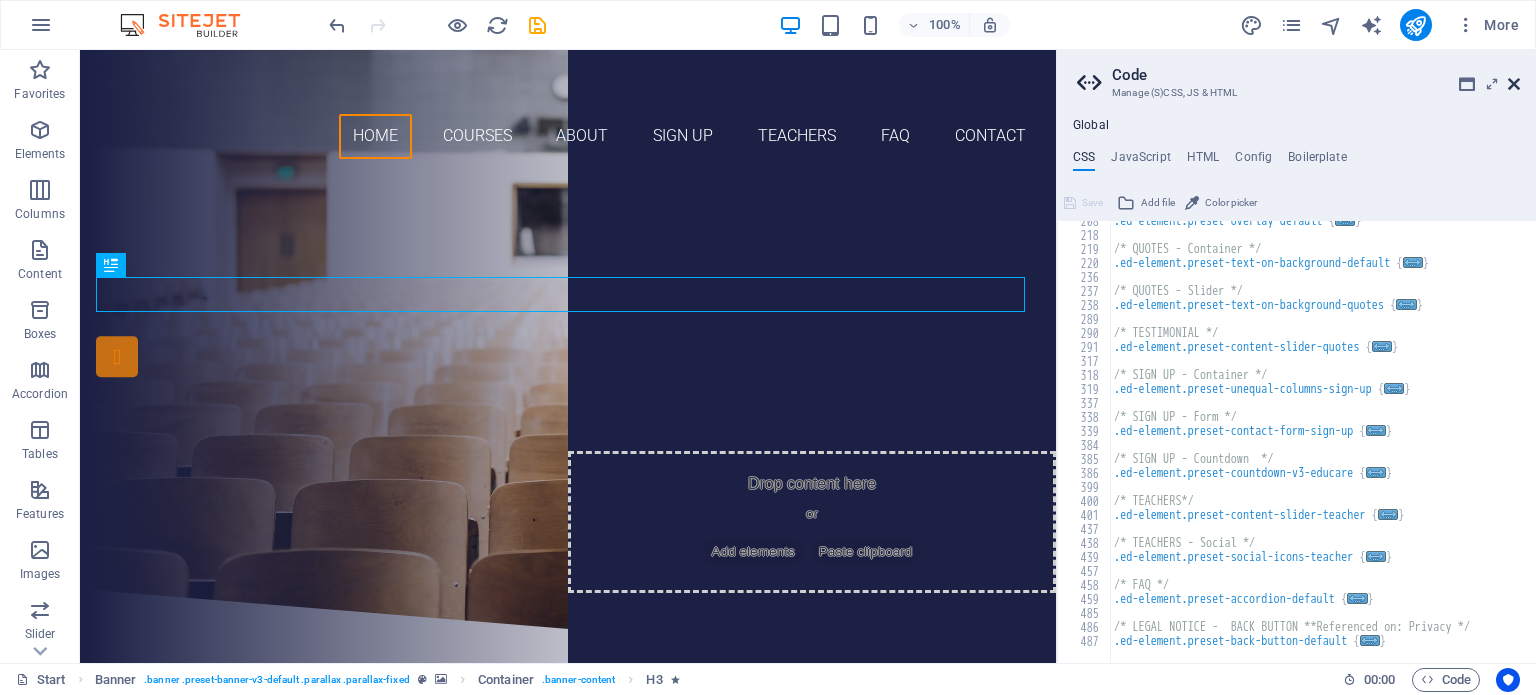 click at bounding box center (1514, 84) 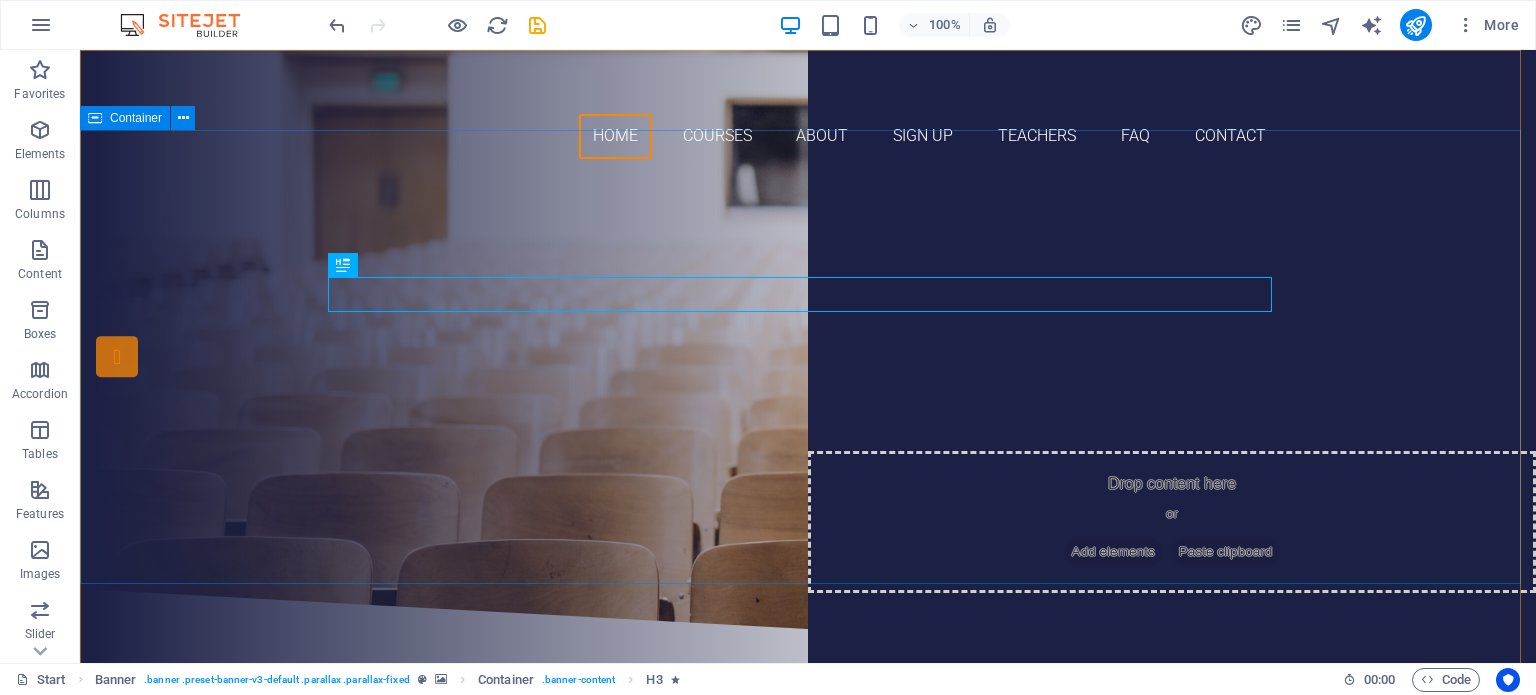 click on "Container" at bounding box center (136, 118) 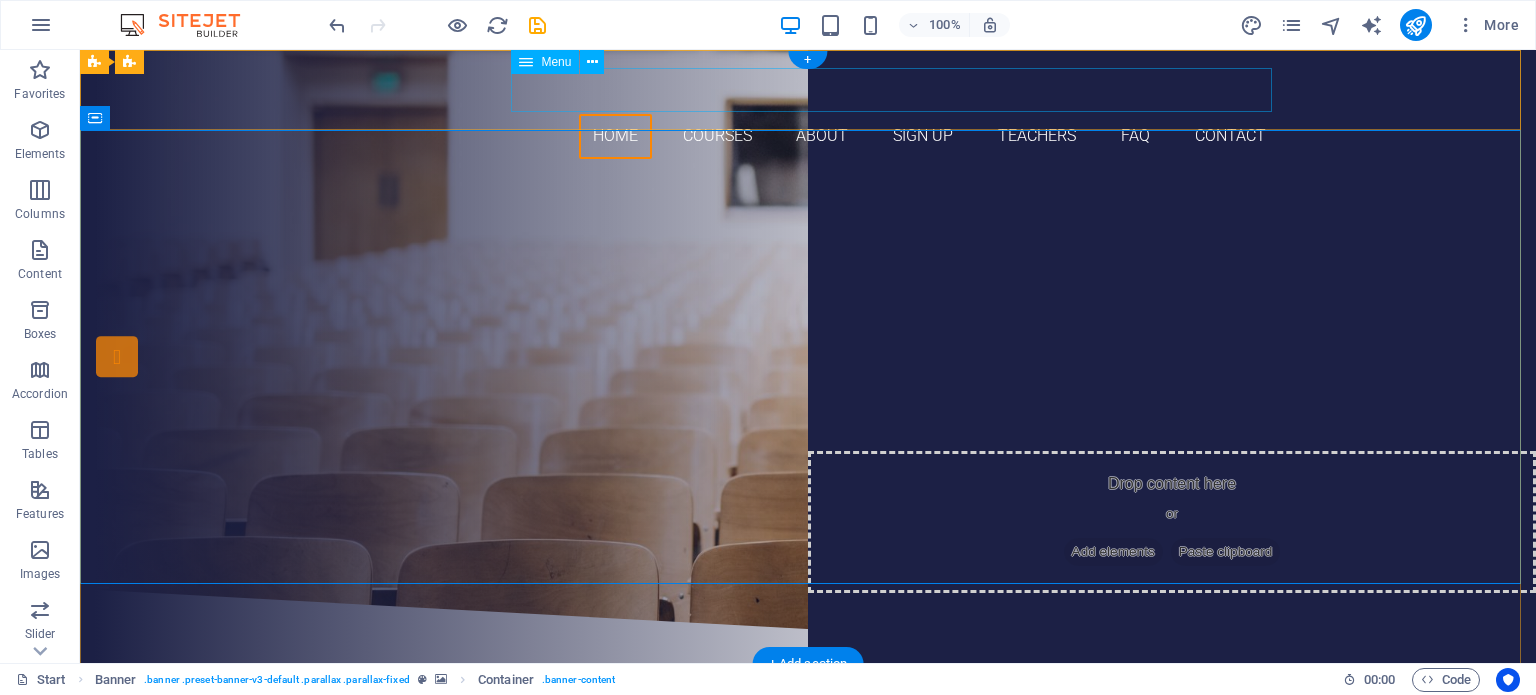 click on "Home Courses About Sign up Teachers FAQ Contact" at bounding box center [808, 136] 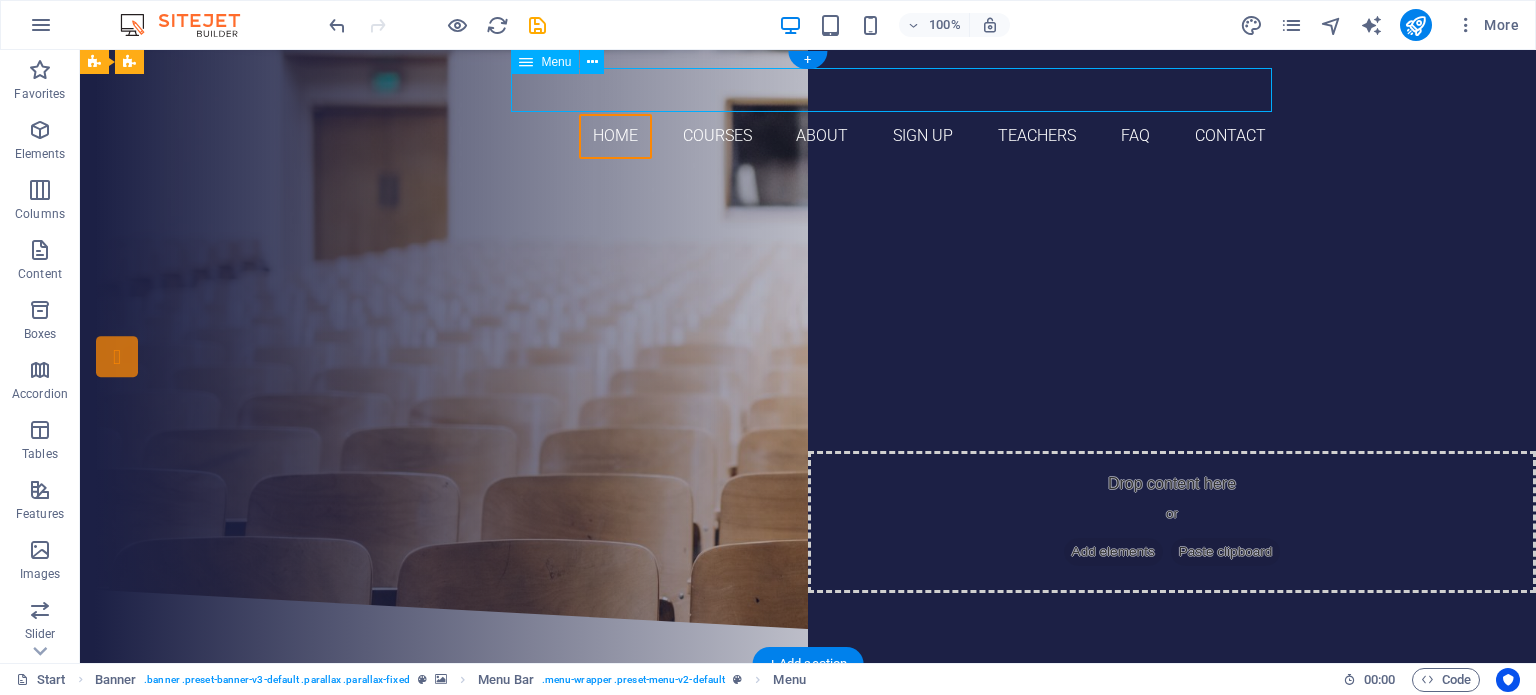 click on "Home Courses About Sign up Teachers FAQ Contact" at bounding box center (808, 136) 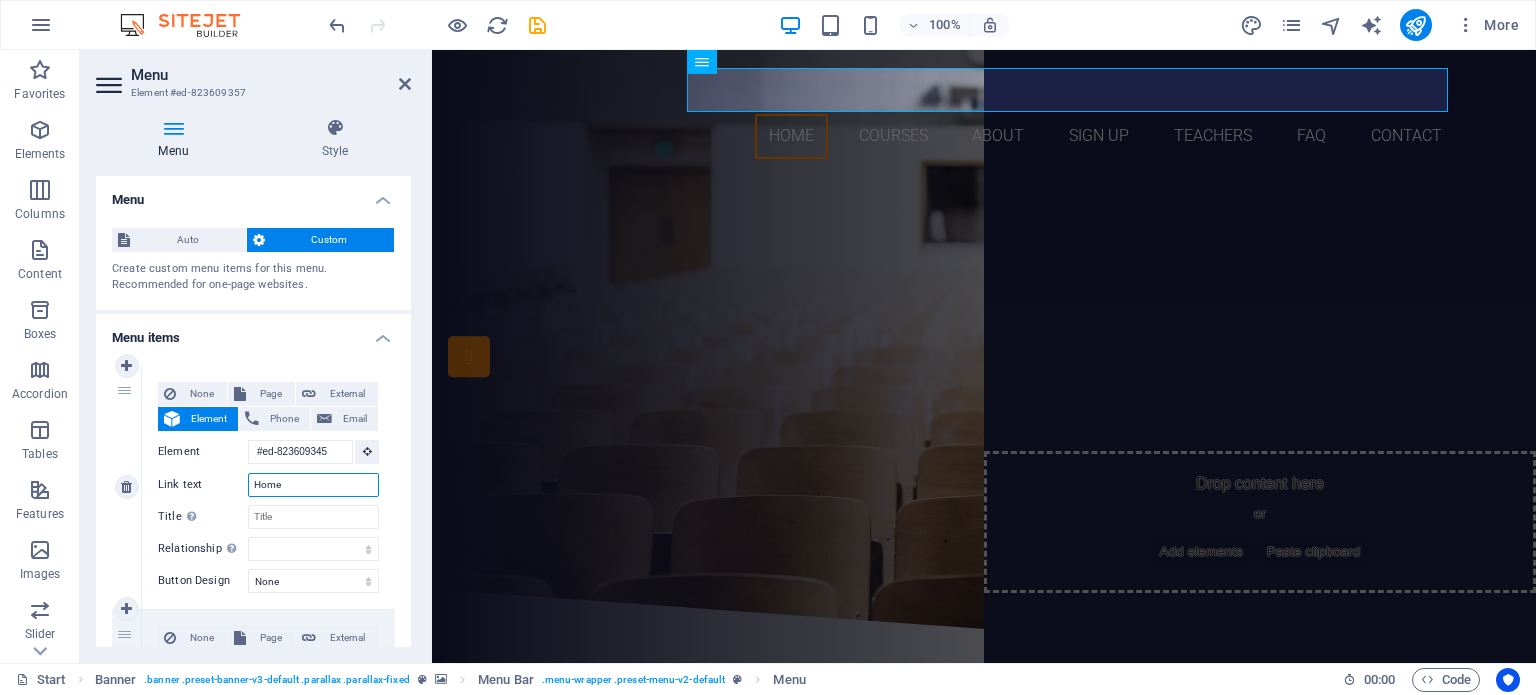 drag, startPoint x: 297, startPoint y: 491, endPoint x: 209, endPoint y: 491, distance: 88 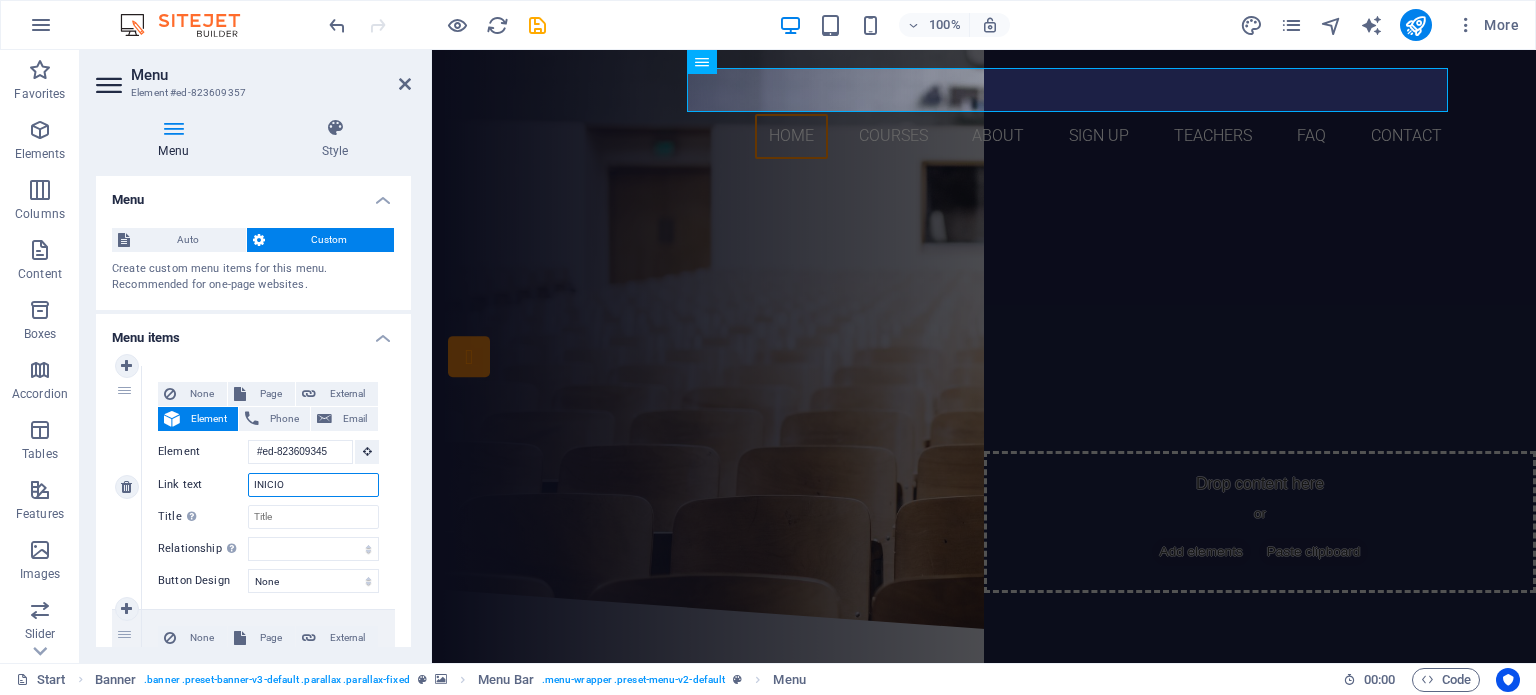 type on "INICIO" 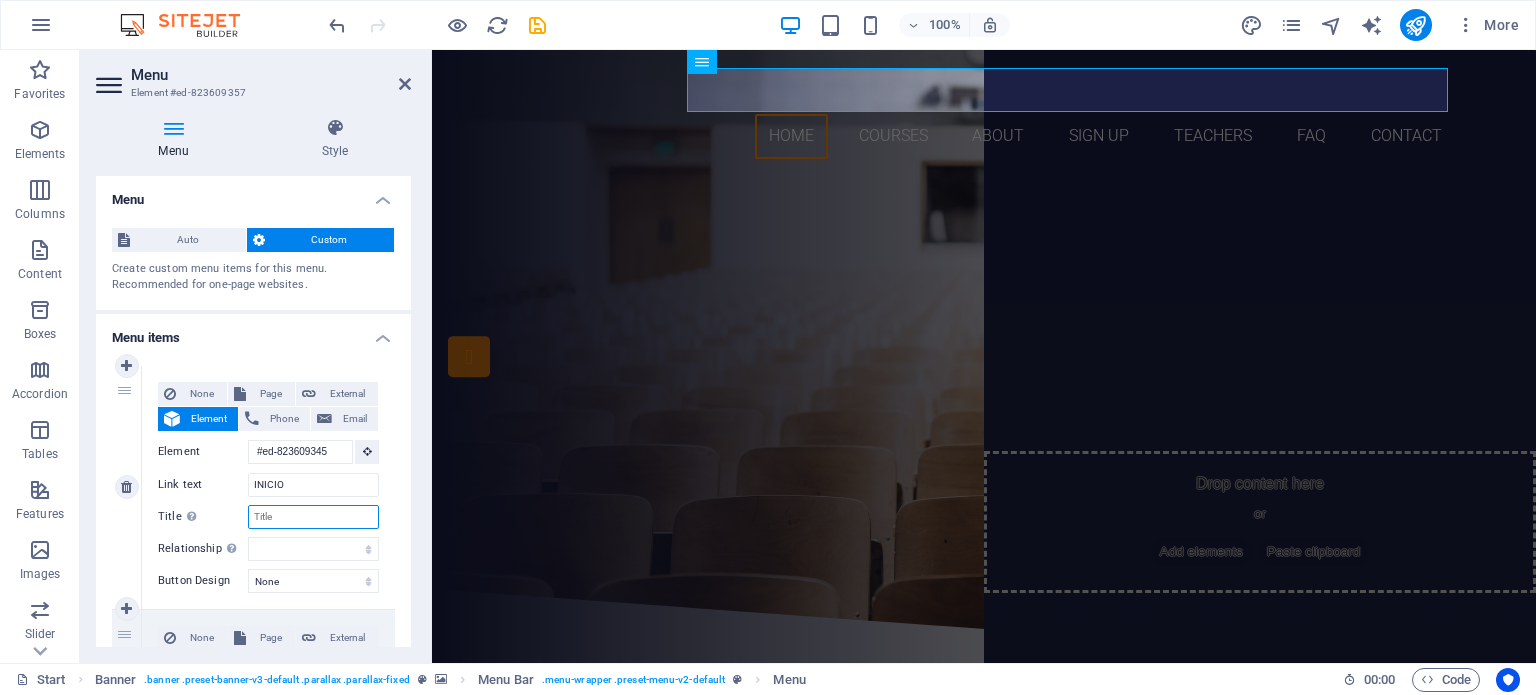 select 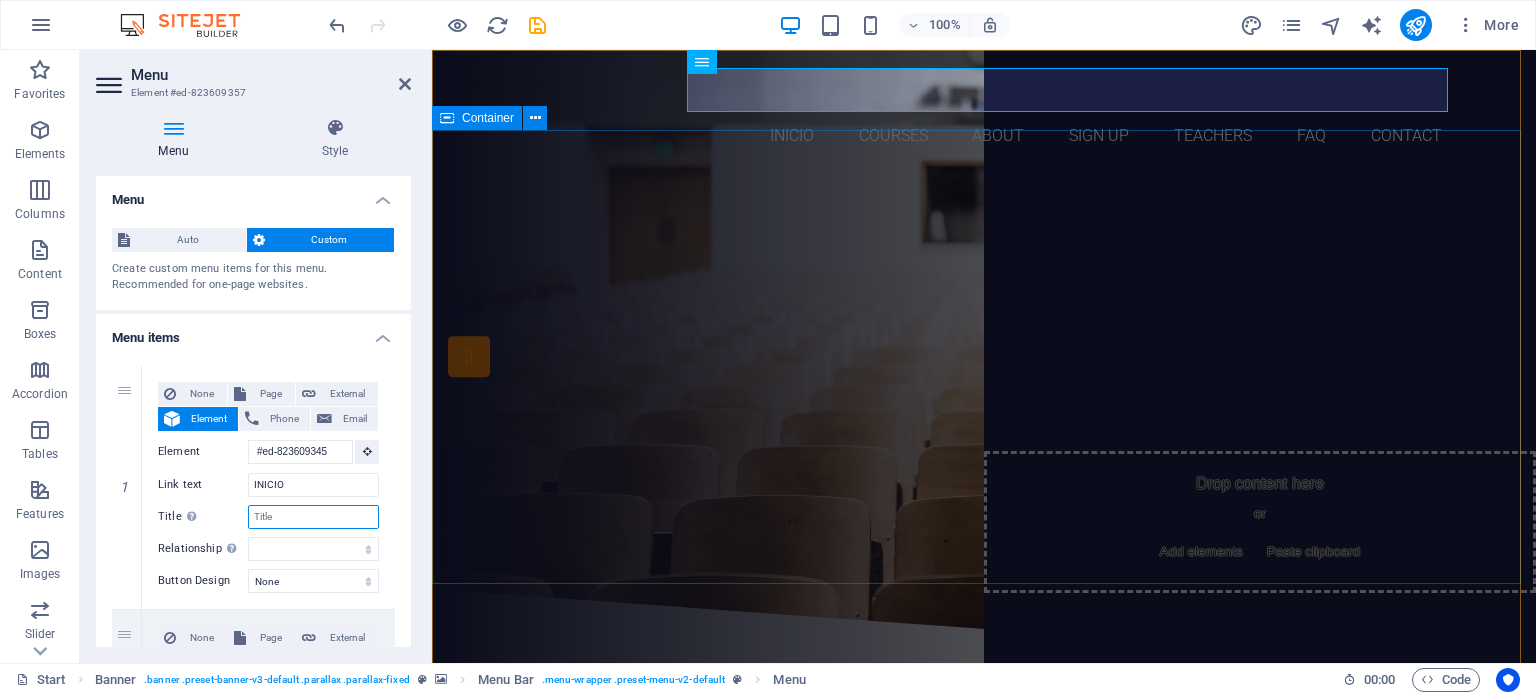 select 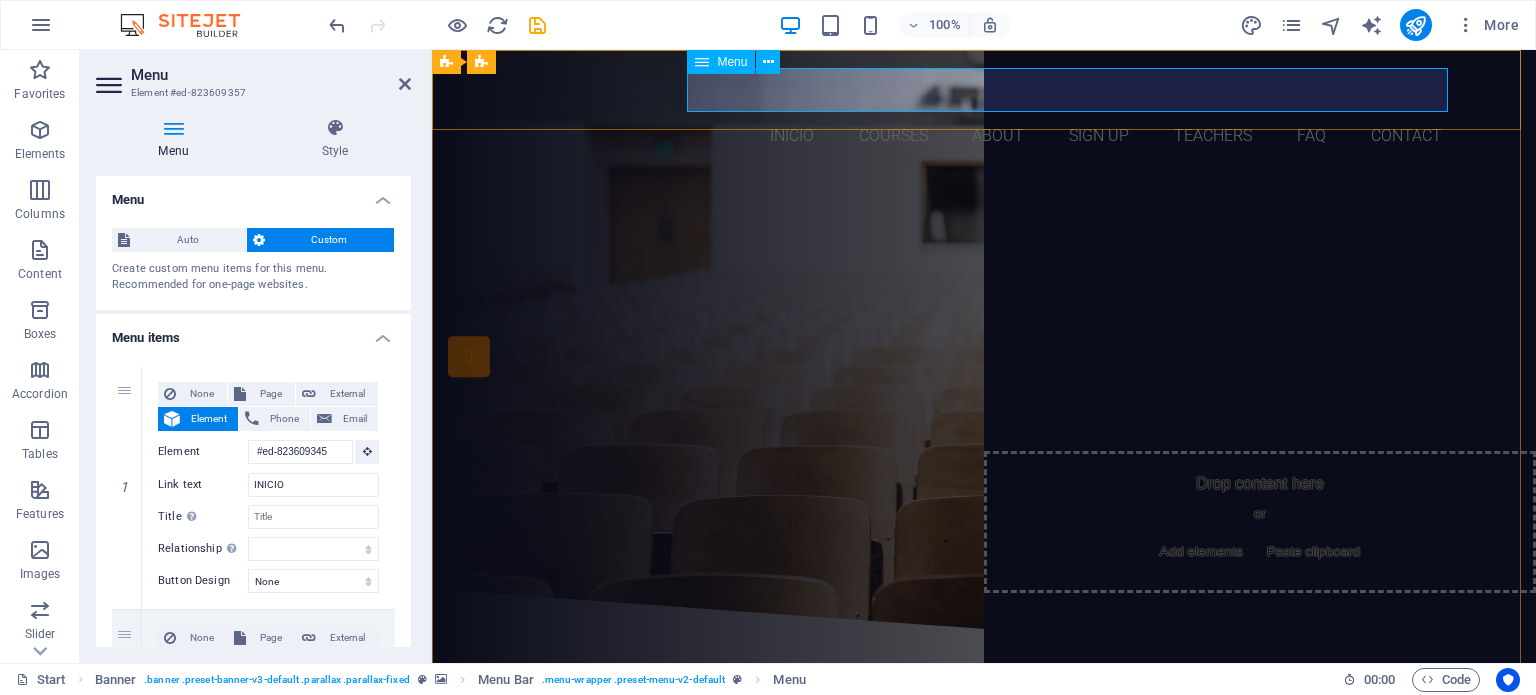 click on "INICIO Courses About Sign up Teachers FAQ Contact" at bounding box center (984, 136) 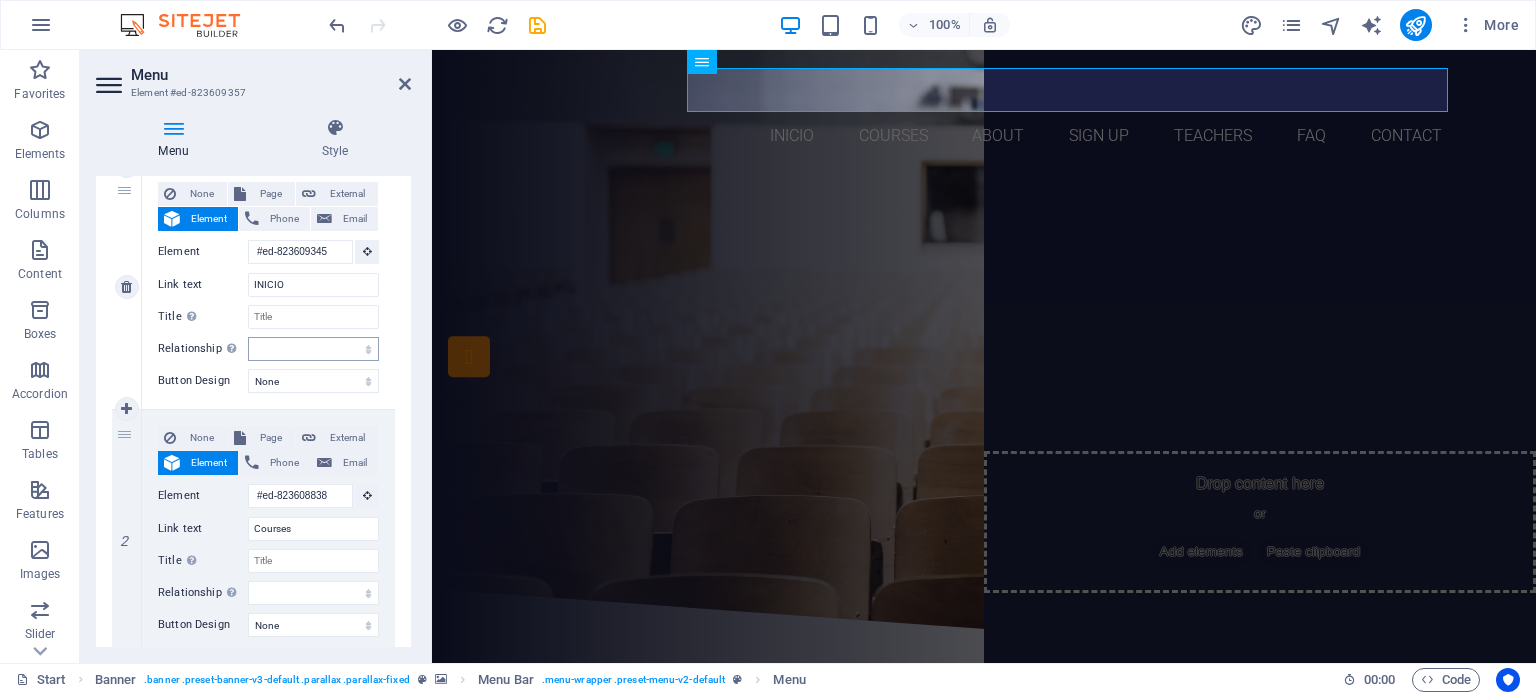 scroll, scrollTop: 300, scrollLeft: 0, axis: vertical 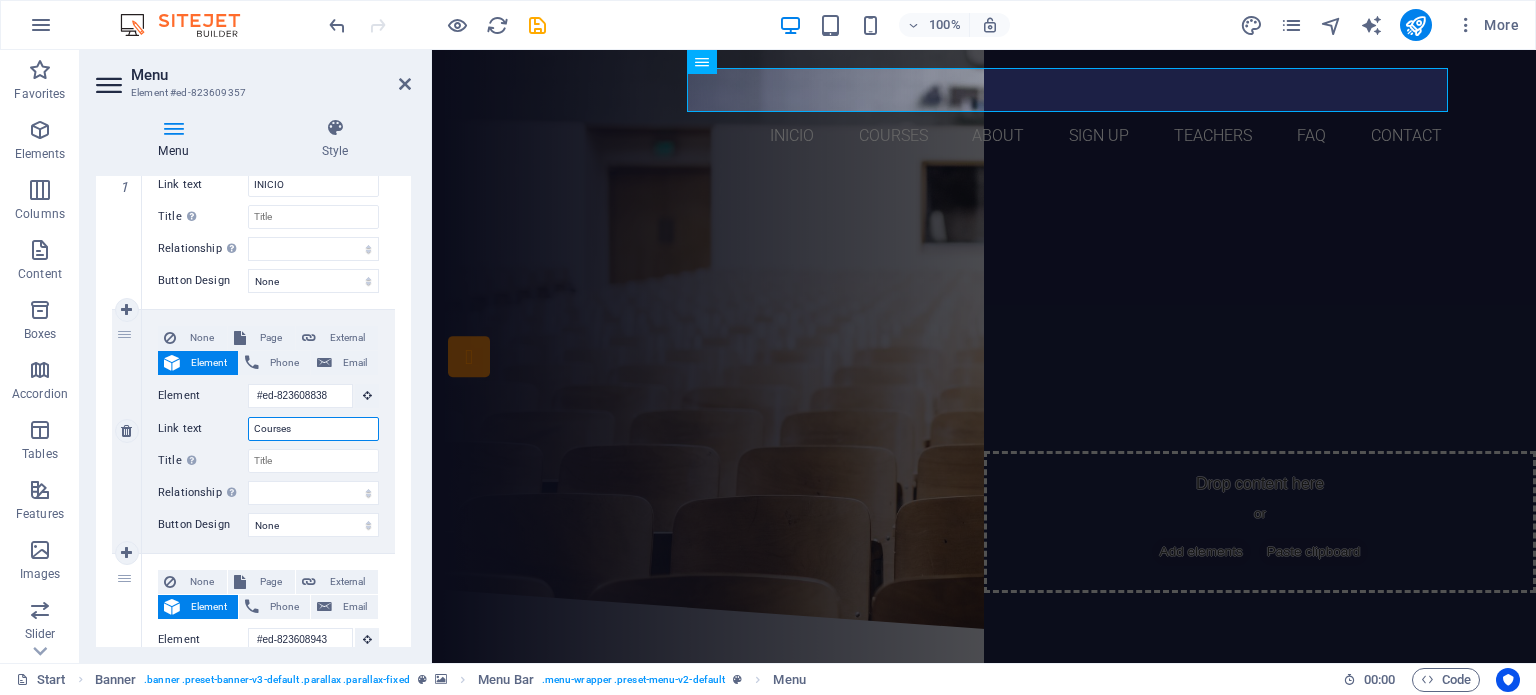 click on "Courses" at bounding box center [313, 429] 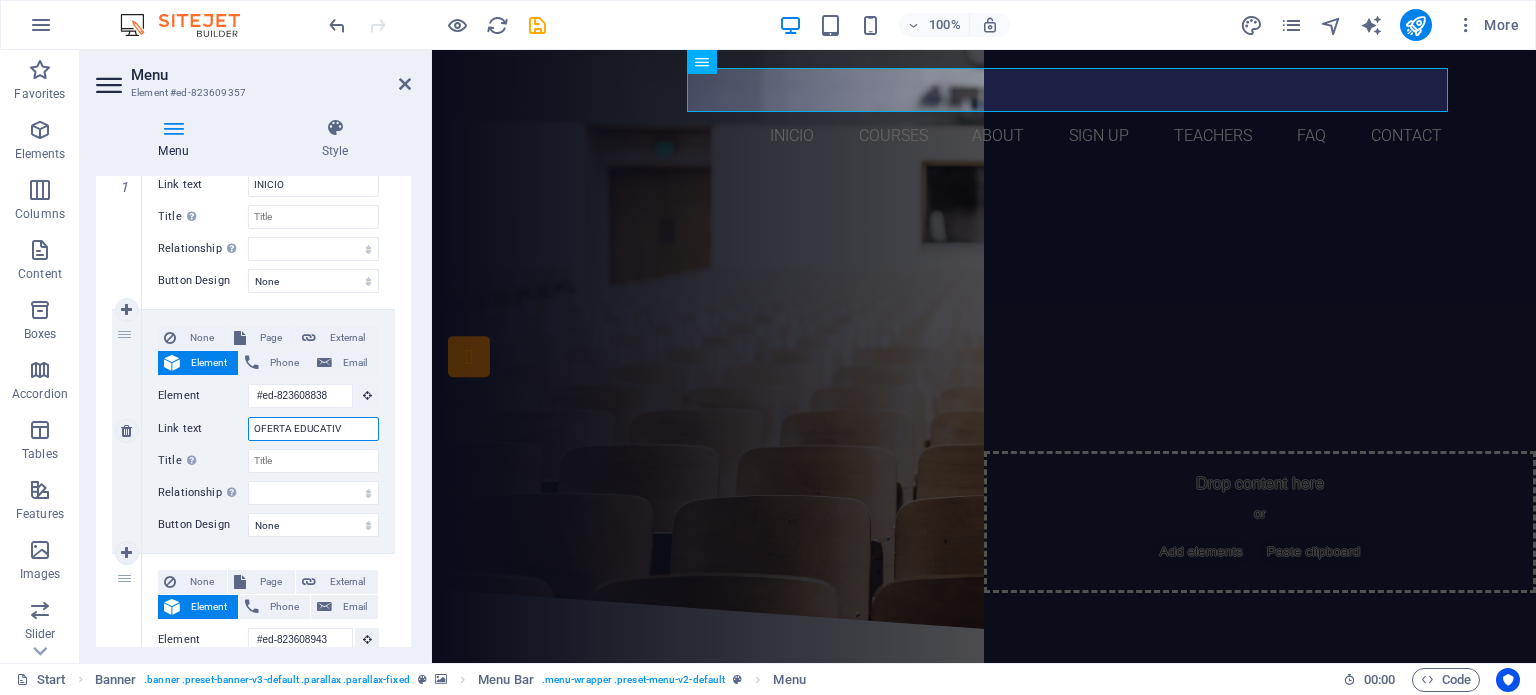 type on "OFERTA EDUCATIVA" 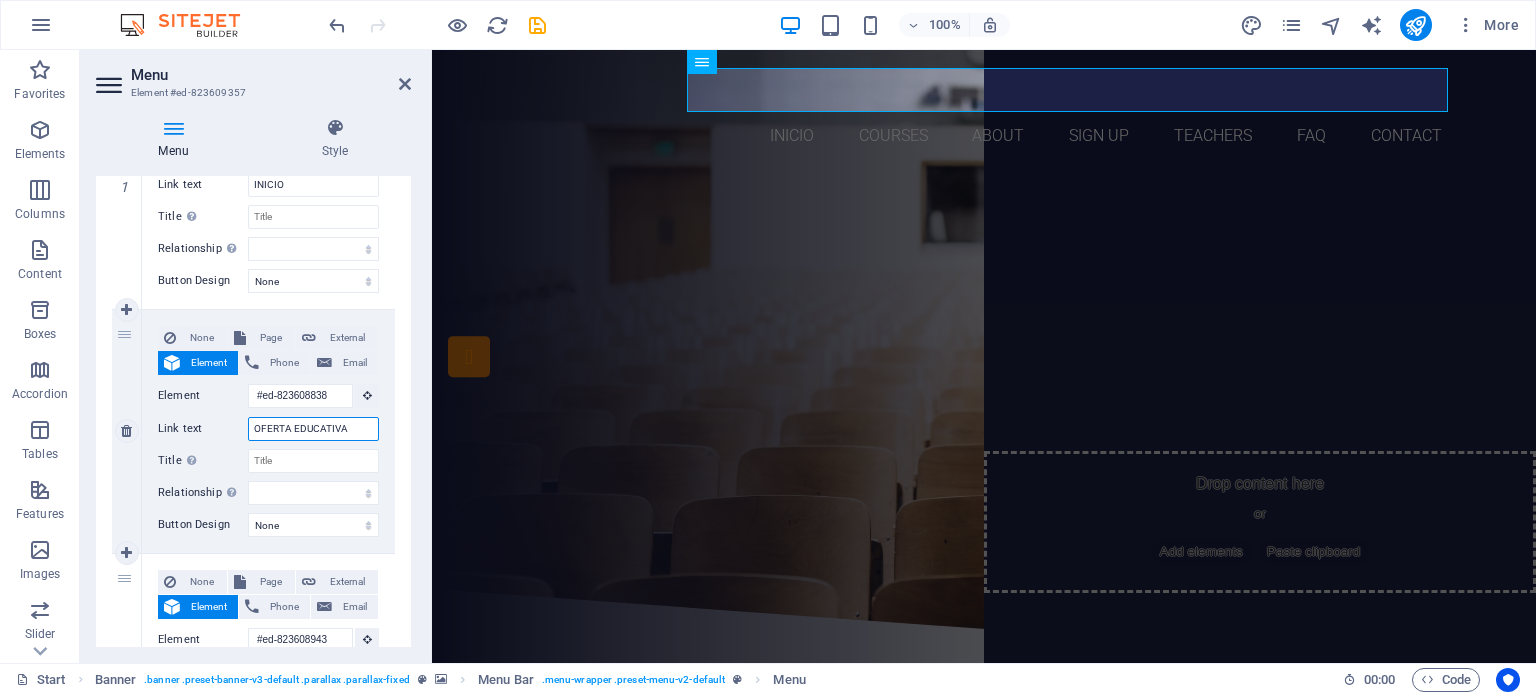 select 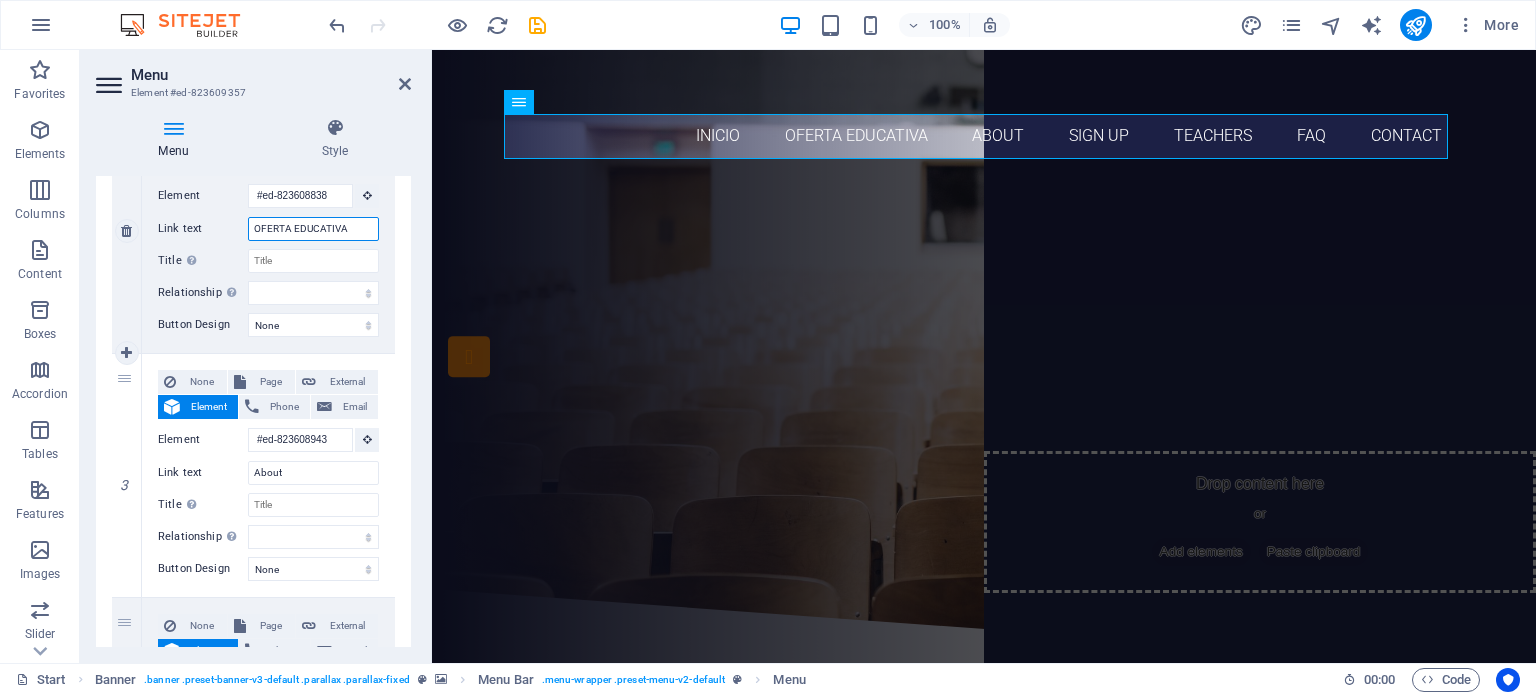 scroll, scrollTop: 600, scrollLeft: 0, axis: vertical 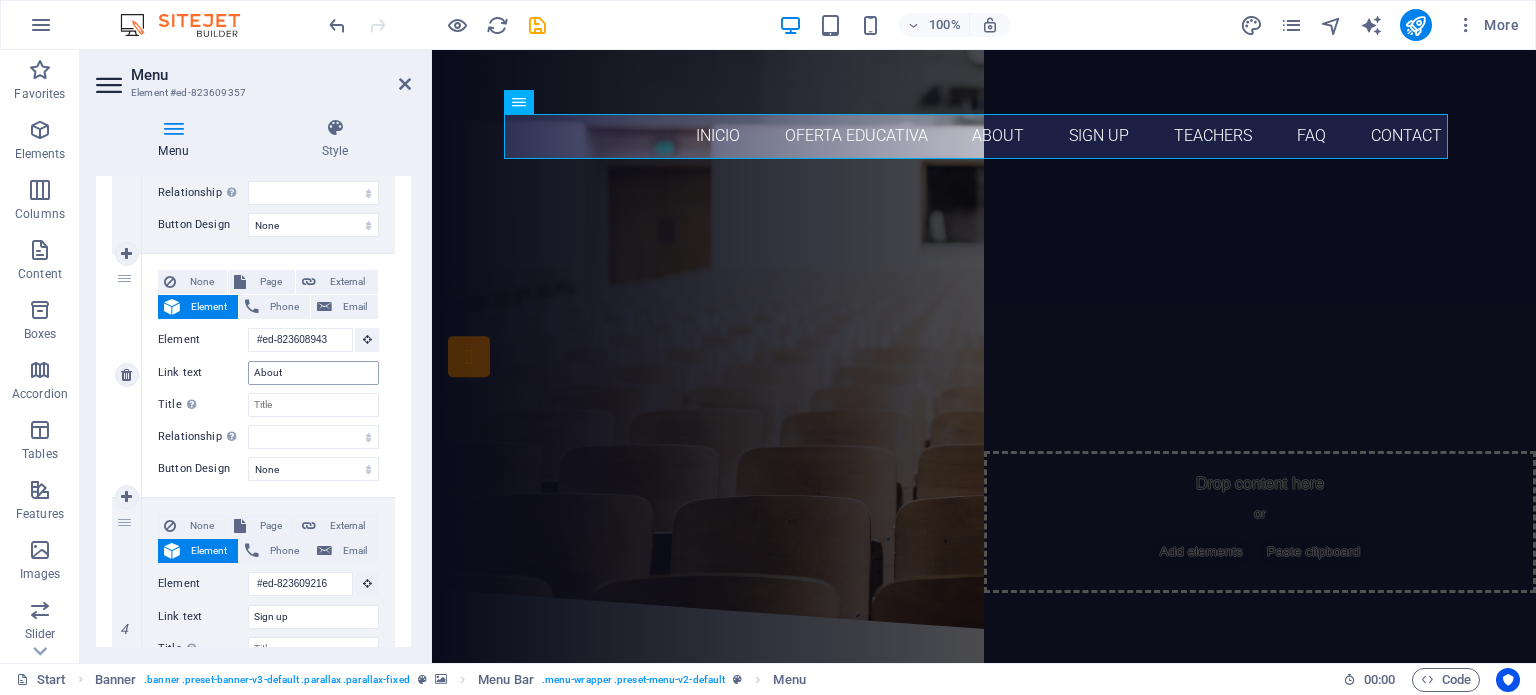type on "OFERTA EDUCATIVA" 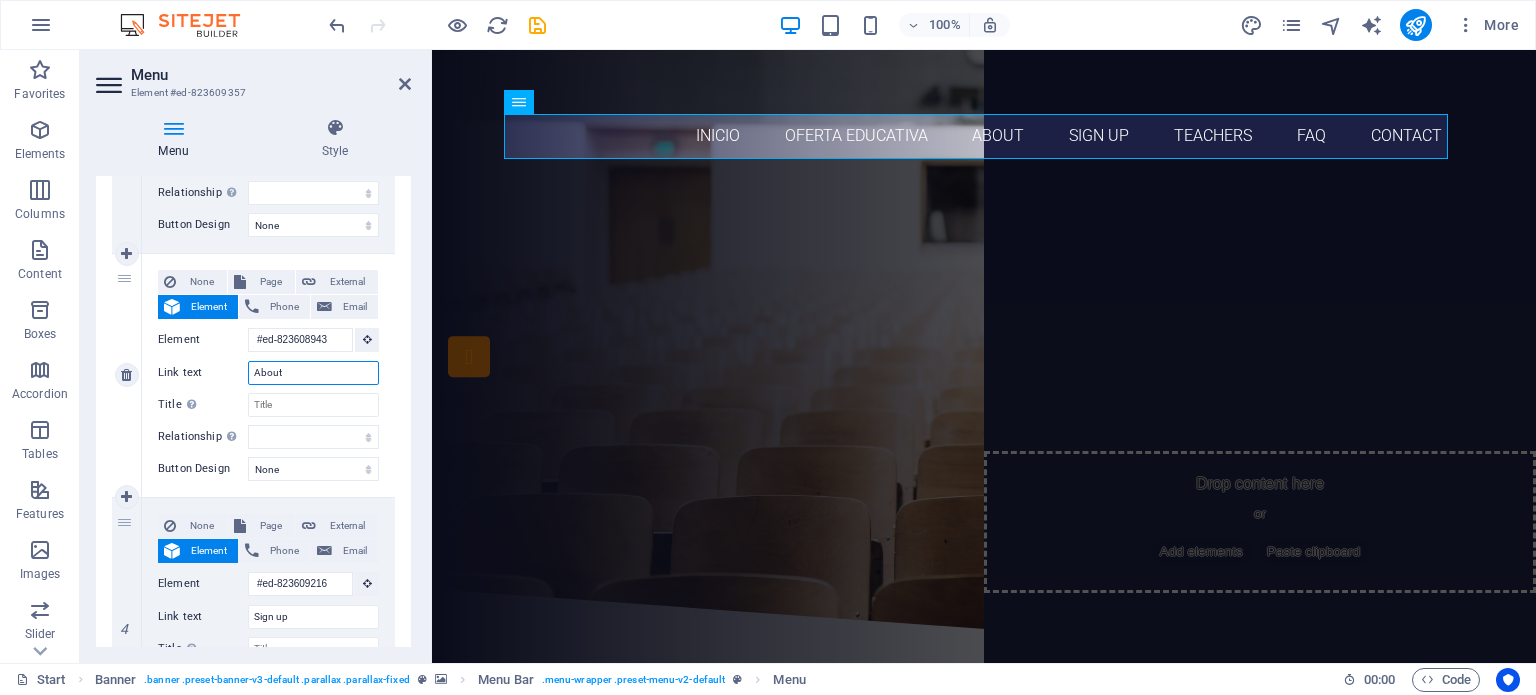 drag, startPoint x: 296, startPoint y: 367, endPoint x: 182, endPoint y: 367, distance: 114 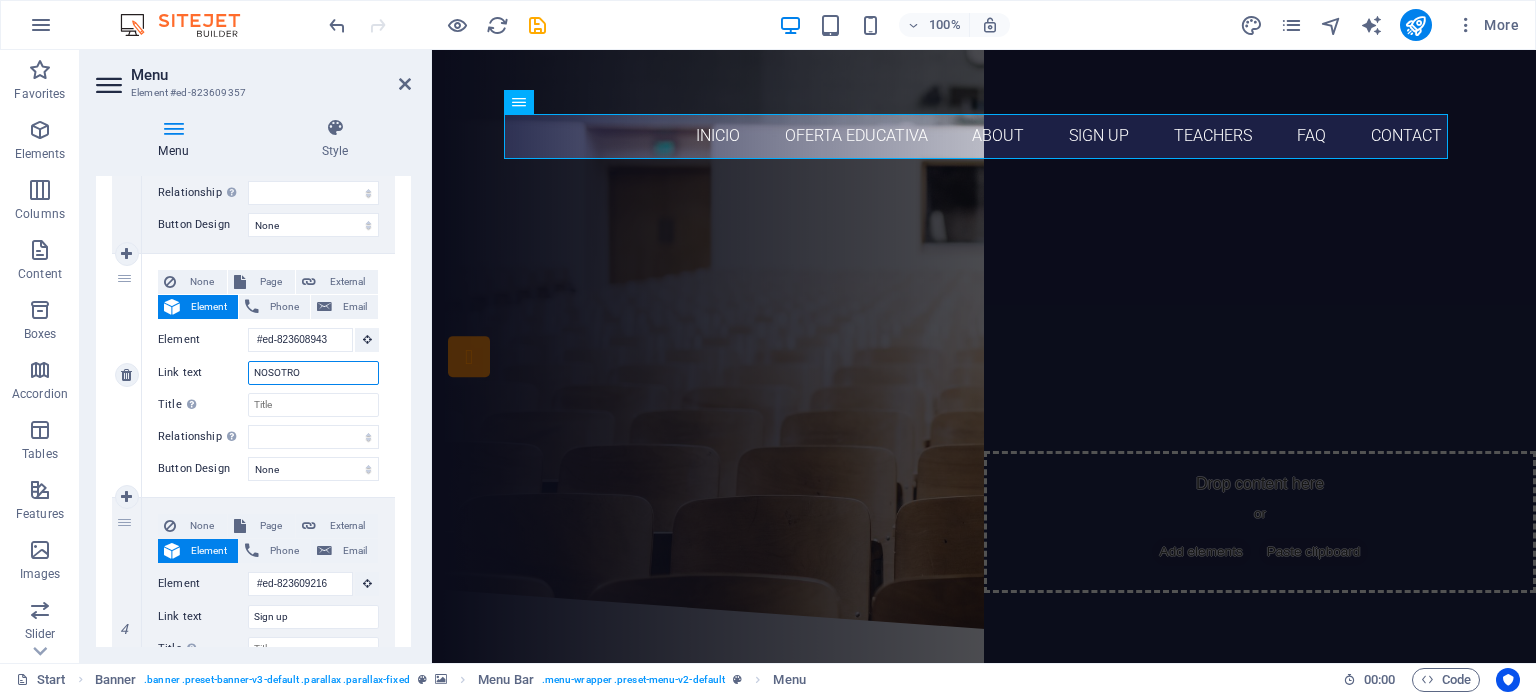 type on "NOSOTROS" 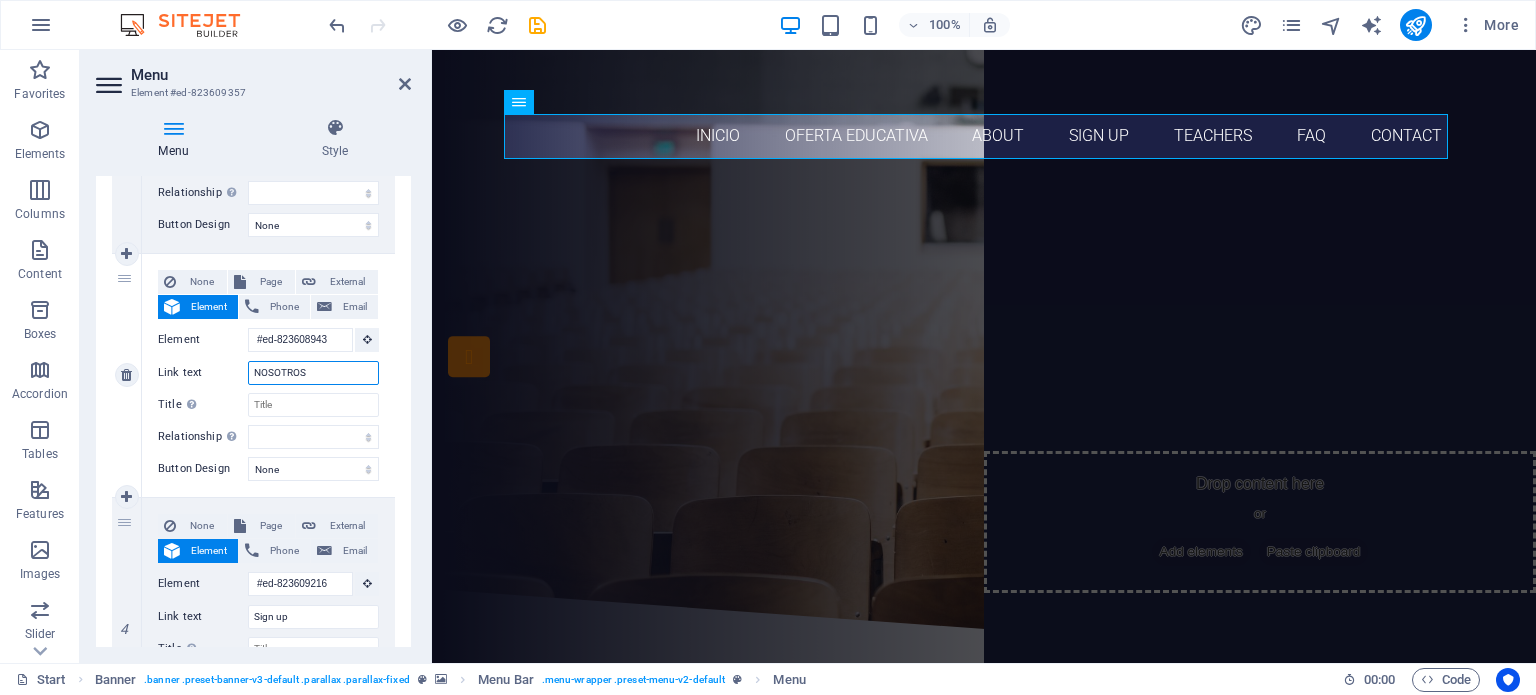 select 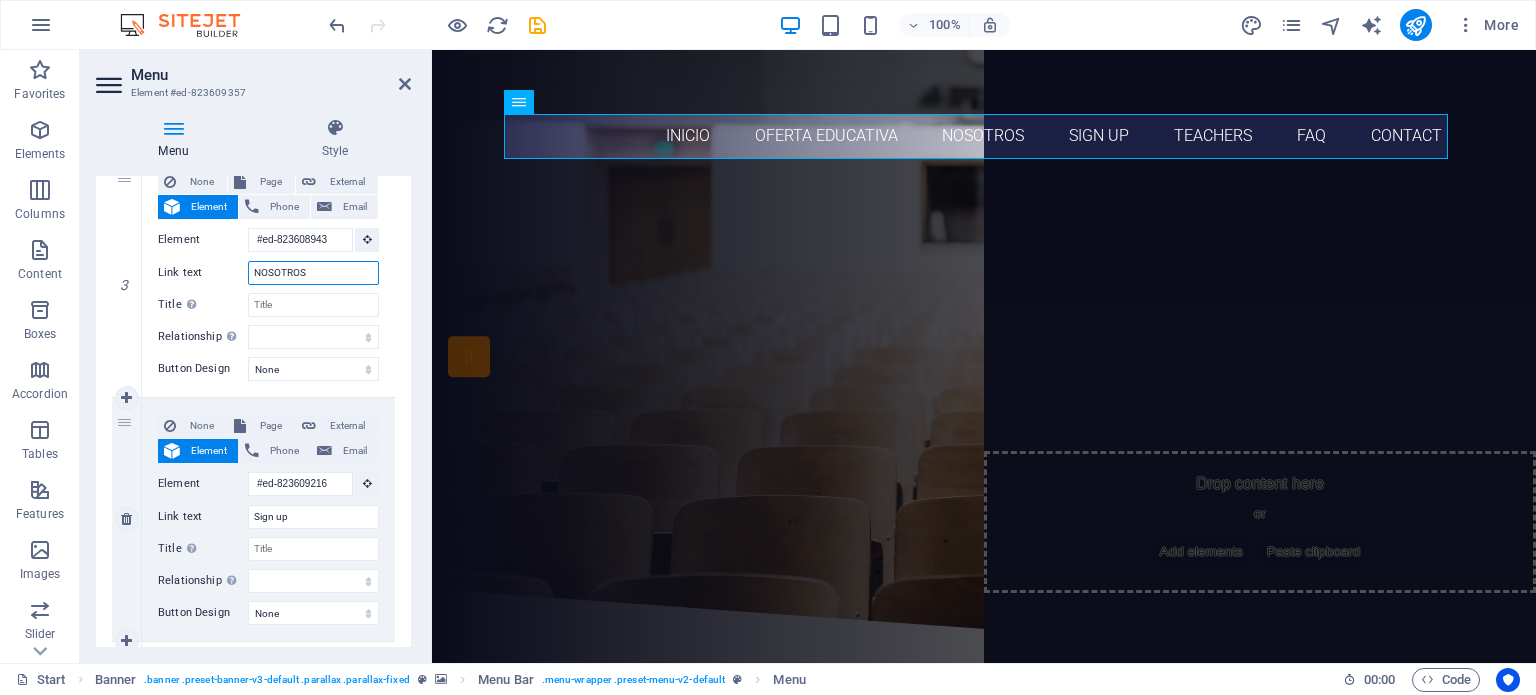 scroll, scrollTop: 800, scrollLeft: 0, axis: vertical 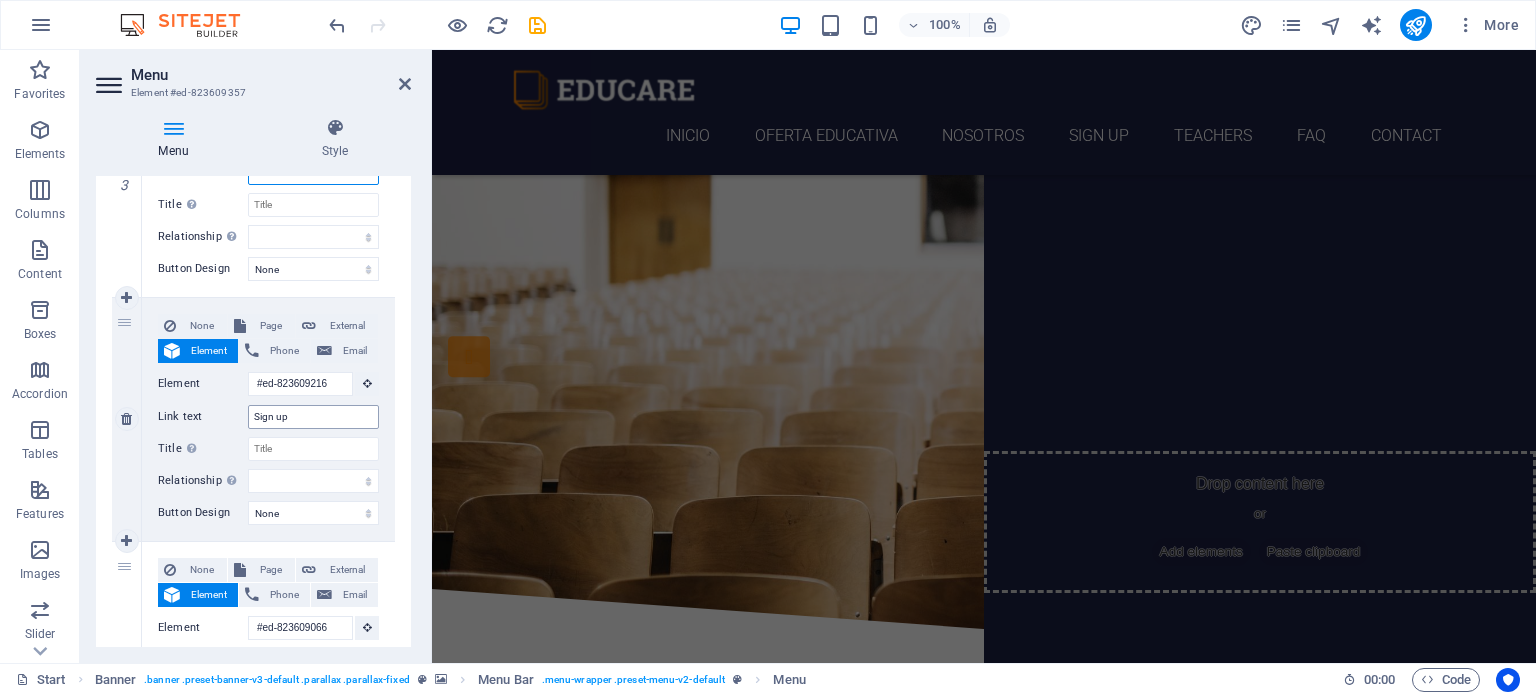 type on "NOSOTROS" 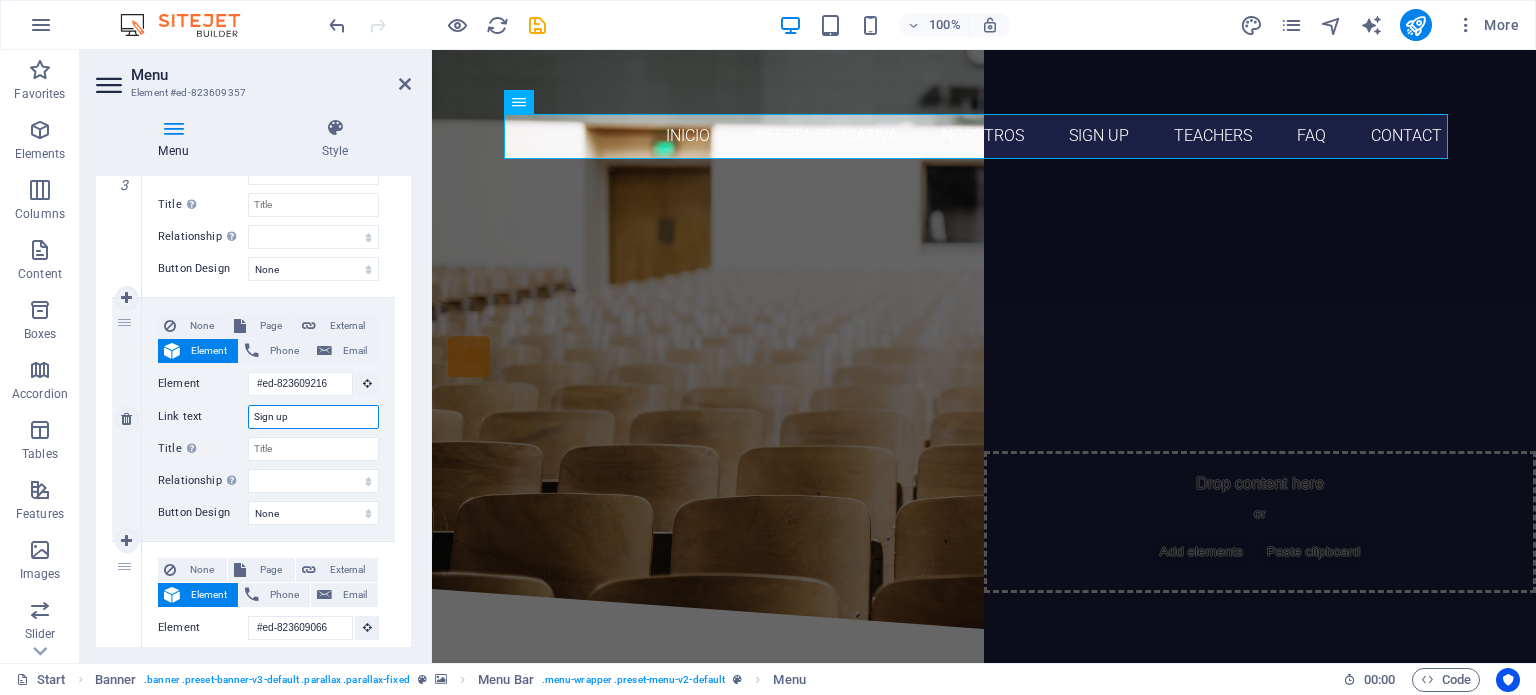 click on "Sign up" at bounding box center [313, 417] 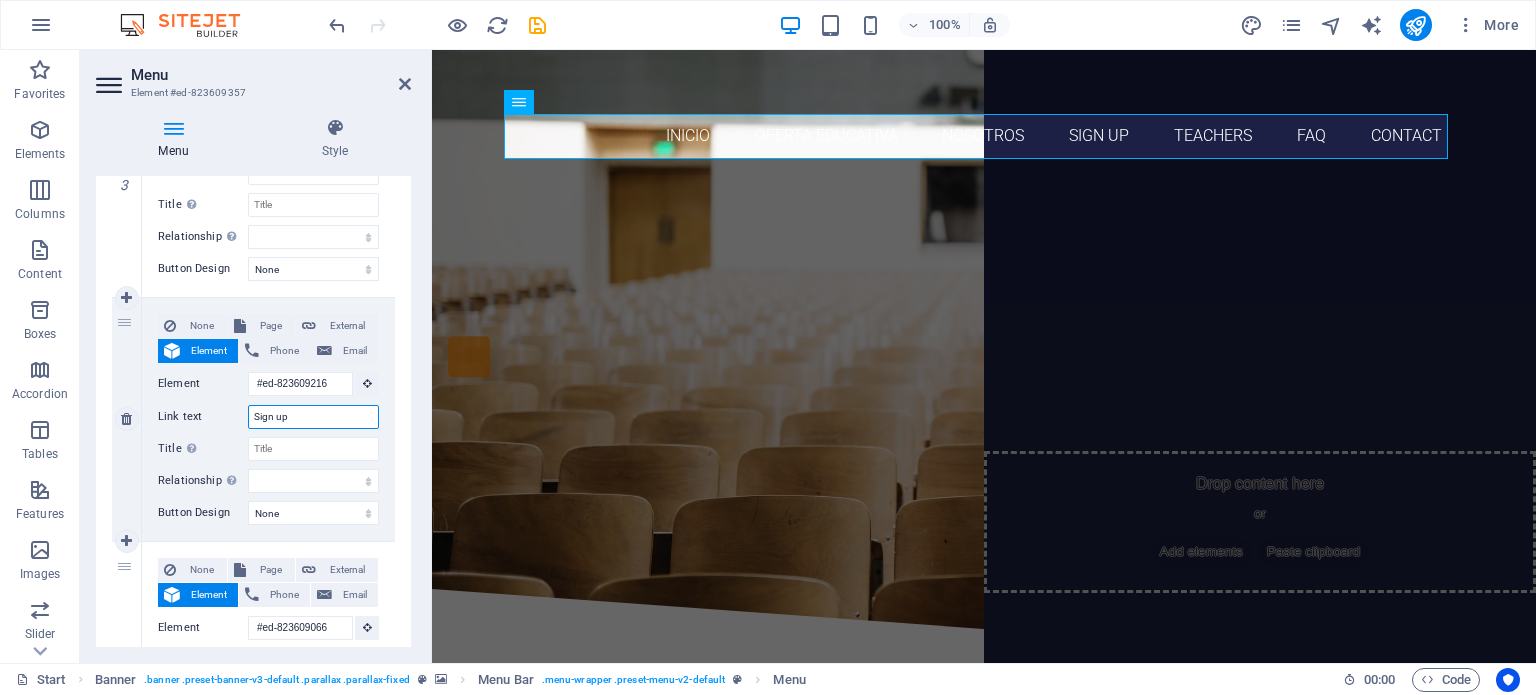 drag, startPoint x: 314, startPoint y: 414, endPoint x: 192, endPoint y: 411, distance: 122.03688 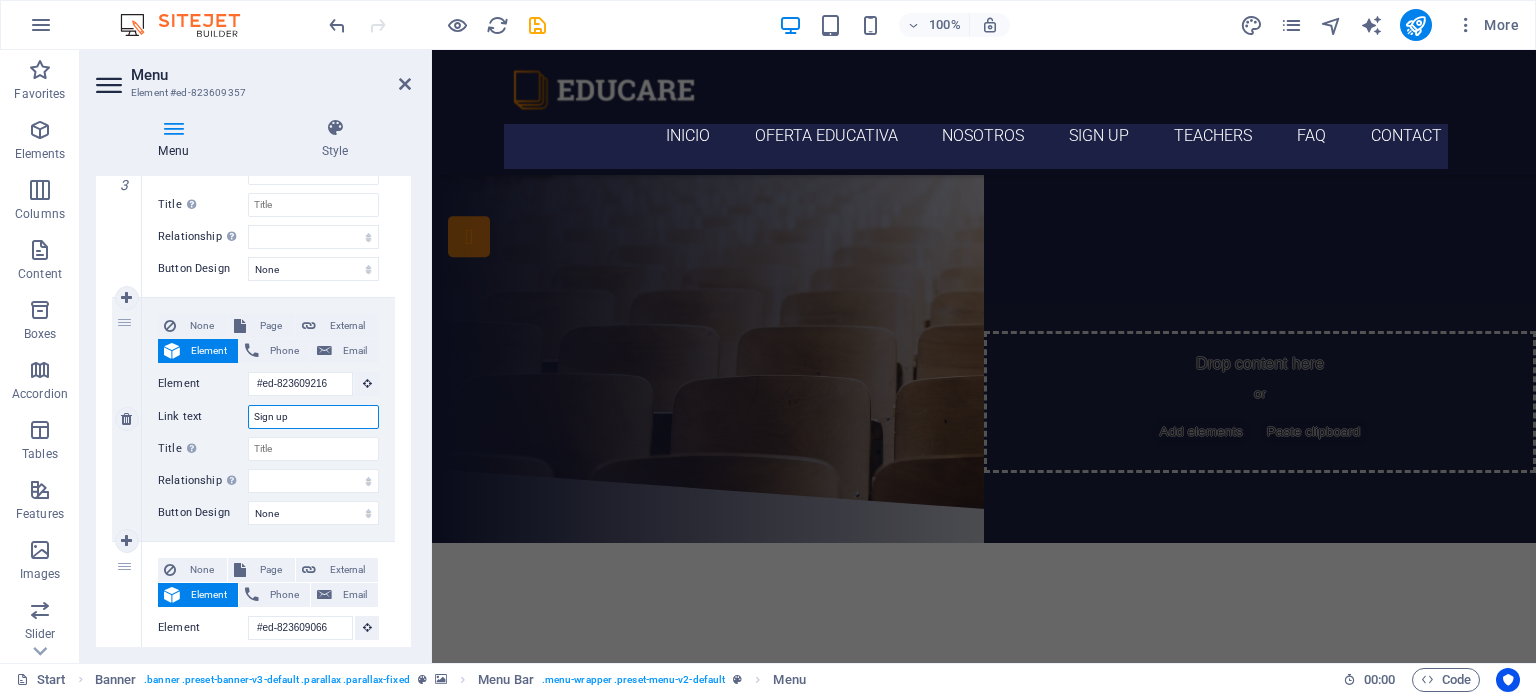 scroll, scrollTop: 0, scrollLeft: 0, axis: both 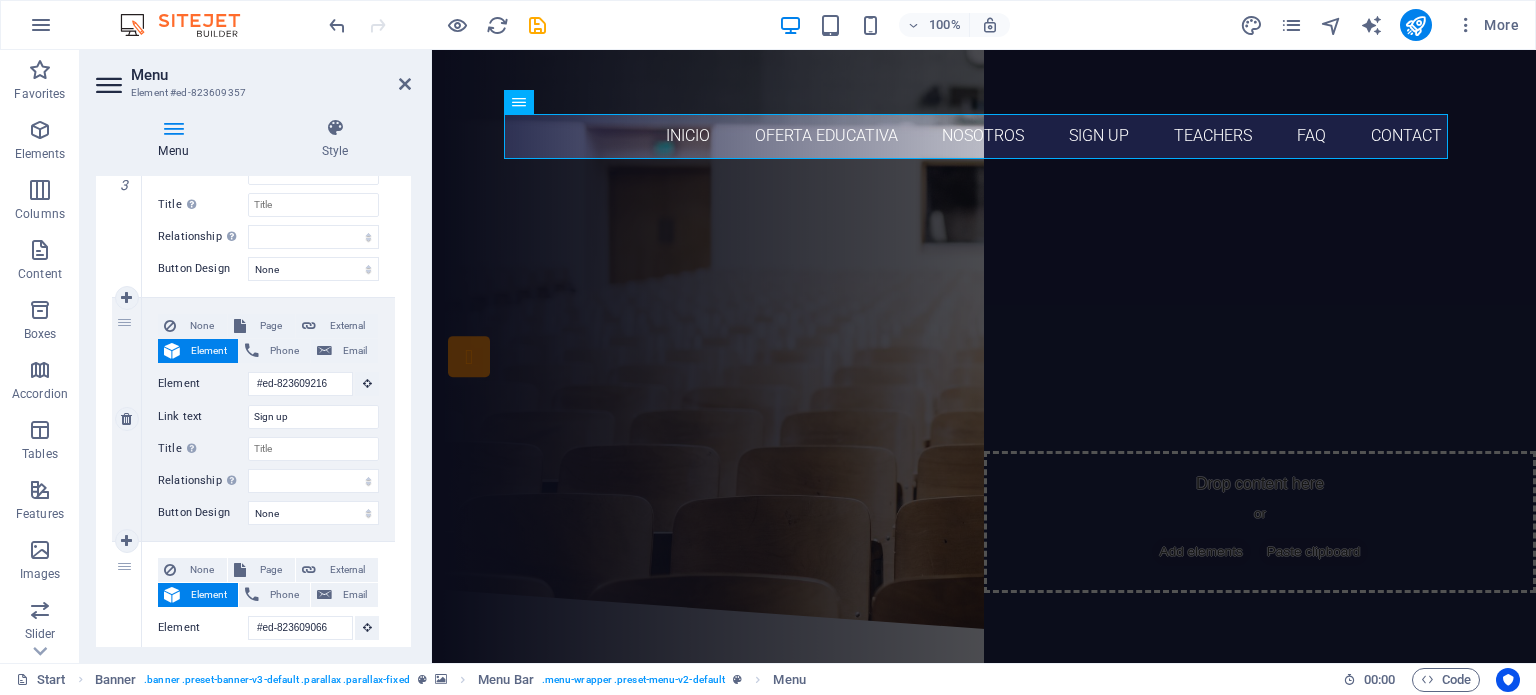 click on "Element" at bounding box center (209, 351) 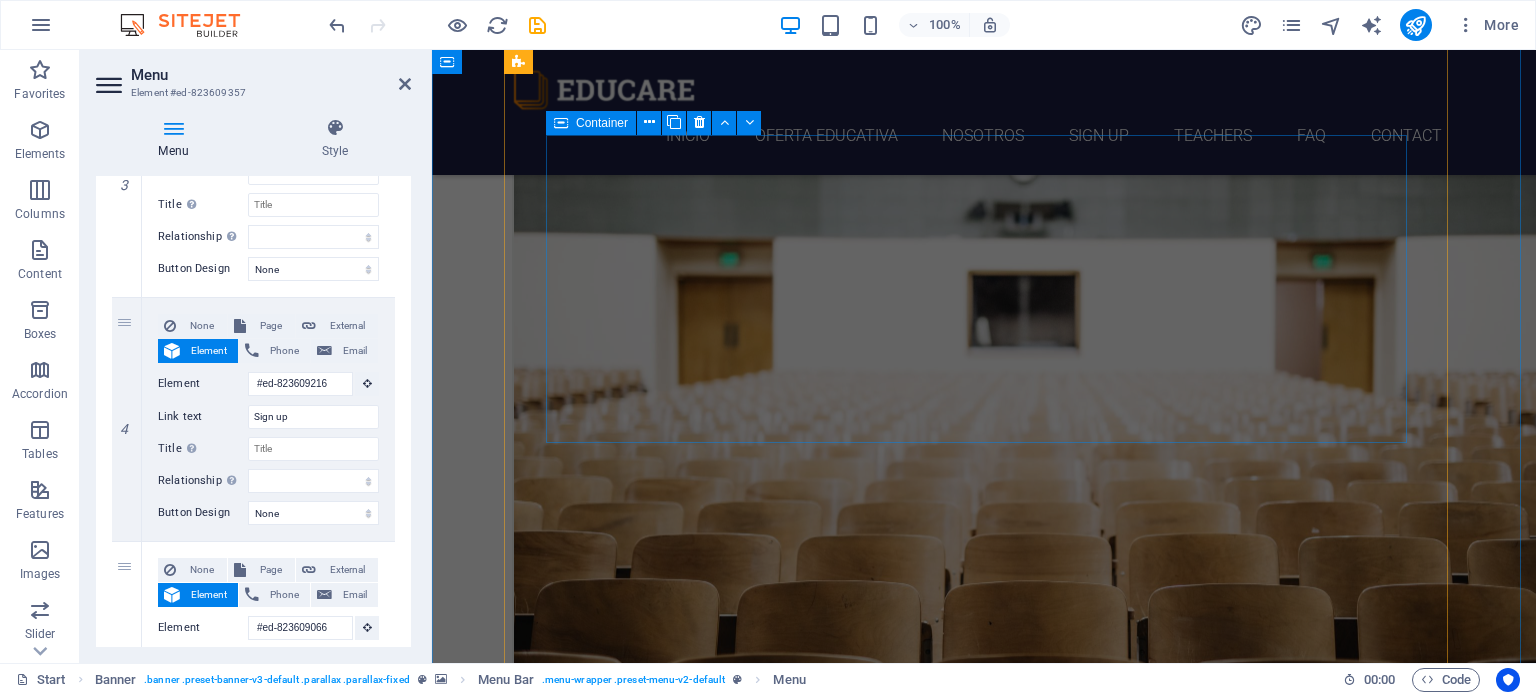 scroll, scrollTop: 5800, scrollLeft: 0, axis: vertical 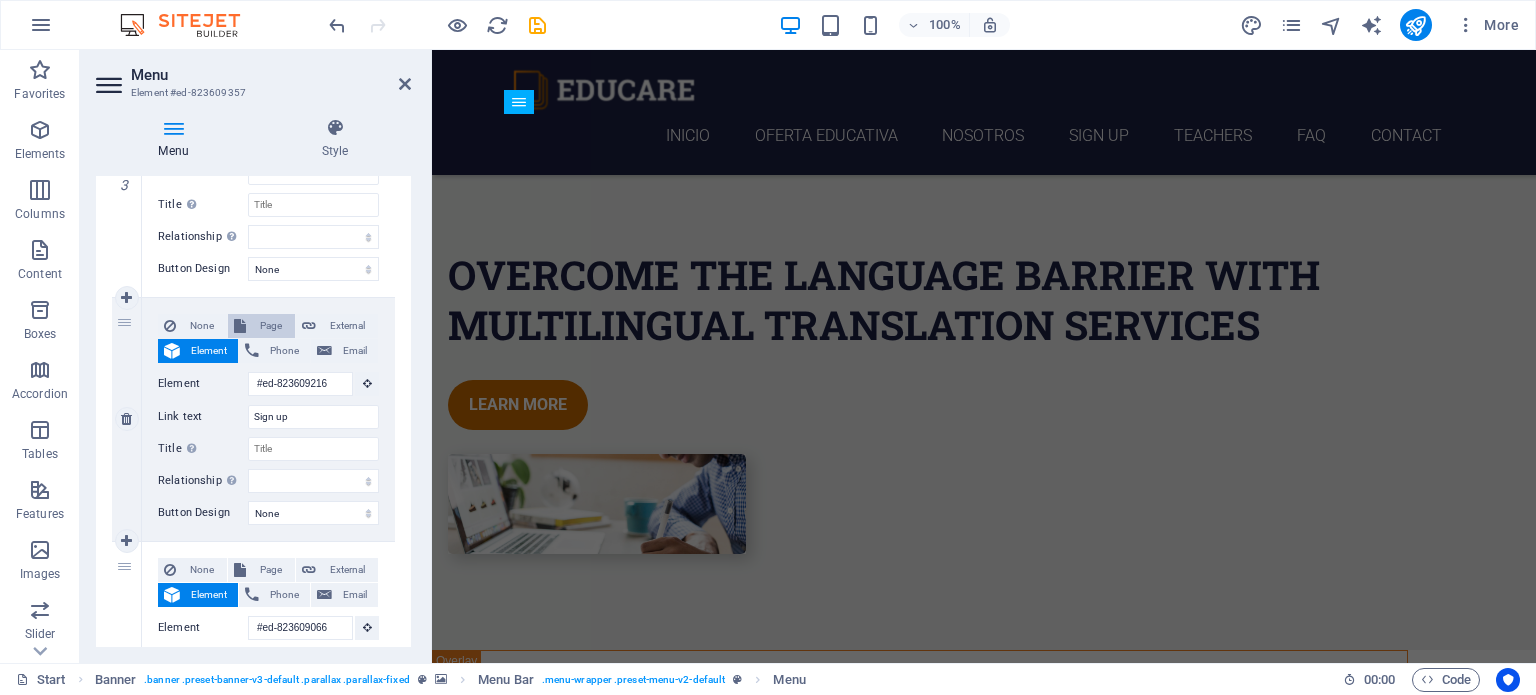 click on "Page" at bounding box center [270, 326] 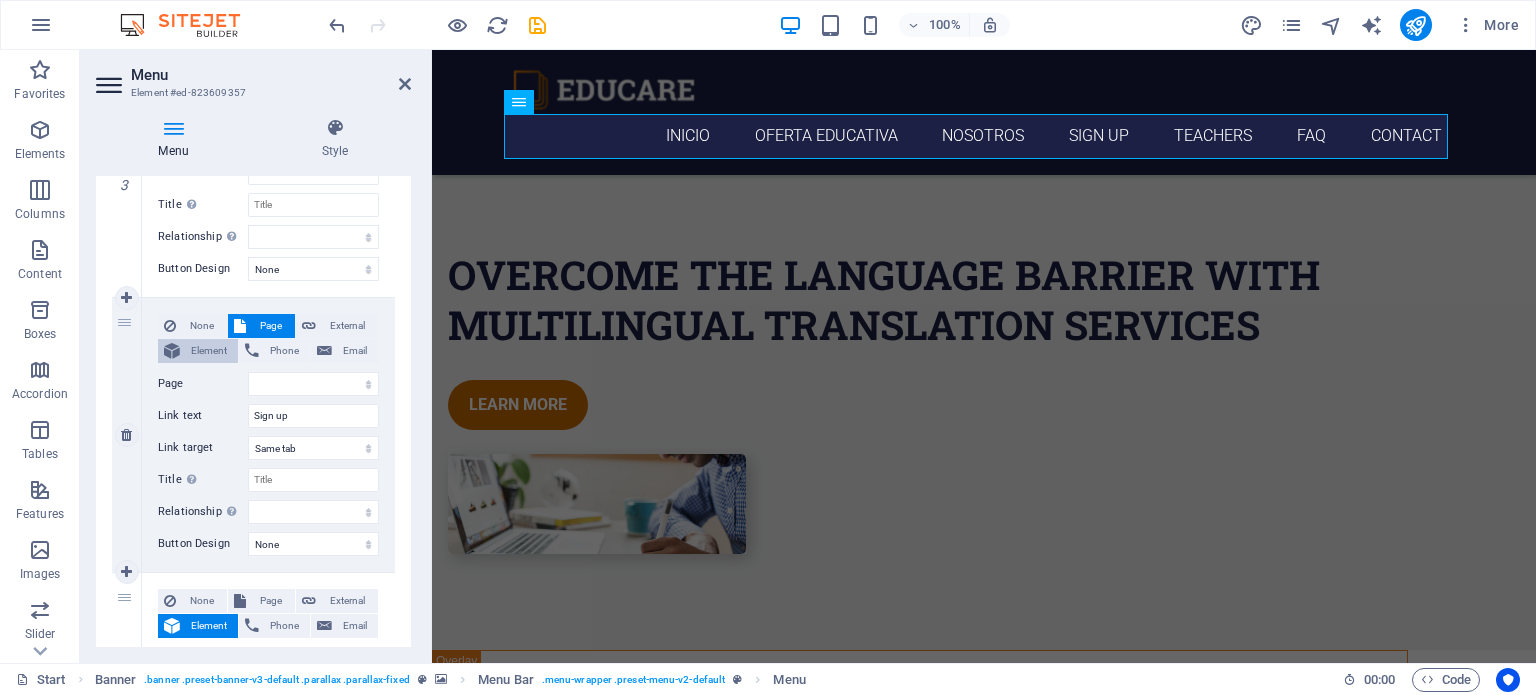 click on "Element" at bounding box center (198, 351) 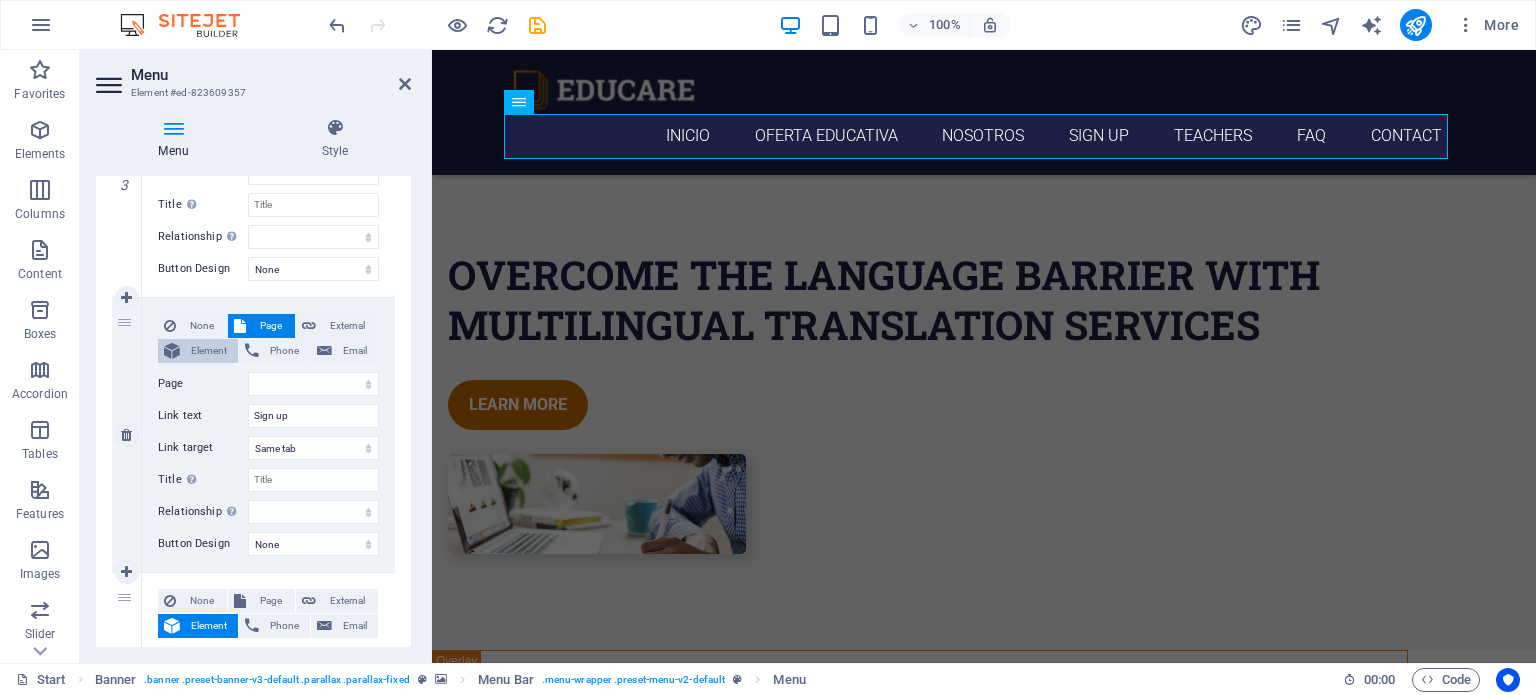 scroll, scrollTop: 0, scrollLeft: 2, axis: horizontal 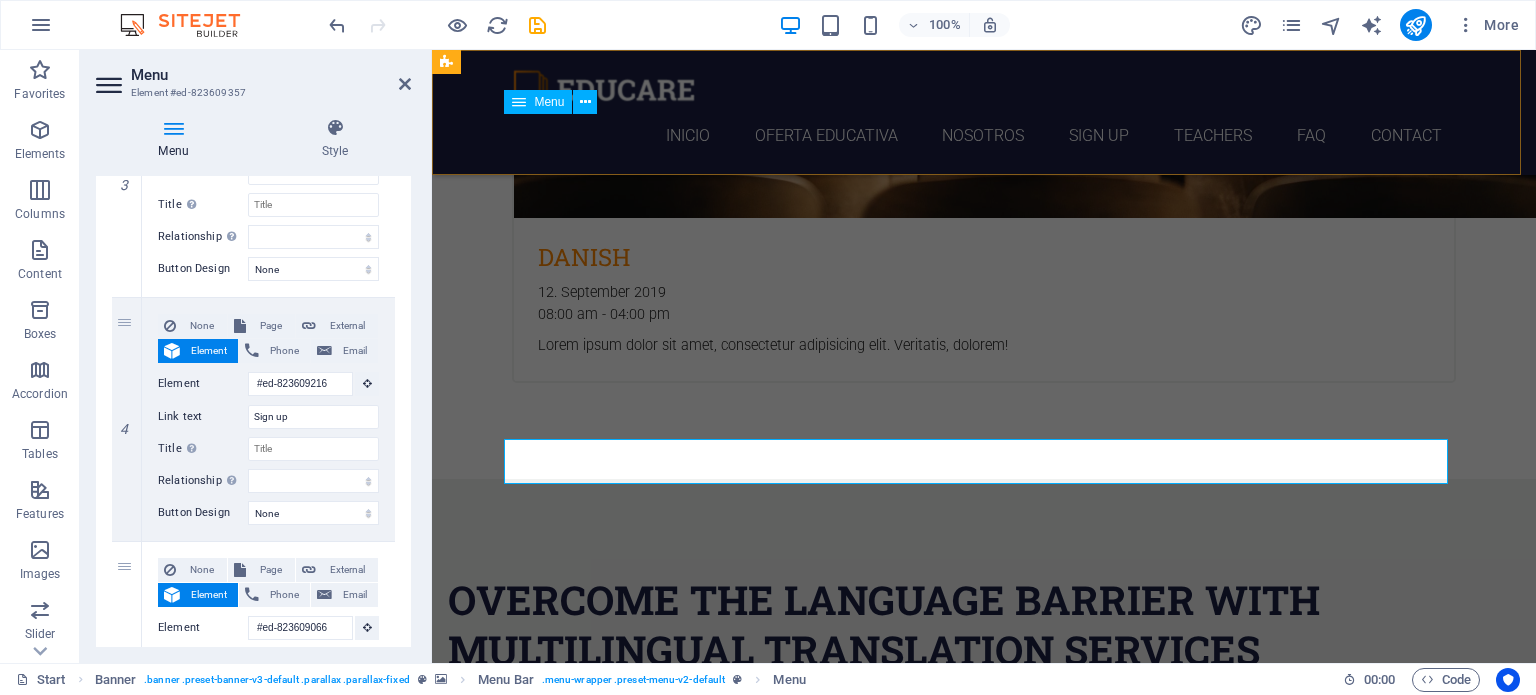 click on "INICIO OFERTA EDUCATIVA NOSOTROS Sign up Teachers FAQ Contact" at bounding box center (984, 136) 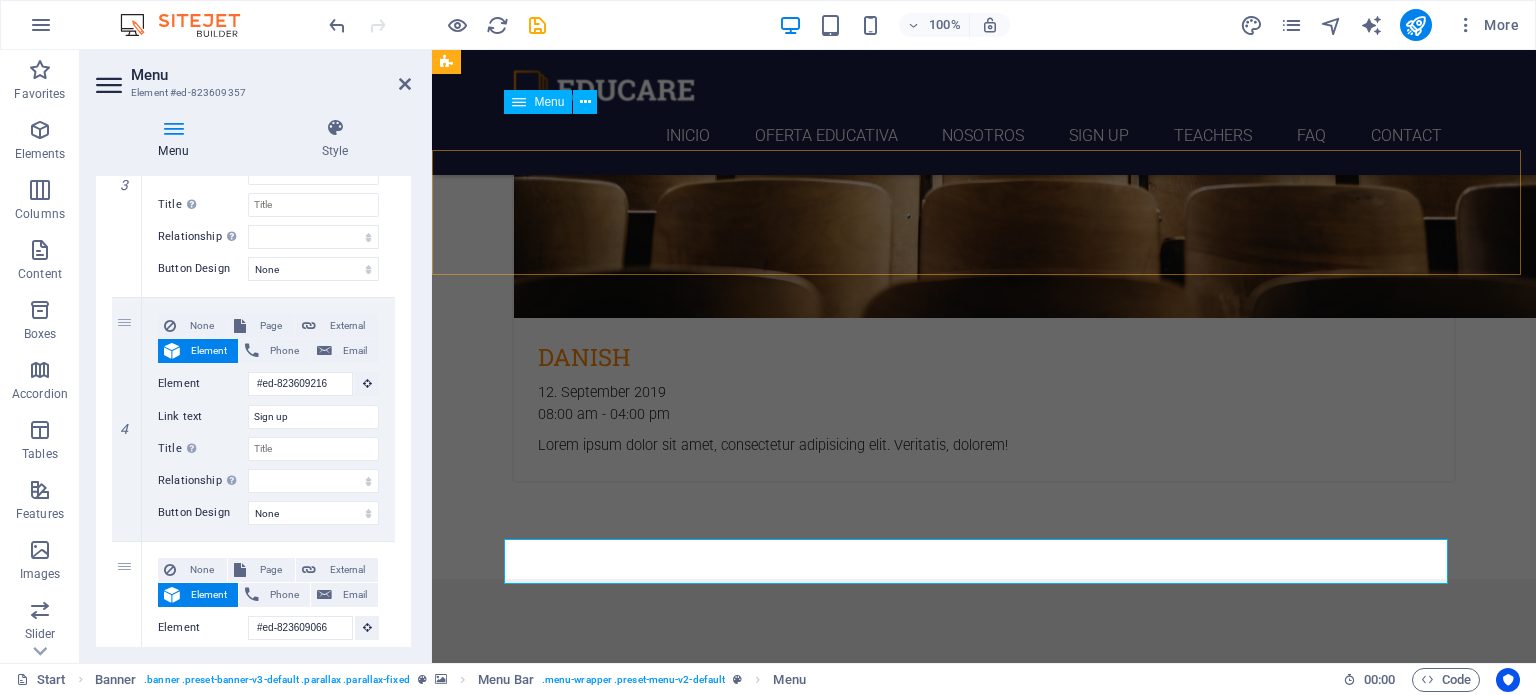 click on "INICIO OFERTA EDUCATIVA NOSOTROS Sign up Teachers FAQ Contact" at bounding box center [984, 136] 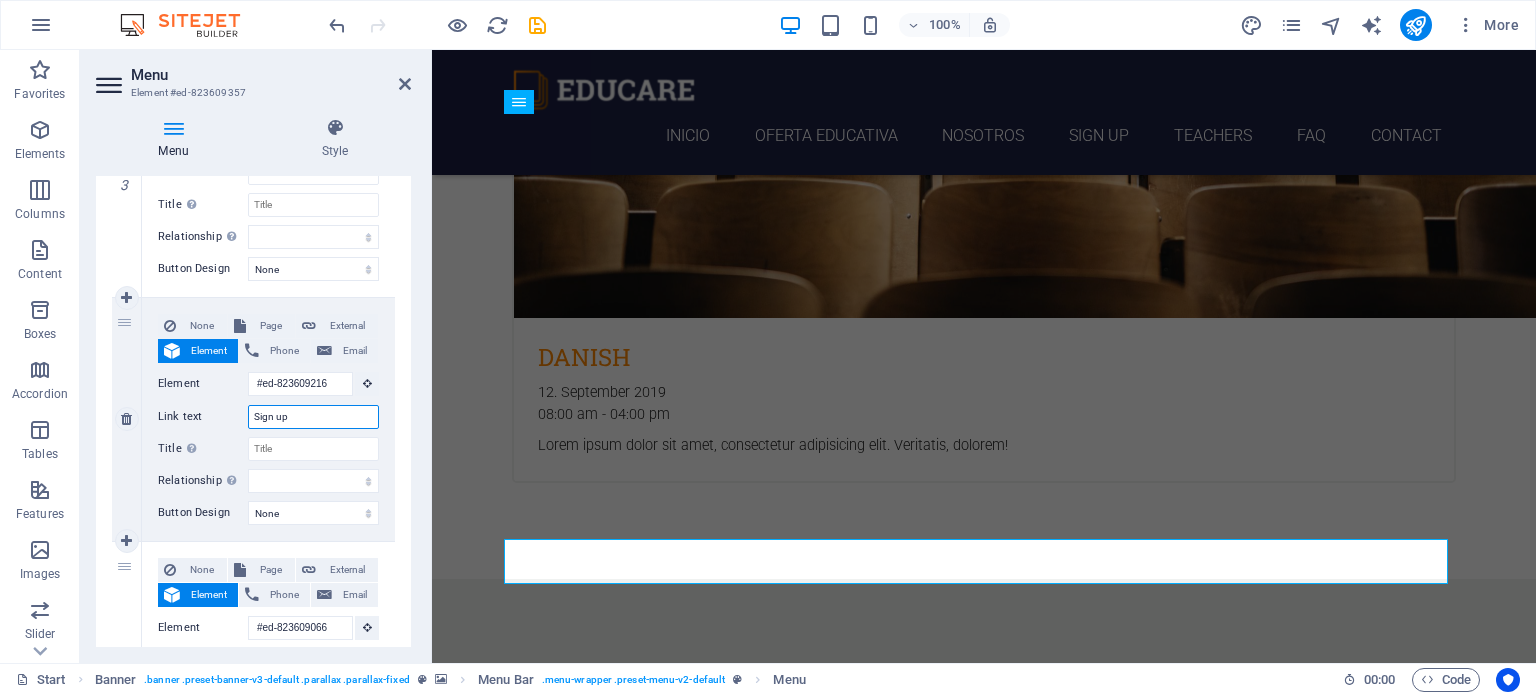 click on "Sign up" at bounding box center [313, 417] 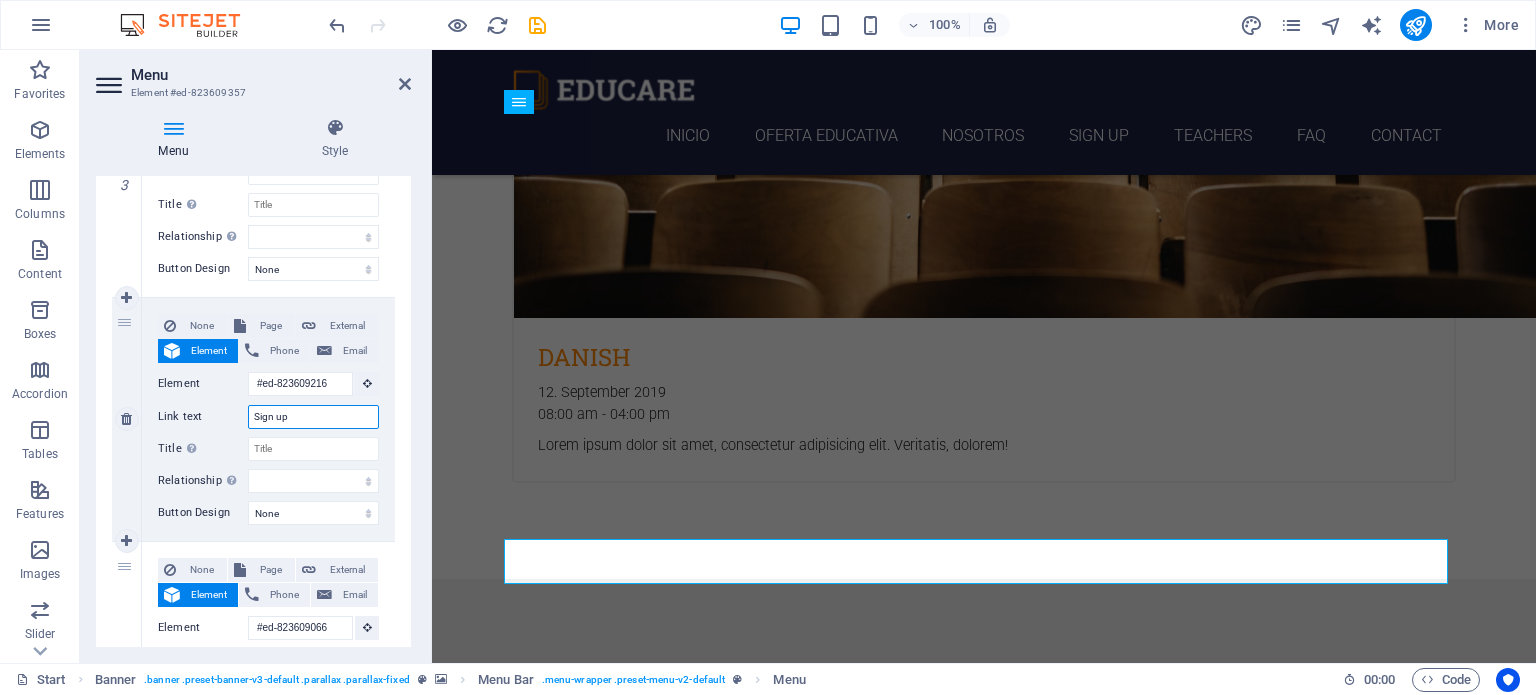 click on "Sign up" at bounding box center [313, 417] 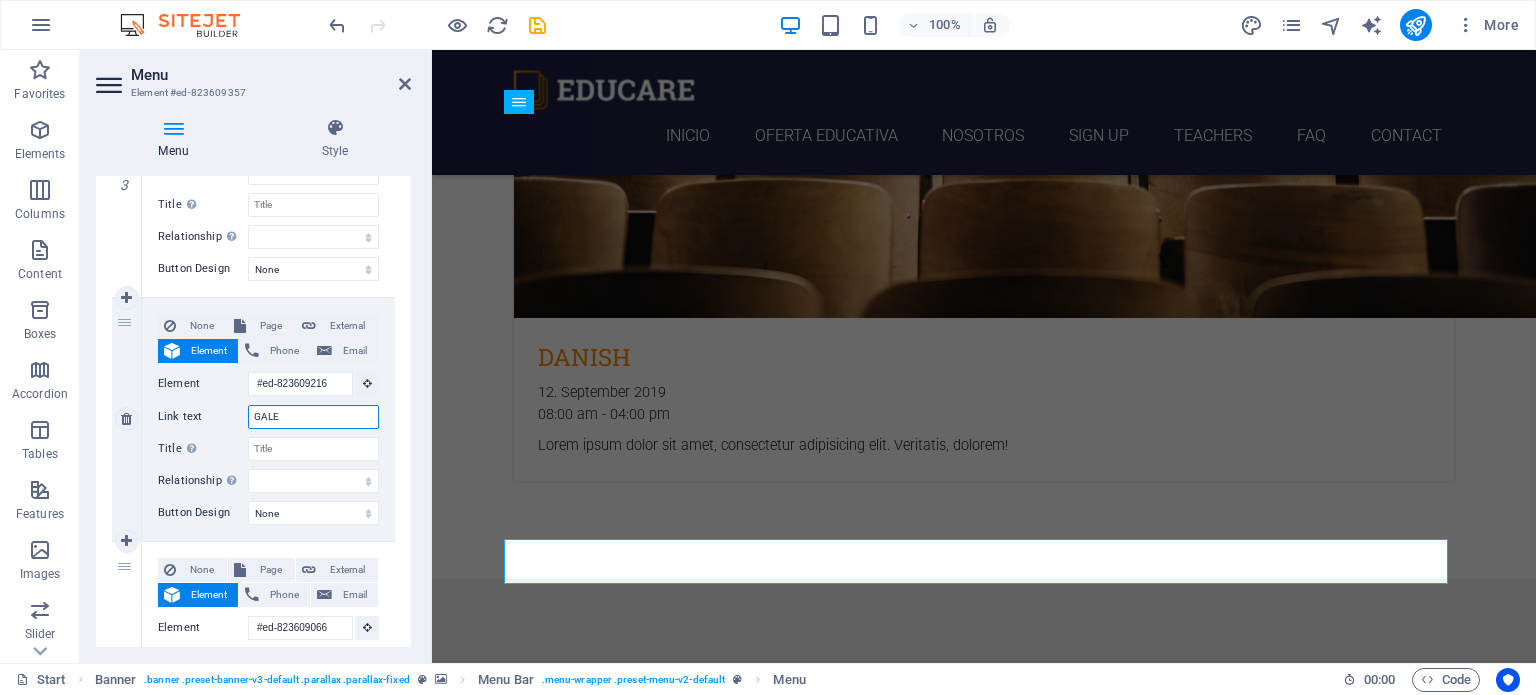 type on "GALER" 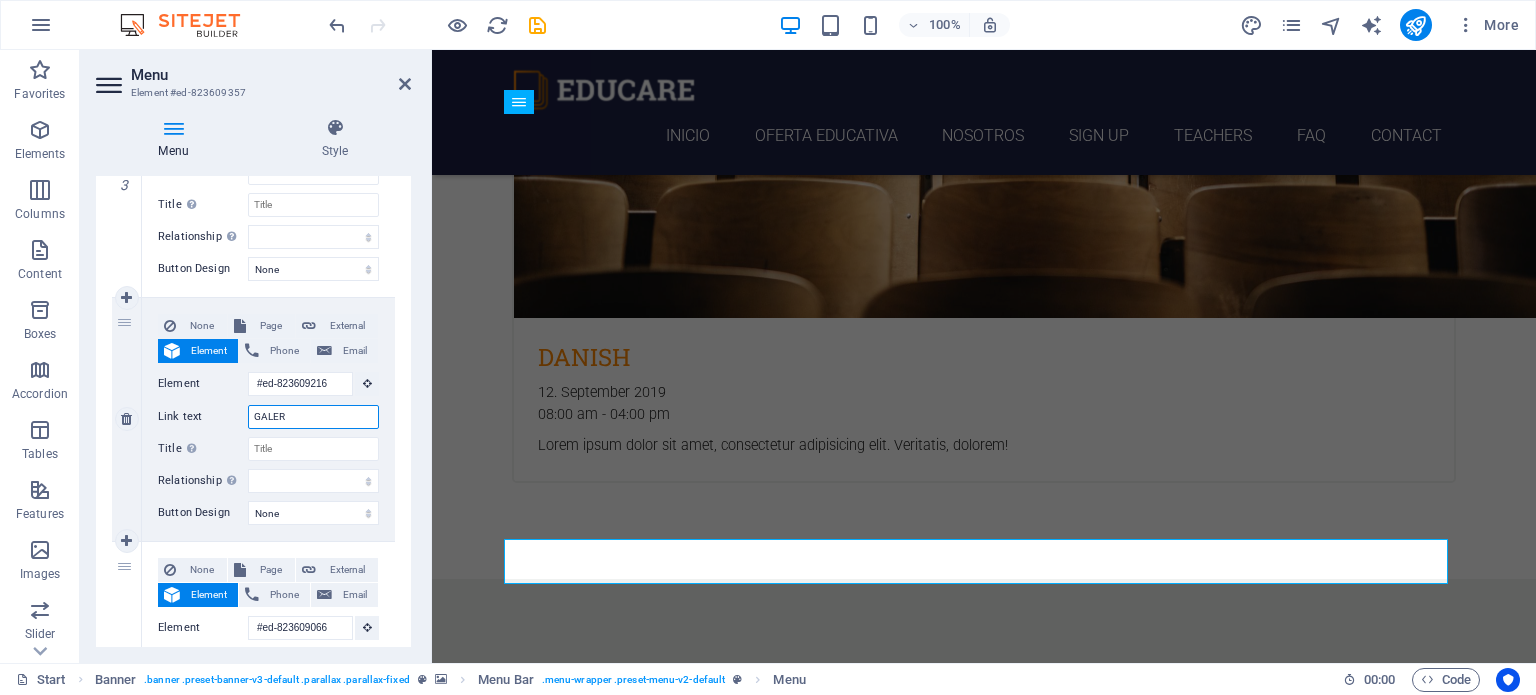 select 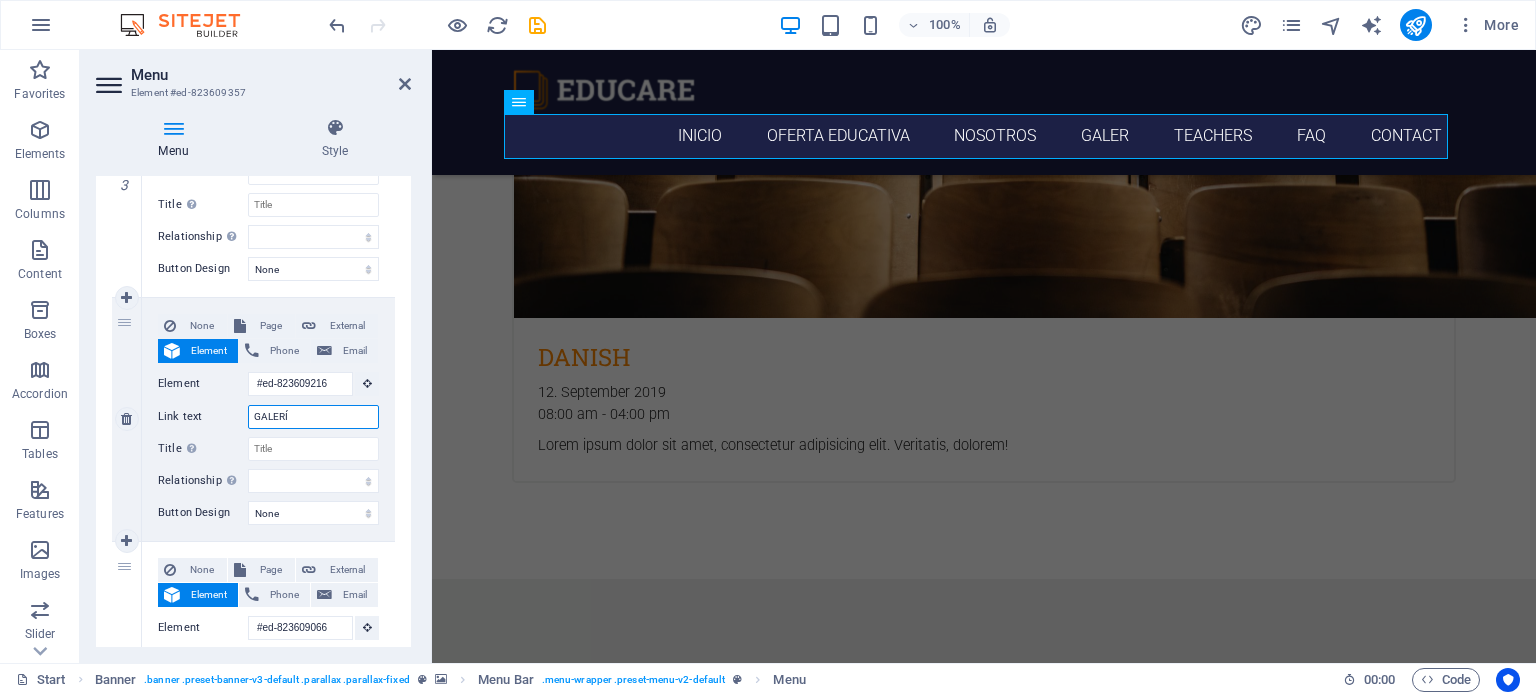 type on "GALERÍA" 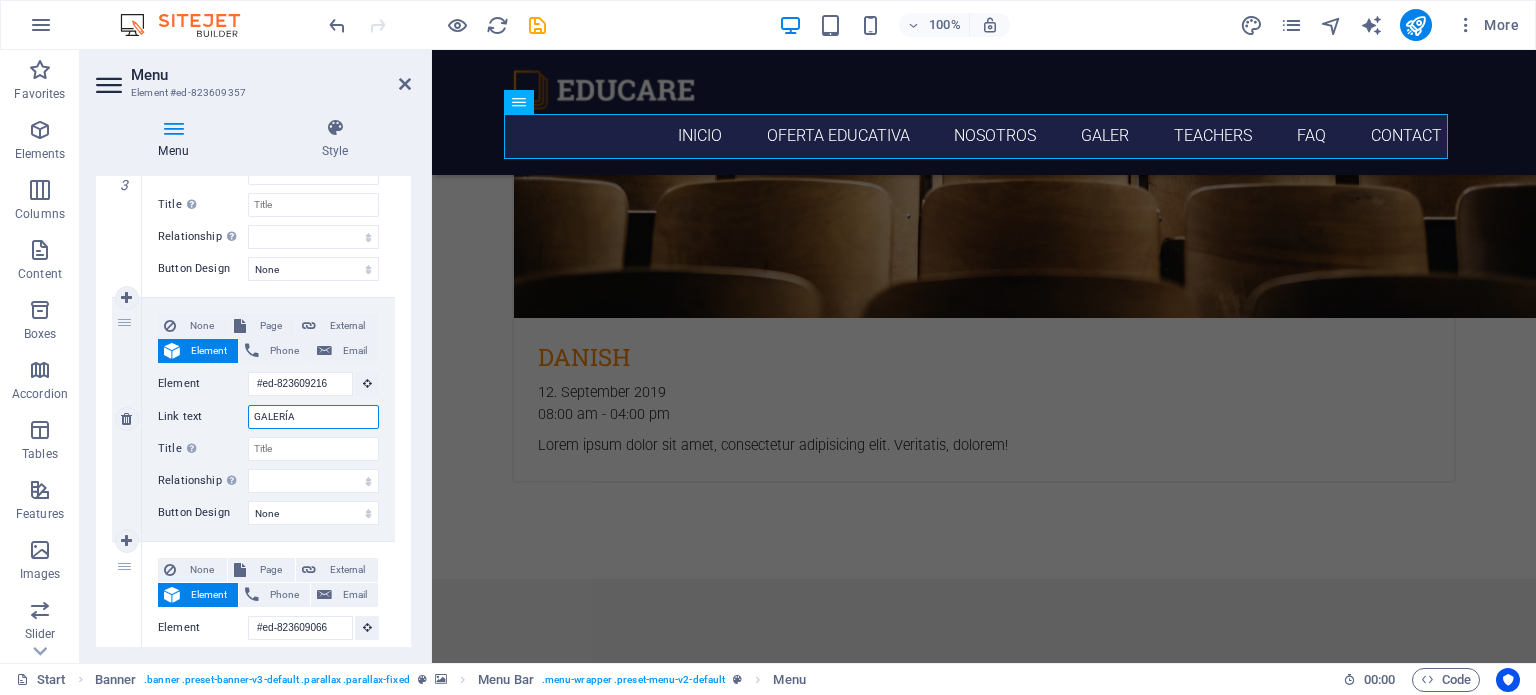 select 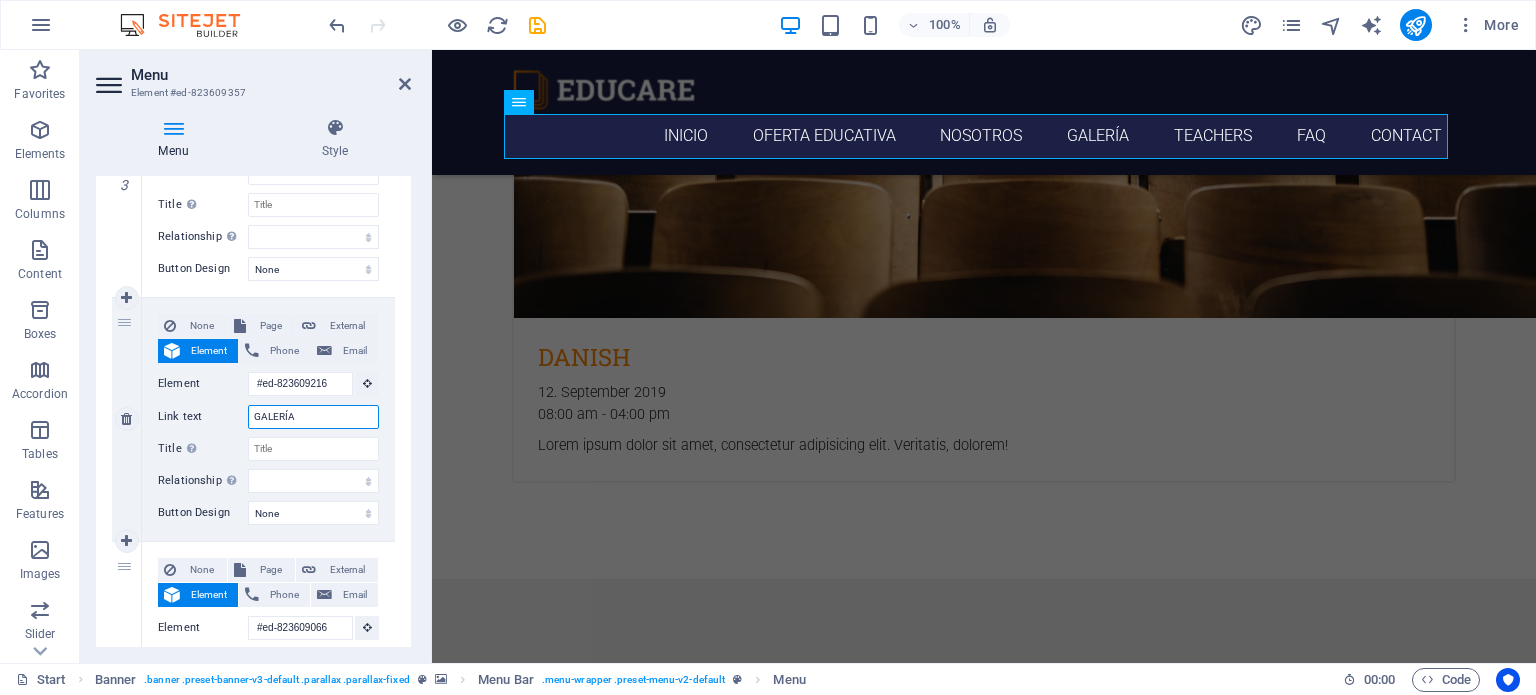 type on "GALERÍA" 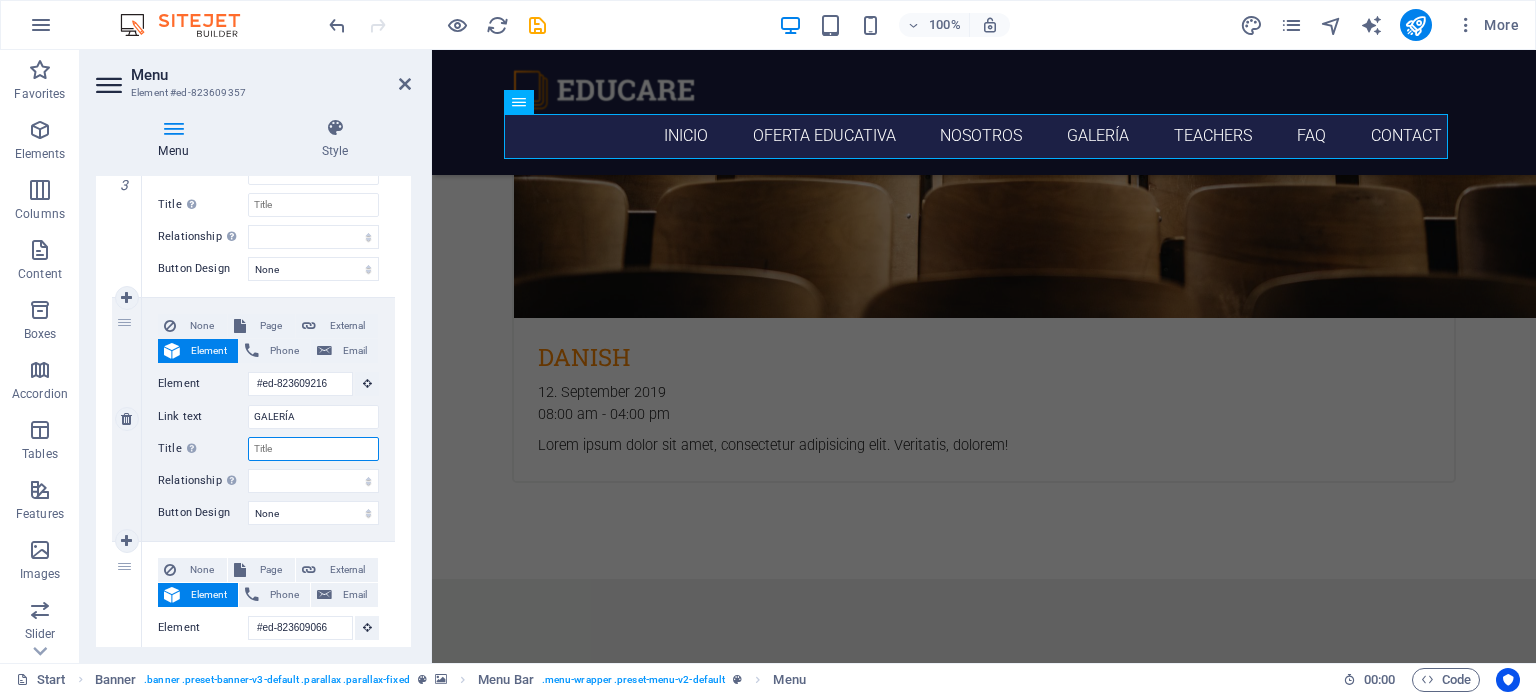 select 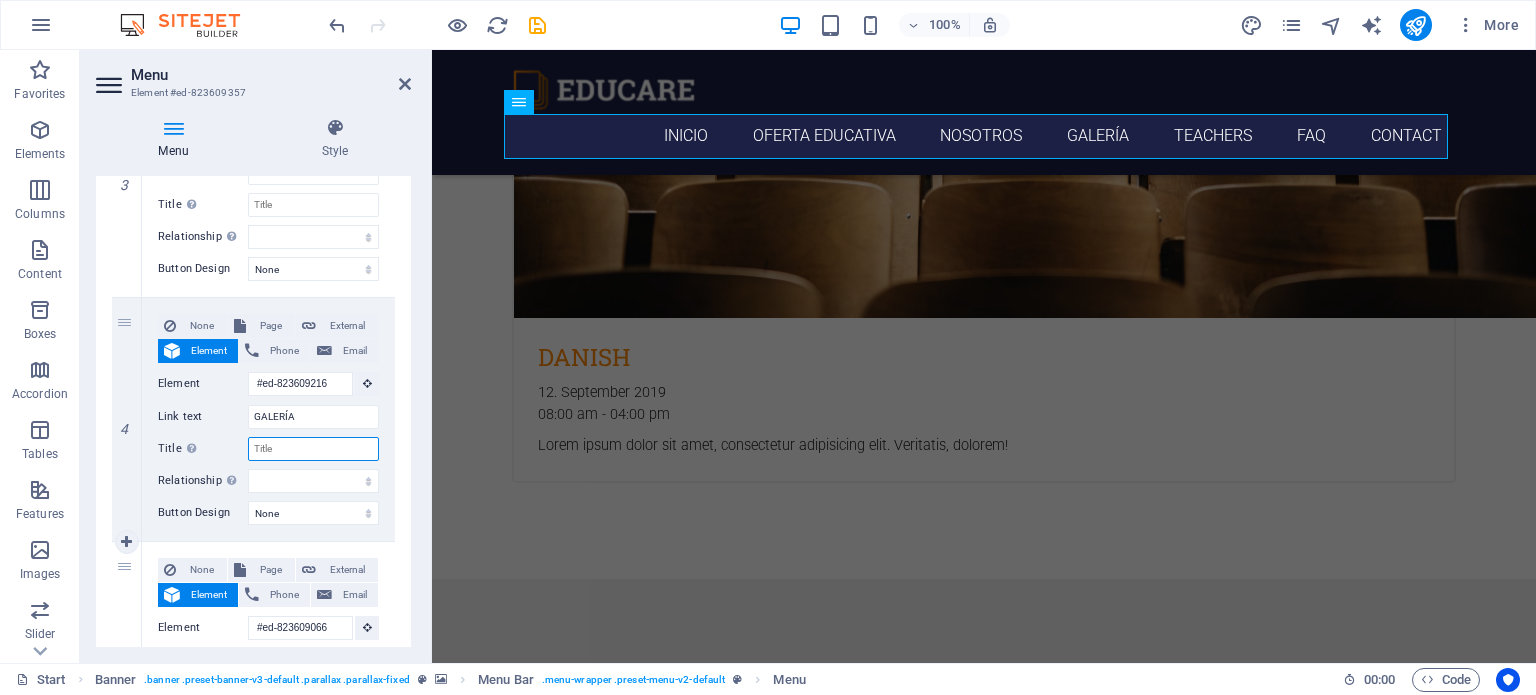 scroll, scrollTop: 1000, scrollLeft: 0, axis: vertical 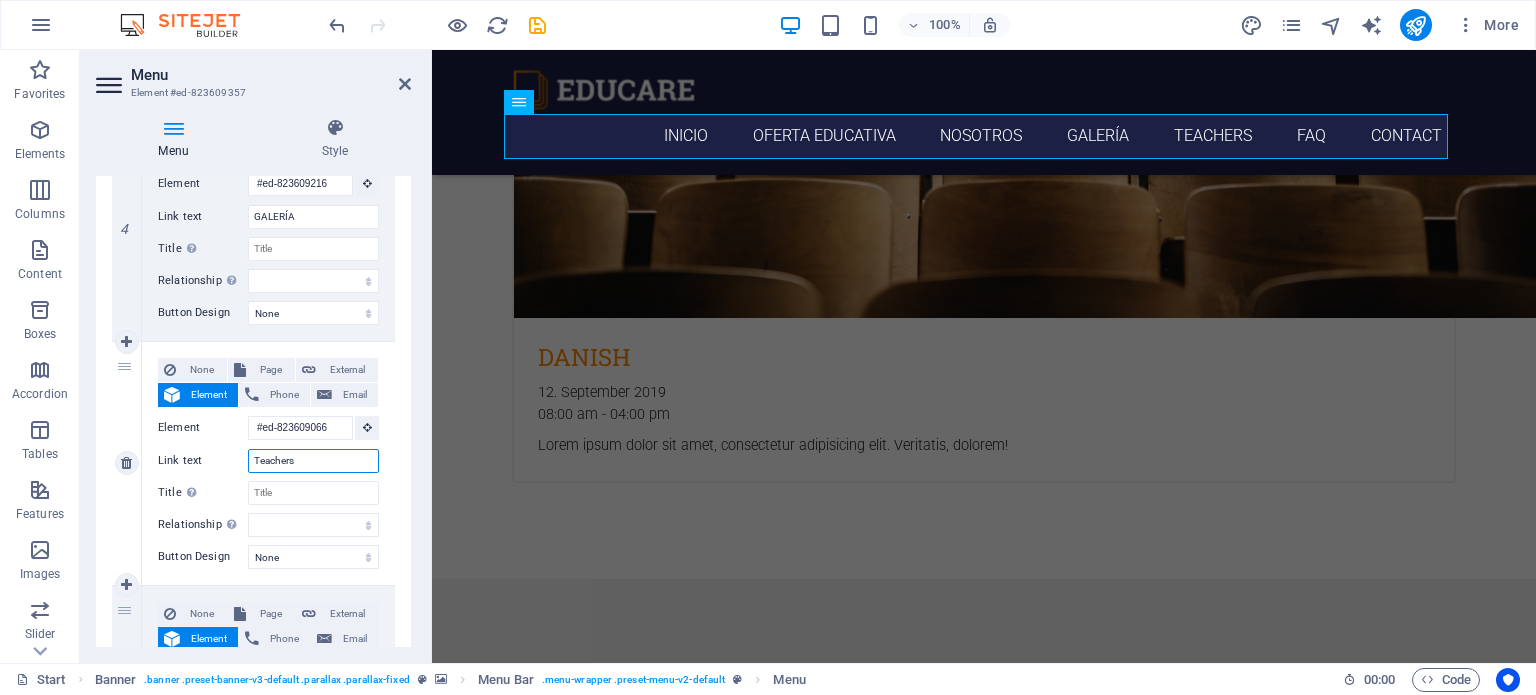 click on "Teachers" at bounding box center [313, 461] 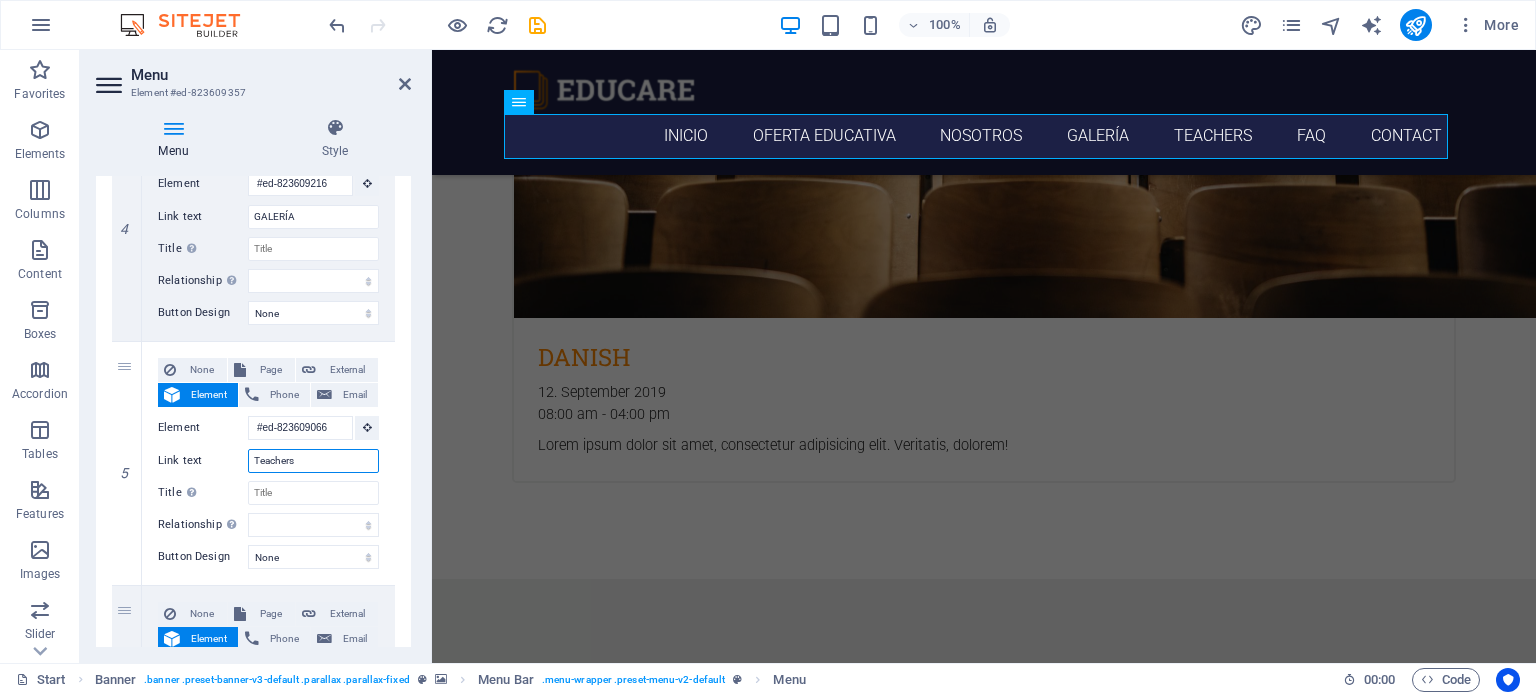 drag, startPoint x: 324, startPoint y: 463, endPoint x: 110, endPoint y: 446, distance: 214.67418 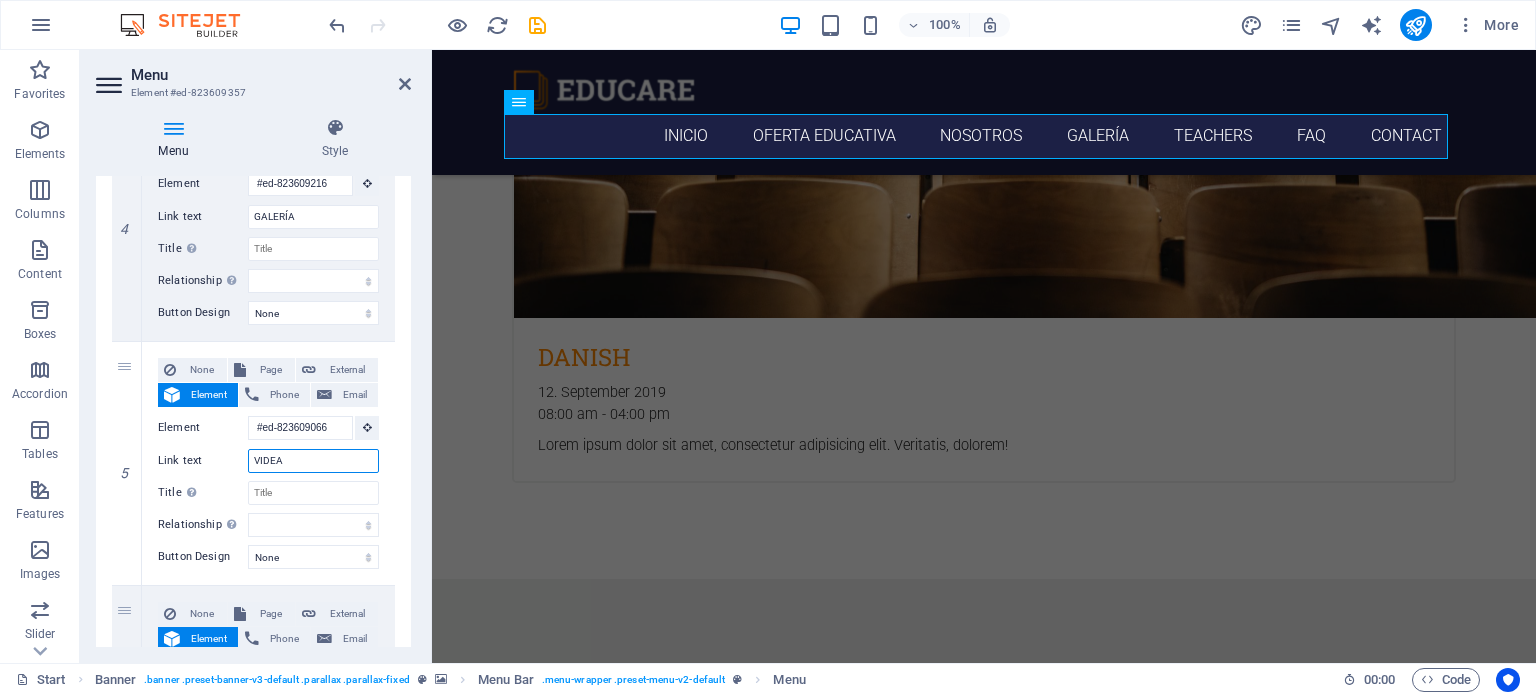 type on "VIDEAS" 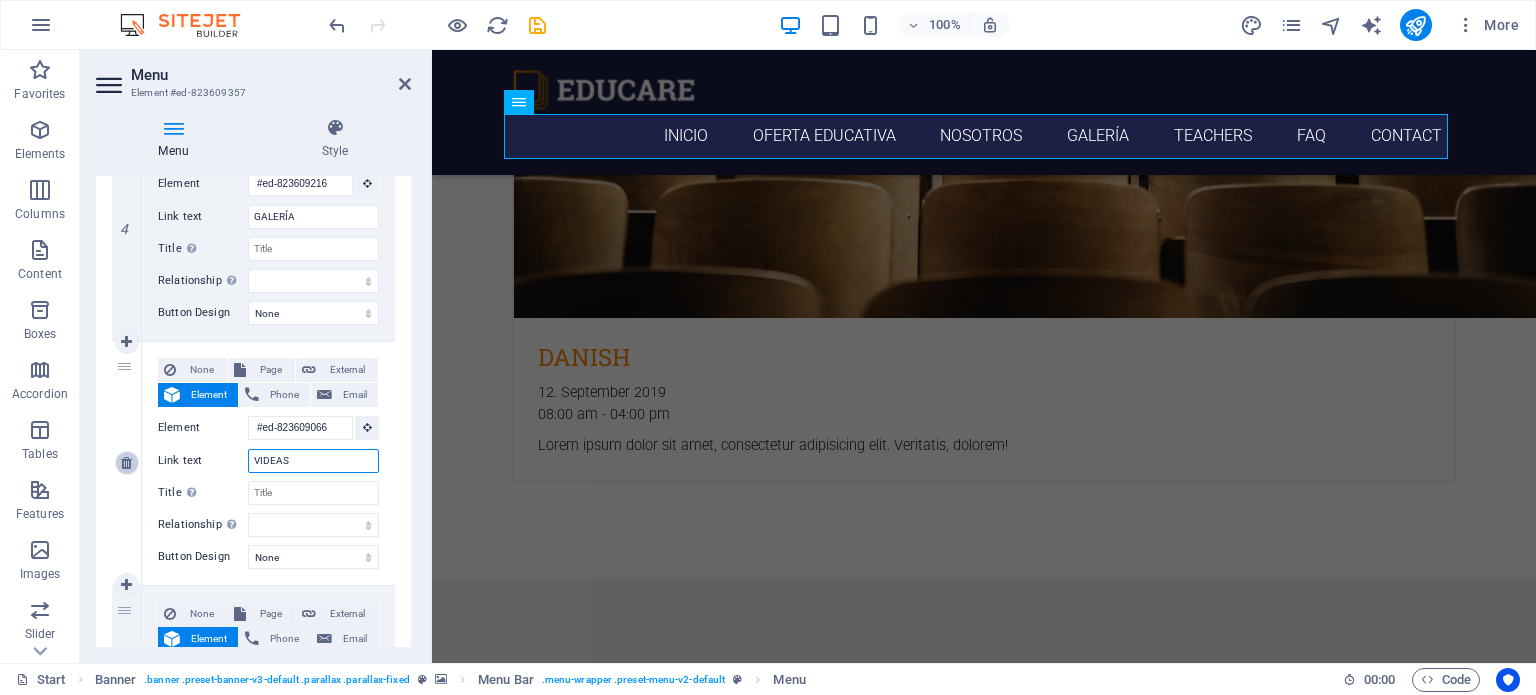 select 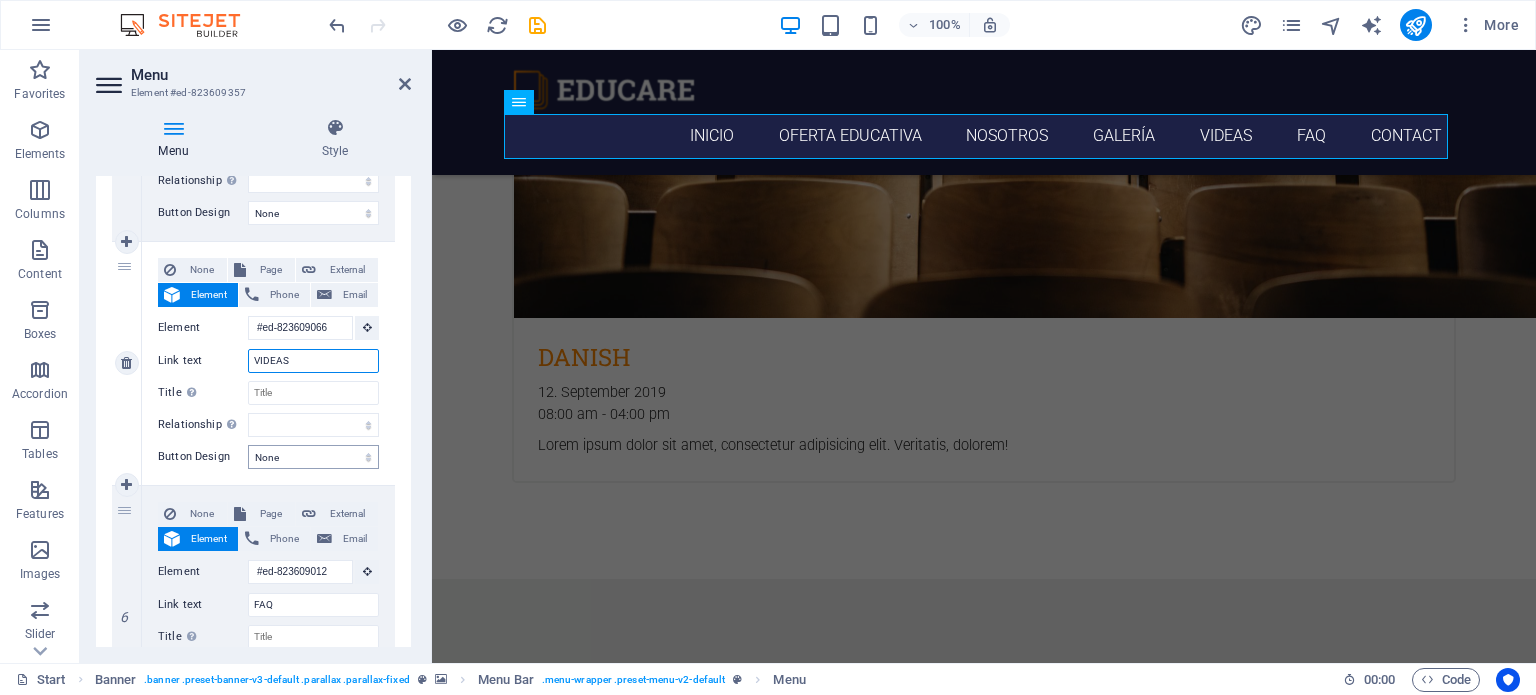 scroll, scrollTop: 1300, scrollLeft: 0, axis: vertical 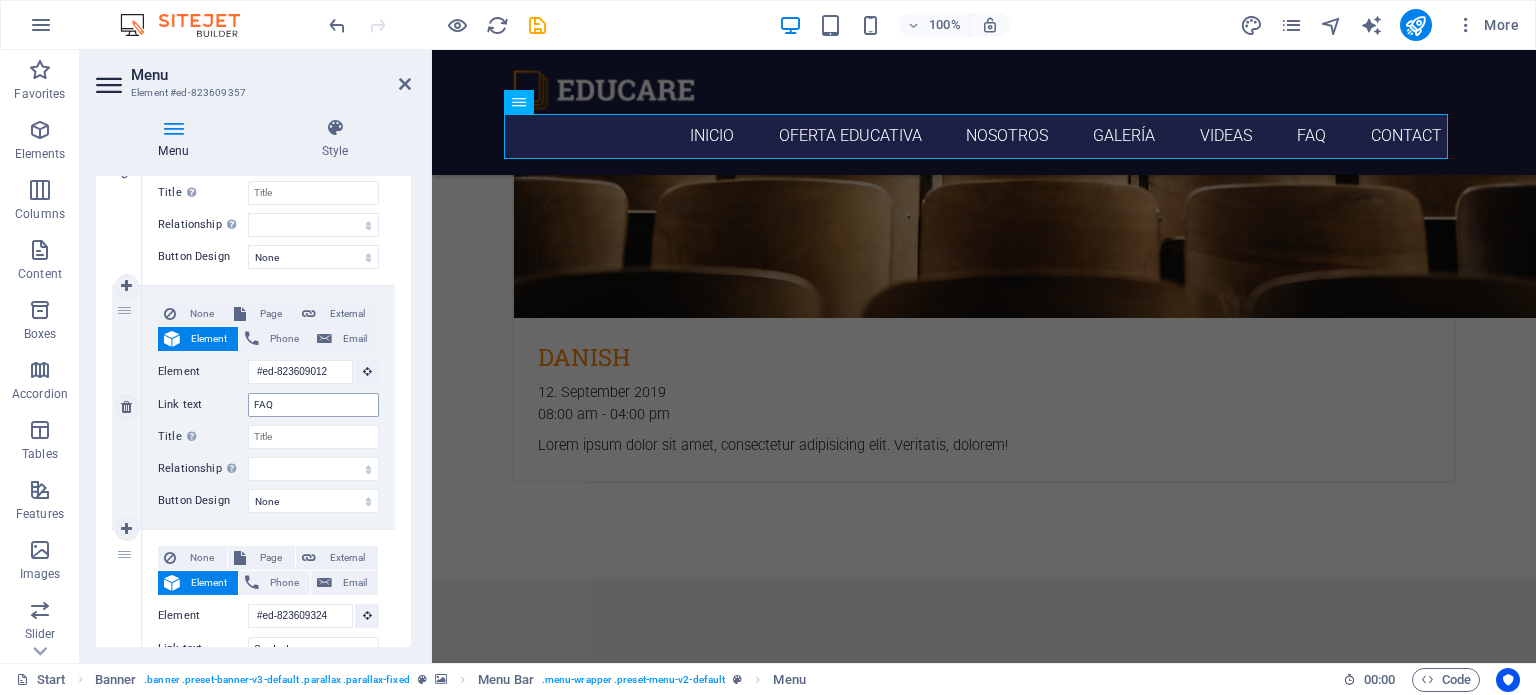 type on "VIDEAS" 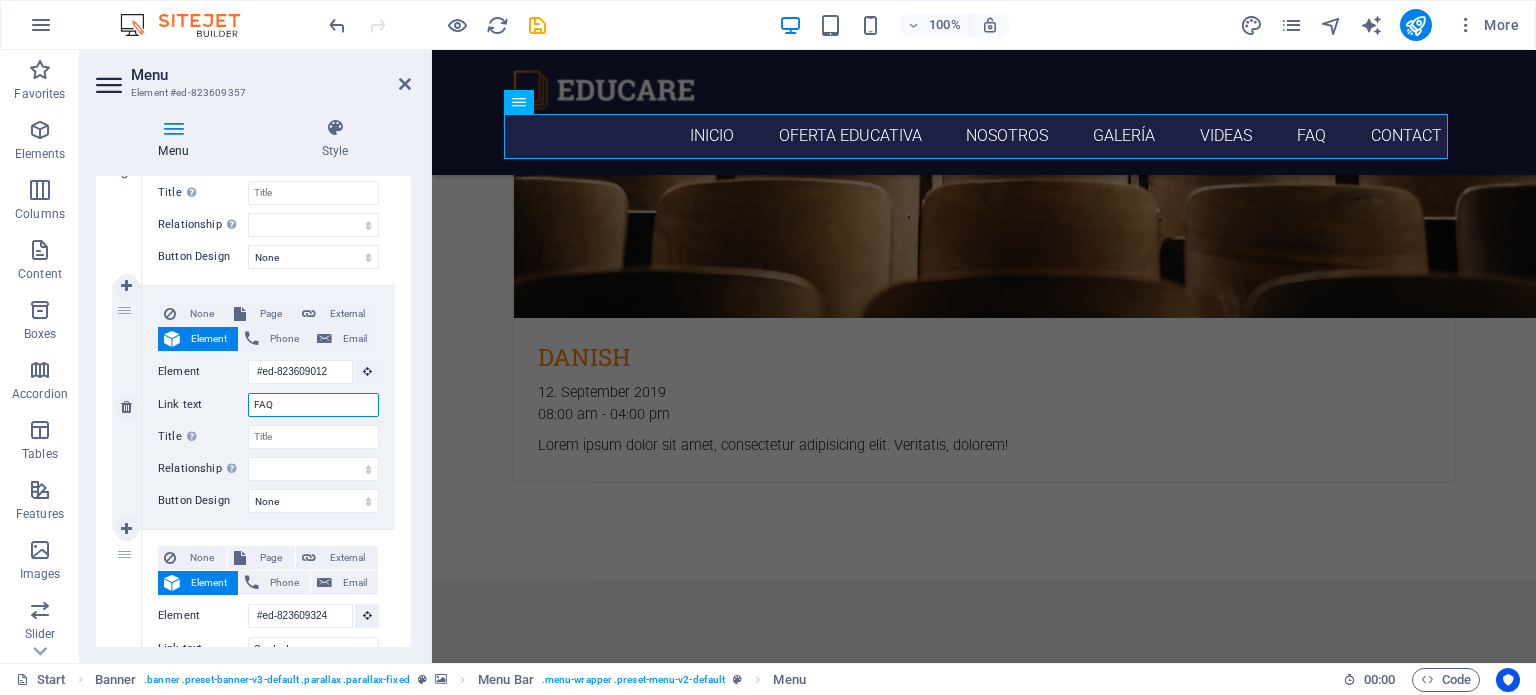 click on "FAQ" at bounding box center [313, 405] 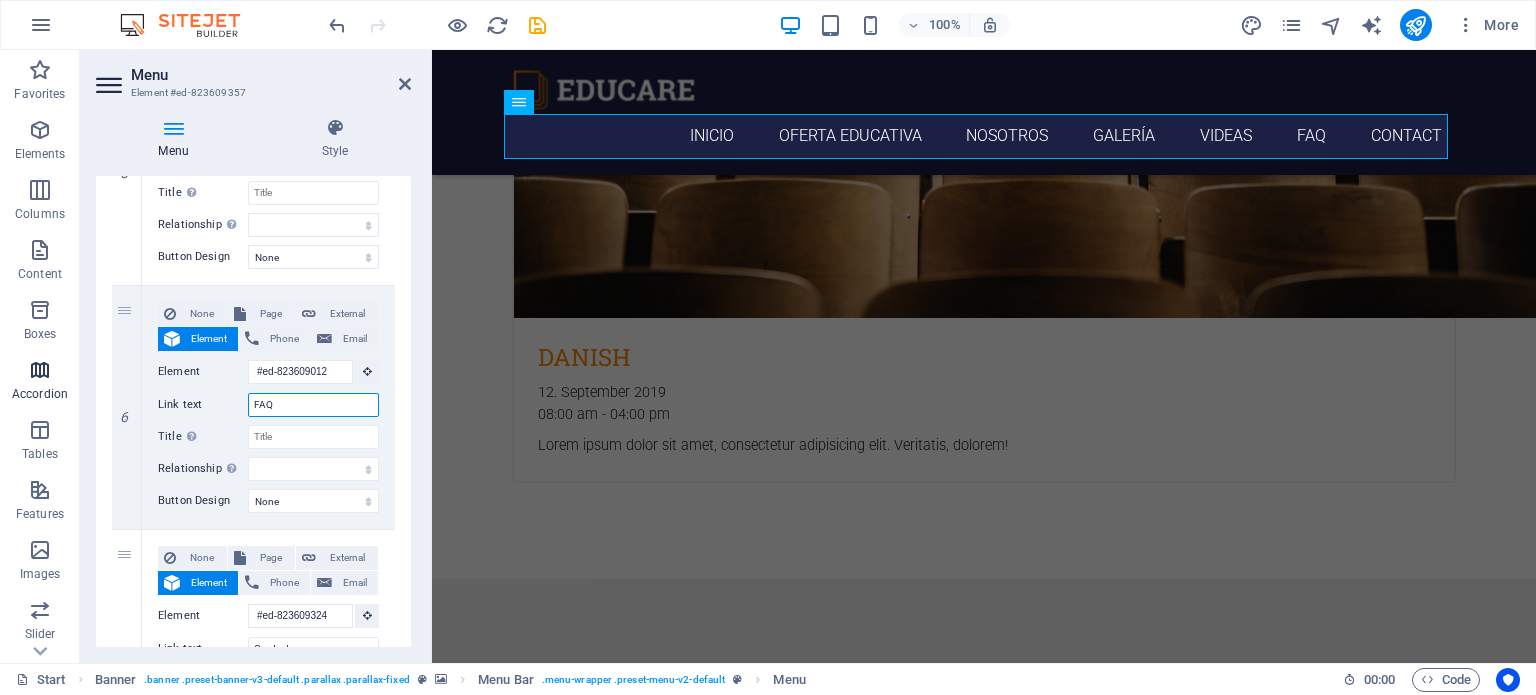 drag, startPoint x: 310, startPoint y: 405, endPoint x: 71, endPoint y: 391, distance: 239.40968 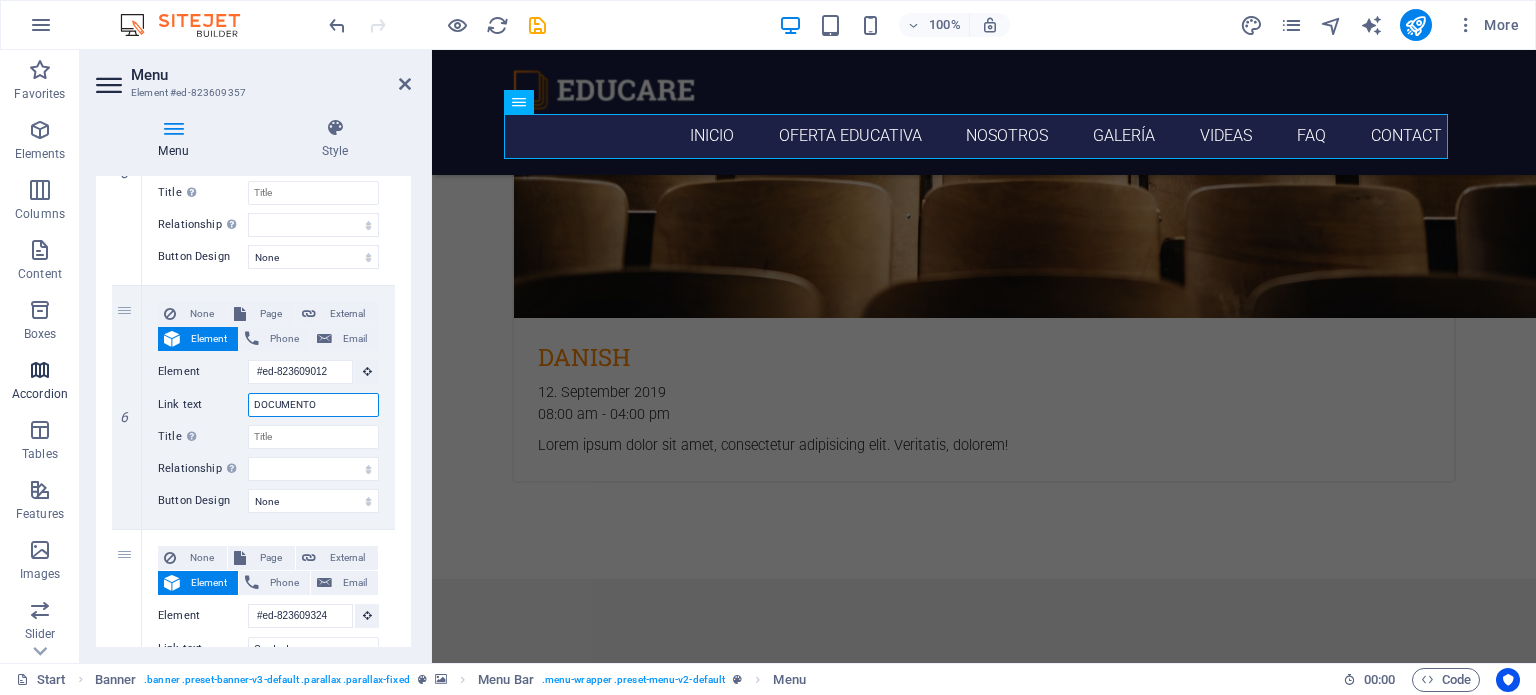 type on "DOCUMENTOS" 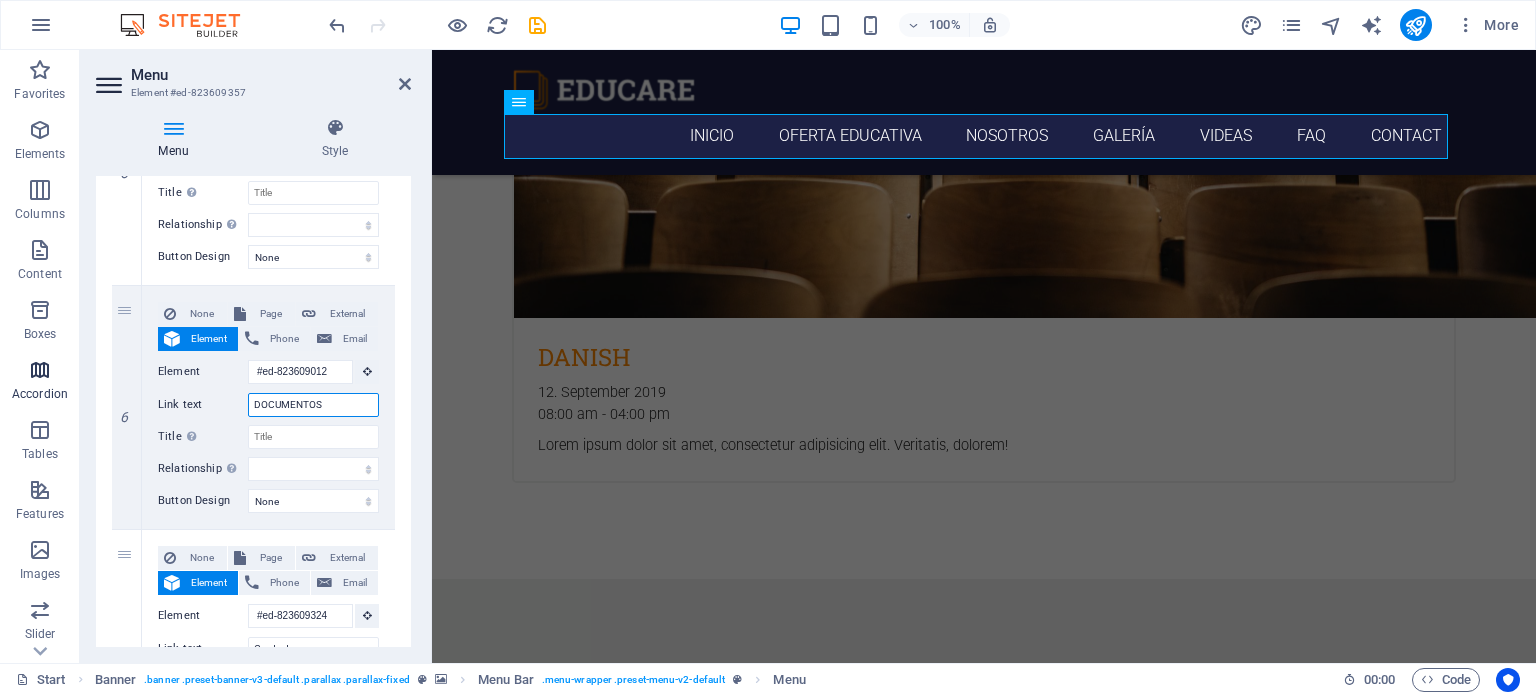 select 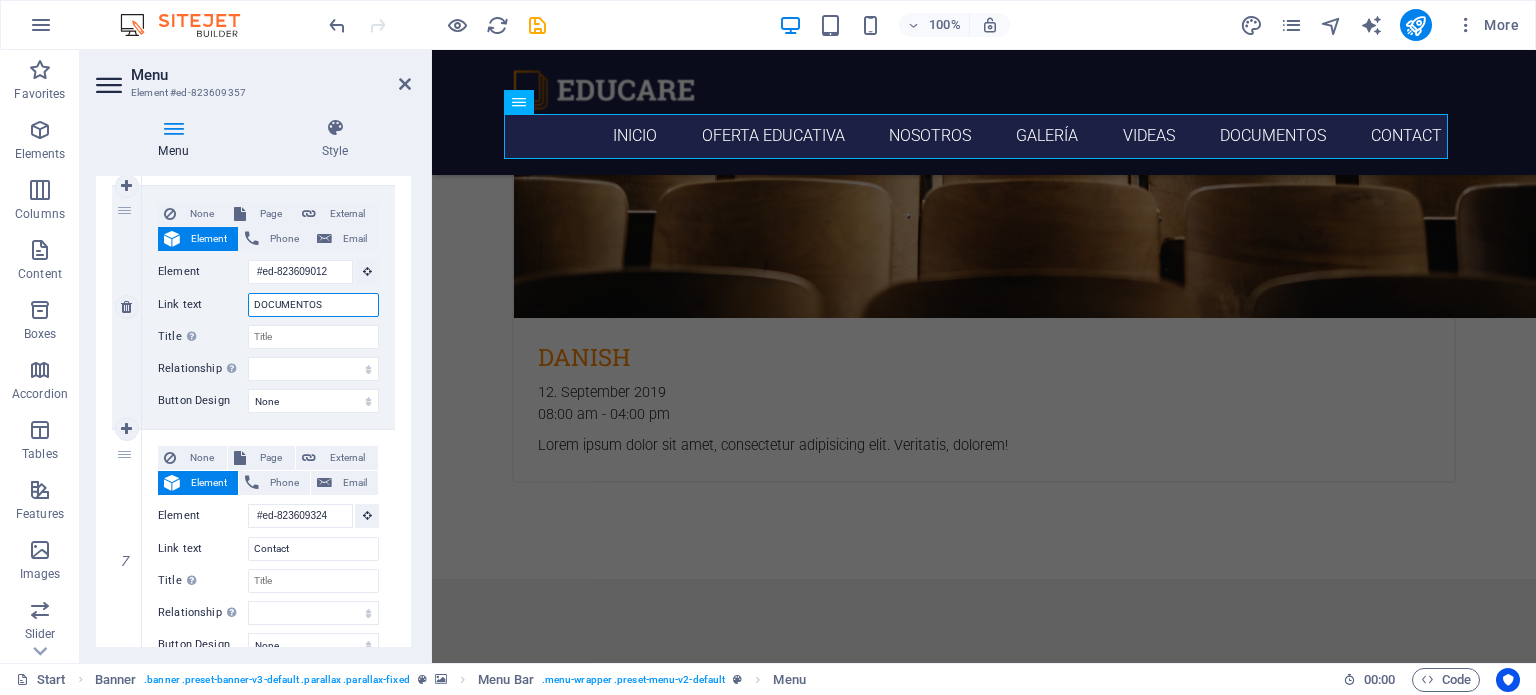 scroll, scrollTop: 1480, scrollLeft: 0, axis: vertical 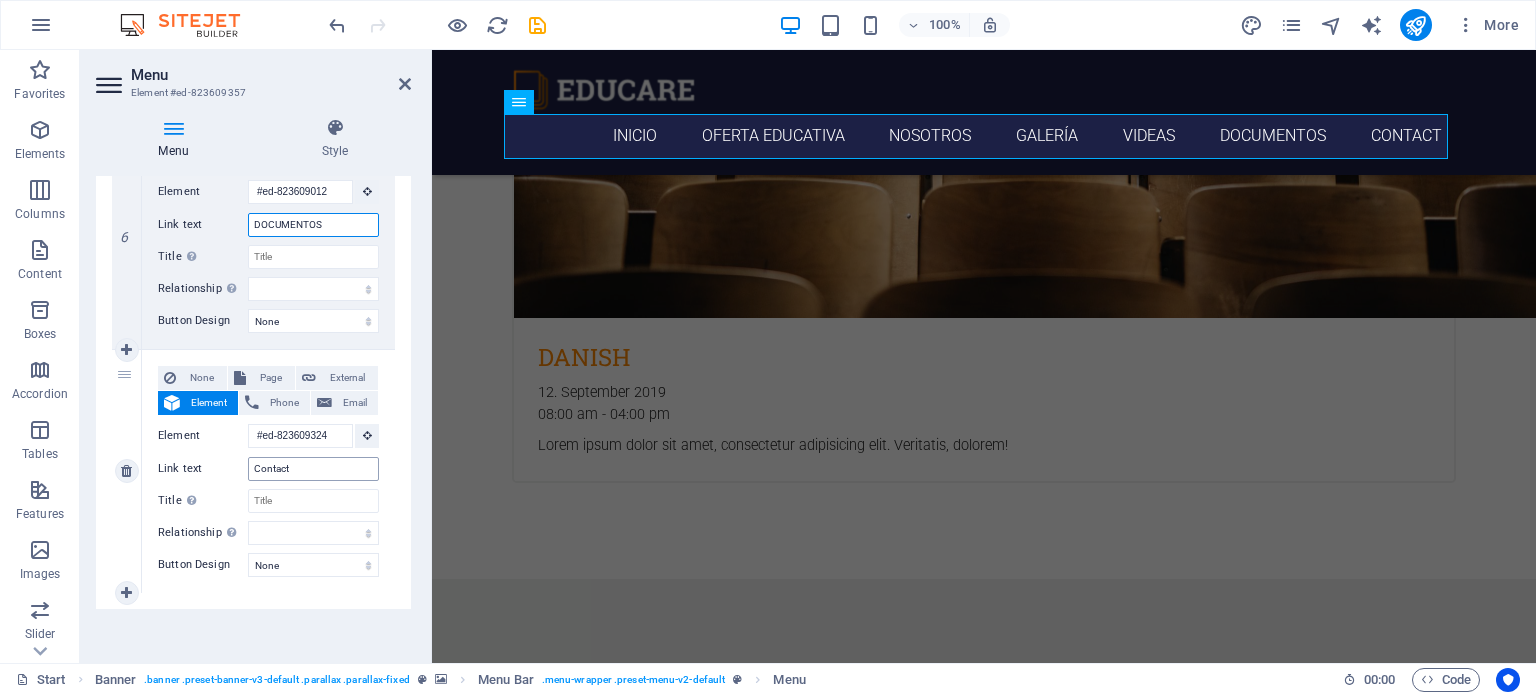 type on "DOCUMENTOS" 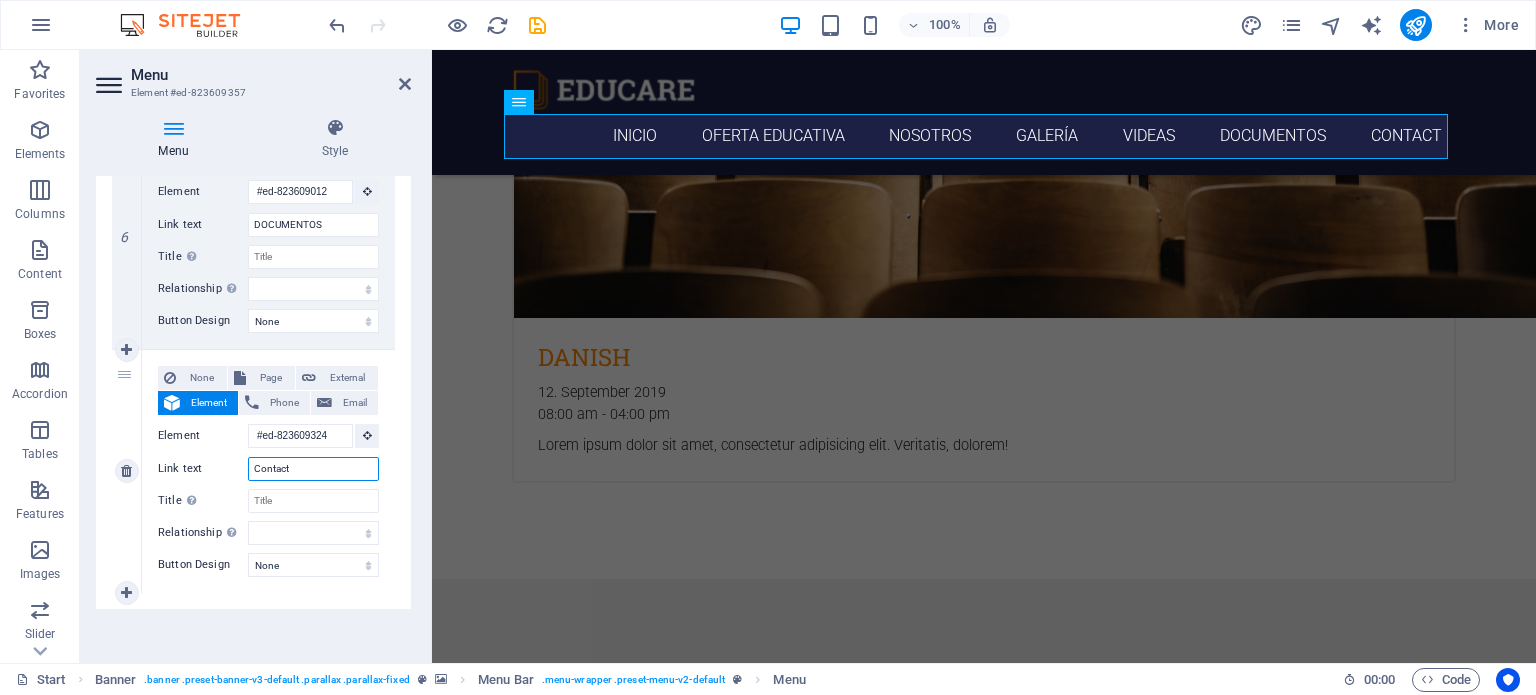 drag, startPoint x: 300, startPoint y: 466, endPoint x: 196, endPoint y: 469, distance: 104.04326 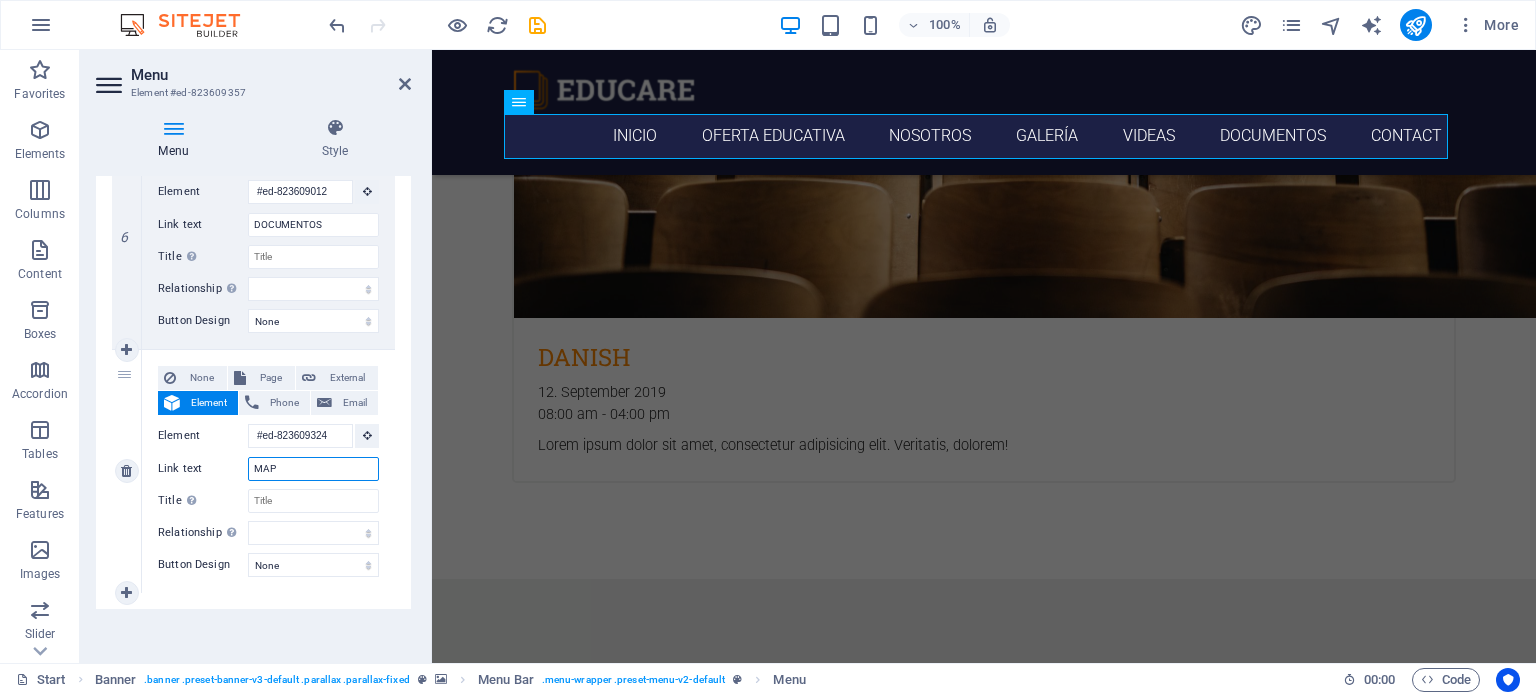 type on "MAPA" 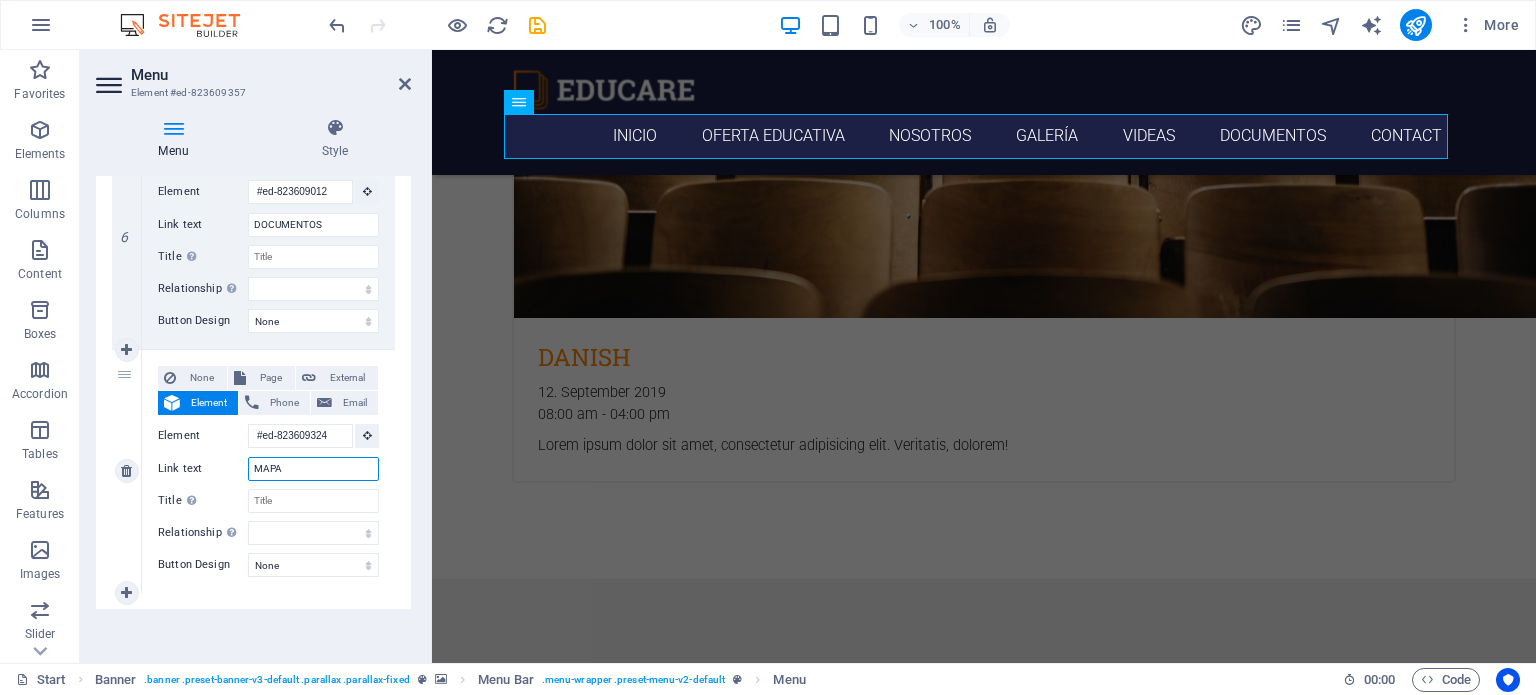 select 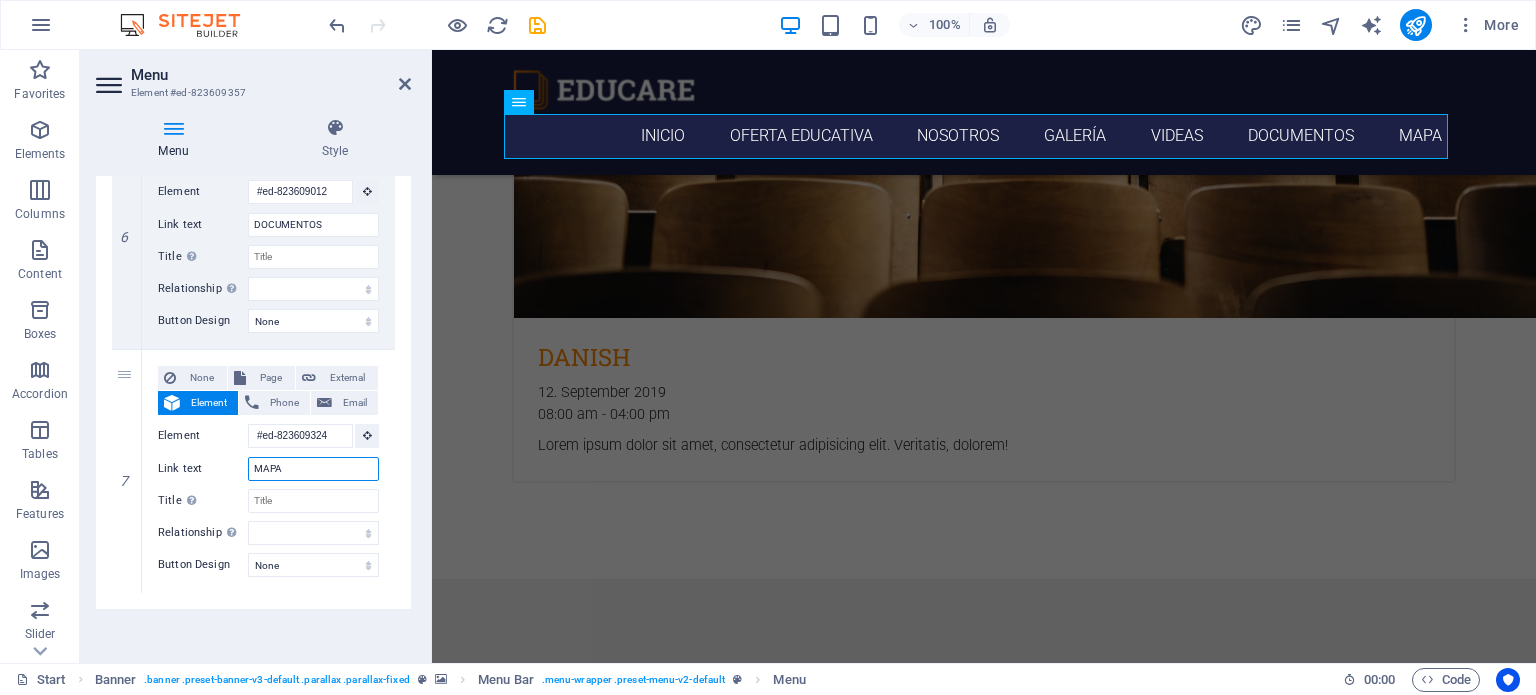 type on "MAPA" 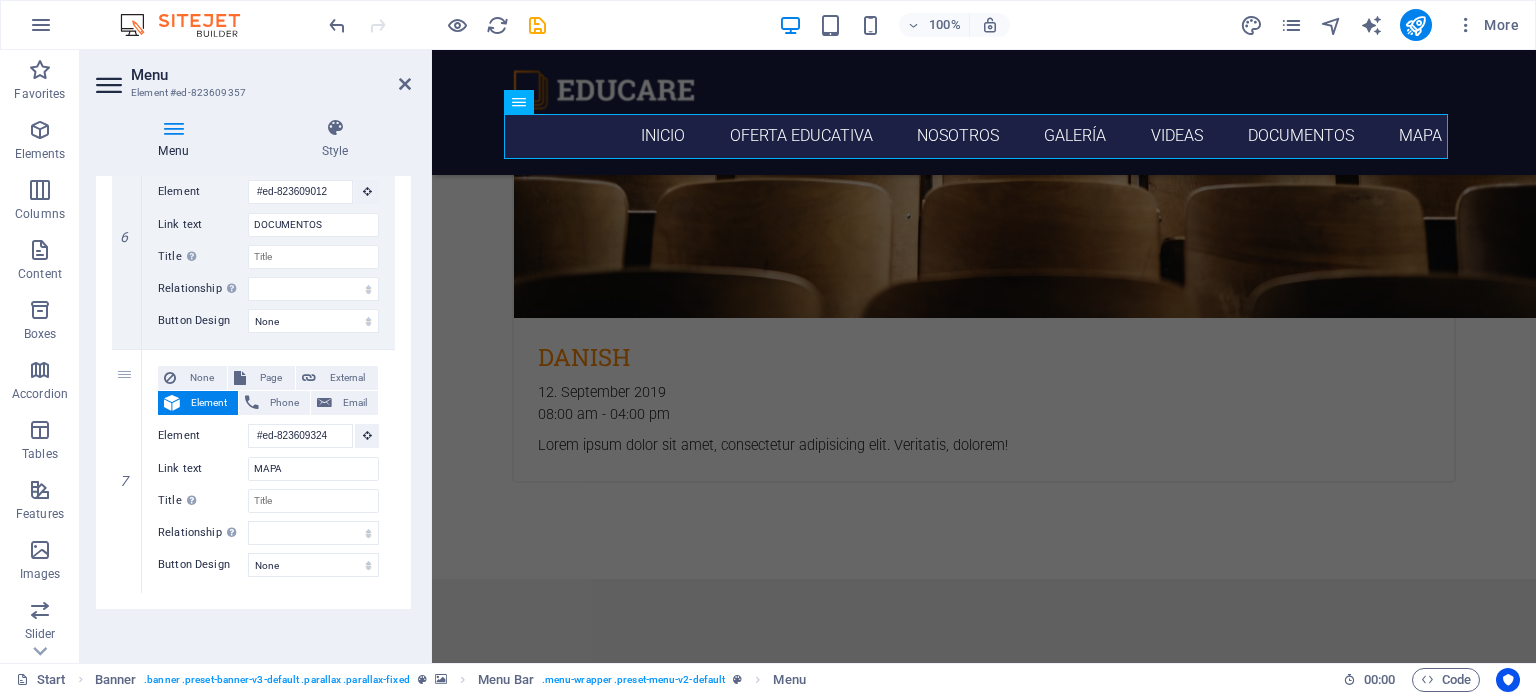 click on "Menu Auto Custom Create custom menu items for this menu. Recommended for one-page websites. Manage pages Menu items 1 None Page External Element Phone Email Page Start Subpage Legal notice Privacy Element #ed-823609345
URL Phone Email Link text INICIO Link target New tab Same tab Overlay Title Additional link description, should not be the same as the link text. The title is most often shown as a tooltip text when the mouse moves over the element. Leave empty if uncertain. Relationship Sets the  relationship of this link to the link target . For example, the value "nofollow" instructs search engines not to follow the link. Can be left empty. alternate author bookmark external help license next nofollow noreferrer noopener prev search tag Button Design None Default Primary Secondary 2 None Page External Element Phone Email Page Start Subpage Legal notice Privacy Element #ed-823608838
URL Phone Email Link text OFERTA EDUCATIVA Link target New tab Same tab Overlay" at bounding box center [253, 411] 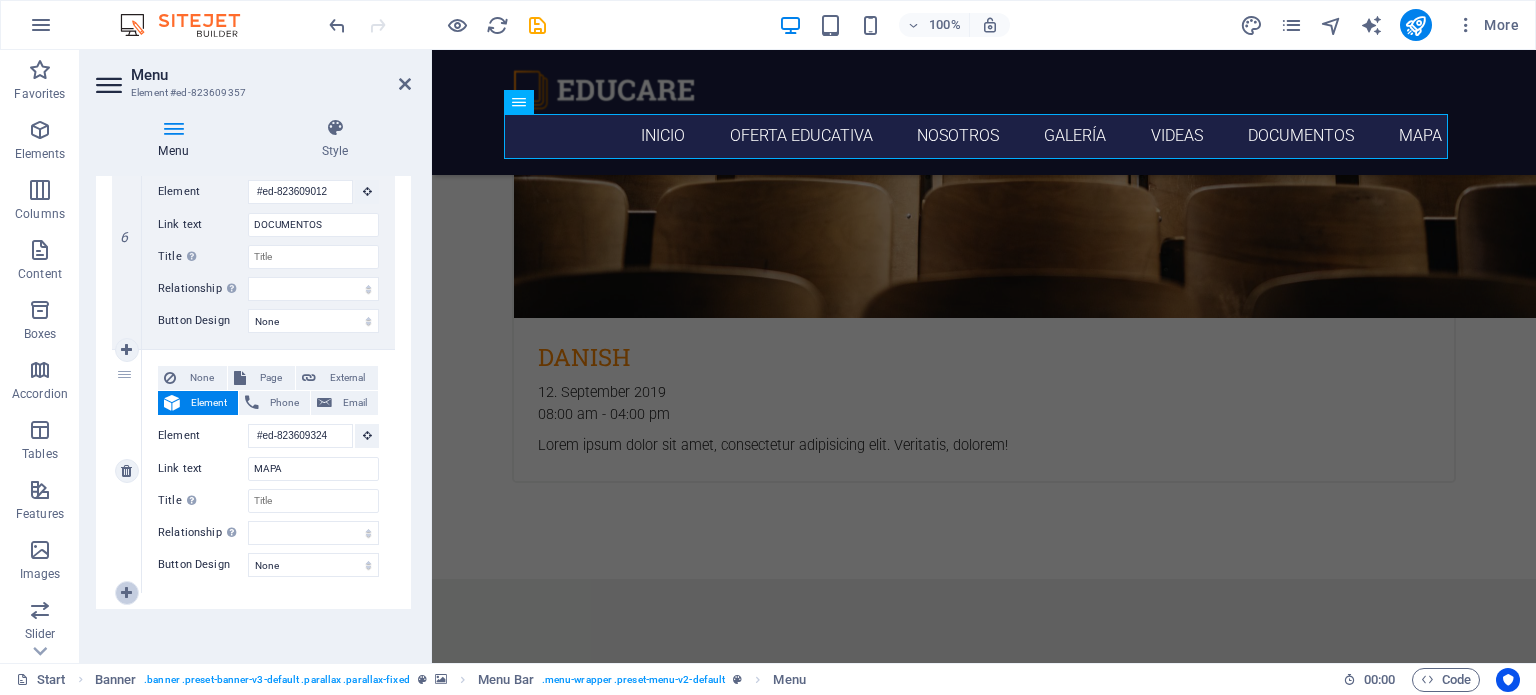 click at bounding box center (126, 593) 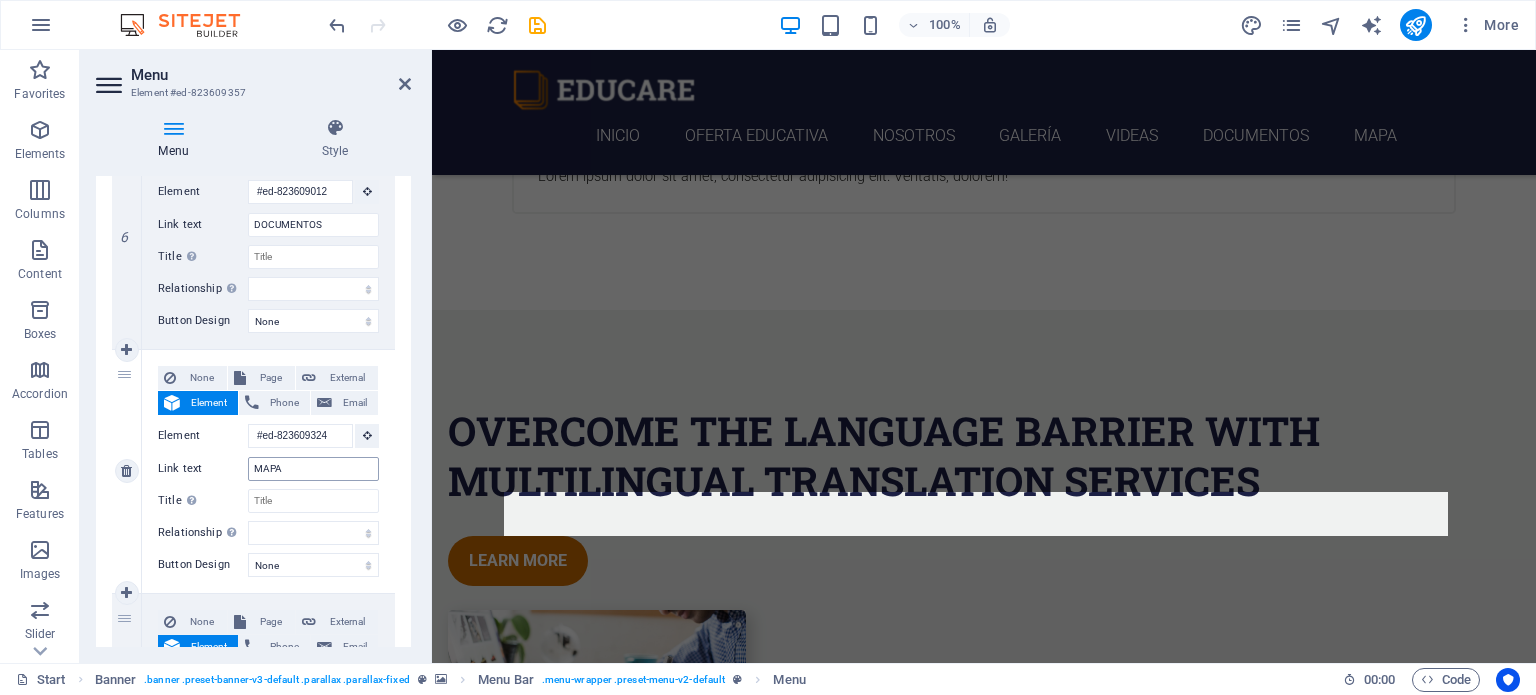 scroll, scrollTop: 5250, scrollLeft: 0, axis: vertical 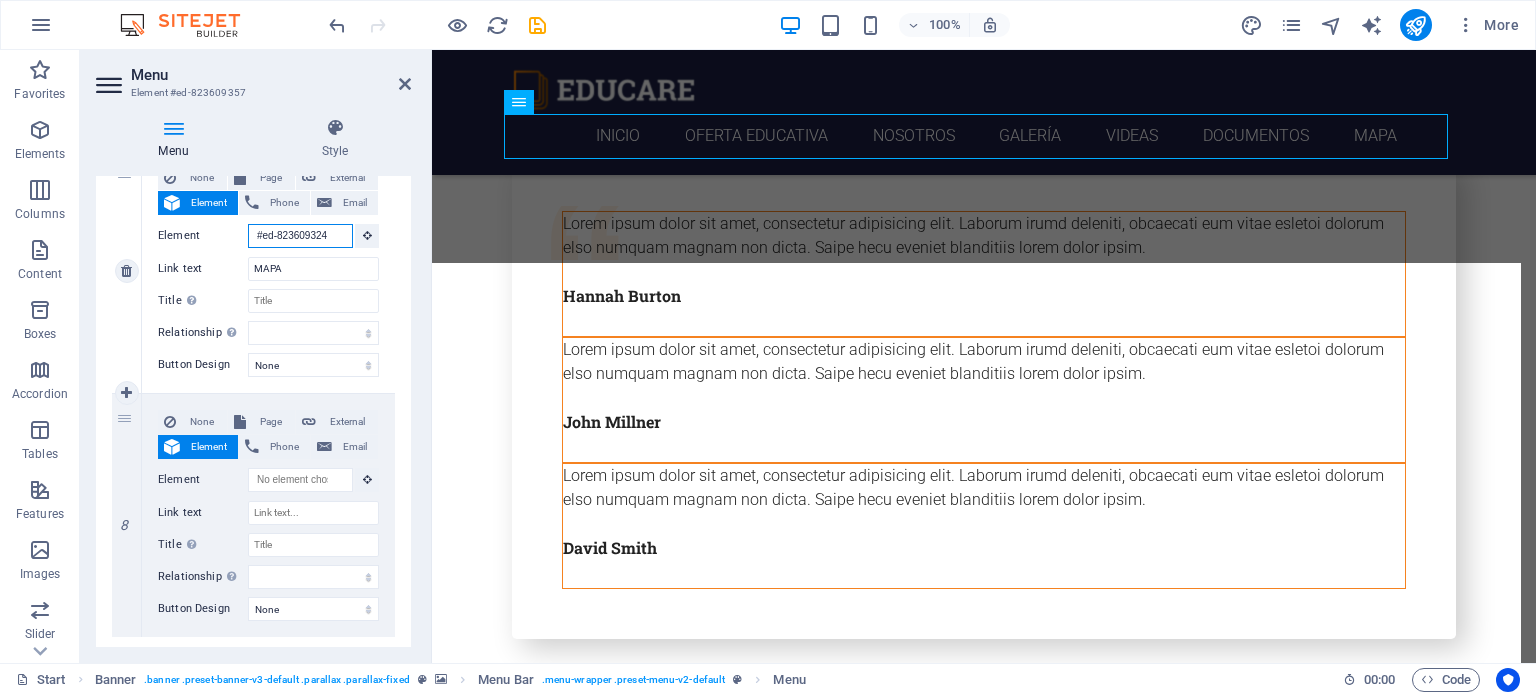 click on "#ed-823609324" at bounding box center [300, 236] 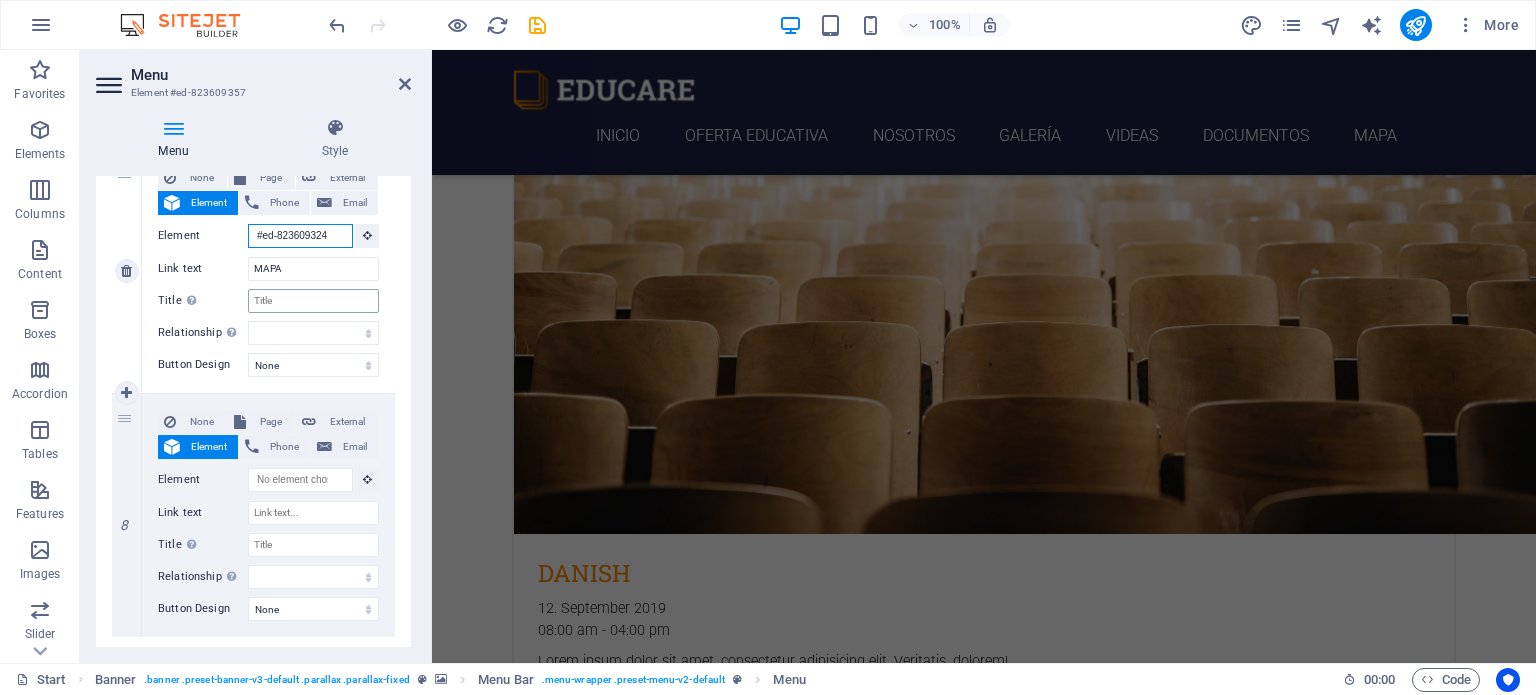 scroll, scrollTop: 5125, scrollLeft: 0, axis: vertical 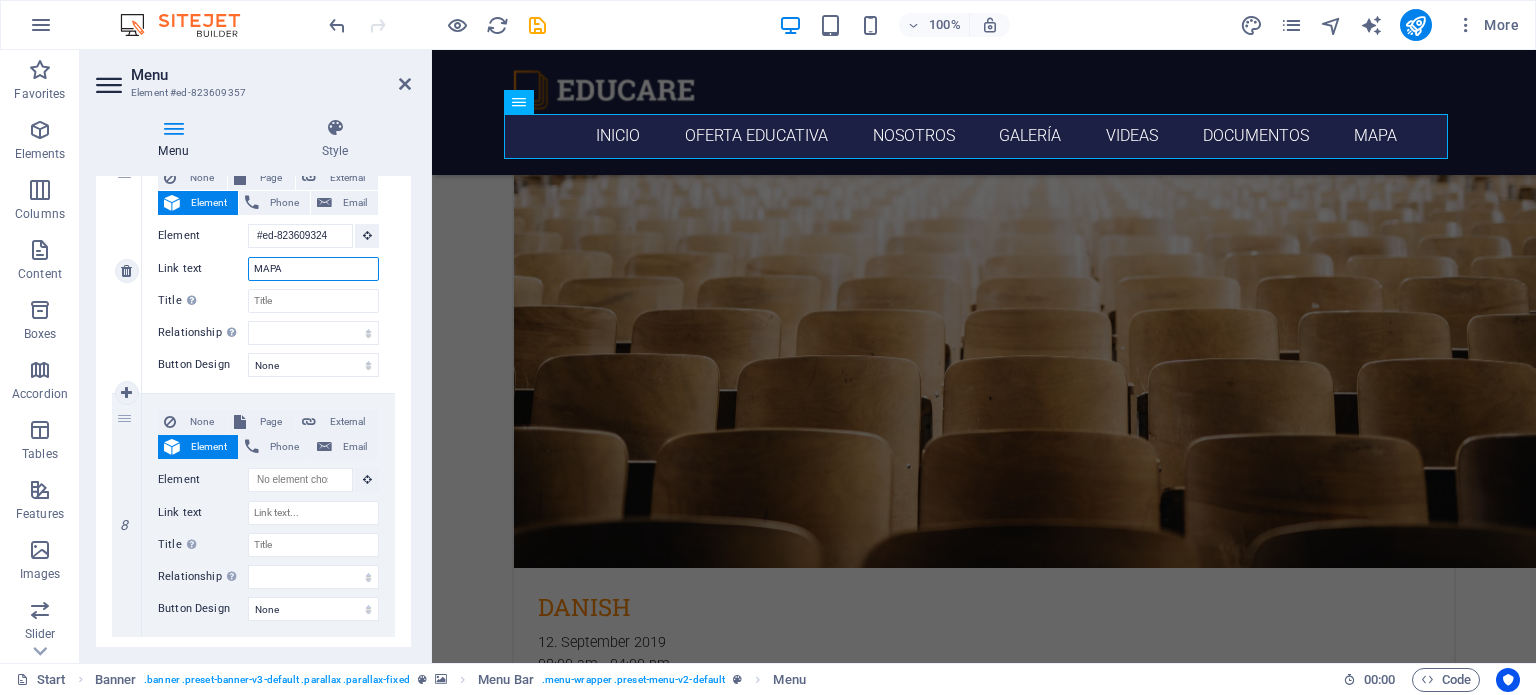 click on "MAPA" at bounding box center (313, 269) 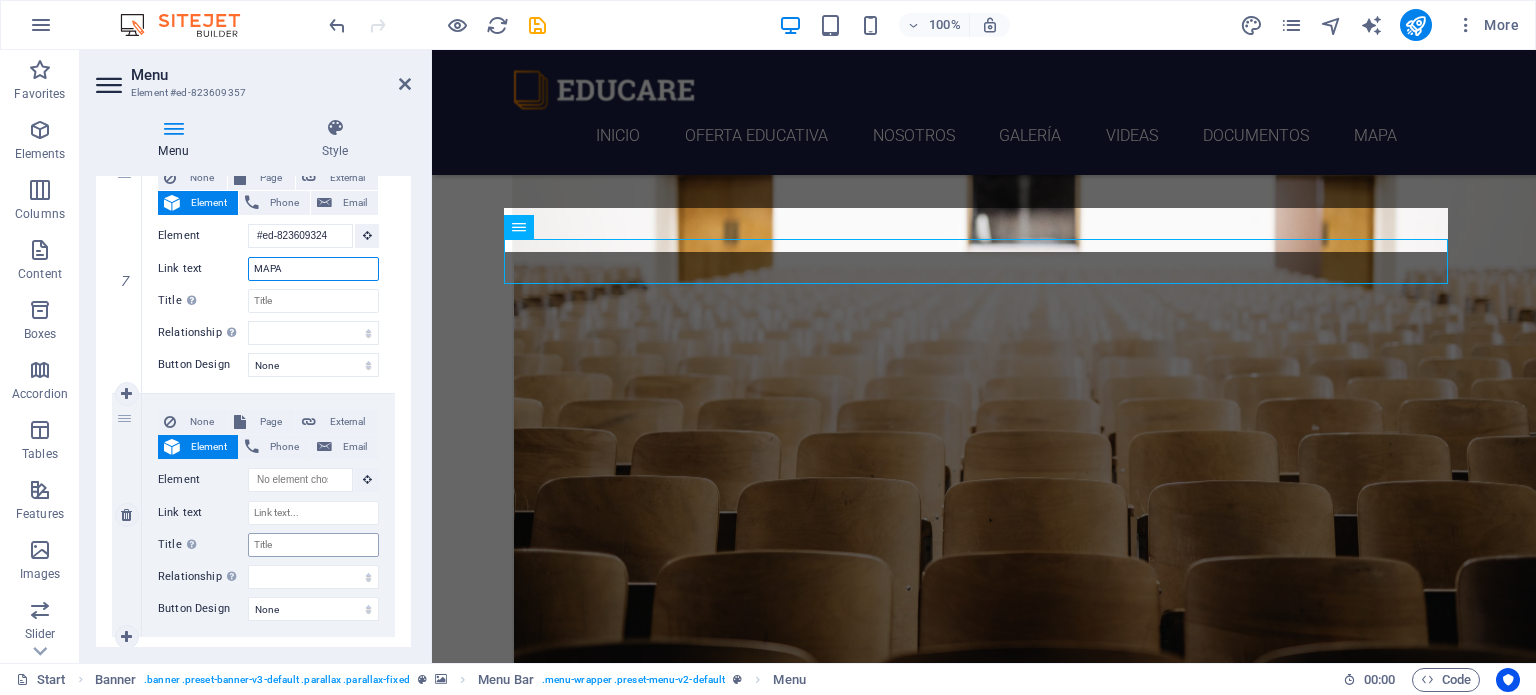 scroll, scrollTop: 5000, scrollLeft: 0, axis: vertical 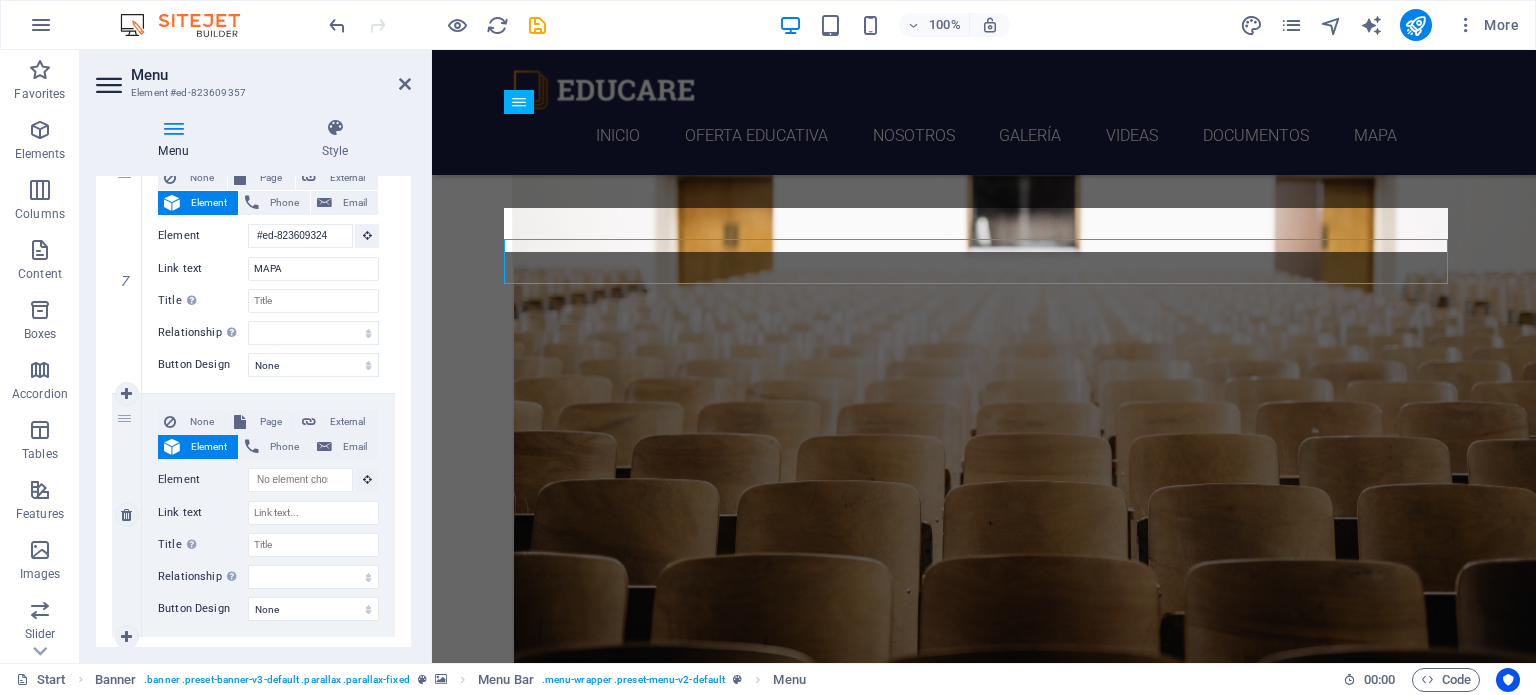 click on "Element" at bounding box center [209, 447] 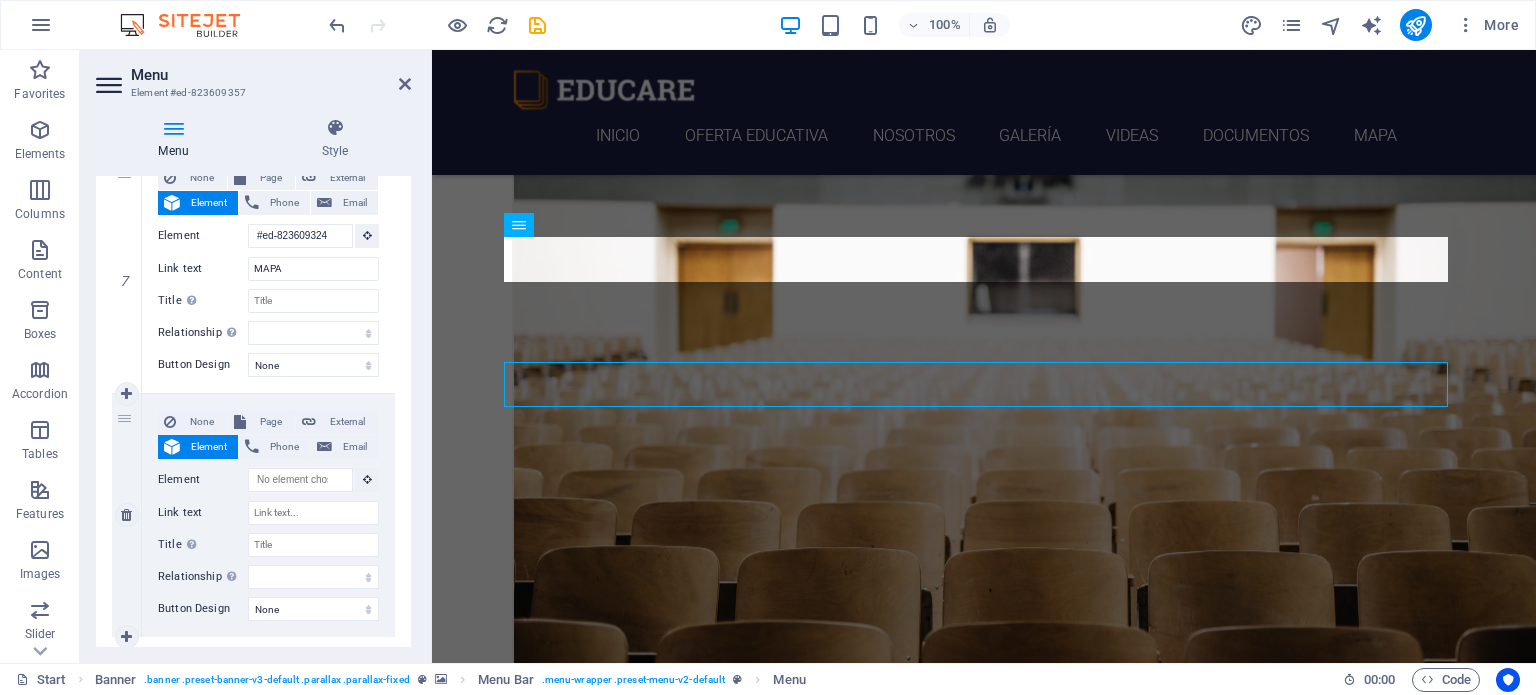 scroll, scrollTop: 4876, scrollLeft: 0, axis: vertical 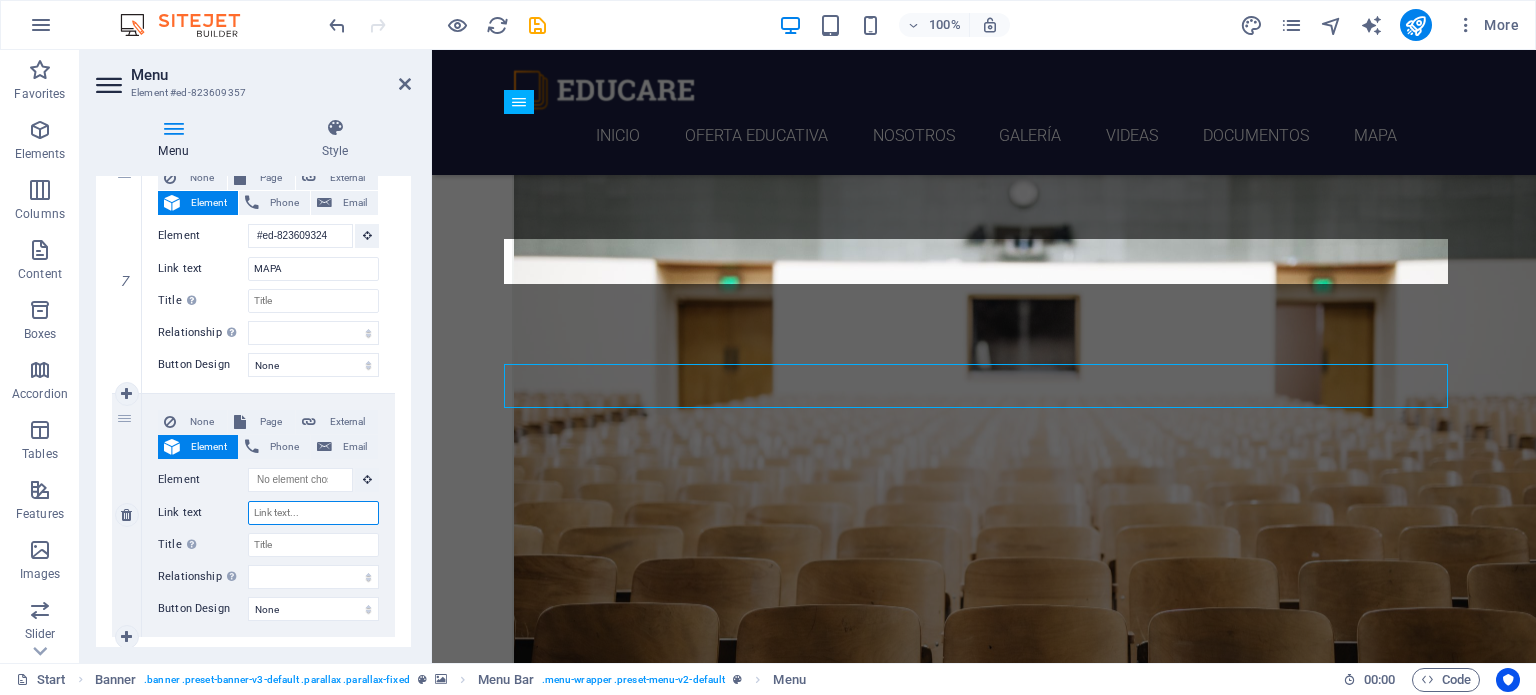 click on "Link text" at bounding box center [313, 513] 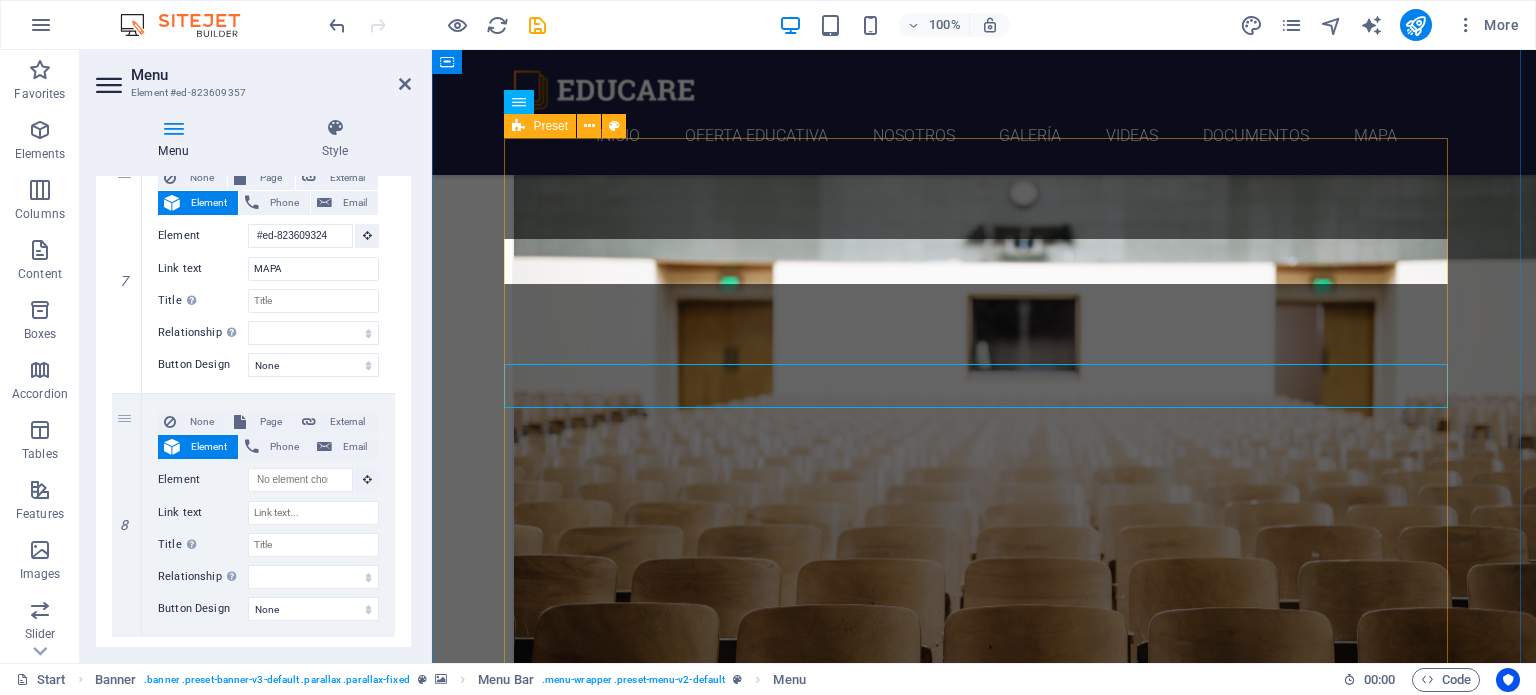 click on "Lindsay German & Spanish Jordan Portuguese & Spanish Rachel Italian & French David Swedish & Danish Maya French & Spanish" at bounding box center [984, 6913] 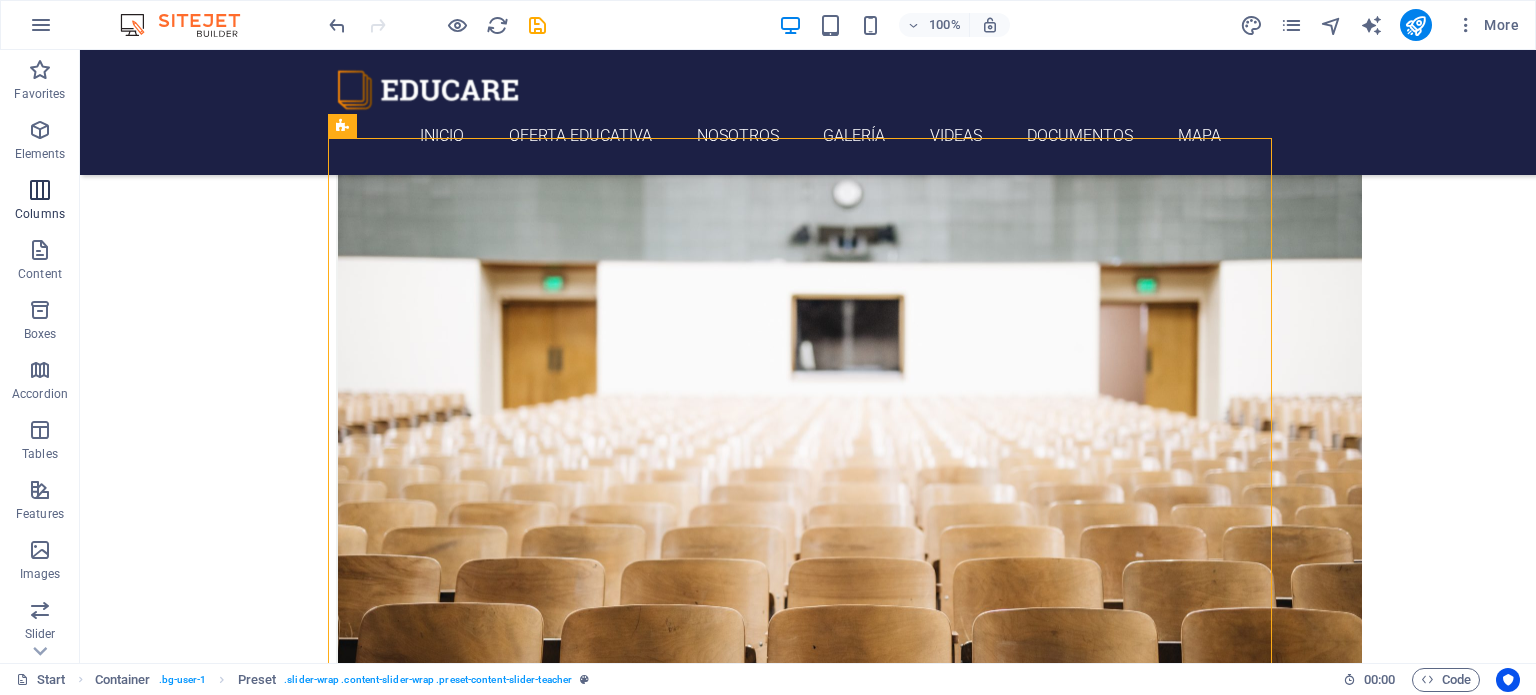 click on "Columns" at bounding box center (40, 214) 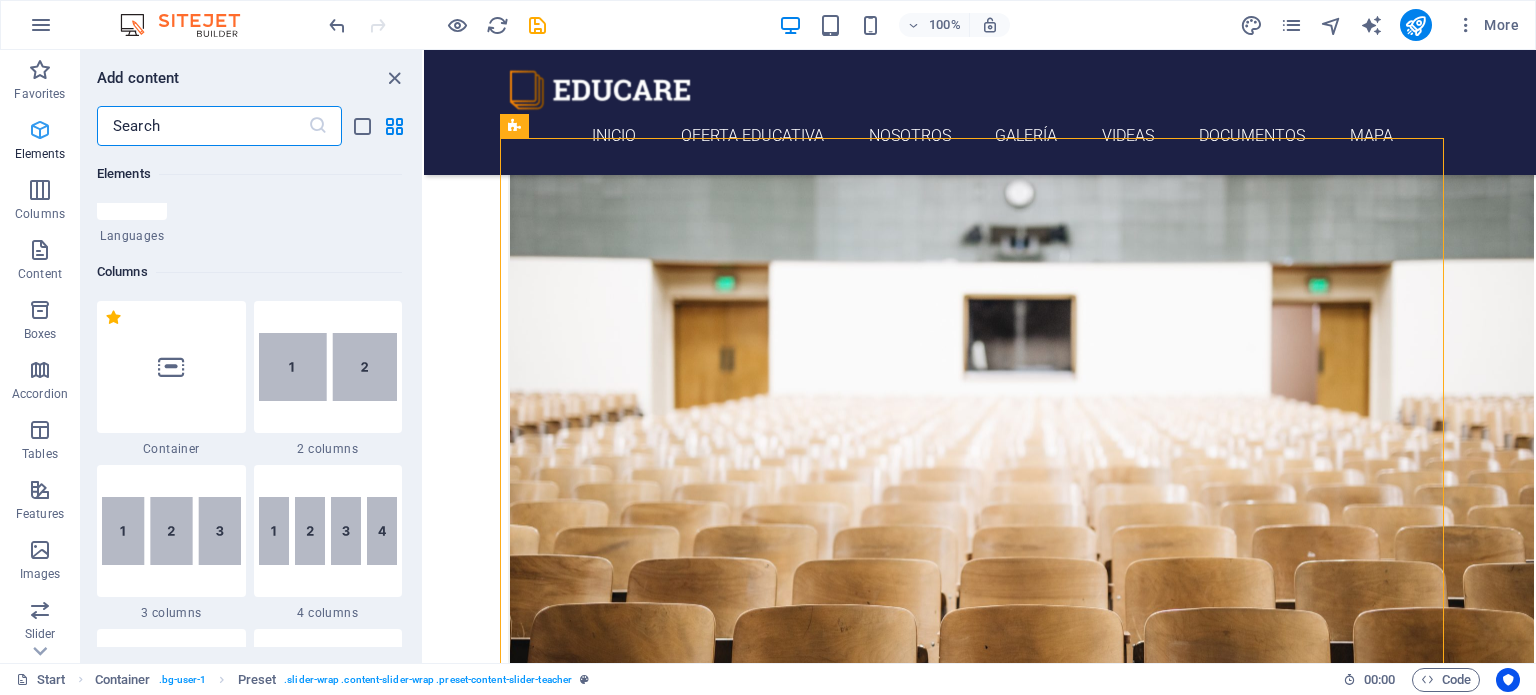 scroll, scrollTop: 984, scrollLeft: 0, axis: vertical 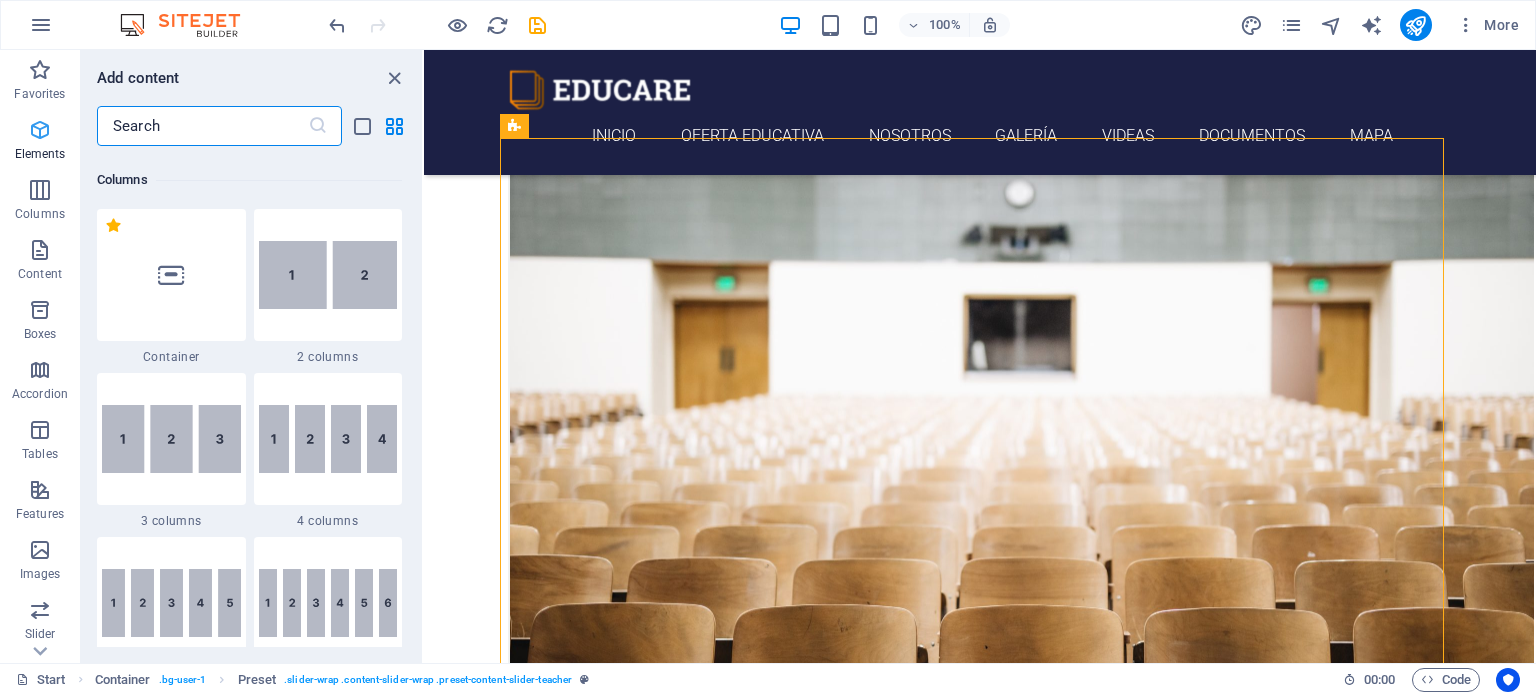 click on "Elements" at bounding box center (40, 154) 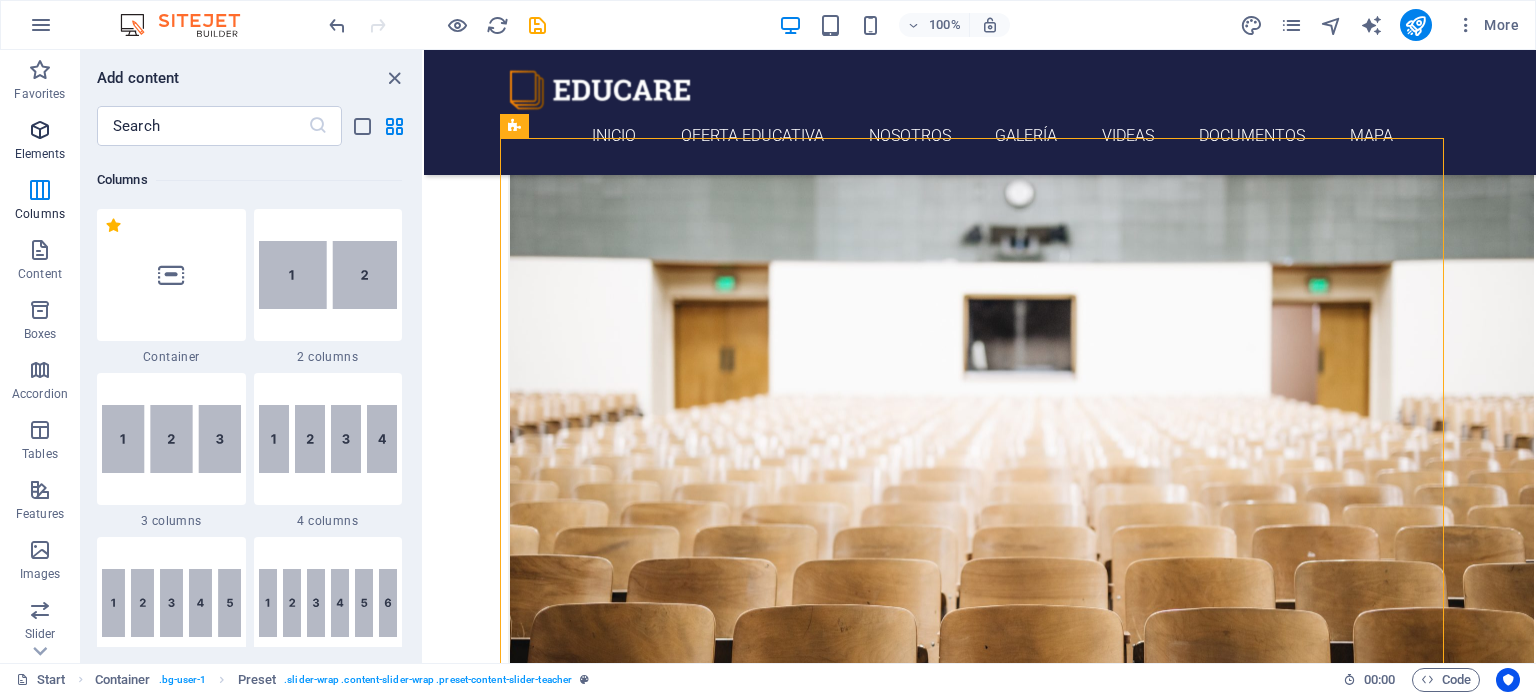 click at bounding box center [40, 130] 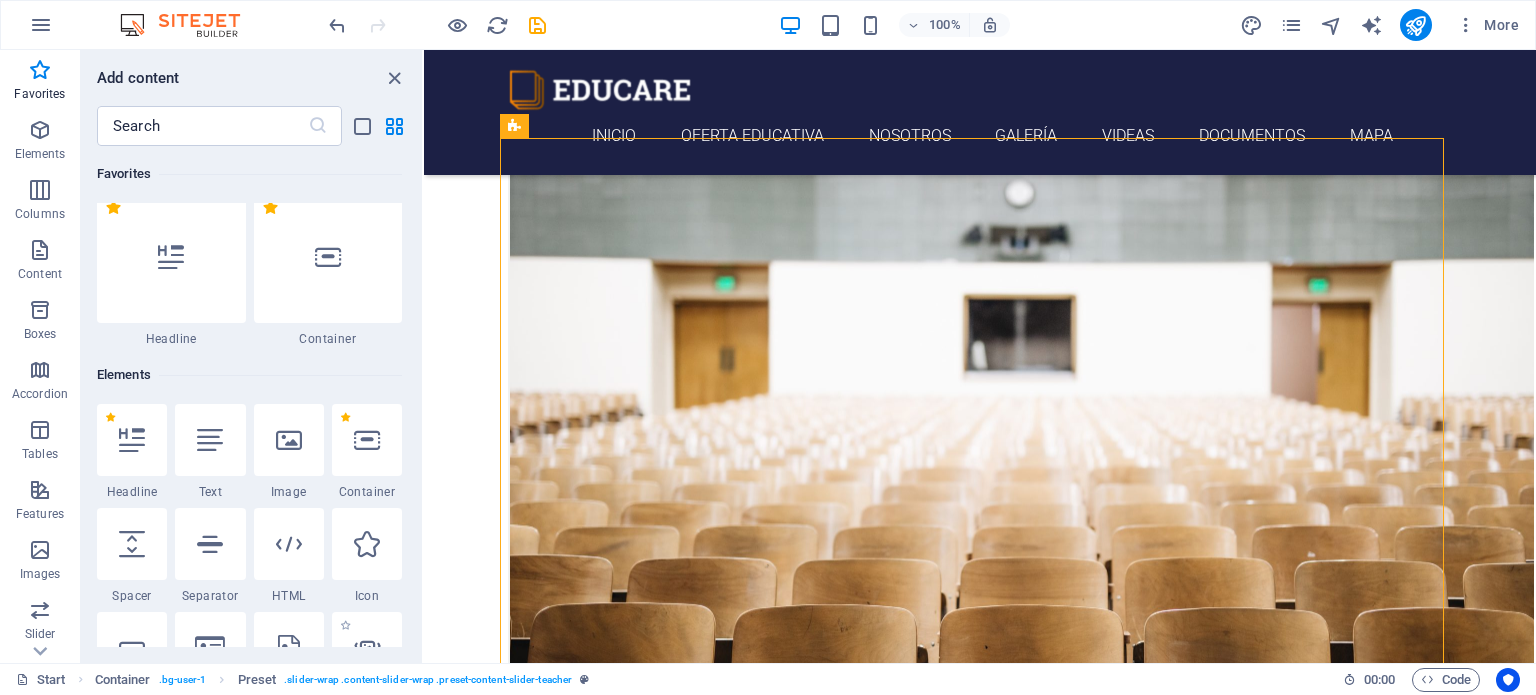 scroll, scrollTop: 0, scrollLeft: 0, axis: both 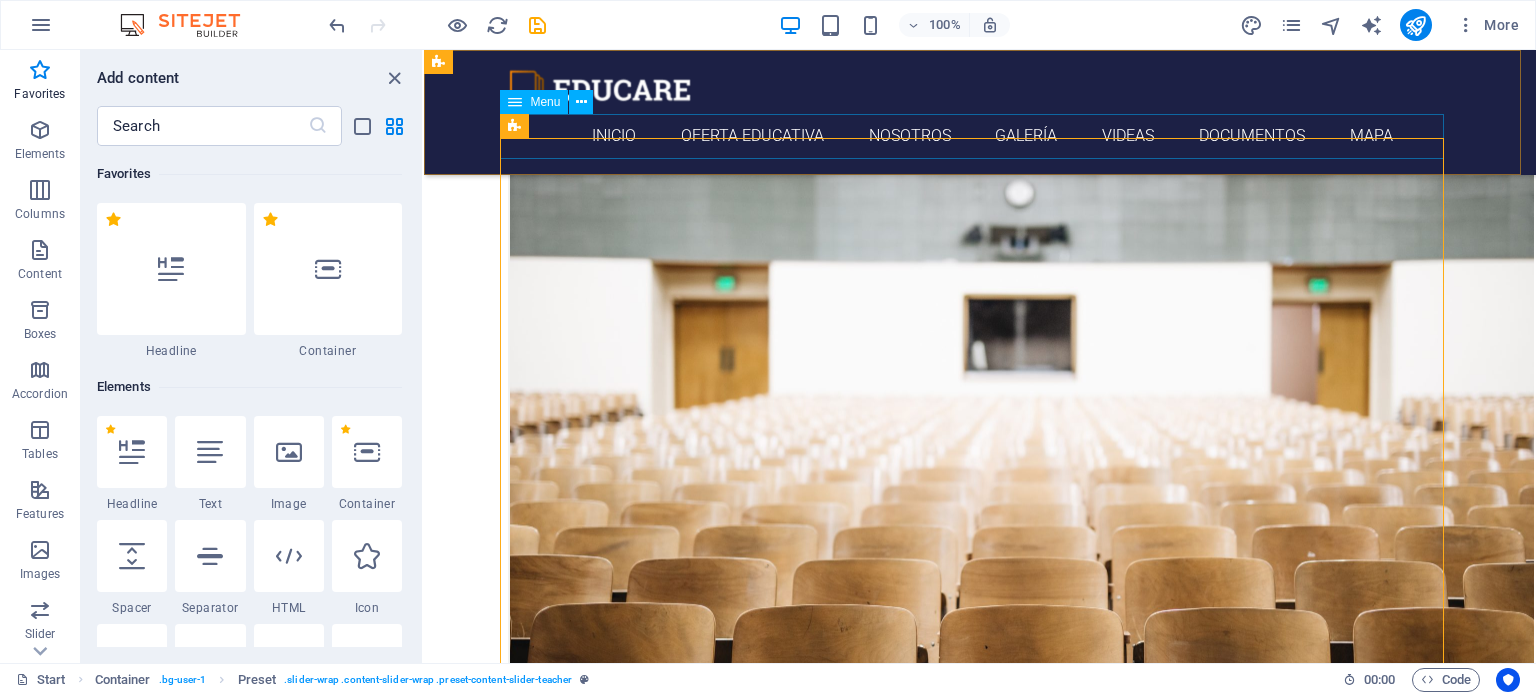 click on "INICIO OFERTA EDUCATIVA NOSOTROS GALERÍA VIDEAS DOCUMENTOS MAPA" at bounding box center [980, 136] 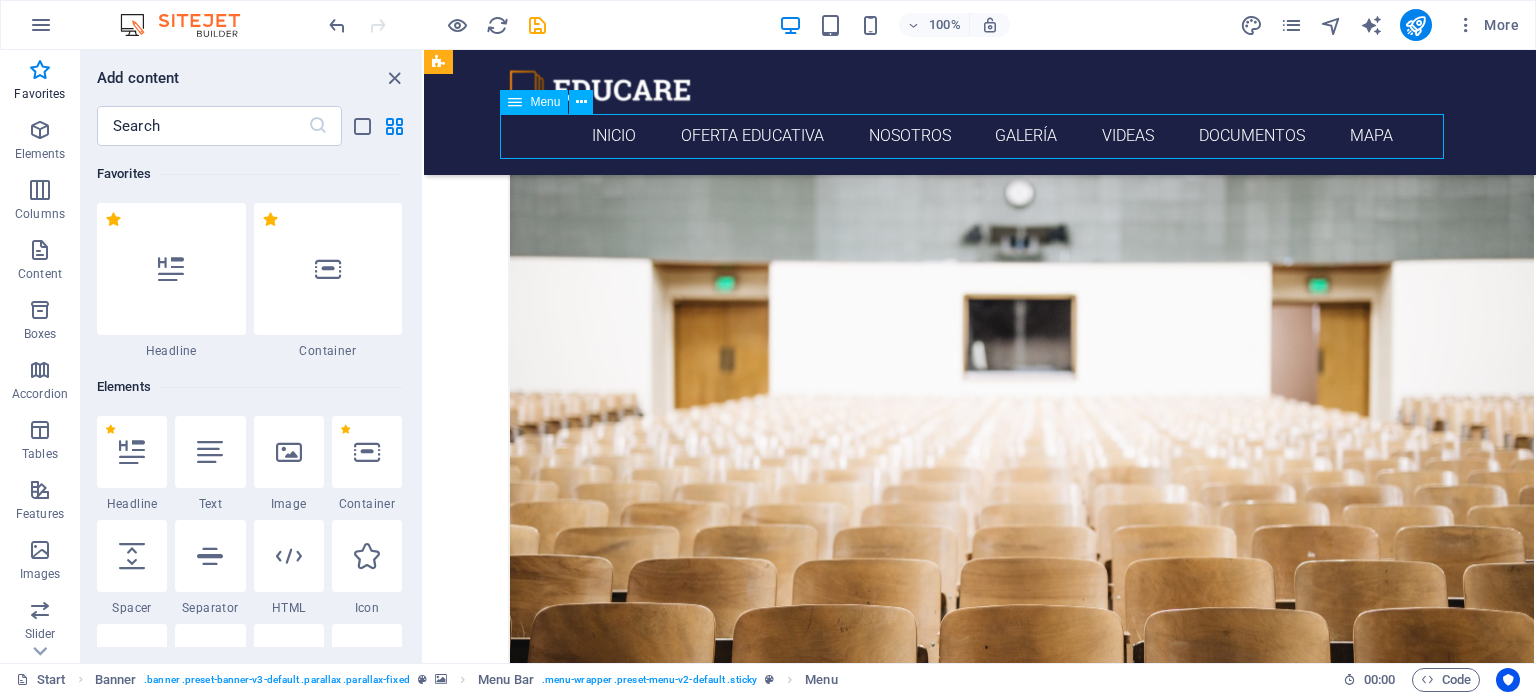 click on "INICIO OFERTA EDUCATIVA NOSOTROS GALERÍA VIDEAS DOCUMENTOS MAPA" at bounding box center (980, 136) 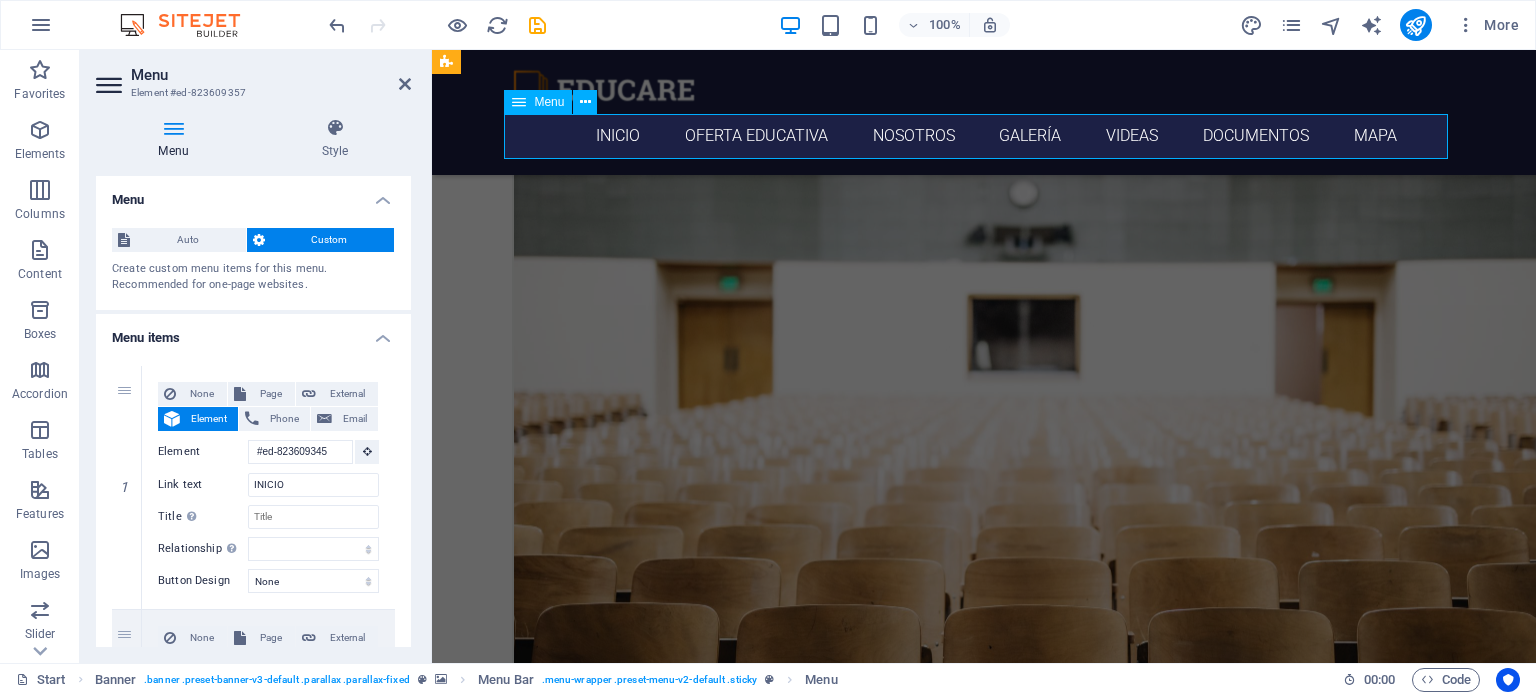 click on "INICIO OFERTA EDUCATIVA NOSOTROS GALERÍA VIDEAS DOCUMENTOS MAPA" at bounding box center (984, 136) 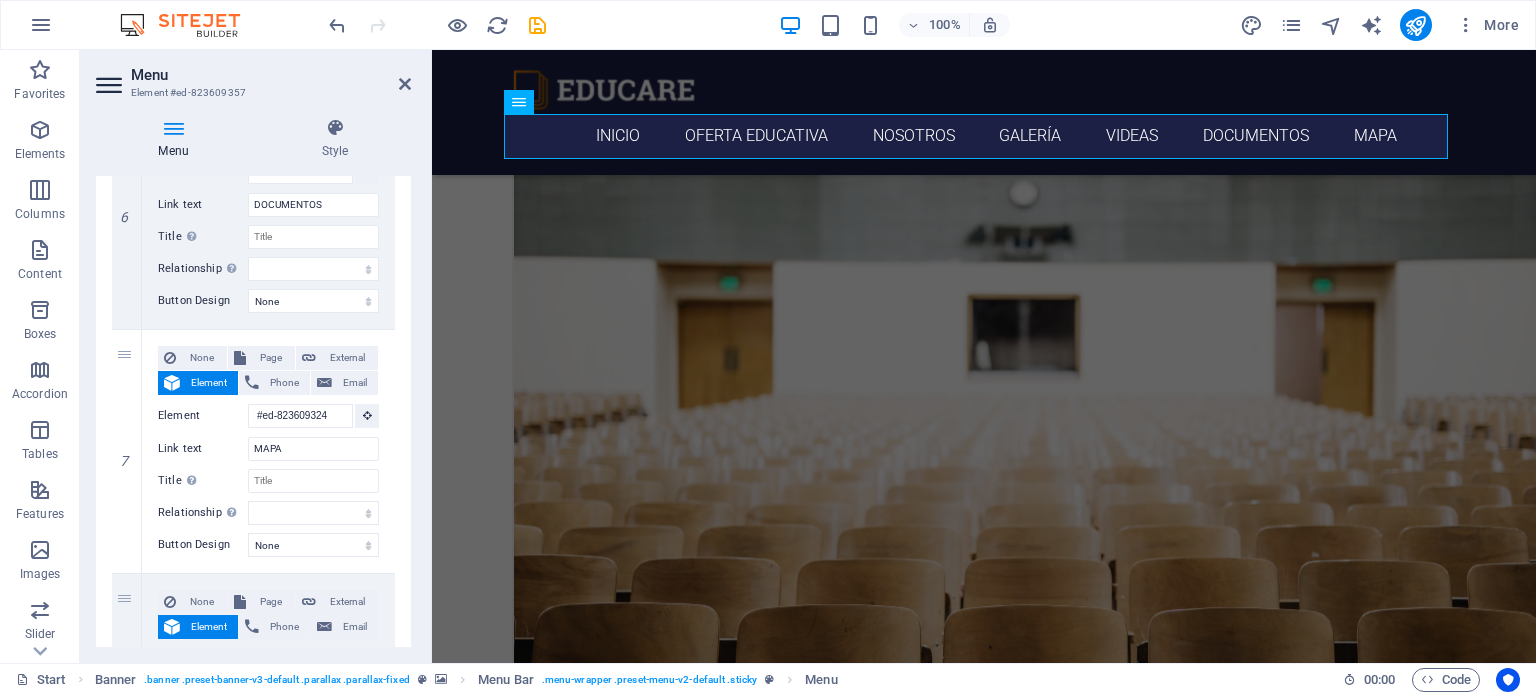 scroll, scrollTop: 1724, scrollLeft: 0, axis: vertical 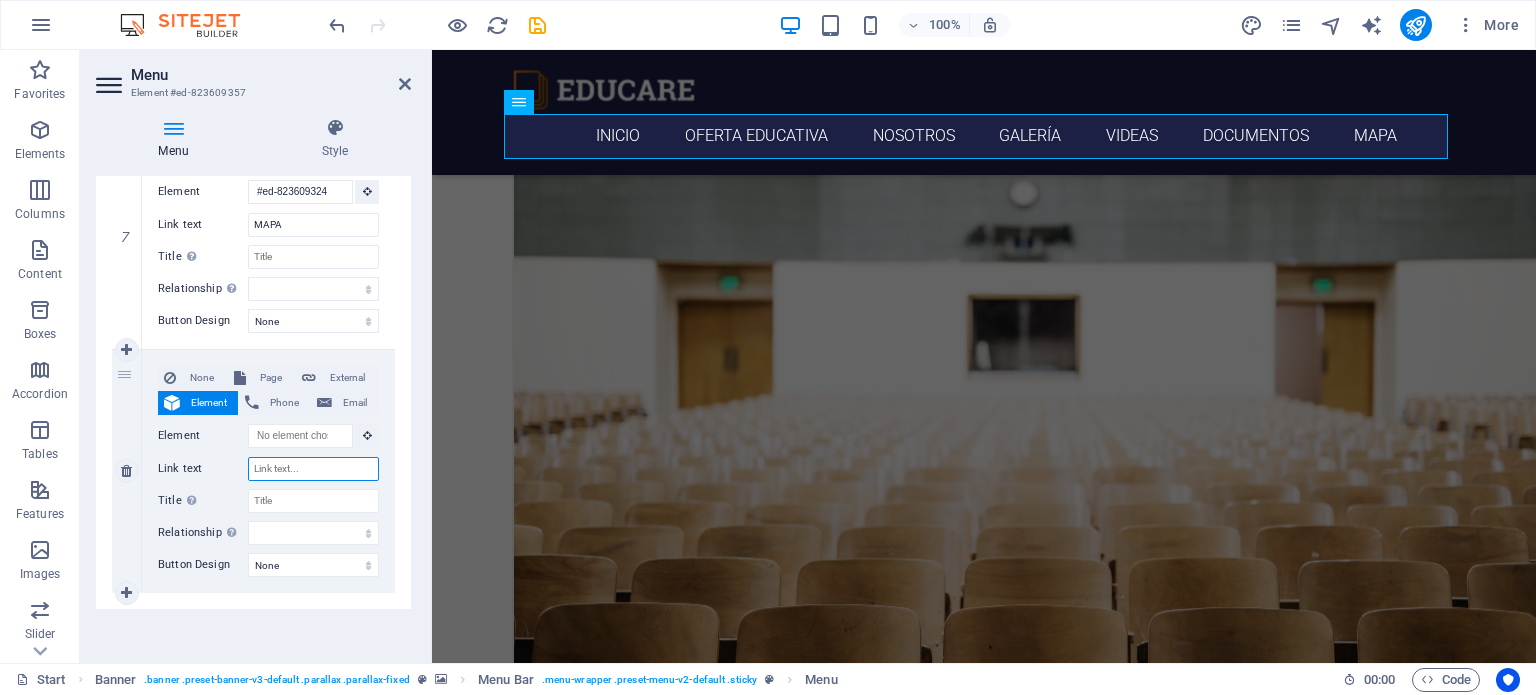 click on "Link text" at bounding box center [313, 469] 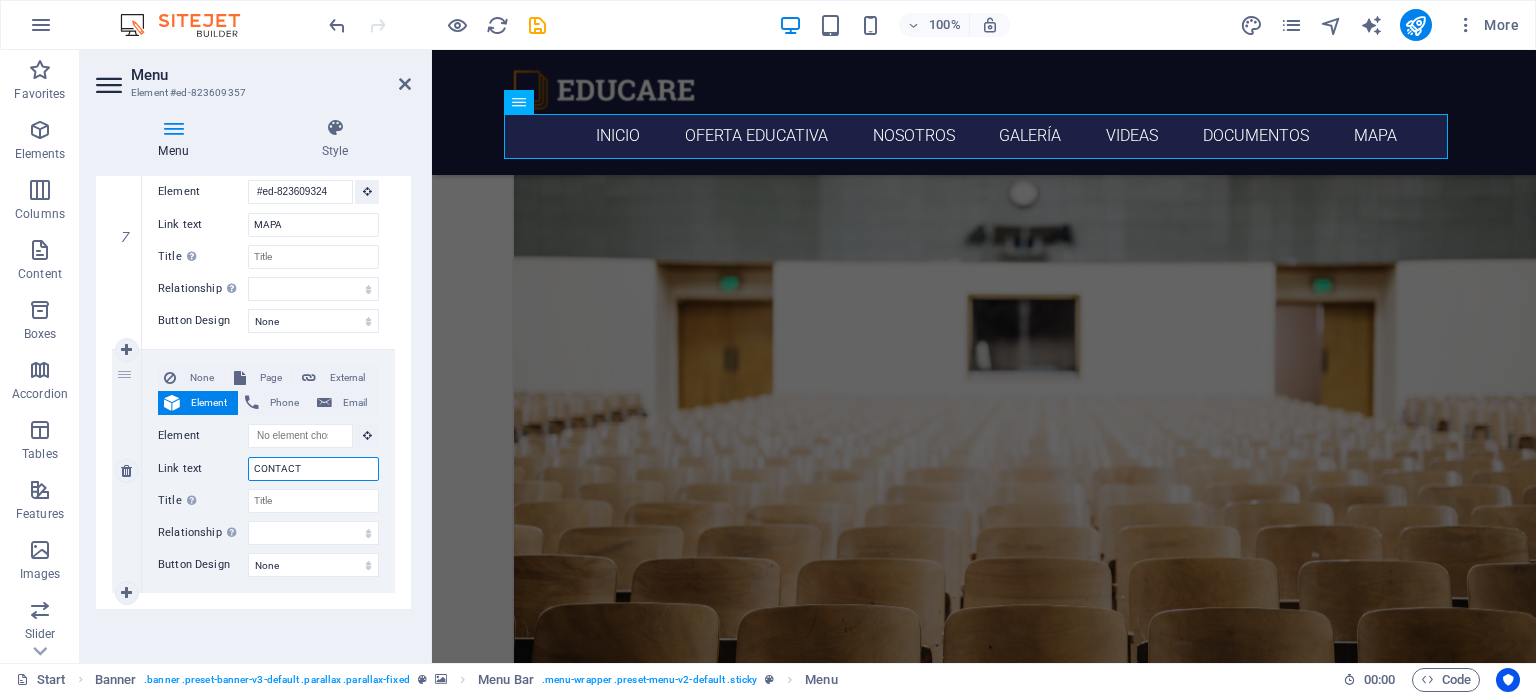 type on "CONTACTO" 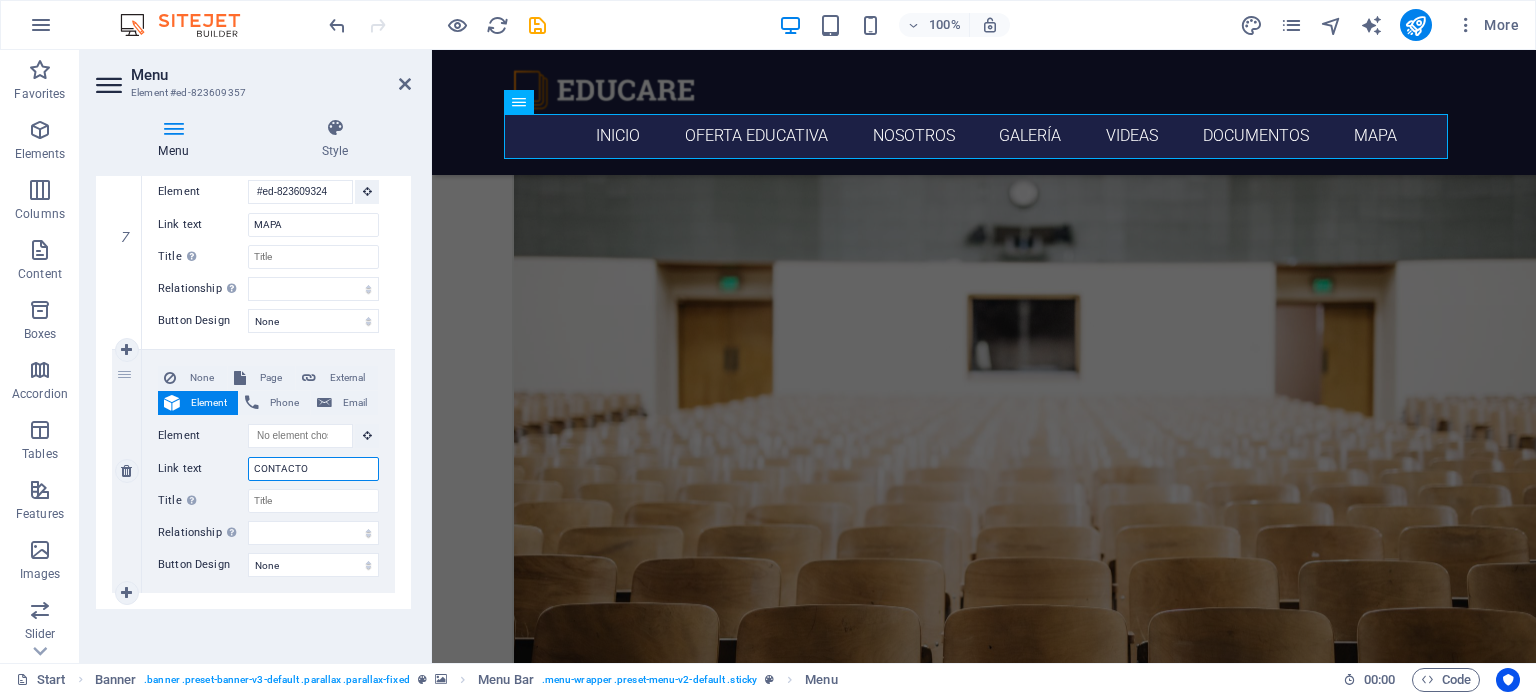 select 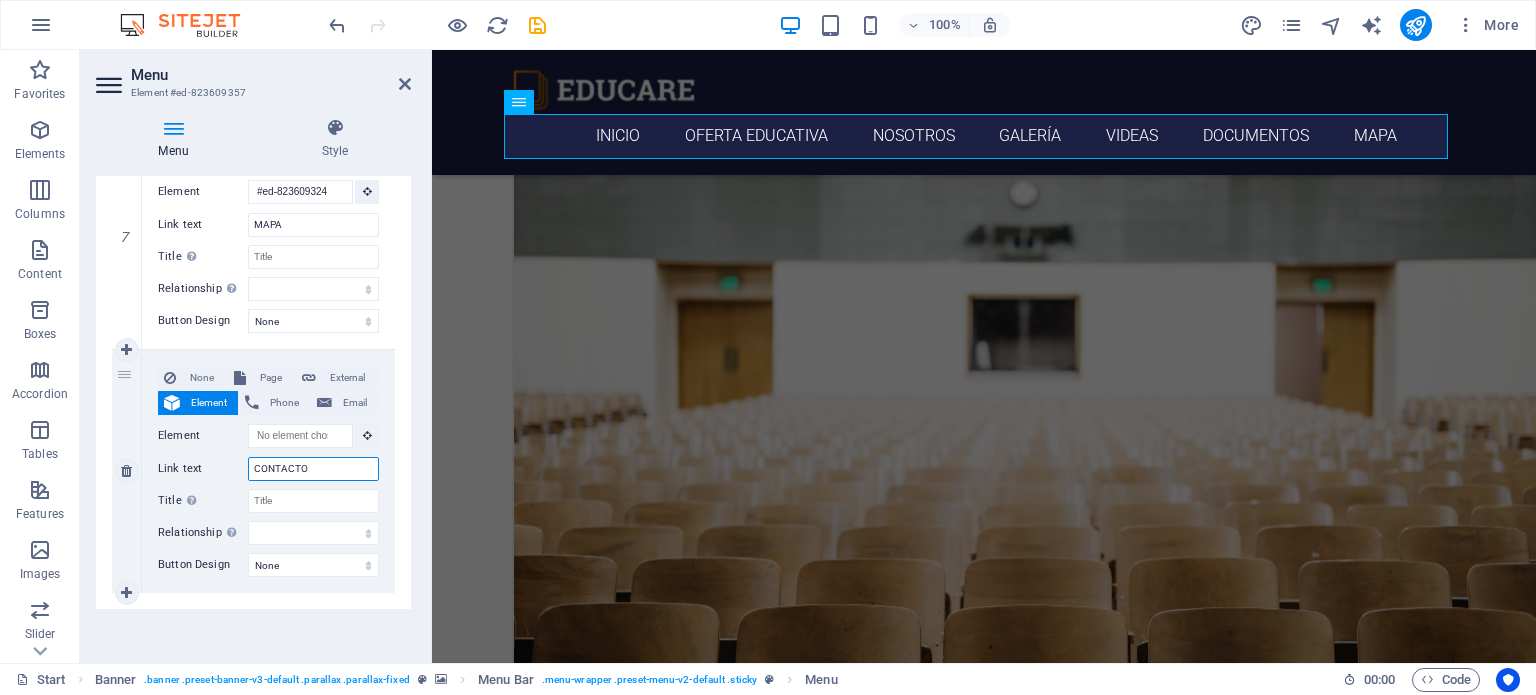 select 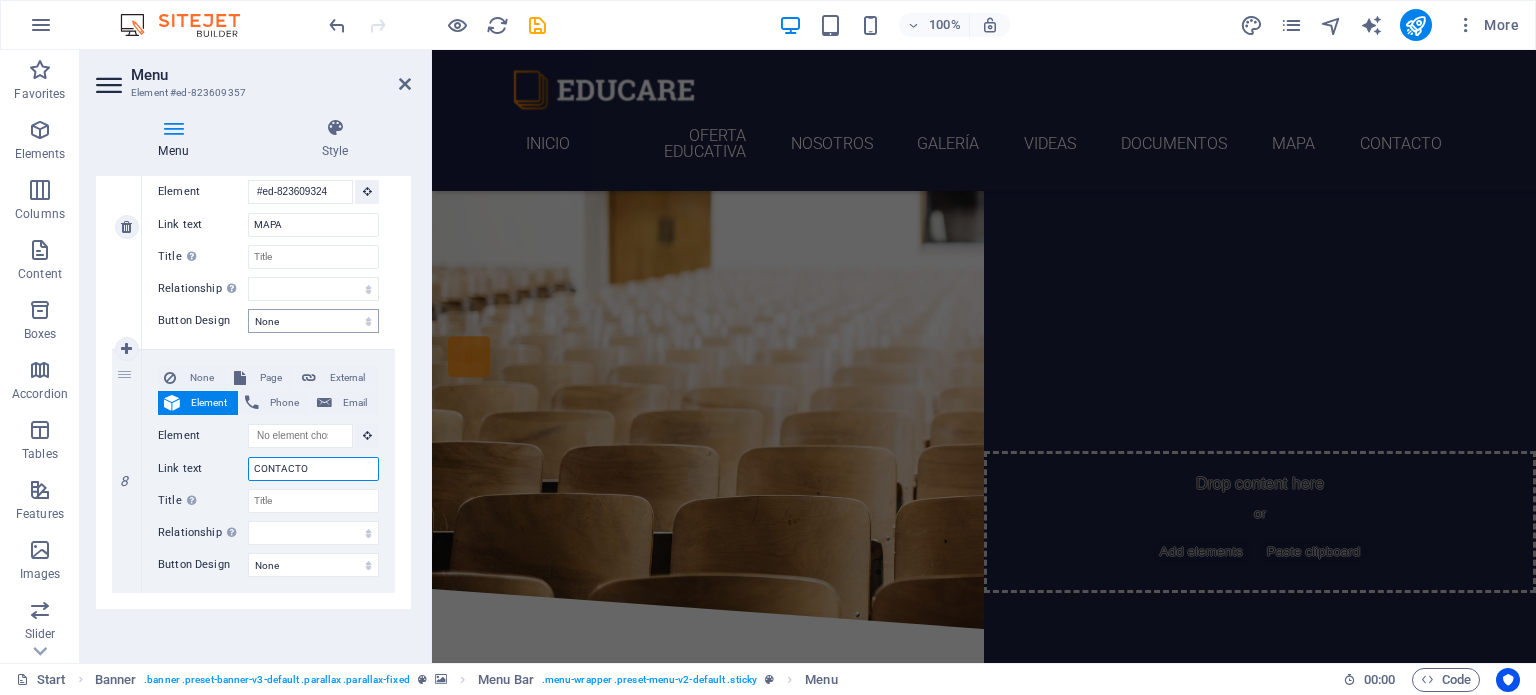 scroll, scrollTop: 4751, scrollLeft: 0, axis: vertical 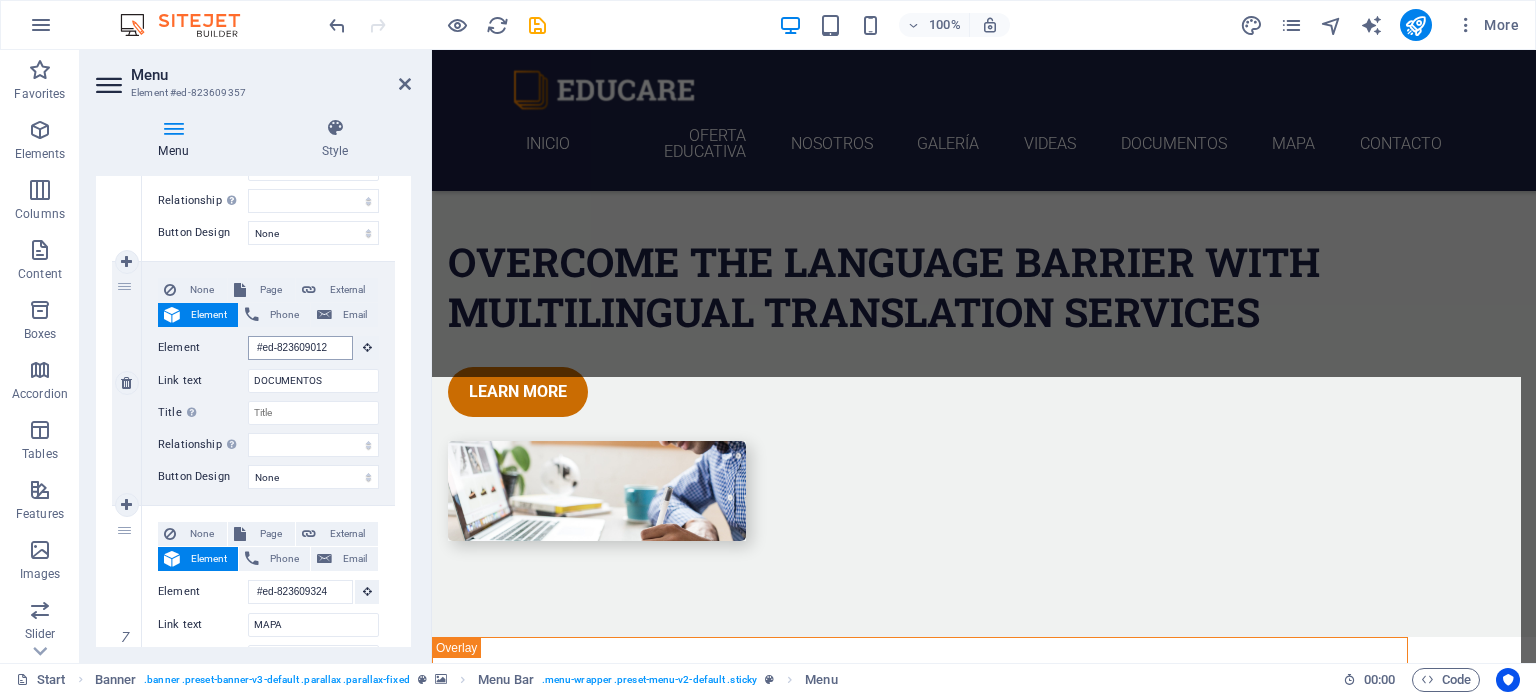 type on "CONTACTO" 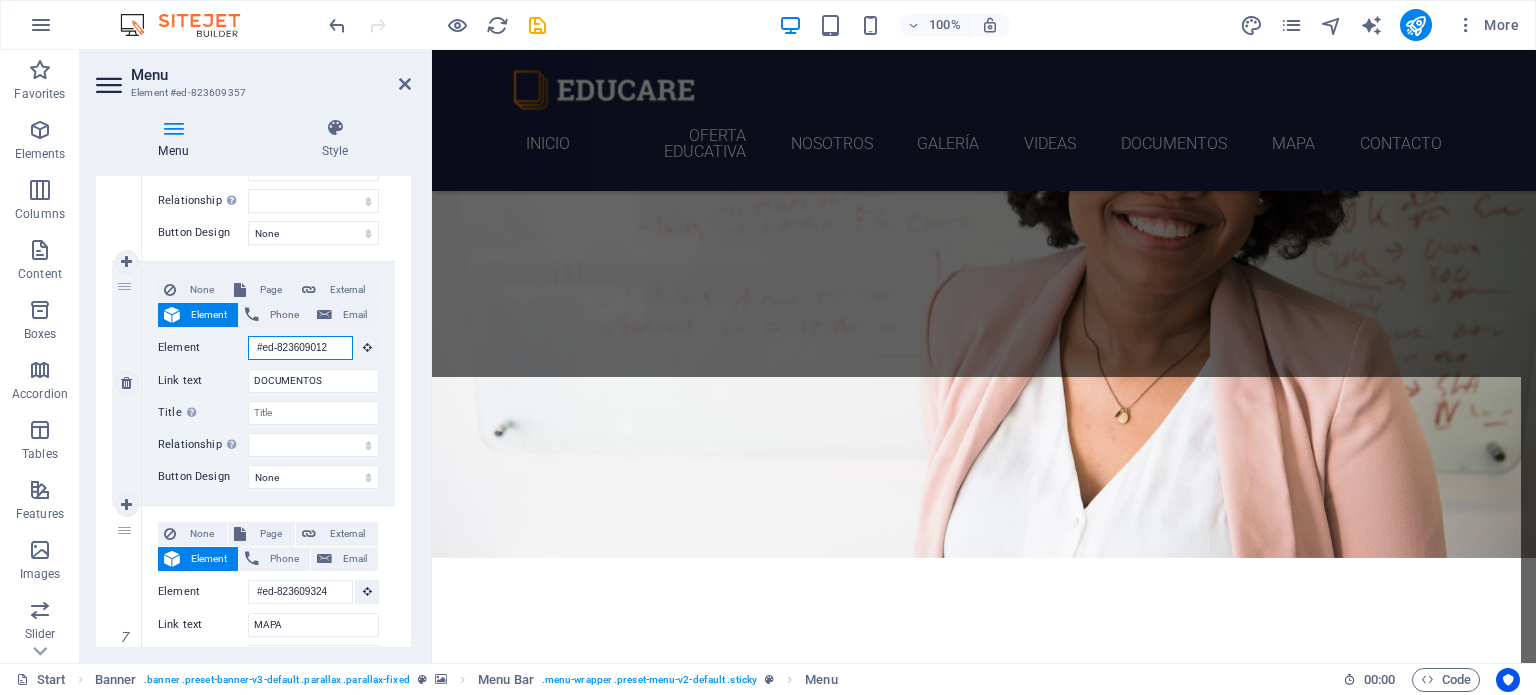 click on "#ed-823609012" at bounding box center [300, 348] 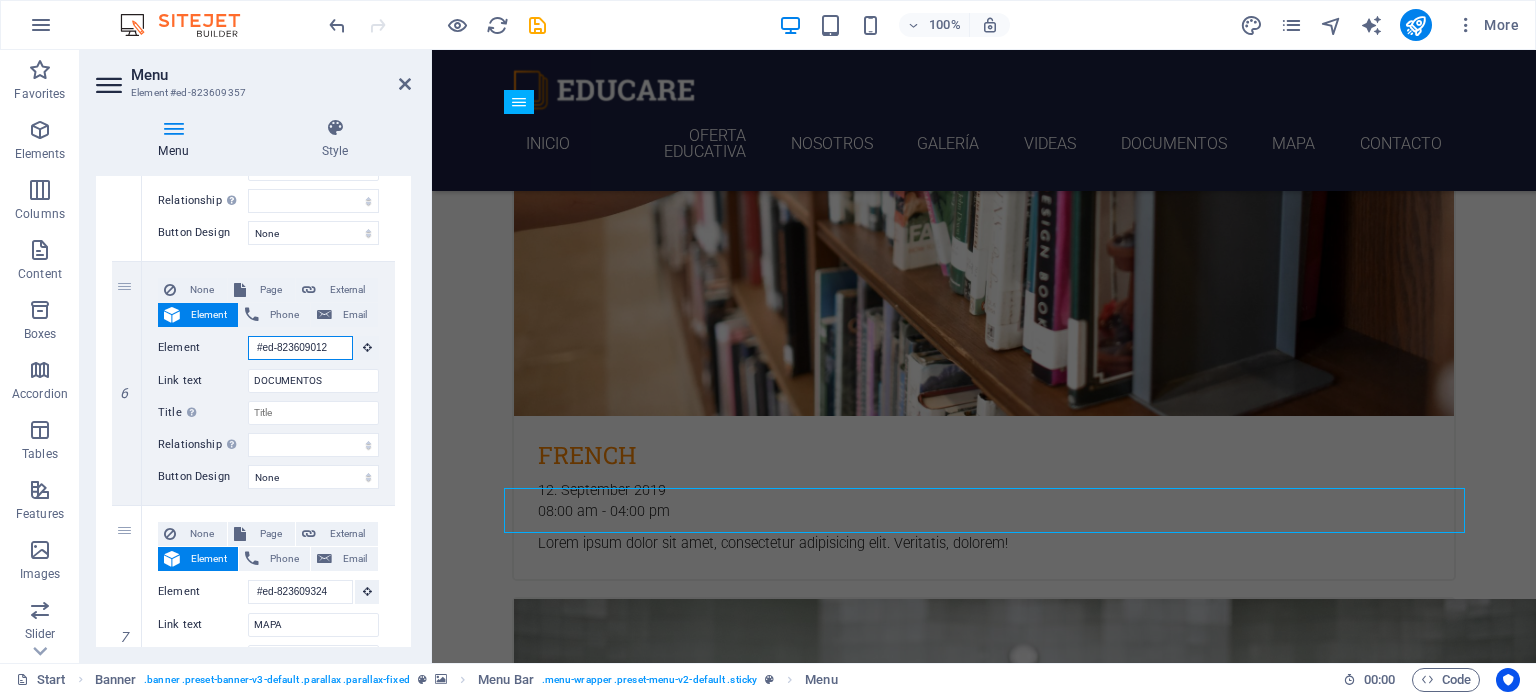 scroll, scrollTop: 4376, scrollLeft: 0, axis: vertical 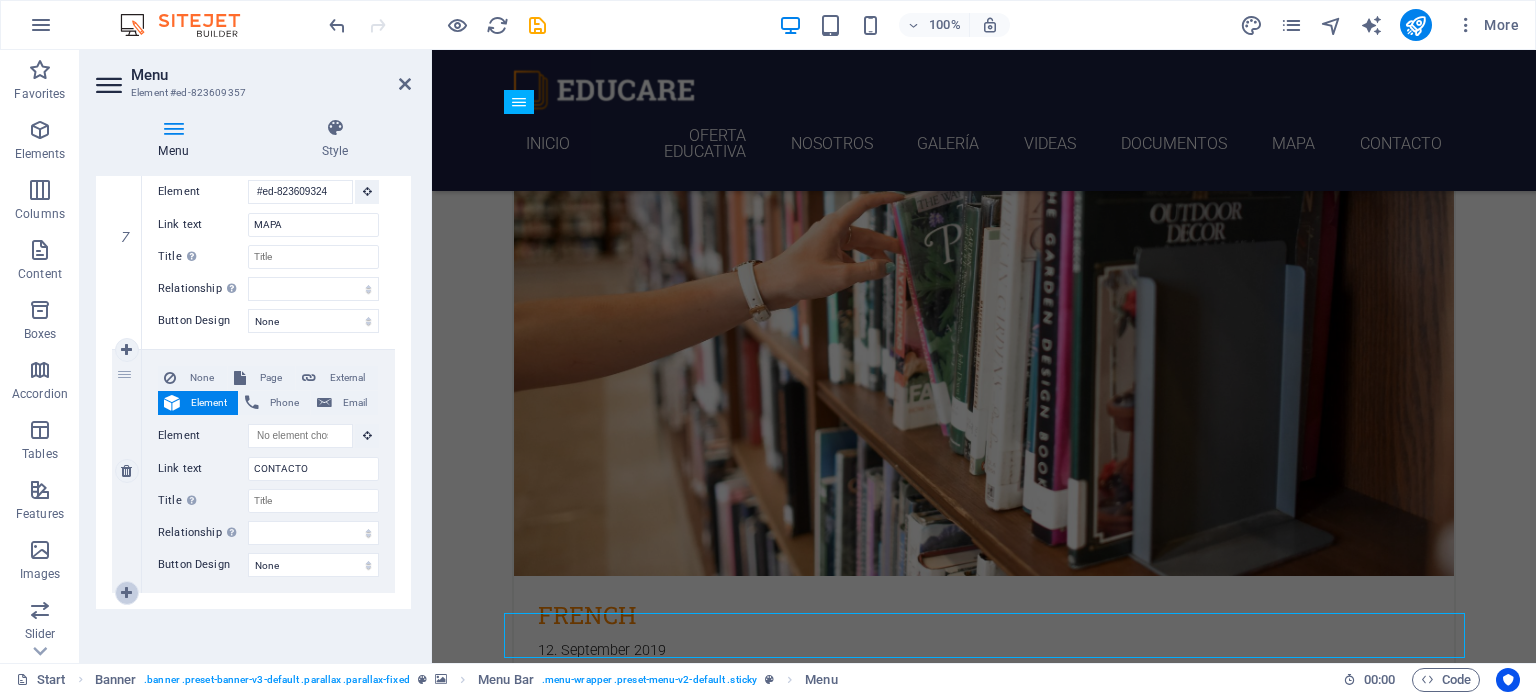 click at bounding box center [126, 593] 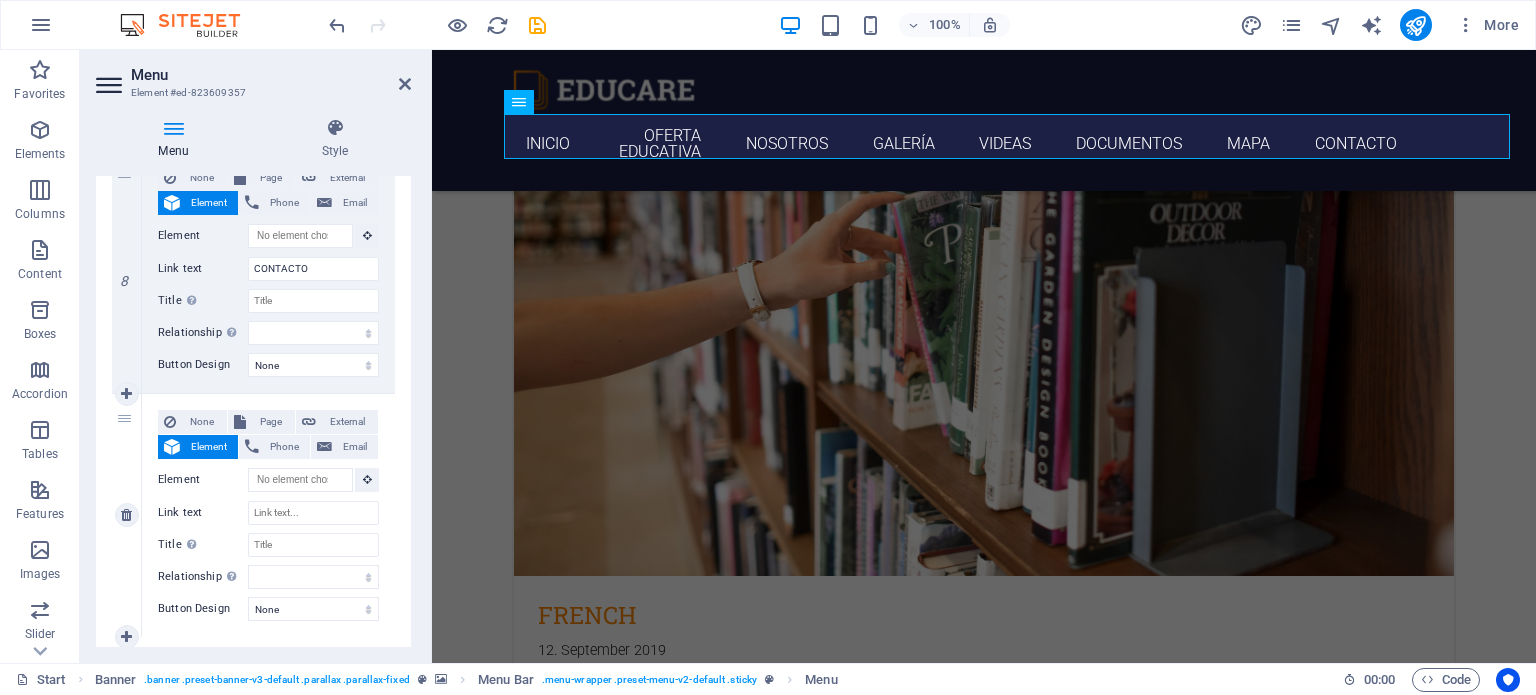 scroll, scrollTop: 1968, scrollLeft: 0, axis: vertical 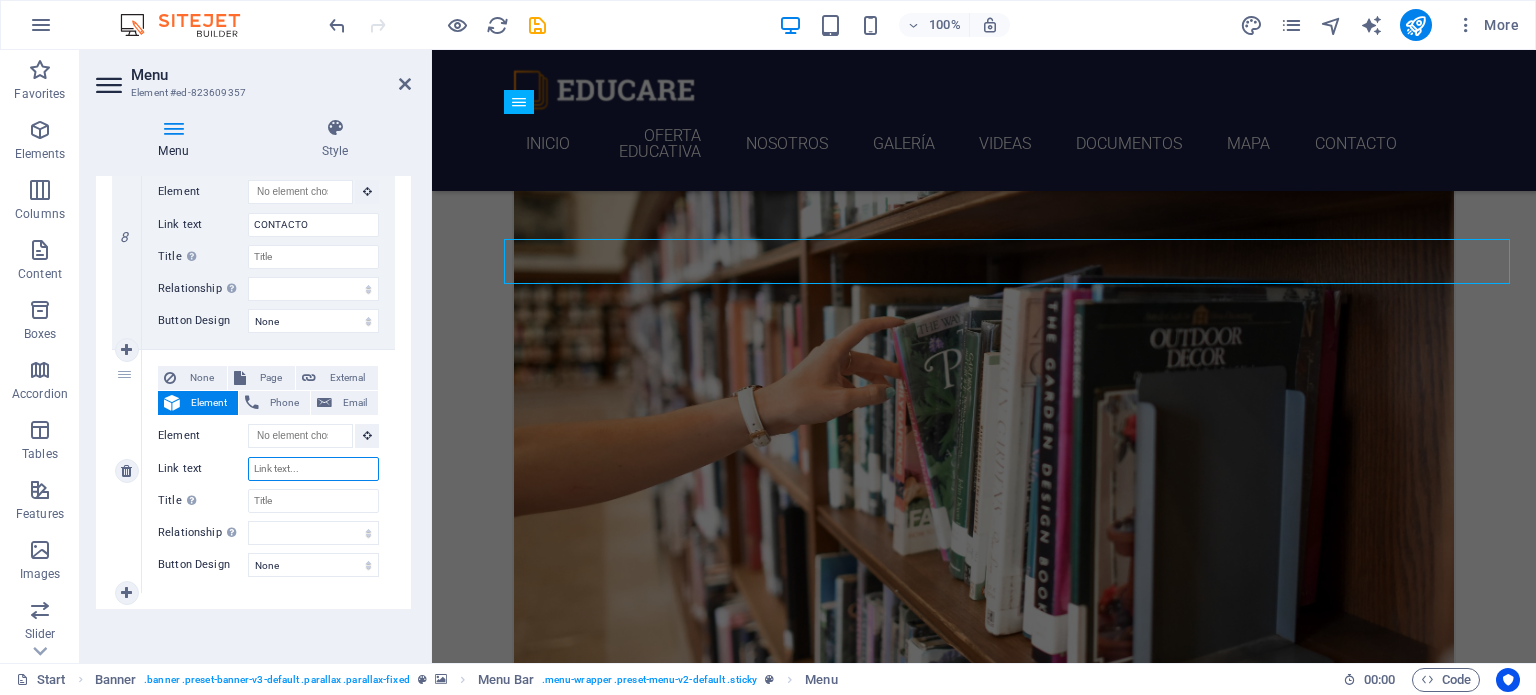 click on "Link text" at bounding box center [313, 469] 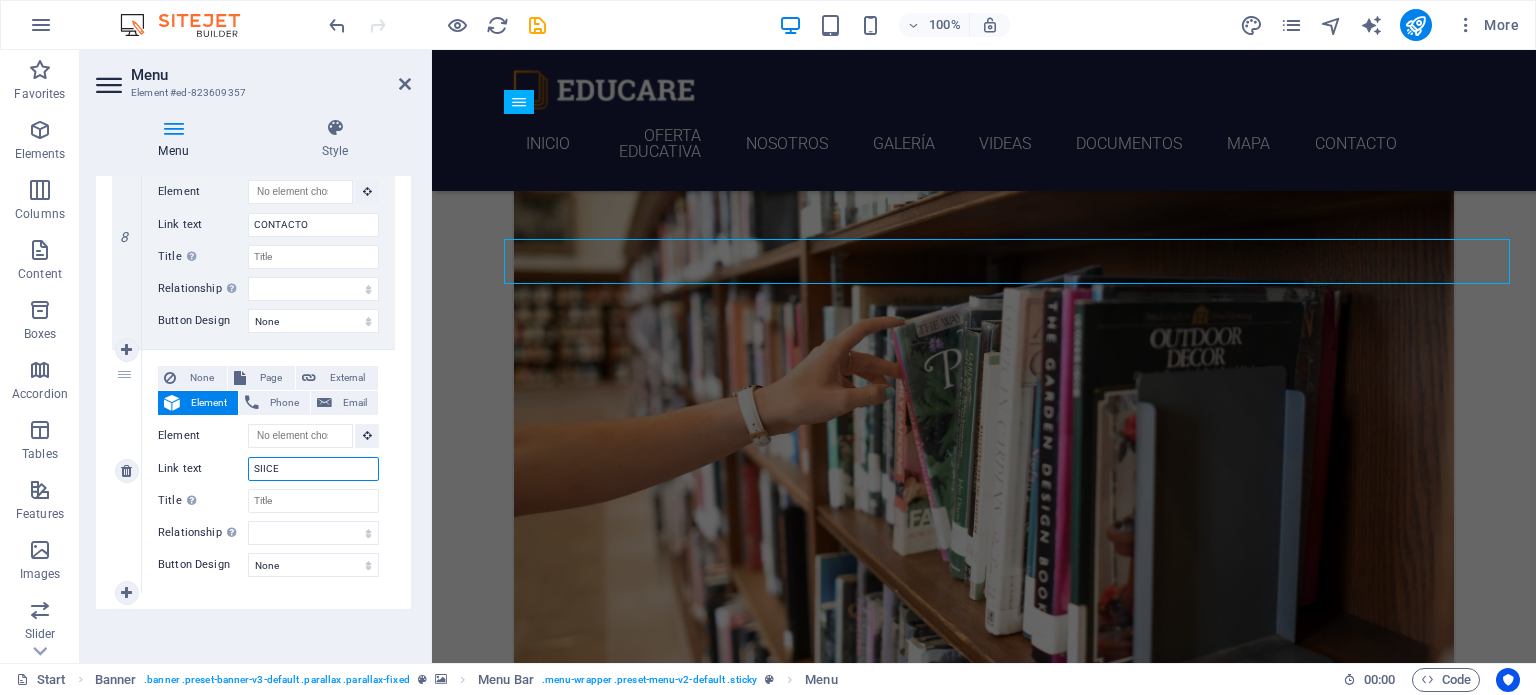 type on "SIICES" 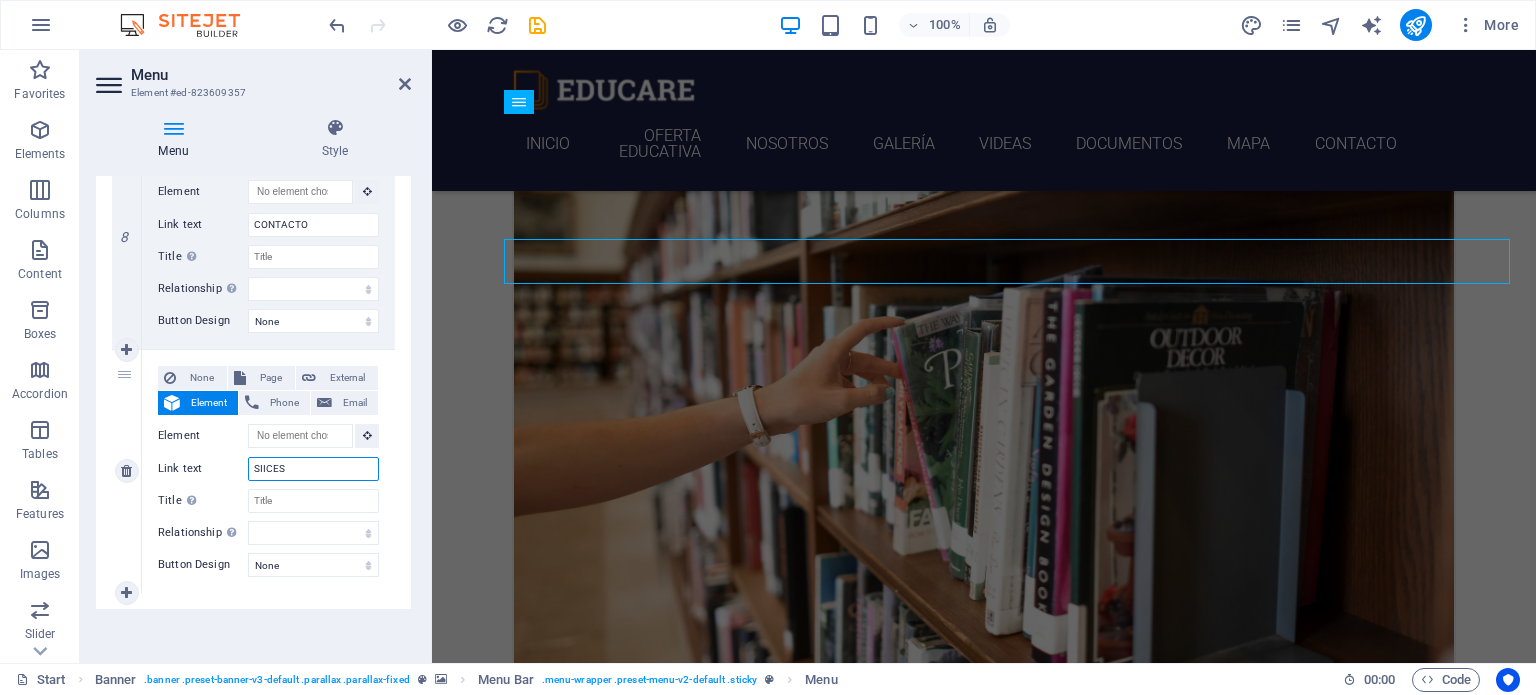select 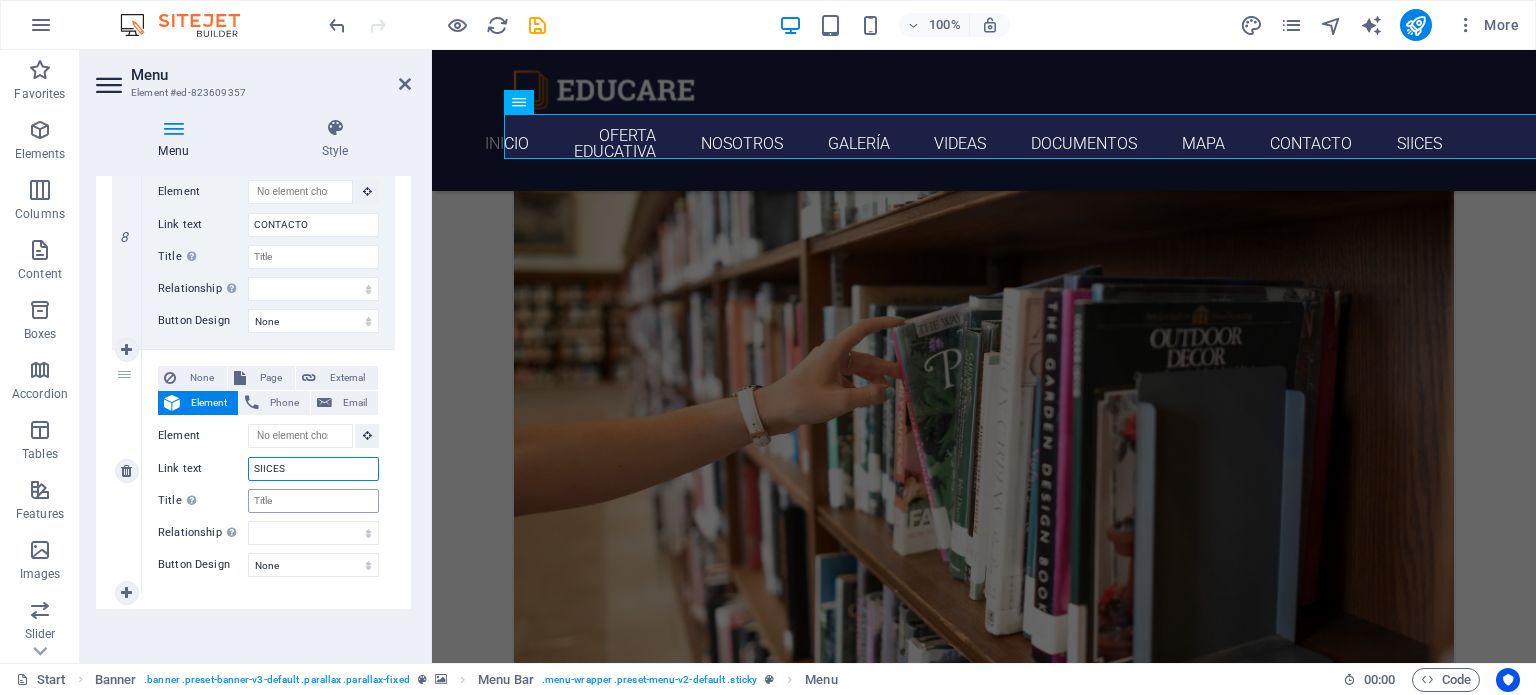type on "SIICES" 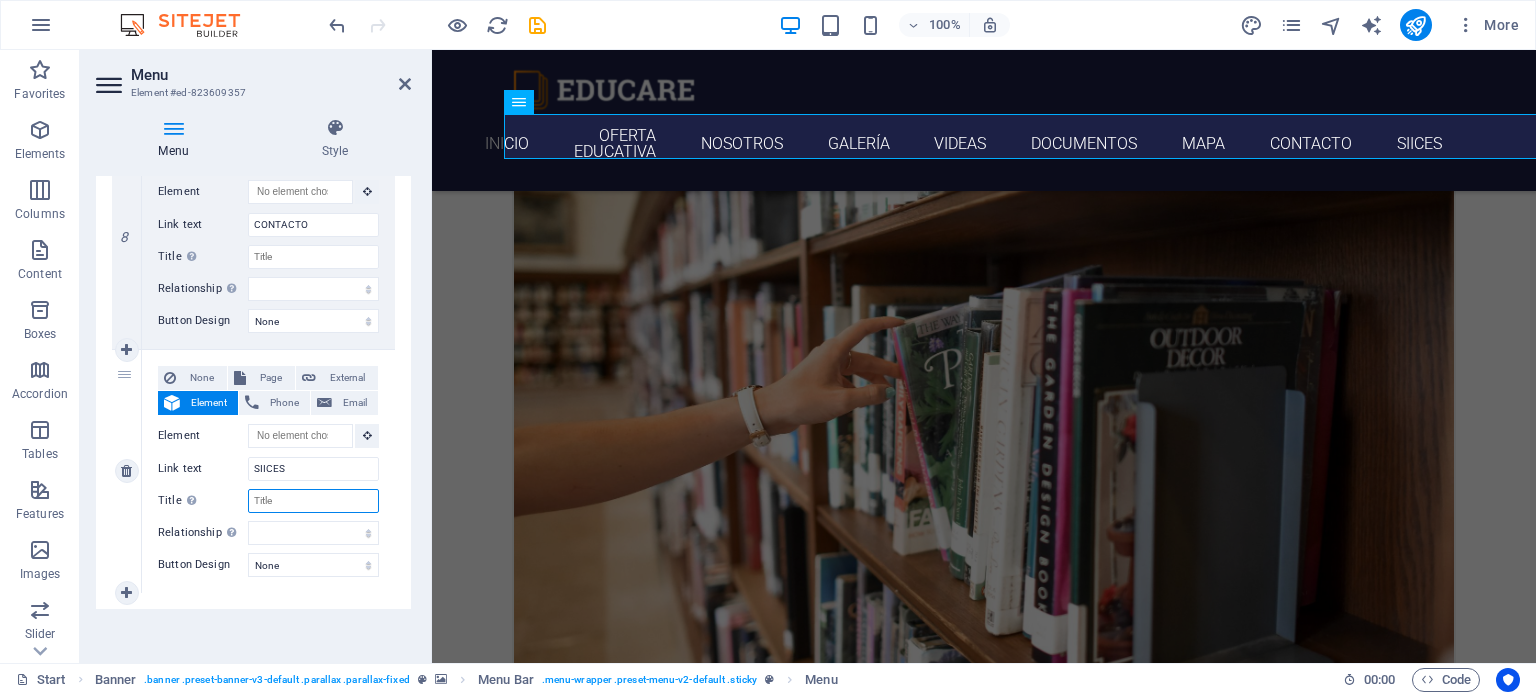 click on "Title Additional link description, should not be the same as the link text. The title is most often shown as a tooltip text when the mouse moves over the element. Leave empty if uncertain." at bounding box center [313, 501] 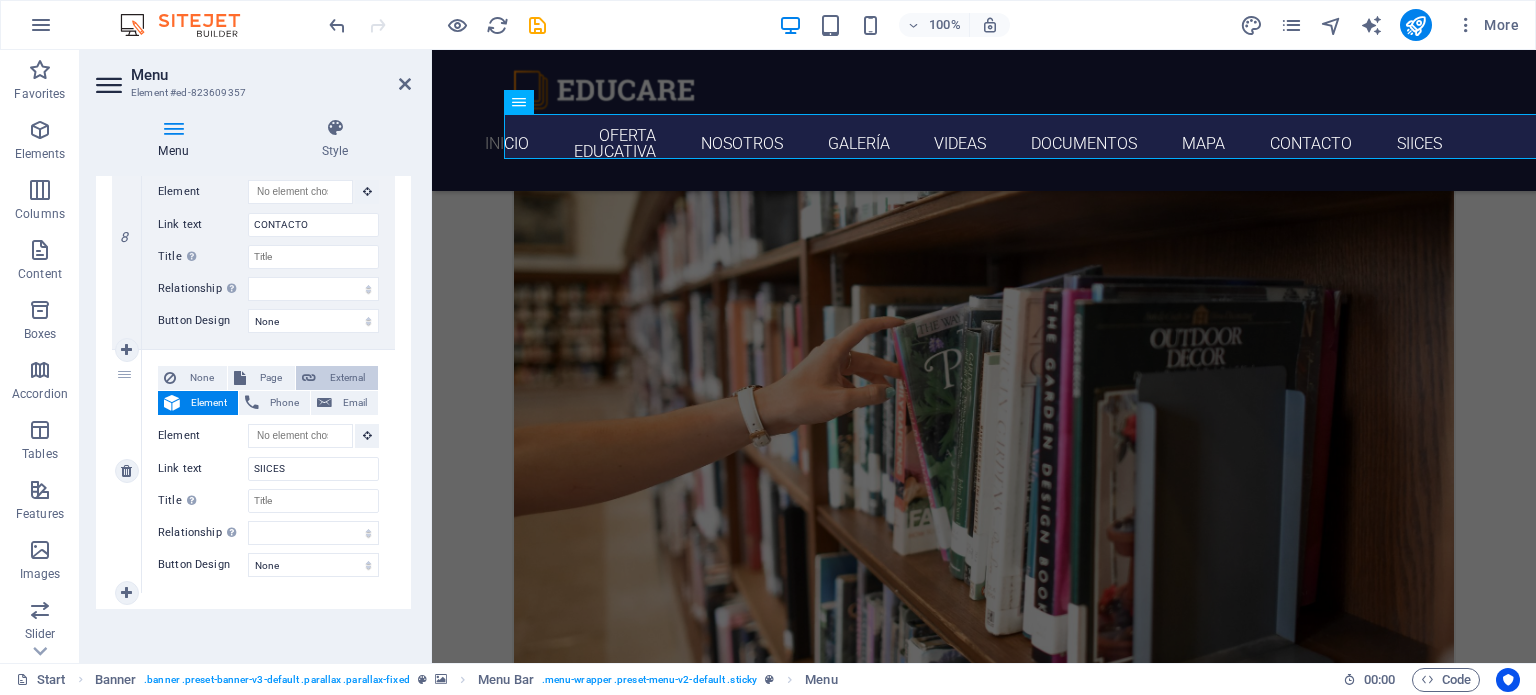 click on "External" at bounding box center (347, 378) 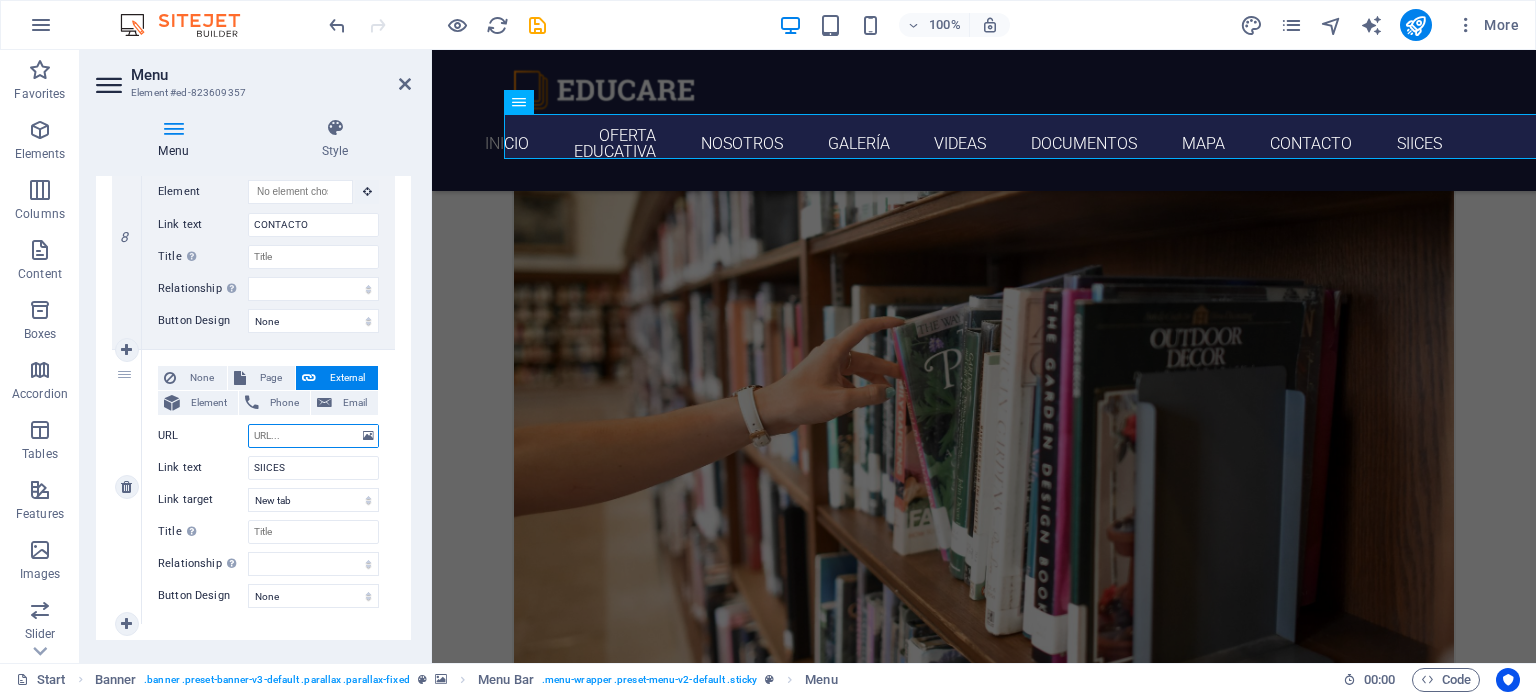 click on "URL" at bounding box center (313, 436) 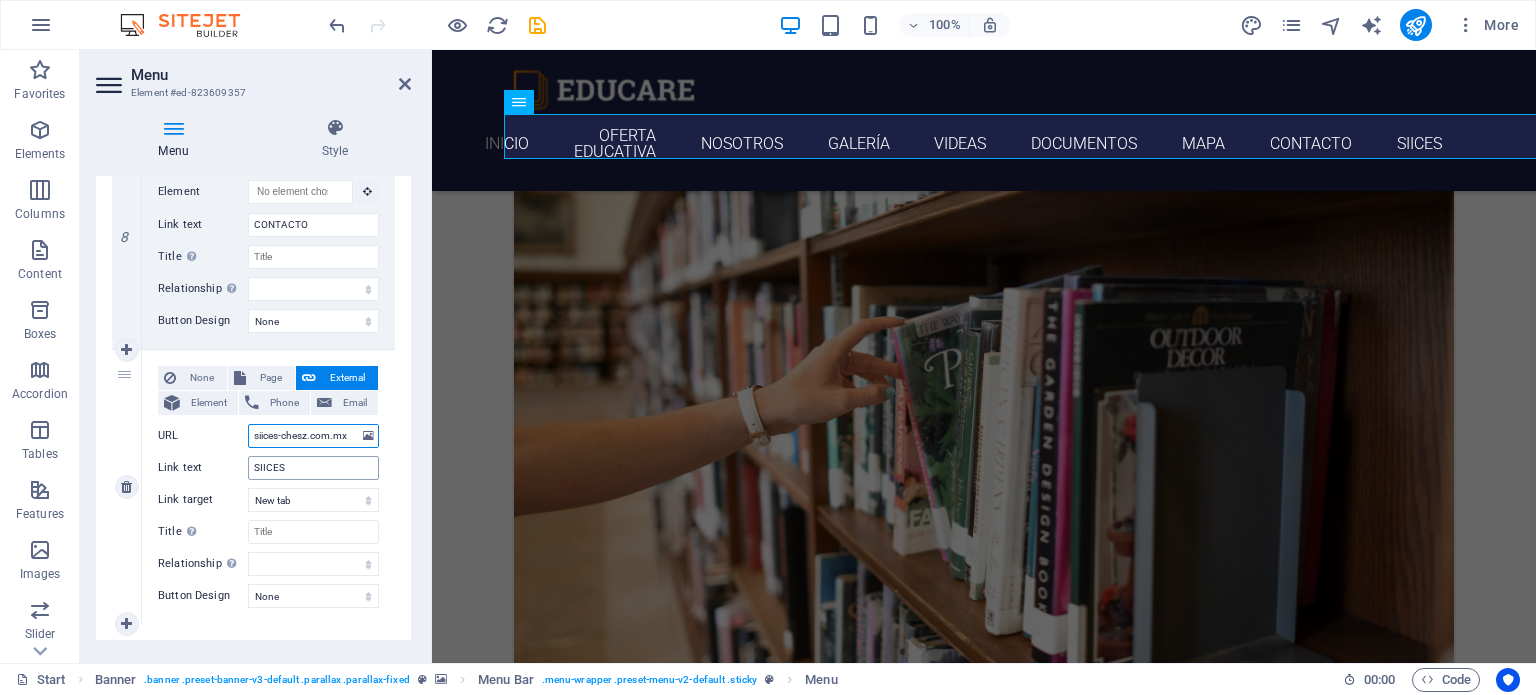 select 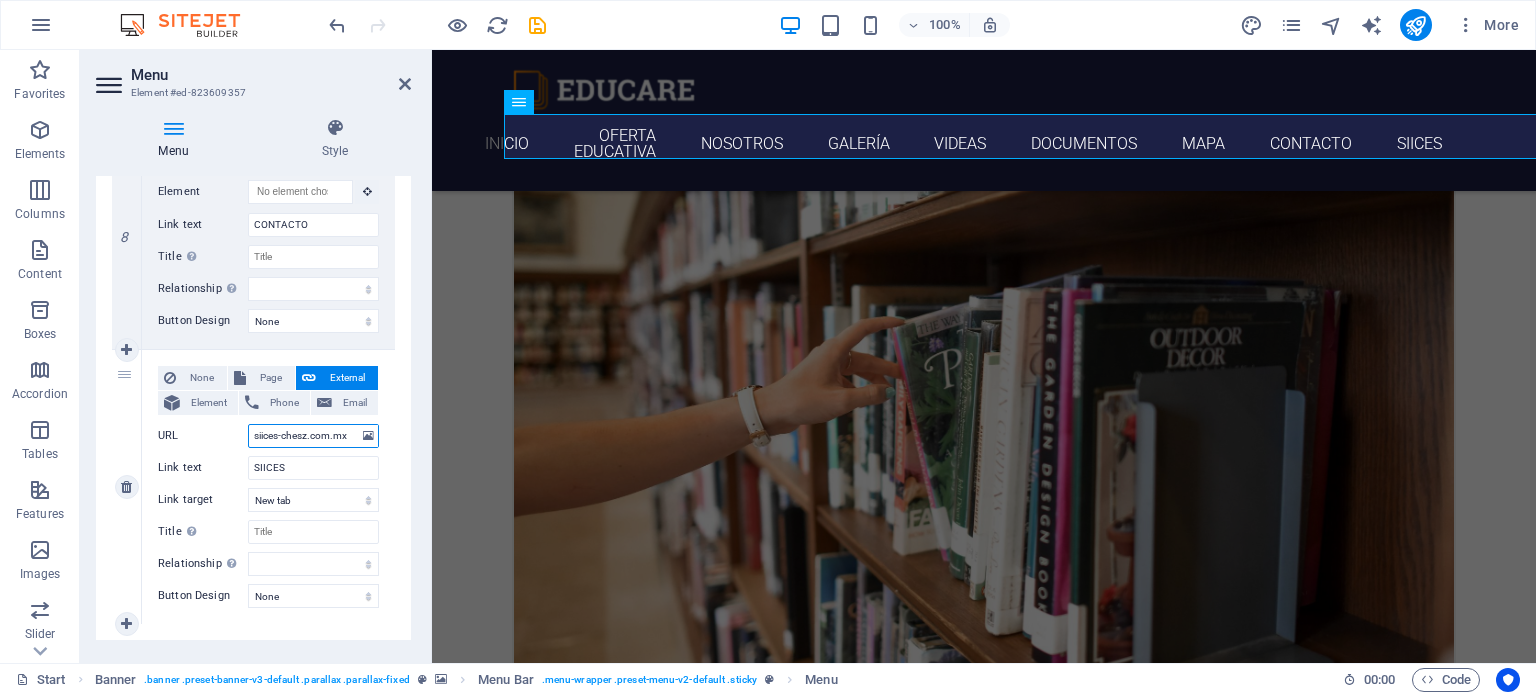 type on "siices-chesz.com.mx" 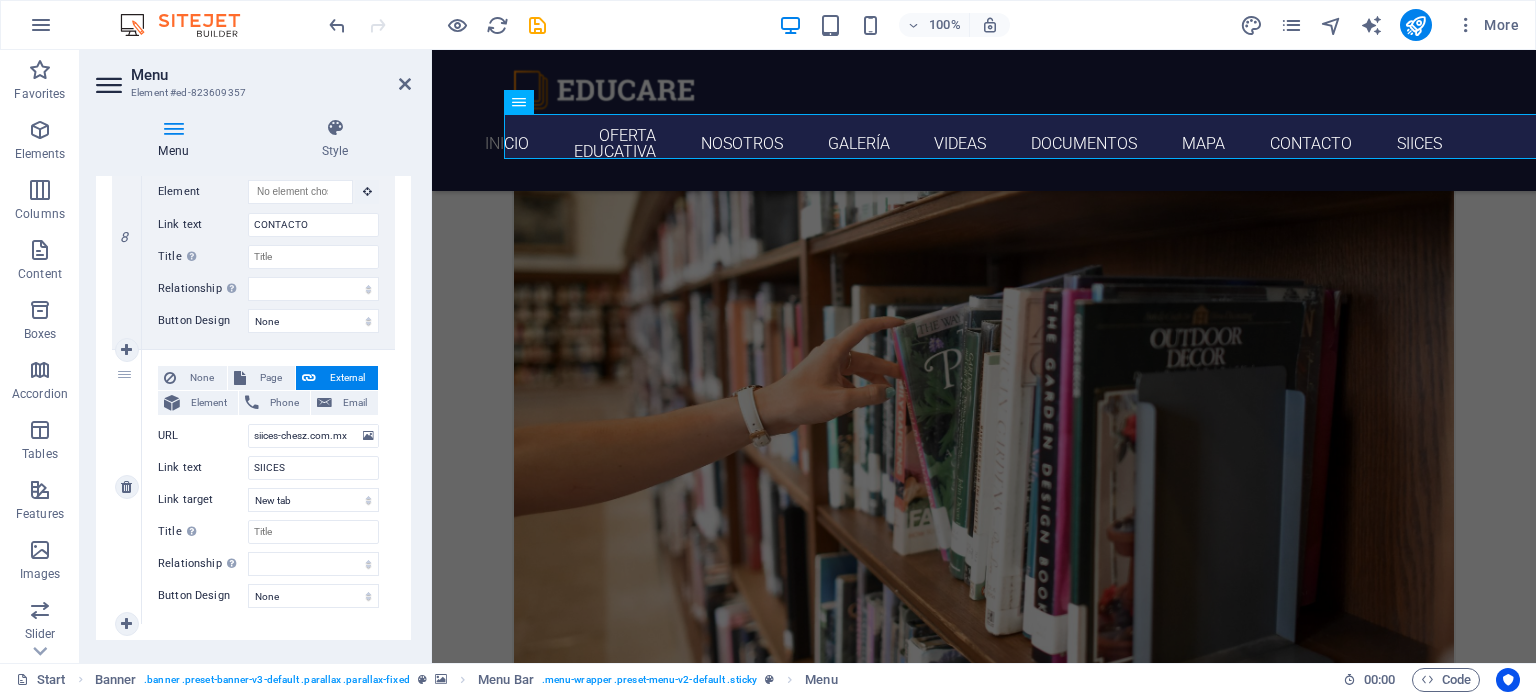 click on "None Page External Element Phone Email Page Start Subpage Legal notice Privacy Element
URL siices-chesz.com.mx Phone Email Link text SIICES Link target New tab Same tab Overlay Title Additional link description, should not be the same as the link text. The title is most often shown as a tooltip text when the mouse moves over the element. Leave empty if uncertain. Relationship Sets the  relationship of this link to the link target . For example, the value "nofollow" instructs search engines not to follow the link. Can be left empty. alternate author bookmark external help license next nofollow noreferrer noopener prev search tag Button Design None Default Primary Secondary" at bounding box center (268, 487) 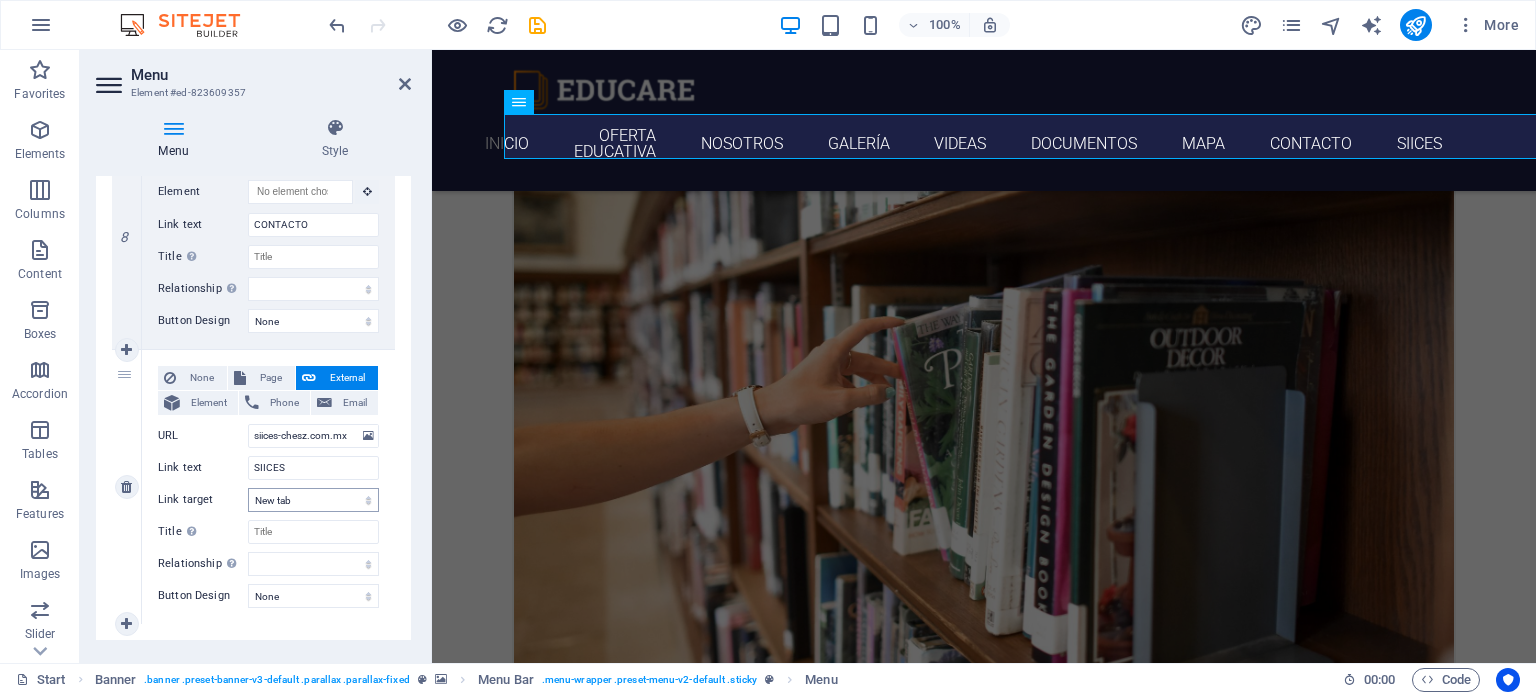scroll, scrollTop: 1999, scrollLeft: 0, axis: vertical 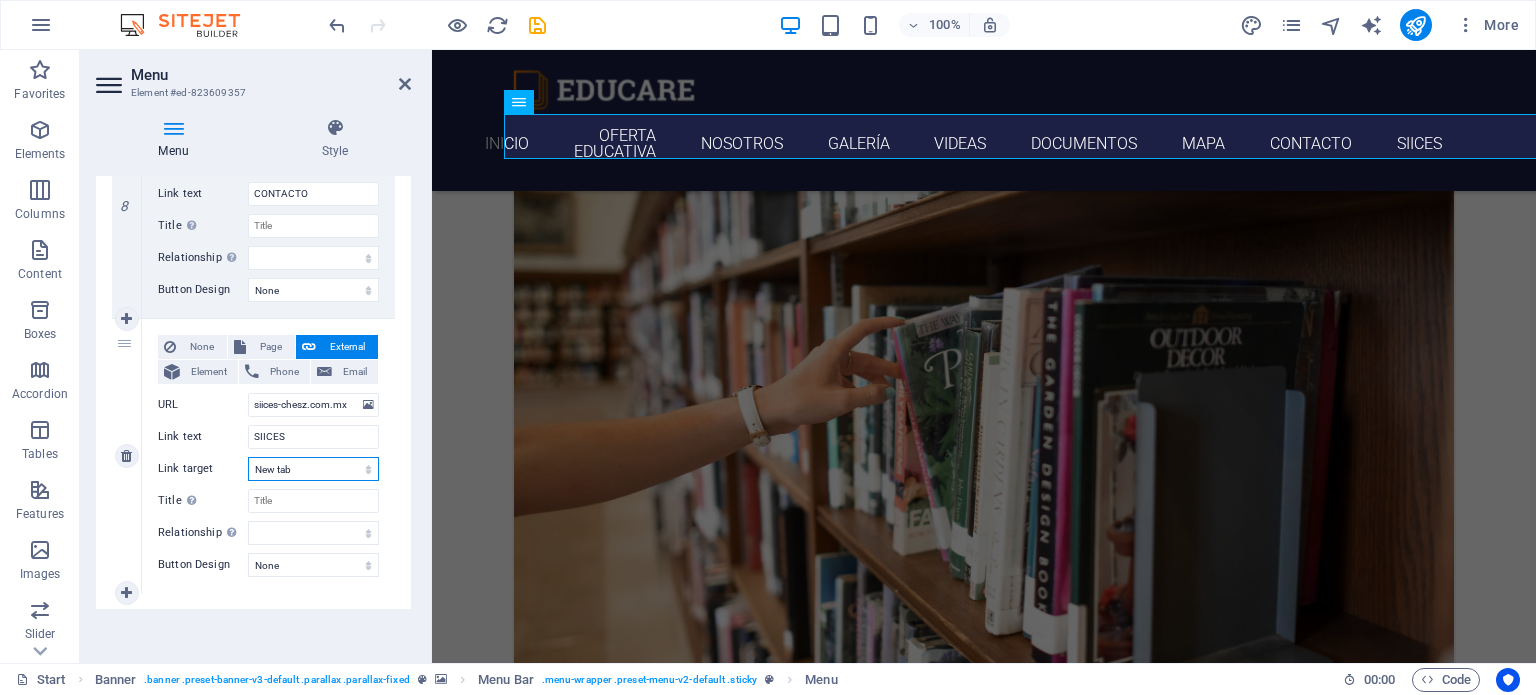click on "New tab Same tab Overlay" at bounding box center (313, 469) 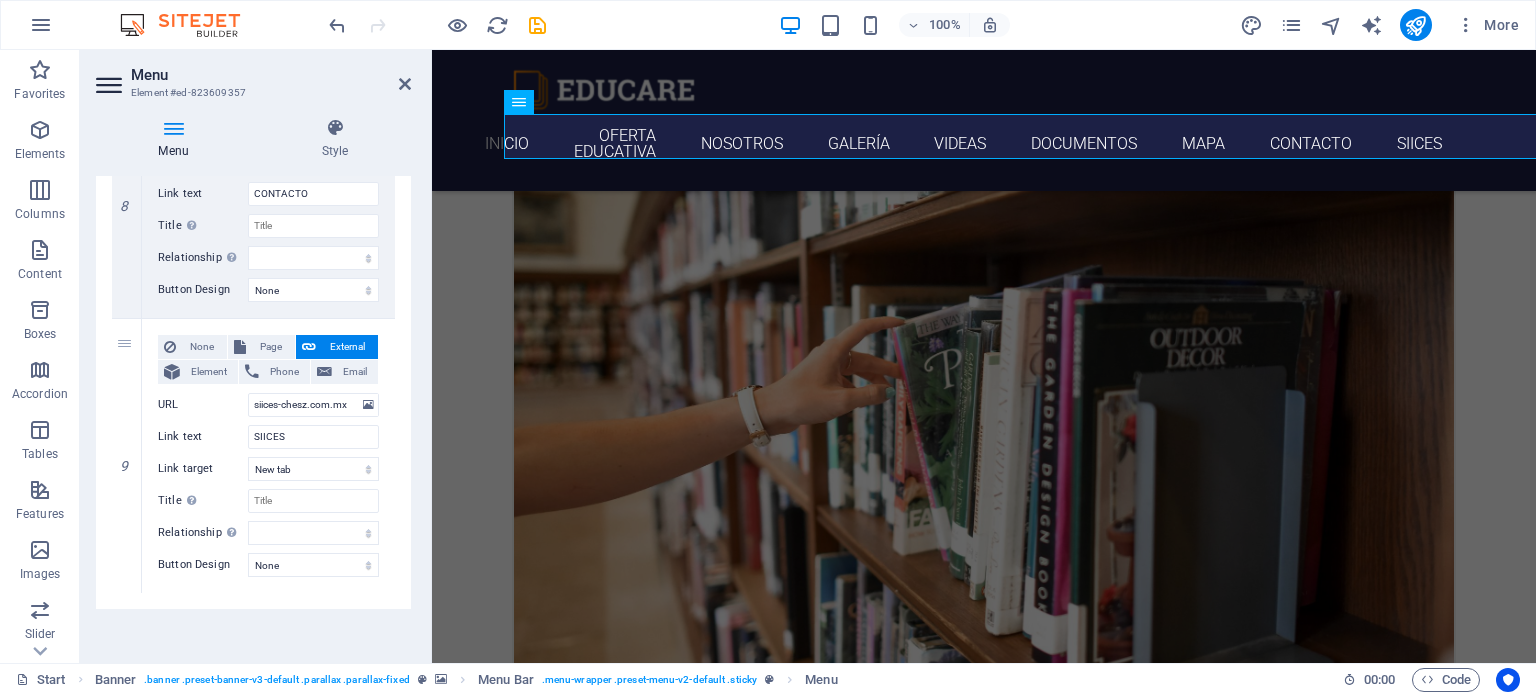 click on "Menu Style Menu Auto Custom Create custom menu items for this menu. Recommended for one-page websites. Manage pages Menu items 1 None Page External Element Phone Email Page Start Subpage Legal notice Privacy Element #ed-823609345
URL Phone Email Link text INICIO Link target New tab Same tab Overlay Title Additional link description, should not be the same as the link text. The title is most often shown as a tooltip text when the mouse moves over the element. Leave empty if uncertain. Relationship Sets the  relationship of this link to the link target . For example, the value "nofollow" instructs search engines not to follow the link. Can be left empty. alternate author bookmark external help license next nofollow noreferrer noopener prev search tag Button Design None Default Primary Secondary 2 None Page External Element Phone Email Page Start Subpage Legal notice Privacy Element #ed-823608838
URL Phone Email Link text OFERTA EDUCATIVA Link target New tab Title" at bounding box center (253, 382) 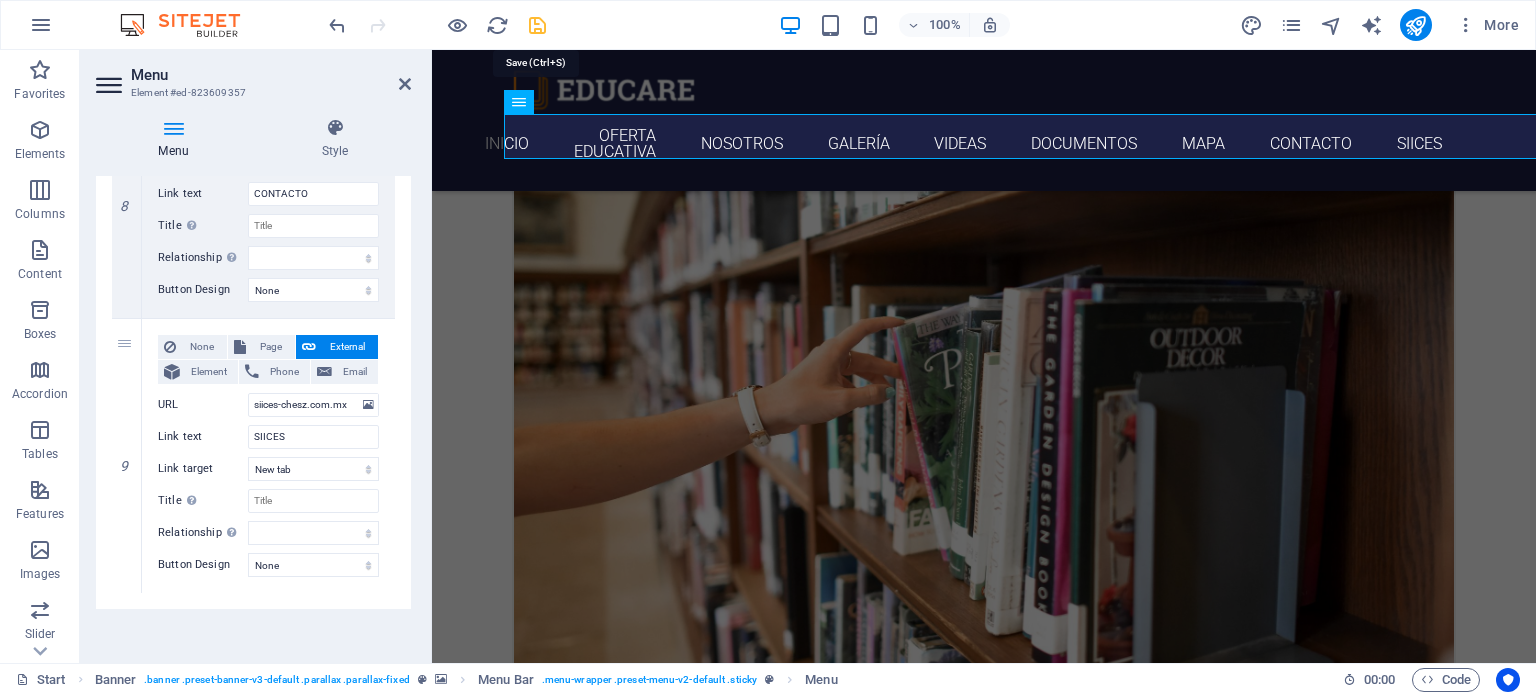click at bounding box center [537, 25] 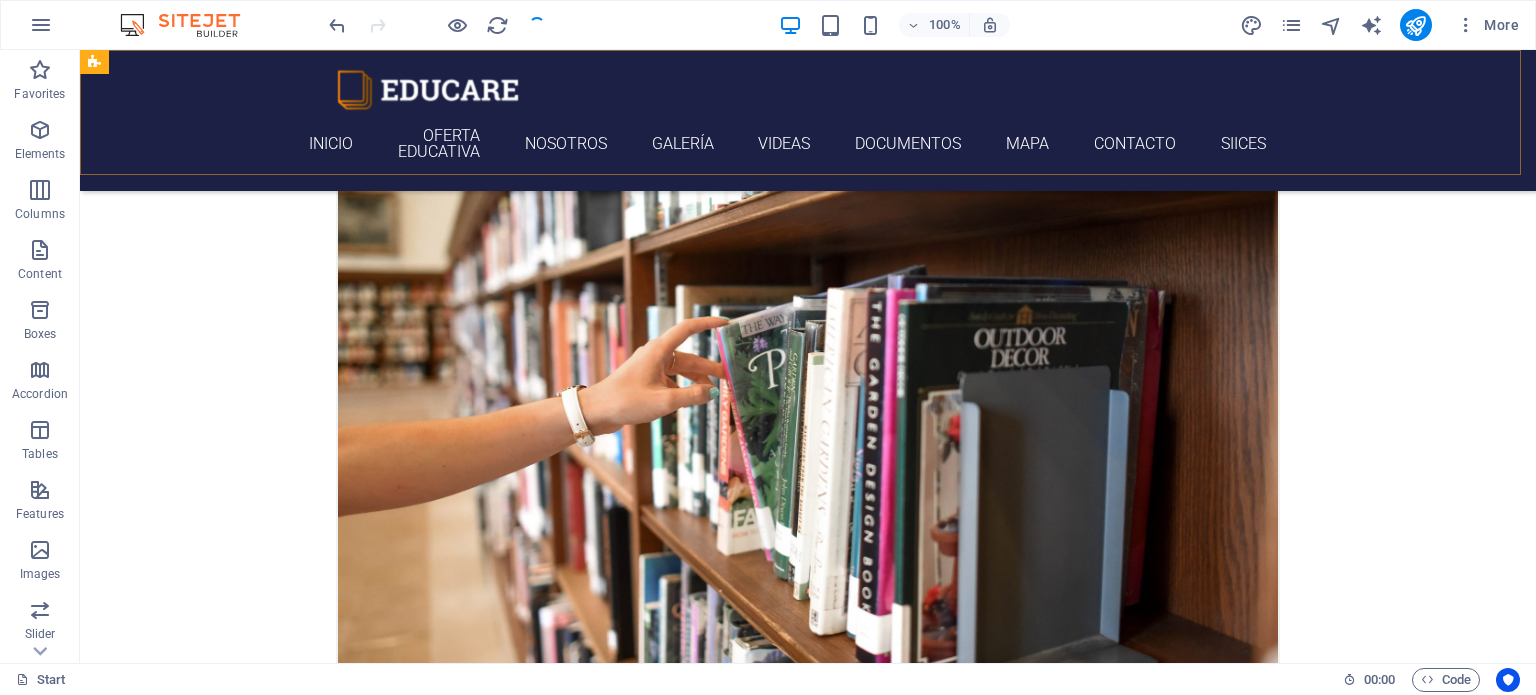 scroll, scrollTop: 4227, scrollLeft: 0, axis: vertical 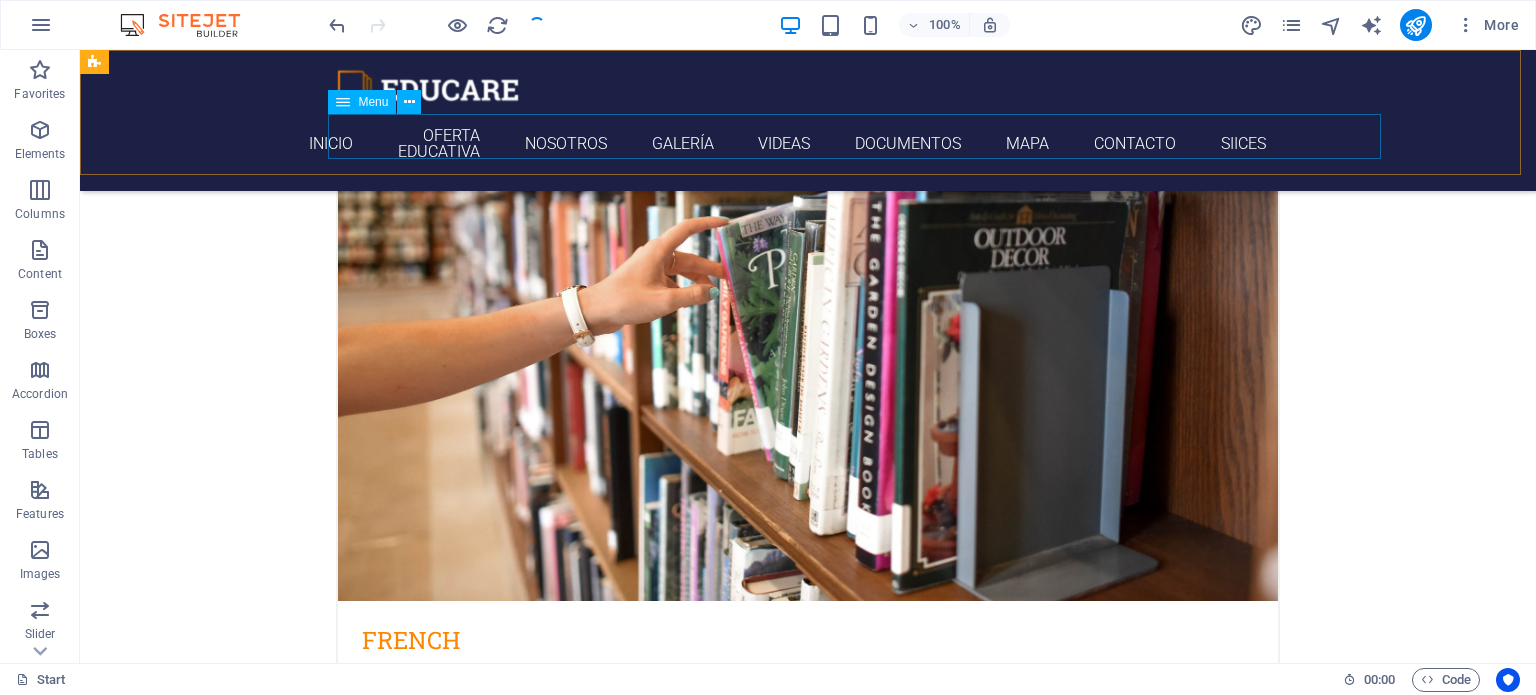 click on "INICIO OFERTA EDUCATIVA NOSOTROS GALERÍA VIDEAS DOCUMENTOS MAPA CONTACTO SIICES" at bounding box center [808, 144] 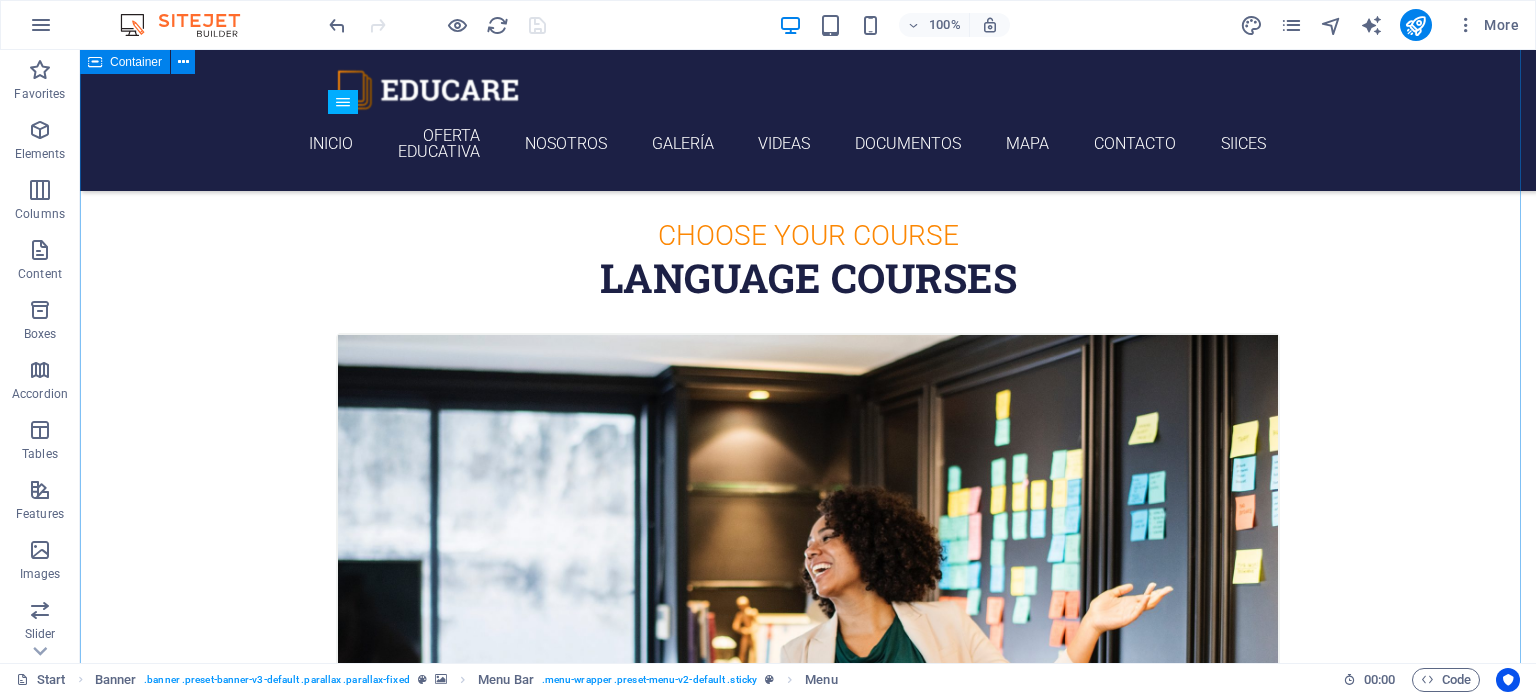 scroll, scrollTop: 127, scrollLeft: 0, axis: vertical 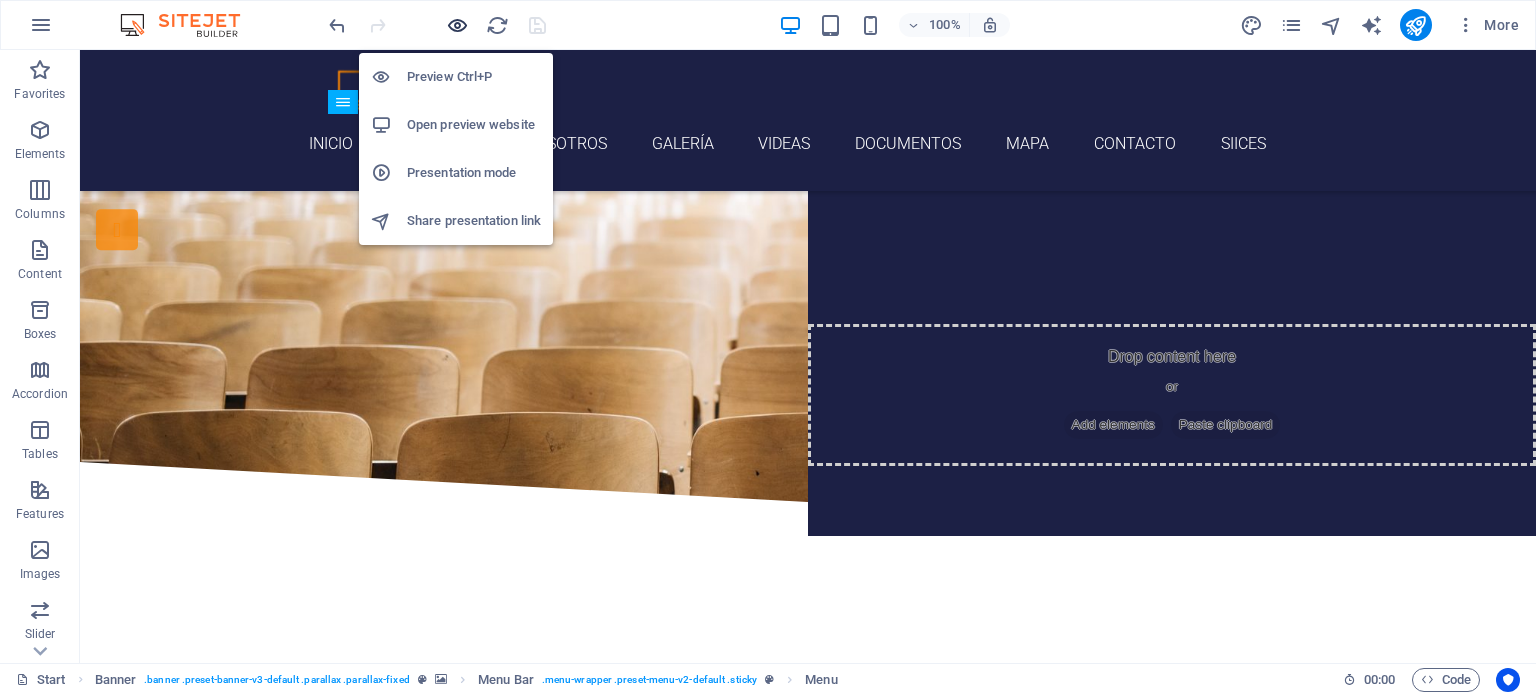 click at bounding box center (457, 25) 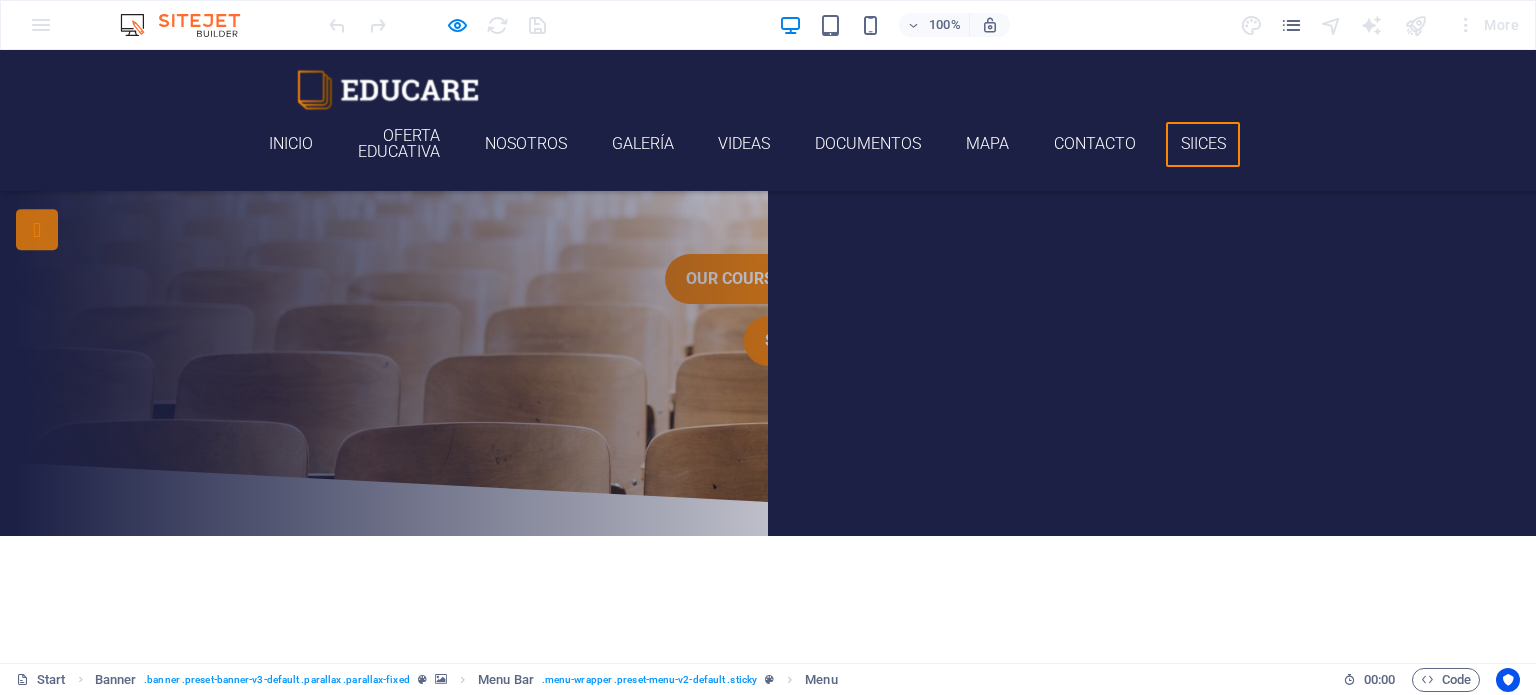 click on "SIICES" at bounding box center (1203, 144) 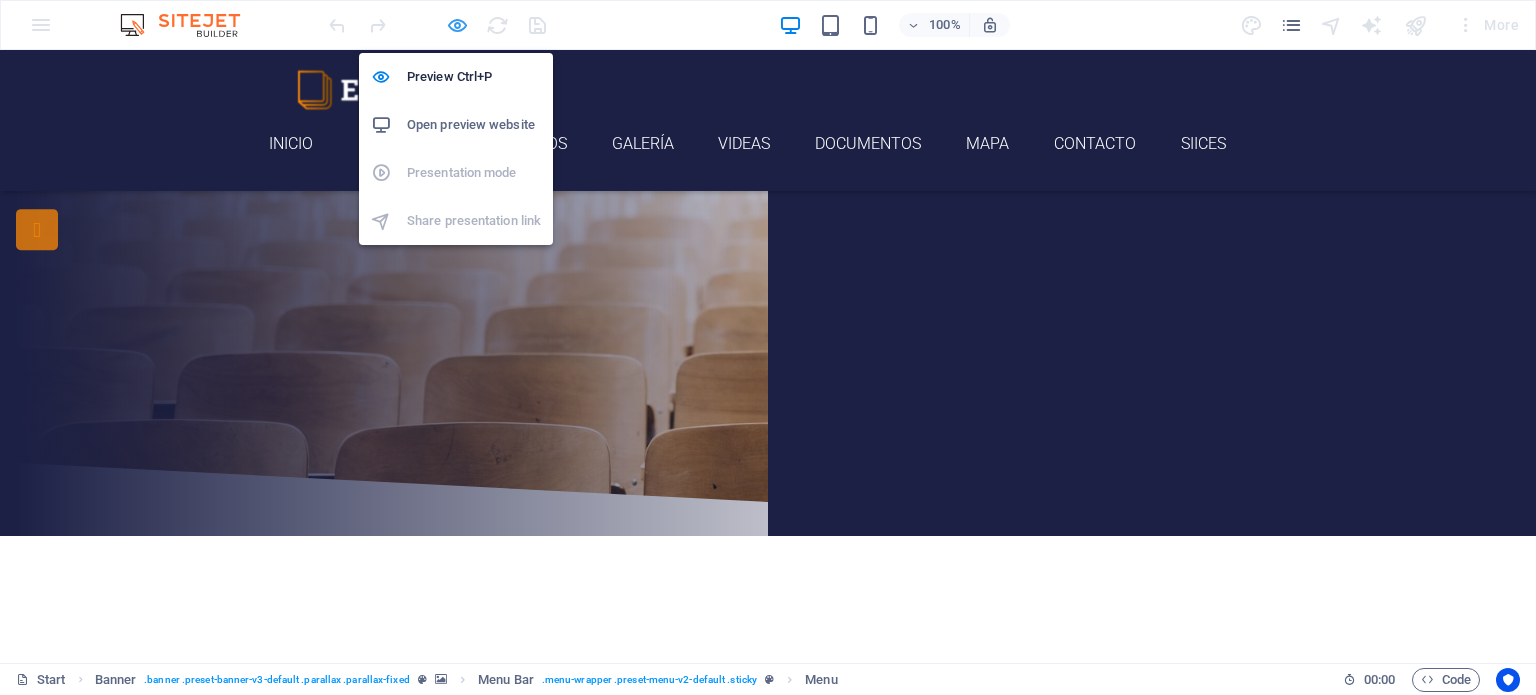 click at bounding box center [457, 25] 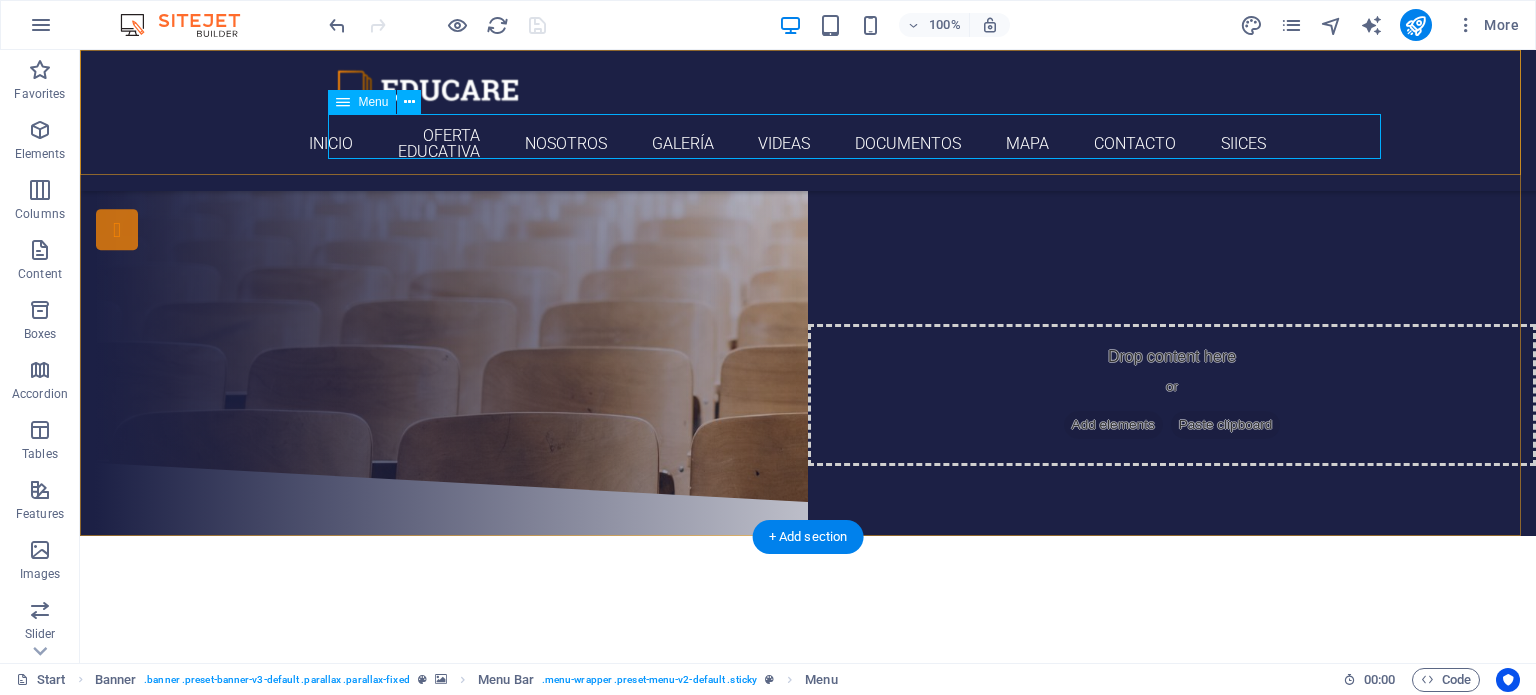 click on "INICIO OFERTA EDUCATIVA NOSOTROS GALERÍA VIDEAS DOCUMENTOS MAPA CONTACTO SIICES" at bounding box center (808, 144) 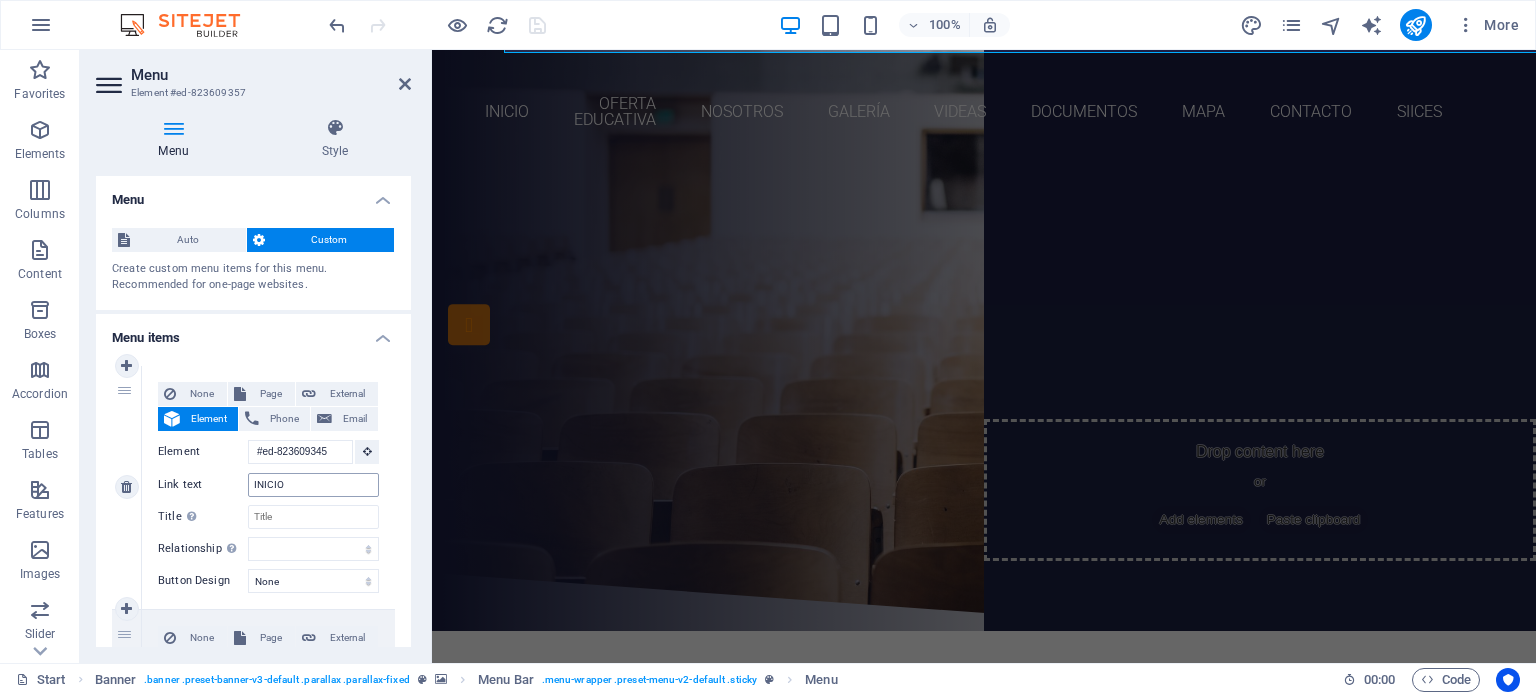 scroll, scrollTop: 2, scrollLeft: 0, axis: vertical 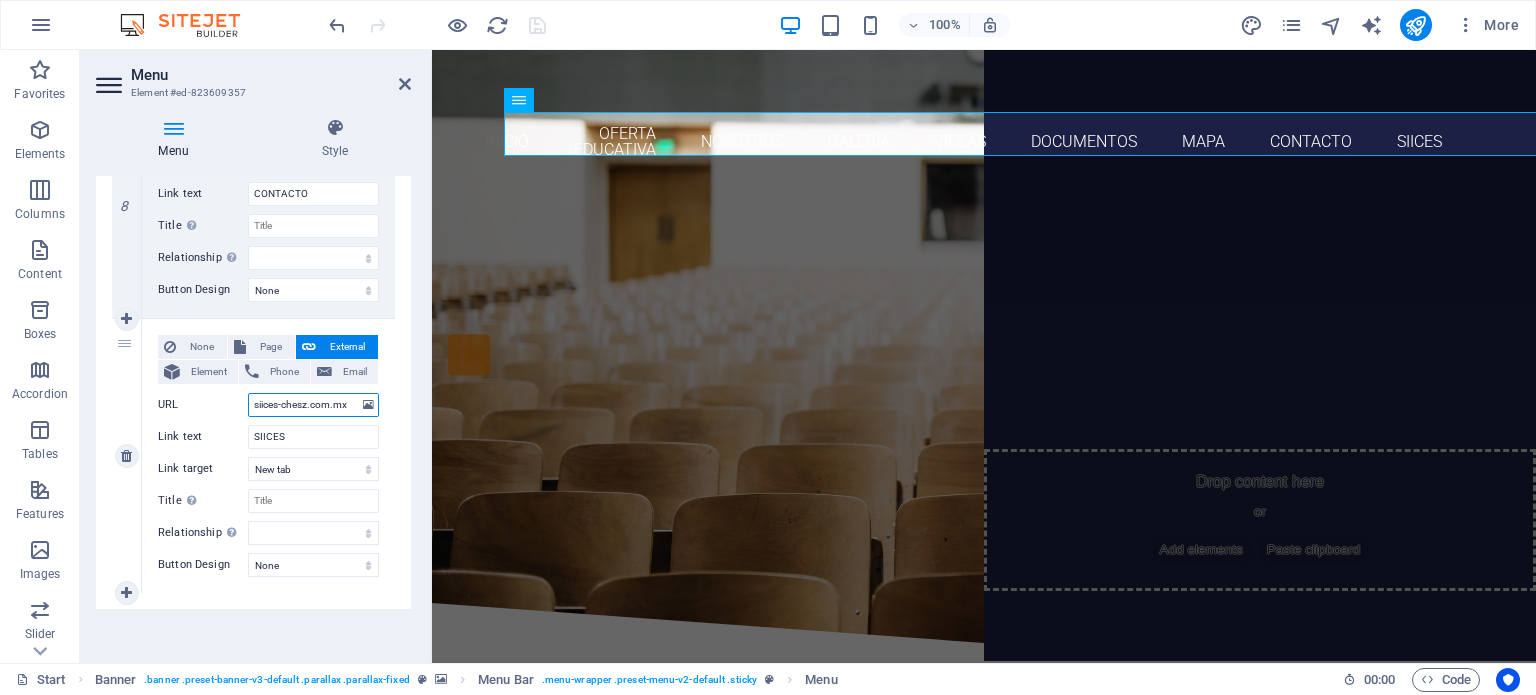 click on "siices-chesz.com.mx" at bounding box center (313, 405) 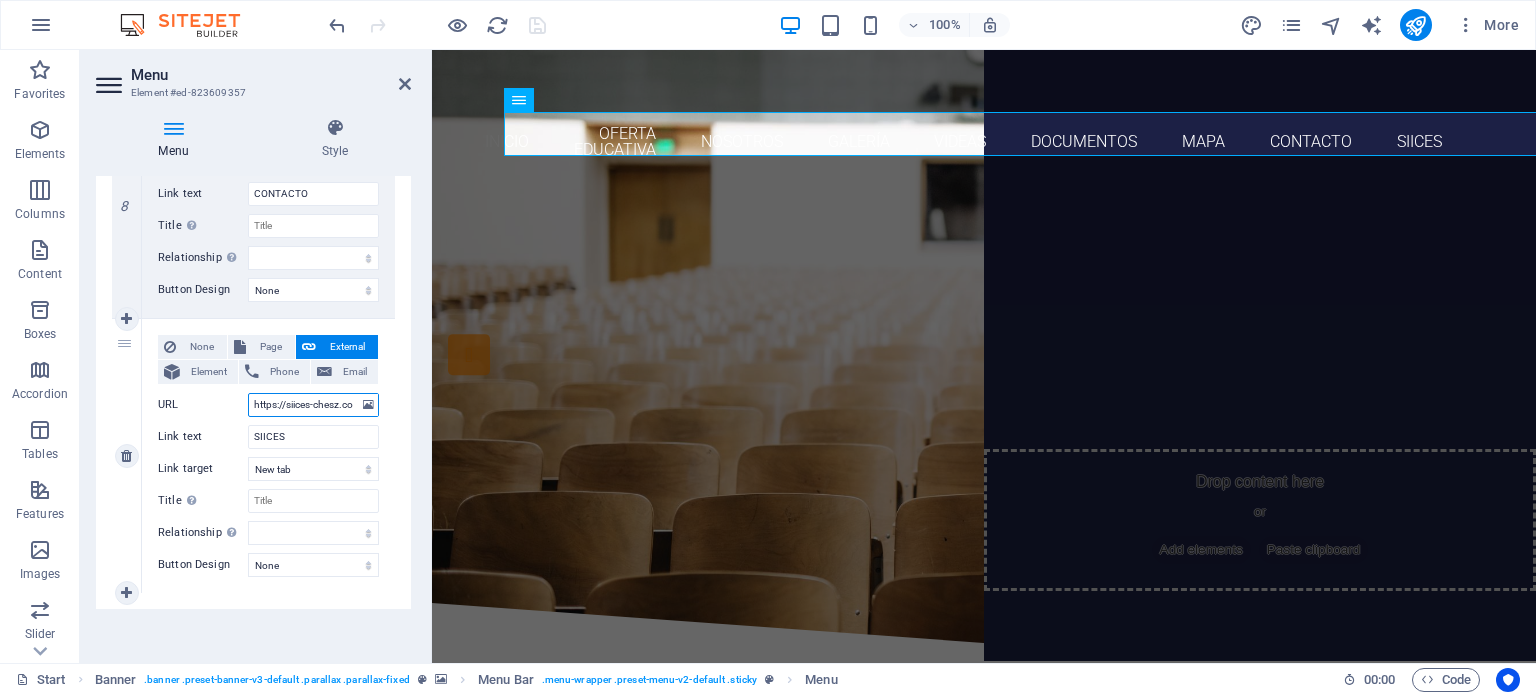 scroll, scrollTop: 0, scrollLeft: 172, axis: horizontal 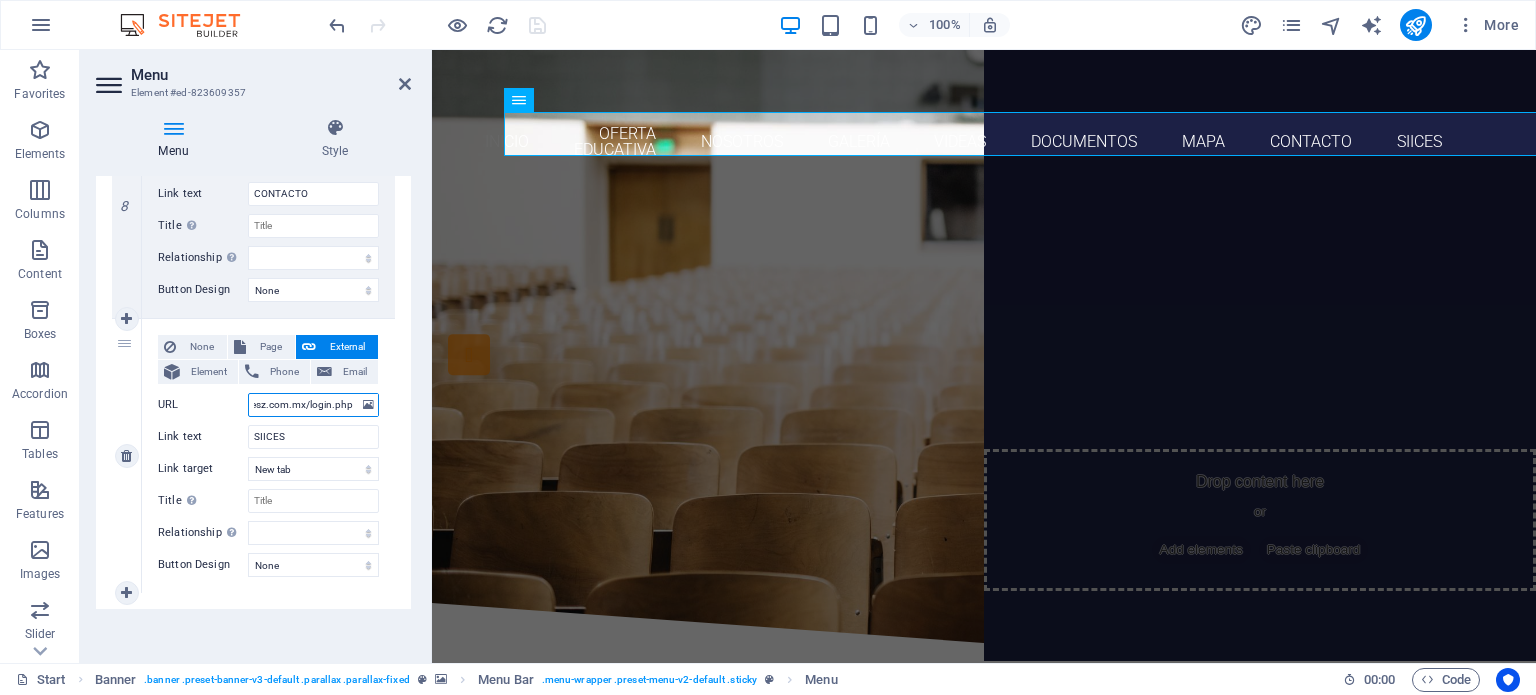 select 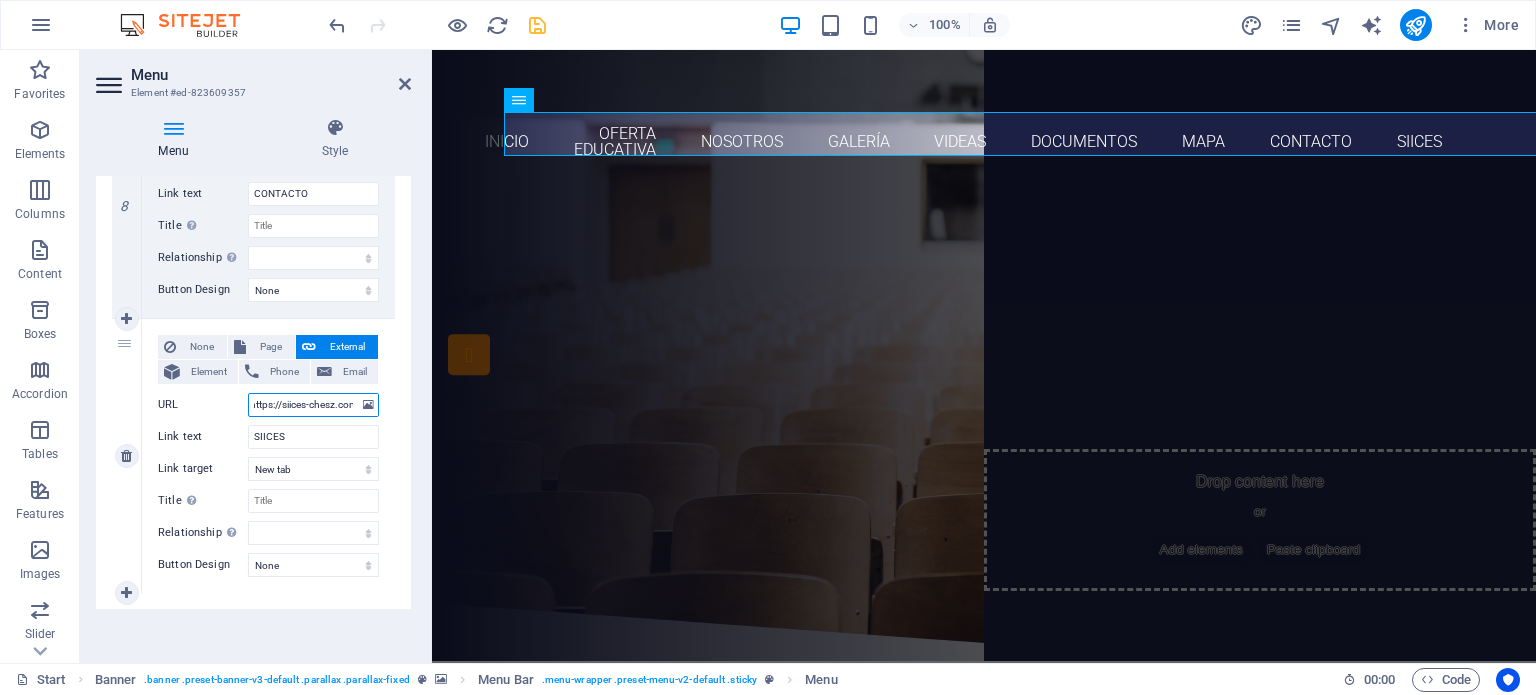 scroll, scrollTop: 0, scrollLeft: 0, axis: both 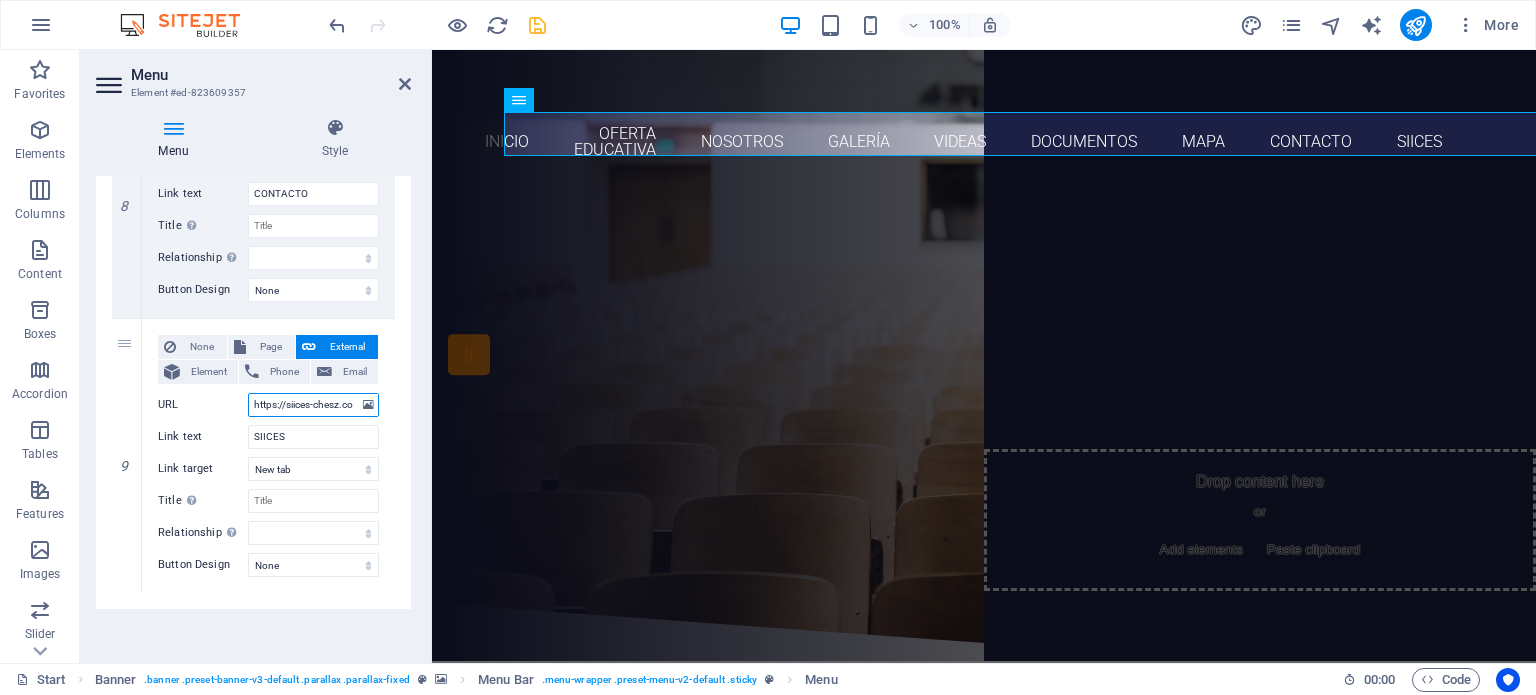 type on "https://siices-chesz.com.mx/siices-chesz.com.mx/login.php" 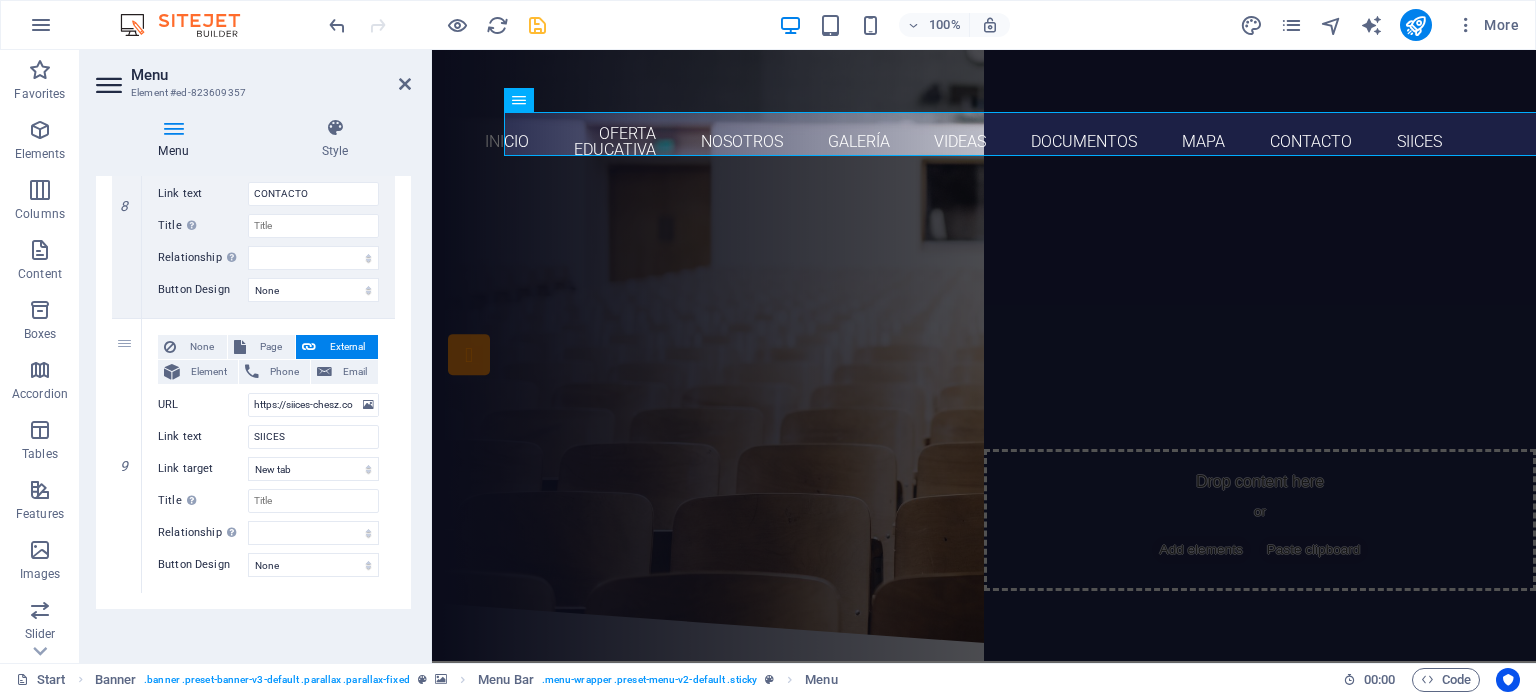 click at bounding box center (537, 25) 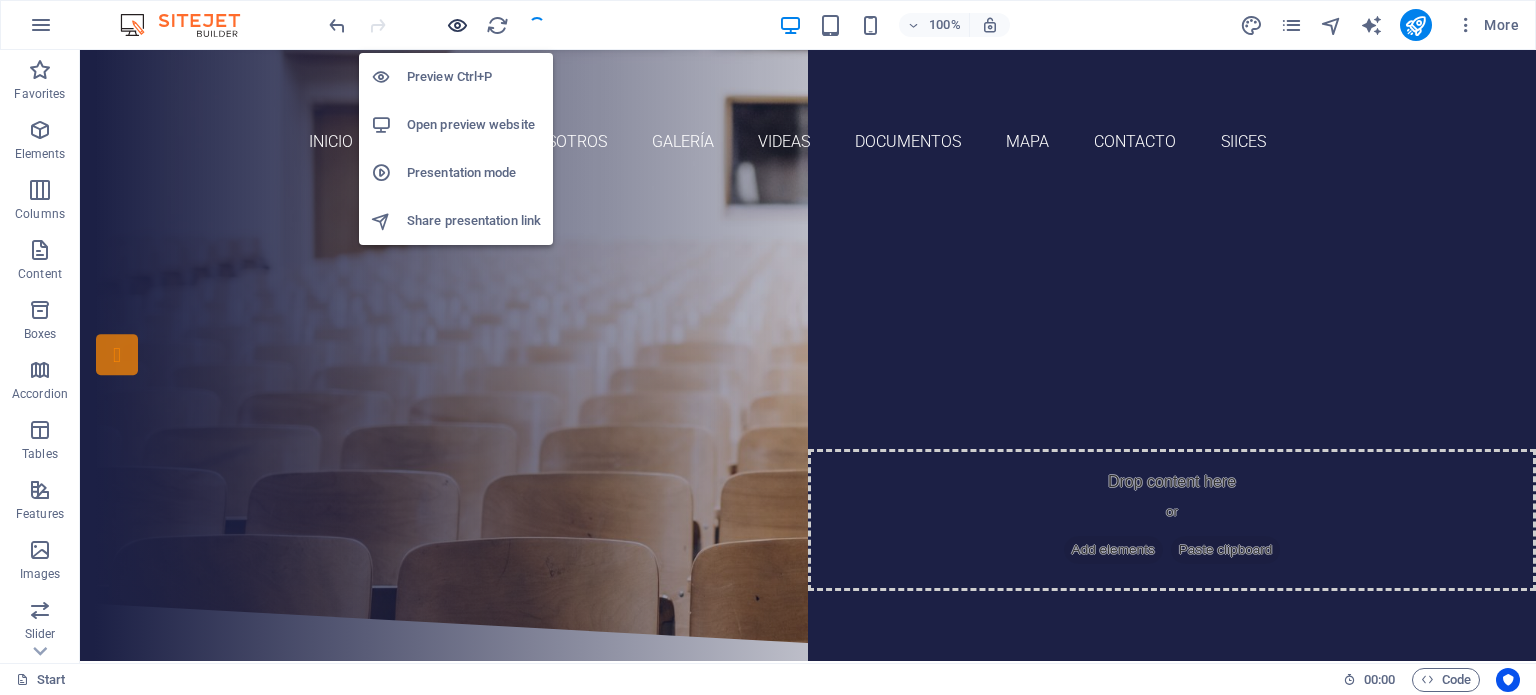 click at bounding box center [457, 25] 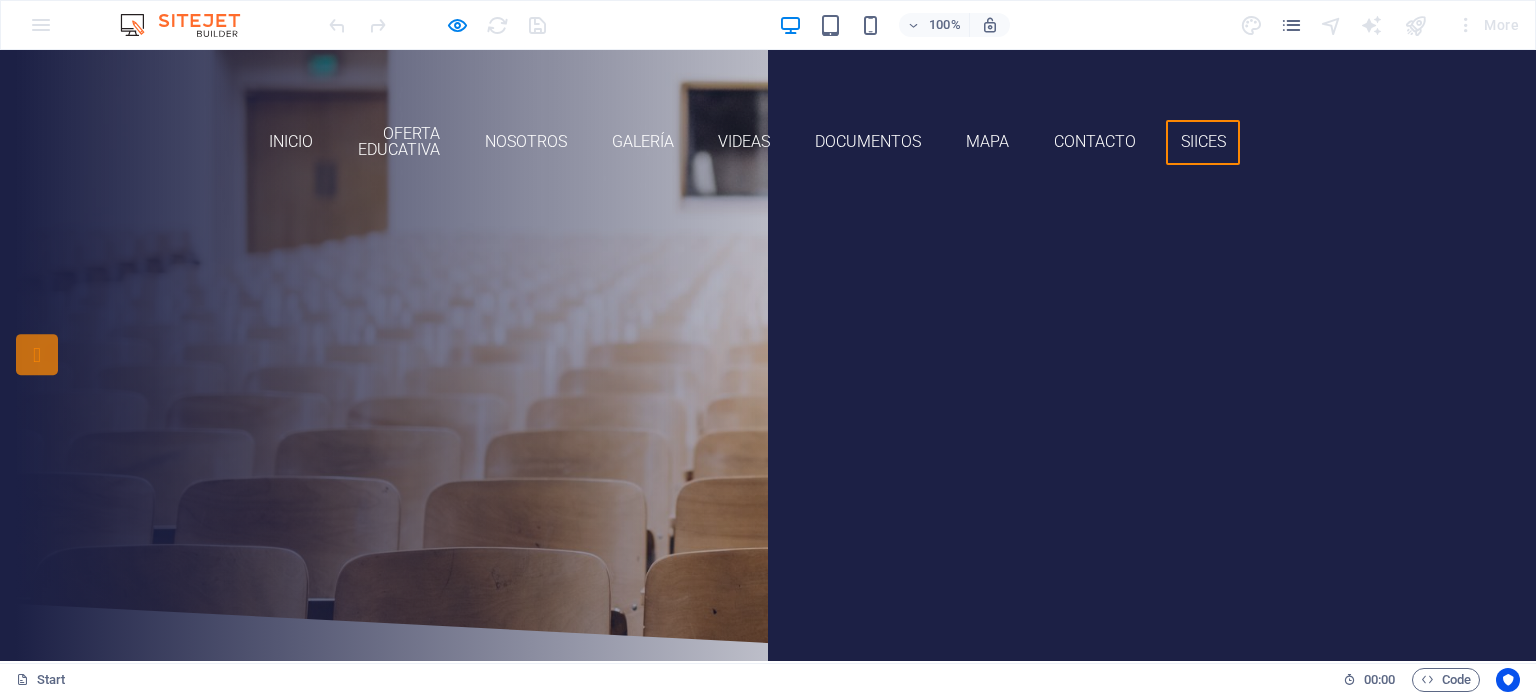 click on "SIICES" at bounding box center (1203, 142) 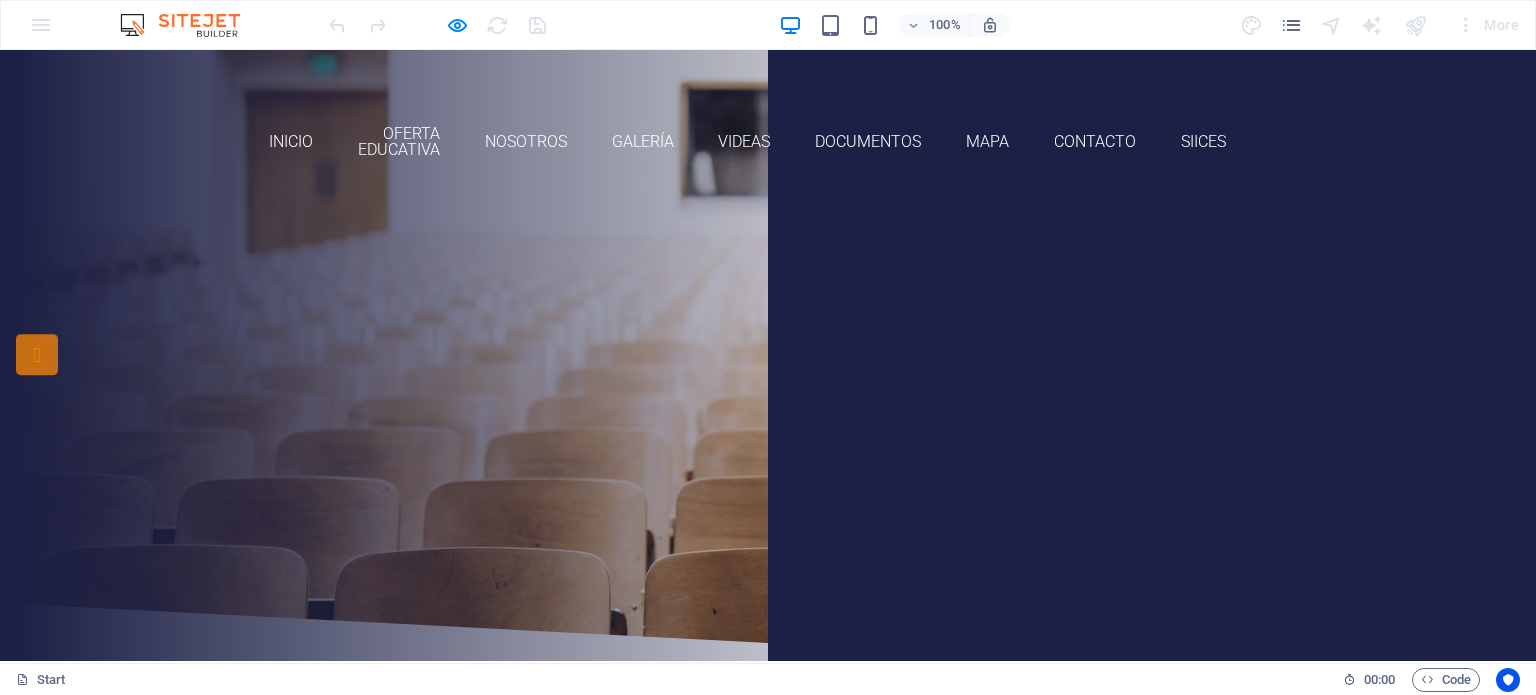 scroll, scrollTop: 0, scrollLeft: 0, axis: both 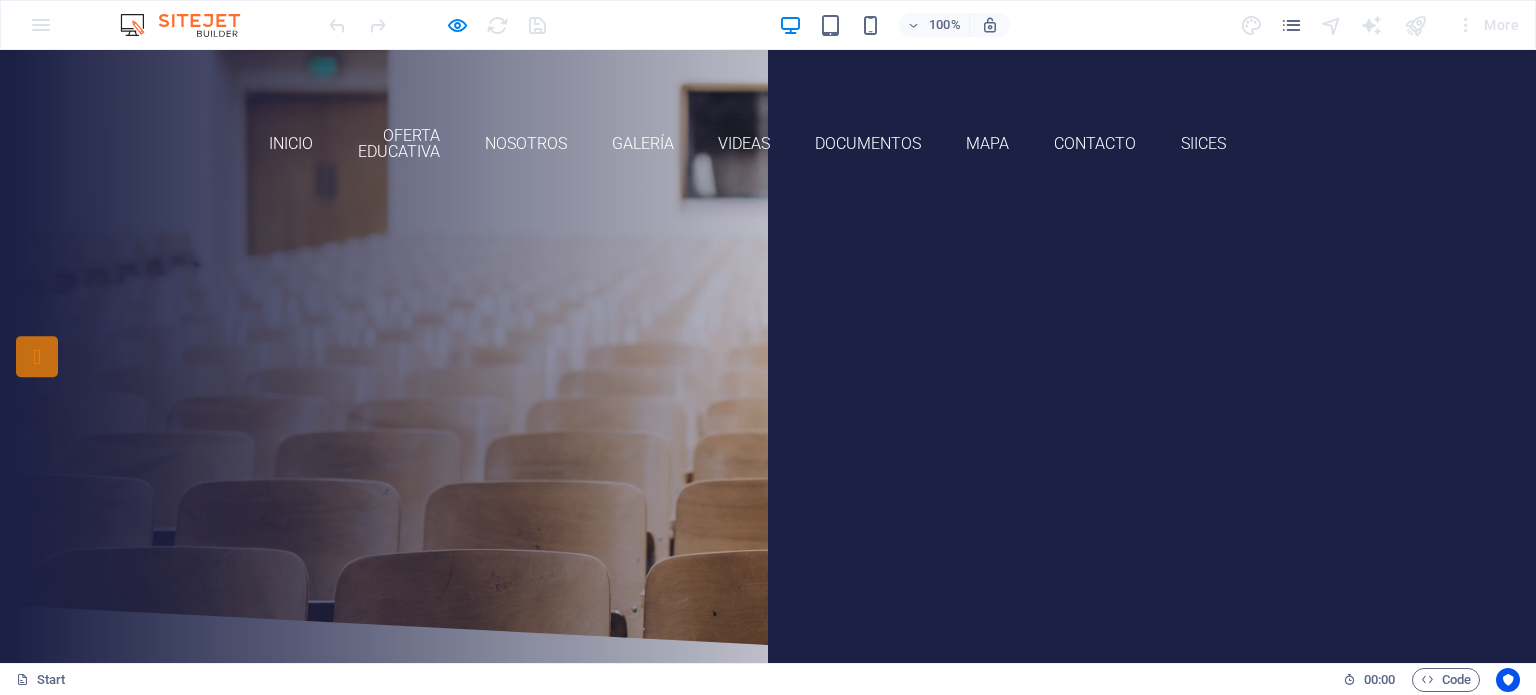 click on "Are you ready to learn new languages? Join our Language School Our Courses Sign up now" at bounding box center [768, 398] 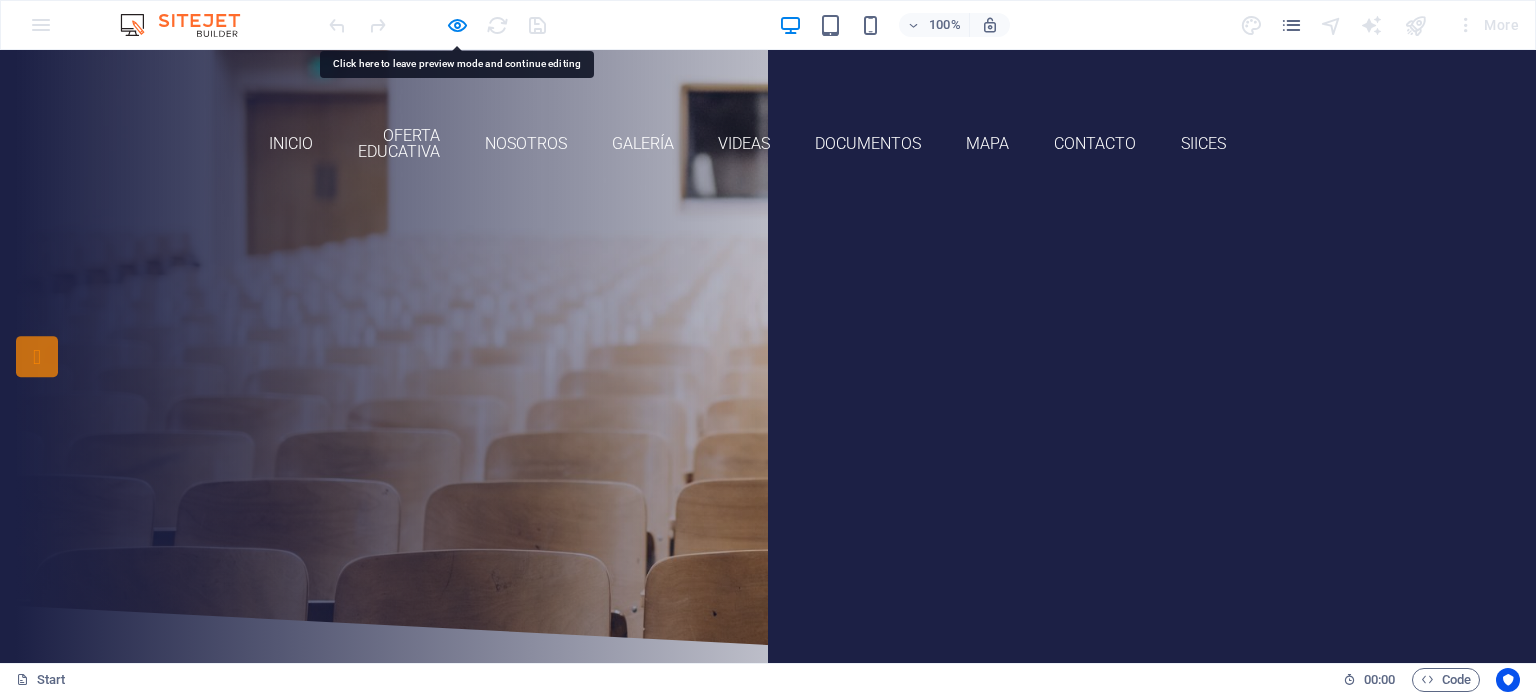click on "Are you ready to learn new languages? Join our Language School Our Courses Sign up now" at bounding box center [768, 398] 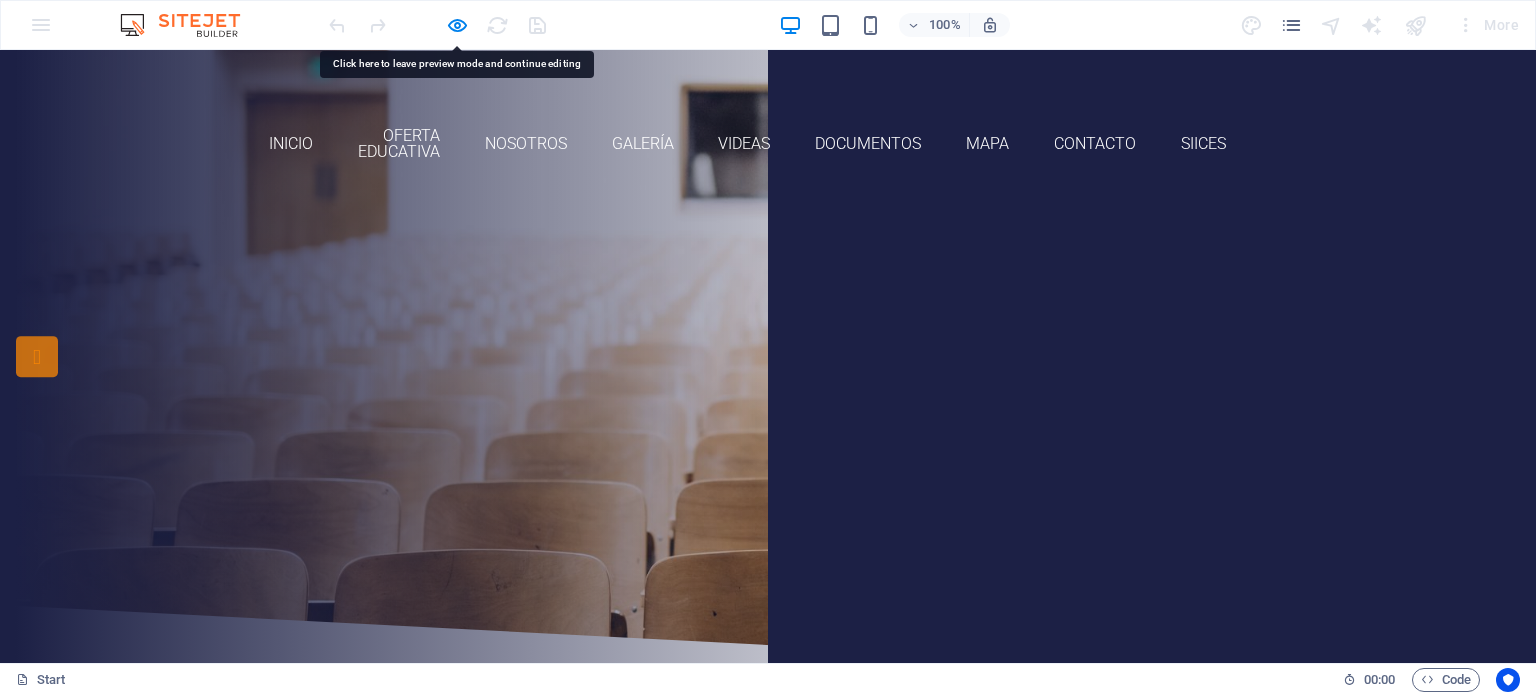 click on "Are you ready to learn new languages? Join our Language School Our Courses Sign up now" at bounding box center [768, 398] 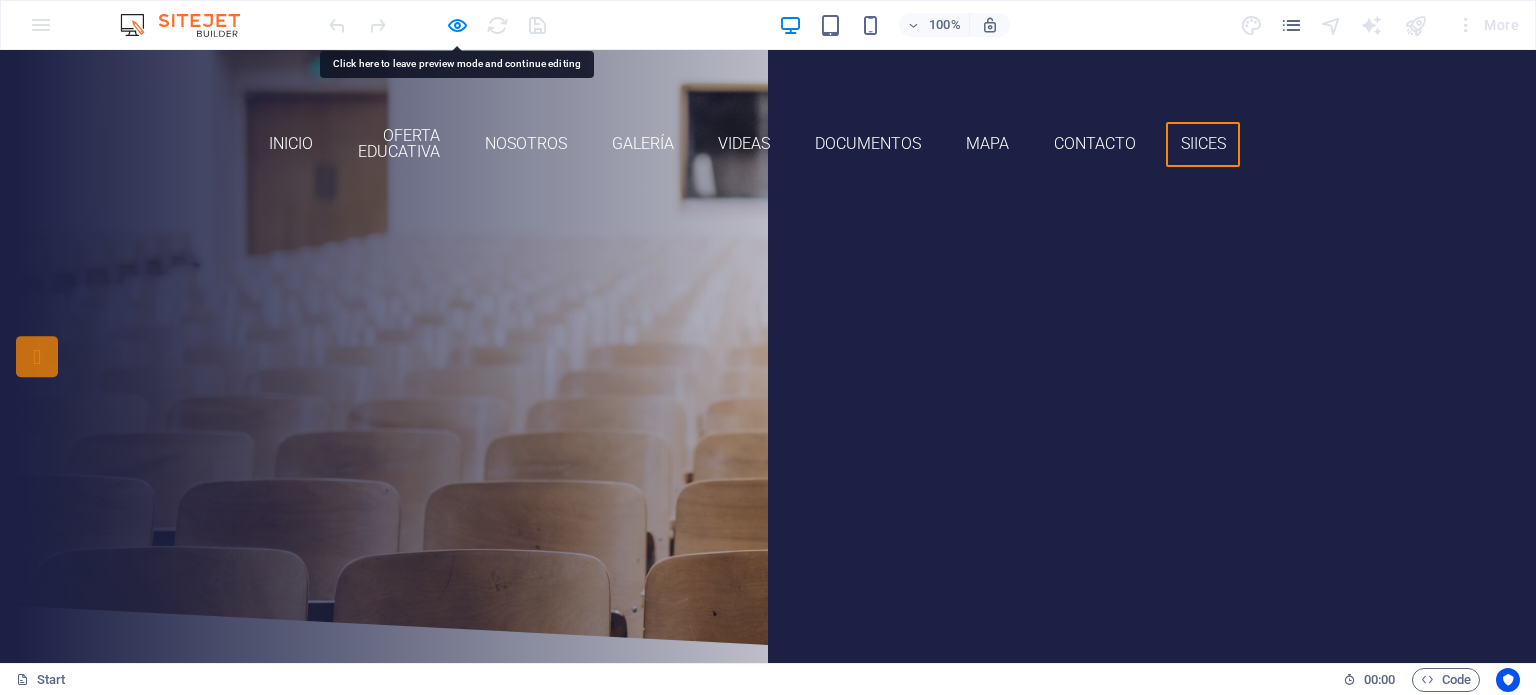 click on "SIICES" at bounding box center (1203, 144) 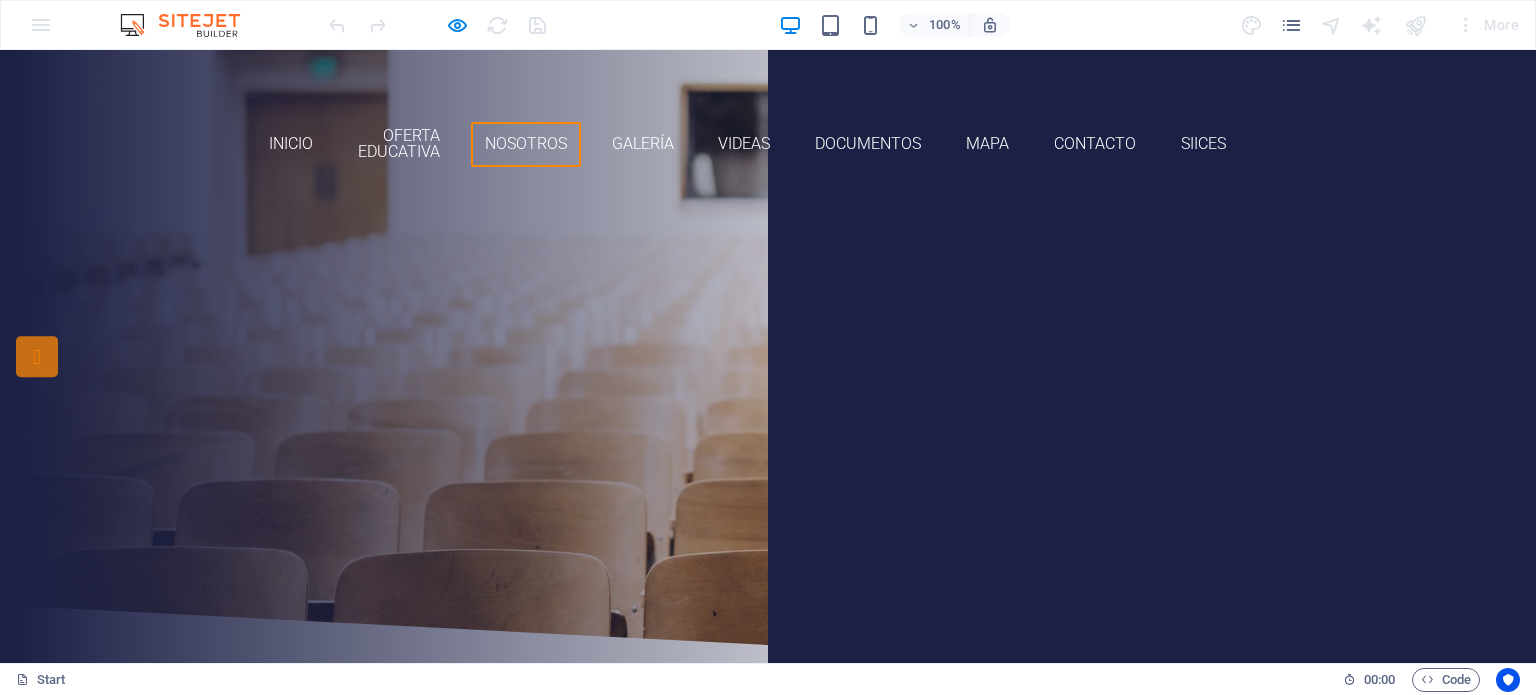 click on "NOSOTROS" at bounding box center [526, 144] 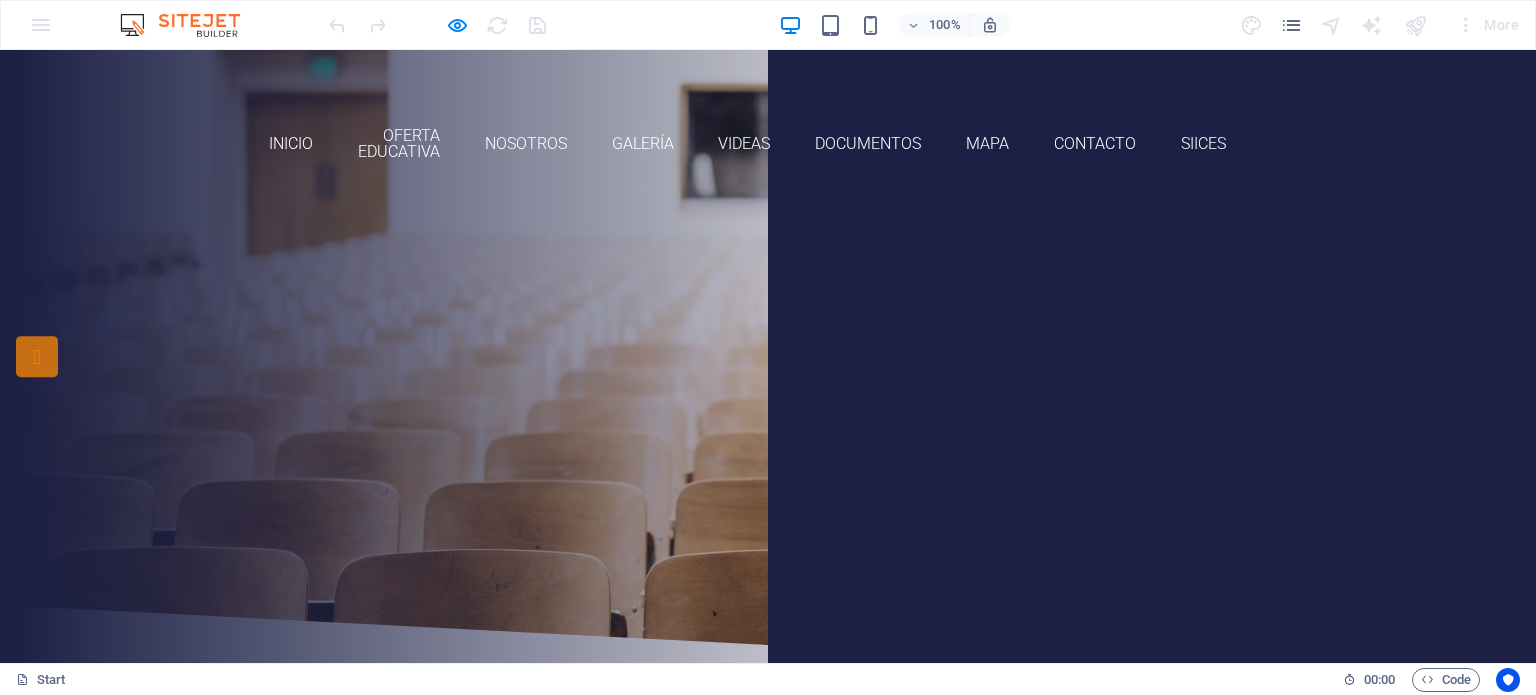 scroll, scrollTop: 500, scrollLeft: 0, axis: vertical 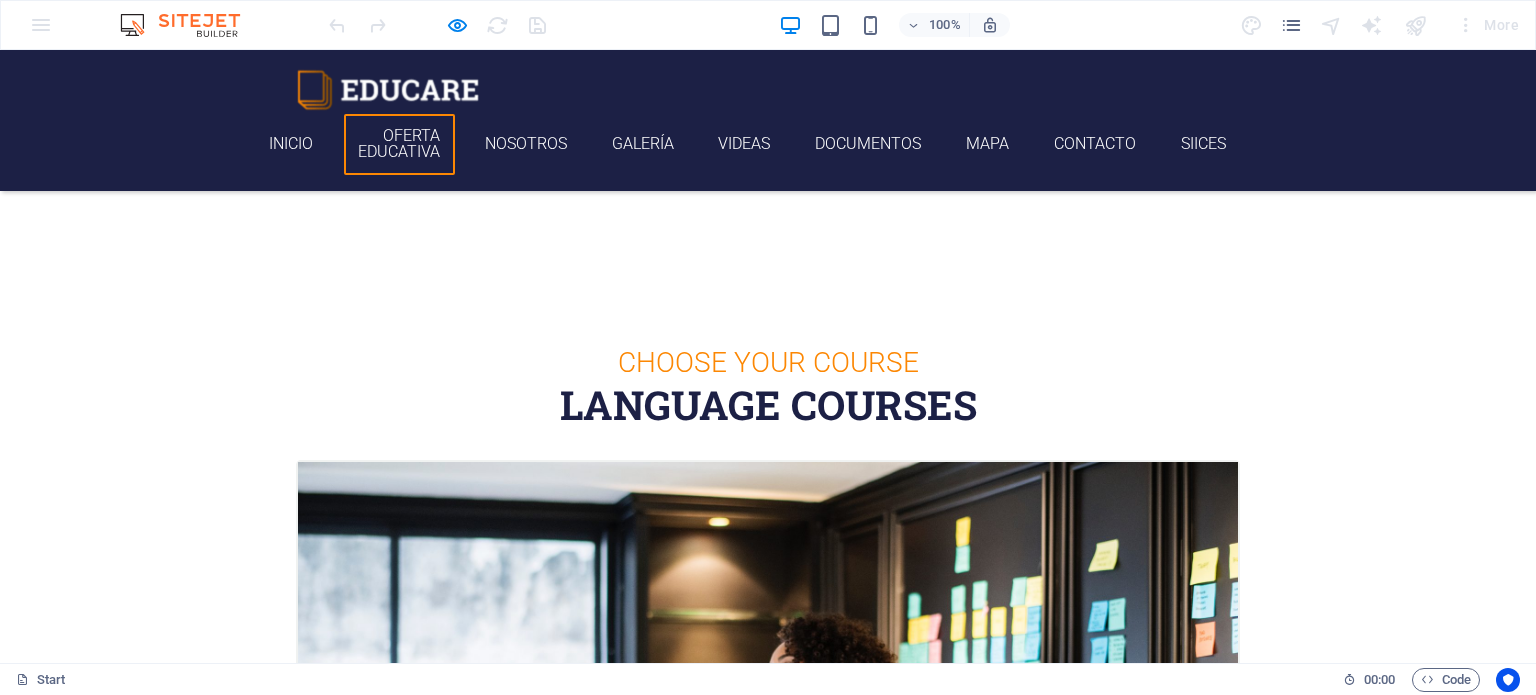 click on "OFERTA EDUCATIVA" at bounding box center [399, 144] 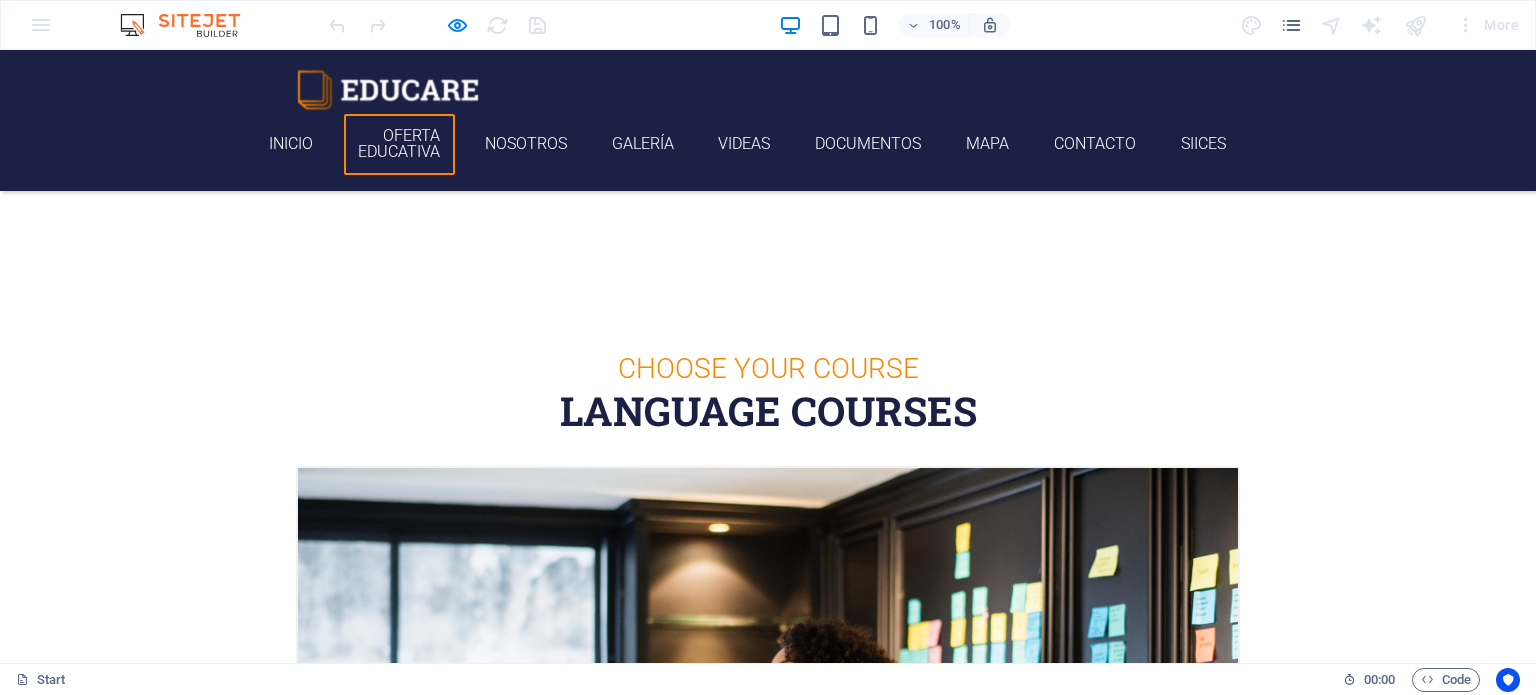 scroll, scrollTop: 488, scrollLeft: 0, axis: vertical 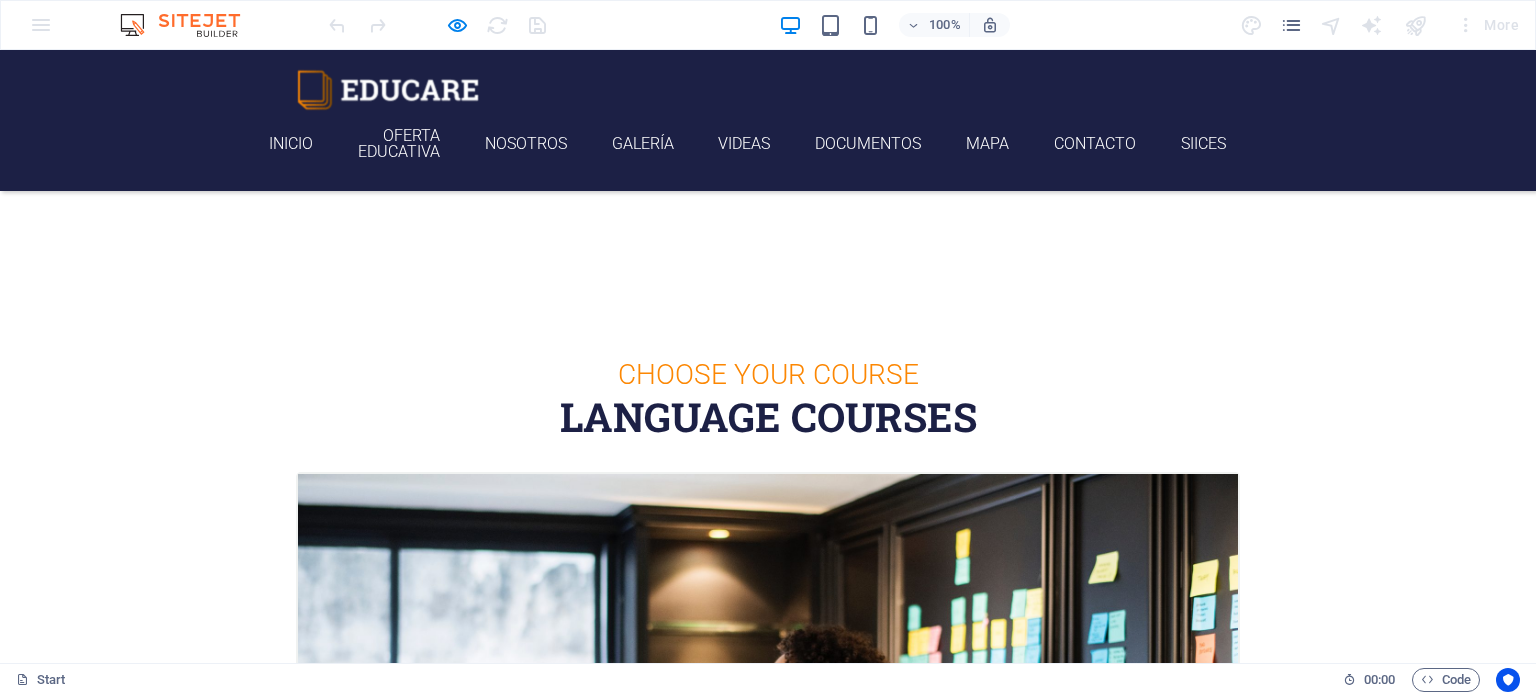 click at bounding box center [768, 787] 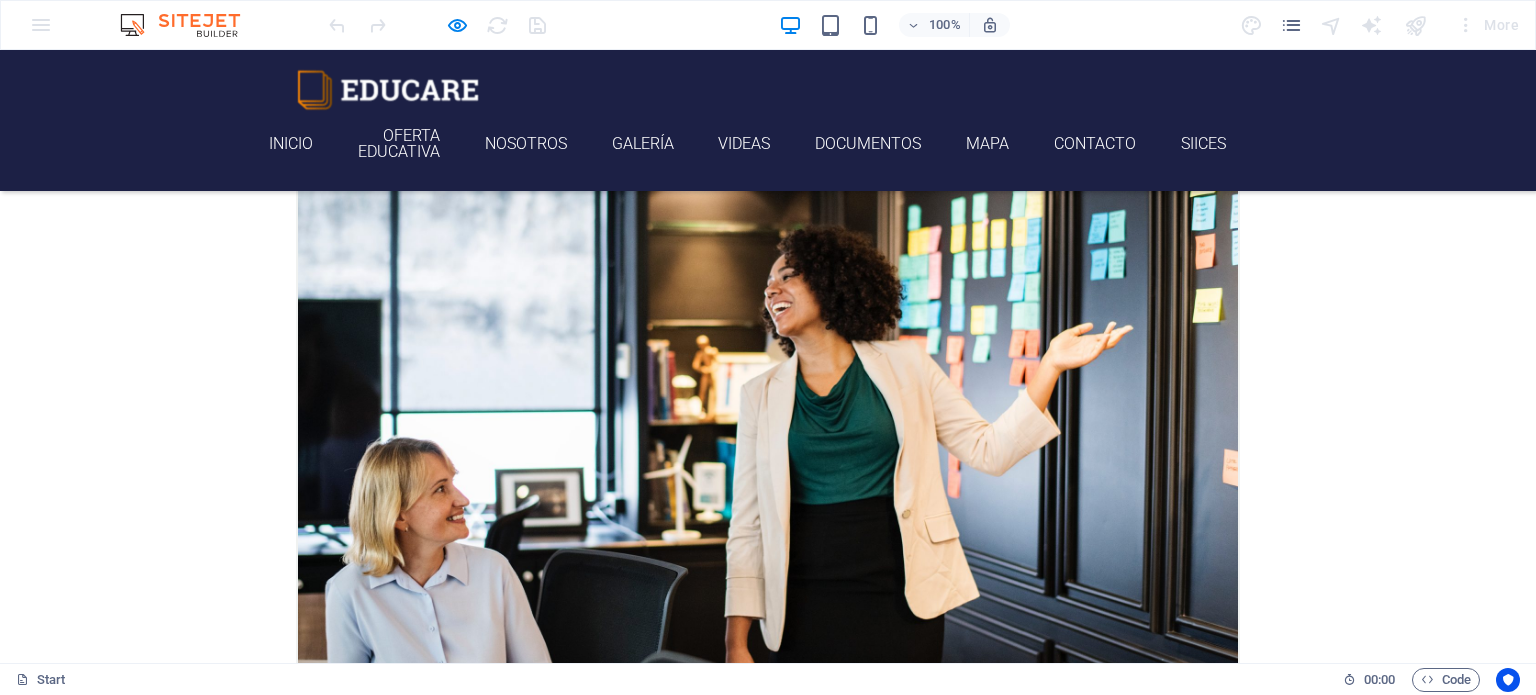 scroll, scrollTop: 688, scrollLeft: 0, axis: vertical 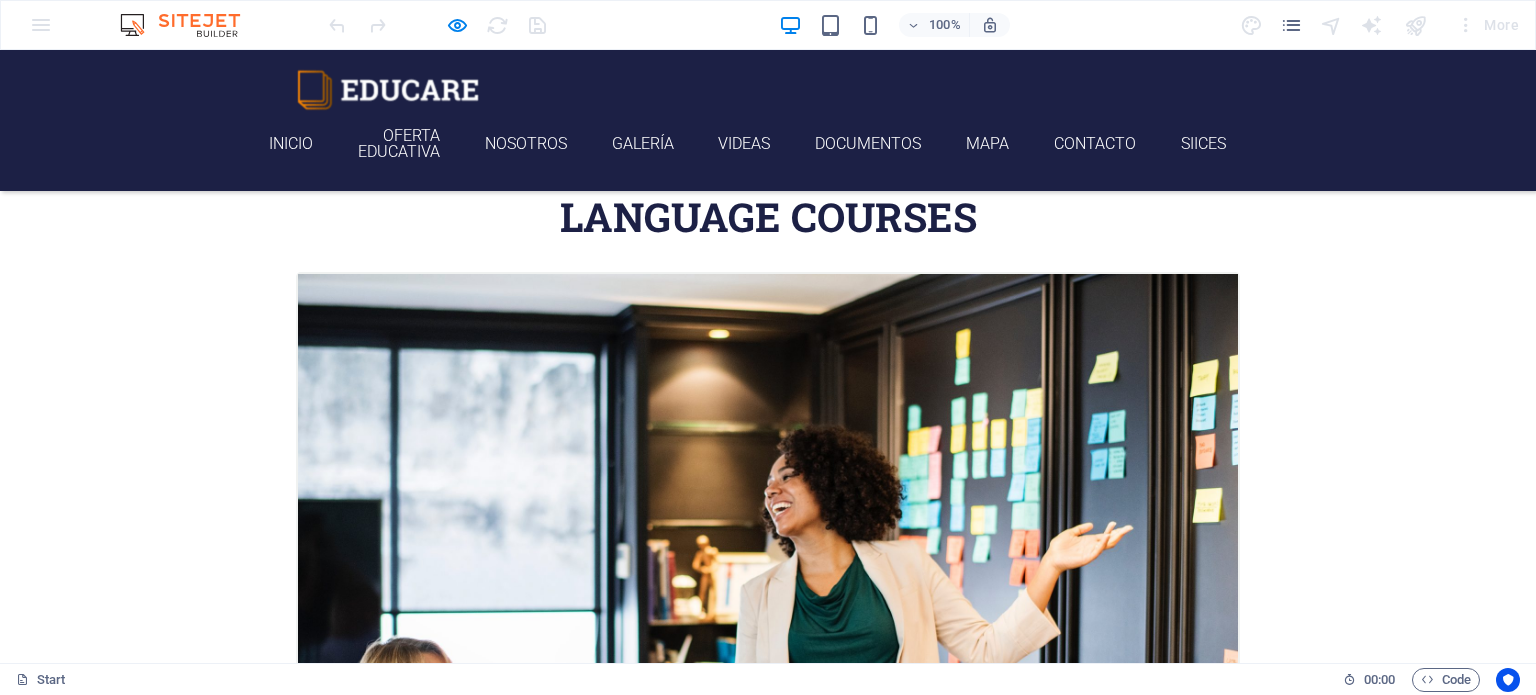click on "Spanish" at bounding box center [768, 928] 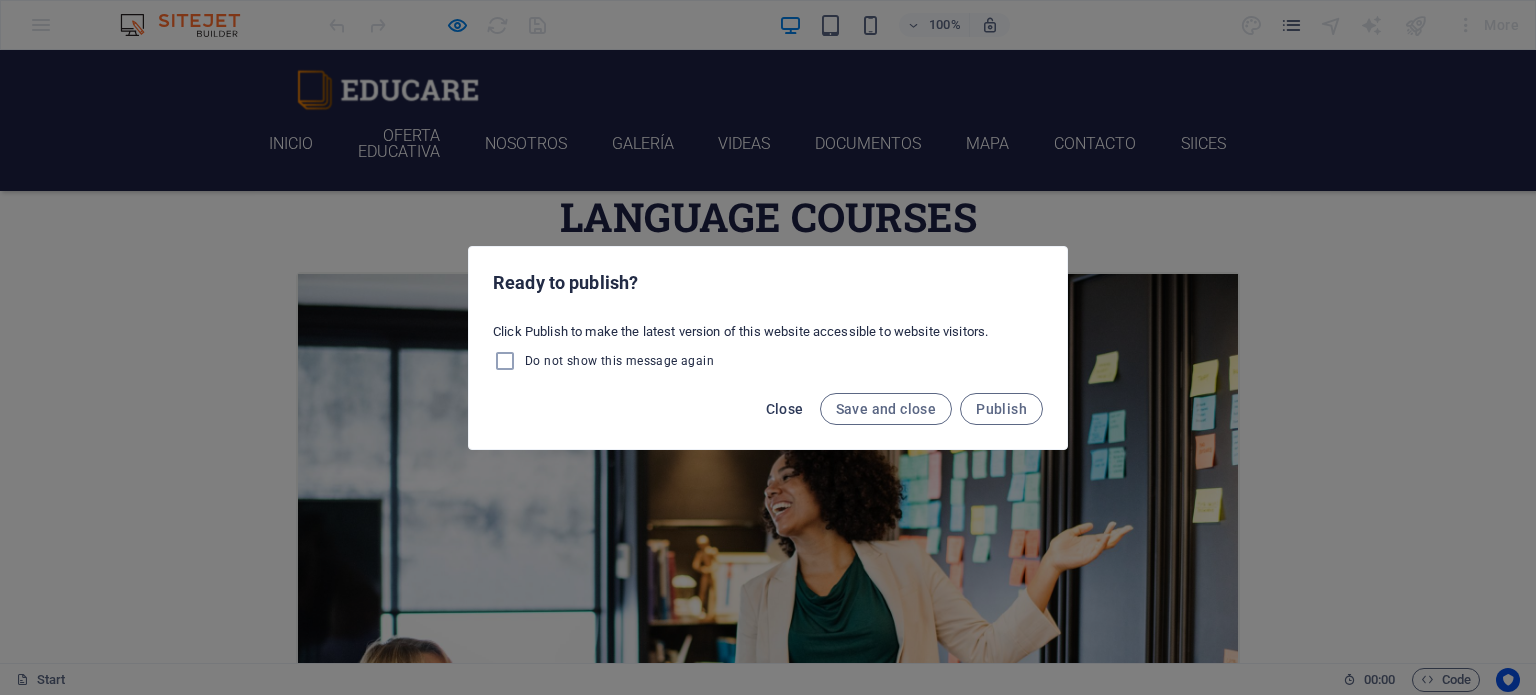 click on "Close" at bounding box center (785, 409) 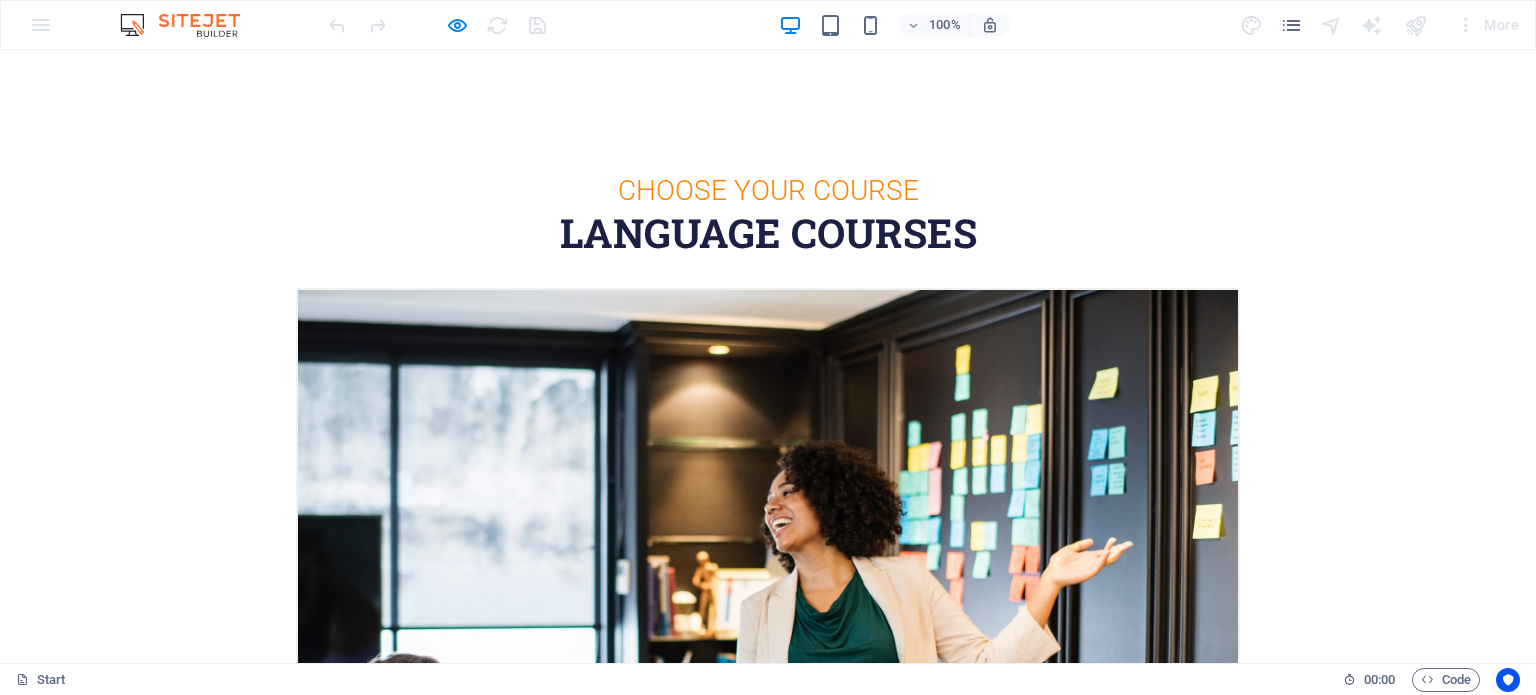scroll, scrollTop: 0, scrollLeft: 0, axis: both 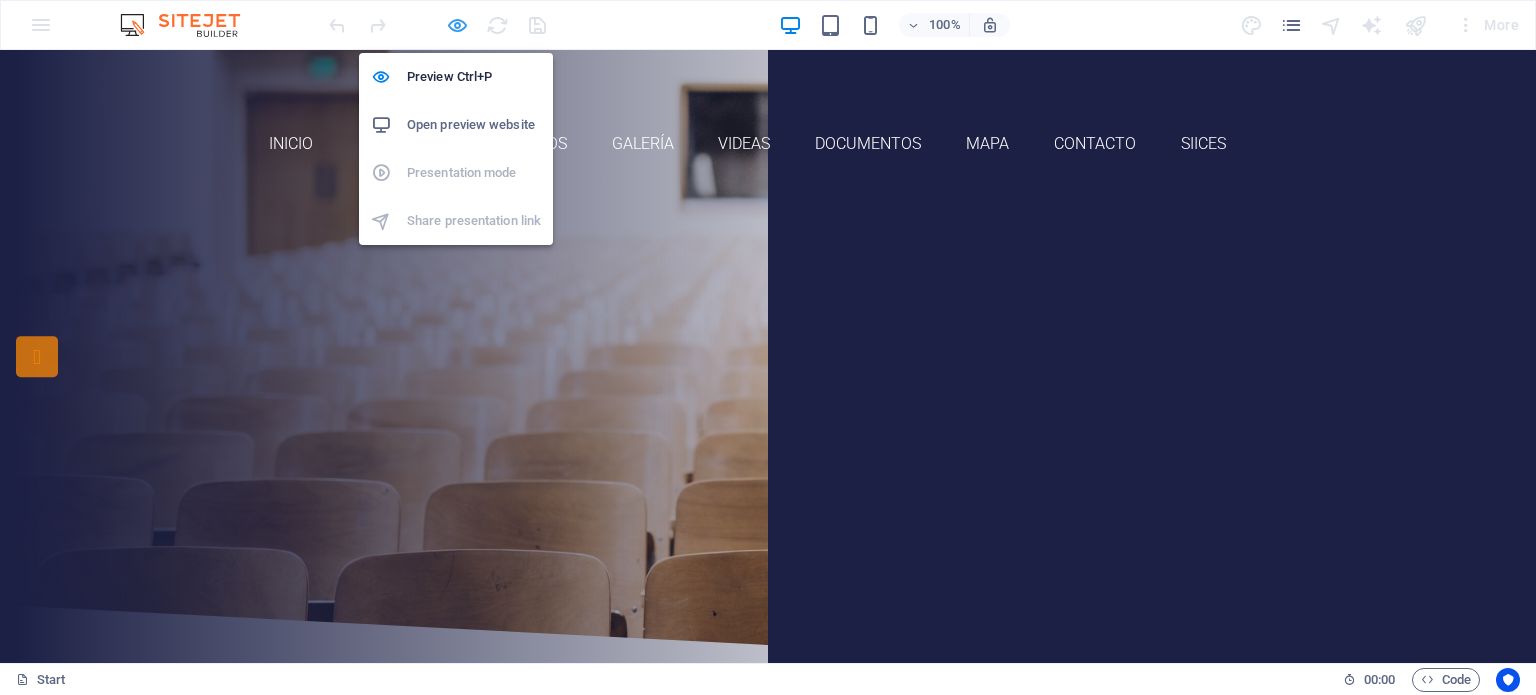 click at bounding box center (457, 25) 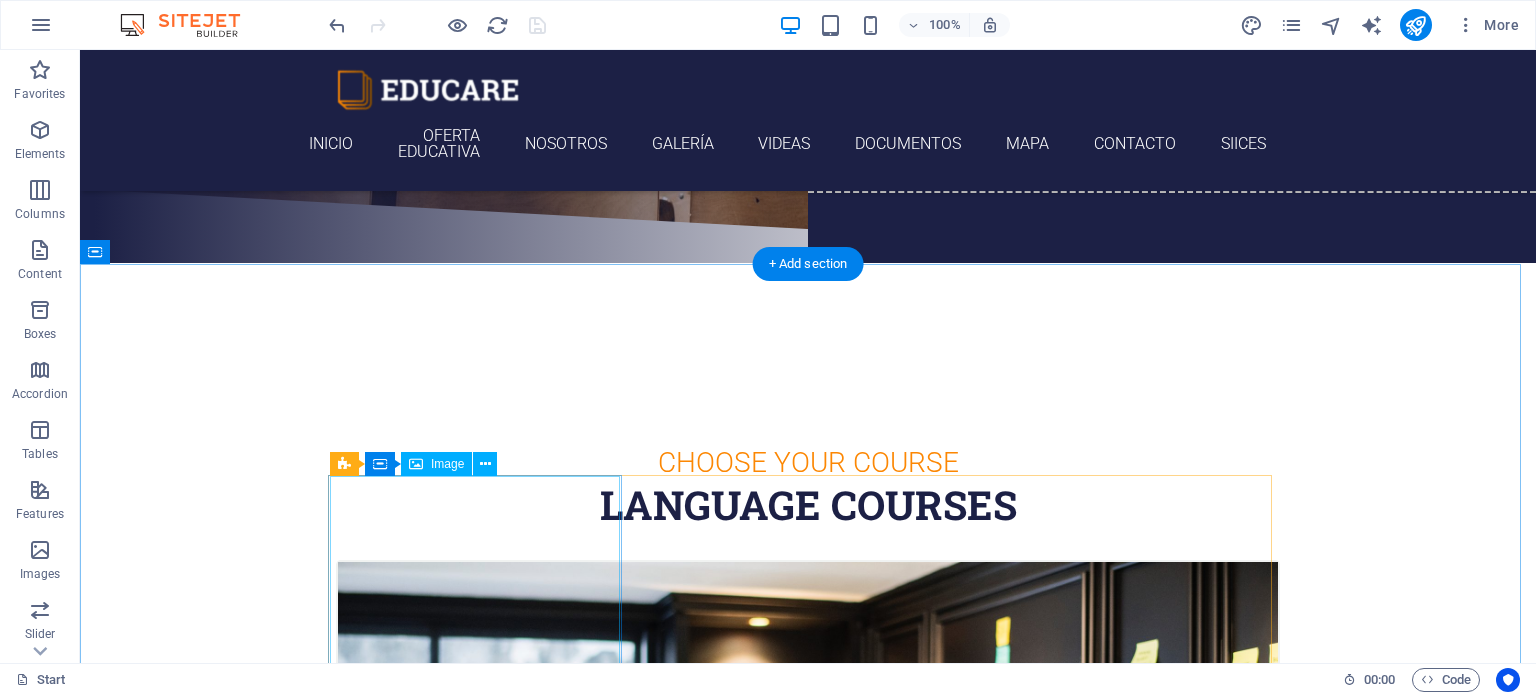 click at bounding box center [808, 875] 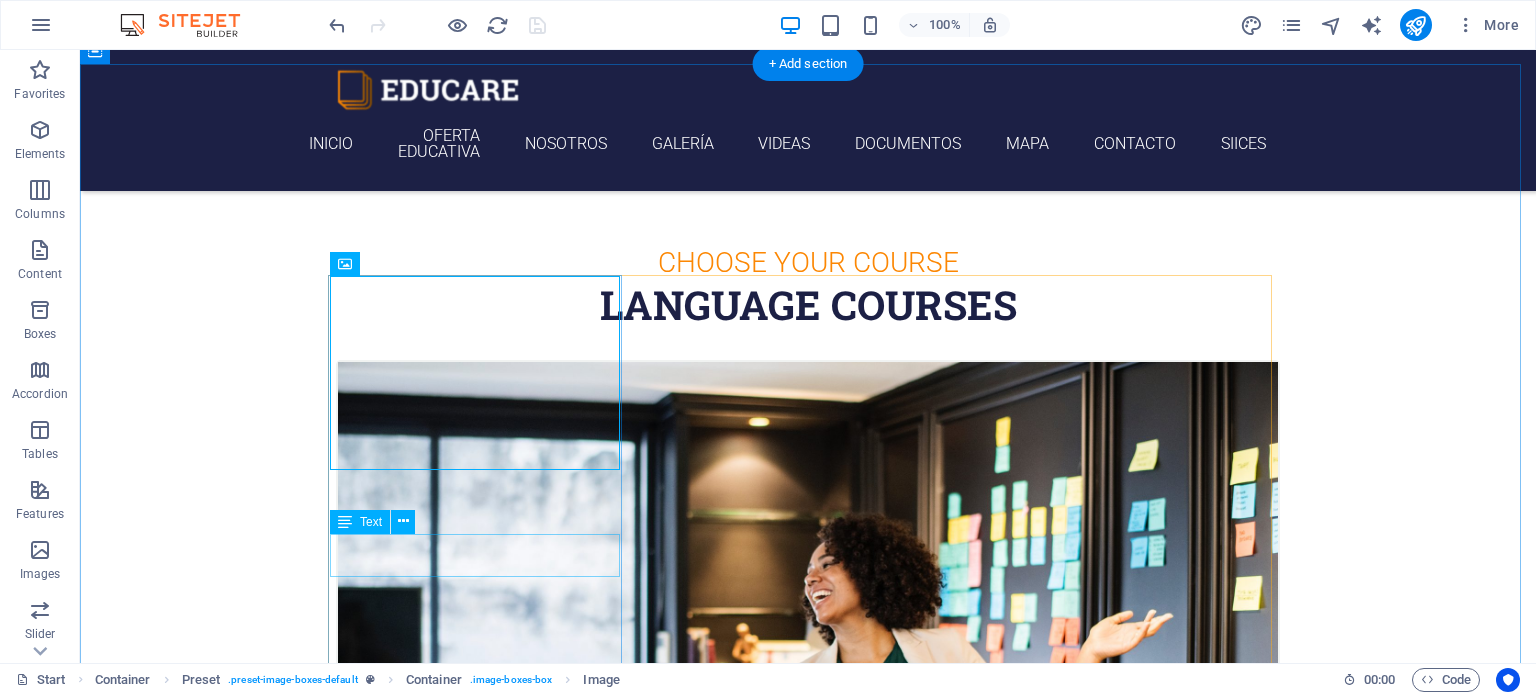 scroll, scrollTop: 700, scrollLeft: 0, axis: vertical 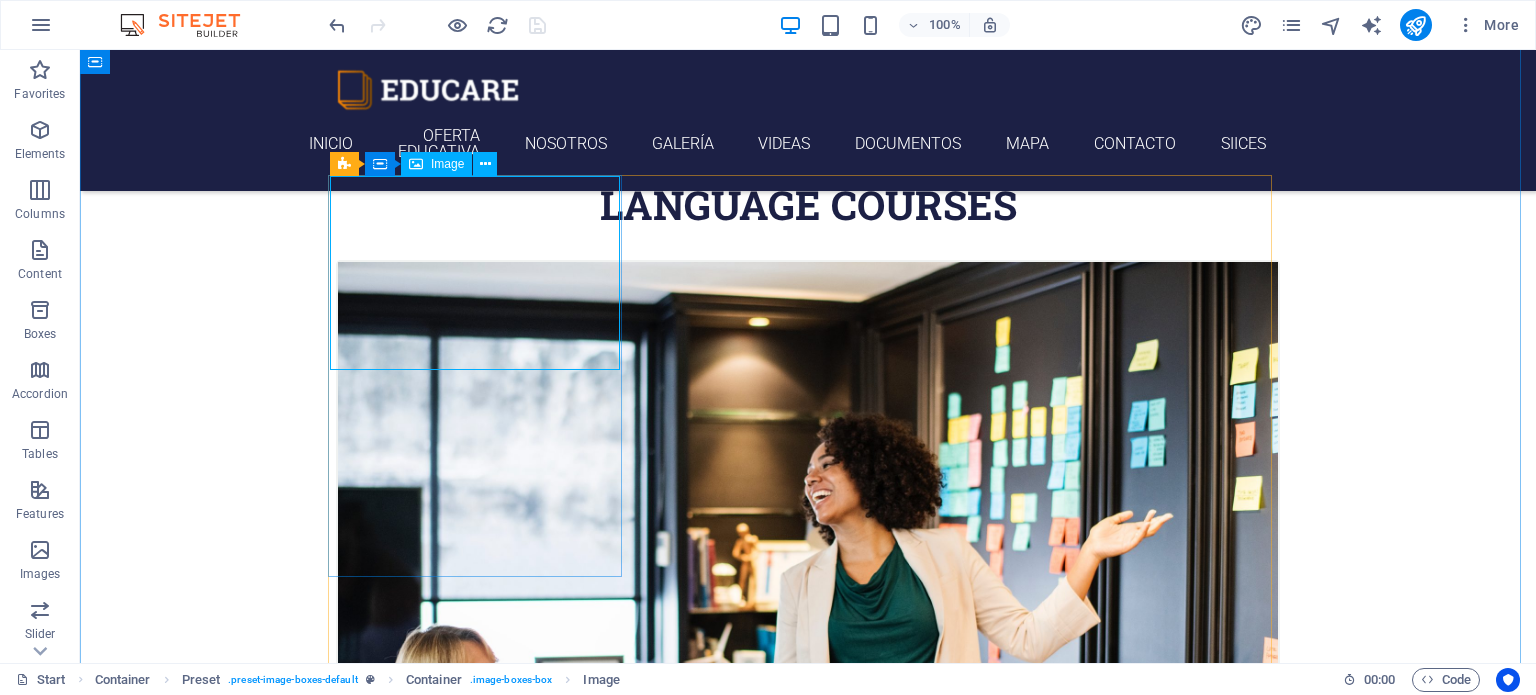 click at bounding box center (808, 575) 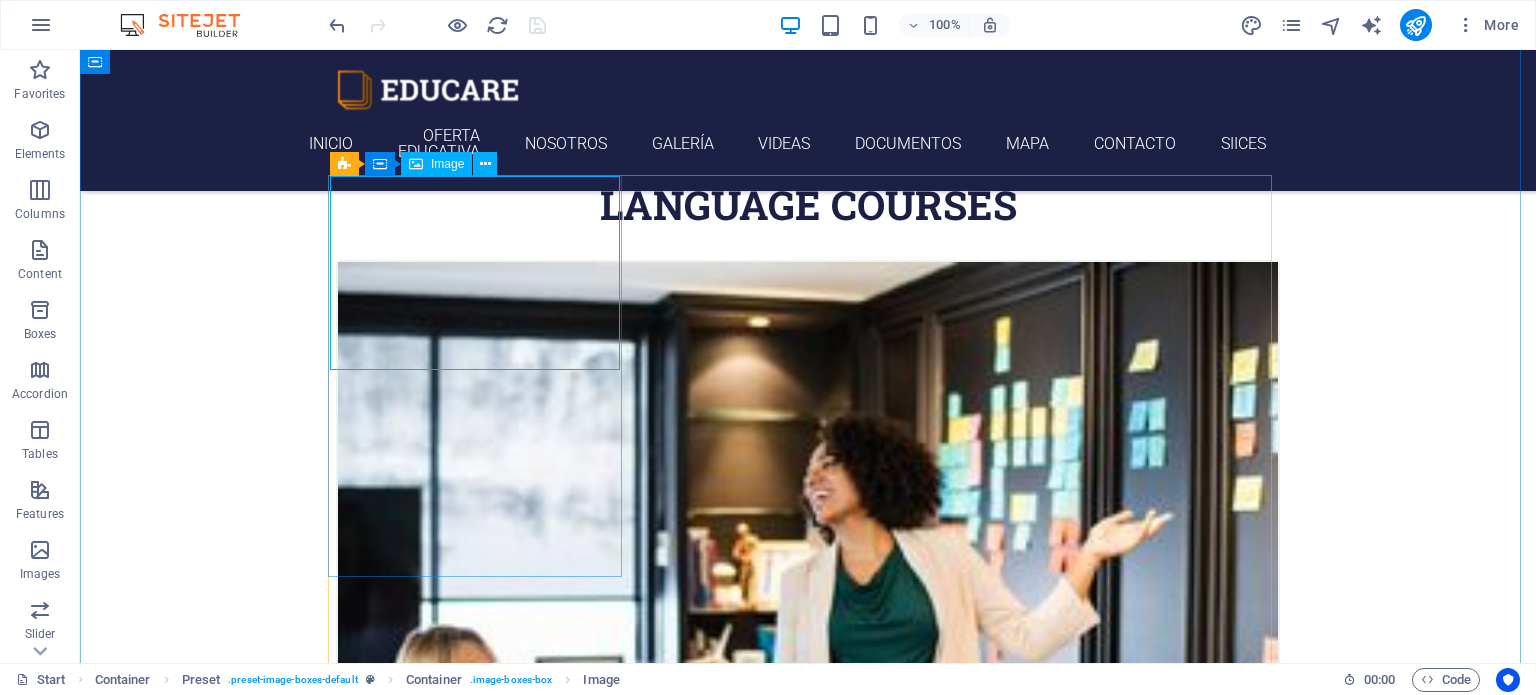 select on "%" 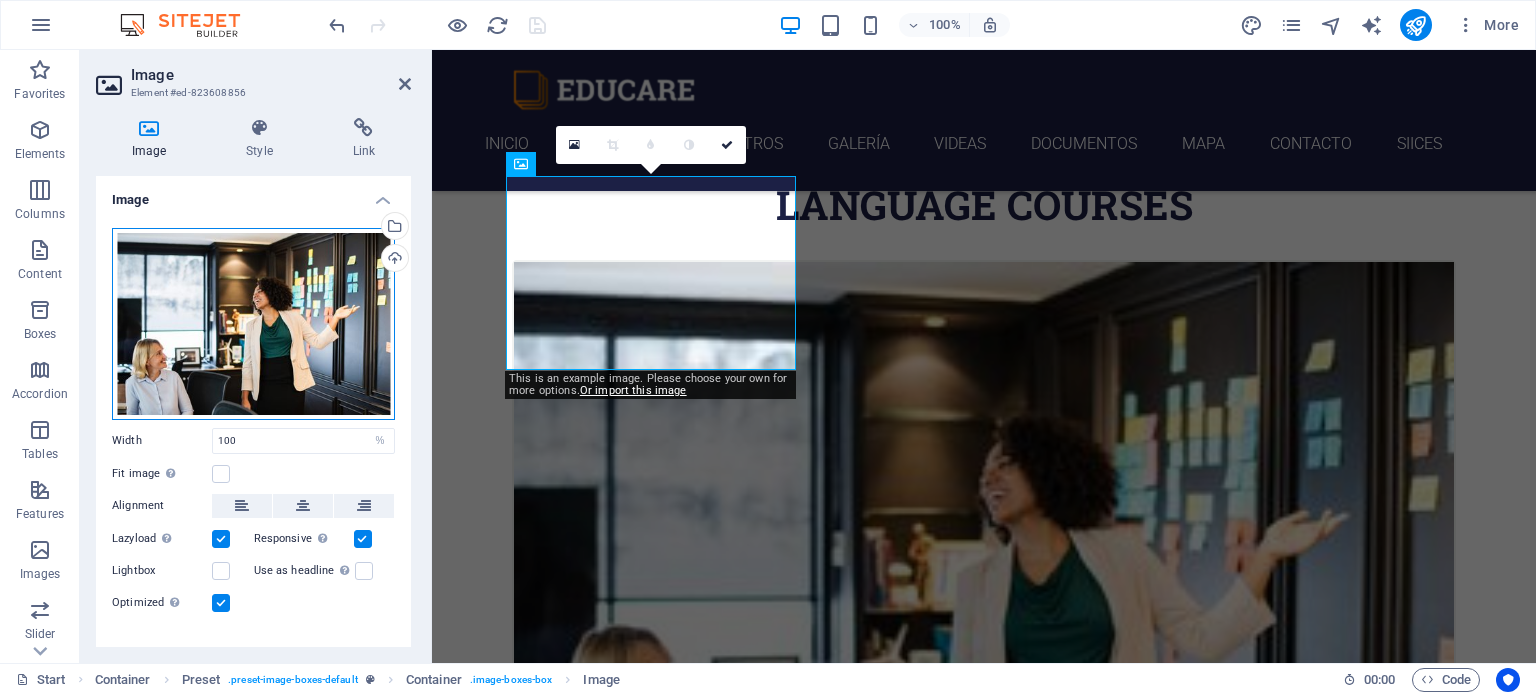 click on "Drag files here, click to choose files or select files from Files or our free stock photos & videos" at bounding box center [253, 324] 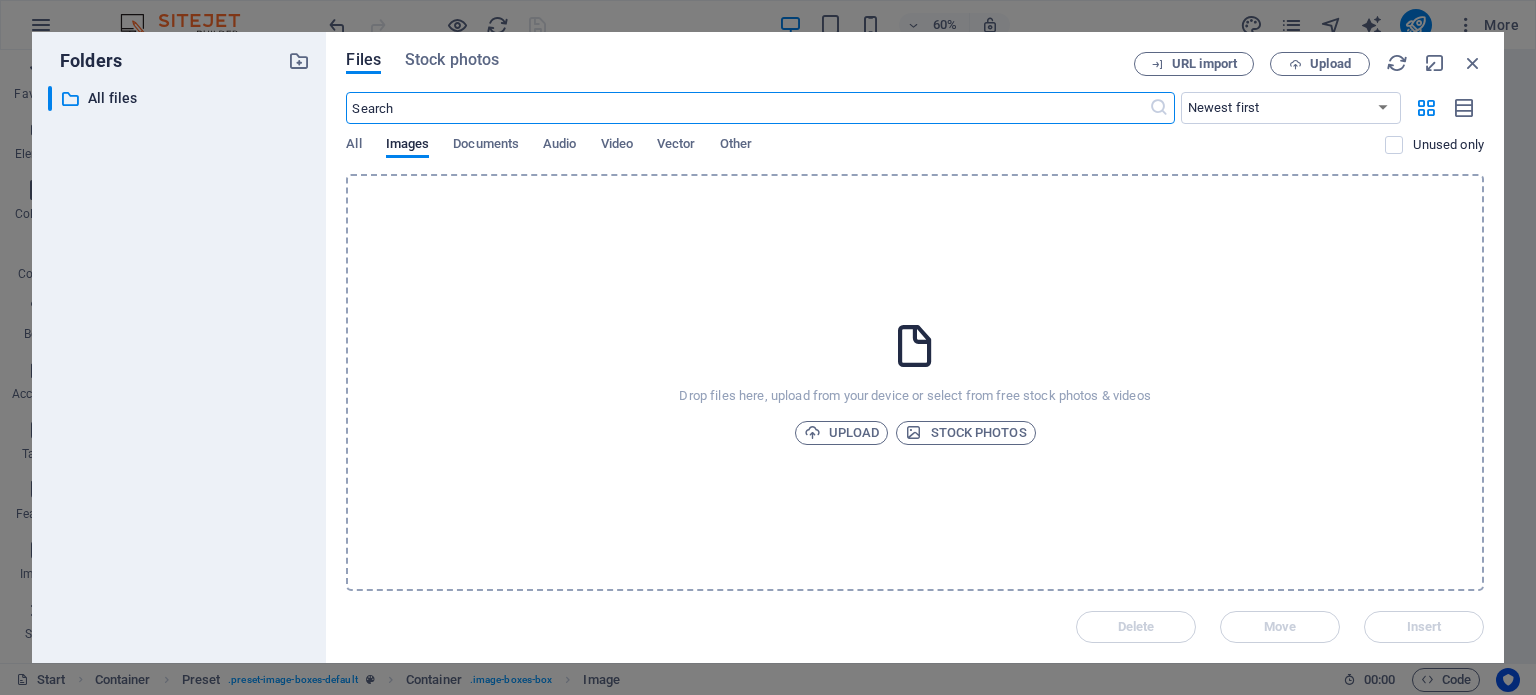 scroll, scrollTop: 1108, scrollLeft: 0, axis: vertical 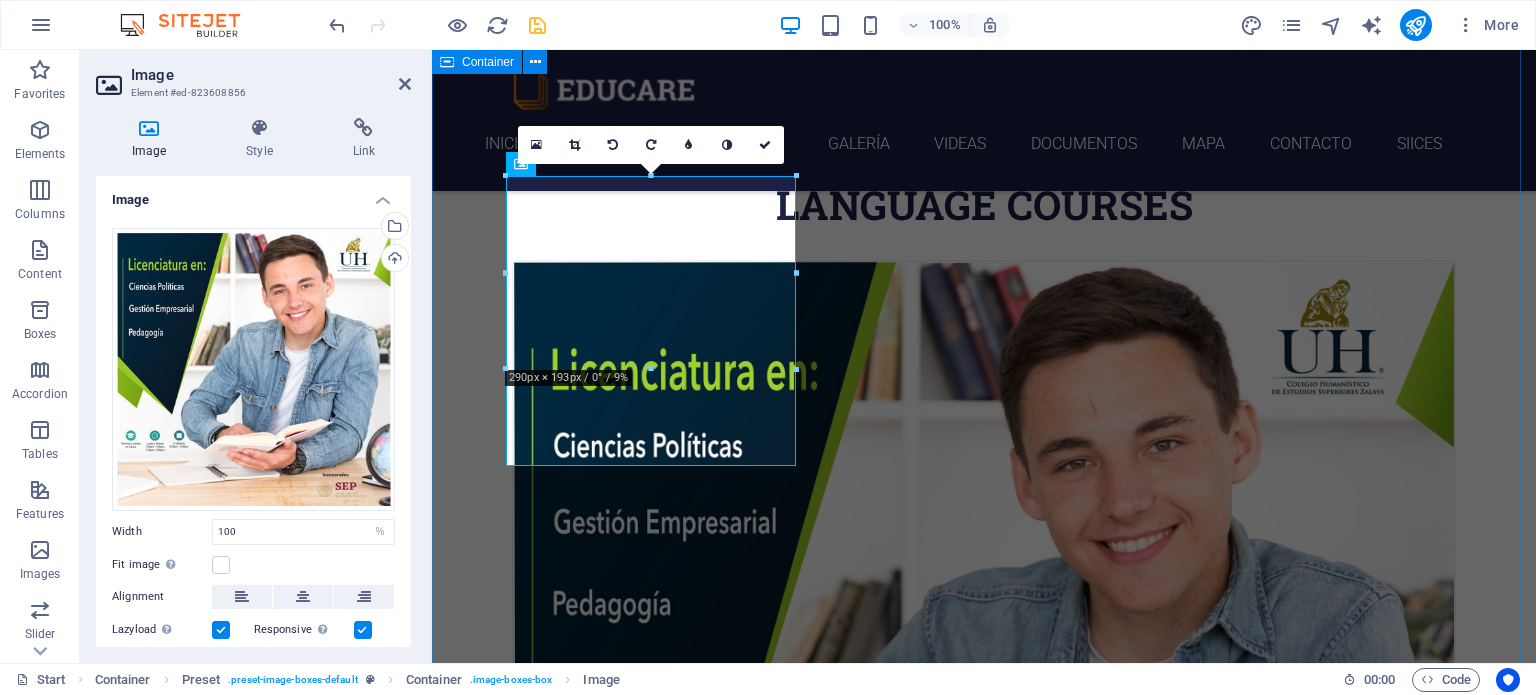click on "Choose Your Course Language Courses Spanish  12. September 2019  08:00 am - 04:00 pm Lorem ipsum dolor sit amet, consectetur adipisicing elit. Veritatis, dolorem! Swedish  12. September 2019  08:00 am - 04:00 pm Lorem ipsum dolor sit amet, consectetur adipisicing elit. Veritatis, dolorem! German  12. September 2019  08:00 am - 04:00 pm Lorem ipsum dolor sit amet, consectetur adipisicing elit. Veritatis, dolorem! Italian  12. September 2019  08:00 am - 04:00 pm Lorem ipsum dolor sit amet, consectetur adipisicing elit. Veritatis, dolorem! French  12. September 2019  08:00 am - 04:00 pm Lorem ipsum dolor sit amet, consectetur adipisicing elit. Veritatis, dolorem! Danish  12. September 2019  08:00 am - 04:00 pm Lorem ipsum dolor sit amet, consectetur adipisicing elit. Veritatis, dolorem!" at bounding box center (984, 2807) 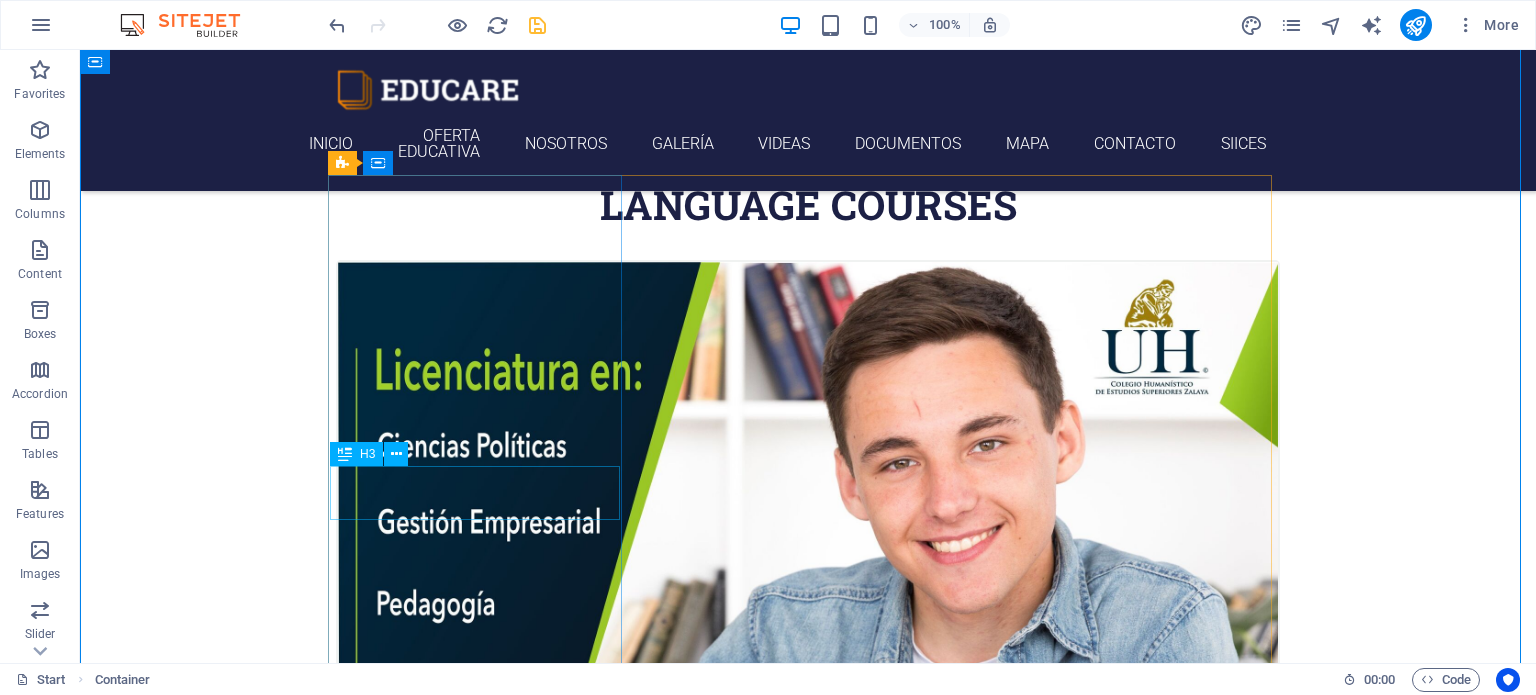 click on "Spanish" at bounding box center [808, 1228] 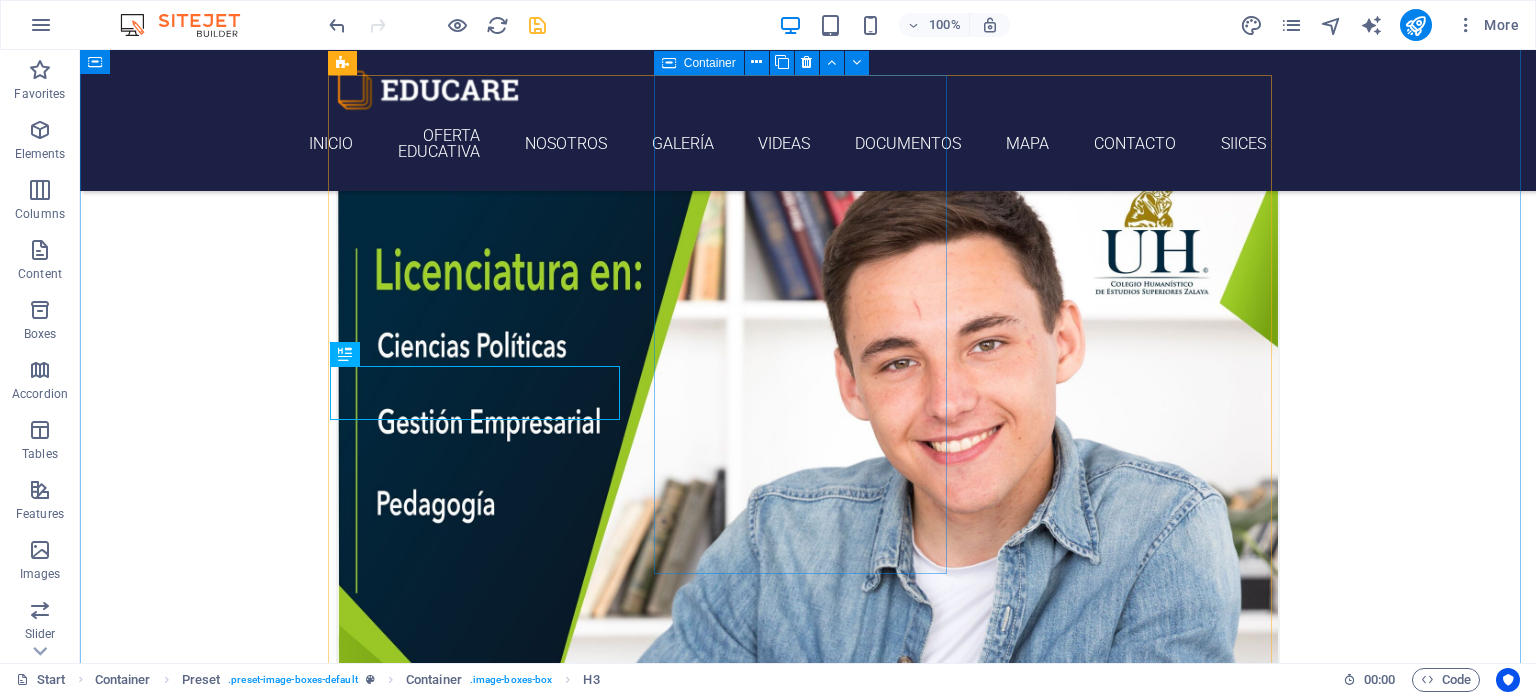 scroll, scrollTop: 600, scrollLeft: 0, axis: vertical 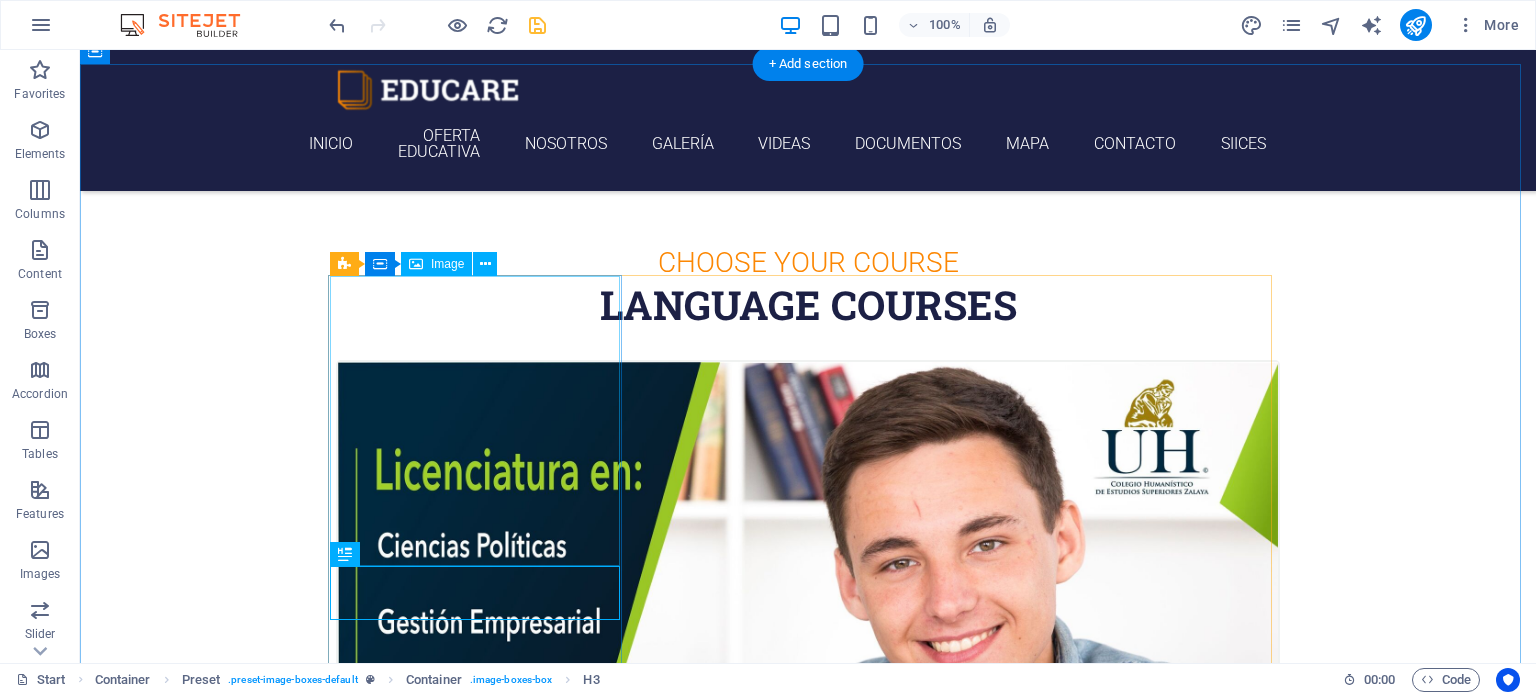 click at bounding box center [808, 831] 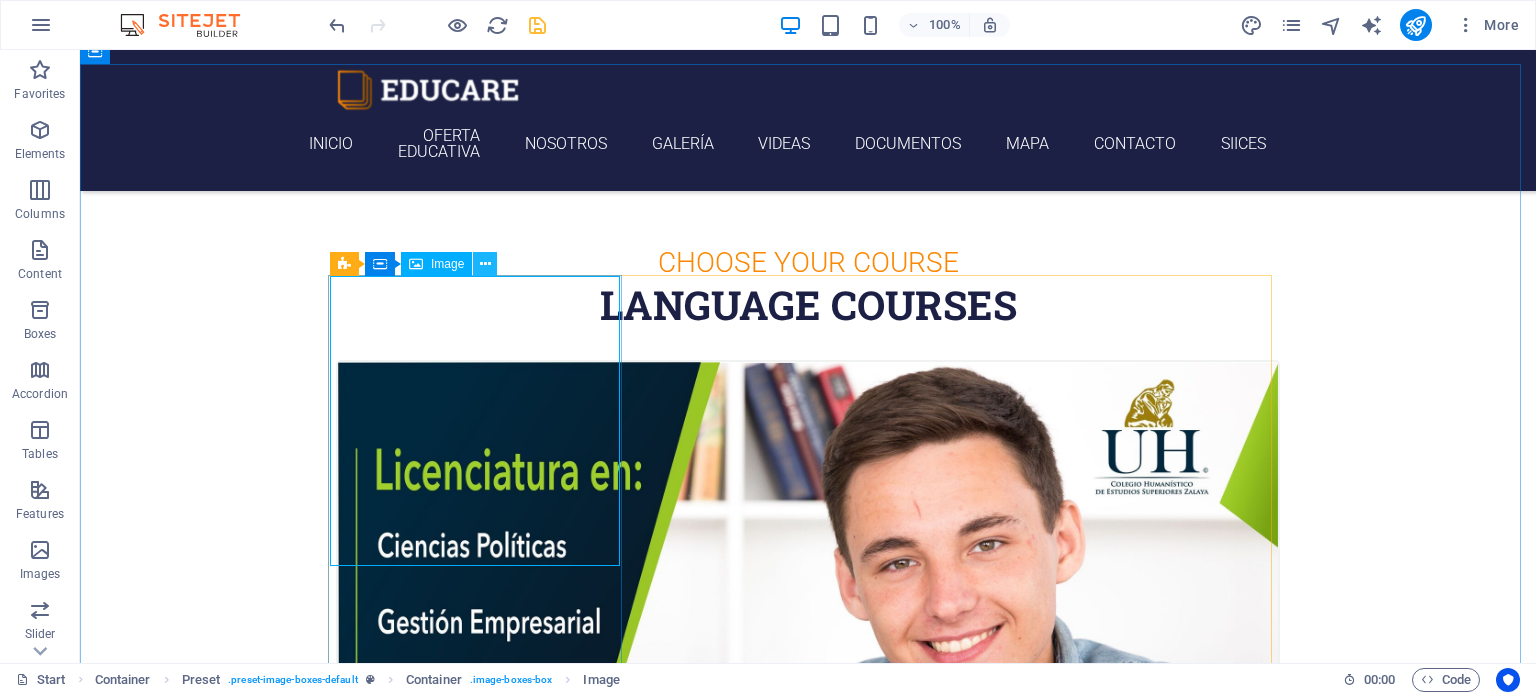 click at bounding box center (485, 264) 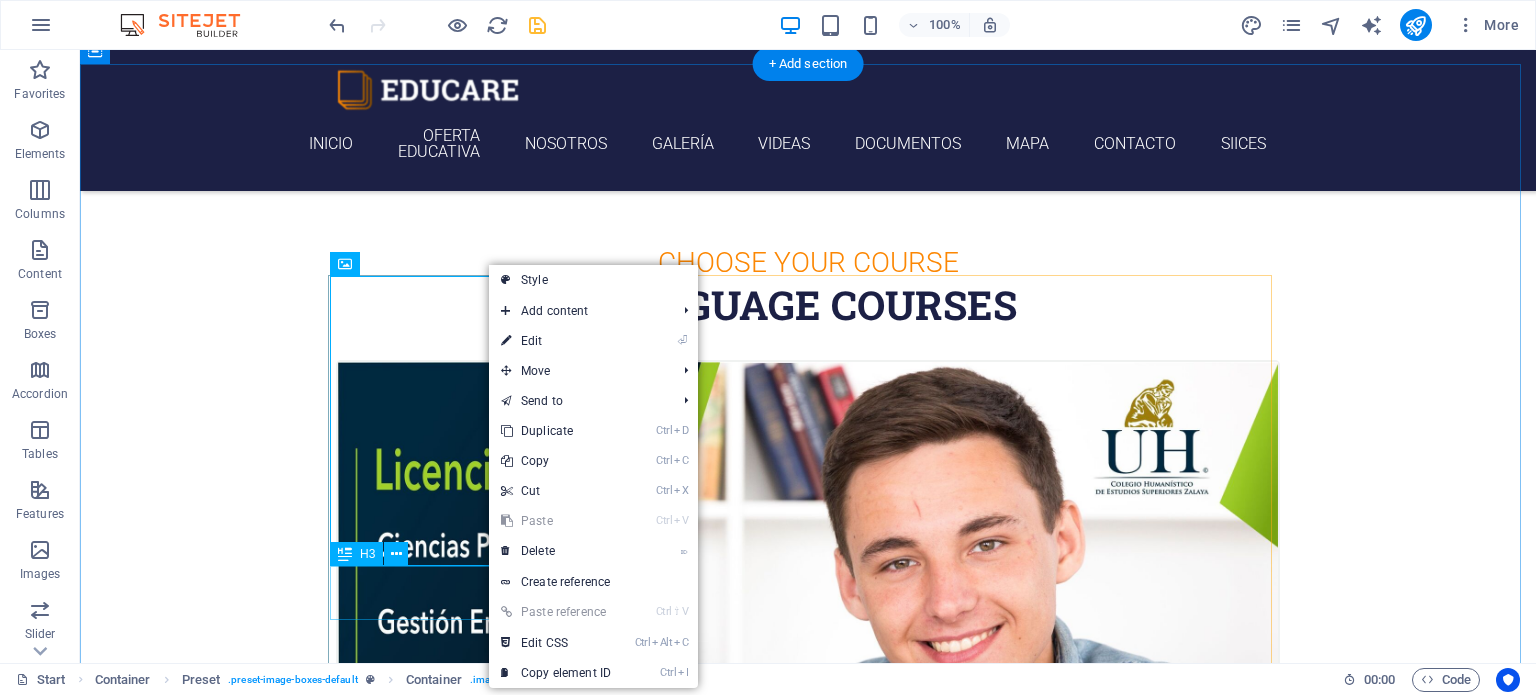 click on "Spanish" at bounding box center (808, 1328) 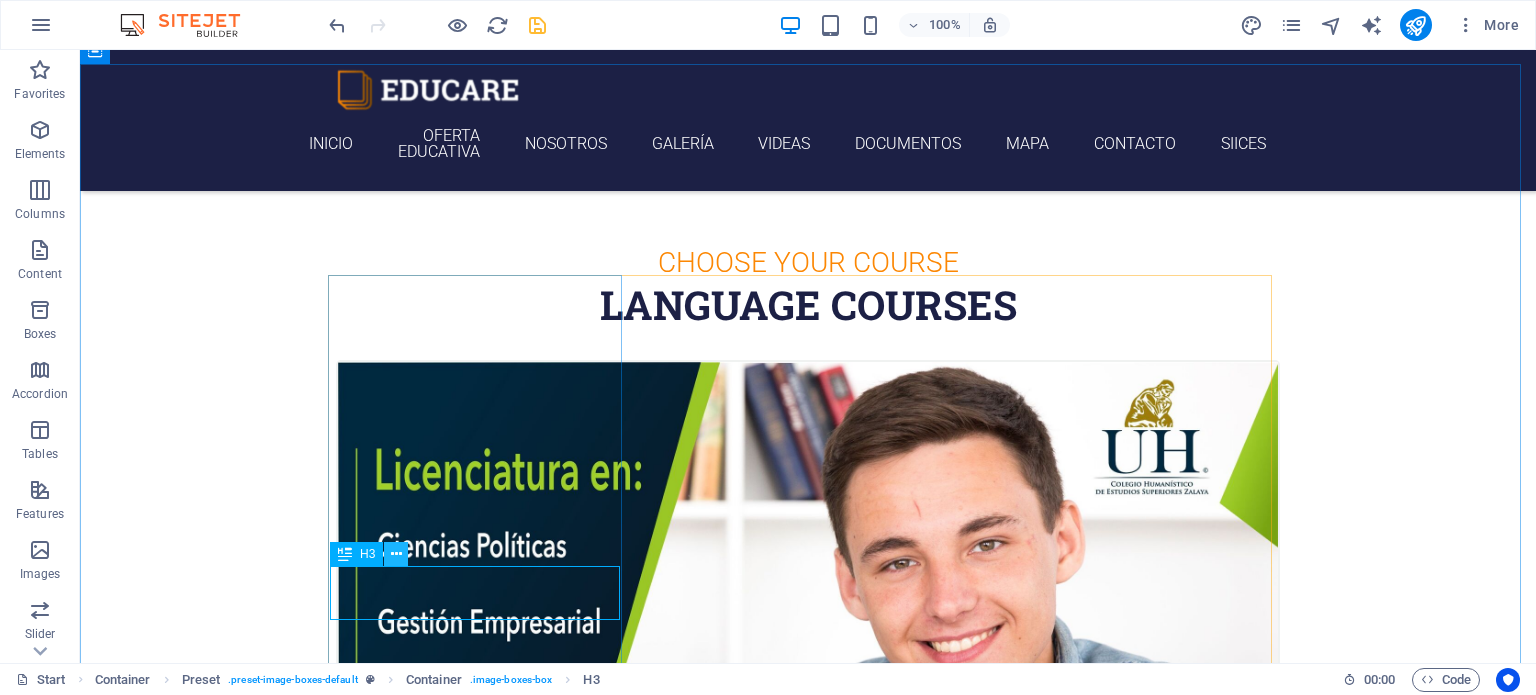 click at bounding box center (396, 554) 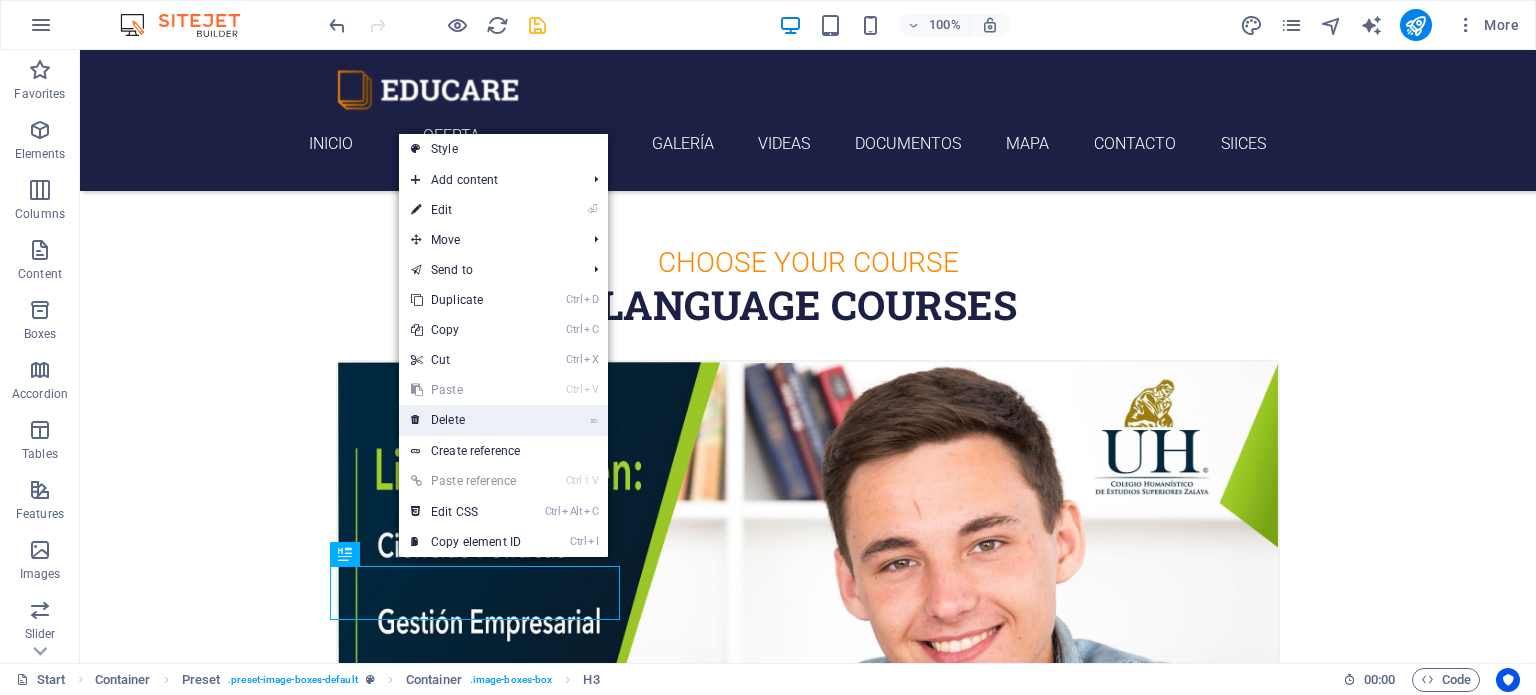 click on "⌦  Delete" at bounding box center [466, 420] 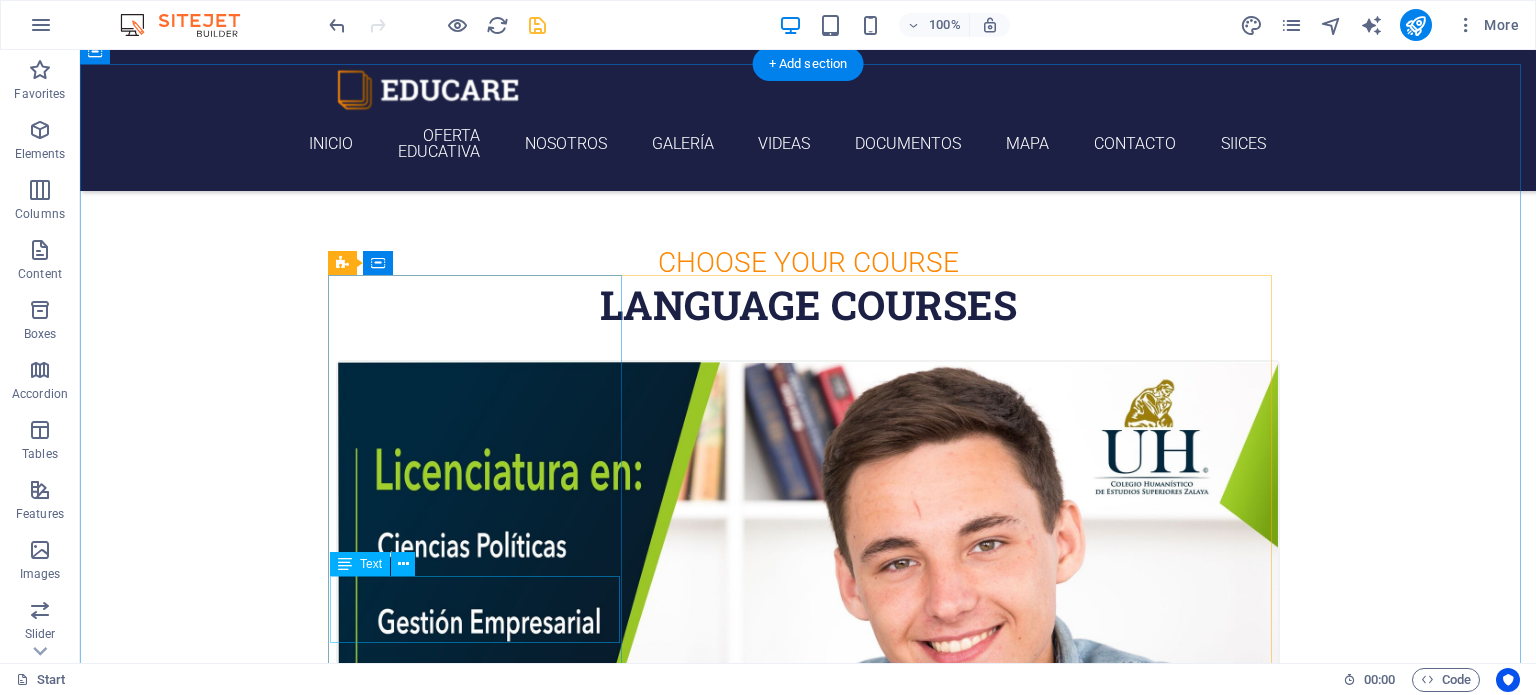 click on "12. September 2019  08:00 am - 04:00 pm" at bounding box center [808, 1344] 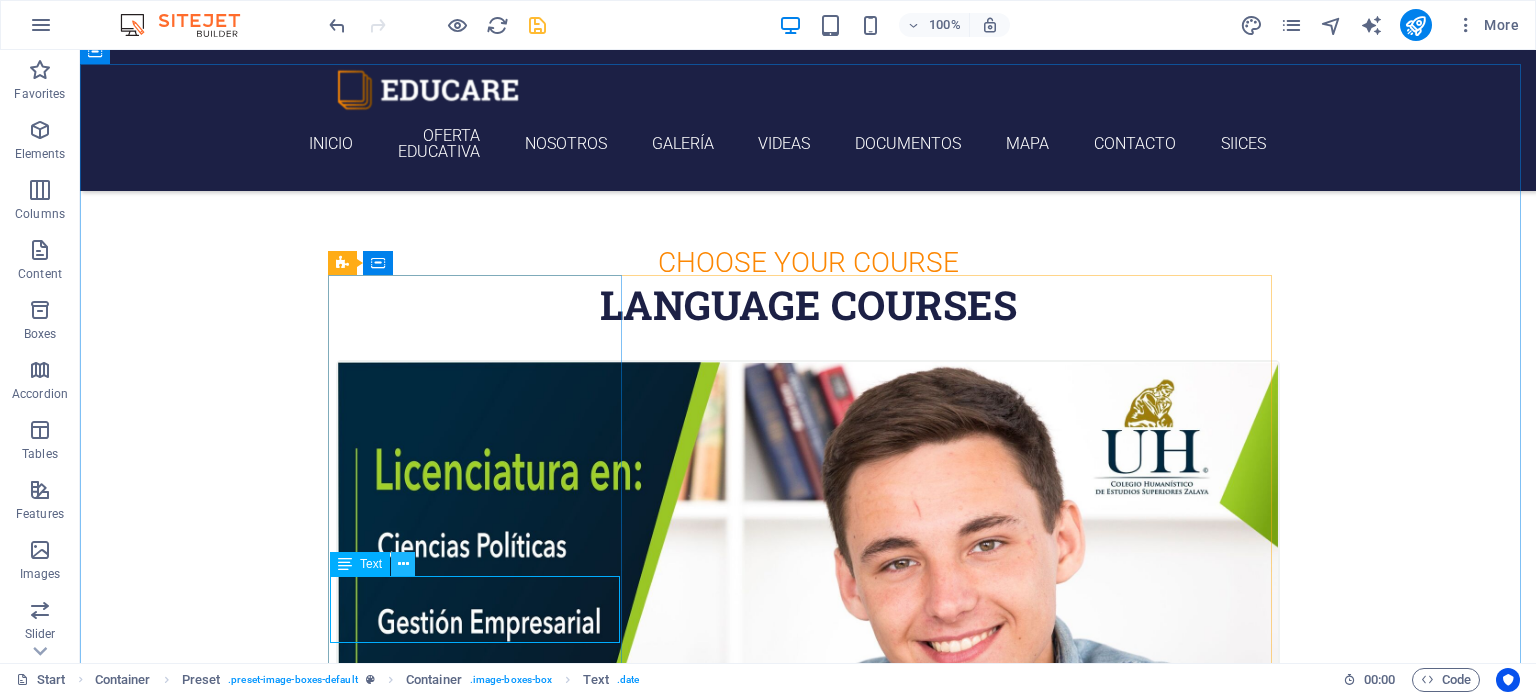 click at bounding box center (403, 564) 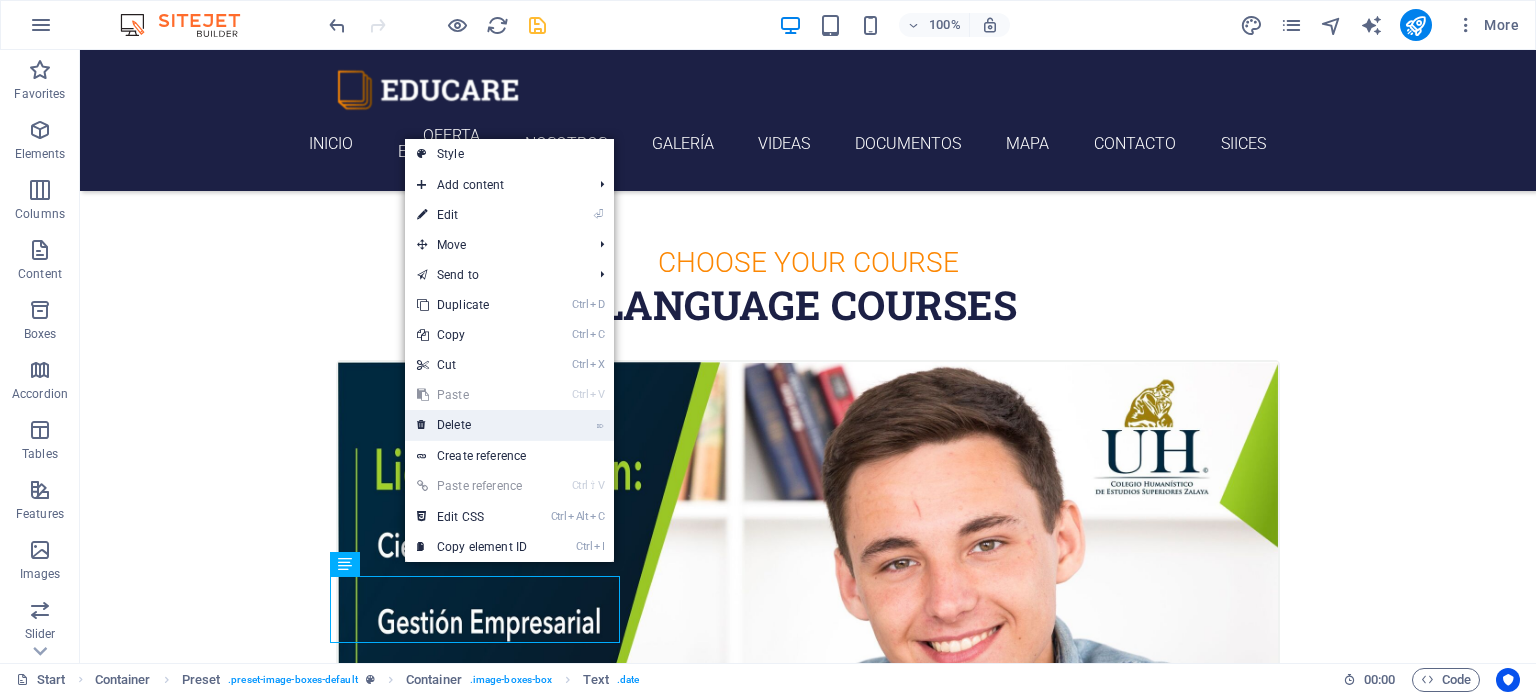 click on "⌦  Delete" at bounding box center (472, 425) 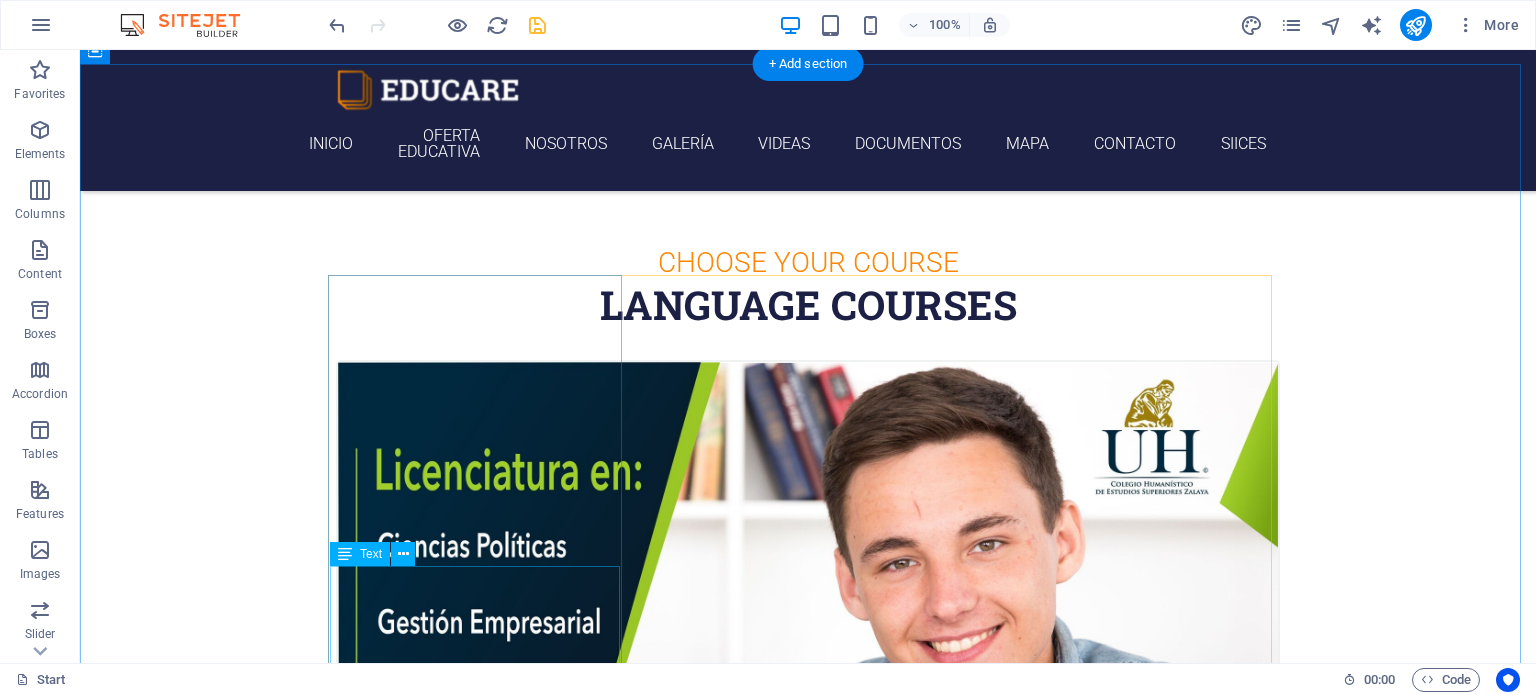 click on "Lorem ipsum dolor sit amet, consectetur adipisicing elit. Veritatis, dolorem!" at bounding box center (808, 1336) 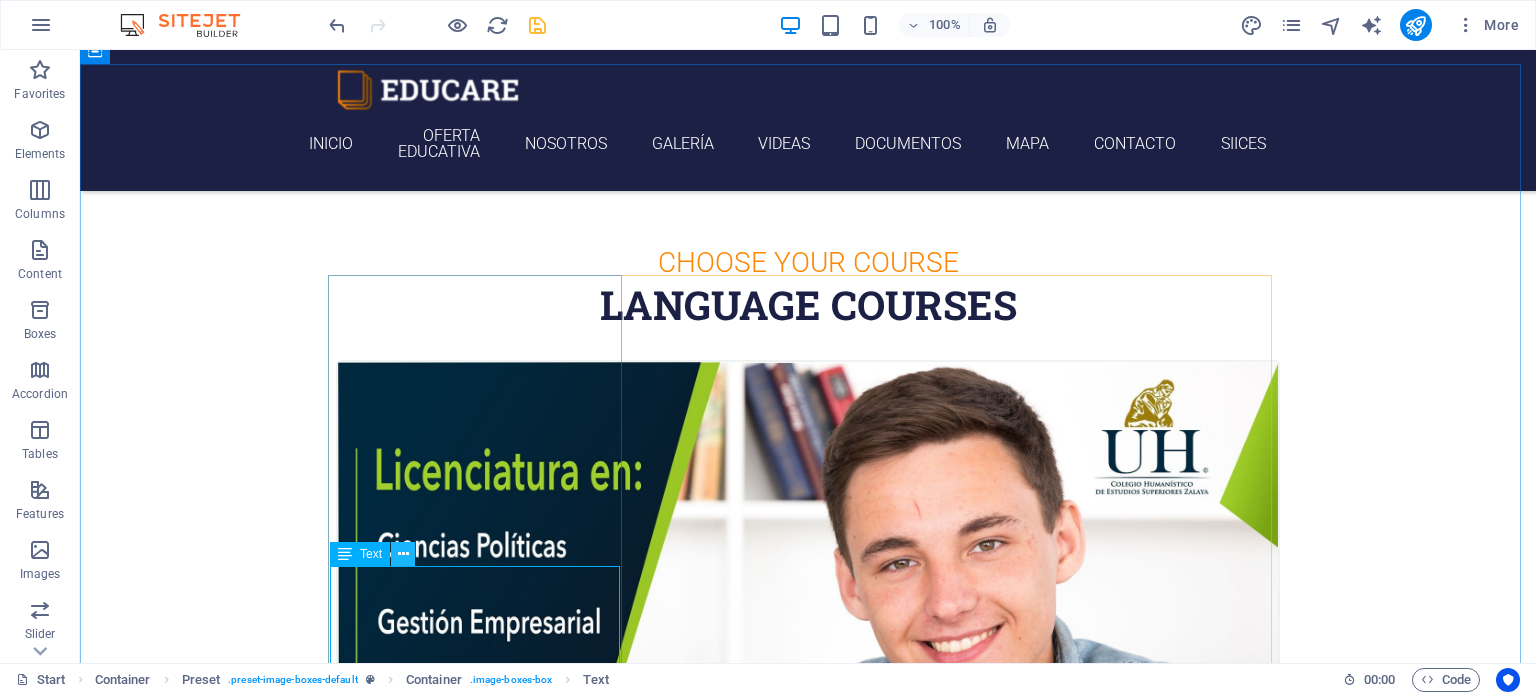 click at bounding box center [403, 554] 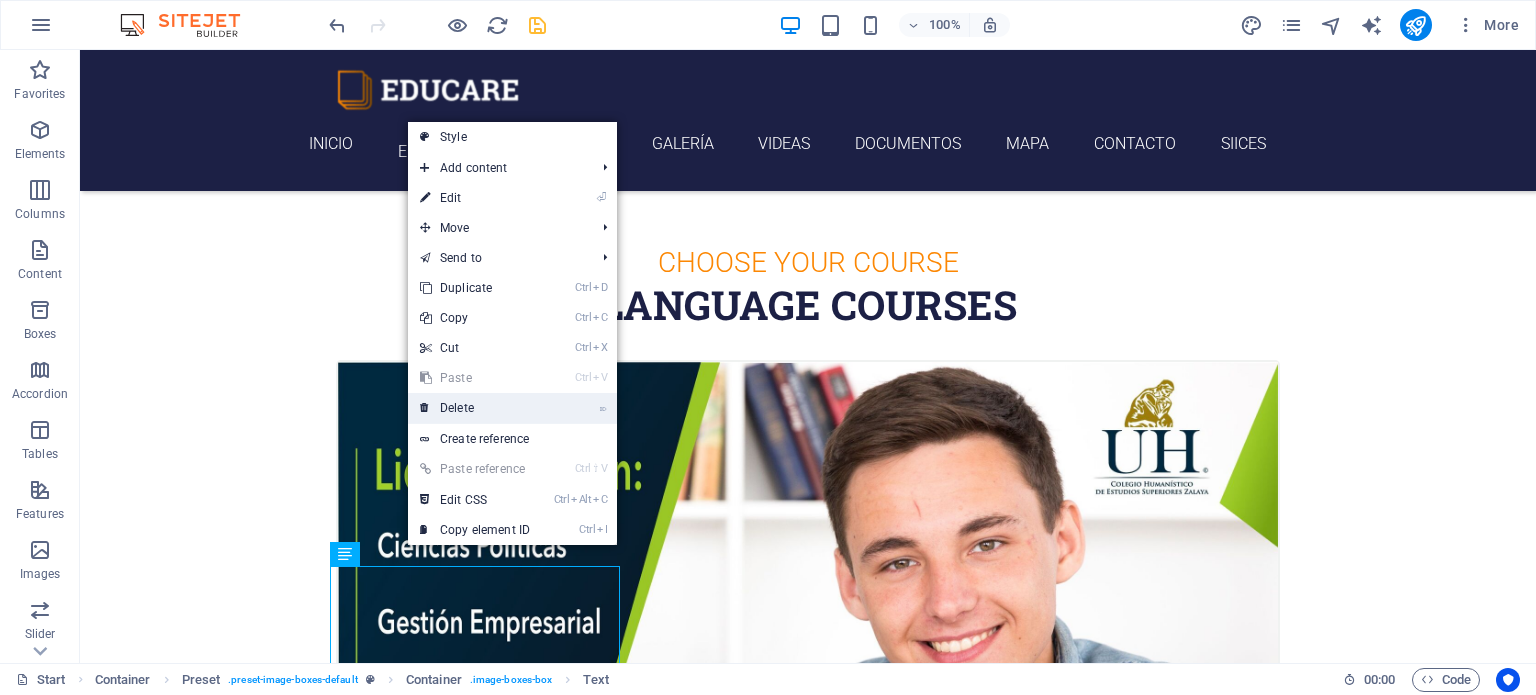 click on "⌦  Delete" at bounding box center (475, 408) 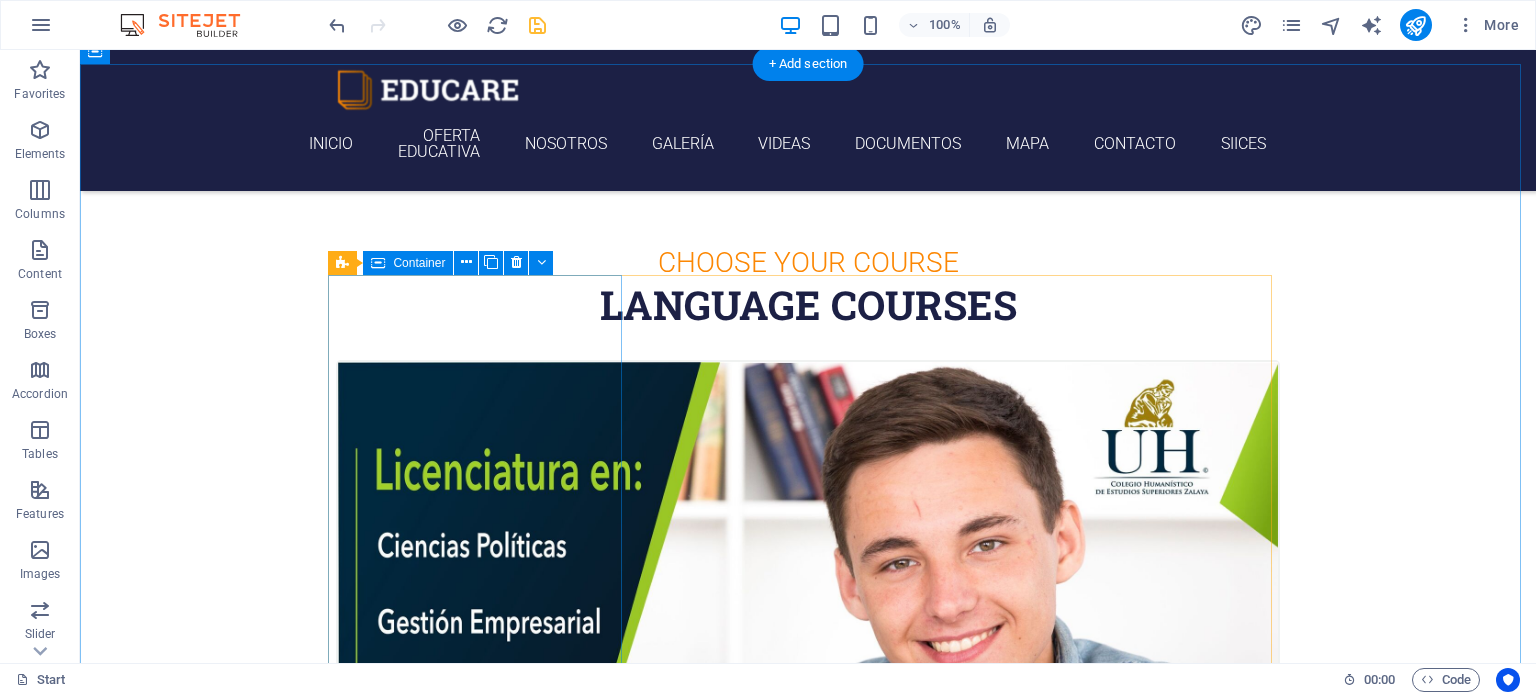 scroll, scrollTop: 800, scrollLeft: 0, axis: vertical 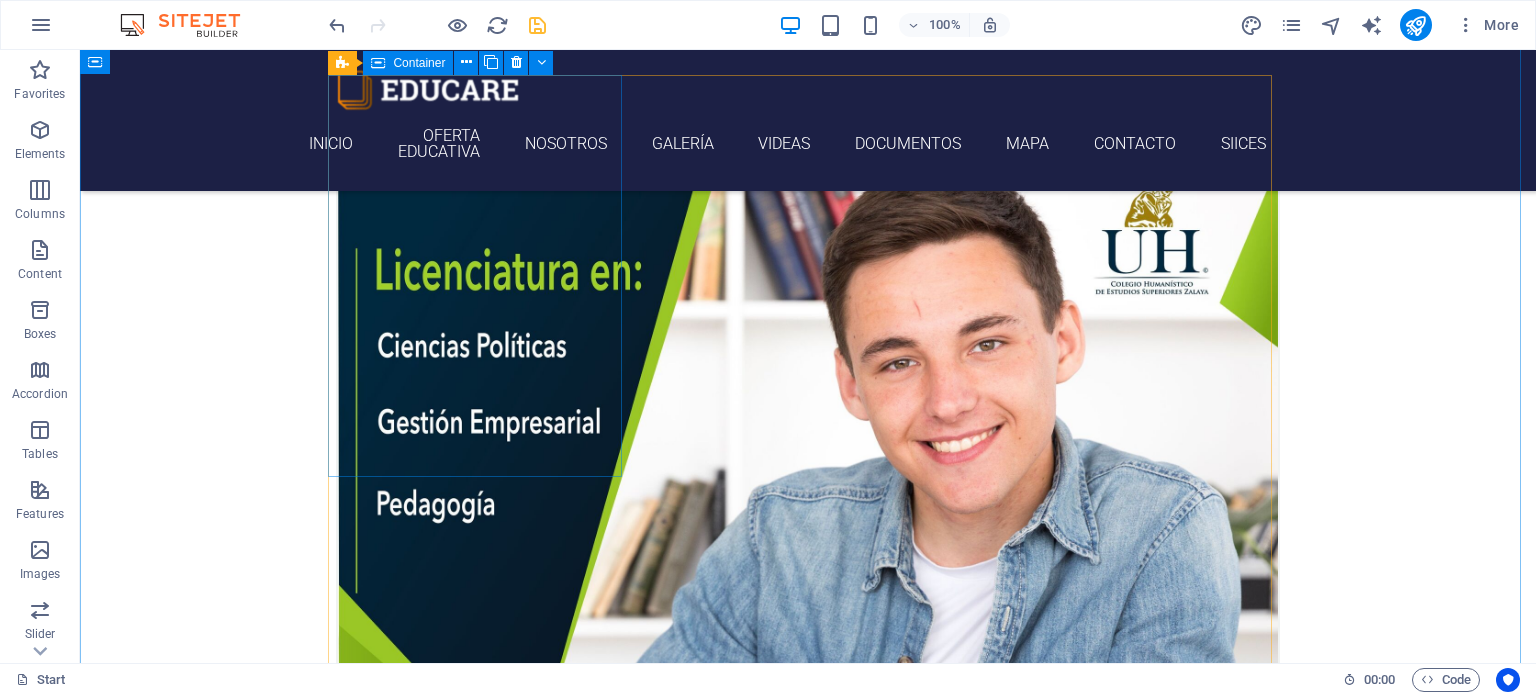 click at bounding box center (808, 643) 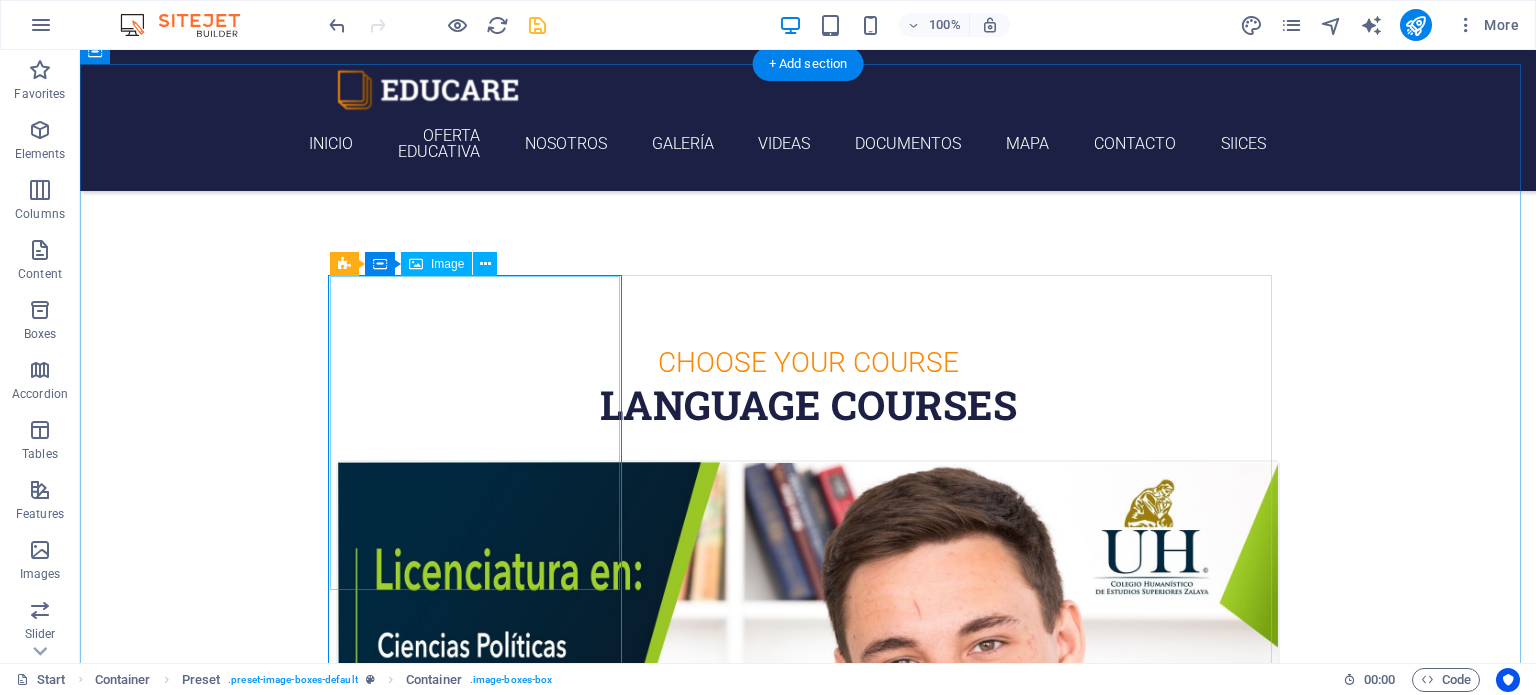scroll, scrollTop: 700, scrollLeft: 0, axis: vertical 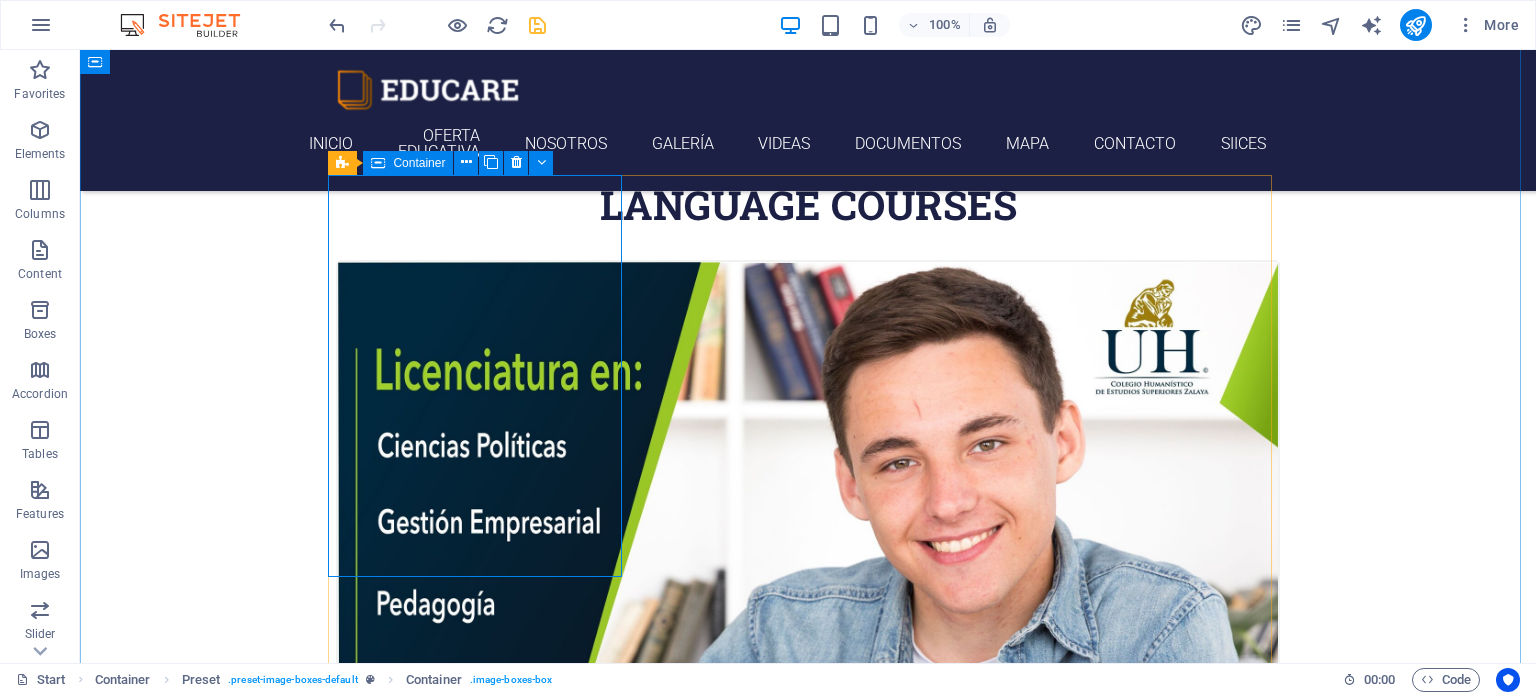 click at bounding box center [808, 743] 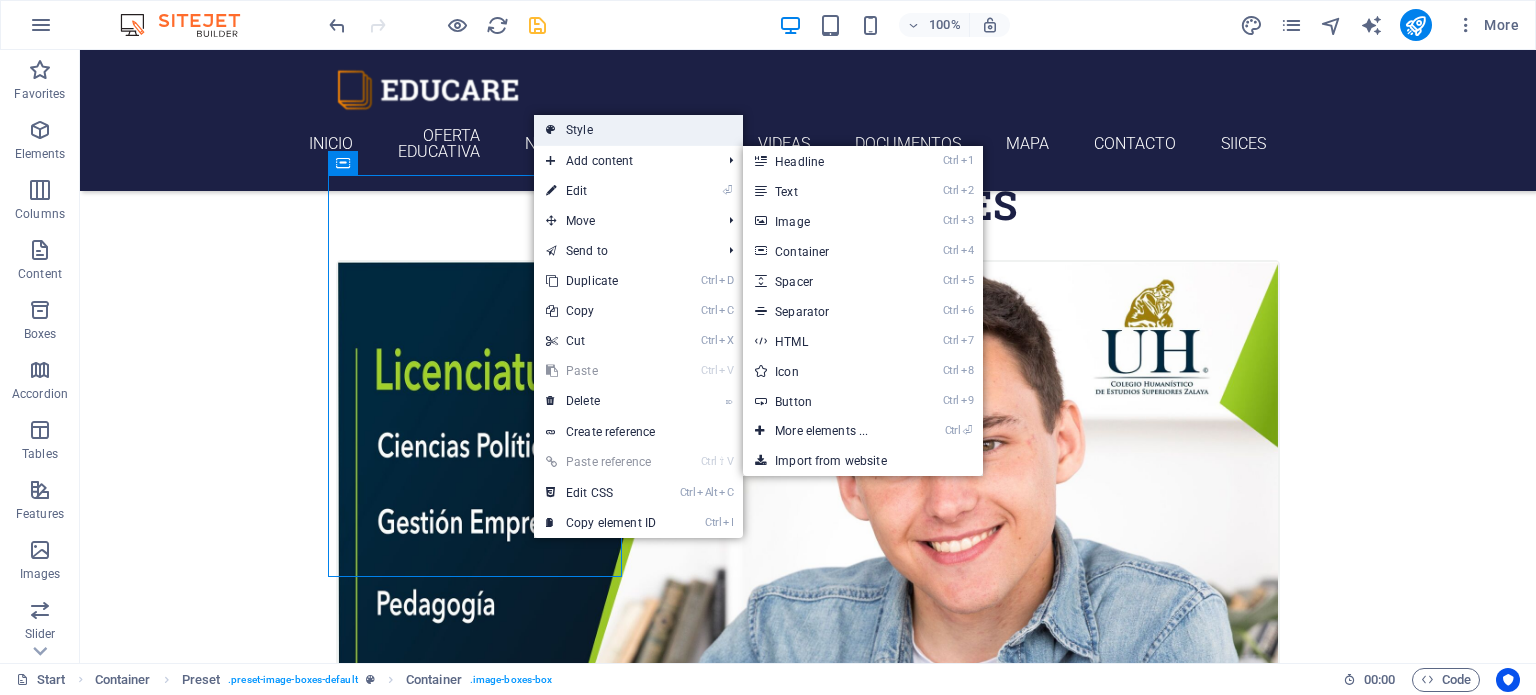 click on "Style" at bounding box center [638, 130] 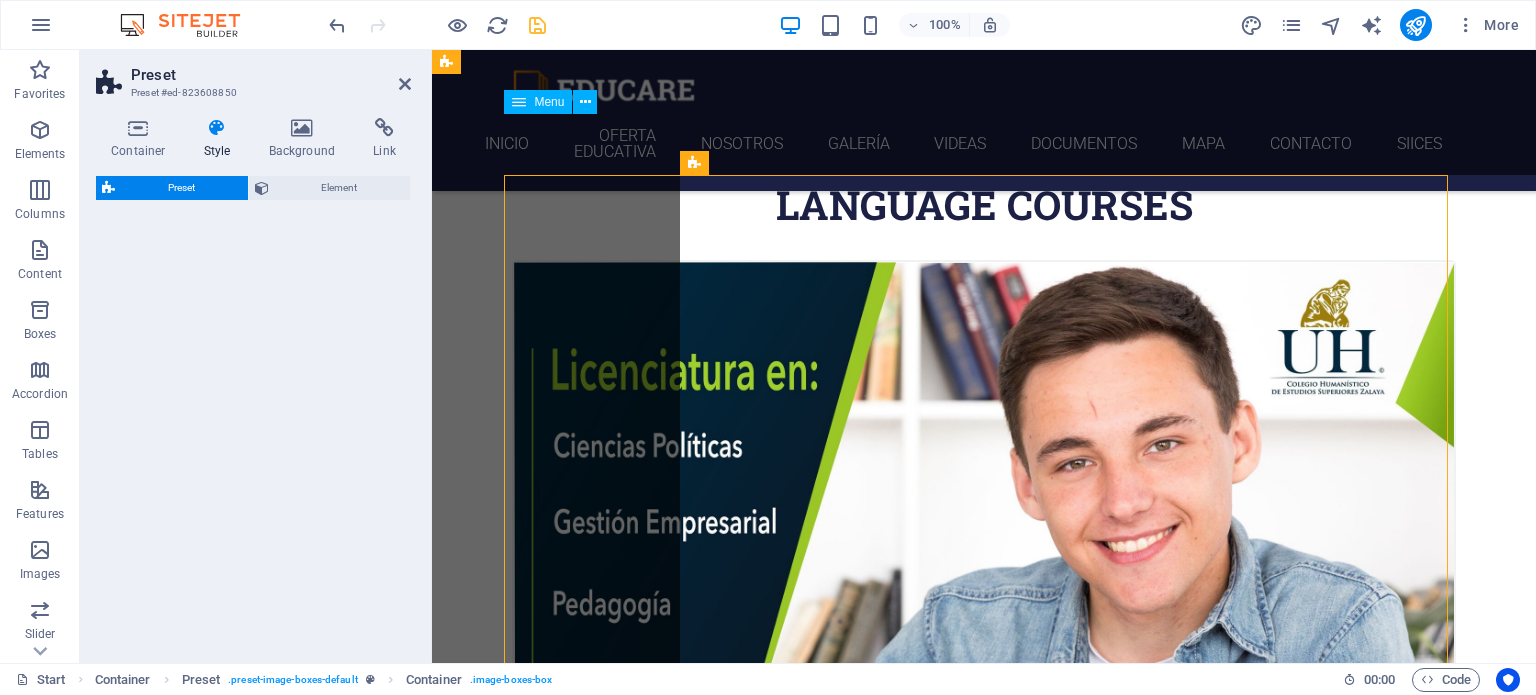select on "px" 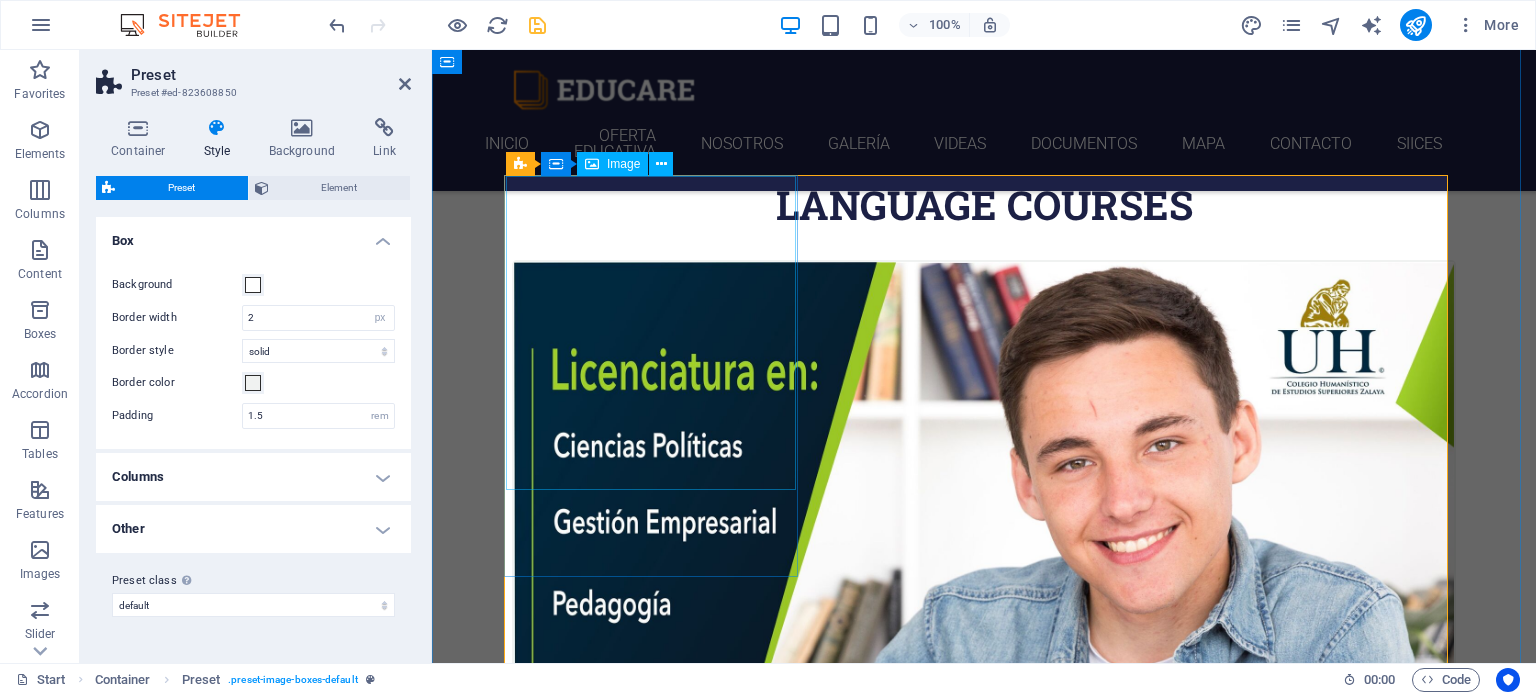 click at bounding box center (984, 743) 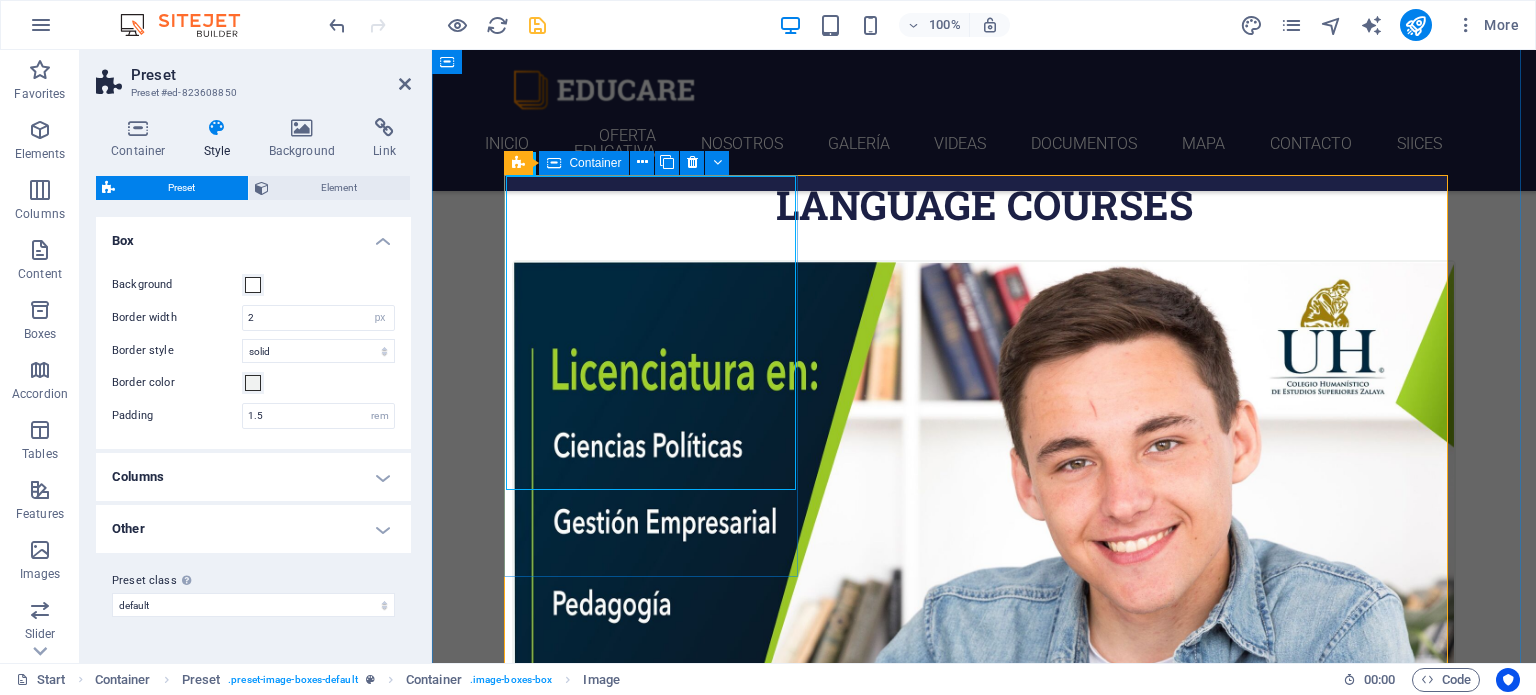 click at bounding box center [984, 743] 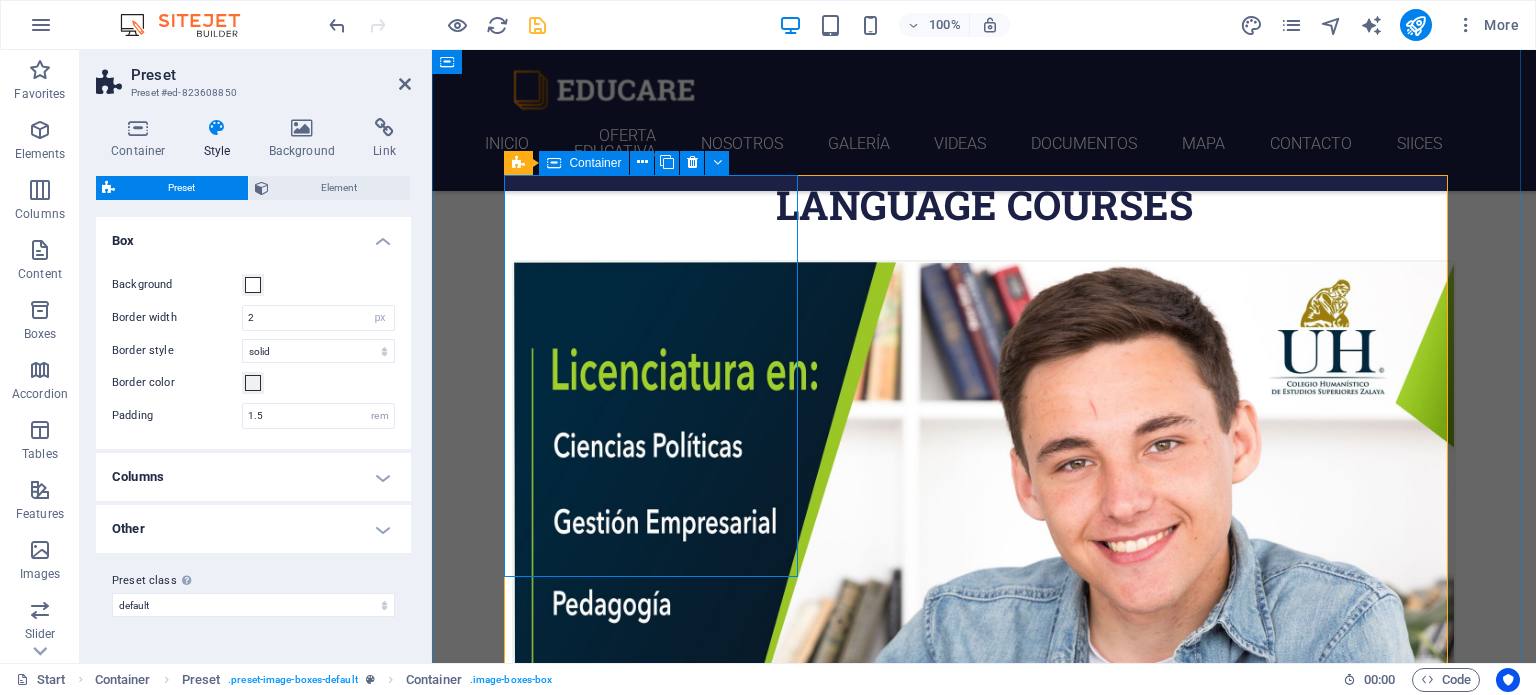 click at bounding box center [984, 743] 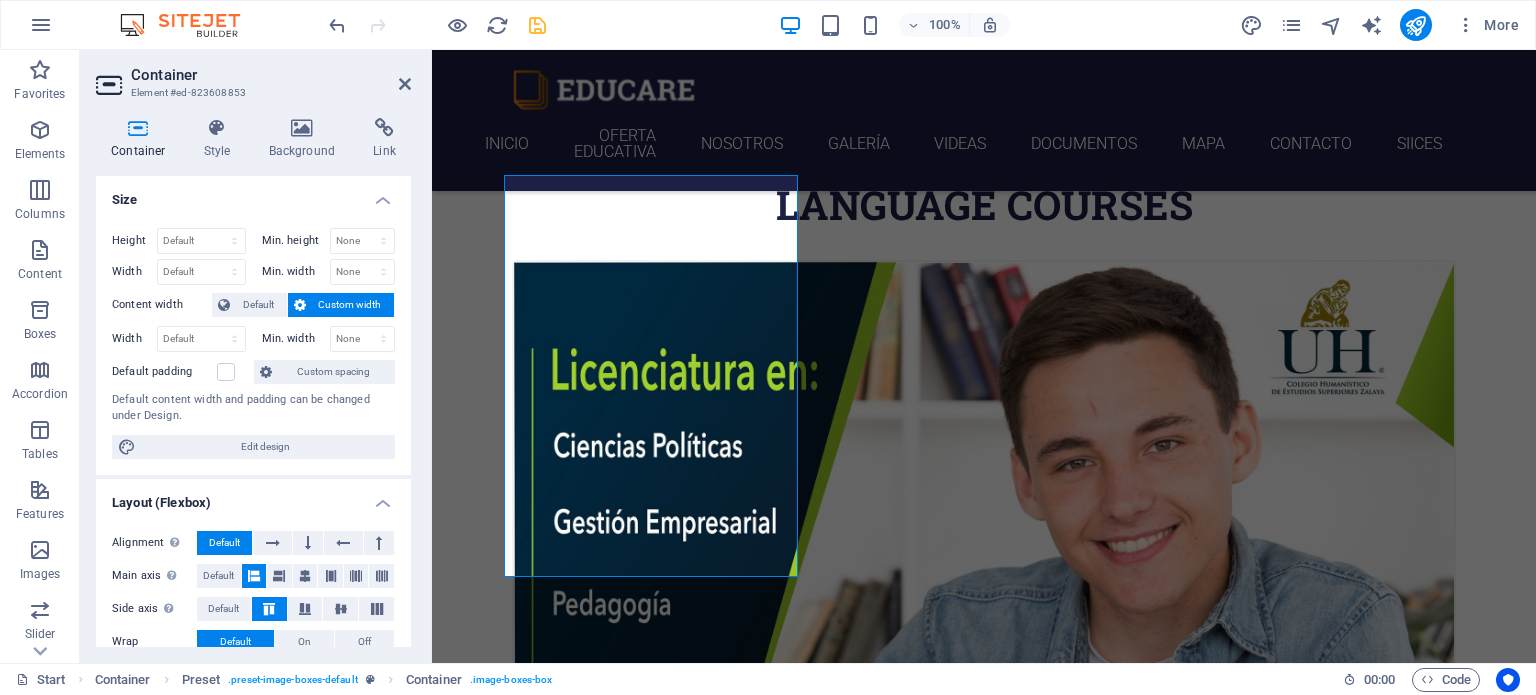 scroll, scrollTop: 100, scrollLeft: 0, axis: vertical 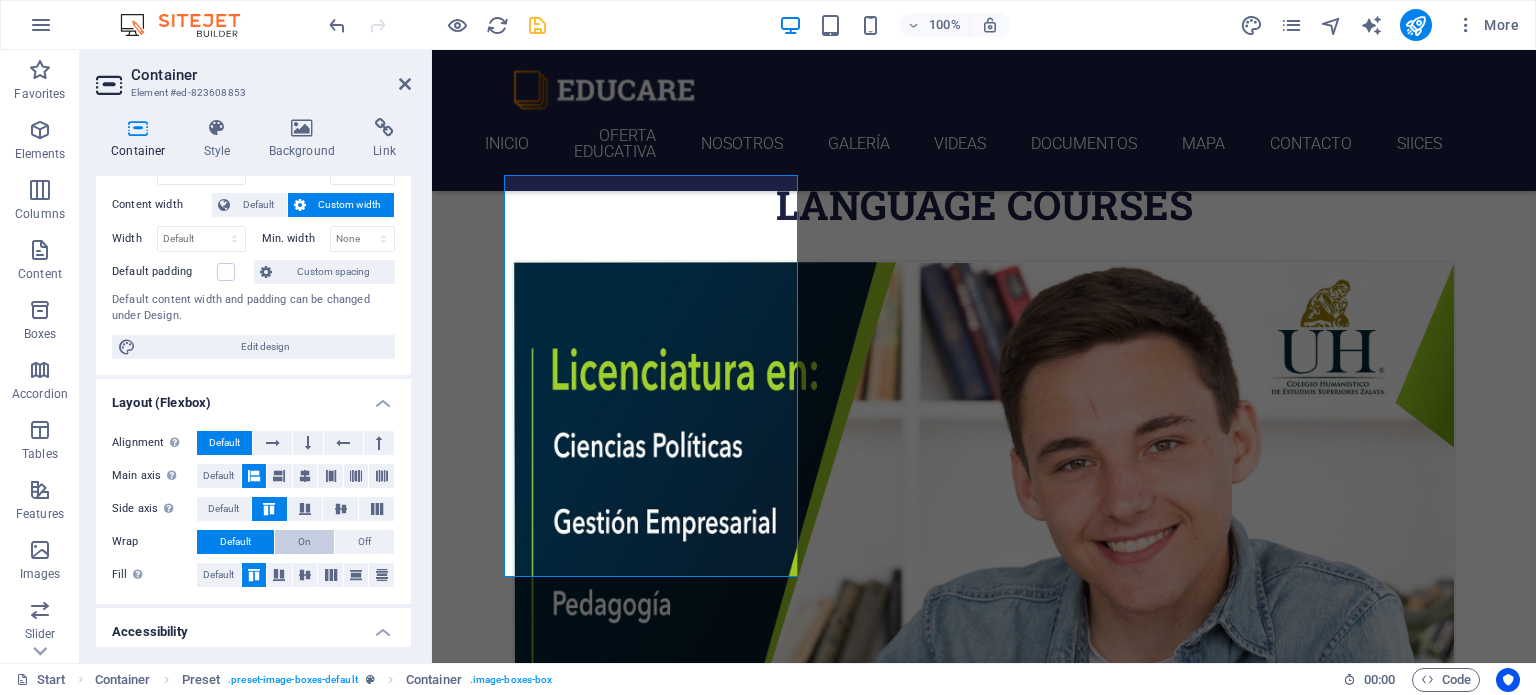click on "On" at bounding box center [304, 542] 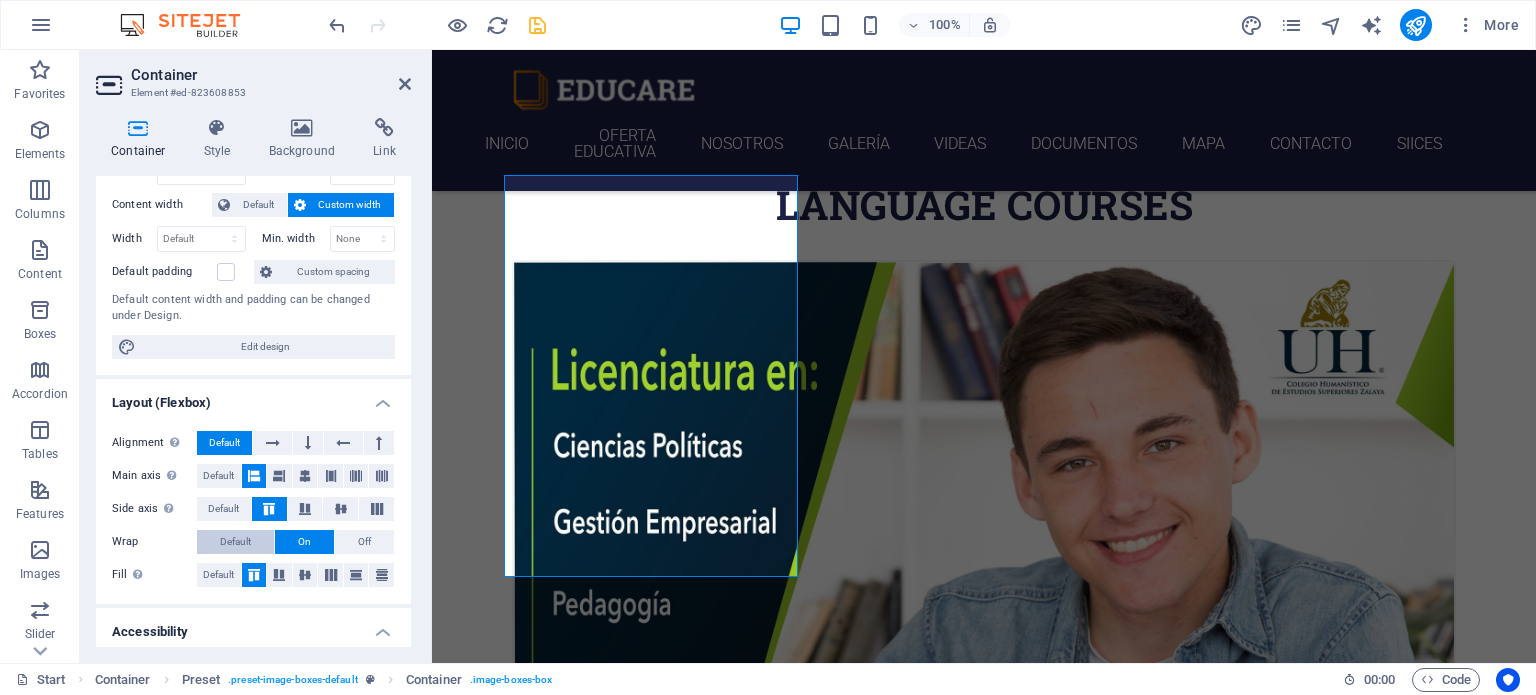click on "Default" at bounding box center [235, 542] 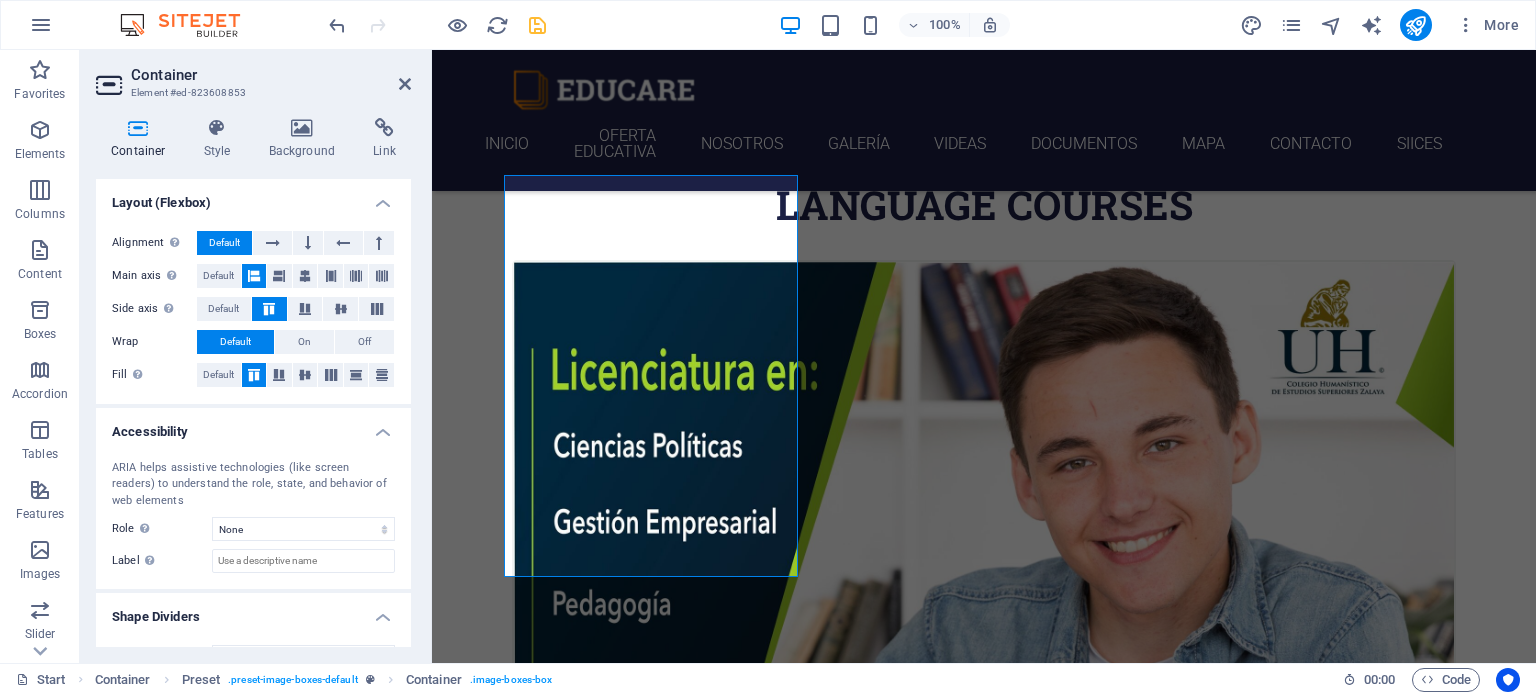scroll, scrollTop: 0, scrollLeft: 0, axis: both 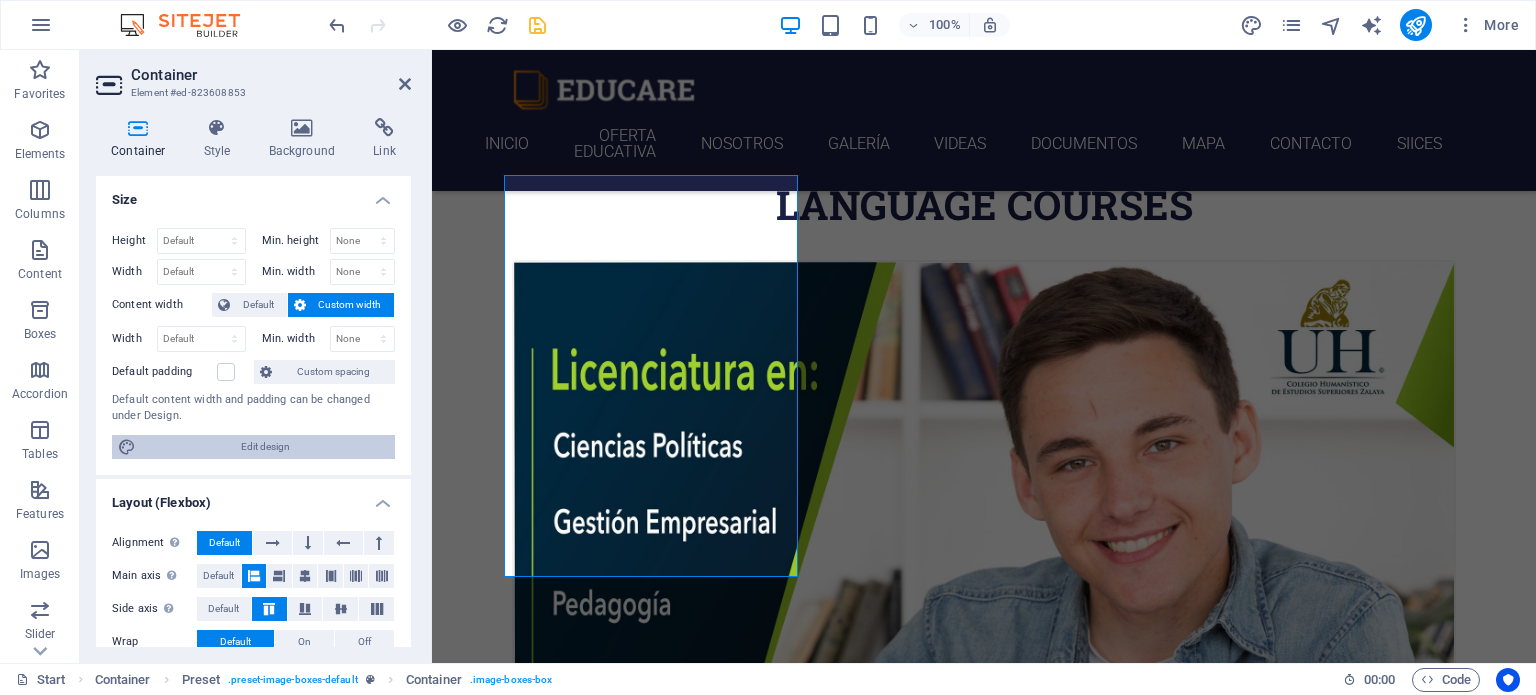 click on "Edit design" at bounding box center [265, 447] 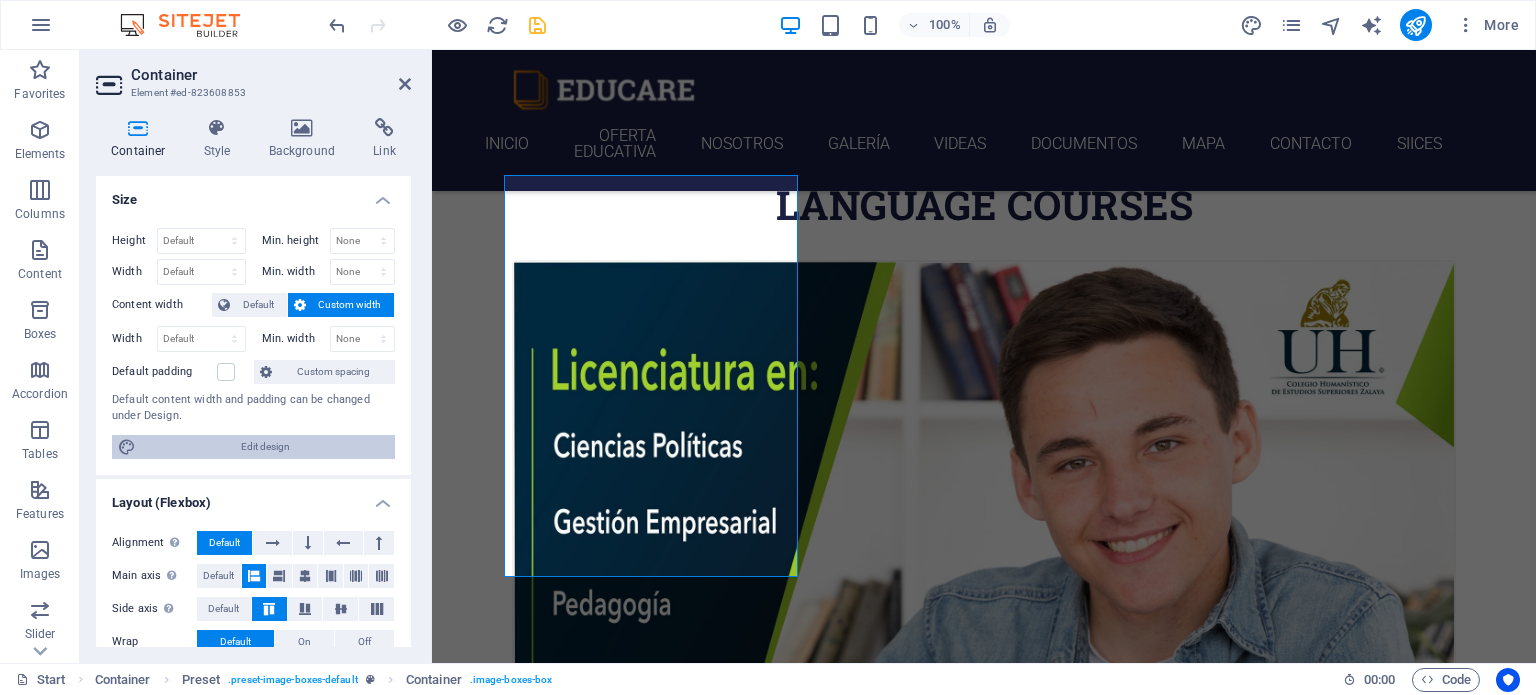 select on "rem" 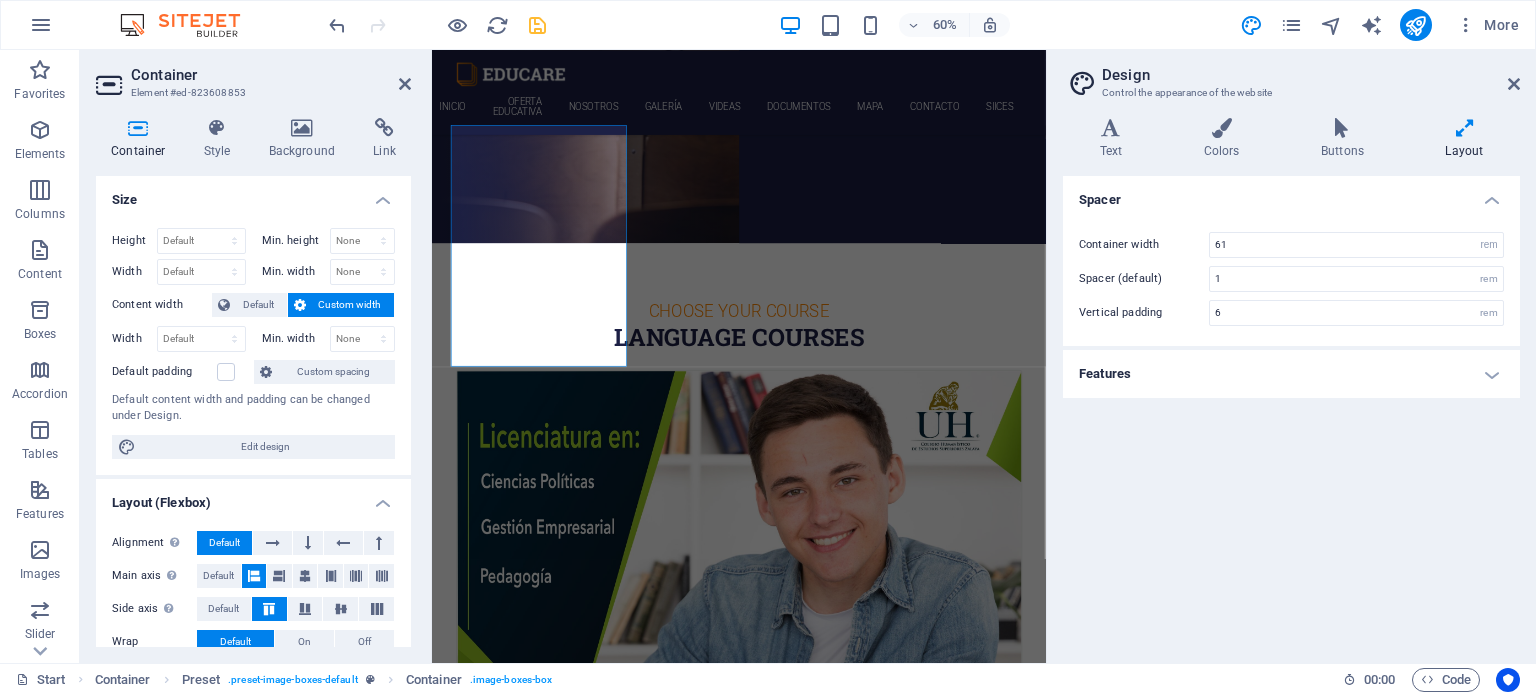scroll, scrollTop: 1108, scrollLeft: 0, axis: vertical 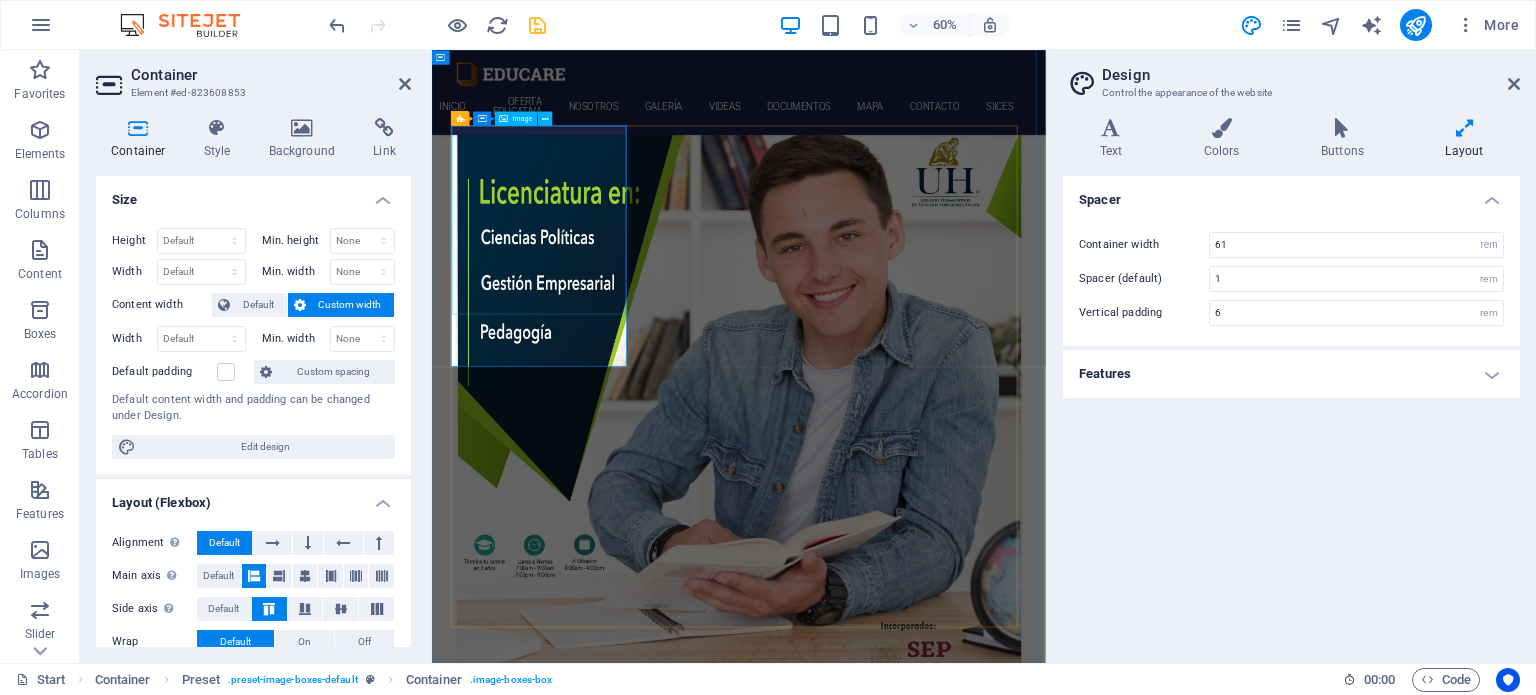 click at bounding box center [944, 658] 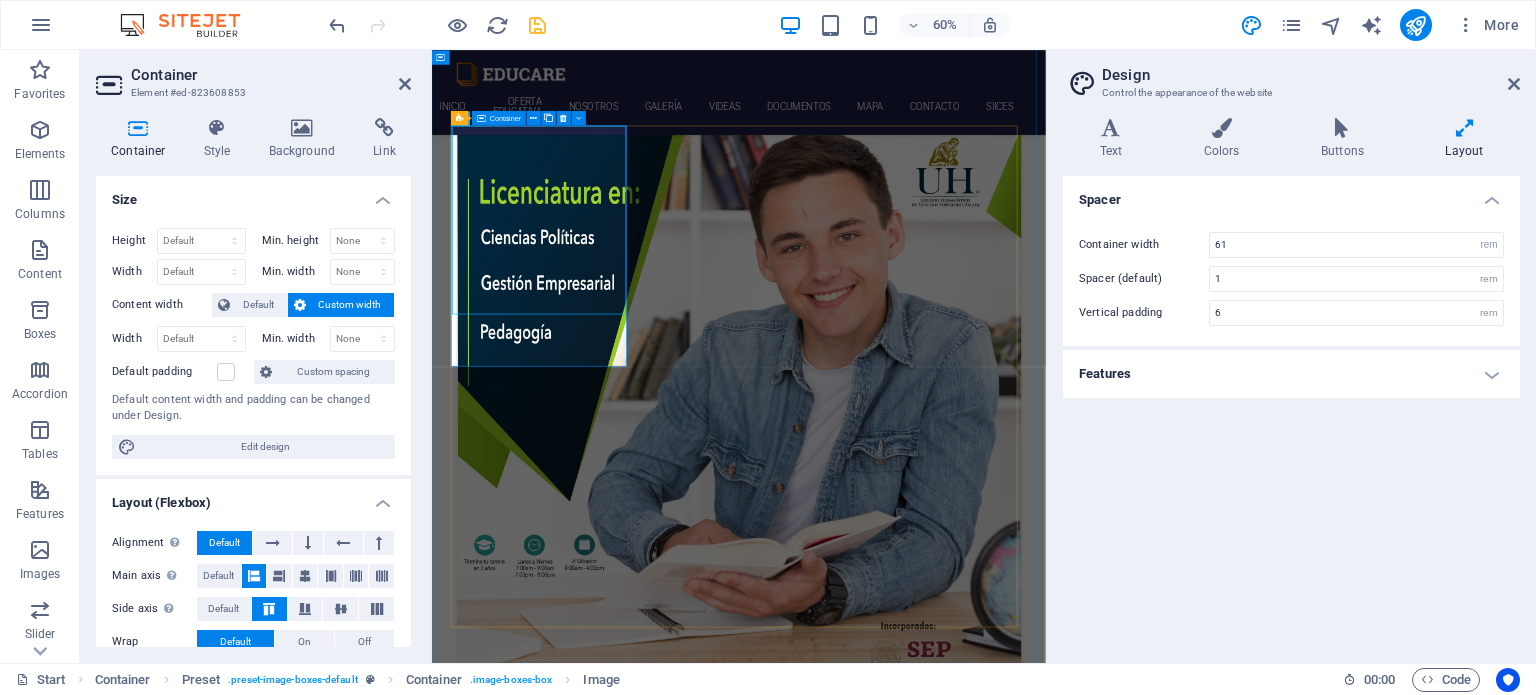 click at bounding box center (944, 658) 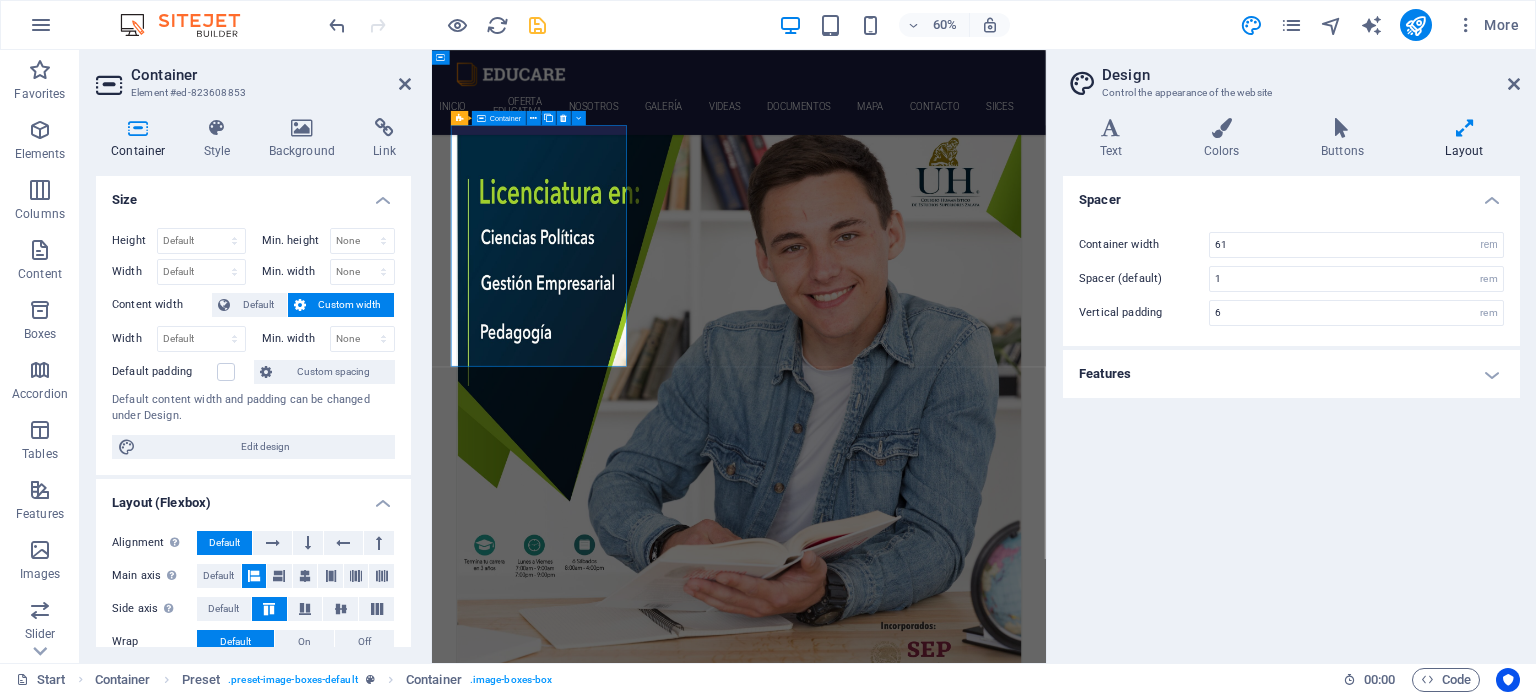 click at bounding box center [944, 658] 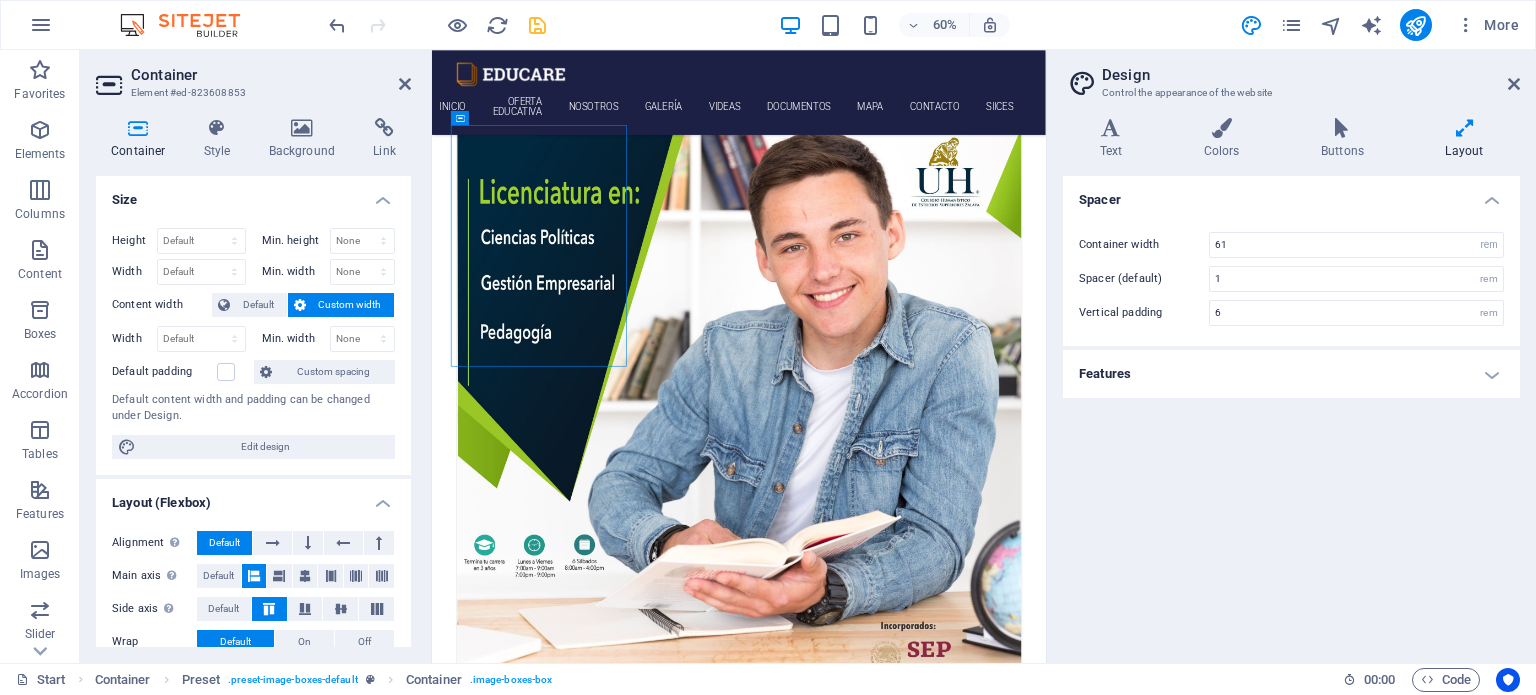 drag, startPoint x: 1367, startPoint y: 26, endPoint x: 1369, endPoint y: 40, distance: 14.142136 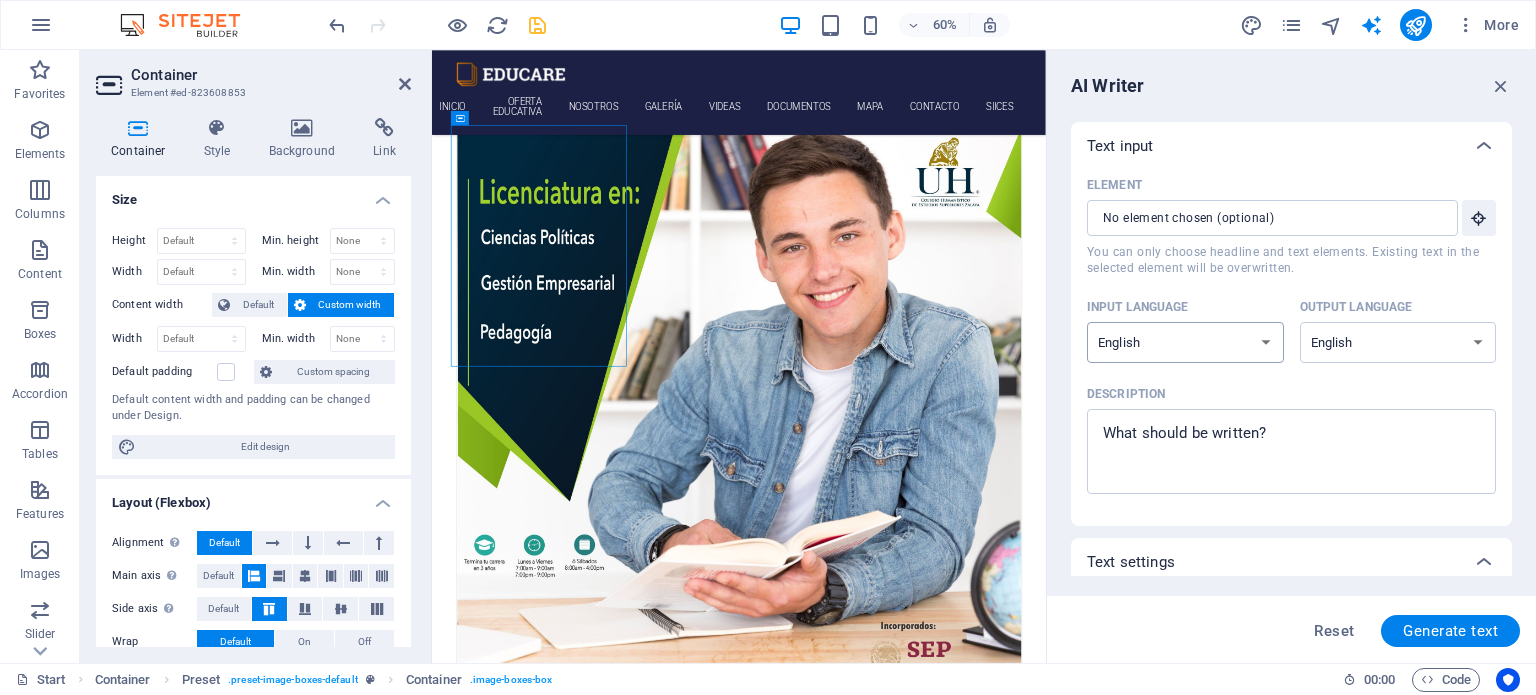 click on "Albanian Arabic Armenian Awadhi Azerbaijani Bashkir Basque Belarusian Bengali Bhojpuri Bosnian Brazilian Portuguese Bulgarian Cantonese (Yue) Catalan Chhattisgarhi Chinese Croatian Czech Danish Dogri Dutch English Estonian Faroese Finnish French Galician Georgian German Greek Gujarati Haryanvi Hindi Hungarian Indonesian Irish Italian Japanese Javanese Kannada Kashmiri Kazakh Konkani Korean Kyrgyz Latvian Lithuanian Macedonian Maithili Malay Maltese Mandarin Mandarin Chinese Marathi Marwari Min Nan Moldovan Mongolian Montenegrin Nepali Norwegian Oriya Pashto Persian (Farsi) Polish Portuguese Punjabi Rajasthani Romanian Russian Sanskrit Santali Serbian Sindhi Sinhala Slovak Slovene Slovenian Spanish Ukrainian Urdu Uzbek Vietnamese Welsh Wu" at bounding box center [1185, 342] 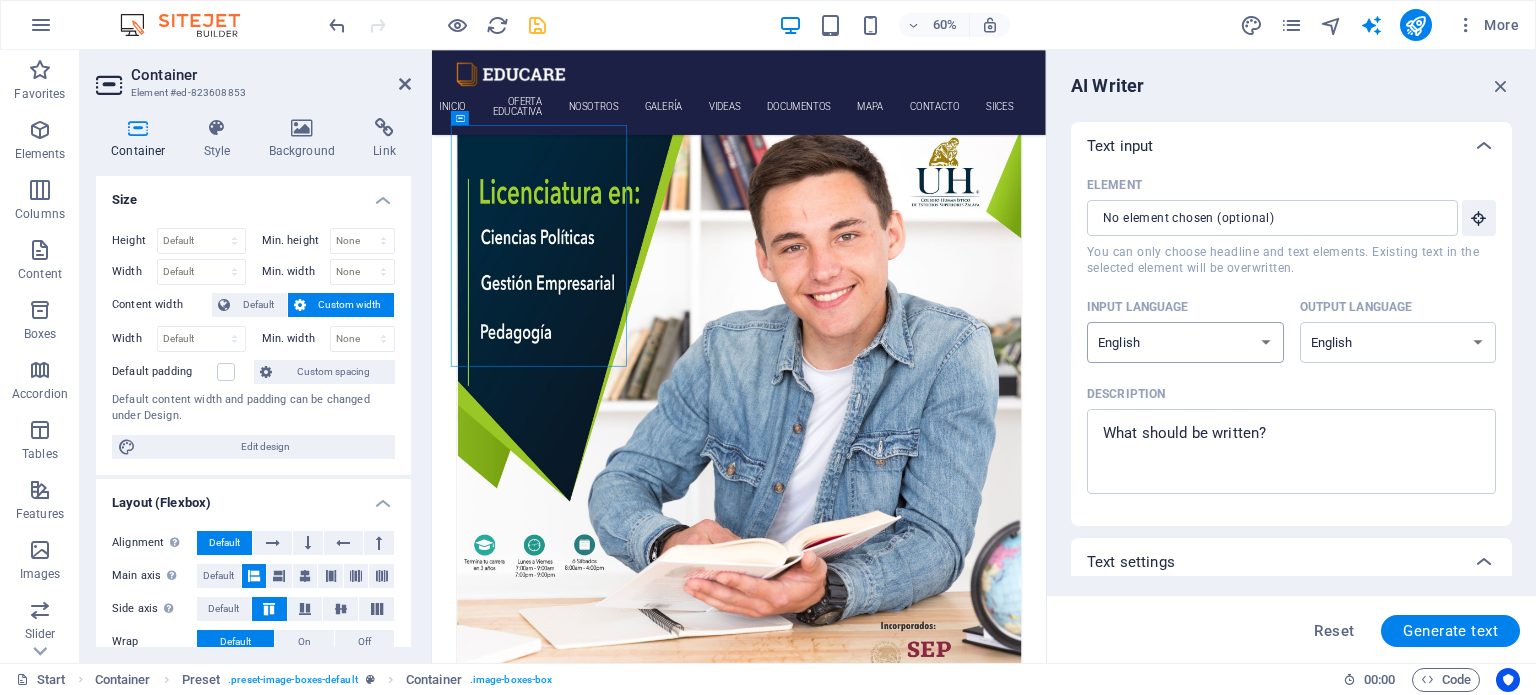 select on "Spanish" 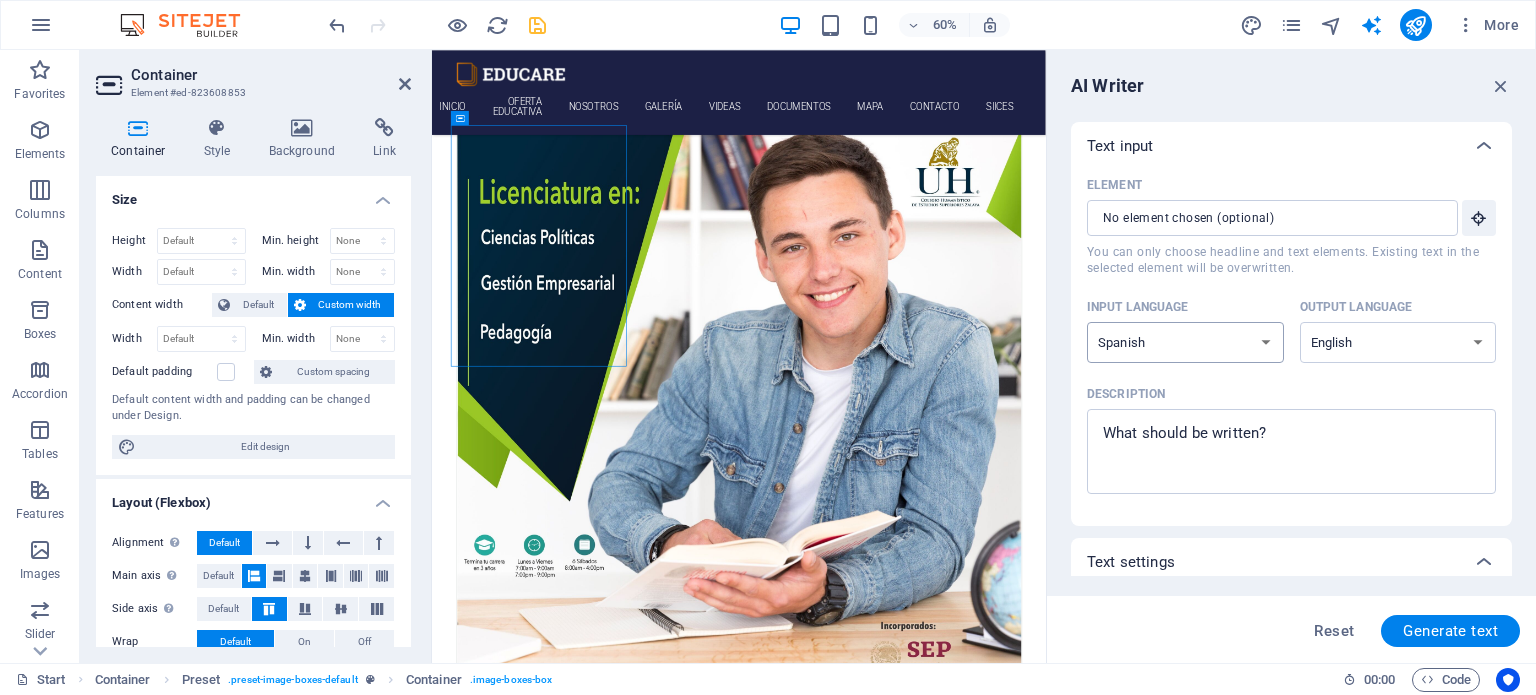 click on "Albanian Arabic Armenian Awadhi Azerbaijani Bashkir Basque Belarusian Bengali Bhojpuri Bosnian Brazilian Portuguese Bulgarian Cantonese (Yue) Catalan Chhattisgarhi Chinese Croatian Czech Danish Dogri Dutch English Estonian Faroese Finnish French Galician Georgian German Greek Gujarati Haryanvi Hindi Hungarian Indonesian Irish Italian Japanese Javanese Kannada Kashmiri Kazakh Konkani Korean Kyrgyz Latvian Lithuanian Macedonian Maithili Malay Maltese Mandarin Mandarin Chinese Marathi Marwari Min Nan Moldovan Mongolian Montenegrin Nepali Norwegian Oriya Pashto Persian (Farsi) Polish Portuguese Punjabi Rajasthani Romanian Russian Sanskrit Santali Serbian Sindhi Sinhala Slovak Slovene Slovenian Spanish Ukrainian Urdu Uzbek Vietnamese Welsh Wu" at bounding box center [1185, 342] 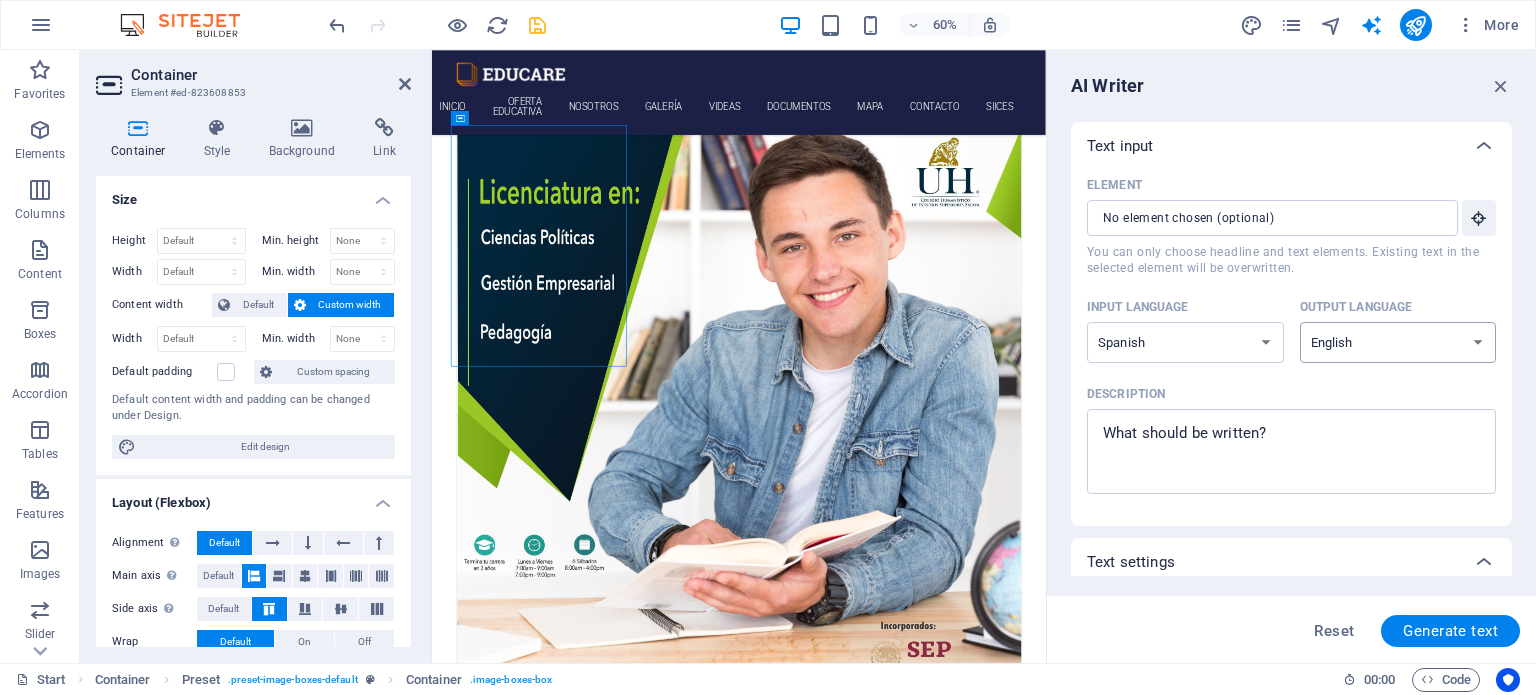 click on "Albanian Arabic Armenian Awadhi Azerbaijani Bashkir Basque Belarusian Bengali Bhojpuri Bosnian Brazilian Portuguese Bulgarian Cantonese (Yue) Catalan Chhattisgarhi Chinese Croatian Czech Danish Dogri Dutch English Estonian Faroese Finnish French Galician Georgian German Greek Gujarati Haryanvi Hindi Hungarian Indonesian Irish Italian Japanese Javanese Kannada Kashmiri Kazakh Konkani Korean Kyrgyz Latvian Lithuanian Macedonian Maithili Malay Maltese Mandarin Mandarin Chinese Marathi Marwari Min Nan Moldovan Mongolian Montenegrin Nepali Norwegian Oriya Pashto Persian (Farsi) Polish Portuguese Punjabi Rajasthani Romanian Russian Sanskrit Santali Serbian Sindhi Sinhala Slovak Slovene Slovenian Spanish Ukrainian Urdu Uzbek Vietnamese Welsh Wu" at bounding box center (1398, 342) 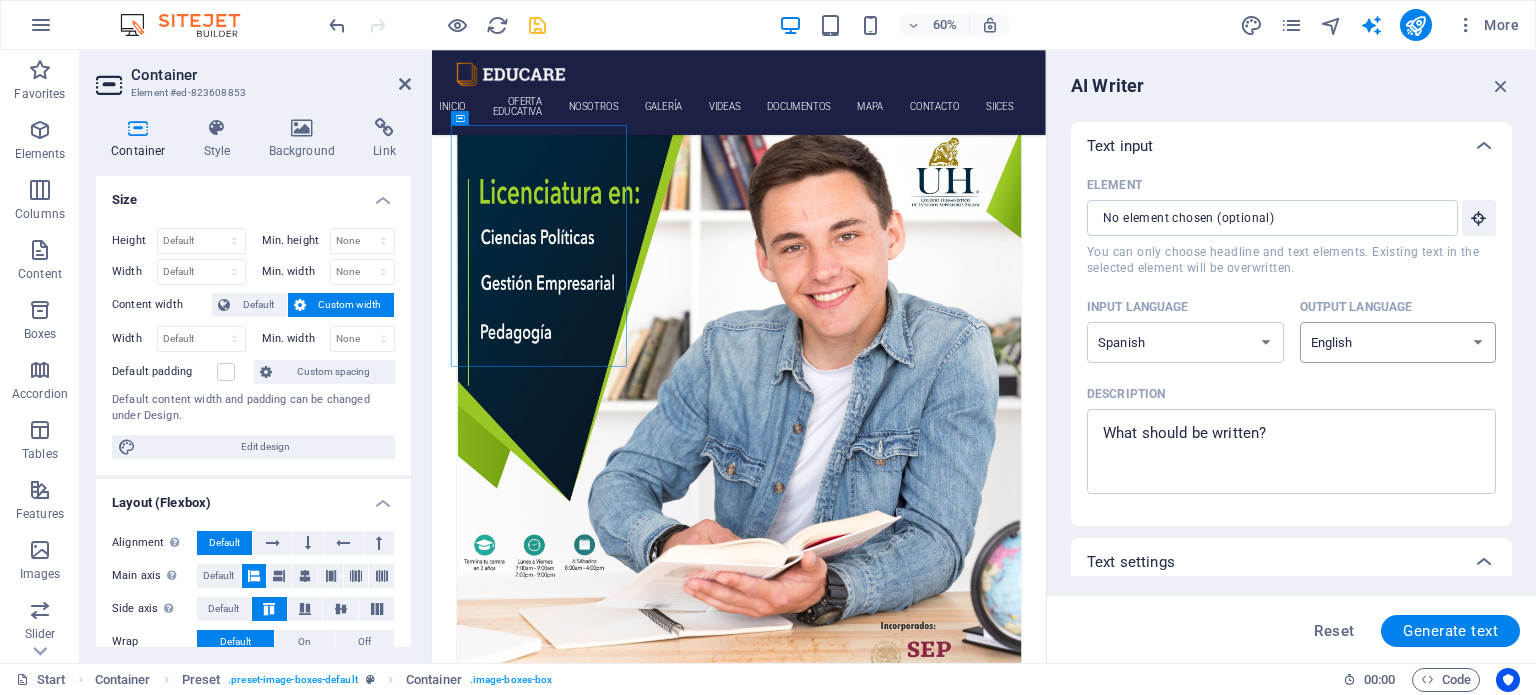 select on "Spanish" 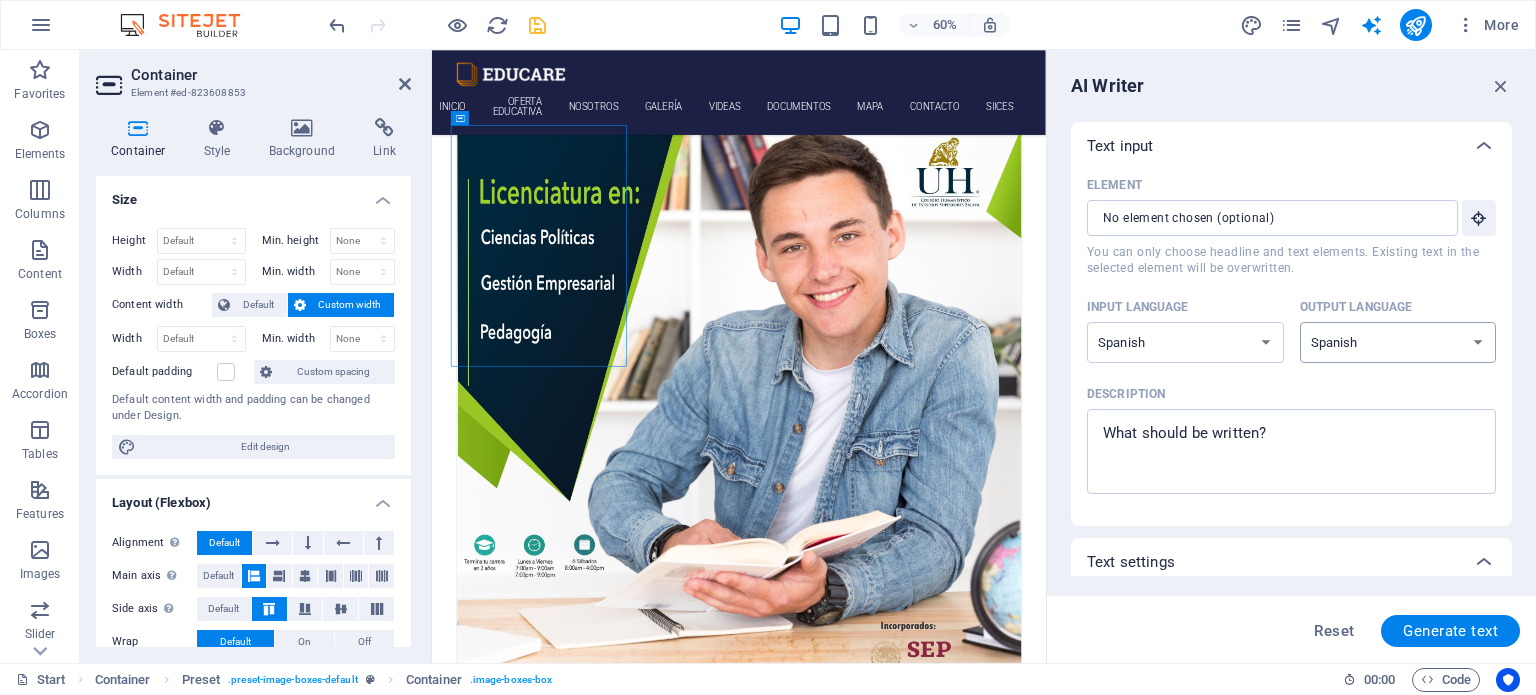 click on "Albanian Arabic Armenian Awadhi Azerbaijani Bashkir Basque Belarusian Bengali Bhojpuri Bosnian Brazilian Portuguese Bulgarian Cantonese (Yue) Catalan Chhattisgarhi Chinese Croatian Czech Danish Dogri Dutch English Estonian Faroese Finnish French Galician Georgian German Greek Gujarati Haryanvi Hindi Hungarian Indonesian Irish Italian Japanese Javanese Kannada Kashmiri Kazakh Konkani Korean Kyrgyz Latvian Lithuanian Macedonian Maithili Malay Maltese Mandarin Mandarin Chinese Marathi Marwari Min Nan Moldovan Mongolian Montenegrin Nepali Norwegian Oriya Pashto Persian (Farsi) Polish Portuguese Punjabi Rajasthani Romanian Russian Sanskrit Santali Serbian Sindhi Sinhala Slovak Slovene Slovenian Spanish Ukrainian Urdu Uzbek Vietnamese Welsh Wu" at bounding box center (1398, 342) 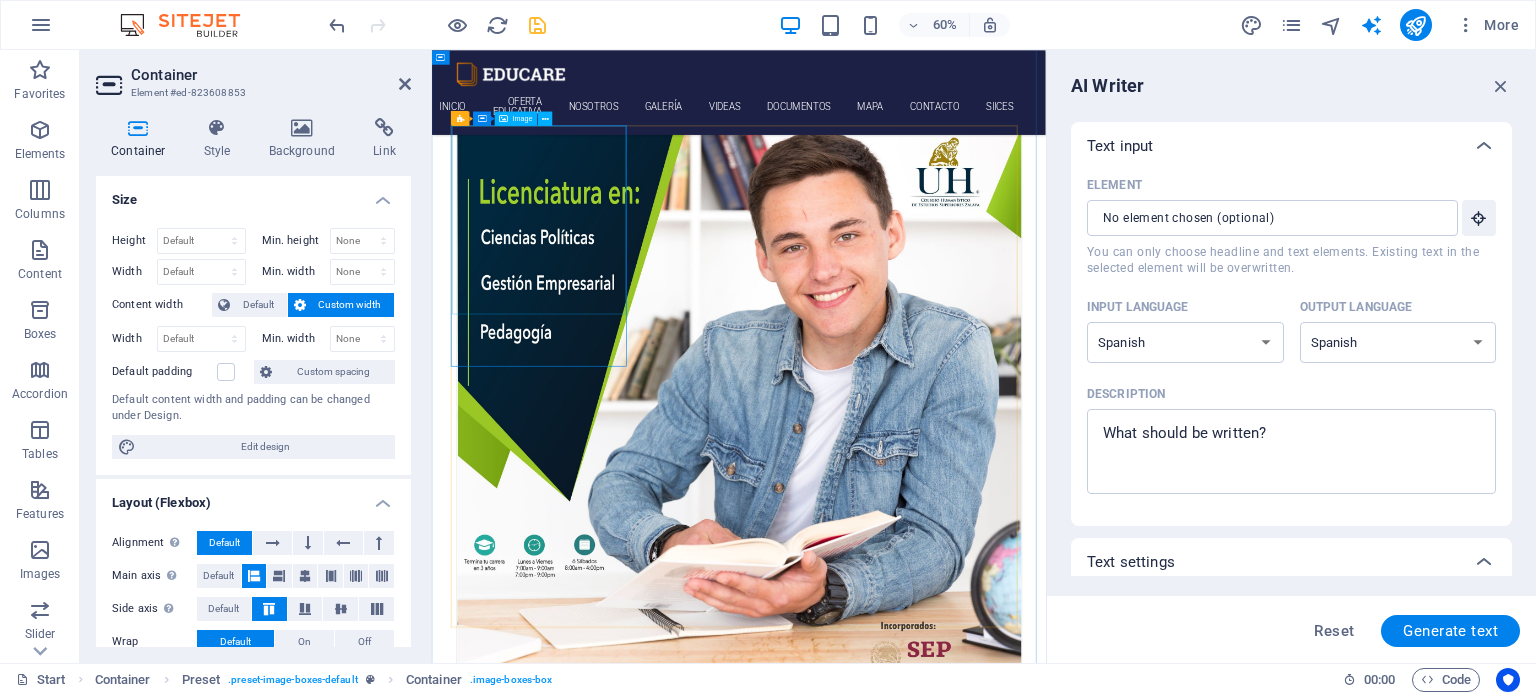 click at bounding box center [944, 658] 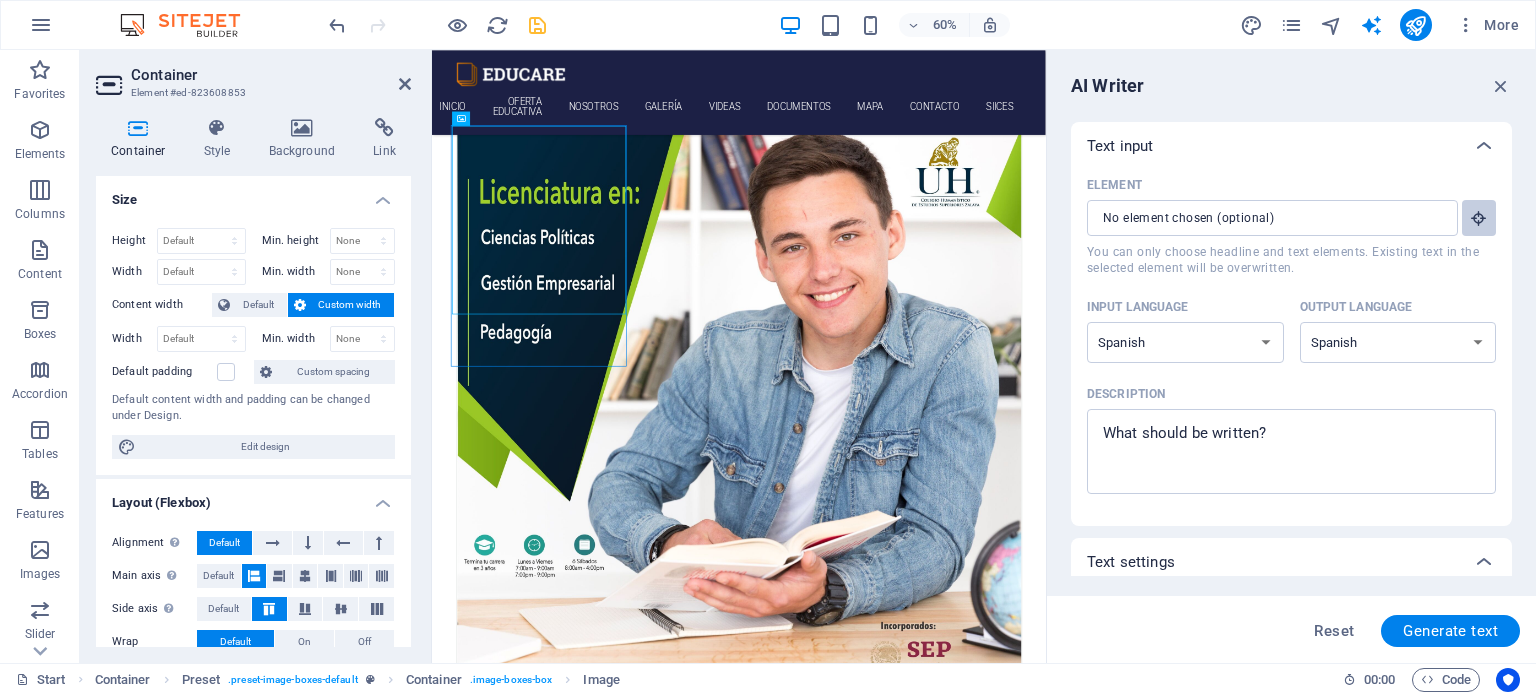 click at bounding box center (1479, 218) 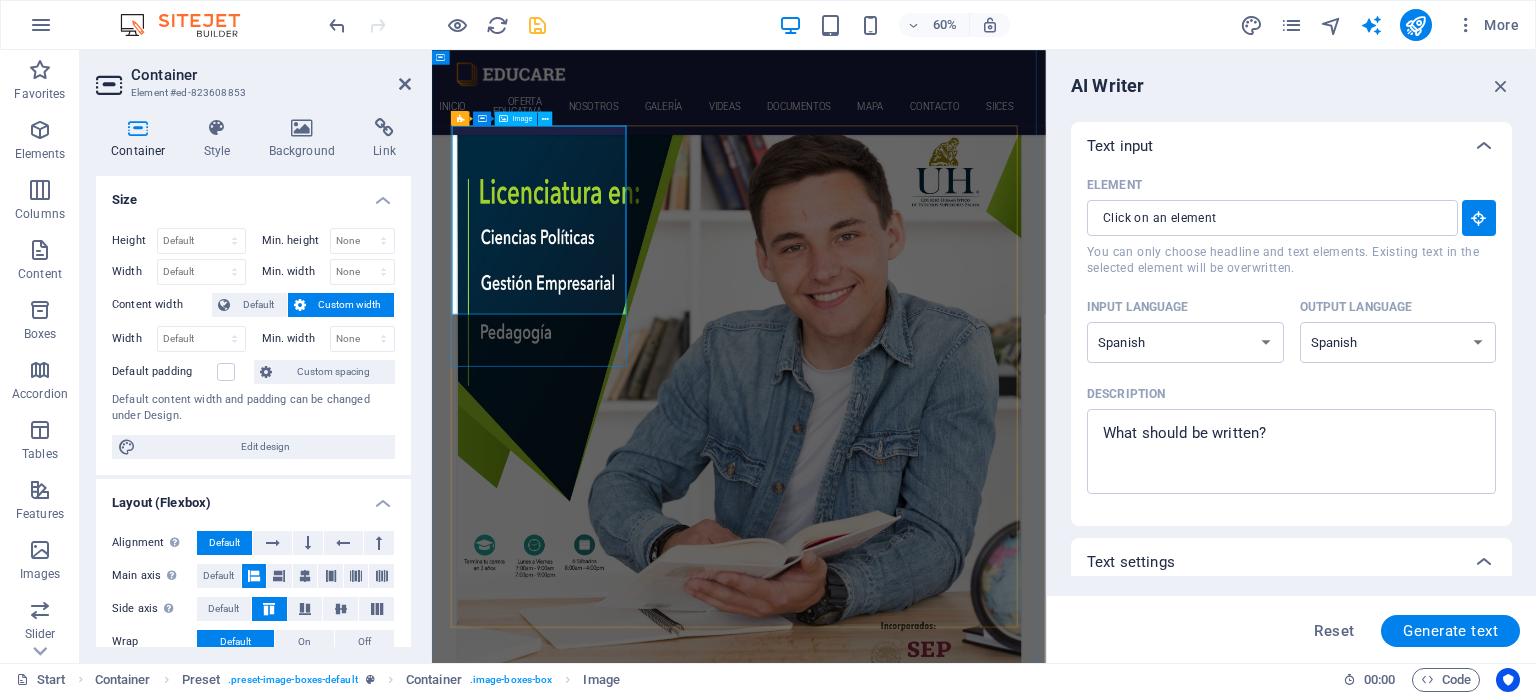 click at bounding box center [944, 658] 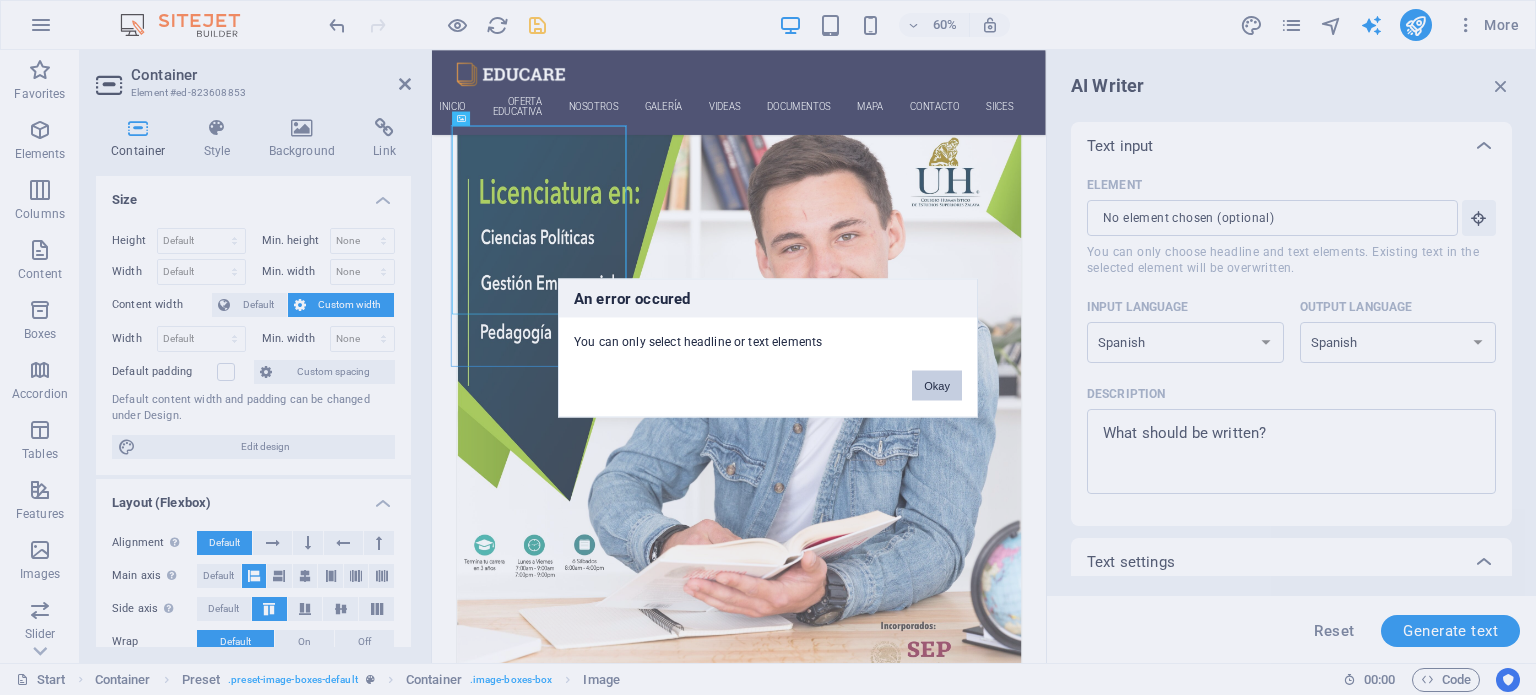 click on "Okay" at bounding box center [937, 385] 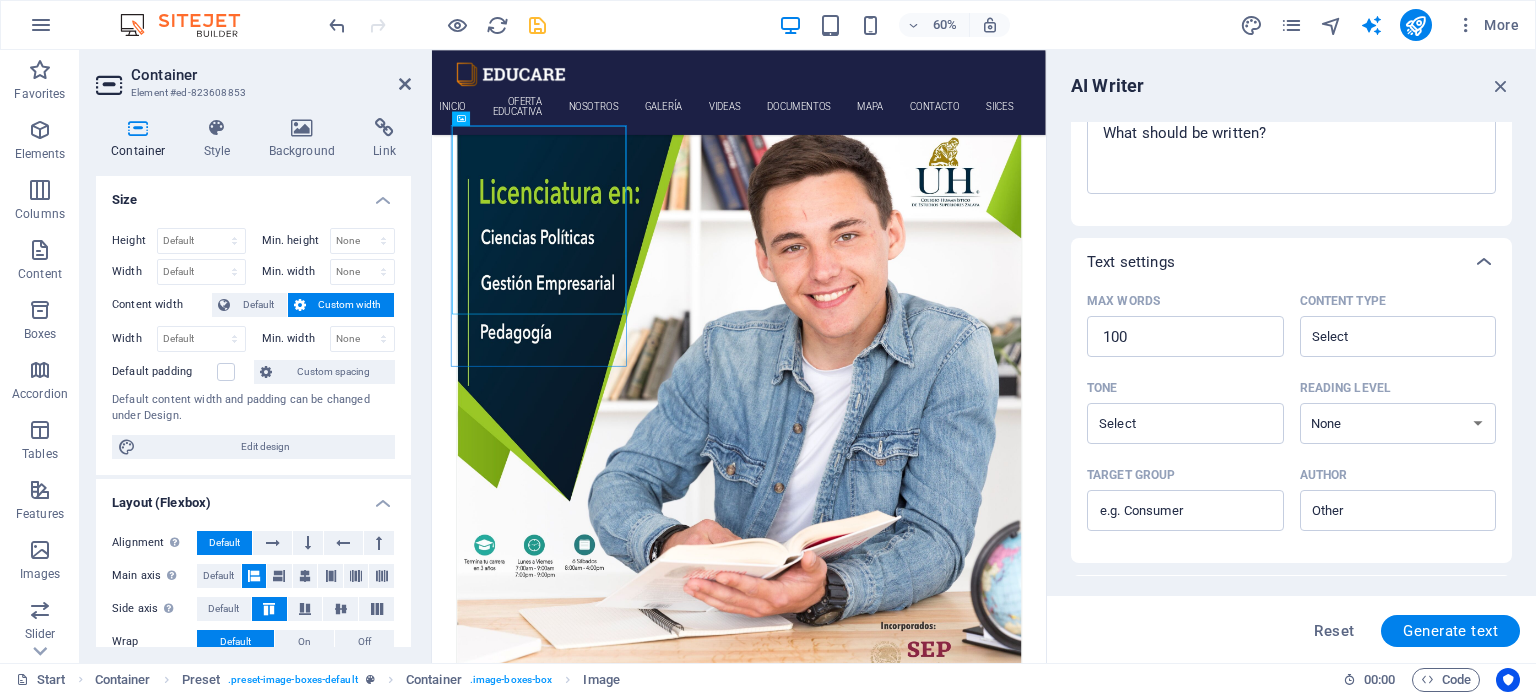 scroll, scrollTop: 200, scrollLeft: 0, axis: vertical 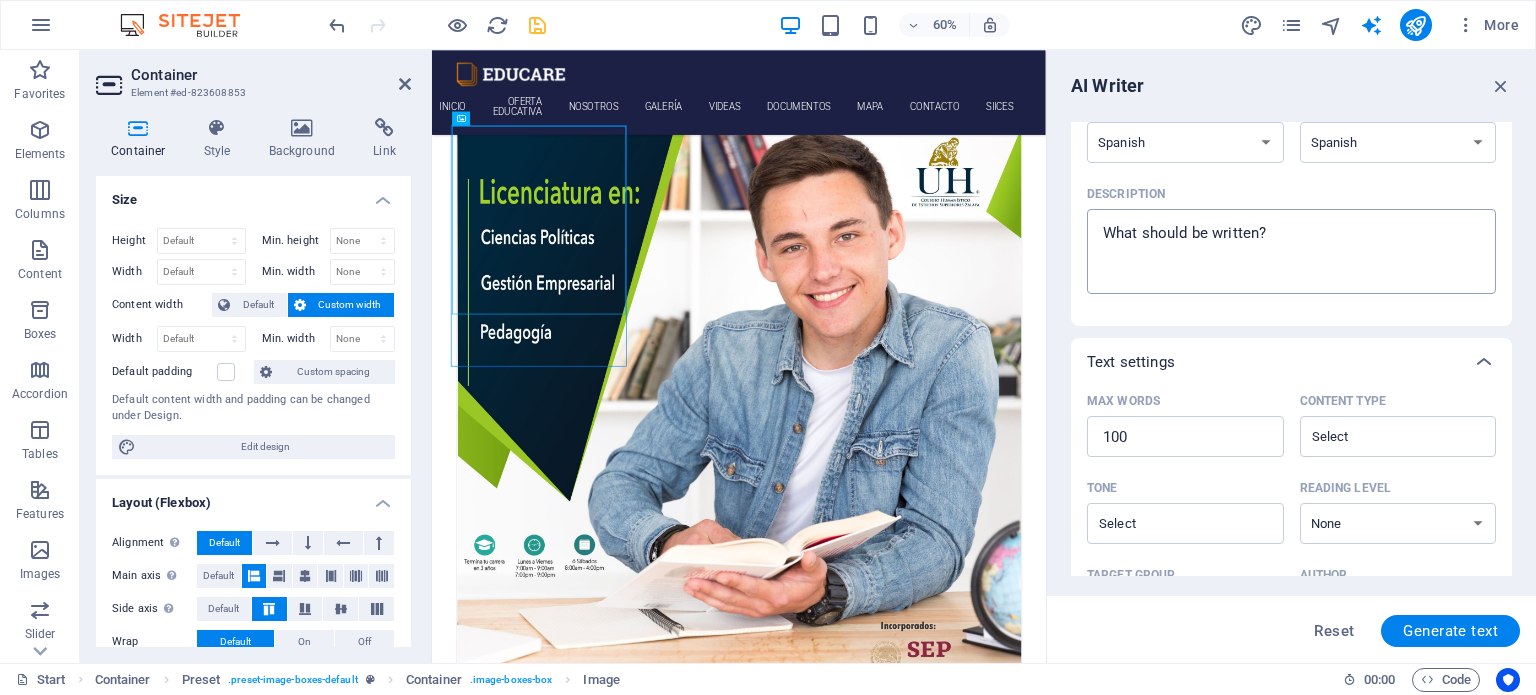 type on "x" 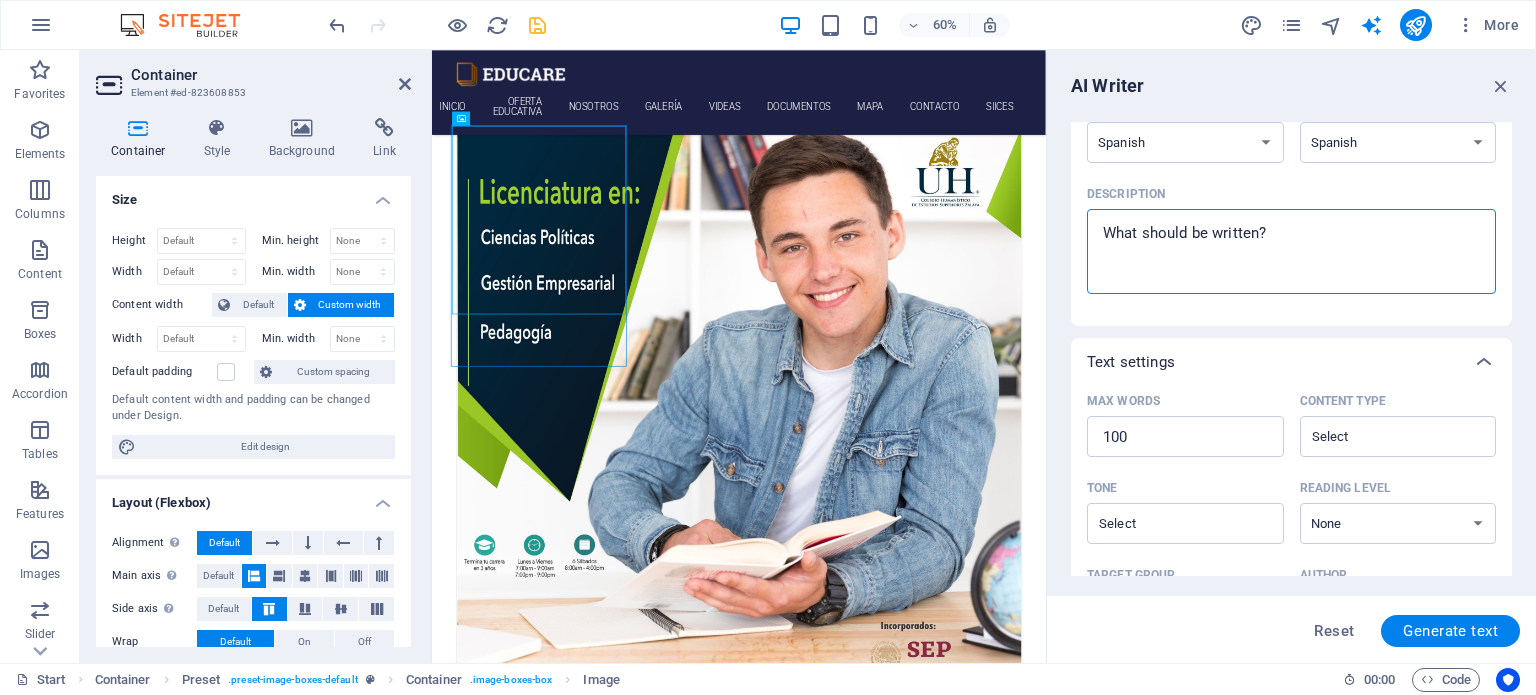 type on "l" 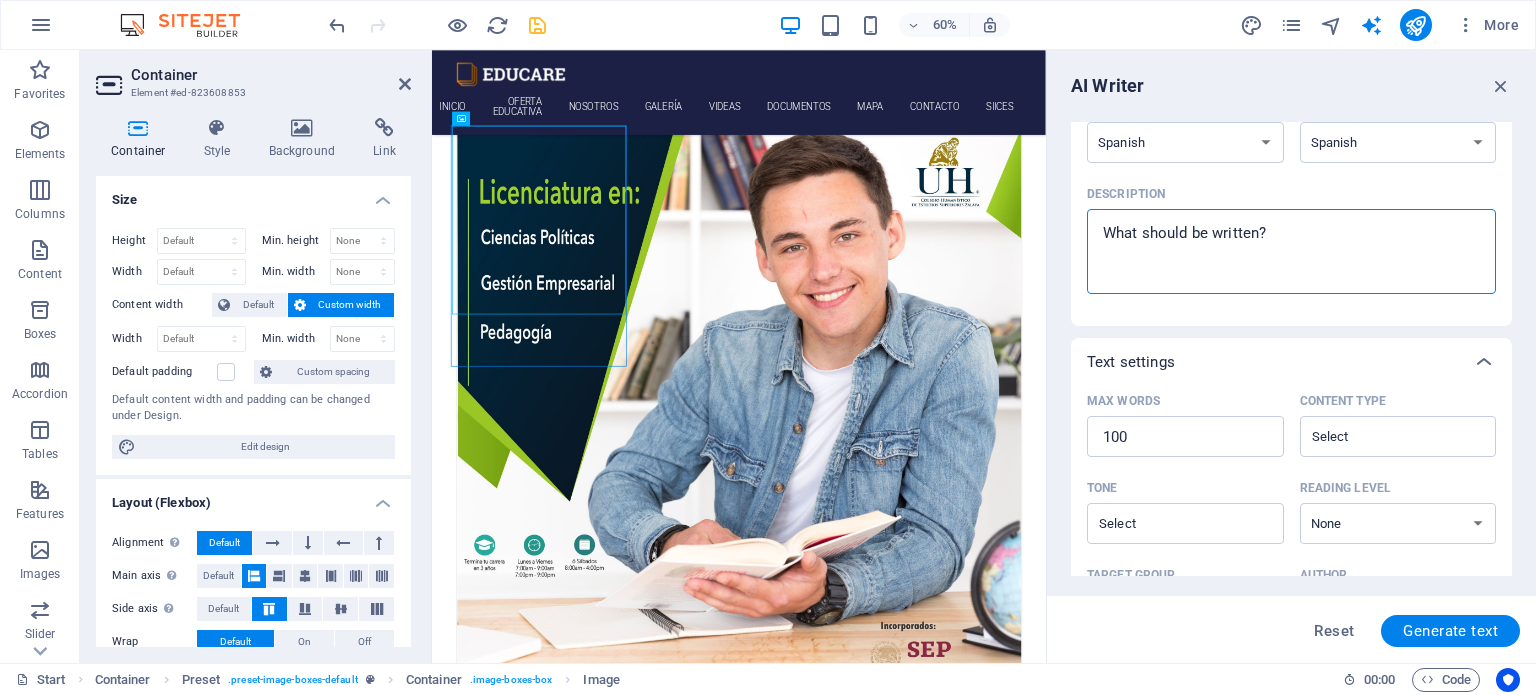 type on "x" 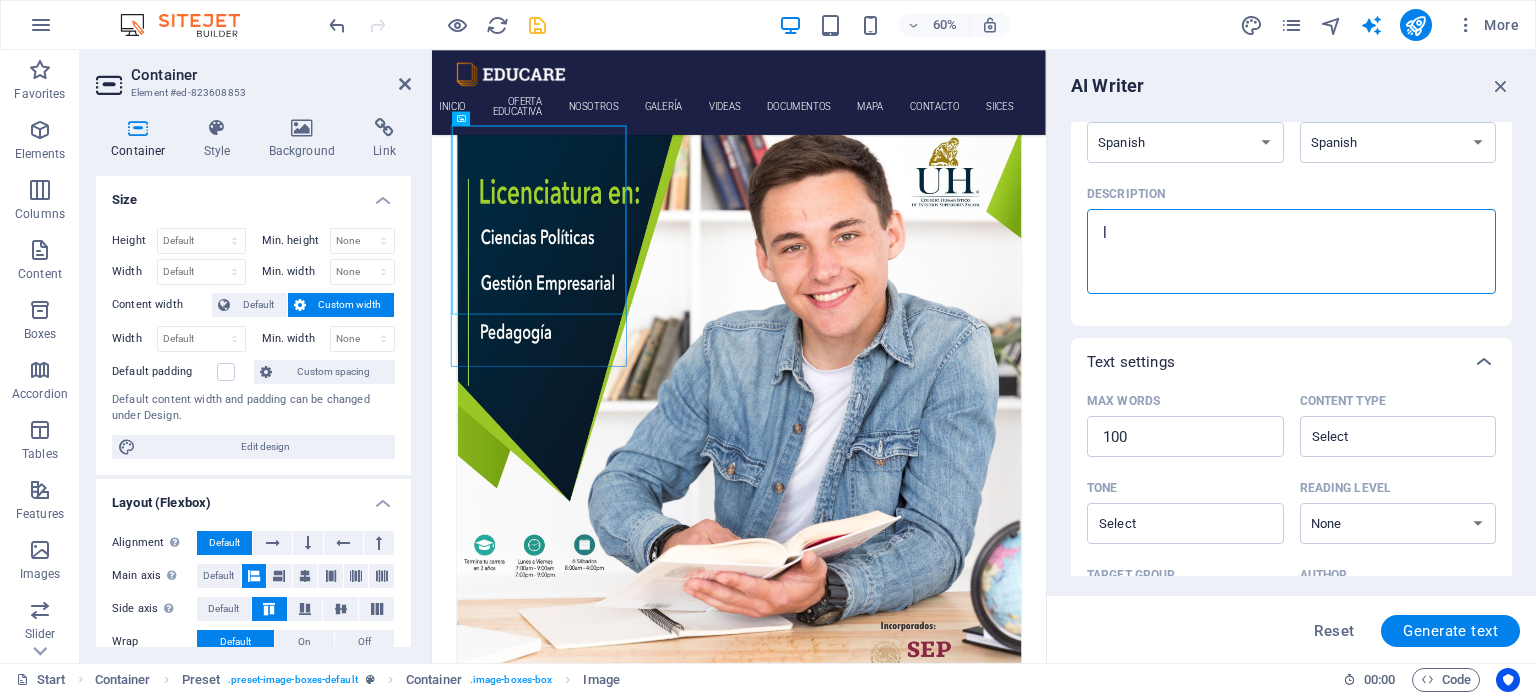 type on "li" 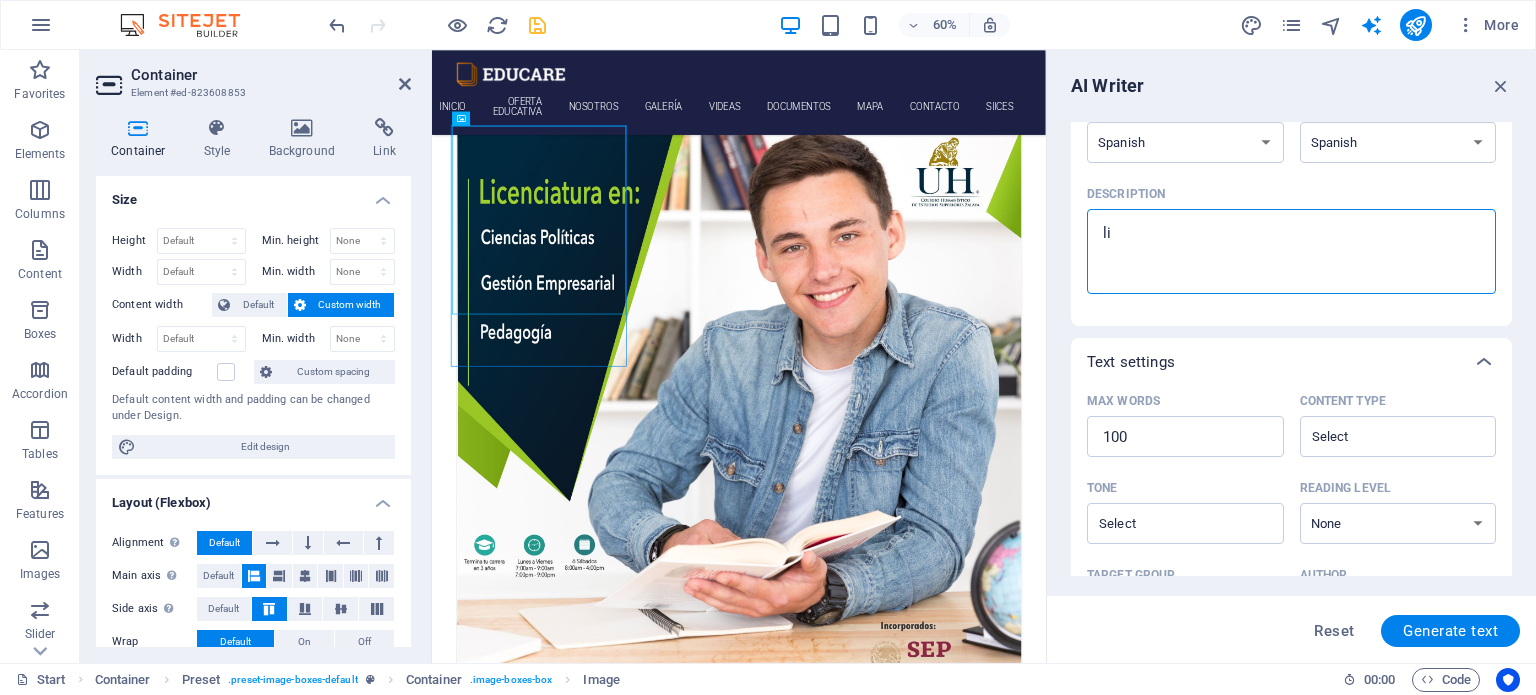 type on "lic" 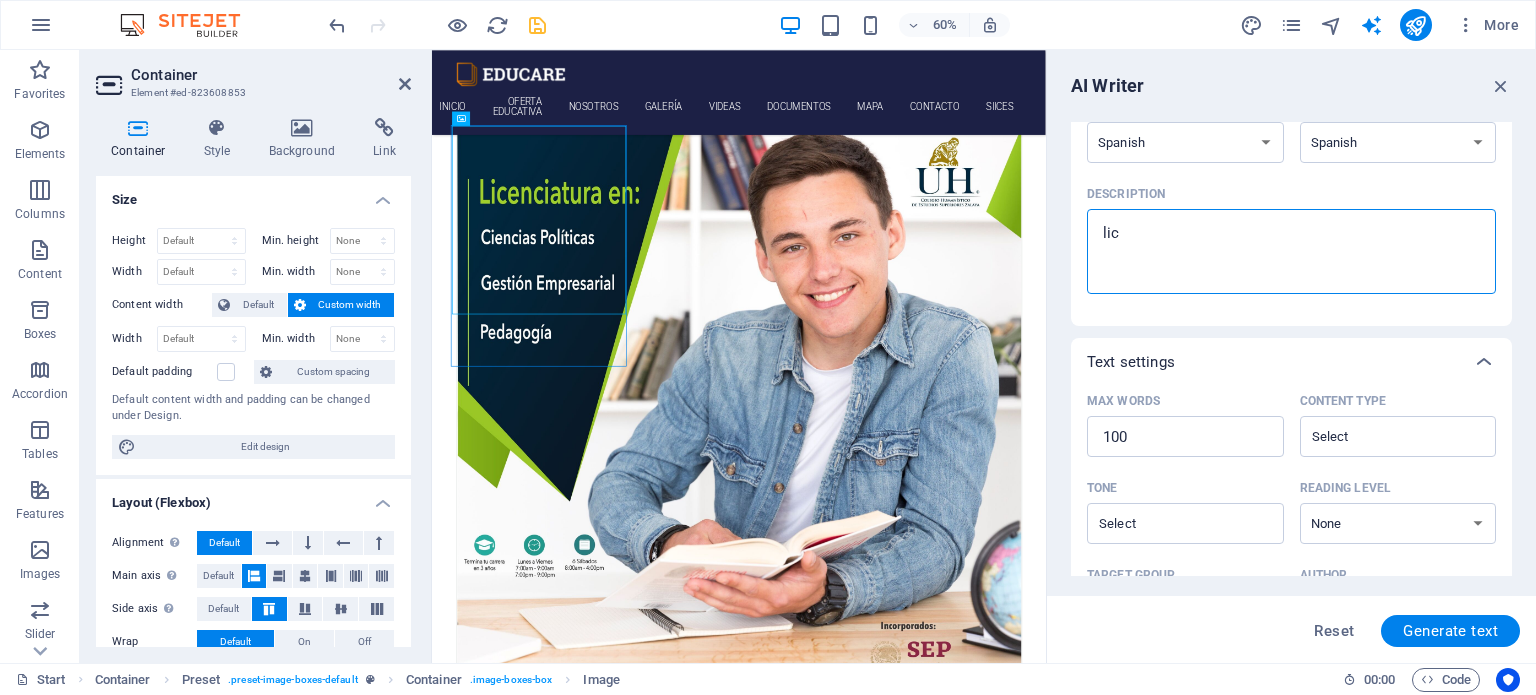 type on "lice" 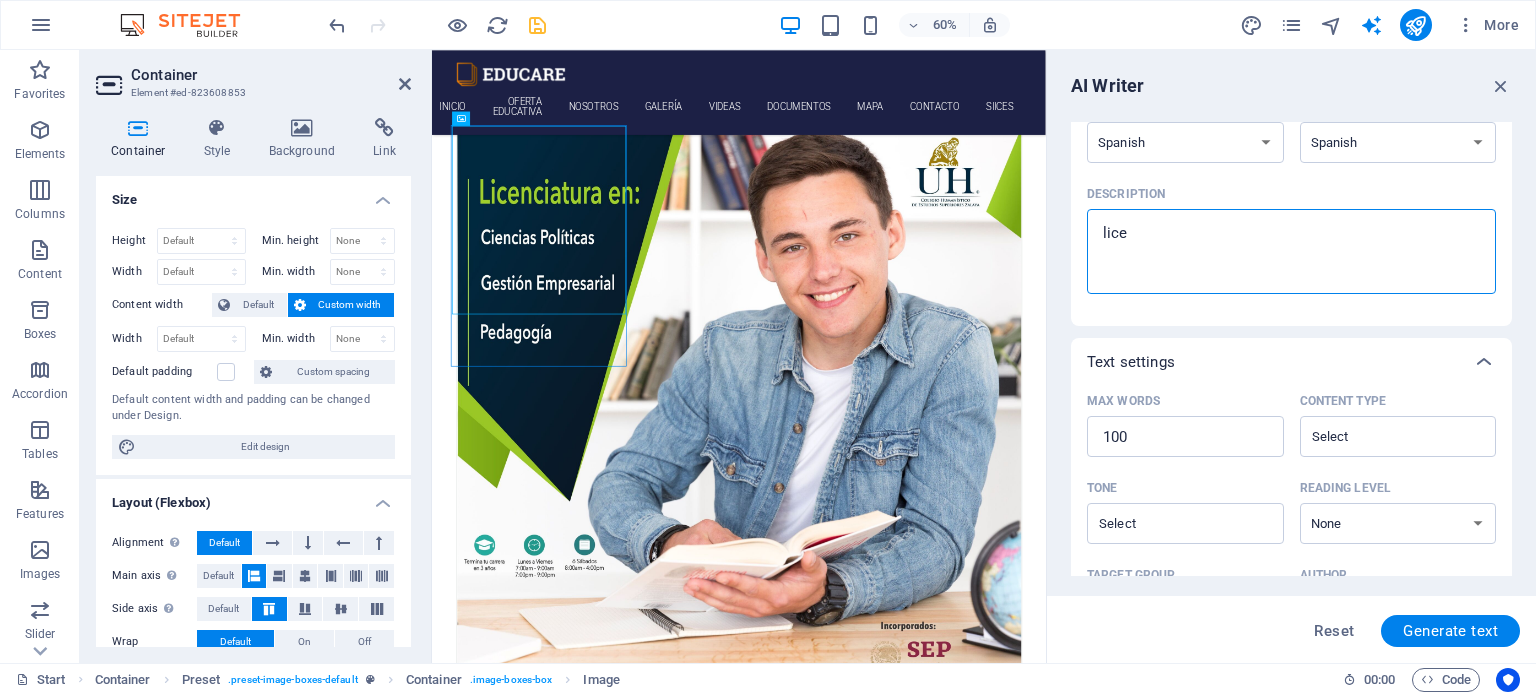 type on "licen" 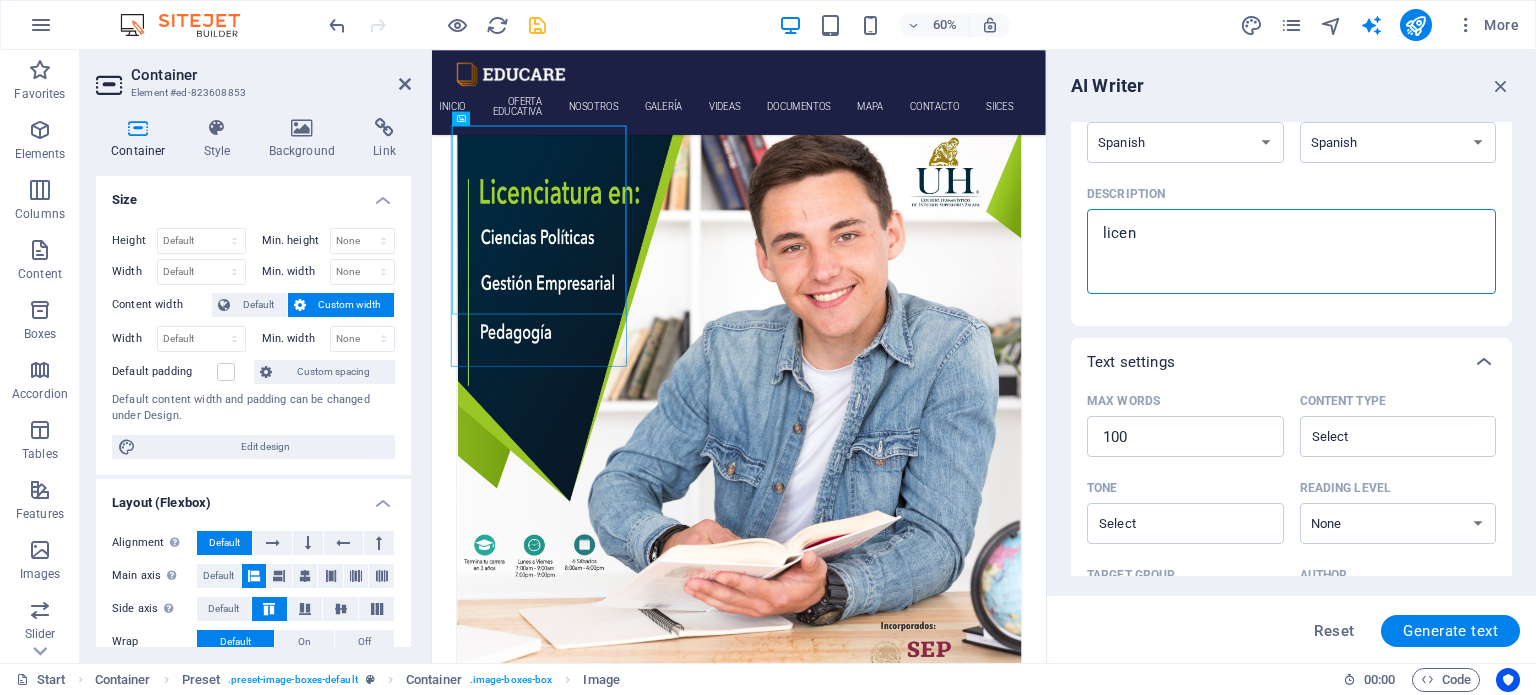 type on "lice" 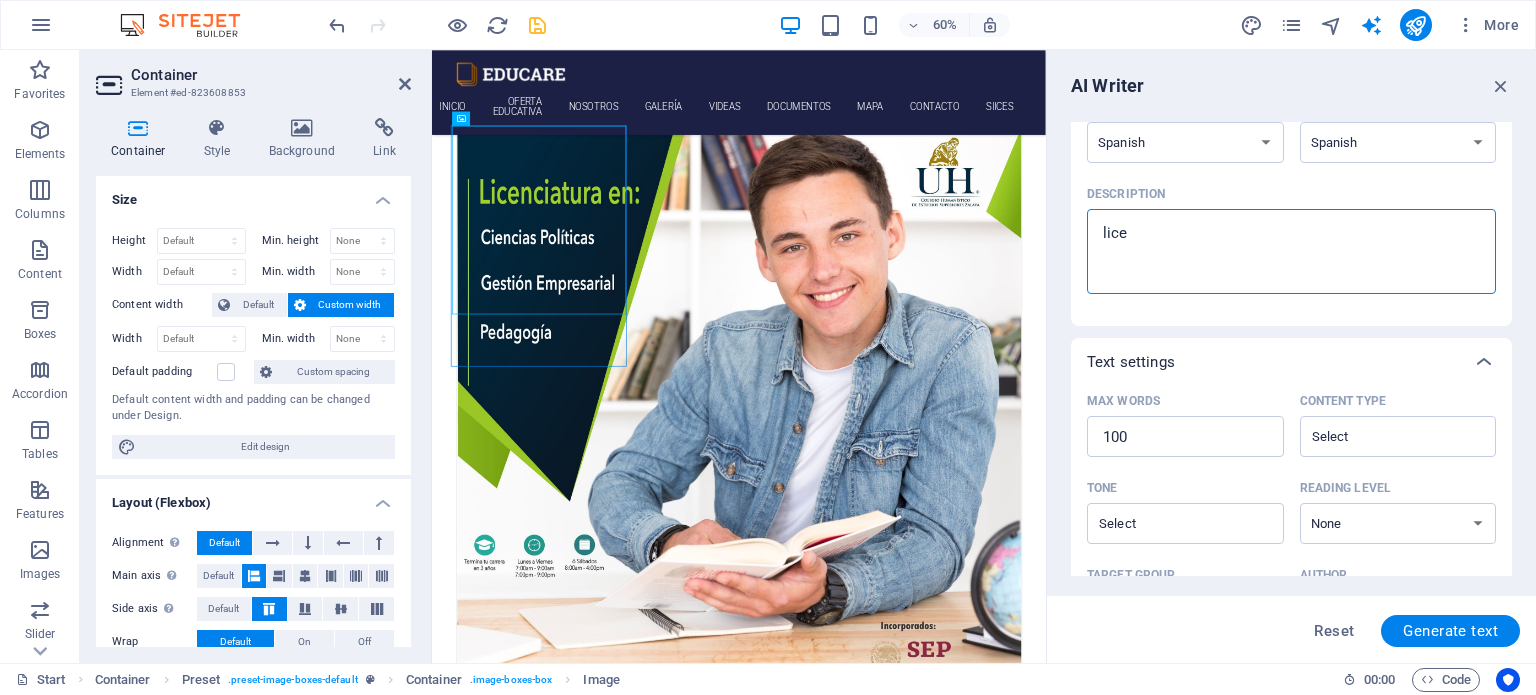 type on "lic" 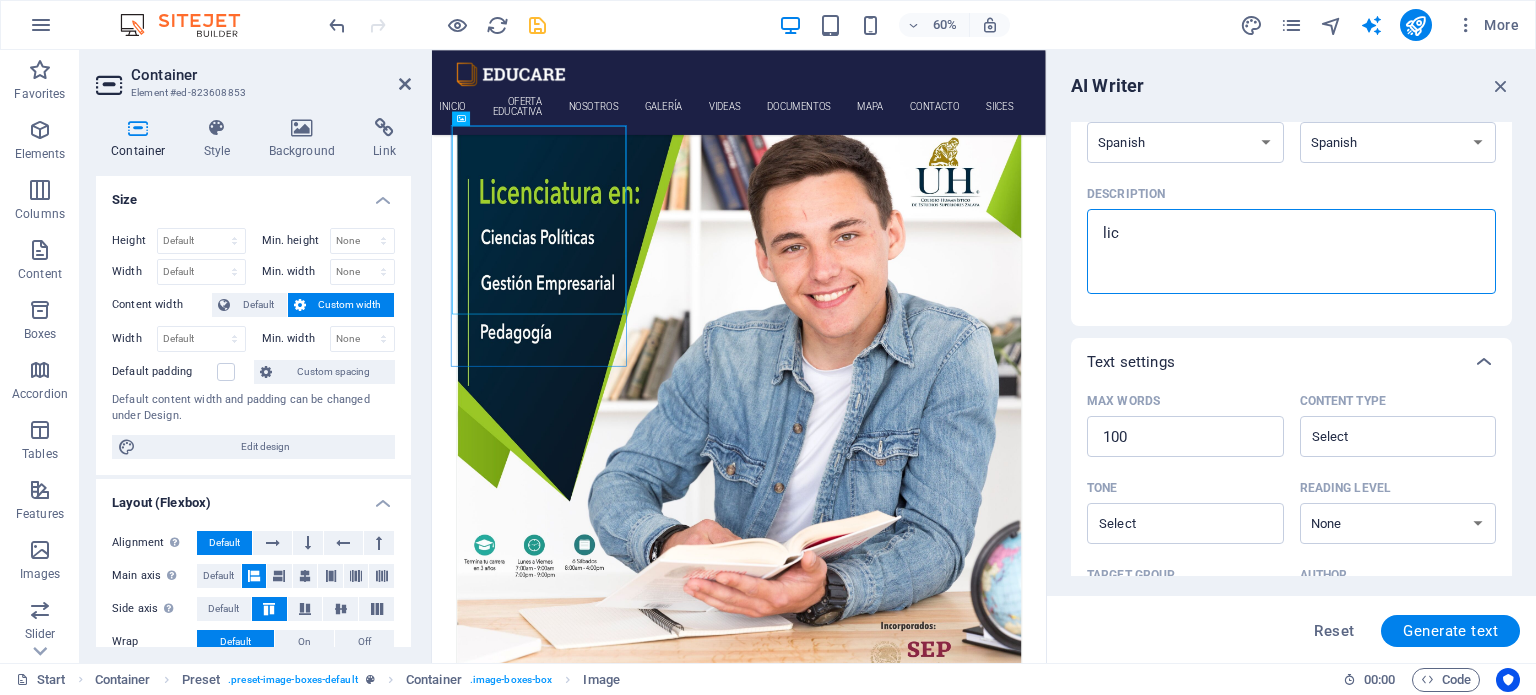 type on "x" 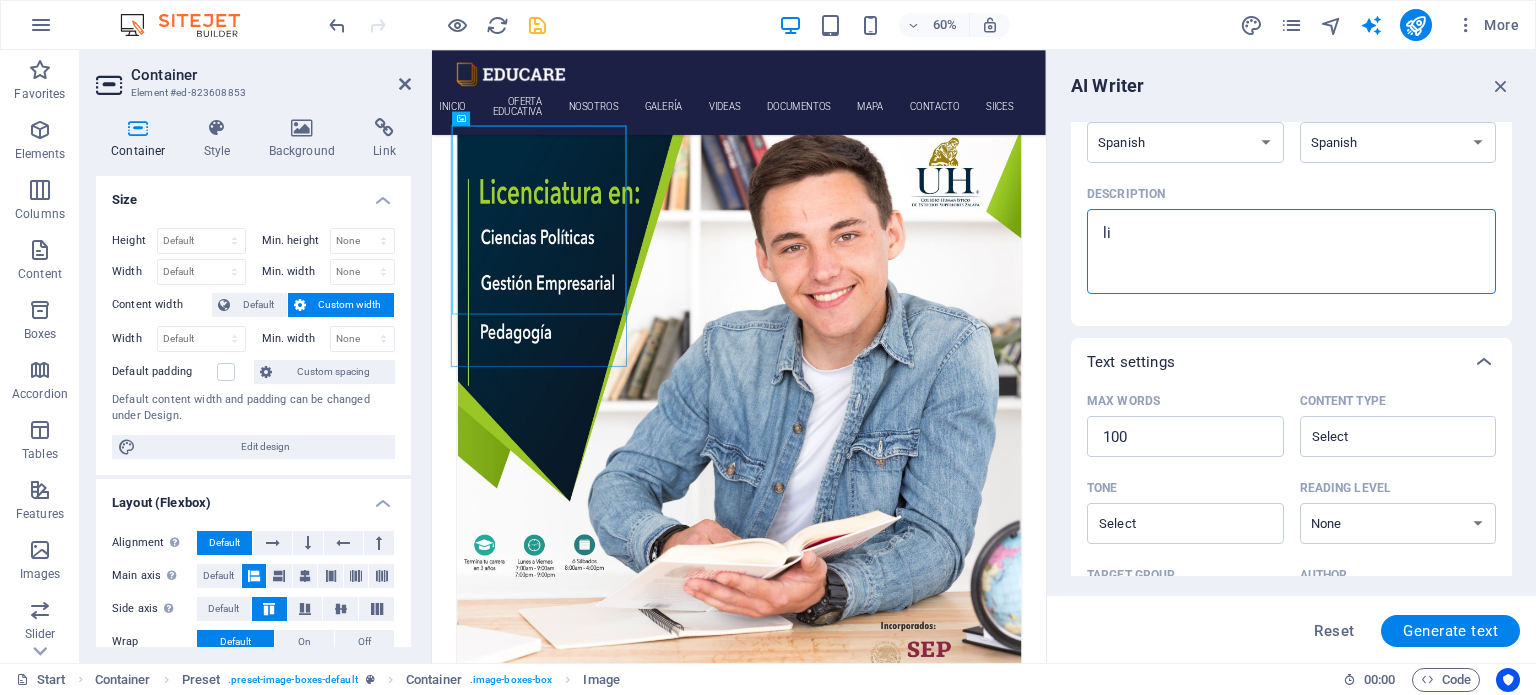 type on "l" 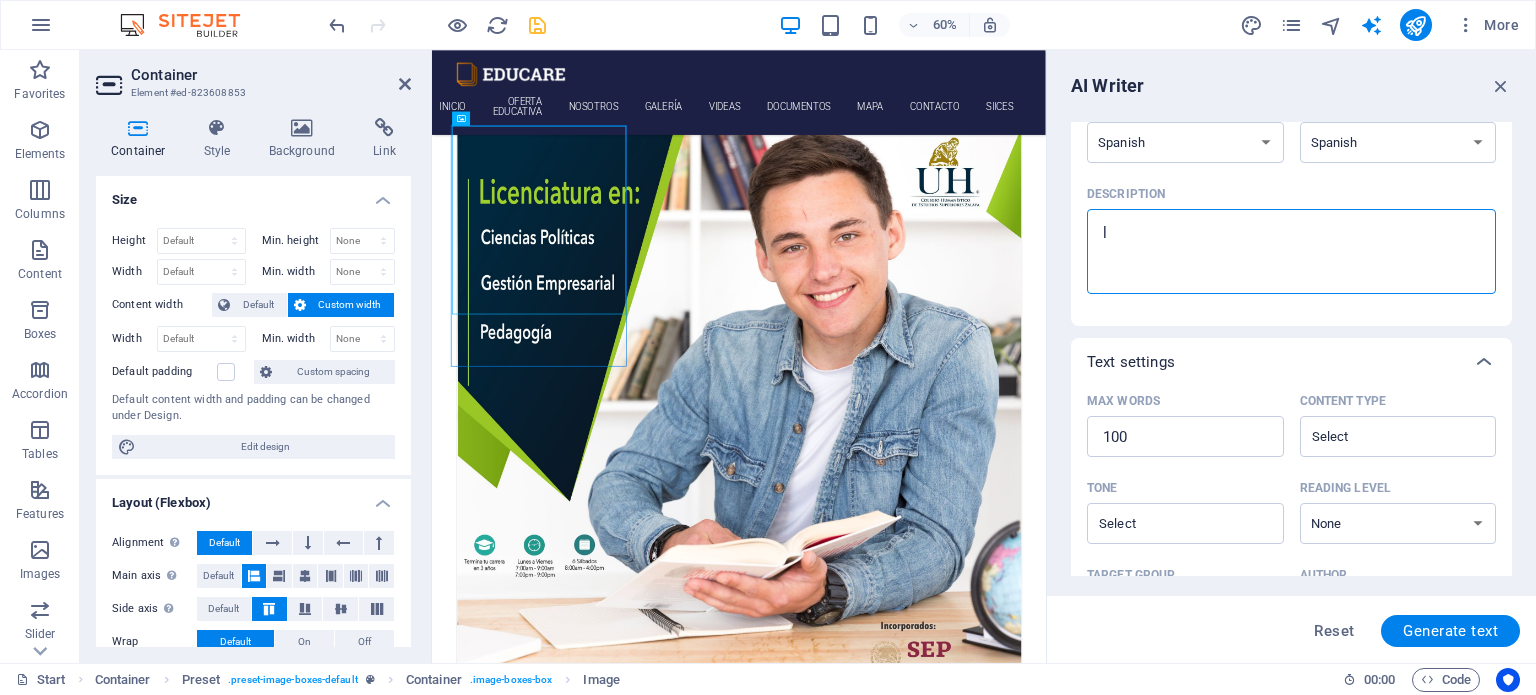 type 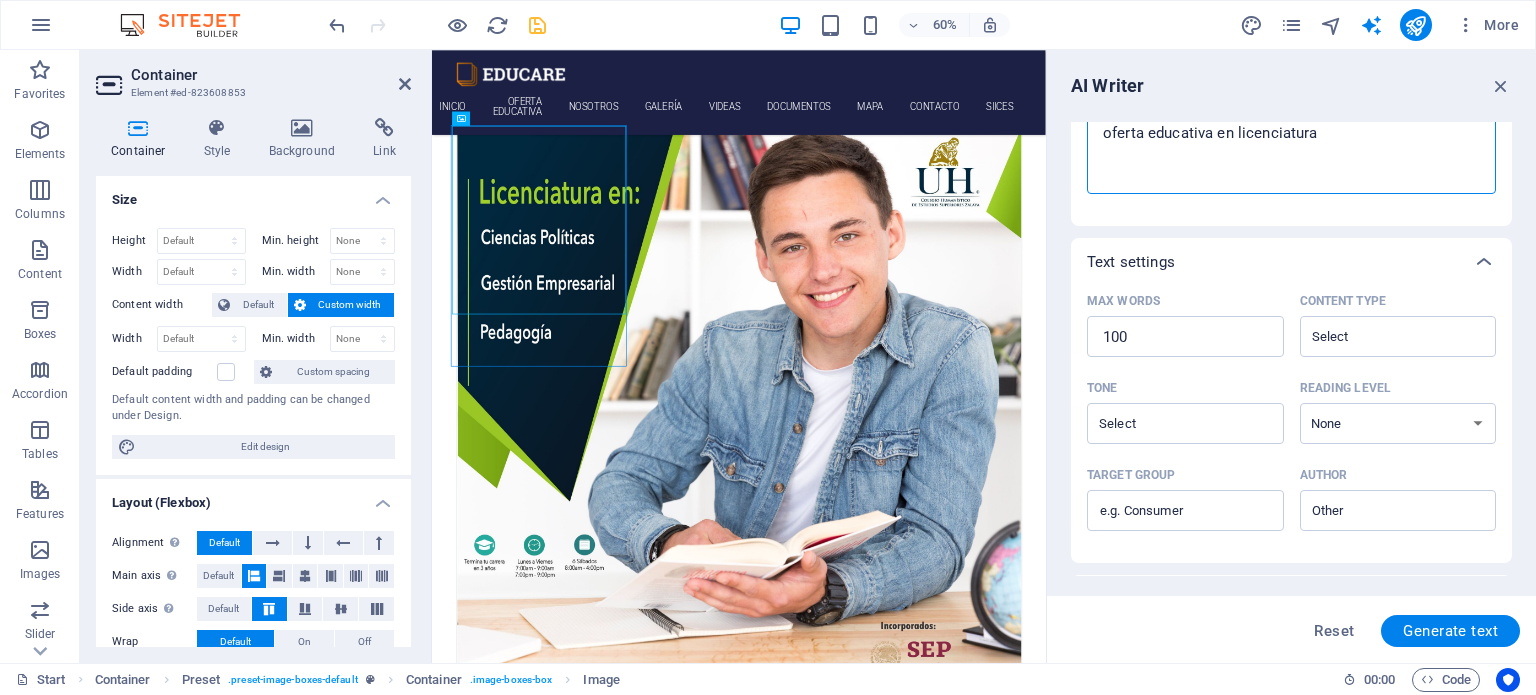 scroll, scrollTop: 400, scrollLeft: 0, axis: vertical 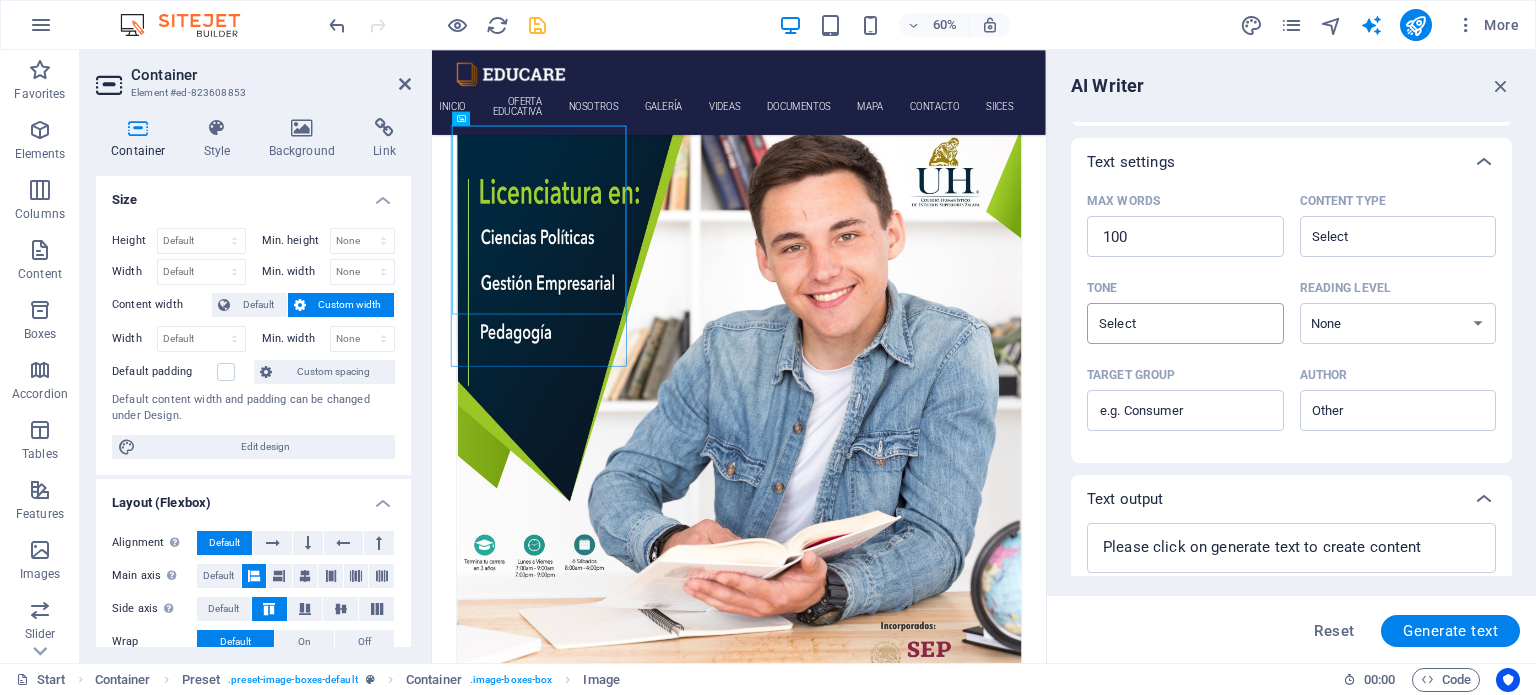 click on "​" at bounding box center (1185, 323) 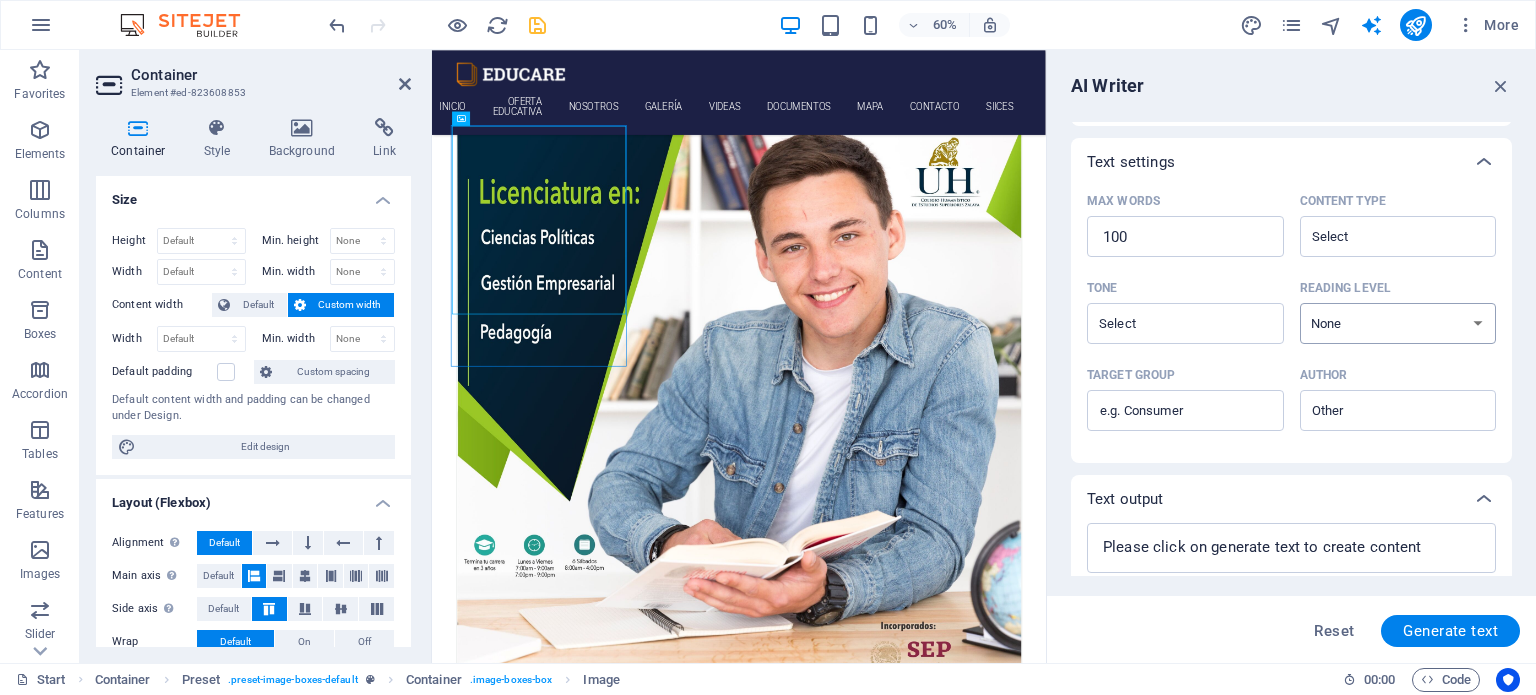 click on "None Academic Adult Teen Child" at bounding box center (1398, 323) 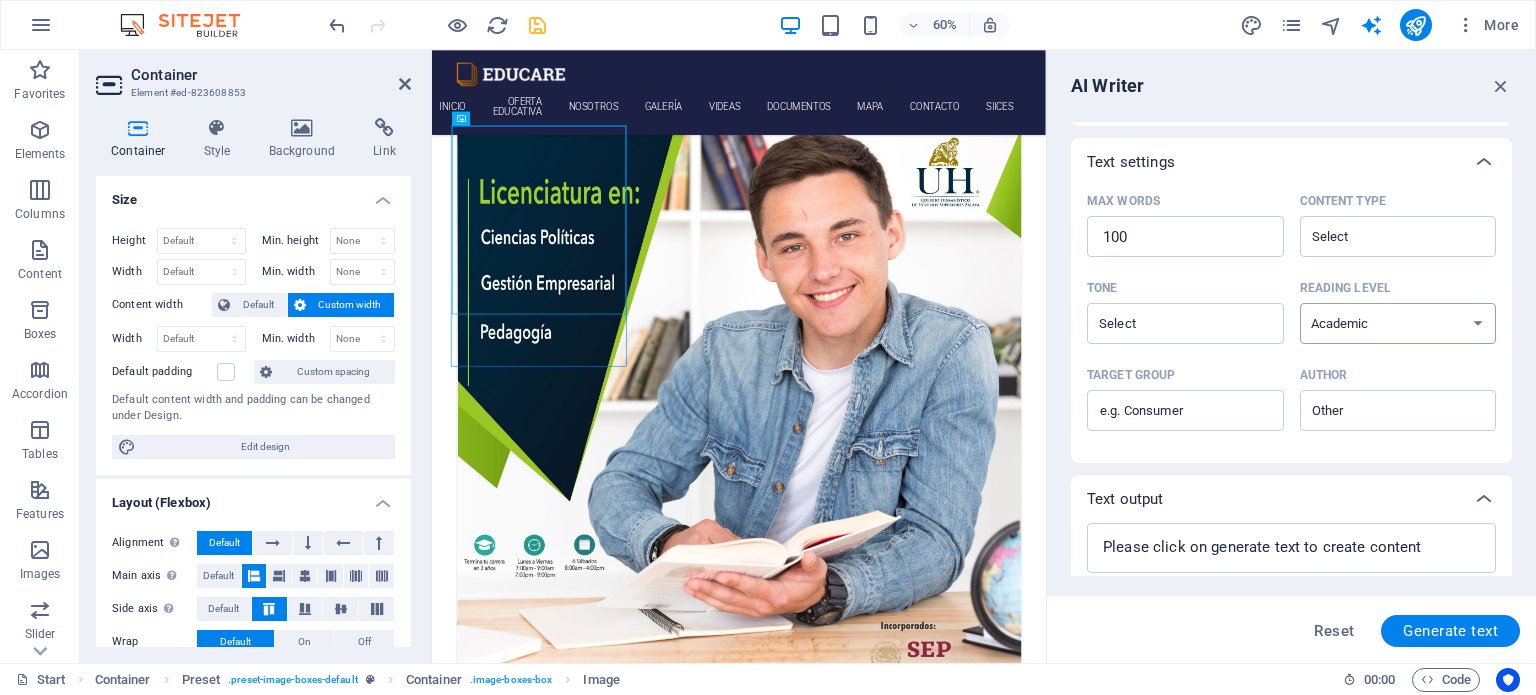 click on "None Academic Adult Teen Child" at bounding box center (1398, 323) 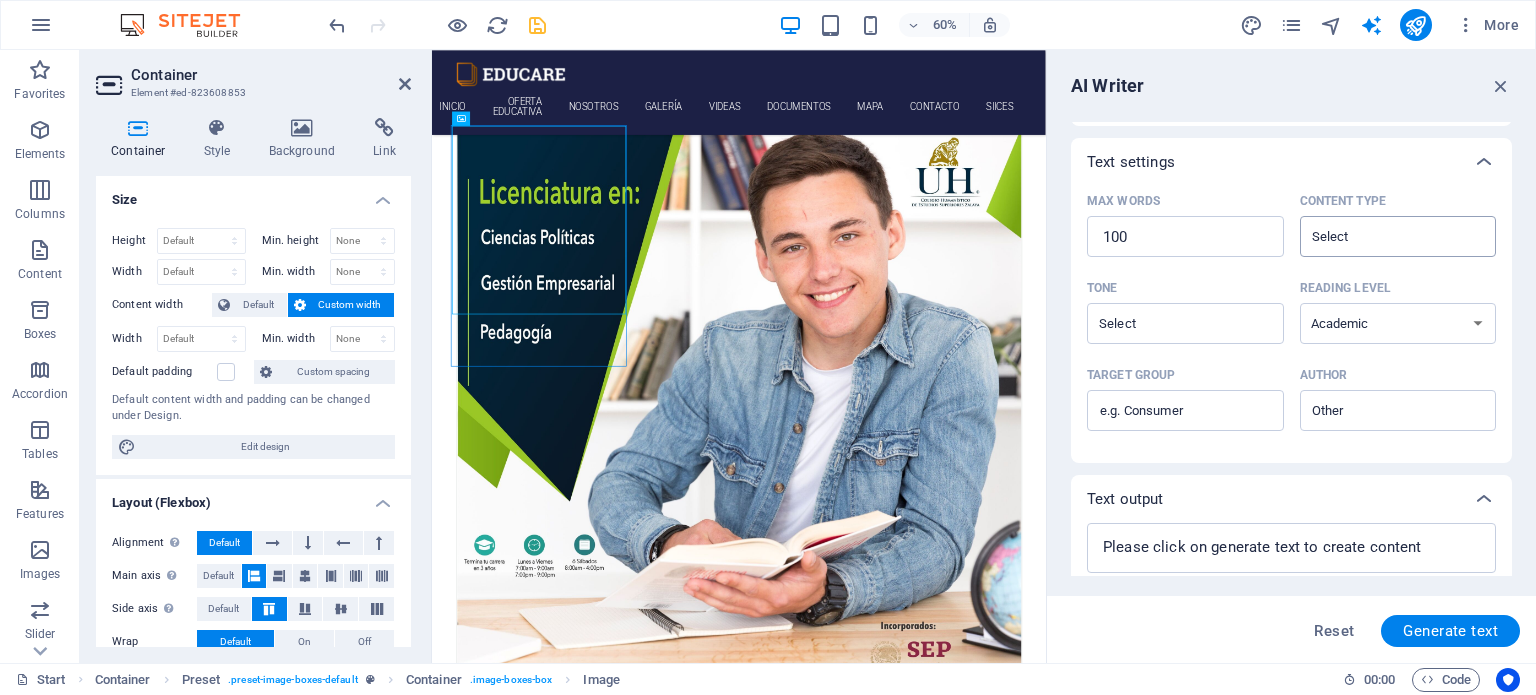 click on "Content type ​" at bounding box center [1382, 236] 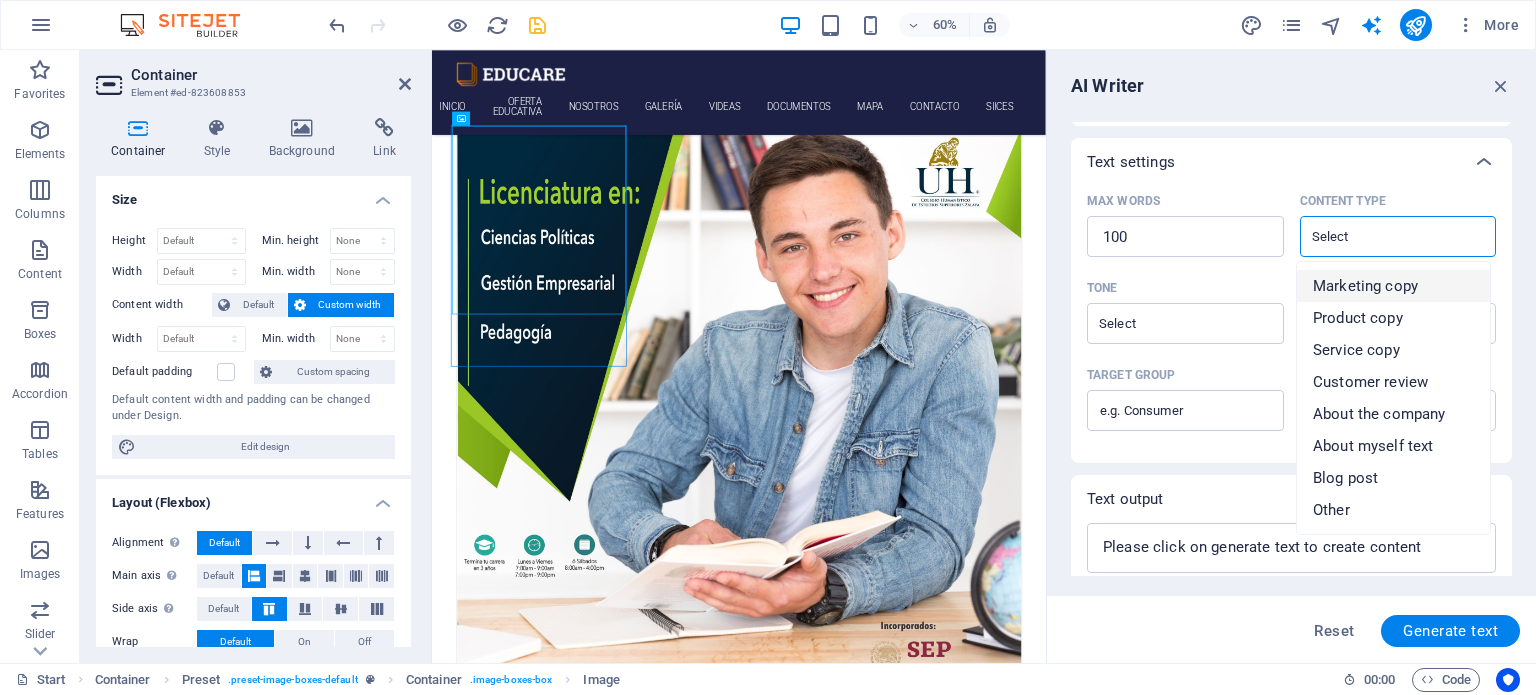 click on "Marketing copy" at bounding box center (1365, 286) 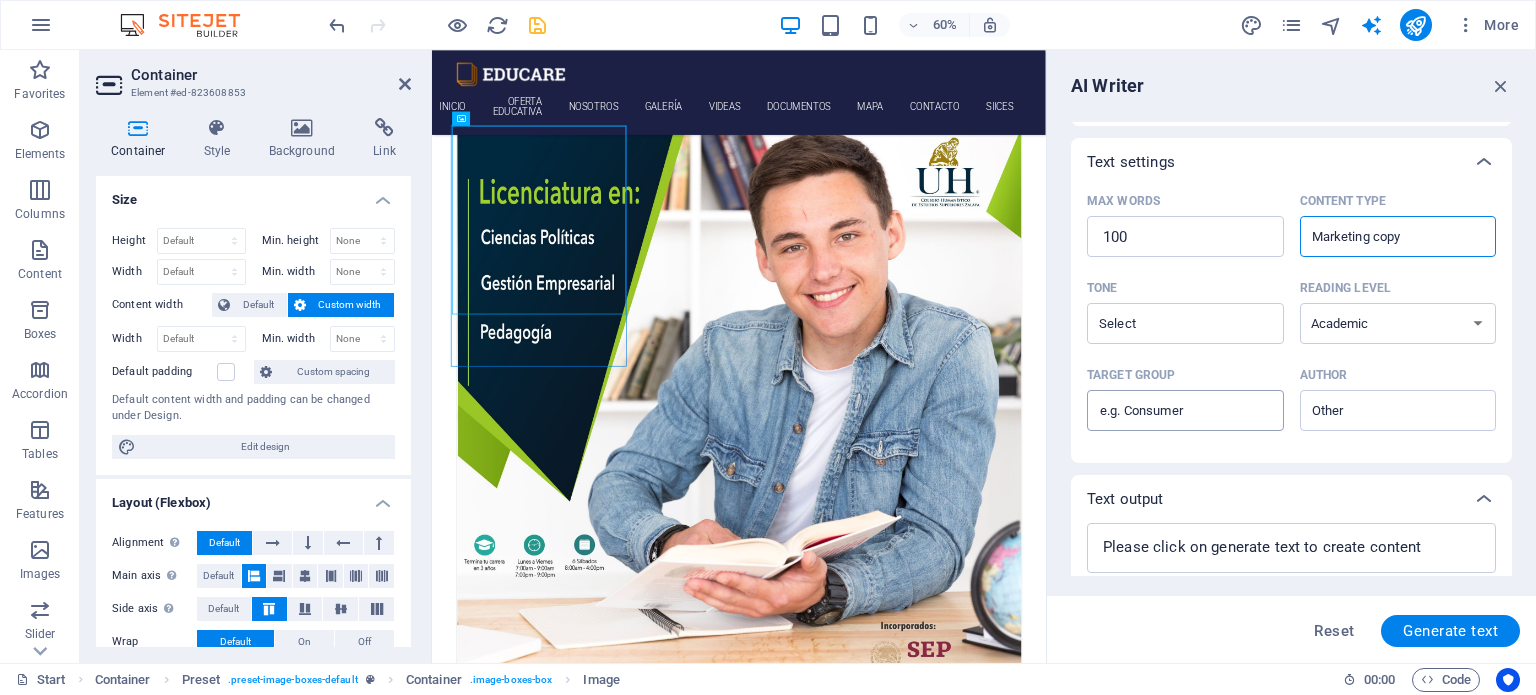 click on "Target group ​" at bounding box center [1185, 411] 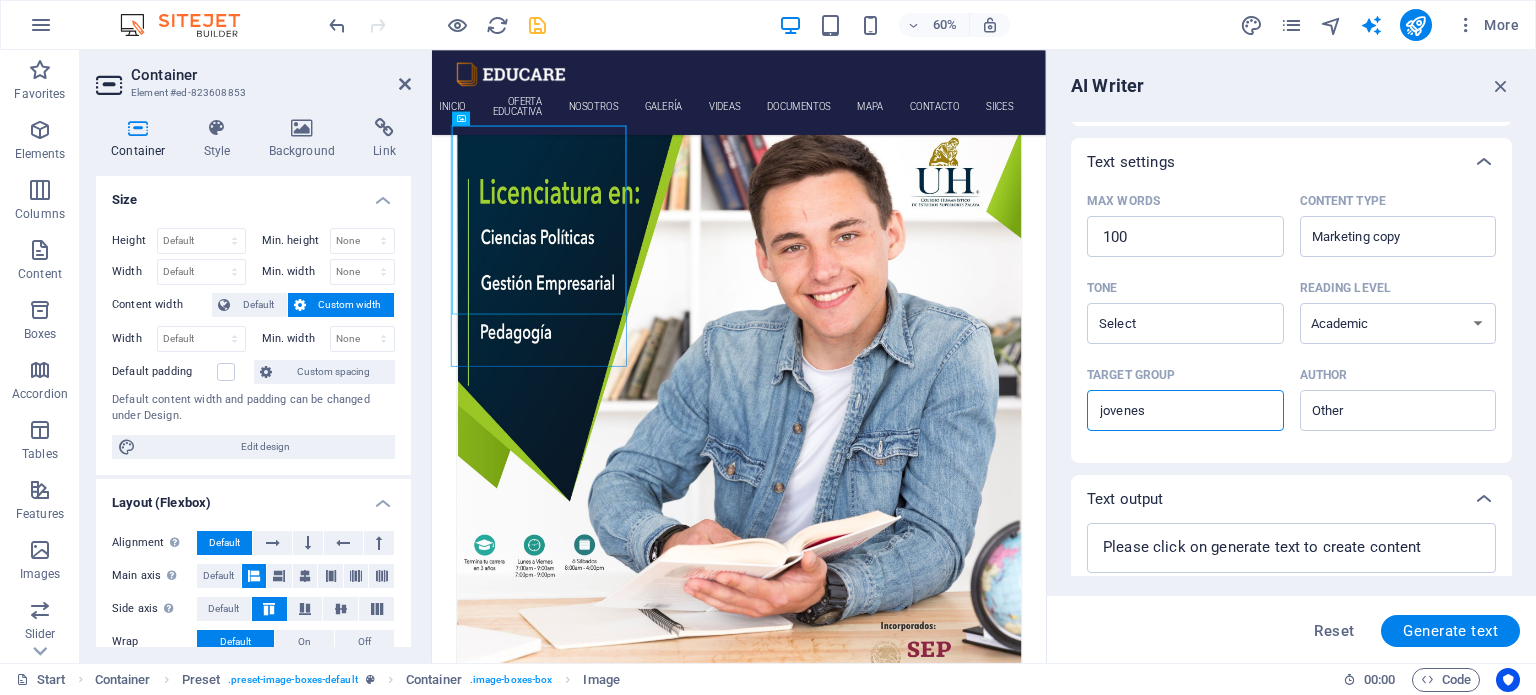 scroll, scrollTop: 460, scrollLeft: 0, axis: vertical 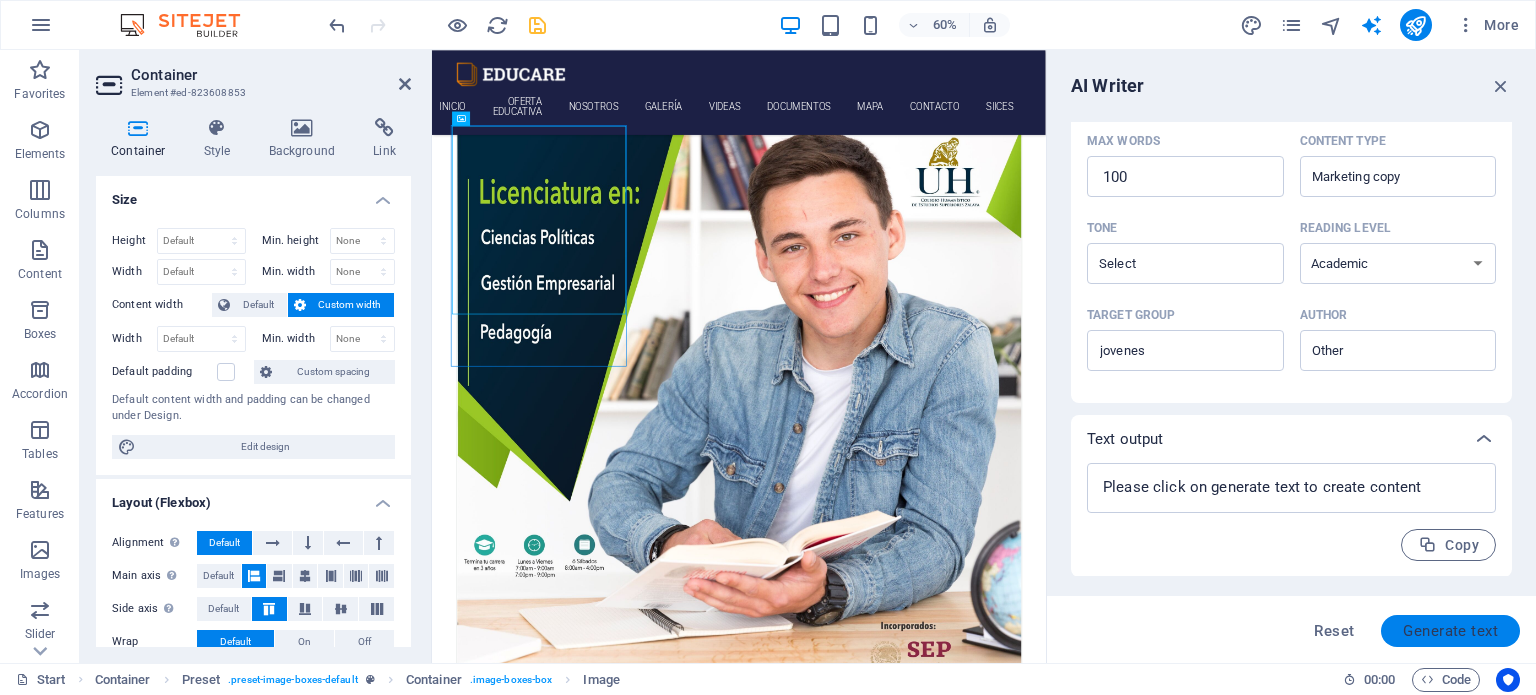 click on "Generate text" at bounding box center (1450, 631) 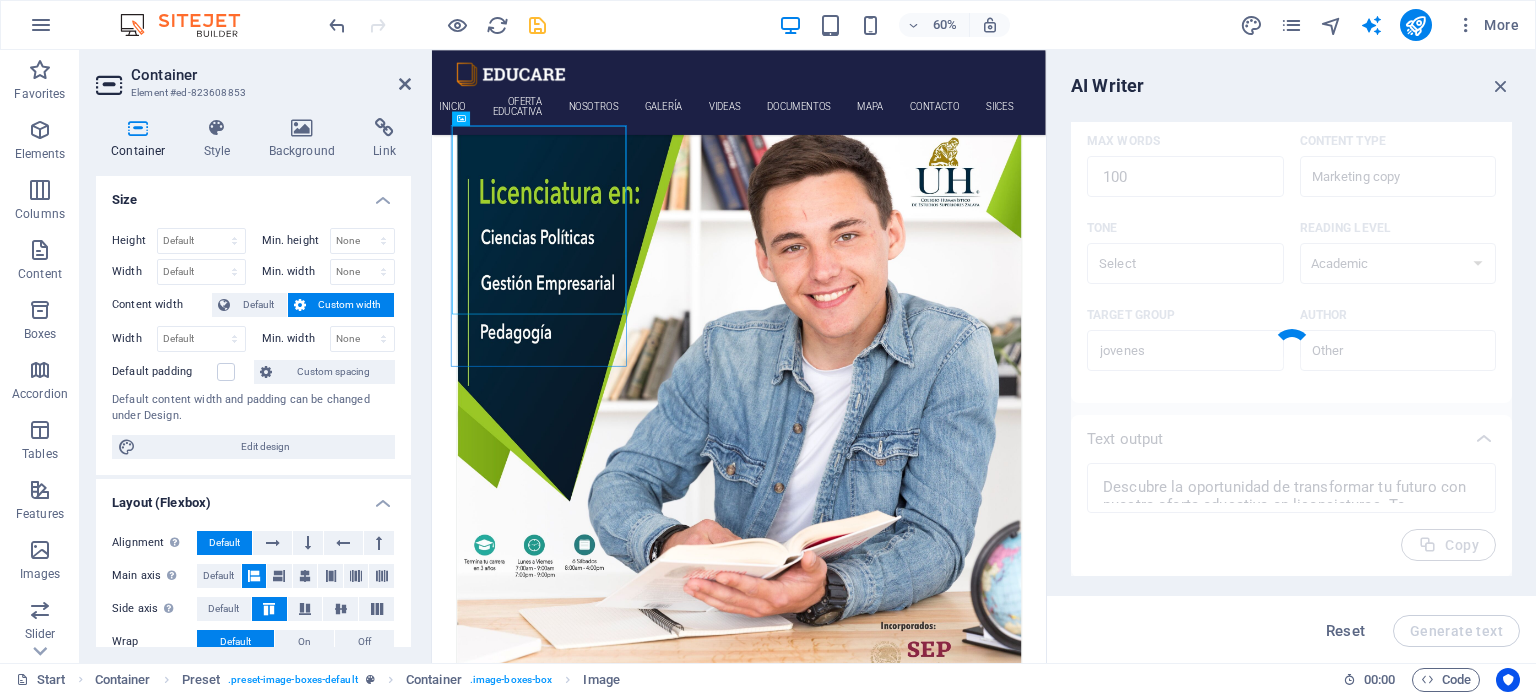 scroll, scrollTop: 742, scrollLeft: 0, axis: vertical 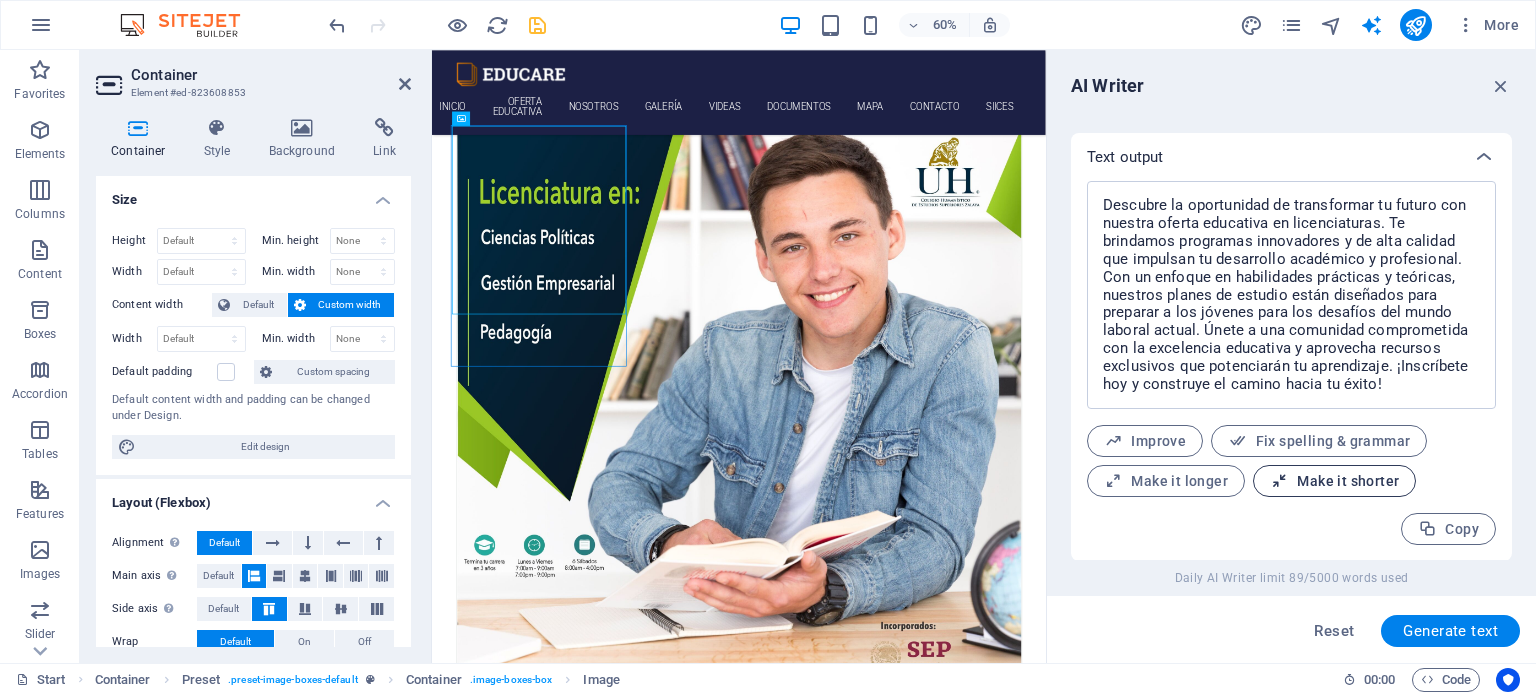 click on "Make it shorter" at bounding box center (1334, 481) 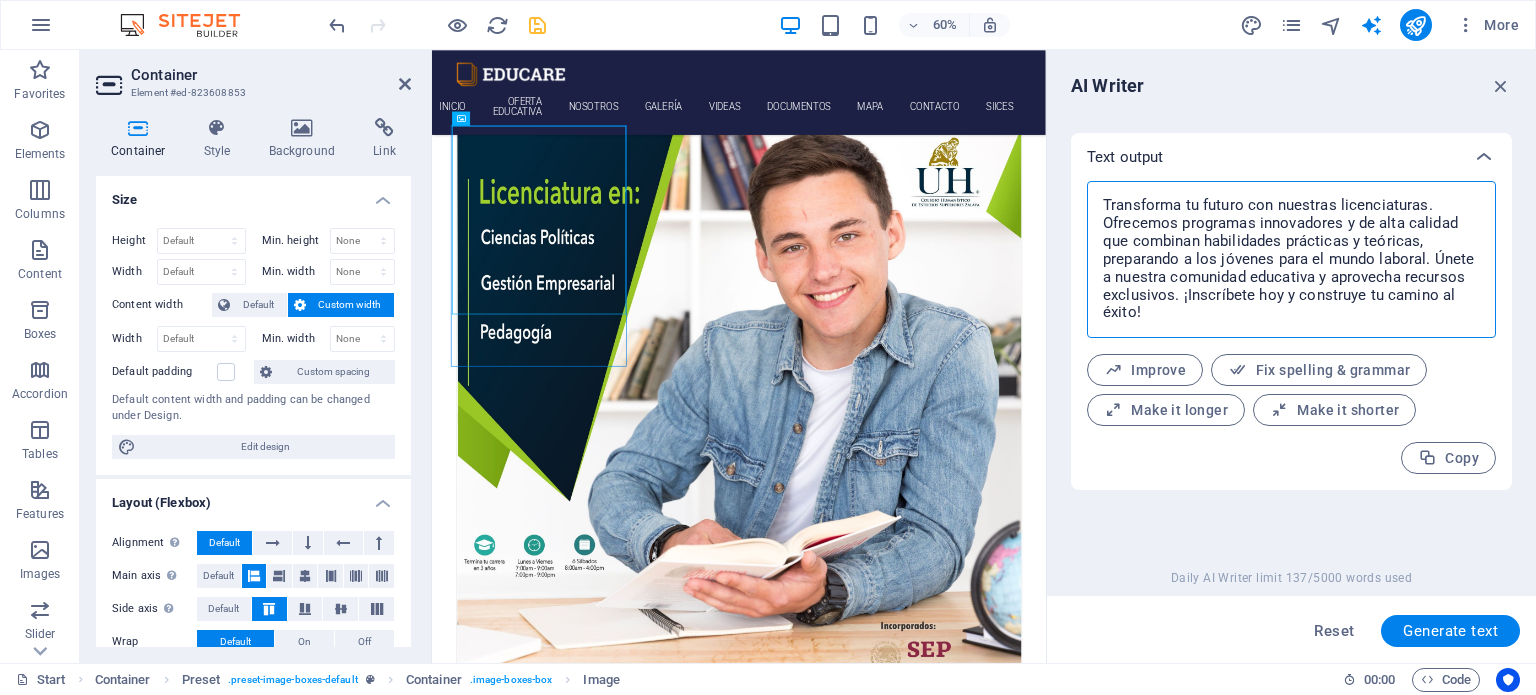 drag, startPoint x: 1156, startPoint y: 316, endPoint x: 1083, endPoint y: 192, distance: 143.89232 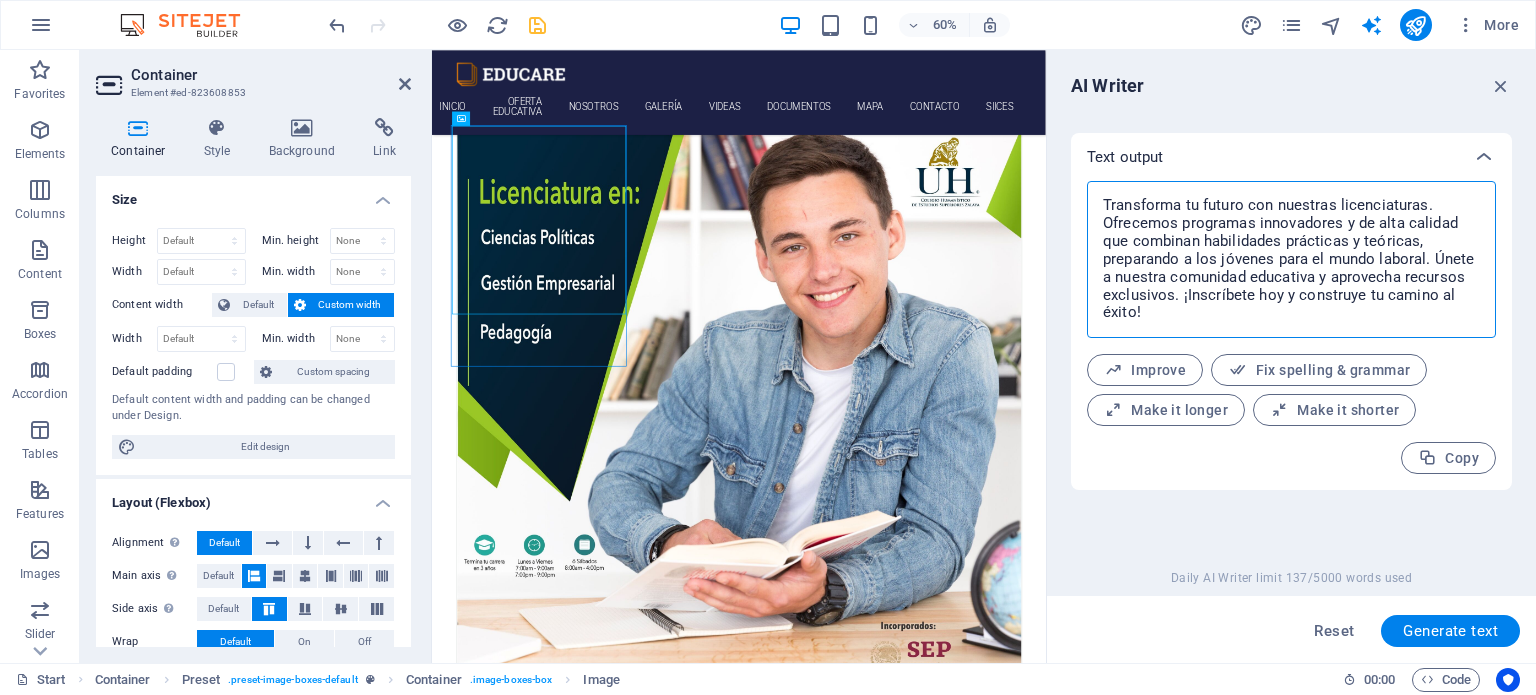 click on "Transforma tu futuro con nuestras licenciaturas. Ofrecemos programas innovadores y de alta calidad que combinan habilidades prácticas y teóricas, preparando a los jóvenes para el mundo laboral. Únete a nuestra comunidad educativa y aprovecha recursos exclusivos. ¡Inscríbete hoy y construye tu camino al éxito! x ​ Improve Fix spelling & grammar Make it longer Make it shorter Copy" at bounding box center (1291, 335) 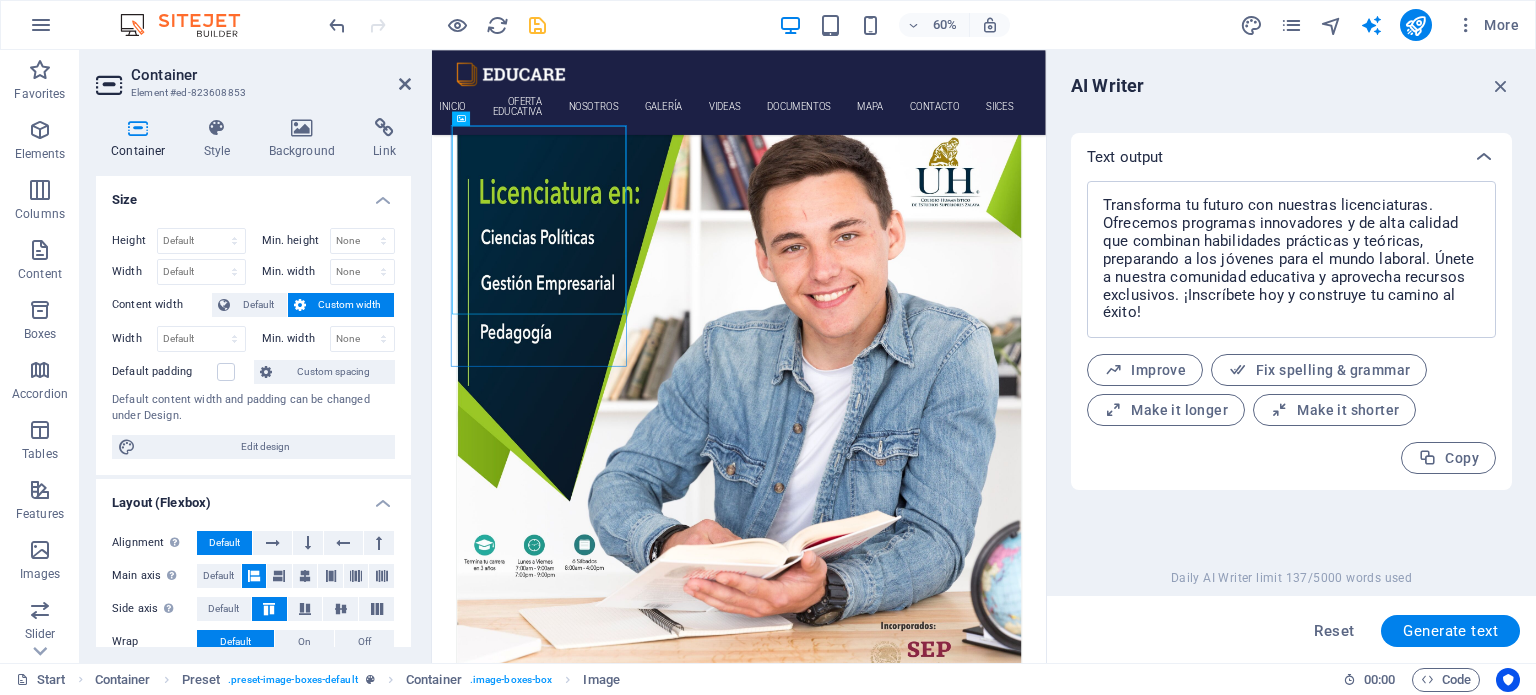 click on "Make it shorter" at bounding box center [1334, 410] 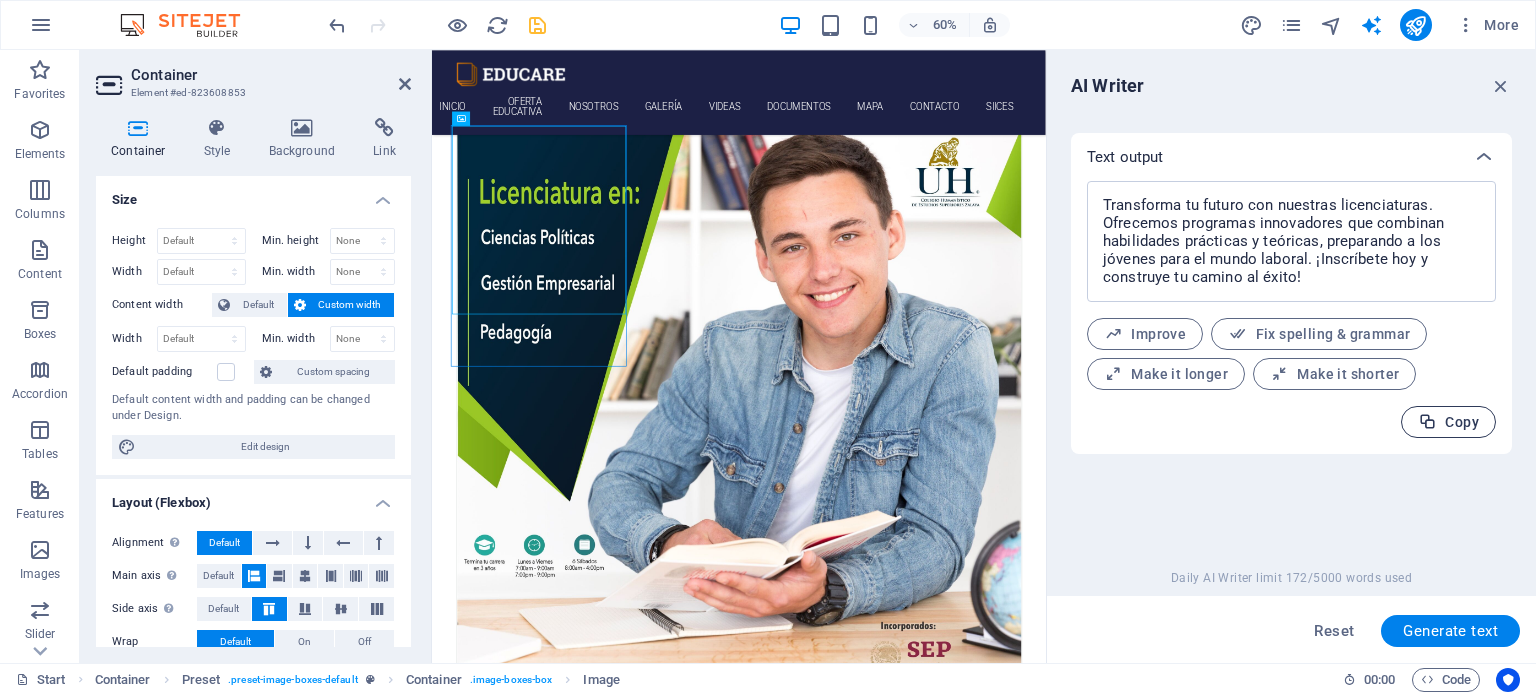 click on "Copy" at bounding box center [1448, 422] 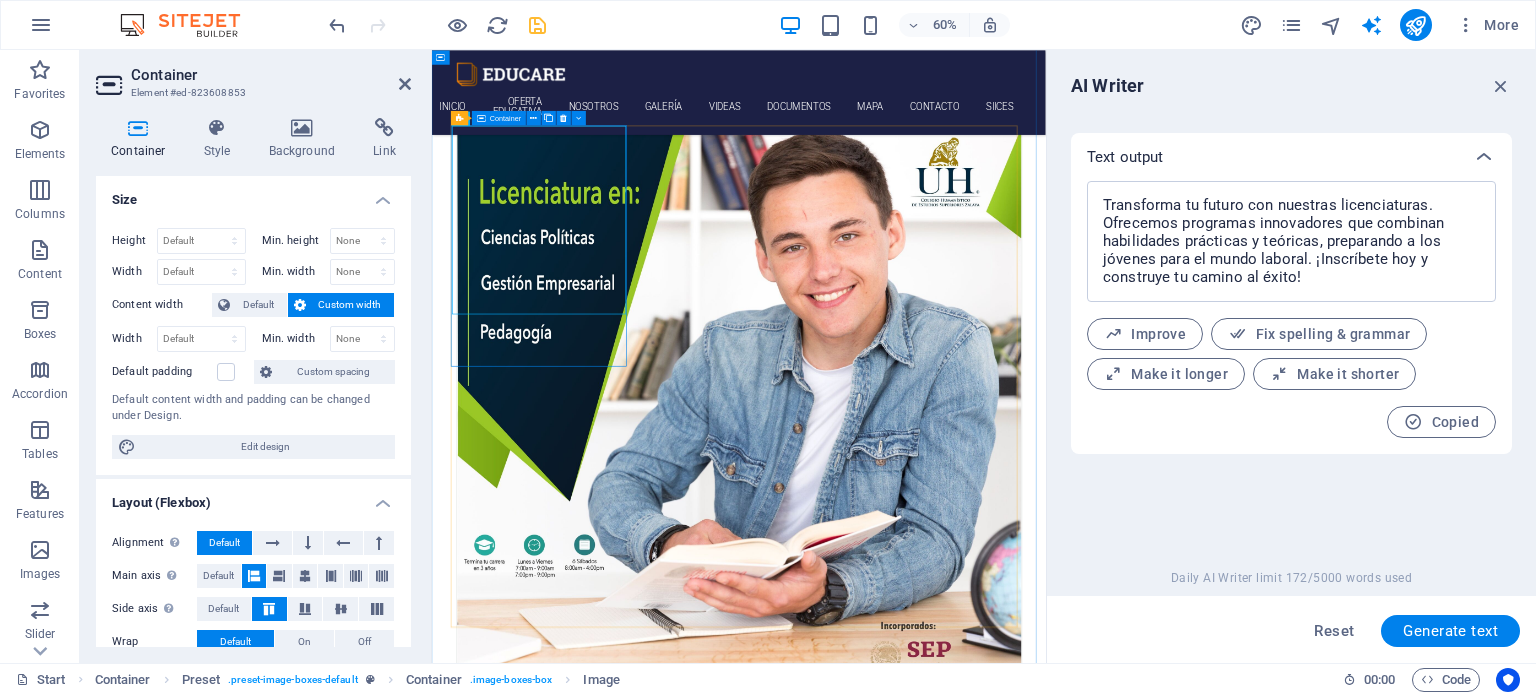 click at bounding box center (944, 658) 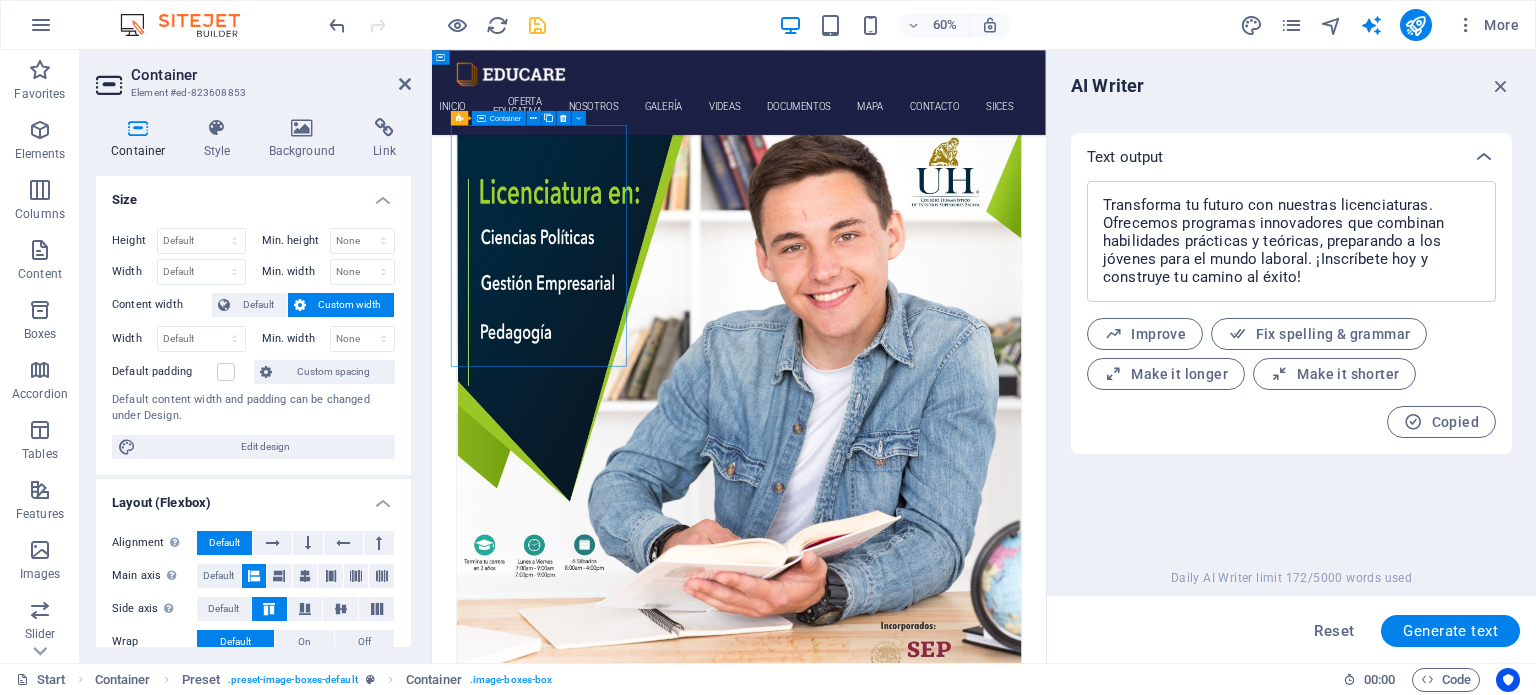 click at bounding box center [944, 658] 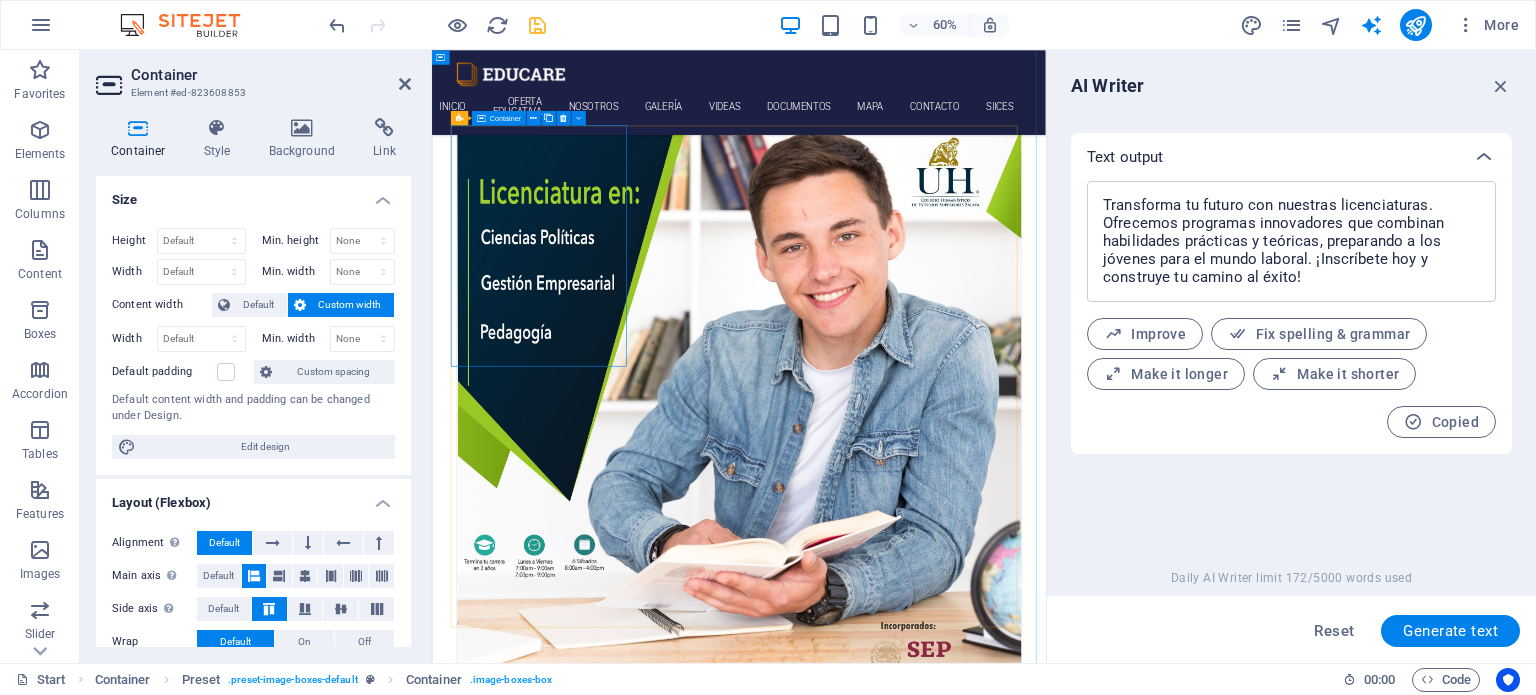 click at bounding box center [944, 658] 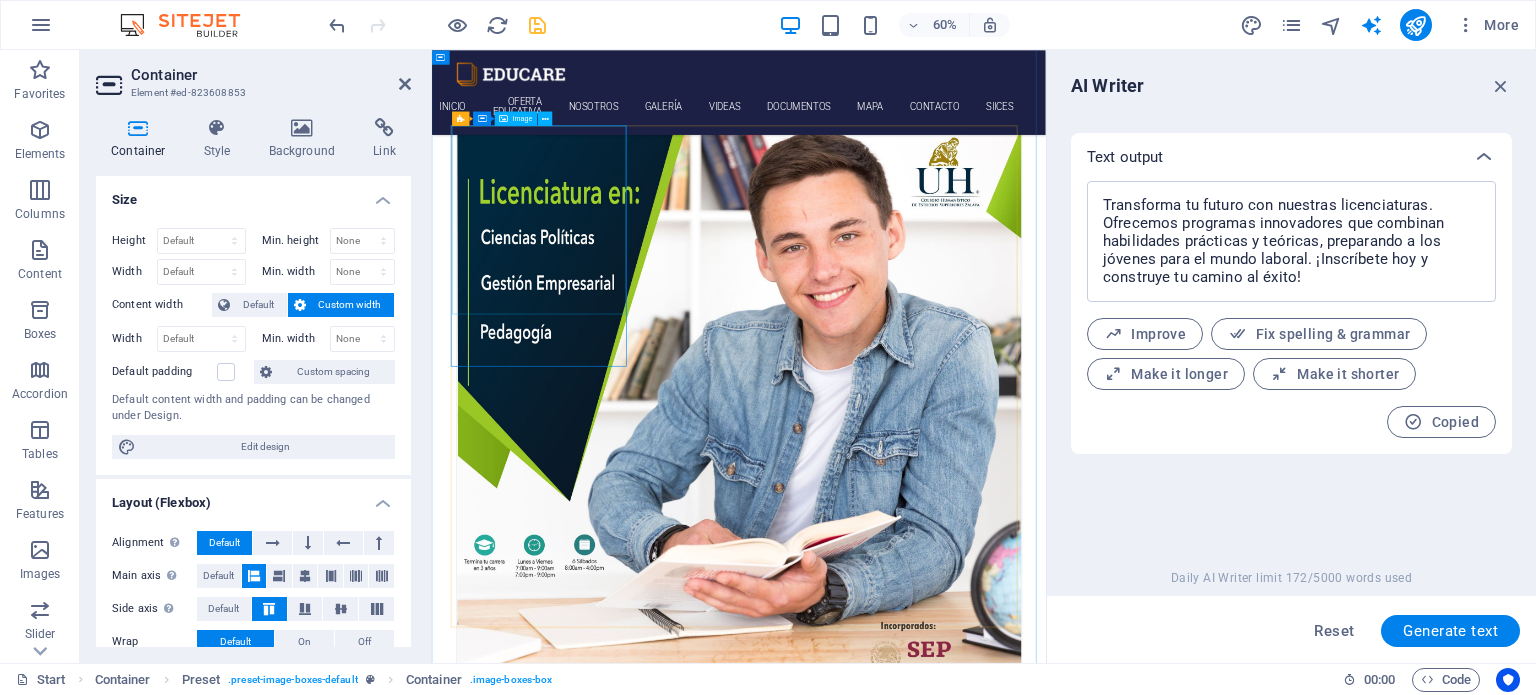 click at bounding box center [944, 658] 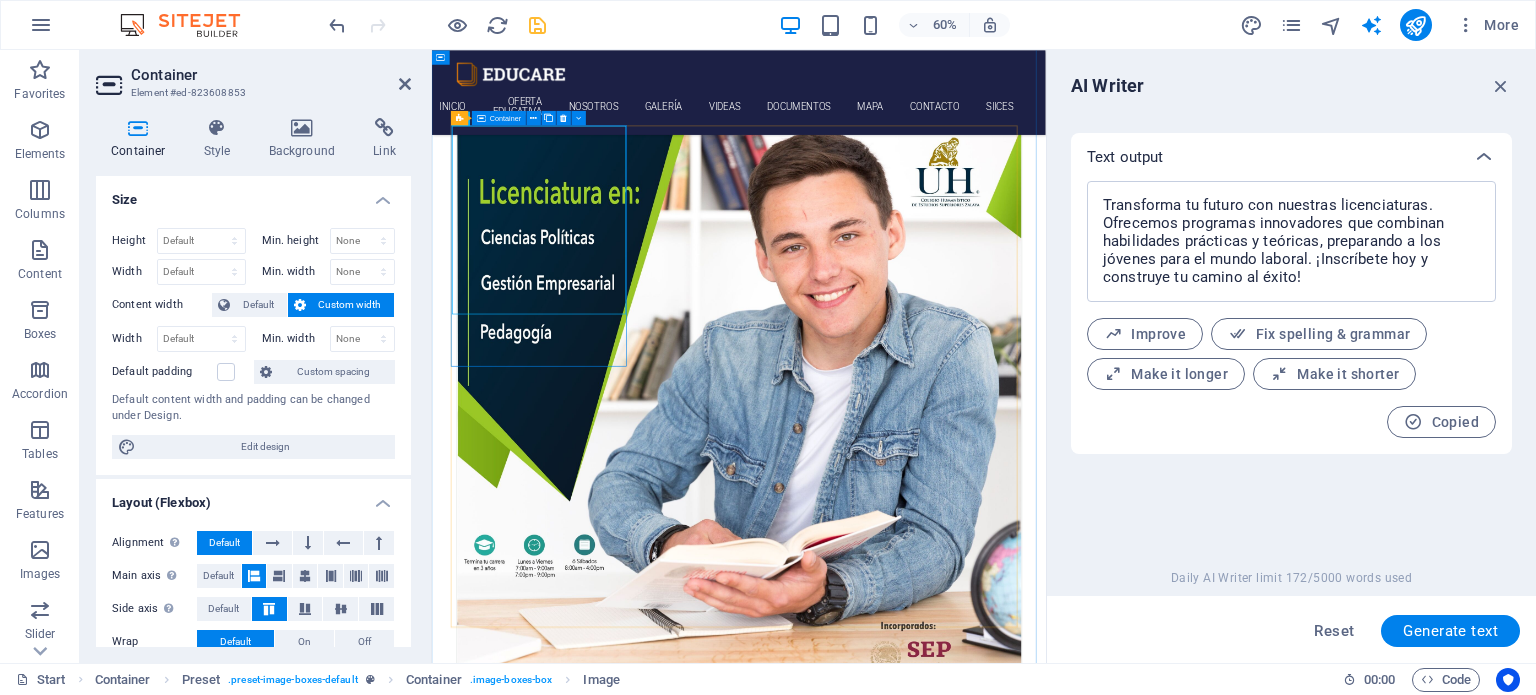 click at bounding box center [944, 658] 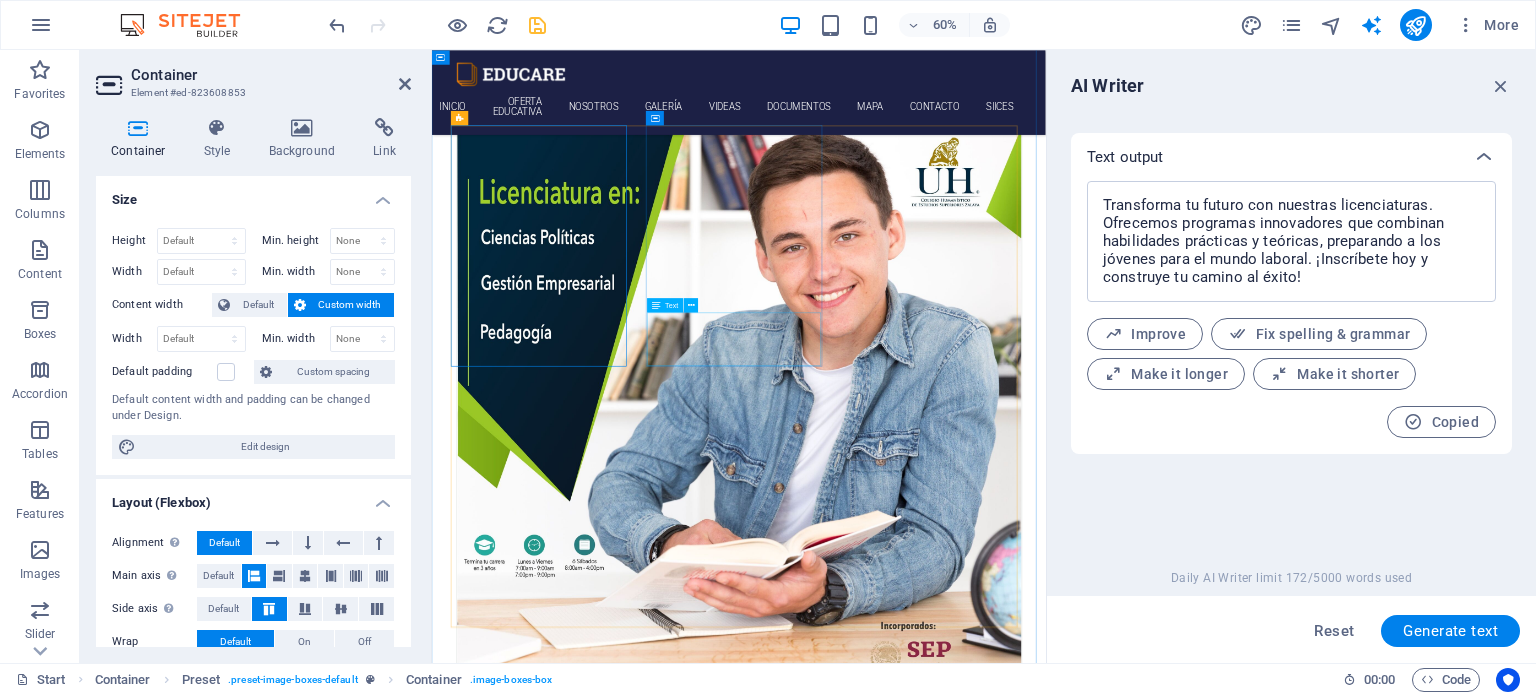 scroll, scrollTop: 732, scrollLeft: 0, axis: vertical 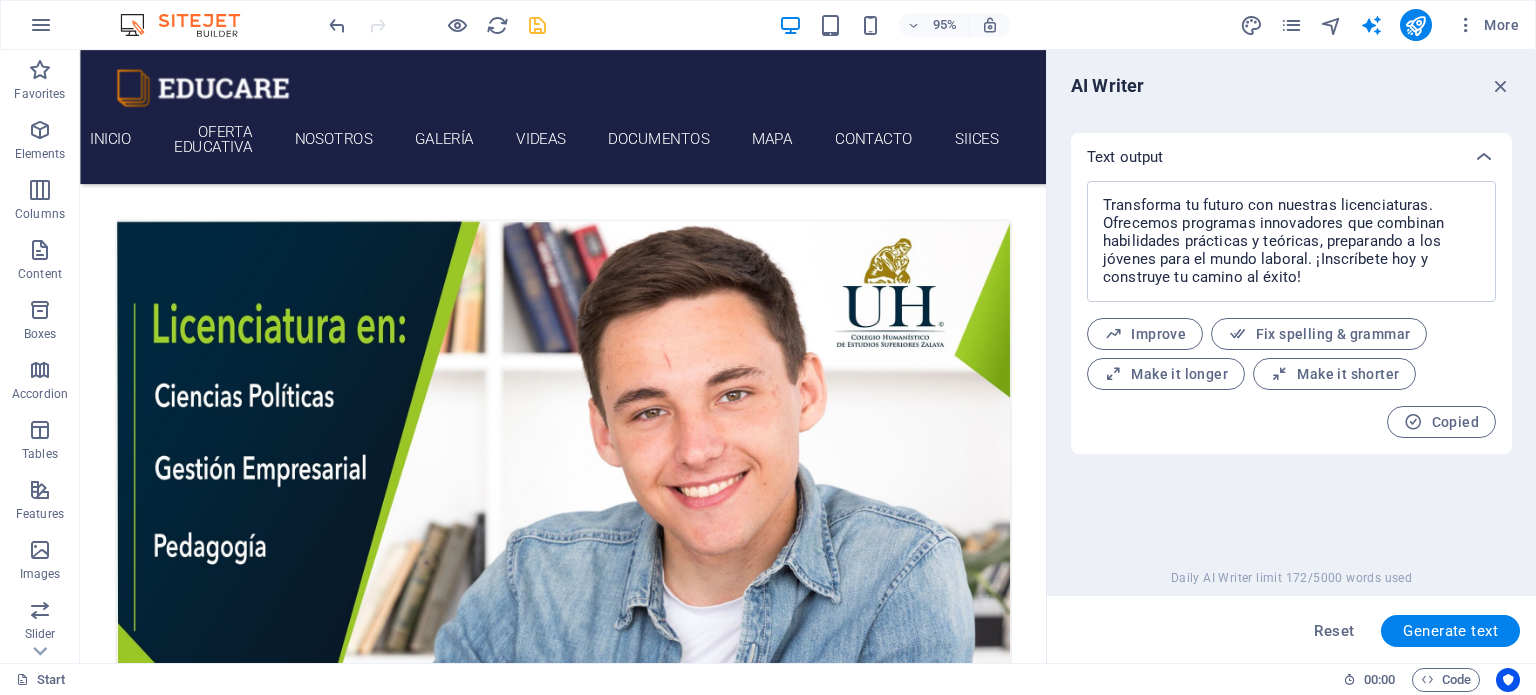 drag, startPoint x: 509, startPoint y: 505, endPoint x: 654, endPoint y: 352, distance: 210.79373 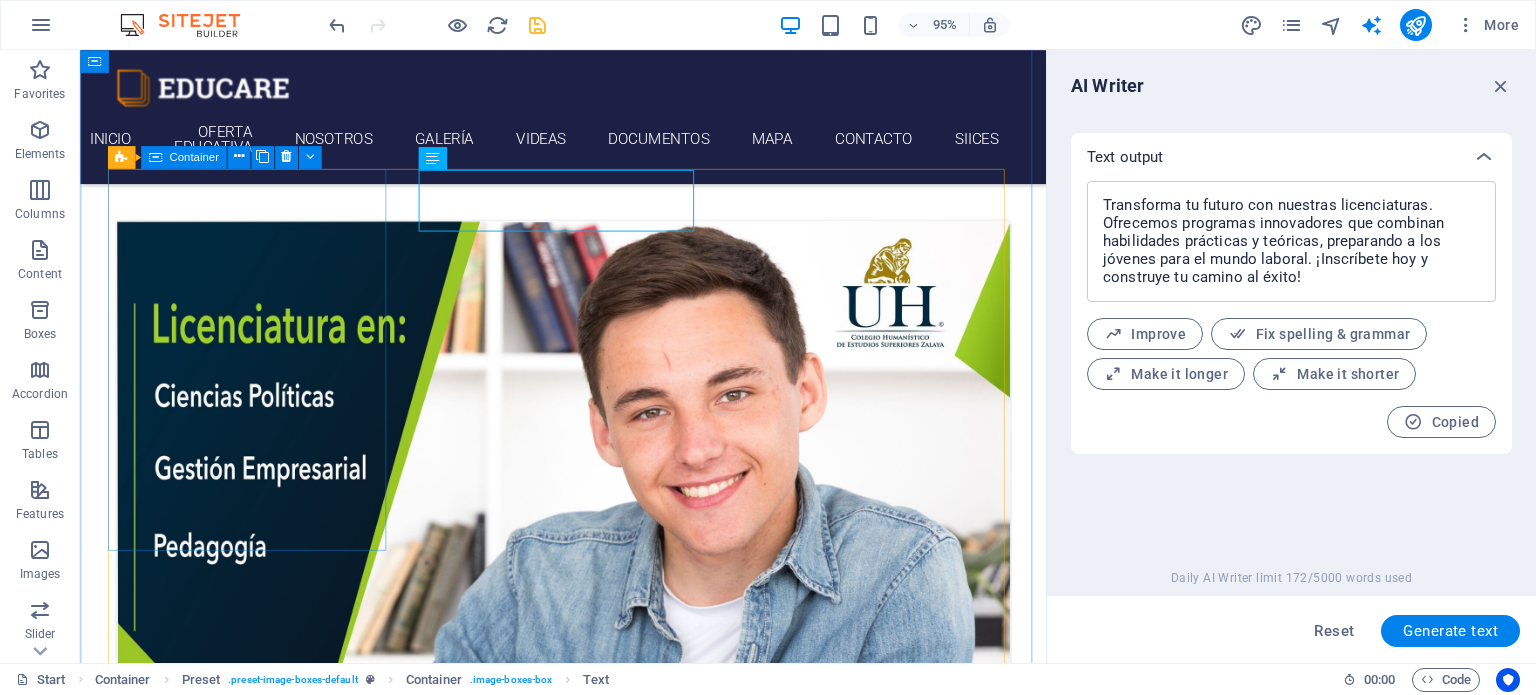 click at bounding box center [589, 711] 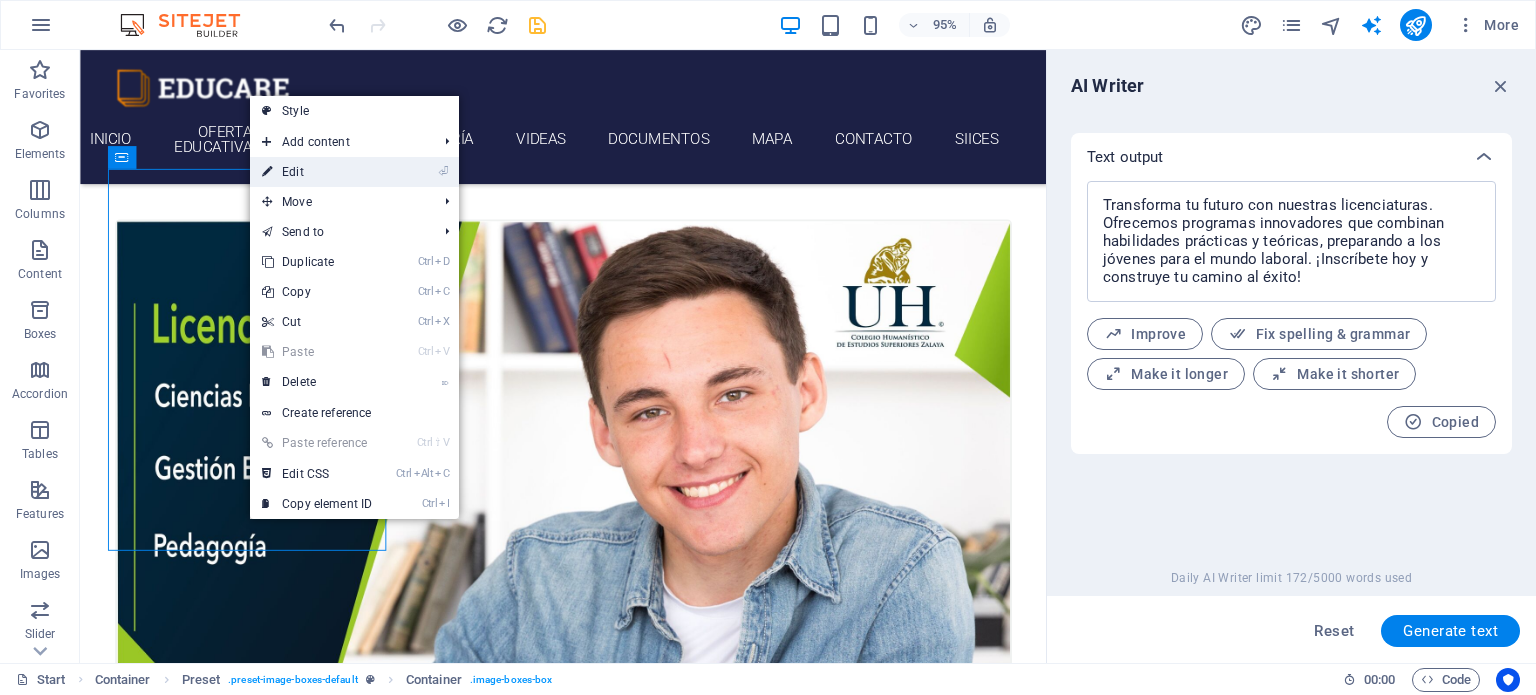 click on "⏎  Edit" at bounding box center (317, 172) 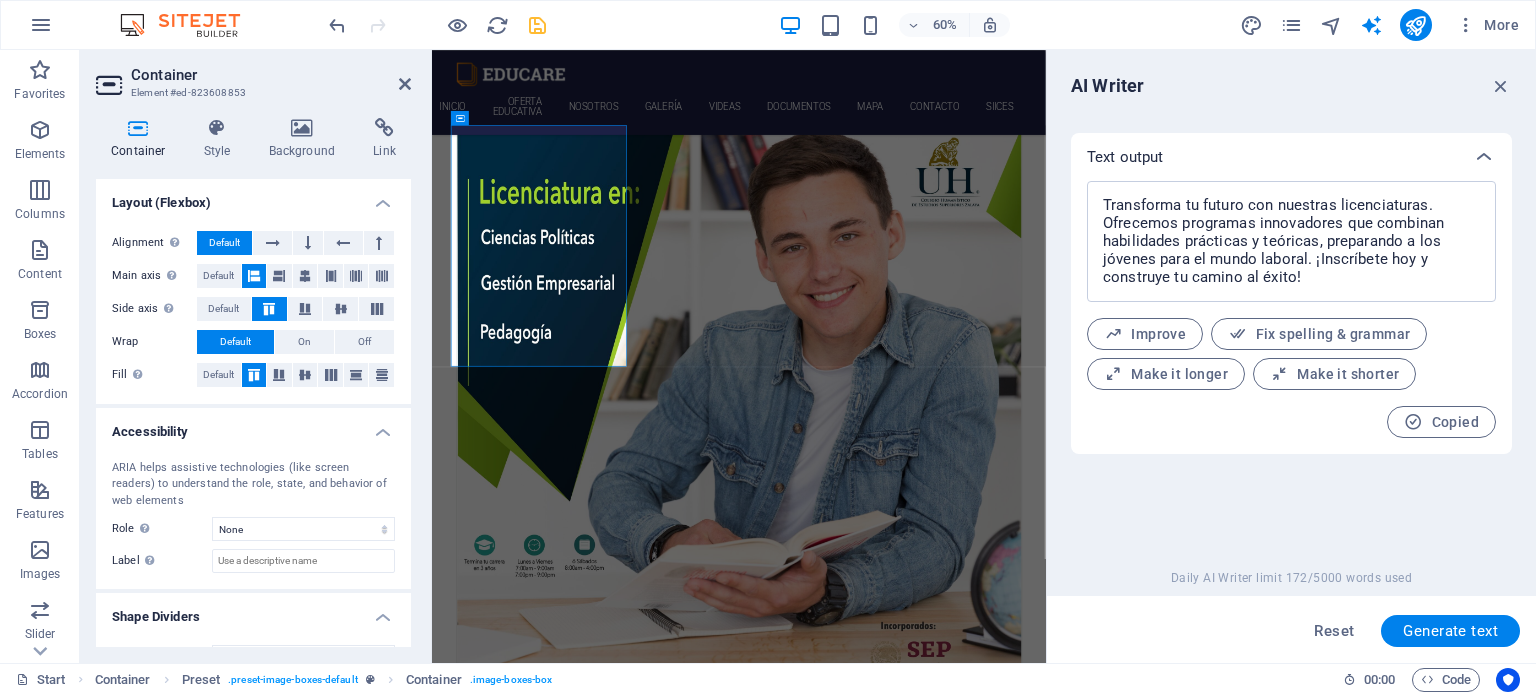 scroll, scrollTop: 336, scrollLeft: 0, axis: vertical 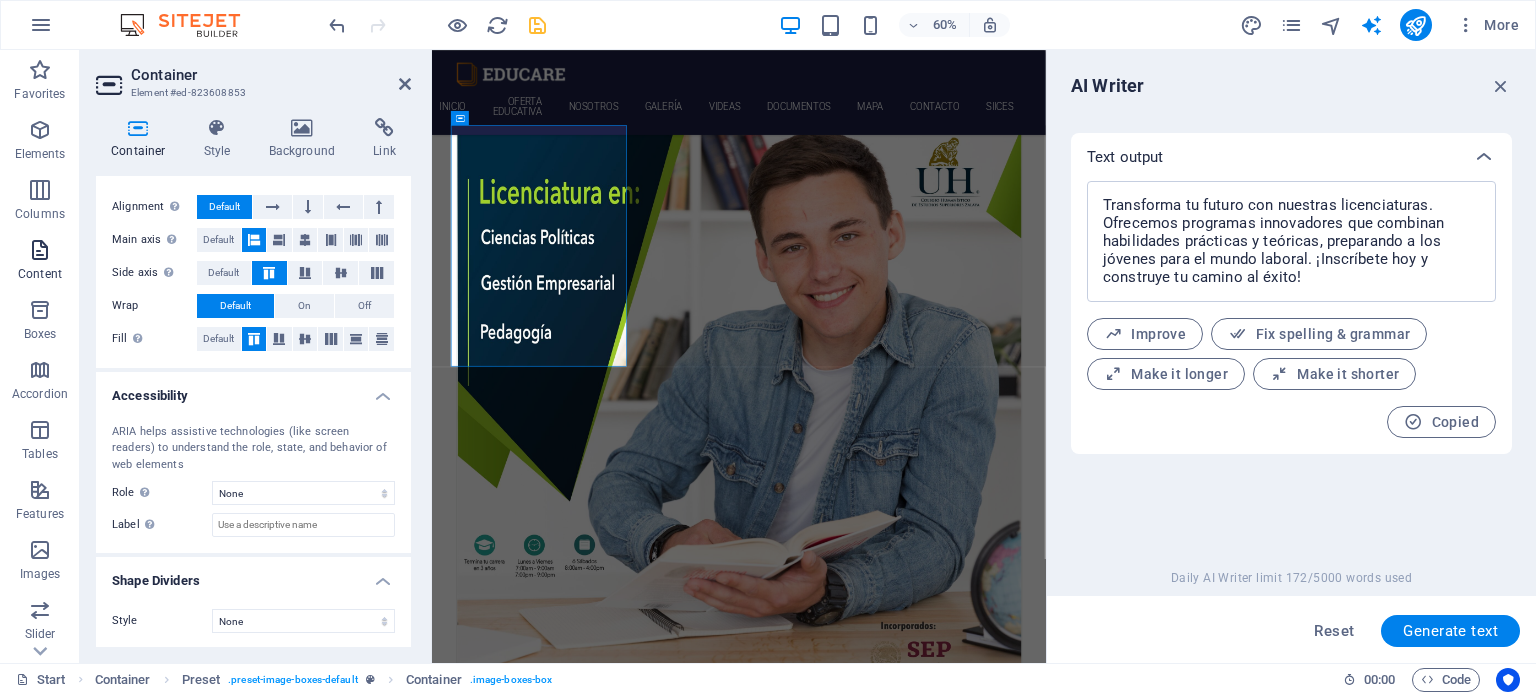 click on "Content" at bounding box center (40, 274) 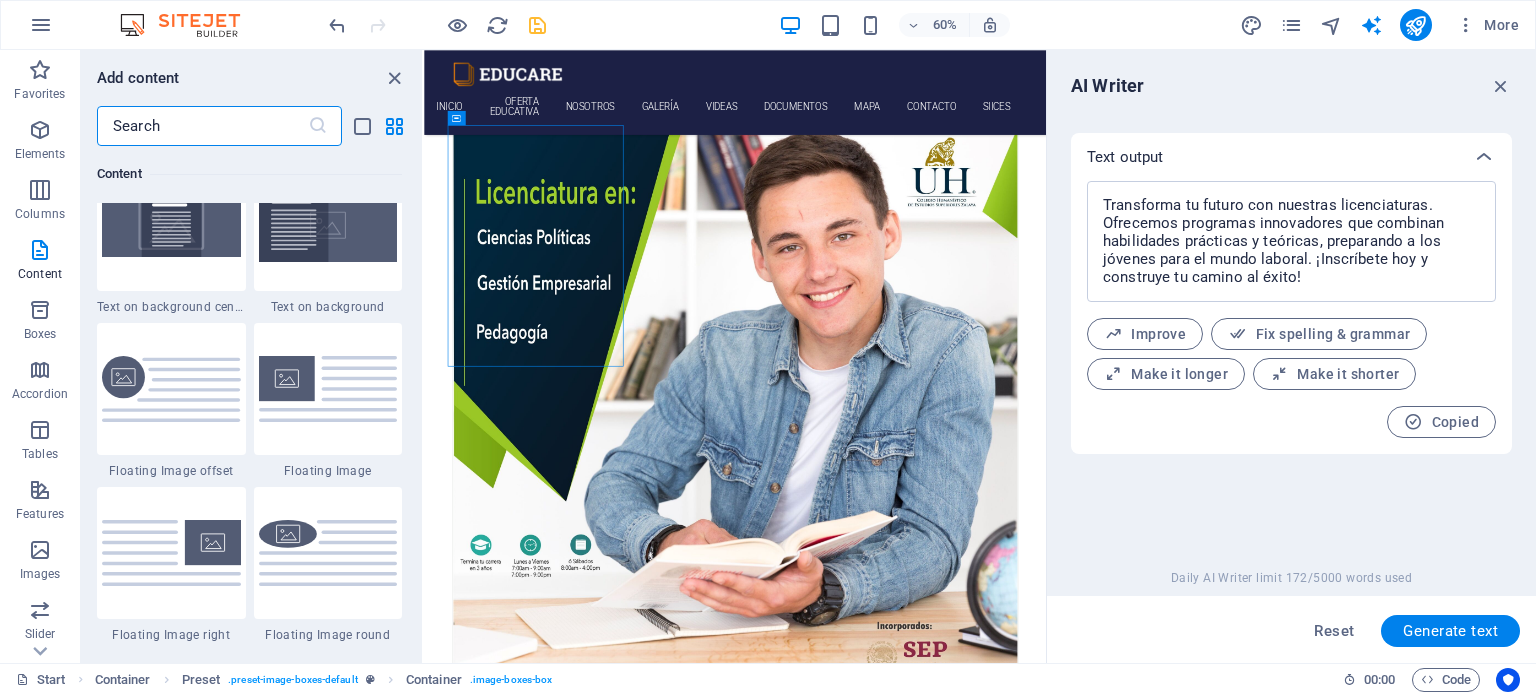 scroll, scrollTop: 3899, scrollLeft: 0, axis: vertical 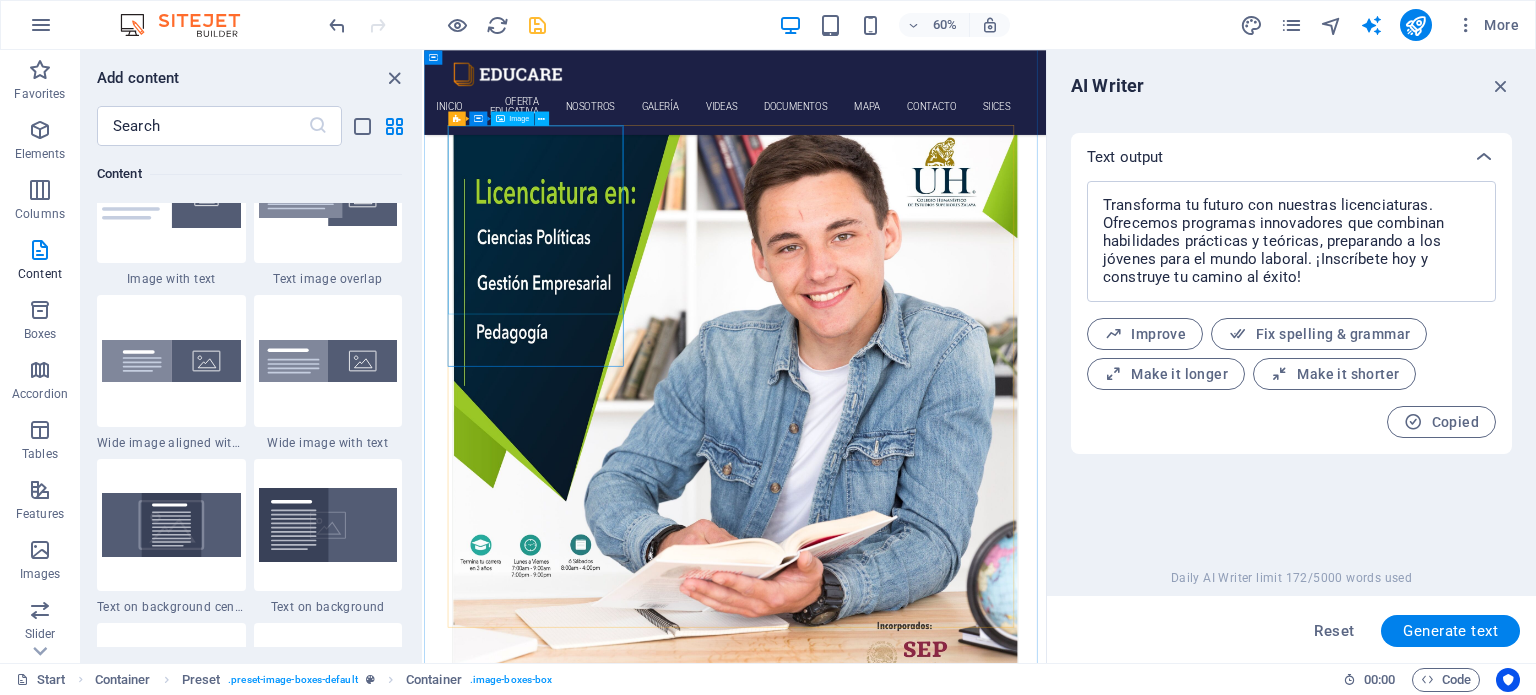 click at bounding box center (943, 658) 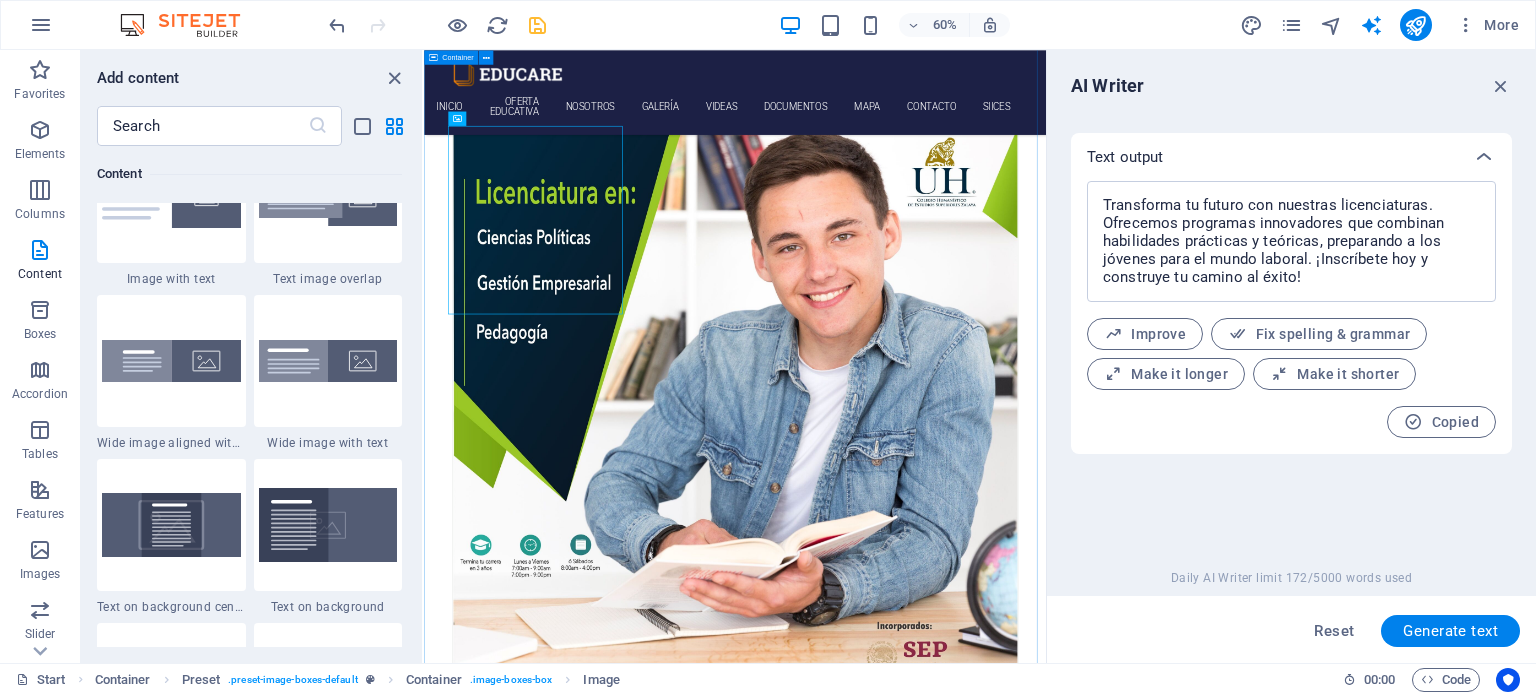 click on "Choose Your Course Language Courses Lorem ipsum dolor sit amet, consectetur adipisicing elit. Veritatis, dolorem! Swedish  12. September 2019  08:00 am - 04:00 pm German  12. September 2019  08:00 am - 04:00 pm Lorem ipsum dolor sit amet, consectetur adipisicing elit. Veritatis, dolorem! Italian  12. September 2019  08:00 am - 04:00 pm Lorem ipsum dolor sit amet, consectetur adipisicing elit. Veritatis, dolorem! French  12. September 2019  08:00 am - 04:00 pm Lorem ipsum dolor sit amet, consectetur adipisicing elit. Veritatis, dolorem! Danish  12. September 2019  08:00 am - 04:00 pm Lorem ipsum dolor sit amet, consectetur adipisicing elit. Veritatis, dolorem!" at bounding box center (942, 2653) 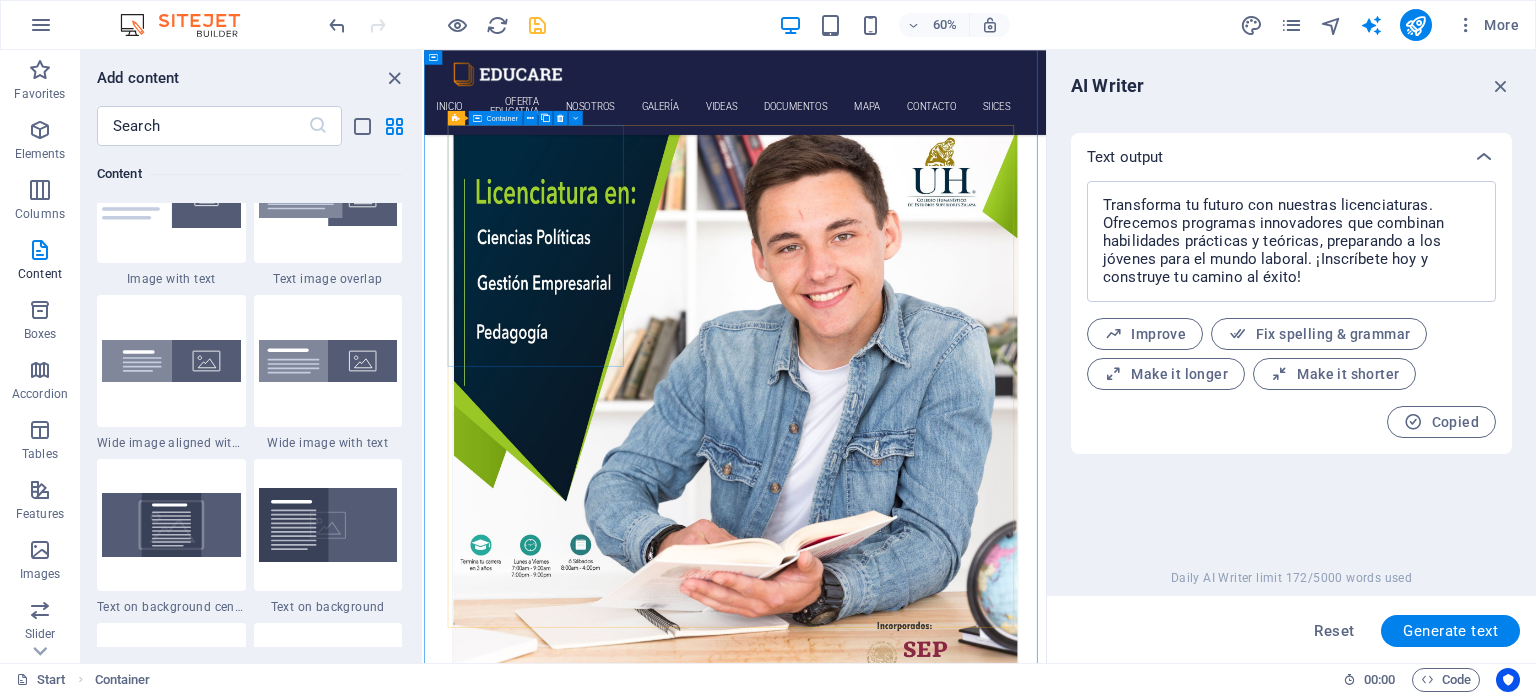 click at bounding box center (943, 658) 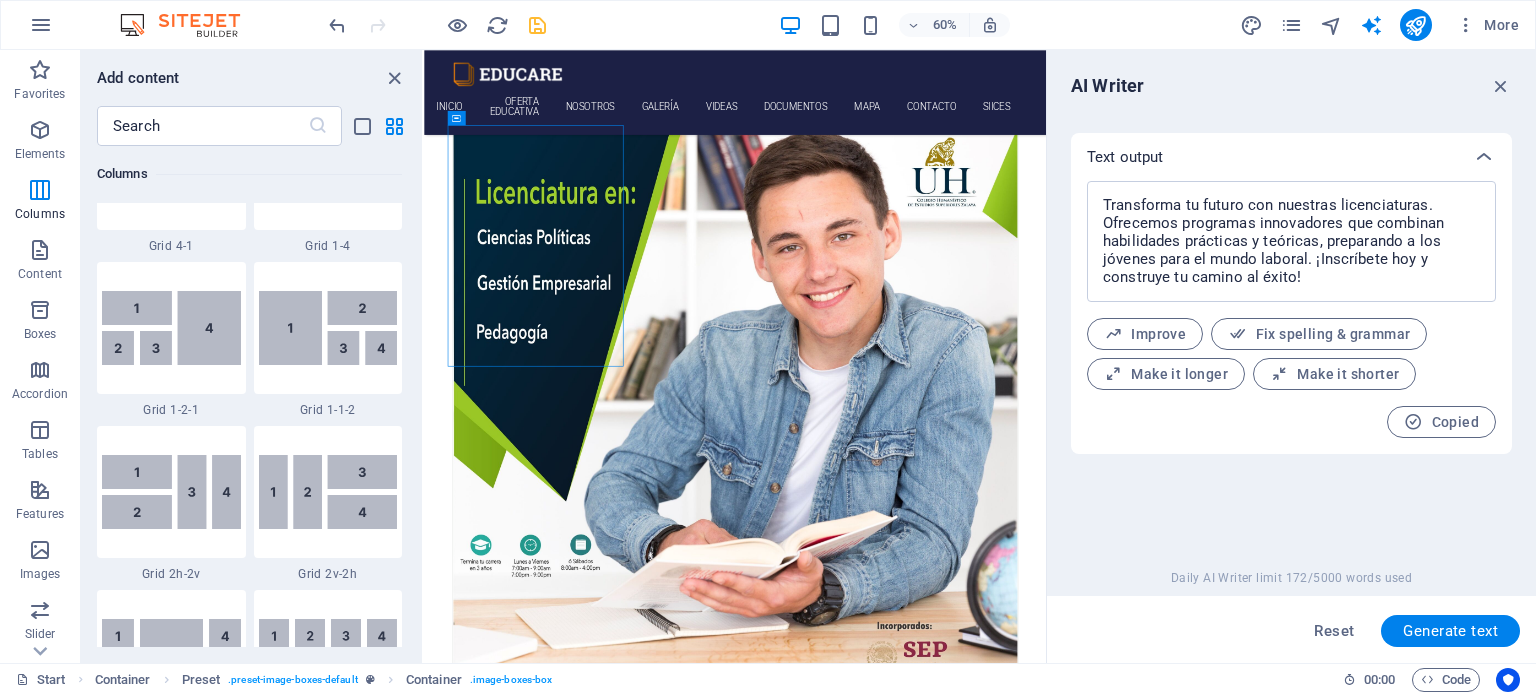 scroll, scrollTop: 3399, scrollLeft: 0, axis: vertical 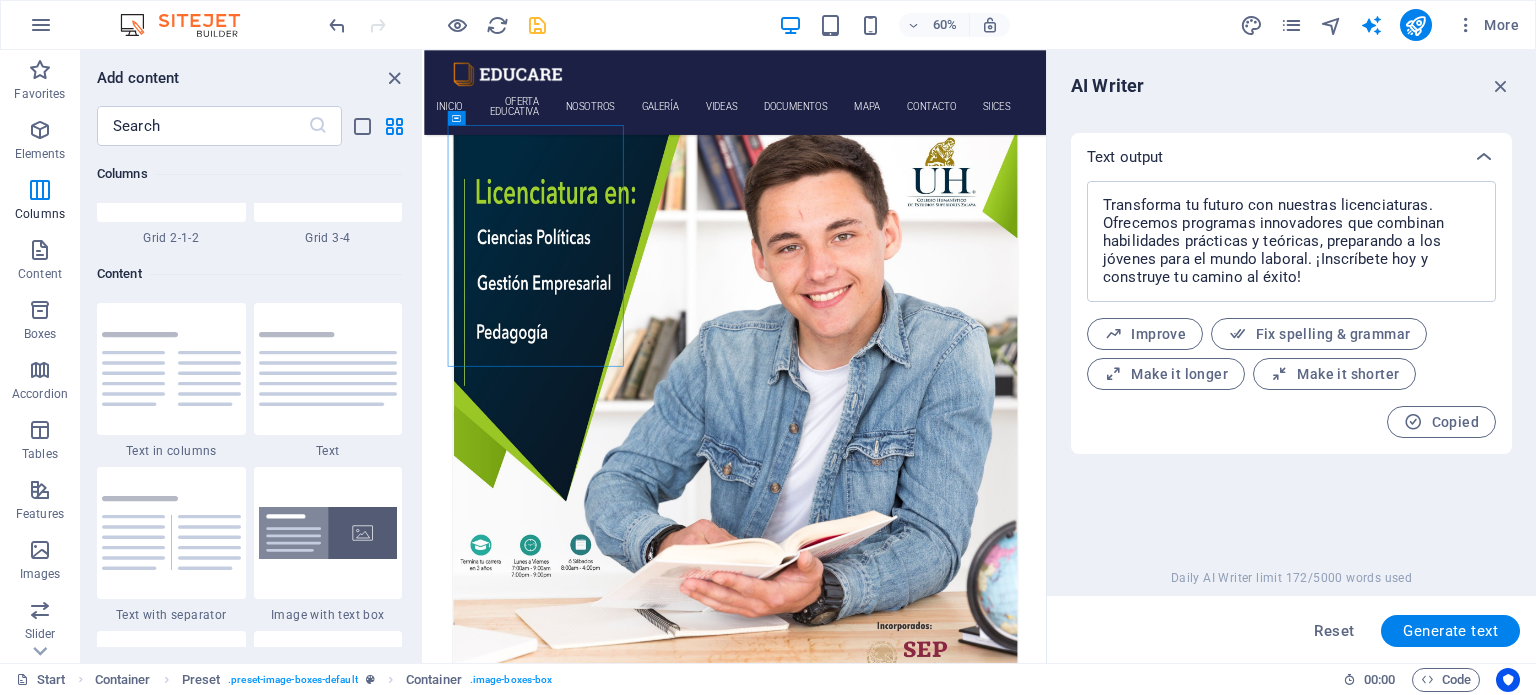 click at bounding box center [171, 369] 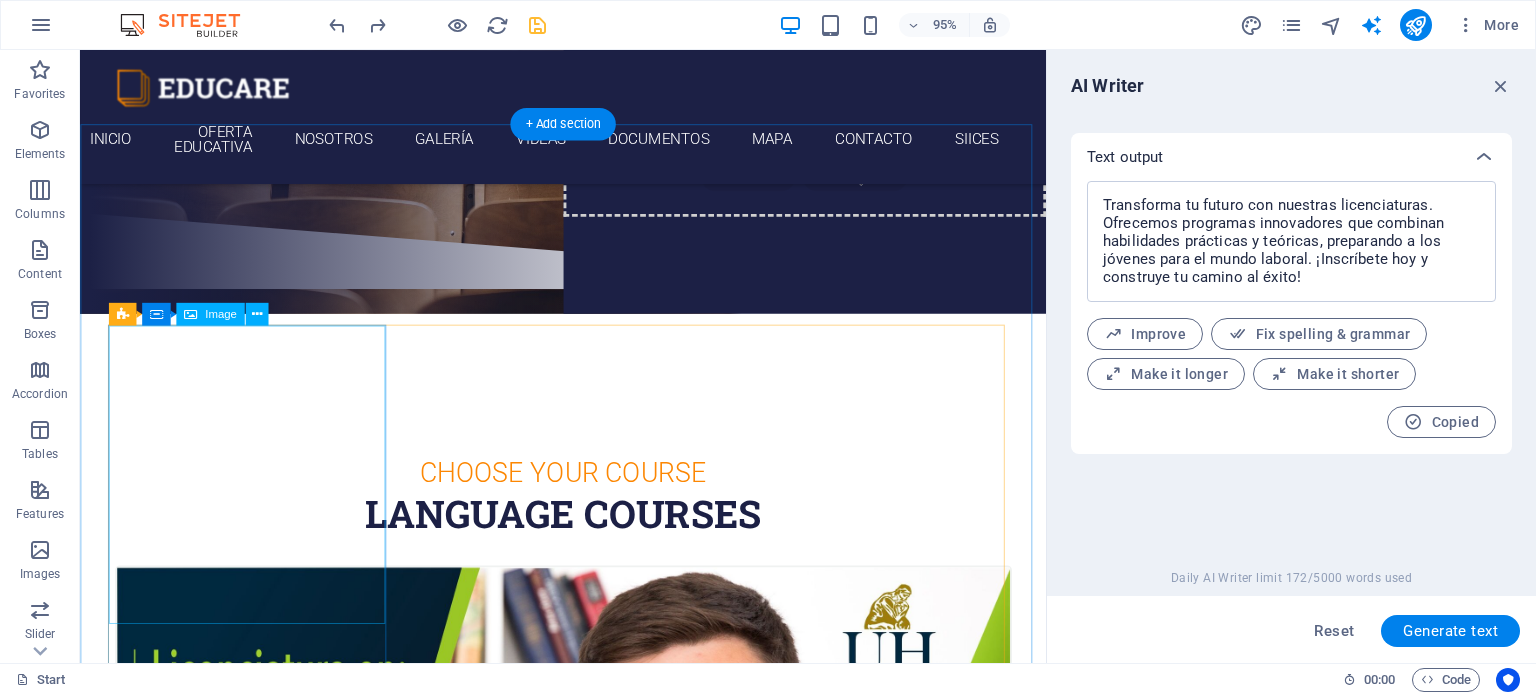 scroll, scrollTop: 568, scrollLeft: 0, axis: vertical 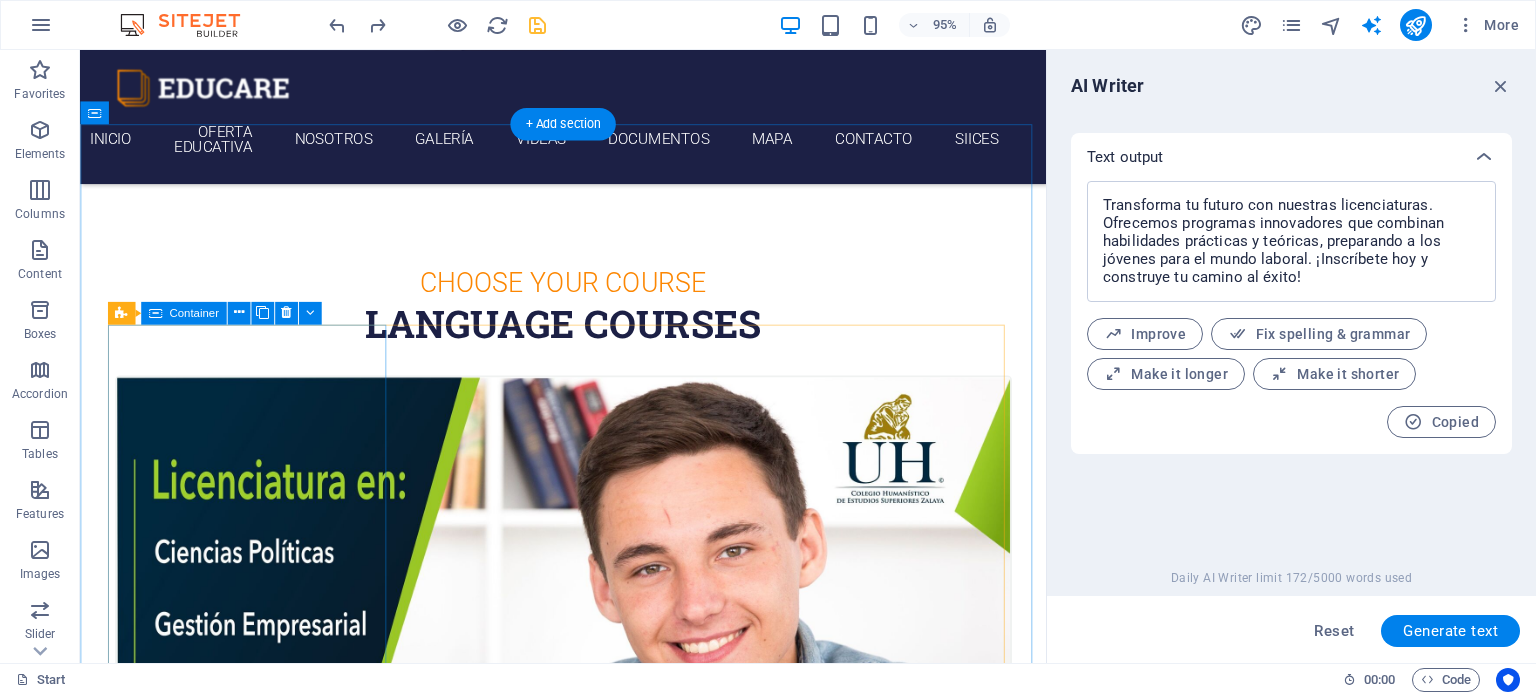 click at bounding box center [589, 875] 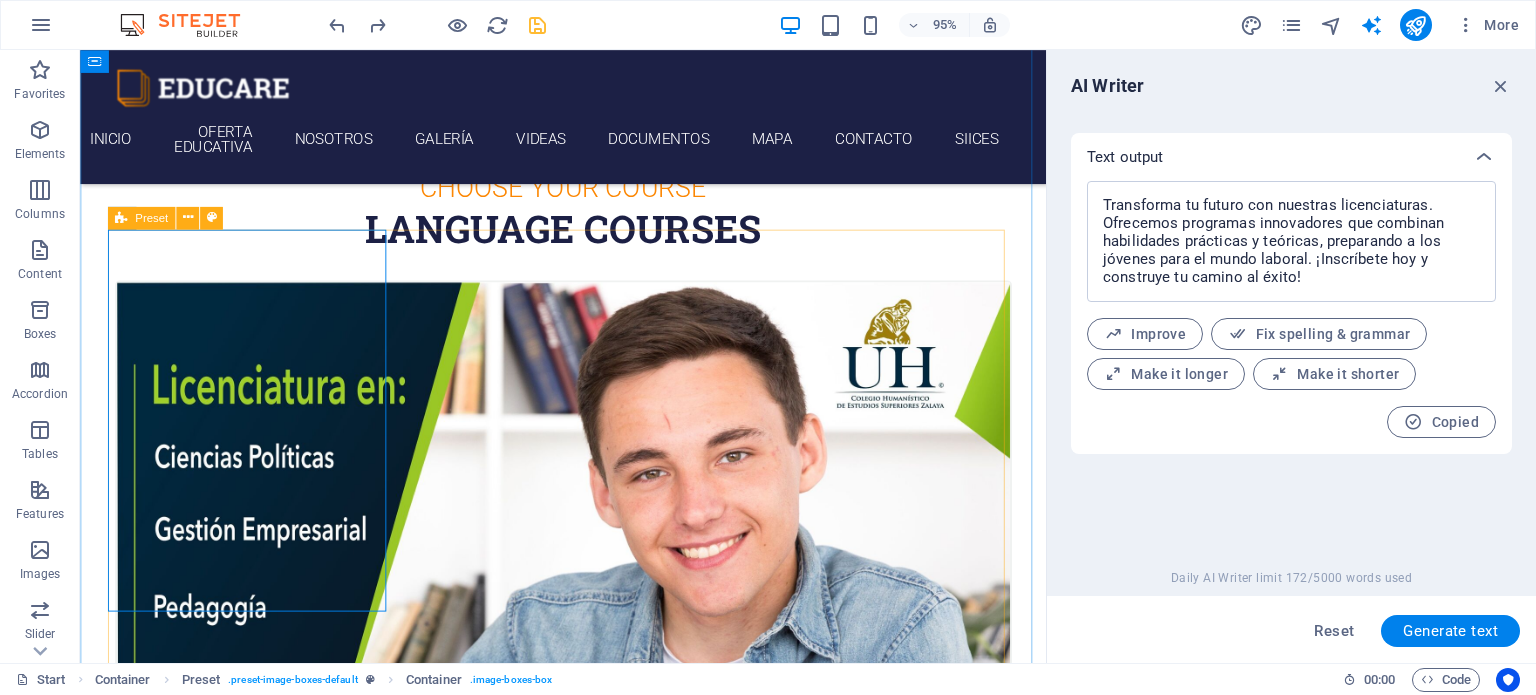 scroll, scrollTop: 768, scrollLeft: 0, axis: vertical 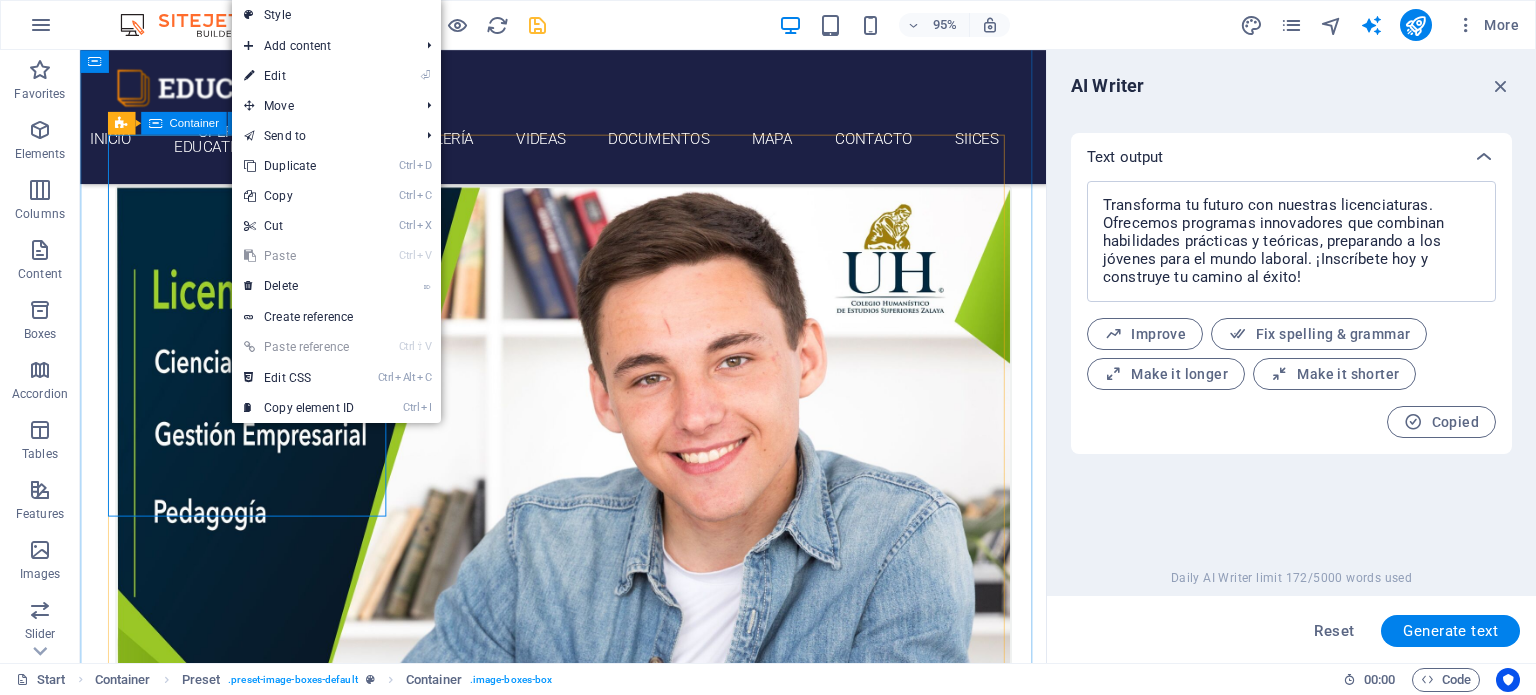 click at bounding box center [589, 675] 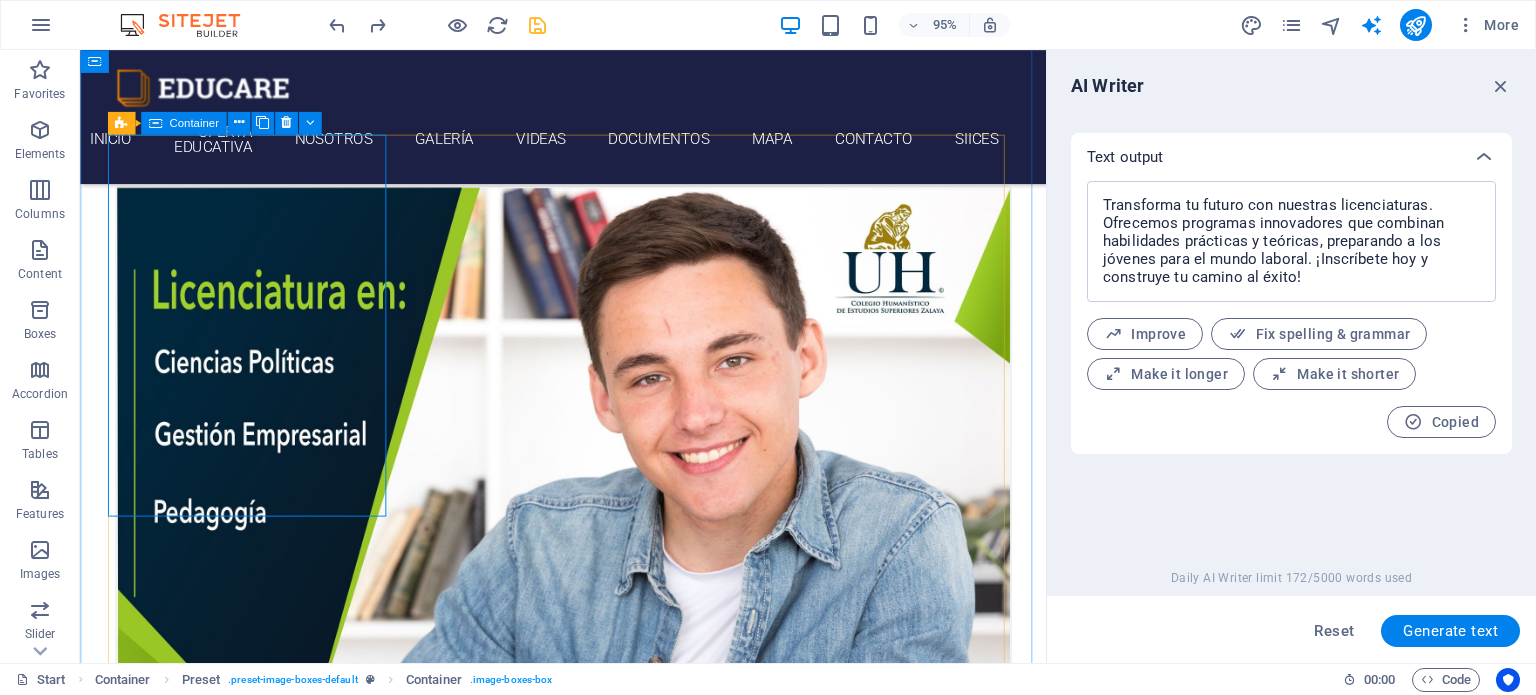 click at bounding box center [589, 675] 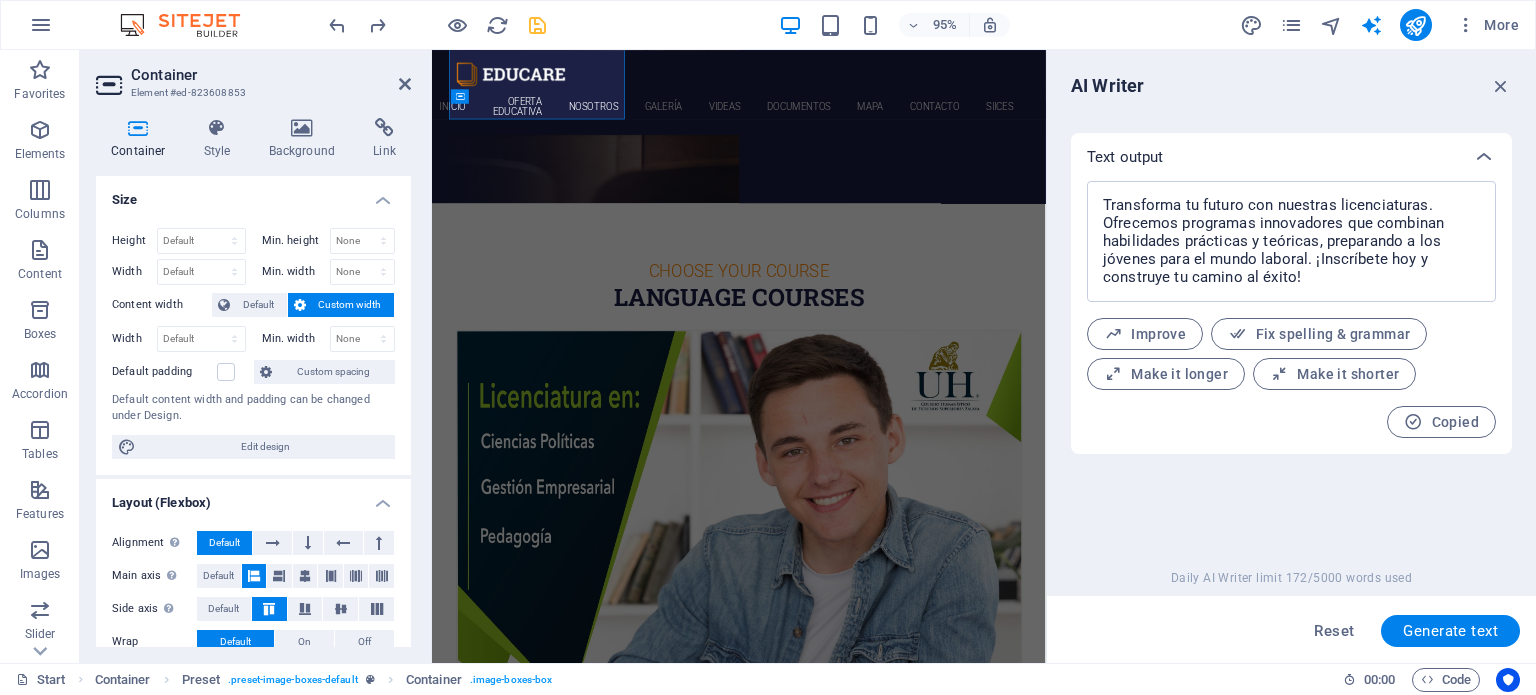scroll, scrollTop: 1144, scrollLeft: 0, axis: vertical 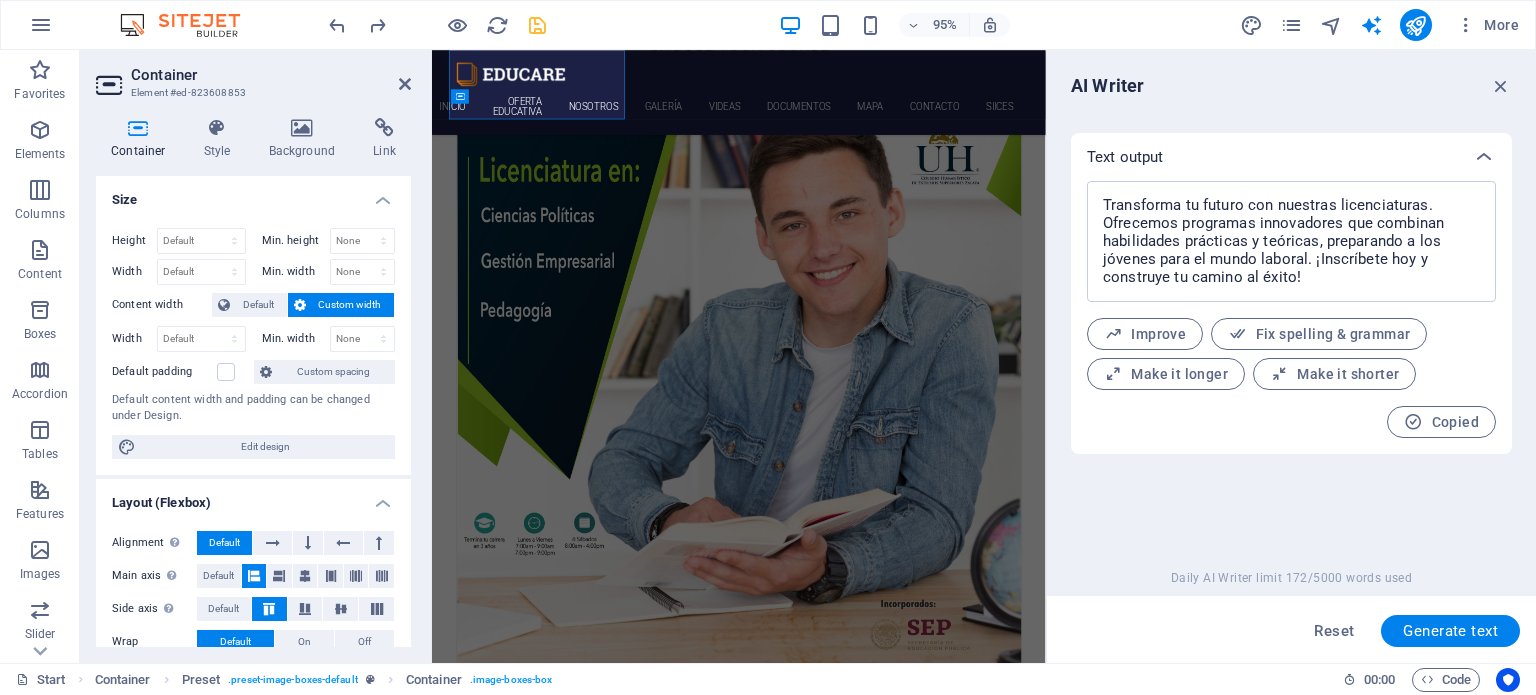 click on "Layout (Flexbox)" at bounding box center (253, 497) 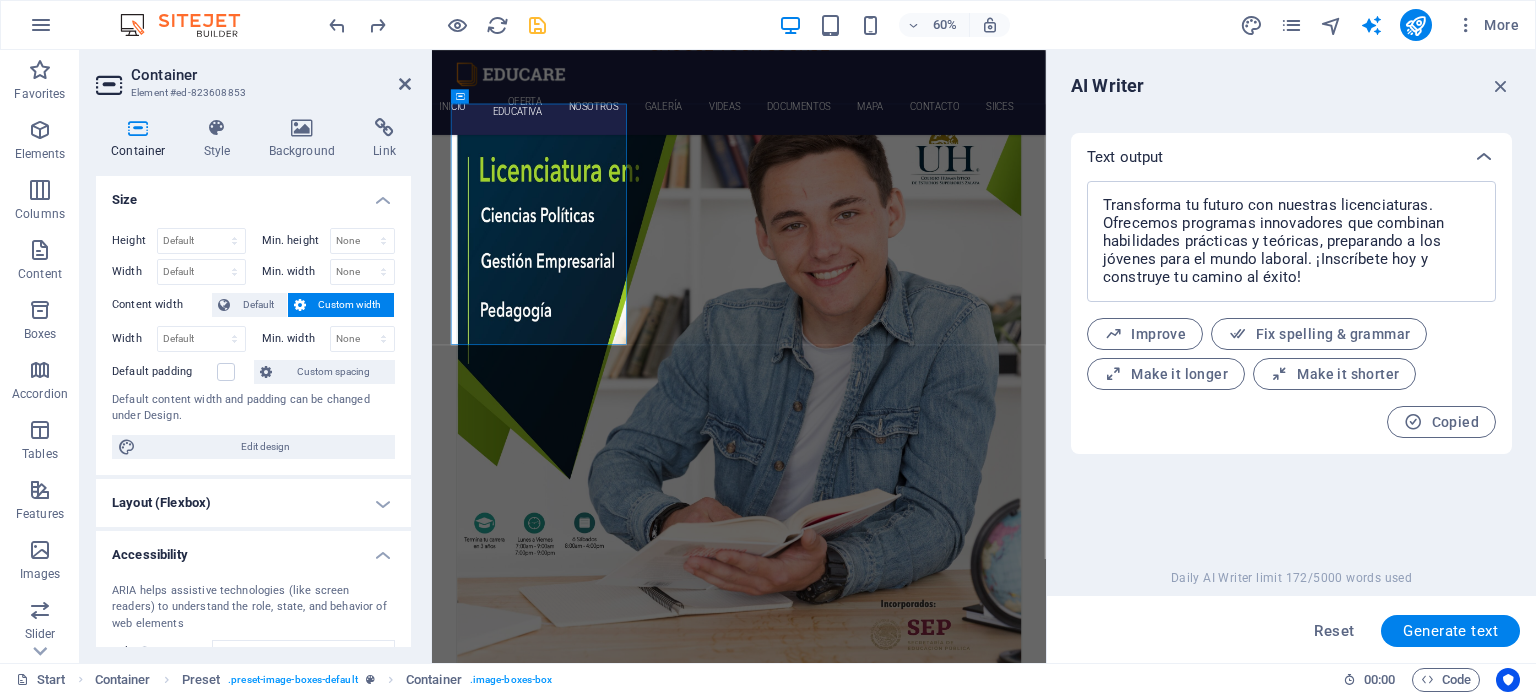 click on "Layout (Flexbox)" at bounding box center [253, 503] 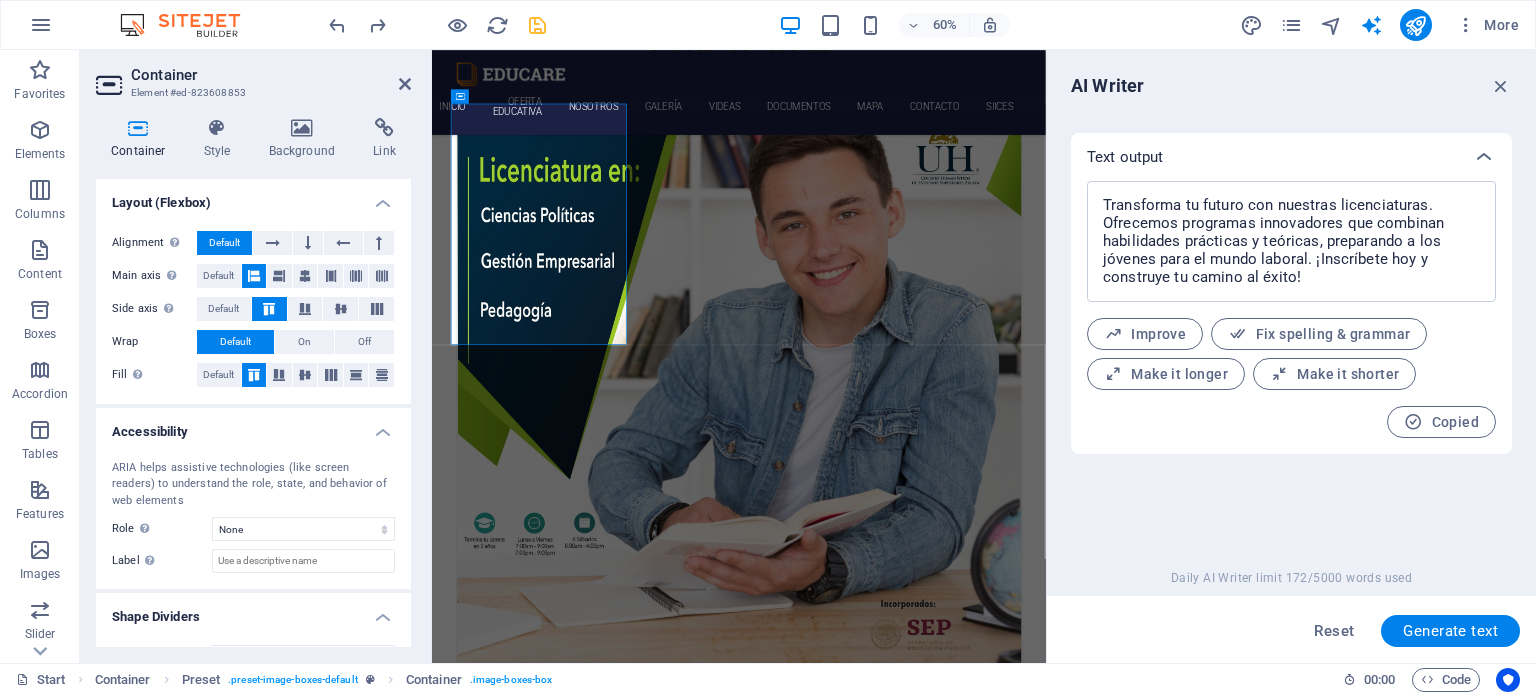 scroll, scrollTop: 336, scrollLeft: 0, axis: vertical 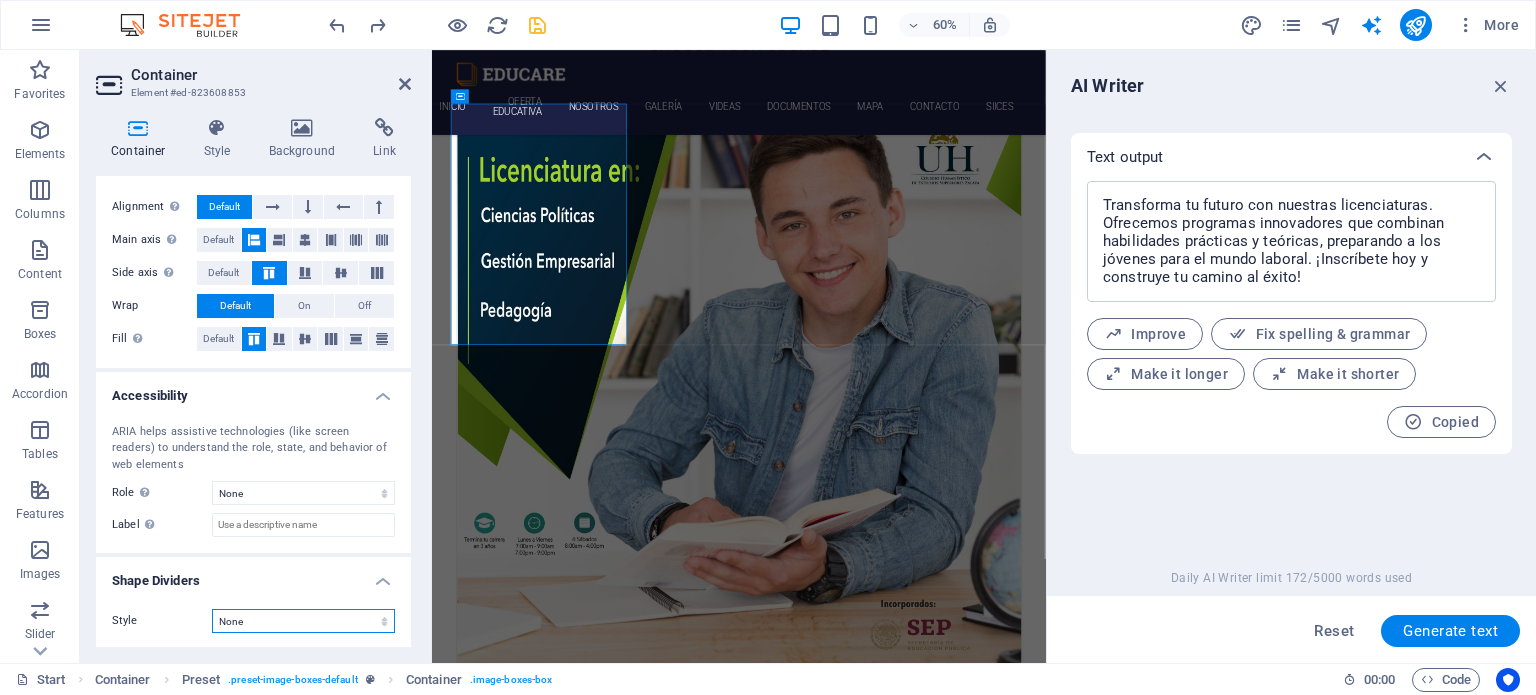 click on "None Triangle Square Diagonal Polygon 1 Polygon 2 Zigzag Multiple Zigzags Waves Multiple Waves Half Circle Circle Circle Shadow Blocks Hexagons Clouds Multiple Clouds Fan Pyramids Book Paint Drip Fire Shredded Paper Arrow" at bounding box center (303, 621) 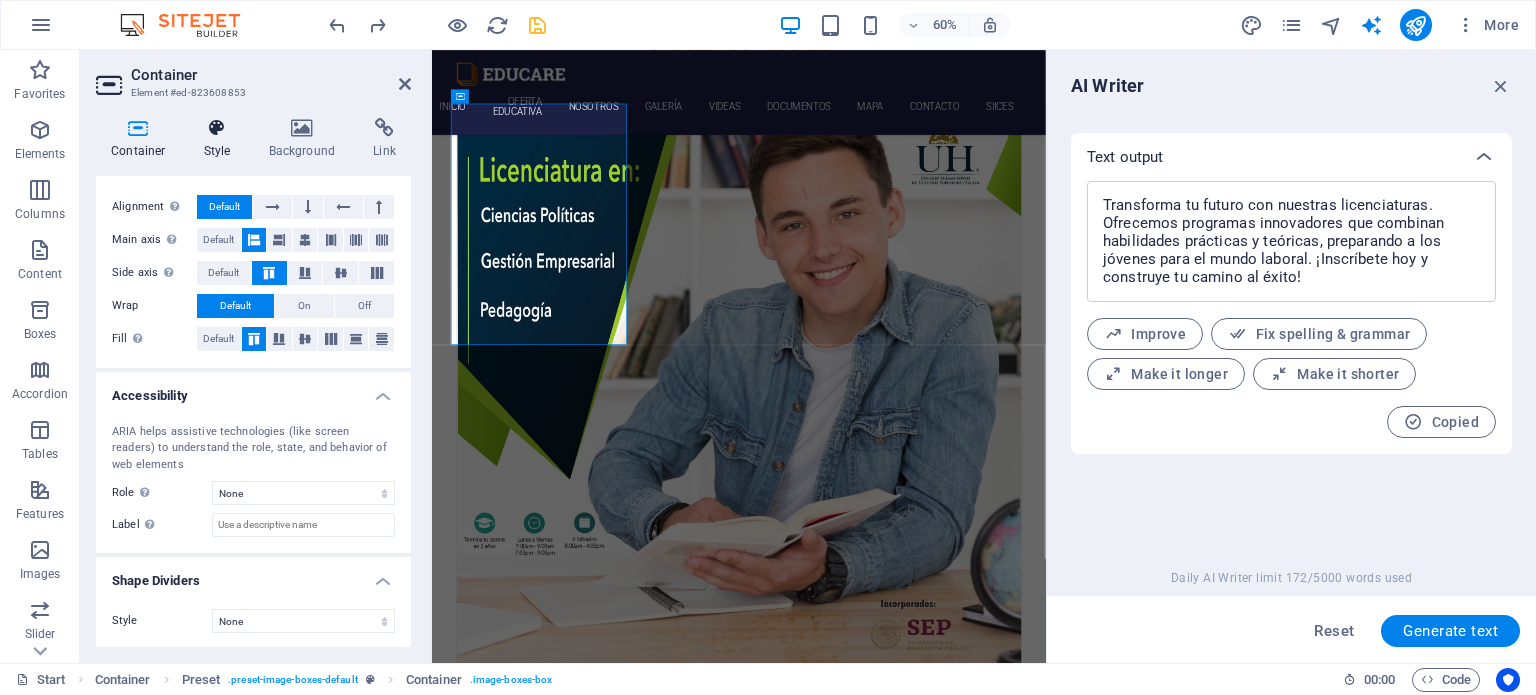 click at bounding box center [217, 128] 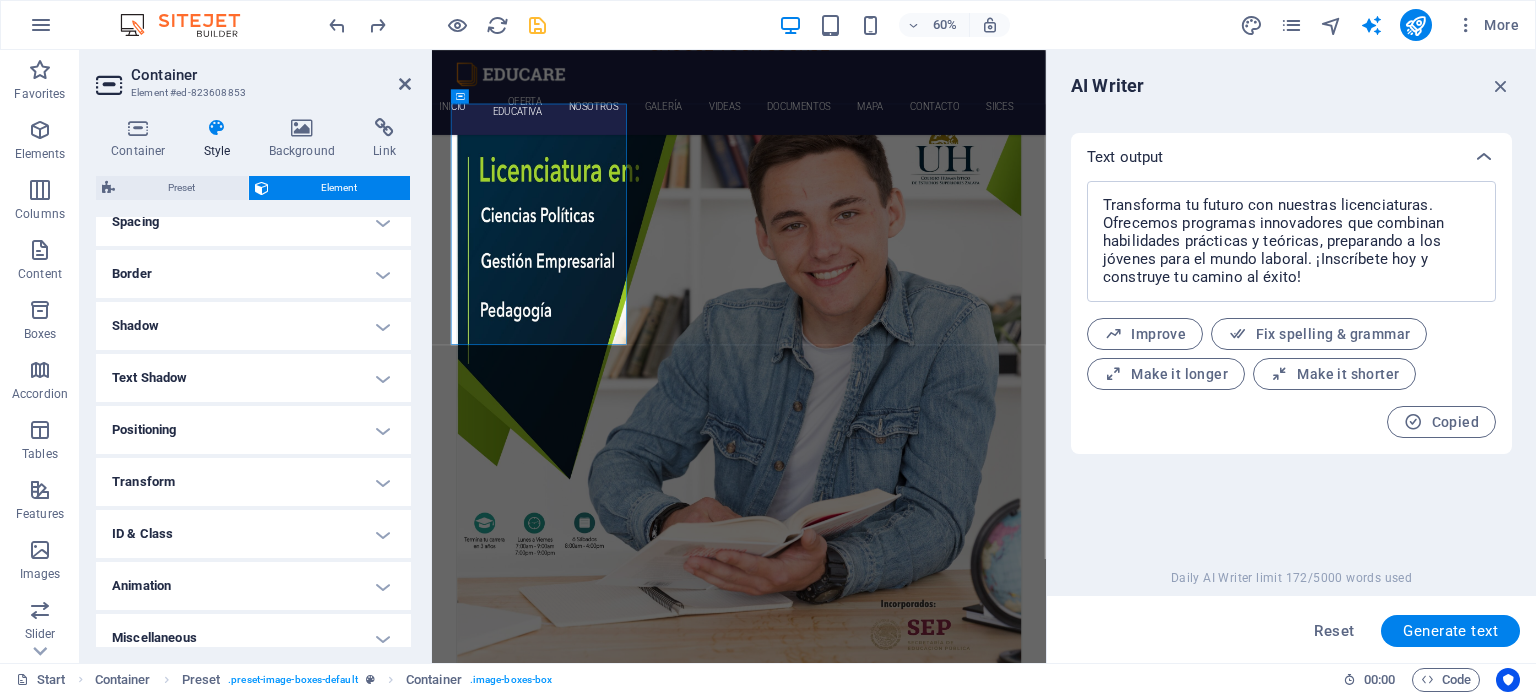 scroll, scrollTop: 414, scrollLeft: 0, axis: vertical 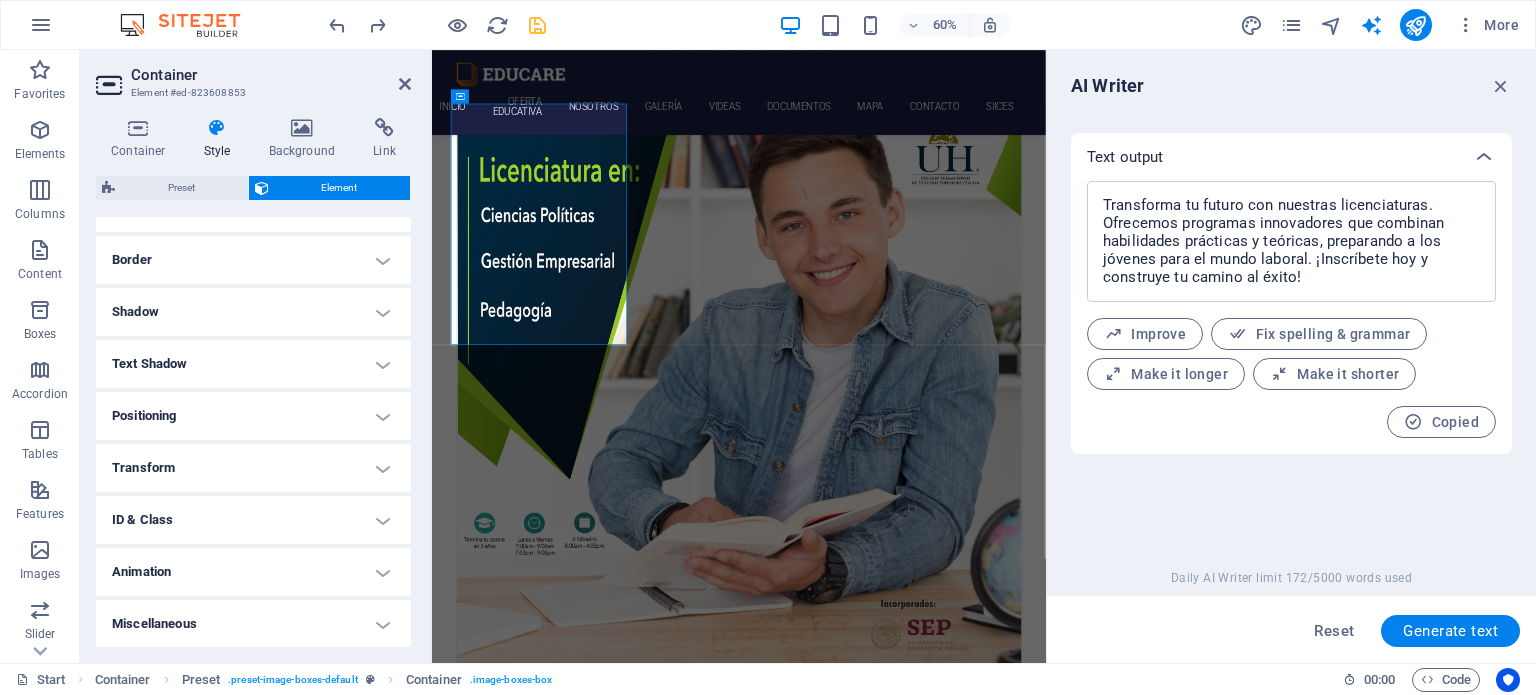 click on "Animation" at bounding box center [253, 572] 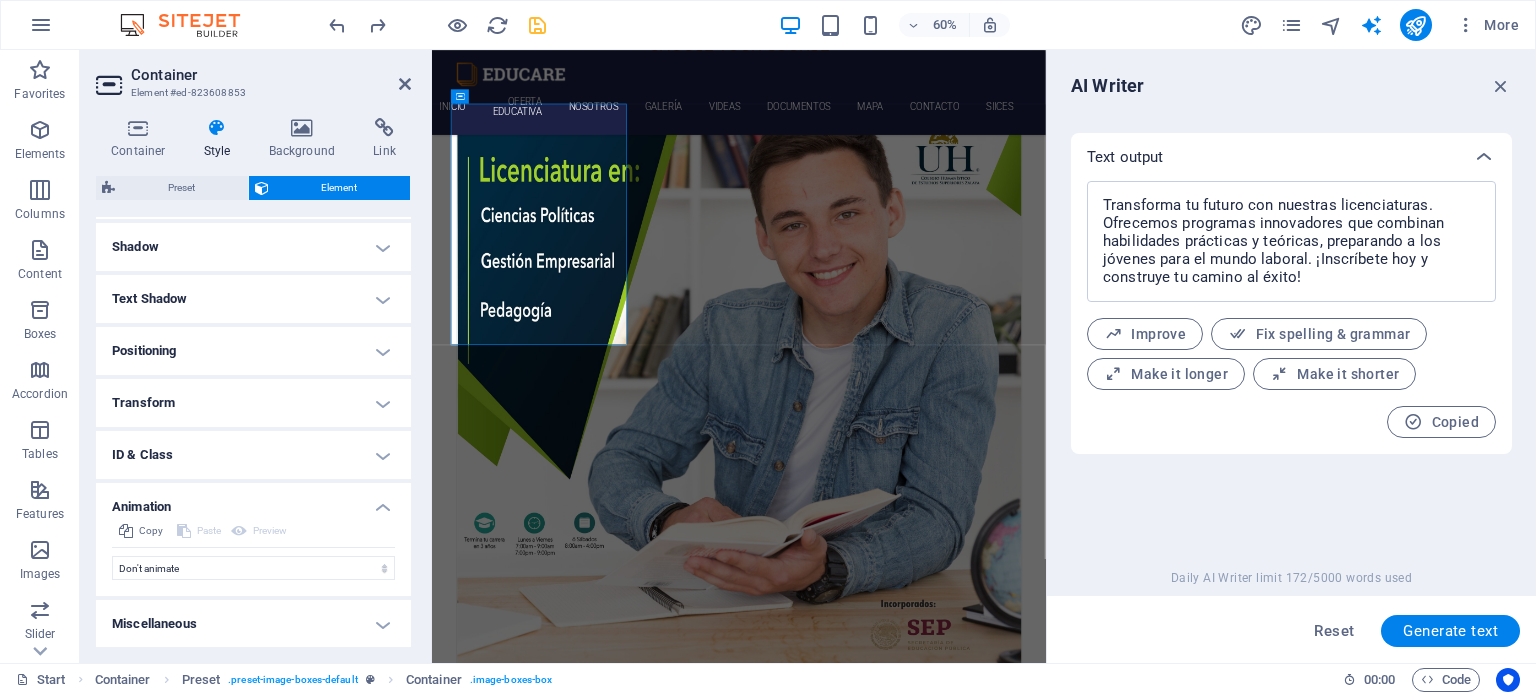 click on "Animation" at bounding box center [253, 501] 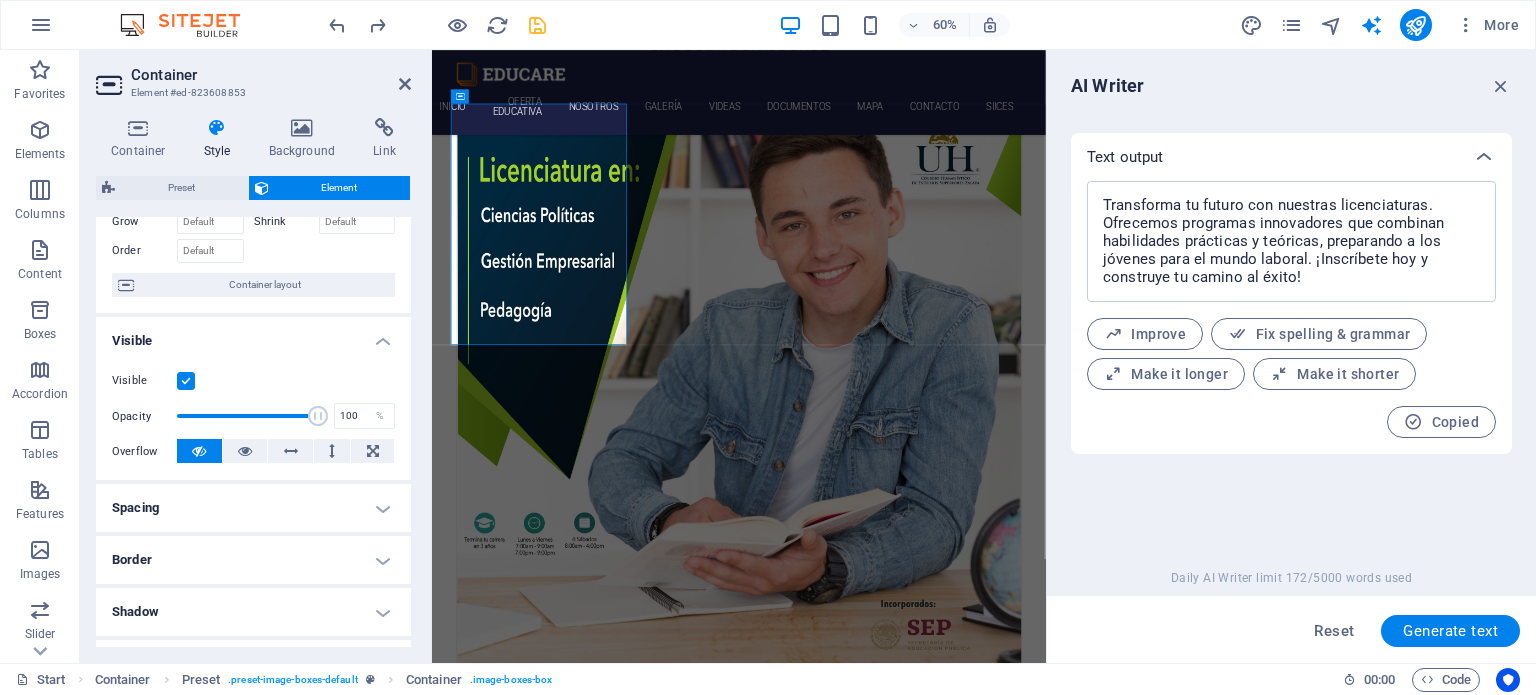 scroll, scrollTop: 0, scrollLeft: 0, axis: both 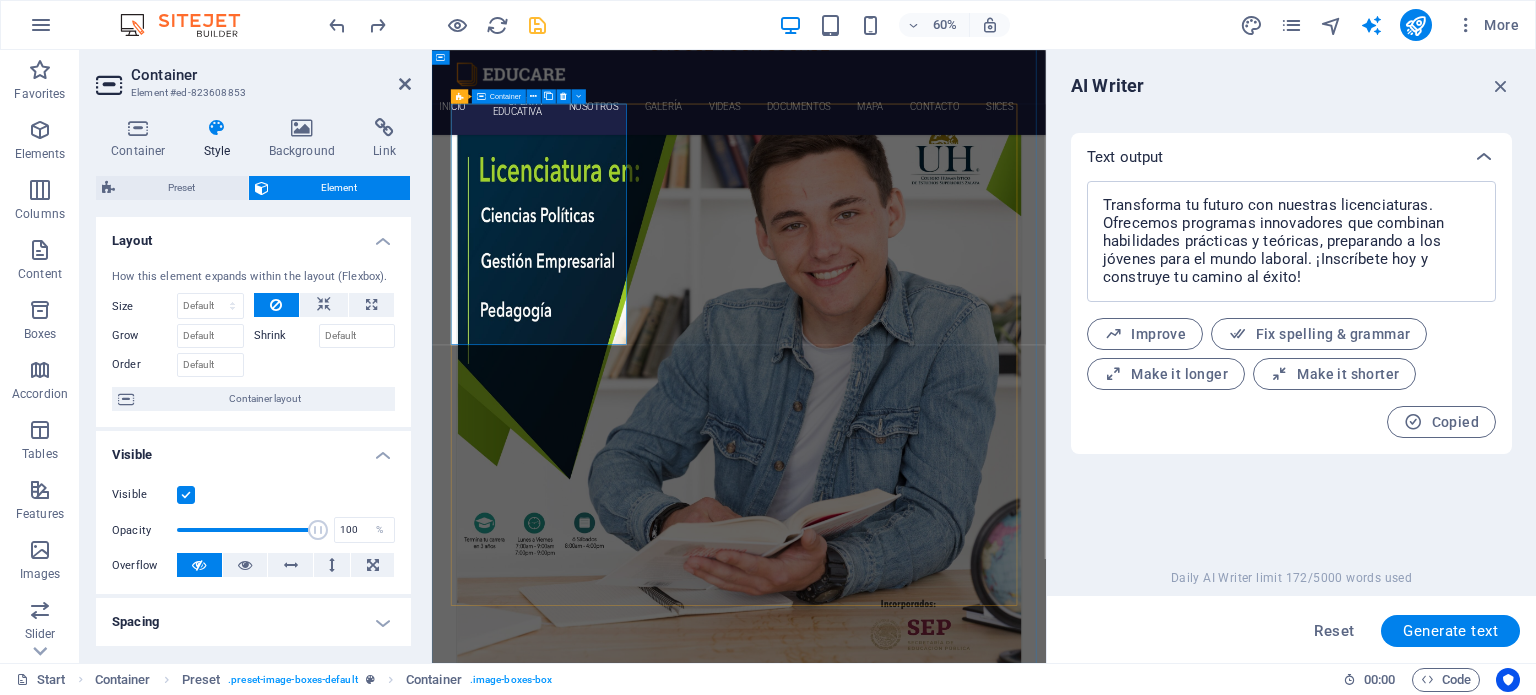 click at bounding box center [944, 622] 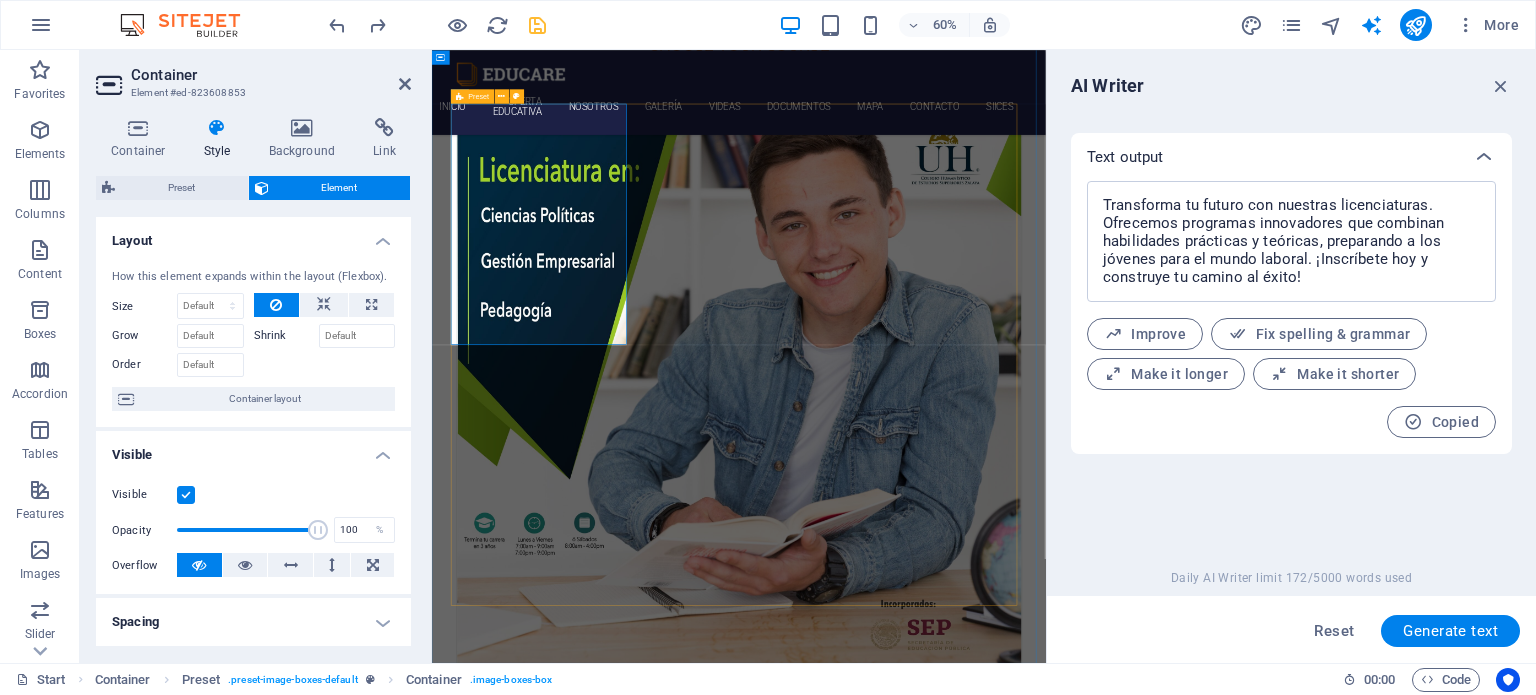 click on "Lorem ipsum dolor sit amet, consectetur adipisicing elit. Veritatis, dolorem! Swedish  12. September 2019  08:00 am - 04:00 pm German  12. September 2019  08:00 am - 04:00 pm Lorem ipsum dolor sit amet, consectetur adipisicing elit. Veritatis, dolorem! Italian  12. September 2019  08:00 am - 04:00 pm Lorem ipsum dolor sit amet, consectetur adipisicing elit. Veritatis, dolorem! French  12. September 2019  08:00 am - 04:00 pm Lorem ipsum dolor sit amet, consectetur adipisicing elit. Veritatis, dolorem! Danish  12. September 2019  08:00 am - 04:00 pm Lorem ipsum dolor sit amet, consectetur adipisicing elit. Veritatis, dolorem!" at bounding box center (944, 2674) 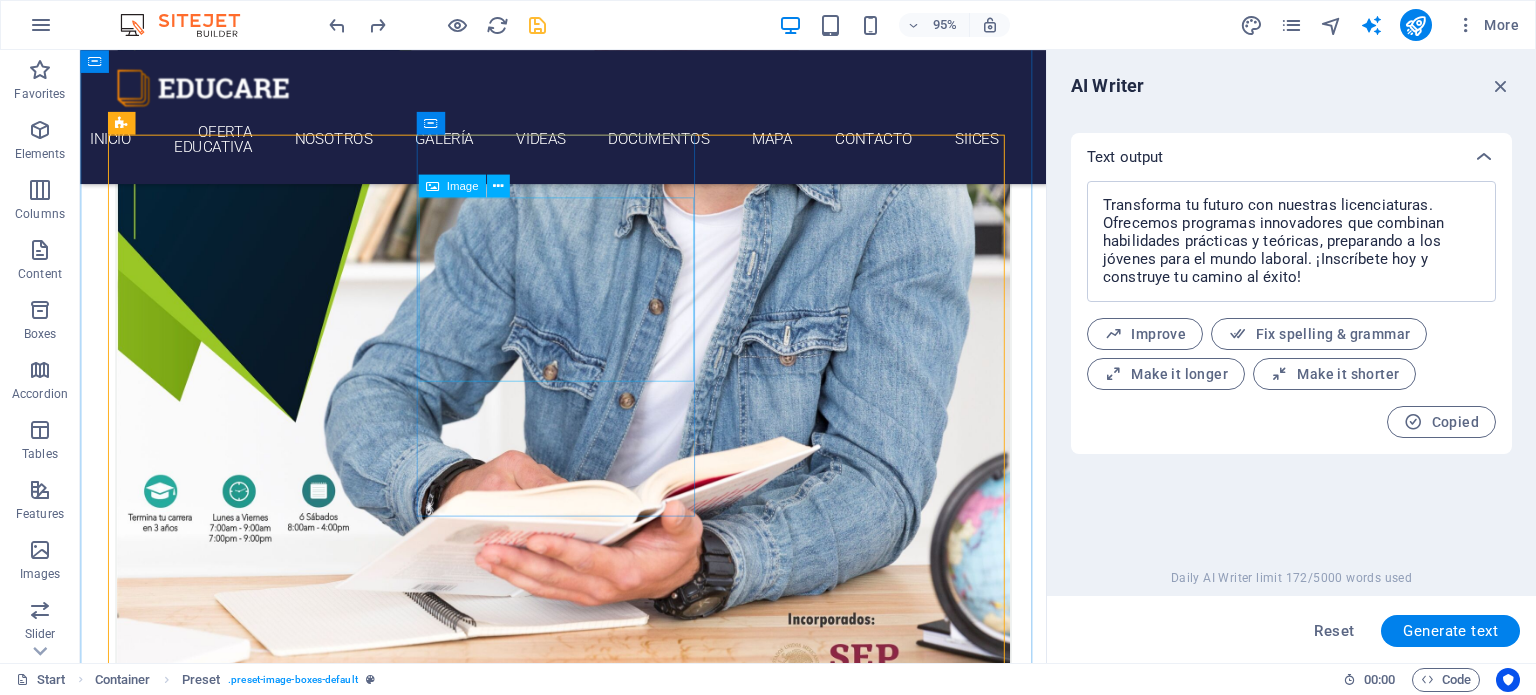 scroll, scrollTop: 768, scrollLeft: 0, axis: vertical 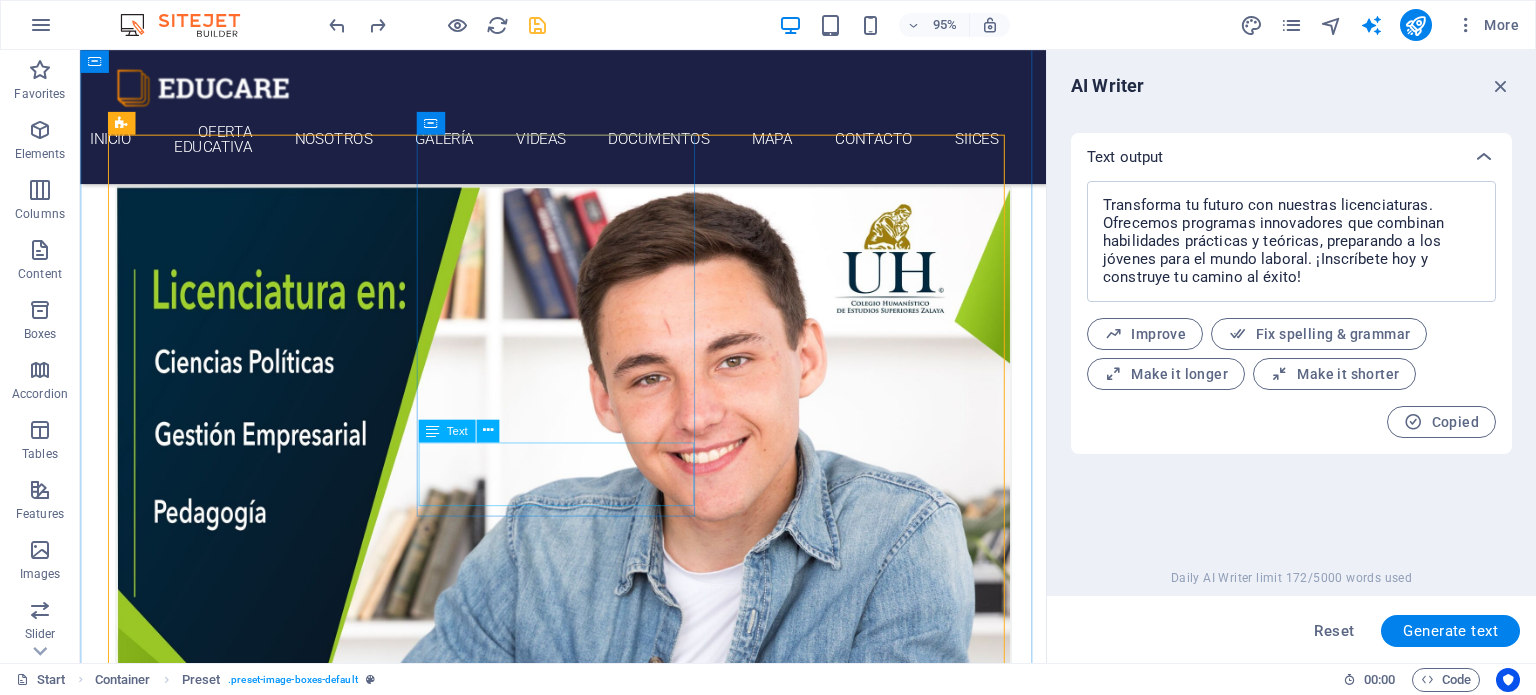 click on "12. September 2019  08:00 am - 04:00 pm" at bounding box center (589, 1923) 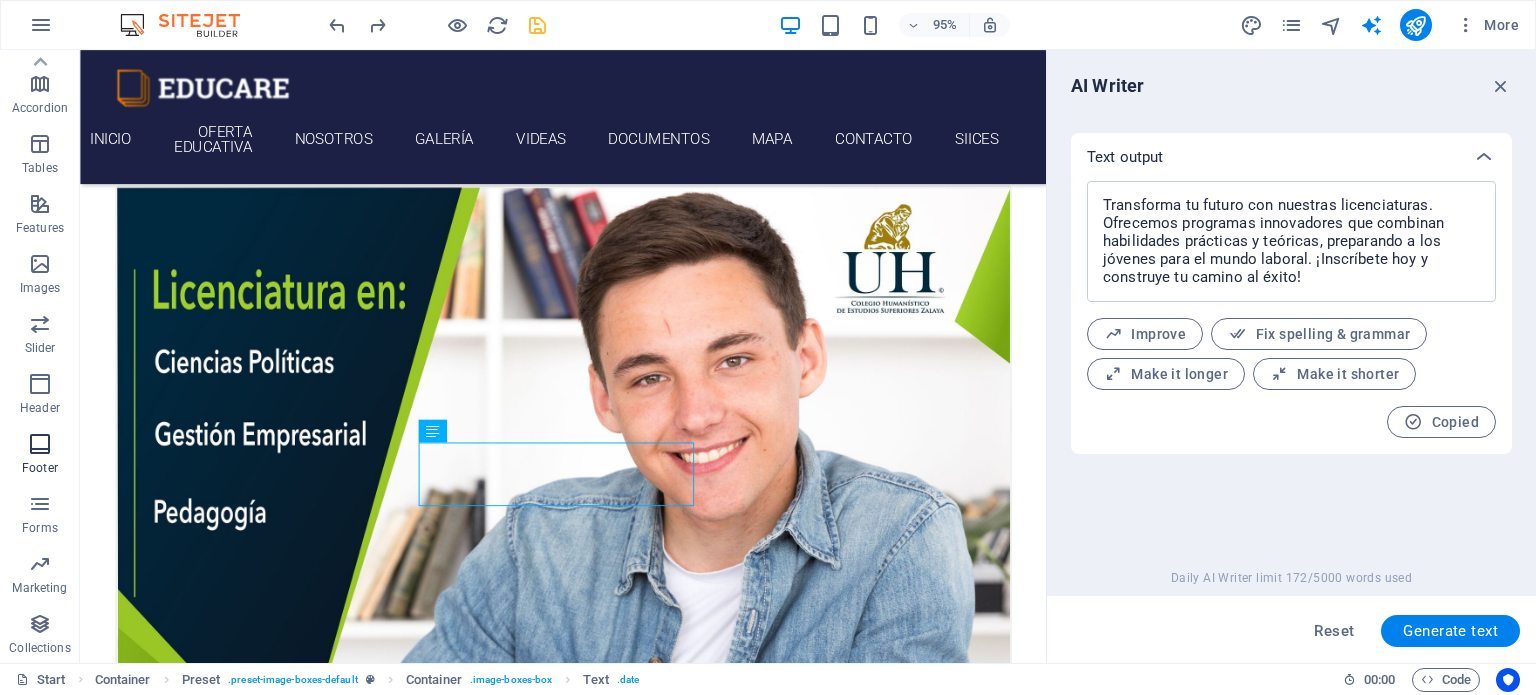 scroll, scrollTop: 0, scrollLeft: 0, axis: both 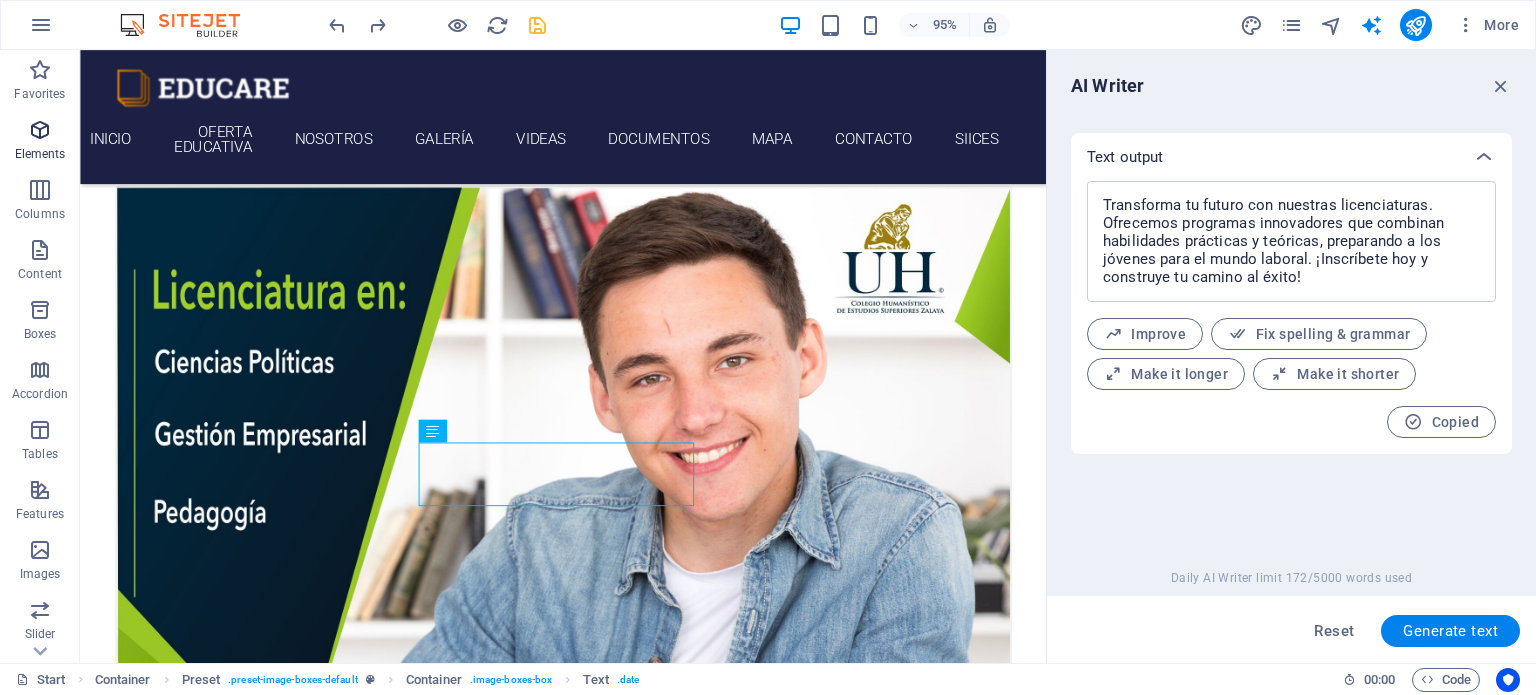 click on "Elements" at bounding box center [40, 154] 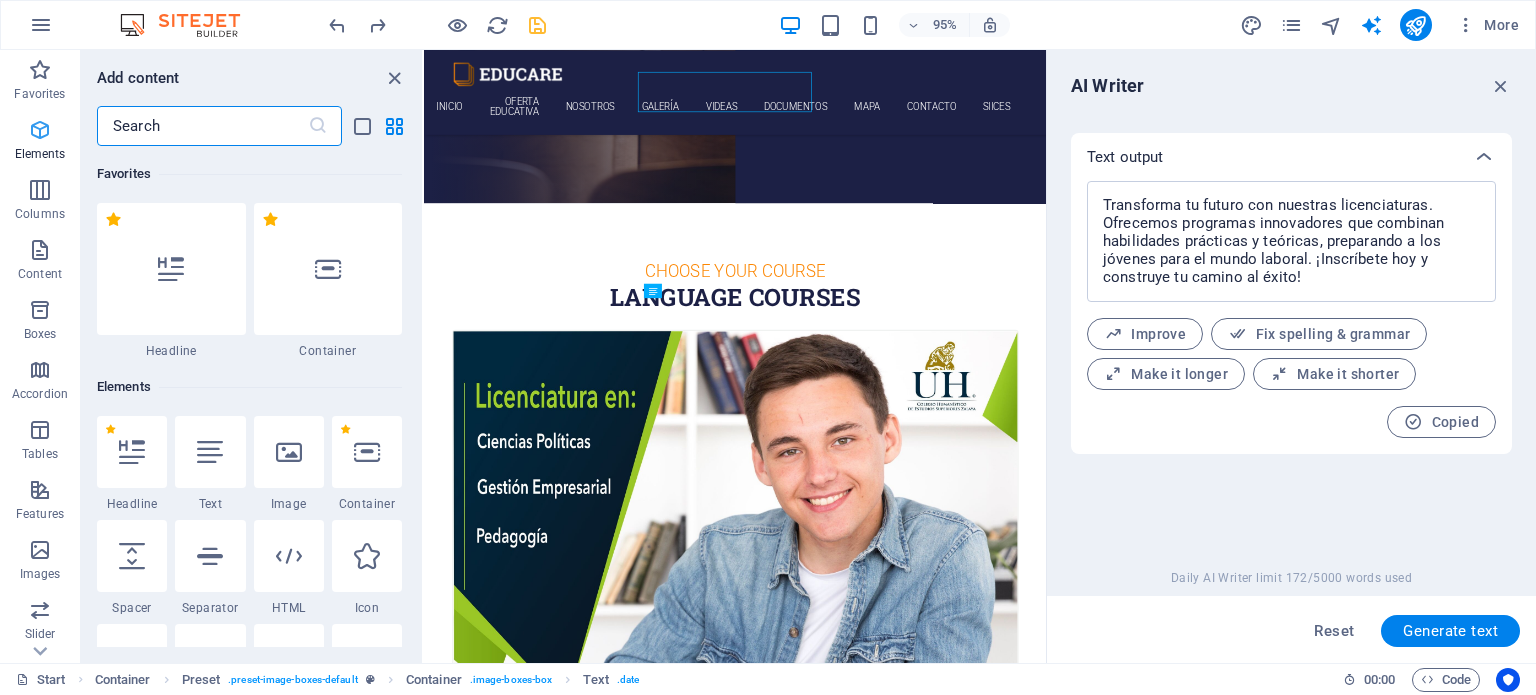 scroll, scrollTop: 1144, scrollLeft: 0, axis: vertical 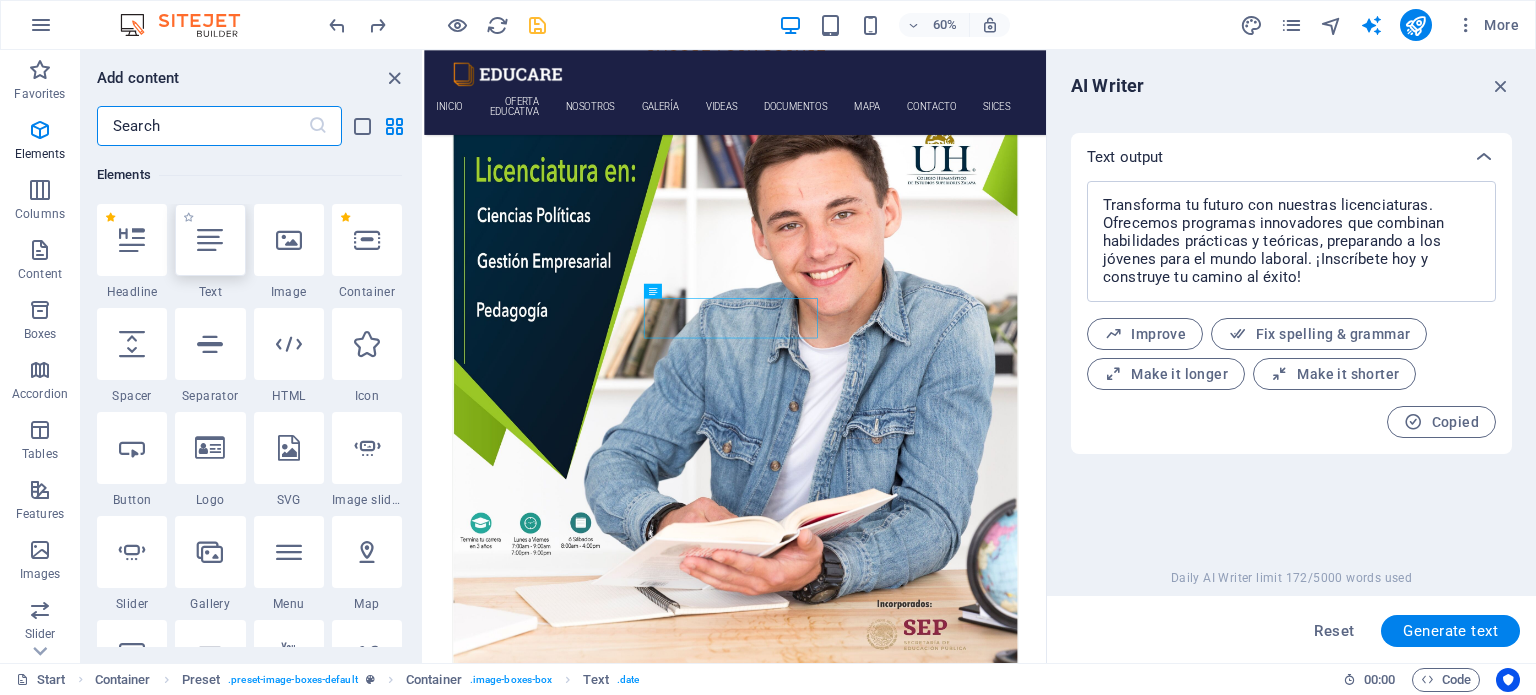 click at bounding box center (210, 240) 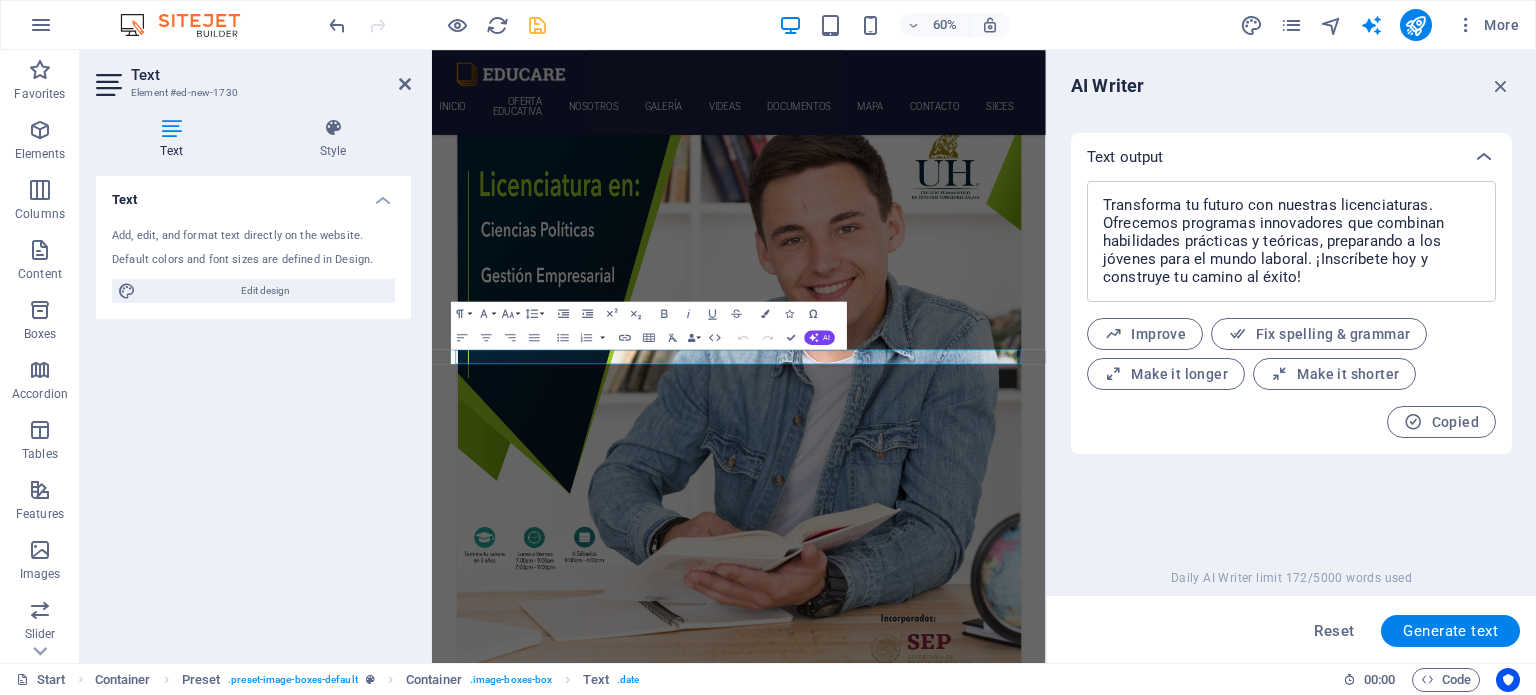scroll, scrollTop: 619, scrollLeft: 0, axis: vertical 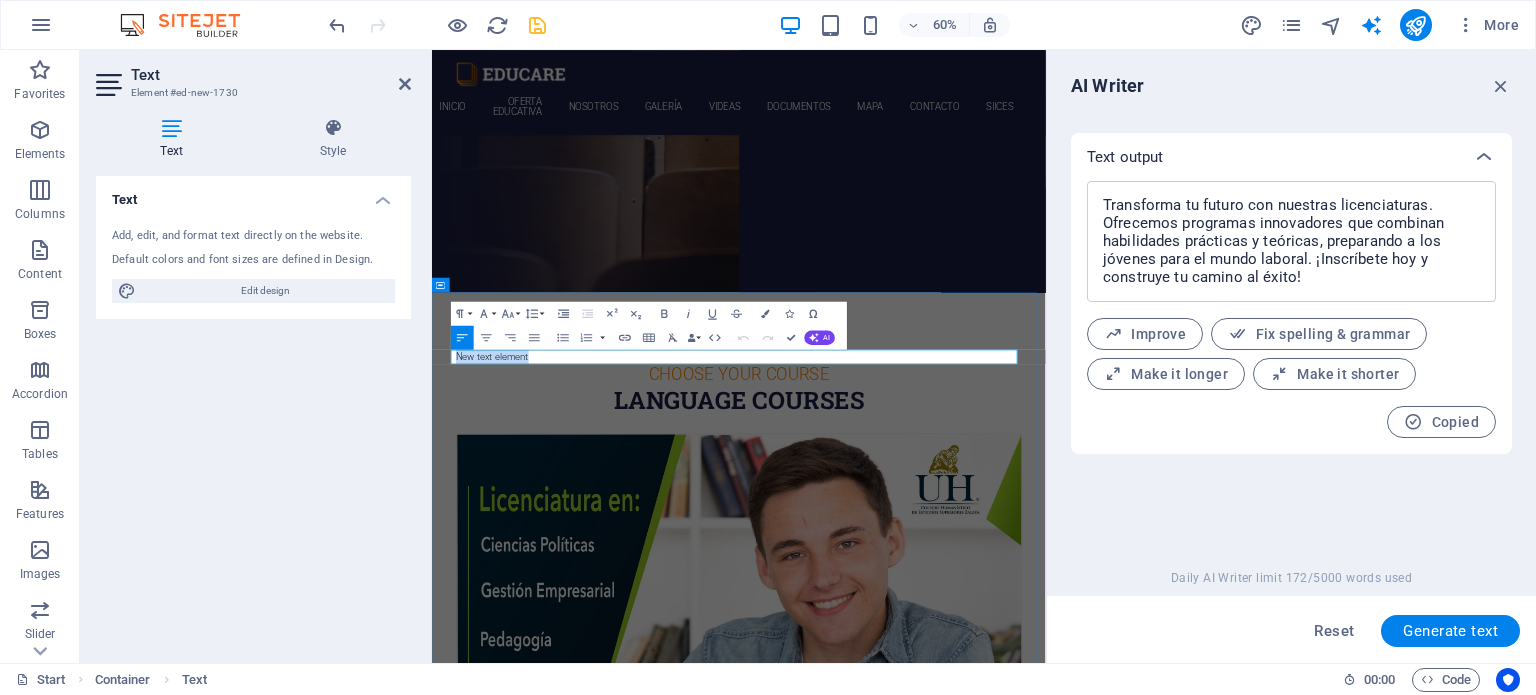 click on "New text element" at bounding box center (944, 561) 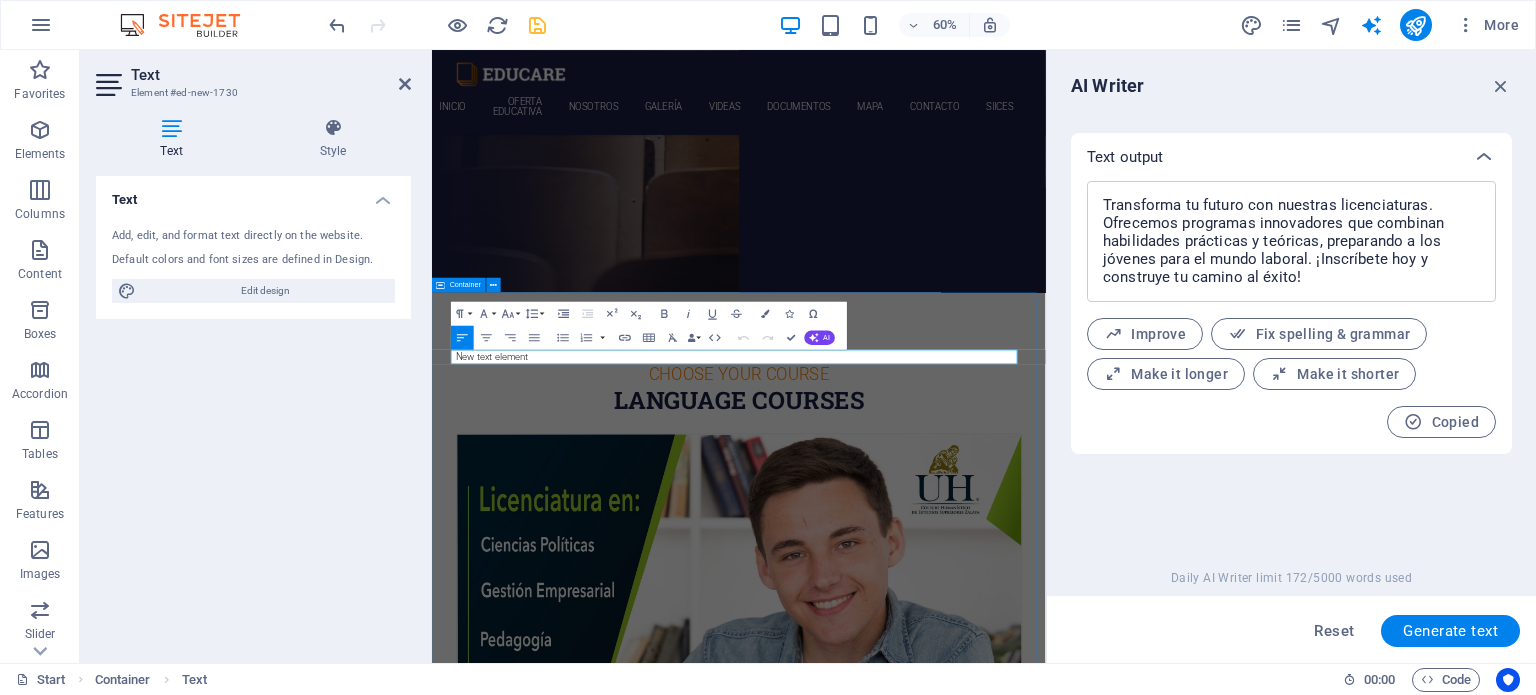 click on "New text element Choose Your Course Language Courses Lorem ipsum dolor sit amet, consectetur adipisicing elit. Veritatis, dolorem! Swedish  12. September 2019  08:00 am - 04:00 pm German  12. September 2019  08:00 am - 04:00 pm Lorem ipsum dolor sit amet, consectetur adipisicing elit. Veritatis, dolorem! Italian  12. September 2019  08:00 am - 04:00 pm Lorem ipsum dolor sit amet, consectetur adipisicing elit. Veritatis, dolorem! French  12. September 2019  08:00 am - 04:00 pm Lorem ipsum dolor sit amet, consectetur adipisicing elit. Veritatis, dolorem! Danish  12. September 2019  08:00 am - 04:00 pm Lorem ipsum dolor sit amet, consectetur adipisicing elit. Veritatis, dolorem!" at bounding box center (943, 3154) 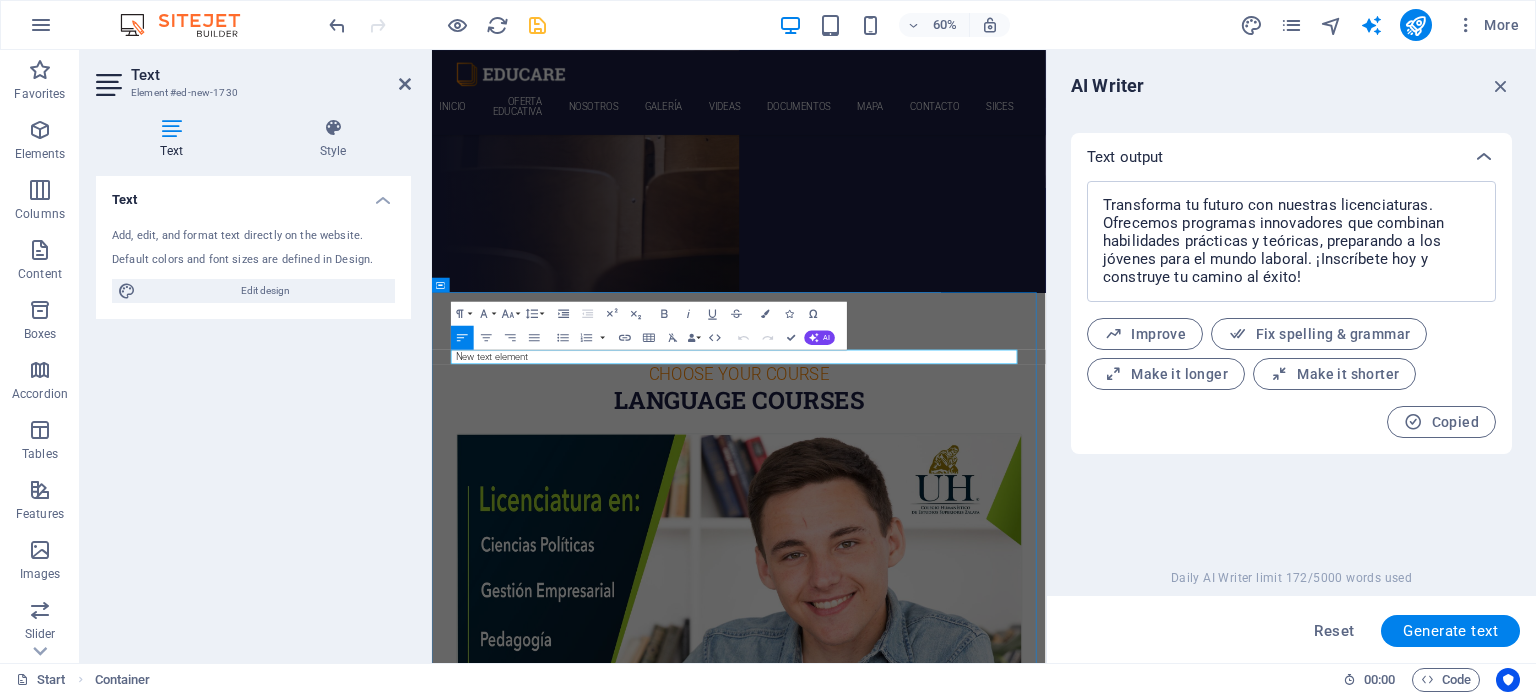 scroll, scrollTop: 242, scrollLeft: 0, axis: vertical 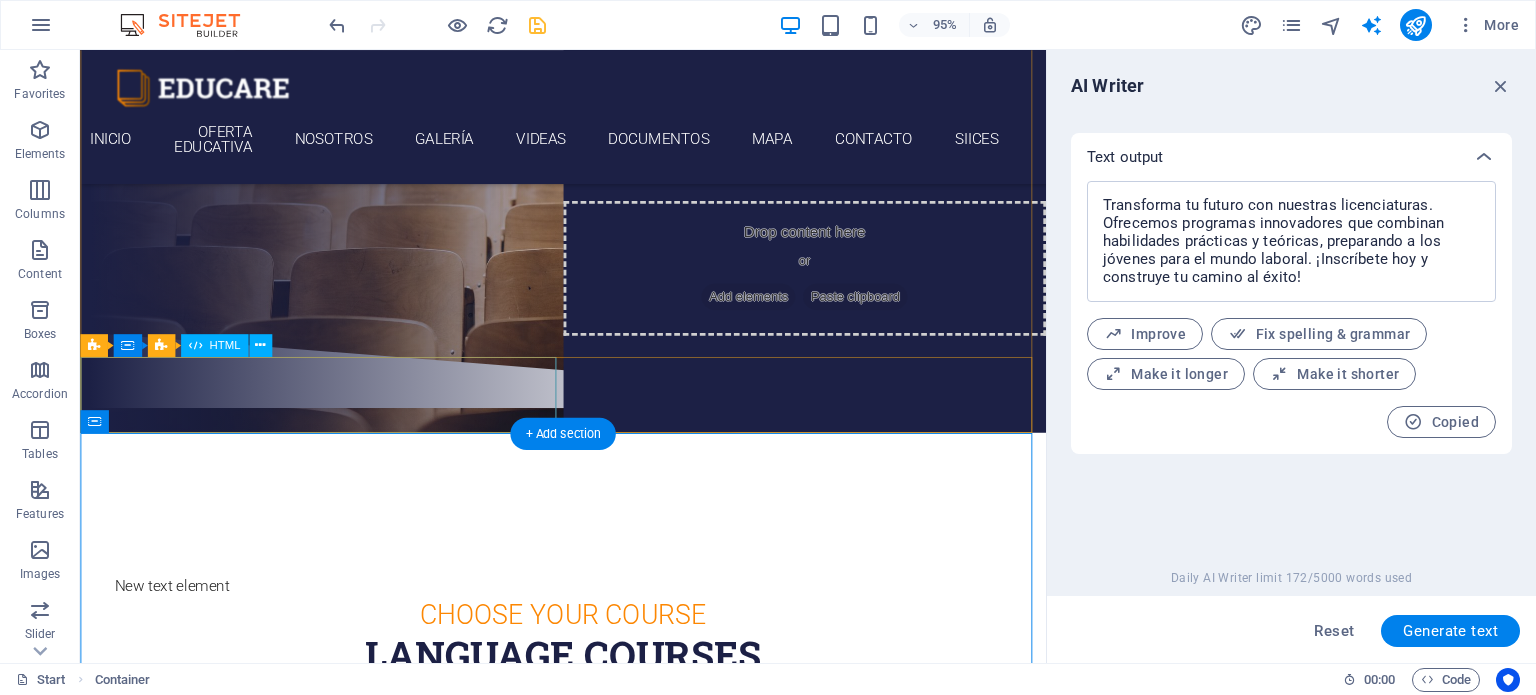 click at bounding box center (588, 387) 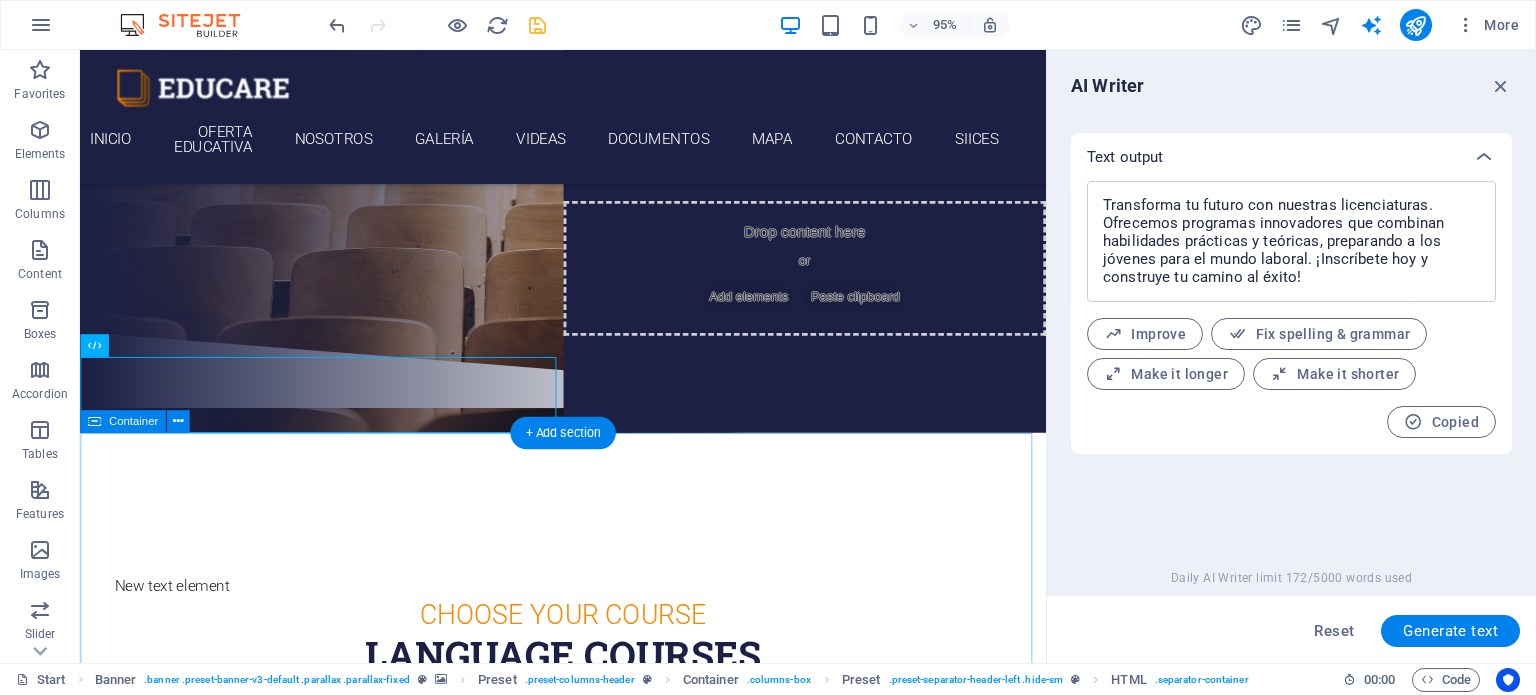 scroll, scrollTop: 342, scrollLeft: 0, axis: vertical 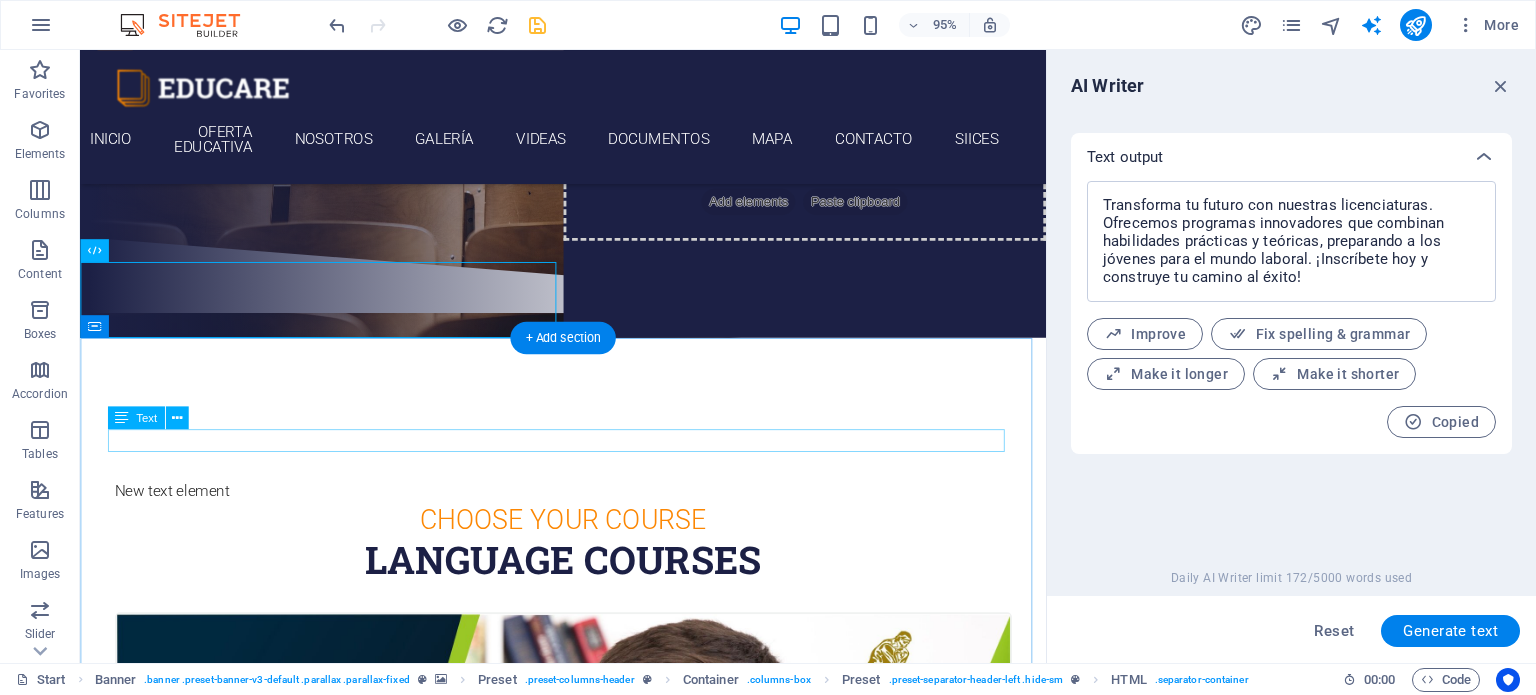 click on "New text element" at bounding box center [589, 515] 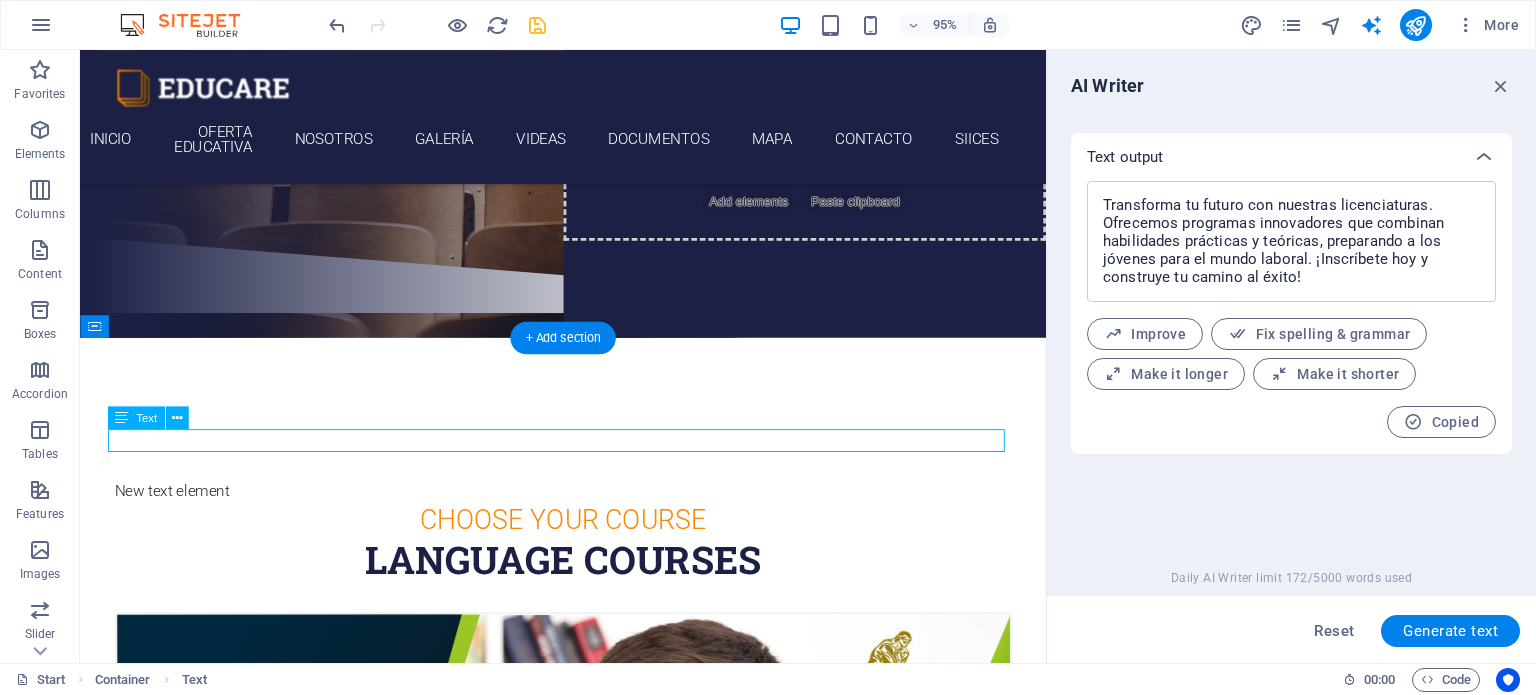 click on "New text element" at bounding box center (589, 515) 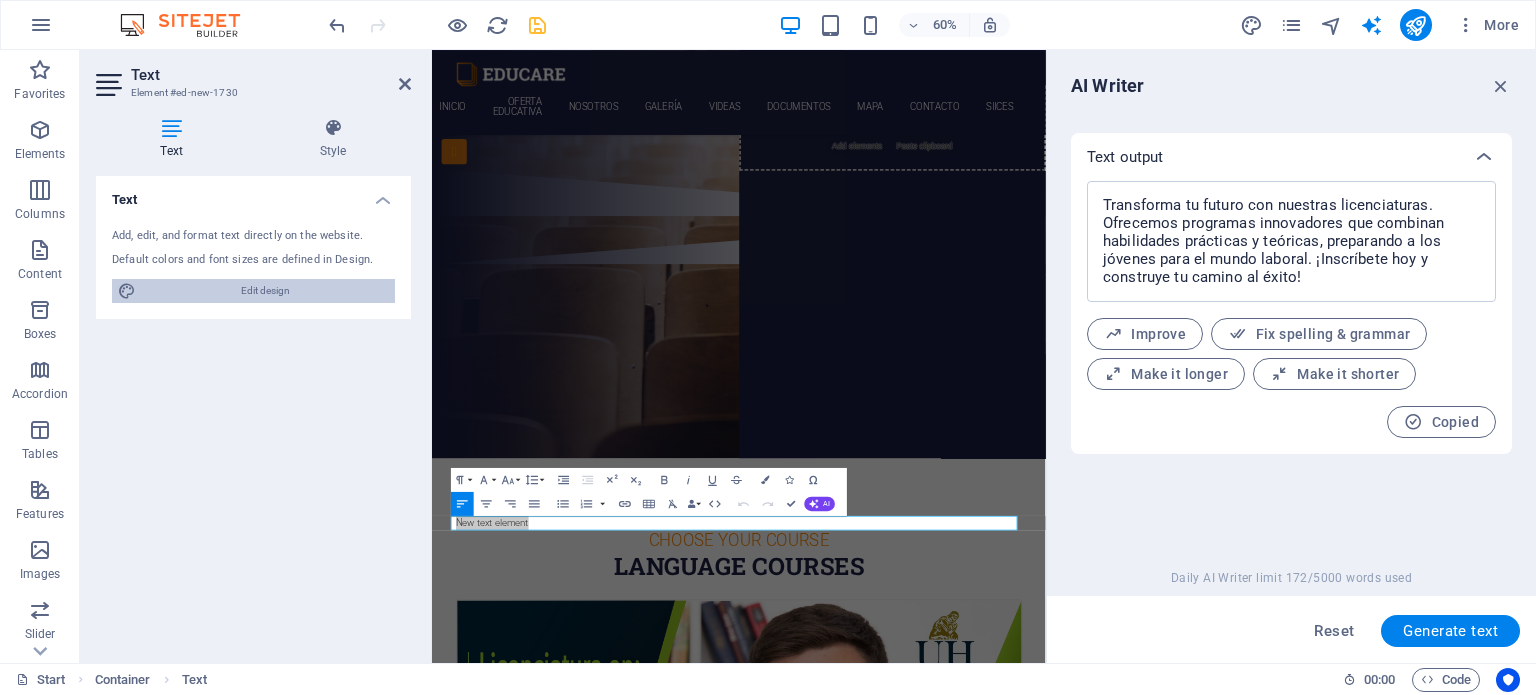 click on "Edit design" at bounding box center [265, 291] 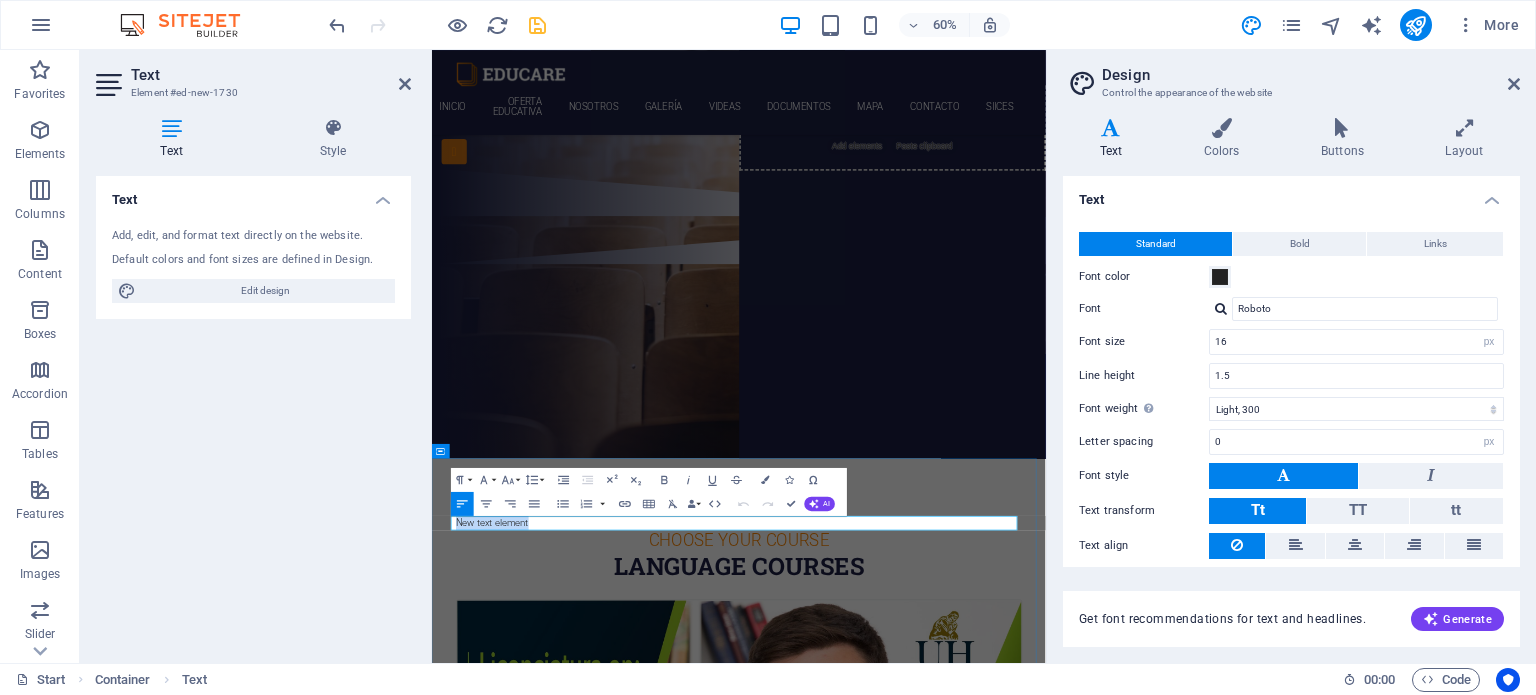click on "New text element" at bounding box center [944, 838] 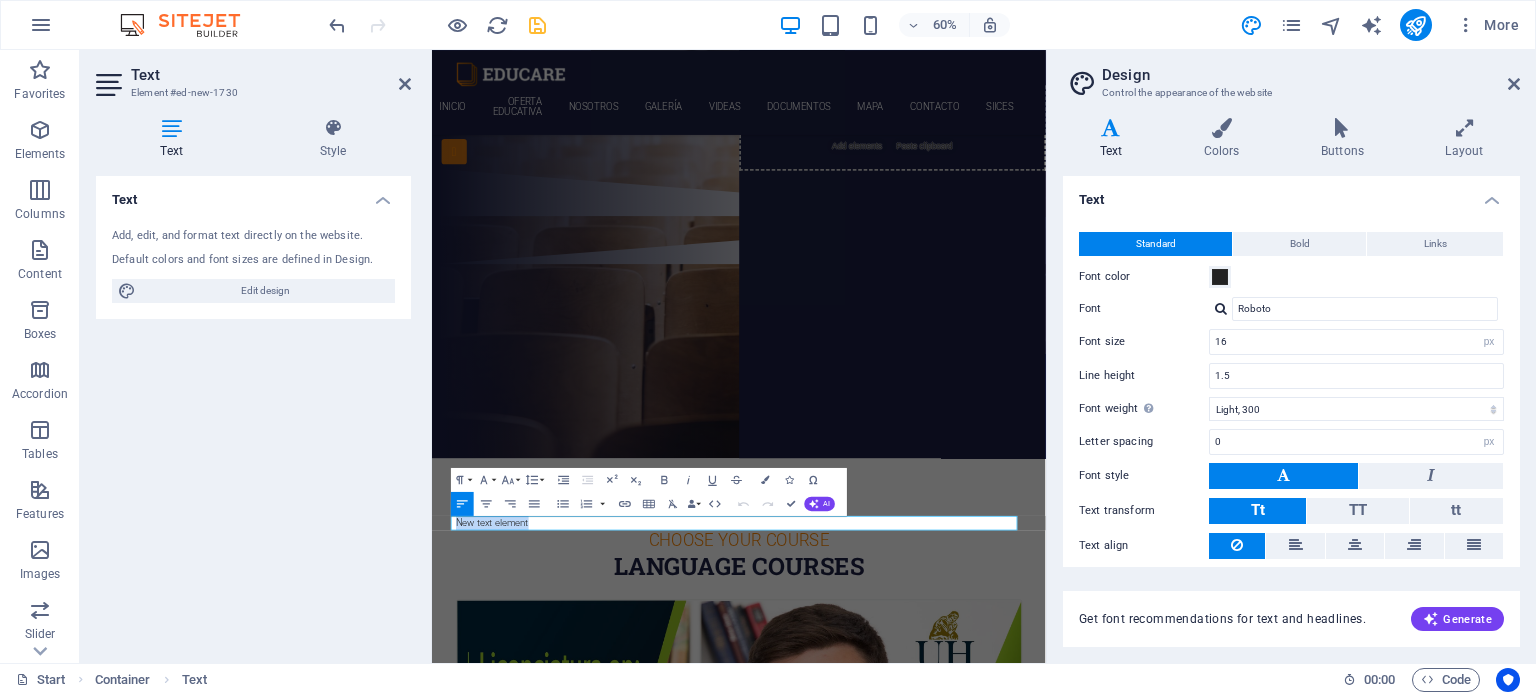 drag, startPoint x: 618, startPoint y: 841, endPoint x: 824, endPoint y: 539, distance: 365.56805 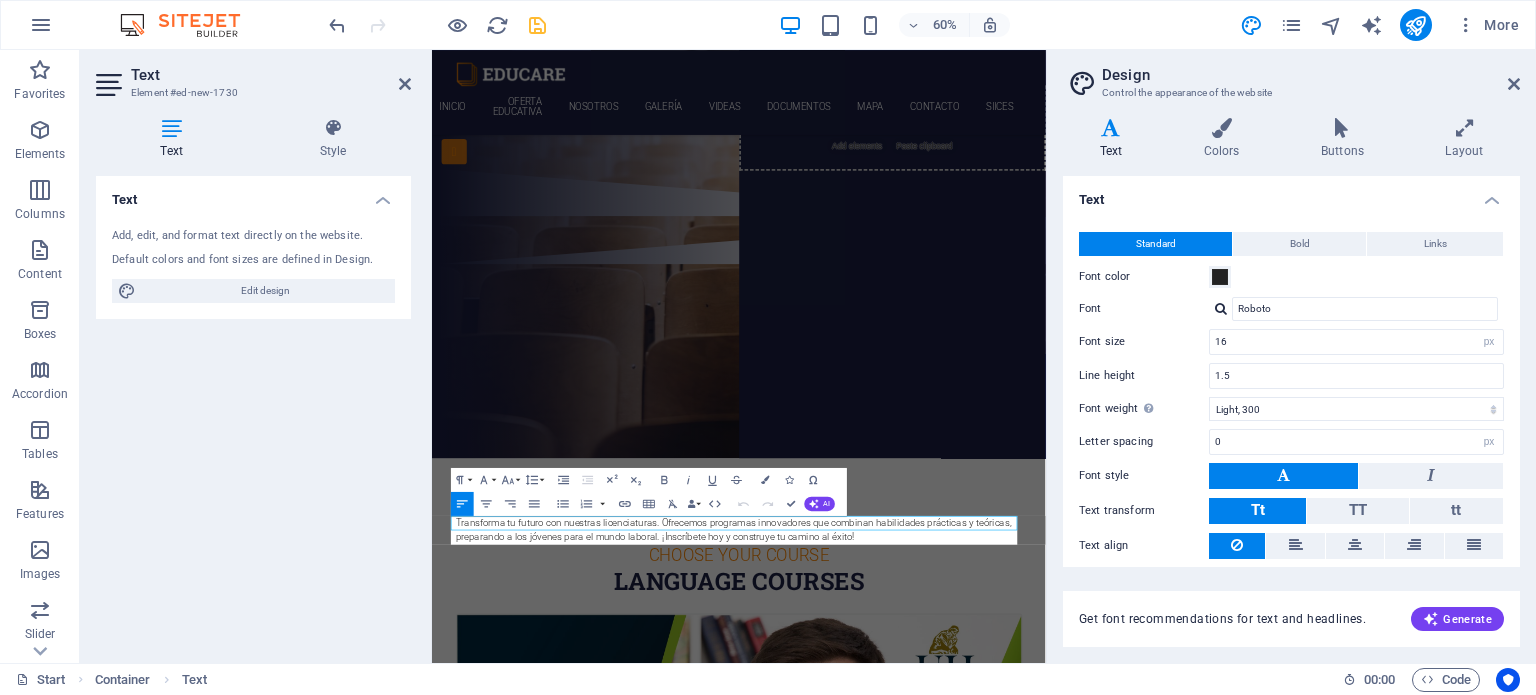 scroll, scrollTop: 3299, scrollLeft: 2, axis: both 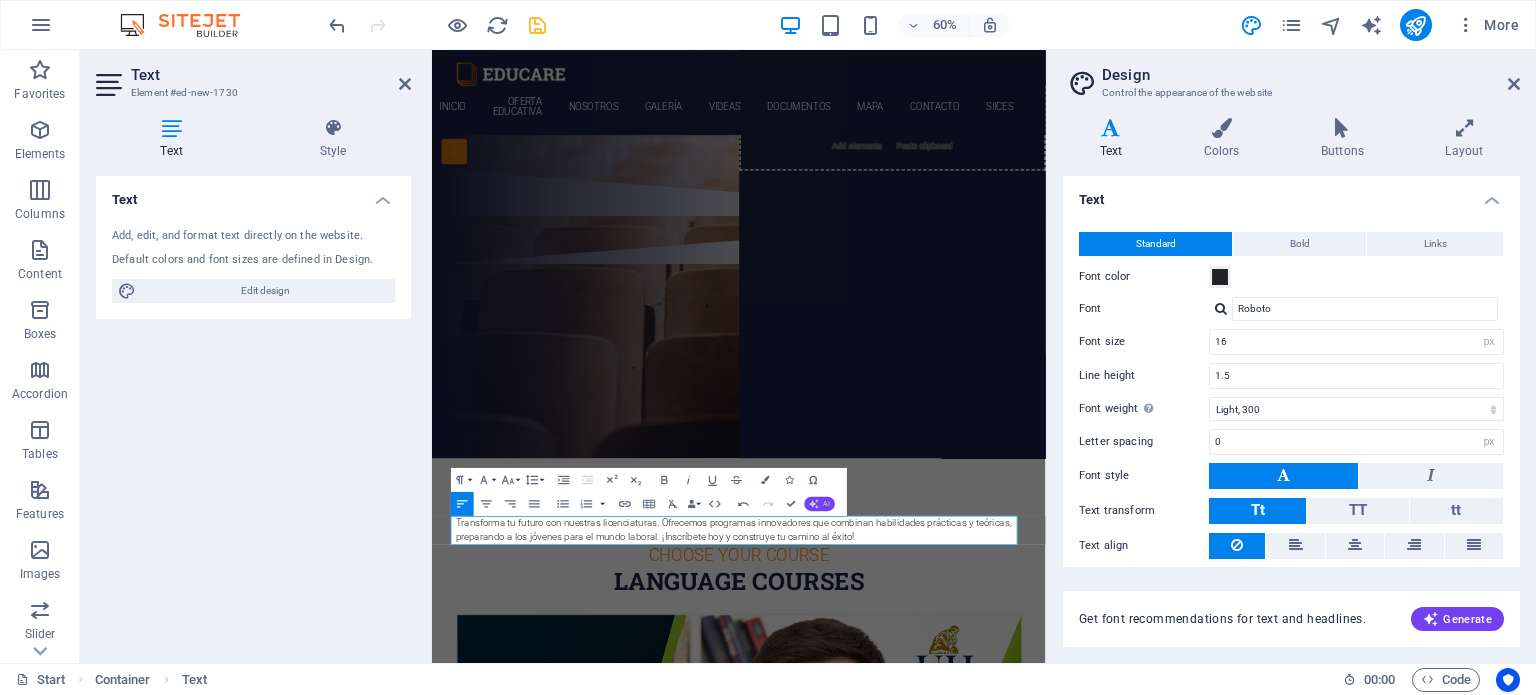 click 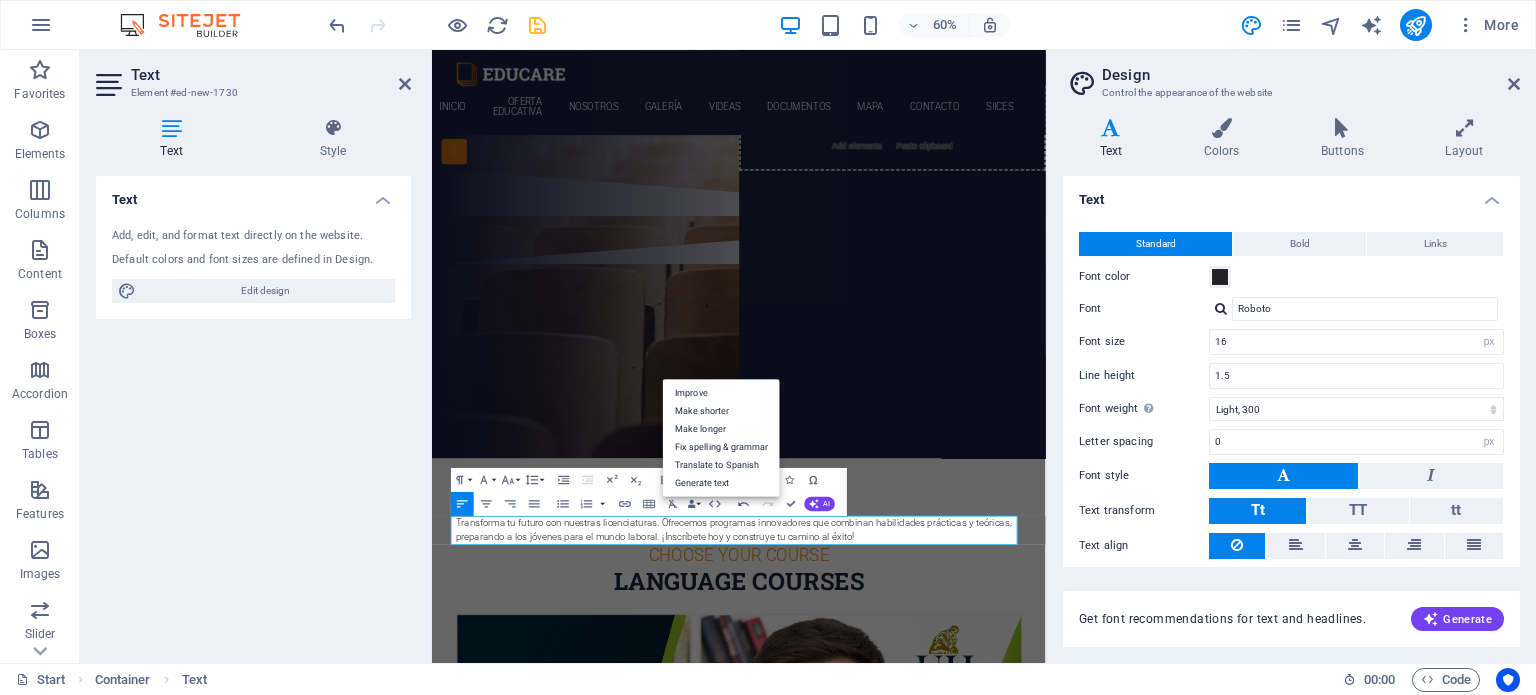 click on "Improve Make shorter Make longer Fix spelling & grammar Translate to Spanish Generate text" at bounding box center (721, 438) 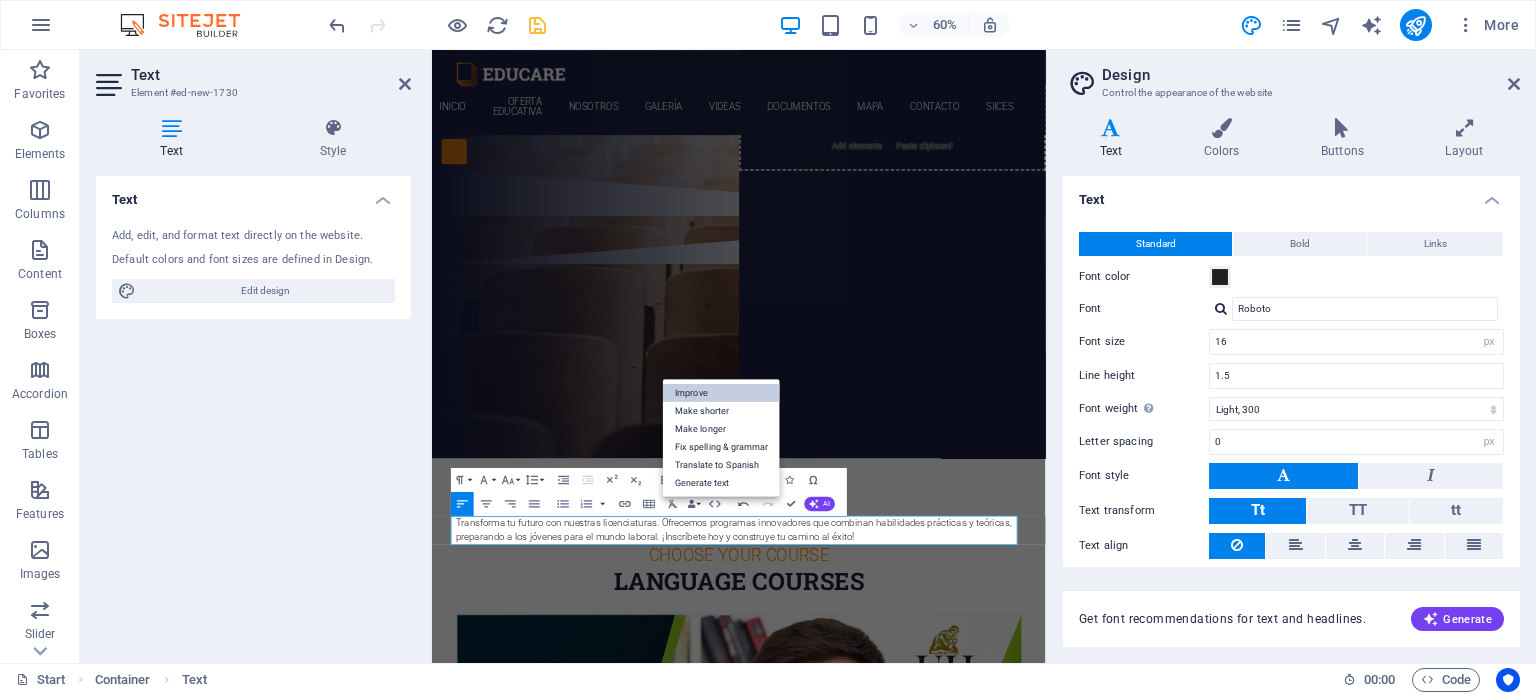 click on "Improve" at bounding box center (721, 393) 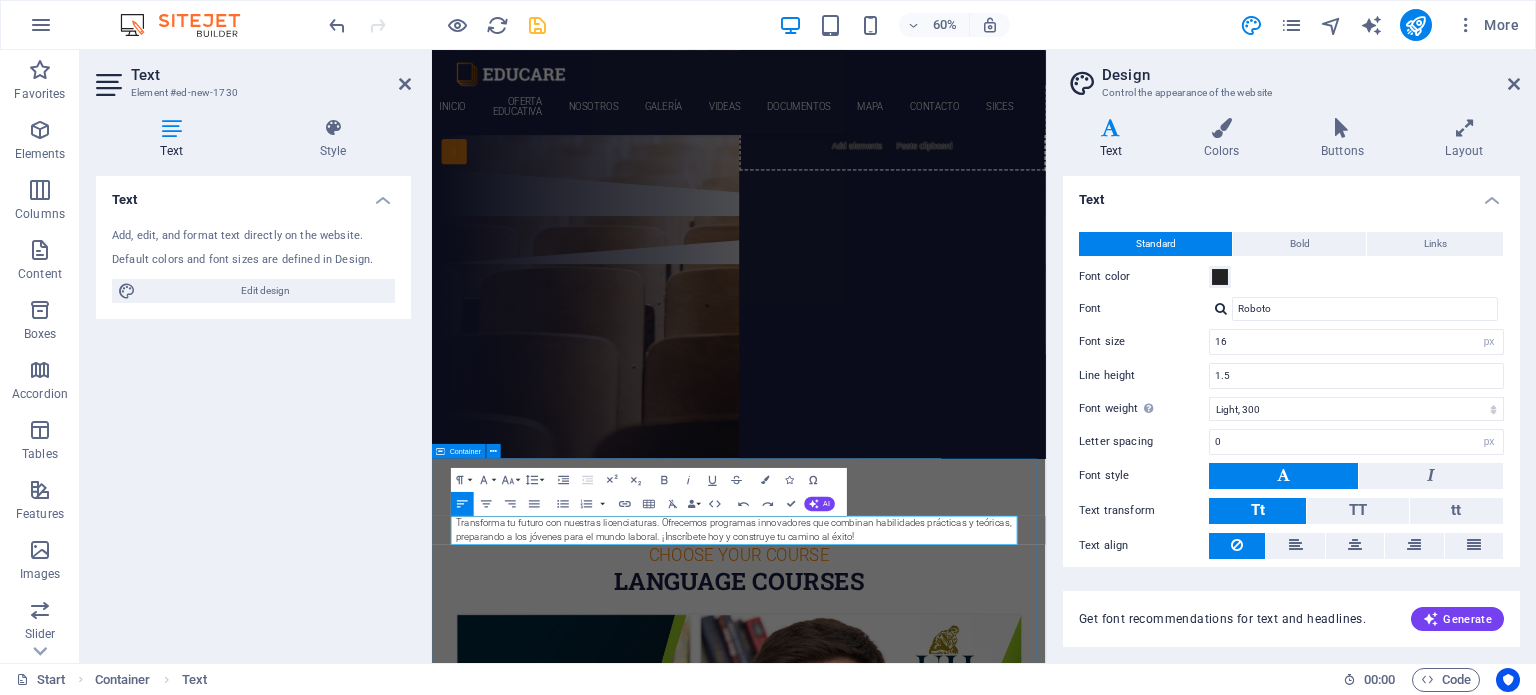 click on "Transforma tu futuro con nuestras licenciaturas. Ofrecemos programas innovadores que combinan habilidades prácticas y teóricas, preparando a los jóvenes para el mundo laboral. ¡Inscríbete hoy y construye tu camino al éxito! Transforma tu futuro con nuestras licenciaturas. Ofrecemos programas innovadores que combinan habilidades prácticas y teóricas, preparando a los jóvenes para el mundo laboral. ¡Inscríbete hoy y construye tu camino al éxito! Choose Your Course Language Courses Lorem ipsum dolor sit amet, consectetur adipisicing elit. Veritatis, dolorem! Swedish  12. September 2019  08:00 am - 04:00 pm German  12. September 2019  08:00 am - 04:00 pm Lorem ipsum dolor sit amet, consectetur adipisicing elit. Veritatis, dolorem! Italian  12. September 2019  08:00 am - 04:00 pm Lorem ipsum dolor sit amet, consectetur adipisicing elit. Veritatis, dolorem! French  12. September 2019  08:00 am - 04:00 pm Lorem ipsum dolor sit amet, consectetur adipisicing elit. Veritatis, dolorem! Danish" at bounding box center [943, 3443] 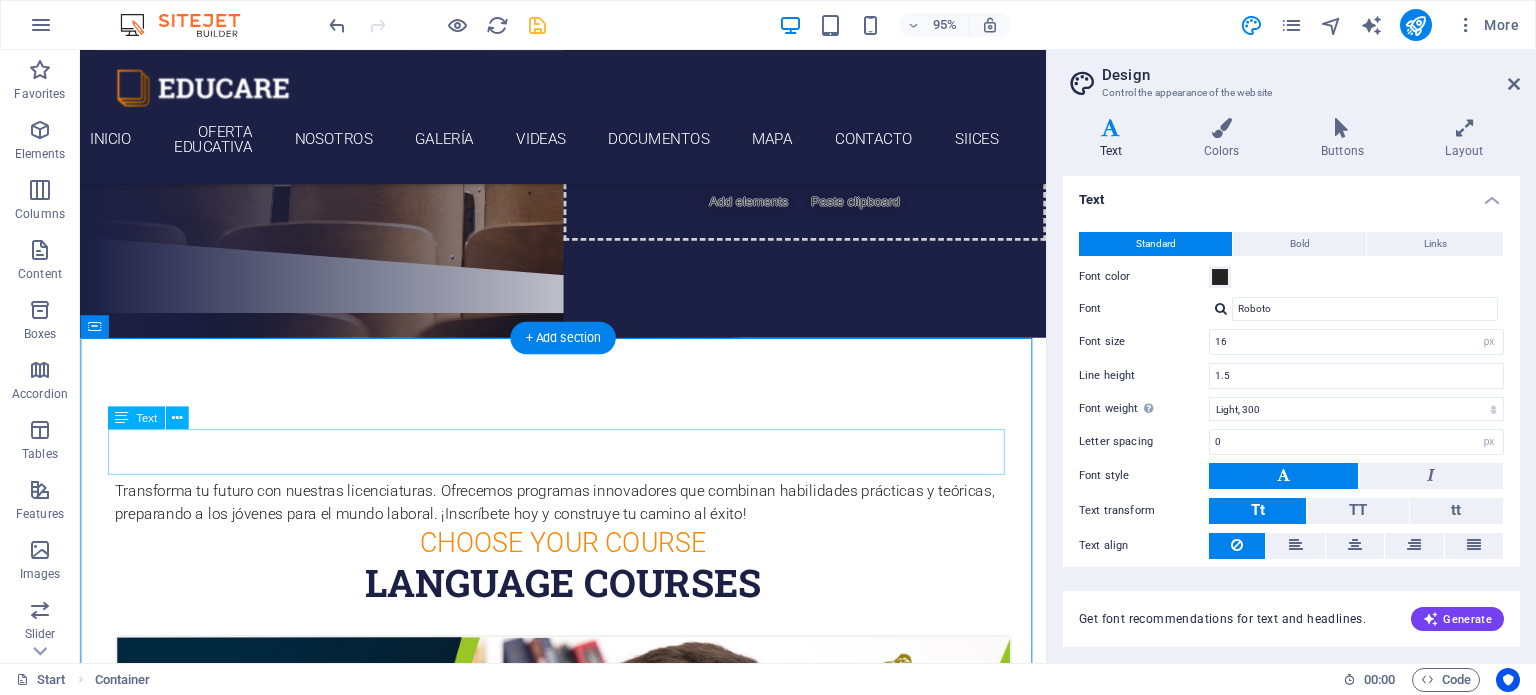 click on "Transforma tu futuro con nuestras licenciaturas. Ofrecemos programas innovadores que combinan habilidades prácticas y teóricas, preparando a los jóvenes para el mundo laboral. ¡Inscríbete hoy y construye tu camino al éxito!" at bounding box center (589, 527) 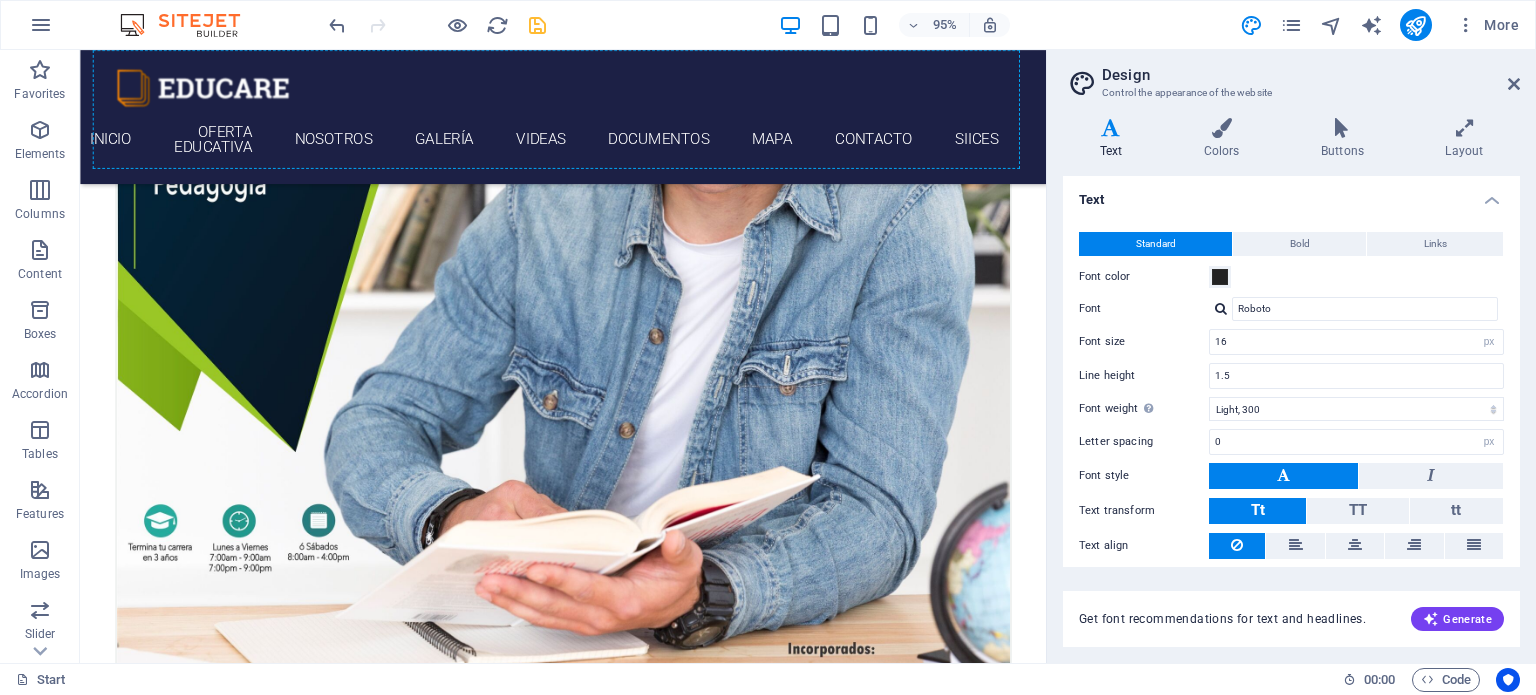 scroll, scrollTop: 1072, scrollLeft: 0, axis: vertical 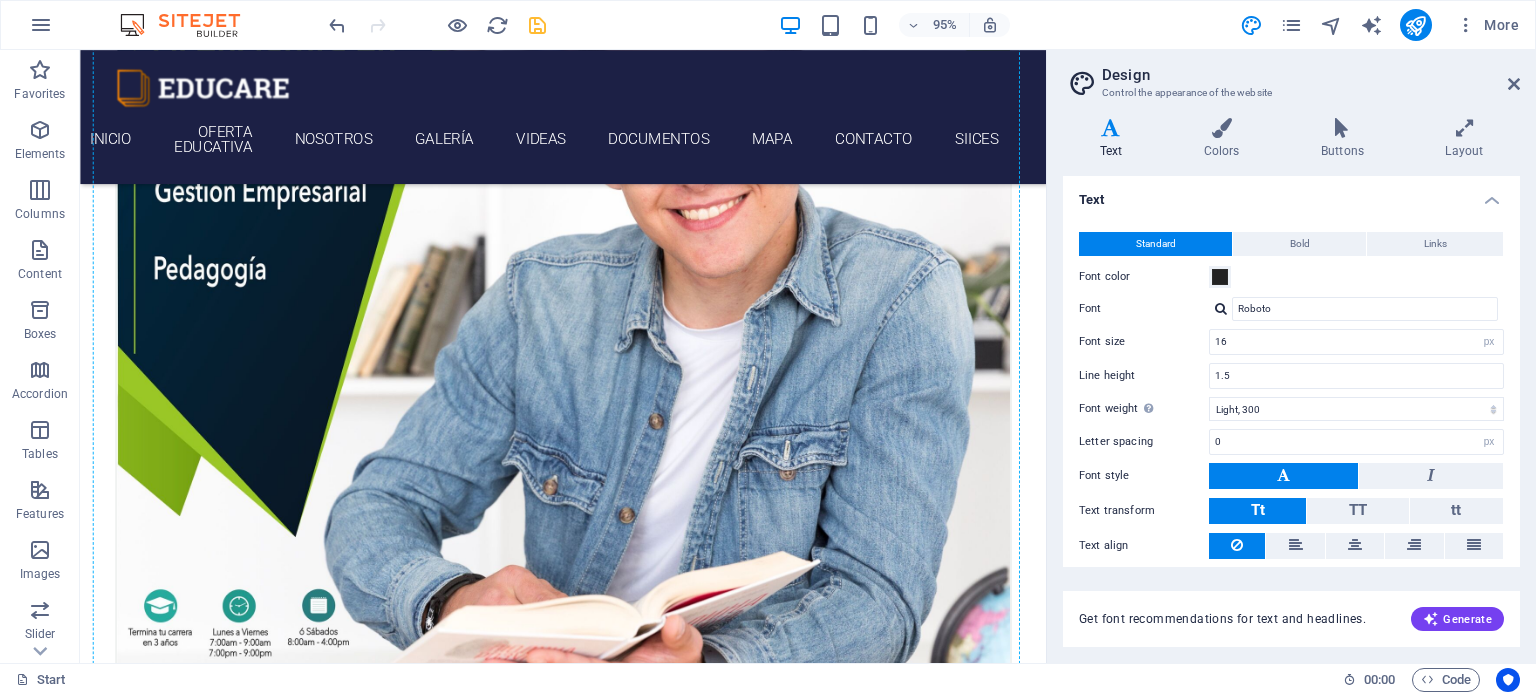 drag, startPoint x: 208, startPoint y: 471, endPoint x: 207, endPoint y: 228, distance: 243.00206 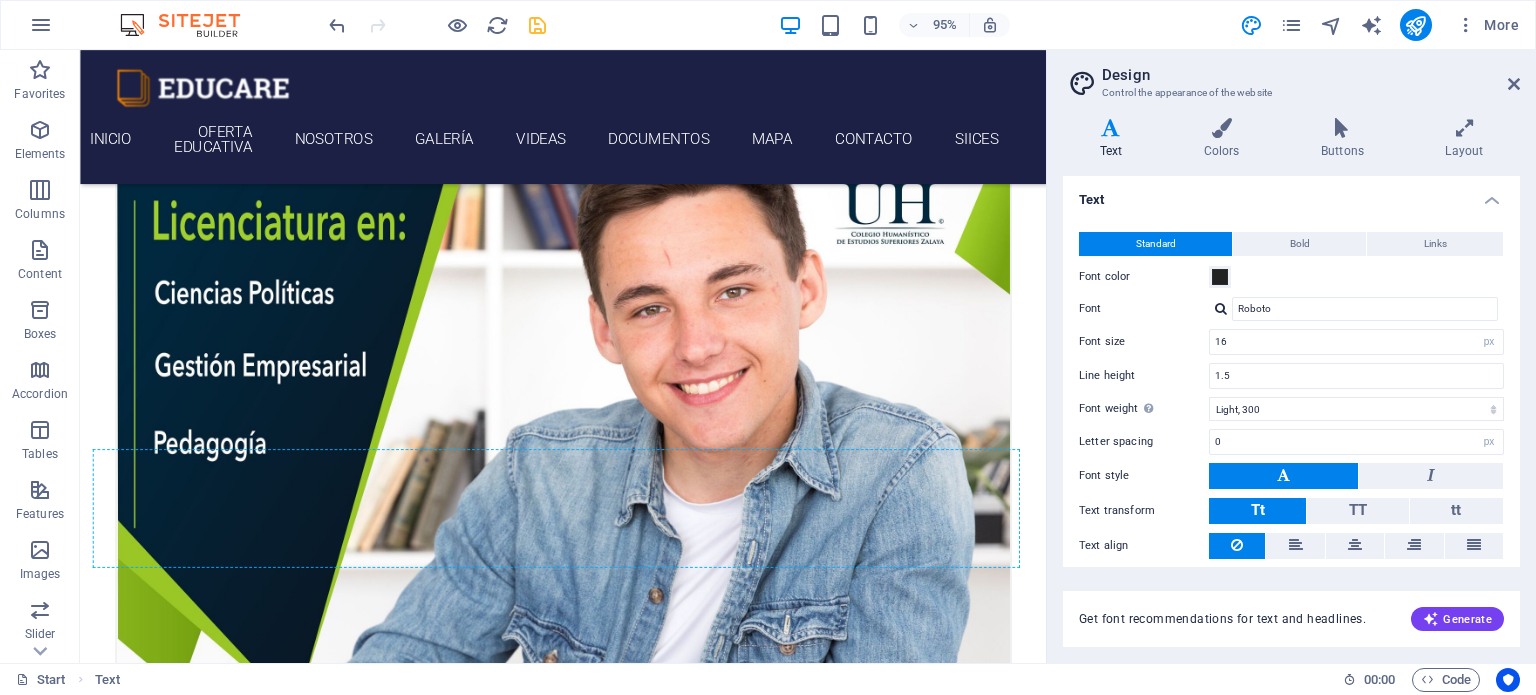 scroll, scrollTop: 838, scrollLeft: 0, axis: vertical 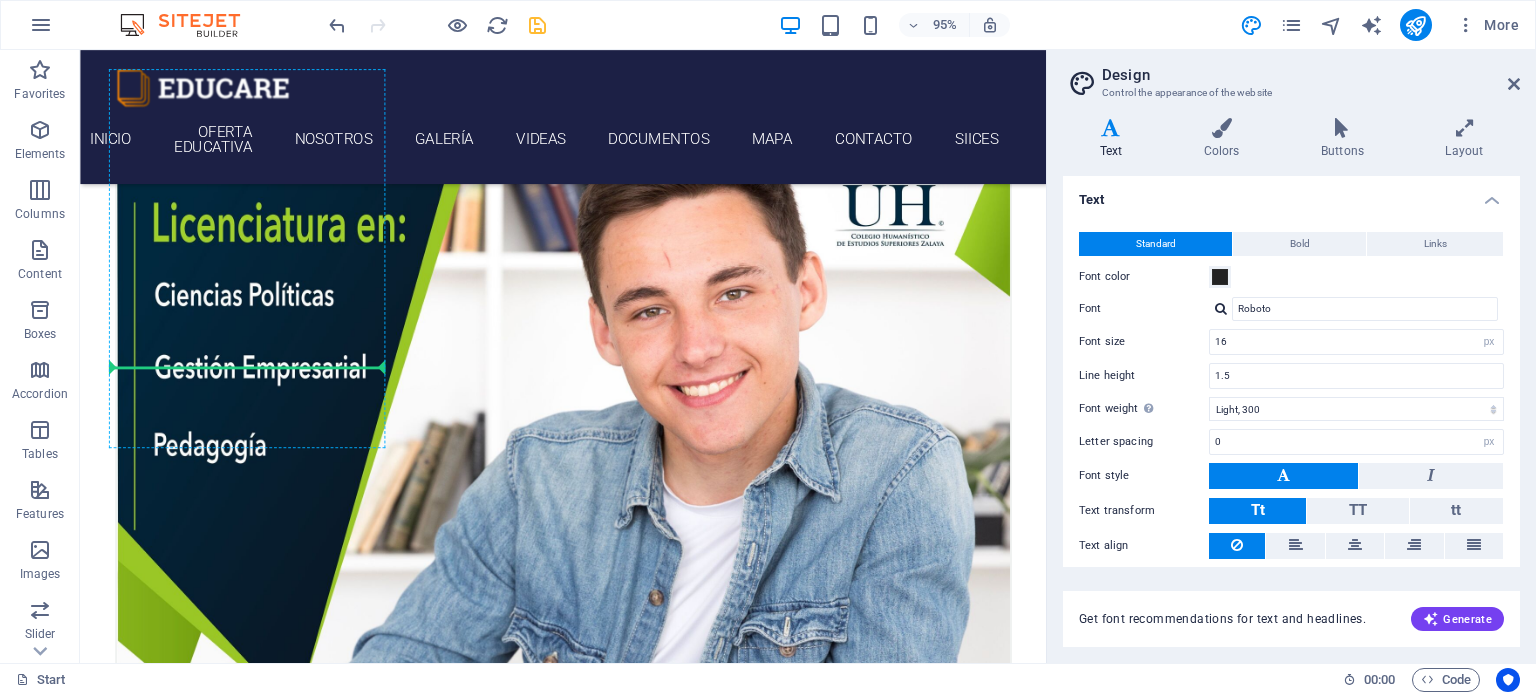 drag, startPoint x: 184, startPoint y: 467, endPoint x: 215, endPoint y: 381, distance: 91.416626 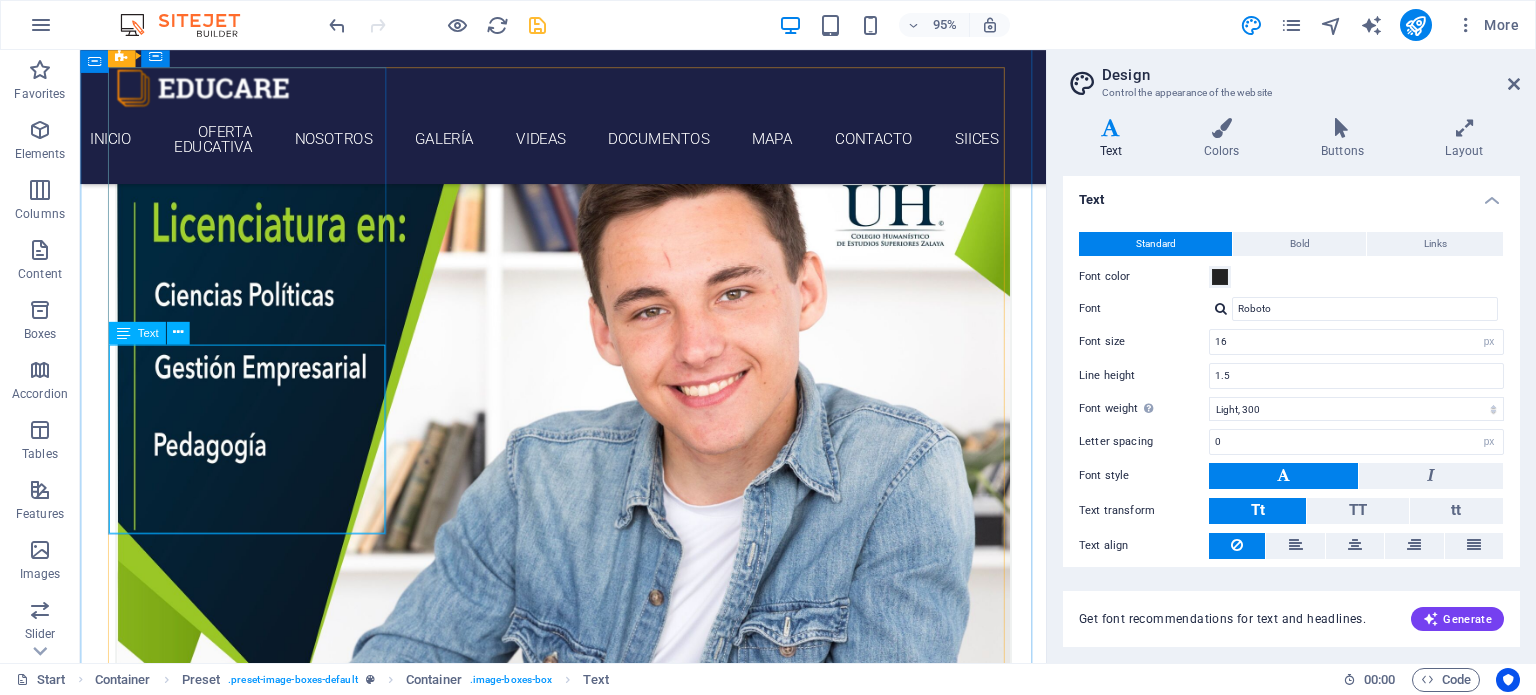 click on "Transforma tu futuro con nuestras licenciaturas. Ofrecemos programas innovadores que combinan habilidades prácticas y teóricas, preparando a los jóvenes para el mundo laboral. ¡Inscríbete hoy y construye tu camino al éxito!" at bounding box center [589, 1108] 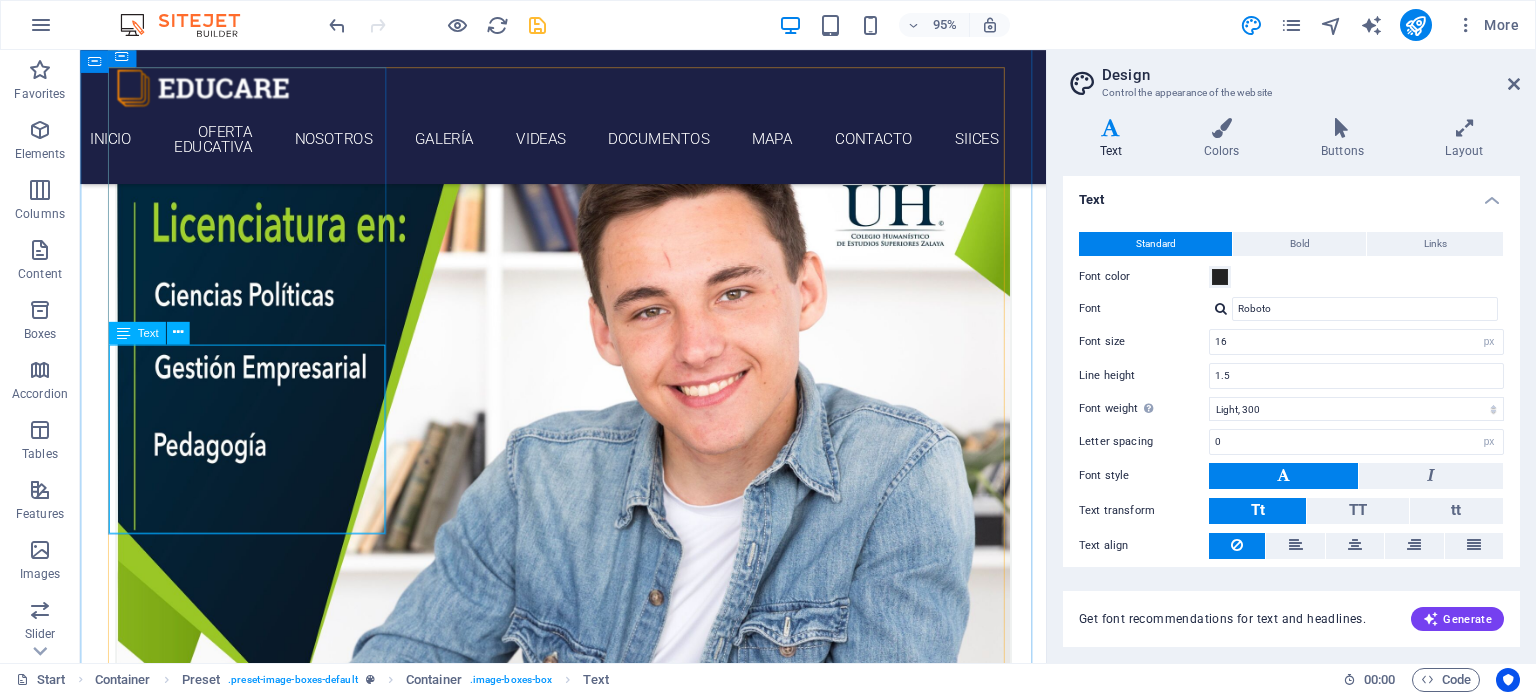 click on "Transforma tu futuro con nuestras licenciaturas. Ofrecemos programas innovadores que combinan habilidades prácticas y teóricas, preparando a los jóvenes para el mundo laboral. ¡Inscríbete hoy y construye tu camino al éxito!" at bounding box center [589, 1108] 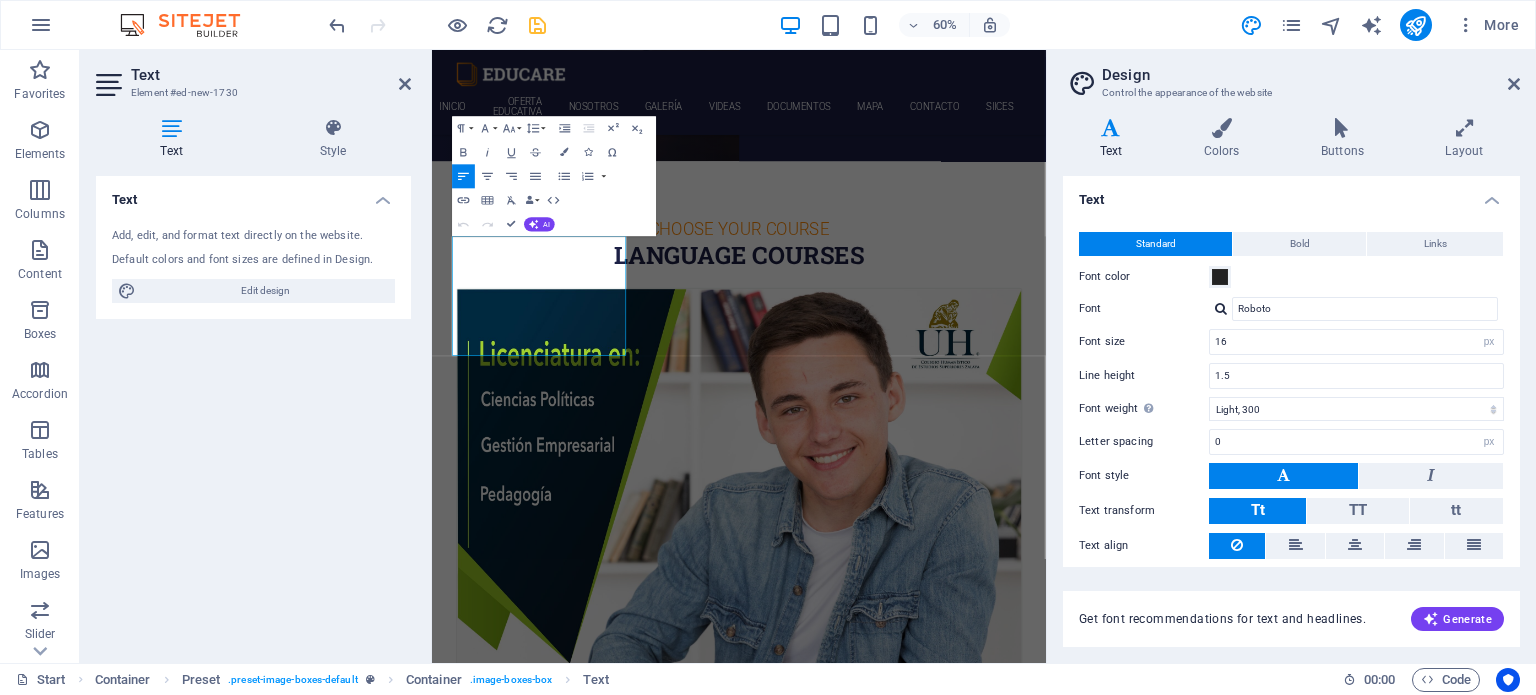 scroll, scrollTop: 1215, scrollLeft: 0, axis: vertical 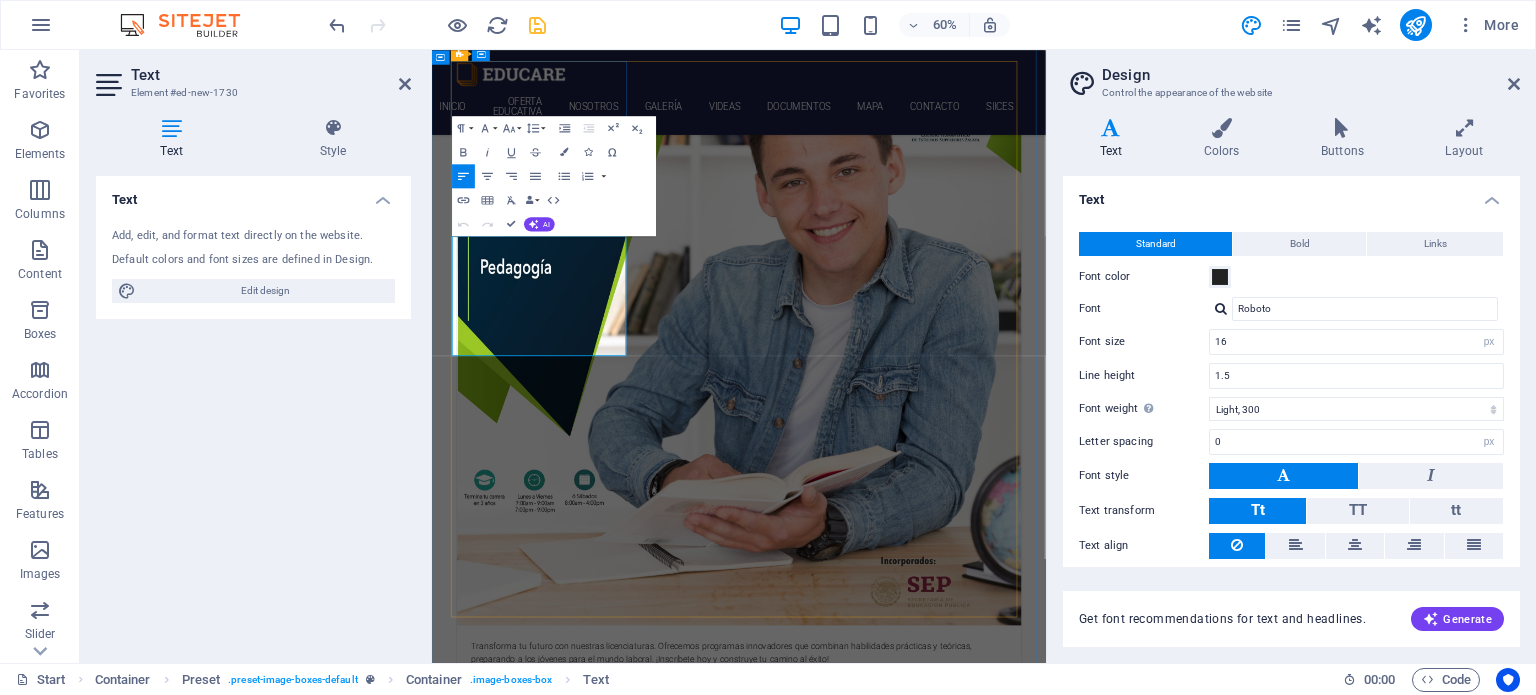 click on "Transforma tu futuro con nuestras licenciaturas. Ofrecemos programas innovadores que combinan habilidades prácticas y teóricas, preparando a los jóvenes para el mundo laboral. ¡Inscríbete hoy y construye tu camino al éxito!" at bounding box center [944, 1054] 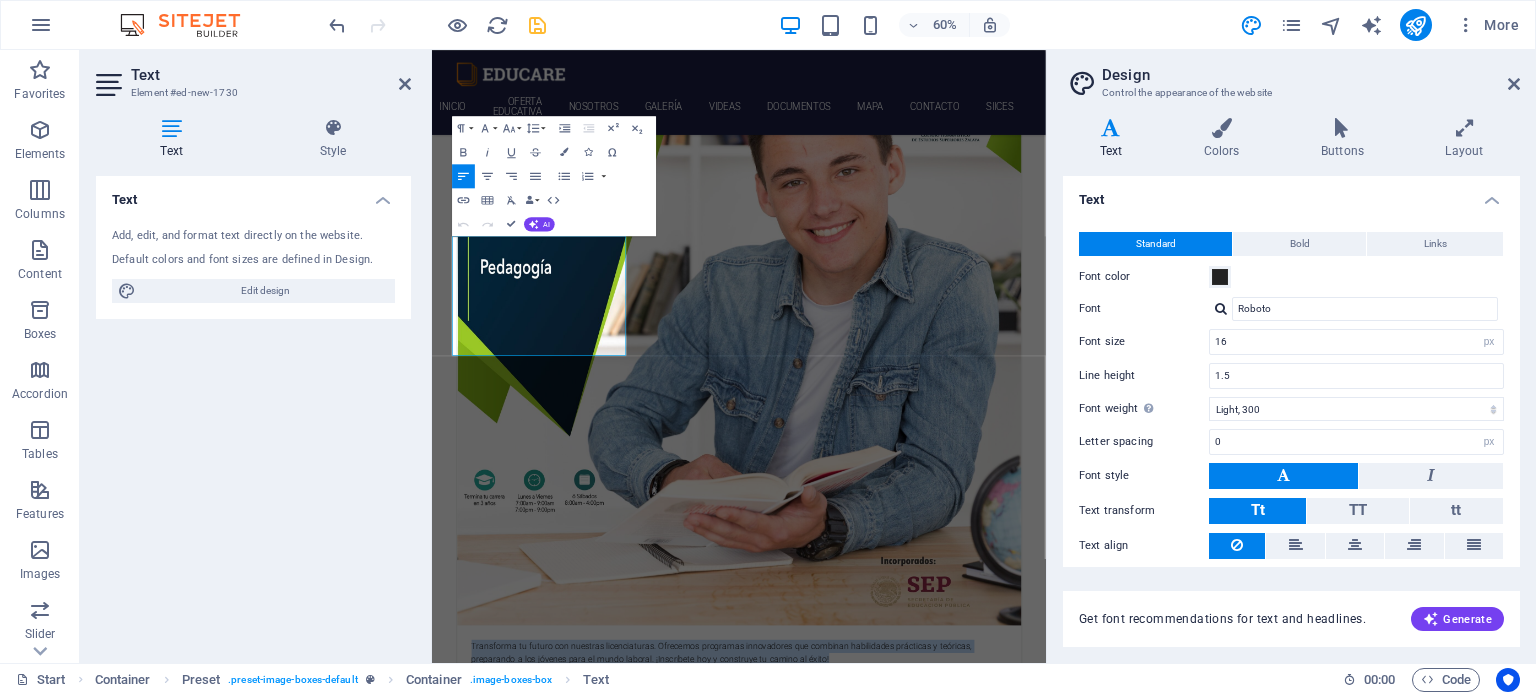drag, startPoint x: 675, startPoint y: 531, endPoint x: 827, endPoint y: 289, distance: 285.77612 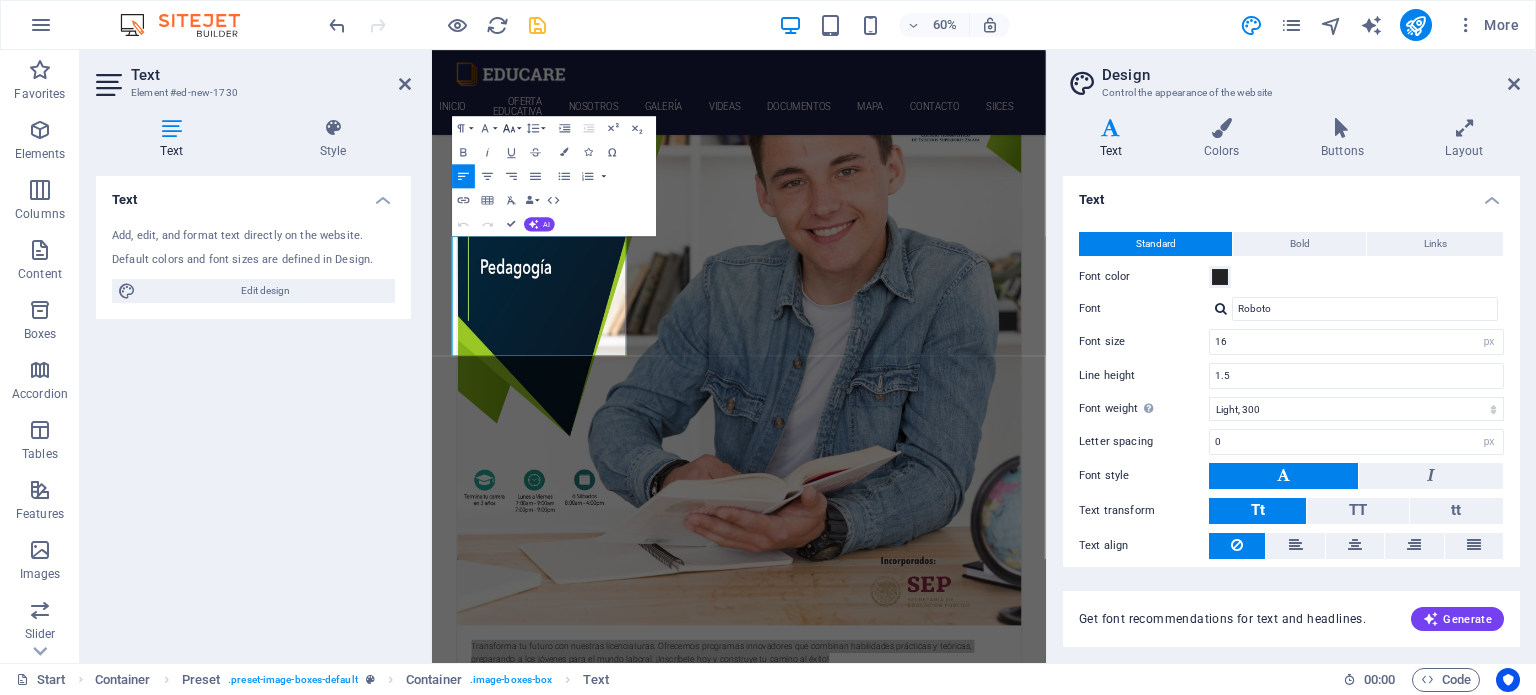 click on "Font Size" at bounding box center (511, 128) 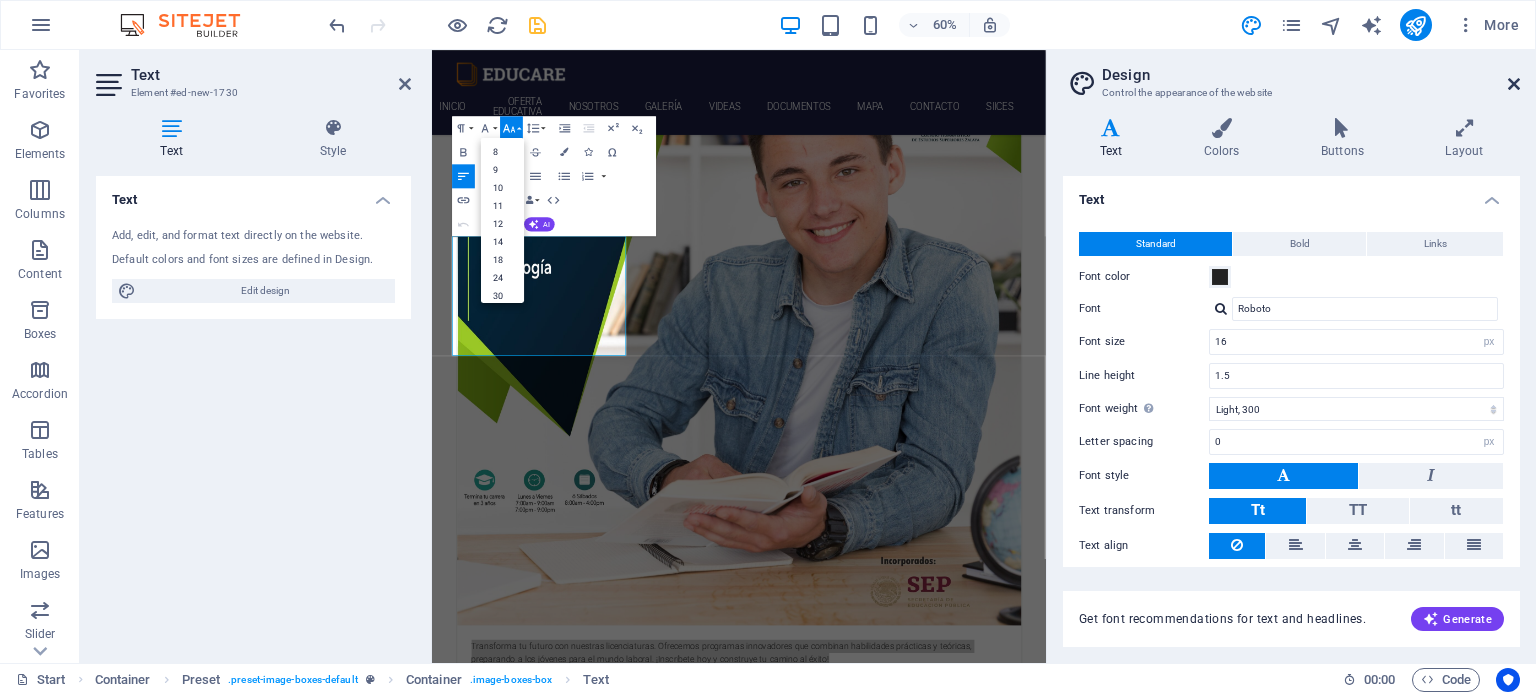 click at bounding box center (1514, 84) 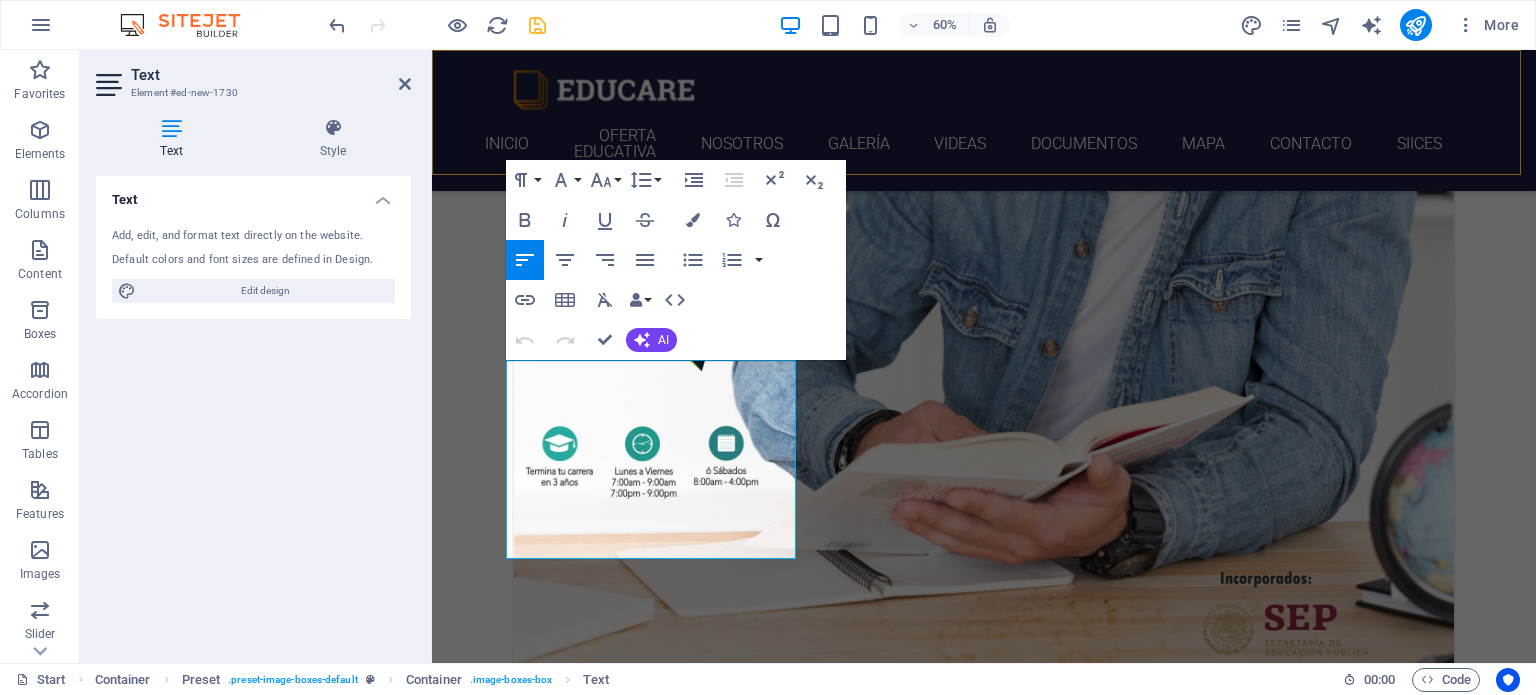 scroll, scrollTop: 806, scrollLeft: 0, axis: vertical 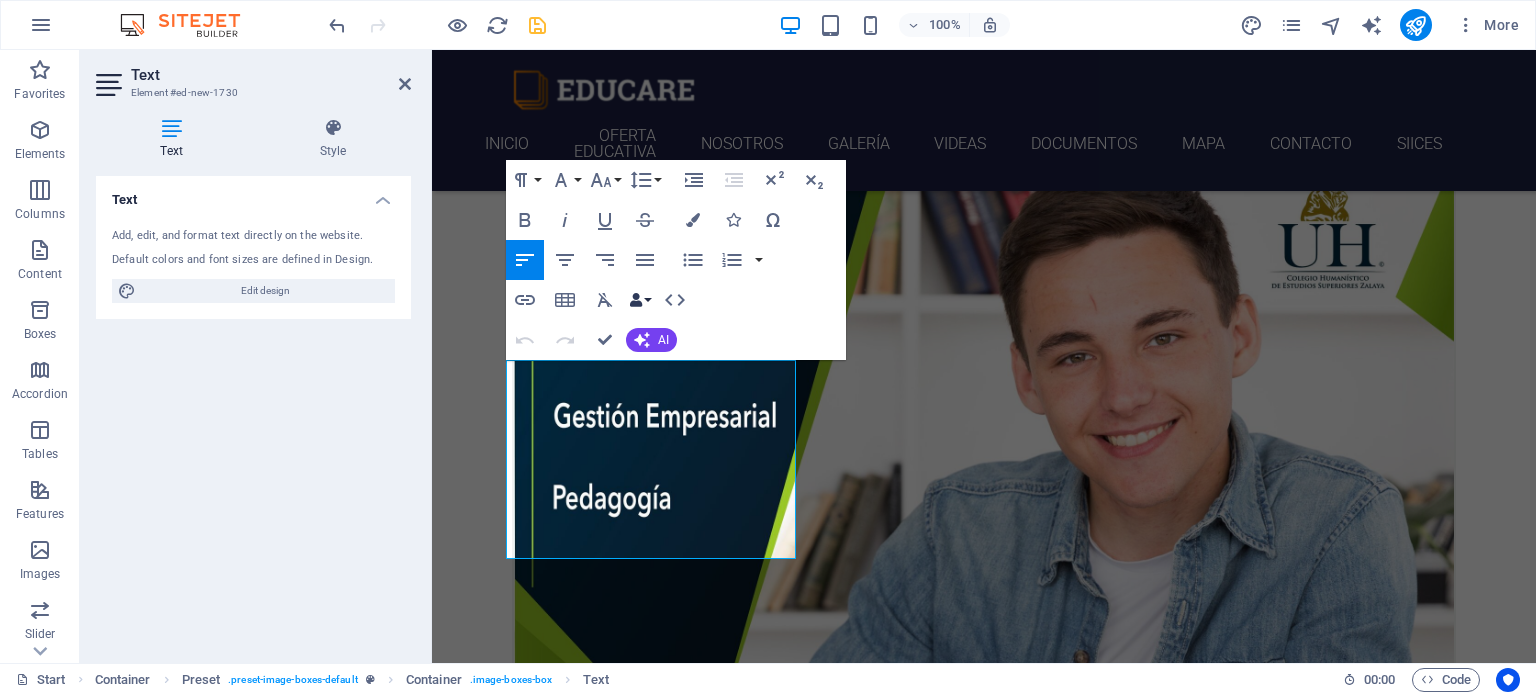 click on "Data Bindings" at bounding box center (640, 300) 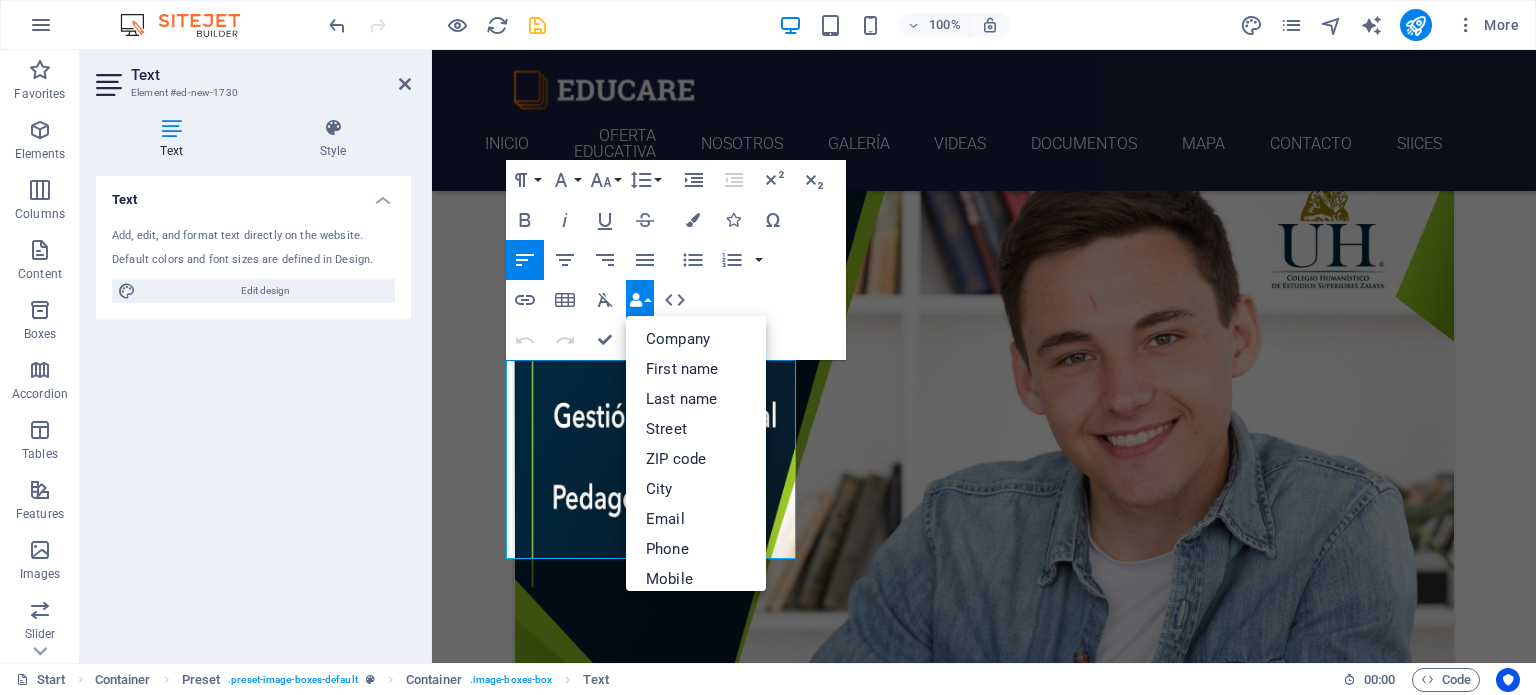 click on "Data Bindings" at bounding box center [640, 300] 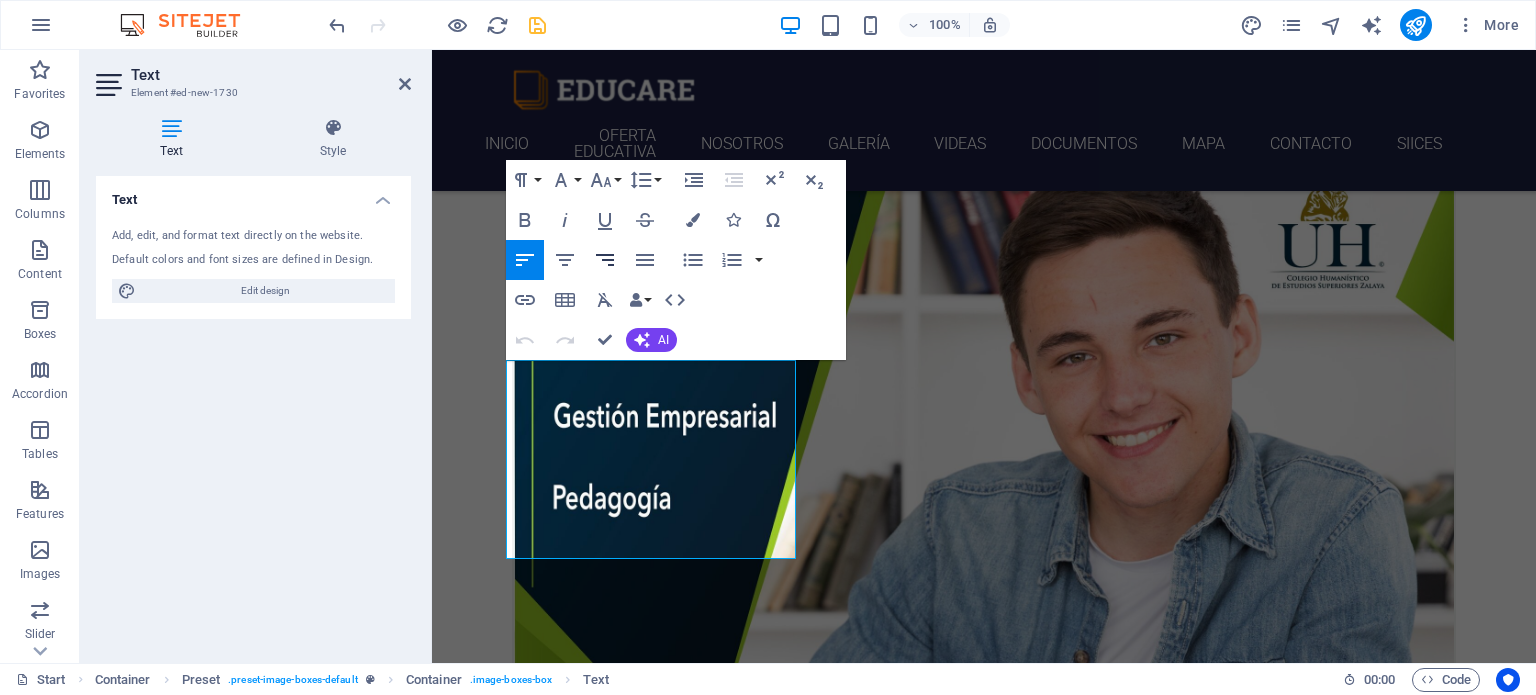 click 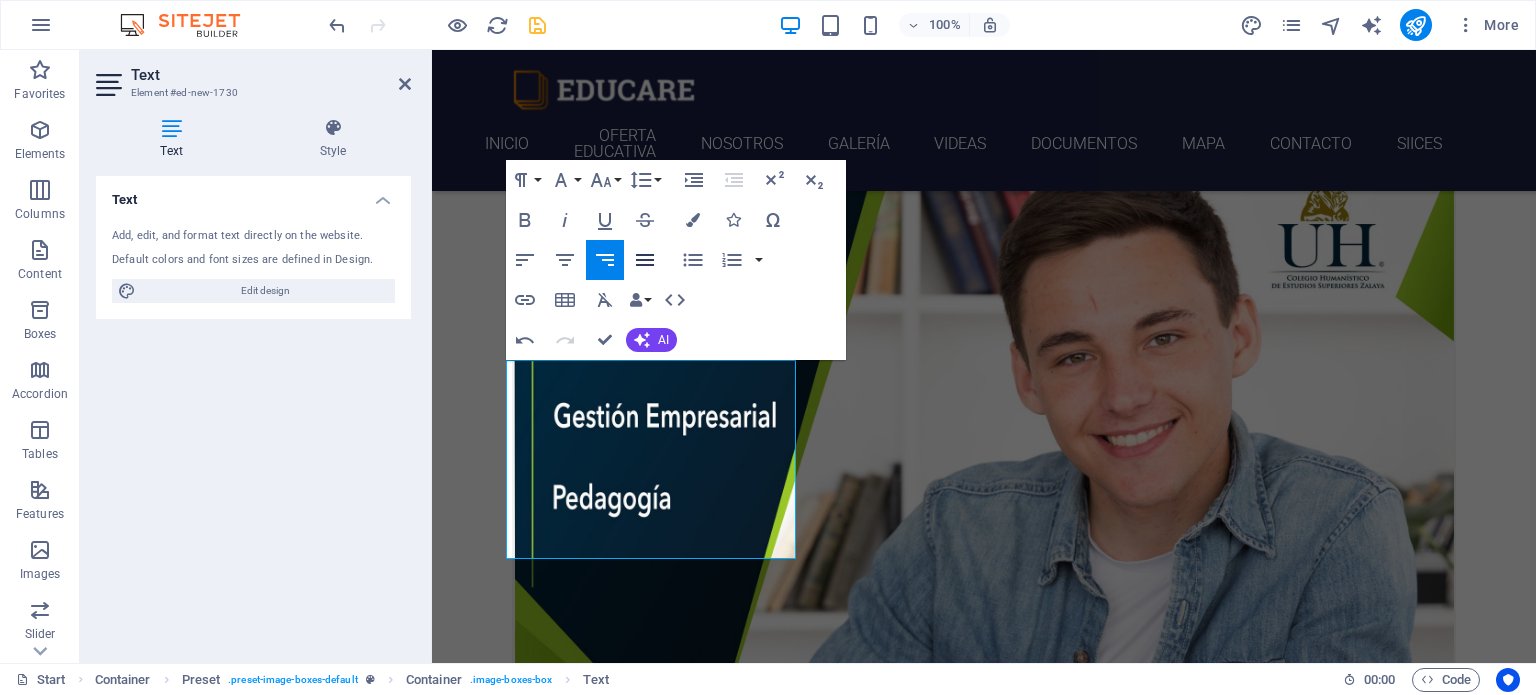 click 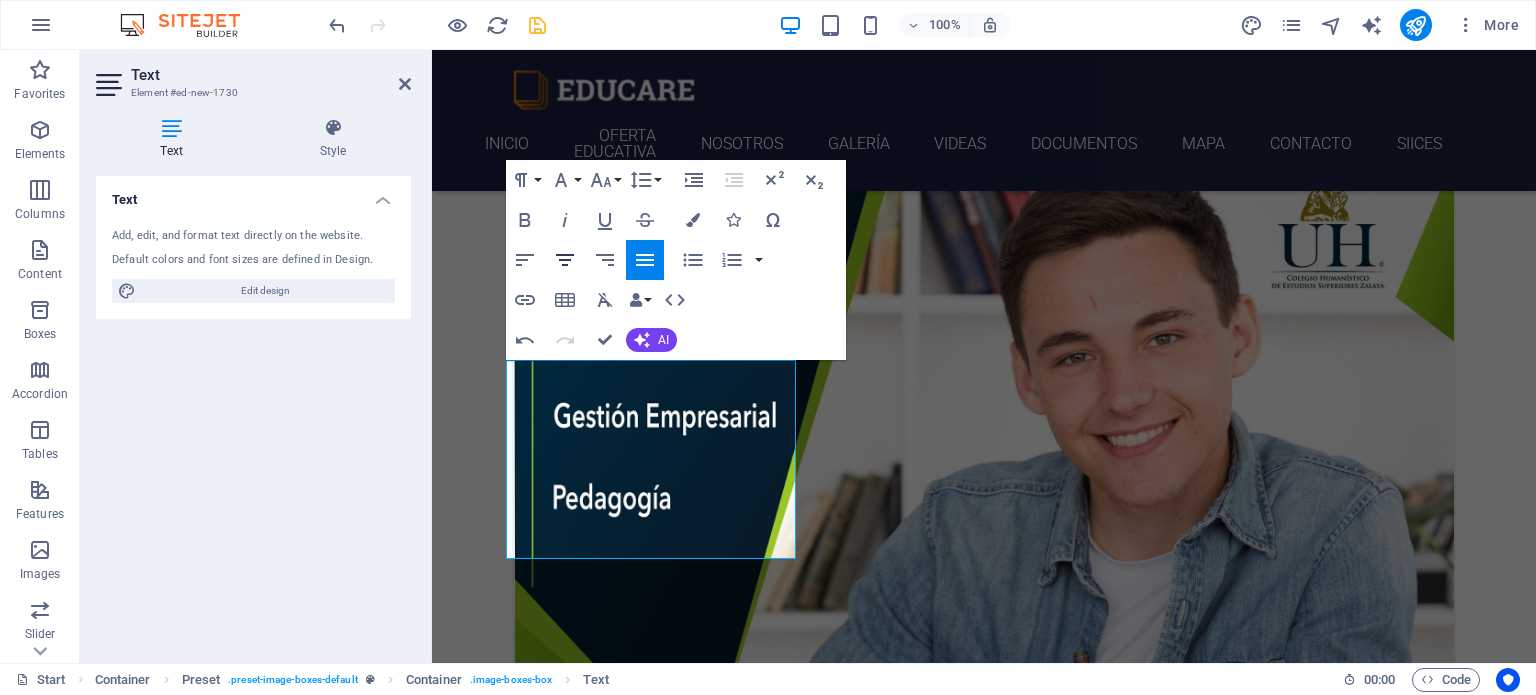 click 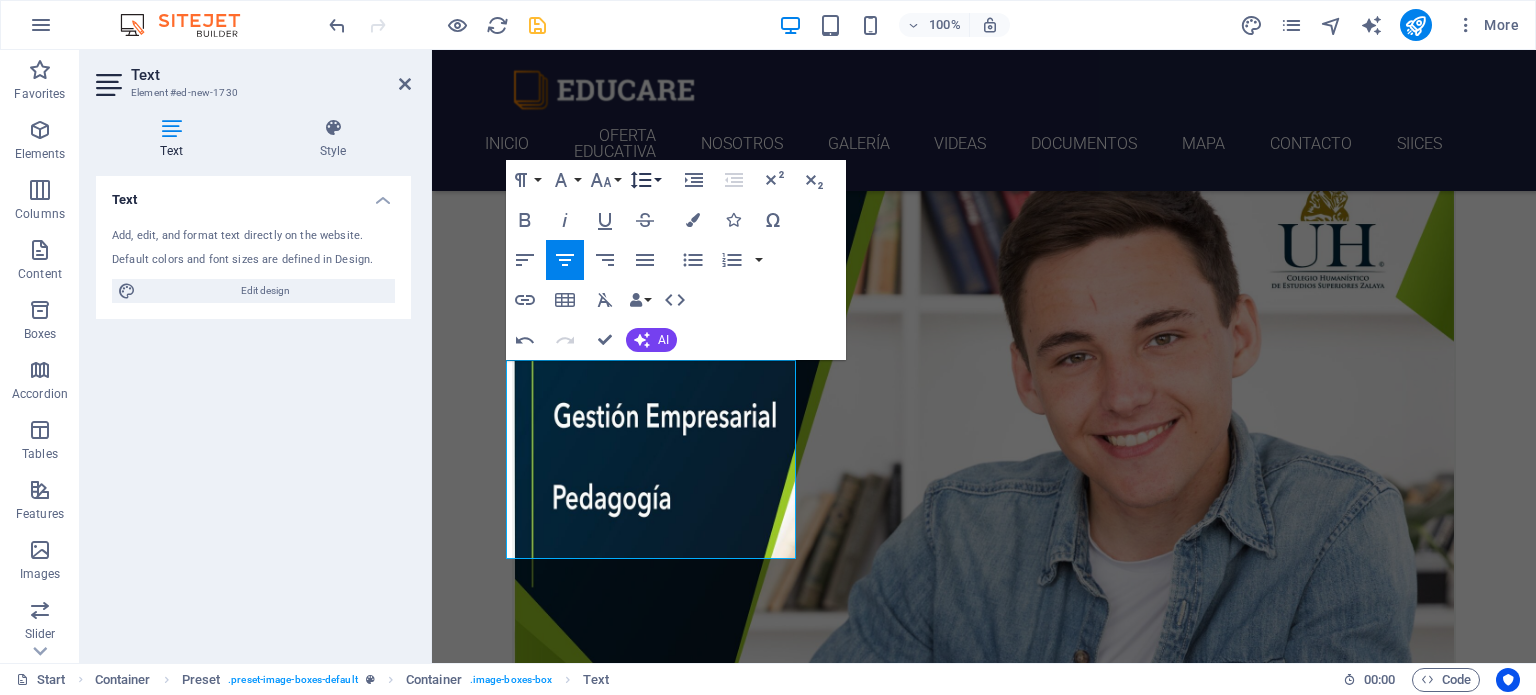 click 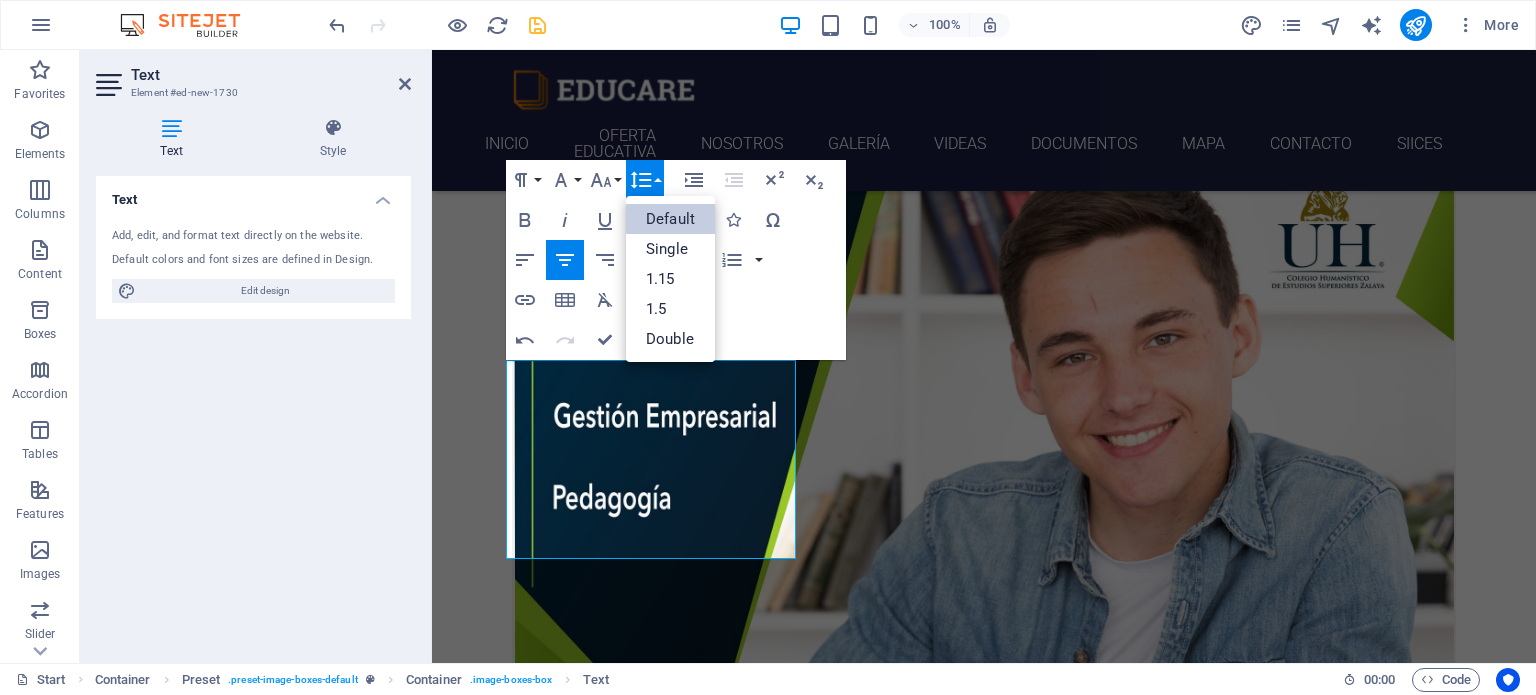 scroll, scrollTop: 0, scrollLeft: 0, axis: both 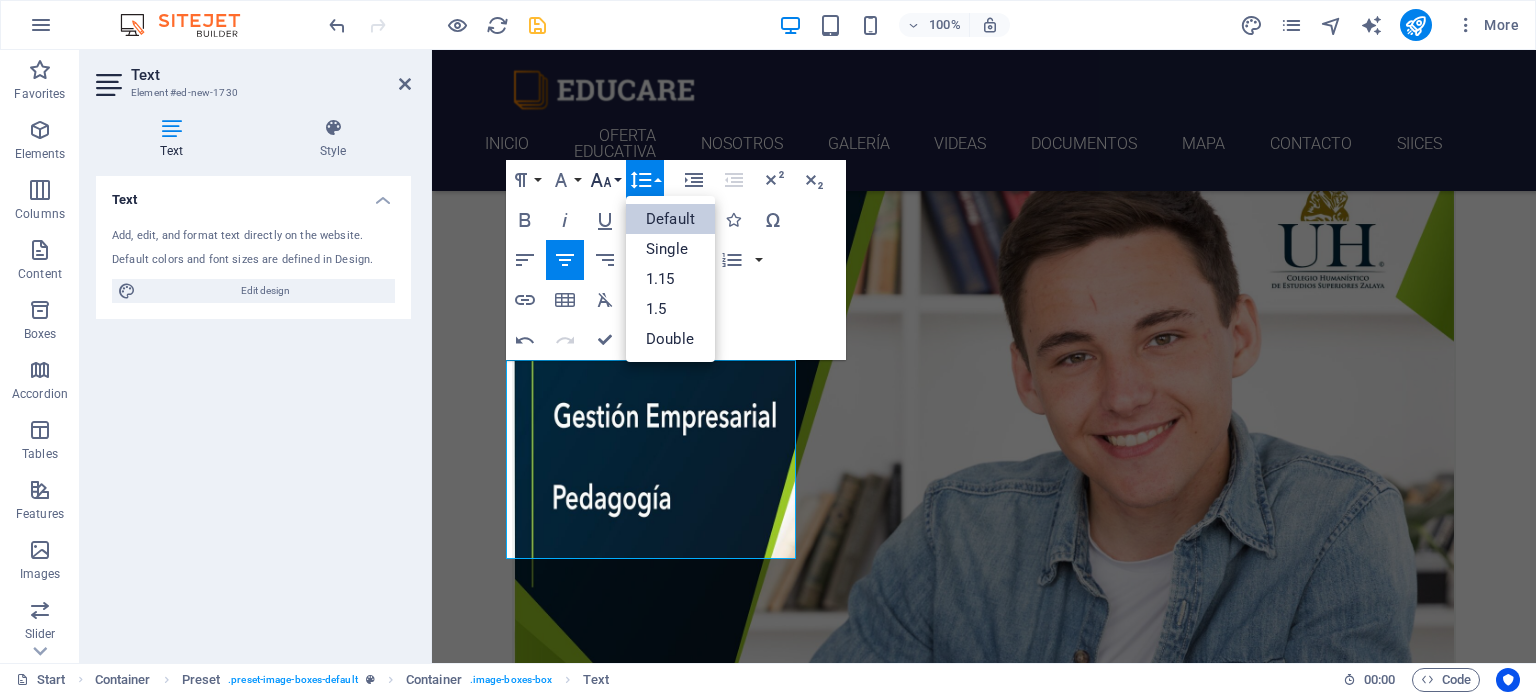 click on "Font Size" at bounding box center [605, 180] 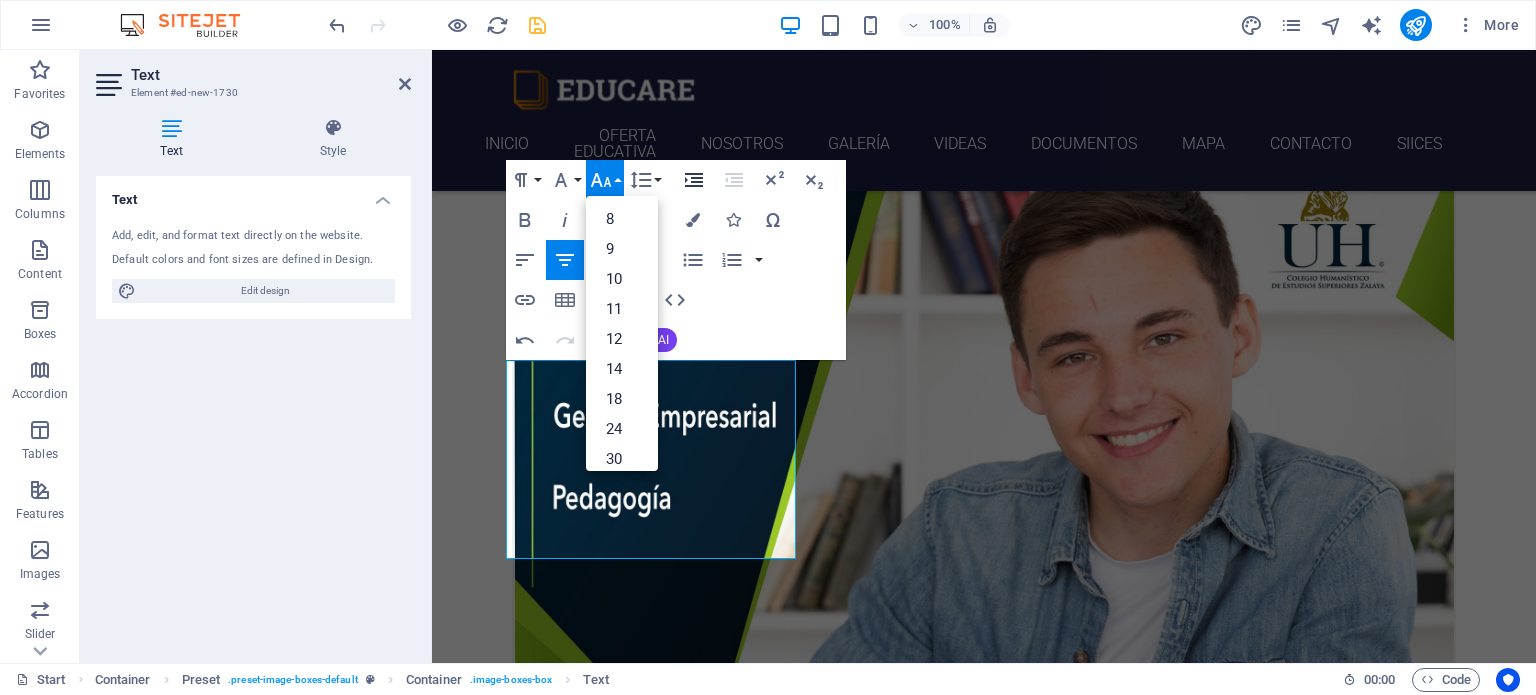 click 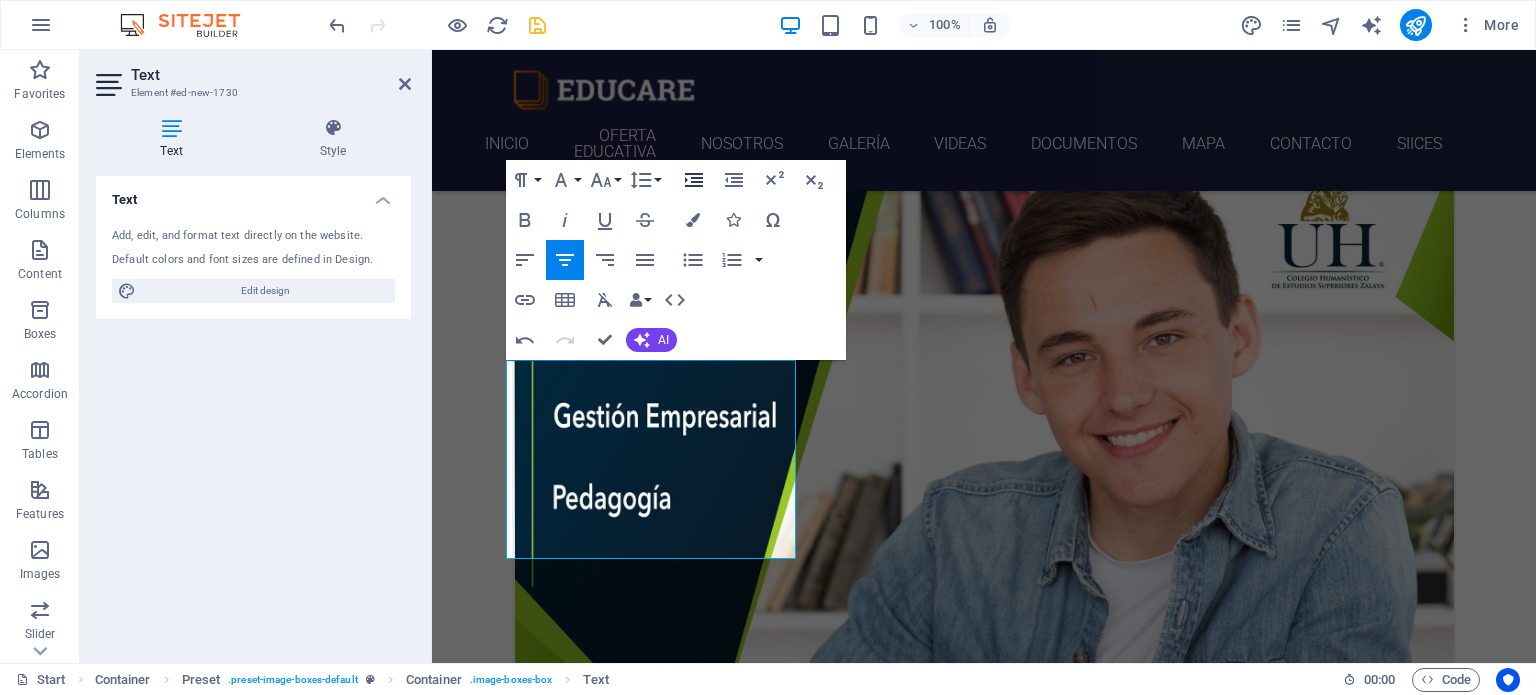 click 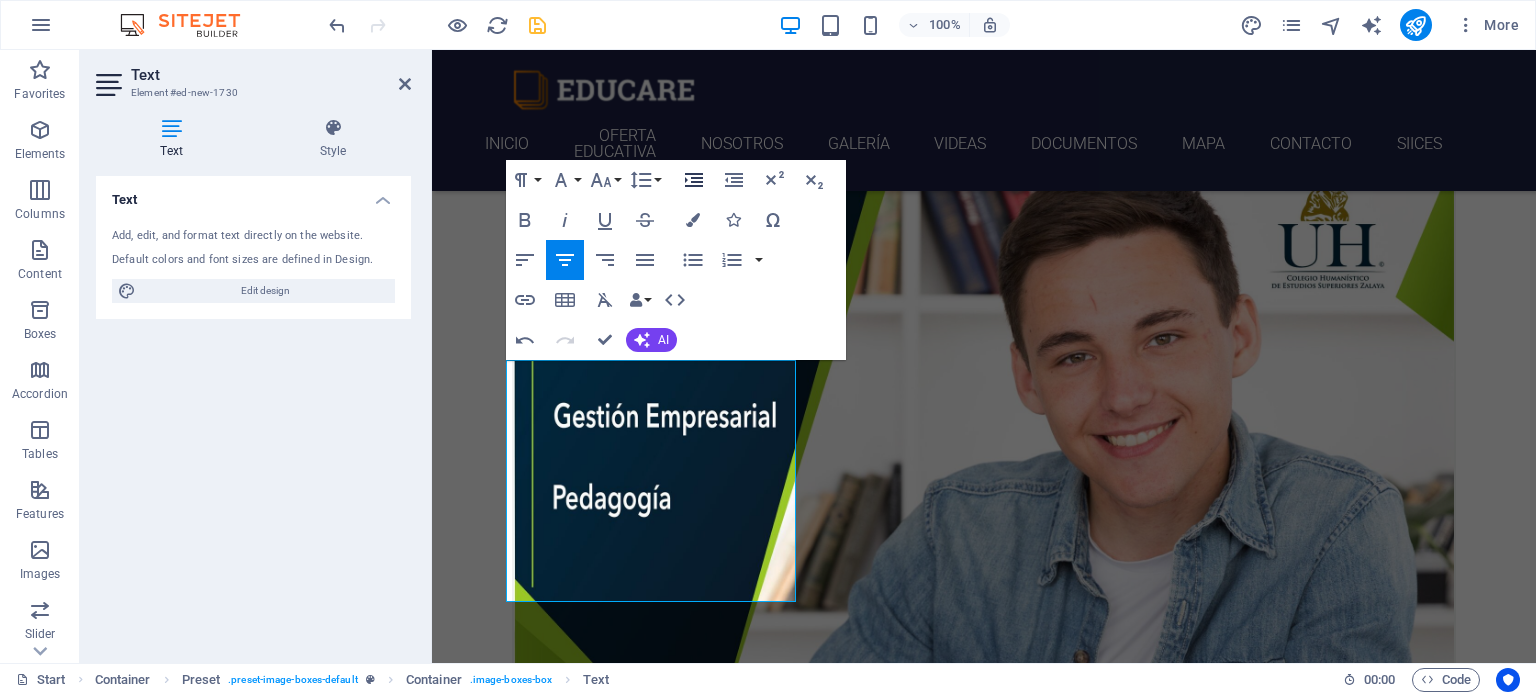 click 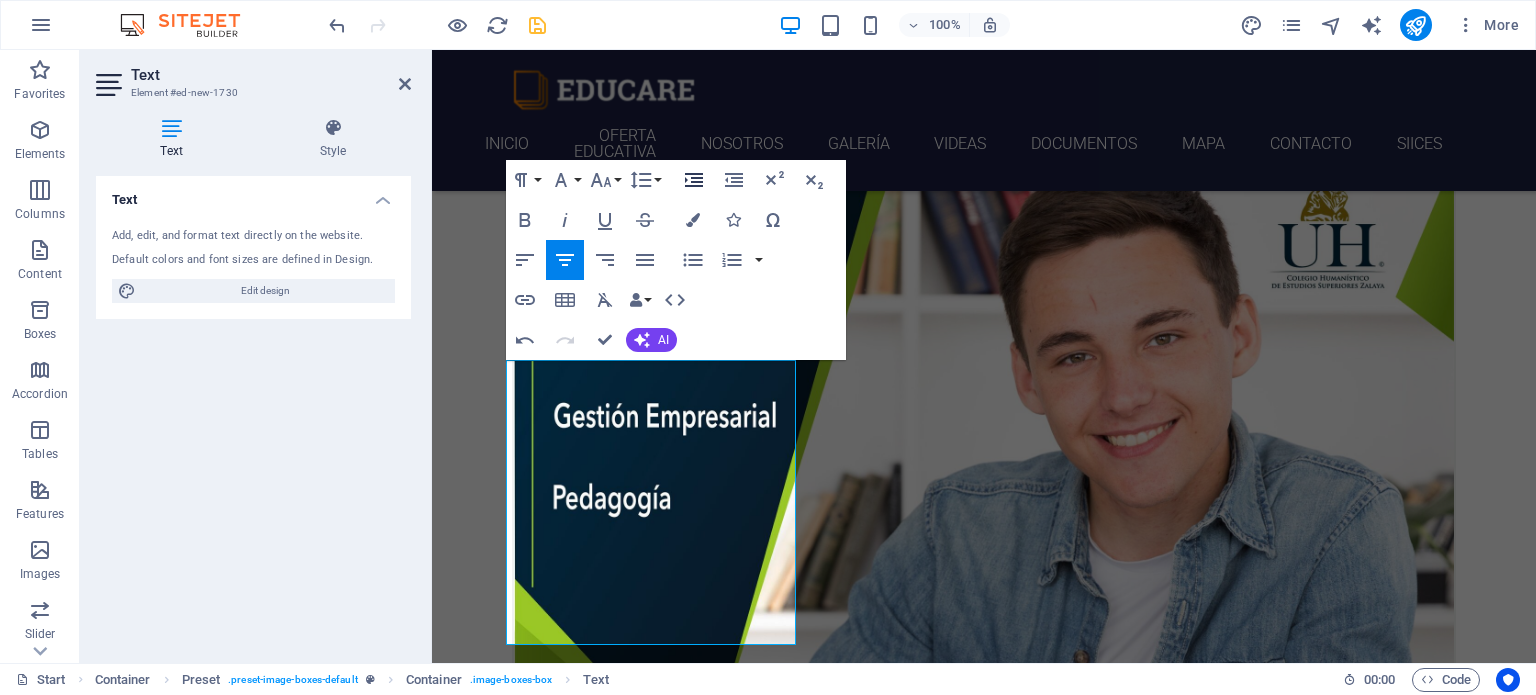 click 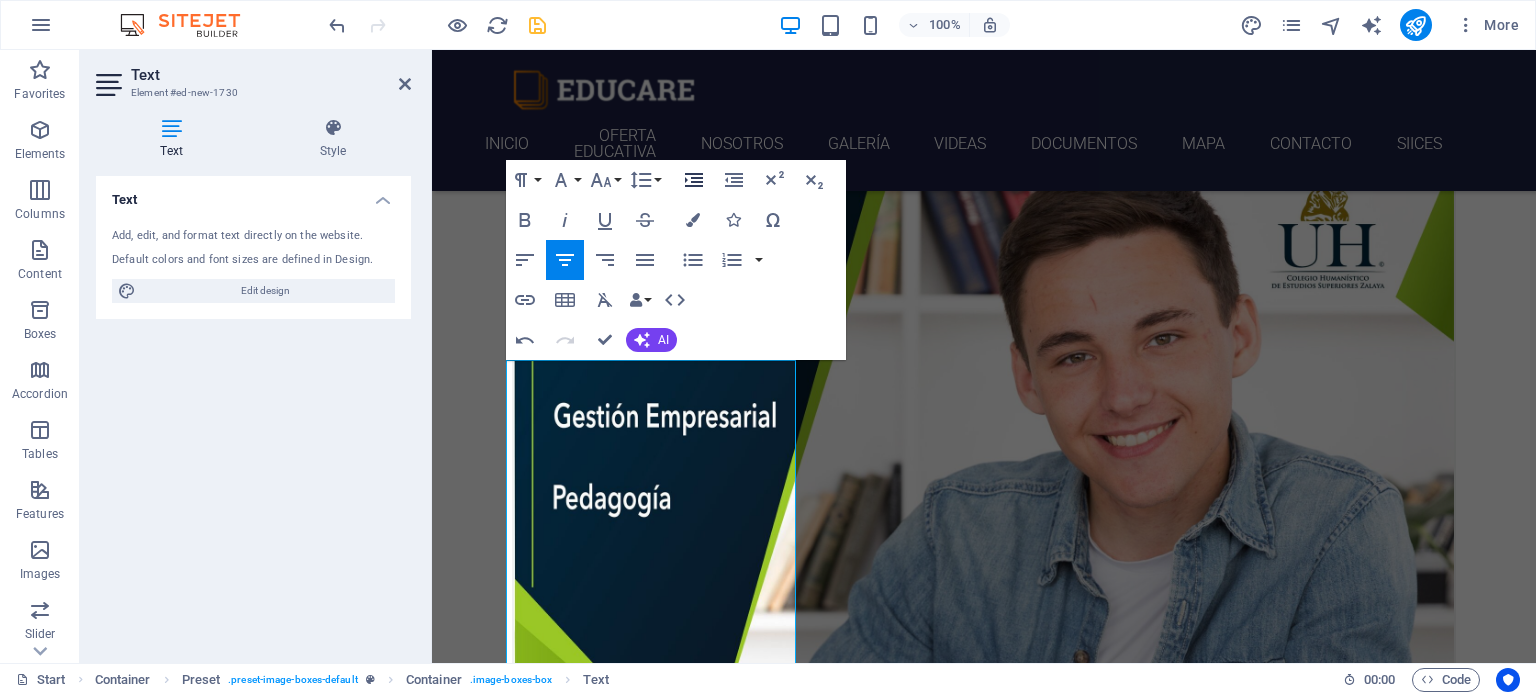 click 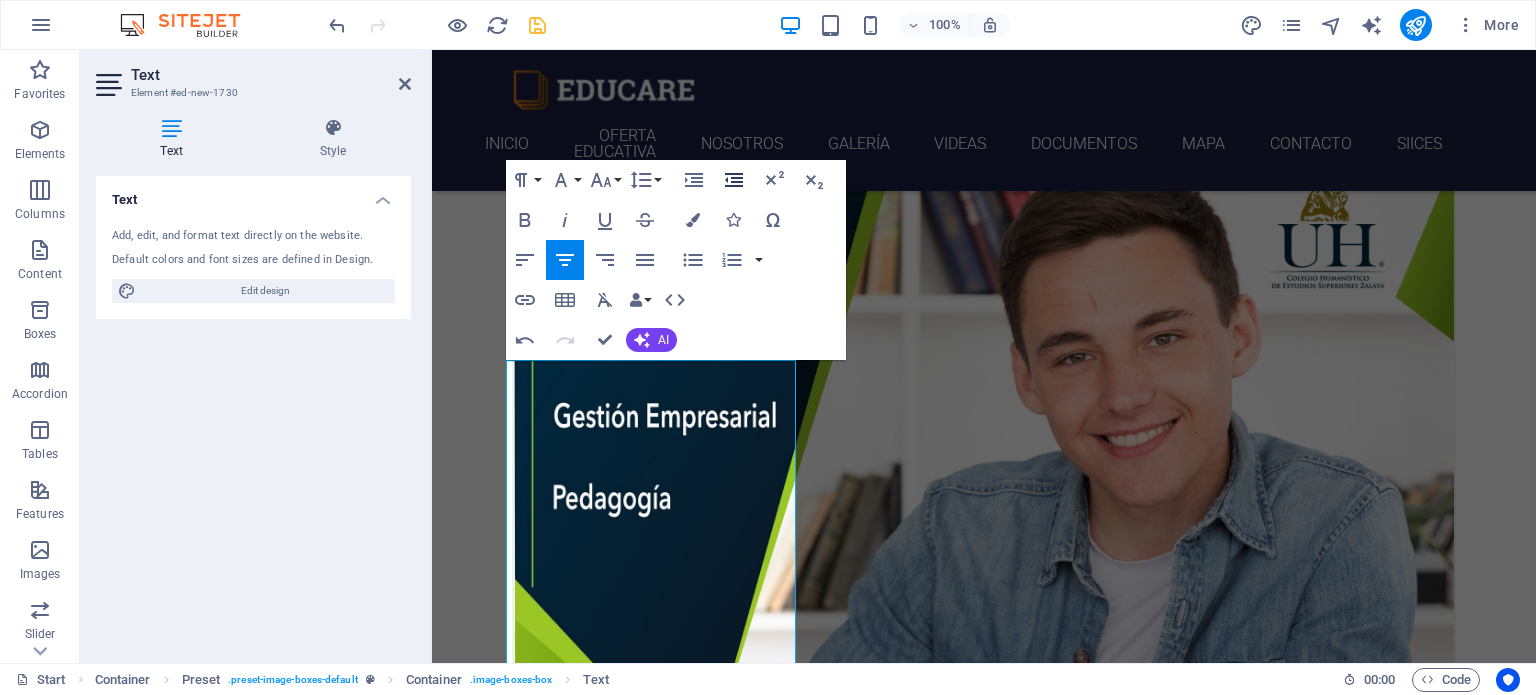 click 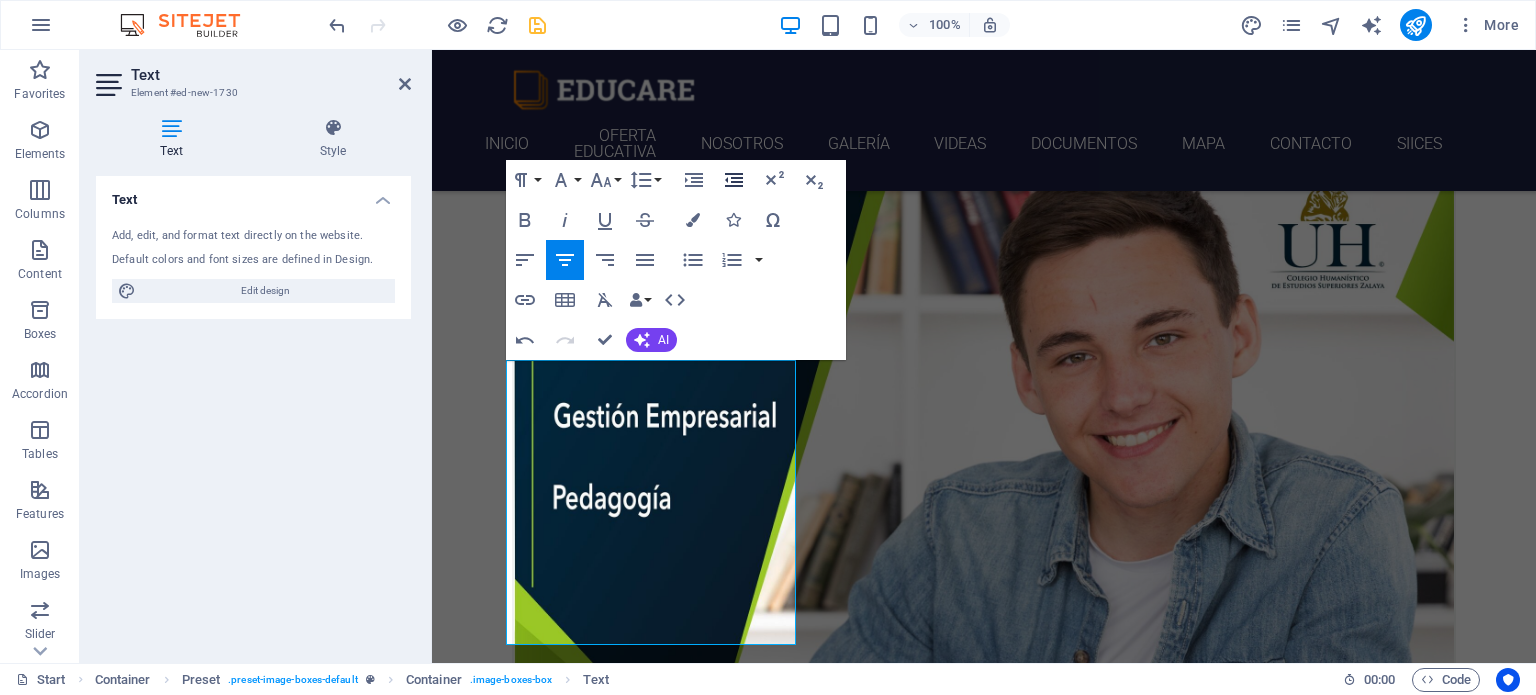 click 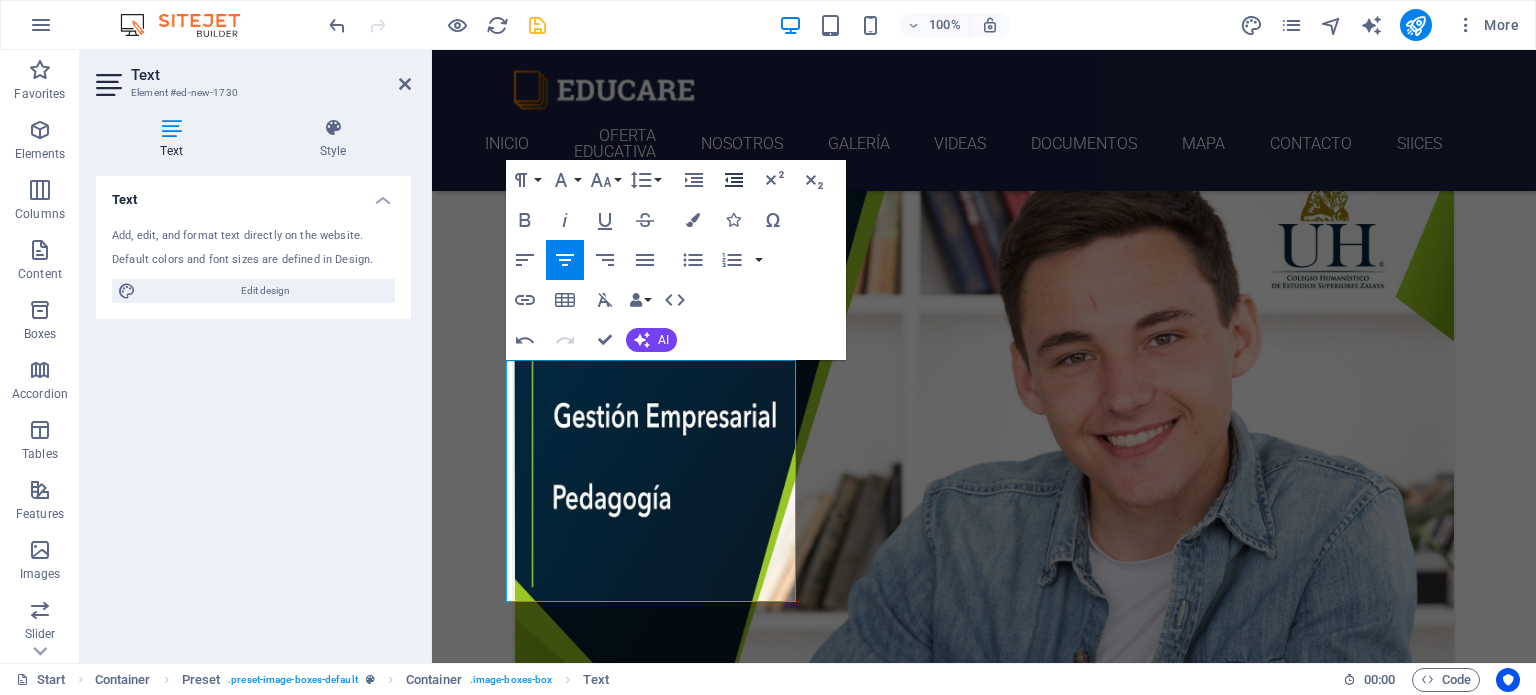 click 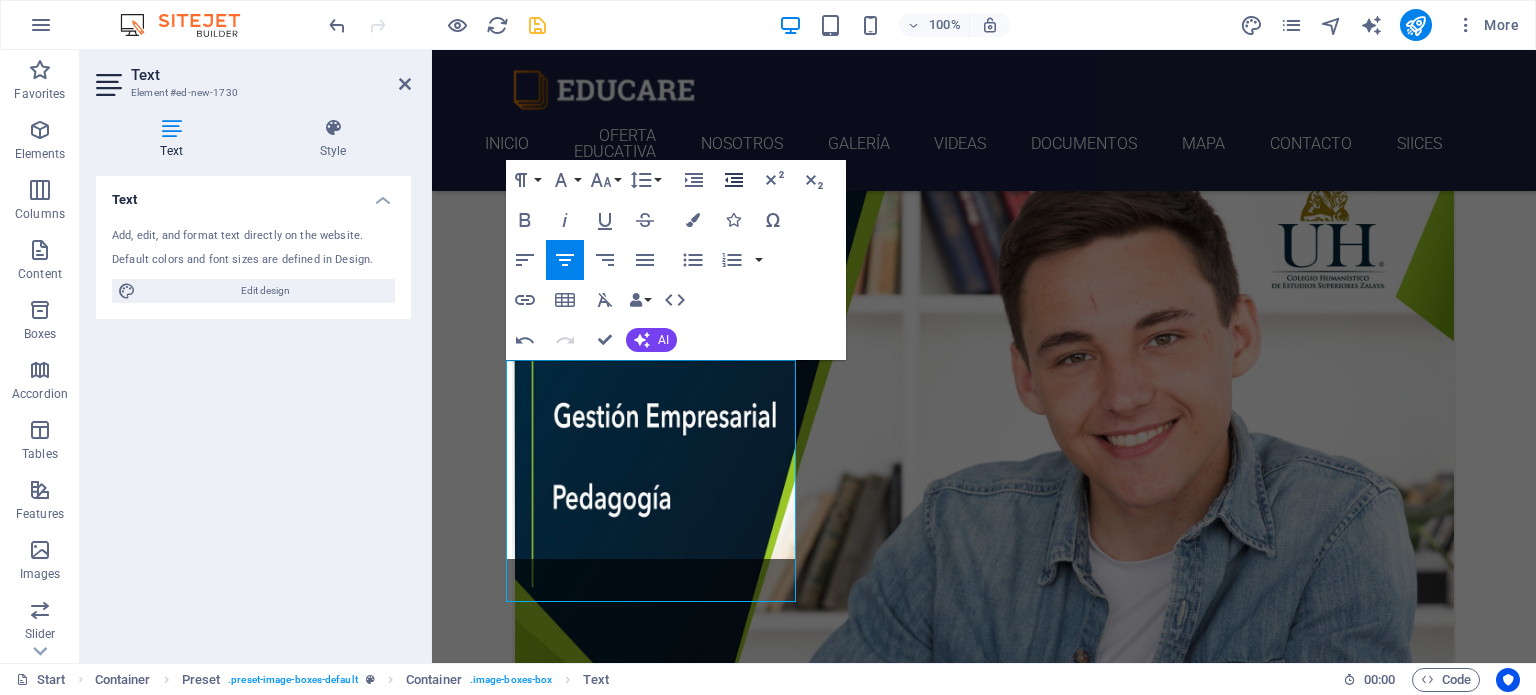click 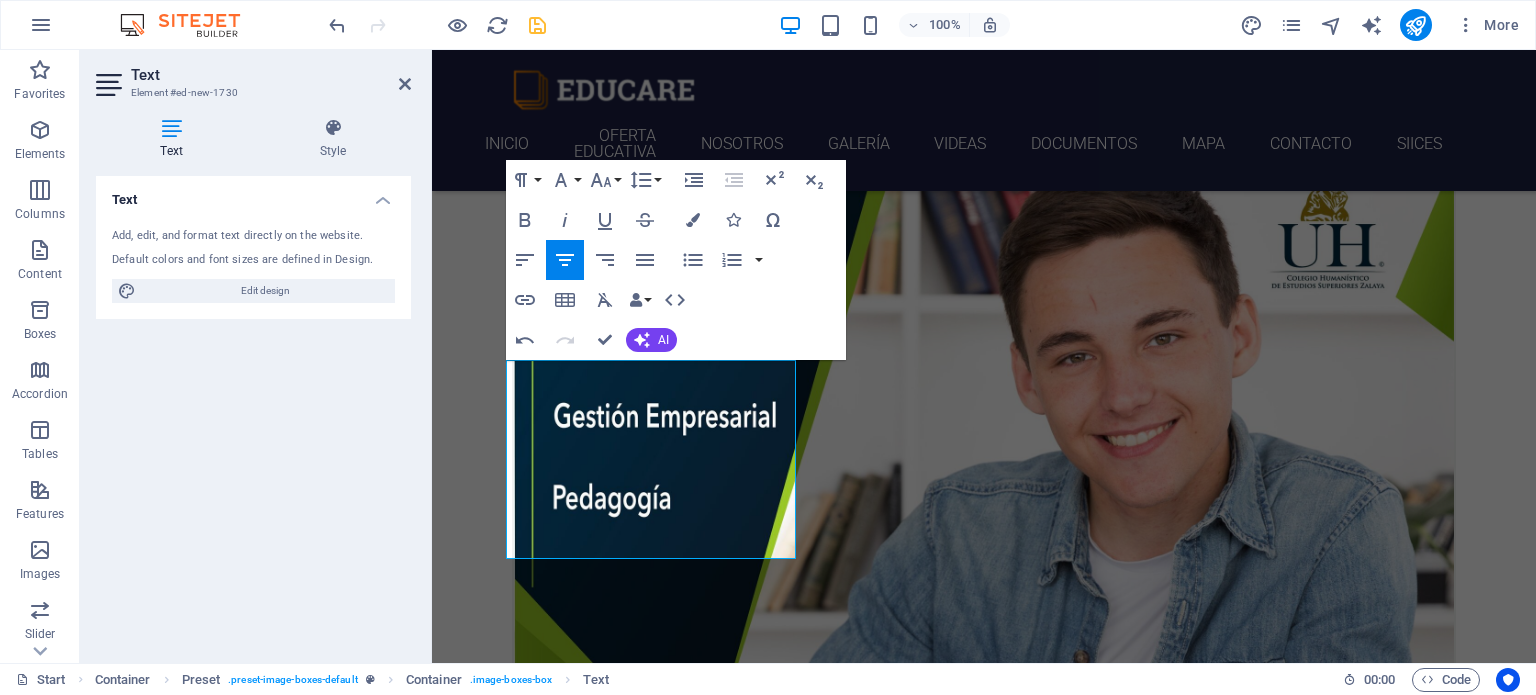 click 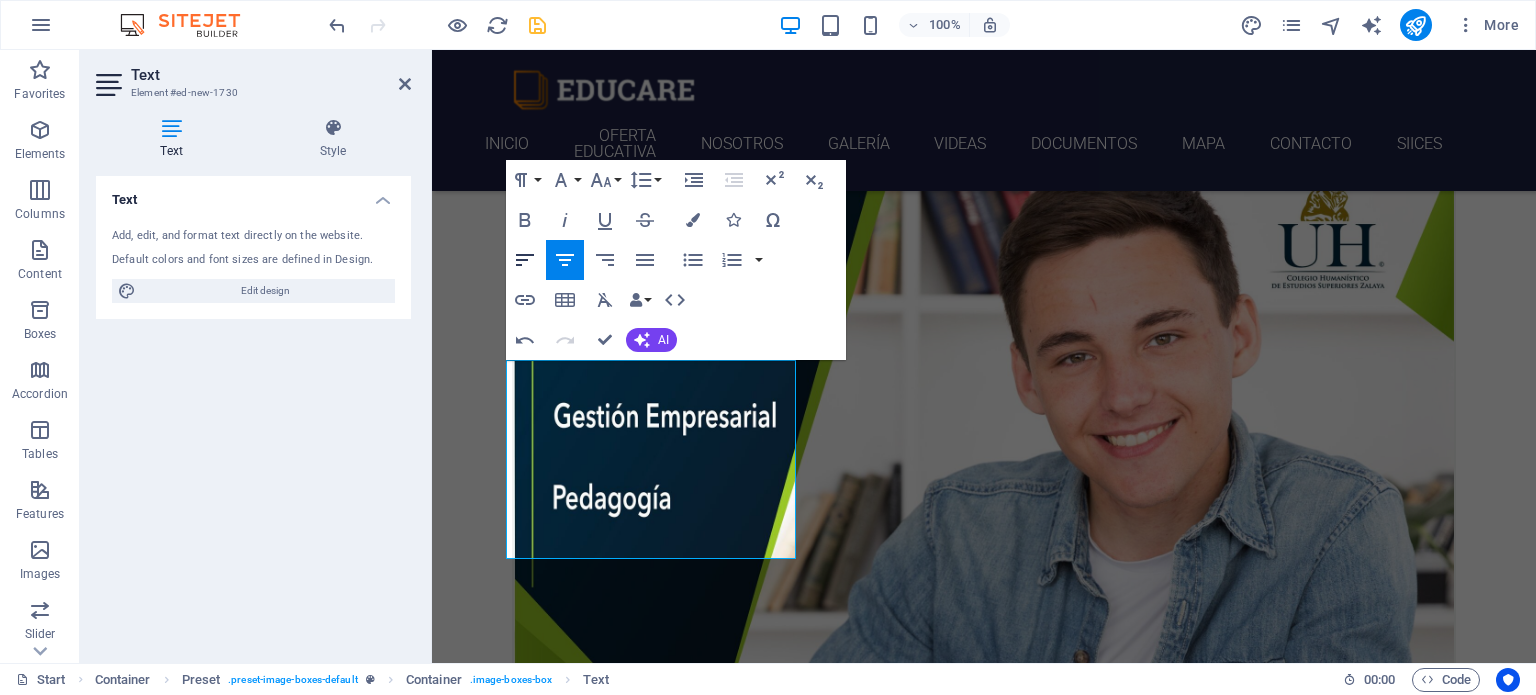 click 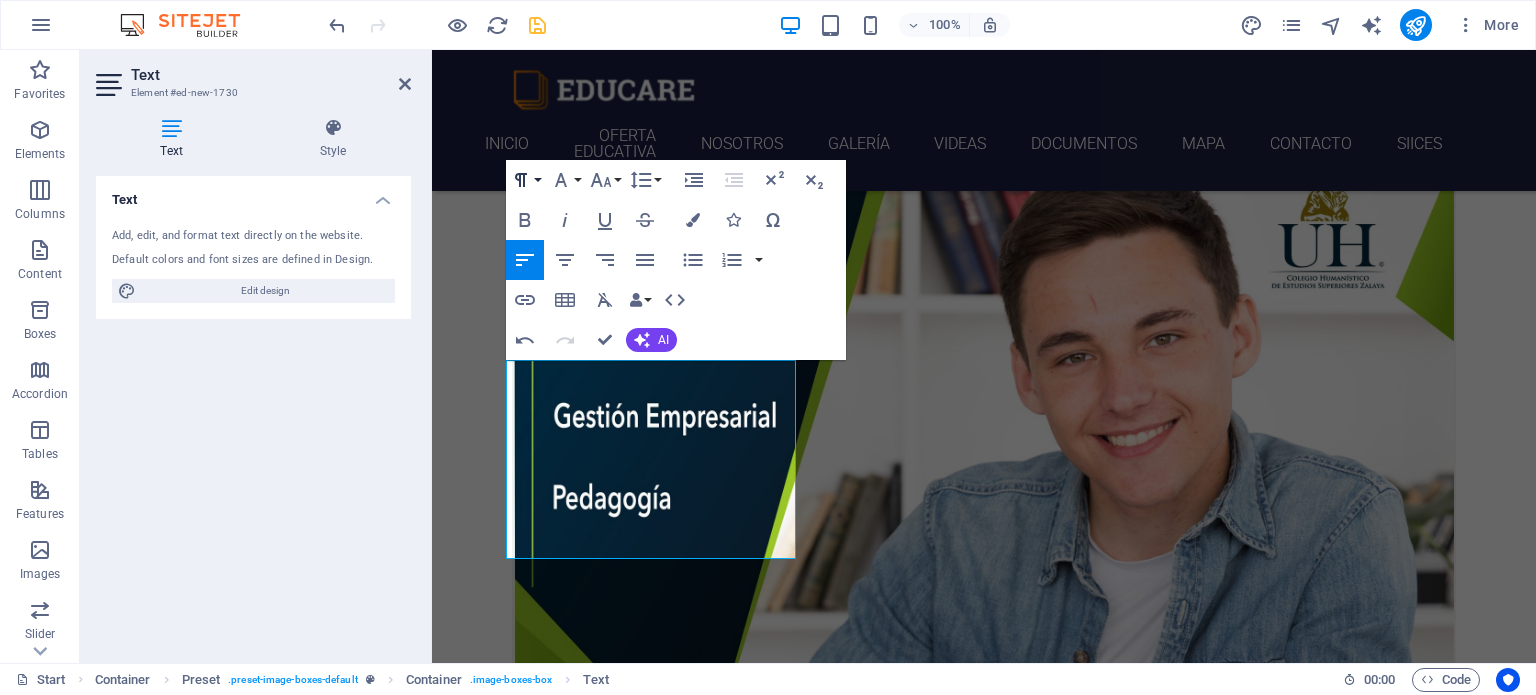 click on "Paragraph Format" at bounding box center (525, 180) 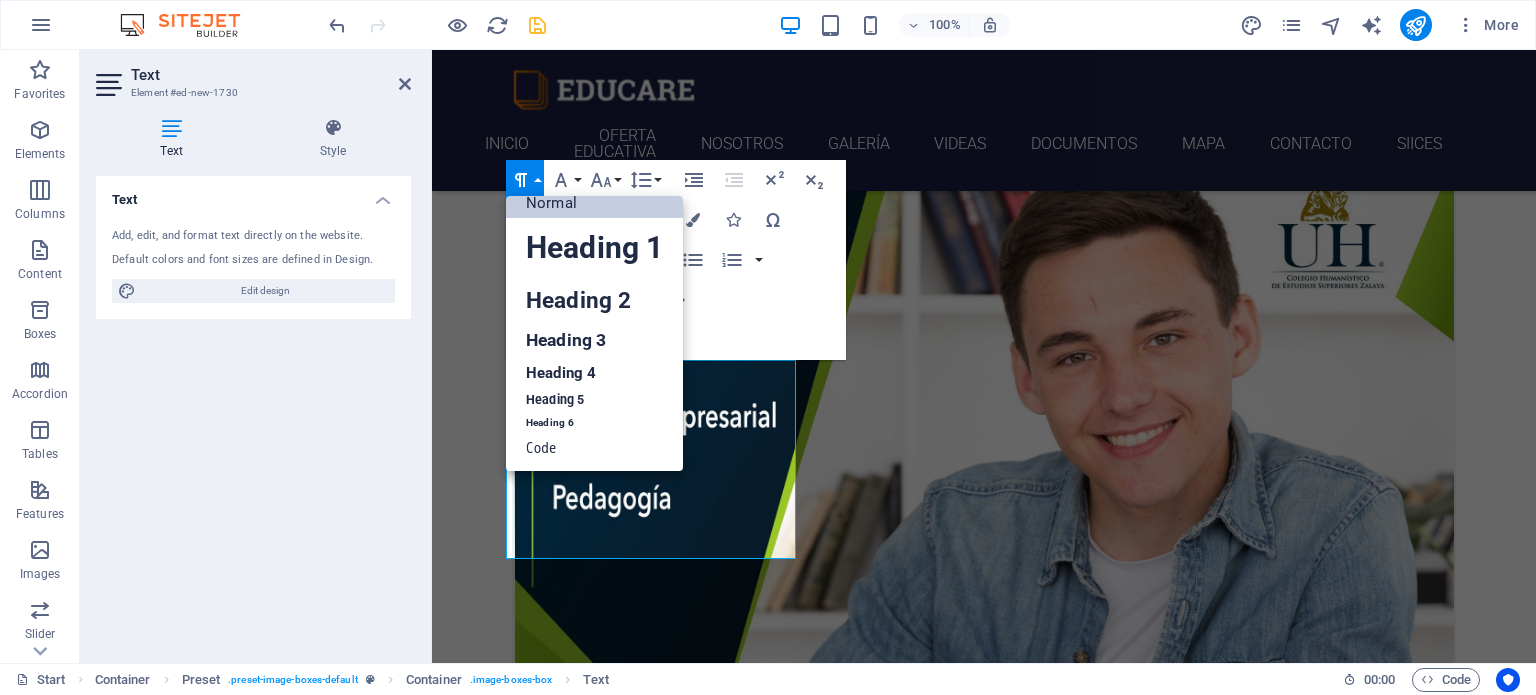 scroll, scrollTop: 16, scrollLeft: 0, axis: vertical 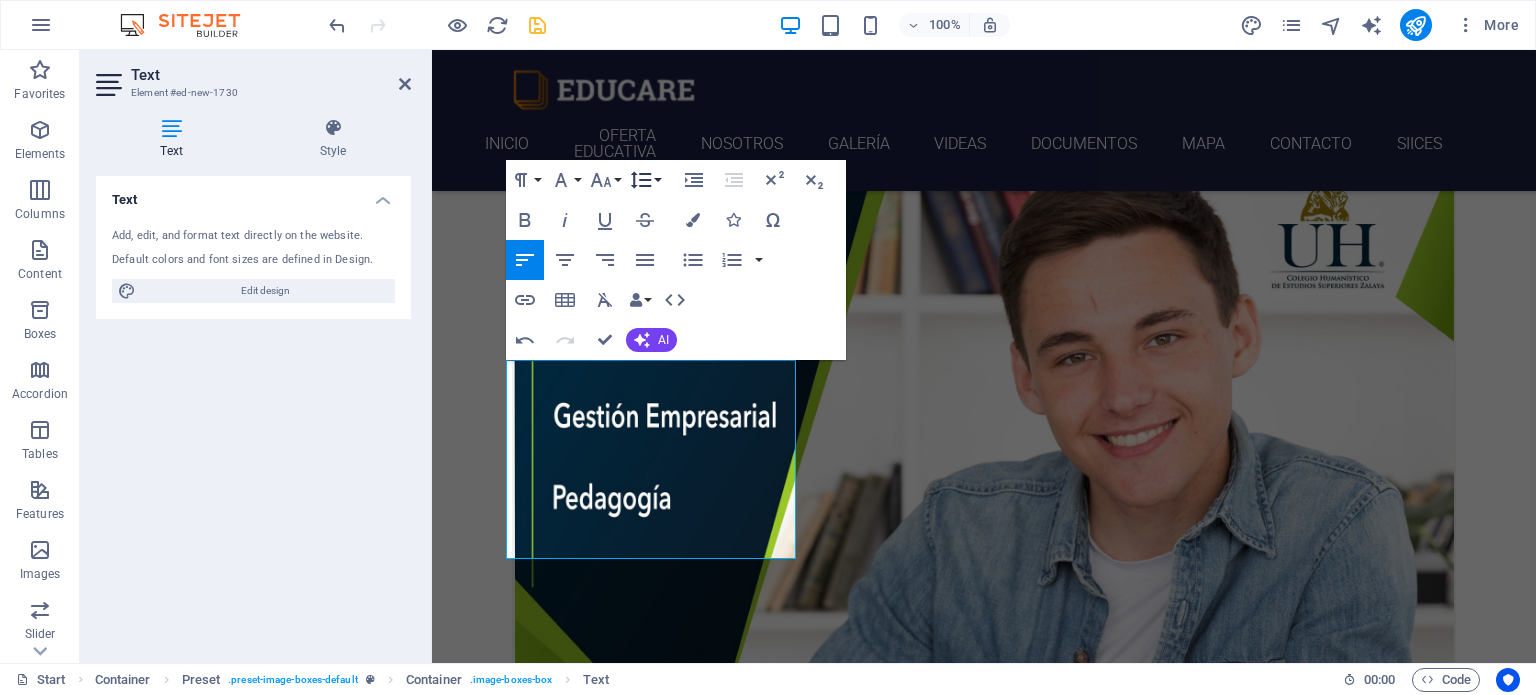 click on "Line Height" at bounding box center [645, 180] 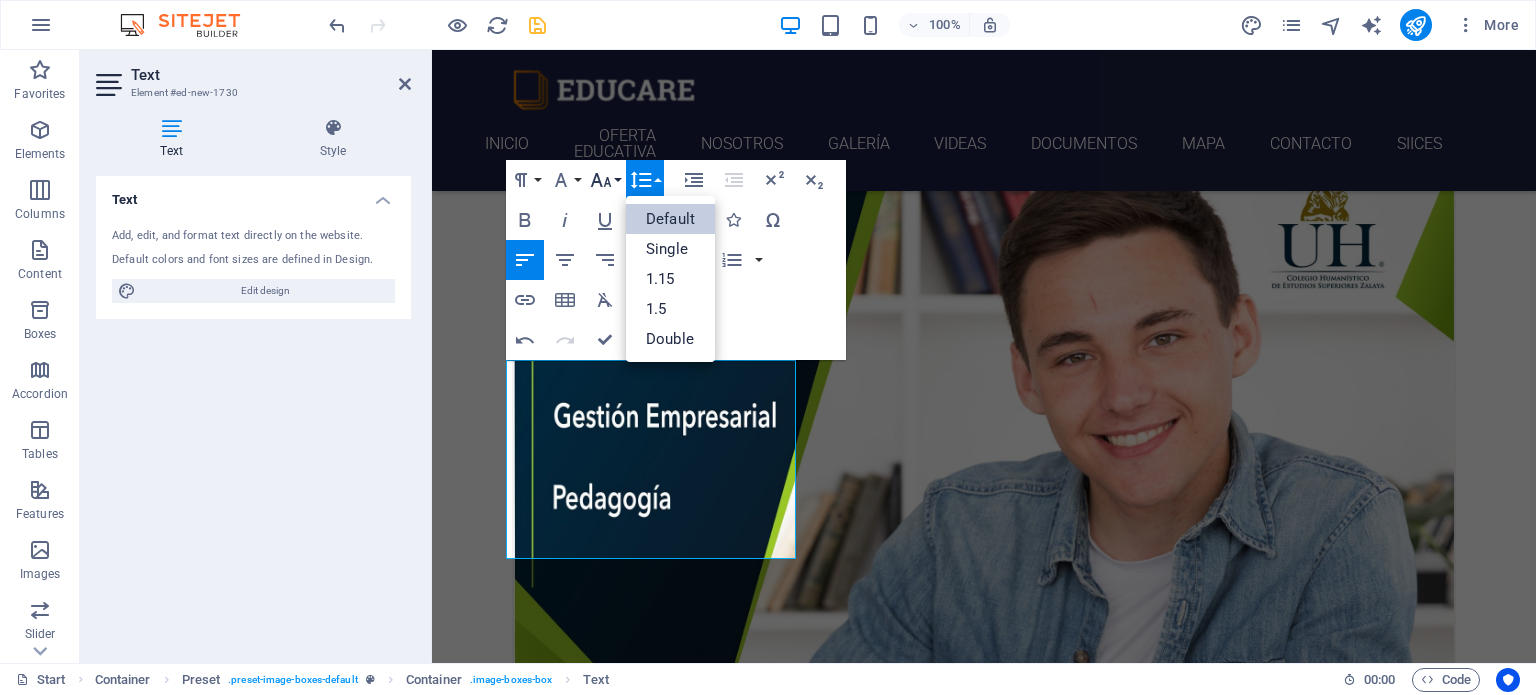 scroll, scrollTop: 0, scrollLeft: 0, axis: both 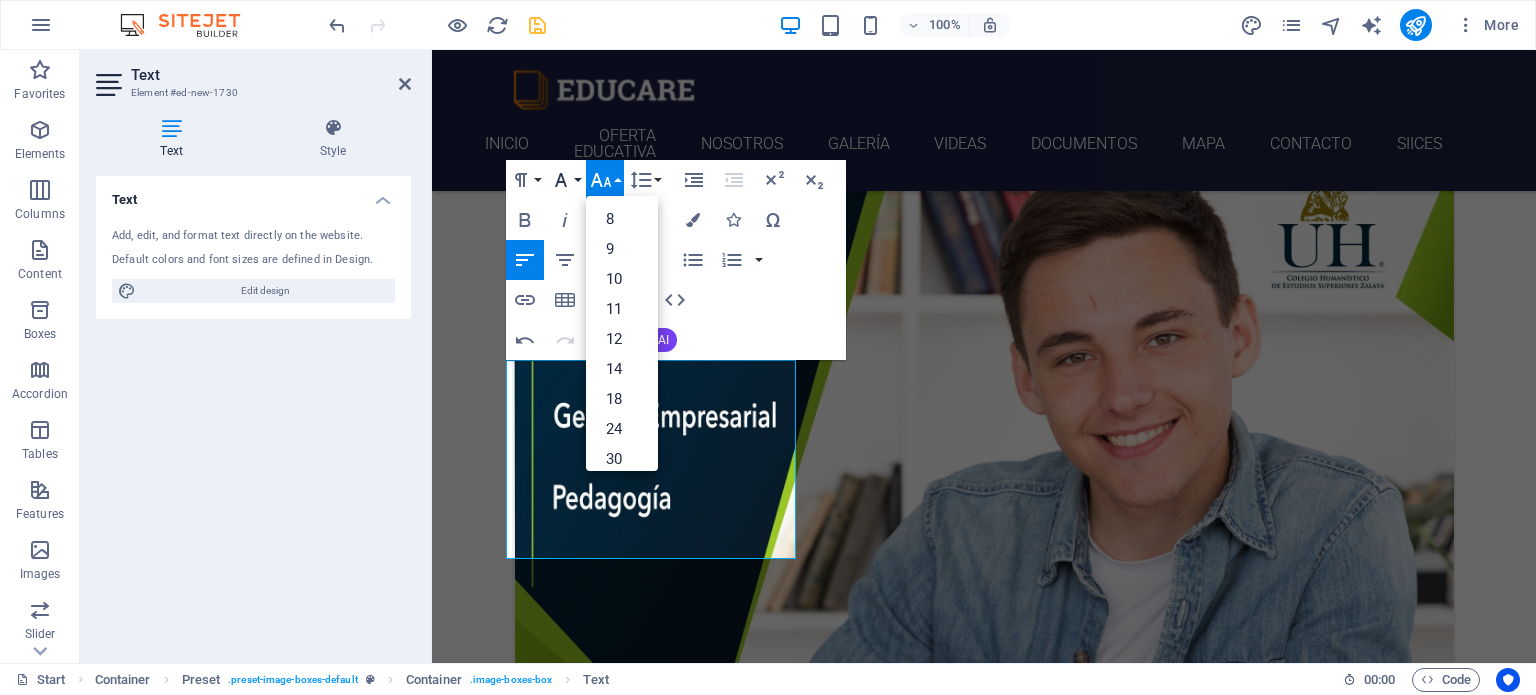 click on "Font Family" at bounding box center (565, 180) 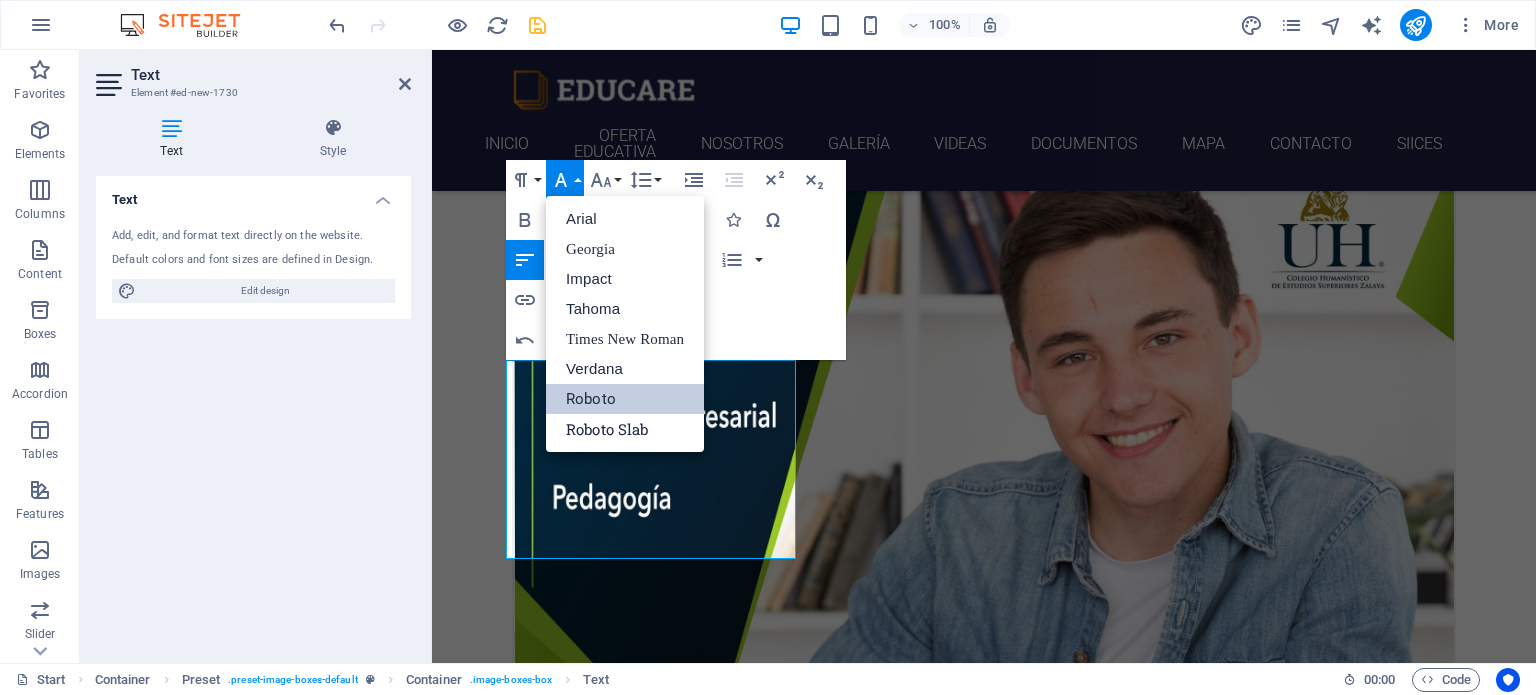 scroll, scrollTop: 0, scrollLeft: 0, axis: both 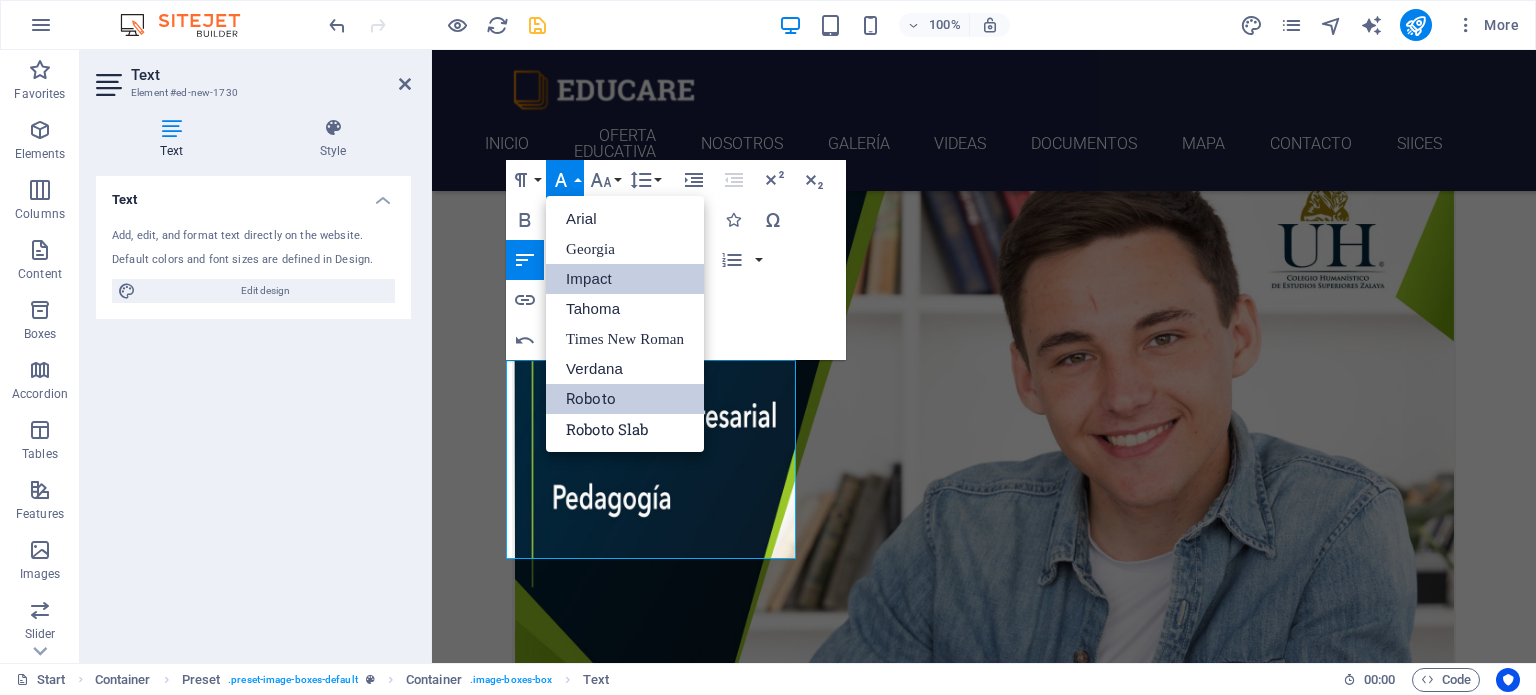 click on "Impact" at bounding box center [625, 279] 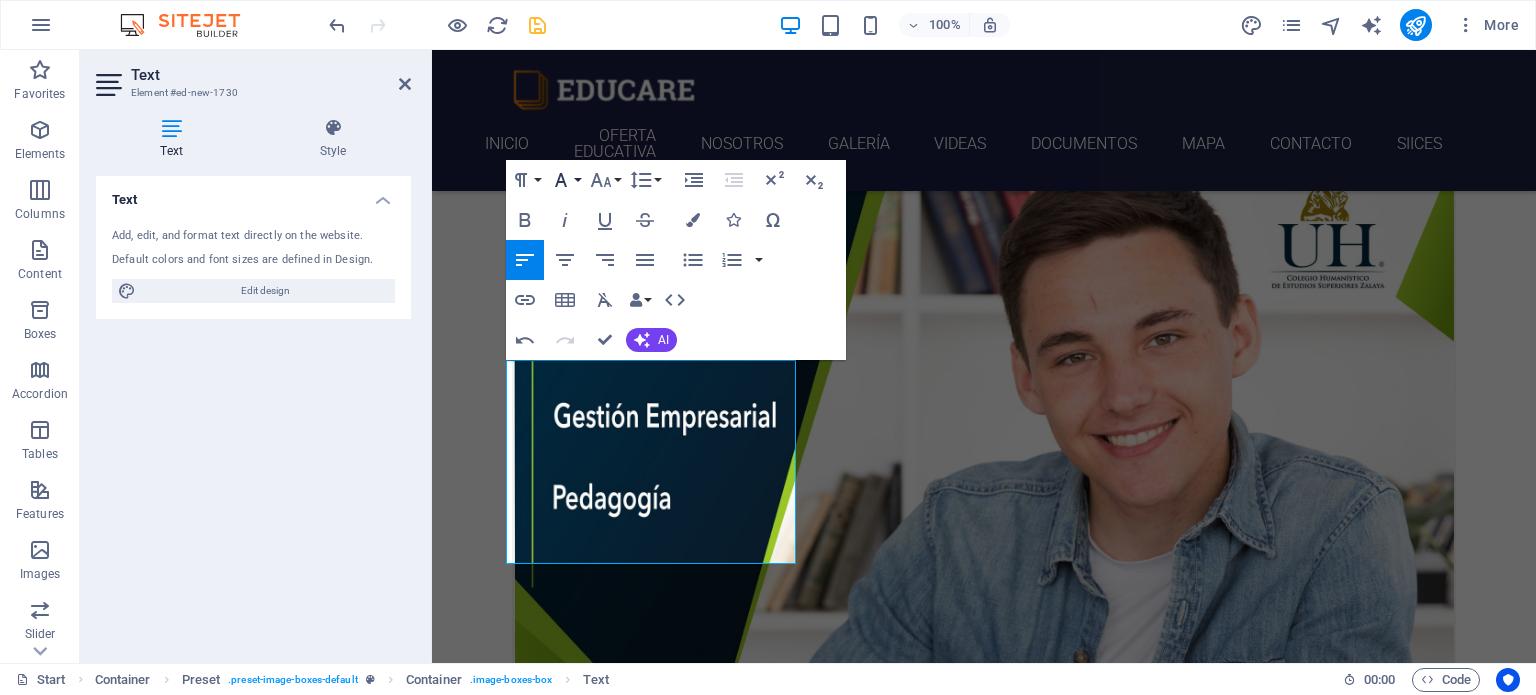 click on "Font Family" at bounding box center [565, 180] 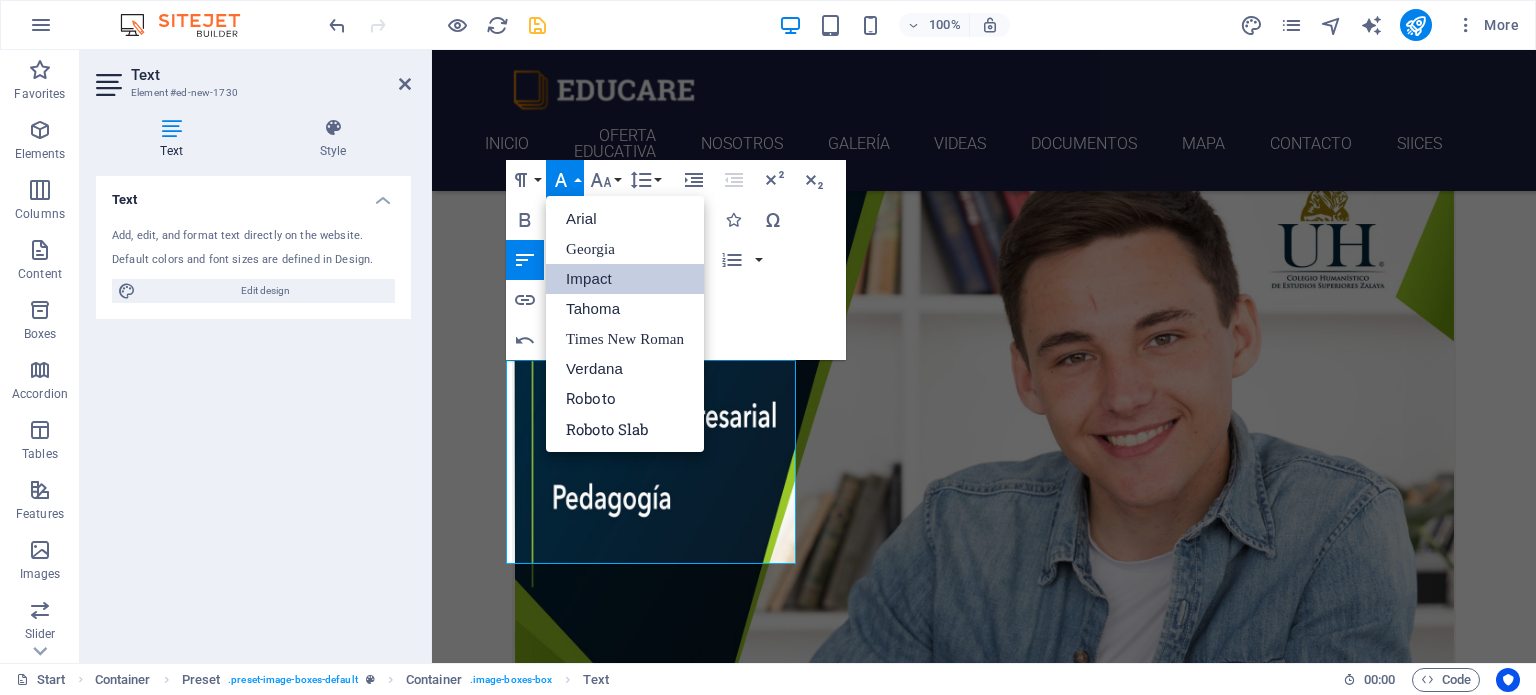 scroll, scrollTop: 0, scrollLeft: 0, axis: both 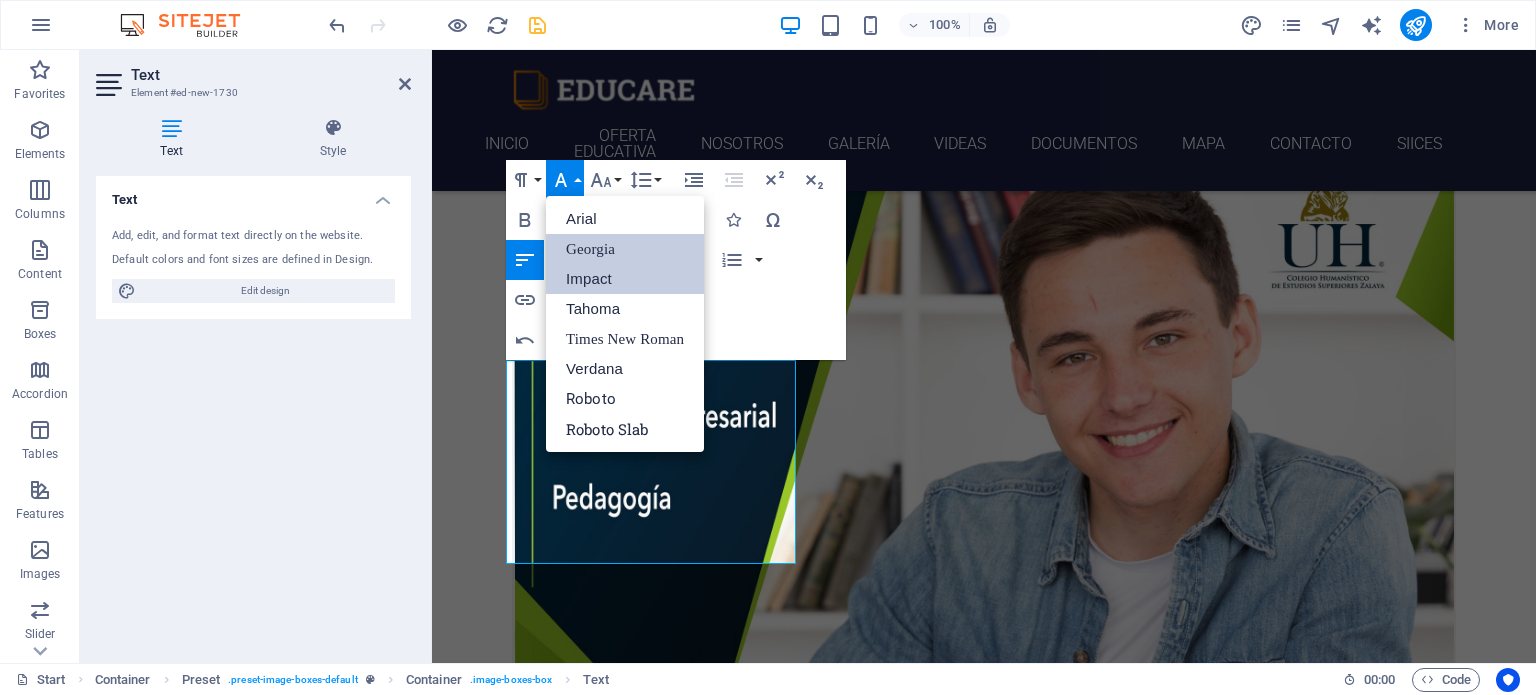 click on "Georgia" at bounding box center [625, 249] 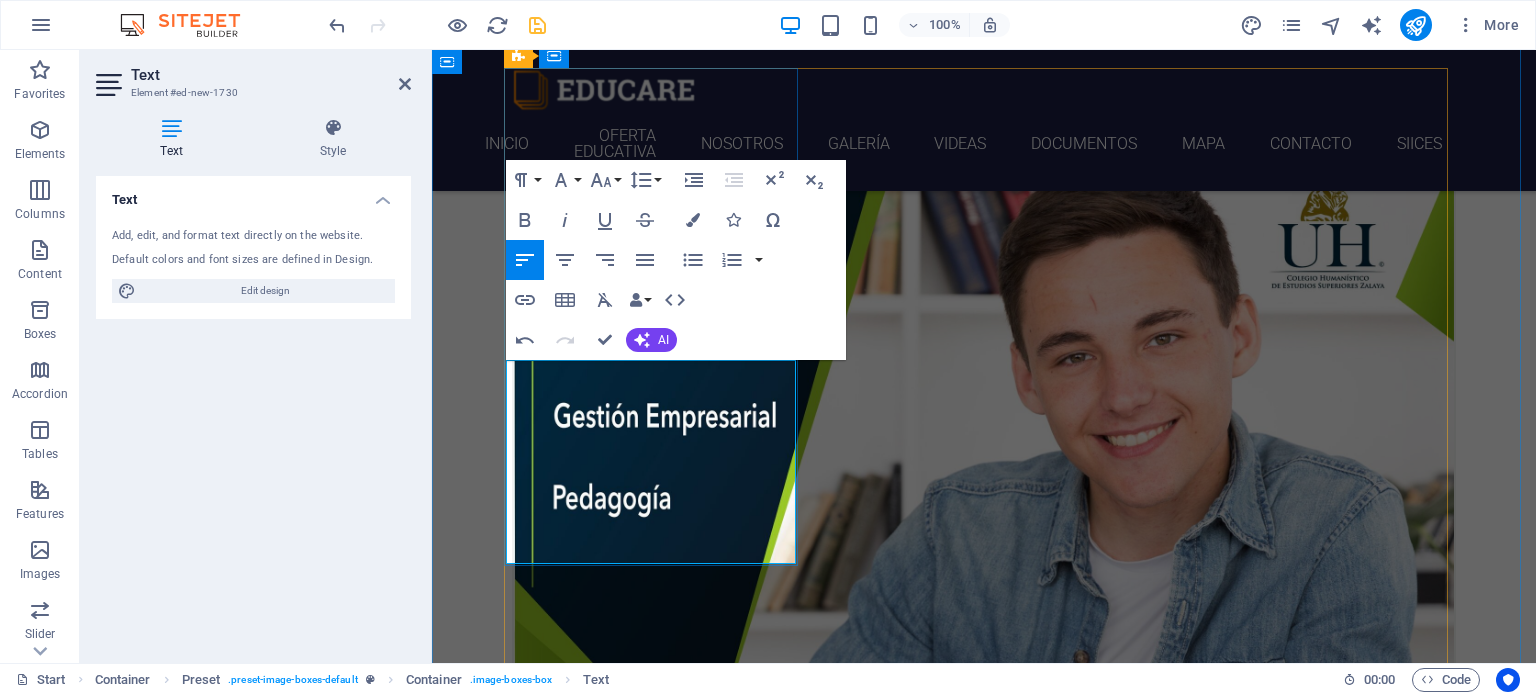 click on "Transforma tu futuro con nuestras licenciaturas. Ofrecemos programas innovadores que combinan habilidades prácticas y teóricas, preparando a los jóvenes para el mundo laboral. ¡Inscríbete hoy y construye tu camino al éxito!" at bounding box center (984, 1140) 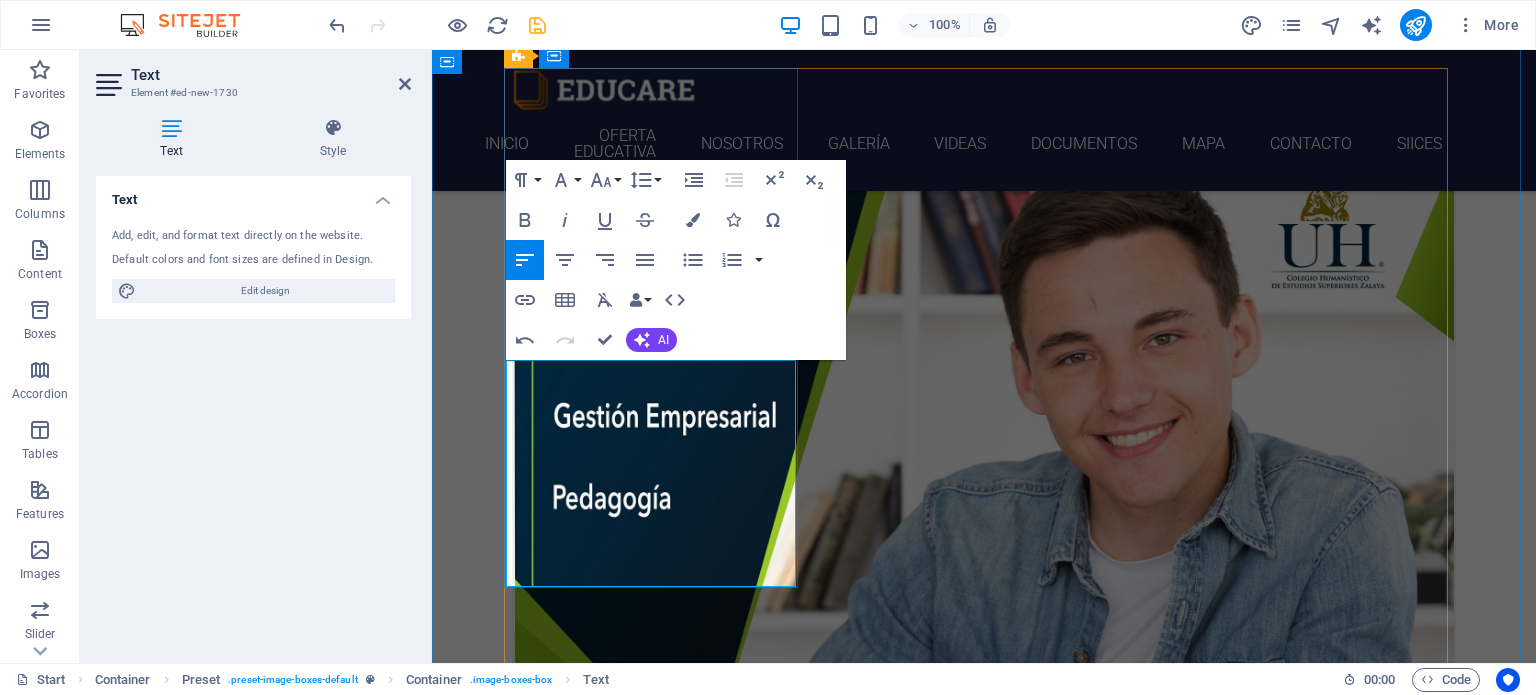 drag, startPoint x: 603, startPoint y: 555, endPoint x: 528, endPoint y: 524, distance: 81.154175 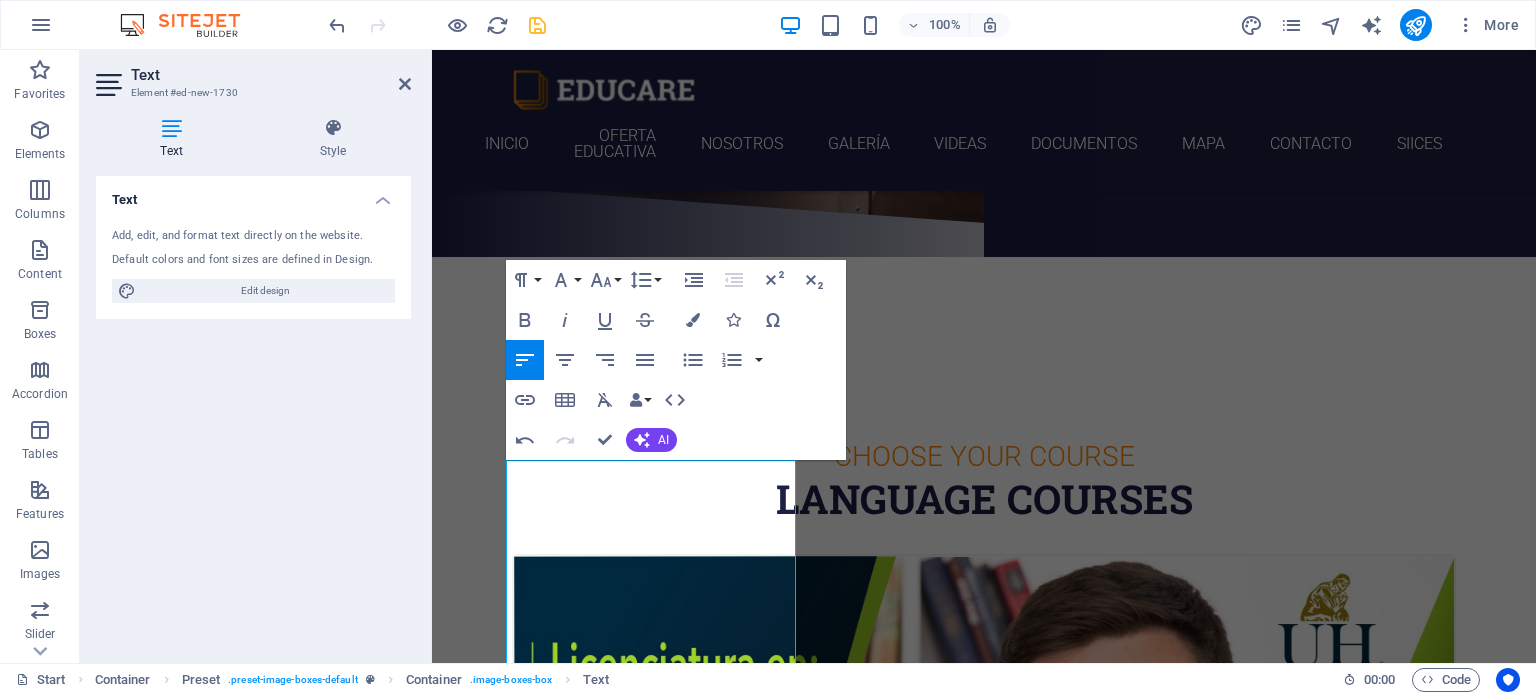scroll, scrollTop: 806, scrollLeft: 0, axis: vertical 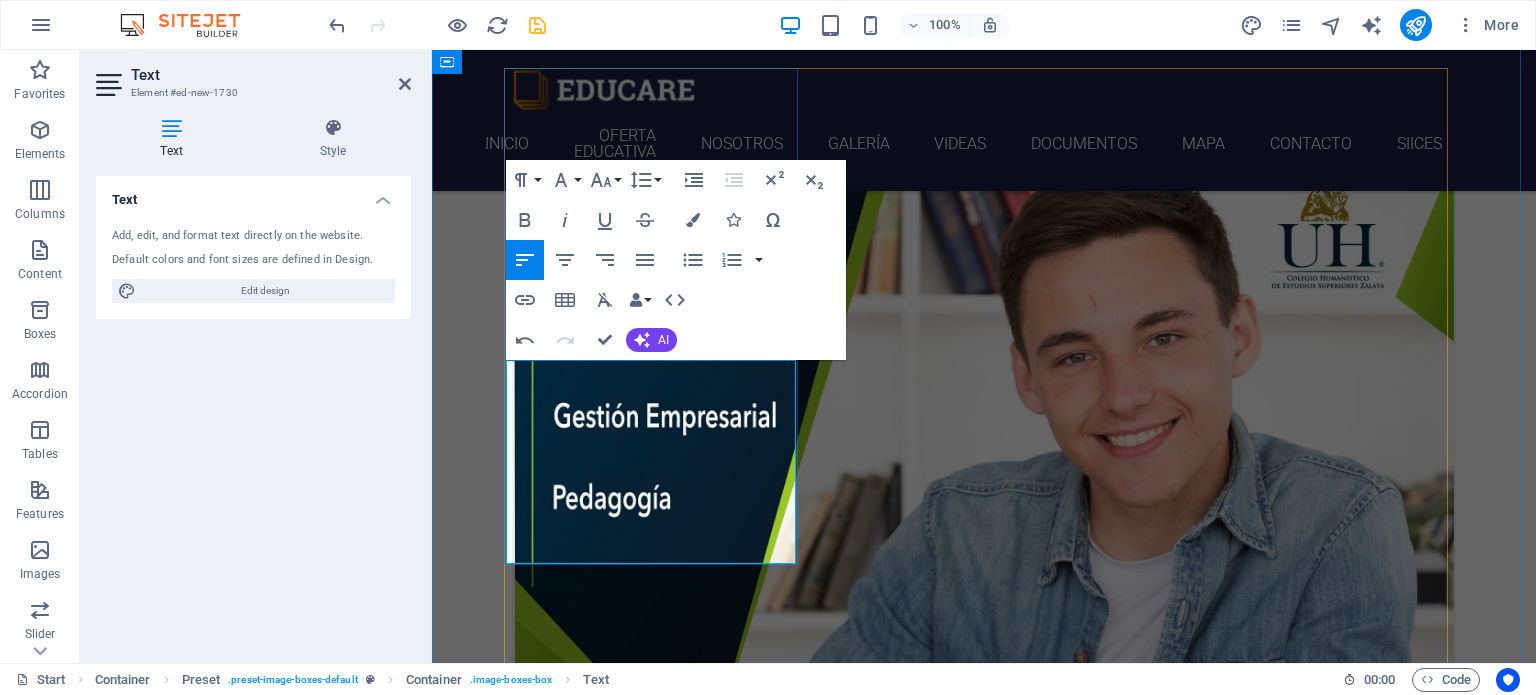 click on "Transforma tu futuro con nuestras licenciaturas." at bounding box center [675, 1129] 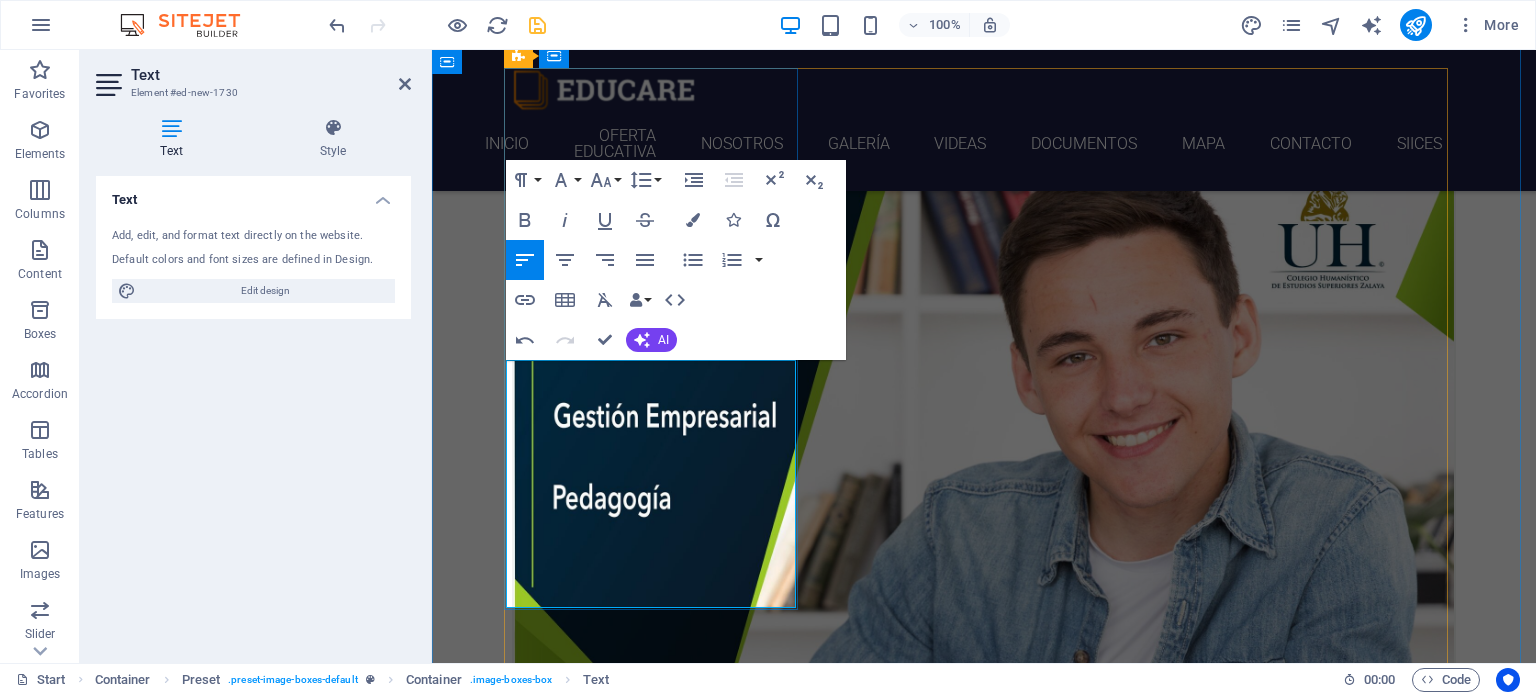 drag, startPoint x: 595, startPoint y: 424, endPoint x: 525, endPoint y: 394, distance: 76.15773 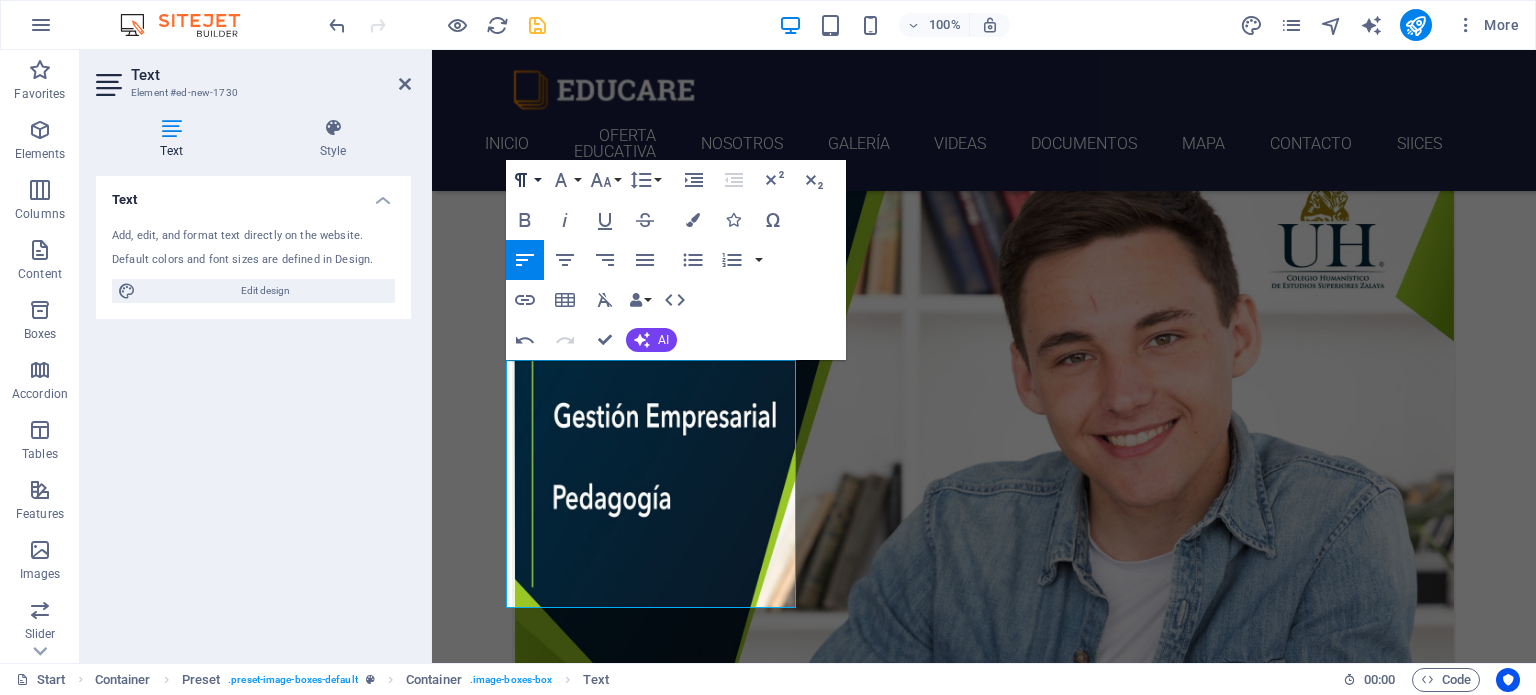 click on "Paragraph Format" at bounding box center [525, 180] 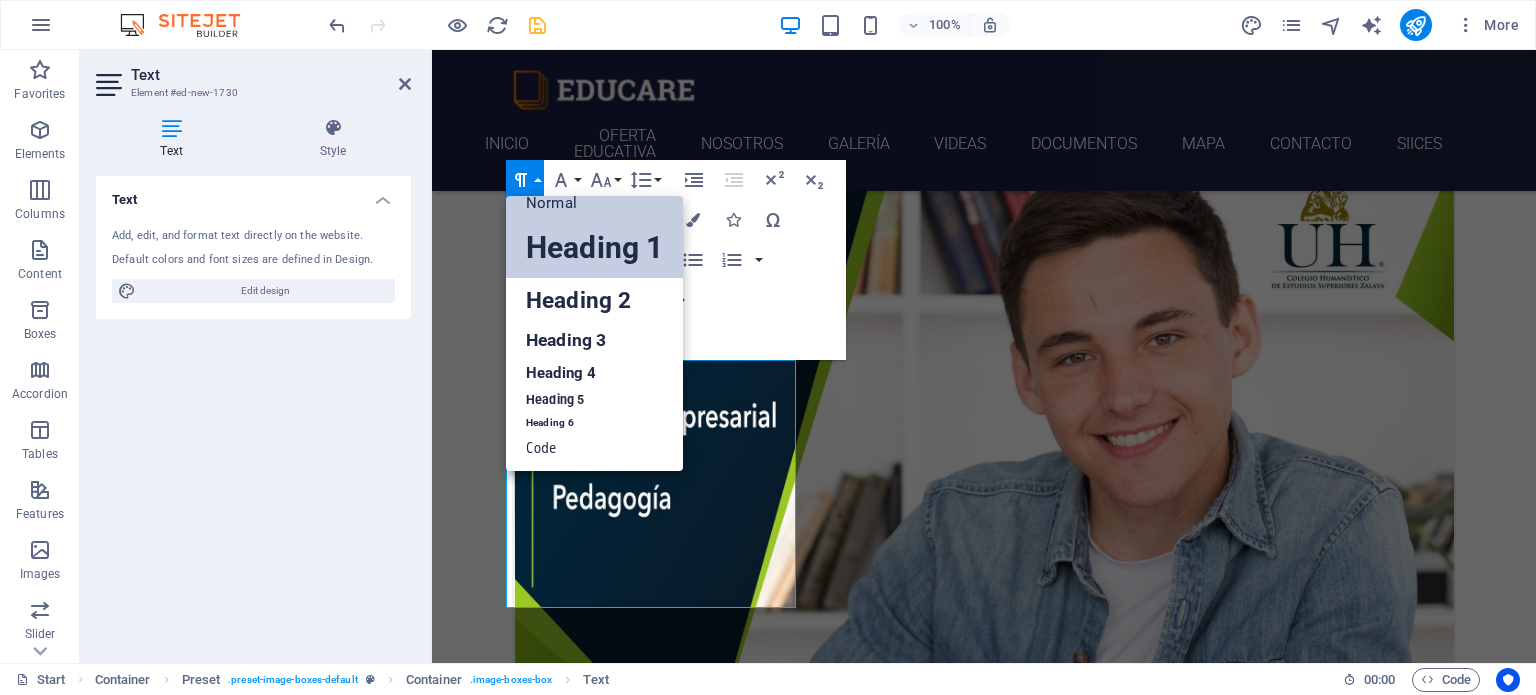 click on "Heading 1" at bounding box center [594, 248] 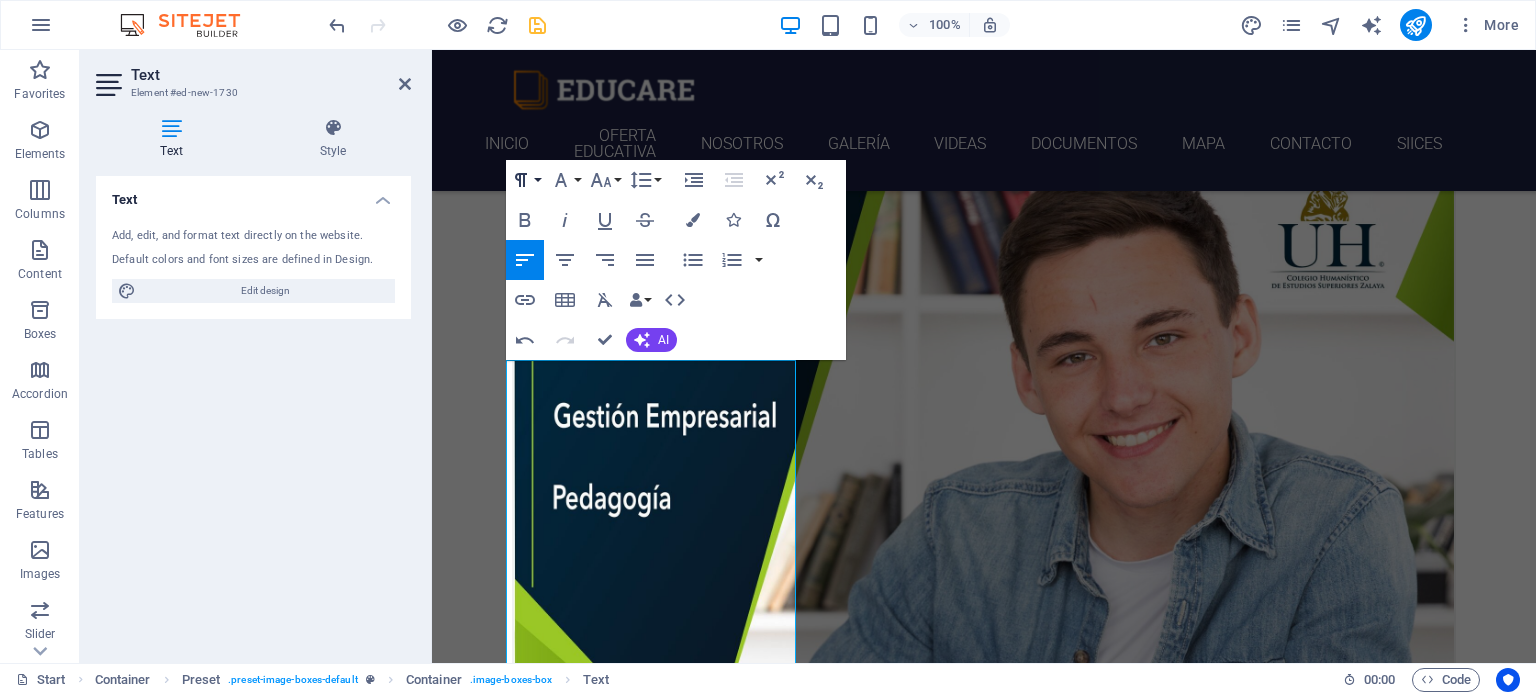 click on "Paragraph Format" at bounding box center [525, 180] 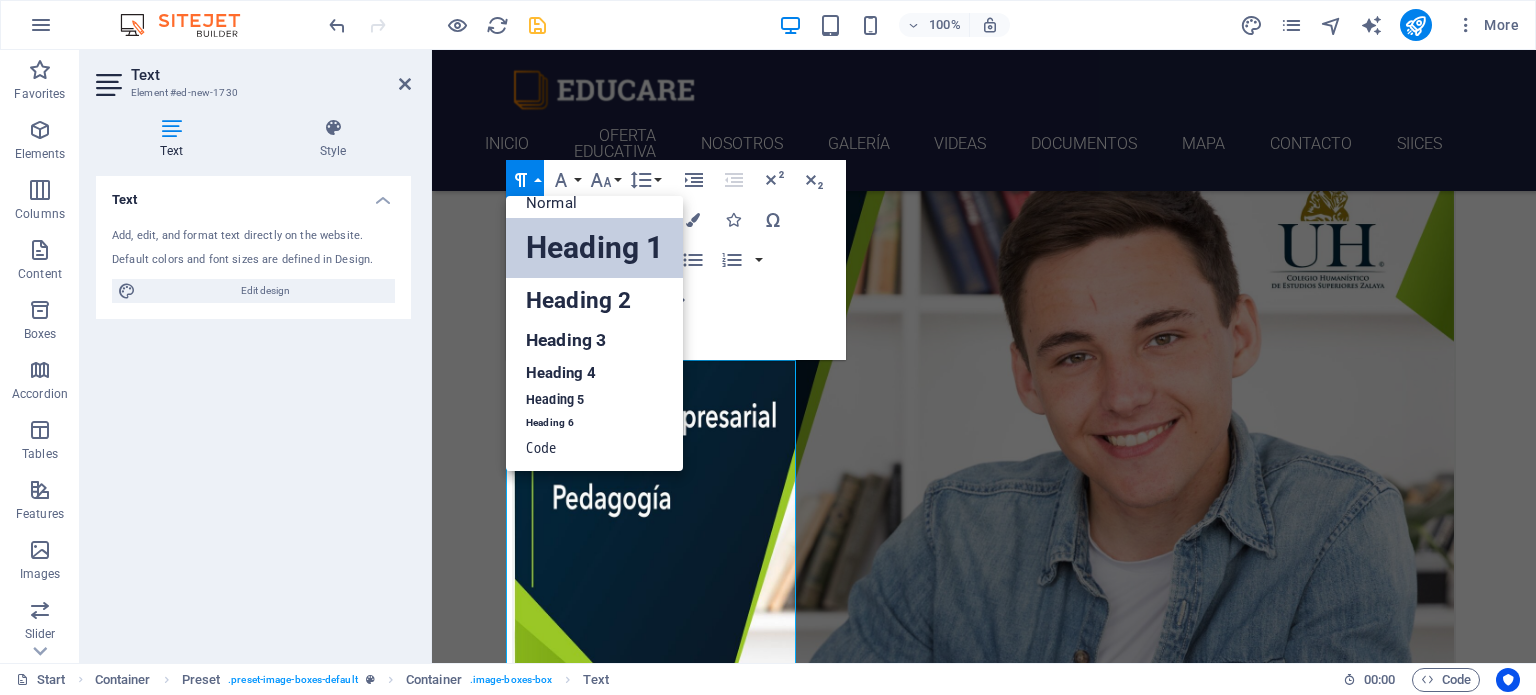 scroll, scrollTop: 16, scrollLeft: 0, axis: vertical 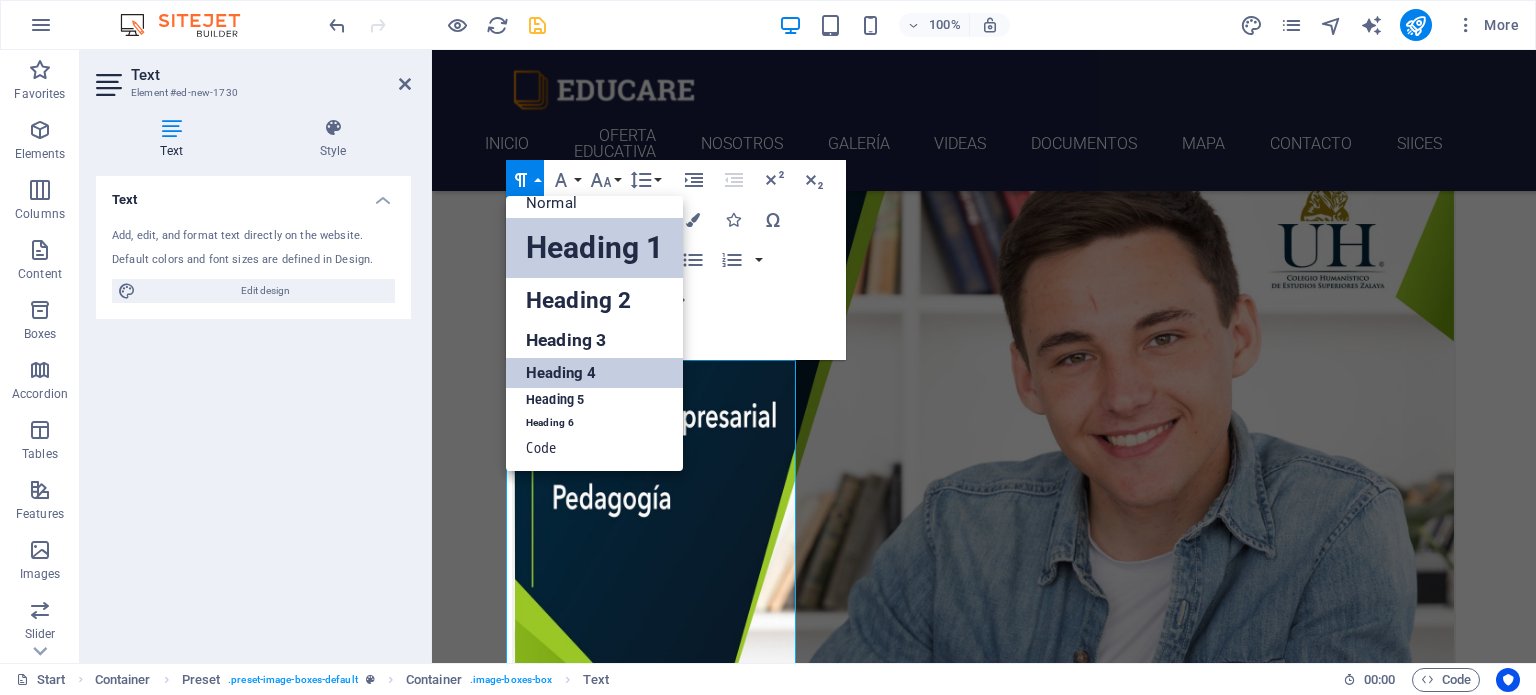 click on "Heading 4" at bounding box center [594, 373] 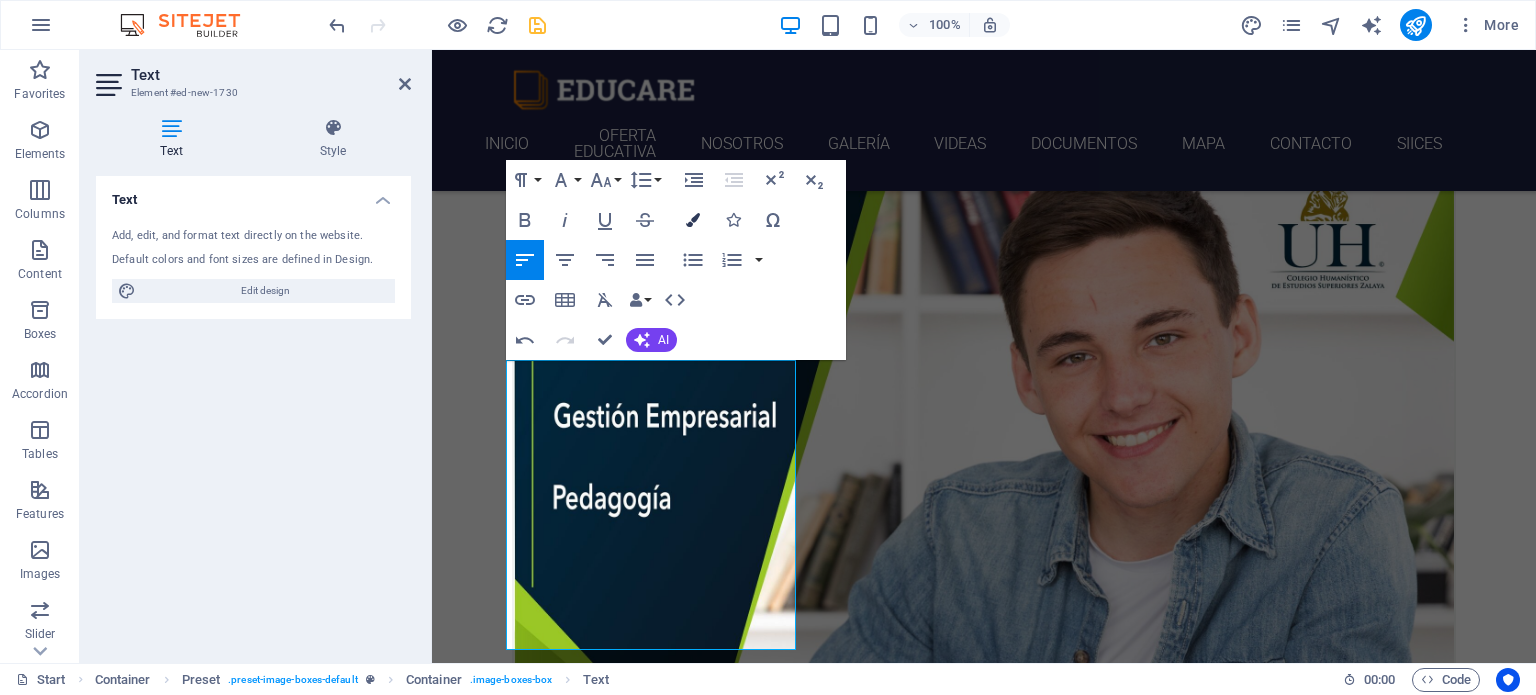 click on "Colors" at bounding box center [693, 220] 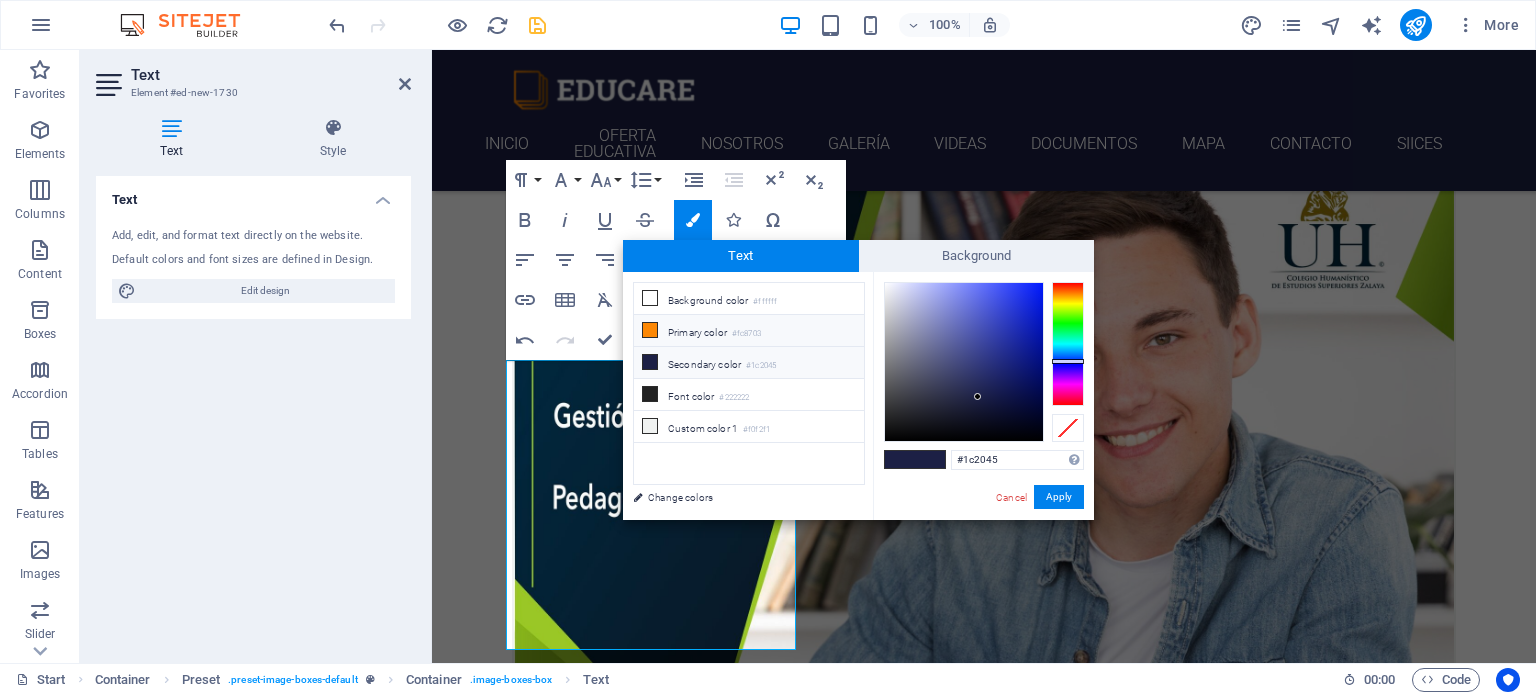 click on "Primary color
#fc8703" at bounding box center (749, 331) 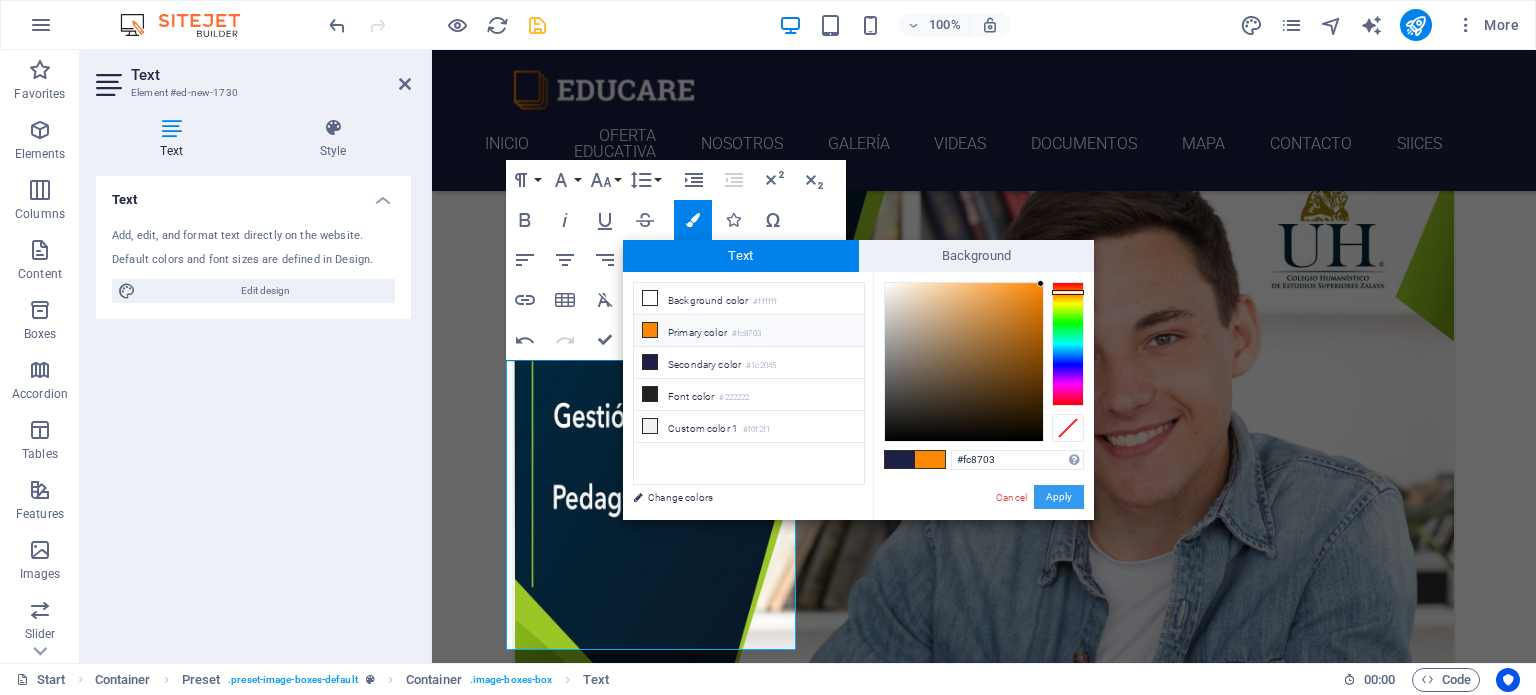 click on "Apply" at bounding box center [1059, 497] 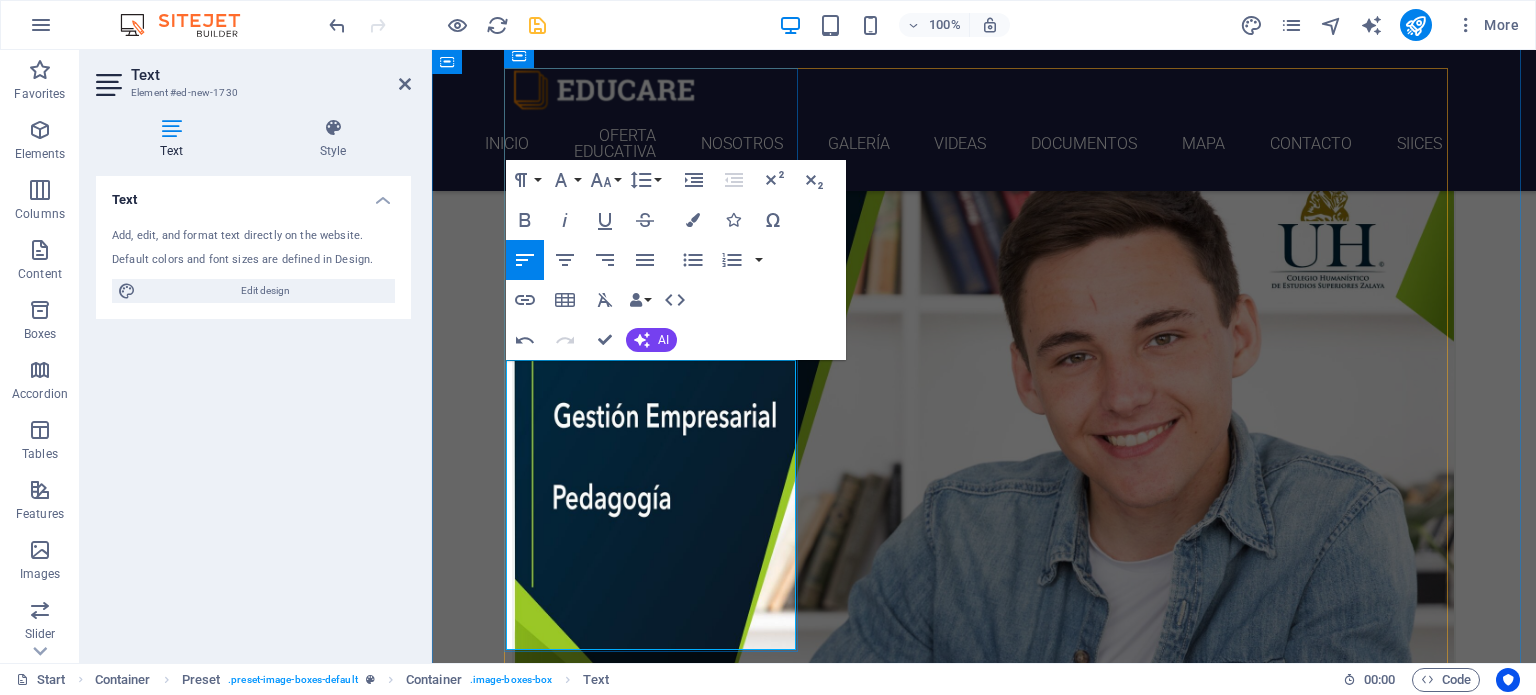 click on "¡Inscríbete hoy y construye tu camino al éxito!" at bounding box center (984, 1133) 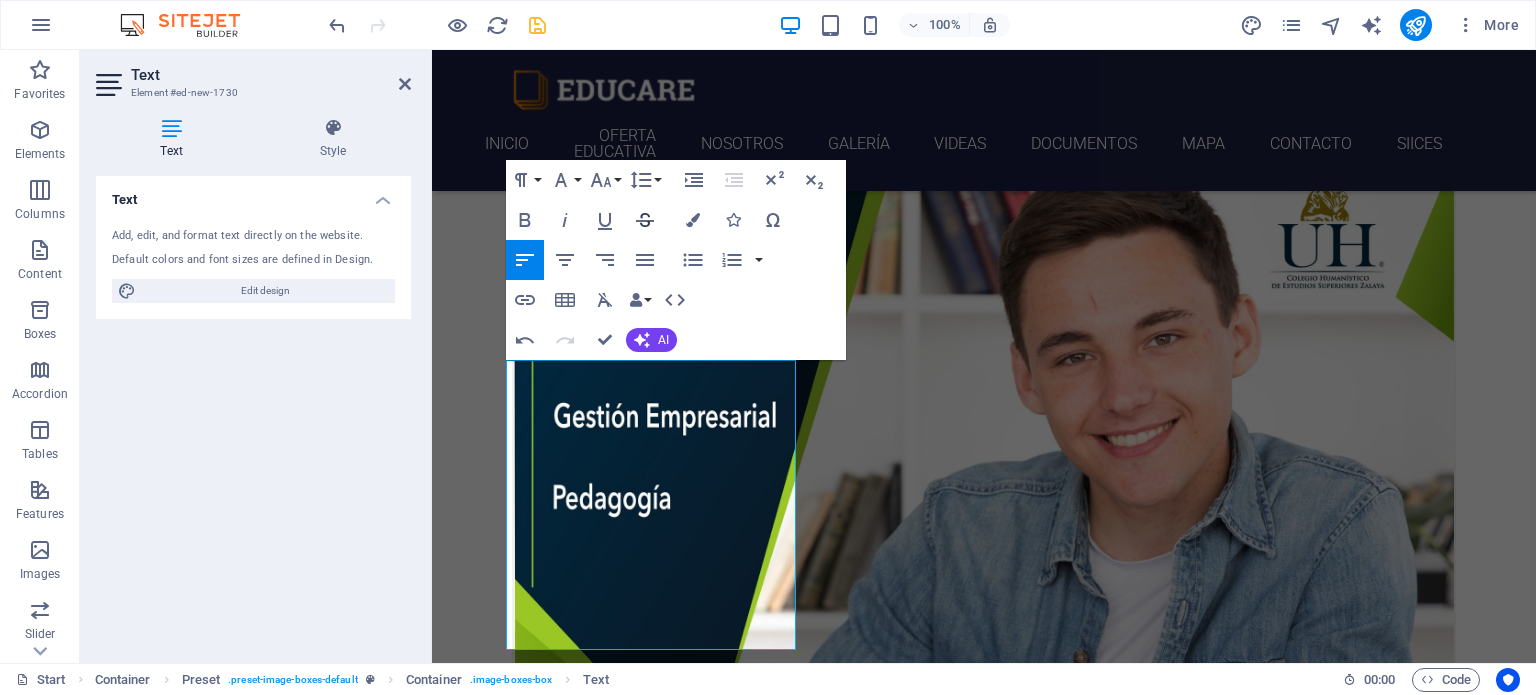 click 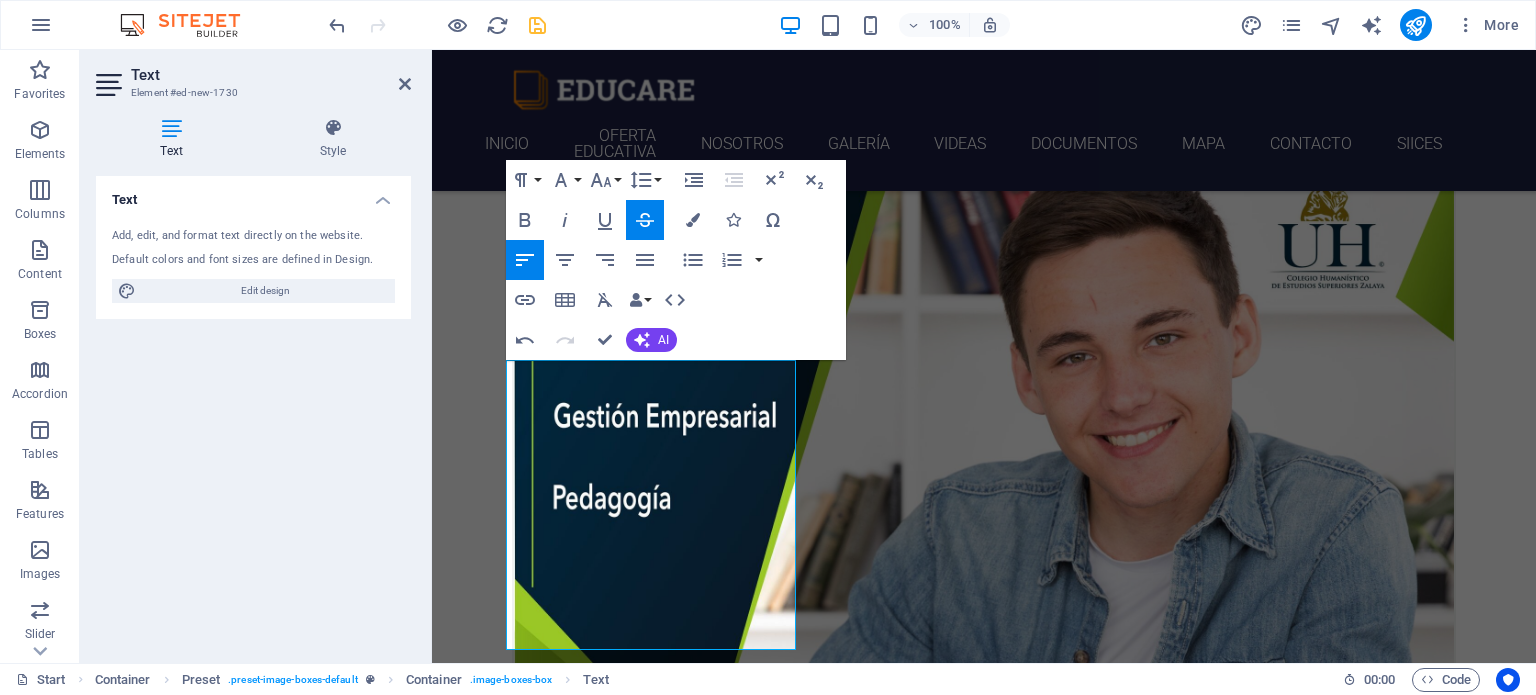 click on "Strikethrough" at bounding box center [645, 220] 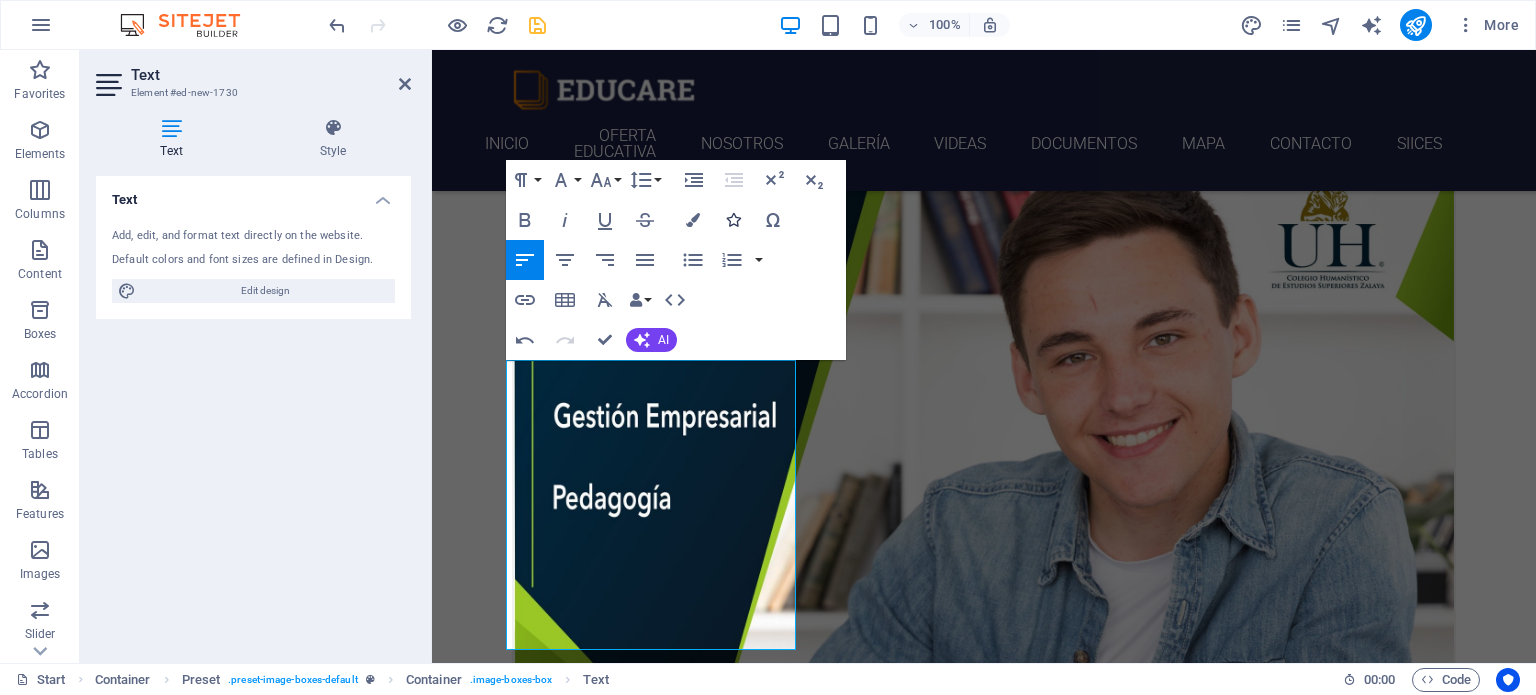 click at bounding box center (733, 220) 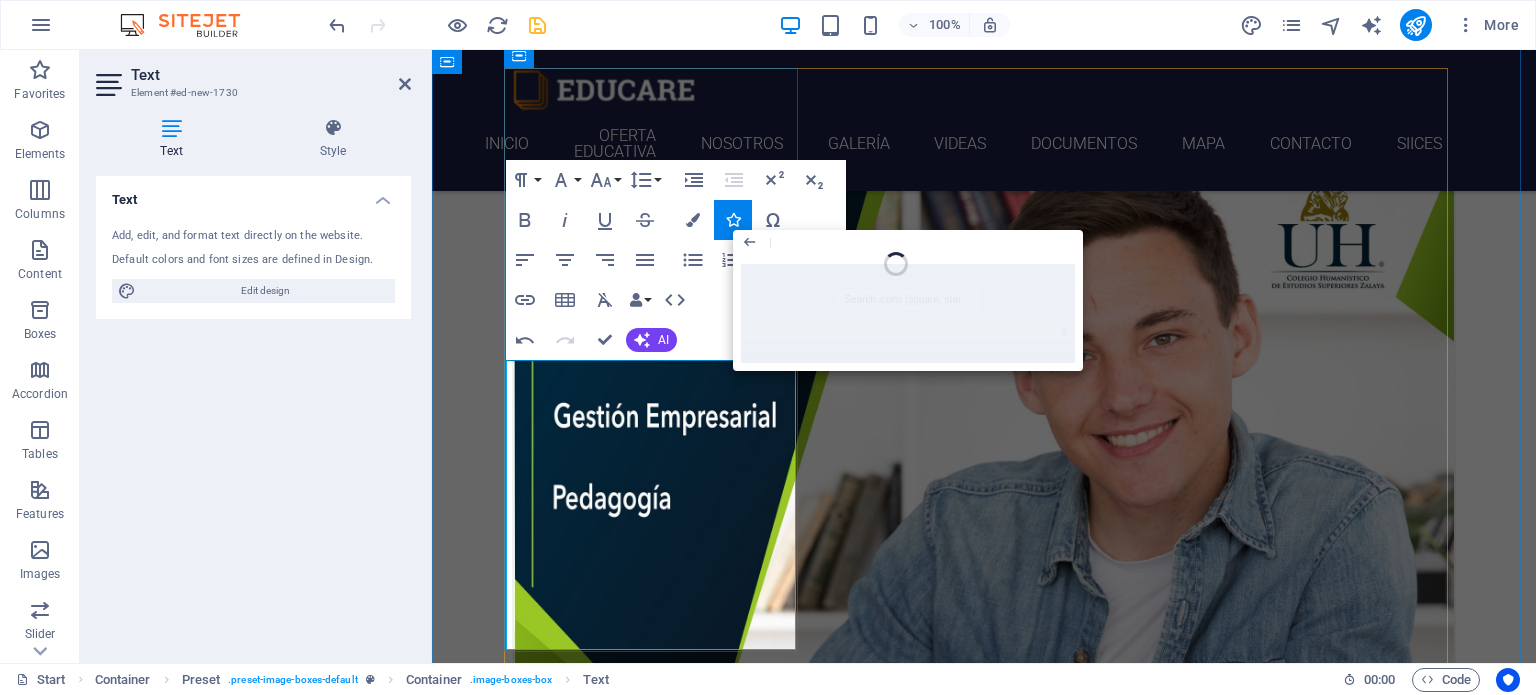 click on "Transforma tu futuro con nuestras licenciaturas." at bounding box center [984, 1159] 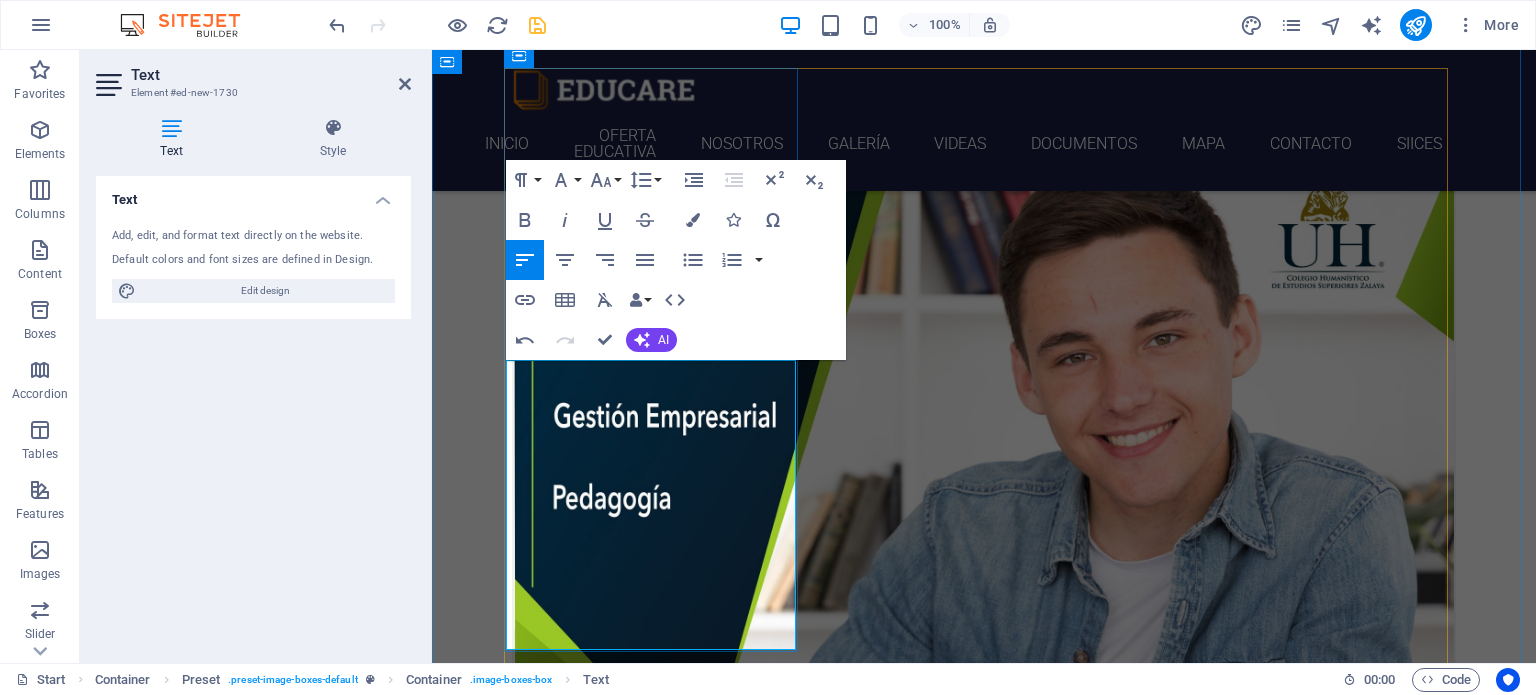 click on "Transforma tu futuro con nuestras licenciaturas." at bounding box center [984, 1159] 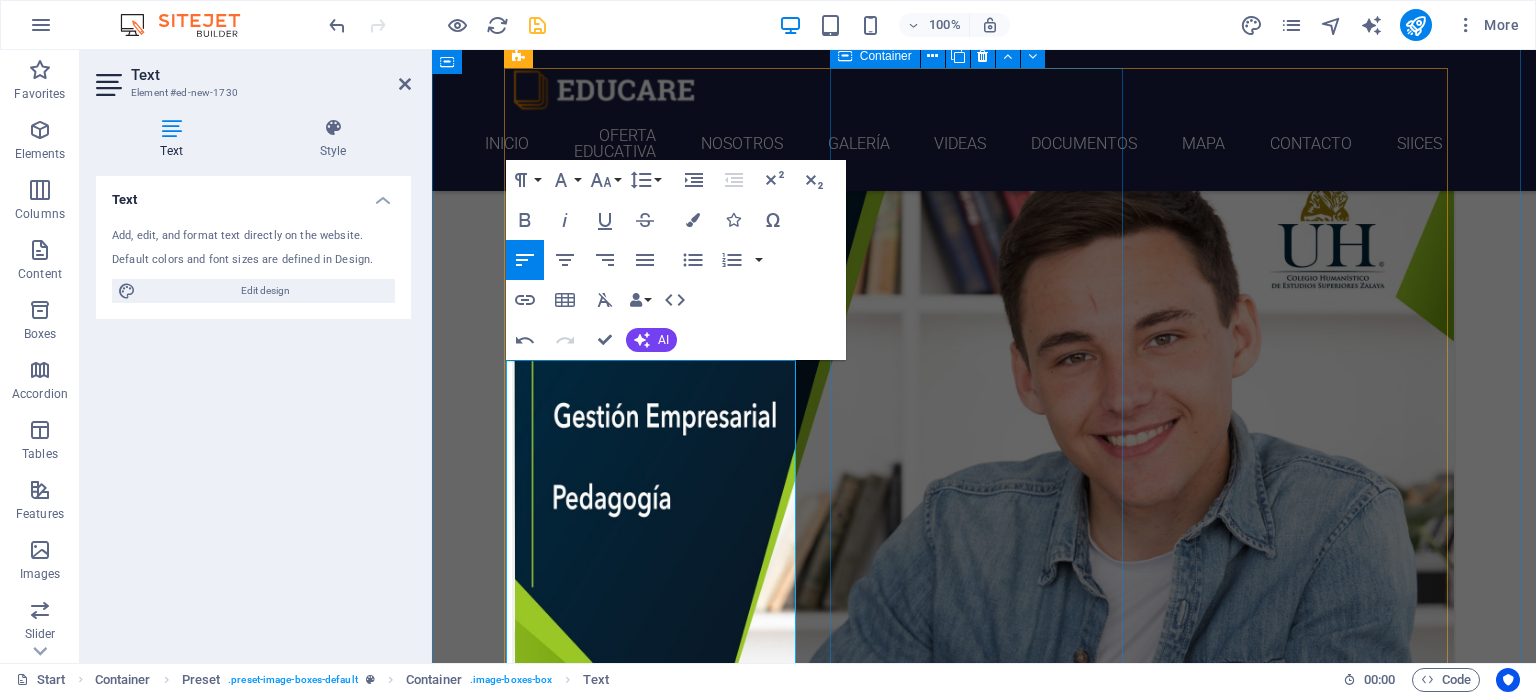 click on "Lorem ipsum dolor sit amet, consectetur adipisicing elit. Veritatis, dolorem! Swedish  12. September 2019  08:00 am - 04:00 pm" at bounding box center [984, 1674] 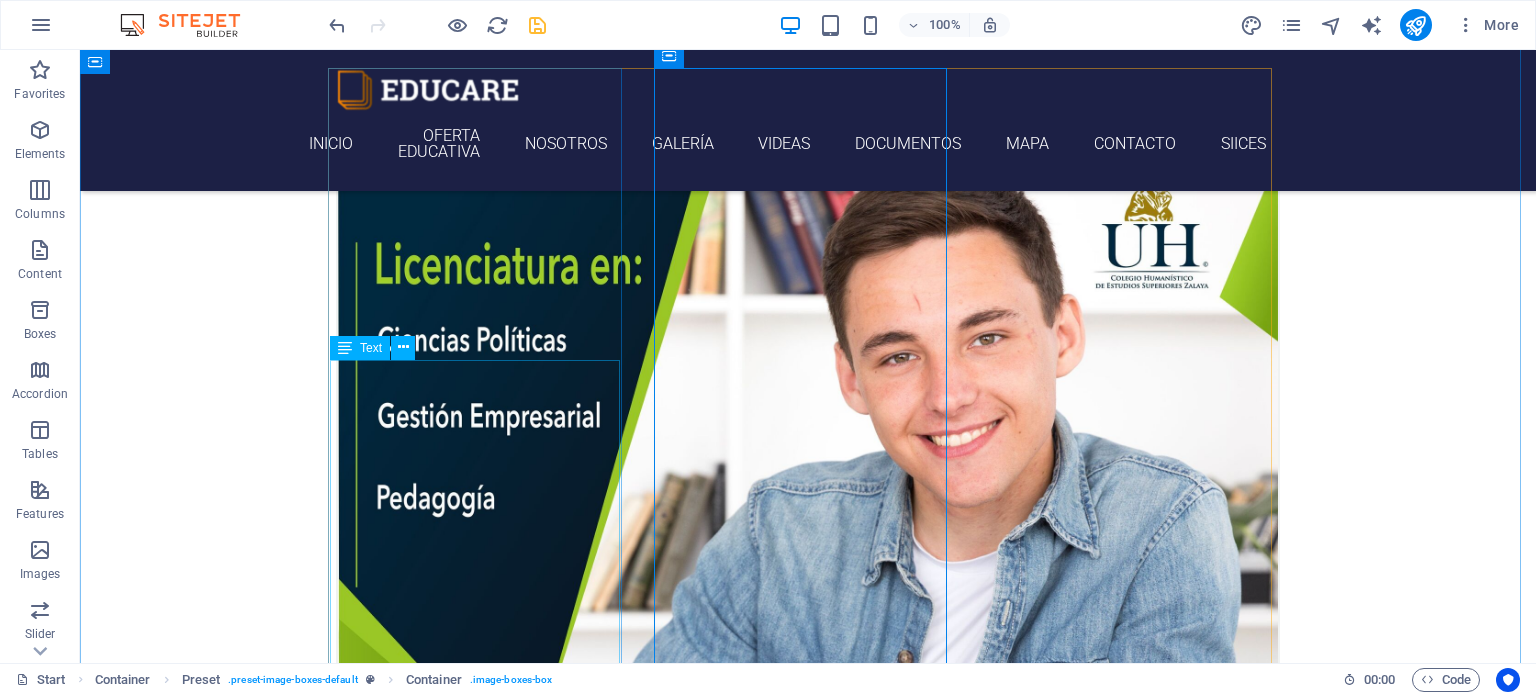 scroll, scrollTop: 906, scrollLeft: 0, axis: vertical 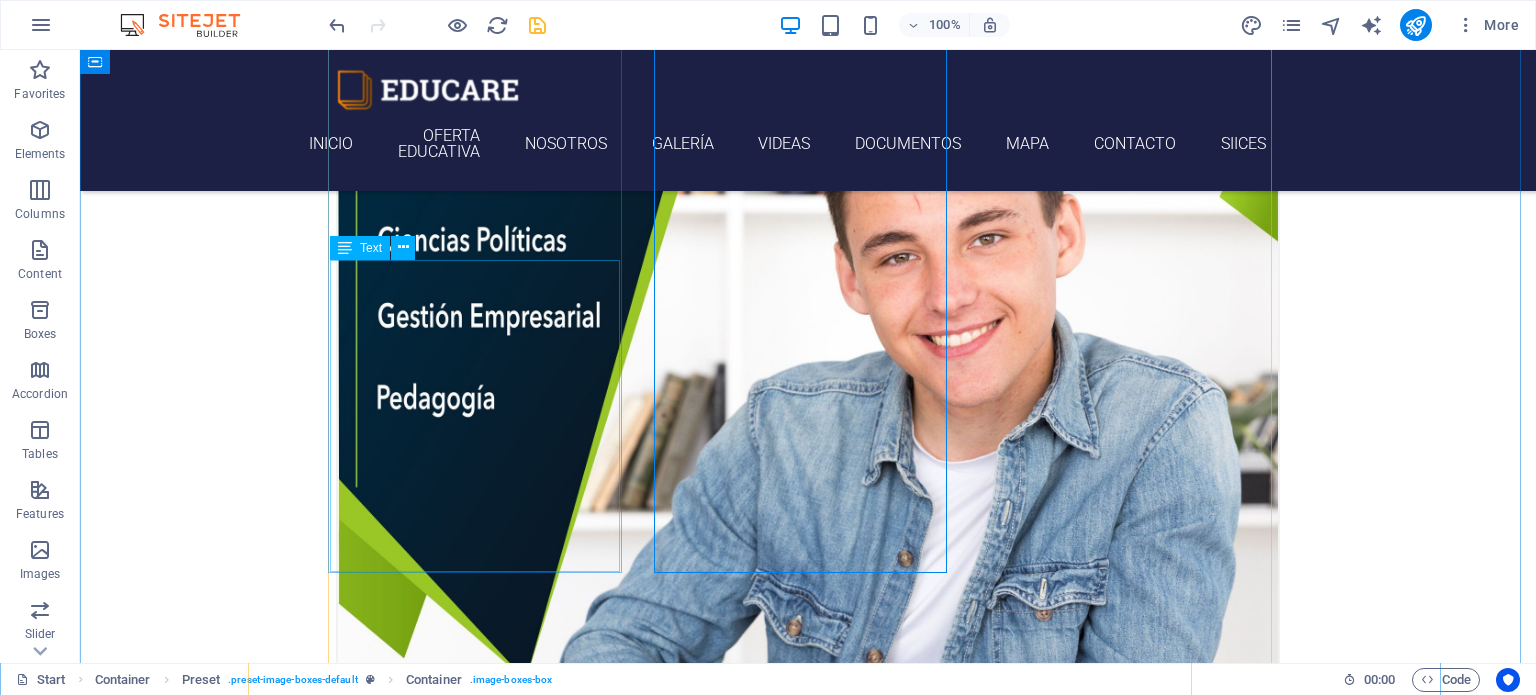 click on "¡Inscríbete hoy y construye tu camino al éxito! Transforma tu futuro con nuestras licenciaturas.   Ofrecemos programas innovadores que combinan habilidades prácticas y teóricas, preparando a los jóvenes para el mundo laboral." at bounding box center (808, 1076) 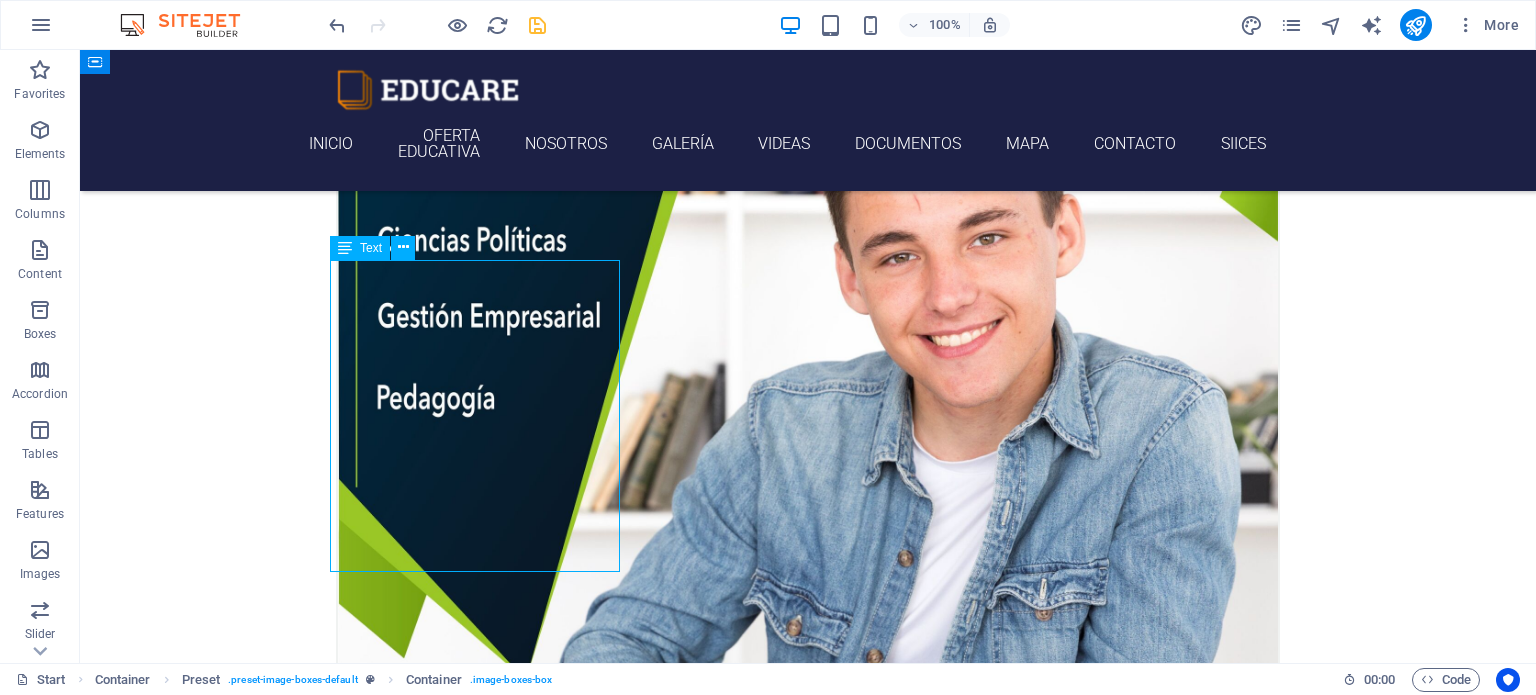 click on "¡Inscríbete hoy y construye tu camino al éxito! Transforma tu futuro con nuestras licenciaturas.   Ofrecemos programas innovadores que combinan habilidades prácticas y teóricas, preparando a los jóvenes para el mundo laboral." at bounding box center [808, 1076] 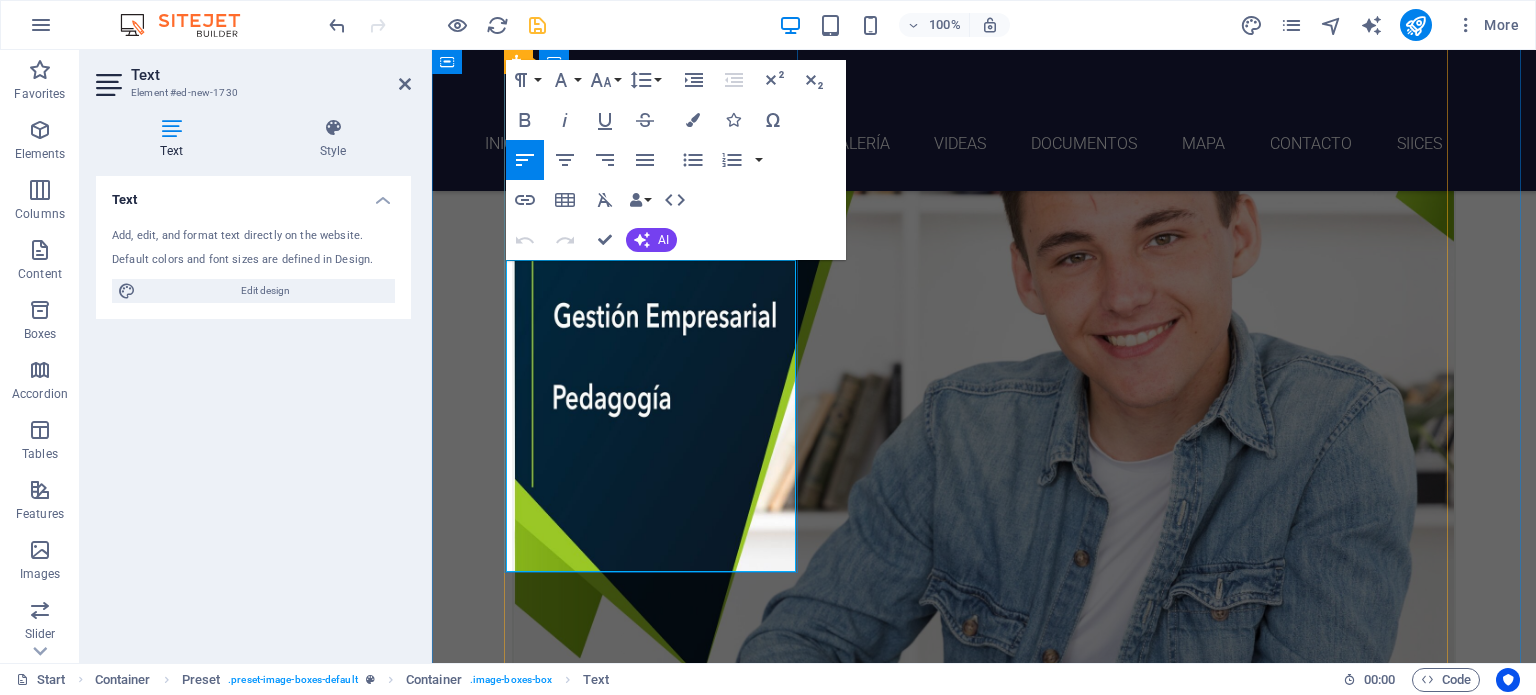 click on "¡Inscríbete hoy y construye tu camino al éxito!" at bounding box center [850, 1033] 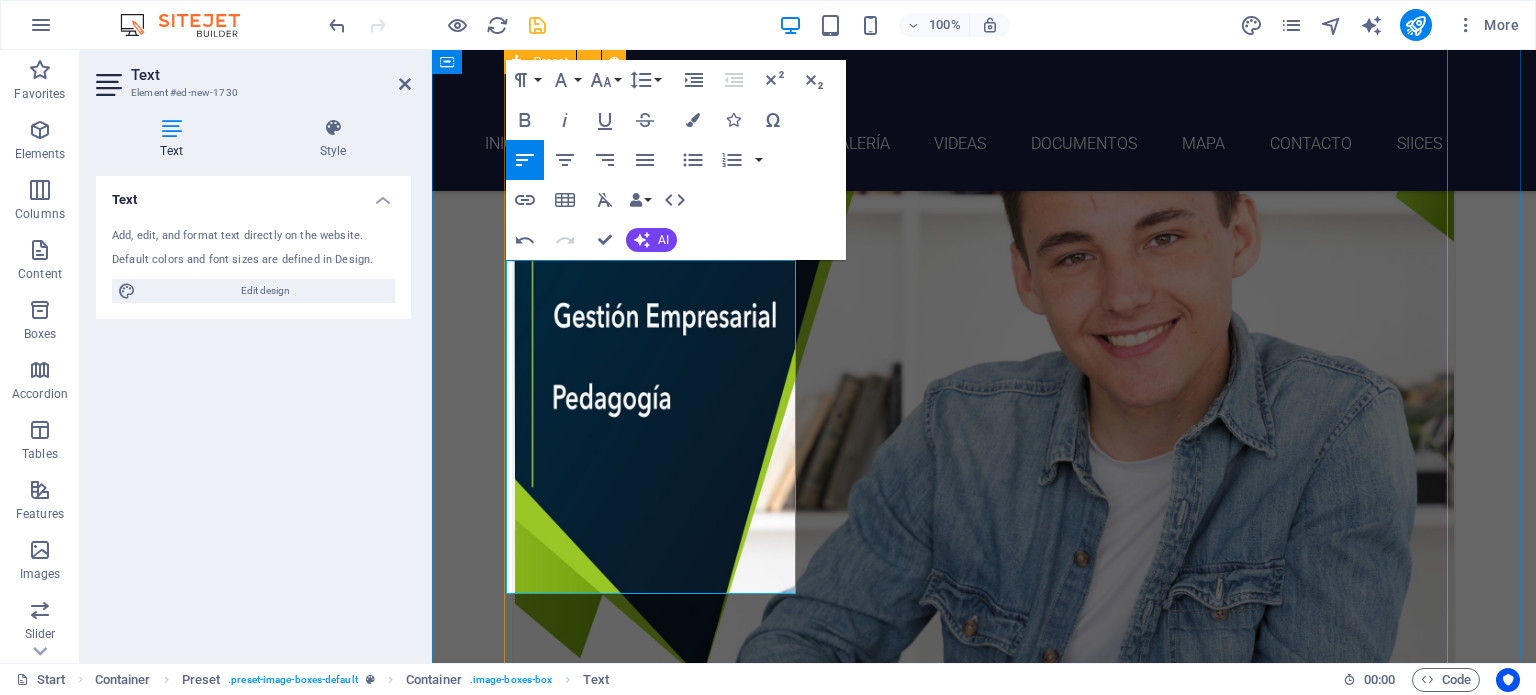click on "¡Inscríbete hoy y construye tu camino al éxito! ​ Transforma tu futuro con nuestras licenciaturas.   Ofrecemos programas innovadores que combinan habilidades prácticas y teóricas, preparando a los jóvenes para el mundo laboral.  Lorem ipsum dolor sit amet, consectetur adipisicing elit. Veritatis, dolorem! Swedish  12. September 2019  08:00 am - 04:00 pm German  12. September 2019  08:00 am - 04:00 pm Lorem ipsum dolor sit amet, consectetur adipisicing elit. Veritatis, dolorem! Italian  12. September 2019  08:00 am - 04:00 pm Lorem ipsum dolor sit amet, consectetur adipisicing elit. Veritatis, dolorem! French  12. September 2019  08:00 am - 04:00 pm Lorem ipsum dolor sit amet, consectetur adipisicing elit. Veritatis, dolorem! Danish  12. September 2019  08:00 am - 04:00 pm Lorem ipsum dolor sit amet, consectetur adipisicing elit. Veritatis, dolorem!" at bounding box center [984, 2670] 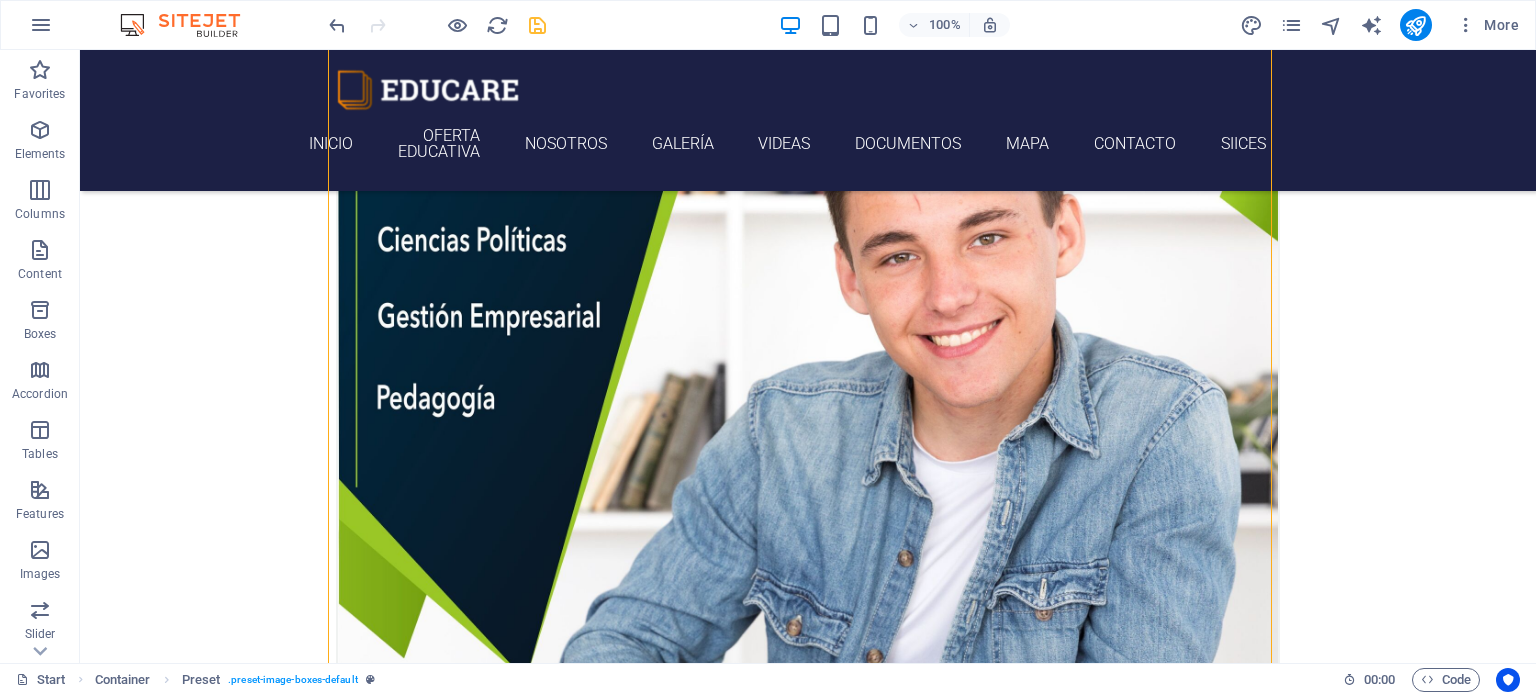 click at bounding box center (537, 25) 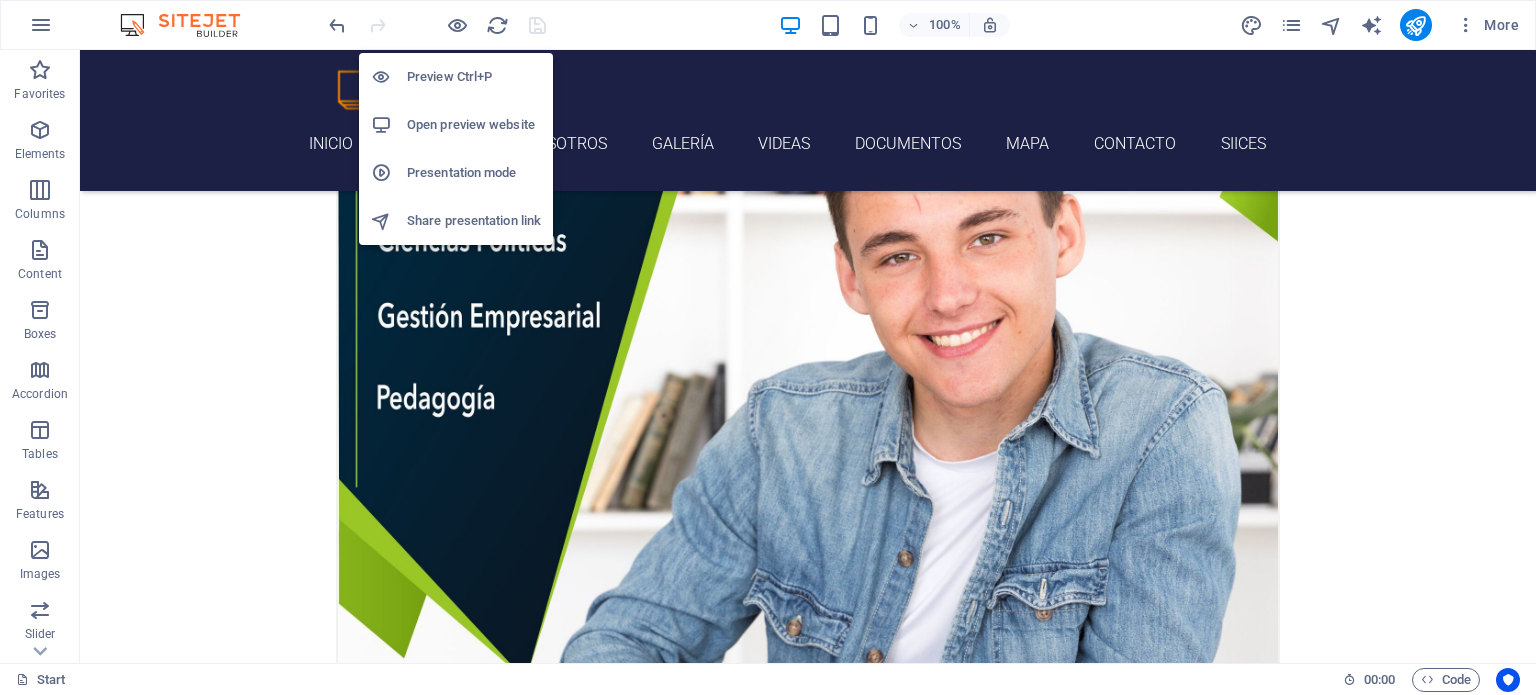 click on "Open preview website" at bounding box center (474, 125) 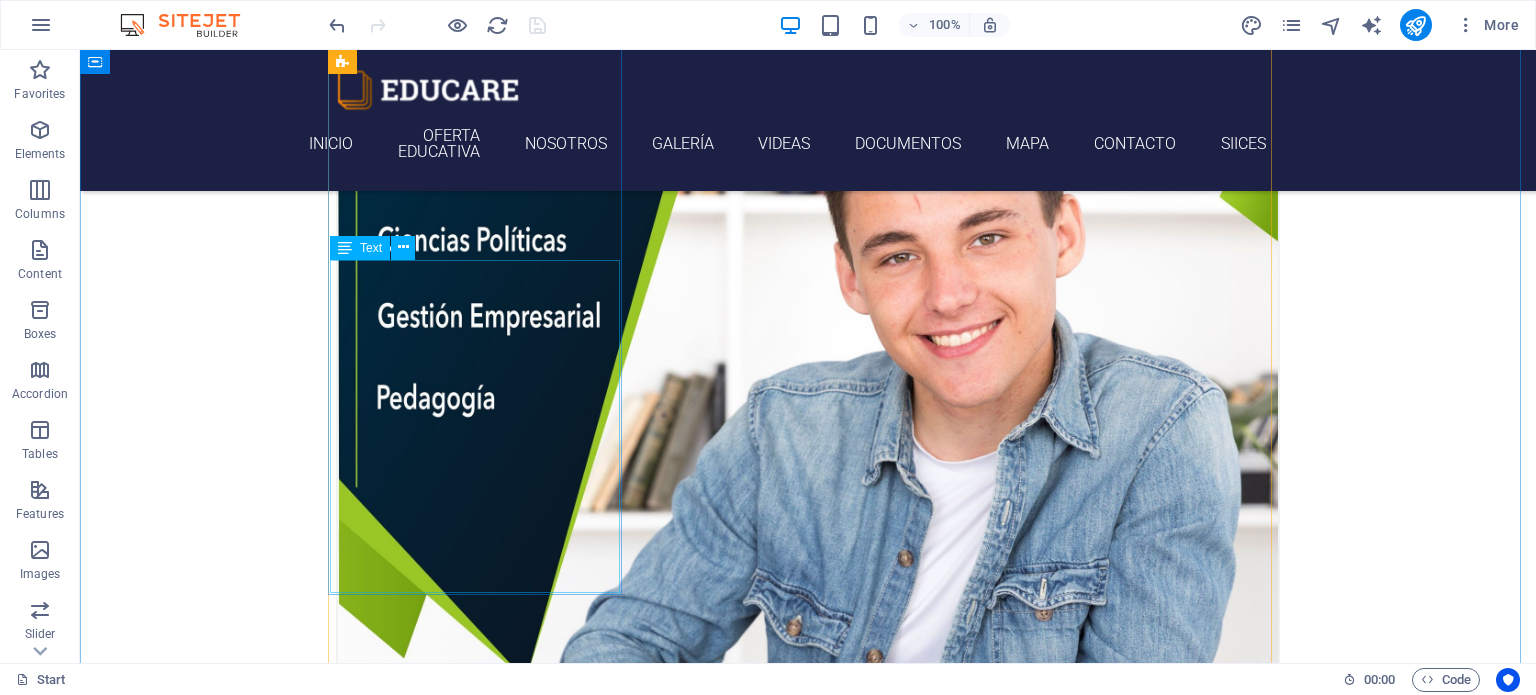 click on "¡Inscríbete hoy y construye tu camino al éxito! Transforma tu futuro con nuestras licenciaturas.   Ofrecemos programas innovadores que combinan habilidades prácticas y teóricas, preparando a los jóvenes para el mundo laboral." at bounding box center [808, 1087] 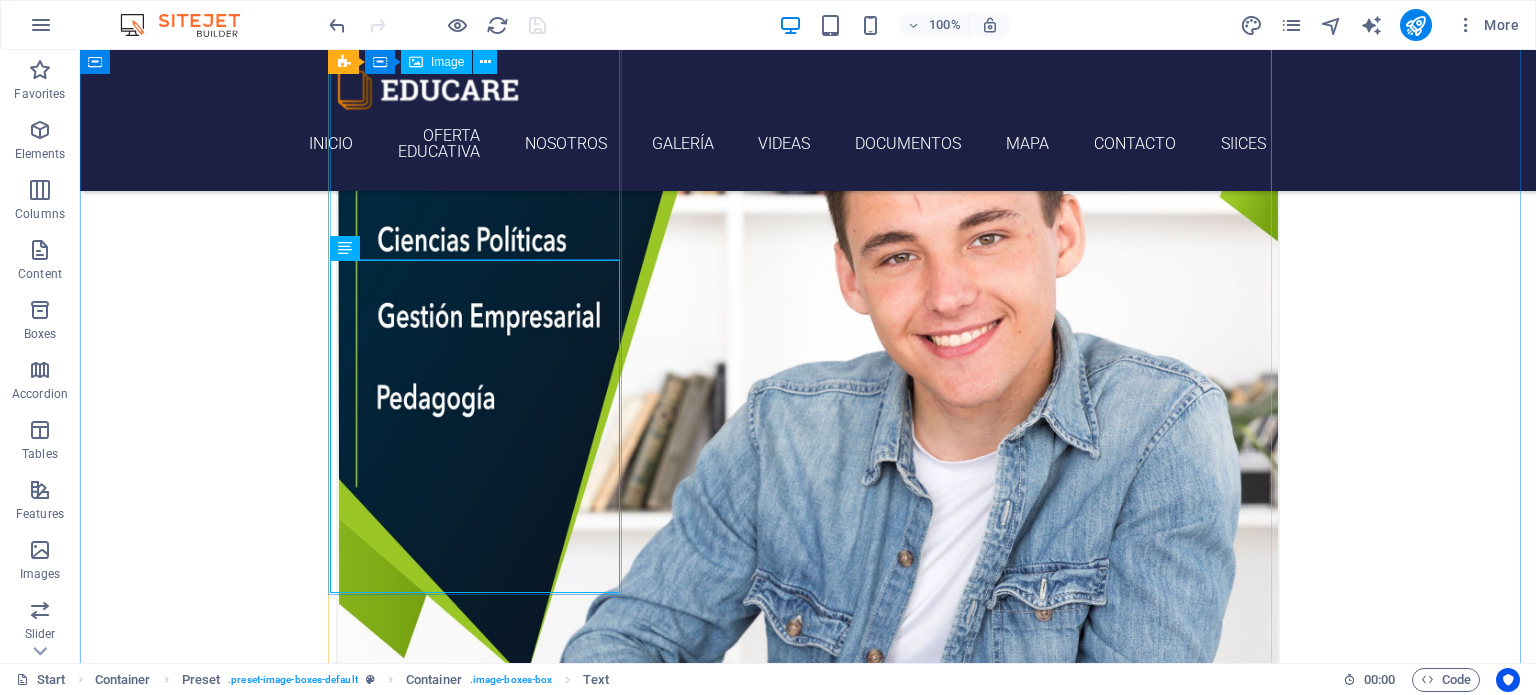 click at bounding box center [808, 525] 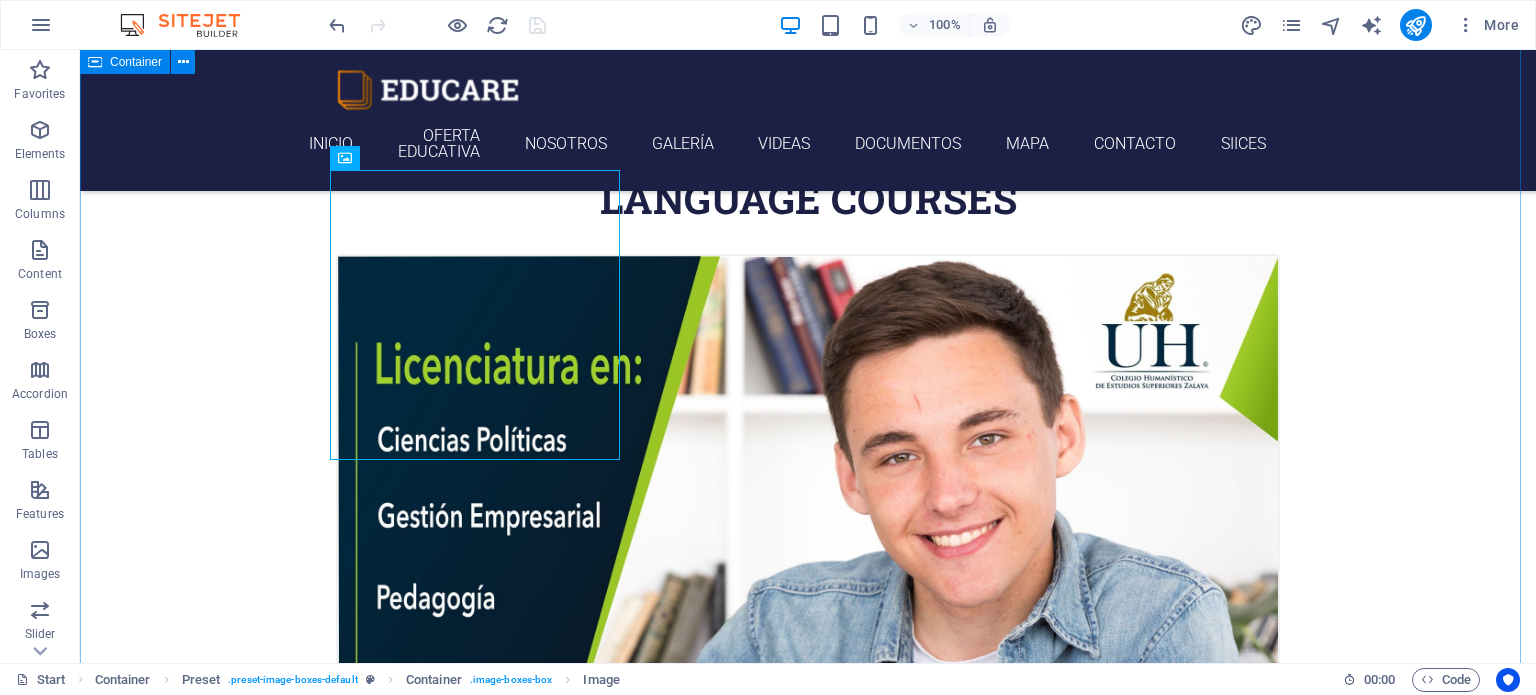 scroll, scrollTop: 606, scrollLeft: 0, axis: vertical 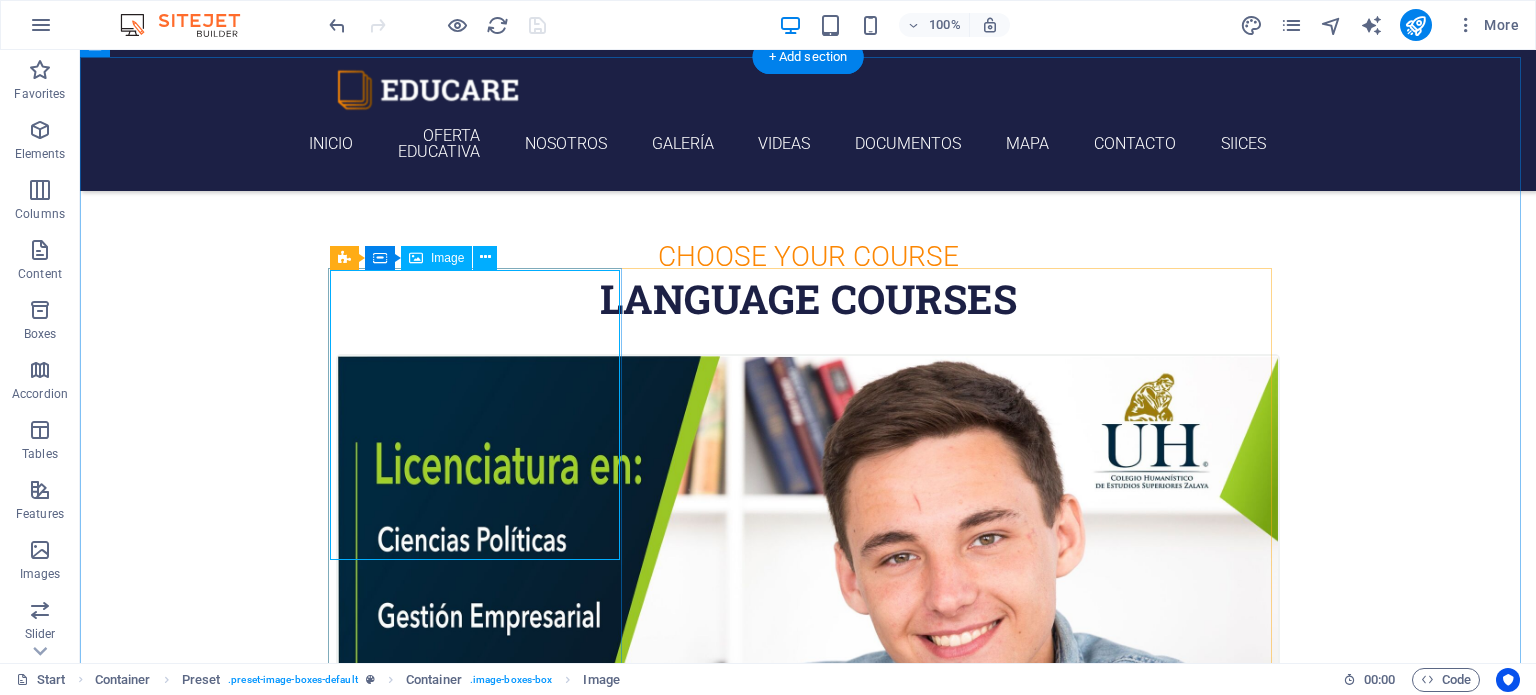 click at bounding box center [808, 825] 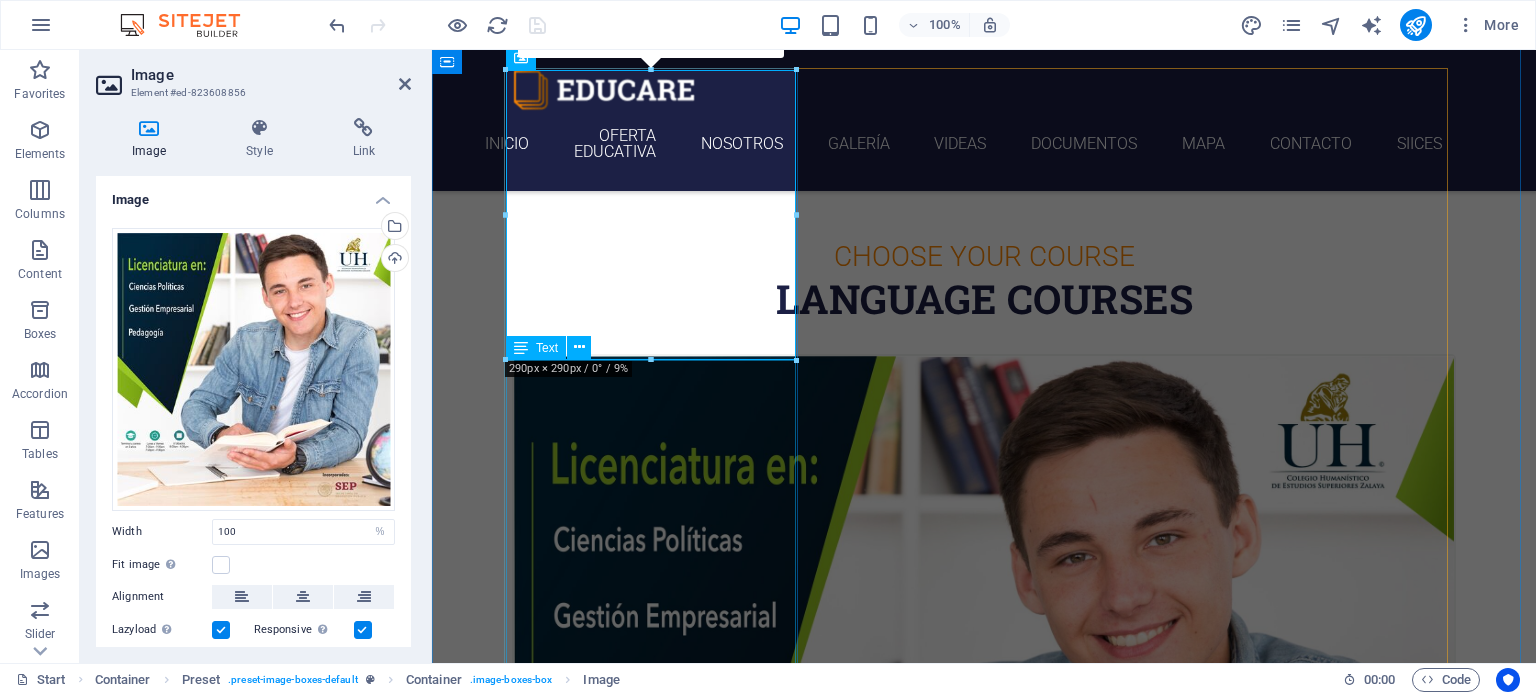 scroll, scrollTop: 806, scrollLeft: 0, axis: vertical 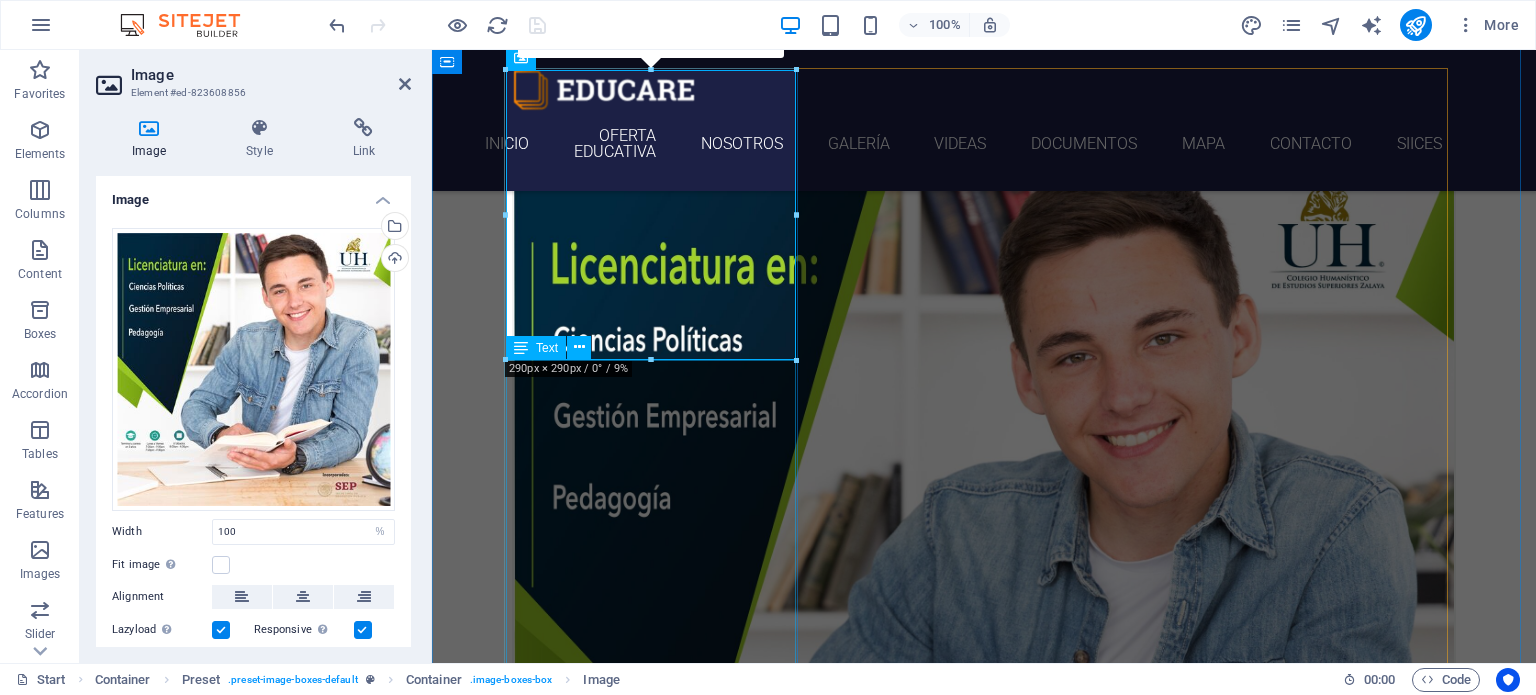 click on "¡Inscríbete hoy y construye tu camino al éxito! Transforma tu futuro con nuestras licenciaturas.   Ofrecemos programas innovadores que combinan habilidades prácticas y teóricas, preparando a los jóvenes para el mundo laboral." at bounding box center [984, 1187] 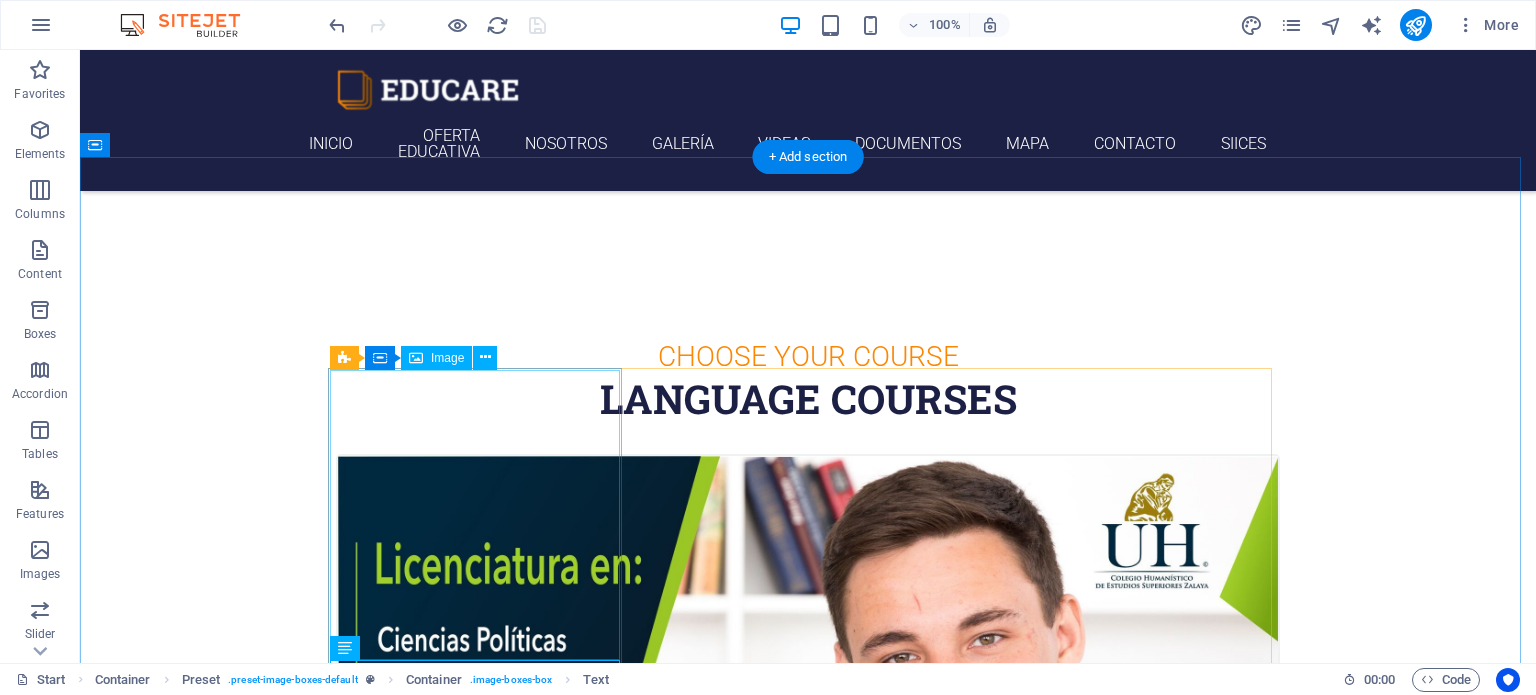 scroll, scrollTop: 606, scrollLeft: 0, axis: vertical 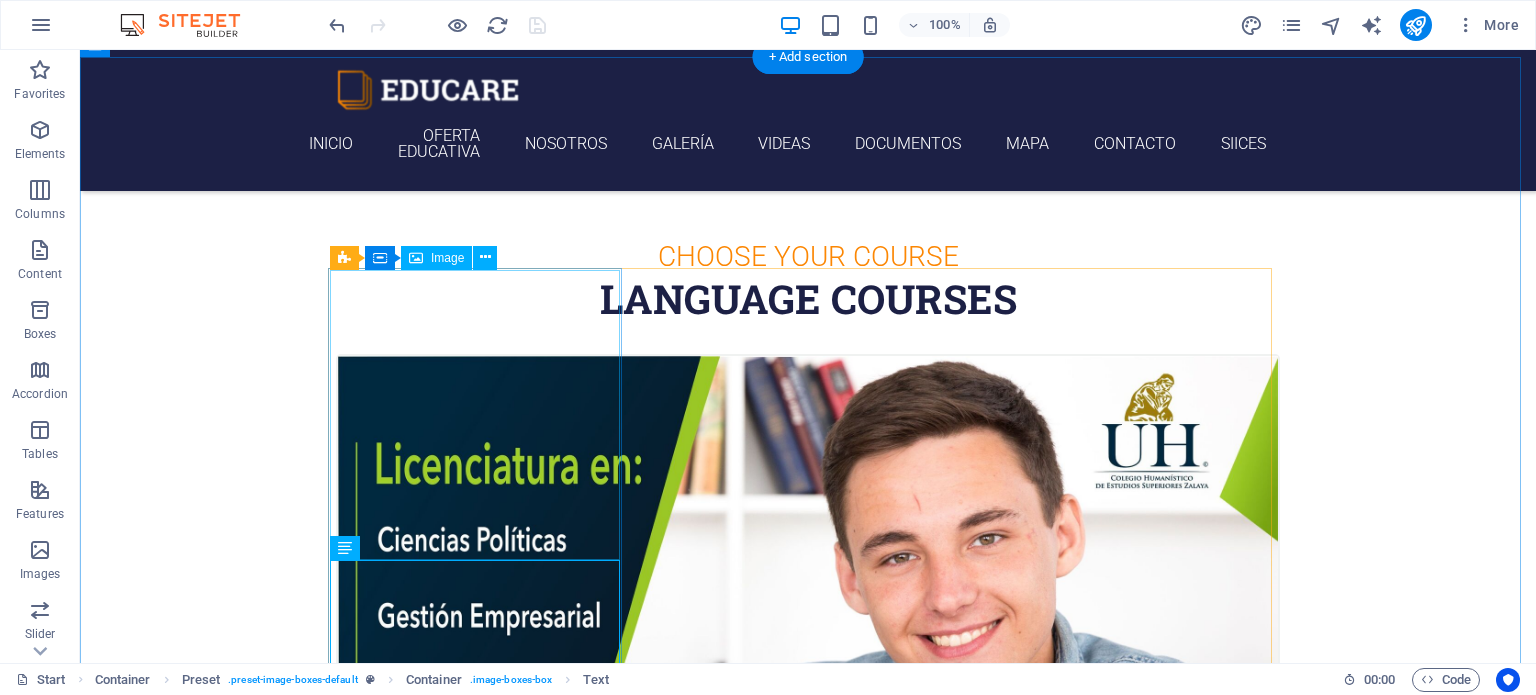 click at bounding box center [808, 825] 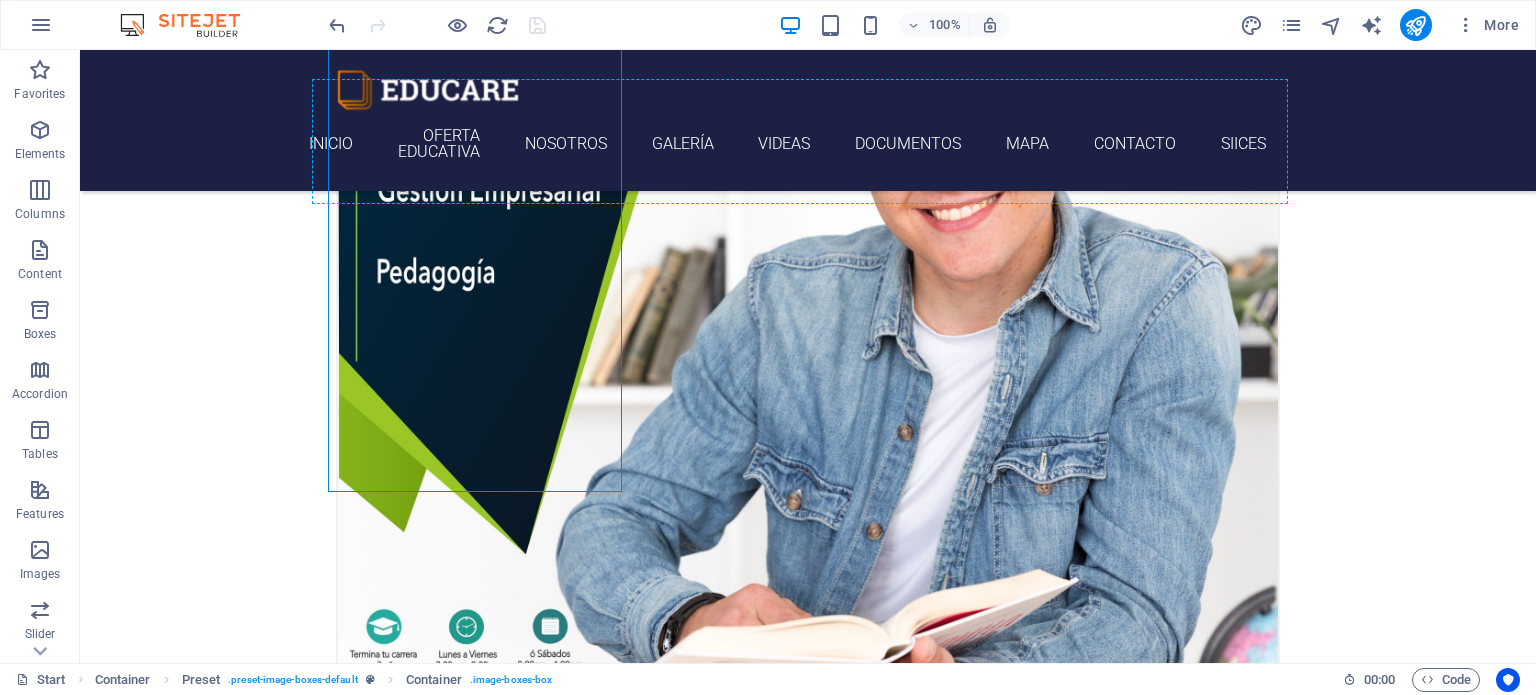 scroll, scrollTop: 954, scrollLeft: 0, axis: vertical 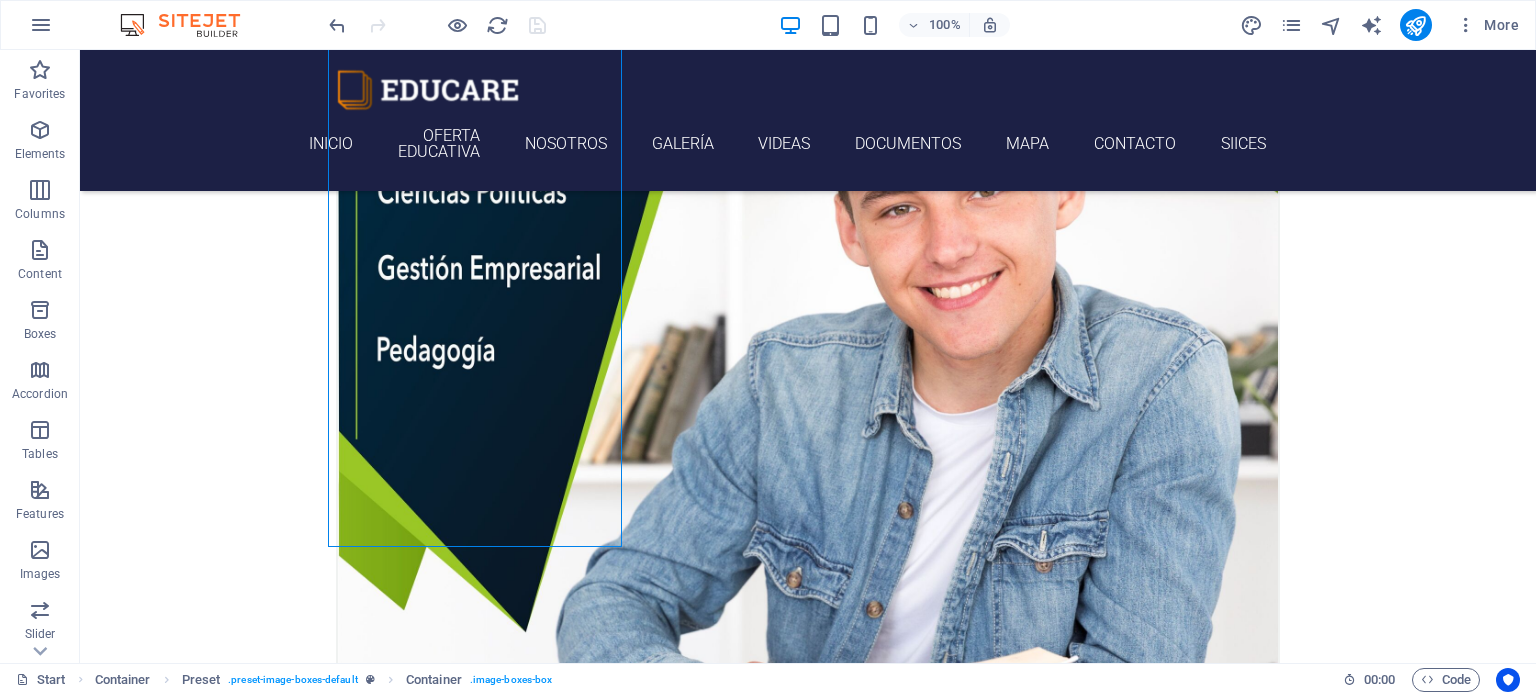drag, startPoint x: 464, startPoint y: 310, endPoint x: 445, endPoint y: 324, distance: 23.600847 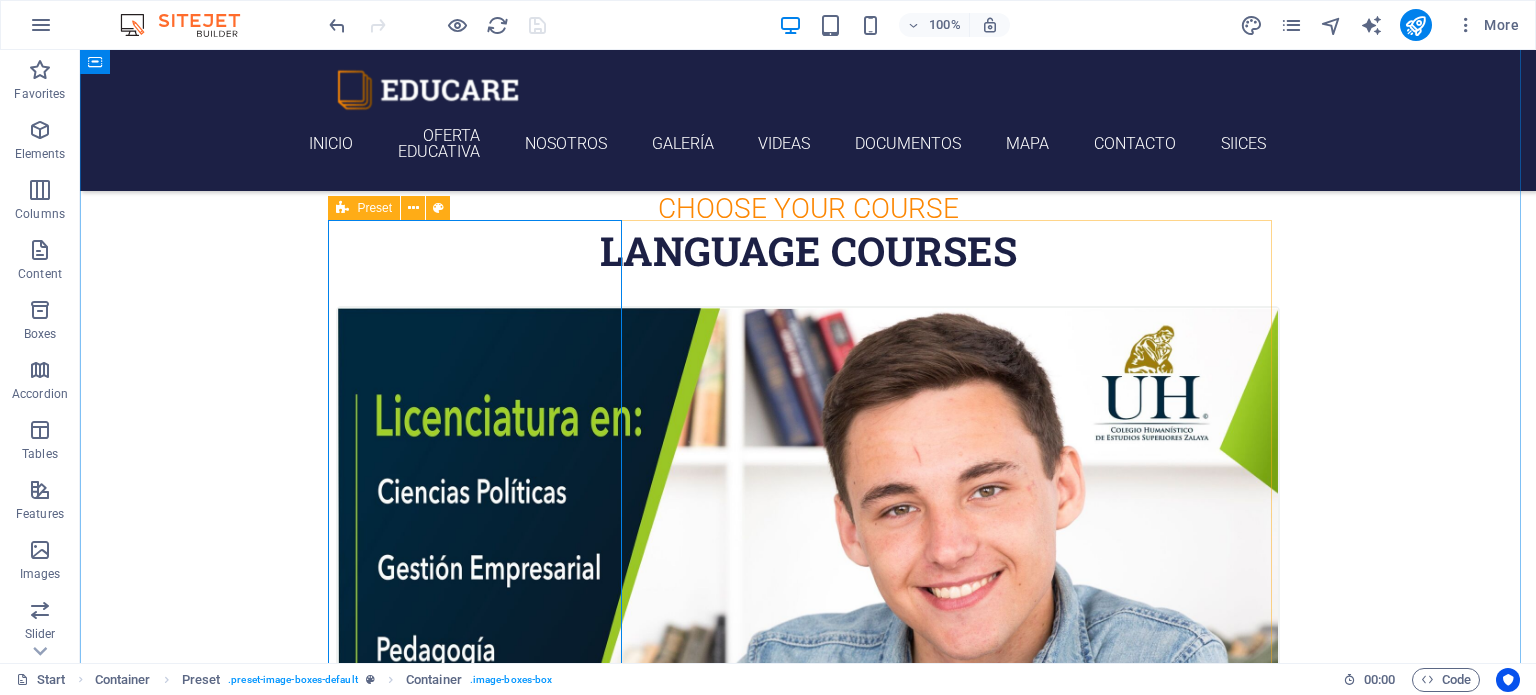 click at bounding box center (342, 208) 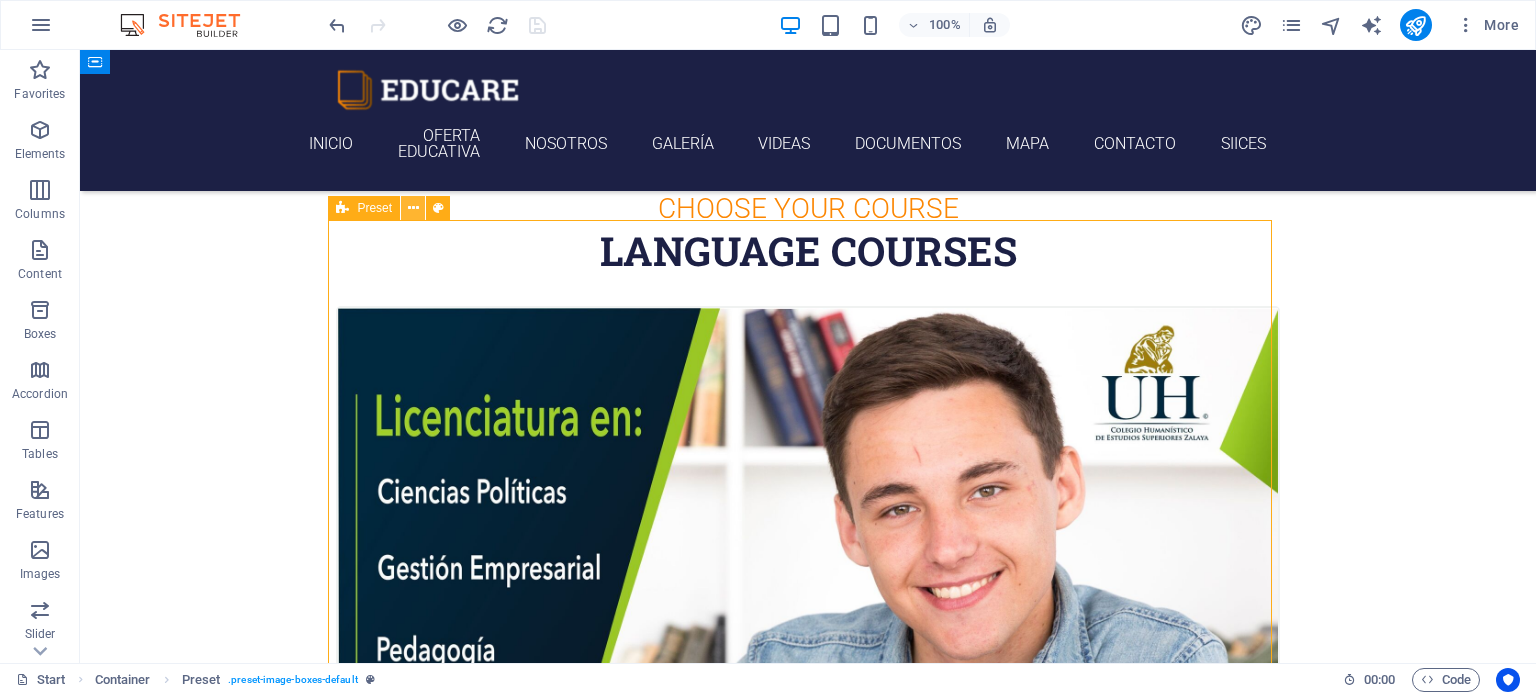 click at bounding box center [413, 208] 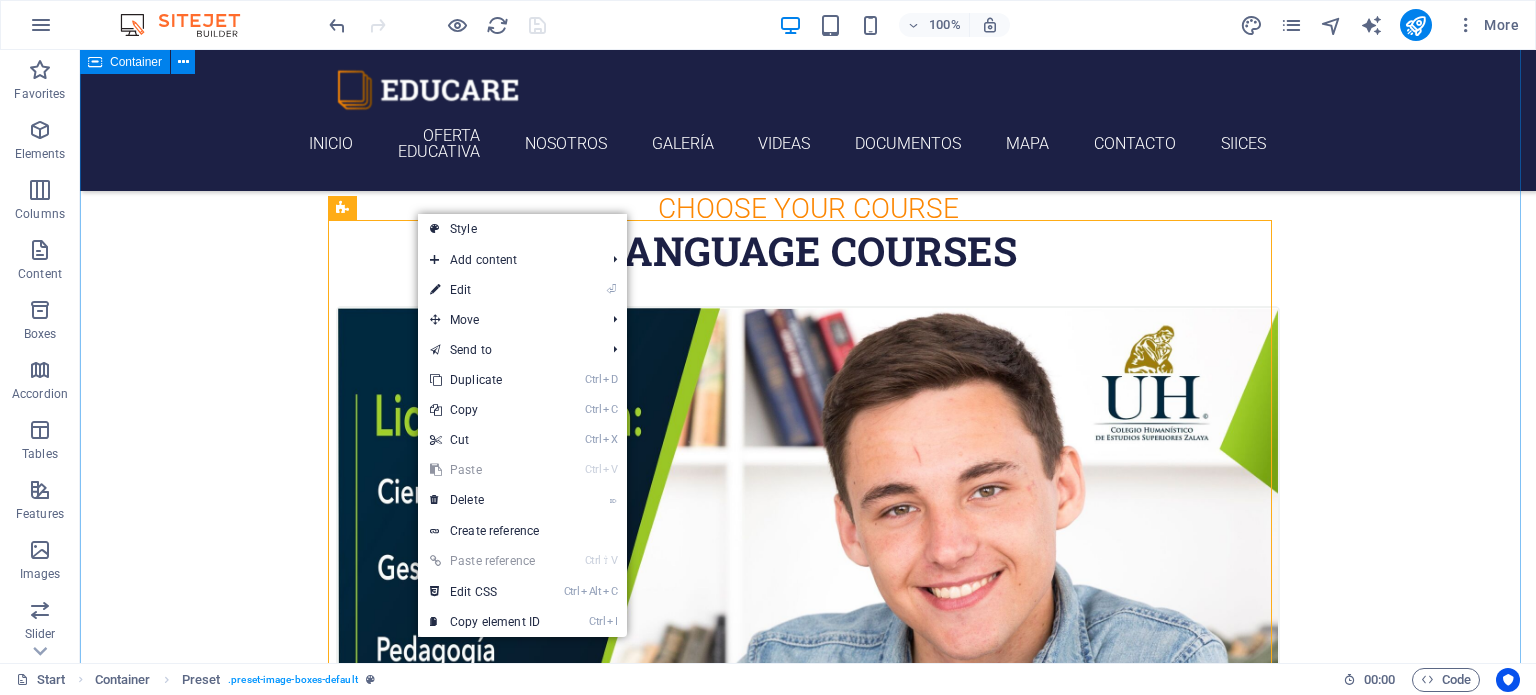 click on "Choose Your Course Language Courses ¡Inscríbete hoy y construye tu camino al éxito! Transforma tu futuro con nuestras licenciaturas.   Ofrecemos programas innovadores que combinan habilidades prácticas y teóricas, preparando a los jóvenes para el mundo laboral.  Lorem ipsum dolor sit amet, consectetur adipisicing elit. Veritatis, dolorem! Swedish  12. September 2019  08:00 am - 04:00 pm German  12. September 2019  08:00 am - 04:00 pm Lorem ipsum dolor sit amet, consectetur adipisicing elit. Veritatis, dolorem! Italian  12. September 2019  08:00 am - 04:00 pm Lorem ipsum dolor sit amet, consectetur adipisicing elit. Veritatis, dolorem! French  12. September 2019  08:00 am - 04:00 pm Lorem ipsum dolor sit amet, consectetur adipisicing elit. Veritatis, dolorem! Danish  12. September 2019  08:00 am - 04:00 pm Lorem ipsum dolor sit amet, consectetur adipisicing elit. Veritatis, dolorem!" at bounding box center (808, 2864) 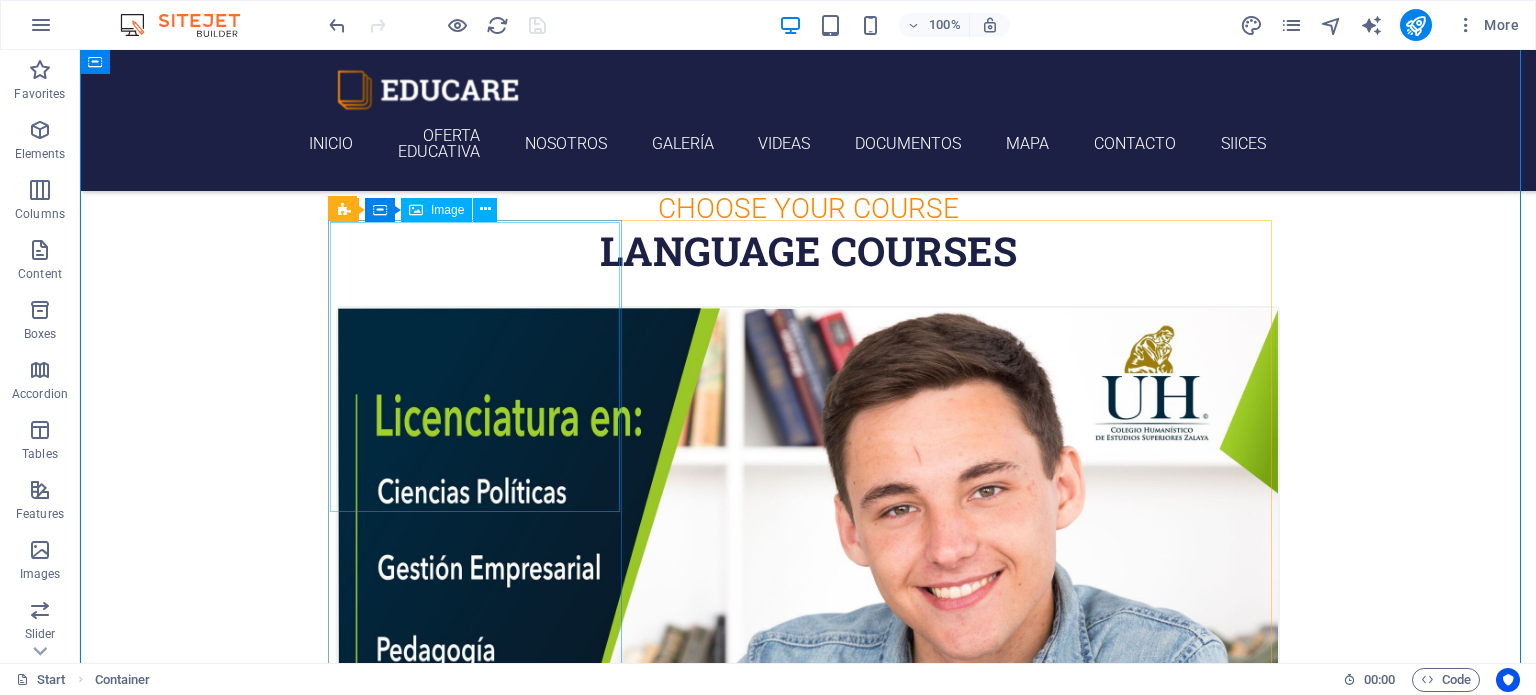 click at bounding box center (808, 777) 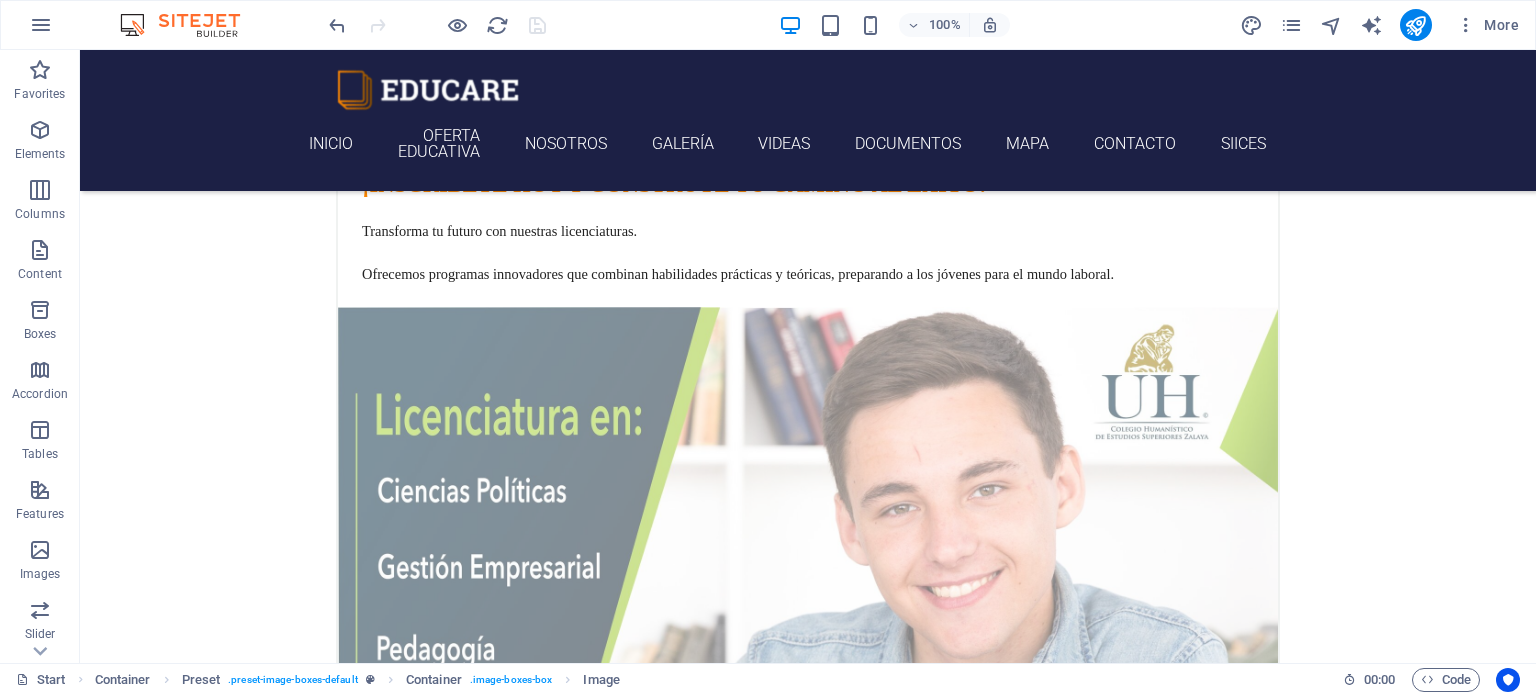 scroll, scrollTop: 828, scrollLeft: 0, axis: vertical 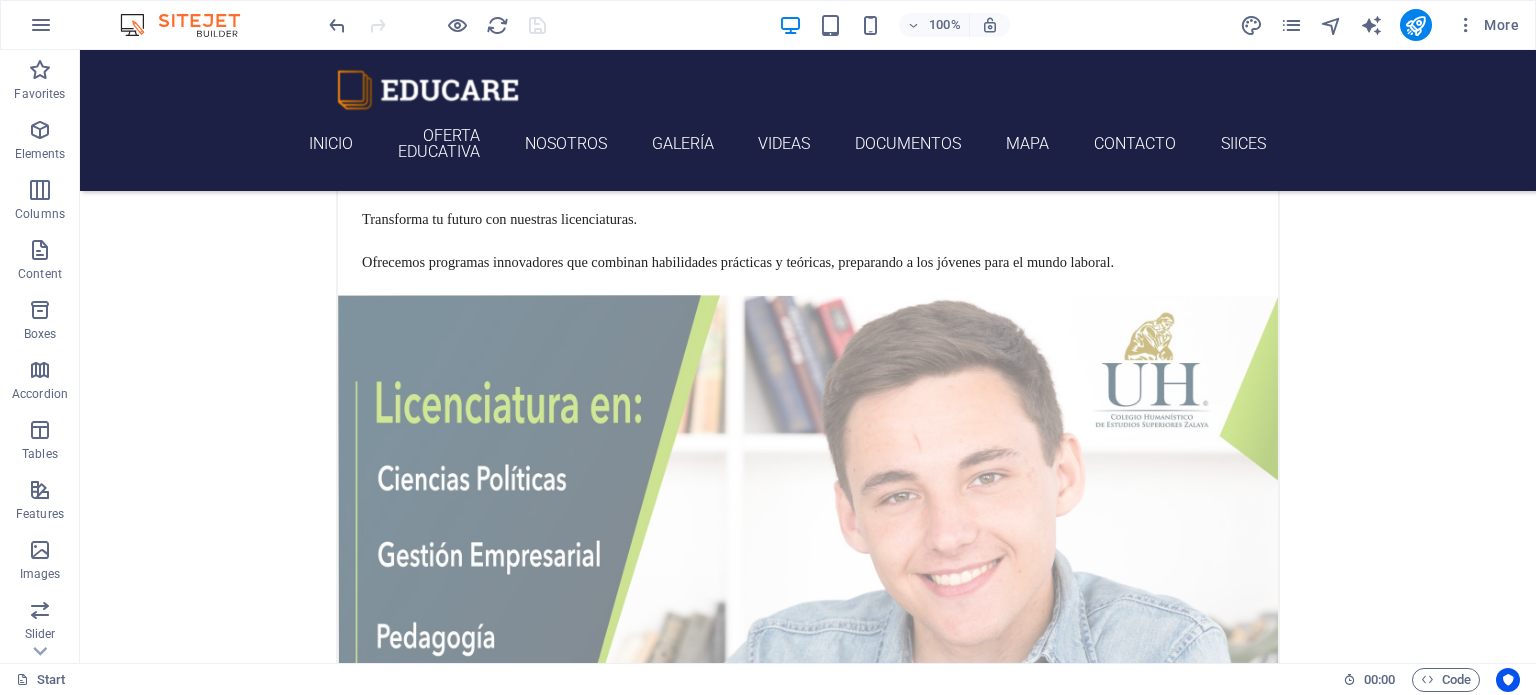 drag, startPoint x: 505, startPoint y: 264, endPoint x: 475, endPoint y: 449, distance: 187.41664 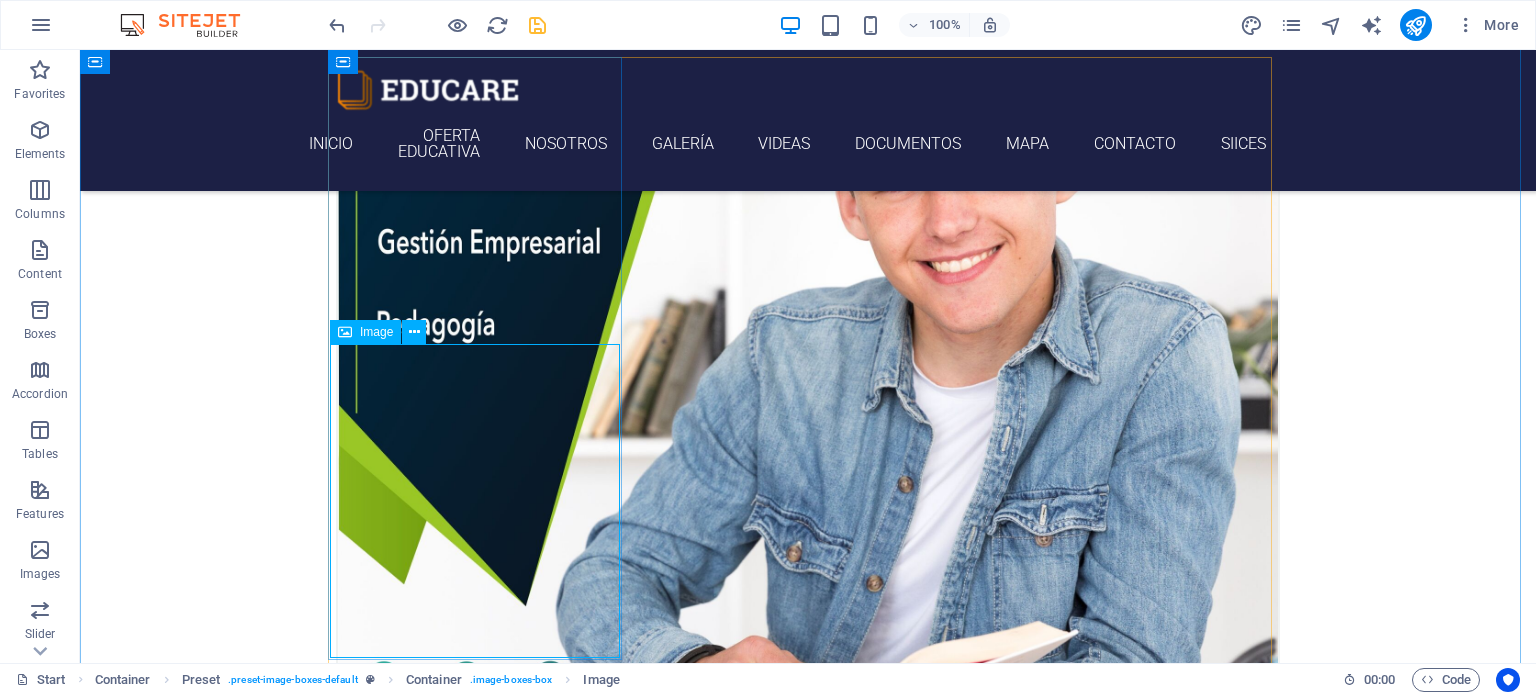 scroll, scrollTop: 817, scrollLeft: 0, axis: vertical 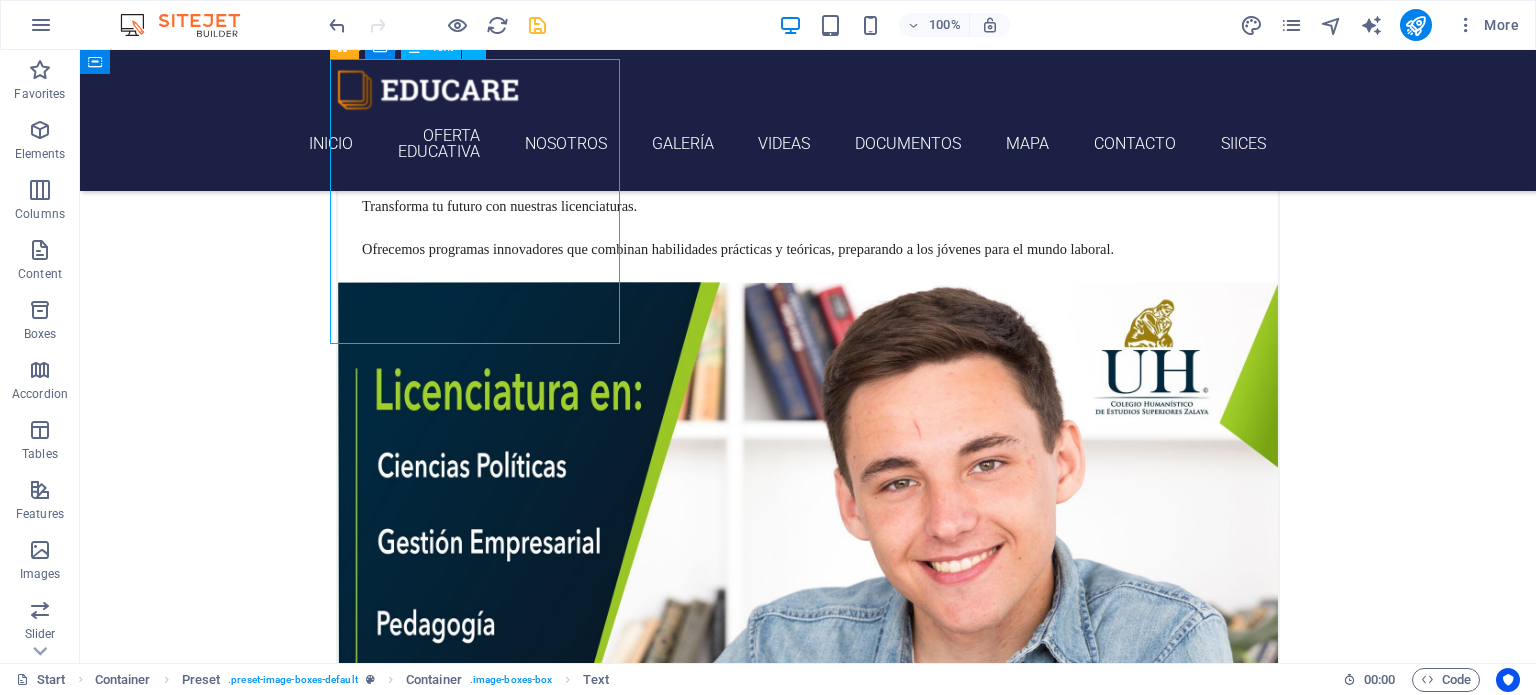 drag, startPoint x: 504, startPoint y: 310, endPoint x: 518, endPoint y: 311, distance: 14.035668 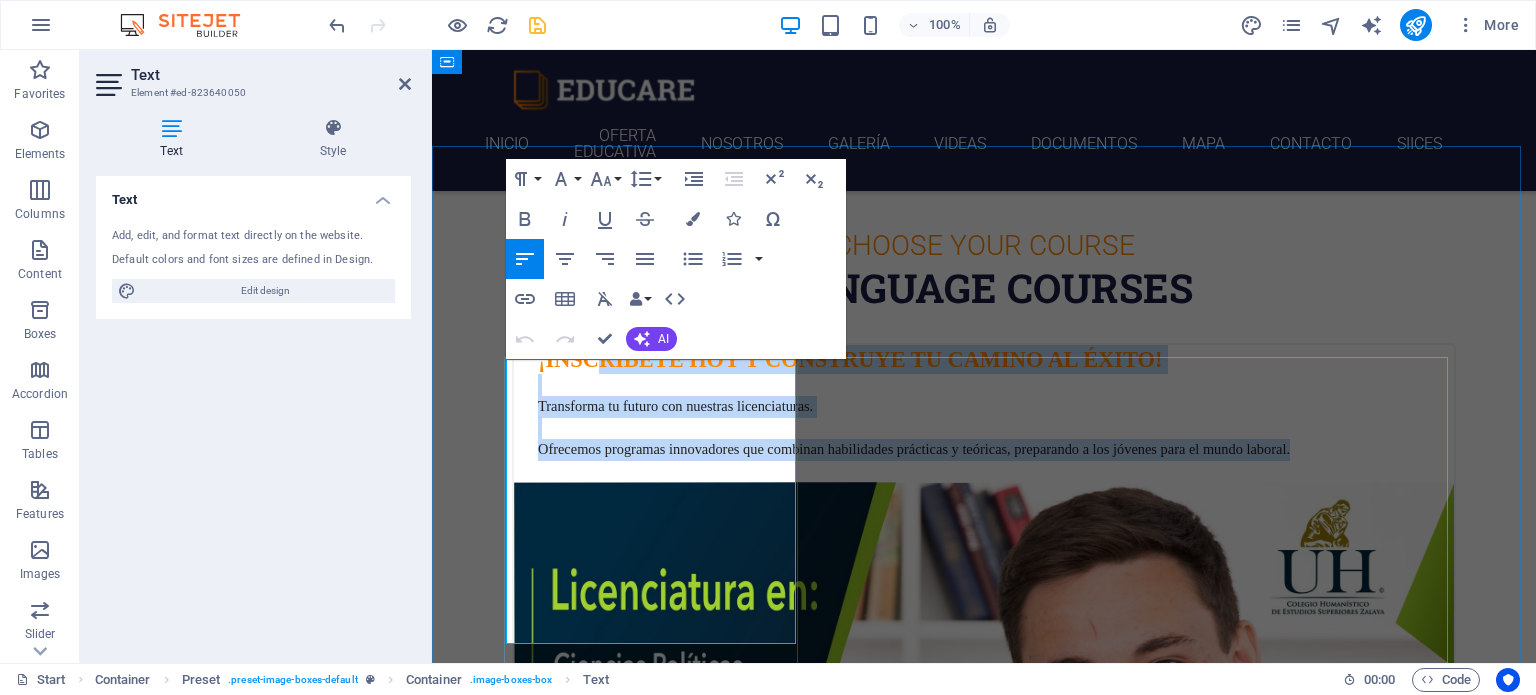 scroll, scrollTop: 517, scrollLeft: 0, axis: vertical 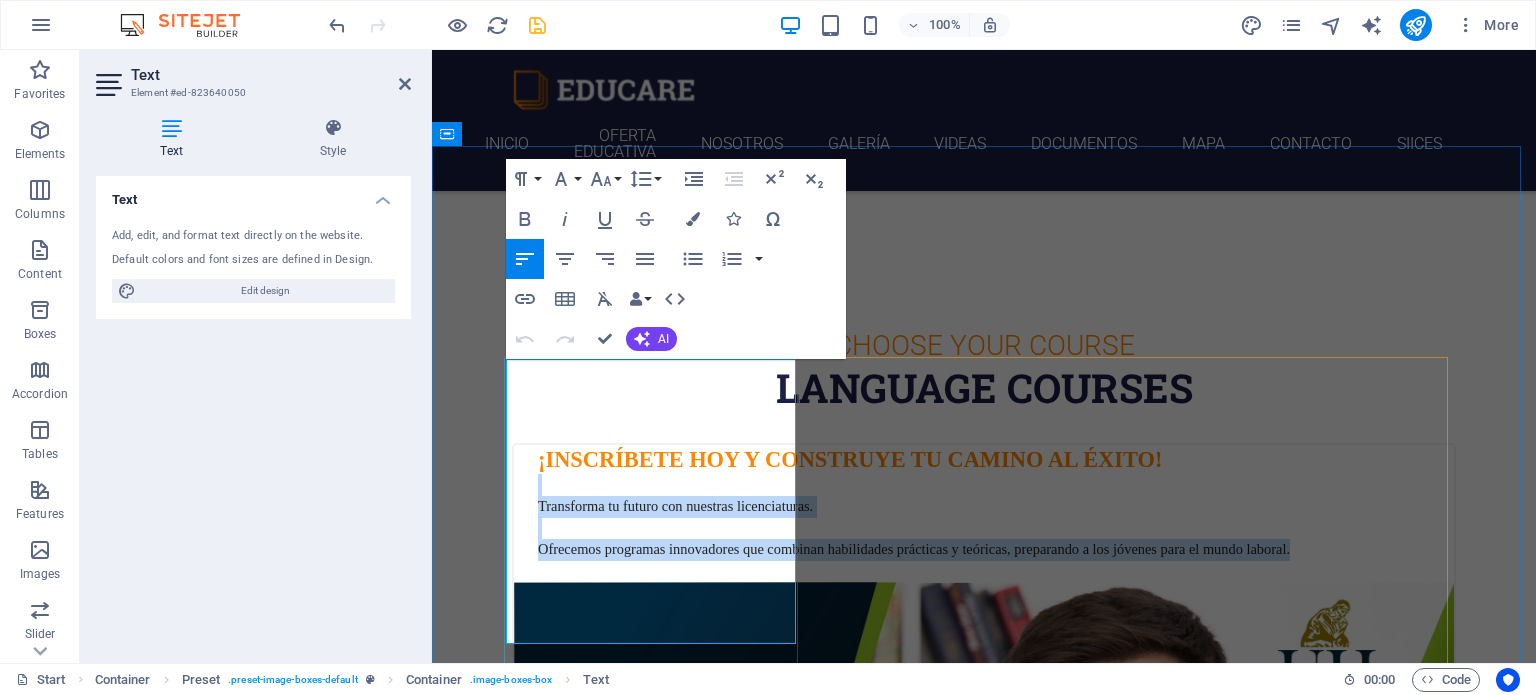 drag, startPoint x: 679, startPoint y: 315, endPoint x: 528, endPoint y: 448, distance: 201.22127 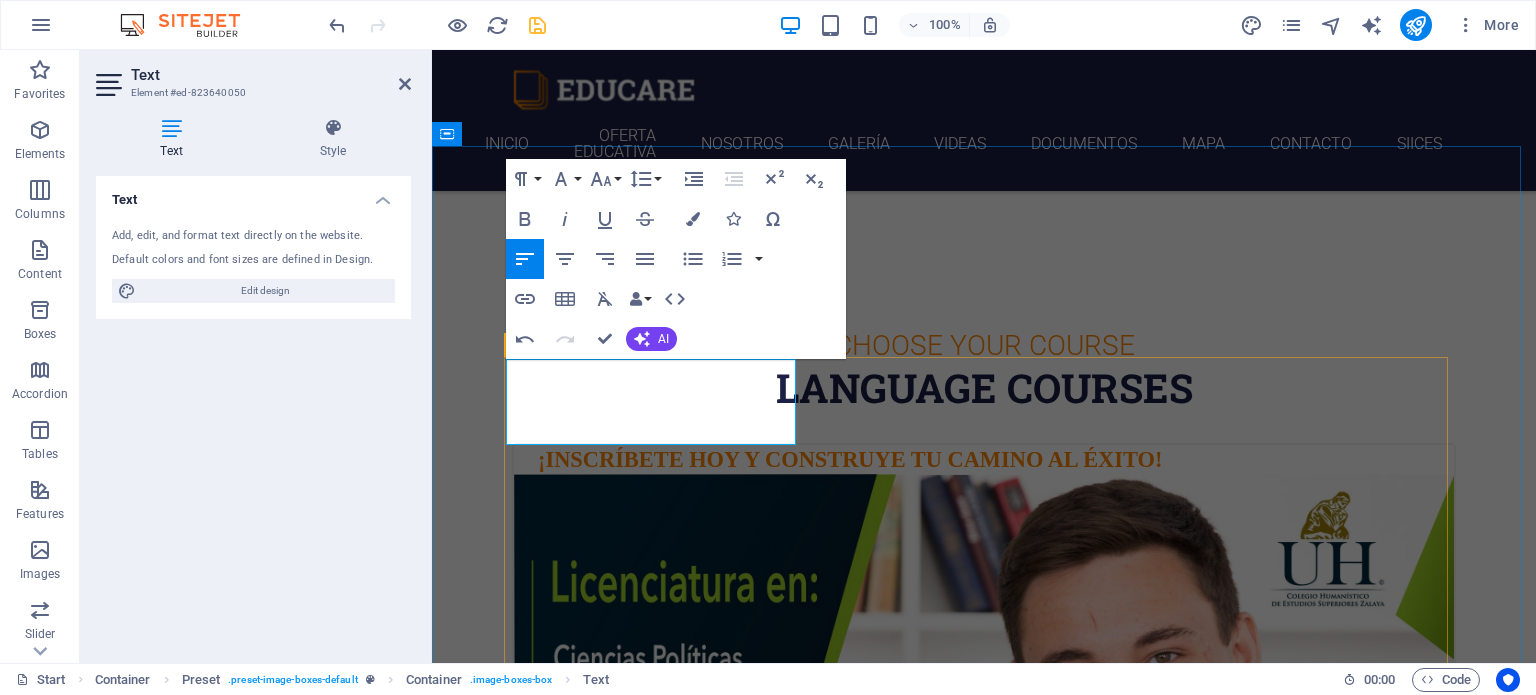click on "¡Inscríbete hoy y construye tu camino al éxito! Lorem ipsum dolor sit amet, consectetur adipisicing elit. Veritatis, dolorem! Swedish  12. September 2019  08:00 am - 04:00 pm German  12. September 2019  08:00 am - 04:00 pm Lorem ipsum dolor sit amet, consectetur adipisicing elit. Veritatis, dolorem! Italian  12. September 2019  08:00 am - 04:00 pm Lorem ipsum dolor sit amet, consectetur adipisicing elit. Veritatis, dolorem! French  12. September 2019  08:00 am - 04:00 pm Lorem ipsum dolor sit amet, consectetur adipisicing elit. Veritatis, dolorem! Danish  12. September 2019  08:00 am - 04:00 pm Lorem ipsum dolor sit amet, consectetur adipisicing elit. Veritatis, dolorem!" at bounding box center (984, 2993) 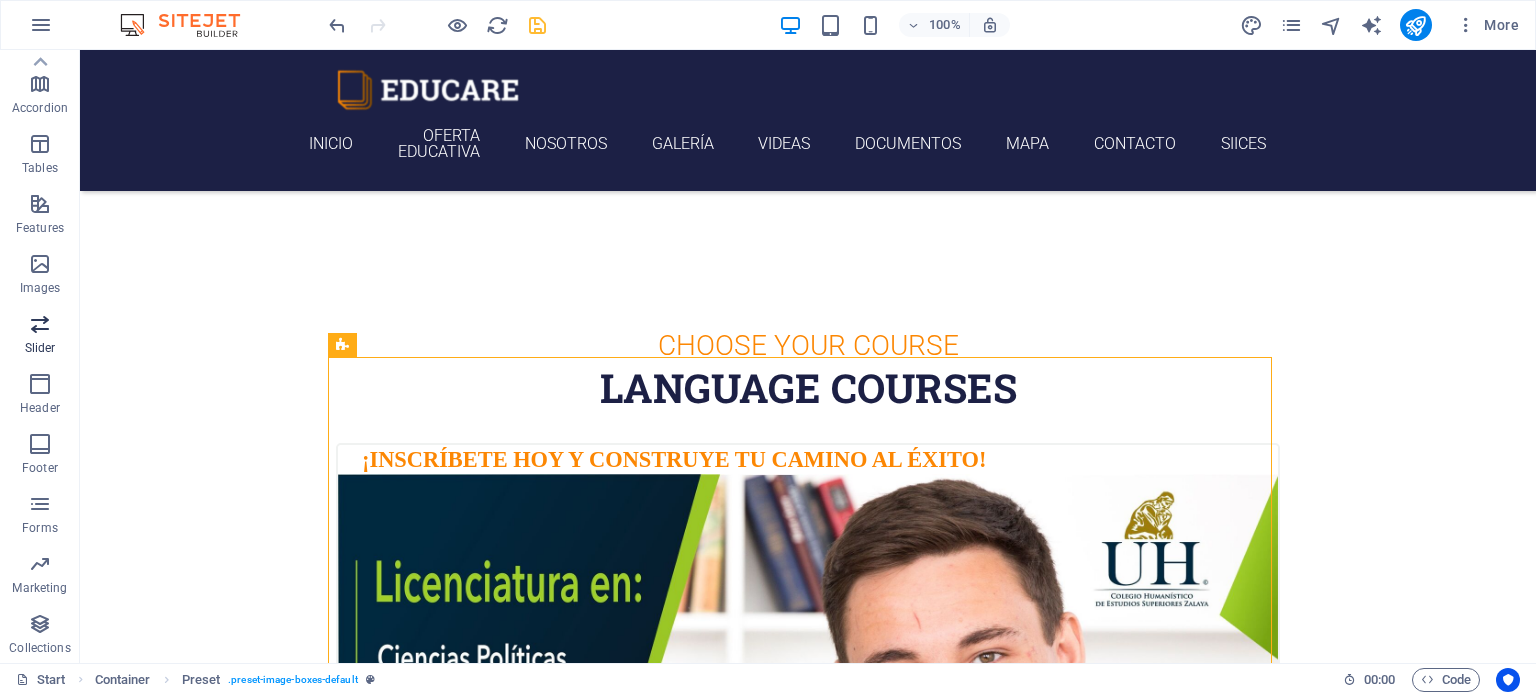 scroll, scrollTop: 0, scrollLeft: 0, axis: both 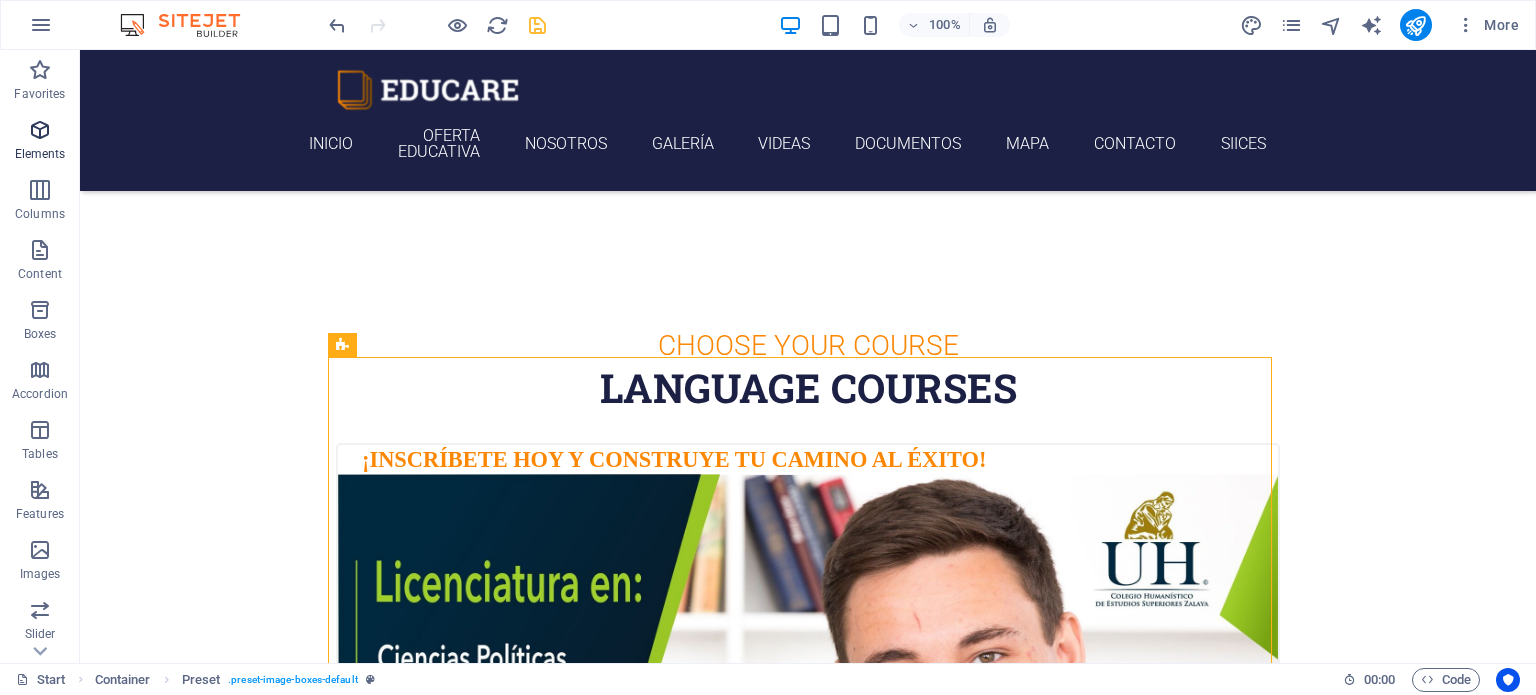 click on "Elements" at bounding box center [40, 142] 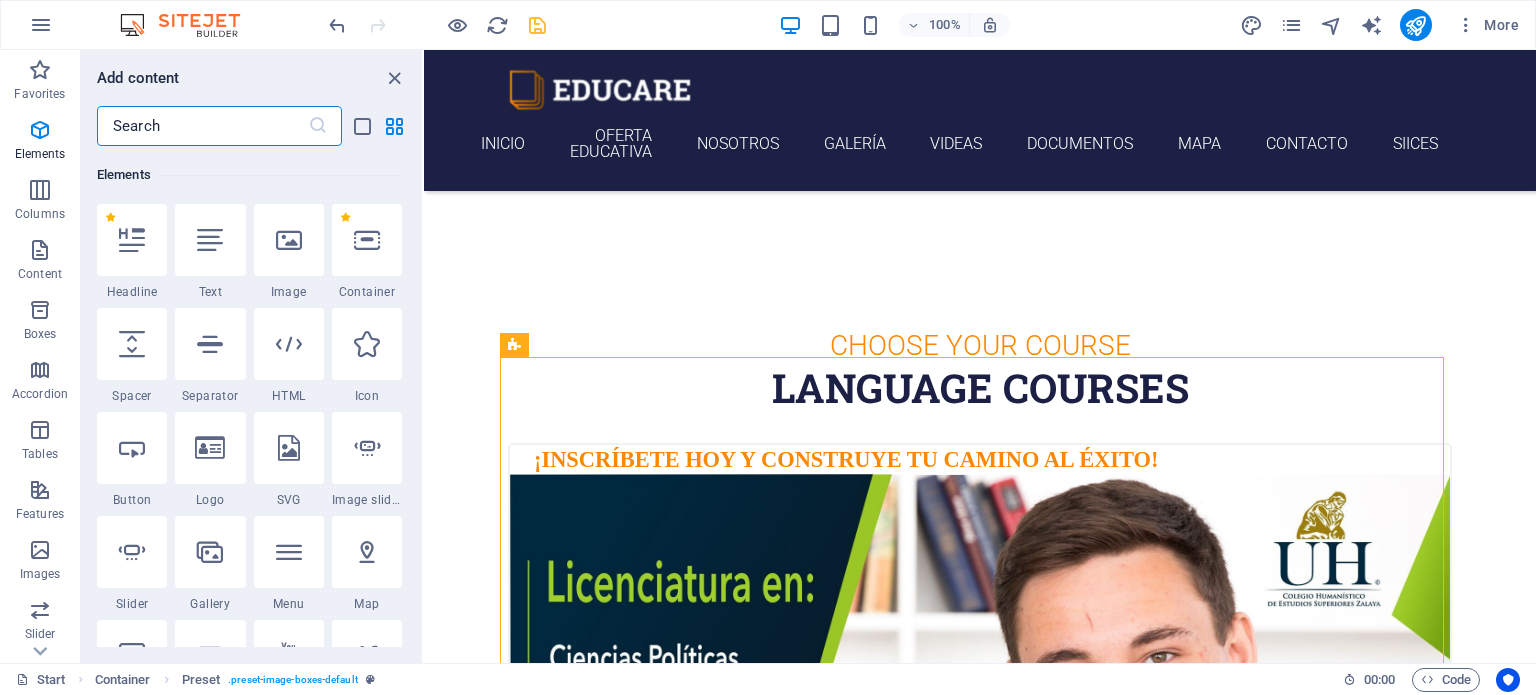 scroll, scrollTop: 212, scrollLeft: 0, axis: vertical 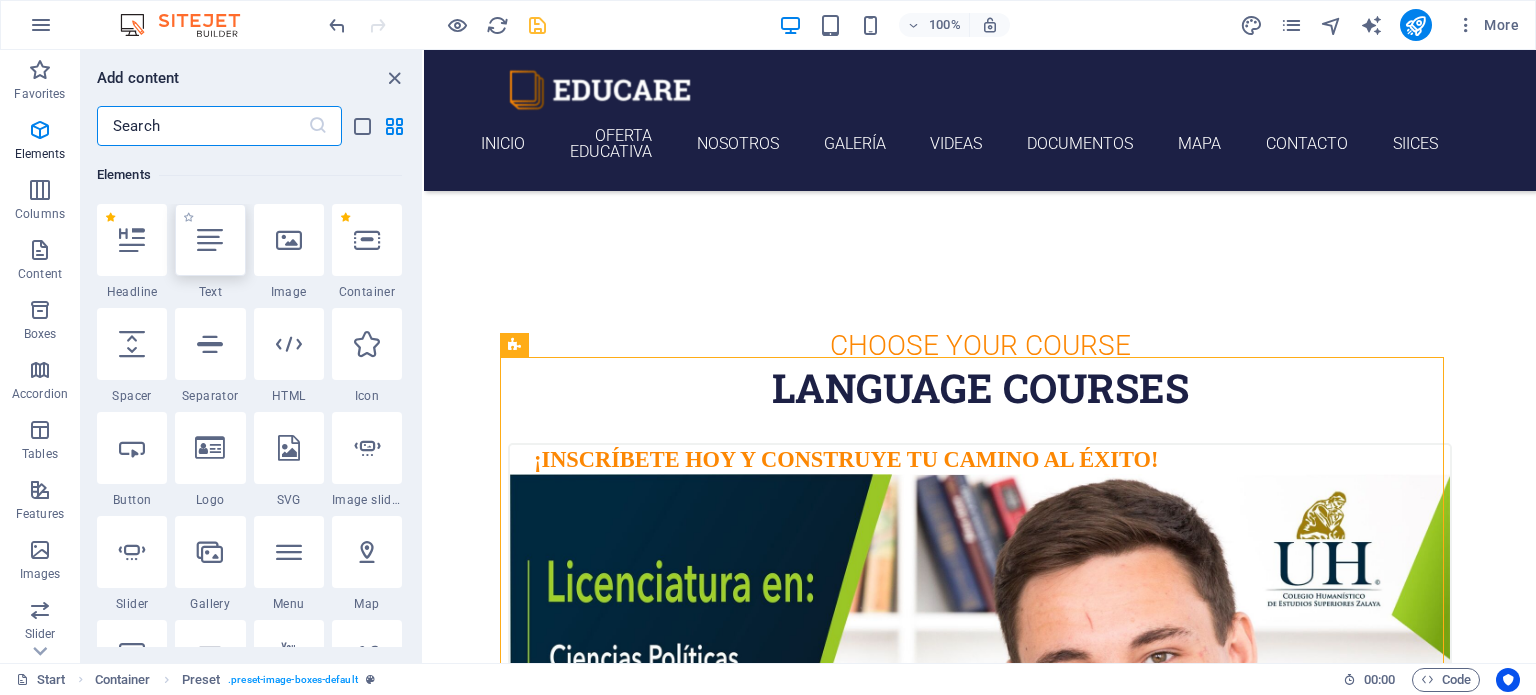 click at bounding box center (210, 240) 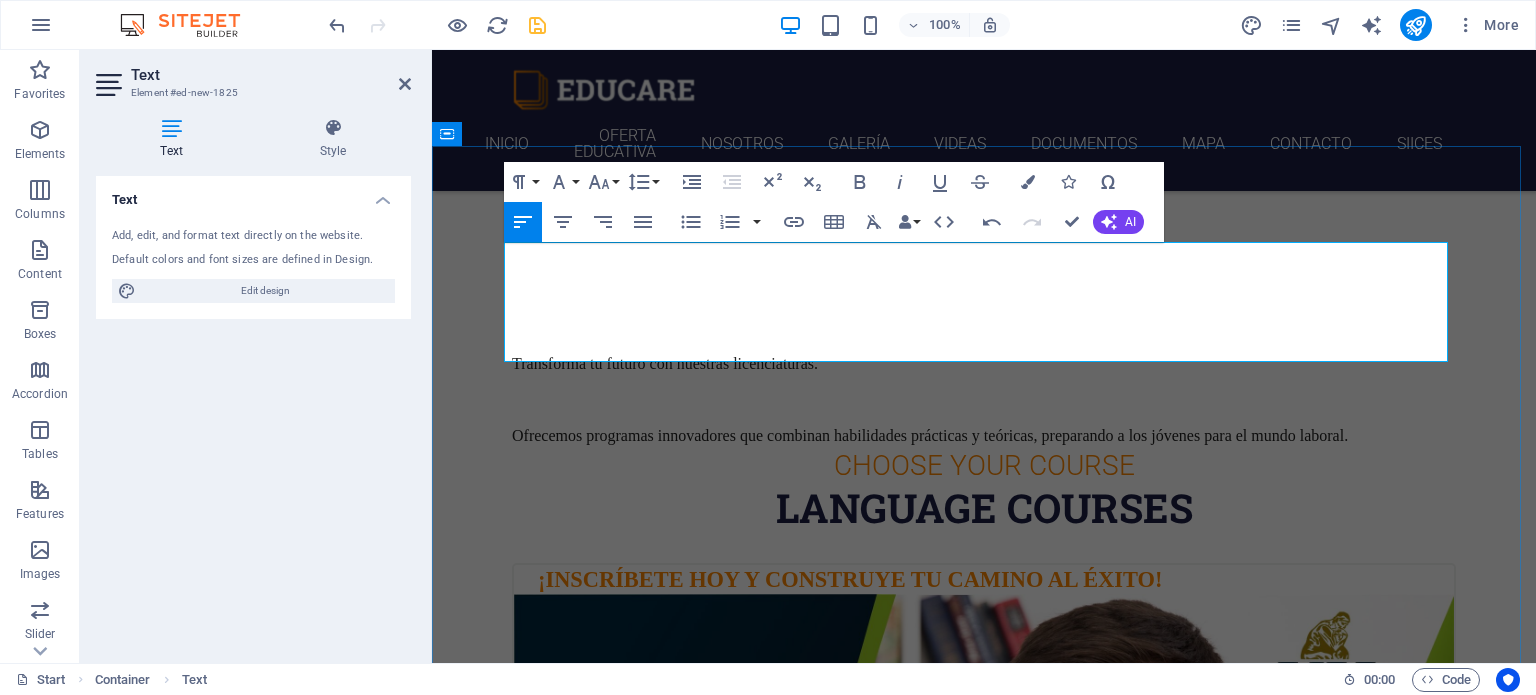 click at bounding box center [984, 412] 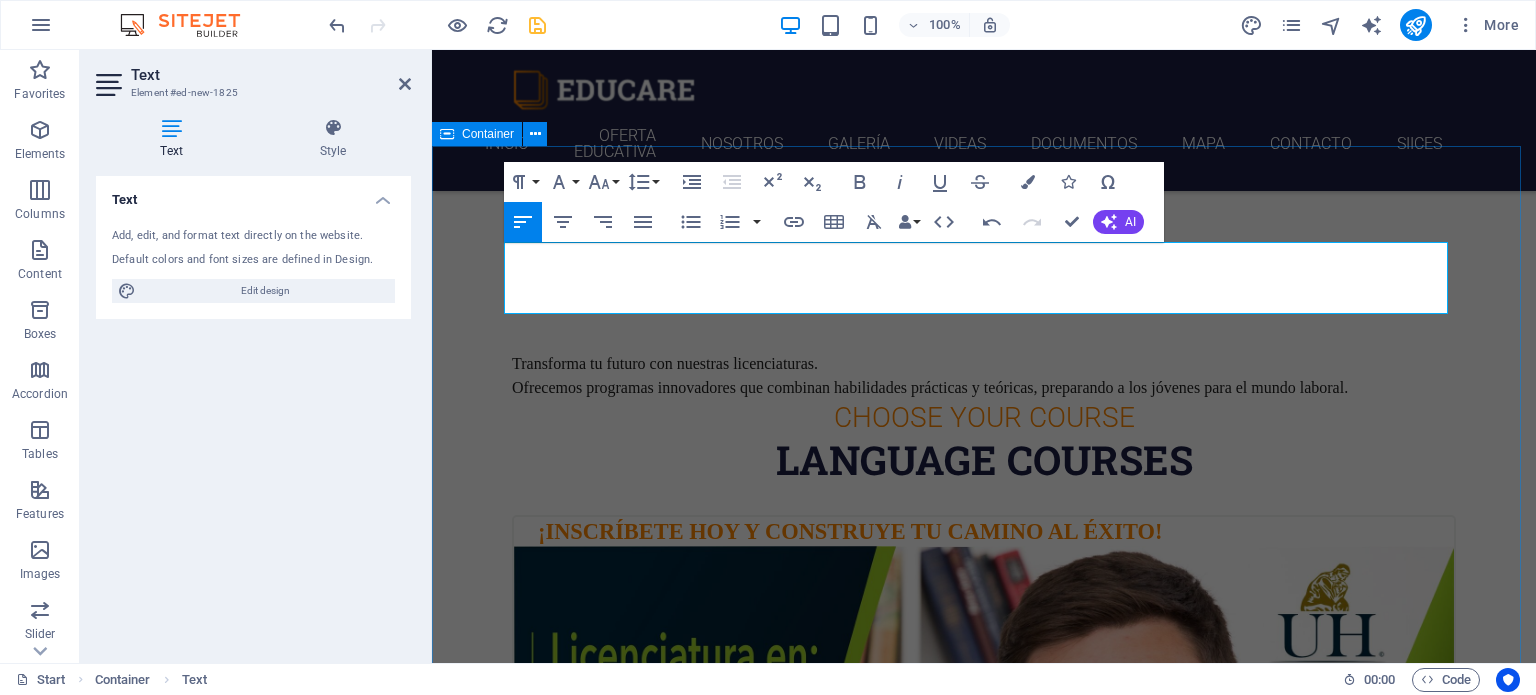 click on "Transforma tu futuro con nuestras licenciaturas. Ofrecemos programas innovadores que combinan habilidades prácticas y teóricas, preparando a los jóvenes para el mundo laboral. Choose Your Course Language Courses ¡Inscríbete hoy y construye tu camino al éxito! Lorem ipsum dolor sit amet, consectetur adipisicing elit. Veritatis, dolorem! Swedish  12. September 2019  08:00 am - 04:00 pm German  12. September 2019  08:00 am - 04:00 pm Lorem ipsum dolor sit amet, consectetur adipisicing elit. Veritatis, dolorem! Italian  12. September 2019  08:00 am - 04:00 pm Lorem ipsum dolor sit amet, consectetur adipisicing elit. Veritatis, dolorem! French  12. September 2019  08:00 am - 04:00 pm Lorem ipsum dolor sit amet, consectetur adipisicing elit. Veritatis, dolorem! Danish  12. September 2019  08:00 am - 04:00 pm Lorem ipsum dolor sit amet, consectetur adipisicing elit. Veritatis, dolorem!" at bounding box center (984, 2971) 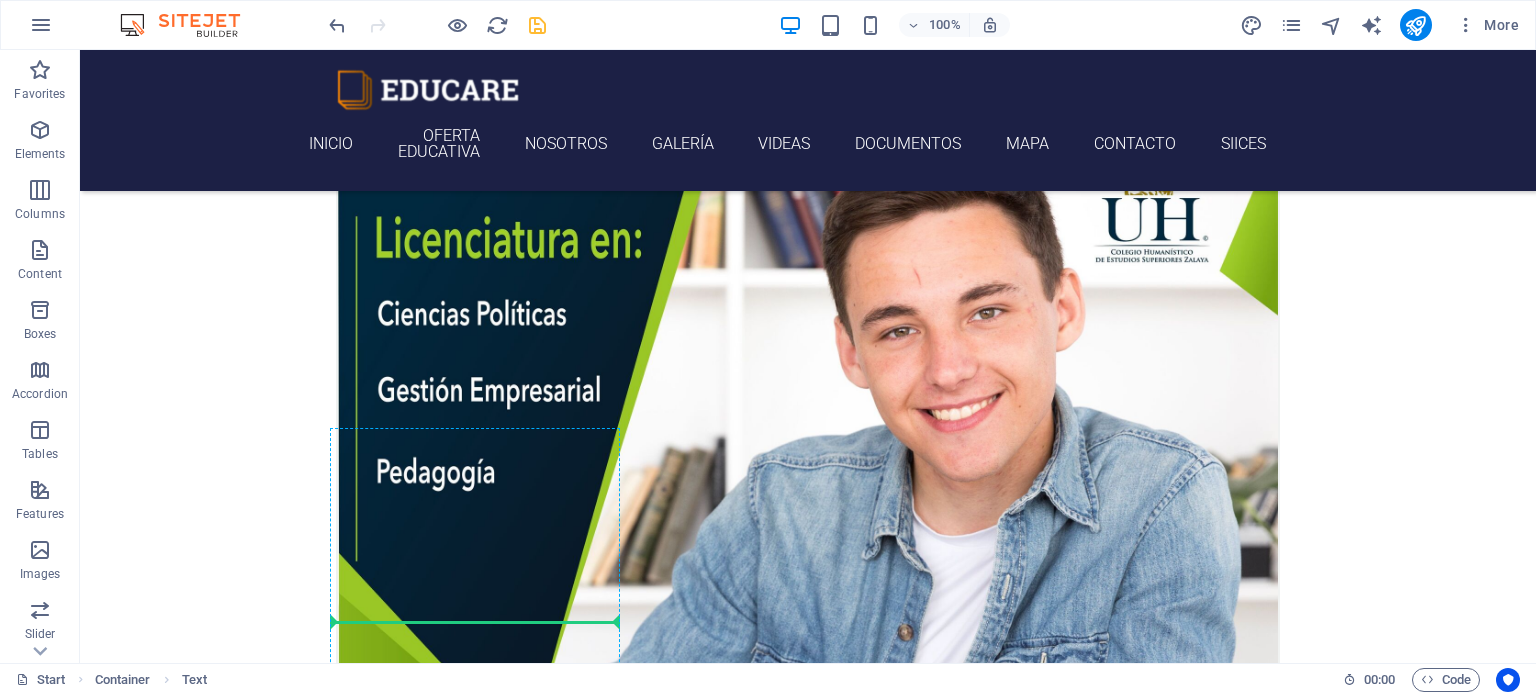 scroll, scrollTop: 956, scrollLeft: 0, axis: vertical 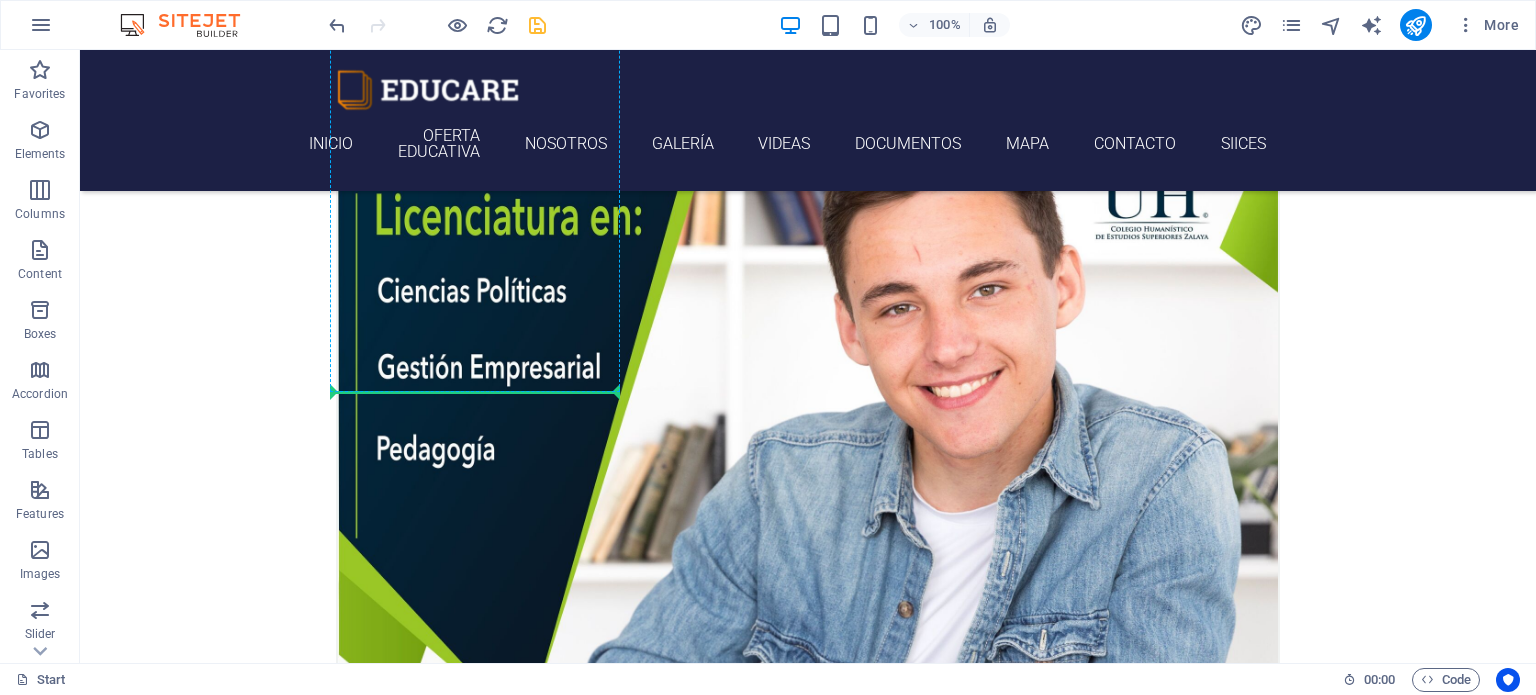 drag, startPoint x: 433, startPoint y: 285, endPoint x: 460, endPoint y: 373, distance: 92.0489 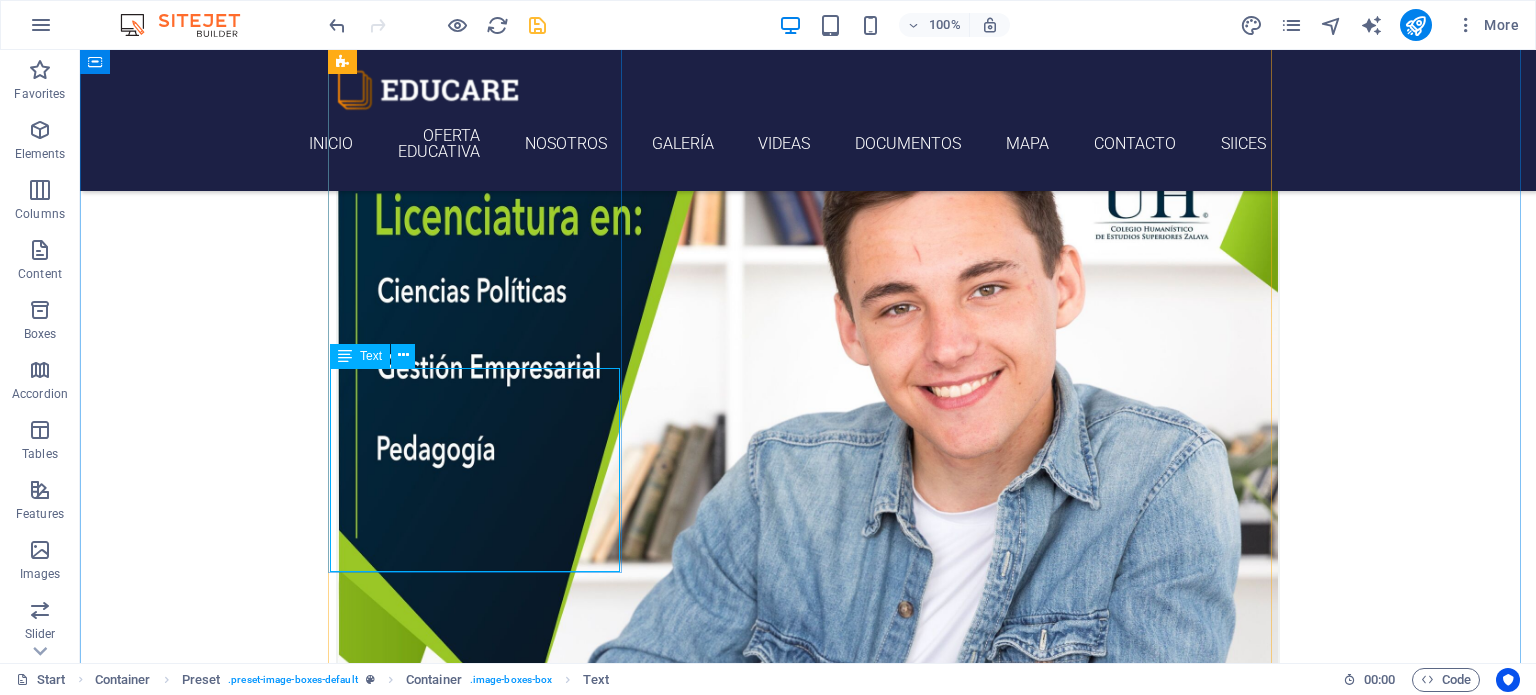 click on "Transforma tu futuro con nuestras licenciaturas. Ofrecemos programas innovadores que combinan habilidades prácticas y teóricas, preparando a los jóvenes para el mundo laboral." at bounding box center (808, 1102) 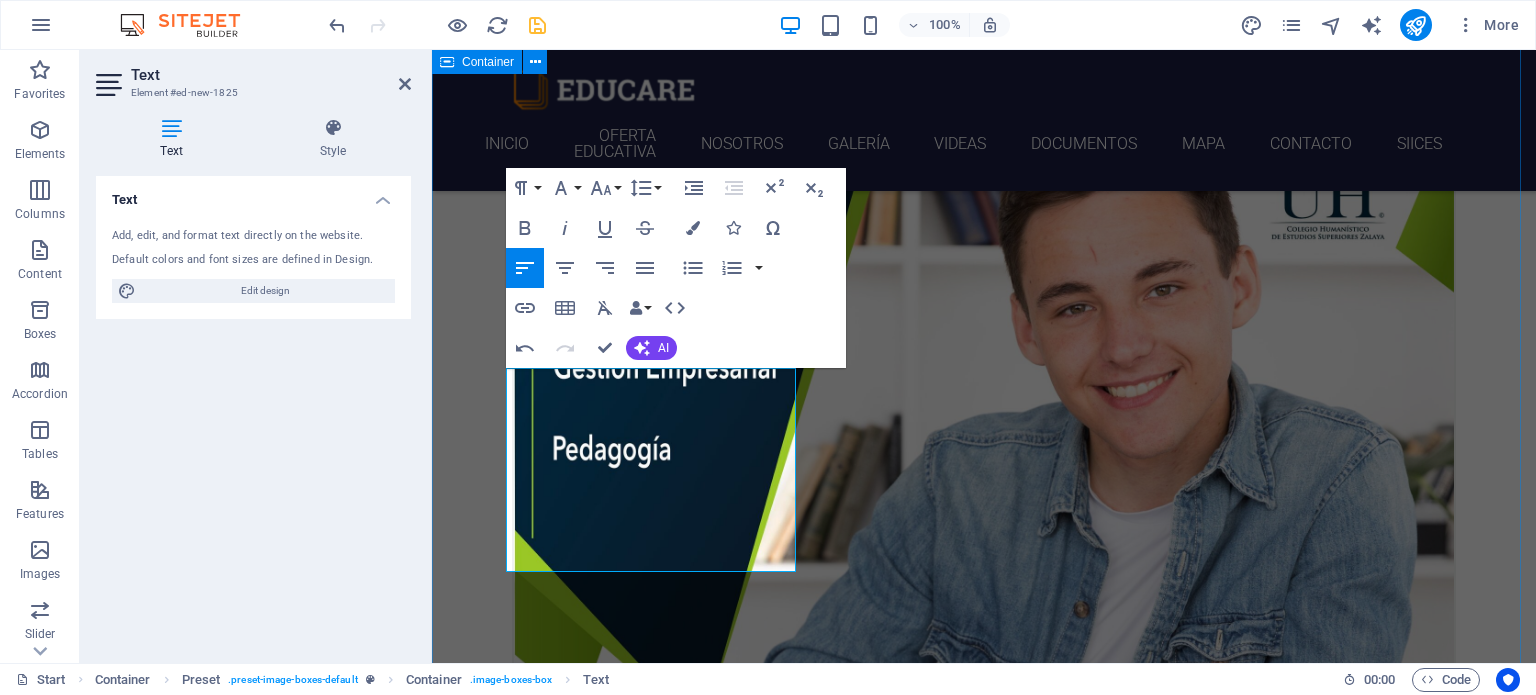 click on "Choose Your Course Language Courses ¡Inscríbete hoy y construye tu camino al éxito! Transforma tu futuro con nuestras licenciaturas. Ofrecemos programas innovadores que combinan habilidades prácticas y teóricas, preparando a los jóvenes para el mundo laboral. Lorem ipsum dolor sit amet, consectetur adipisicing elit. Veritatis, dolorem! Swedish  12. September 2019  08:00 am - 04:00 pm German  12. September 2019  08:00 am - 04:00 pm Lorem ipsum dolor sit amet, consectetur adipisicing elit. Veritatis, dolorem! Italian  12. September 2019  08:00 am - 04:00 pm Lorem ipsum dolor sit amet, consectetur adipisicing elit. Veritatis, dolorem! French  12. September 2019  08:00 am - 04:00 pm Lorem ipsum dolor sit amet, consectetur adipisicing elit. Veritatis, dolorem! Danish  12. September 2019  08:00 am - 04:00 pm Lorem ipsum dolor sit amet, consectetur adipisicing elit. Veritatis, dolorem!" at bounding box center (984, 2613) 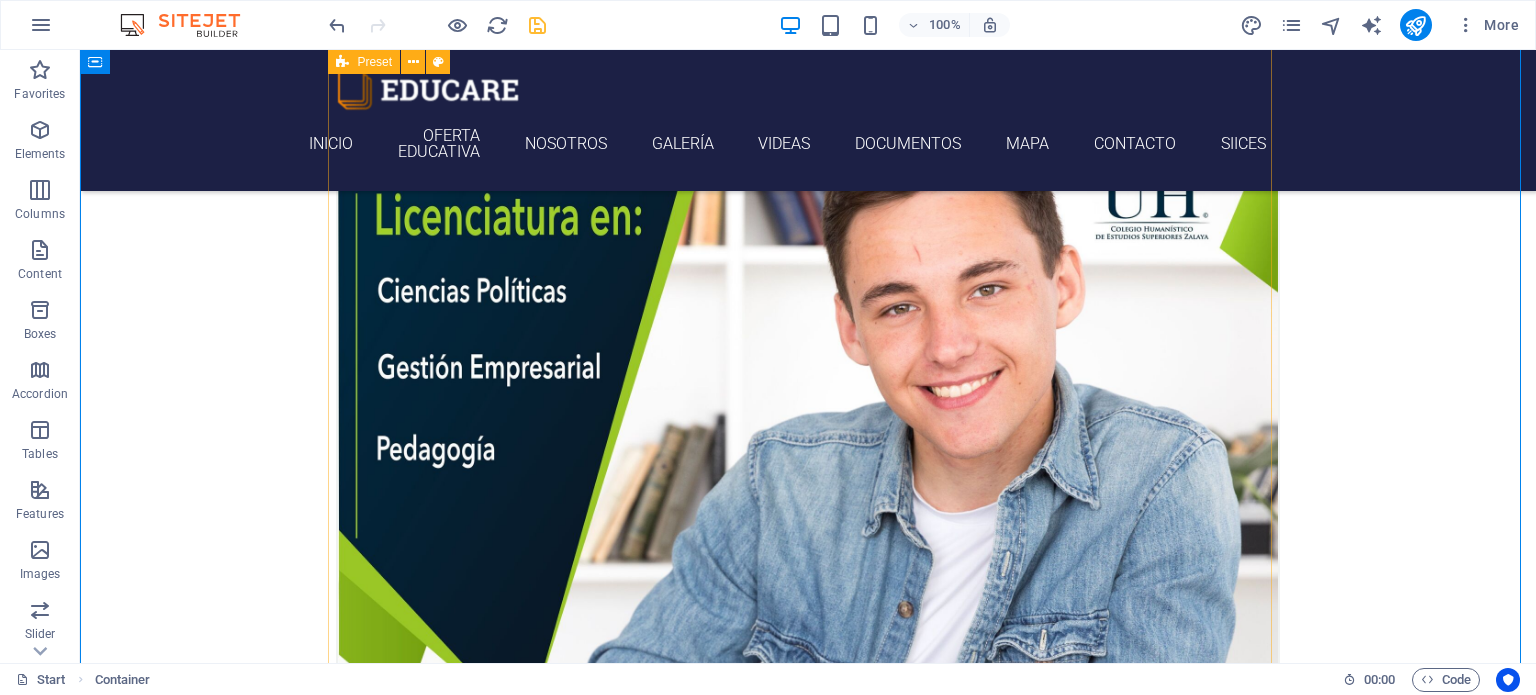 click on "¡Inscríbete hoy y construye tu camino al éxito! Transforma tu futuro con nuestras licenciaturas. Ofrecemos programas innovadores que combinan habilidades prácticas y teóricas, preparando a los jóvenes para el mundo laboral. Lorem ipsum dolor sit amet, consectetur adipisicing elit. Veritatis, dolorem! Swedish  12. September 2019  08:00 am - 04:00 pm German  12. September 2019  08:00 am - 04:00 pm Lorem ipsum dolor sit amet, consectetur adipisicing elit. Veritatis, dolorem! Italian  12. September 2019  08:00 am - 04:00 pm Lorem ipsum dolor sit amet, consectetur adipisicing elit. Veritatis, dolorem! French  12. September 2019  08:00 am - 04:00 pm Lorem ipsum dolor sit amet, consectetur adipisicing elit. Veritatis, dolorem! Danish  12. September 2019  08:00 am - 04:00 pm Lorem ipsum dolor sit amet, consectetur adipisicing elit. Veritatis, dolorem!" at bounding box center [808, 2670] 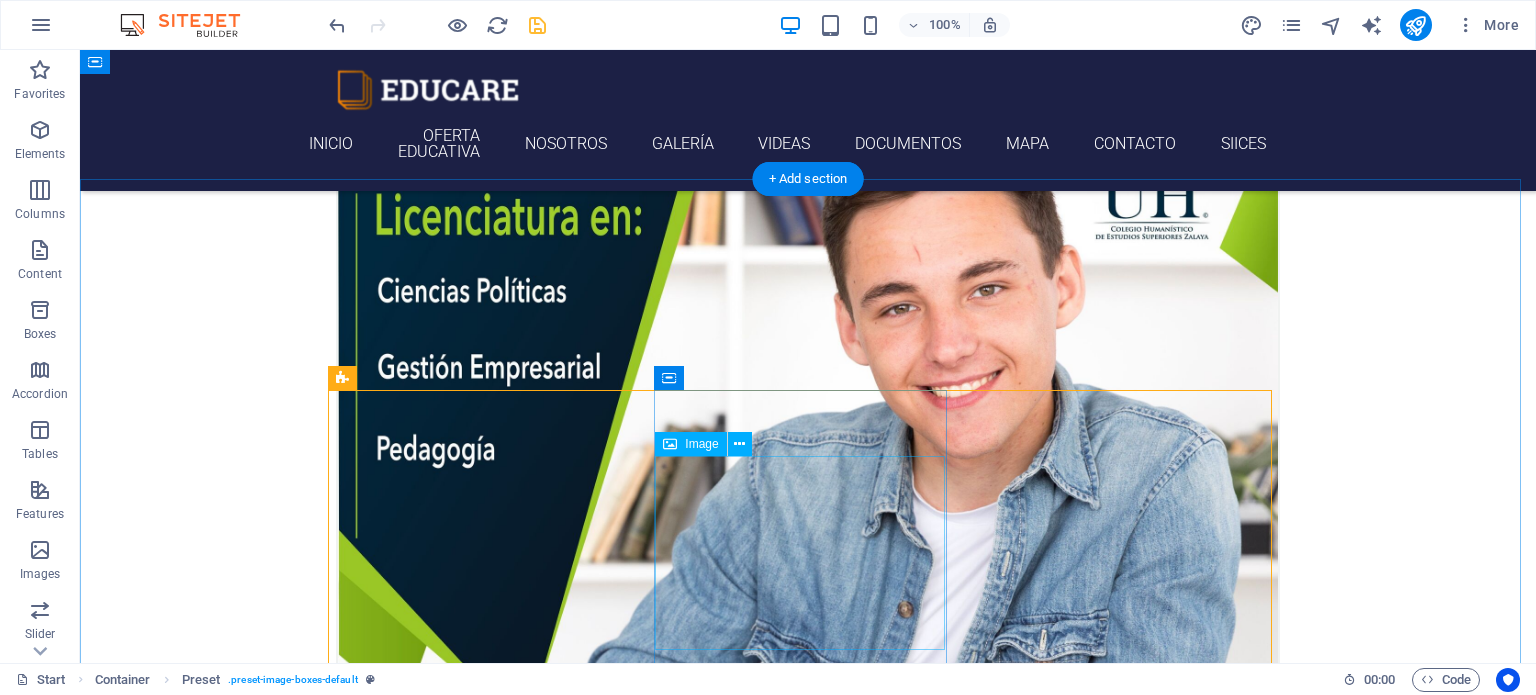 scroll, scrollTop: 484, scrollLeft: 0, axis: vertical 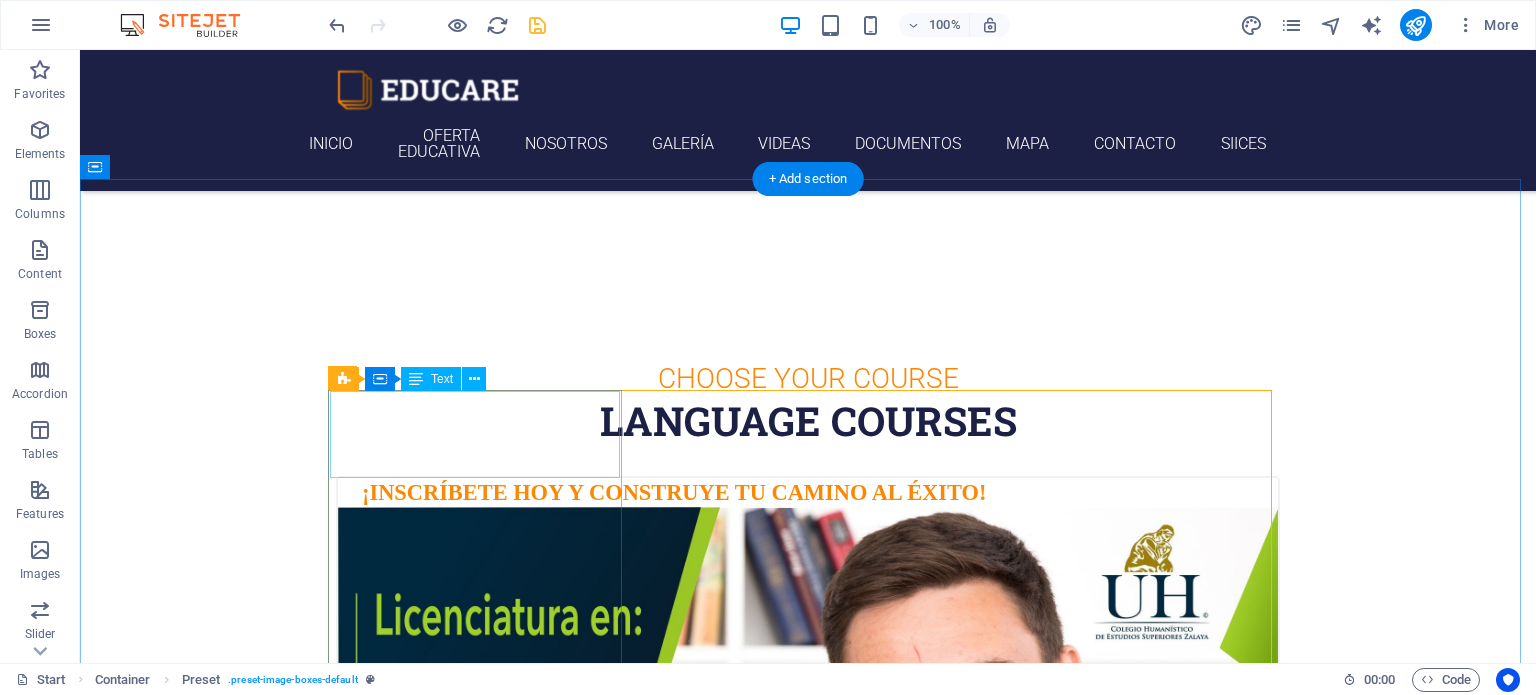 click on "¡Inscríbete hoy y construye tu camino al éxito!" at bounding box center (808, 492) 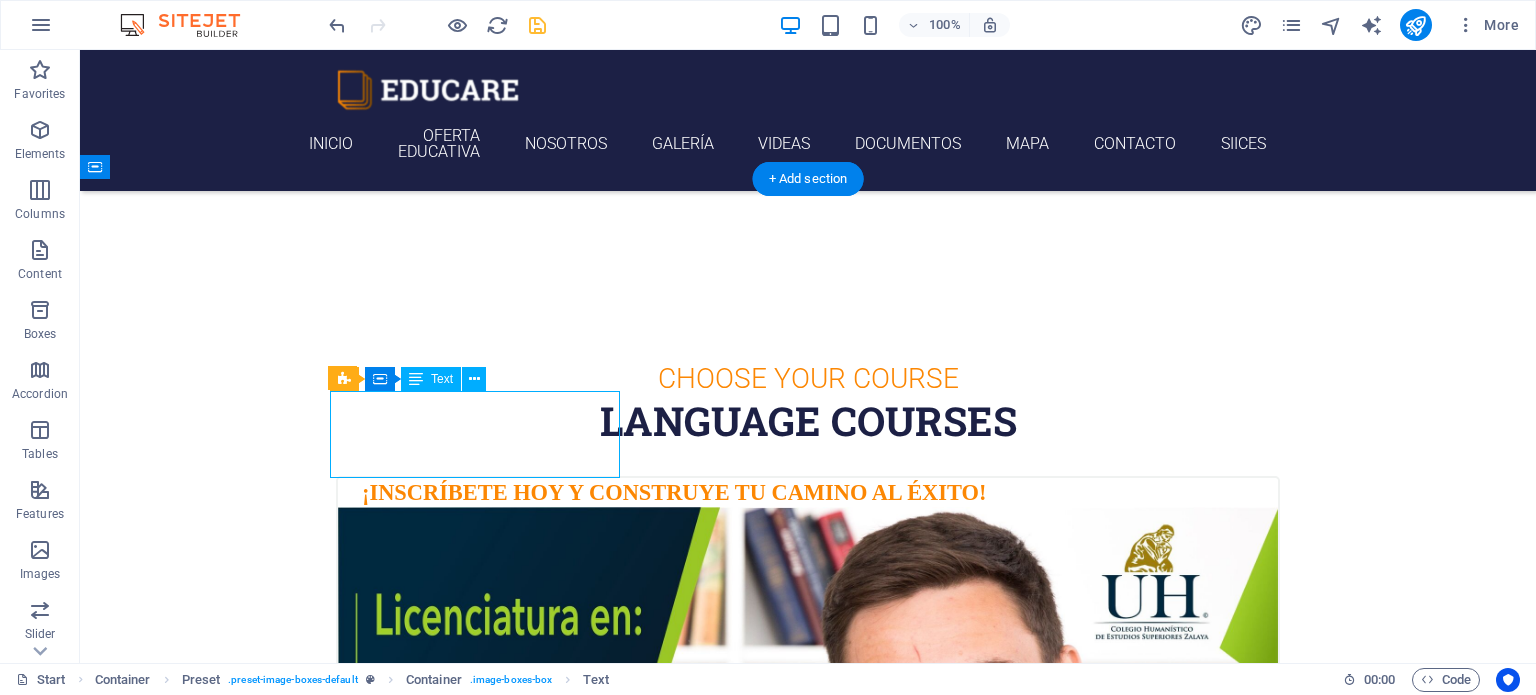 click on "¡Inscríbete hoy y construye tu camino al éxito!" at bounding box center [808, 492] 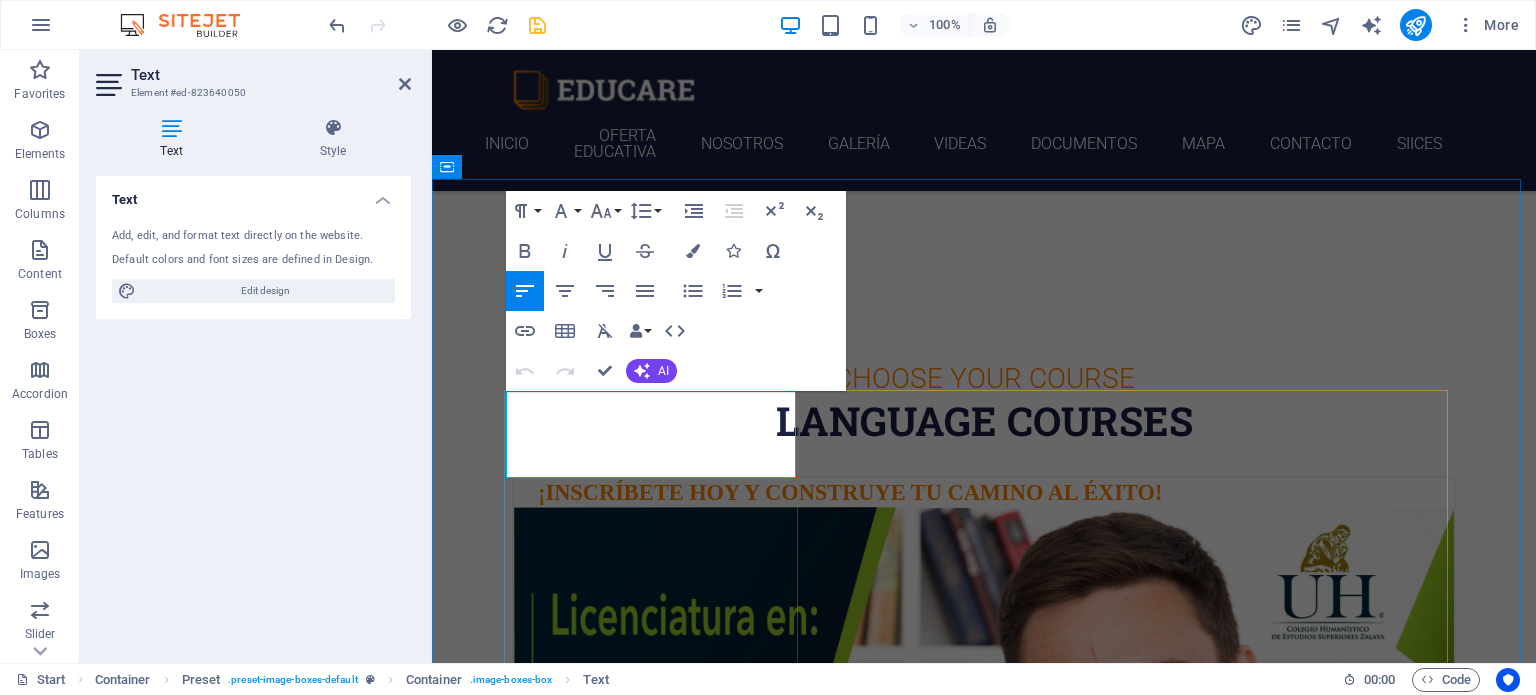 click on "¡Inscríbete hoy y construye tu camino al éxito!" at bounding box center [850, 492] 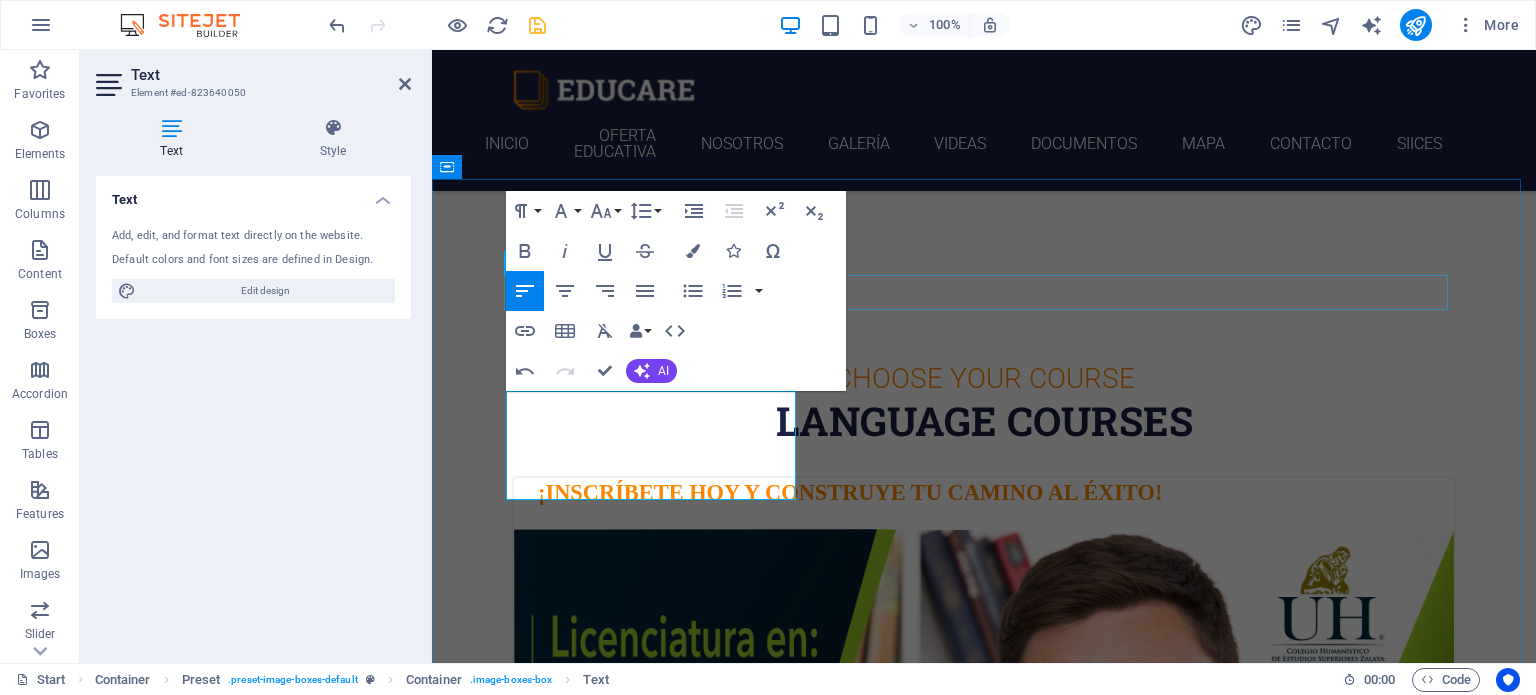 click on "Choose Your Course" at bounding box center [984, 378] 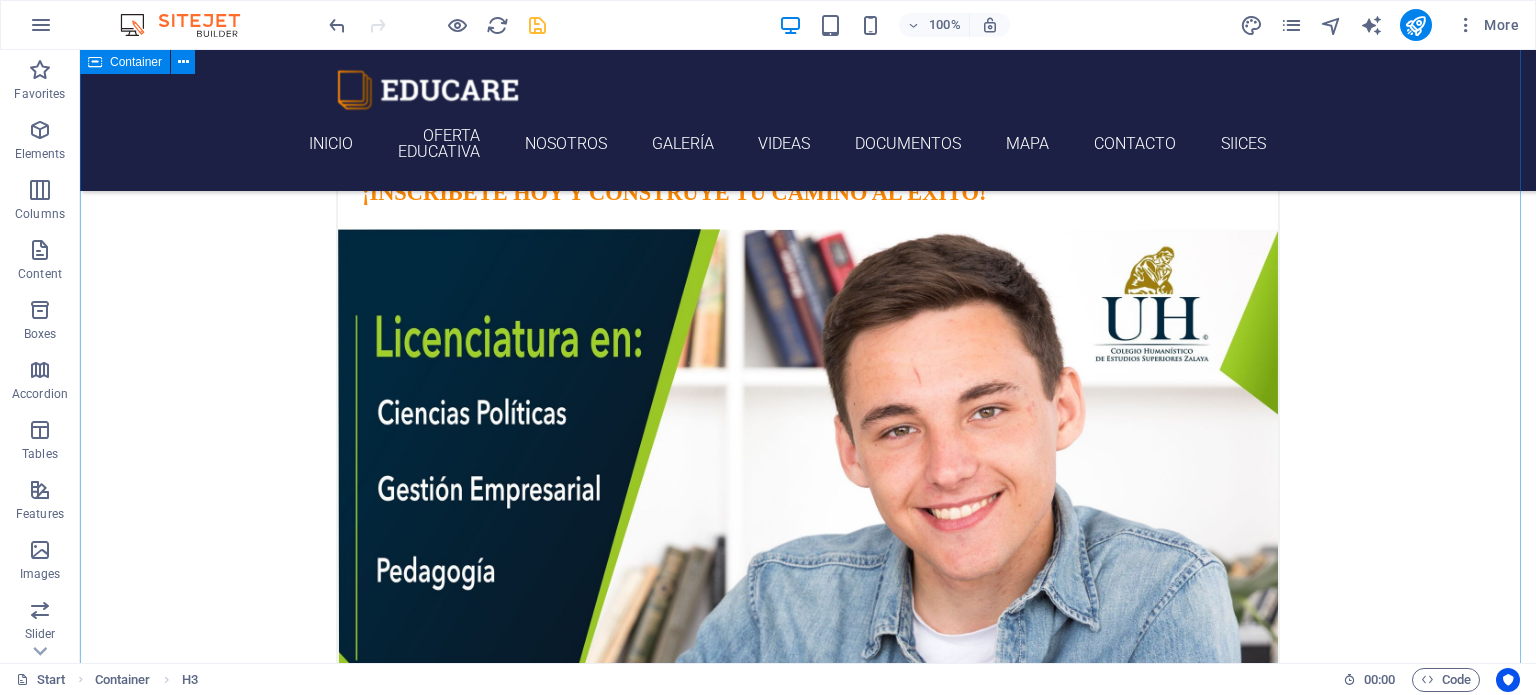 scroll, scrollTop: 584, scrollLeft: 0, axis: vertical 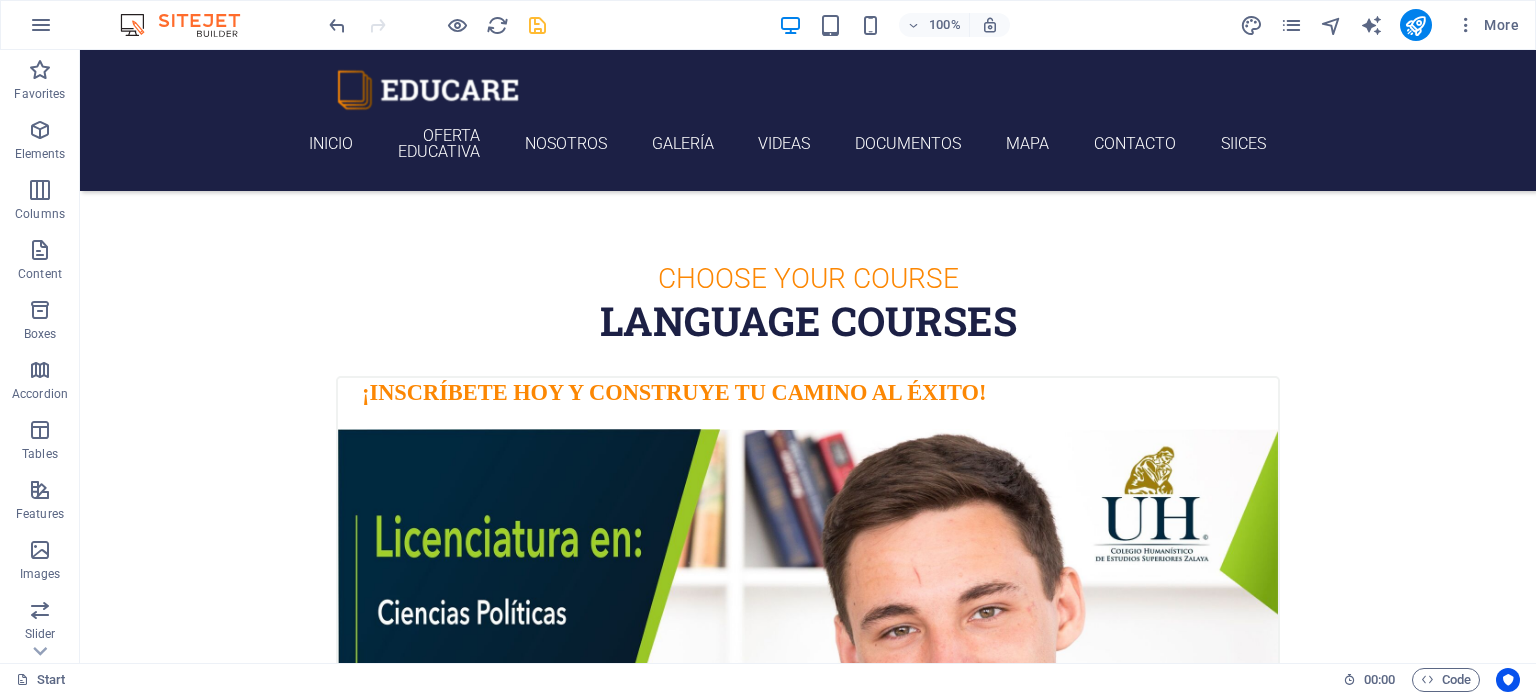 click at bounding box center (537, 25) 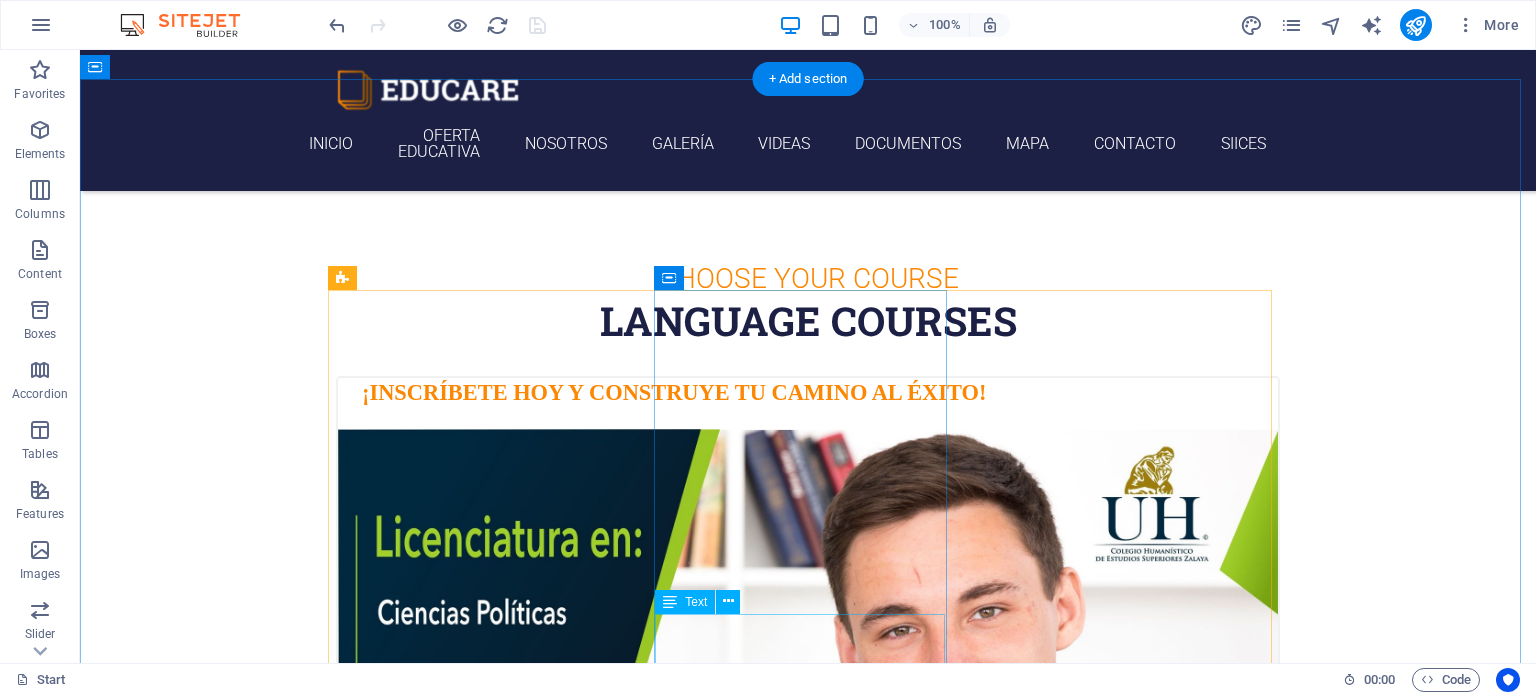 click on "12. September 2019  08:00 am - 04:00 pm" at bounding box center [808, 2246] 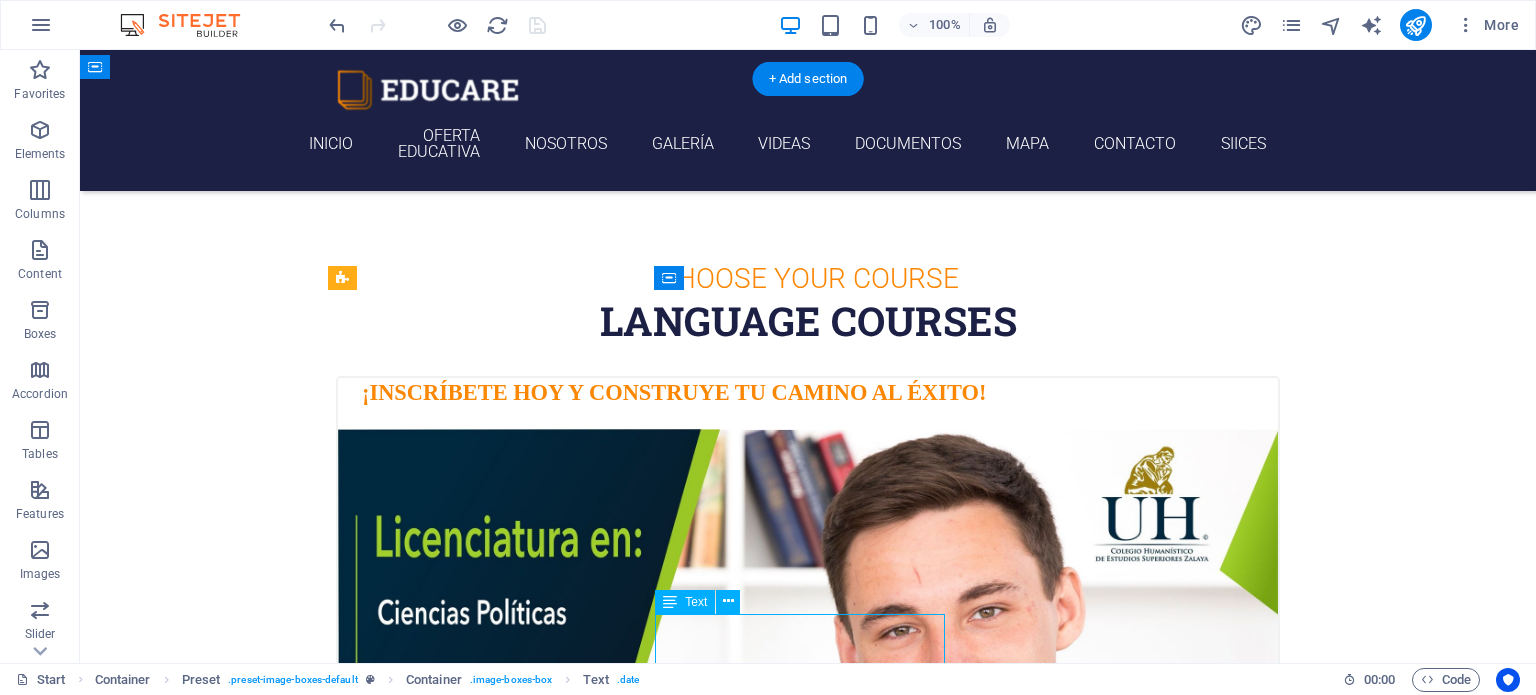 click on "12. September 2019  08:00 am - 04:00 pm" at bounding box center [808, 2246] 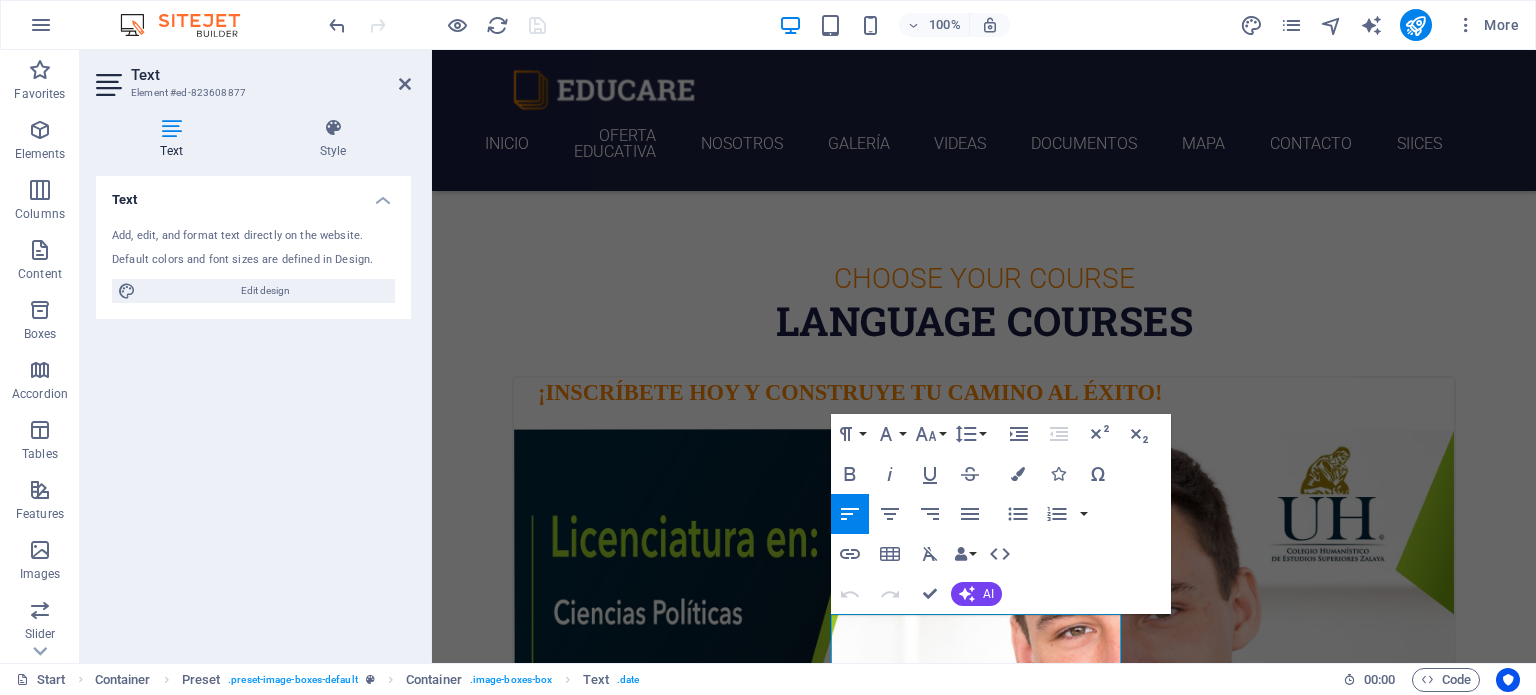 click on "Undo Redo Confirm (Ctrl+⏎) AI Improve Make shorter Make longer Fix spelling & grammar Translate to Spanish Generate text" at bounding box center [917, 594] 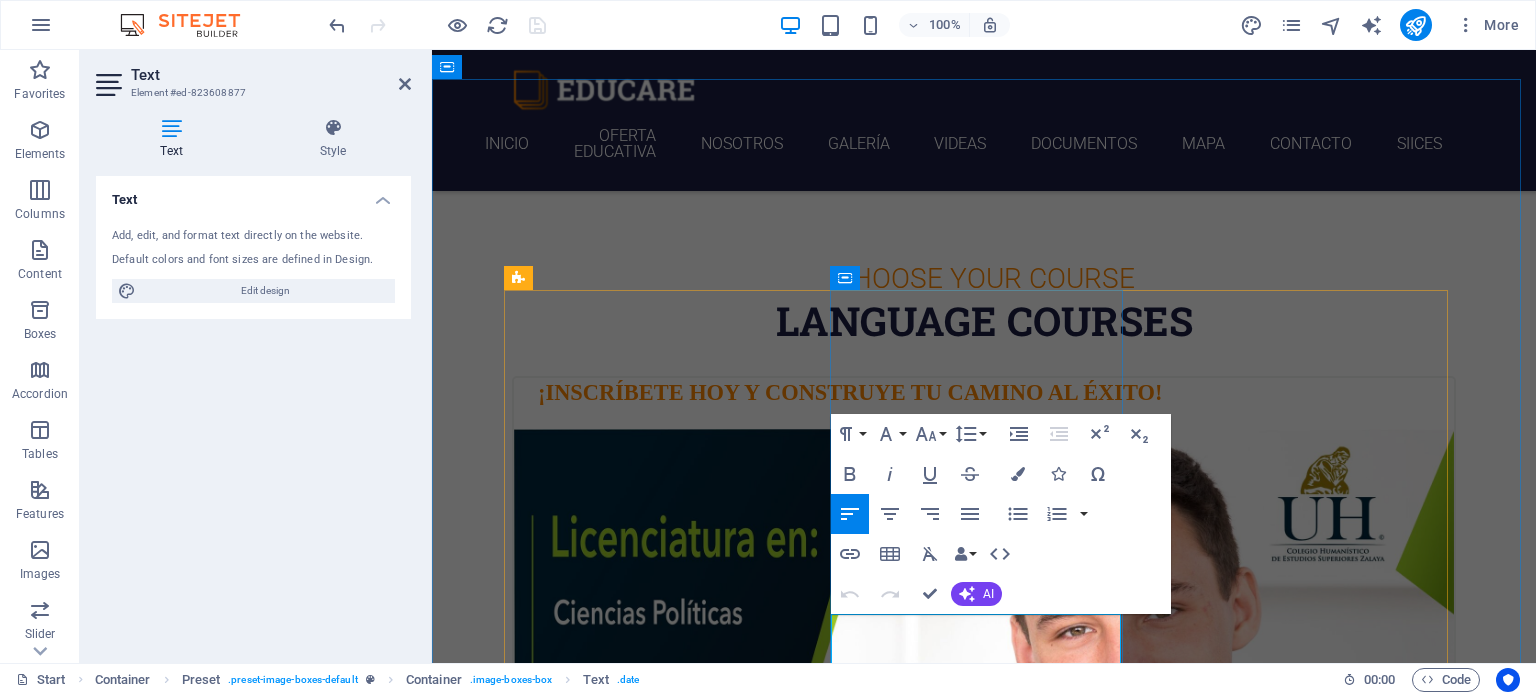 click on "12. September 2019" at bounding box center (984, 2224) 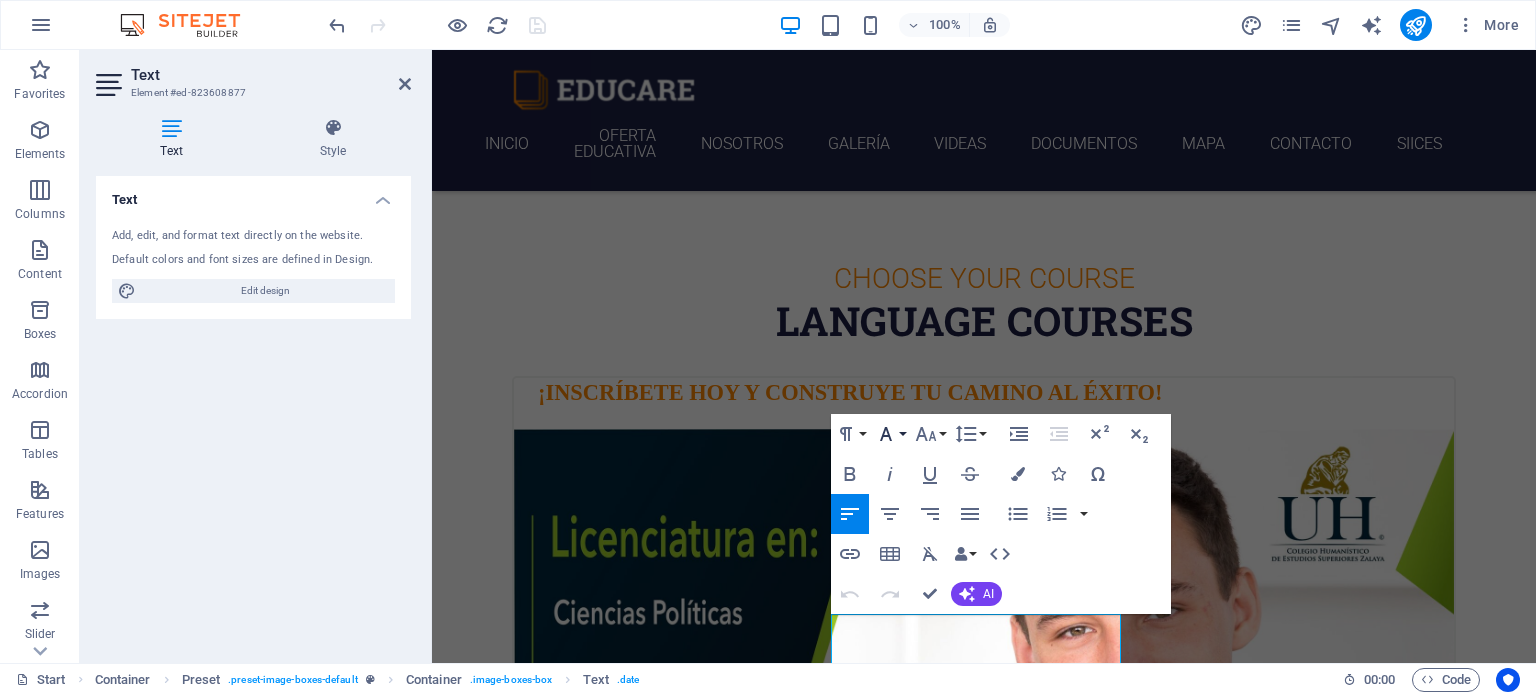 click on "Font Family" at bounding box center [890, 434] 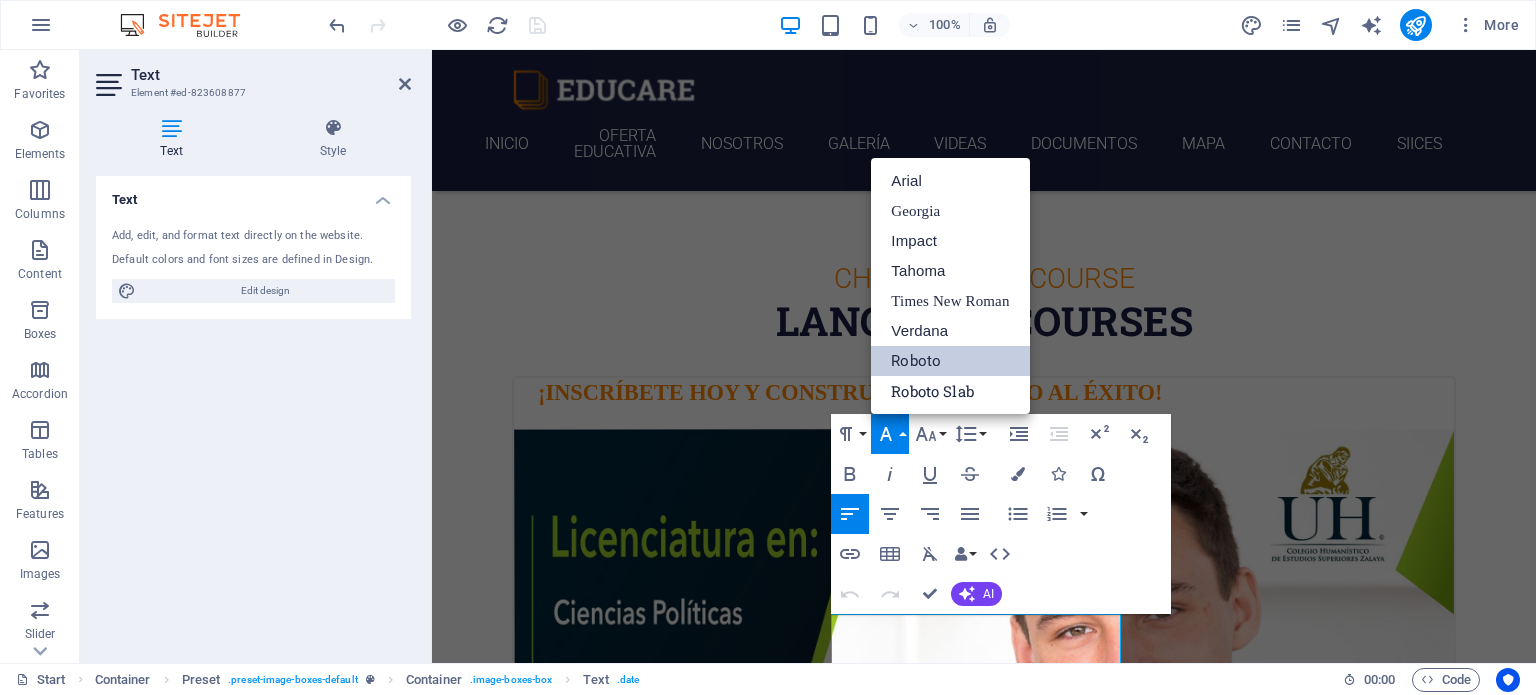 scroll, scrollTop: 0, scrollLeft: 0, axis: both 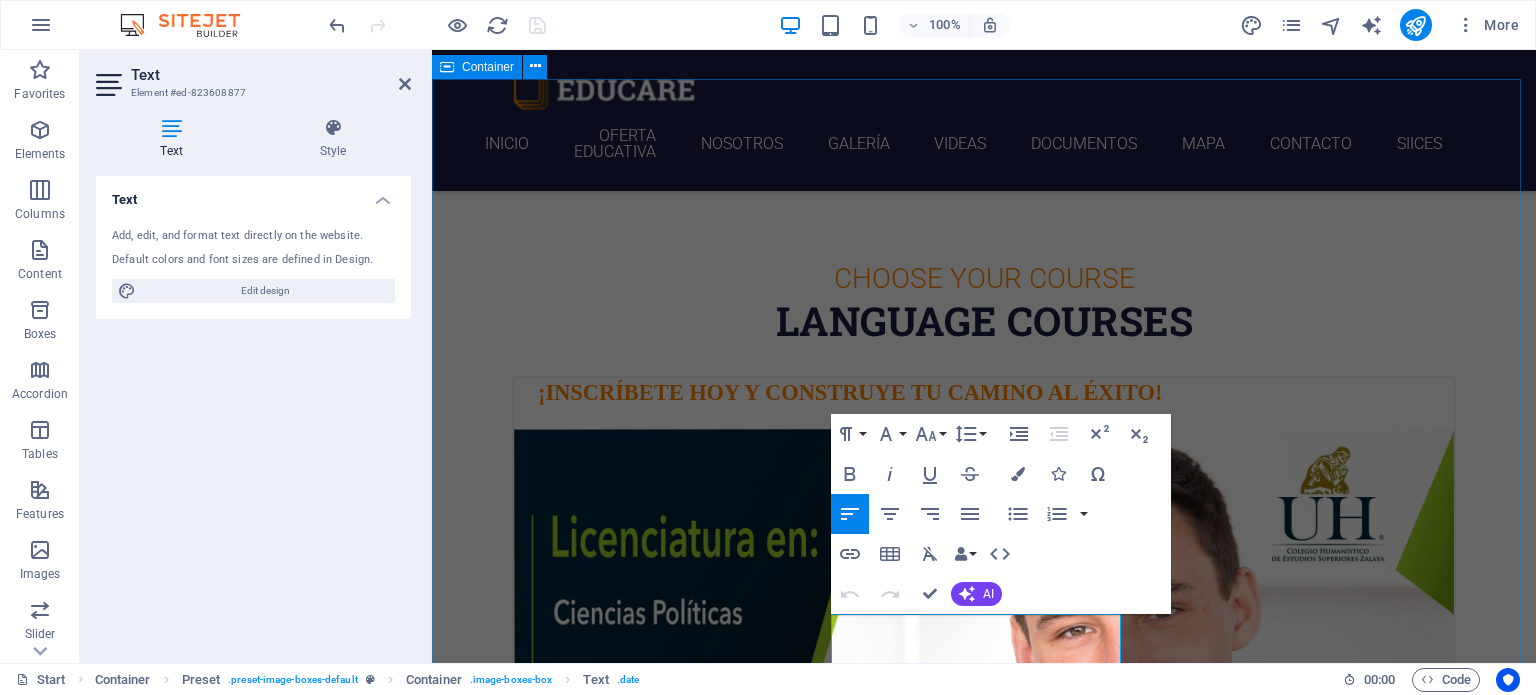 click on "Choose Your Course Language Courses ¡Inscríbete hoy y construye tu camino al éxito! Transforma tu futuro con nuestras licenciaturas. Ofrecemos programas innovadores que combinan habilidades prácticas y teóricas, preparando a los jóvenes para el mundo laboral. Lorem ipsum dolor sit amet, consectetur adipisicing elit. Veritatis, dolorem! Swedish  12. September 2019  08:00 am - 04:00 pm German  12. September 2019  08:00 am - 04:00 pm Lorem ipsum dolor sit amet, consectetur adipisicing elit. Veritatis, dolorem! Italian  12. September 2019  08:00 am - 04:00 pm Lorem ipsum dolor sit amet, consectetur adipisicing elit. Veritatis, dolorem! French  12. September 2019  08:00 am - 04:00 pm Lorem ipsum dolor sit amet, consectetur adipisicing elit. Veritatis, dolorem! Danish  12. September 2019  08:00 am - 04:00 pm Lorem ipsum dolor sit amet, consectetur adipisicing elit. Veritatis, dolorem!" at bounding box center [984, 2924] 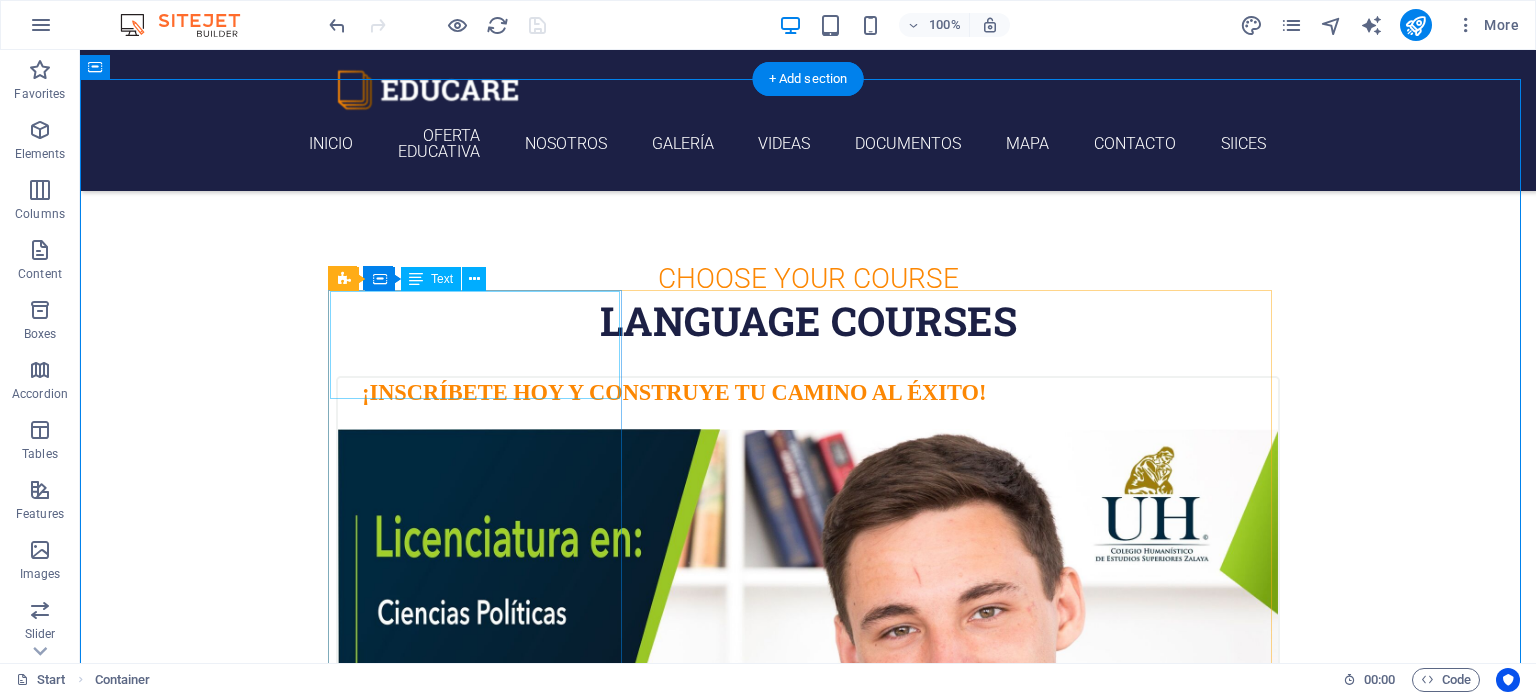 click on "¡Inscríbete hoy y construye tu camino al éxito!" at bounding box center (808, 403) 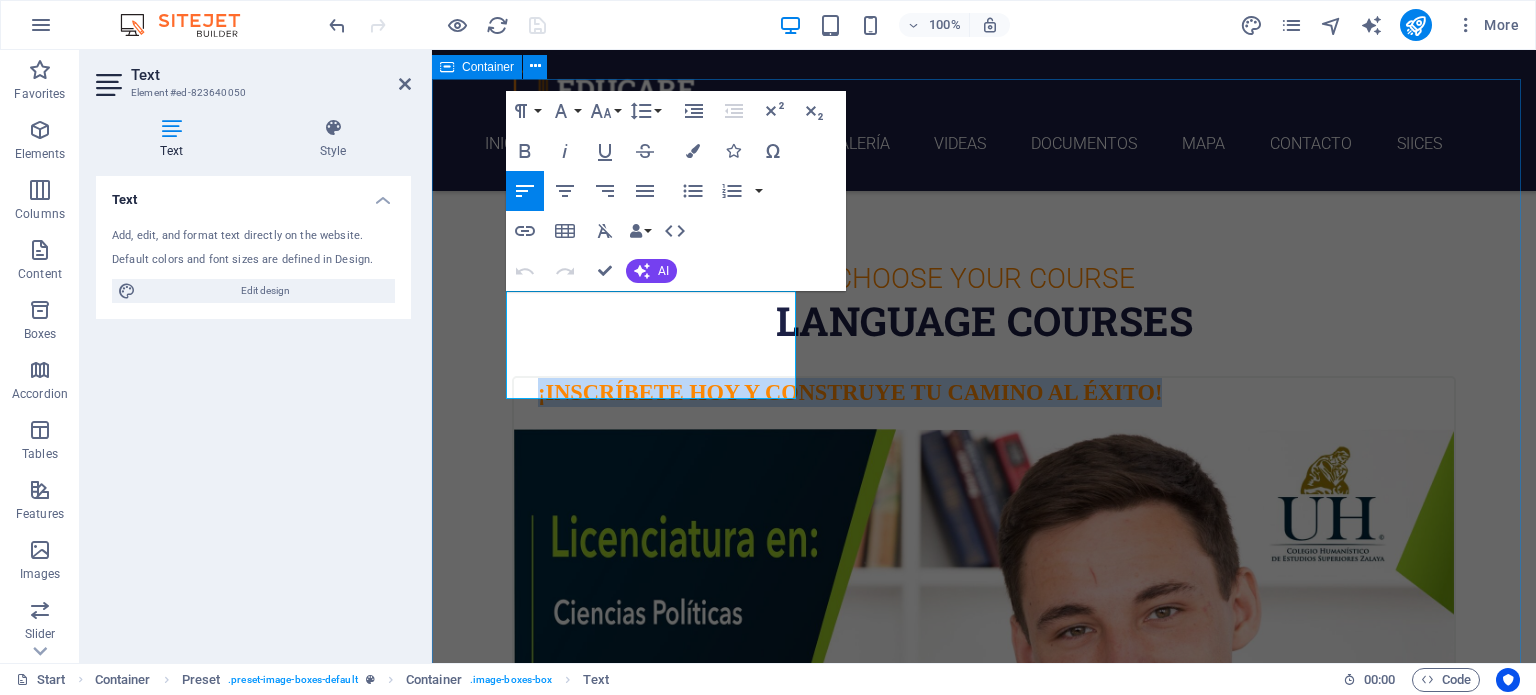 drag, startPoint x: 765, startPoint y: 367, endPoint x: 484, endPoint y: 303, distance: 288.1961 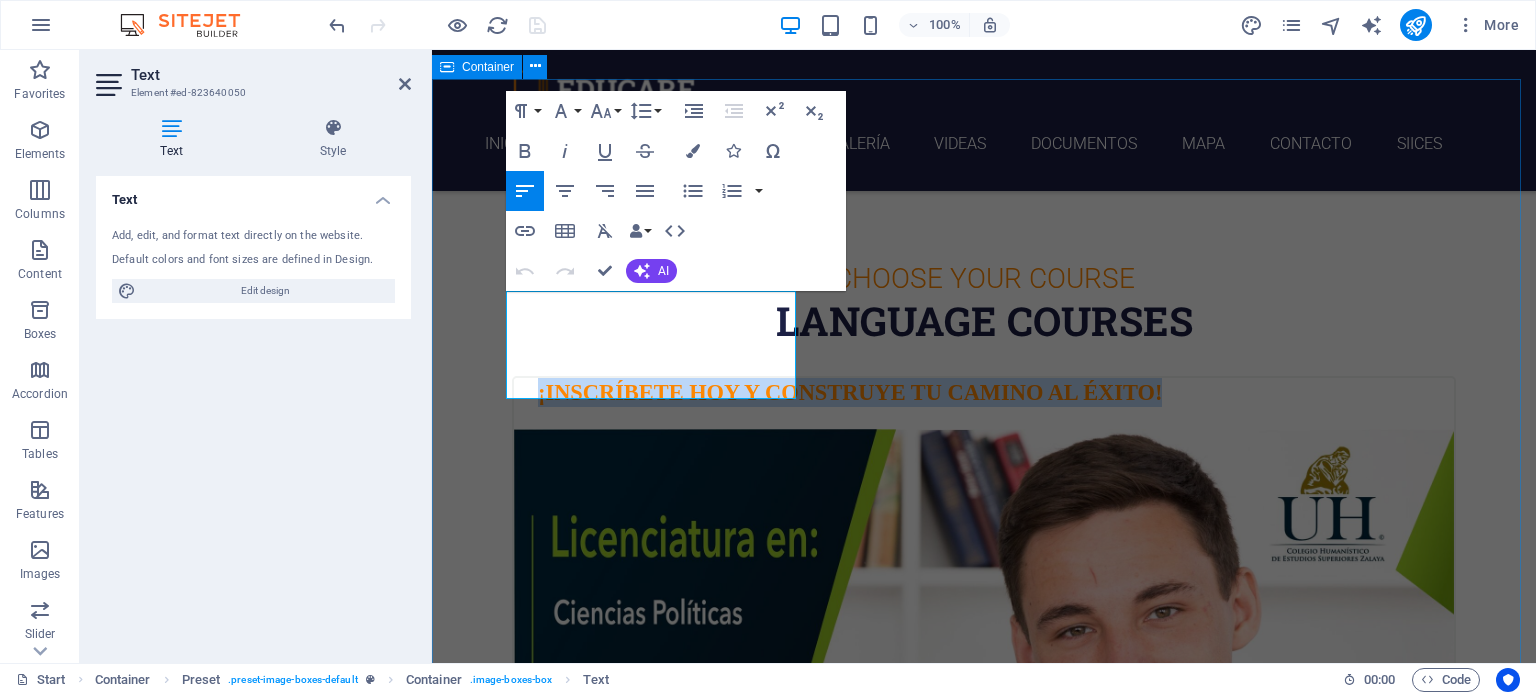 click on "Choose Your Course Language Courses ¡Inscríbete hoy y construye tu camino al éxito! Transforma tu futuro con nuestras licenciaturas. Ofrecemos programas innovadores que combinan habilidades prácticas y teóricas, preparando a los jóvenes para el mundo laboral. Lorem ipsum dolor sit amet, consectetur adipisicing elit. Veritatis, dolorem! Swedish  12. September 2019  08:00 am - 04:00 pm German  12. September 2019  08:00 am - 04:00 pm Lorem ipsum dolor sit amet, consectetur adipisicing elit. Veritatis, dolorem! Italian  12. September 2019  08:00 am - 04:00 pm Lorem ipsum dolor sit amet, consectetur adipisicing elit. Veritatis, dolorem! French  12. September 2019  08:00 am - 04:00 pm Lorem ipsum dolor sit amet, consectetur adipisicing elit. Veritatis, dolorem! Danish  12. September 2019  08:00 am - 04:00 pm Lorem ipsum dolor sit amet, consectetur adipisicing elit. Veritatis, dolorem!" at bounding box center (984, 2924) 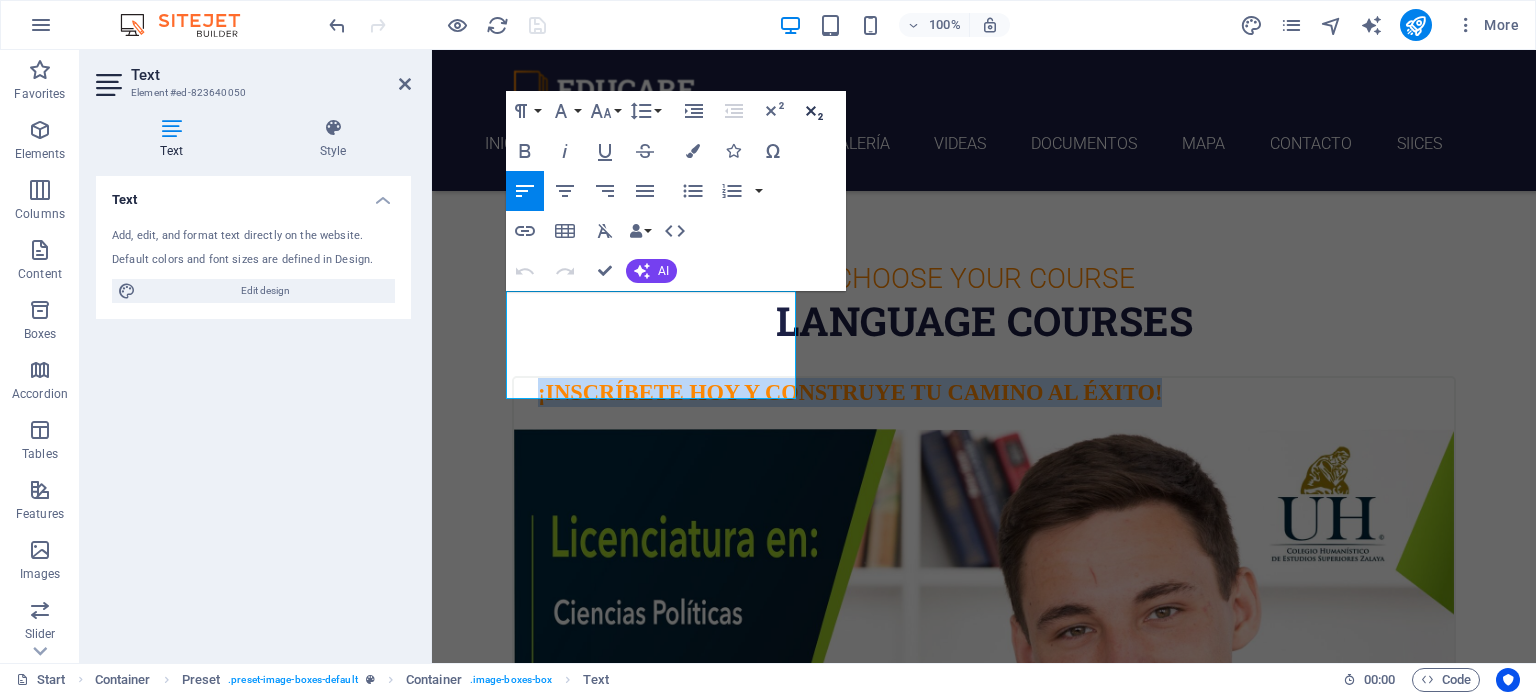 click 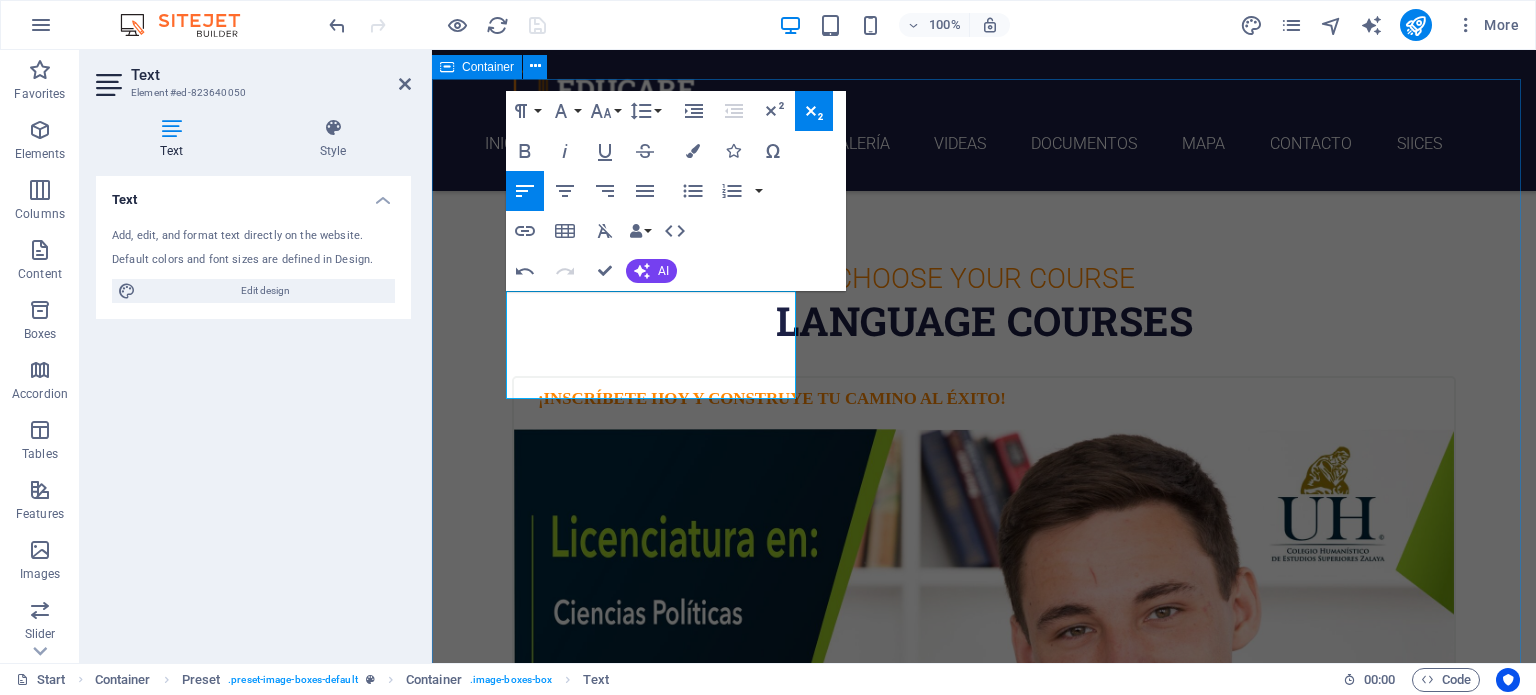 click on "Choose Your Course Language Courses ¡Inscríbete hoy y construye tu camino al éxito! Transforma tu futuro con nuestras licenciaturas. Ofrecemos programas innovadores que combinan habilidades prácticas y teóricas, preparando a los jóvenes para el mundo laboral. Lorem ipsum dolor sit amet, consectetur adipisicing elit. Veritatis, dolorem! Swedish  12. September 2019  08:00 am - 04:00 pm German  12. September 2019  08:00 am - 04:00 pm Lorem ipsum dolor sit amet, consectetur adipisicing elit. Veritatis, dolorem! Italian  12. September 2019  08:00 am - 04:00 pm Lorem ipsum dolor sit amet, consectetur adipisicing elit. Veritatis, dolorem! French  12. September 2019  08:00 am - 04:00 pm Lorem ipsum dolor sit amet, consectetur adipisicing elit. Veritatis, dolorem! Danish  12. September 2019  08:00 am - 04:00 pm Lorem ipsum dolor sit amet, consectetur adipisicing elit. Veritatis, dolorem!" at bounding box center [984, 2924] 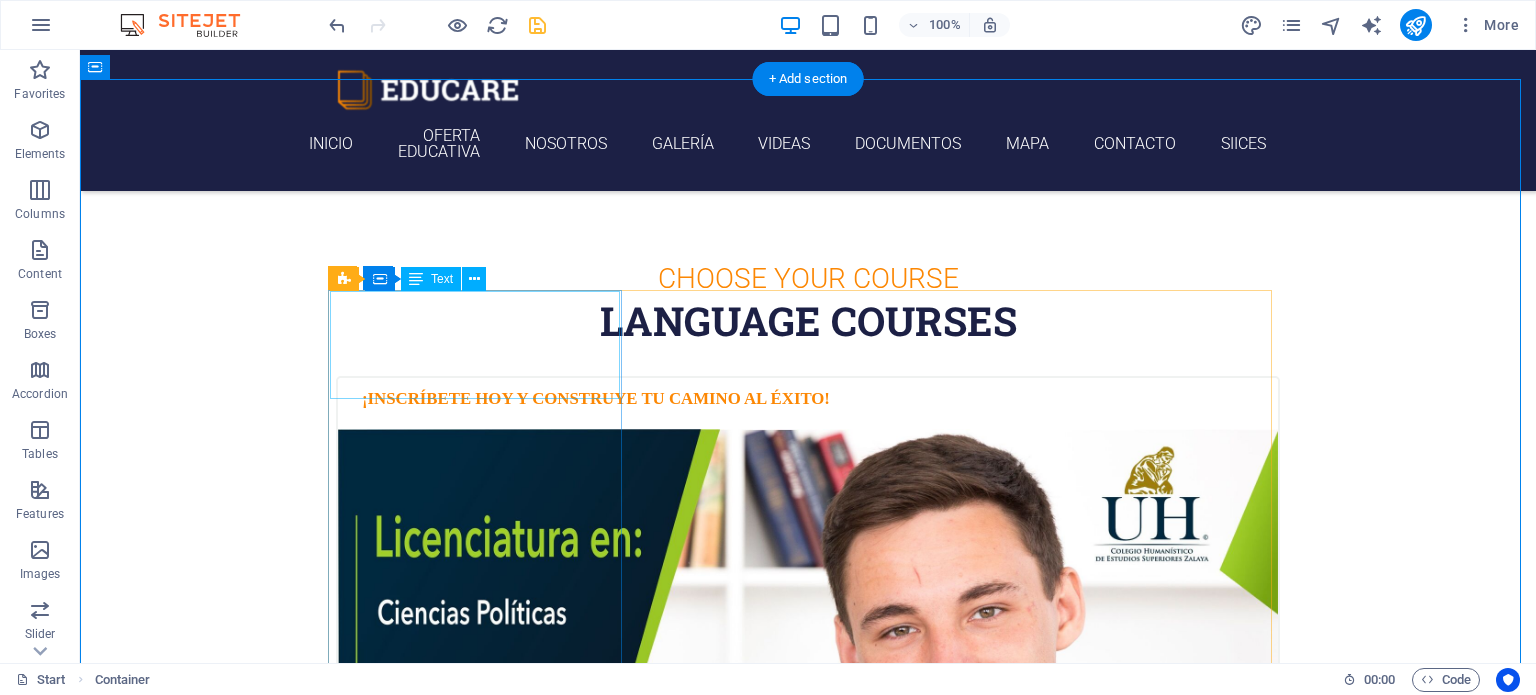 click on "¡Inscríbete hoy y construye tu camino al éxito!" at bounding box center (808, 403) 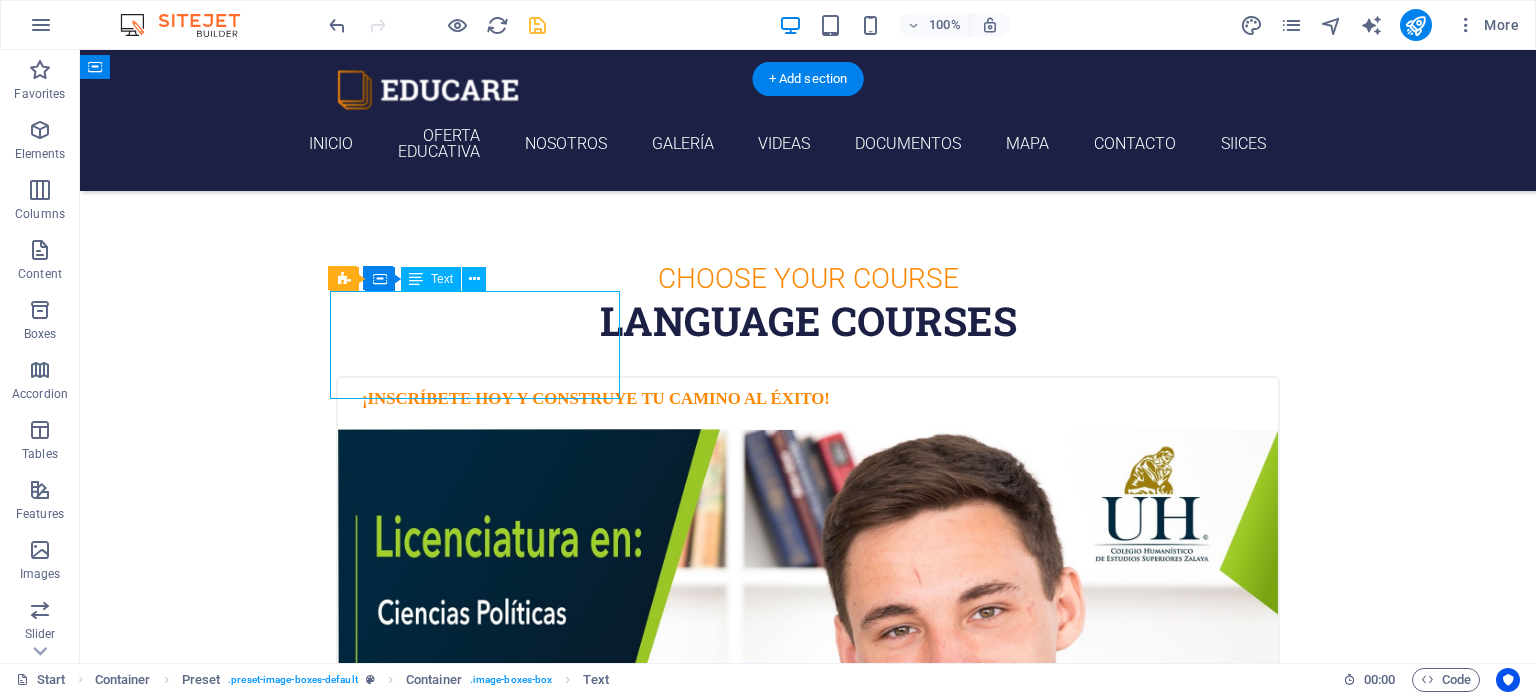 click on "¡Inscríbete hoy y construye tu camino al éxito!" at bounding box center [808, 403] 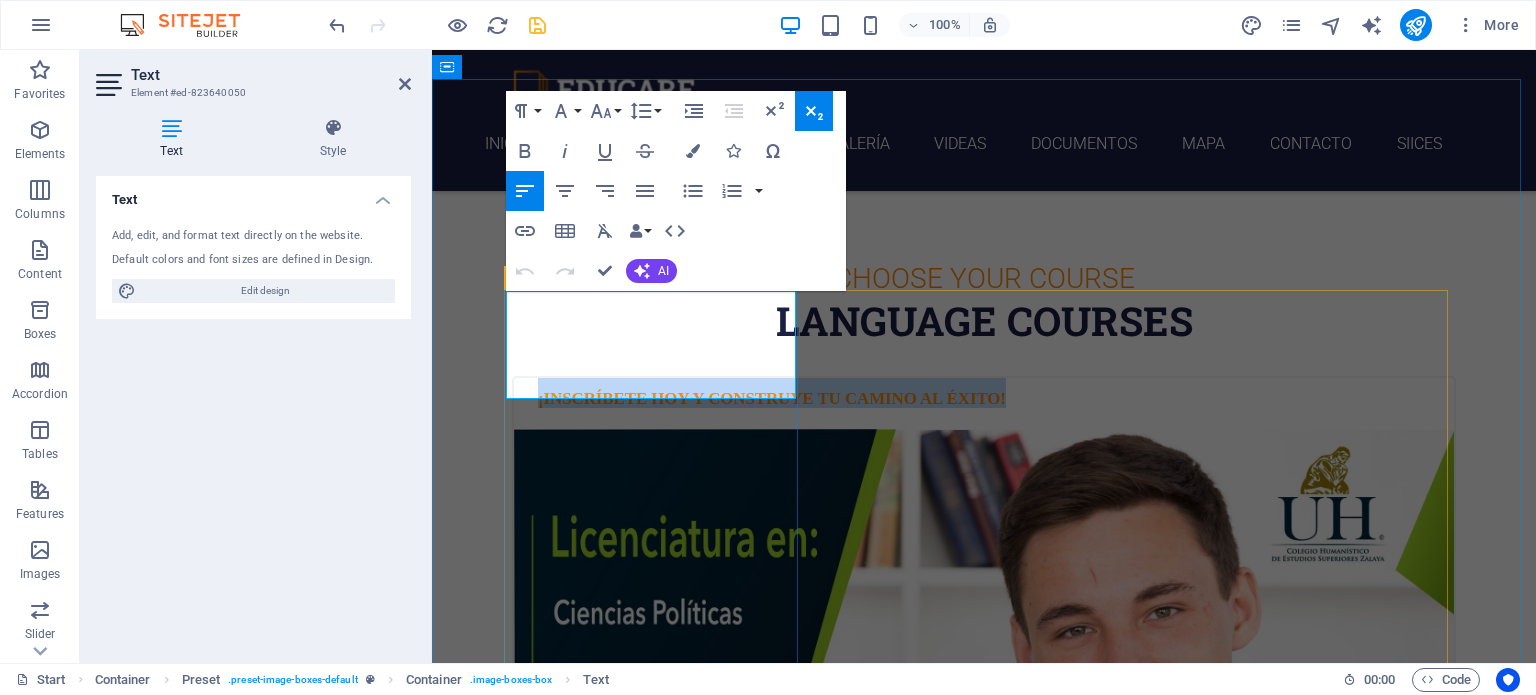 drag, startPoint x: 636, startPoint y: 371, endPoint x: 552, endPoint y: 294, distance: 113.951744 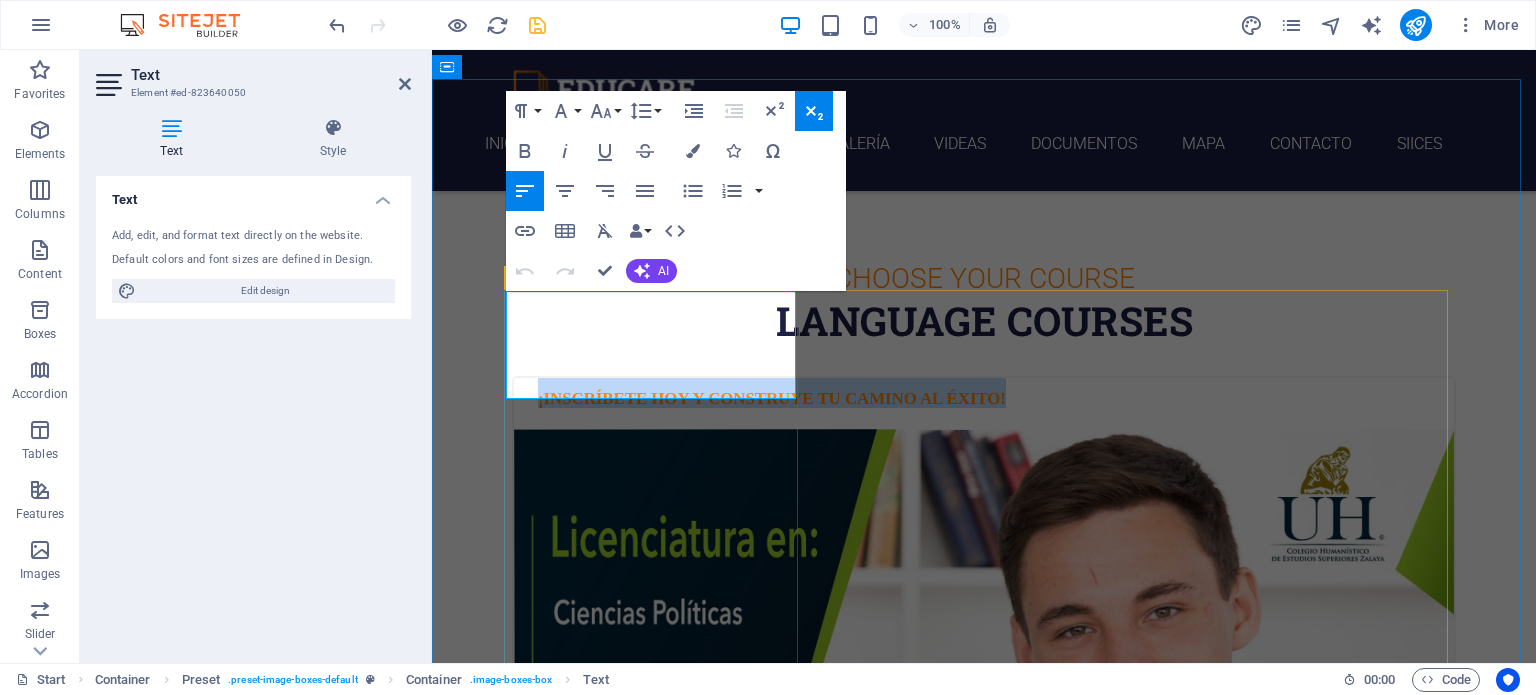 click on "¡Inscríbete hoy y construye tu camino al éxito!" at bounding box center (984, 403) 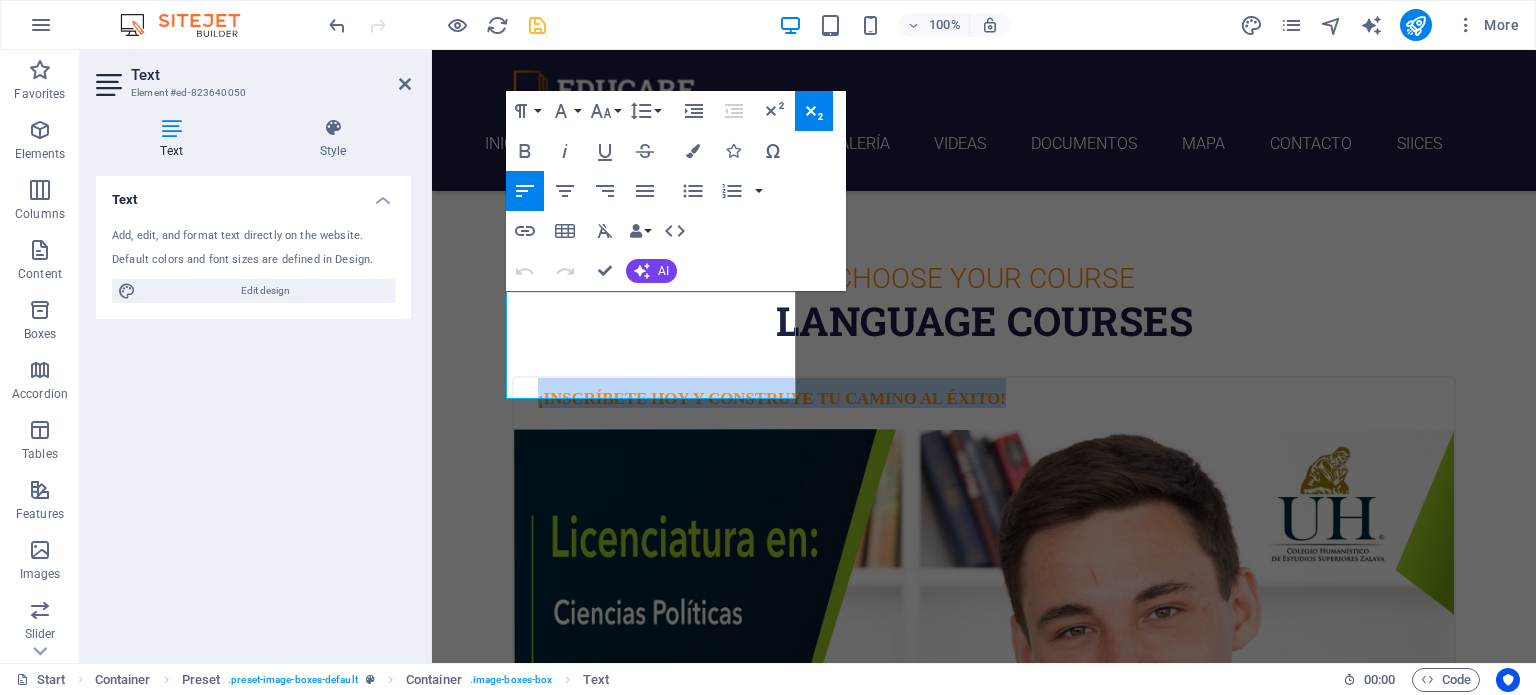 click on "Subscript" at bounding box center [814, 111] 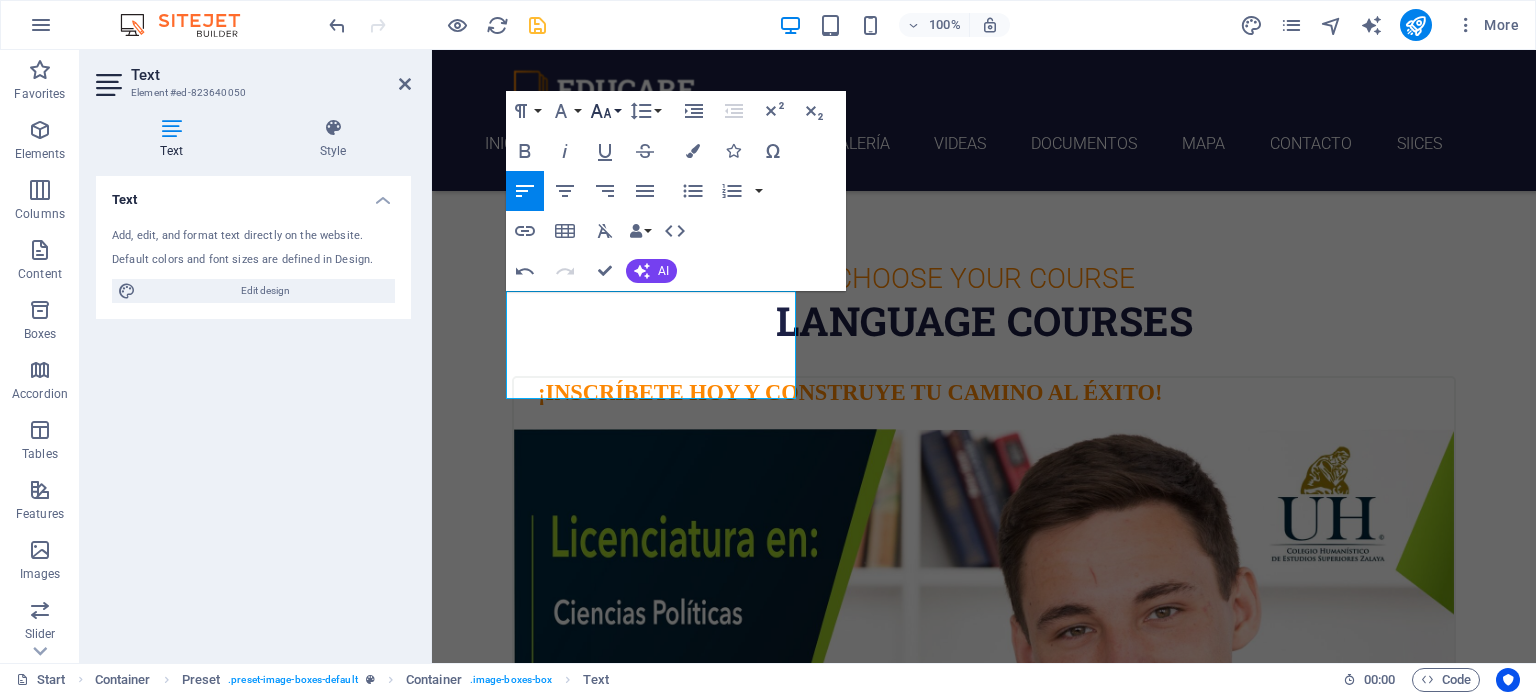 click on "Font Size" at bounding box center [605, 111] 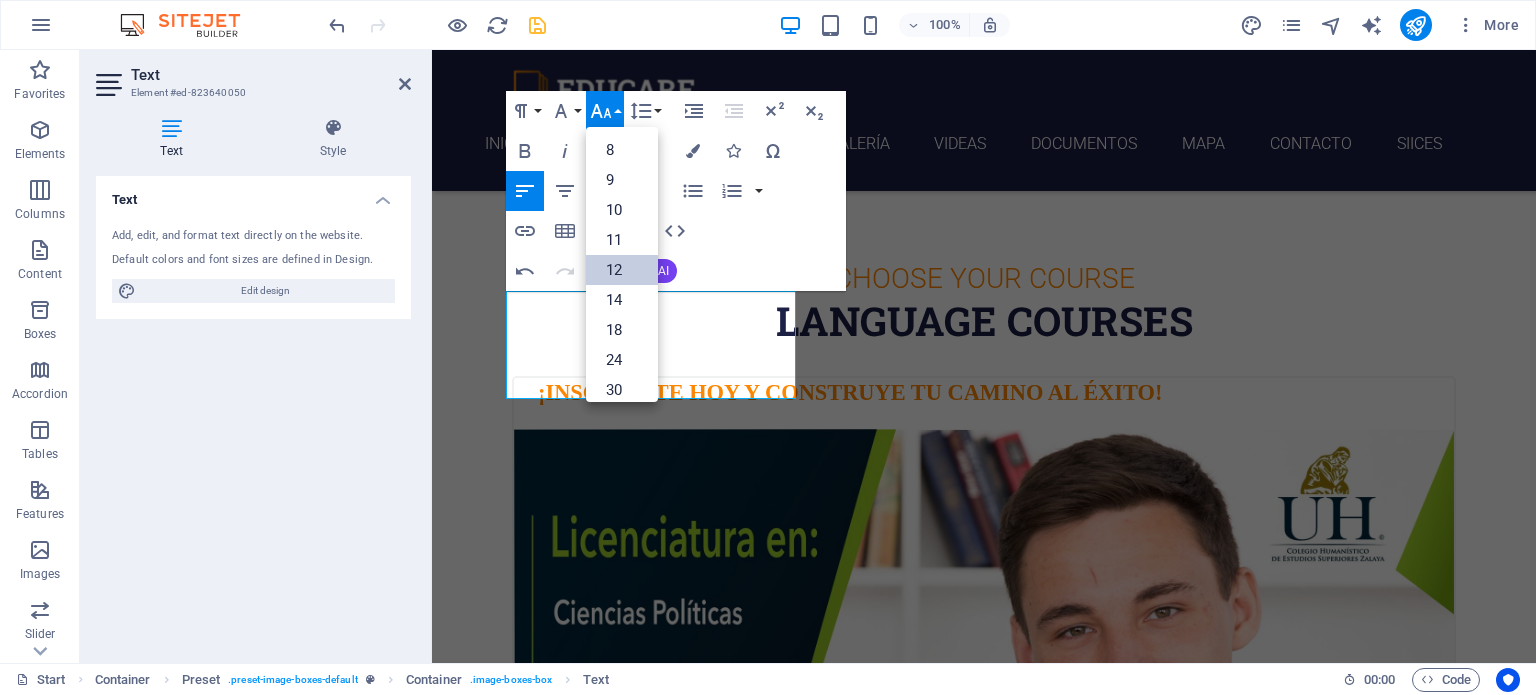 drag, startPoint x: 607, startPoint y: 269, endPoint x: 612, endPoint y: 283, distance: 14.866069 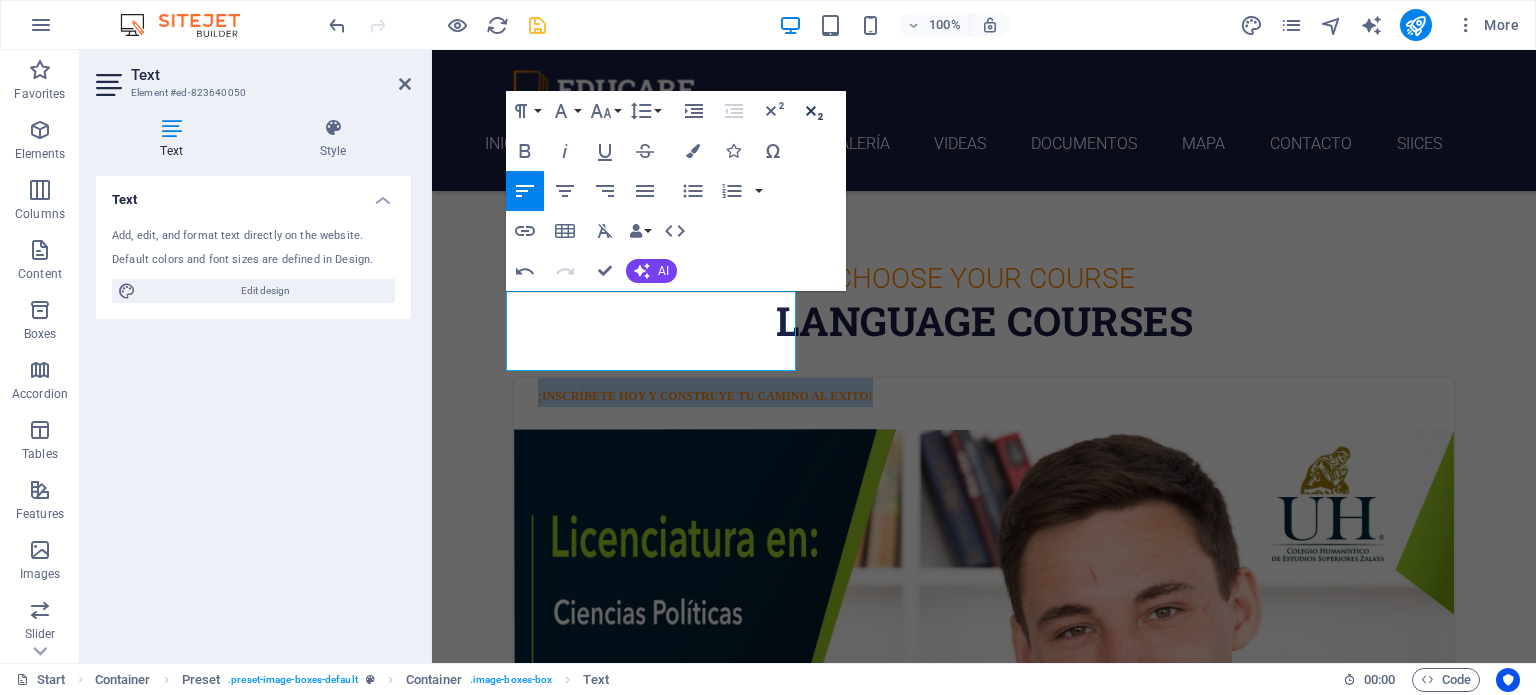click 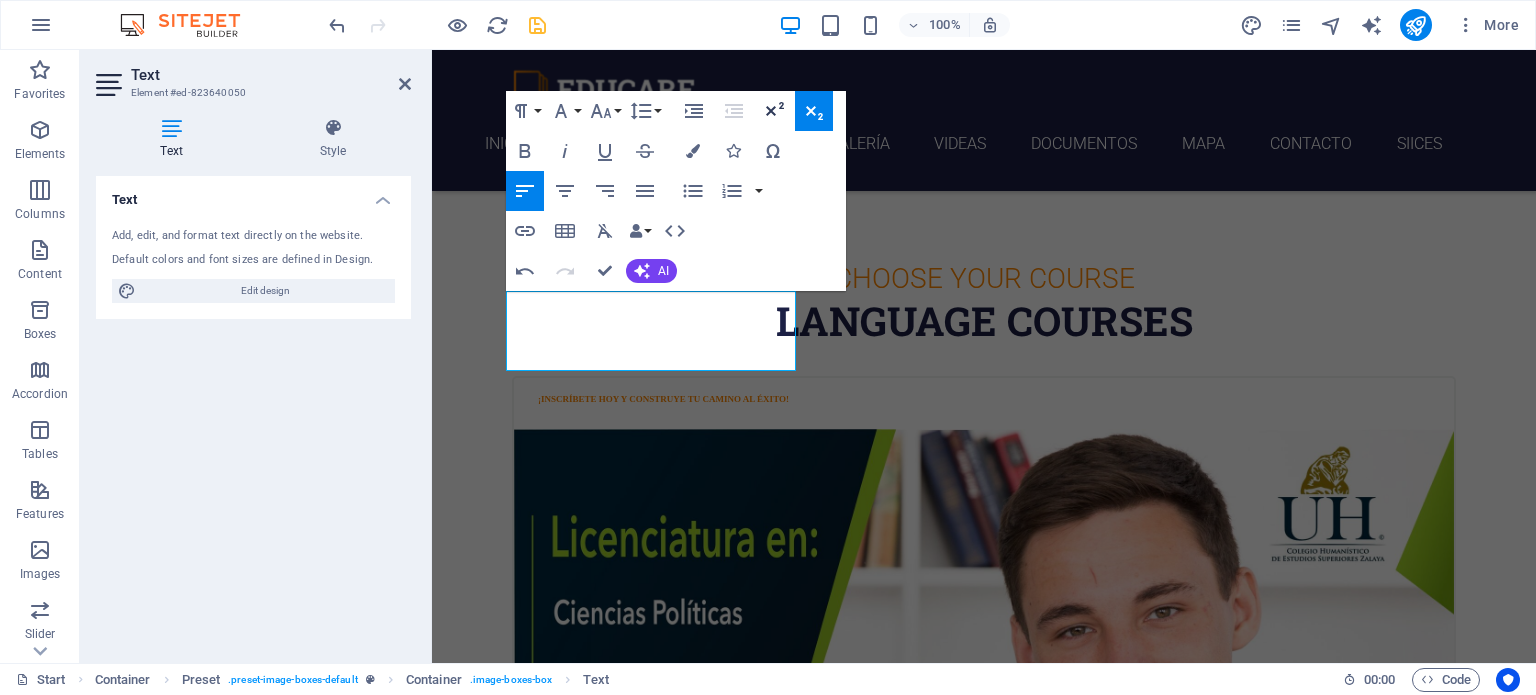 click 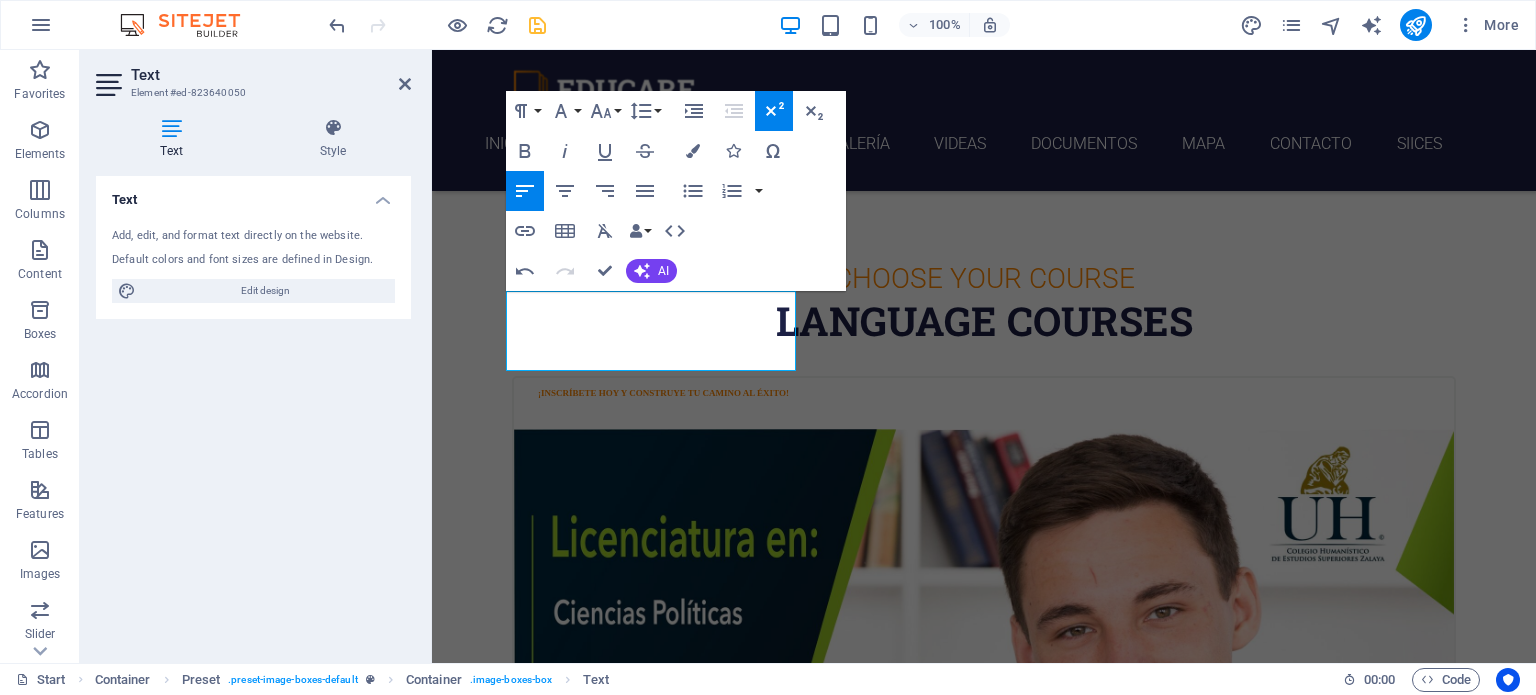 click 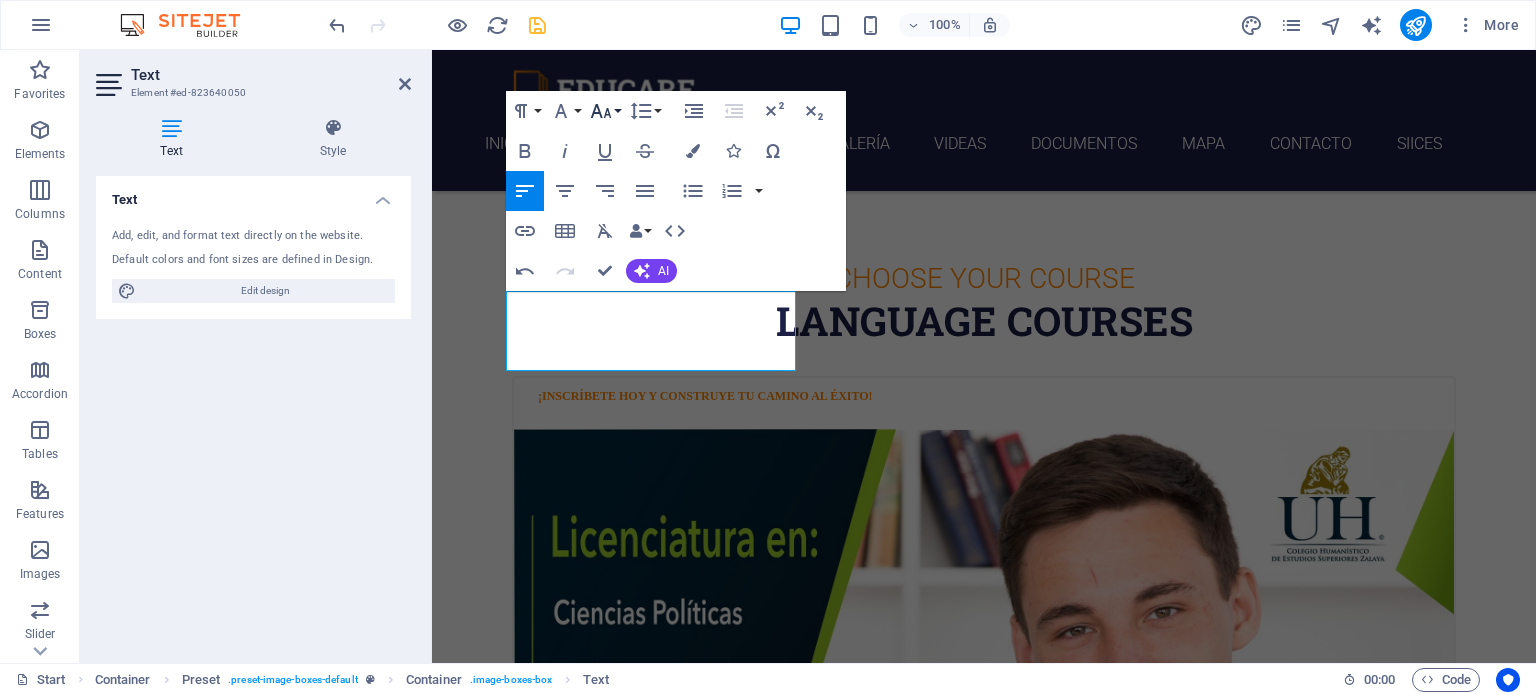 click on "Font Size" at bounding box center [605, 111] 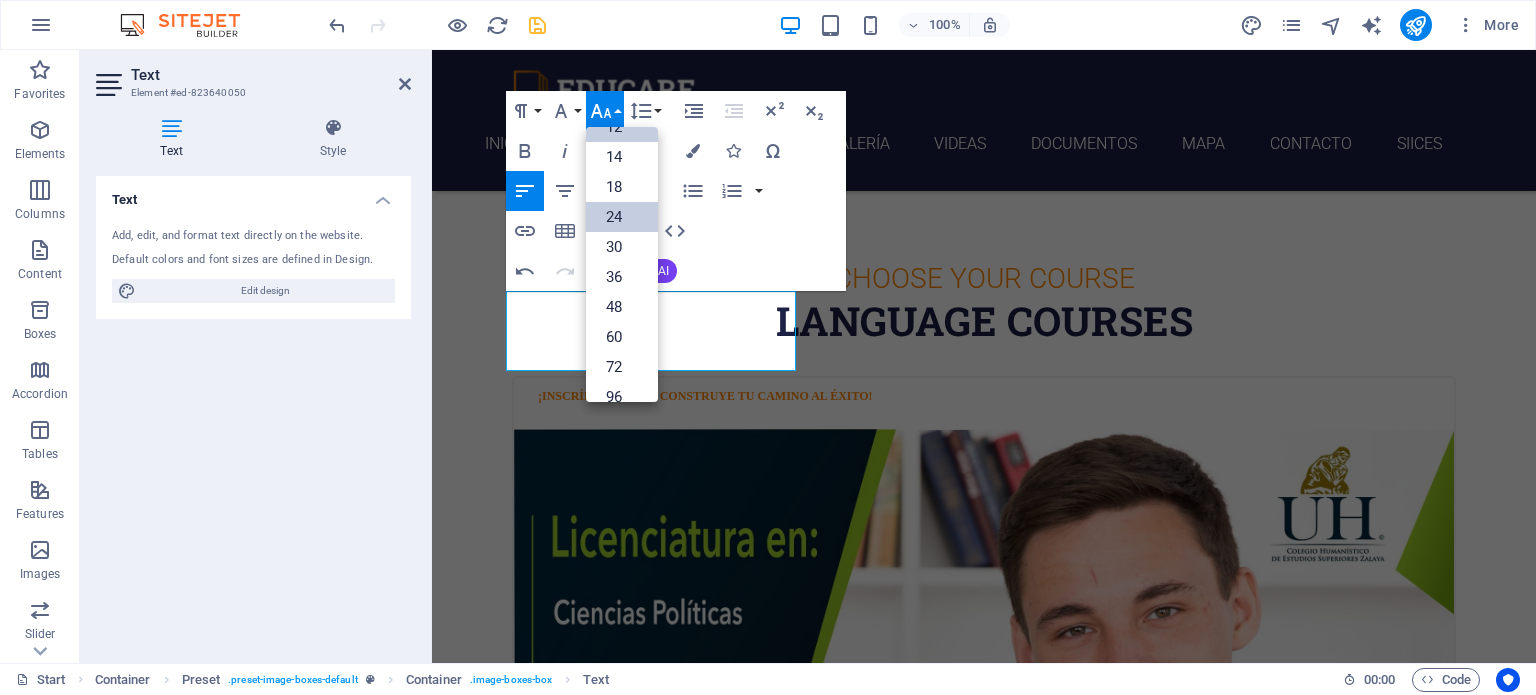 click on "24" at bounding box center [622, 217] 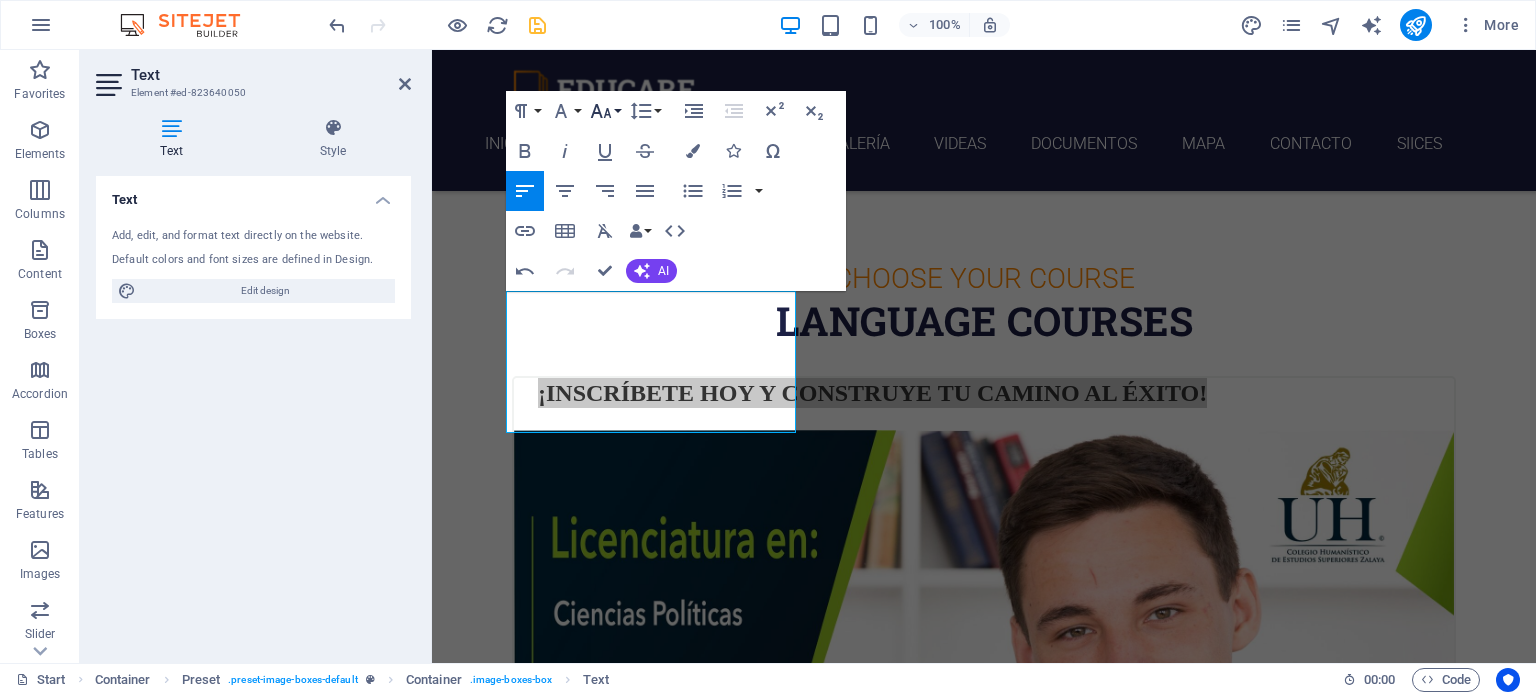 click on "Font Size" at bounding box center [605, 111] 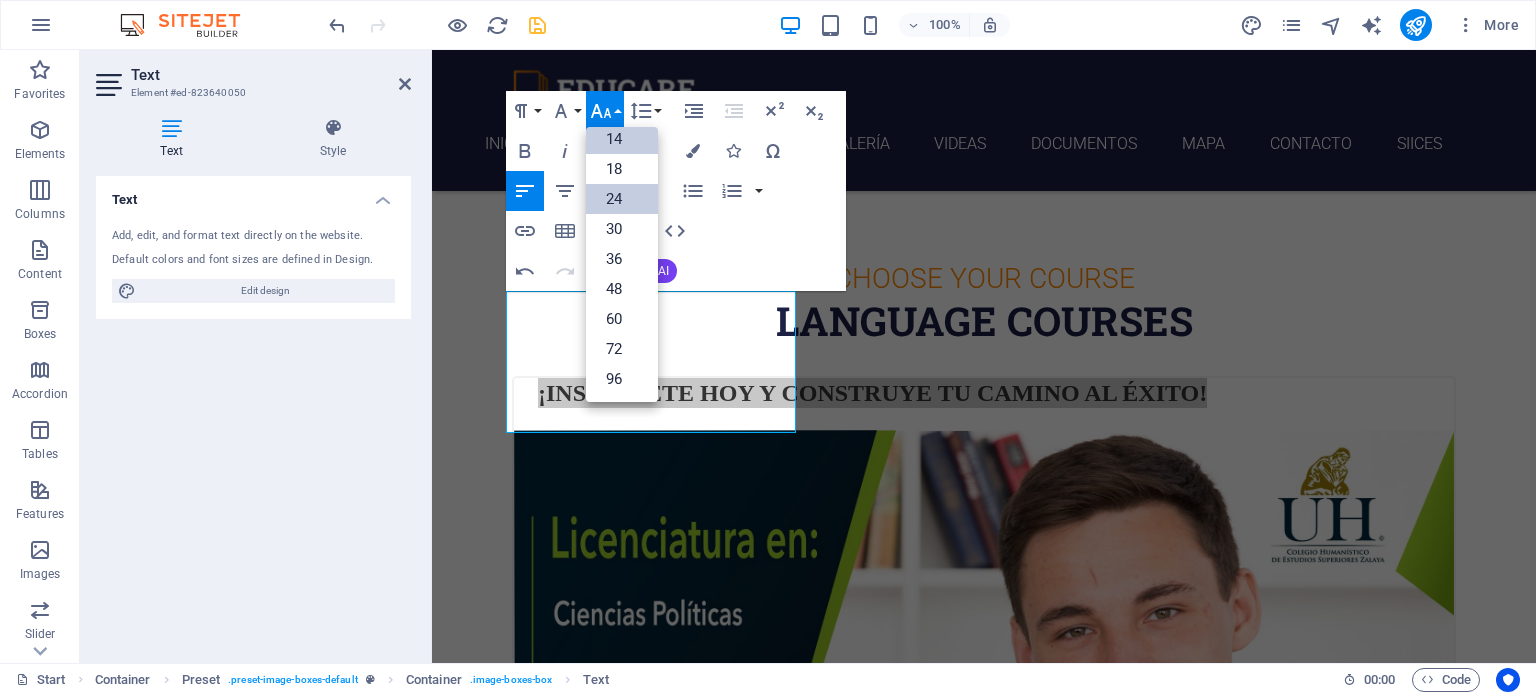 scroll, scrollTop: 160, scrollLeft: 0, axis: vertical 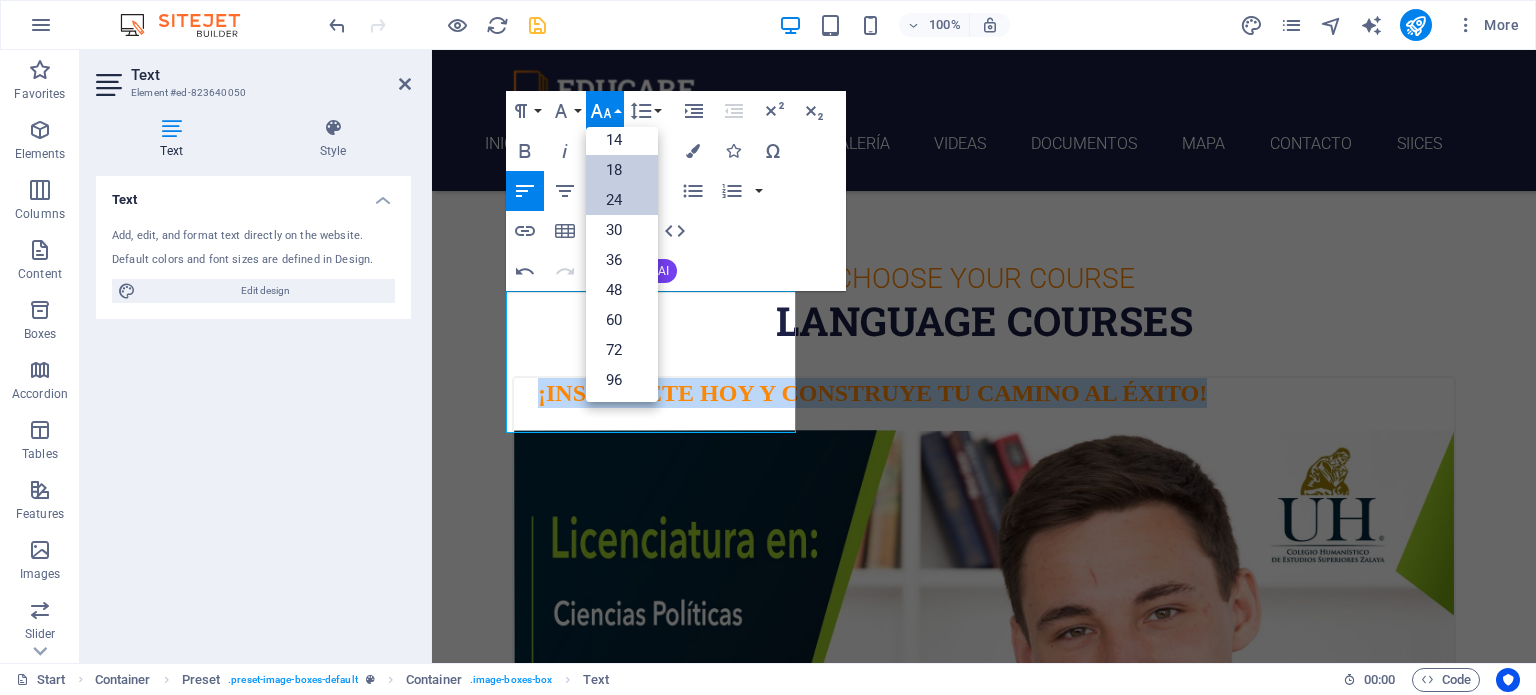 click on "18" at bounding box center (622, 170) 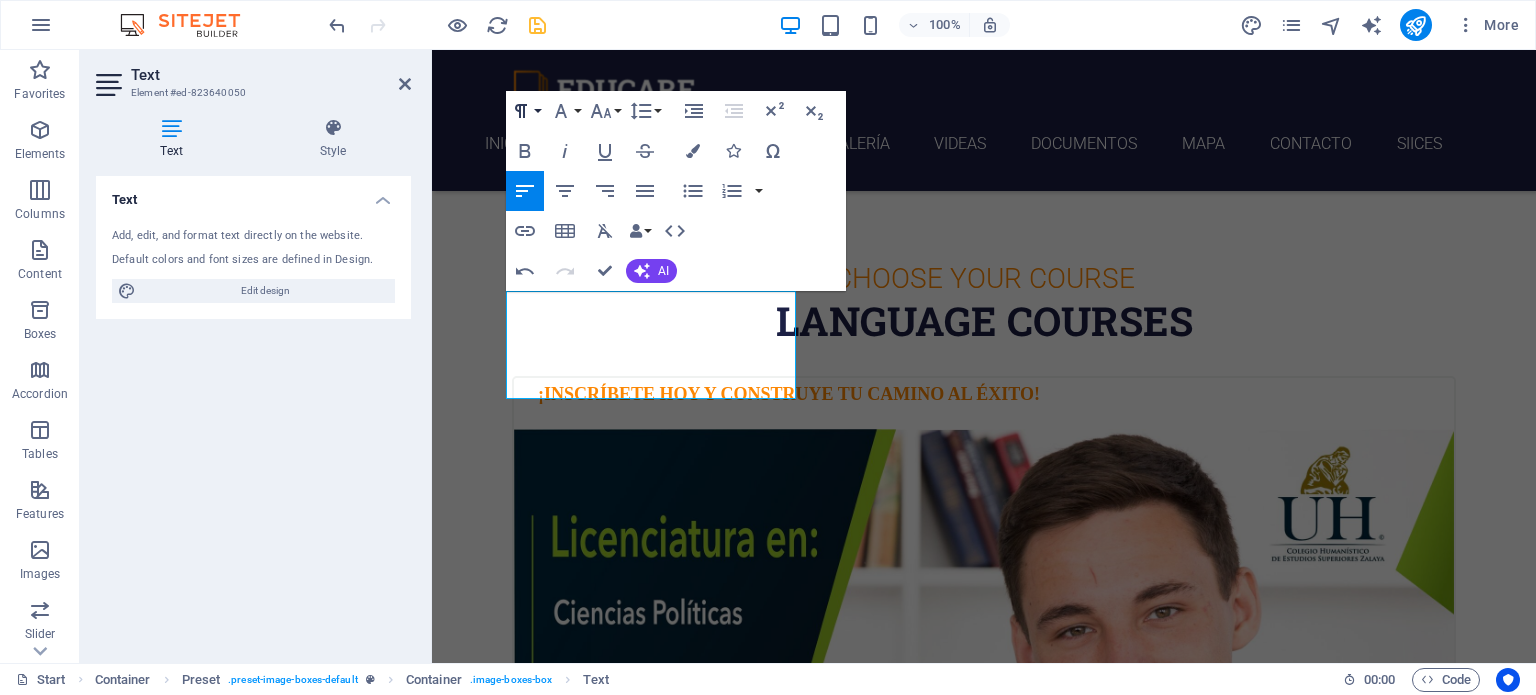 click on "Paragraph Format" at bounding box center (525, 111) 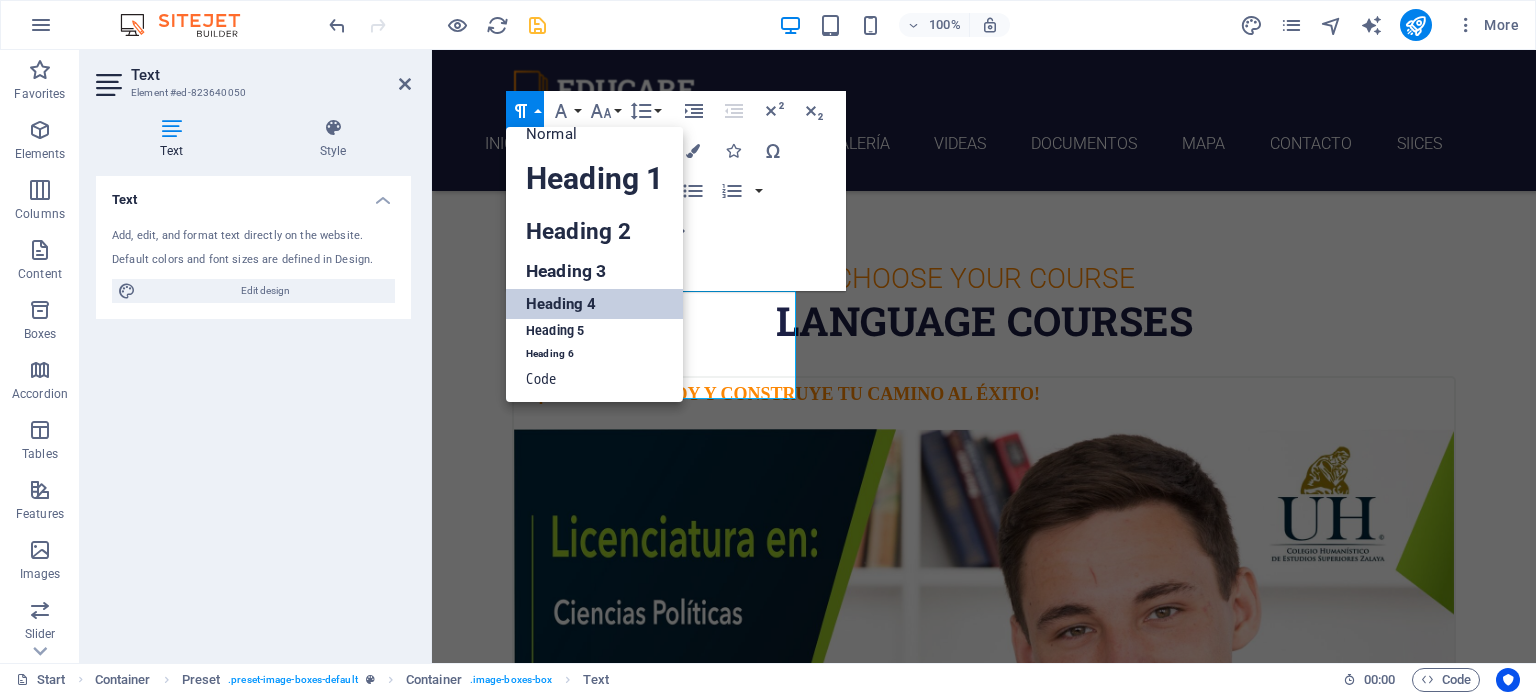 scroll, scrollTop: 16, scrollLeft: 0, axis: vertical 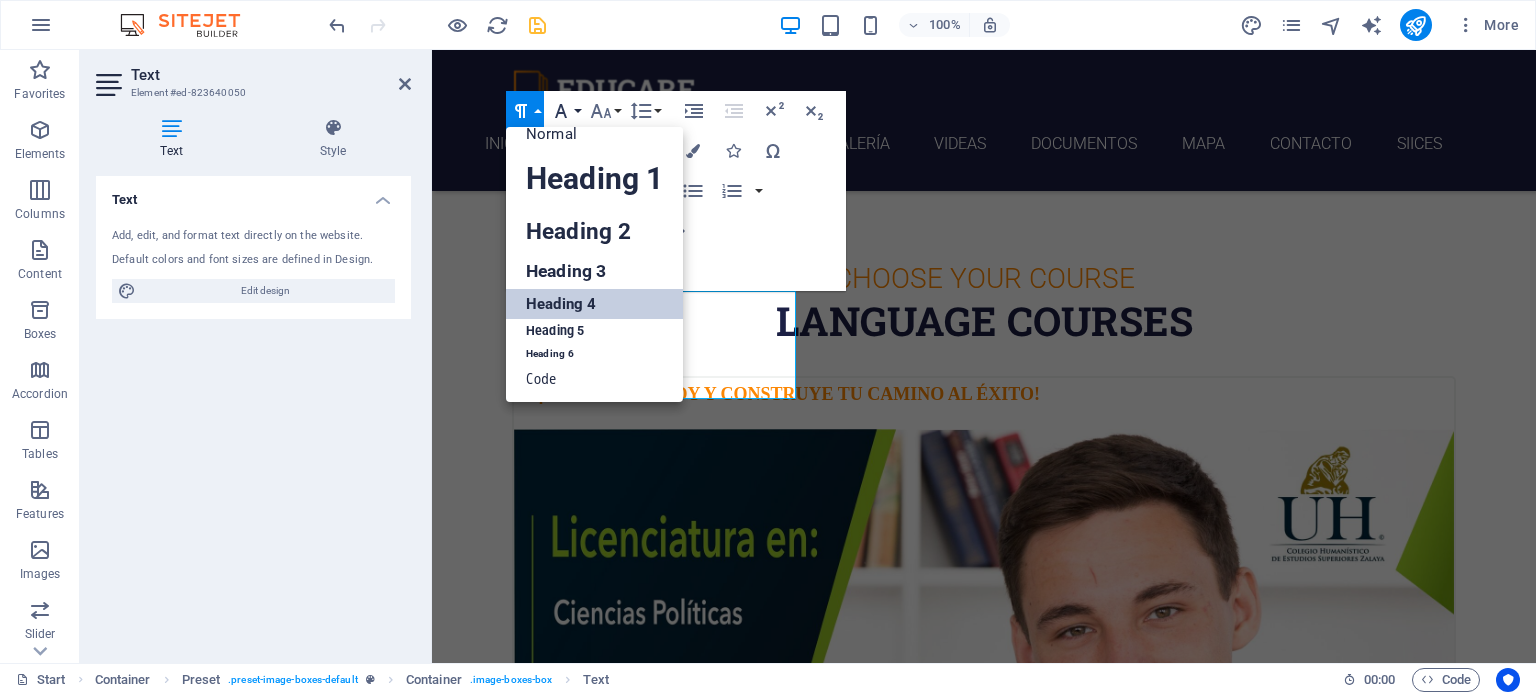 click 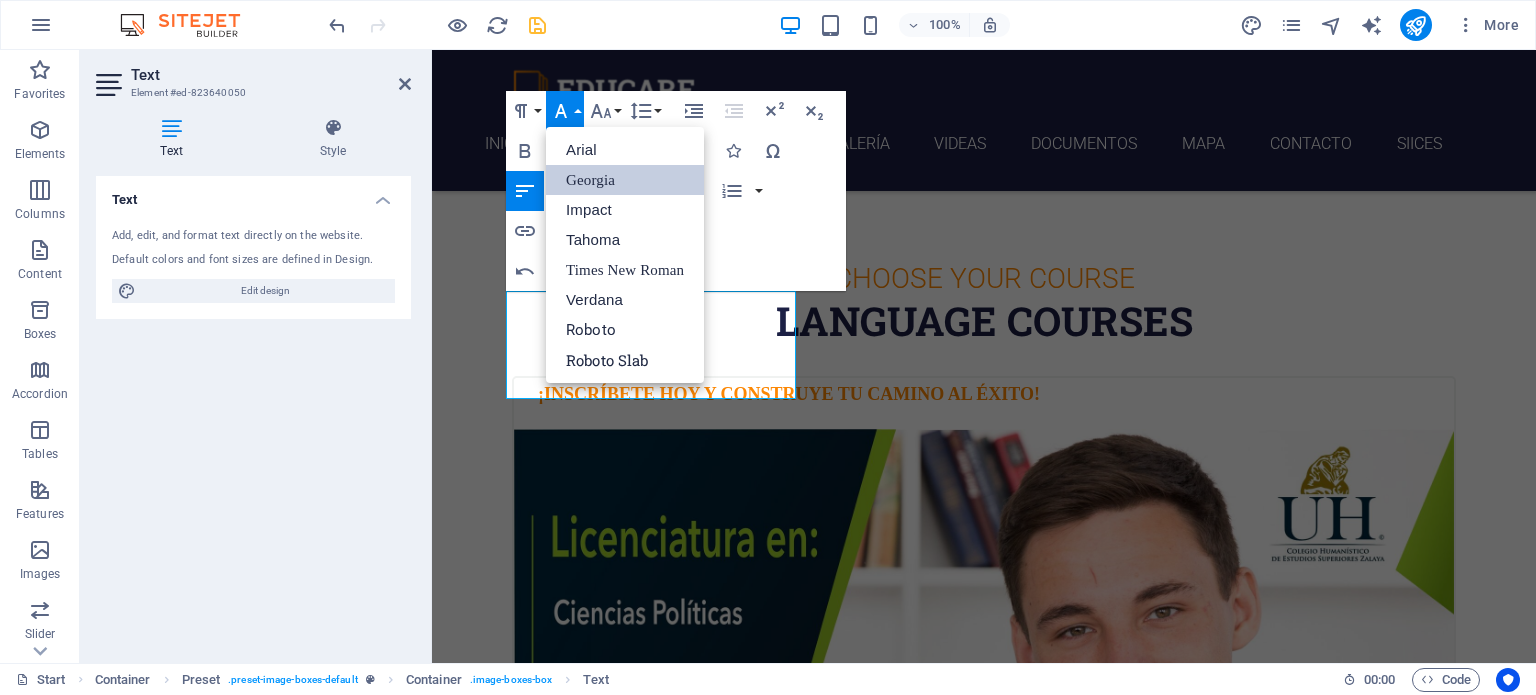 scroll, scrollTop: 0, scrollLeft: 0, axis: both 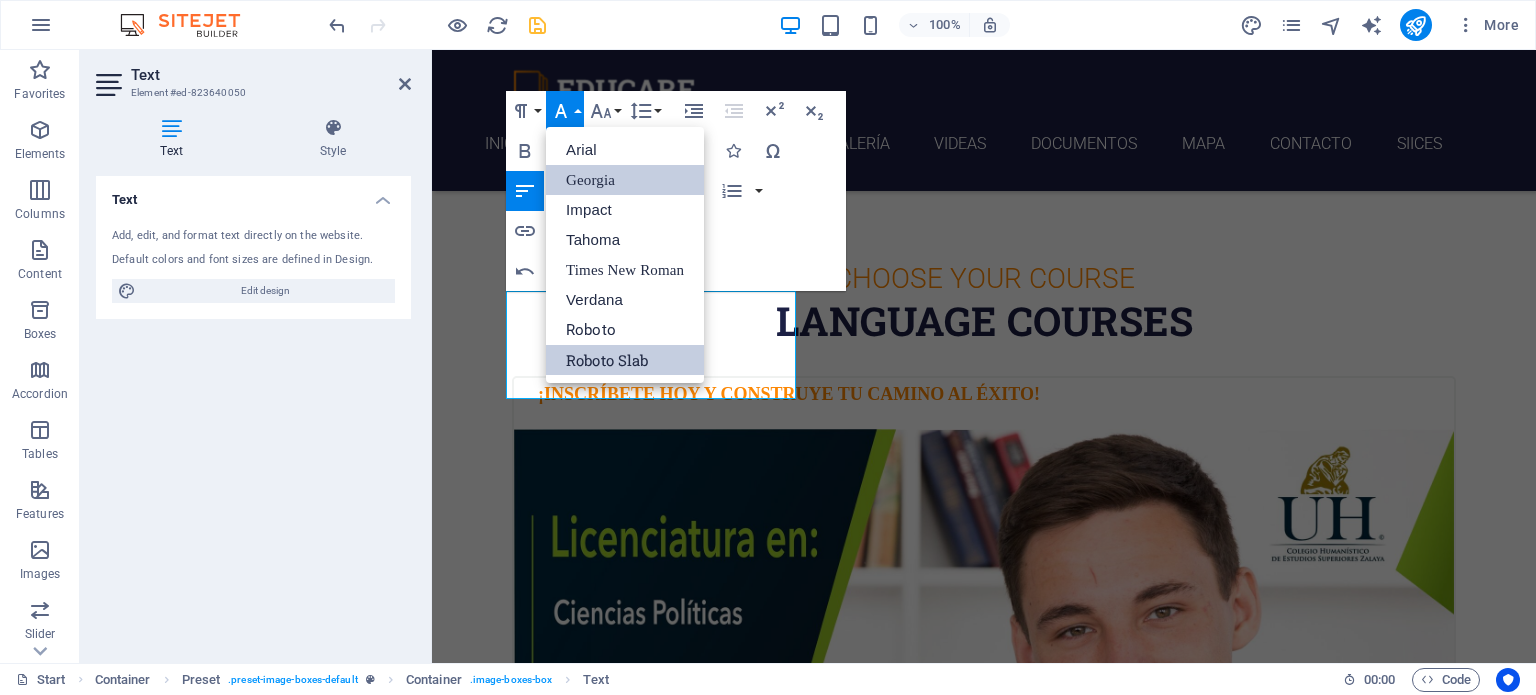 click on "Roboto Slab" at bounding box center (625, 360) 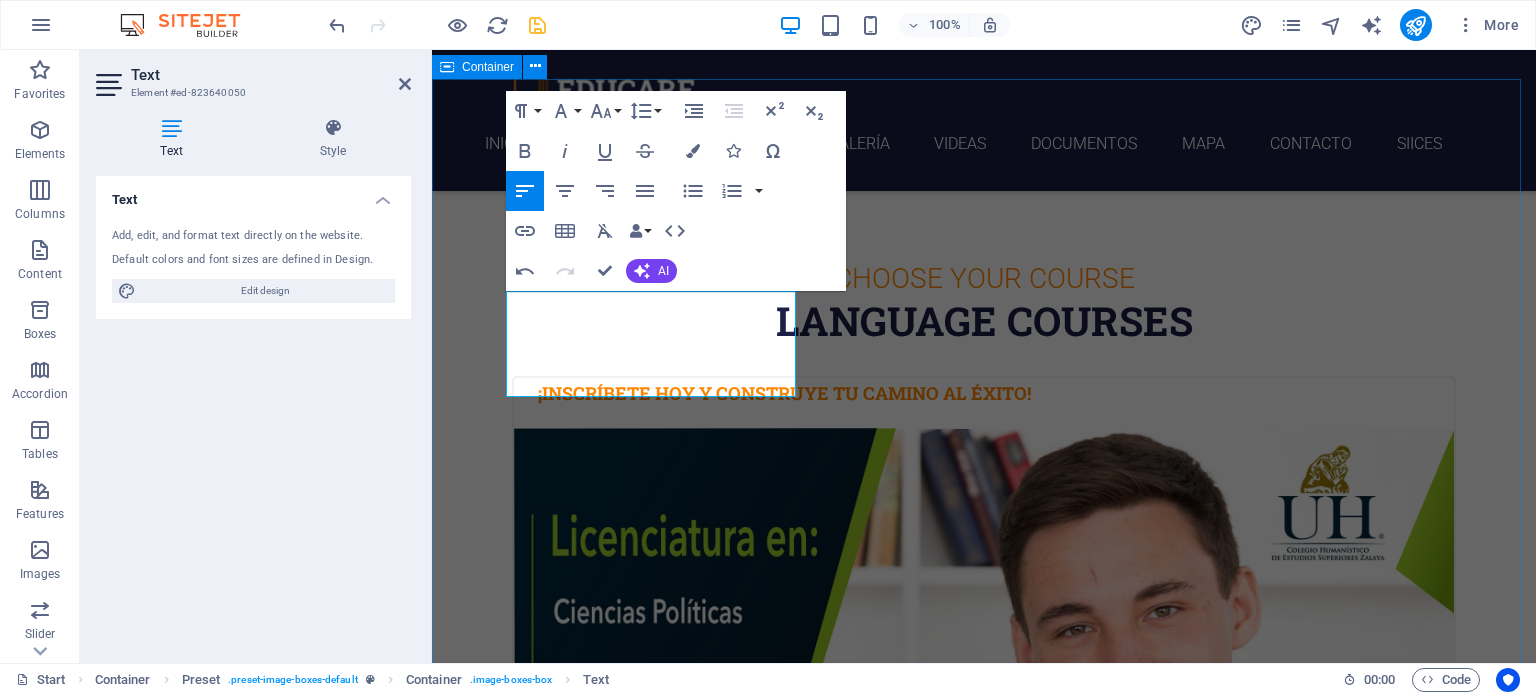 click on "Choose Your Course Language Courses ¡Inscríbete hoy y construye tu camino al éxito! Transforma tu futuro con nuestras licenciaturas. Ofrecemos programas innovadores que combinan habilidades prácticas y teóricas, preparando a los jóvenes para el mundo laboral. Lorem ipsum dolor sit amet, consectetur adipisicing elit. Veritatis, dolorem! Swedish  12. September 2019  08:00 am - 04:00 pm German  12. September 2019  08:00 am - 04:00 pm Lorem ipsum dolor sit amet, consectetur adipisicing elit. Veritatis, dolorem! Italian  12. September 2019  08:00 am - 04:00 pm Lorem ipsum dolor sit amet, consectetur adipisicing elit. Veritatis, dolorem! French  12. September 2019  08:00 am - 04:00 pm Lorem ipsum dolor sit amet, consectetur adipisicing elit. Veritatis, dolorem! Danish  12. September 2019  08:00 am - 04:00 pm Lorem ipsum dolor sit amet, consectetur adipisicing elit. Veritatis, dolorem!" at bounding box center (984, 2923) 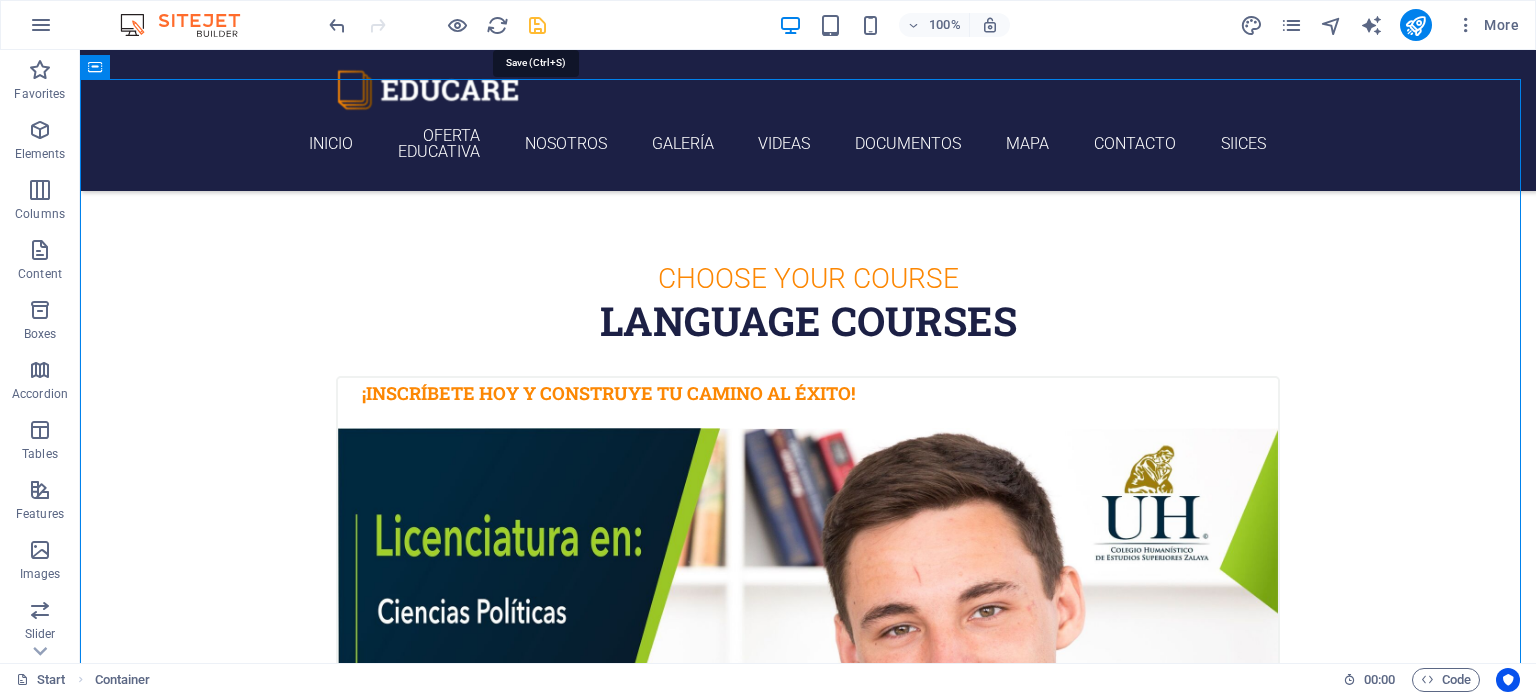 click at bounding box center [537, 25] 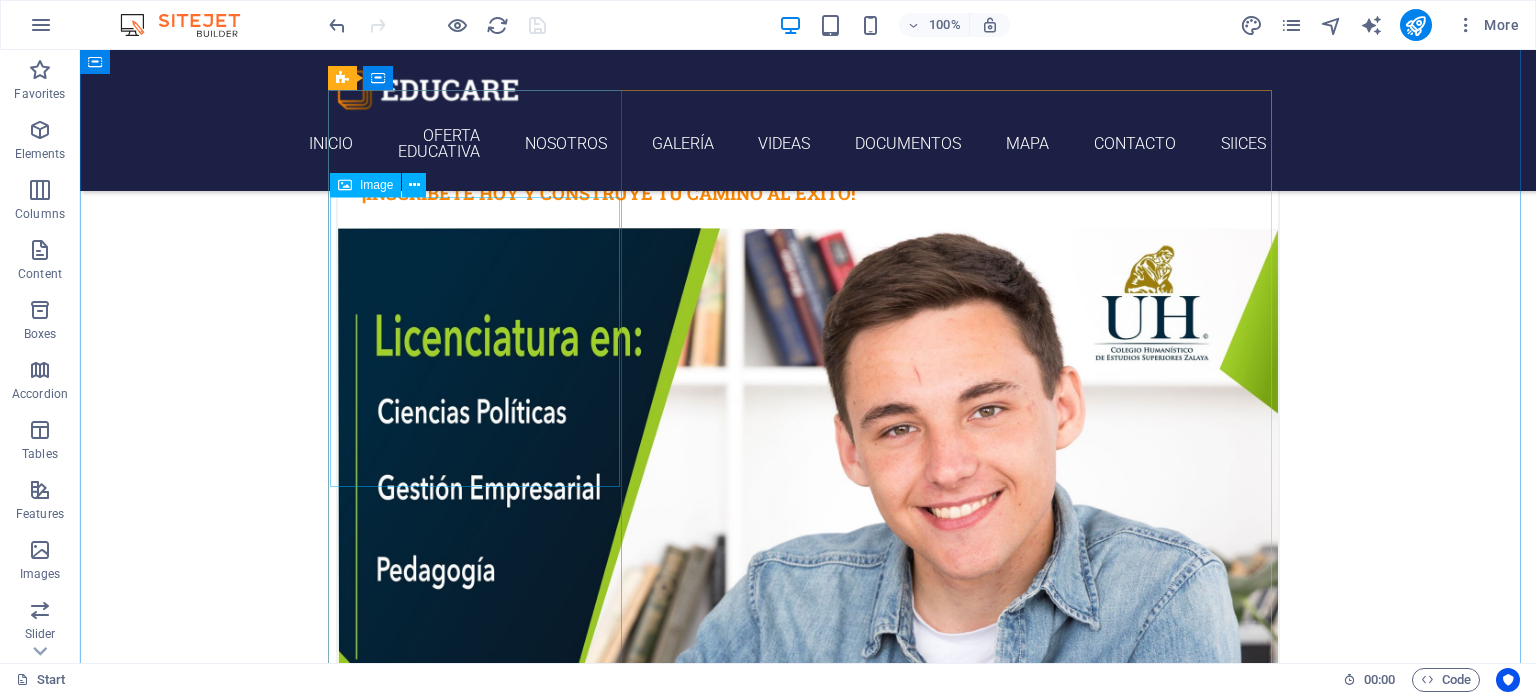 scroll, scrollTop: 884, scrollLeft: 0, axis: vertical 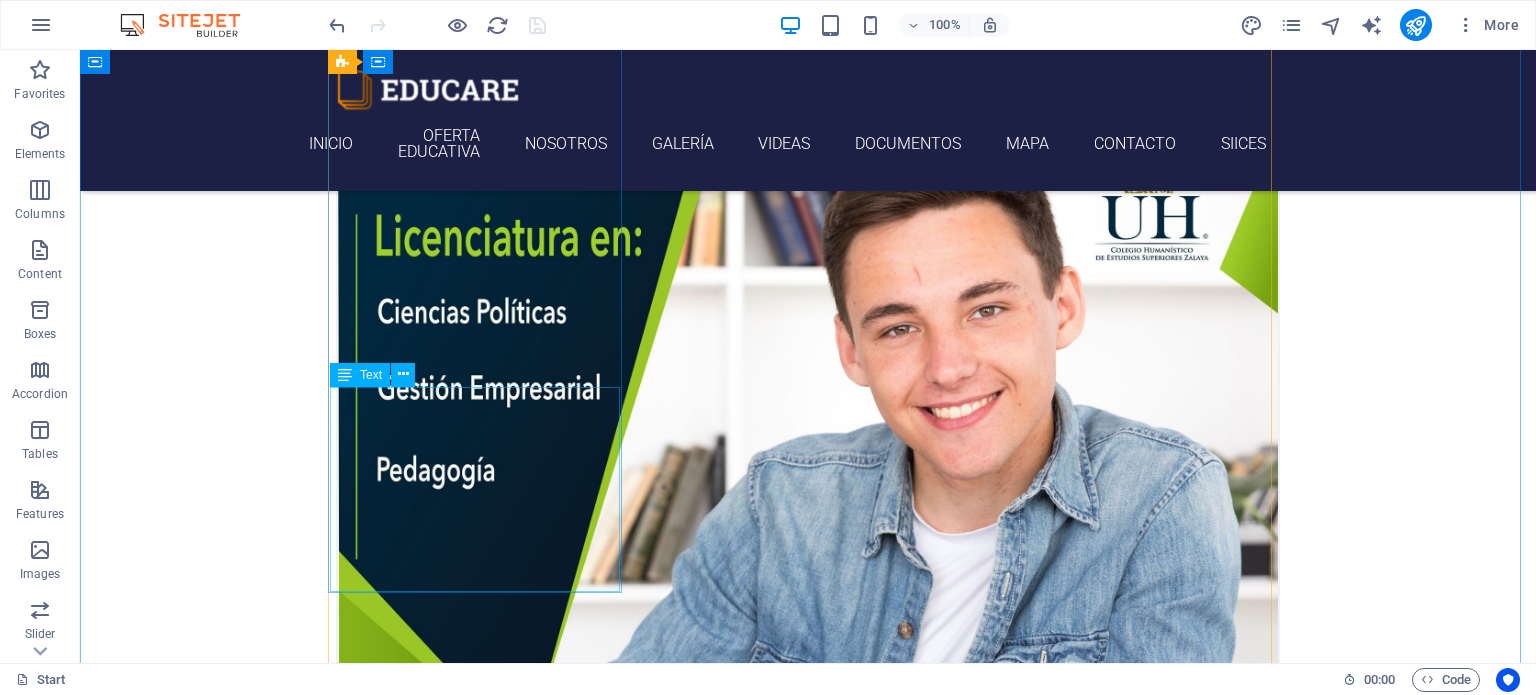 click on "Transforma tu futuro con nuestras licenciaturas. Ofrecemos programas innovadores que combinan habilidades prácticas y teóricas, preparando a los jóvenes para el mundo laboral." at bounding box center [808, 1123] 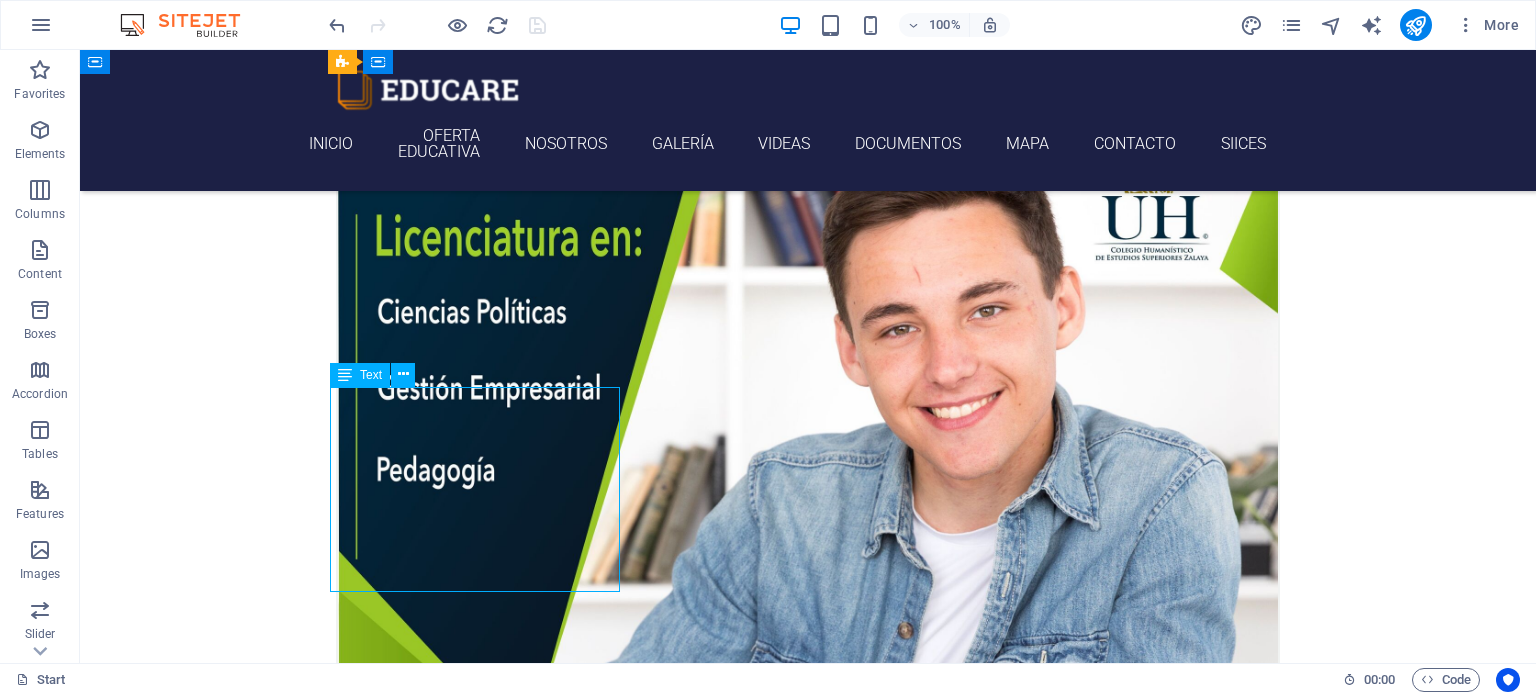 click on "Transforma tu futuro con nuestras licenciaturas. Ofrecemos programas innovadores que combinan habilidades prácticas y teóricas, preparando a los jóvenes para el mundo laboral." at bounding box center [808, 1123] 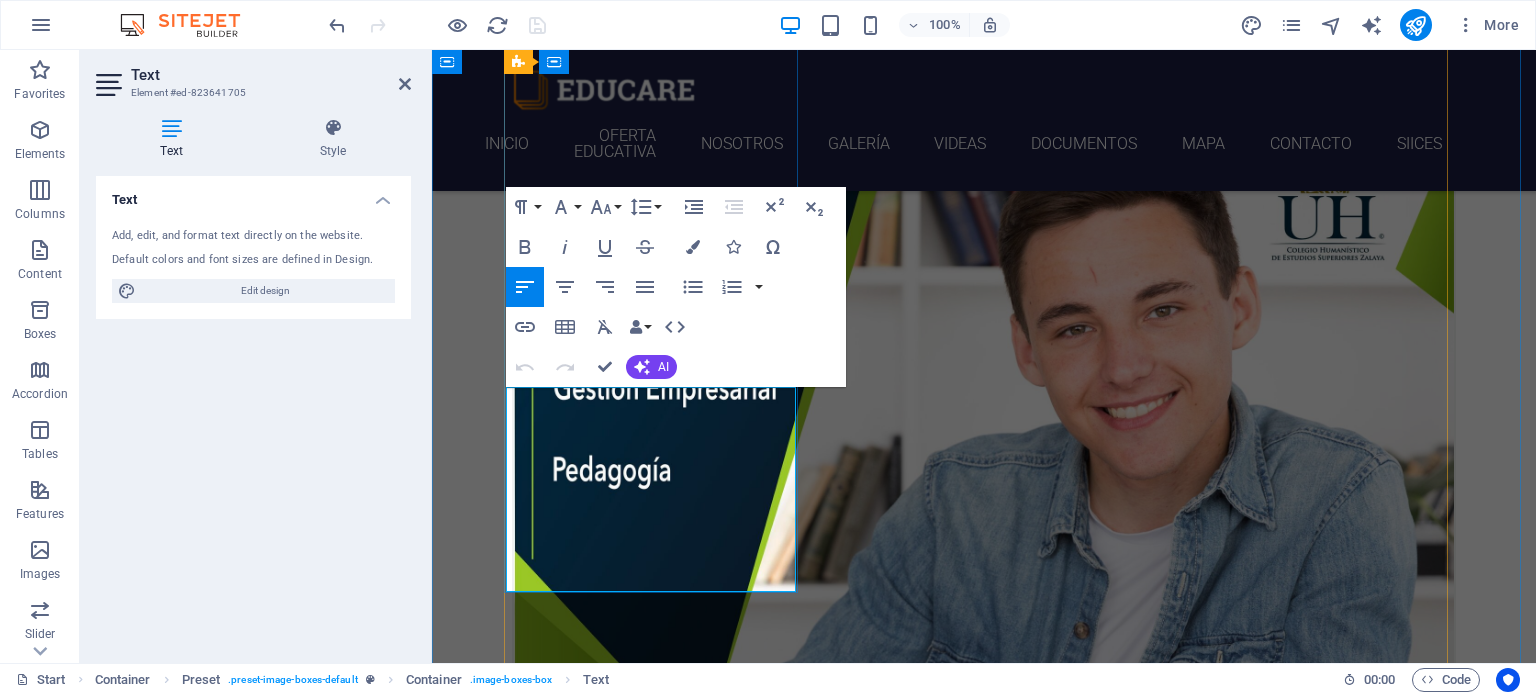 drag, startPoint x: 691, startPoint y: 558, endPoint x: 514, endPoint y: 403, distance: 235.2743 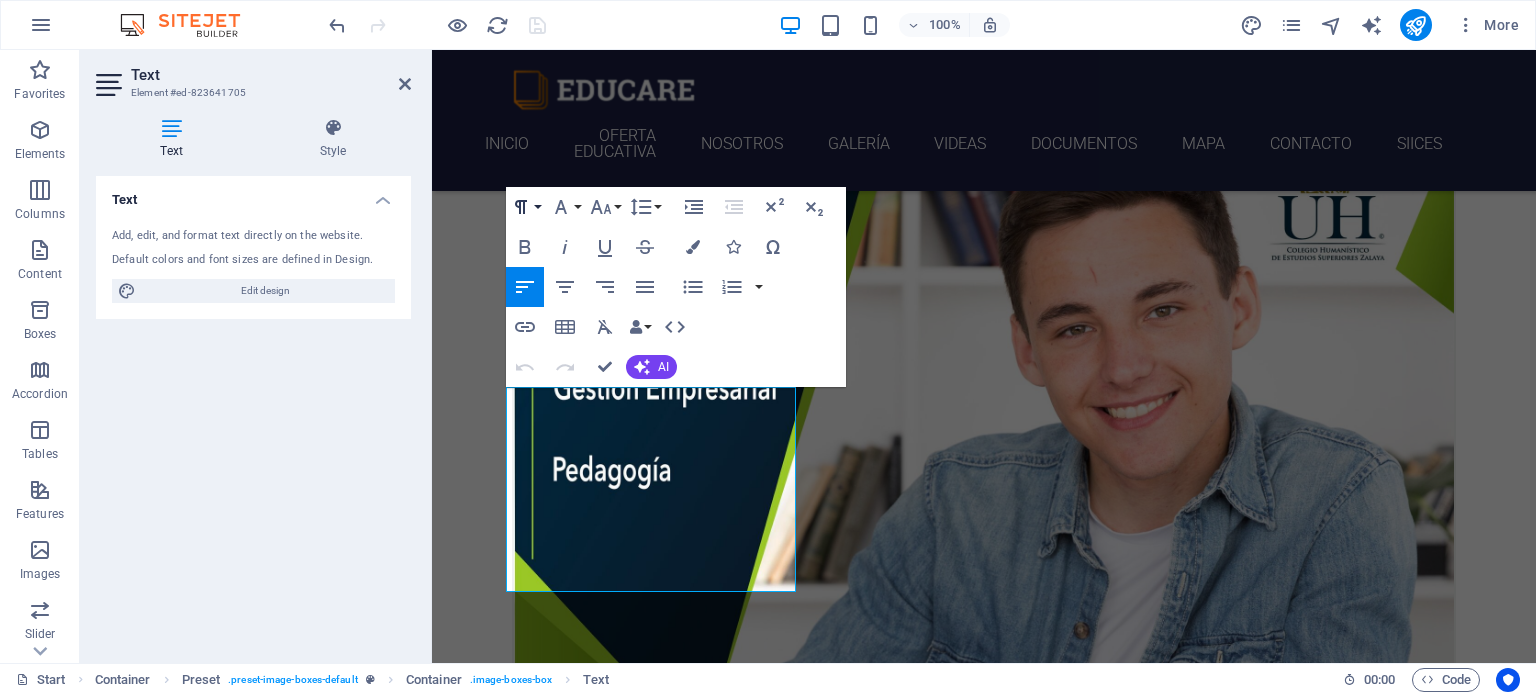click on "Paragraph Format" at bounding box center (525, 207) 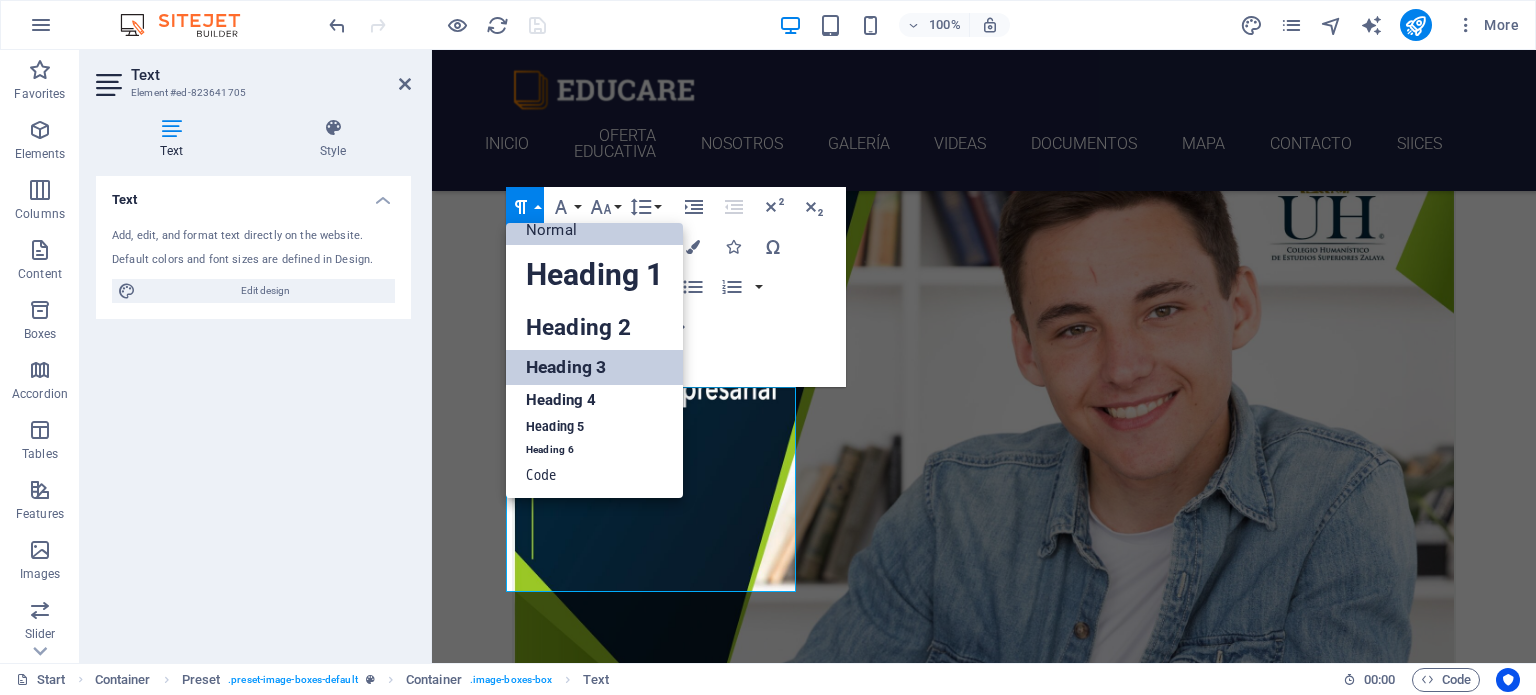 scroll, scrollTop: 16, scrollLeft: 0, axis: vertical 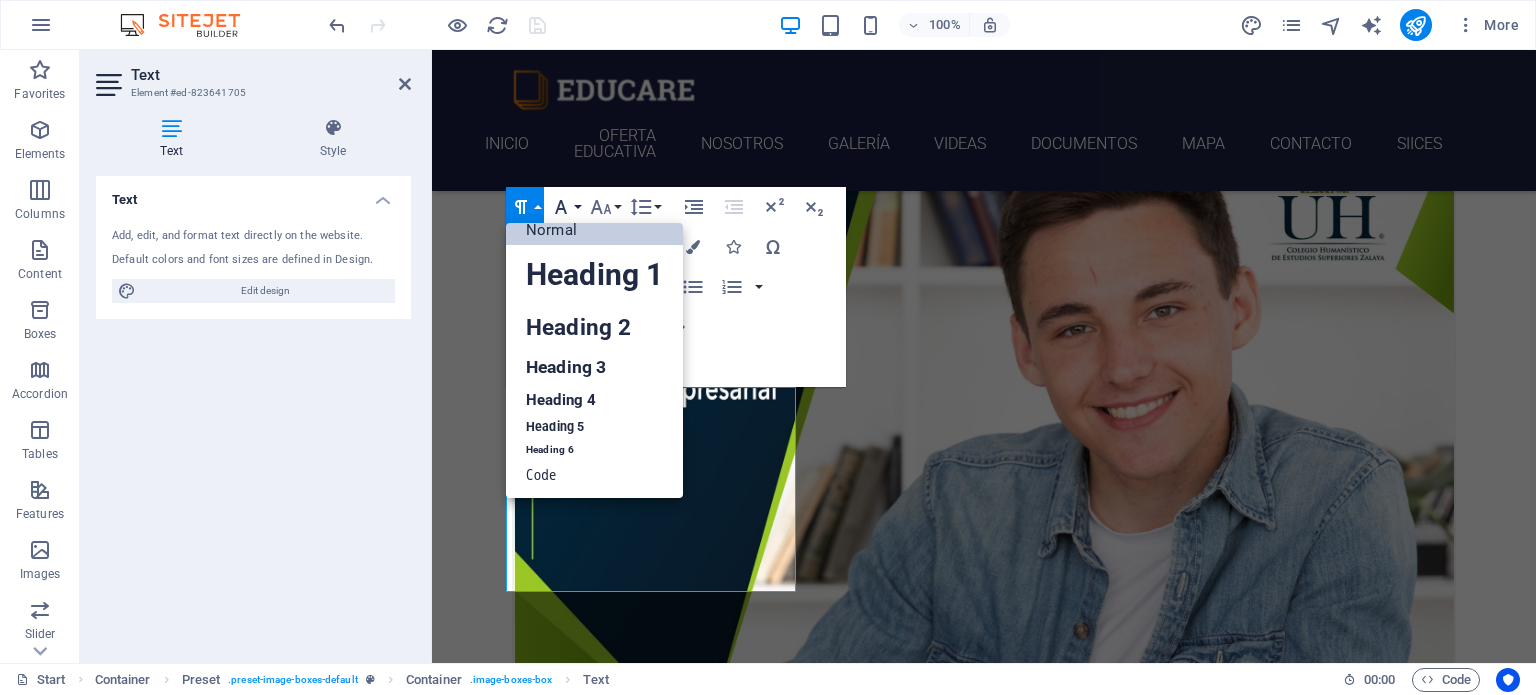 click 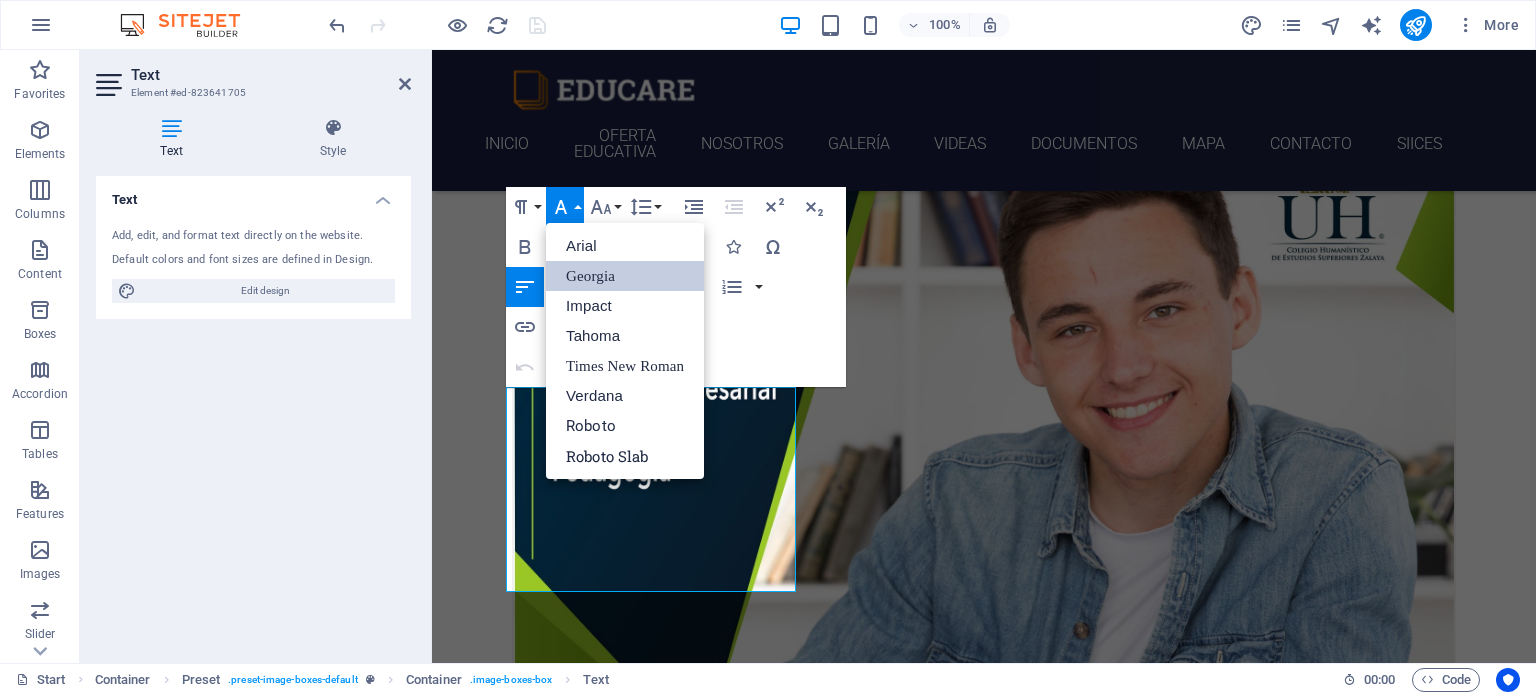 scroll, scrollTop: 0, scrollLeft: 0, axis: both 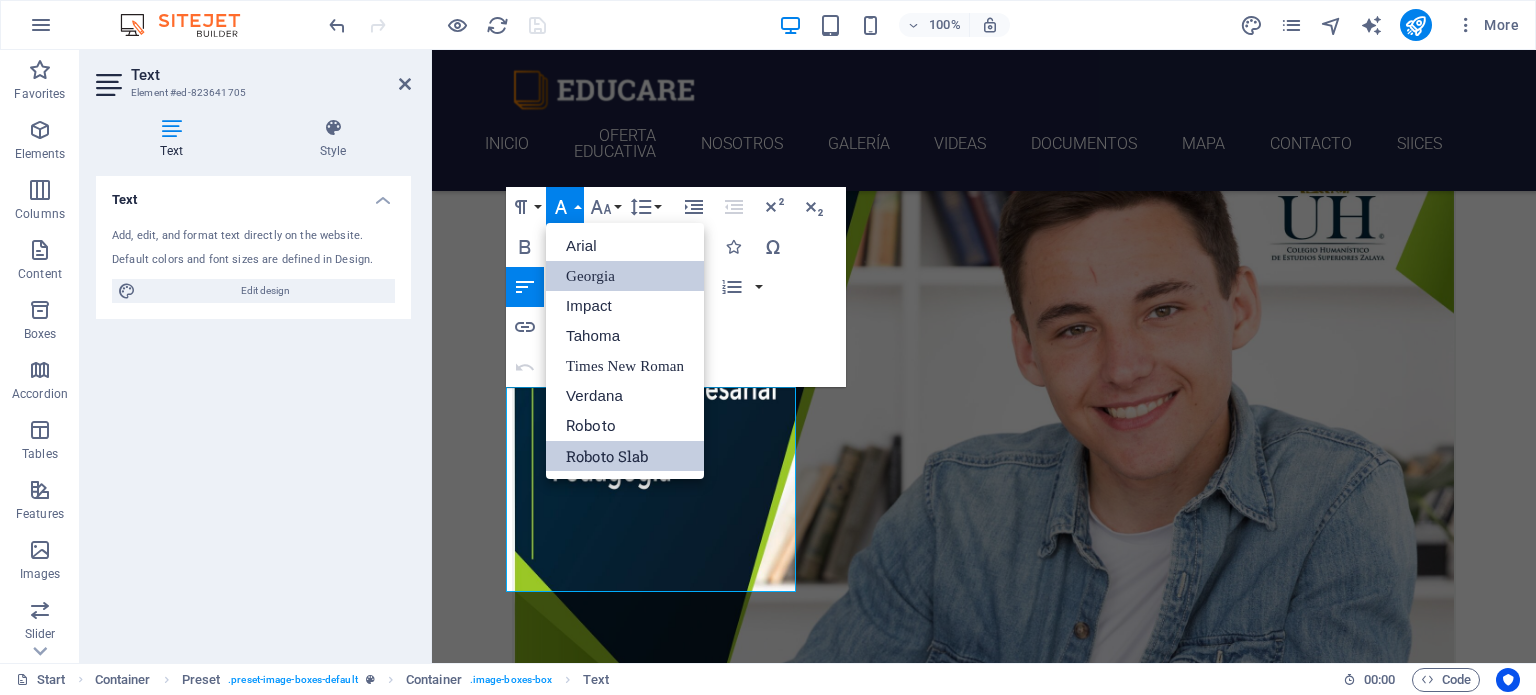 click on "Roboto Slab" at bounding box center (625, 456) 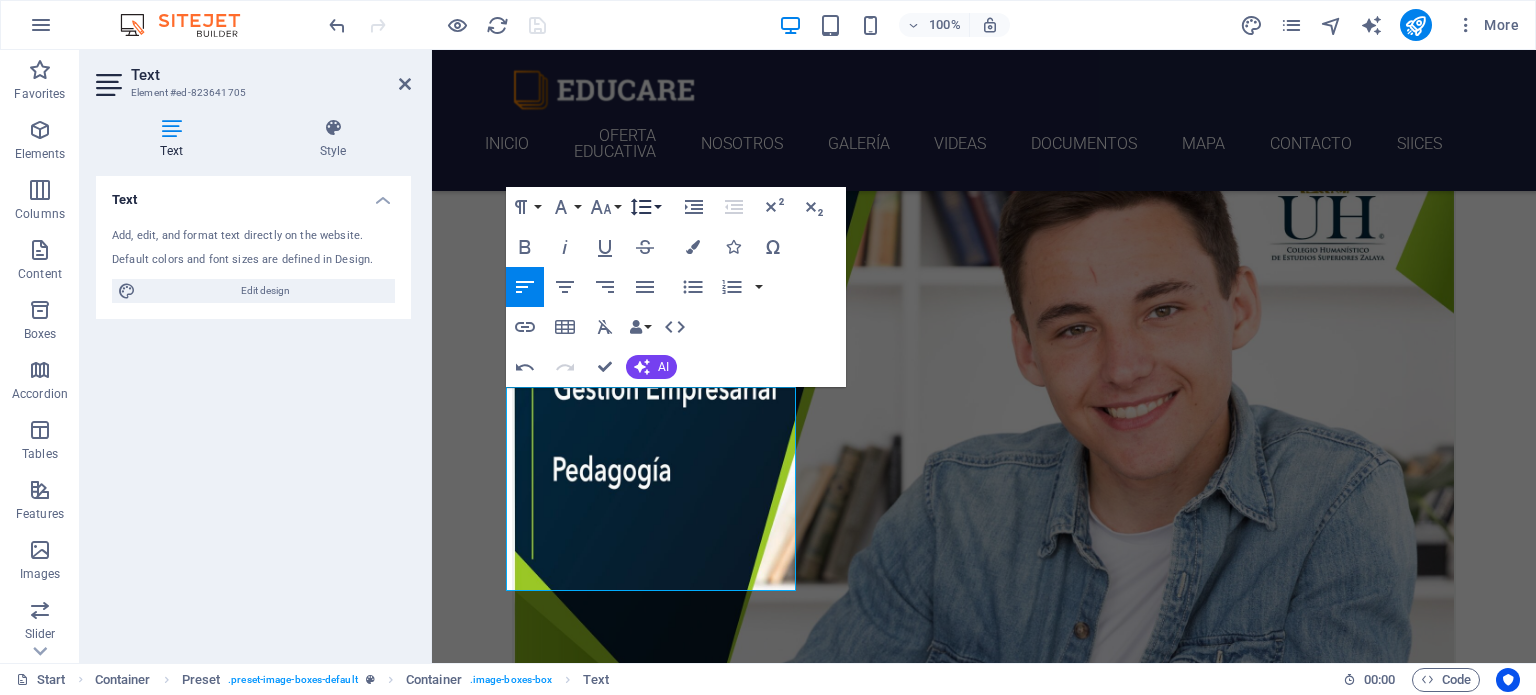 click 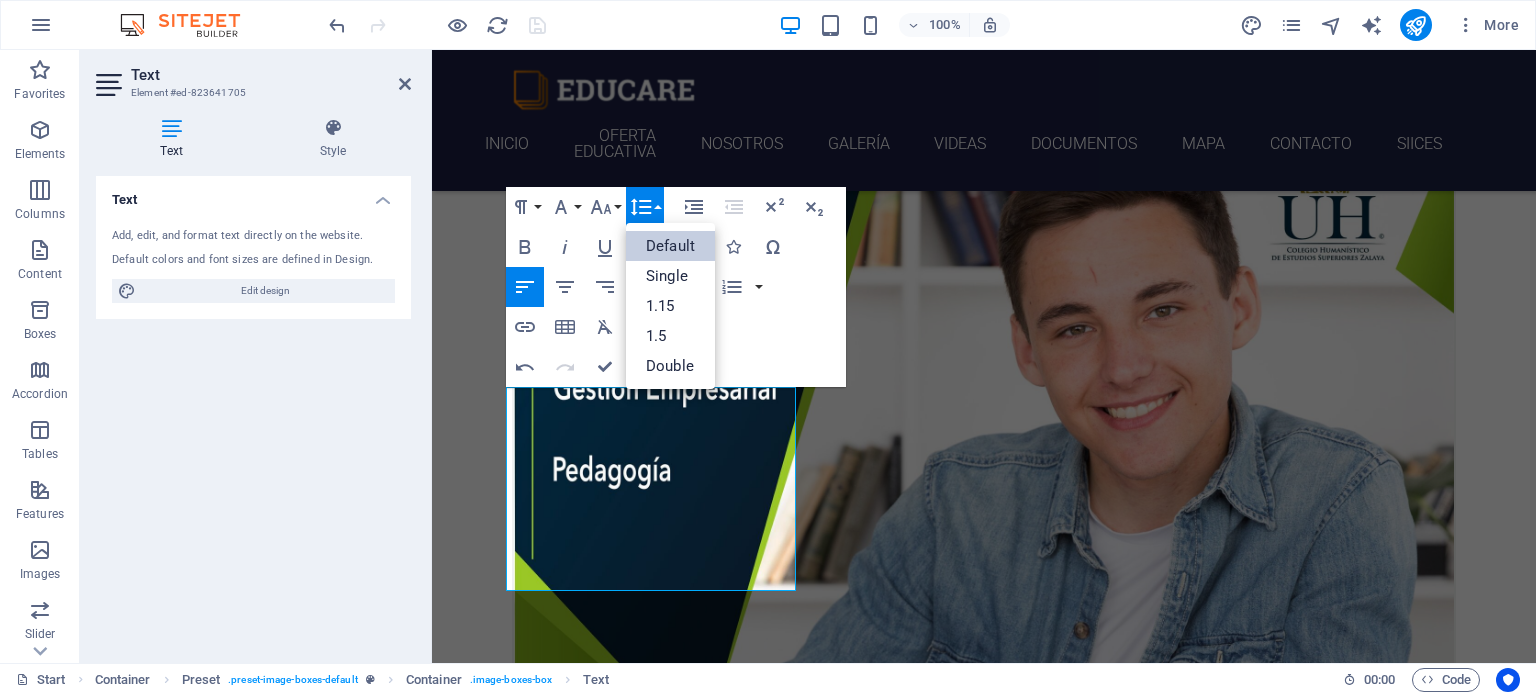 scroll, scrollTop: 0, scrollLeft: 0, axis: both 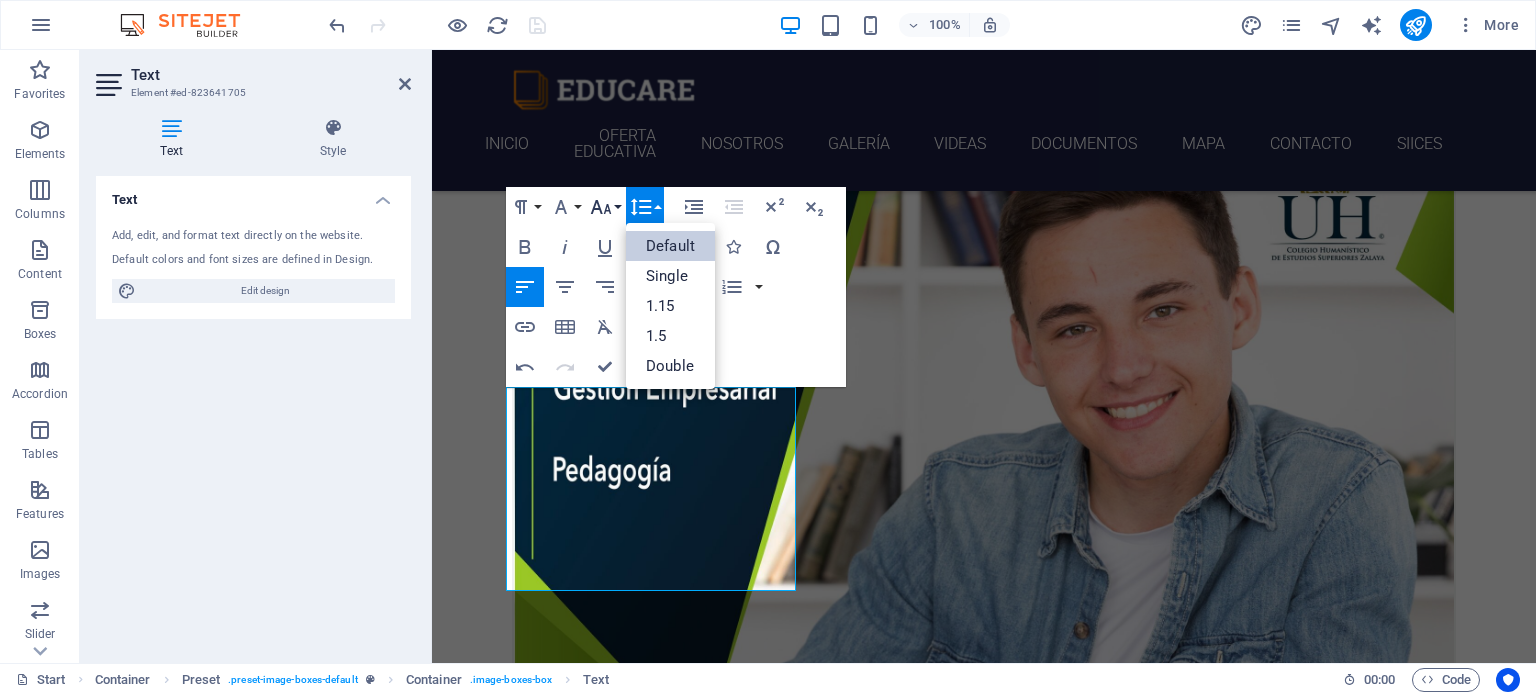 click on "Font Size" at bounding box center (605, 207) 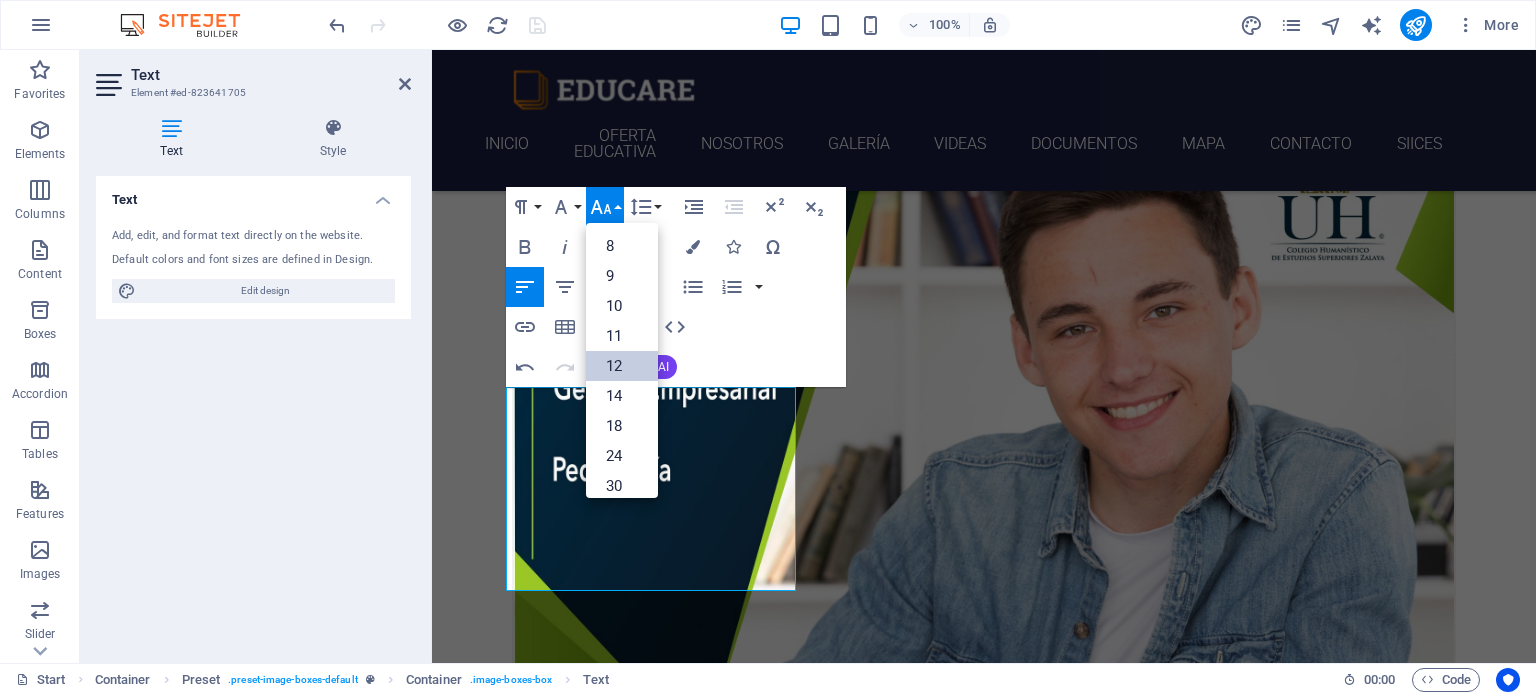 click on "12" at bounding box center (622, 366) 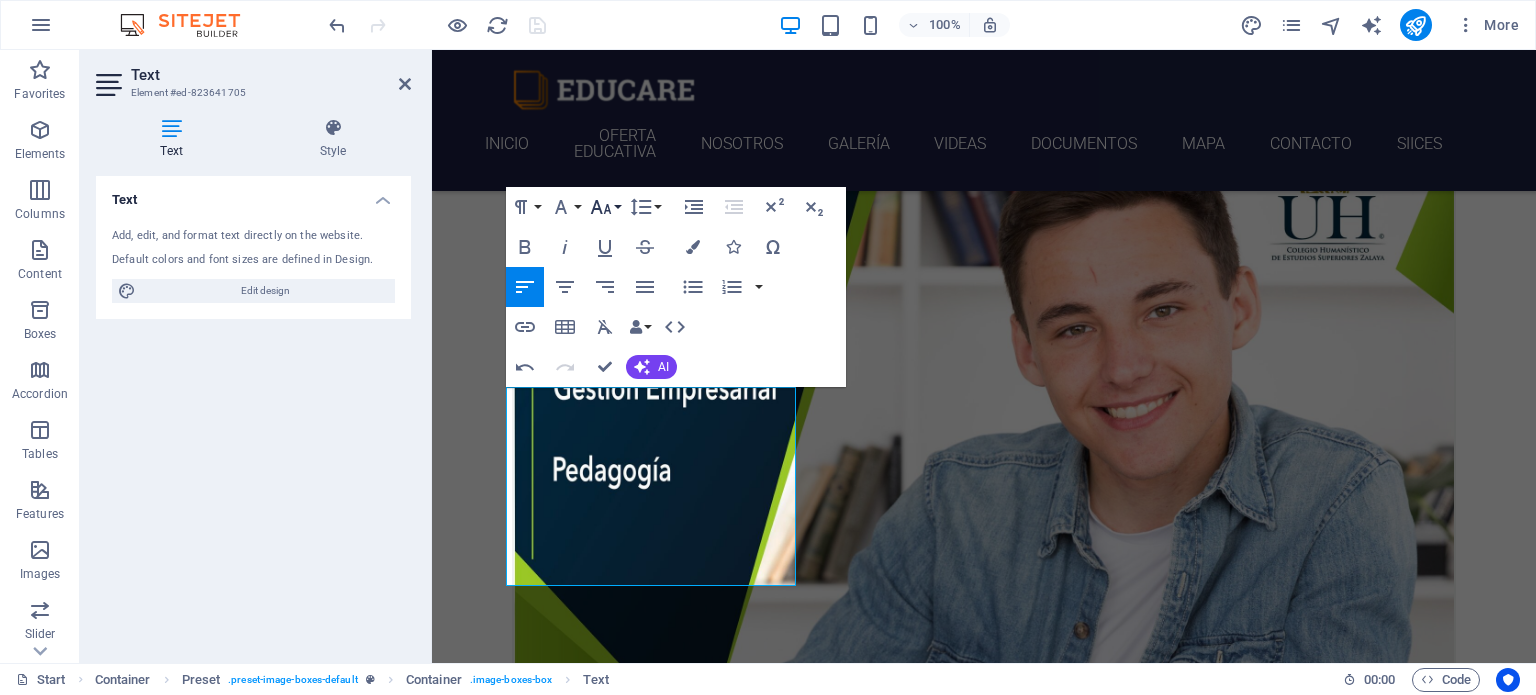 click 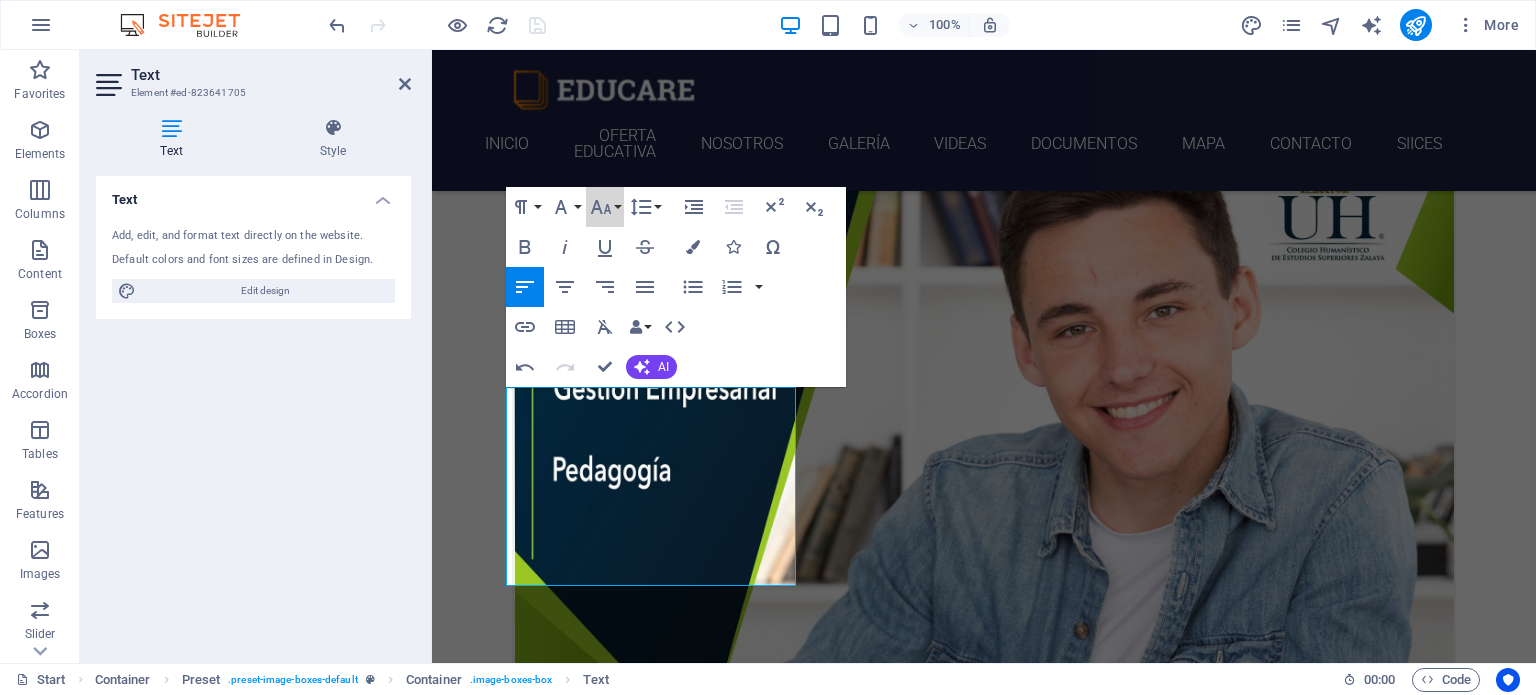 scroll, scrollTop: 143, scrollLeft: 0, axis: vertical 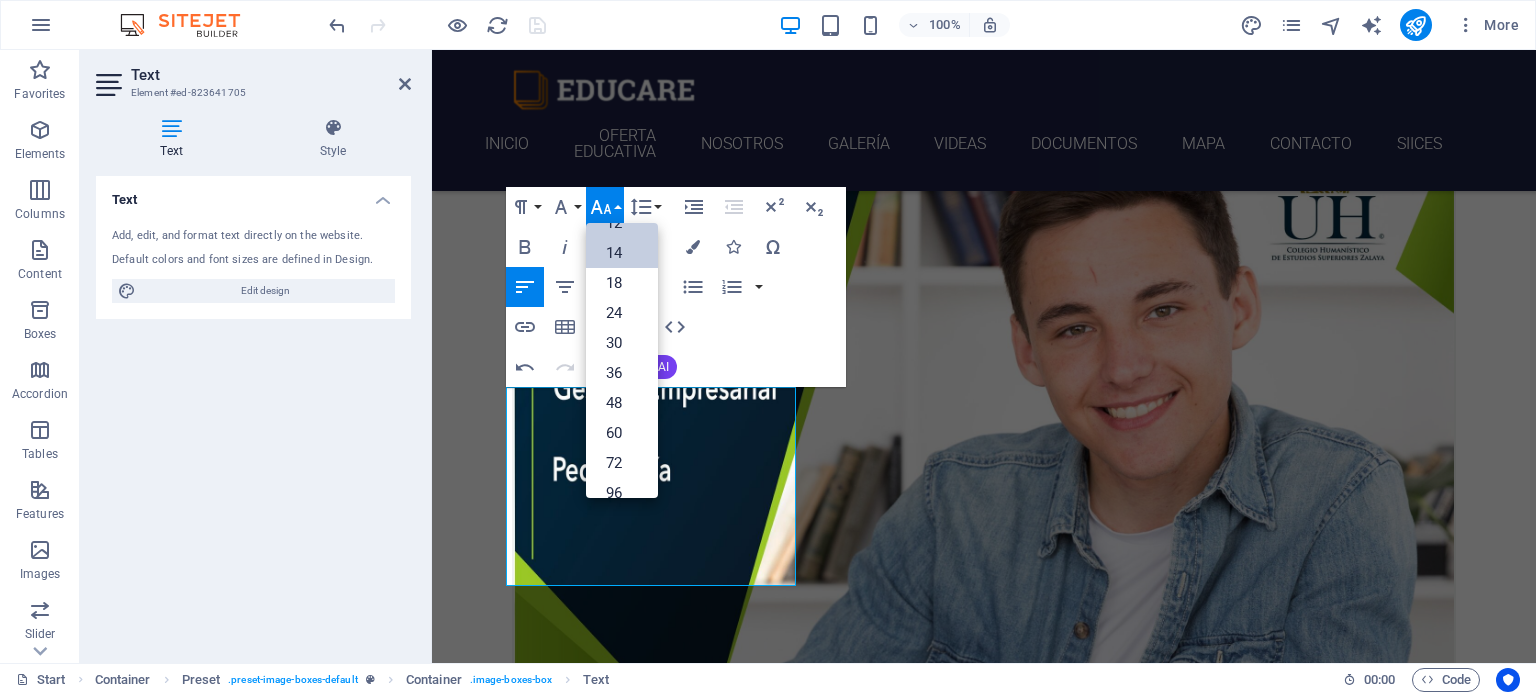 click on "14" at bounding box center (622, 253) 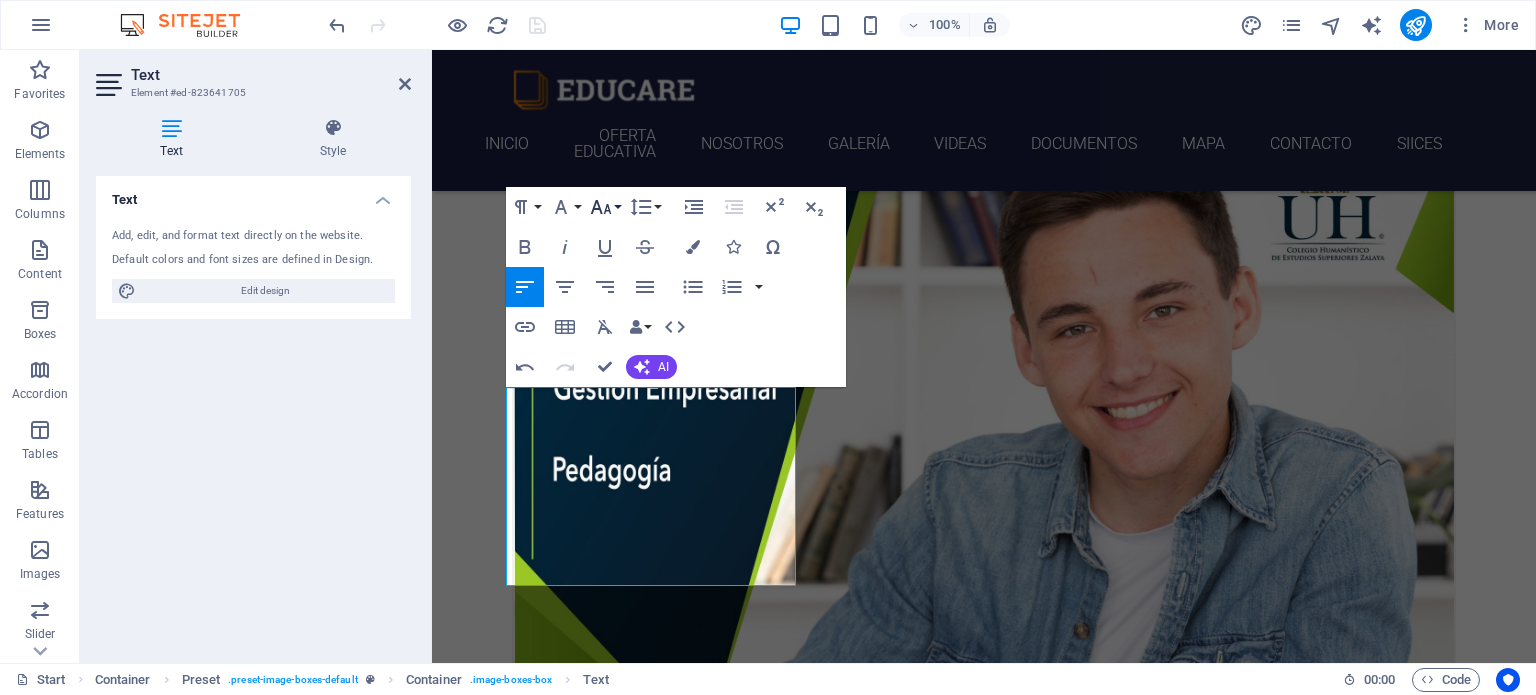 click on "Font Size" at bounding box center [605, 207] 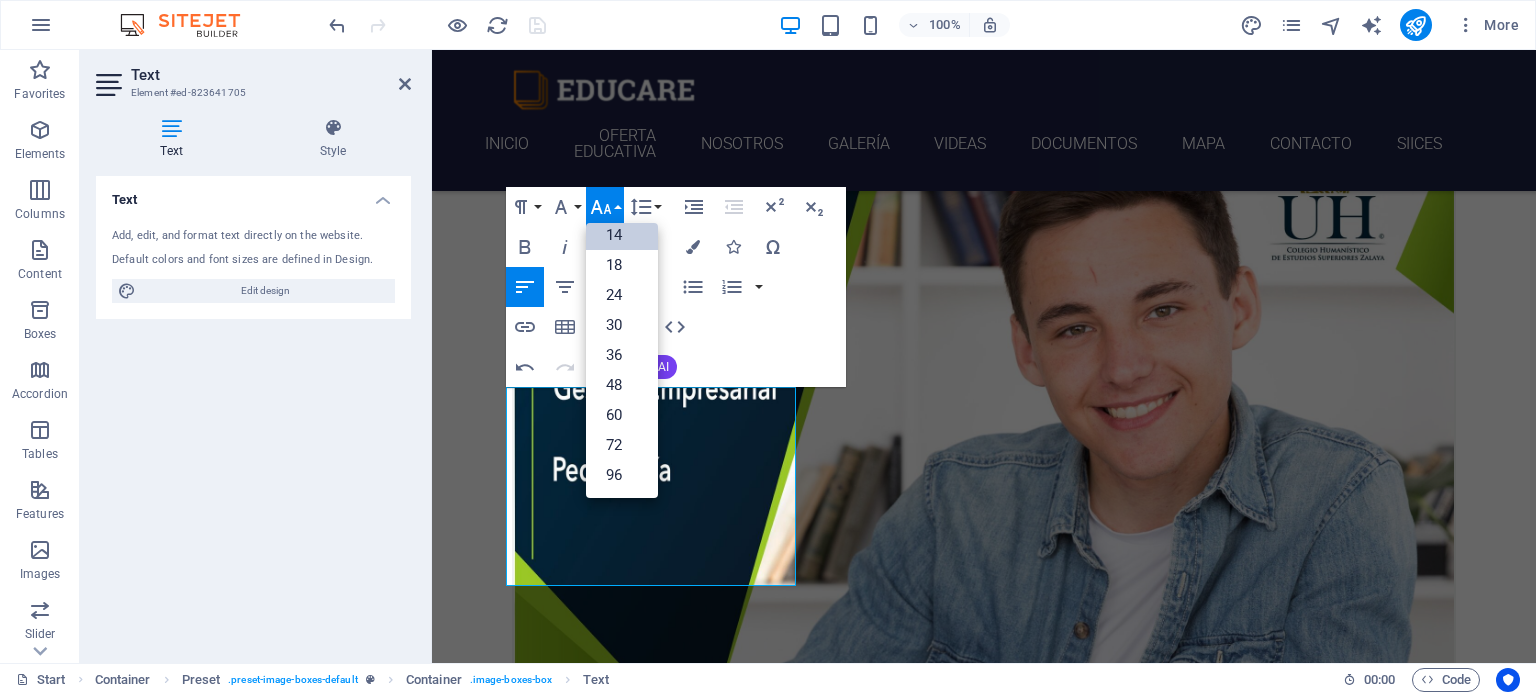 scroll, scrollTop: 160, scrollLeft: 0, axis: vertical 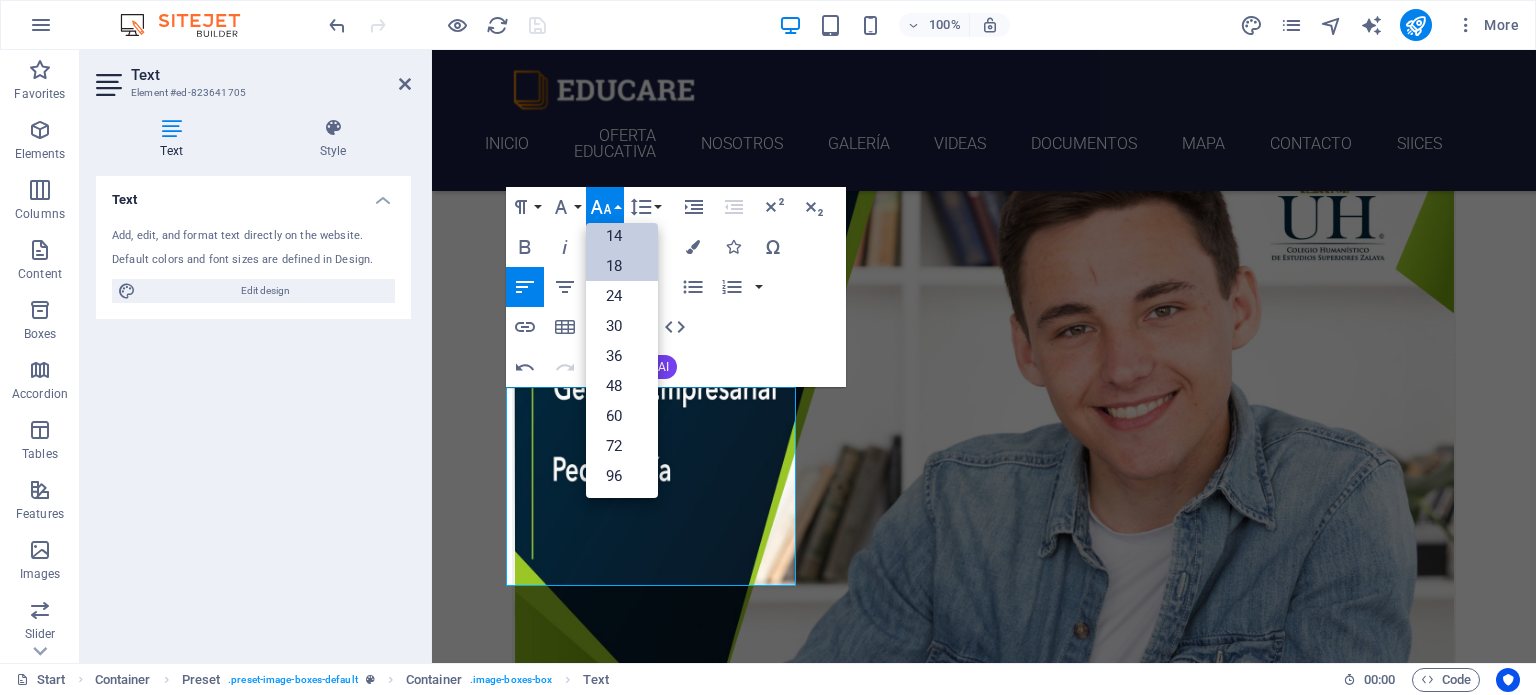 click on "18" at bounding box center (622, 266) 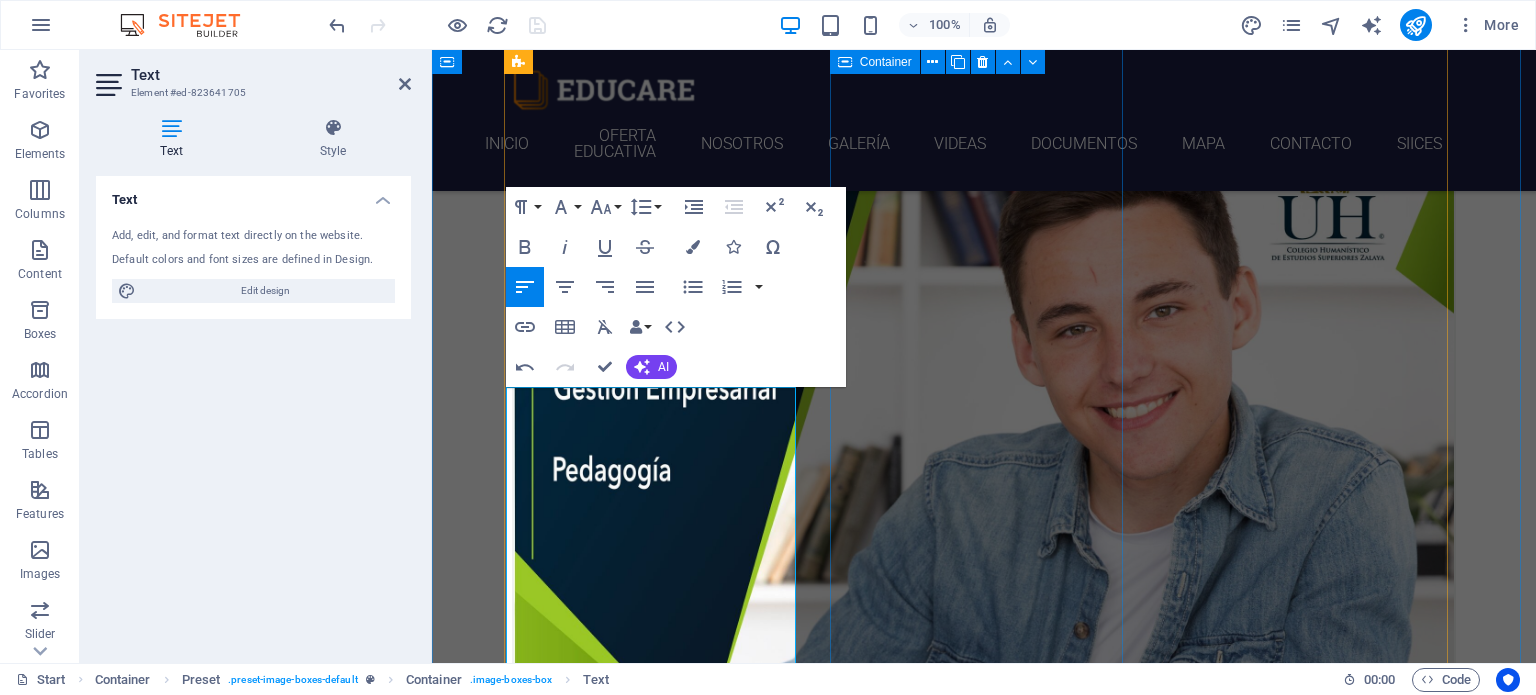 click on "Lorem ipsum dolor sit amet, consectetur adipisicing elit. Veritatis, dolorem! Swedish  12. September 2019  08:00 am - 04:00 pm" at bounding box center (984, 1638) 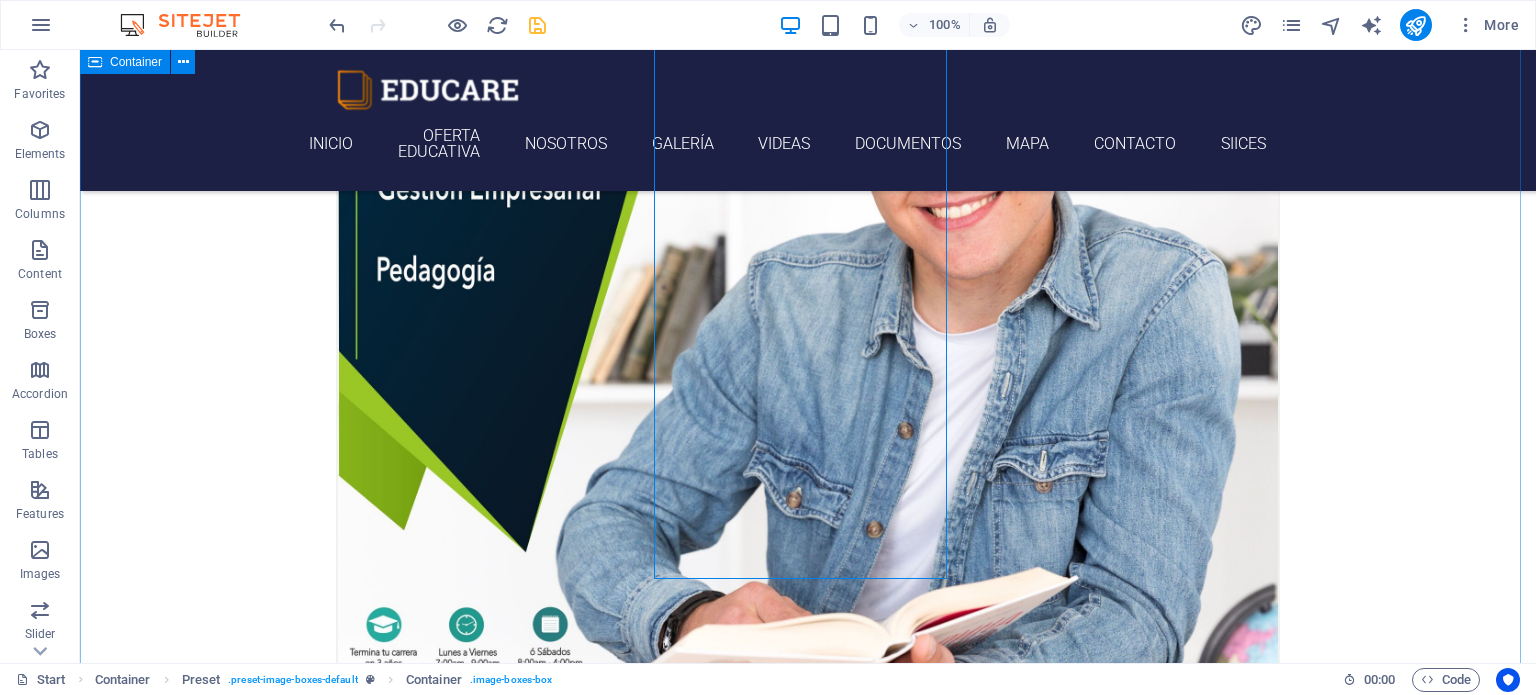 scroll, scrollTop: 984, scrollLeft: 0, axis: vertical 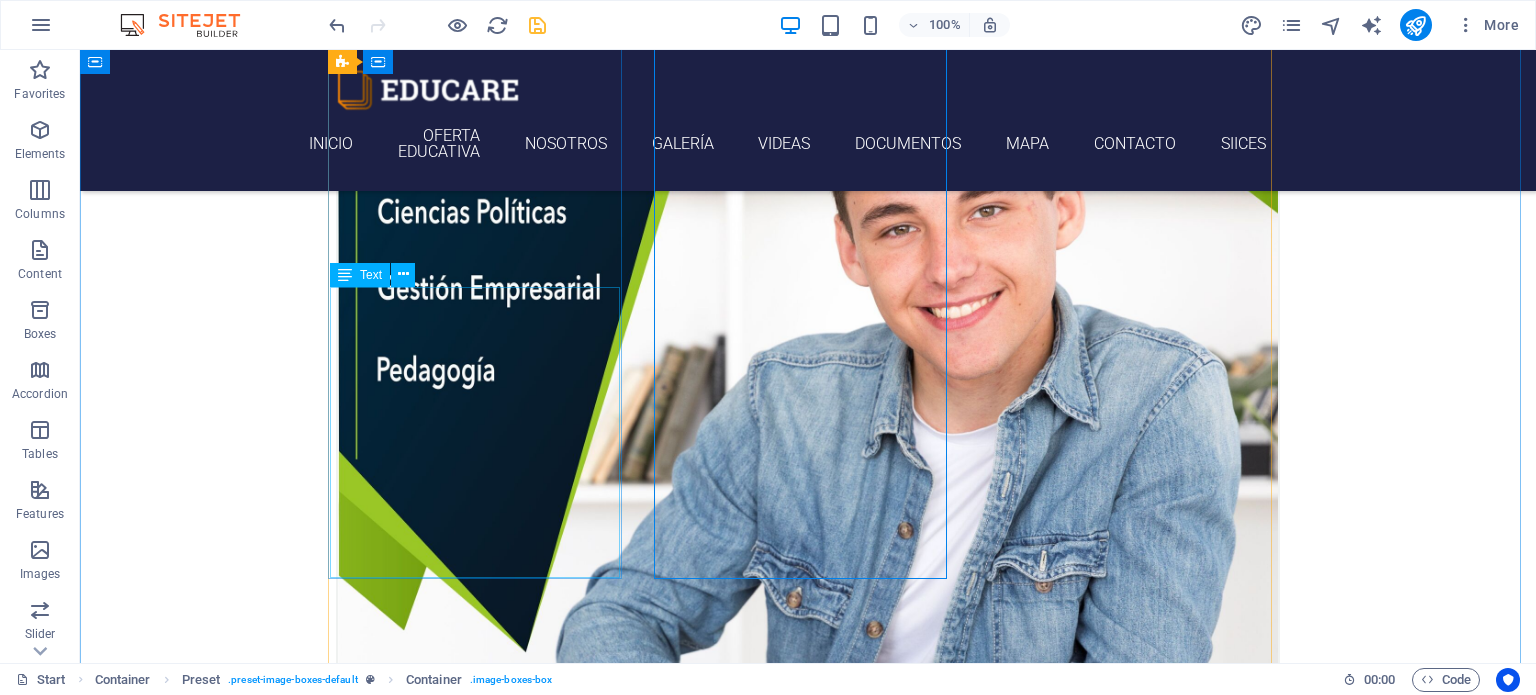 click on "Transforma tu futuro con nuestras licenciaturas. Ofrecemos programas innovadores que combinan habilidades prácticas y teóricas, preparando a los jóvenes para el mundo laboral." at bounding box center (808, 1045) 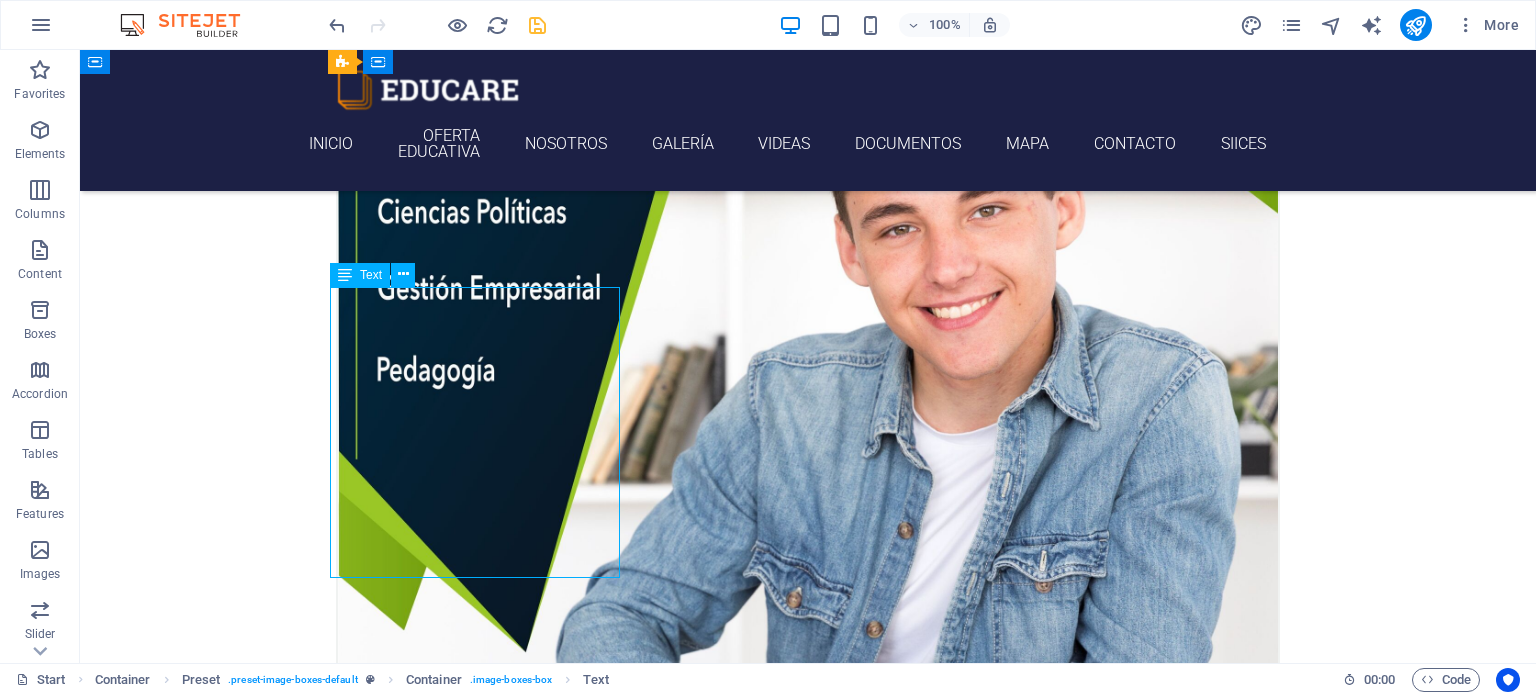 click on "Transforma tu futuro con nuestras licenciaturas. Ofrecemos programas innovadores que combinan habilidades prácticas y teóricas, preparando a los jóvenes para el mundo laboral." at bounding box center [808, 1045] 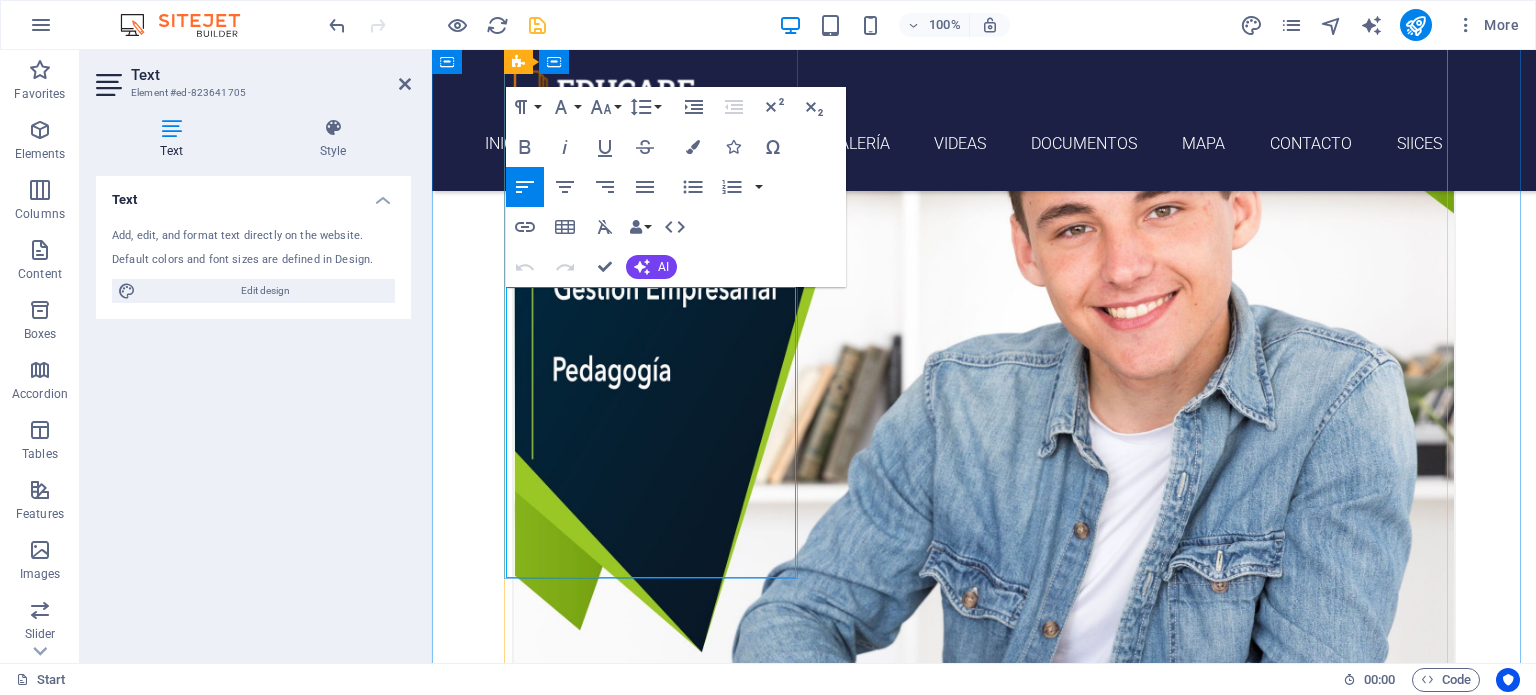 drag, startPoint x: 567, startPoint y: 498, endPoint x: 509, endPoint y: 345, distance: 163.62457 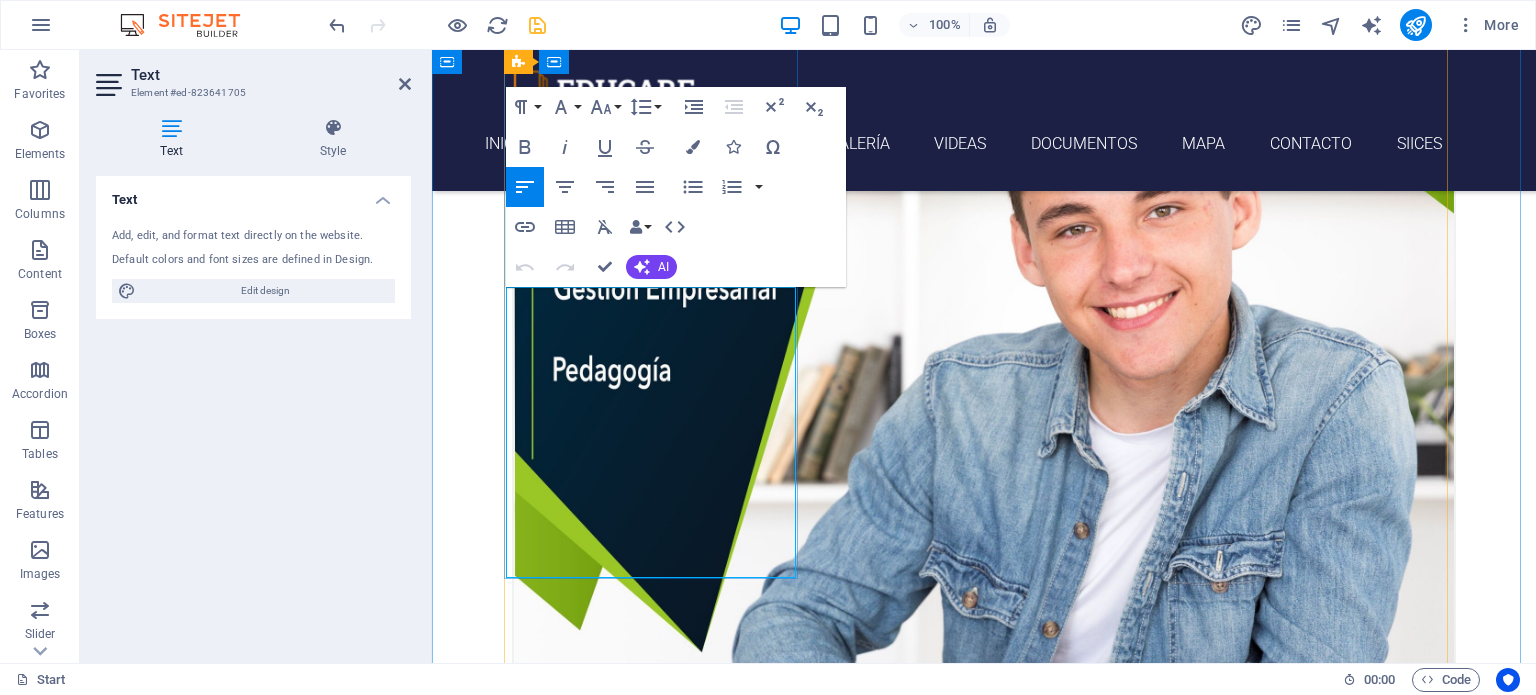 click on "Transforma tu futuro con nuestras licenciaturas. Ofrecemos programas innovadores que combinan habilidades prácticas y teóricas, preparando a los jóvenes para el mundo laboral." at bounding box center (984, 1045) 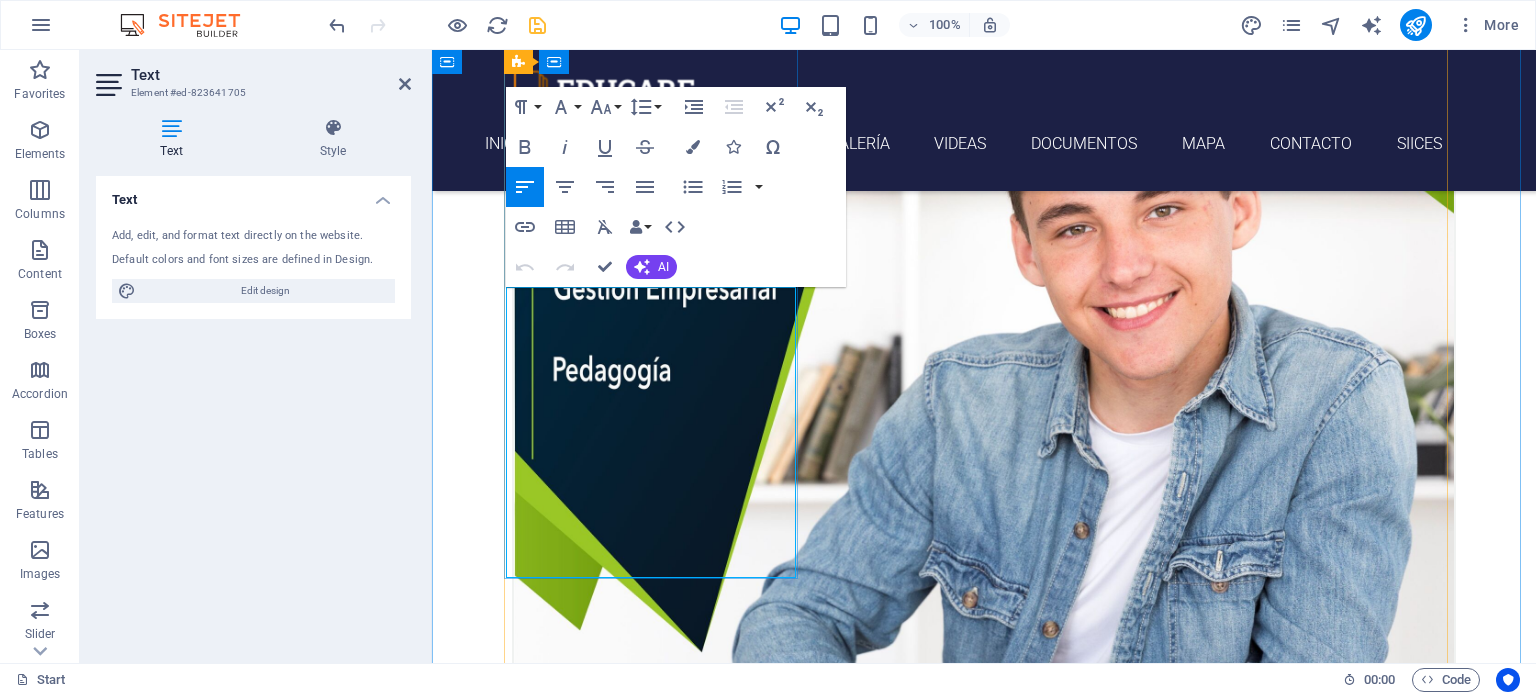 drag, startPoint x: 610, startPoint y: 554, endPoint x: 564, endPoint y: 444, distance: 119.230865 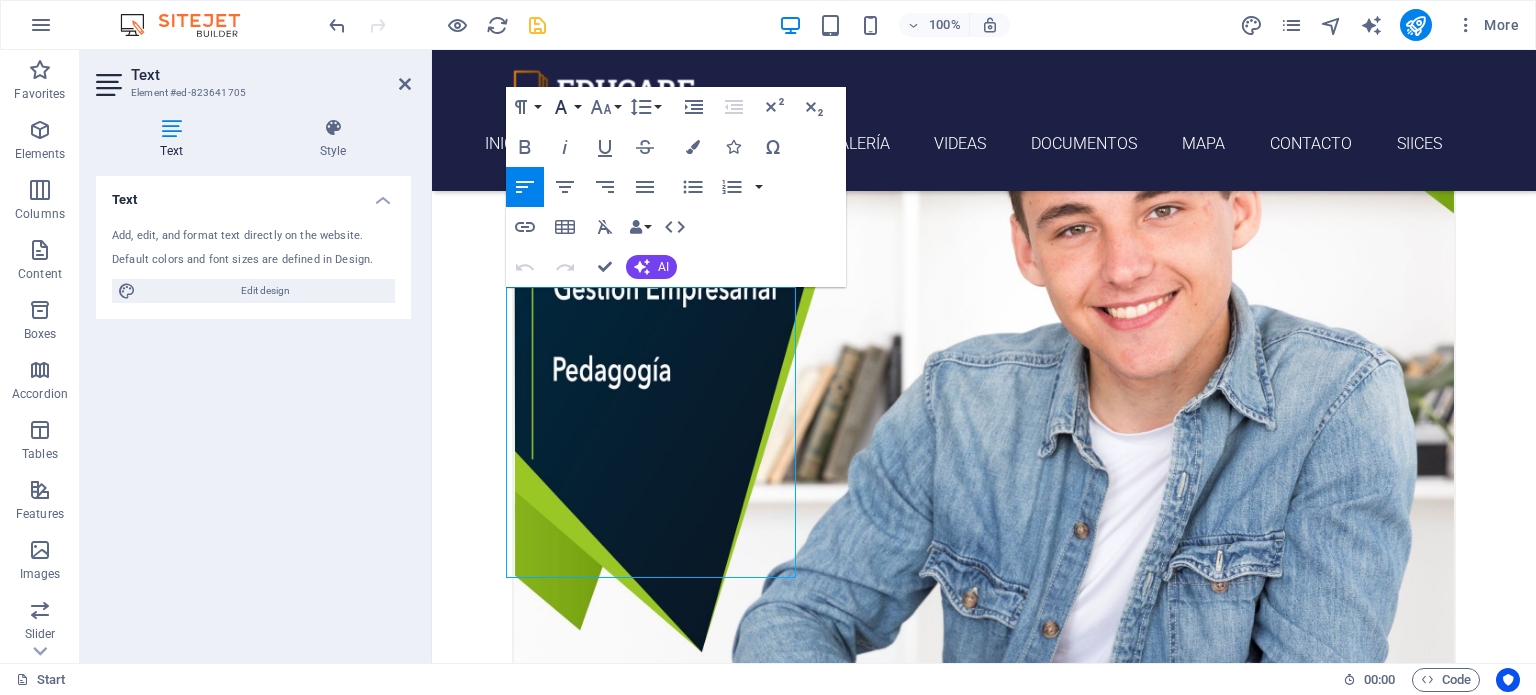 click on "Font Family" at bounding box center [565, 107] 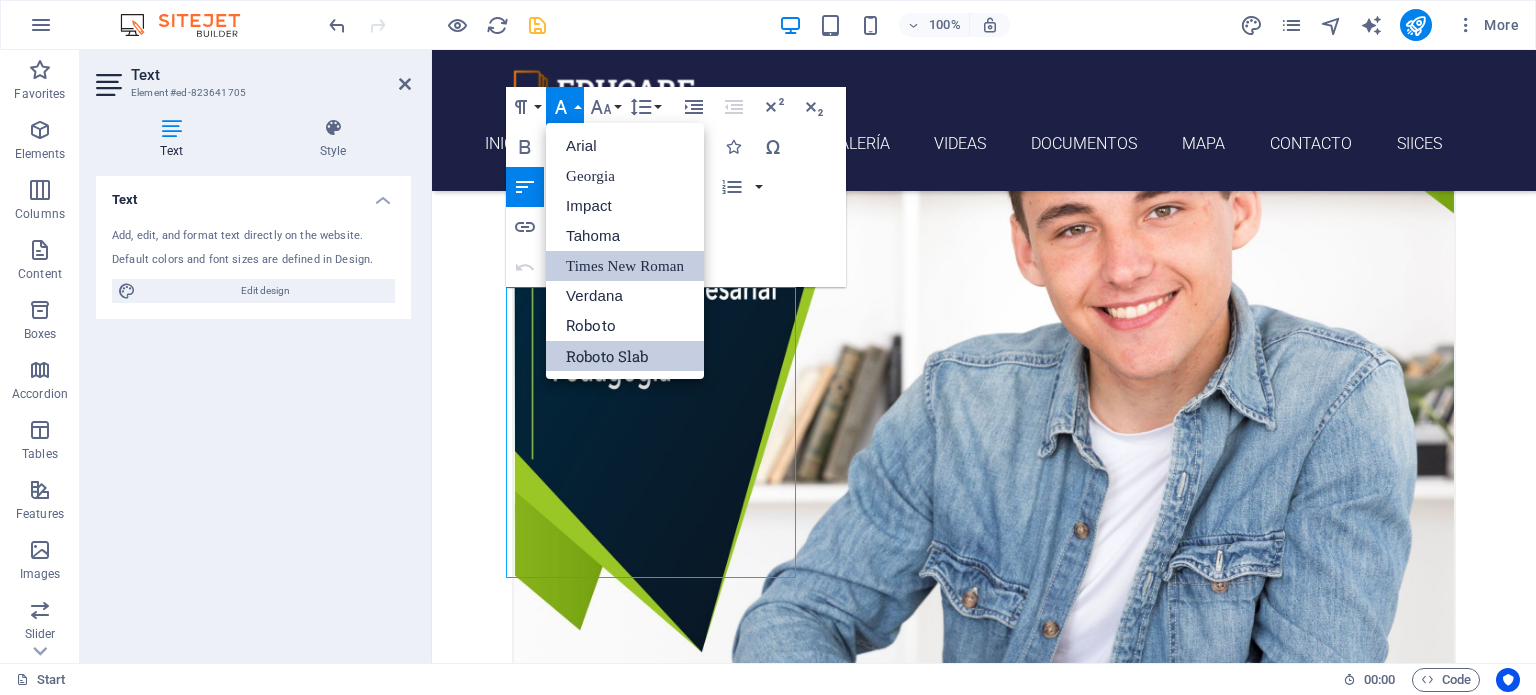scroll, scrollTop: 0, scrollLeft: 0, axis: both 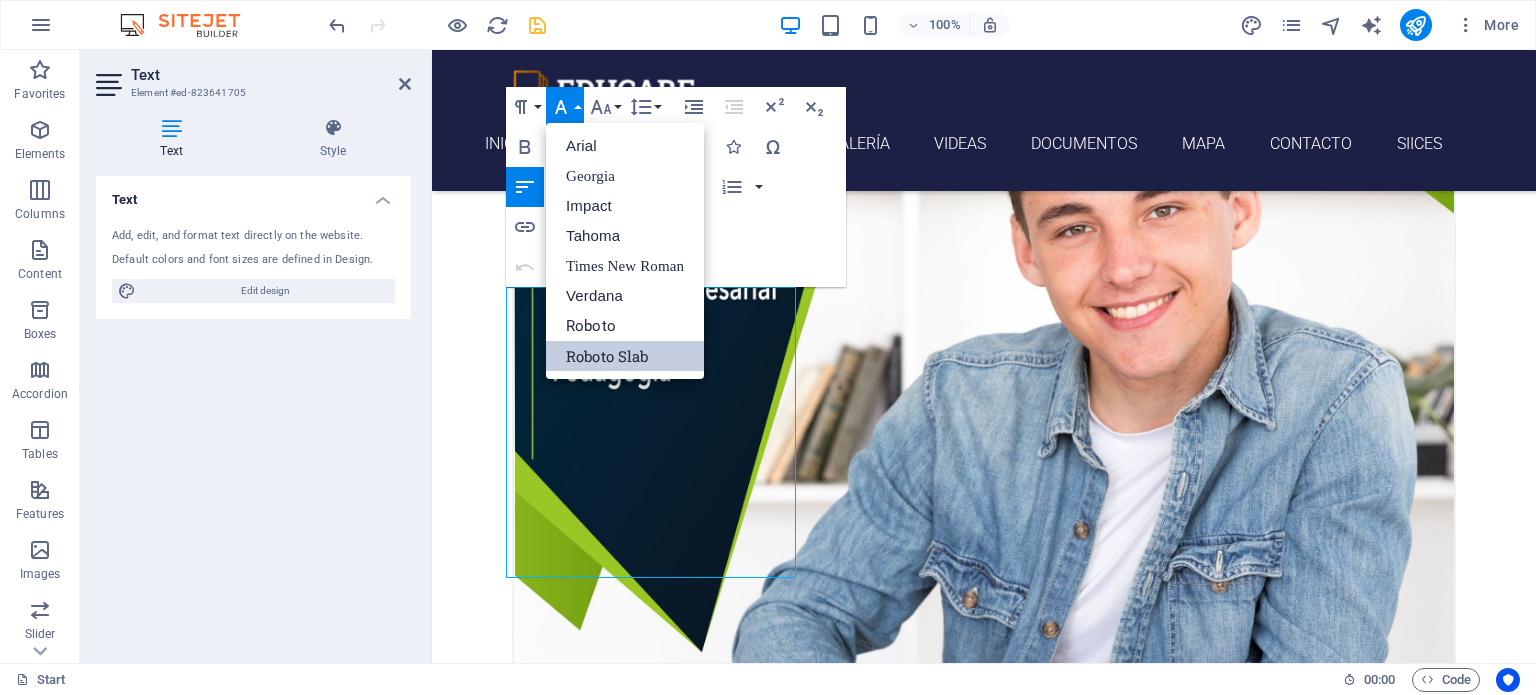 click on "Roboto Slab" at bounding box center (625, 356) 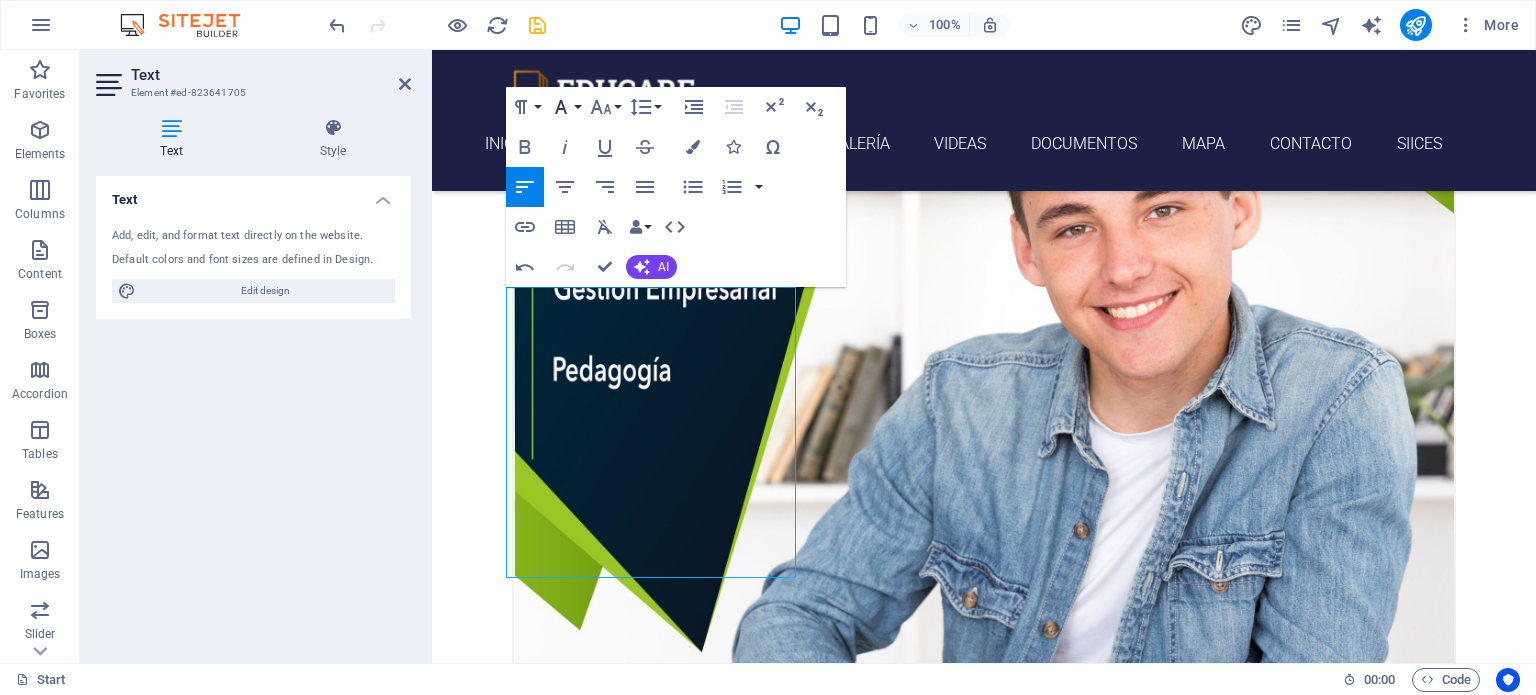 click on "Font Family" at bounding box center [565, 107] 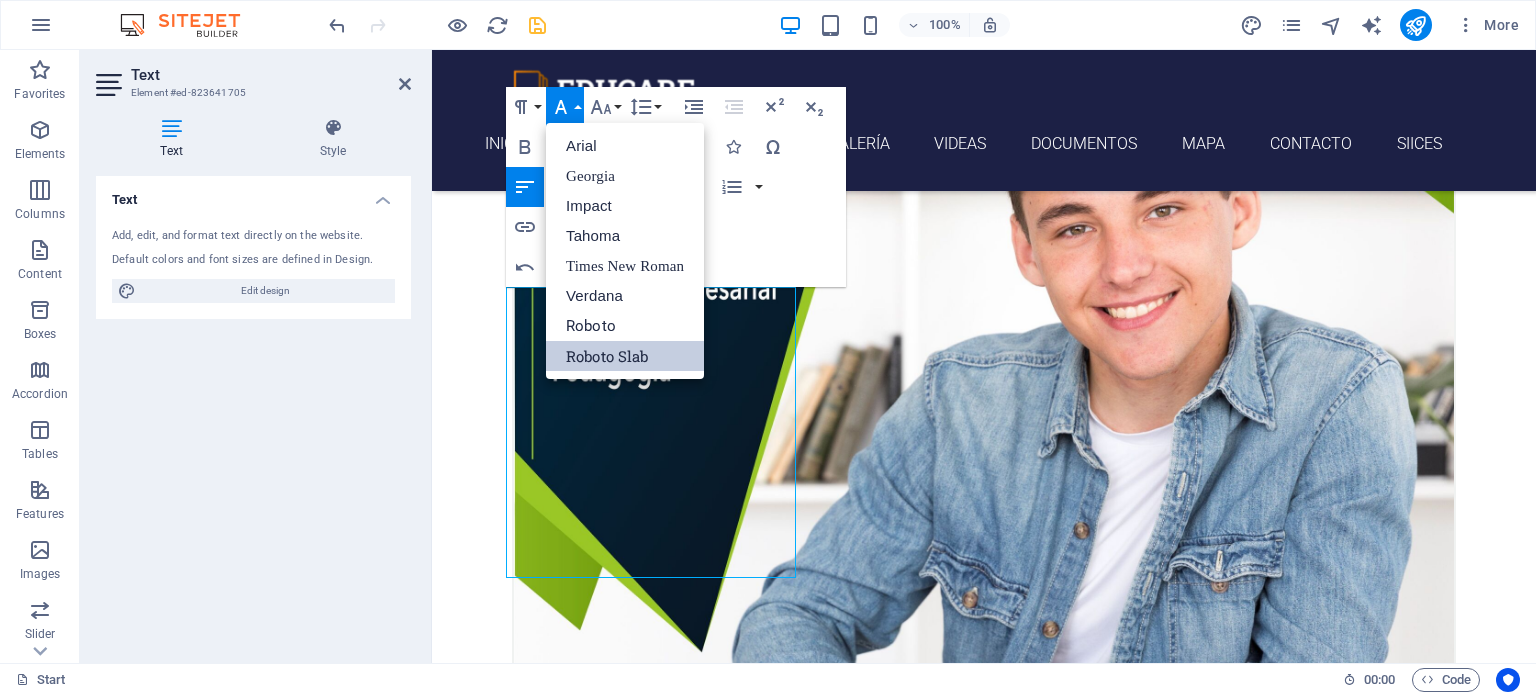 scroll, scrollTop: 0, scrollLeft: 0, axis: both 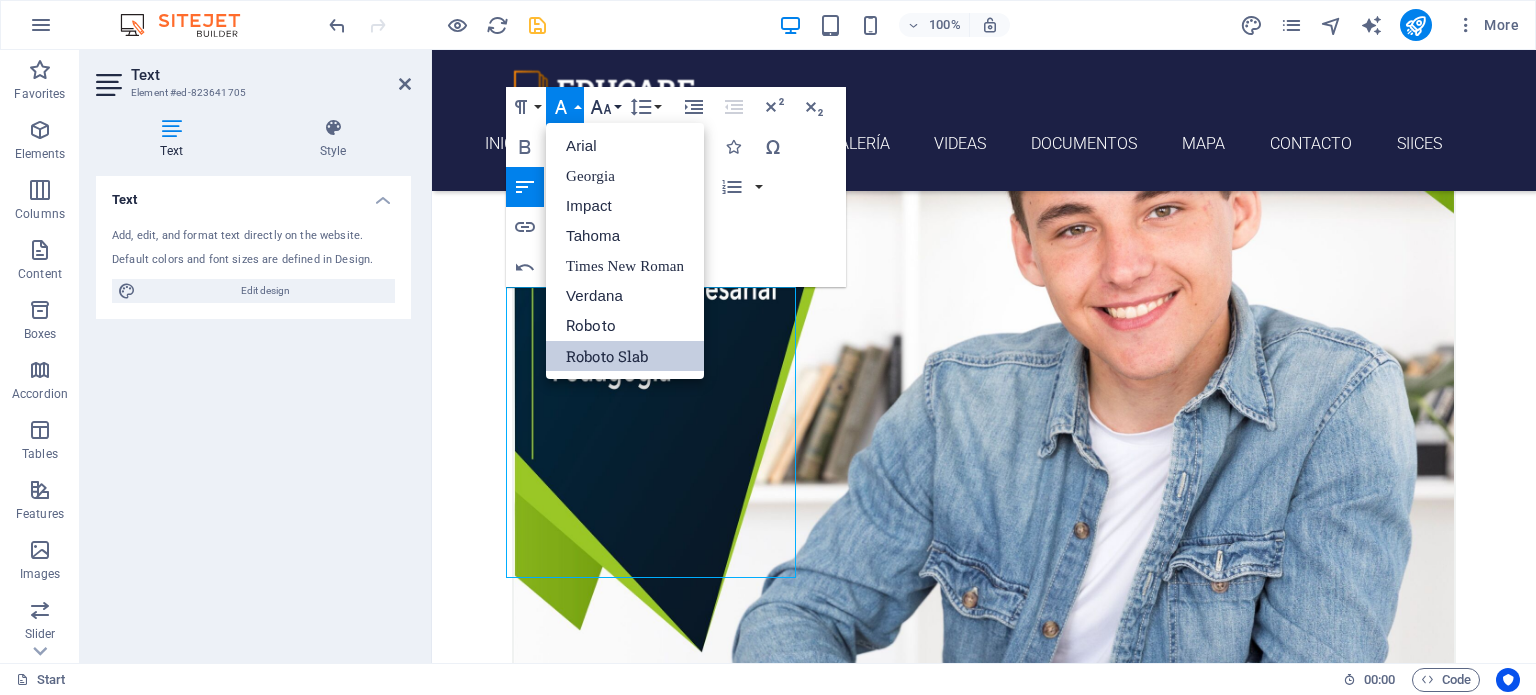 click on "Font Size" at bounding box center (605, 107) 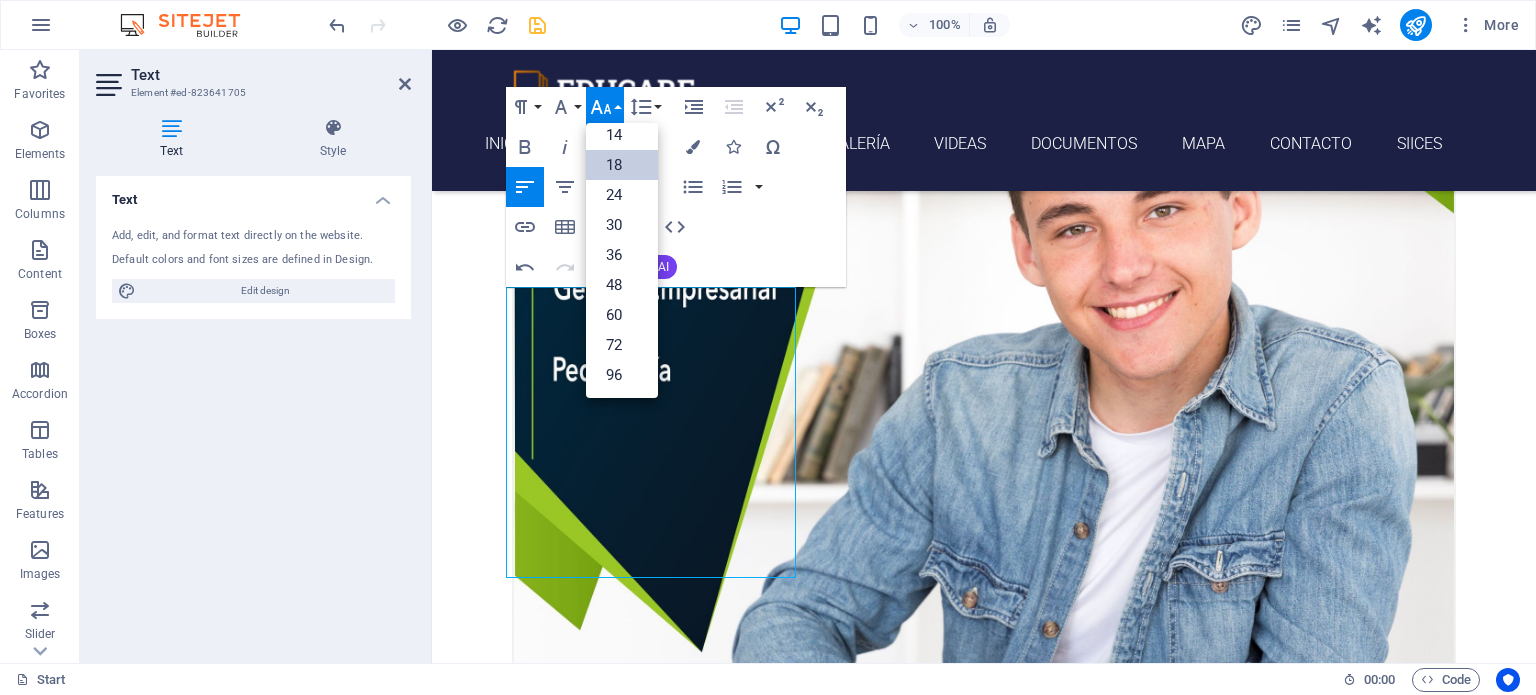 scroll, scrollTop: 160, scrollLeft: 0, axis: vertical 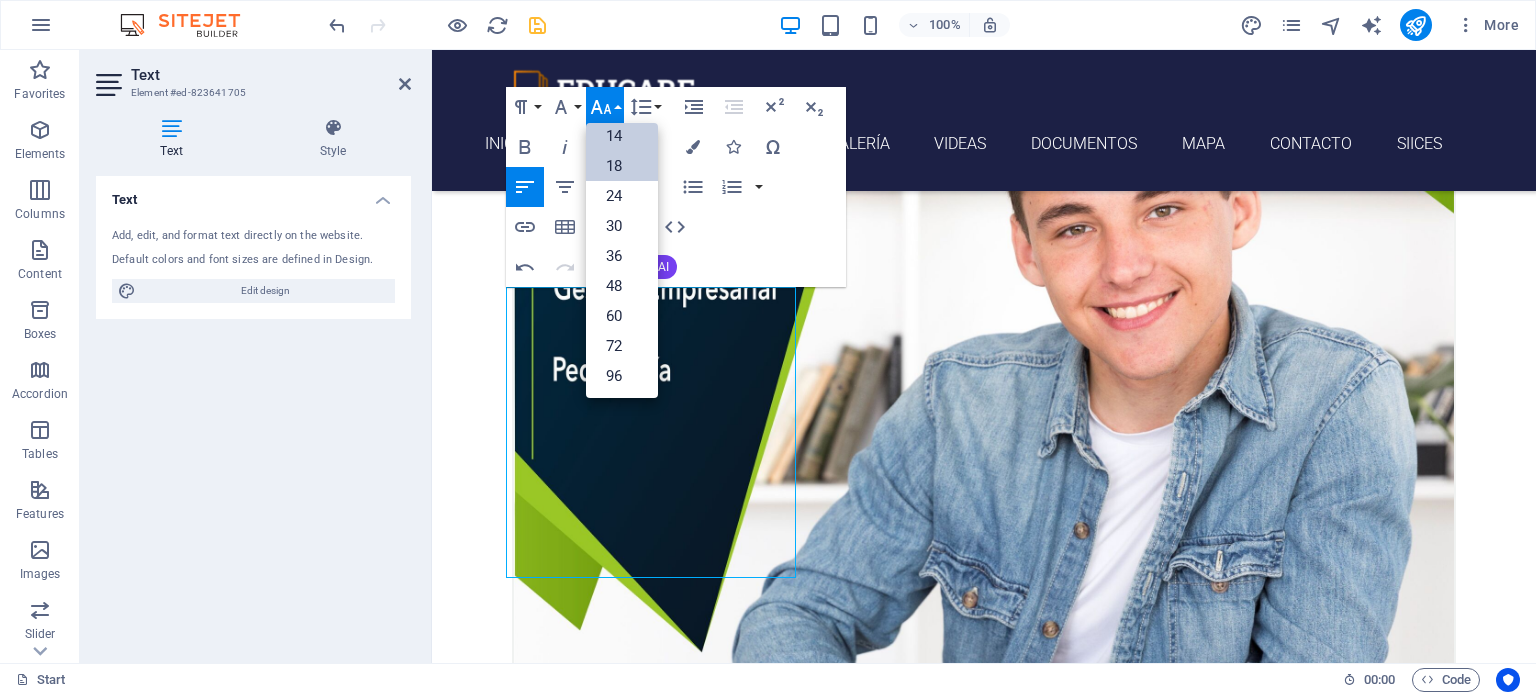 click on "14" at bounding box center (622, 136) 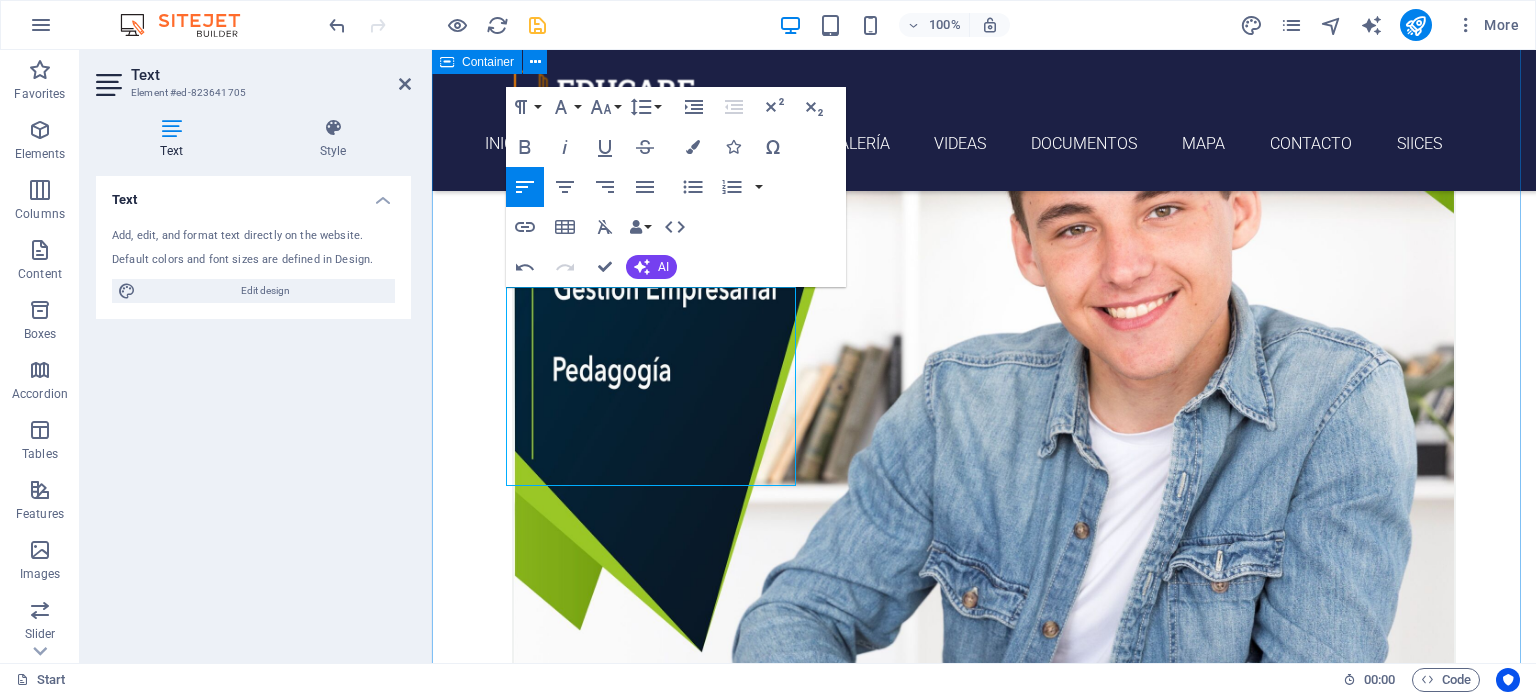 click on "Choose Your Course Language Courses ¡Inscríbete hoy y construye tu camino al éxito! Transforma tu futuro con nuestras licenciaturas. Ofrecemos programas innovadores que combinan habilidades prácticas y teóricas, preparando a los jóvenes para el mundo laboral. Lorem ipsum dolor sit amet, consectetur adipisicing elit. Veritatis, dolorem! Swedish  12. September 2019  08:00 am - 04:00 pm German  12. September 2019  08:00 am - 04:00 pm Lorem ipsum dolor sit amet, consectetur adipisicing elit. Veritatis, dolorem! Italian  12. September 2019  08:00 am - 04:00 pm Lorem ipsum dolor sit amet, consectetur adipisicing elit. Veritatis, dolorem! French  12. September 2019  08:00 am - 04:00 pm Lorem ipsum dolor sit amet, consectetur adipisicing elit. Veritatis, dolorem! Danish  12. September 2019  08:00 am - 04:00 pm Lorem ipsum dolor sit amet, consectetur adipisicing elit. Veritatis, dolorem!" at bounding box center (984, 2525) 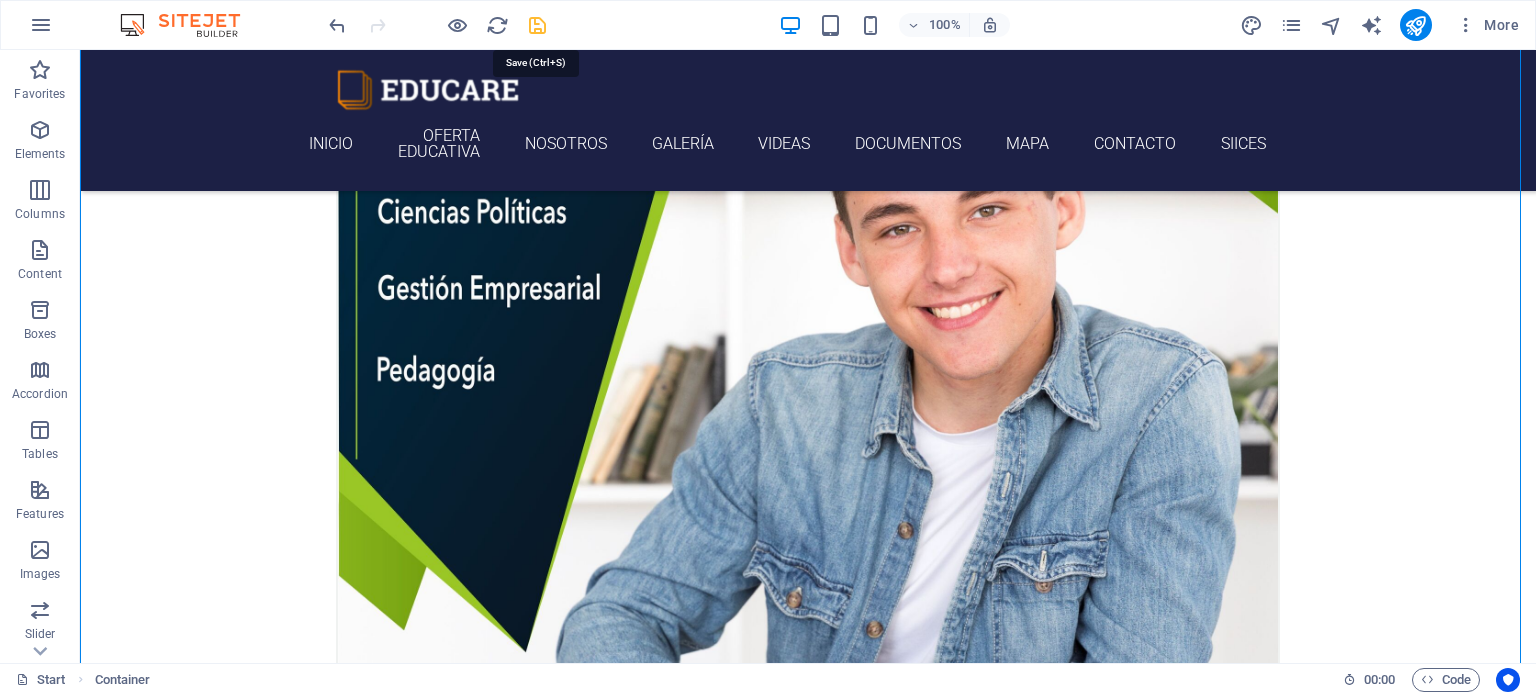 click at bounding box center [537, 25] 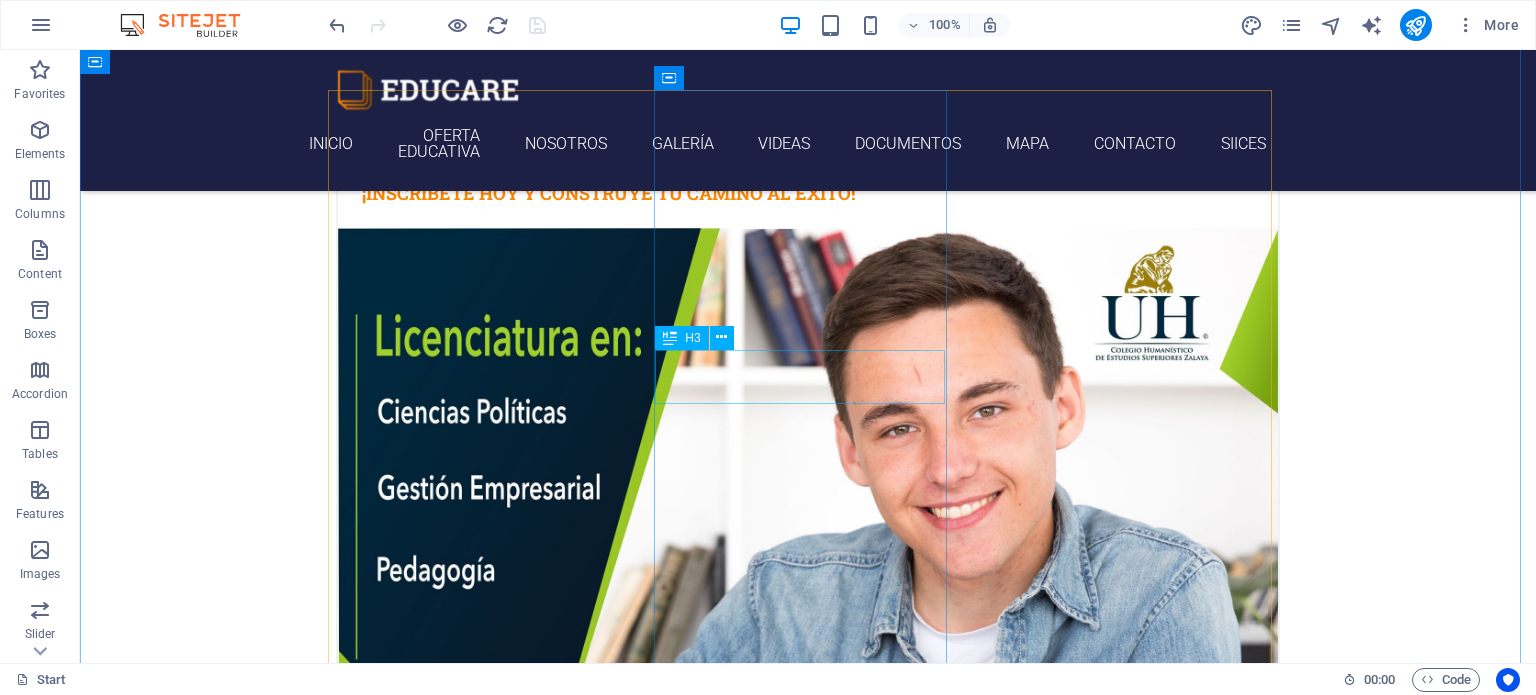 scroll, scrollTop: 584, scrollLeft: 0, axis: vertical 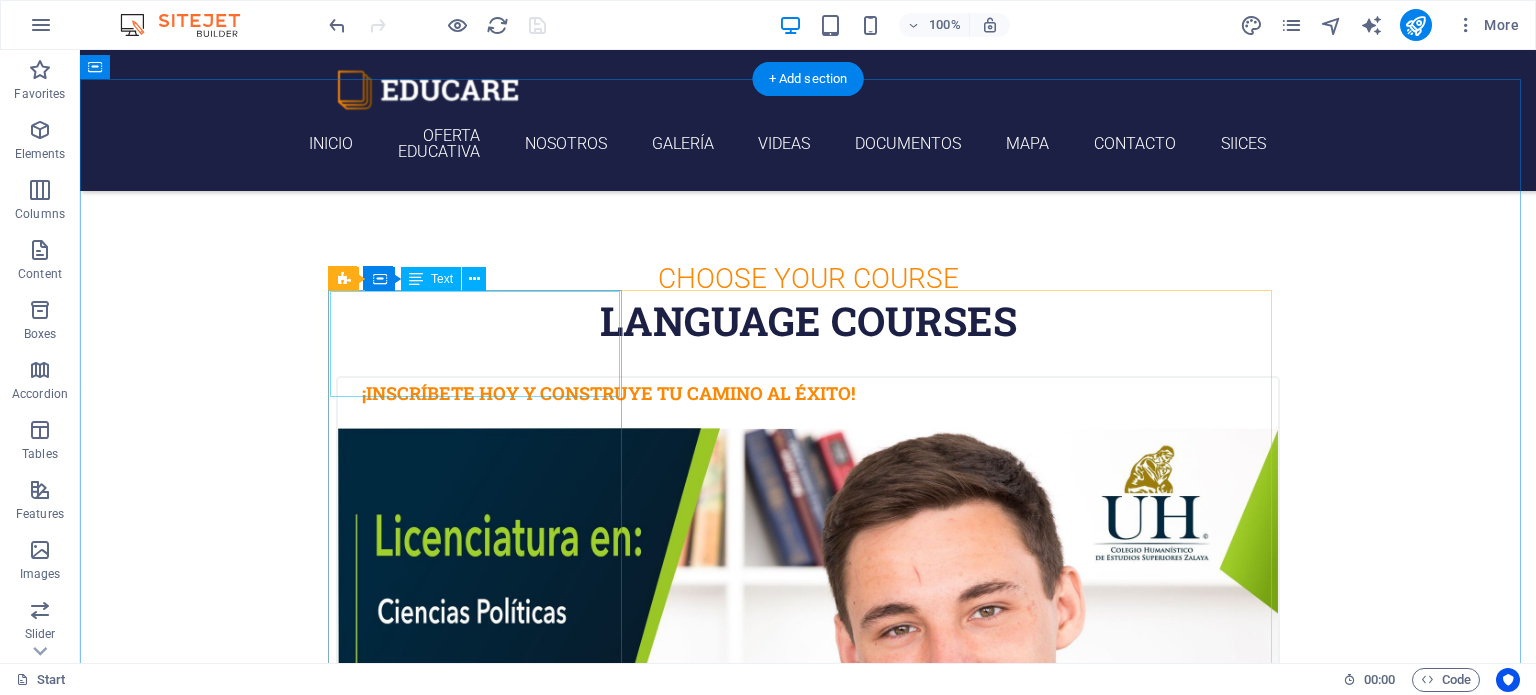 click on "¡Inscríbete hoy y construye tu camino al éxito!" at bounding box center (808, 403) 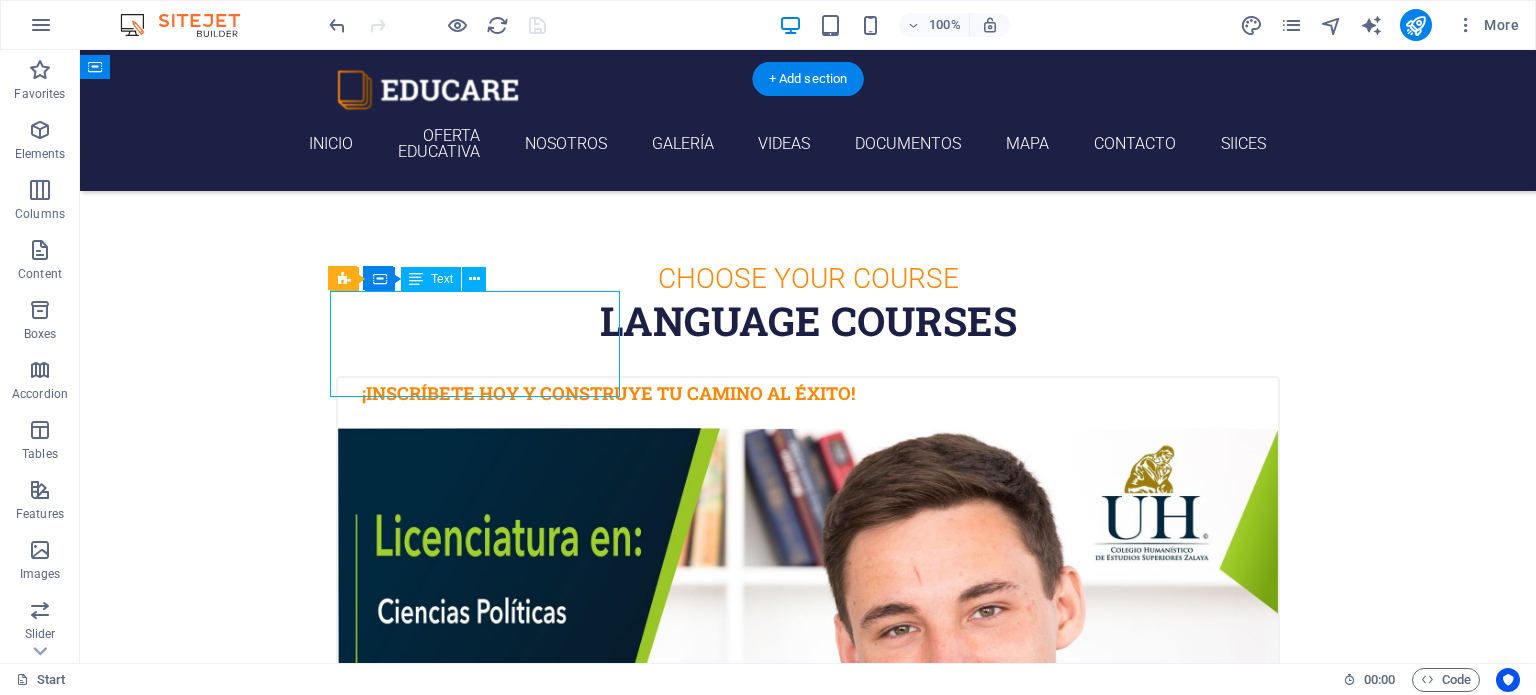 click on "¡Inscríbete hoy y construye tu camino al éxito!" at bounding box center [808, 403] 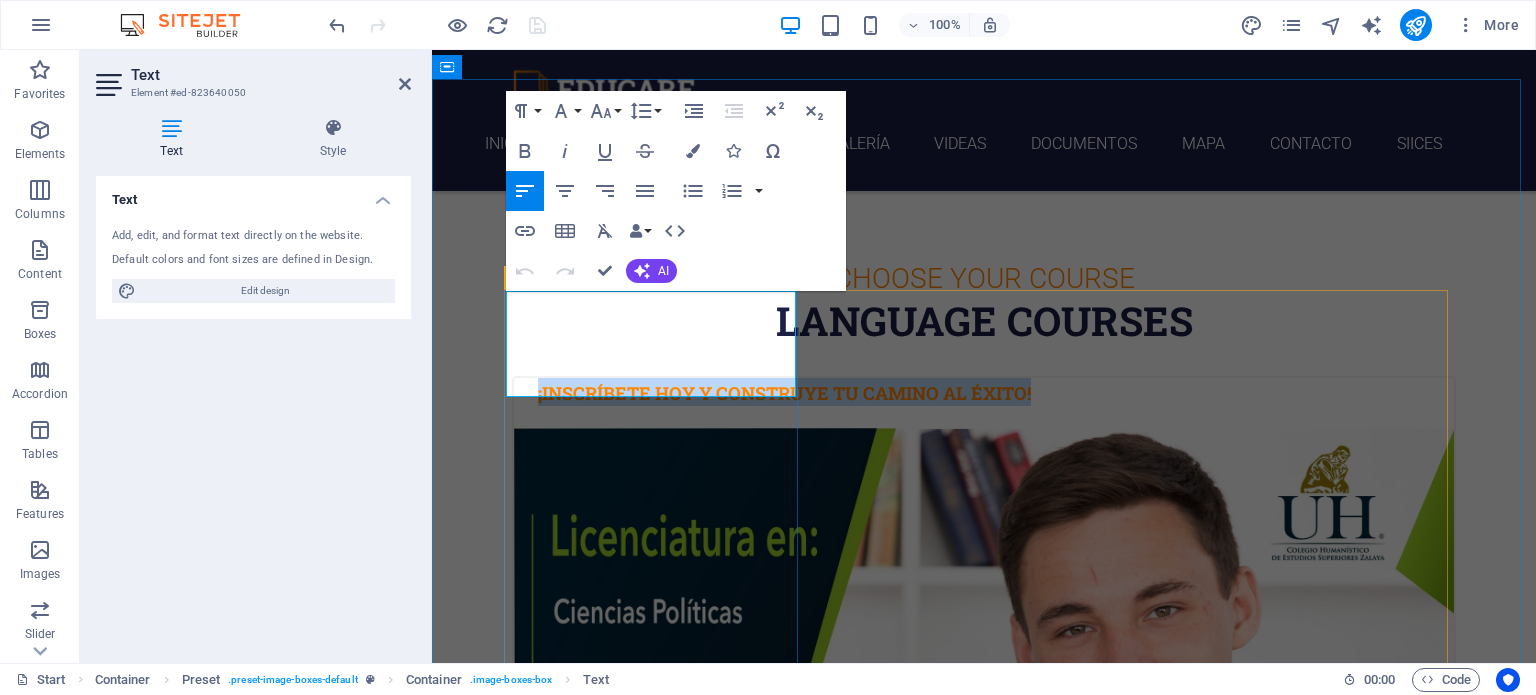 drag, startPoint x: 627, startPoint y: 374, endPoint x: 509, endPoint y: 308, distance: 135.20355 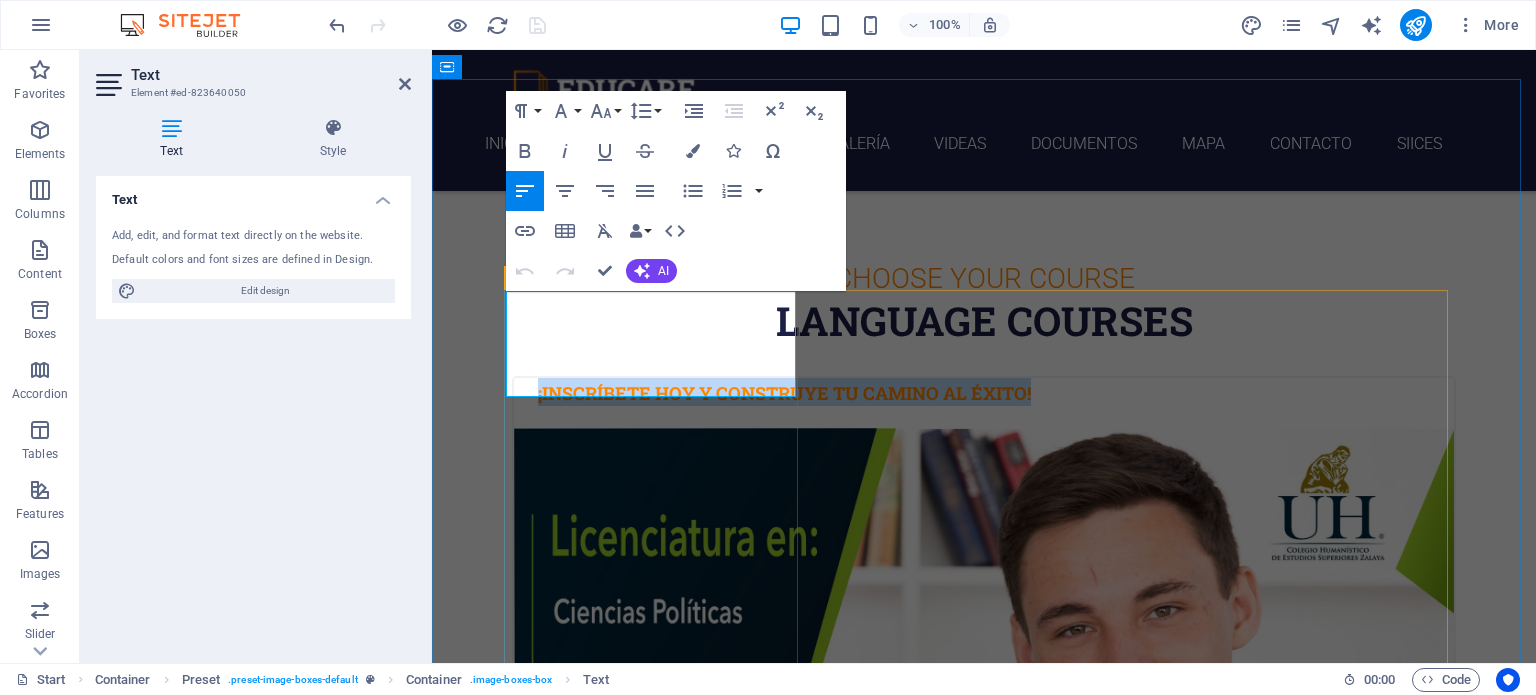 click on "¡Inscríbete hoy y construye tu camino al éxito!" at bounding box center [984, 403] 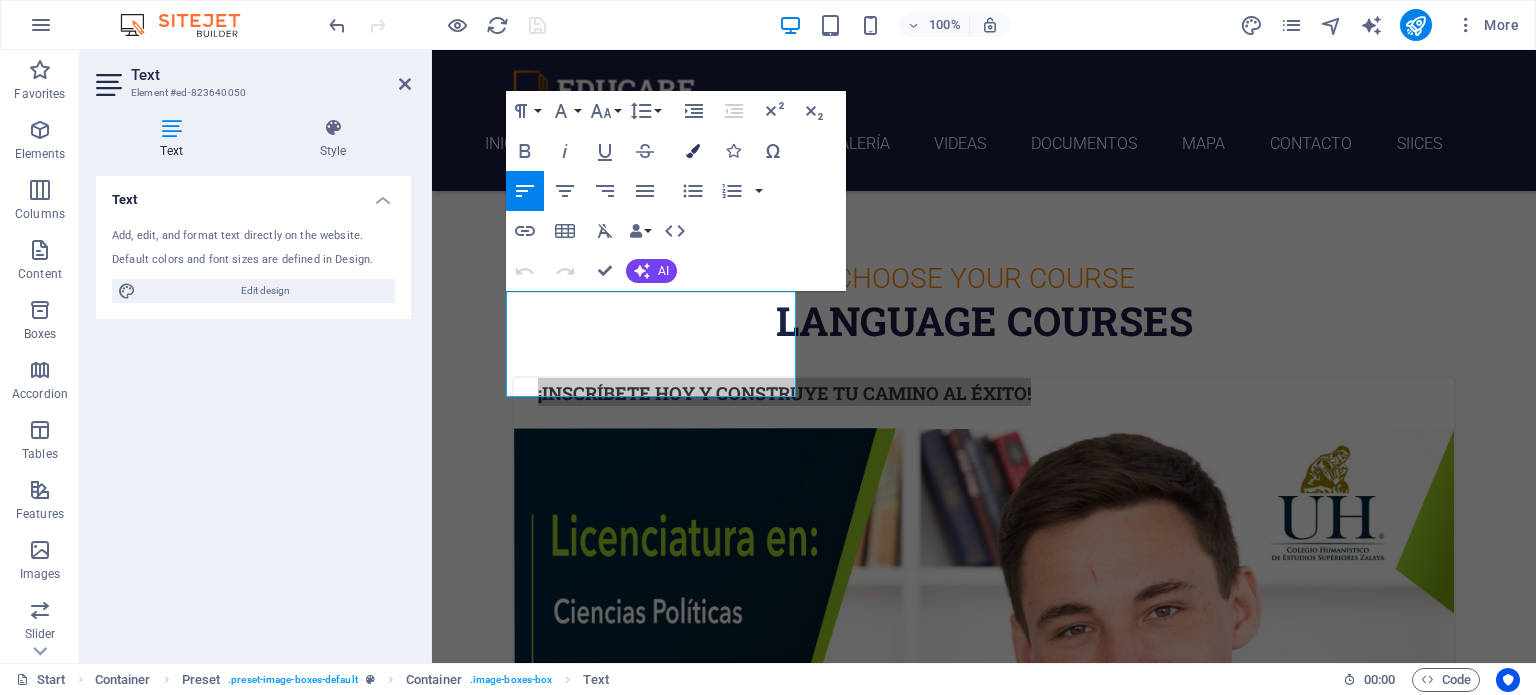 click on "Colors" at bounding box center (693, 151) 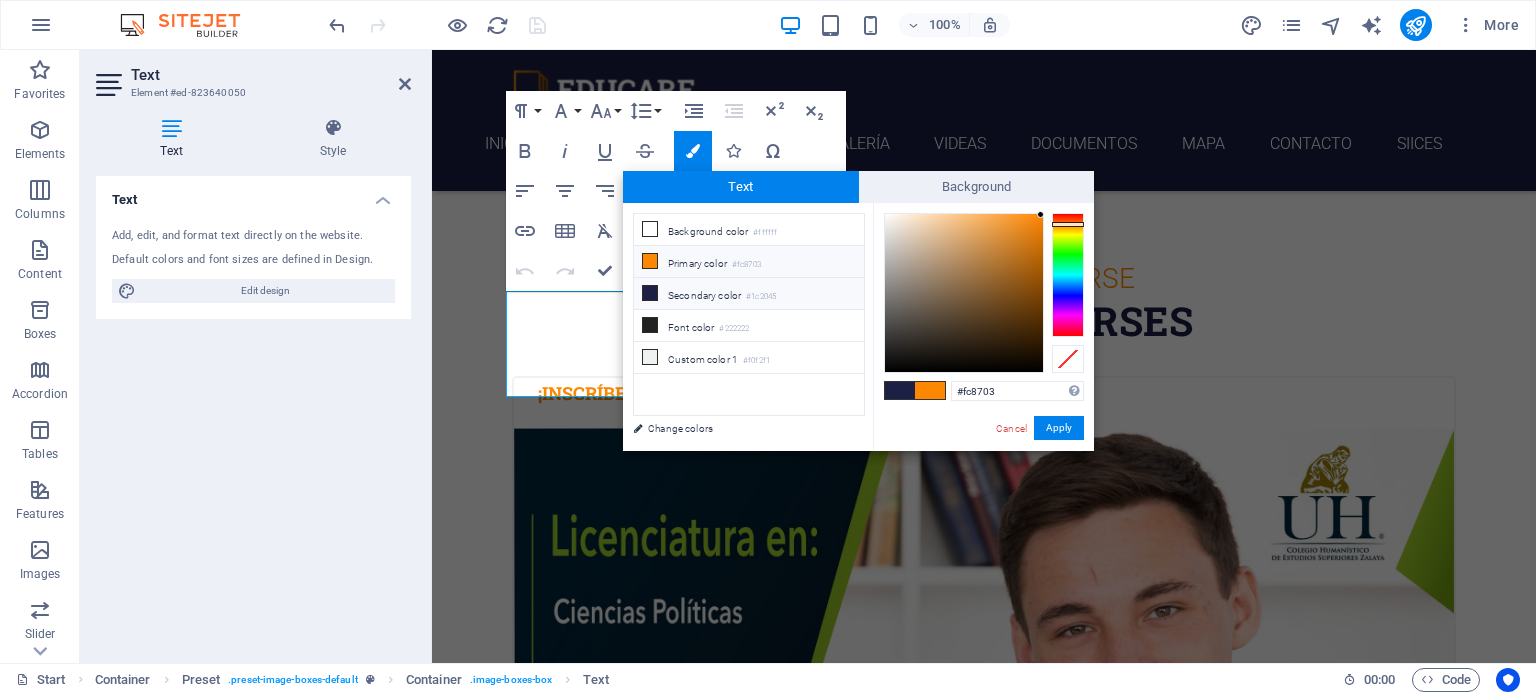 click on "Primary color
#fc8703" at bounding box center [749, 262] 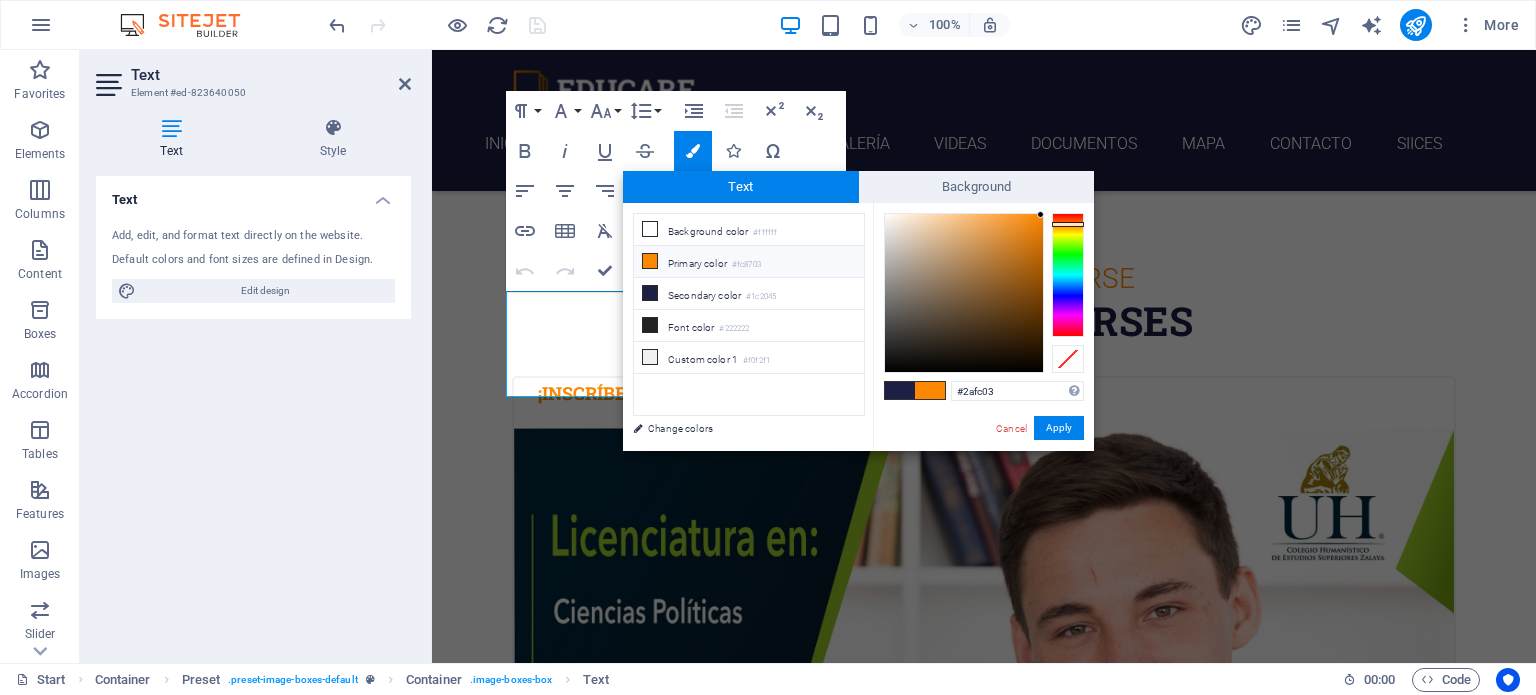 click at bounding box center (1068, 275) 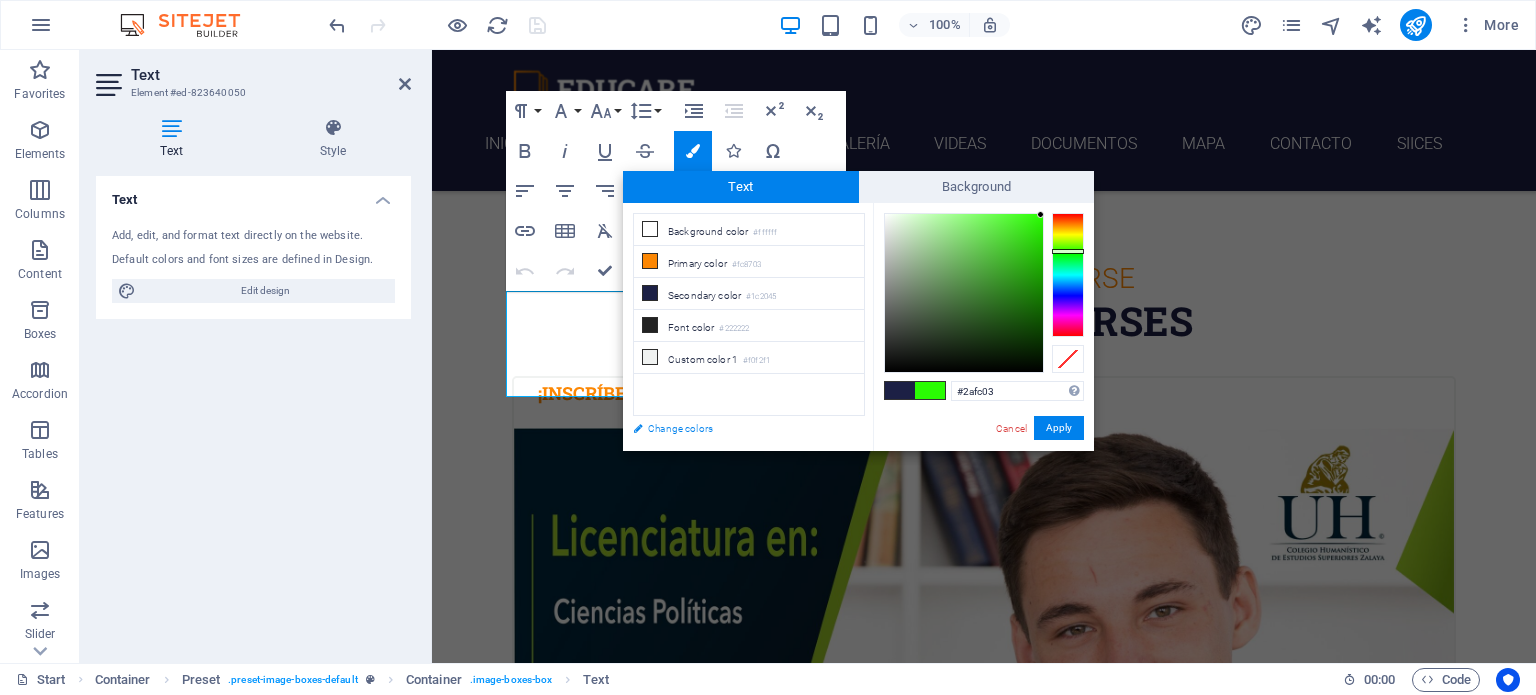 click on "Change colors" at bounding box center [739, 428] 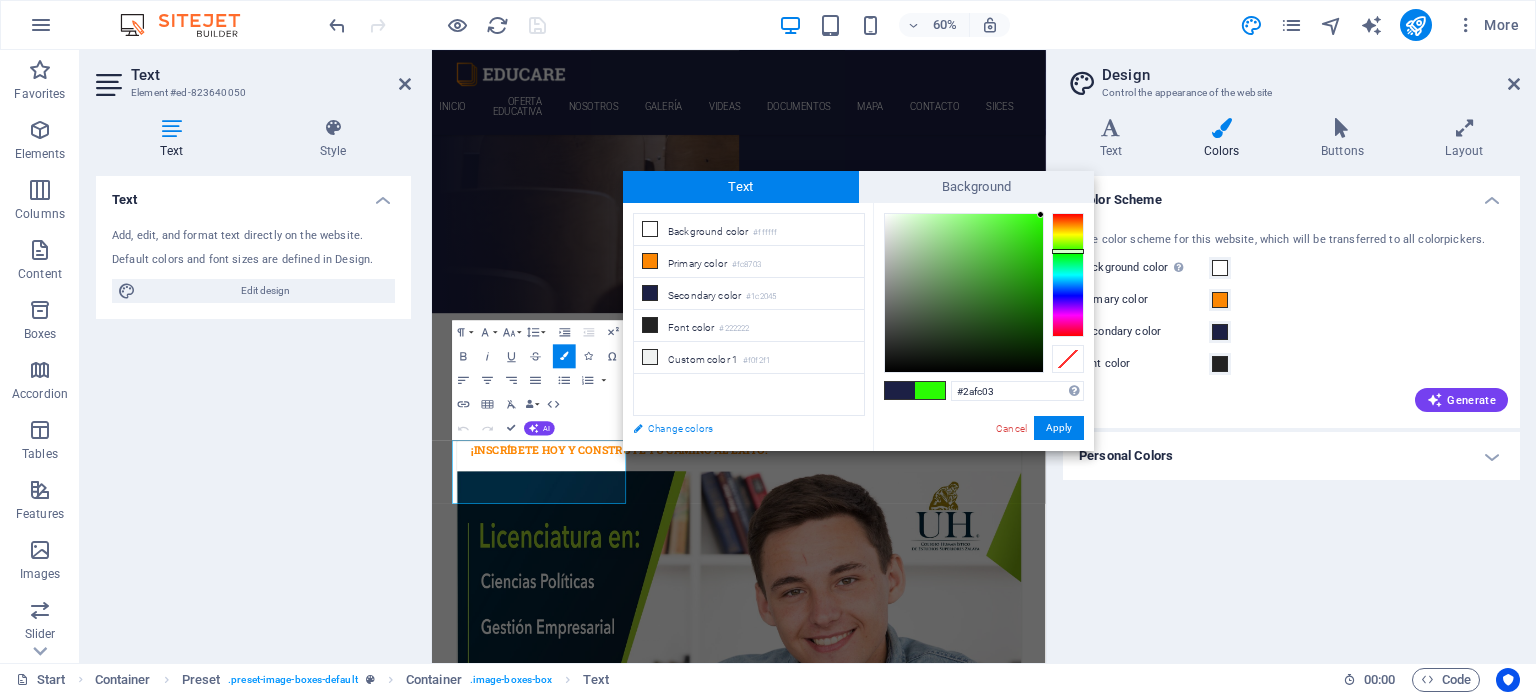 click on "Change colors" at bounding box center (739, 428) 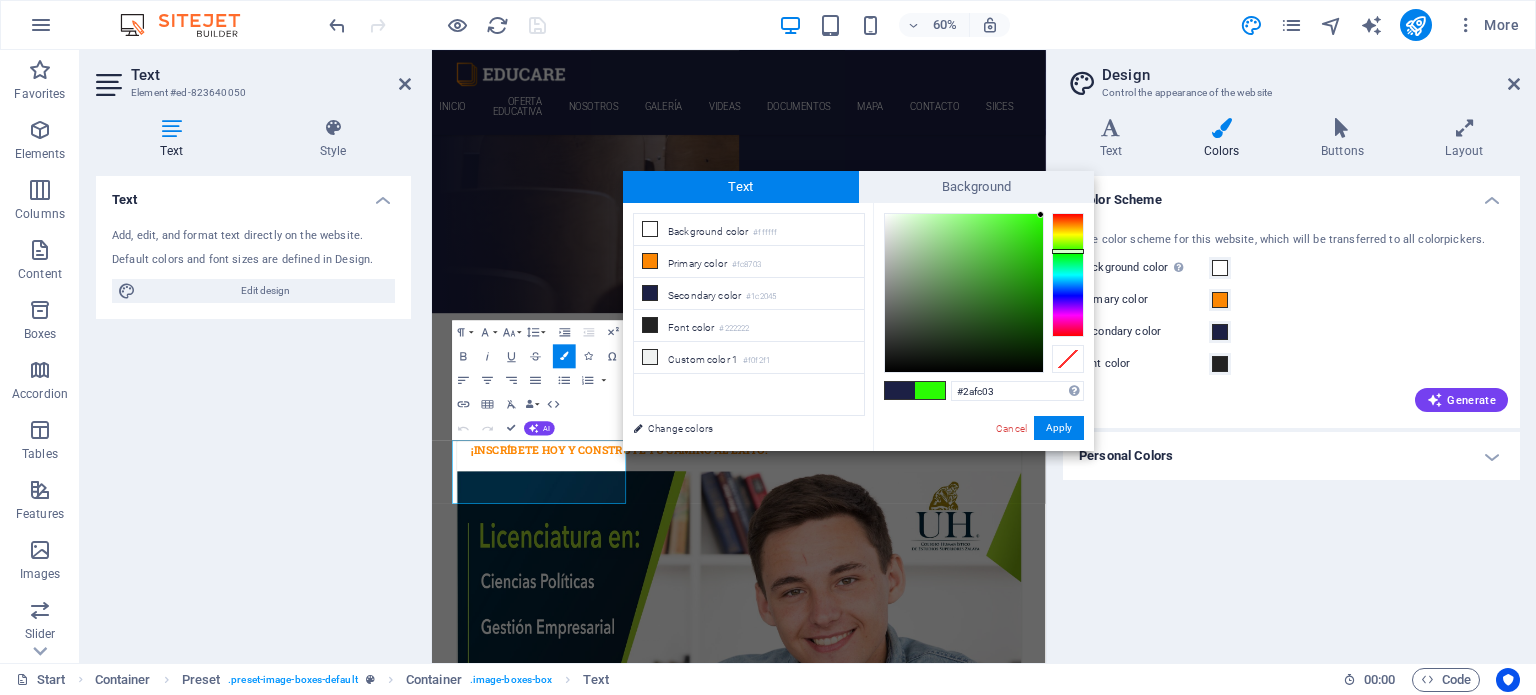 click on "Color Scheme The color scheme for this website, which will be transferred to all colorpickers. Background color Only visible if it is not covered by other backgrounds. Primary color Secondary color Font color Generate Personal Colors Custom color 1 Custom color 2 Custom color 3 Custom color 4 Custom color 5" at bounding box center (1291, 411) 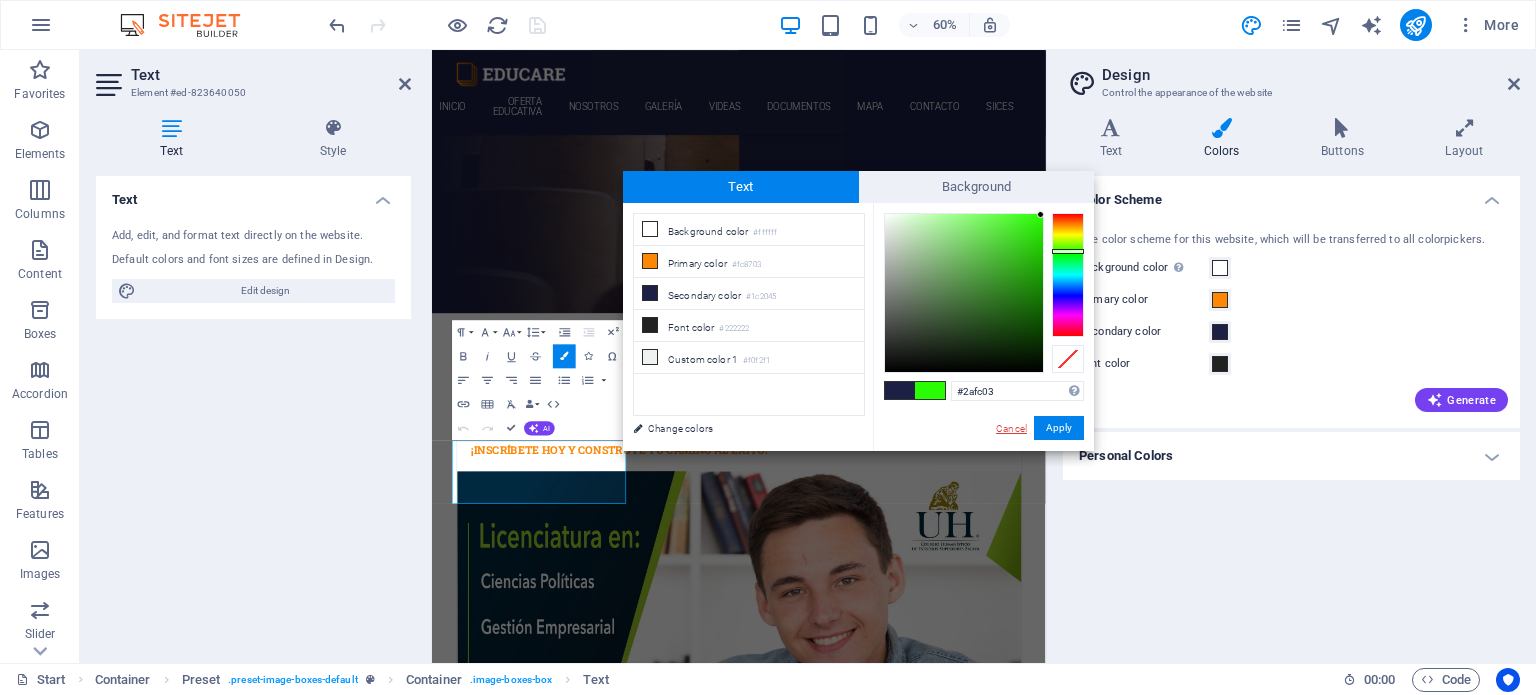 click on "Cancel" at bounding box center (1011, 428) 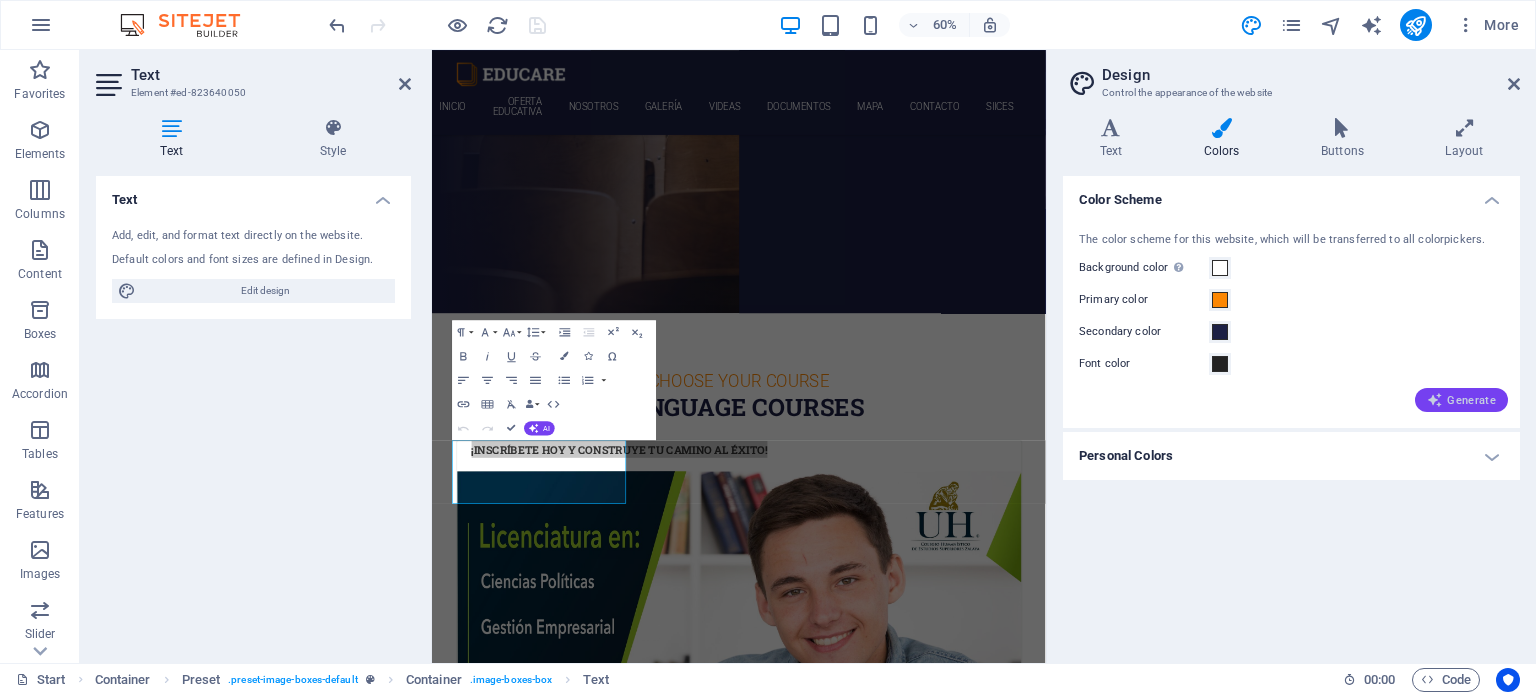 click on "Generate" at bounding box center [1461, 400] 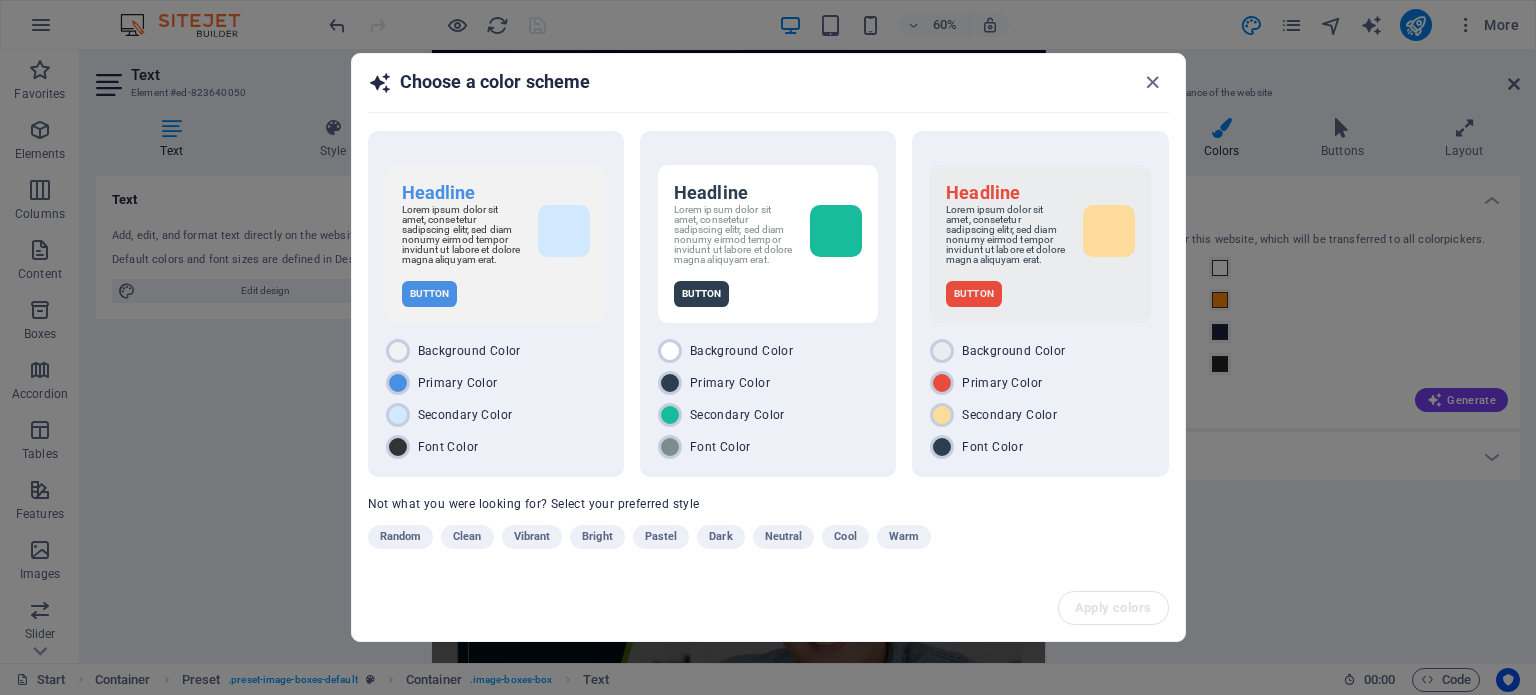 click on "Vibrant" at bounding box center (532, 537) 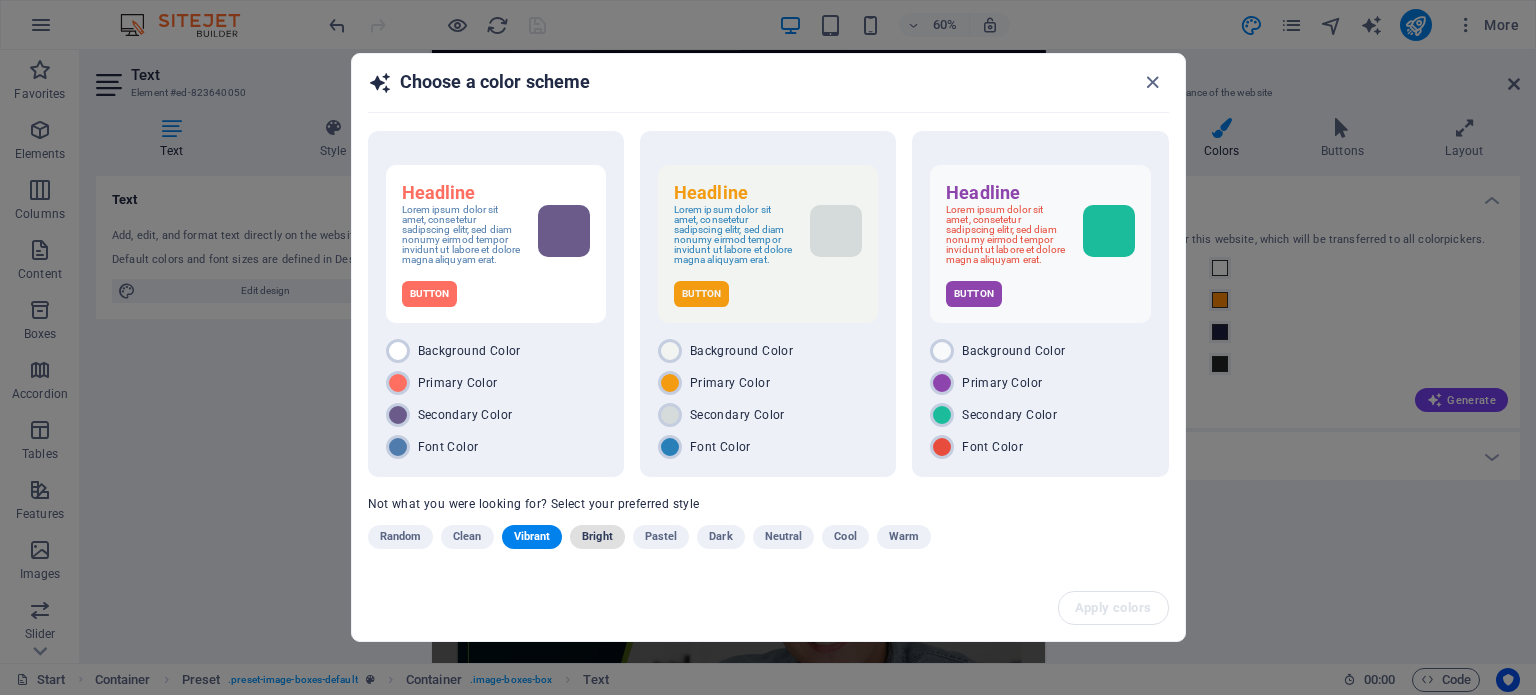 click on "Bright" at bounding box center [597, 537] 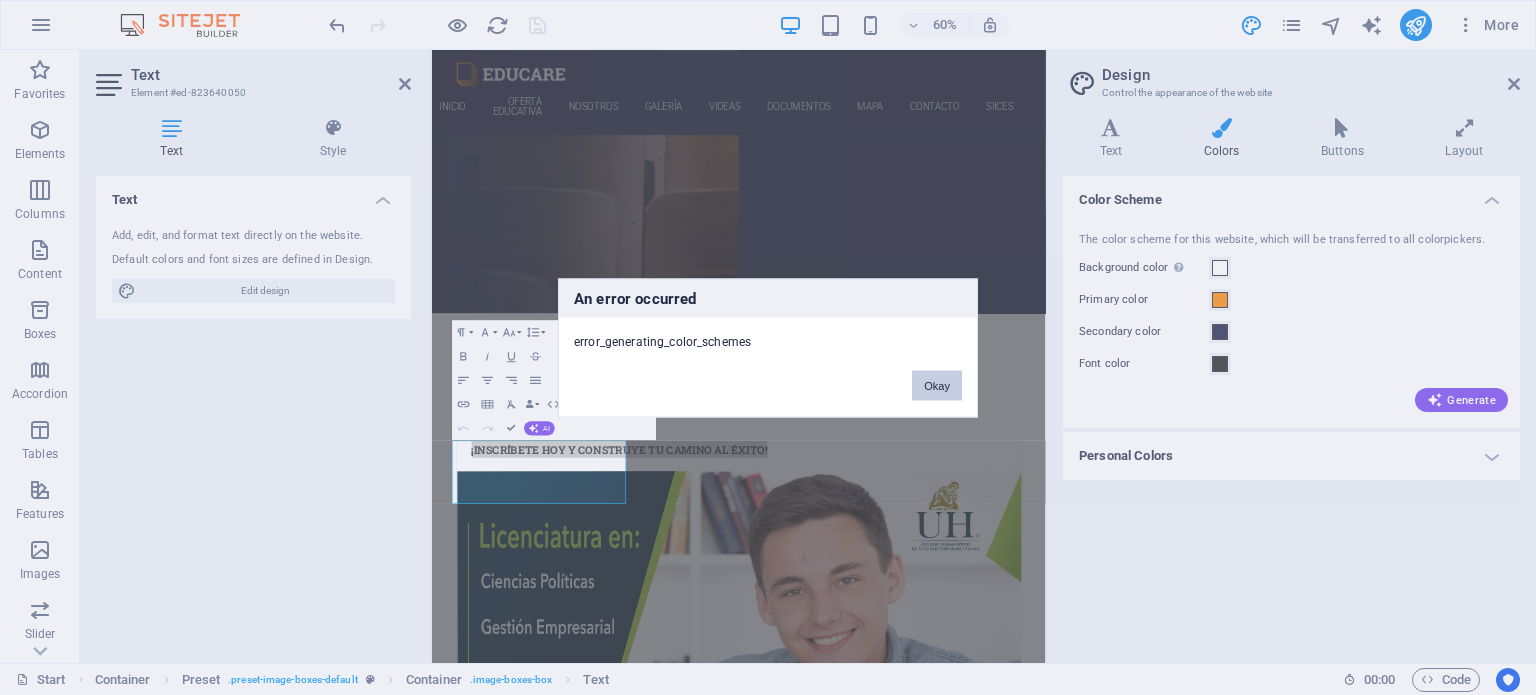 click on "Okay" at bounding box center (937, 385) 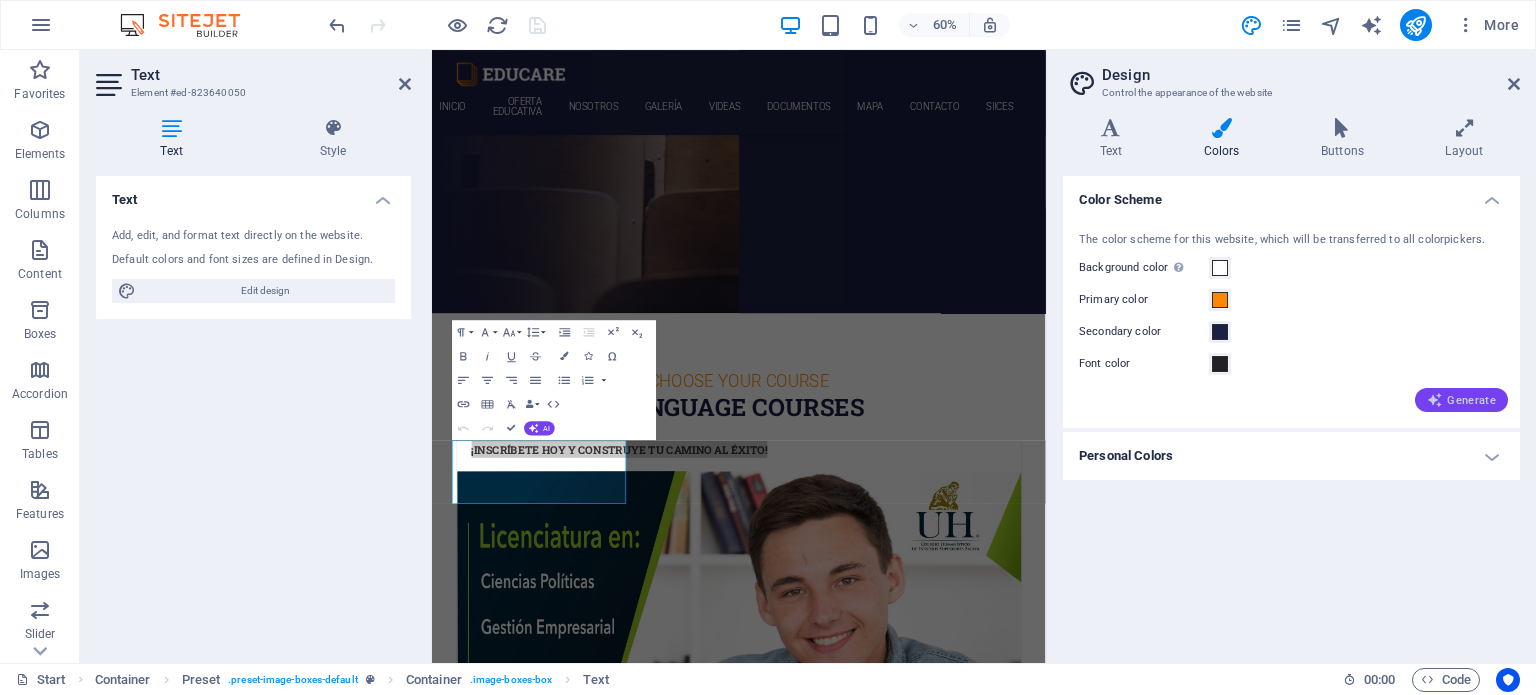 click on "Generate" at bounding box center (1461, 400) 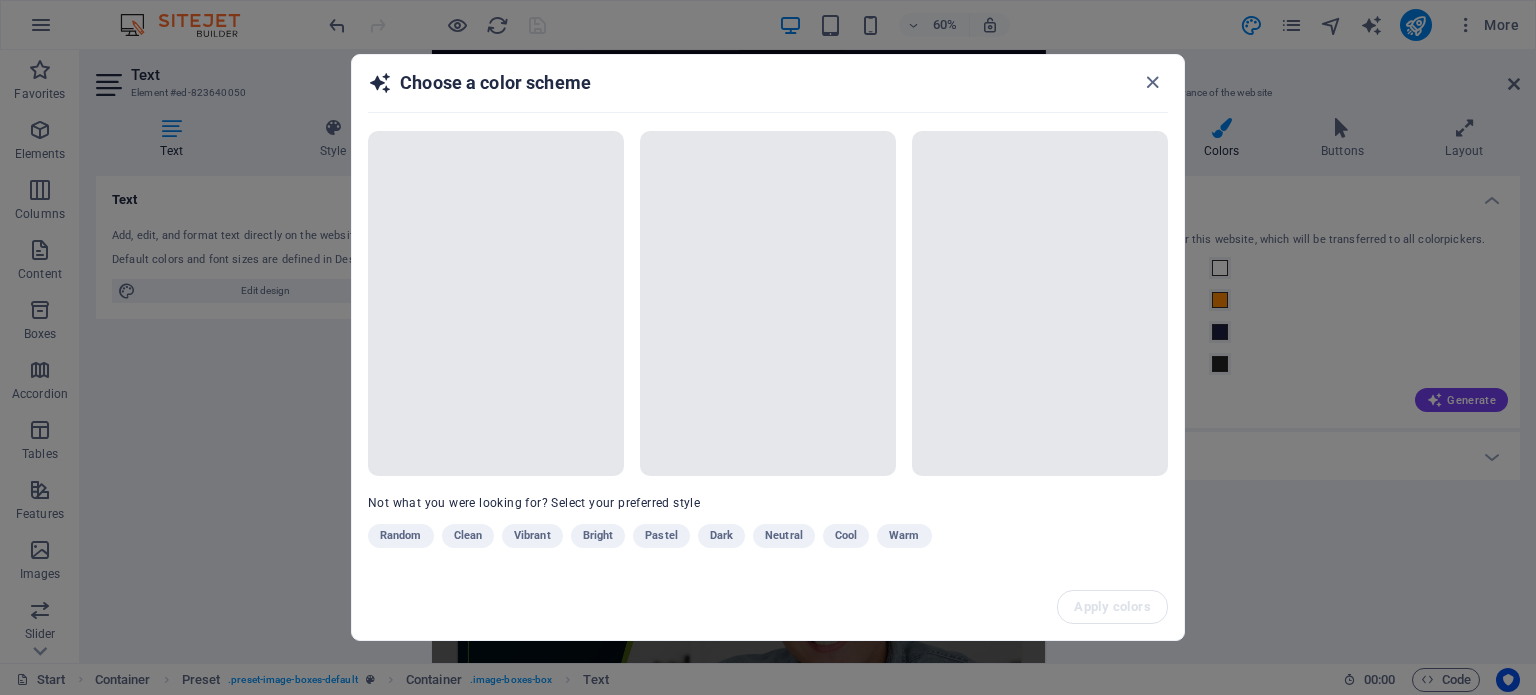 click on "Random Clean Vibrant Bright Pastel Dark Neutral Cool Warm" at bounding box center [718, 540] 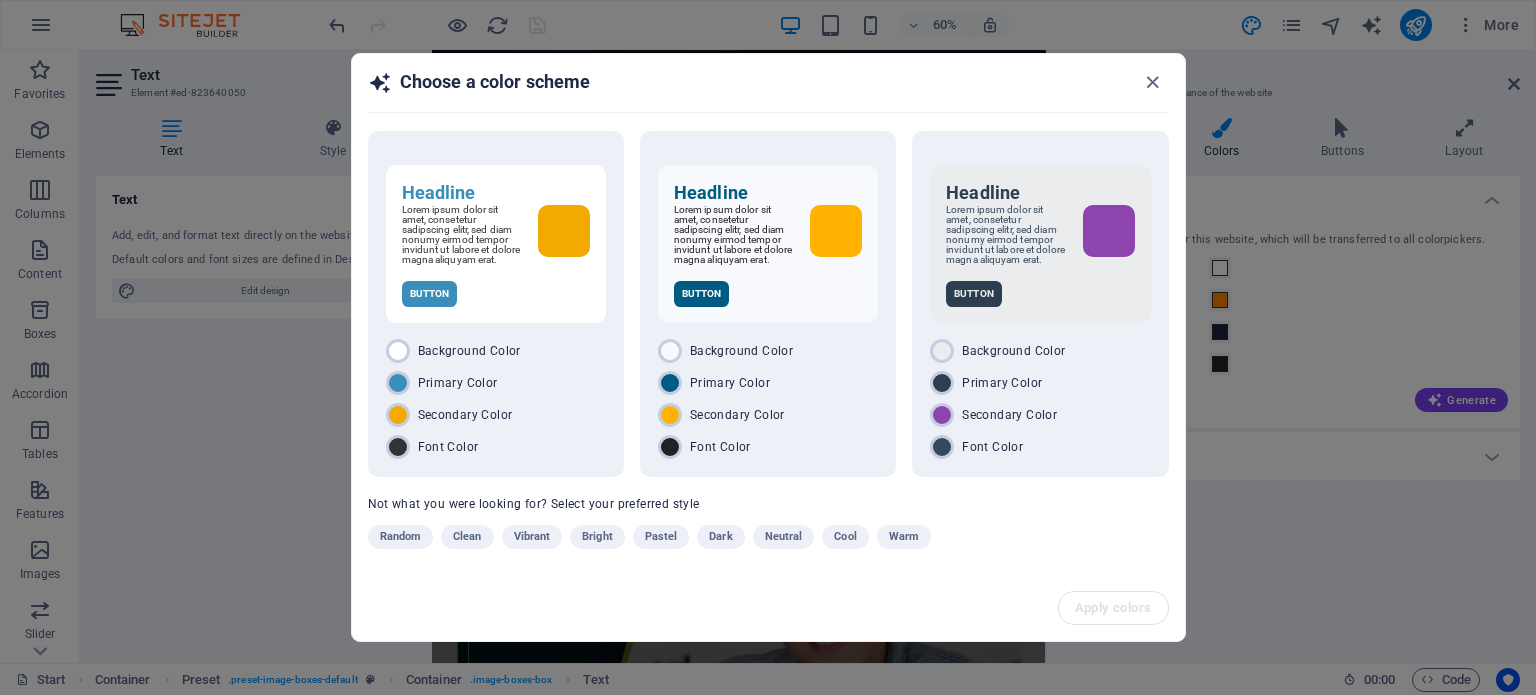click on "Bright" at bounding box center (597, 537) 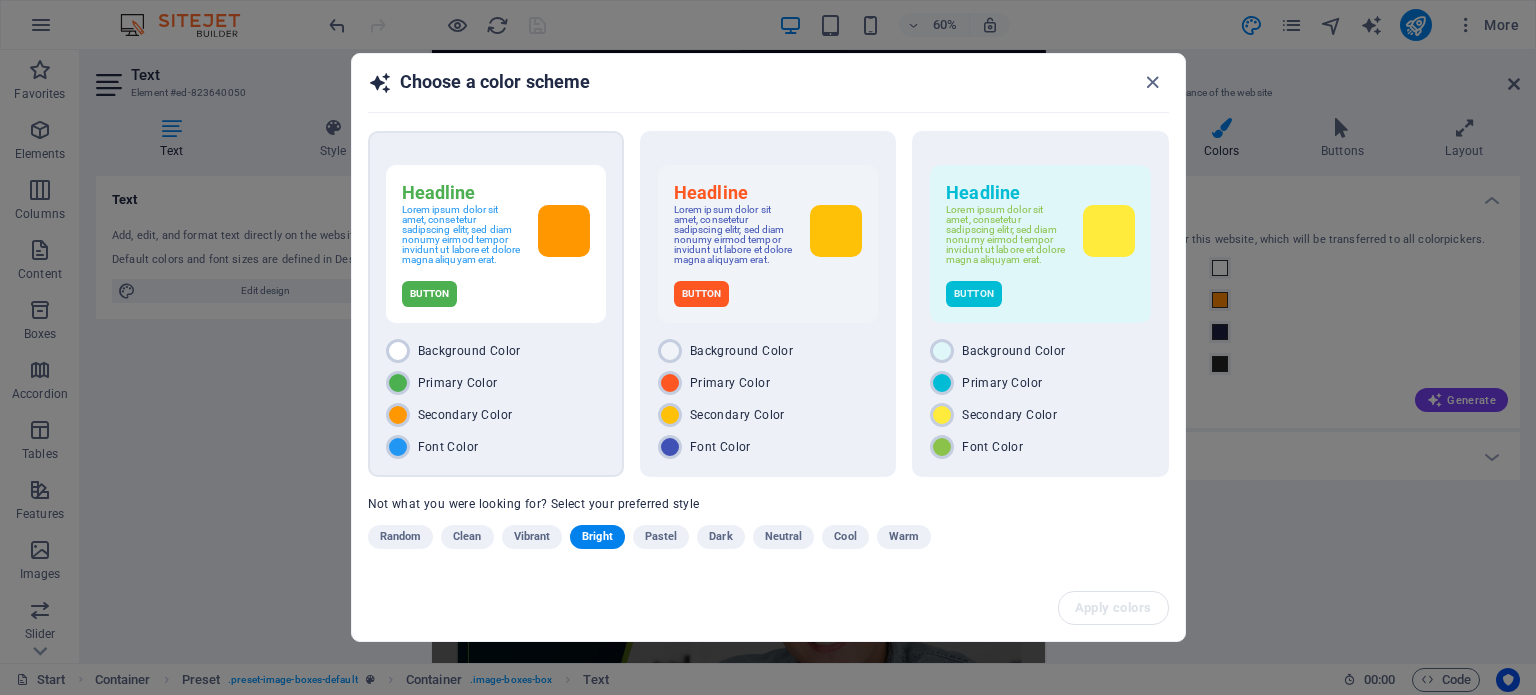 click on "Lorem ipsum dolor sit amet, consetetur sadipscing elitr, sed diam nonumy eirmod tempor invidunt ut labore et dolore magna aliquyam erat." at bounding box center (462, 235) 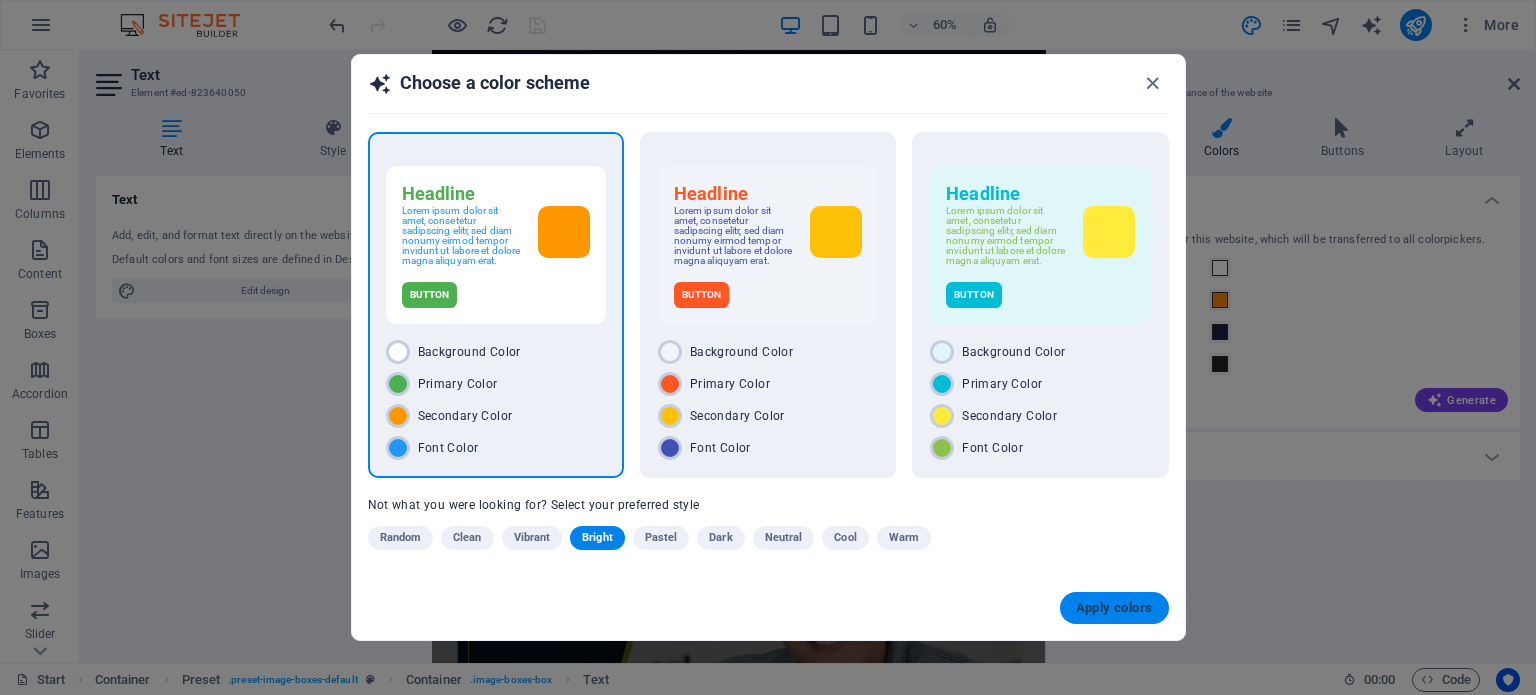 click on "Apply colors" at bounding box center [1114, 608] 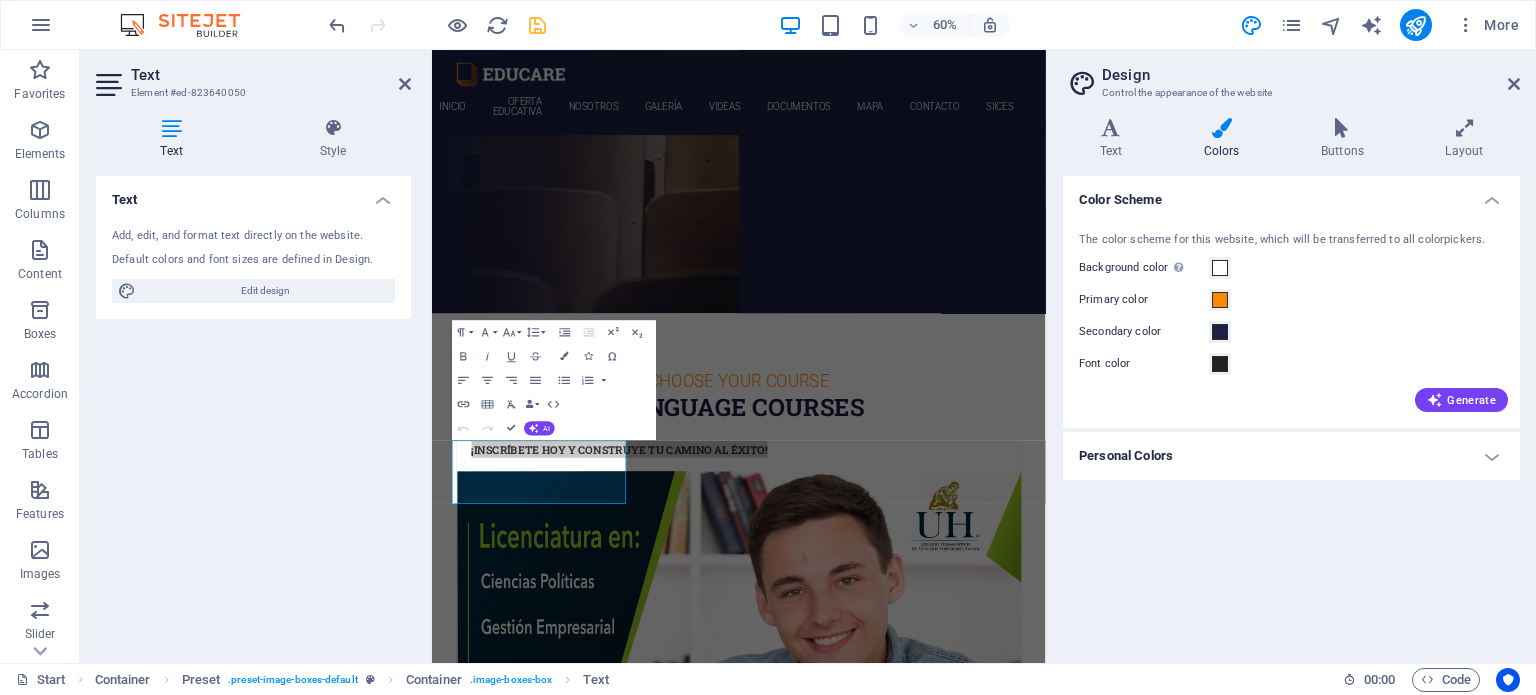 click on "Color Scheme The color scheme for this website, which will be transferred to all colorpickers. Background color Only visible if it is not covered by other backgrounds. Primary color Secondary color Font color Generate Personal Colors Custom color 1 Custom color 2 Custom color 3 Custom color 4 Custom color 5" at bounding box center (1291, 411) 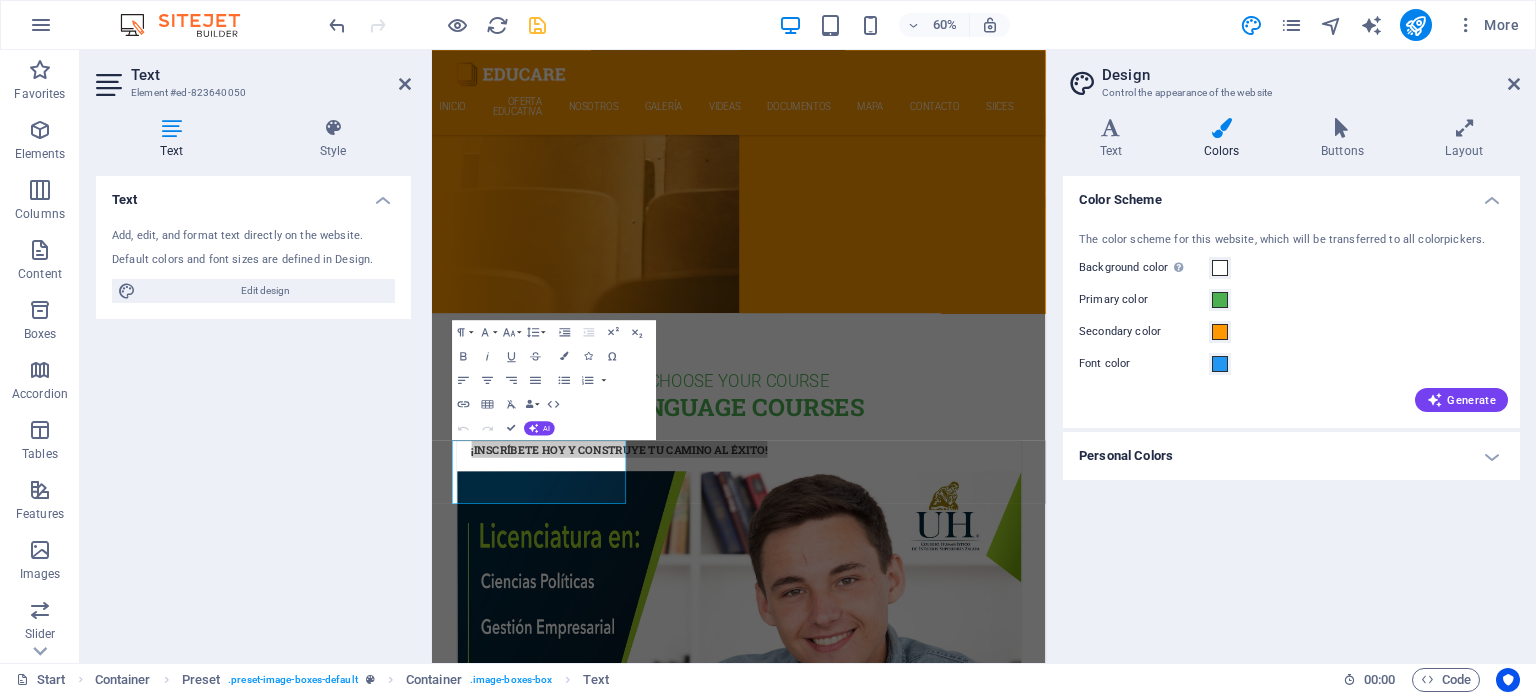 click on "Text Add, edit, and format text directly on the website. Default colors and font sizes are defined in Design. Edit design Alignment Left aligned Centered Right aligned" at bounding box center [253, 411] 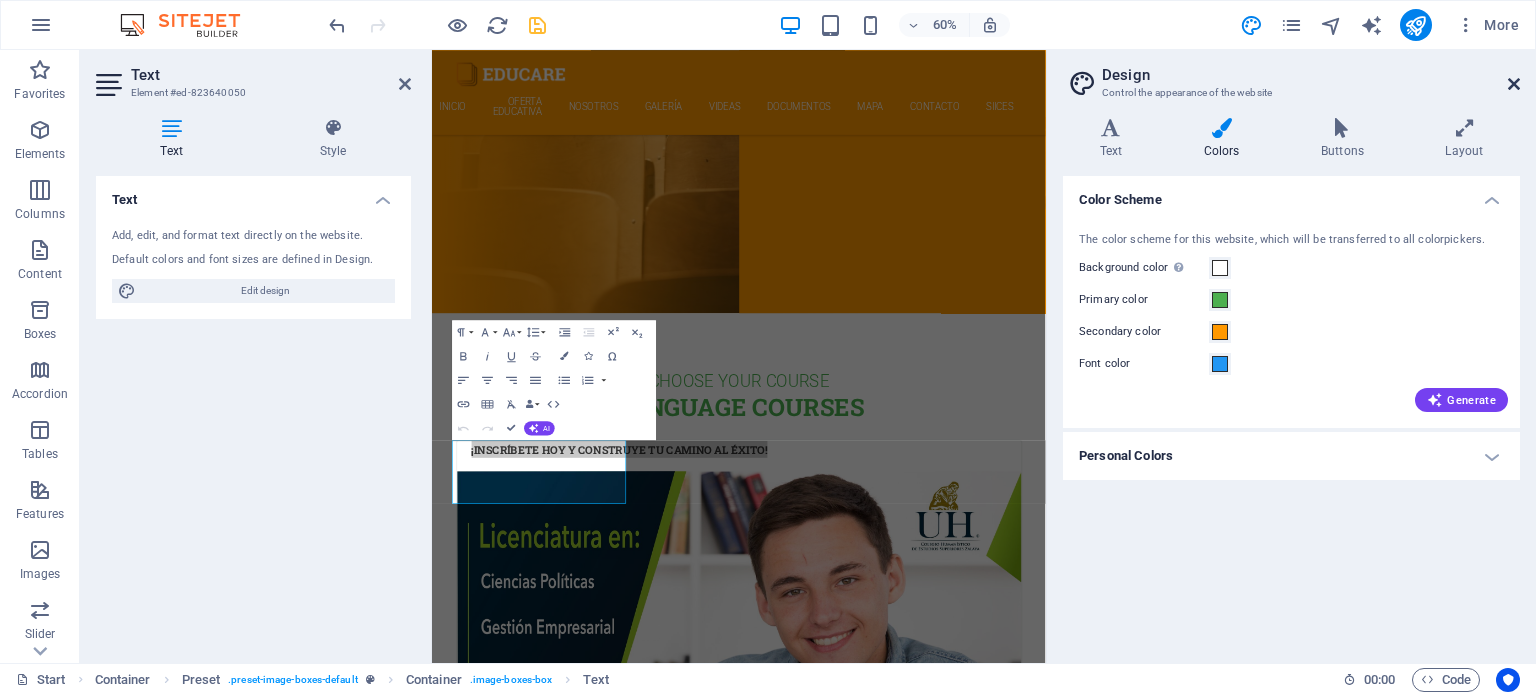 click at bounding box center [1514, 84] 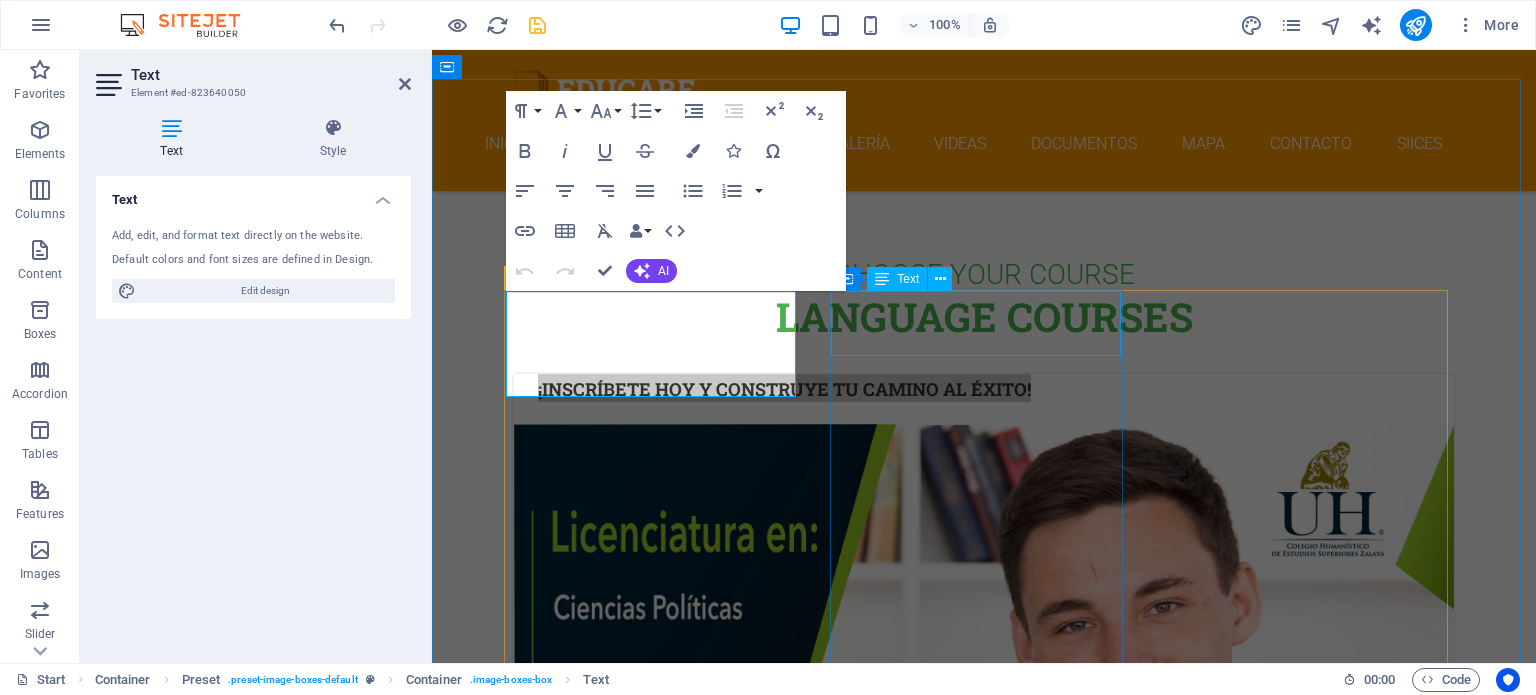 click on "Lorem ipsum dolor sit amet, consectetur adipisicing elit. Veritatis, dolorem!" at bounding box center (984, 1510) 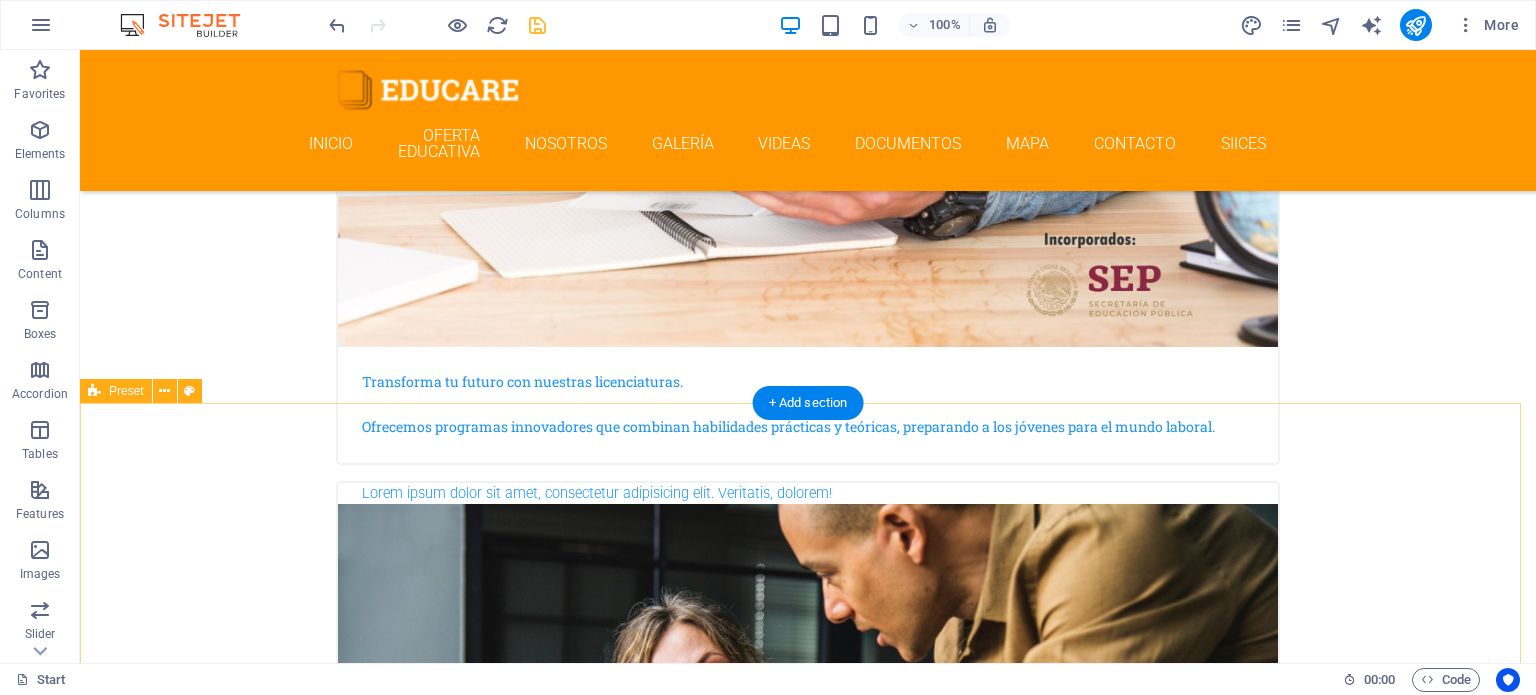 scroll, scrollTop: 900, scrollLeft: 0, axis: vertical 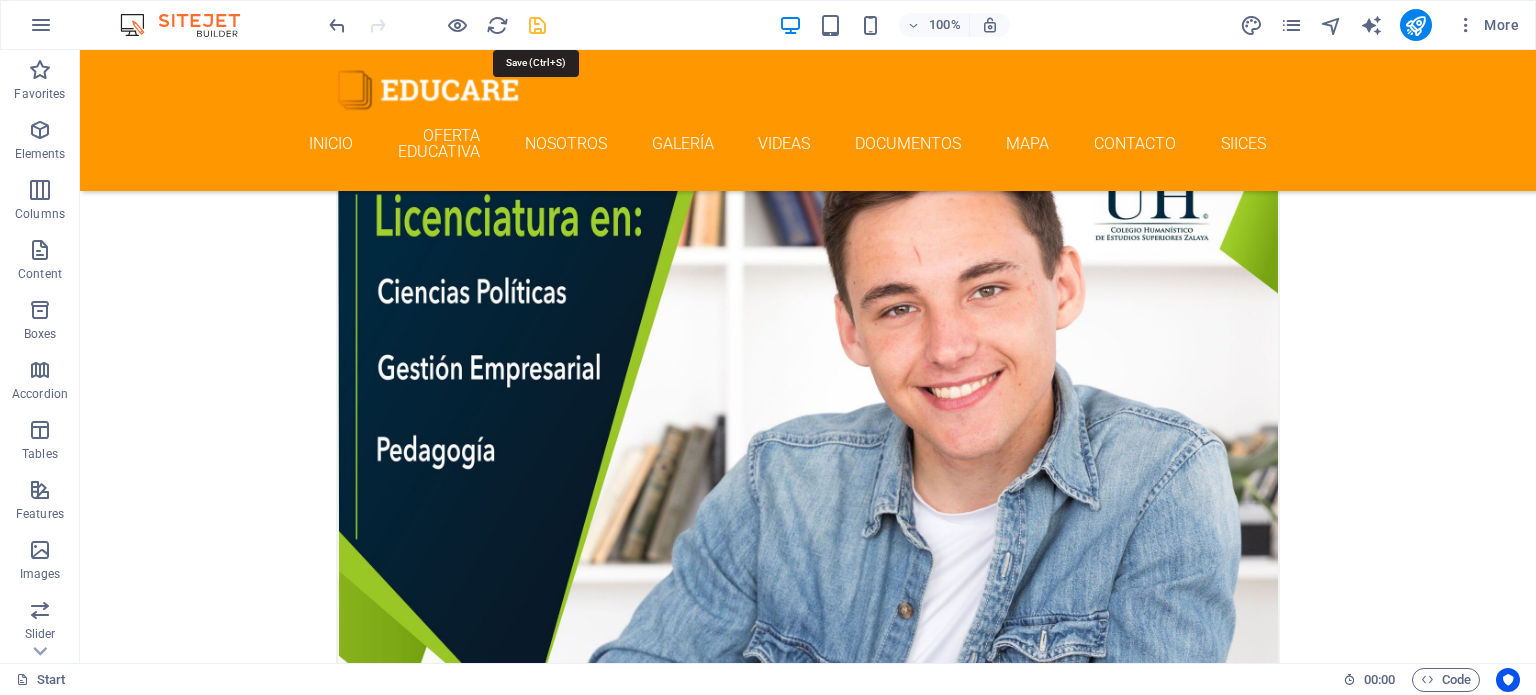 click at bounding box center (537, 25) 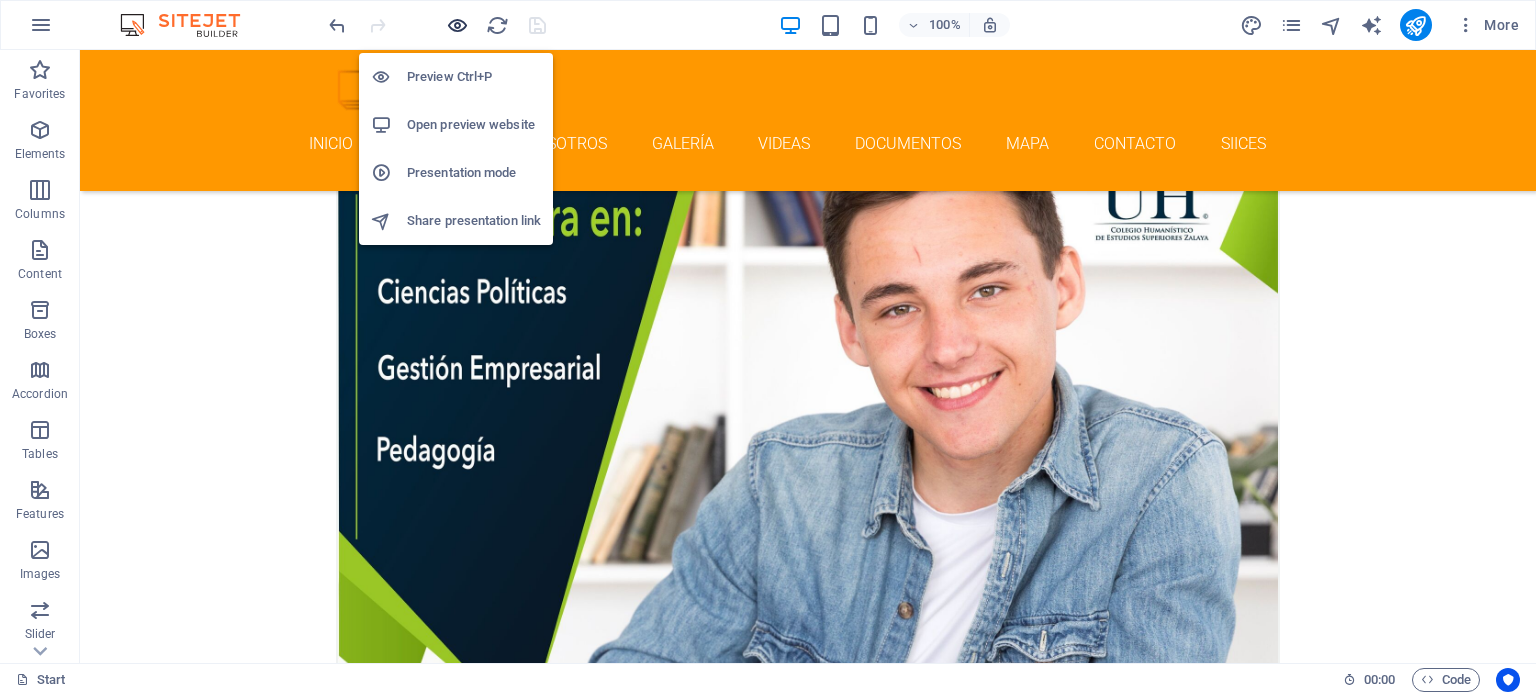 click at bounding box center (457, 25) 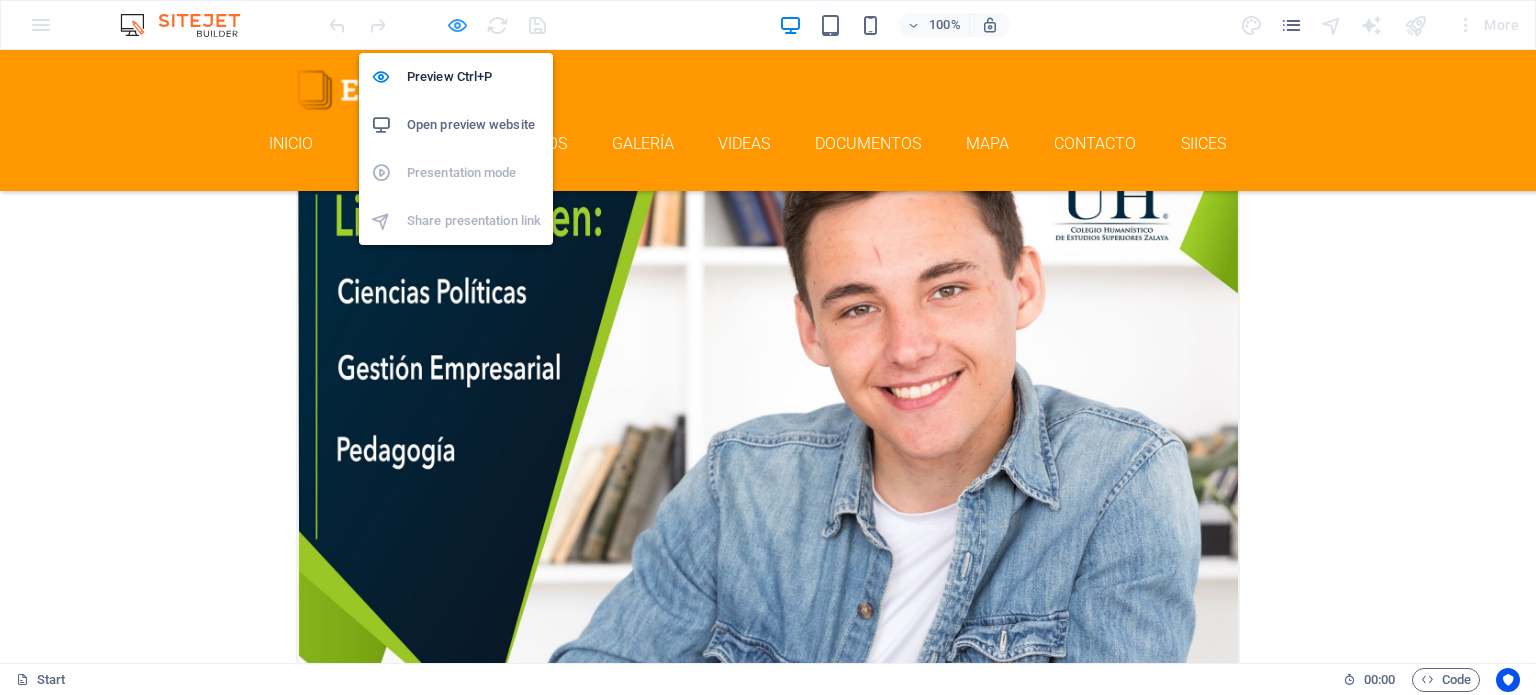 click at bounding box center [457, 25] 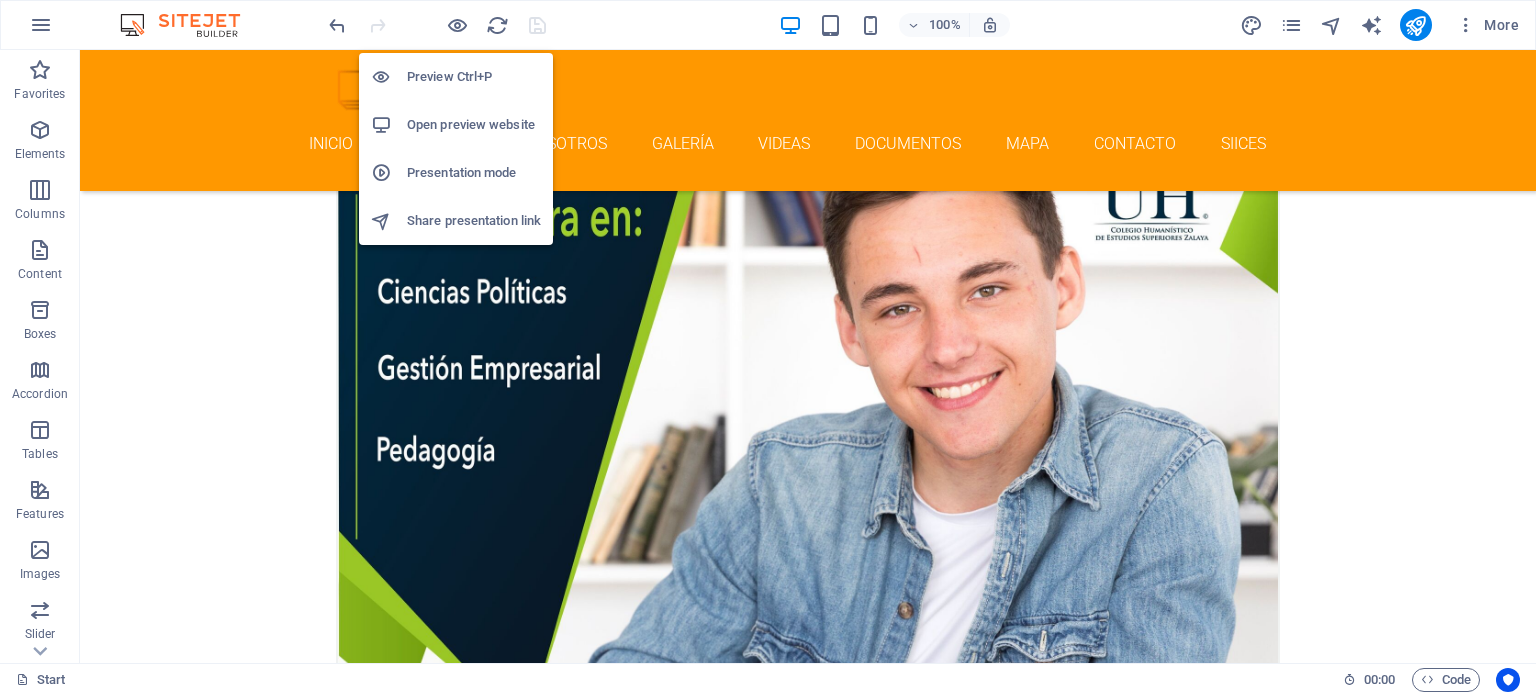 click on "Open preview website" at bounding box center [474, 125] 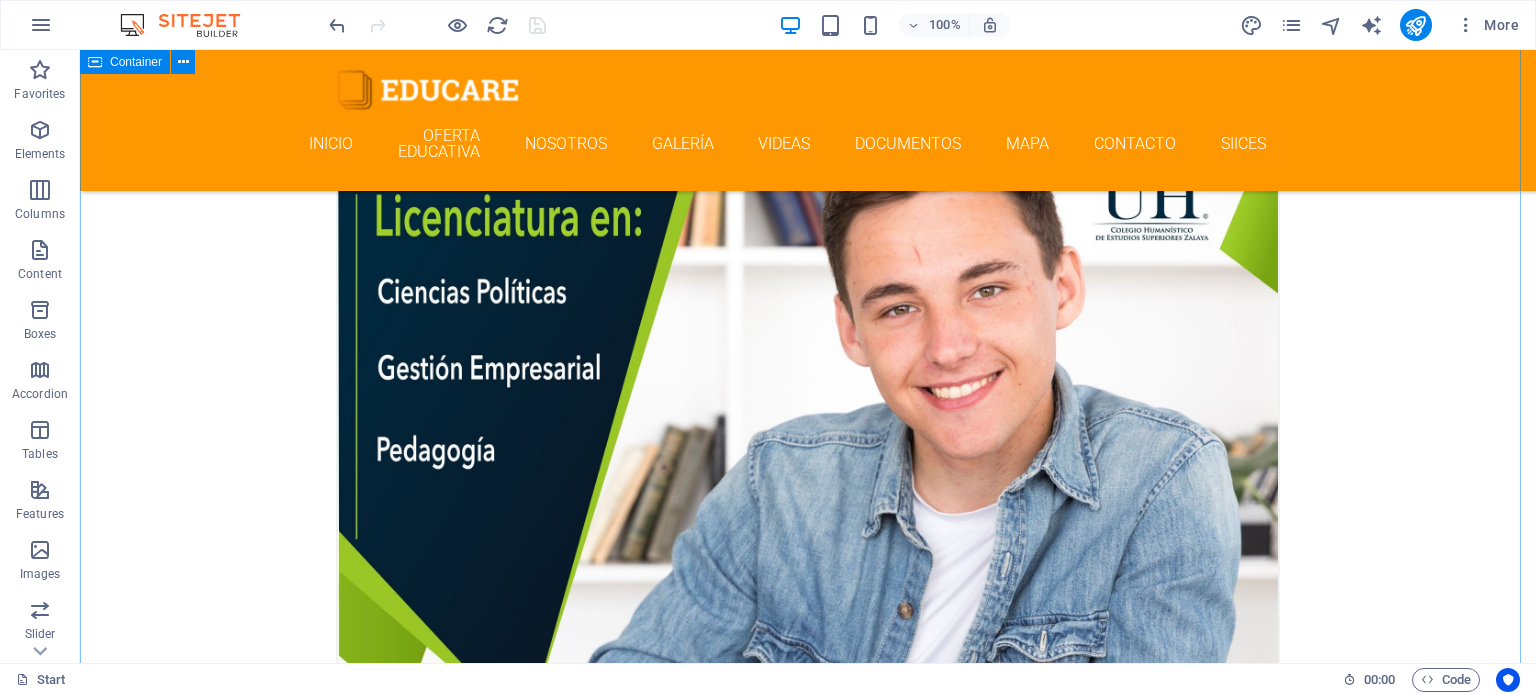 click on "Choose Your Course Language Courses ¡Inscríbete hoy y construye tu camino al éxito! Transforma tu futuro con nuestras licenciaturas. Ofrecemos programas innovadores que combinan habilidades prácticas y teóricas, preparando a los jóvenes para el mundo laboral. Lorem ipsum dolor sit amet, consectetur adipisicing elit. Veritatis, dolorem! Swedish  12. September 2019  08:00 am - 04:00 pm German  12. September 2019  08:00 am - 04:00 pm Lorem ipsum dolor sit amet, consectetur adipisicing elit. Veritatis, dolorem! Italian  12. September 2019  08:00 am - 04:00 pm Lorem ipsum dolor sit amet, consectetur adipisicing elit. Veritatis, dolorem! French  12. September 2019  08:00 am - 04:00 pm Lorem ipsum dolor sit amet, consectetur adipisicing elit. Veritatis, dolorem! Danish  12. September 2019  08:00 am - 04:00 pm Lorem ipsum dolor sit amet, consectetur adipisicing elit. Veritatis, dolorem!" at bounding box center [808, 2605] 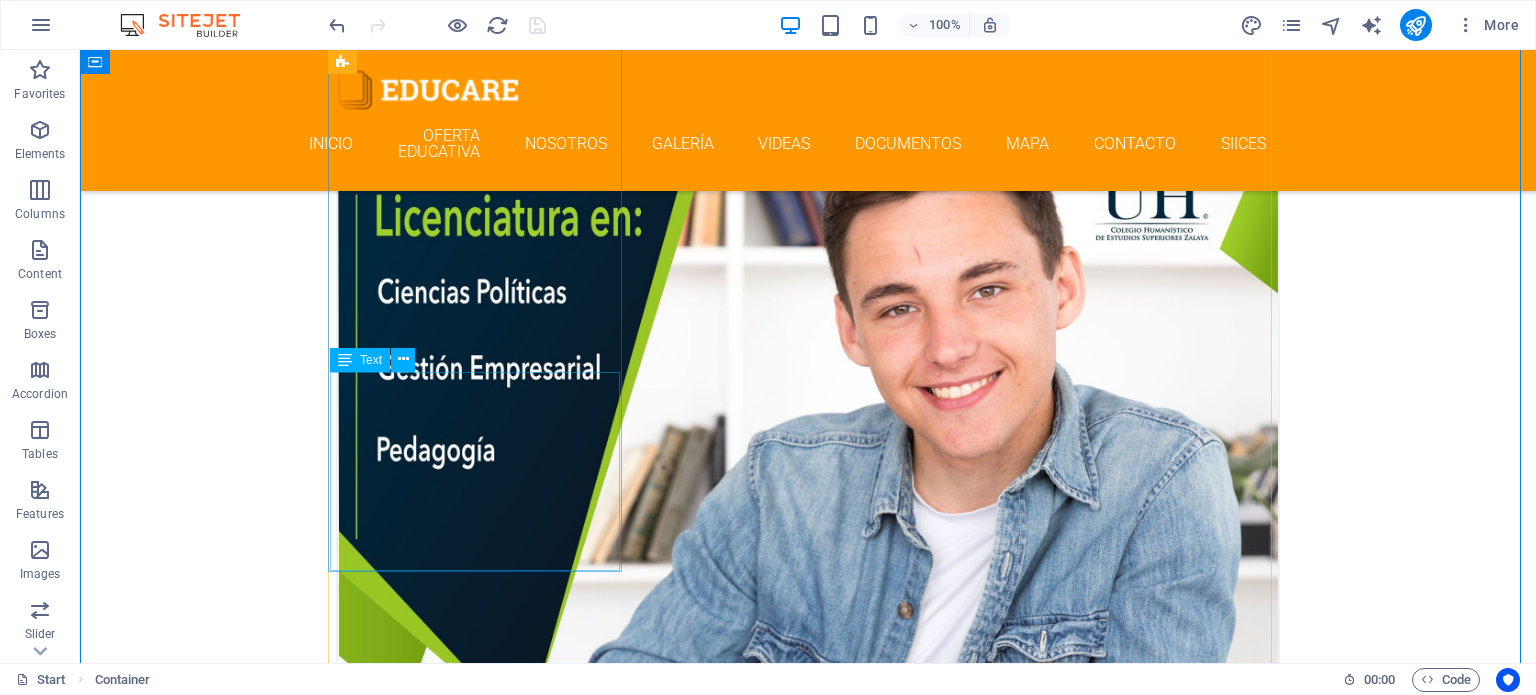 click on "Transforma tu futuro con nuestras licenciaturas. Ofrecemos programas innovadores que combinan habilidades prácticas y teóricas, preparando a los jóvenes para el mundo laboral." at bounding box center (808, 1105) 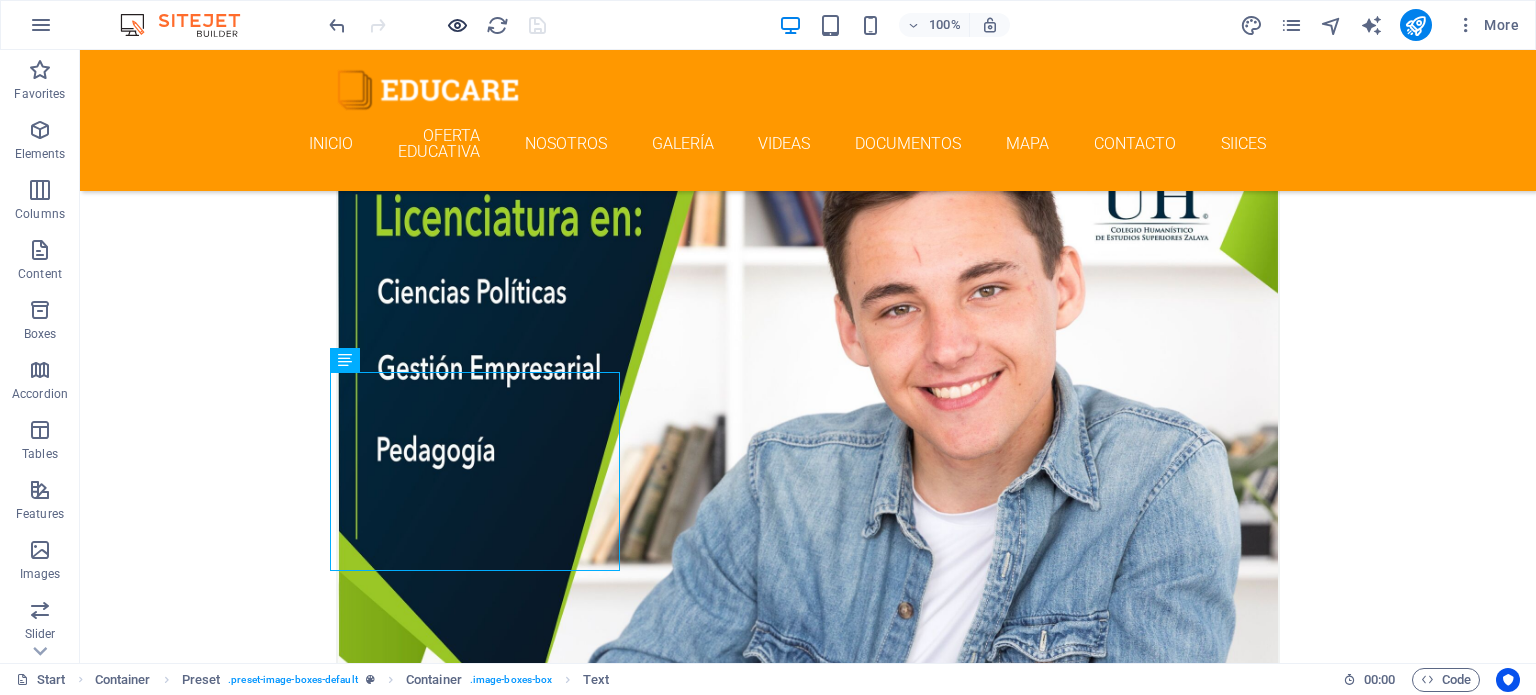 click at bounding box center [457, 25] 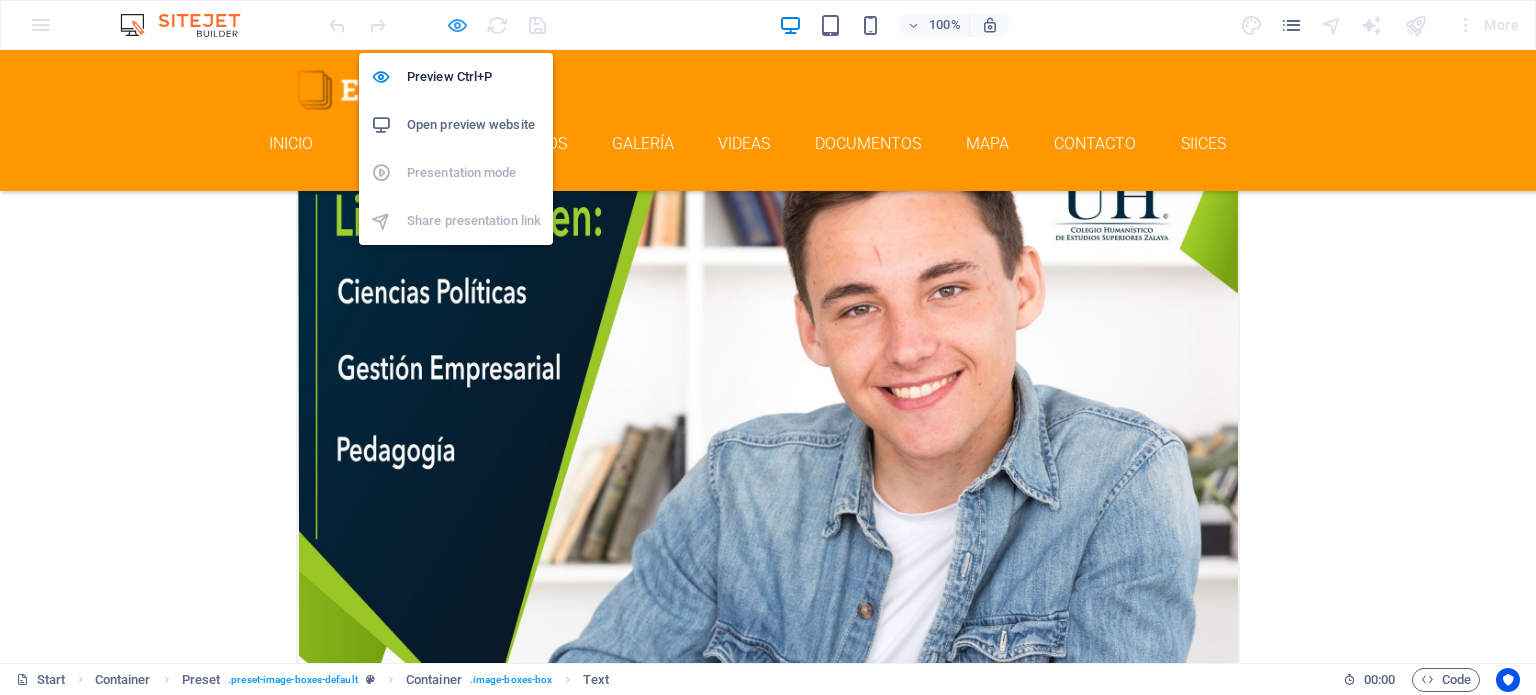 click at bounding box center [457, 25] 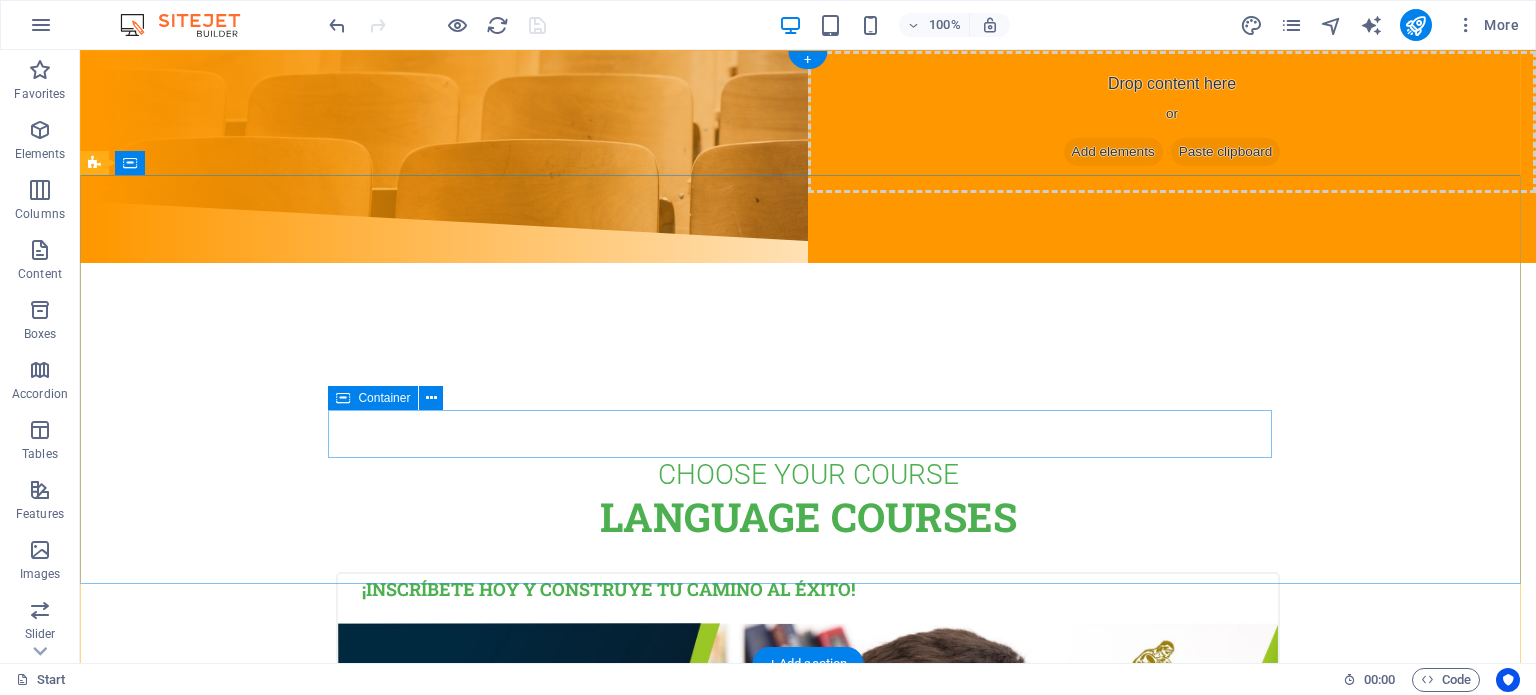 scroll, scrollTop: 0, scrollLeft: 0, axis: both 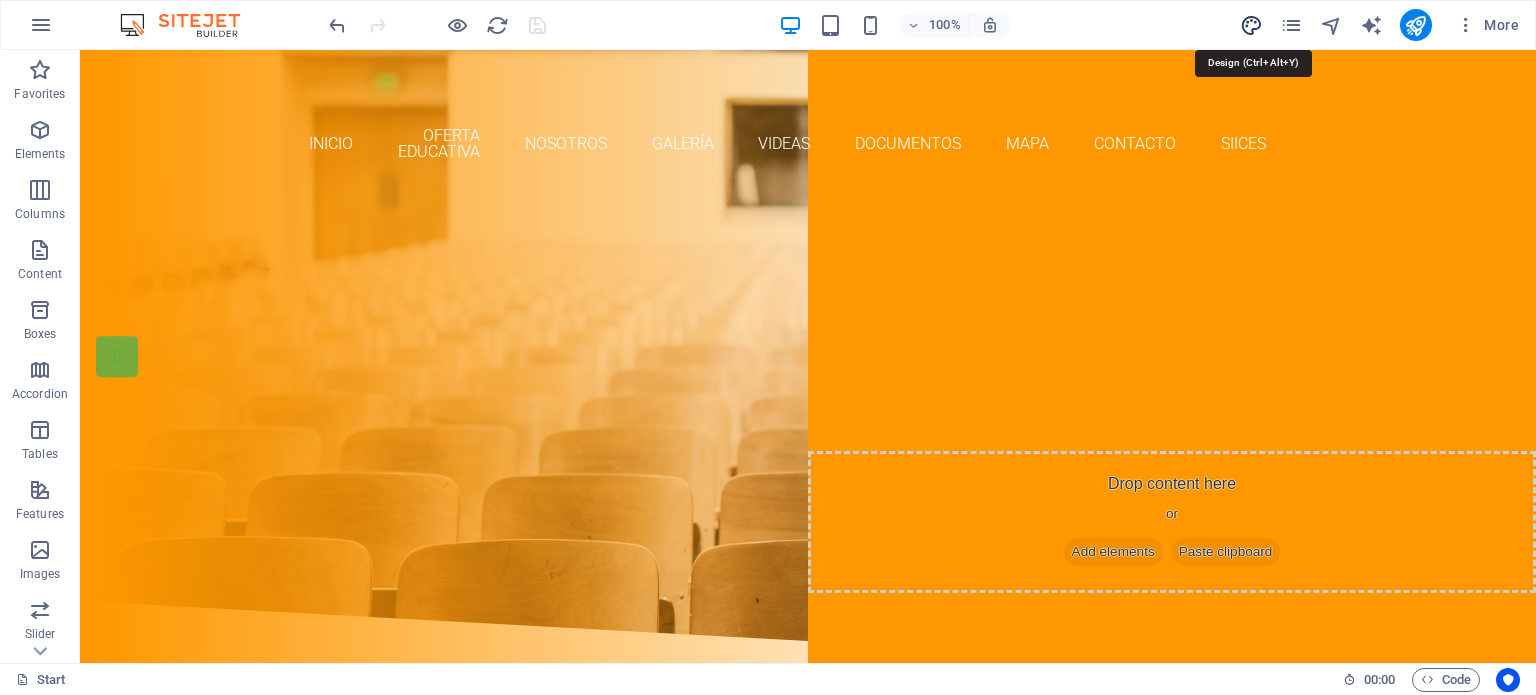 click at bounding box center (1251, 25) 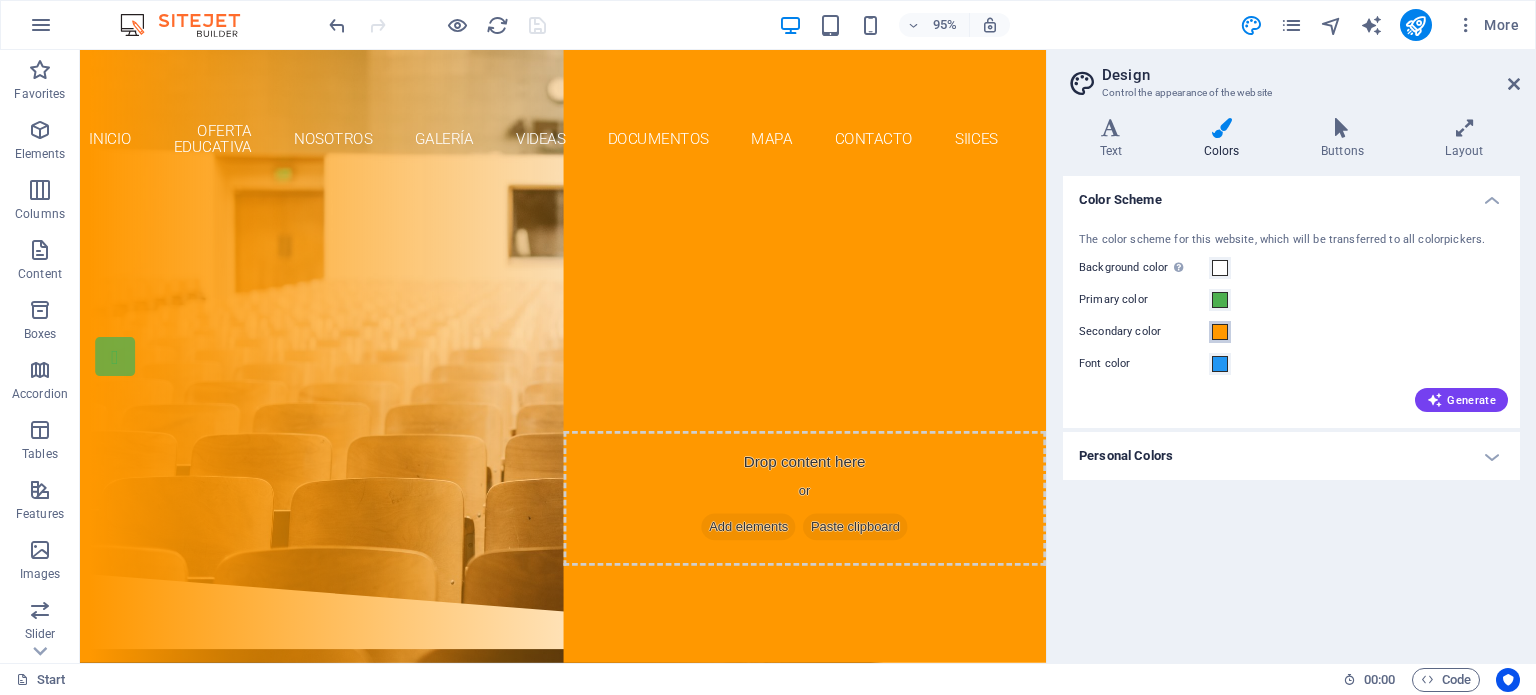 click at bounding box center (1220, 332) 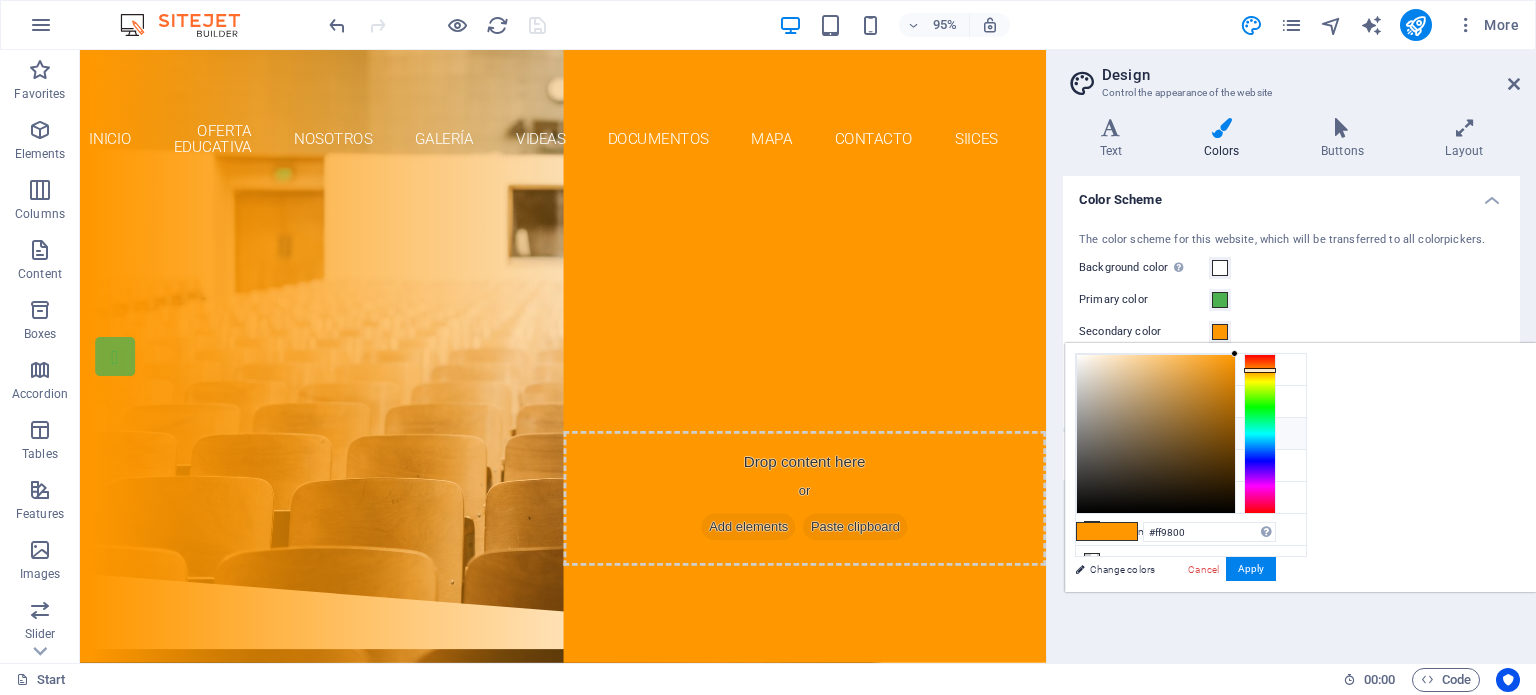 click on "Secondary color
#FF9800" at bounding box center (1191, 434) 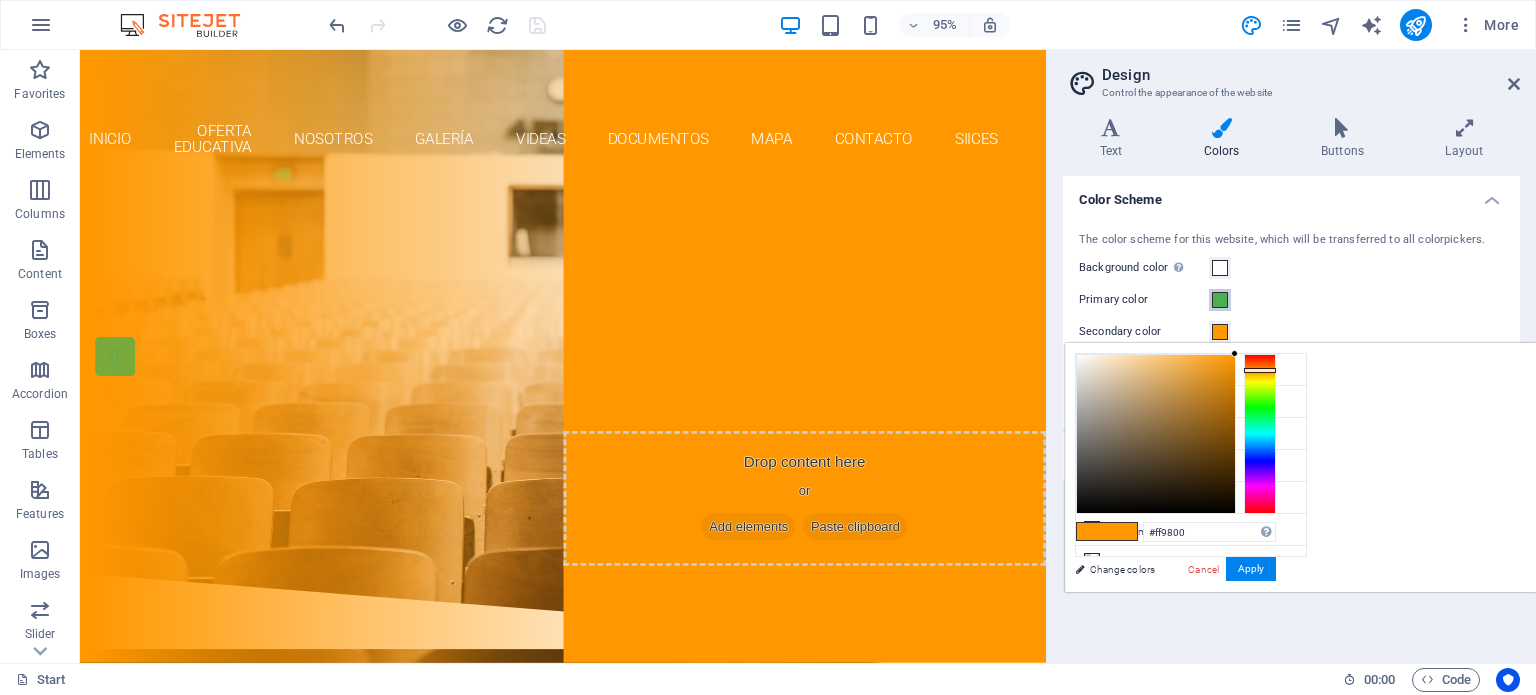 click at bounding box center [1220, 300] 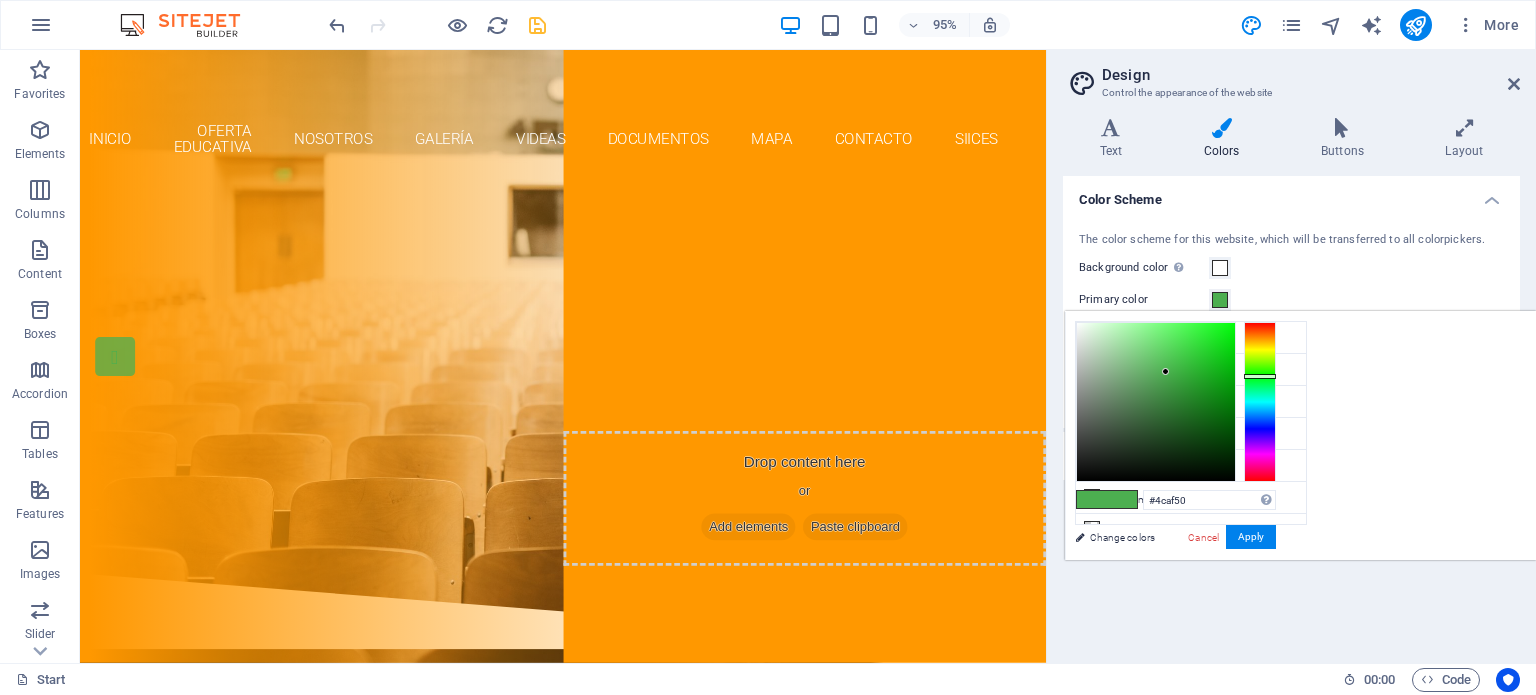 click on "#ff9800" at bounding box center (1202, 405) 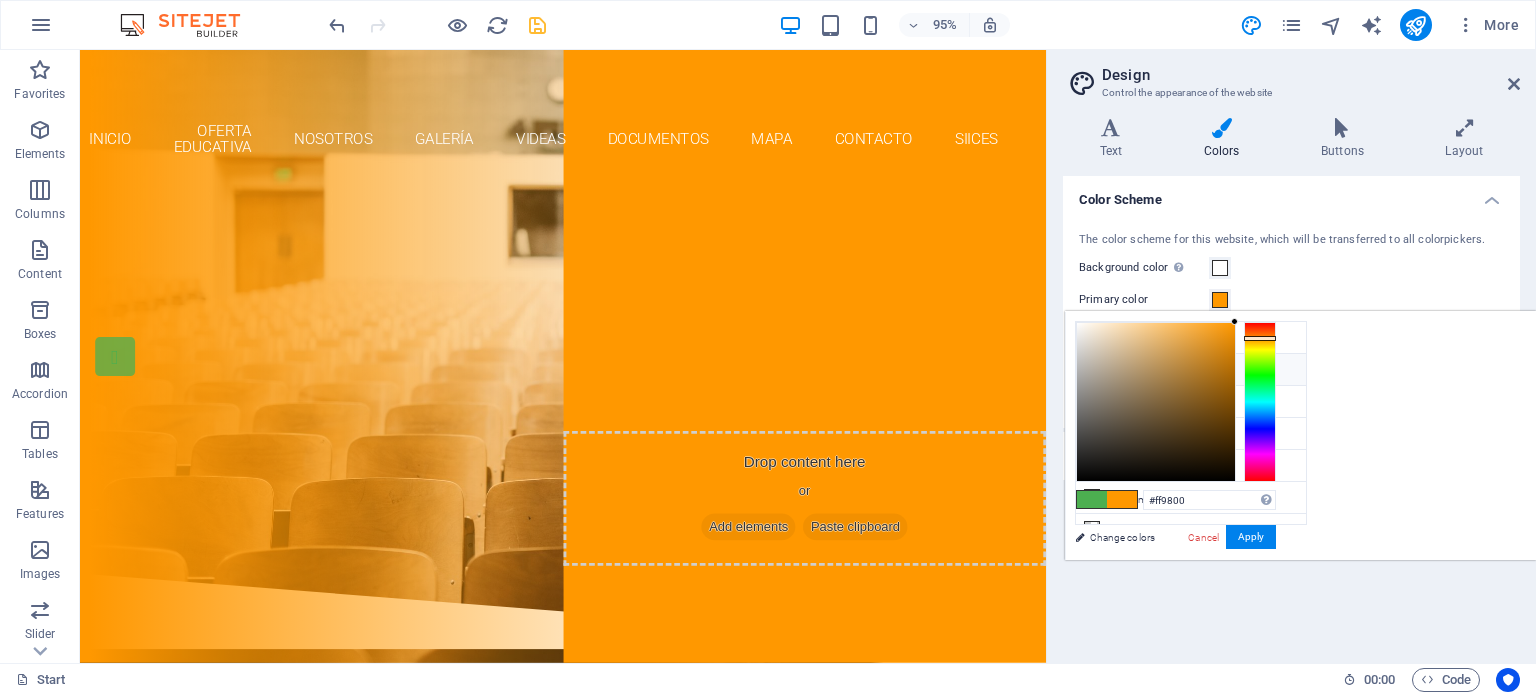 click on "Primary color
#ff9800" at bounding box center (1191, 370) 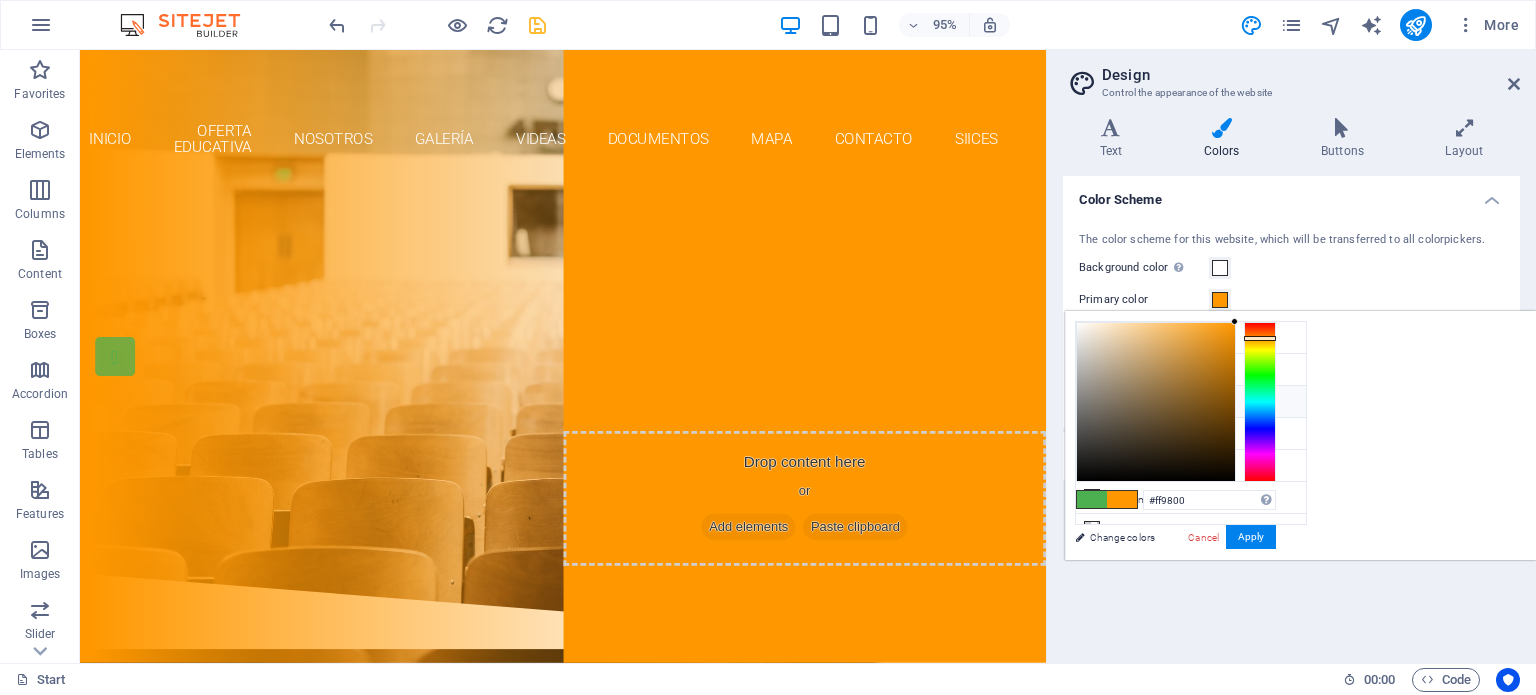 click on "#ff9800" at bounding box center [1202, 405] 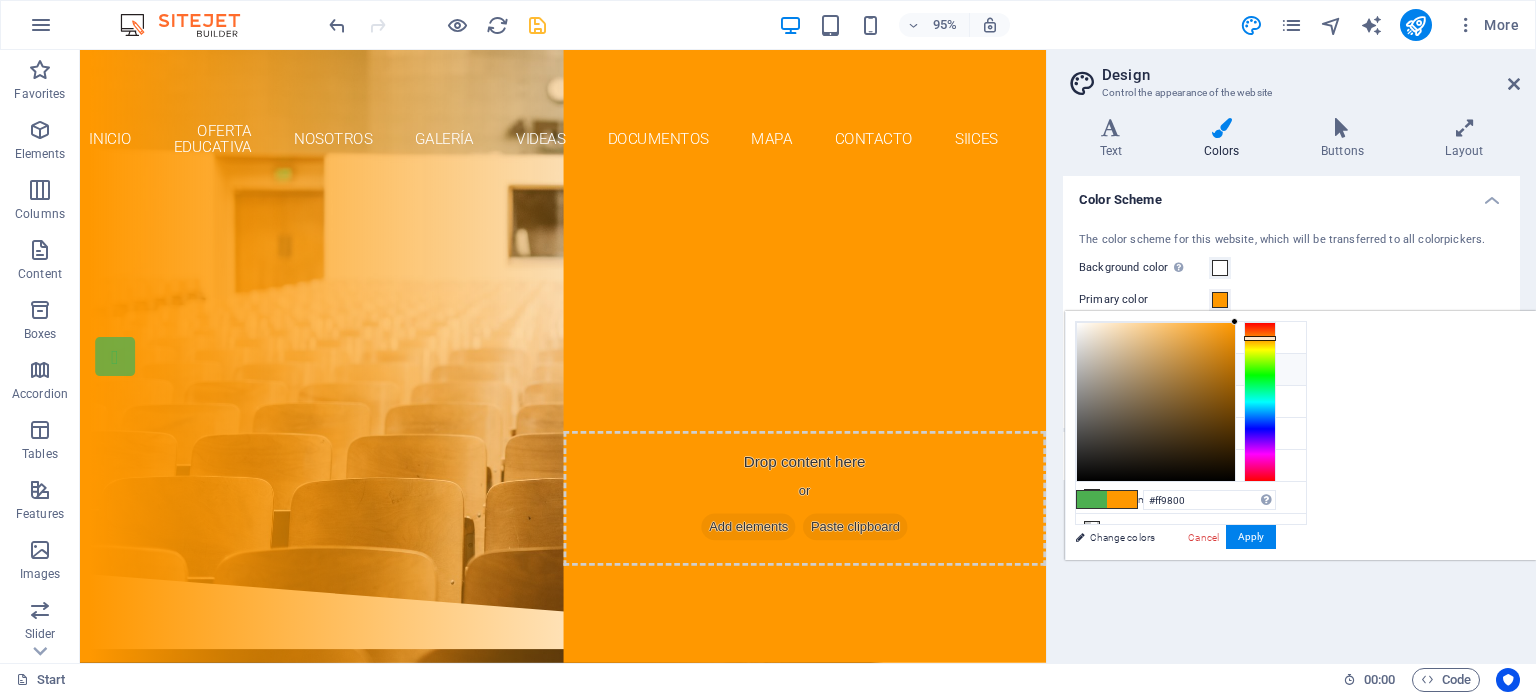 click on "Primary color
#ff9800" at bounding box center (1191, 370) 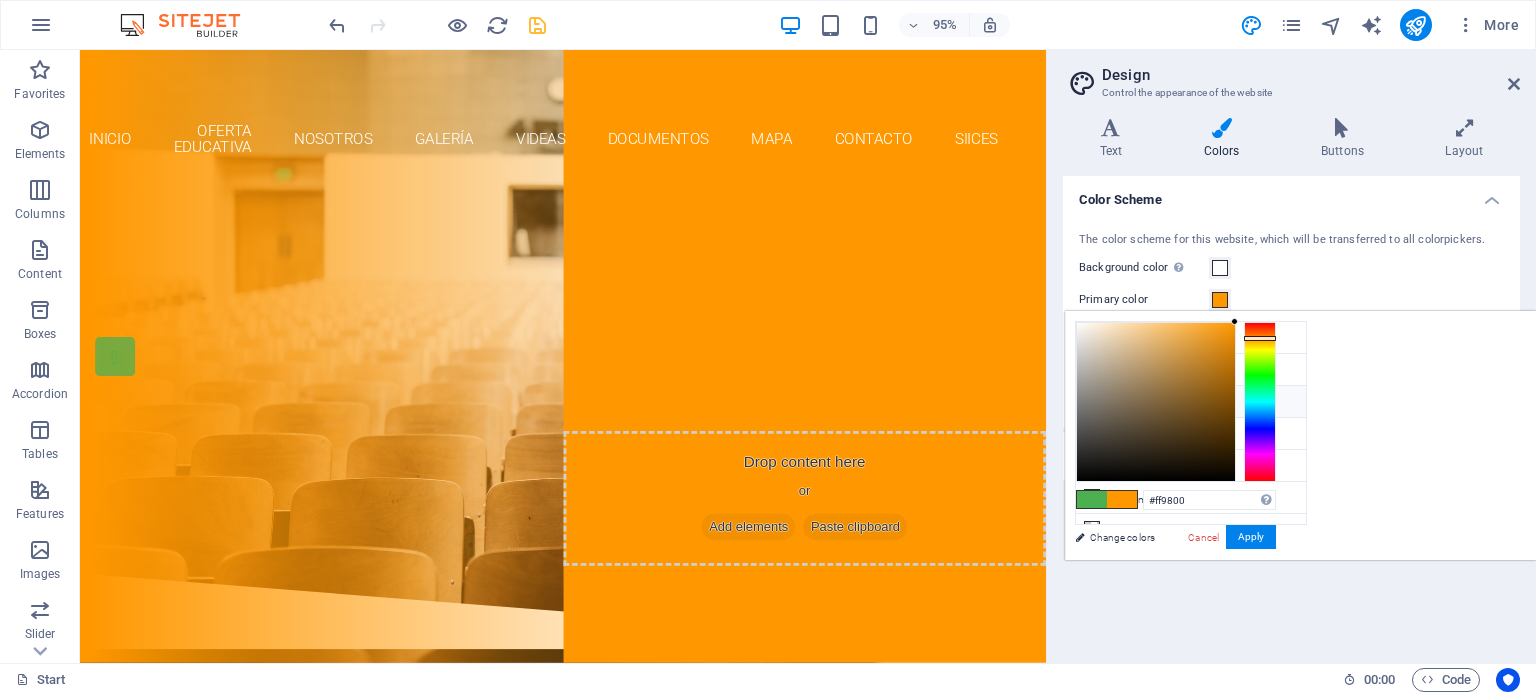 click on "Secondary color
#ff9800" at bounding box center (1191, 402) 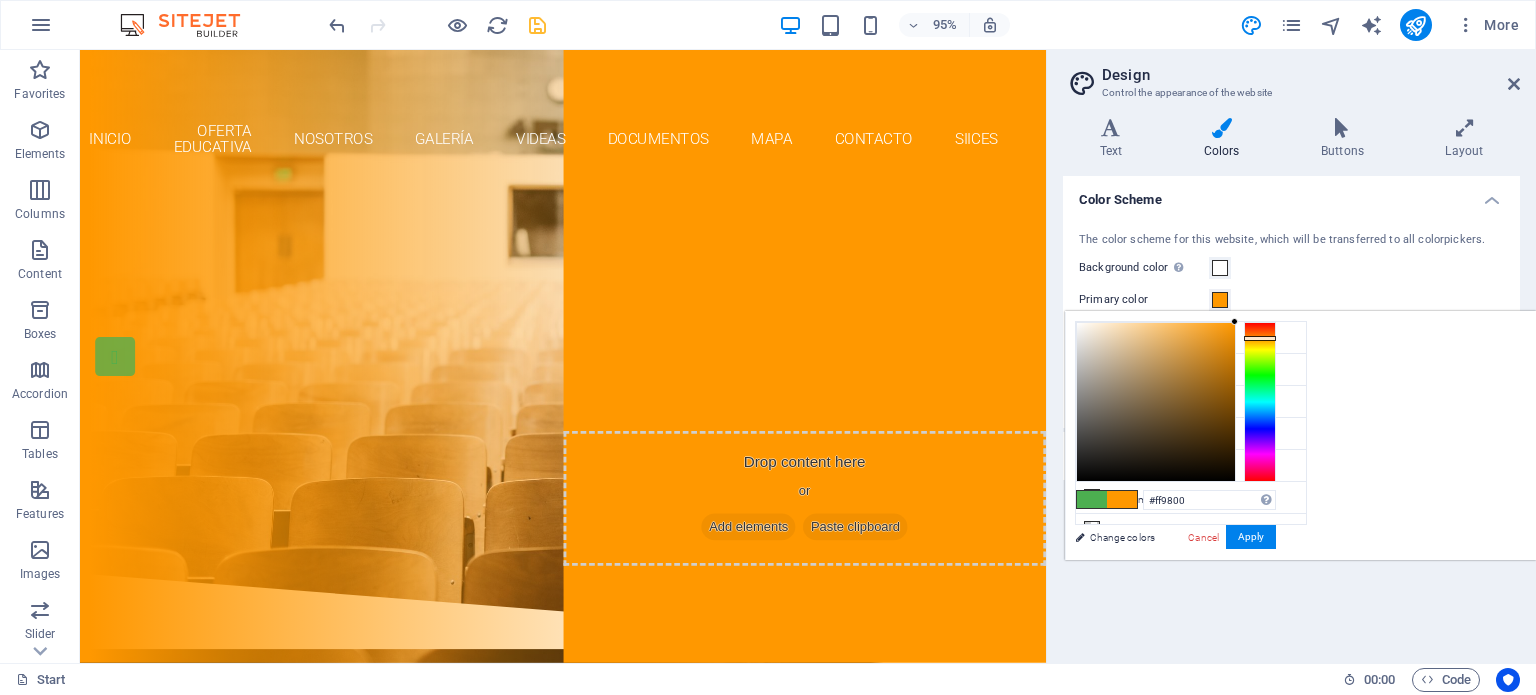 click on "Cancel" at bounding box center (1203, 537) 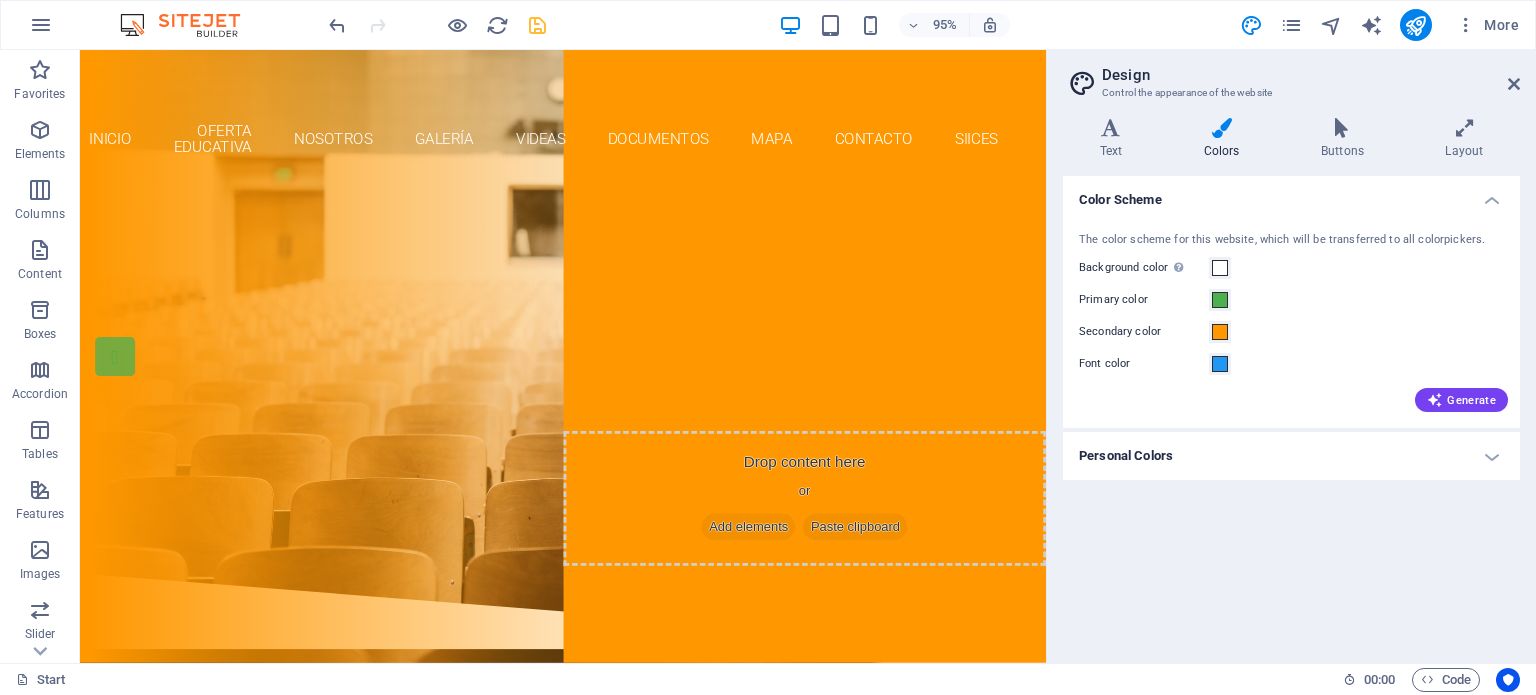click on "Primary color" at bounding box center (1144, 300) 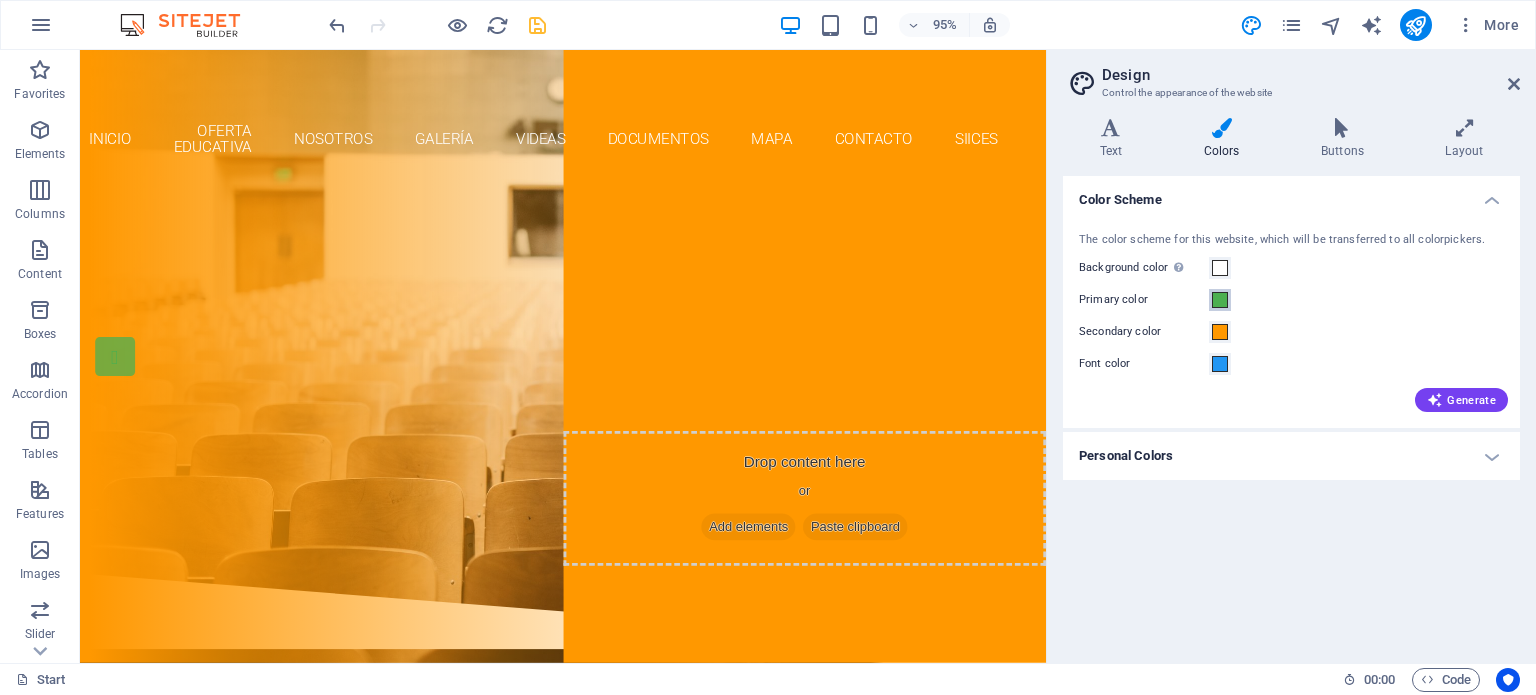 click on "Primary color" at bounding box center (1220, 300) 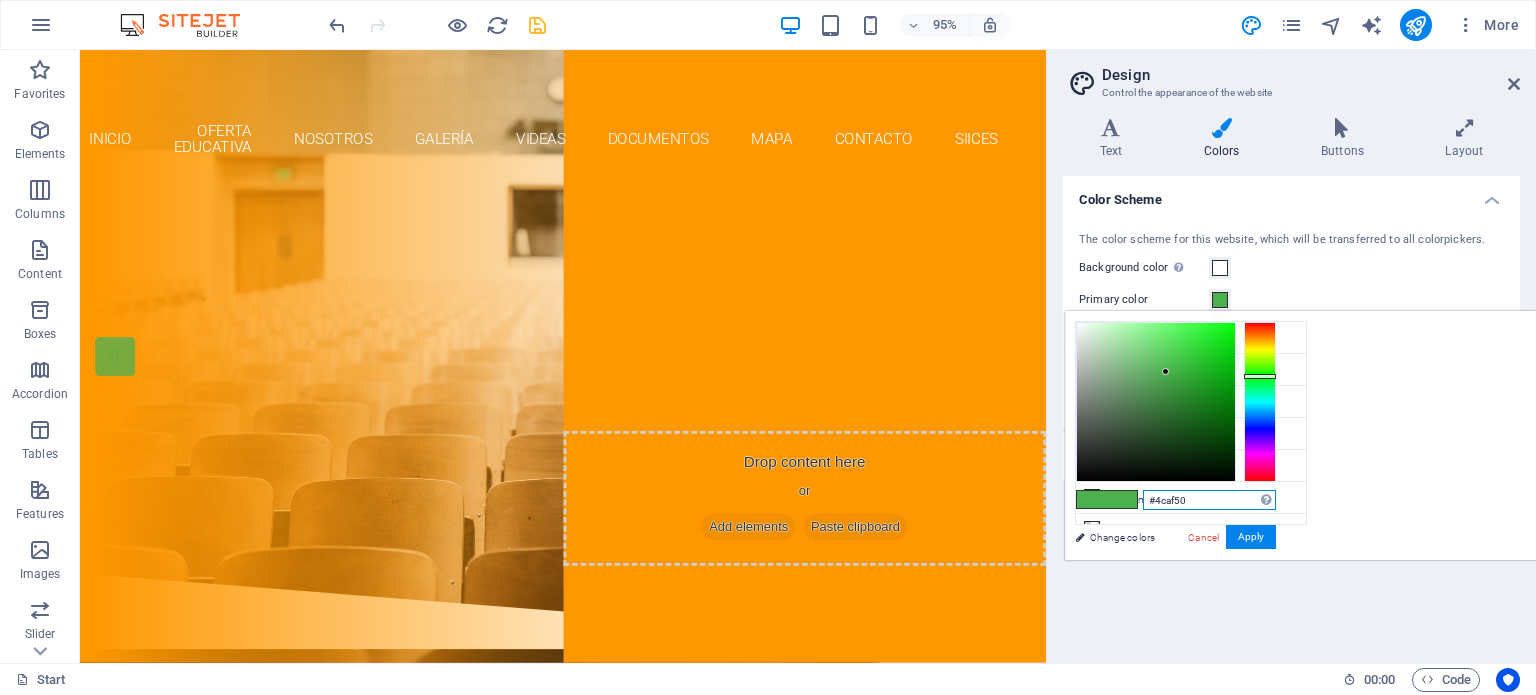drag, startPoint x: 1449, startPoint y: 500, endPoint x: 1379, endPoint y: 493, distance: 70.34913 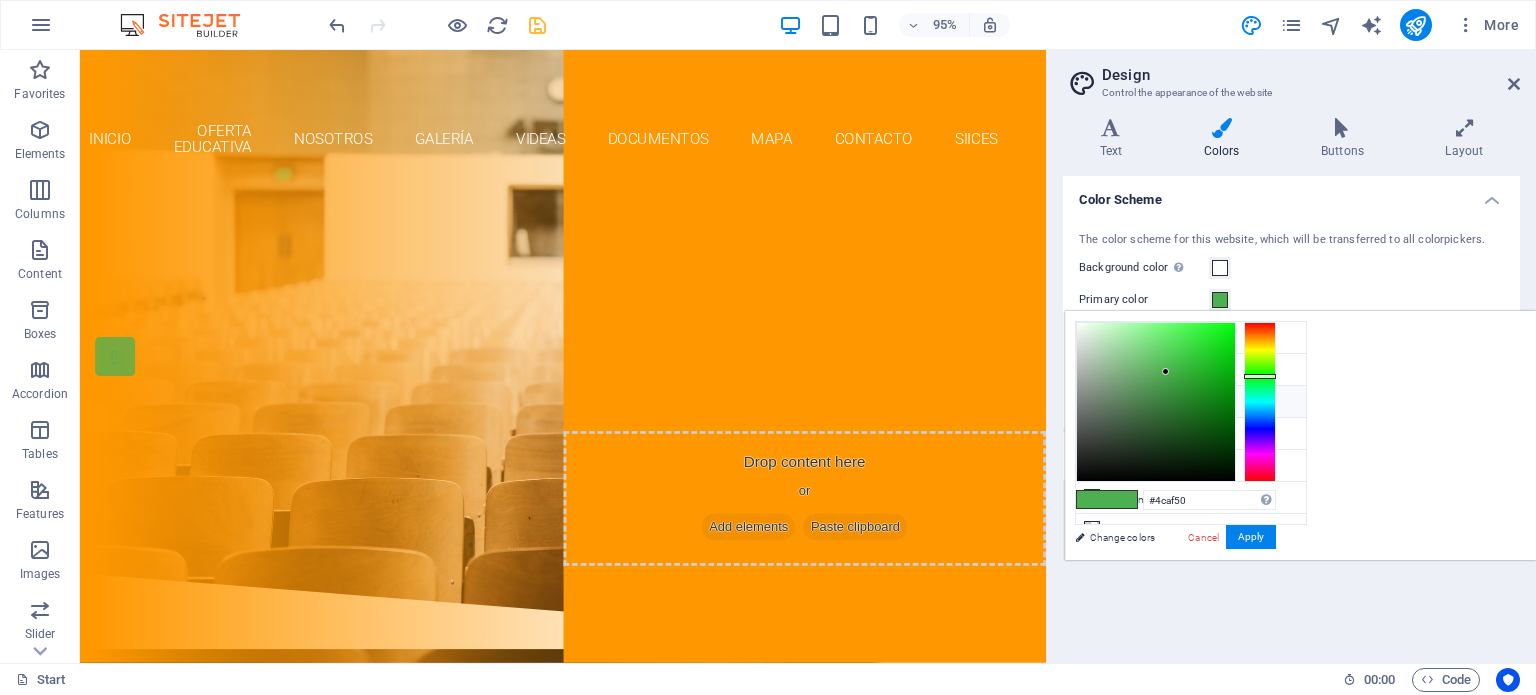 click on "Secondary color
#ff9800" at bounding box center (1191, 402) 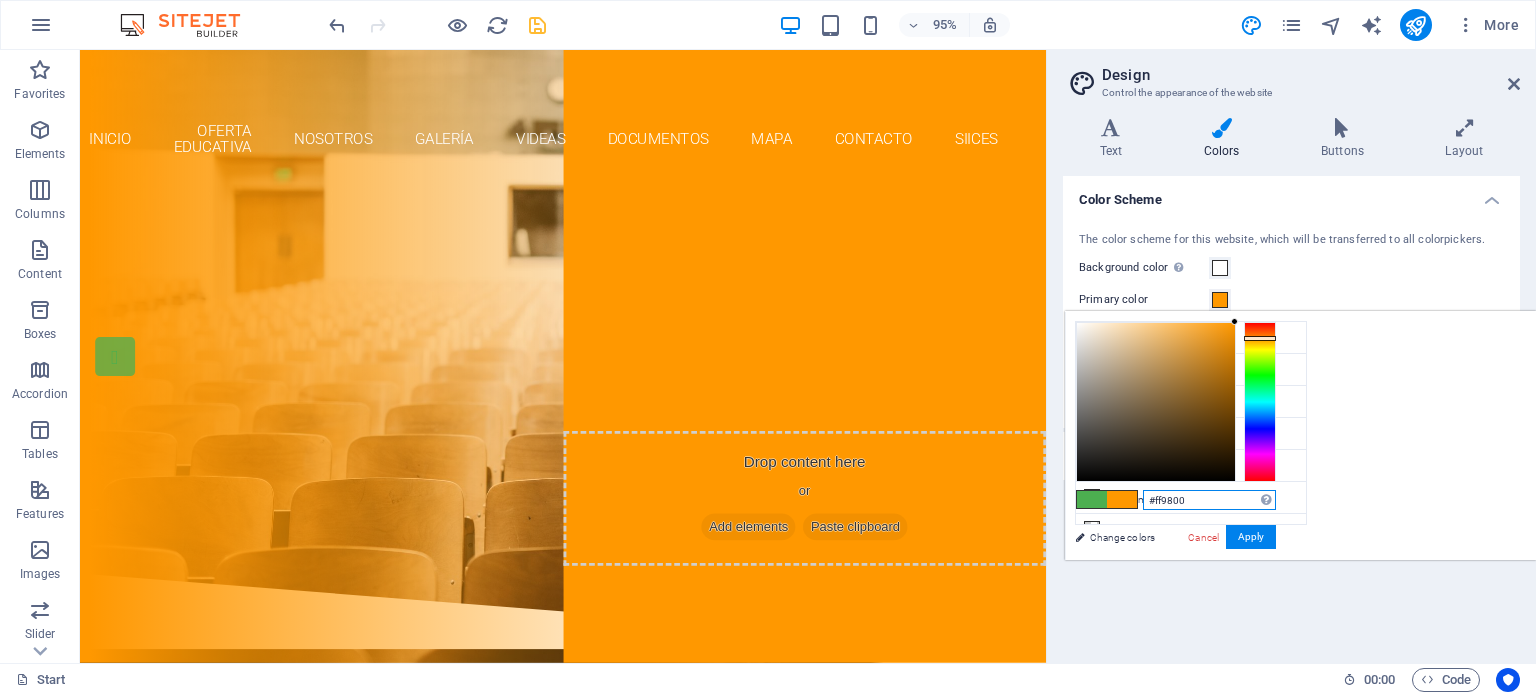drag, startPoint x: 1452, startPoint y: 500, endPoint x: 1386, endPoint y: 486, distance: 67.46851 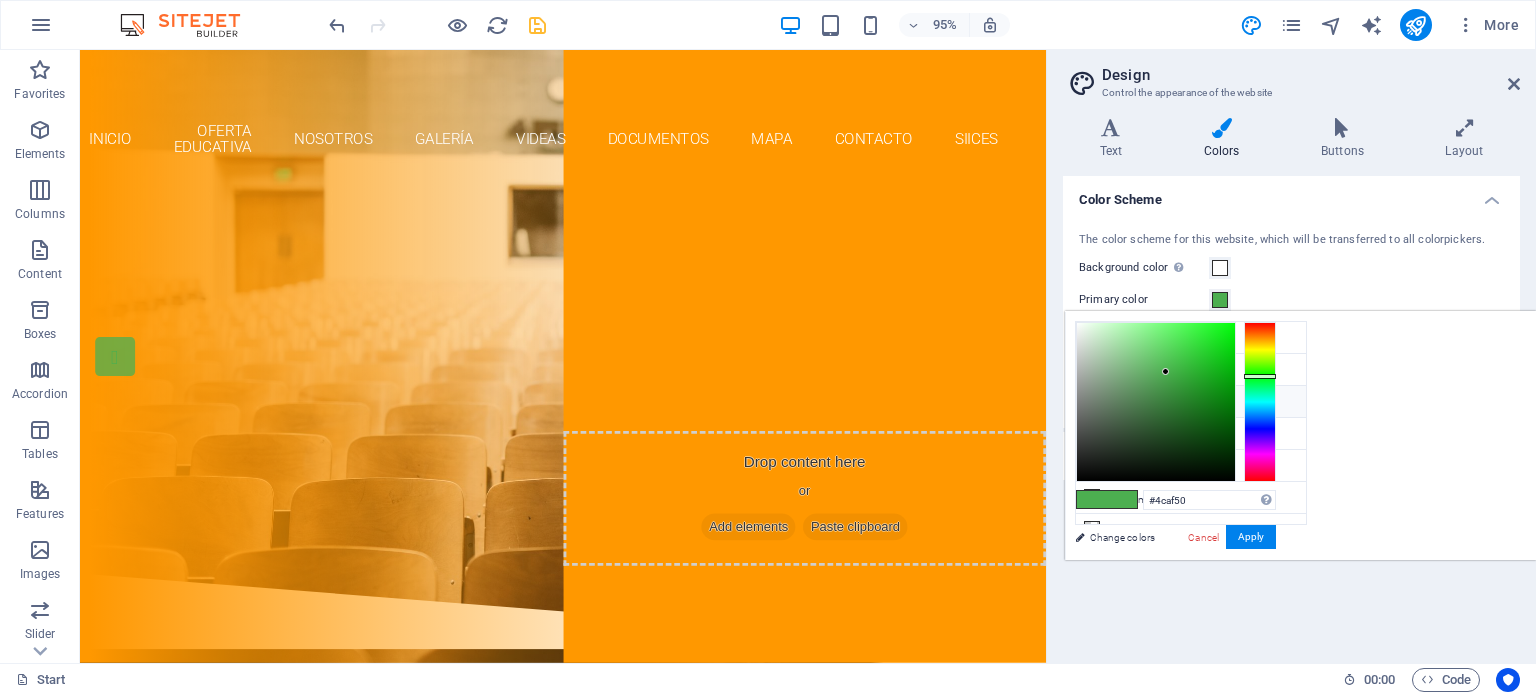 click on "Secondary color
#ff9800" at bounding box center (1191, 402) 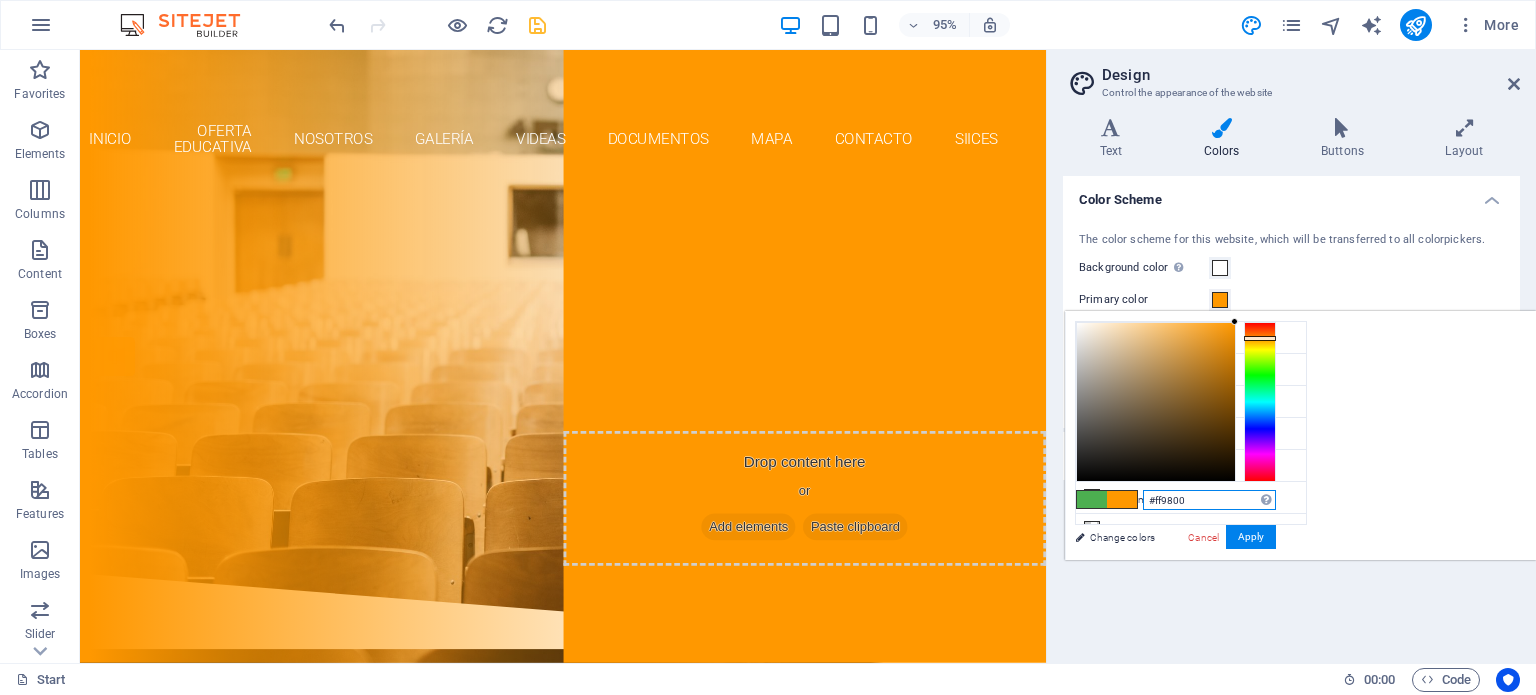 drag, startPoint x: 1445, startPoint y: 503, endPoint x: 1387, endPoint y: 498, distance: 58.21512 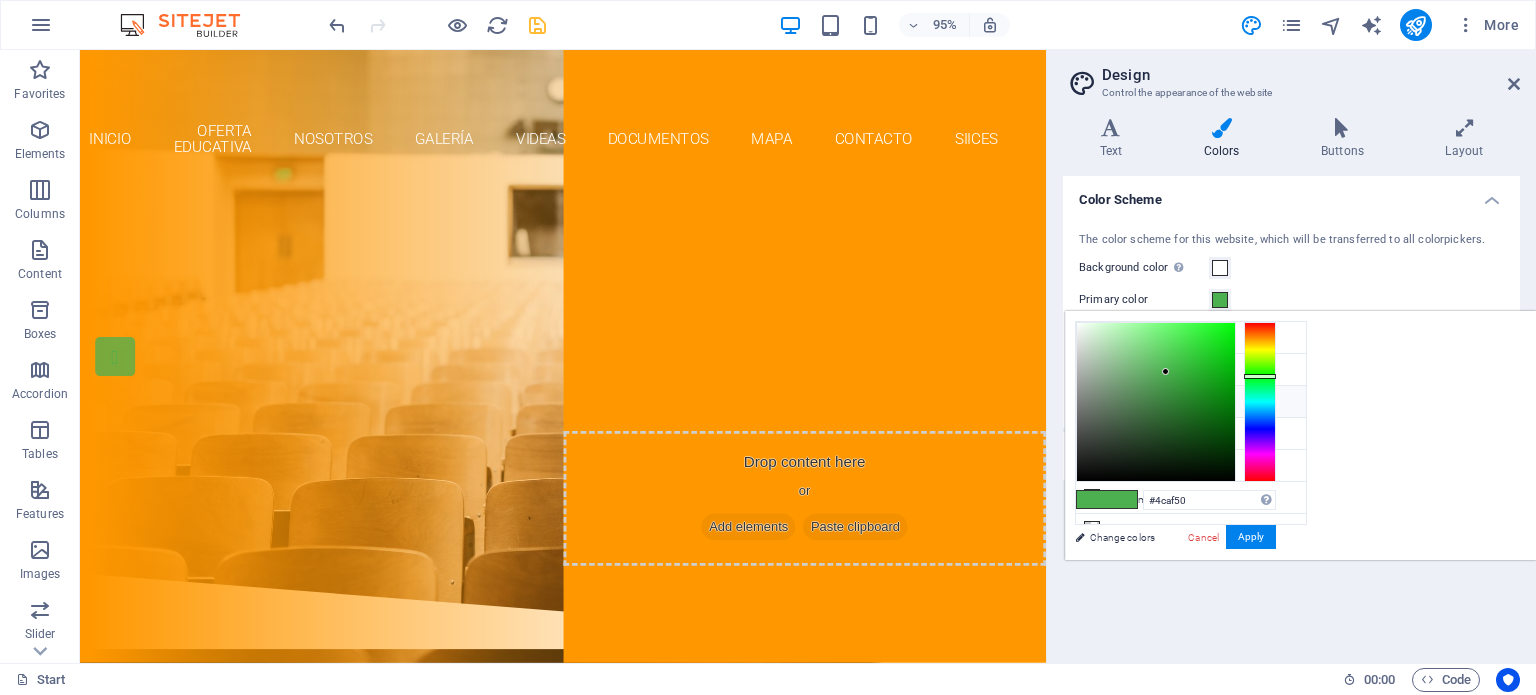 click on "Secondary color
#ff9800" at bounding box center (1191, 402) 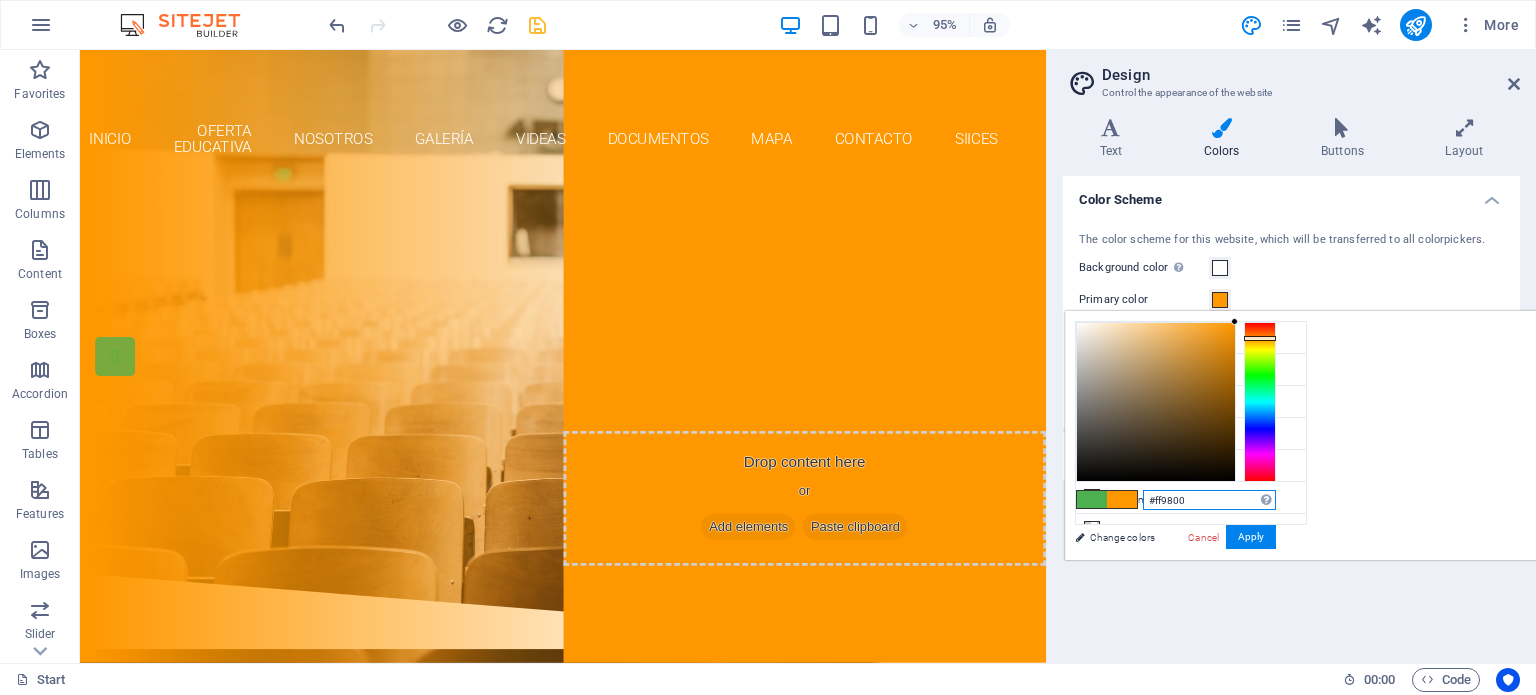click on "#ff9800" at bounding box center (1209, 500) 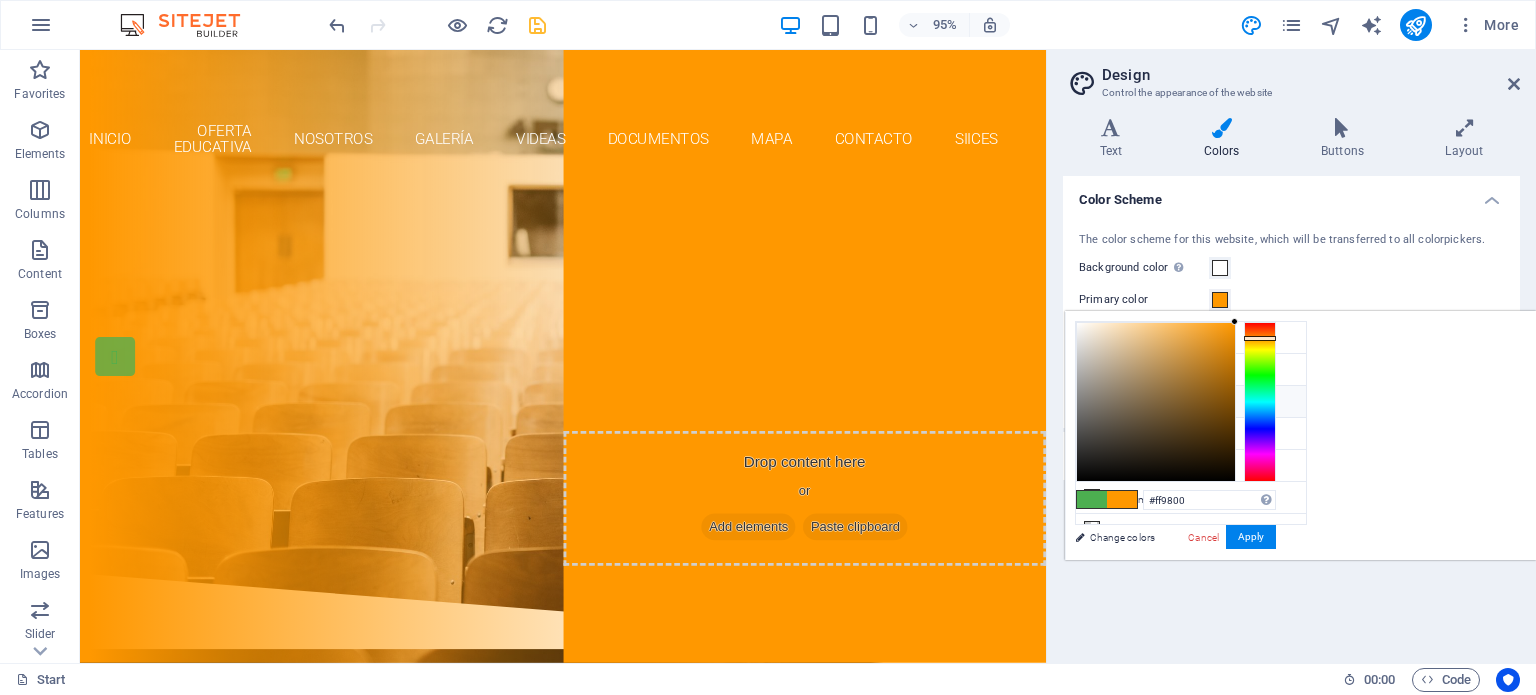 click on "Secondary color
#ff9800" at bounding box center (1191, 402) 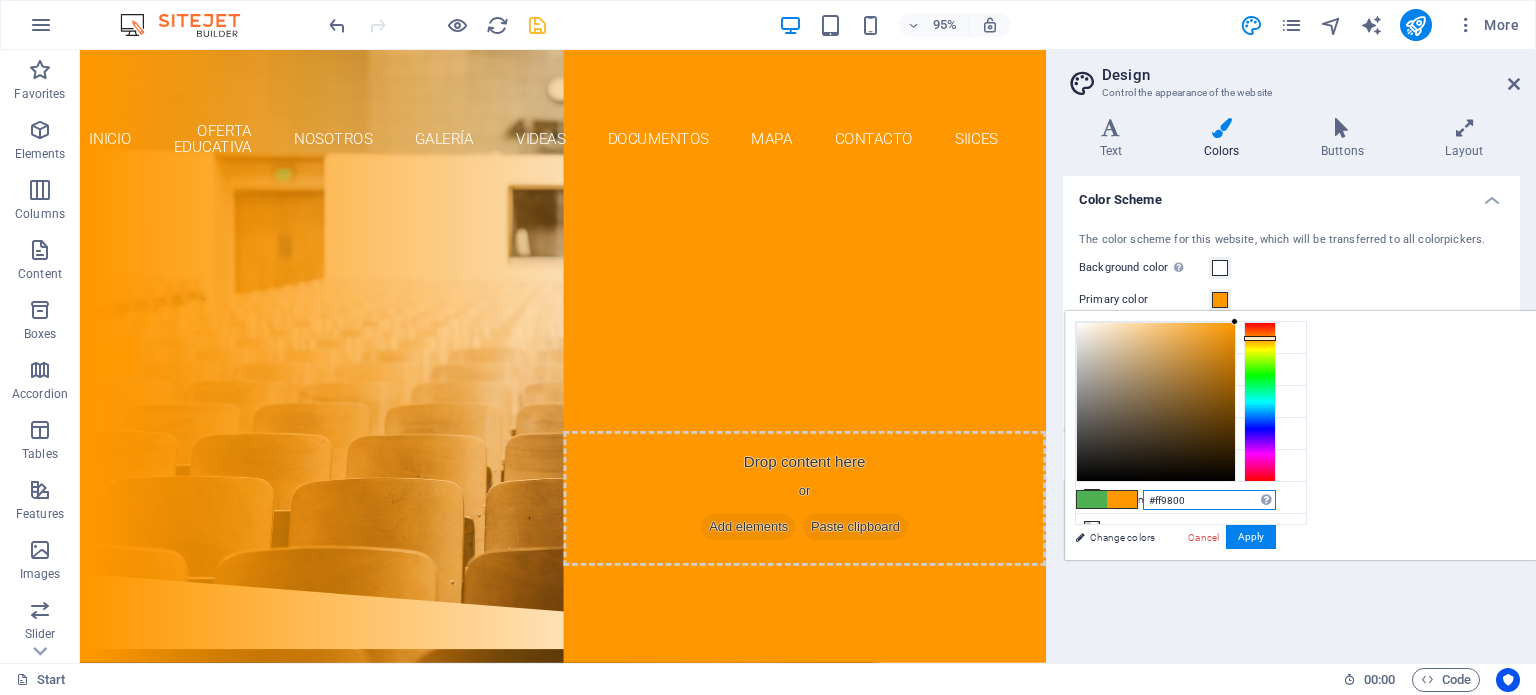 drag, startPoint x: 1467, startPoint y: 500, endPoint x: 1355, endPoint y: 491, distance: 112.36102 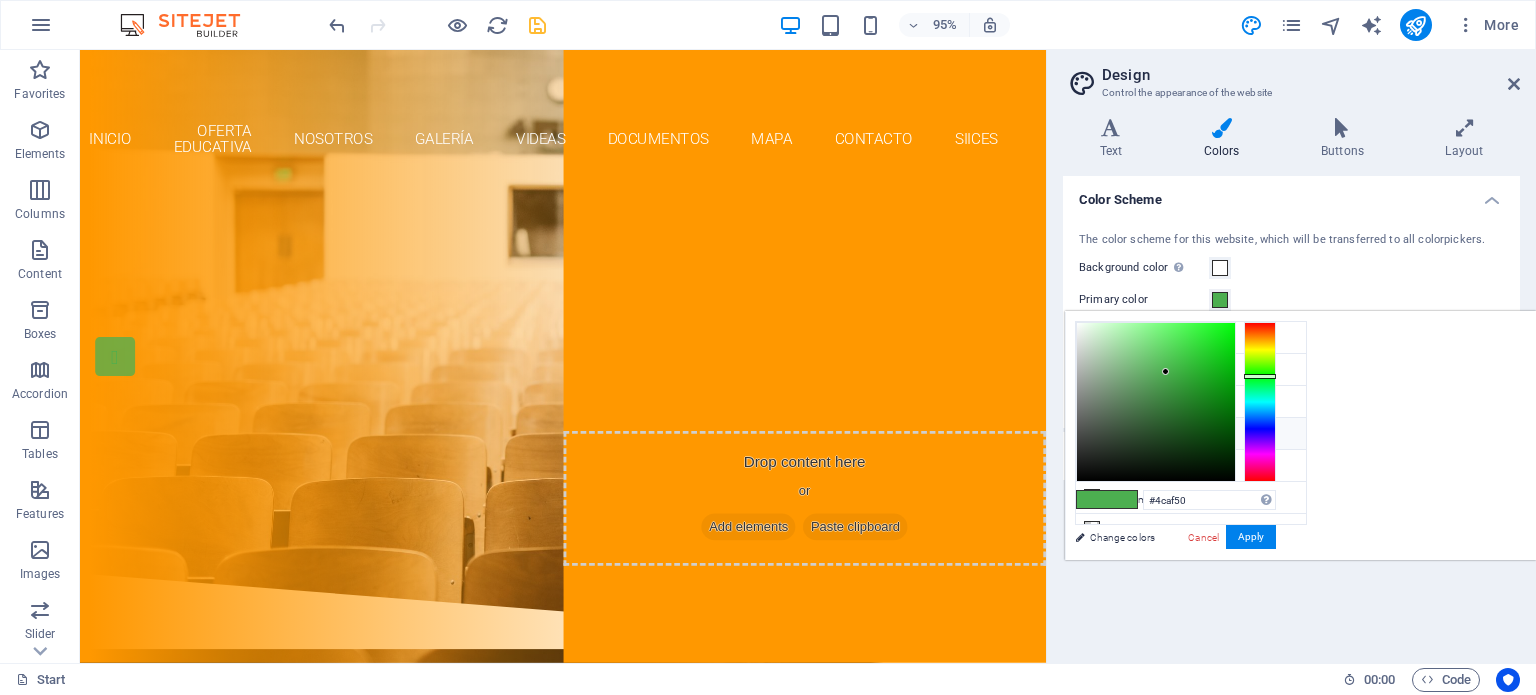 click on "Font color
#2196F3" at bounding box center [1191, 434] 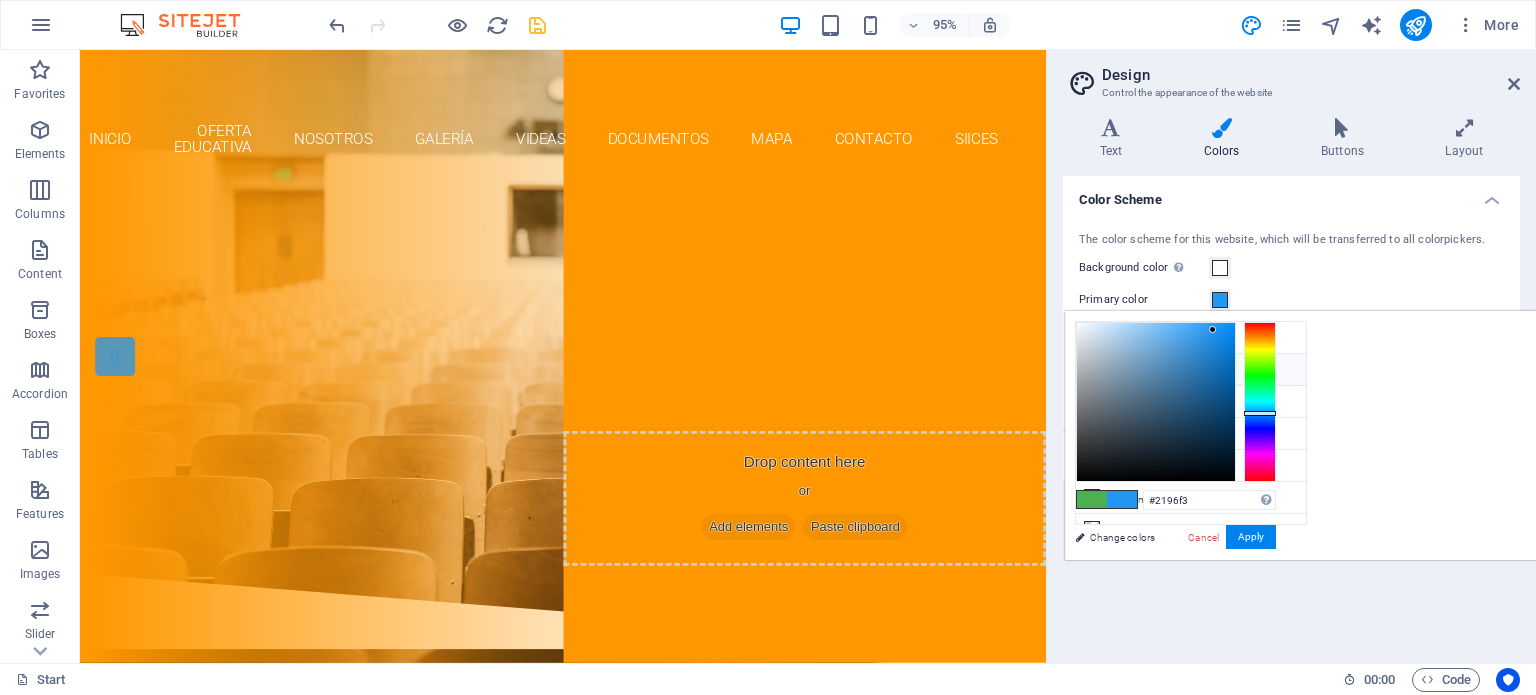 click on "Primary color
#2196F3" at bounding box center [1191, 370] 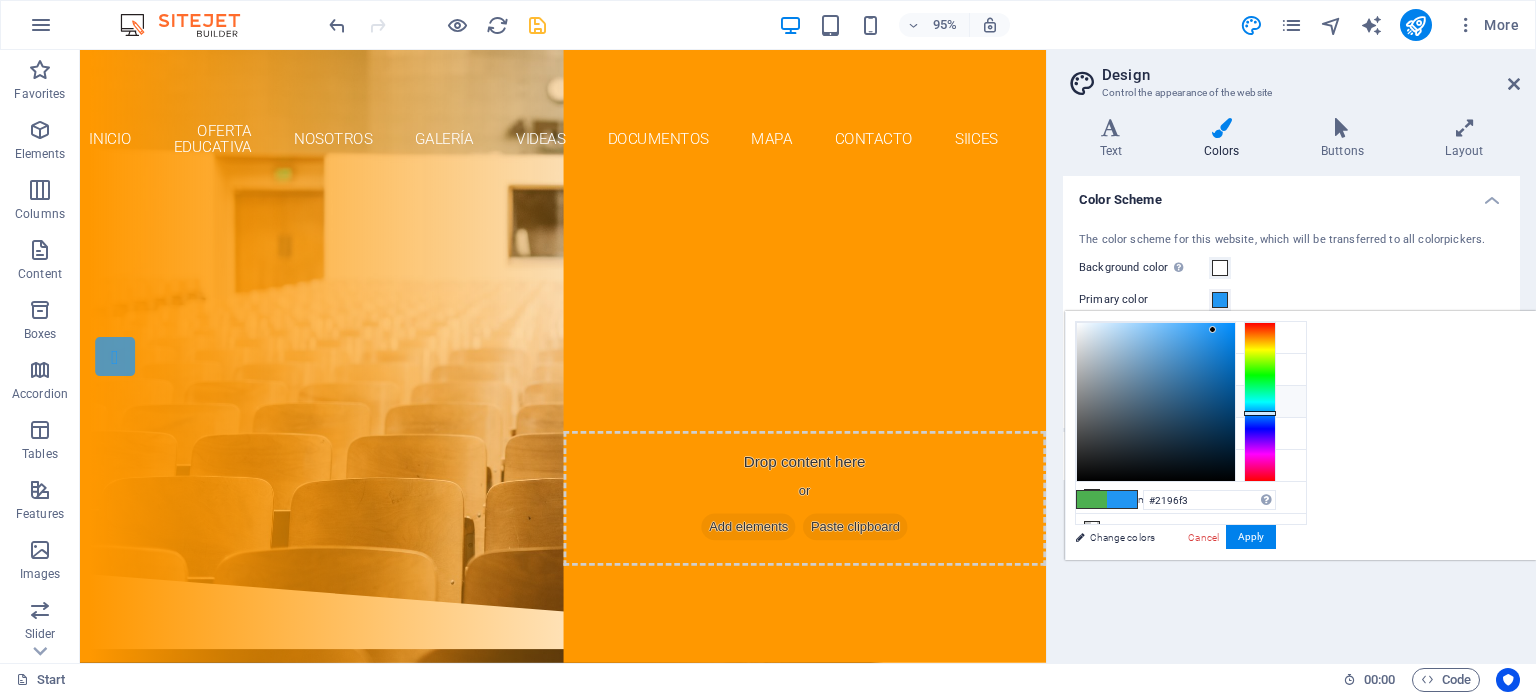 click on "Secondary color
#ff9800" at bounding box center (1191, 402) 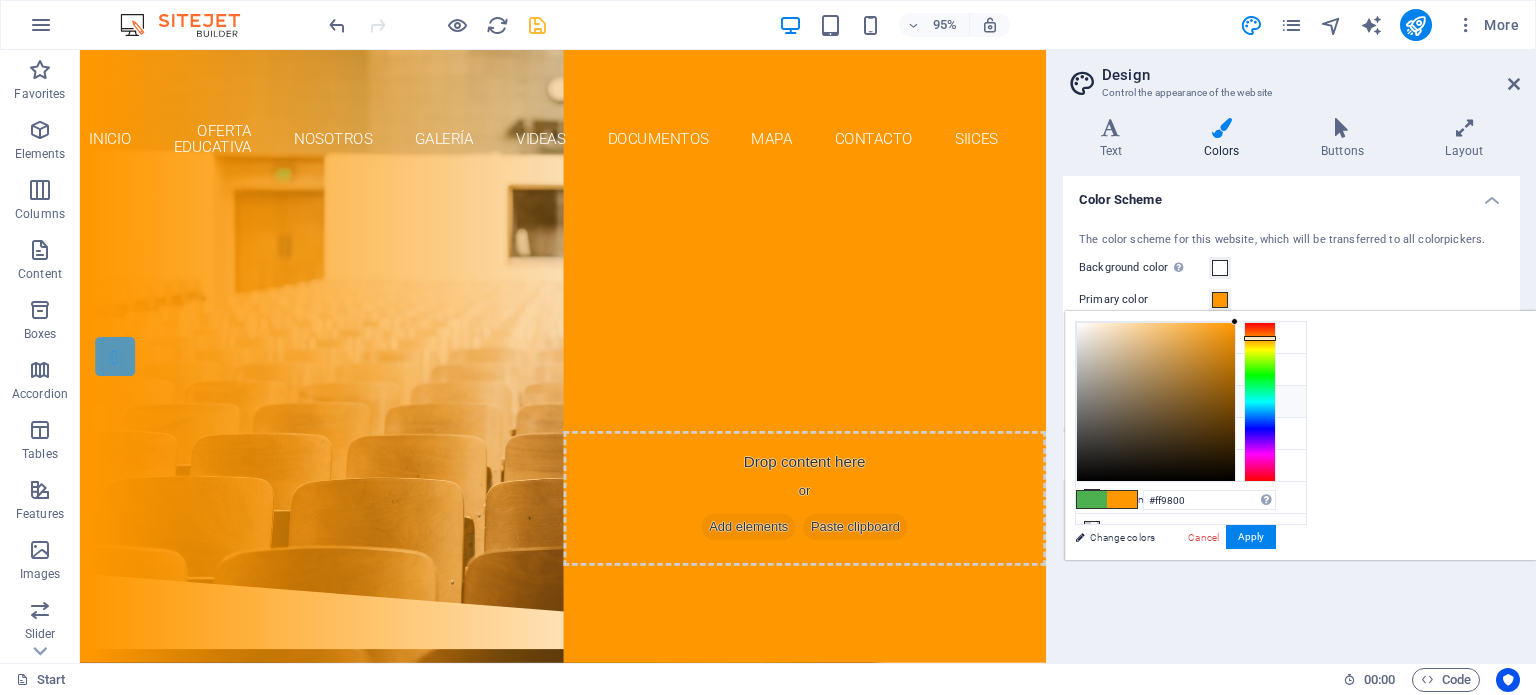 click on "Secondary color
#ff9800" at bounding box center (1191, 402) 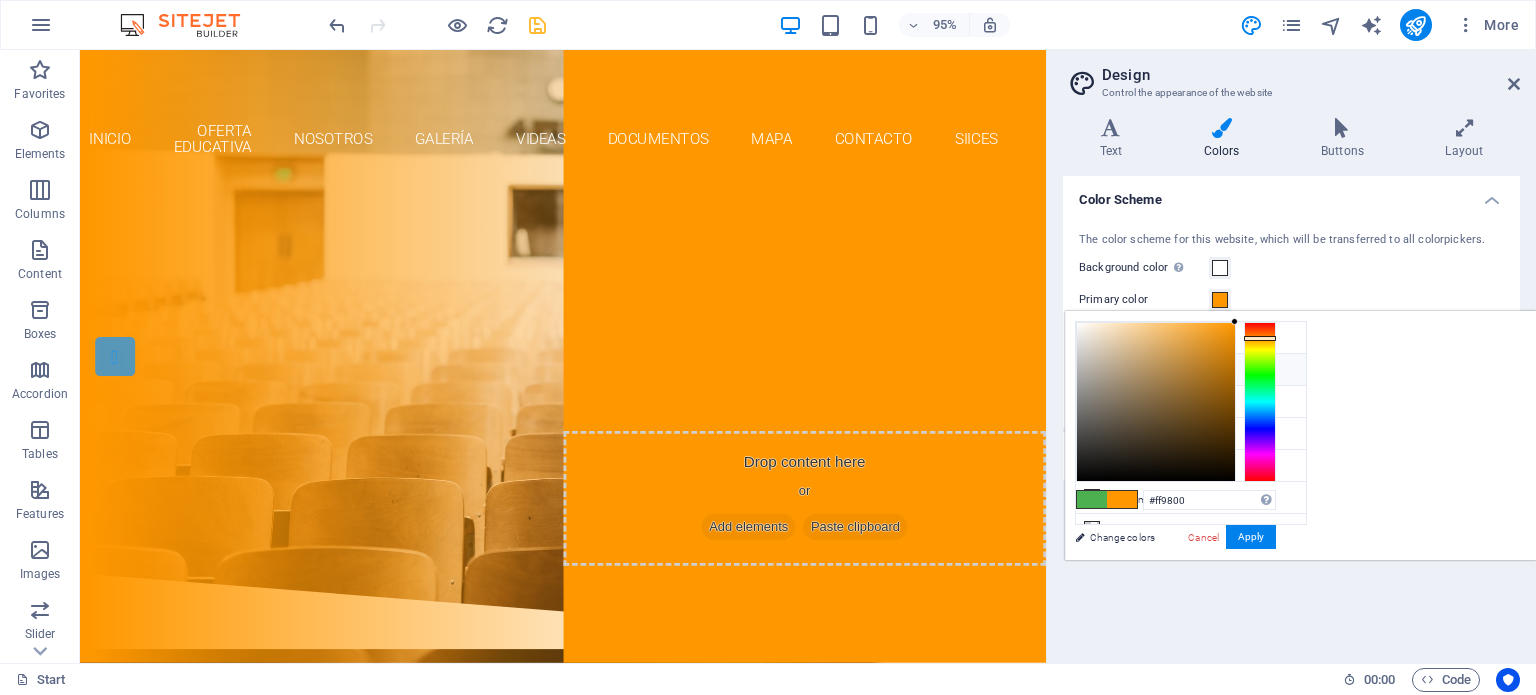 click on "#ff9800" at bounding box center (1188, 373) 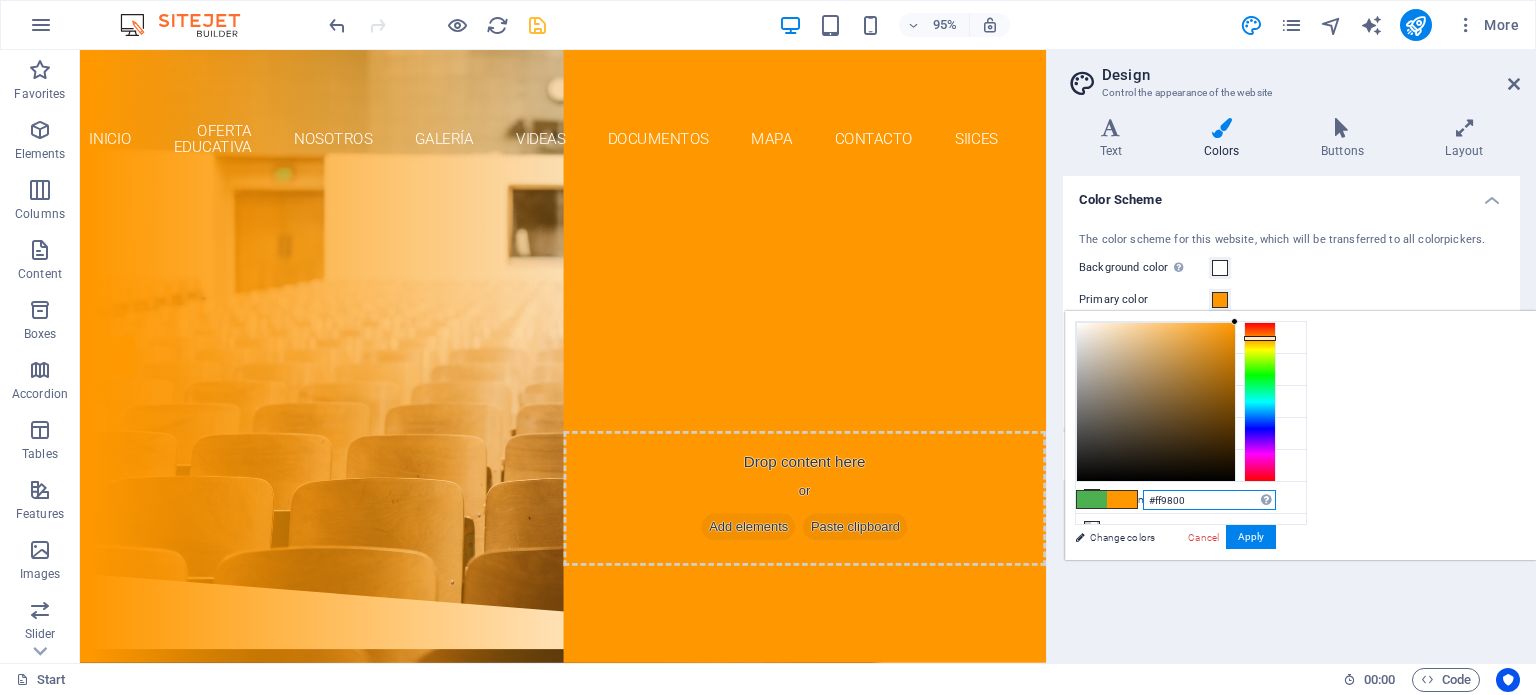 click on "#ff9800" at bounding box center [1209, 500] 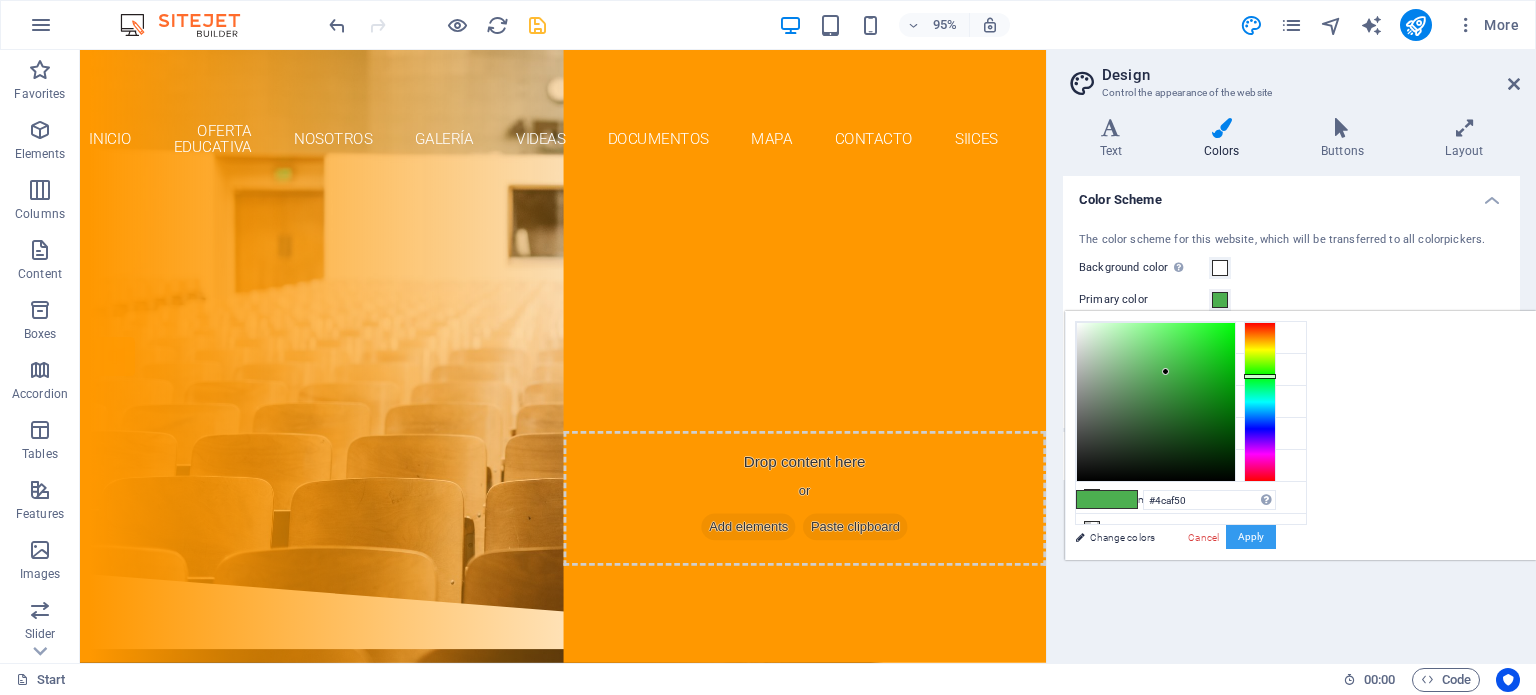 click on "Apply" at bounding box center [1251, 537] 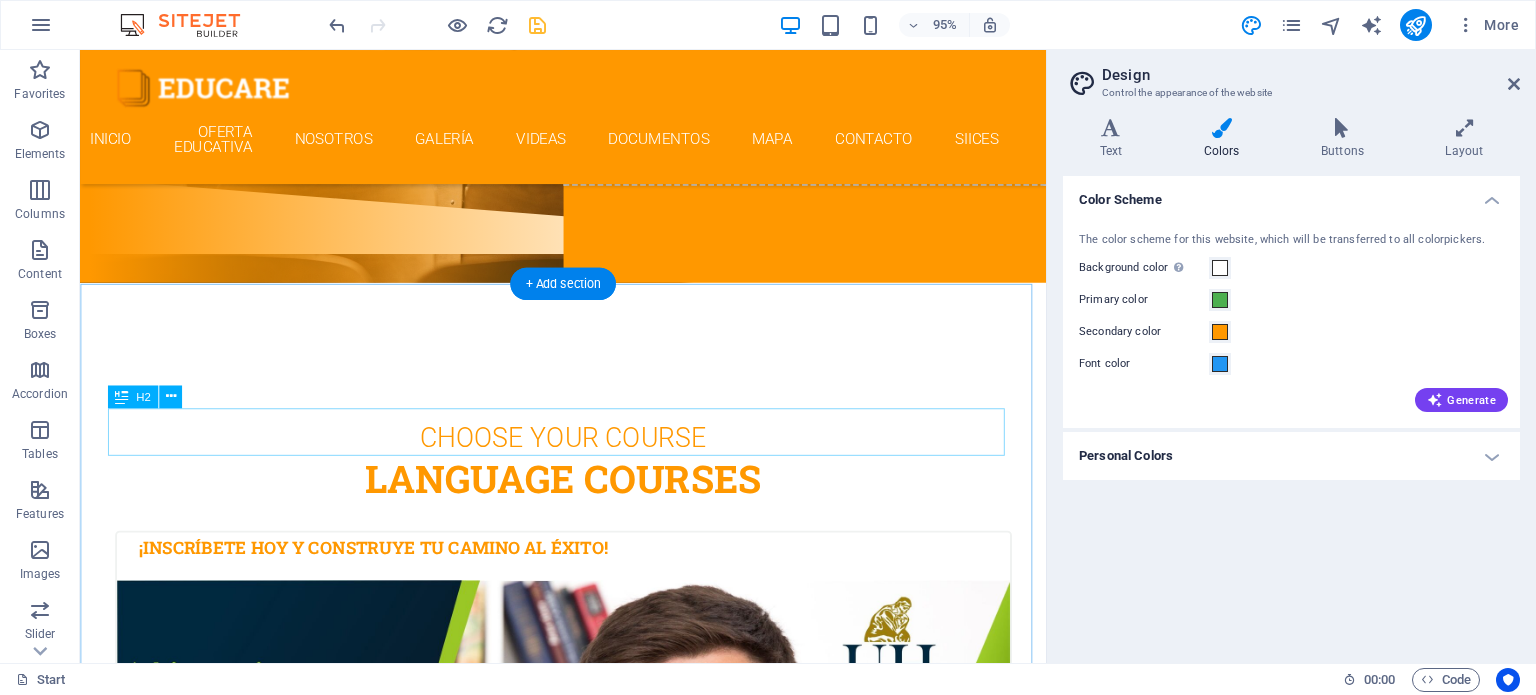 scroll, scrollTop: 0, scrollLeft: 0, axis: both 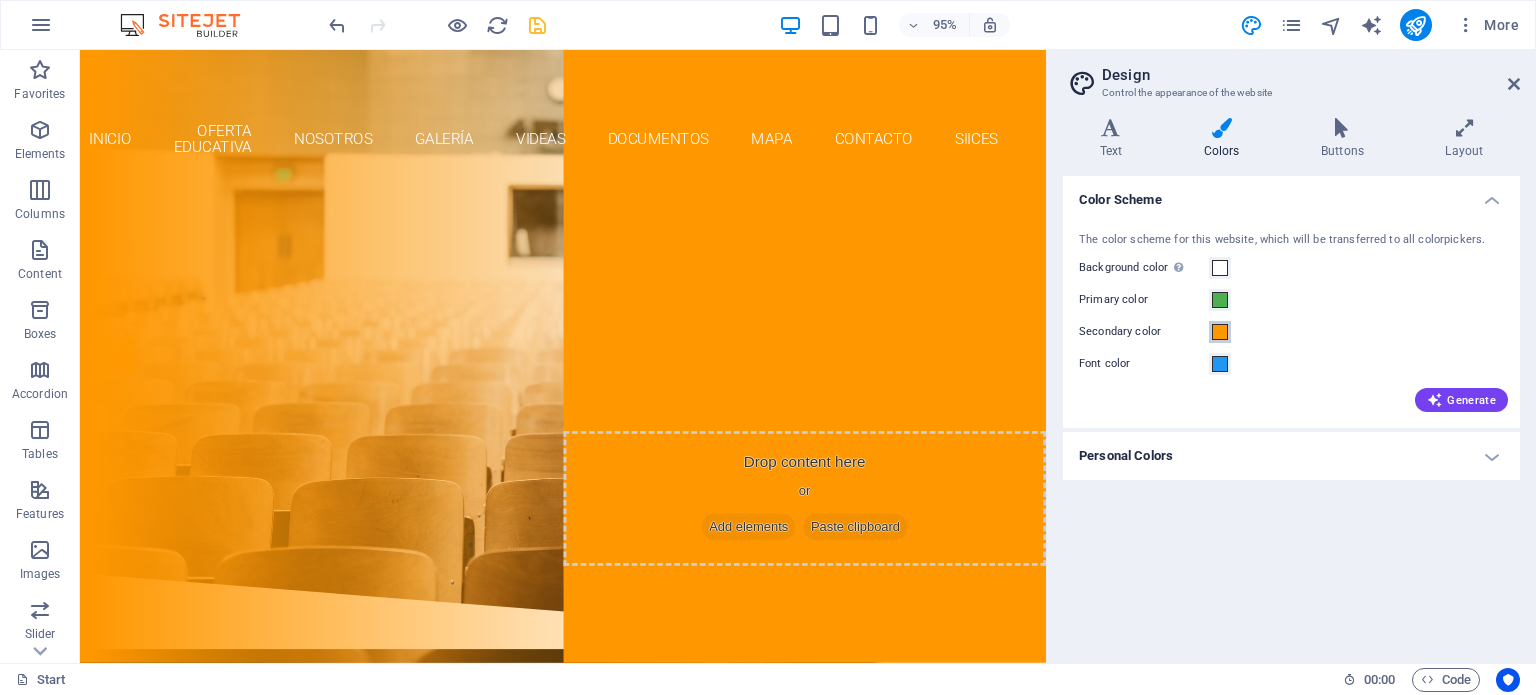 click at bounding box center (1220, 332) 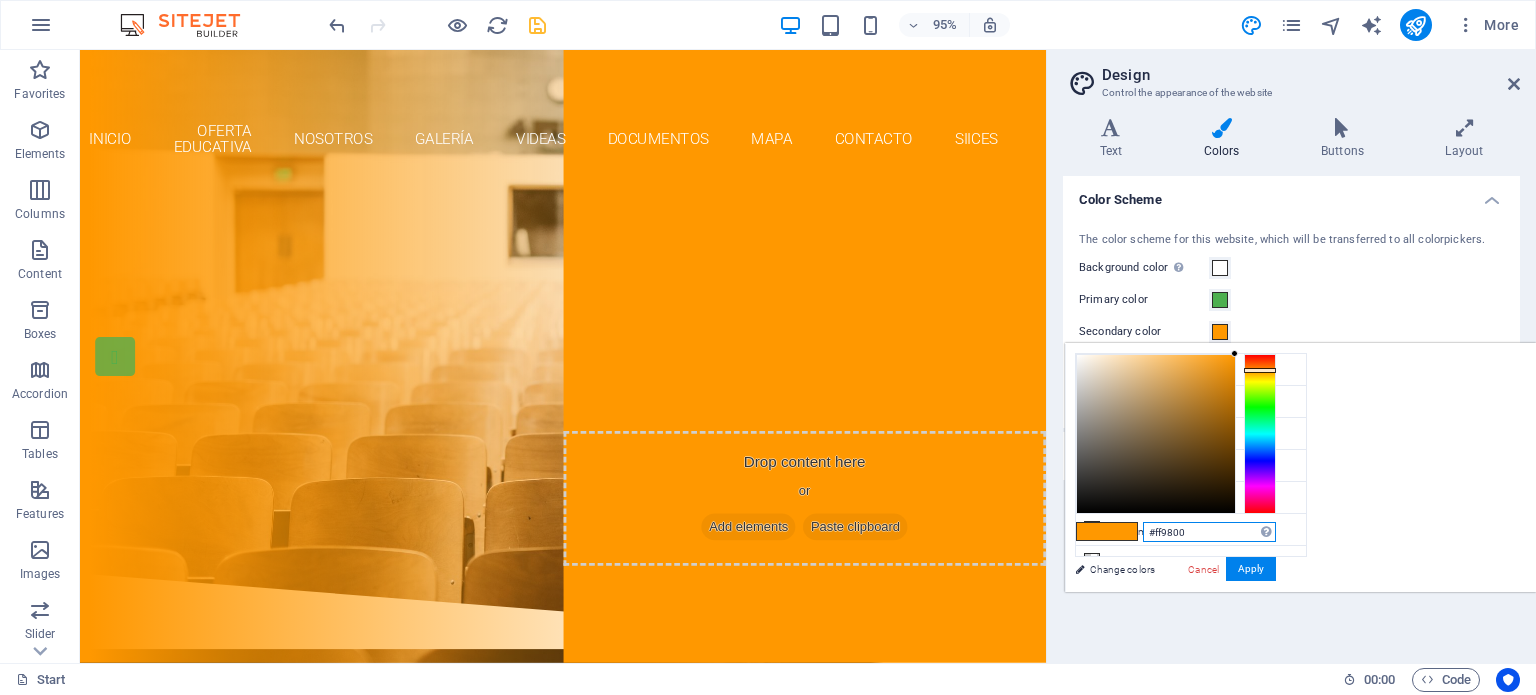 drag, startPoint x: 1479, startPoint y: 531, endPoint x: 1391, endPoint y: 534, distance: 88.051125 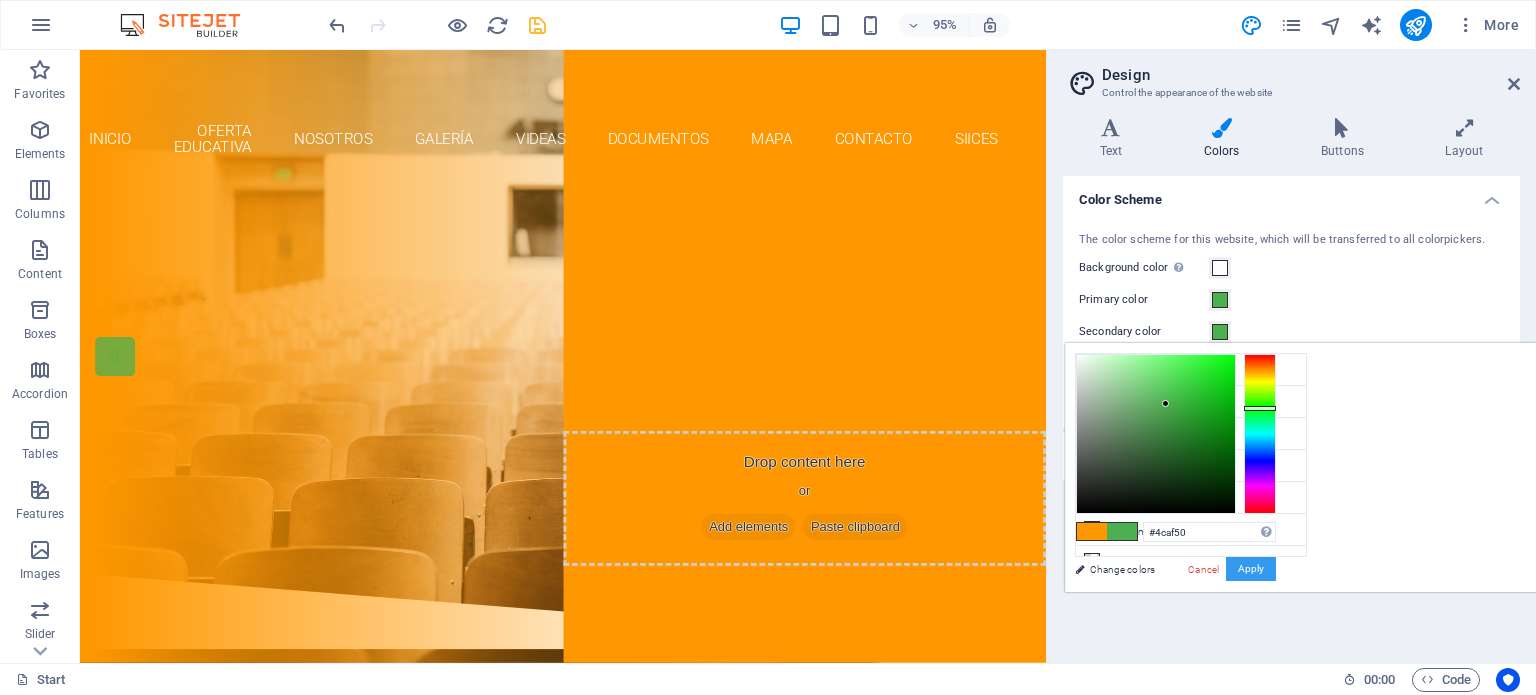 click on "Apply" at bounding box center (1251, 569) 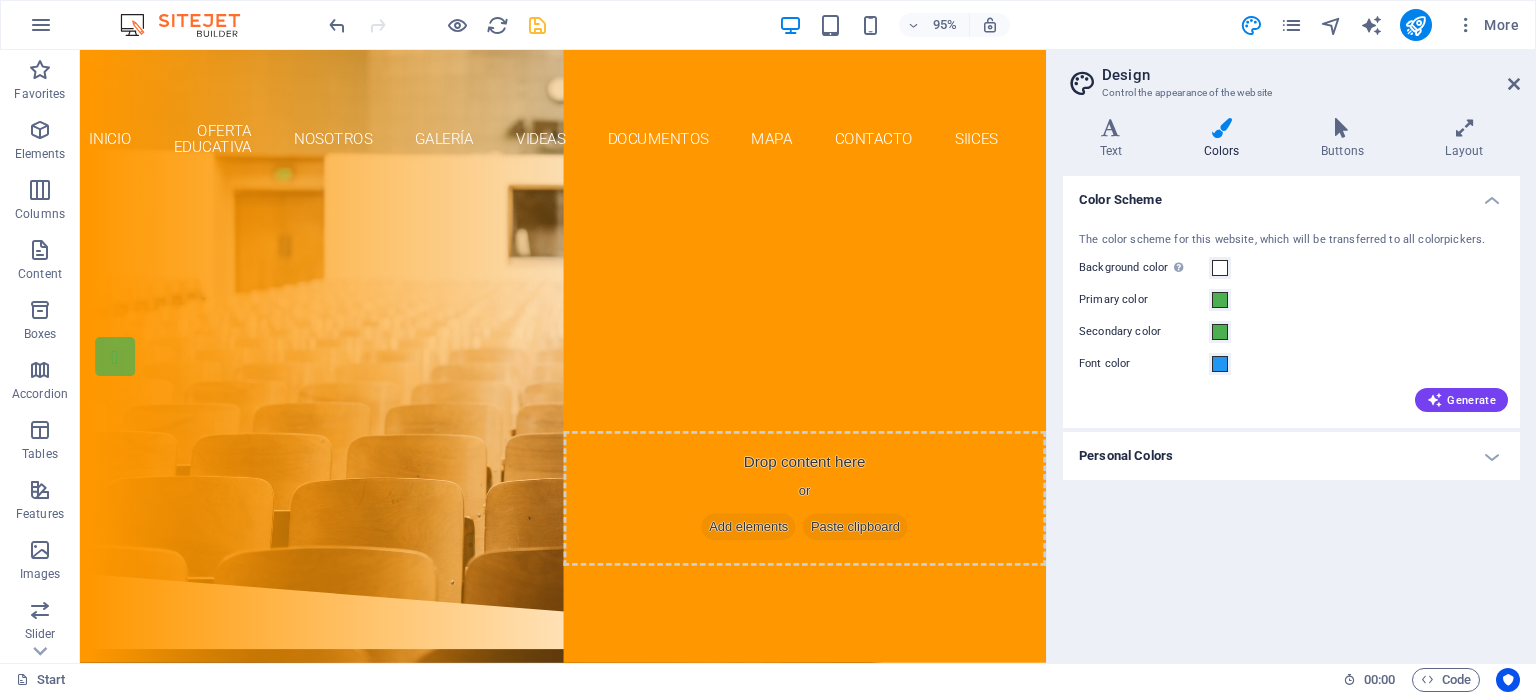 click on "Personal Colors" at bounding box center [1291, 456] 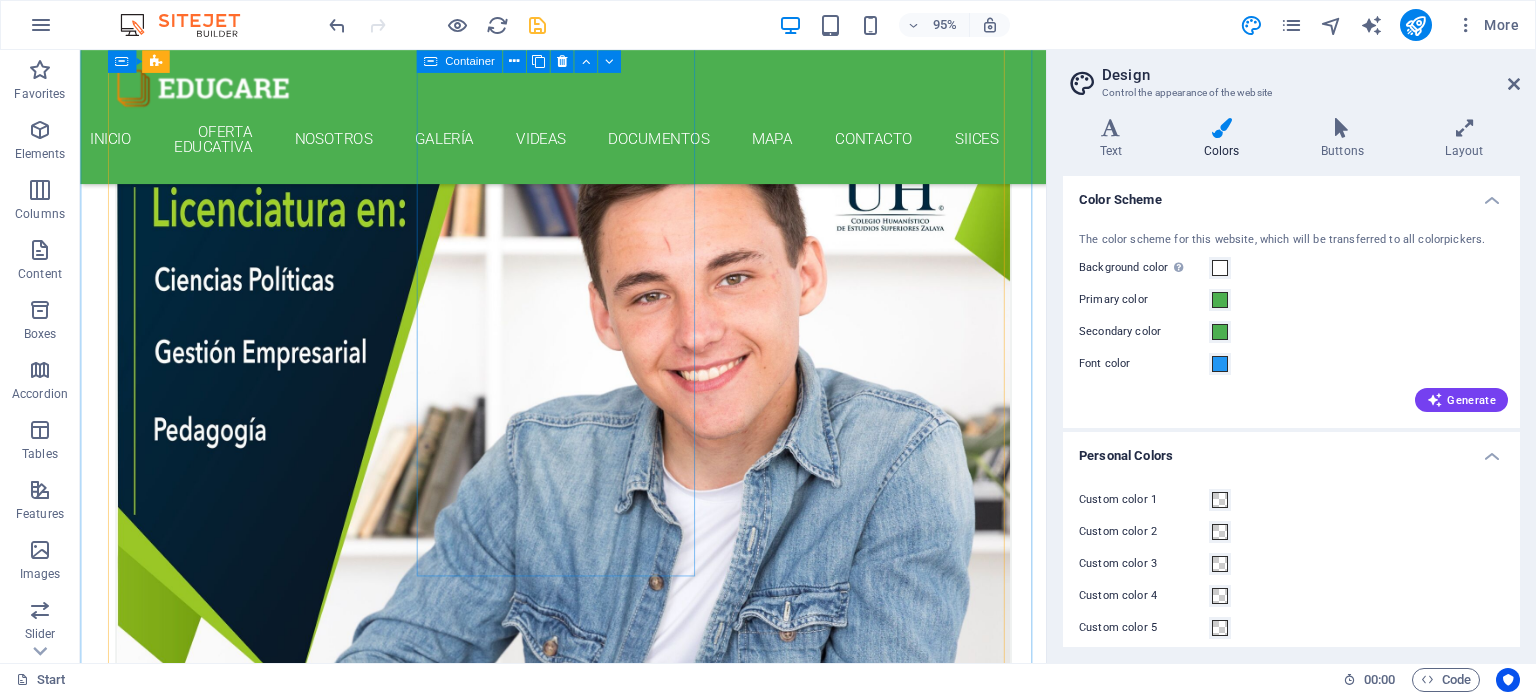 scroll, scrollTop: 1000, scrollLeft: 0, axis: vertical 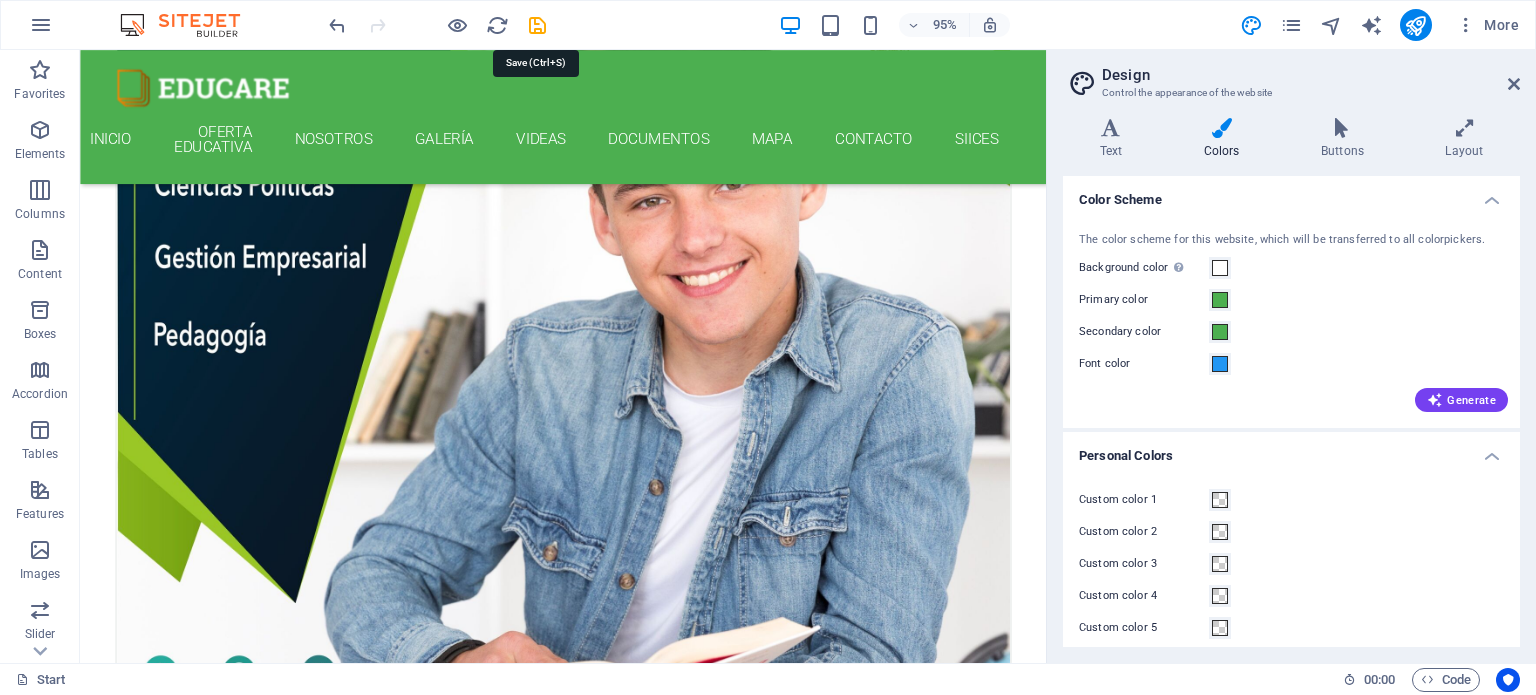 drag, startPoint x: 530, startPoint y: 25, endPoint x: 465, endPoint y: 6, distance: 67.72001 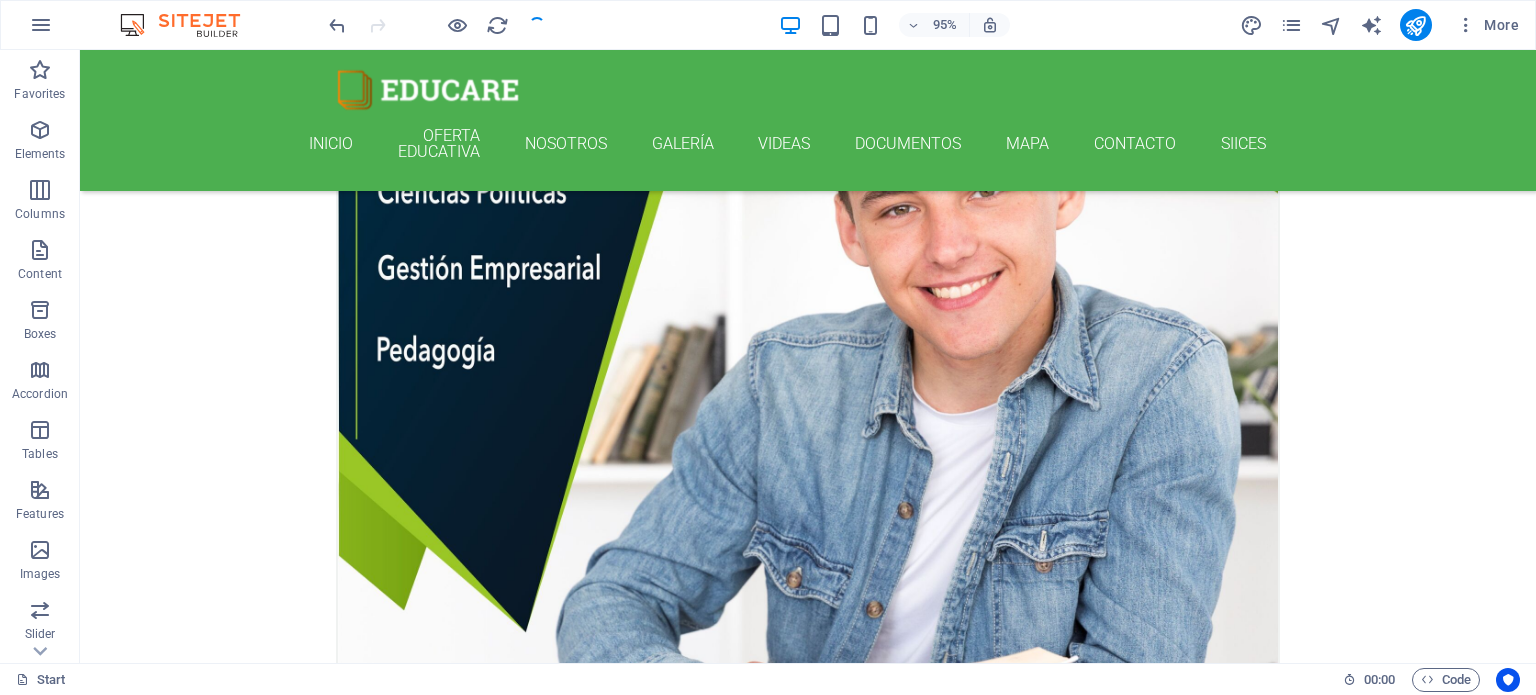 scroll, scrollTop: 968, scrollLeft: 0, axis: vertical 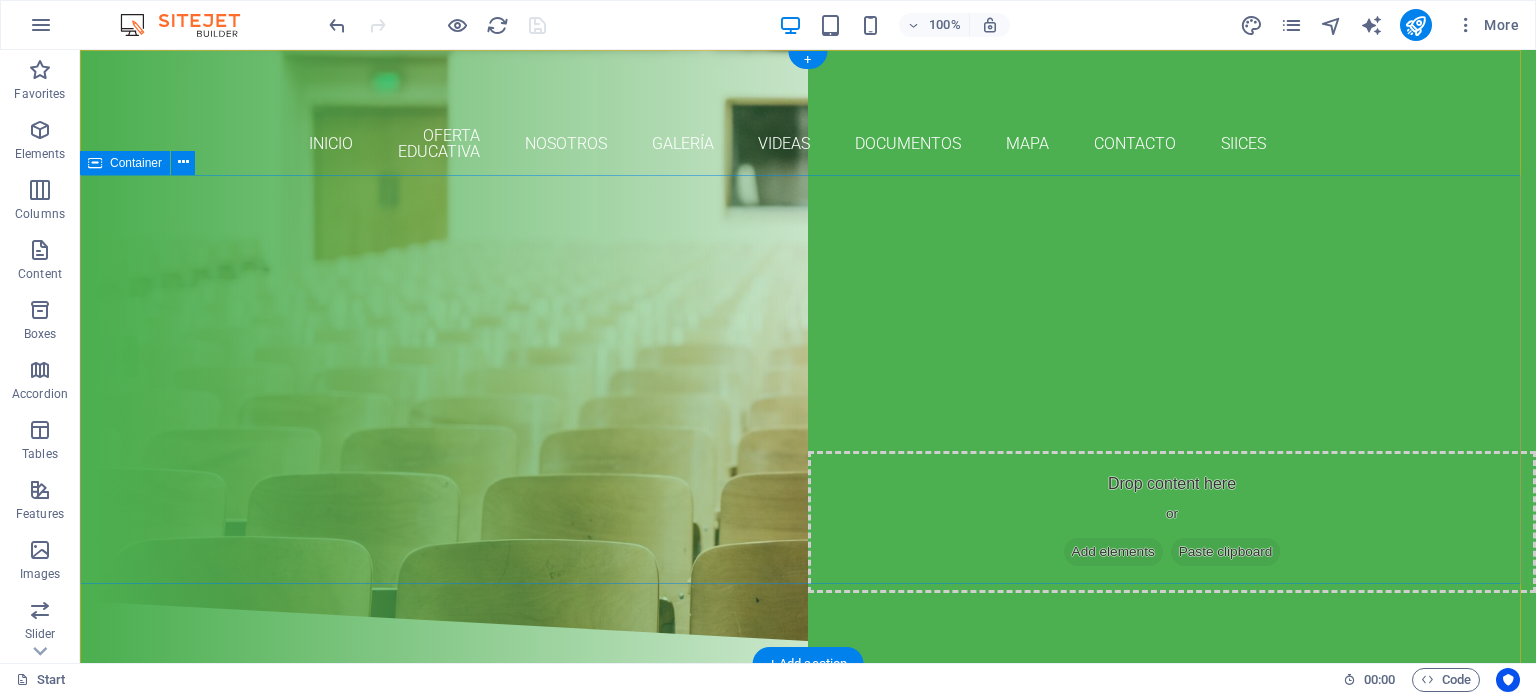 click on "Are you ready to learn new languages? Join our Language School Our Courses Sign up now" at bounding box center [808, 396] 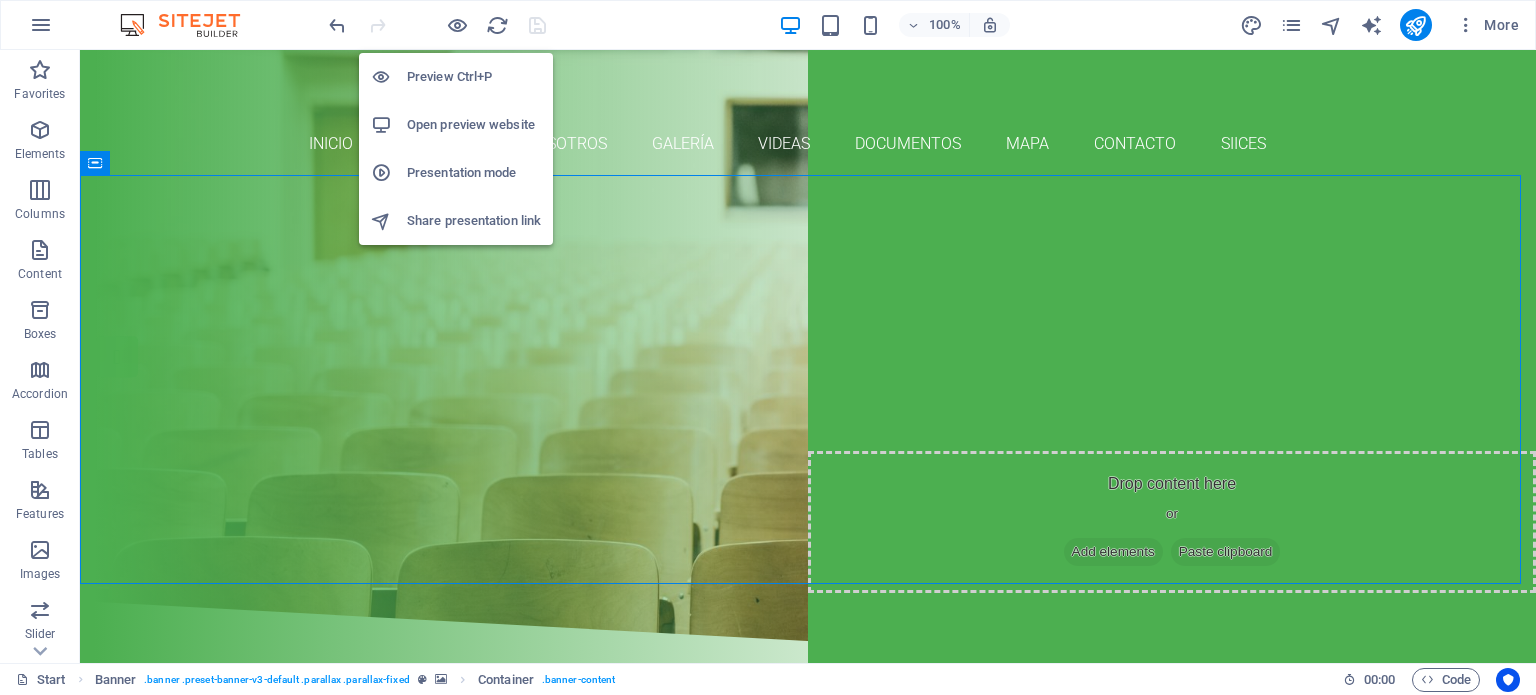 click on "Open preview website" at bounding box center (474, 125) 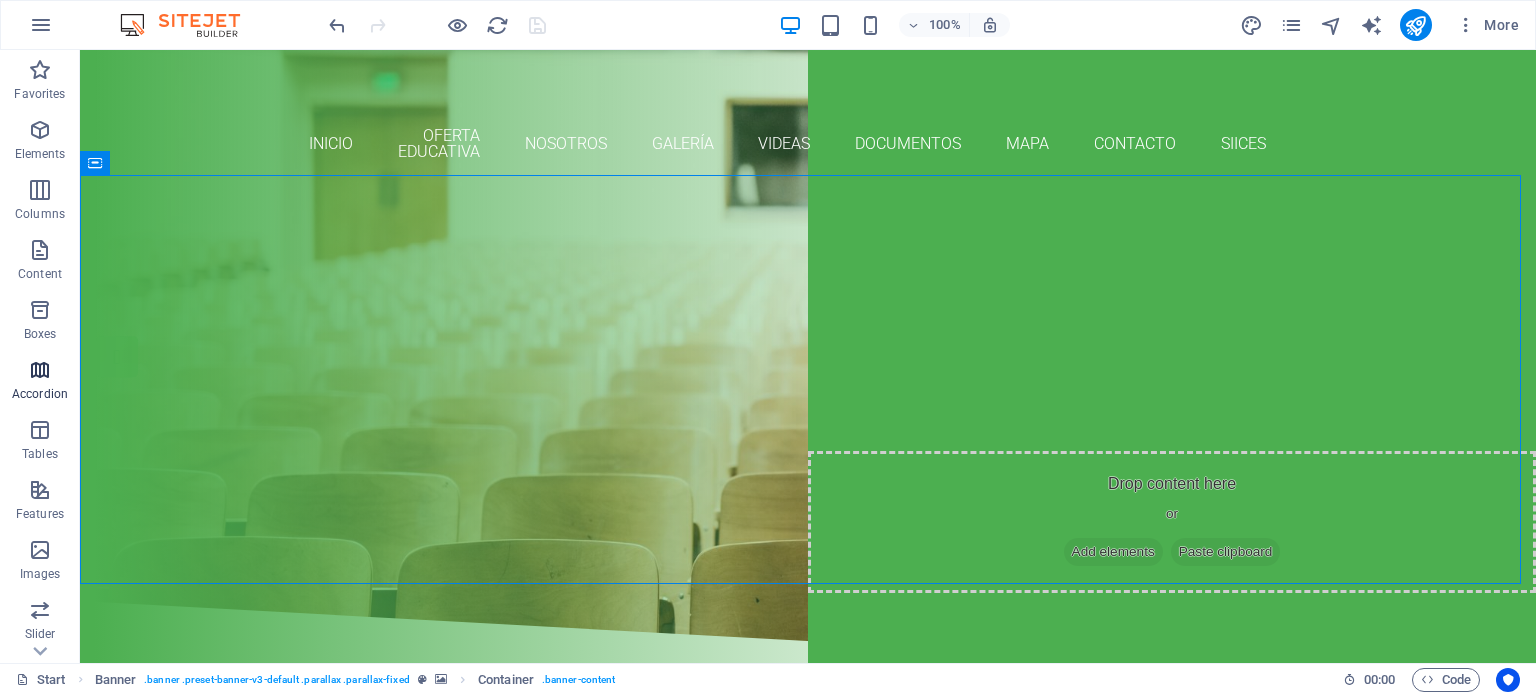 click at bounding box center [40, 370] 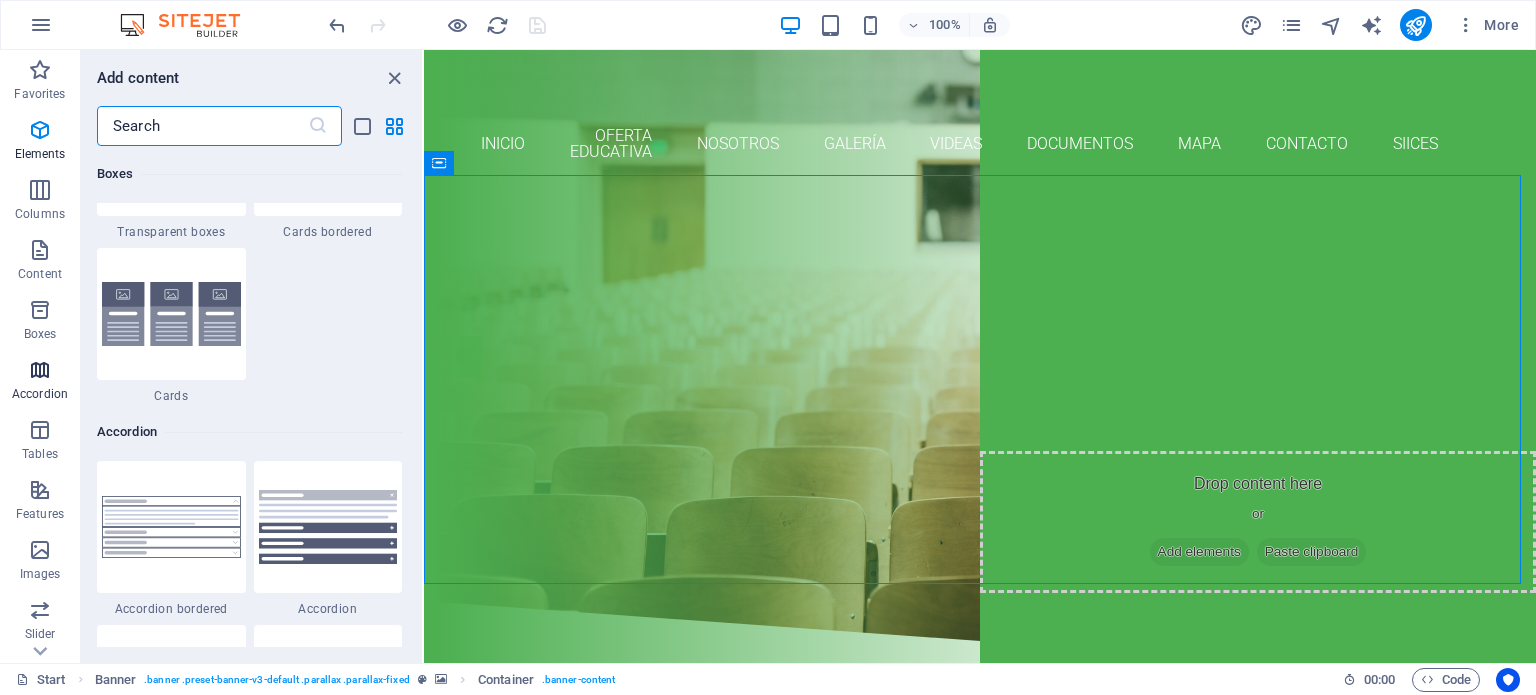 scroll, scrollTop: 6384, scrollLeft: 0, axis: vertical 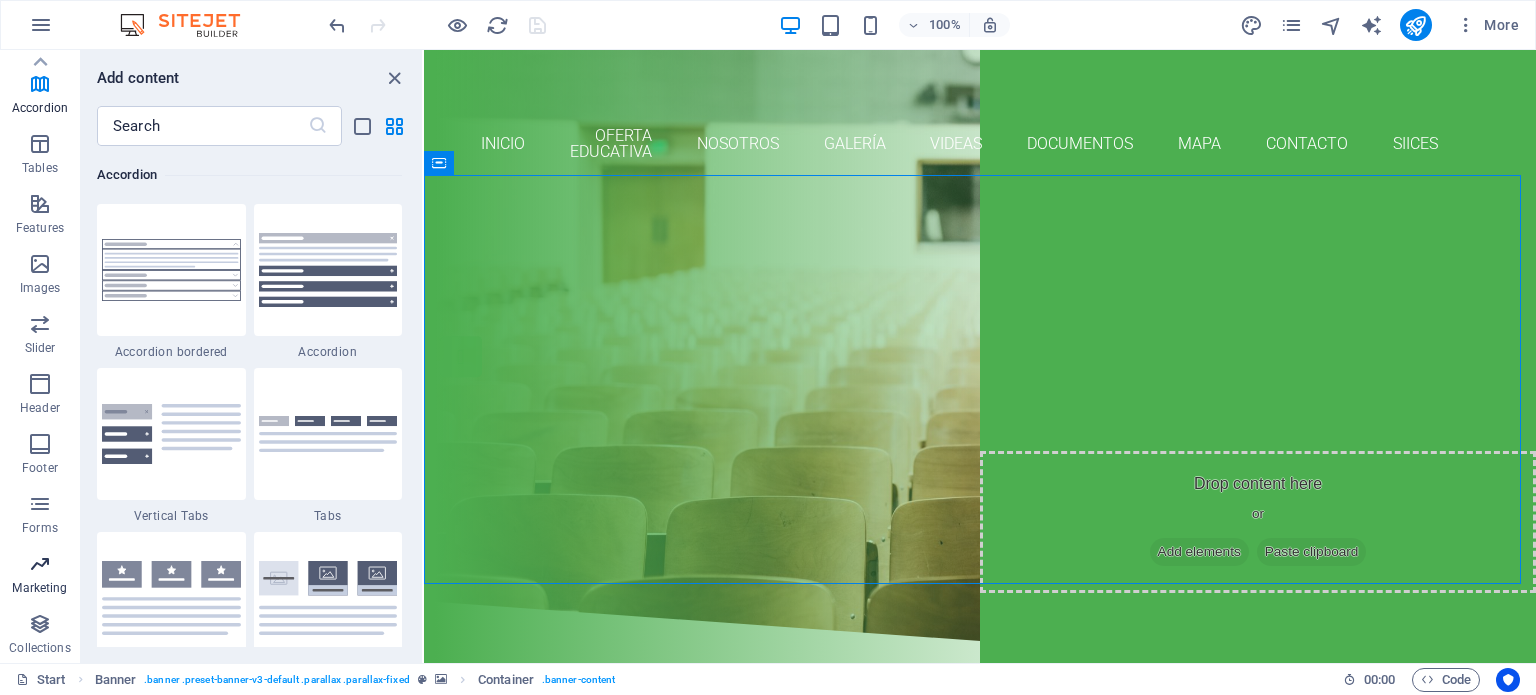 click on "Marketing" at bounding box center [39, 588] 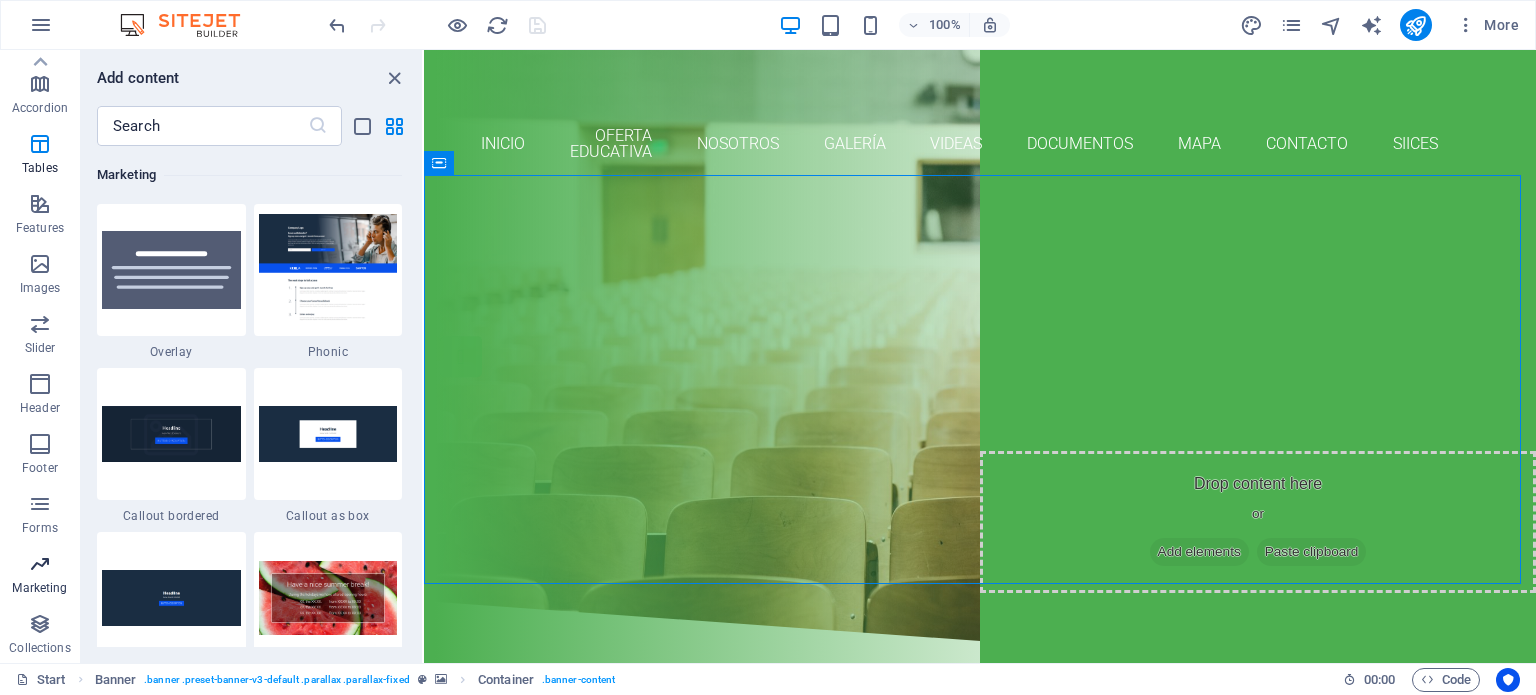 scroll, scrollTop: 16288, scrollLeft: 0, axis: vertical 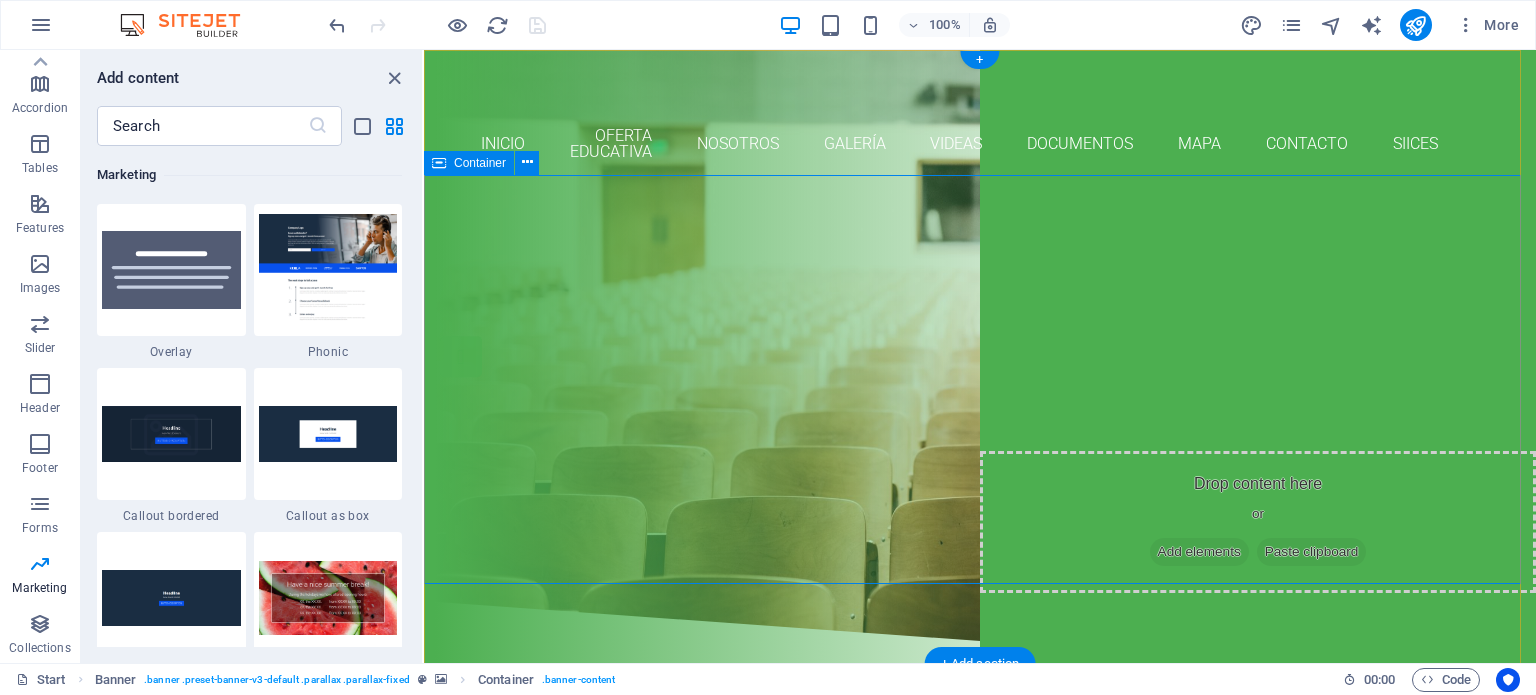 click on "Are you ready to learn new languages? Join our Language School Our Courses Sign up now" at bounding box center [980, 396] 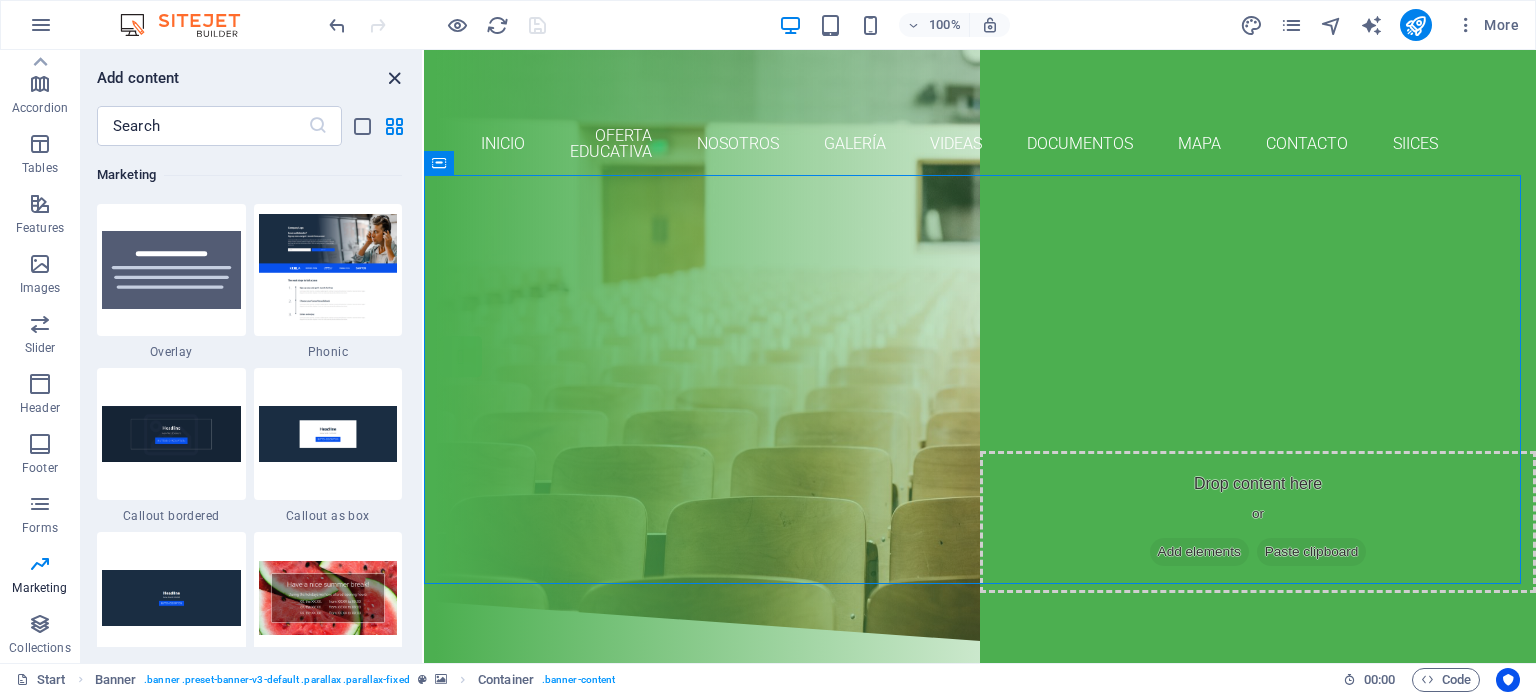 click at bounding box center [394, 78] 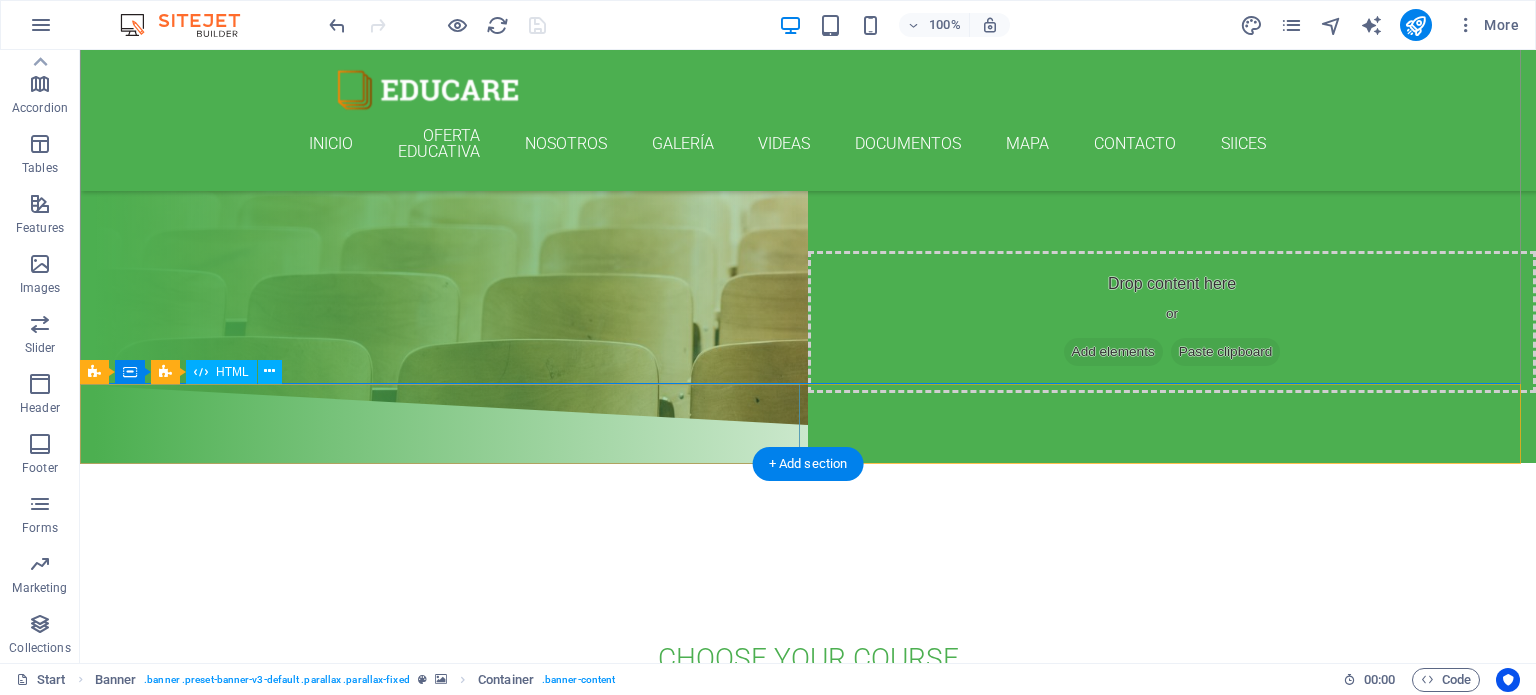 scroll, scrollTop: 300, scrollLeft: 0, axis: vertical 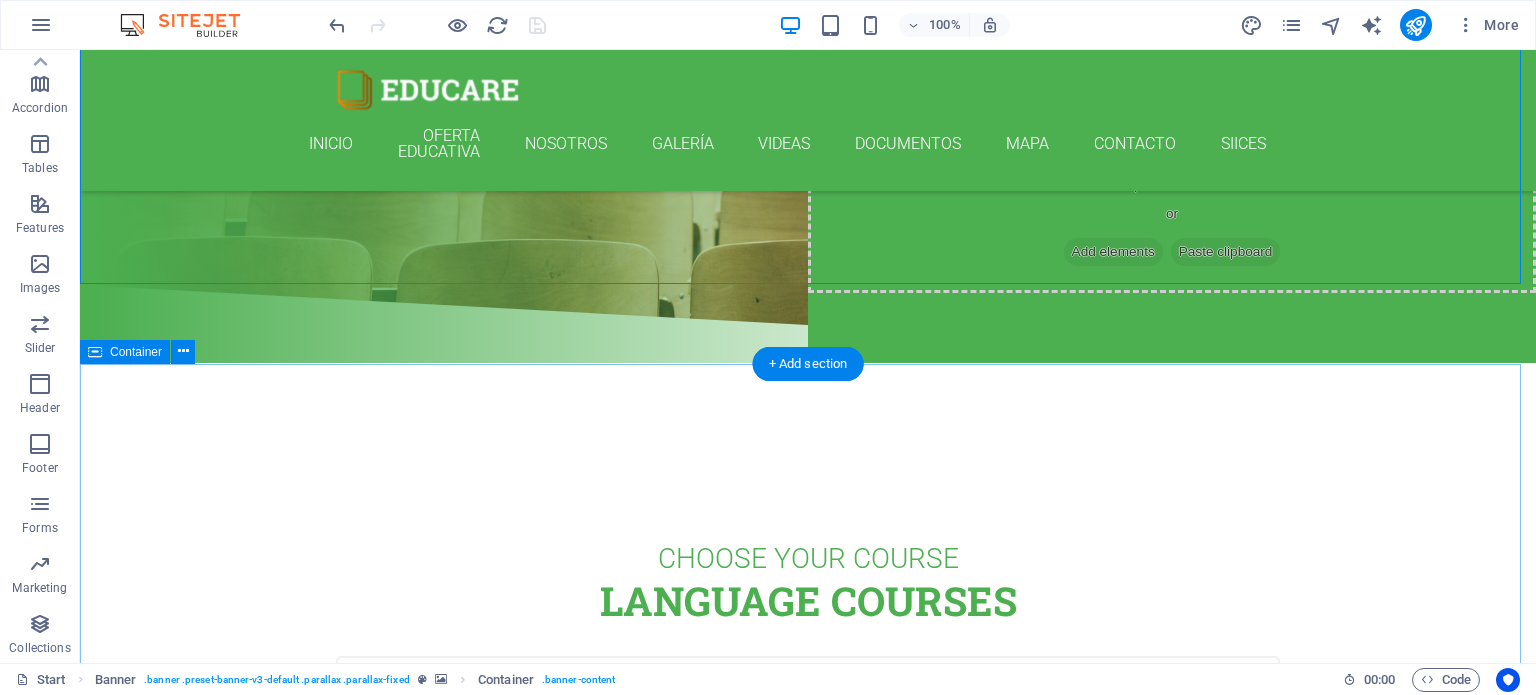 click on "Language Courses" at bounding box center (808, 601) 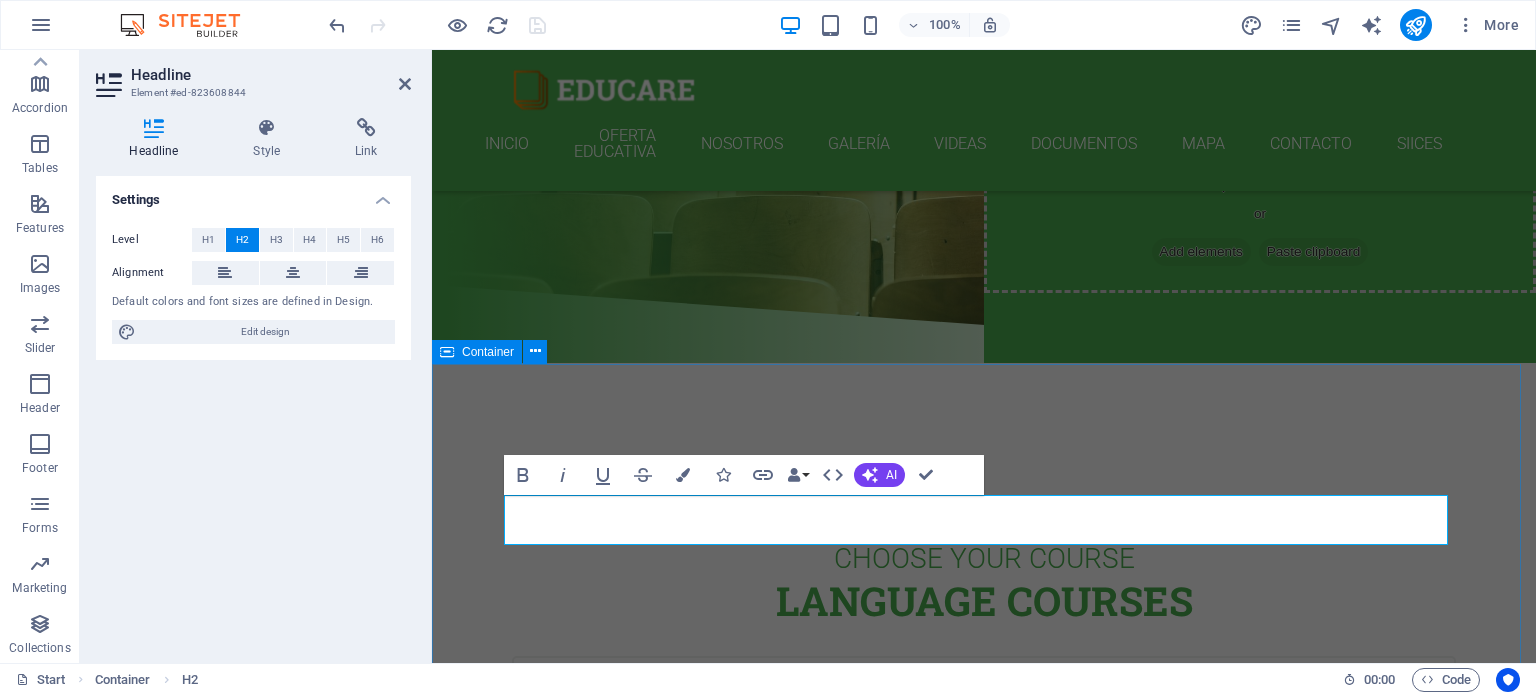 click on "Choose Your Course Language Courses ¡Inscríbete hoy y construye tu camino al éxito! Transforma tu futuro con nuestras licenciaturas. Ofrecemos programas innovadores que combinan habilidades prácticas y teóricas, preparando a los jóvenes para el mundo laboral. Lorem ipsum dolor sit amet, consectetur adipisicing elit. Veritatis, dolorem! Swedish 12. September 2019 08:00 am - 04:00 pm German 12. September 2019 08:00 am - 04:00 pm Lorem ipsum dolor sit amet, consectetur adipisicing elit. Veritatis, dolorem! Italian 12. September 2019 08:00 am - 04:00 pm Lorem ipsum dolor sit amet, consectetur adipisicing elit. Veritatis, dolorem! French 12. September 2019 08:00 am - 04:00 pm Lorem ipsum dolor sit amet, consectetur adipisicing elit. Veritatis, dolorem! Danish 12. September 2019 08:00 am - 04:00 pm Lorem ipsum dolor sit amet, consectetur adipisicing elit. Veritatis, dolorem!" at bounding box center [984, 3205] 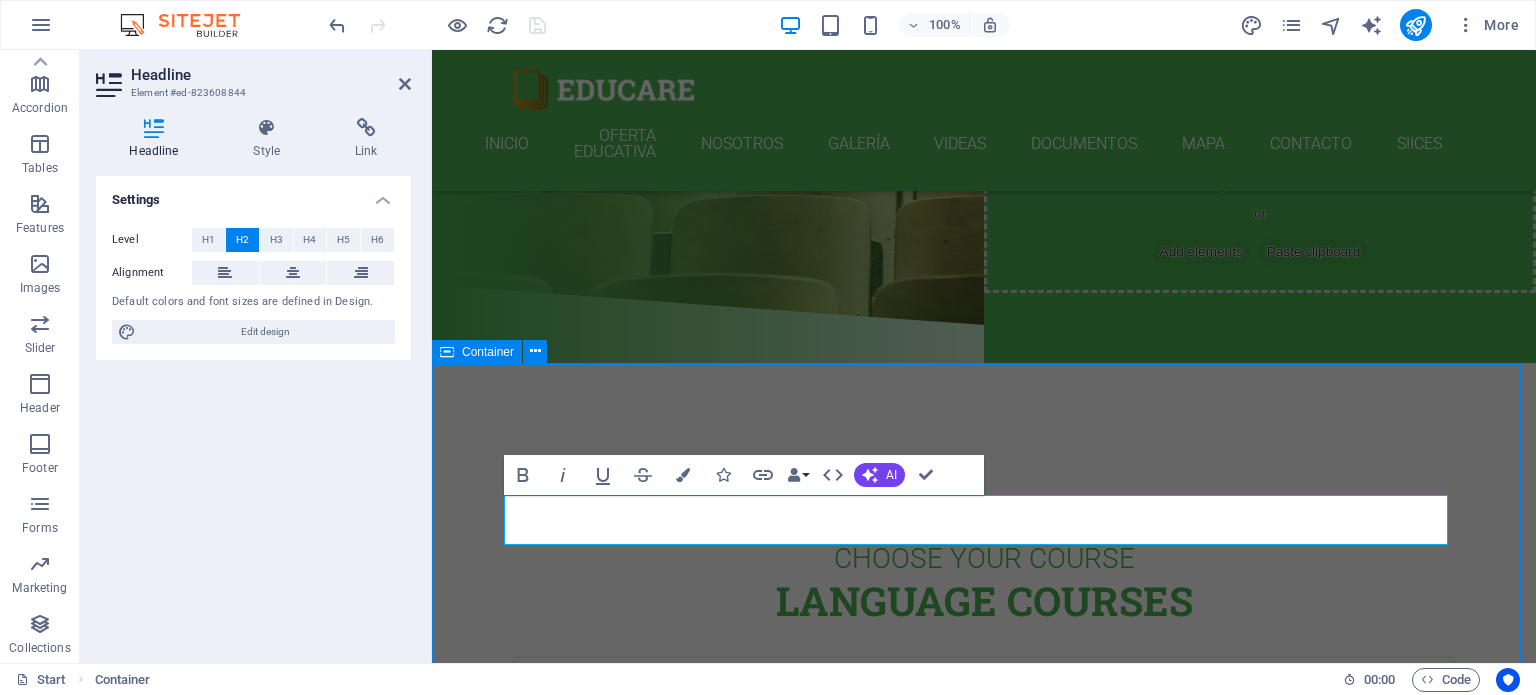 click on "Choose Your Course Language Courses ¡Inscríbete hoy y construye tu camino al éxito! Transforma tu futuro con nuestras licenciaturas. Ofrecemos programas innovadores que combinan habilidades prácticas y teóricas, preparando a los jóvenes para el mundo laboral. Lorem ipsum dolor sit amet, consectetur adipisicing elit. Veritatis, dolorem! Swedish 12. September 2019 08:00 am - 04:00 pm German 12. September 2019 08:00 am - 04:00 pm Lorem ipsum dolor sit amet, consectetur adipisicing elit. Veritatis, dolorem! Italian 12. September 2019 08:00 am - 04:00 pm Lorem ipsum dolor sit amet, consectetur adipisicing elit. Veritatis, dolorem! French 12. September 2019 08:00 am - 04:00 pm Lorem ipsum dolor sit amet, consectetur adipisicing elit. Veritatis, dolorem! Danish 12. September 2019 08:00 am - 04:00 pm Lorem ipsum dolor sit amet, consectetur adipisicing elit. Veritatis, dolorem!" at bounding box center [984, 3205] 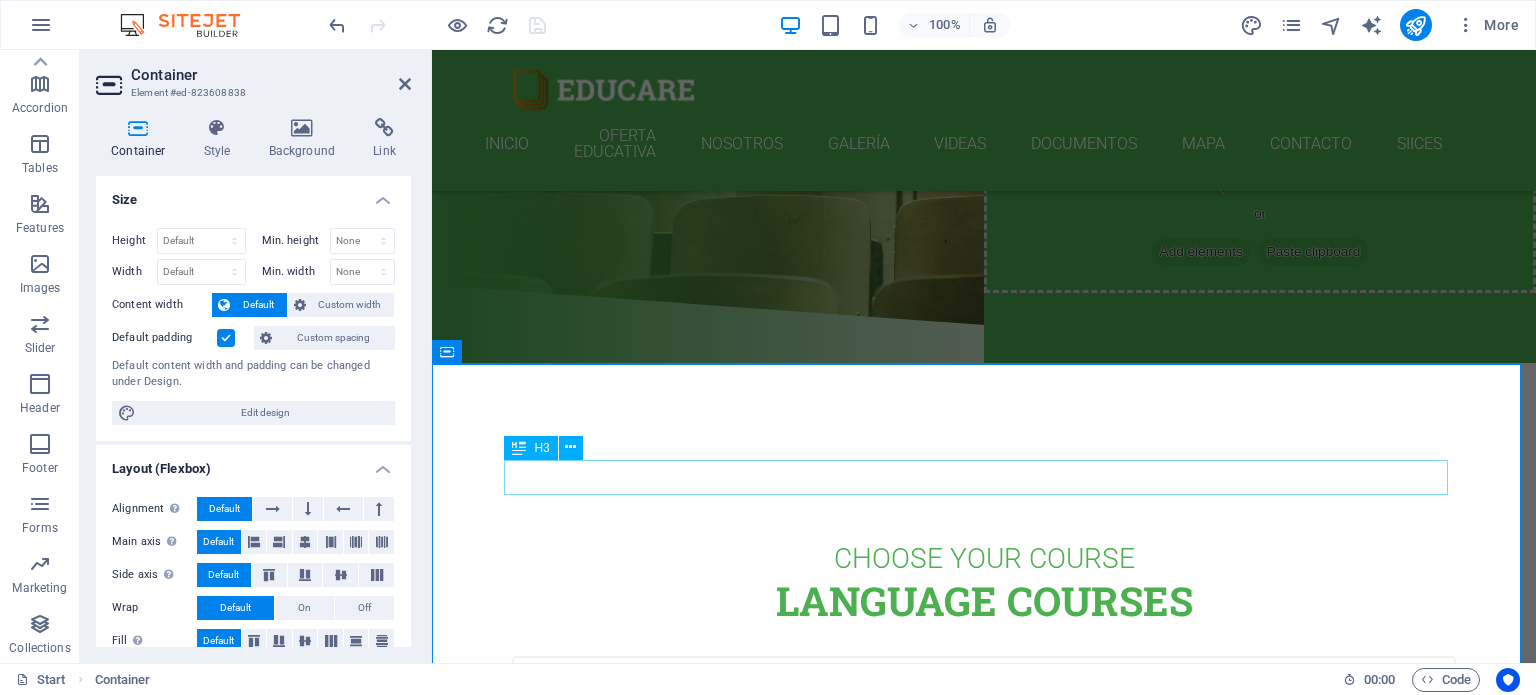 click on "Choose Your Course" at bounding box center [984, 558] 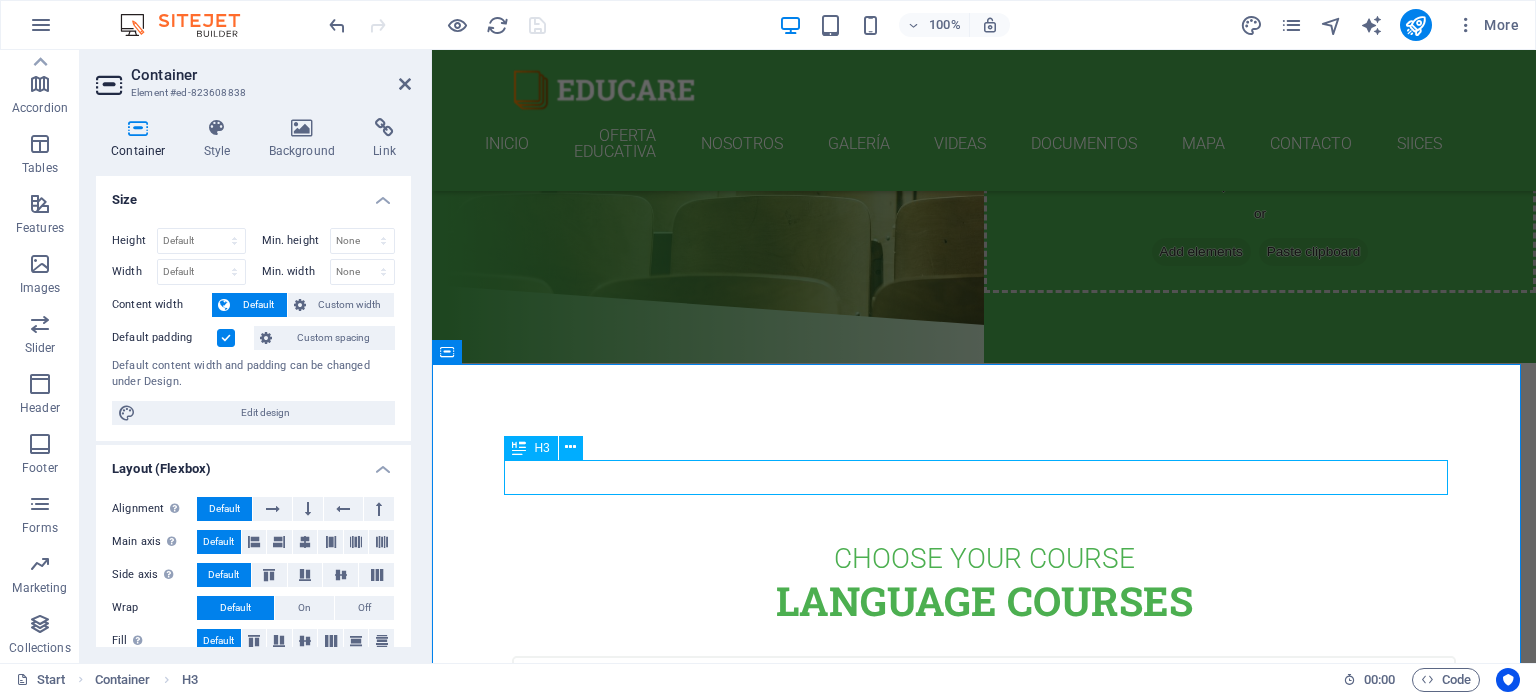 click on "Choose Your Course" at bounding box center (984, 558) 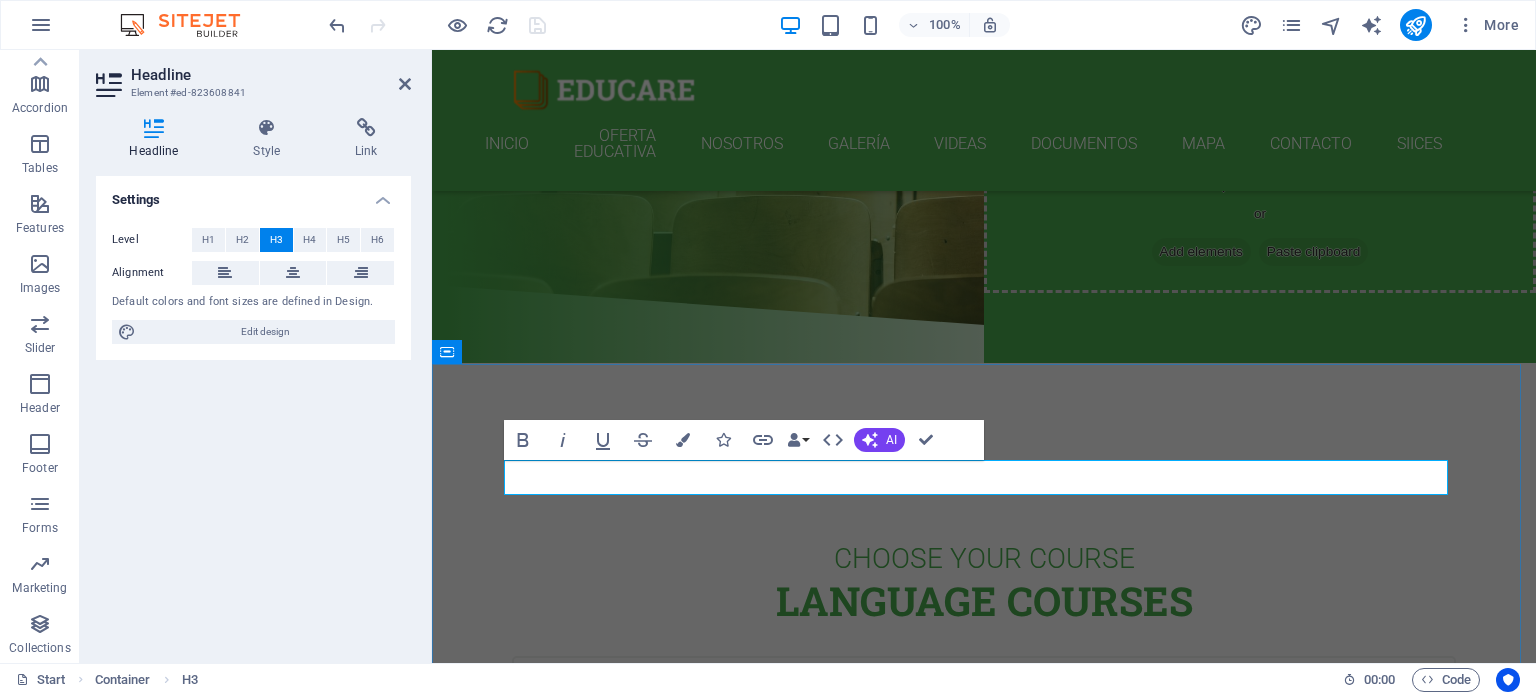 click on "Choose Your Course" at bounding box center [984, 558] 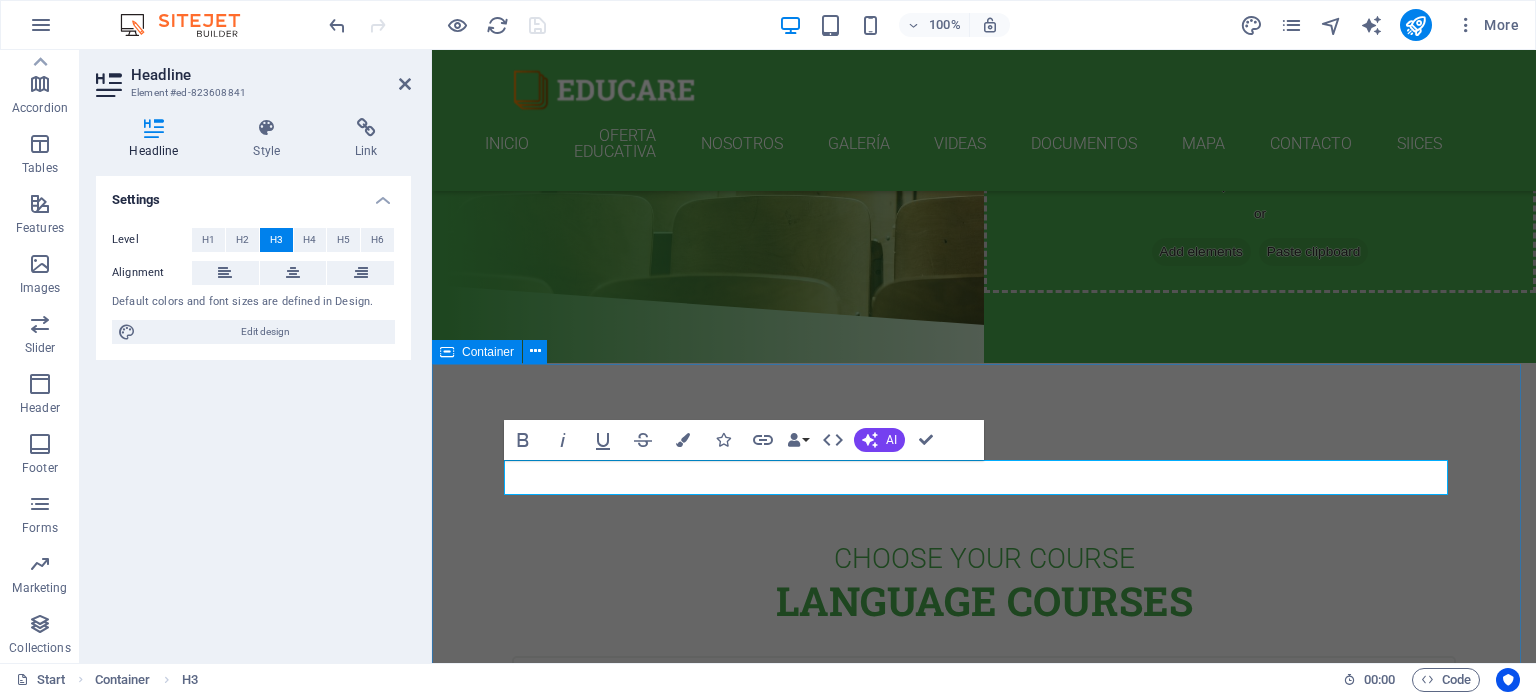 click on "Choose Your Course Language Courses ¡Inscríbete hoy y construye tu camino al éxito! Transforma tu futuro con nuestras licenciaturas. Ofrecemos programas innovadores que combinan habilidades prácticas y teóricas, preparando a los jóvenes para el mundo laboral. Lorem ipsum dolor sit amet, consectetur adipisicing elit. Veritatis, dolorem! Swedish  12. September 2019  08:00 am - 04:00 pm German  12. September 2019  08:00 am - 04:00 pm Lorem ipsum dolor sit amet, consectetur adipisicing elit. Veritatis, dolorem! Italian  12. September 2019  08:00 am - 04:00 pm Lorem ipsum dolor sit amet, consectetur adipisicing elit. Veritatis, dolorem! French  12. September 2019  08:00 am - 04:00 pm Lorem ipsum dolor sit amet, consectetur adipisicing elit. Veritatis, dolorem! Danish  12. September 2019  08:00 am - 04:00 pm Lorem ipsum dolor sit amet, consectetur adipisicing elit. Veritatis, dolorem!" at bounding box center (984, 3205) 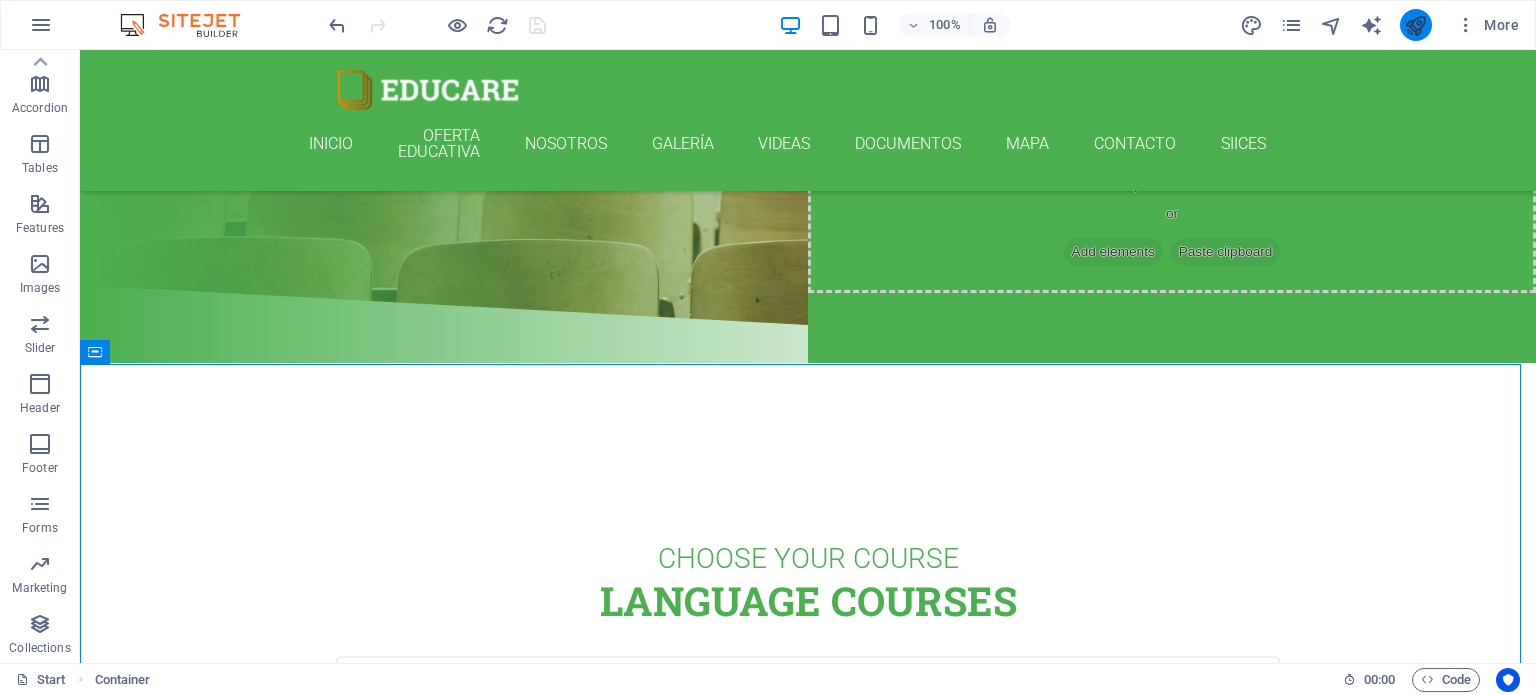 click at bounding box center [1415, 25] 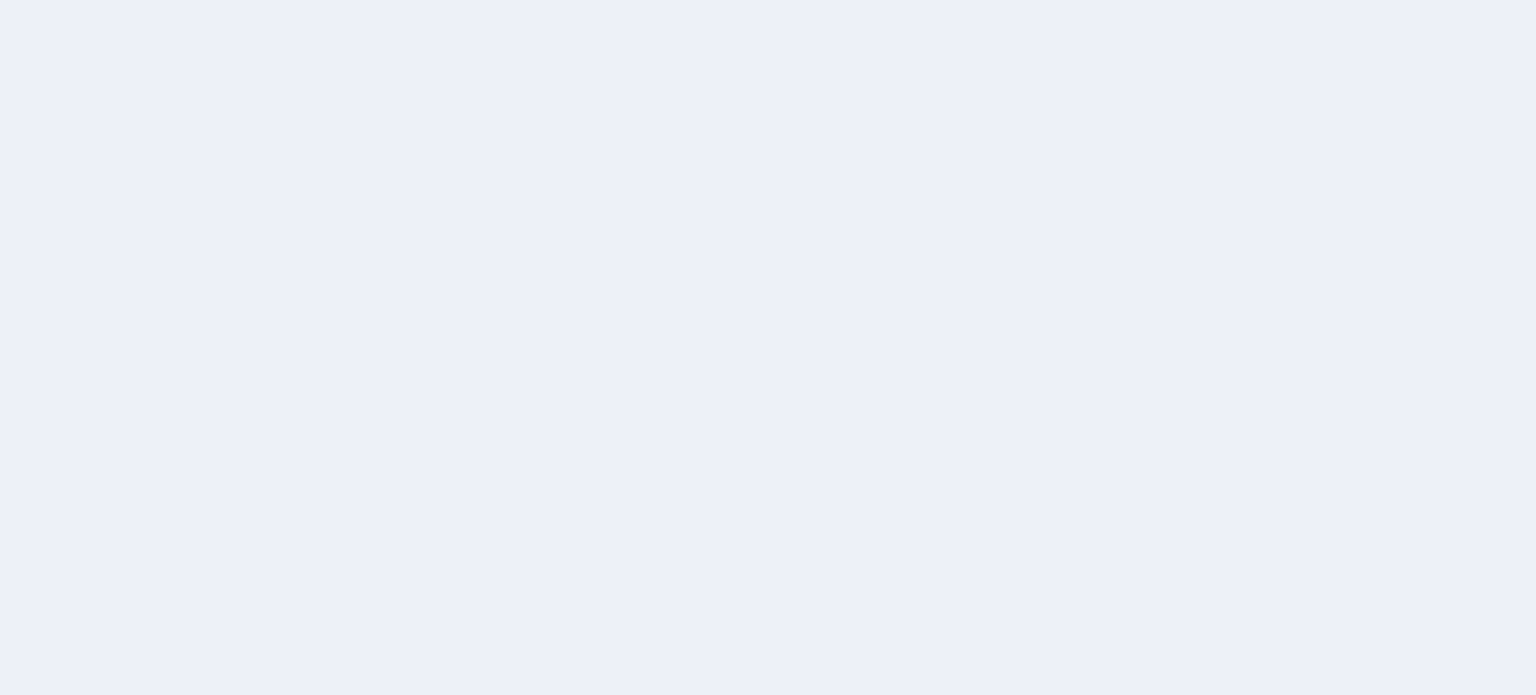 scroll, scrollTop: 0, scrollLeft: 0, axis: both 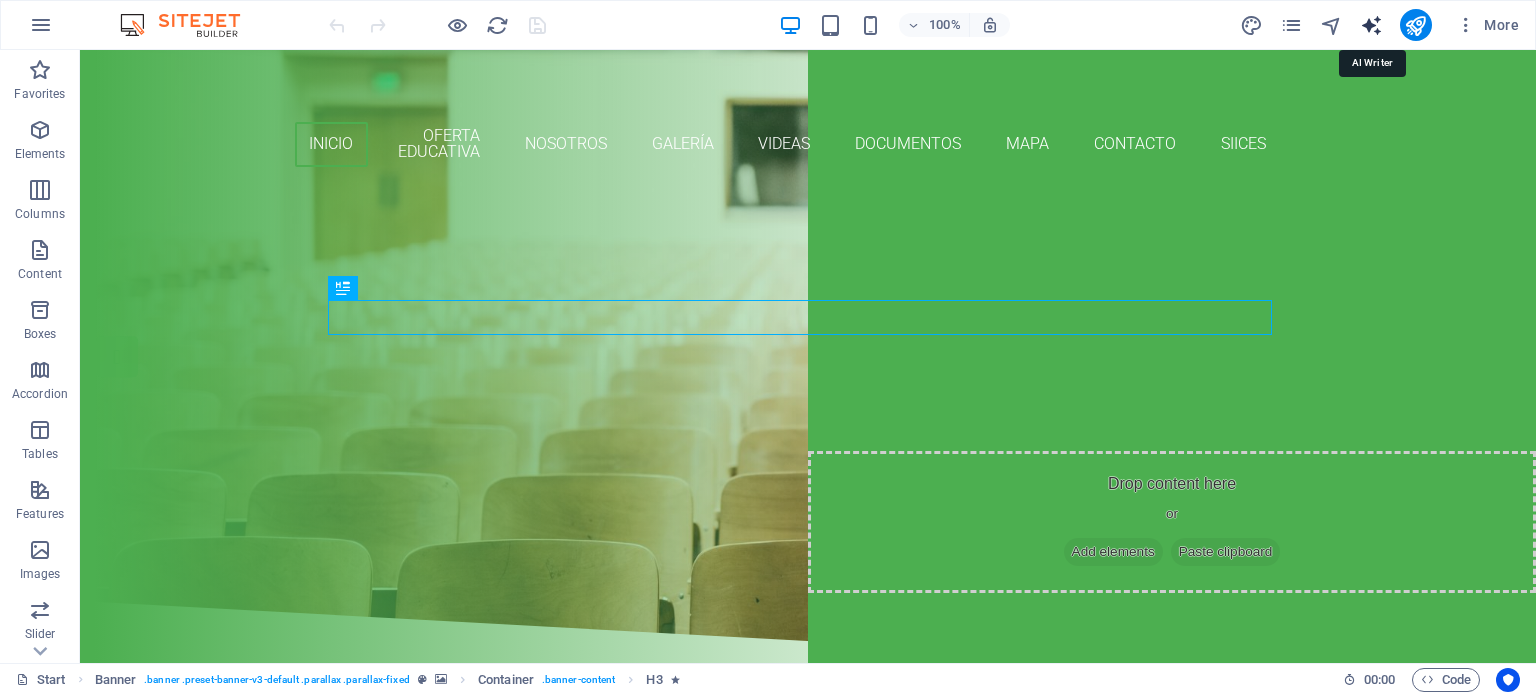 click at bounding box center [1371, 25] 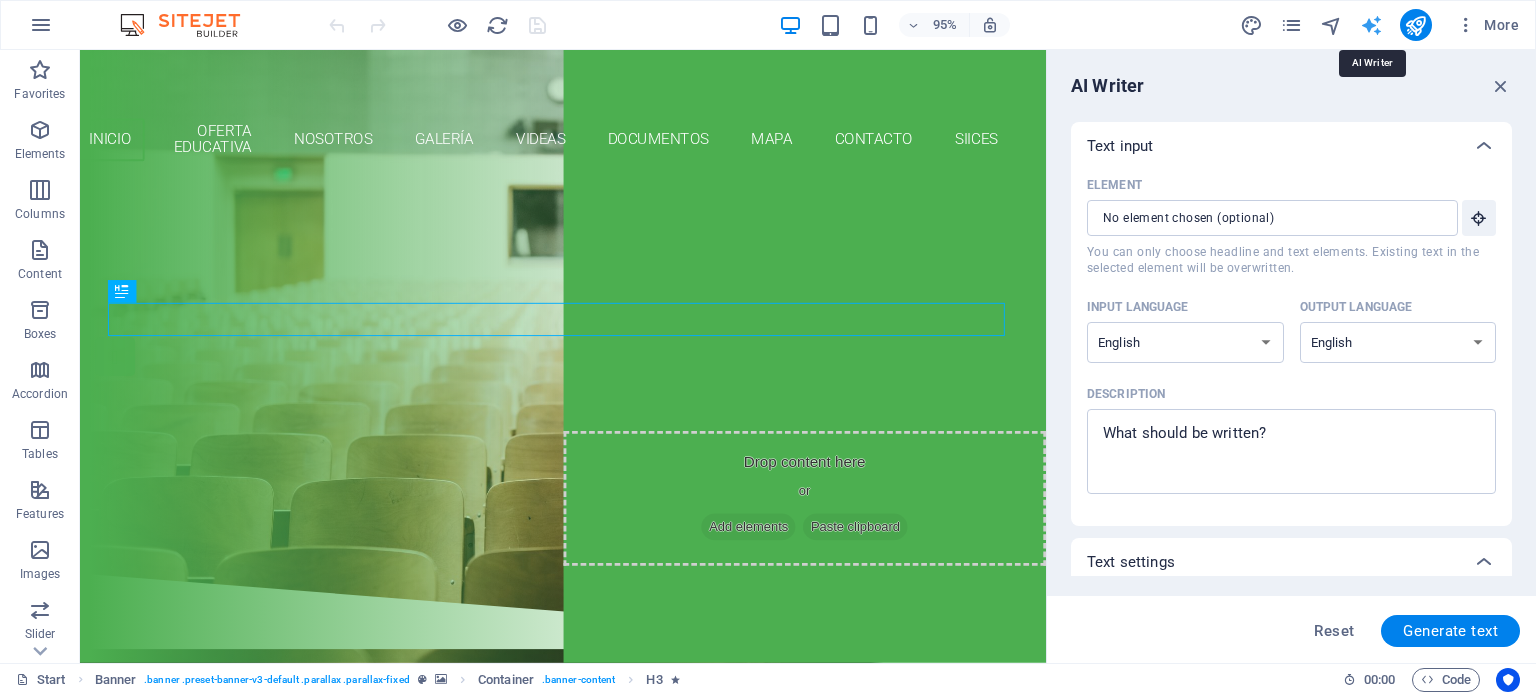 scroll, scrollTop: 0, scrollLeft: 0, axis: both 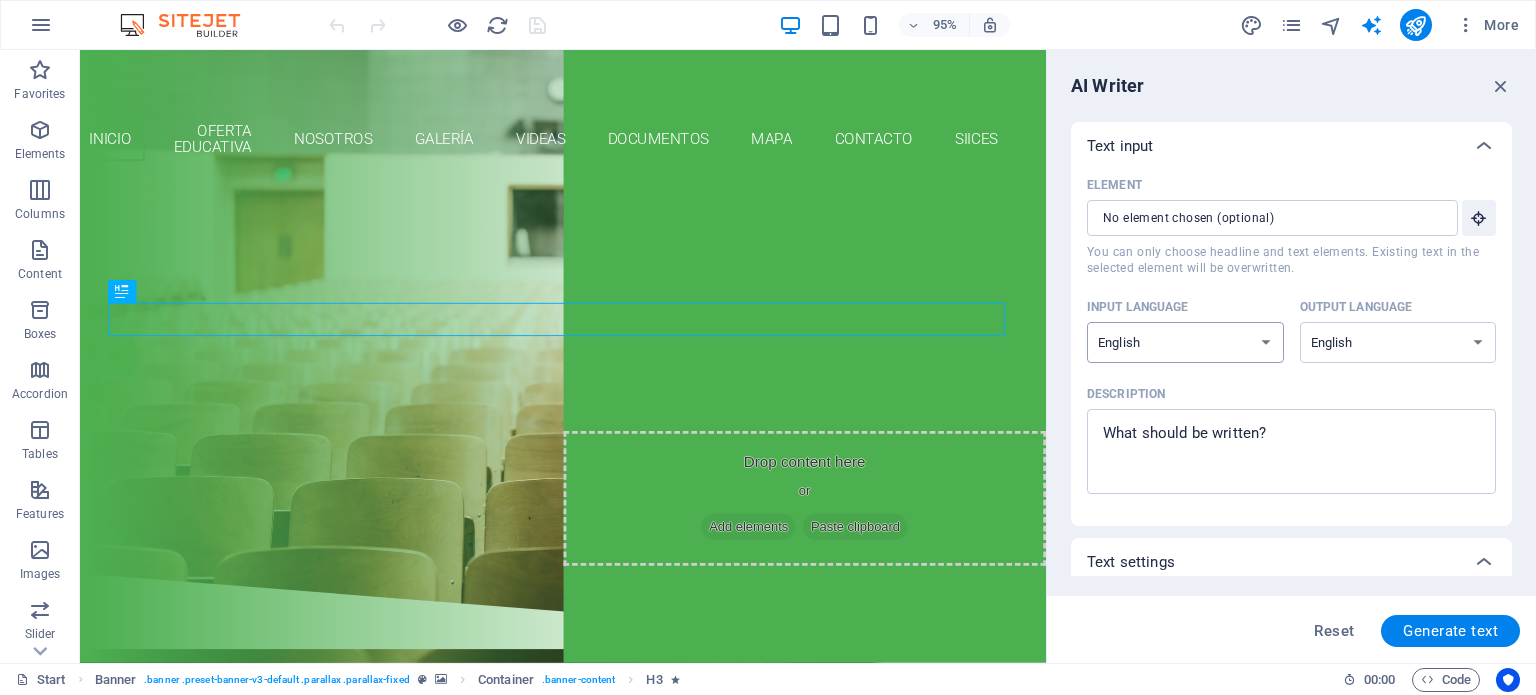 click on "Albanian Arabic Armenian Awadhi Azerbaijani Bashkir Basque Belarusian Bengali Bhojpuri Bosnian Brazilian Portuguese Bulgarian Cantonese (Yue) Catalan Chhattisgarhi Chinese Croatian Czech Danish Dogri Dutch English Estonian Faroese Finnish French Galician Georgian German Greek Gujarati Haryanvi Hindi Hungarian Indonesian Irish Italian Japanese Javanese Kannada Kashmiri Kazakh Konkani Korean Kyrgyz Latvian Lithuanian Macedonian Maithili Malay Maltese Mandarin Mandarin Chinese Marathi Marwari Min Nan Moldovan Mongolian Montenegrin Nepali Norwegian Oriya Pashto Persian (Farsi) Polish Portuguese Punjabi Rajasthani Romanian Russian Sanskrit Santali Serbian Sindhi Sinhala Slovak Slovene Slovenian Spanish Ukrainian Urdu Uzbek Vietnamese Welsh Wu" at bounding box center (1185, 342) 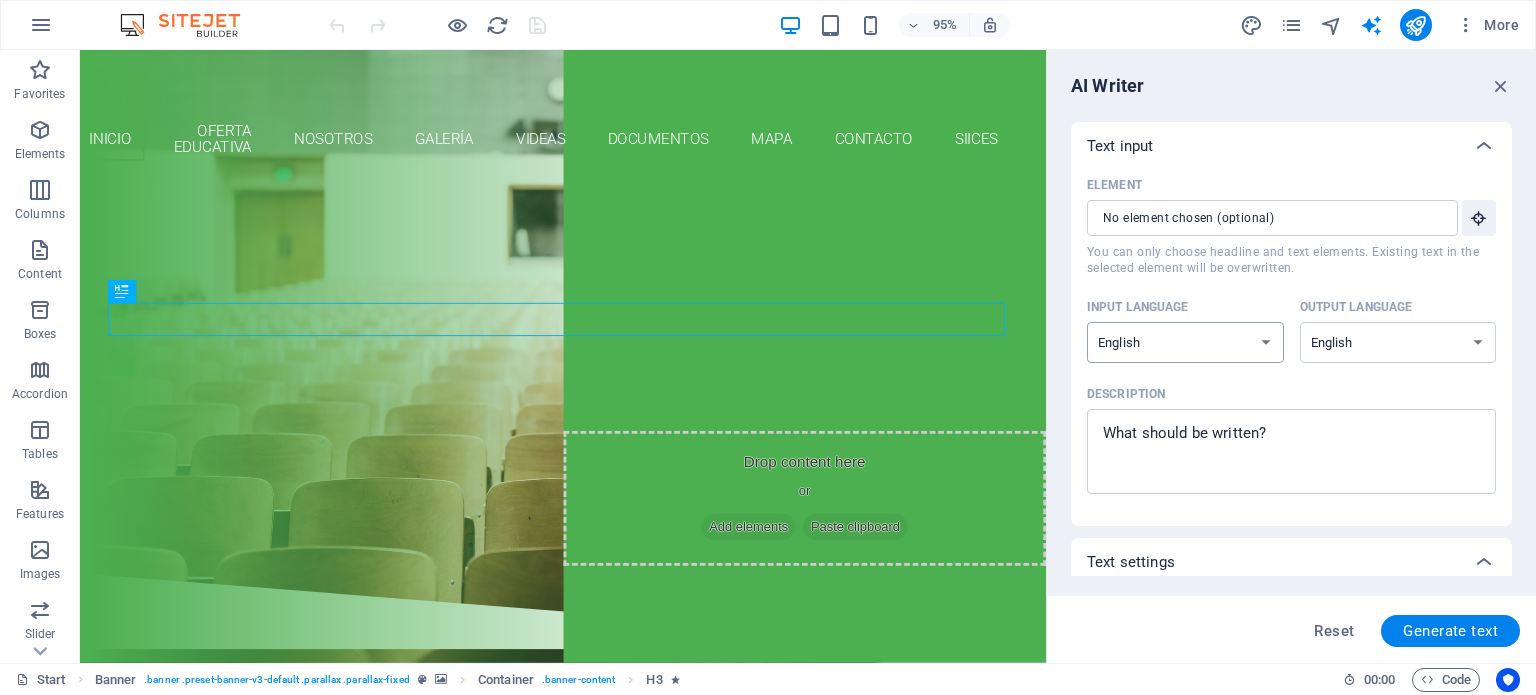 select on "Spanish" 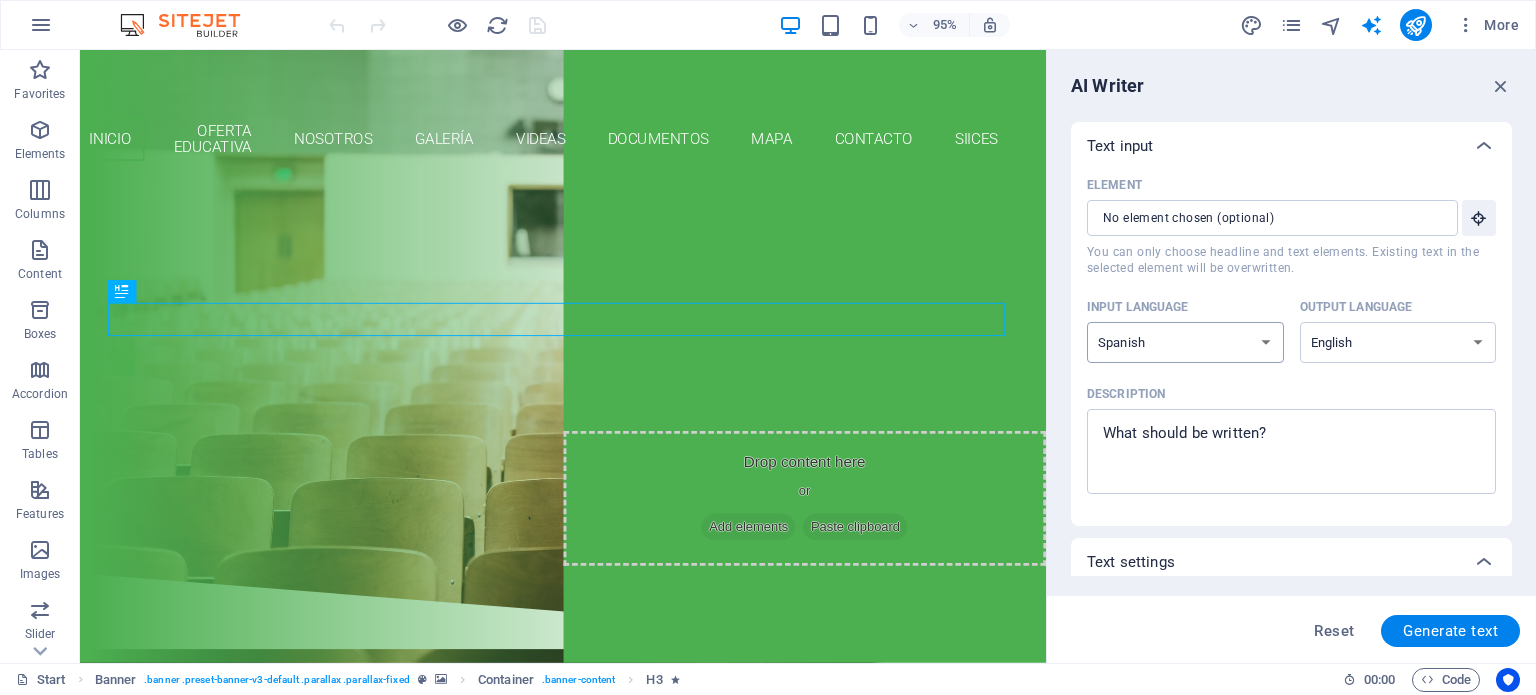 click on "Albanian Arabic Armenian Awadhi Azerbaijani Bashkir Basque Belarusian Bengali Bhojpuri Bosnian Brazilian Portuguese Bulgarian Cantonese (Yue) Catalan Chhattisgarhi Chinese Croatian Czech Danish Dogri Dutch English Estonian Faroese Finnish French Galician Georgian German Greek Gujarati Haryanvi Hindi Hungarian Indonesian Irish Italian Japanese Javanese Kannada Kashmiri Kazakh Konkani Korean Kyrgyz Latvian Lithuanian Macedonian Maithili Malay Maltese Mandarin Mandarin Chinese Marathi Marwari Min Nan Moldovan Mongolian Montenegrin Nepali Norwegian Oriya Pashto Persian (Farsi) Polish Portuguese Punjabi Rajasthani Romanian Russian Sanskrit Santali Serbian Sindhi Sinhala Slovak Slovene Slovenian Spanish Ukrainian Urdu Uzbek Vietnamese Welsh Wu" at bounding box center [1185, 342] 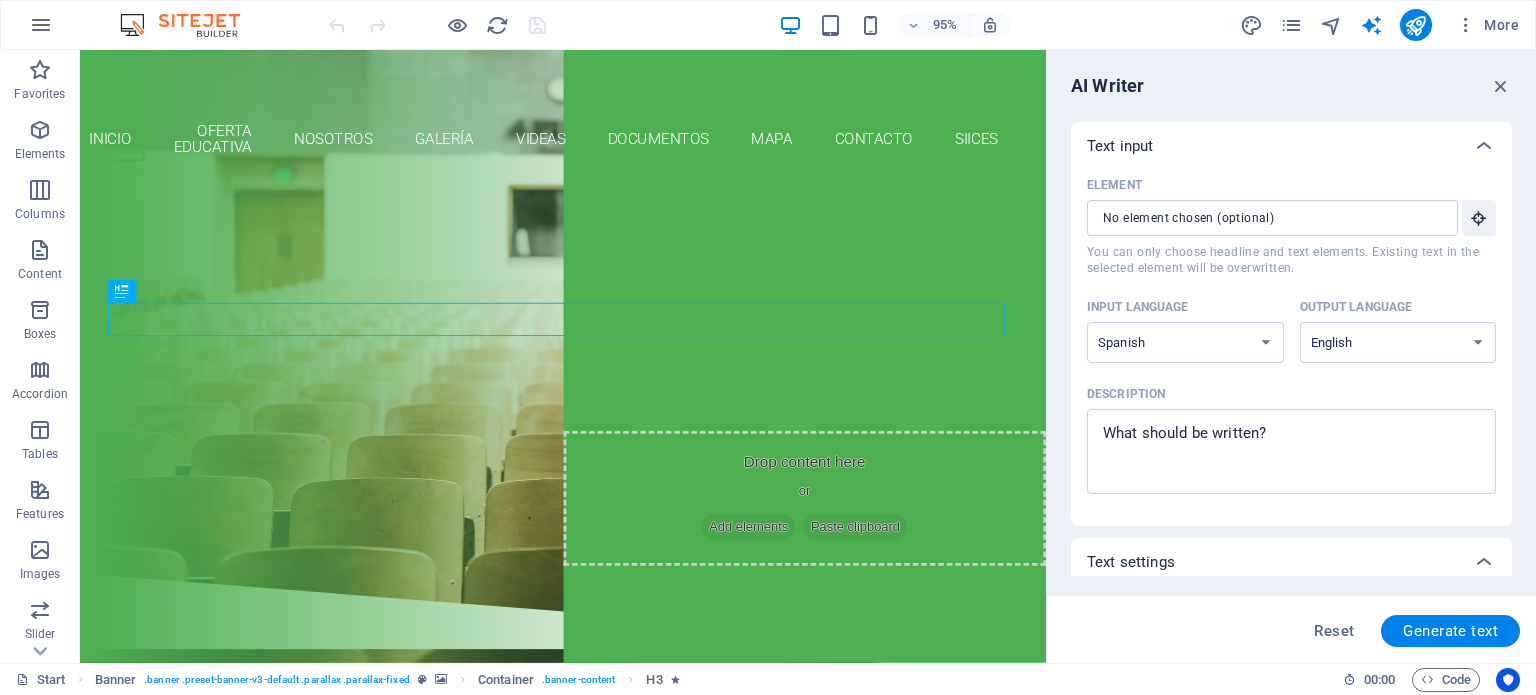 click on "Input language Albanian Arabic Armenian Awadhi Azerbaijani Bashkir Basque Belarusian Bengali Bhojpuri Bosnian Brazilian Portuguese Bulgarian Cantonese (Yue) Catalan Chhattisgarhi Chinese Croatian Czech Danish Dogri Dutch English Estonian Faroese Finnish French Galician Georgian German Greek Gujarati Haryanvi Hindi Hungarian Indonesian Irish Italian Japanese Javanese Kannada Kashmiri Kazakh Konkani Korean Kyrgyz Latvian Lithuanian Macedonian Maithili Malay Maltese Mandarin Mandarin Chinese Marathi Marwari Min Nan Moldovan Mongolian Montenegrin Nepali Norwegian Oriya Pashto Persian (Farsi) Polish Portuguese Punjabi Rajasthani Romanian Russian Sanskrit Santali Serbian Sindhi Sinhala Slovak Slovene Slovenian Spanish Ukrainian Urdu Uzbek Vietnamese Welsh Wu Output language Albanian Arabic Armenian Awadhi Azerbaijani Bashkir Basque Belarusian Bengali Bhojpuri Bosnian Brazilian Portuguese Bulgarian Cantonese (Yue) Catalan Chhattisgarhi Chinese Croatian Czech Danish Dogri Dutch English Estonian Faroese Finnish French" at bounding box center [1291, 335] 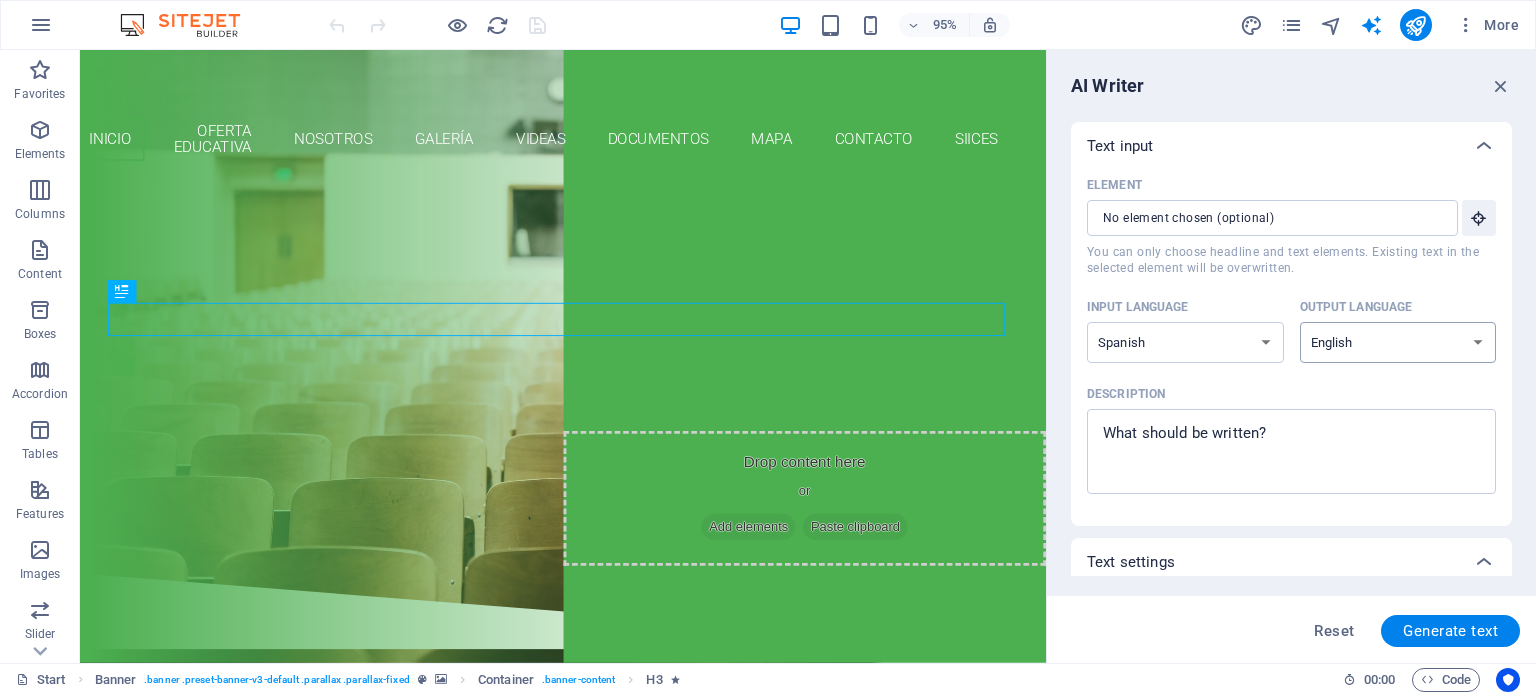 click on "Albanian Arabic Armenian Awadhi Azerbaijani Bashkir Basque Belarusian Bengali Bhojpuri Bosnian Brazilian Portuguese Bulgarian Cantonese (Yue) Catalan Chhattisgarhi Chinese Croatian Czech Danish Dogri Dutch English Estonian Faroese Finnish French Galician Georgian German Greek Gujarati Haryanvi Hindi Hungarian Indonesian Irish Italian Japanese Javanese Kannada Kashmiri Kazakh Konkani Korean Kyrgyz Latvian Lithuanian Macedonian Maithili Malay Maltese Mandarin Mandarin Chinese Marathi Marwari Min Nan Moldovan Mongolian Montenegrin Nepali Norwegian Oriya Pashto Persian (Farsi) Polish Portuguese Punjabi Rajasthani Romanian Russian Sanskrit Santali Serbian Sindhi Sinhala Slovak Slovene Slovenian Spanish Ukrainian Urdu Uzbek Vietnamese Welsh Wu" at bounding box center [1398, 342] 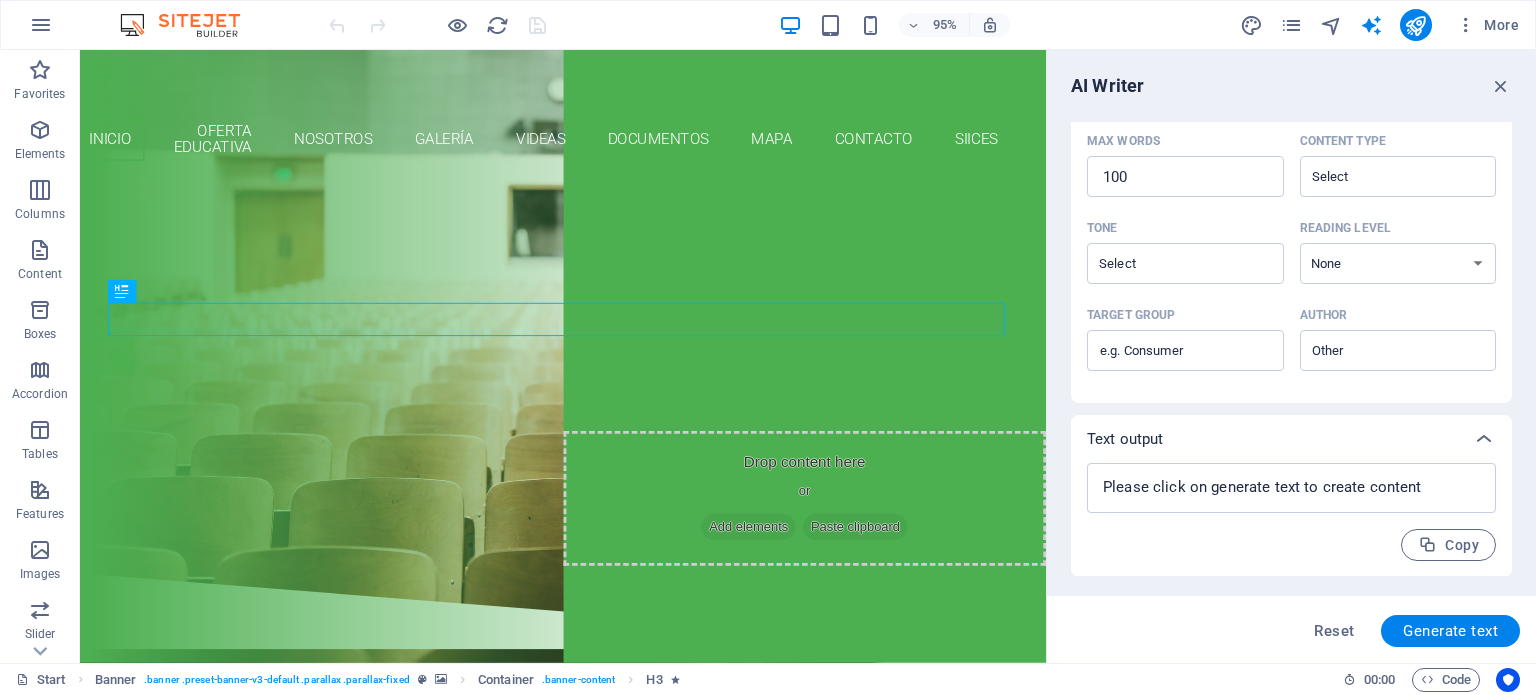 scroll, scrollTop: 0, scrollLeft: 0, axis: both 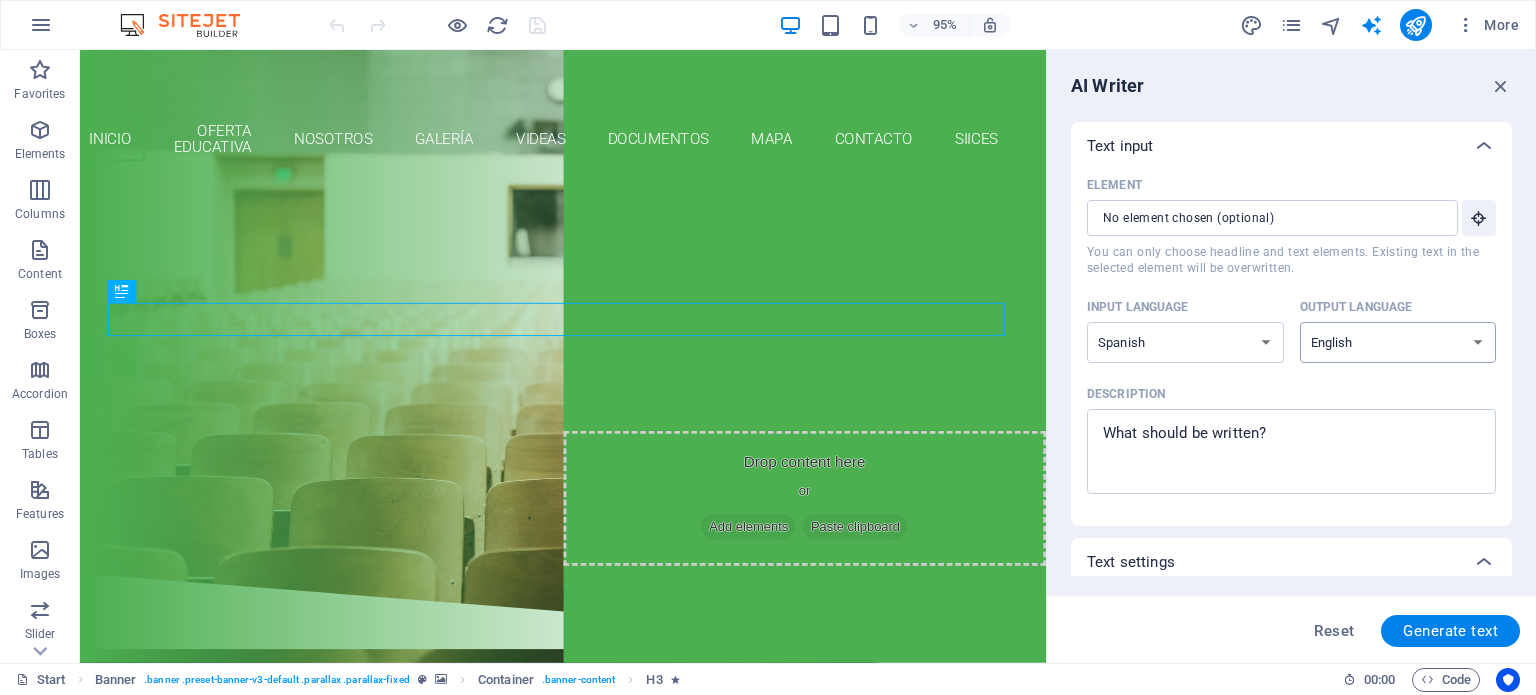 click on "Albanian Arabic Armenian Awadhi Azerbaijani Bashkir Basque Belarusian Bengali Bhojpuri Bosnian Brazilian Portuguese Bulgarian Cantonese (Yue) Catalan Chhattisgarhi Chinese Croatian Czech Danish Dogri Dutch English Estonian Faroese Finnish French Galician Georgian German Greek Gujarati Haryanvi Hindi Hungarian Indonesian Irish Italian Japanese Javanese Kannada Kashmiri Kazakh Konkani Korean Kyrgyz Latvian Lithuanian Macedonian Maithili Malay Maltese Mandarin Mandarin Chinese Marathi Marwari Min Nan Moldovan Mongolian Montenegrin Nepali Norwegian Oriya Pashto Persian (Farsi) Polish Portuguese Punjabi Rajasthani Romanian Russian Sanskrit Santali Serbian Sindhi Sinhala Slovak Slovene Slovenian Spanish Ukrainian Urdu Uzbek Vietnamese Welsh Wu" at bounding box center [1398, 342] 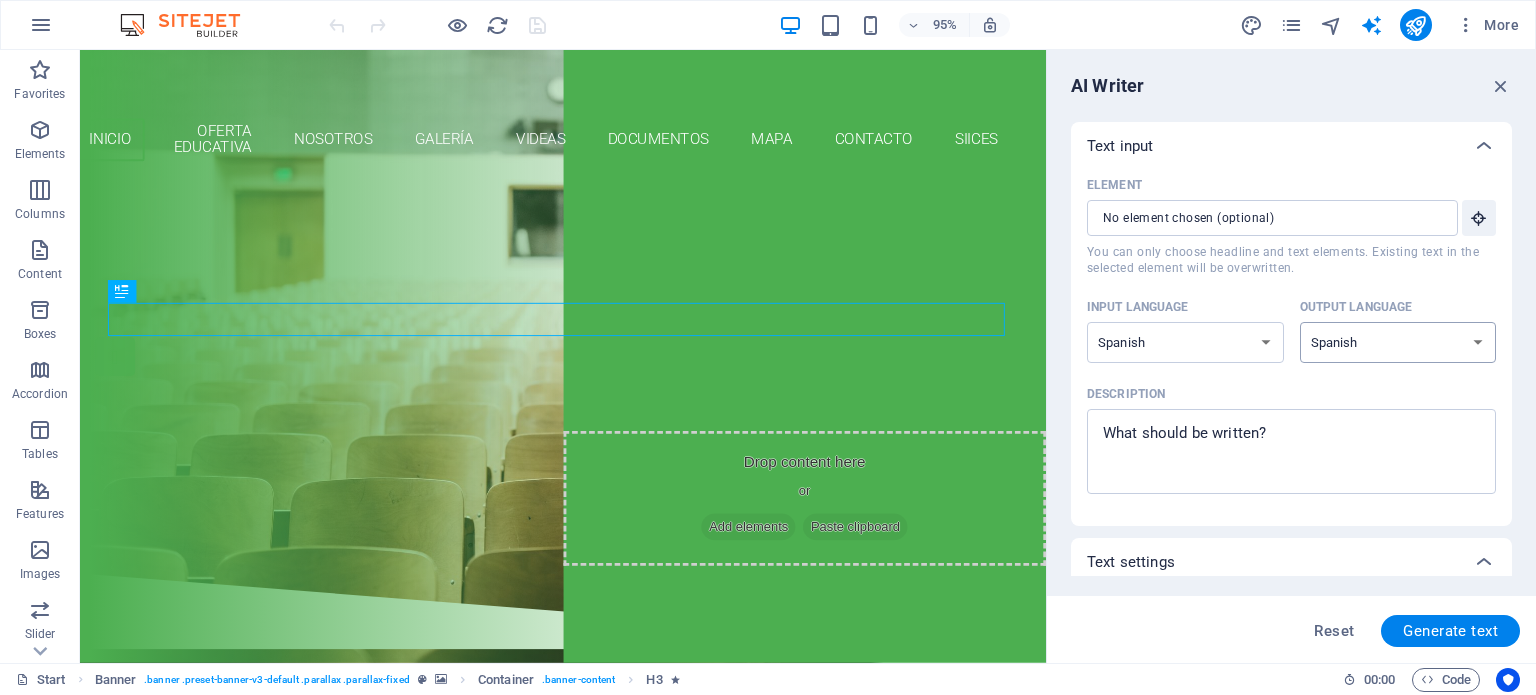 click on "Albanian Arabic Armenian Awadhi Azerbaijani Bashkir Basque Belarusian Bengali Bhojpuri Bosnian Brazilian Portuguese Bulgarian Cantonese (Yue) Catalan Chhattisgarhi Chinese Croatian Czech Danish Dogri Dutch English Estonian Faroese Finnish French Galician Georgian German Greek Gujarati Haryanvi Hindi Hungarian Indonesian Irish Italian Japanese Javanese Kannada Kashmiri Kazakh Konkani Korean Kyrgyz Latvian Lithuanian Macedonian Maithili Malay Maltese Mandarin Mandarin Chinese Marathi Marwari Min Nan Moldovan Mongolian Montenegrin Nepali Norwegian Oriya Pashto Persian (Farsi) Polish Portuguese Punjabi Rajasthani Romanian Russian Sanskrit Santali Serbian Sindhi Sinhala Slovak Slovene Slovenian Spanish Ukrainian Urdu Uzbek Vietnamese Welsh Wu" at bounding box center [1398, 342] 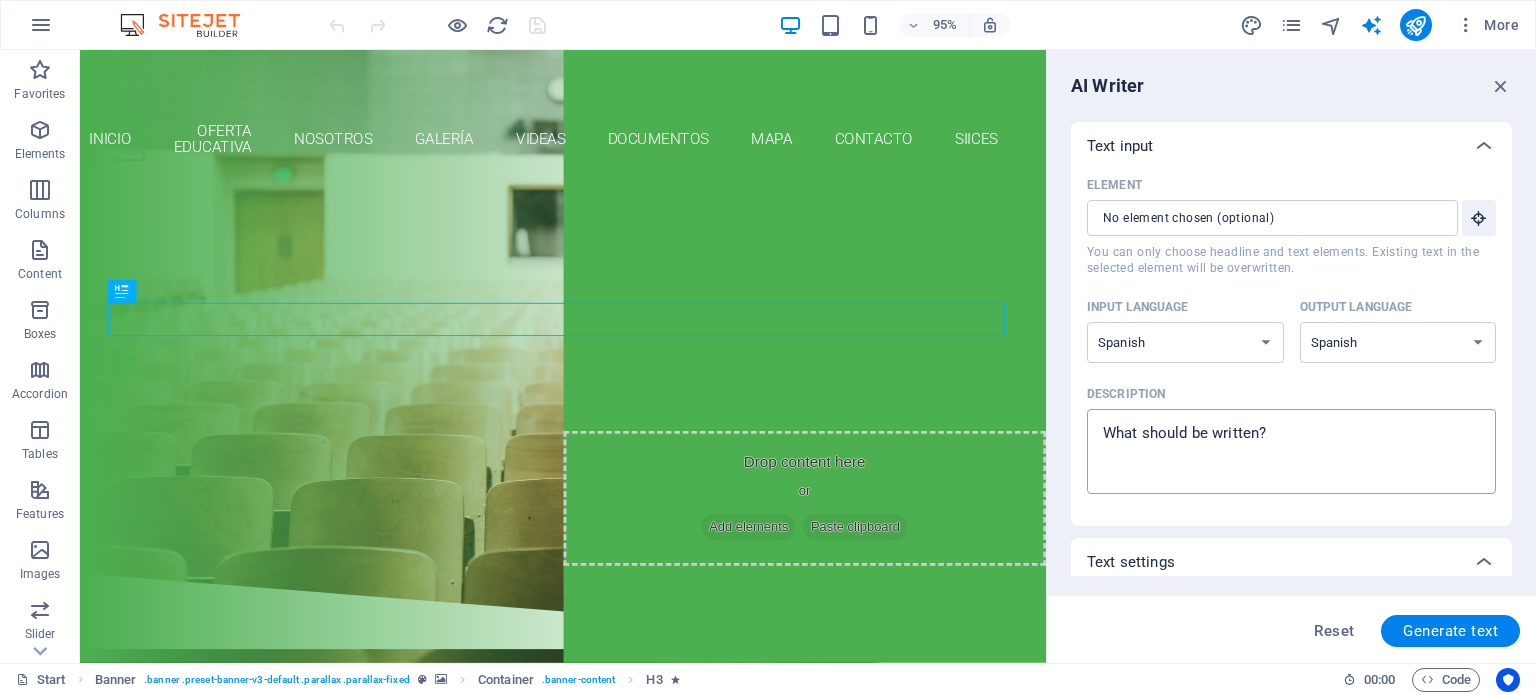 type on "x" 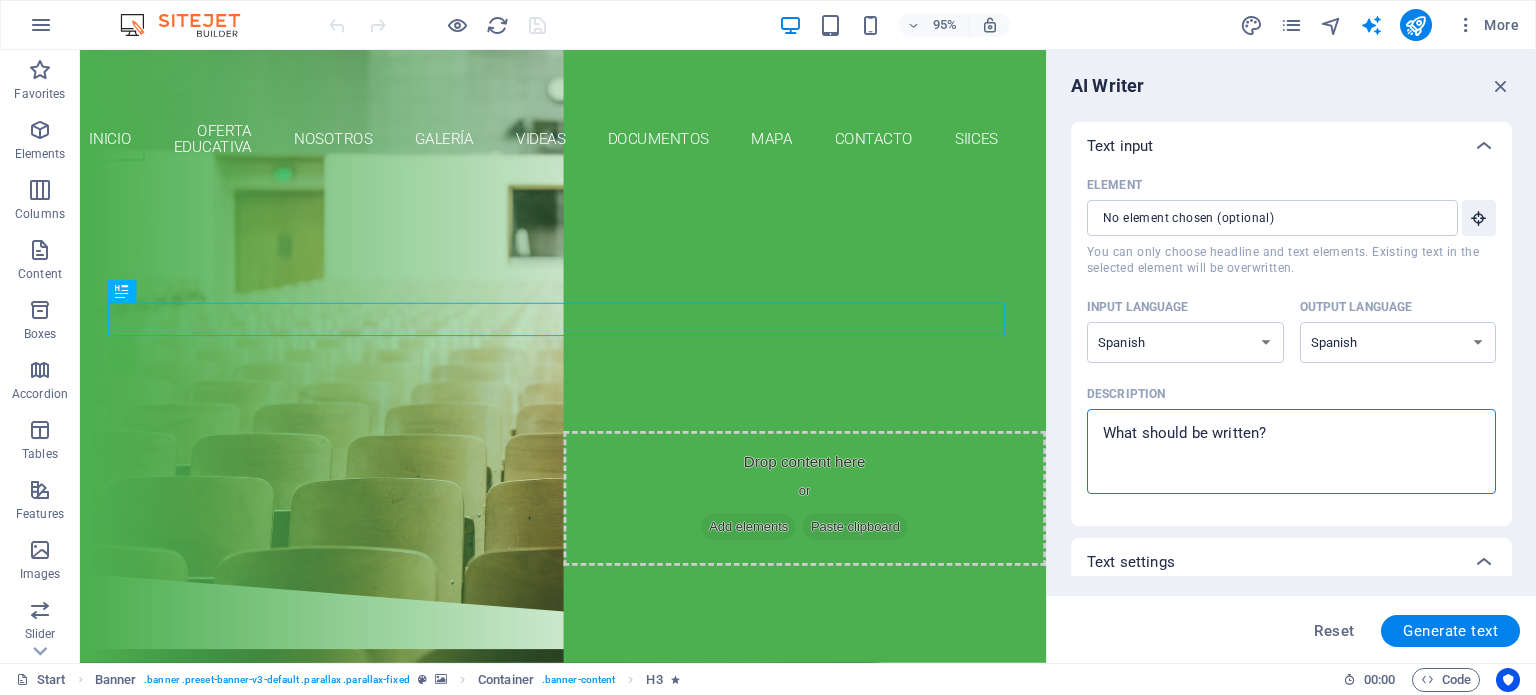 type on "O" 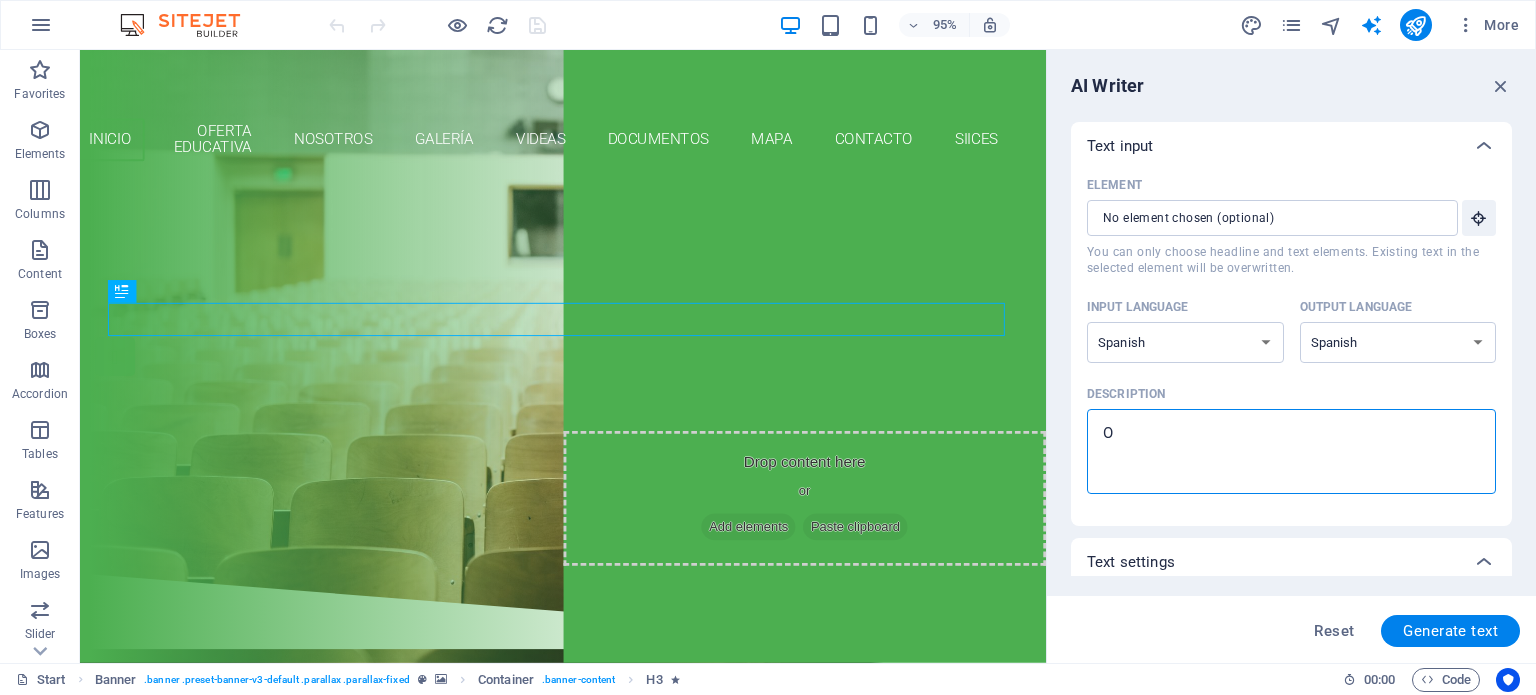 type 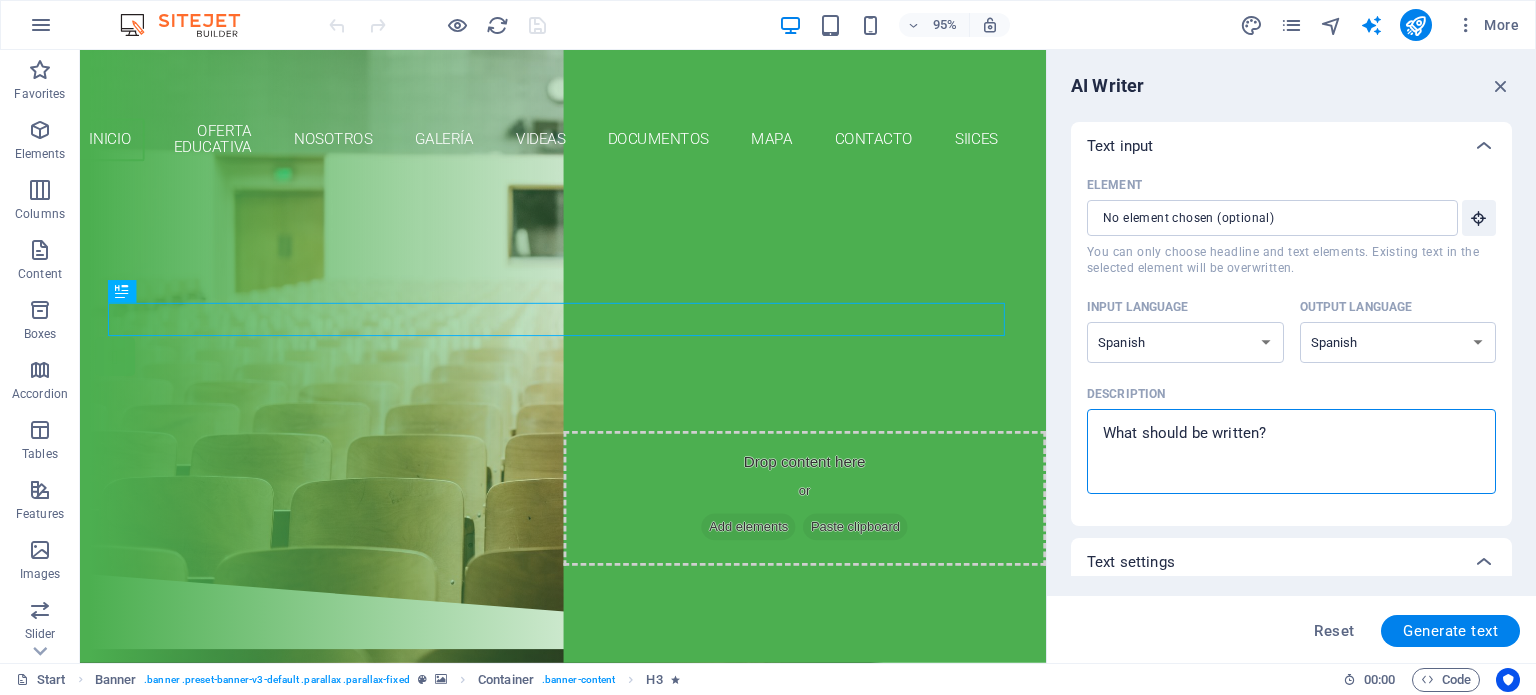 type on "x" 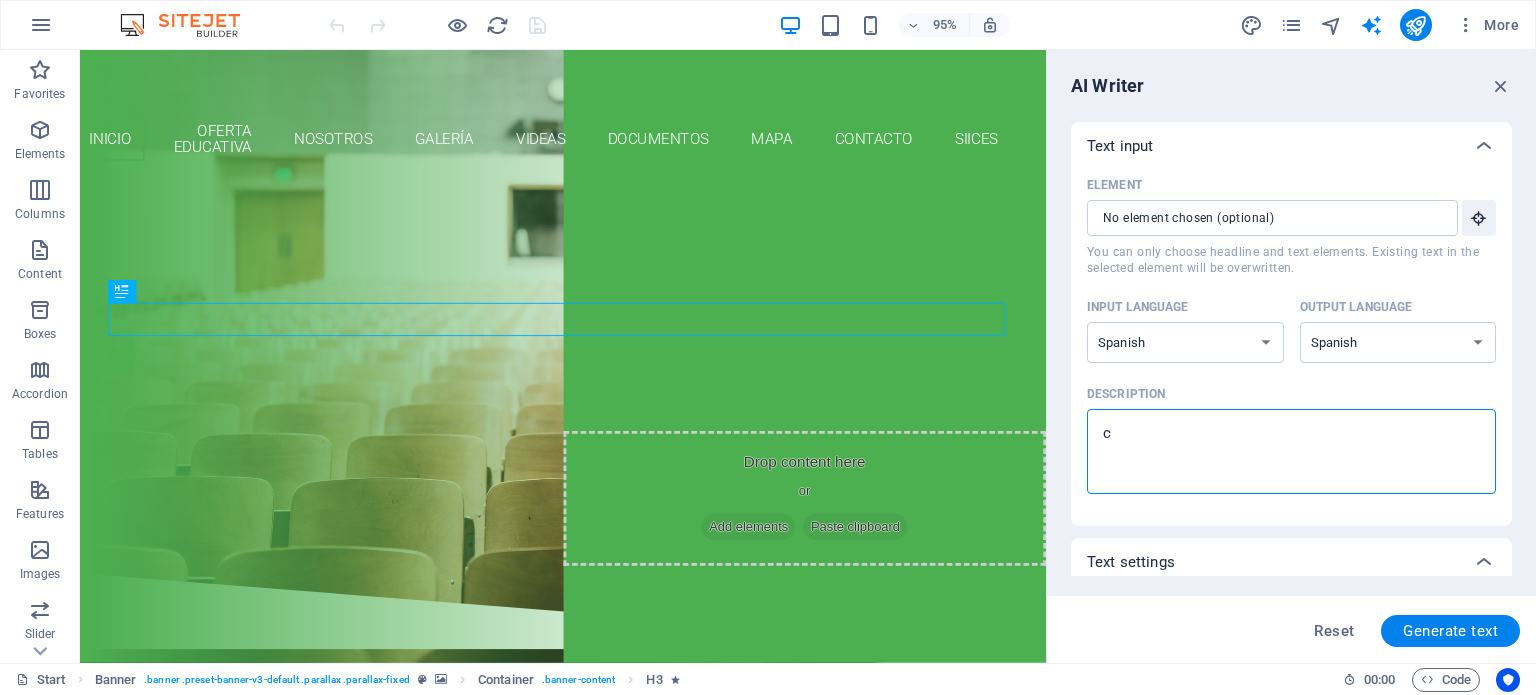 type on "co" 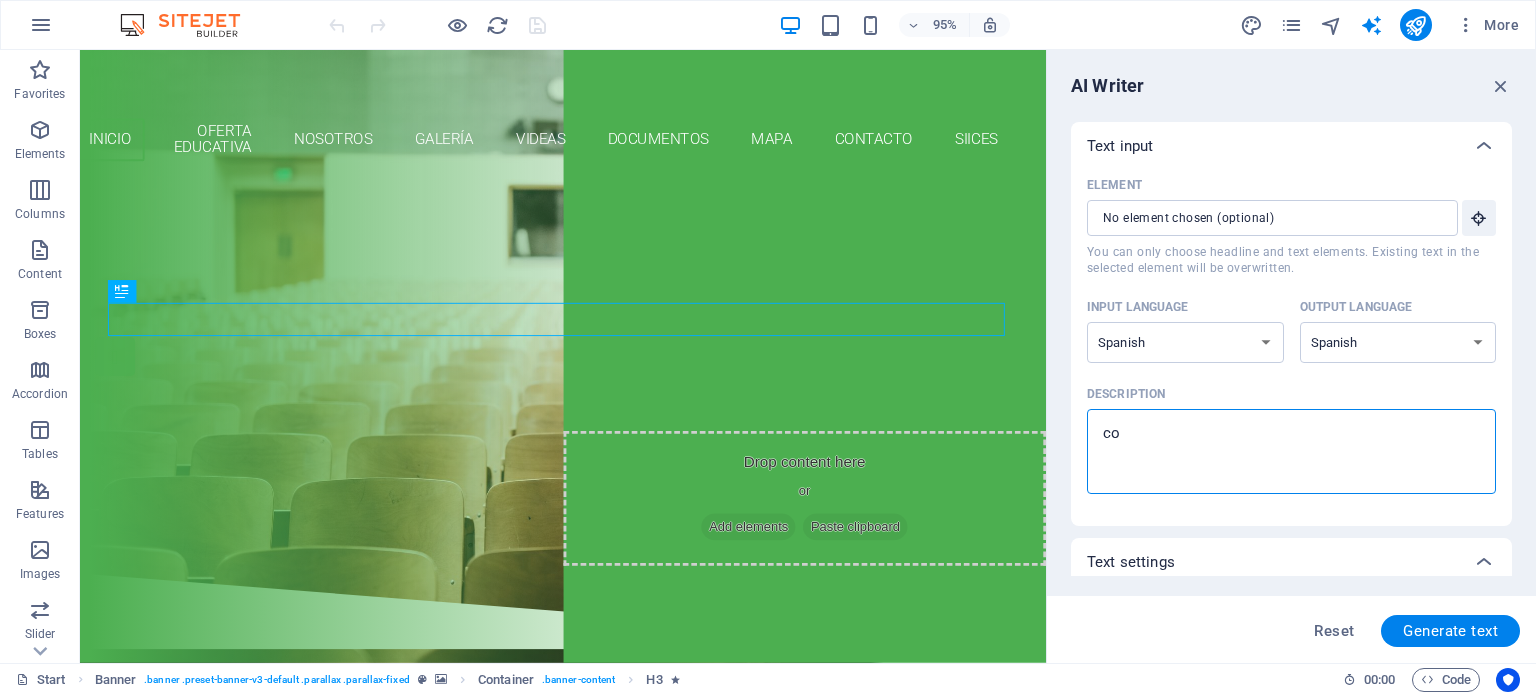 type on "x" 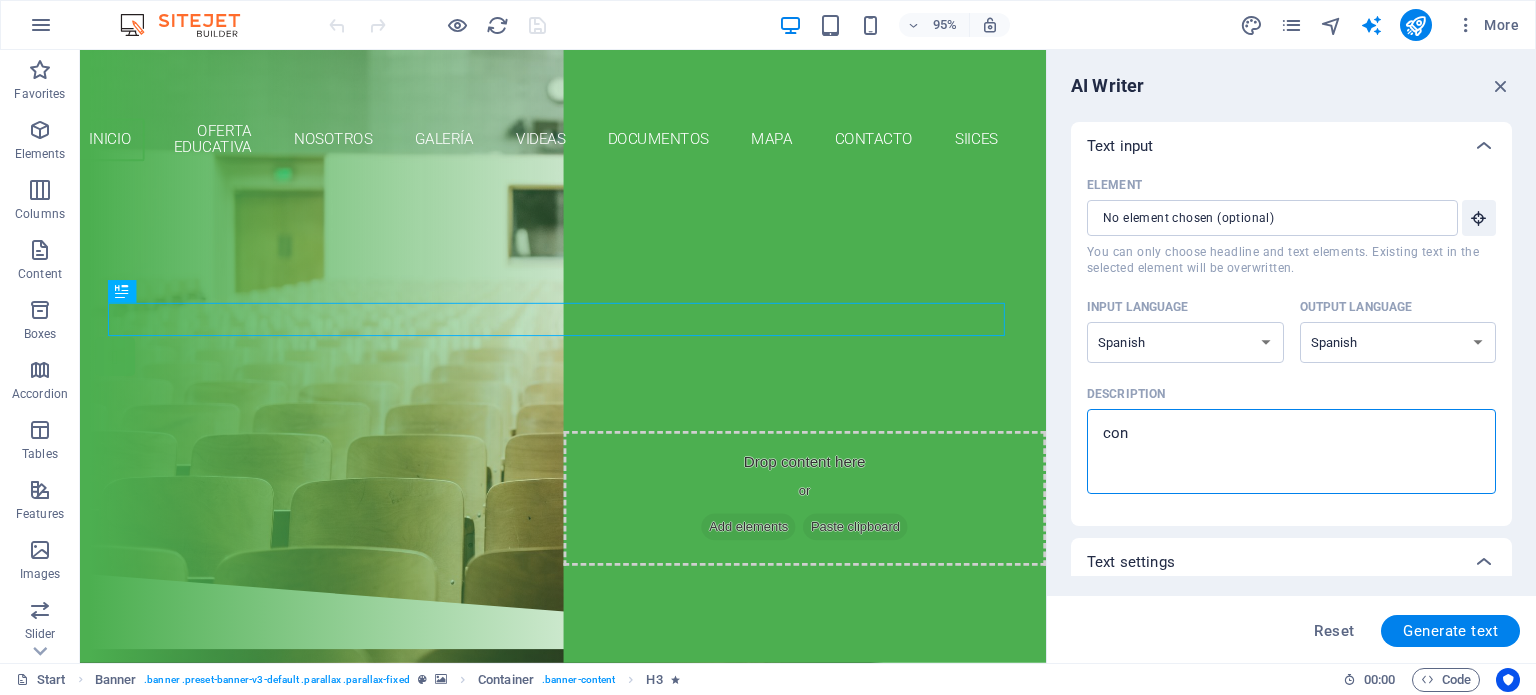 type on "cono" 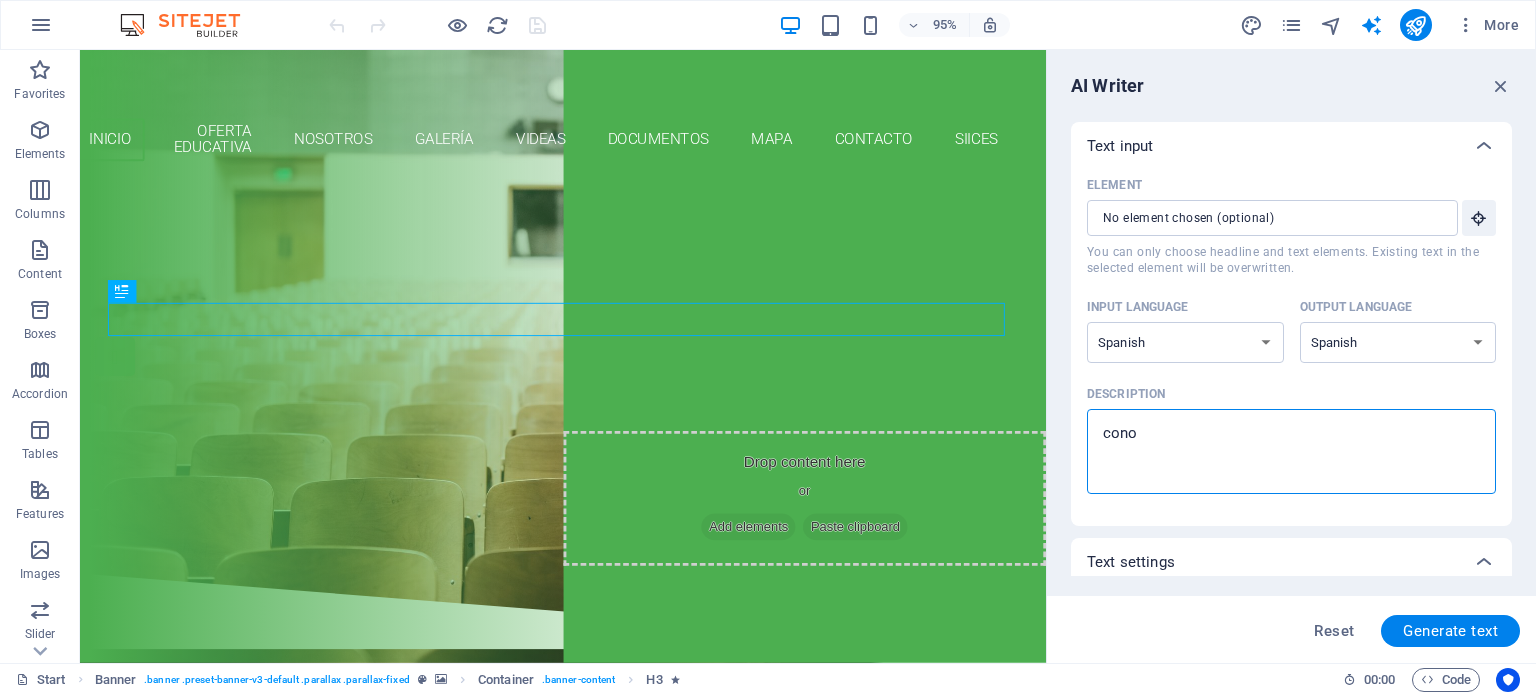 type on "conoc" 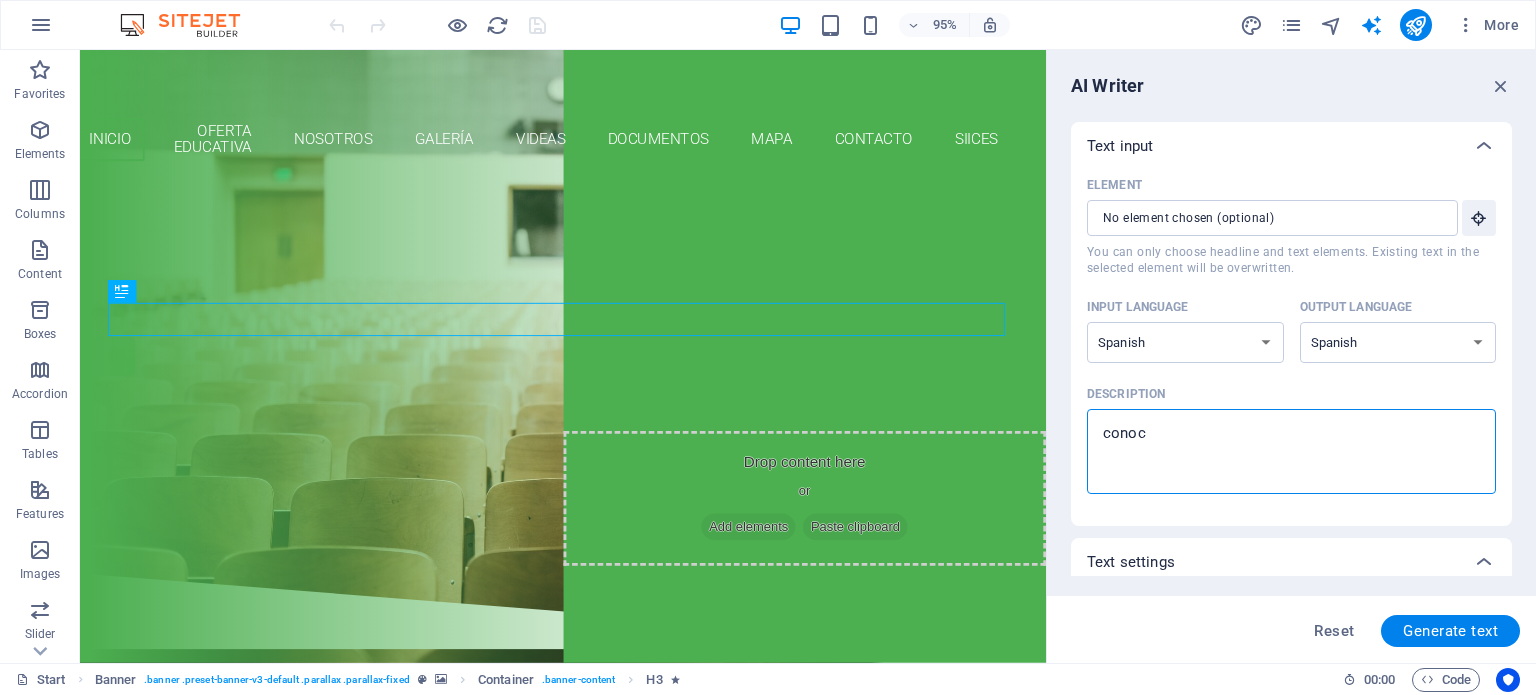 type on "conoce" 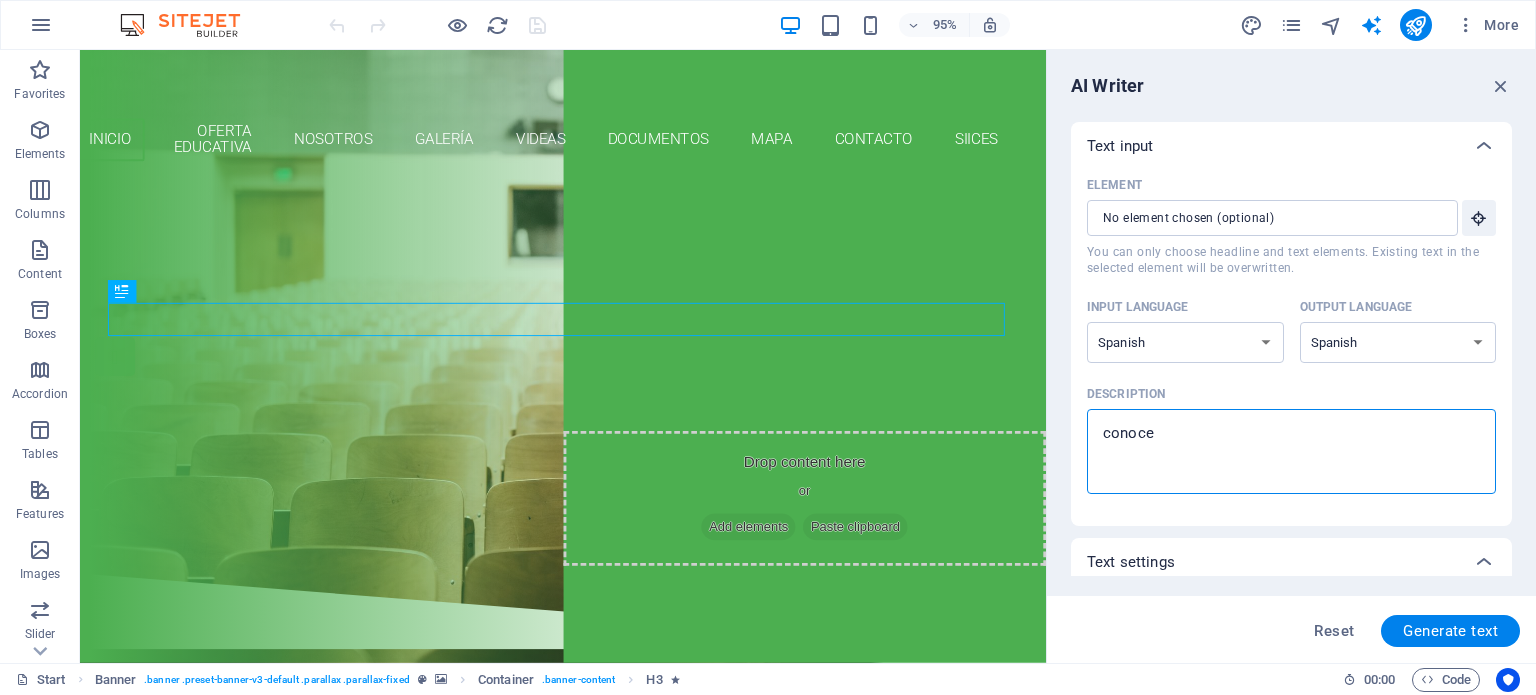 type on "conoce" 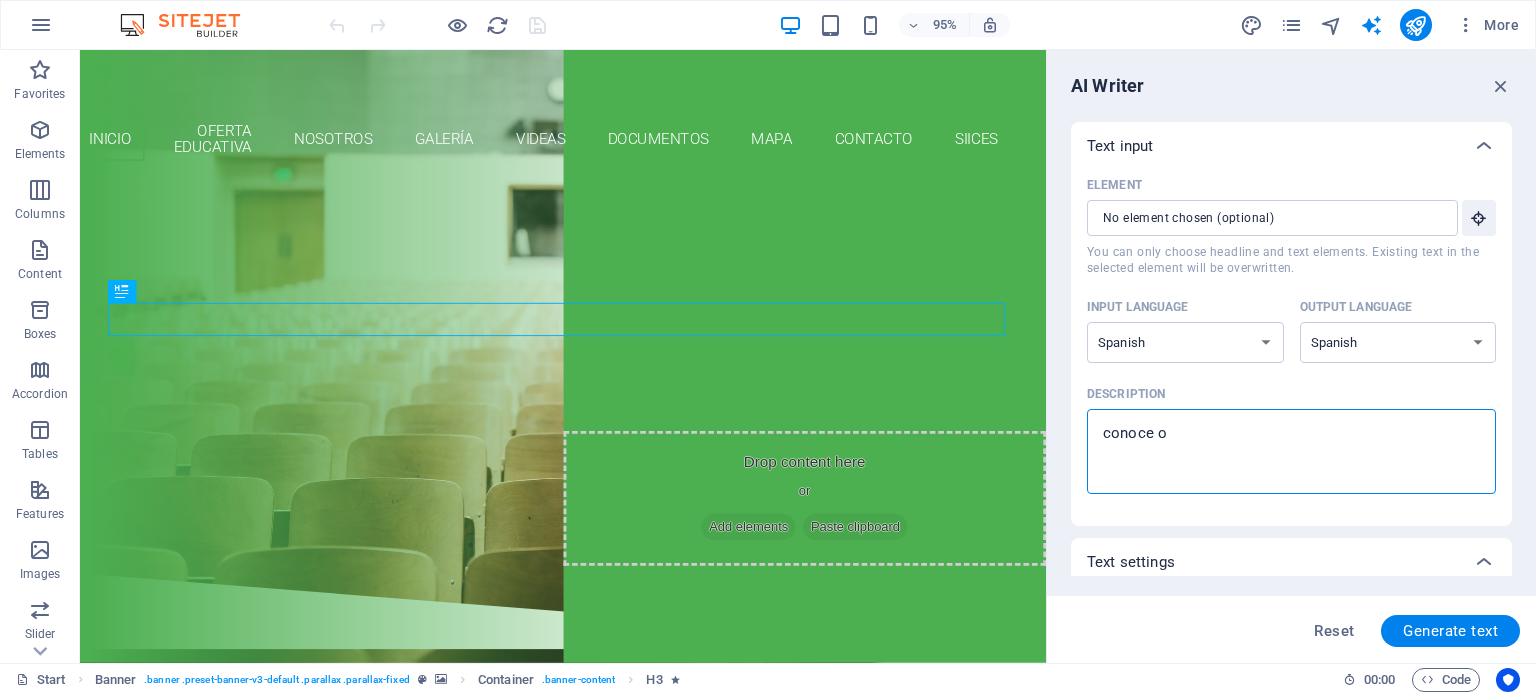 type on "conoce of" 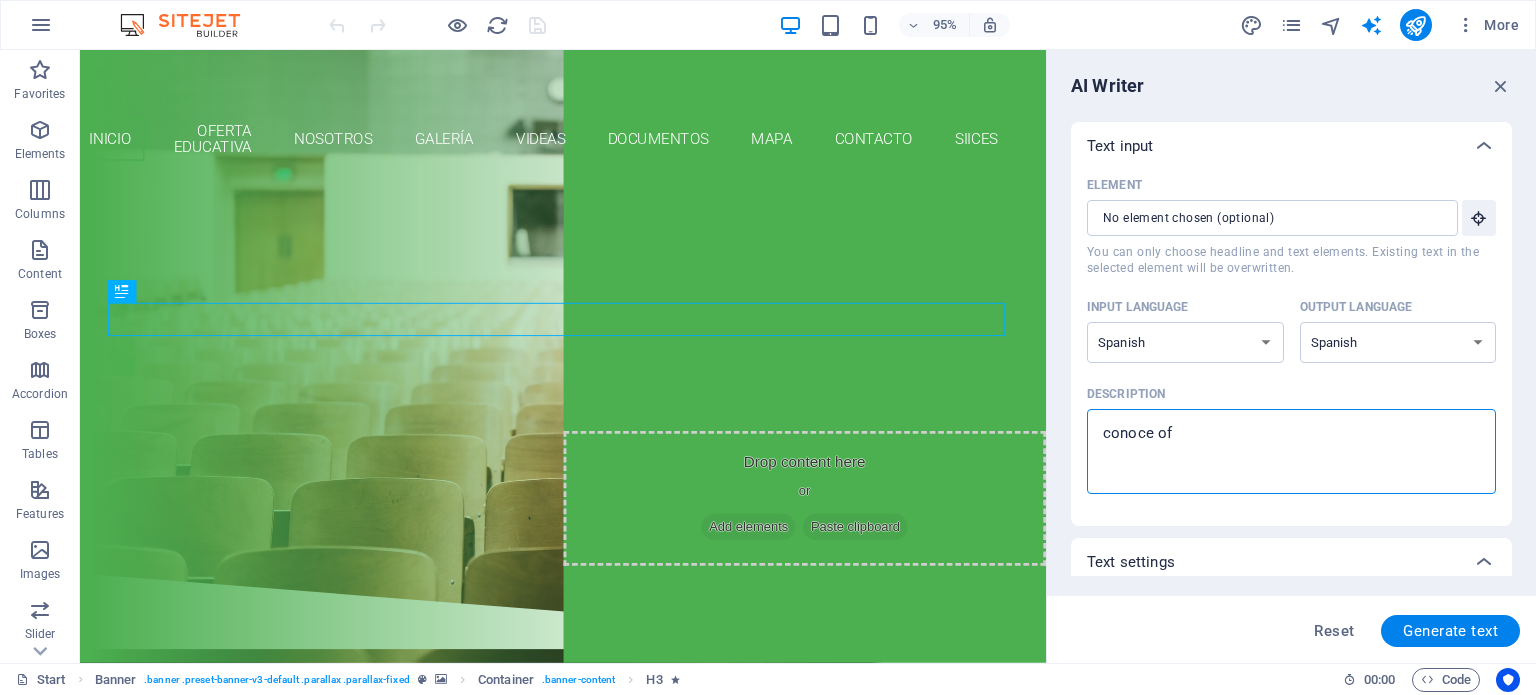 type on "conoce ofe" 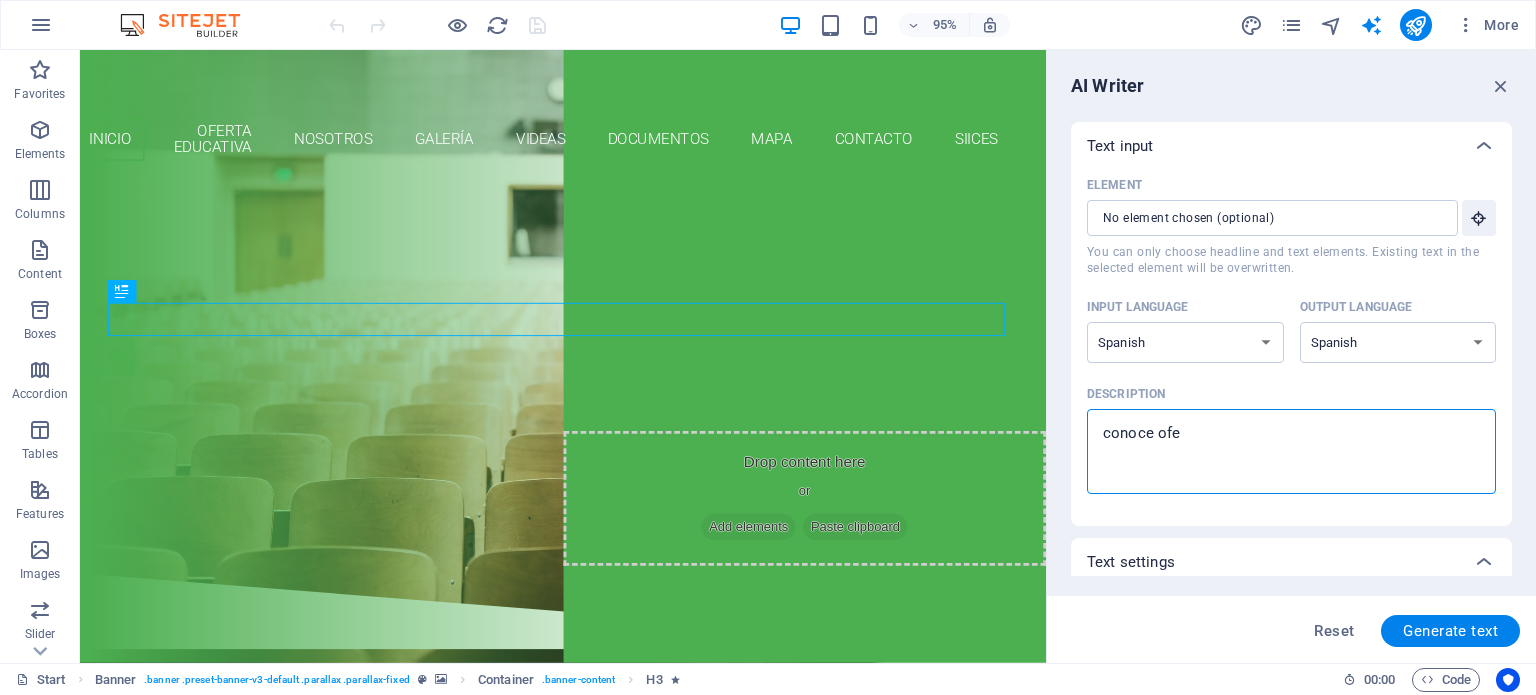 type on "conoce ofer" 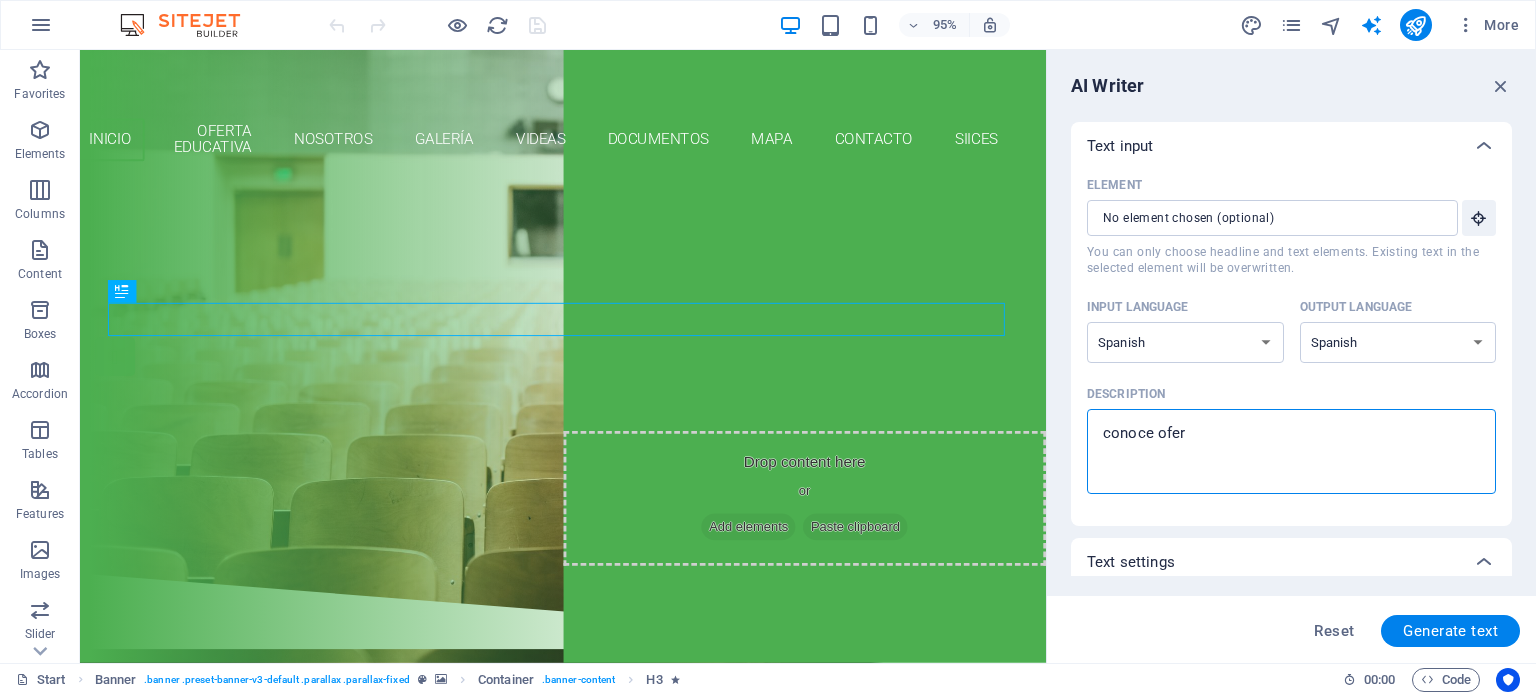 type on "conoce ofe" 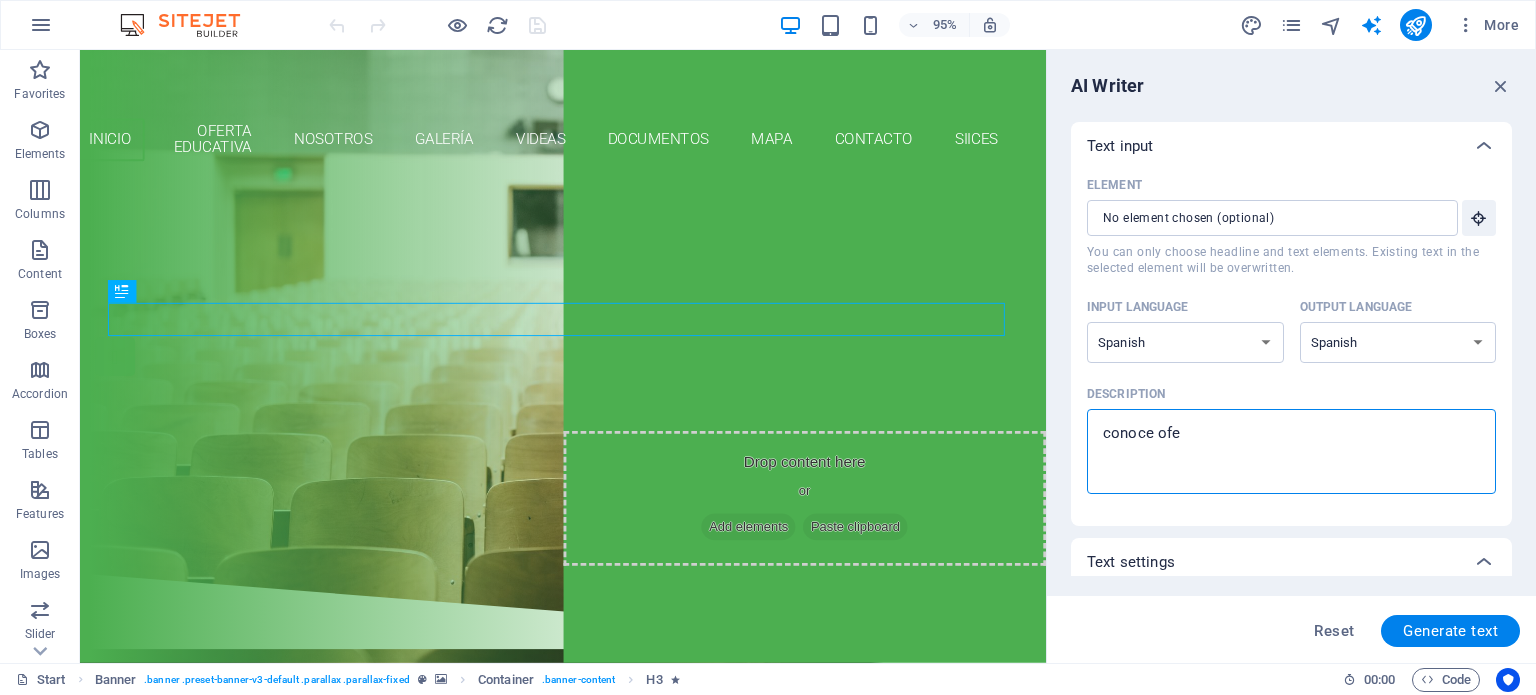 type on "conoce of" 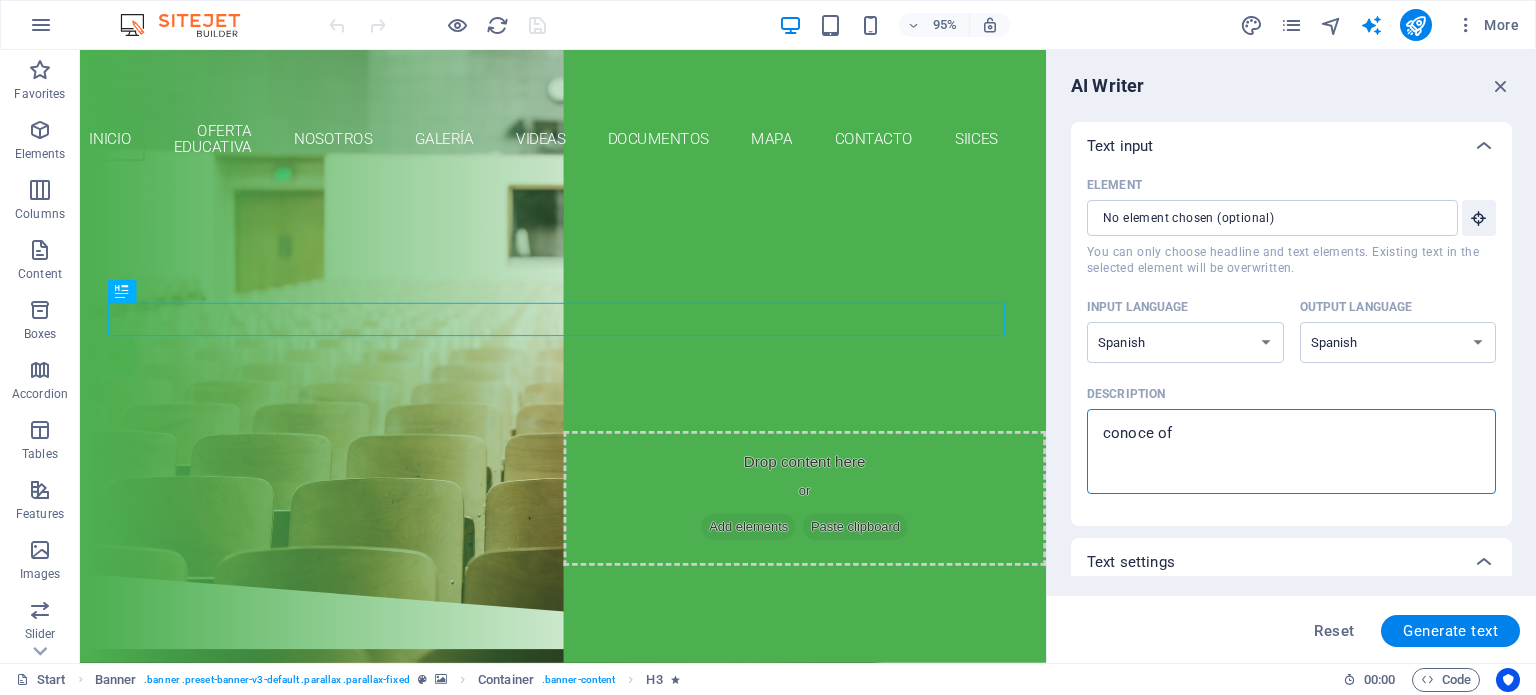 type on "conoce o" 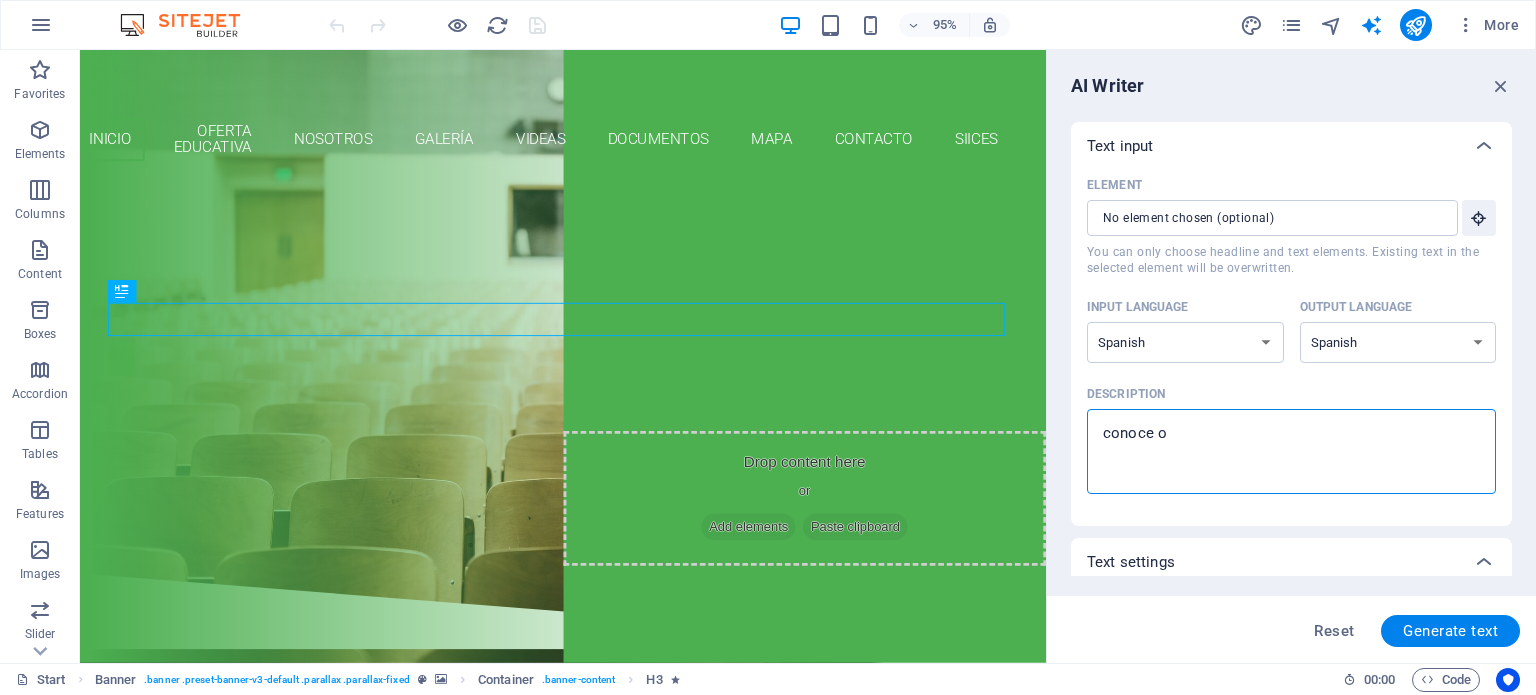type on "conoce" 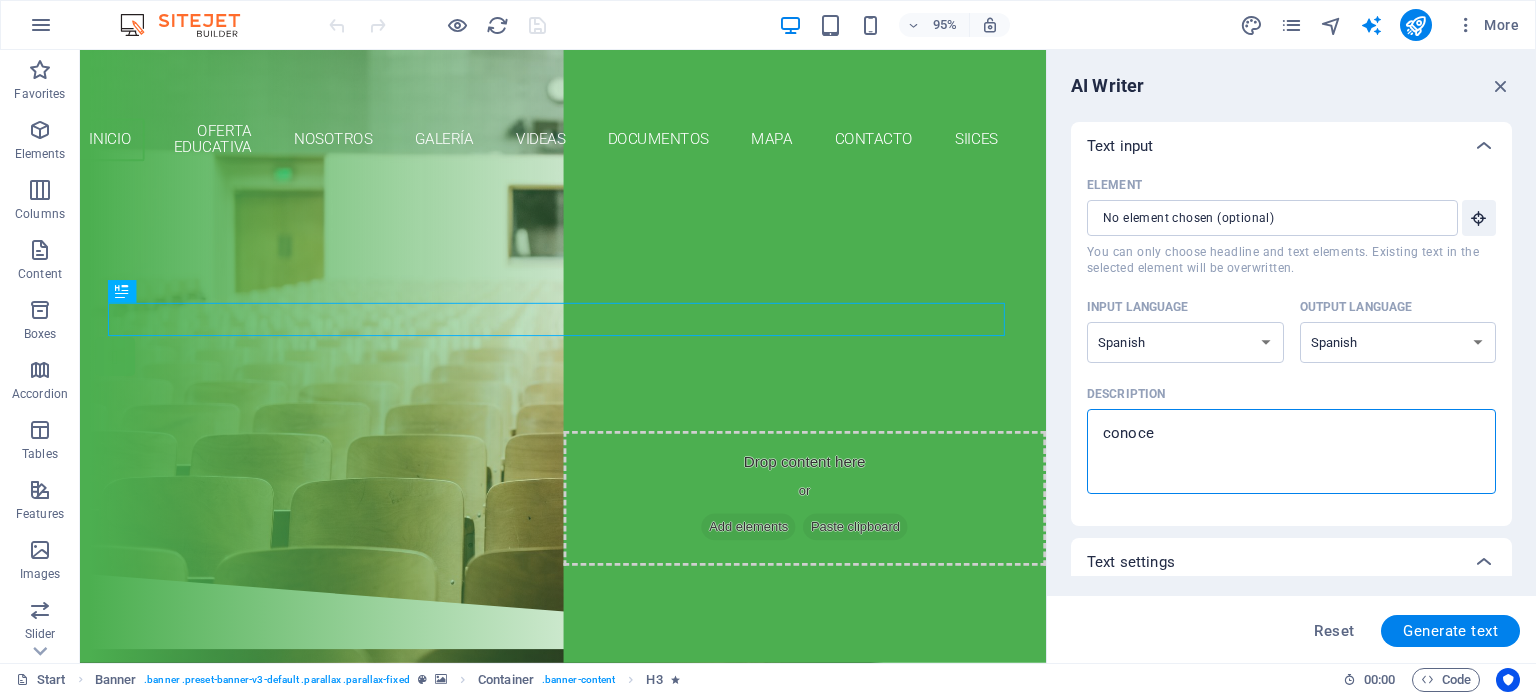 type on "conoce n" 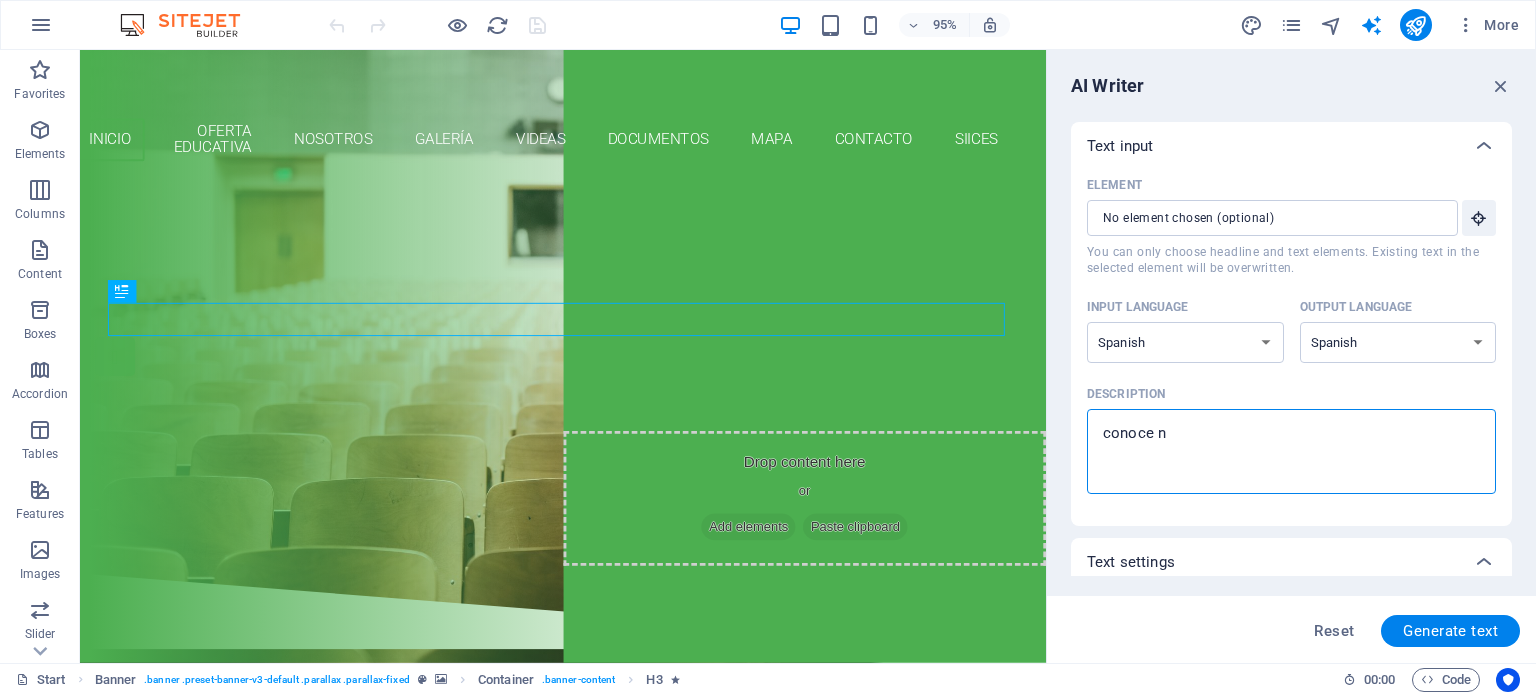 type on "conoce nu" 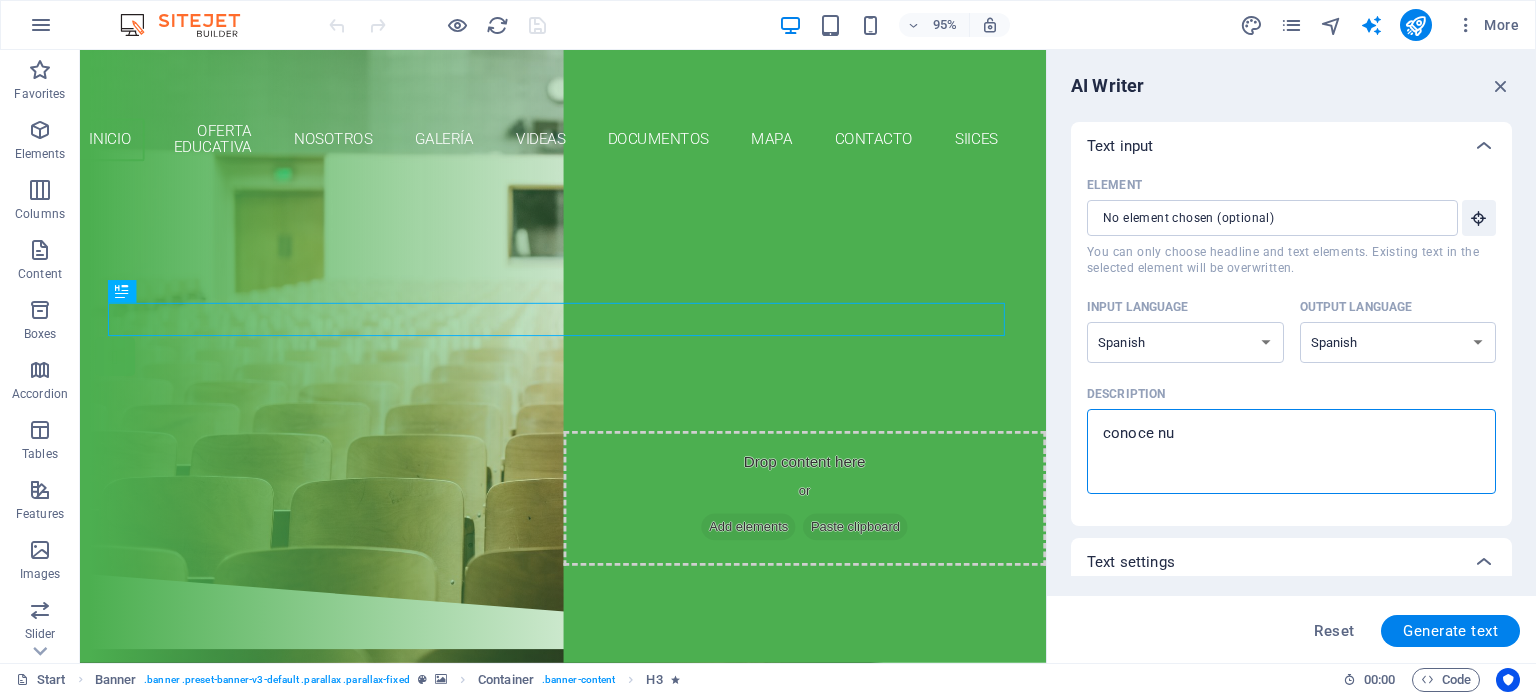 type on "conoce nue" 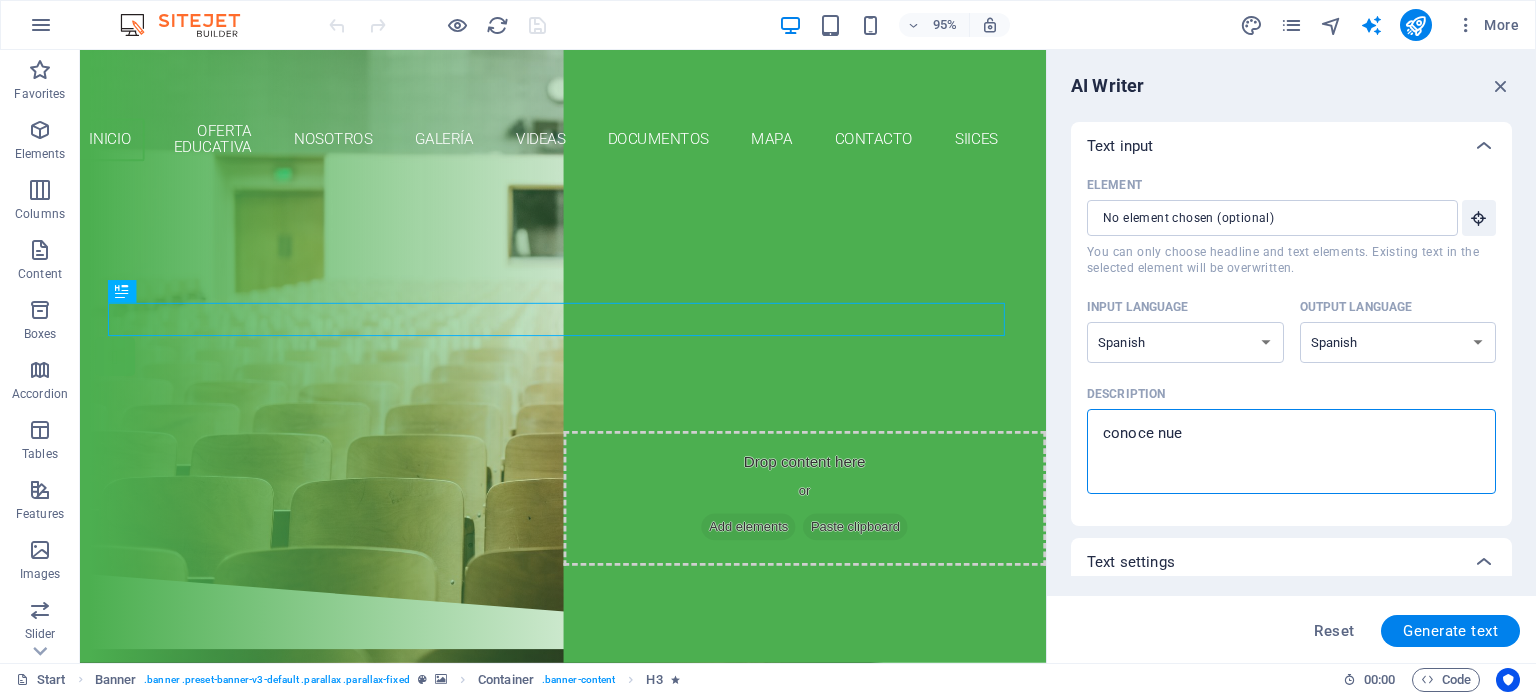 type on "conoce nues" 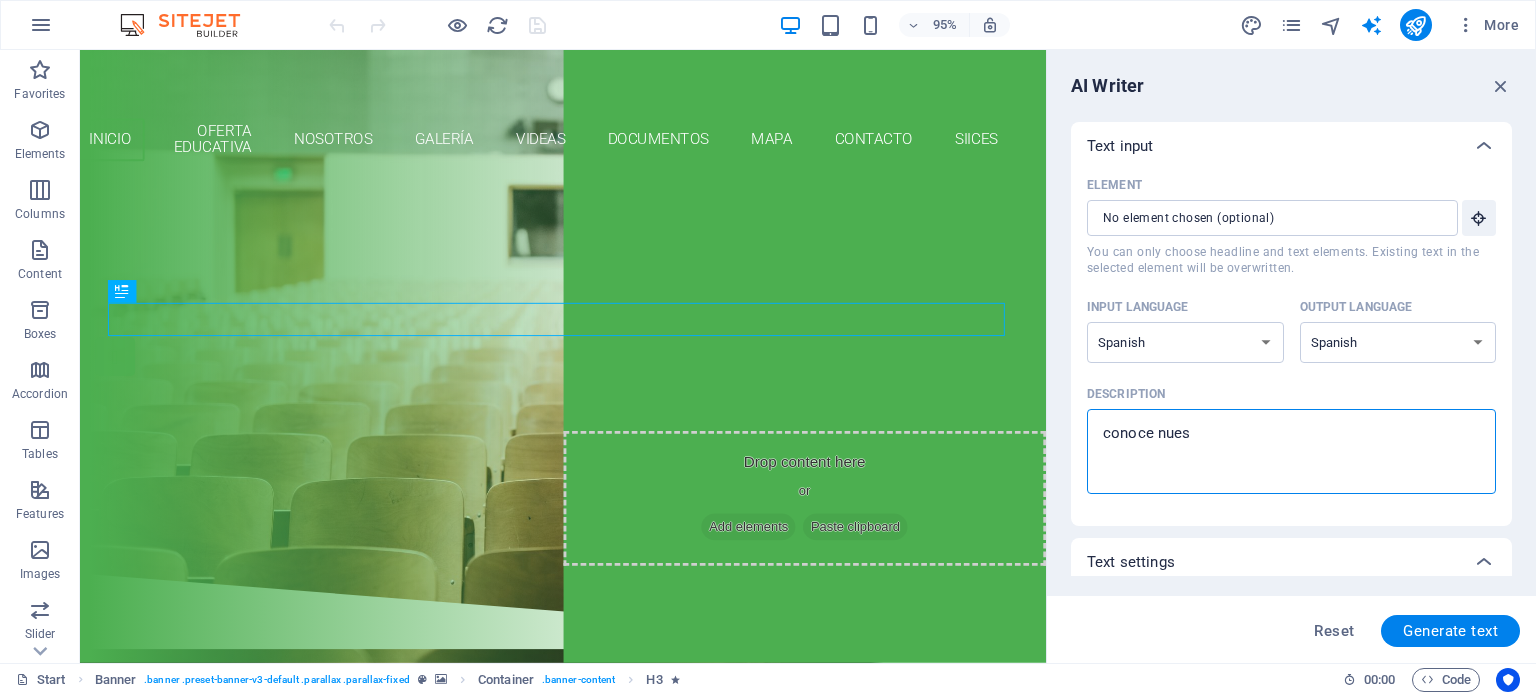 type on "conoce nuest" 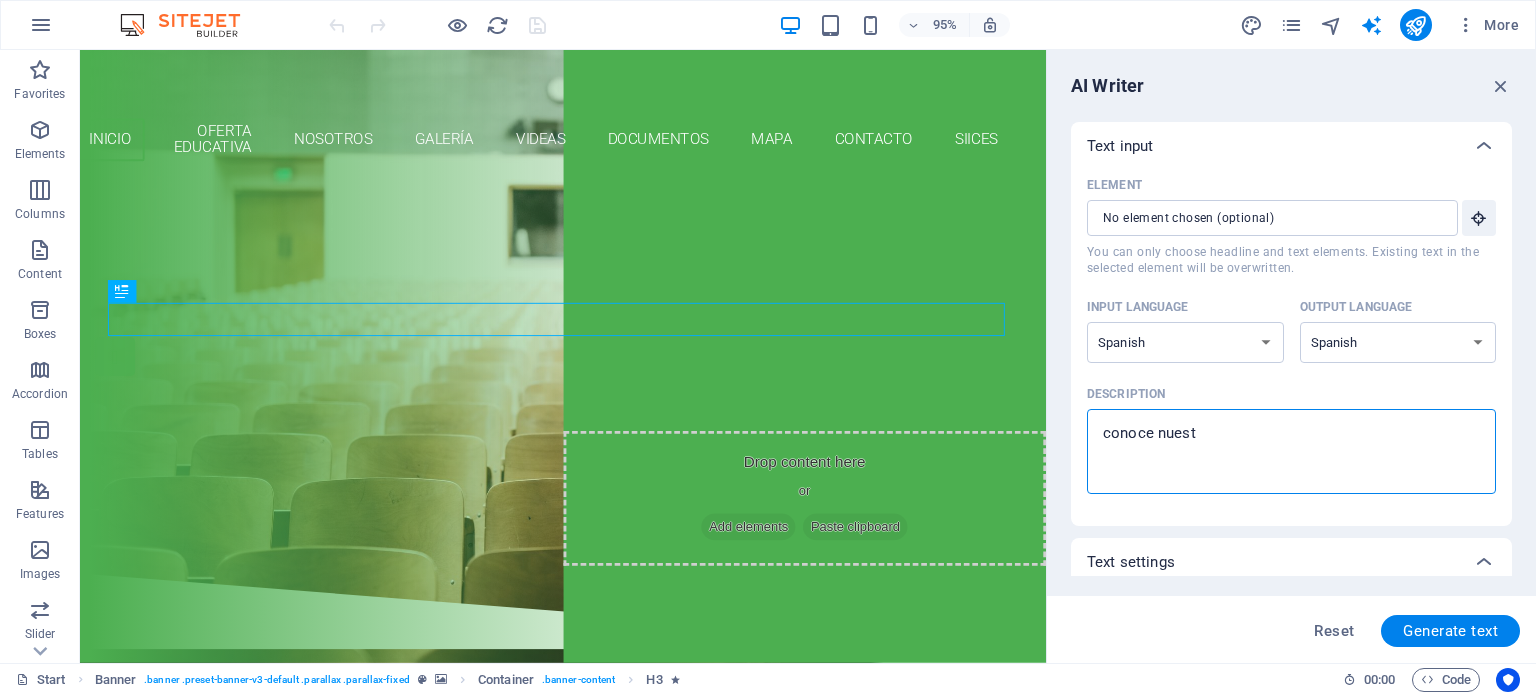 type on "conoce nuestr" 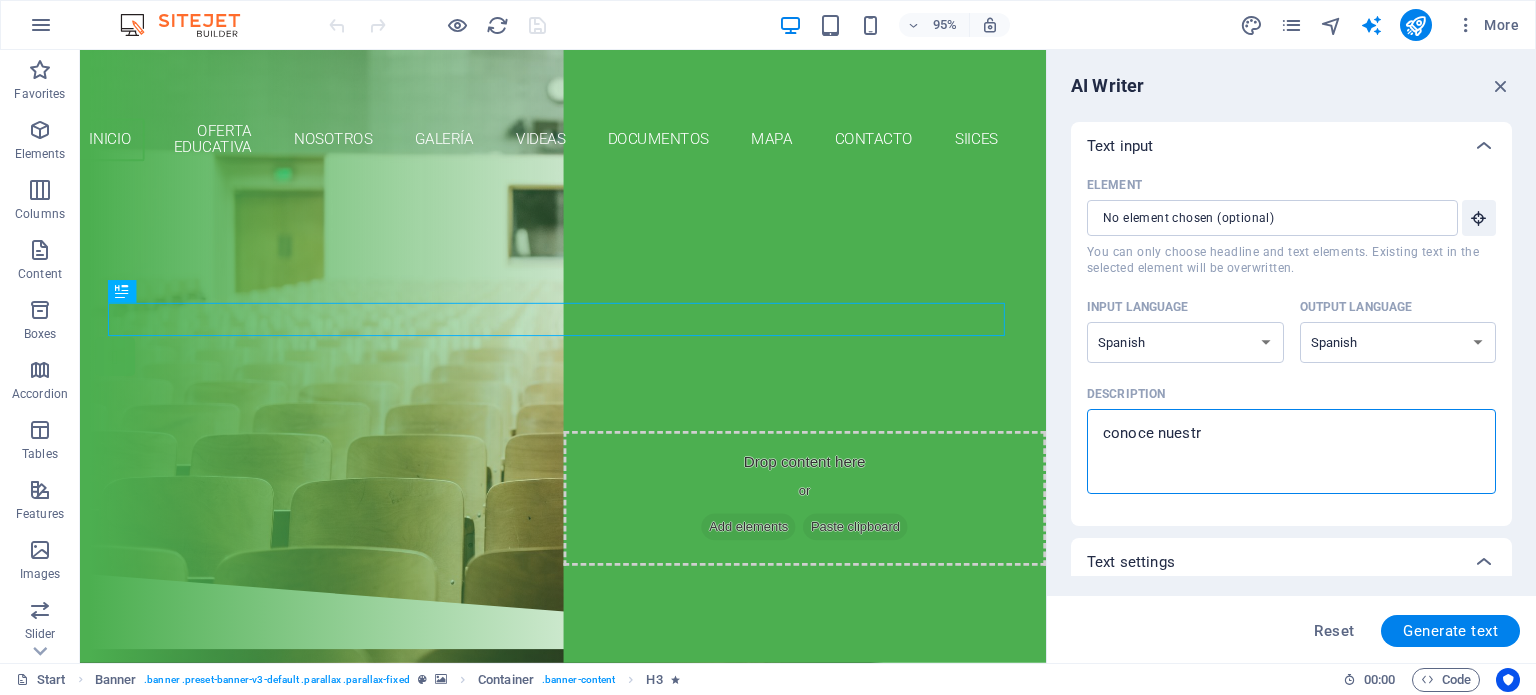type on "conoce nuestra" 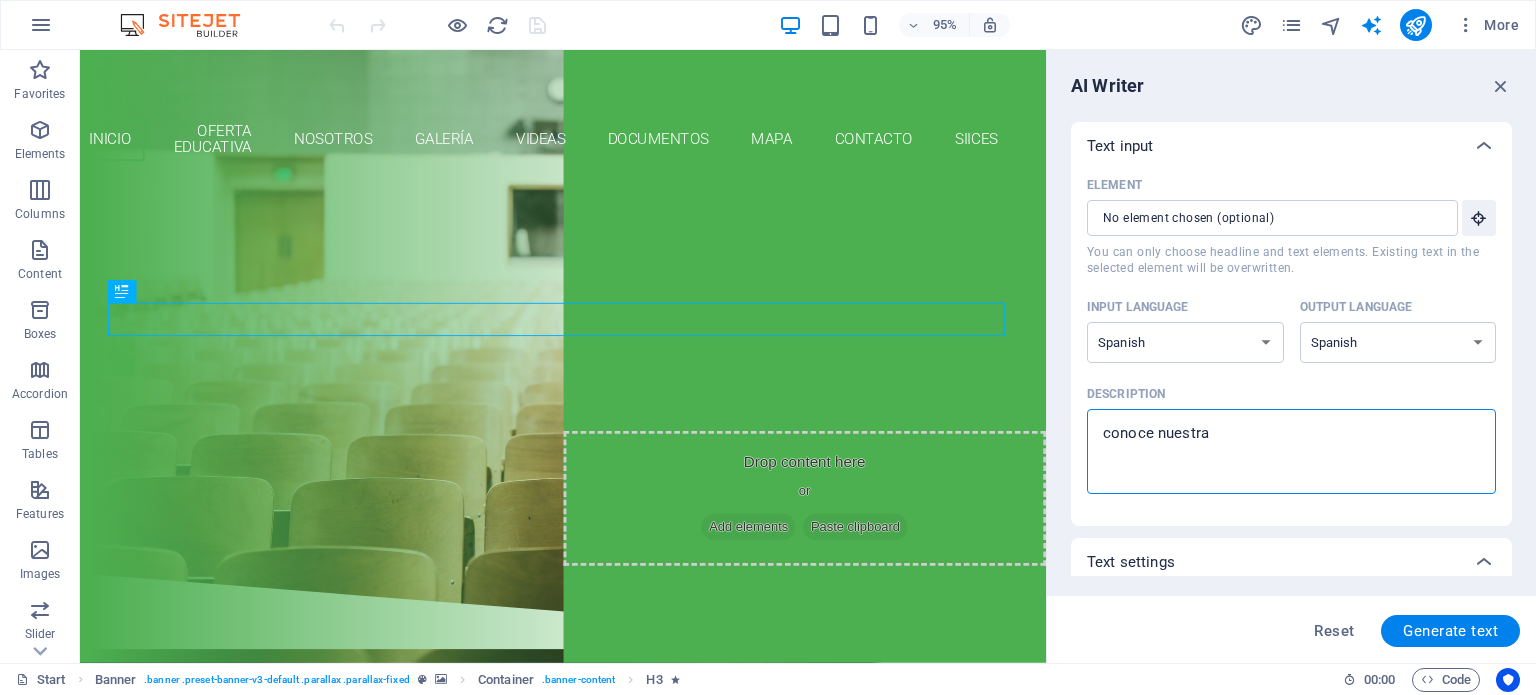 type on "conoce nuestra" 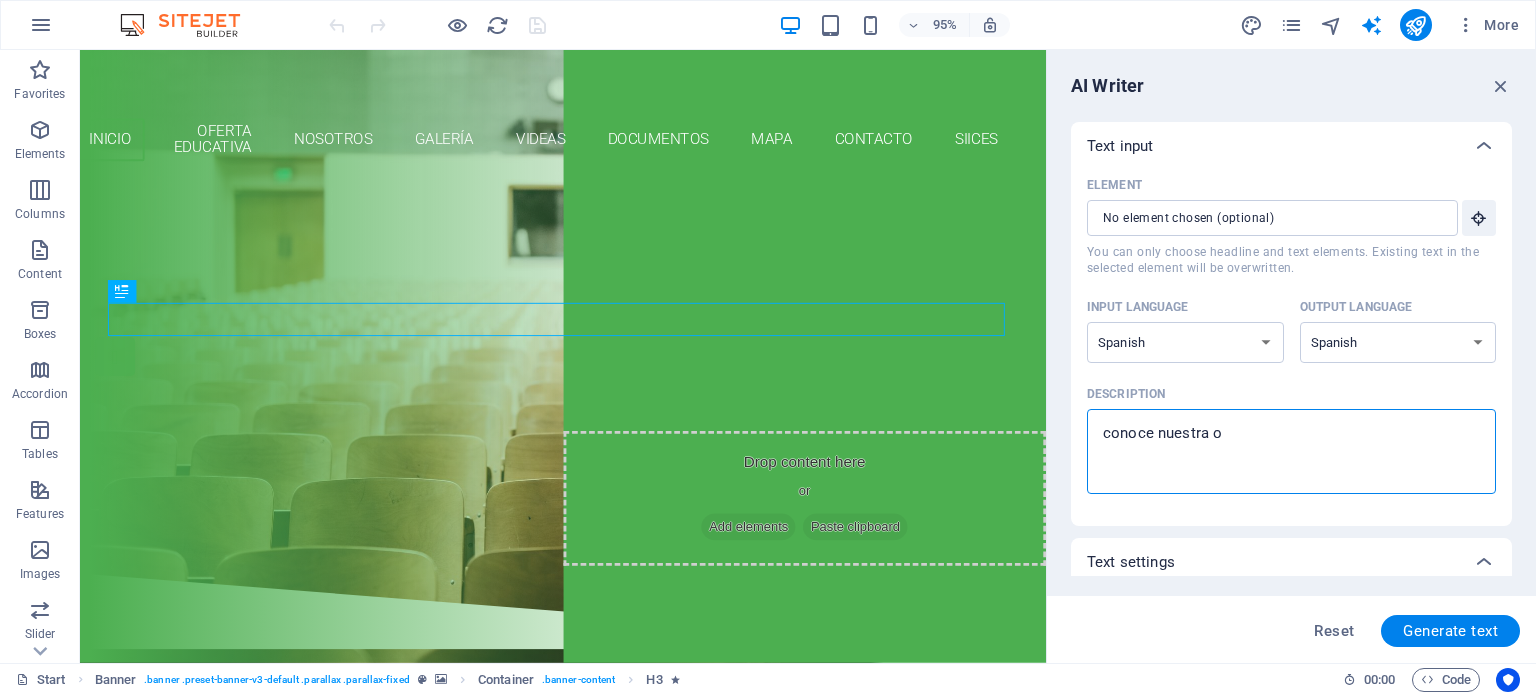 type on "conoce nuestra of" 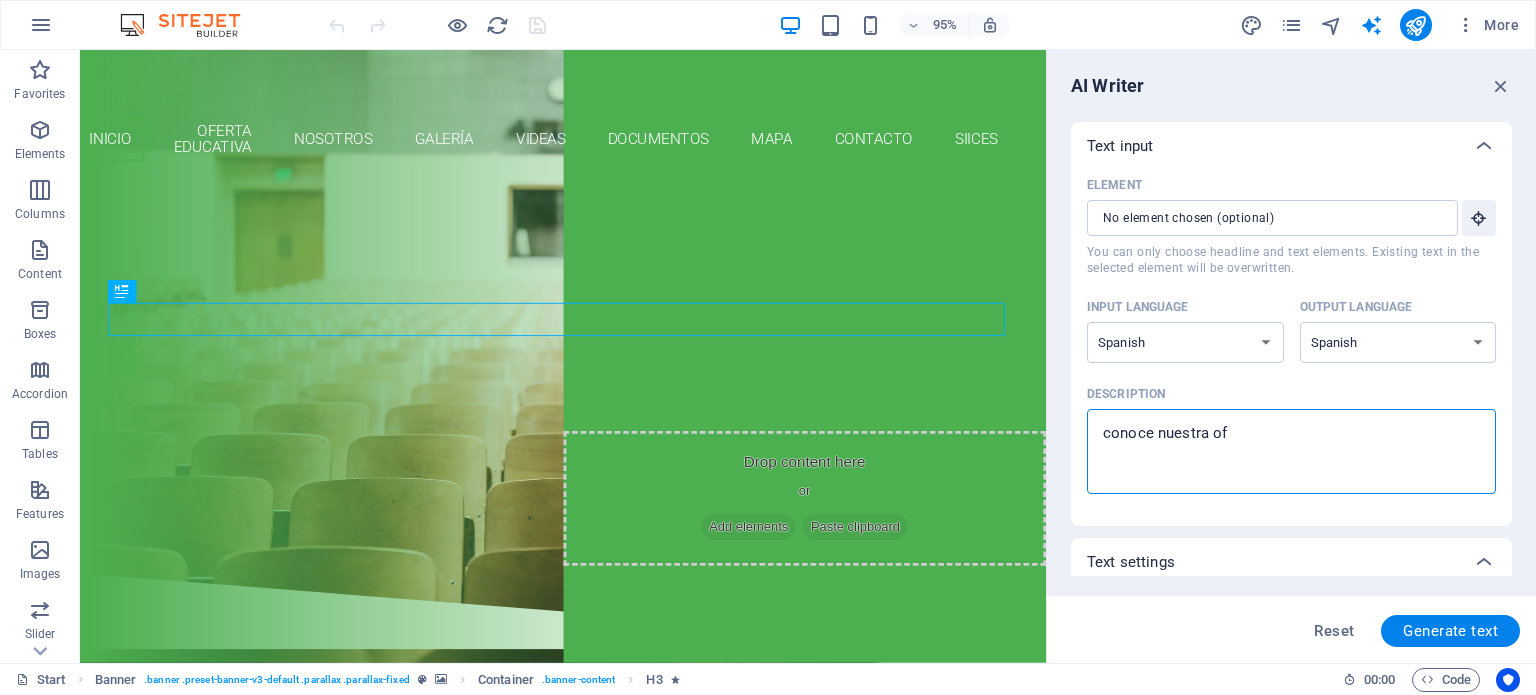 type on "conoce nuestra ofe" 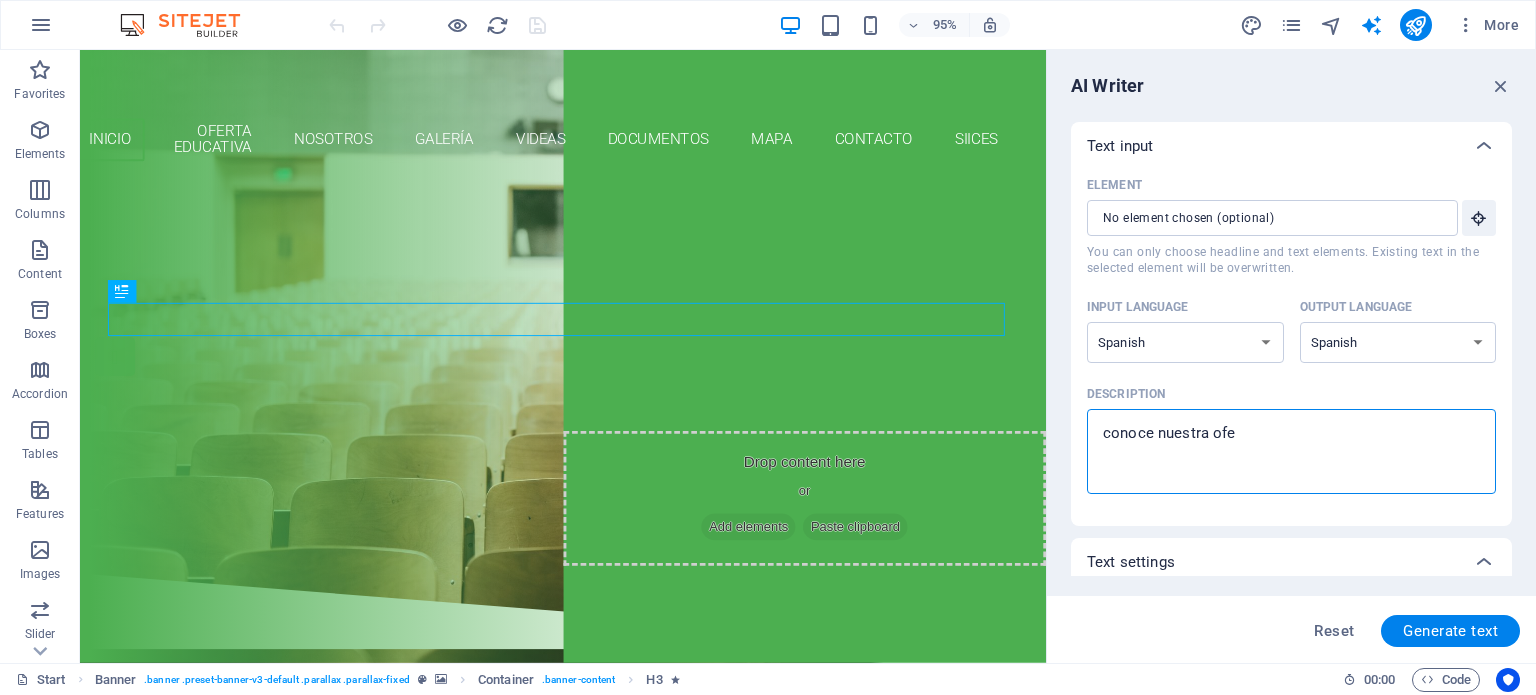 type on "conoce nuestra ofer" 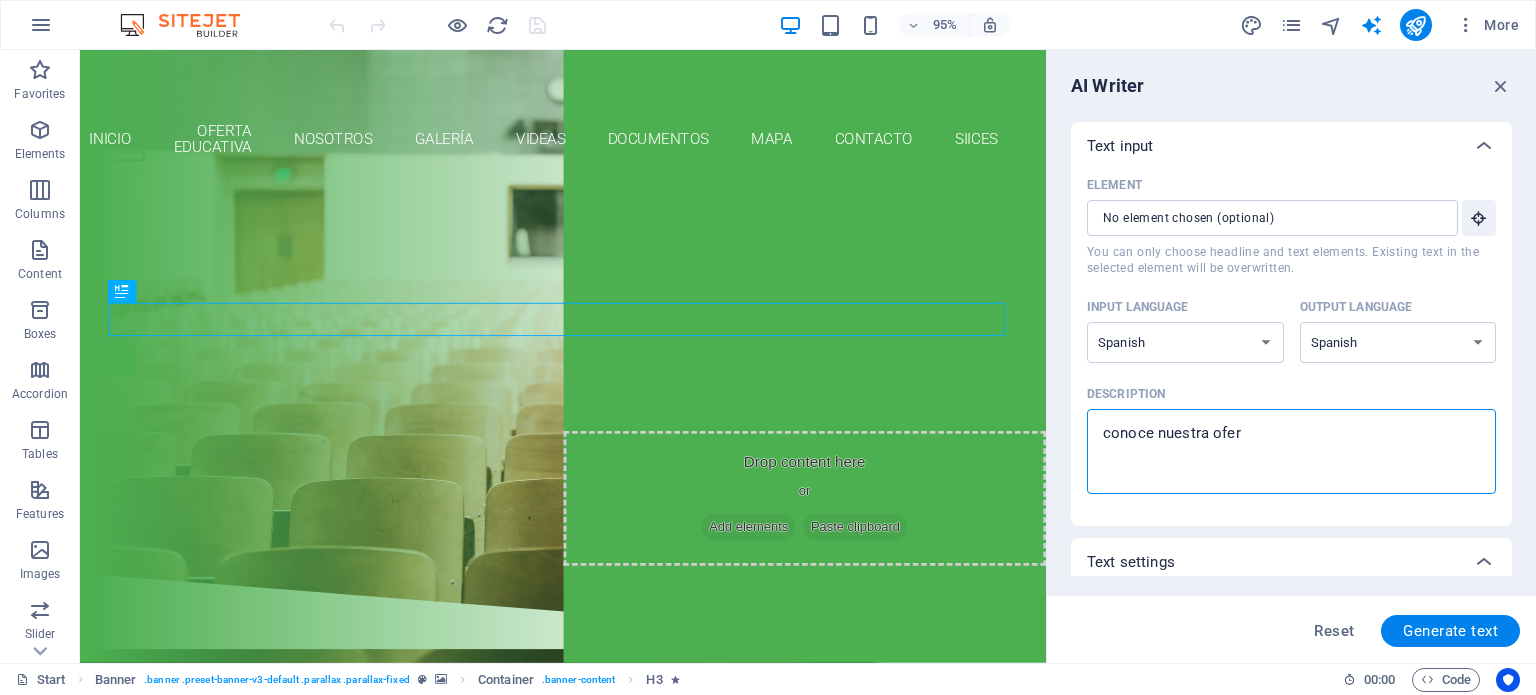 type on "conoce nuestra ofert" 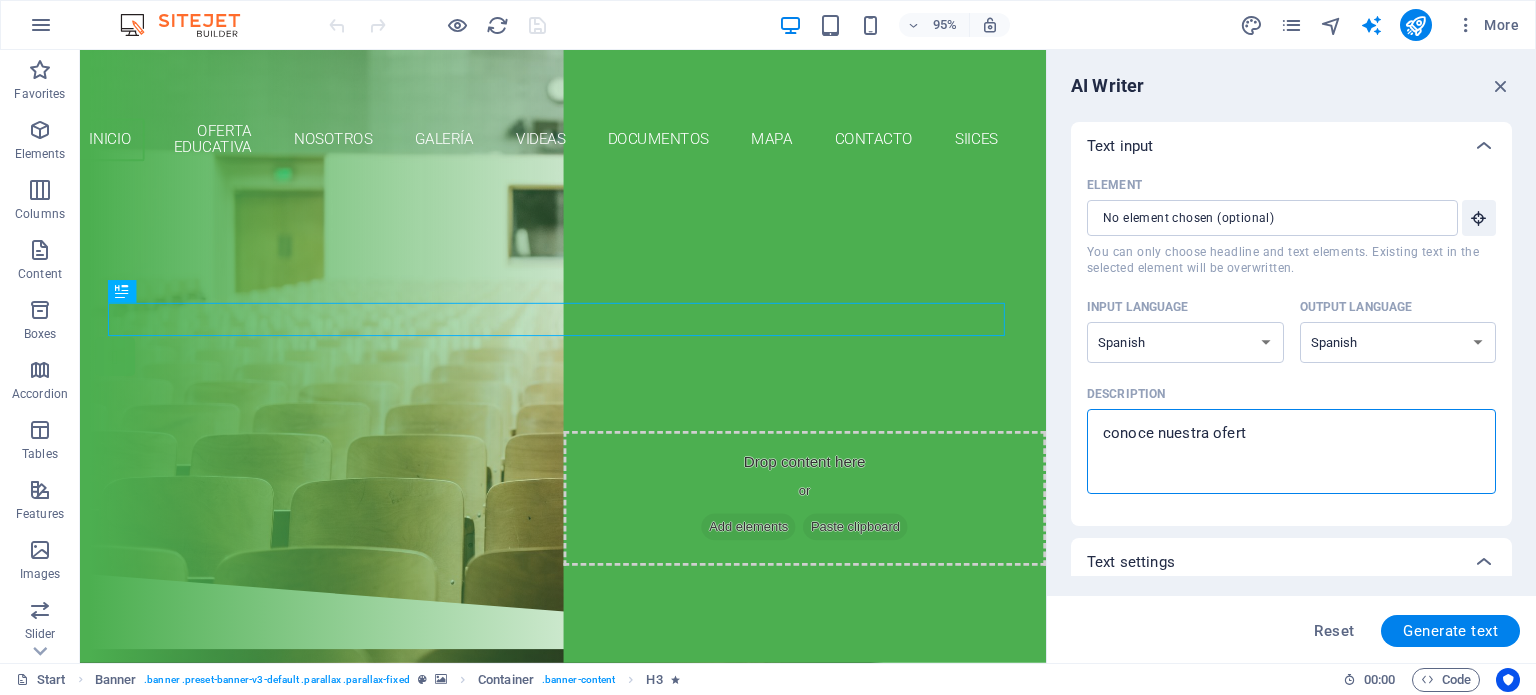 type on "conoce nuestra oferta" 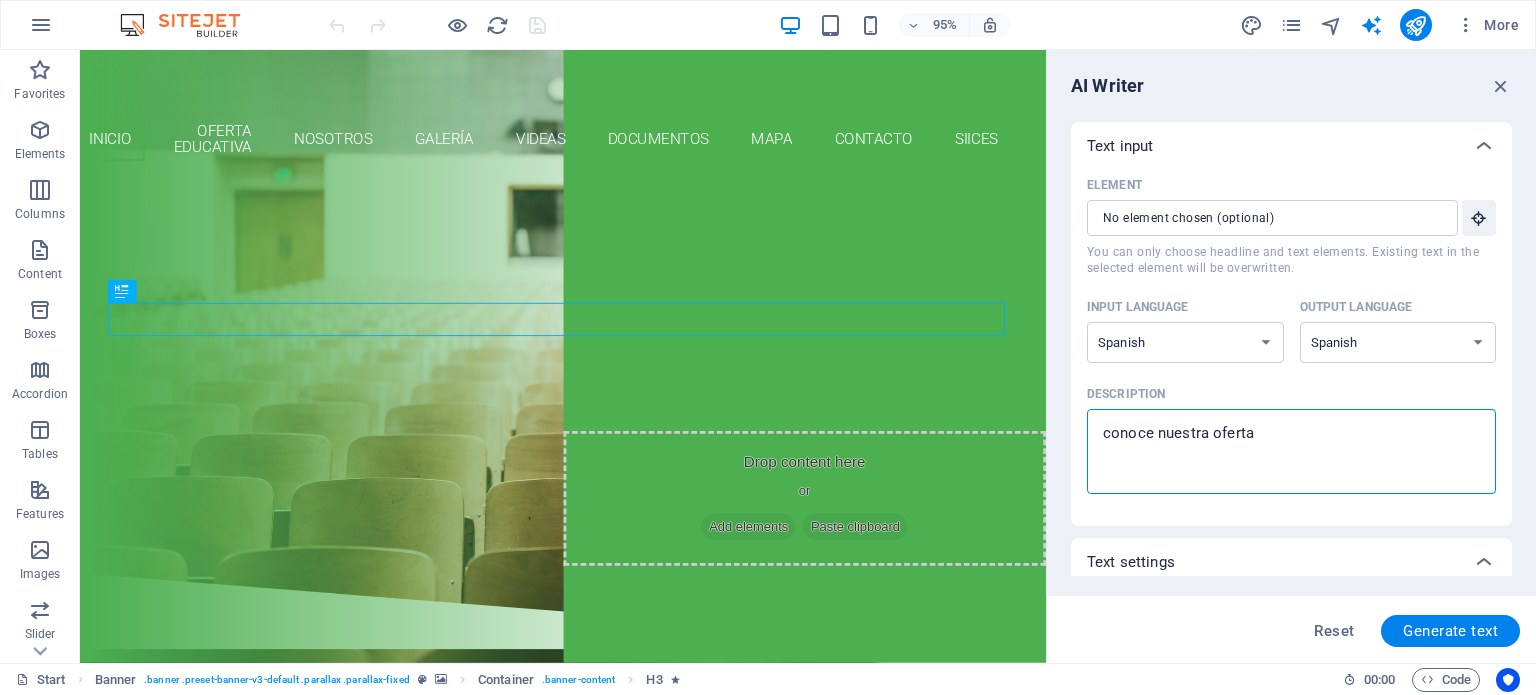 type on "conoce nuestra oferta" 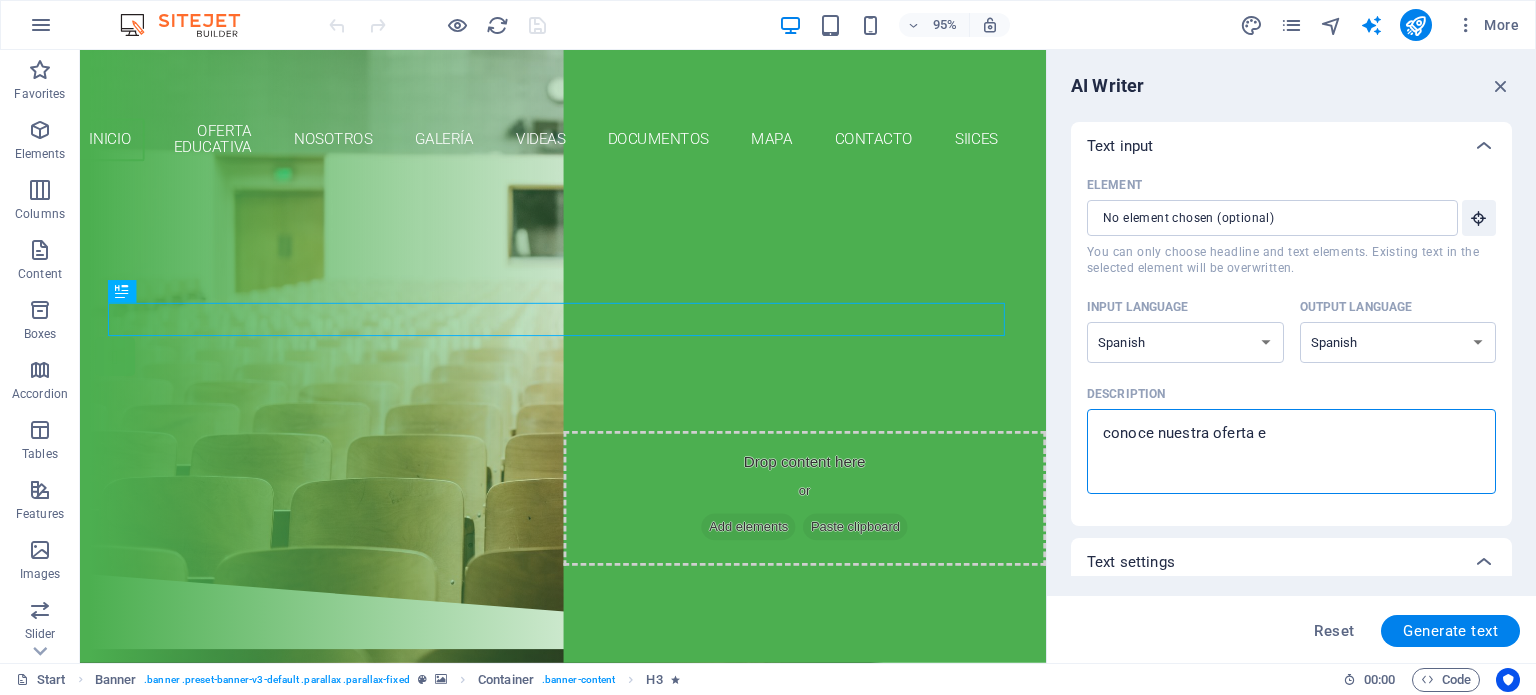 type on "conoce nuestra oferta ed" 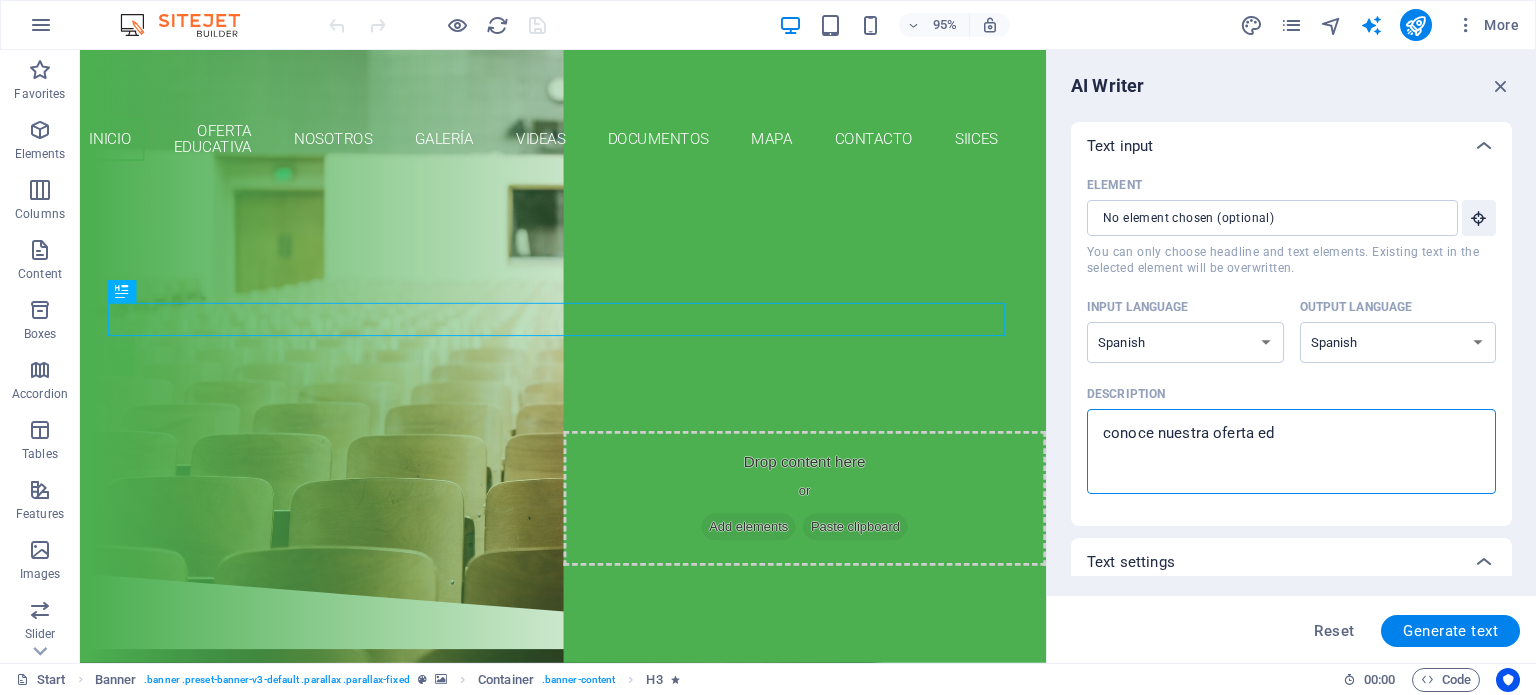type on "x" 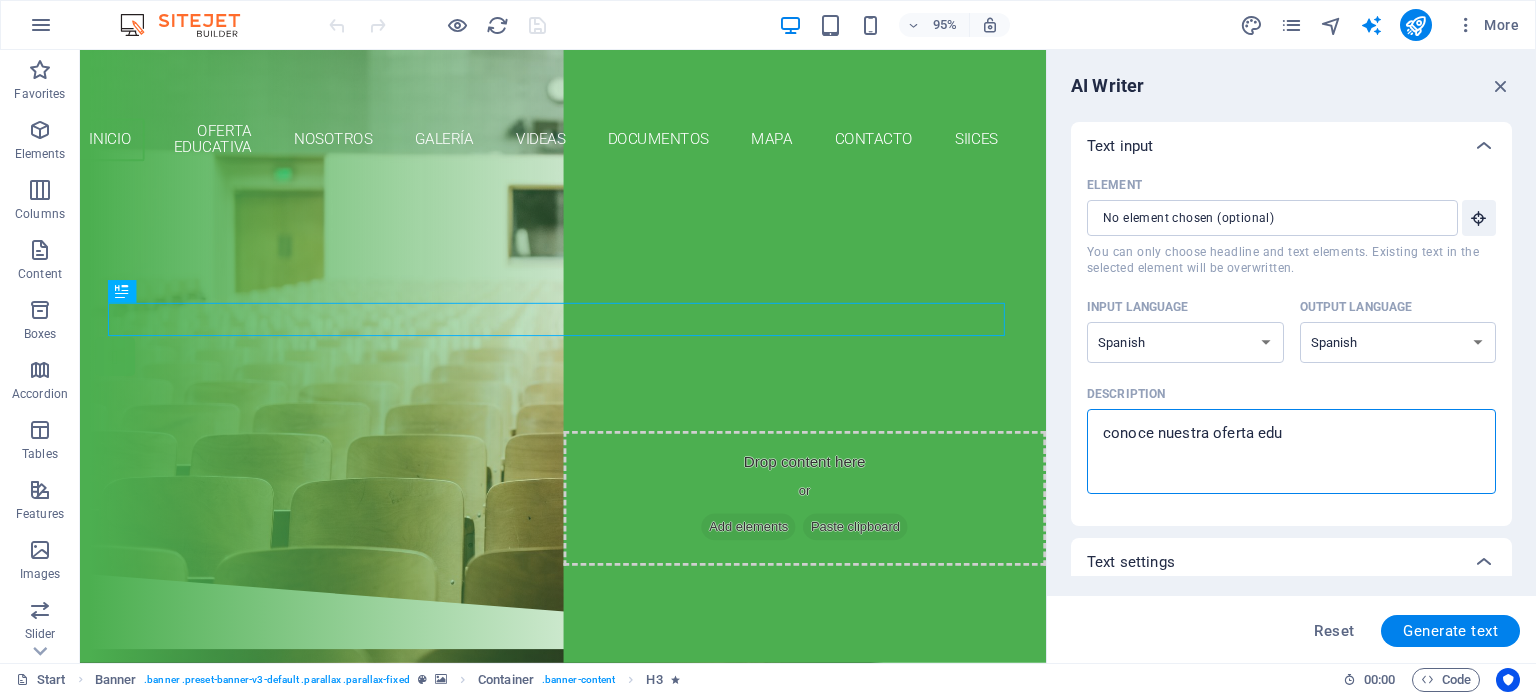 type on "x" 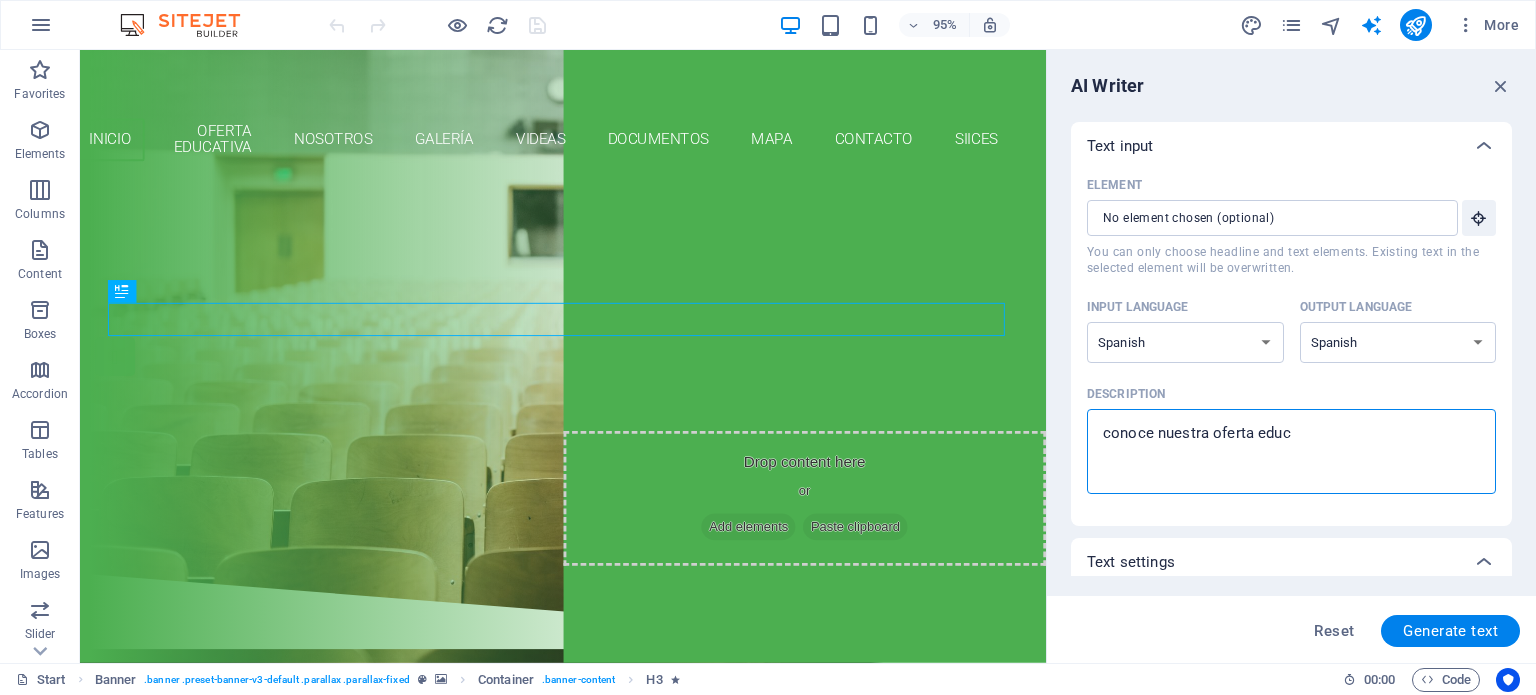 type on "conoce nuestra oferta educa" 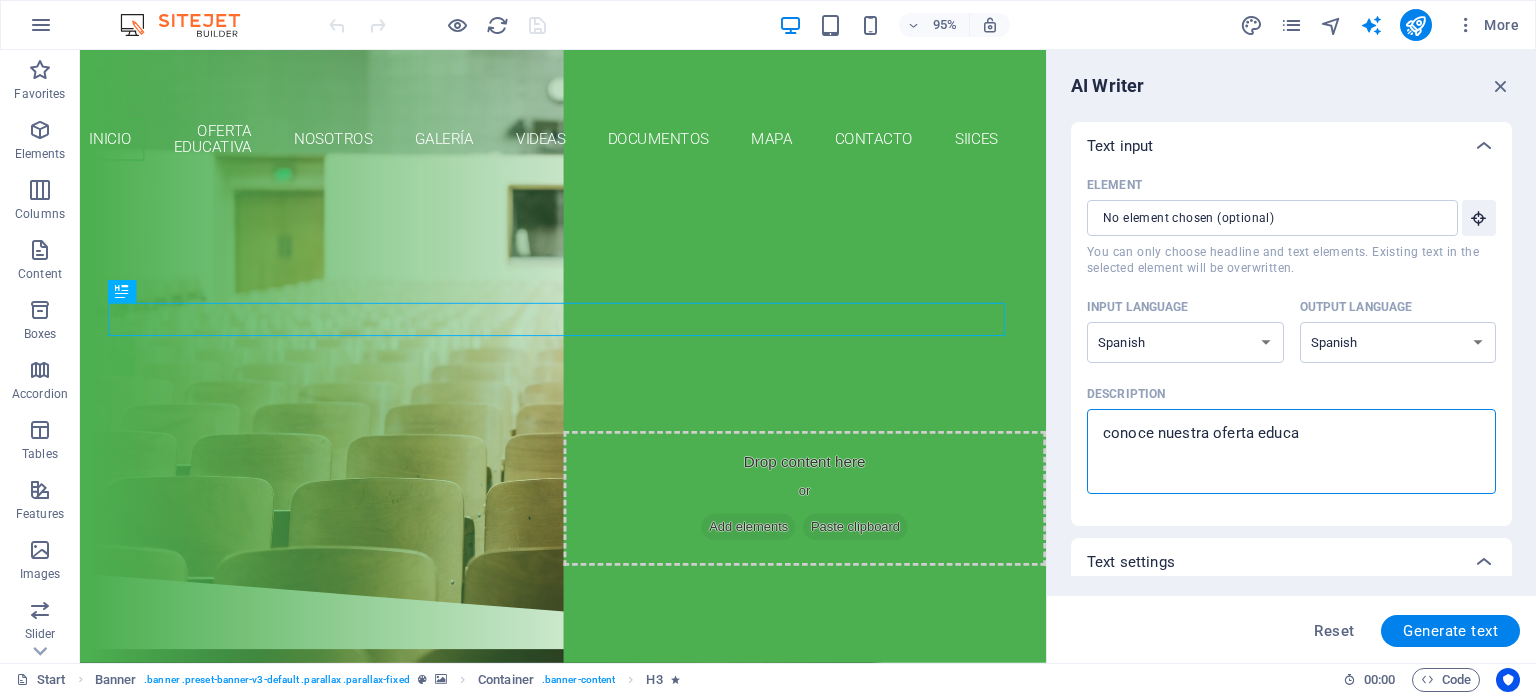 type on "conoce nuestra oferta educat" 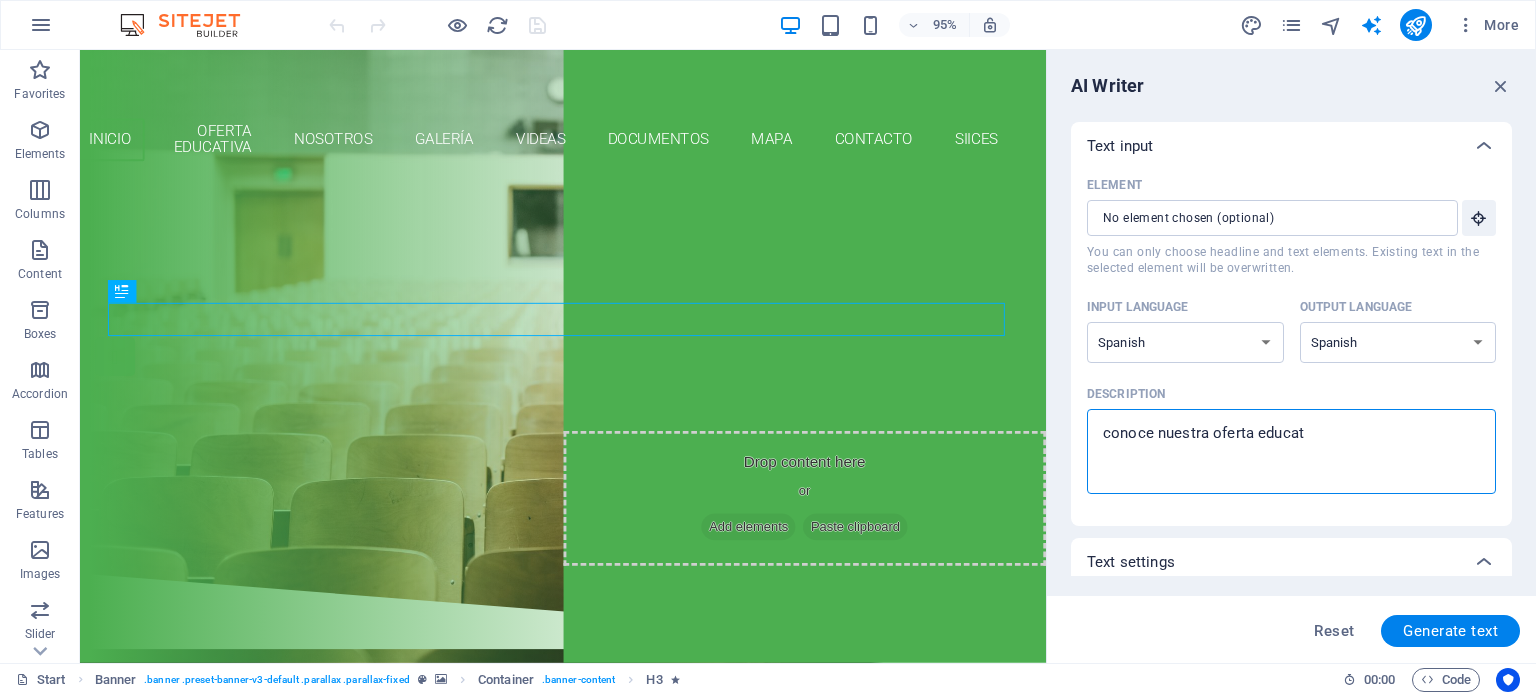 type on "conoce nuestra oferta educati" 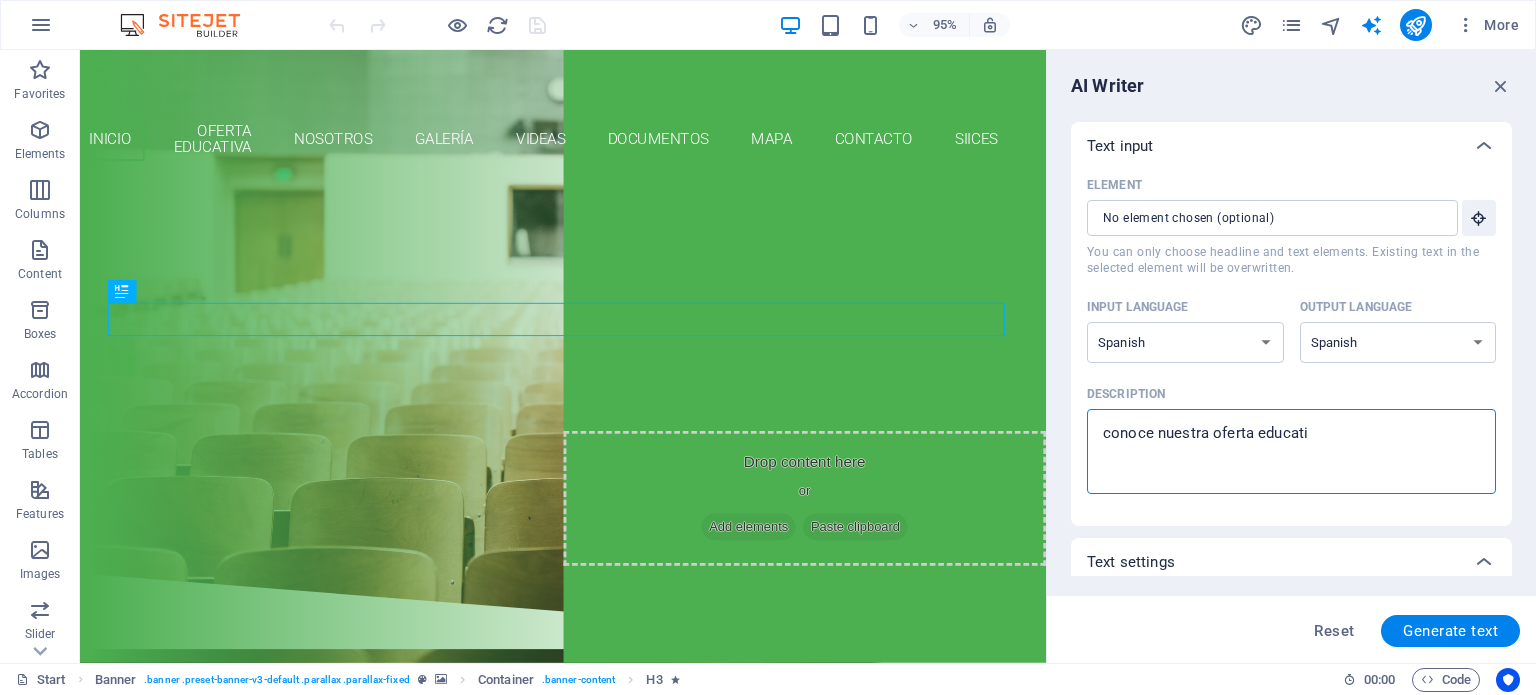 type on "x" 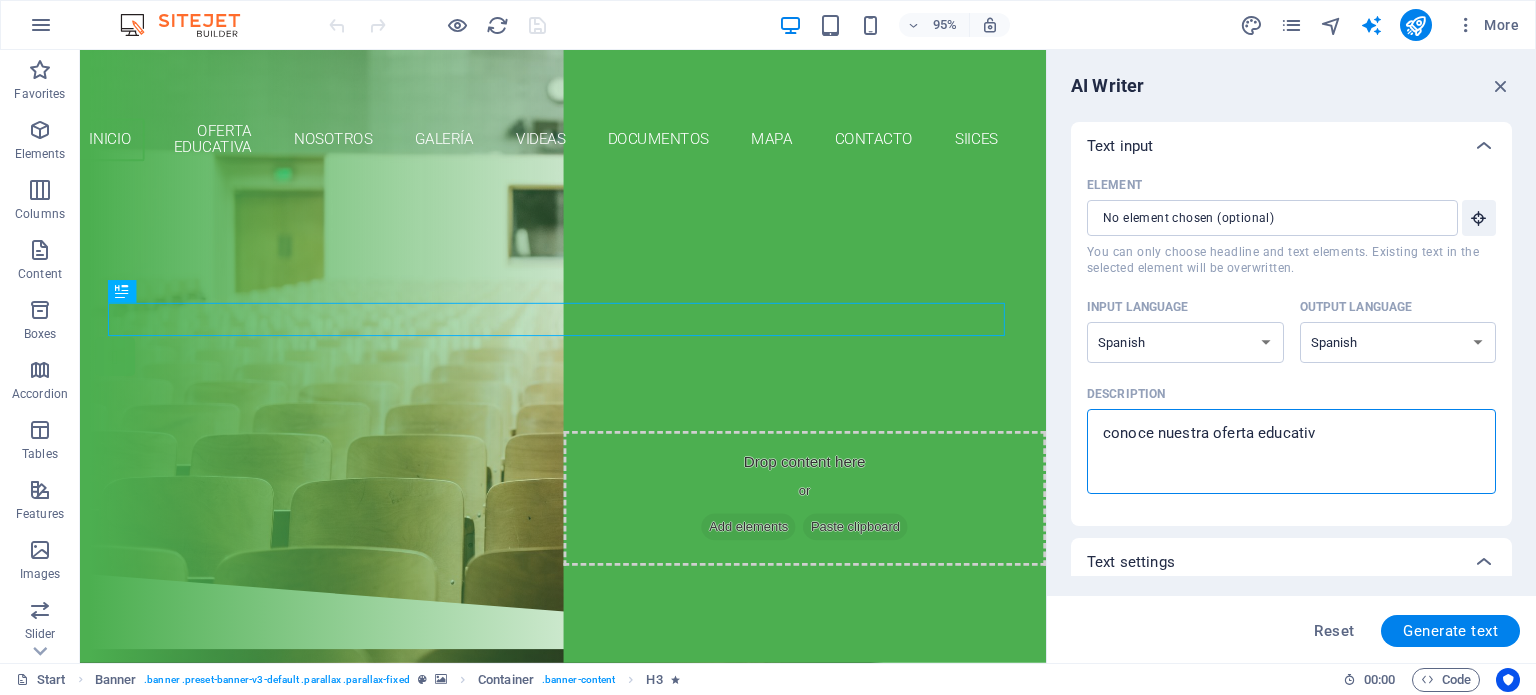 type on "conoce nuestra oferta educativa" 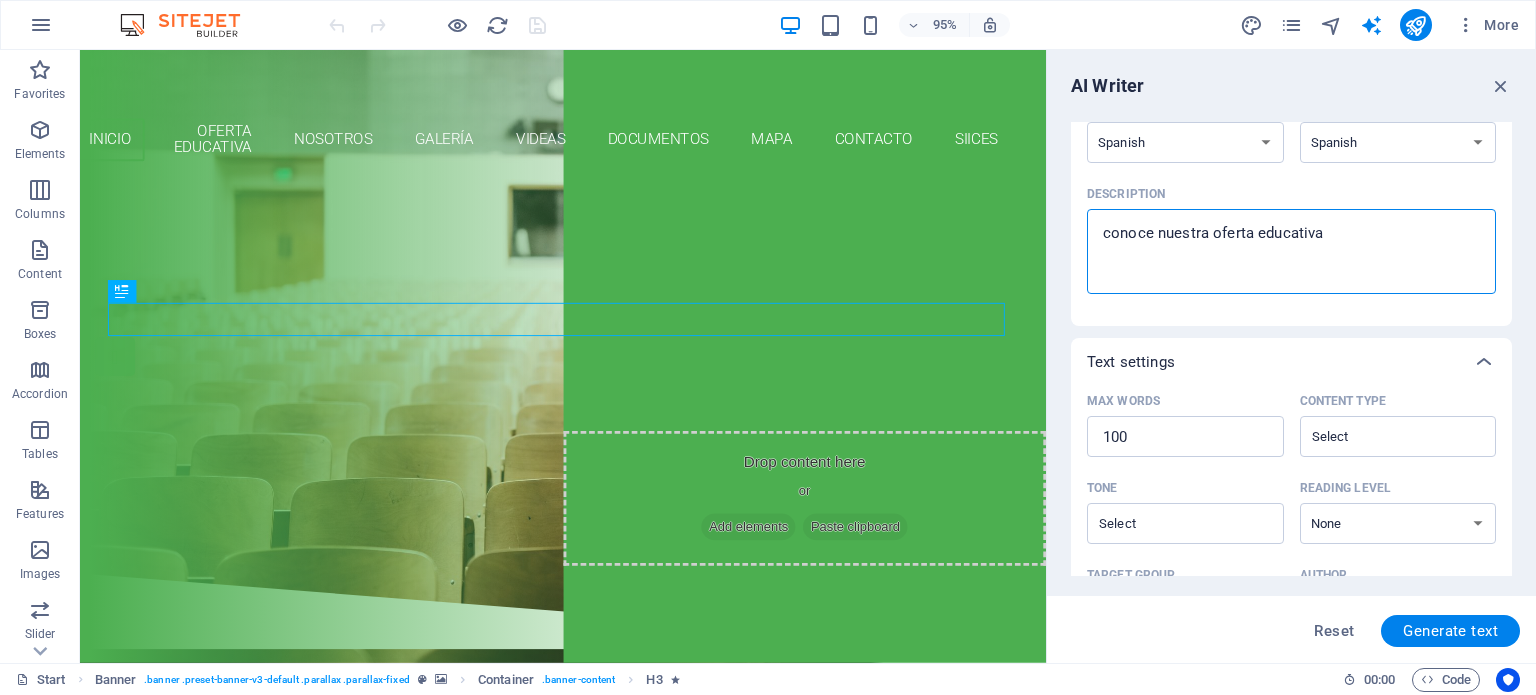 scroll, scrollTop: 400, scrollLeft: 0, axis: vertical 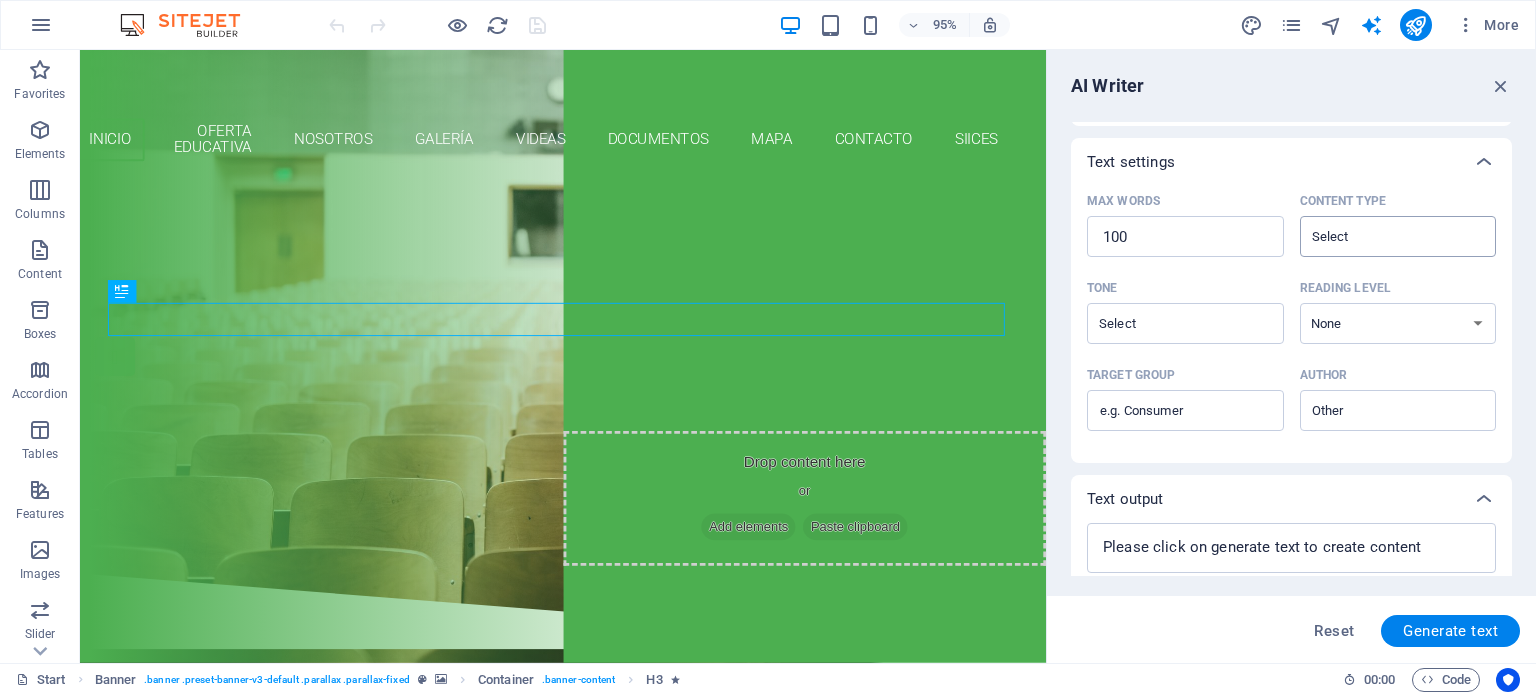 type on "conoce nuestra oferta educativa" 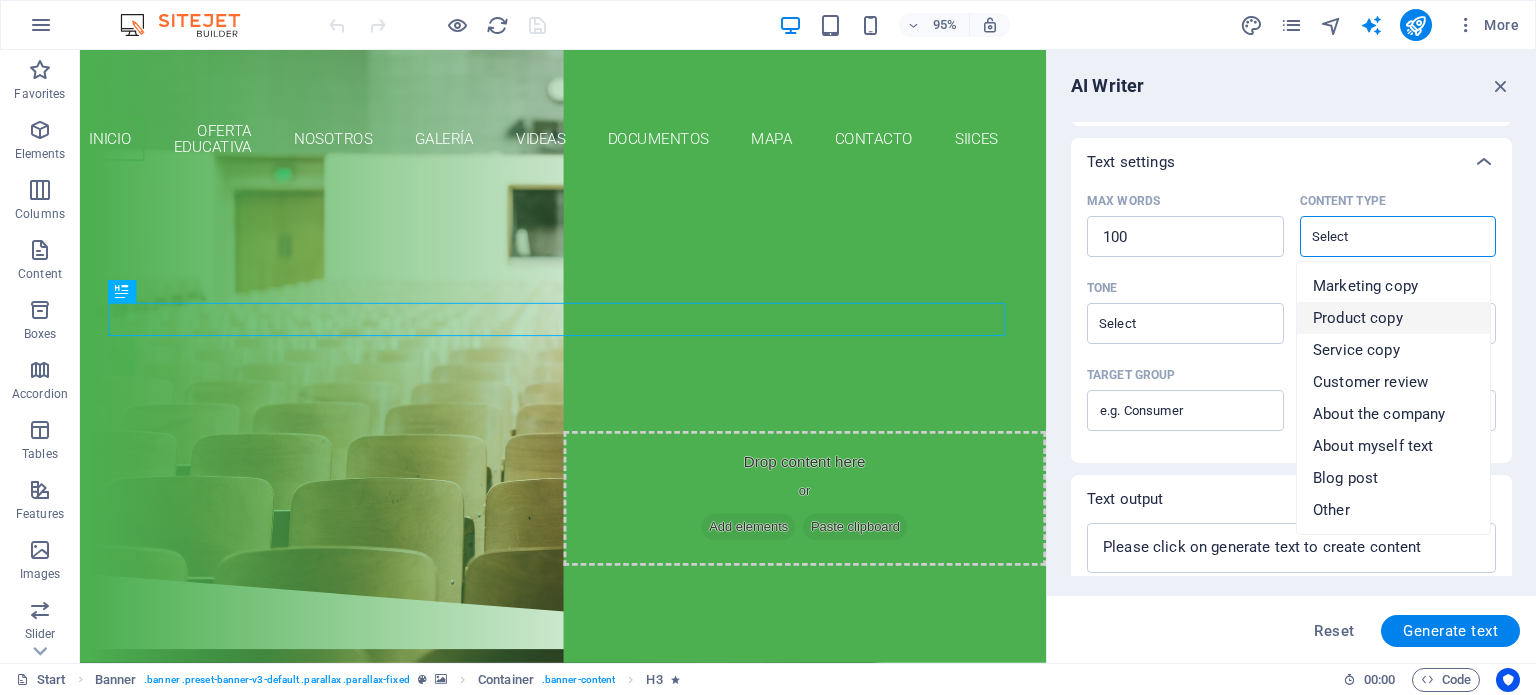 click on "Product copy" at bounding box center [1393, 318] 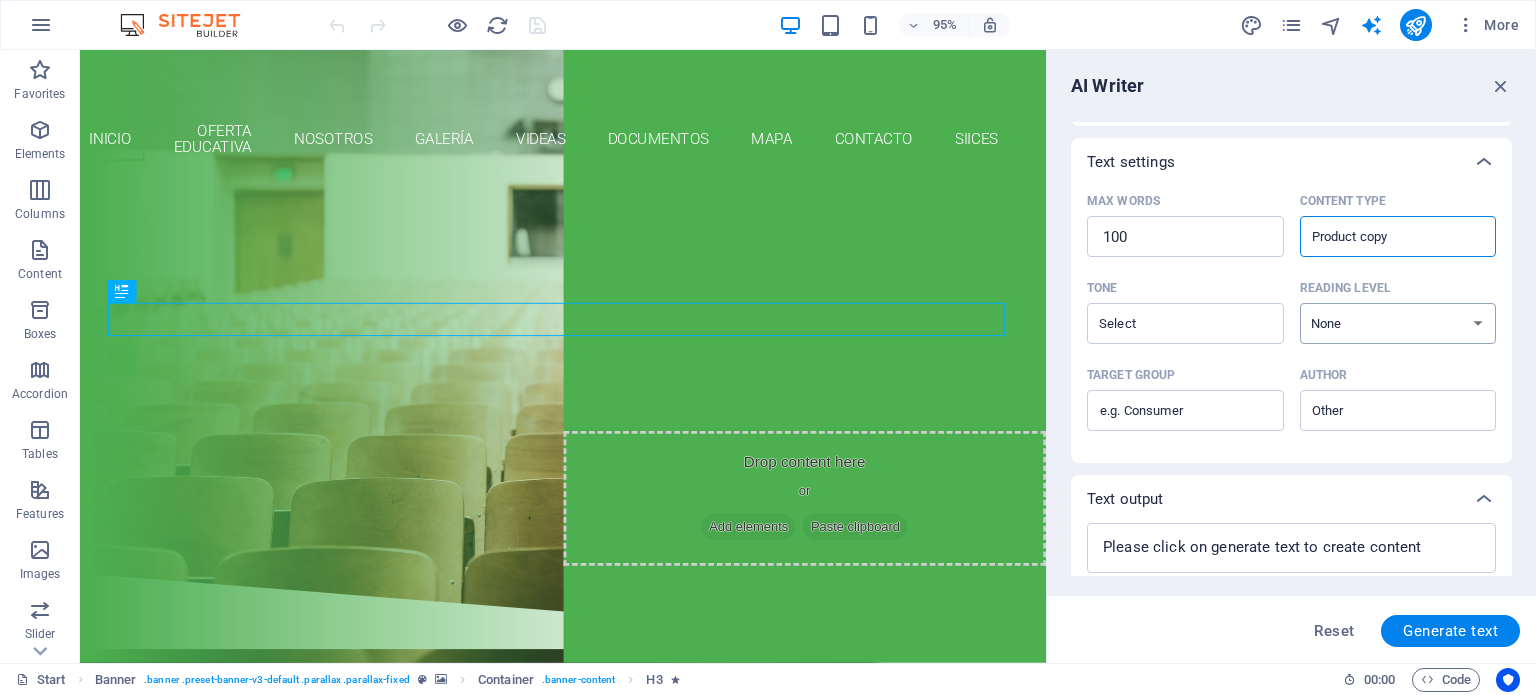 click on "None Academic Adult Teen Child" at bounding box center (1398, 323) 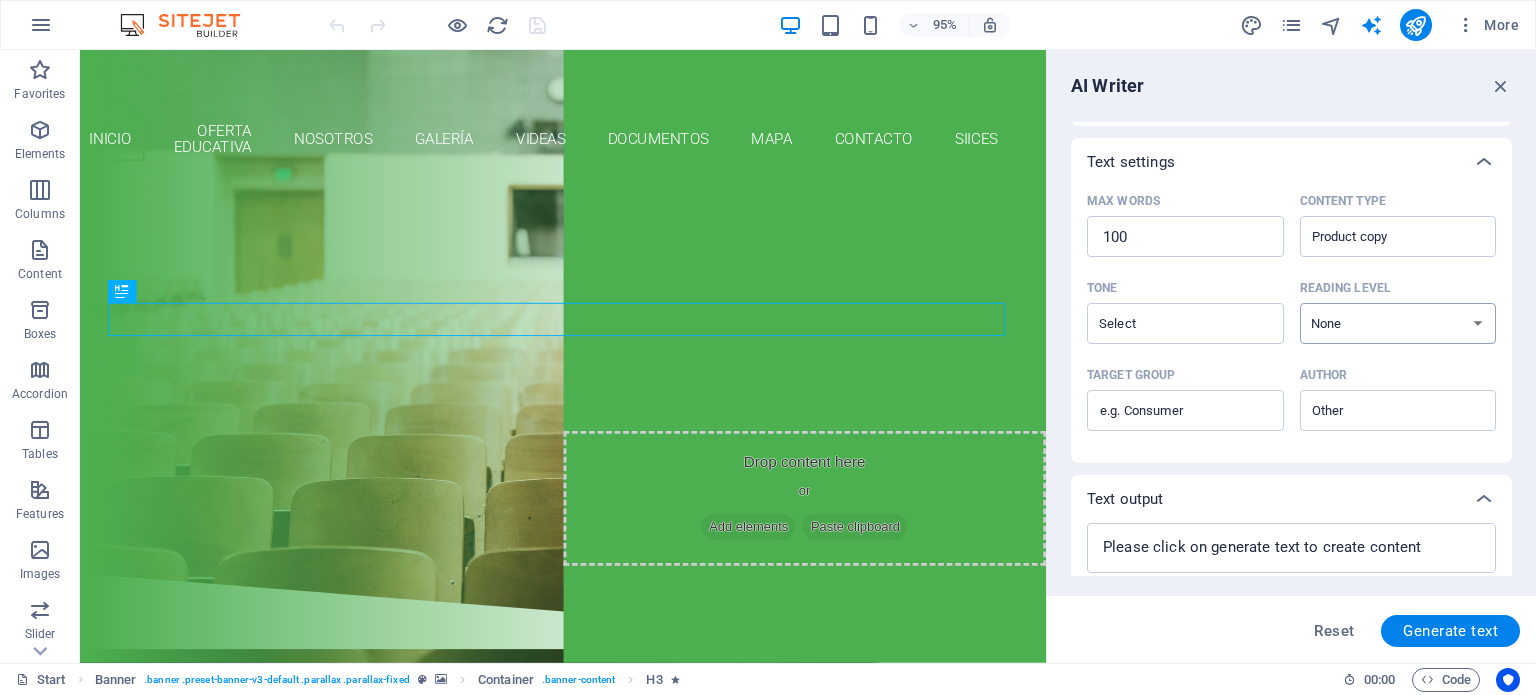 select on "Academic" 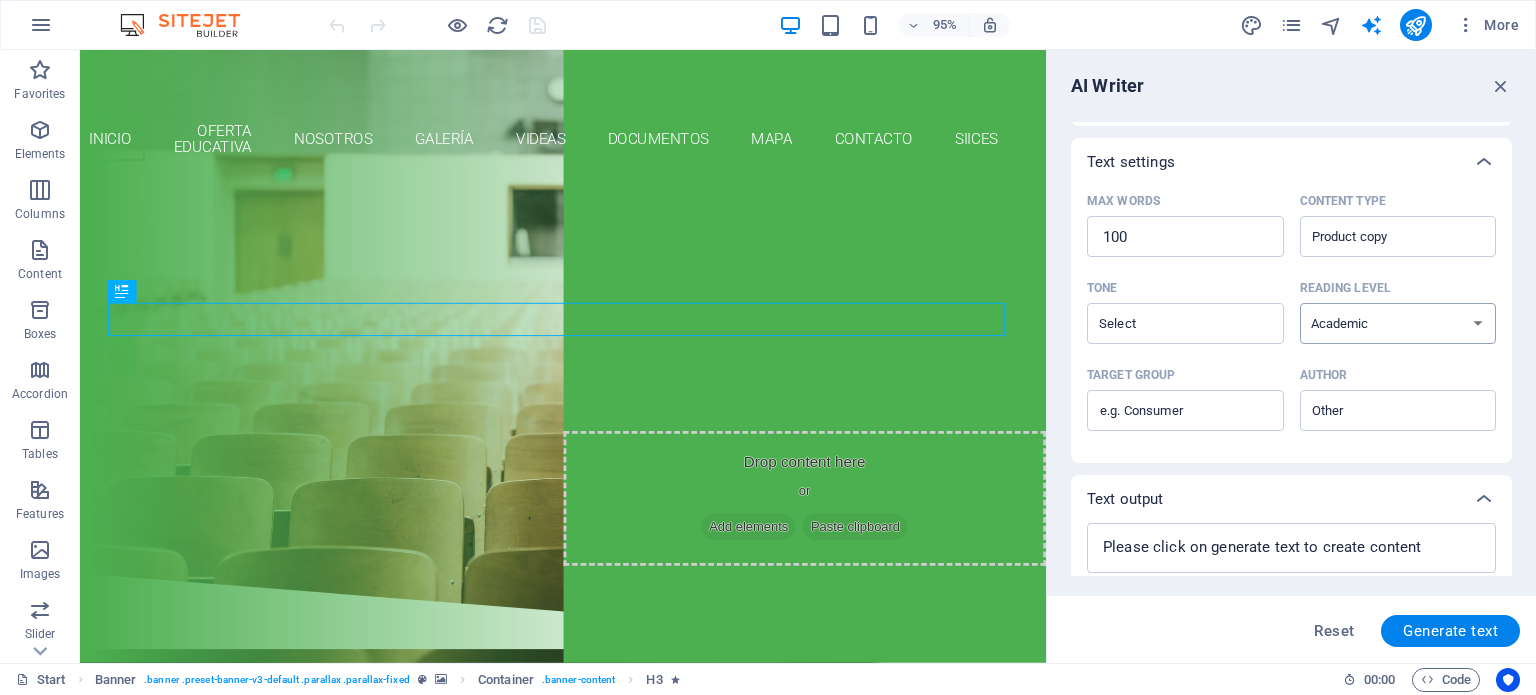 click on "None Academic Adult Teen Child" at bounding box center (1398, 323) 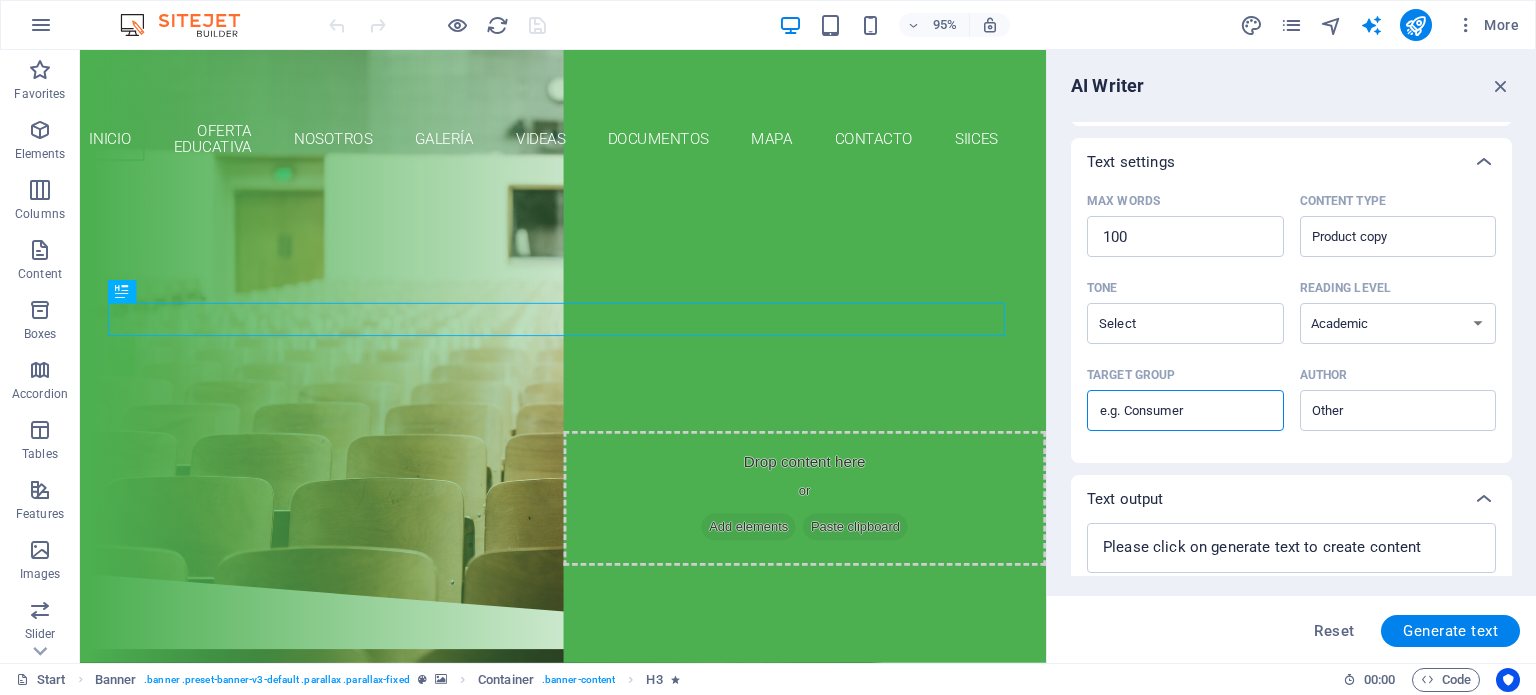 click on "Target group ​" at bounding box center (1185, 411) 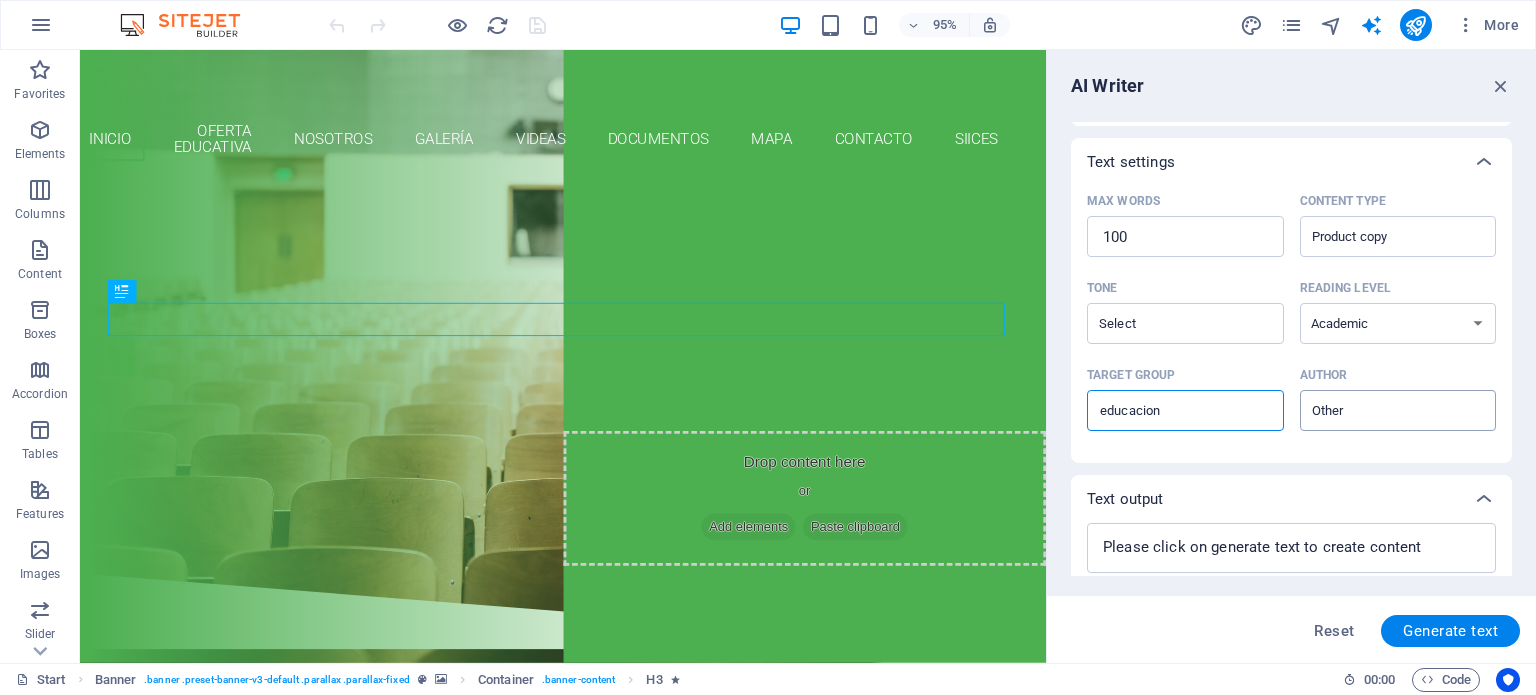 type on "educacion" 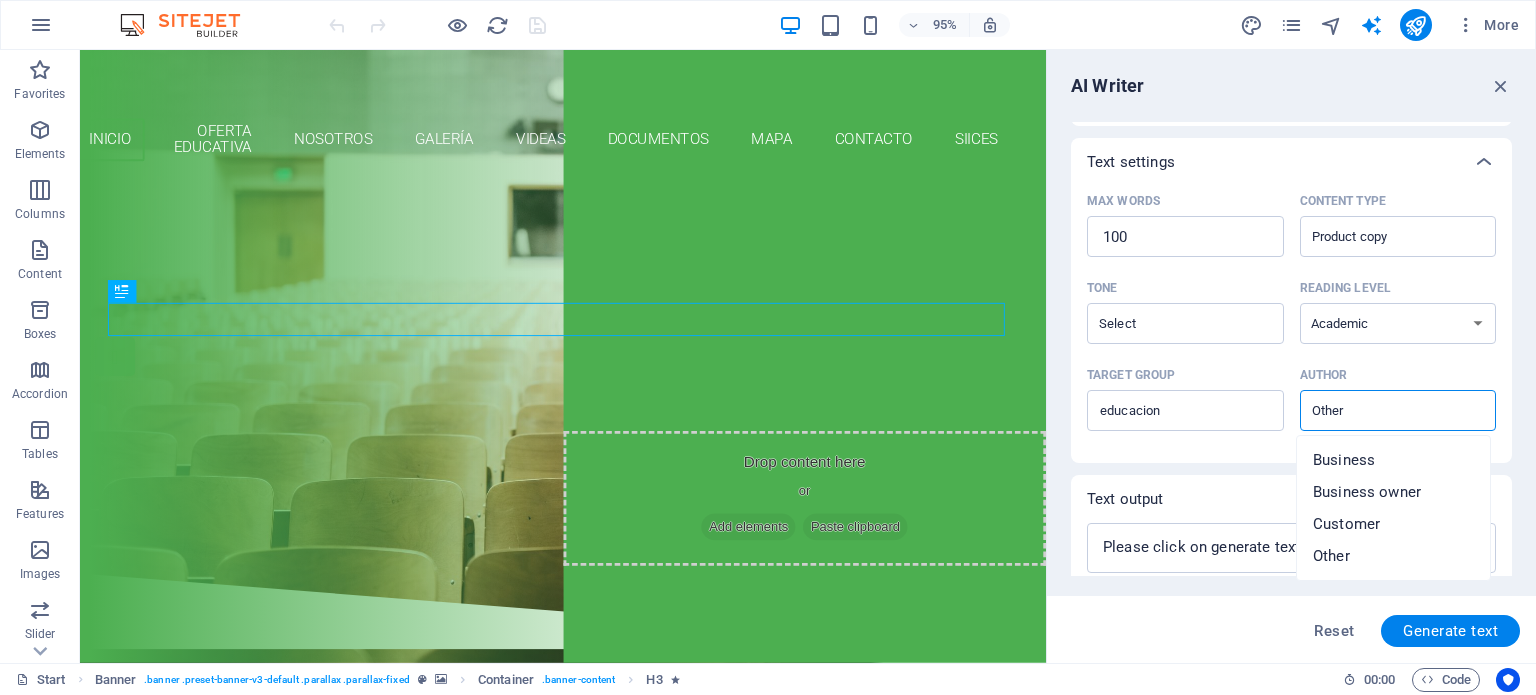 click on "Author ​" at bounding box center [1382, 410] 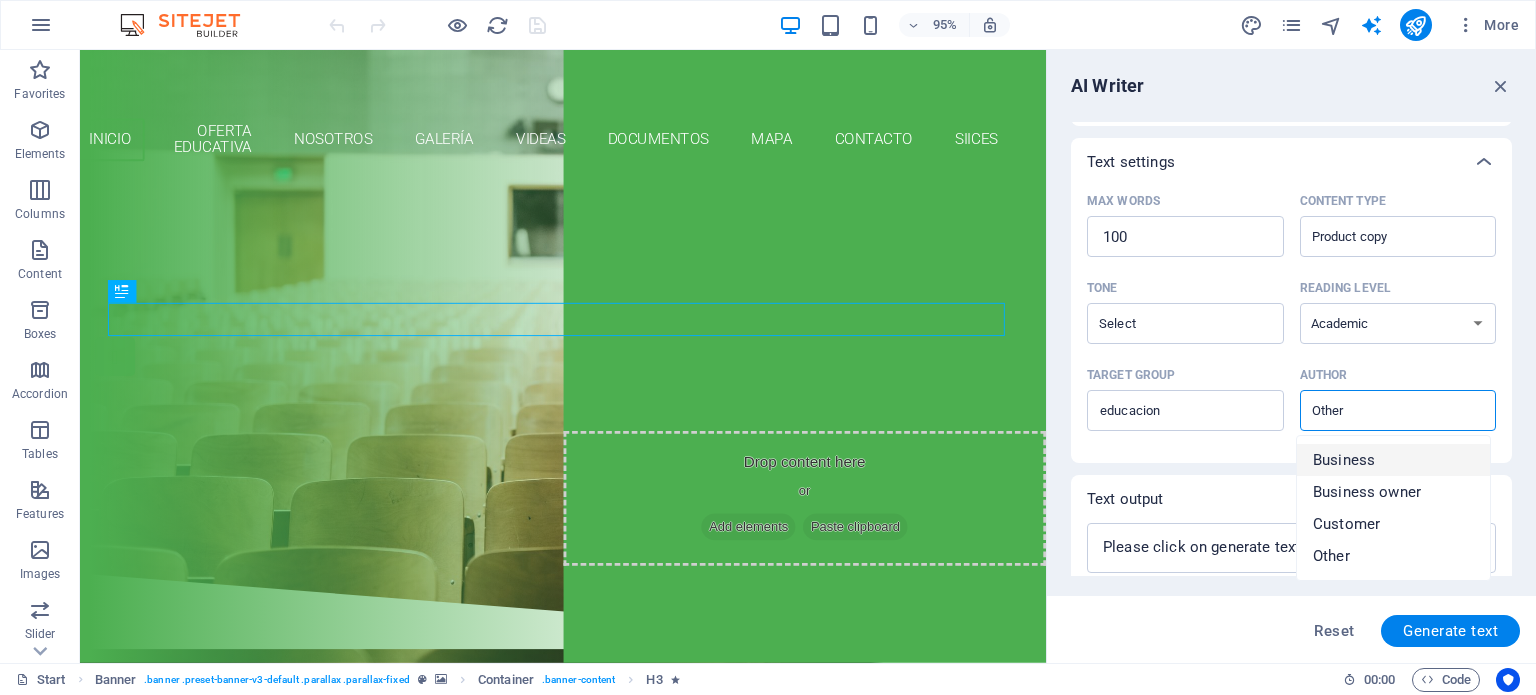 click on "Business" at bounding box center (1344, 460) 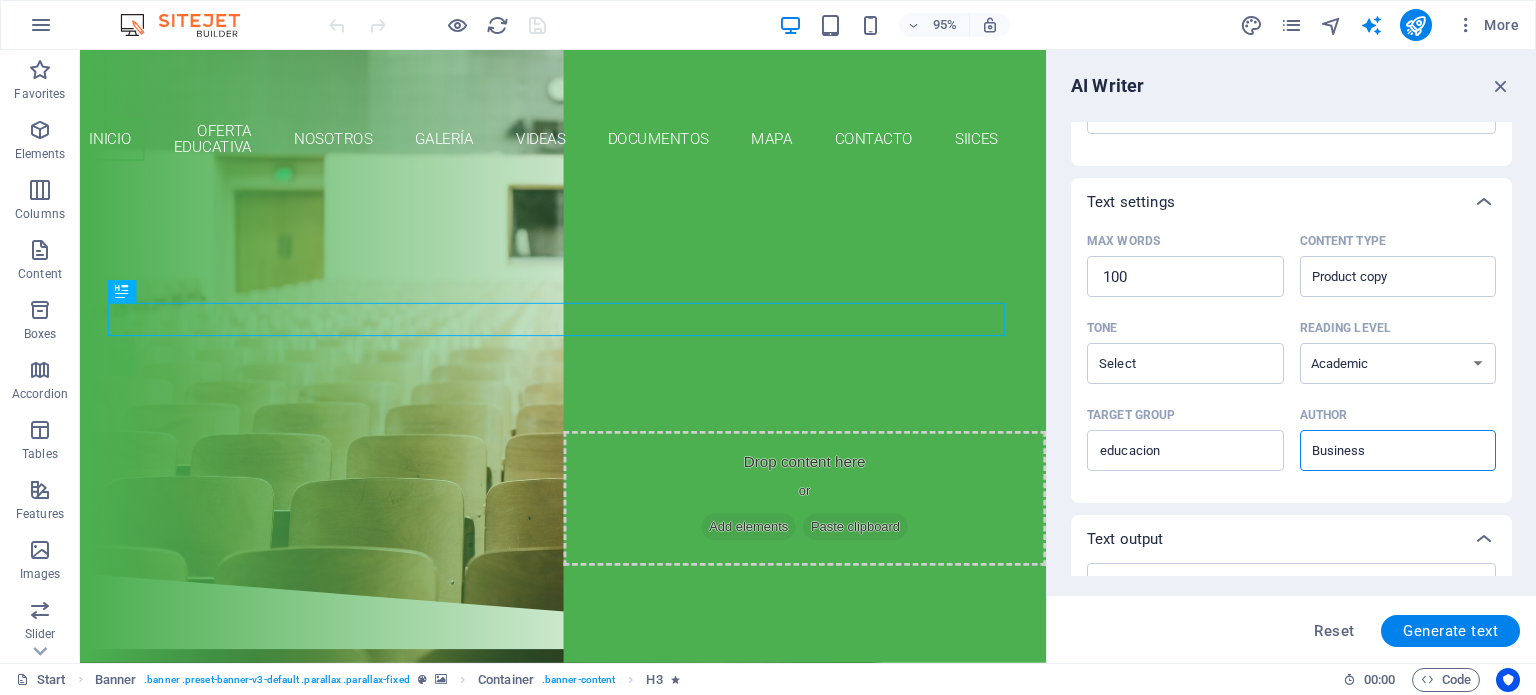 scroll, scrollTop: 460, scrollLeft: 0, axis: vertical 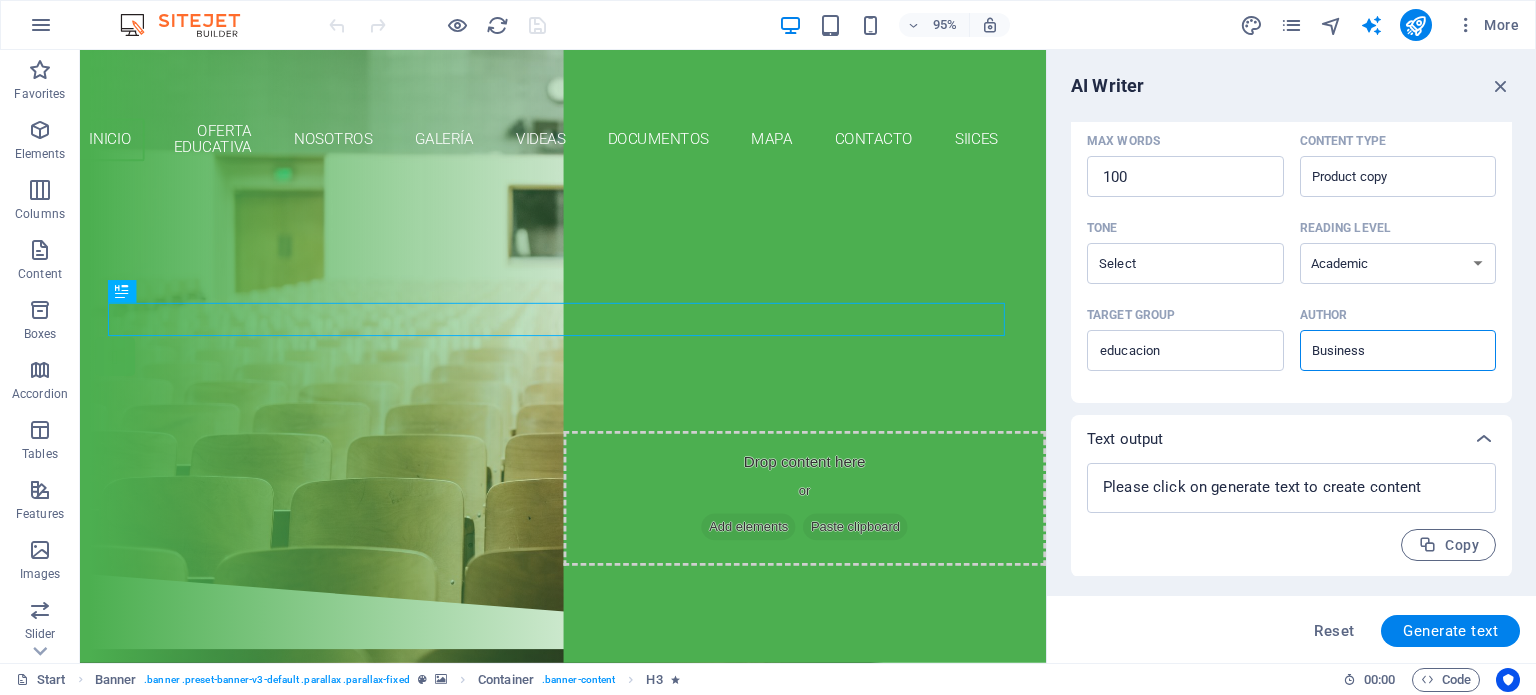 click on "Generate text" at bounding box center [1450, 631] 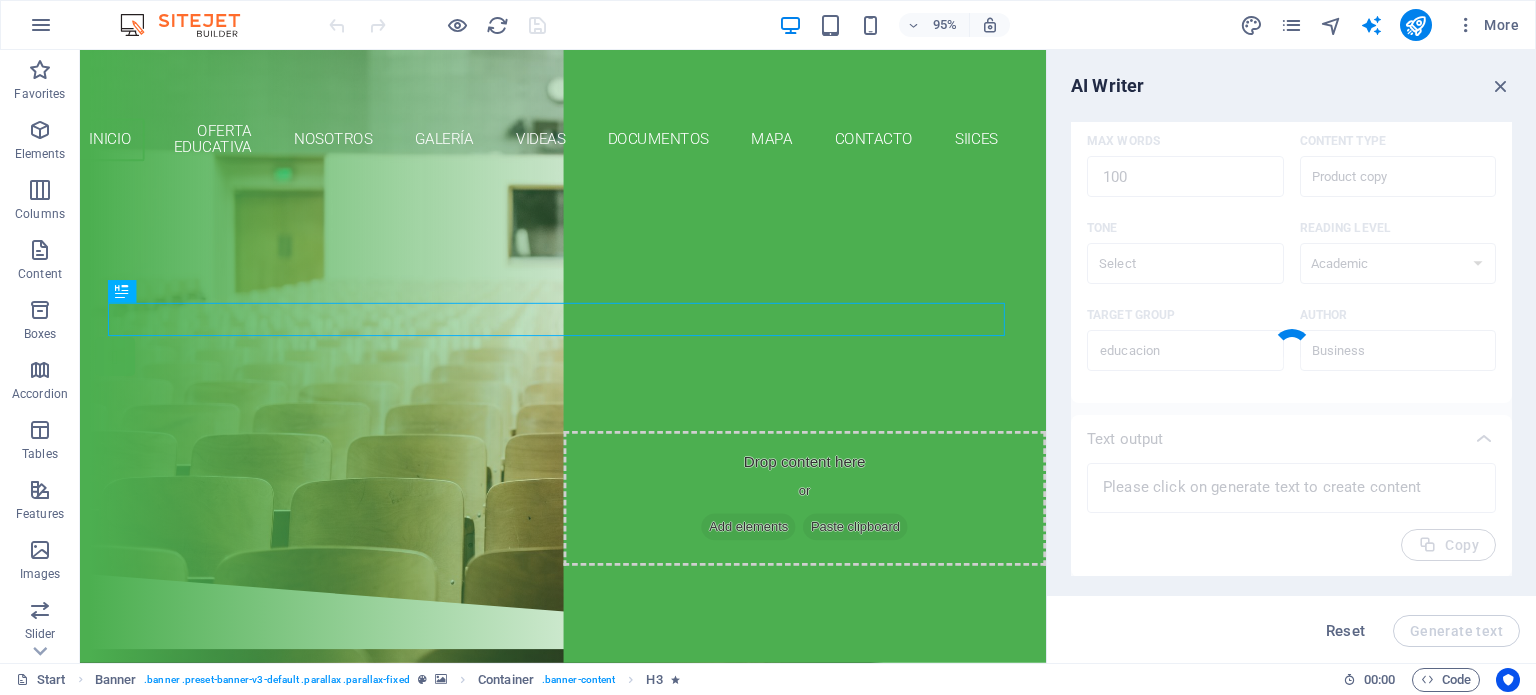 type on "x" 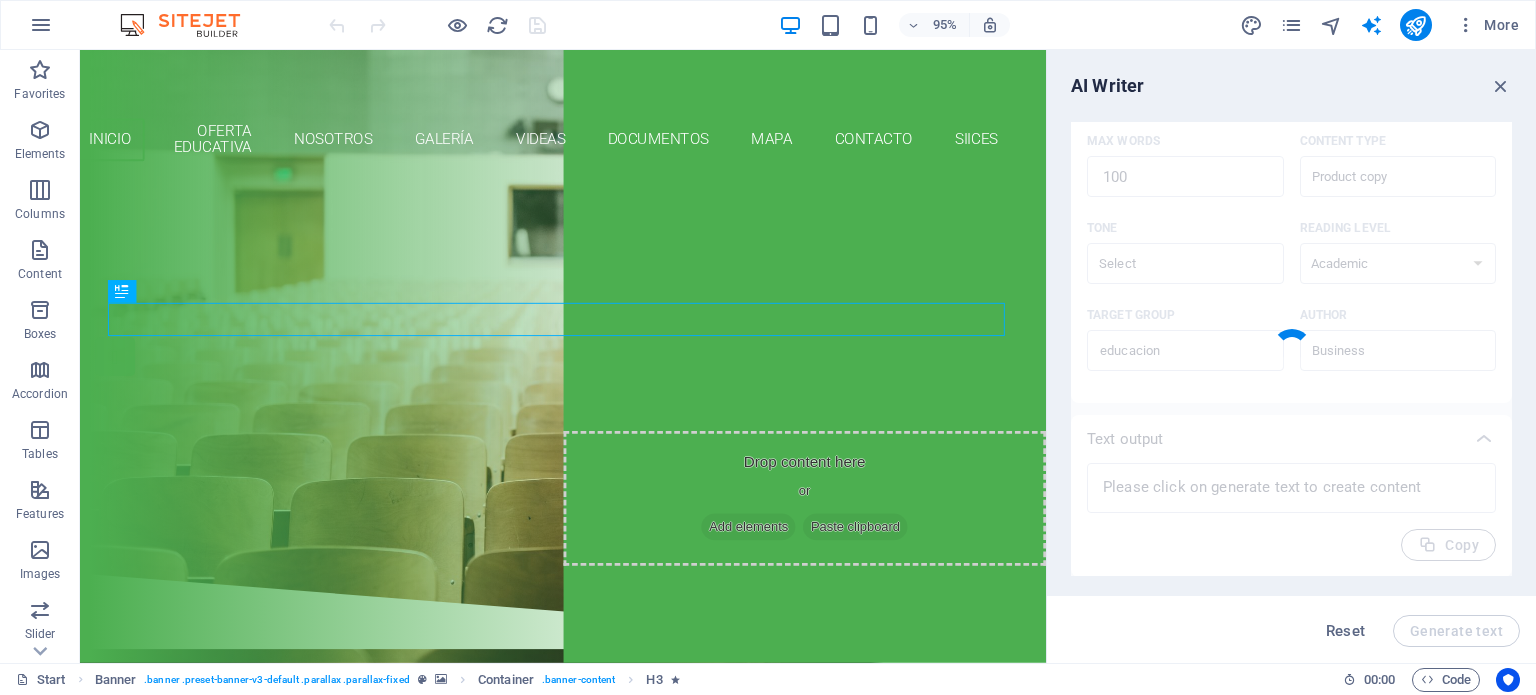 type on "Descubre una amplia gama de programas diseñados para potenciar tu educación y desarrollo profesional. Nuestra oferta incluye cursos, talleres y diplomados adaptados a las necesidades del mercado actual. Con un enfoque en la excelencia académica y la innovación, te brindamos herramientas y conocimientos para enfrentar desafíos y alcanzar tus metas. Únete a nuestra comunidad de aprendizaje y transforma tu futuro con nuestra formación de vanguardia. Explora nuestras opciones educativas y encuentra el camino ideal para tu crecimiento personal y profesional. ¡No esperes más para dar el siguiente paso en tu formación!" 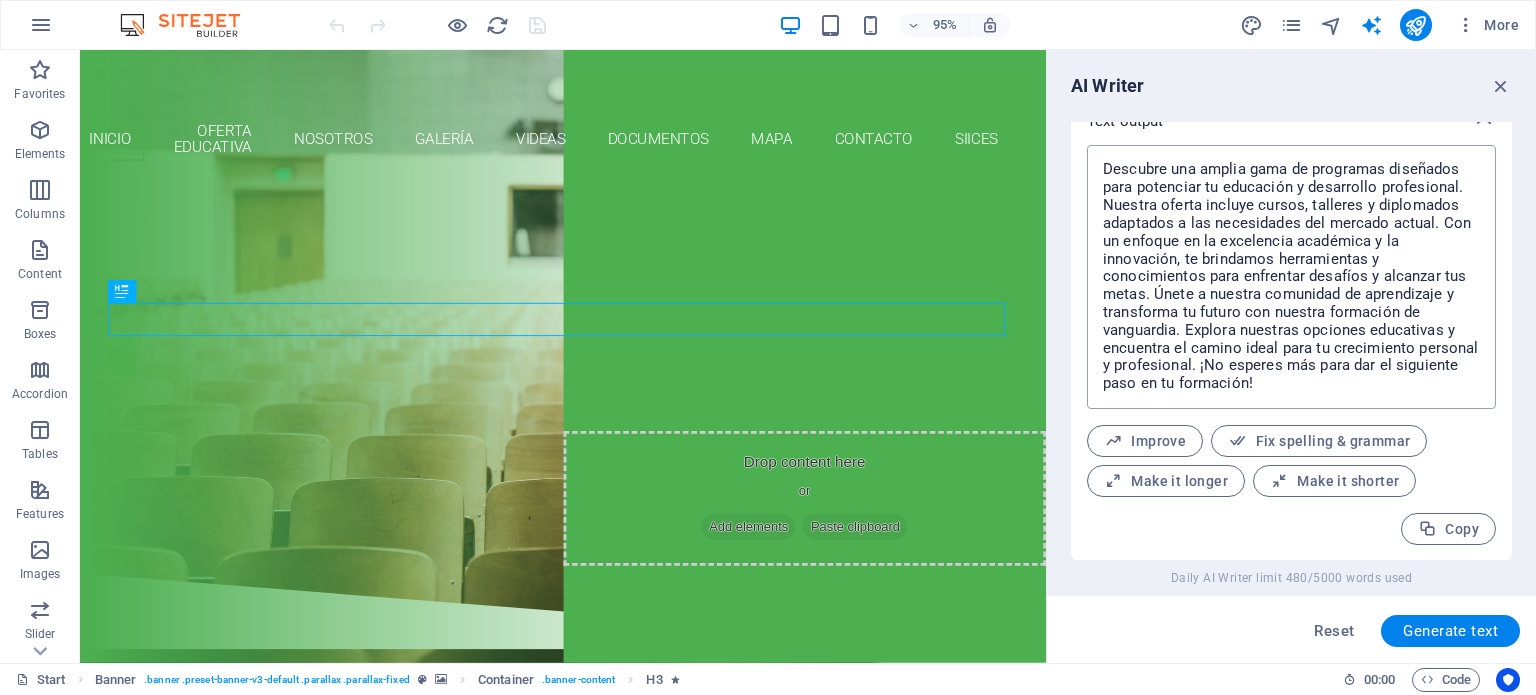 scroll, scrollTop: 0, scrollLeft: 0, axis: both 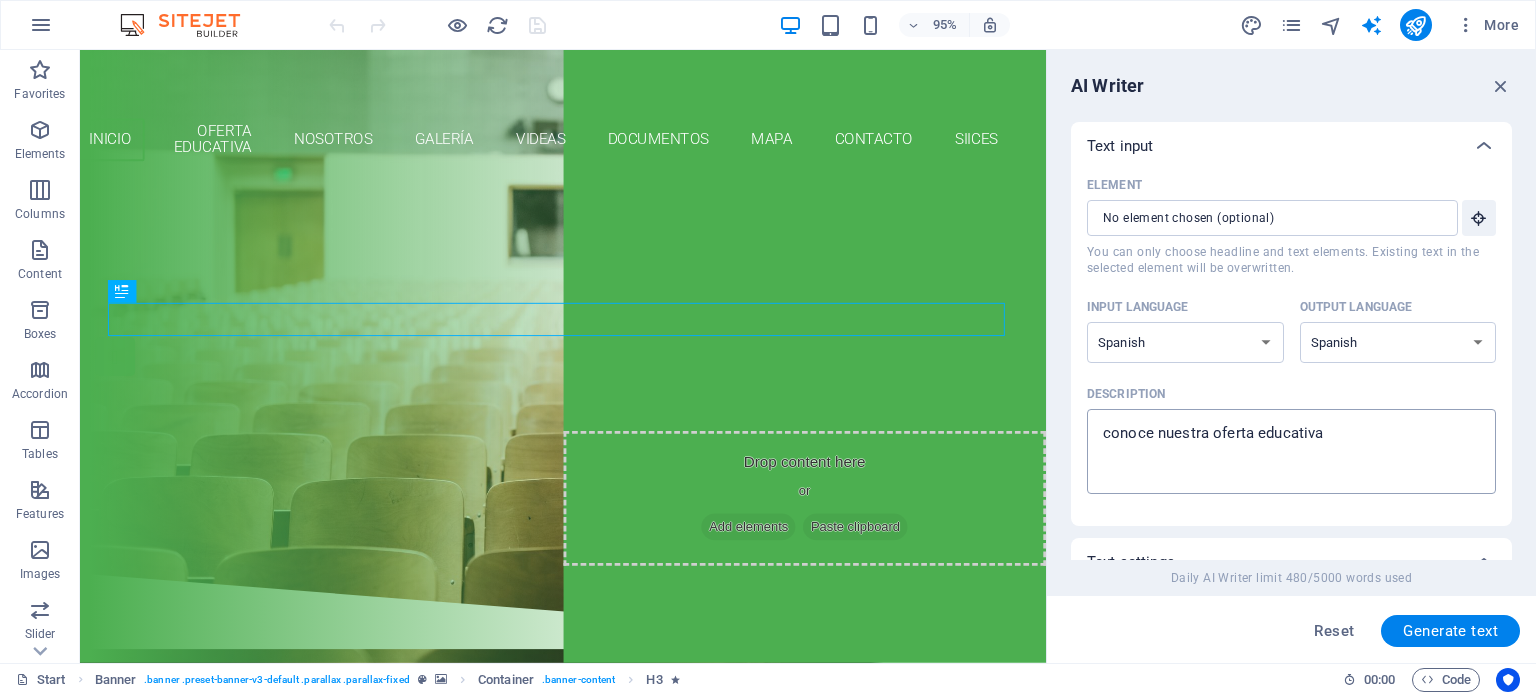 type on "x" 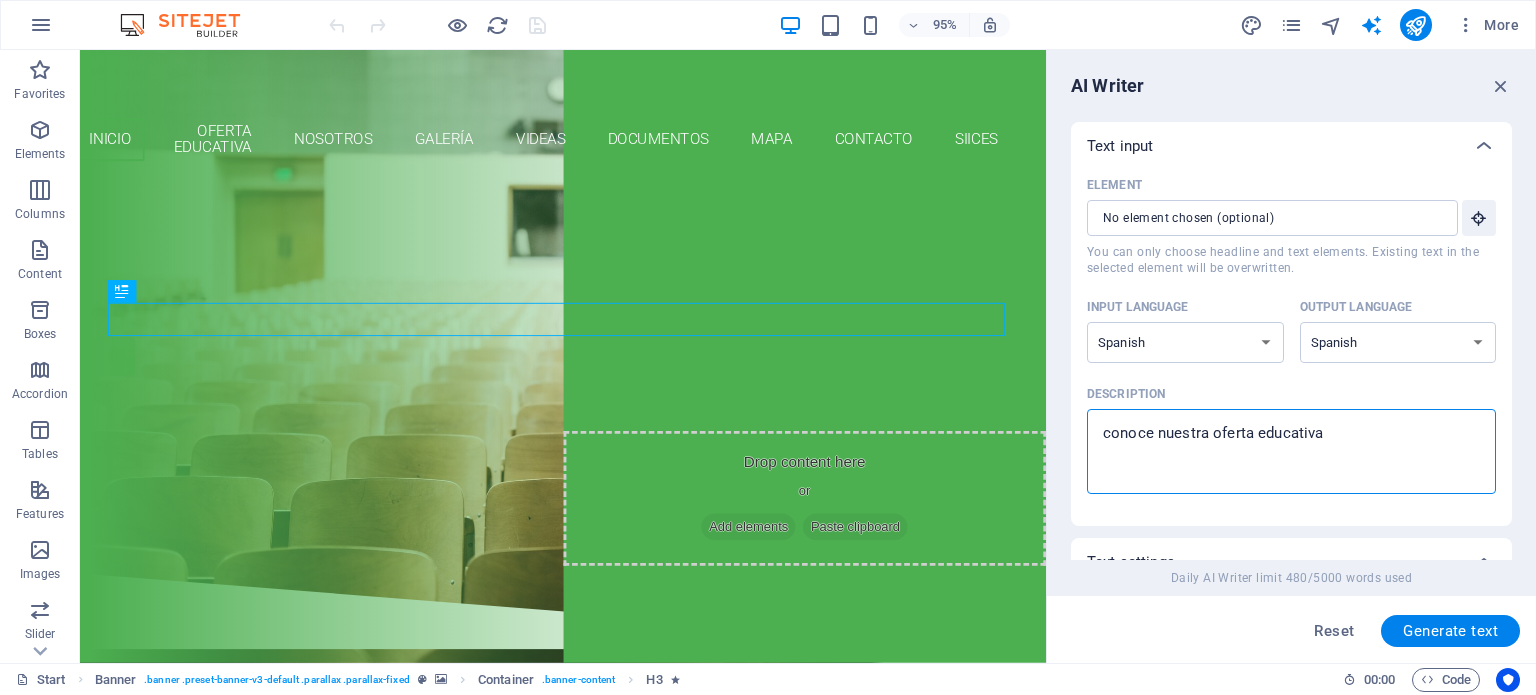 click on "conoce nuestra oferta educativa" at bounding box center [1291, 451] 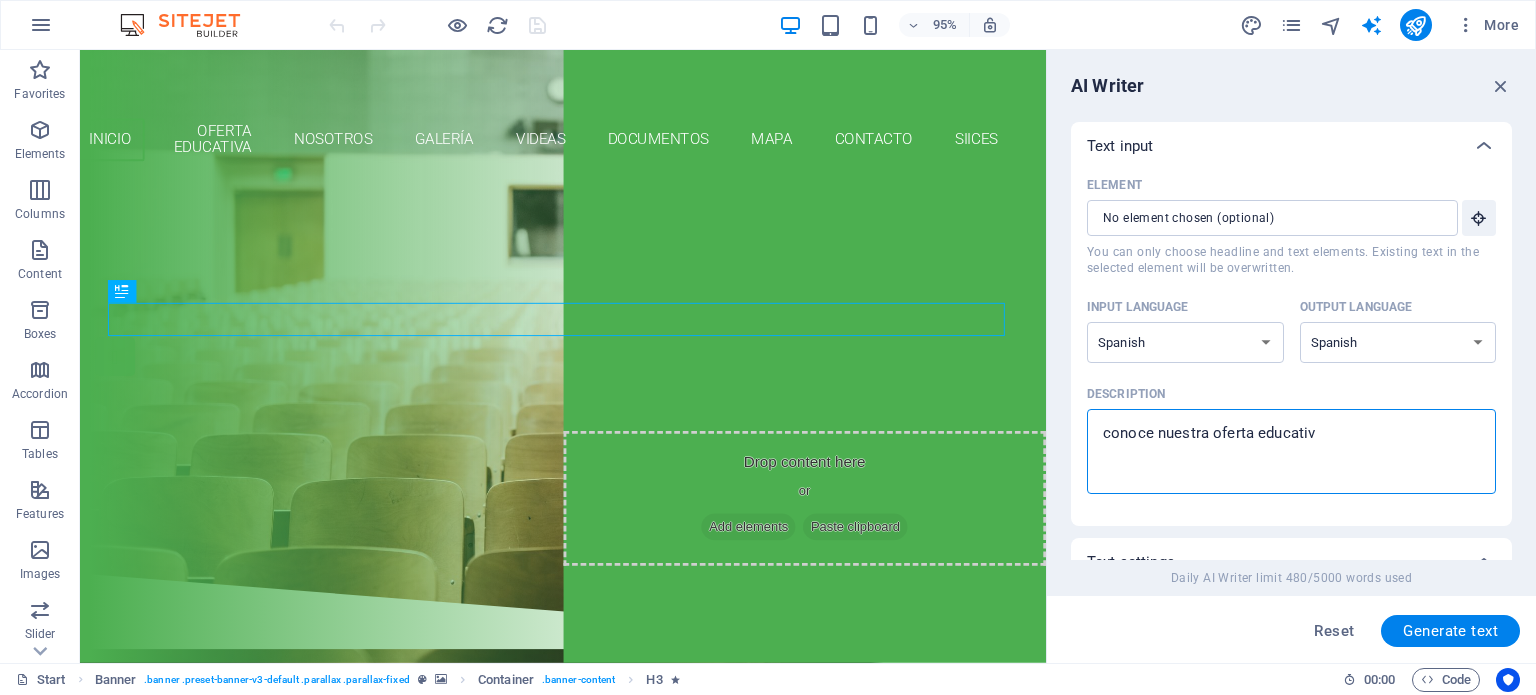 type on "conoce nuestra oferta educati" 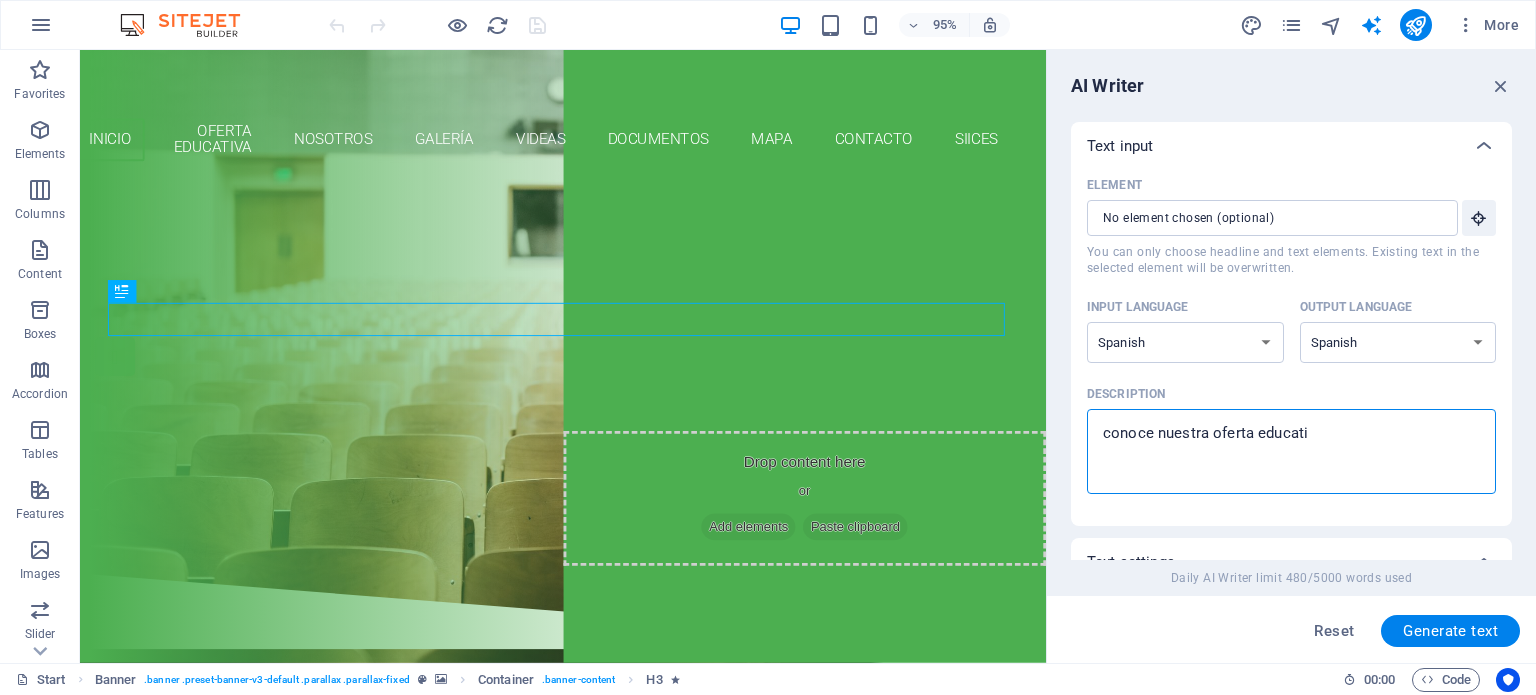 type on "conoce nuestra oferta educat" 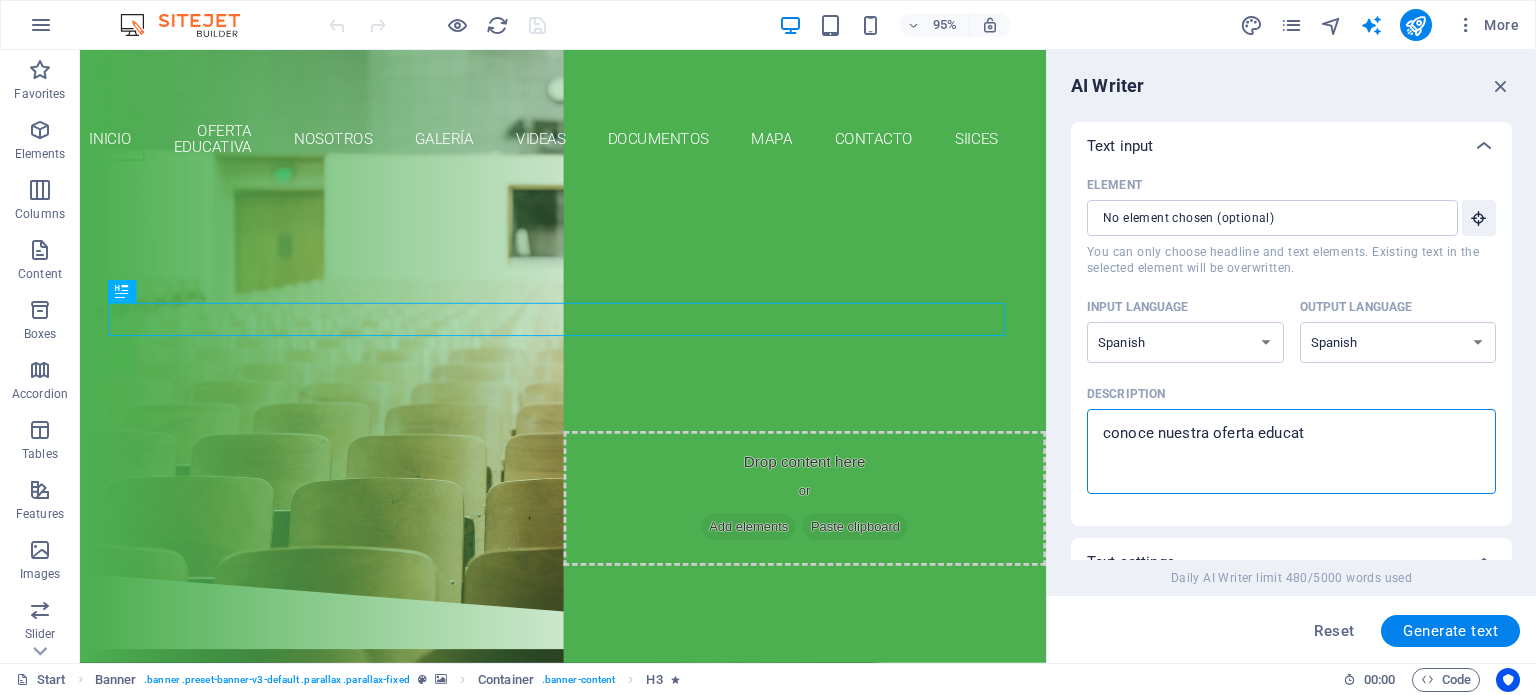 type on "conoce nuestra oferta educa" 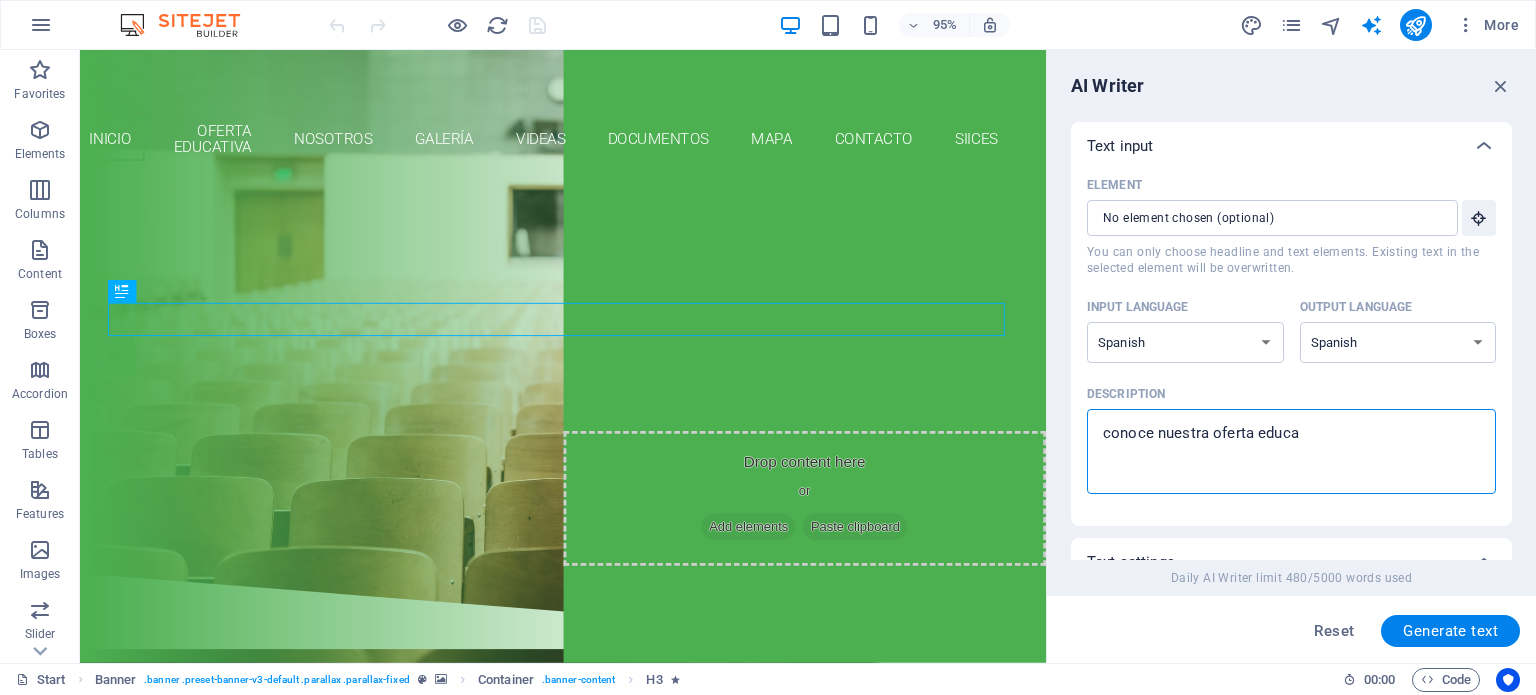 type on "conoce nuestra oferta educ" 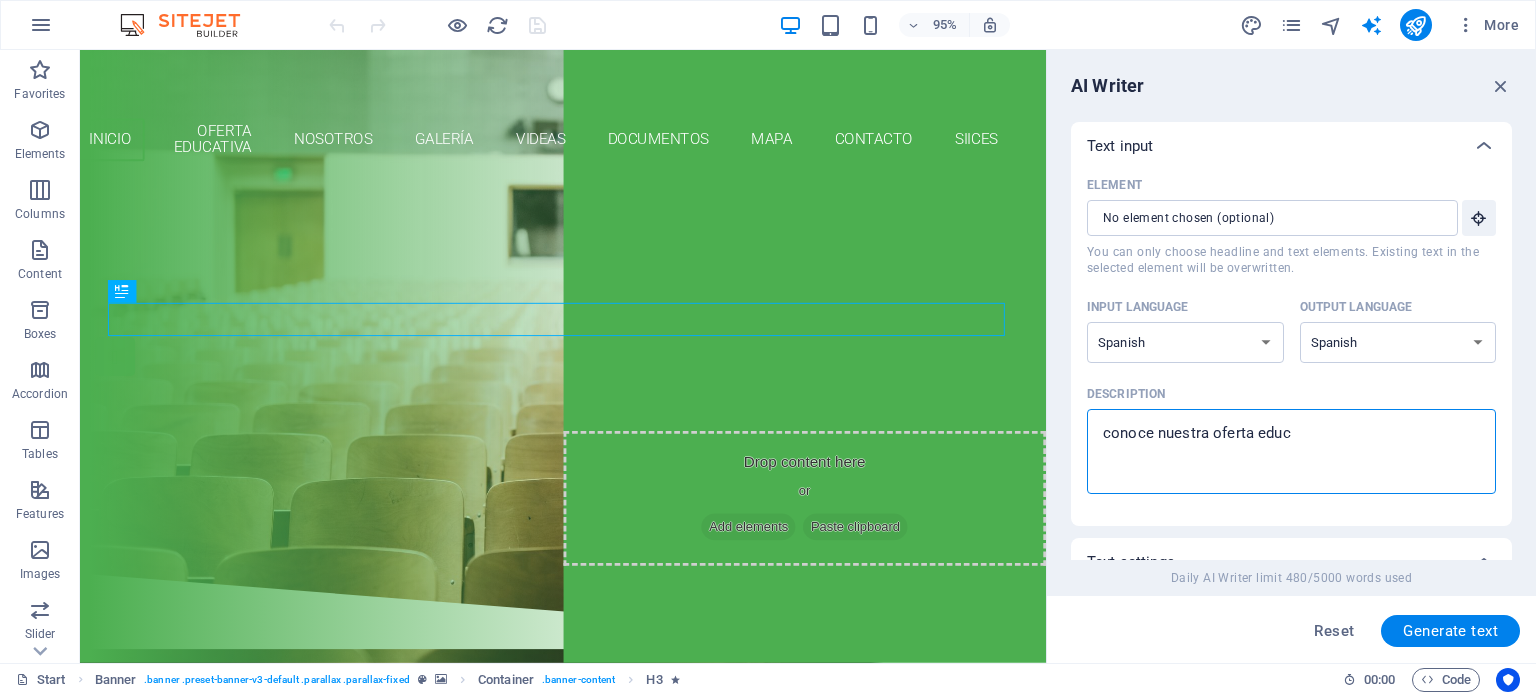 type on "conoce nuestra oferta edu" 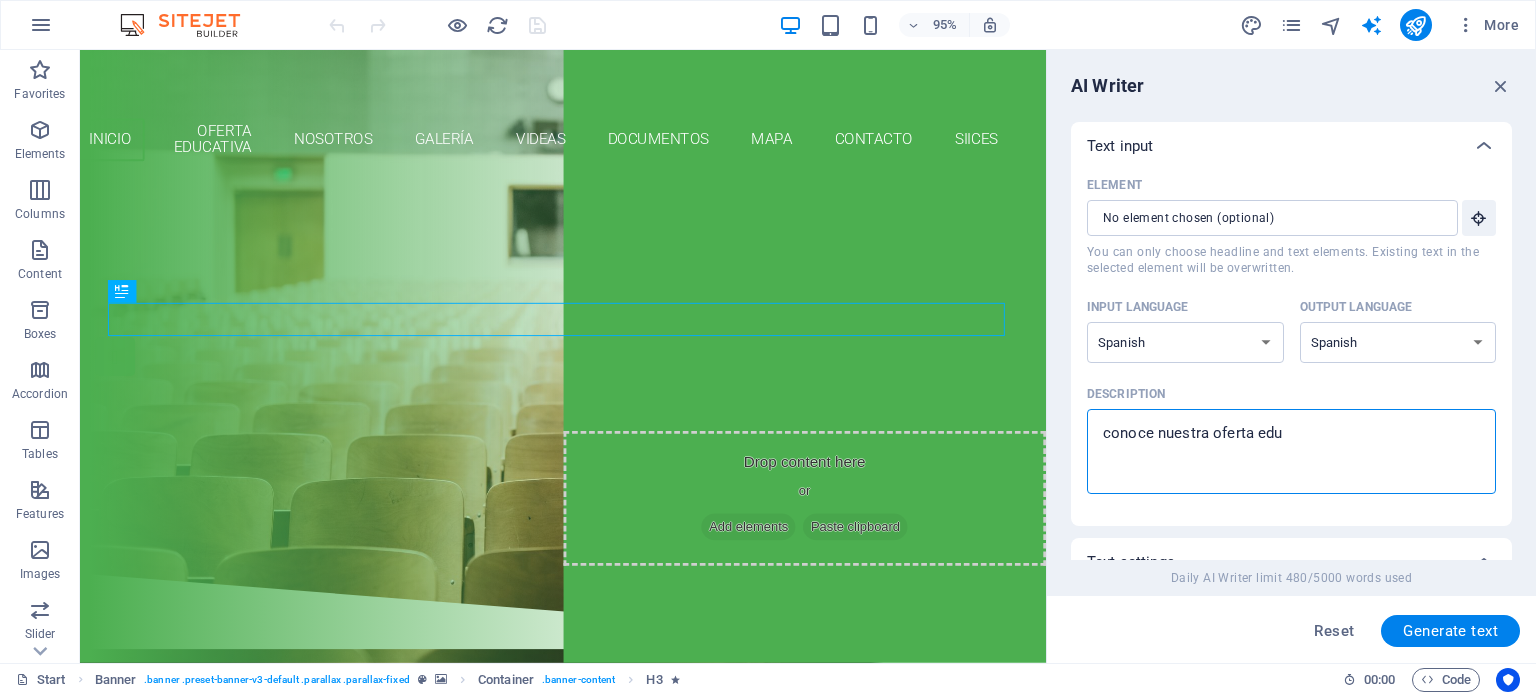 type on "conoce nuestra oferta ed" 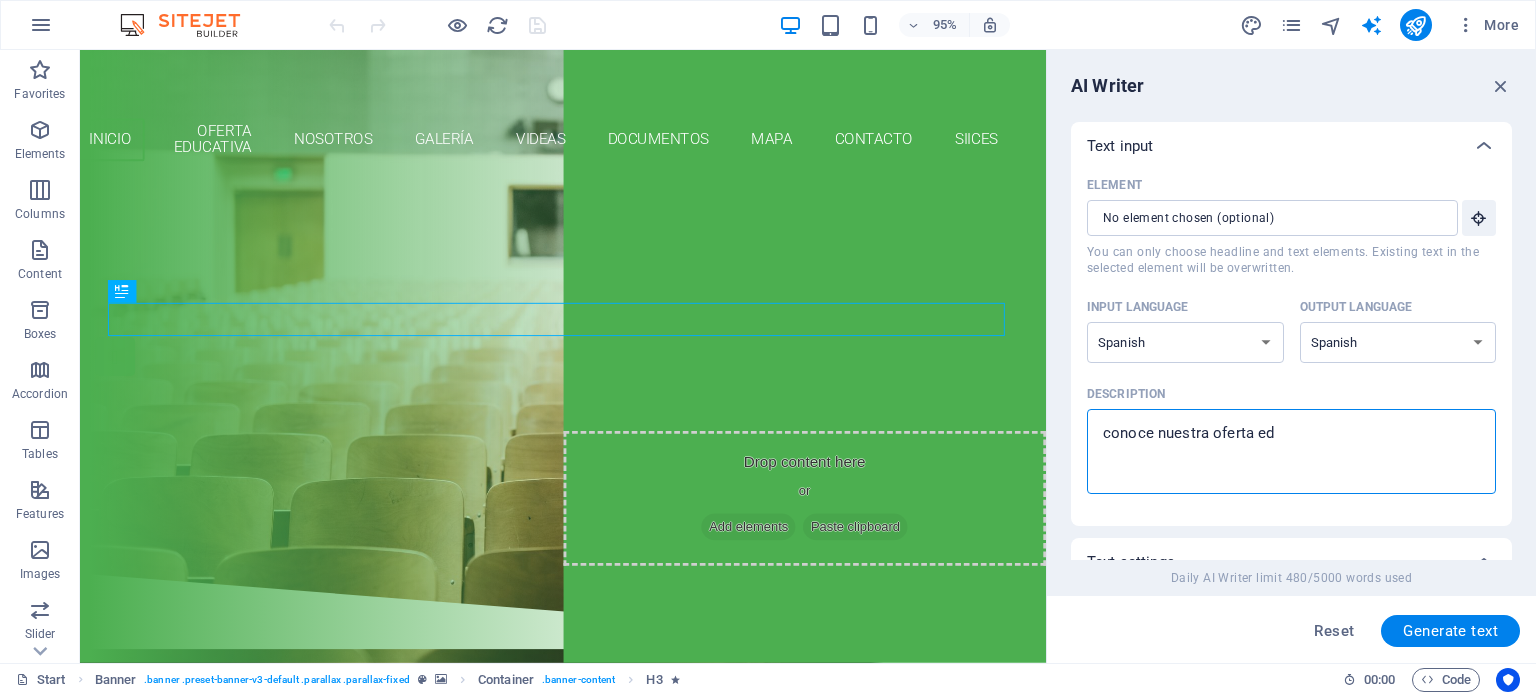 type on "conoce nuestra oferta e" 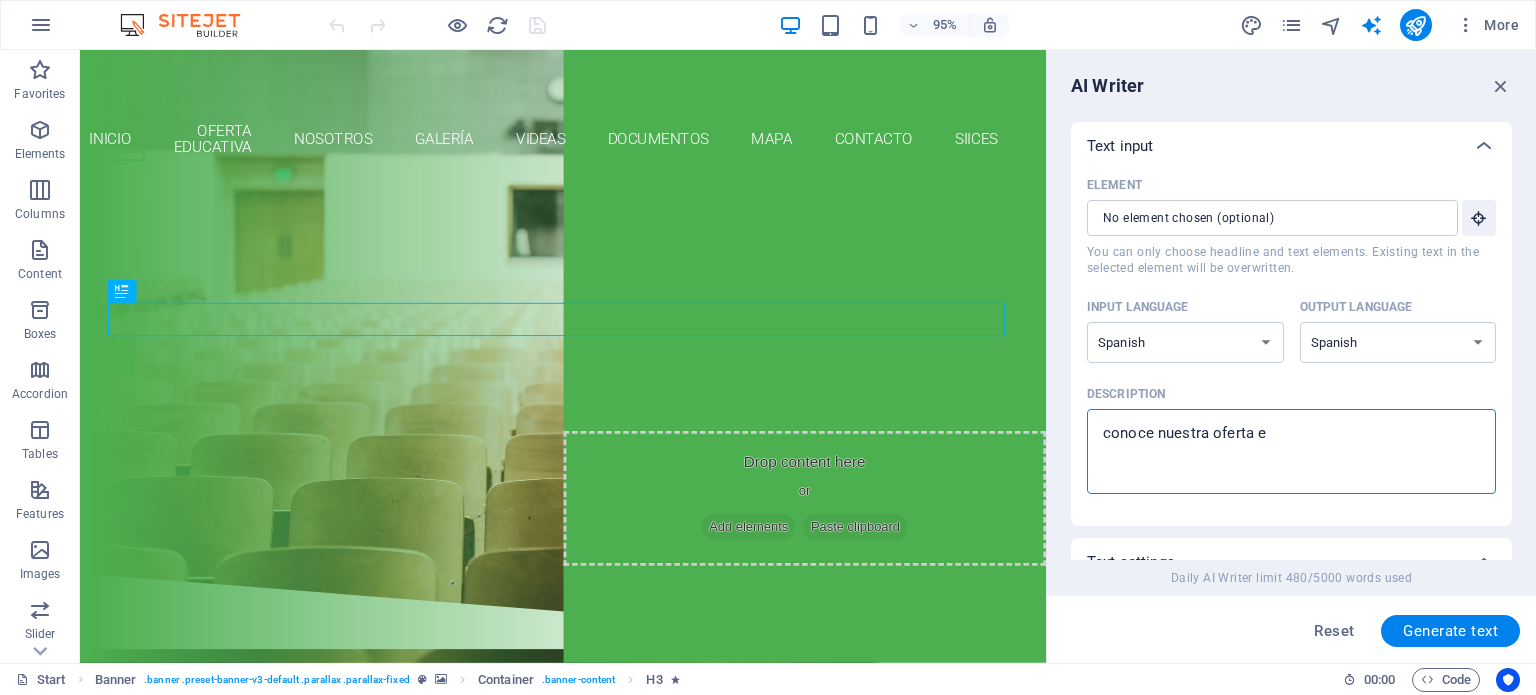 type on "conoce nuestra oferta" 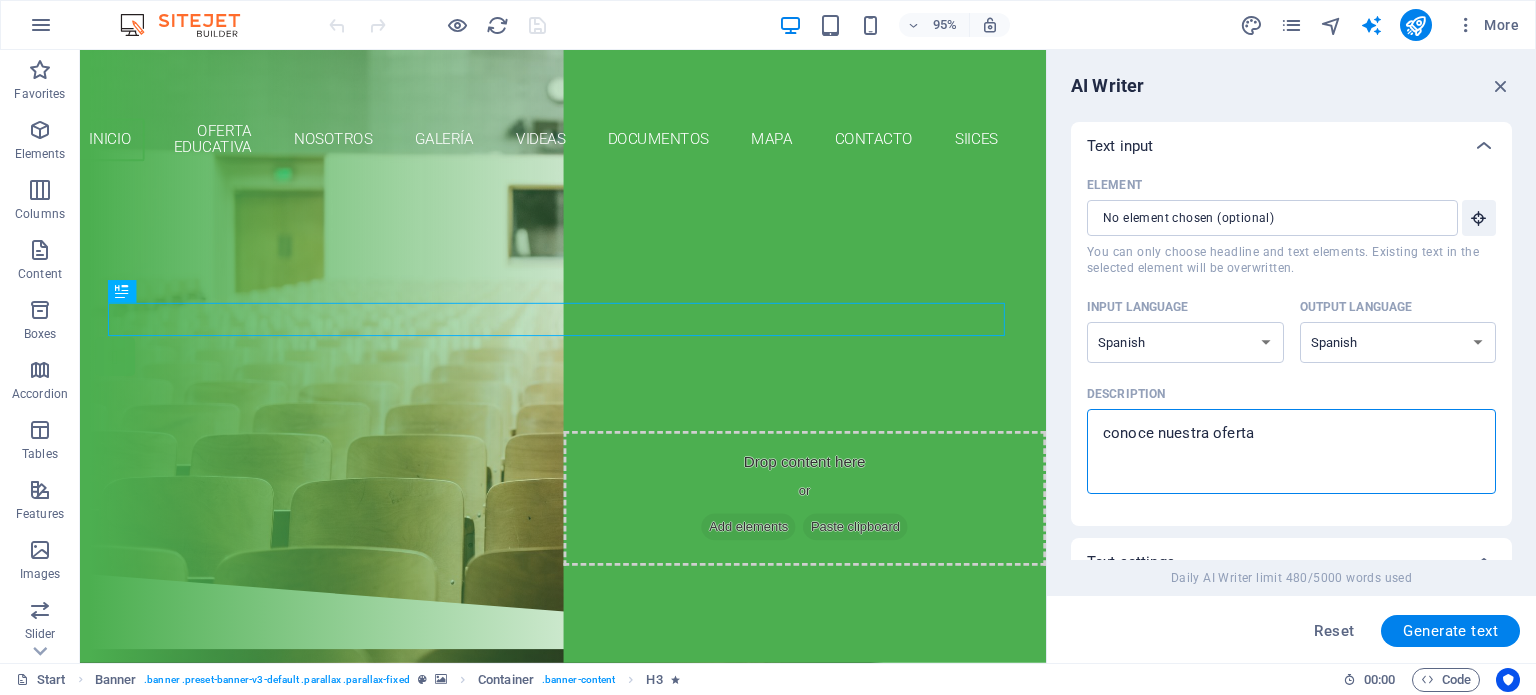type on "conoce nuestra oferta" 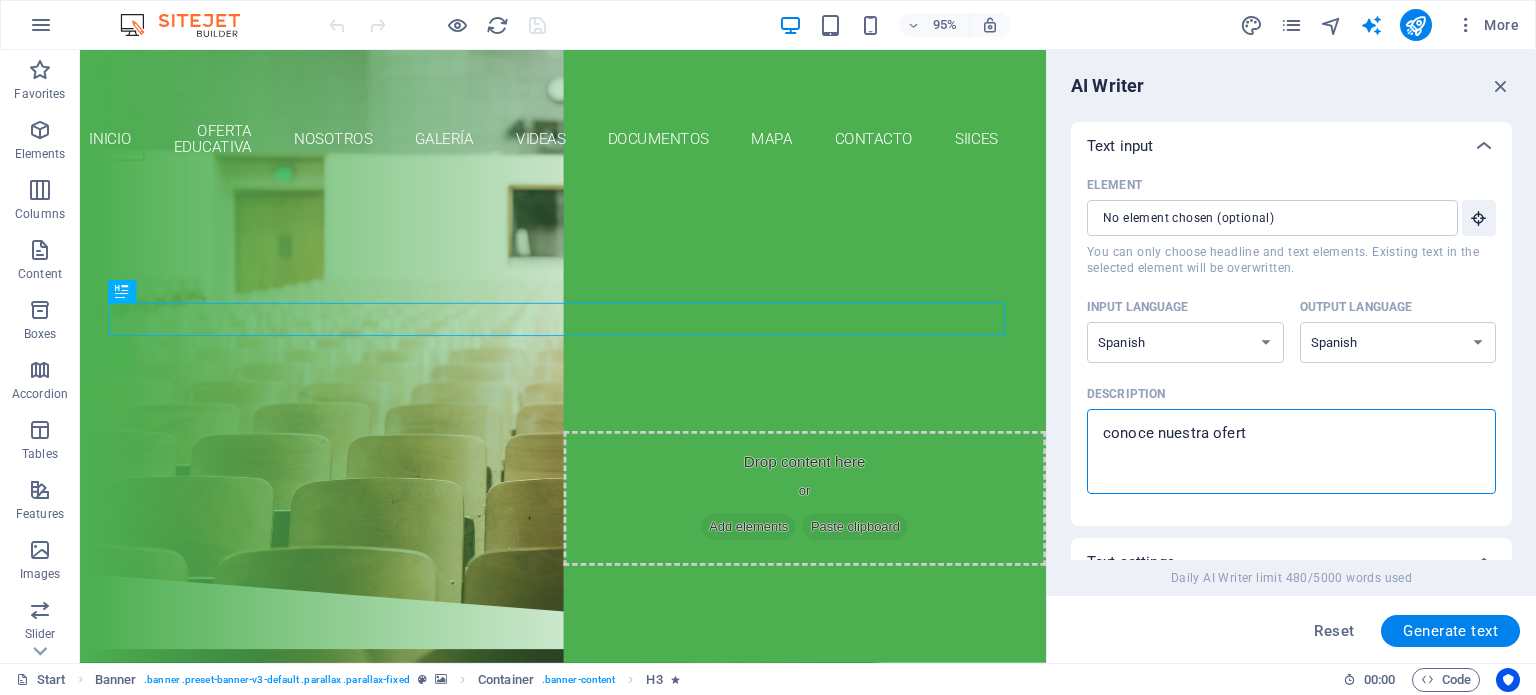 type on "conoce nuestra ofer" 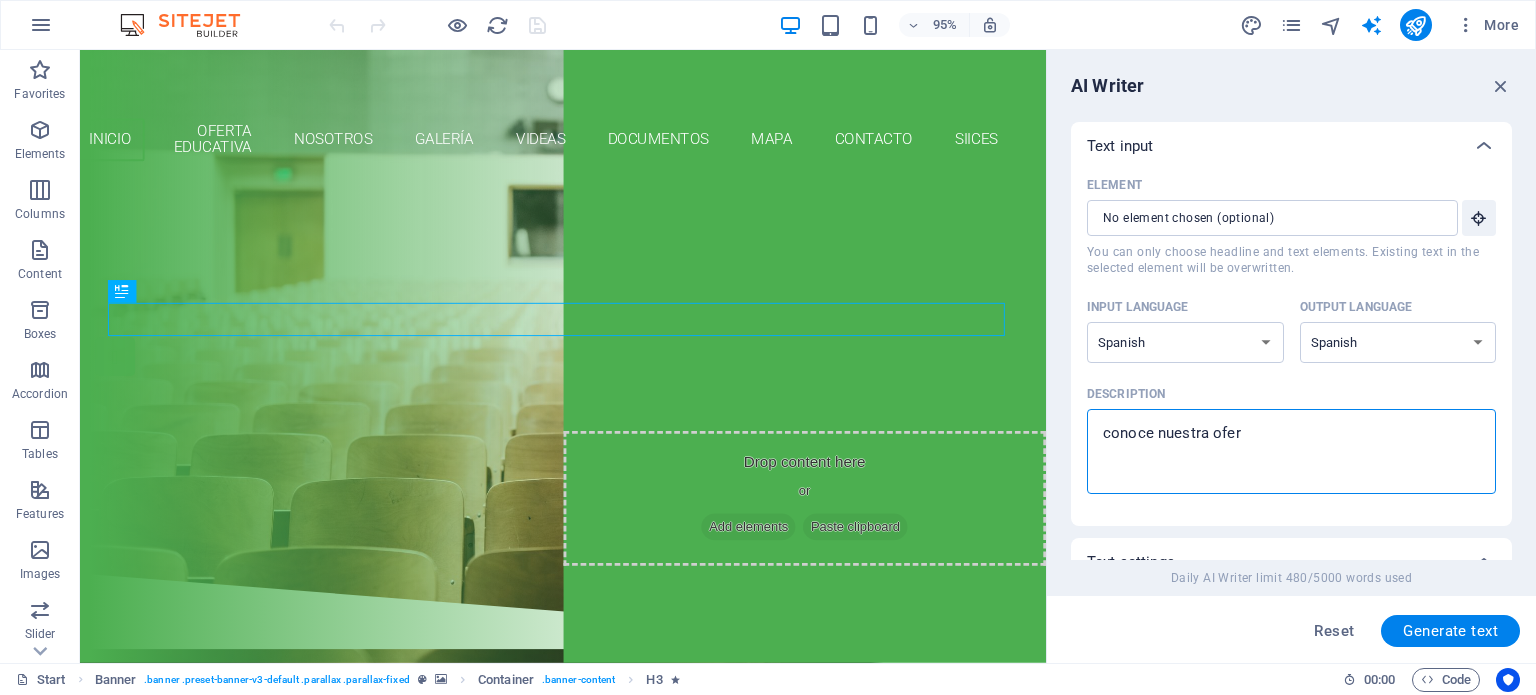 type on "conoce nuestra ofe" 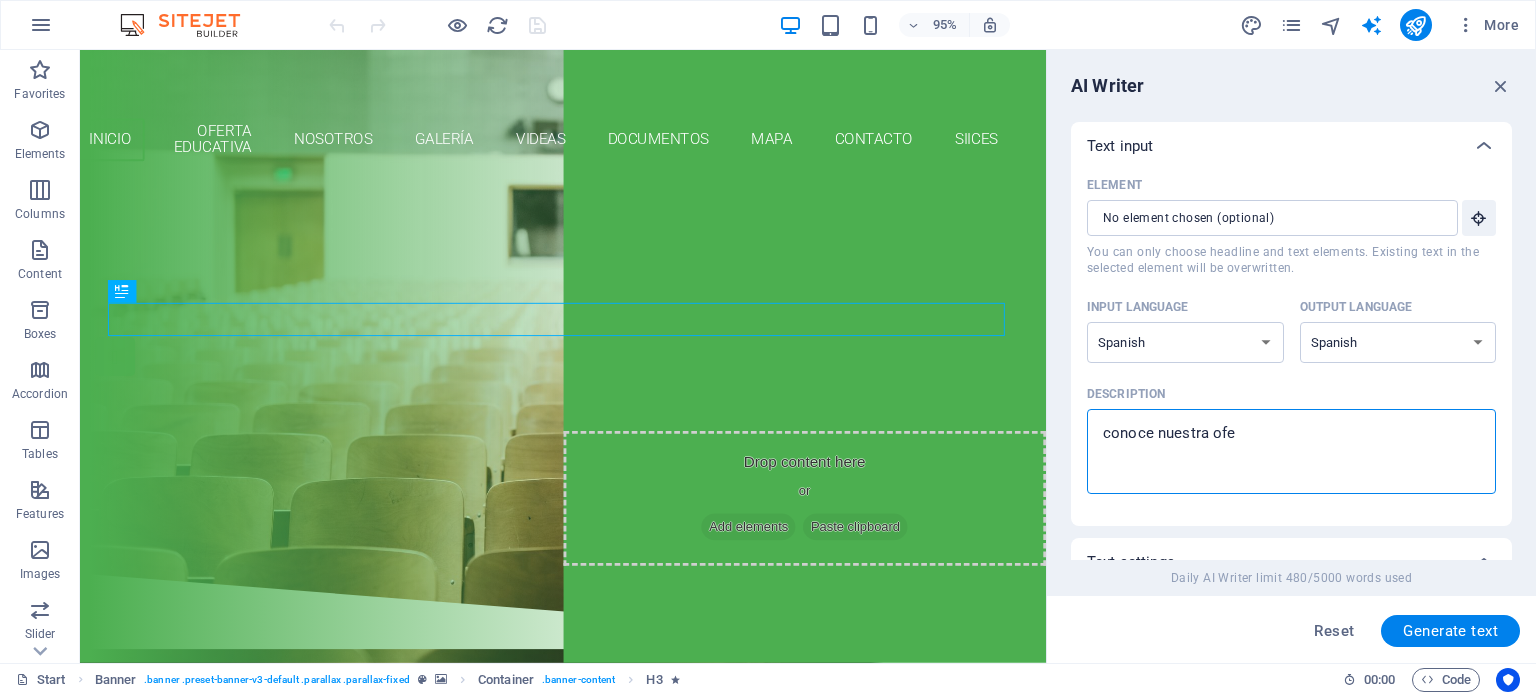 type on "x" 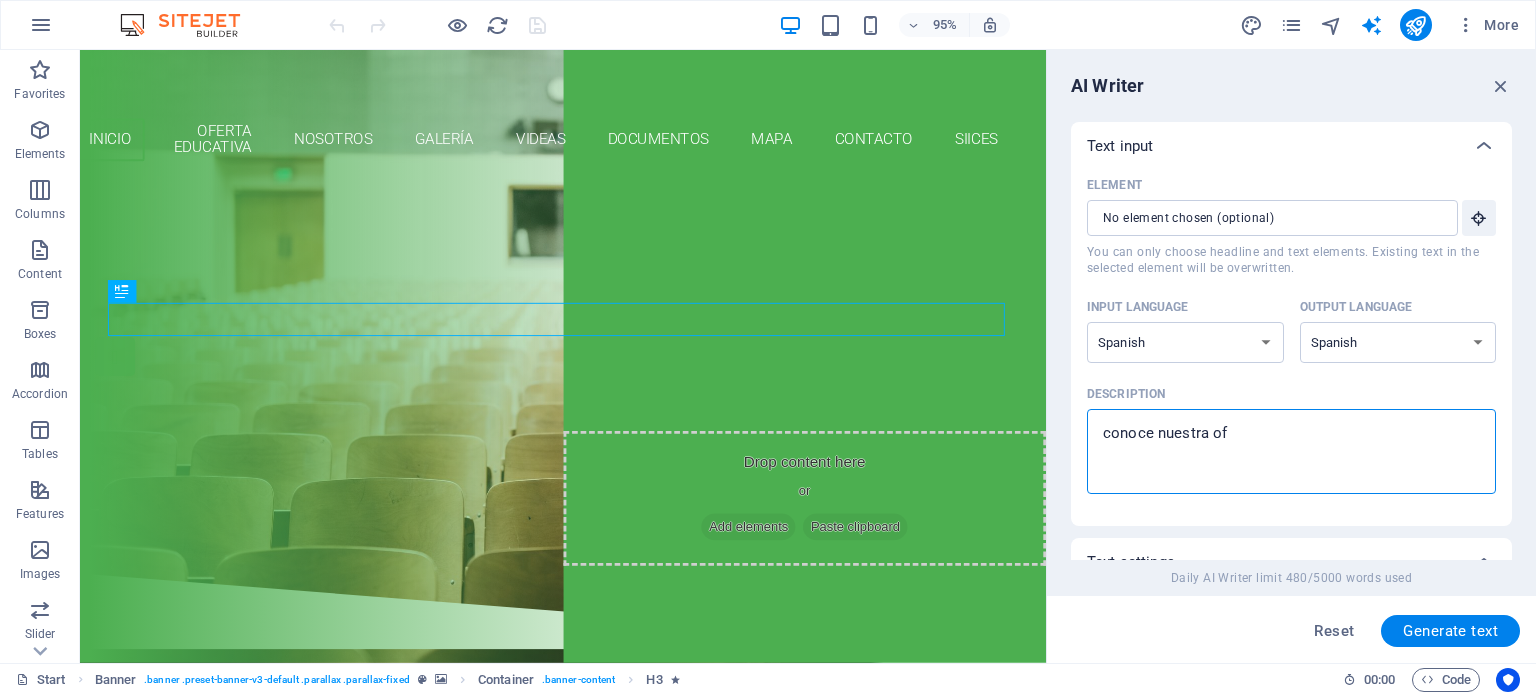 type on "conoce nuestra o" 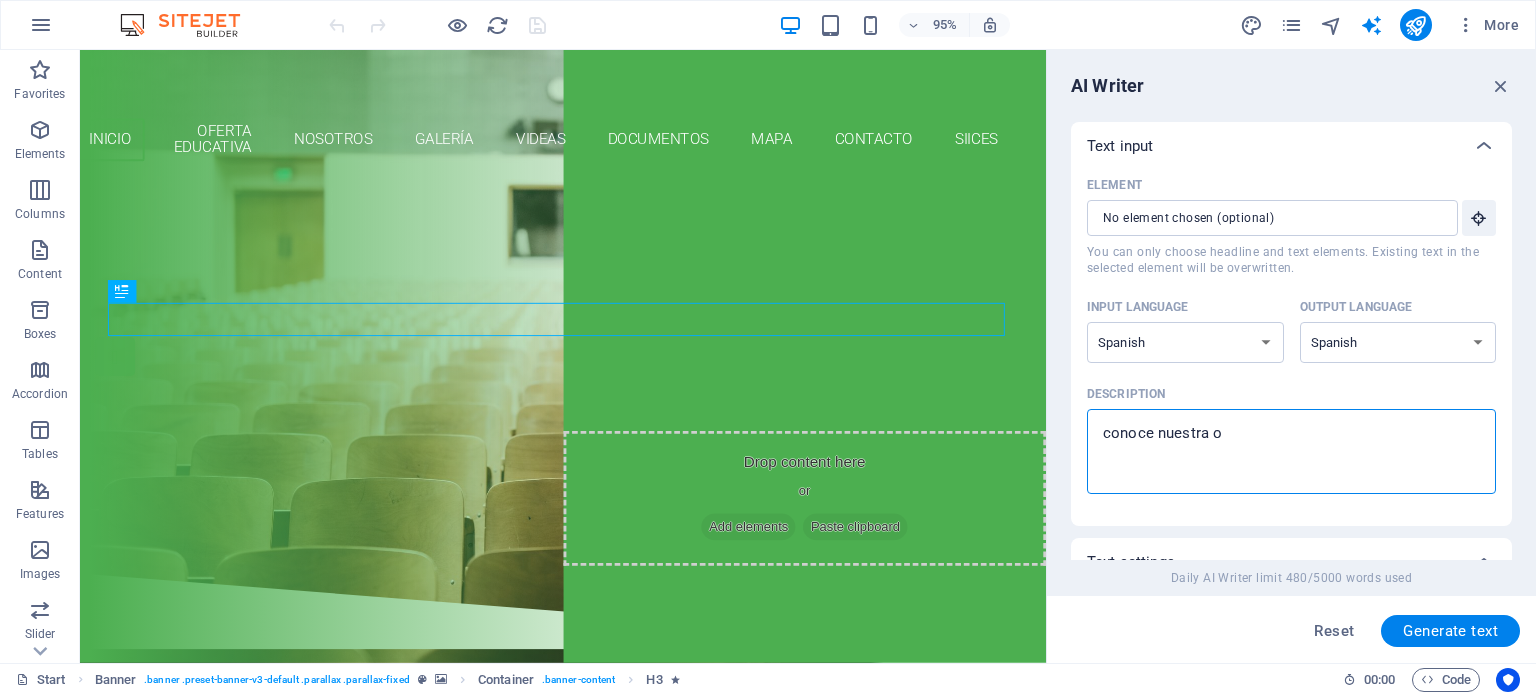 type on "conoce nuestra" 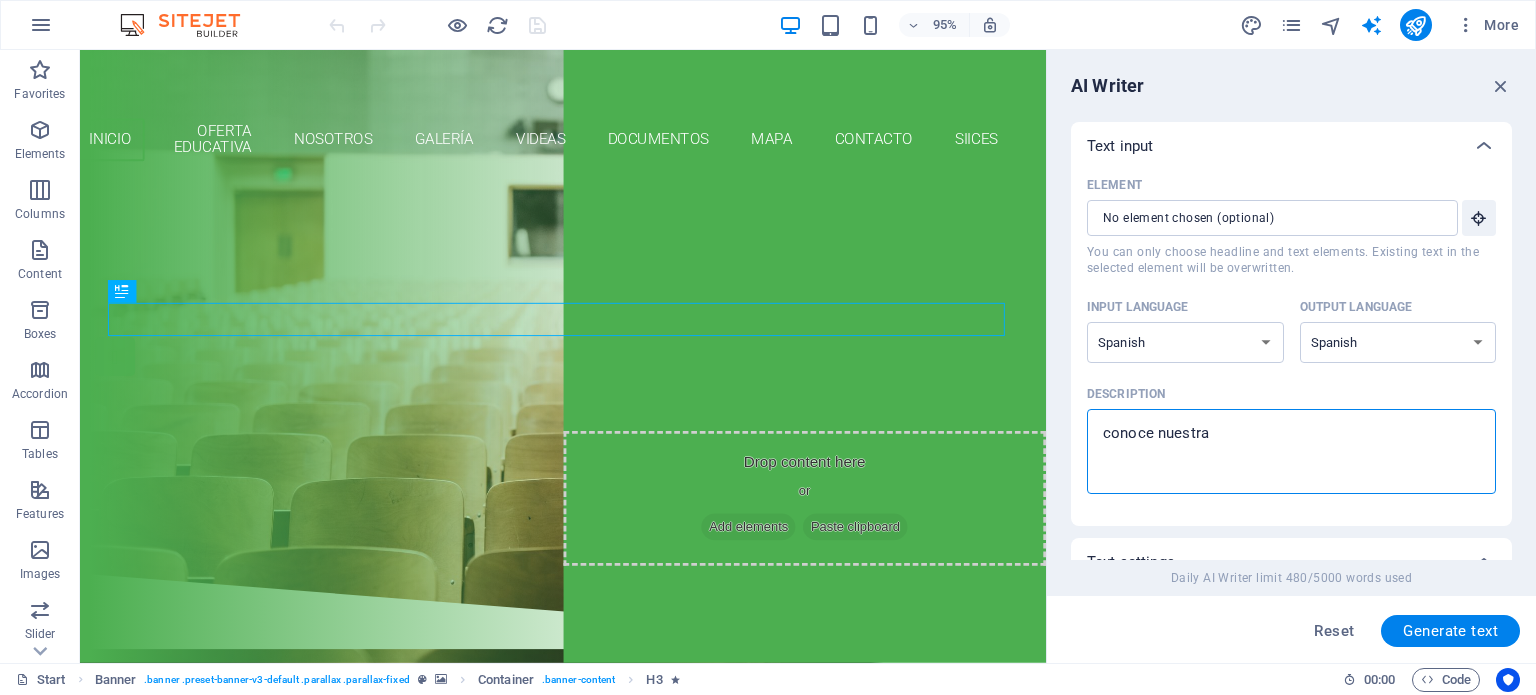 type on "conoce nuestra" 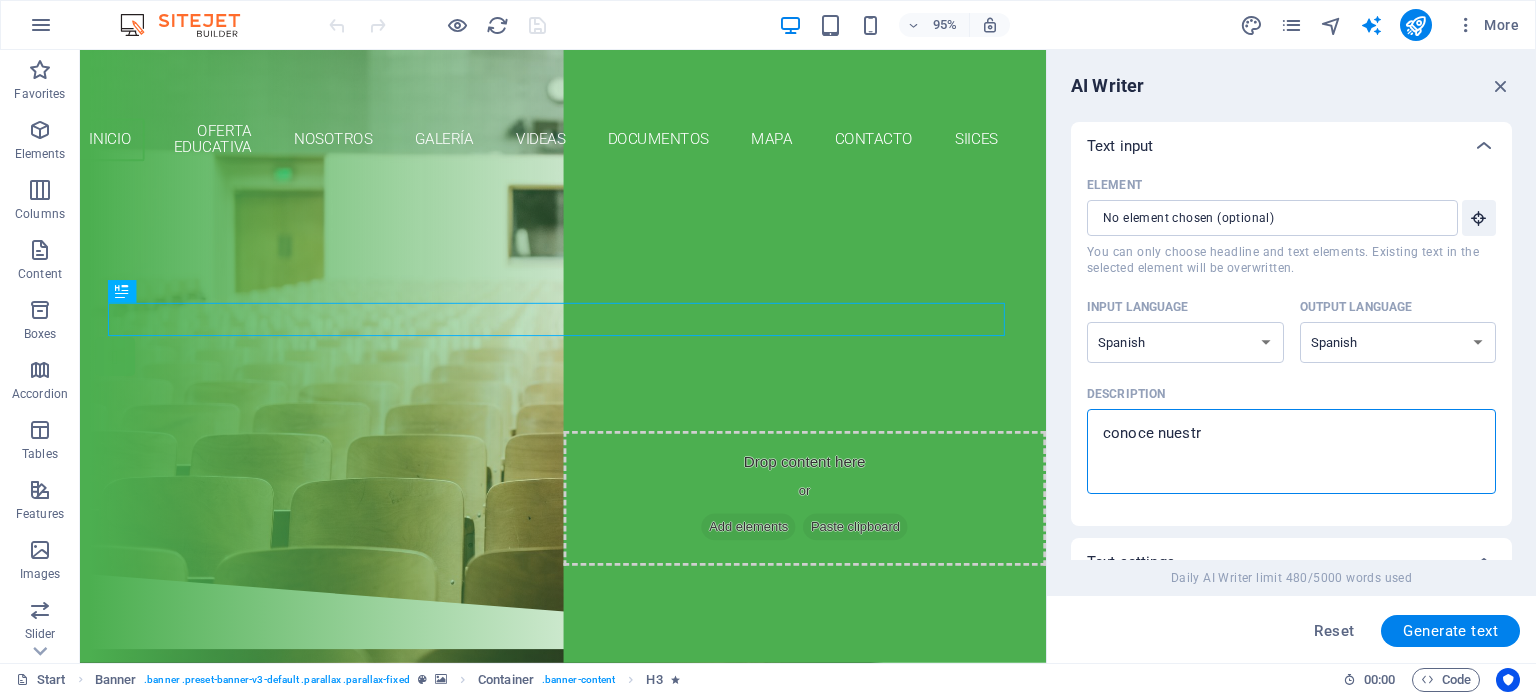 type on "conoce nuest" 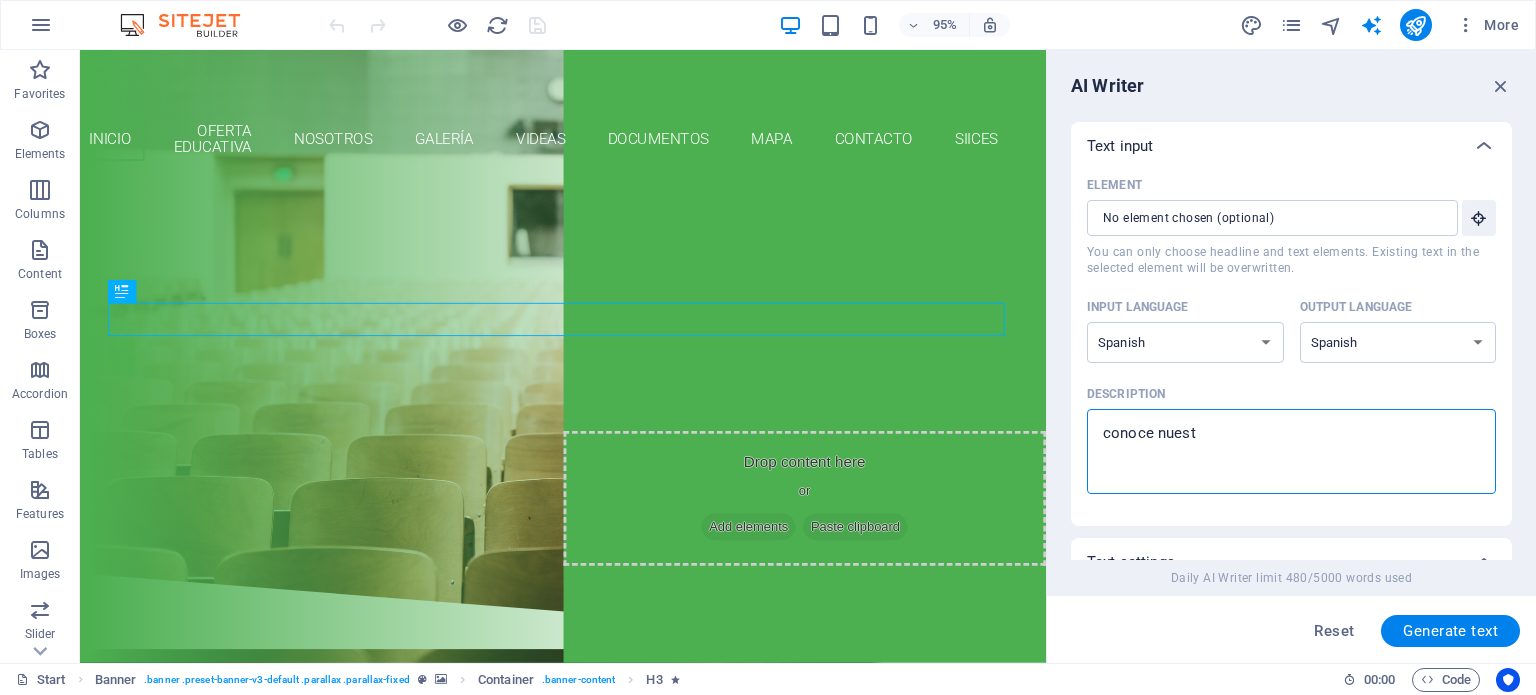 type on "conoce nues" 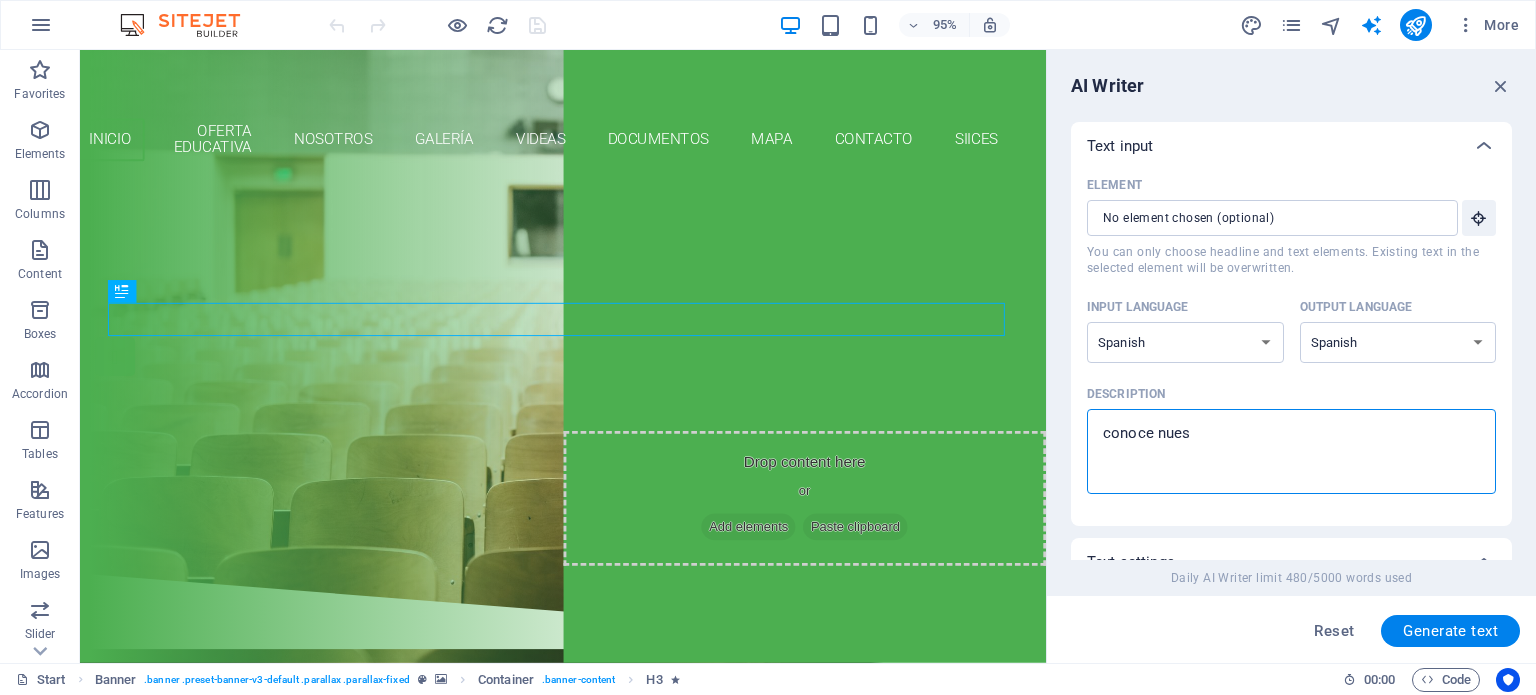 type on "conoce nue" 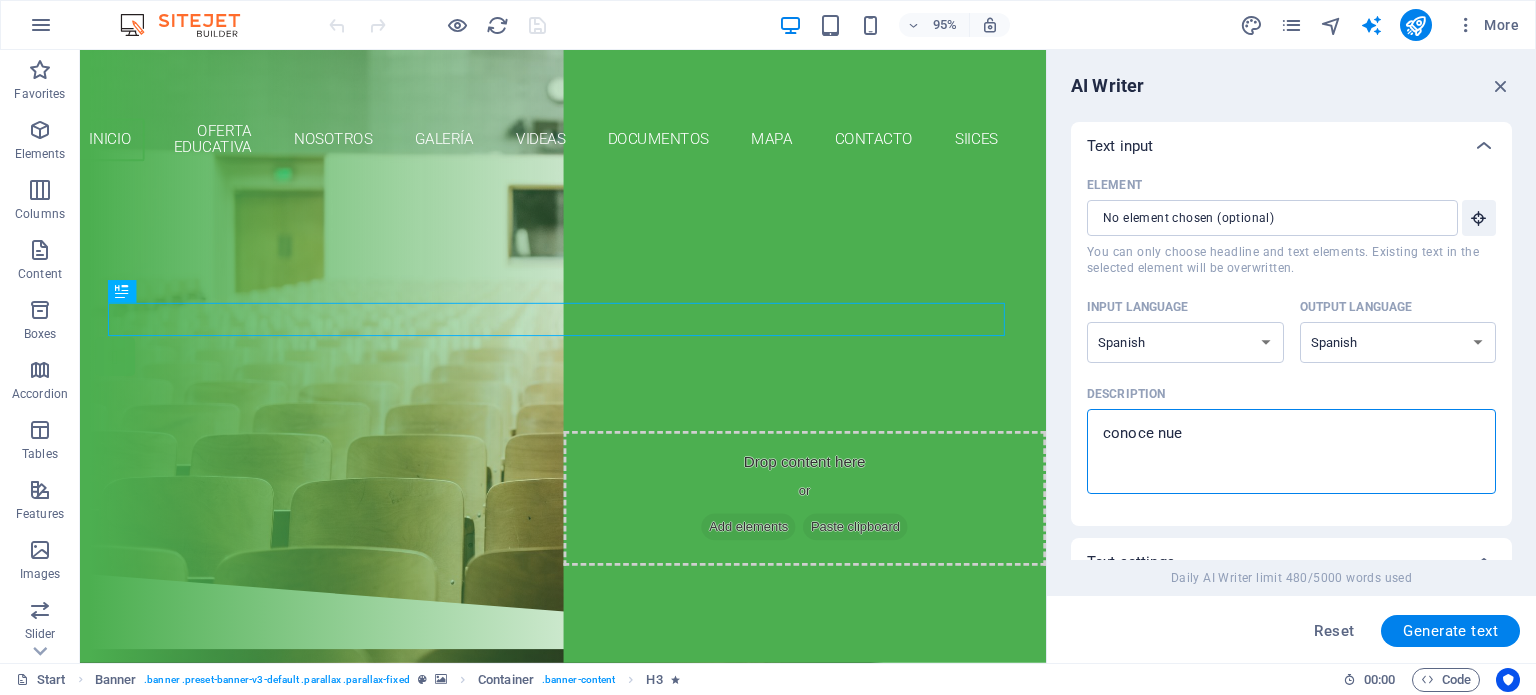 type on "conoce nu" 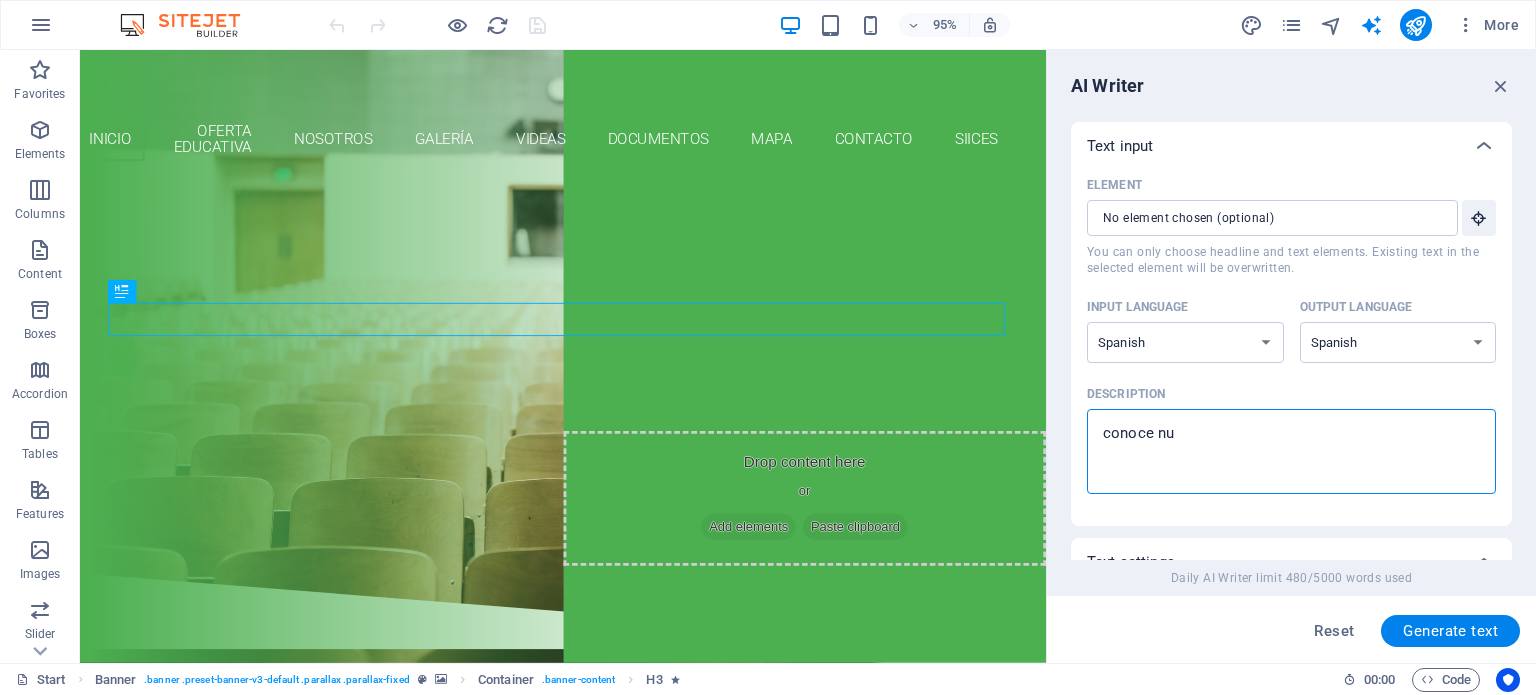 type on "conoce n" 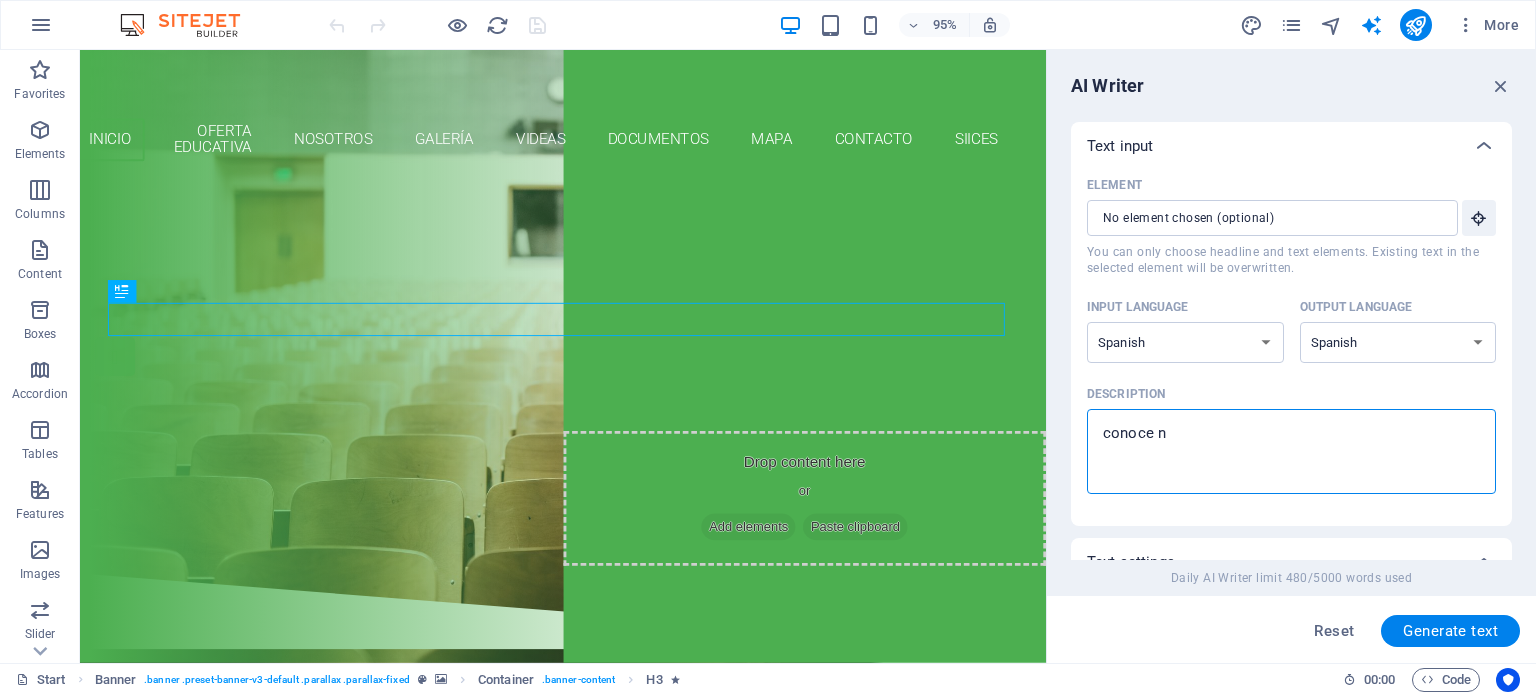 type on "conoce" 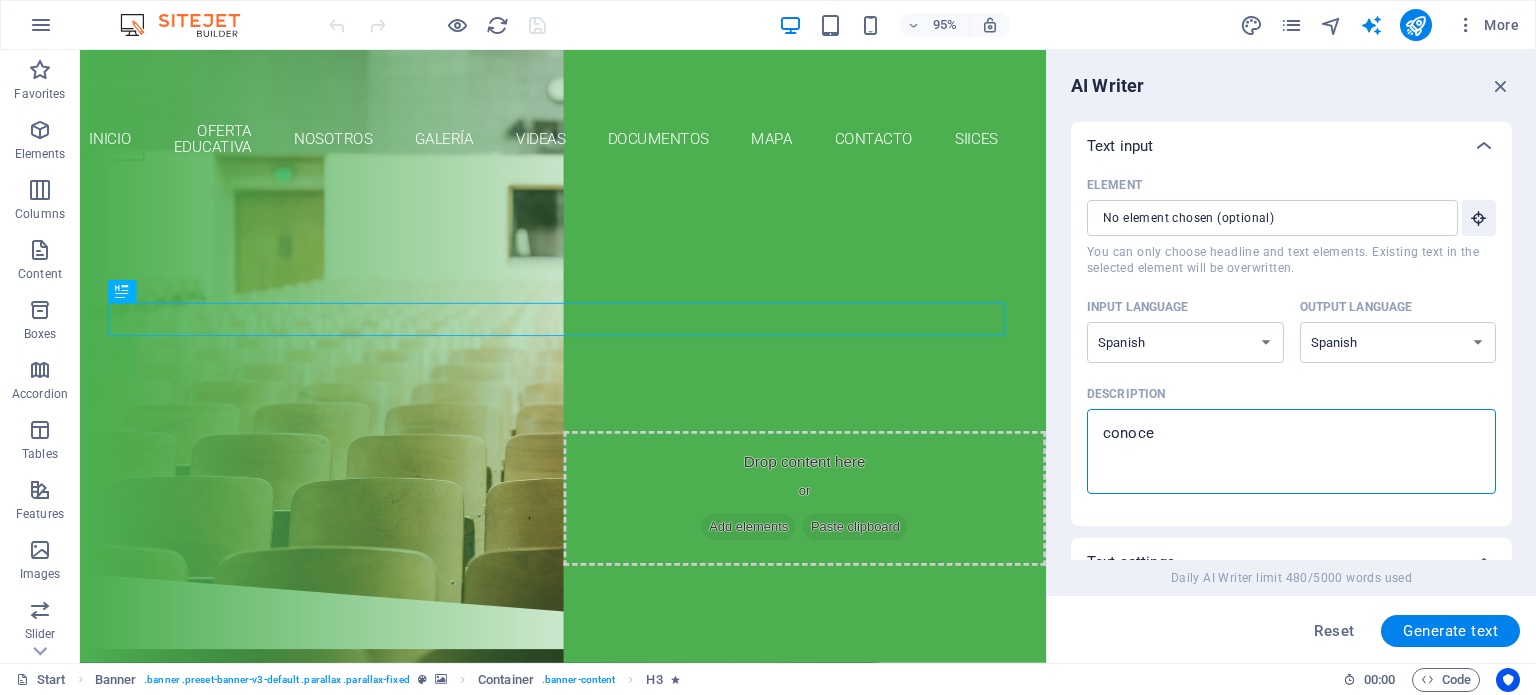 type on "conoce" 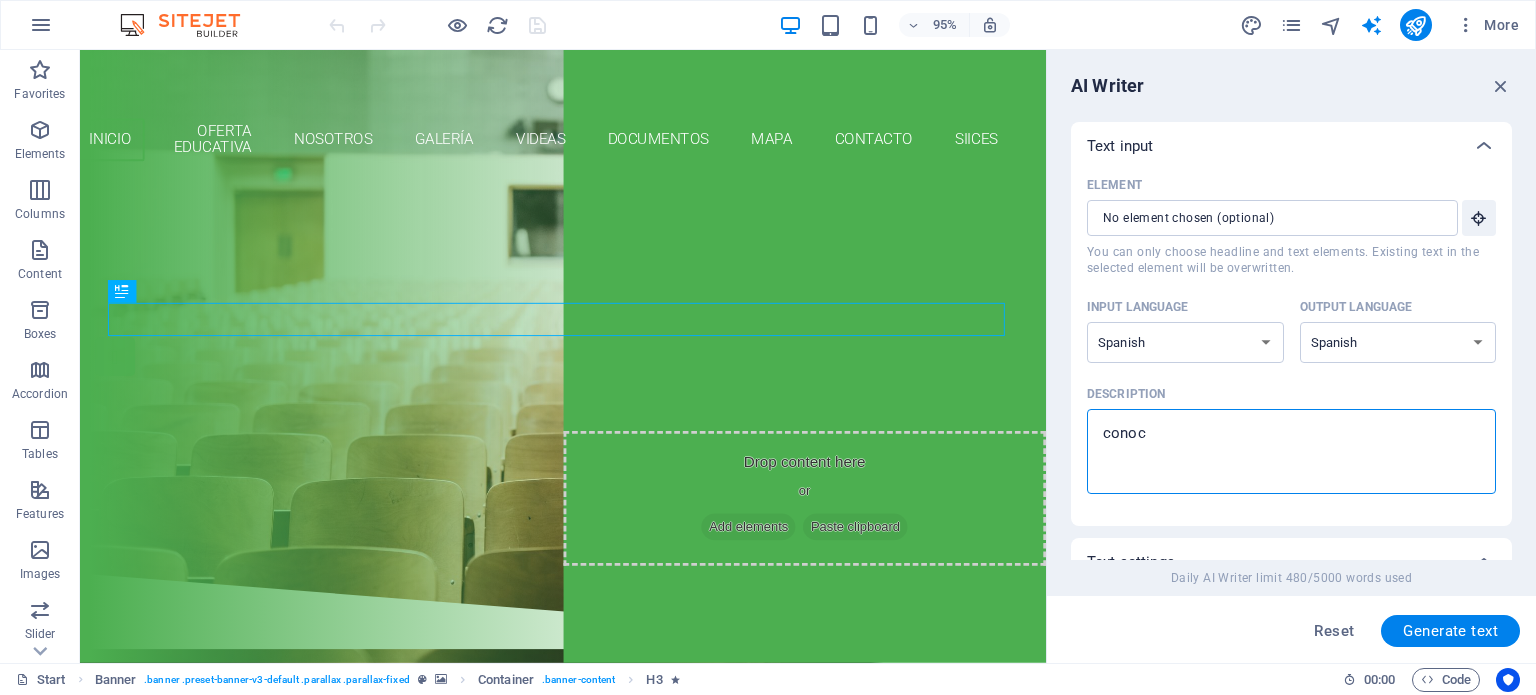 type on "cono" 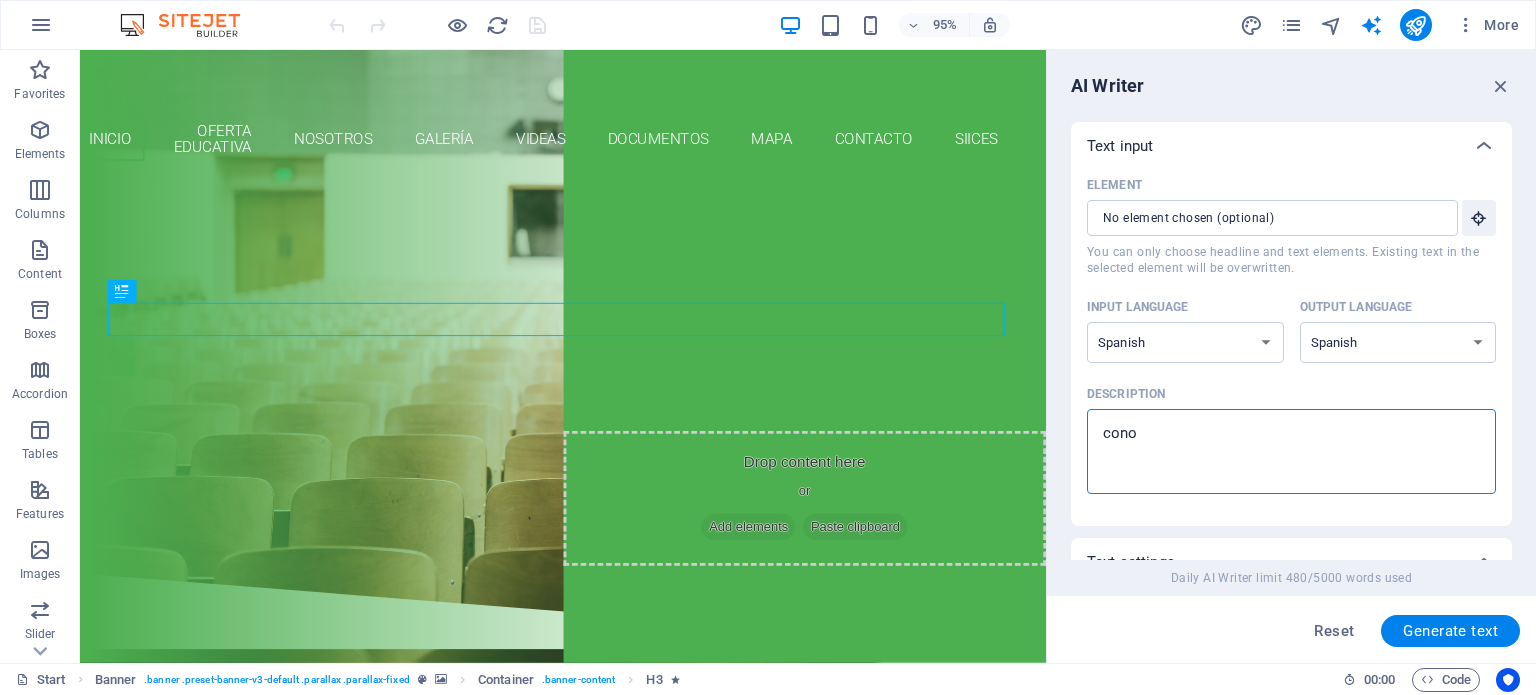 type on "con" 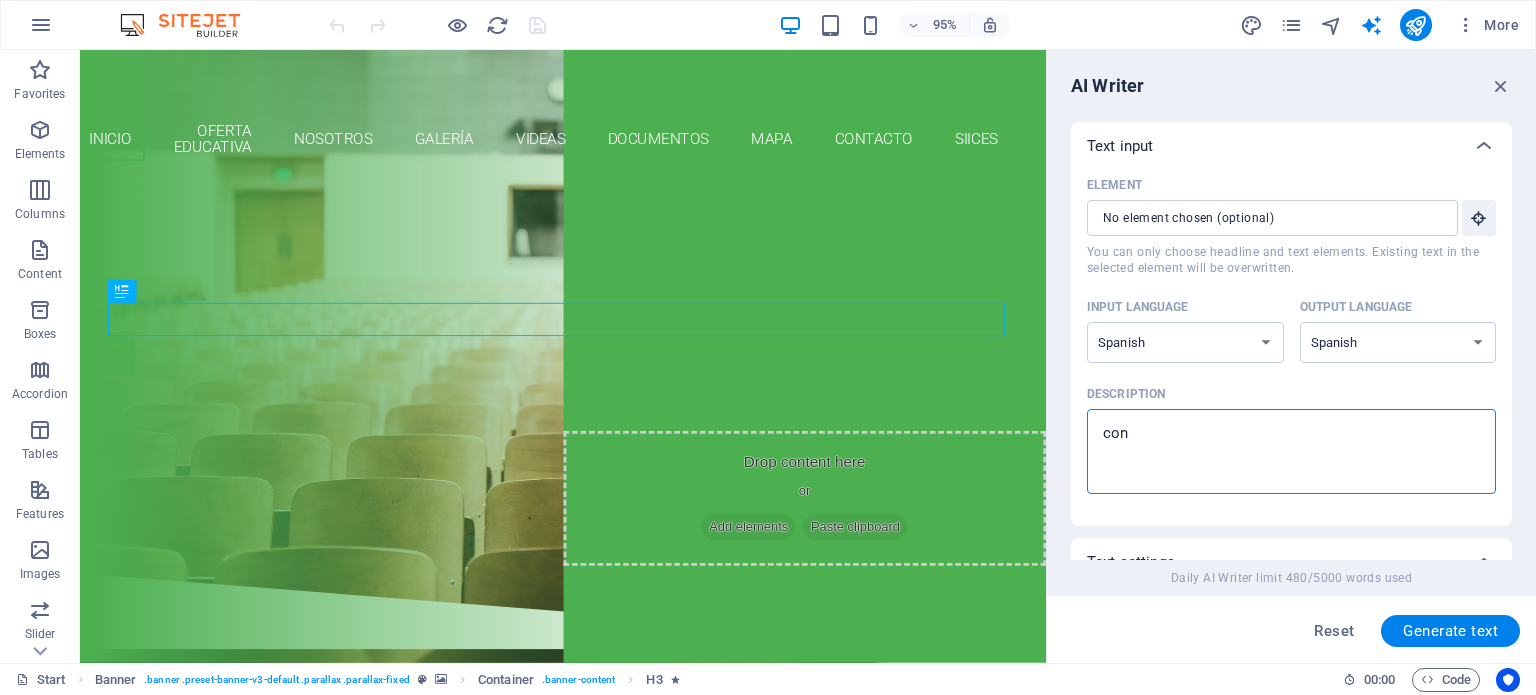 type on "co" 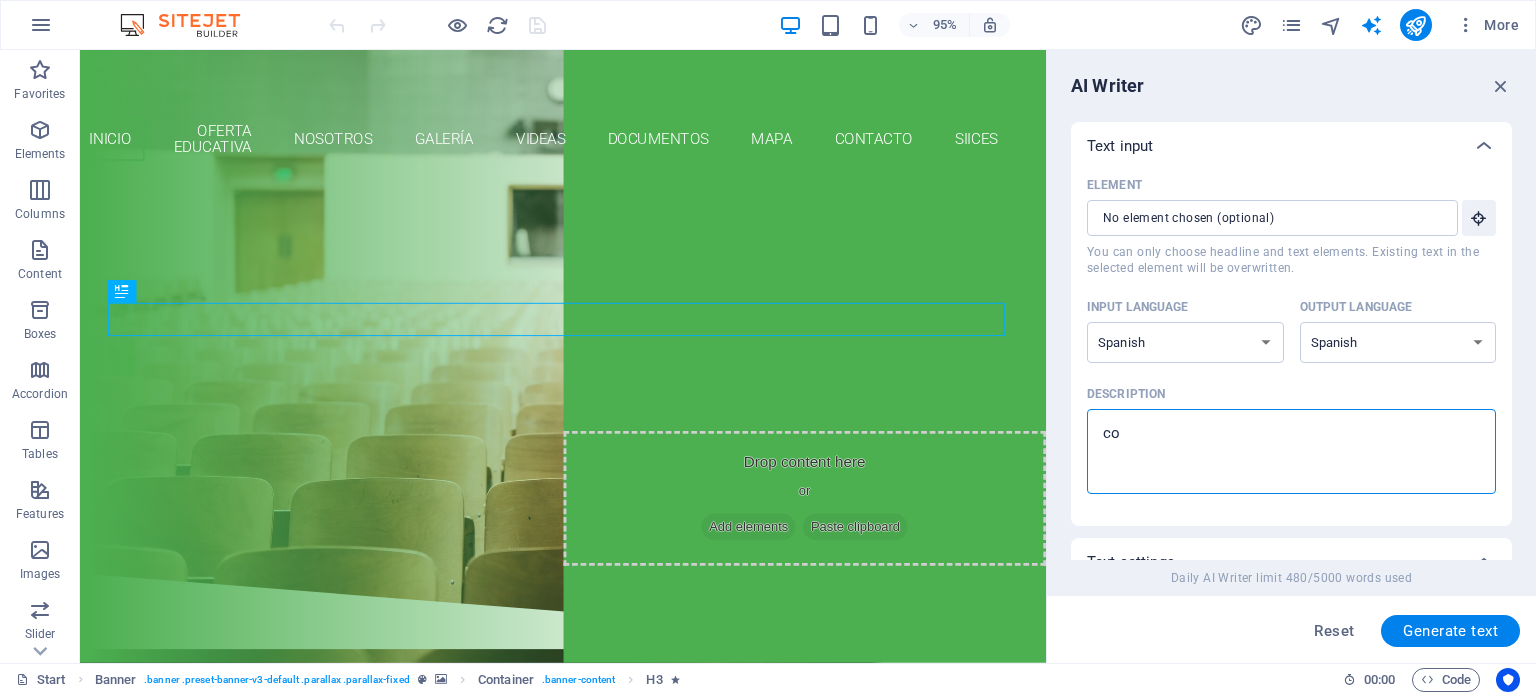 type on "c" 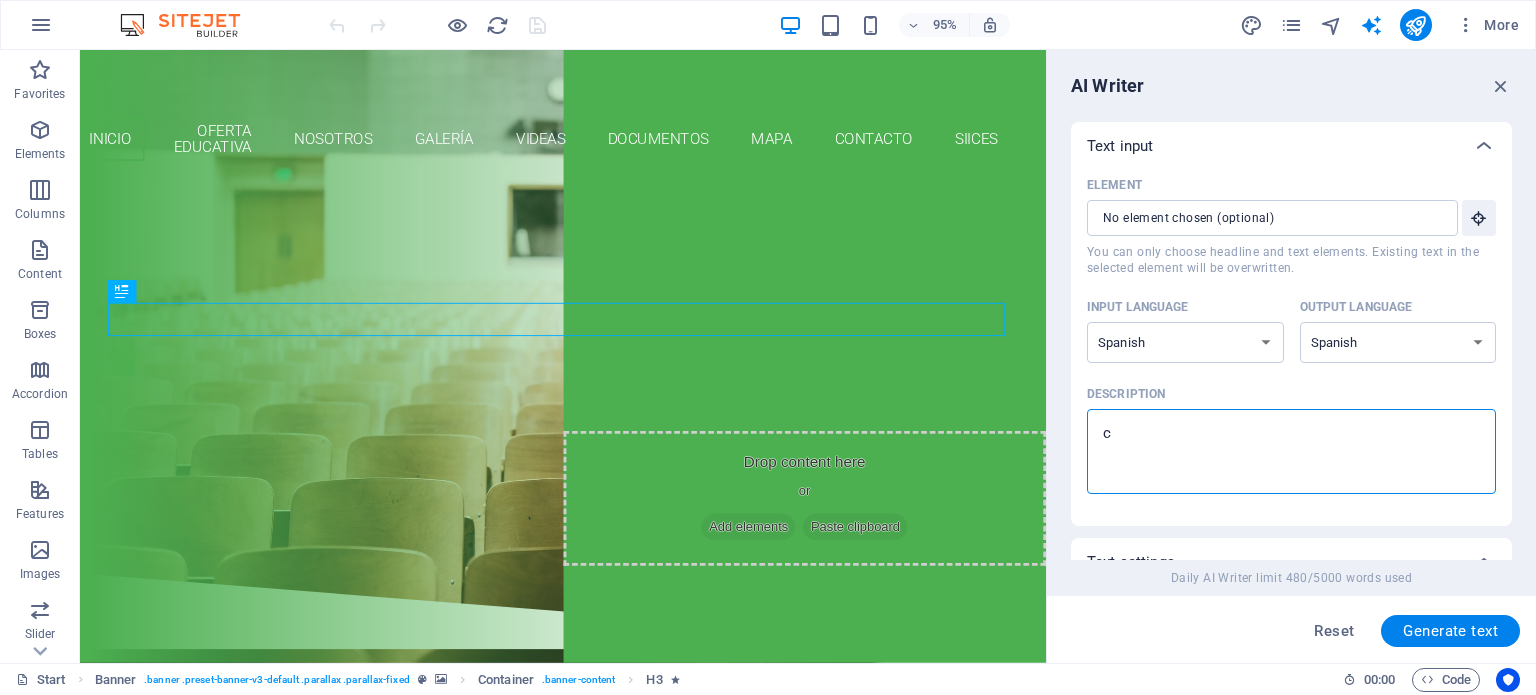 type on "x" 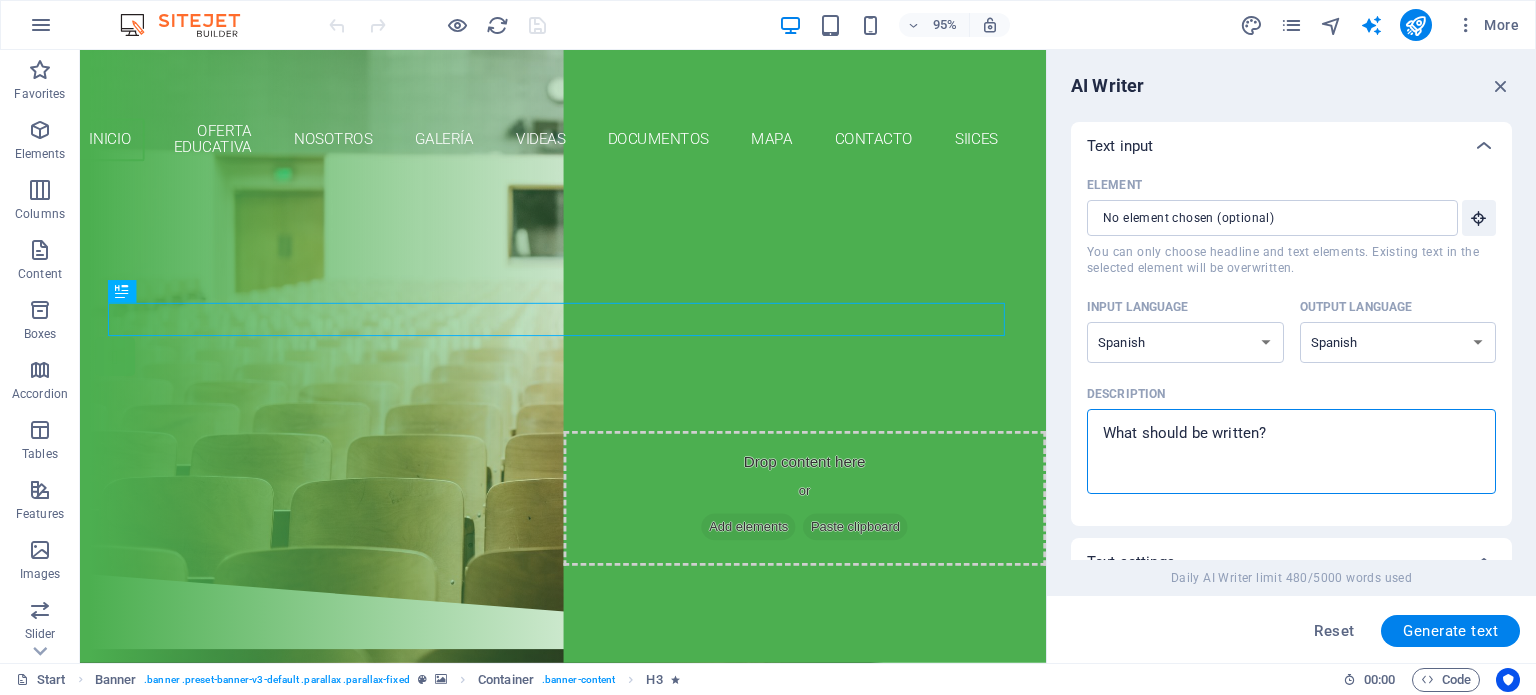 type on "x" 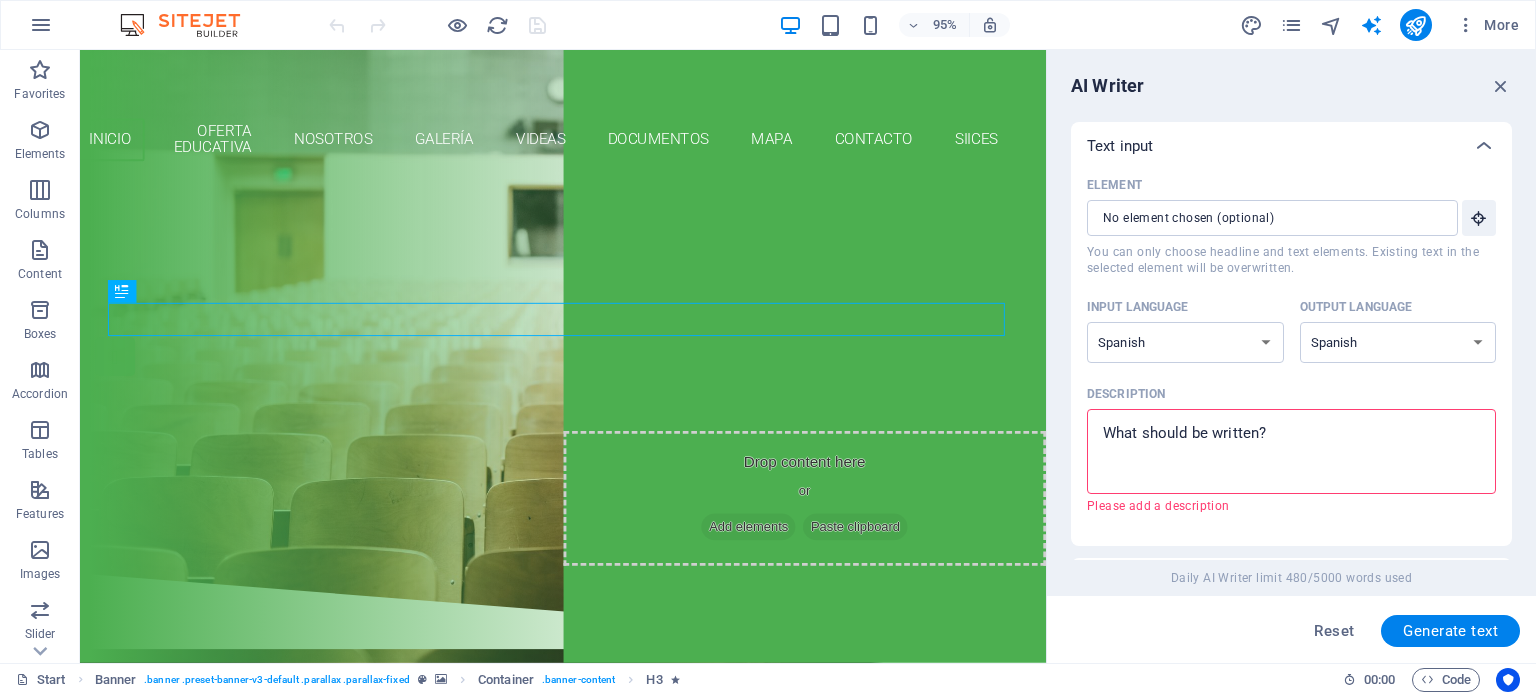 type on "c" 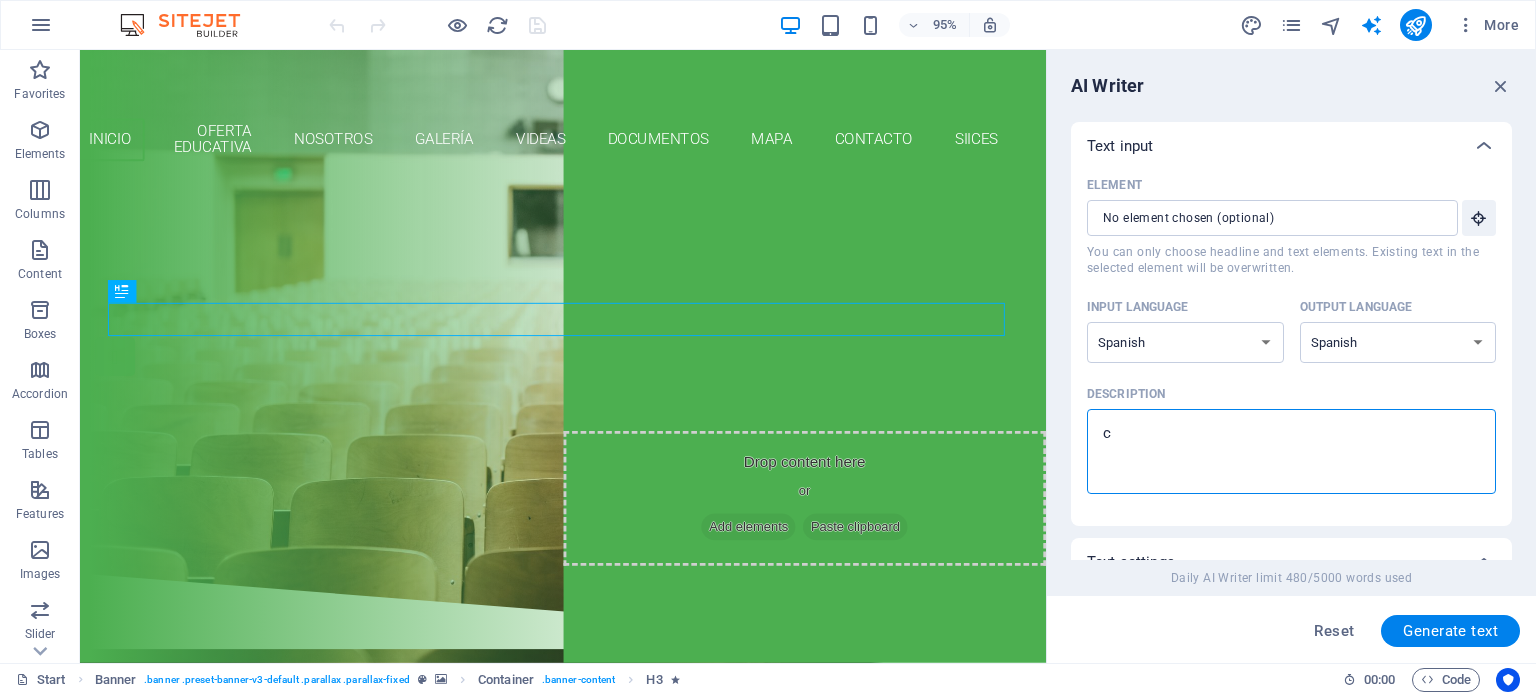 type on "cr" 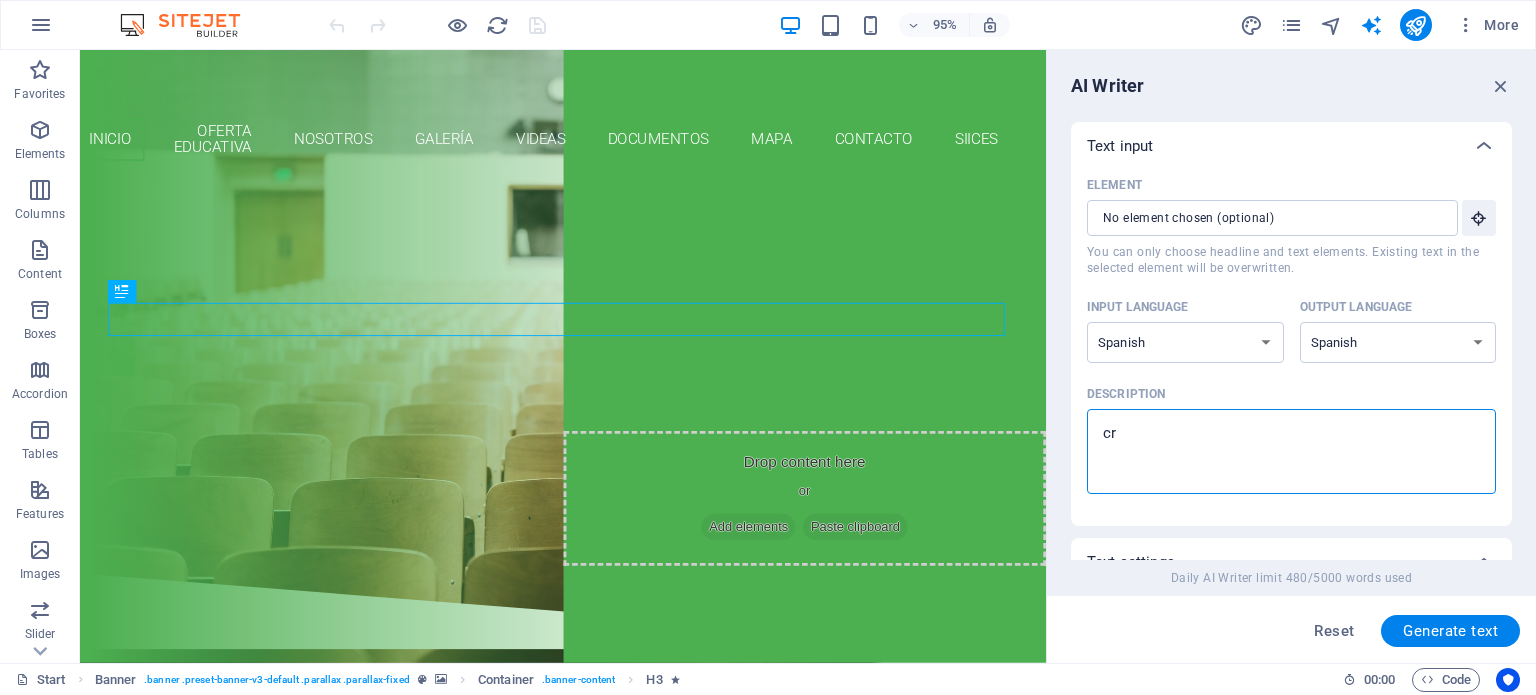 type on "cre" 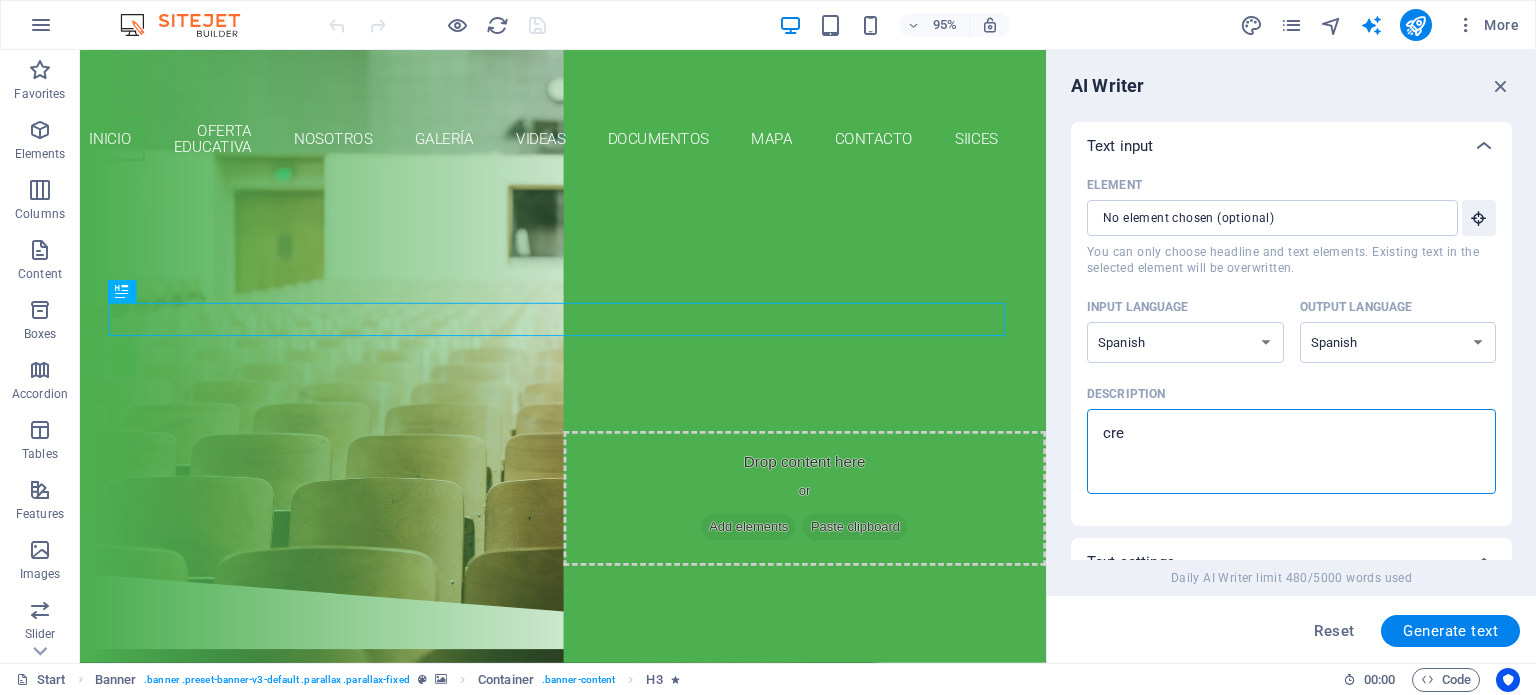 type on "crea" 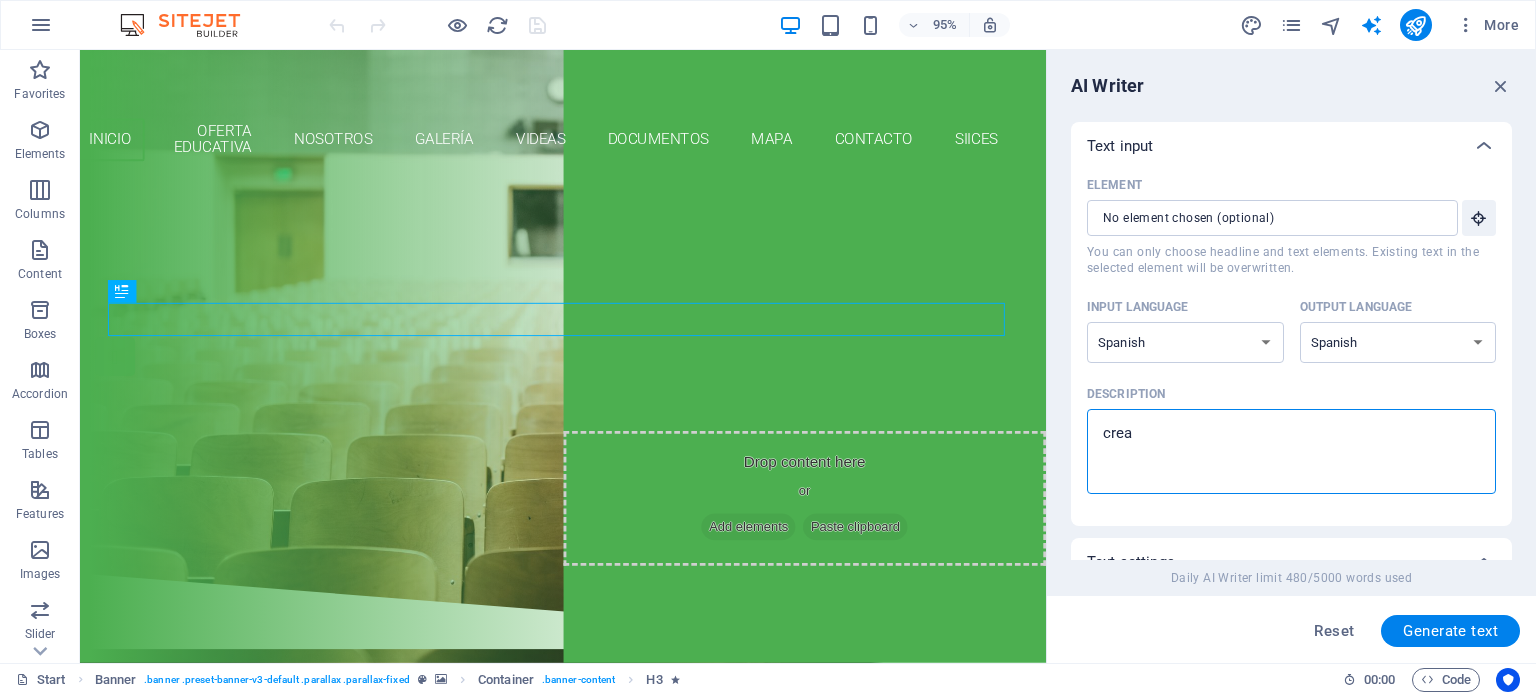 type on "crea" 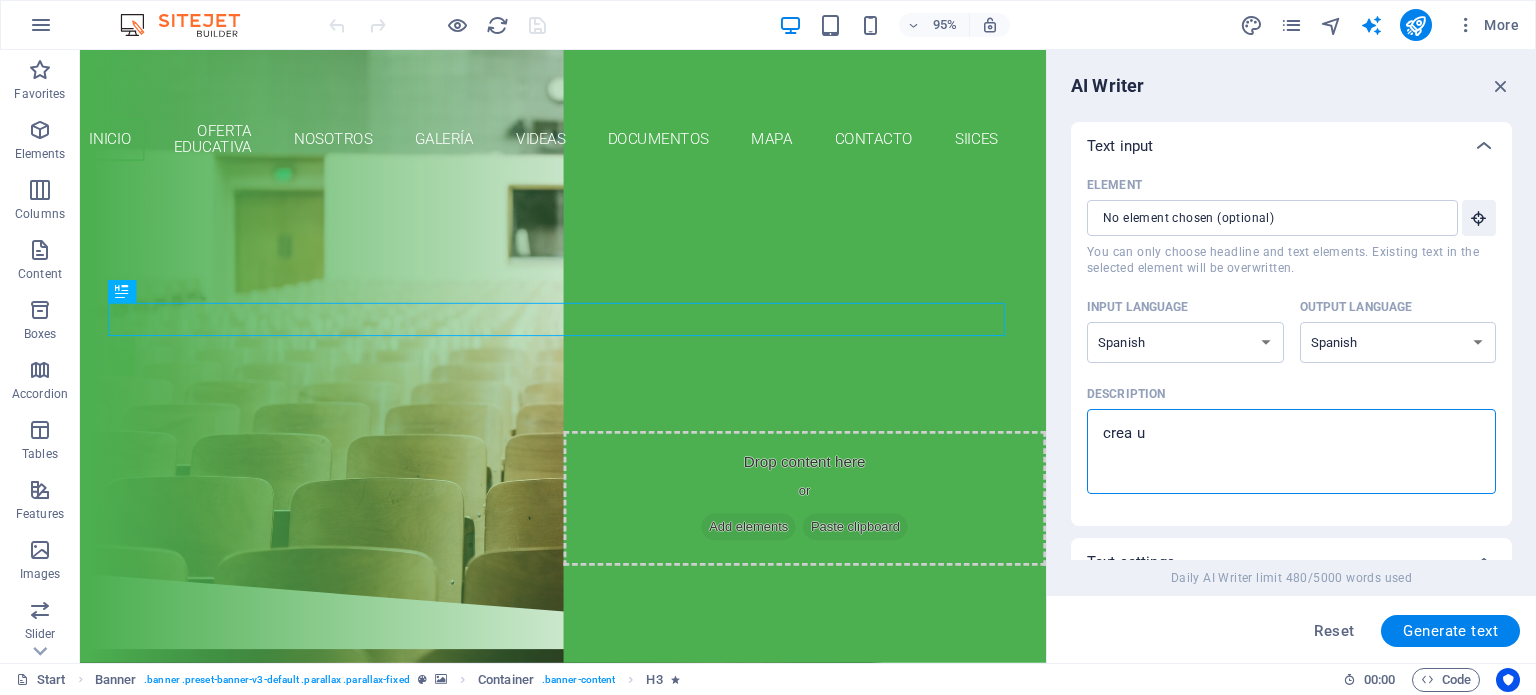 type on "x" 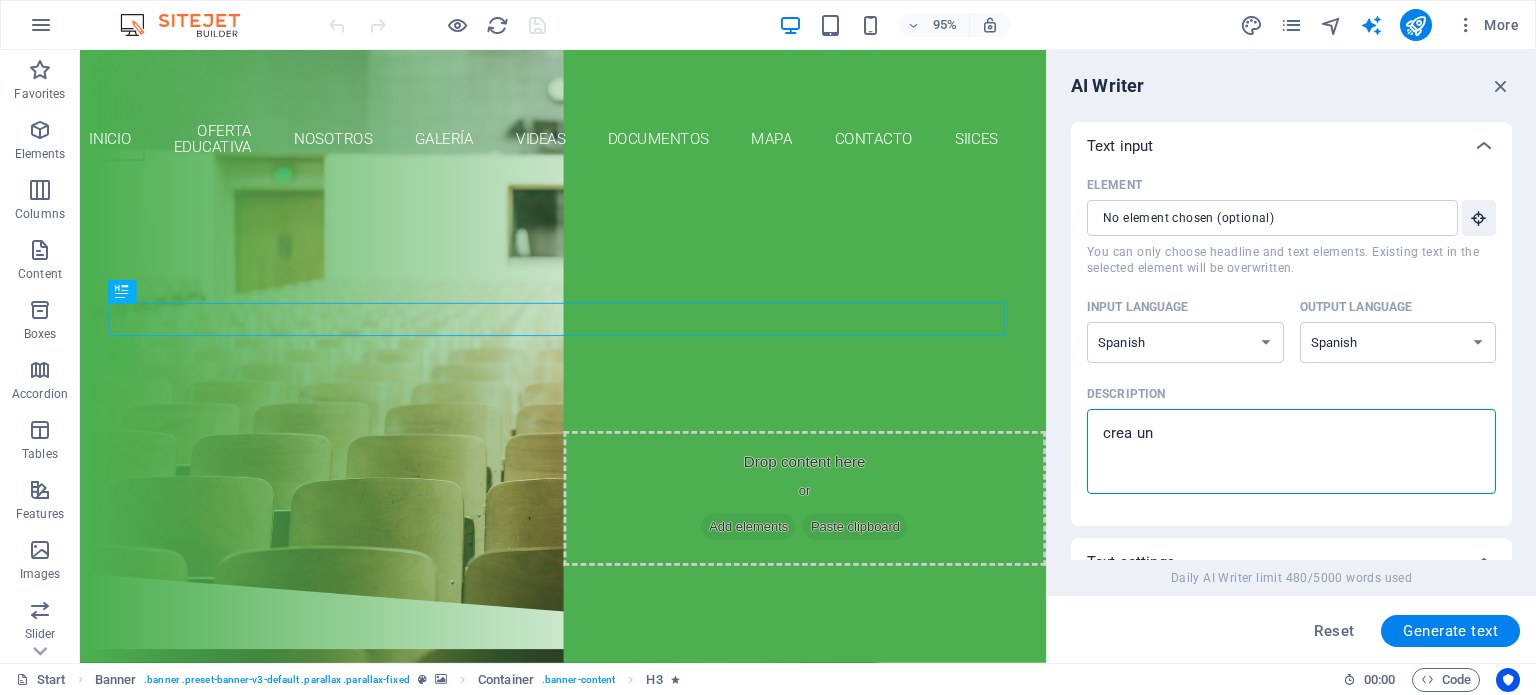 type on "crea un" 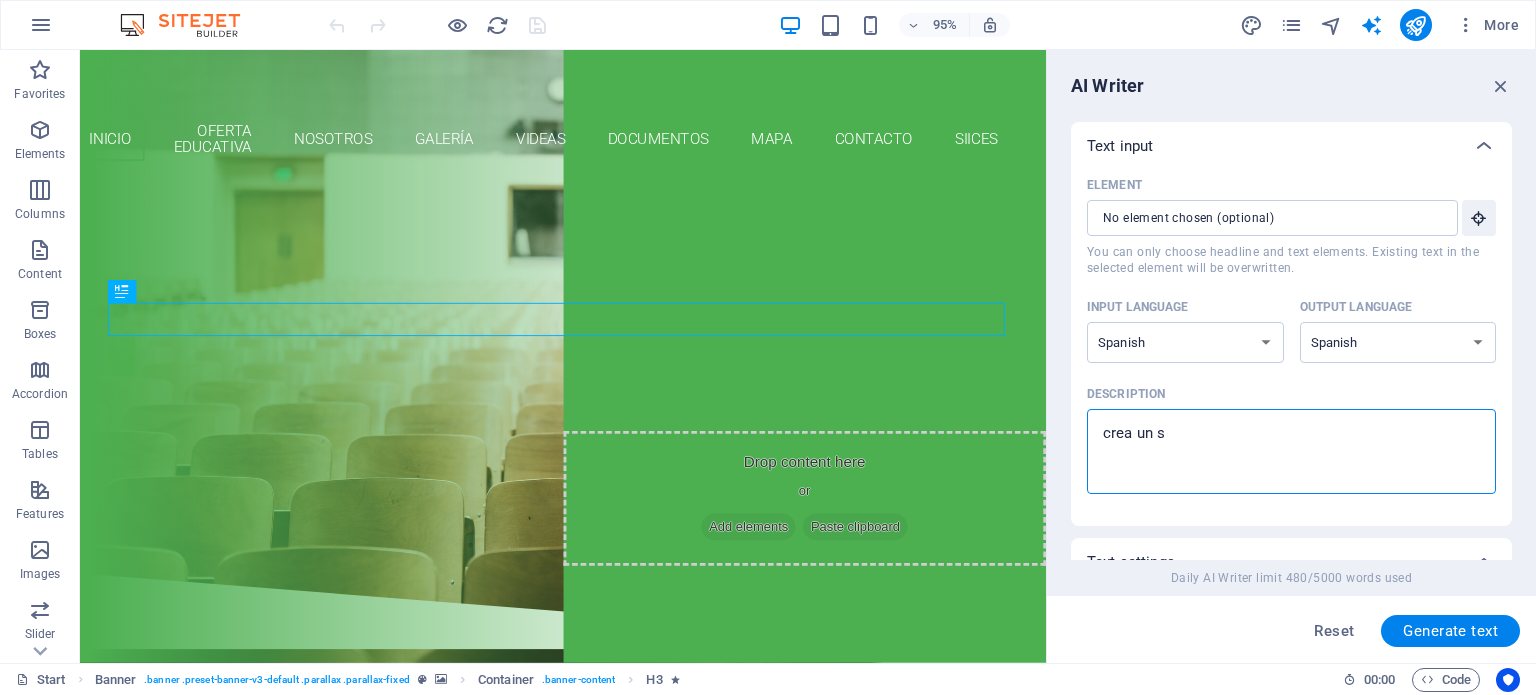 type on "crea un sl" 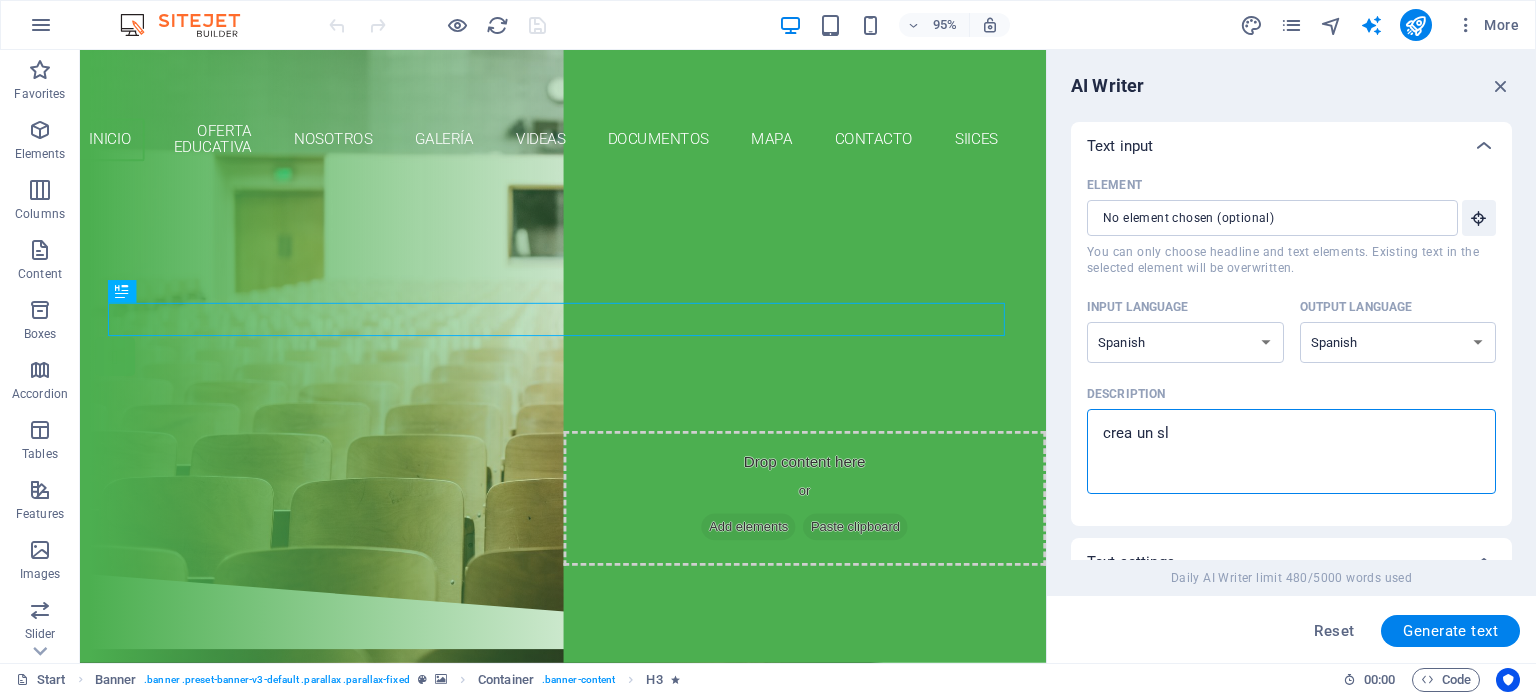 type on "crea un slo" 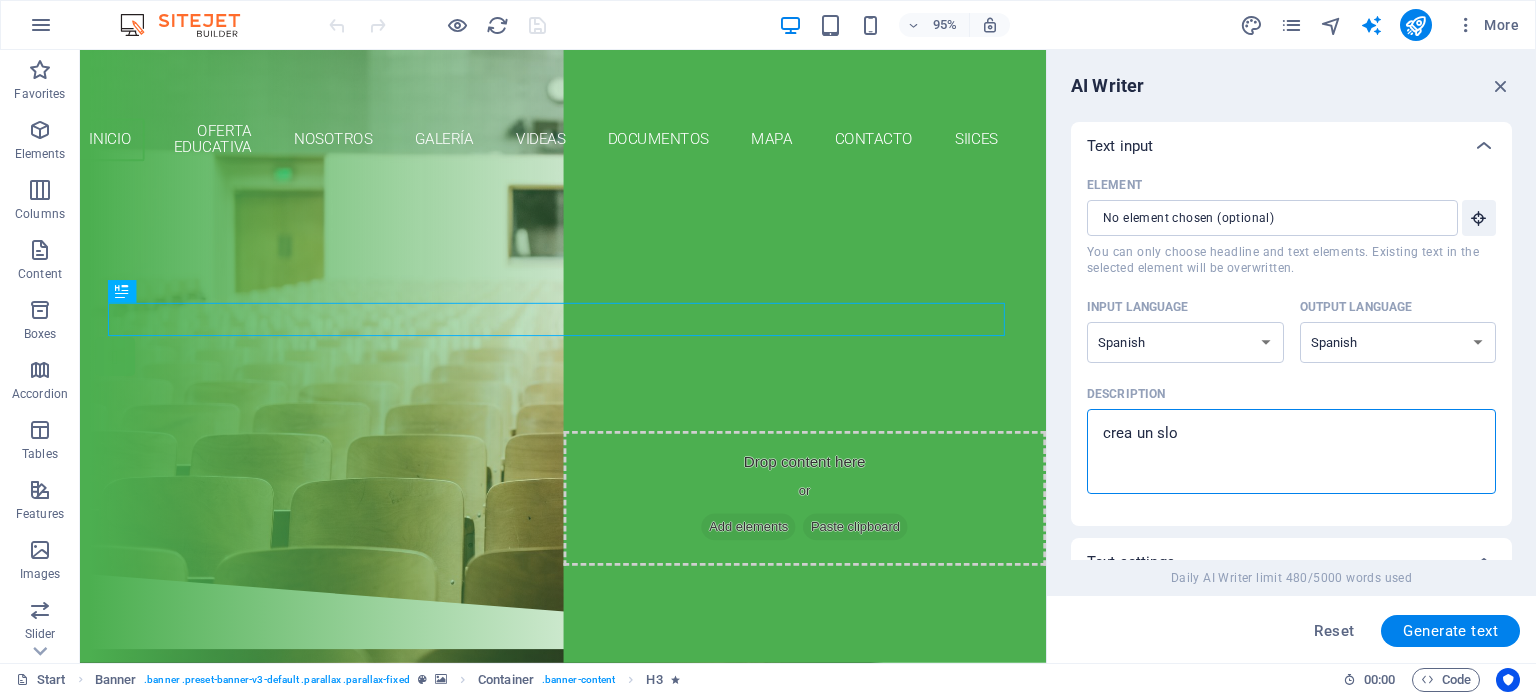 type on "crea un slog" 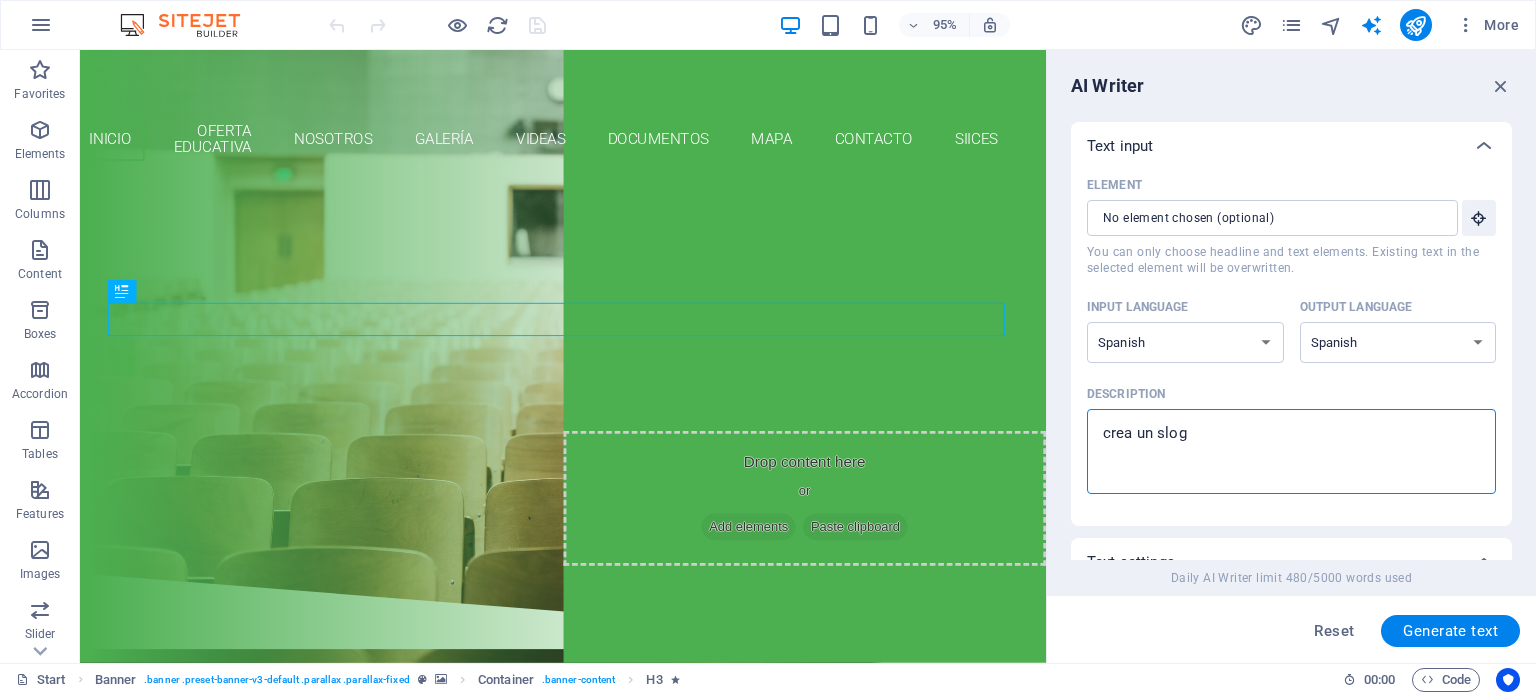 type on "crea un sloga" 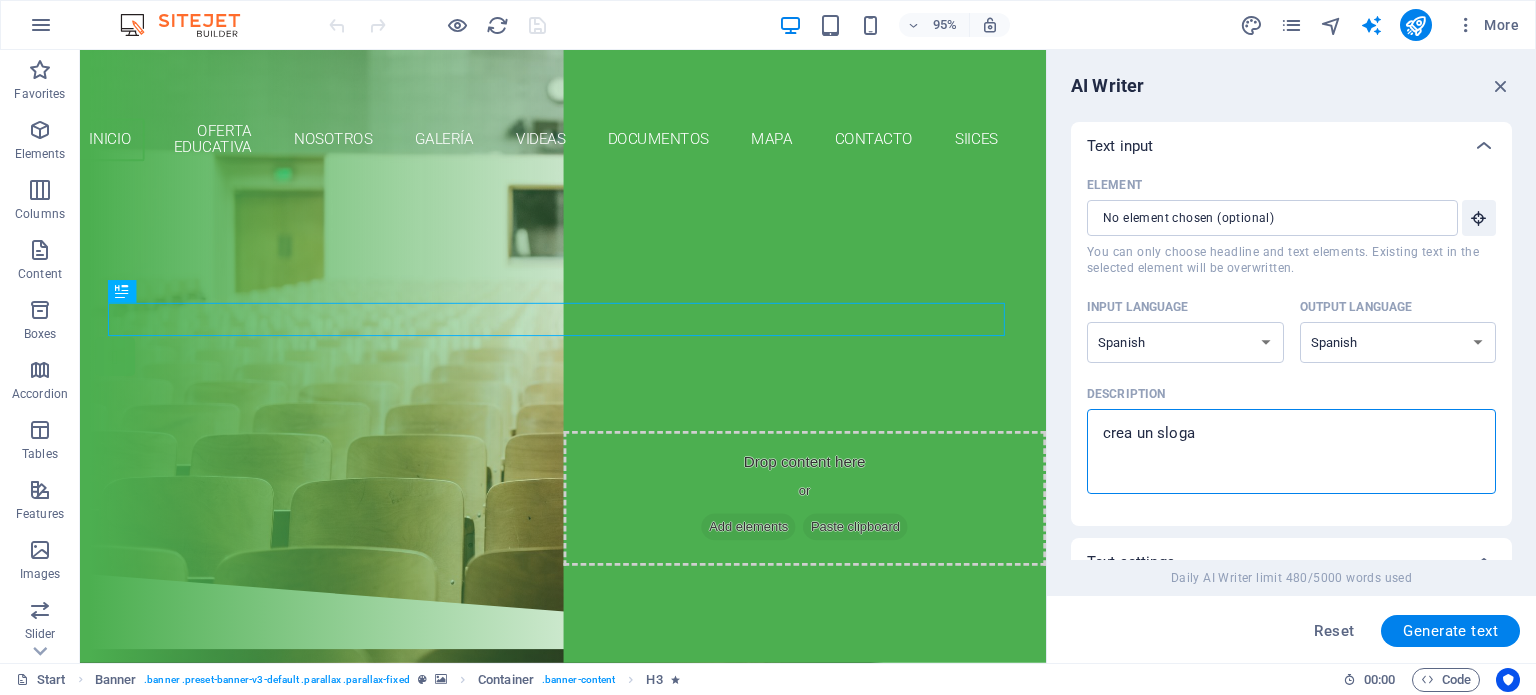 type on "crea un slogan" 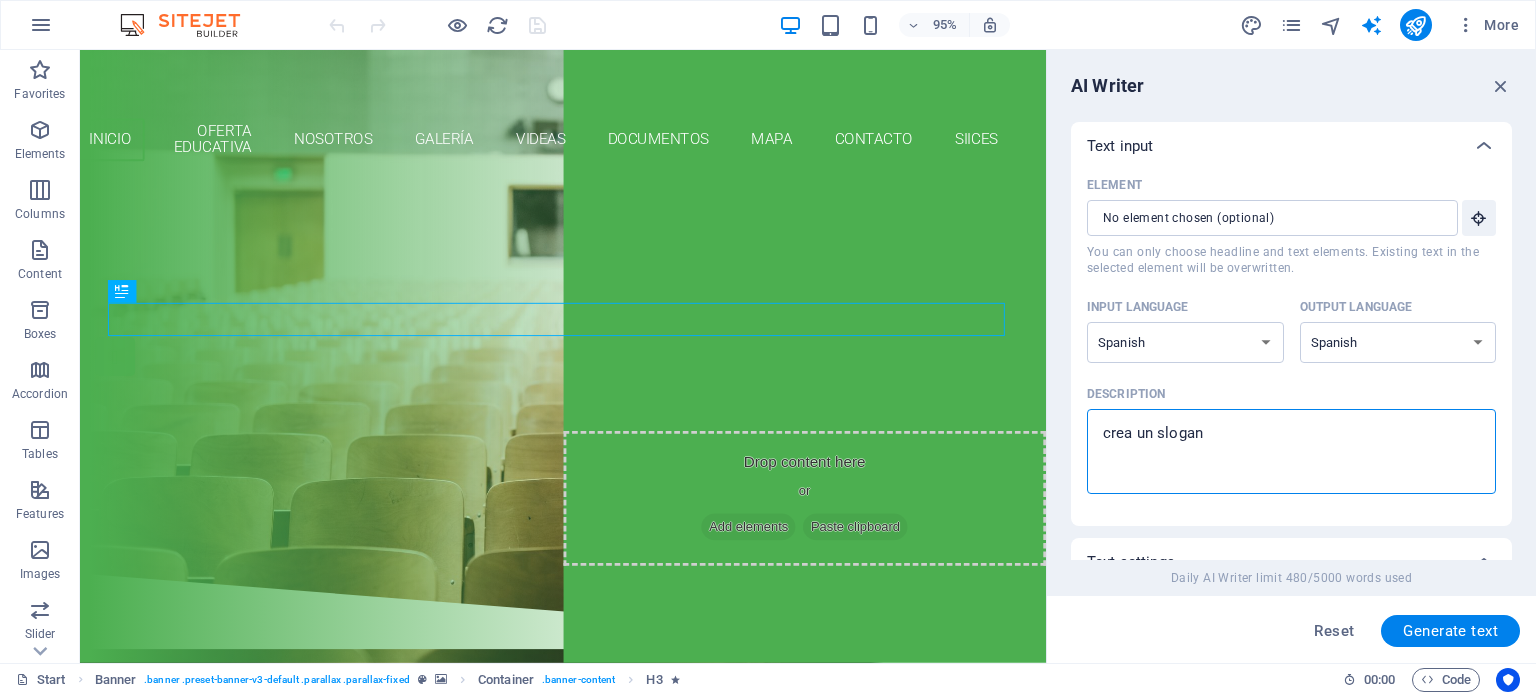 type on "crea un slogan" 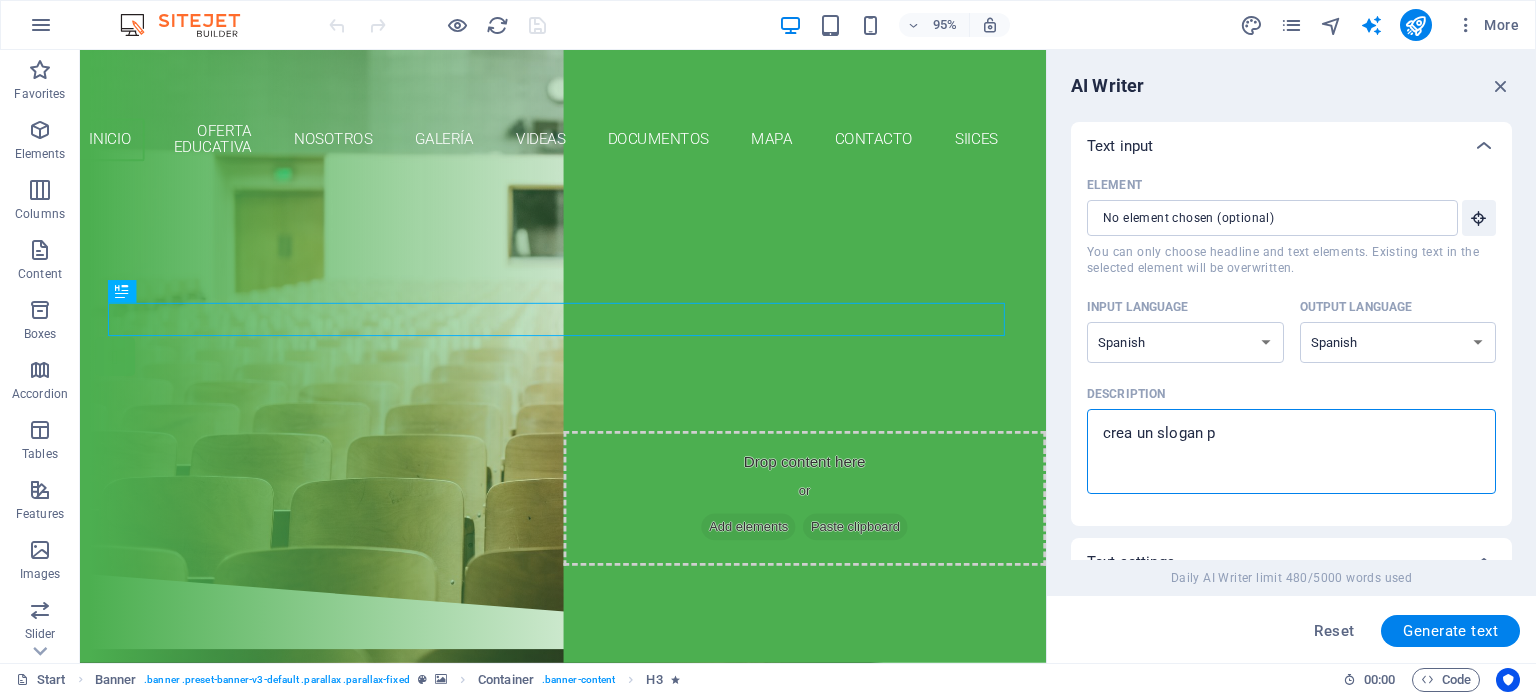 type on "crea un slogan pa" 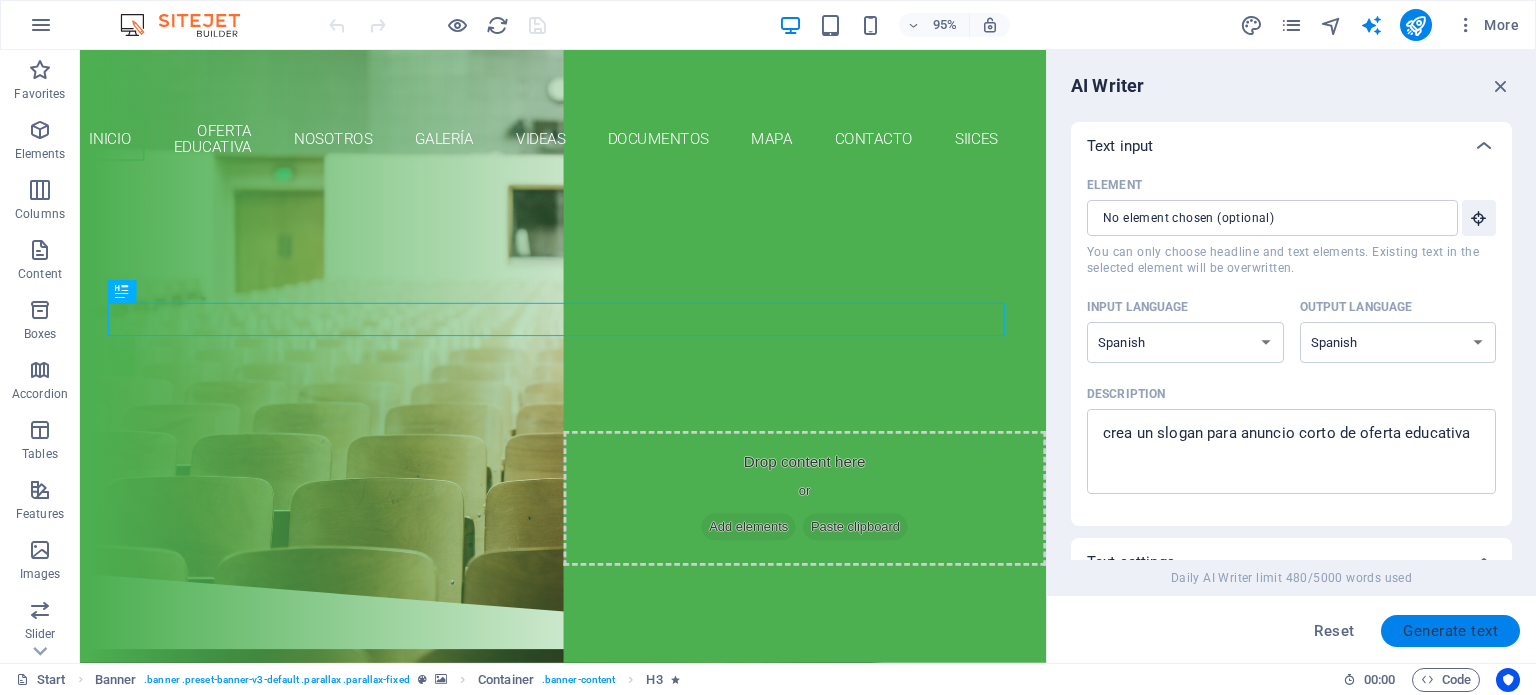 click on "Generate text" at bounding box center (1450, 631) 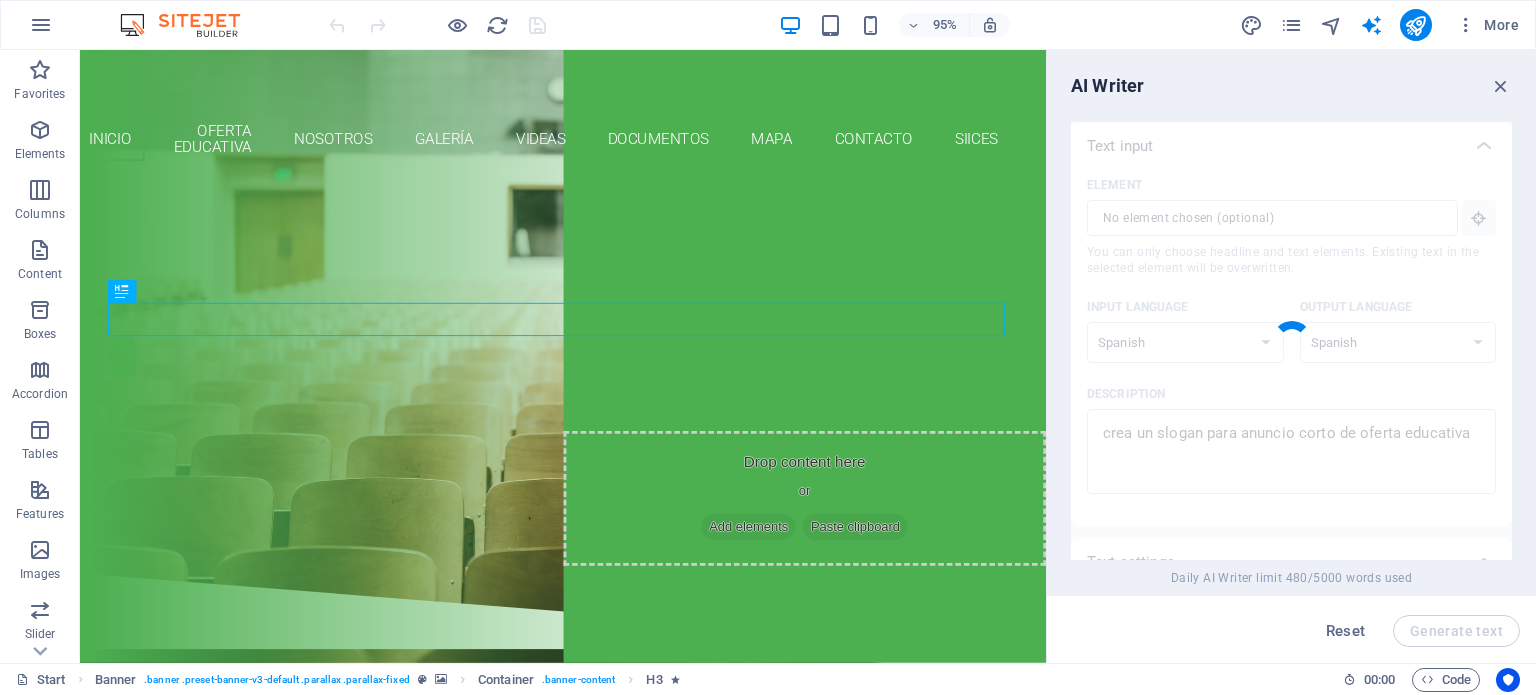 scroll, scrollTop: 582, scrollLeft: 0, axis: vertical 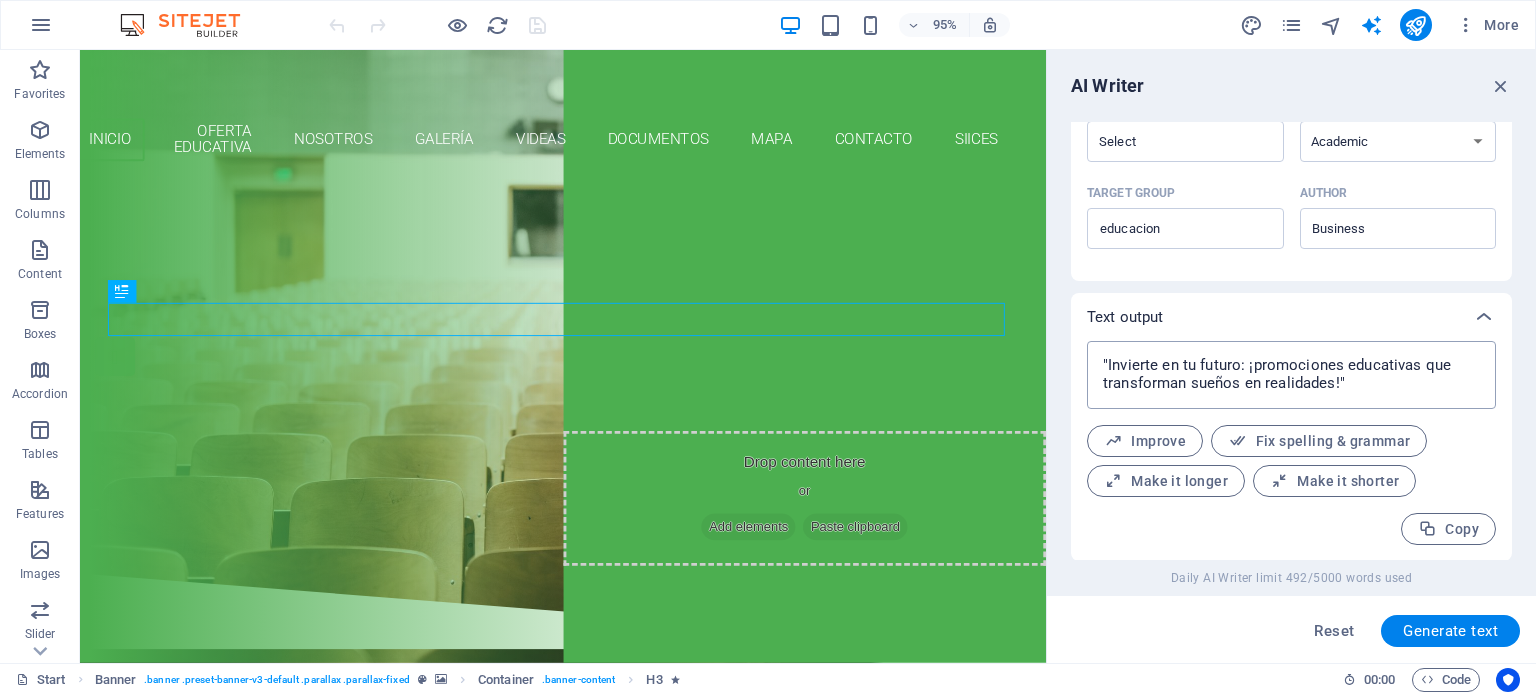 click on ""Invierte en tu futuro: ¡promociones educativas que transforman sueños en realidades!"" at bounding box center (1291, 375) 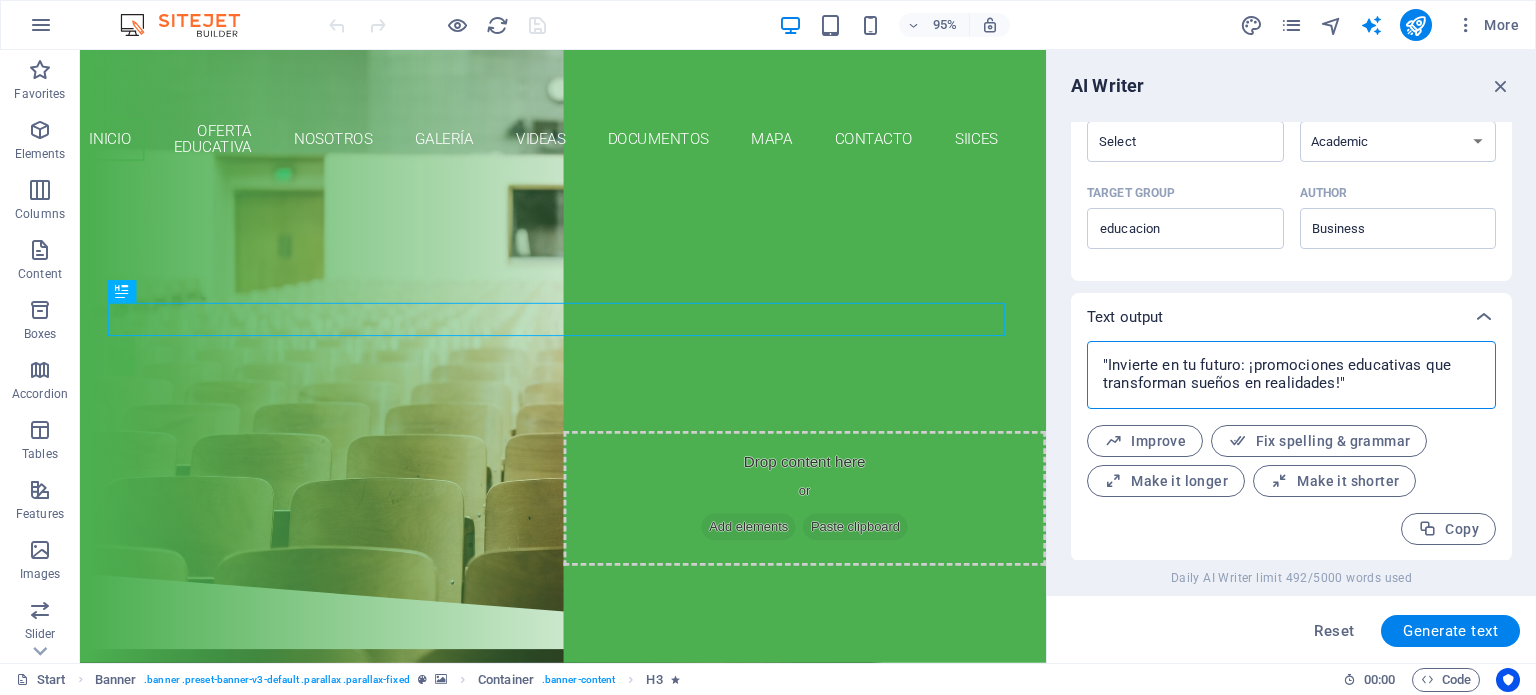 click on ""Invierte en tu futuro: ¡promociones educativas que transforman sueños en realidades!"" at bounding box center [1291, 375] 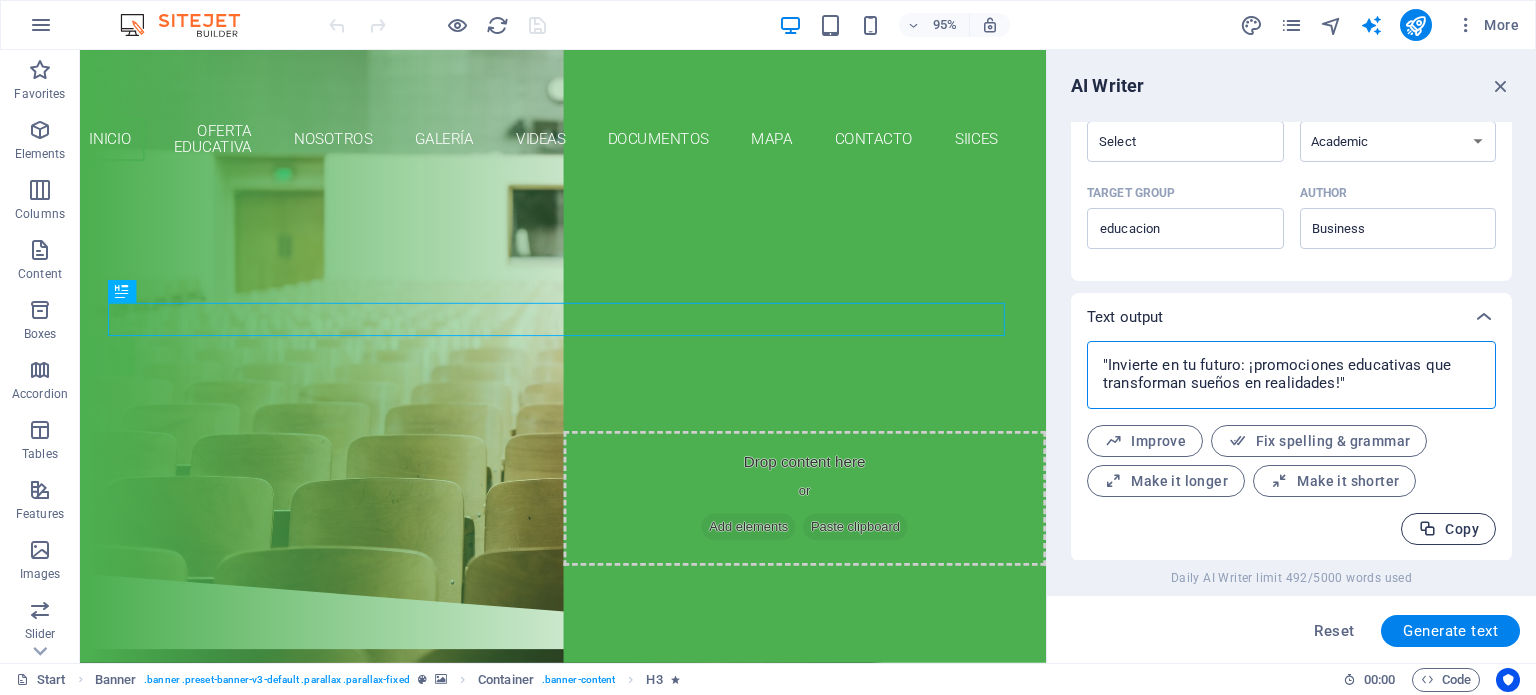 click on "Copy" at bounding box center [1448, 529] 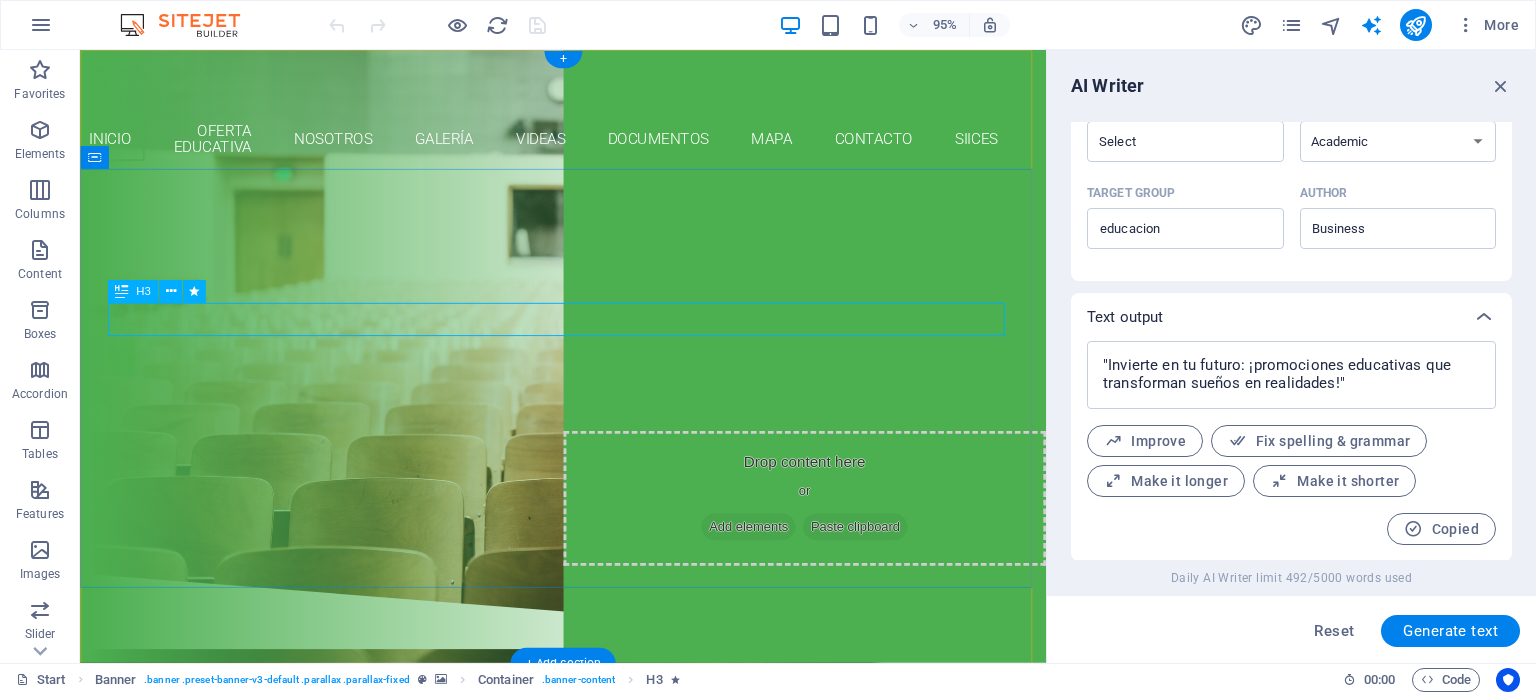 click on "Are you ready to learn new languages?" at bounding box center [589, 304] 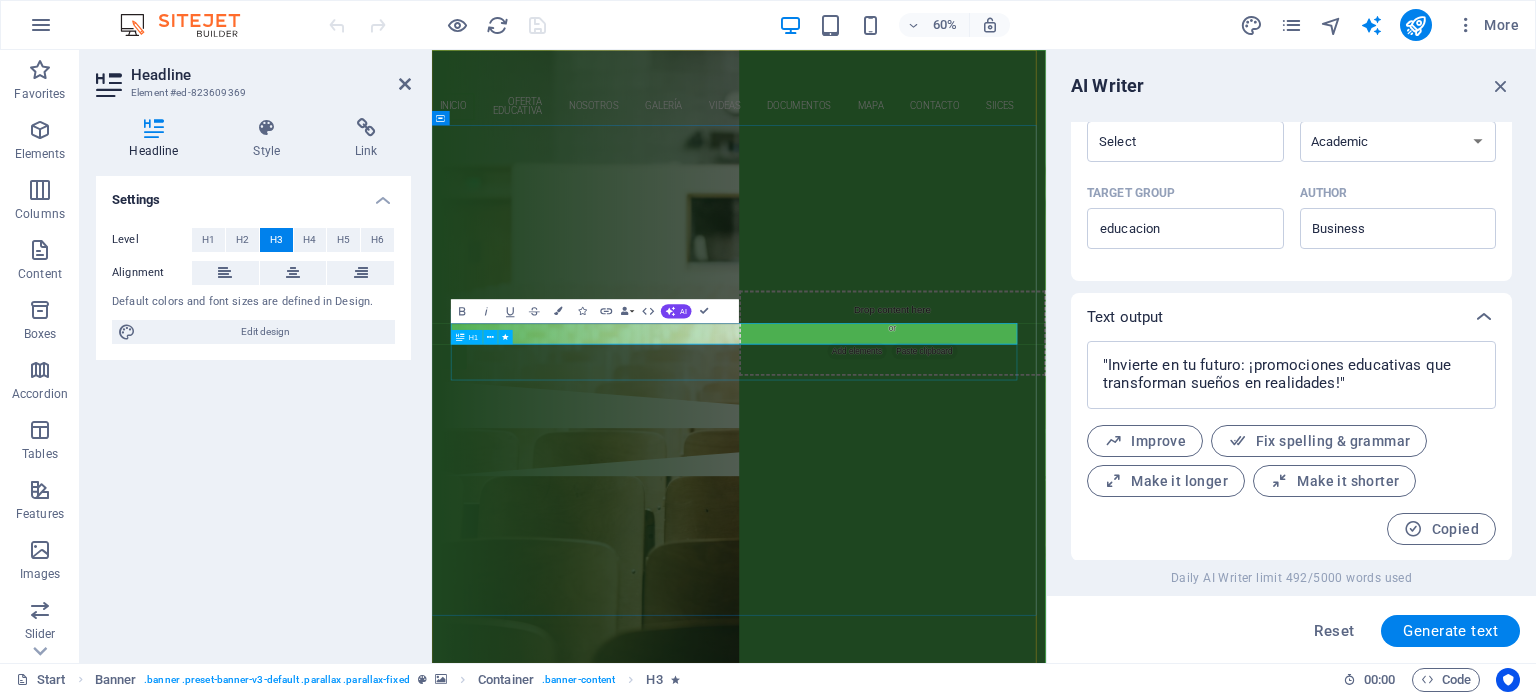 click on "Join our Language School" at bounding box center (944, 352) 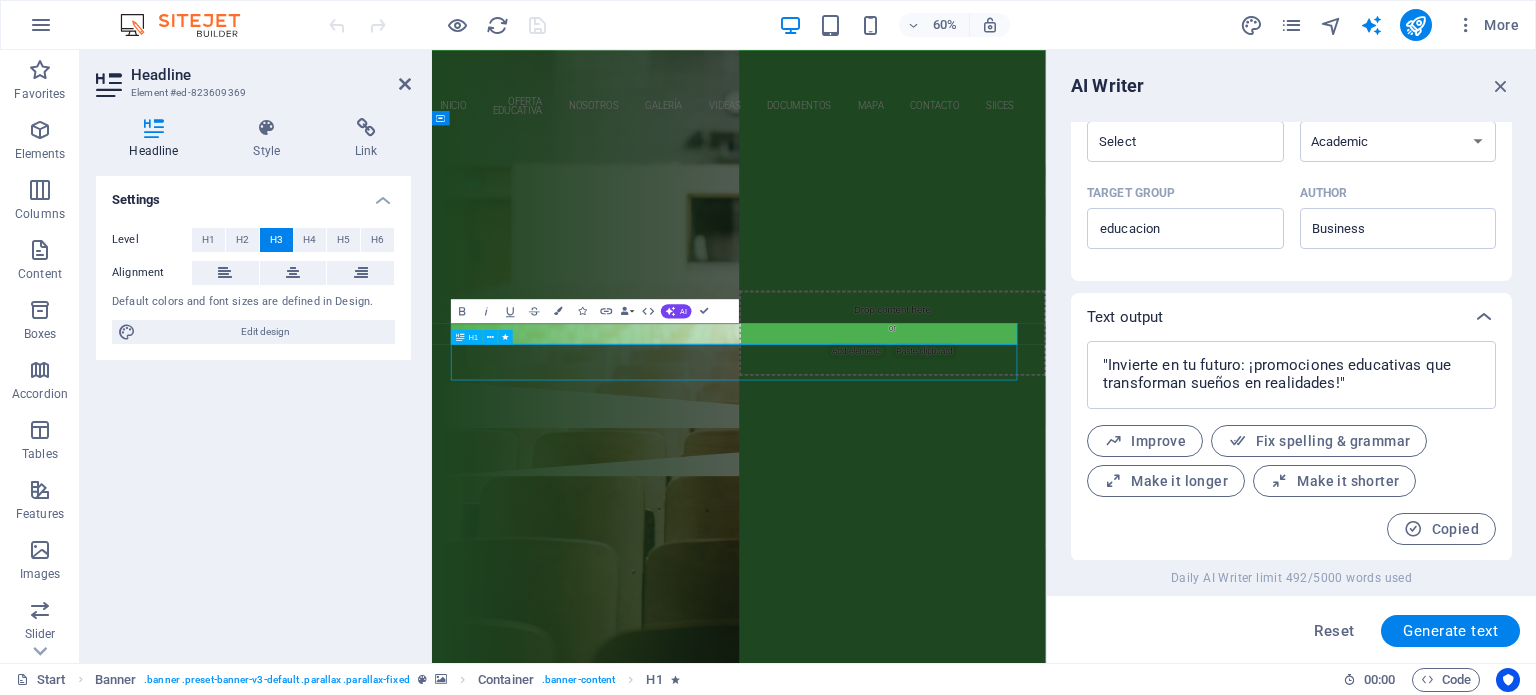 click on "Join our Language School" at bounding box center [944, 352] 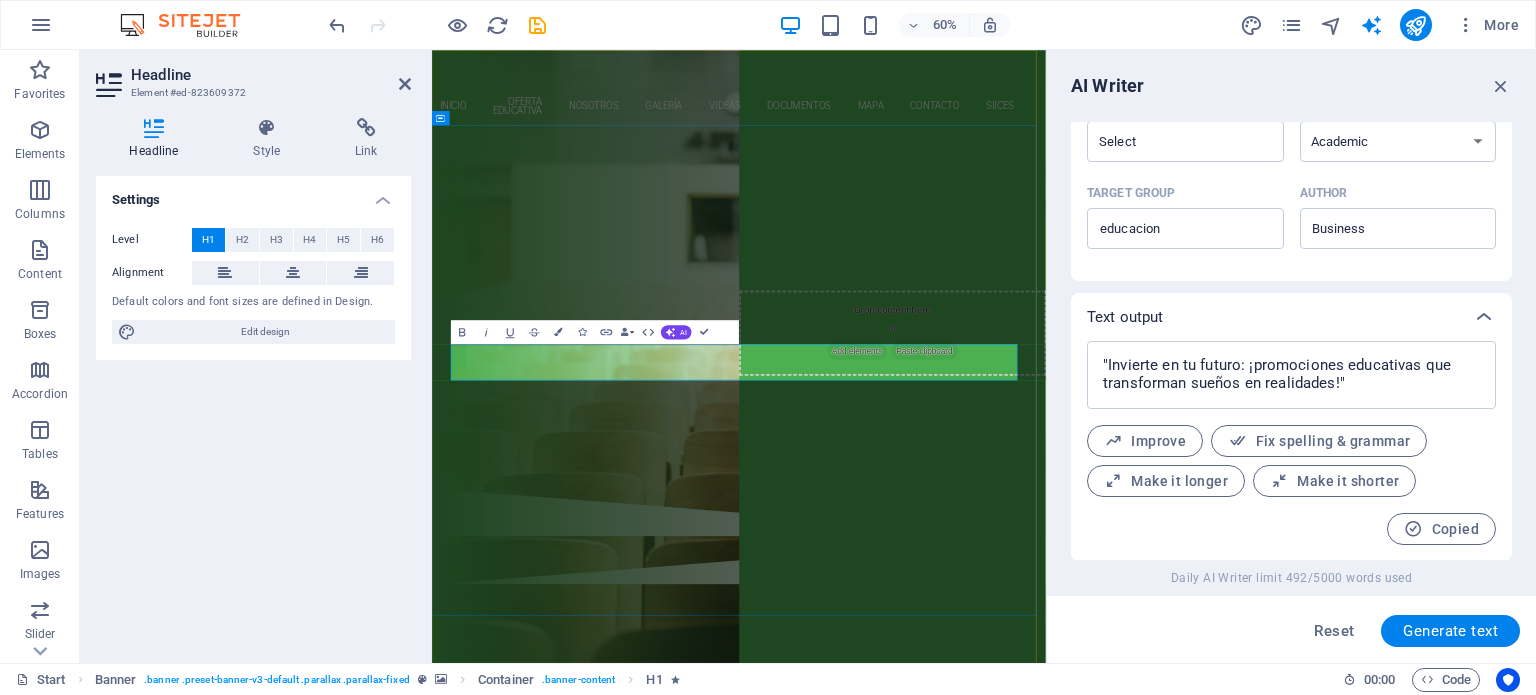 scroll, scrollTop: 678, scrollLeft: 3, axis: both 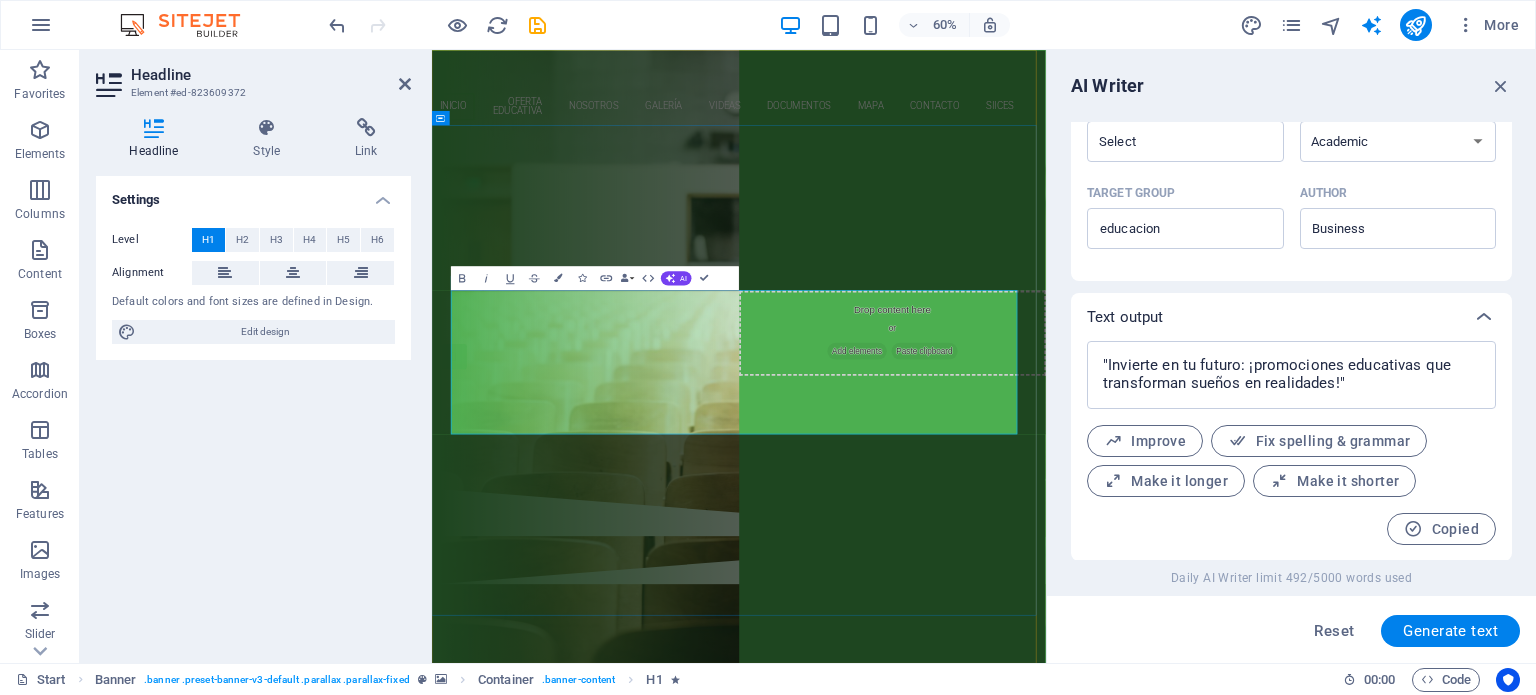 drag, startPoint x: 1318, startPoint y: 483, endPoint x: 603, endPoint y: 487, distance: 715.01117 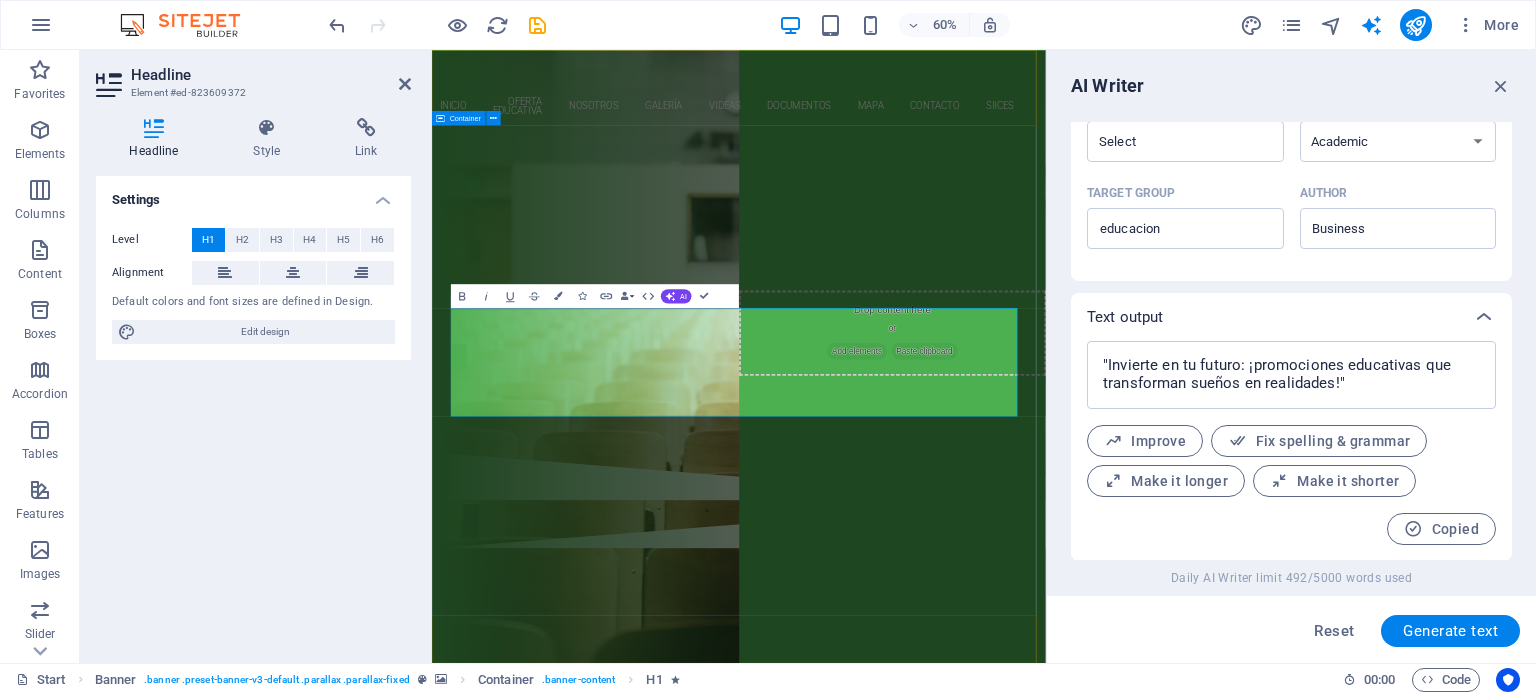 click on "INVIERTE EN TU FUTURO  ¡promociones educativas que transforman sueños en realidades!" "Invierte en tu futuro: ¡promociones educativas que transforman sueños en realidades!" Our Courses Sign up now" at bounding box center (943, 456) 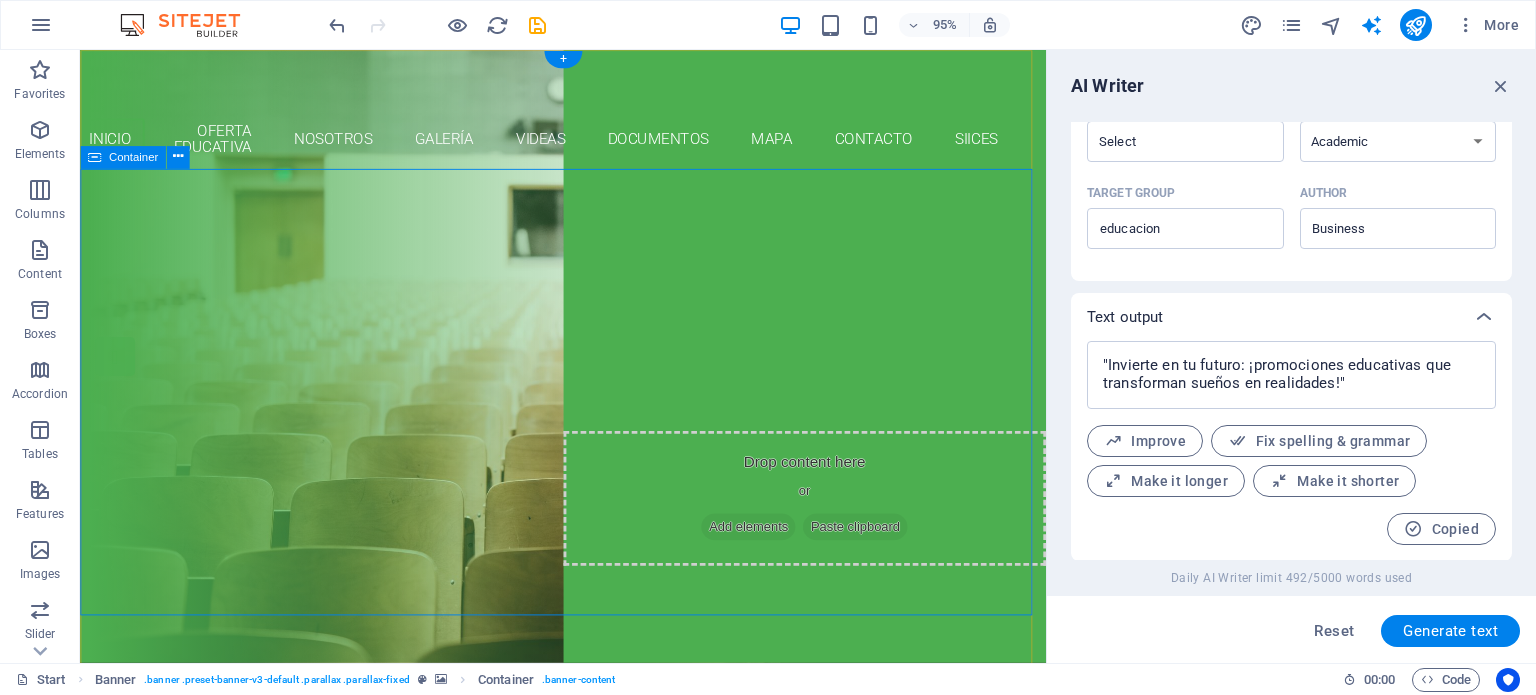click on "INVIERTE EN TU FUTURO  ¡promociones educativas que transforman sueños en realidades!" Our Courses Sign up now" at bounding box center (588, 456) 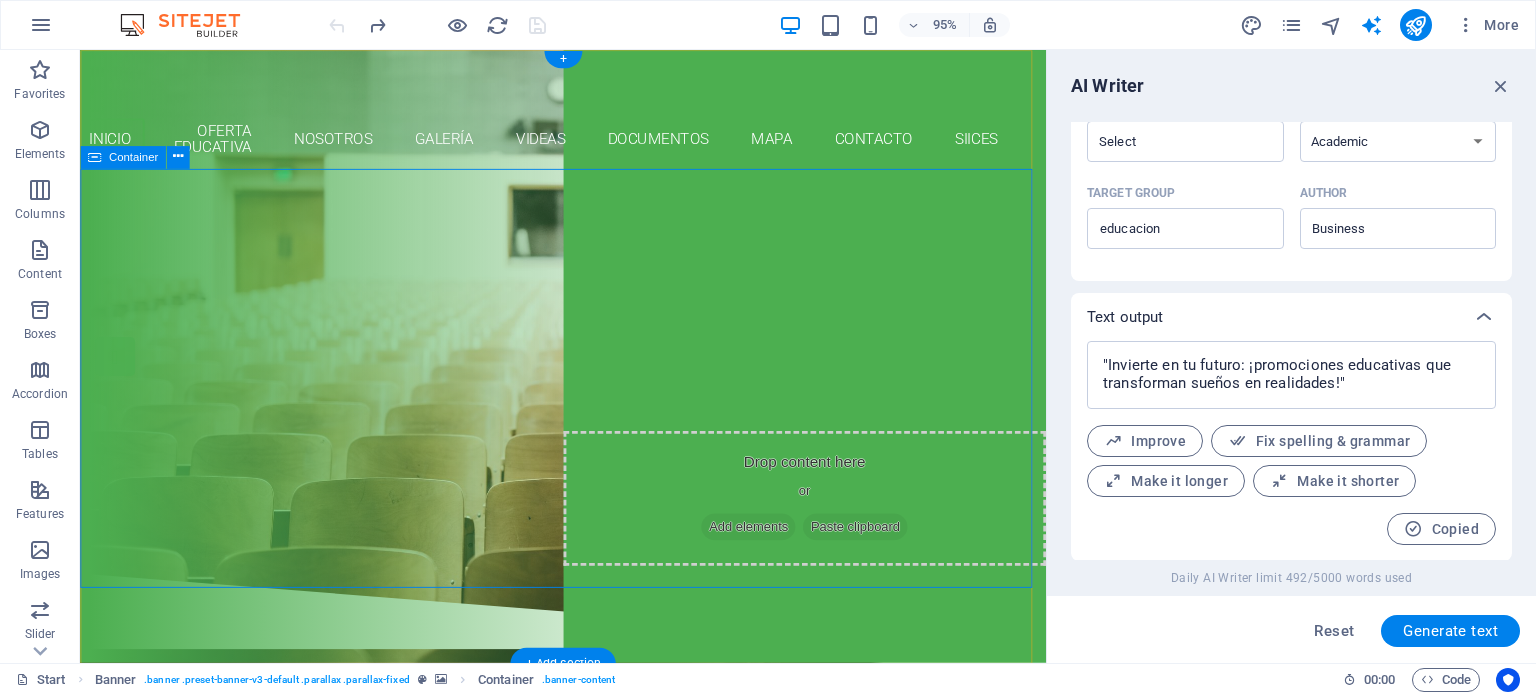 click on "Are you ready to learn new languages? Join our Language School Our Courses Sign up now" at bounding box center [588, 396] 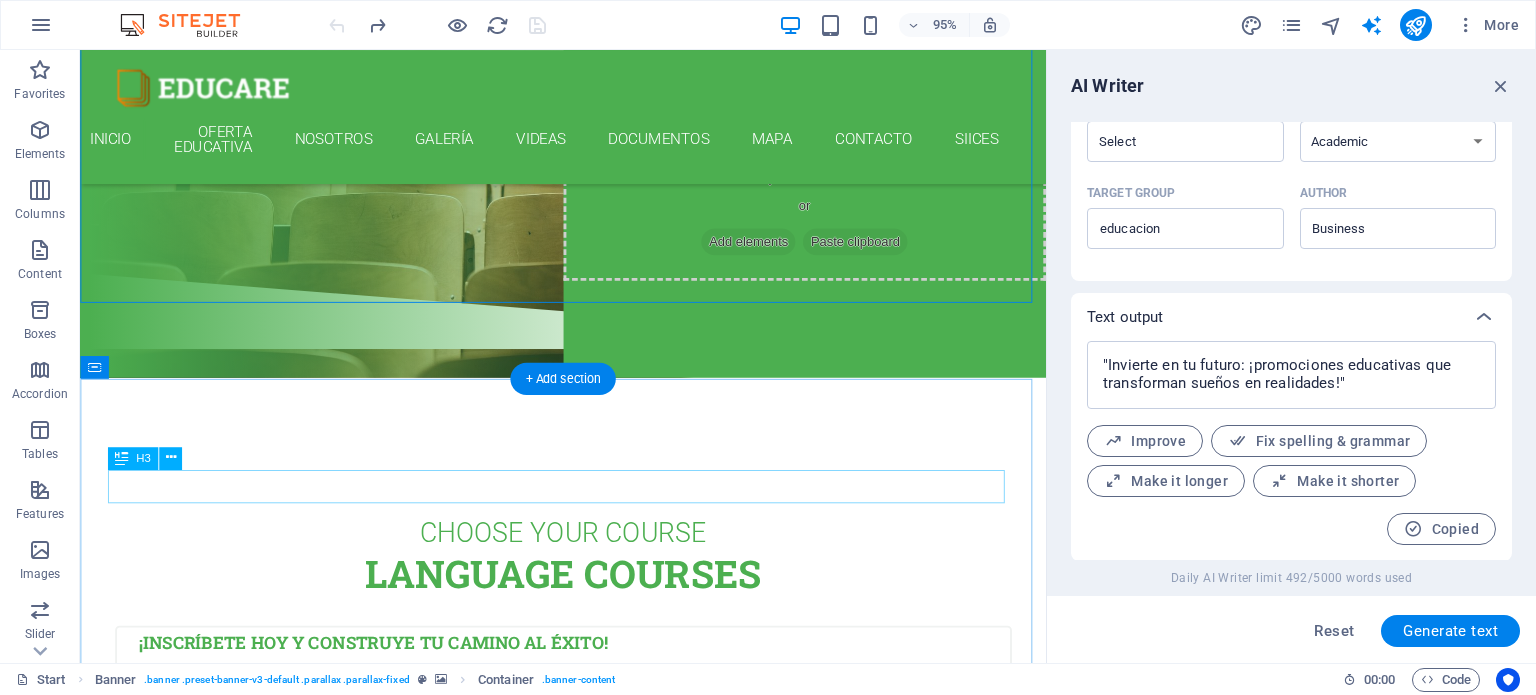scroll, scrollTop: 400, scrollLeft: 0, axis: vertical 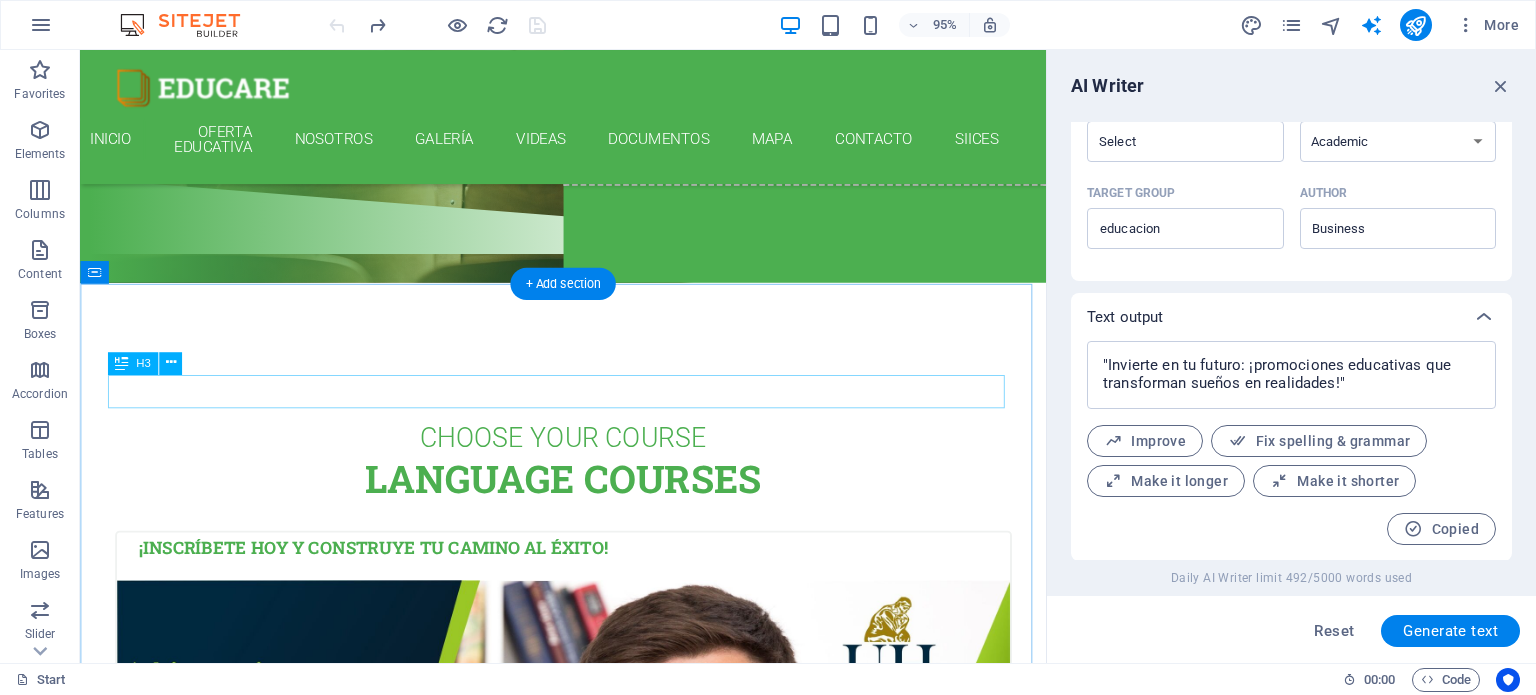 click on "Choose Your Course" at bounding box center (589, 458) 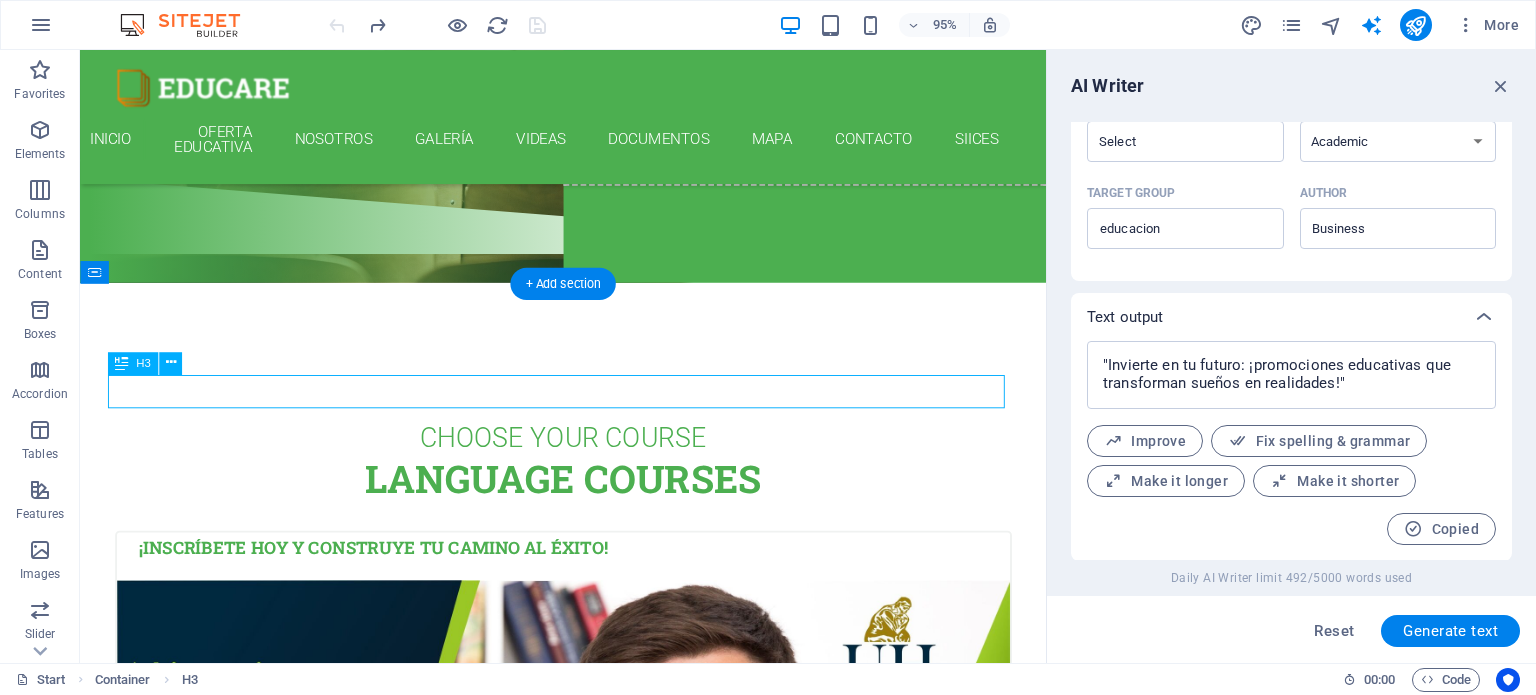 click on "Choose Your Course" at bounding box center [589, 458] 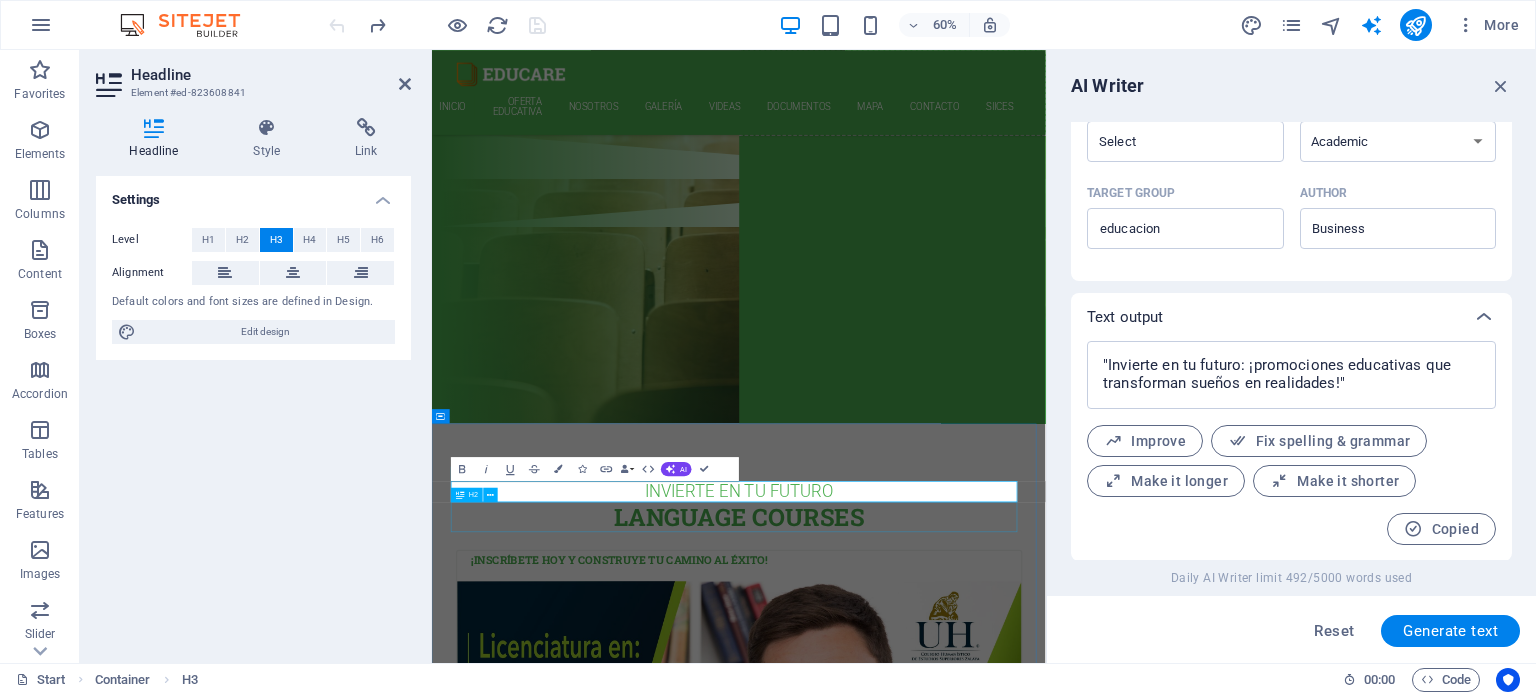 click on "Language Courses" at bounding box center [944, 828] 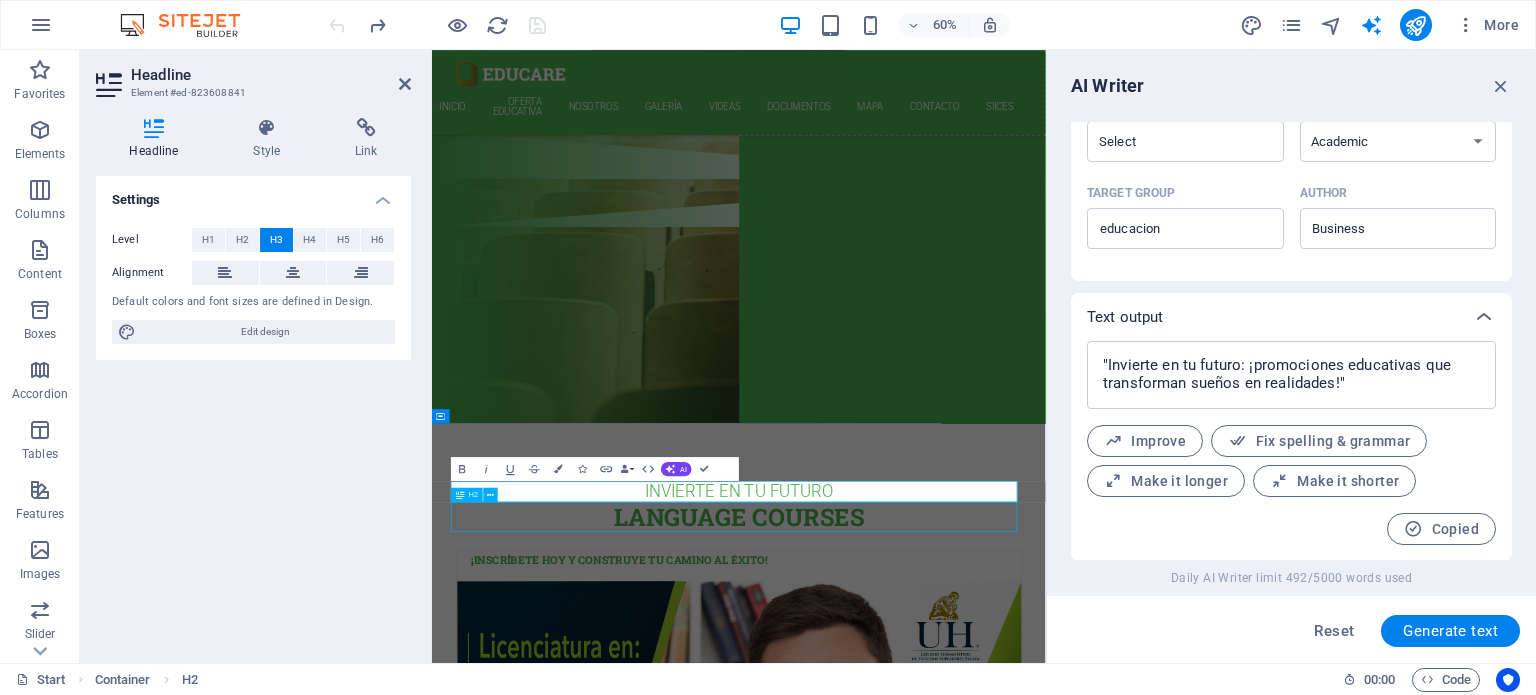 click on "Language Courses" at bounding box center (944, 828) 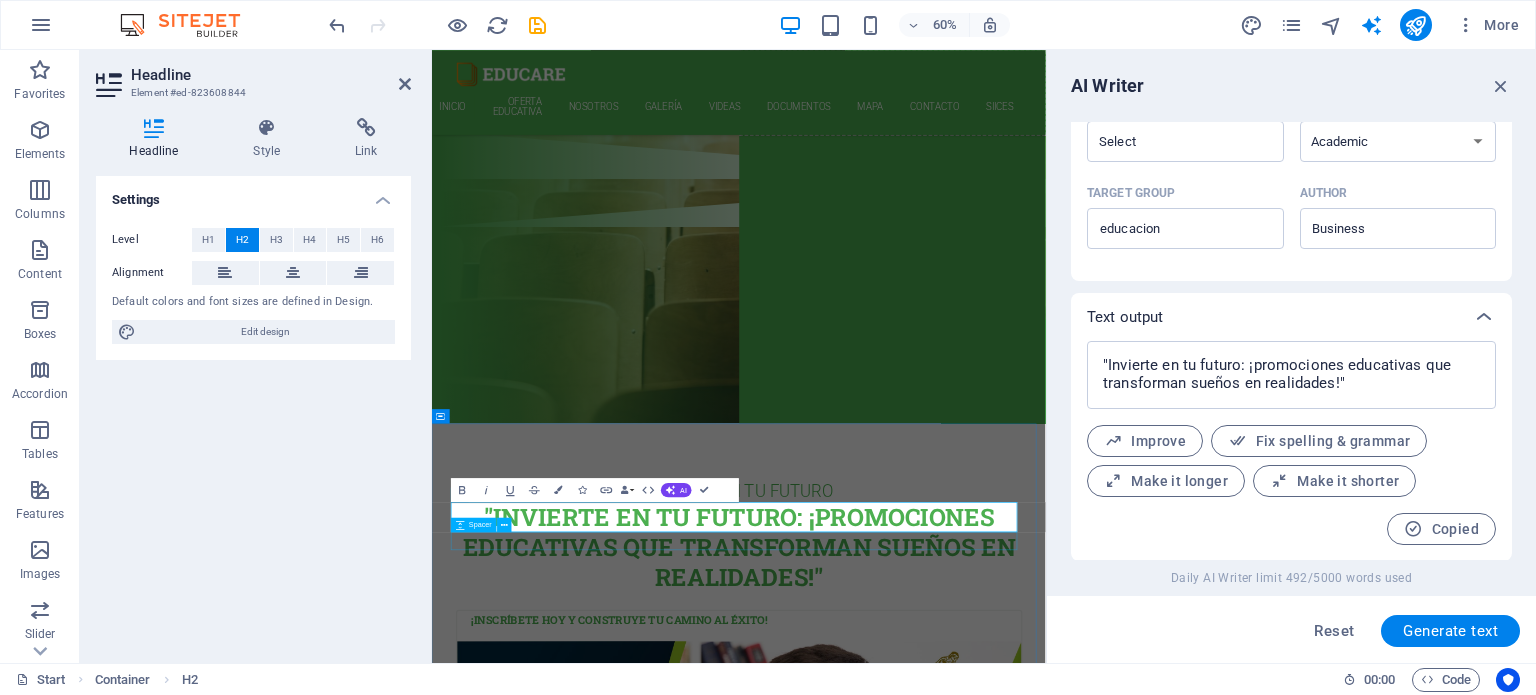 scroll, scrollTop: 678, scrollLeft: 3, axis: both 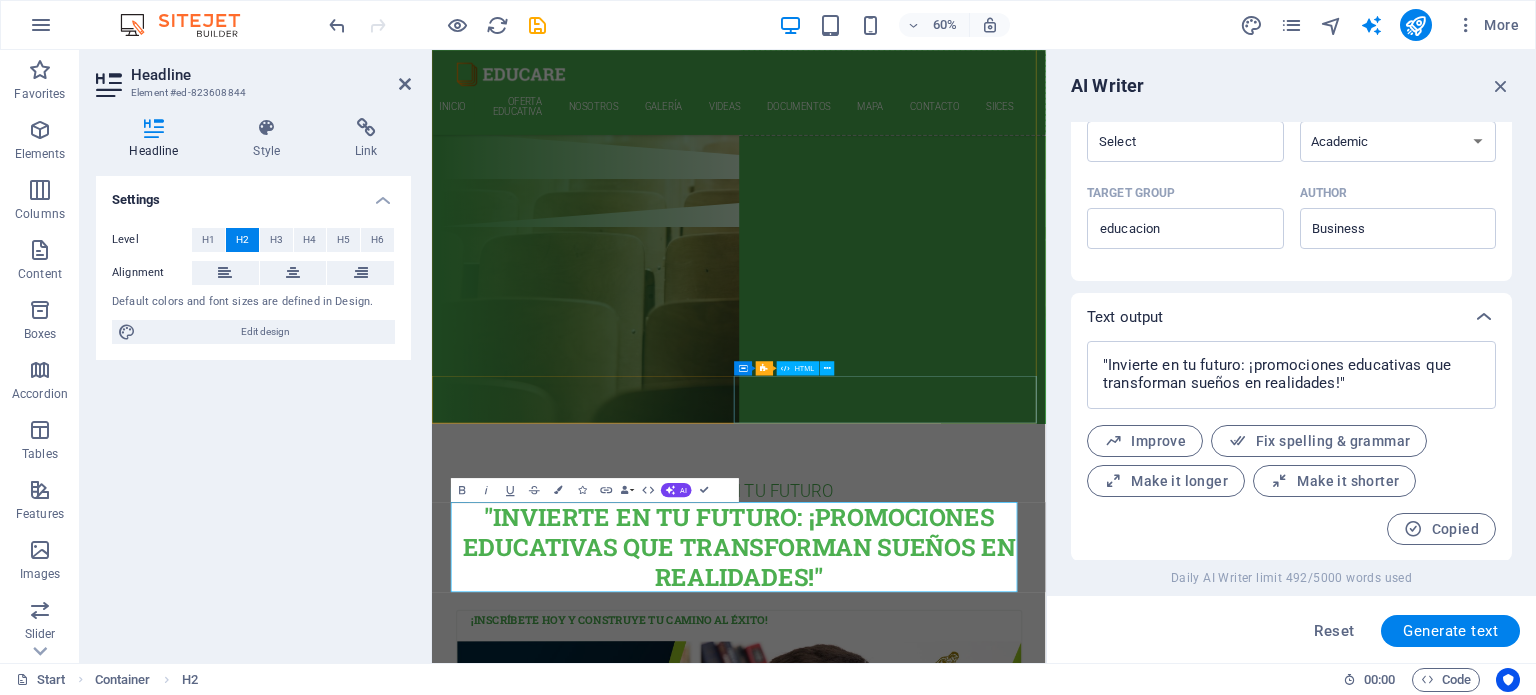 click at bounding box center (743, 368) 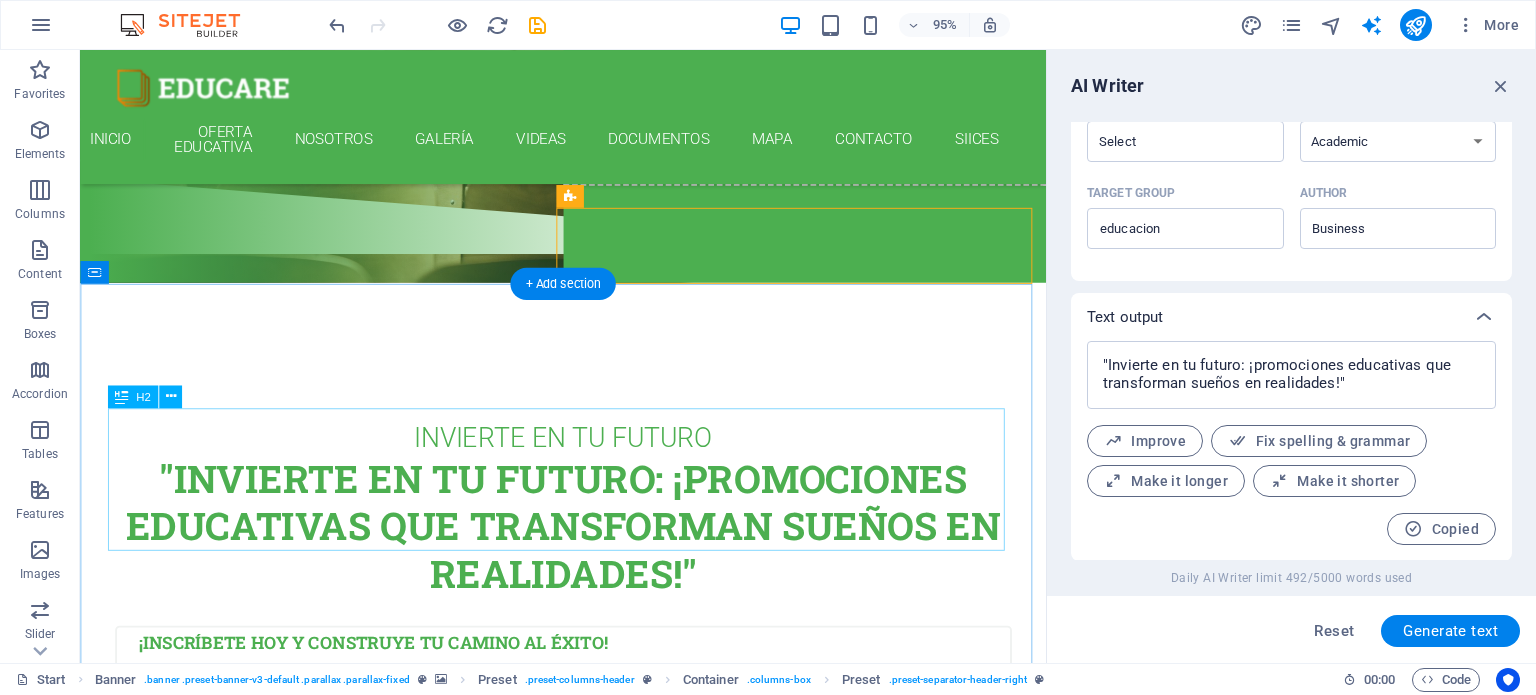 click on ""Invierte en tu futuro: ¡promociones educativas que transforman sueños en realidades!"" at bounding box center (589, 551) 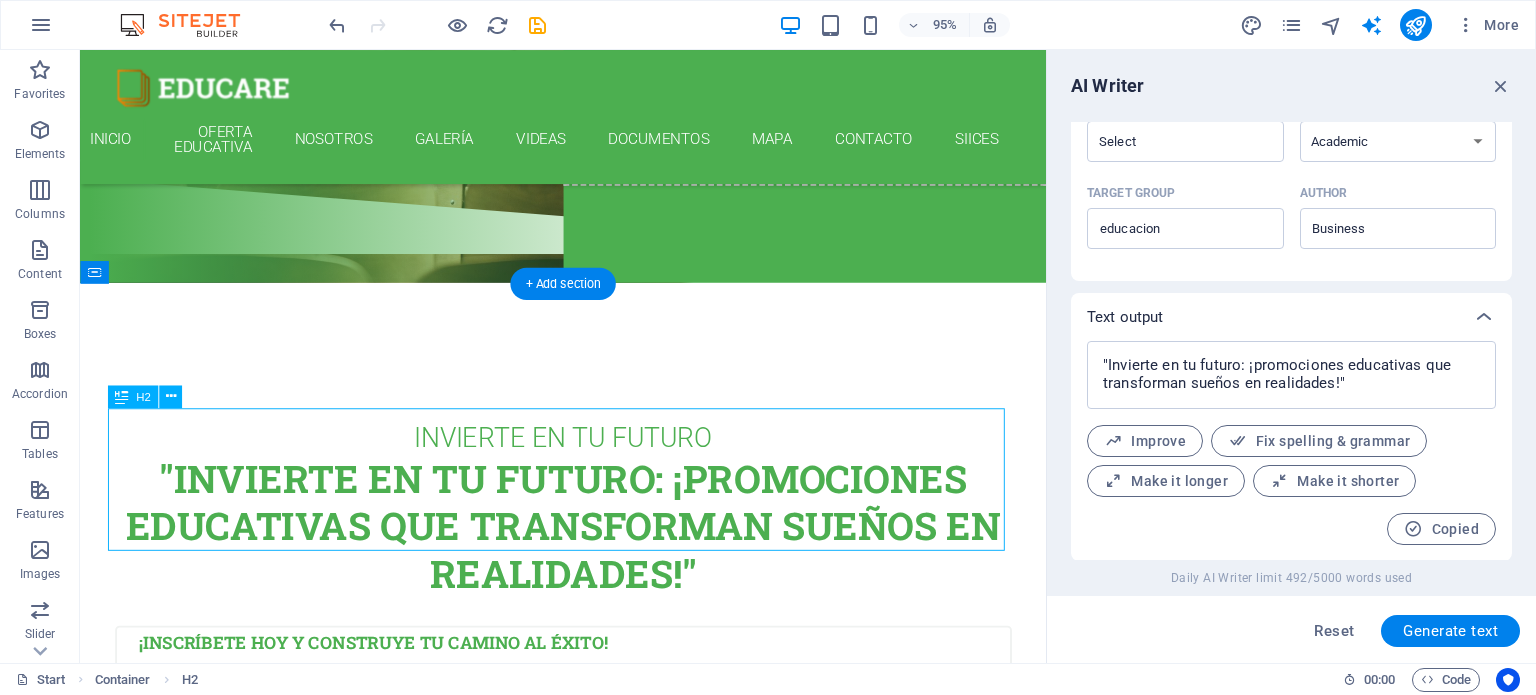 click on ""Invierte en tu futuro: ¡promociones educativas que transforman sueños en realidades!"" at bounding box center (589, 551) 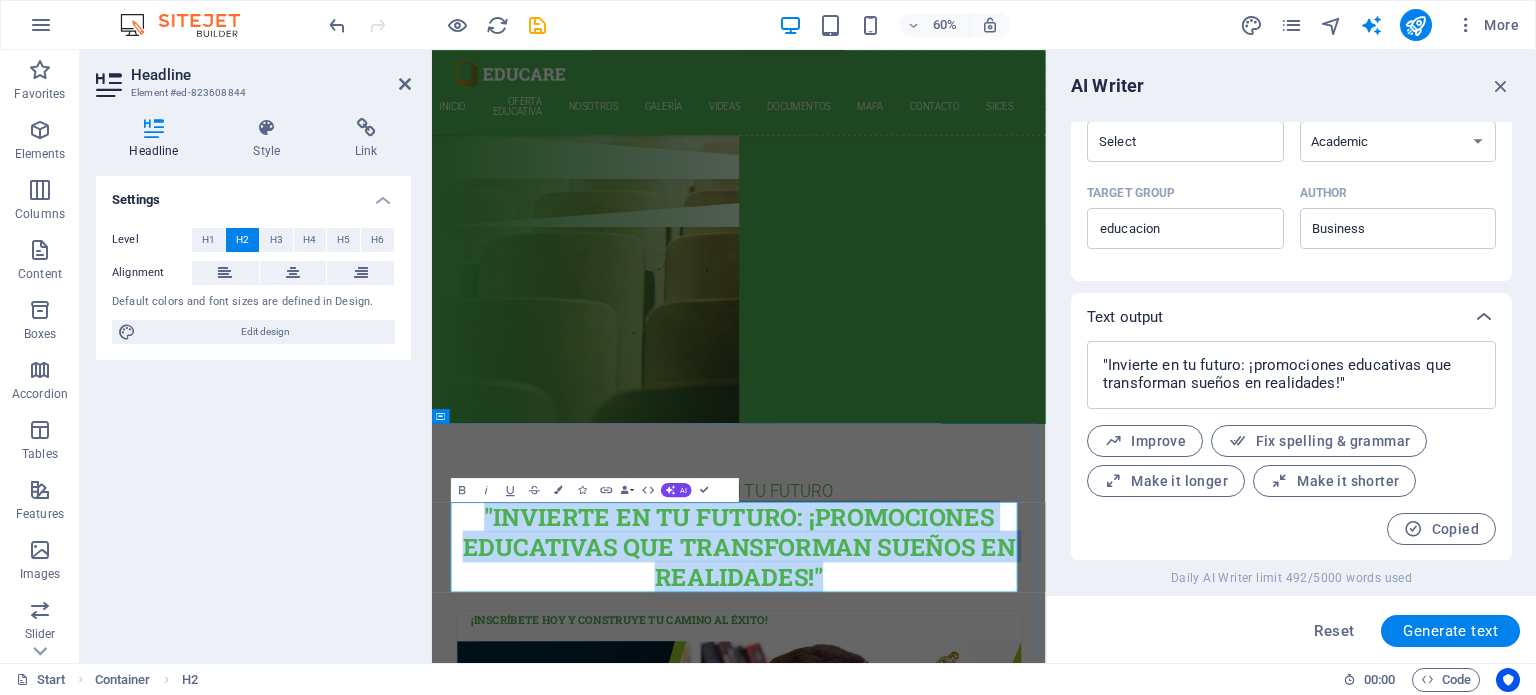 click on ""Invierte en tu futuro: ¡promociones educativas que transforman sueños en realidades!"" at bounding box center (944, 878) 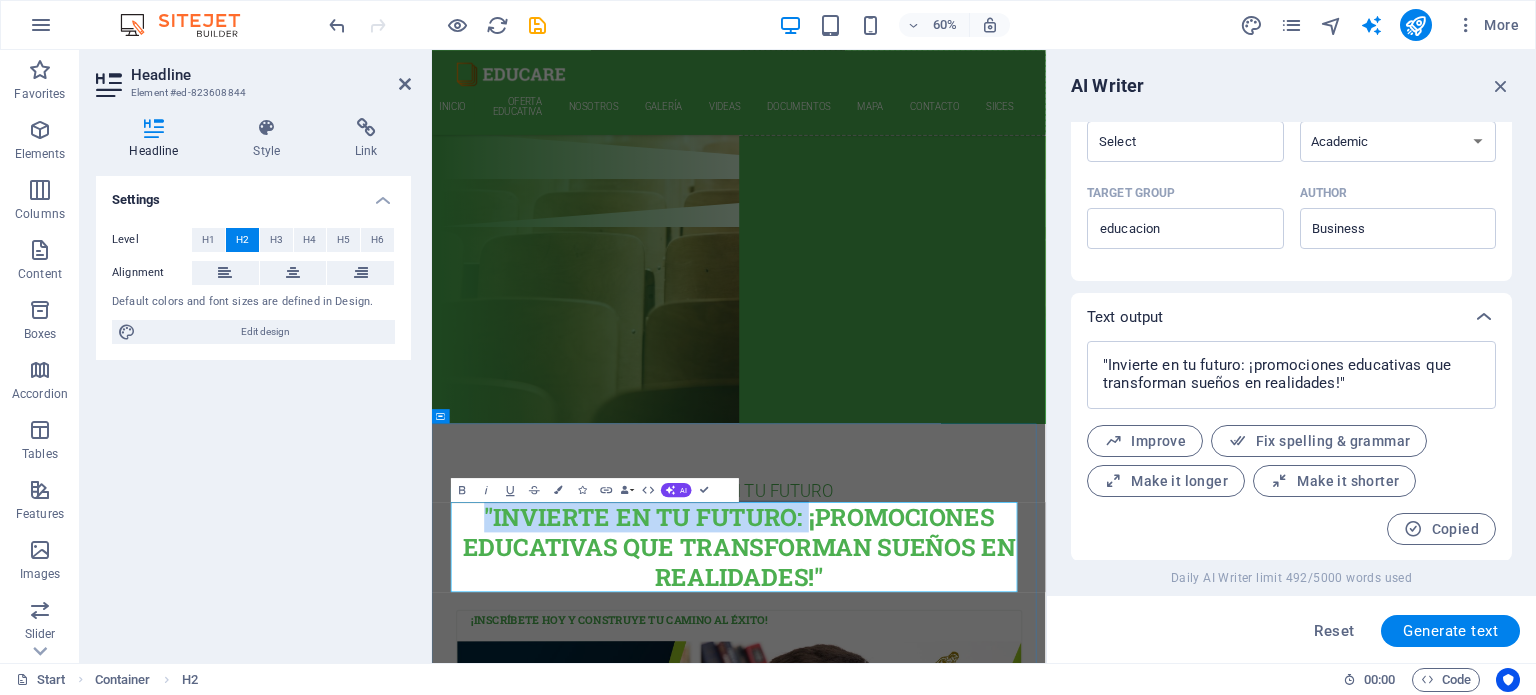 drag, startPoint x: 1050, startPoint y: 835, endPoint x: 465, endPoint y: 807, distance: 585.6697 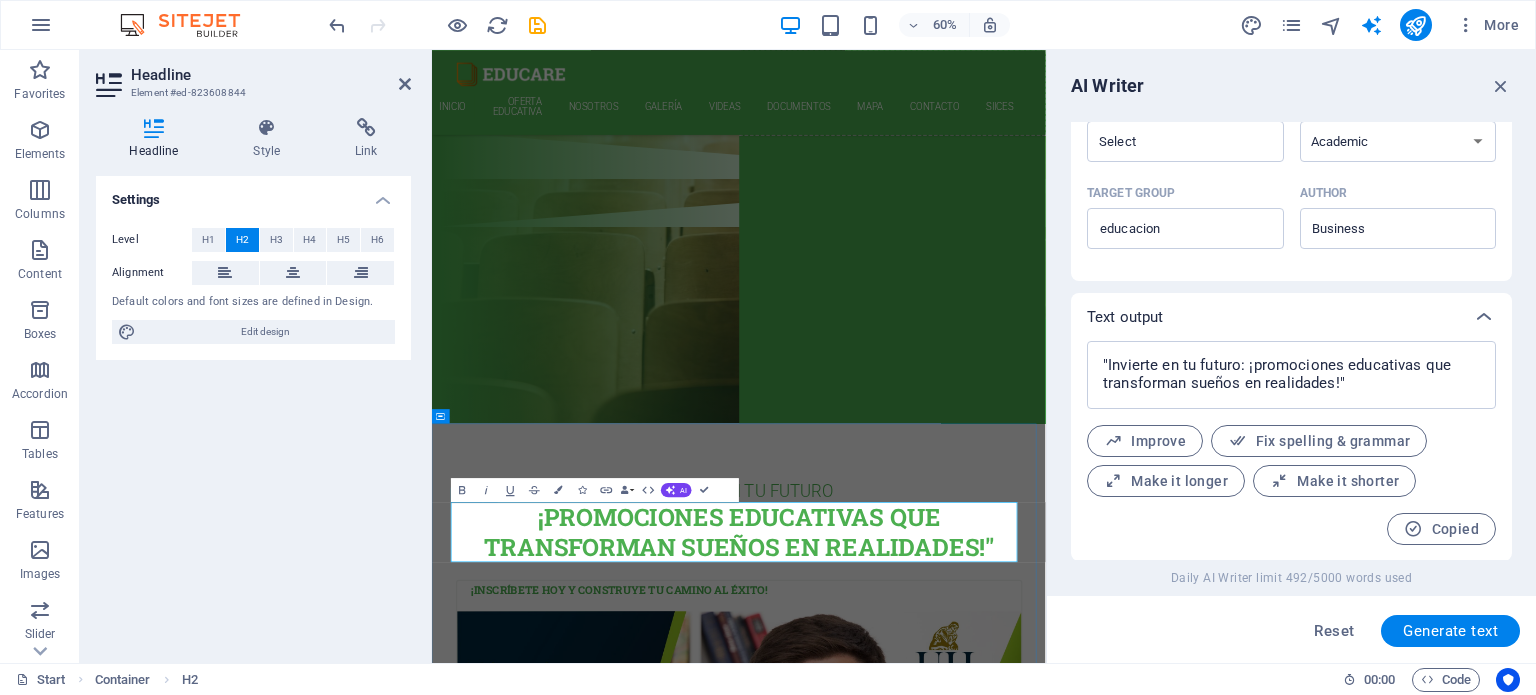 click on "¡promociones educativas que transforman sueños en realidades!"" at bounding box center (944, 853) 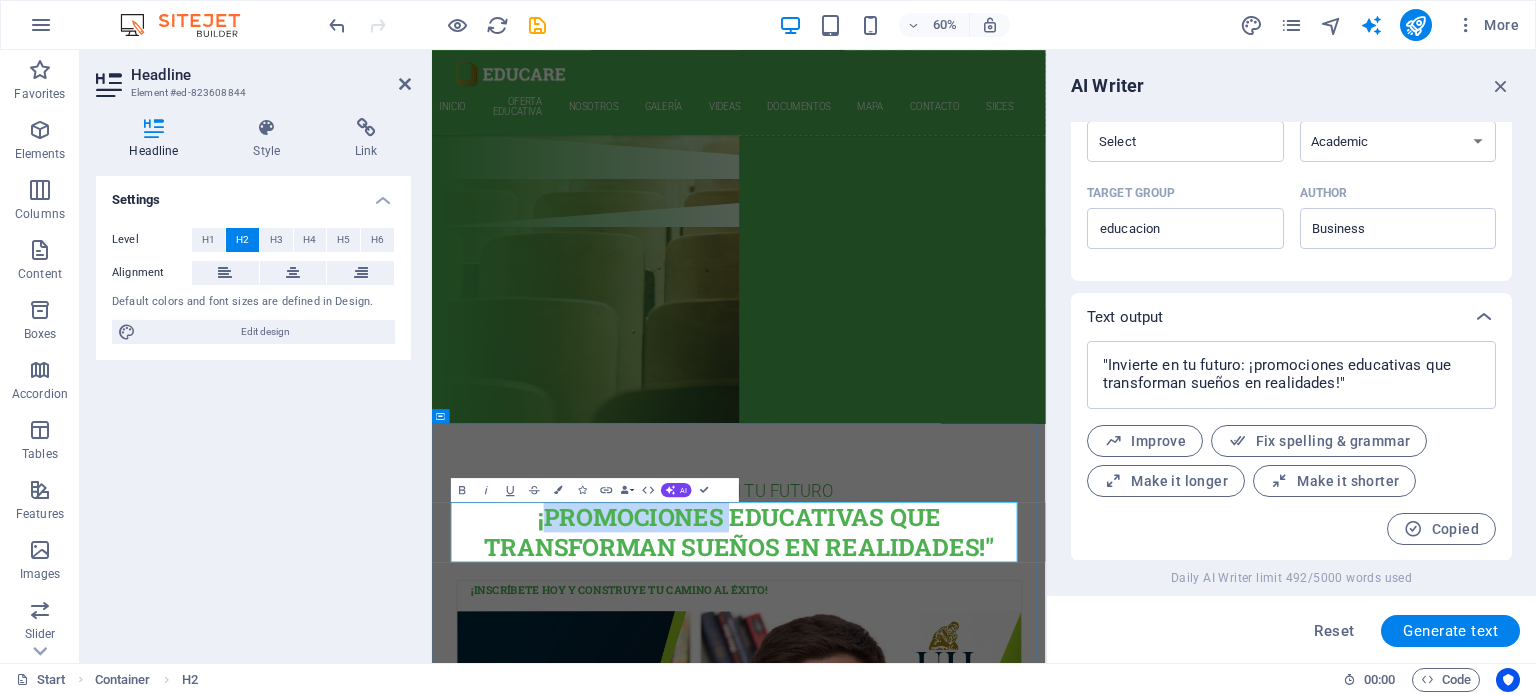 click on "¡promociones educativas que transforman sueños en realidades!"" at bounding box center [944, 853] 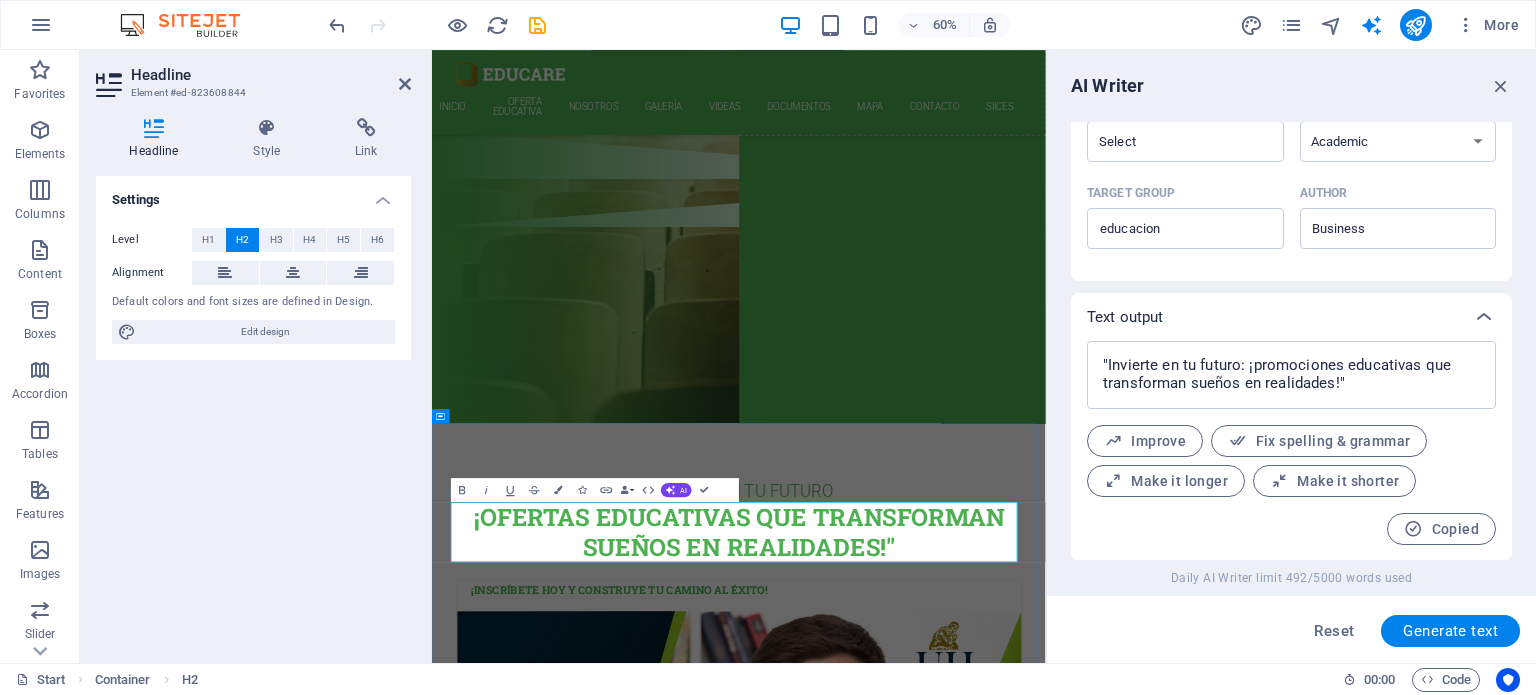 click on "¡OFERTAS educativas que transforman sueños en realidades!"" at bounding box center [944, 853] 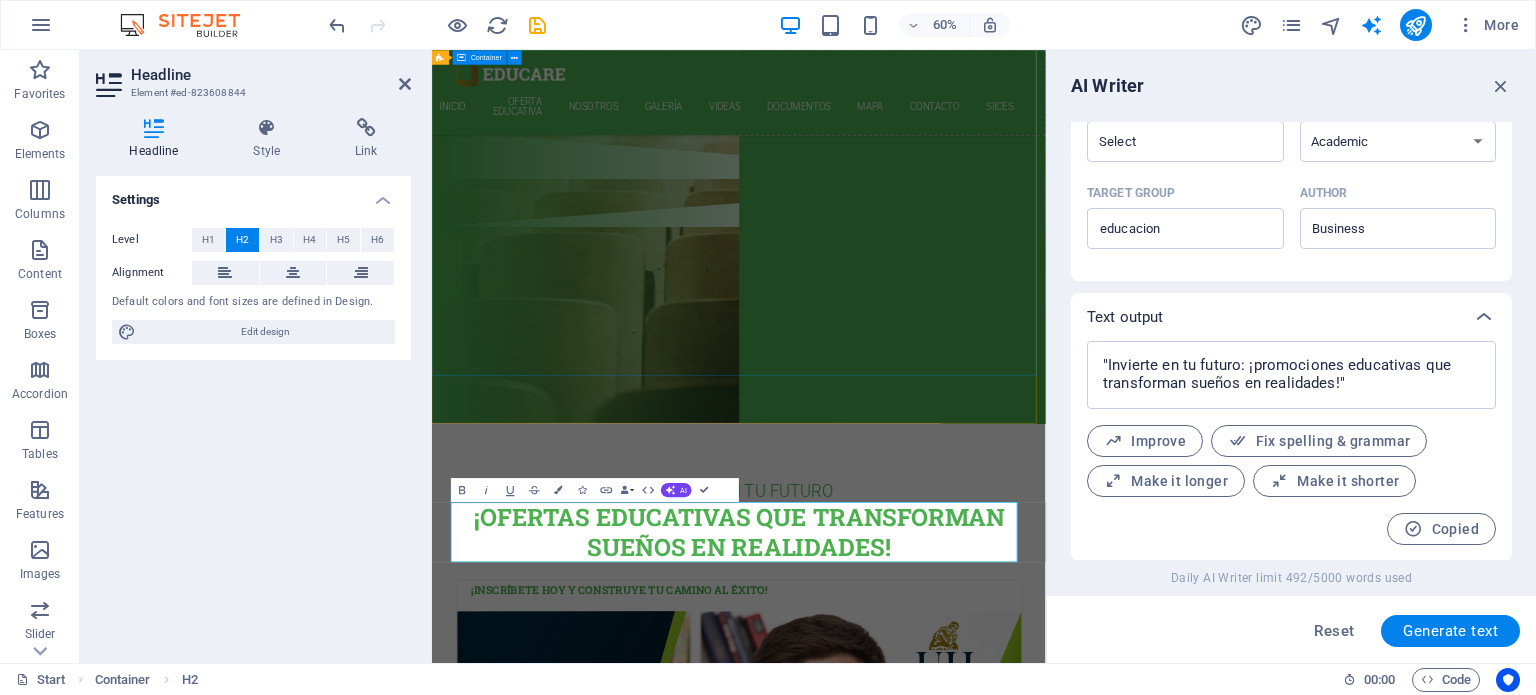 click on "Are you ready to learn new languages? Join our Language School Our Courses Sign up now" at bounding box center (943, -83) 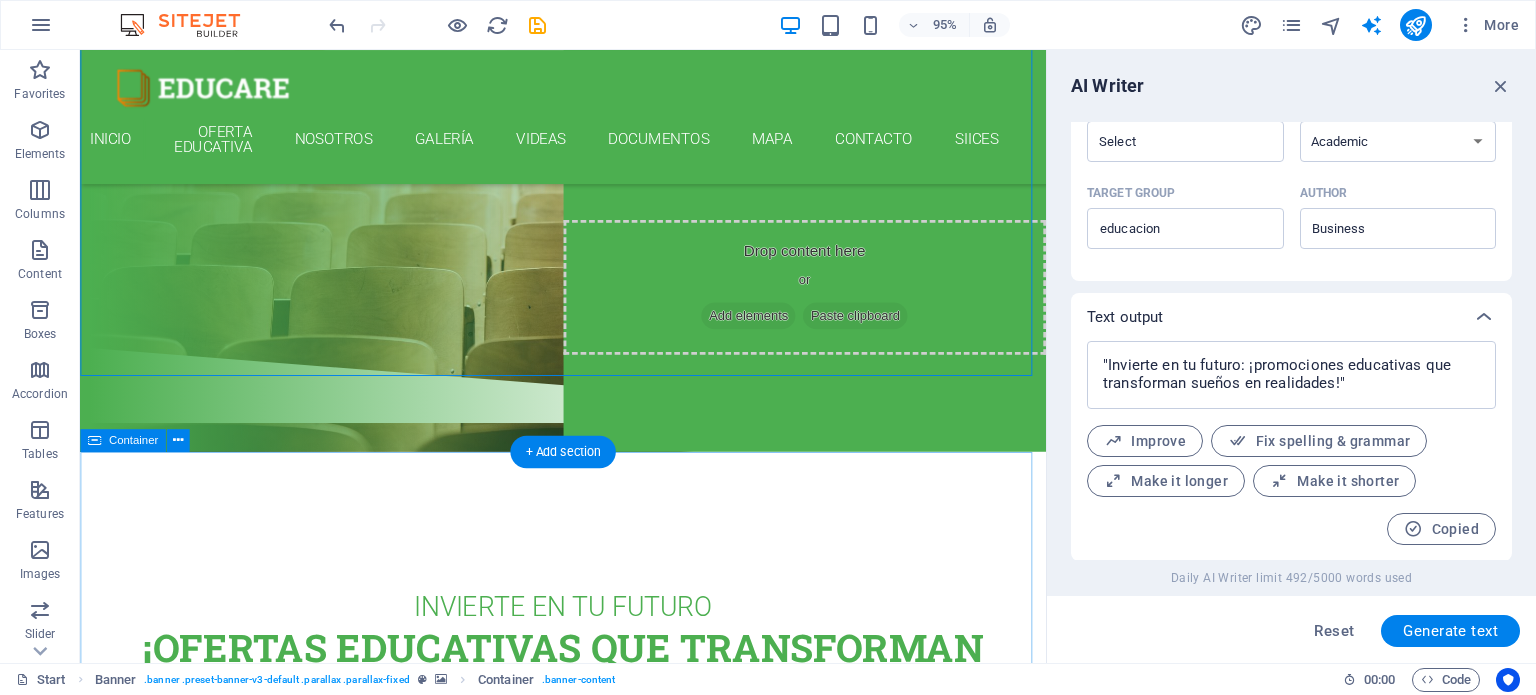 scroll, scrollTop: 322, scrollLeft: 0, axis: vertical 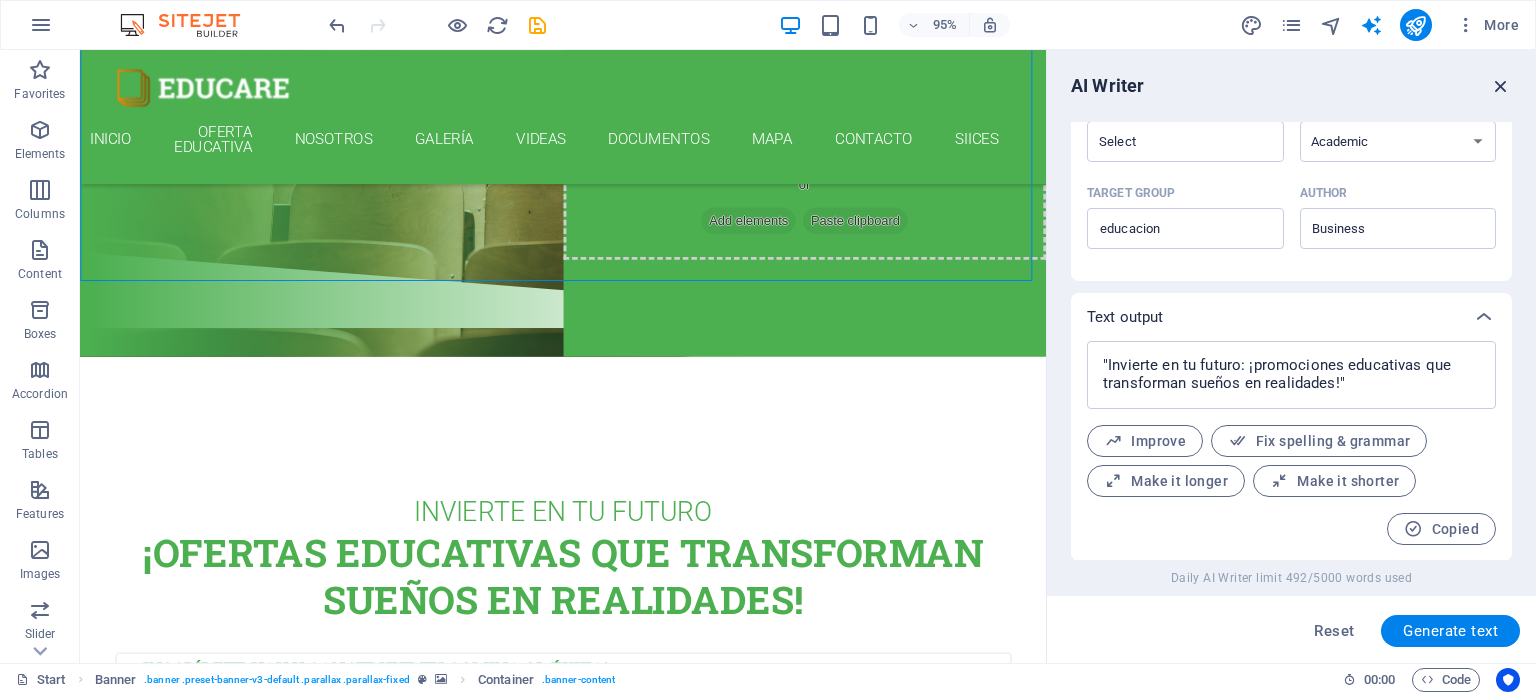 click at bounding box center (1501, 86) 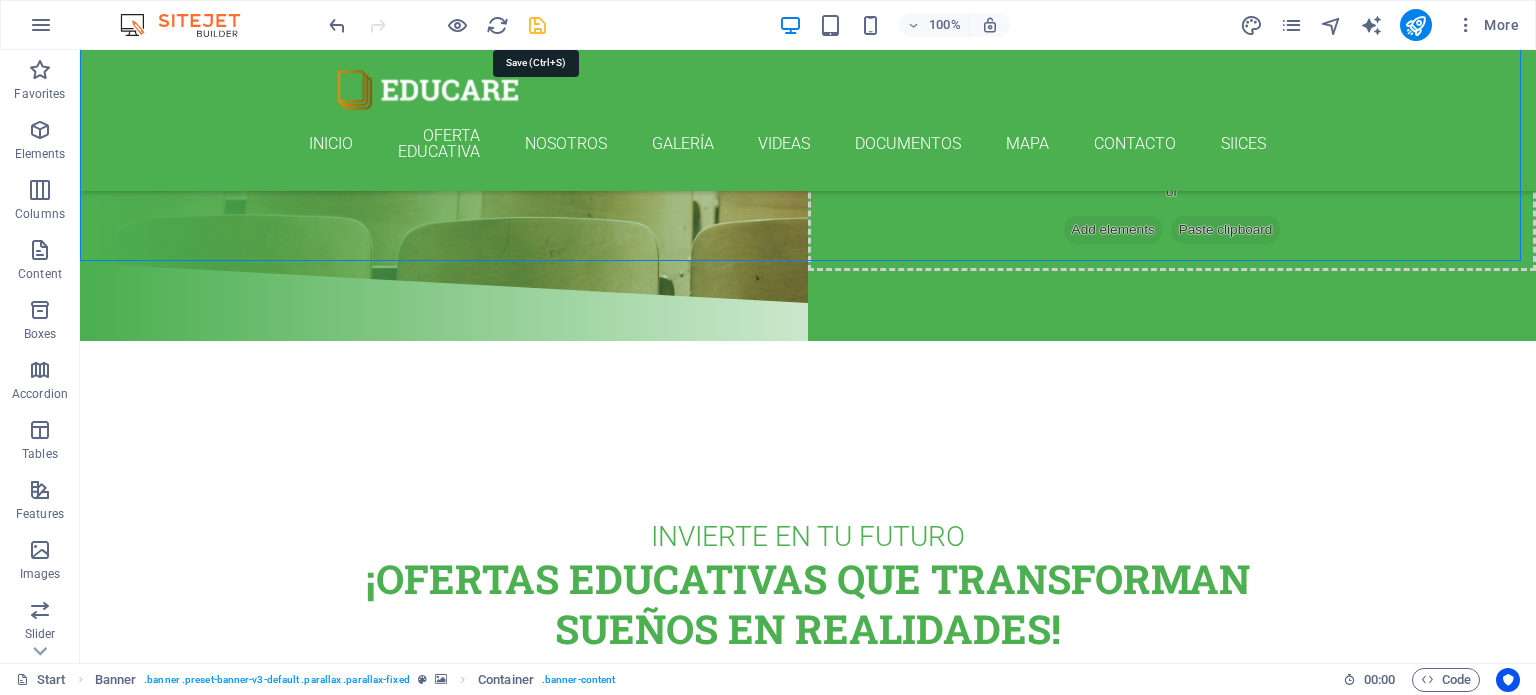 click at bounding box center [537, 25] 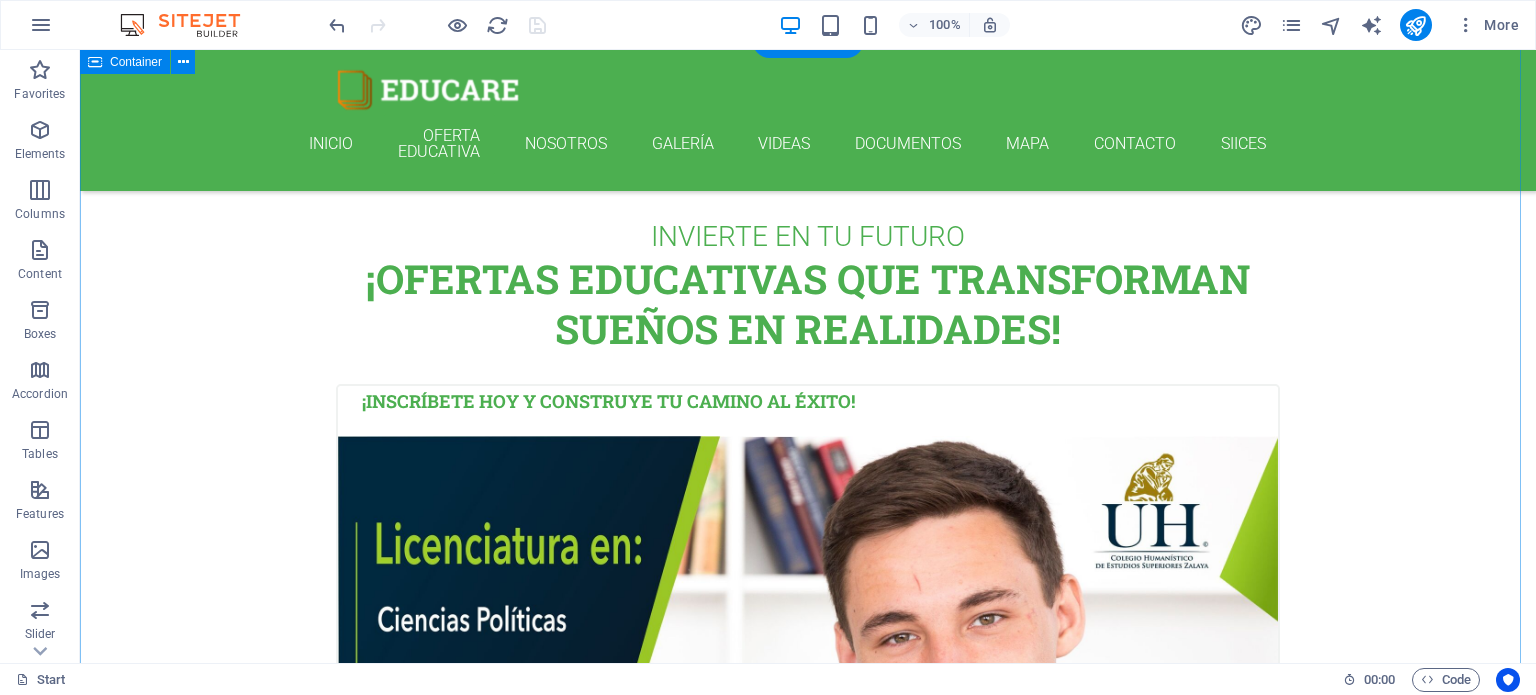 scroll, scrollTop: 722, scrollLeft: 0, axis: vertical 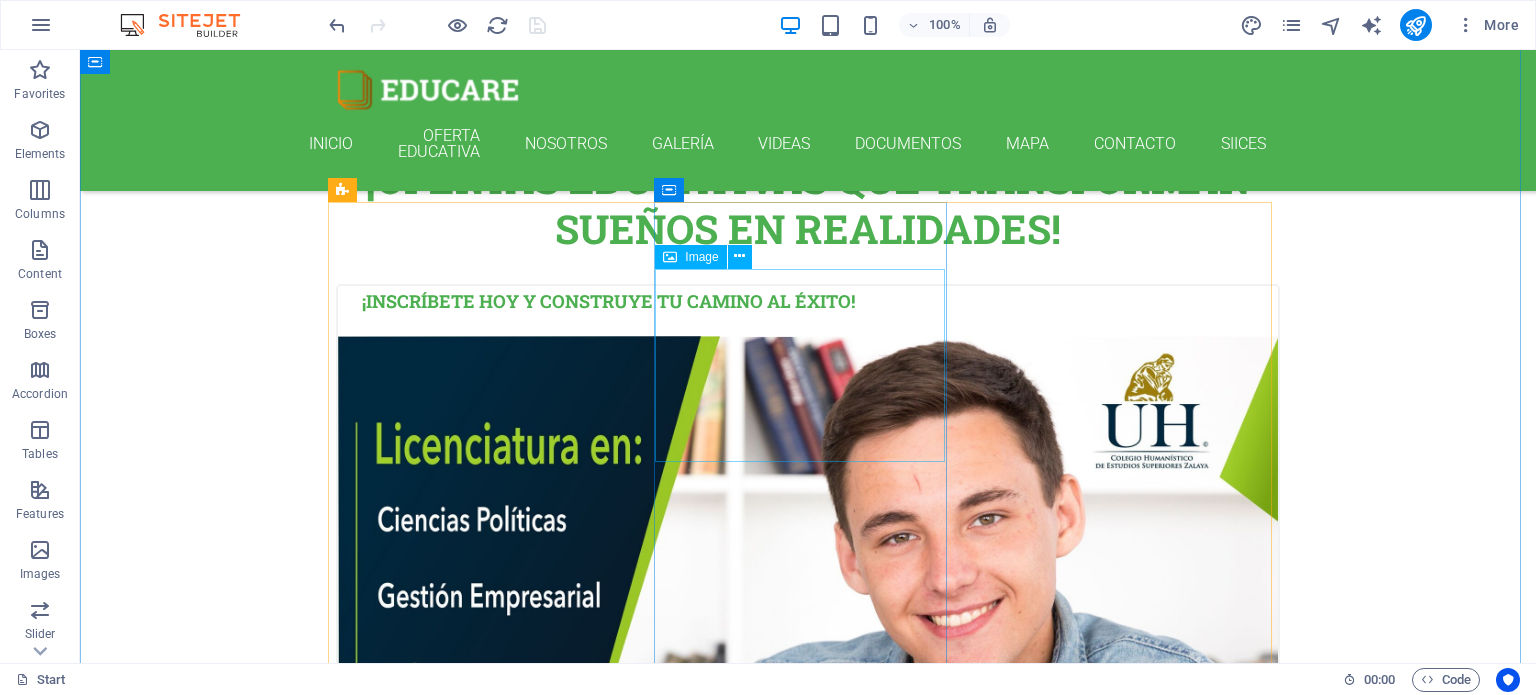 click at bounding box center (808, 1745) 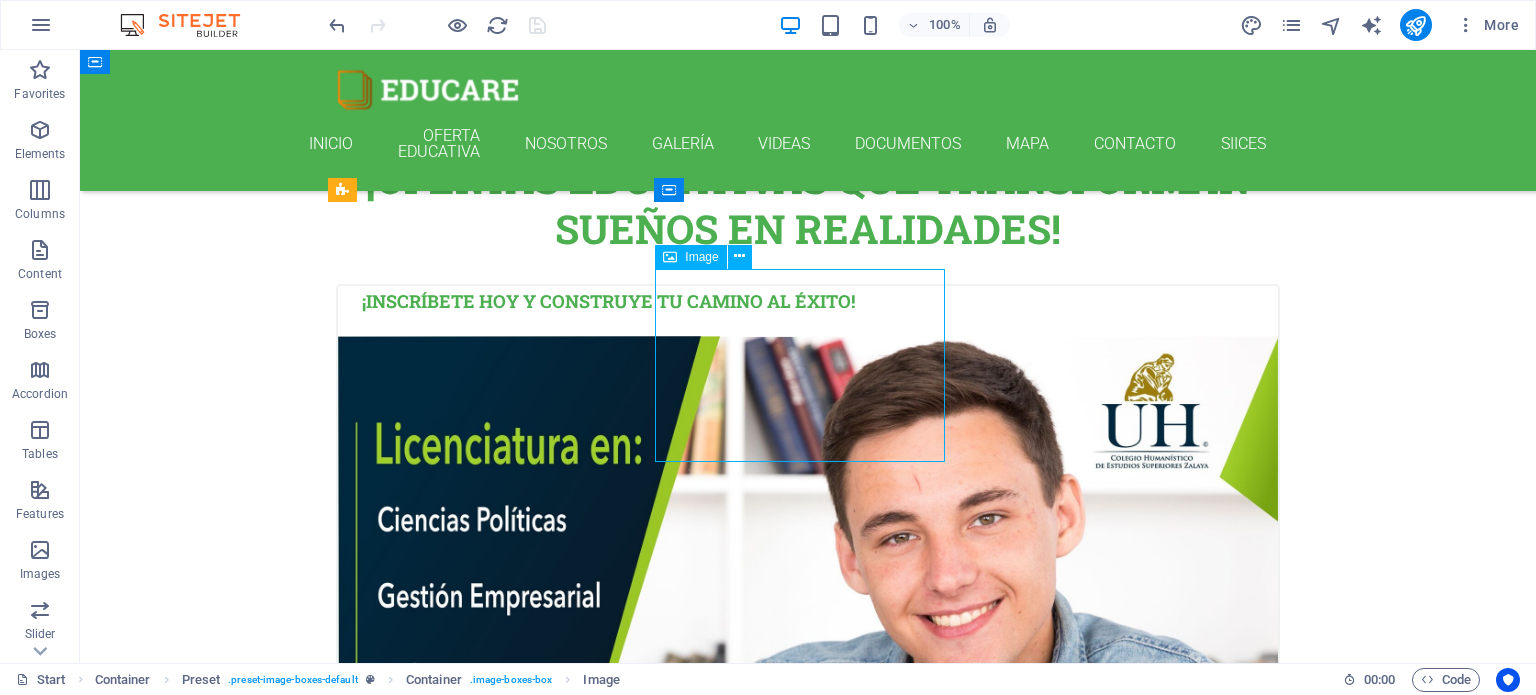 click at bounding box center [808, 1745] 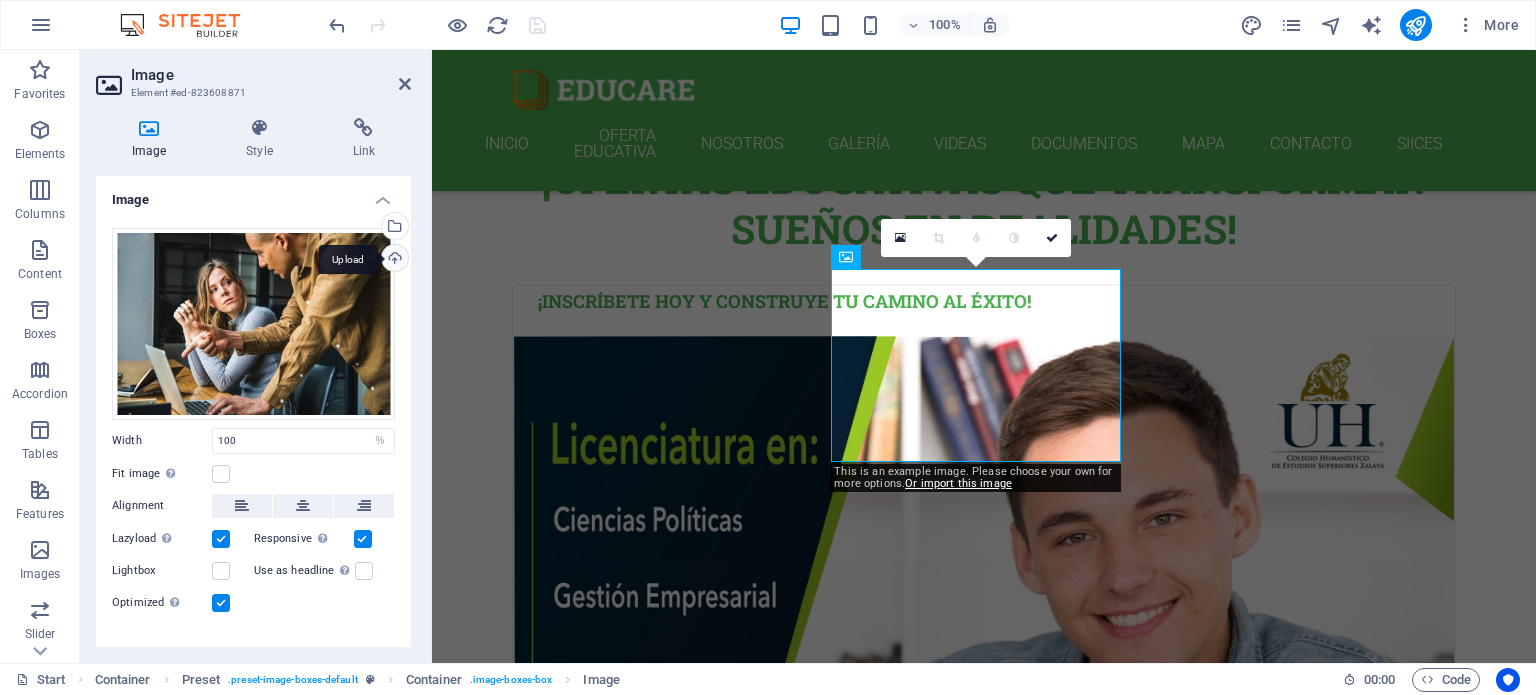 click on "Upload" at bounding box center (393, 260) 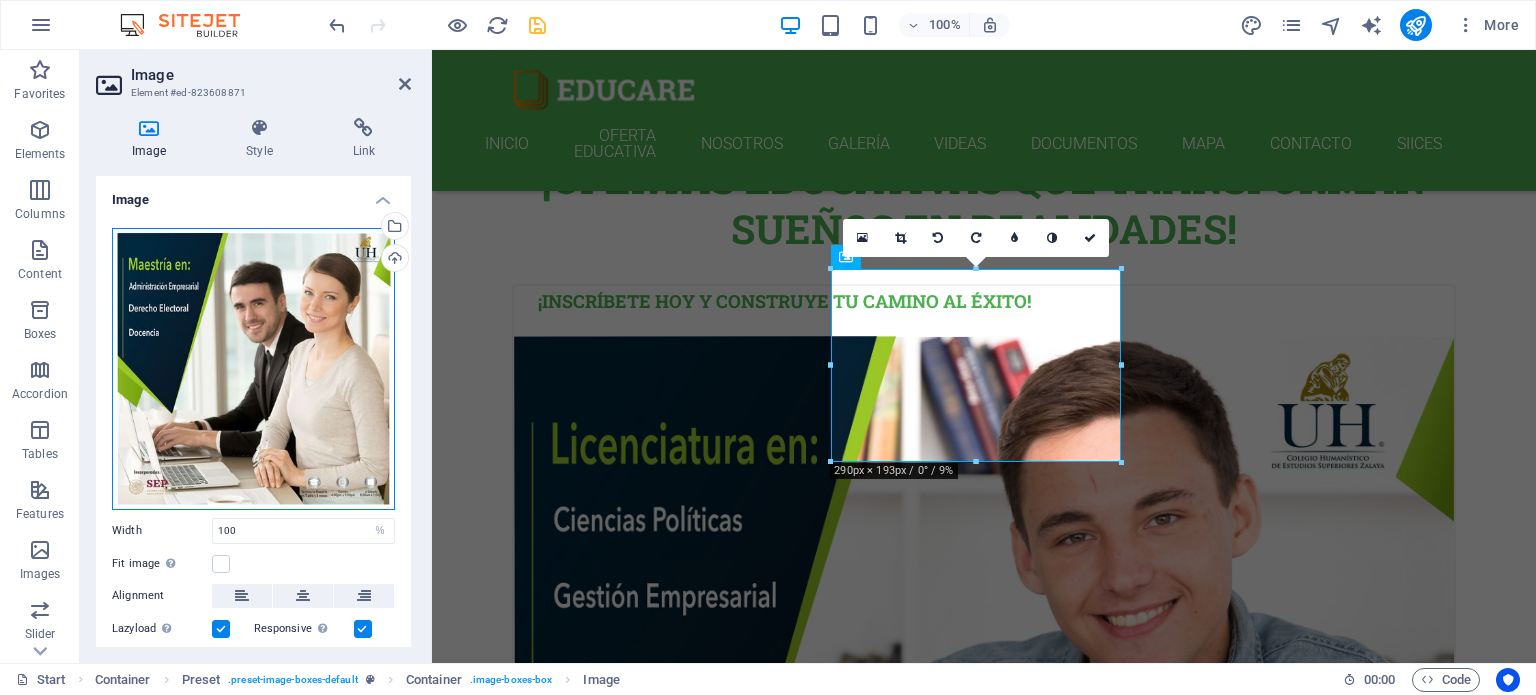 click on "Drag files here, click to choose files or select files from Files or our free stock photos & videos" at bounding box center [253, 369] 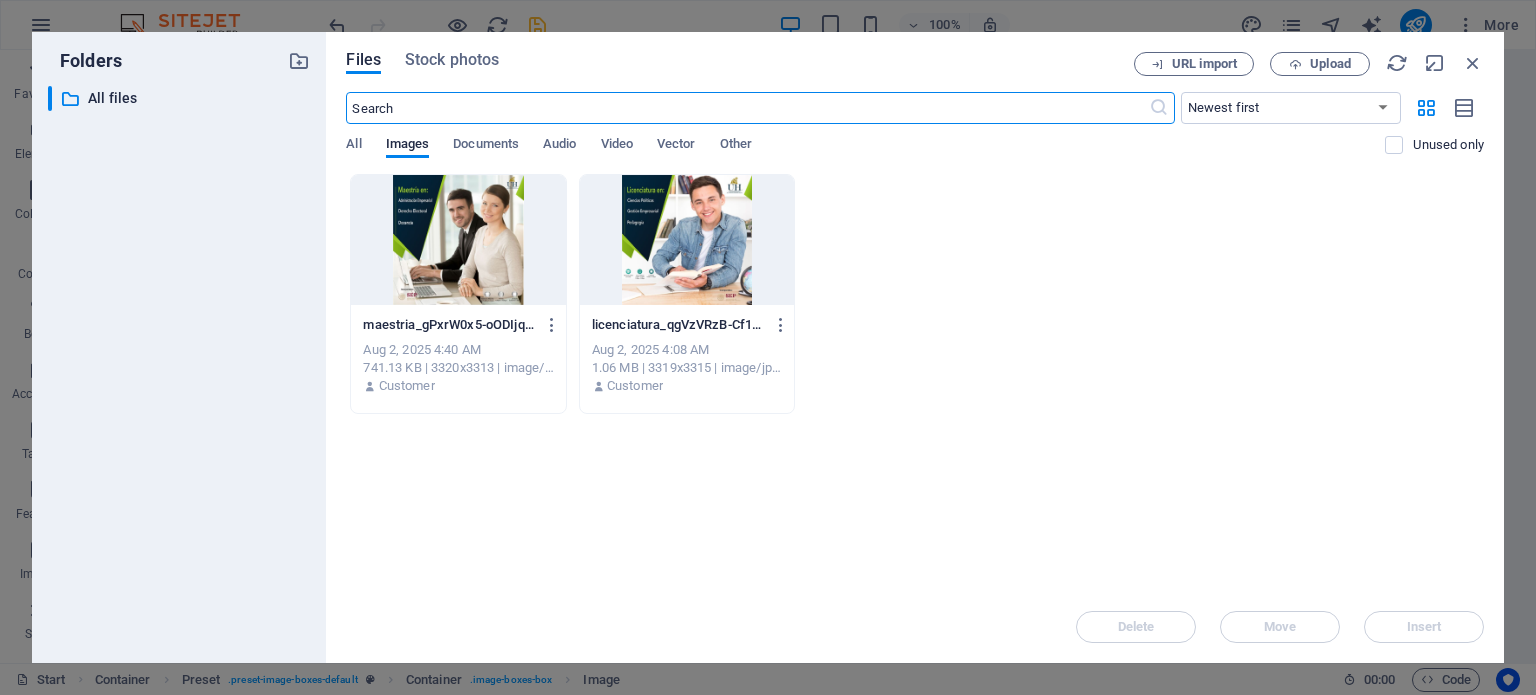 scroll, scrollTop: 1131, scrollLeft: 0, axis: vertical 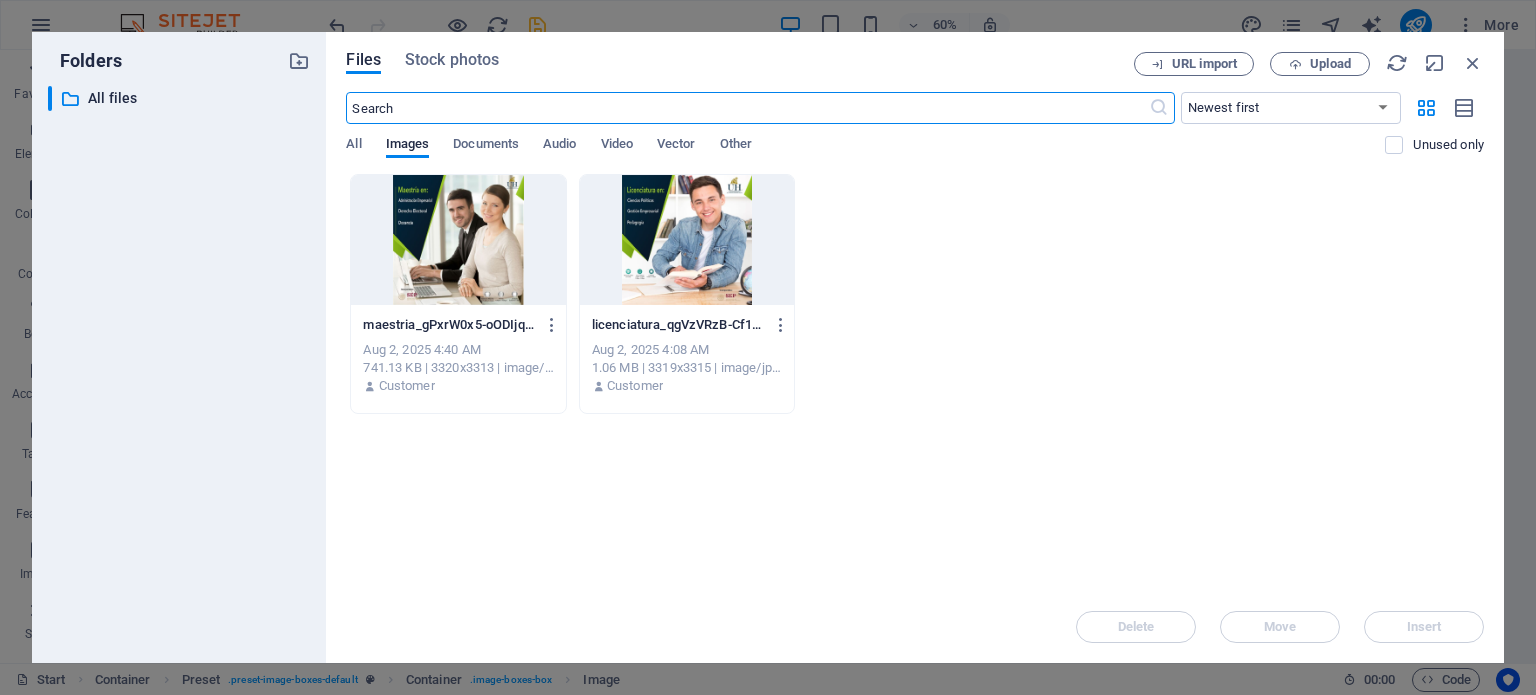 click at bounding box center [458, 240] 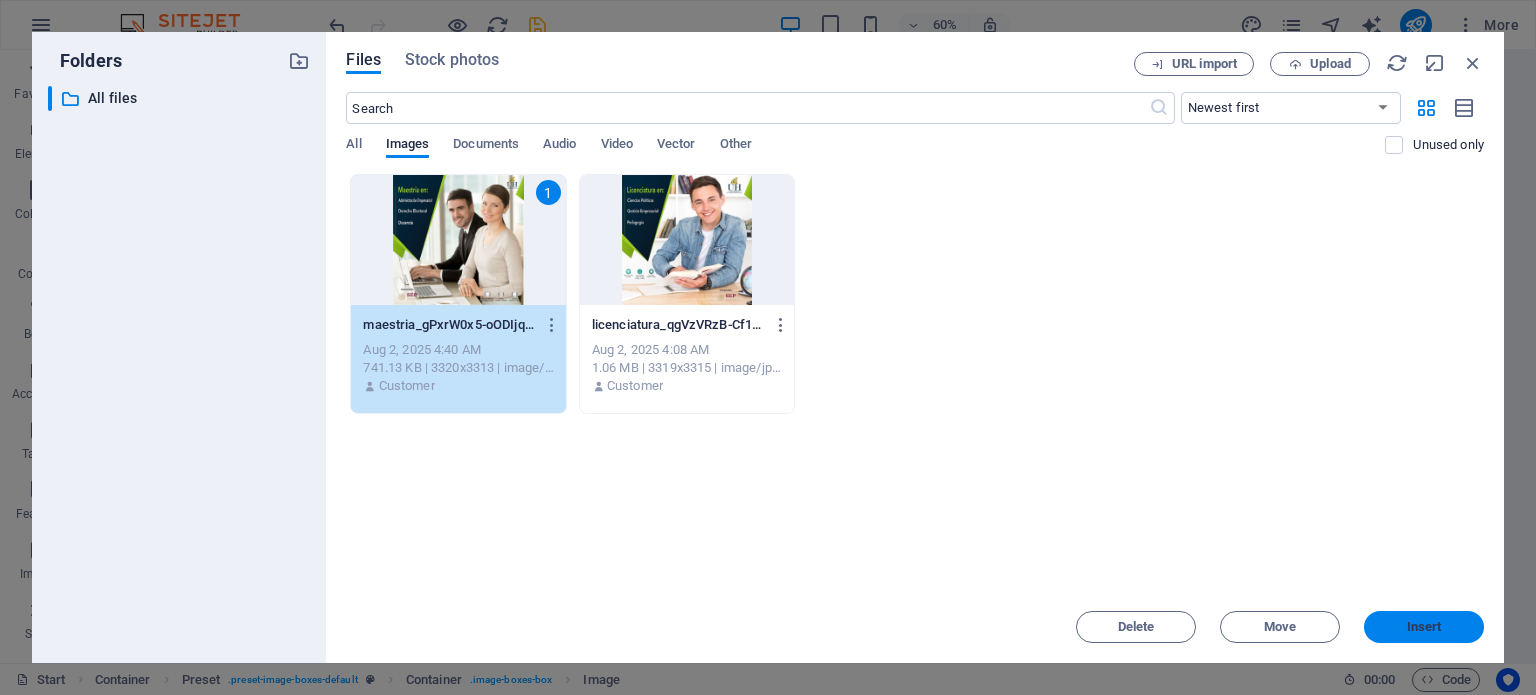 click on "Insert" at bounding box center (1424, 627) 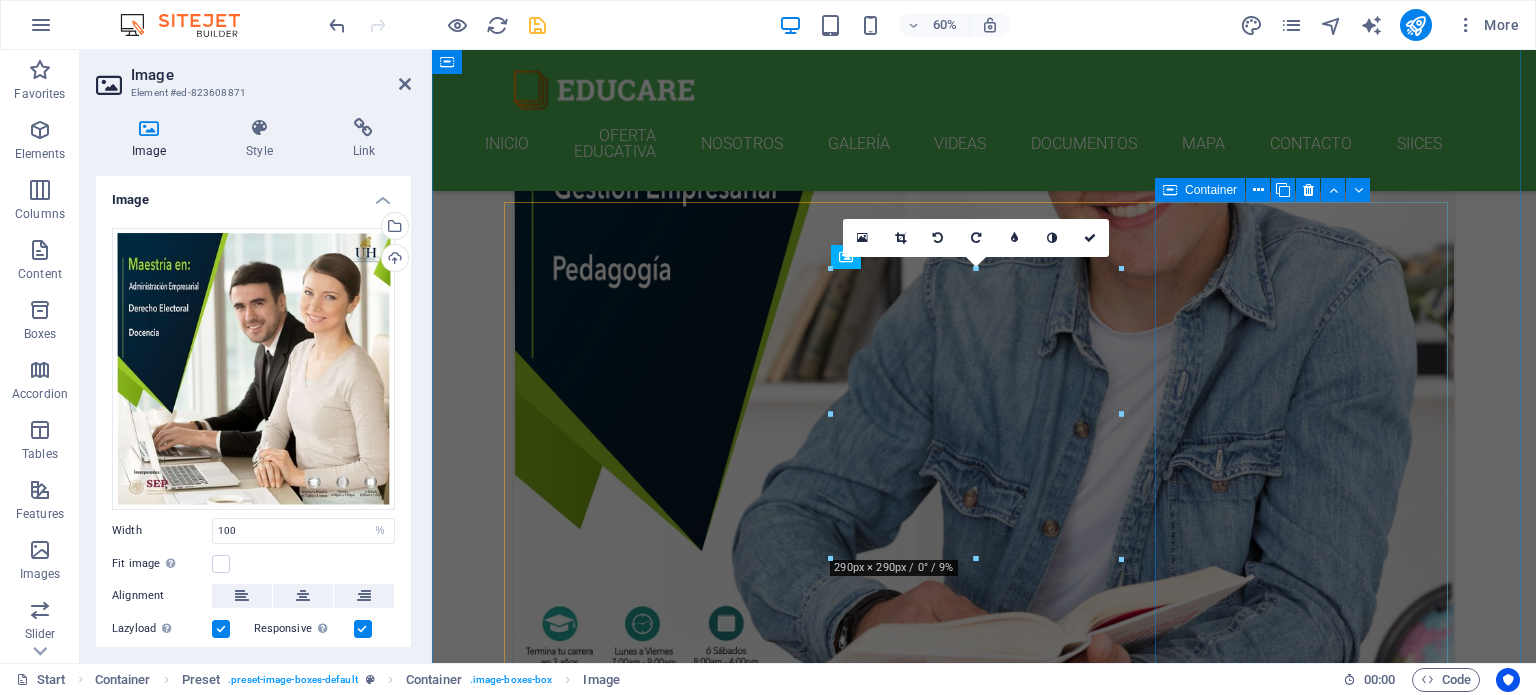 scroll, scrollTop: 722, scrollLeft: 0, axis: vertical 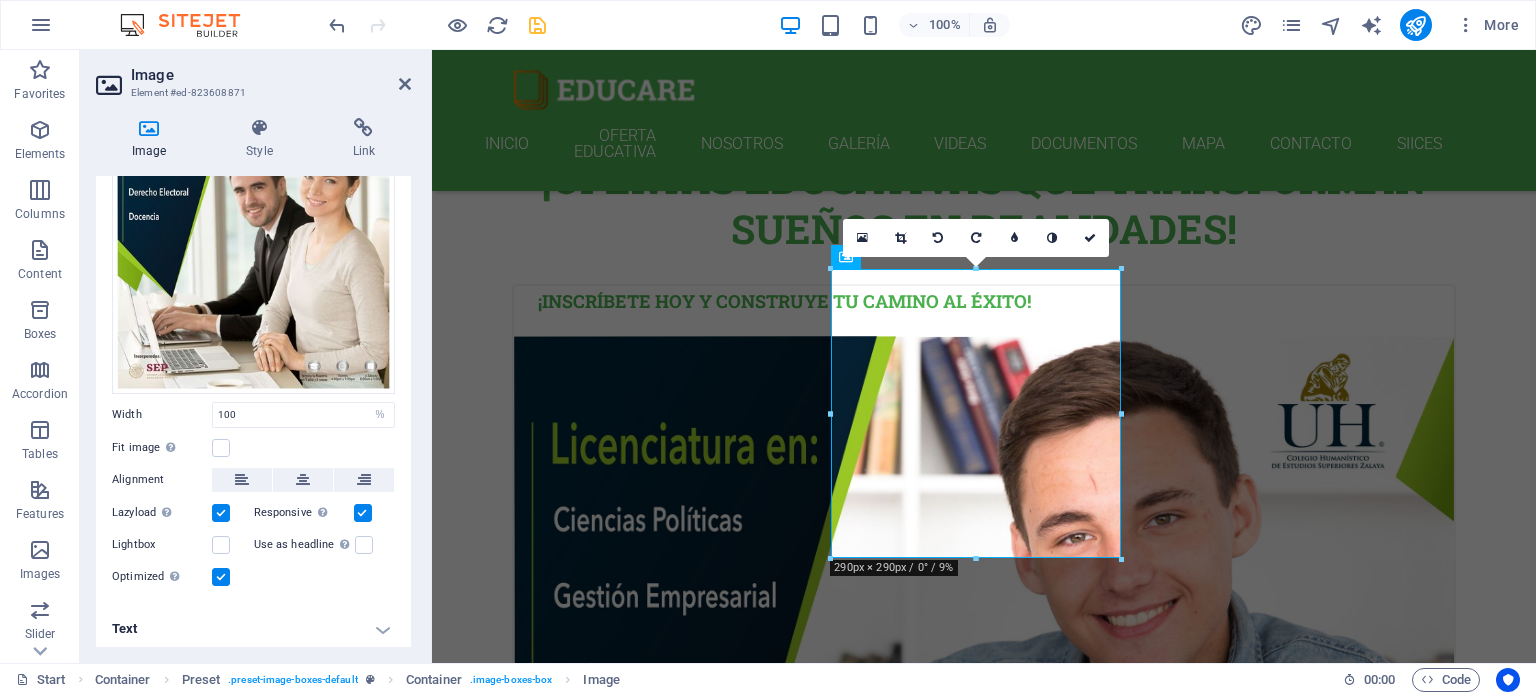 click on "Text" at bounding box center (253, 629) 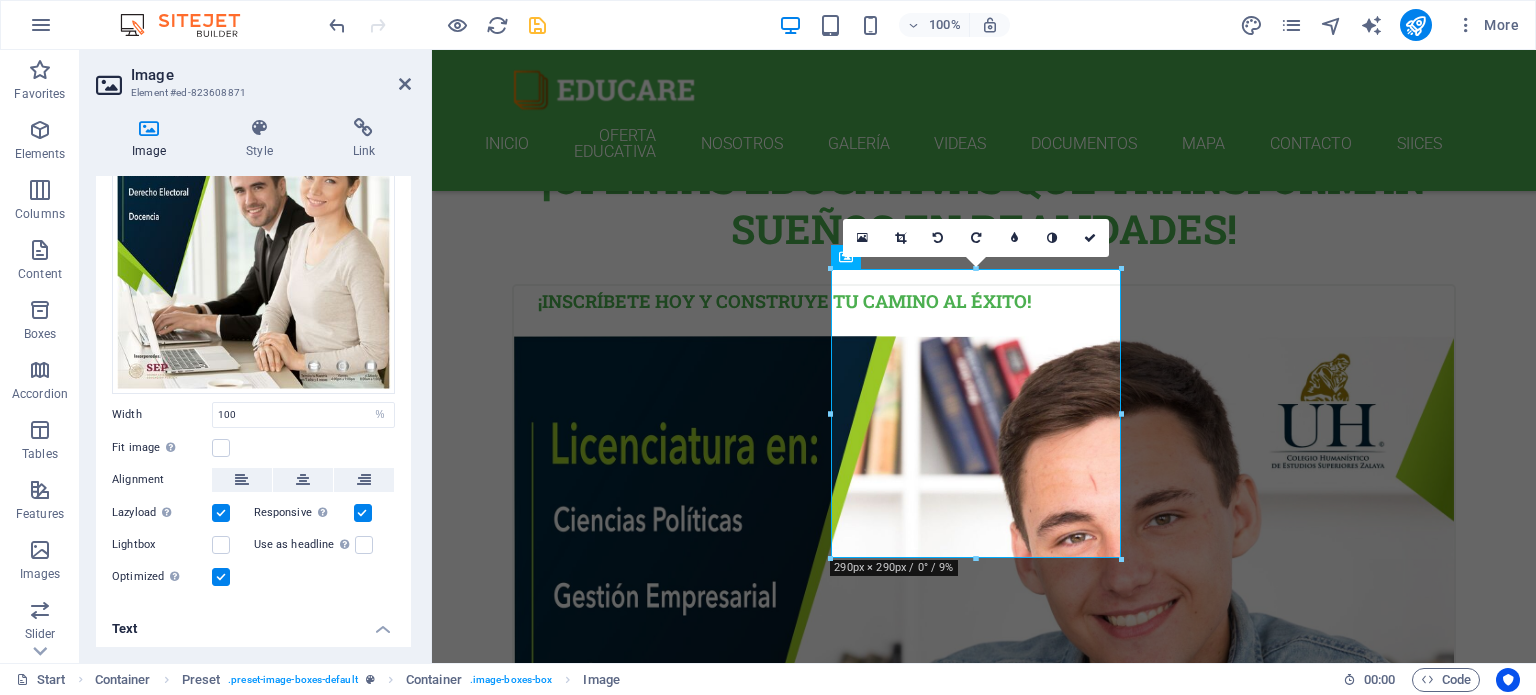 scroll, scrollTop: 304, scrollLeft: 0, axis: vertical 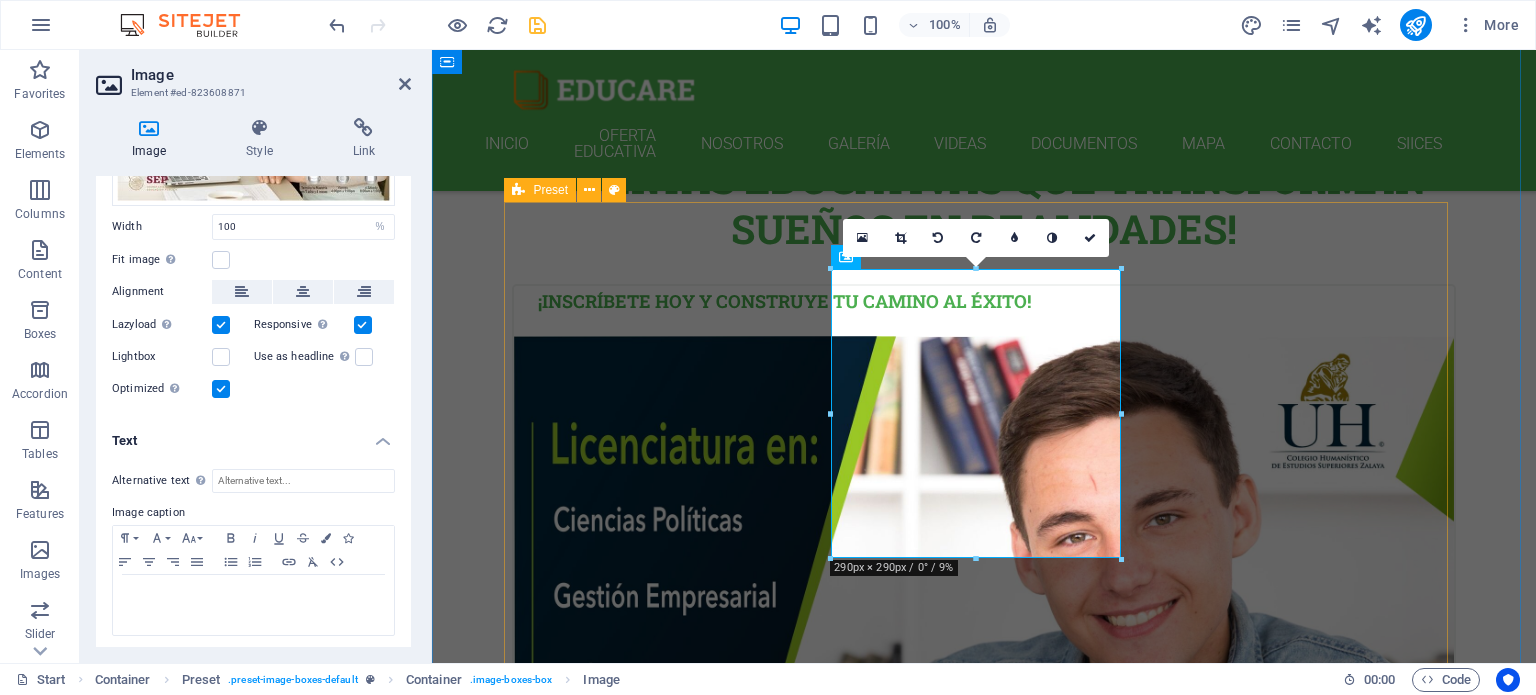 click on "¡Inscríbete hoy y construye tu camino al éxito! Transforma tu futuro con nuestras licenciaturas. Ofrecemos programas innovadores que combinan habilidades prácticas y teóricas, preparando a los jóvenes para el mundo laboral. Lorem ipsum dolor sit amet, consectetur adipisicing elit. Veritatis, dolorem! Swedish  12. September 2019  08:00 am - 04:00 pm German  12. September 2019  08:00 am - 04:00 pm Lorem ipsum dolor sit amet, consectetur adipisicing elit. Veritatis, dolorem! Italian  12. September 2019  08:00 am - 04:00 pm Lorem ipsum dolor sit amet, consectetur adipisicing elit. Veritatis, dolorem! French  12. September 2019  08:00 am - 04:00 pm Lorem ipsum dolor sit amet, consectetur adipisicing elit. Veritatis, dolorem! Danish  12. September 2019  08:00 am - 04:00 pm Lorem ipsum dolor sit amet, consectetur adipisicing elit. Veritatis, dolorem!" at bounding box center (984, 3046) 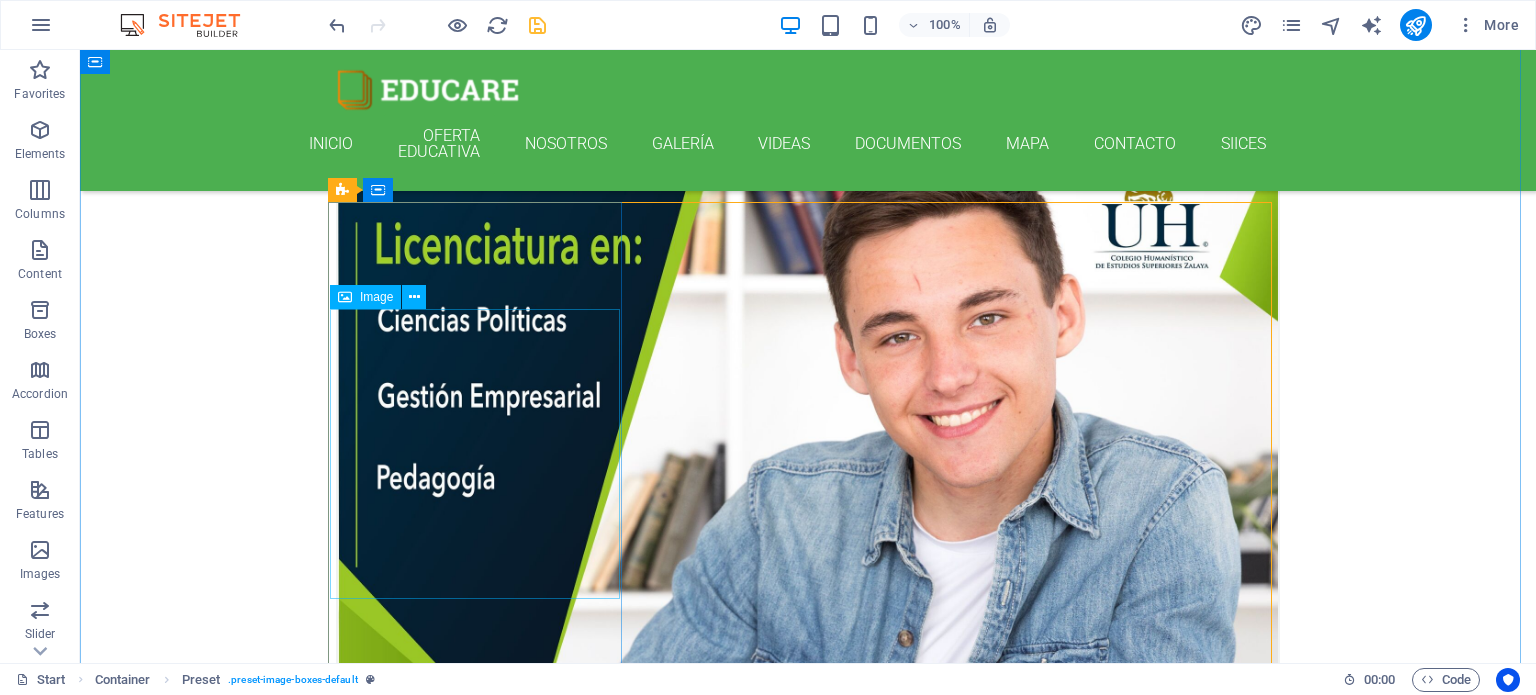 scroll, scrollTop: 722, scrollLeft: 0, axis: vertical 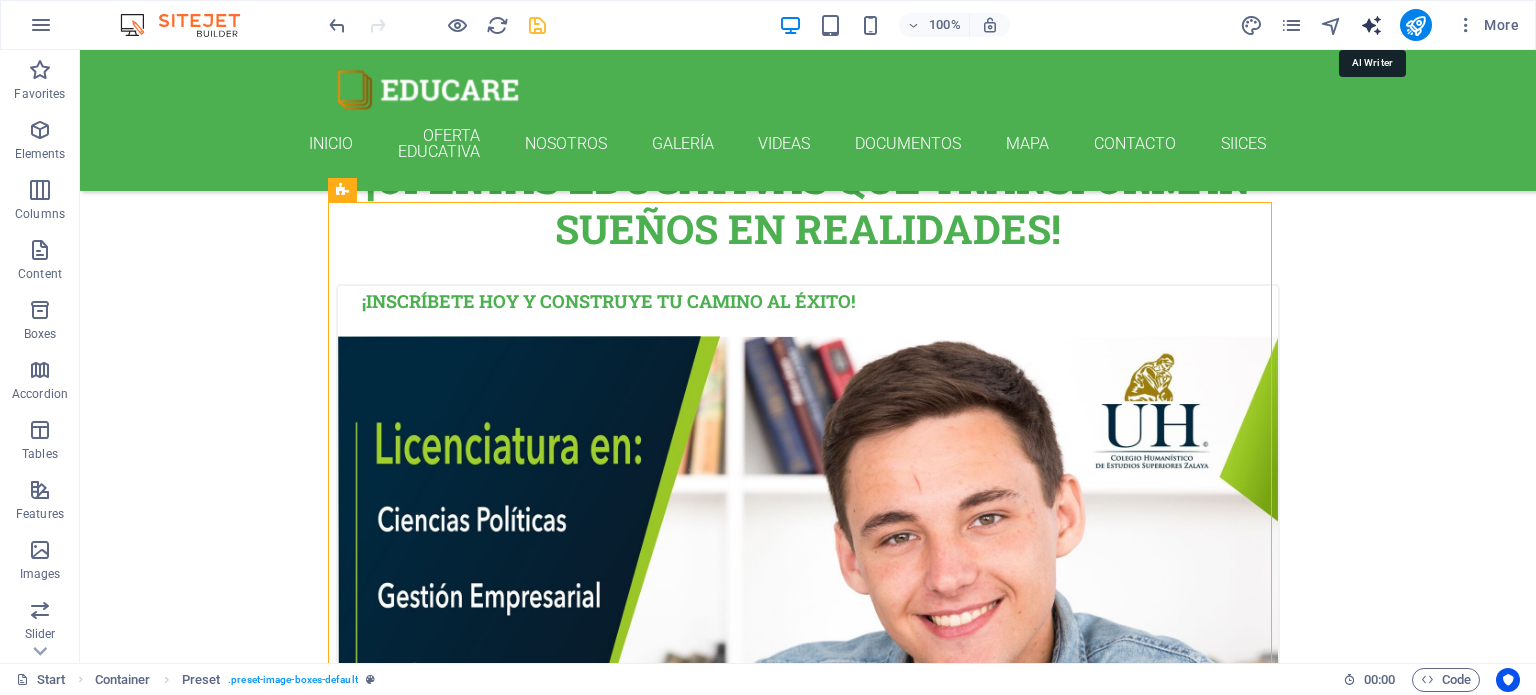 click at bounding box center [1371, 25] 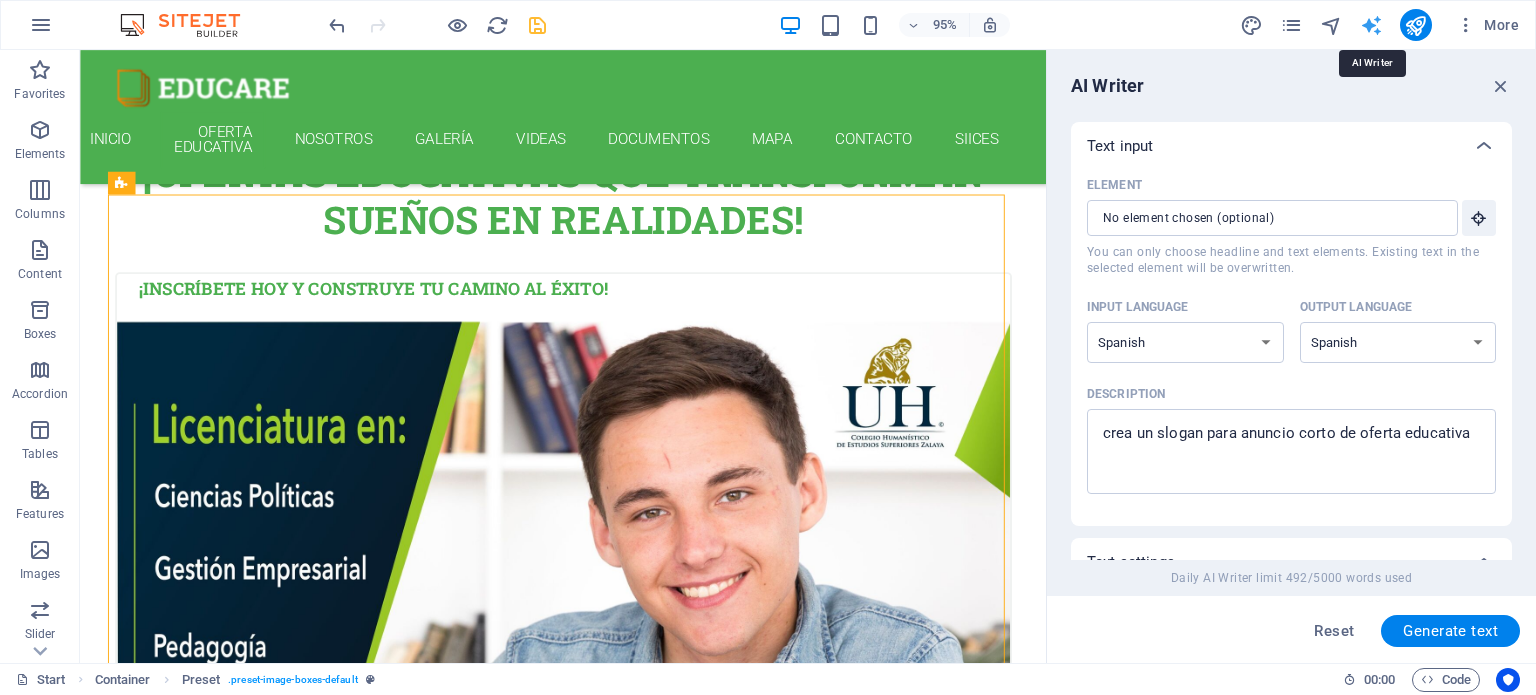 scroll, scrollTop: 754, scrollLeft: 0, axis: vertical 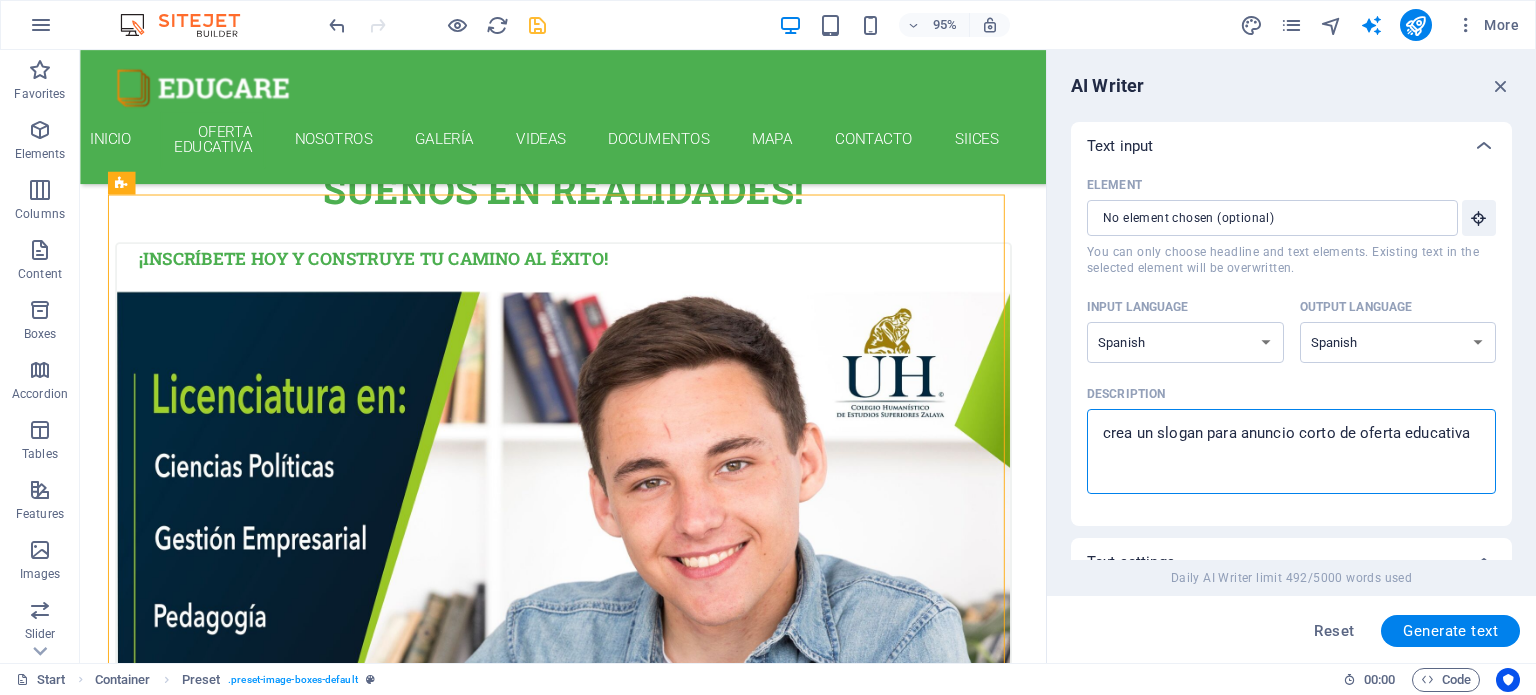 drag, startPoint x: 1469, startPoint y: 435, endPoint x: 1080, endPoint y: 417, distance: 389.41623 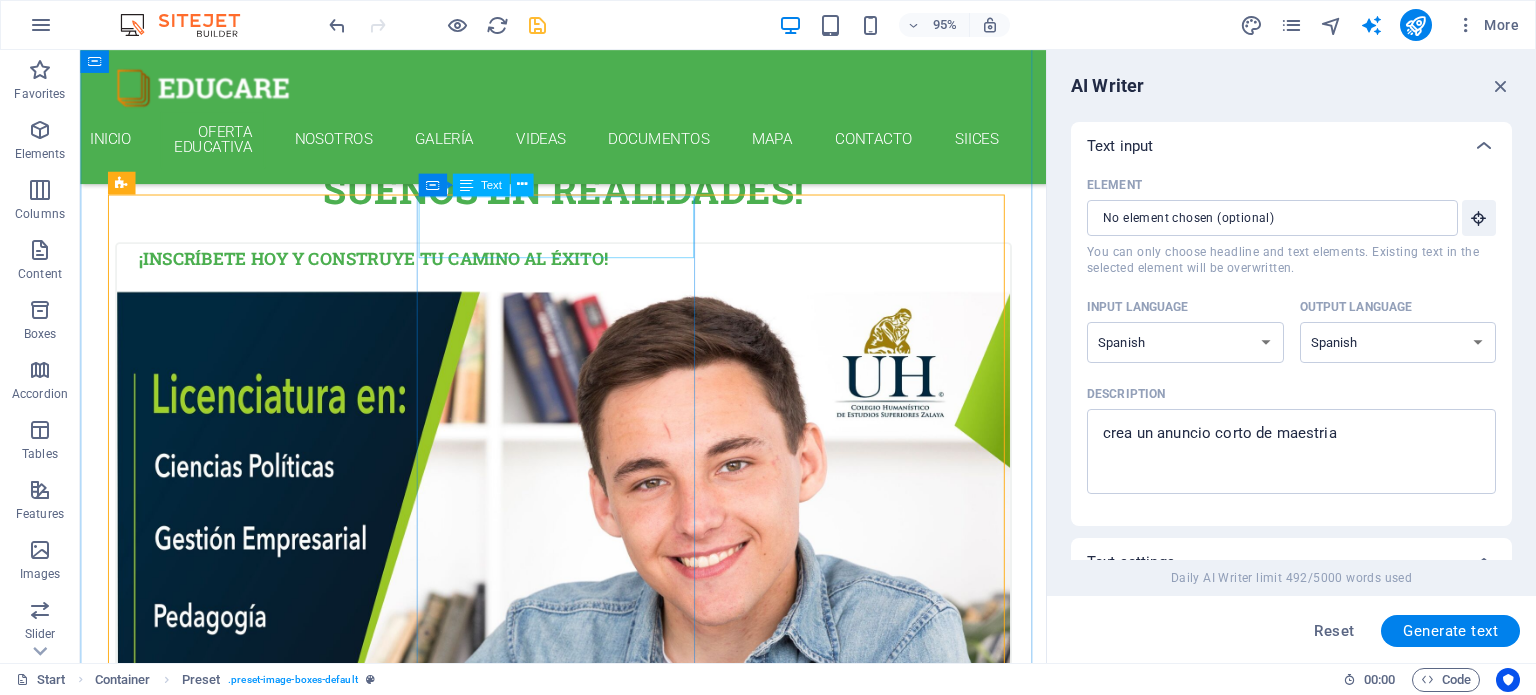click on "Lorem ipsum dolor sit amet, consectetur adipisicing elit. Veritatis, dolorem!" at bounding box center [589, 1390] 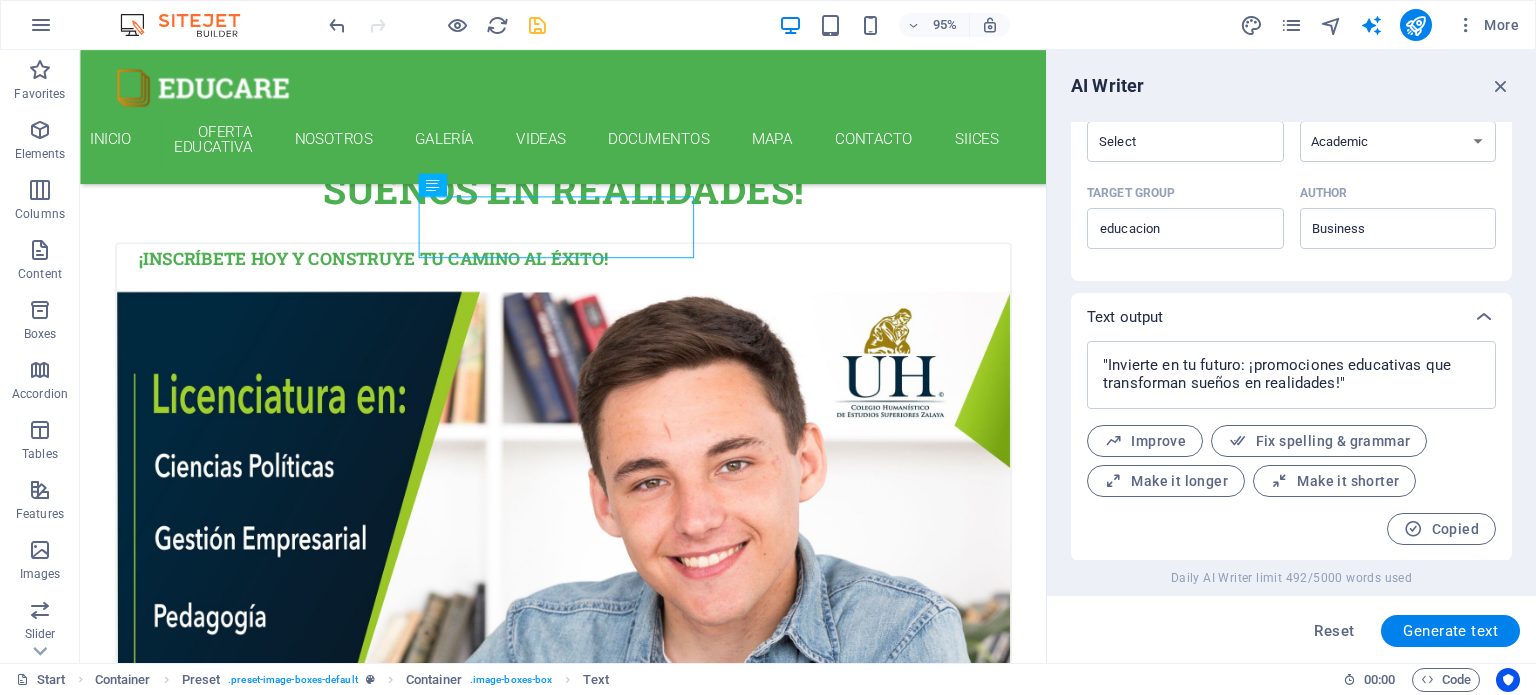 scroll, scrollTop: 482, scrollLeft: 0, axis: vertical 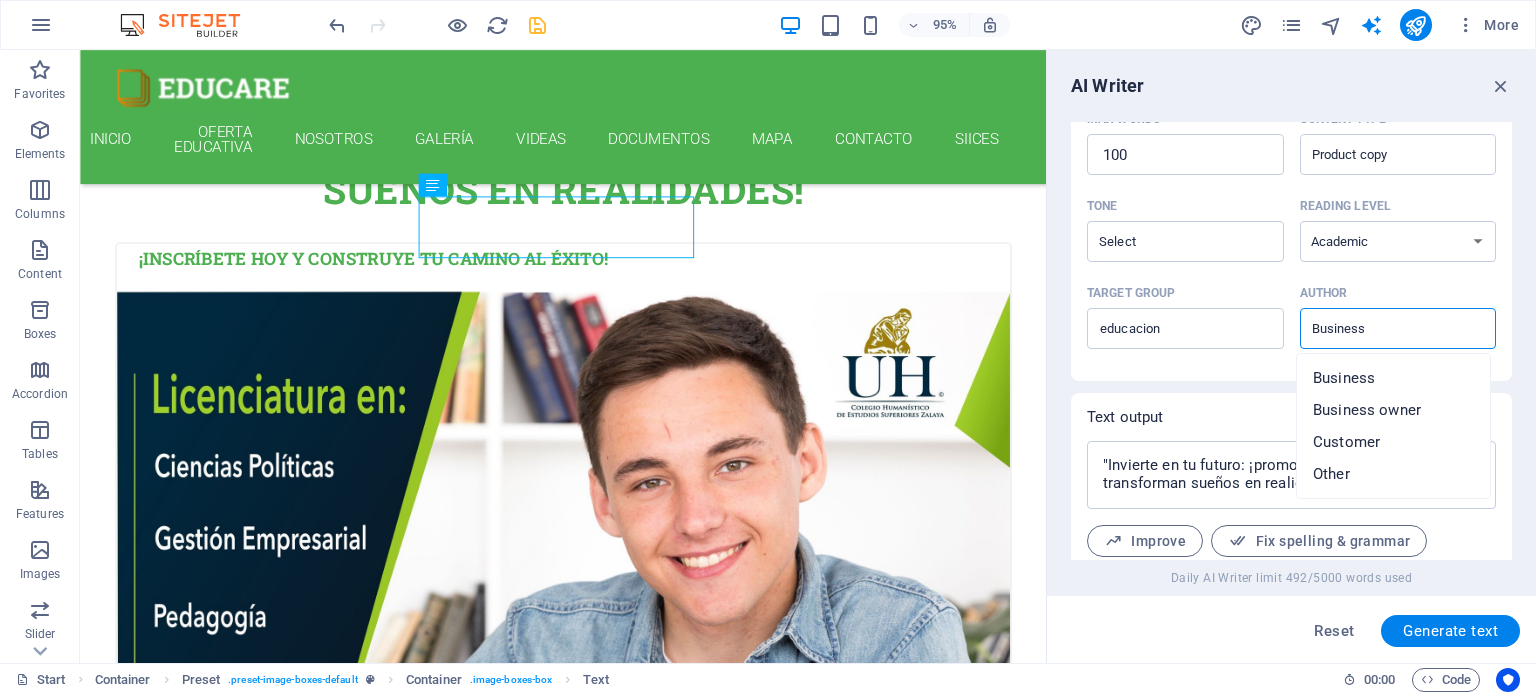 click on "Business" at bounding box center (1382, 328) 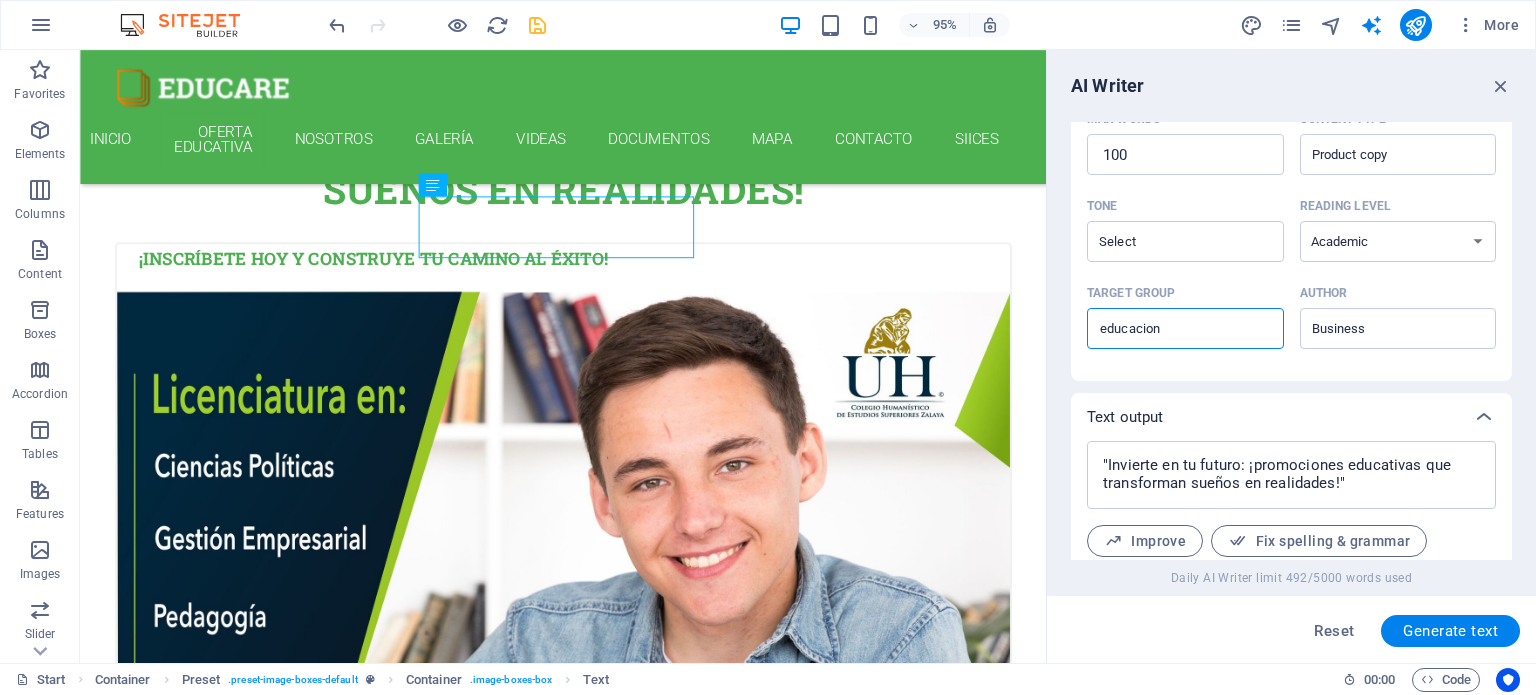 click on "educacion" at bounding box center [1185, 329] 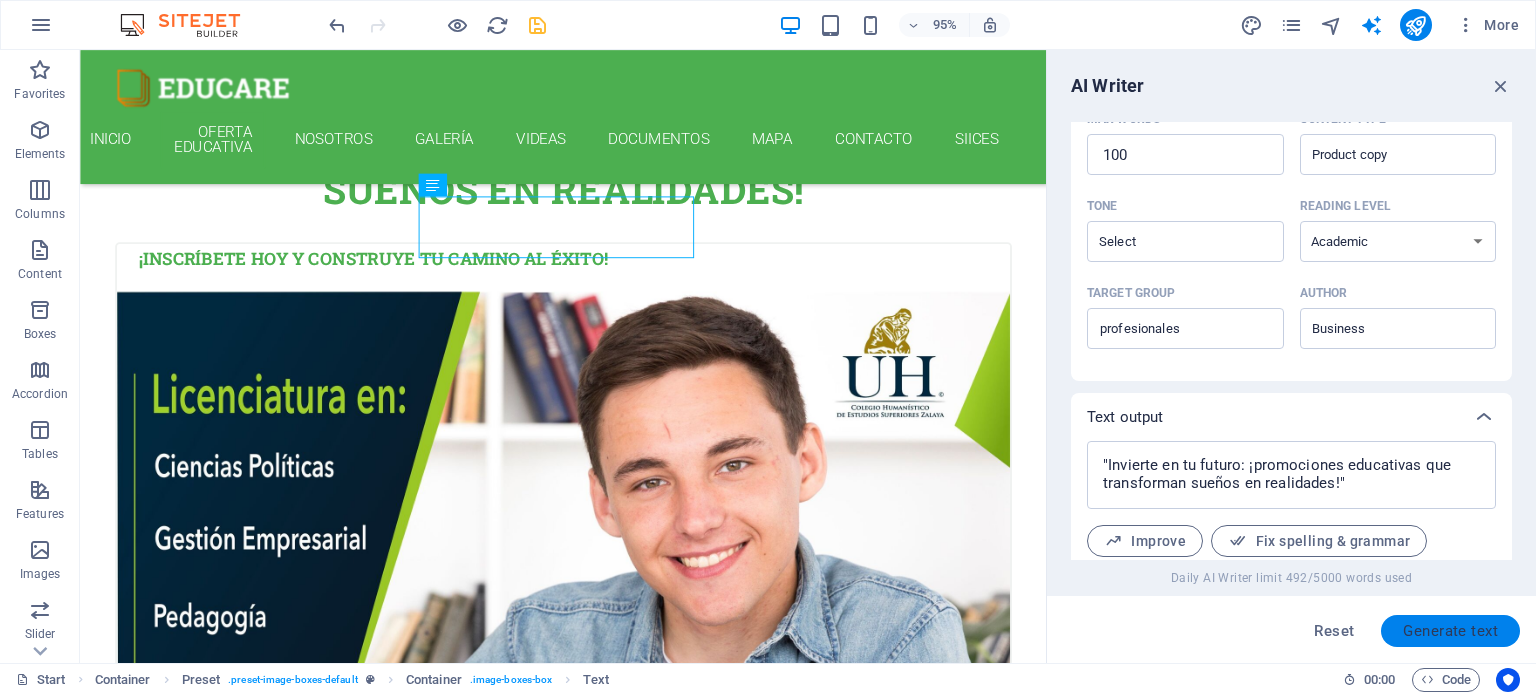 click on "Generate text" at bounding box center (1450, 631) 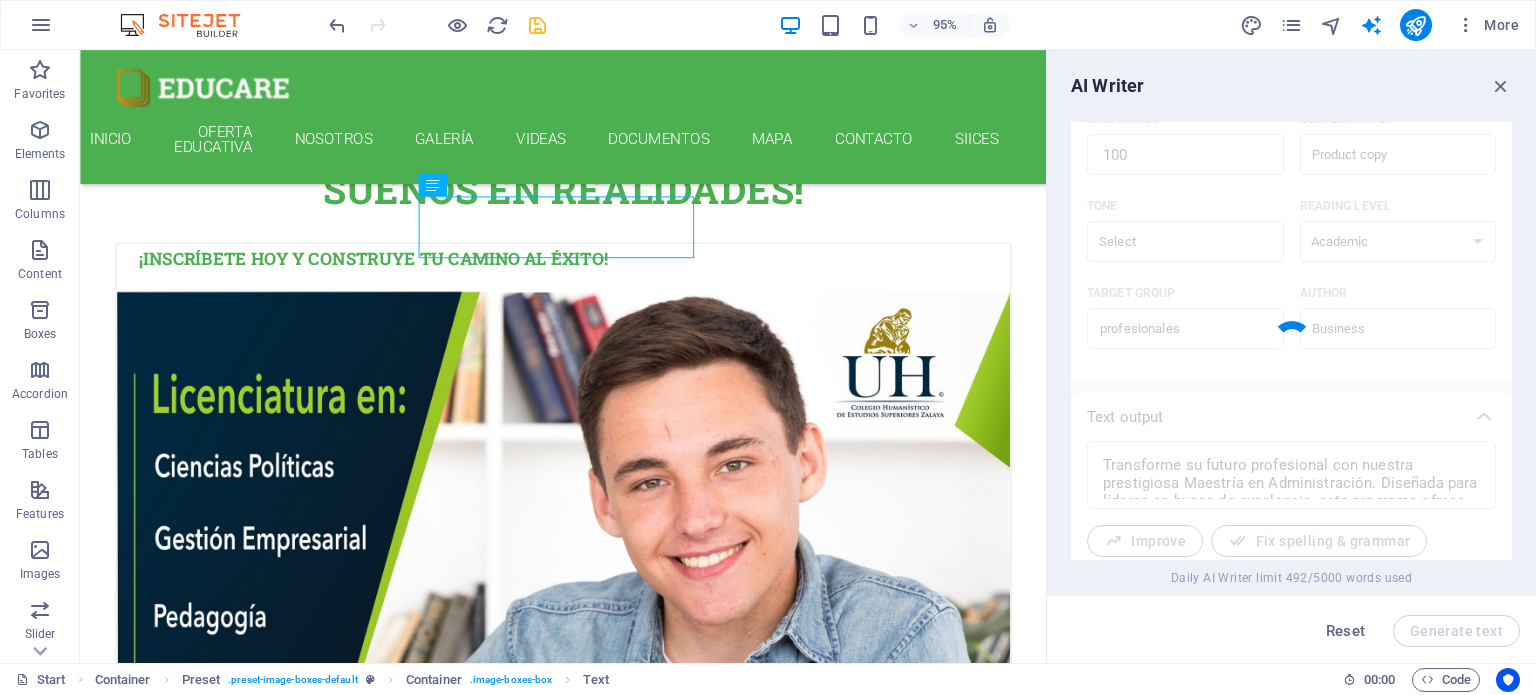 scroll, scrollTop: 760, scrollLeft: 0, axis: vertical 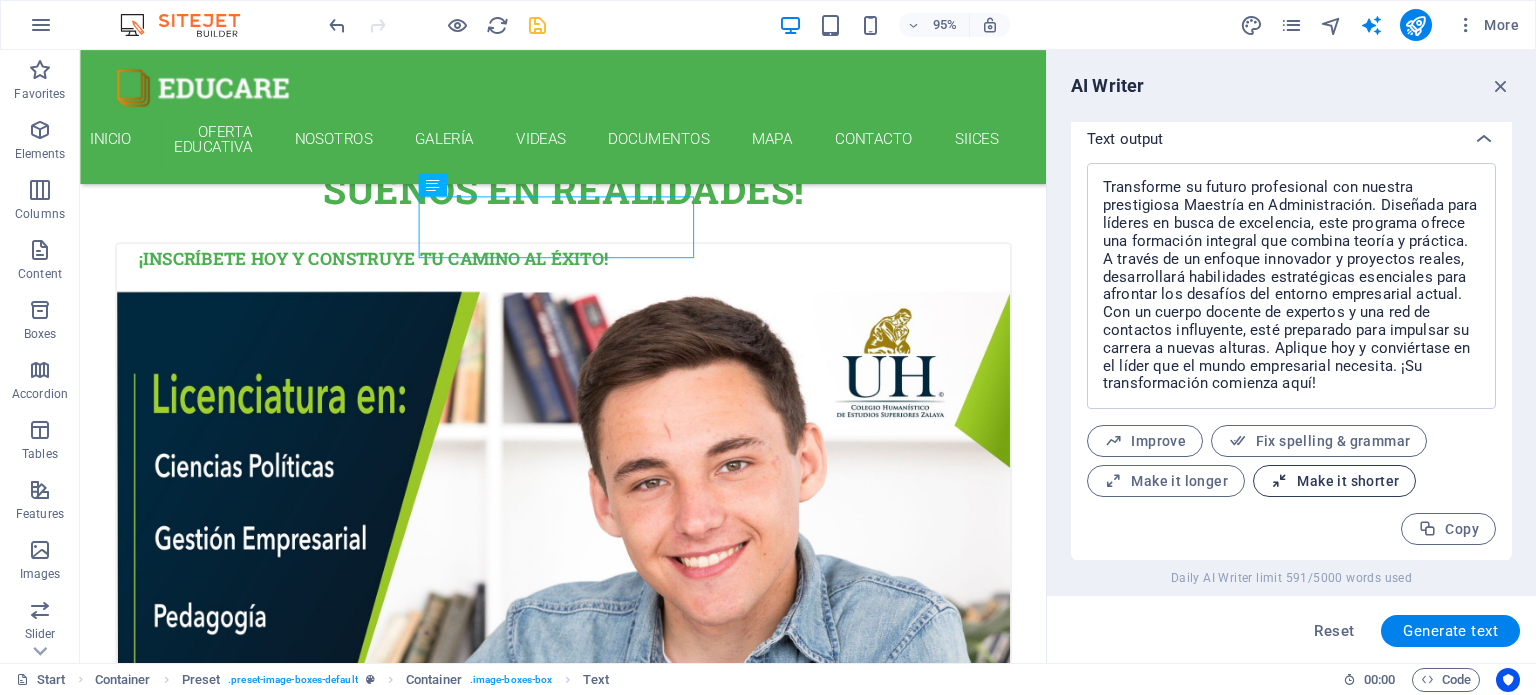 click on "Make it shorter" at bounding box center [1334, 481] 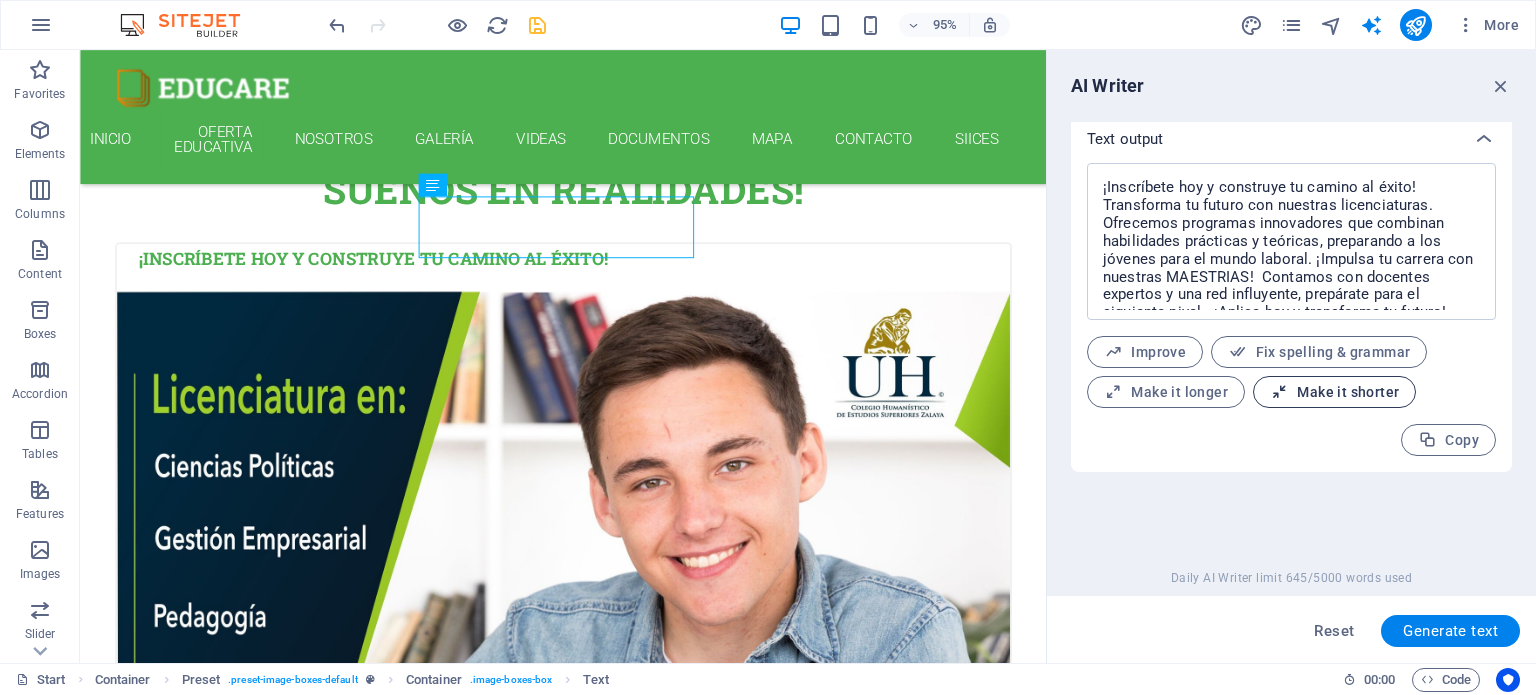 click on "Make it shorter" at bounding box center (1334, 392) 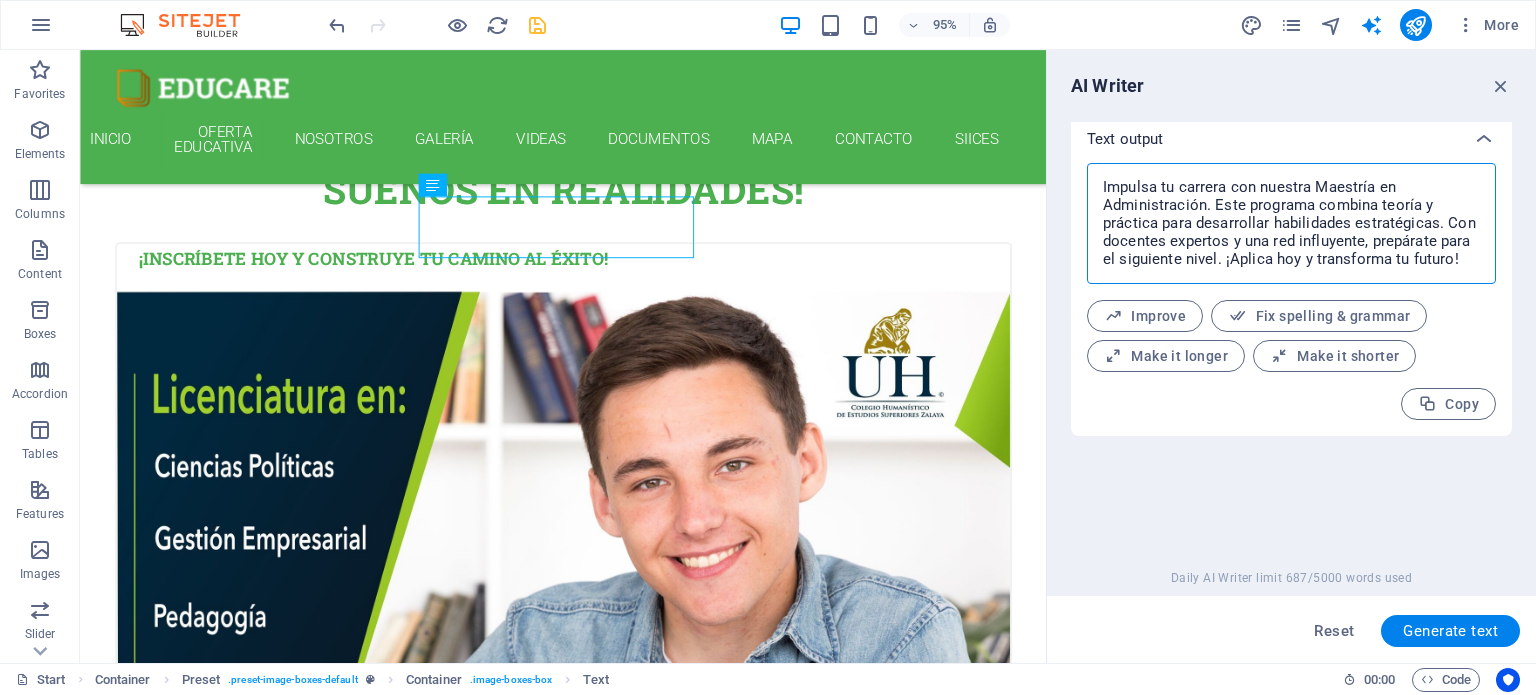 click on "Impulsa tu carrera con nuestra Maestría en Administración. Este programa combina teoría y práctica para desarrollar habilidades estratégicas. Con docentes expertos y una red influyente, prepárate para el siguiente nivel. ¡Aplica hoy y transforma tu futuro!" at bounding box center (1291, 223) 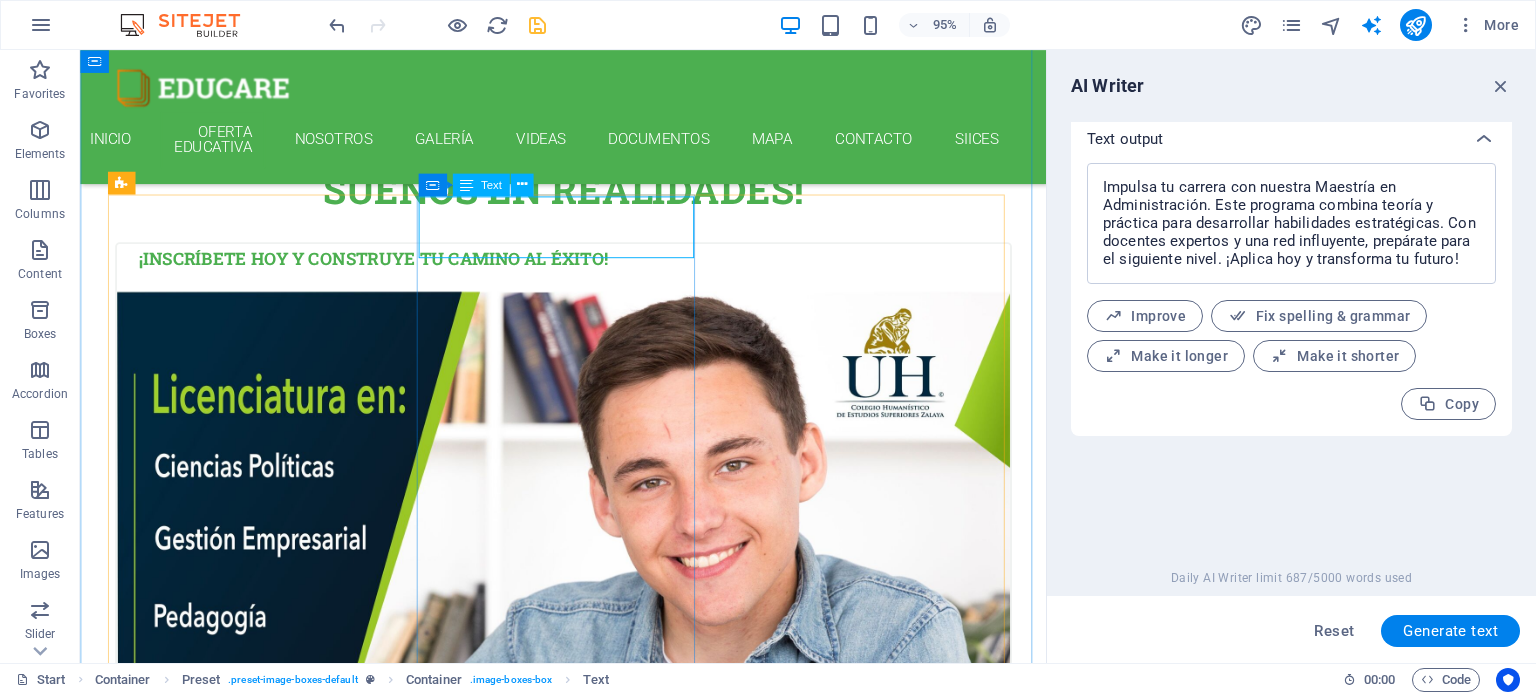 click on "Lorem ipsum dolor sit amet, consectetur adipisicing elit. Veritatis, dolorem!" at bounding box center (589, 1390) 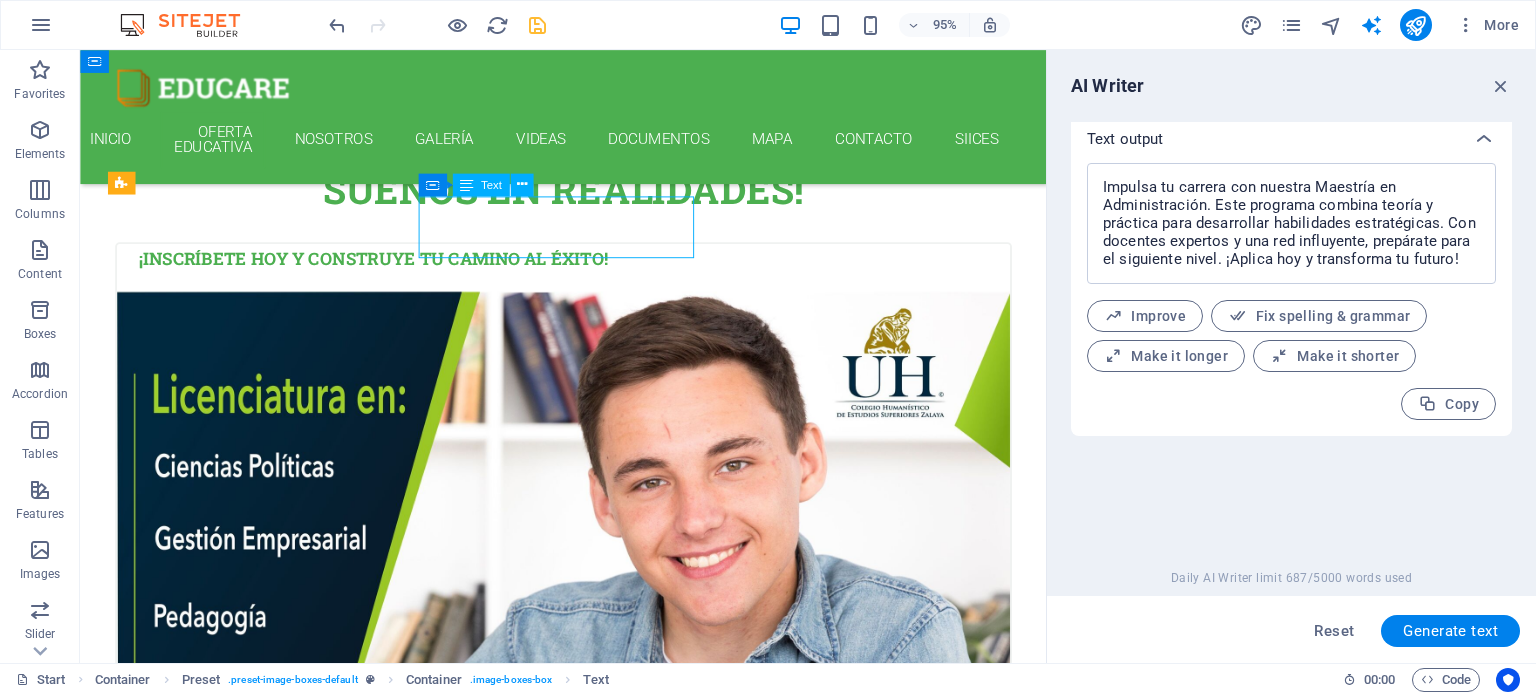 click on "Lorem ipsum dolor sit amet, consectetur adipisicing elit. Veritatis, dolorem!" at bounding box center [589, 1390] 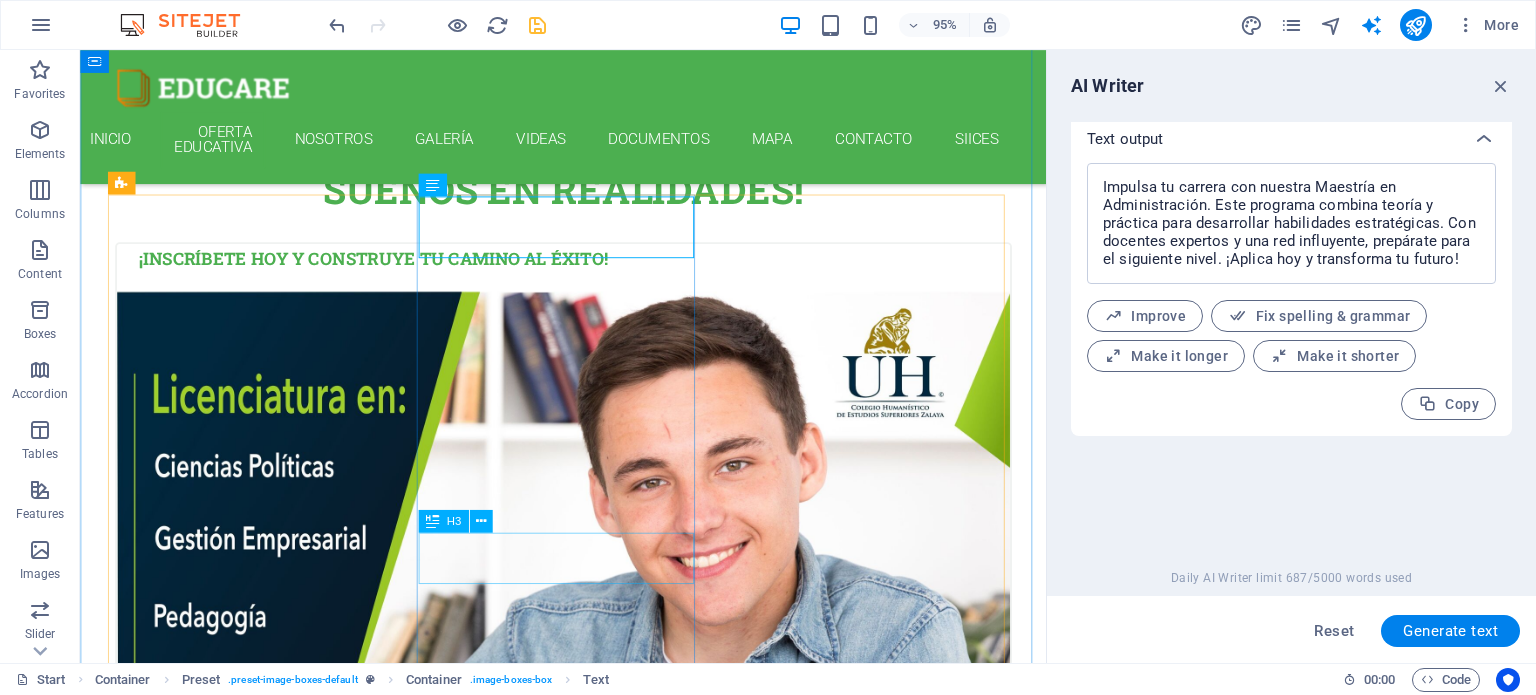 click on "Swedish" at bounding box center [589, 2365] 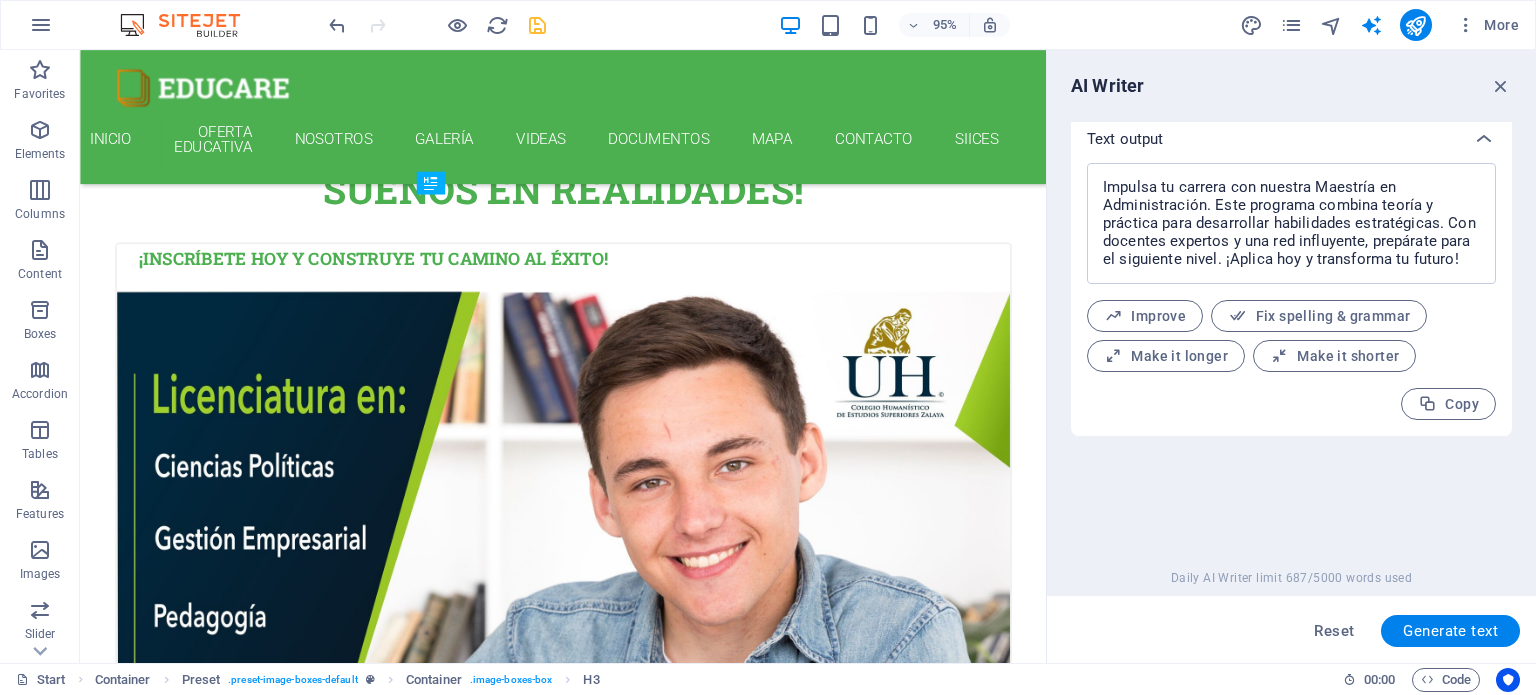 drag, startPoint x: 516, startPoint y: 573, endPoint x: 470, endPoint y: 590, distance: 49.0408 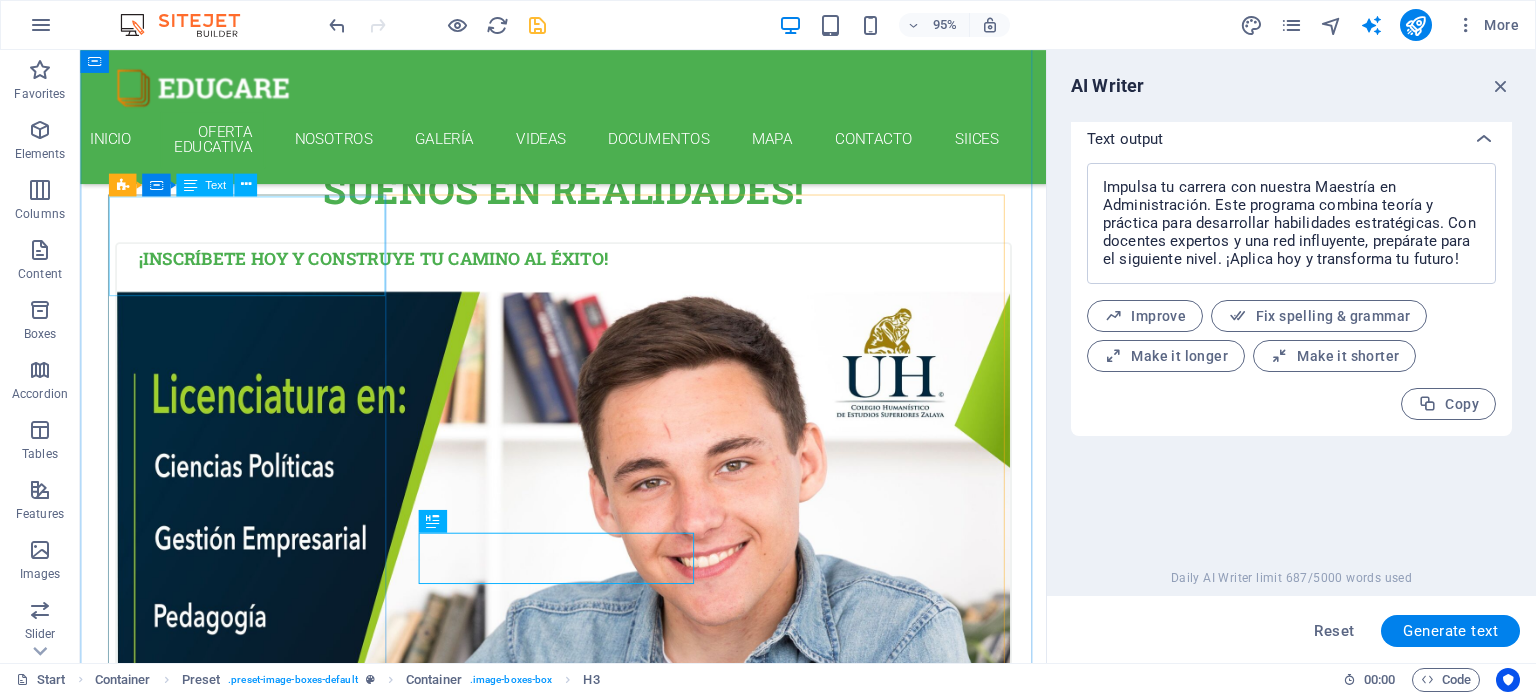 click on "¡Inscríbete hoy y construye tu camino al éxito!" at bounding box center [589, 279] 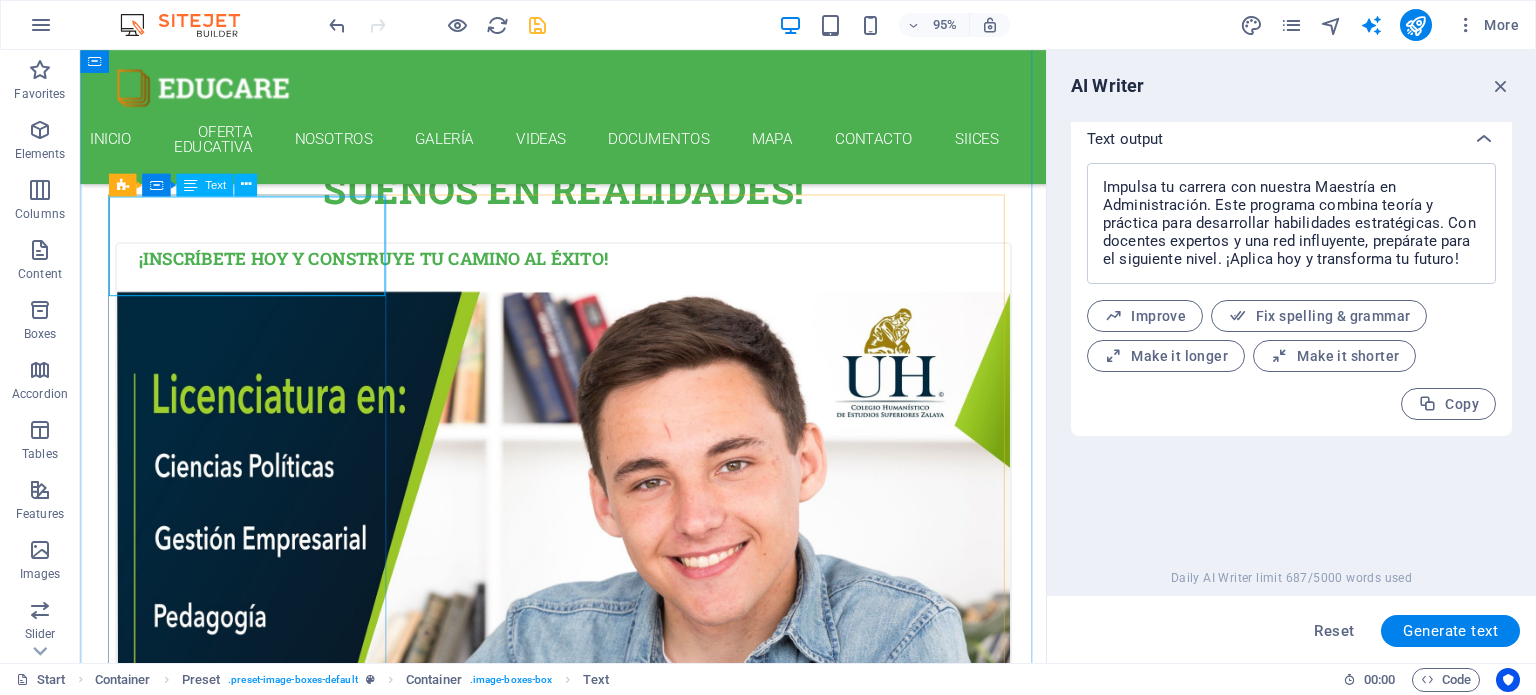 click on "Text" at bounding box center [215, 184] 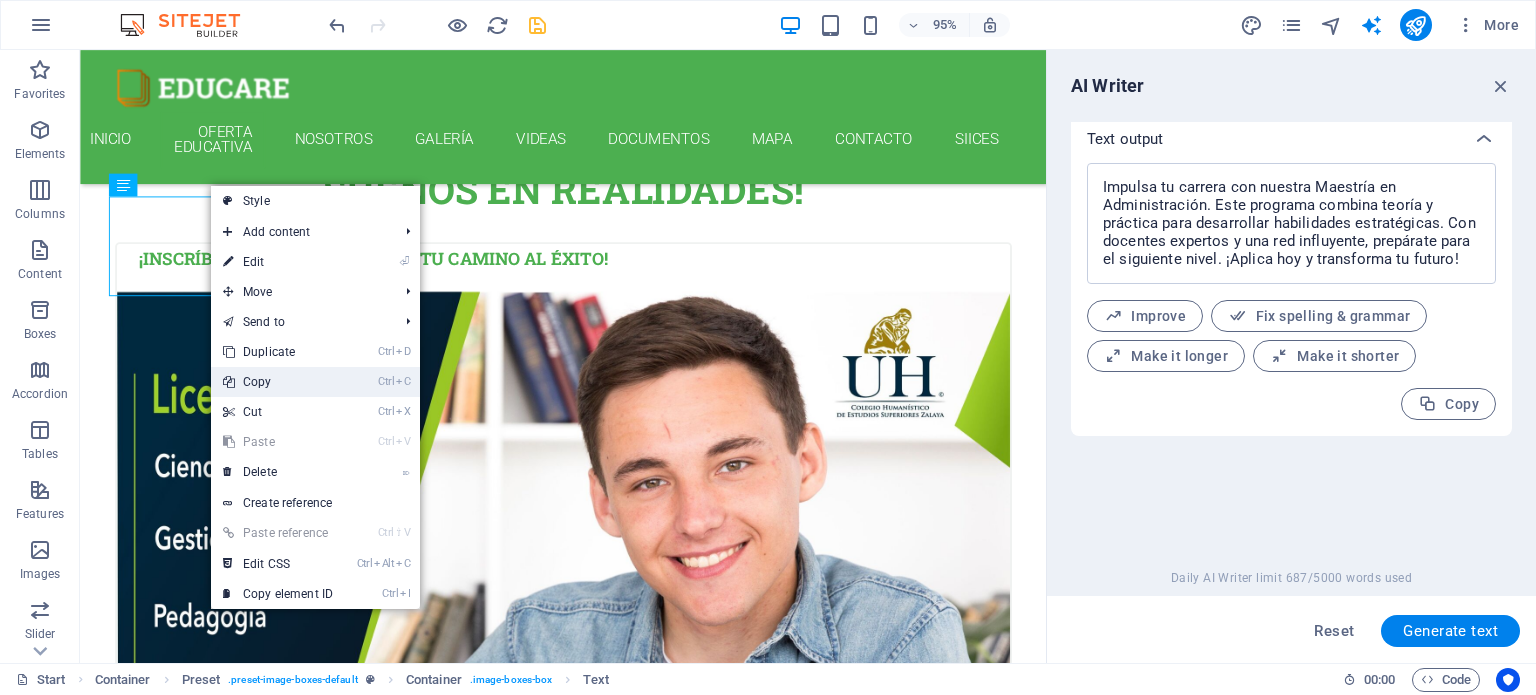 drag, startPoint x: 284, startPoint y: 385, endPoint x: 275, endPoint y: 306, distance: 79.51101 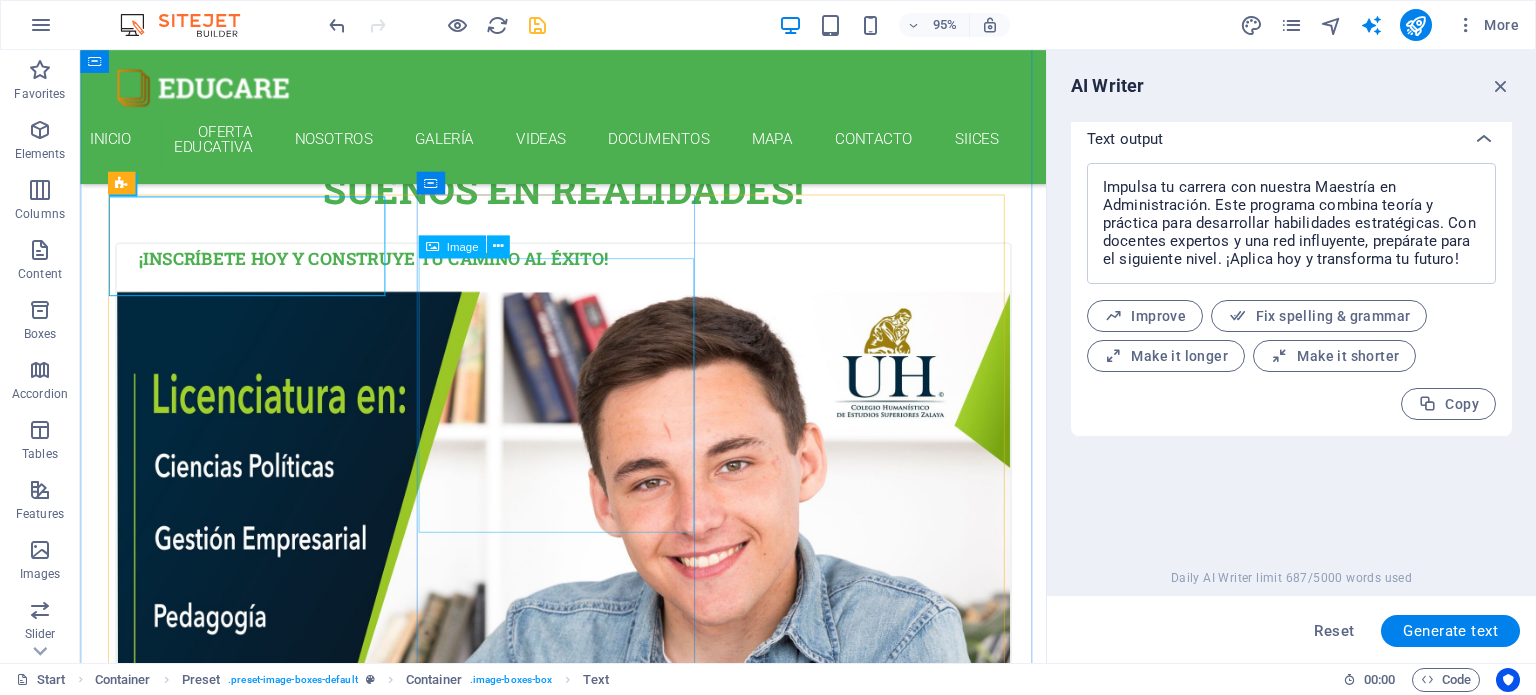 click on "Image" at bounding box center (462, 246) 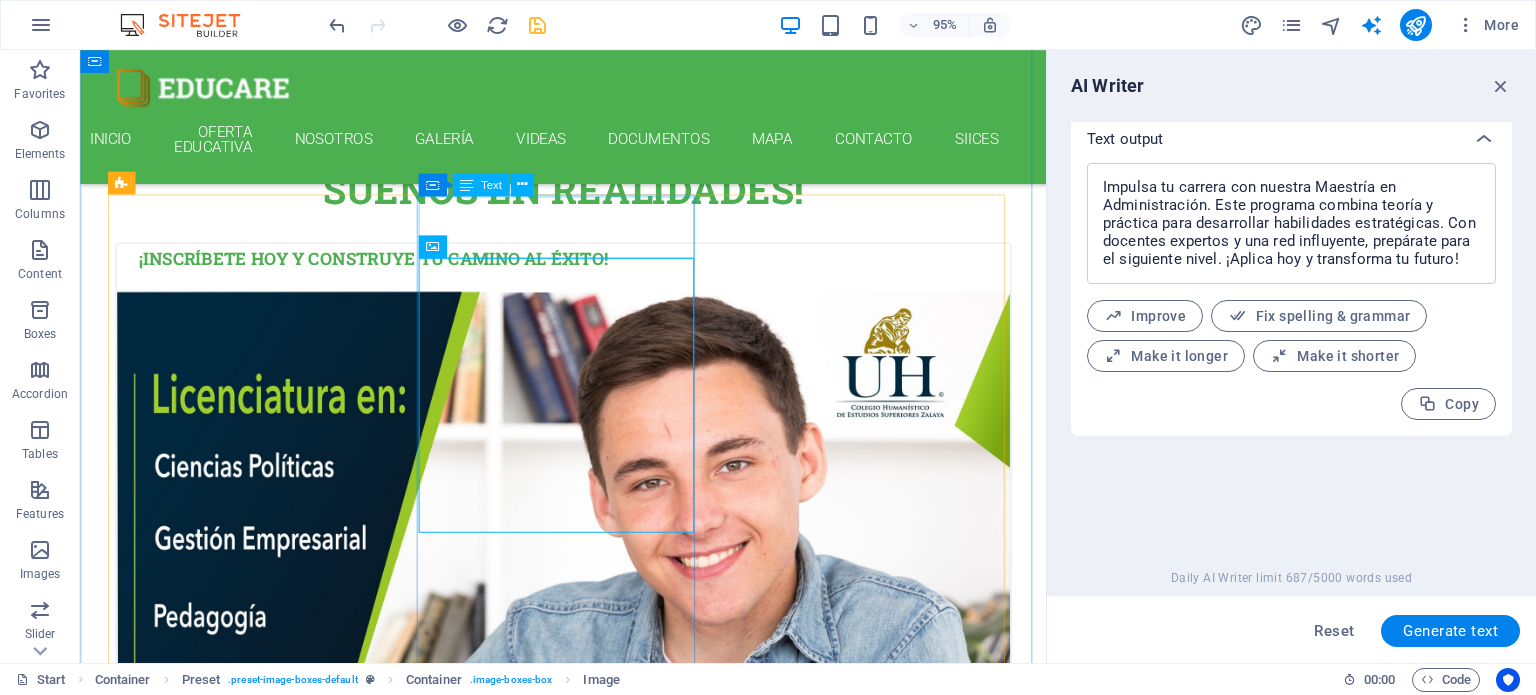 click on "Lorem ipsum dolor sit amet, consectetur adipisicing elit. Veritatis, dolorem!" at bounding box center (589, 1390) 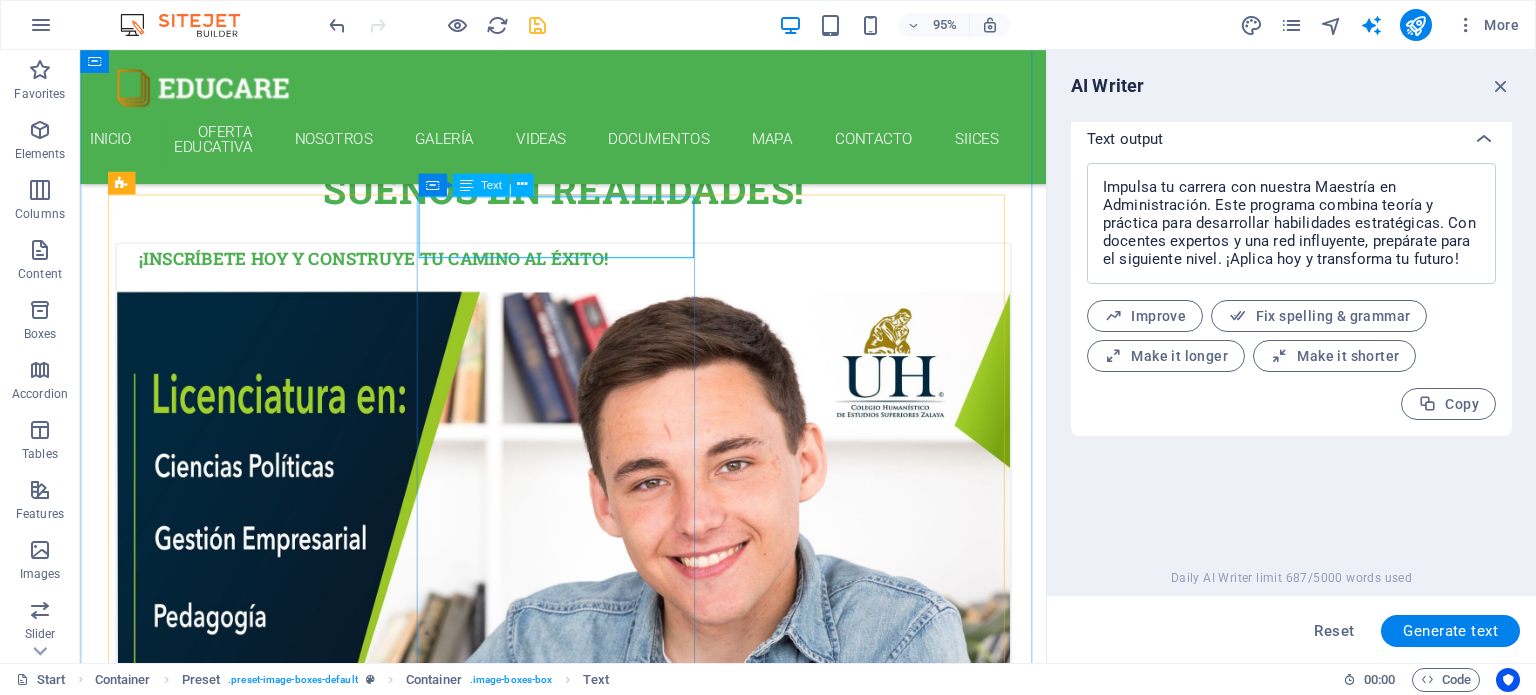 click on "Text" at bounding box center [480, 184] 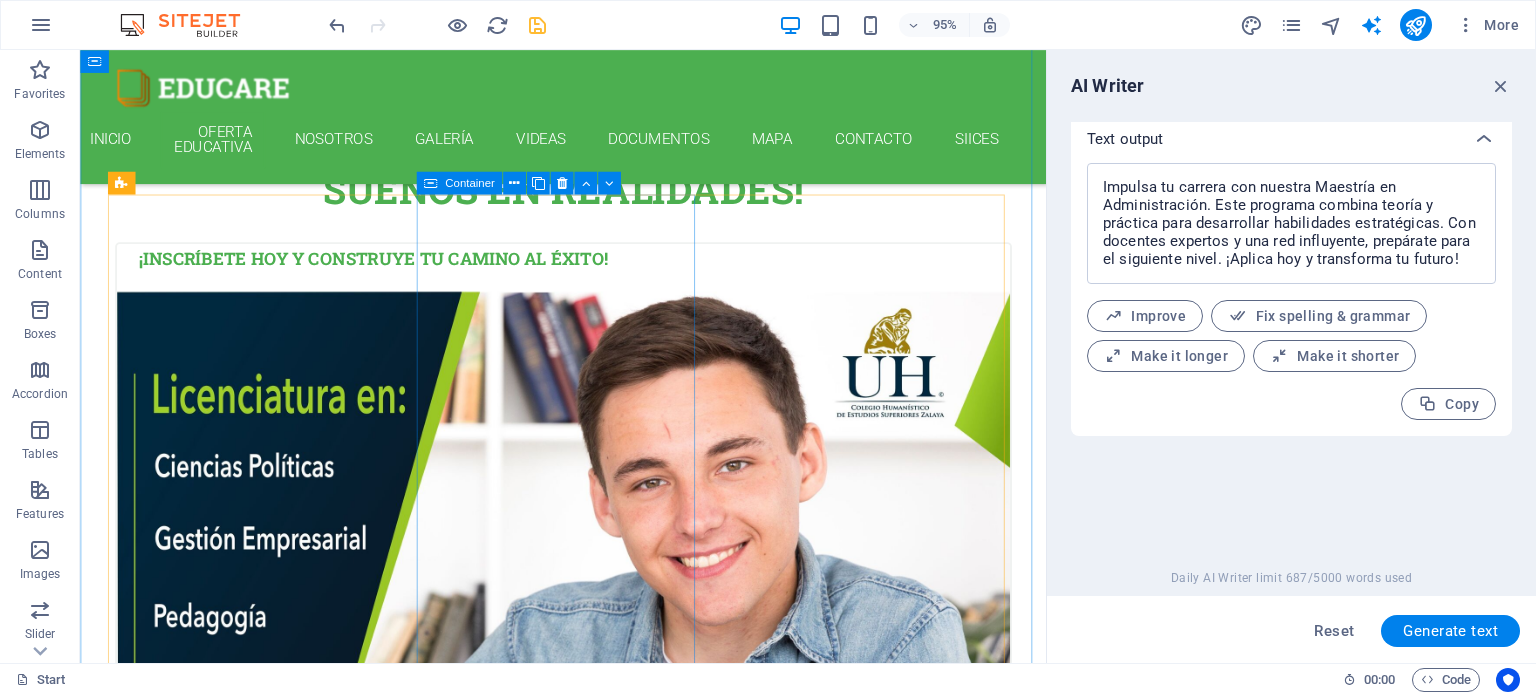 click on "Swedish  12. September 2019  08:00 am - 04:00 pm" at bounding box center (589, 1918) 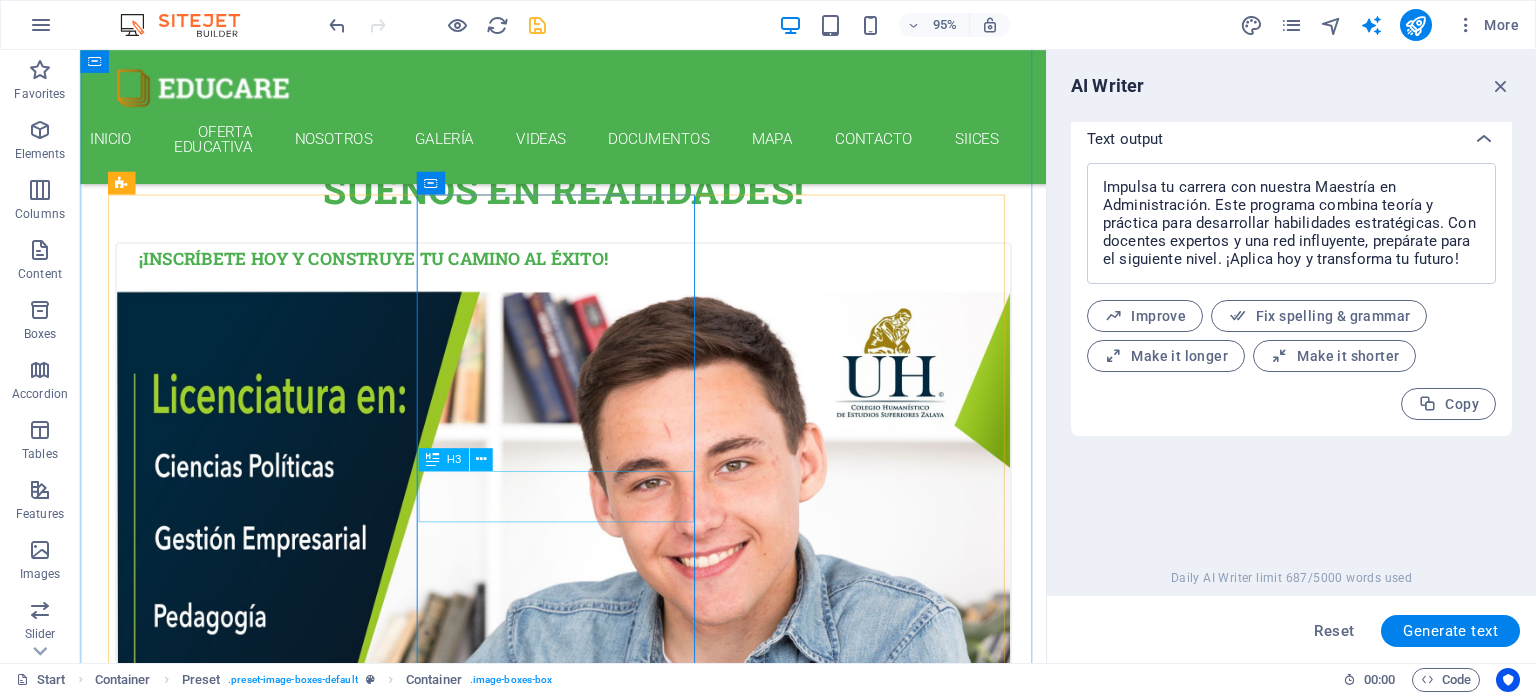 click on "Swedish" at bounding box center (589, 2344) 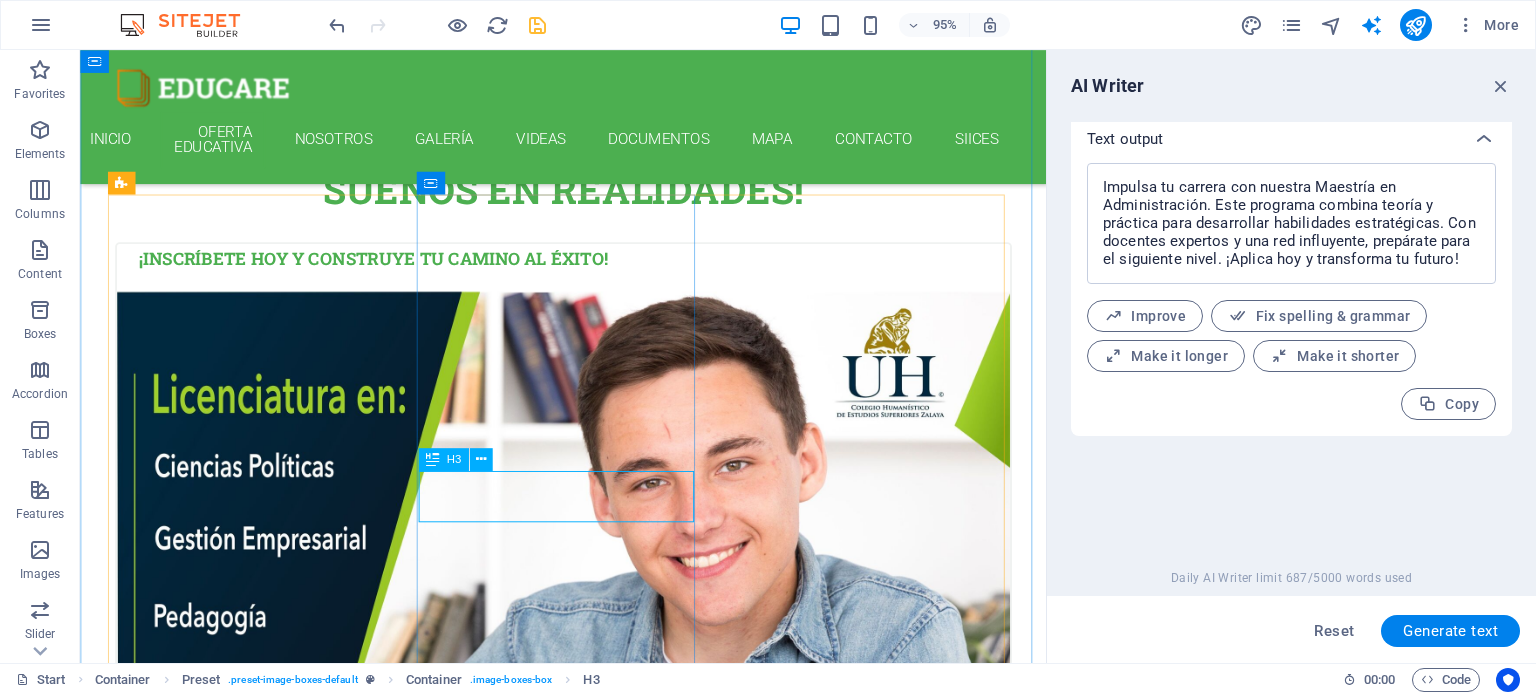click on "Swedish" at bounding box center (589, 2344) 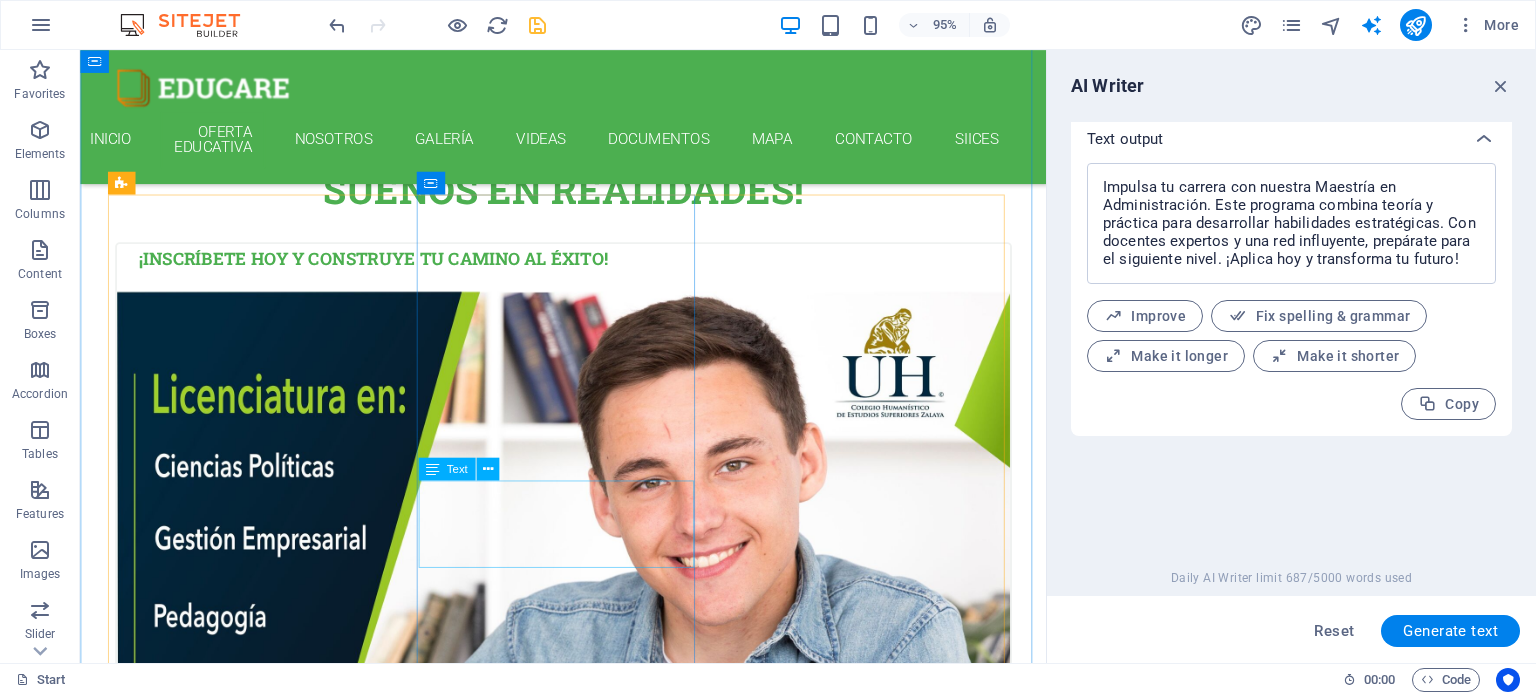 click on "12. September 2019  08:00 am - 04:00 pm" at bounding box center (589, 2372) 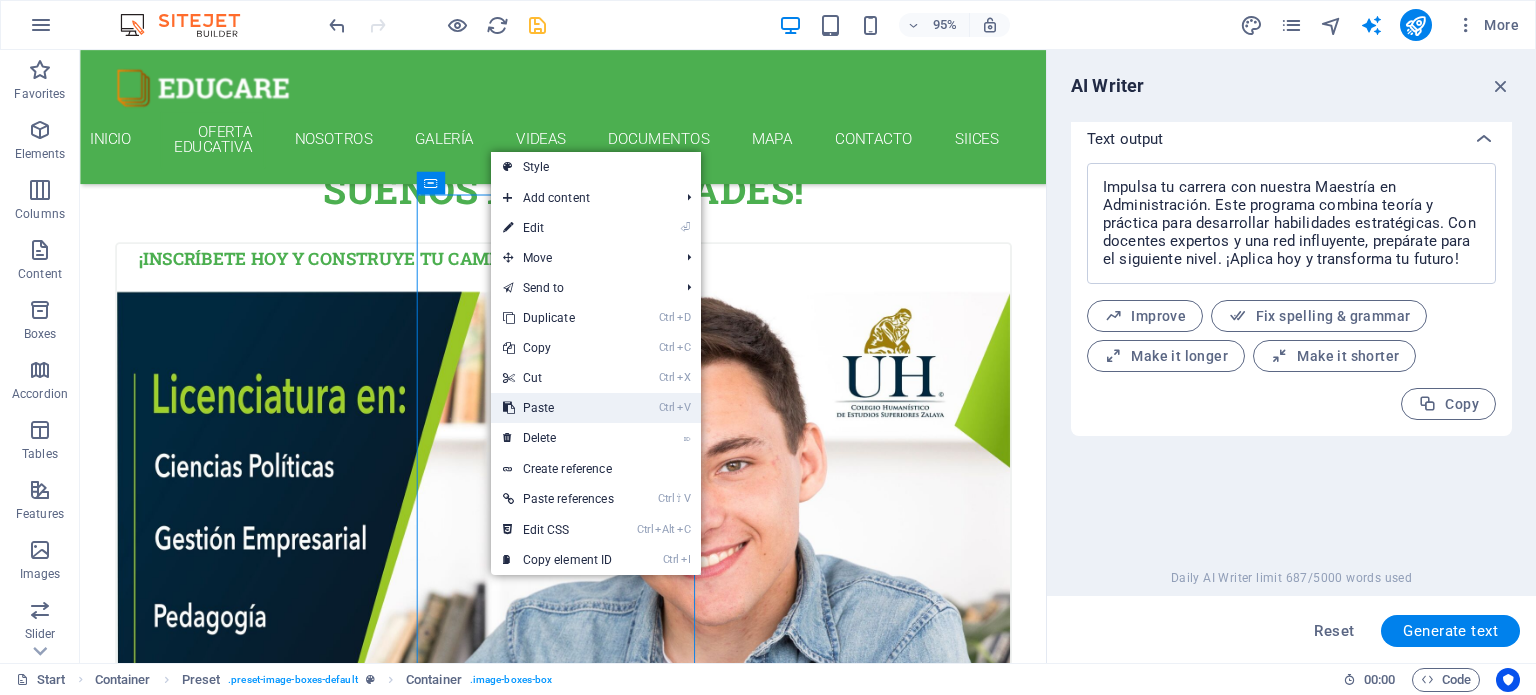 click on "Ctrl V  Paste" at bounding box center (558, 408) 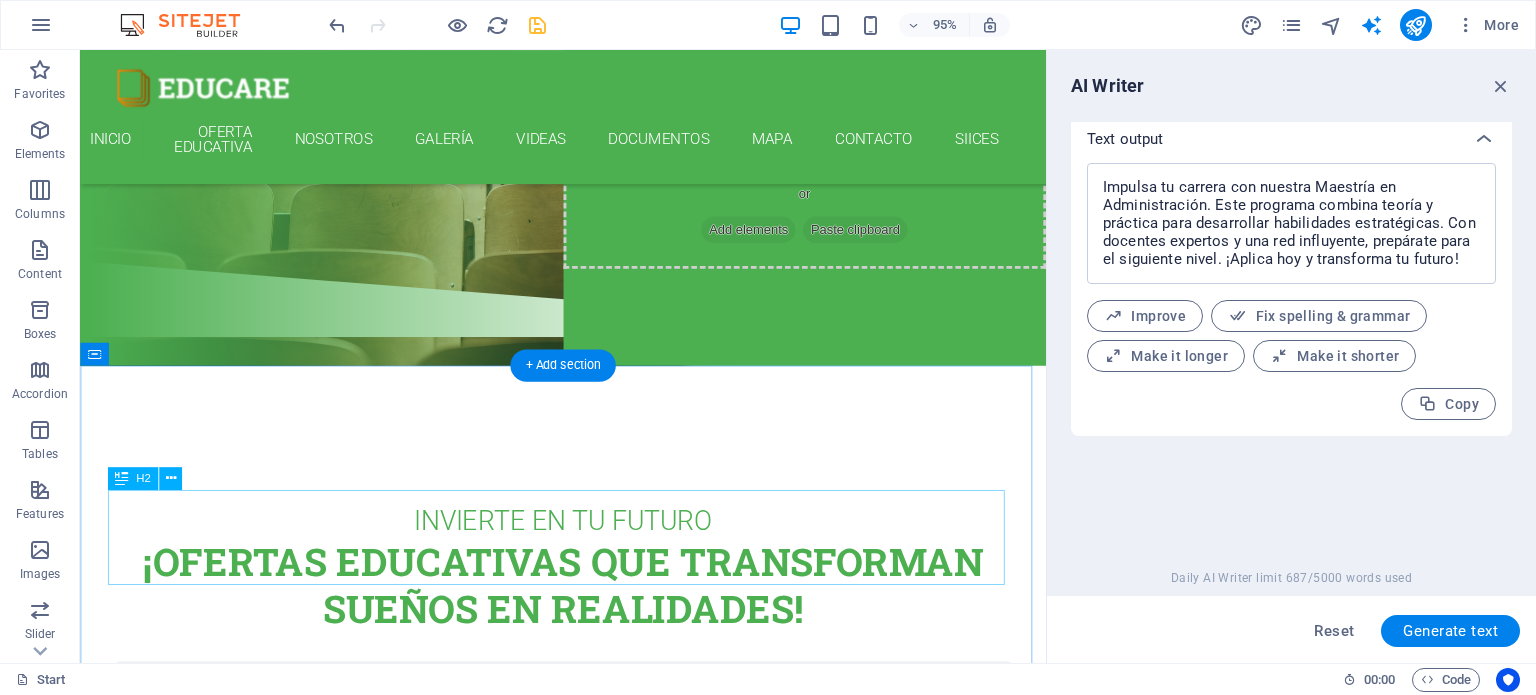 scroll, scrollTop: 213, scrollLeft: 0, axis: vertical 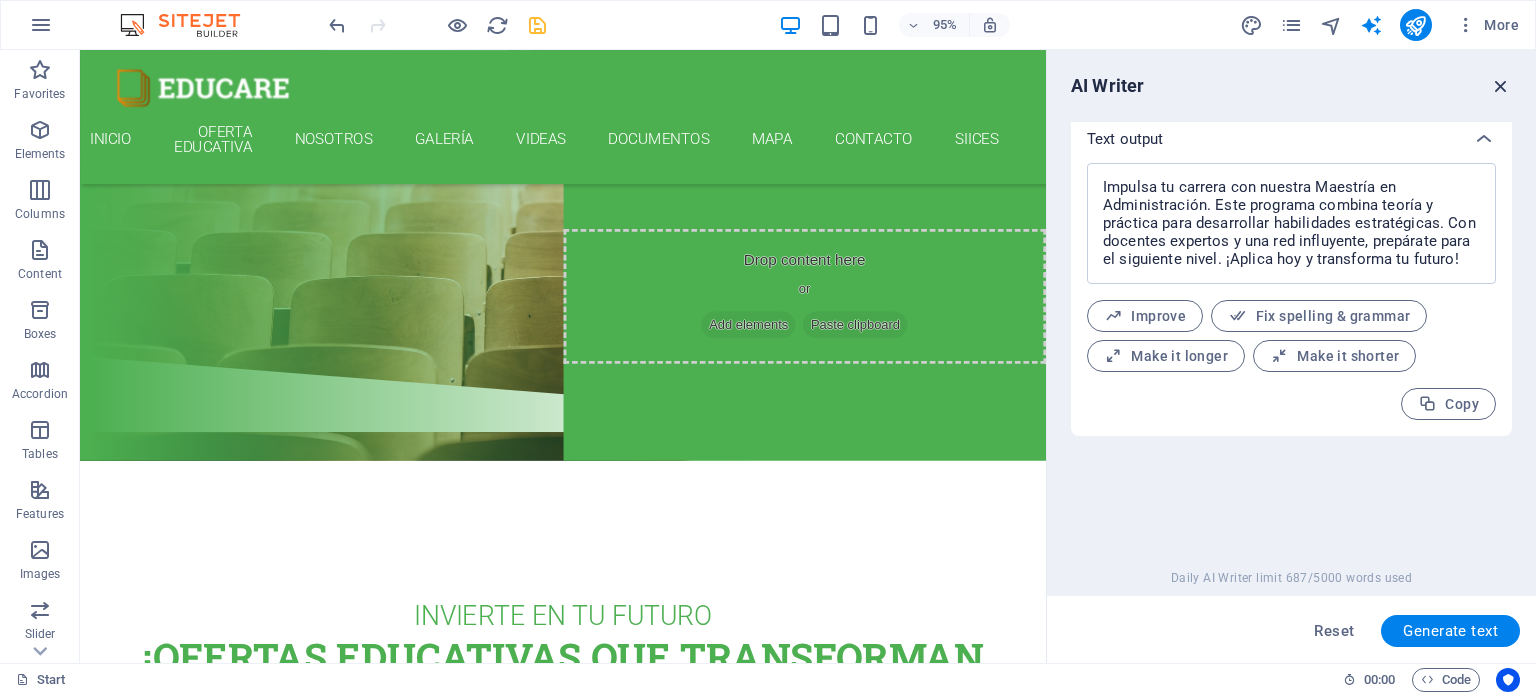 click at bounding box center [1501, 86] 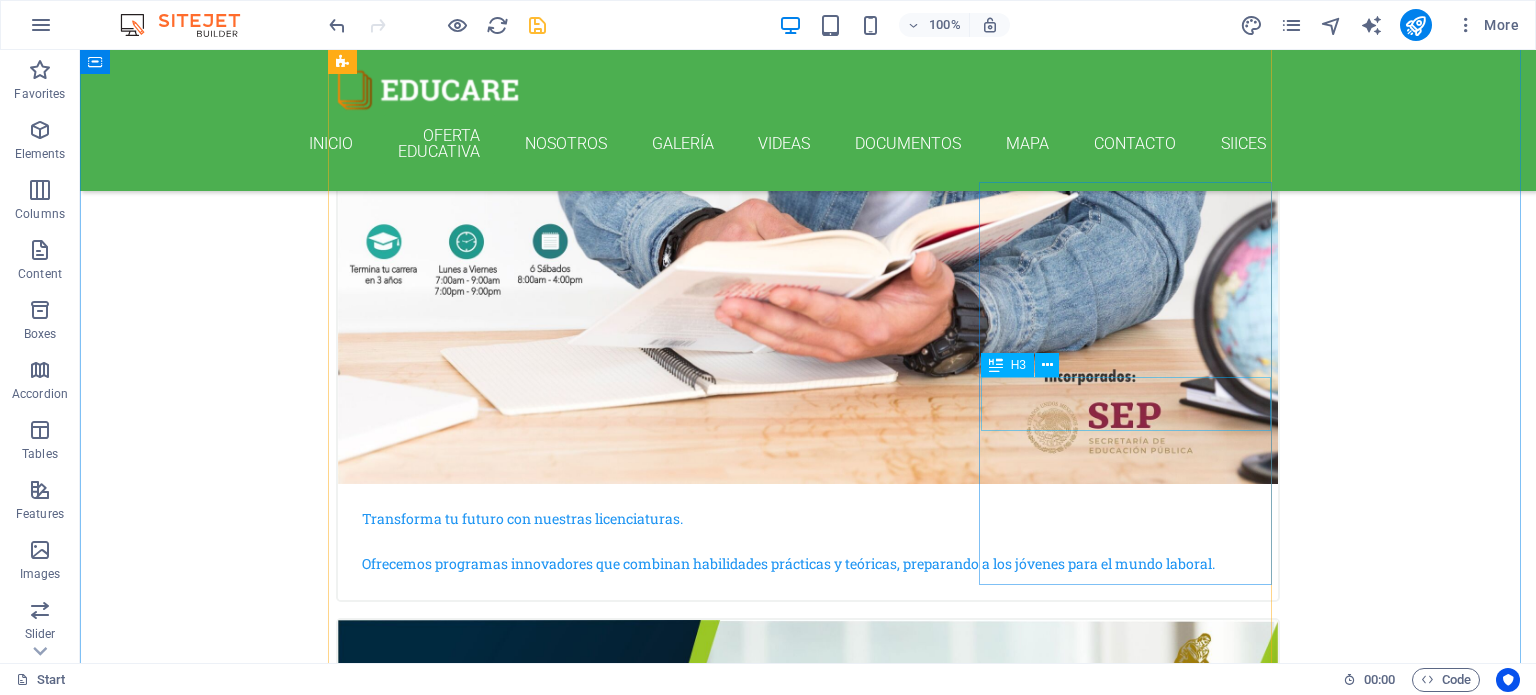 scroll, scrollTop: 1013, scrollLeft: 0, axis: vertical 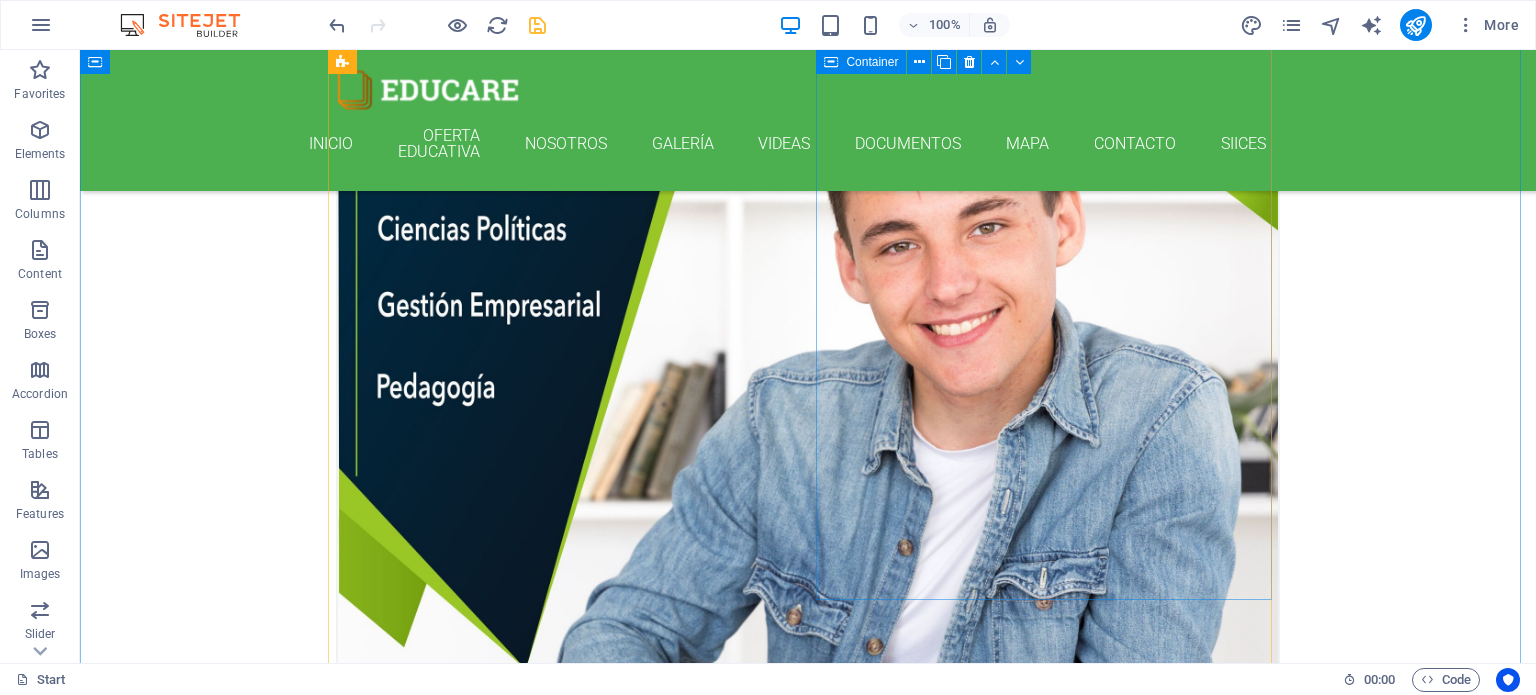 click at bounding box center (808, 1601) 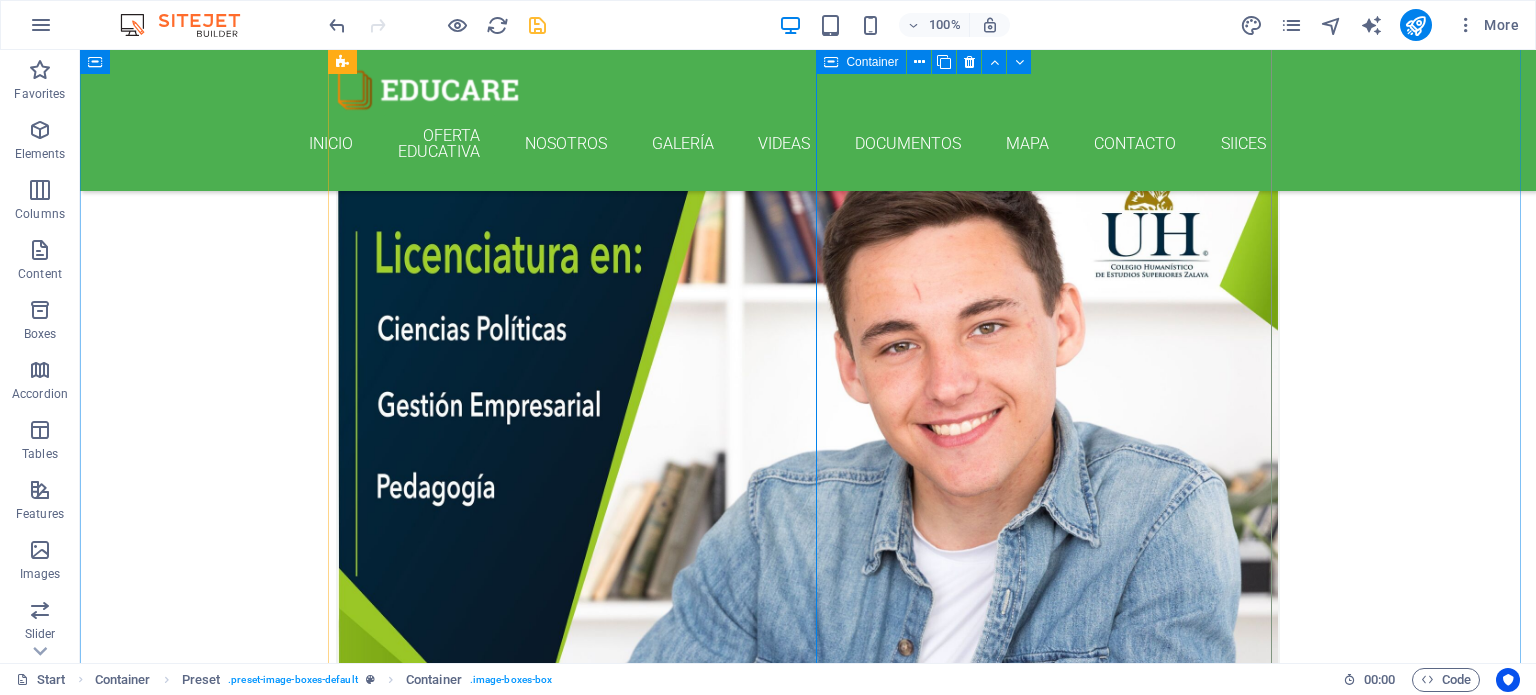 scroll, scrollTop: 613, scrollLeft: 0, axis: vertical 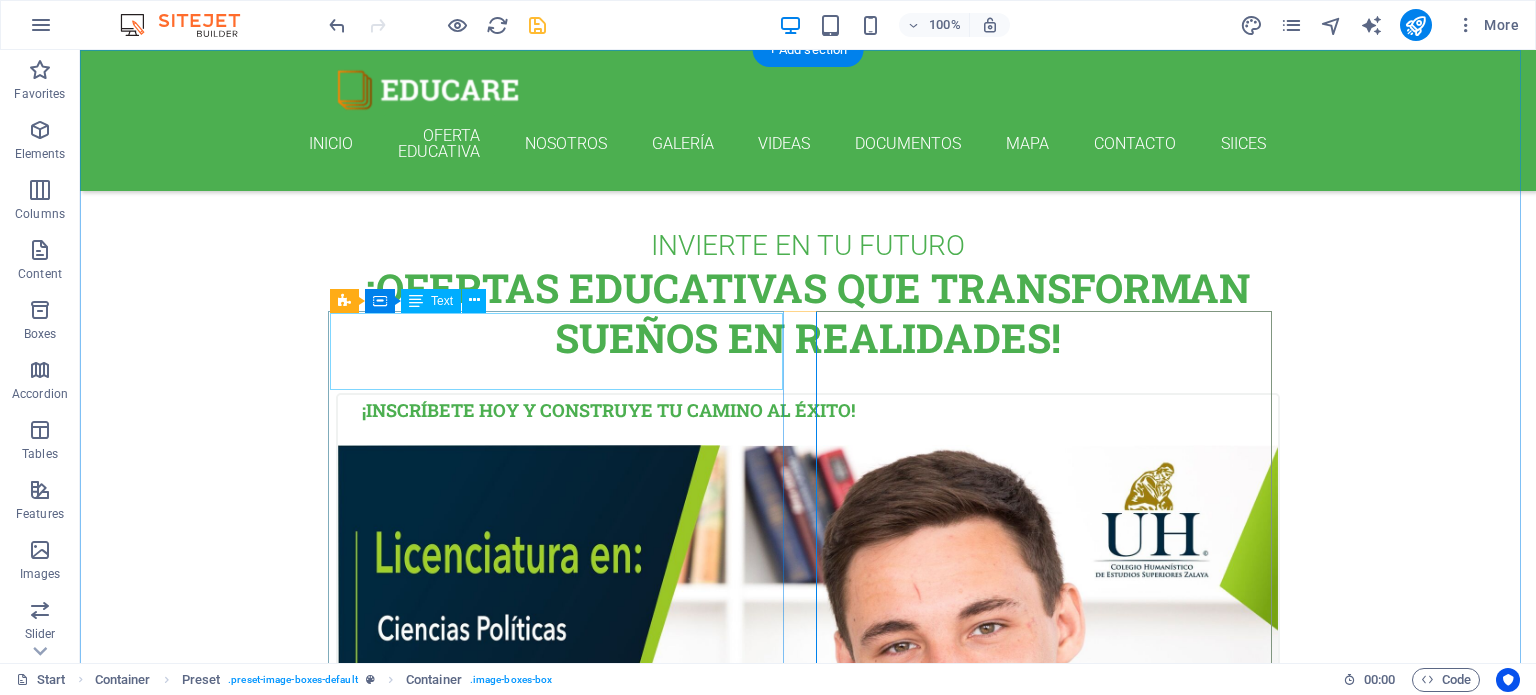 click on "¡Inscríbete hoy y construye tu camino al éxito!" at bounding box center (808, 420) 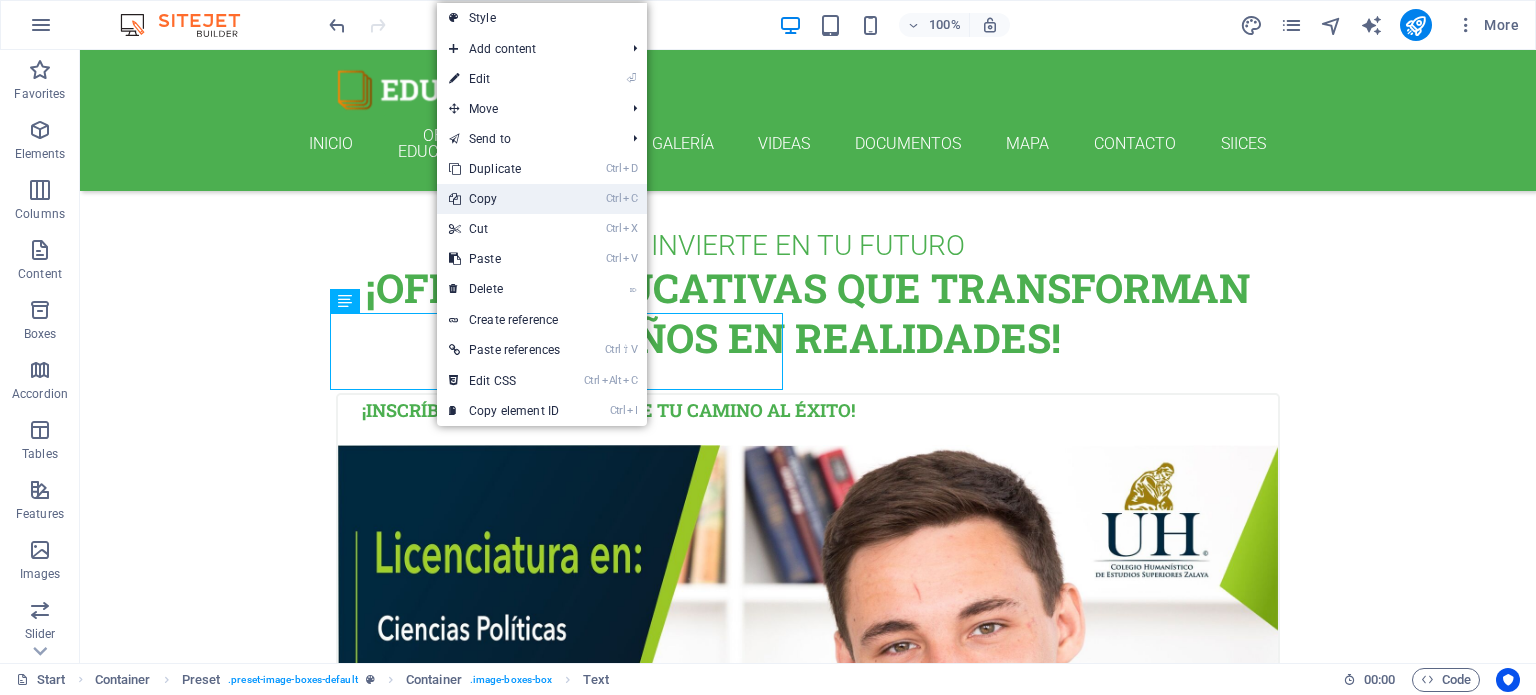 click on "Ctrl C  Copy" at bounding box center (504, 199) 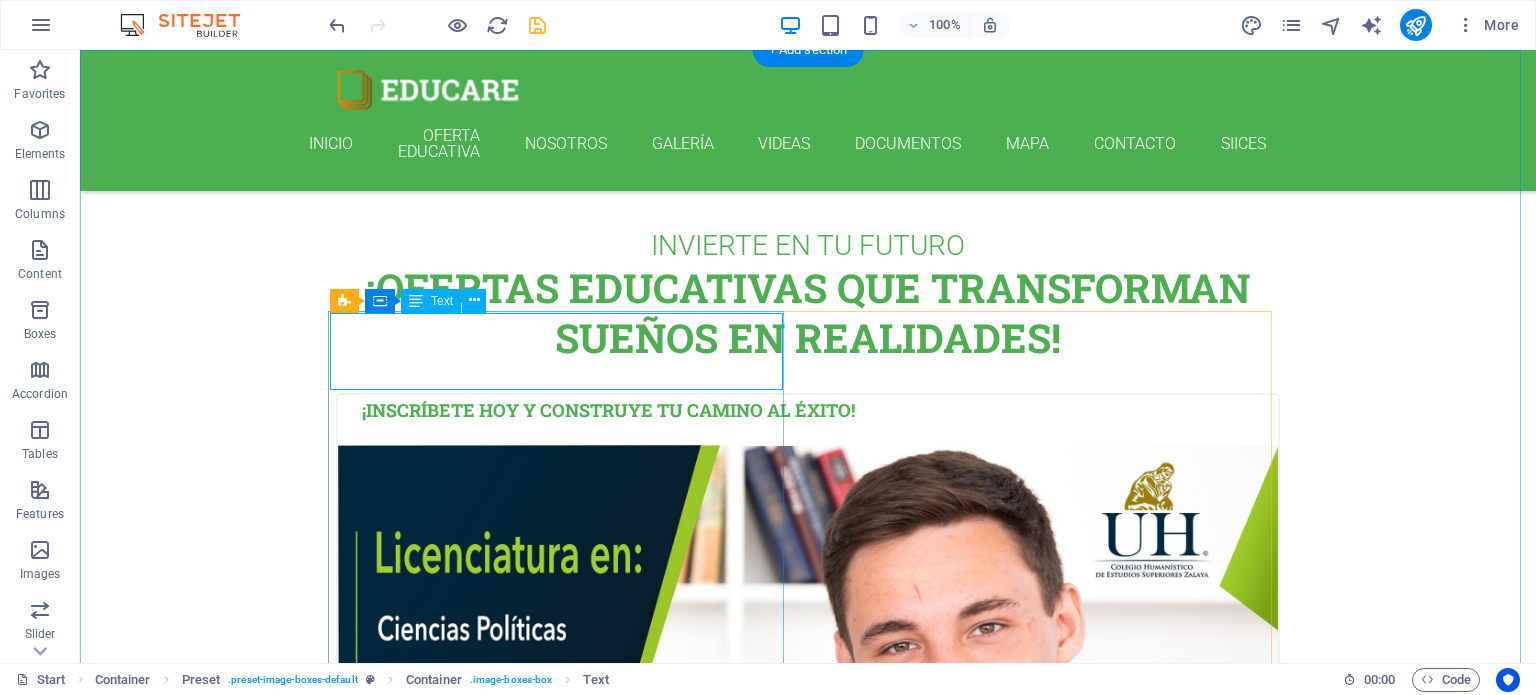 scroll, scrollTop: 1113, scrollLeft: 0, axis: vertical 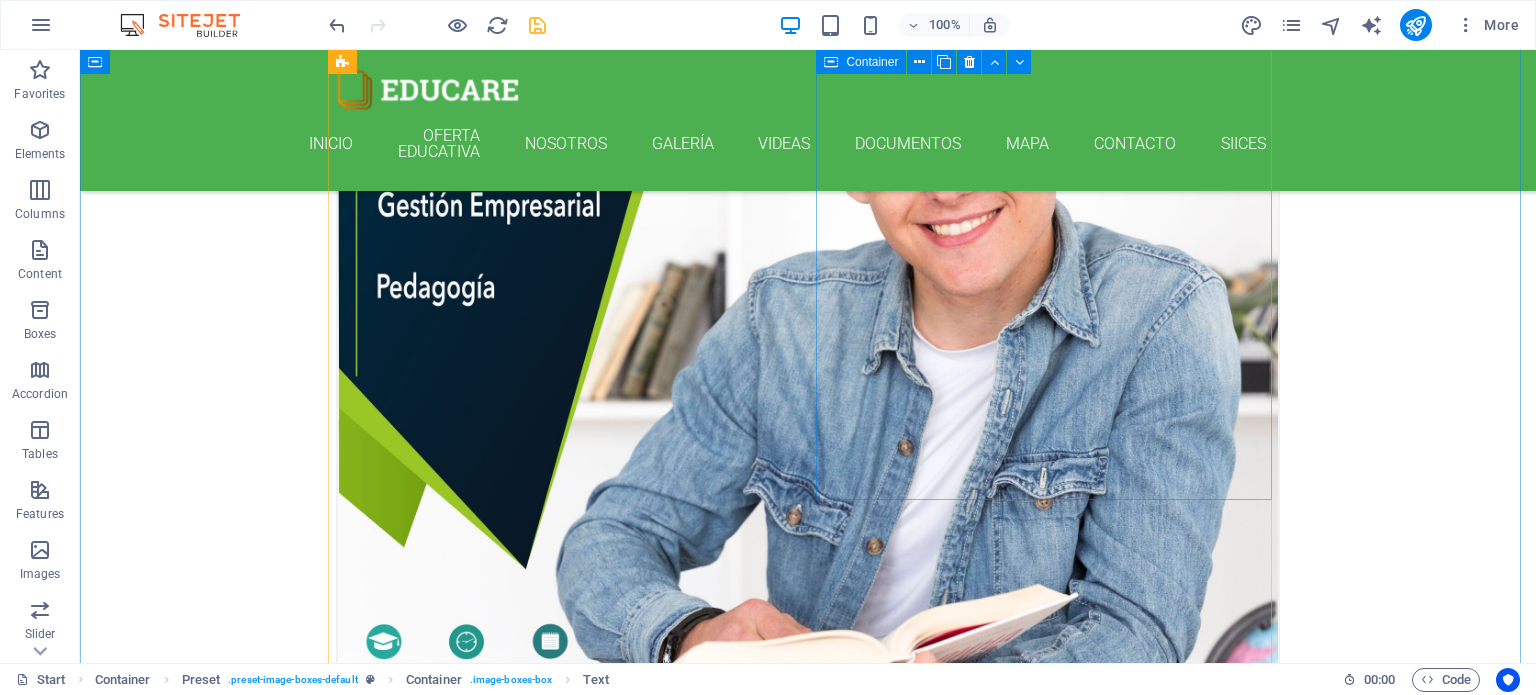 click at bounding box center (808, 1501) 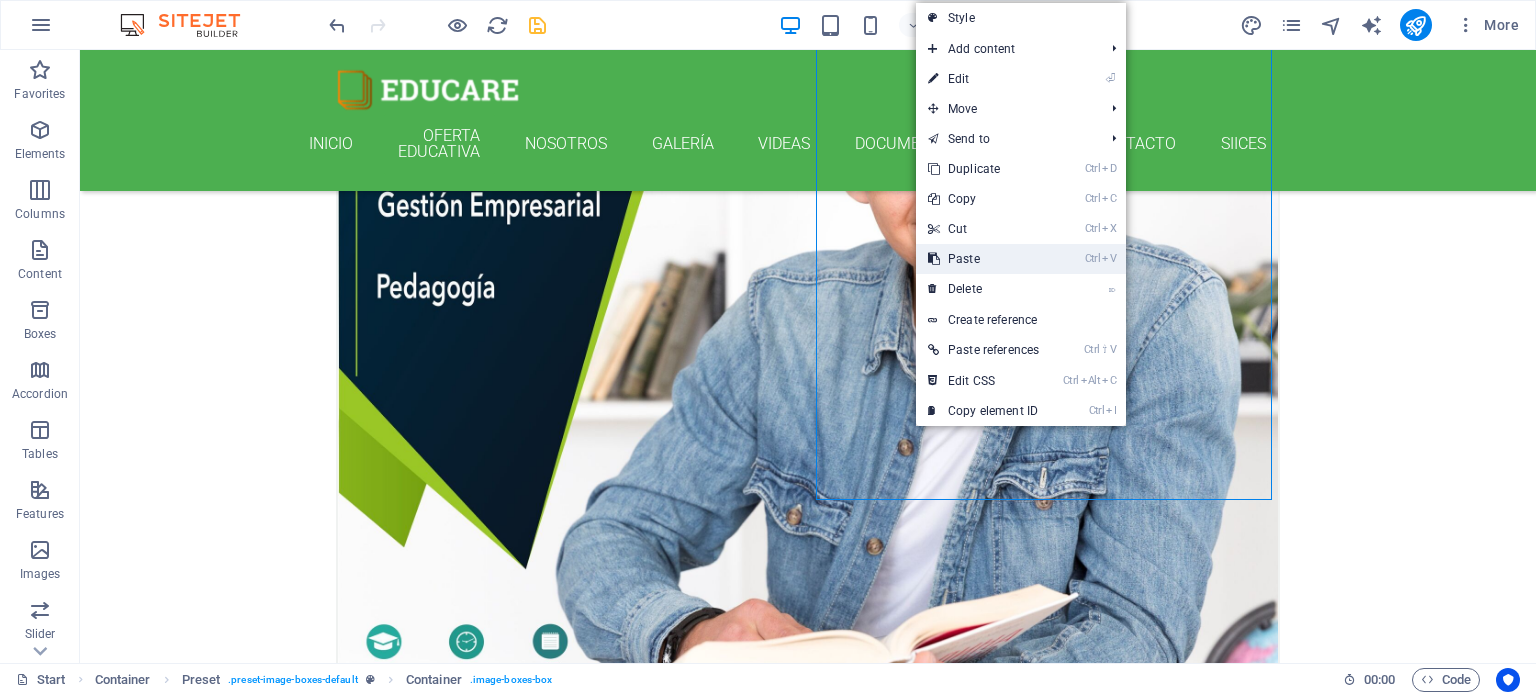 click on "Ctrl V  Paste" at bounding box center (983, 259) 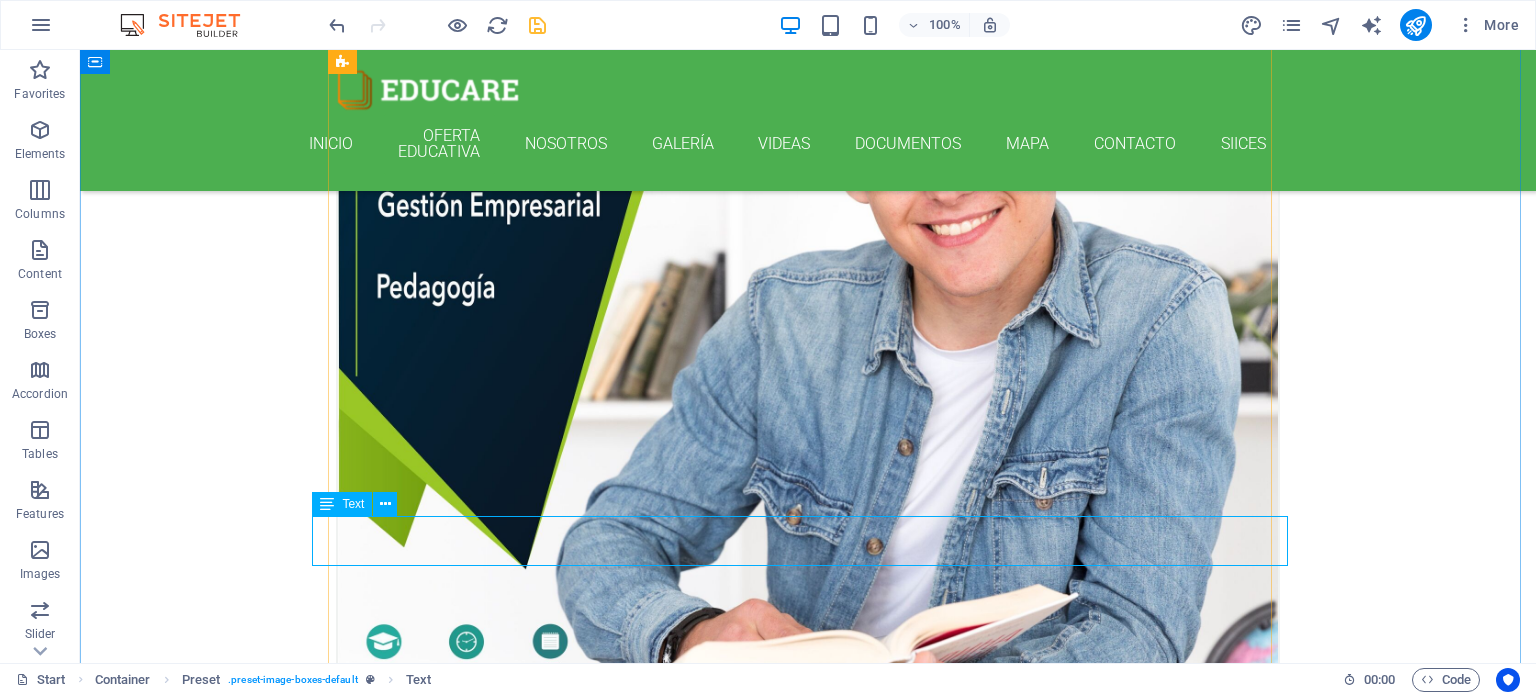 click at bounding box center (327, 504) 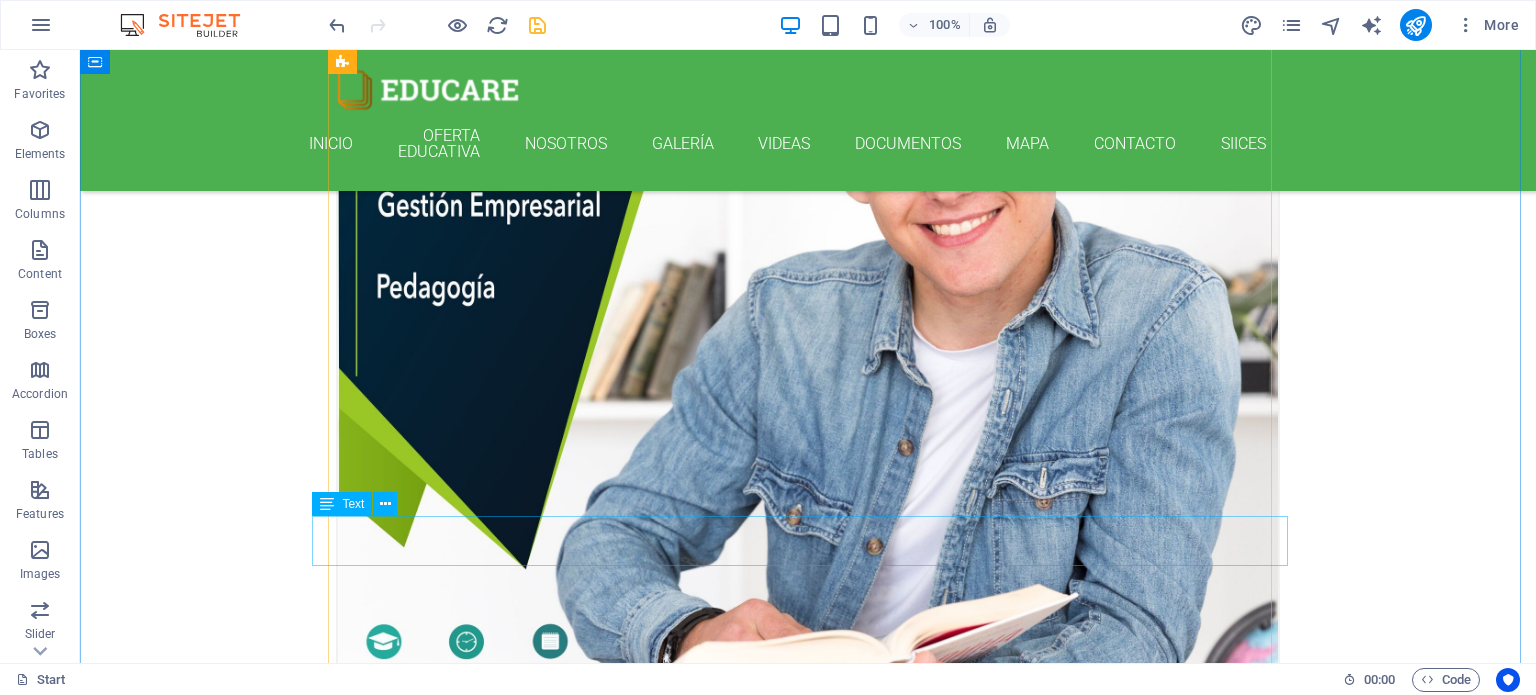 click on "¡Inscríbete hoy y construye tu camino al éxito!" at bounding box center (808, 2025) 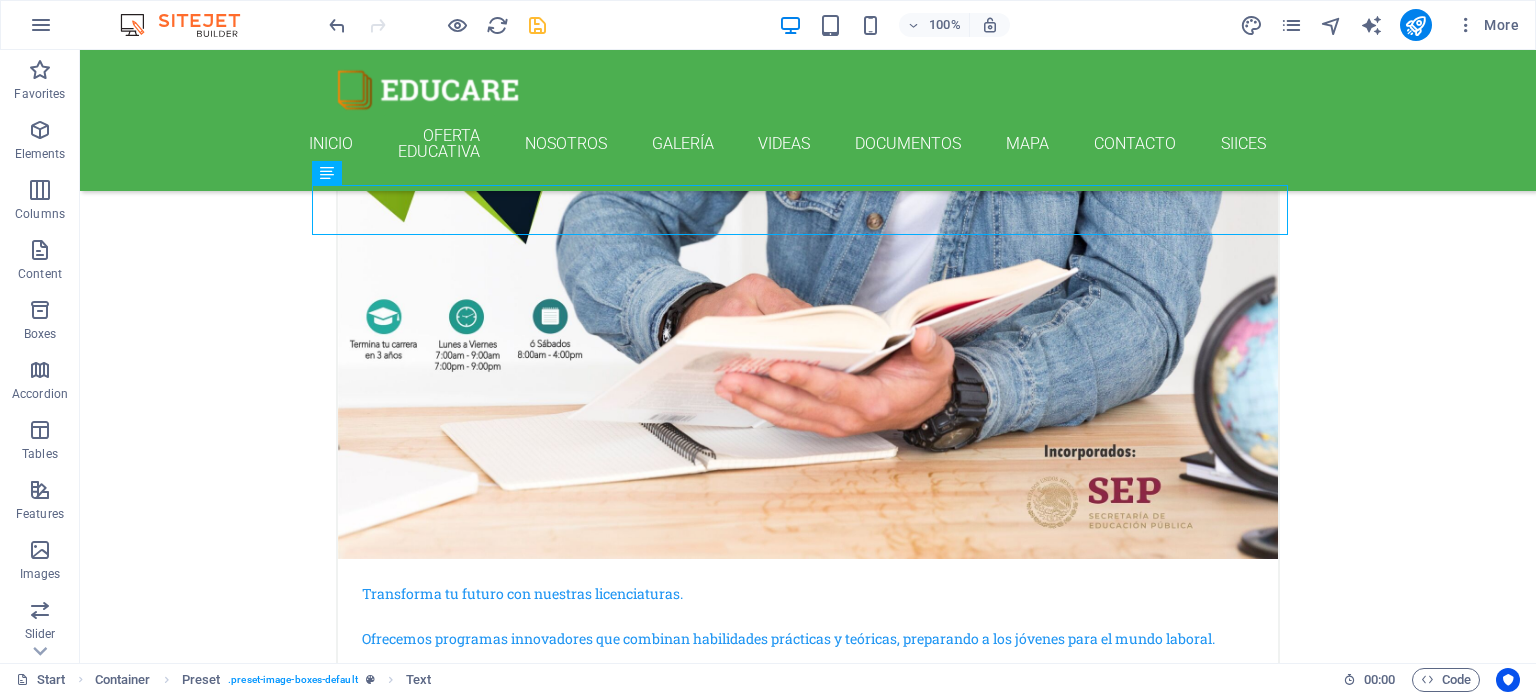 scroll, scrollTop: 1456, scrollLeft: 0, axis: vertical 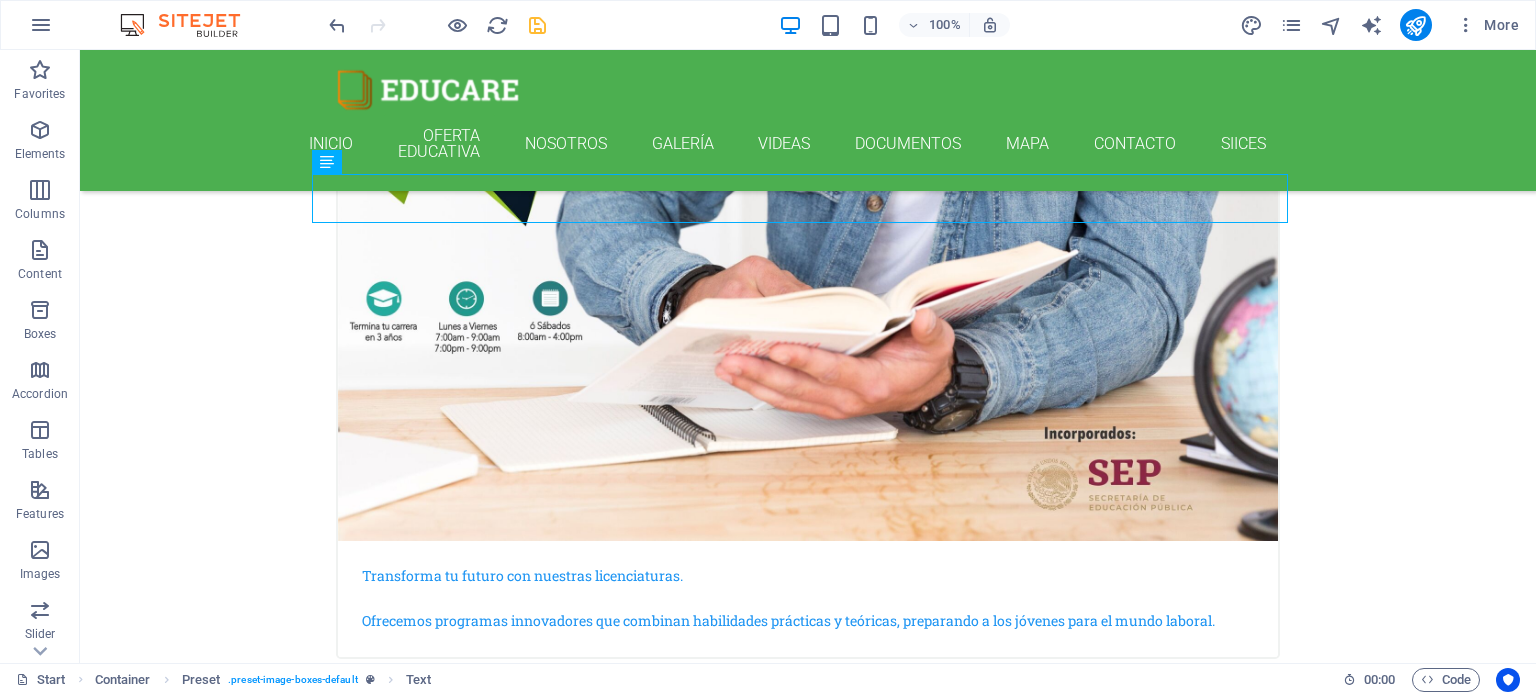 drag, startPoint x: 424, startPoint y: 553, endPoint x: 1307, endPoint y: 253, distance: 932.57117 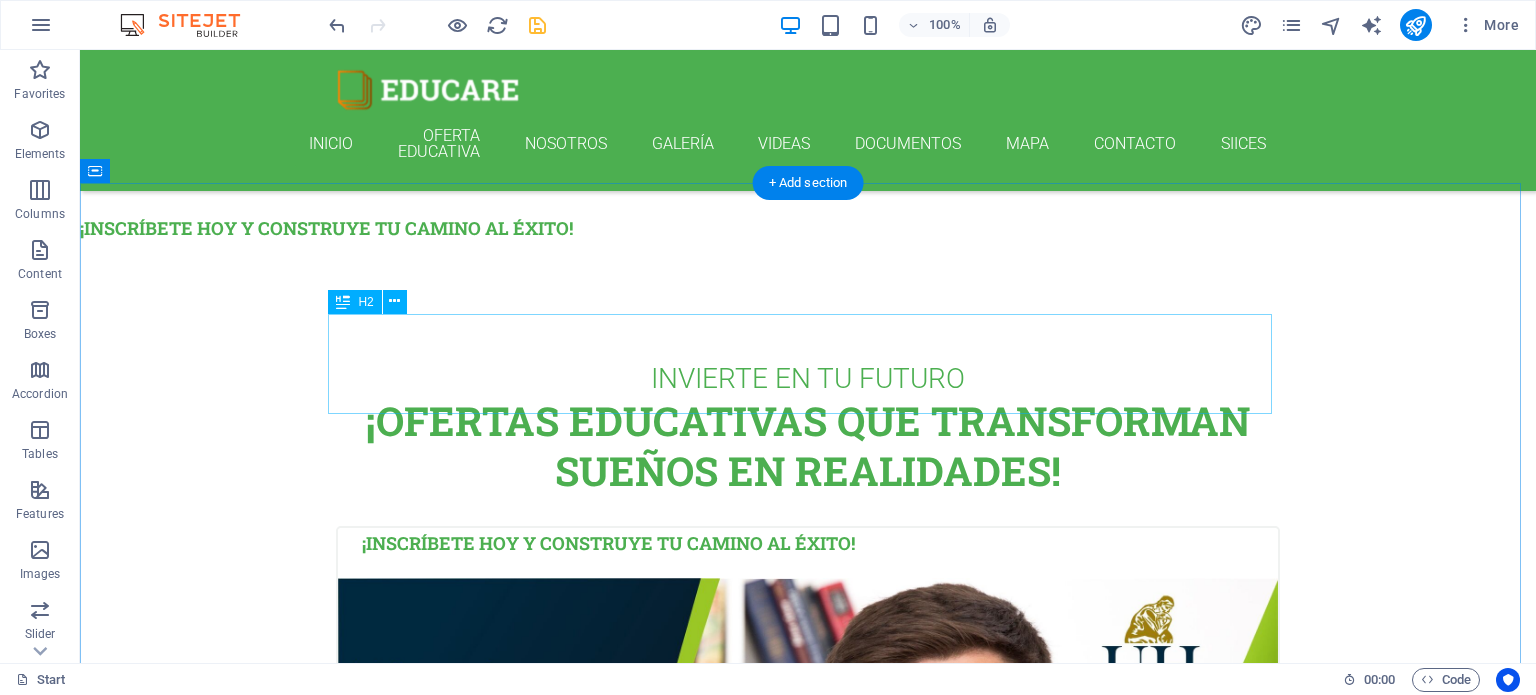 scroll, scrollTop: 332, scrollLeft: 0, axis: vertical 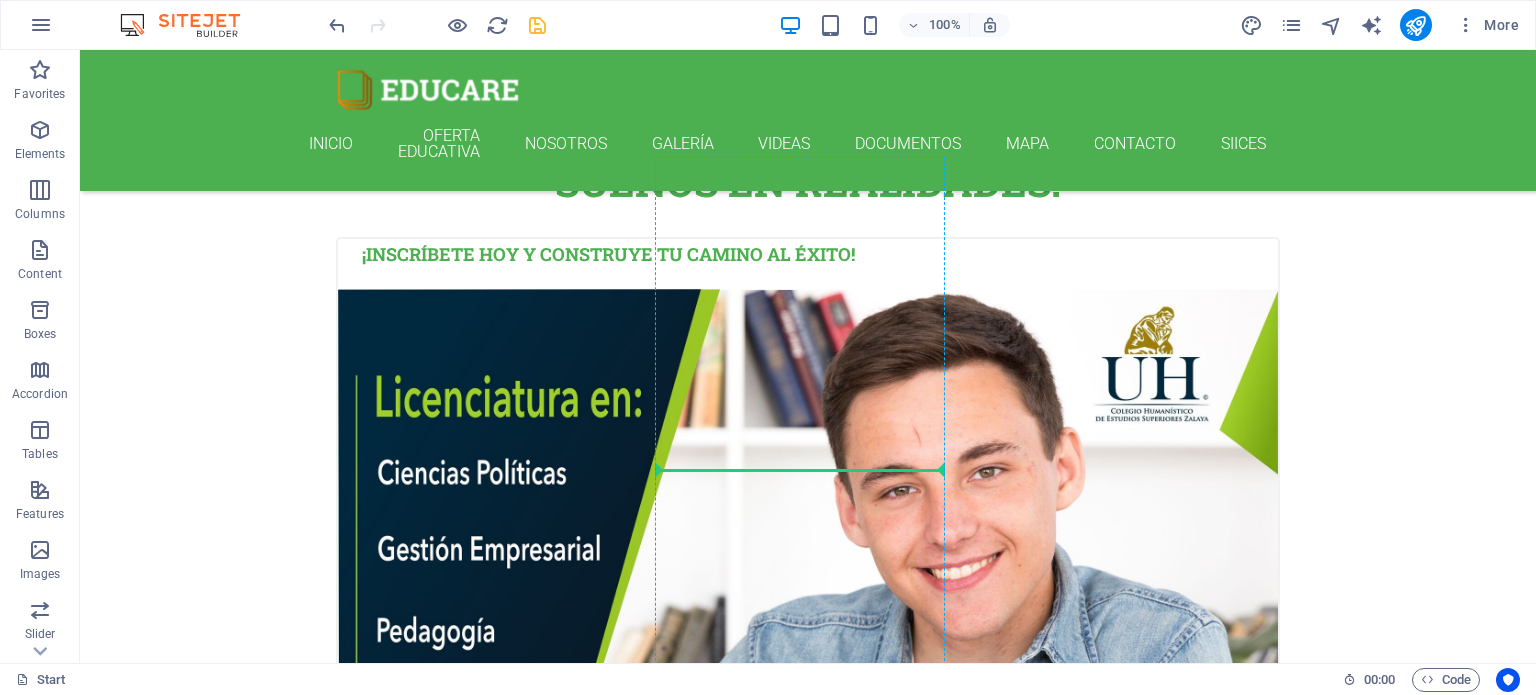 drag, startPoint x: 207, startPoint y: 372, endPoint x: 828, endPoint y: 319, distance: 623.25757 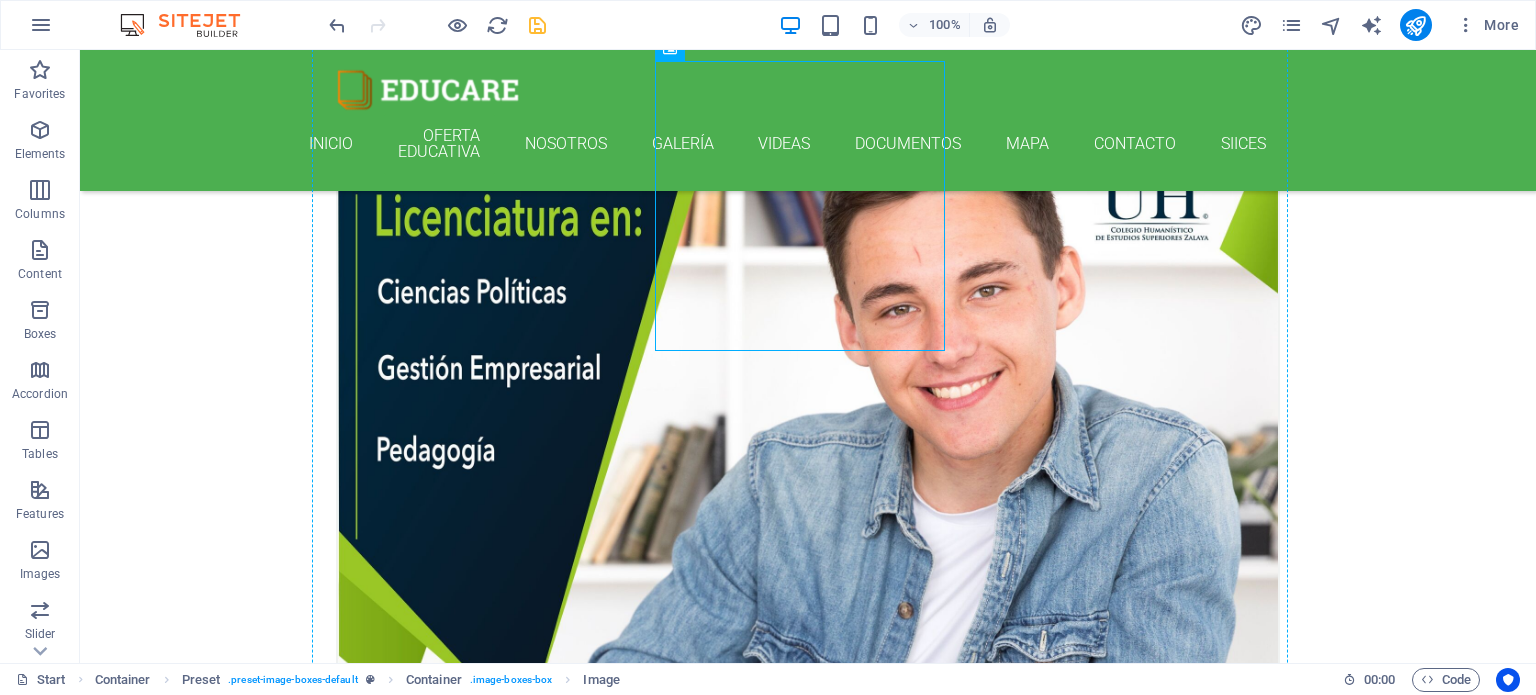 scroll, scrollTop: 1007, scrollLeft: 0, axis: vertical 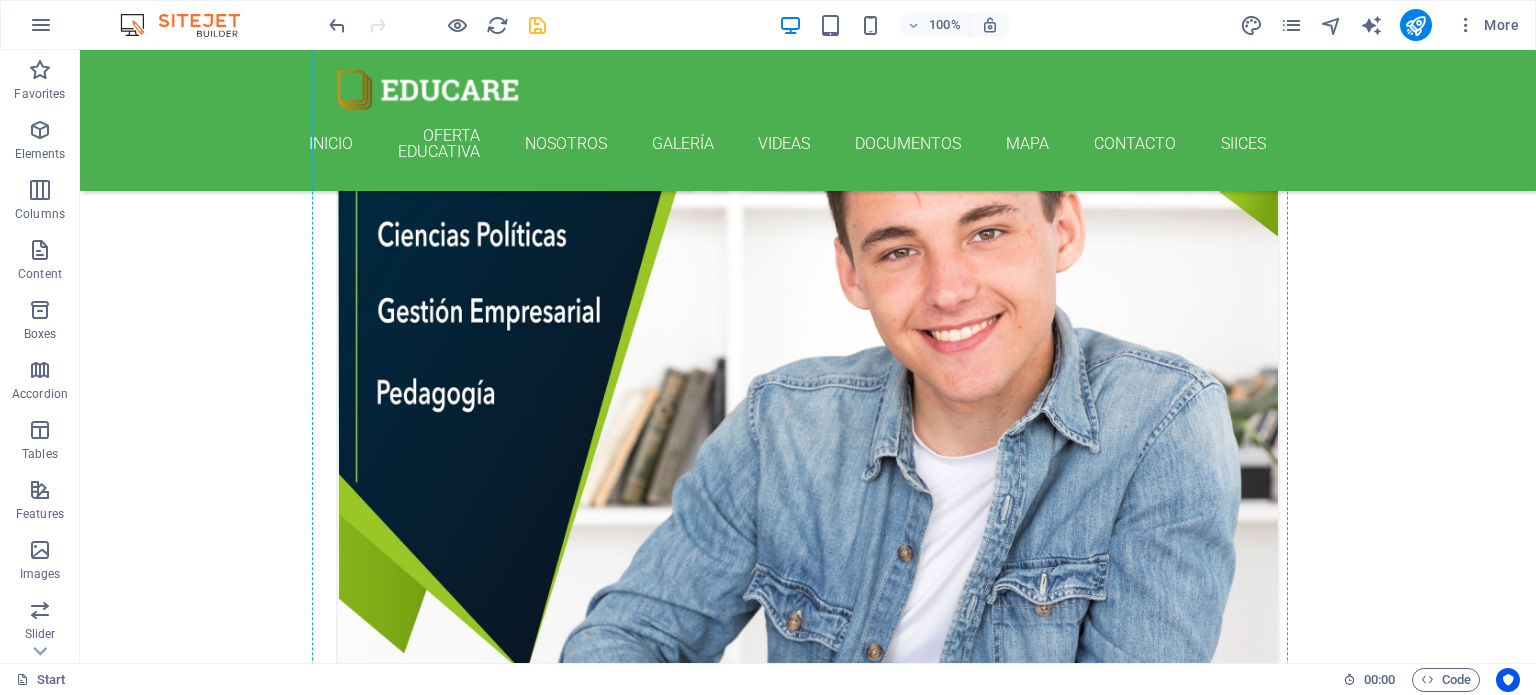 drag, startPoint x: 805, startPoint y: 294, endPoint x: 750, endPoint y: 385, distance: 106.32967 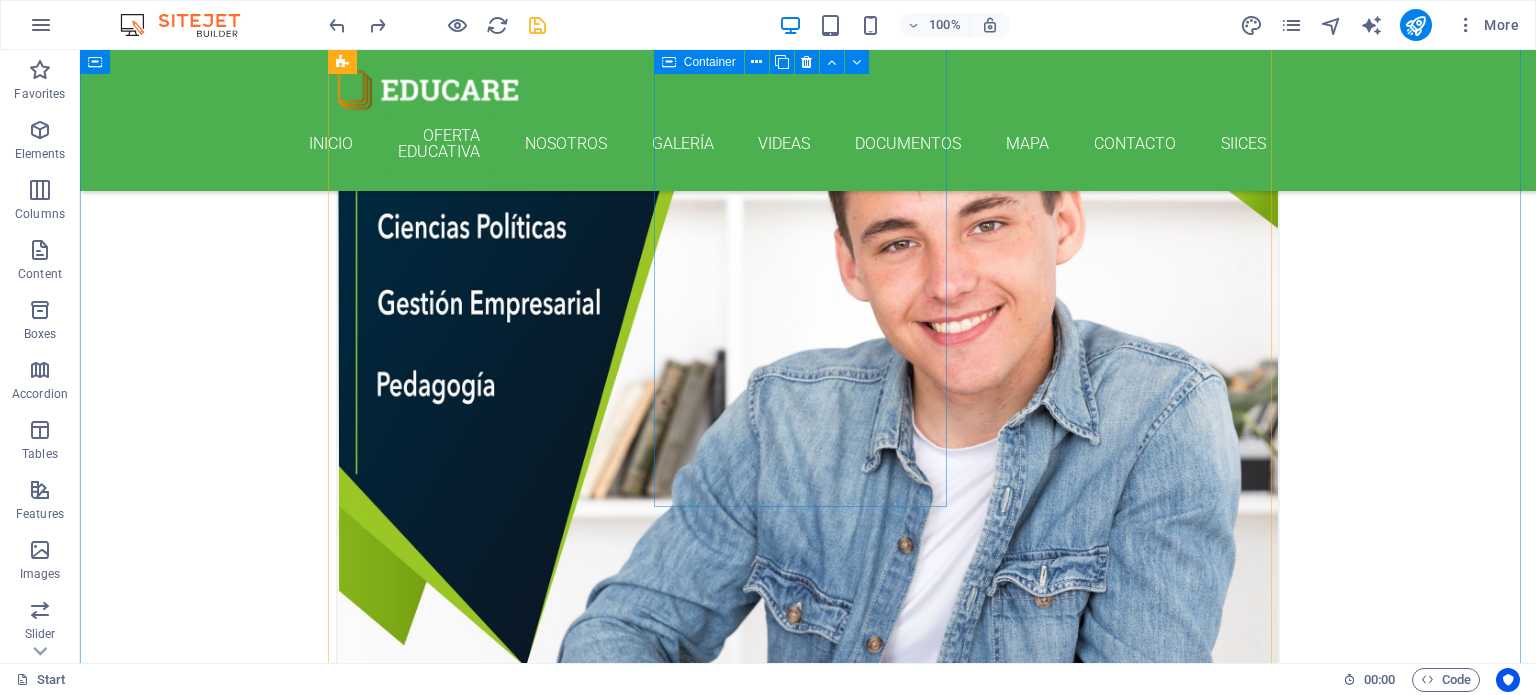 scroll, scrollTop: 815, scrollLeft: 0, axis: vertical 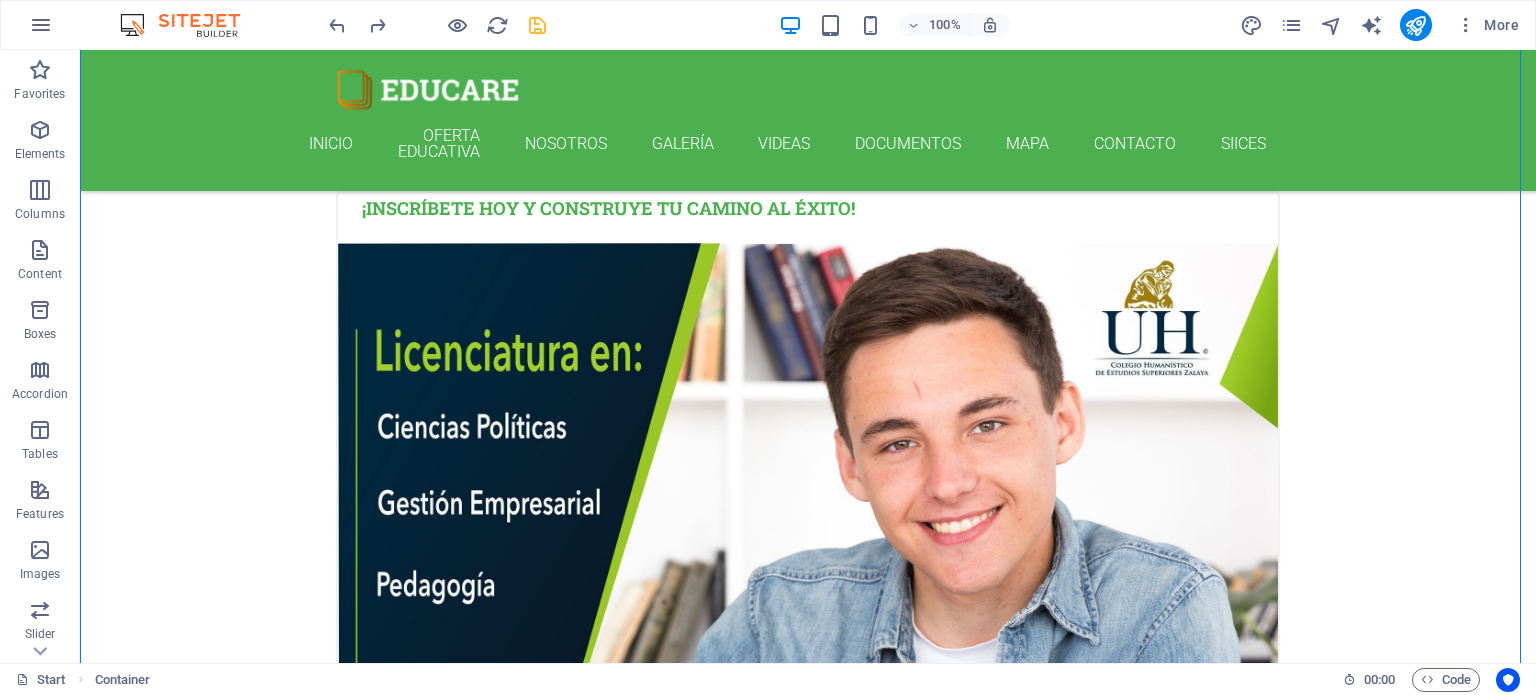 drag, startPoint x: 767, startPoint y: 440, endPoint x: 682, endPoint y: 309, distance: 156.16017 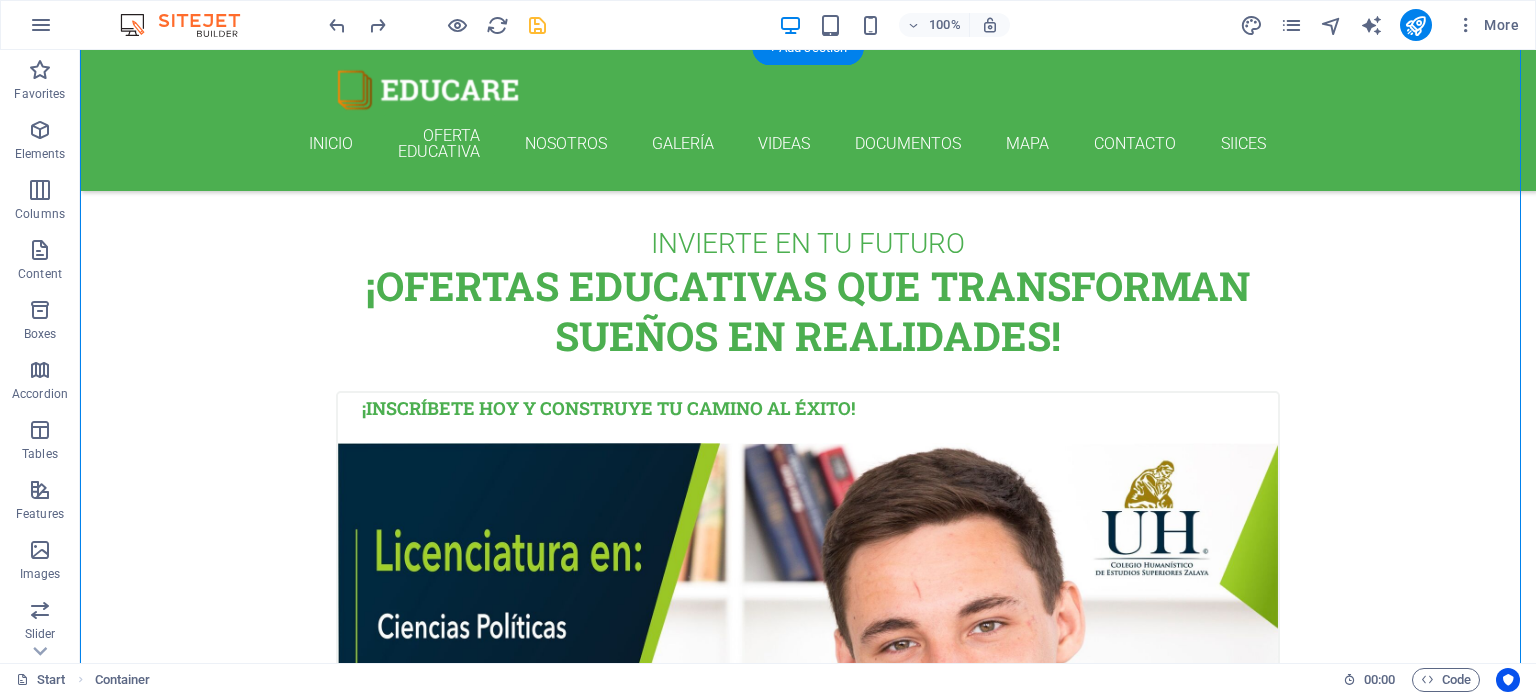scroll, scrollTop: 715, scrollLeft: 0, axis: vertical 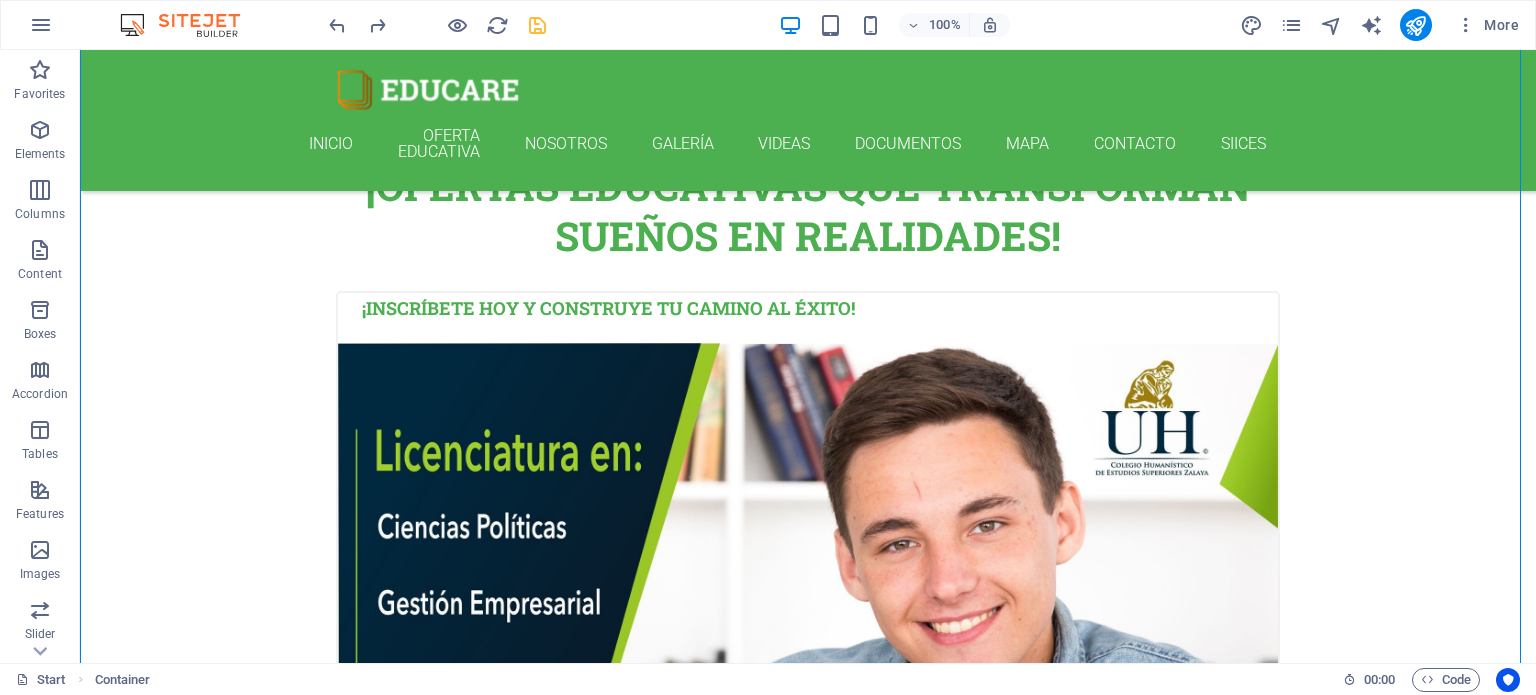 click at bounding box center [808, 1887] 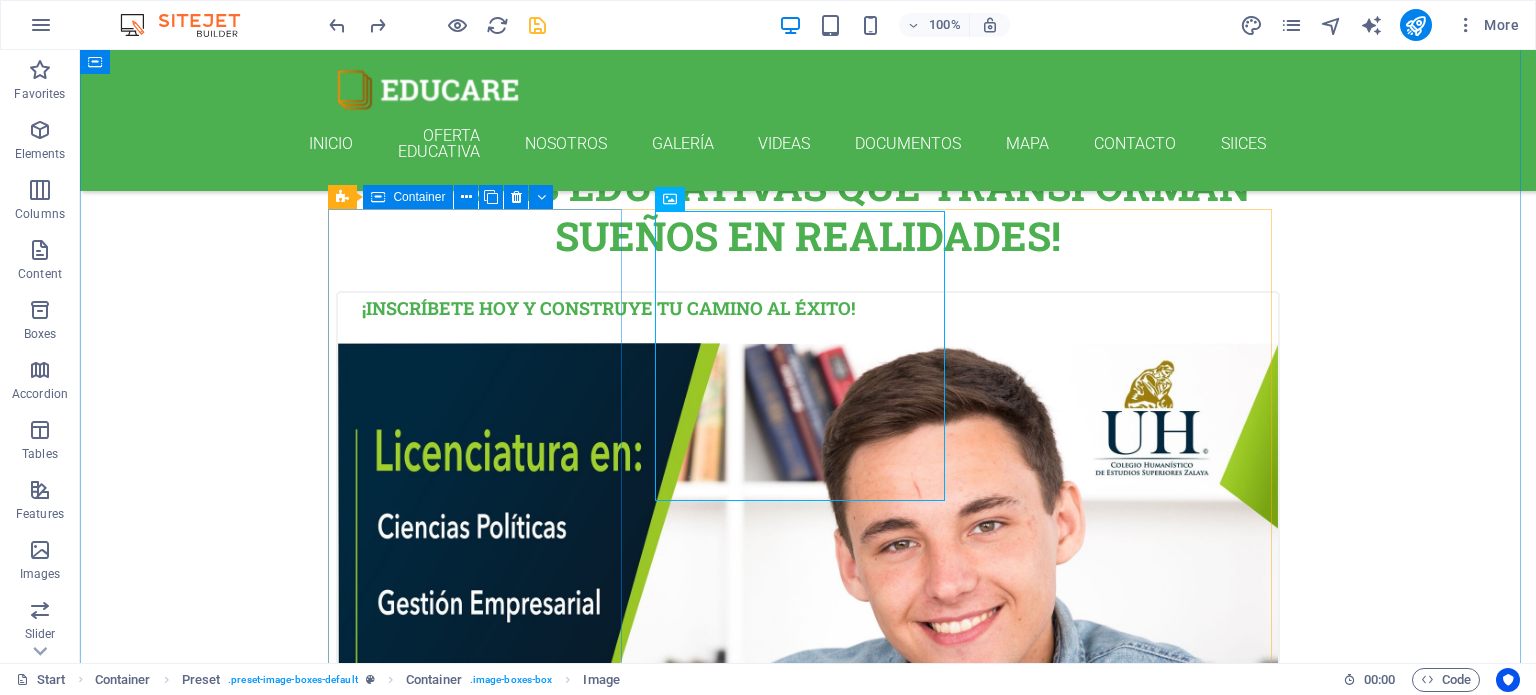 scroll, scrollTop: 815, scrollLeft: 0, axis: vertical 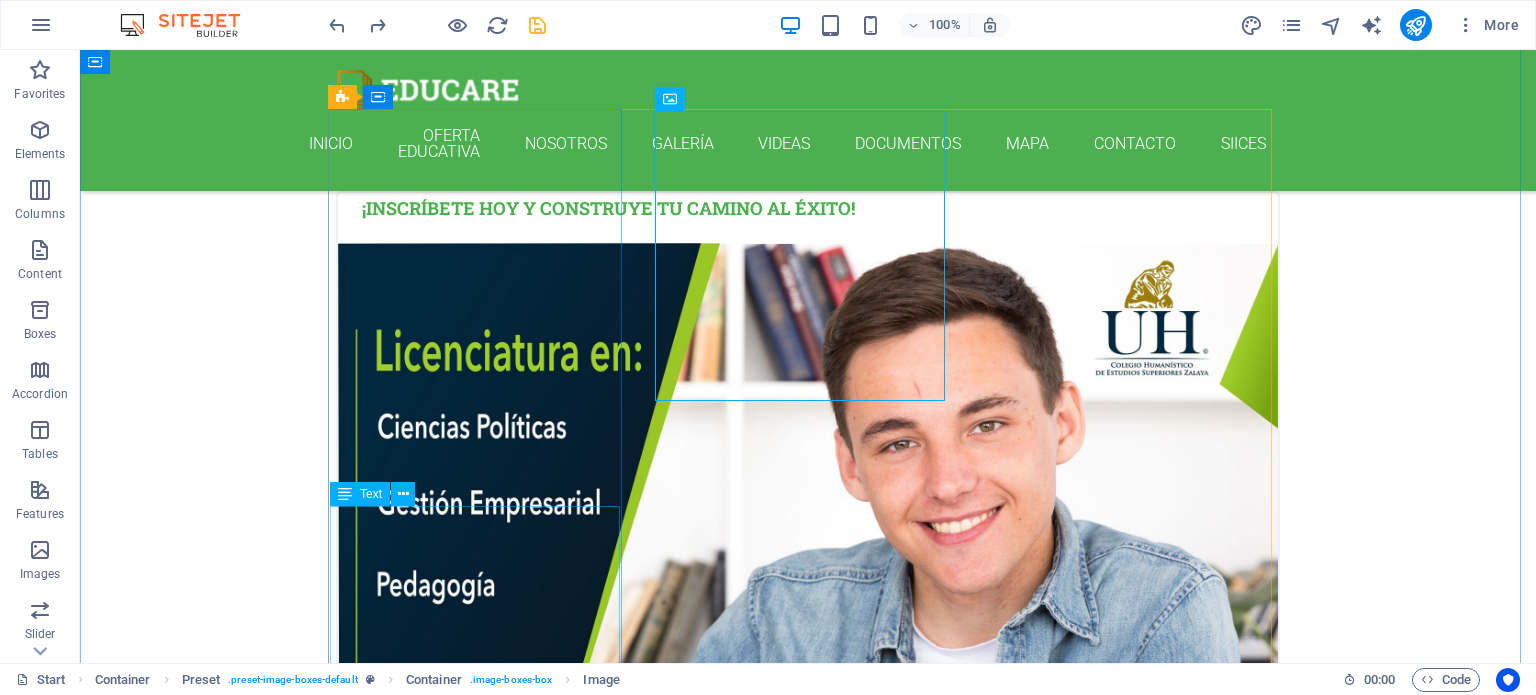 click on "Transforma tu futuro con nuestras licenciaturas. Ofrecemos programas innovadores que combinan habilidades prácticas y teóricas, preparando a los jóvenes para el mundo laboral." at bounding box center (808, 1240) 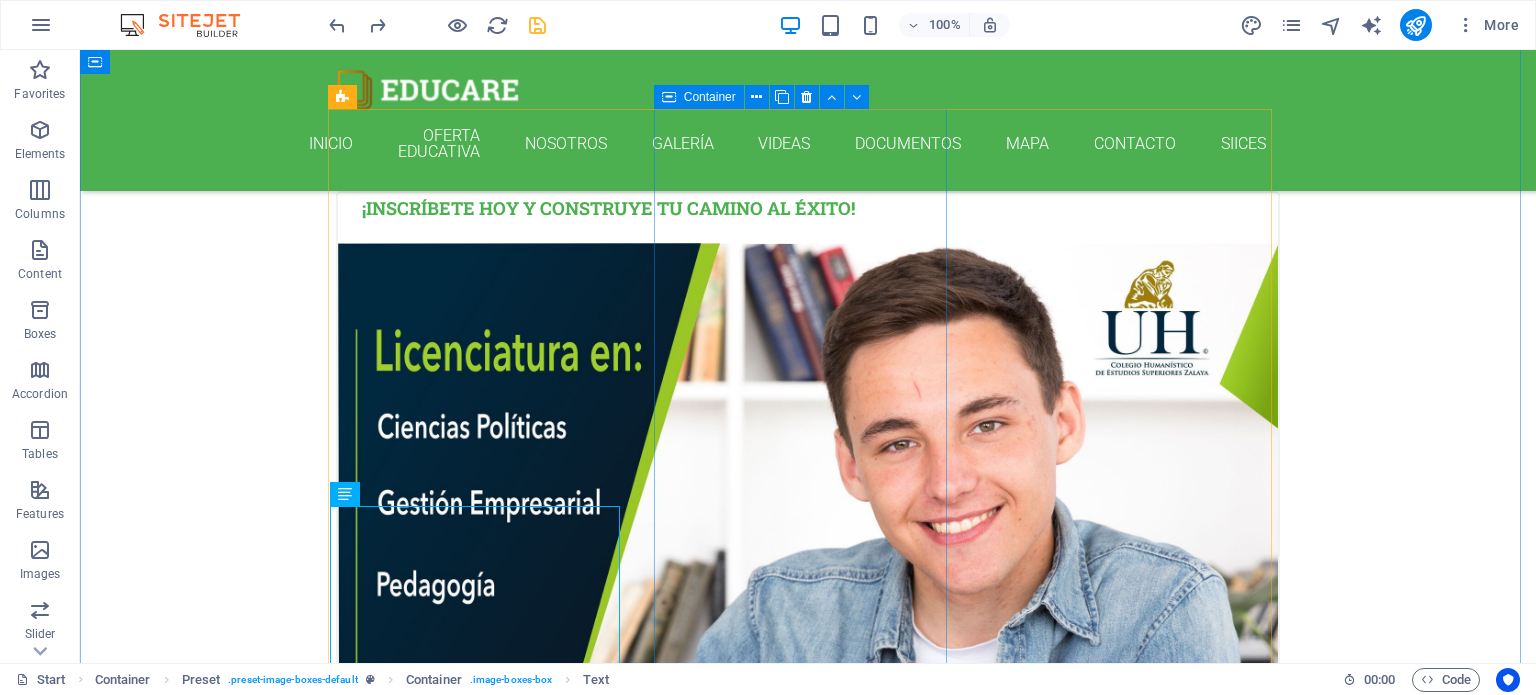 click on "¡Inscríbete hoy y construye tu camino al éxito!" at bounding box center [808, 1836] 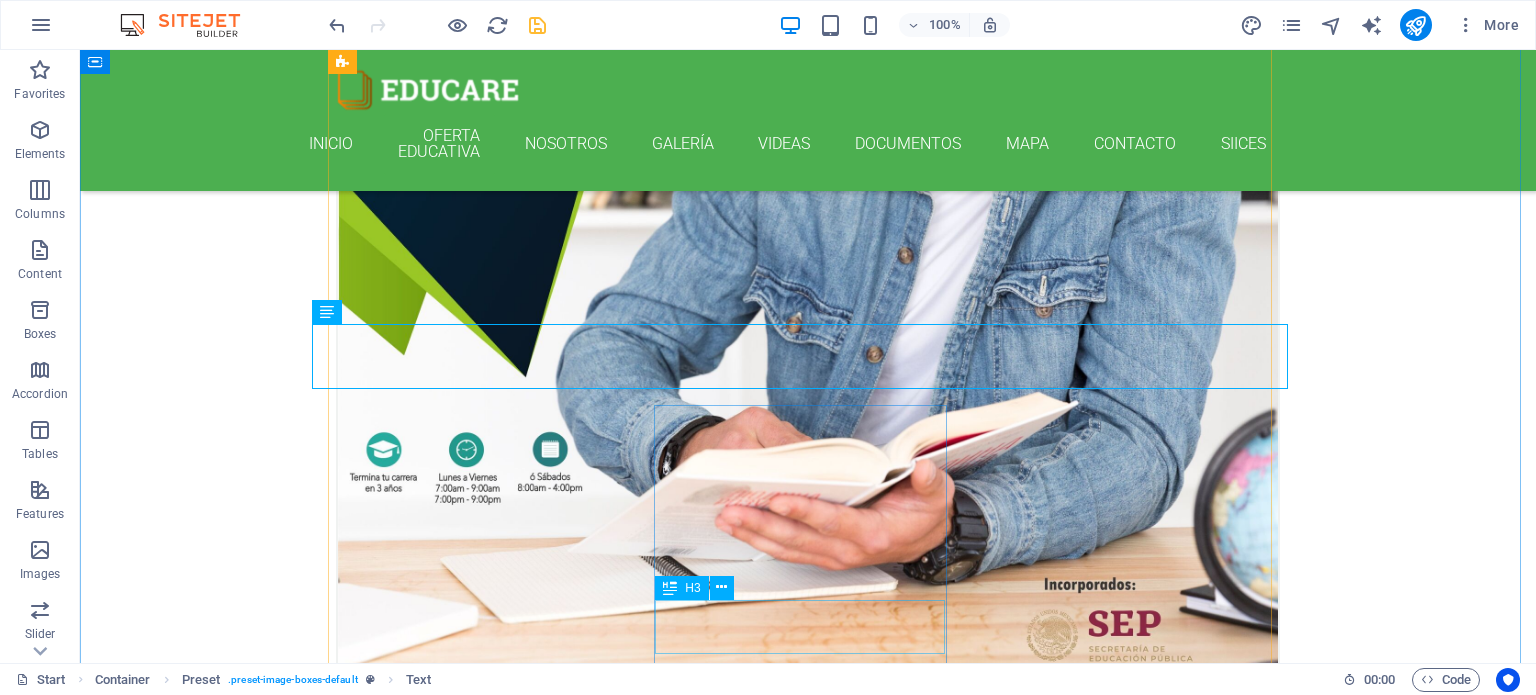 scroll, scrollTop: 1105, scrollLeft: 0, axis: vertical 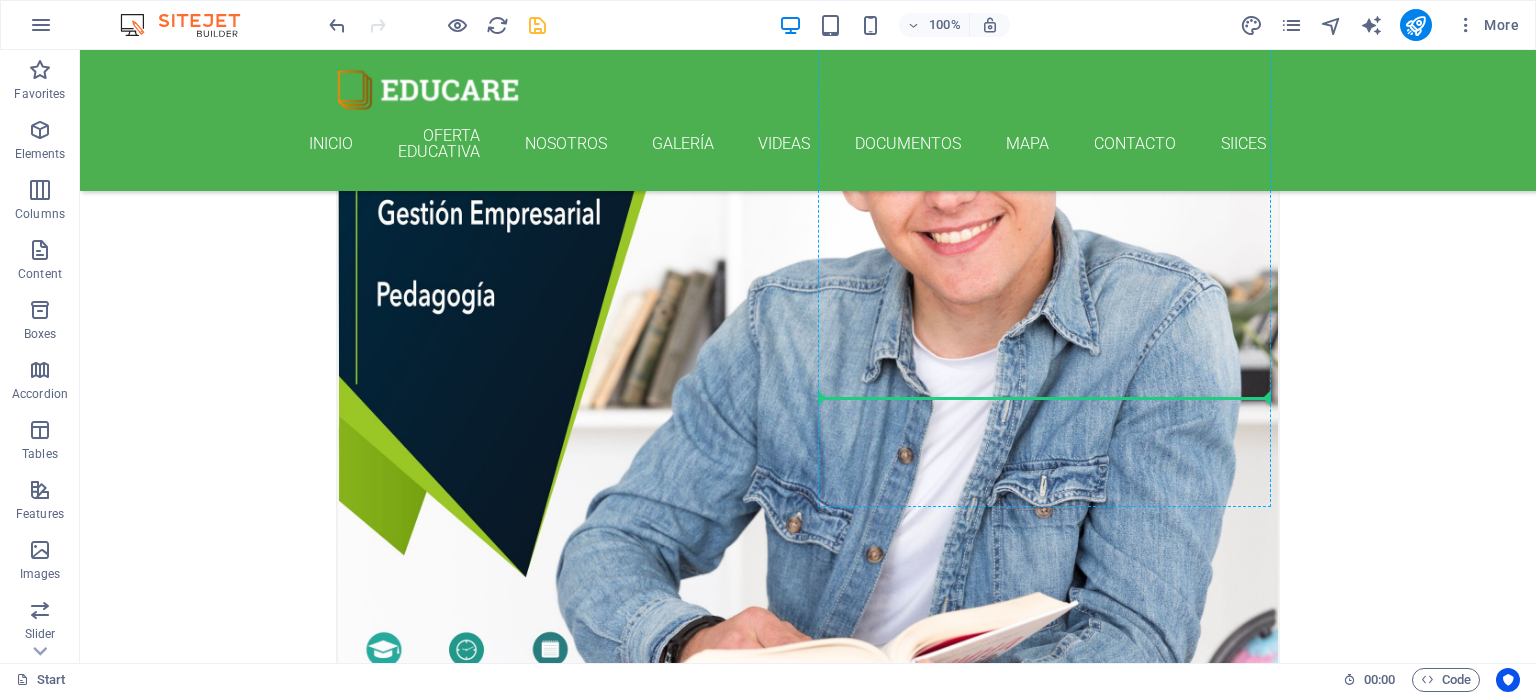 drag, startPoint x: 412, startPoint y: 557, endPoint x: 1102, endPoint y: 367, distance: 715.6815 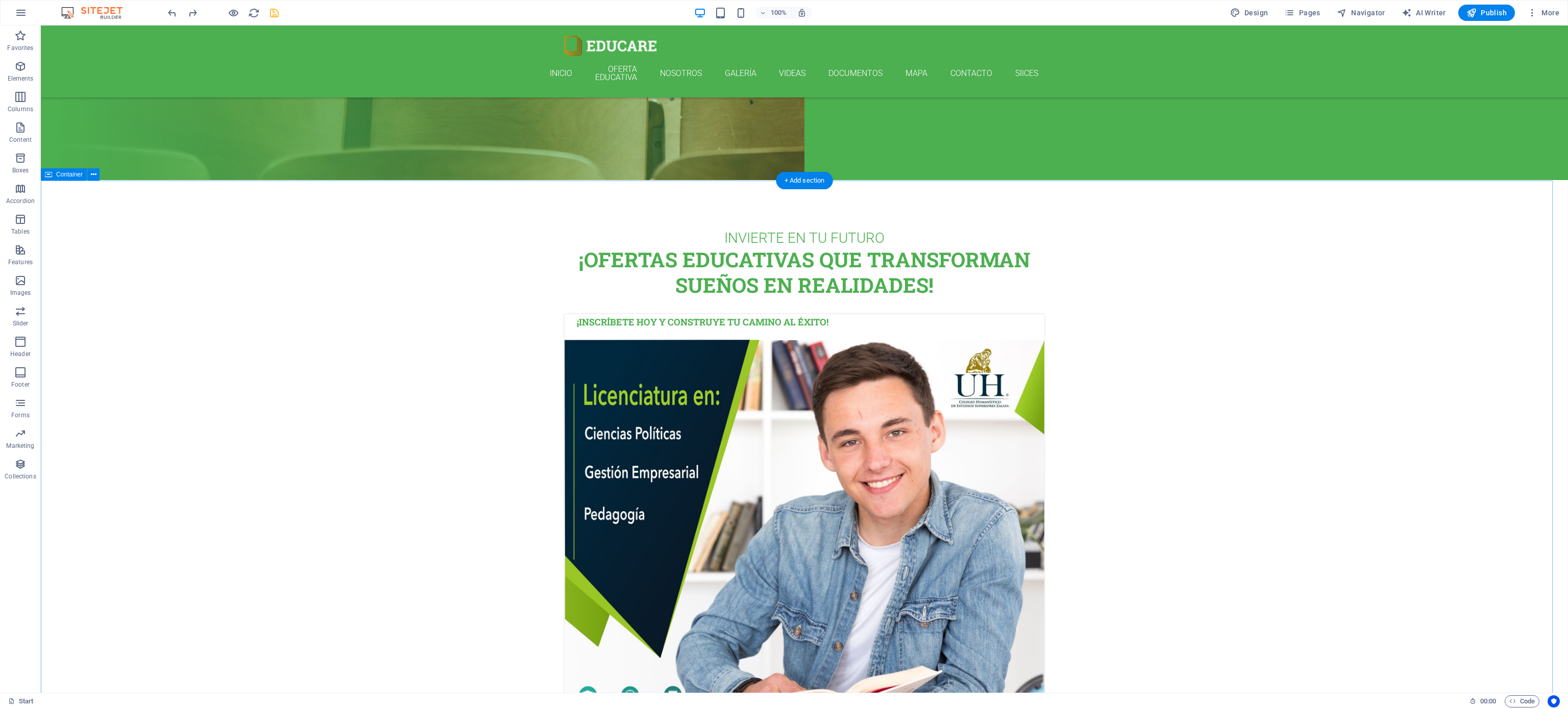 scroll, scrollTop: 512, scrollLeft: 0, axis: vertical 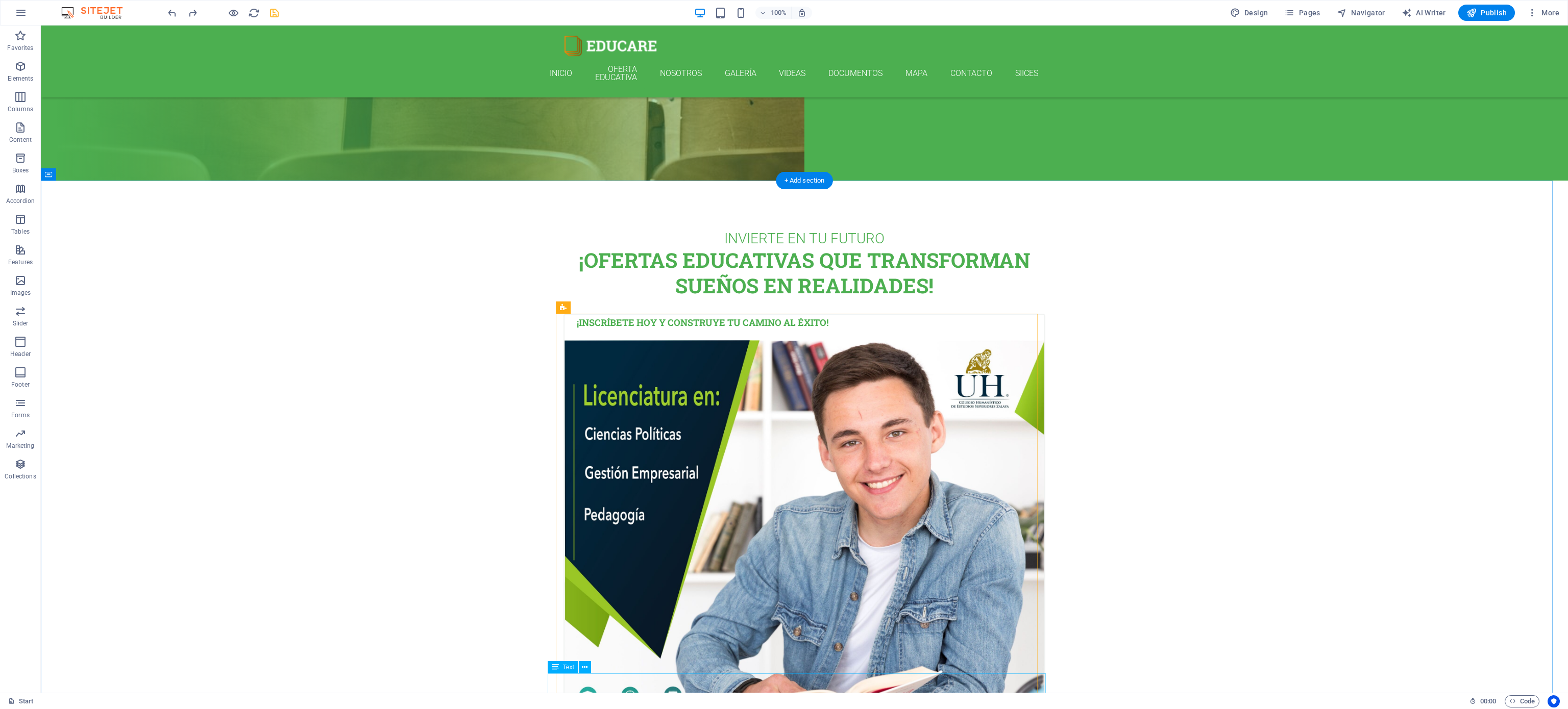 click on "Transforma tu futuro con nuestras licenciaturas. Ofrecemos programas innovadores que combinan habilidades prácticas y teóricas, preparando a los jóvenes para el mundo laboral." at bounding box center (804, 1443) 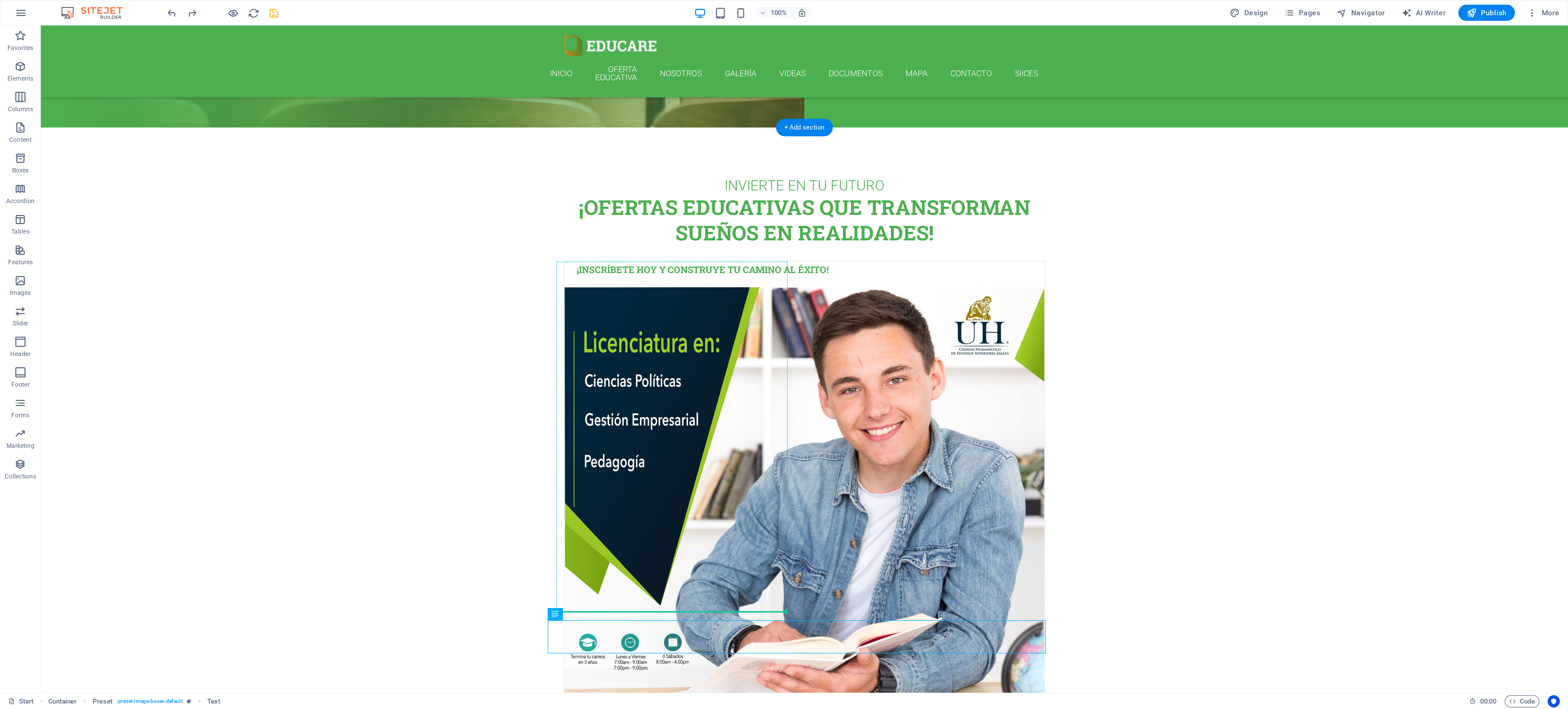 scroll, scrollTop: 379, scrollLeft: 0, axis: vertical 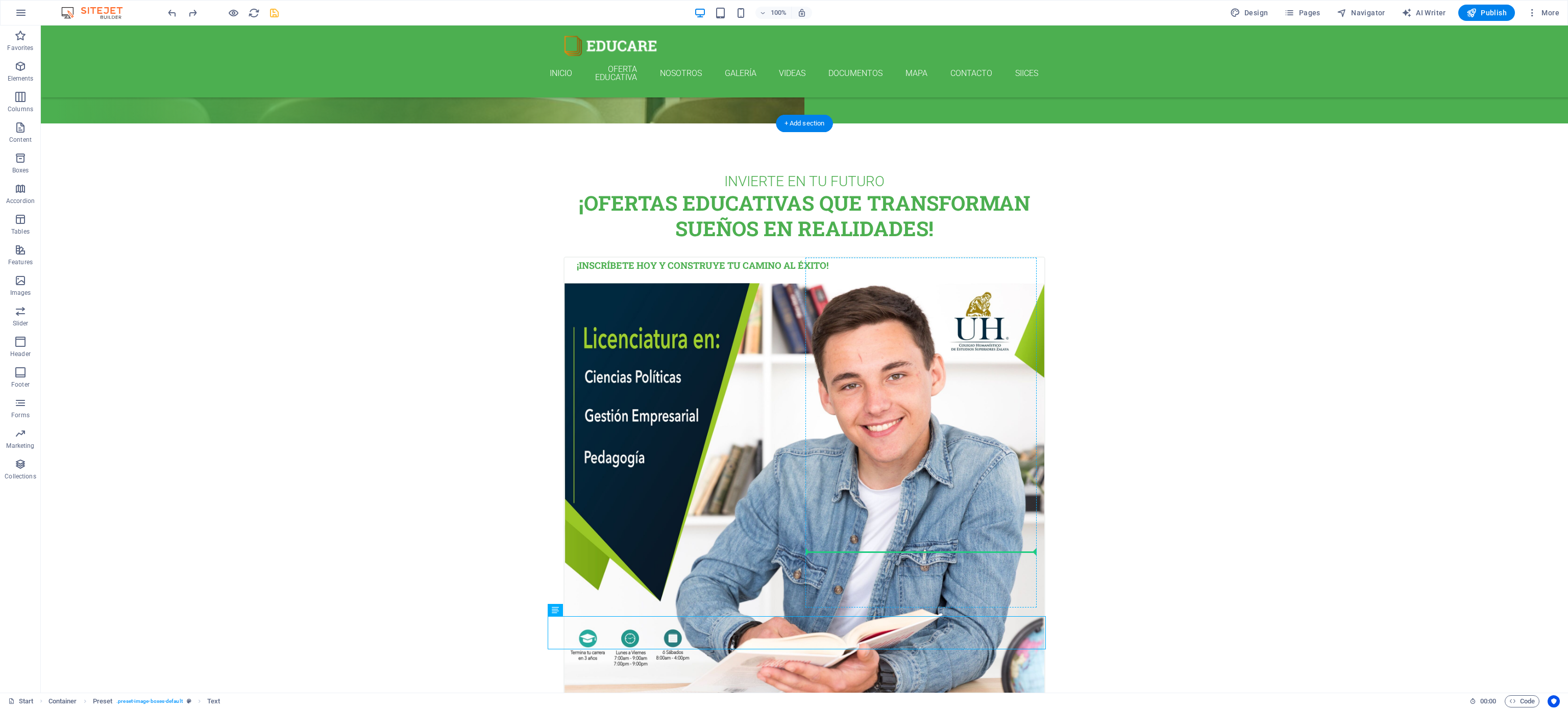 drag, startPoint x: 602, startPoint y: 694, endPoint x: 899, endPoint y: 534, distance: 337.3559 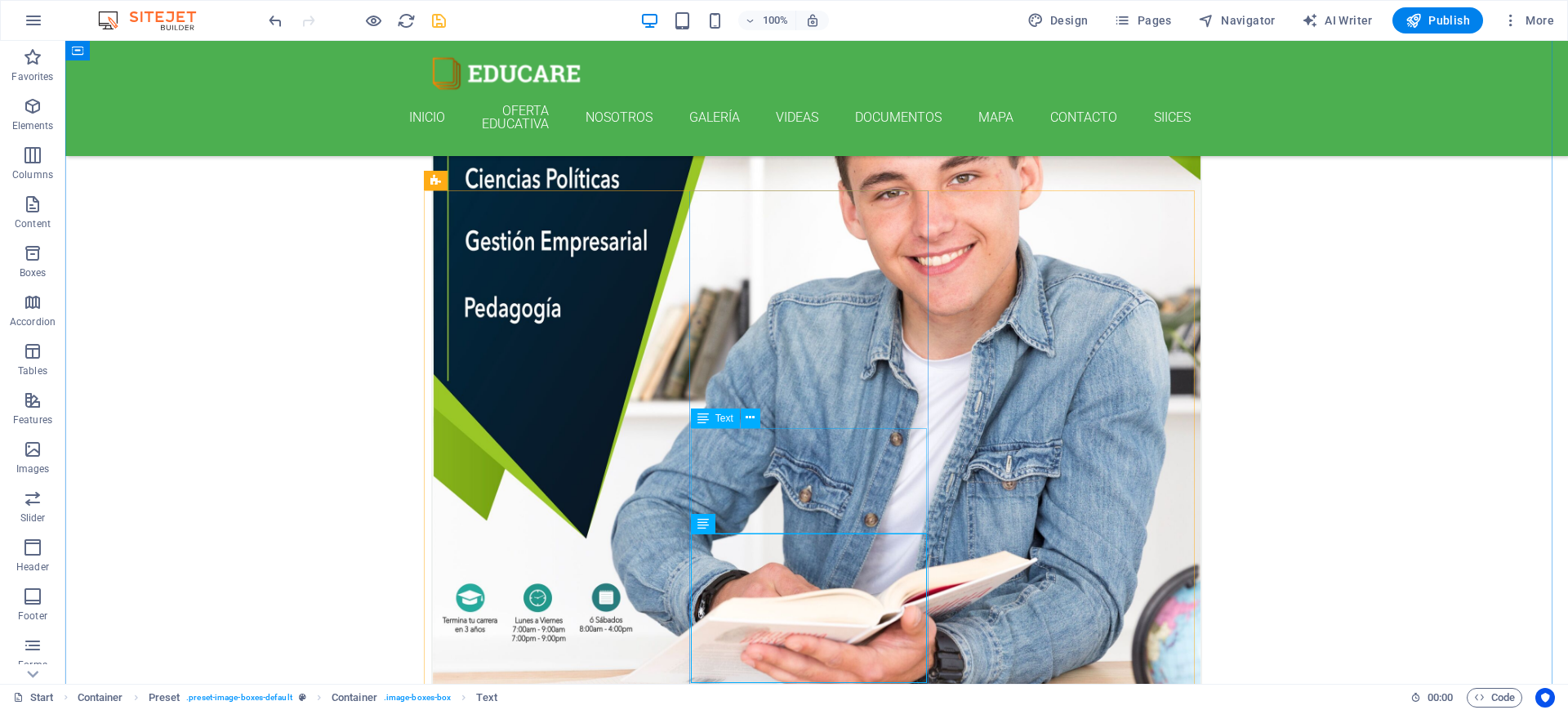 scroll, scrollTop: 707, scrollLeft: 0, axis: vertical 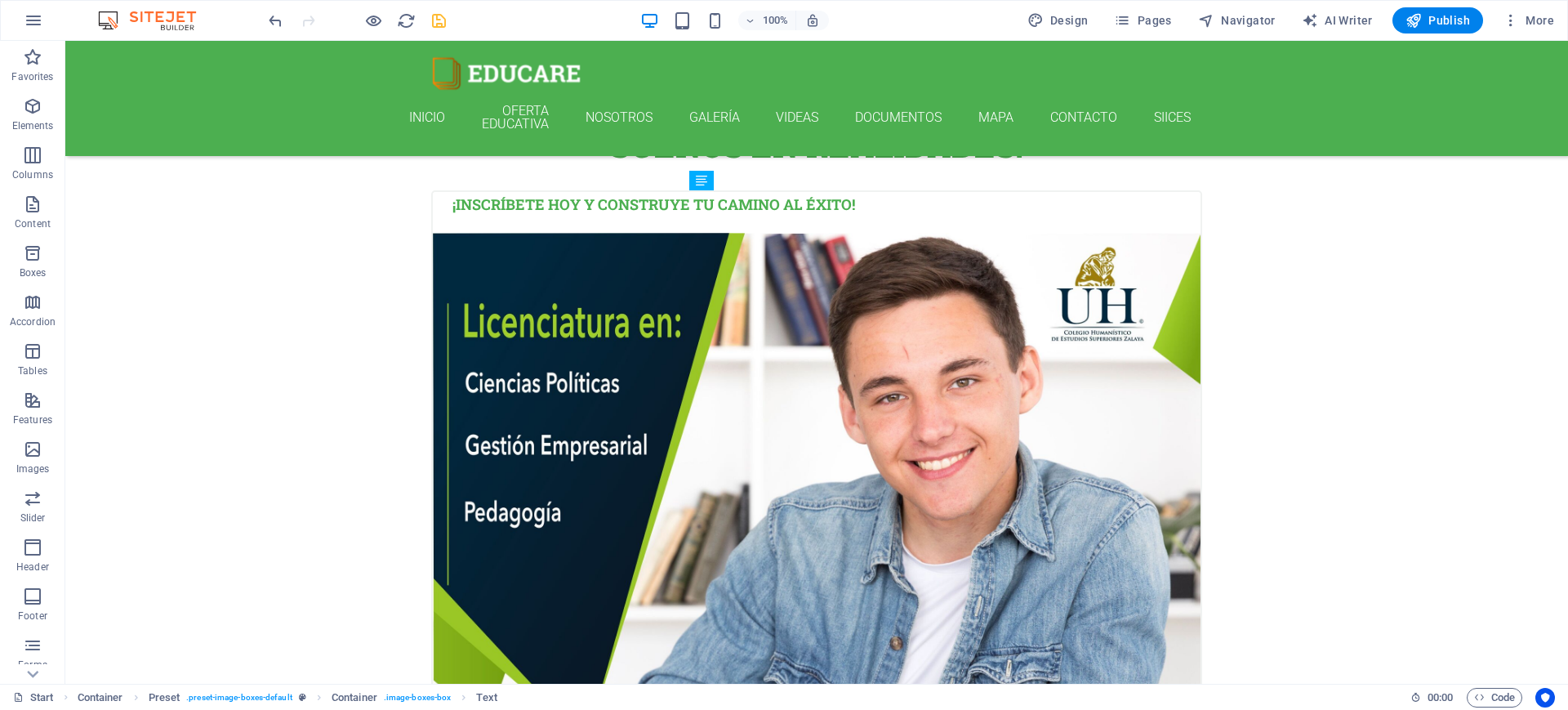 drag, startPoint x: 779, startPoint y: 458, endPoint x: 718, endPoint y: 317, distance: 153.62942 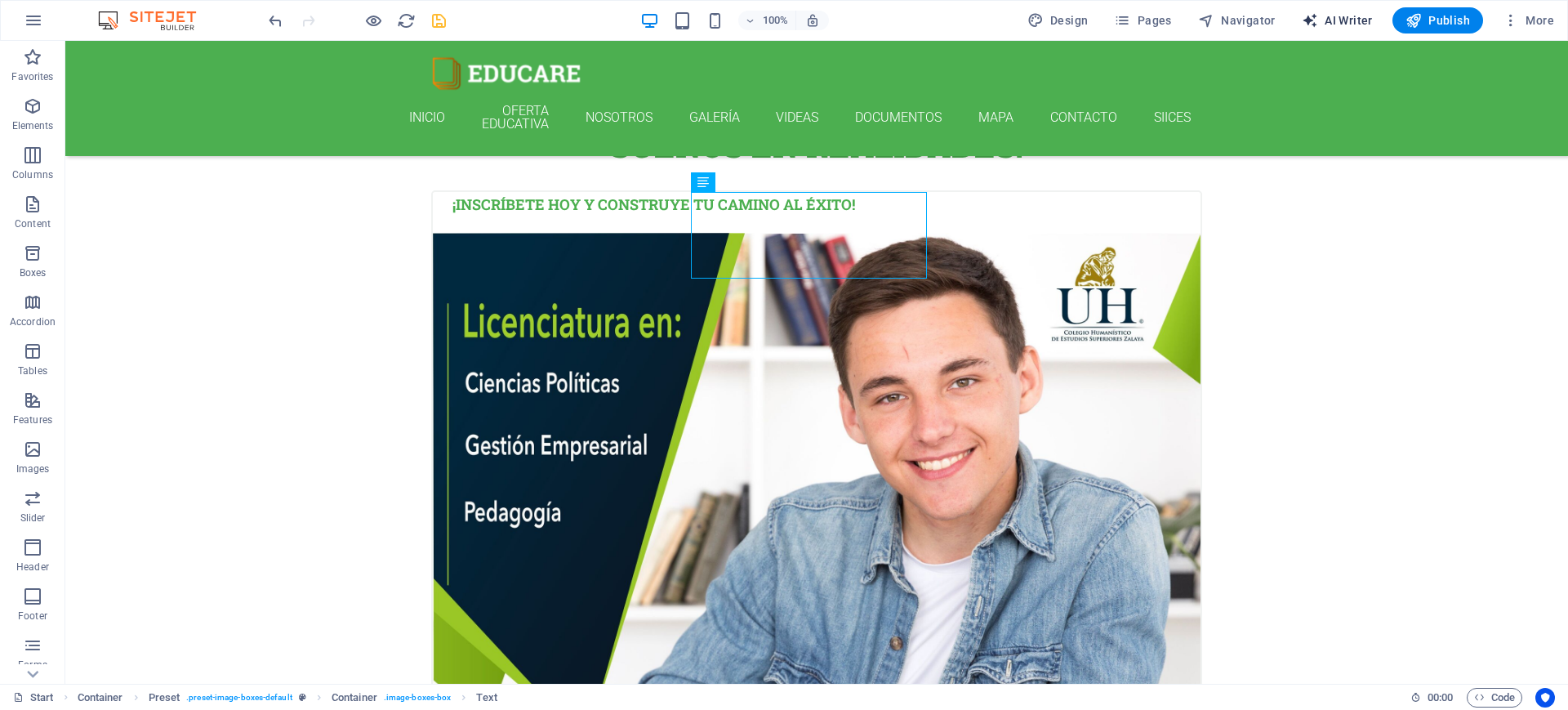 click on "AI Writer" at bounding box center [1337, 20] 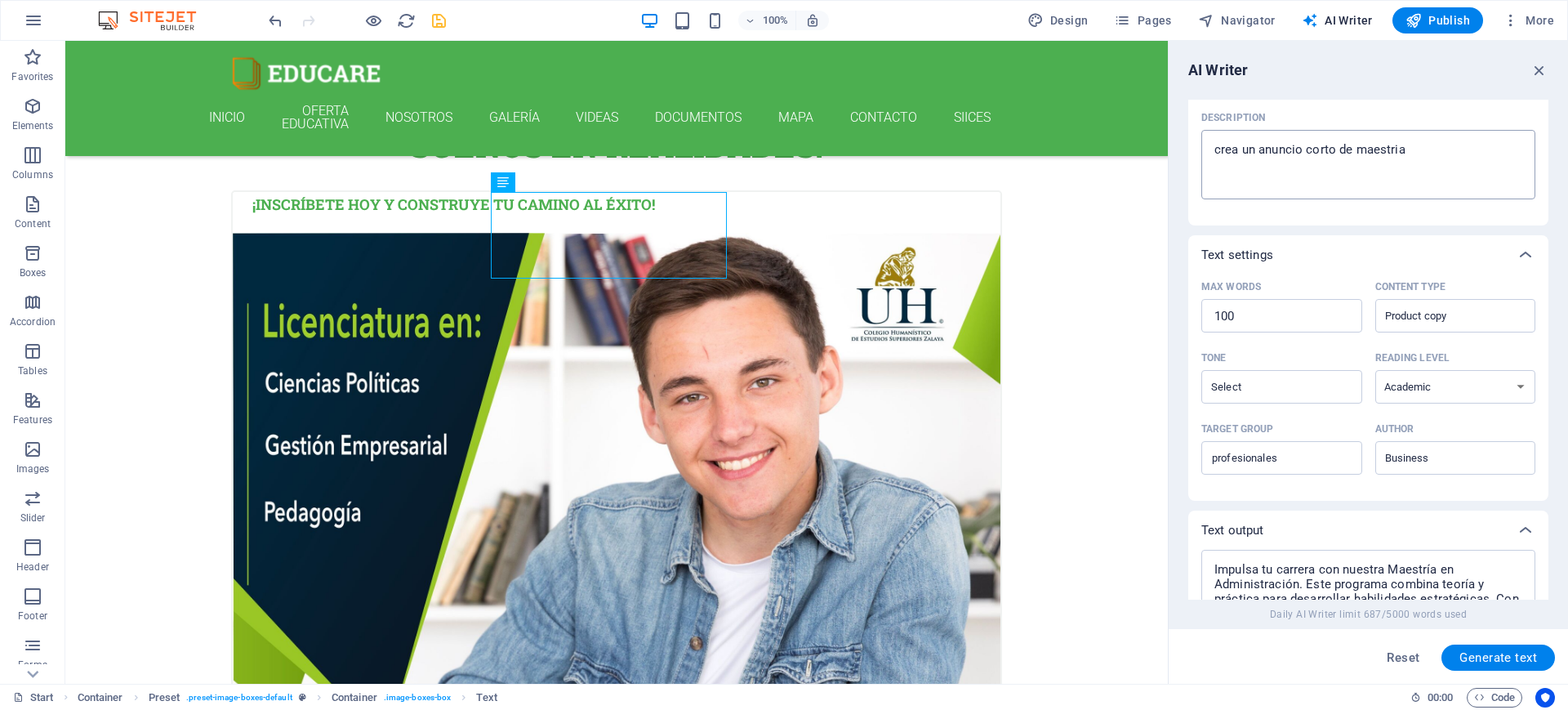 scroll, scrollTop: 409, scrollLeft: 0, axis: vertical 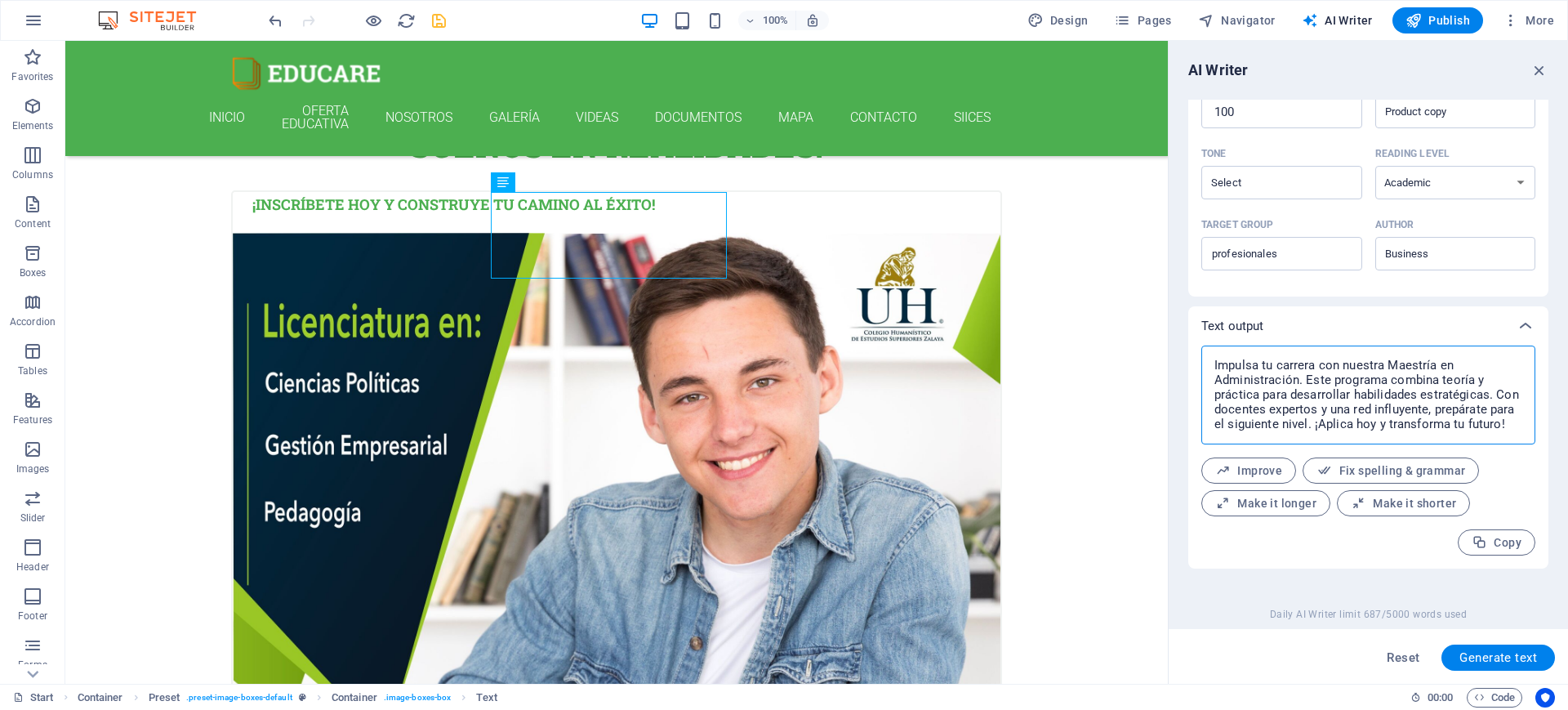 drag, startPoint x: 1303, startPoint y: 377, endPoint x: 1204, endPoint y: 356, distance: 101.20277 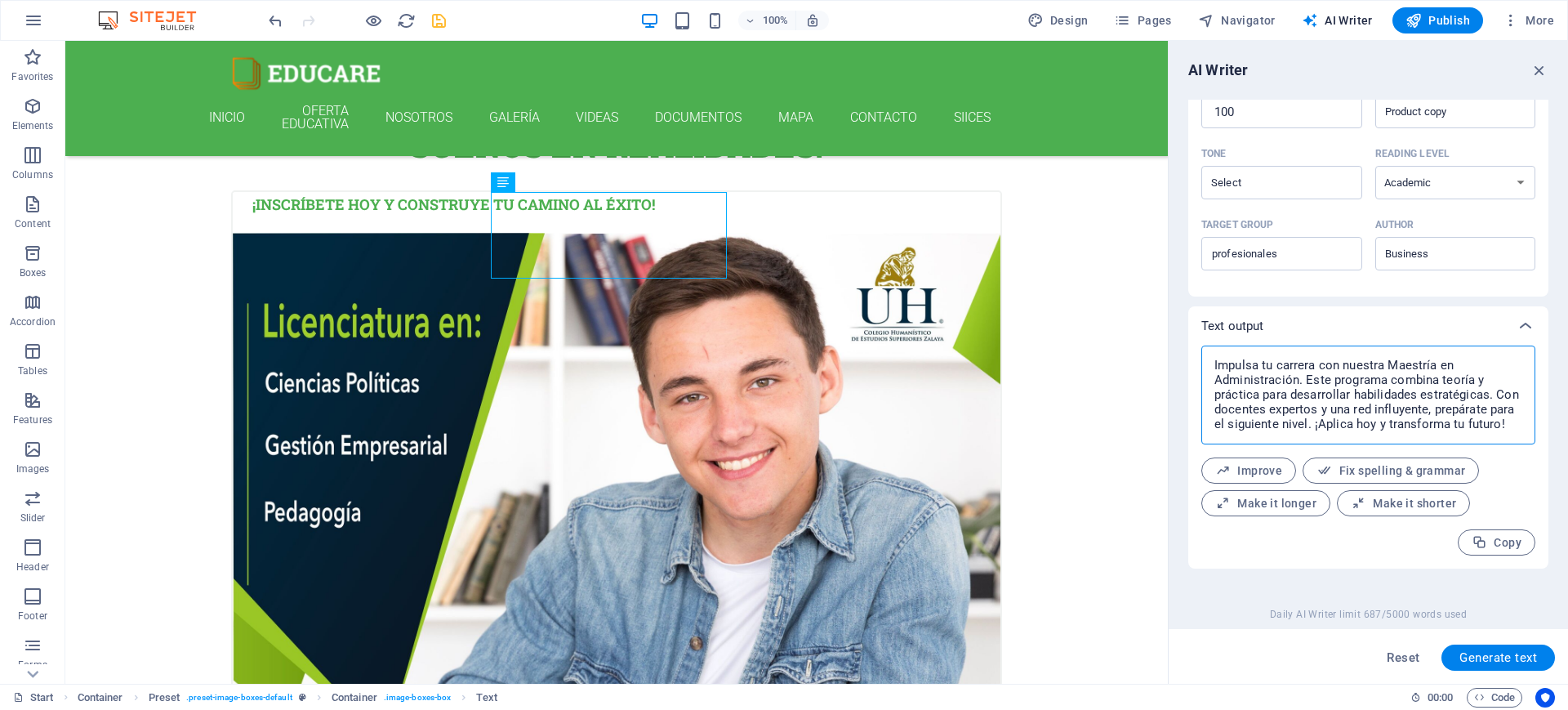 click on "Impulsa tu carrera con nuestra Maestría en Administración. Este programa combina teoría y práctica para desarrollar habilidades estratégicas. Con docentes expertos y una red influyente, prepárate para el siguiente nivel. ¡Aplica hoy y transforma tu futuro! x ​" at bounding box center (1368, 395) 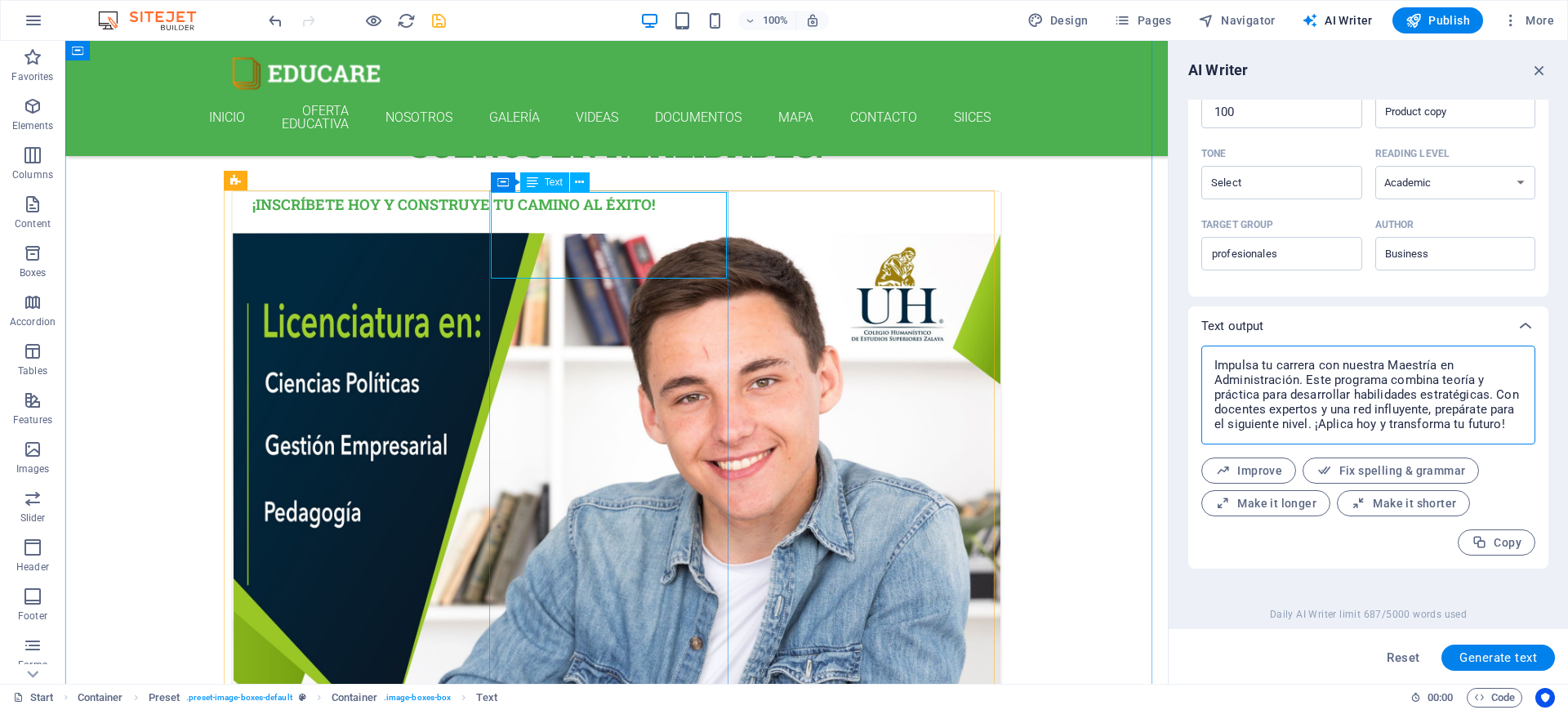click on "¡Inscríbete hoy y construye tu camino al éxito!" at bounding box center [617, 1132] 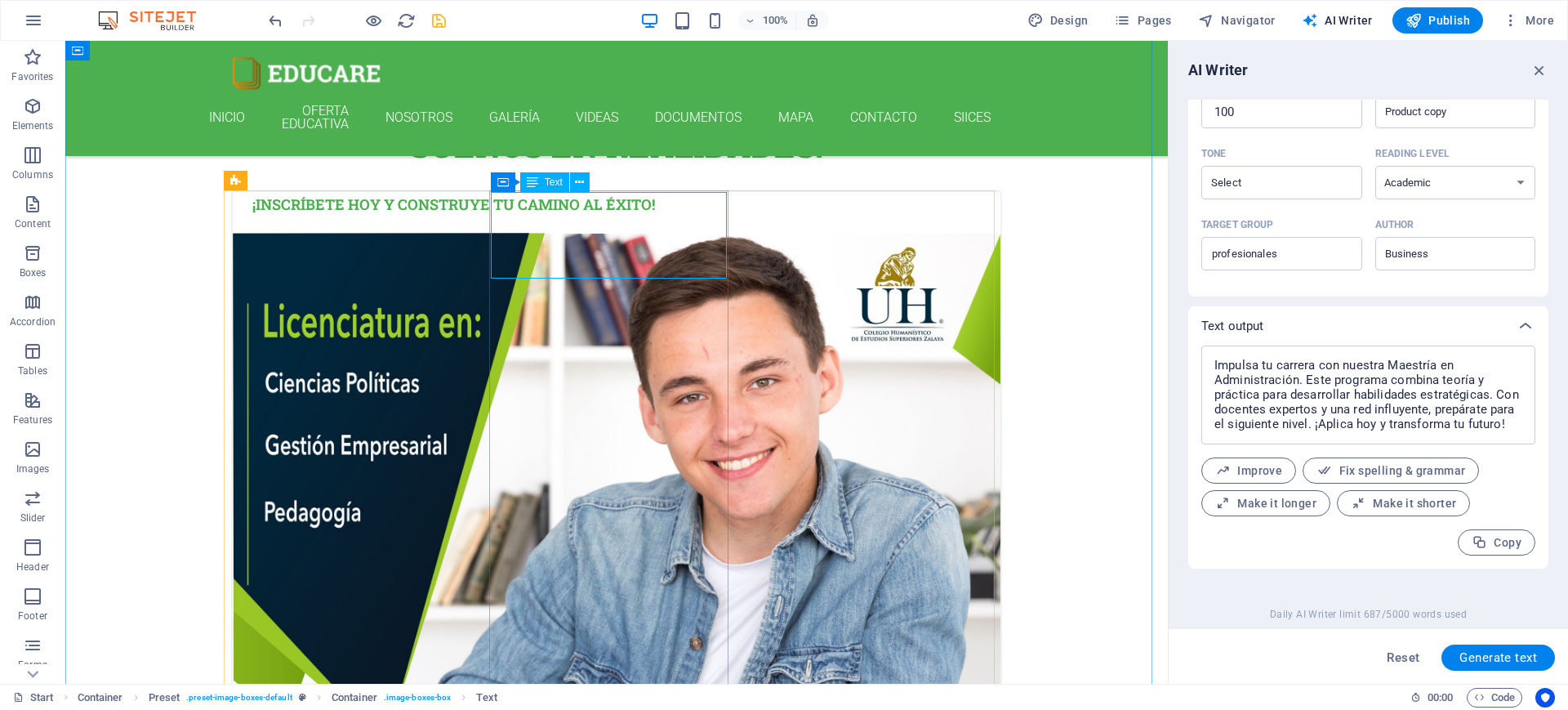 click on "¡Inscríbete hoy y construye tu camino al éxito!" at bounding box center (617, 1132) 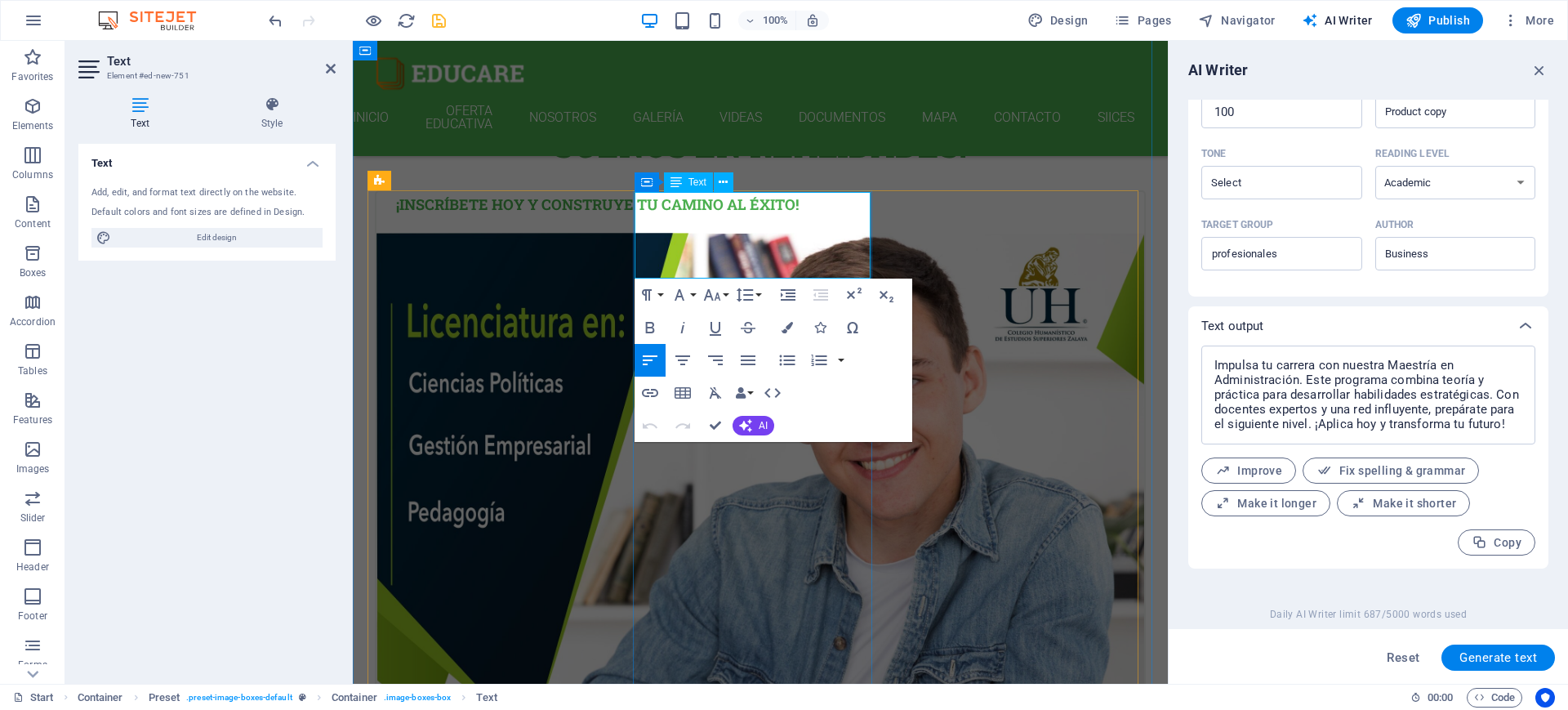 drag, startPoint x: 737, startPoint y: 252, endPoint x: 643, endPoint y: 203, distance: 106.0047 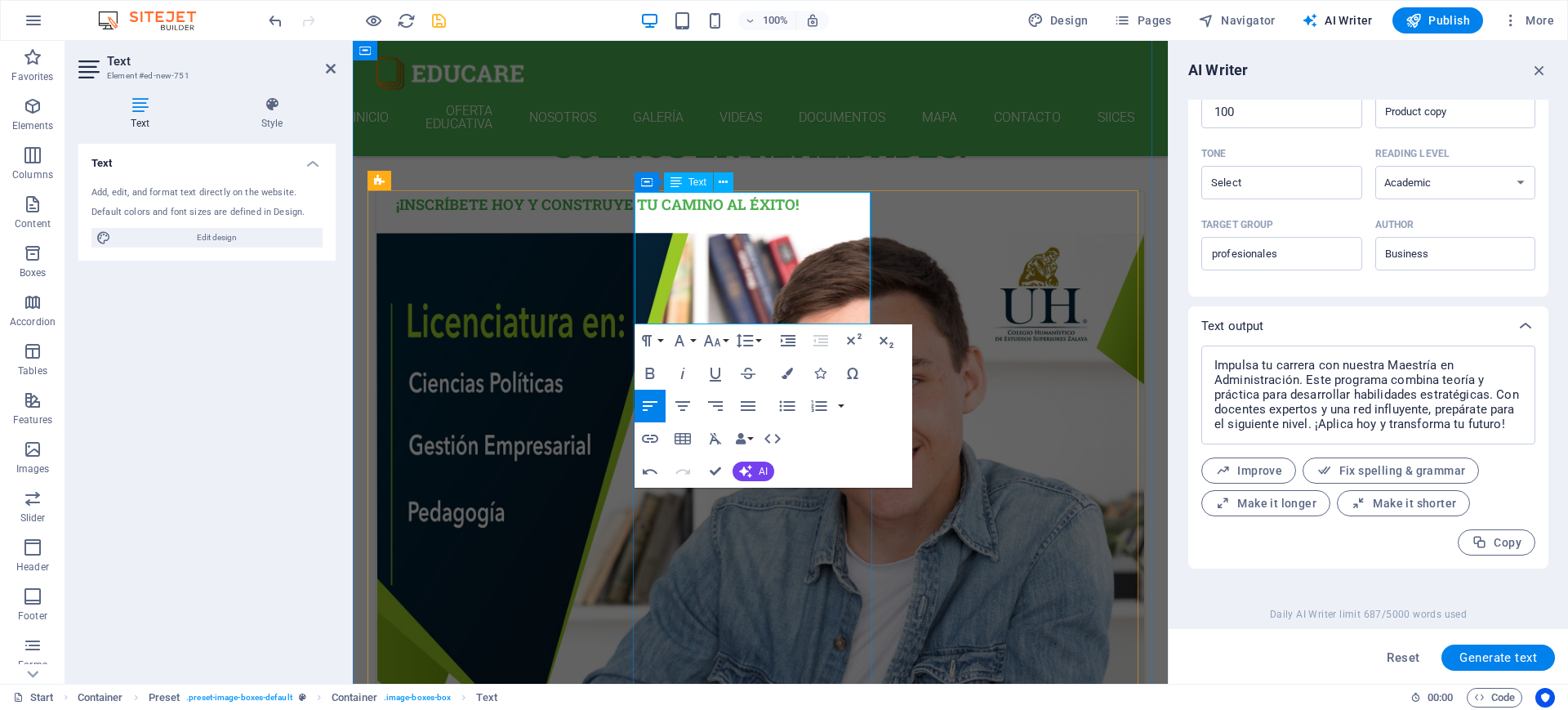 scroll, scrollTop: 212, scrollLeft: 2, axis: both 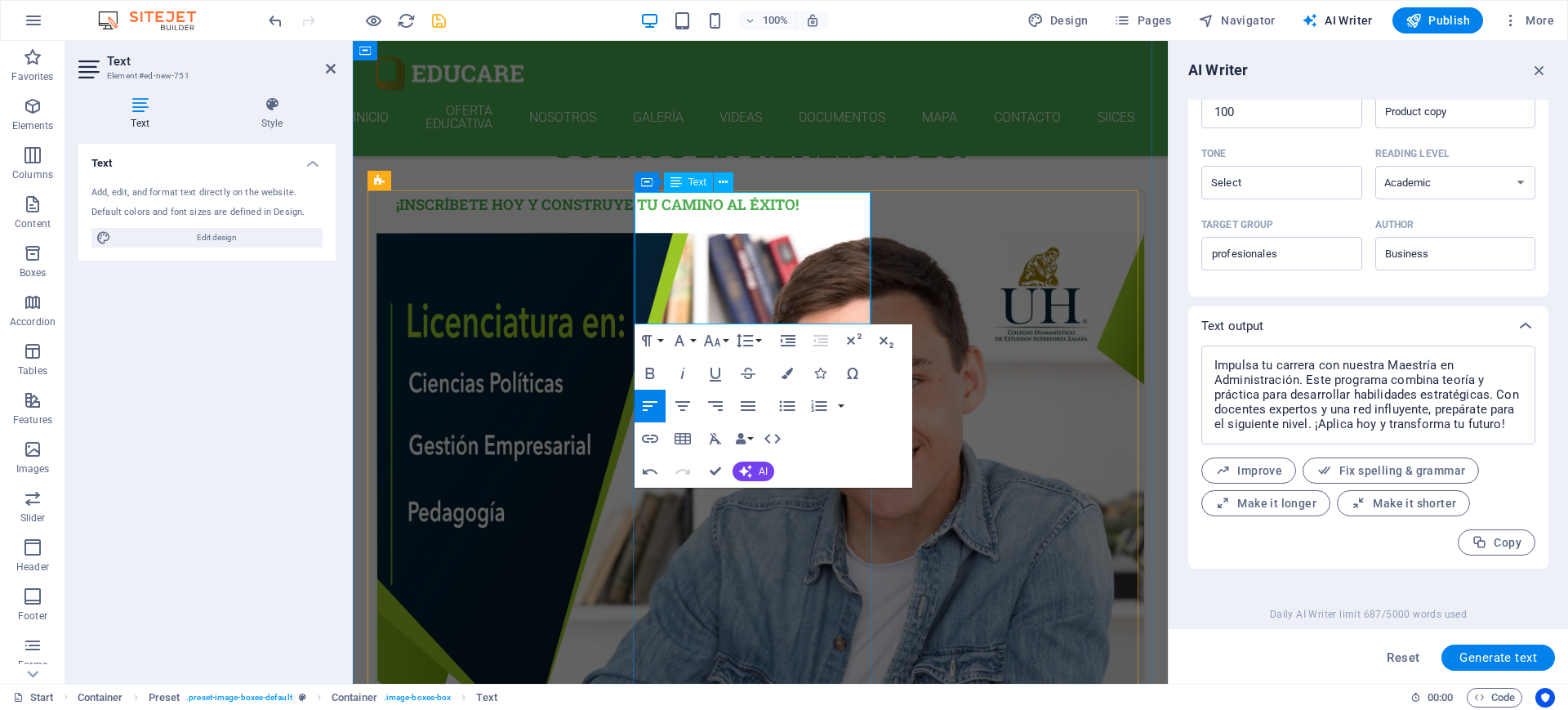 drag, startPoint x: 836, startPoint y: 294, endPoint x: 739, endPoint y: 257, distance: 103.817147 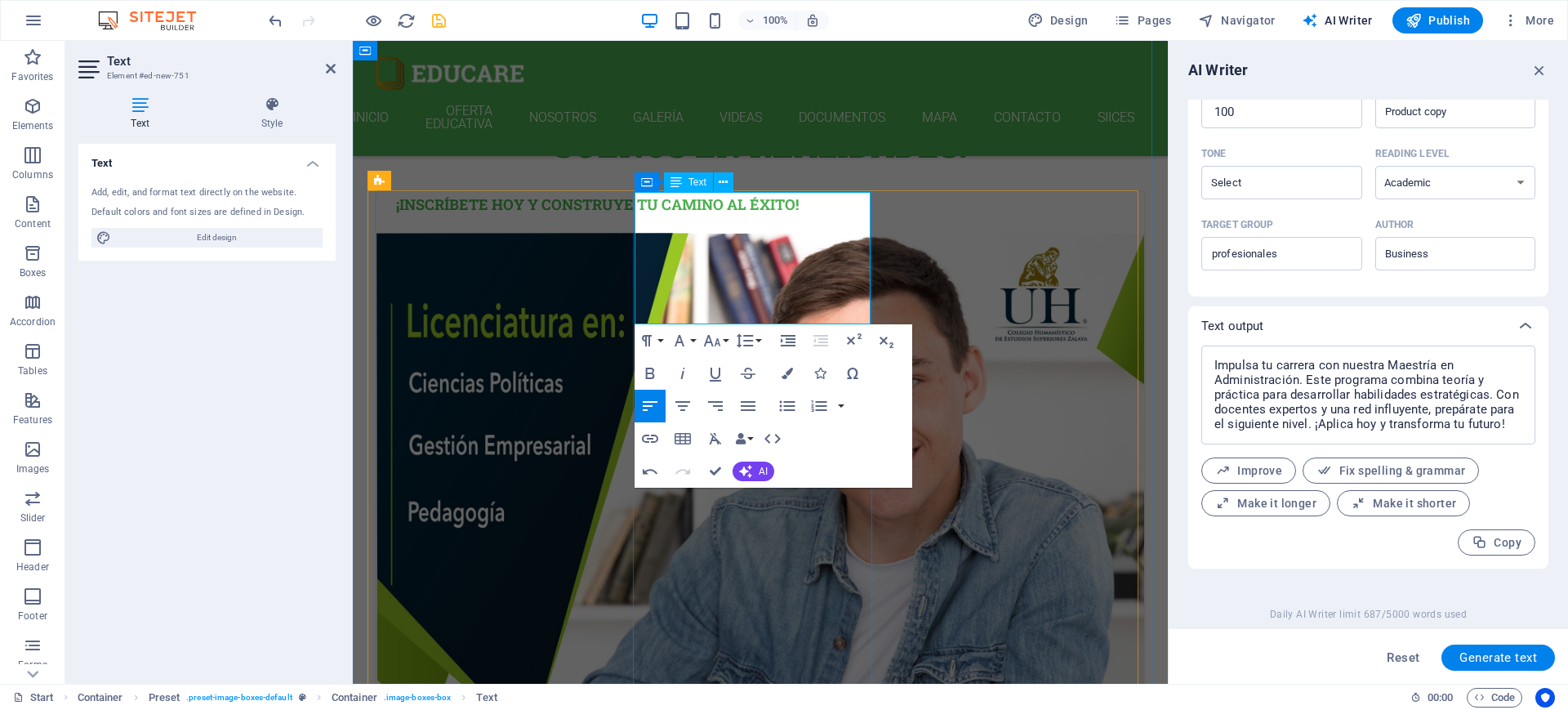 click on "Impulsa tu carrera con nuestra Maestría en Administración." at bounding box center (760, 1123) 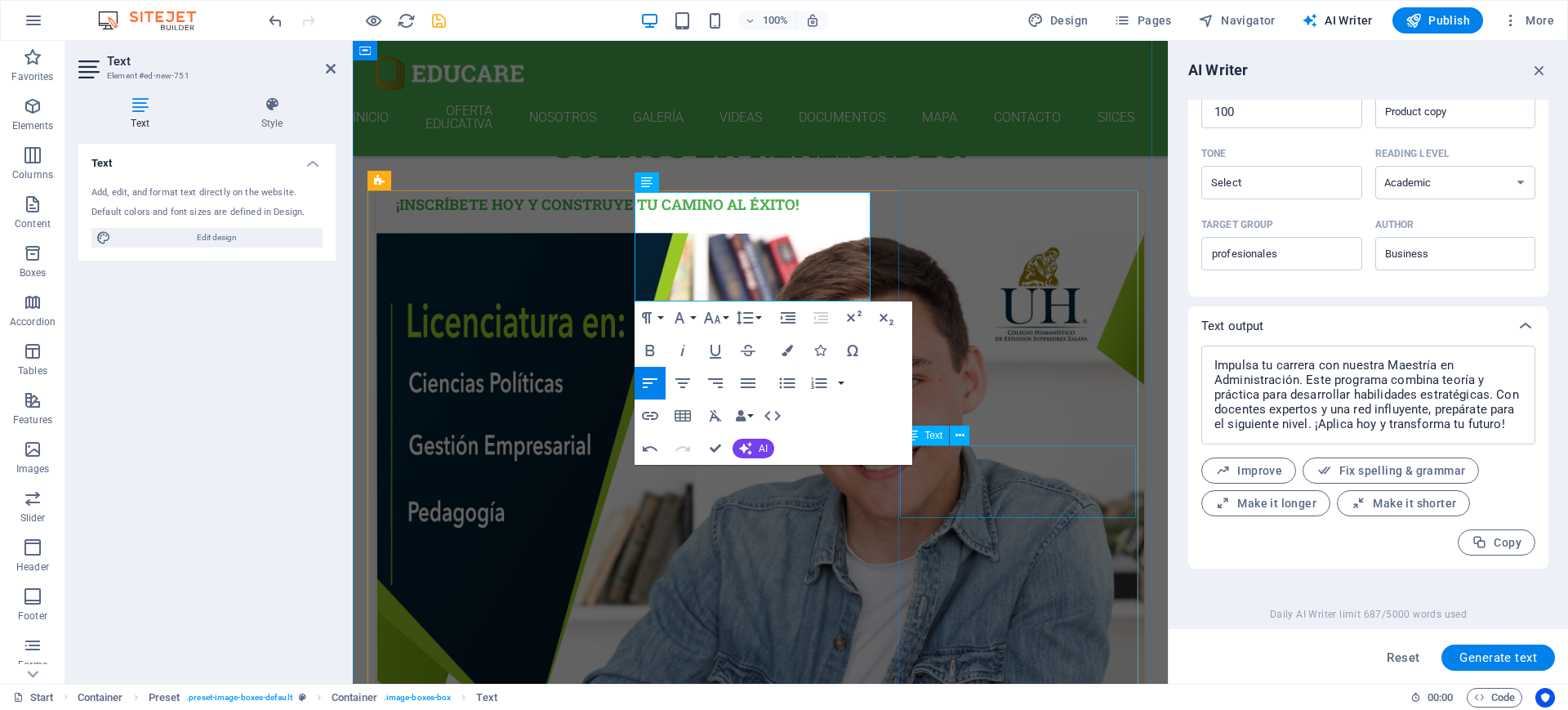 click on "German  12. September 2019  08:00 am - 04:00 pm Lorem ipsum dolor sit amet, consectetur adipisicing elit. Veritatis, dolorem!" at bounding box center (760, 2351) 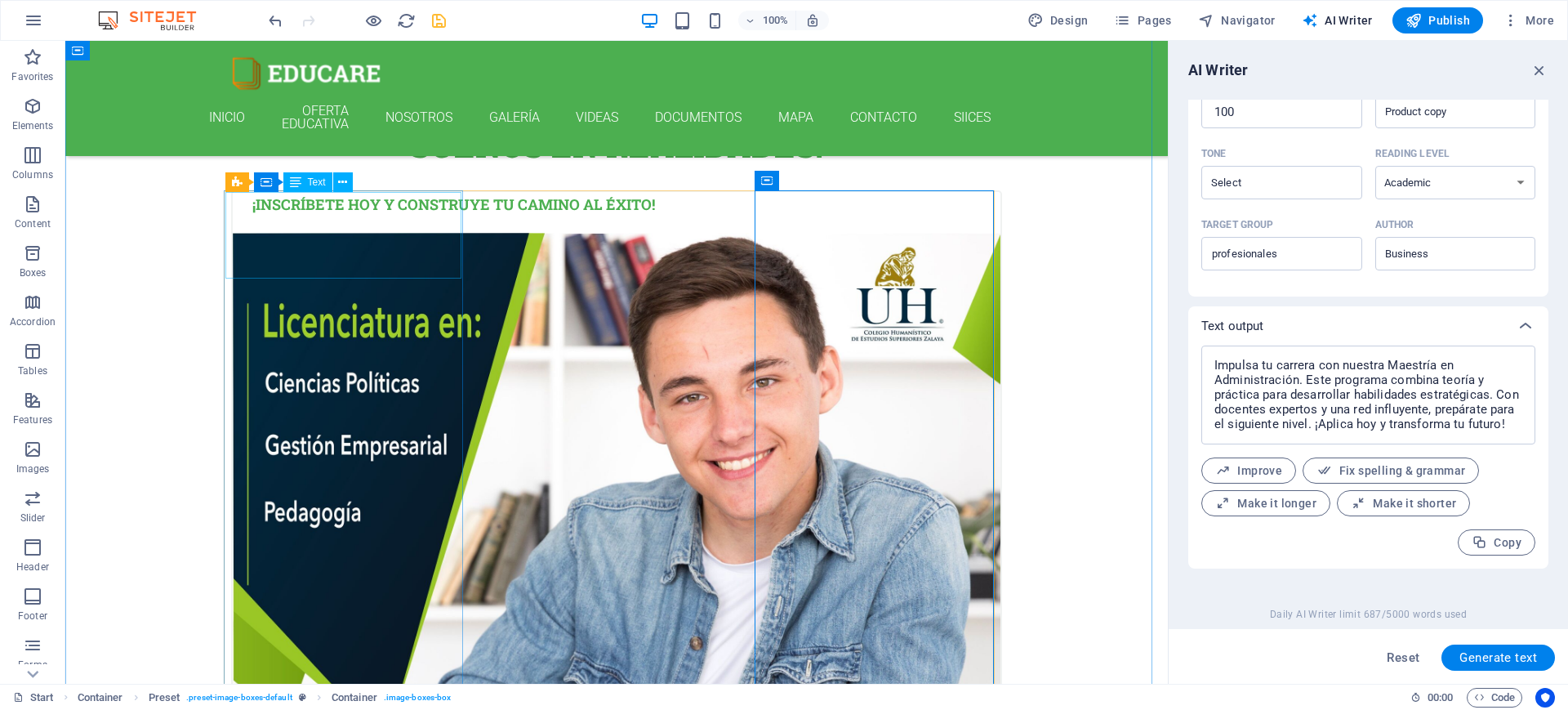click on "¡Inscríbete hoy y construye tu camino al éxito!" at bounding box center [617, 212] 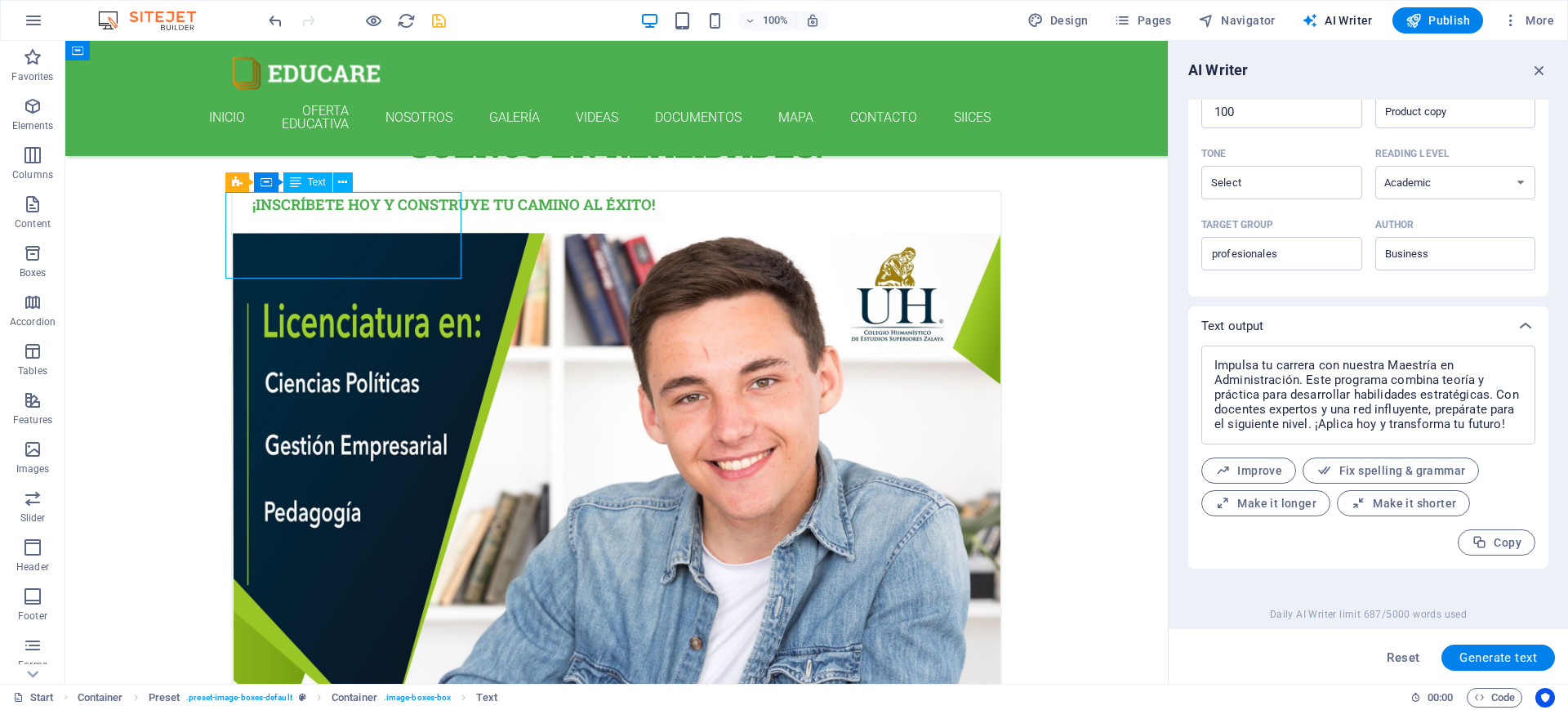 click on "¡Inscríbete hoy y construye tu camino al éxito!" at bounding box center [617, 212] 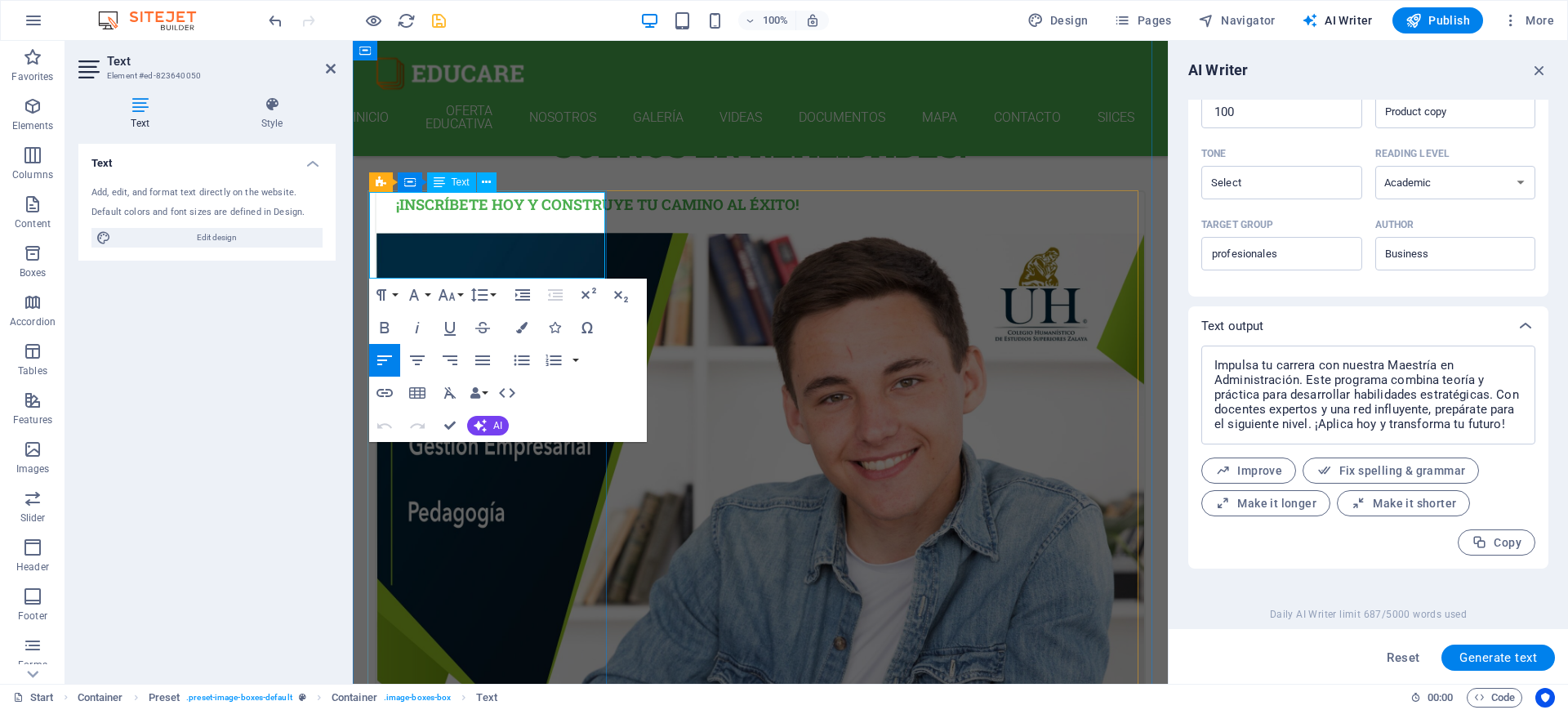 click on "¡Inscríbete hoy y construye tu camino al éxito!" at bounding box center (597, 204) 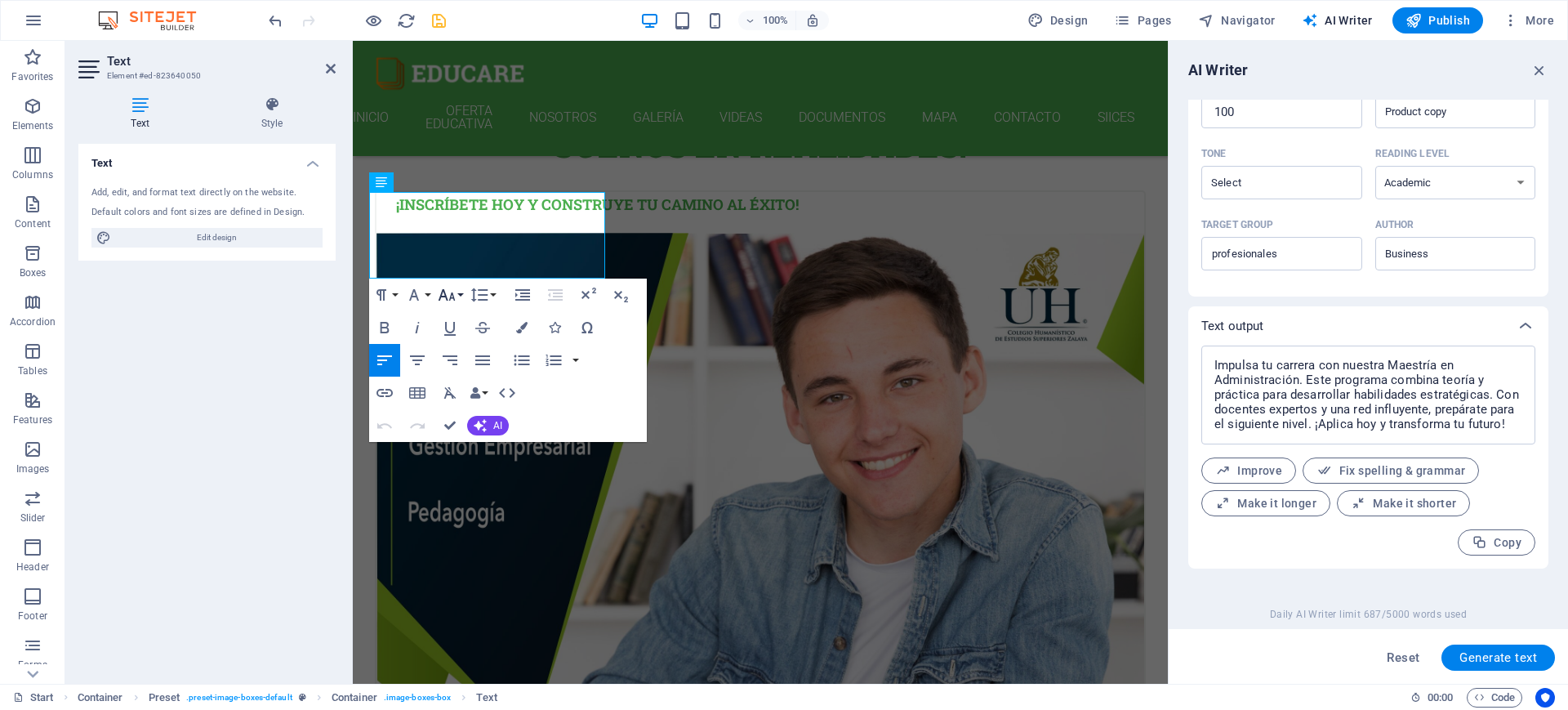 click on "Font Size" at bounding box center (450, 295) 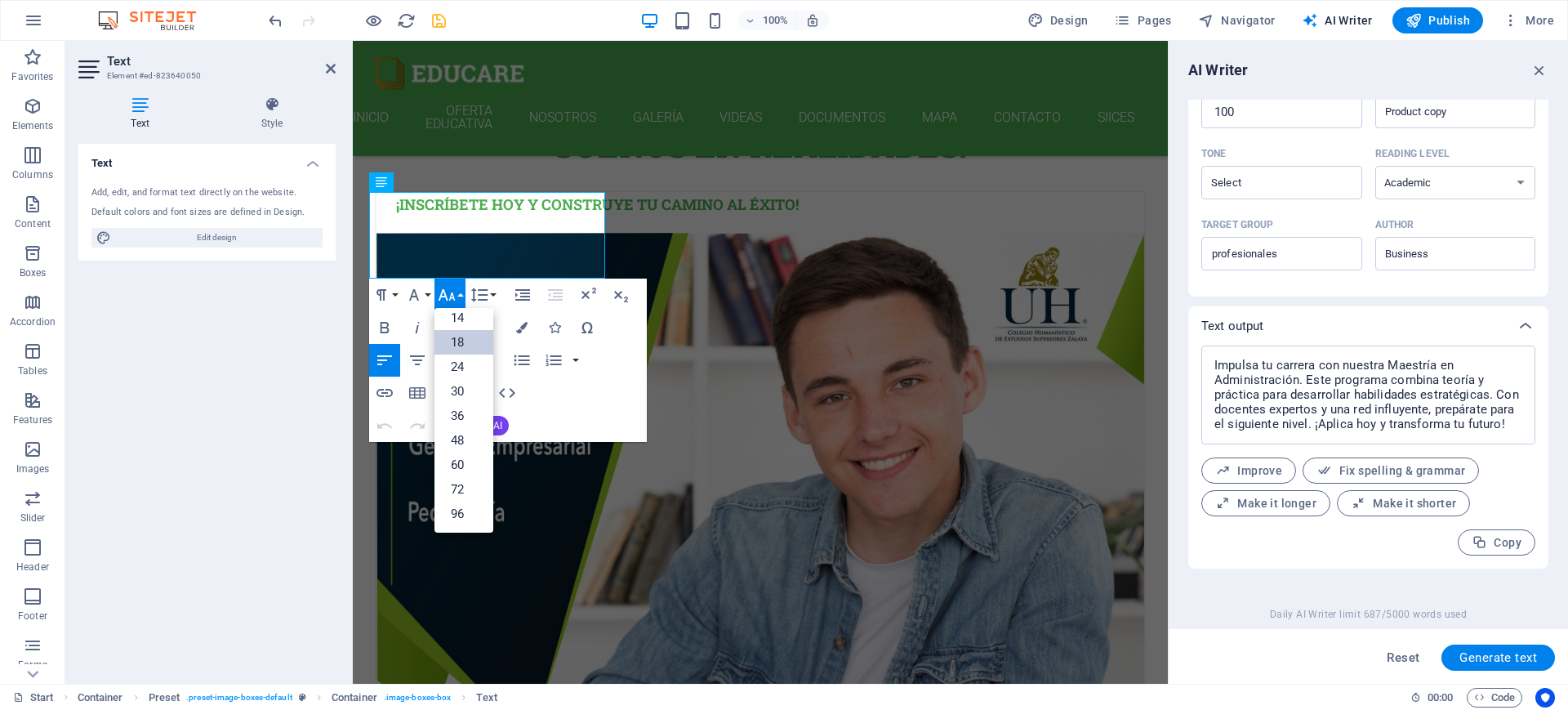 scroll, scrollTop: 132, scrollLeft: 0, axis: vertical 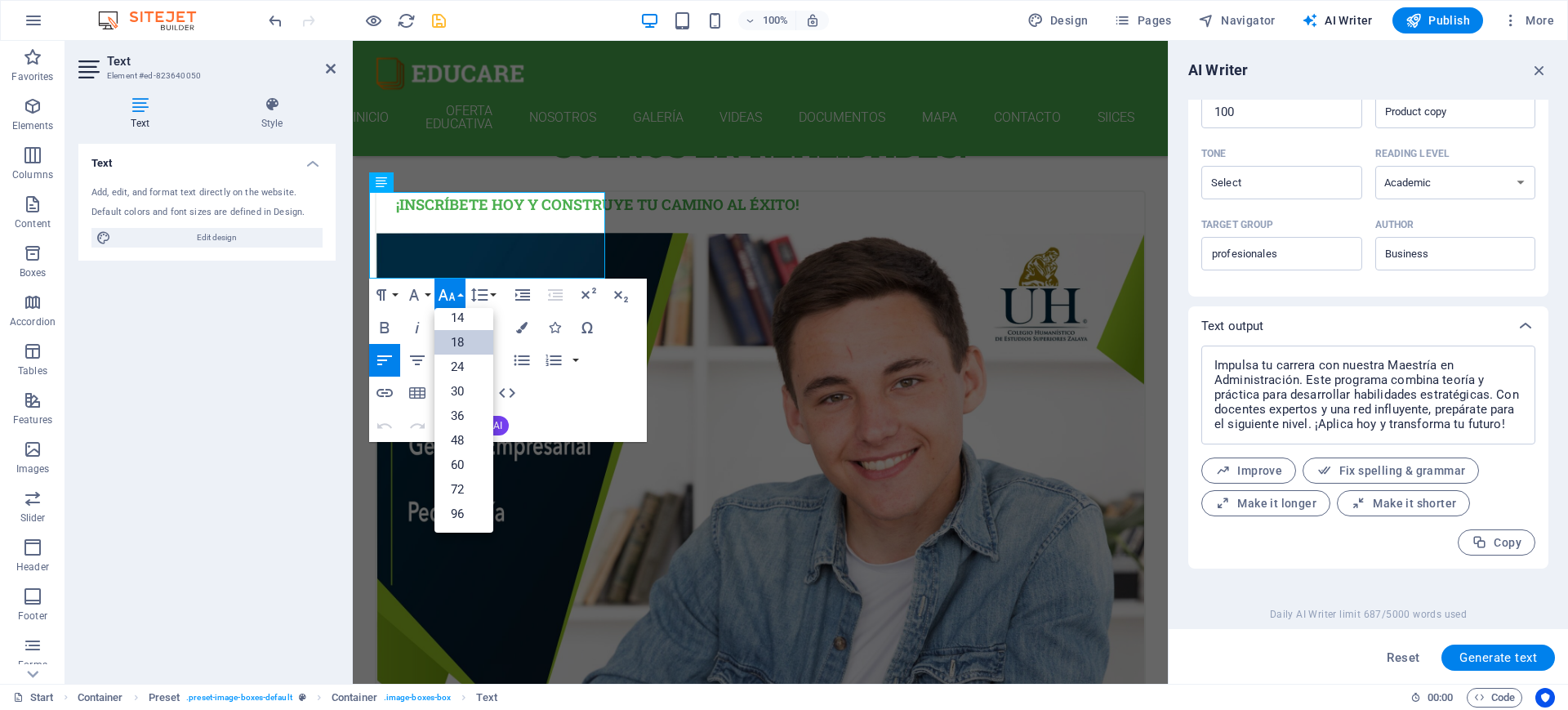 click on "Font Size" at bounding box center (450, 295) 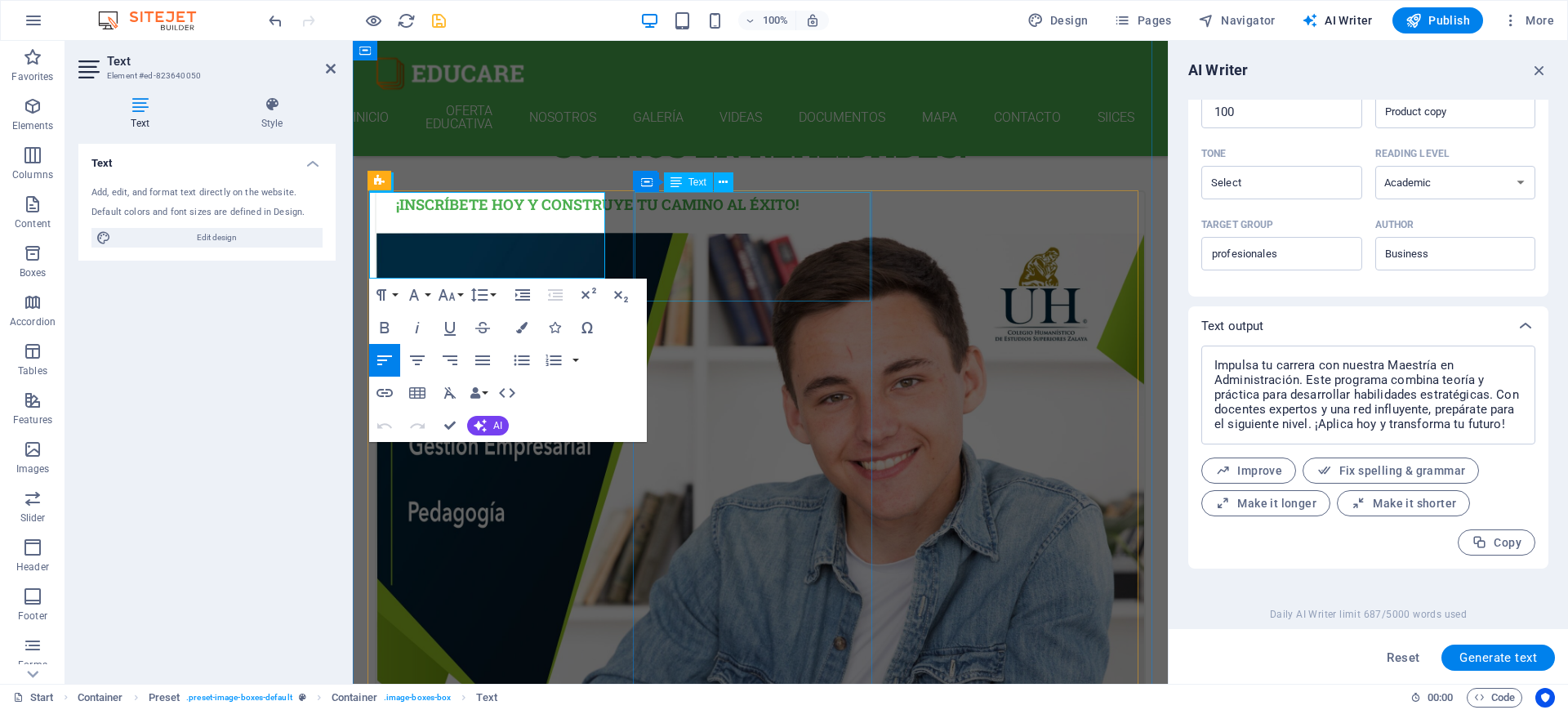 click on "¡Impulsa tu carrera con nuestras MAESTRIAS!" at bounding box center [760, 1132] 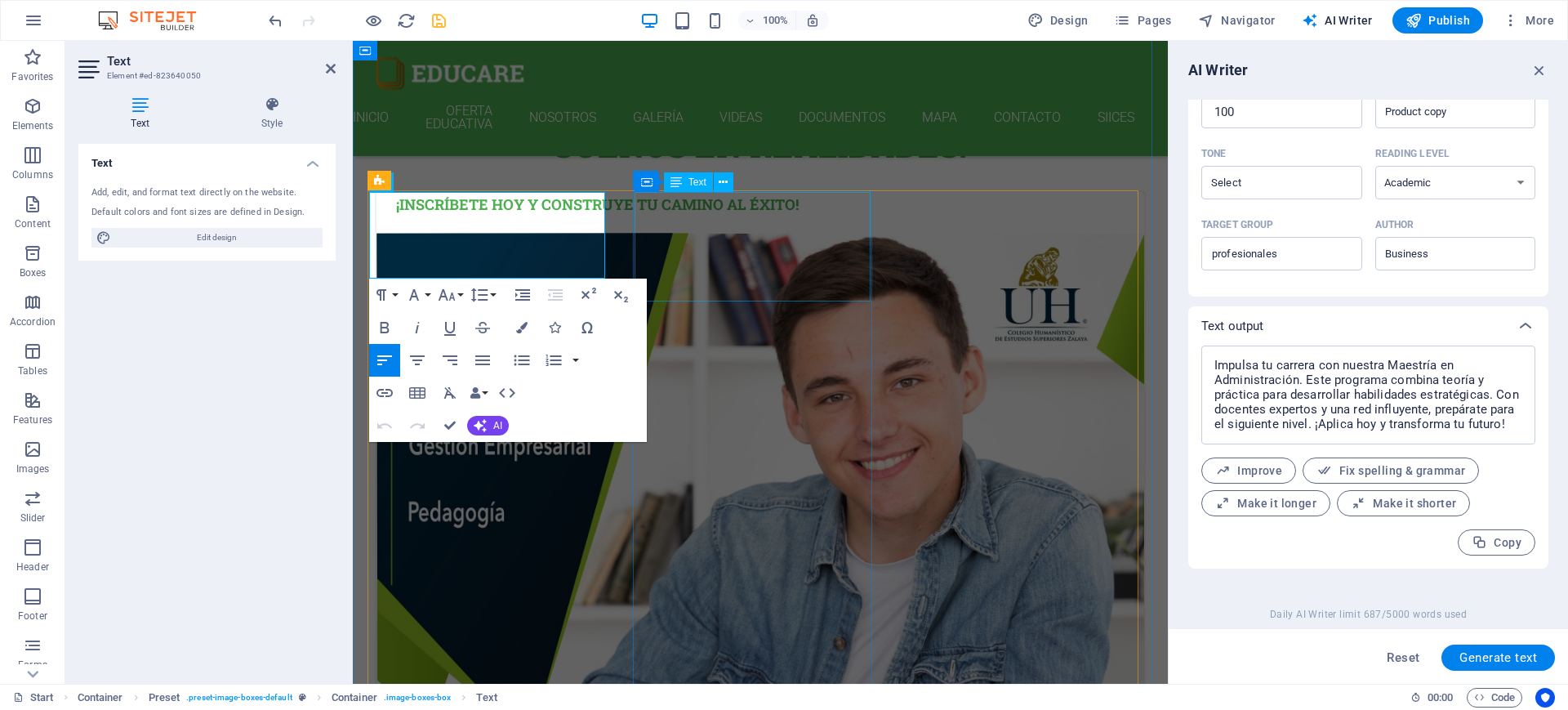 click on "¡Impulsa tu carrera con nuestras MAESTRIAS!" at bounding box center [760, 1132] 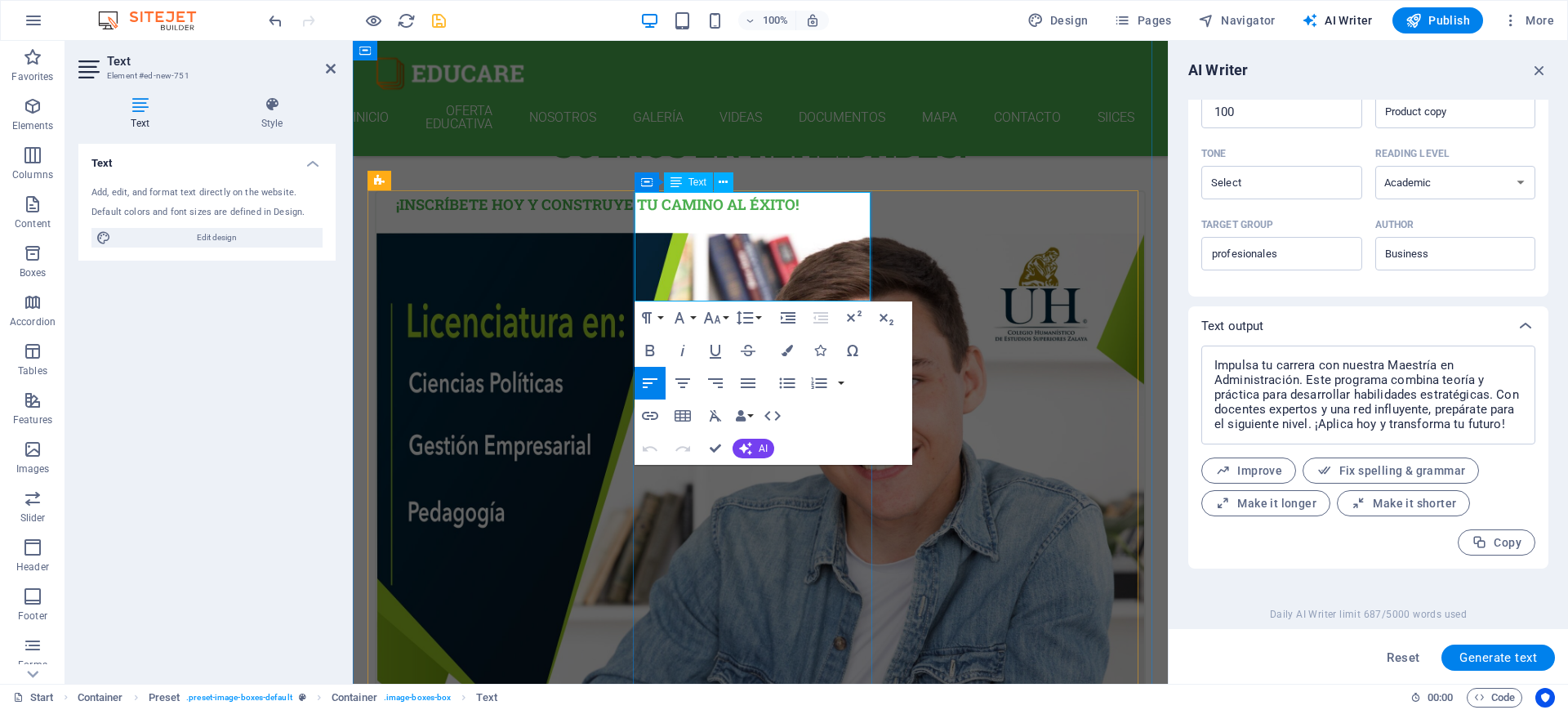 drag, startPoint x: 800, startPoint y: 280, endPoint x: 637, endPoint y: 201, distance: 181.13531 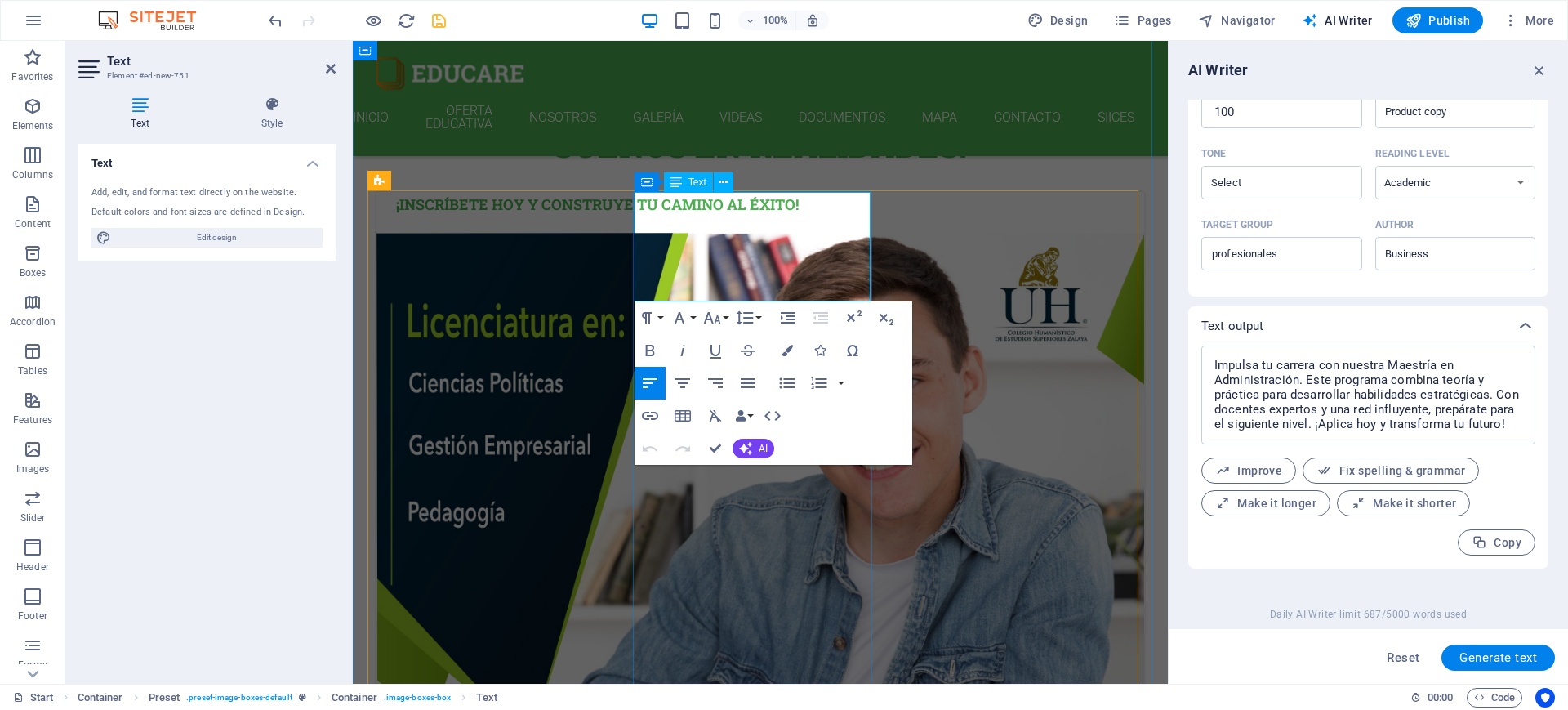 click on "¡Impulsa tu carrera con nuestras MAESTRIAS!" at bounding box center (760, 1132) 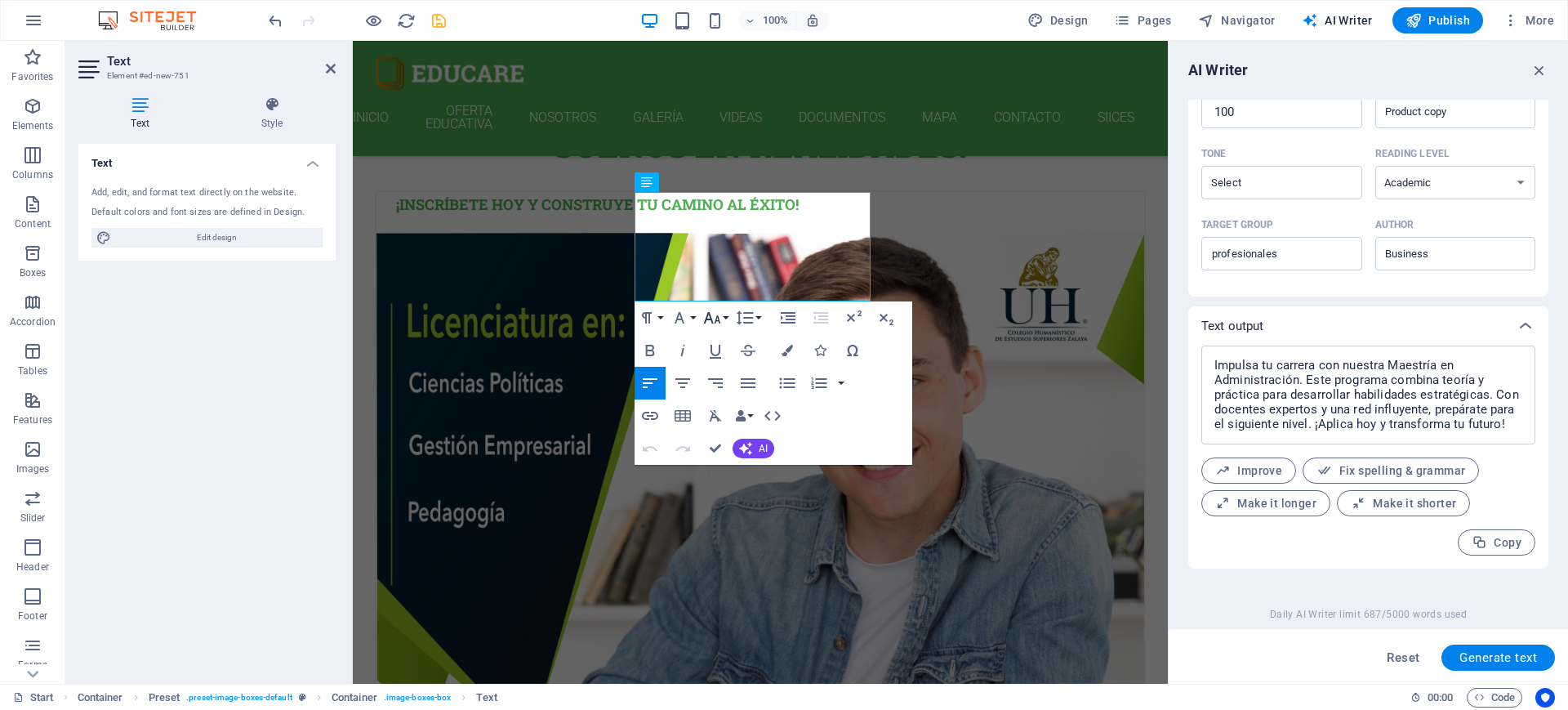 click on "Font Size" at bounding box center (715, 318) 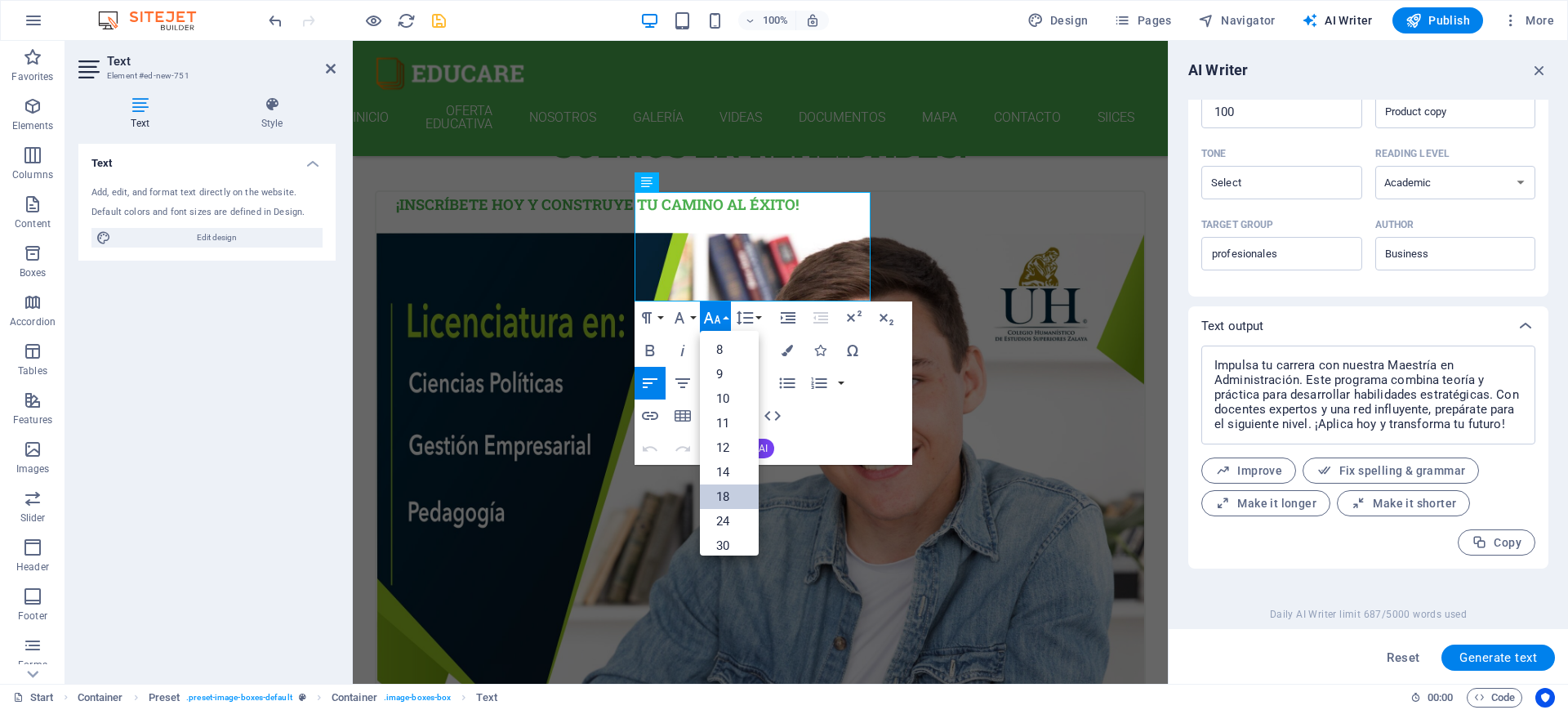 click on "18" at bounding box center [729, 497] 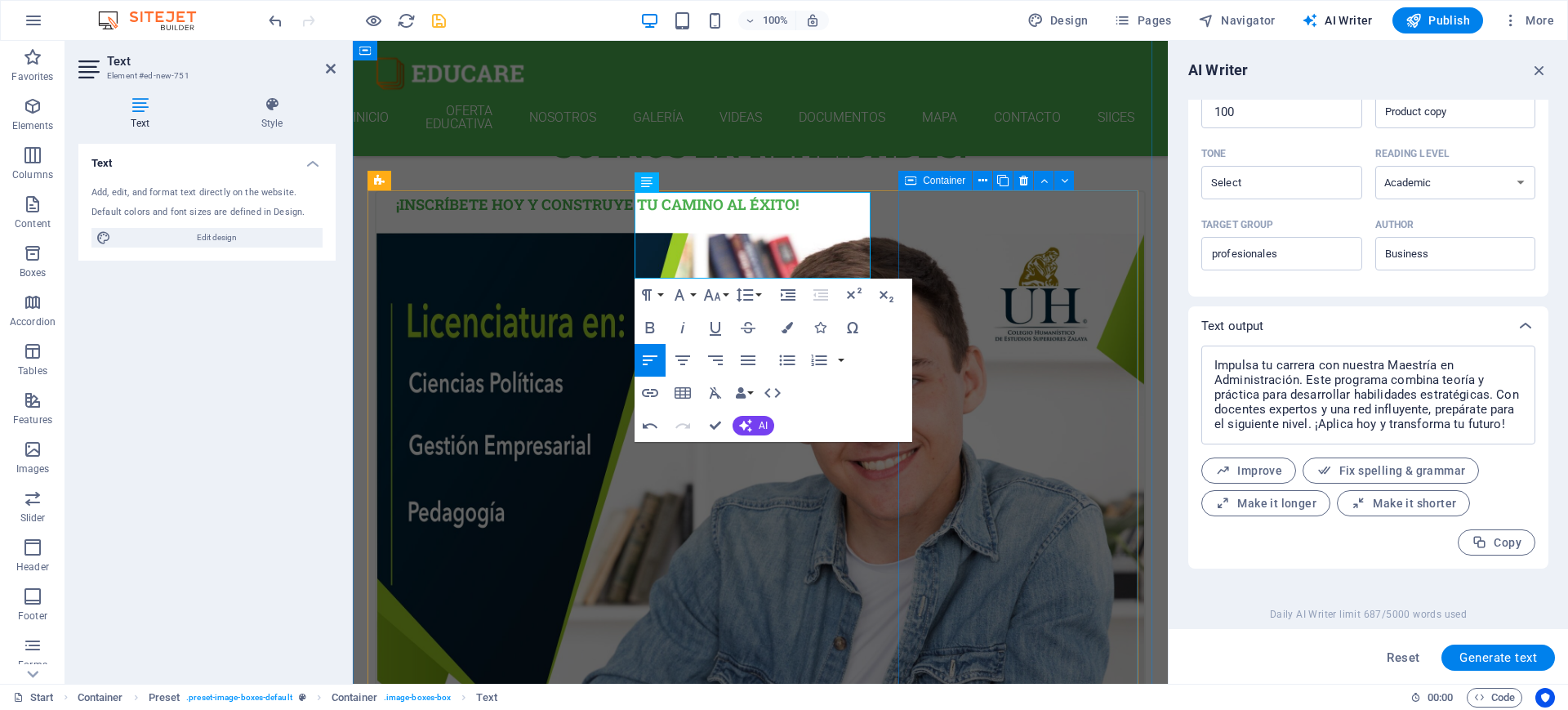 click on "German  12. September 2019  08:00 am - 04:00 pm Lorem ipsum dolor sit amet, consectetur adipisicing elit. Veritatis, dolorem!" at bounding box center [760, 2351] 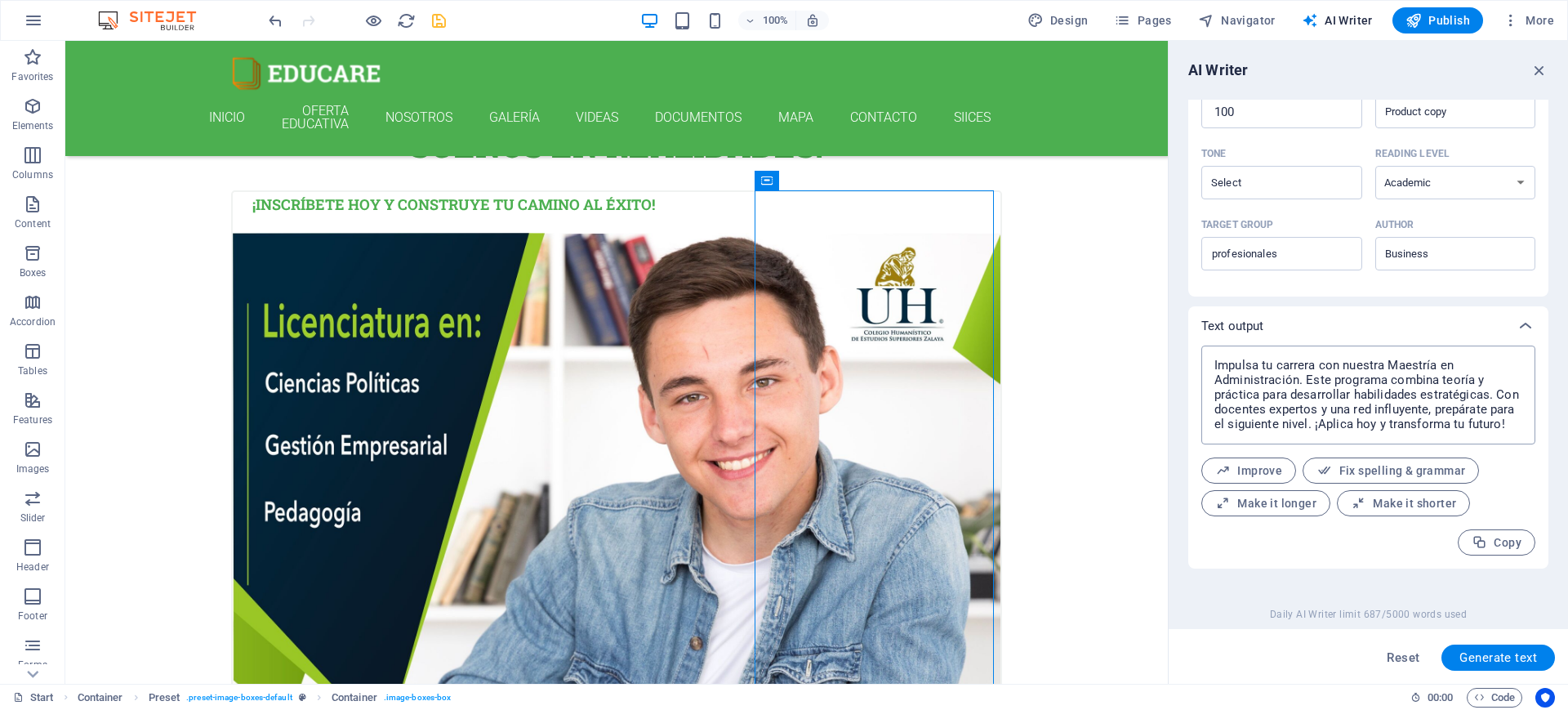 click on "Impulsa tu carrera con nuestra Maestría en Administración. Este programa combina teoría y práctica para desarrollar habilidades estratégicas. Con docentes expertos y una red influyente, prepárate para el siguiente nivel. ¡Aplica hoy y transforma tu futuro!" at bounding box center (1368, 395) 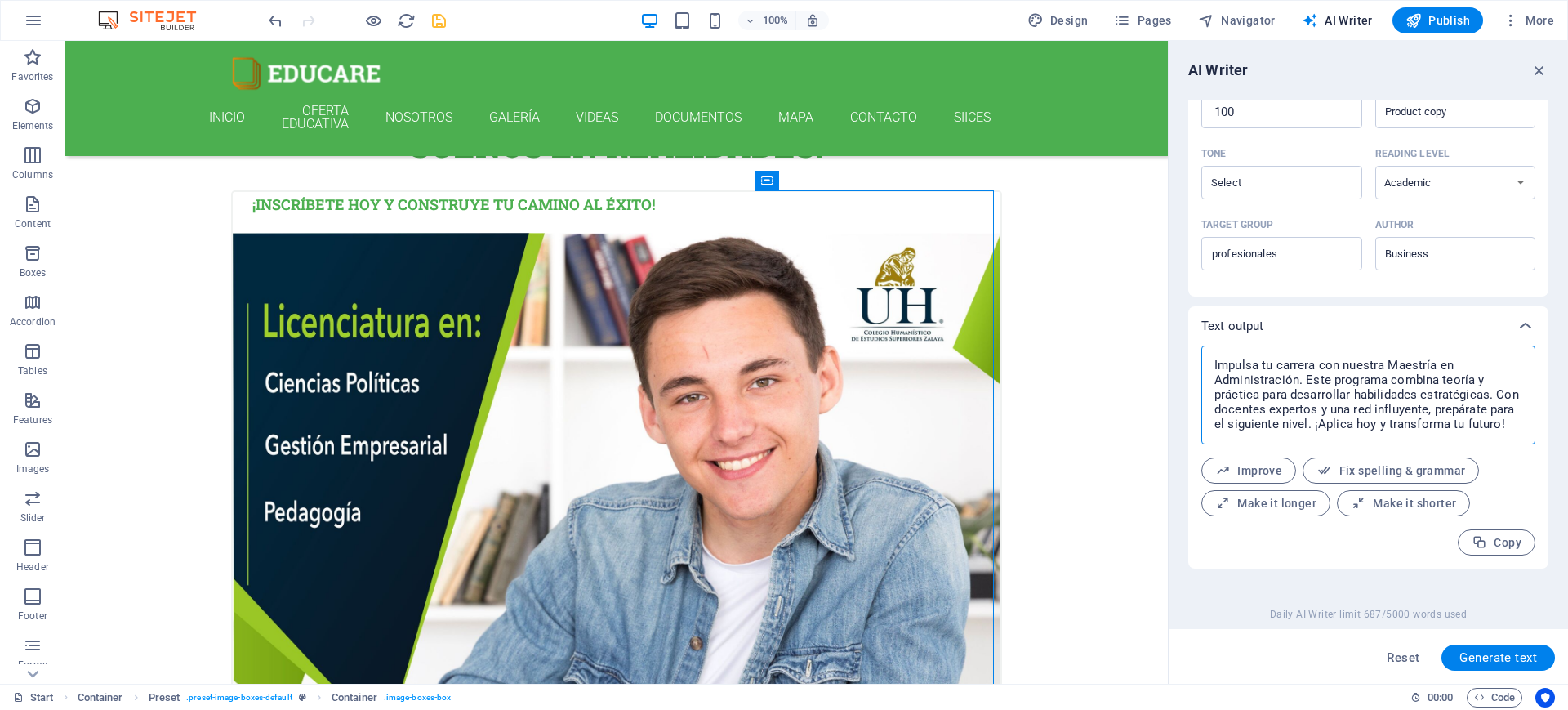 drag, startPoint x: 1493, startPoint y: 394, endPoint x: 1515, endPoint y: 431, distance: 43.046487 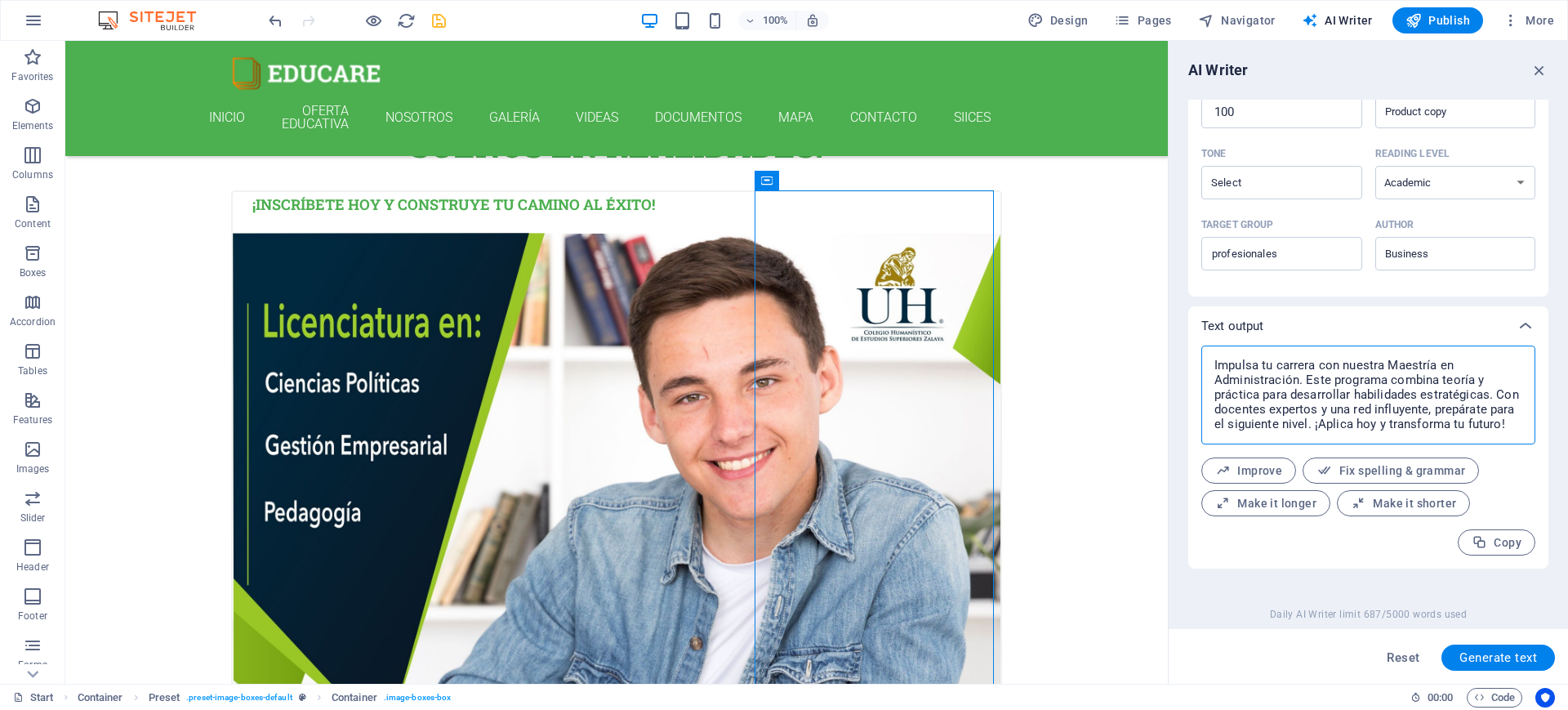 click on "Impulsa tu carrera con nuestra Maestría en Administración. Este programa combina teoría y práctica para desarrollar habilidades estratégicas. Con docentes expertos y una red influyente, prepárate para el siguiente nivel. ¡Aplica hoy y transforma tu futuro!" at bounding box center [1368, 395] 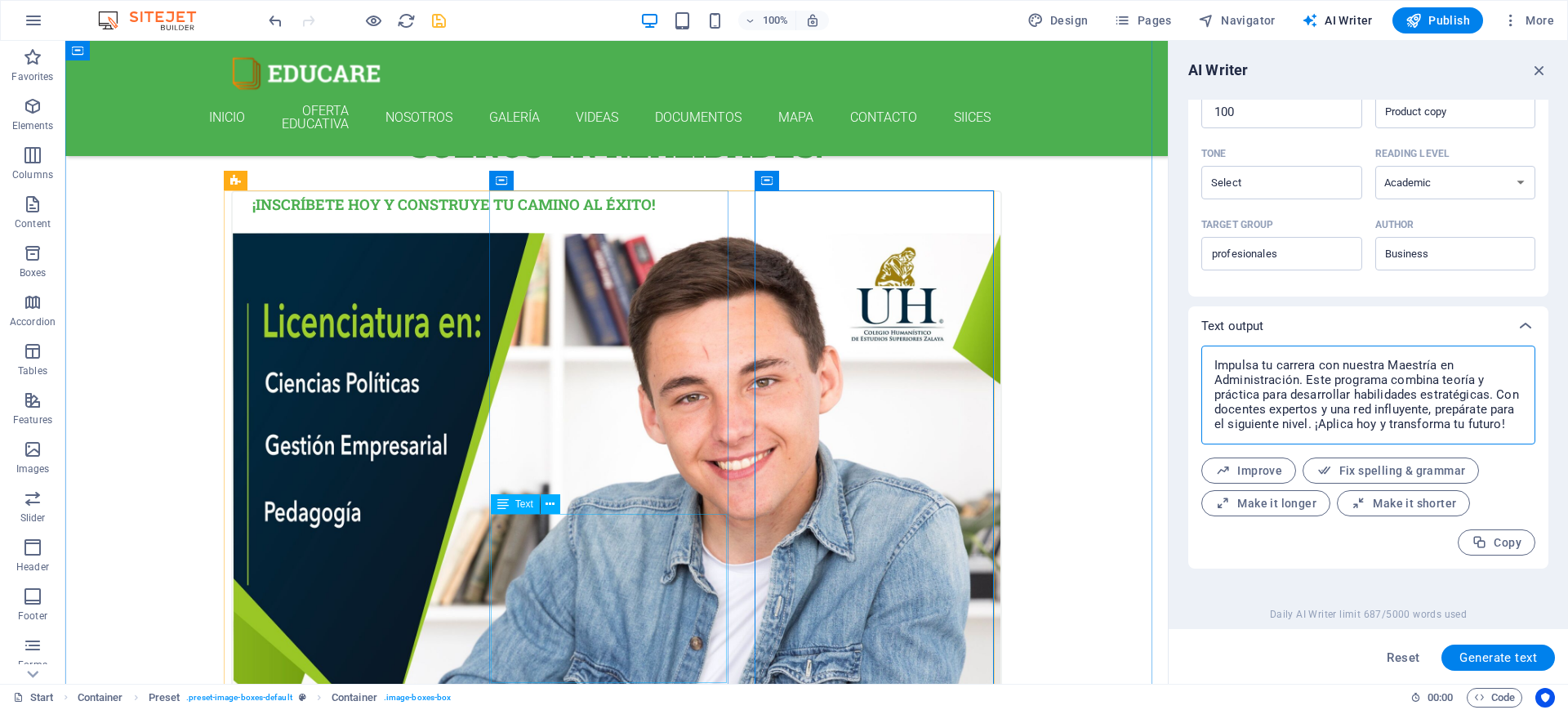 click on "Transforma tu futuro con nuestras licenciaturas. Ofrecemos programas innovadores que combinan habilidades prácticas y teóricas, preparando a los jóvenes para el mundo laboral." at bounding box center [617, 1965] 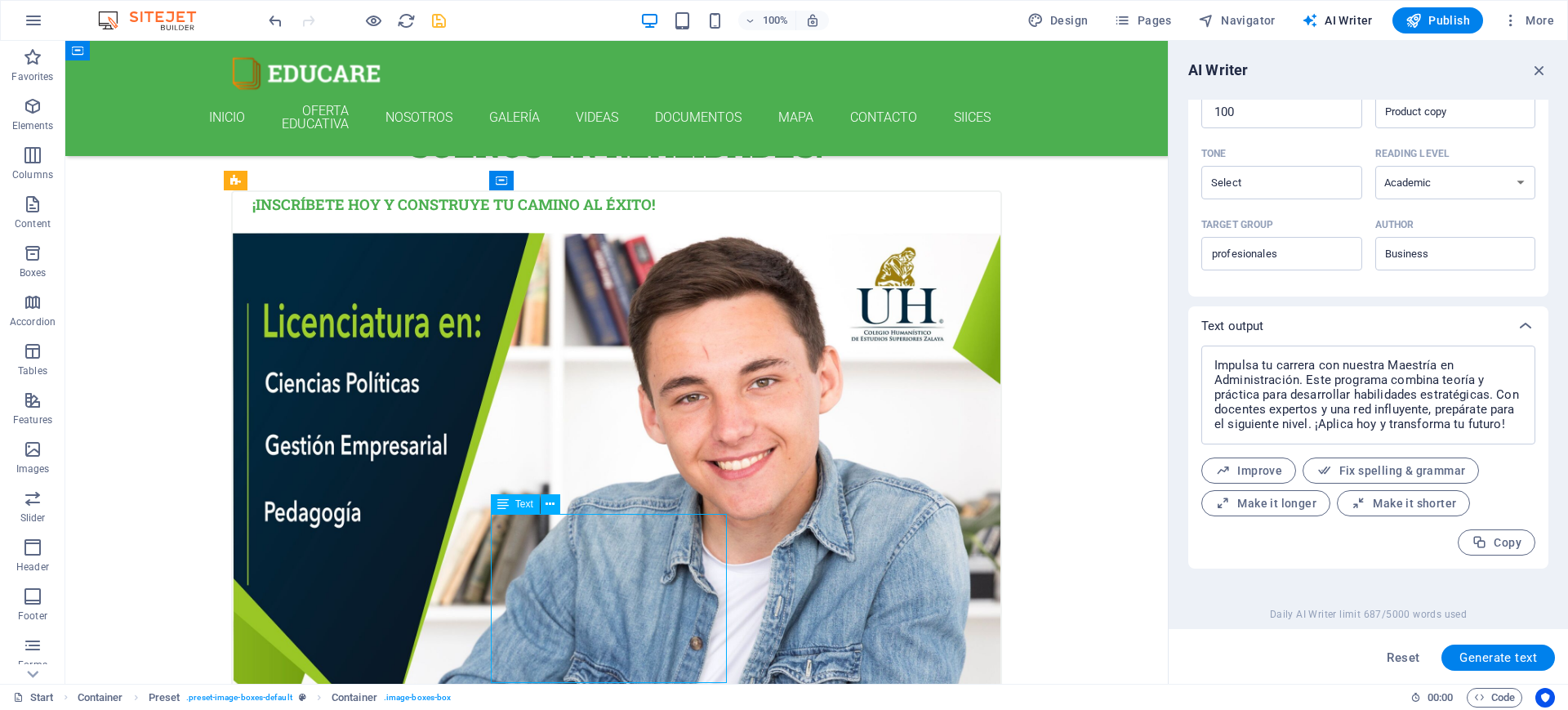 click on "Transforma tu futuro con nuestras licenciaturas. Ofrecemos programas innovadores que combinan habilidades prácticas y teóricas, preparando a los jóvenes para el mundo laboral." at bounding box center (617, 1965) 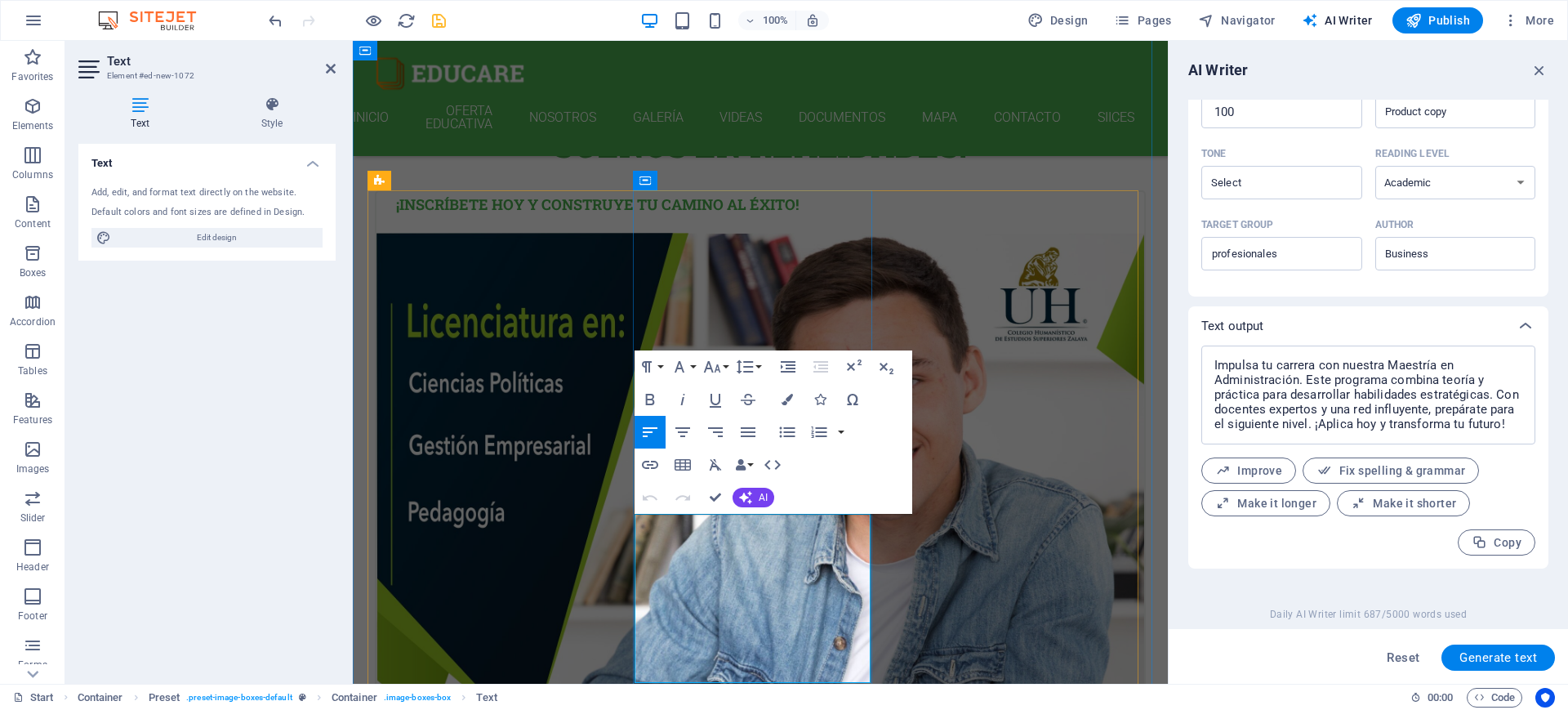 drag, startPoint x: 786, startPoint y: 661, endPoint x: 642, endPoint y: 534, distance: 192.0026 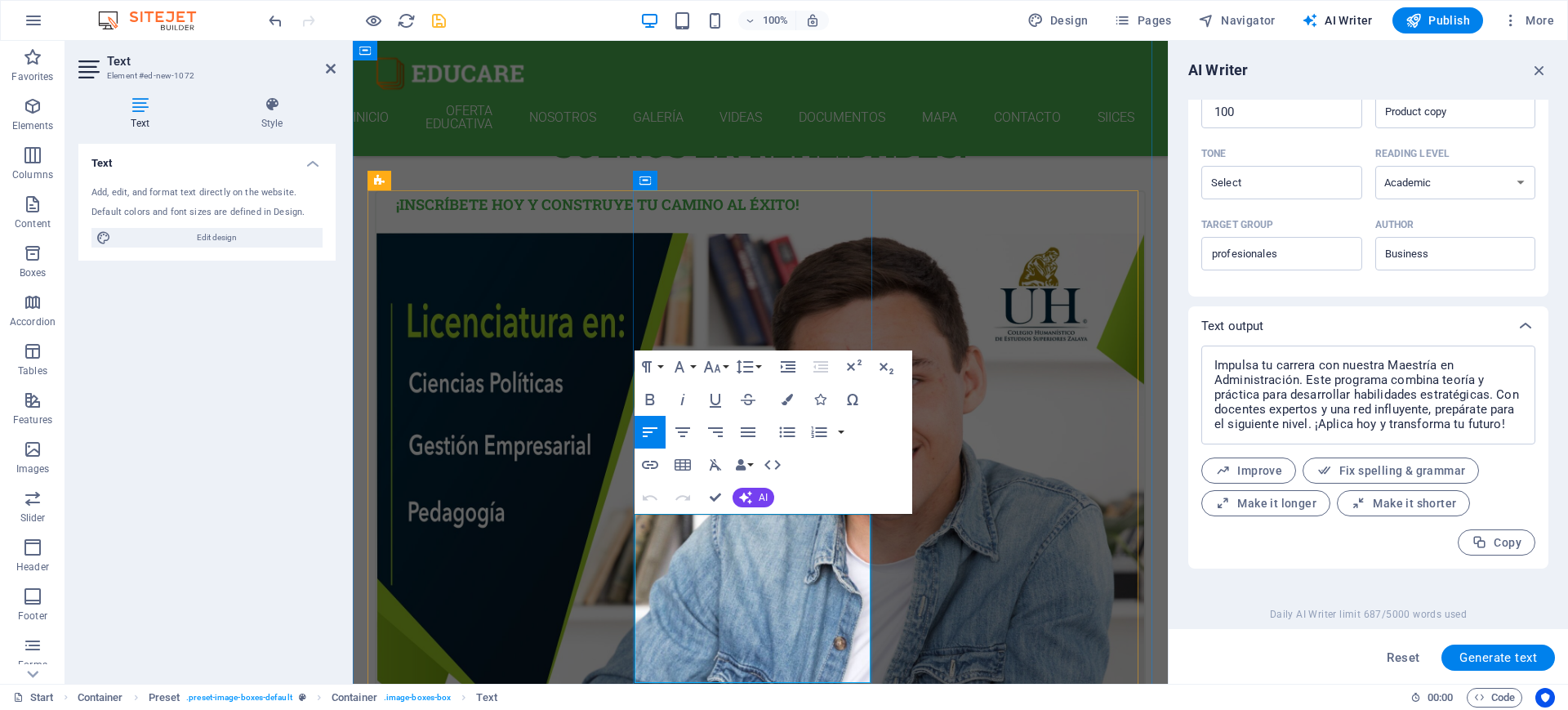 click on "Transforma tu futuro con nuestras licenciaturas. Ofrecemos programas innovadores que combinan habilidades prácticas y teóricas, preparando a los jóvenes para el mundo laboral." at bounding box center [760, 1965] 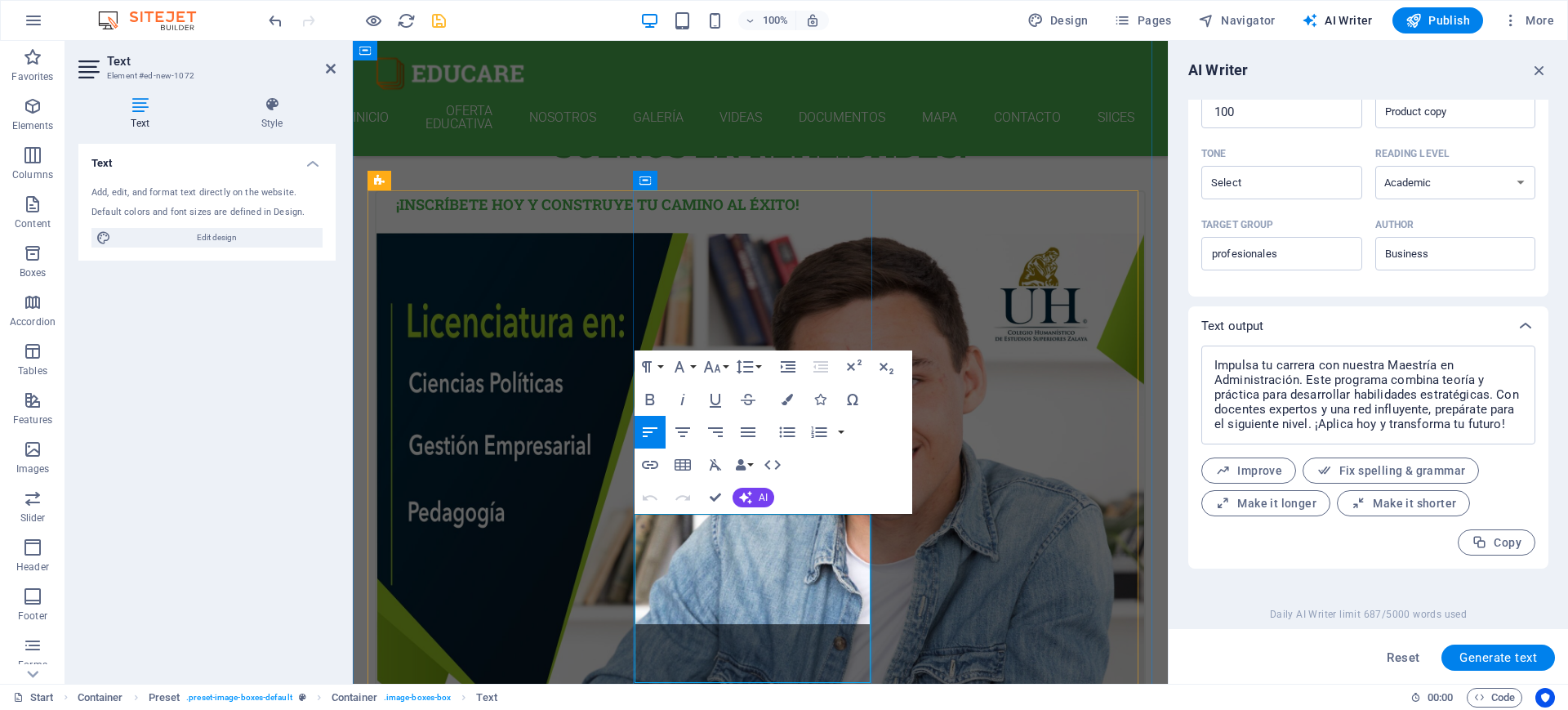 scroll, scrollTop: 971, scrollLeft: 2, axis: both 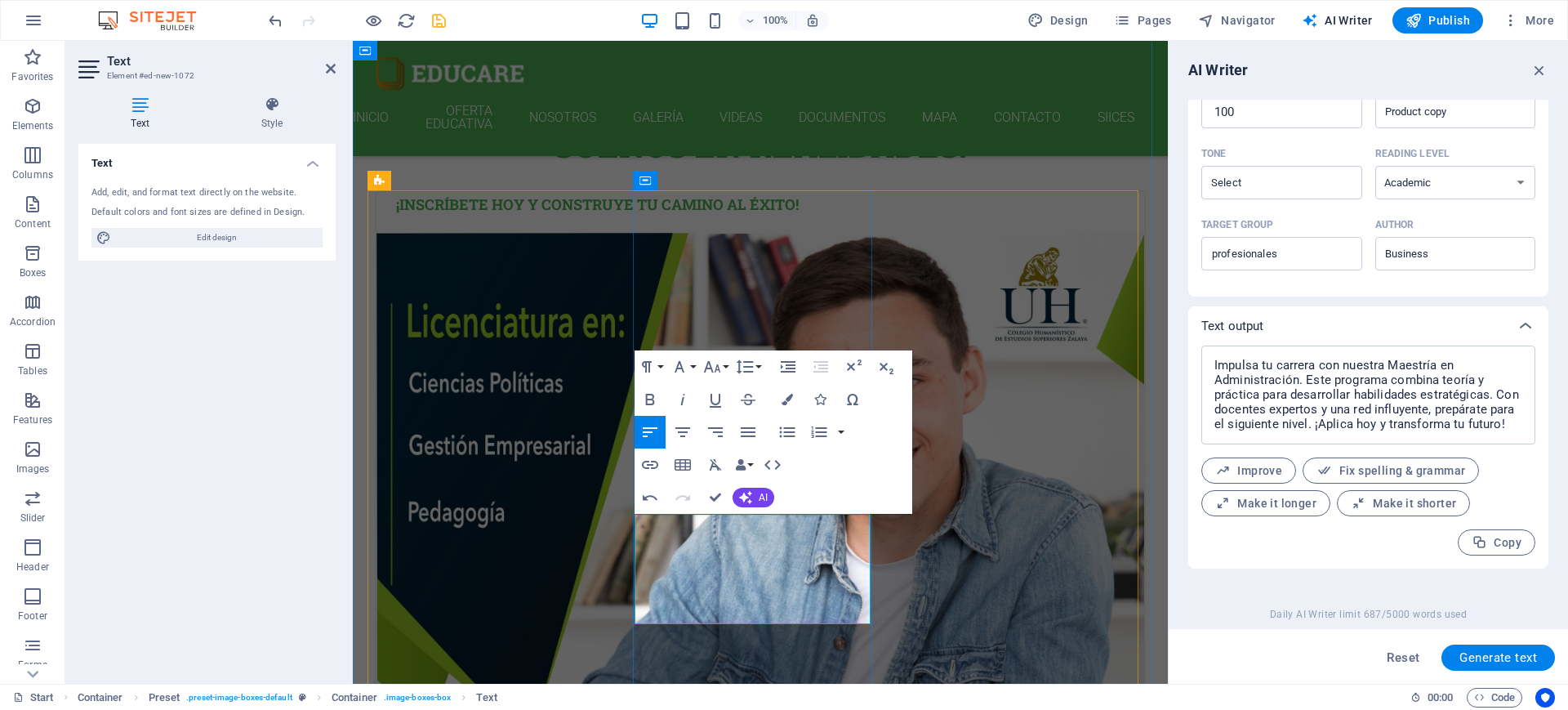 click on "Con docentes expertos y una red influyente, prepárate para el siguiente nivel. ¡Aplica hoy y transforma tu futuro!" at bounding box center (760, 1946) 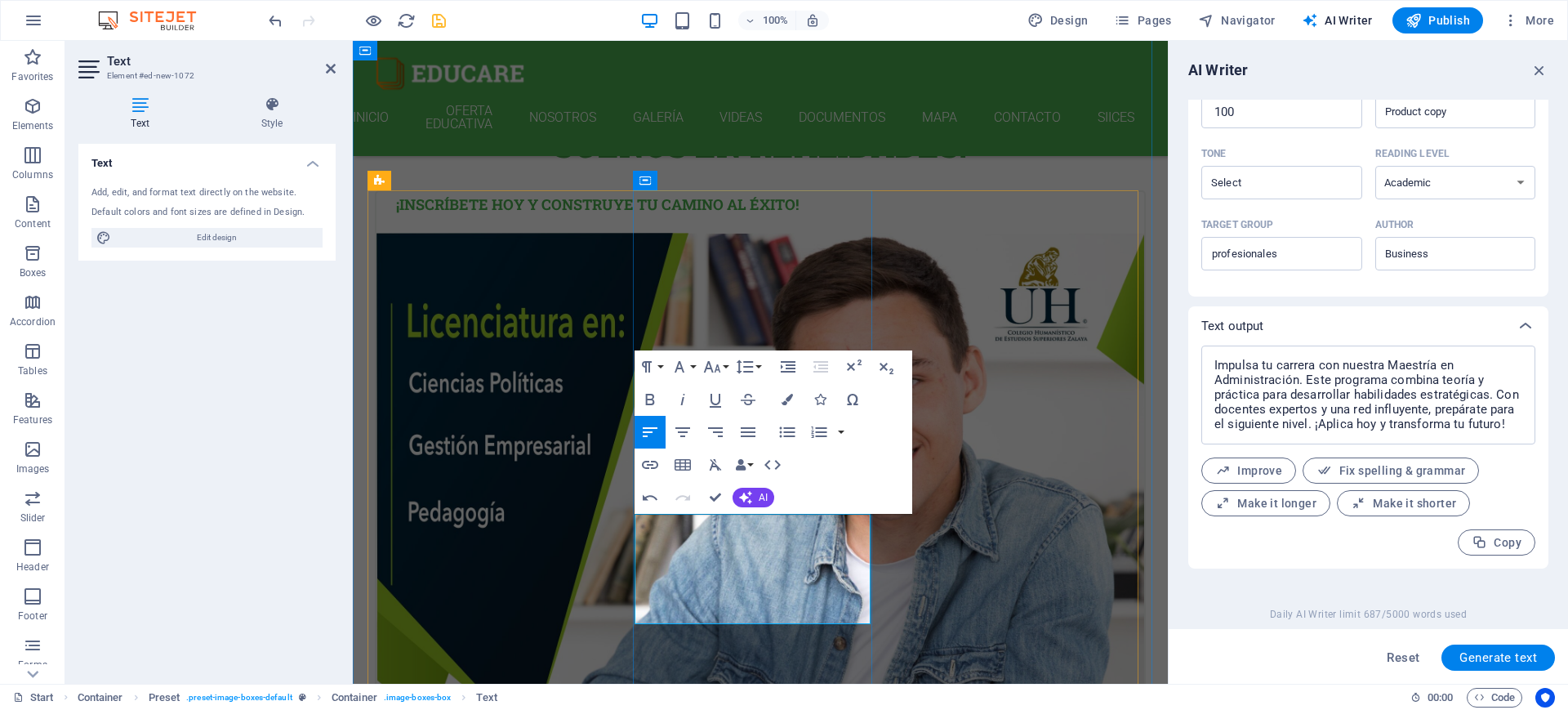 click on "Con docentes expertos y una red influyente, prepárate para el siguiente nivel. ¡Aplica hoy y transforma tu futuro!" at bounding box center (760, 1946) 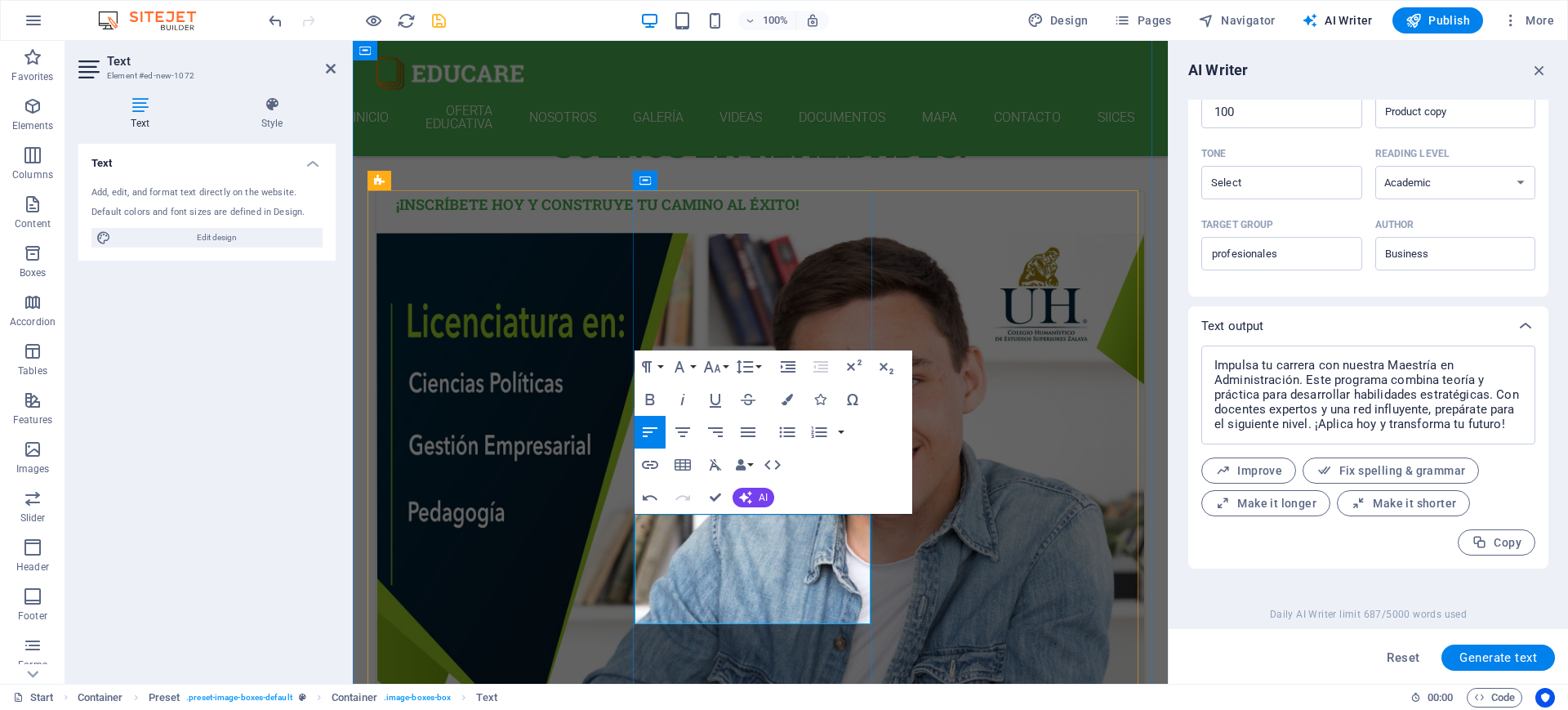 click on "Contamos con  docentes expertos y una red influyente, prepárate para el siguiente nivel. ¡Aplica hoy y transforma tu futuro!" at bounding box center (760, 1946) 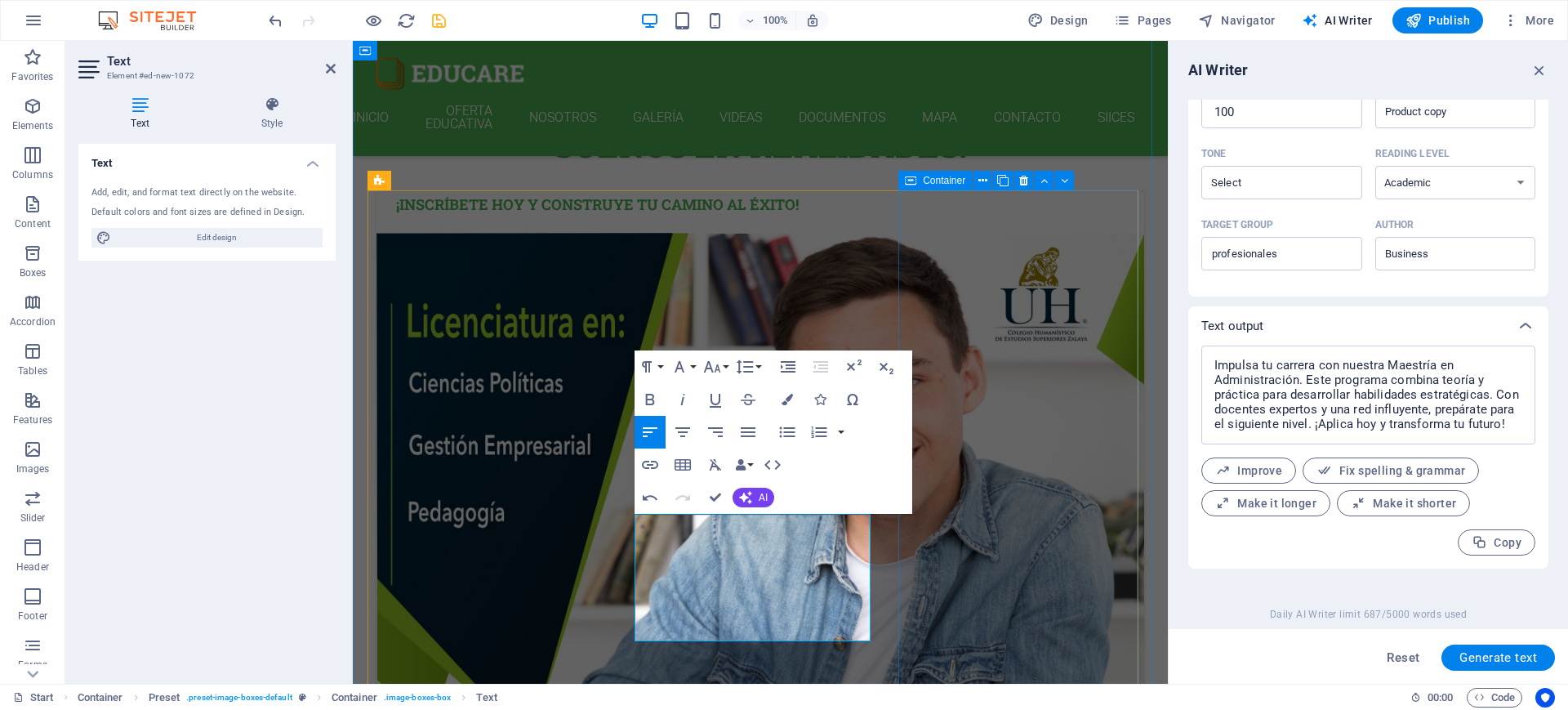 click on "German  12. September 2019  08:00 am - 04:00 pm Lorem ipsum dolor sit amet, consectetur adipisicing elit. Veritatis, dolorem!" at bounding box center (760, 2348) 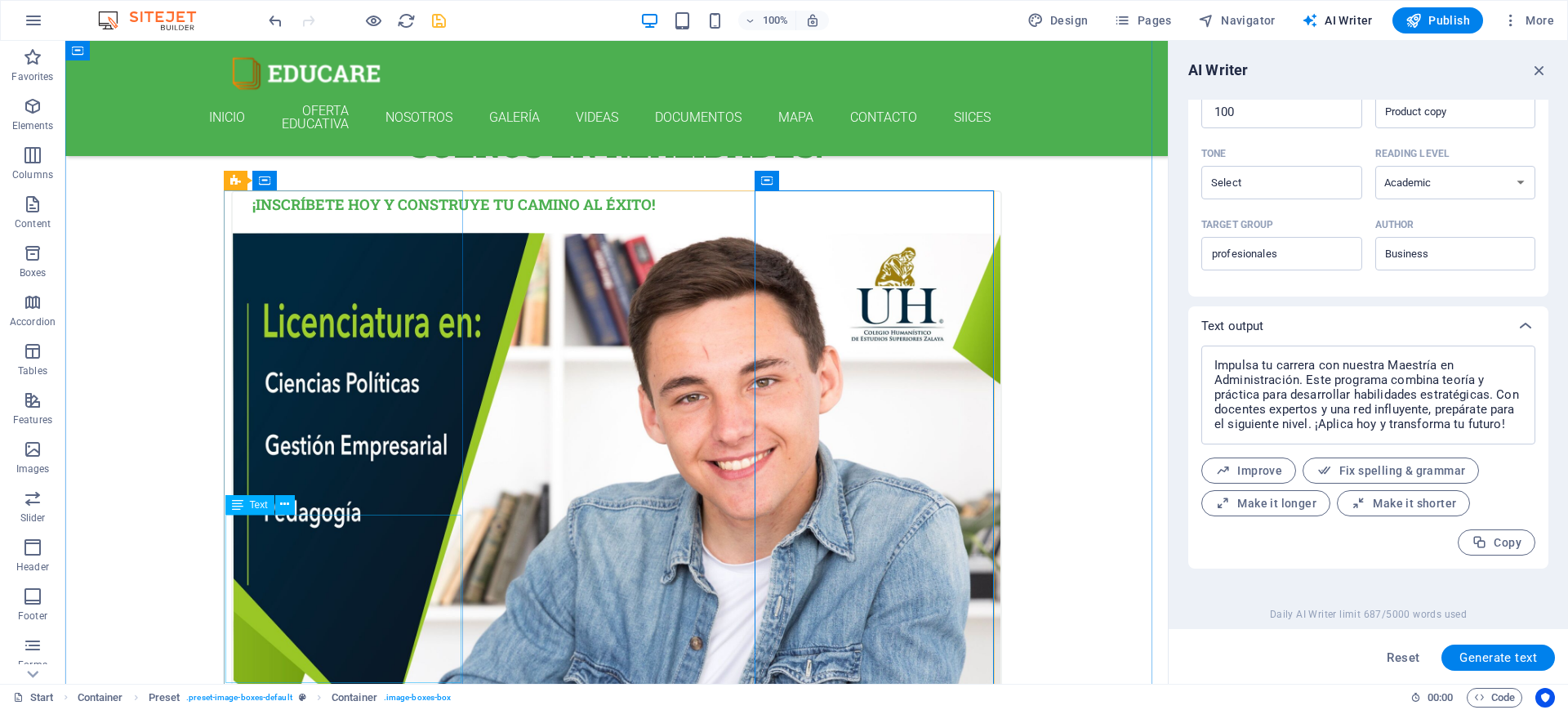 click on "Transforma tu futuro con nuestras licenciaturas. Ofrecemos programas innovadores que combinan habilidades prácticas y teóricas, preparando a los jóvenes para el mundo laboral." at bounding box center (617, 1047) 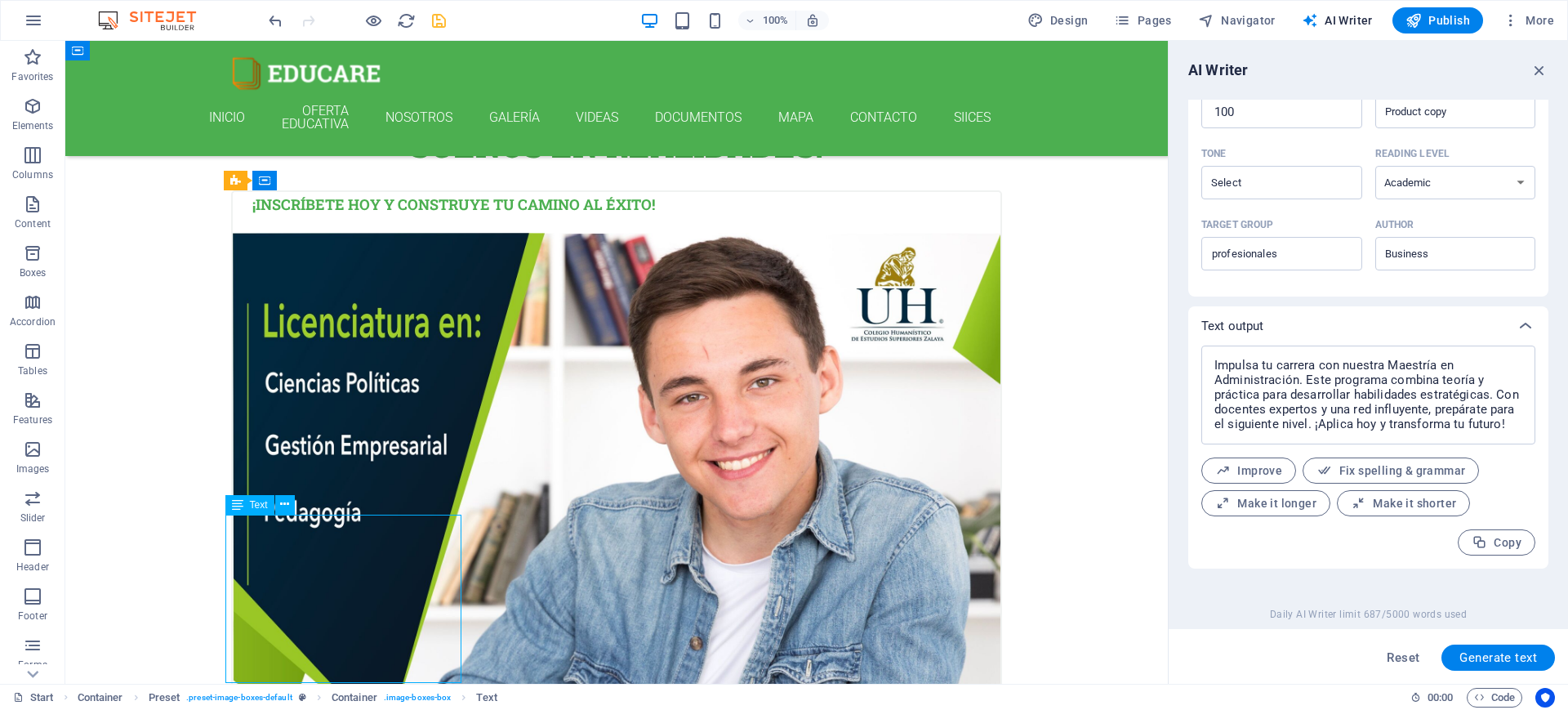 click on "Transforma tu futuro con nuestras licenciaturas. Ofrecemos programas innovadores que combinan habilidades prácticas y teóricas, preparando a los jóvenes para el mundo laboral." at bounding box center (617, 1047) 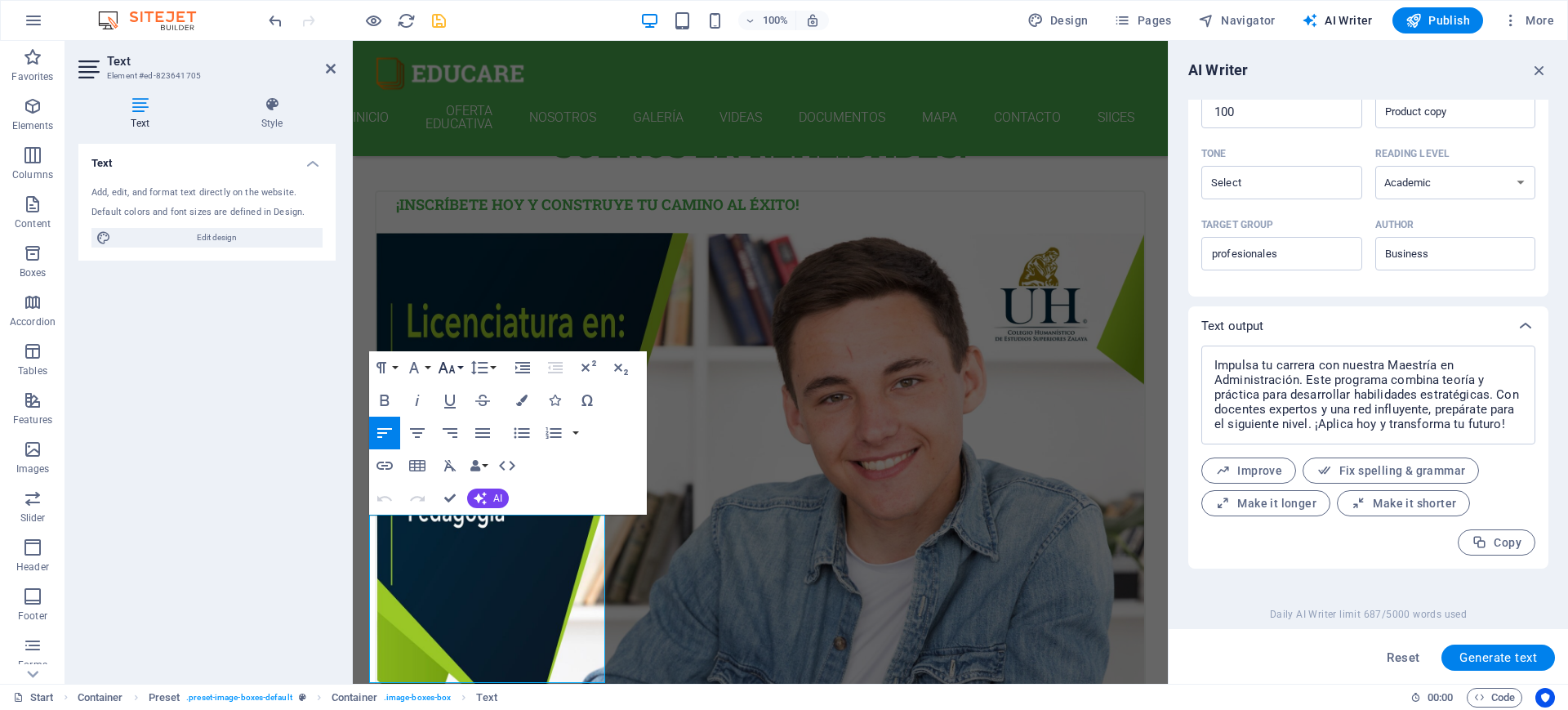 click 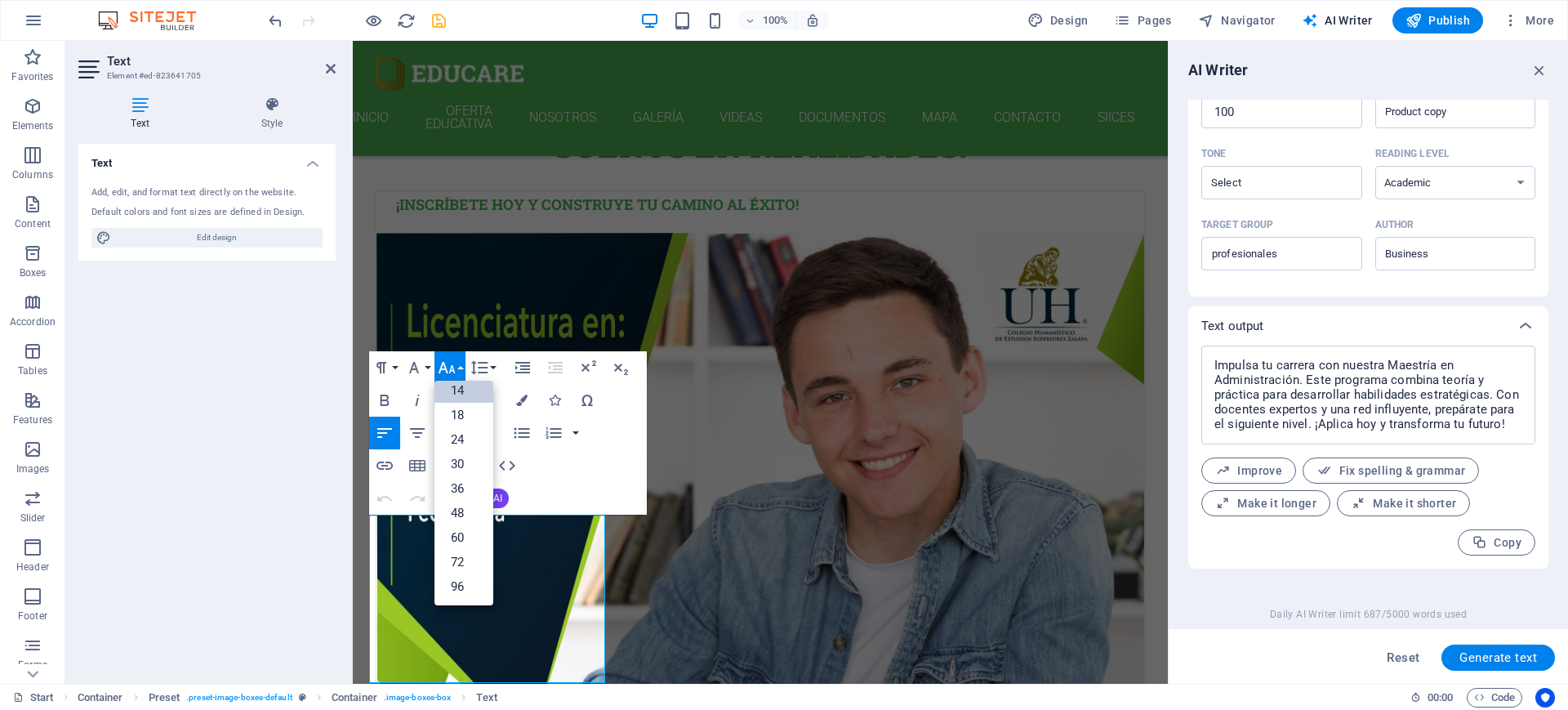 scroll, scrollTop: 132, scrollLeft: 0, axis: vertical 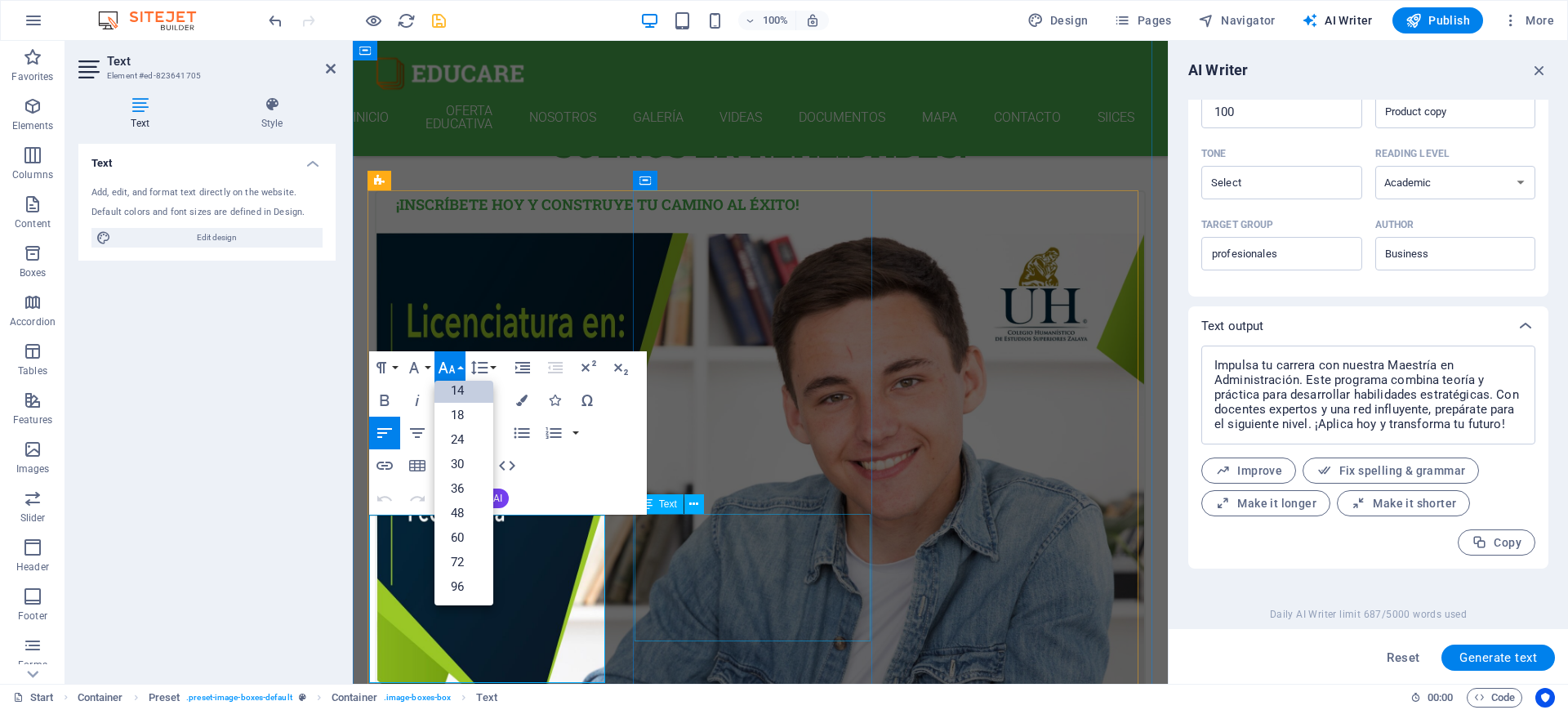 click on "Contamos con docentes expertos y una red influyente, prepárate para el siguiente nivel.  ¡Aplica hoy y transforma tu futuro!" at bounding box center [760, 1963] 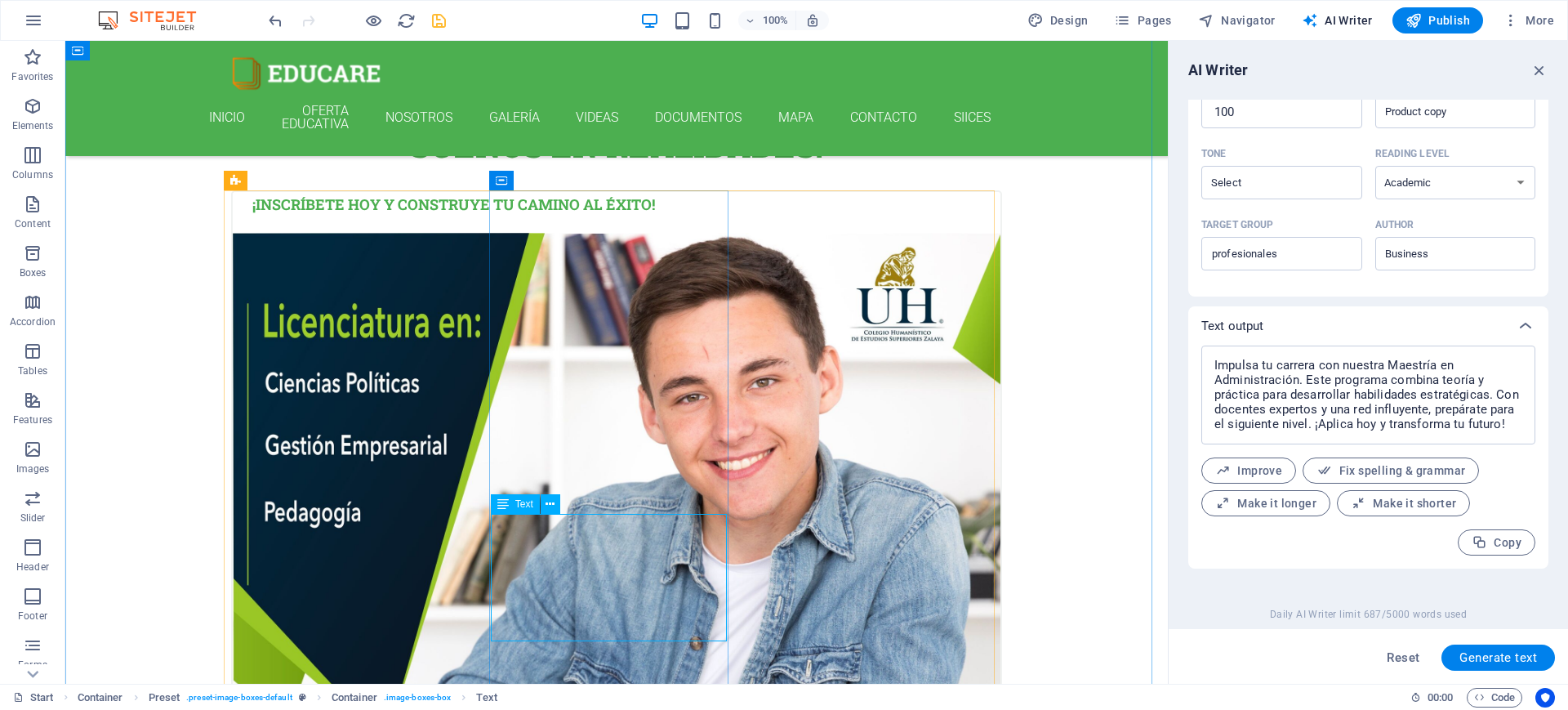 click on "Contamos con docentes expertos y una red influyente, prepárate para el siguiente nivel.  ¡Aplica hoy y transforma tu futuro!" at bounding box center (617, 1963) 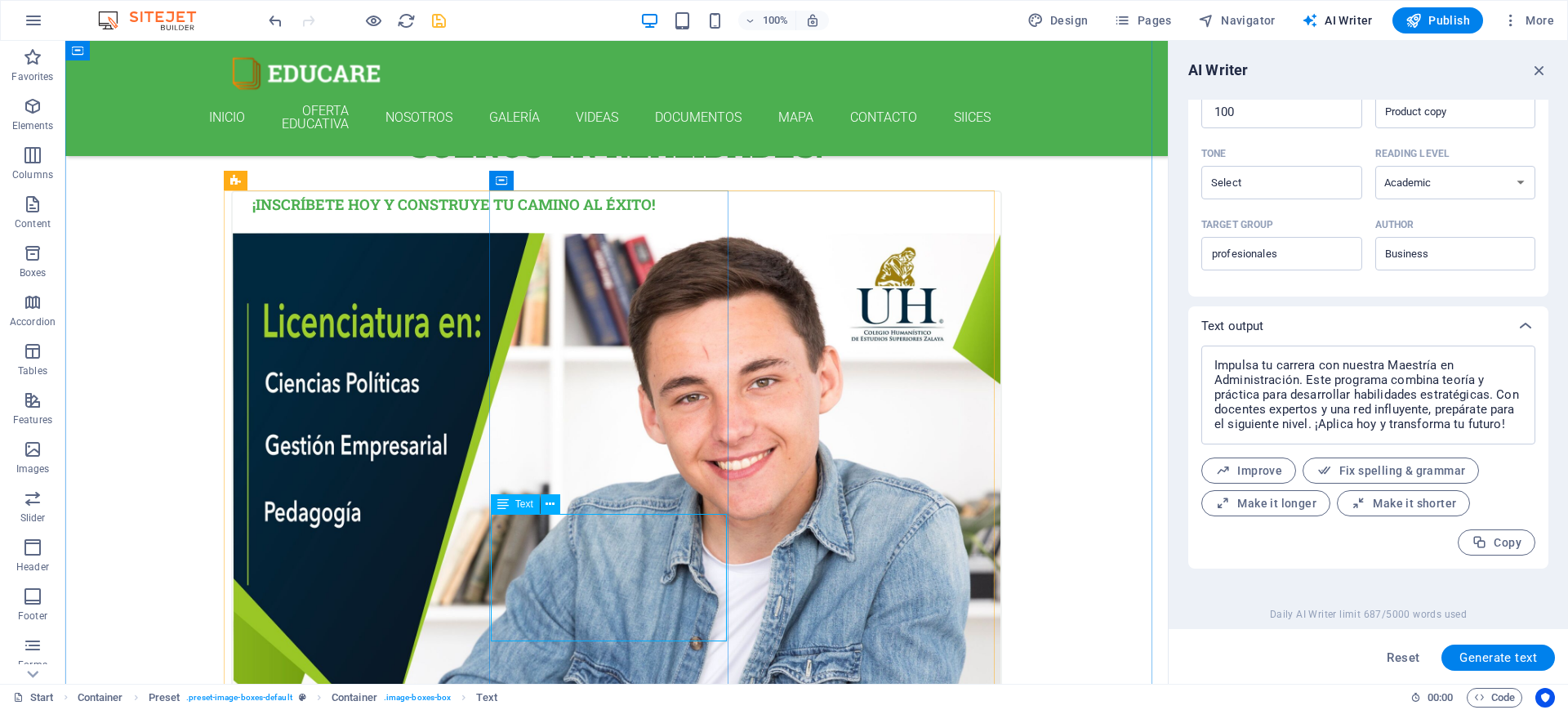 click on "Contamos con docentes expertos y una red influyente, prepárate para el siguiente nivel.  ¡Aplica hoy y transforma tu futuro!" at bounding box center [617, 1963] 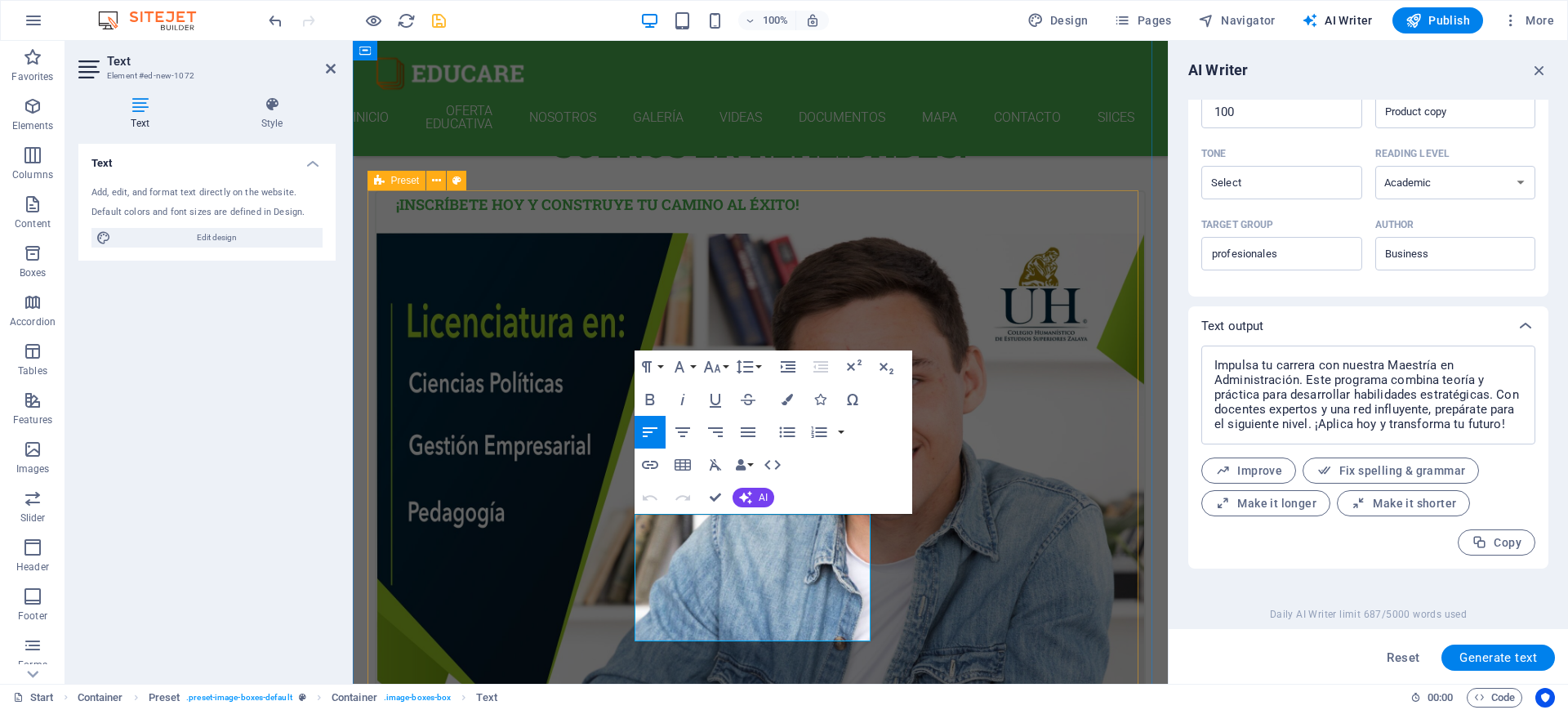 drag, startPoint x: 840, startPoint y: 610, endPoint x: 612, endPoint y: 530, distance: 241.628 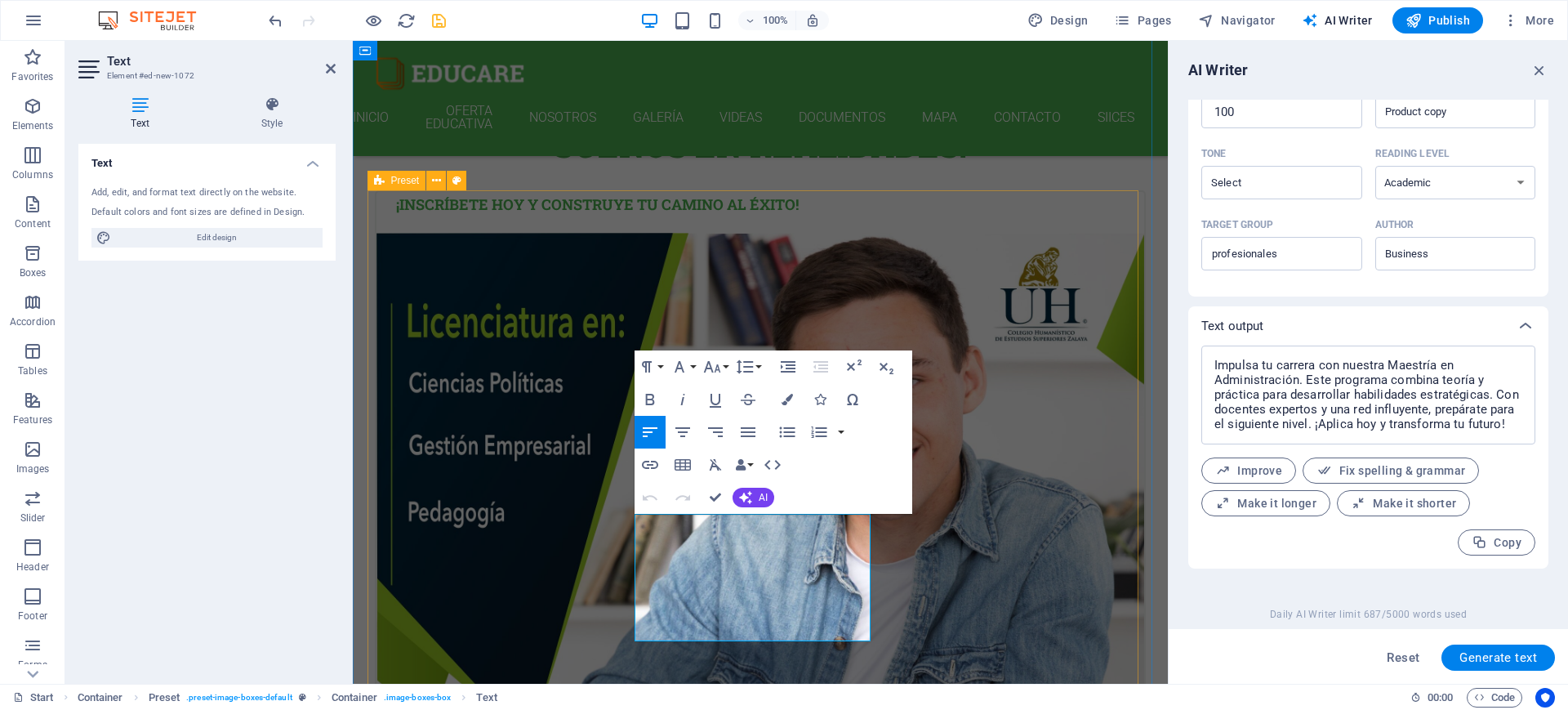 click on "¡Inscríbete hoy y construye tu camino al éxito! Transforma tu futuro con nuestras licenciaturas. Ofrecemos programas innovadores que combinan habilidades prácticas y teóricas, preparando a los jóvenes para el mundo laboral. ¡Impulsa tu carrera con nuestras MAESTRIAS!  Contamos con docentes expertos y una red influyente, prepárate para el siguiente nivel.  ¡Aplica hoy y transforma tu futuro! German  12. September 2019  08:00 am - 04:00 pm Lorem ipsum dolor sit amet, consectetur adipisicing elit. Veritatis, dolorem! Italian  12. September 2019  08:00 am - 04:00 pm Lorem ipsum dolor sit amet, consectetur adipisicing elit. Veritatis, dolorem! French  12. September 2019  08:00 am - 04:00 pm Lorem ipsum dolor sit amet, consectetur adipisicing elit. Veritatis, dolorem! Danish  12. September 2019  08:00 am - 04:00 pm Lorem ipsum dolor sit amet, consectetur adipisicing elit. Veritatis, dolorem!" at bounding box center (760, 2446) 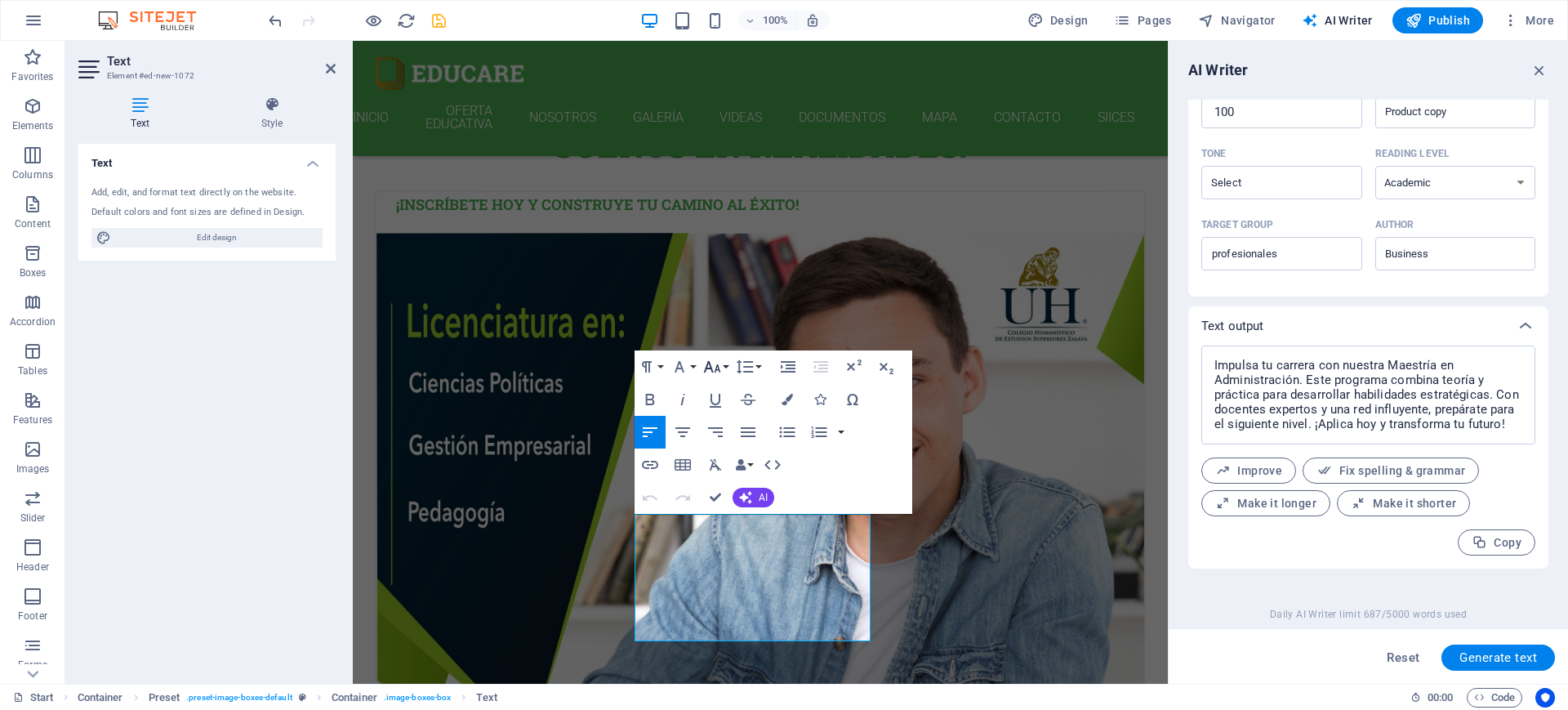 click on "Font Size" at bounding box center [715, 367] 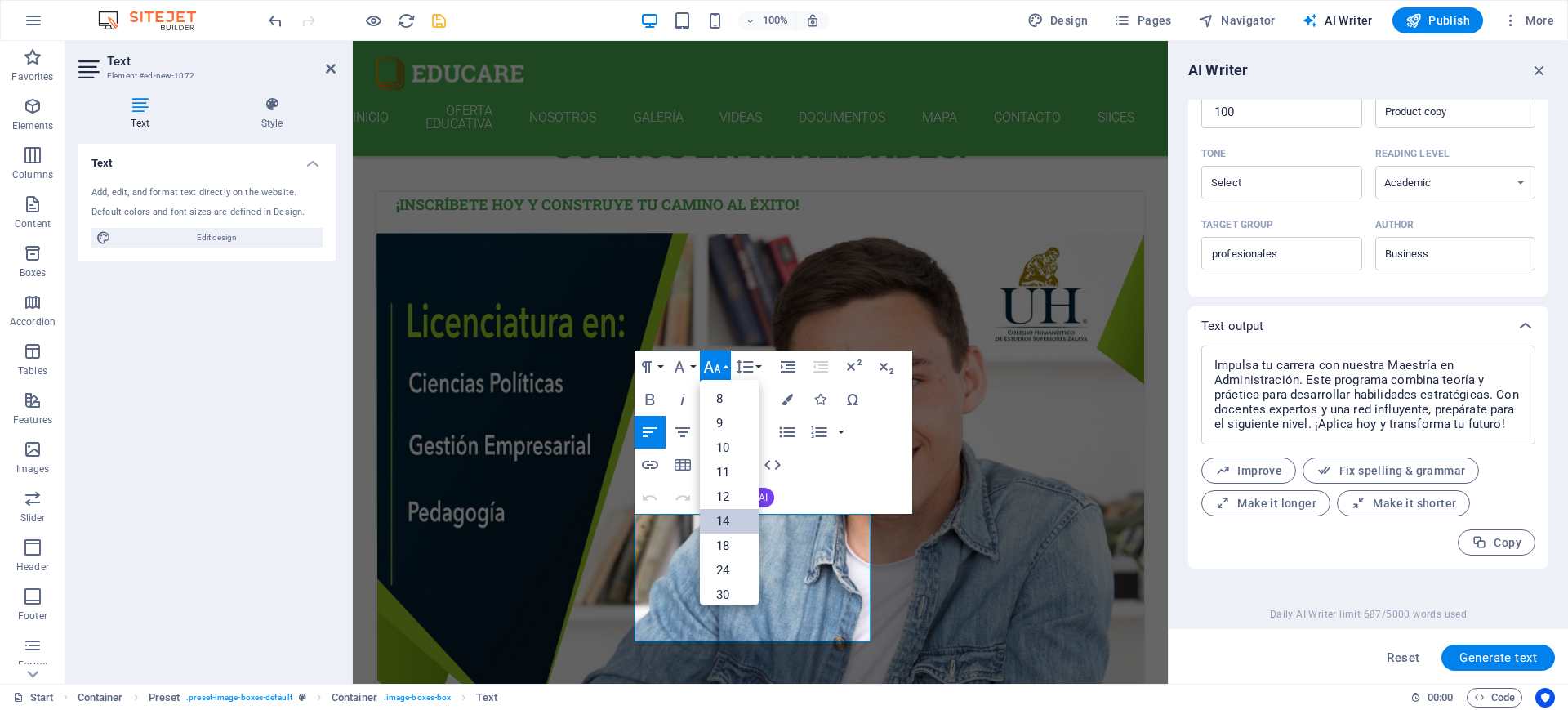 click on "14" at bounding box center (729, 521) 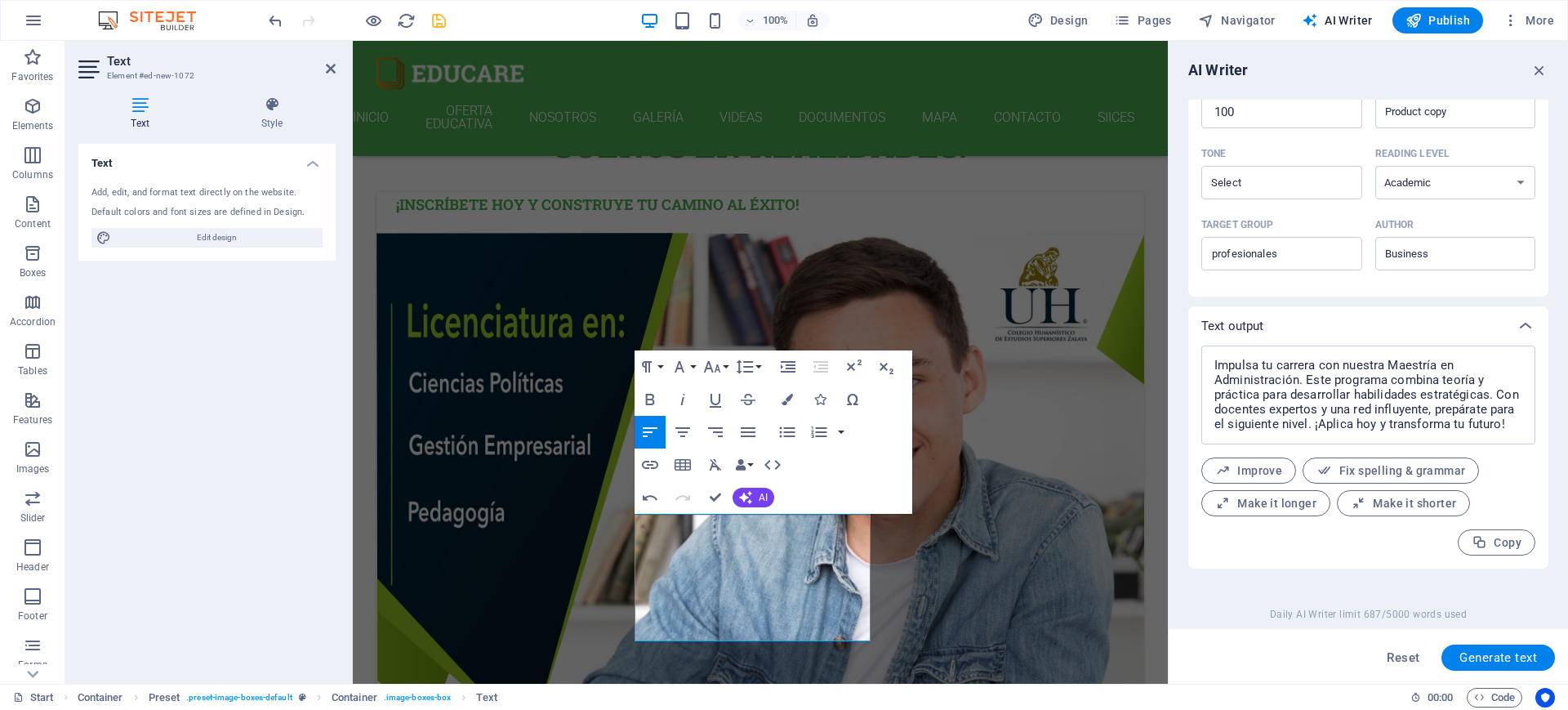 click on "Paragraph Format Normal Heading 1 Heading 2 Heading 3 Heading 4 Heading 5 Heading 6 Code Font Family Arial Georgia Impact Tahoma Times New Roman Verdana Roboto Roboto Slab Font Size 8 9 10 11 12 14 18 24 30 36 48 60 72 96 Line Height Default Single 1.15 1.5 Double" at bounding box center [699, 367] 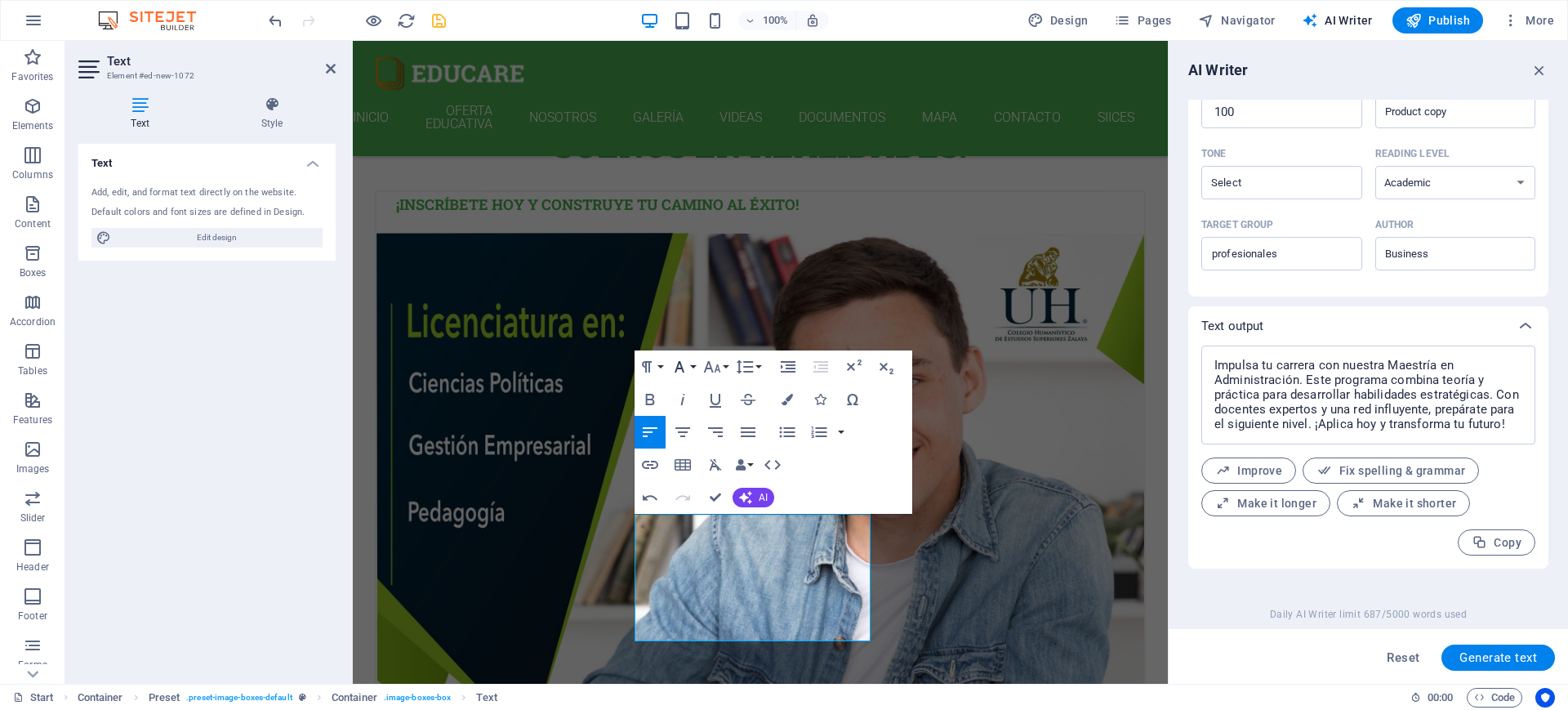 click on "Font Family" at bounding box center (683, 367) 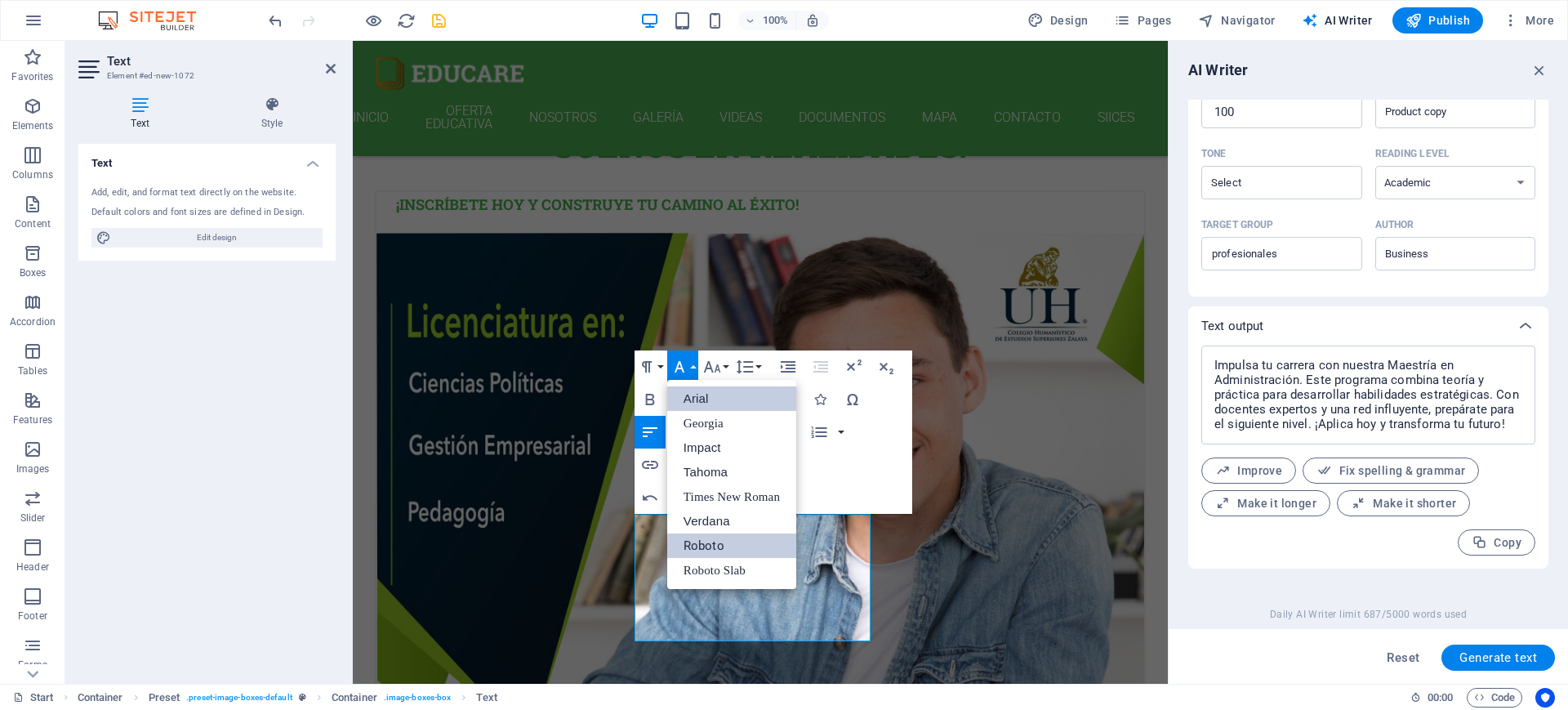 scroll, scrollTop: 0, scrollLeft: 0, axis: both 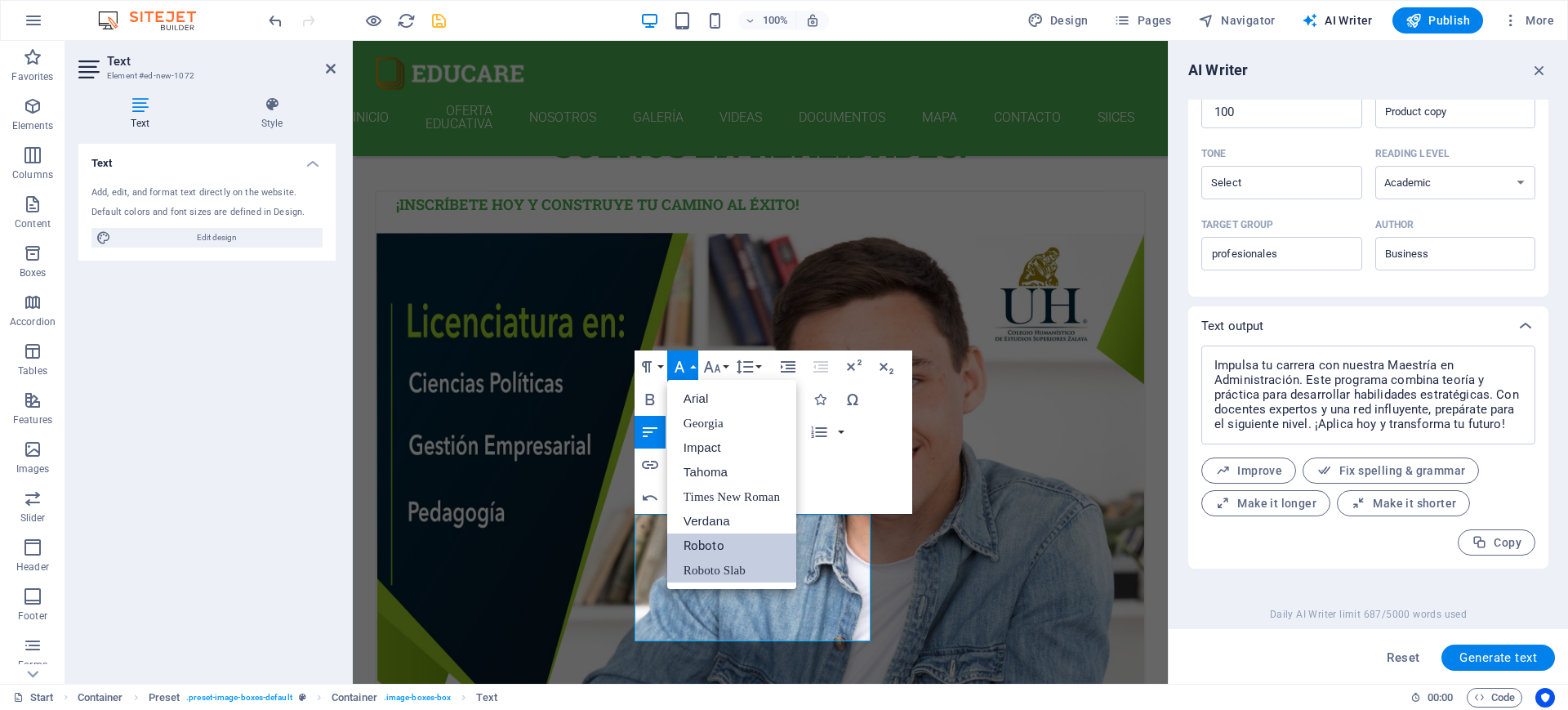 click on "Roboto Slab" at bounding box center (732, 570) 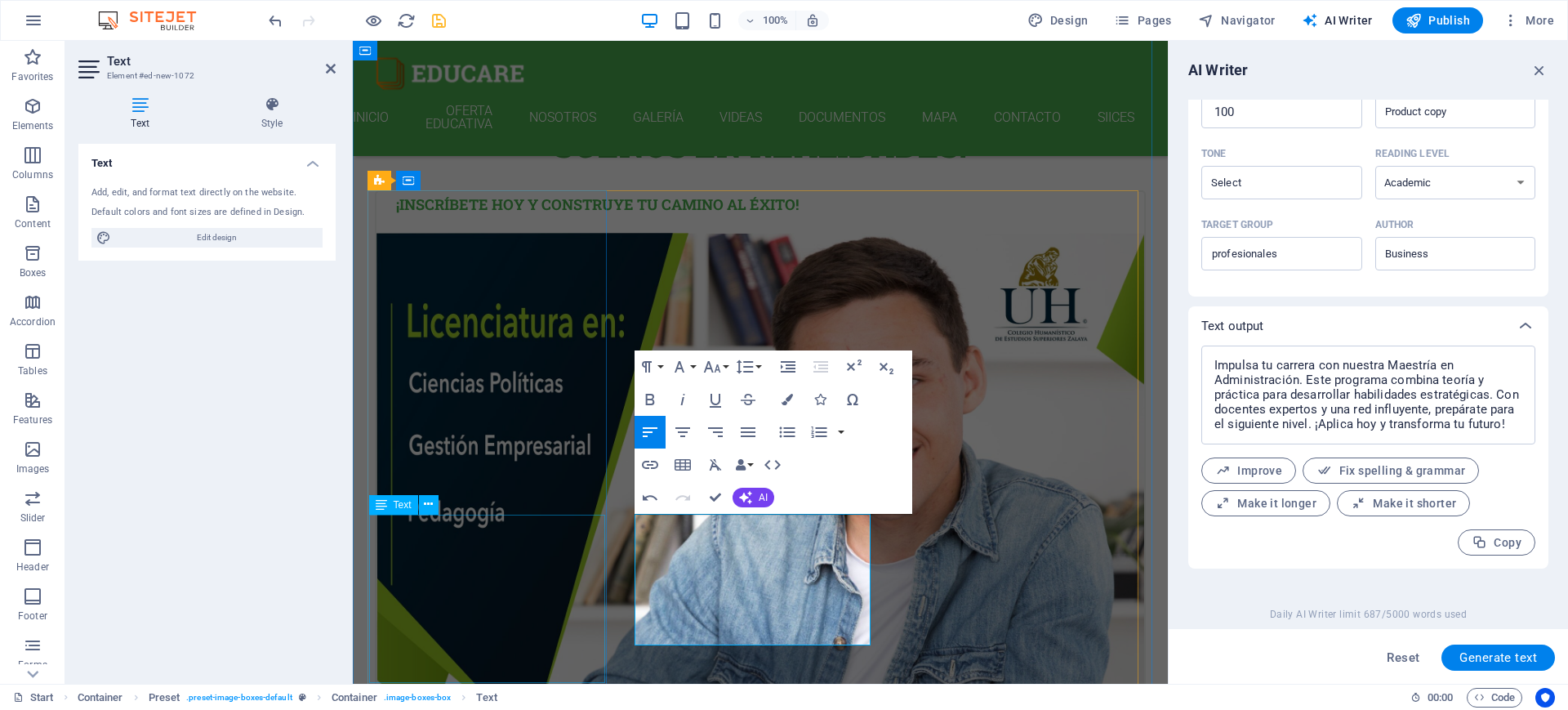 click on "Transforma tu futuro con nuestras licenciaturas. Ofrecemos programas innovadores que combinan habilidades prácticas y teóricas, preparando a los jóvenes para el mundo laboral." at bounding box center (760, 1047) 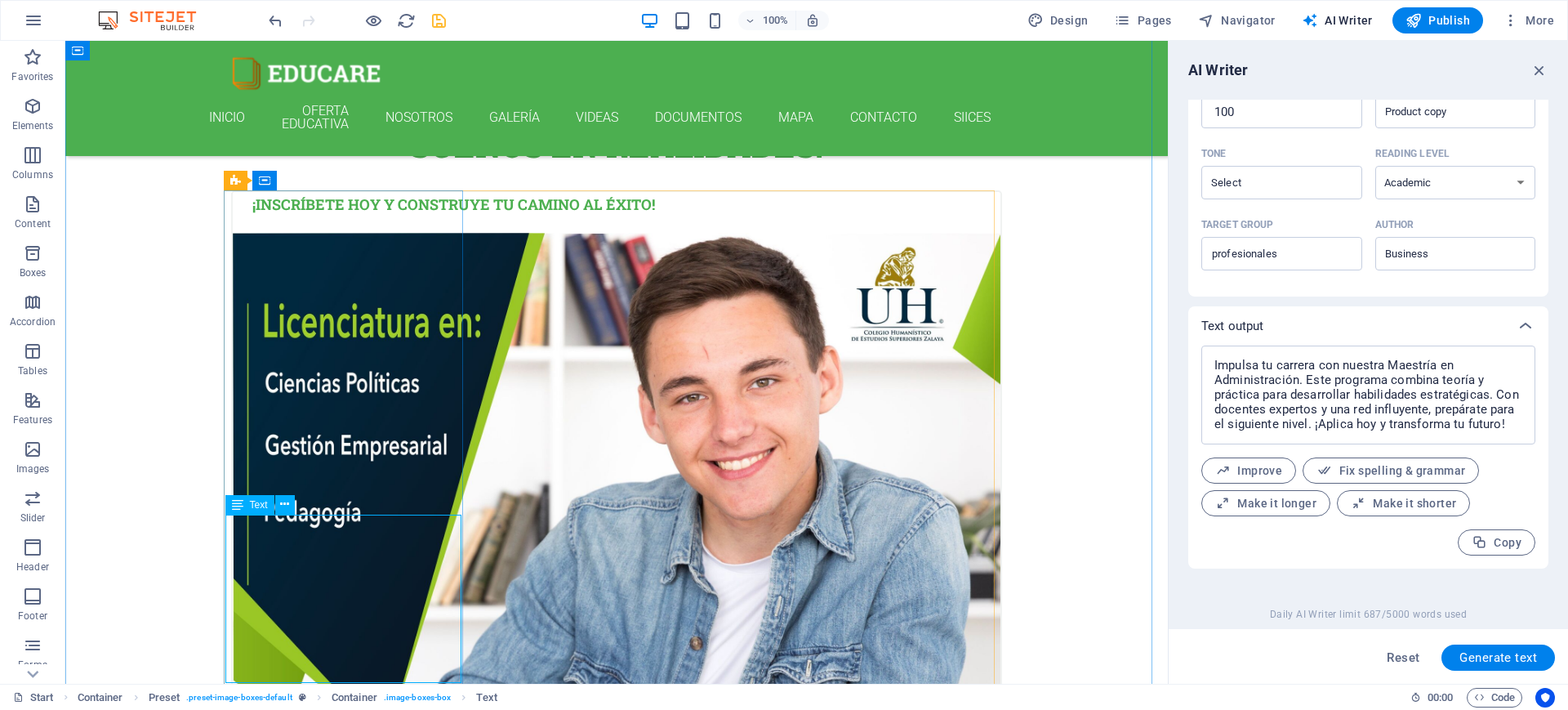 click on "Transforma tu futuro con nuestras licenciaturas. Ofrecemos programas innovadores que combinan habilidades prácticas y teóricas, preparando a los jóvenes para el mundo laboral." at bounding box center (617, 1047) 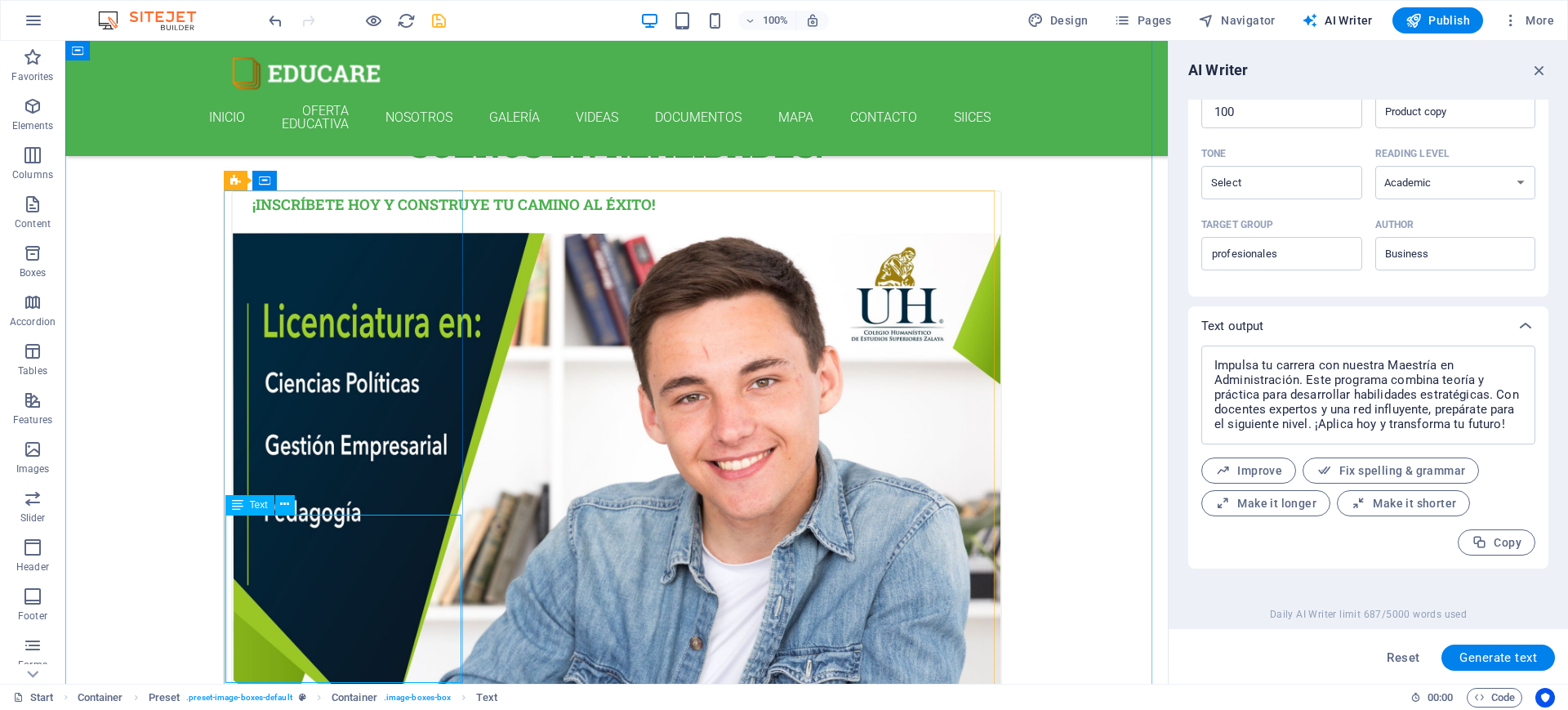 click on "Transforma tu futuro con nuestras licenciaturas. Ofrecemos programas innovadores que combinan habilidades prácticas y teóricas, preparando a los jóvenes para el mundo laboral." at bounding box center [617, 1047] 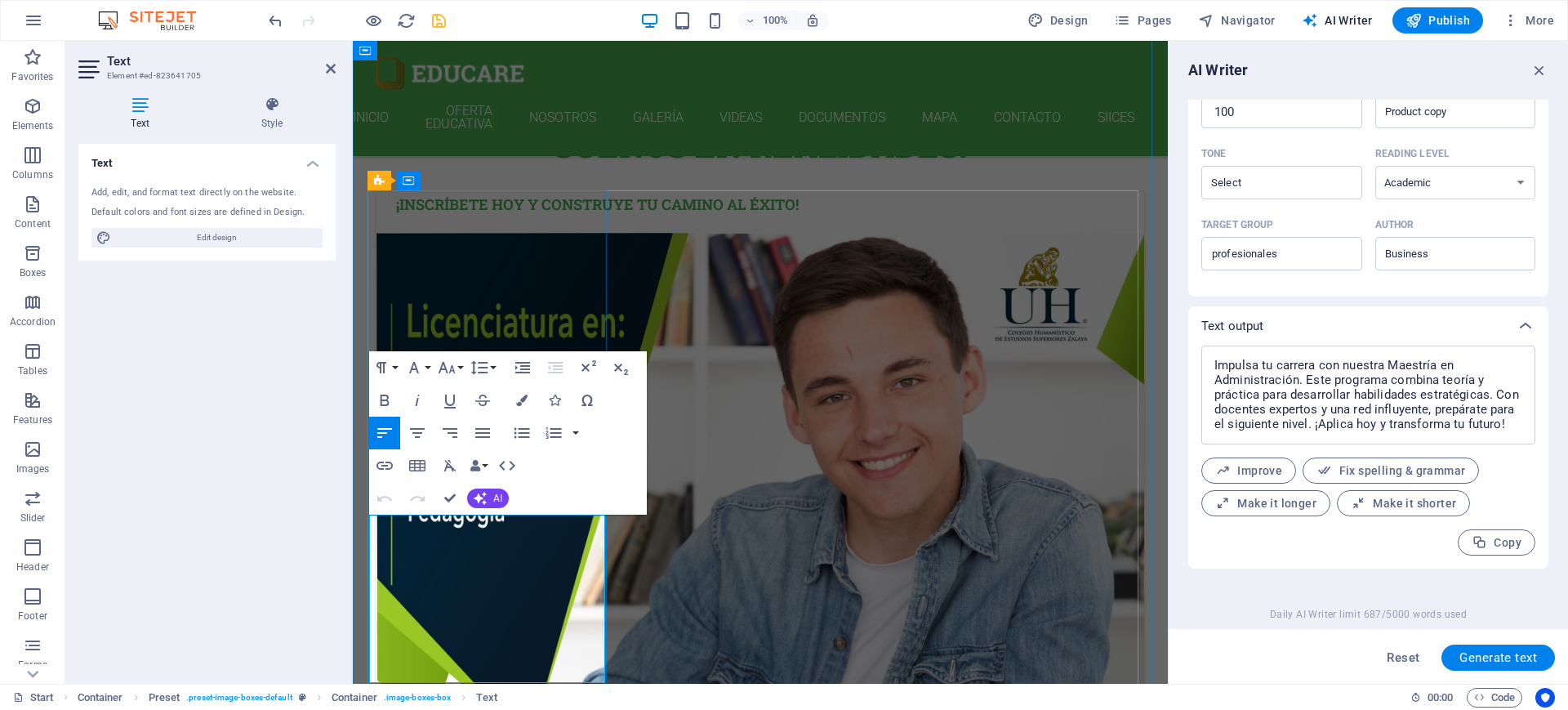 drag, startPoint x: 458, startPoint y: 627, endPoint x: 425, endPoint y: 569, distance: 66.7308 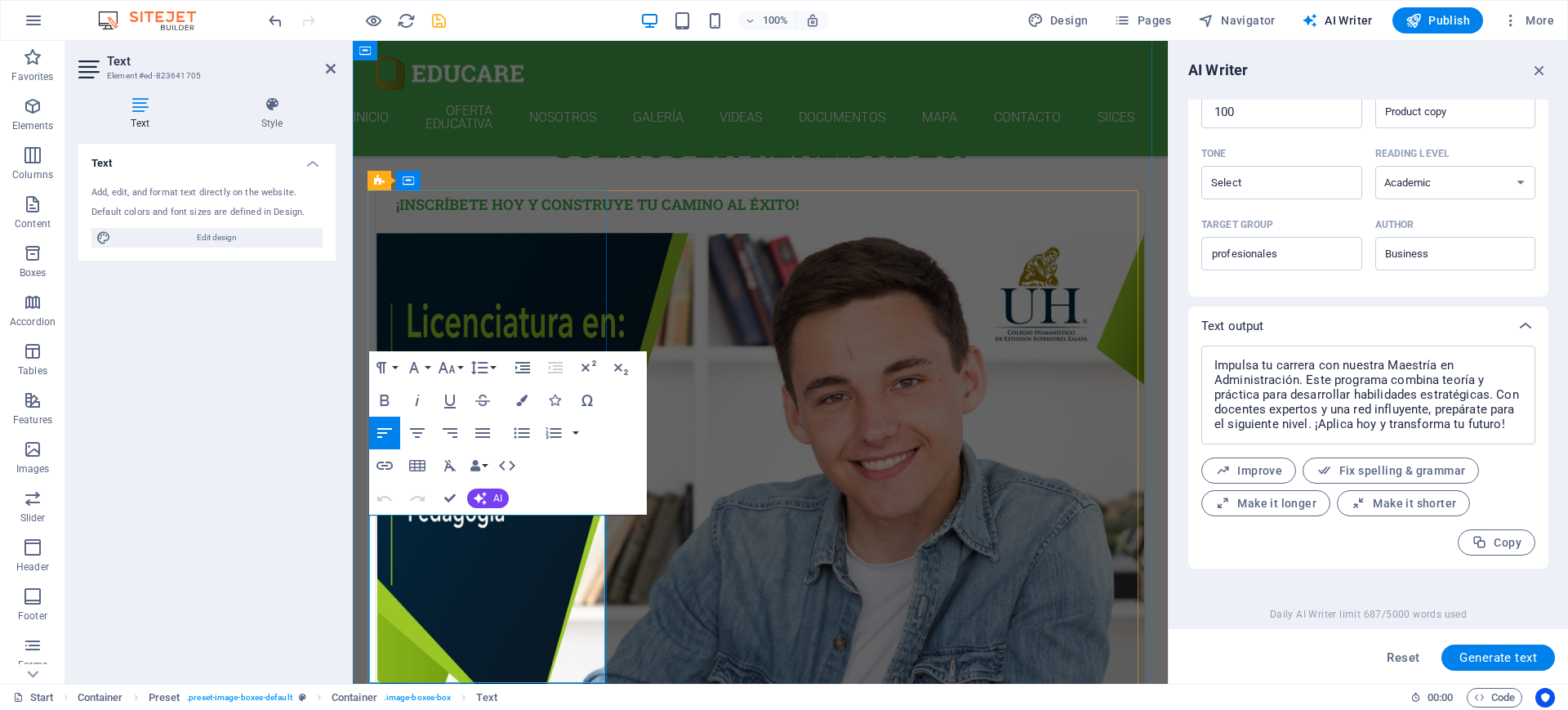 click on "Transforma tu futuro con nuestras licenciaturas. Ofrecemos programas innovadores que combinan habilidades prácticas y teóricas, preparando a los jóvenes para el mundo laboral." at bounding box center (760, 1047) 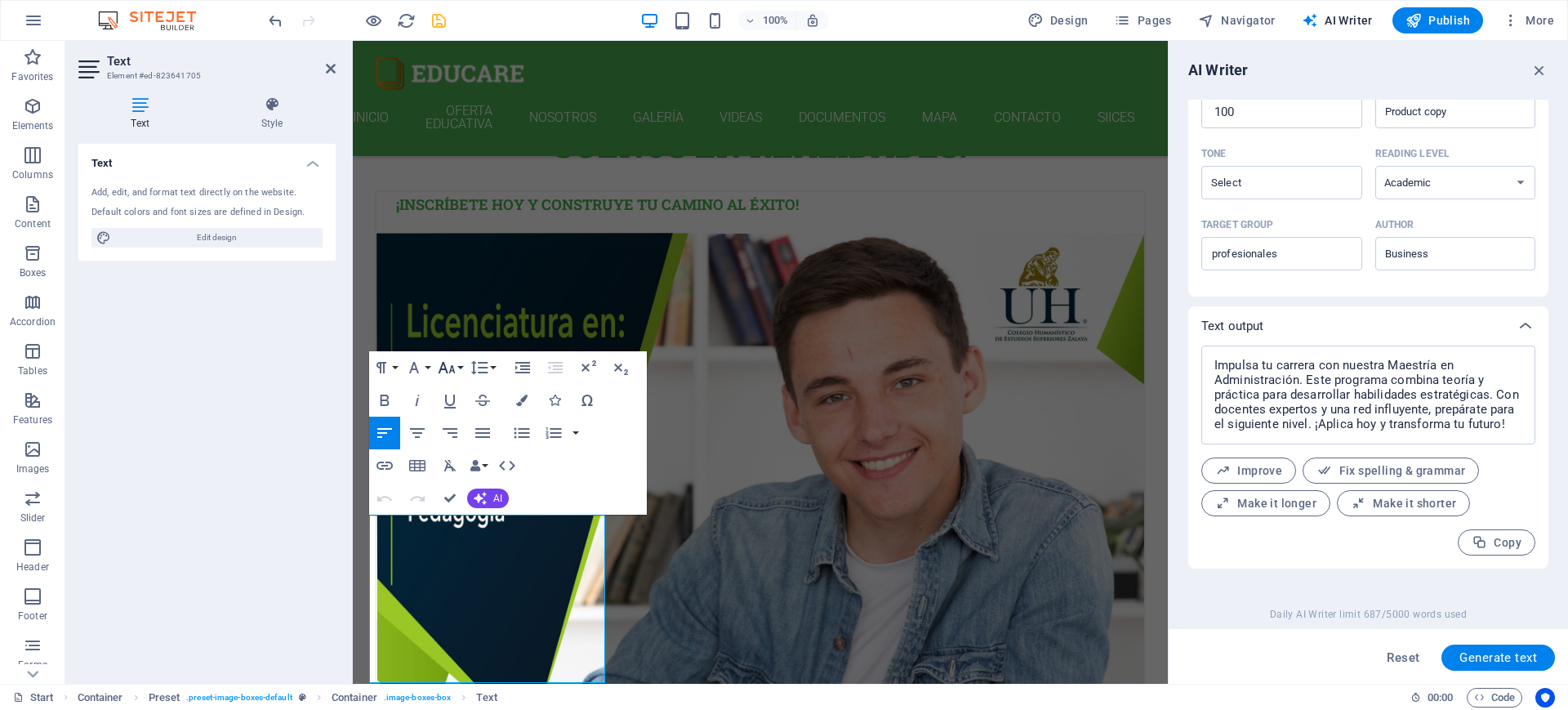 click on "Font Size" at bounding box center (450, 368) 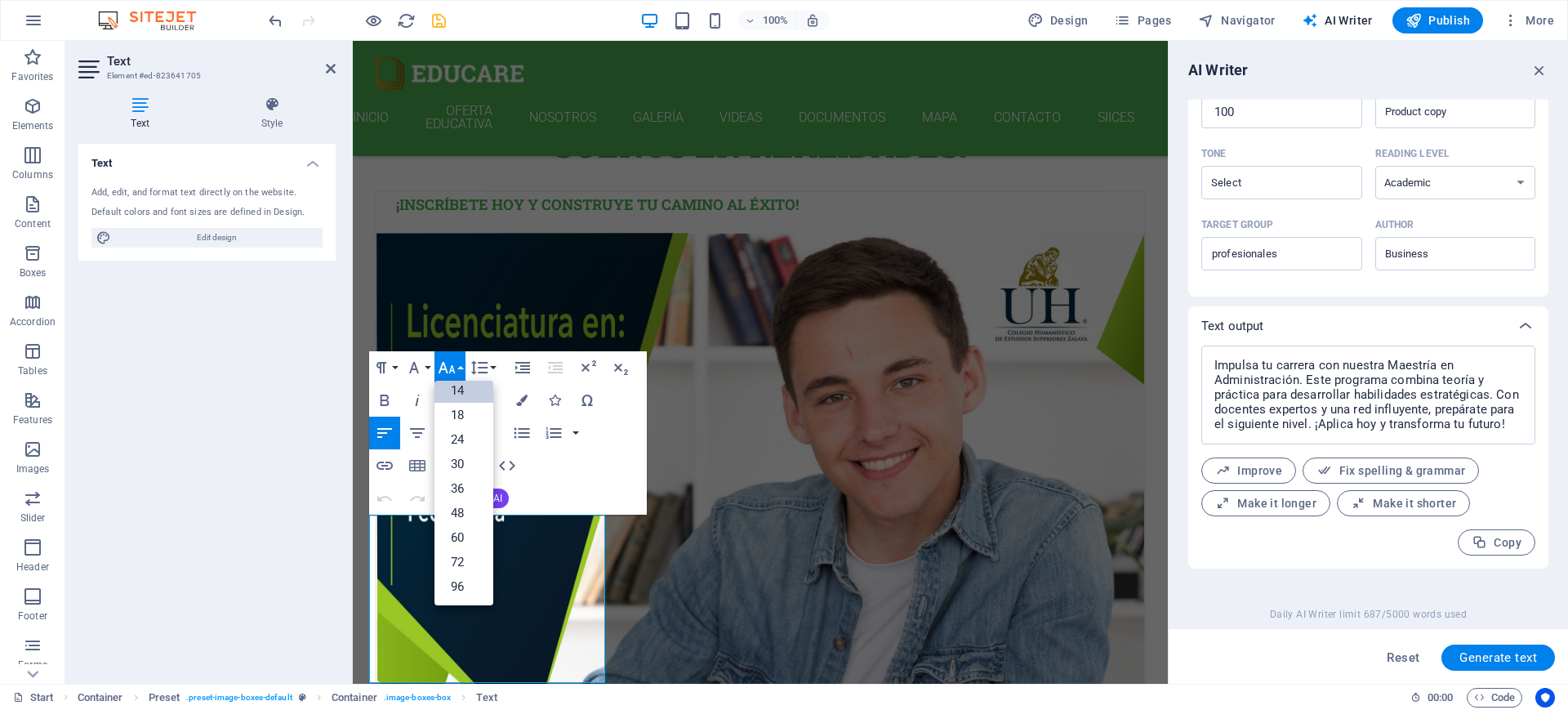 scroll, scrollTop: 132, scrollLeft: 0, axis: vertical 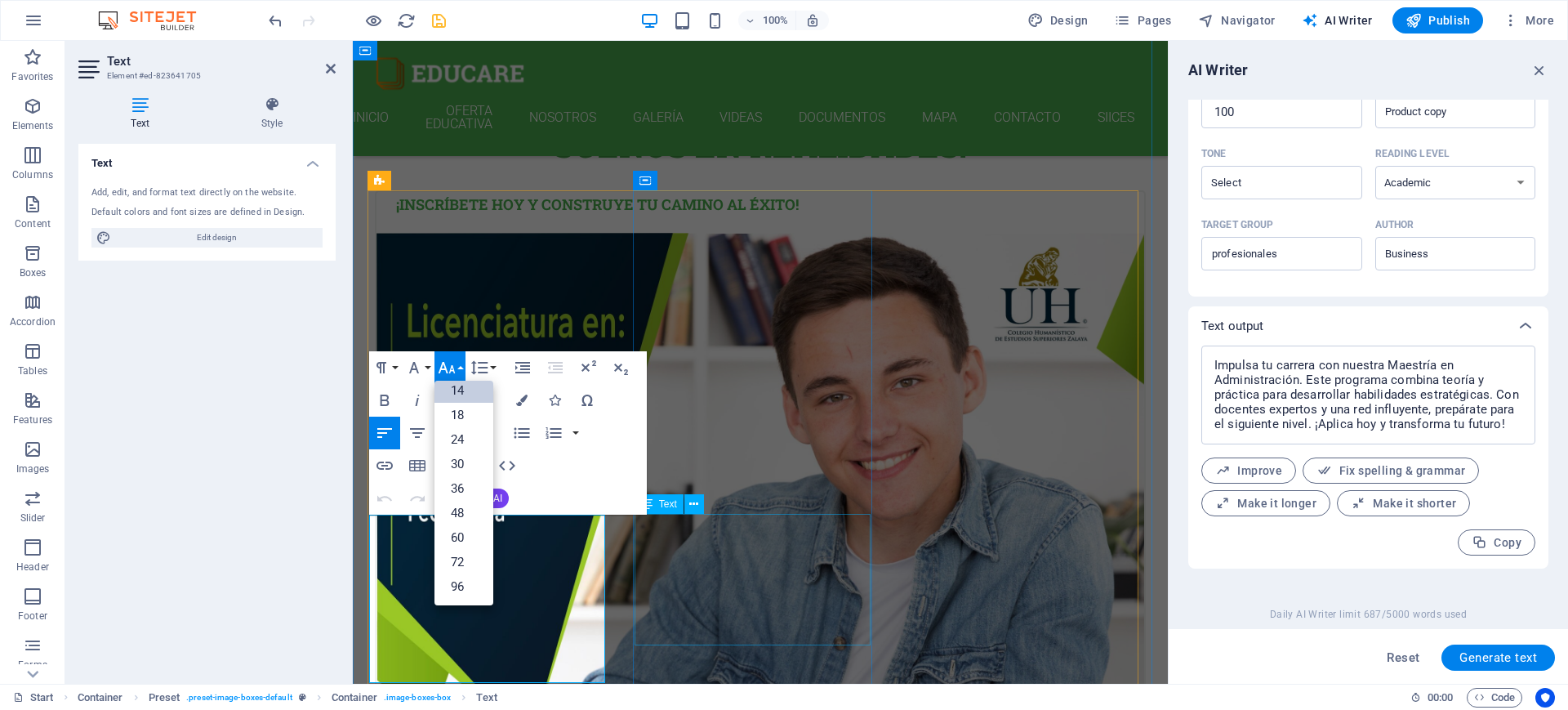 click on "Contamos con docentes expertos y una red influyente, prepárate para el siguiente nivel.  ¡Aplica hoy y transforma tu futuro!" at bounding box center (760, 1965) 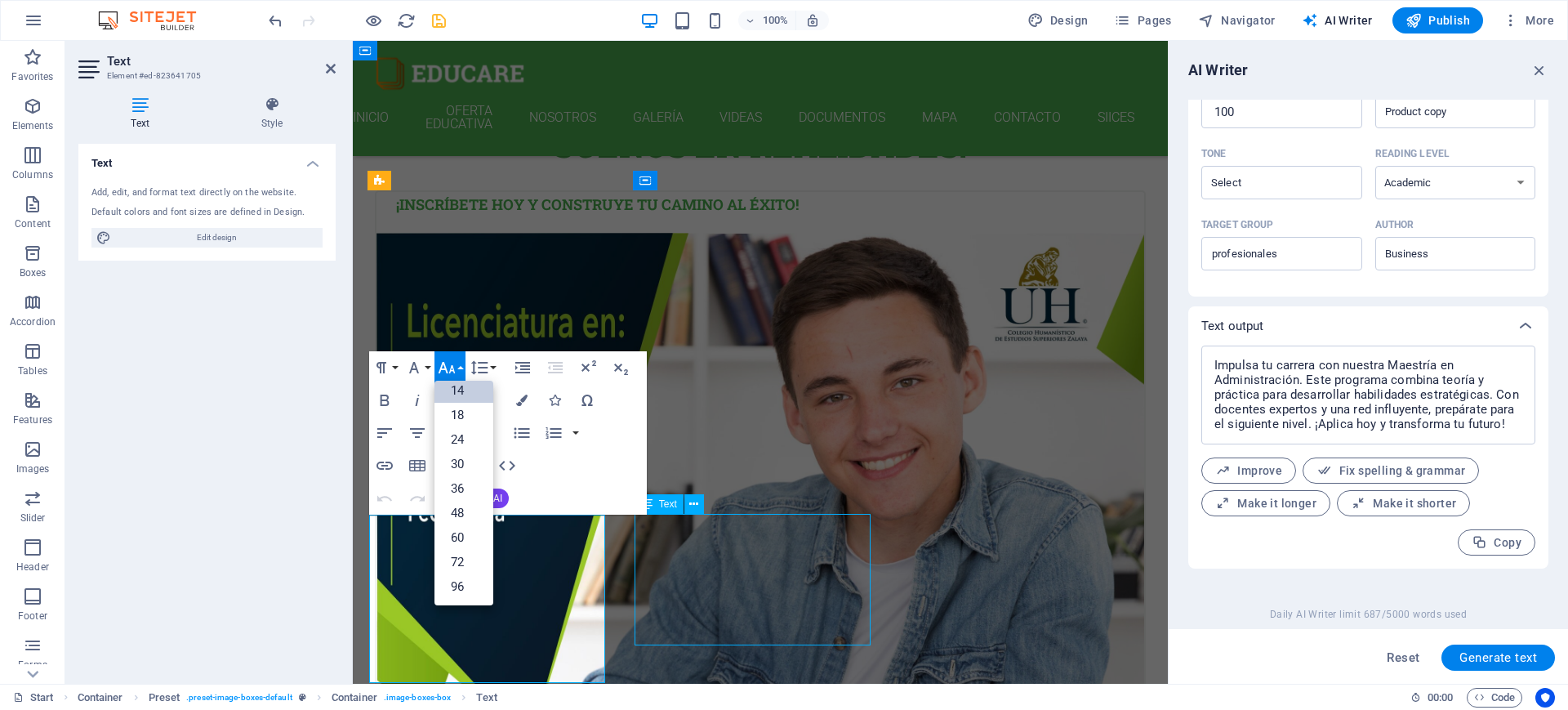 click on "Contamos con docentes expertos y una red influyente, prepárate para el siguiente nivel.  ¡Aplica hoy y transforma tu futuro!" at bounding box center [760, 1965] 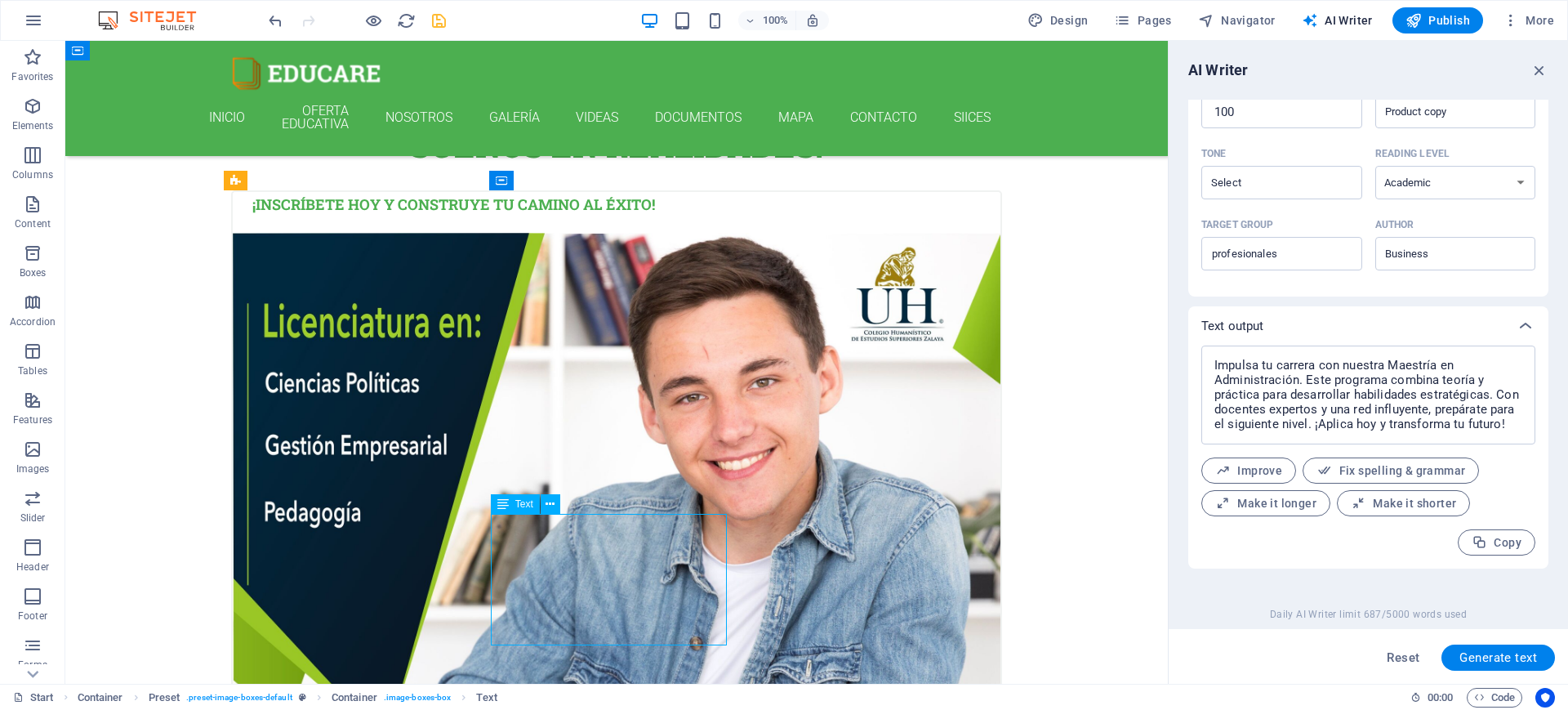 click on "Contamos con docentes expertos y una red influyente, prepárate para el siguiente nivel.  ¡Aplica hoy y transforma tu futuro!" at bounding box center [617, 1965] 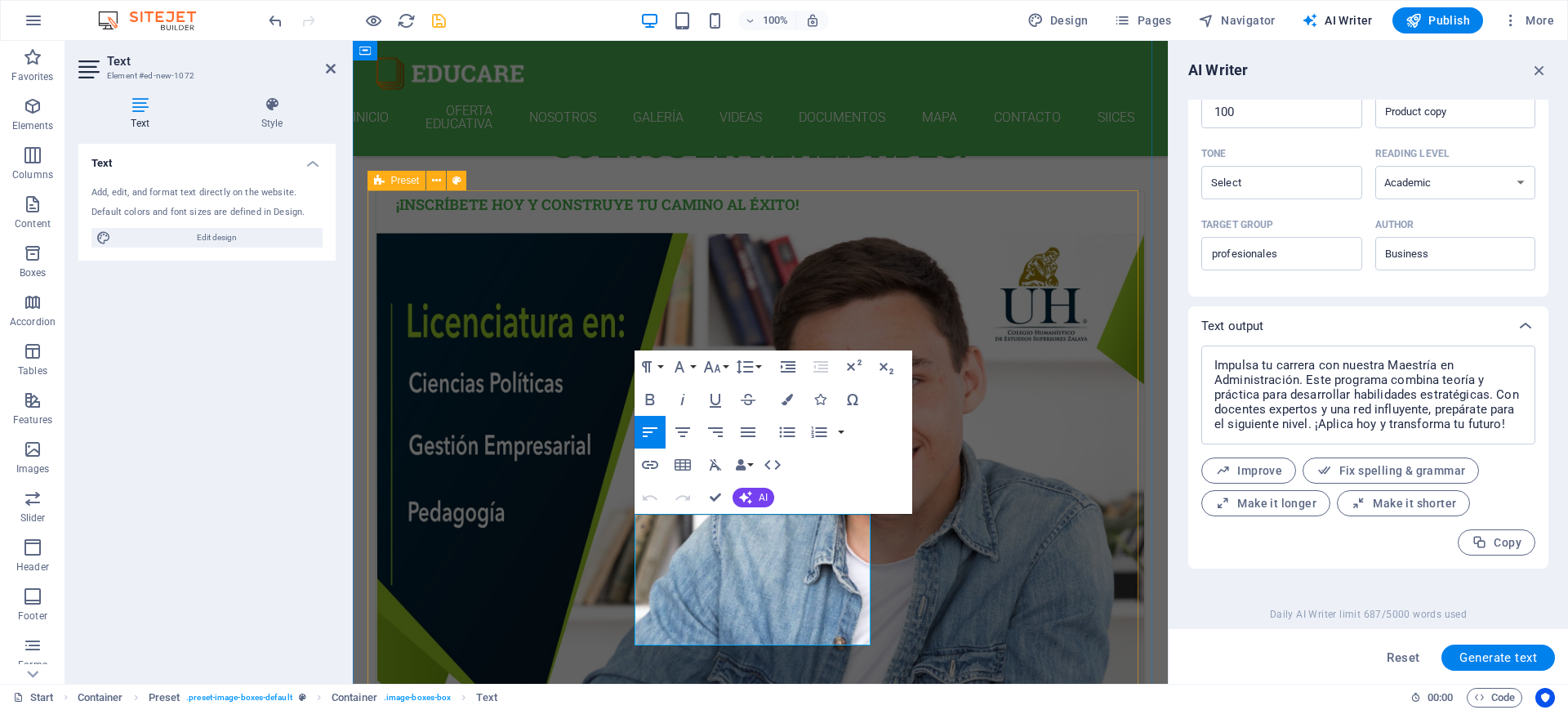 drag, startPoint x: 849, startPoint y: 622, endPoint x: 618, endPoint y: 505, distance: 258.94015 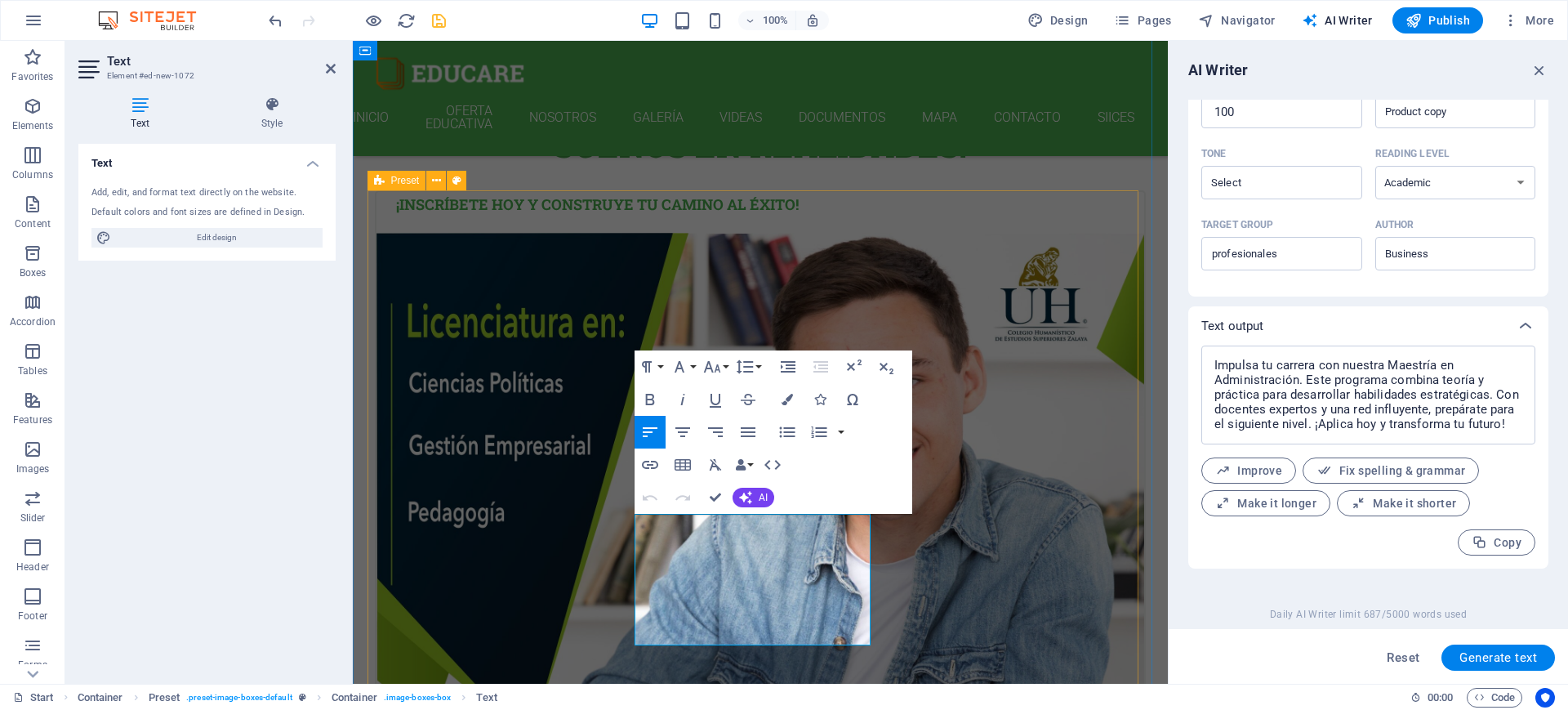 click on "¡Inscríbete hoy y construye tu camino al éxito! Transforma tu futuro con nuestras licenciaturas. Ofrecemos programas innovadores que combinan habilidades prácticas y teóricas, preparando a los jóvenes para el mundo laboral. ¡Impulsa tu carrera con nuestras MAESTRIAS!  Contamos con docentes expertos y una red influyente, prepárate para el siguiente nivel.  ¡Aplica hoy y transforma tu futuro! German  12. September 2019  08:00 am - 04:00 pm Lorem ipsum dolor sit amet, consectetur adipisicing elit. Veritatis, dolorem! Italian  12. September 2019  08:00 am - 04:00 pm Lorem ipsum dolor sit amet, consectetur adipisicing elit. Veritatis, dolorem! French  12. September 2019  08:00 am - 04:00 pm Lorem ipsum dolor sit amet, consectetur adipisicing elit. Veritatis, dolorem! Danish  12. September 2019  08:00 am - 04:00 pm Lorem ipsum dolor sit amet, consectetur adipisicing elit. Veritatis, dolorem!" at bounding box center [760, 2448] 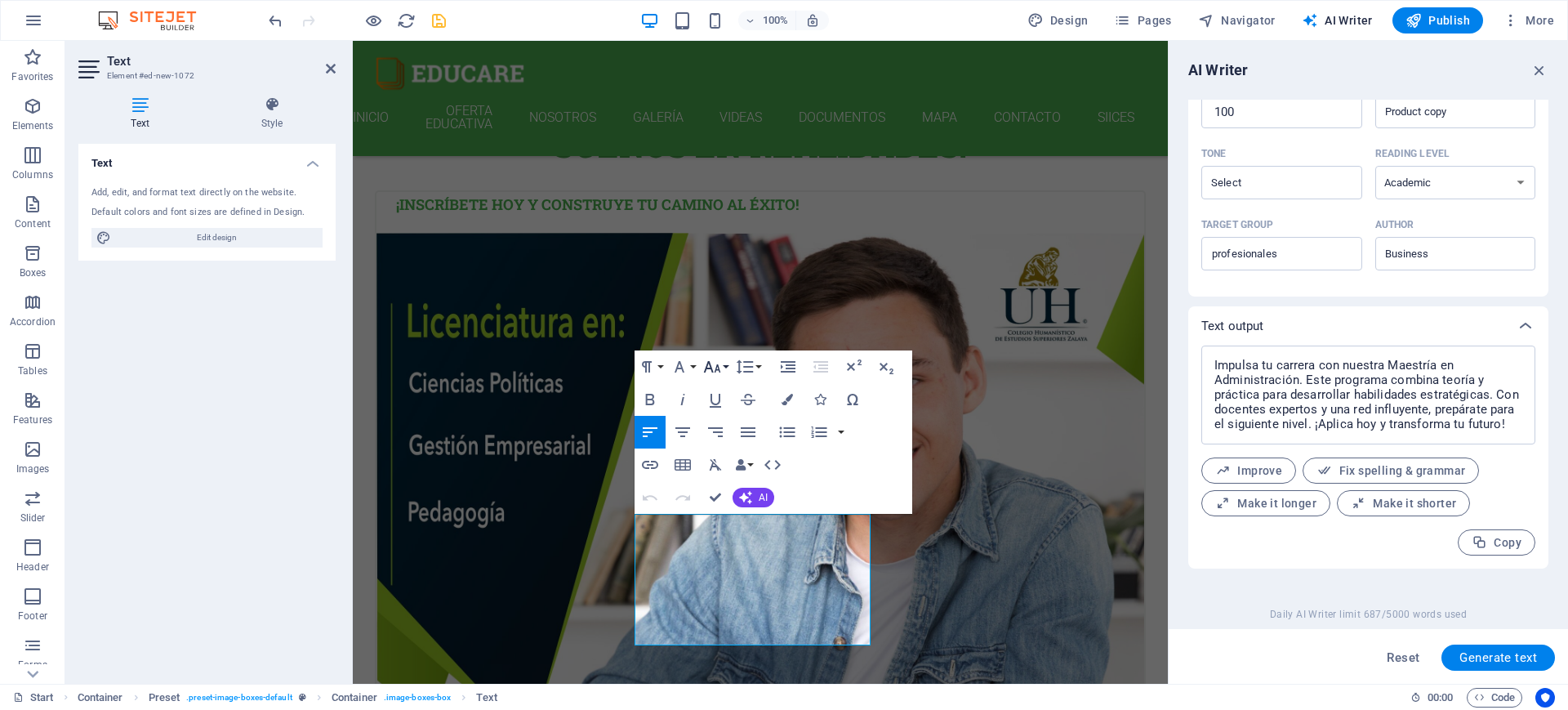click on "Font Size" at bounding box center (715, 367) 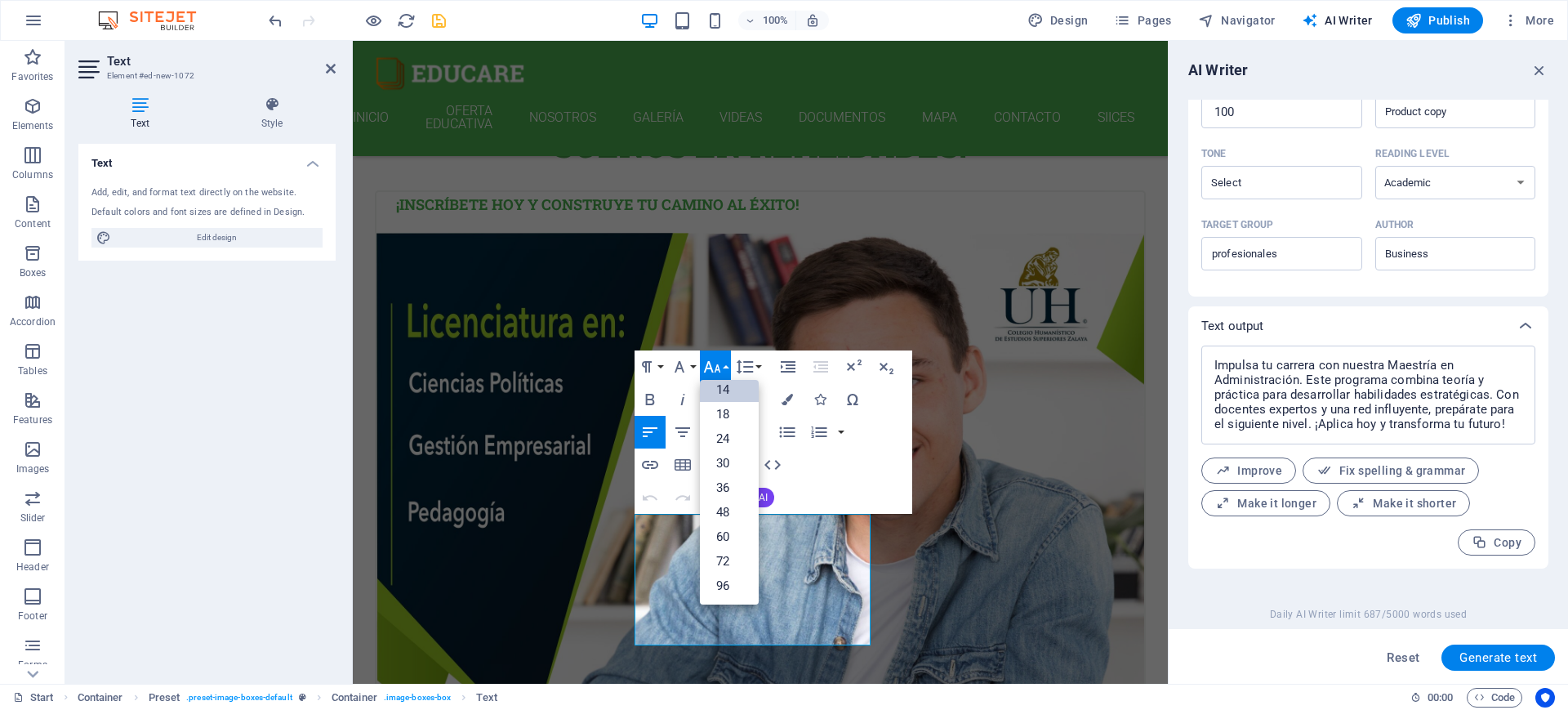 scroll, scrollTop: 132, scrollLeft: 0, axis: vertical 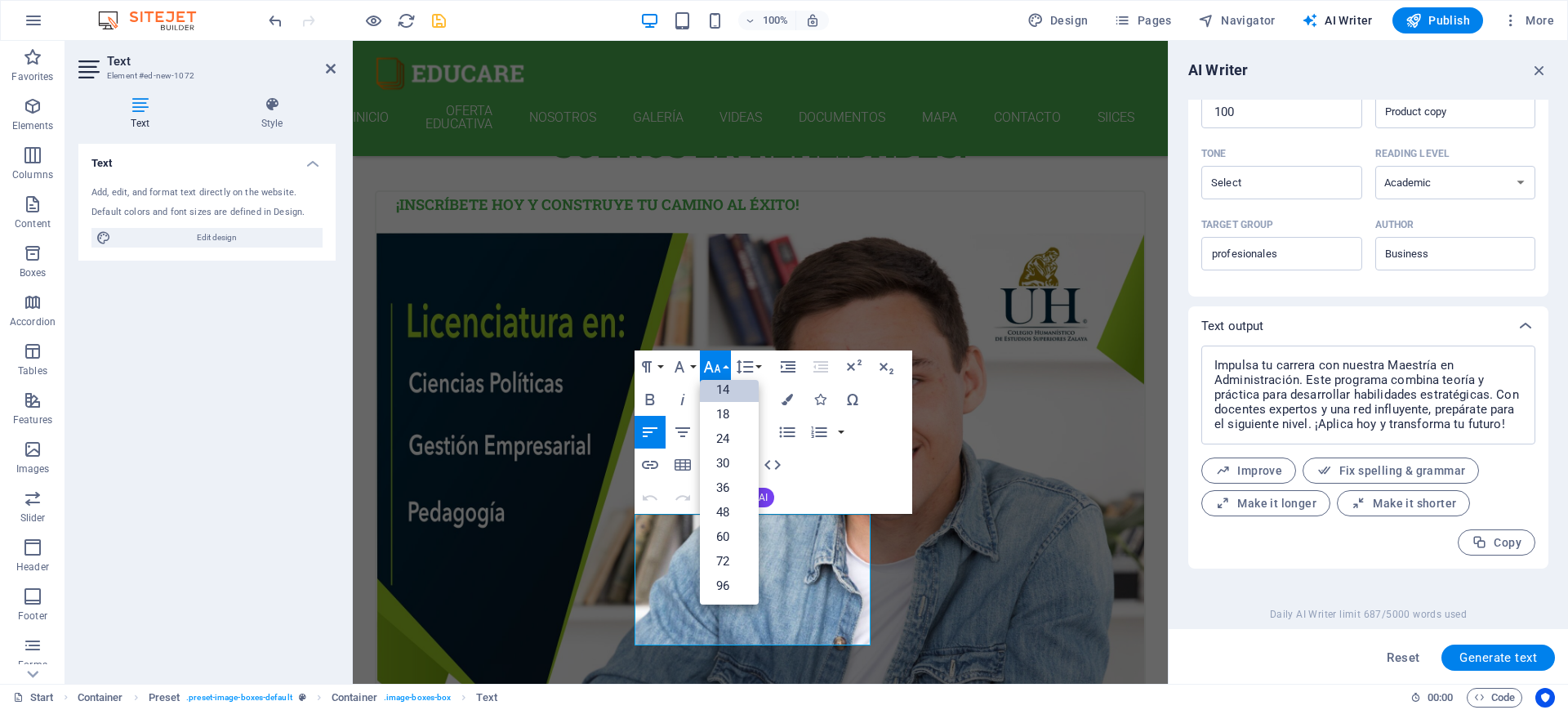 click on "14" at bounding box center [729, 390] 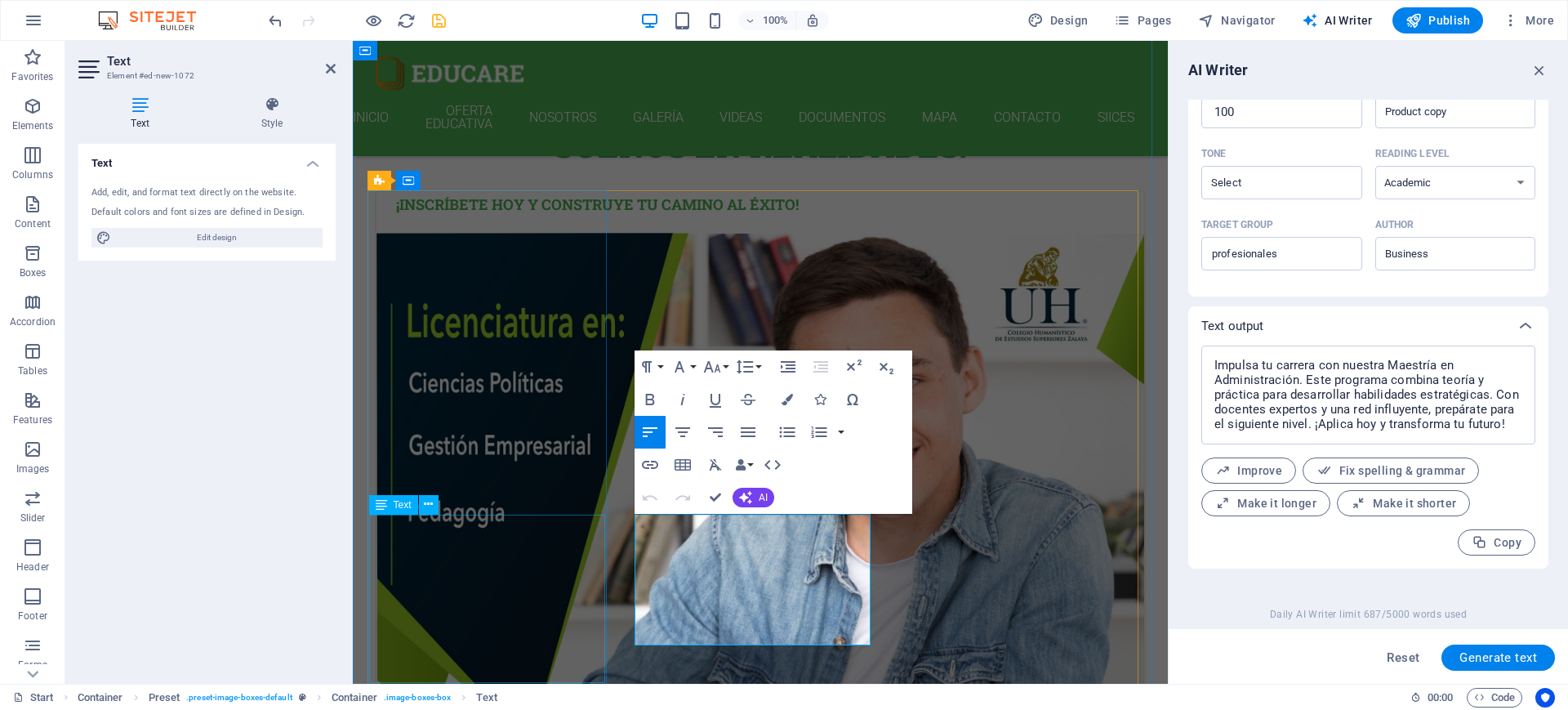 click on "Transforma tu futuro con nuestras licenciaturas. Ofrecemos programas innovadores que combinan habilidades prácticas y teóricas, preparando a los jóvenes para el mundo laboral." at bounding box center [760, 1047] 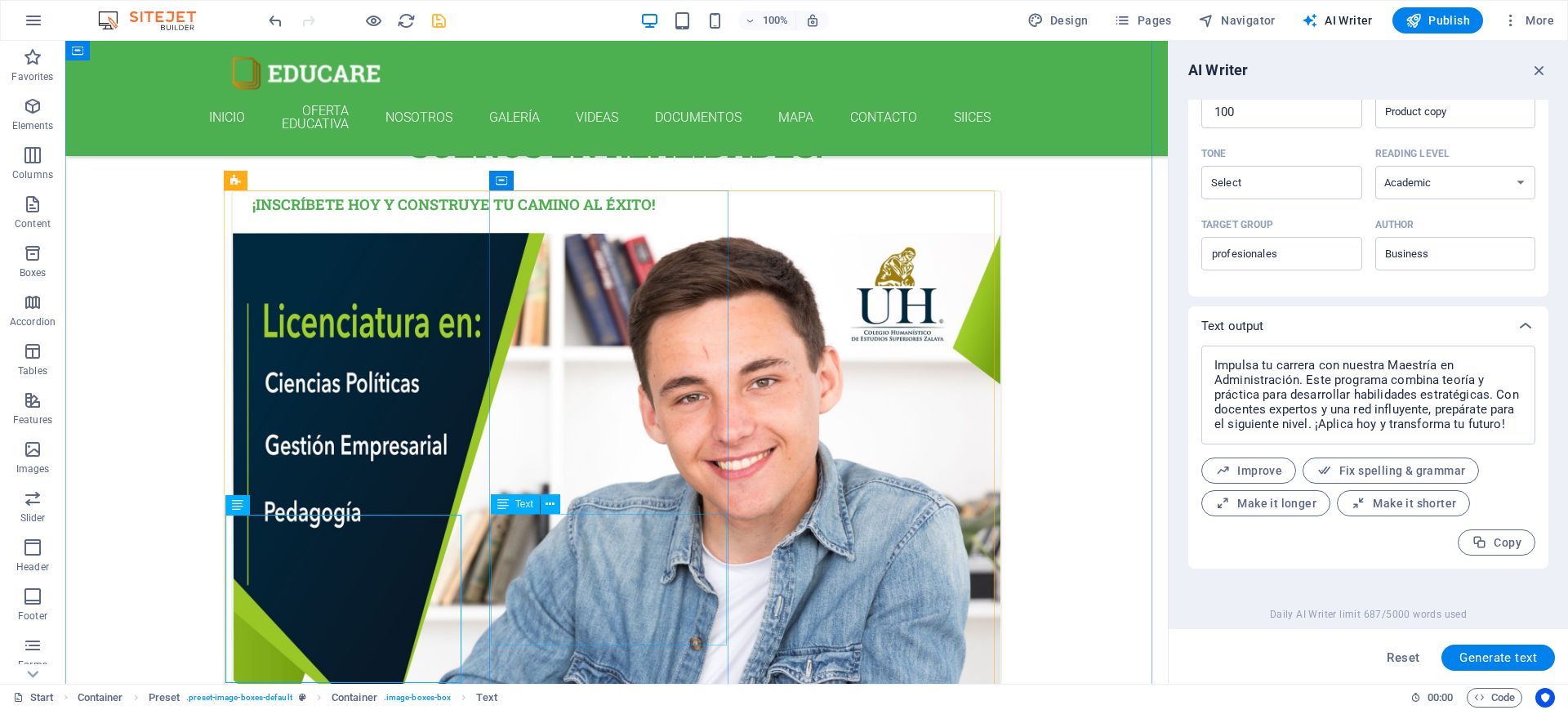 click on "German  12. September 2019  08:00 am - 04:00 pm Lorem ipsum dolor sit amet, consectetur adipisicing elit. Veritatis, dolorem!" at bounding box center (617, 2351) 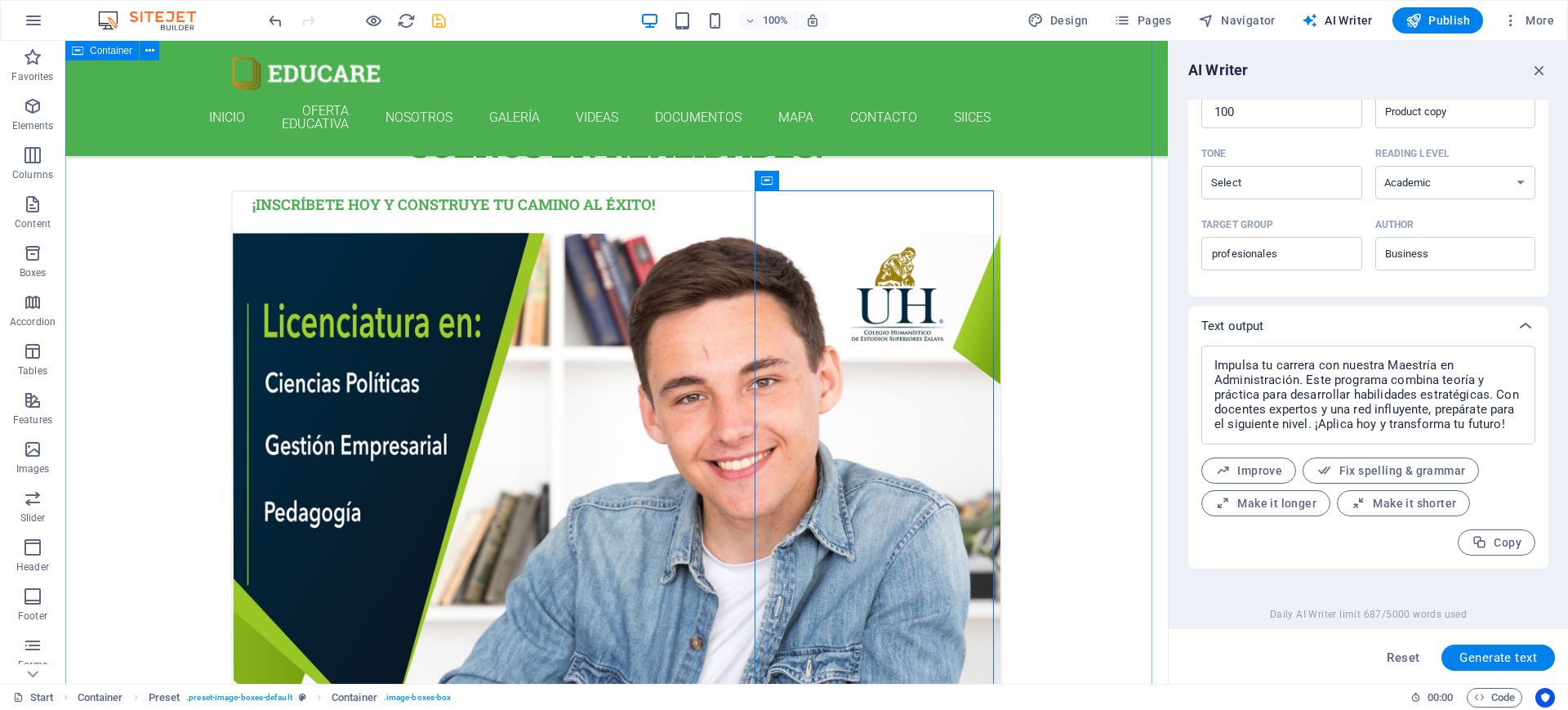 scroll, scrollTop: 911, scrollLeft: 0, axis: vertical 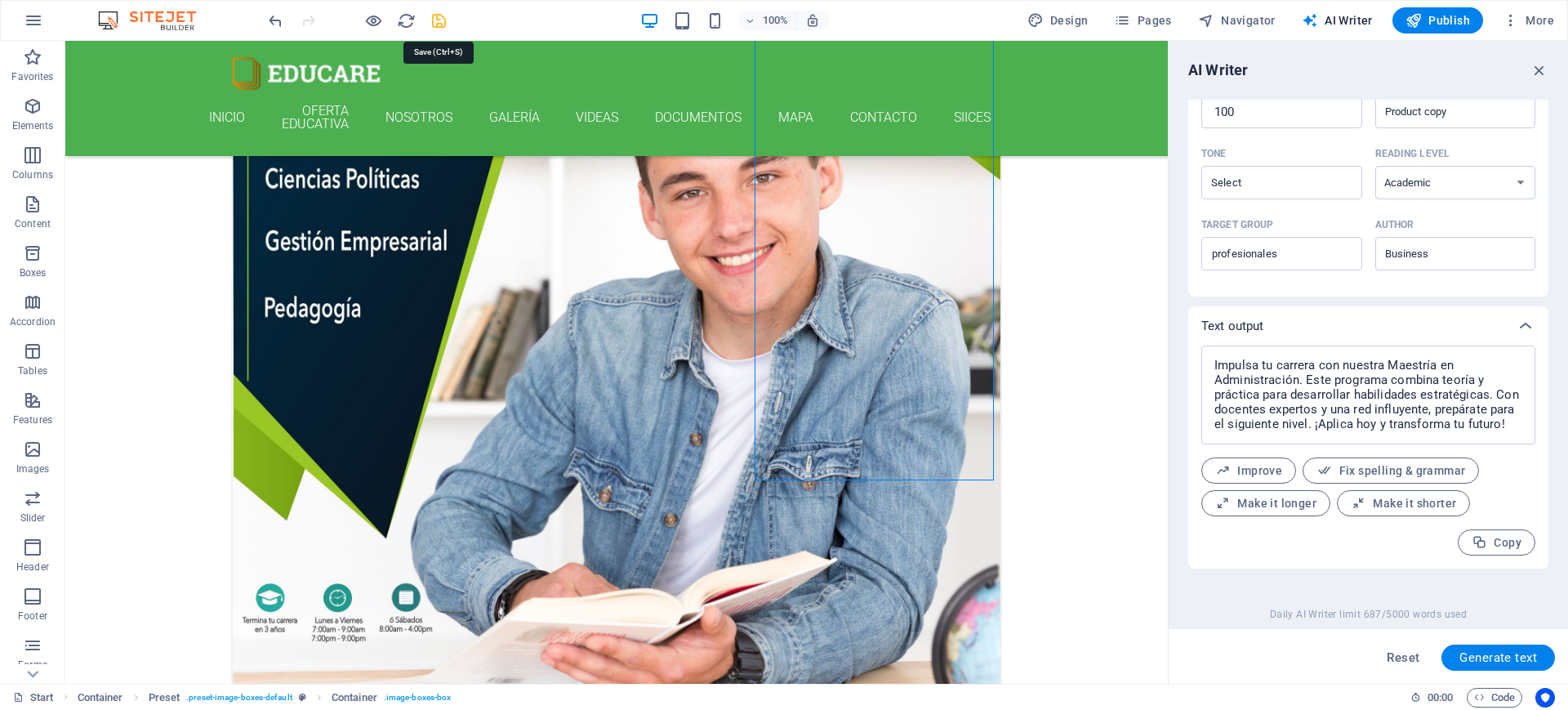 click at bounding box center (439, 20) 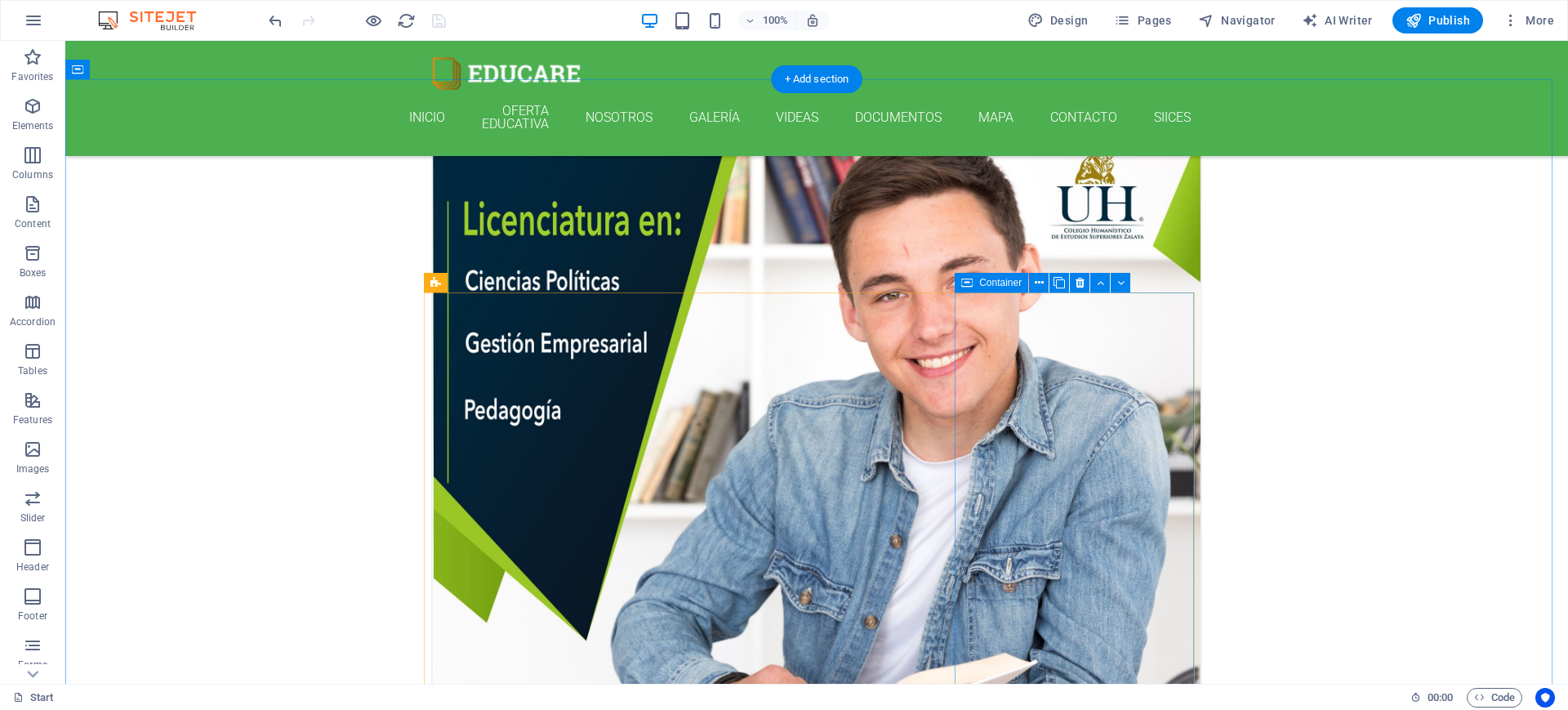 scroll, scrollTop: 605, scrollLeft: 0, axis: vertical 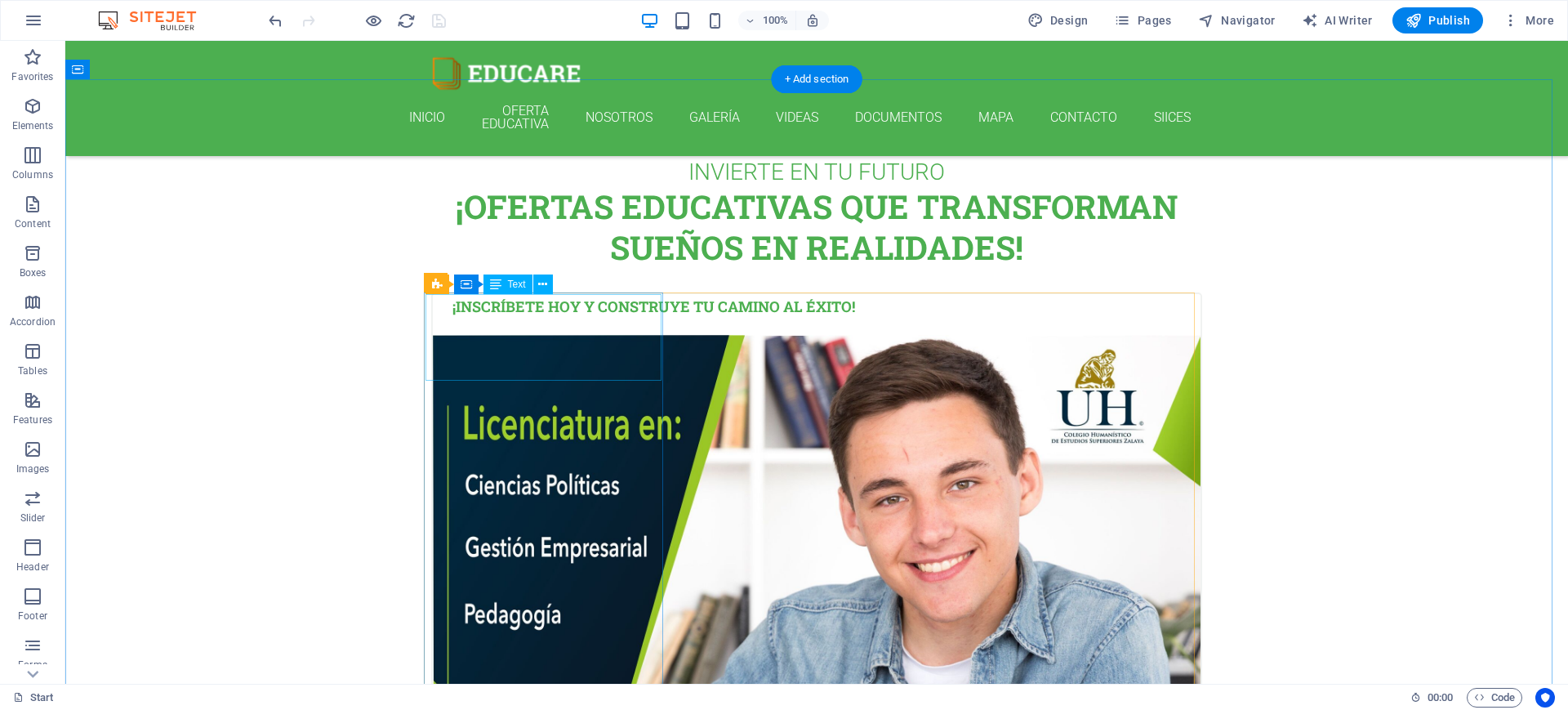 click on "¡Inscríbete hoy y construye tu camino al éxito!" at bounding box center (817, 315) 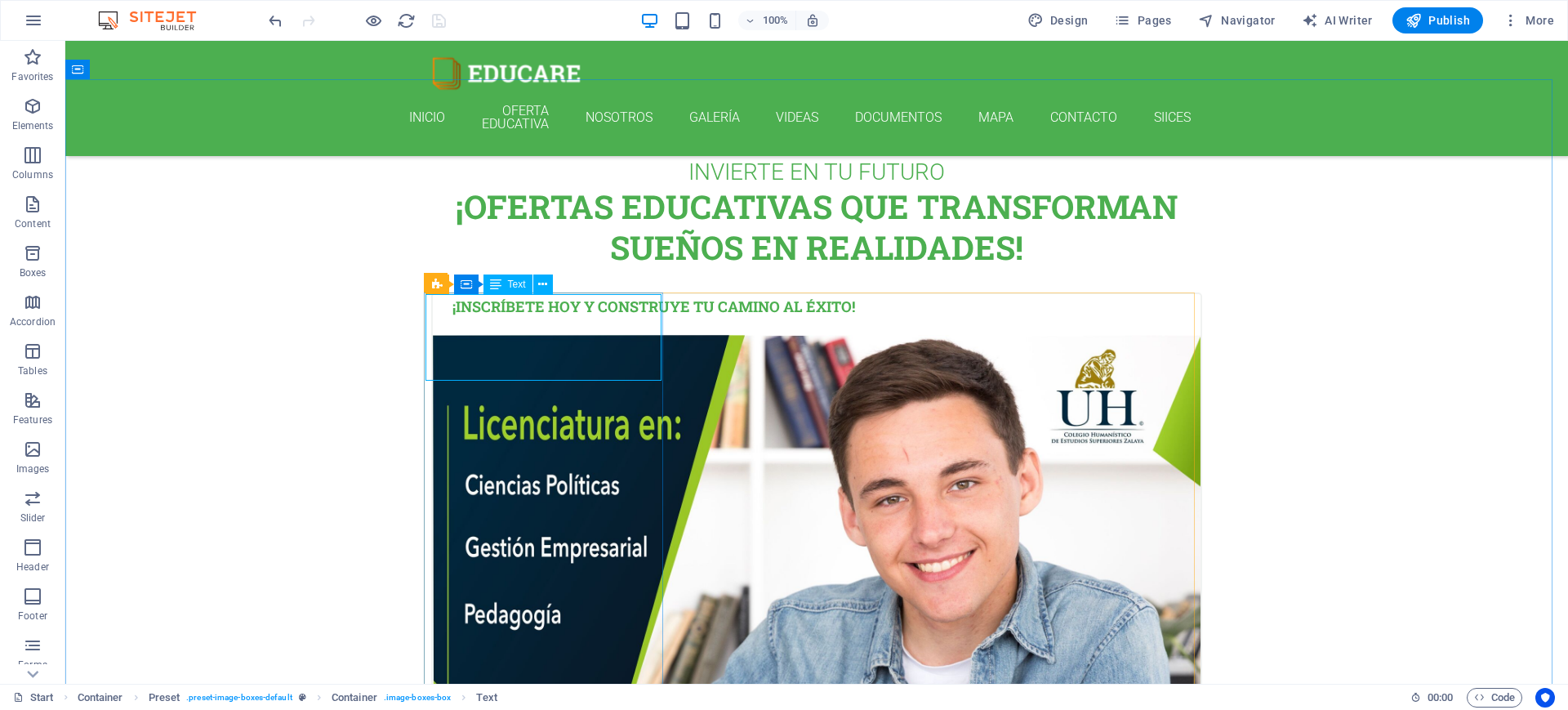 click at bounding box center (496, 284) 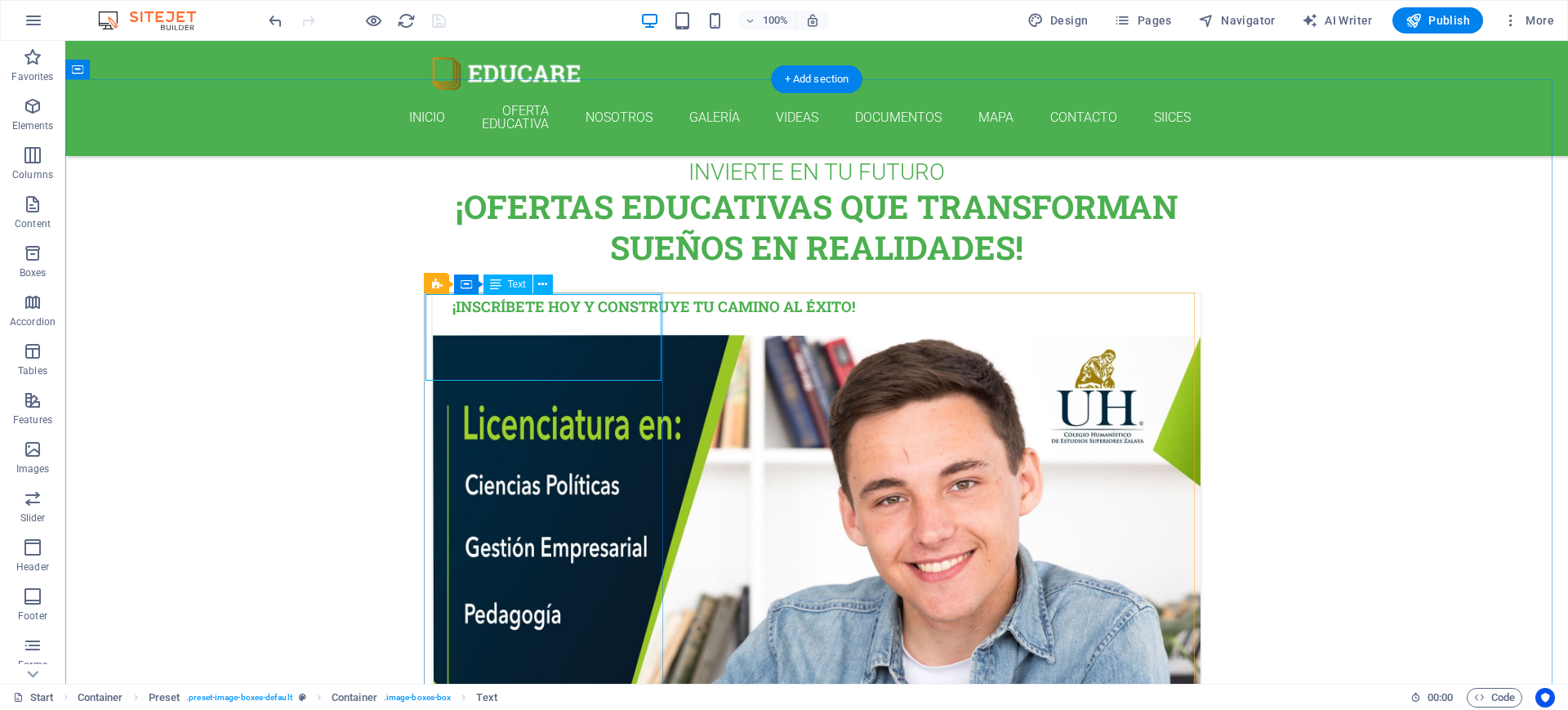 click on "¡Inscríbete hoy y construye tu camino al éxito!" at bounding box center [817, 315] 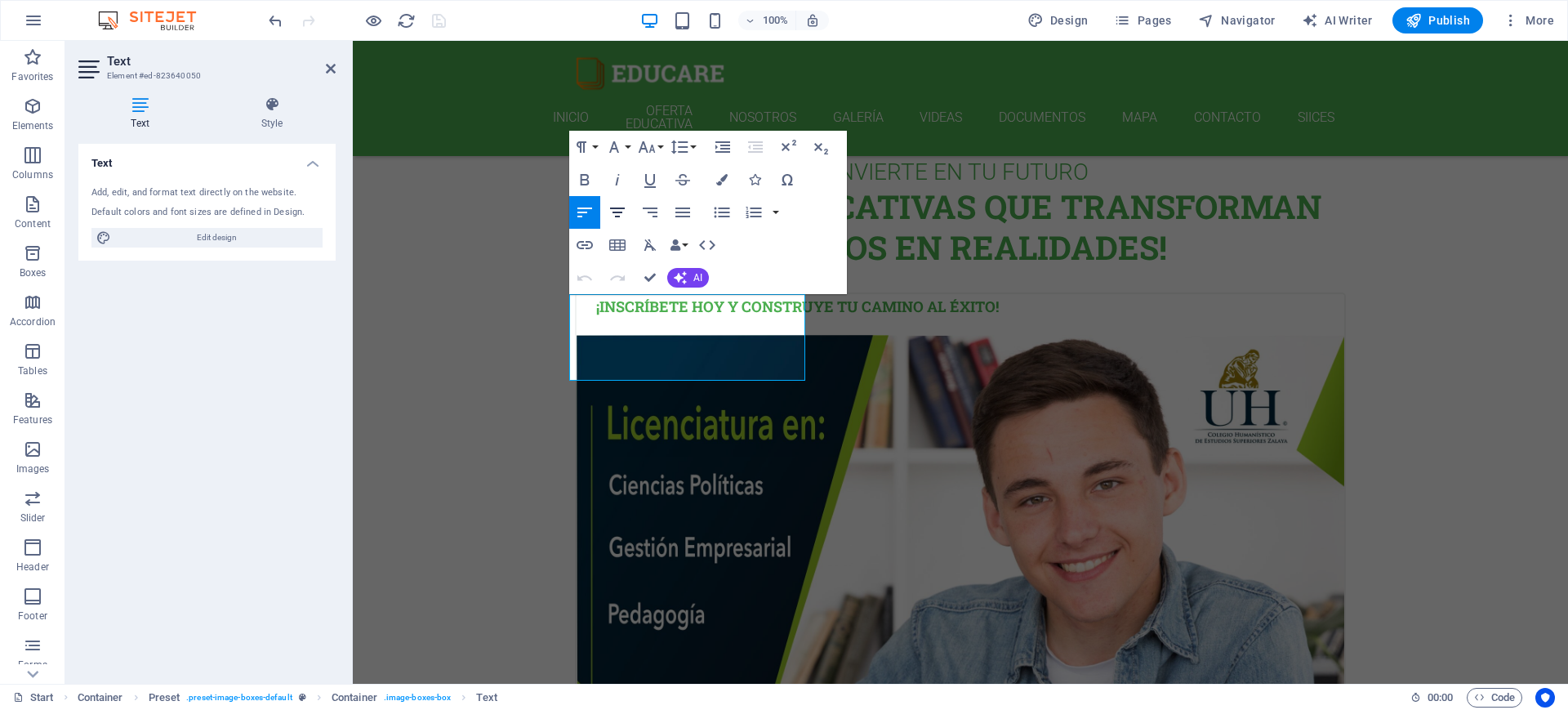click 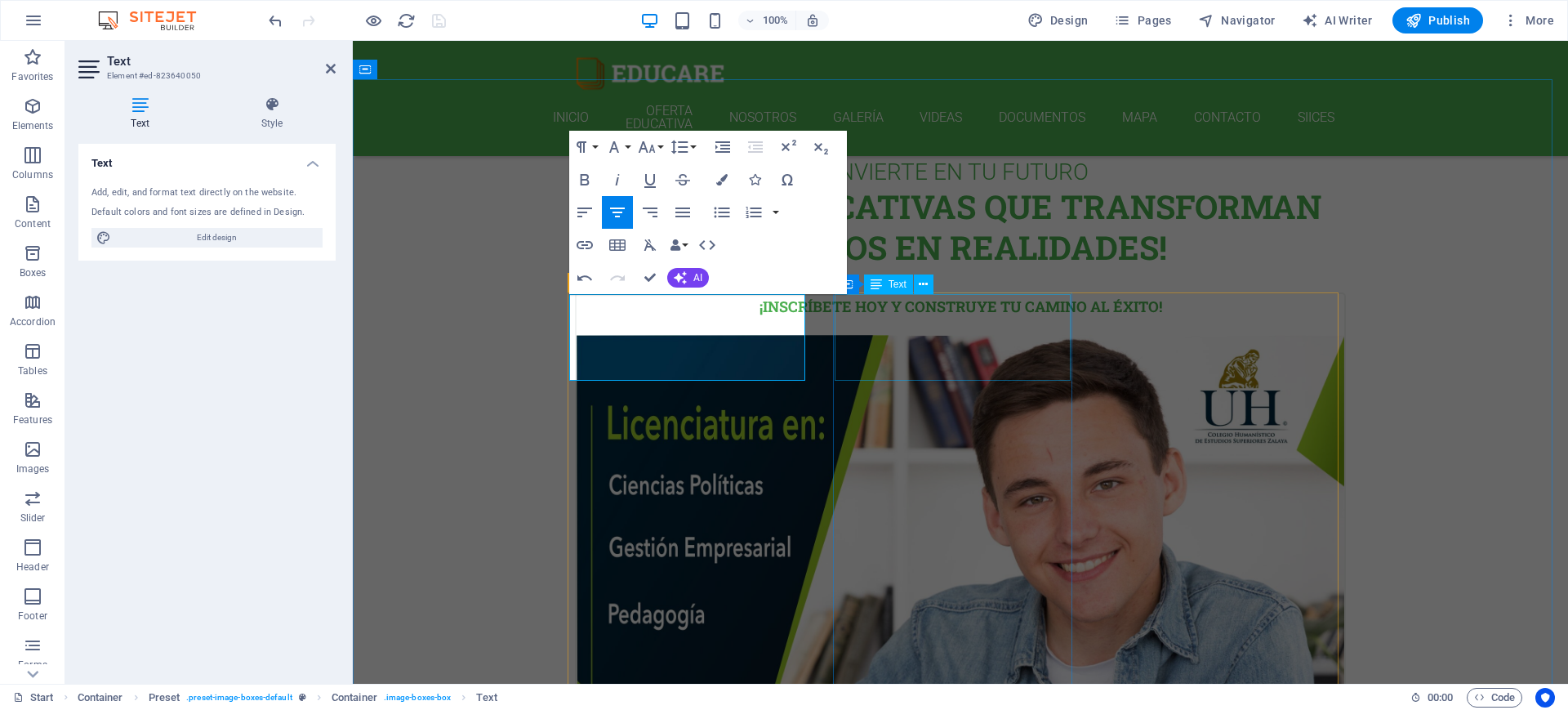 click on "¡Impulsa tu carrera con nuestras MAESTRIAS!" at bounding box center [960, 1234] 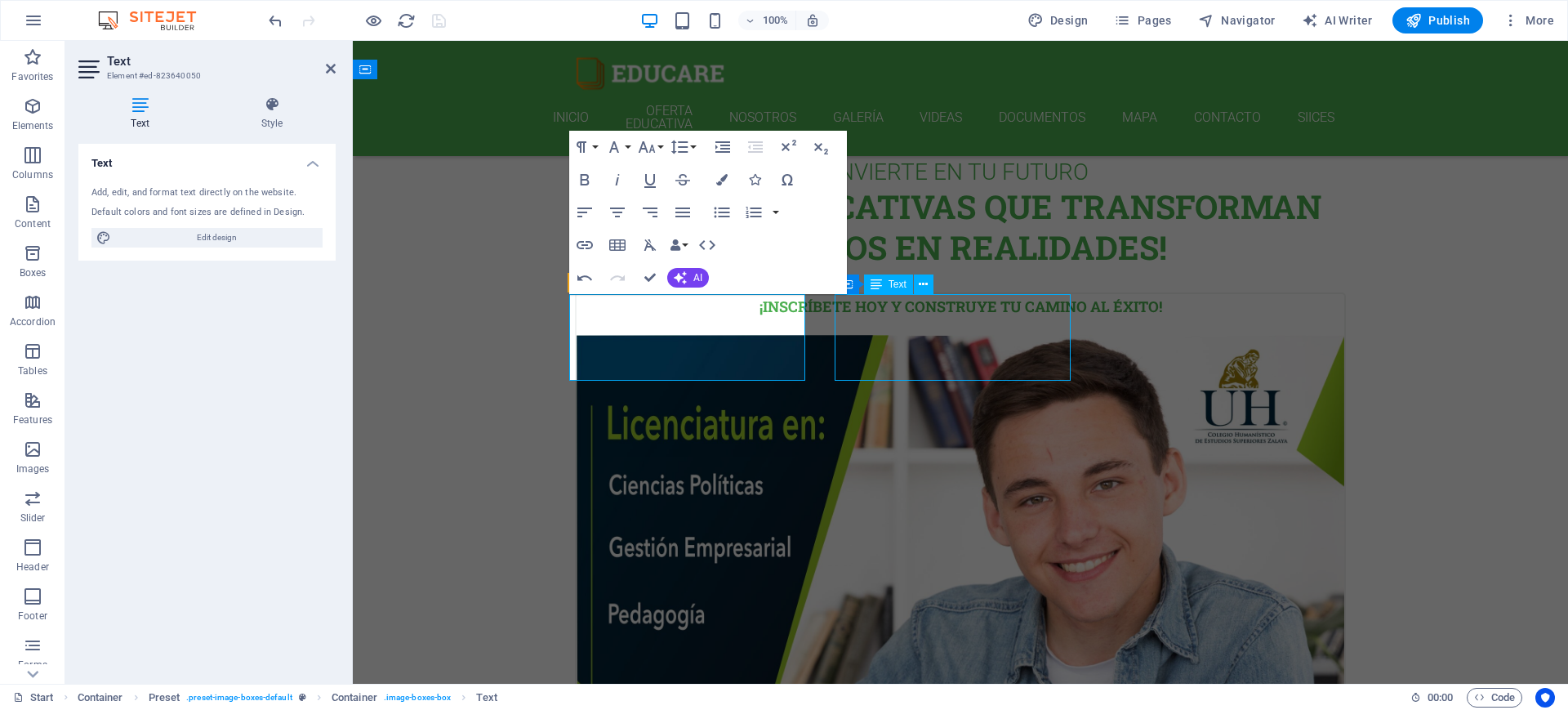 click on "¡Impulsa tu carrera con nuestras MAESTRIAS!" at bounding box center (960, 1234) 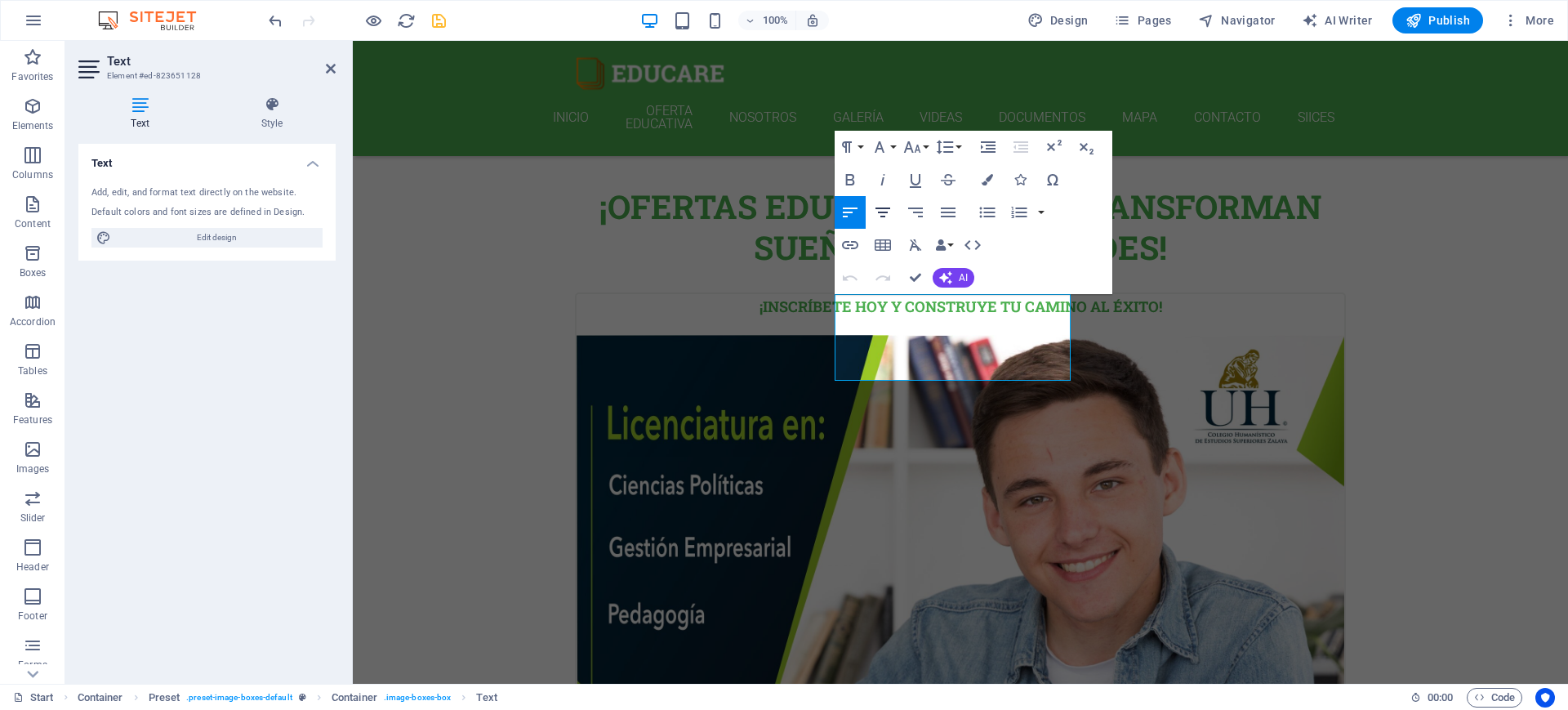 click 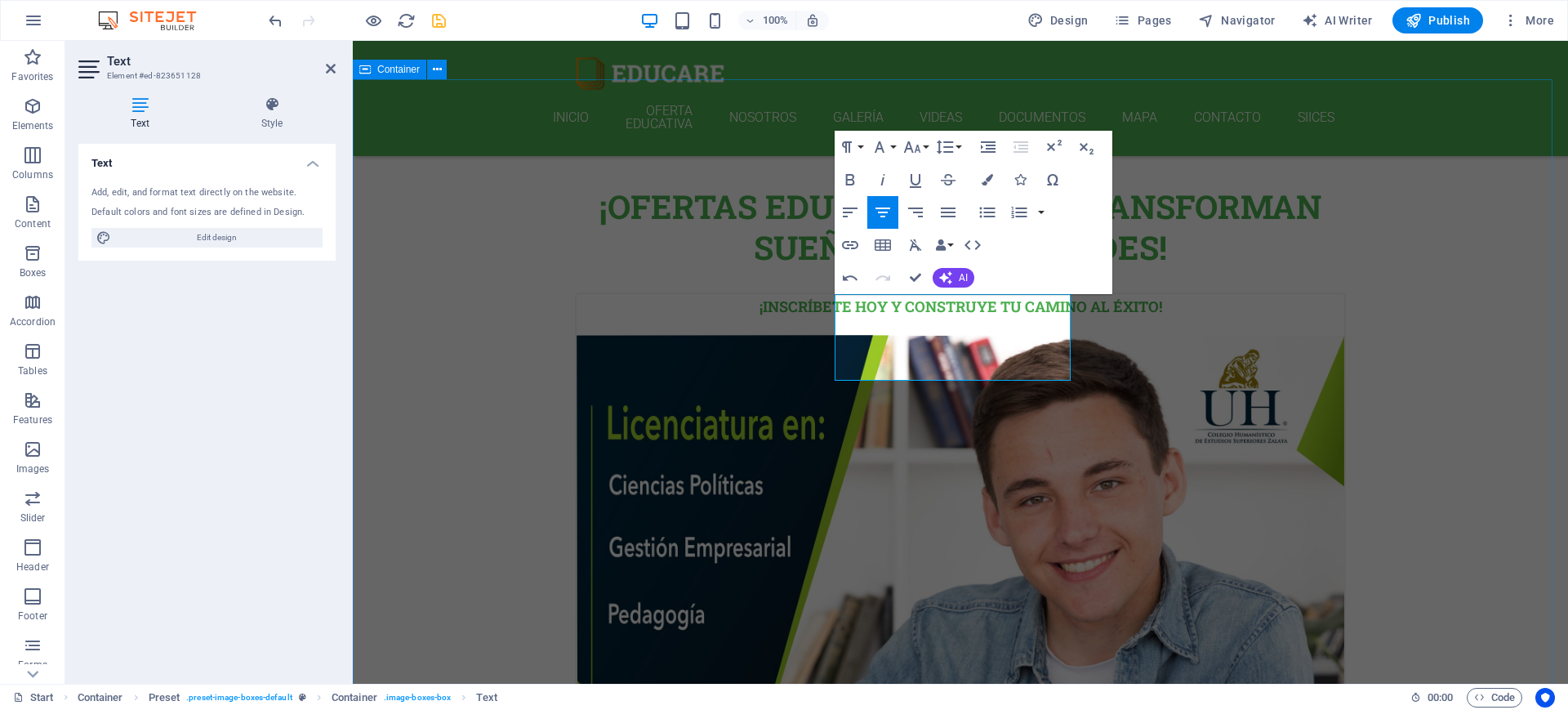 click on "INVIERTE EN TU FUTURO ¡OFERTAS educativas que transforman sueños en realidades! ¡Inscríbete hoy y construye tu camino al éxito! Transforma tu futuro con nuestras licenciaturas. Ofrecemos programas innovadores que combinan habilidades prácticas y teóricas, preparando a los jóvenes para el mundo laboral. ¡Impulsa tu carrera con nuestras MAESTRIAS!  Contamos con docentes expertos y una red influyente, prepárate para el siguiente nivel.  ¡Aplica hoy y transforma tu futuro! German  12. September 2019  08:00 am - 04:00 pm Lorem ipsum dolor sit amet, consectetur adipisicing elit. Veritatis, dolorem! Italian  12. September 2019  08:00 am - 04:00 pm Lorem ipsum dolor sit amet, consectetur adipisicing elit. Veritatis, dolorem! French  12. September 2019  08:00 am - 04:00 pm Lorem ipsum dolor sit amet, consectetur adipisicing elit. Veritatis, dolorem! Danish  12. September 2019  08:00 am - 04:00 pm Lorem ipsum dolor sit amet, consectetur adipisicing elit. Veritatis, dolorem!" at bounding box center [960, 2482] 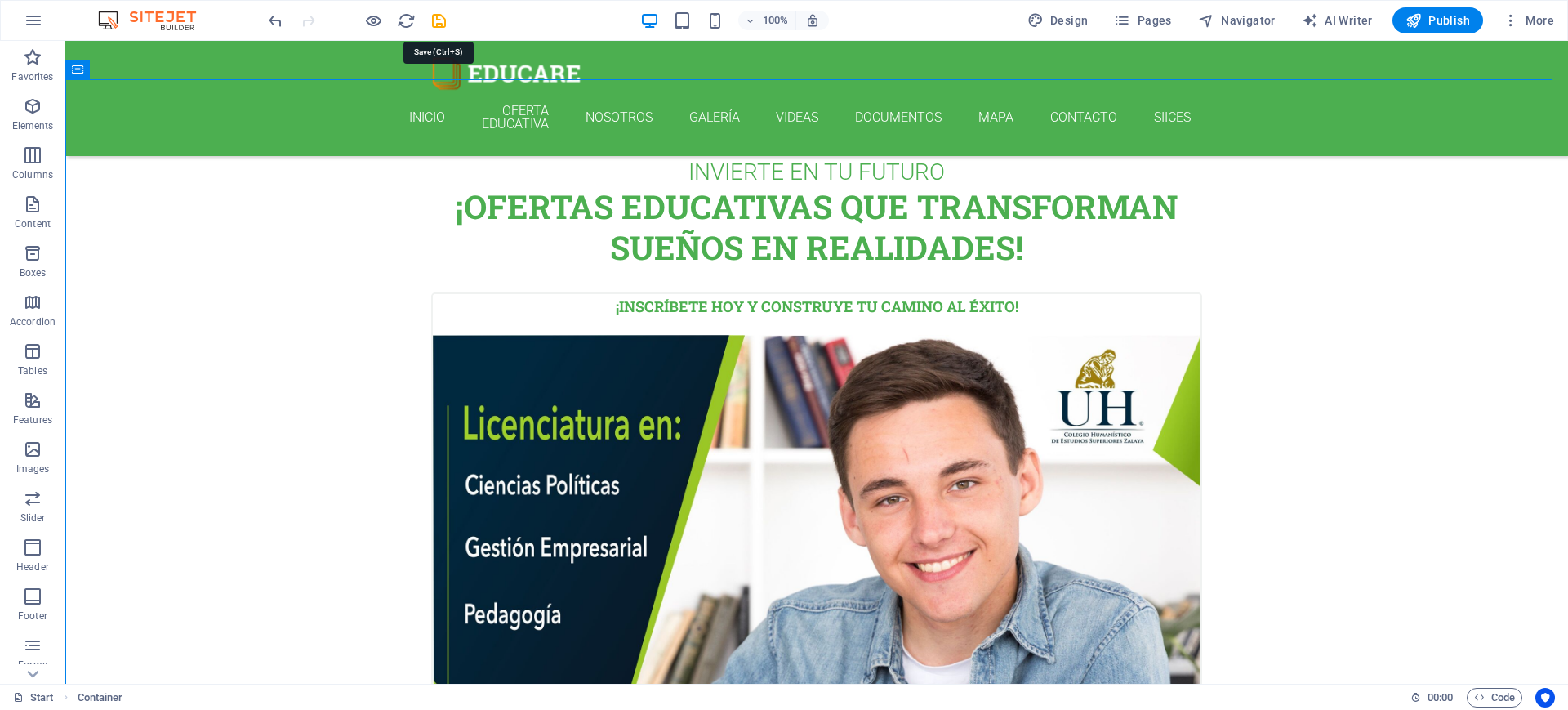 click at bounding box center (439, 20) 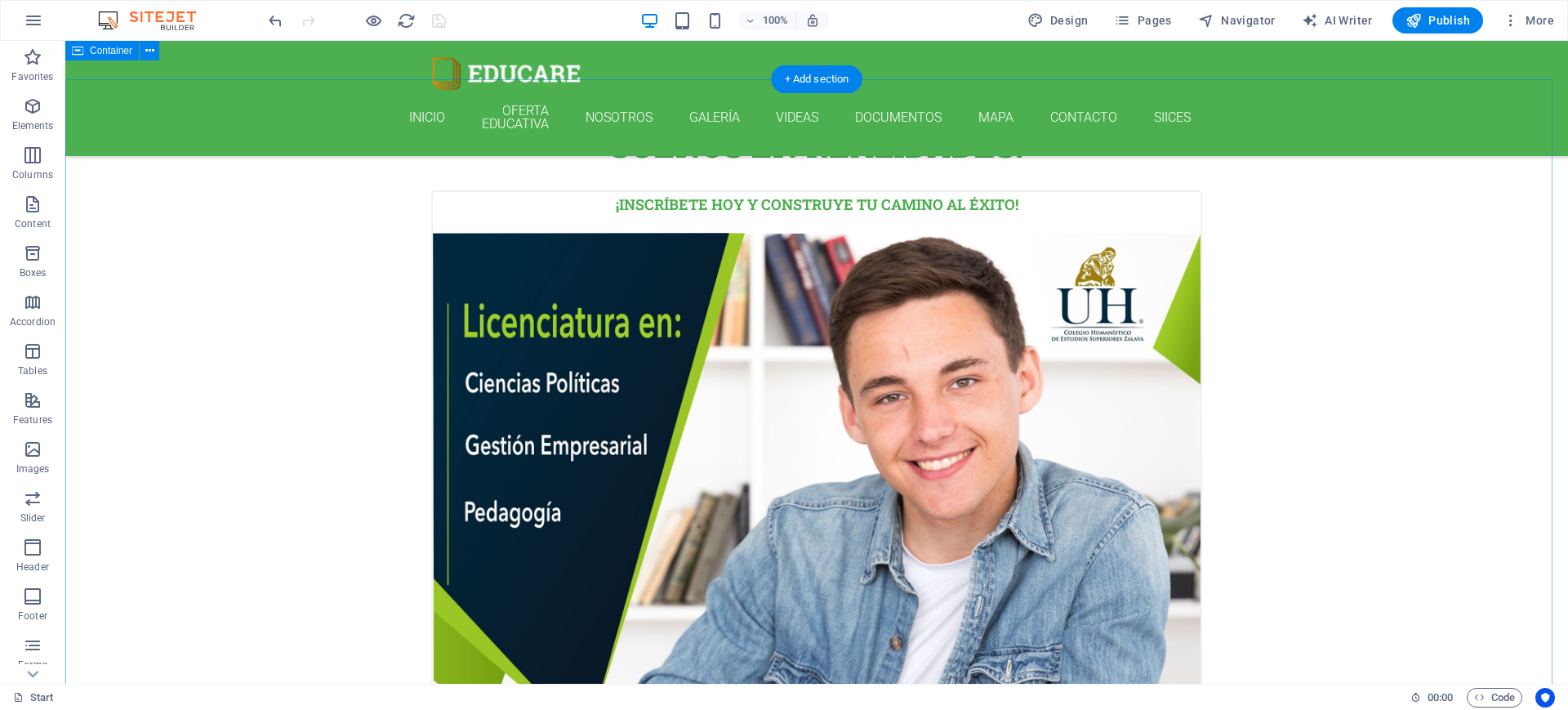 scroll, scrollTop: 605, scrollLeft: 0, axis: vertical 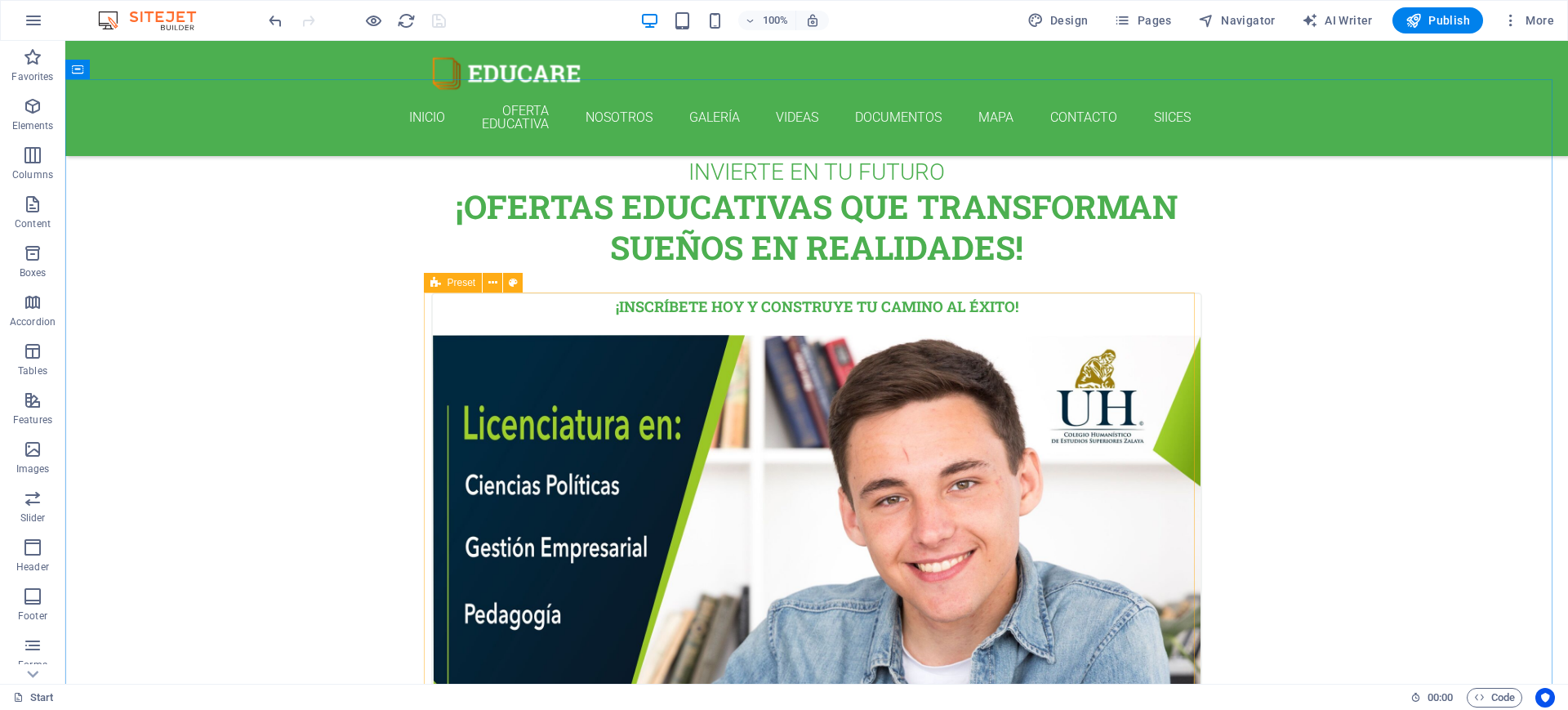 click at bounding box center (435, 283) 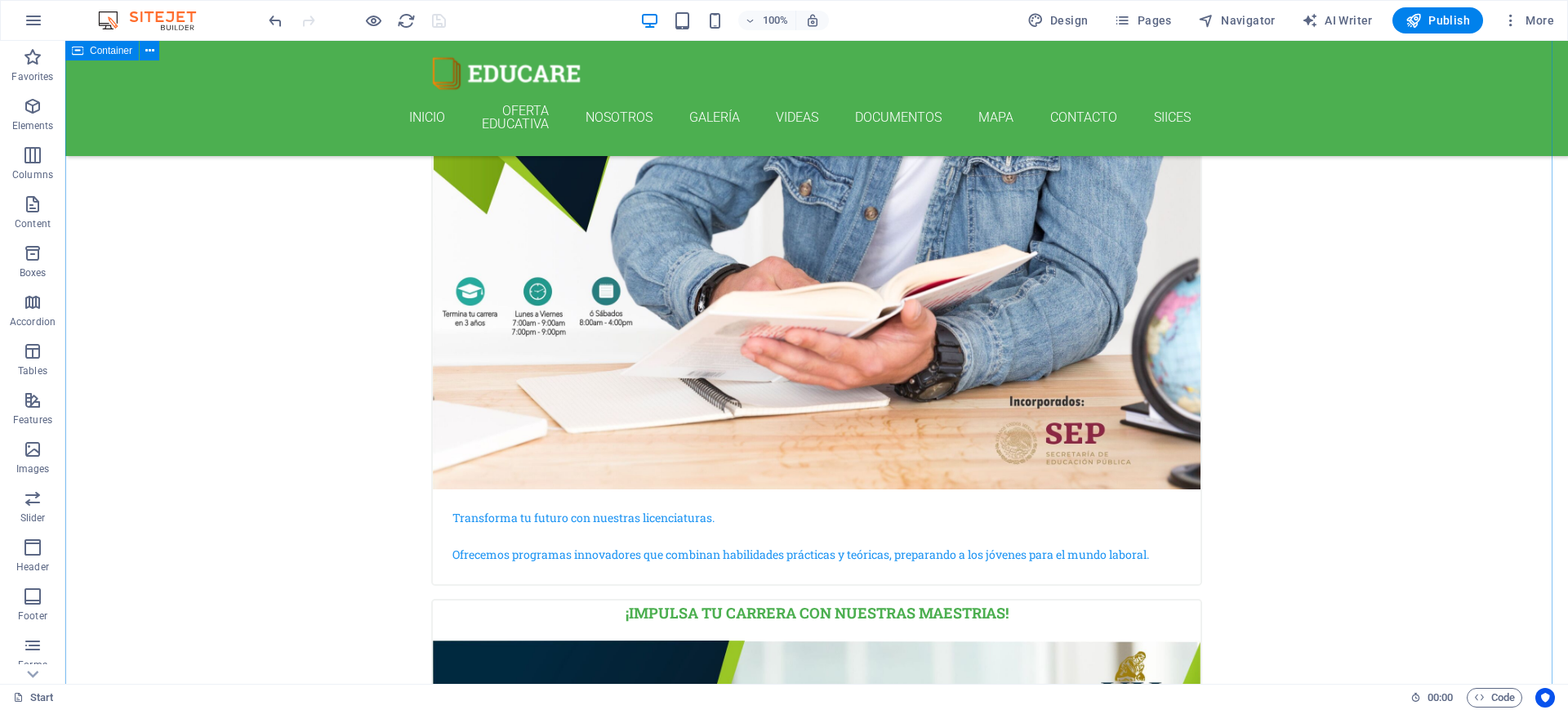 scroll, scrollTop: 605, scrollLeft: 0, axis: vertical 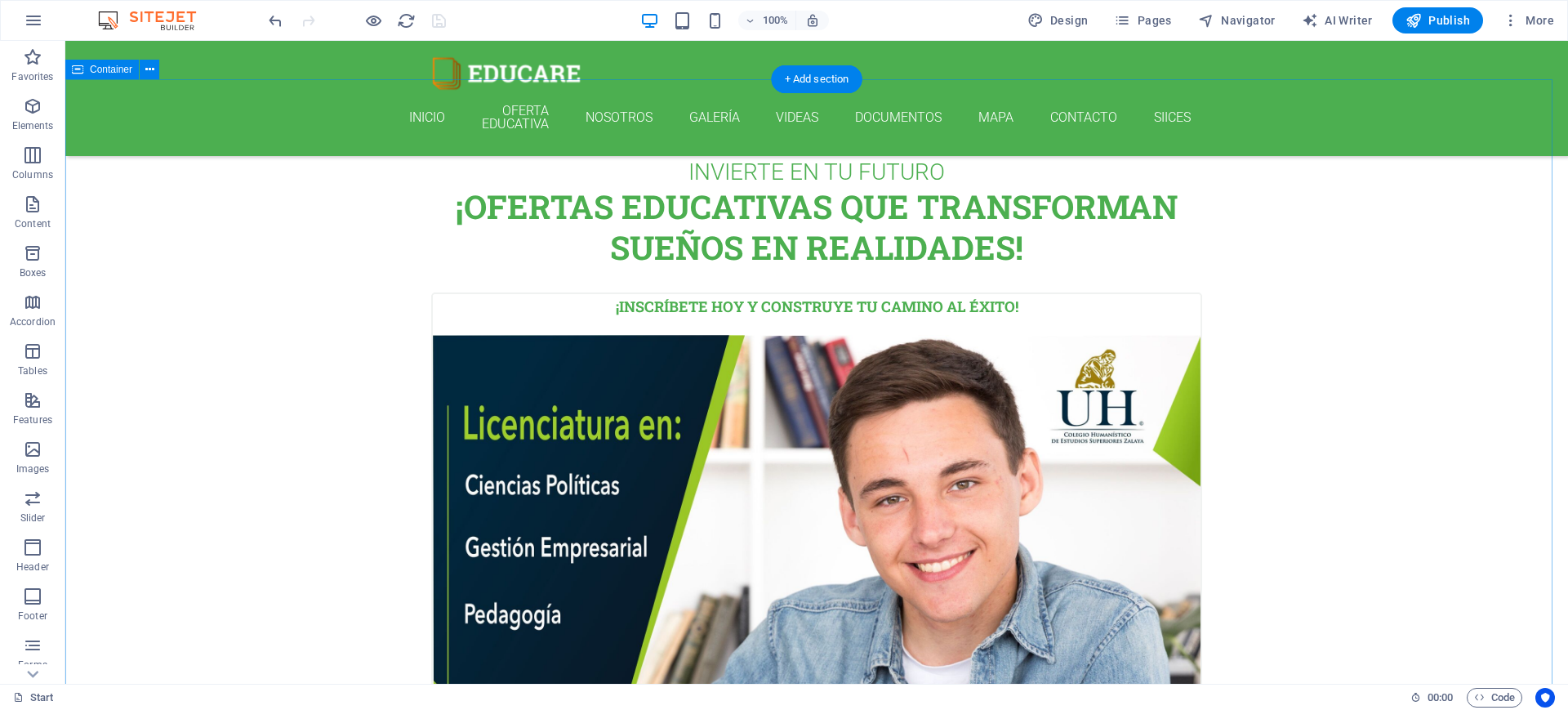 click on "INVIERTE EN TU FUTURO ¡OFERTAS educativas que transforman sueños en realidades! ¡Inscríbete hoy y construye tu camino al éxito! Transforma tu futuro con nuestras licenciaturas. Ofrecemos programas innovadores que combinan habilidades prácticas y teóricas, preparando a los jóvenes para el mundo laboral. ¡Impulsa tu carrera con nuestras MAESTRIAS!  Contamos con docentes expertos y una red influyente, prepárate para el siguiente nivel.  ¡Aplica hoy y transforma tu futuro! German  12. September 2019  08:00 am - 04:00 pm Lorem ipsum dolor sit amet, consectetur adipisicing elit. Veritatis, dolorem! Italian  12. September 2019  08:00 am - 04:00 pm Lorem ipsum dolor sit amet, consectetur adipisicing elit. Veritatis, dolorem! French  12. September 2019  08:00 am - 04:00 pm Lorem ipsum dolor sit amet, consectetur adipisicing elit. Veritatis, dolorem! Danish  12. September 2019  08:00 am - 04:00 pm Lorem ipsum dolor sit amet, consectetur adipisicing elit. Veritatis, dolorem!" at bounding box center (817, 2482) 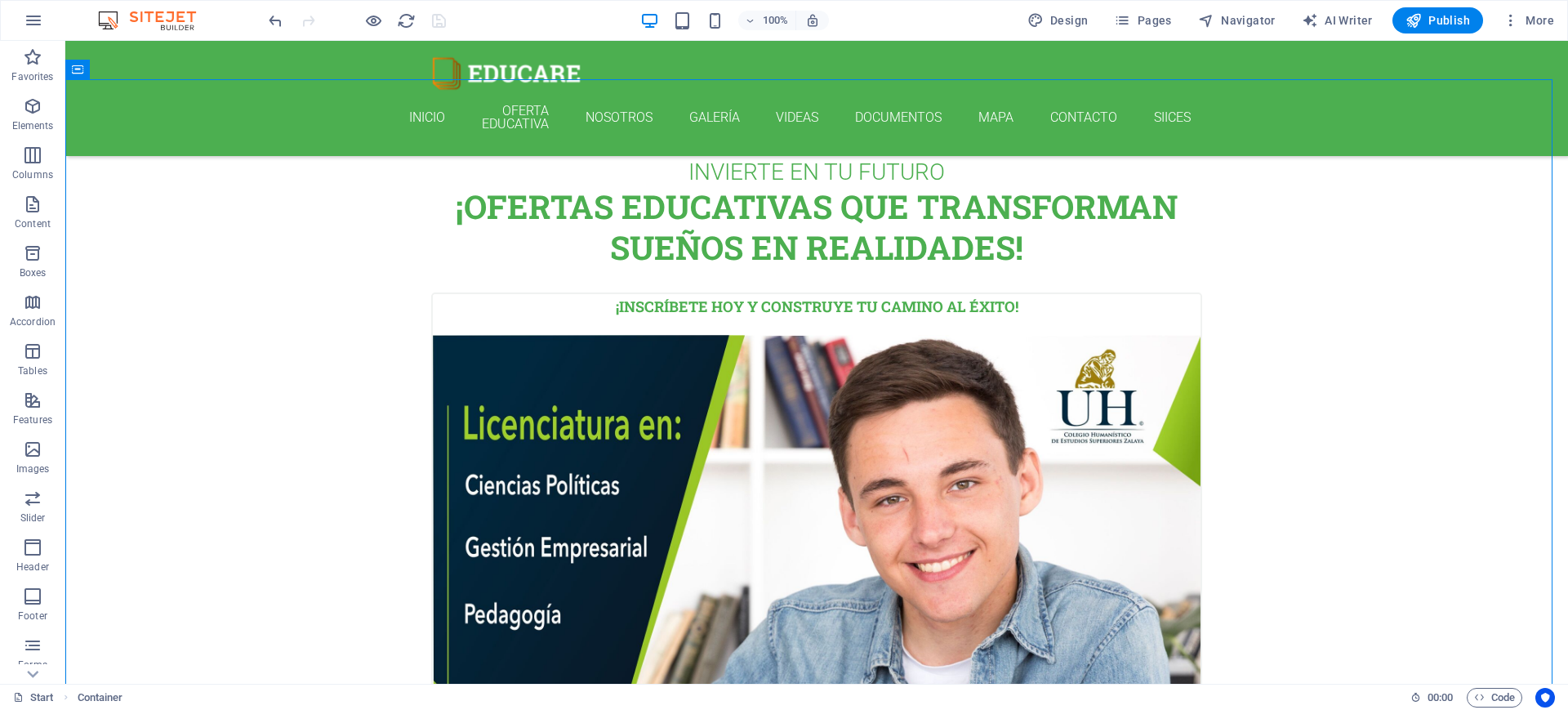 scroll, scrollTop: 502, scrollLeft: 0, axis: vertical 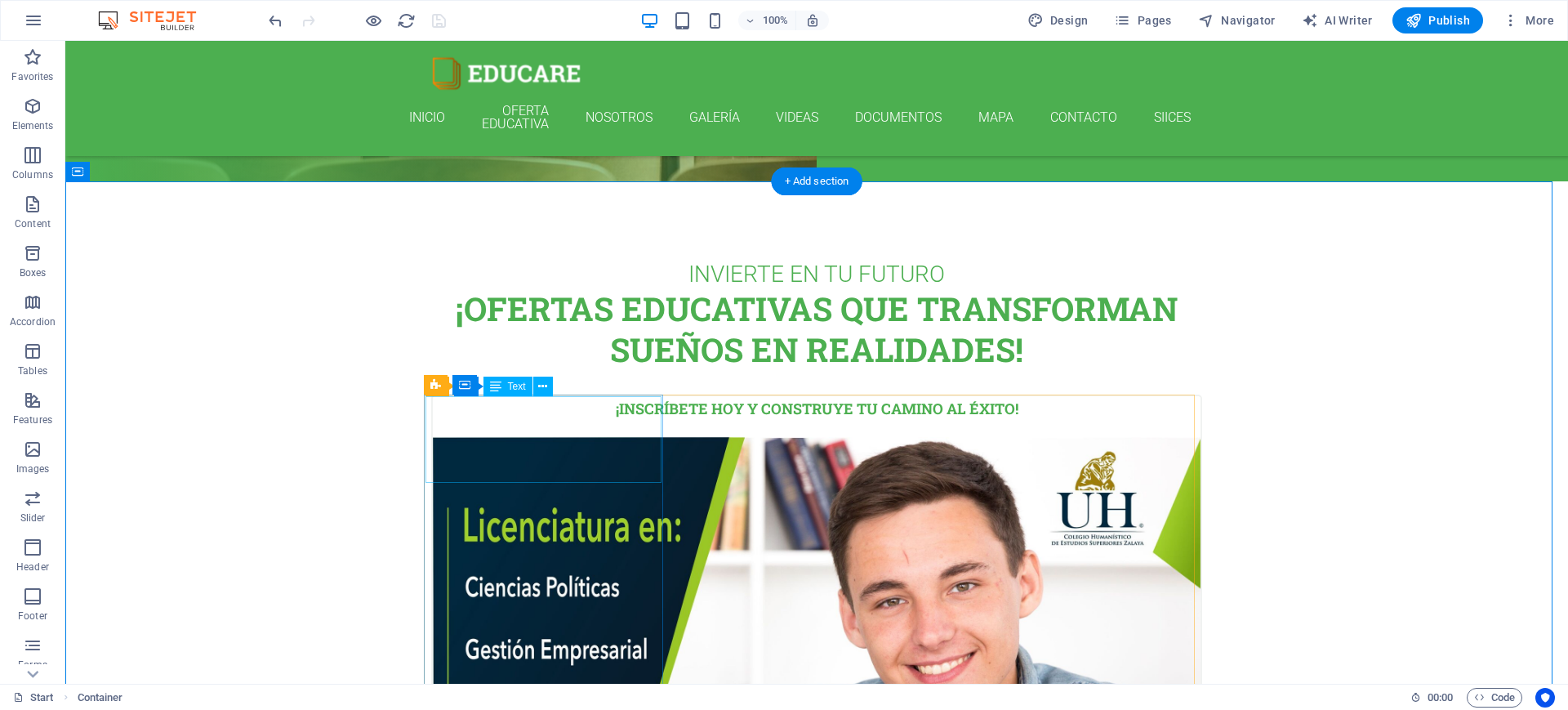 click on "¡Inscríbete hoy y construye tu camino al éxito!" at bounding box center [817, 417] 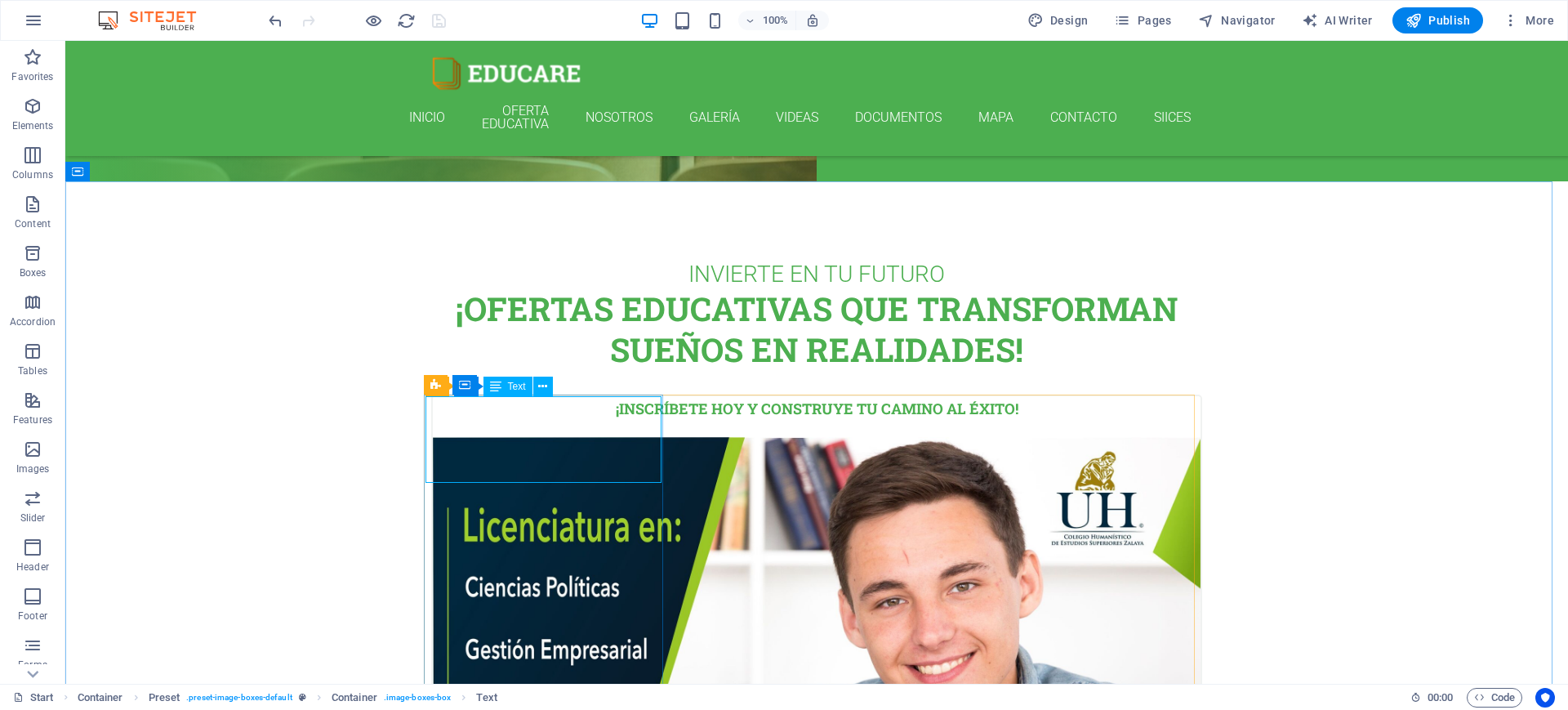click on "Text" at bounding box center [517, 386] 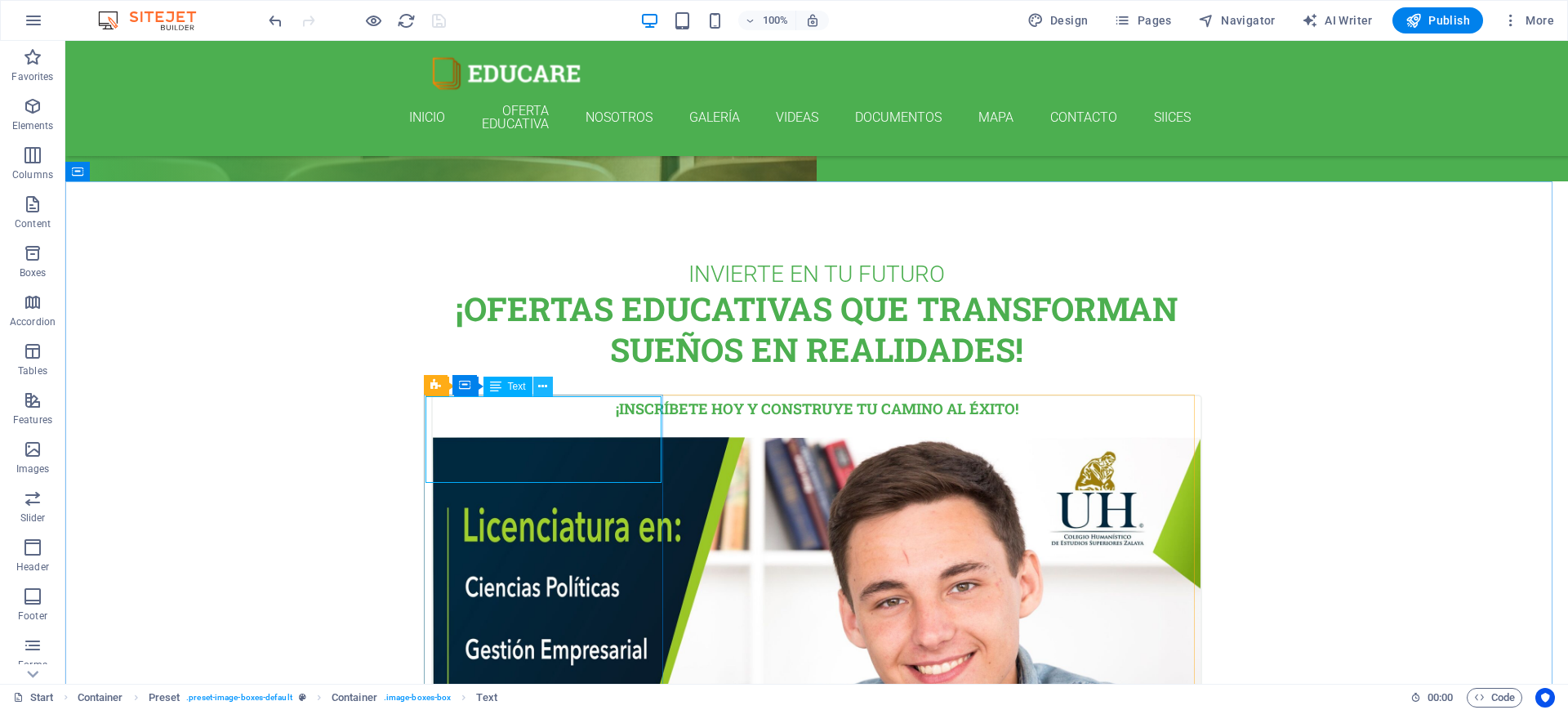 click at bounding box center (542, 386) 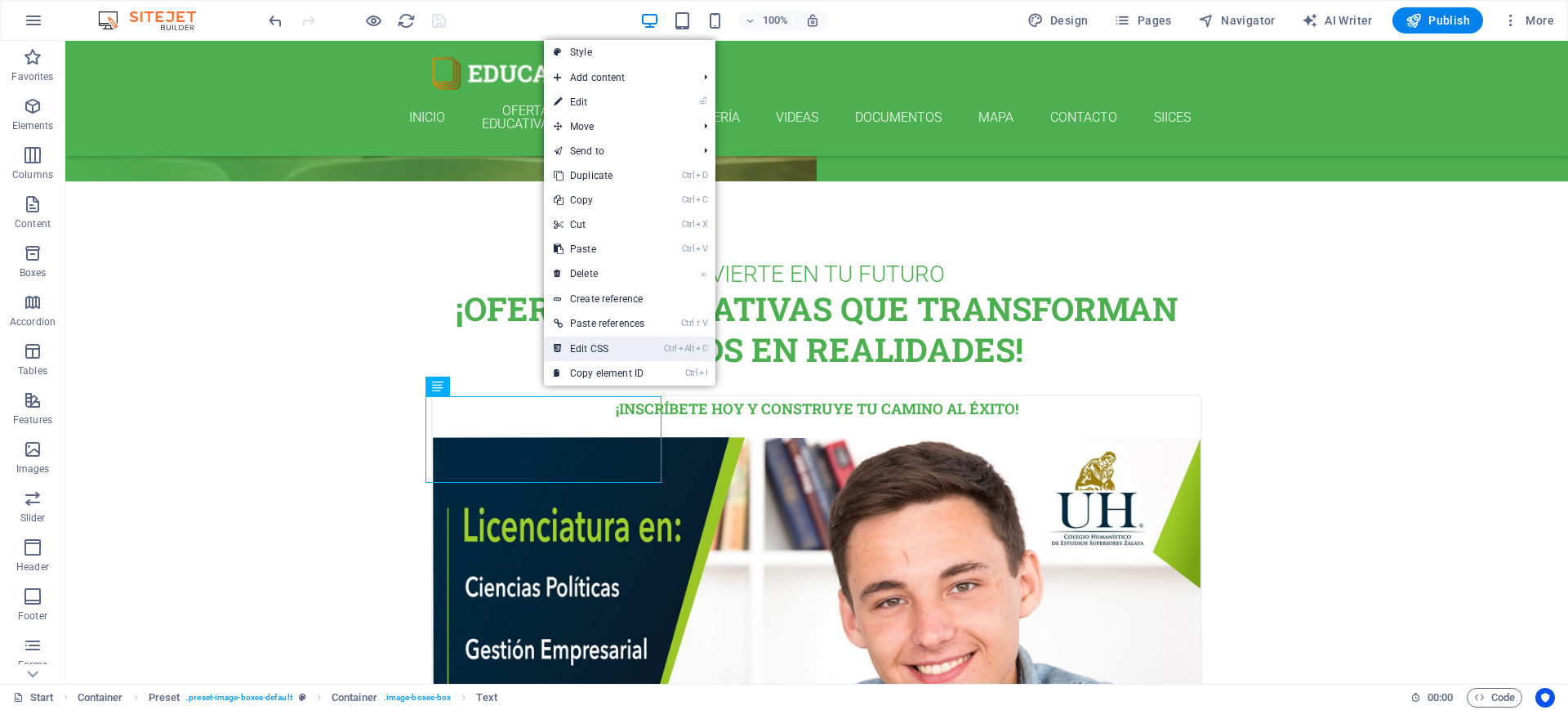 click on "Ctrl Alt C  Edit CSS" at bounding box center [599, 349] 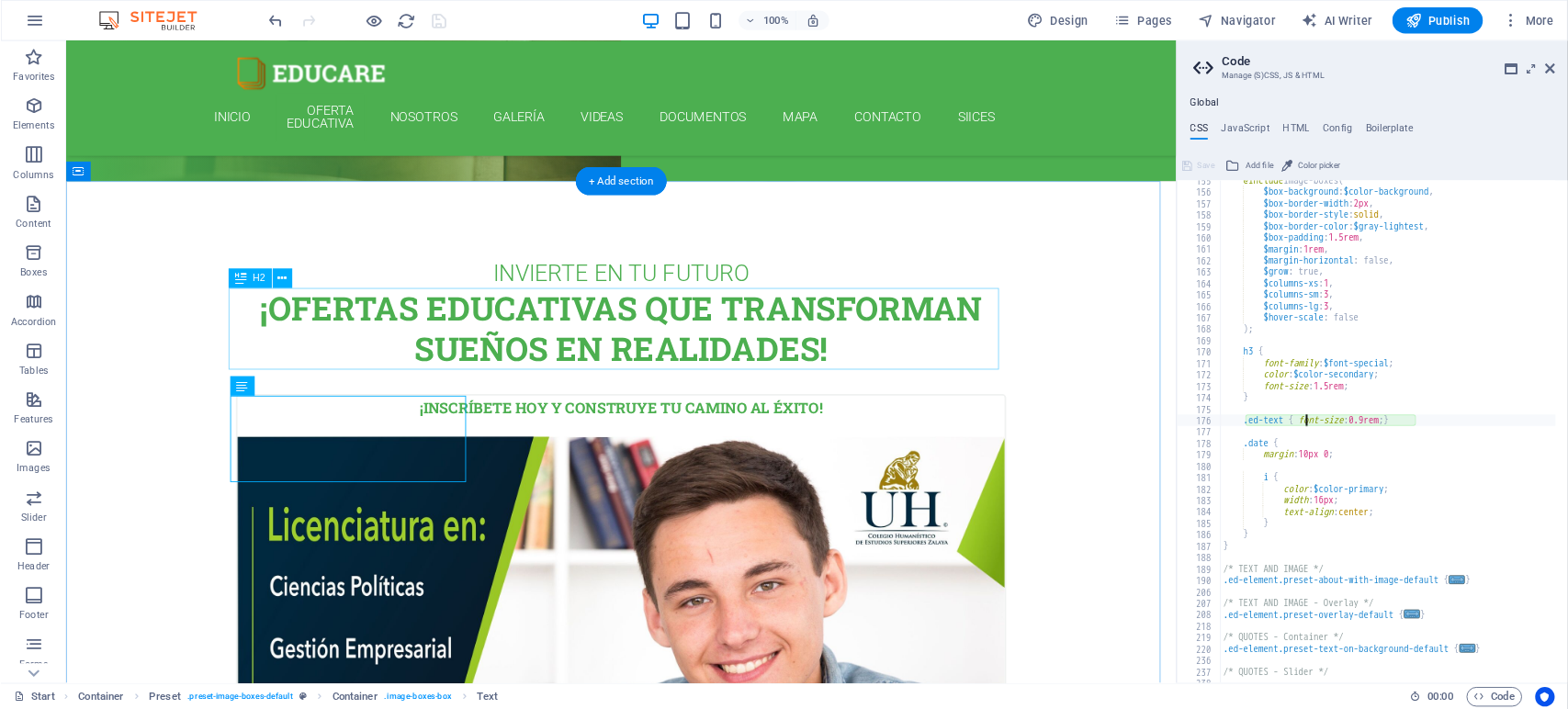 scroll, scrollTop: 792, scrollLeft: 0, axis: vertical 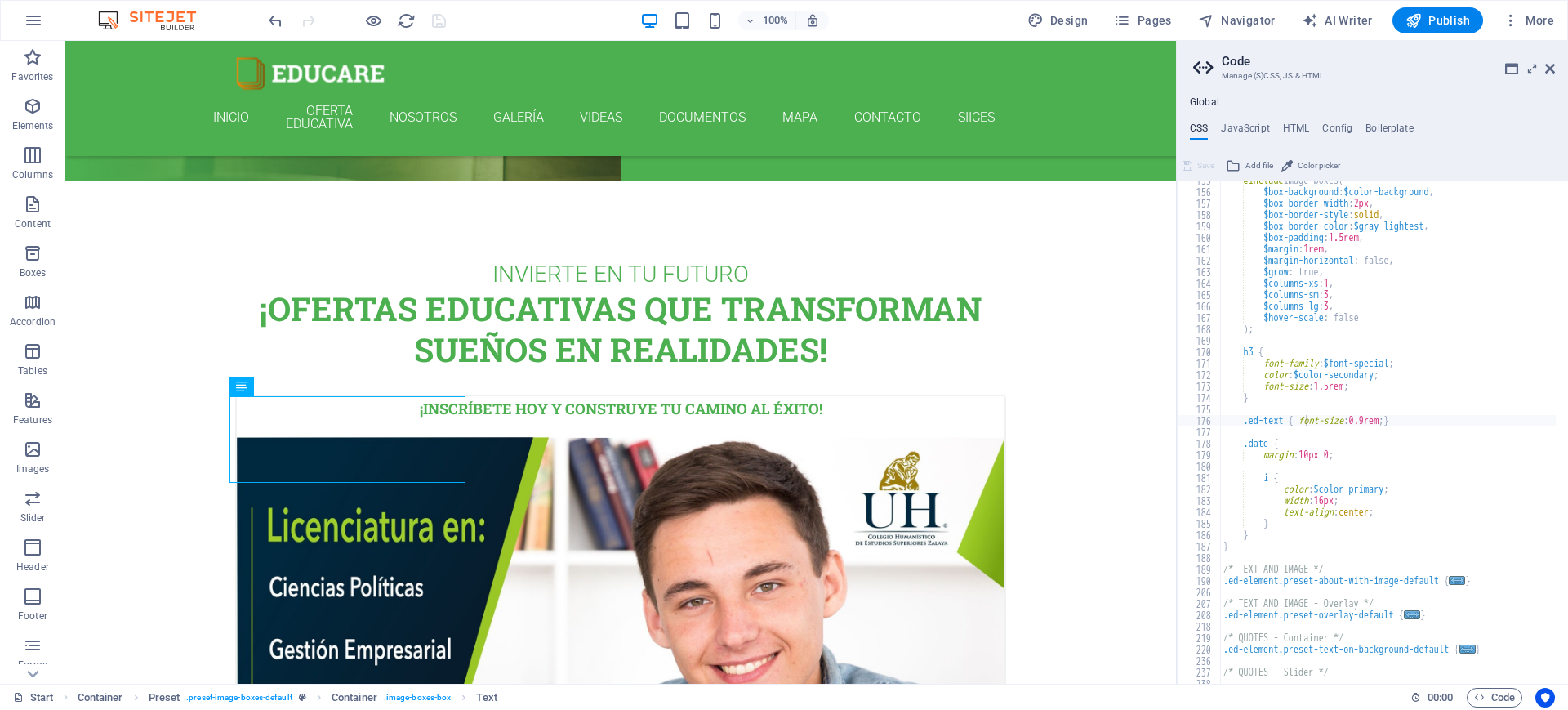 click on "Code Manage (S)CSS, JS & HTML Global CSS JavaScript HTML Config Boilerplate .ed-text { font-size: 0.9rem; } 155 156 157 158 159 160 161 162 163 164 165 166 167 168 169 170 171 172 173 174 175 176 177 178 179 180 181 182 183 184 185 186 187 188 189 190 206 207 208 218 219 220 236 237 238      @include  image-boxes (           $box-background :  $color-background ,            $box-border-width :  2px ,            $box-border-style :  solid ,            $box-border-color :  $gray-lightest ,            $box-padding :  1.5rem ,            $margin :  1rem ,            $margin-horizontal : false,            $grow : true,            $columns-xs :  1 ,            $columns-sm :  3 ,            $columns-lg :  3 ,            $hover-scale : false      ) ;      h3   {           font-family :  $font-special ;           color :  $color-secondary ;           font-size :  1.5rem ;      }      .ed-text   {   font-size :  0.9rem ;  }      .date   {           margin :  10px   0 ;                i   {                color :  ; :" at bounding box center [1372, 362] 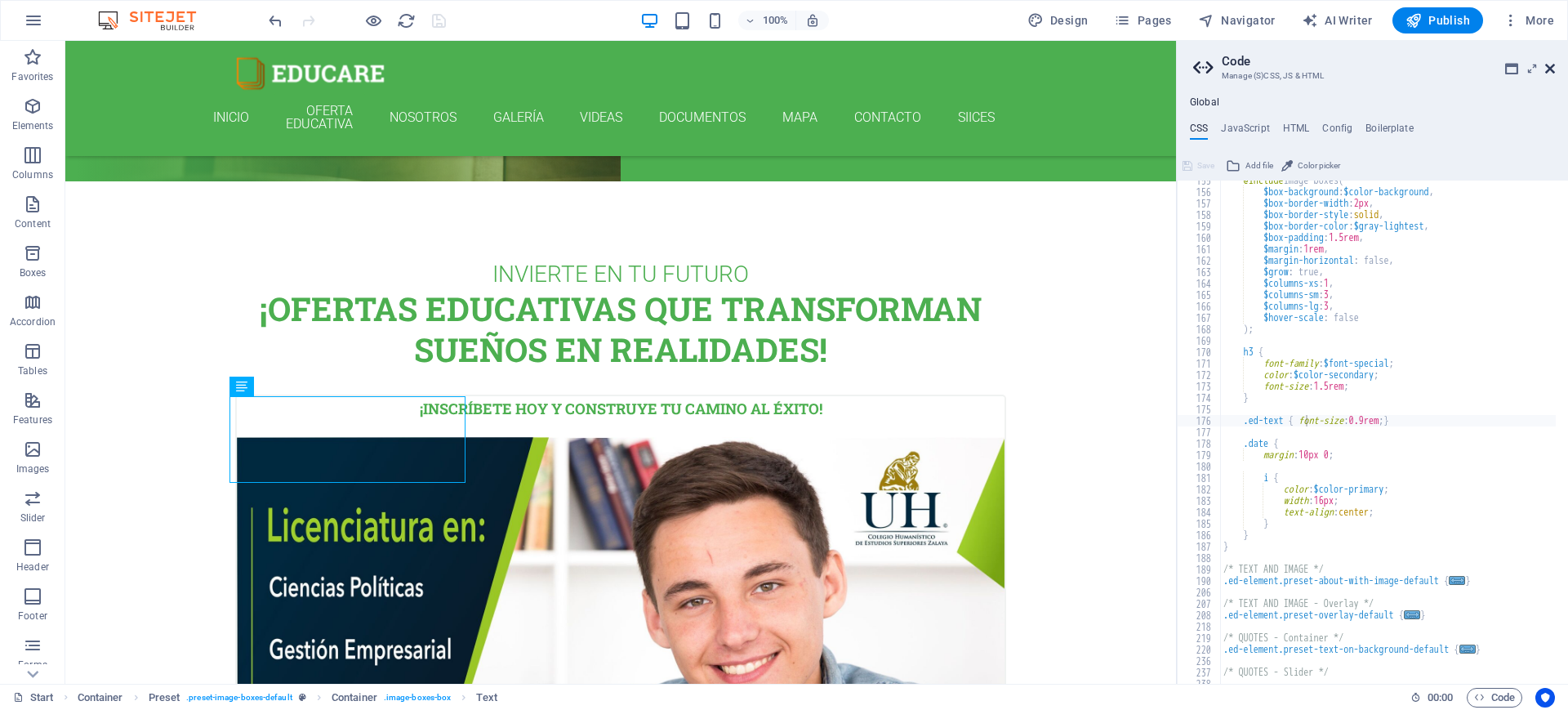 click at bounding box center [1550, 69] 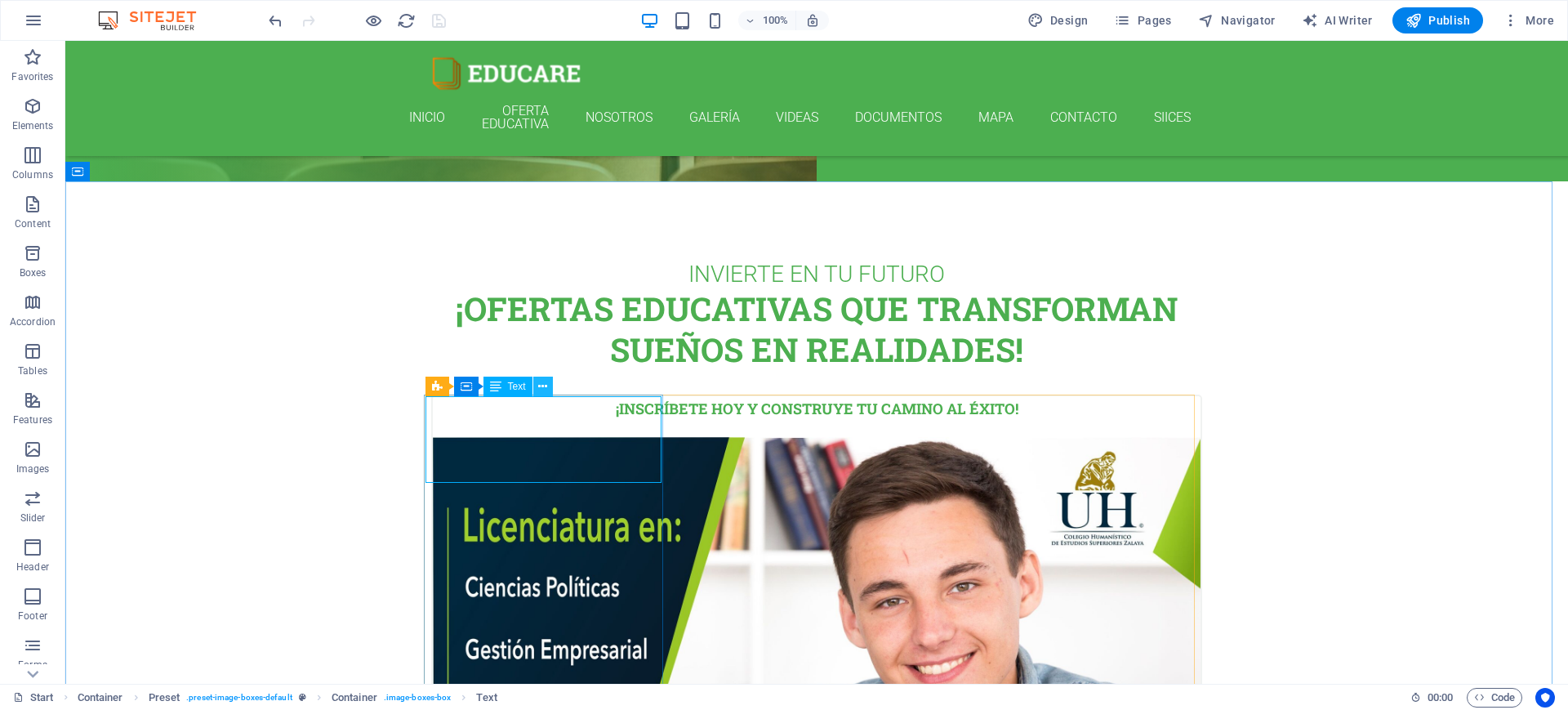 click at bounding box center [542, 386] 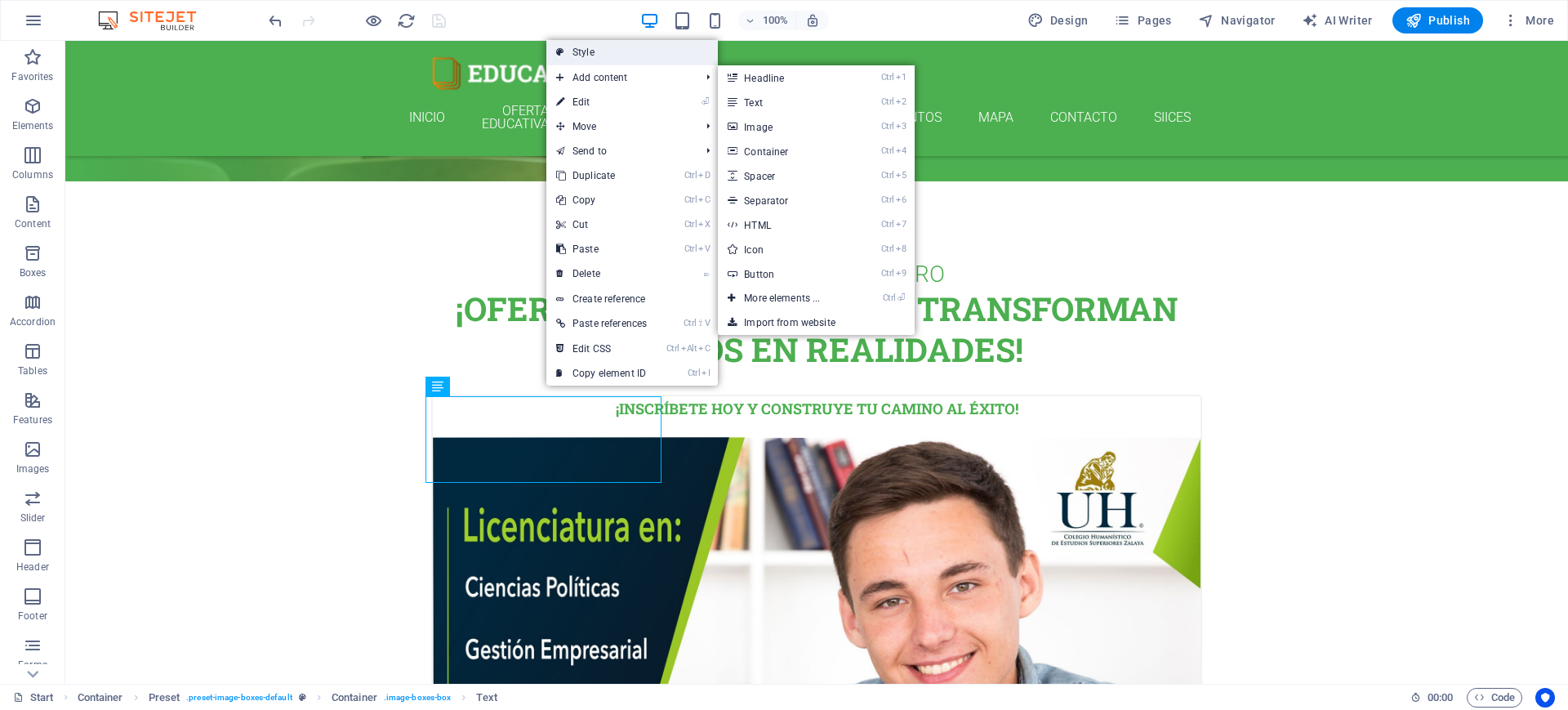 click on "Style" at bounding box center (632, 52) 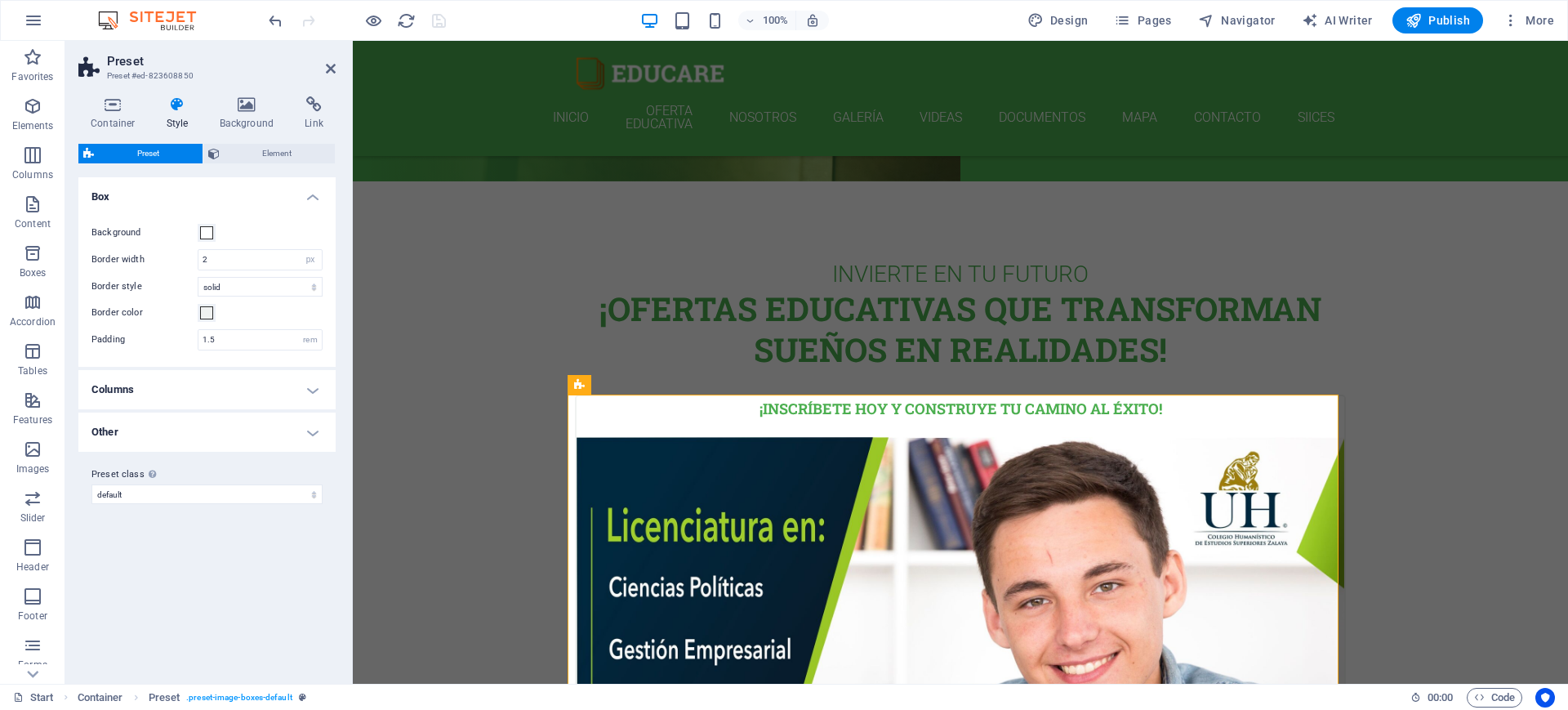 click on "Other" at bounding box center (207, 432) 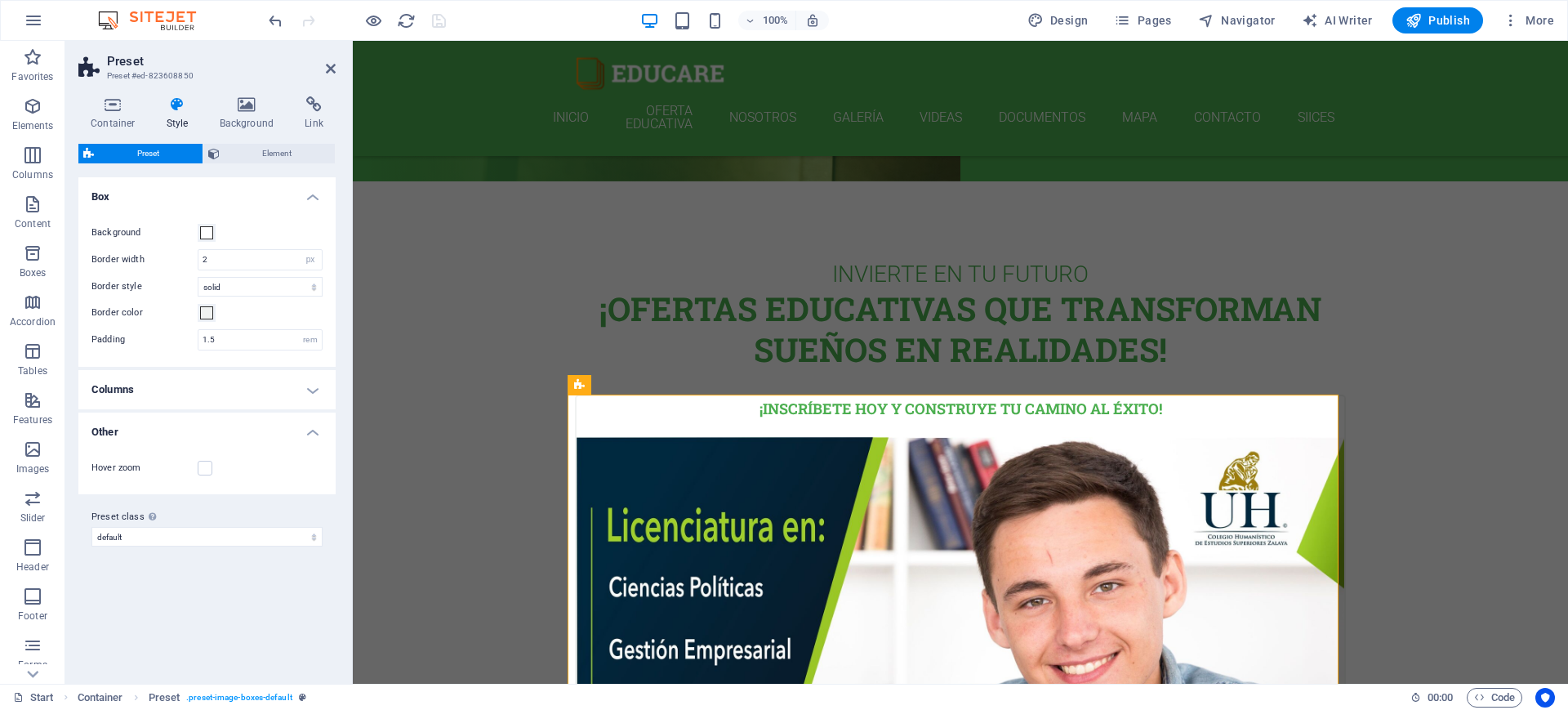 click on "Columns" at bounding box center (207, 390) 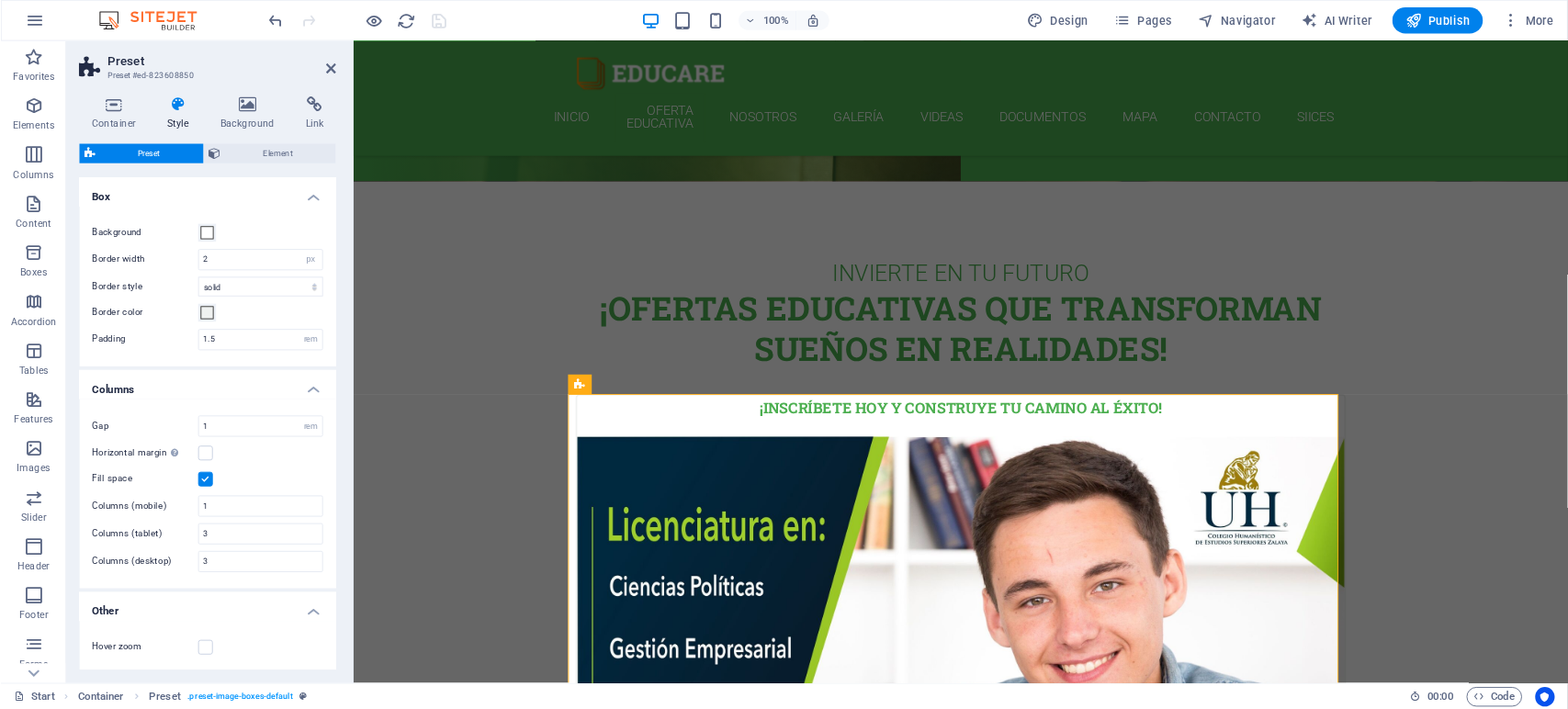 scroll, scrollTop: 565, scrollLeft: 0, axis: vertical 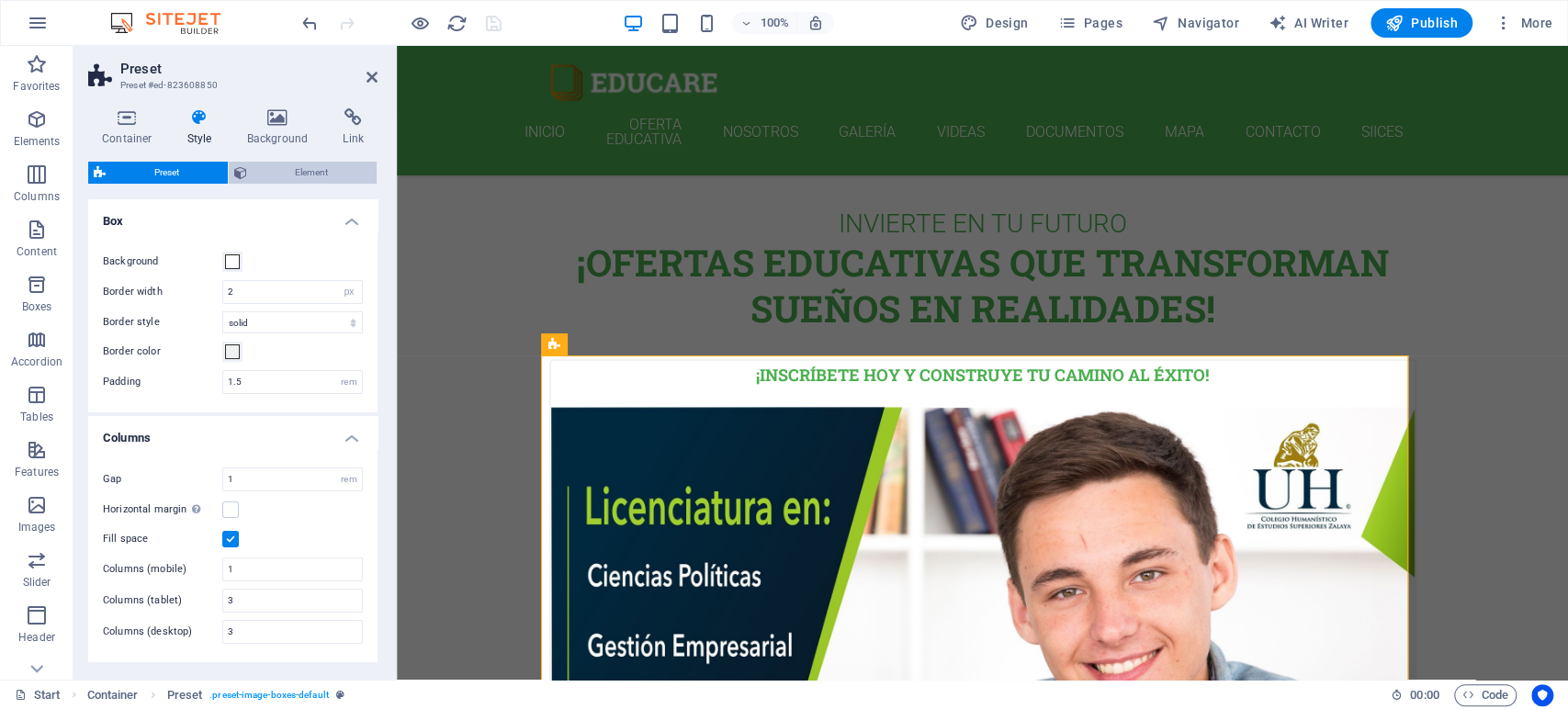 click on "Element" at bounding box center [312, 173] 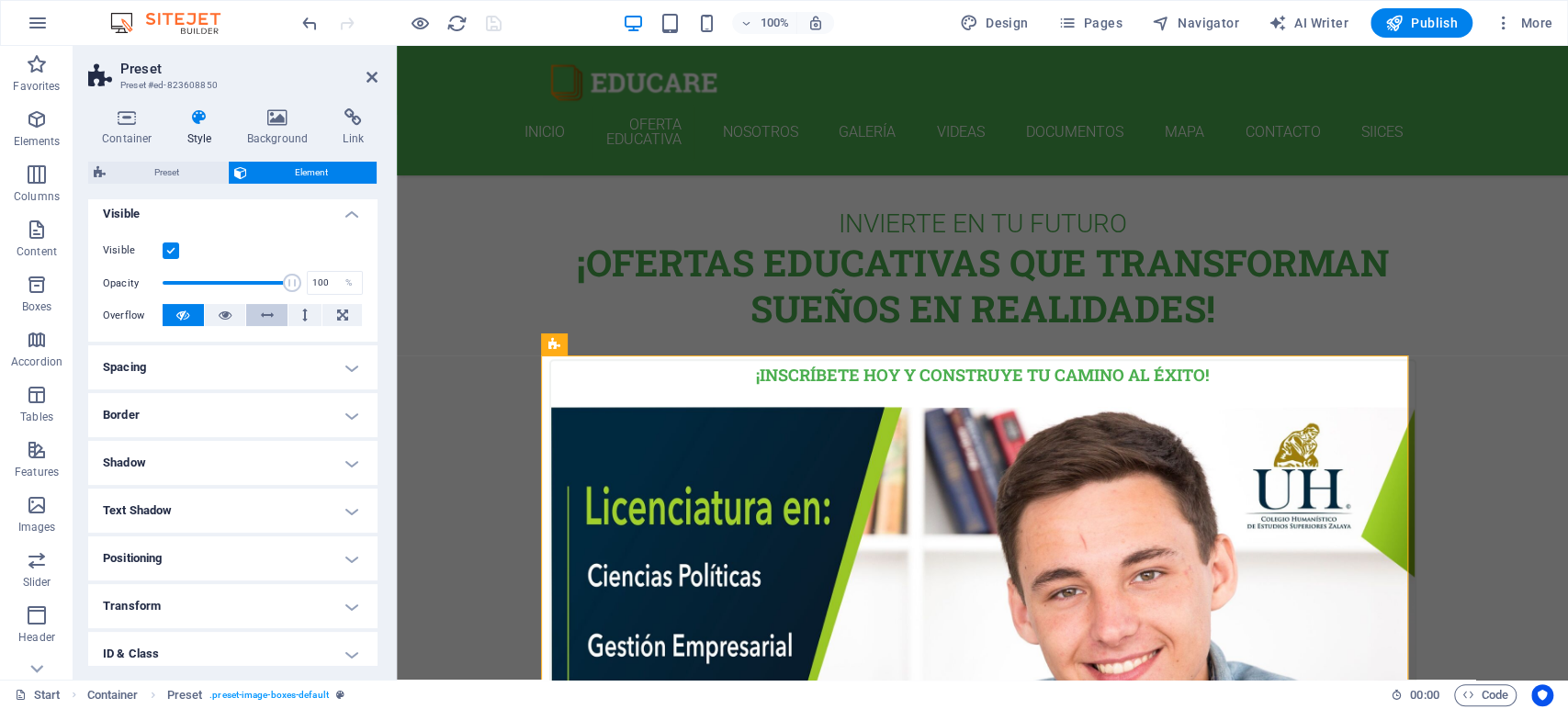 scroll, scrollTop: 306, scrollLeft: 0, axis: vertical 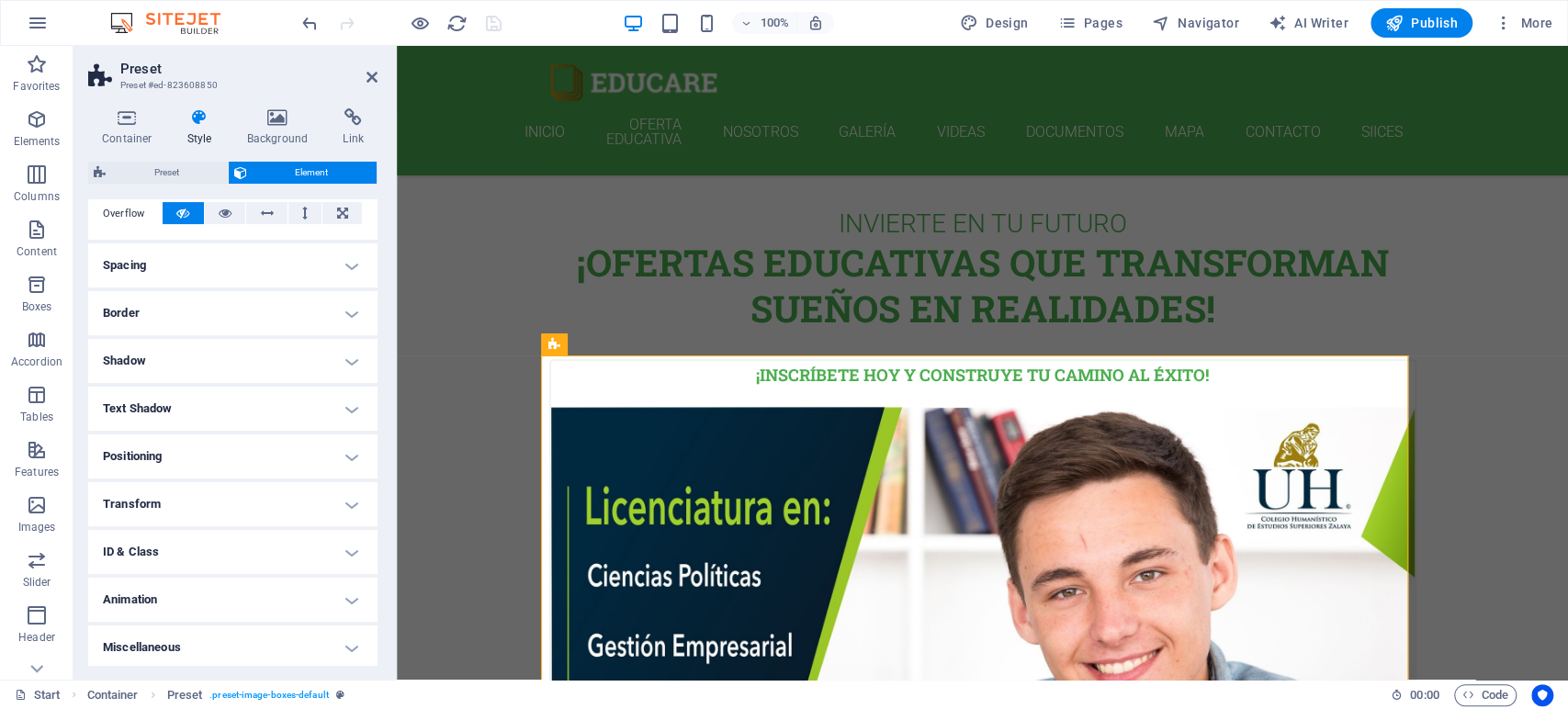 click on "Transform" at bounding box center [232, 504] 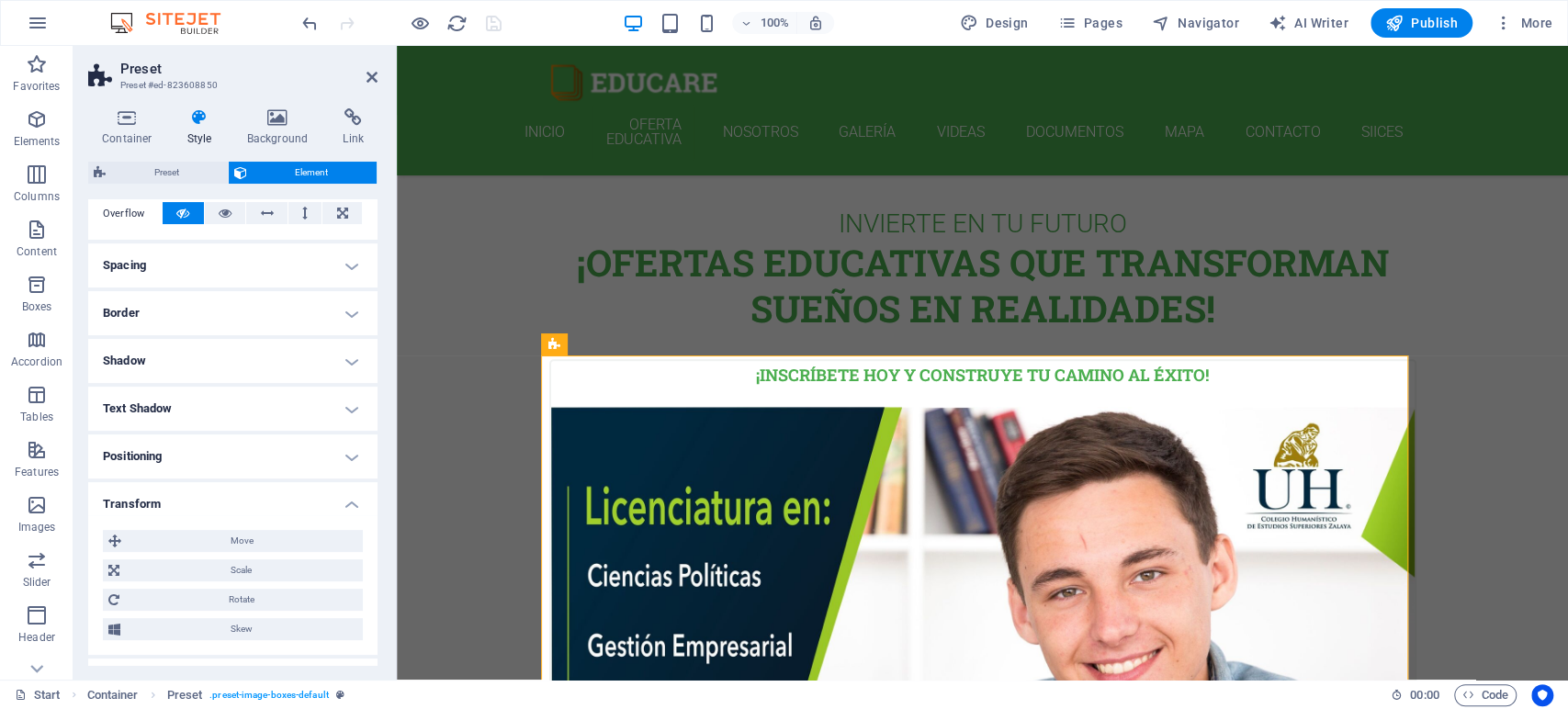 click on "Transform" at bounding box center [232, 499] 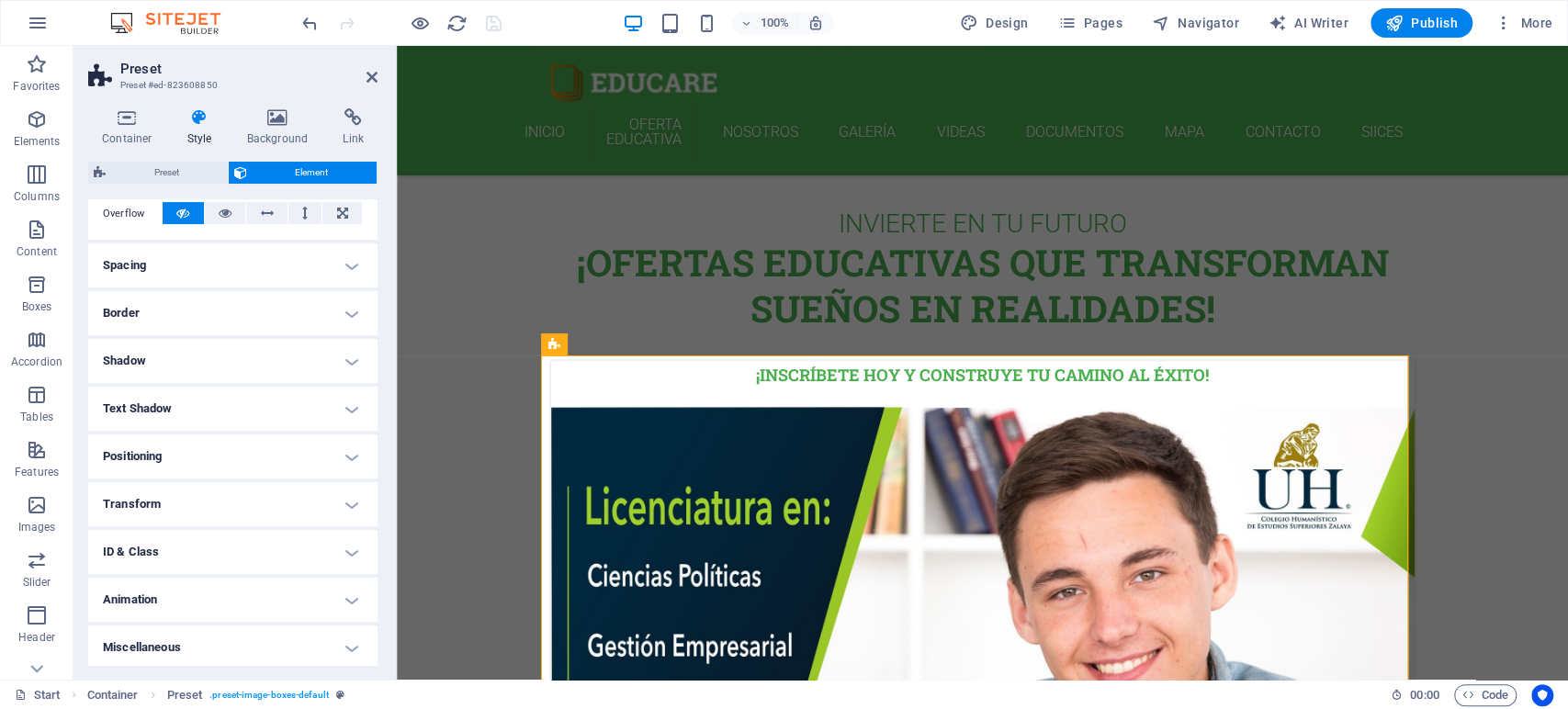 click on "Animation" at bounding box center [232, 600] 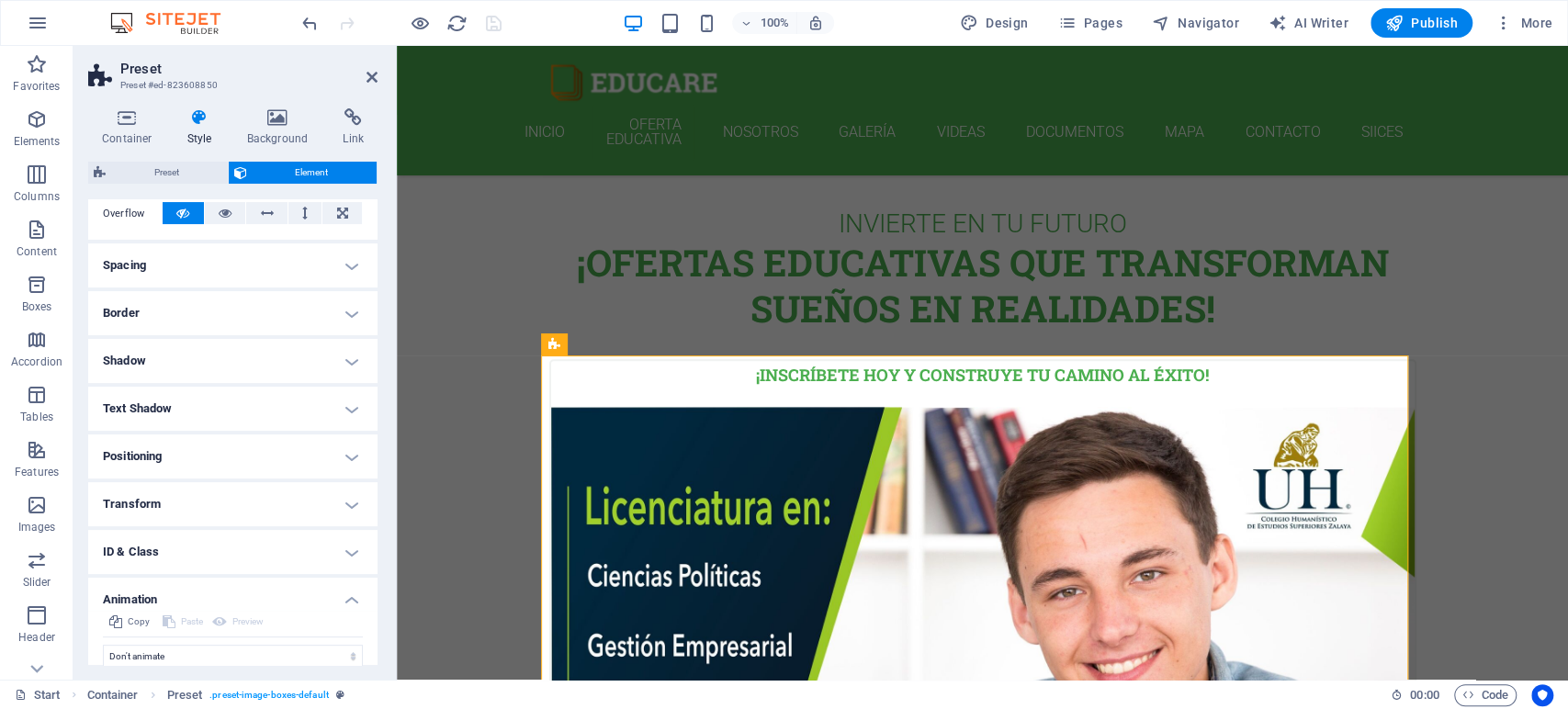 scroll, scrollTop: 369, scrollLeft: 0, axis: vertical 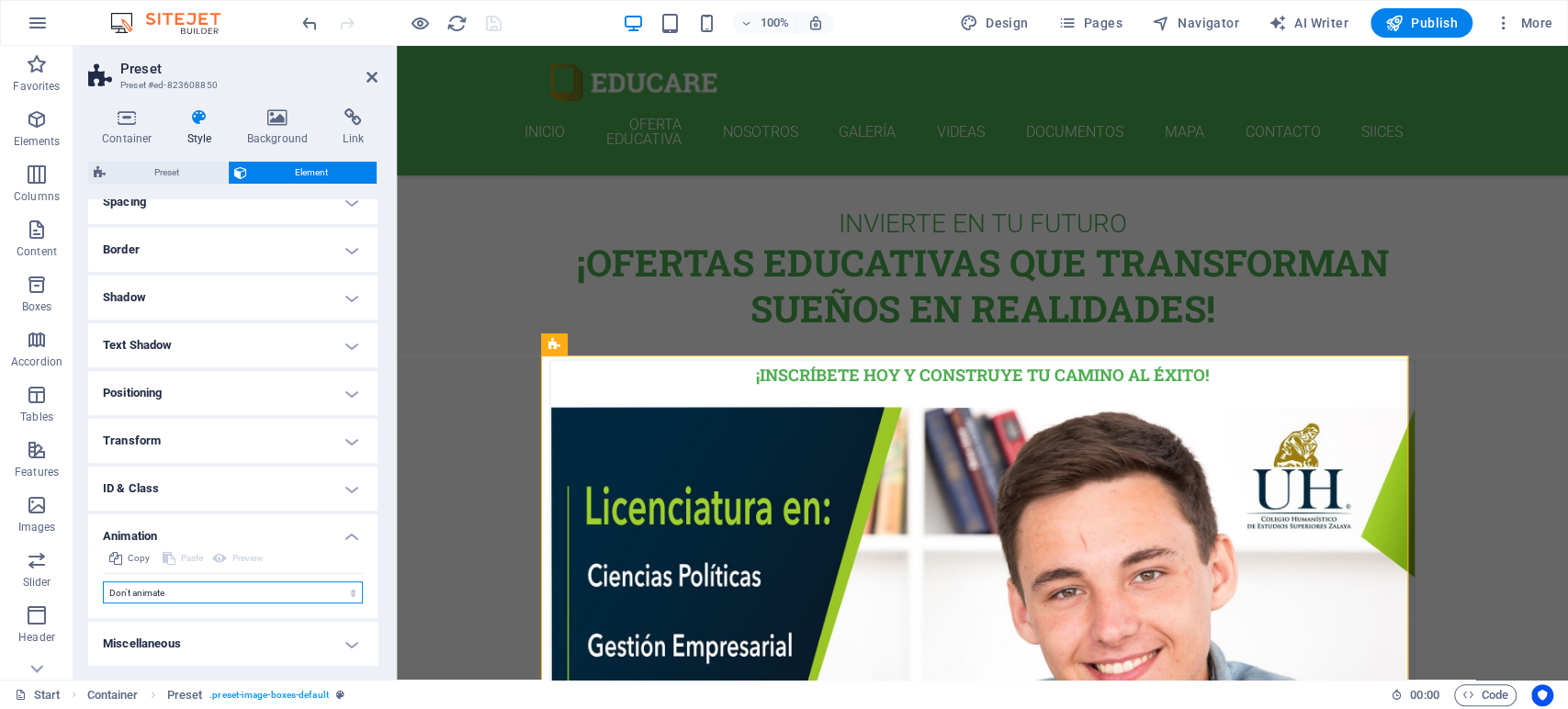 click on "Don't animate Show / Hide Slide up/down Zoom in/out Slide left to right Slide right to left Slide top to bottom Slide bottom to top Pulse Blink Open as overlay" at bounding box center [232, 592] 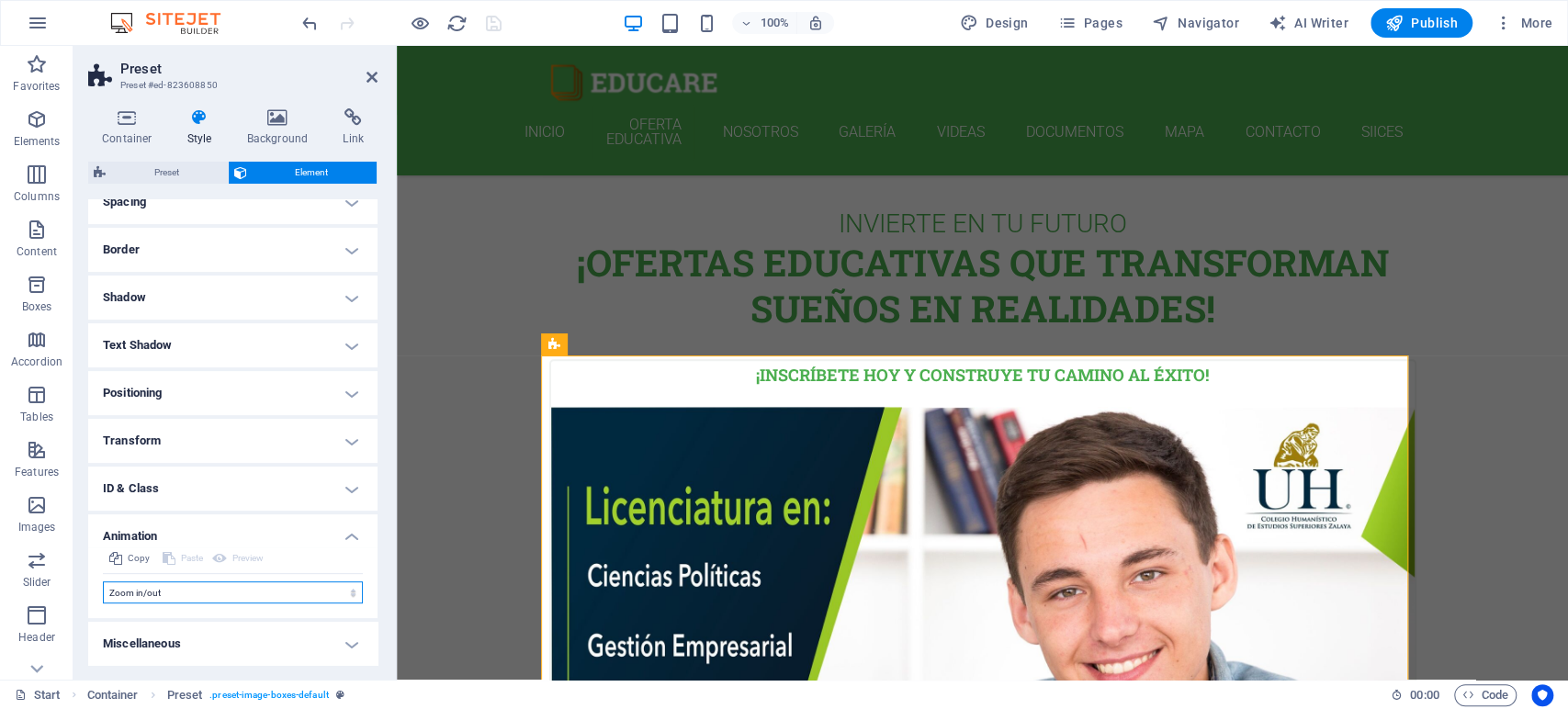 click on "Don't animate Show / Hide Slide up/down Zoom in/out Slide left to right Slide right to left Slide top to bottom Slide bottom to top Pulse Blink Open as overlay" at bounding box center [232, 592] 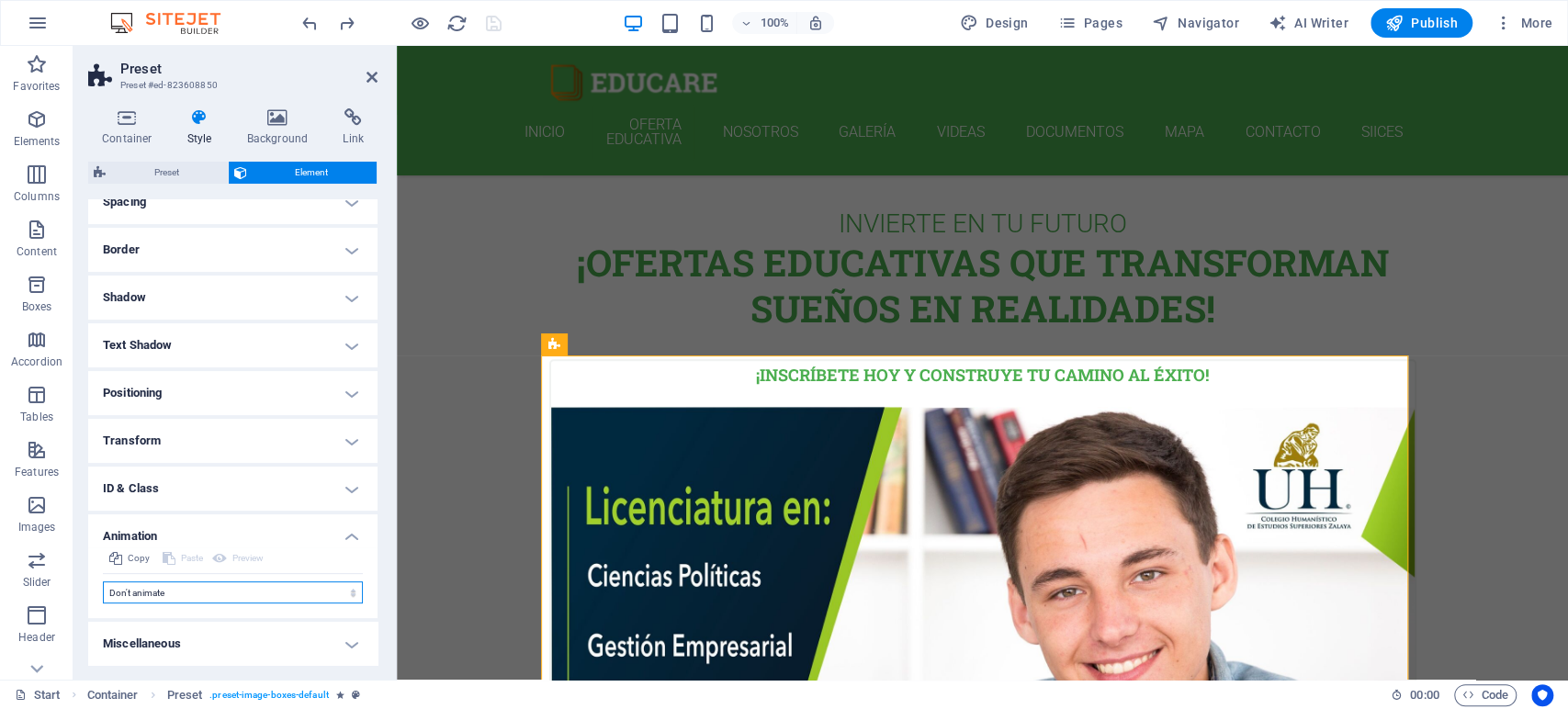 click on "Don't animate Show / Hide Slide up/down Zoom in/out Slide left to right Slide right to left Slide top to bottom Slide bottom to top Pulse Blink Open as overlay" at bounding box center [232, 592] 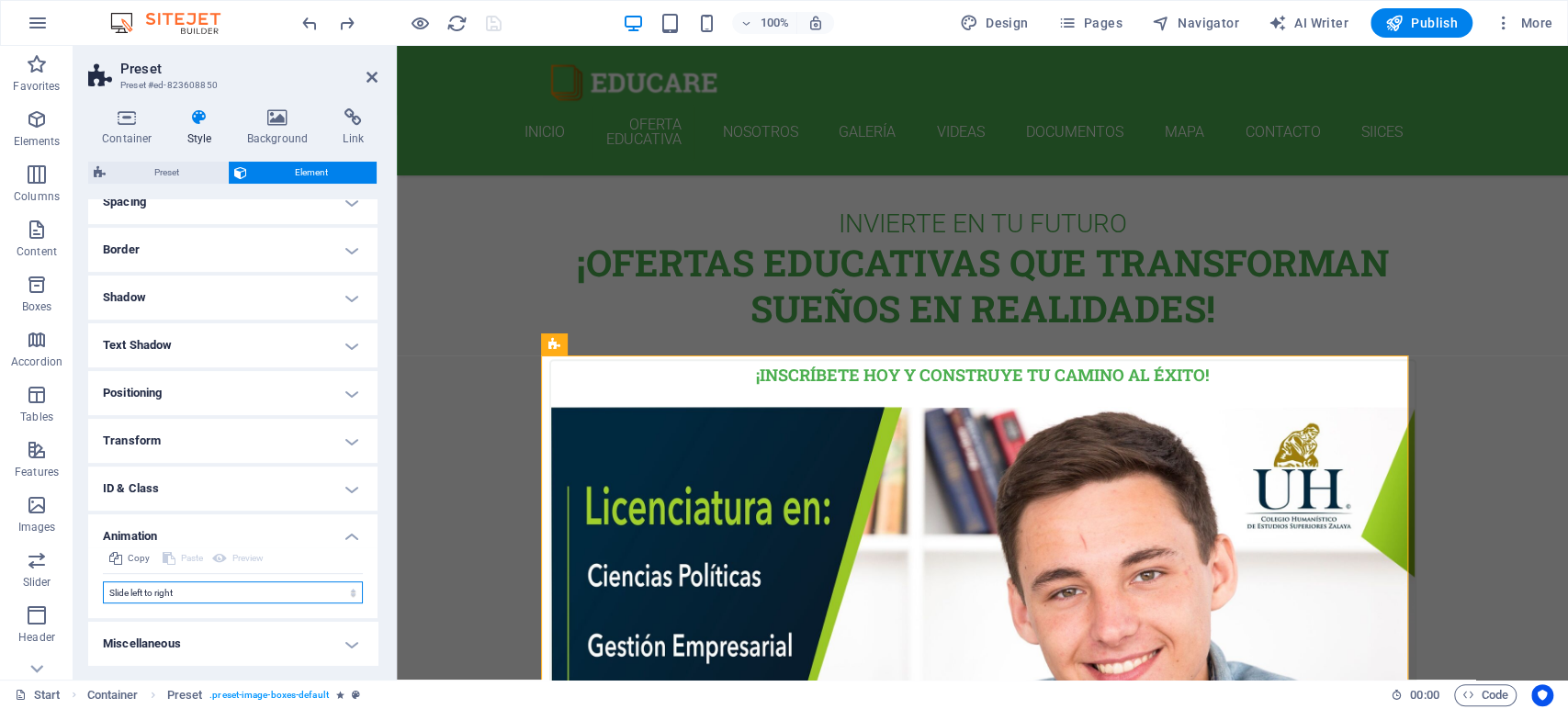 click on "Don't animate Show / Hide Slide up/down Zoom in/out Slide left to right Slide right to left Slide top to bottom Slide bottom to top Pulse Blink Open as overlay" at bounding box center [232, 592] 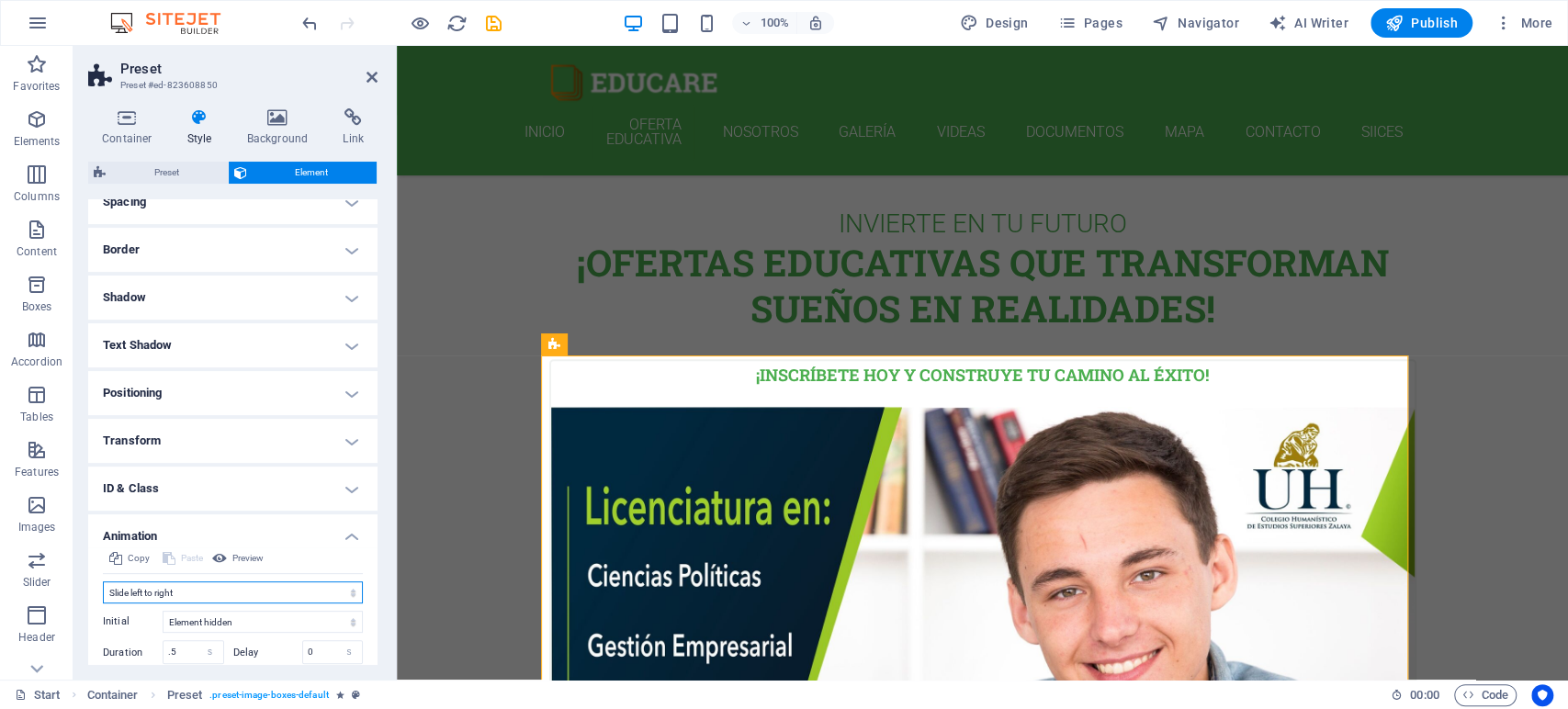 scroll, scrollTop: 499, scrollLeft: 0, axis: vertical 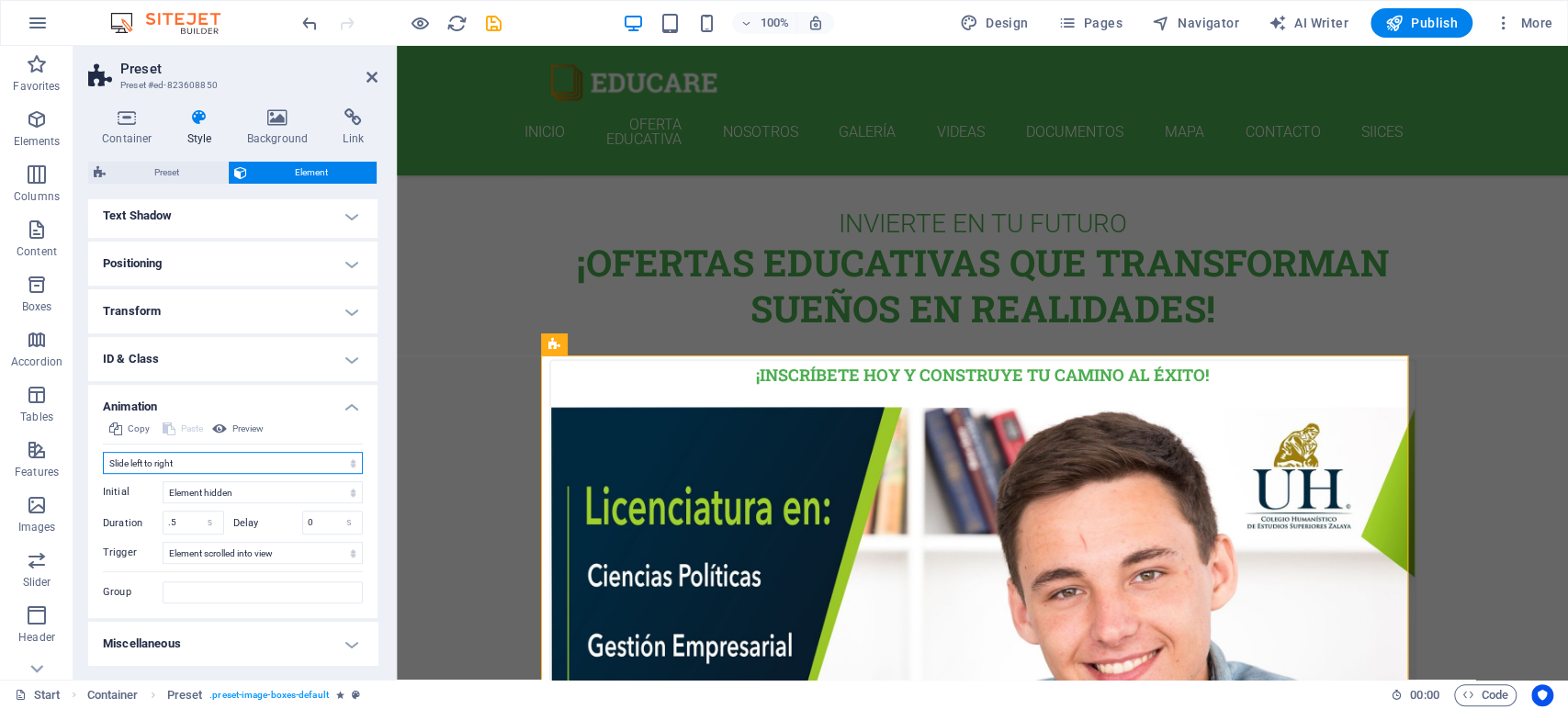 click on "Don't animate Show / Hide Slide up/down Zoom in/out Slide left to right Slide right to left Slide top to bottom Slide bottom to top Pulse Blink Open as overlay" at bounding box center (232, 463) 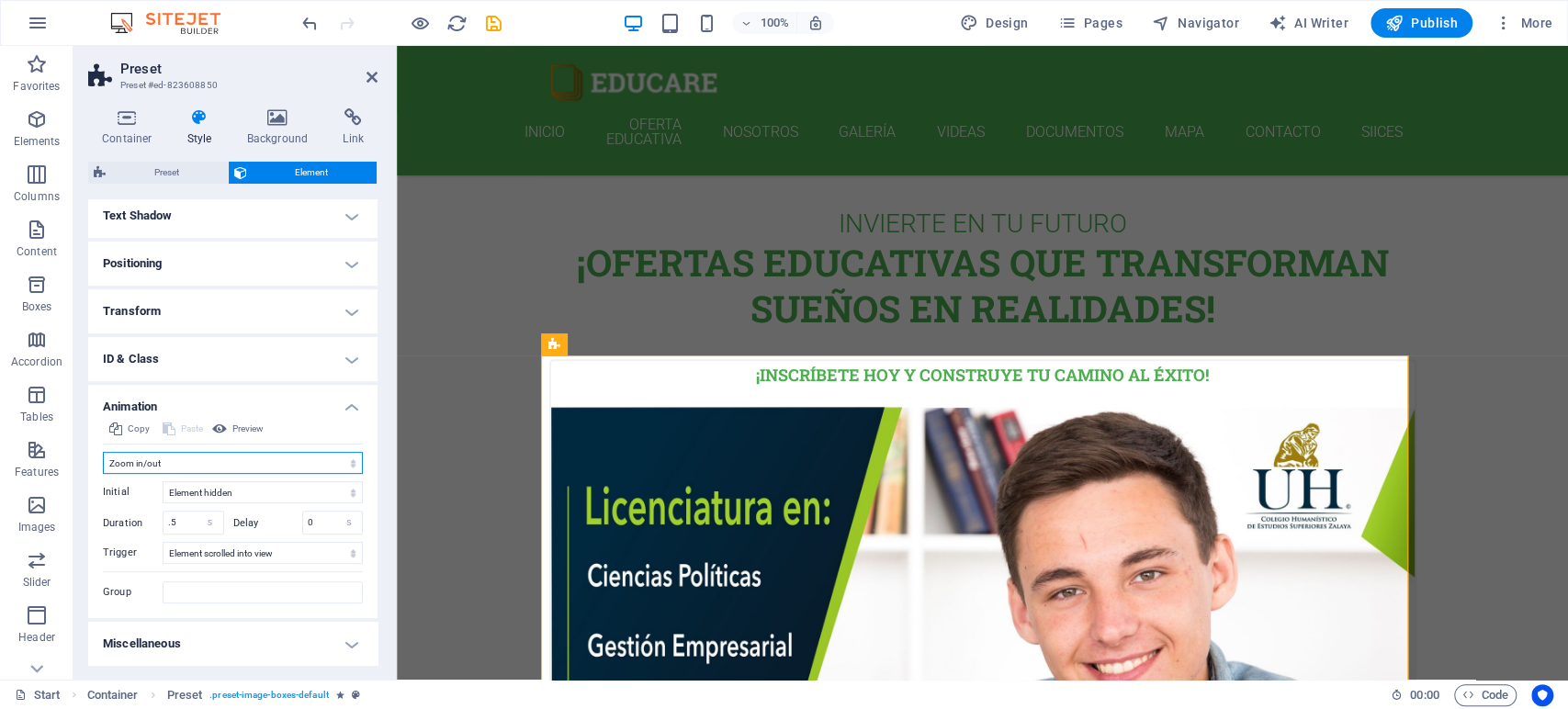 click on "Don't animate Show / Hide Slide up/down Zoom in/out Slide left to right Slide right to left Slide top to bottom Slide bottom to top Pulse Blink Open as overlay" at bounding box center [232, 463] 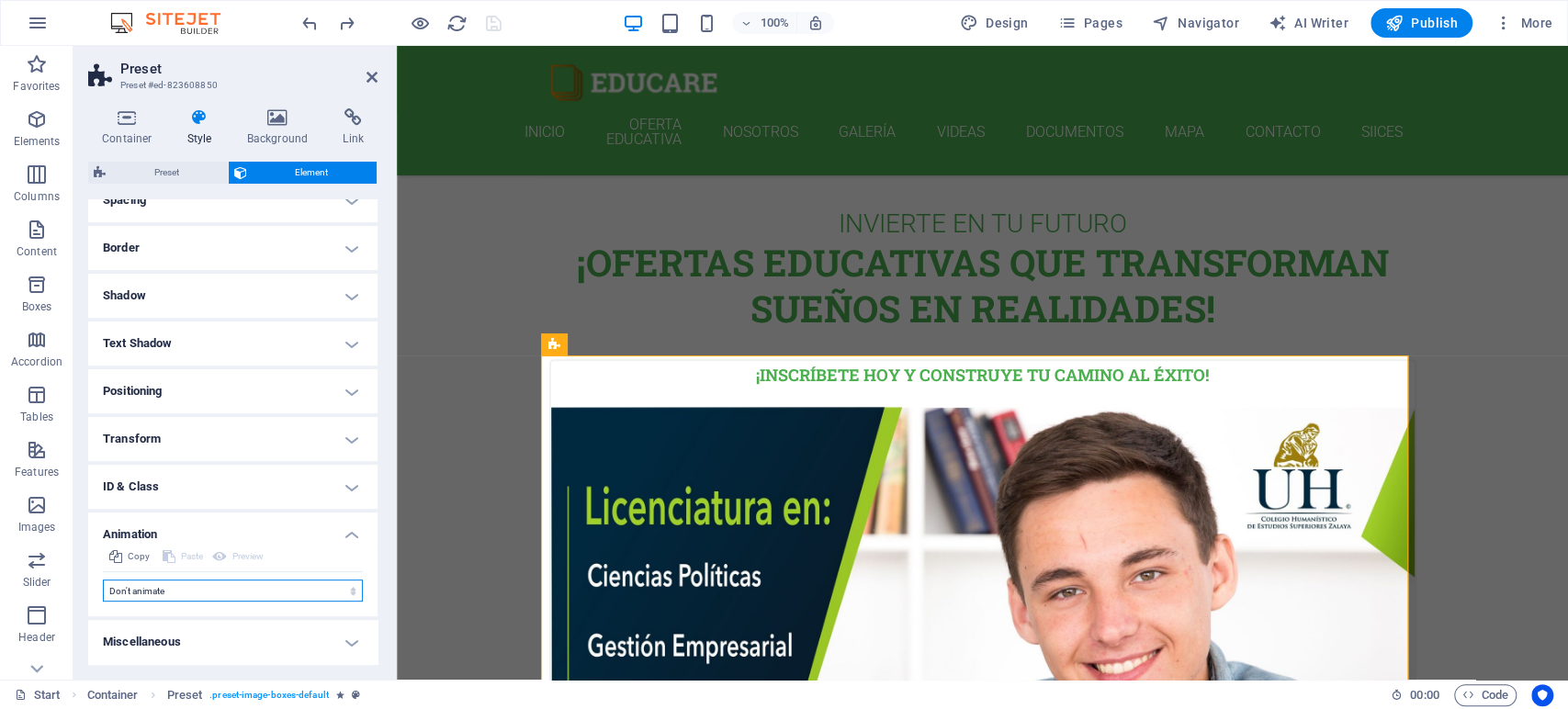 scroll, scrollTop: 369, scrollLeft: 0, axis: vertical 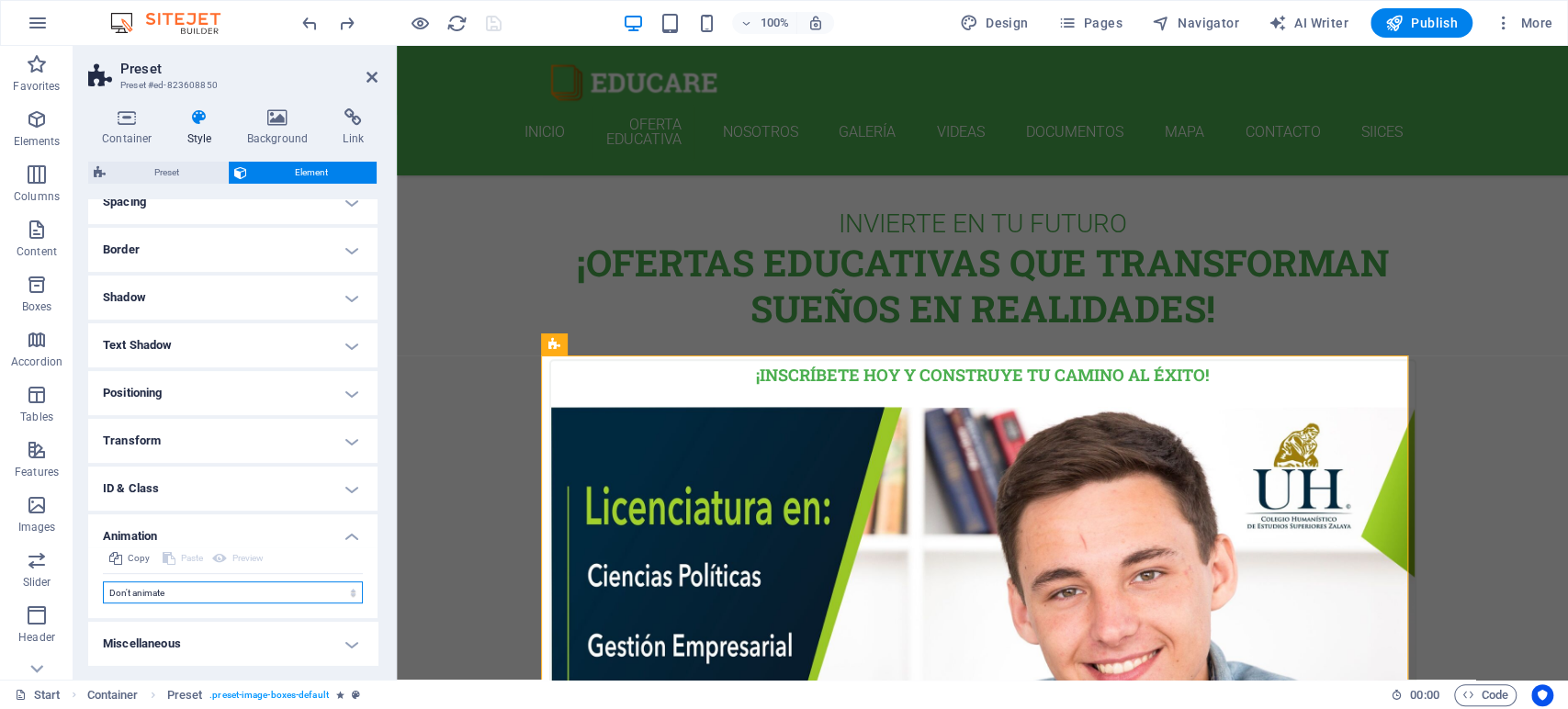click on "Don't animate Show / Hide Slide up/down Zoom in/out Slide left to right Slide right to left Slide top to bottom Slide bottom to top Pulse Blink Open as overlay" at bounding box center [232, 592] 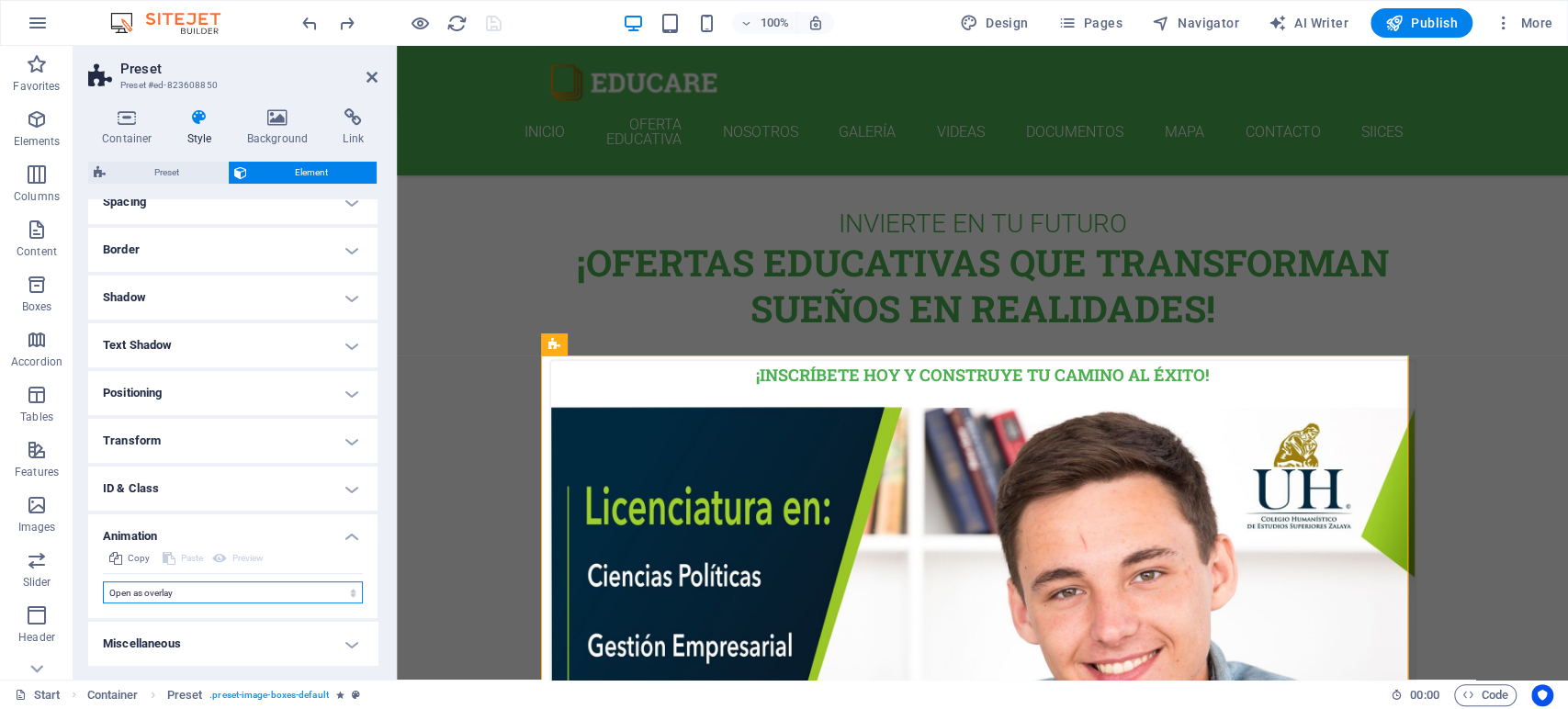 click on "Don't animate Show / Hide Slide up/down Zoom in/out Slide left to right Slide right to left Slide top to bottom Slide bottom to top Pulse Blink Open as overlay" at bounding box center [232, 592] 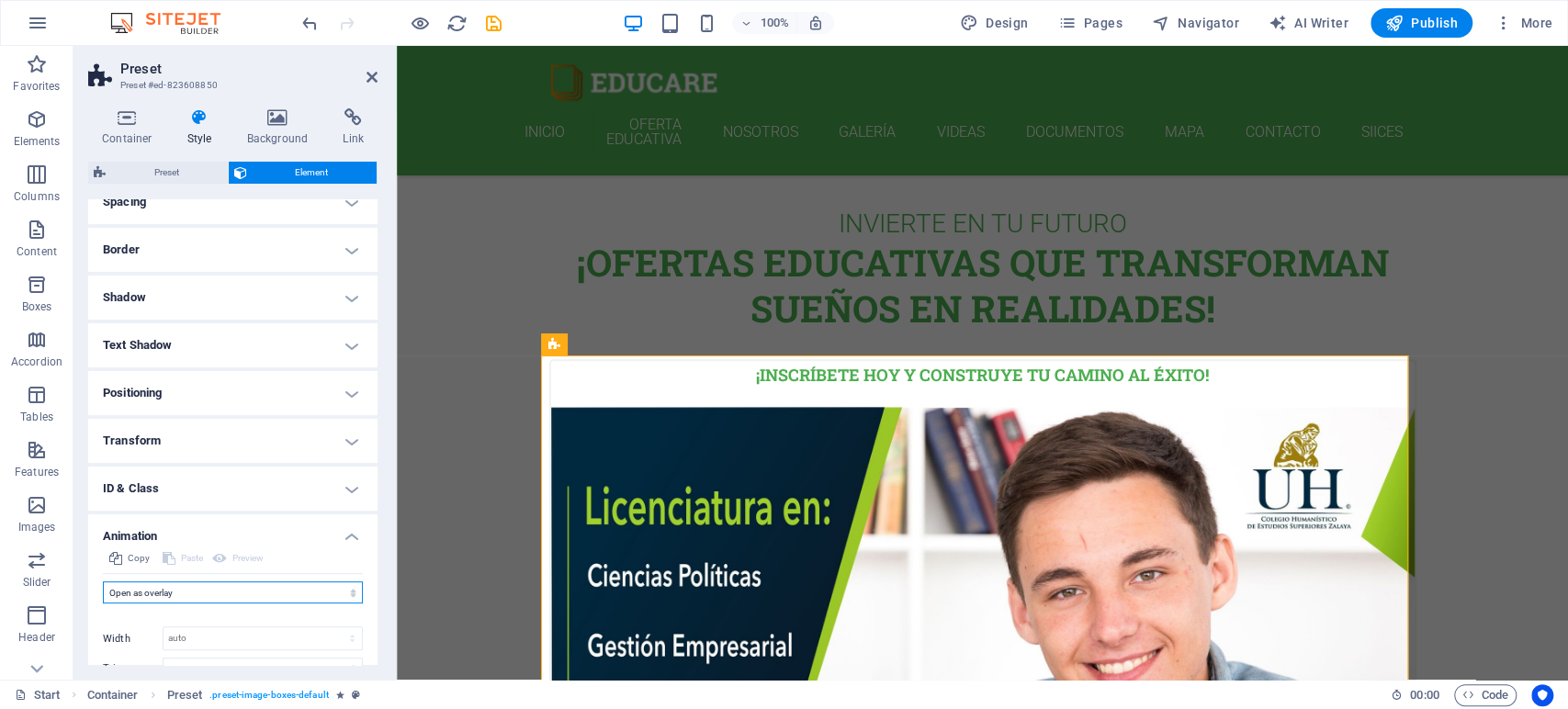 scroll, scrollTop: 485, scrollLeft: 0, axis: vertical 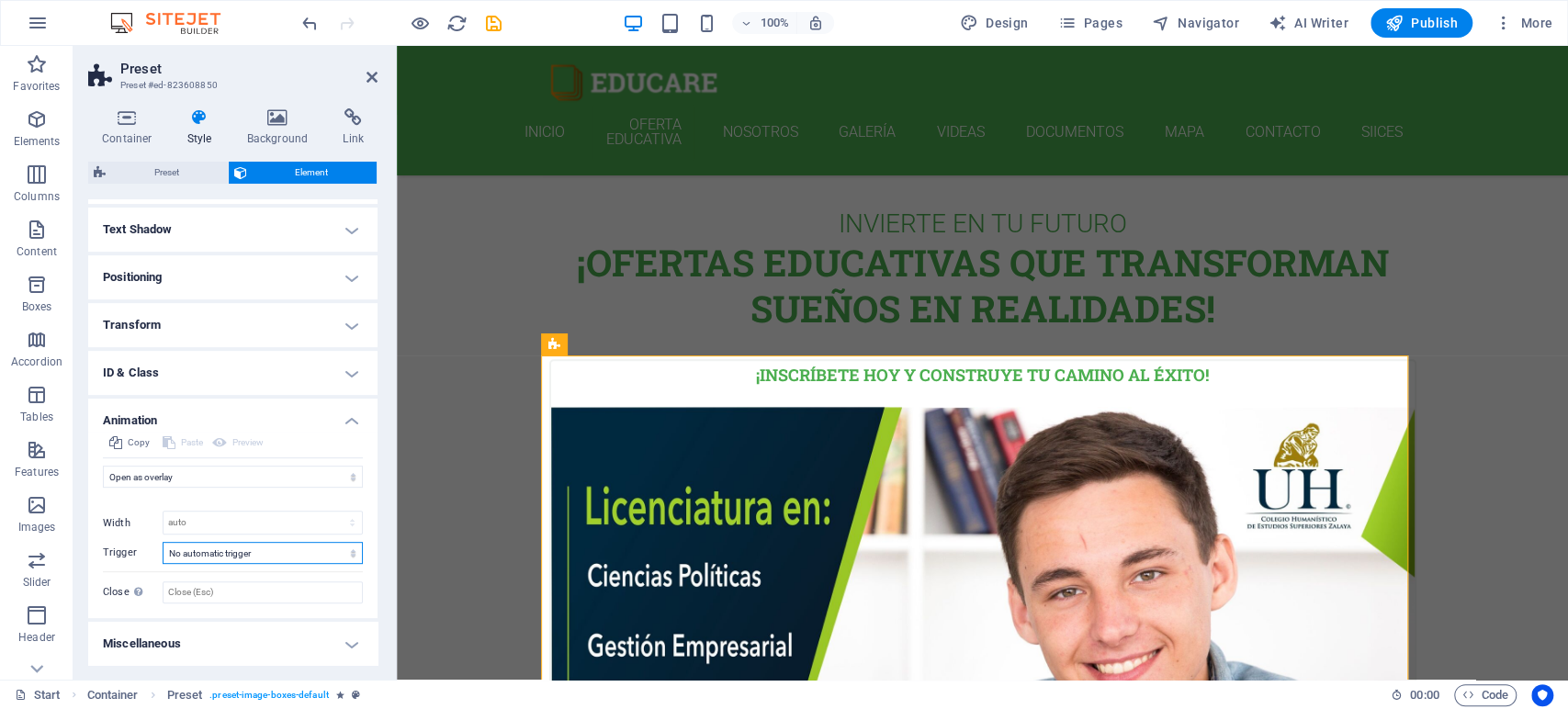 click on "No automatic trigger On page load Element scrolled into view" at bounding box center (263, 553) 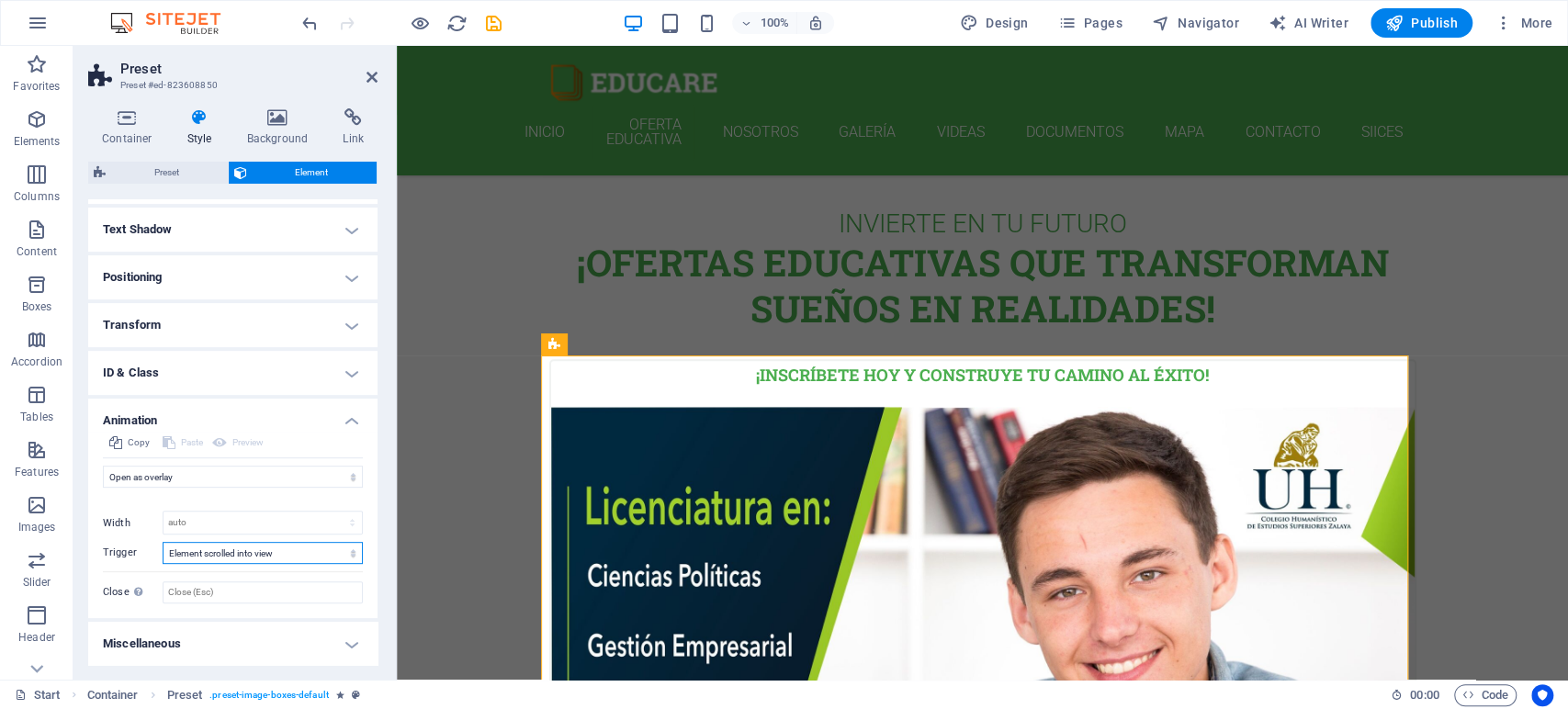 click on "No automatic trigger On page load Element scrolled into view" at bounding box center (263, 553) 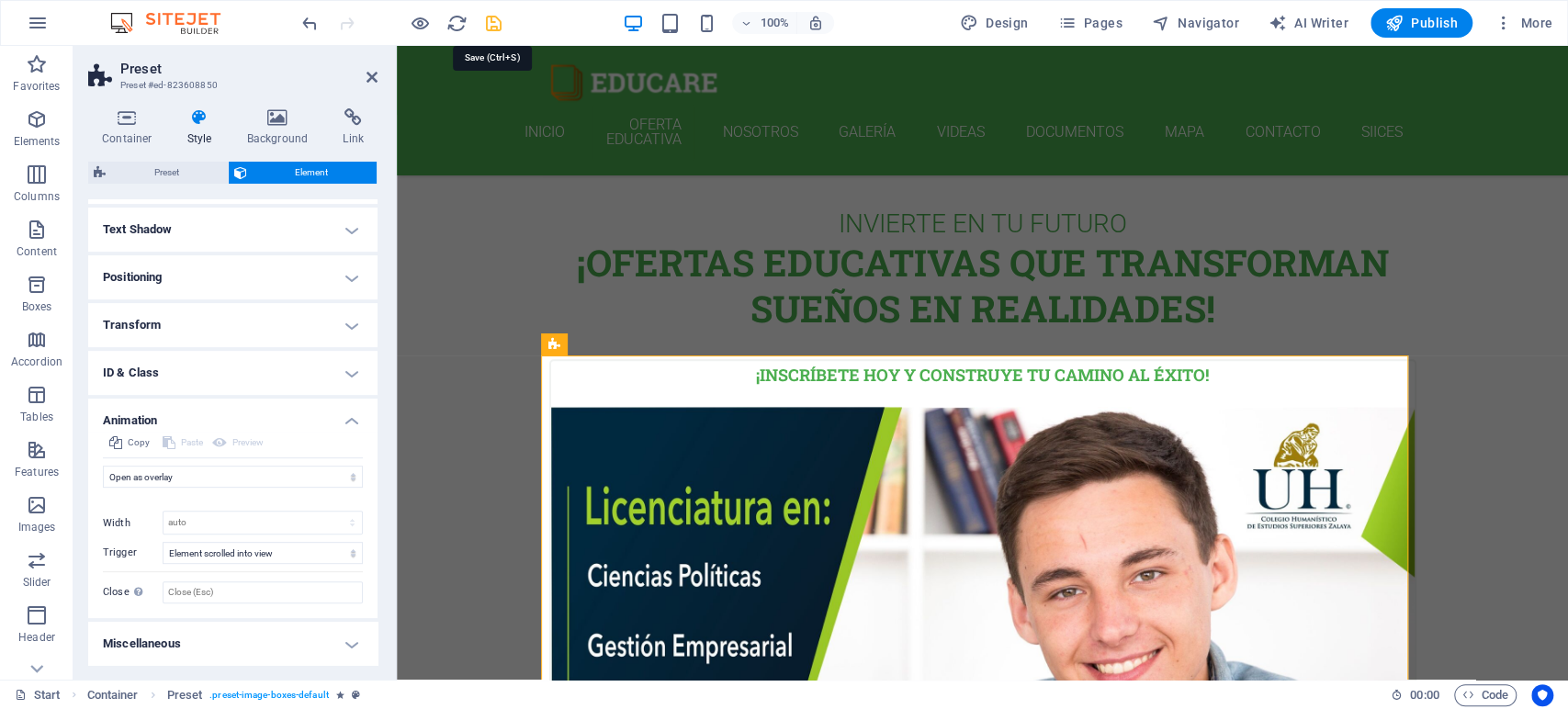 click at bounding box center [493, 23] 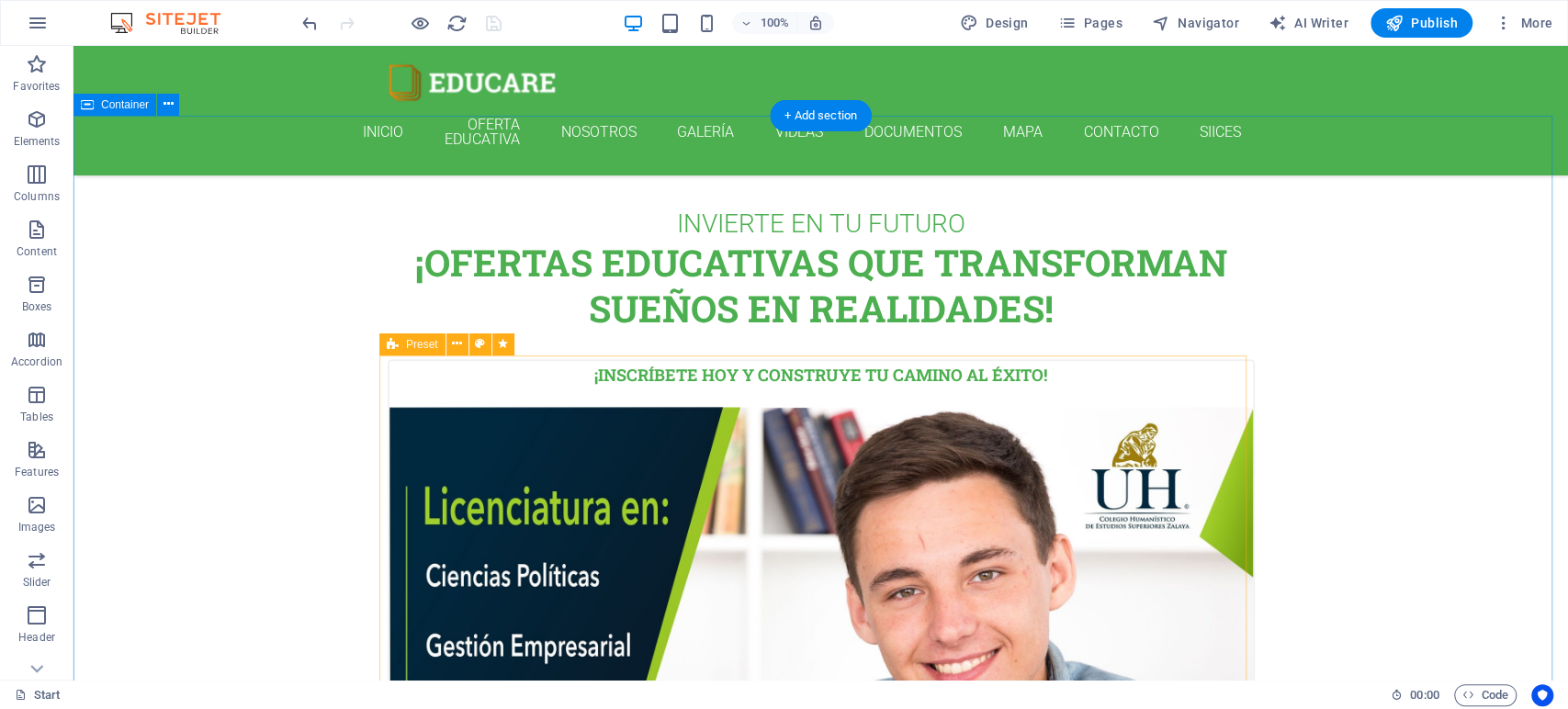 click on "INVIERTE EN TU FUTURO ¡OFERTAS educativas que transforman sueños en realidades! ¡Inscríbete hoy y construye tu camino al éxito! Transforma tu futuro con nuestras licenciaturas. Ofrecemos programas innovadores que combinan habilidades prácticas y teóricas, preparando a los jóvenes para el mundo laboral. ¡Impulsa tu carrera con nuestras MAESTRIAS!  Contamos con docentes expertos y una red influyente, prepárate para el siguiente nivel.  ¡Aplica hoy y transforma tu futuro! German  12. September 2019  08:00 am - 04:00 pm Lorem ipsum dolor sit amet, consectetur adipisicing elit. Veritatis, dolorem! Italian  12. September 2019  08:00 am - 04:00 pm Lorem ipsum dolor sit amet, consectetur adipisicing elit. Veritatis, dolorem! French  12. September 2019  08:00 am - 04:00 pm Lorem ipsum dolor sit amet, consectetur adipisicing elit. Veritatis, dolorem! Danish  12. September 2019  08:00 am - 04:00 pm Lorem ipsum dolor sit amet, consectetur adipisicing elit. Veritatis, dolorem!" at bounding box center [820, 2820] 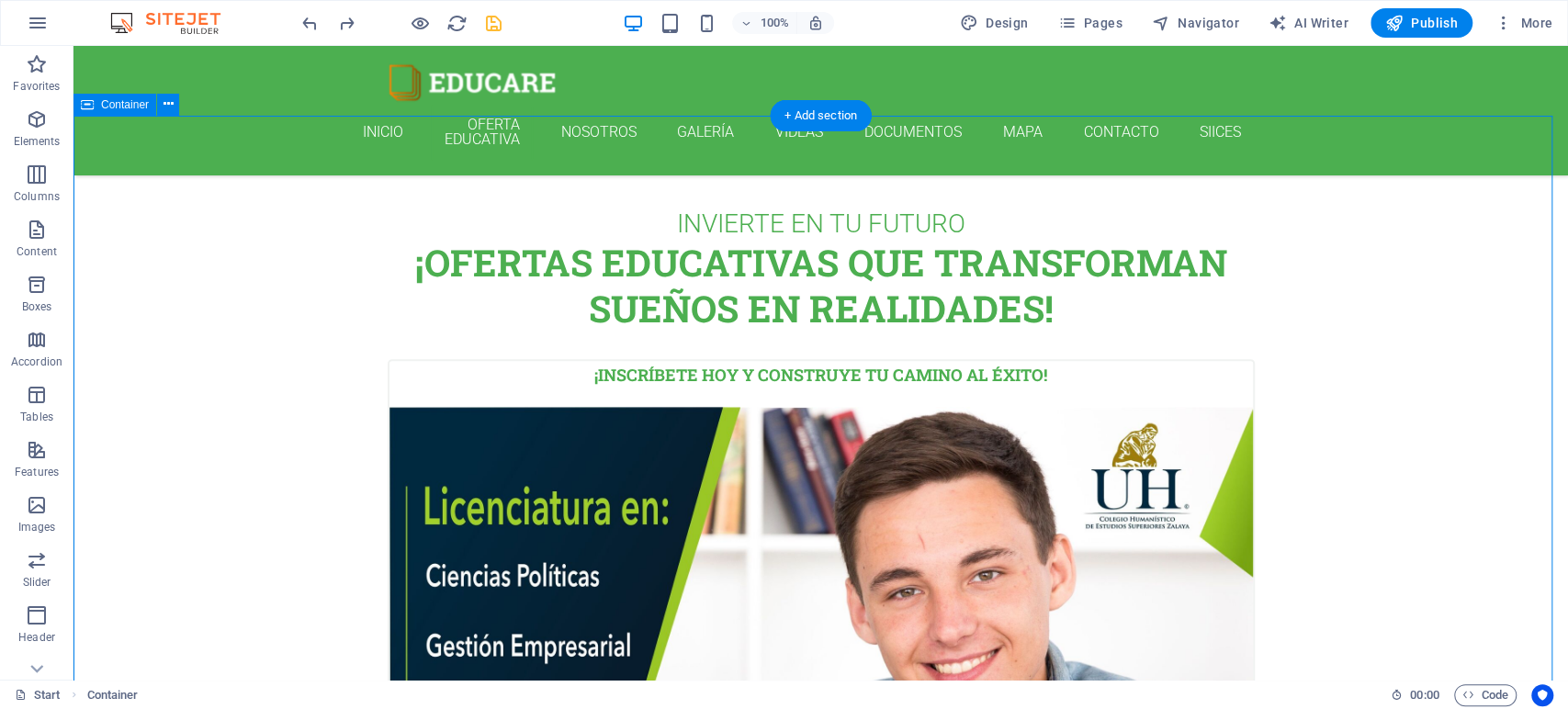 click on "INVIERTE EN TU FUTURO ¡OFERTAS educativas que transforman sueños en realidades! ¡Inscríbete hoy y construye tu camino al éxito! Transforma tu futuro con nuestras licenciaturas. Ofrecemos programas innovadores que combinan habilidades prácticas y teóricas, preparando a los jóvenes para el mundo laboral. ¡Impulsa tu carrera con nuestras MAESTRIAS!  Contamos con docentes expertos y una red influyente, prepárate para el siguiente nivel.  ¡Aplica hoy y transforma tu futuro! German  12. September 2019  08:00 am - 04:00 pm Lorem ipsum dolor sit amet, consectetur adipisicing elit. Veritatis, dolorem! Italian  12. September 2019  08:00 am - 04:00 pm Lorem ipsum dolor sit amet, consectetur adipisicing elit. Veritatis, dolorem! French  12. September 2019  08:00 am - 04:00 pm Lorem ipsum dolor sit amet, consectetur adipisicing elit. Veritatis, dolorem! Danish  12. September 2019  08:00 am - 04:00 pm Lorem ipsum dolor sit amet, consectetur adipisicing elit. Veritatis, dolorem!" at bounding box center [820, 2820] 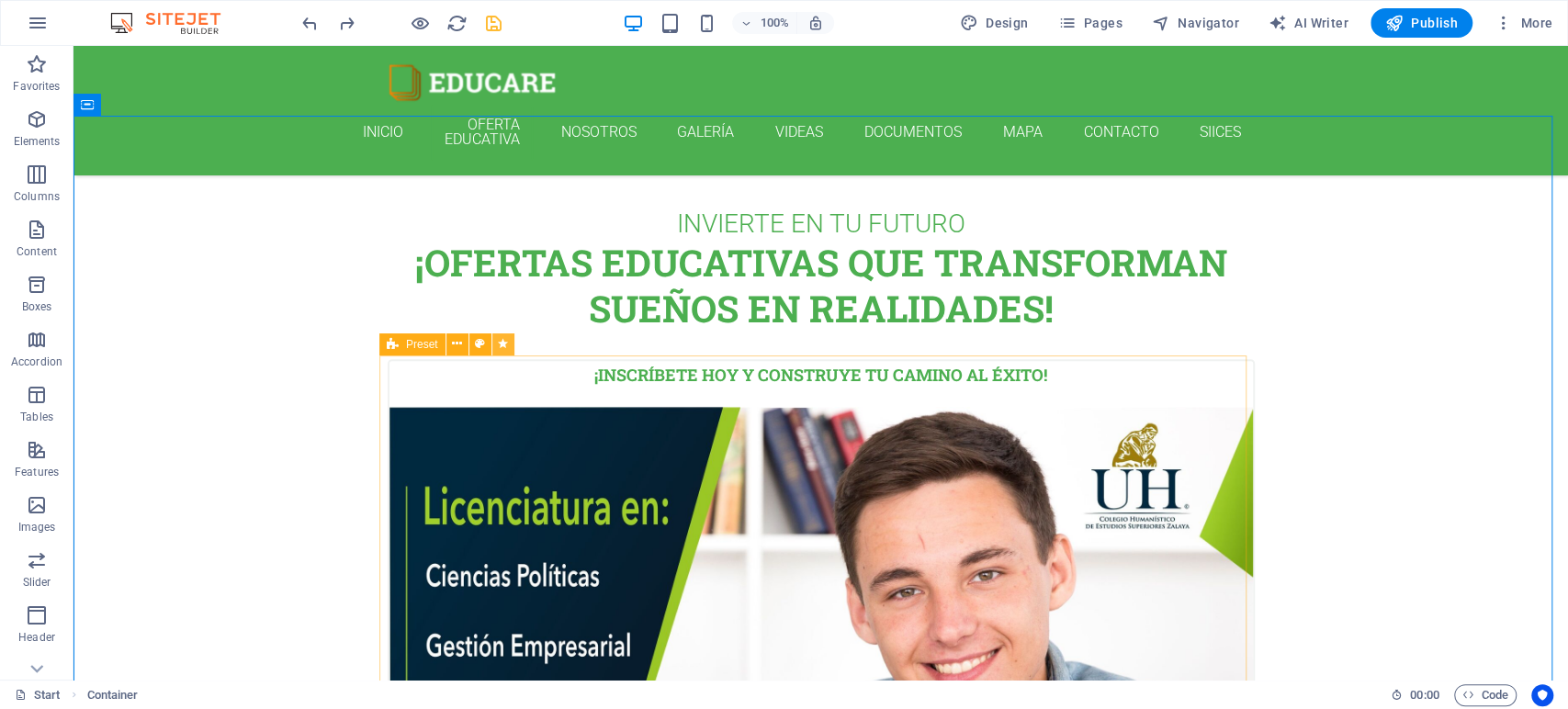 click at bounding box center (502, 343) 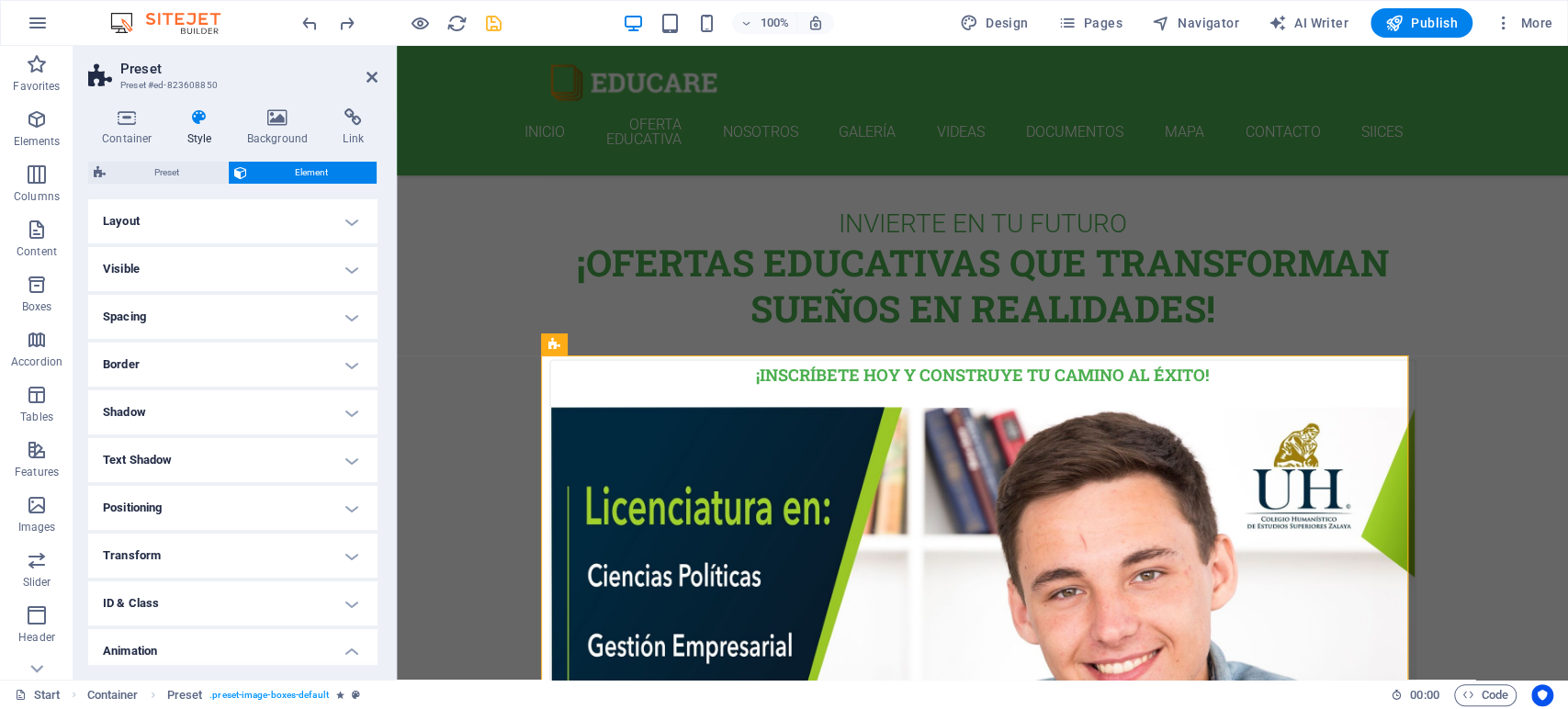 scroll, scrollTop: 230, scrollLeft: 0, axis: vertical 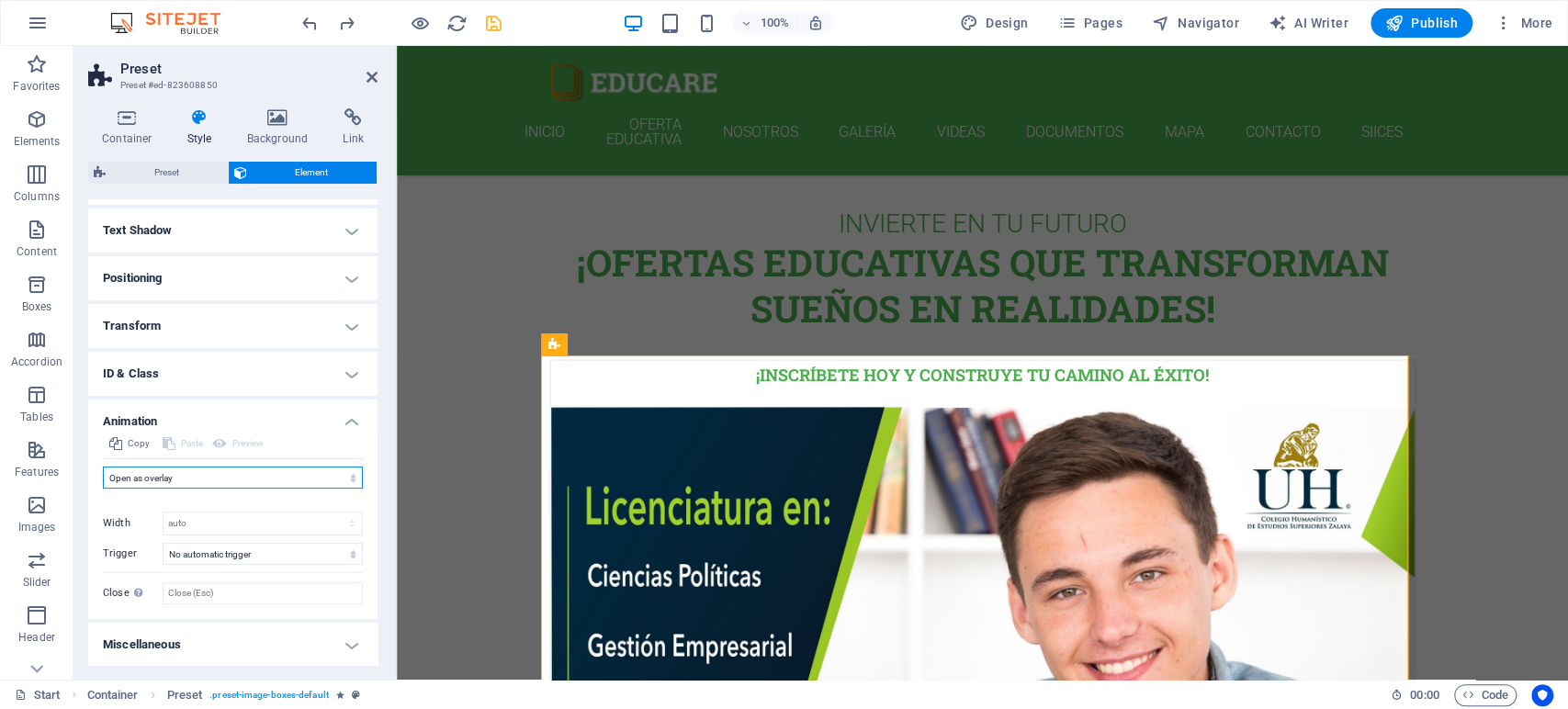 click on "Don't animate Show / Hide Slide up/down Zoom in/out Slide left to right Slide right to left Slide top to bottom Slide bottom to top Pulse Blink Open as overlay" at bounding box center [232, 478] 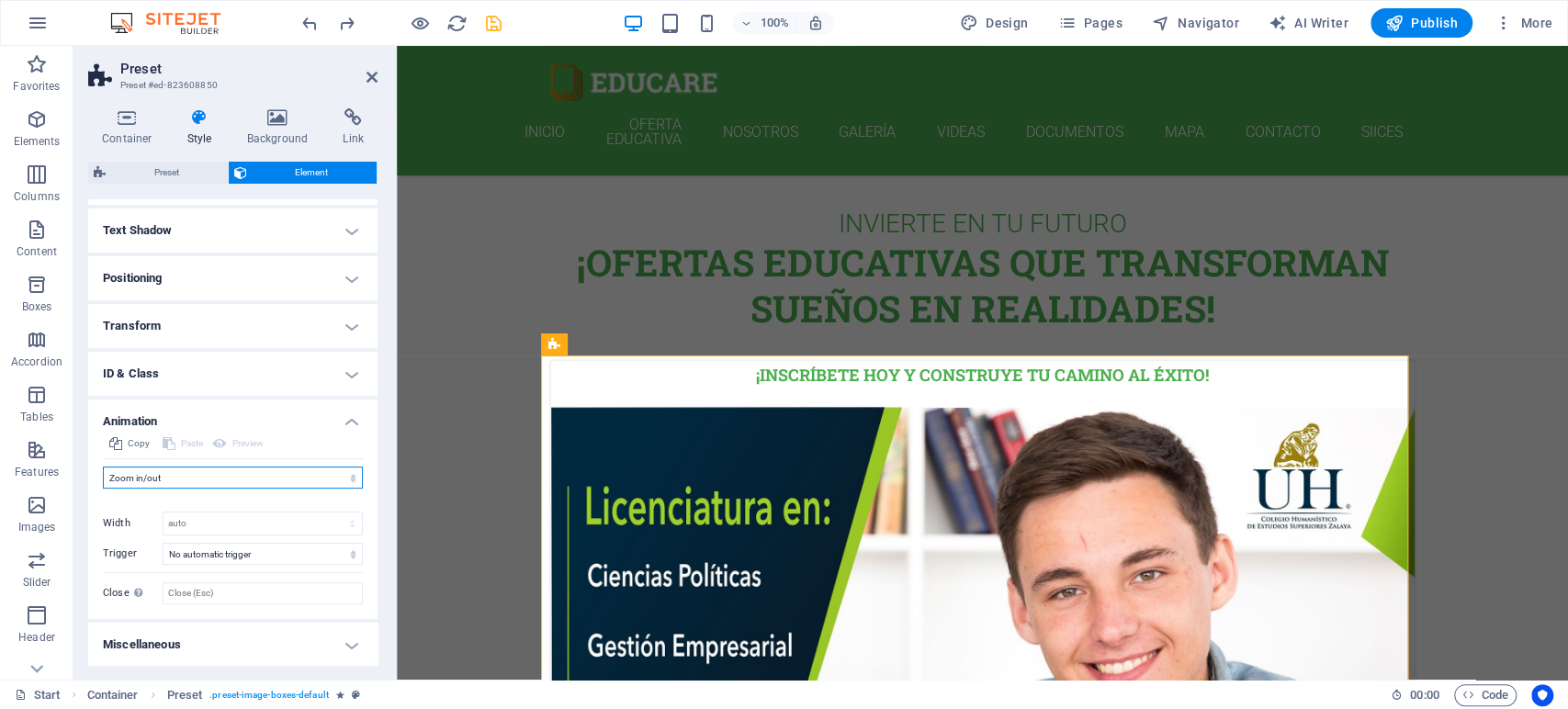 click on "Don't animate Show / Hide Slide up/down Zoom in/out Slide left to right Slide right to left Slide top to bottom Slide bottom to top Pulse Blink Open as overlay" at bounding box center [232, 478] 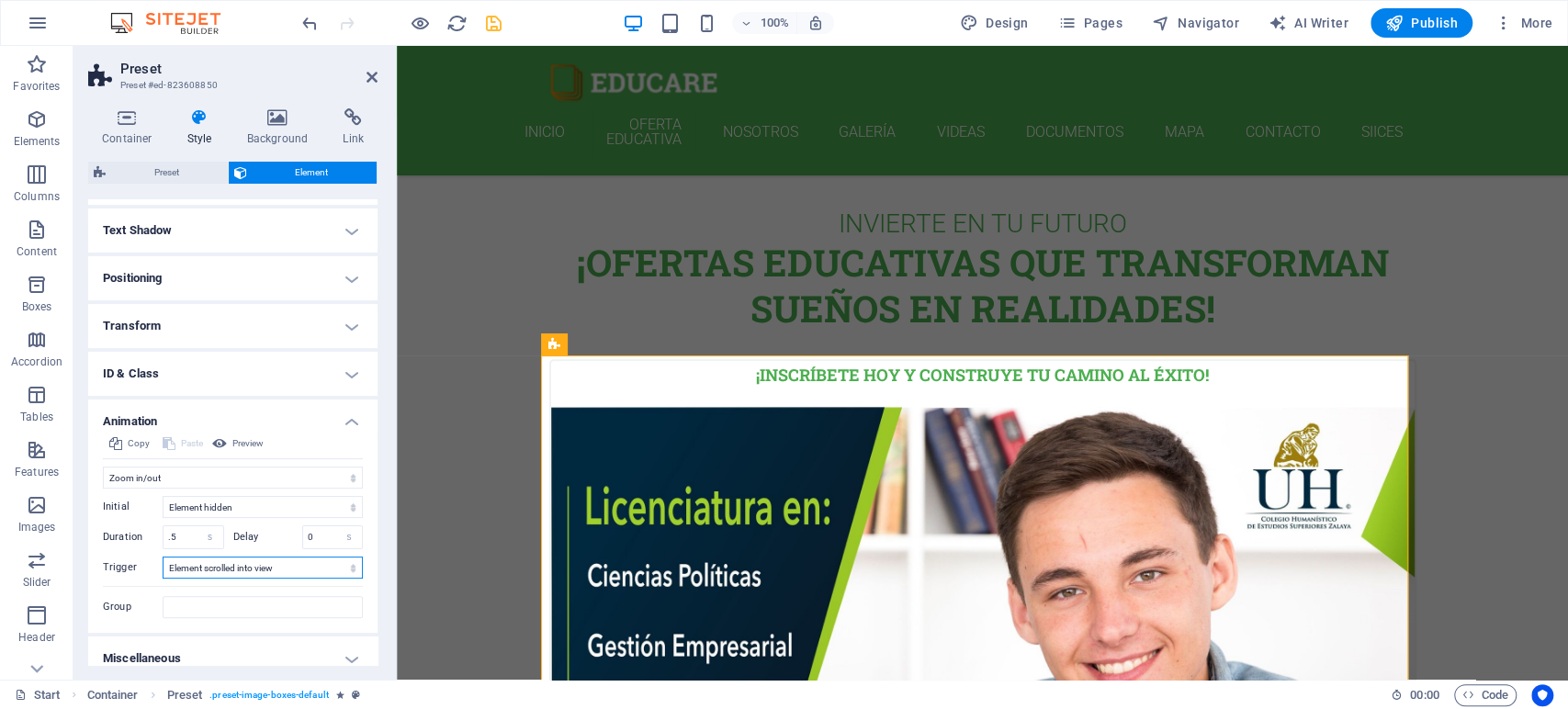 click on "No automatic trigger On page load Element scrolled into view" at bounding box center (263, 568) 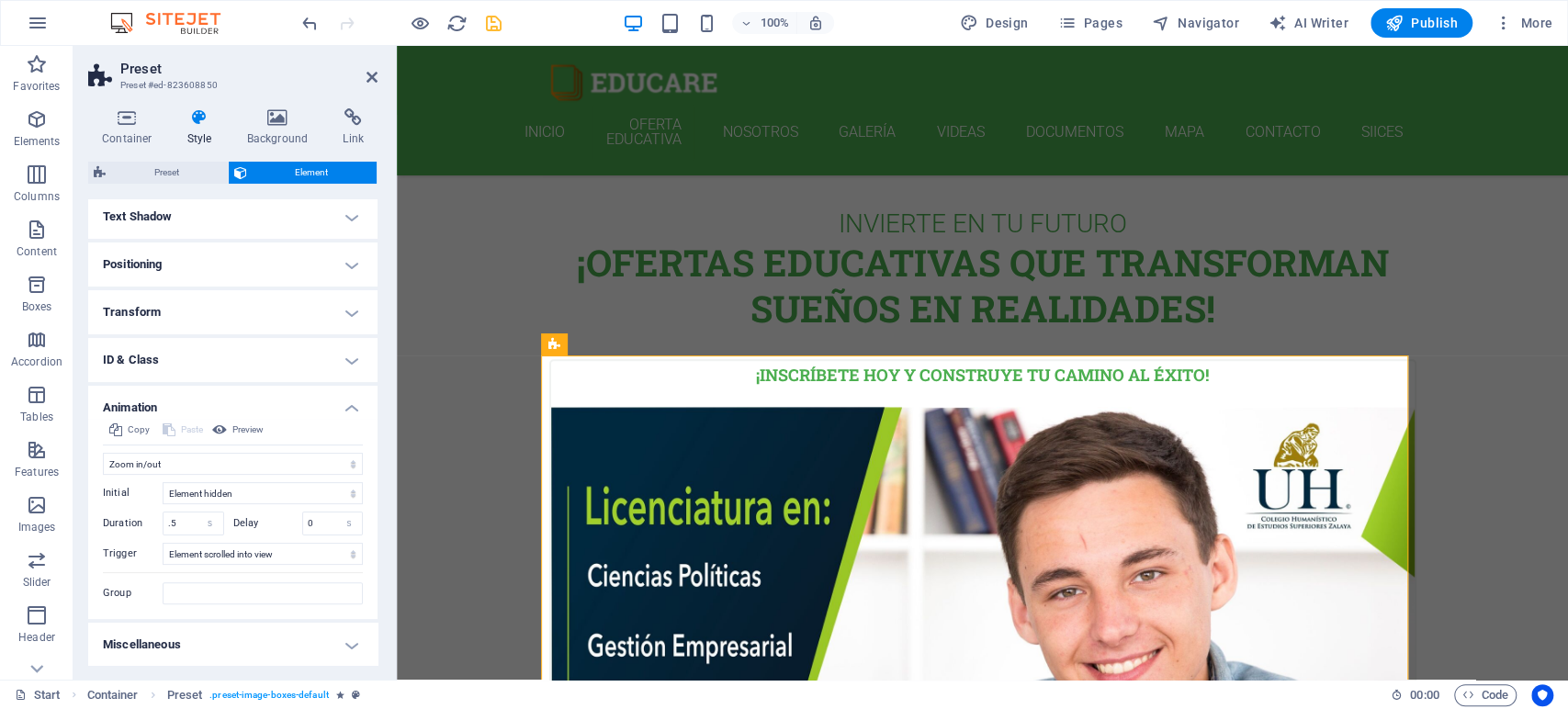 click on "Miscellaneous" at bounding box center (232, 645) 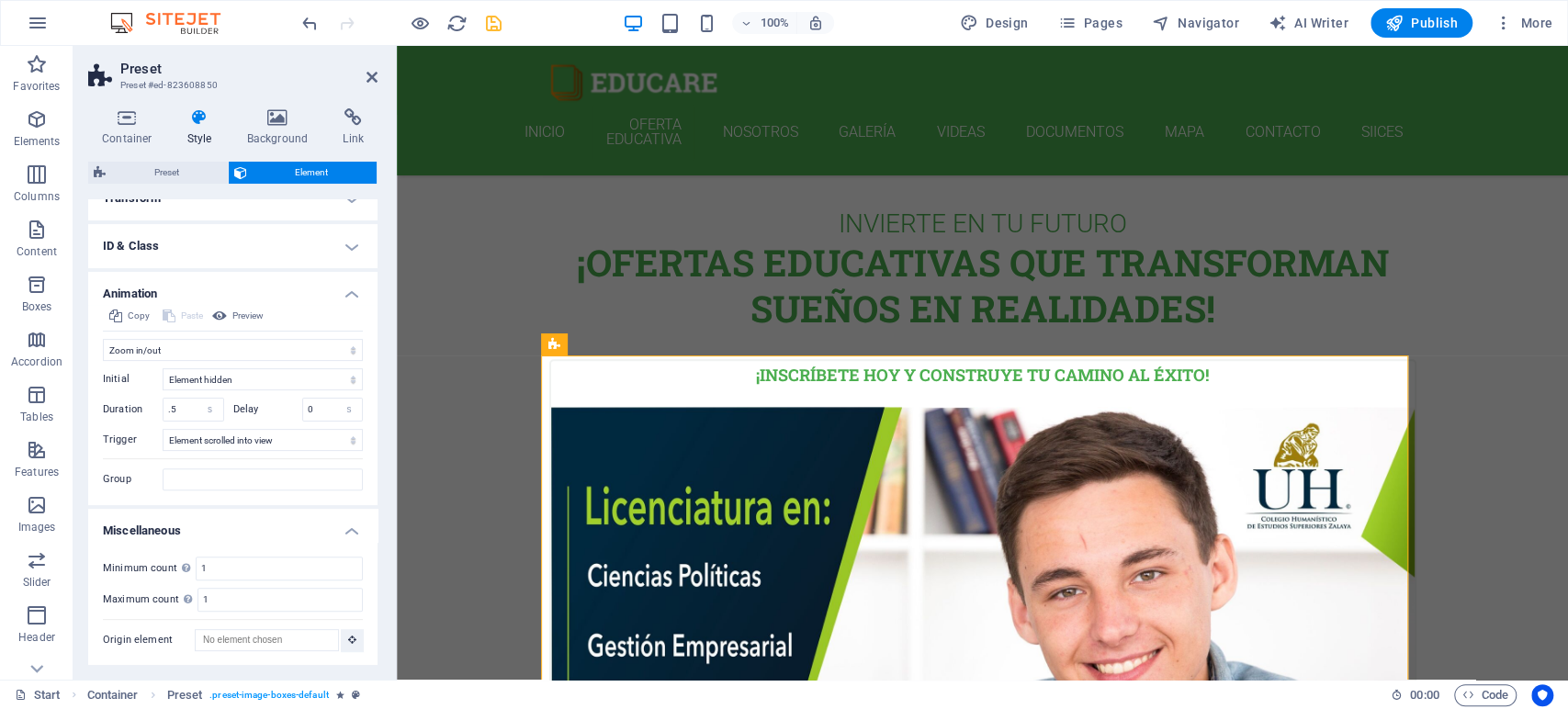 scroll, scrollTop: 153, scrollLeft: 0, axis: vertical 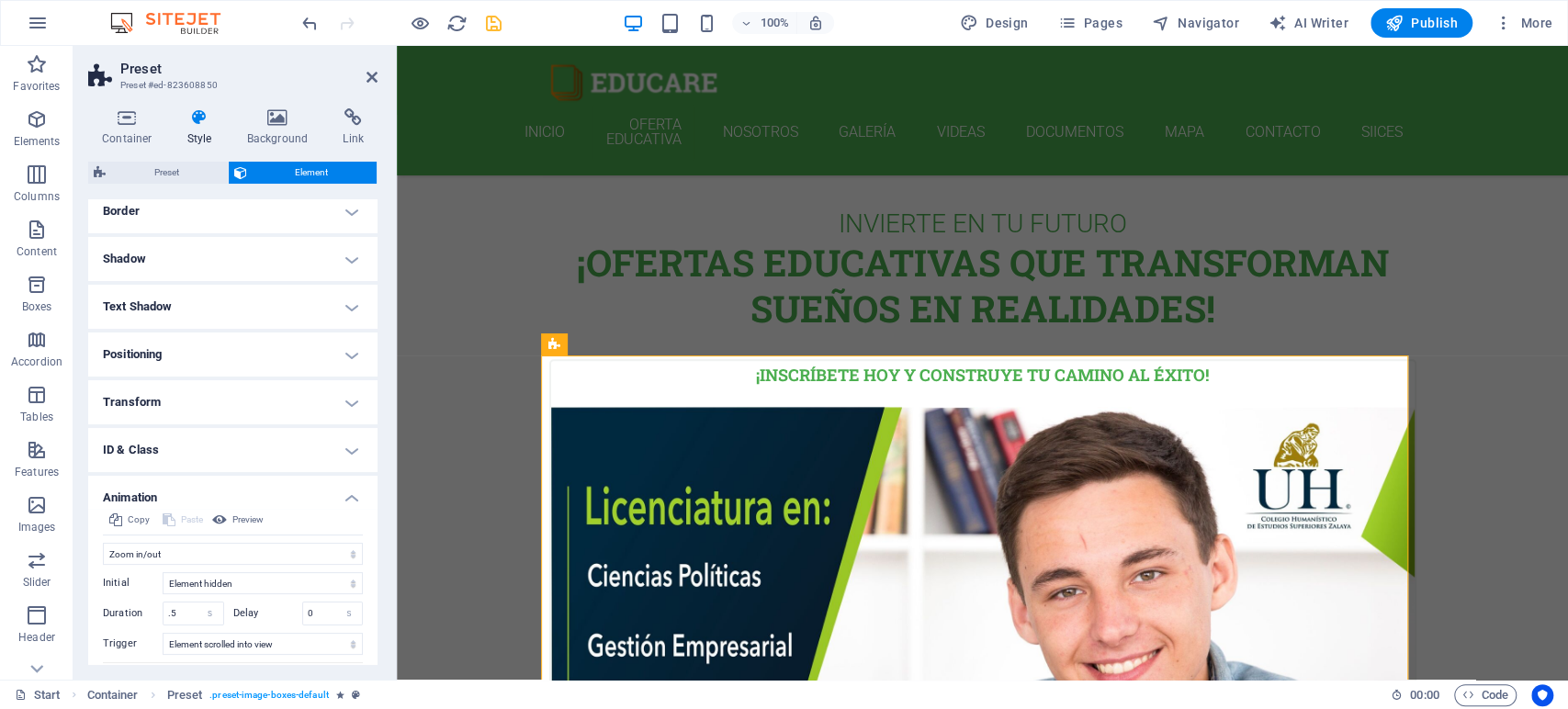 click on "ID & Class" at bounding box center [232, 450] 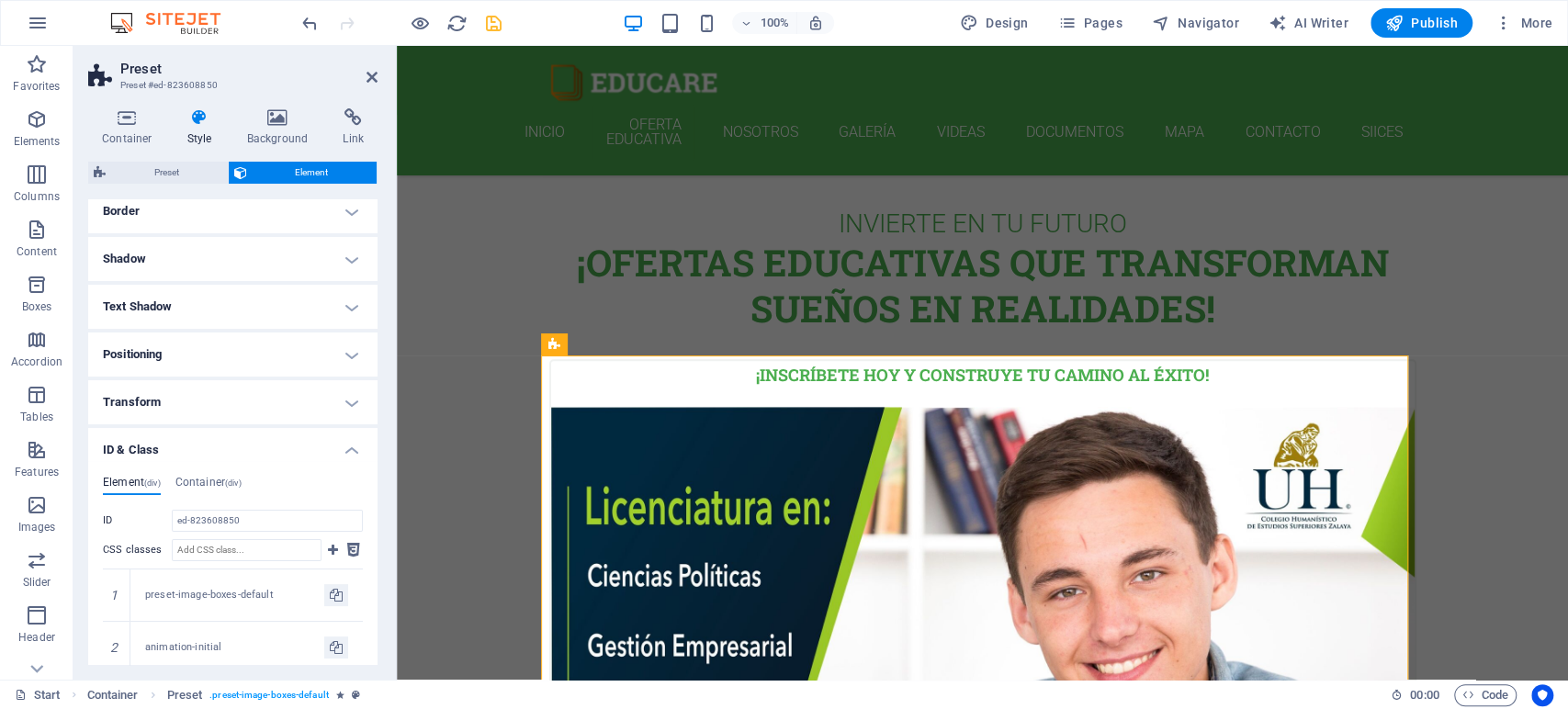 click on "ID & Class" at bounding box center [232, 445] 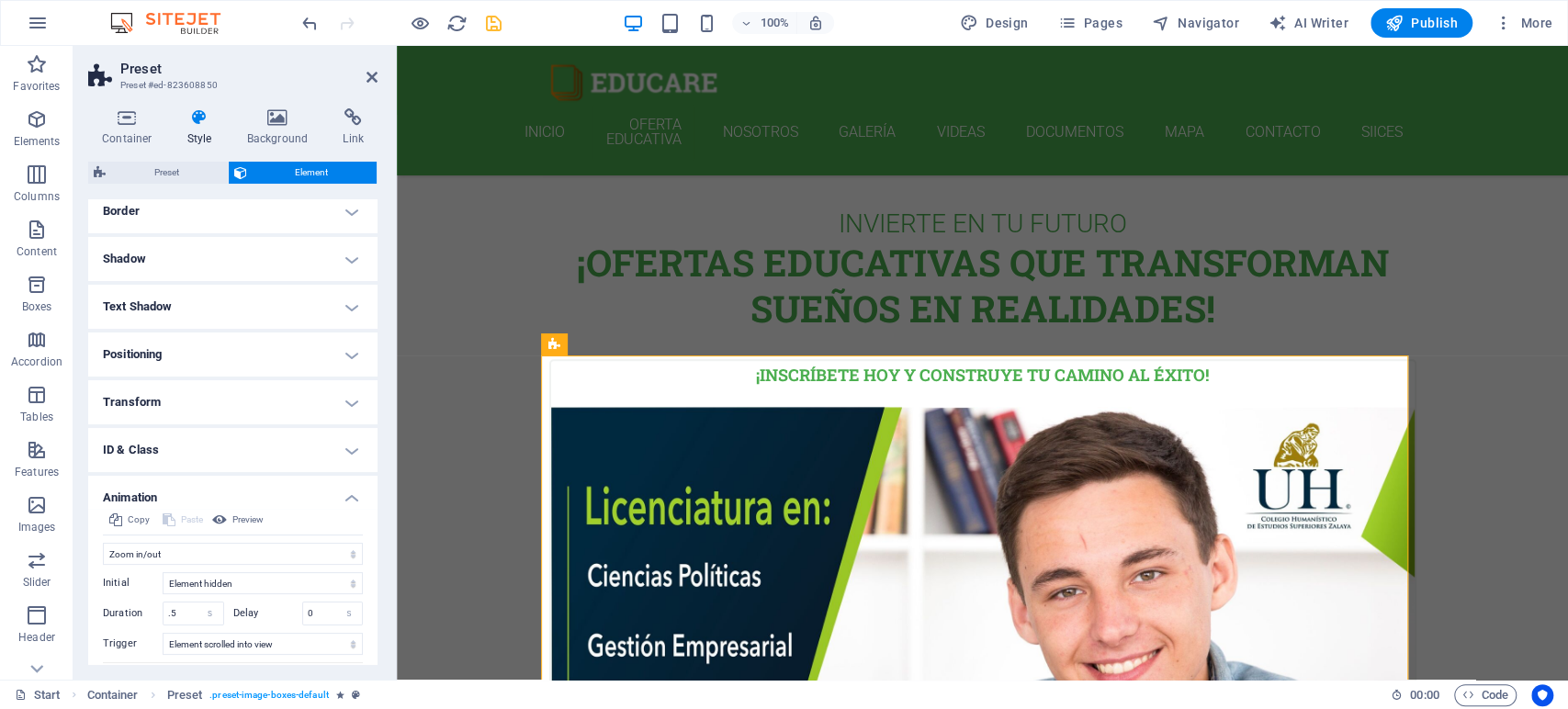 click at bounding box center (493, 23) 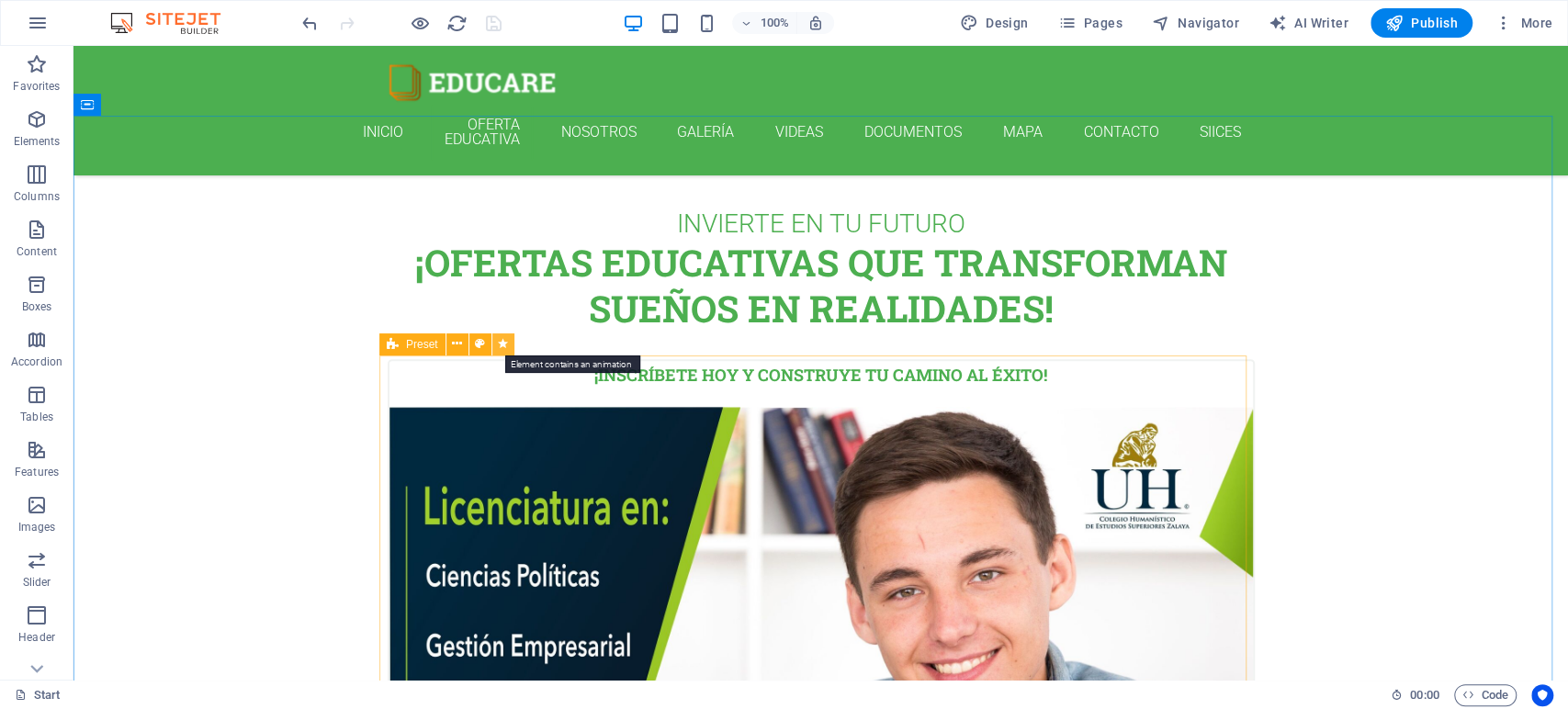 click at bounding box center (502, 343) 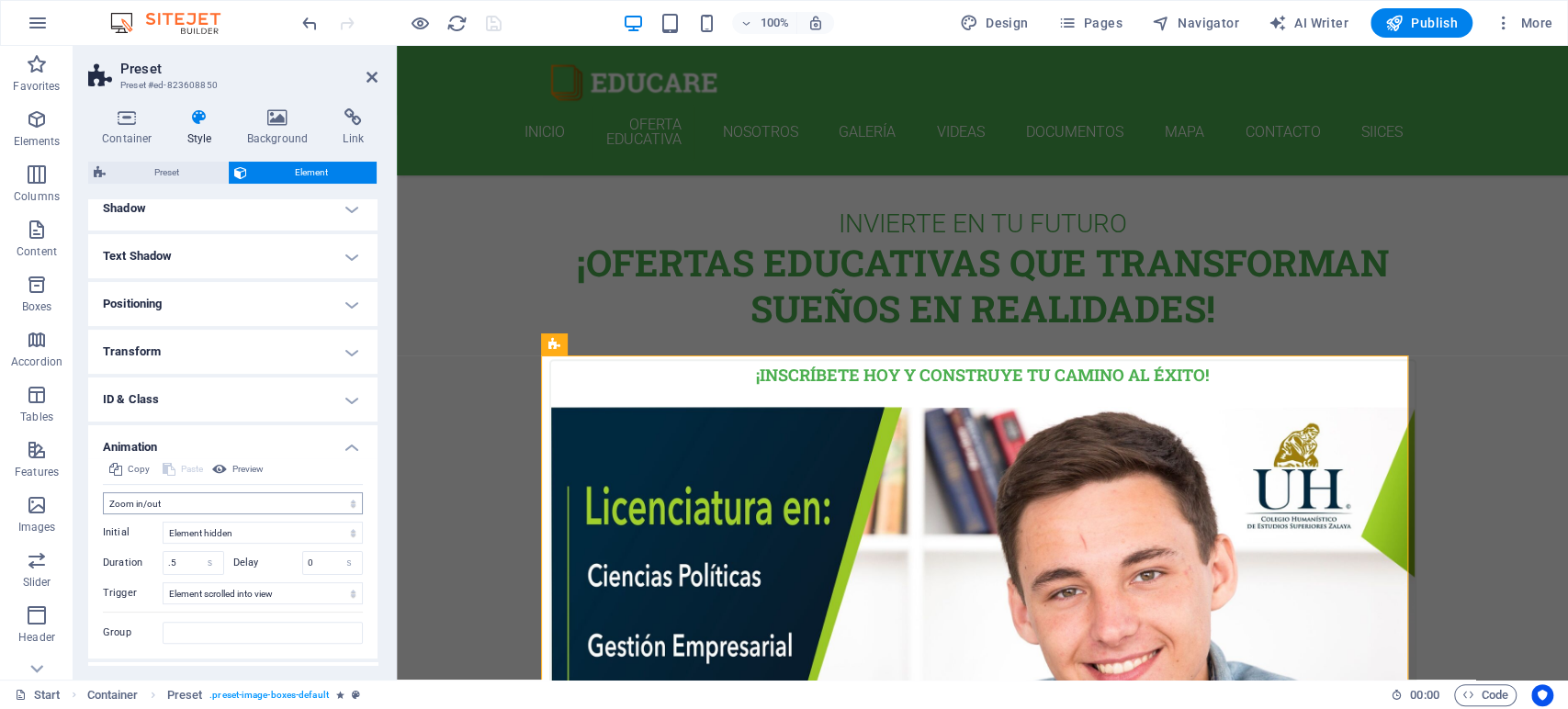 scroll, scrollTop: 243, scrollLeft: 0, axis: vertical 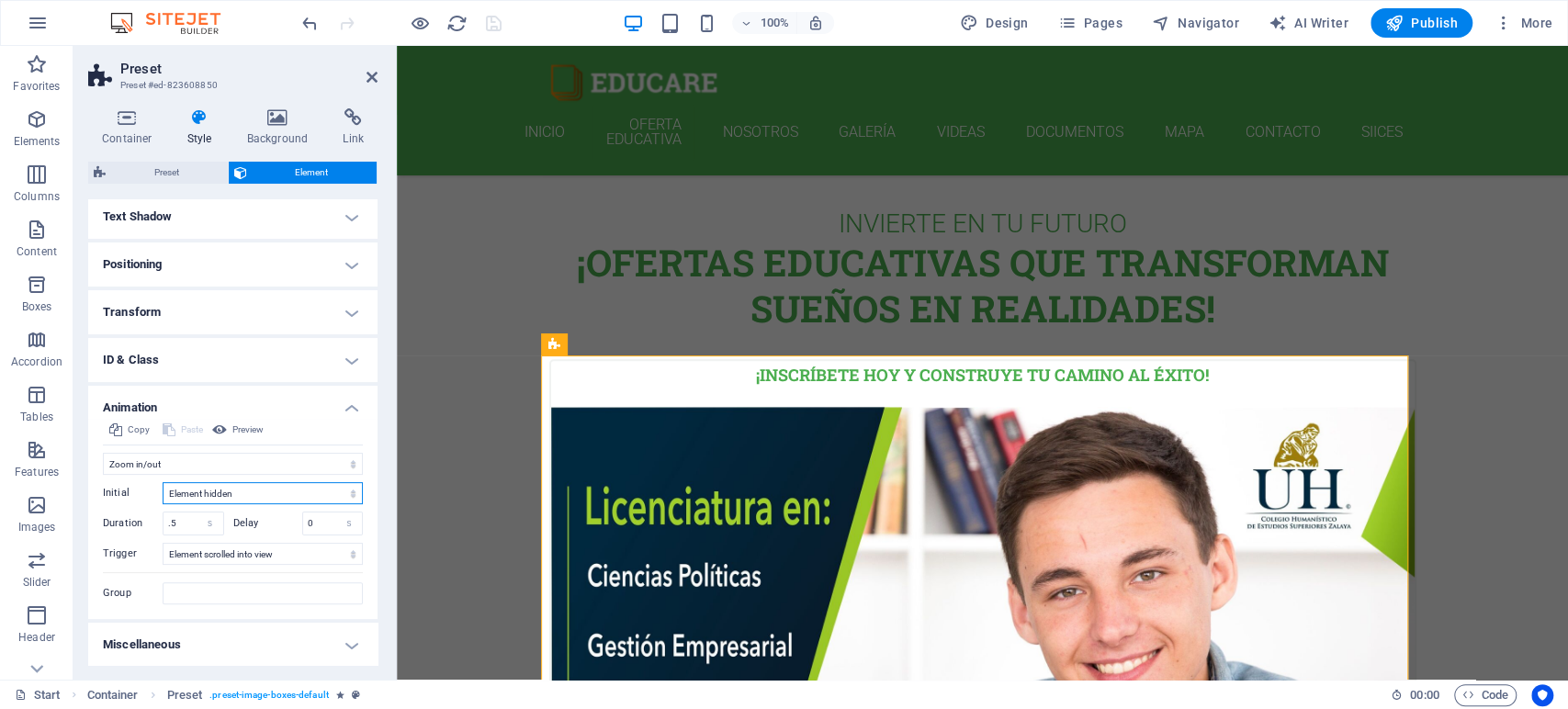 click on "Element hidden Element shown" at bounding box center [263, 493] 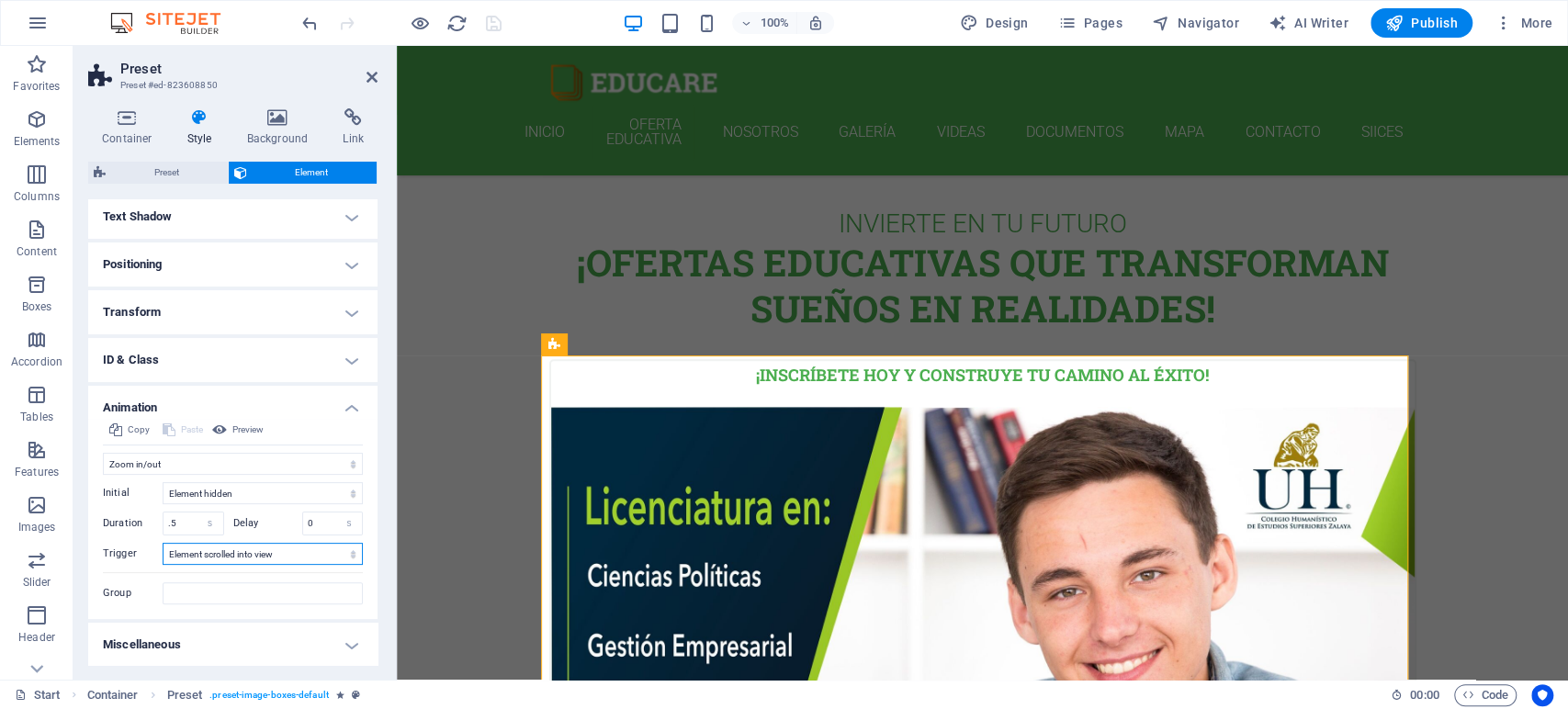 click on "No automatic trigger On page load Element scrolled into view" at bounding box center [263, 554] 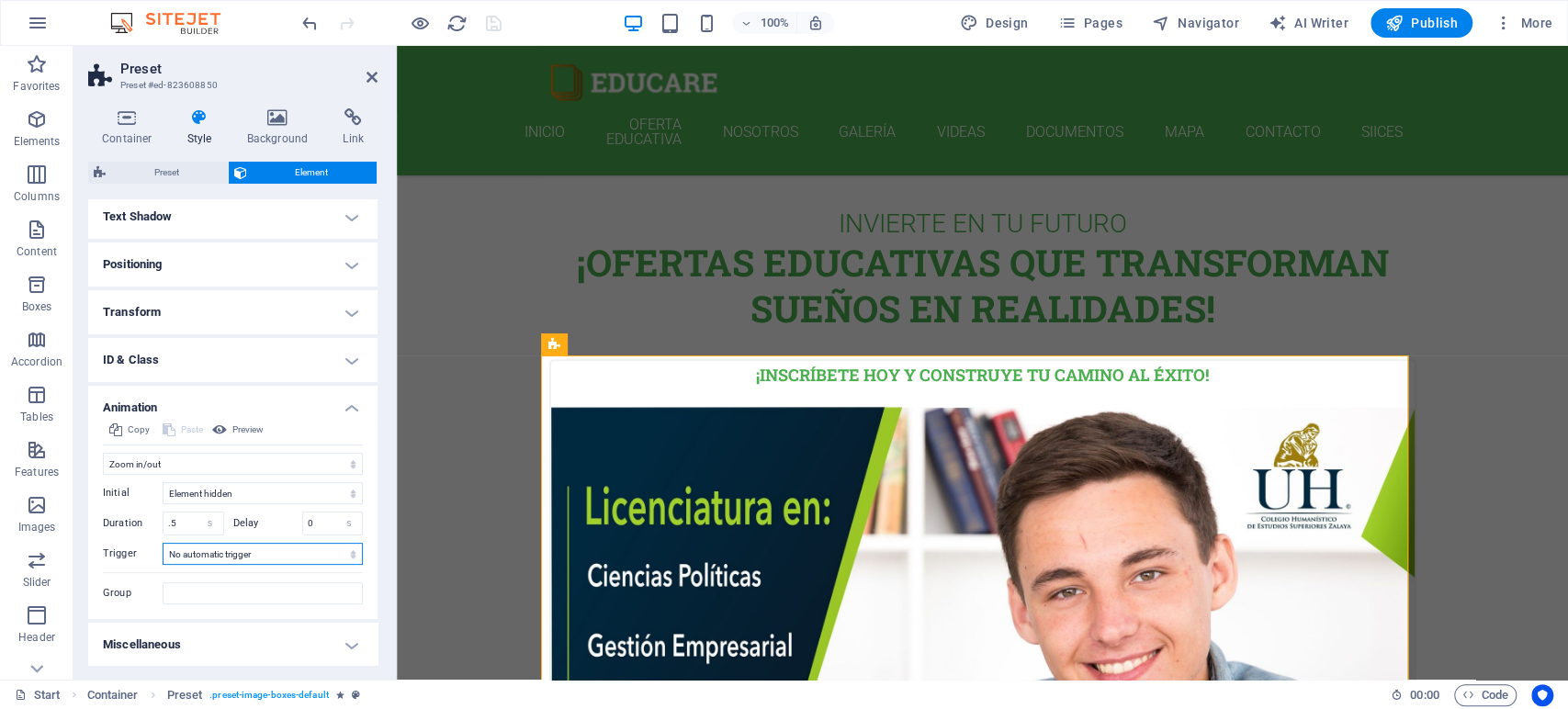 click on "No automatic trigger On page load Element scrolled into view" at bounding box center [263, 554] 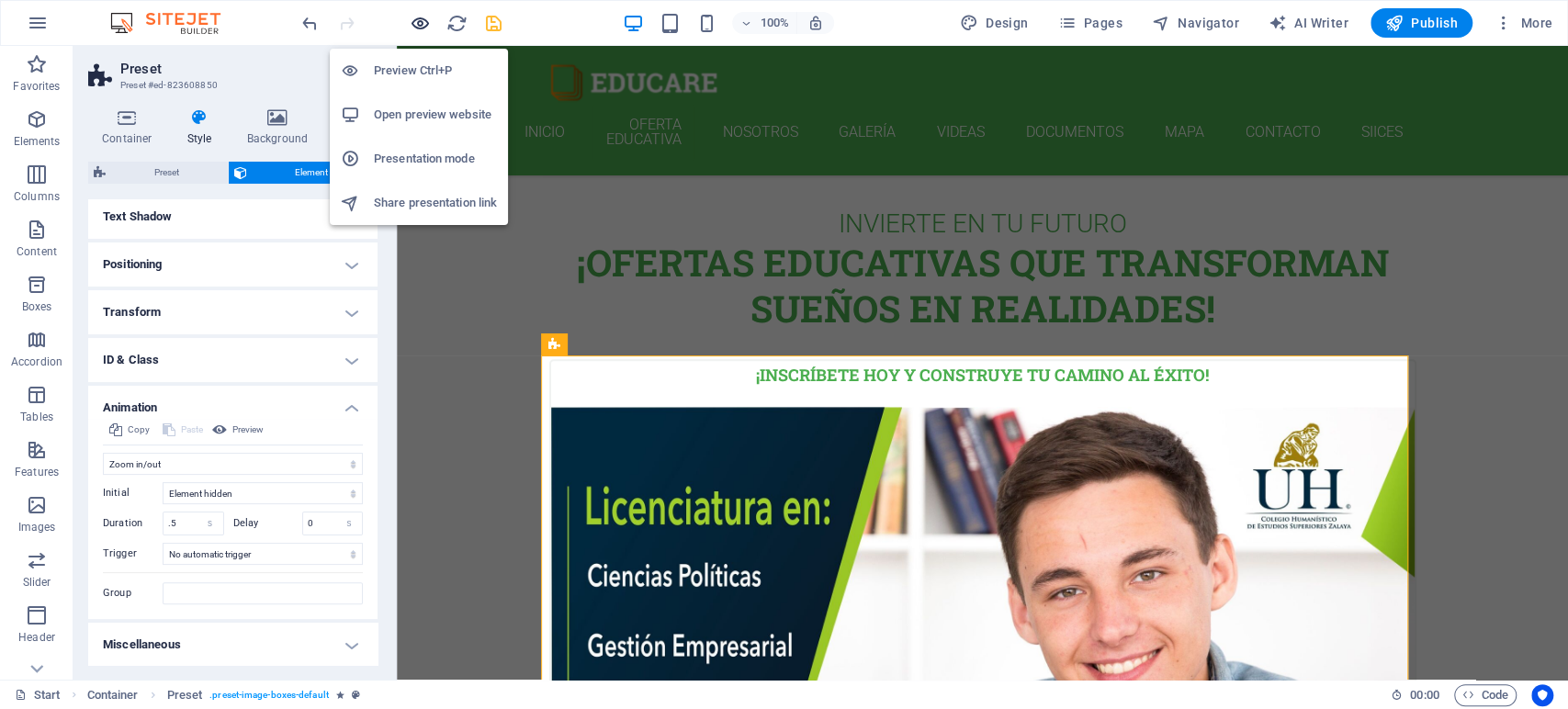 click at bounding box center [420, 23] 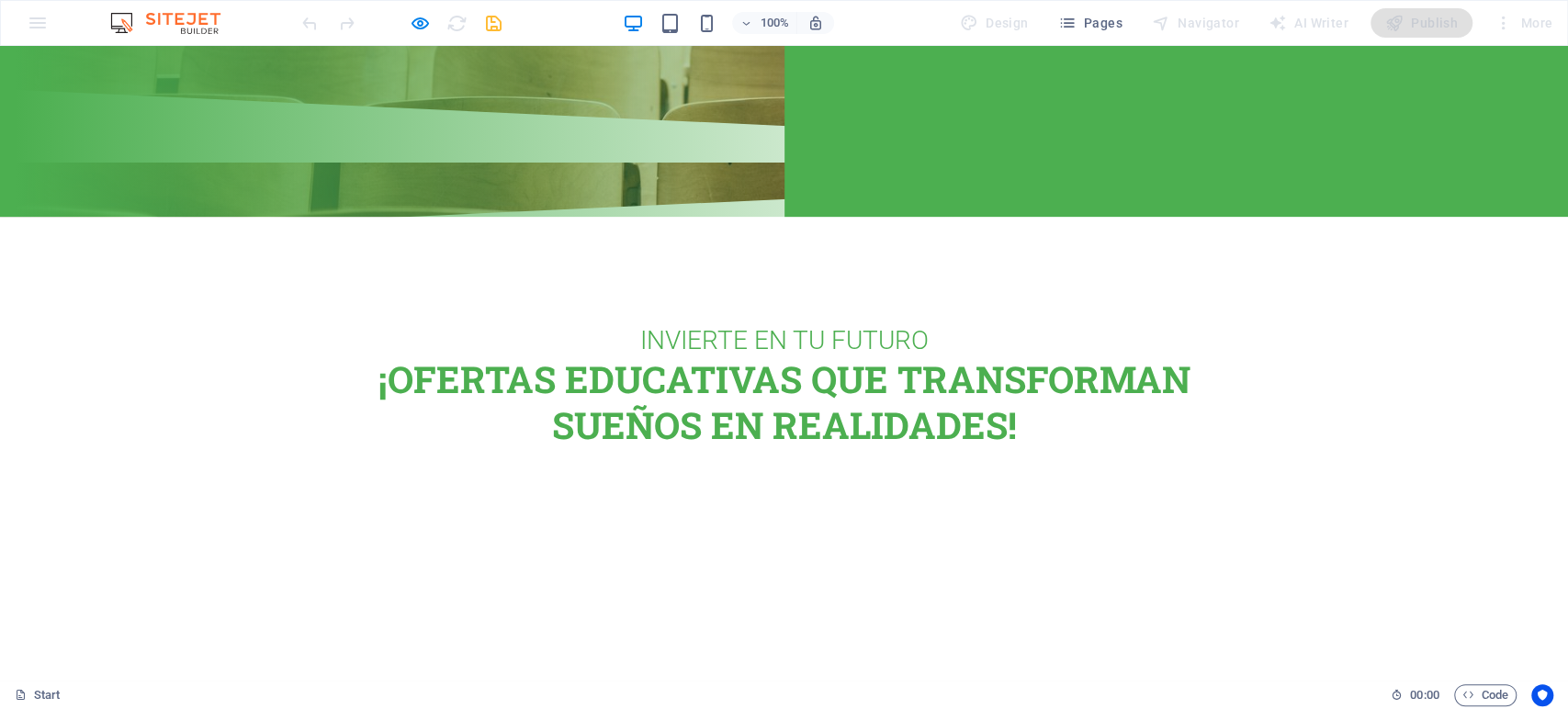 scroll, scrollTop: 0, scrollLeft: 0, axis: both 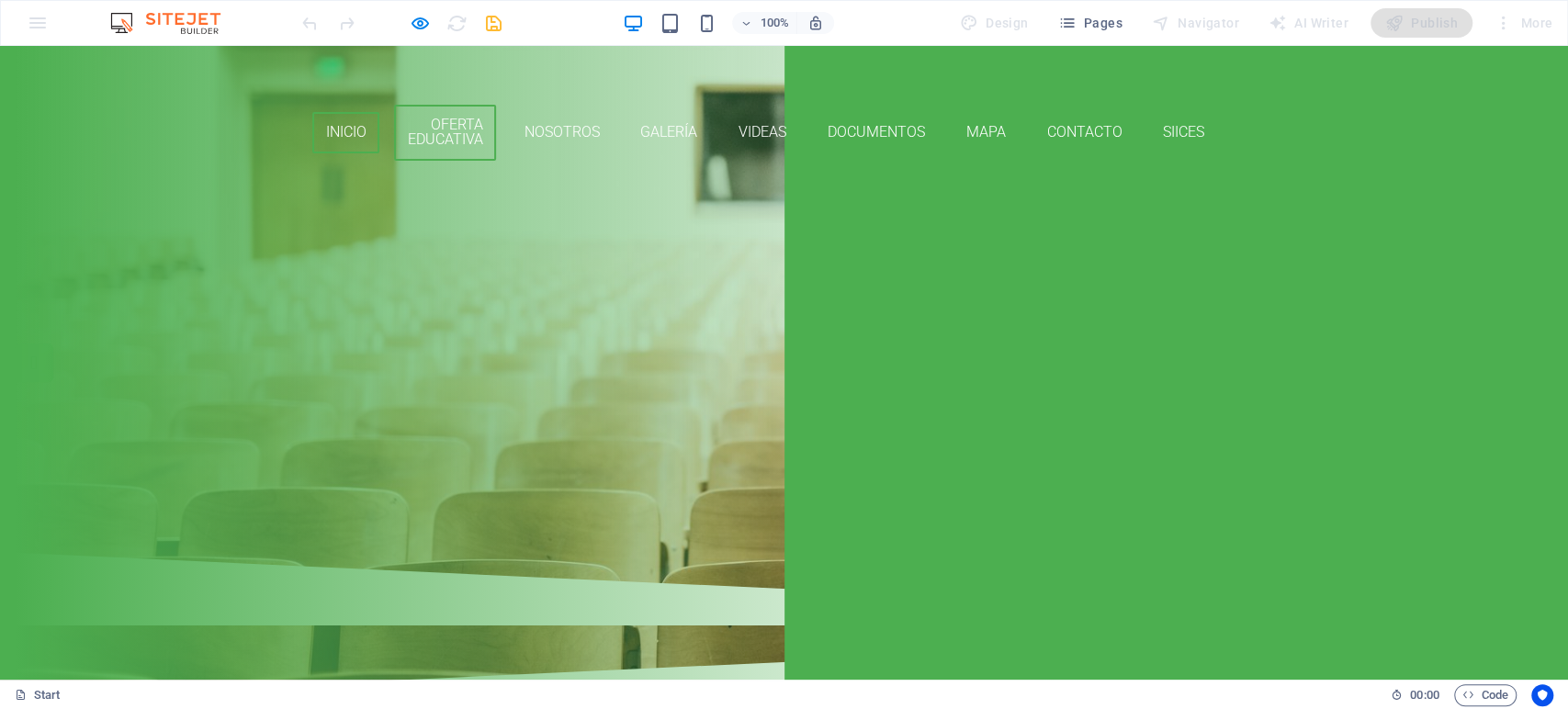 click on "OFERTA EDUCATIVA" at bounding box center (445, 132) 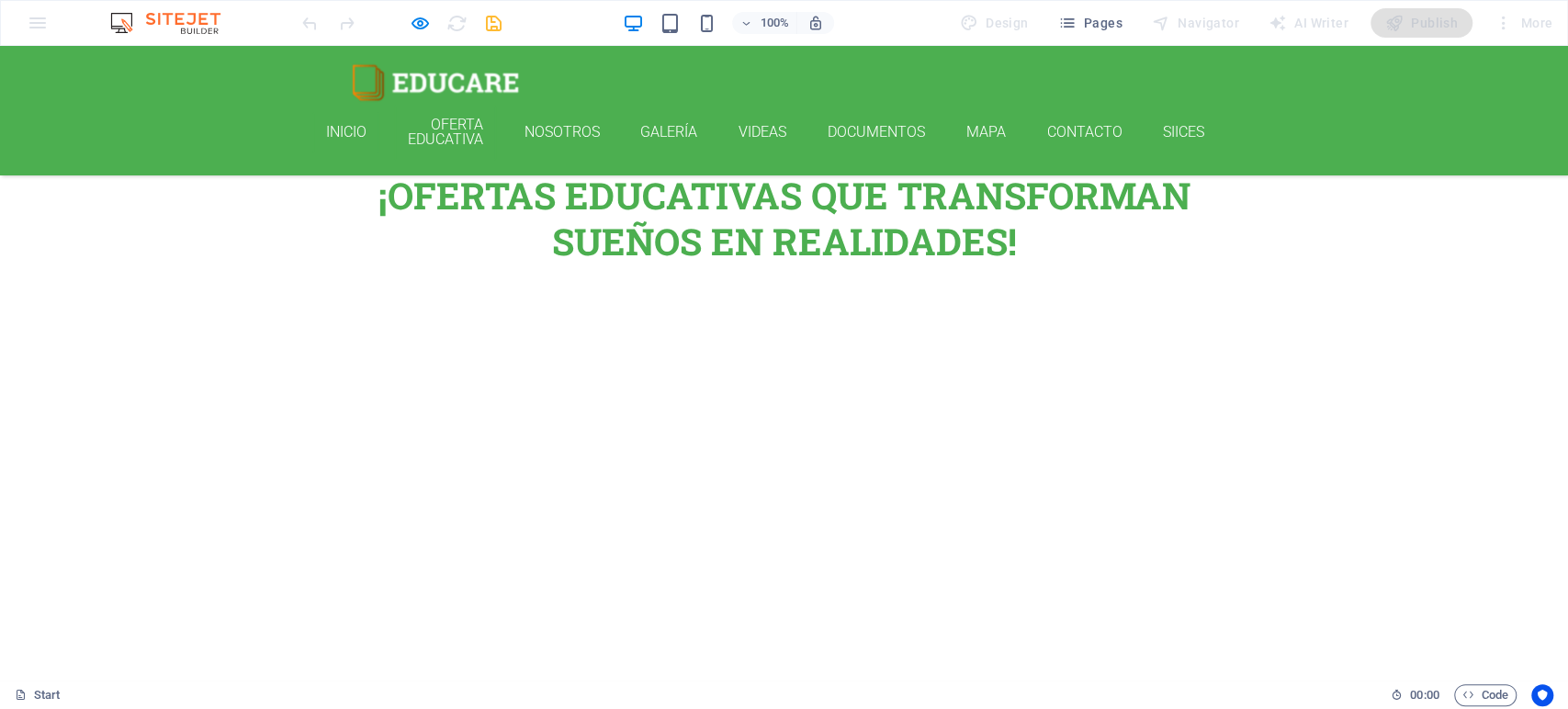 scroll, scrollTop: 519, scrollLeft: 0, axis: vertical 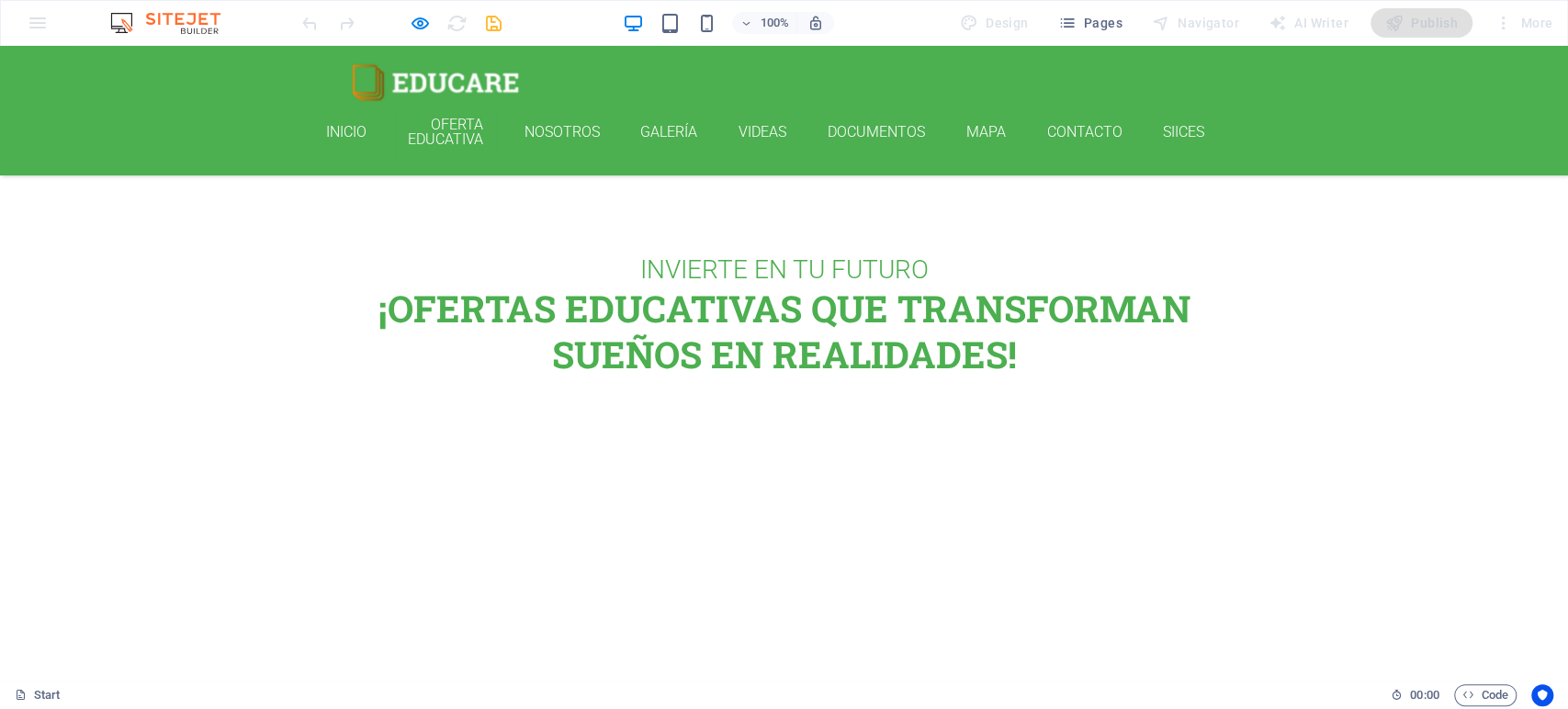 click on "Start" at bounding box center [695, 695] 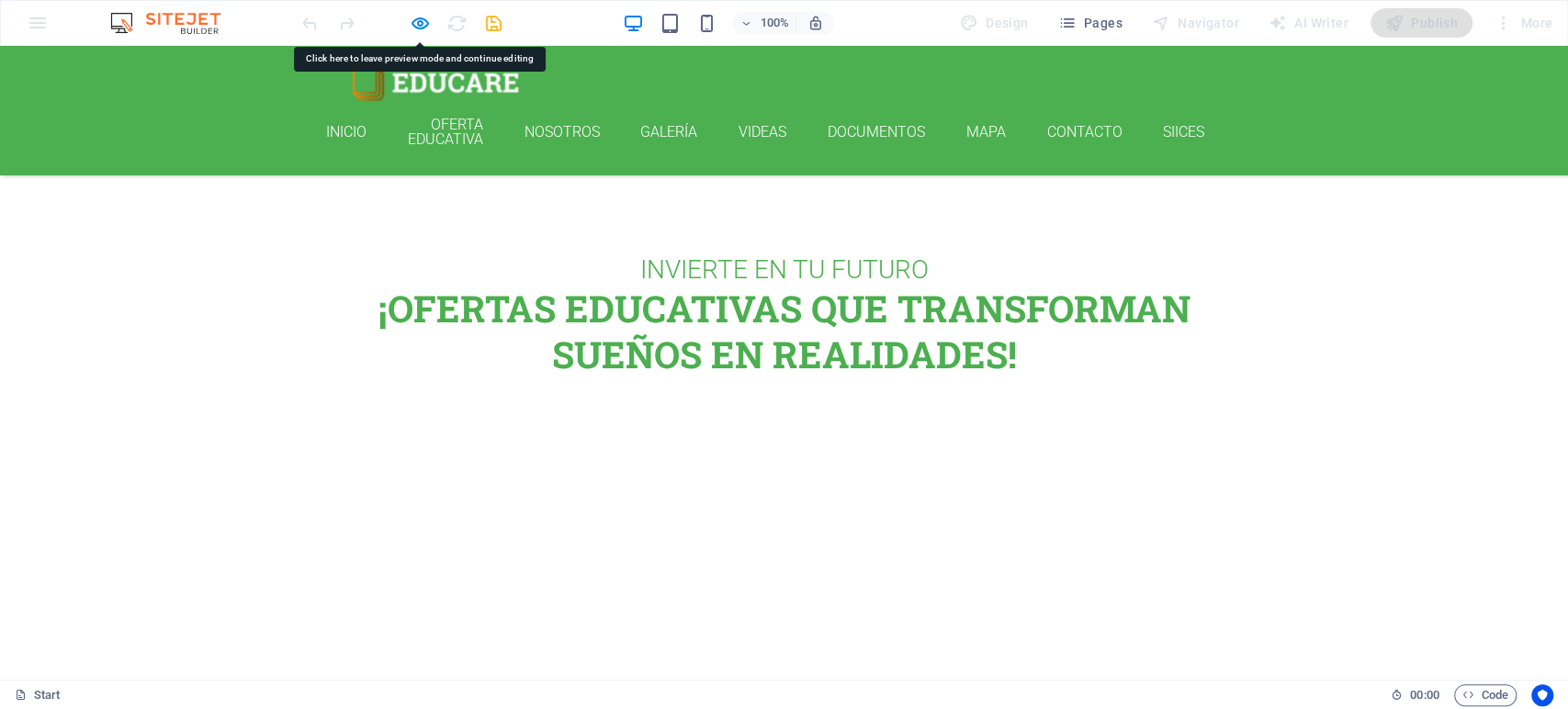 click on "INVIERTE EN TU FUTURO ¡OFERTAS educativas que transforman sueños en realidades! ¡Inscríbete hoy y construye tu camino al éxito! Transforma tu futuro con nuestras licenciaturas. Ofrecemos programas innovadores que combinan habilidades prácticas y teóricas, preparando a los jóvenes para el mundo laboral. ¡Impulsa tu carrera con nuestras MAESTRIAS!  Contamos con docentes expertos y una red influyente, prepárate para el siguiente nivel.  ¡Aplica hoy y transforma tu futuro! German  12. September 2019  08:00 am - 04:00 pm Lorem ipsum dolor sit amet, consectetur adipisicing elit. Veritatis, dolorem! Italian  12. September 2019  08:00 am - 04:00 pm Lorem ipsum dolor sit amet, consectetur adipisicing elit. Veritatis, dolorem! French  12. September 2019  08:00 am - 04:00 pm Lorem ipsum dolor sit amet, consectetur adipisicing elit. Veritatis, dolorem! Danish  12. September 2019  08:00 am - 04:00 pm Lorem ipsum dolor sit amet, consectetur adipisicing elit. Veritatis, dolorem!" at bounding box center [784, 2866] 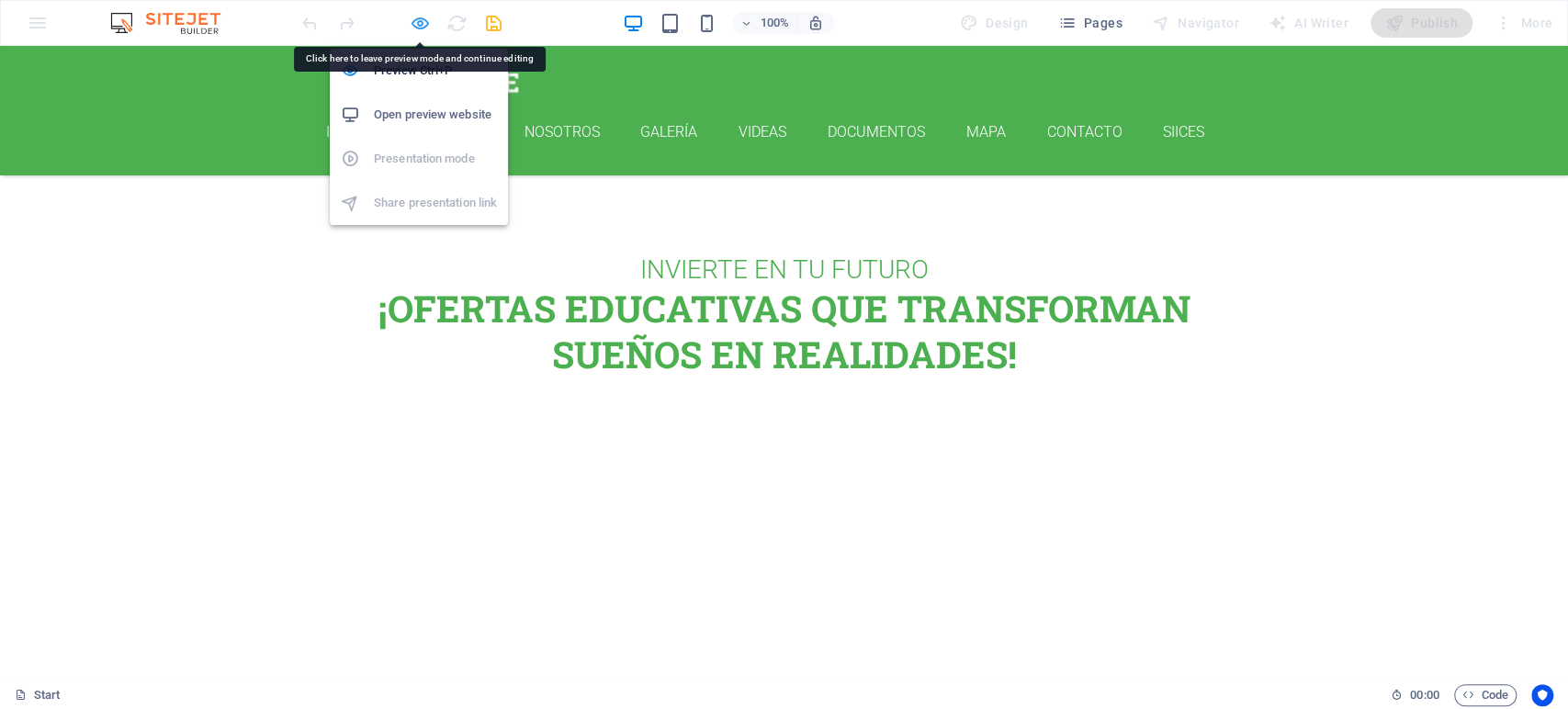 click at bounding box center (420, 23) 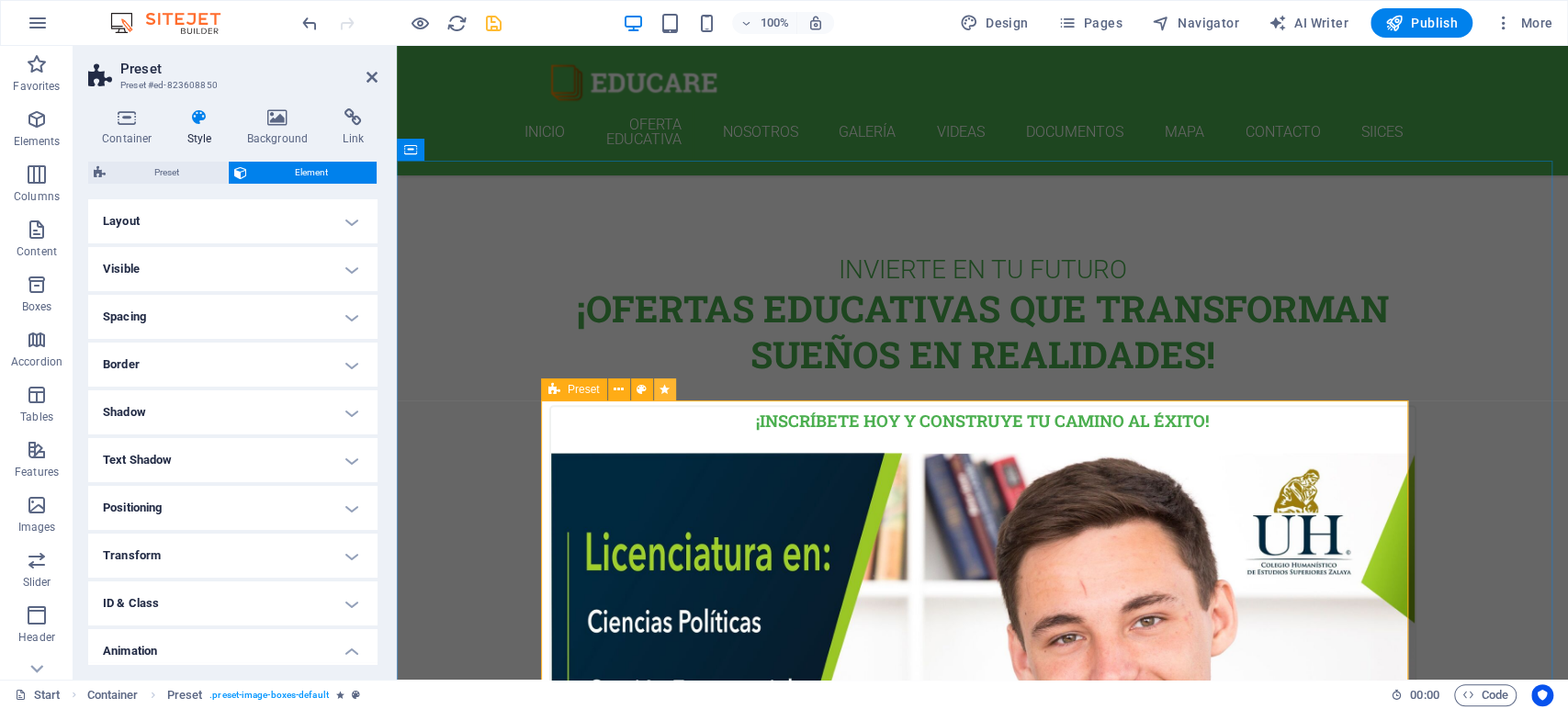 click at bounding box center [664, 389] 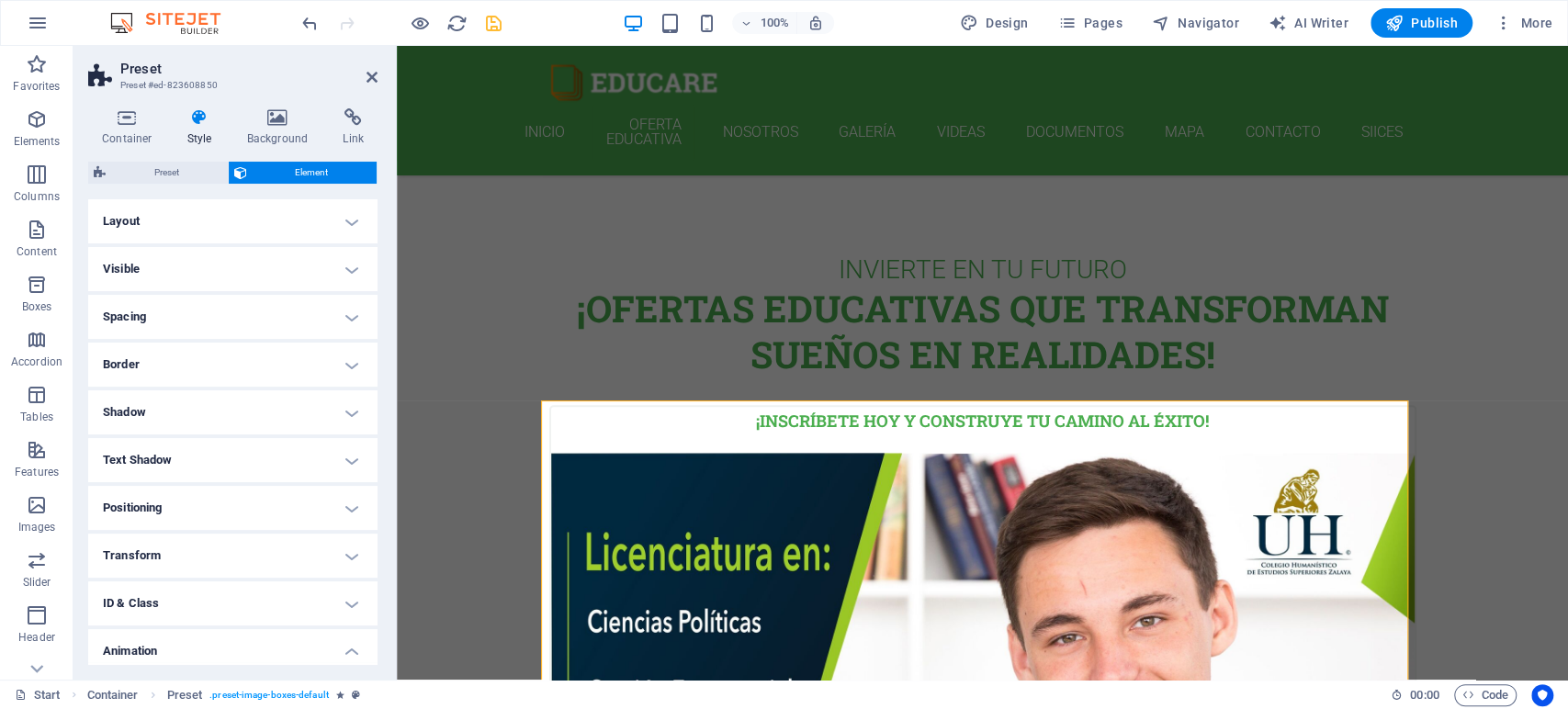 scroll, scrollTop: 204, scrollLeft: 0, axis: vertical 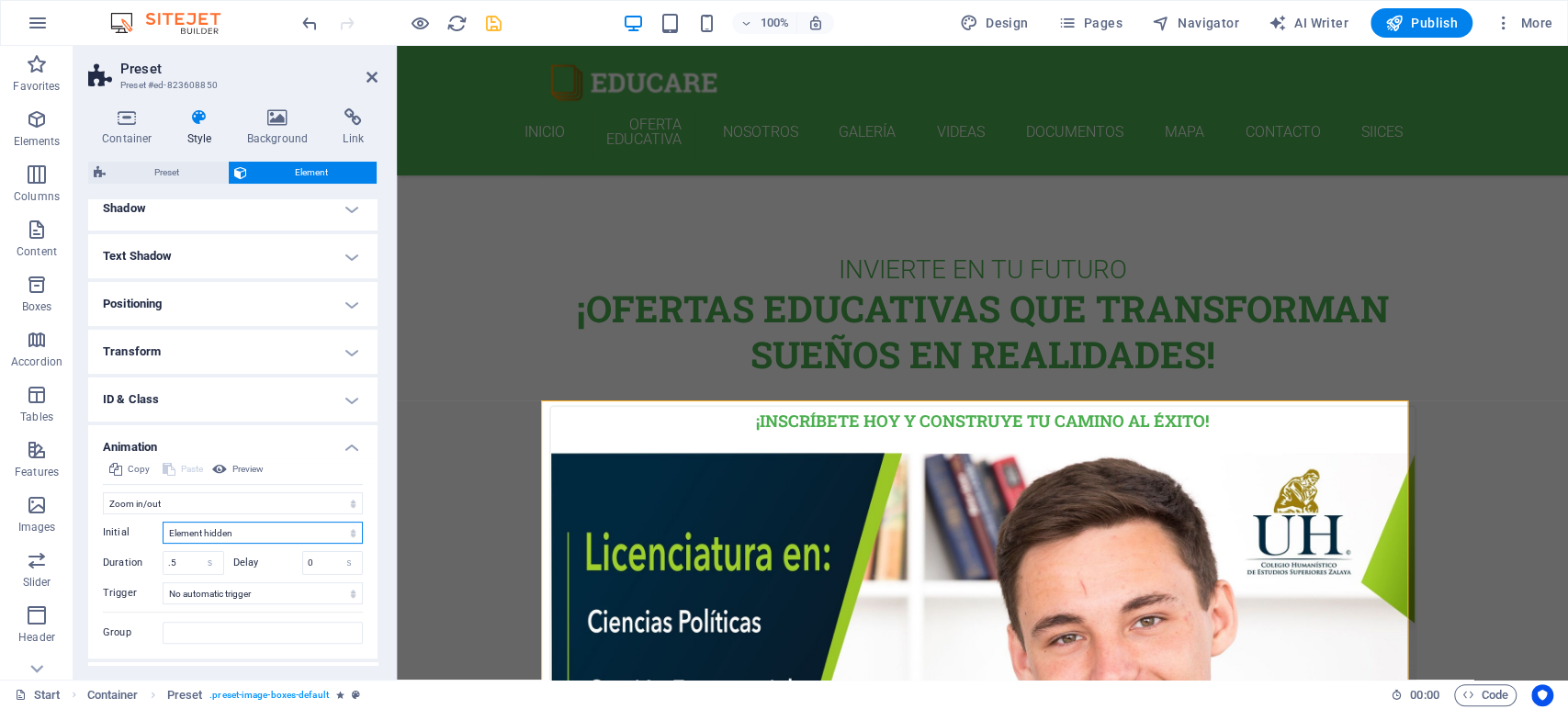 click on "Element hidden Element shown" at bounding box center (263, 533) 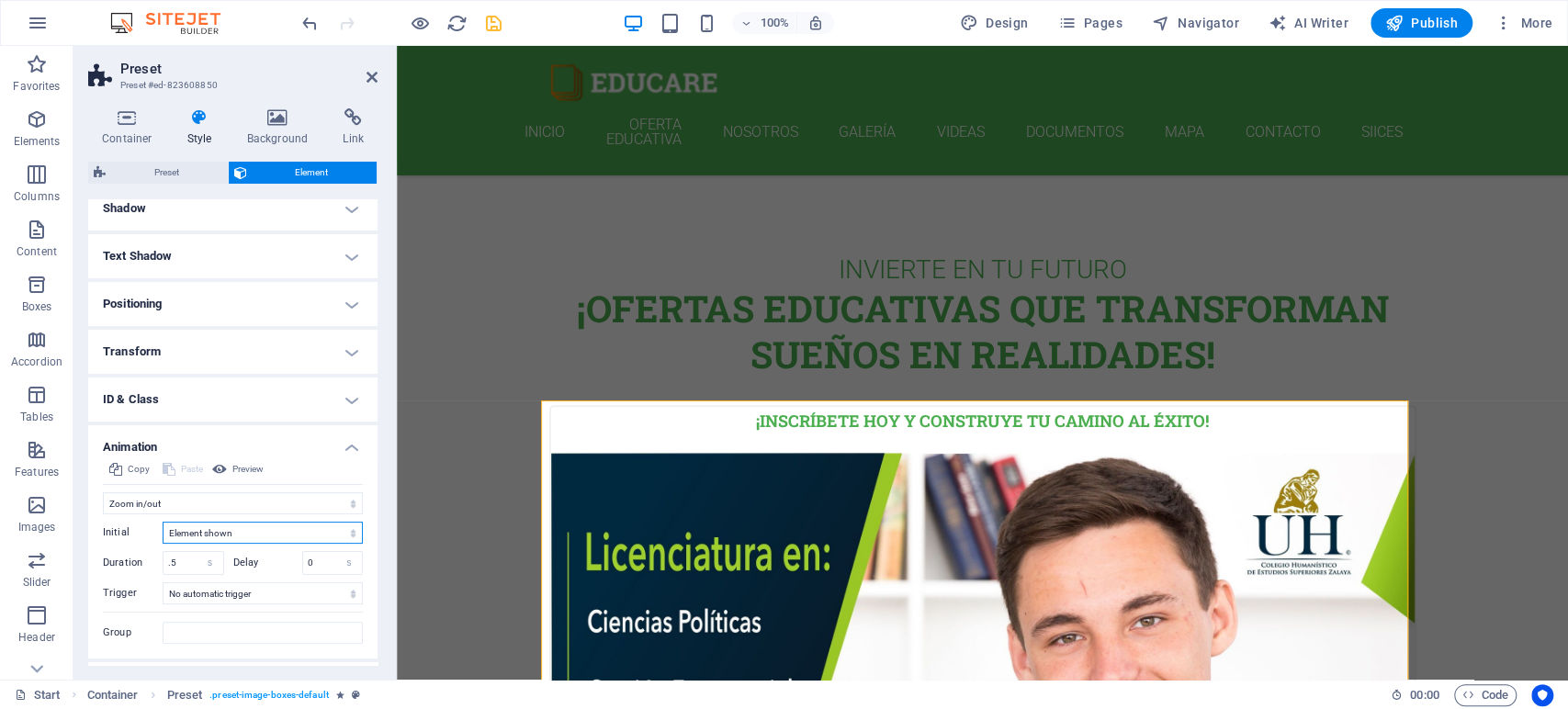 click on "Element hidden Element shown" at bounding box center (263, 533) 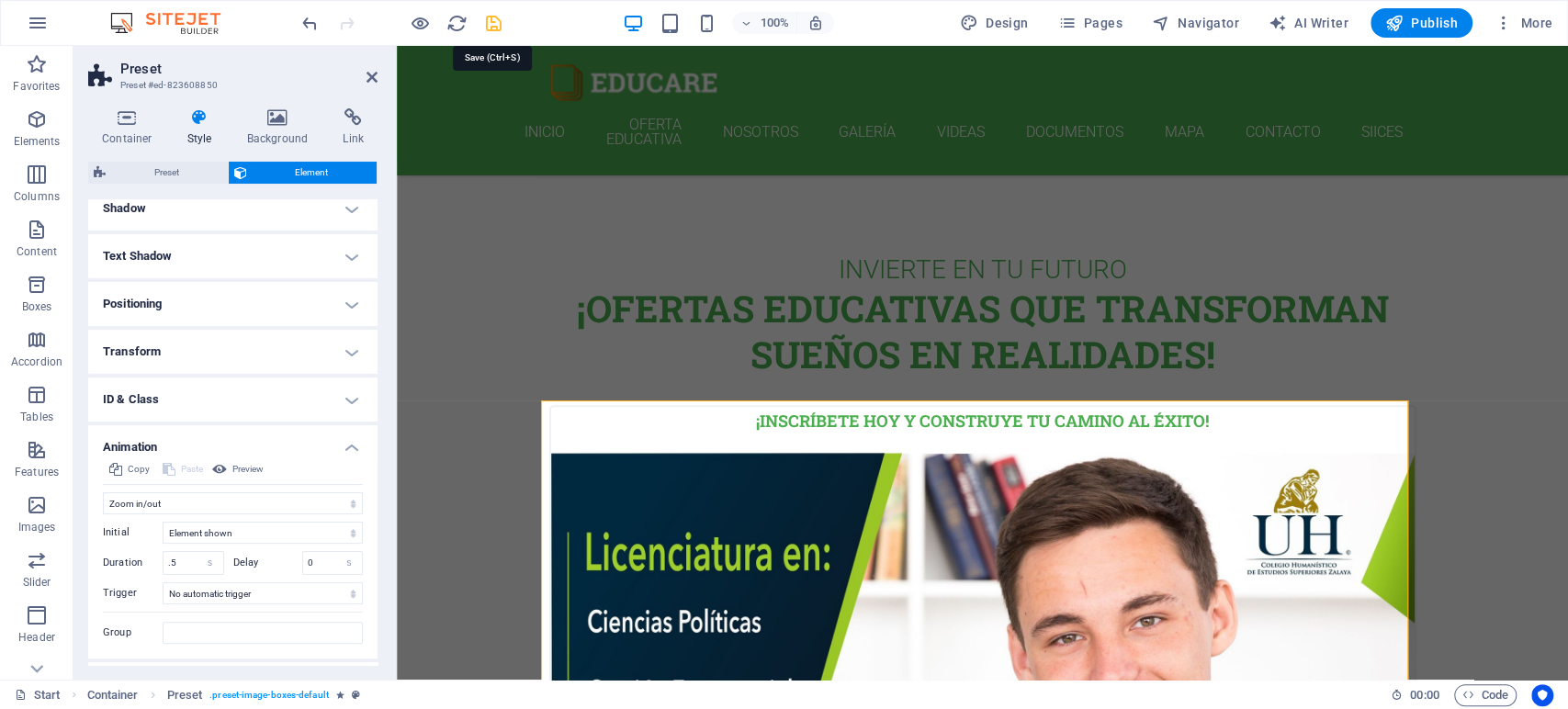 click at bounding box center [493, 23] 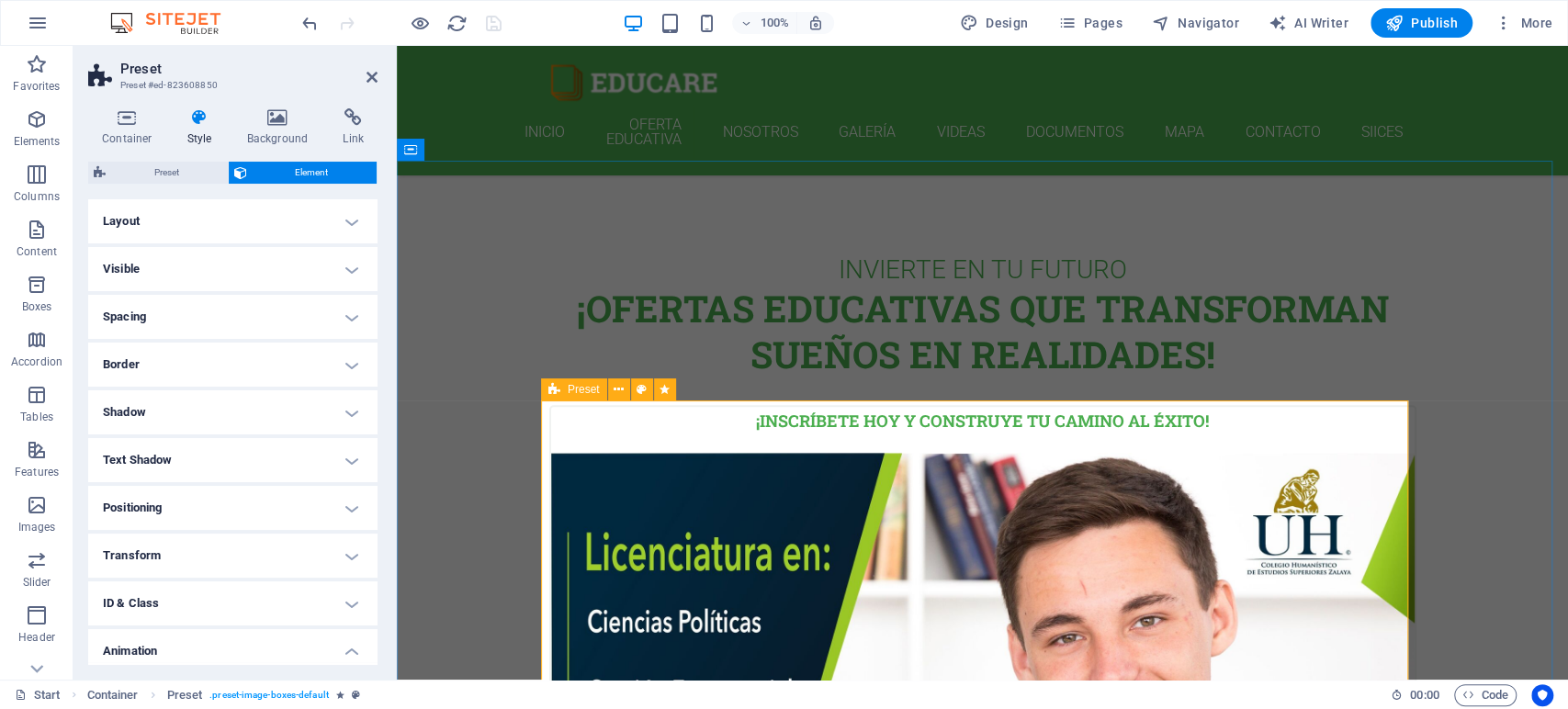 click at bounding box center (554, 389) 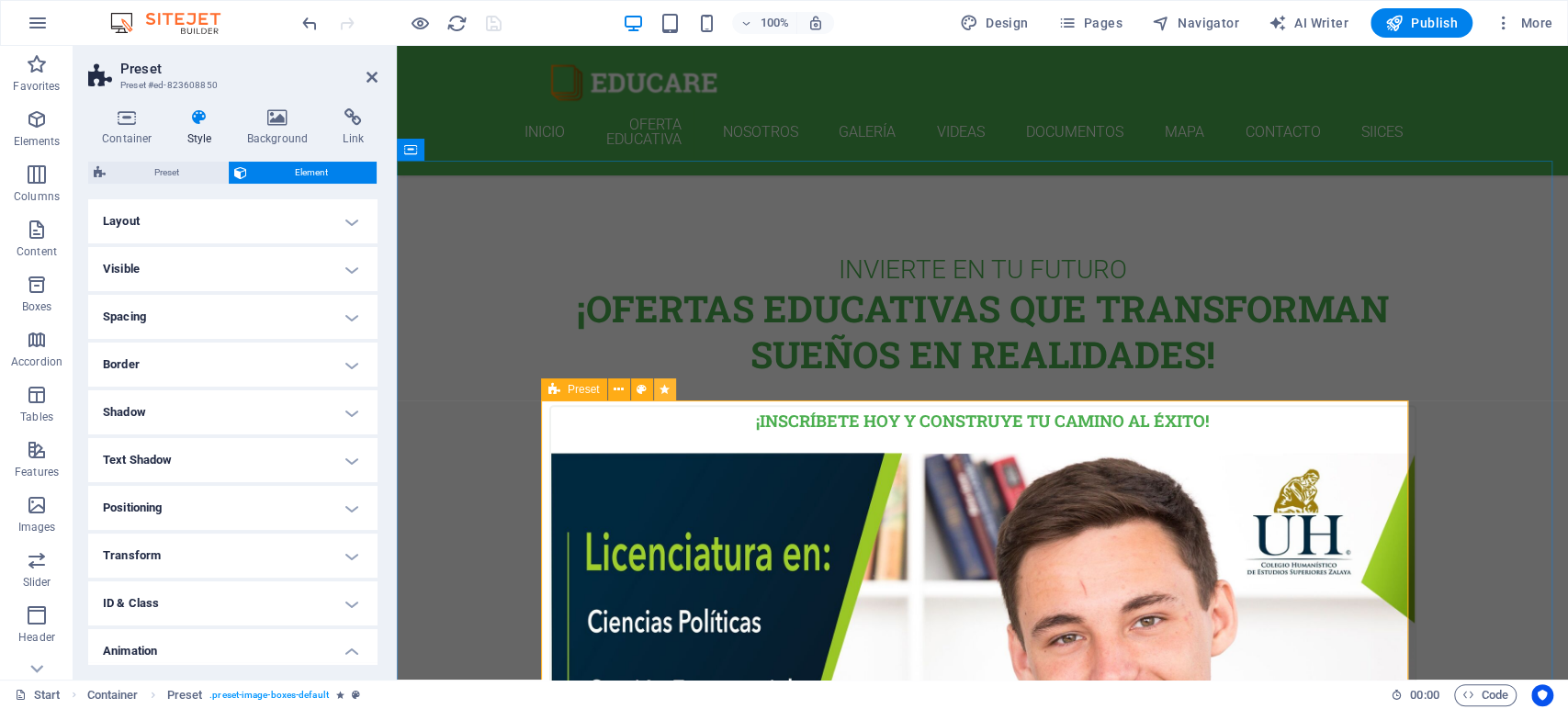 click at bounding box center (664, 389) 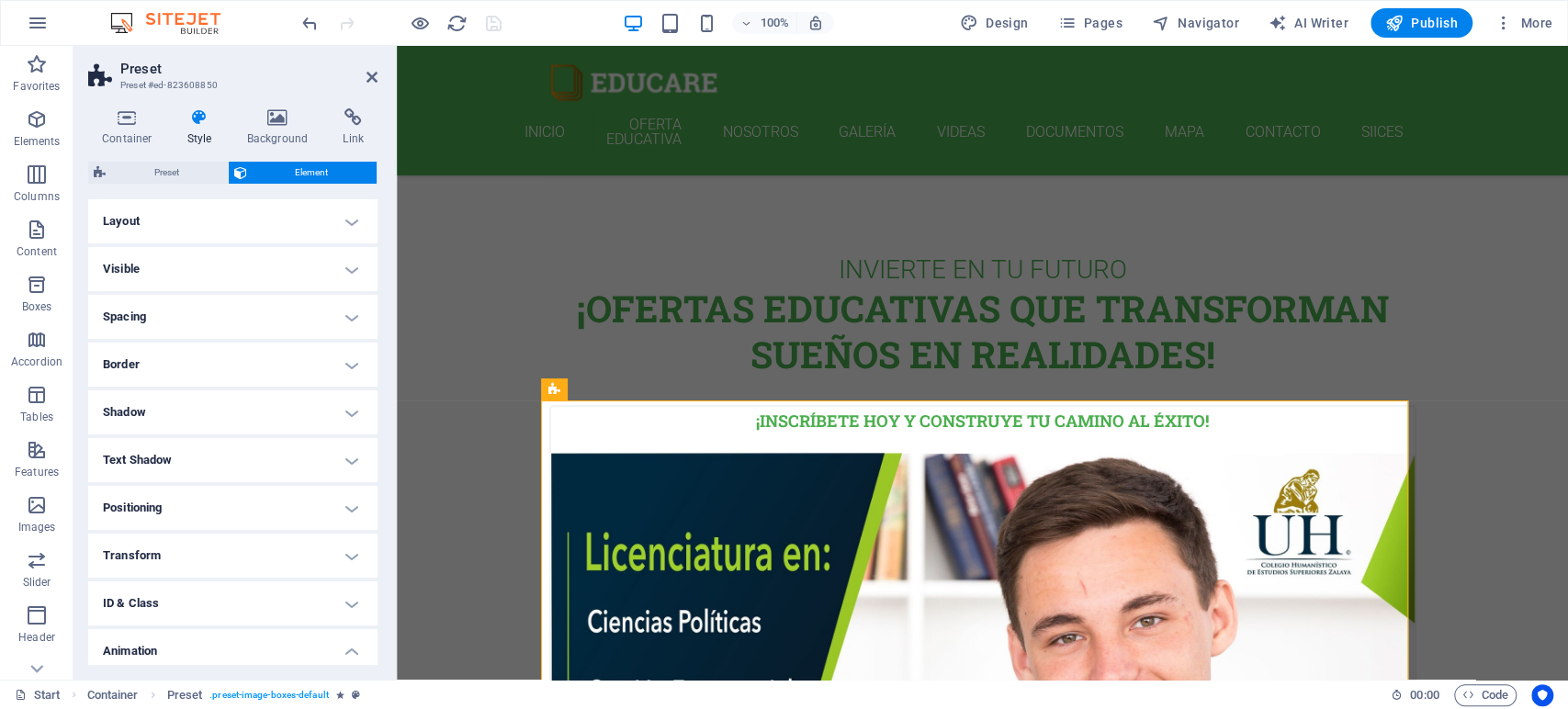 click on "Transform" at bounding box center [232, 556] 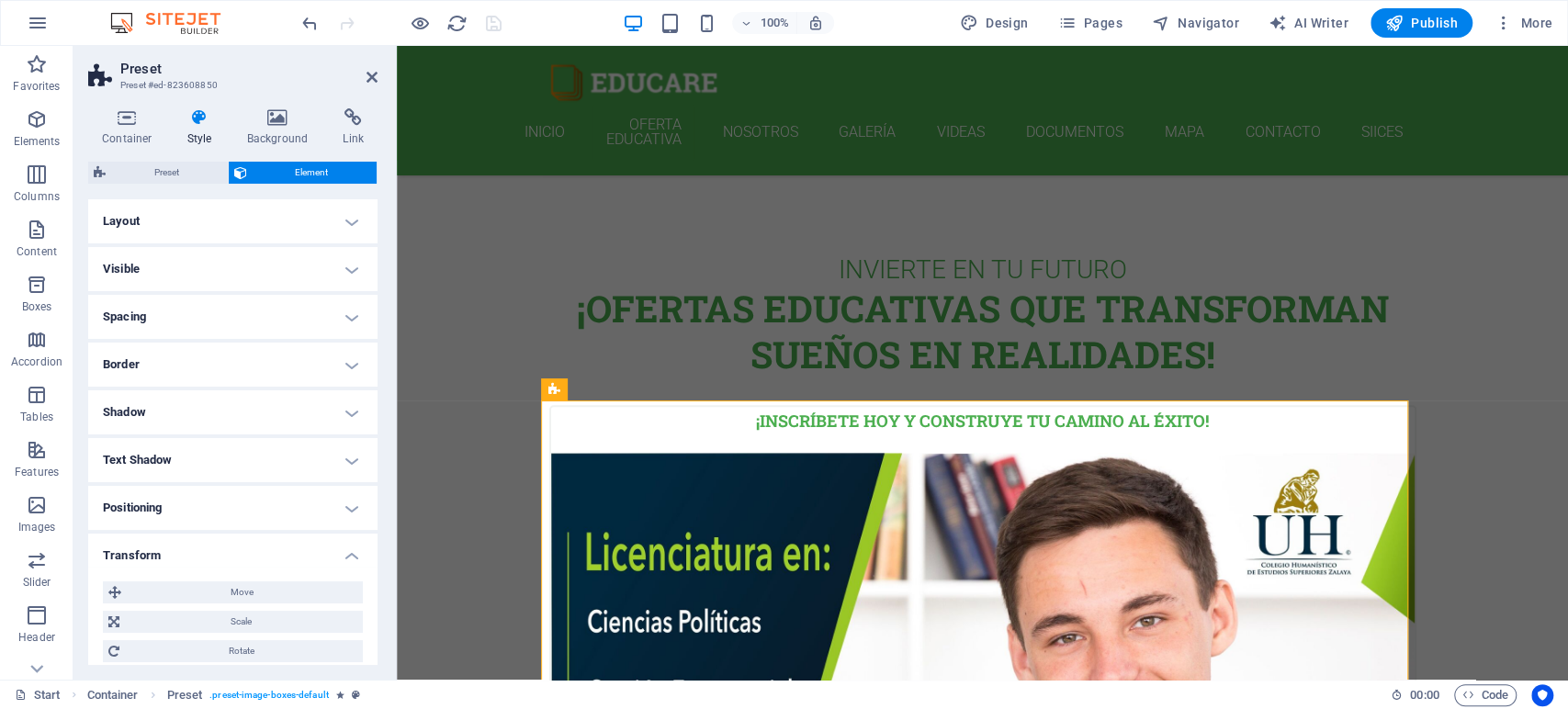 scroll, scrollTop: 204, scrollLeft: 0, axis: vertical 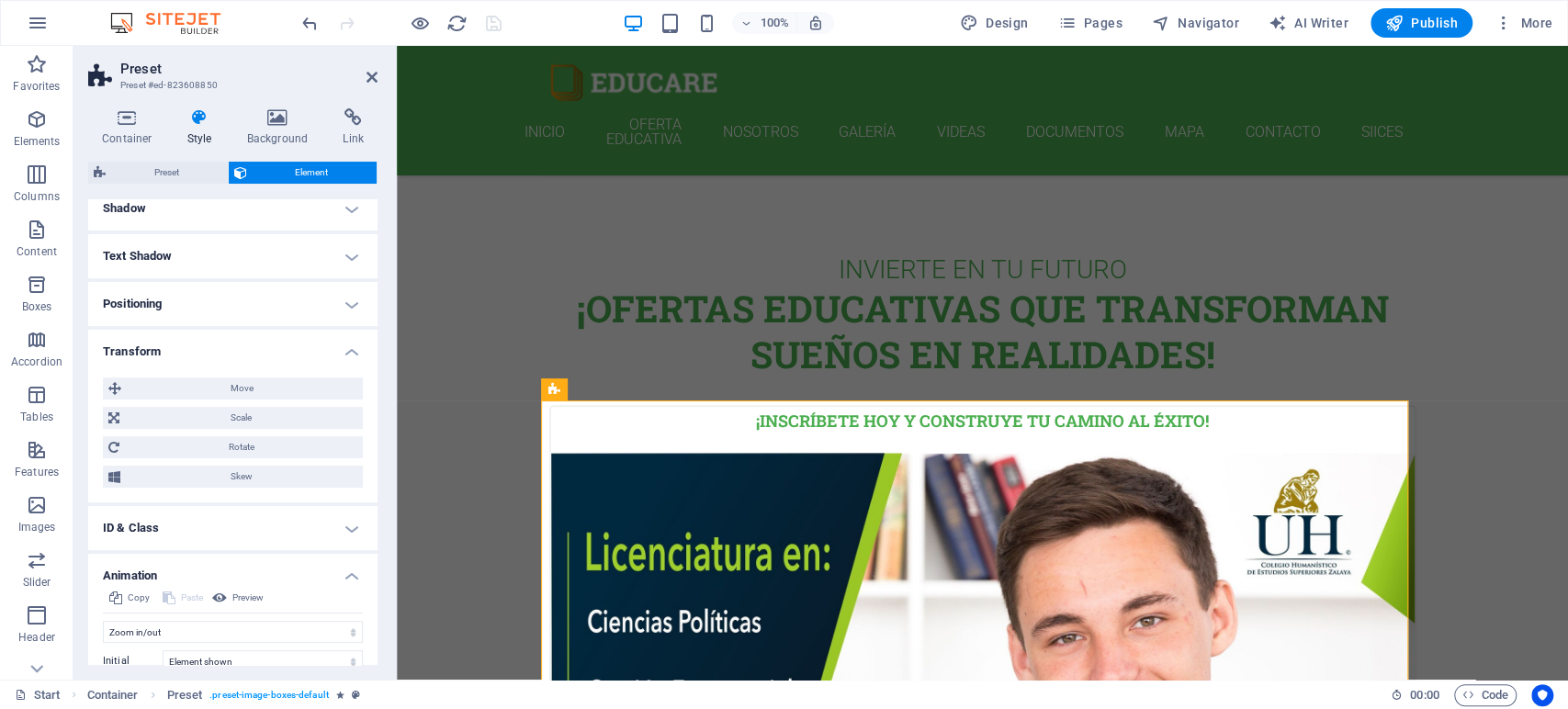 click on "Transform" at bounding box center [232, 346] 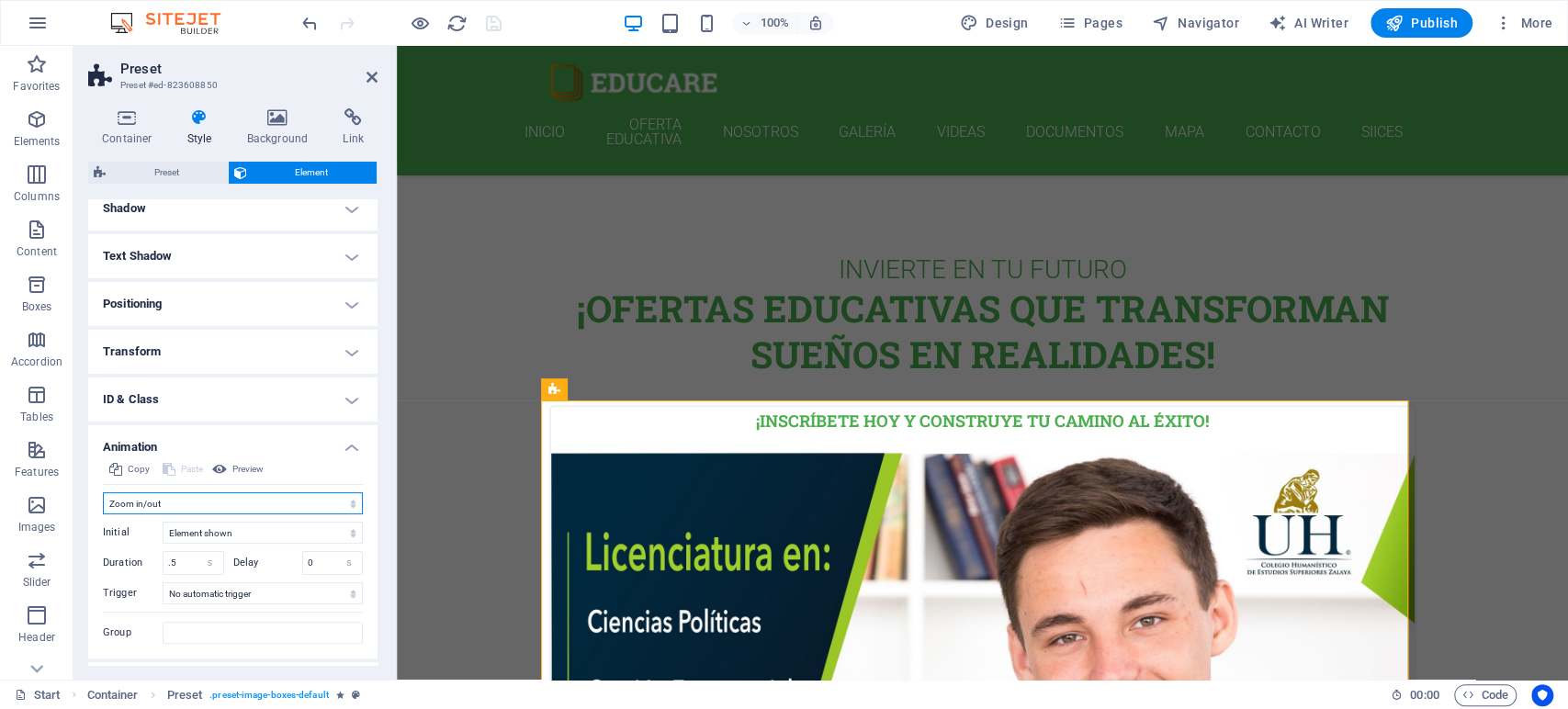 click on "Don't animate Show / Hide Slide up/down Zoom in/out Slide left to right Slide right to left Slide top to bottom Slide bottom to top Pulse Blink Open as overlay" at bounding box center (232, 503) 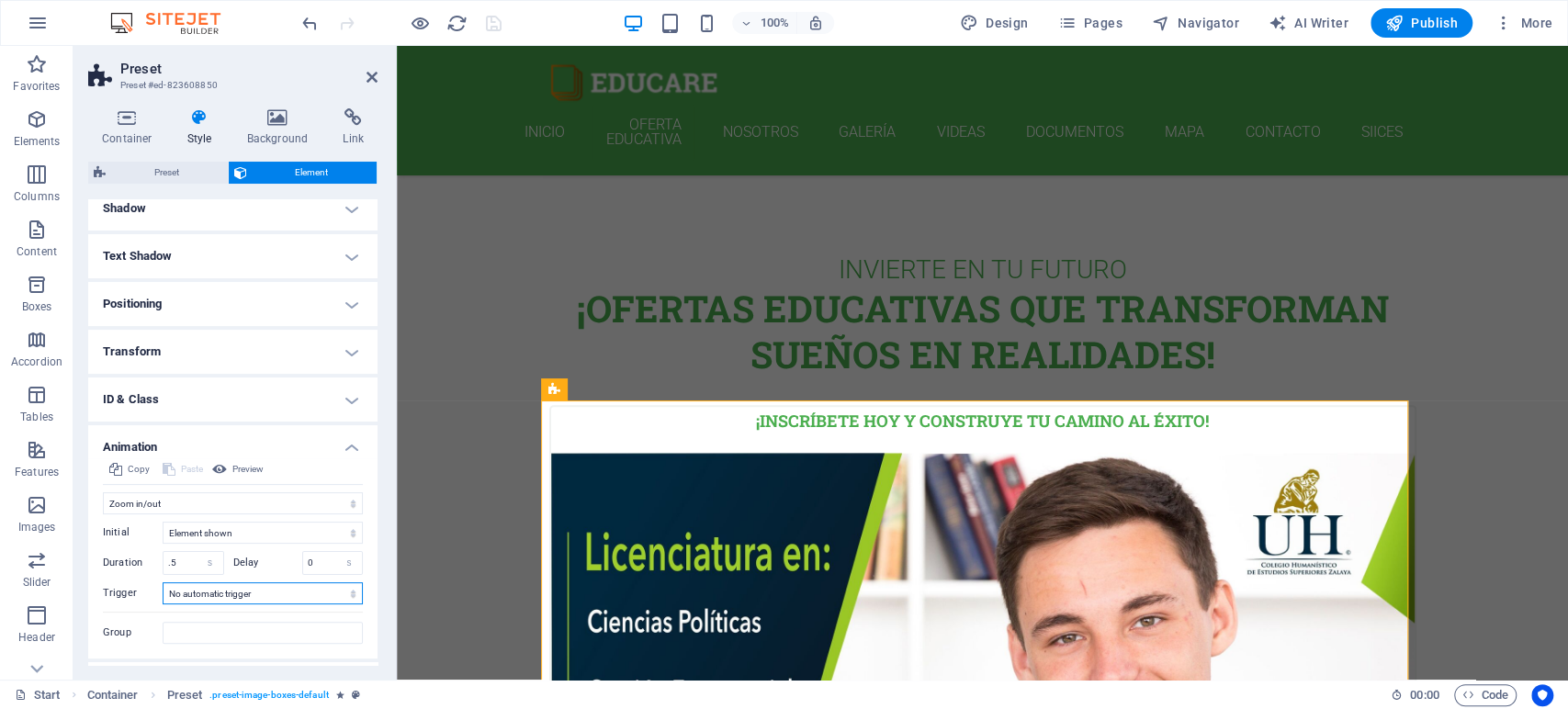 click on "No automatic trigger On page load Element scrolled into view" at bounding box center [263, 593] 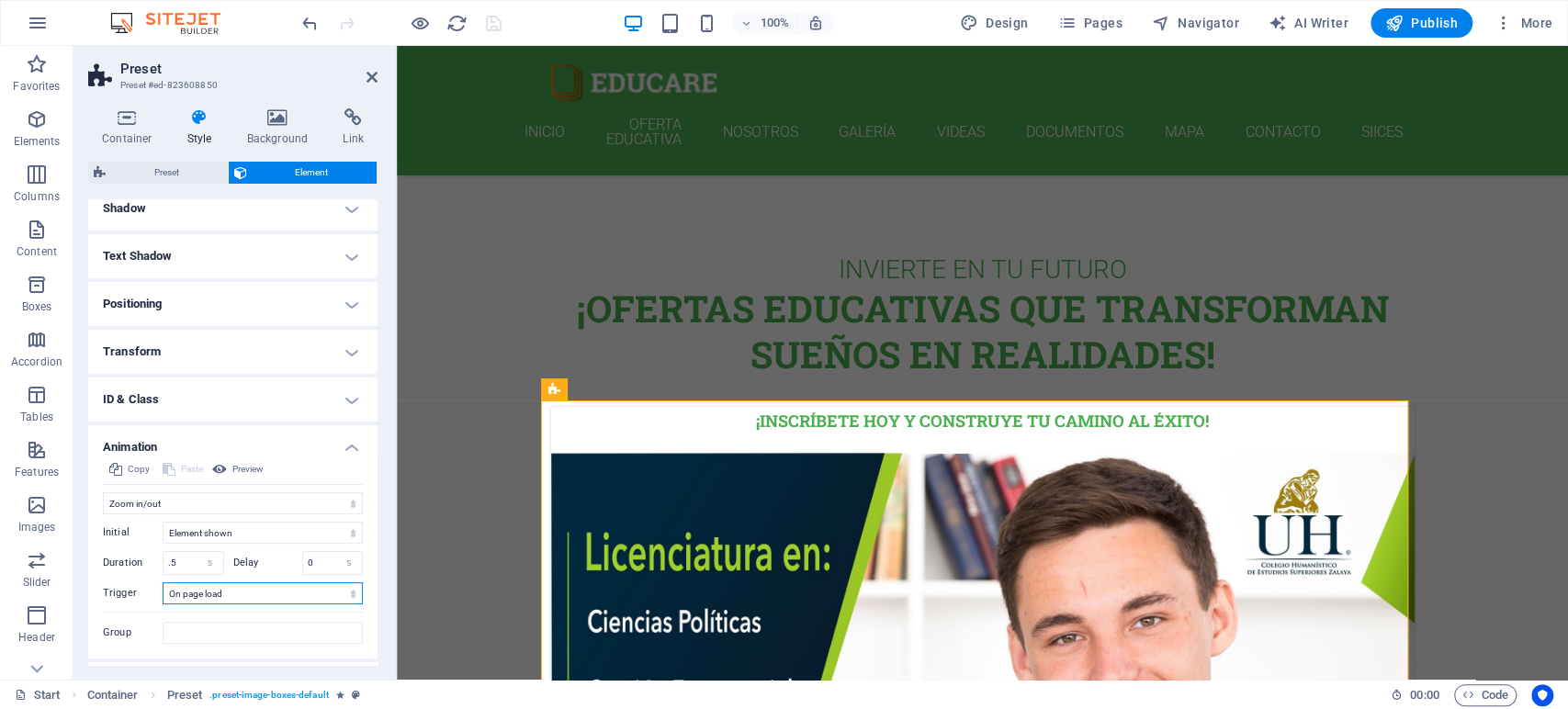 click on "No automatic trigger On page load Element scrolled into view" at bounding box center (263, 593) 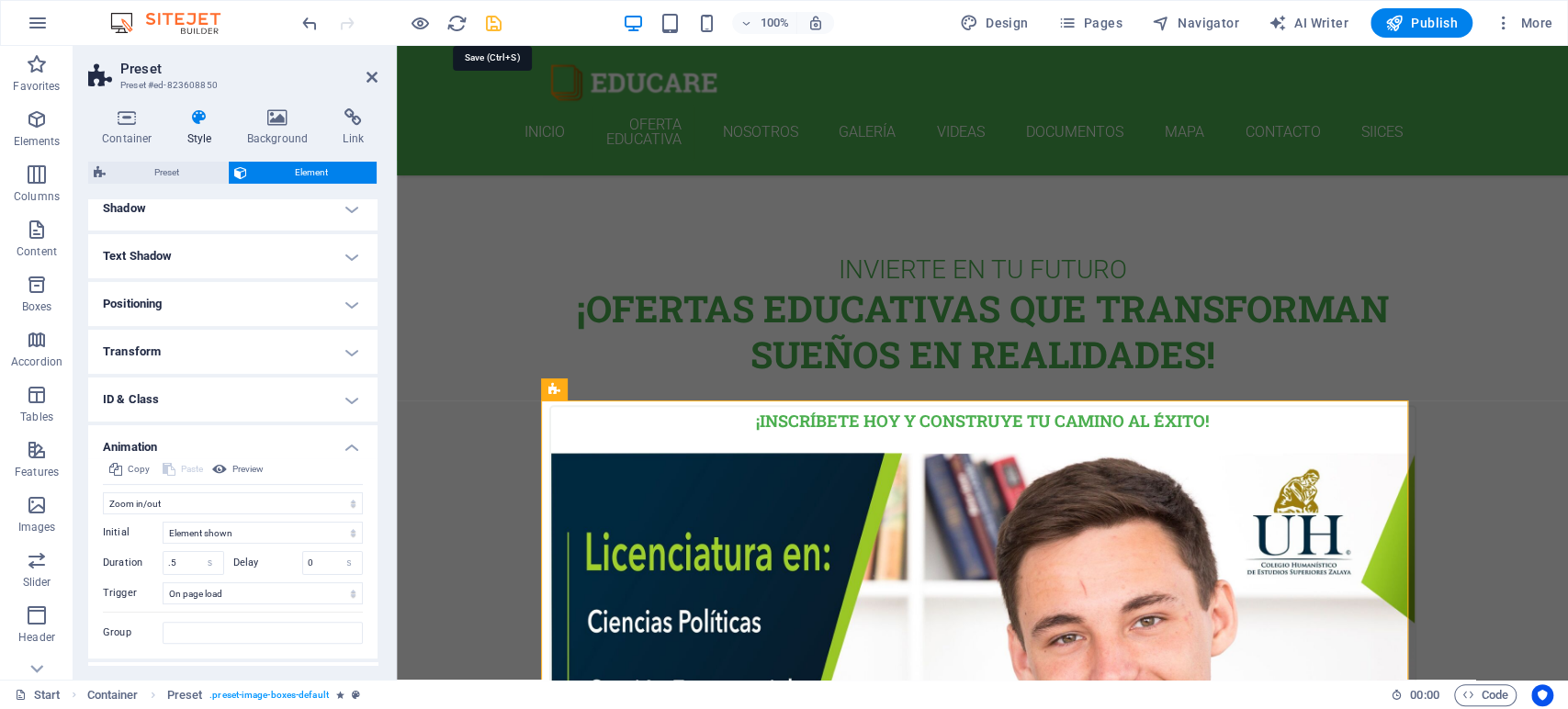 click at bounding box center [493, 23] 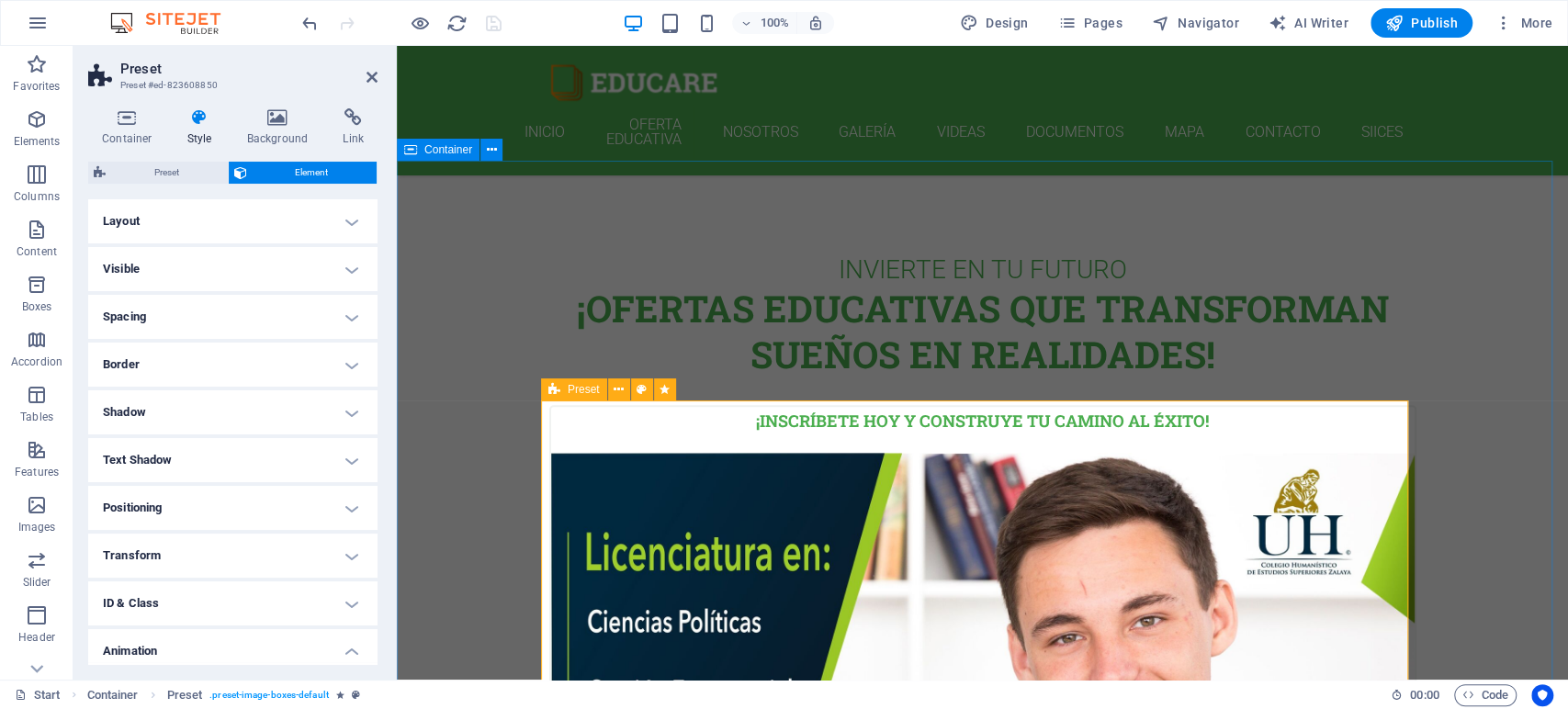 click on "INVIERTE EN TU FUTURO ¡OFERTAS educativas que transforman sueños en realidades! ¡Inscríbete hoy y construye tu camino al éxito! Transforma tu futuro con nuestras licenciaturas. Ofrecemos programas innovadores que combinan habilidades prácticas y teóricas, preparando a los jóvenes para el mundo laboral. ¡Impulsa tu carrera con nuestras MAESTRIAS!  Contamos con docentes expertos y una red influyente, prepárate para el siguiente nivel.  ¡Aplica hoy y transforma tu futuro! German  12. September 2019  08:00 am - 04:00 pm Lorem ipsum dolor sit amet, consectetur adipisicing elit. Veritatis, dolorem! Italian  12. September 2019  08:00 am - 04:00 pm Lorem ipsum dolor sit amet, consectetur adipisicing elit. Veritatis, dolorem! French  12. September 2019  08:00 am - 04:00 pm Lorem ipsum dolor sit amet, consectetur adipisicing elit. Veritatis, dolorem! Danish  12. September 2019  08:00 am - 04:00 pm Lorem ipsum dolor sit amet, consectetur adipisicing elit. Veritatis, dolorem!" at bounding box center (982, 2866) 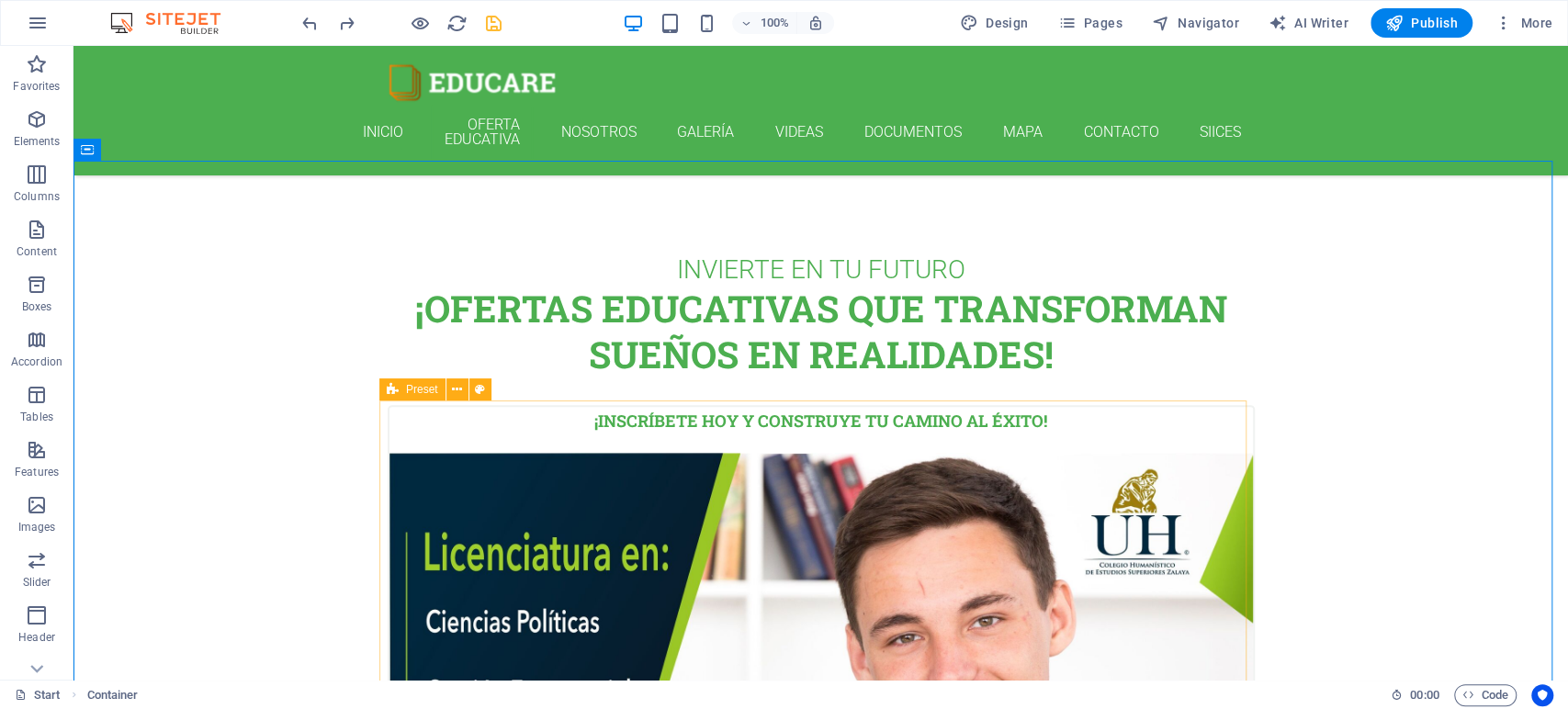 click at bounding box center [392, 389] 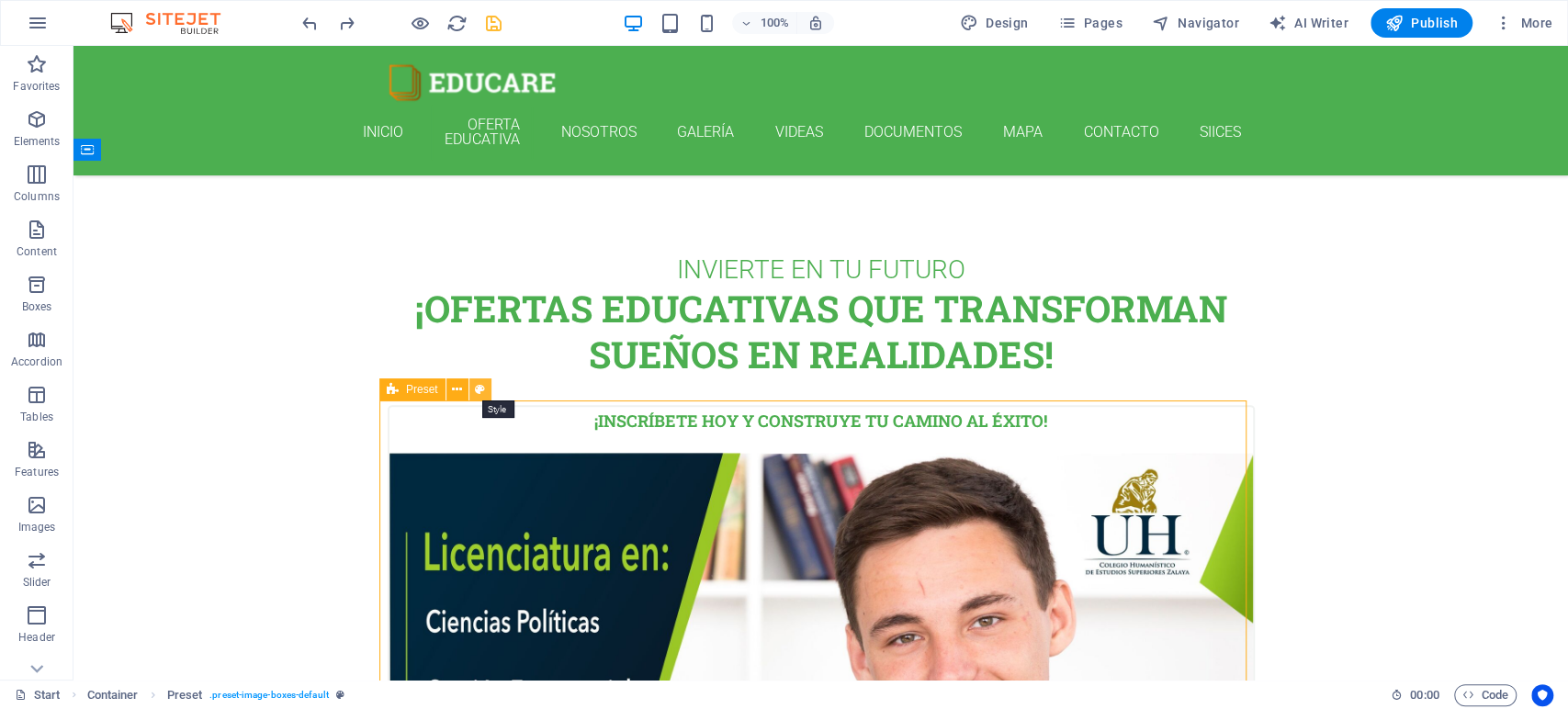 drag, startPoint x: 476, startPoint y: 390, endPoint x: 79, endPoint y: 344, distance: 399.6561 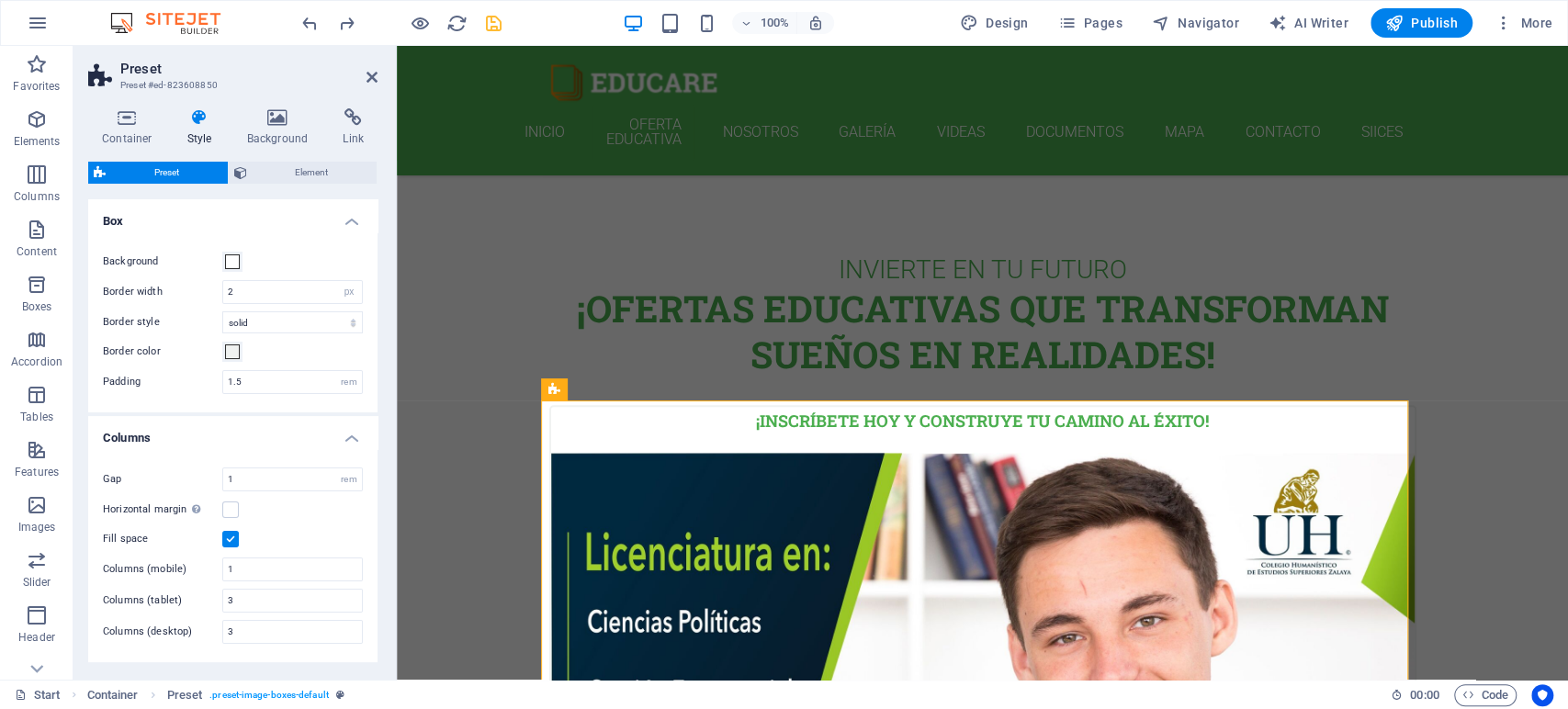 click on "Preset Element" at bounding box center (232, 173) 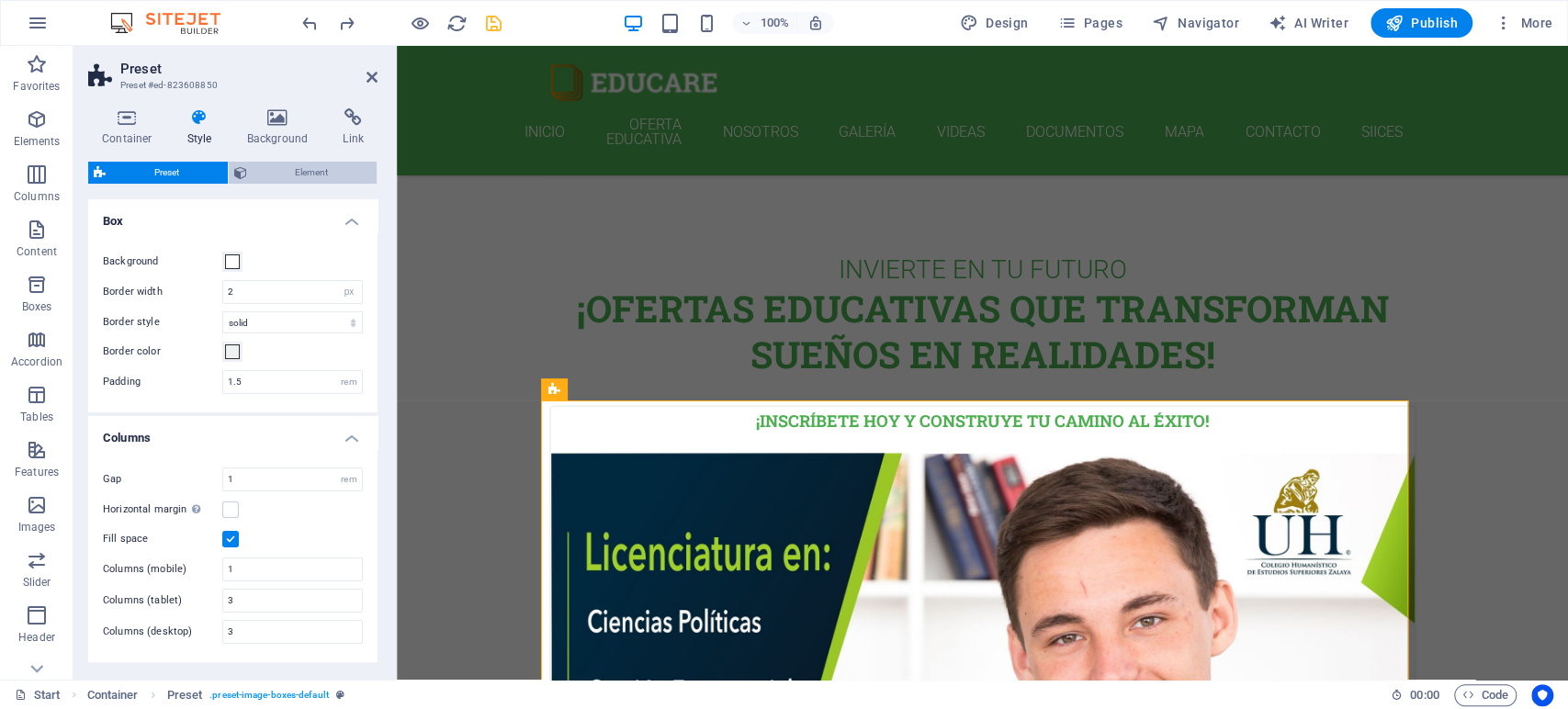 click on "Element" at bounding box center (312, 173) 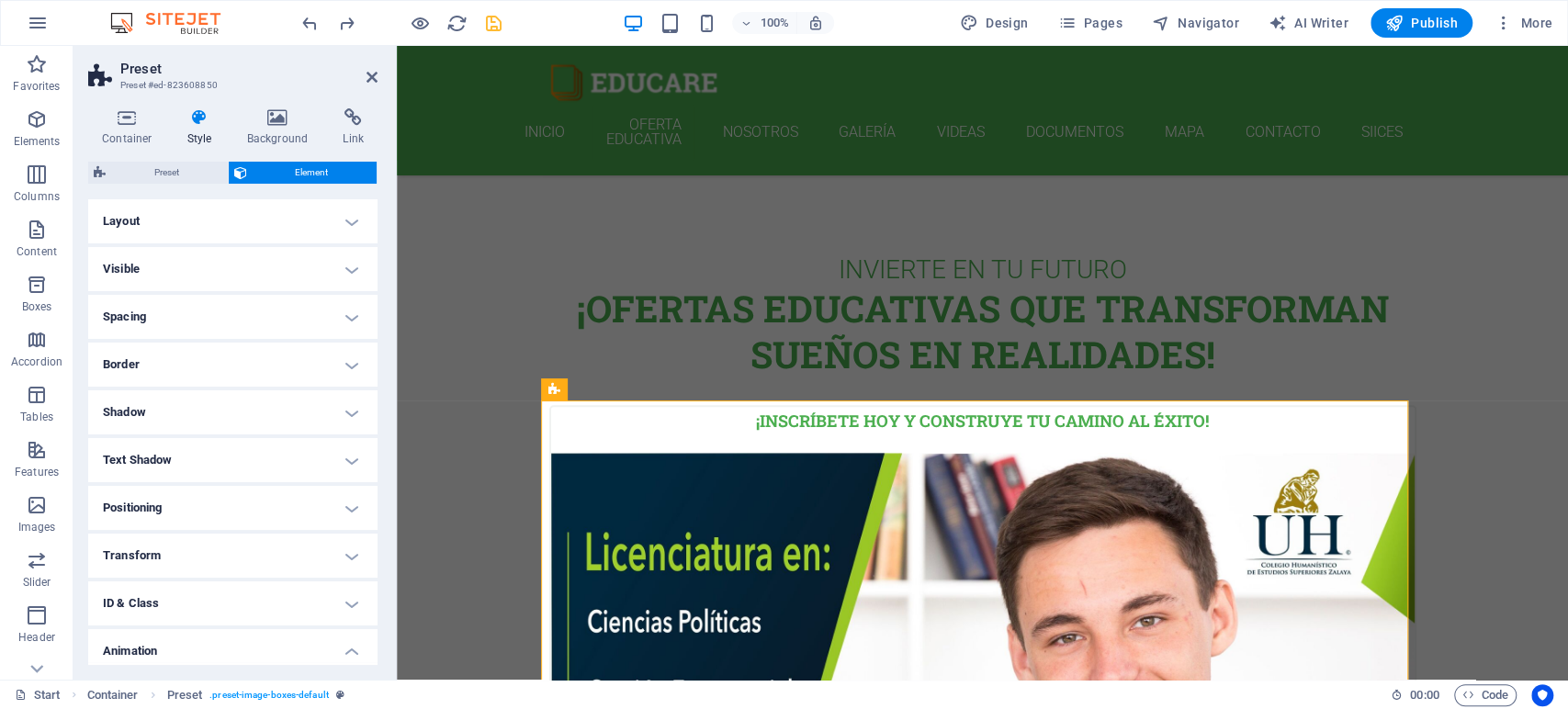 click on "Layout" at bounding box center [232, 221] 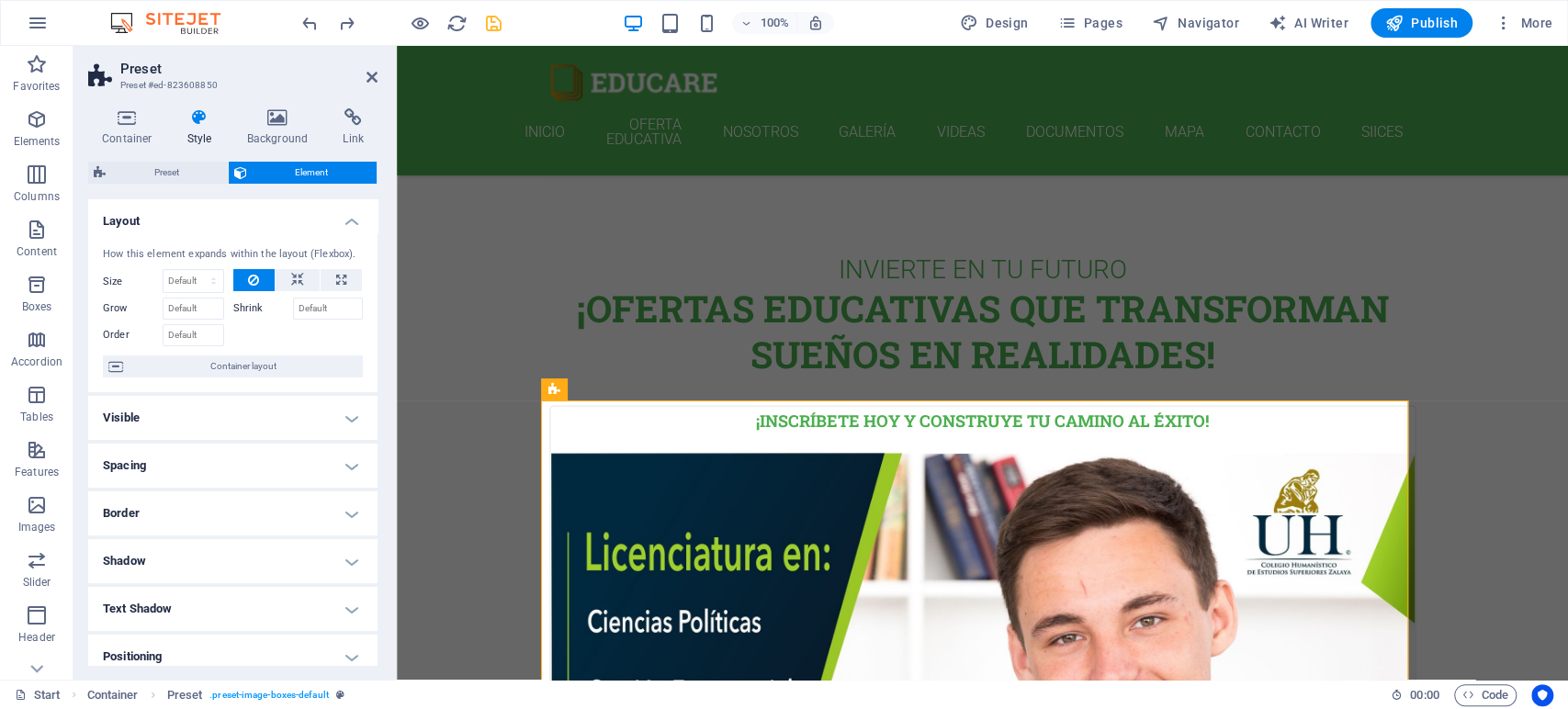 click on "Layout" at bounding box center (232, 216) 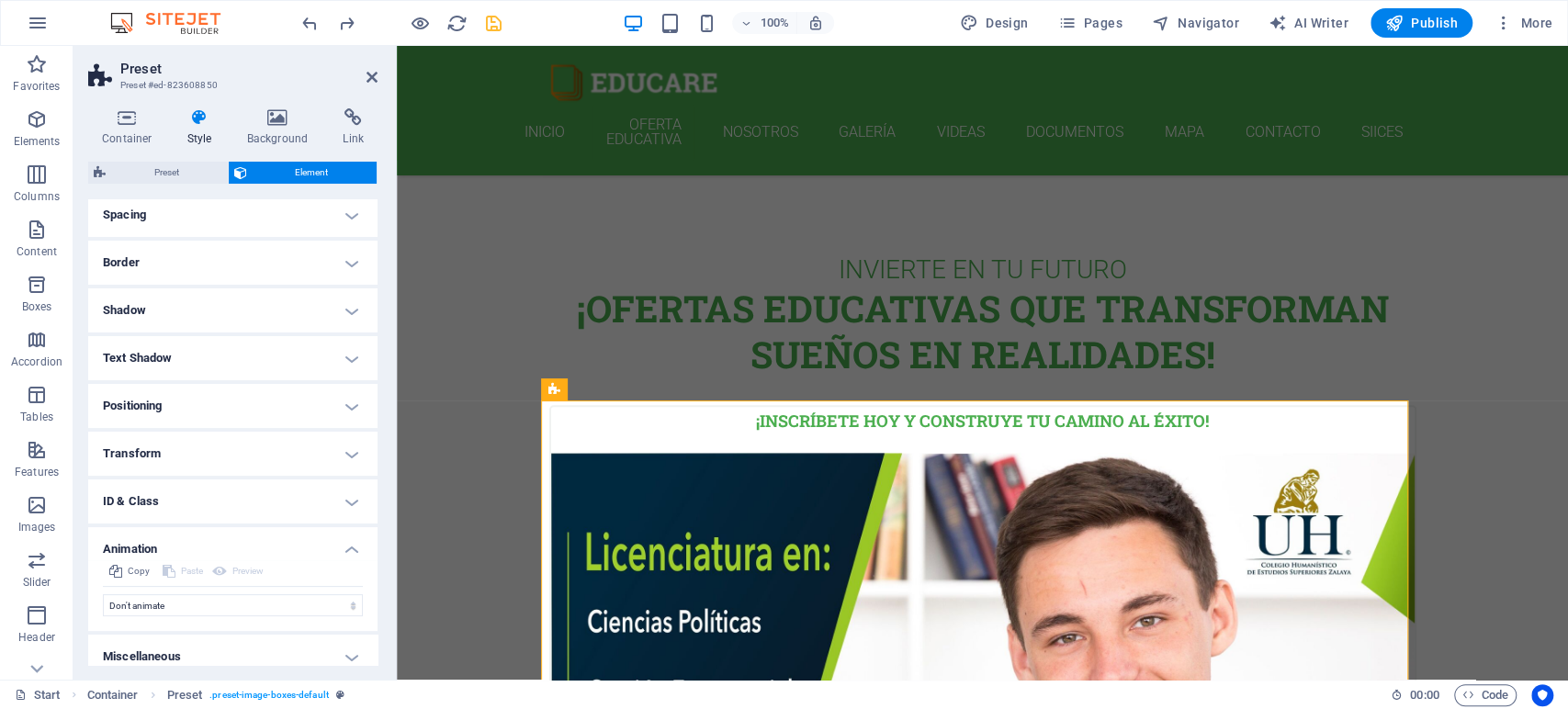 scroll, scrollTop: 115, scrollLeft: 0, axis: vertical 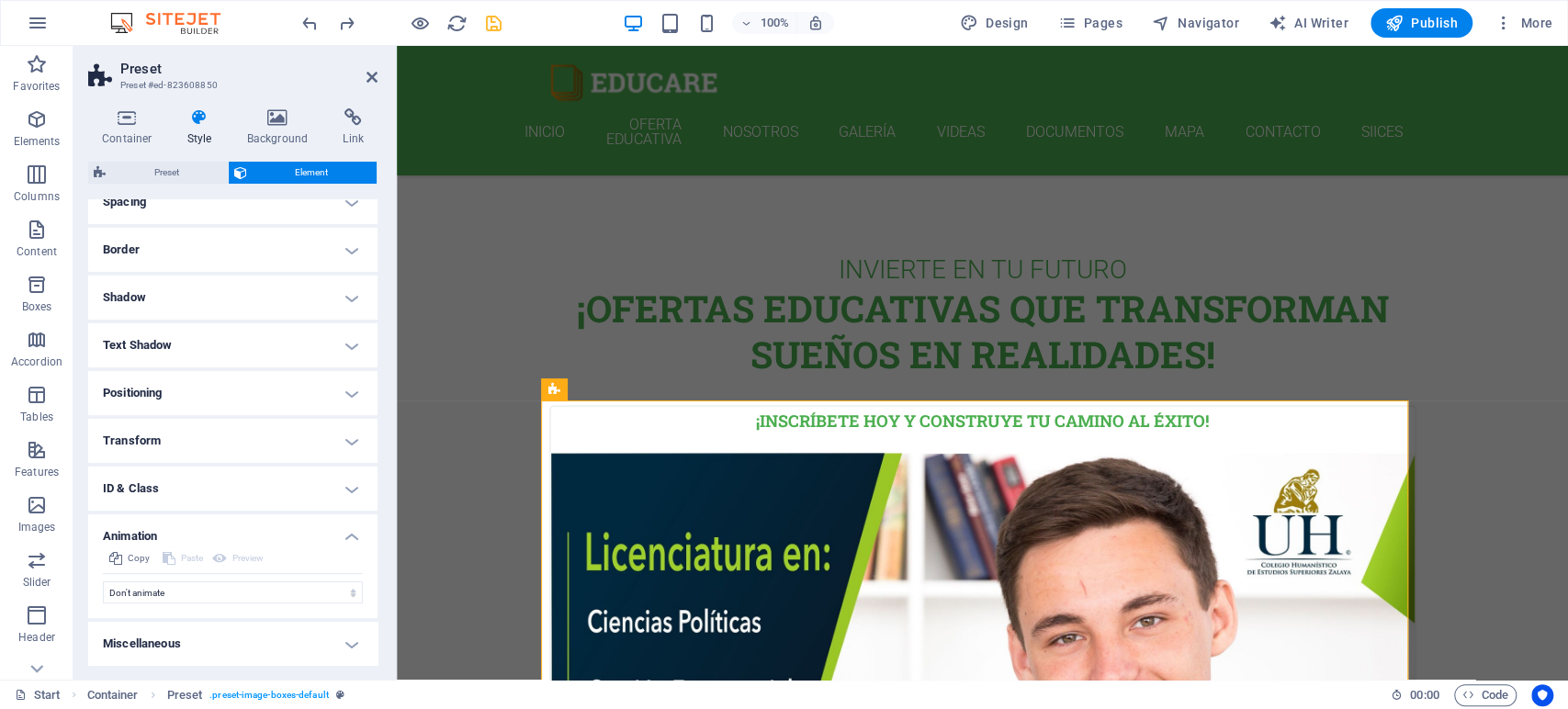click on "Transform" at bounding box center [232, 441] 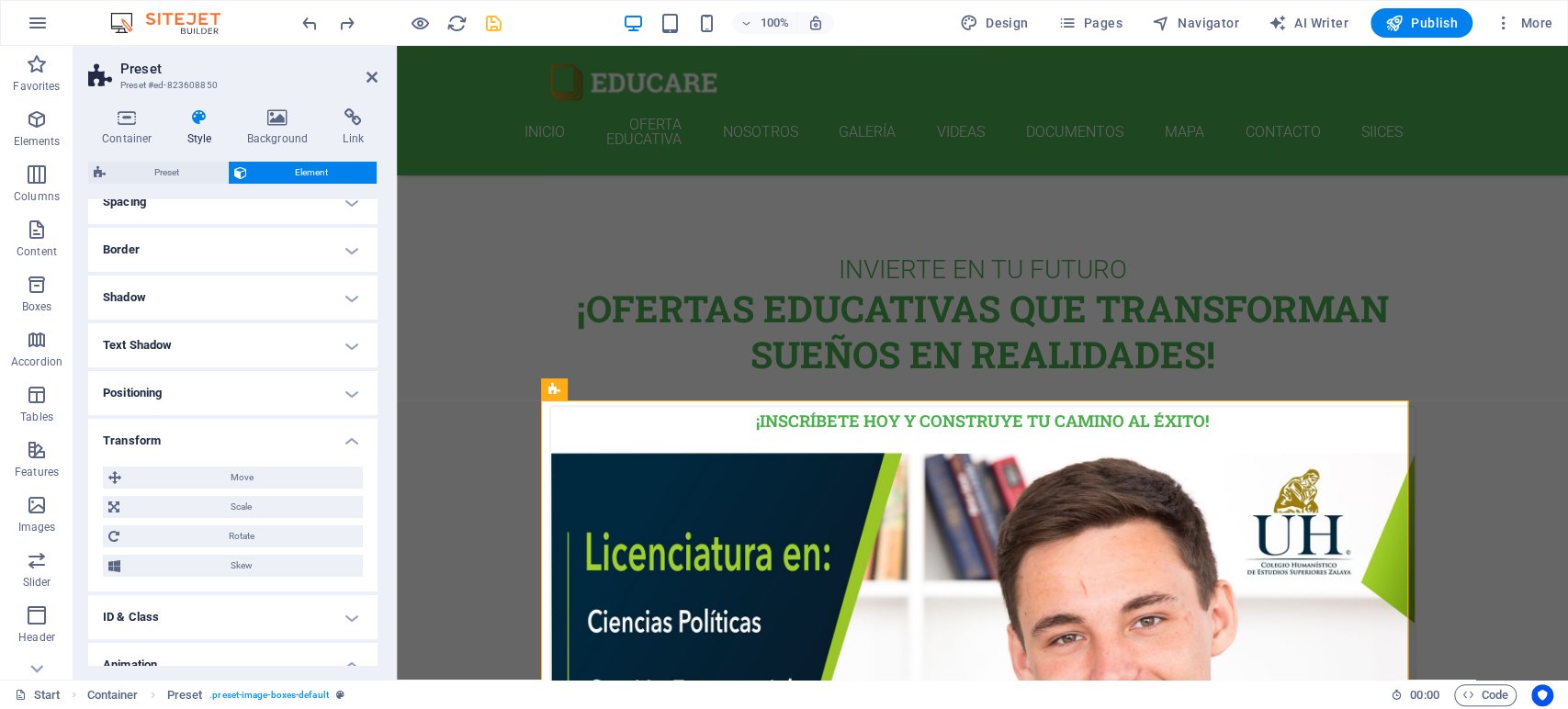click on "Transform" at bounding box center [232, 435] 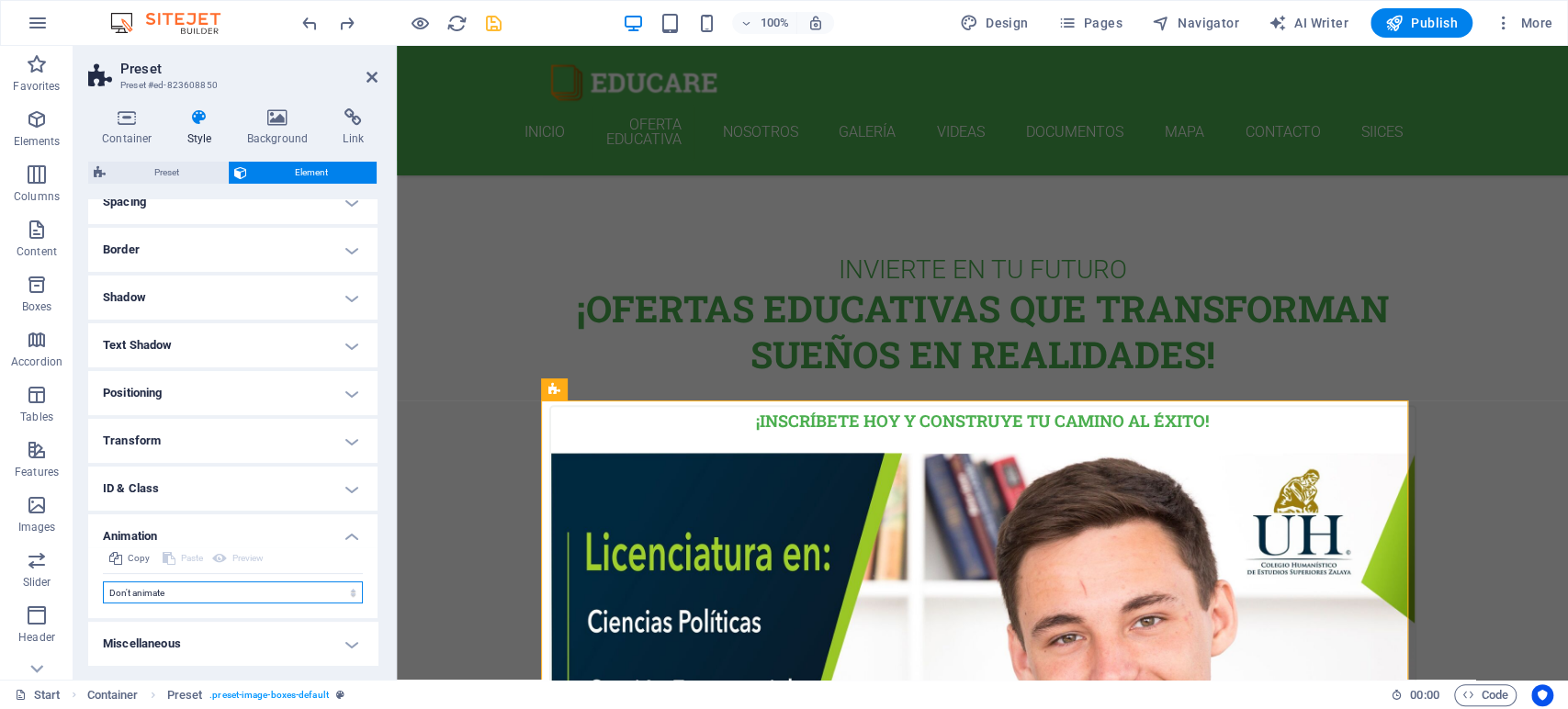 click on "Don't animate Show / Hide Slide up/down Zoom in/out Slide left to right Slide right to left Slide top to bottom Slide bottom to top Pulse Blink Open as overlay" at bounding box center [232, 592] 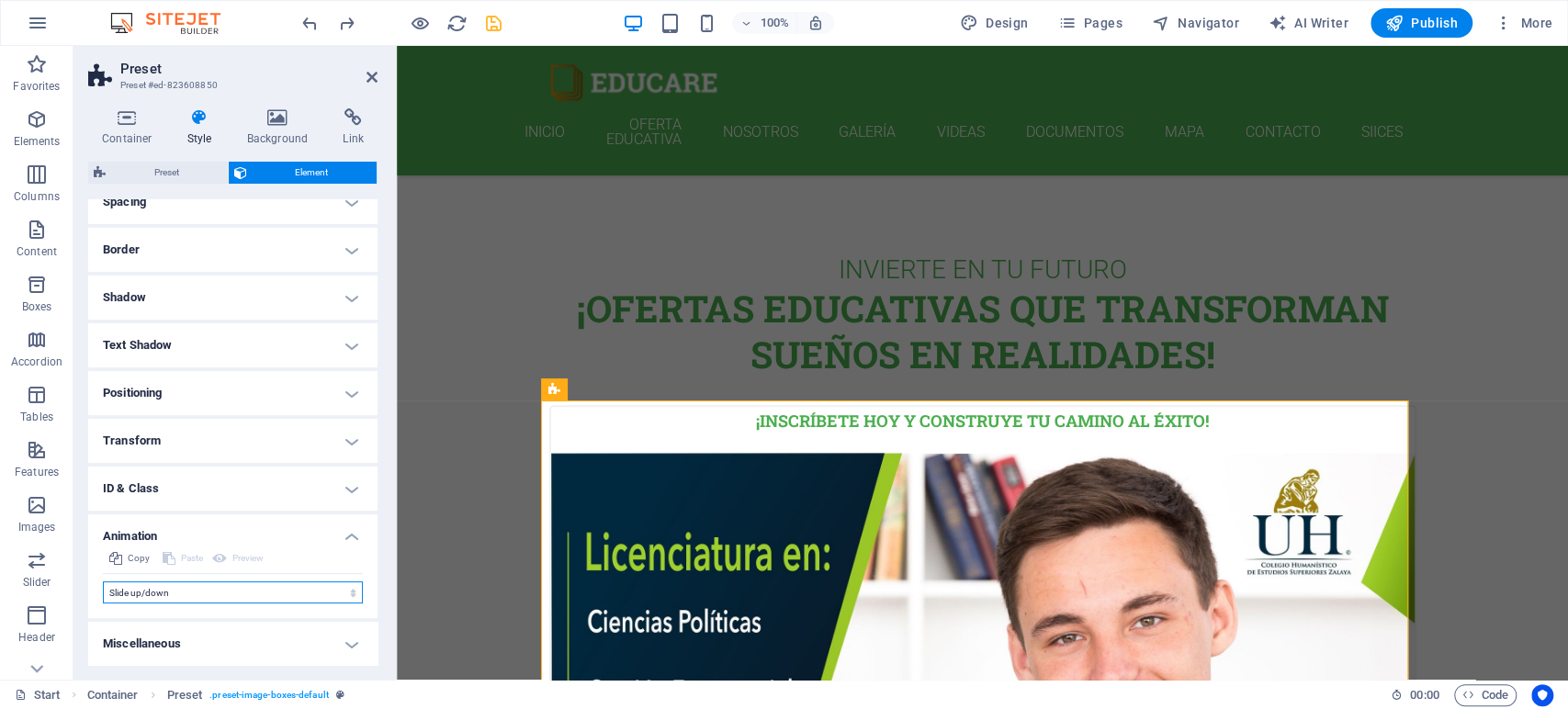 click on "Don't animate Show / Hide Slide up/down Zoom in/out Slide left to right Slide right to left Slide top to bottom Slide bottom to top Pulse Blink Open as overlay" at bounding box center [232, 592] 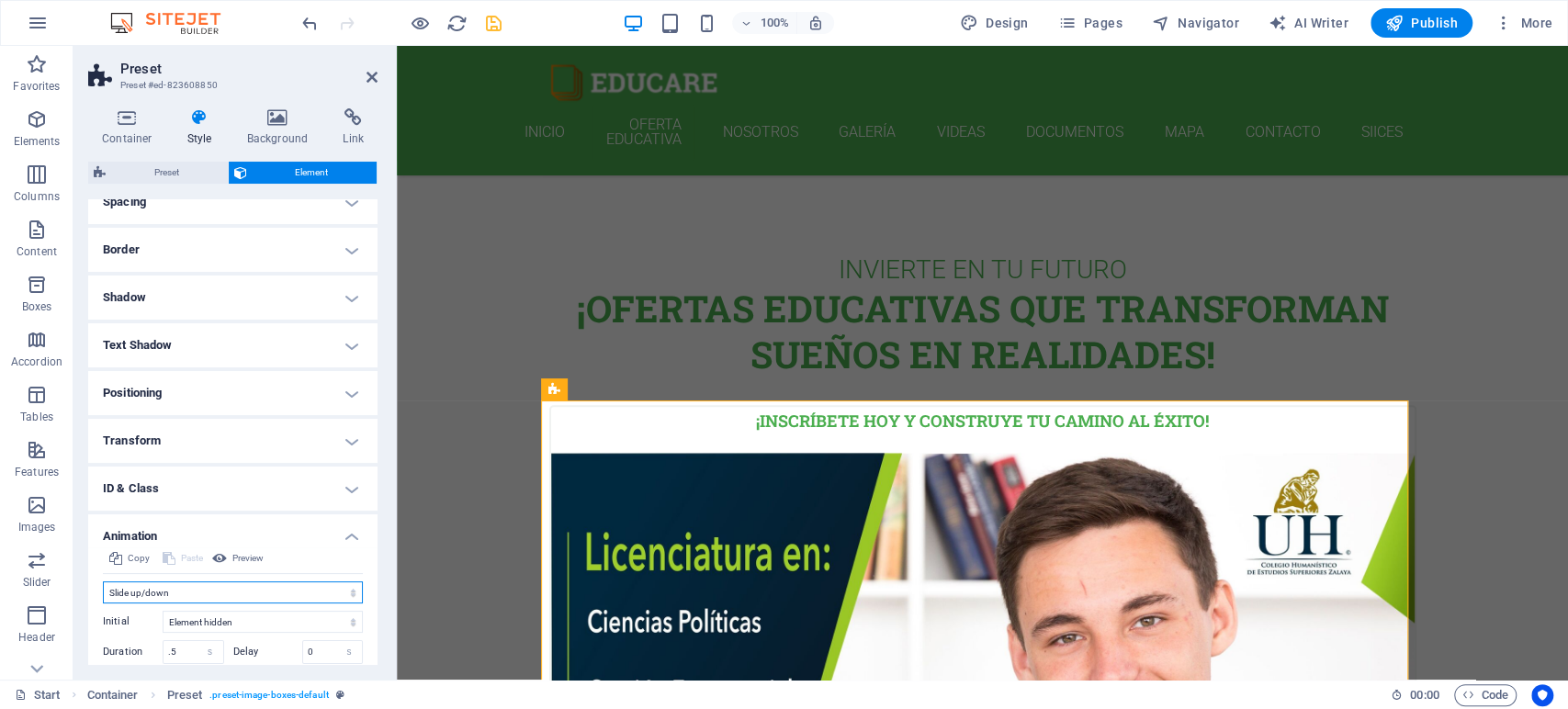 scroll, scrollTop: 243, scrollLeft: 0, axis: vertical 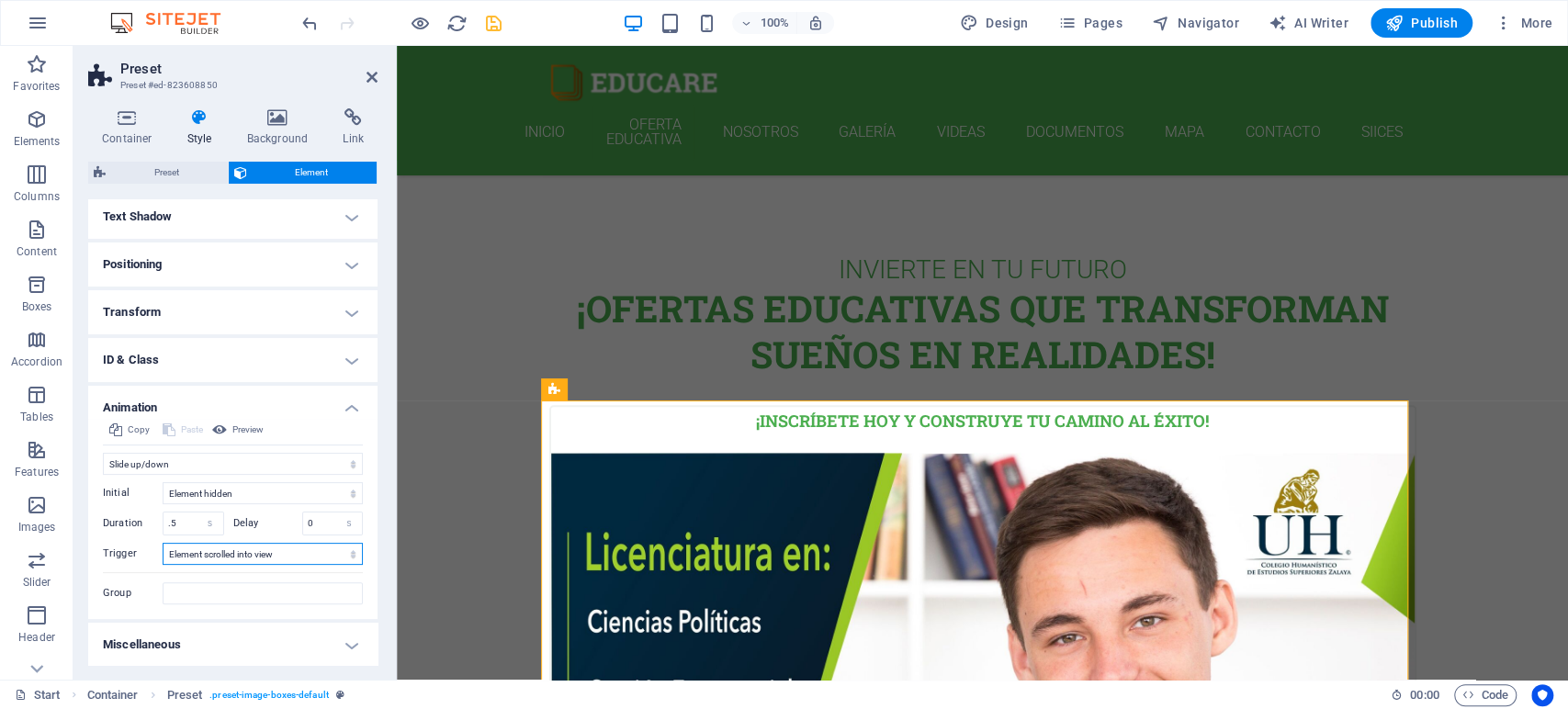 click on "No automatic trigger On page load Element scrolled into view" at bounding box center (263, 554) 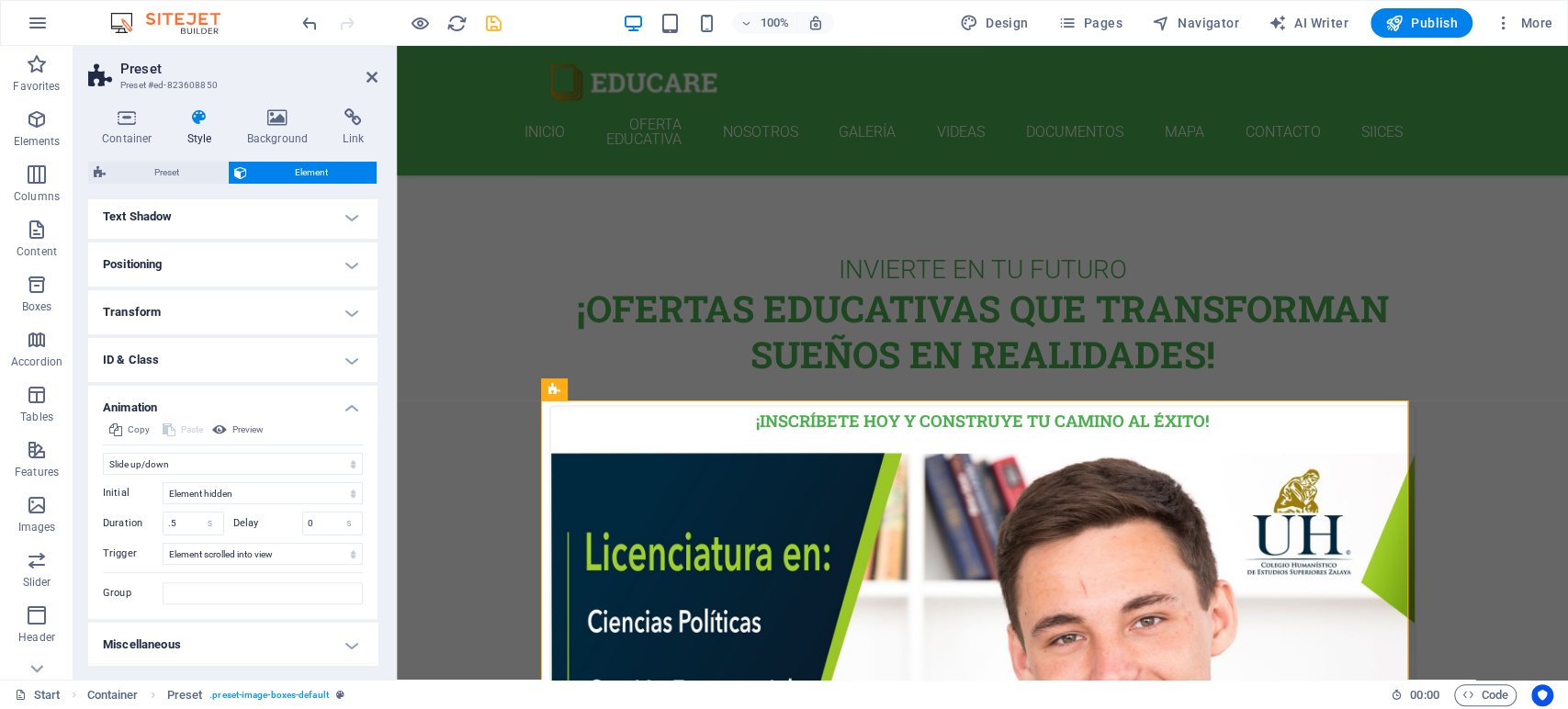click at bounding box center (493, 23) 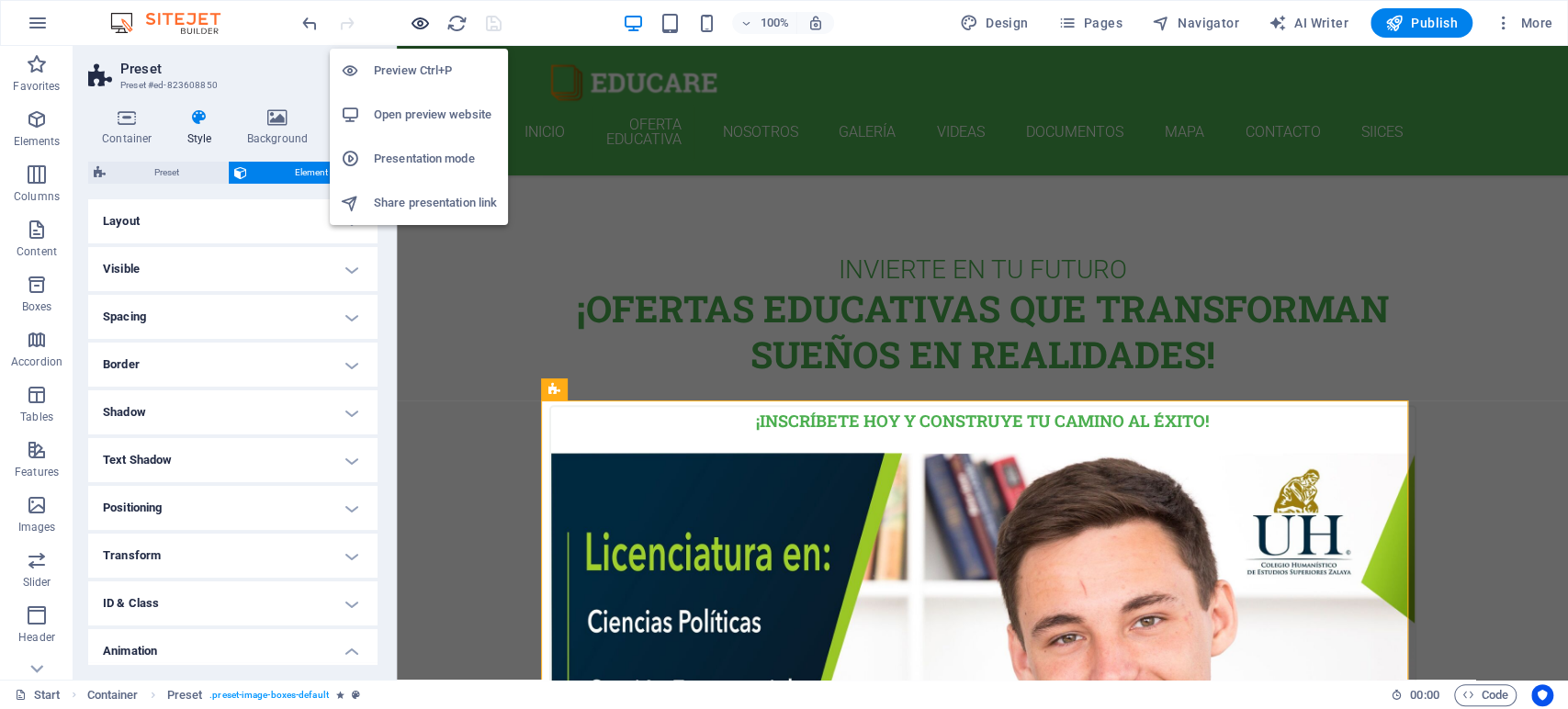 click at bounding box center [420, 23] 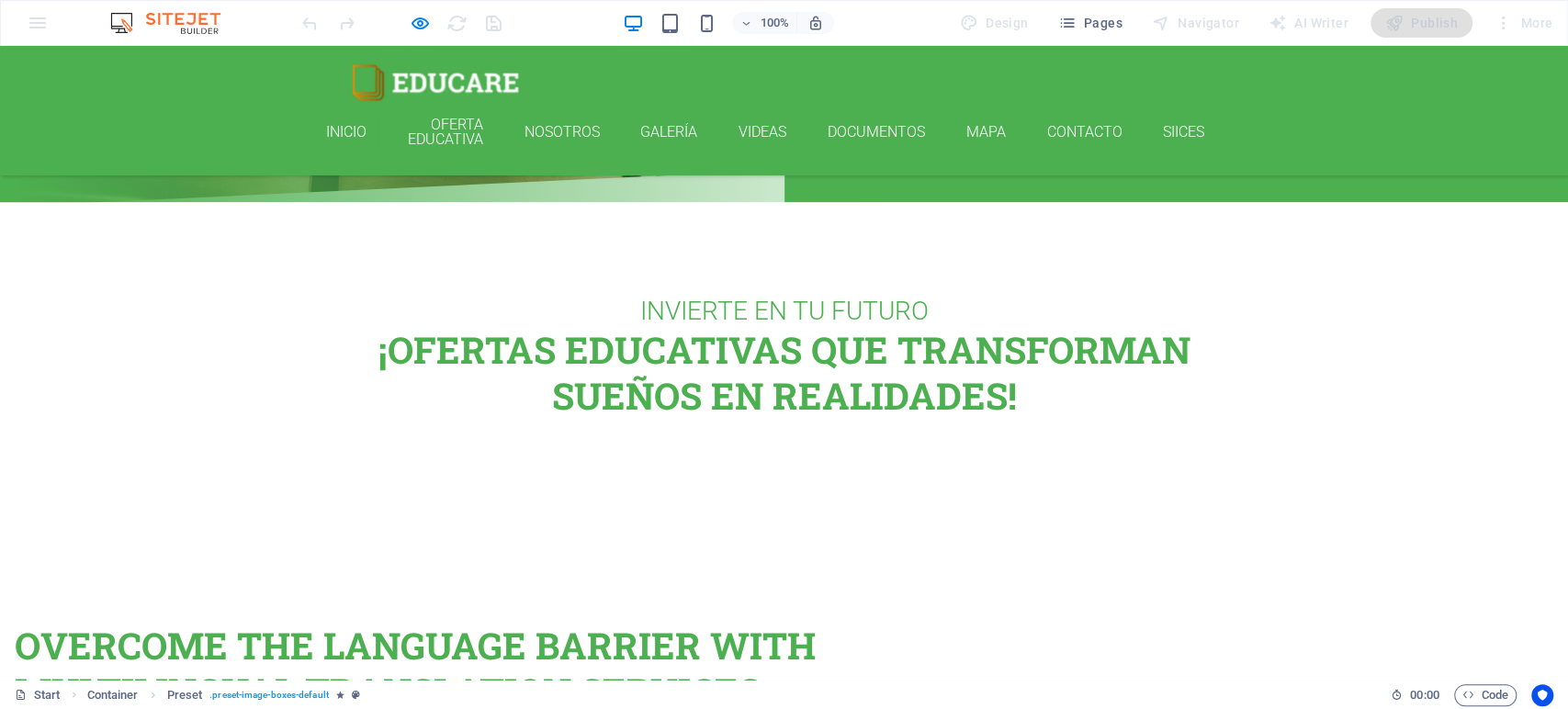 scroll, scrollTop: 0, scrollLeft: 0, axis: both 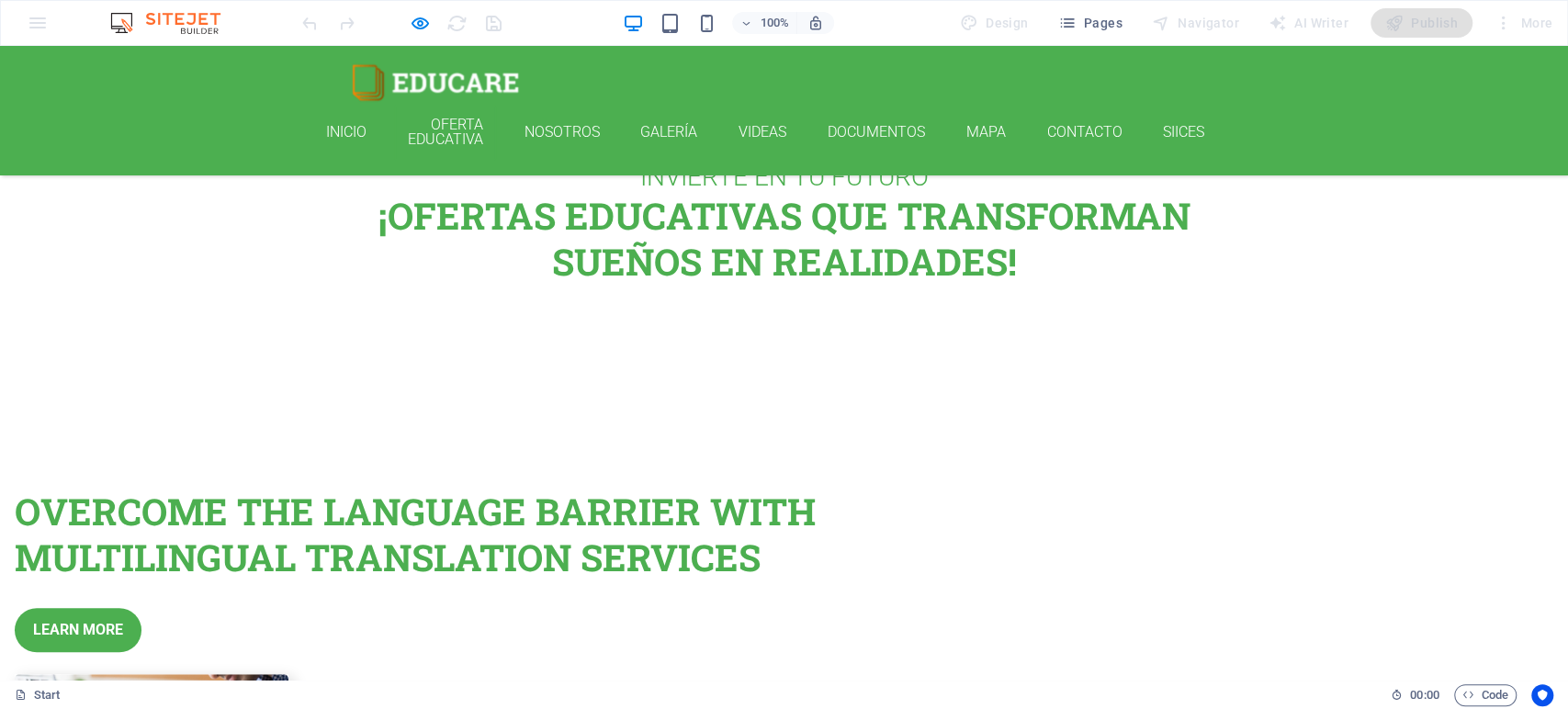 click on "INVIERTE EN TU FUTURO ¡OFERTAS educativas que transforman sueños en realidades! ¡Inscríbete hoy y construye tu camino al éxito! Transforma tu futuro con nuestras licenciaturas. Ofrecemos programas innovadores que combinan habilidades prácticas y teóricas, preparando a los jóvenes para el mundo laboral. ¡Impulsa tu carrera con nuestras MAESTRIAS!  Contamos con docentes expertos y una red influyente, prepárate para el siguiente nivel.  ¡Aplica hoy y transforma tu futuro! German  12. September 2019  08:00 am - 04:00 pm Lorem ipsum dolor sit amet, consectetur adipisicing elit. Veritatis, dolorem! Italian  12. September 2019  08:00 am - 04:00 pm Lorem ipsum dolor sit amet, consectetur adipisicing elit. Veritatis, dolorem! French  12. September 2019  08:00 am - 04:00 pm Lorem ipsum dolor sit amet, consectetur adipisicing elit. Veritatis, dolorem! Danish  12. September 2019  08:00 am - 04:00 pm Lorem ipsum dolor sit amet, consectetur adipisicing elit. Veritatis, dolorem!" at bounding box center (784, 236) 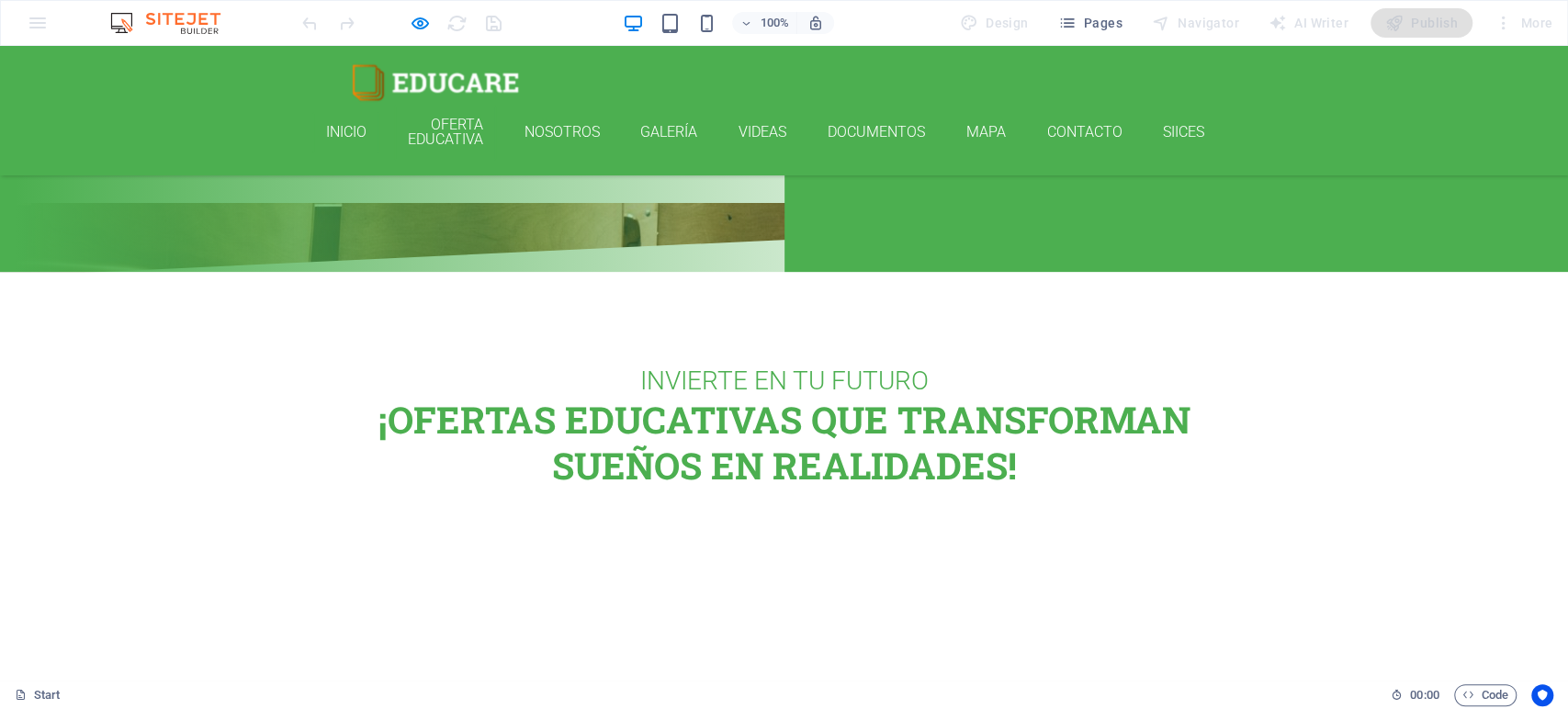 click on "OFERTA EDUCATIVA" at bounding box center (445, 132) 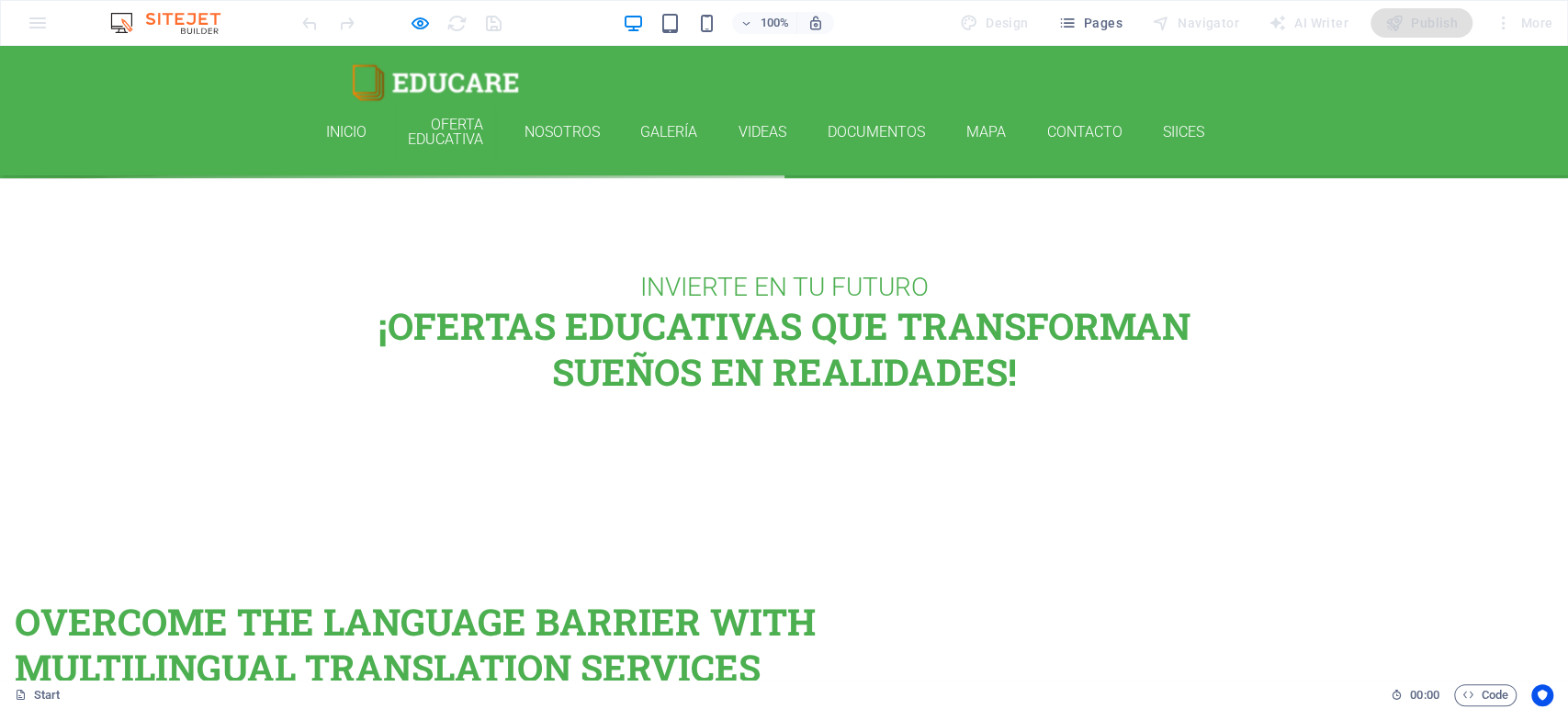 scroll, scrollTop: 519, scrollLeft: 0, axis: vertical 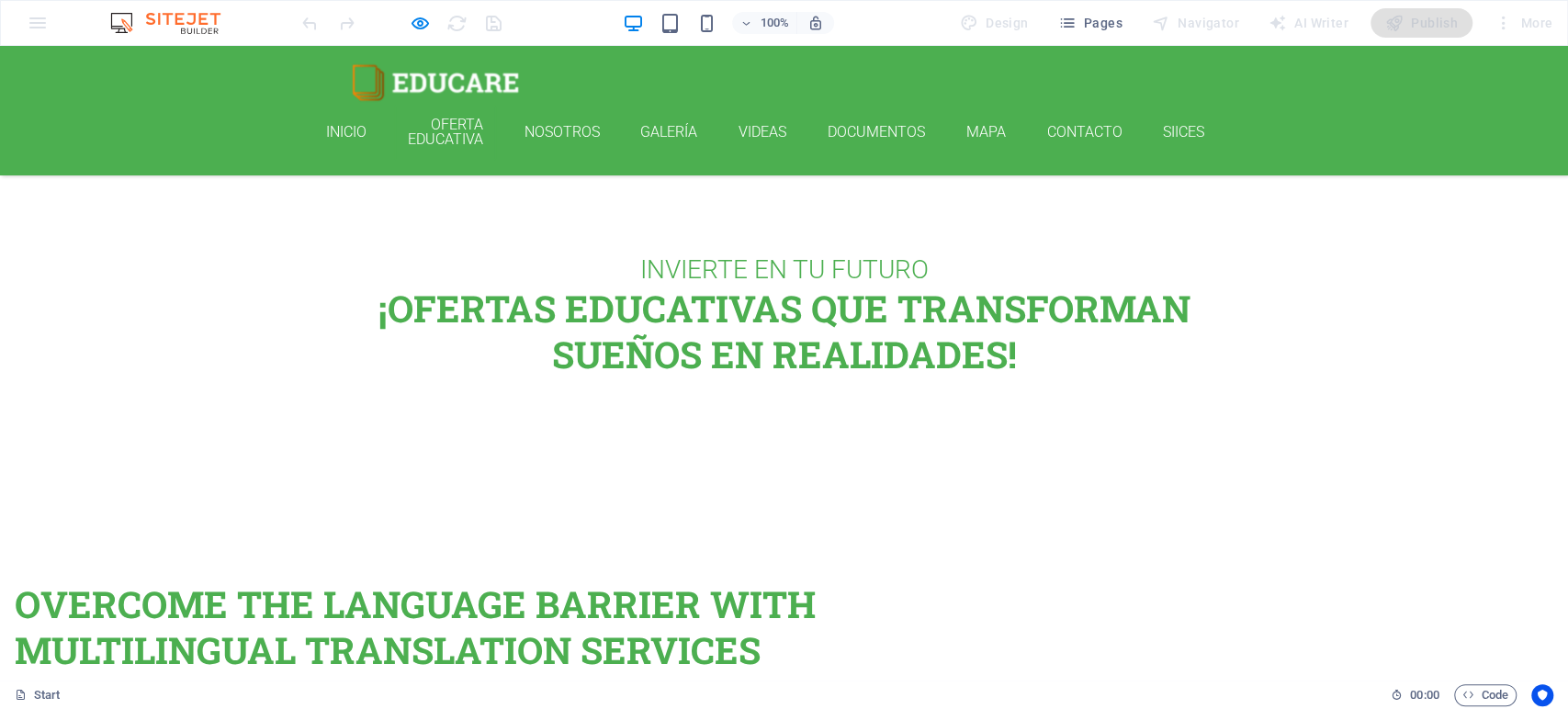 click on "INVIERTE EN TU FUTURO ¡OFERTAS educativas que transforman sueños en realidades! ¡Inscríbete hoy y construye tu camino al éxito! Transforma tu futuro con nuestras licenciaturas. Ofrecemos programas innovadores que combinan habilidades prácticas y teóricas, preparando a los jóvenes para el mundo laboral. ¡Impulsa tu carrera con nuestras MAESTRIAS!  Contamos con docentes expertos y una red influyente, prepárate para el siguiente nivel.  ¡Aplica hoy y transforma tu futuro! German  12. September 2019  08:00 am - 04:00 pm Lorem ipsum dolor sit amet, consectetur adipisicing elit. Veritatis, dolorem! Italian  12. September 2019  08:00 am - 04:00 pm Lorem ipsum dolor sit amet, consectetur adipisicing elit. Veritatis, dolorem! French  12. September 2019  08:00 am - 04:00 pm Lorem ipsum dolor sit amet, consectetur adipisicing elit. Veritatis, dolorem! Danish  12. September 2019  08:00 am - 04:00 pm Lorem ipsum dolor sit amet, consectetur adipisicing elit. Veritatis, dolorem!" at bounding box center (784, 329) 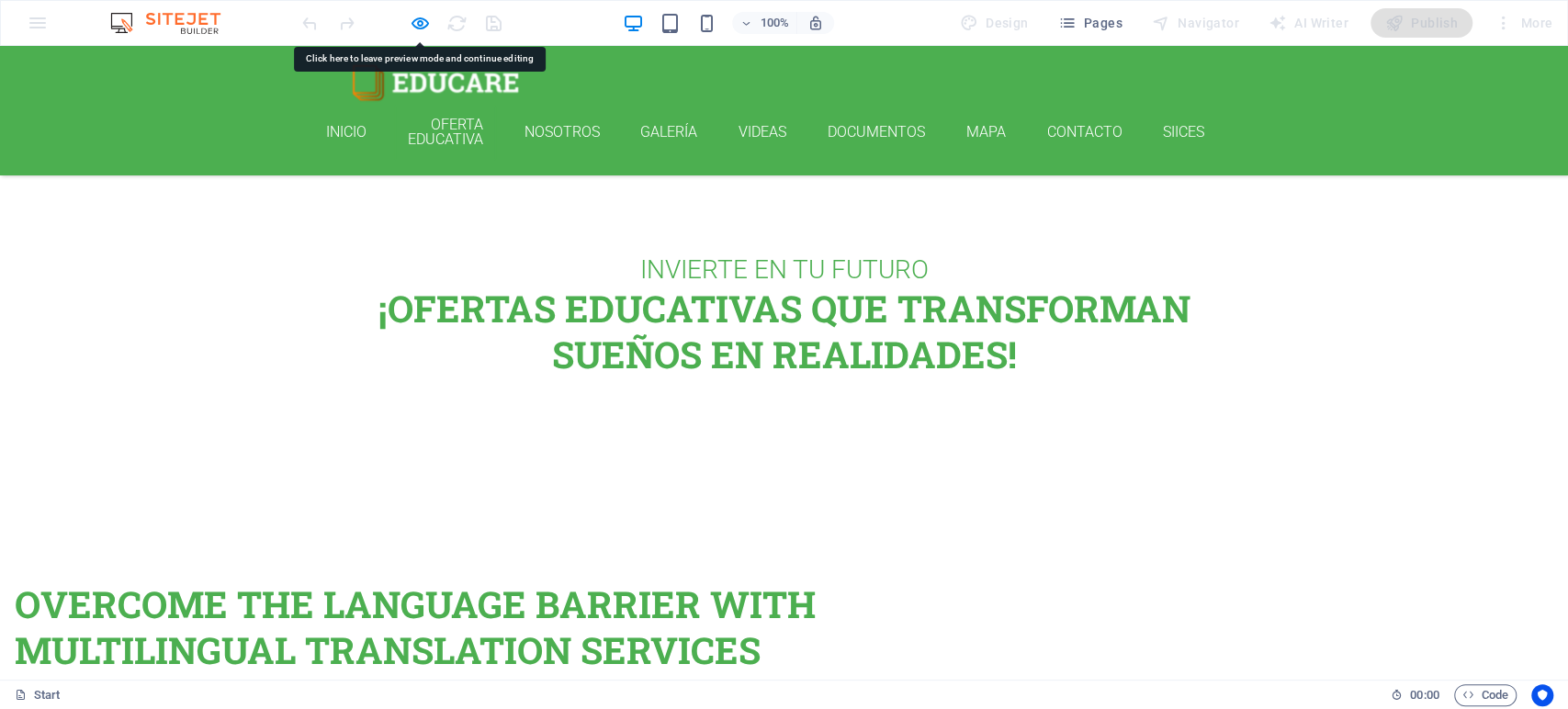 click on "INVIERTE EN TU FUTURO ¡OFERTAS educativas que transforman sueños en realidades! ¡Inscríbete hoy y construye tu camino al éxito! Transforma tu futuro con nuestras licenciaturas. Ofrecemos programas innovadores que combinan habilidades prácticas y teóricas, preparando a los jóvenes para el mundo laboral. ¡Impulsa tu carrera con nuestras MAESTRIAS!  Contamos con docentes expertos y una red influyente, prepárate para el siguiente nivel.  ¡Aplica hoy y transforma tu futuro! German  12. September 2019  08:00 am - 04:00 pm Lorem ipsum dolor sit amet, consectetur adipisicing elit. Veritatis, dolorem! Italian  12. September 2019  08:00 am - 04:00 pm Lorem ipsum dolor sit amet, consectetur adipisicing elit. Veritatis, dolorem! French  12. September 2019  08:00 am - 04:00 pm Lorem ipsum dolor sit amet, consectetur adipisicing elit. Veritatis, dolorem! Danish  12. September 2019  08:00 am - 04:00 pm Lorem ipsum dolor sit amet, consectetur adipisicing elit. Veritatis, dolorem!" at bounding box center [784, 329] 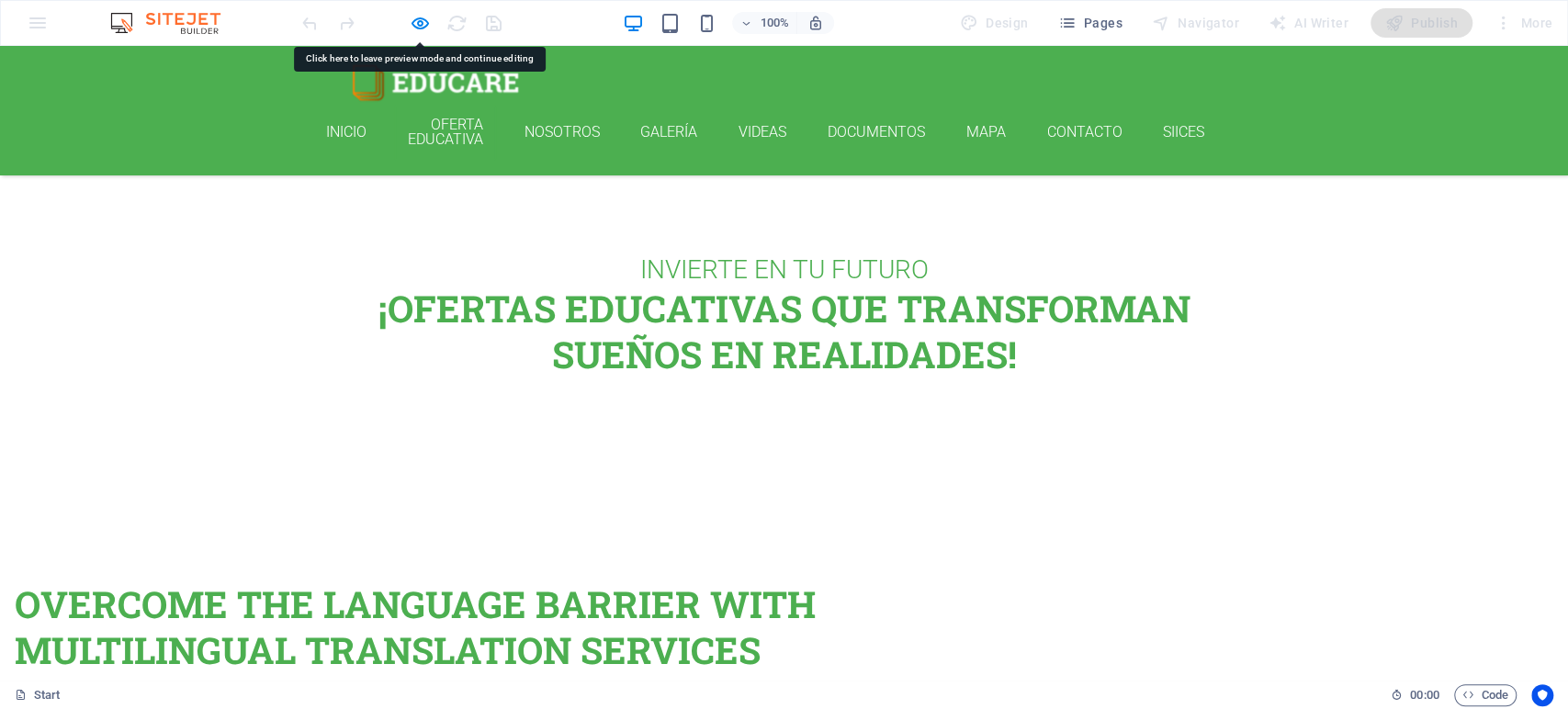 click on "INVIERTE EN TU FUTURO" at bounding box center (784, 269) 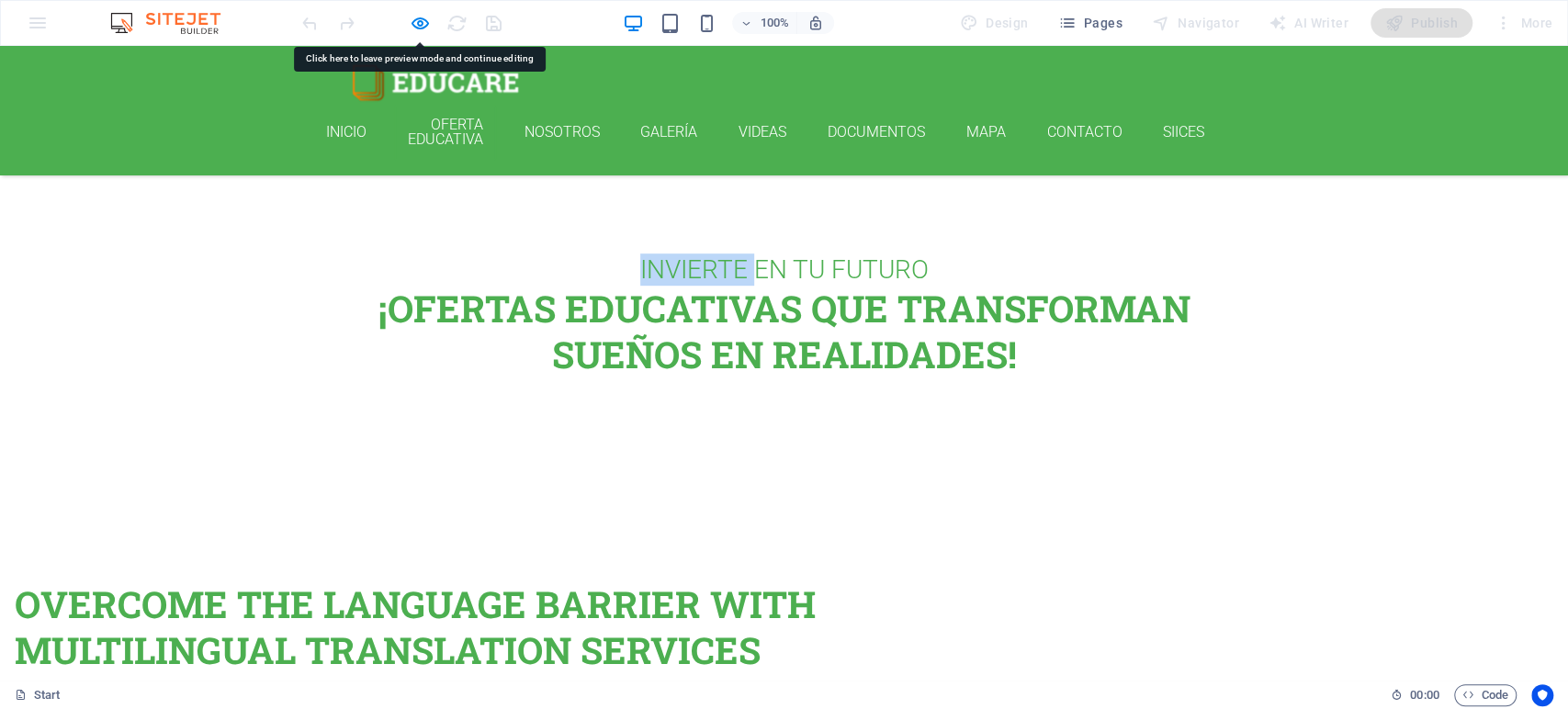 click on "INVIERTE EN TU FUTURO" at bounding box center (784, 269) 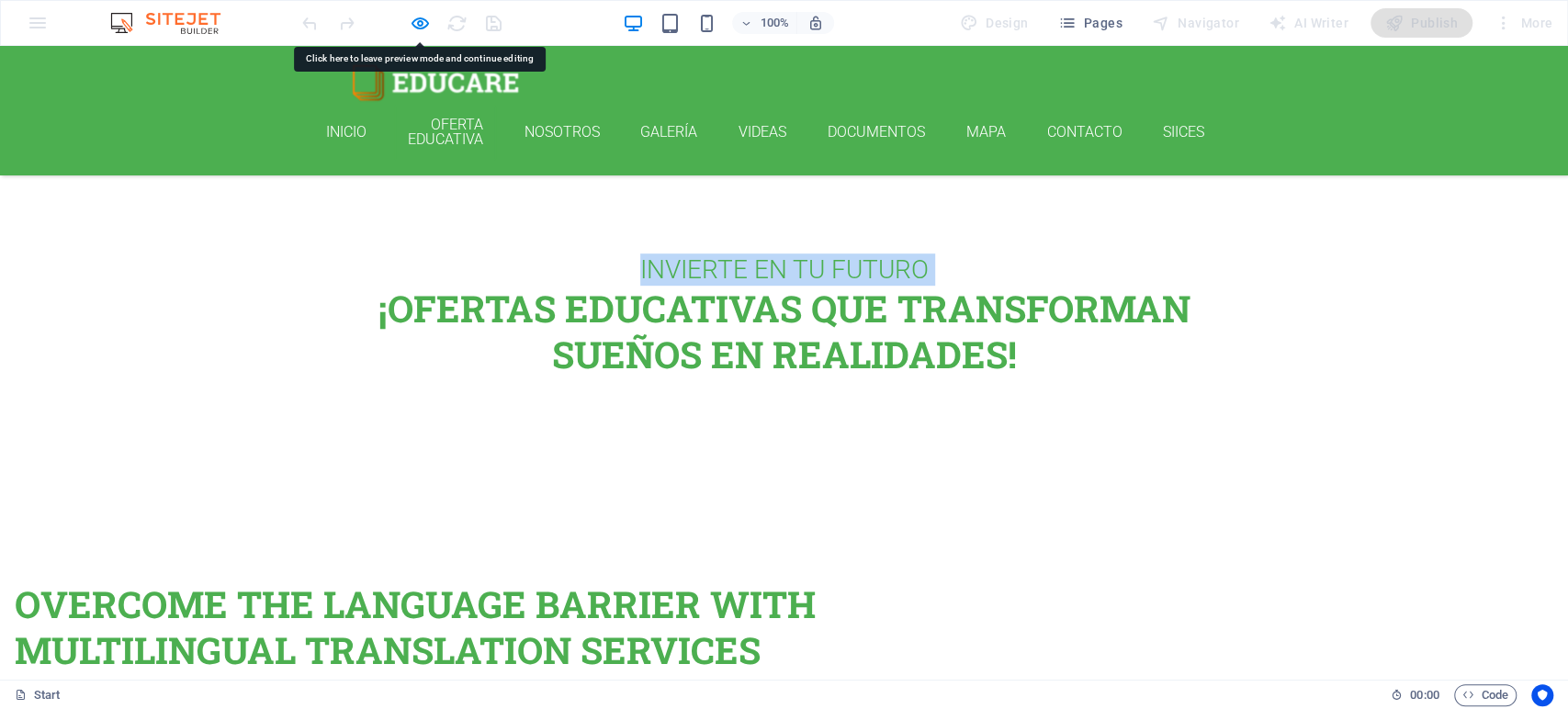 click on "INVIERTE EN TU FUTURO" at bounding box center [784, 269] 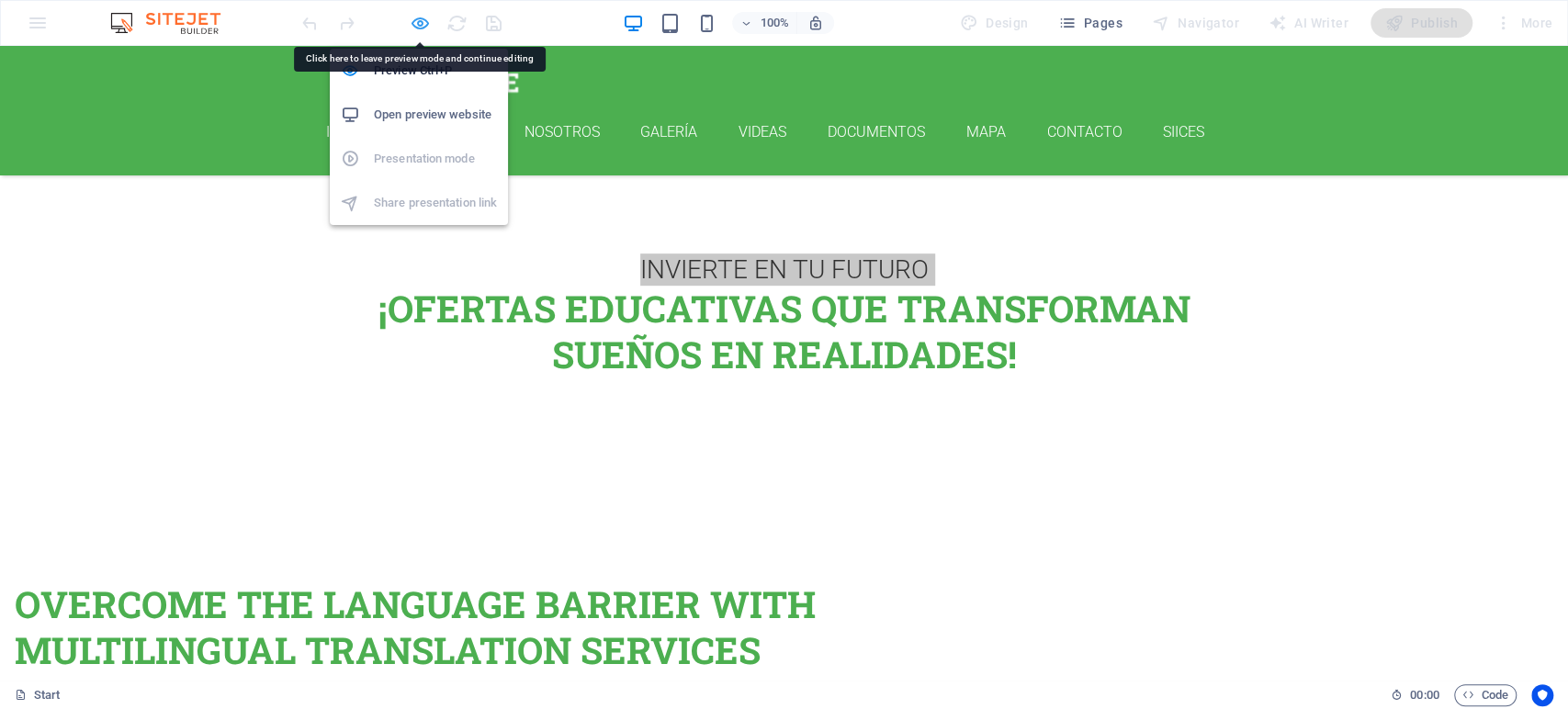 click at bounding box center (420, 23) 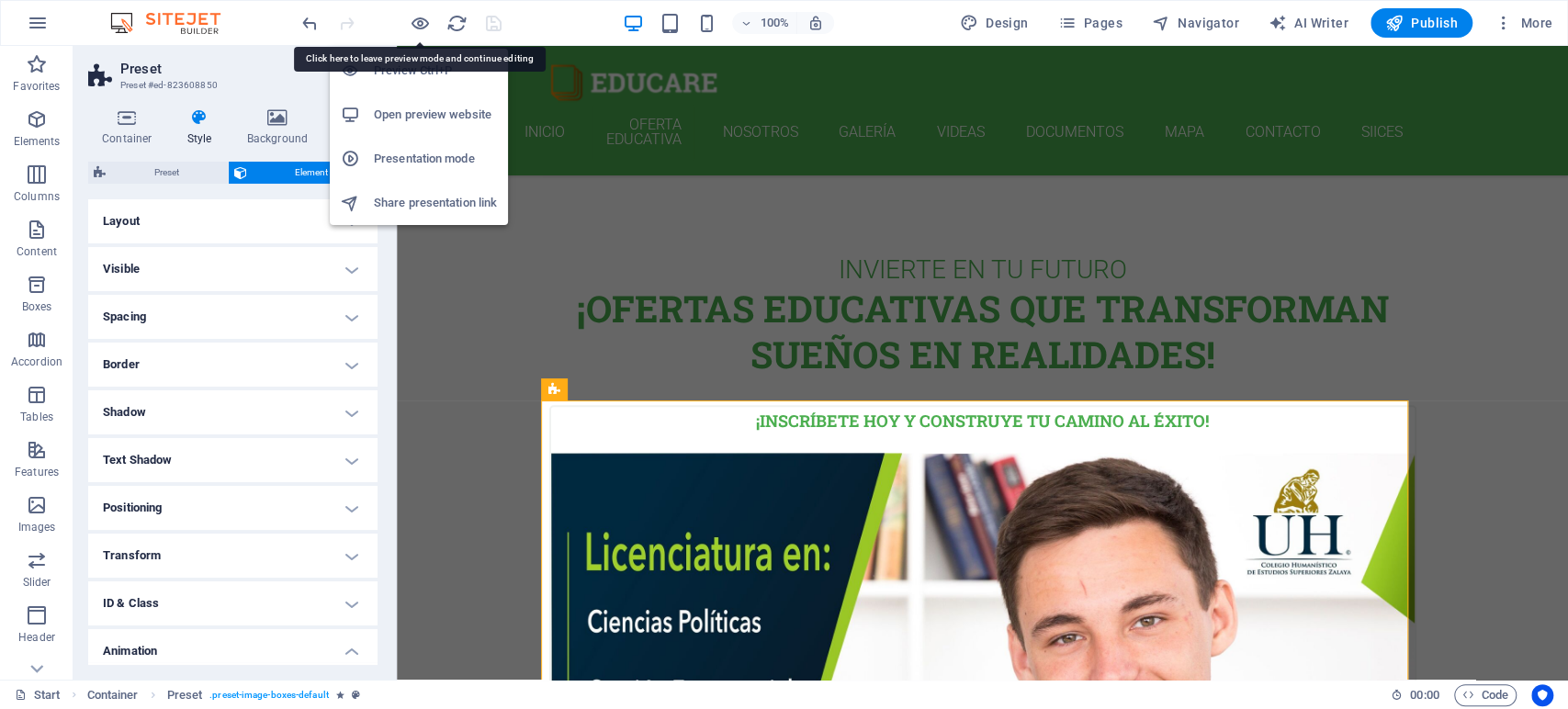 click on "Presentation mode" at bounding box center (419, 159) 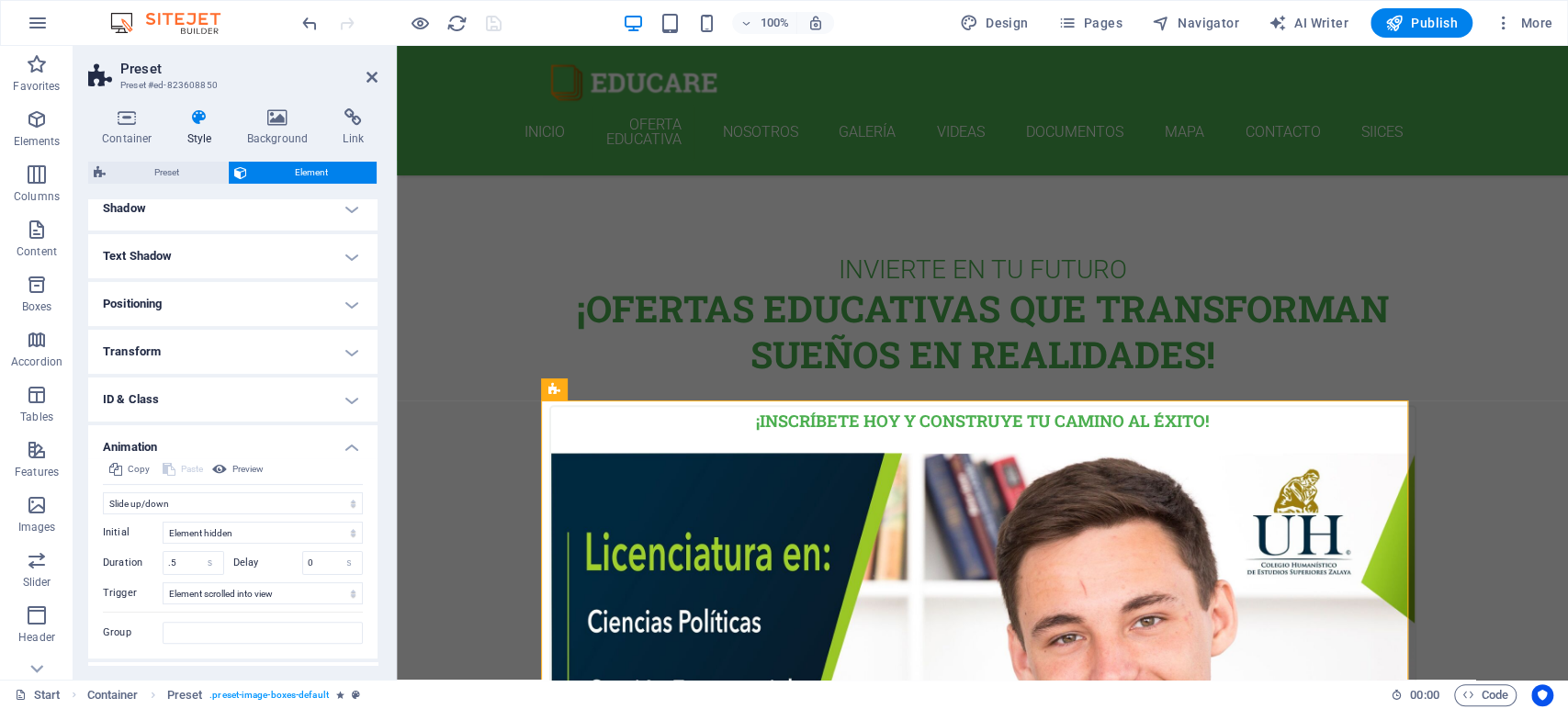 scroll, scrollTop: 243, scrollLeft: 0, axis: vertical 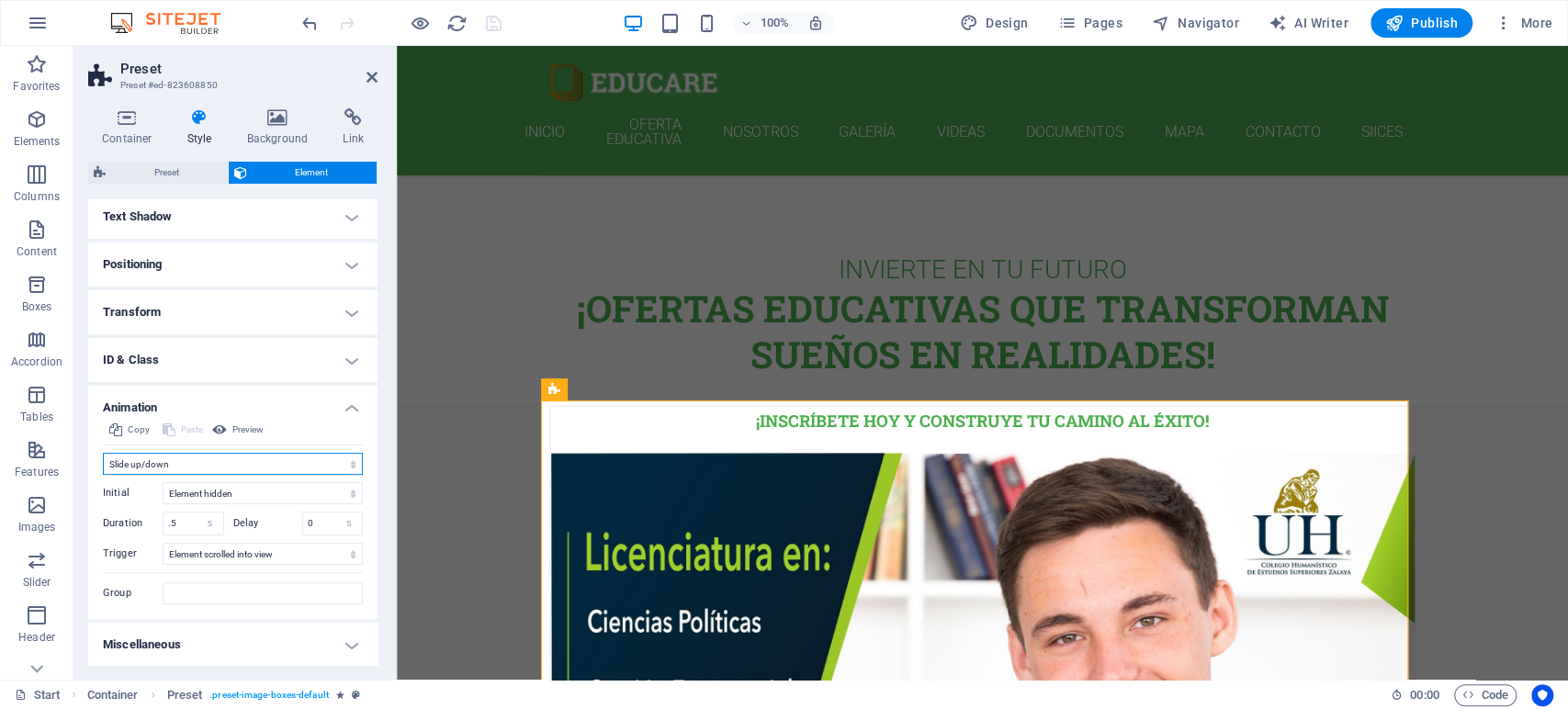 click on "Don't animate Show / Hide Slide up/down Zoom in/out Slide left to right Slide right to left Slide top to bottom Slide bottom to top Pulse Blink Open as overlay" at bounding box center [232, 464] 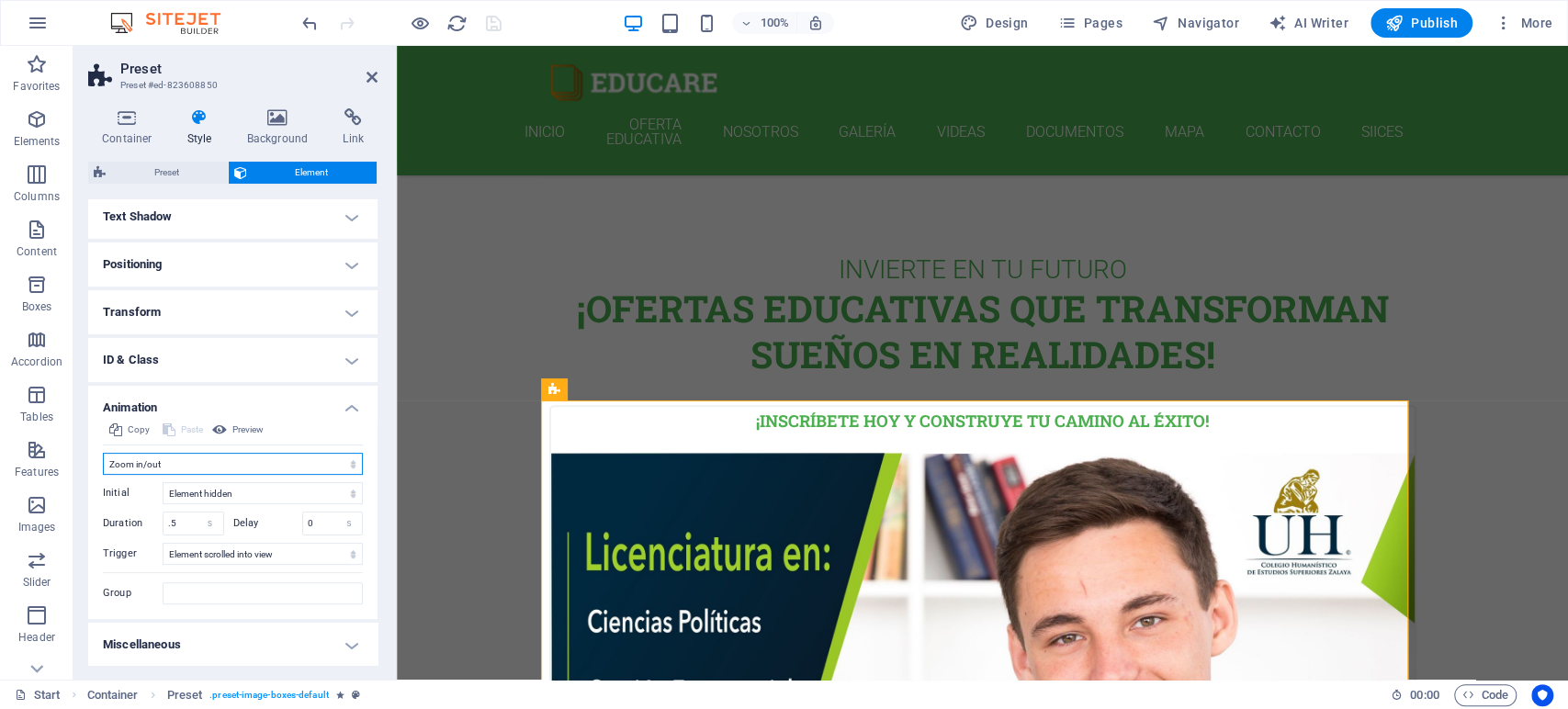 click on "Don't animate Show / Hide Slide up/down Zoom in/out Slide left to right Slide right to left Slide top to bottom Slide bottom to top Pulse Blink Open as overlay" at bounding box center [232, 464] 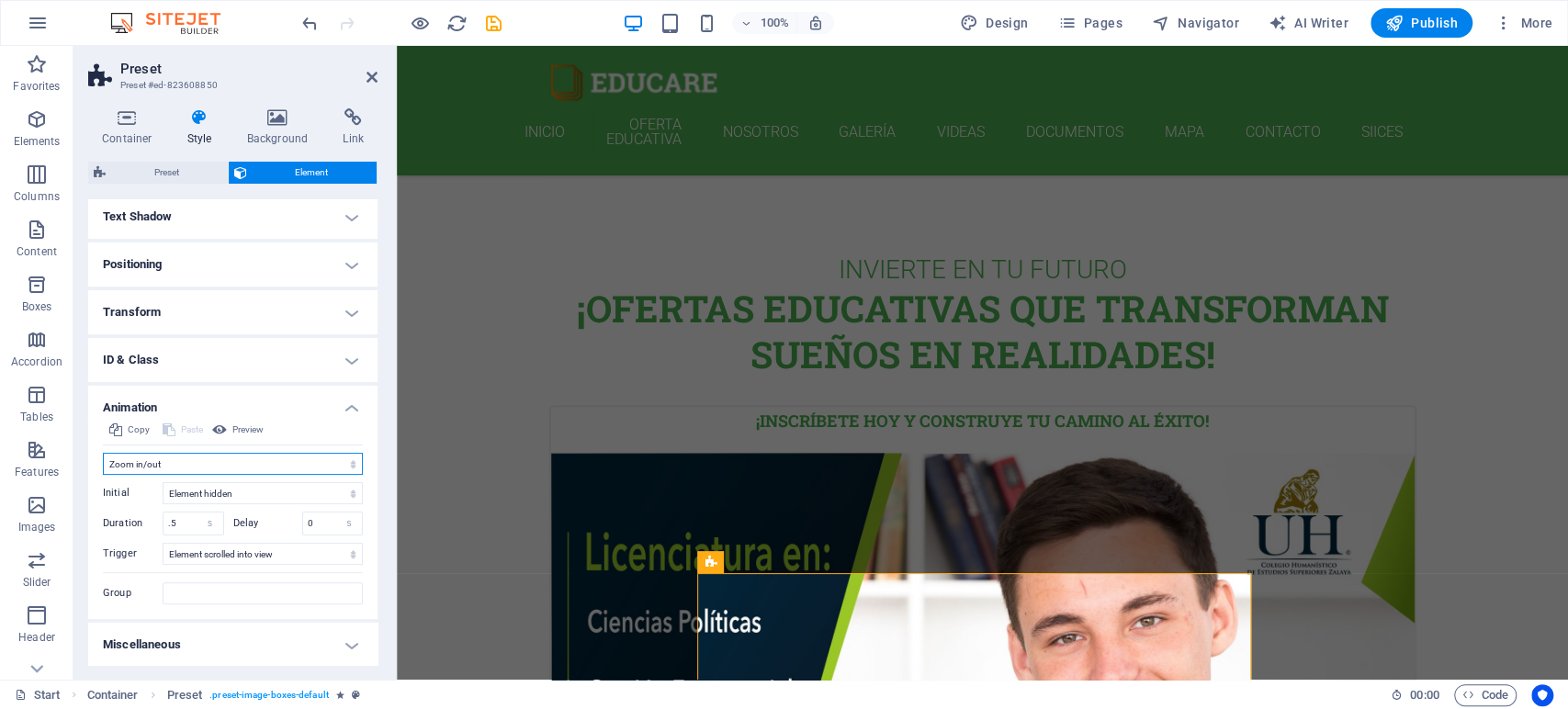 click on "Don't animate Show / Hide Slide up/down Zoom in/out Slide left to right Slide right to left Slide top to bottom Slide bottom to top Pulse Blink Open as overlay" at bounding box center (232, 464) 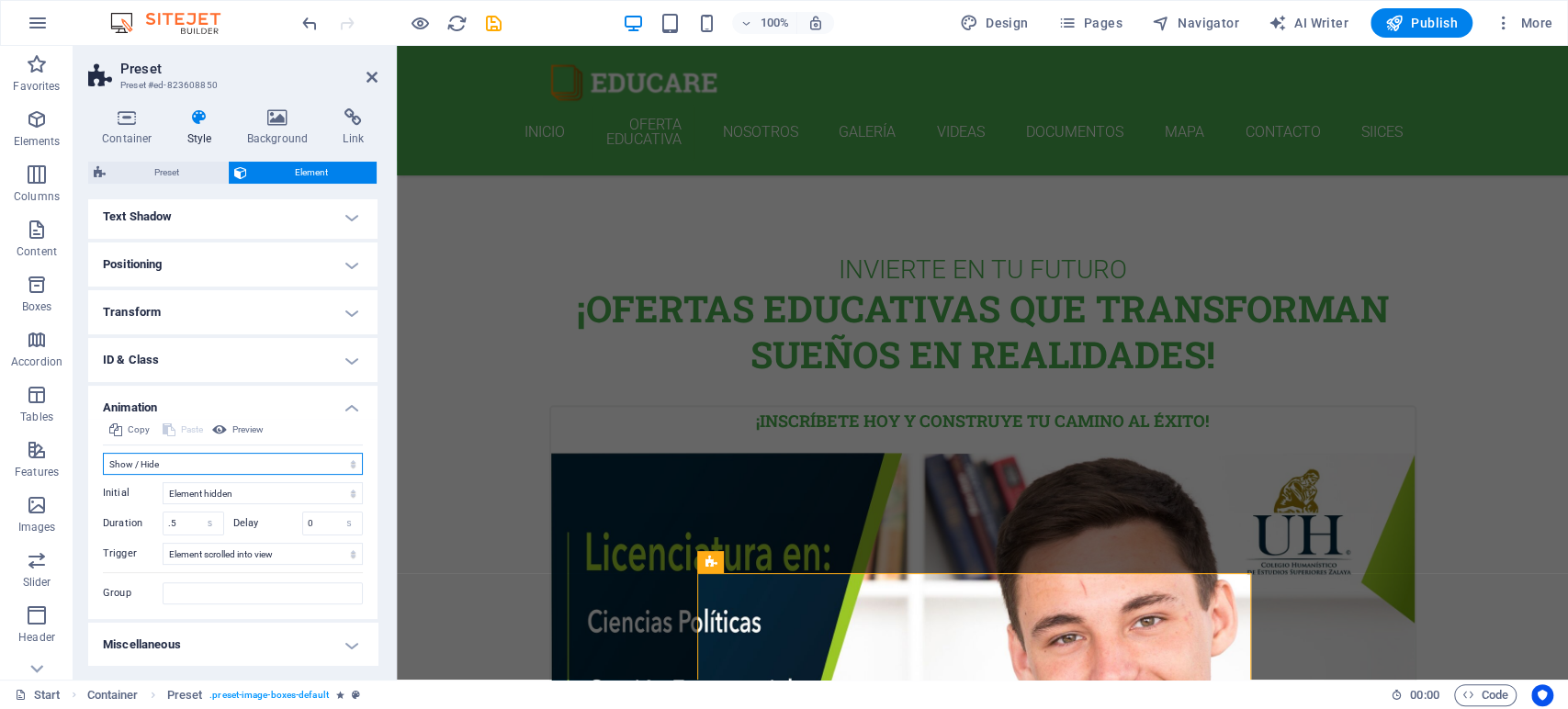 click on "Don't animate Show / Hide Slide up/down Zoom in/out Slide left to right Slide right to left Slide top to bottom Slide bottom to top Pulse Blink Open as overlay" at bounding box center [232, 464] 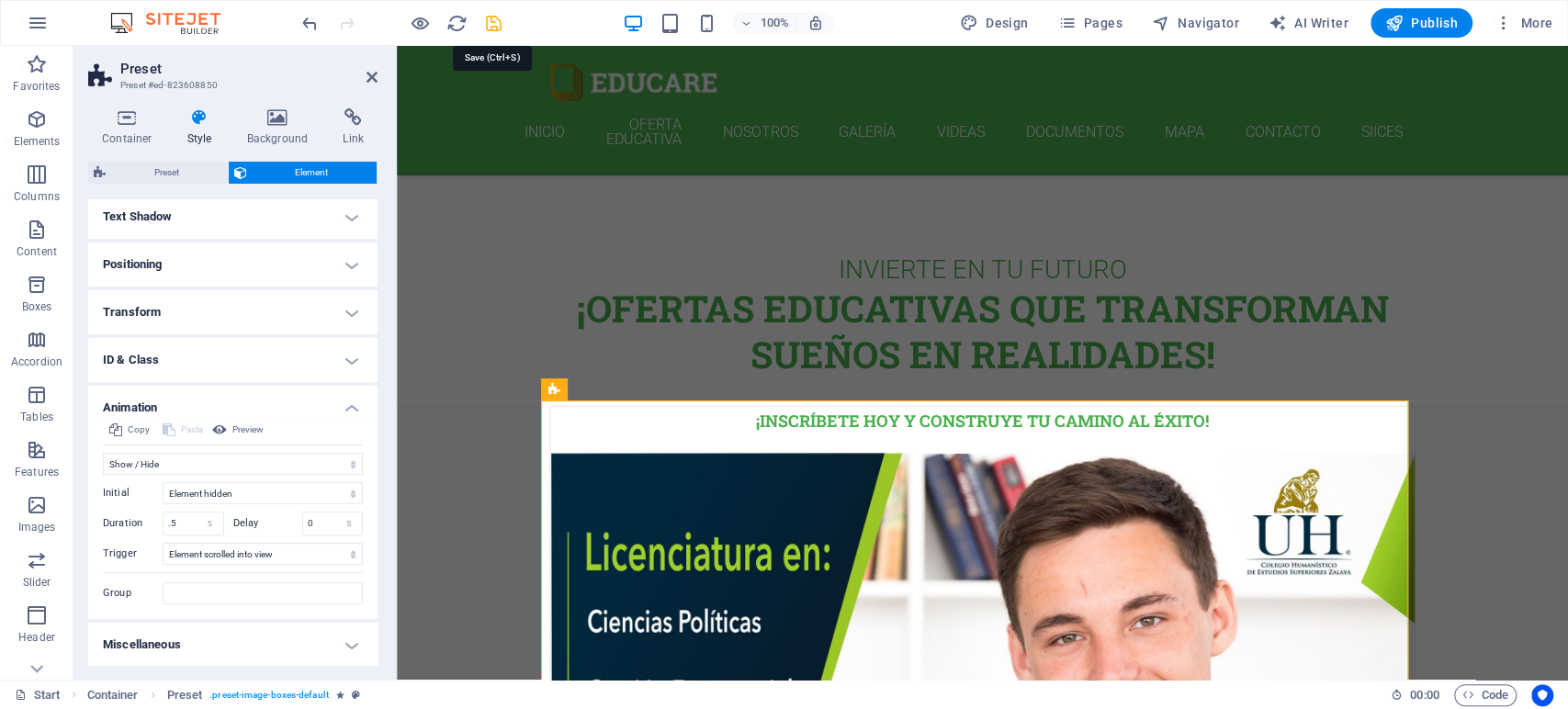 click at bounding box center (493, 23) 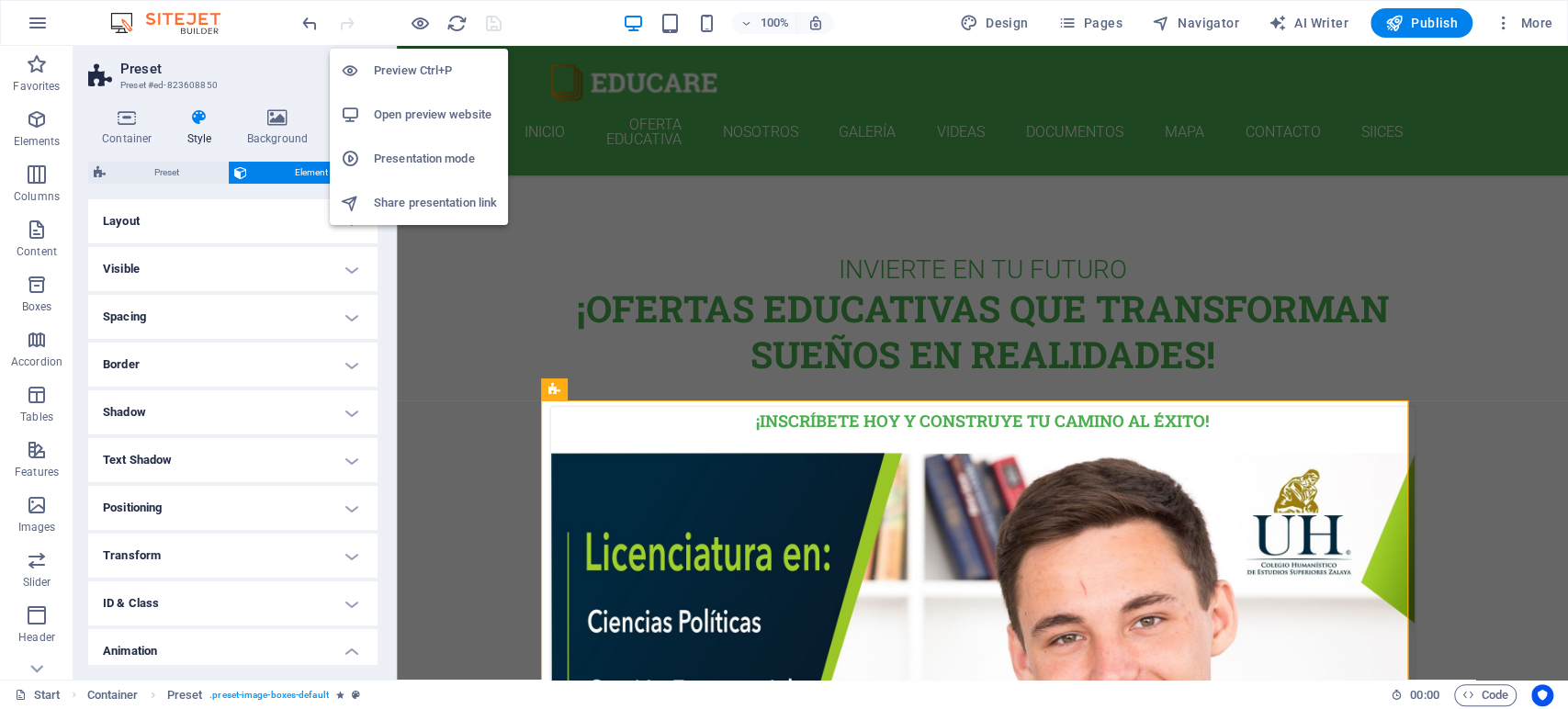 click on "Presentation mode" at bounding box center [435, 159] 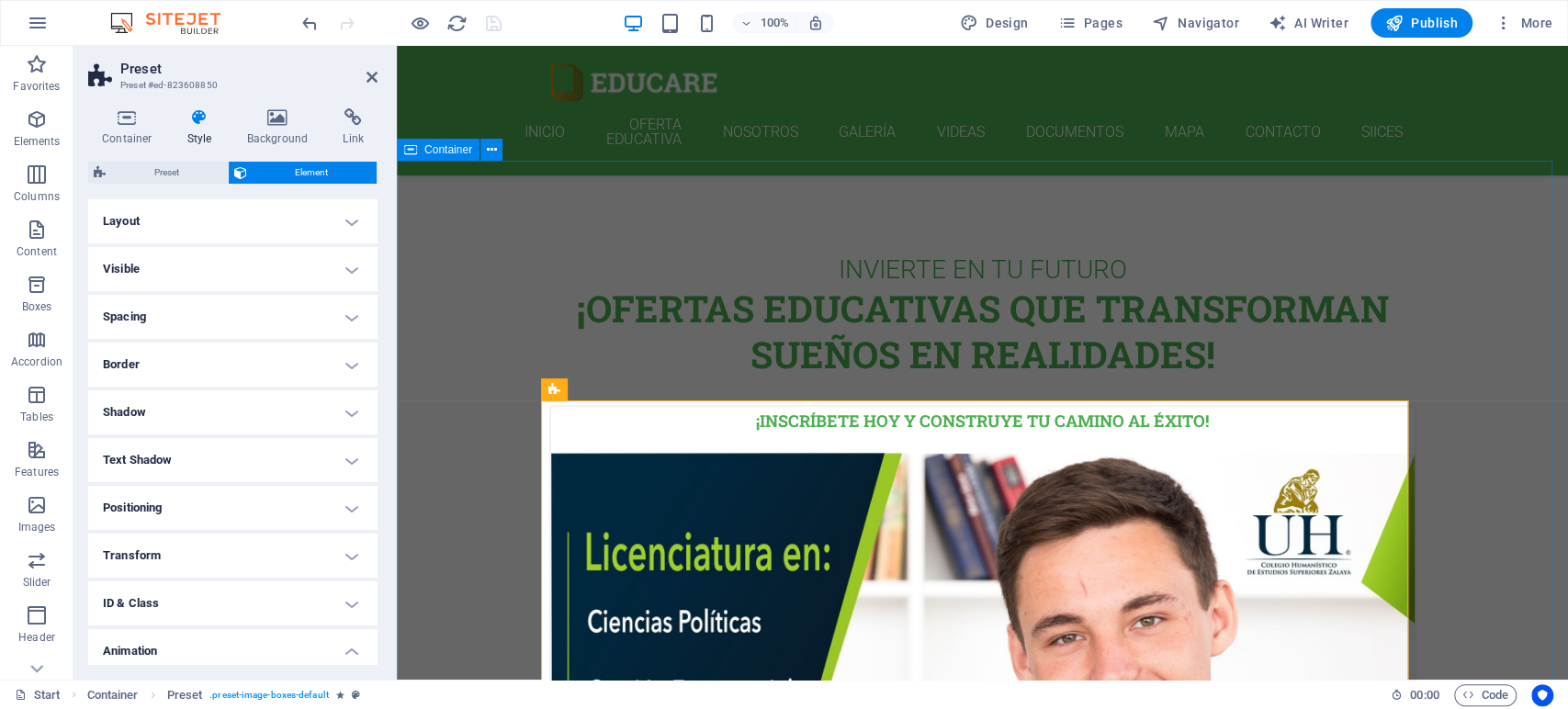 click on "INVIERTE EN TU FUTURO ¡OFERTAS educativas que transforman sueños en realidades! ¡Inscríbete hoy y construye tu camino al éxito! Transforma tu futuro con nuestras licenciaturas. Ofrecemos programas innovadores que combinan habilidades prácticas y teóricas, preparando a los jóvenes para el mundo laboral. ¡Impulsa tu carrera con nuestras MAESTRIAS!  Contamos con docentes expertos y una red influyente, prepárate para el siguiente nivel.  ¡Aplica hoy y transforma tu futuro! German  12. September 2019  08:00 am - 04:00 pm Lorem ipsum dolor sit amet, consectetur adipisicing elit. Veritatis, dolorem! Italian  12. September 2019  08:00 am - 04:00 pm Lorem ipsum dolor sit amet, consectetur adipisicing elit. Veritatis, dolorem! French  12. September 2019  08:00 am - 04:00 pm Lorem ipsum dolor sit amet, consectetur adipisicing elit. Veritatis, dolorem! Danish  12. September 2019  08:00 am - 04:00 pm Lorem ipsum dolor sit amet, consectetur adipisicing elit. Veritatis, dolorem!" at bounding box center (982, 2866) 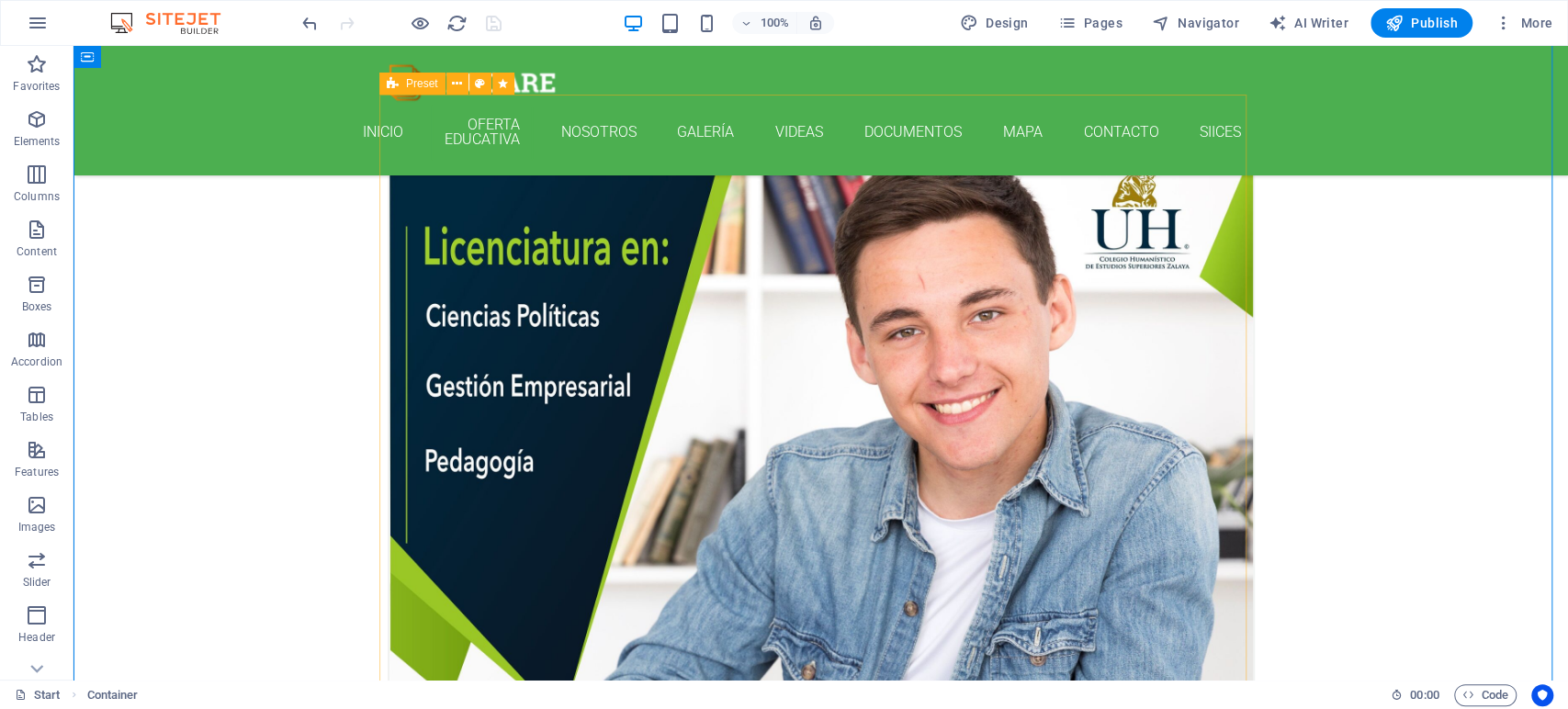 scroll, scrollTop: 723, scrollLeft: 0, axis: vertical 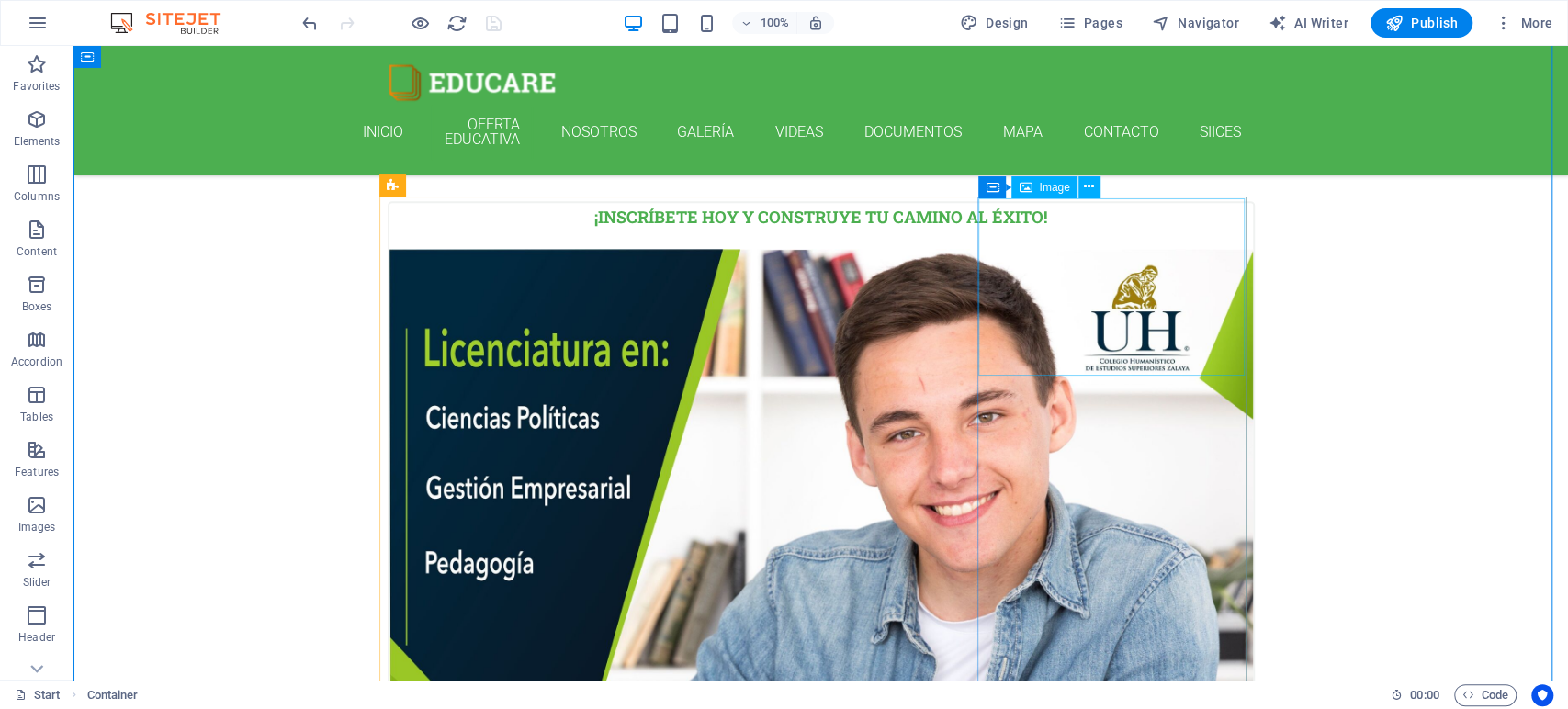 click at bounding box center [821, 2555] 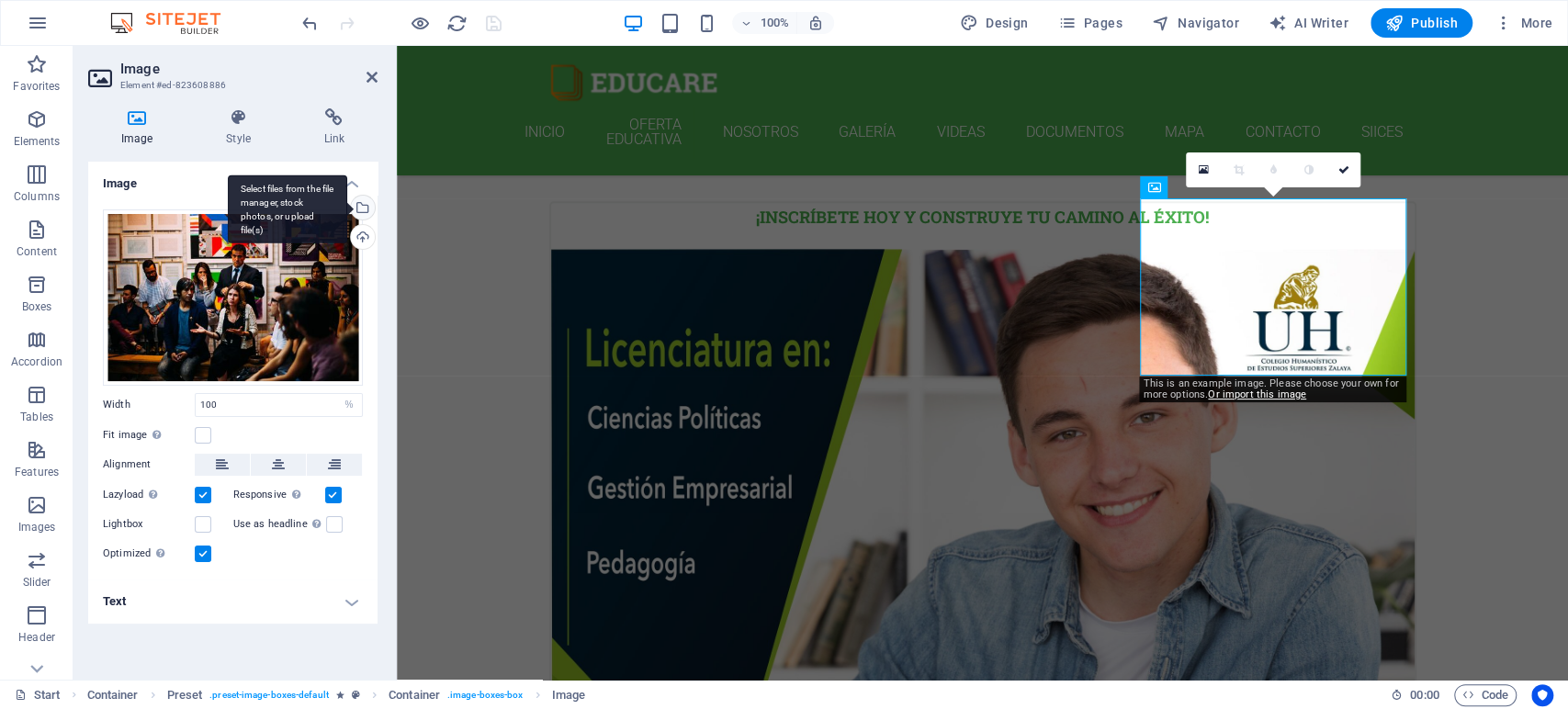 click on "Select files from the file manager, stock photos, or upload file(s)" at bounding box center [361, 209] 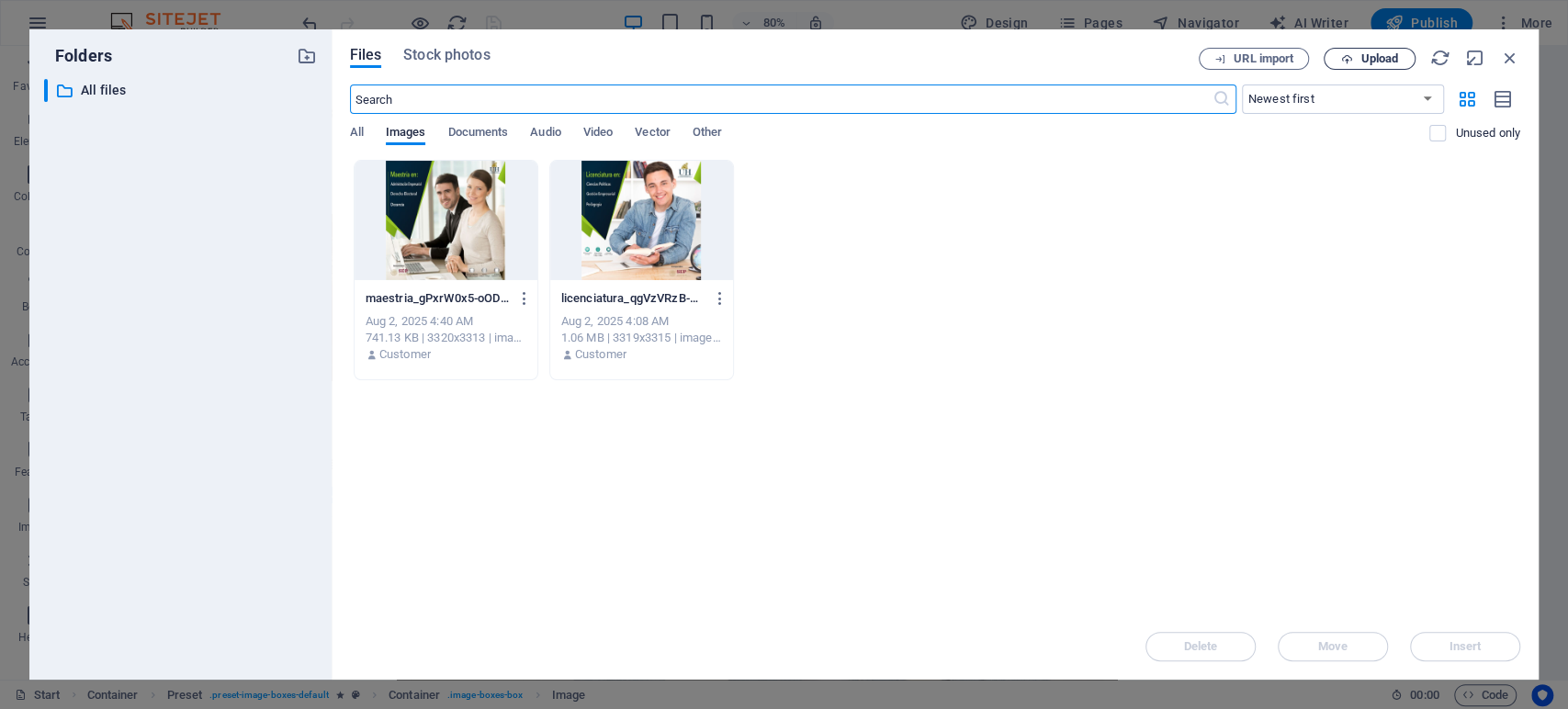 click on "Upload" at bounding box center (1370, 59) 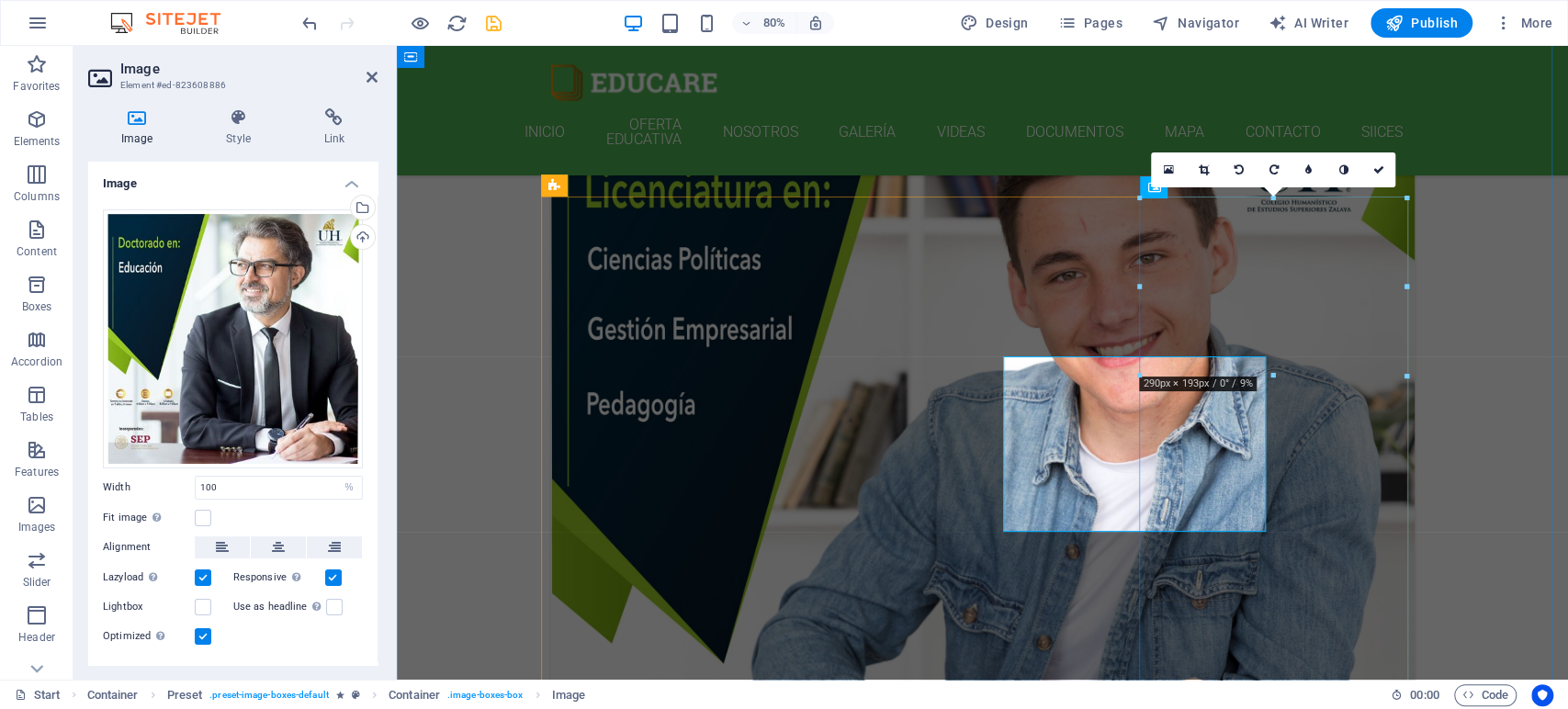 scroll, scrollTop: 723, scrollLeft: 0, axis: vertical 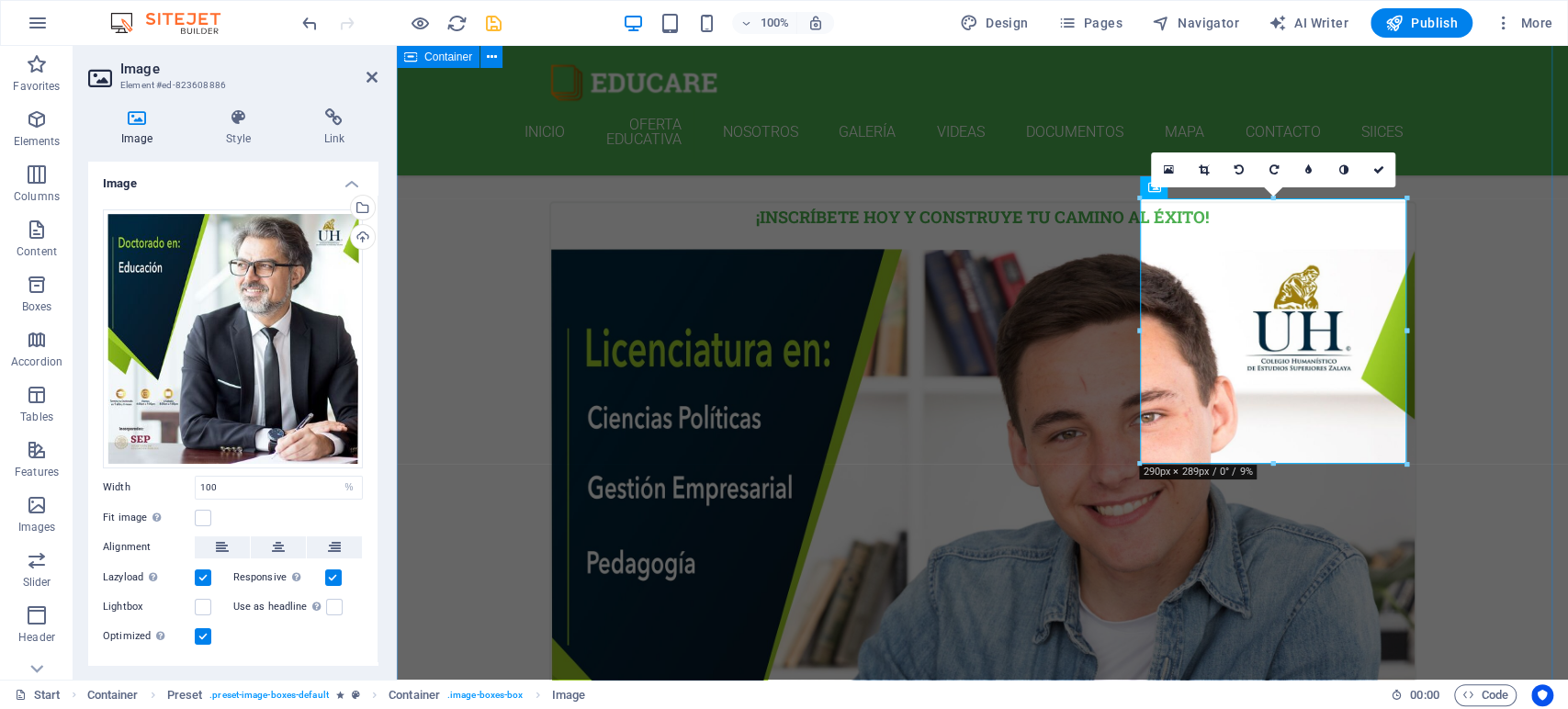 click on "INVIERTE EN TU FUTURO ¡OFERTAS educativas que transforman sueños en realidades! ¡Inscríbete hoy y construye tu camino al éxito! Transforma tu futuro con nuestras licenciaturas. Ofrecemos programas innovadores que combinan habilidades prácticas y teóricas, preparando a los jóvenes para el mundo laboral. ¡Impulsa tu carrera con nuestras MAESTRIAS!  Contamos con docentes expertos y una red influyente, prepárate para el siguiente nivel.  ¡Aplica hoy y transforma tu futuro! German  12. September 2019  08:00 am - 04:00 pm Lorem ipsum dolor sit amet, consectetur adipisicing elit. Veritatis, dolorem! Italian  12. September 2019  08:00 am - 04:00 pm Lorem ipsum dolor sit amet, consectetur adipisicing elit. Veritatis, dolorem! French  12. September 2019  08:00 am - 04:00 pm Lorem ipsum dolor sit amet, consectetur adipisicing elit. Veritatis, dolorem! Danish  12. September 2019  08:00 am - 04:00 pm Lorem ipsum dolor sit amet, consectetur adipisicing elit. Veritatis, dolorem!" at bounding box center [982, 2806] 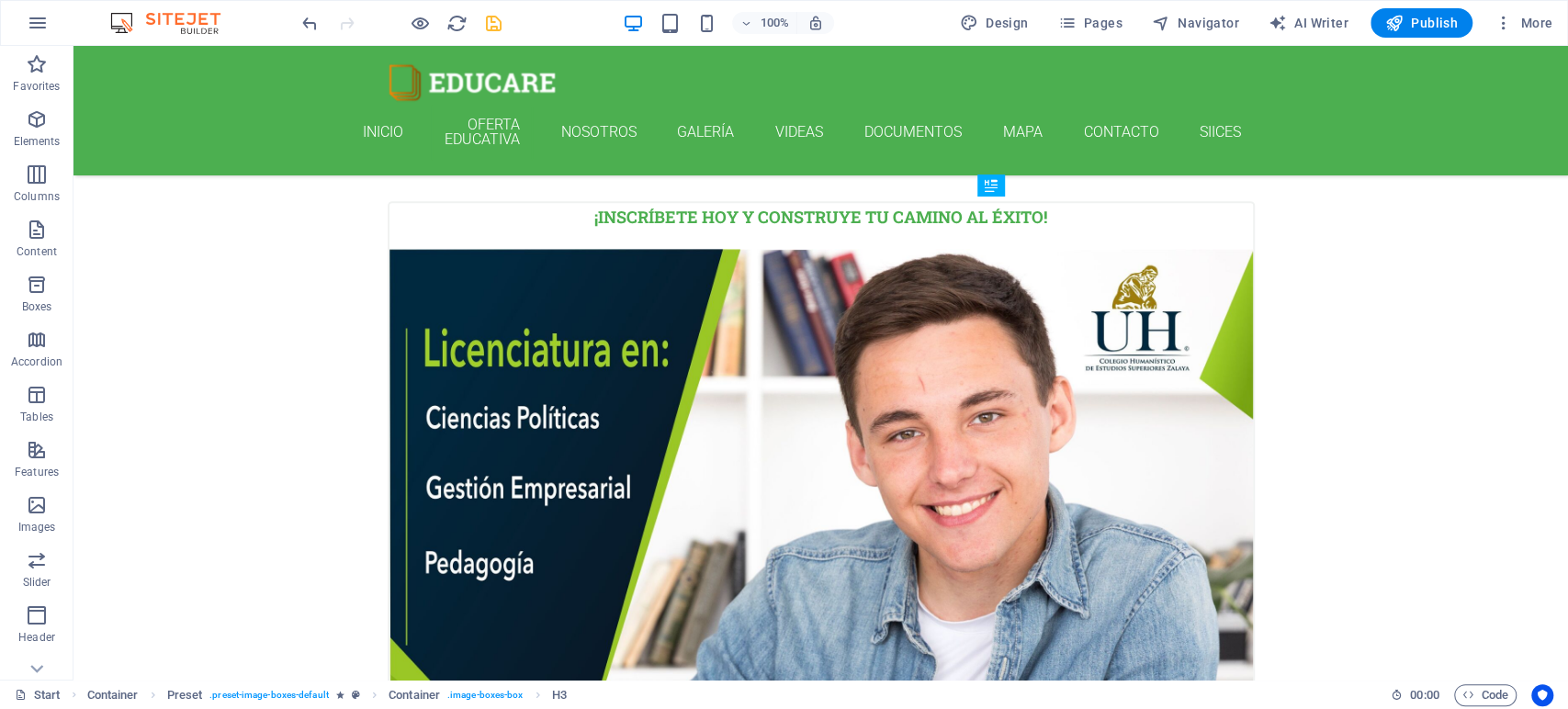 drag, startPoint x: 1036, startPoint y: 502, endPoint x: 1065, endPoint y: 232, distance: 271.55294 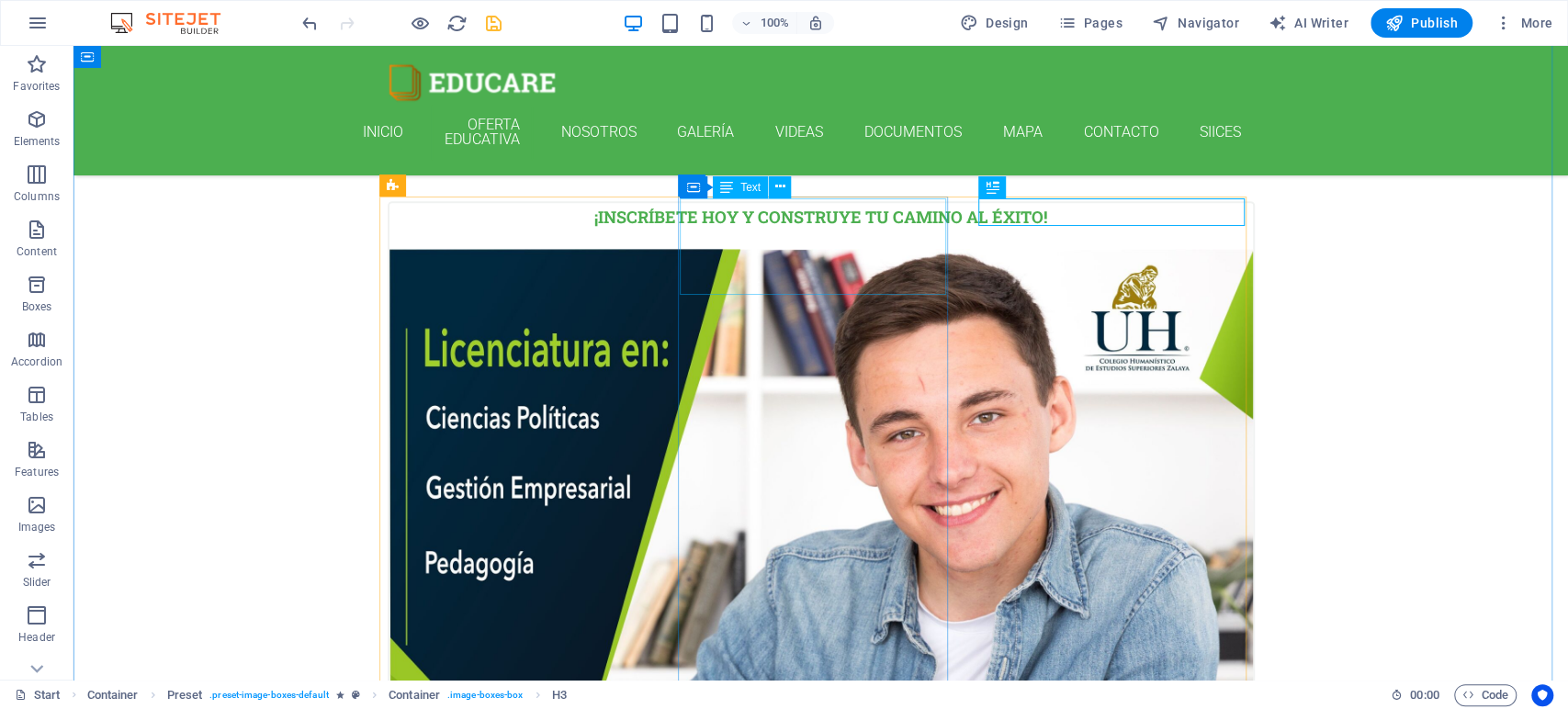 click on "¡Impulsa tu carrera con nuestras MAESTRIAS!" at bounding box center (821, 1259) 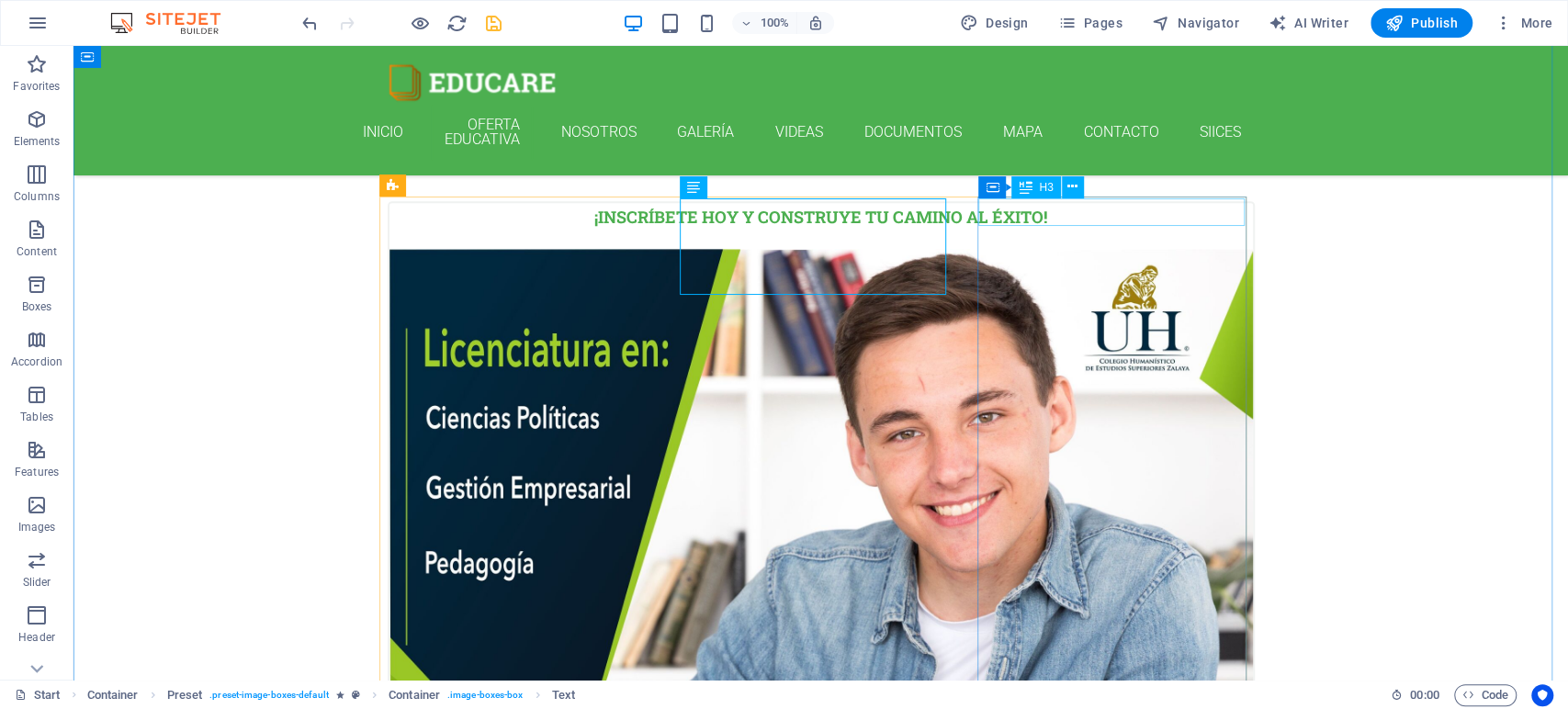 click on "German" at bounding box center (821, 2281) 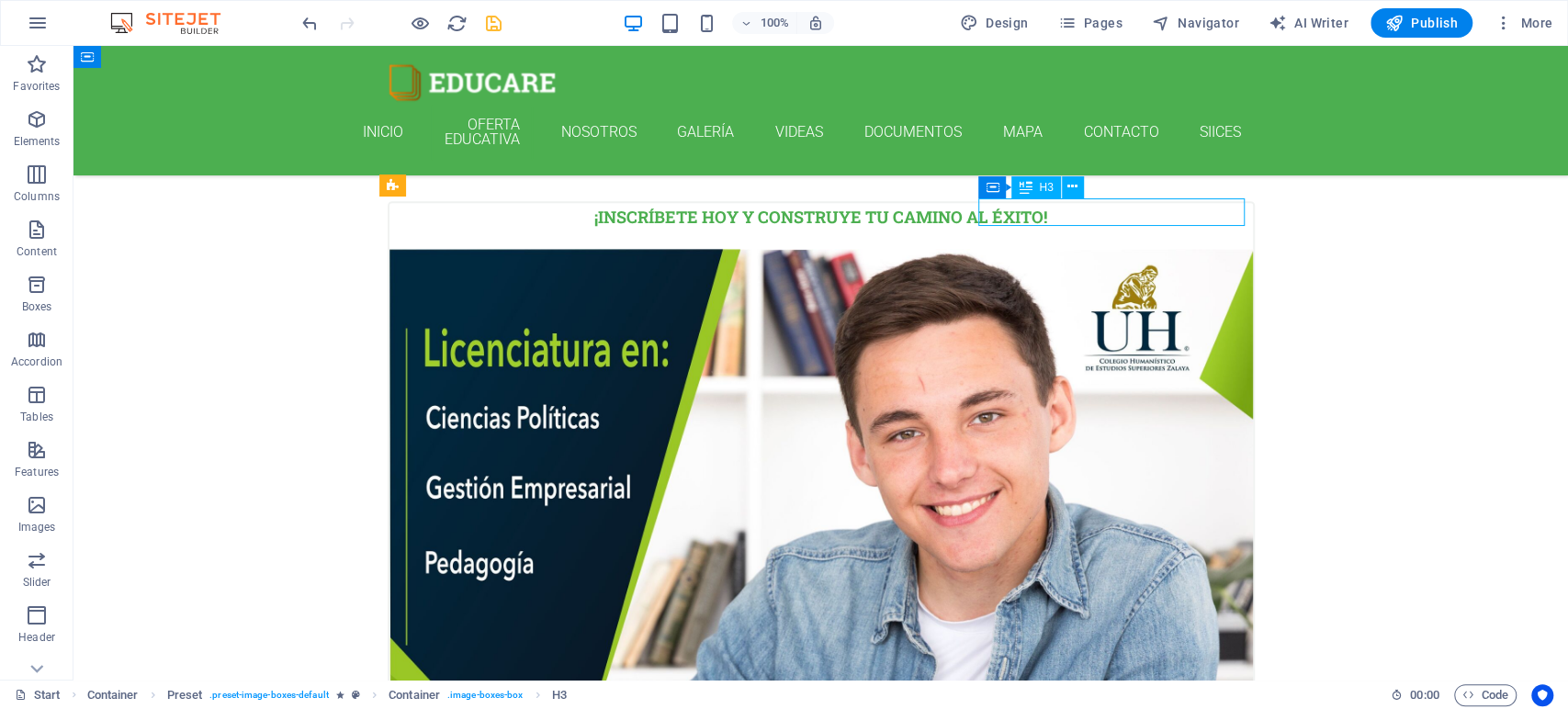 click on "German" at bounding box center [821, 2281] 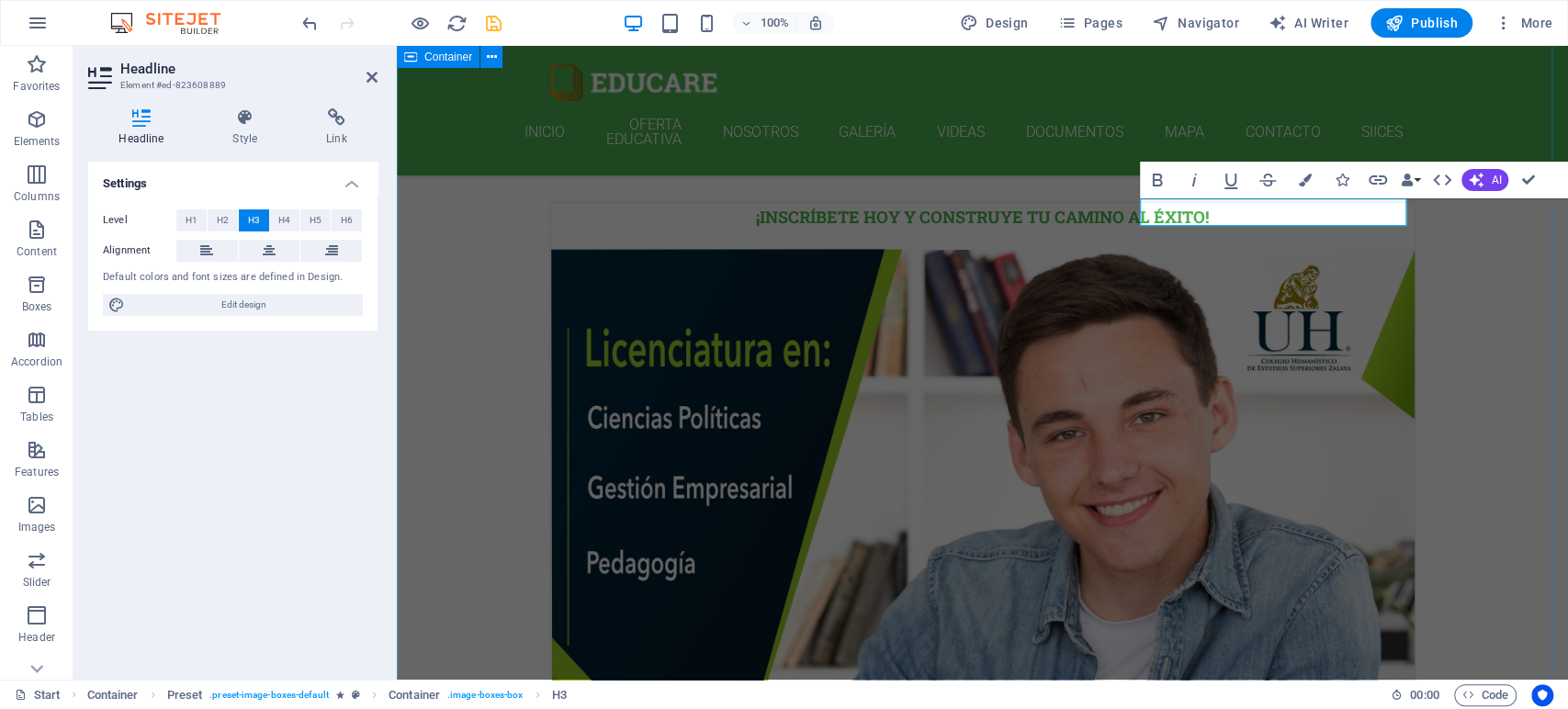 click on "INVIERTE EN TU FUTURO ¡OFERTAS educativas que transforman sueños en realidades! ¡Inscríbete hoy y construye tu camino al éxito! Transforma tu futuro con nuestras licenciaturas. Ofrecemos programas innovadores que combinan habilidades prácticas y teóricas, preparando a los jóvenes para el mundo laboral. ¡Impulsa tu carrera con nuestras MAESTRIAS!  Contamos con docentes expertos y una red influyente, prepárate para el siguiente nivel.  ¡Aplica hoy y transforma tu futuro! German  12. September 2019  08:00 am - 04:00 pm Lorem ipsum dolor sit amet, consectetur adipisicing elit. Veritatis, dolorem! Italian  12. September 2019  08:00 am - 04:00 pm Lorem ipsum dolor sit amet, consectetur adipisicing elit. Veritatis, dolorem! French  12. September 2019  08:00 am - 04:00 pm Lorem ipsum dolor sit amet, consectetur adipisicing elit. Veritatis, dolorem! Danish  12. September 2019  08:00 am - 04:00 pm Lorem ipsum dolor sit amet, consectetur adipisicing elit. Veritatis, dolorem!" at bounding box center (982, 2806) 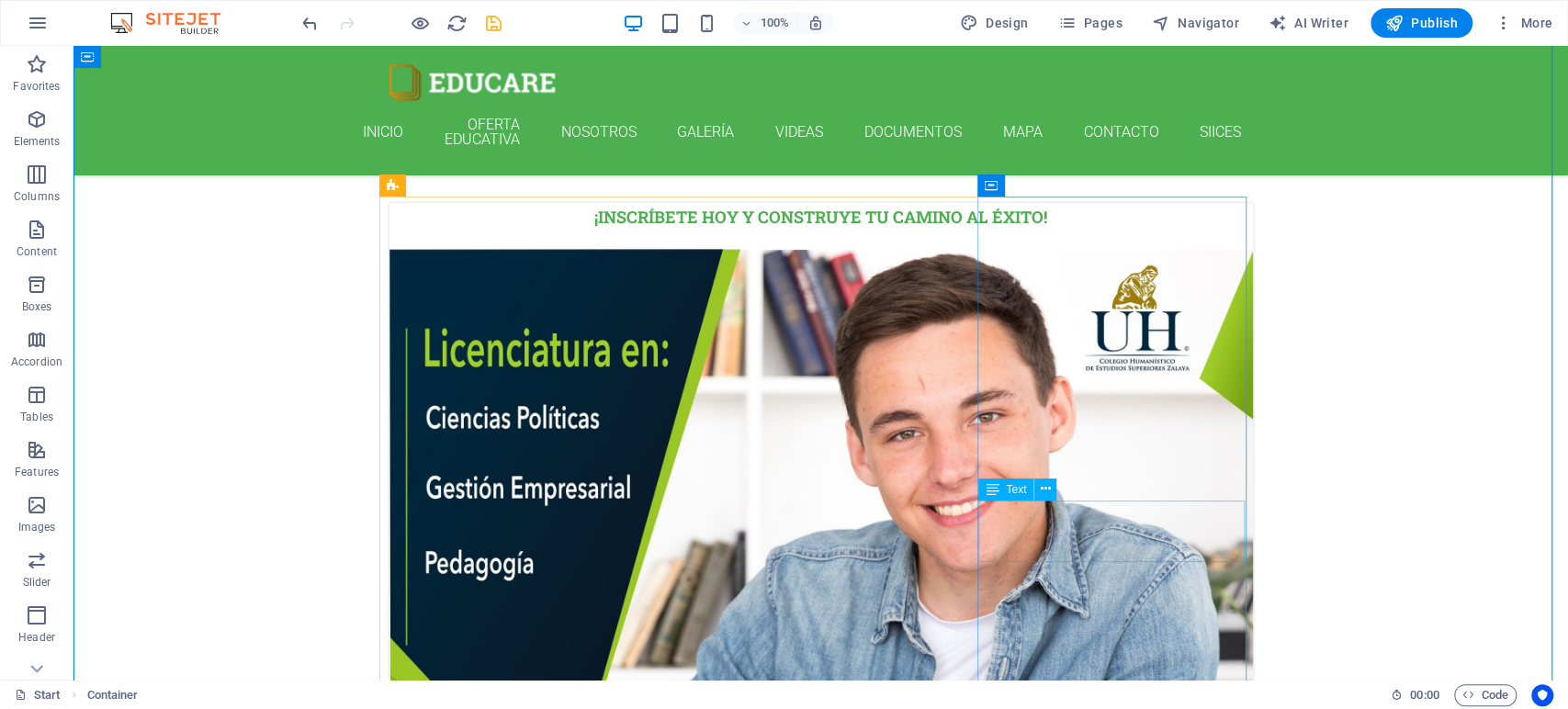 click on "12. September 2019  08:00 am - 04:00 pm" at bounding box center [821, 3195] 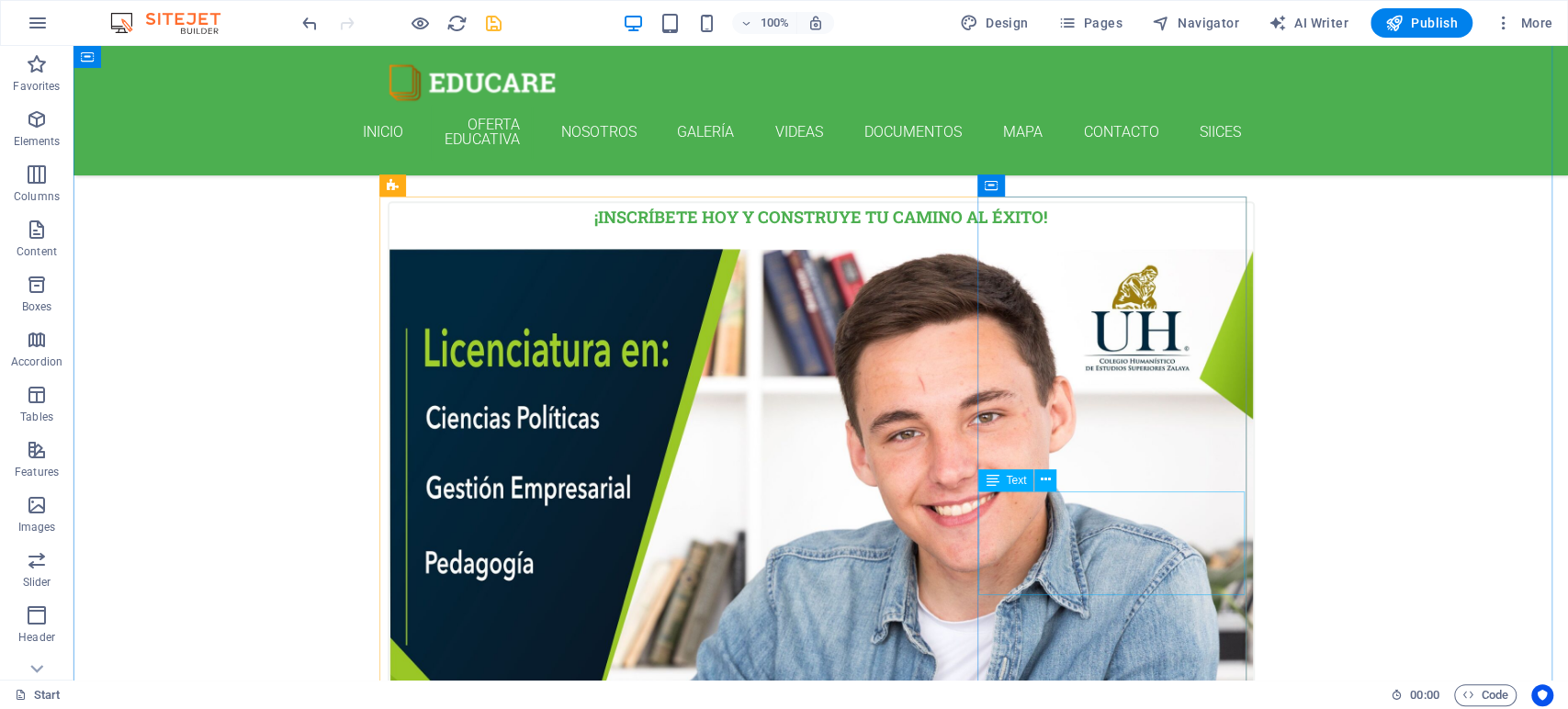 click on "Lorem ipsum dolor sit amet, consectetur adipisicing elit. Veritatis, dolorem!" at bounding box center (821, 3188) 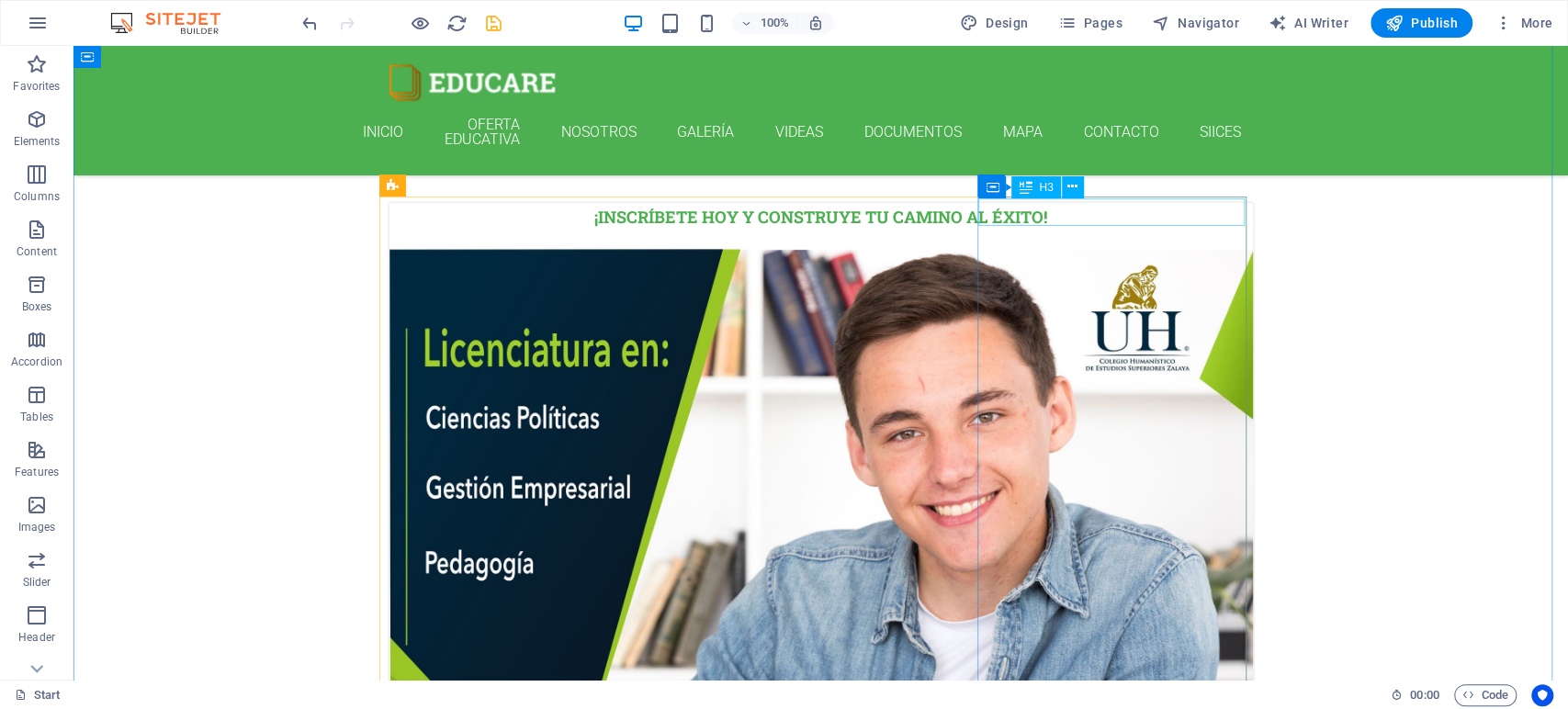 click on "German" at bounding box center (821, 2281) 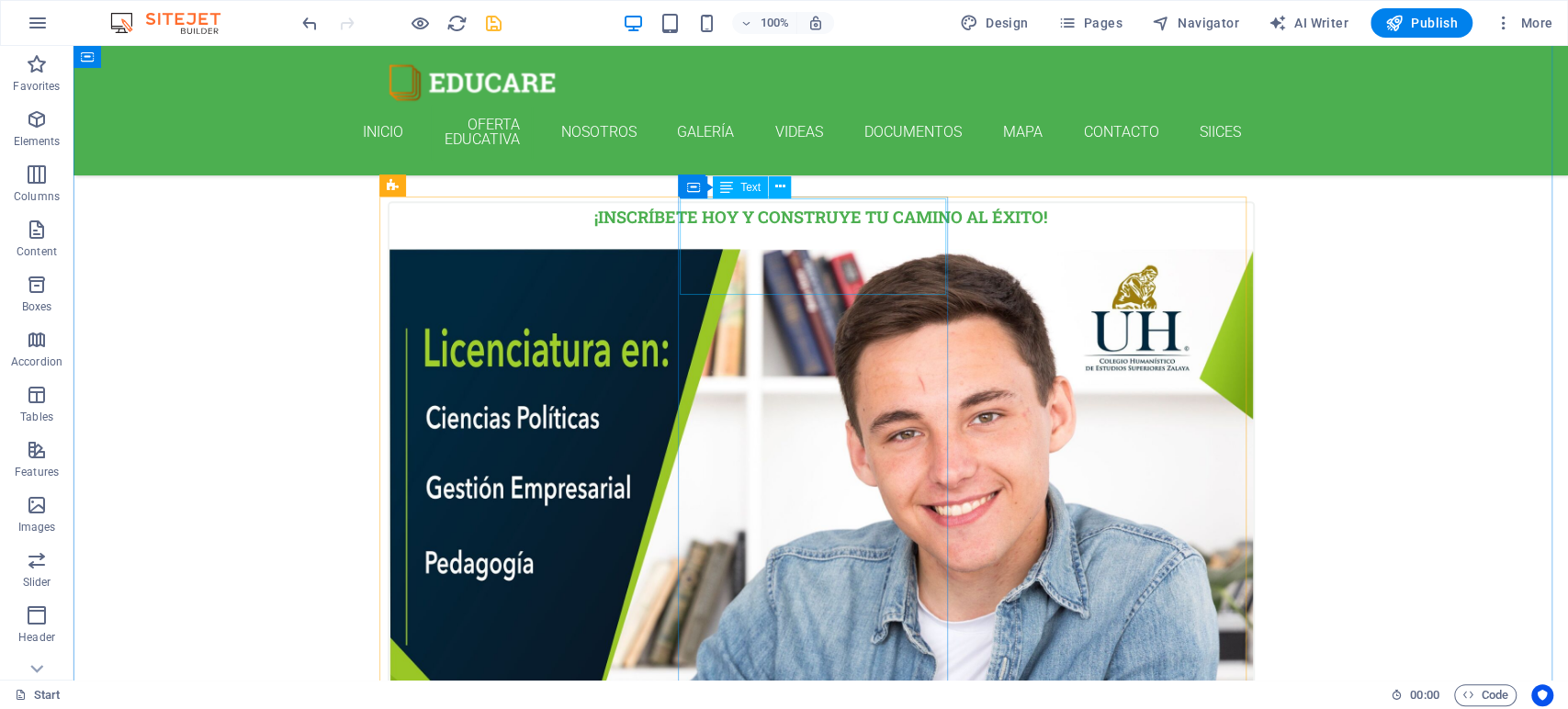 click on "¡Impulsa tu carrera con nuestras MAESTRIAS!" at bounding box center [821, 1259] 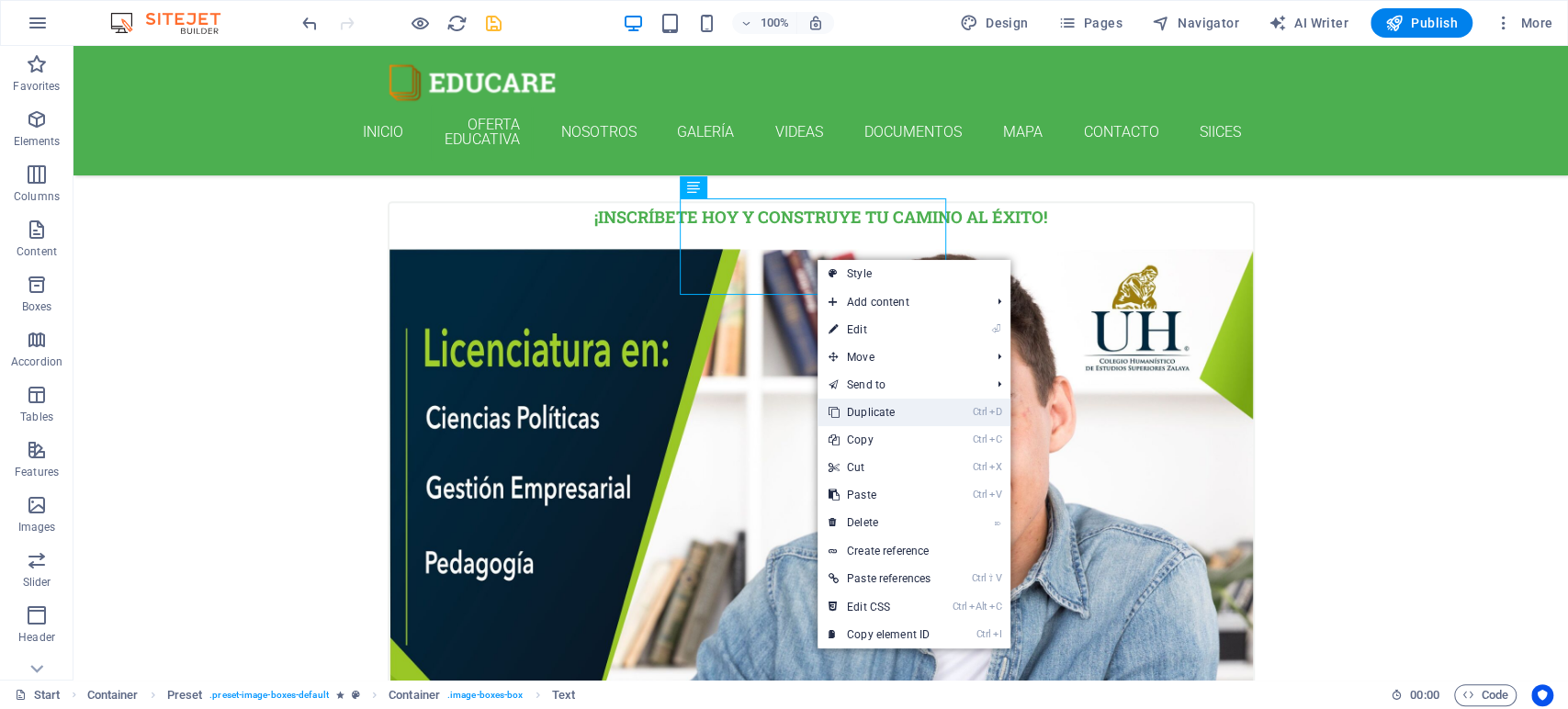 click on "Ctrl D  Duplicate" at bounding box center [879, 412] 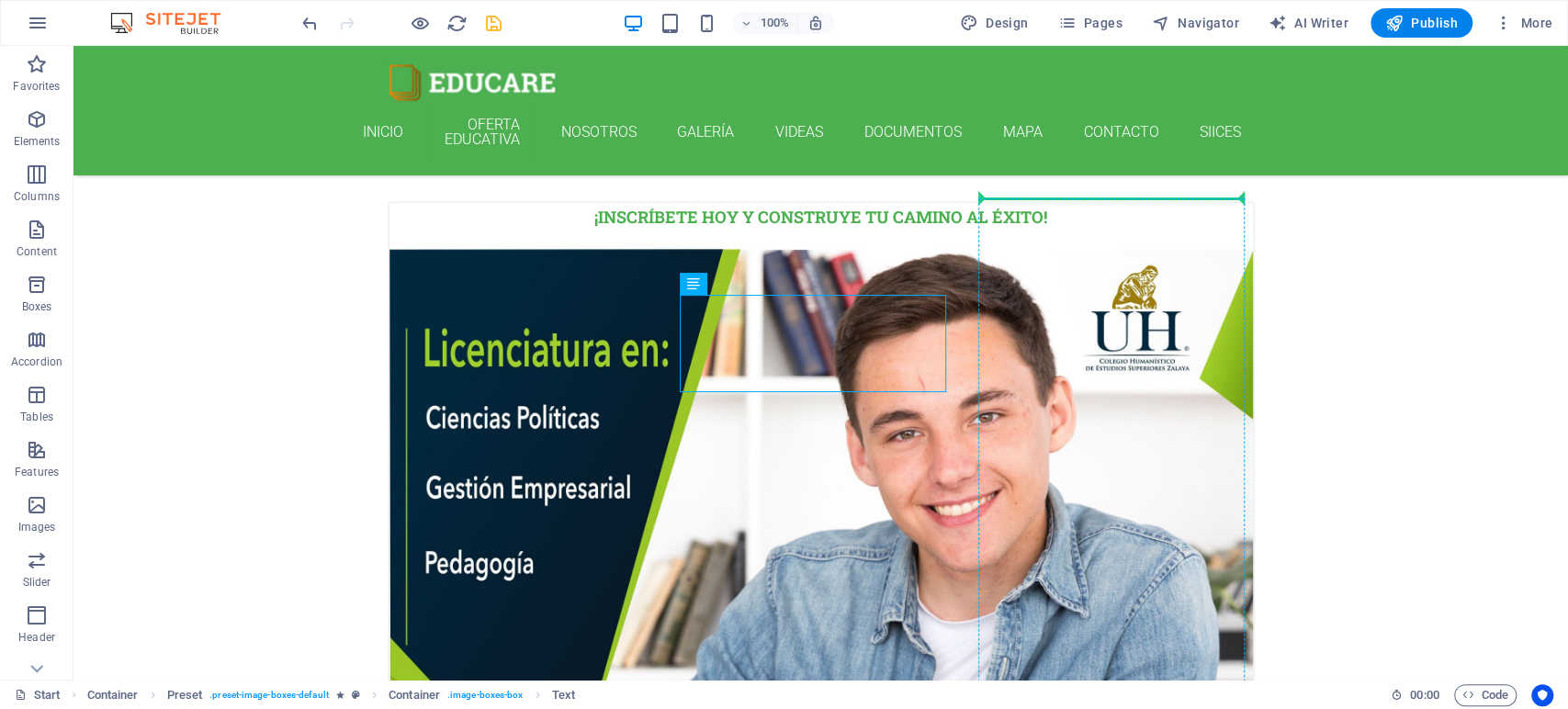 drag, startPoint x: 773, startPoint y: 325, endPoint x: 1143, endPoint y: 255, distance: 376.563 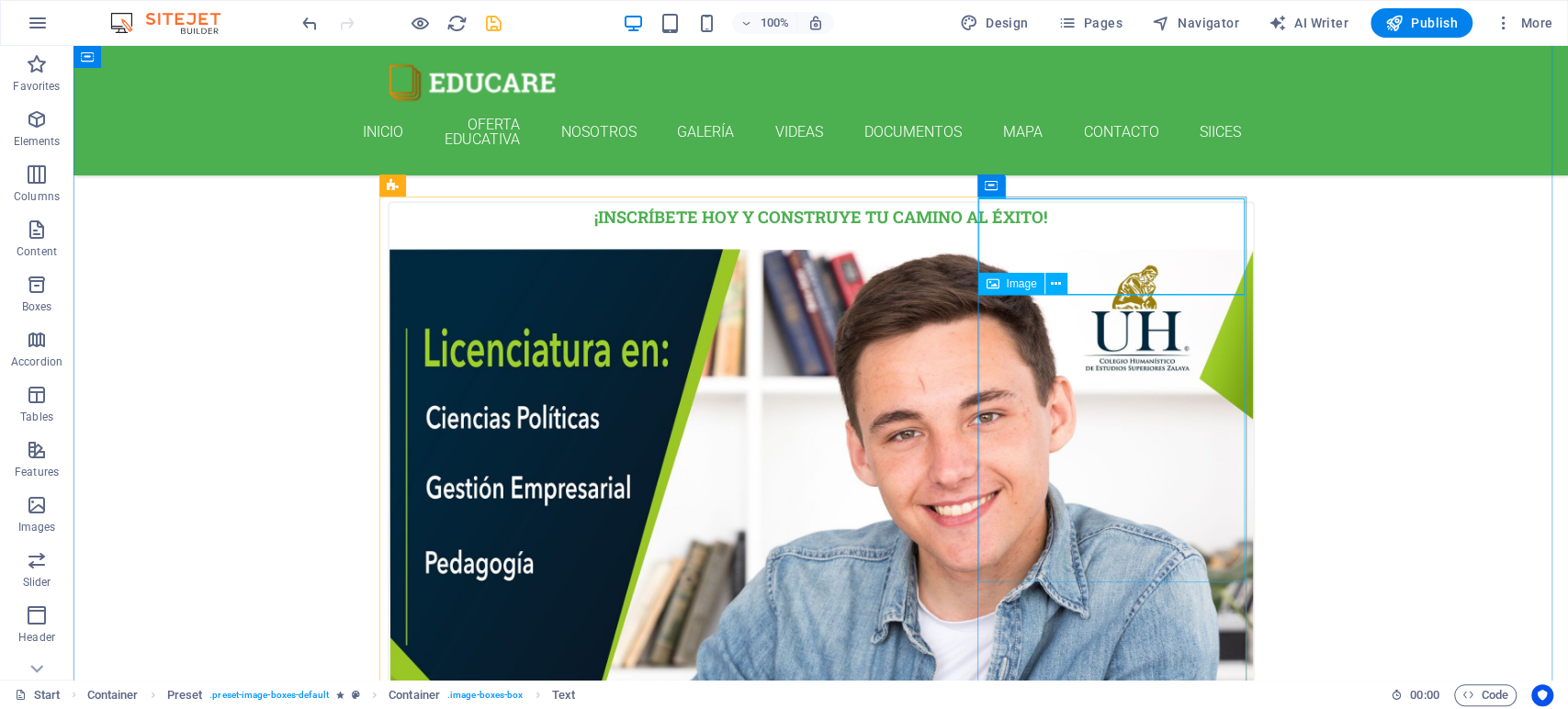 scroll, scrollTop: 825, scrollLeft: 0, axis: vertical 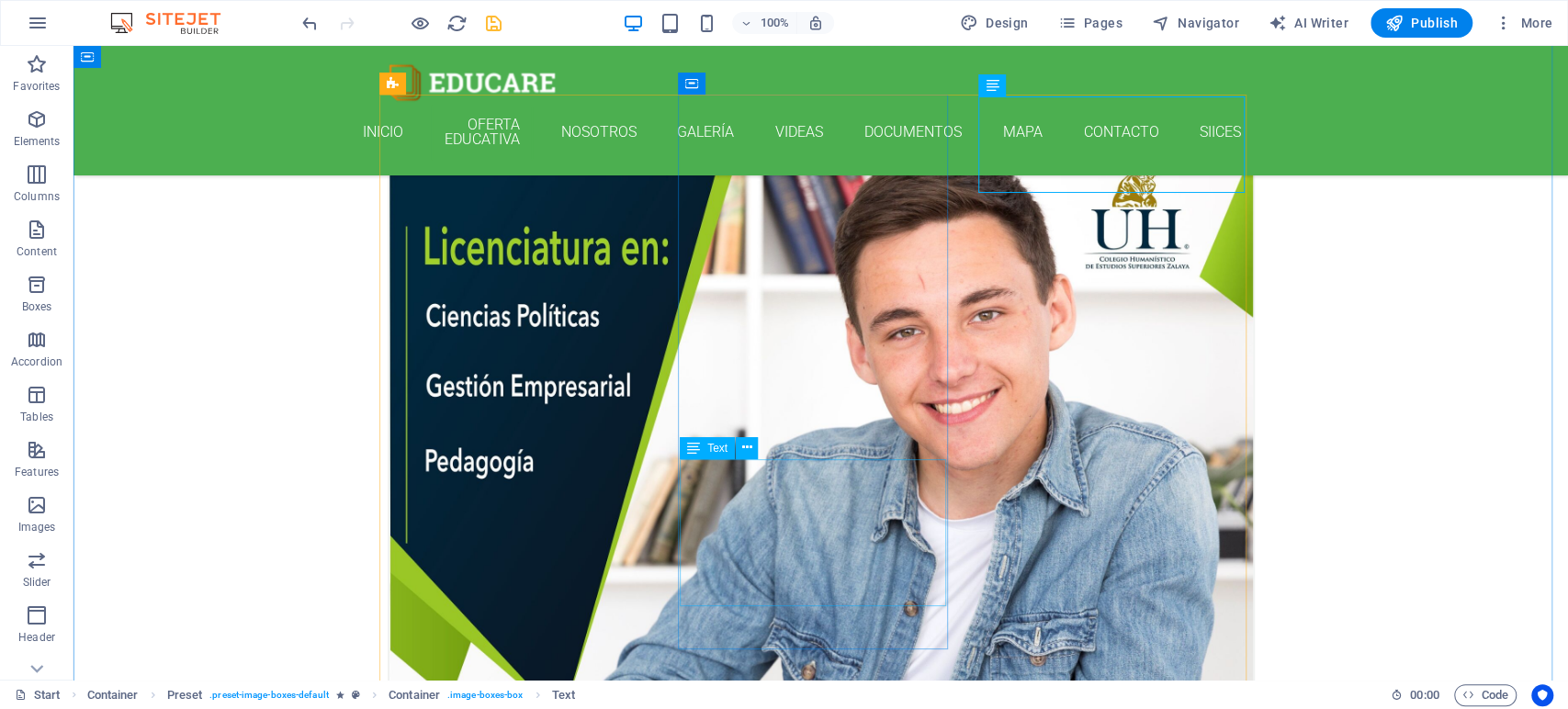 click on "Contamos con docentes expertos y una red influyente, prepárate para el siguiente nivel.  ¡Aplica hoy y transforma tu futuro!" at bounding box center (821, 2094) 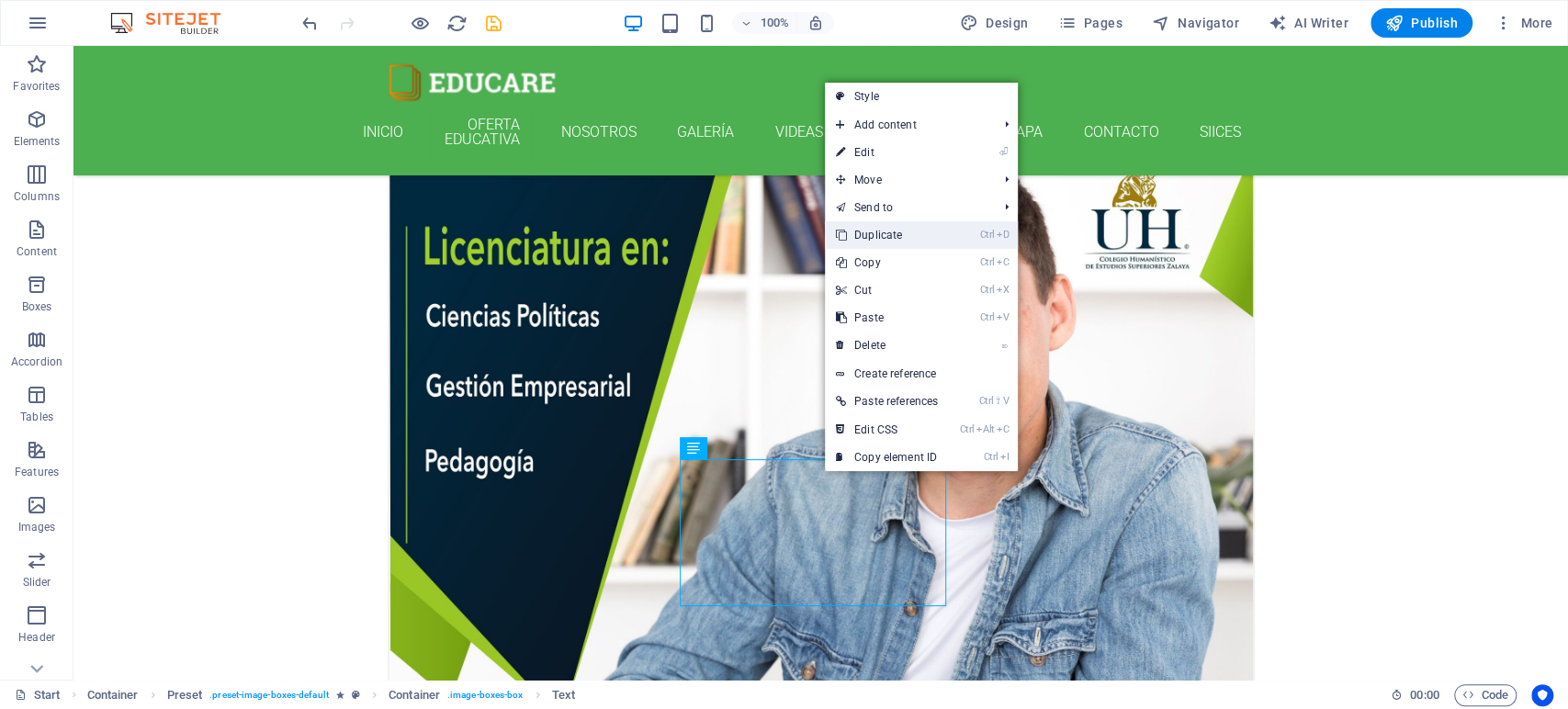 click on "Ctrl D  Duplicate" at bounding box center (886, 235) 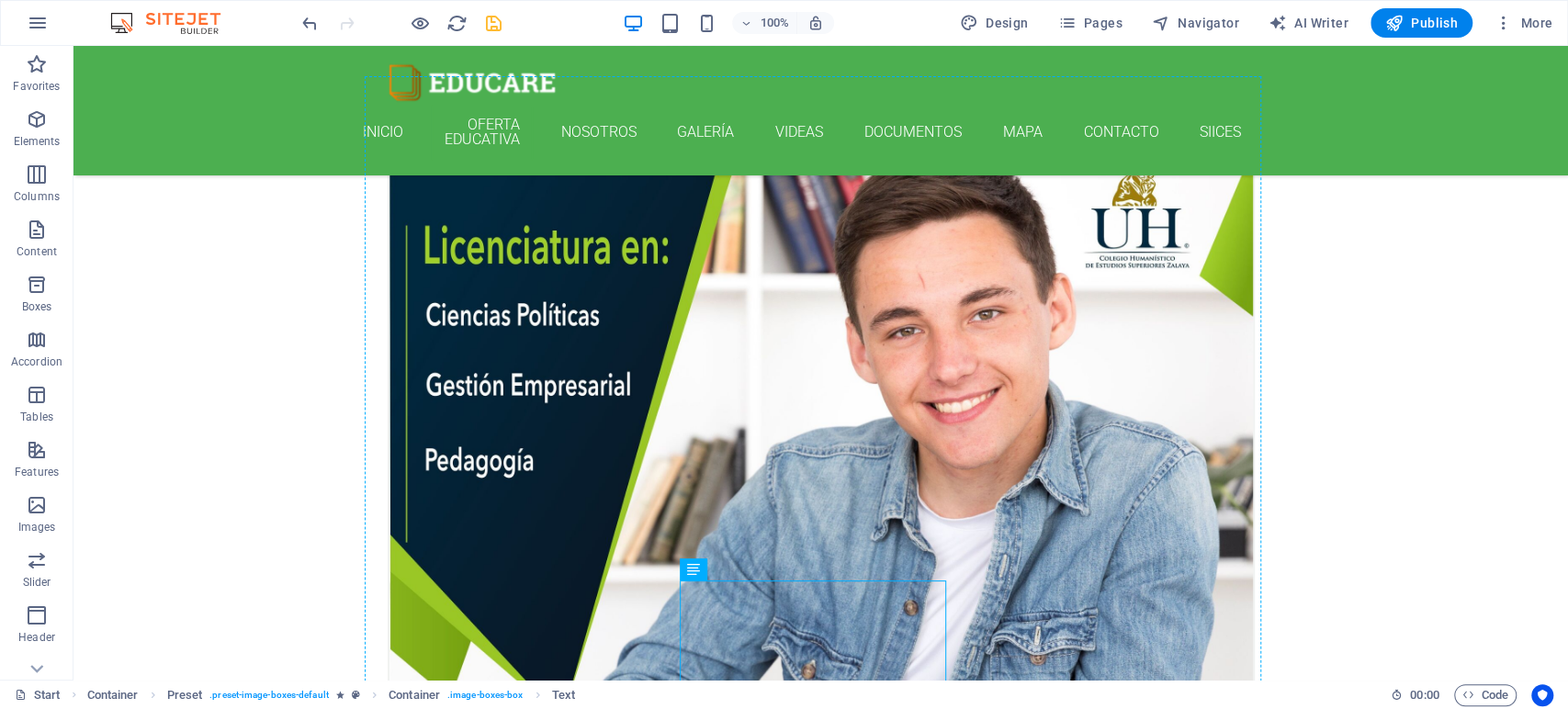 scroll, scrollTop: 828, scrollLeft: 0, axis: vertical 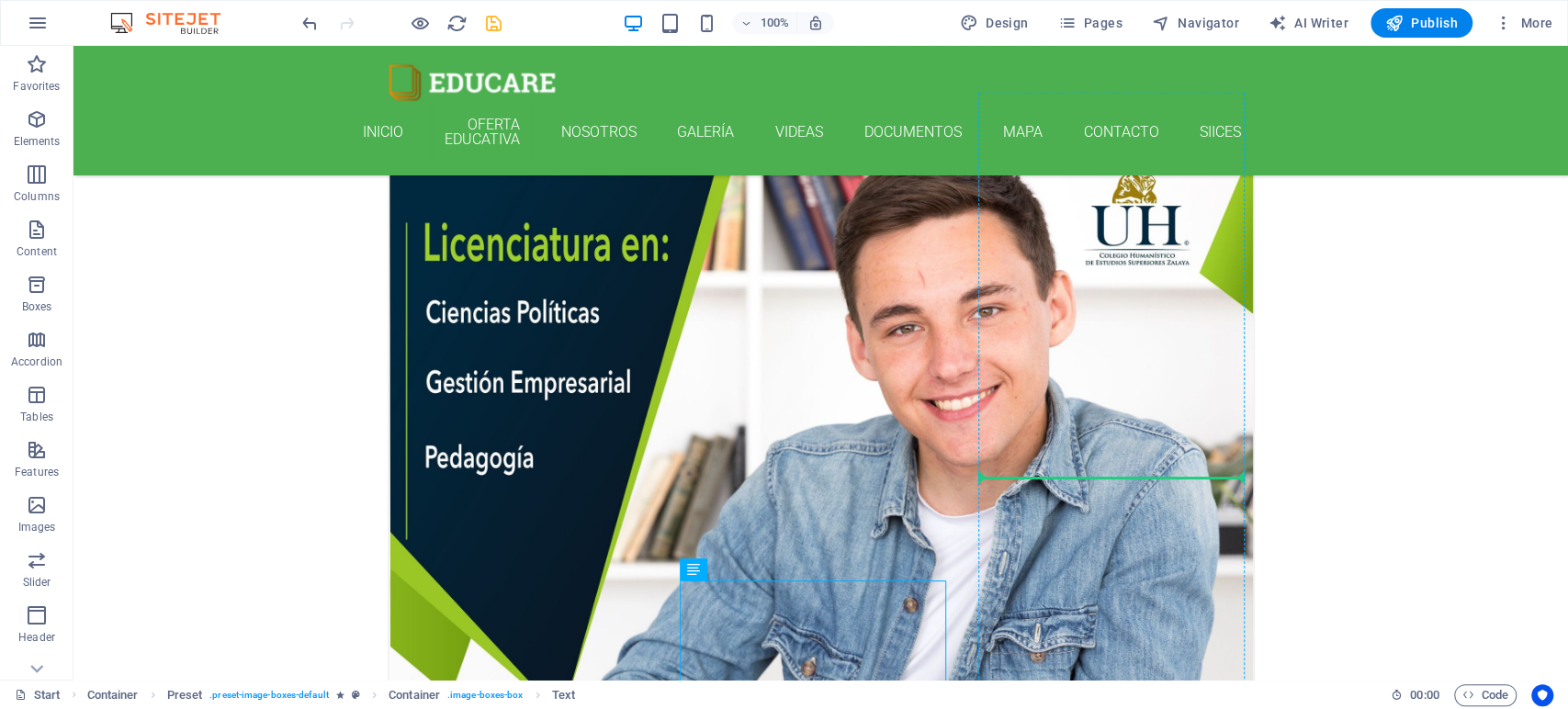 drag, startPoint x: 771, startPoint y: 621, endPoint x: 1073, endPoint y: 427, distance: 358.9429 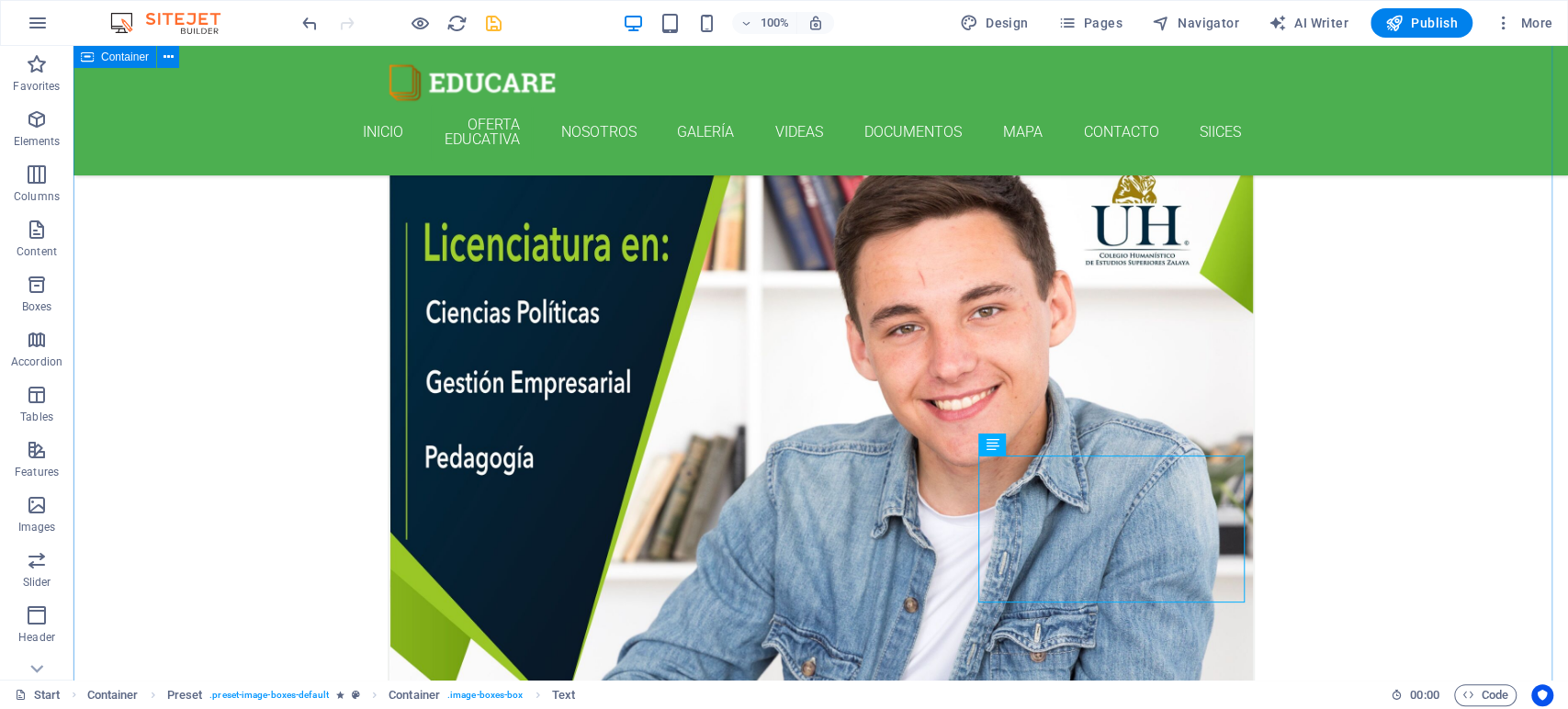 click on "INVIERTE EN TU FUTURO ¡OFERTAS educativas que transforman sueños en realidades! ¡Inscríbete hoy y construye tu camino al éxito! Transforma tu futuro con nuestras licenciaturas. Ofrecemos programas innovadores que combinan habilidades prácticas y teóricas, preparando a los jóvenes para el mundo laboral. ¡Impulsa tu carrera con nuestras MAESTRIAS!  Contamos con docentes expertos y una red influyente, prepárate para el siguiente nivel.  ¡Aplica hoy y transforma tu futuro! ¡Impulsa tu carrera con nuestras MAESTRIAS!  Contamos con docentes expertos y una red influyente, prepárate para el siguiente nivel.  ¡Aplica hoy y transforma tu futuro! Italian  12. September 2019  08:00 am - 04:00 pm Lorem ipsum dolor sit amet, consectetur adipisicing elit. Veritatis, dolorem! French  12. September 2019  08:00 am - 04:00 pm Lorem ipsum dolor sit amet, consectetur adipisicing elit. Veritatis, dolorem! Danish  12. September 2019  08:00 am - 04:00 pm" at bounding box center [820, 2701] 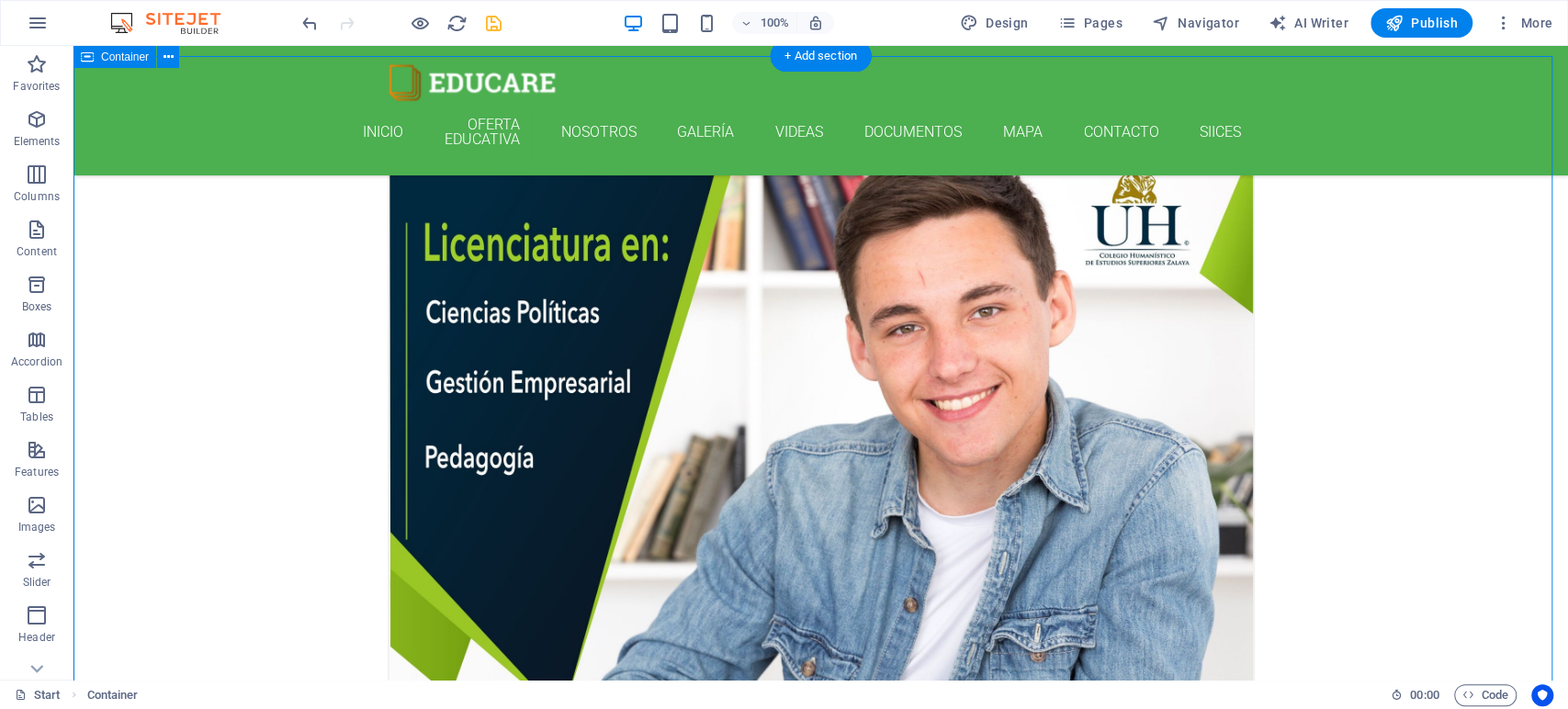 scroll, scrollTop: 625, scrollLeft: 0, axis: vertical 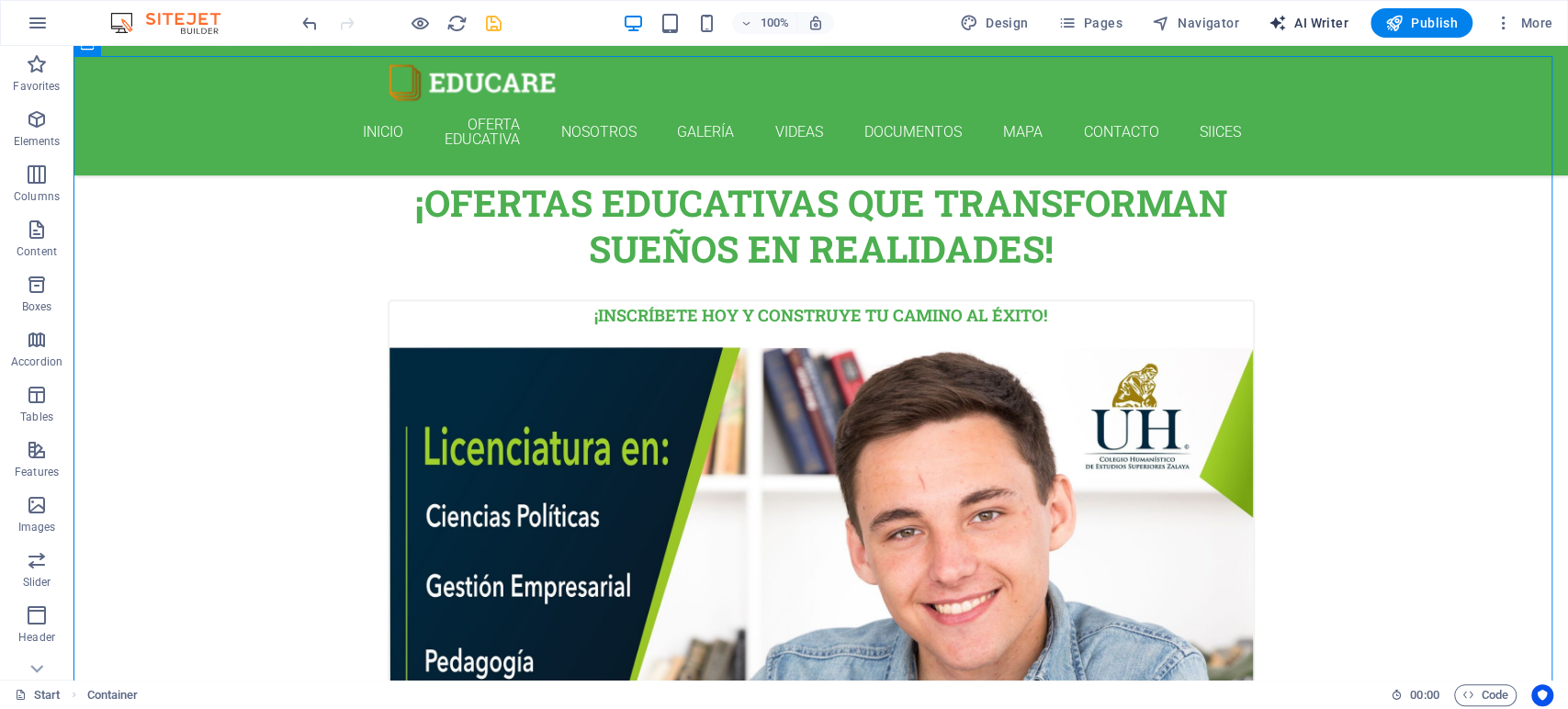 click on "AI Writer" at bounding box center (1308, 23) 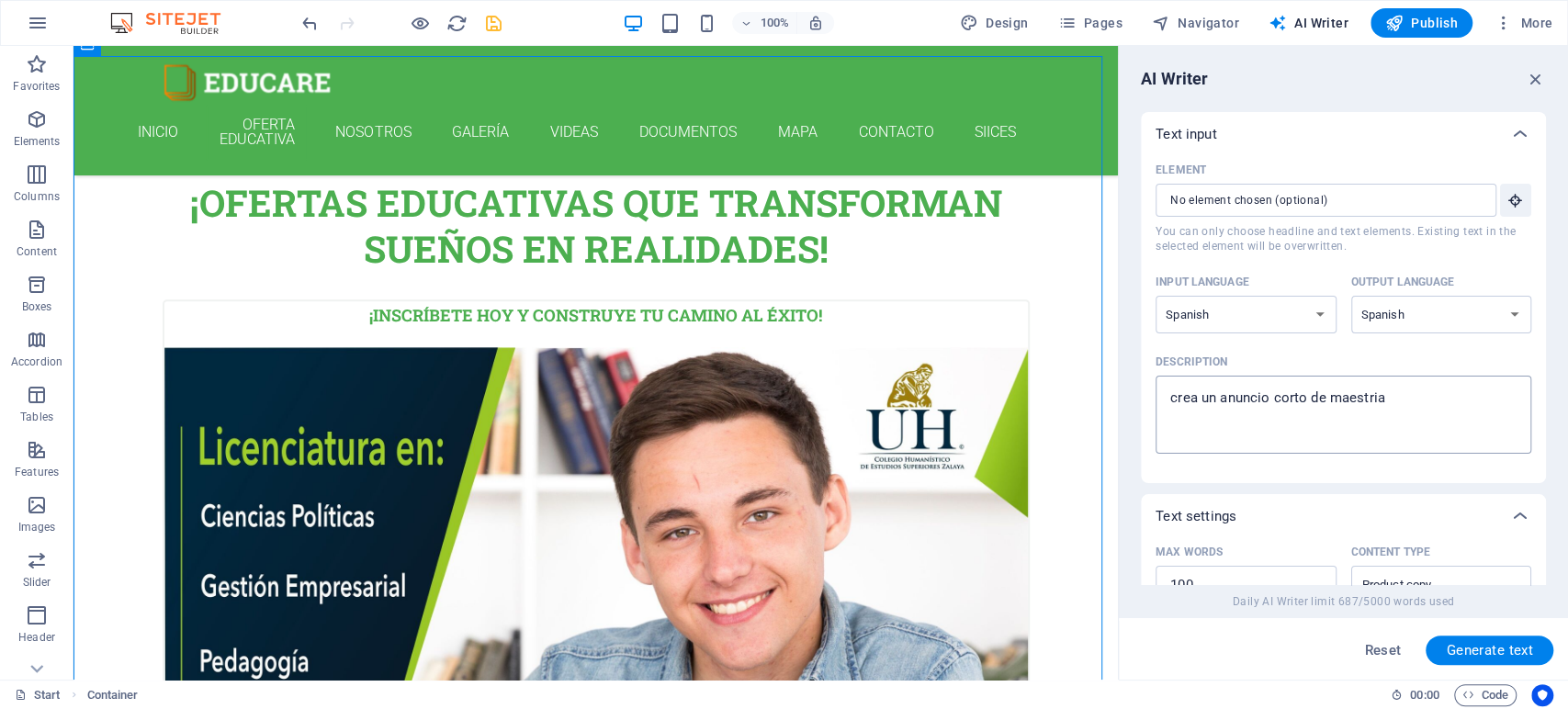 click on "crea un anuncio corto de maestria" at bounding box center [1343, 414] 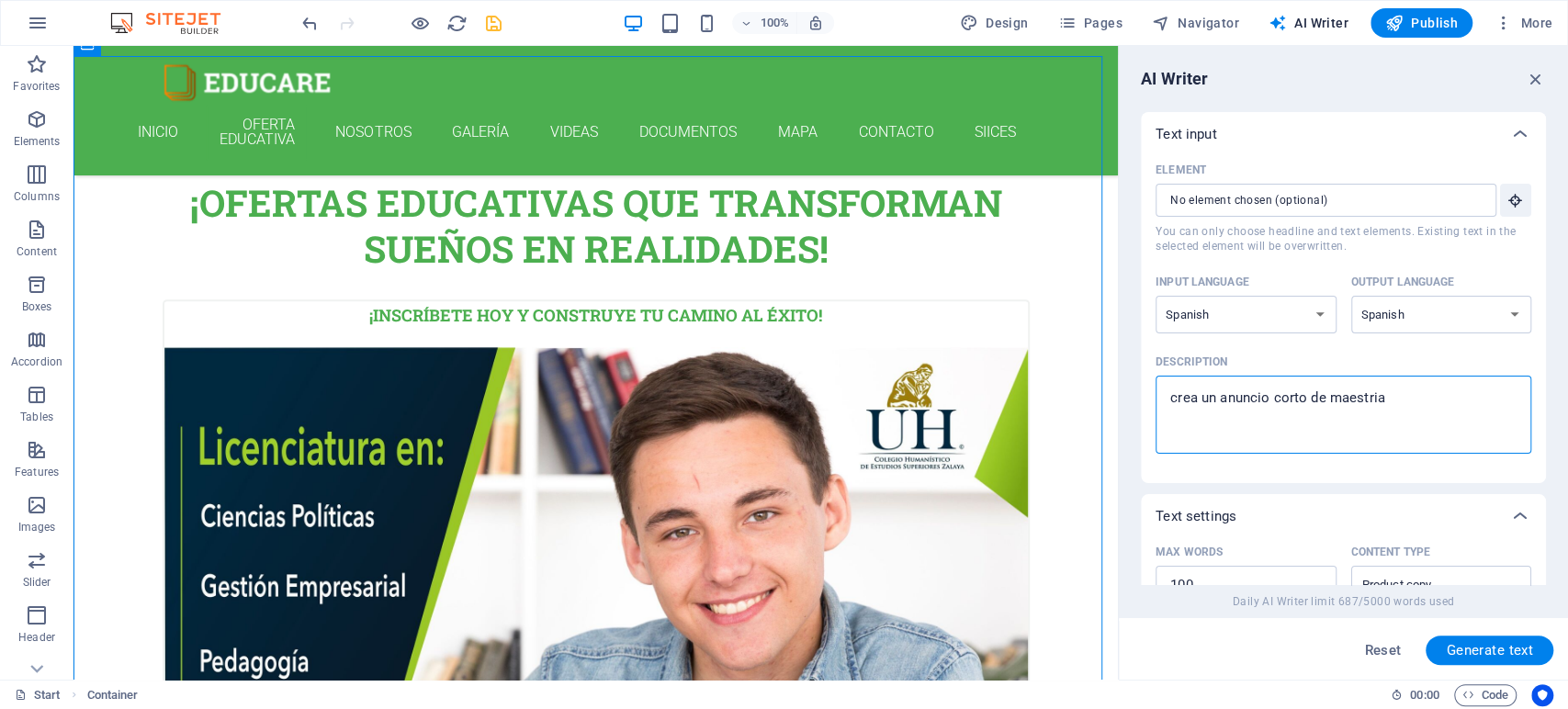 click on "crea un anuncio corto de maestria" at bounding box center [1343, 414] 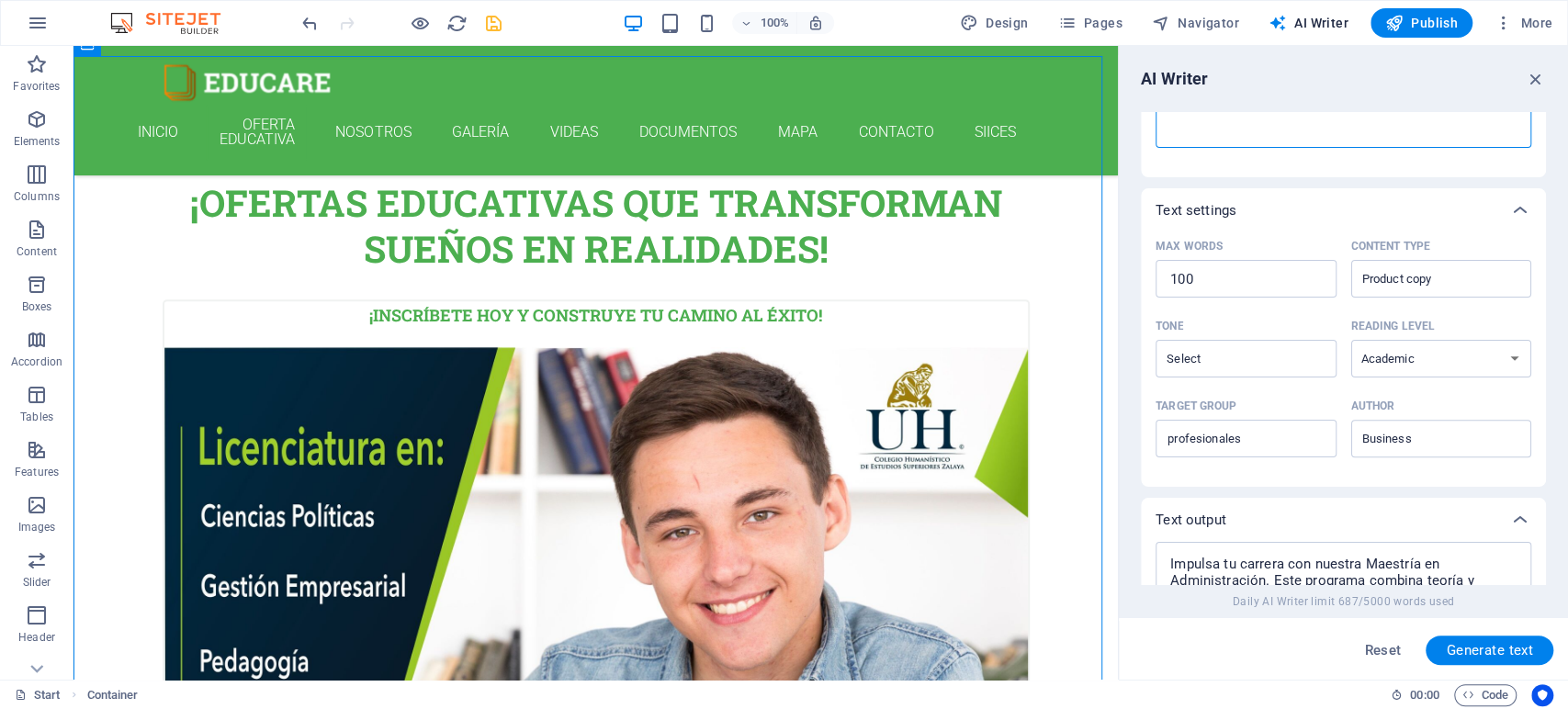 scroll, scrollTop: 510, scrollLeft: 0, axis: vertical 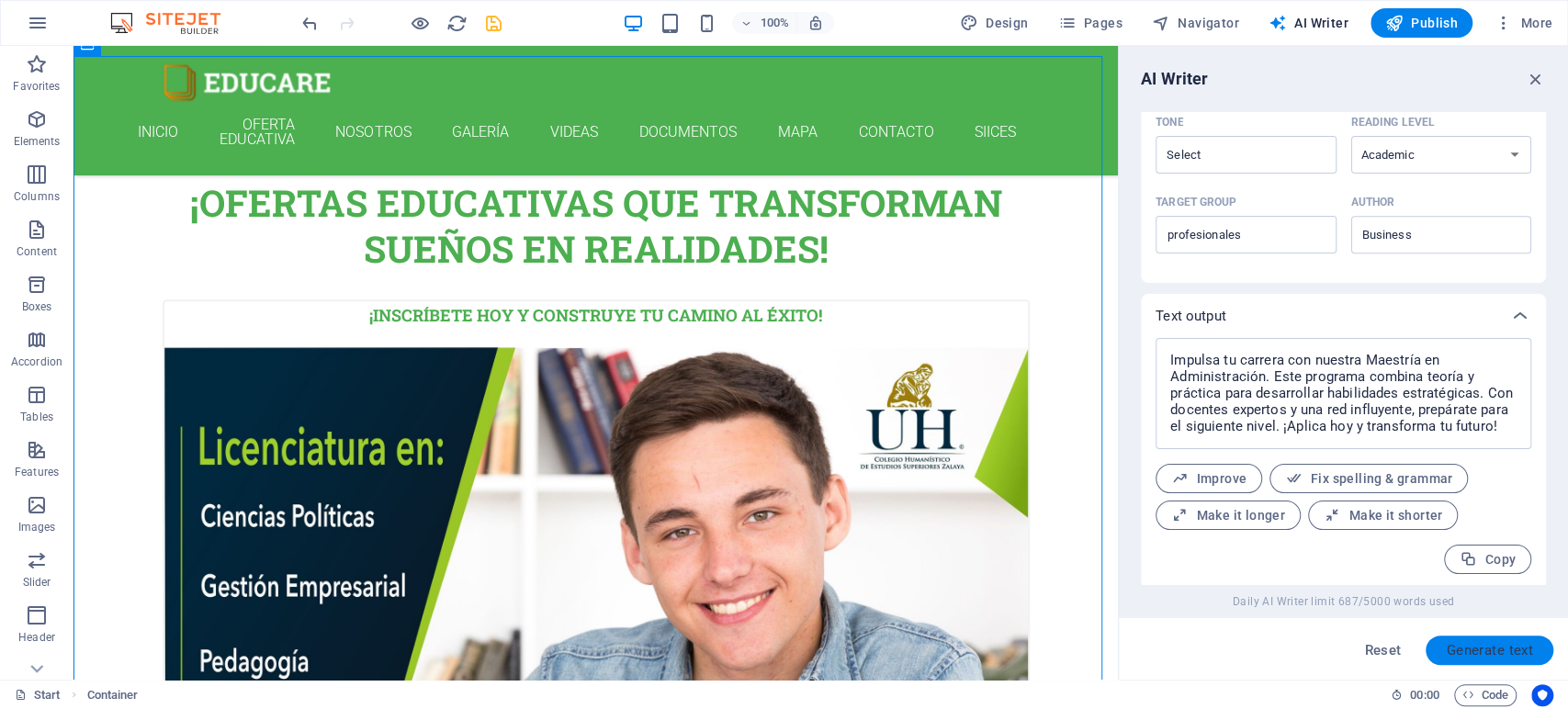 click on "Generate text" at bounding box center (1489, 650) 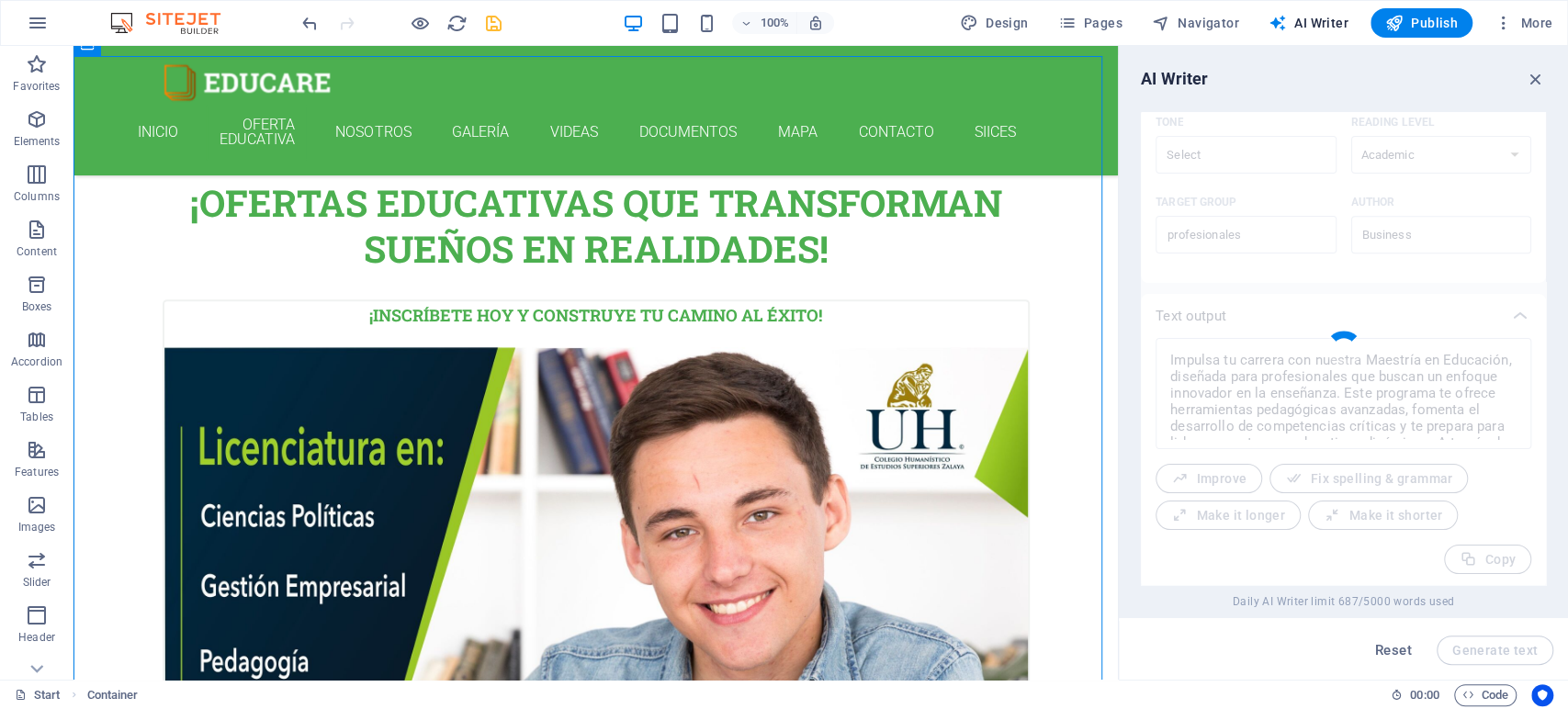 scroll, scrollTop: 645, scrollLeft: 0, axis: vertical 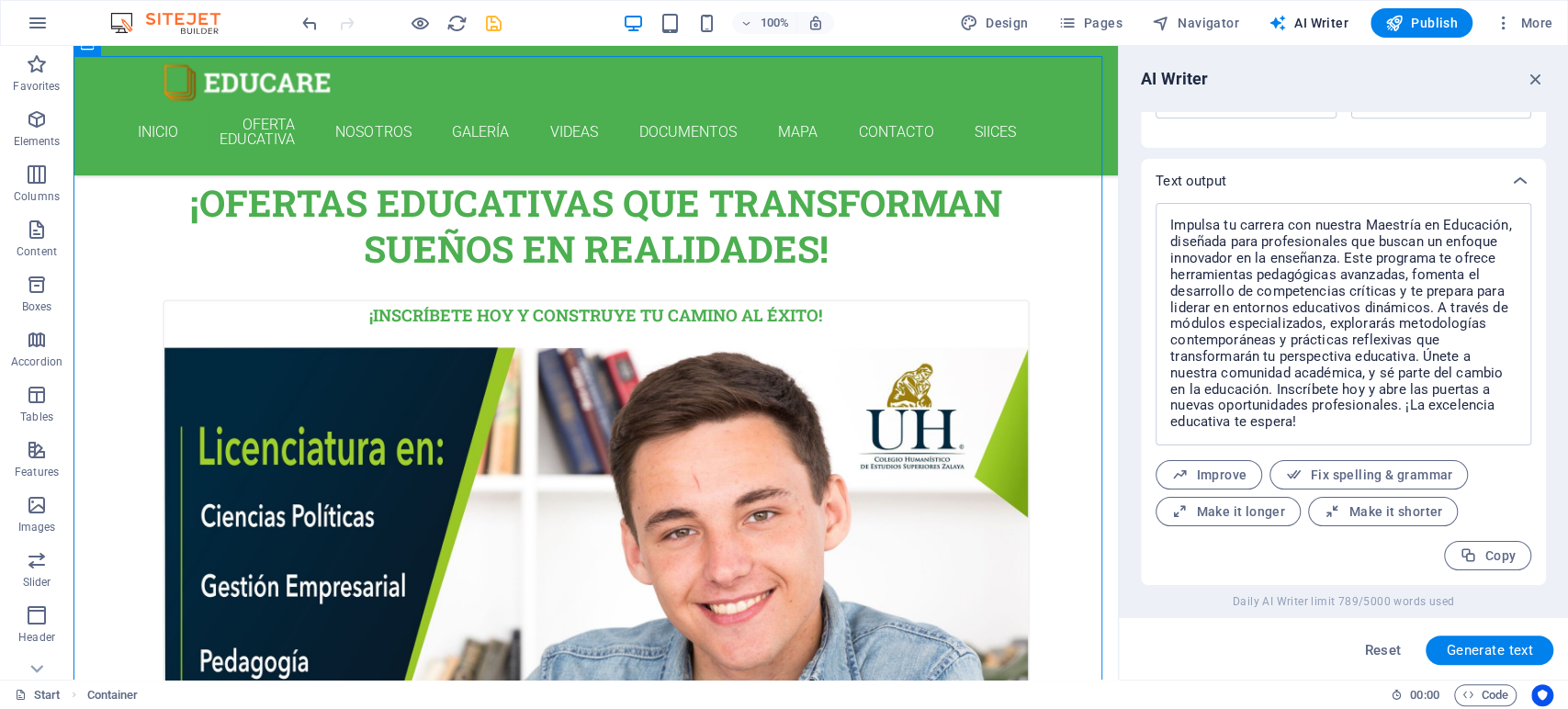click on "Impulsa tu carrera con nuestra Maestría en Educación, diseñada para profesionales que buscan un enfoque innovador en la enseñanza. Este programa te ofrece herramientas pedagógicas avanzadas, fomenta el desarrollo de competencias críticas y te prepara para liderar en entornos educativos dinámicos. A través de módulos especializados, explorarás metodologías contemporáneas y prácticas reflexivas que transformarán tu perspectiva educativa. Únete a nuestra comunidad académica, y sé parte del cambio en la educación. Inscríbete hoy y abre las puertas a nuevas oportunidades profesionales. ¡La excelencia educativa te espera! x ​ Improve Fix spelling & grammar Make it longer Make it shorter Copy" at bounding box center [1343, 387] 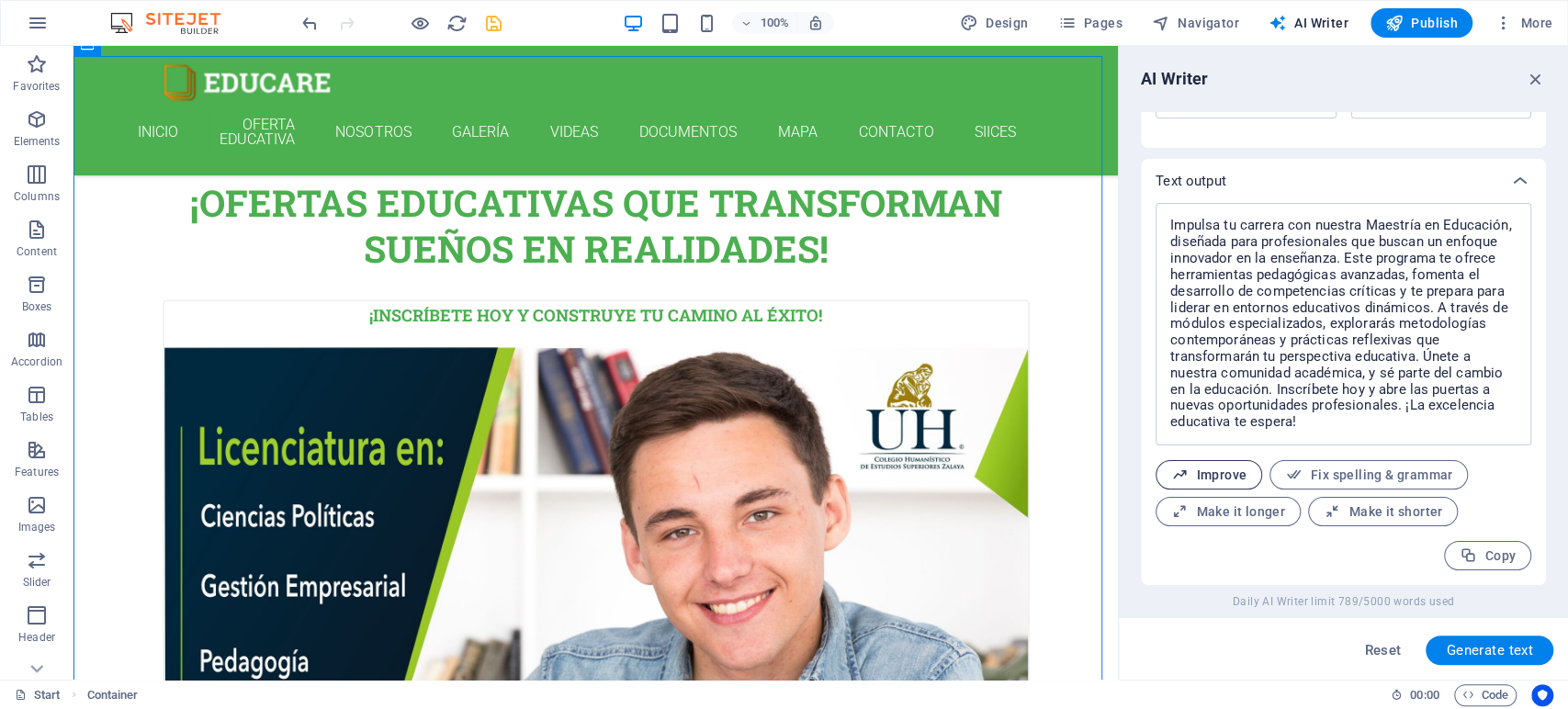 click on "Improve" at bounding box center (1209, 475) 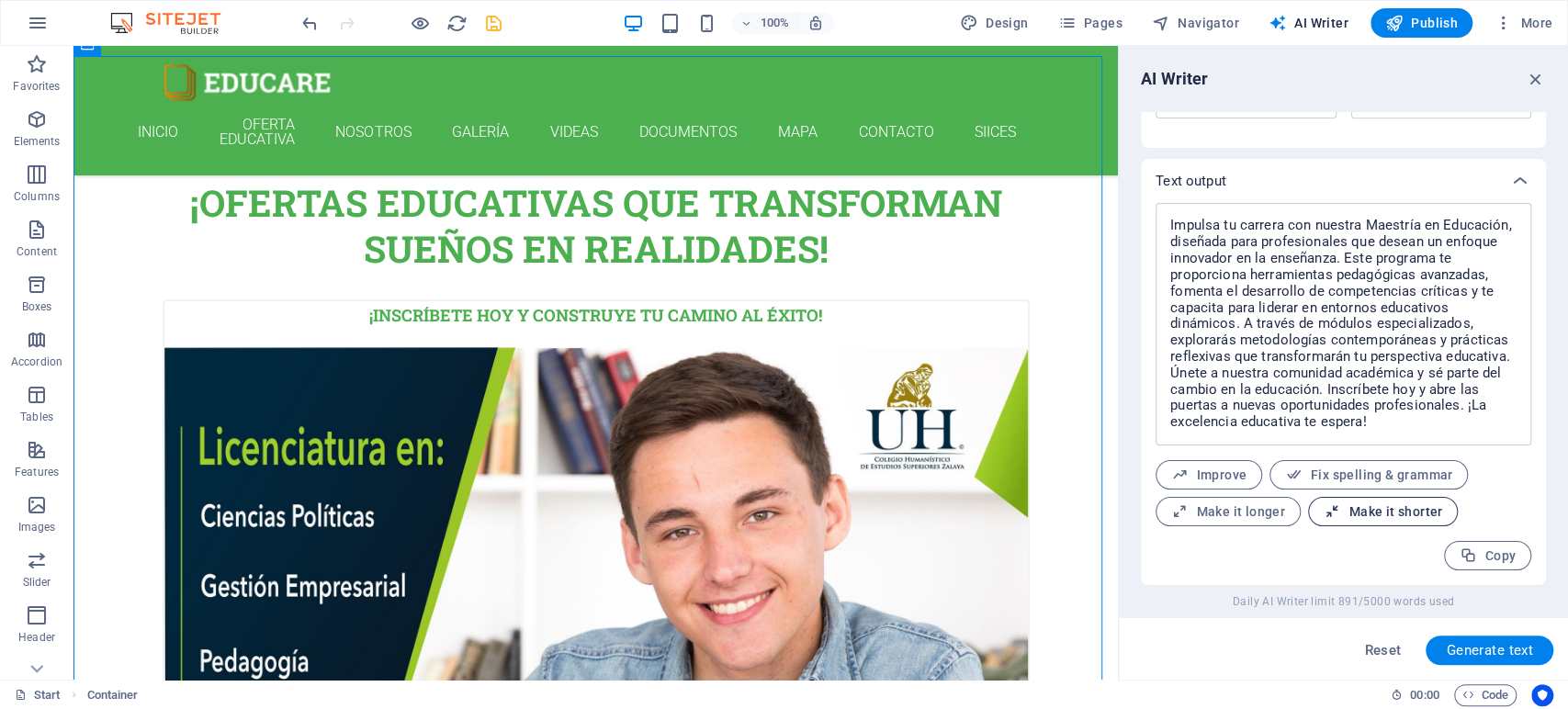 click on "Make it shorter" at bounding box center [1382, 512] 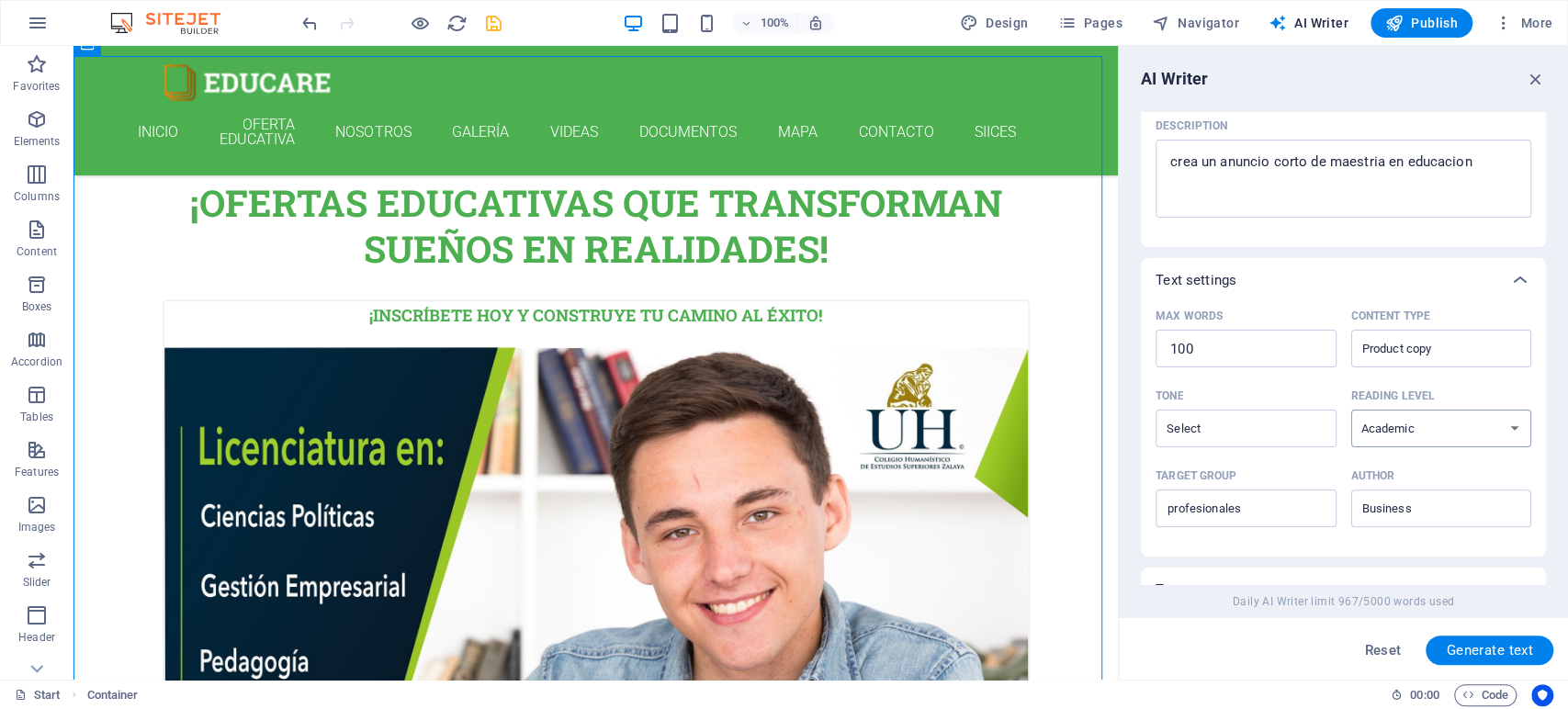 scroll, scrollTop: 0, scrollLeft: 0, axis: both 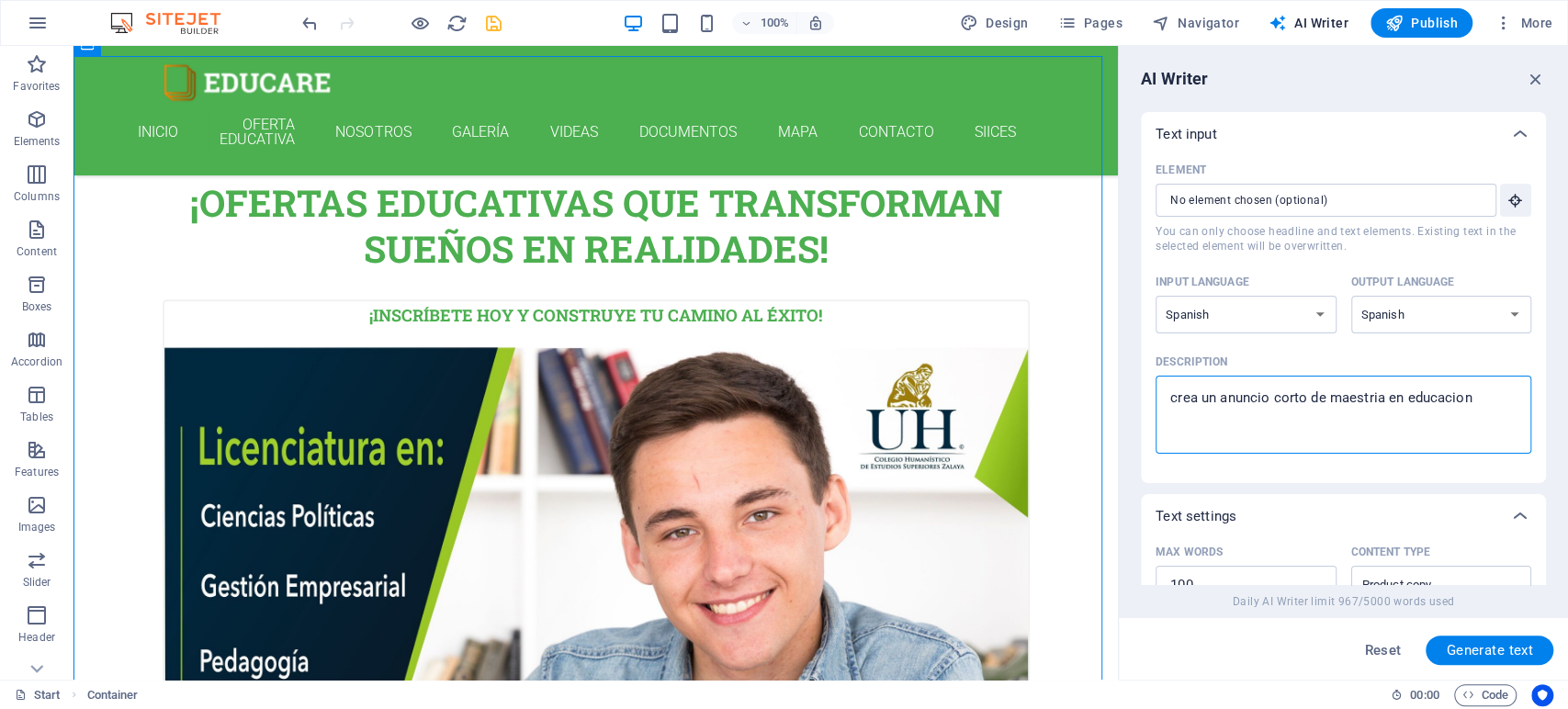 click on "crea un anuncio corto de maestria en educacion" at bounding box center [1343, 414] 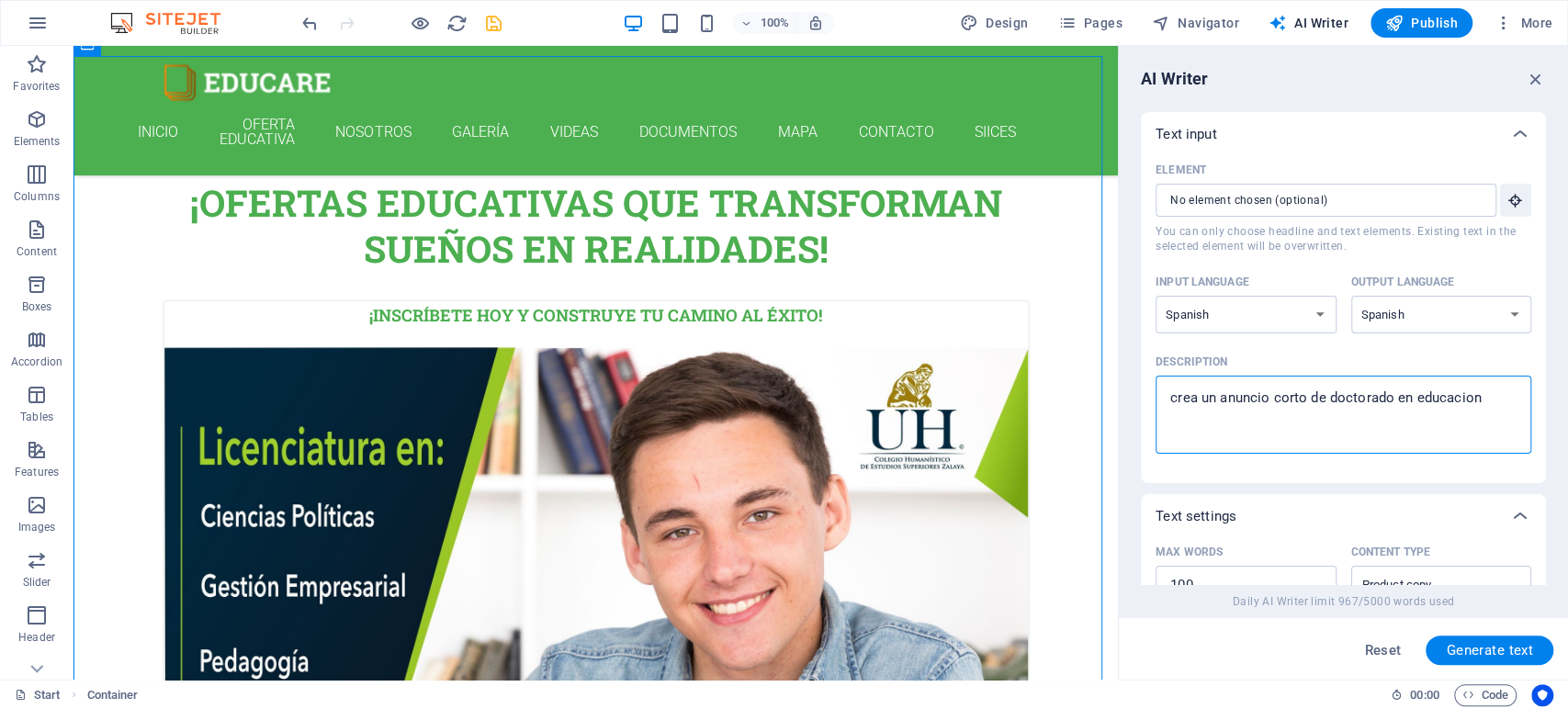scroll, scrollTop: 306, scrollLeft: 0, axis: vertical 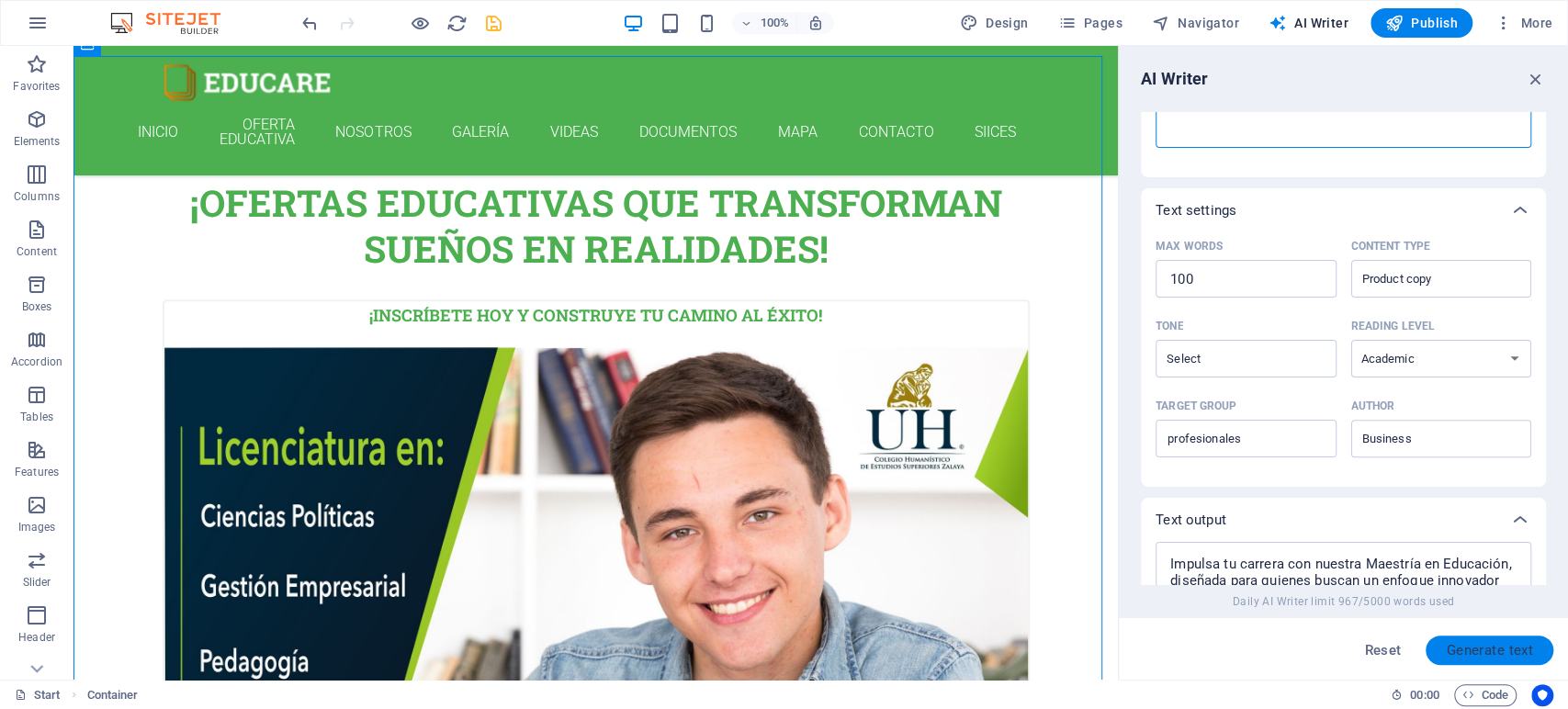 click on "Generate text" at bounding box center (1489, 650) 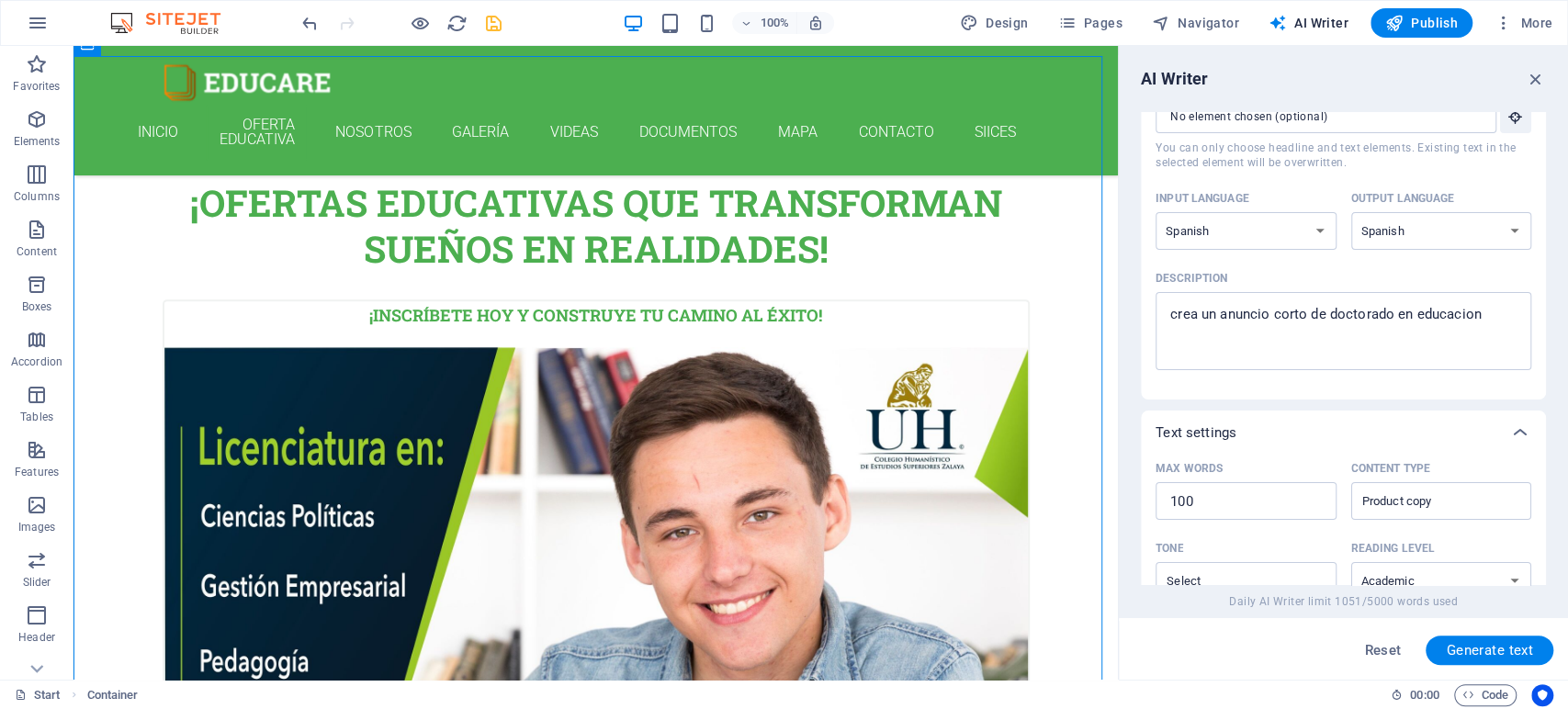 scroll, scrollTop: 0, scrollLeft: 0, axis: both 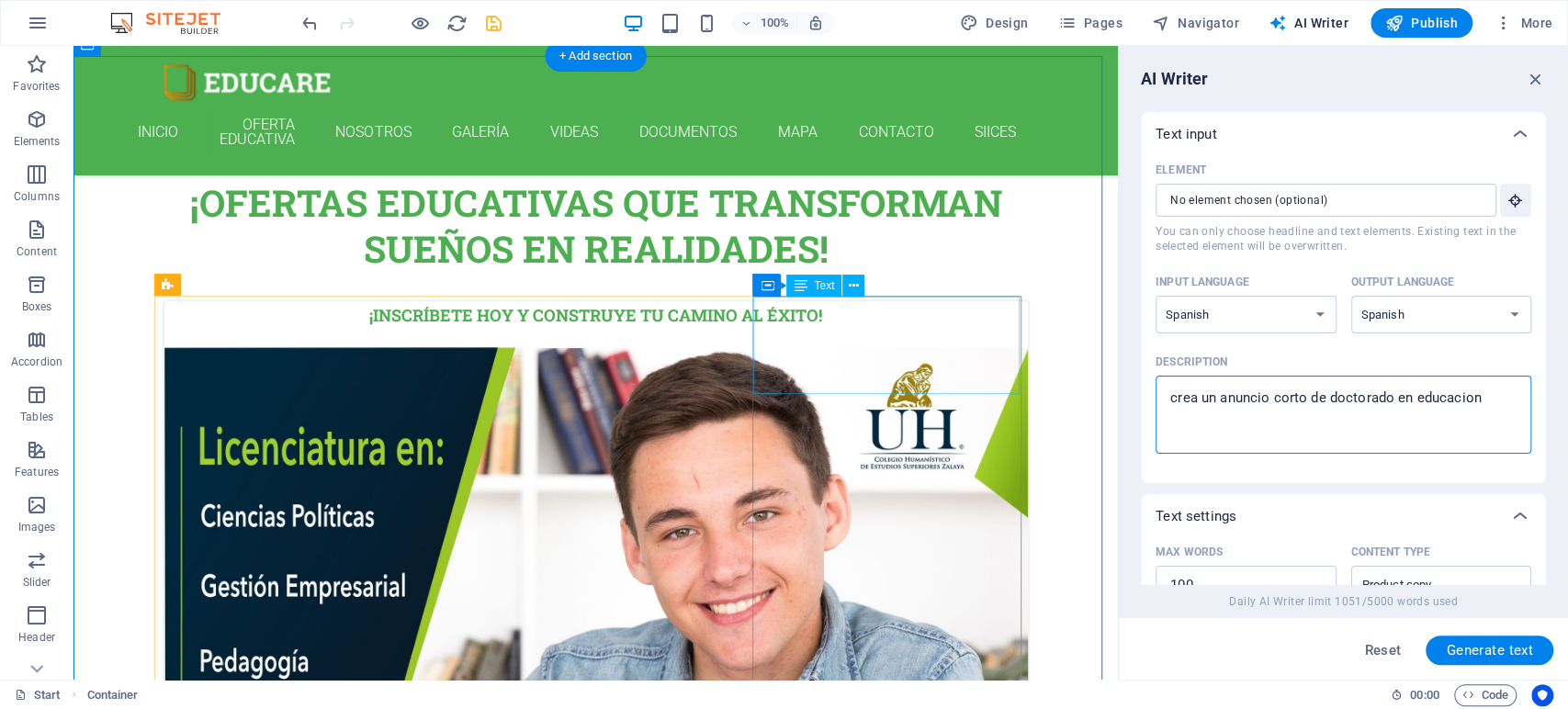 drag, startPoint x: 1398, startPoint y: 445, endPoint x: 841, endPoint y: 366, distance: 562.5744 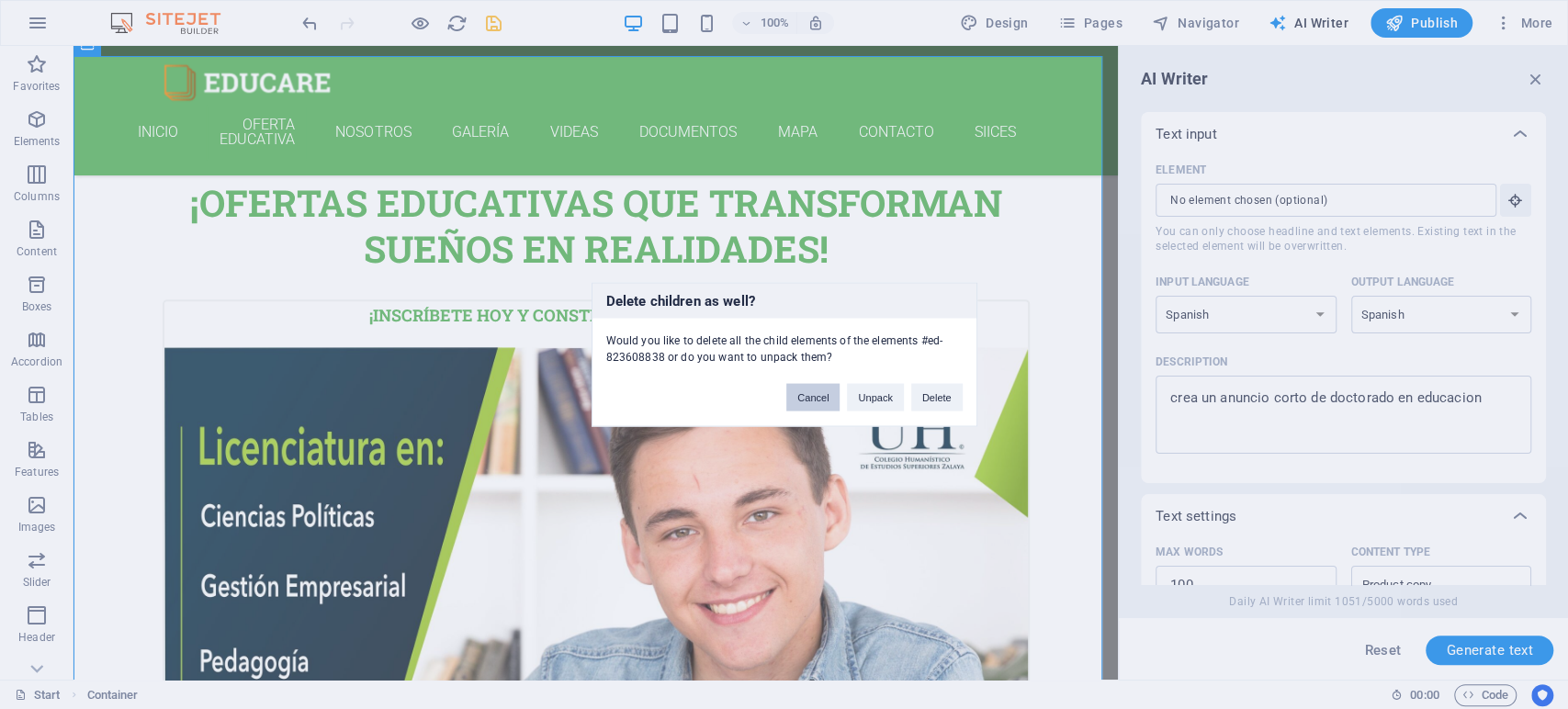 click on "Cancel" at bounding box center (813, 398) 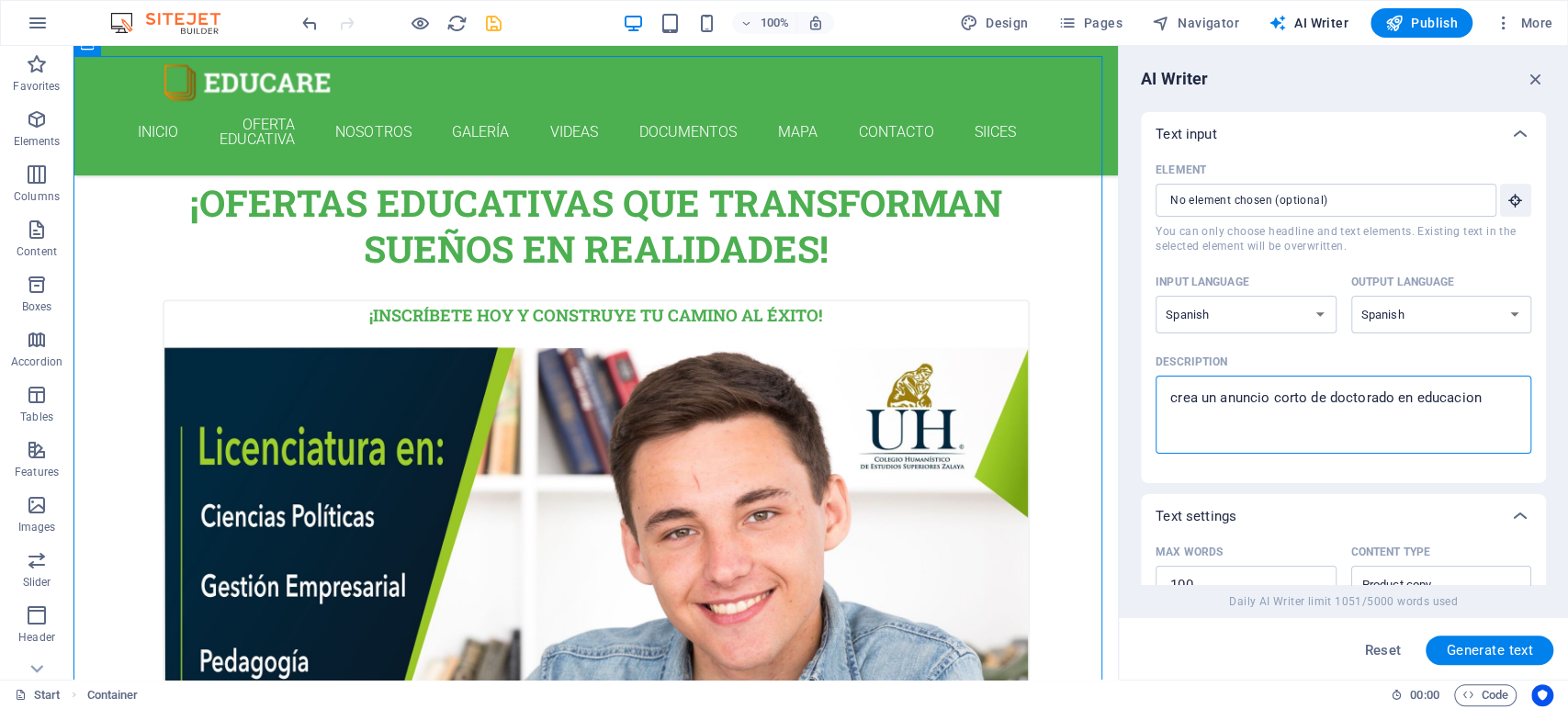 click on "crea un anuncio corto de doctorado en educacion" at bounding box center [1343, 414] 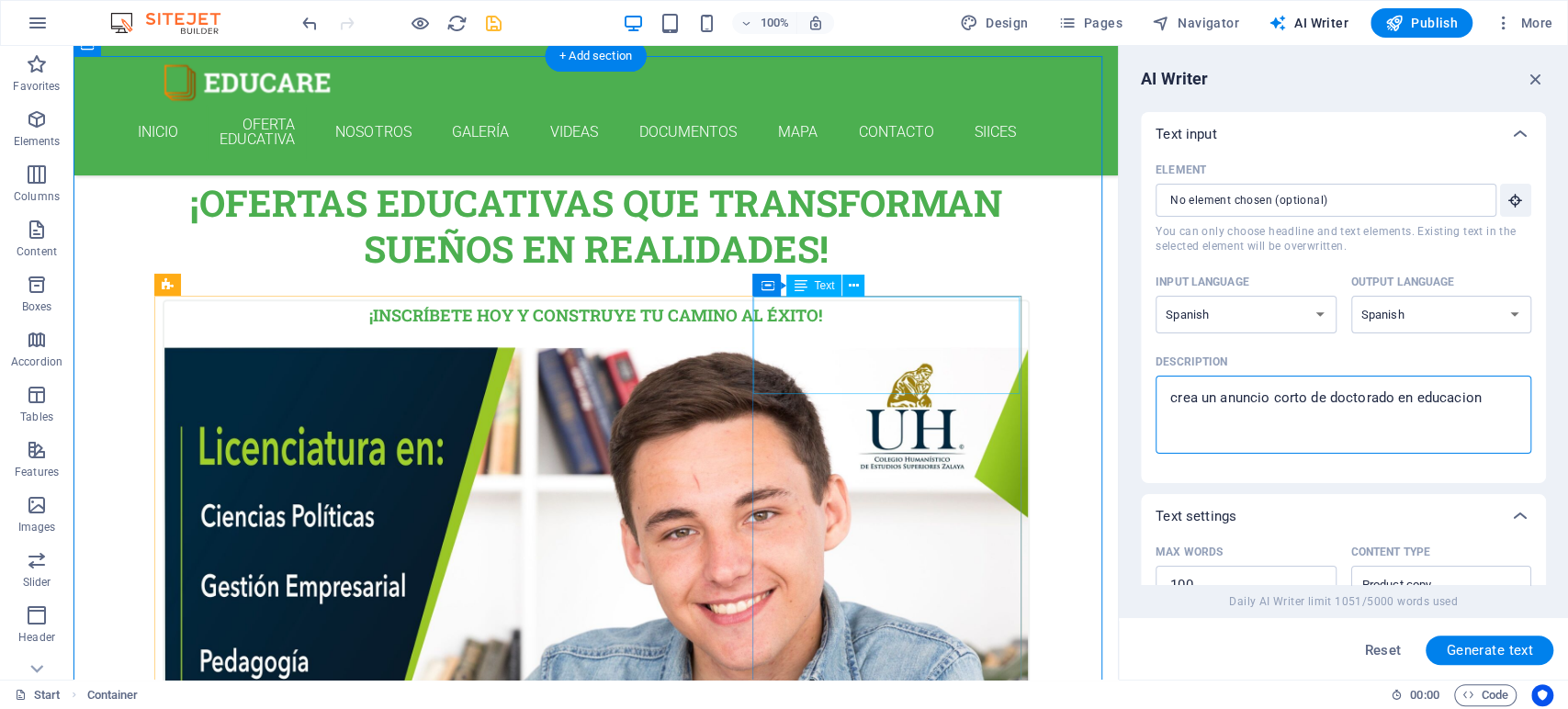 drag, startPoint x: 1348, startPoint y: 440, endPoint x: 986, endPoint y: 366, distance: 369.49 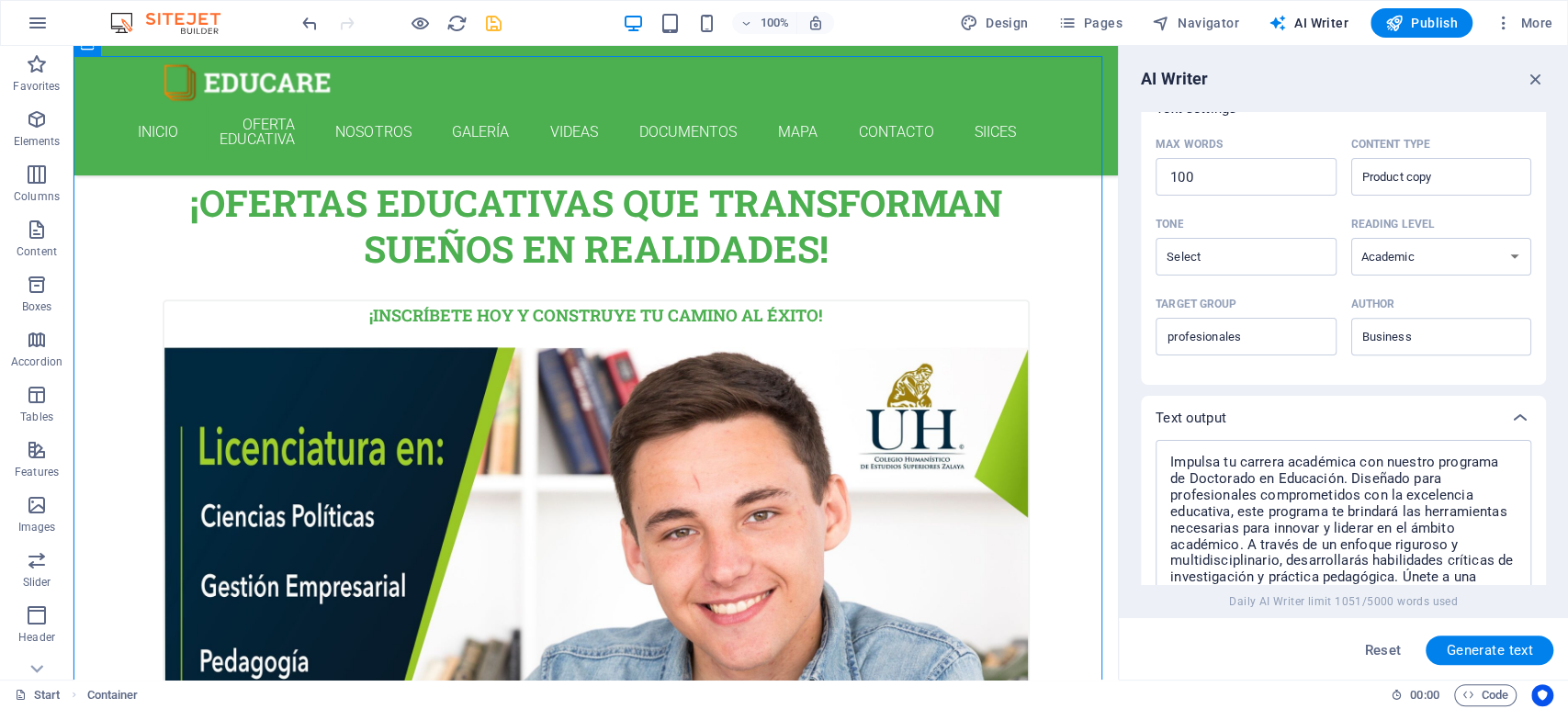 scroll, scrollTop: 594, scrollLeft: 0, axis: vertical 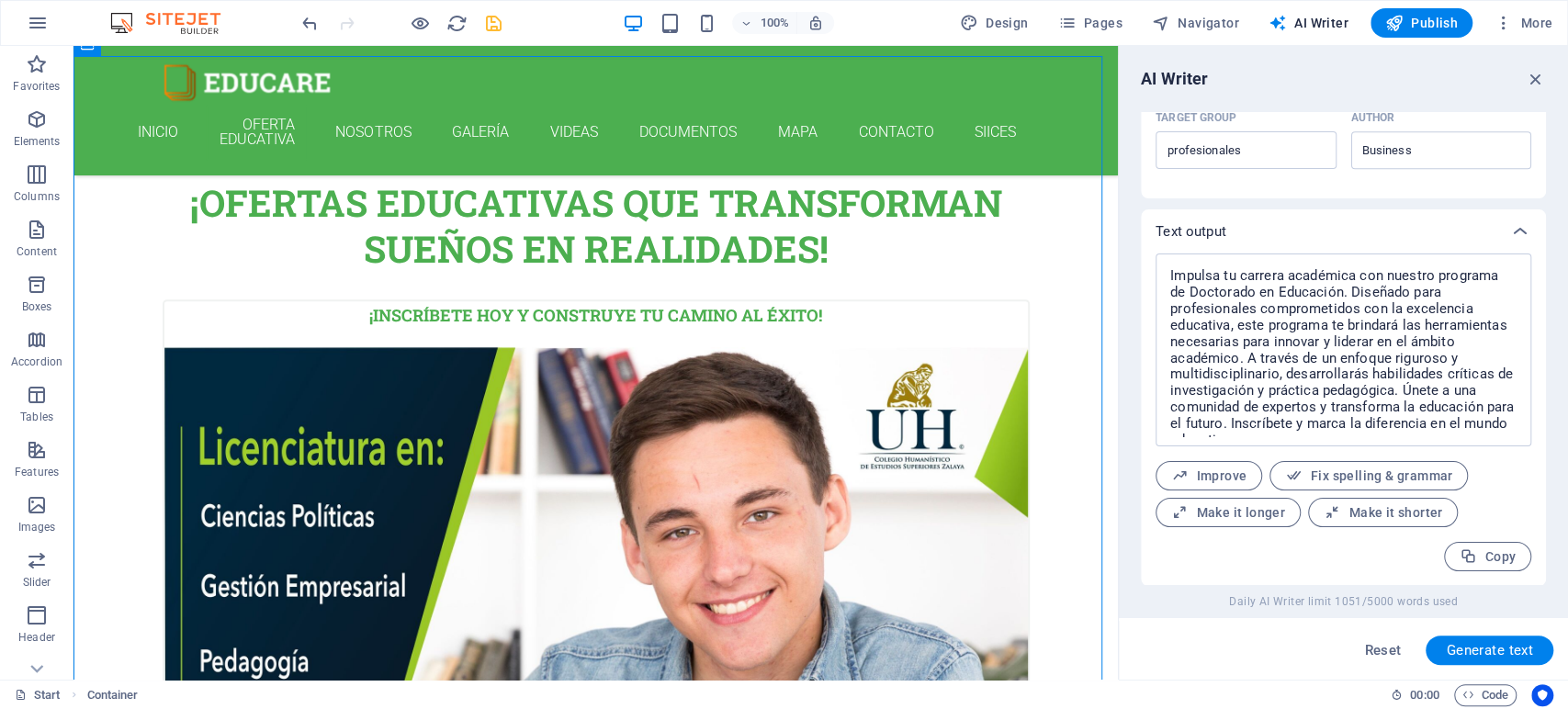 click on "Generate text" at bounding box center (1489, 650) 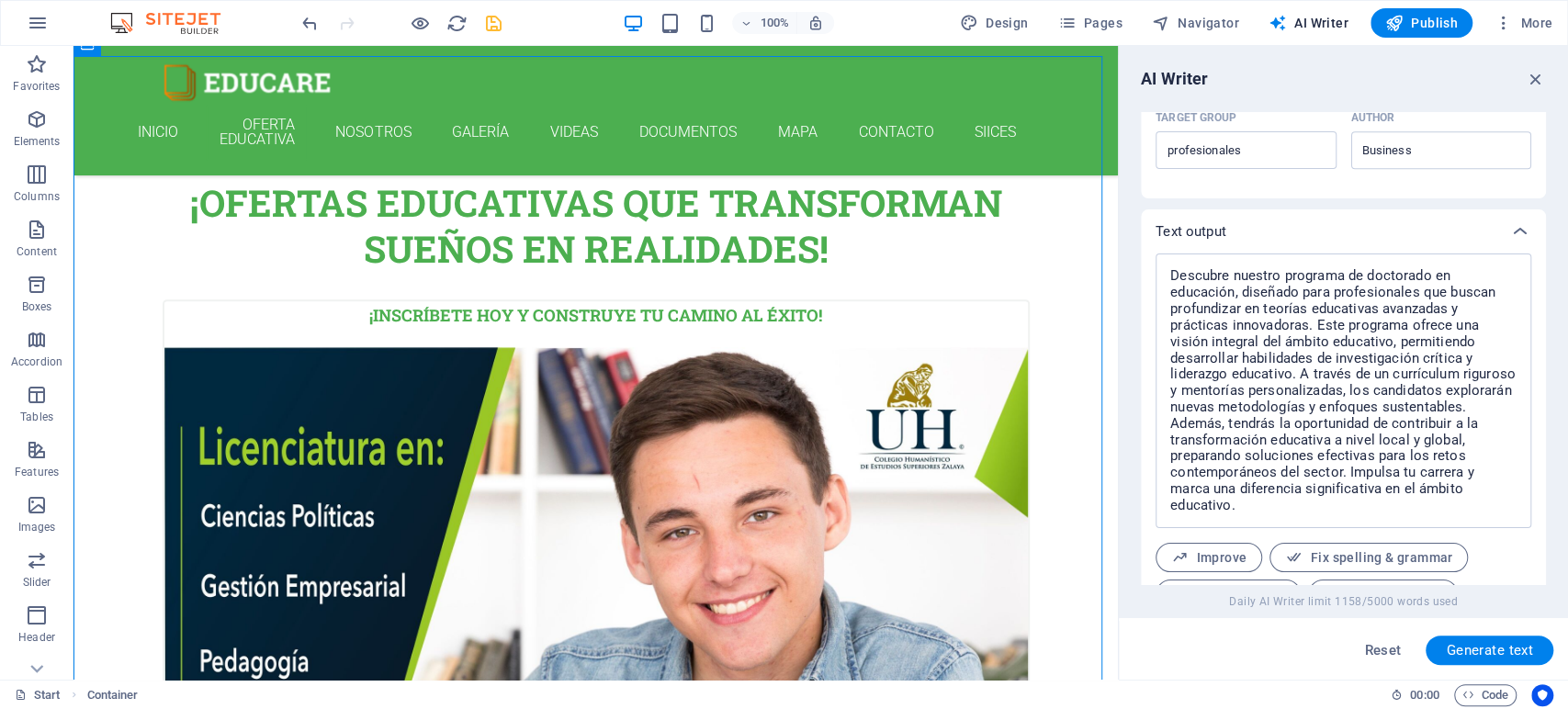 scroll, scrollTop: 676, scrollLeft: 0, axis: vertical 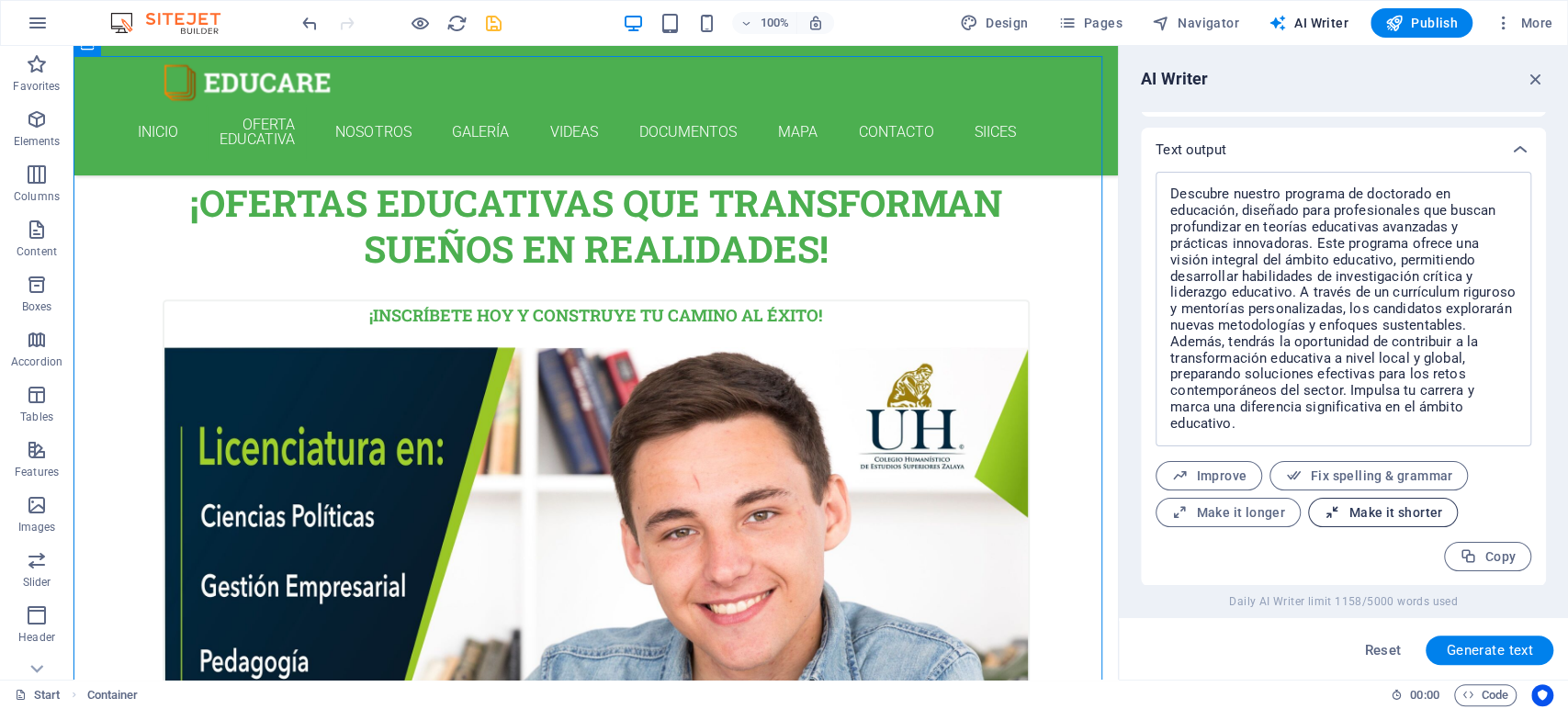 click at bounding box center (1332, 512) 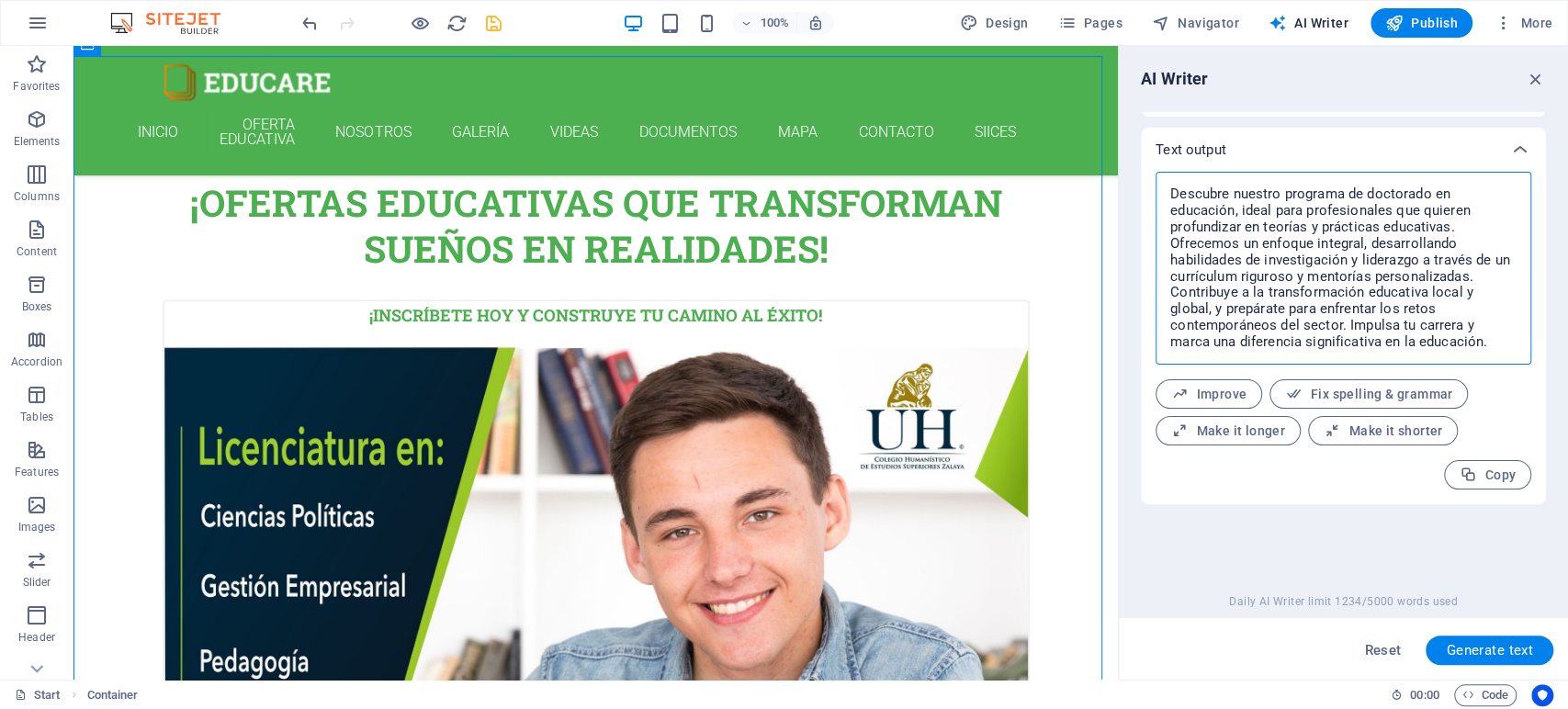 click on "Descubre nuestro programa de doctorado en educación, ideal para profesionales que quieren profundizar en teorías y prácticas educativas. Ofrecemos un enfoque integral, desarrollando habilidades de investigación y liderazgo a través de un currículum riguroso y mentorías personalizadas. Contribuye a la transformación educativa local y global, y prepárate para enfrentar los retos contemporáneos del sector. Impulsa tu carrera y marca una diferencia significativa en la educación." at bounding box center [1343, 268] 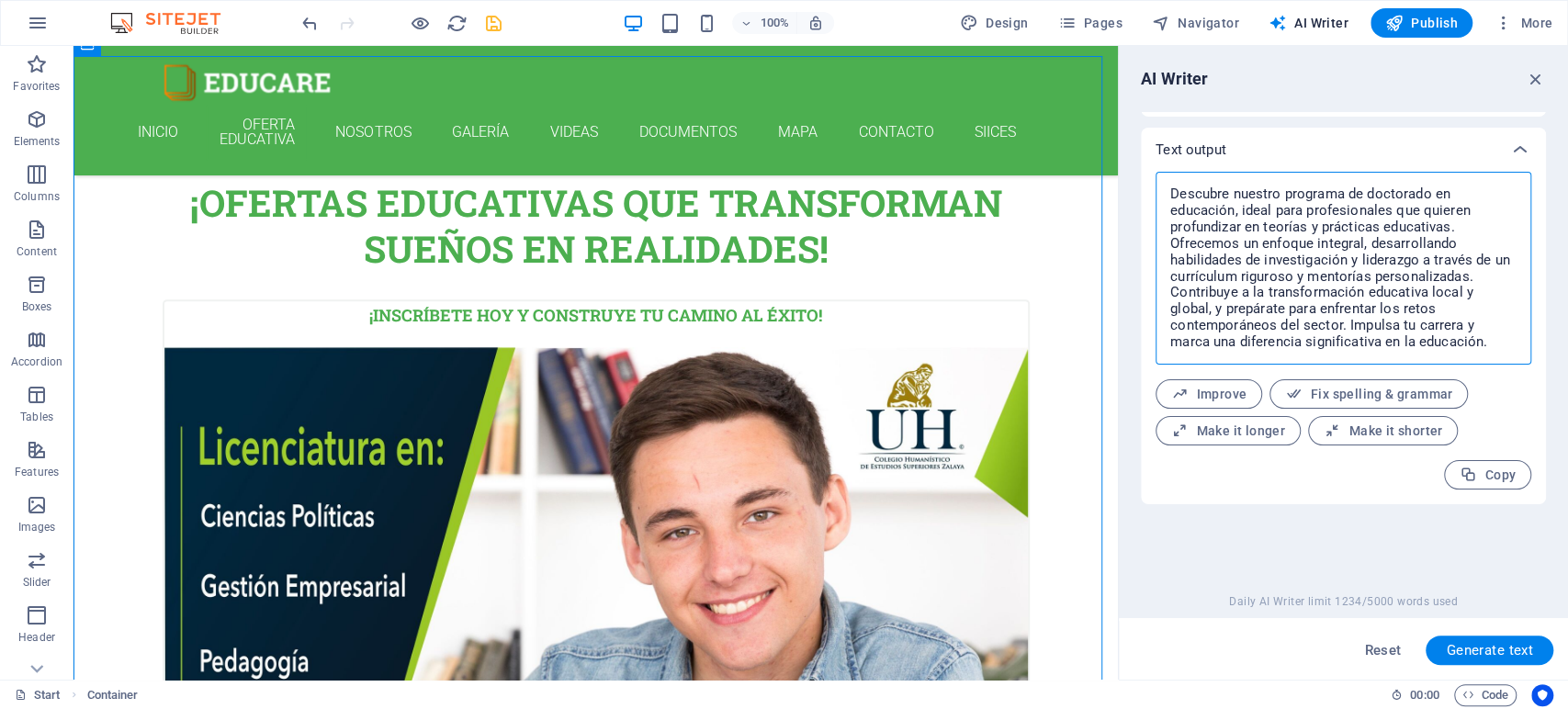 drag, startPoint x: 1233, startPoint y: 209, endPoint x: 1169, endPoint y: 197, distance: 65.11528 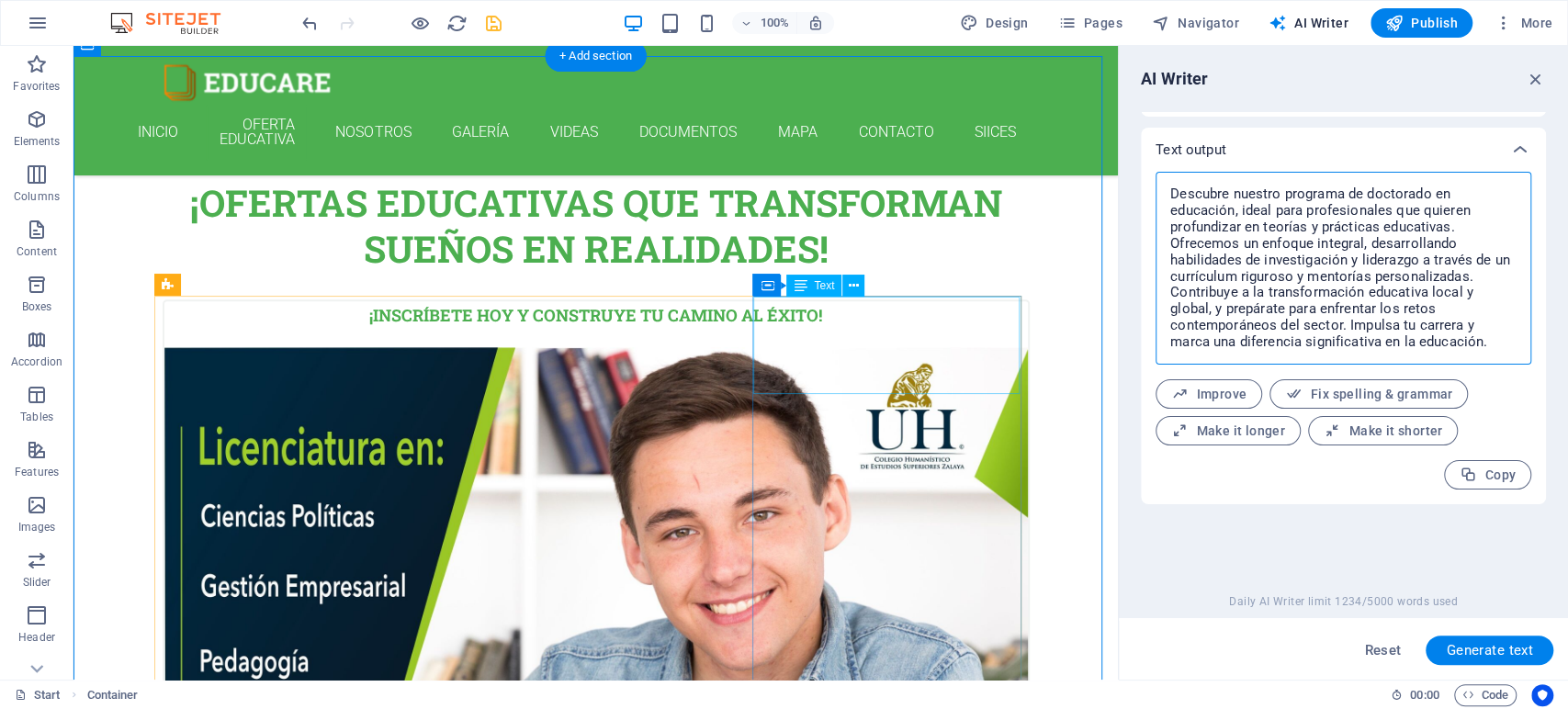 click on "¡Impulsa tu carrera con nuestras MAESTRIAS!" at bounding box center [596, 2389] 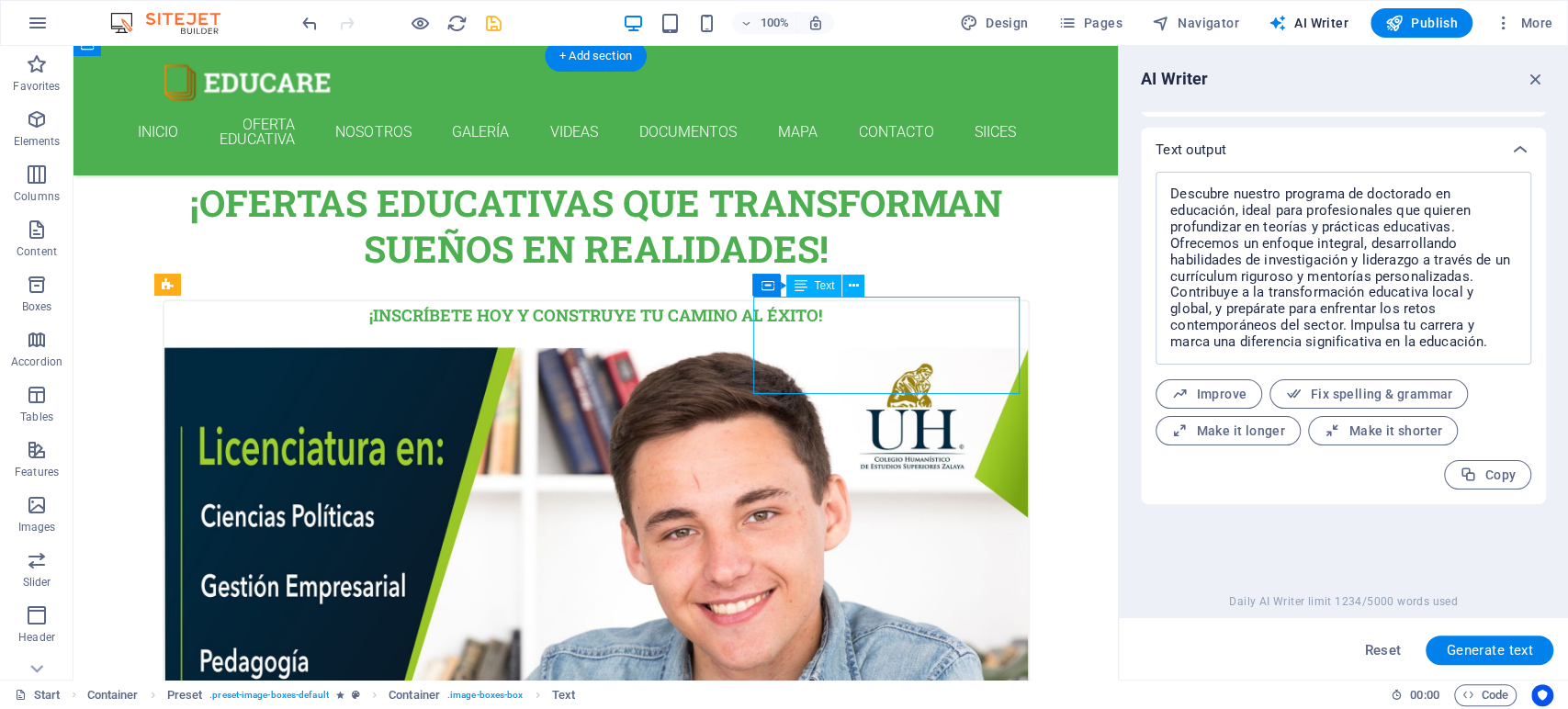 click on "¡Impulsa tu carrera con nuestras MAESTRIAS!" at bounding box center (596, 2389) 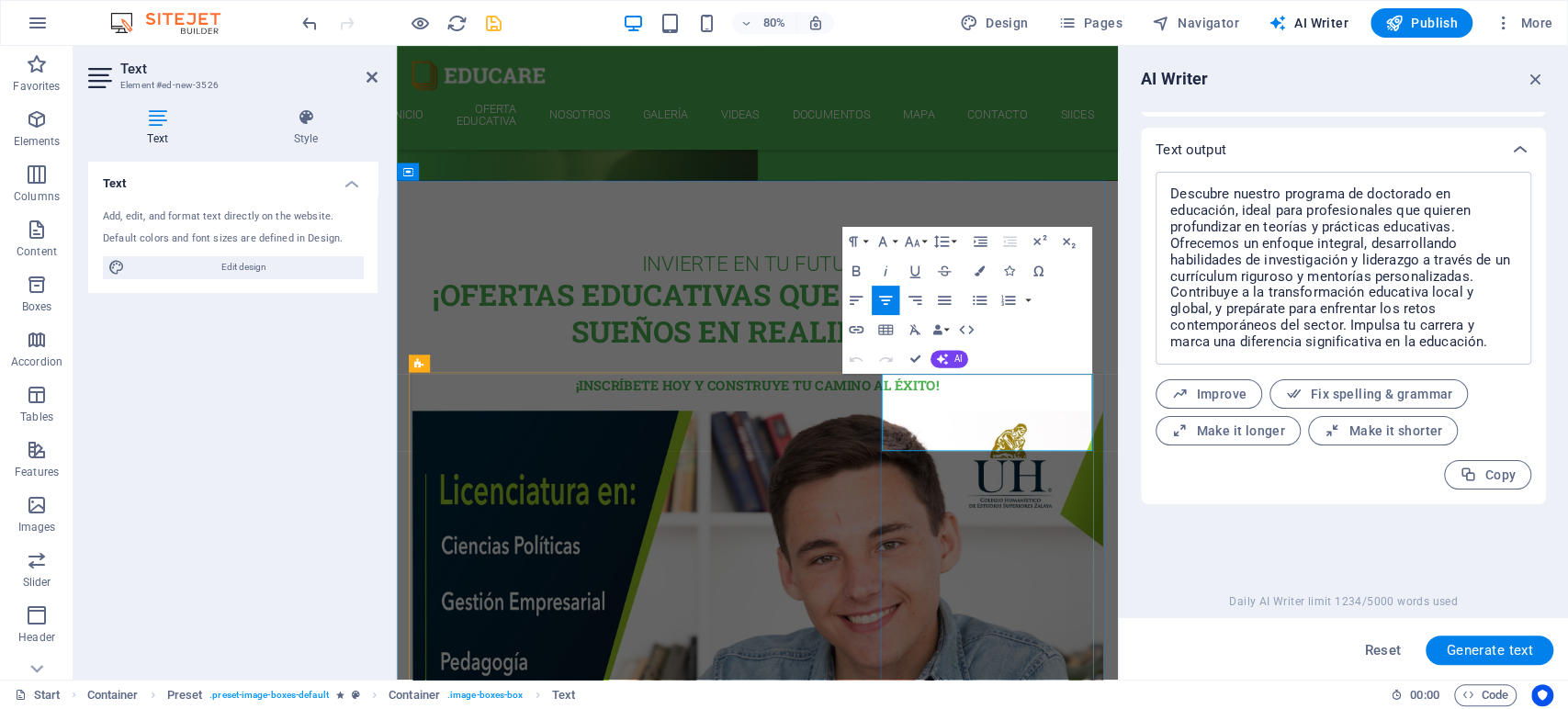 drag, startPoint x: 1179, startPoint y: 523, endPoint x: 1119, endPoint y: 538, distance: 61.846584 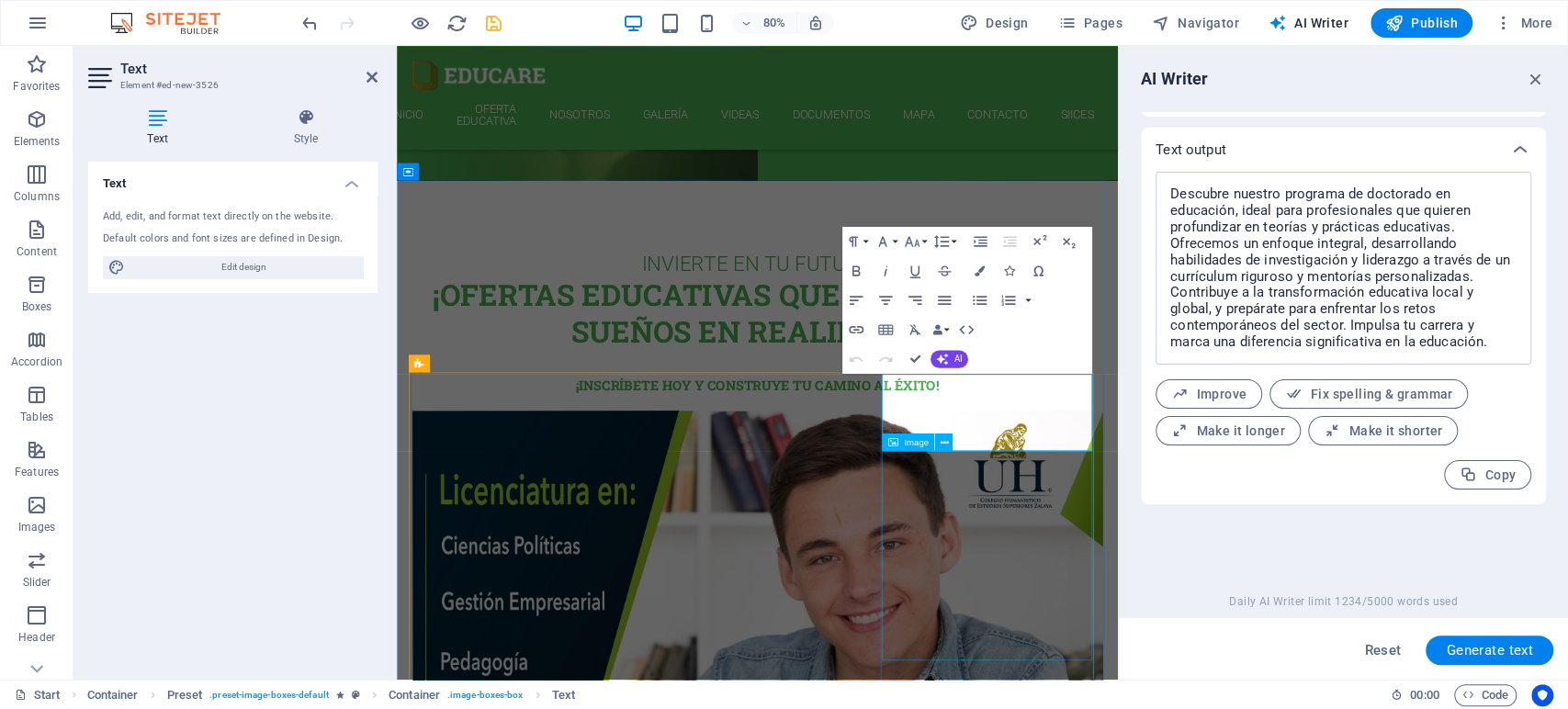 scroll, scrollTop: 54, scrollLeft: 6, axis: both 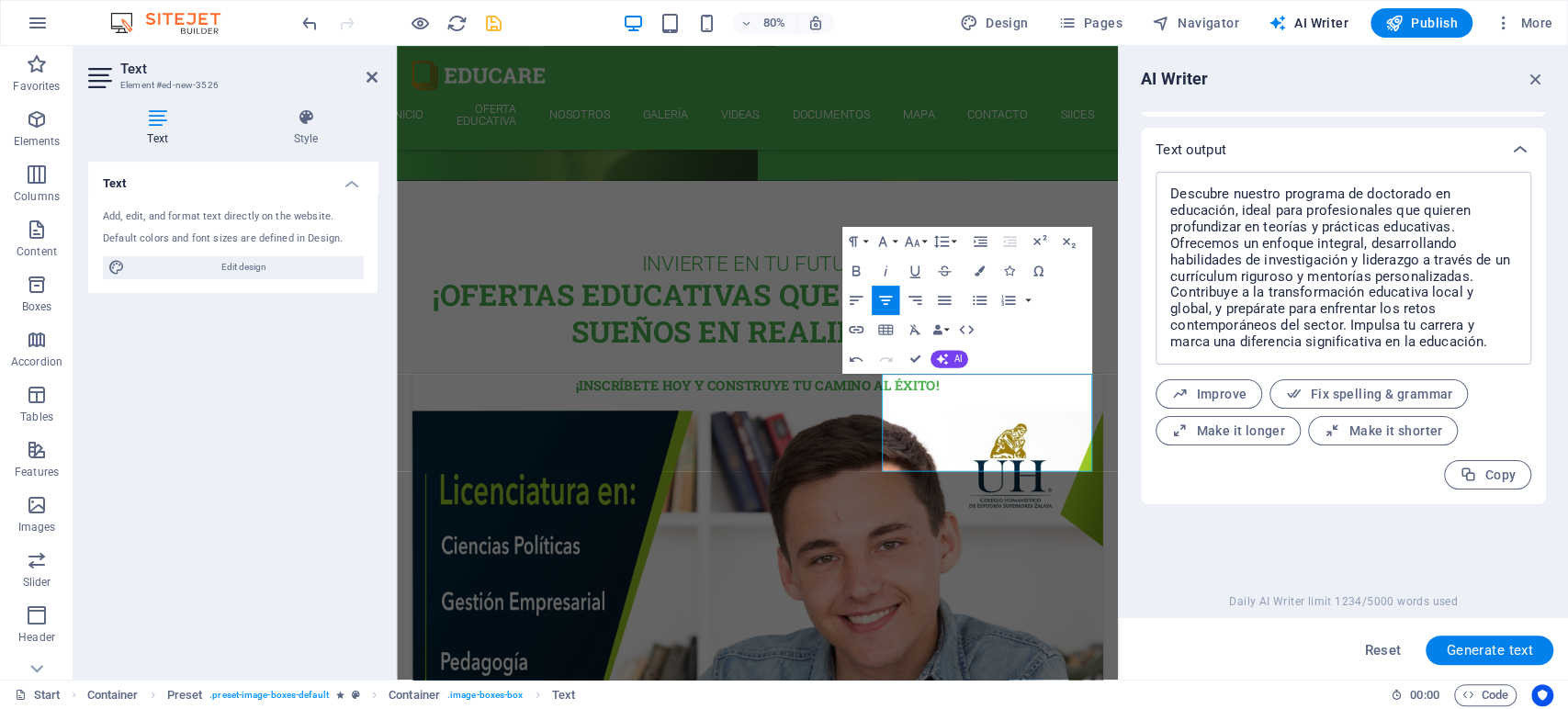 click on "AI Writer Text input Element ​ You can only choose headline and text elements. Existing text in the selected element will be overwritten. Input language Albanian Arabic Armenian Awadhi Azerbaijani Bashkir Basque Belarusian Bengali Bhojpuri Bosnian Brazilian Portuguese Bulgarian Cantonese (Yue) Catalan Chhattisgarhi Chinese Croatian Czech Danish Dogri Dutch English Estonian Faroese Finnish French Galician Georgian German Greek Gujarati Haryanvi Hindi Hungarian Indonesian Irish Italian Japanese Javanese Kannada Kashmiri Kazakh Konkani Korean Kyrgyz Latvian Lithuanian Macedonian Maithili Malay Maltese Mandarin Mandarin Chinese Marathi Marwari Min Nan Moldovan Mongolian Montenegrin Nepali Norwegian Oriya Pashto Persian (Farsi) Polish Portuguese Punjabi Rajasthani Romanian Russian Sanskrit Santali Serbian Sindhi Sinhala Slovak Slovene Slovenian Spanish Ukrainian Urdu Uzbek Vietnamese Welsh Wu Output language Albanian Arabic Armenian Awadhi Azerbaijani Bashkir Basque Belarusian Bengali Bhojpuri Bosnian Bulgarian" at bounding box center [1343, 363] 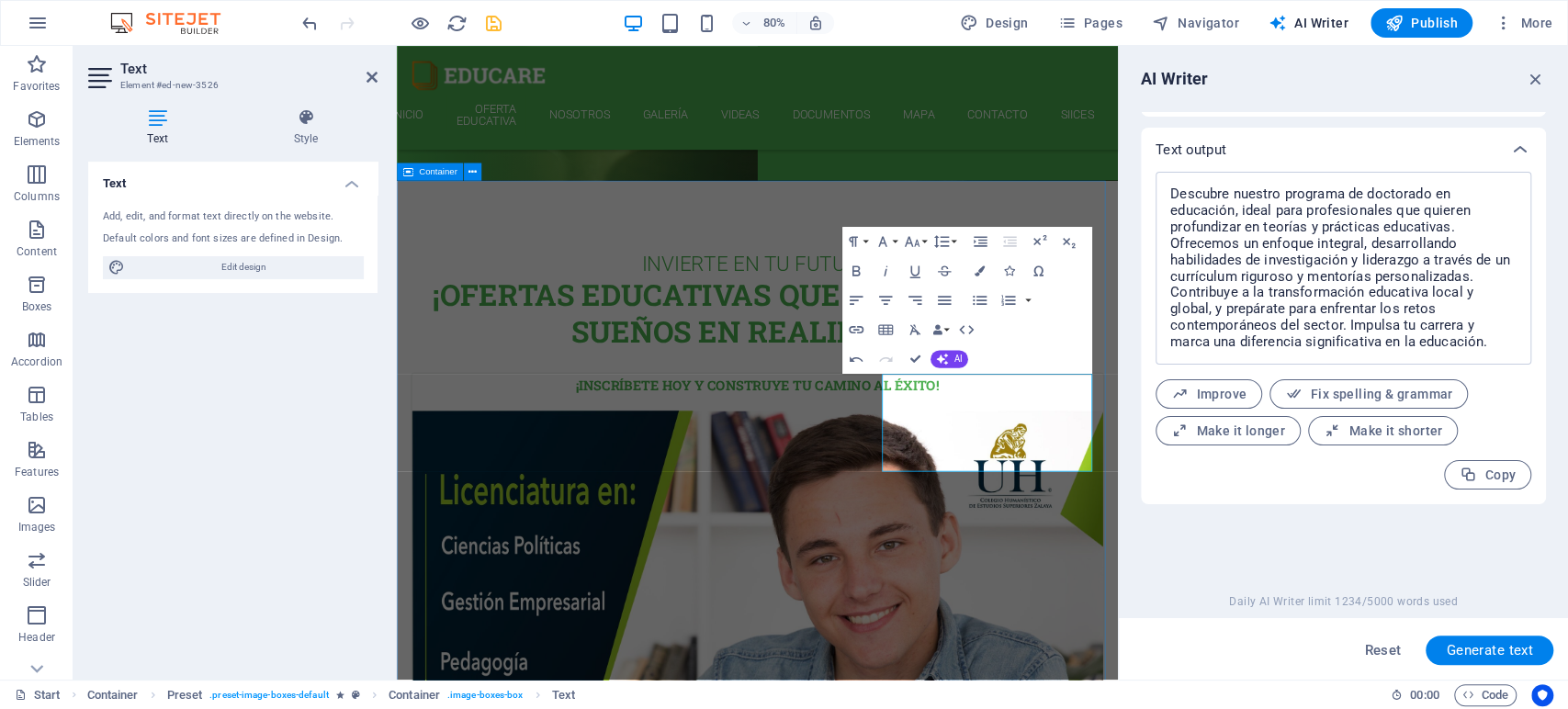 click on "INVIERTE EN TU FUTURO ¡OFERTAS educativas que transforman sueños en realidades! ¡Inscríbete hoy y construye tu camino al éxito! Transforma tu futuro con nuestras licenciaturas. Ofrecemos programas innovadores que combinan habilidades prácticas y teóricas, preparando a los jóvenes para el mundo laboral. ¡Impulsa tu carrera con nuestras MAESTRIAS!  Contamos con docentes expertos y una red influyente, prepárate para el siguiente nivel.  ¡Aplica hoy y transforma tu futuro! ¡Descubre nuestro programa de doctorado en educación! Descubre nuestro programa de doctorado en educación  Contamos con docentes expertos y una red influyente, prepárate para el siguiente nivel.  ¡Aplica hoy y transforma tu futuro! Italian  12. September 2019  08:00 am - 04:00 pm Lorem ipsum dolor sit amet, consectetur adipisicing elit. Veritatis, dolorem! French  12. September 2019  08:00 am - 04:00 pm Lorem ipsum dolor sit amet, consectetur adipisicing elit. Veritatis, dolorem! Danish  12. September 2019  08:00 am - 04:00 pm" at bounding box center (847, 3059) 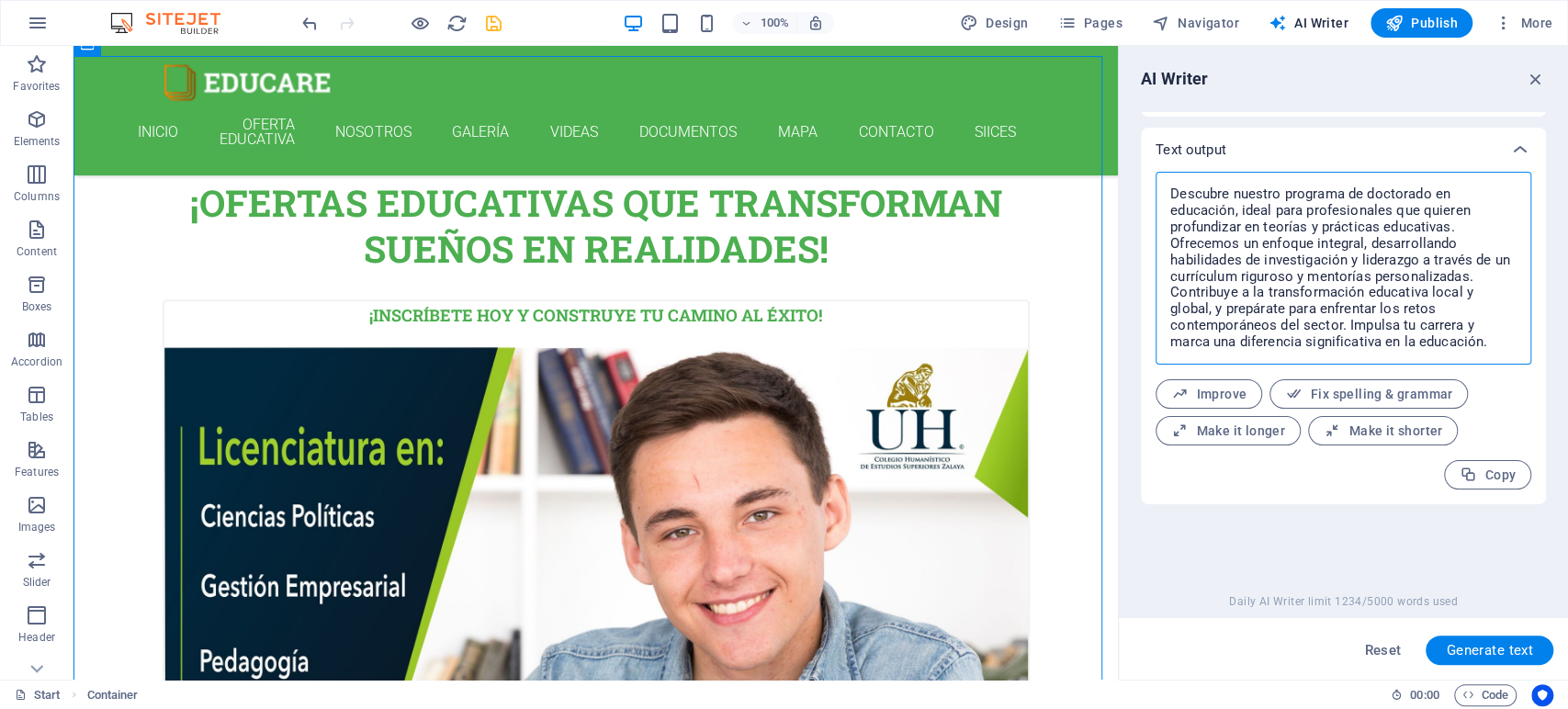 drag, startPoint x: 1497, startPoint y: 343, endPoint x: 1133, endPoint y: 292, distance: 367.55544 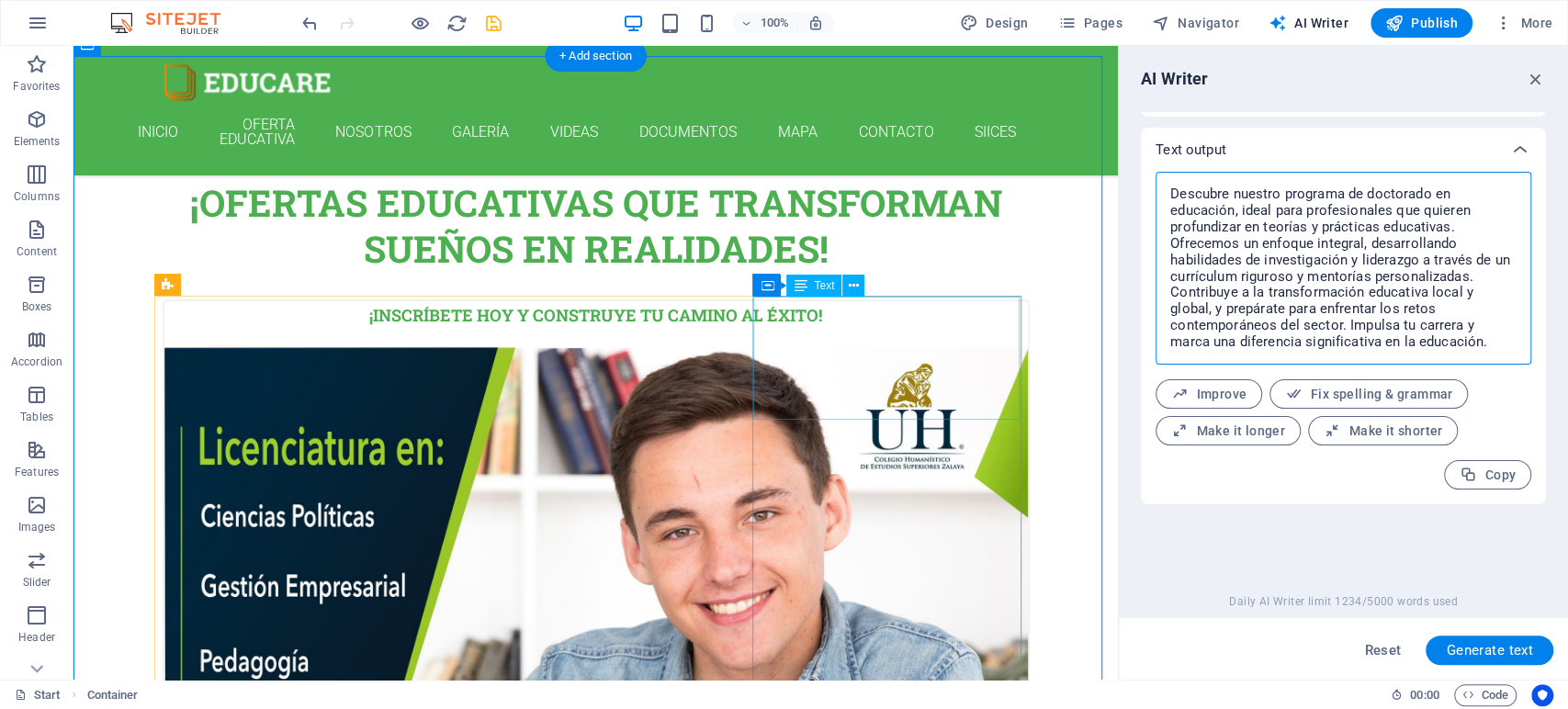 scroll, scrollTop: 1134, scrollLeft: 0, axis: vertical 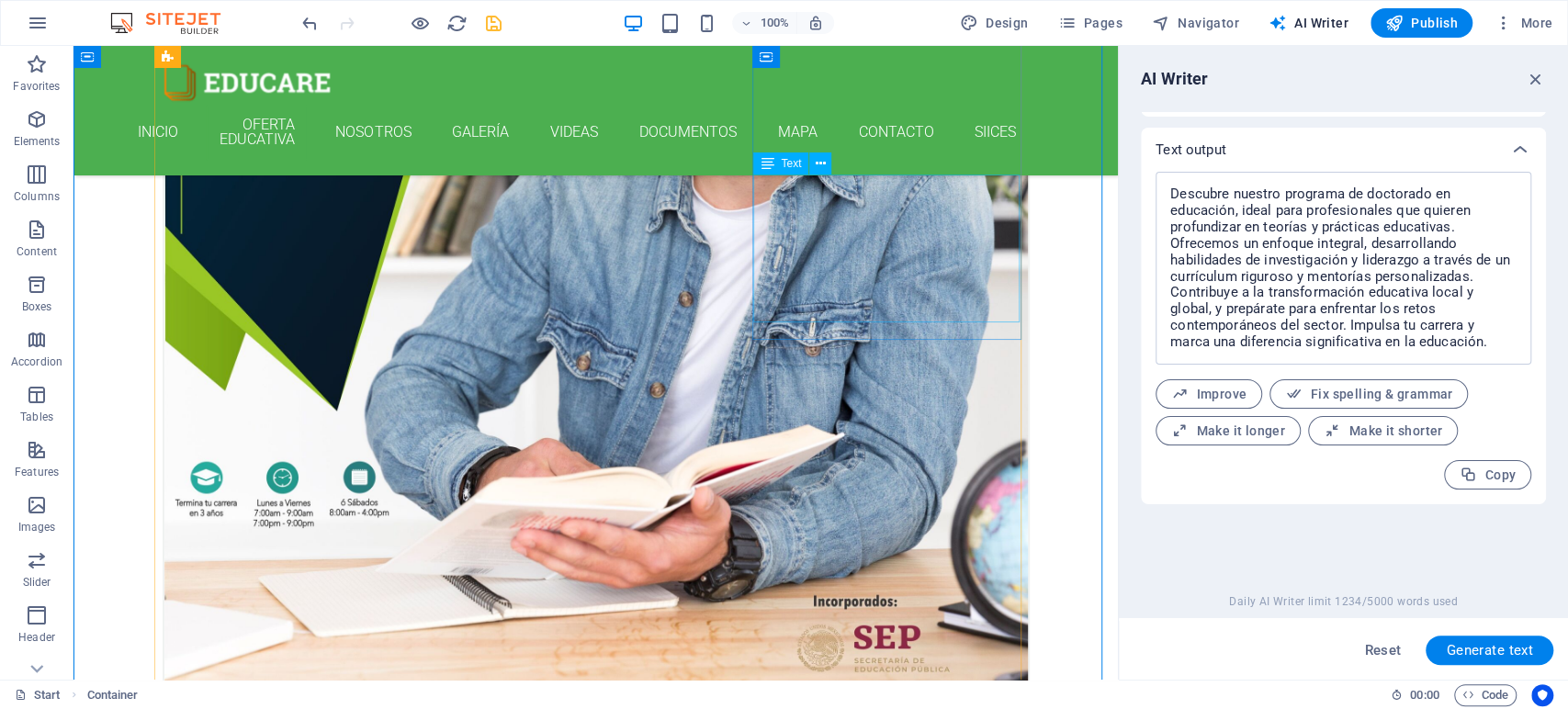 click on "Contamos con docentes expertos y una red influyente, prepárate para el siguiente nivel.  ¡Aplica hoy y transforma tu futuro!" at bounding box center [596, 2816] 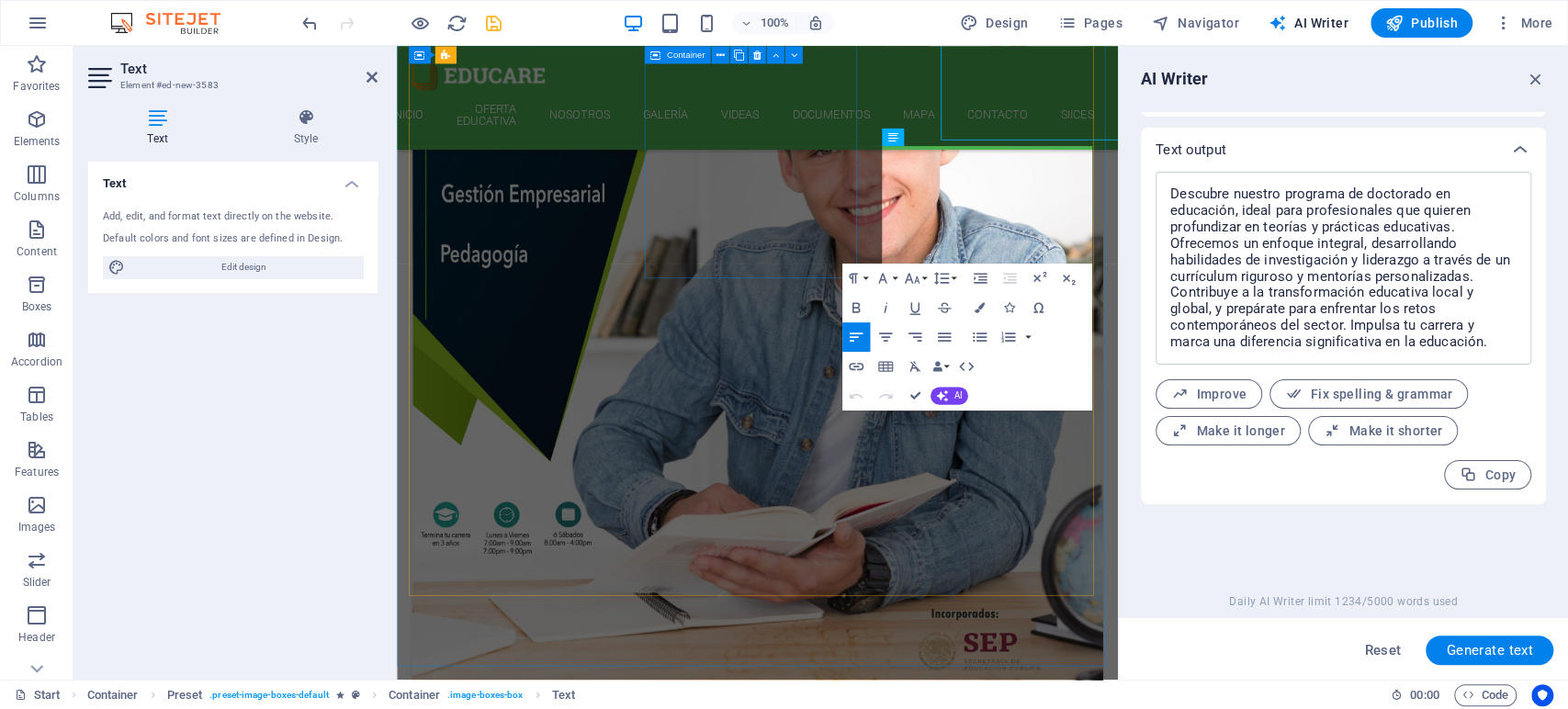 scroll, scrollTop: 1293, scrollLeft: 0, axis: vertical 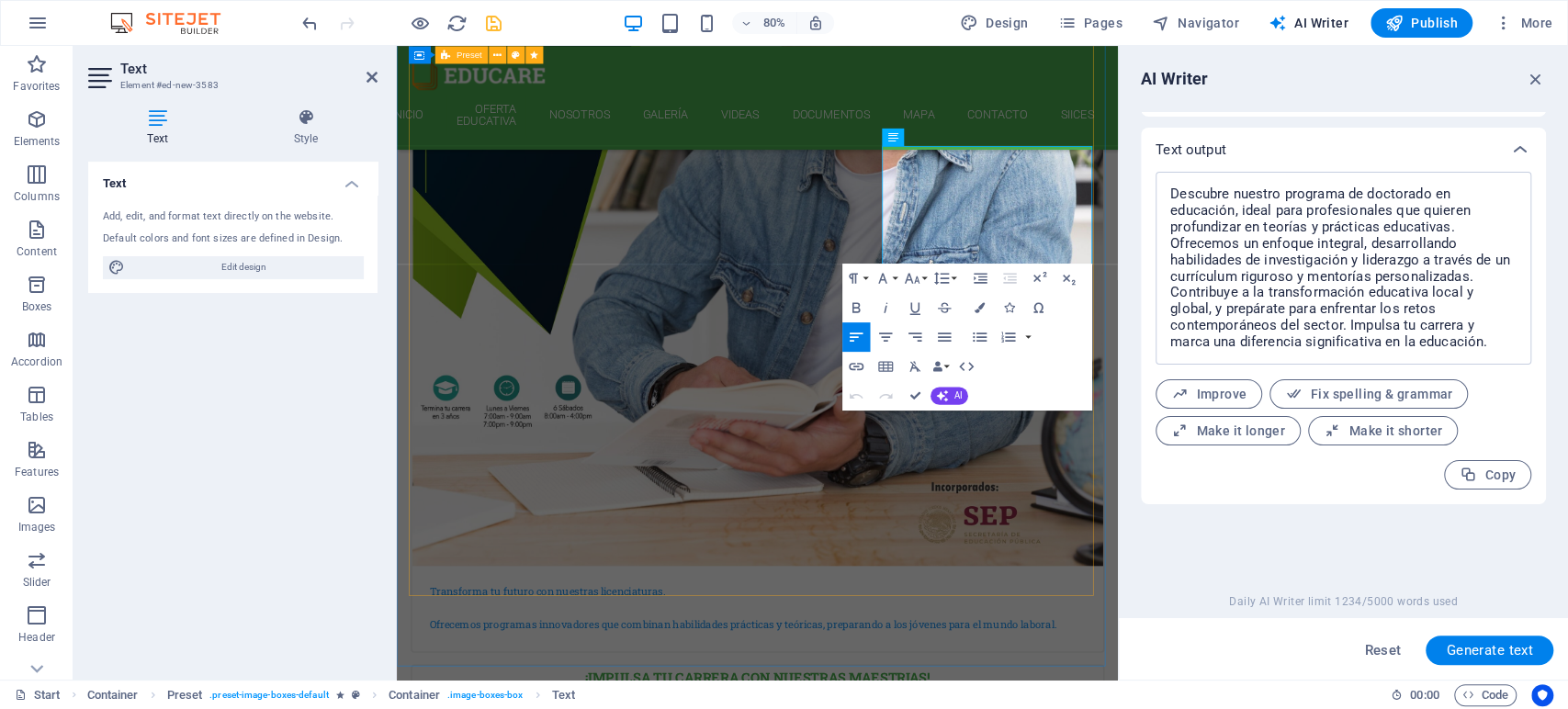 drag, startPoint x: 1237, startPoint y: 289, endPoint x: 994, endPoint y: 199, distance: 259.13124 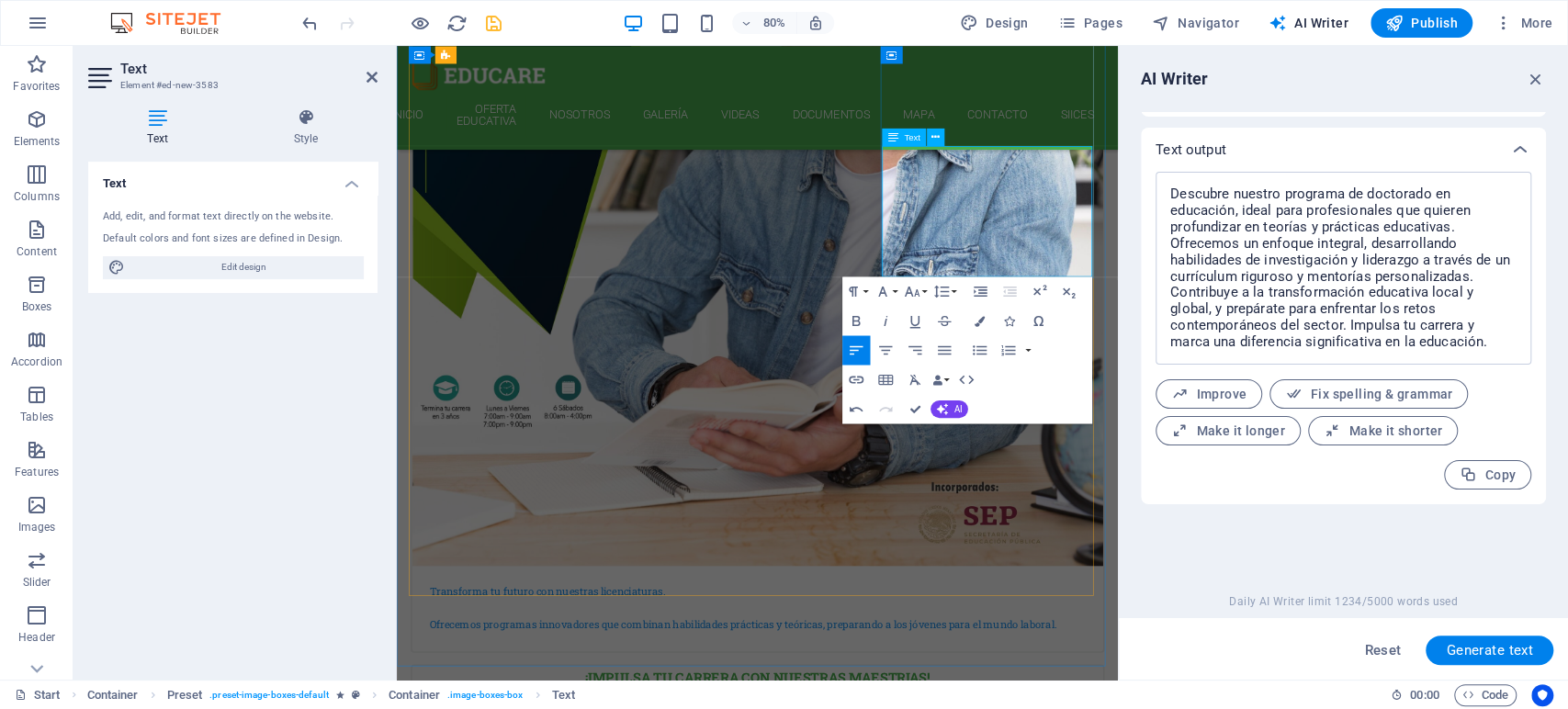 click on "Contribuye a la transformación educativa local y global, y prepárate para enfrentar los retos contemporáneos del sector. Impulsa tu carrera y marca una diferencia significativa en la educación." at bounding box center [848, 2799] 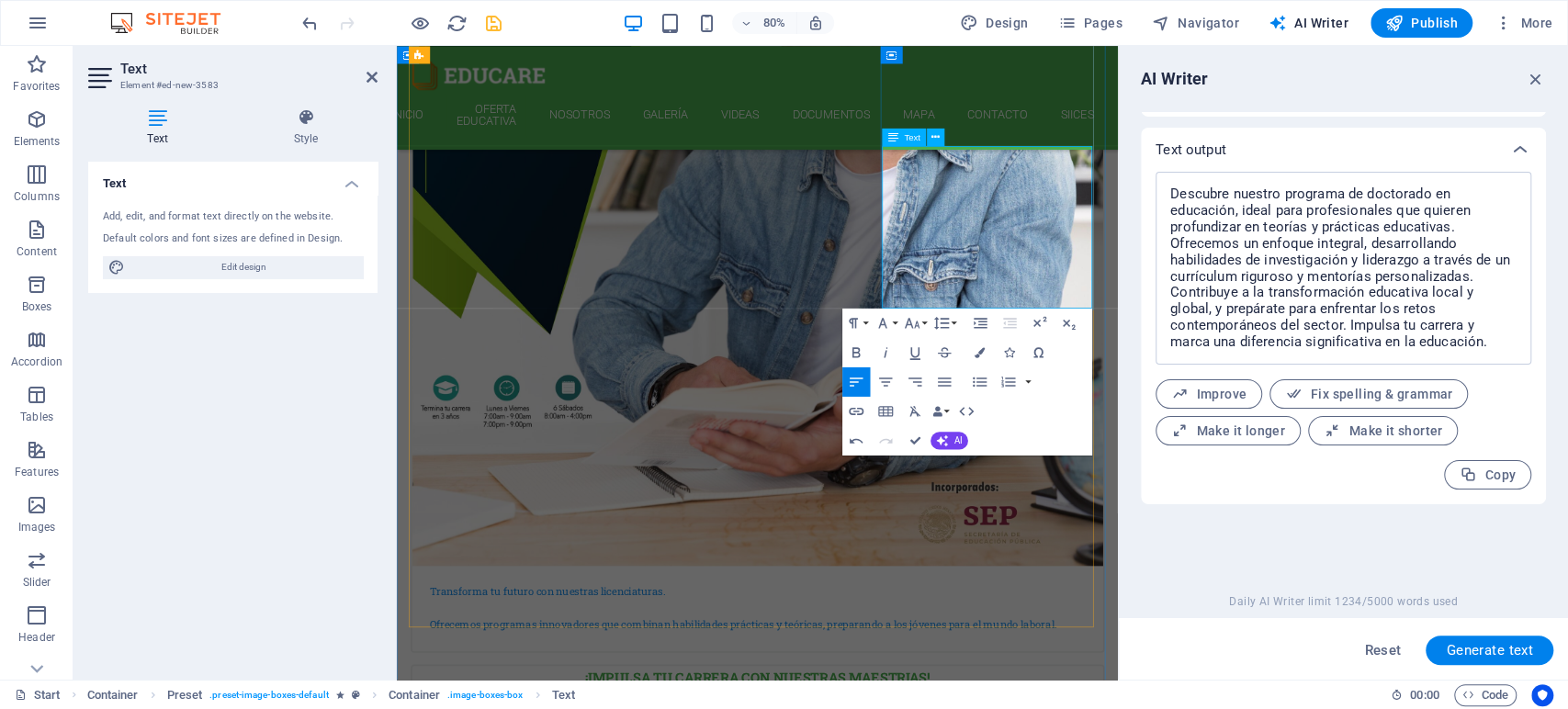 click on "Impulsa tu carrera y marca una diferencia significativa en la educación." at bounding box center [848, 2830] 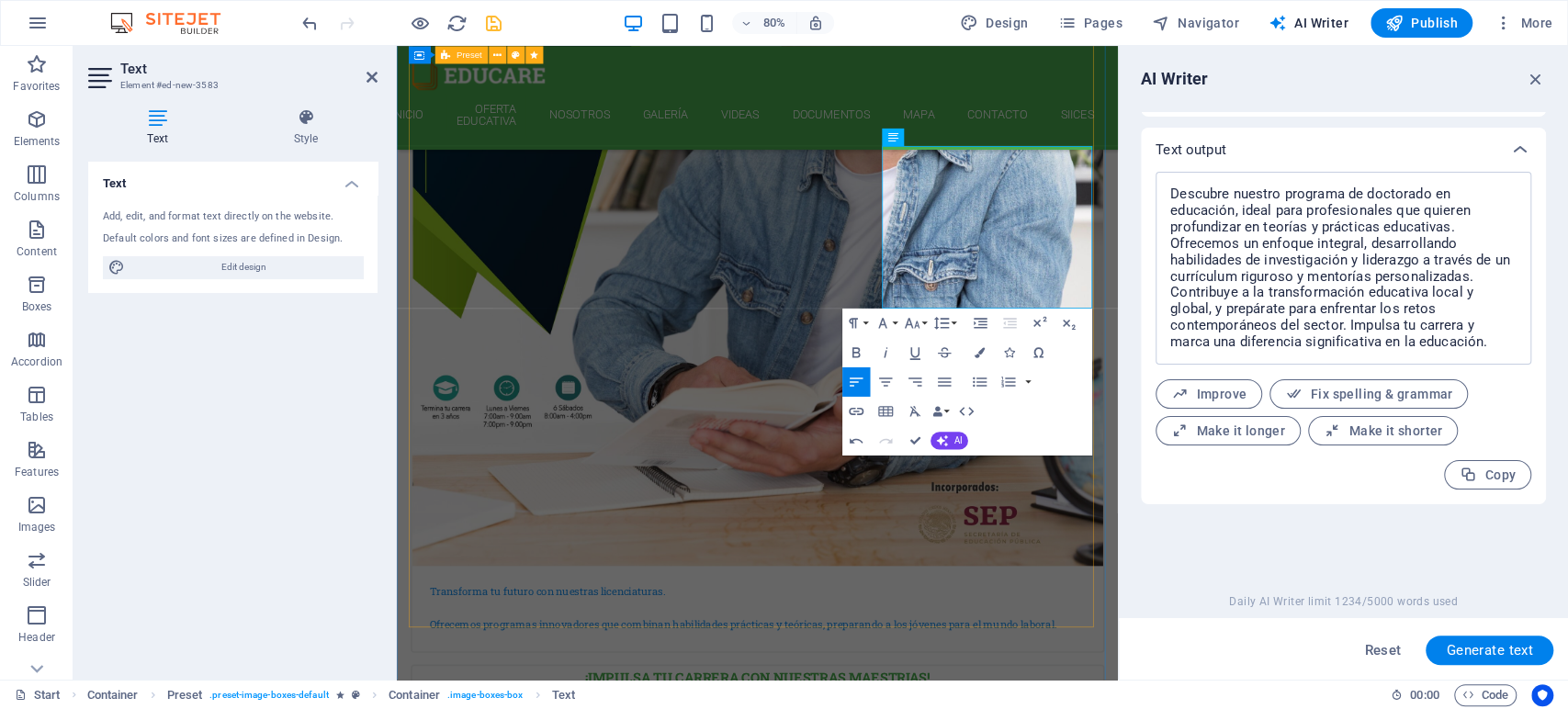 drag, startPoint x: 1110, startPoint y: 335, endPoint x: 972, endPoint y: 201, distance: 192.35384 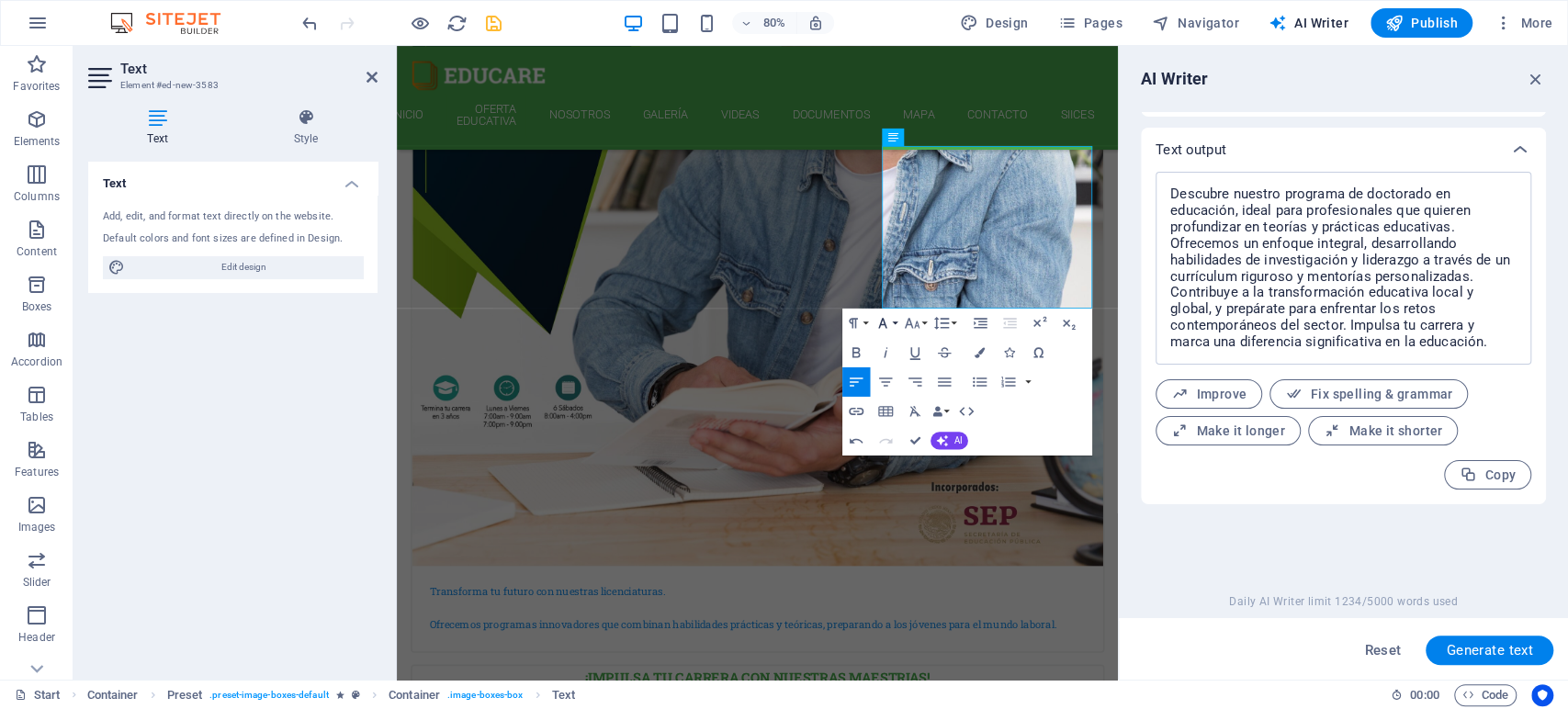 click on "Font Family" at bounding box center (886, 323) 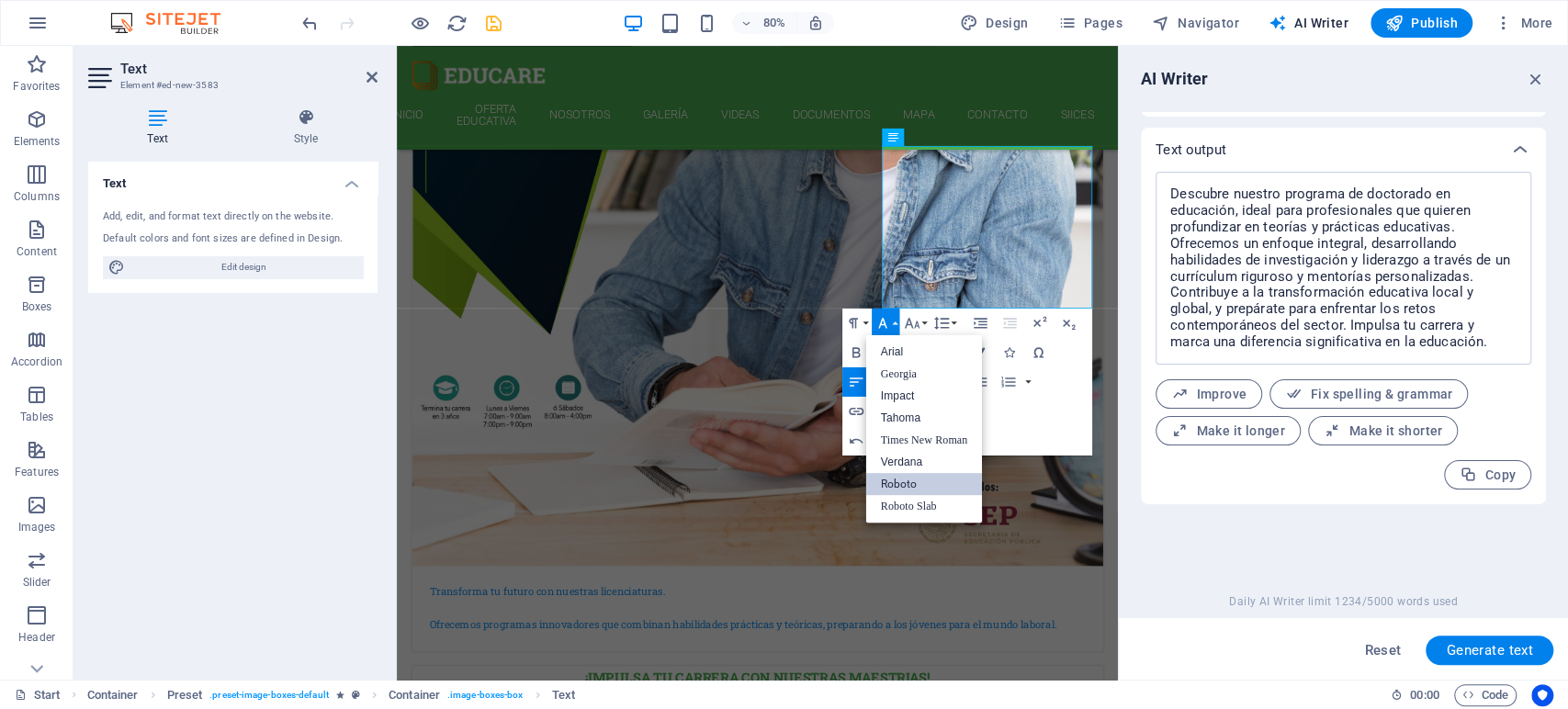 scroll, scrollTop: 0, scrollLeft: 0, axis: both 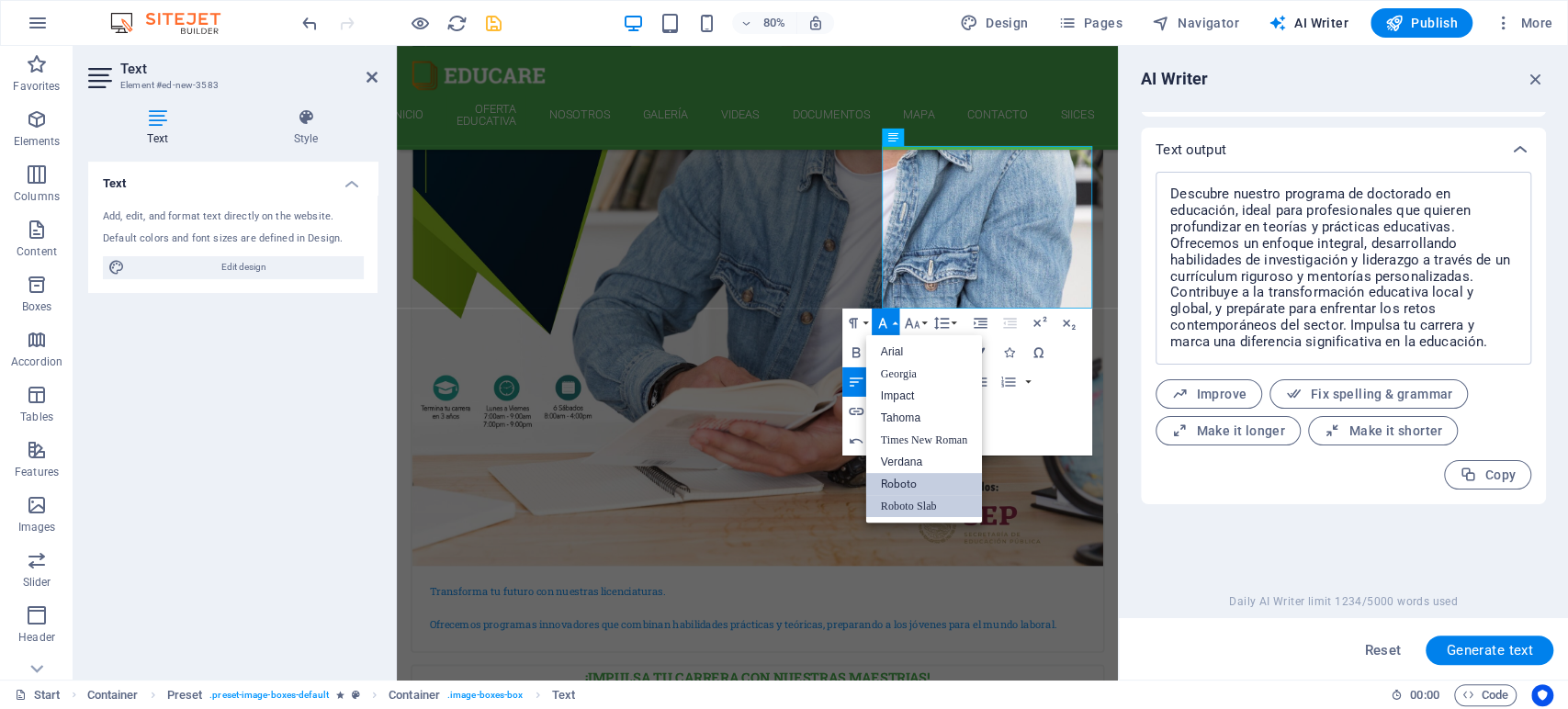 click on "Roboto Slab" at bounding box center [924, 506] 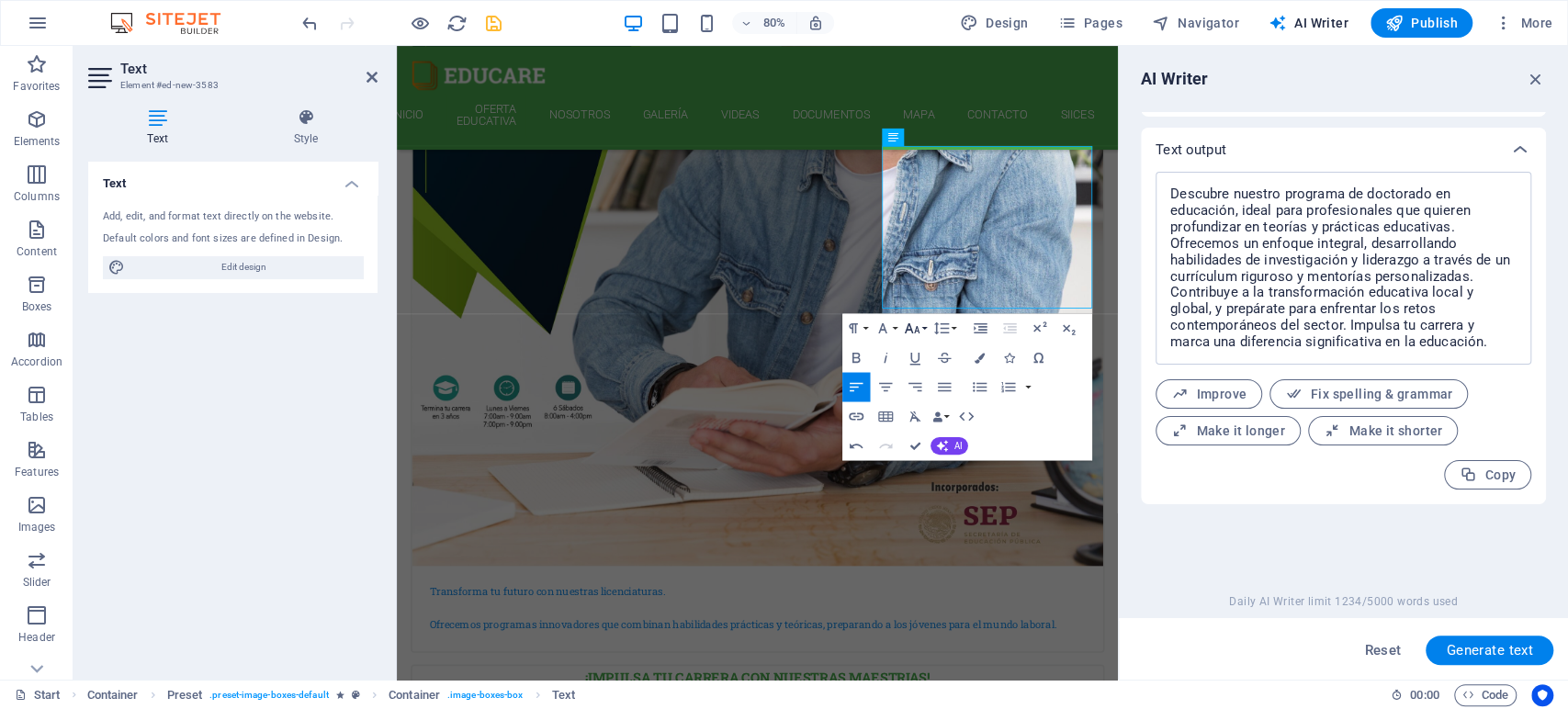 click on "Font Size" at bounding box center [915, 328] 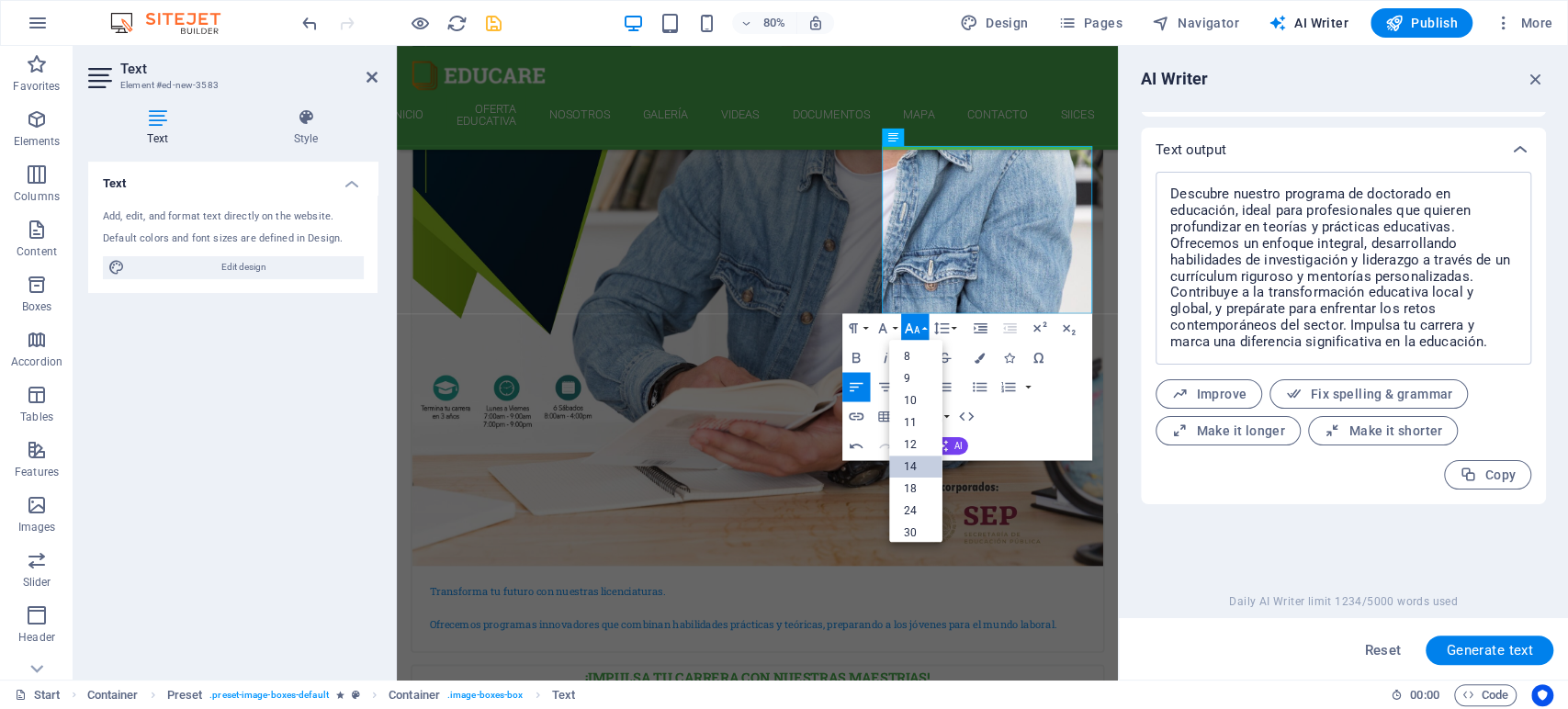 click on "14" at bounding box center [916, 467] 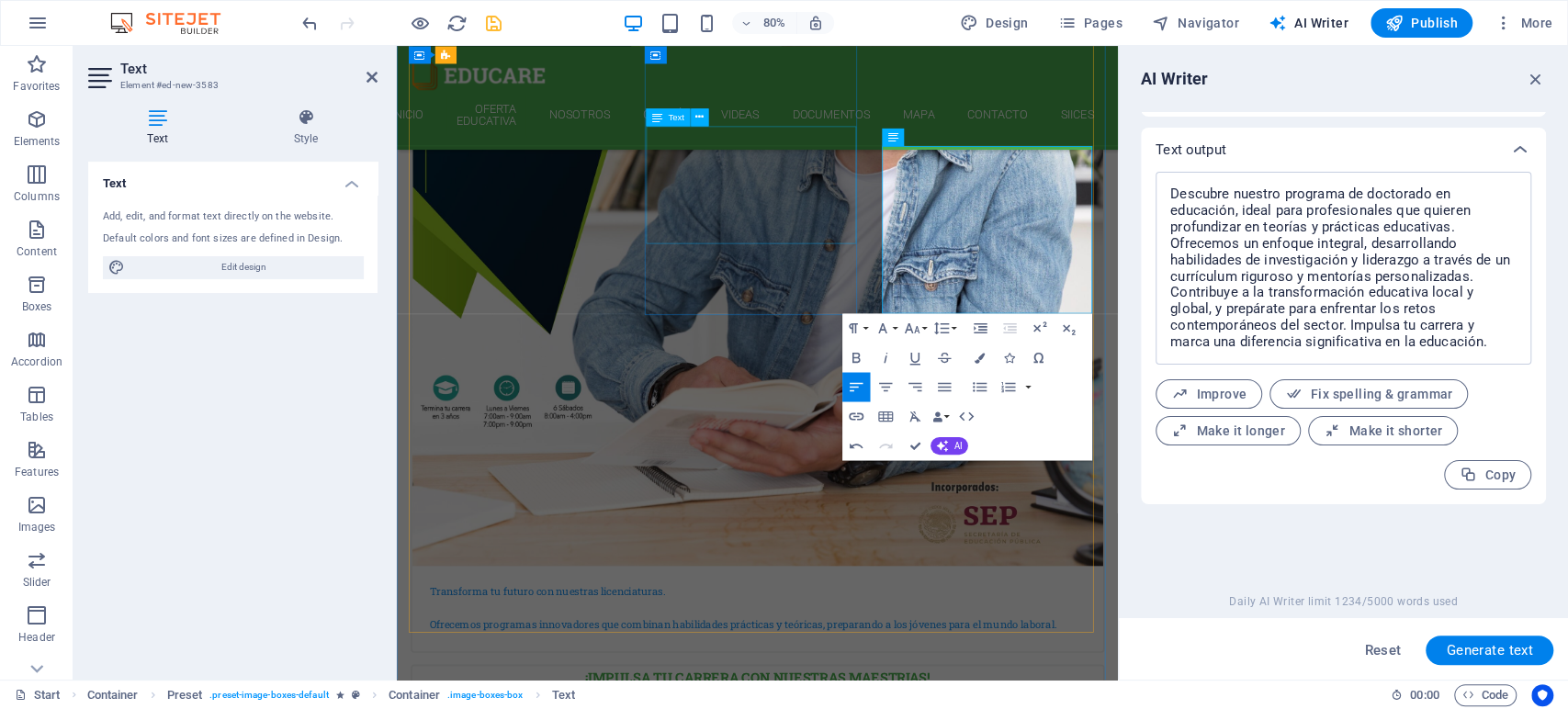 click on "Contamos con docentes expertos y una red influyente, prepárate para el siguiente nivel.  ¡Aplica hoy y transforma tu futuro!" at bounding box center (848, 1780) 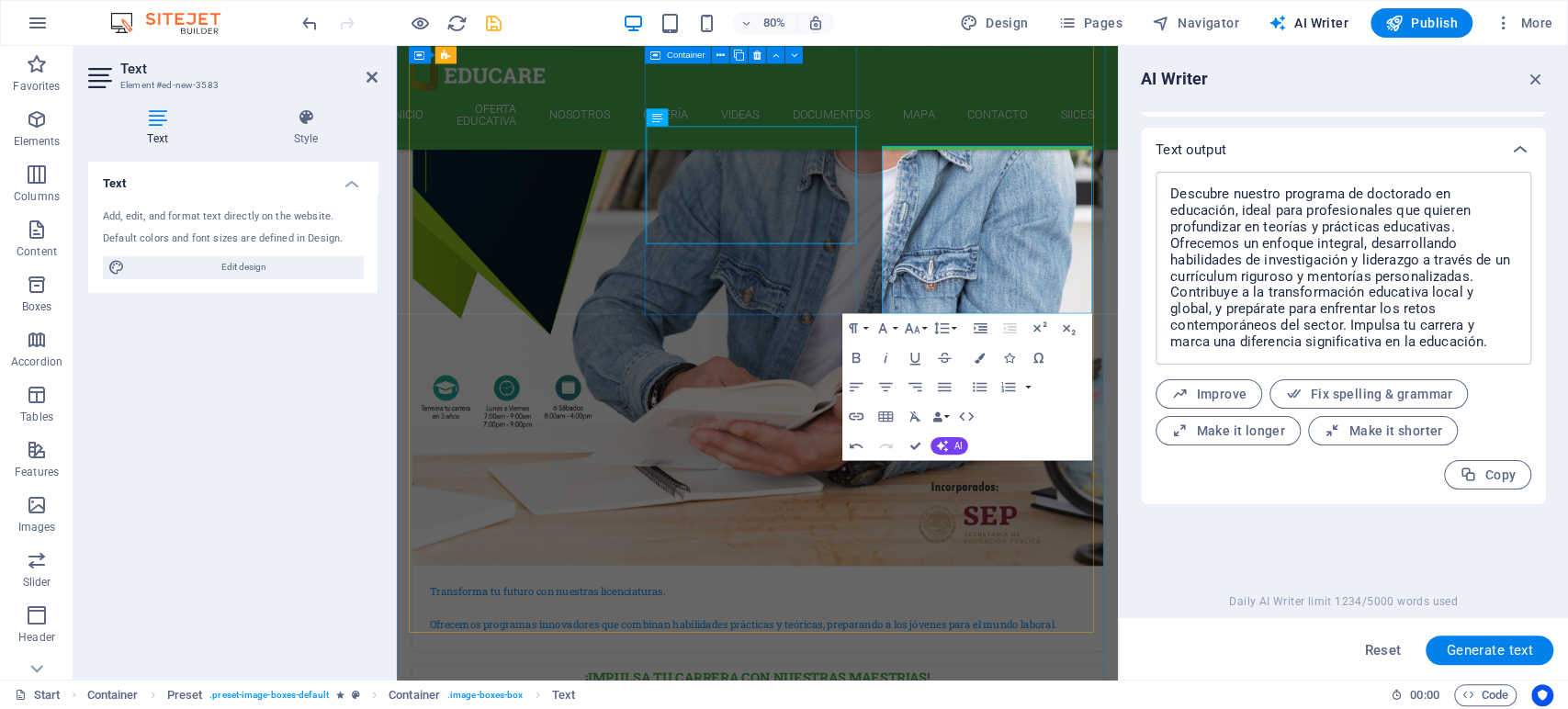 click on "¡Impulsa tu carrera con nuestras MAESTRIAS!  Contamos con docentes expertos y una red influyente, prepárate para el siguiente nivel.  ¡Aplica hoy y transforma tu futuro!" at bounding box center [848, 1327] 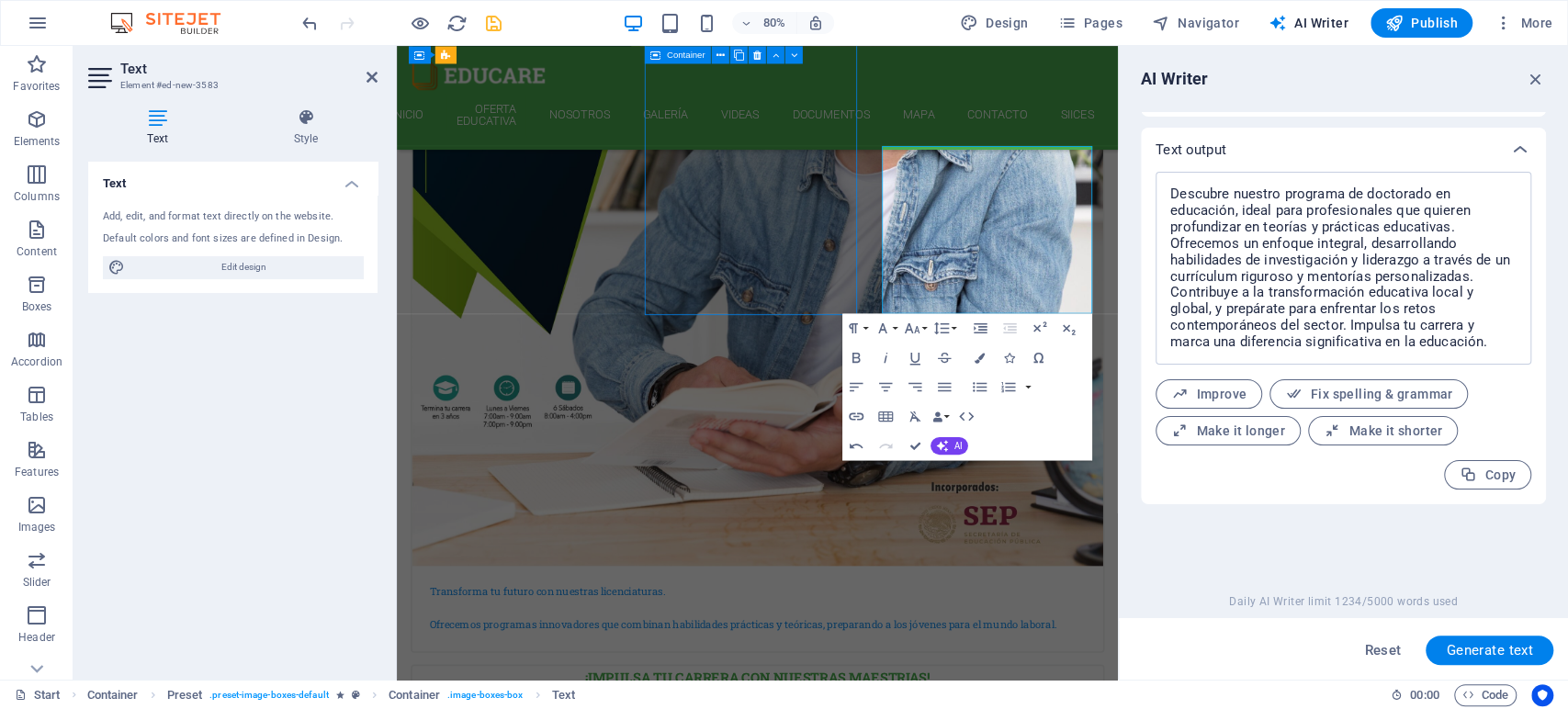 click on "¡Impulsa tu carrera con nuestras MAESTRIAS!  Contamos con docentes expertos y una red influyente, prepárate para el siguiente nivel.  ¡Aplica hoy y transforma tu futuro!" at bounding box center [848, 1327] 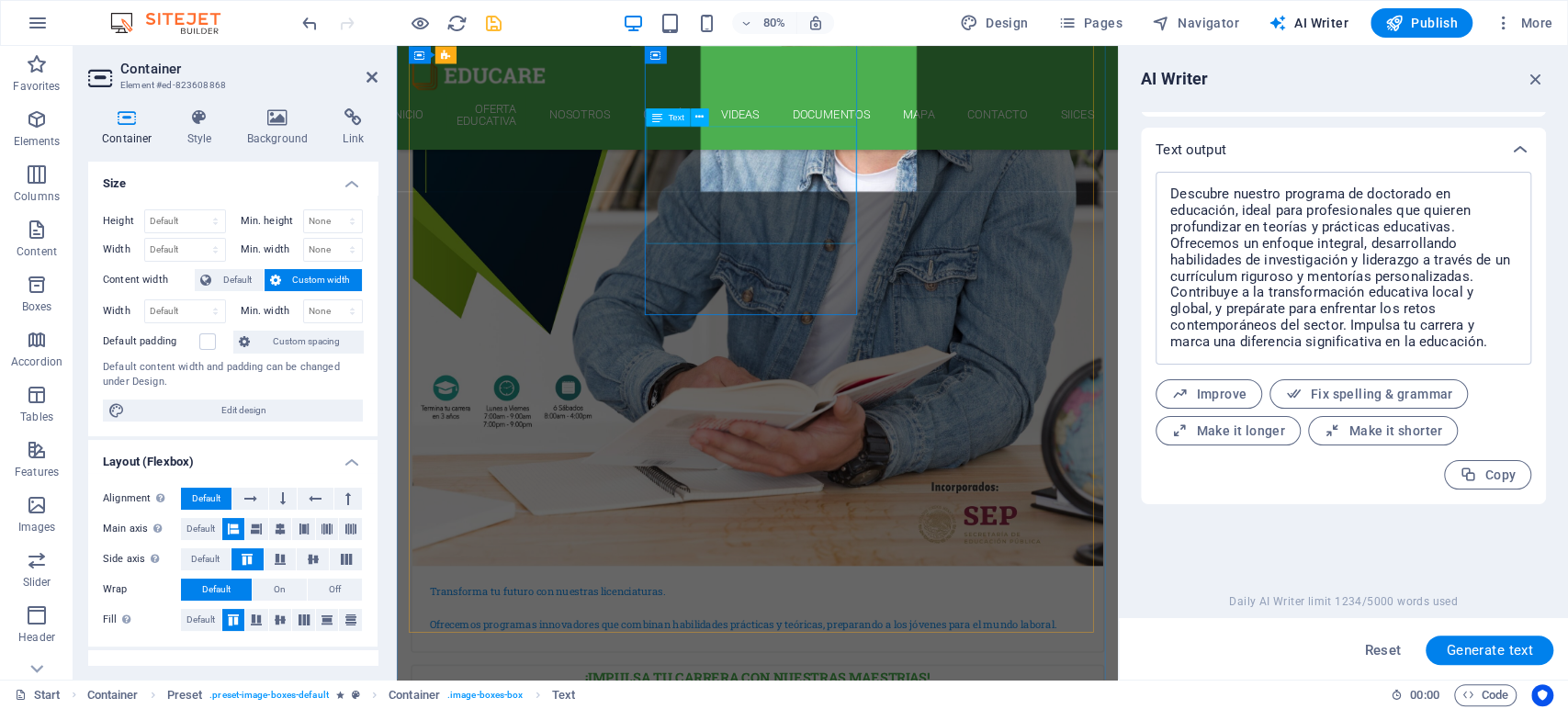 click on "Contamos con docentes expertos y una red influyente, prepárate para el siguiente nivel.  ¡Aplica hoy y transforma tu futuro!" at bounding box center [848, 1780] 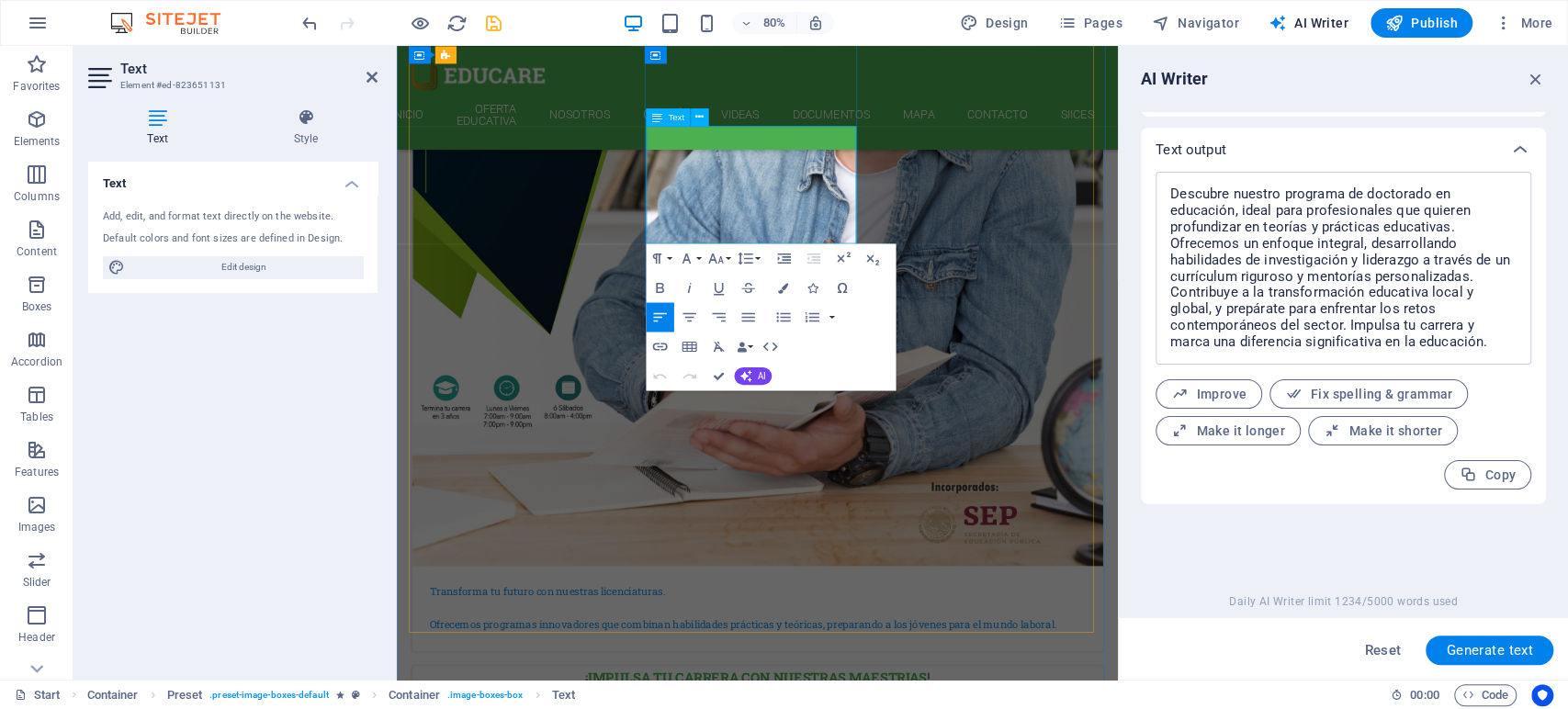 drag, startPoint x: 920, startPoint y: 260, endPoint x: 833, endPoint y: 230, distance: 92.02717 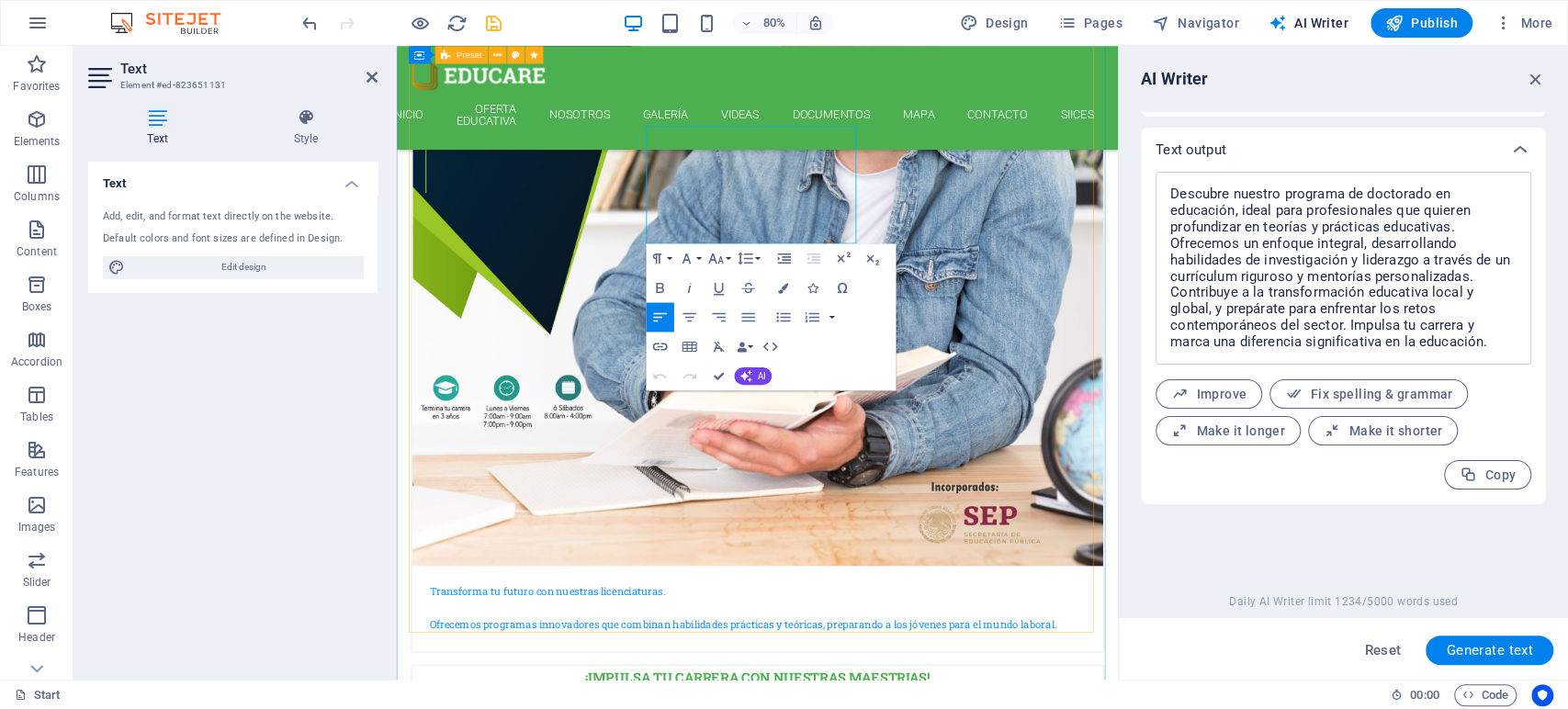 drag, startPoint x: 948, startPoint y: 263, endPoint x: 691, endPoint y: 173, distance: 272.3031 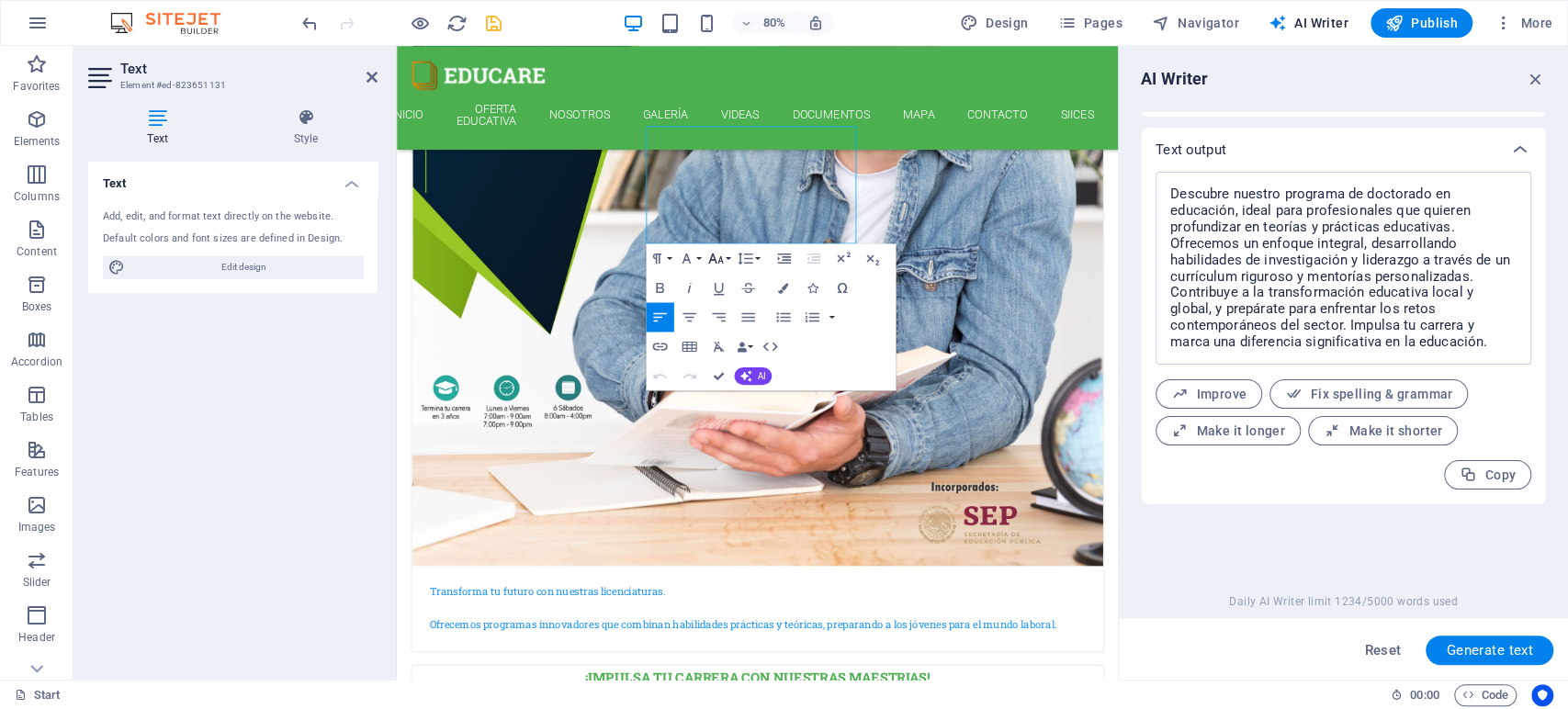 drag, startPoint x: 725, startPoint y: 262, endPoint x: 353, endPoint y: 245, distance: 372.3882 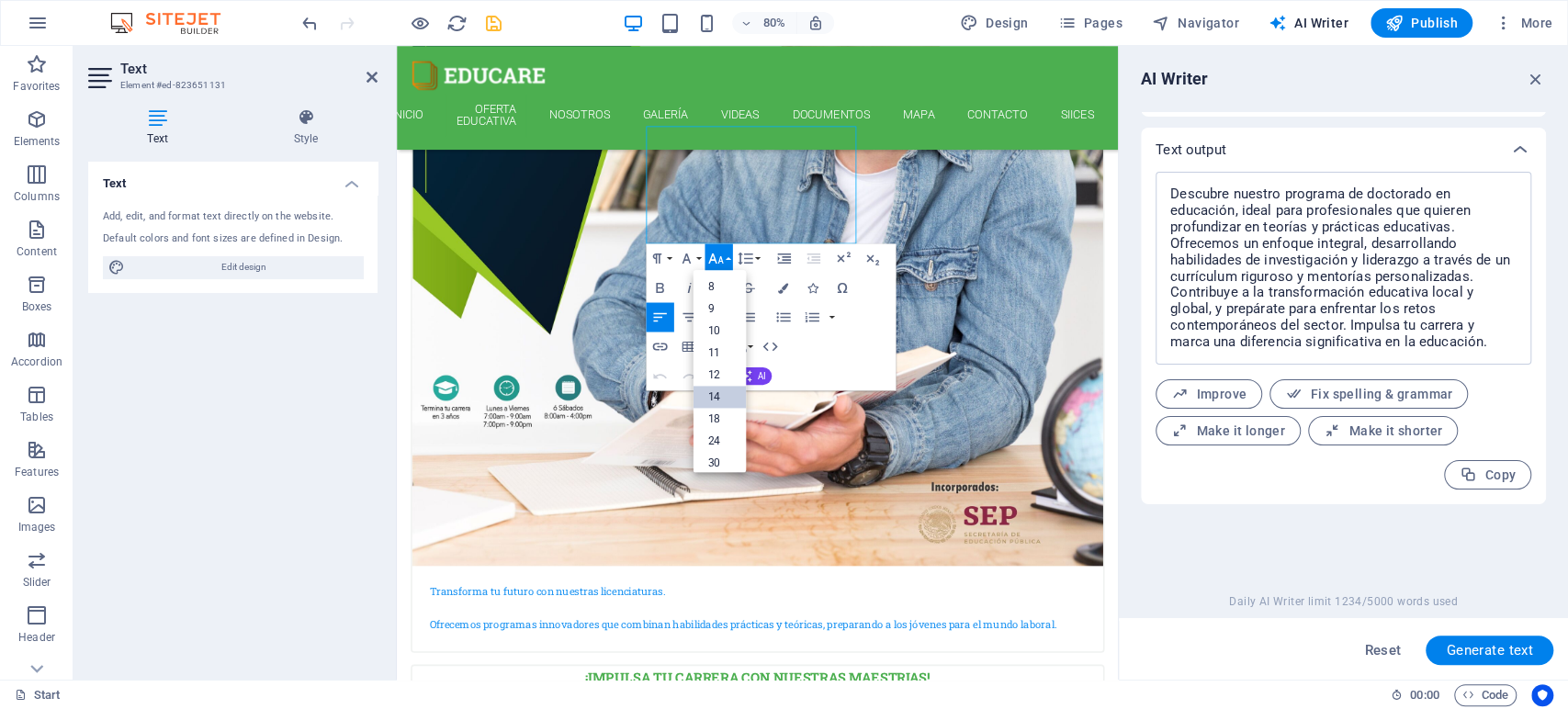 scroll, scrollTop: 148, scrollLeft: 0, axis: vertical 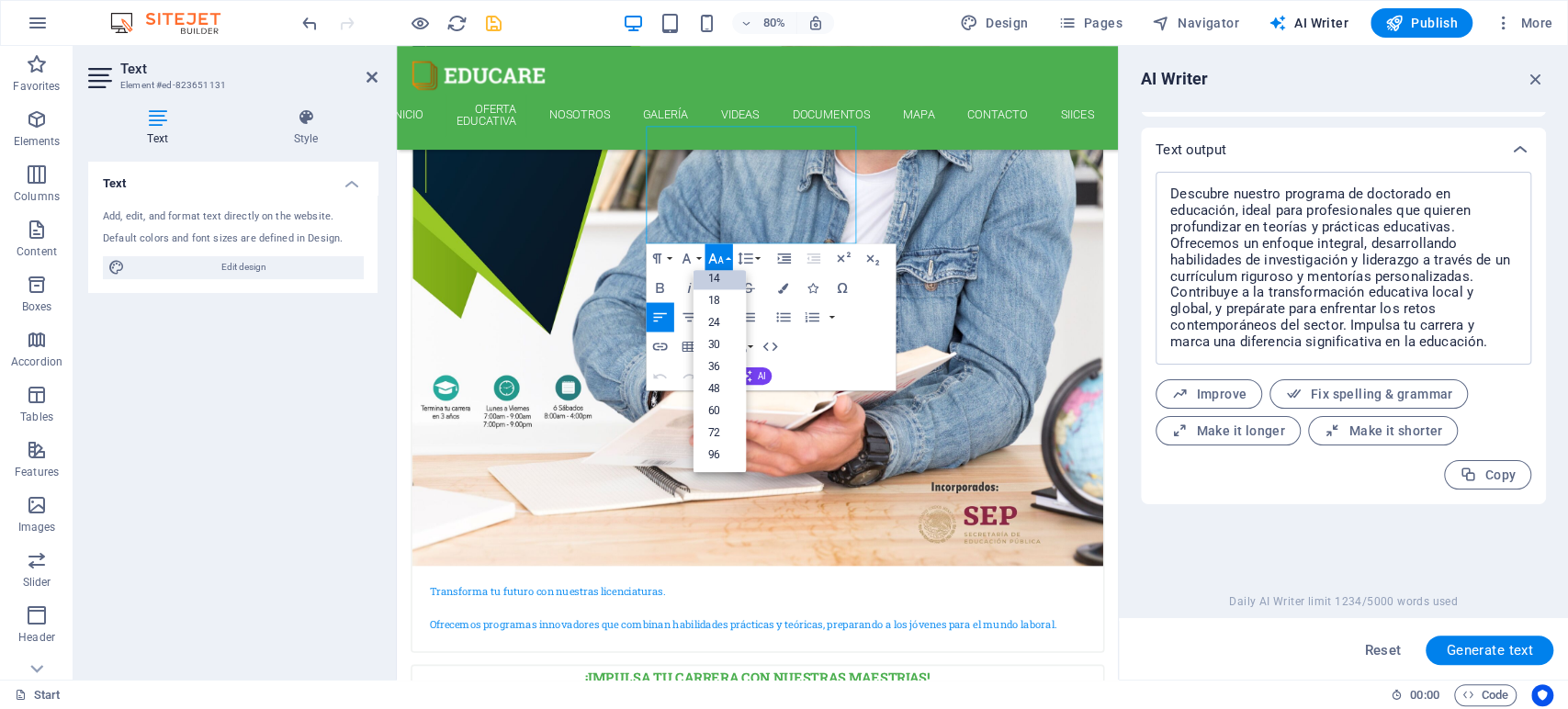 click on "Font Size" at bounding box center (718, 258) 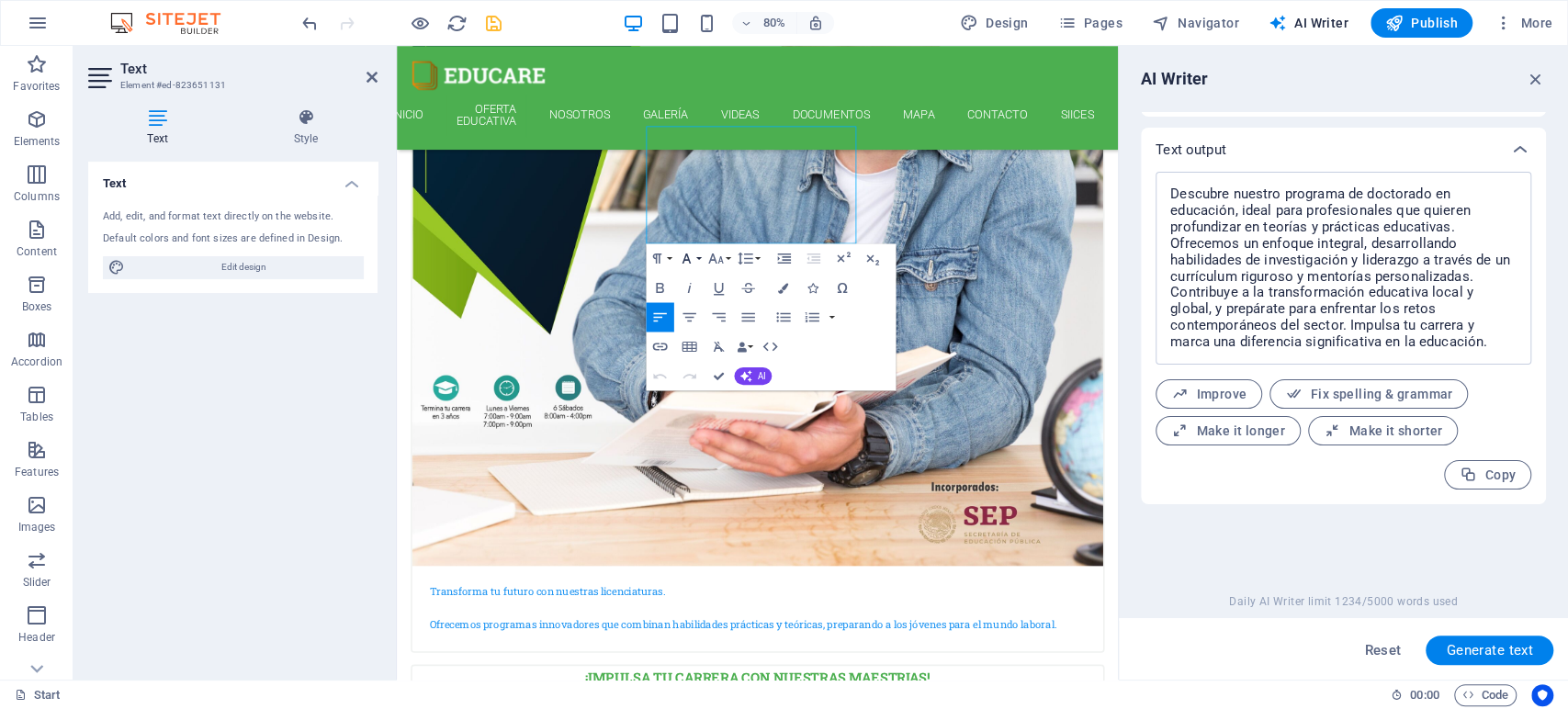 click on "Font Family" at bounding box center [689, 258] 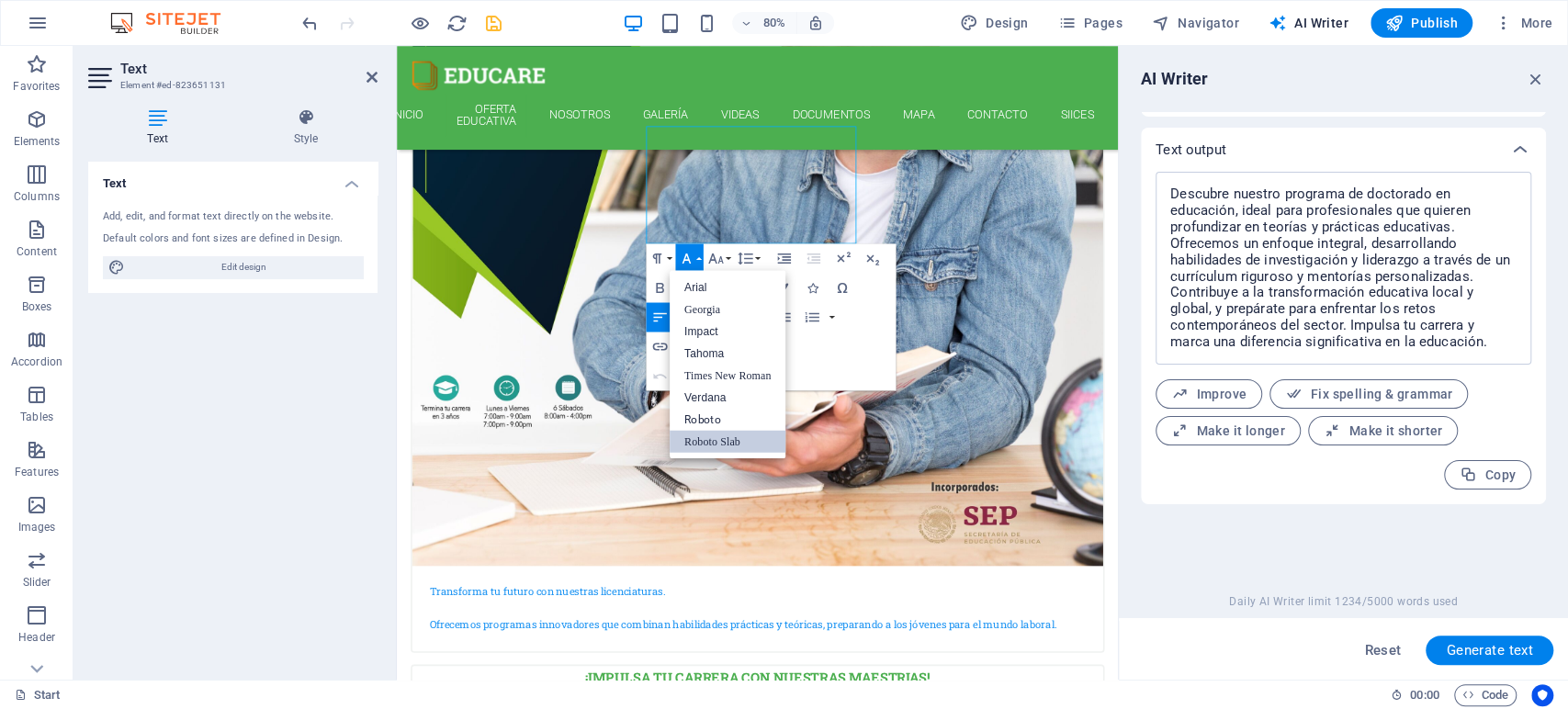 scroll, scrollTop: 0, scrollLeft: 0, axis: both 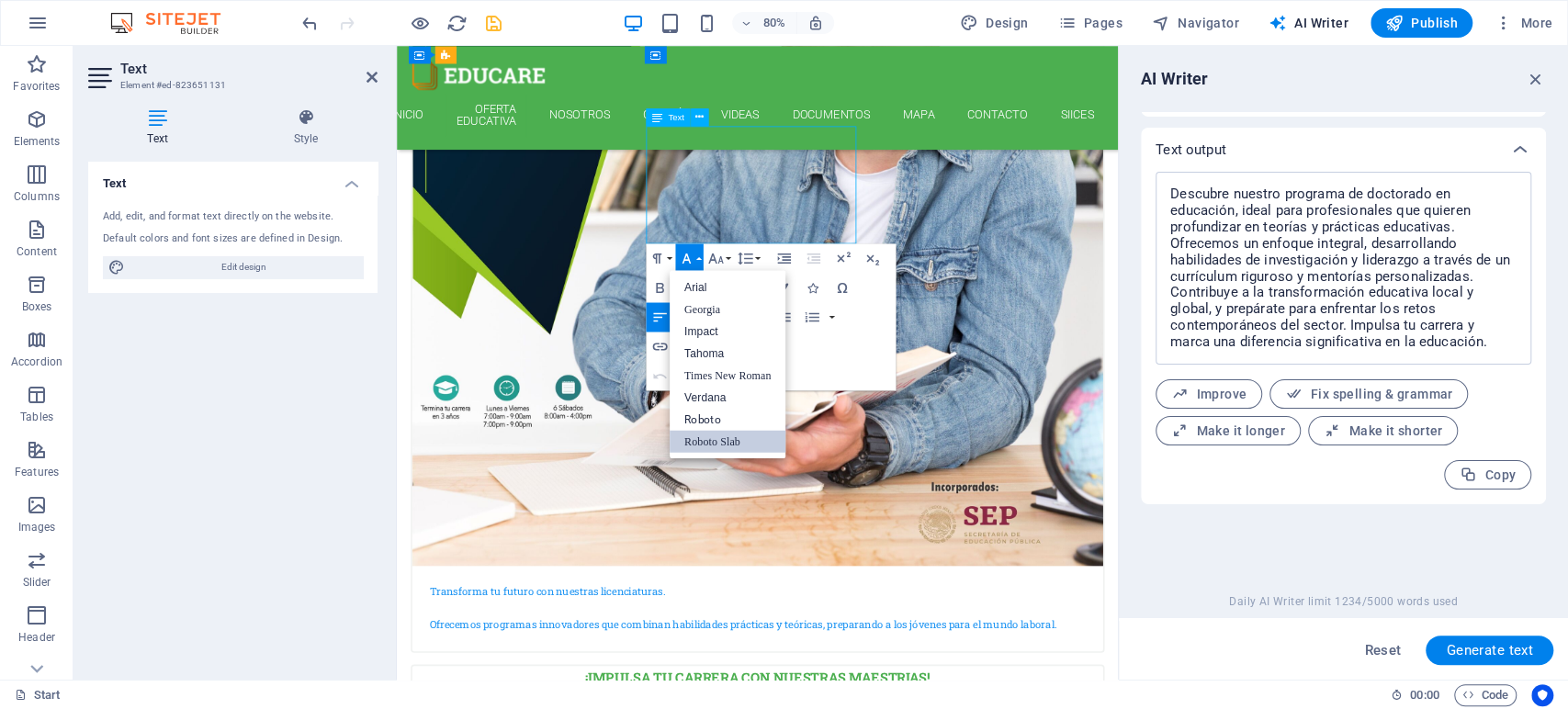 click on "Contamos con docentes expertos y una red influyente, prepárate para el siguiente nivel." at bounding box center [698, 1758] 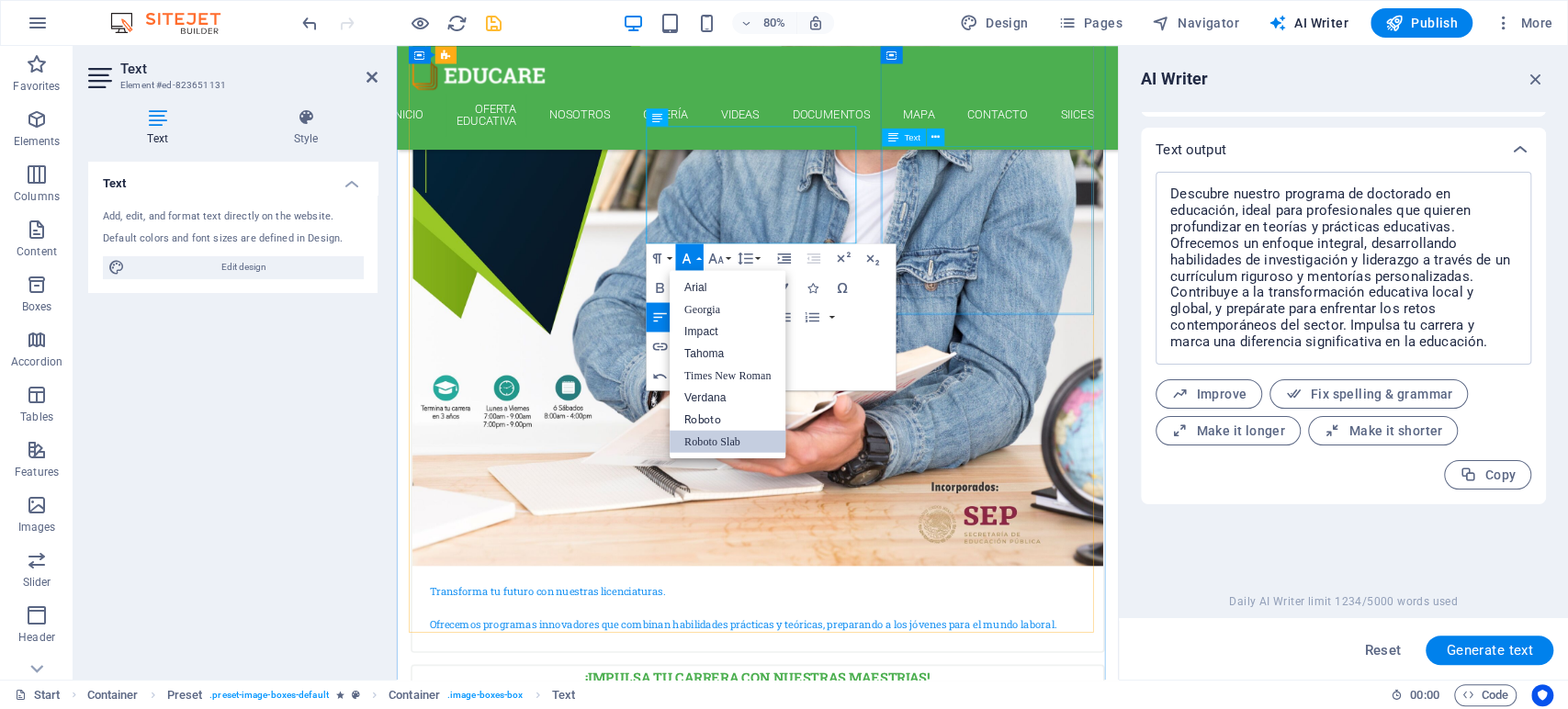 click on "Contribuye a la transformación educativa local y global, y prepárate para enfrentar los retos  contemporáneos del sector.  Impulsa tu carrera y marca una diferencia significativa en la educación." at bounding box center [848, 2811] 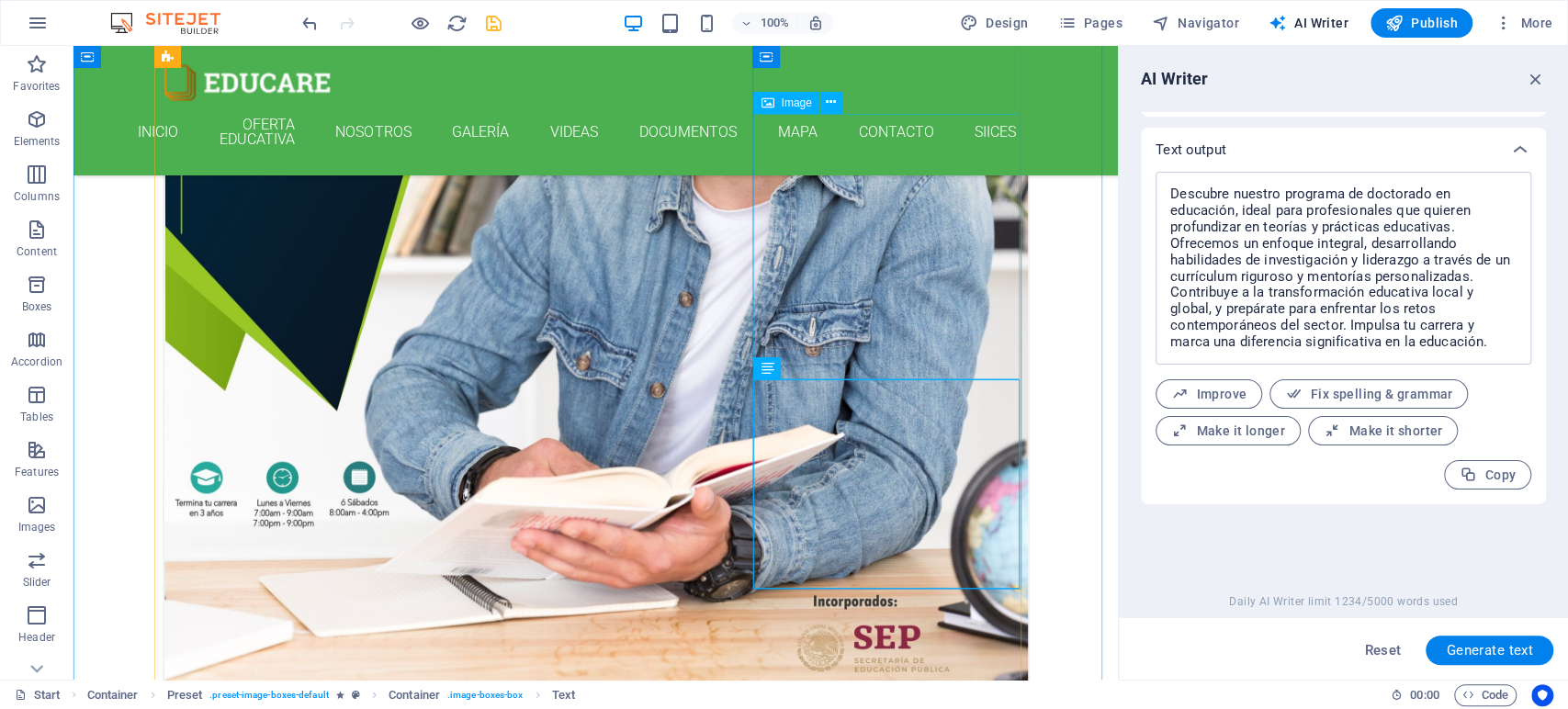 scroll, scrollTop: 930, scrollLeft: 0, axis: vertical 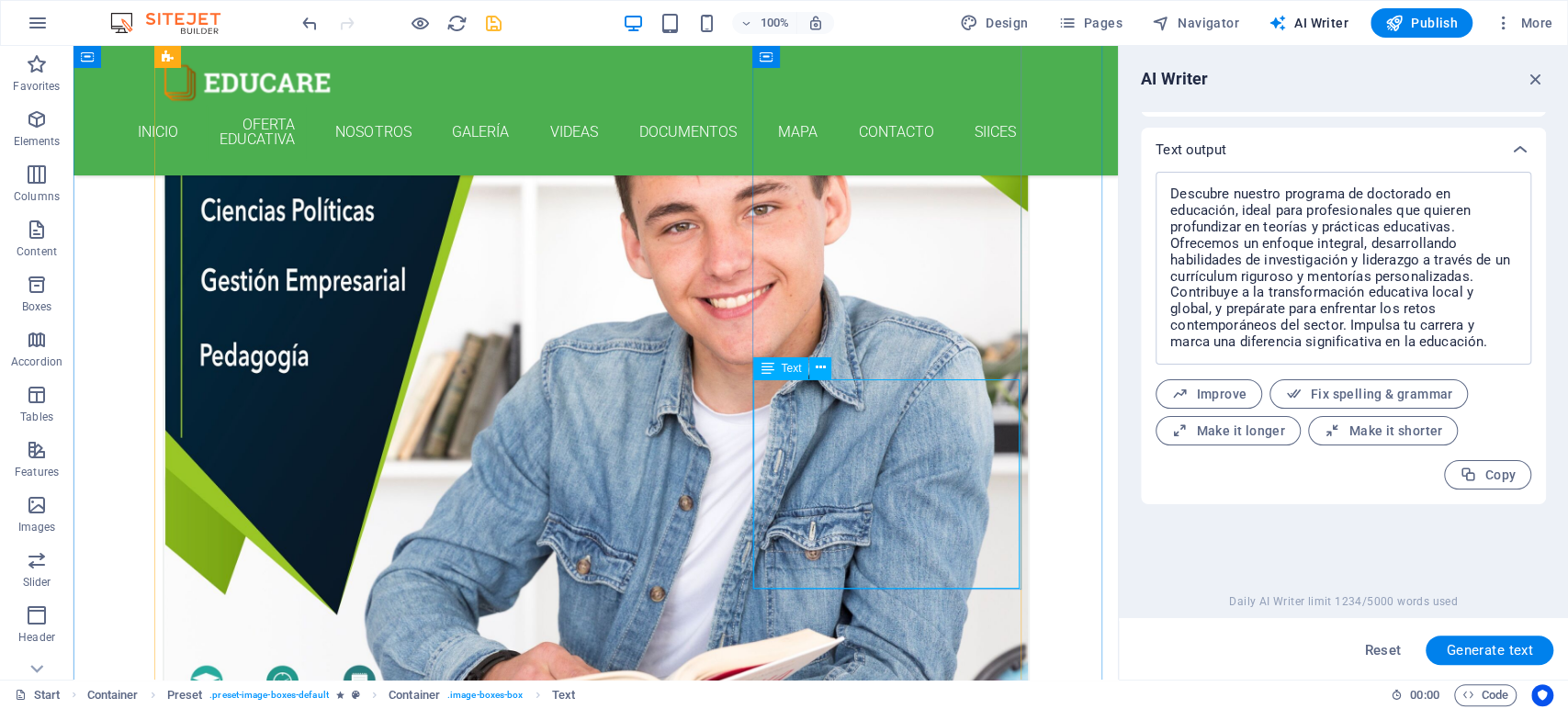 click on "Contribuye a la transformación educativa local y global, y prepárate para enfrentar los retos  contemporáneos del sector.  Impulsa tu carrera y marca una diferencia significativa en la educación." at bounding box center (596, 3020) 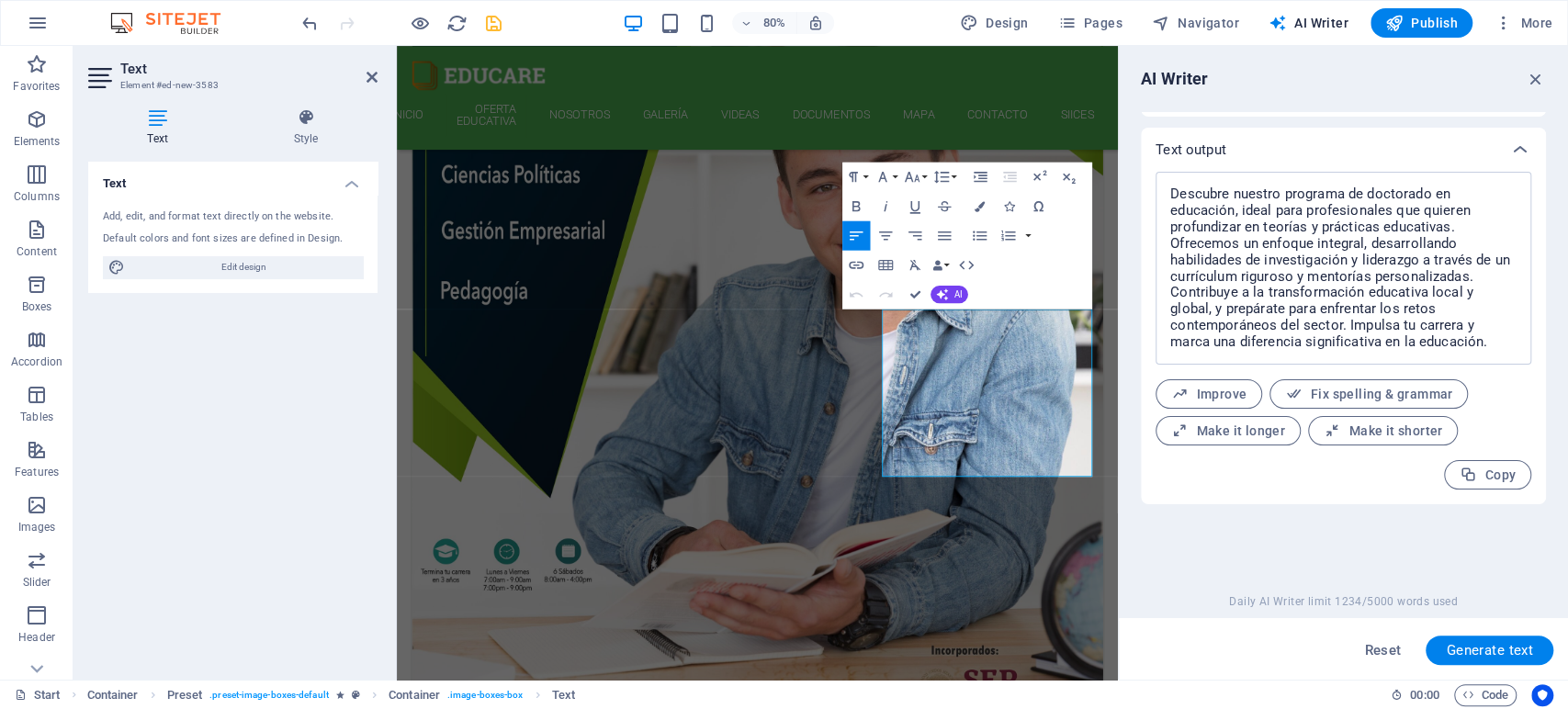 click on "Text Add, edit, and format text directly on the website. Default colors and font sizes are defined in Design. Edit design Alignment Left aligned Centered Right aligned" at bounding box center (232, 413) 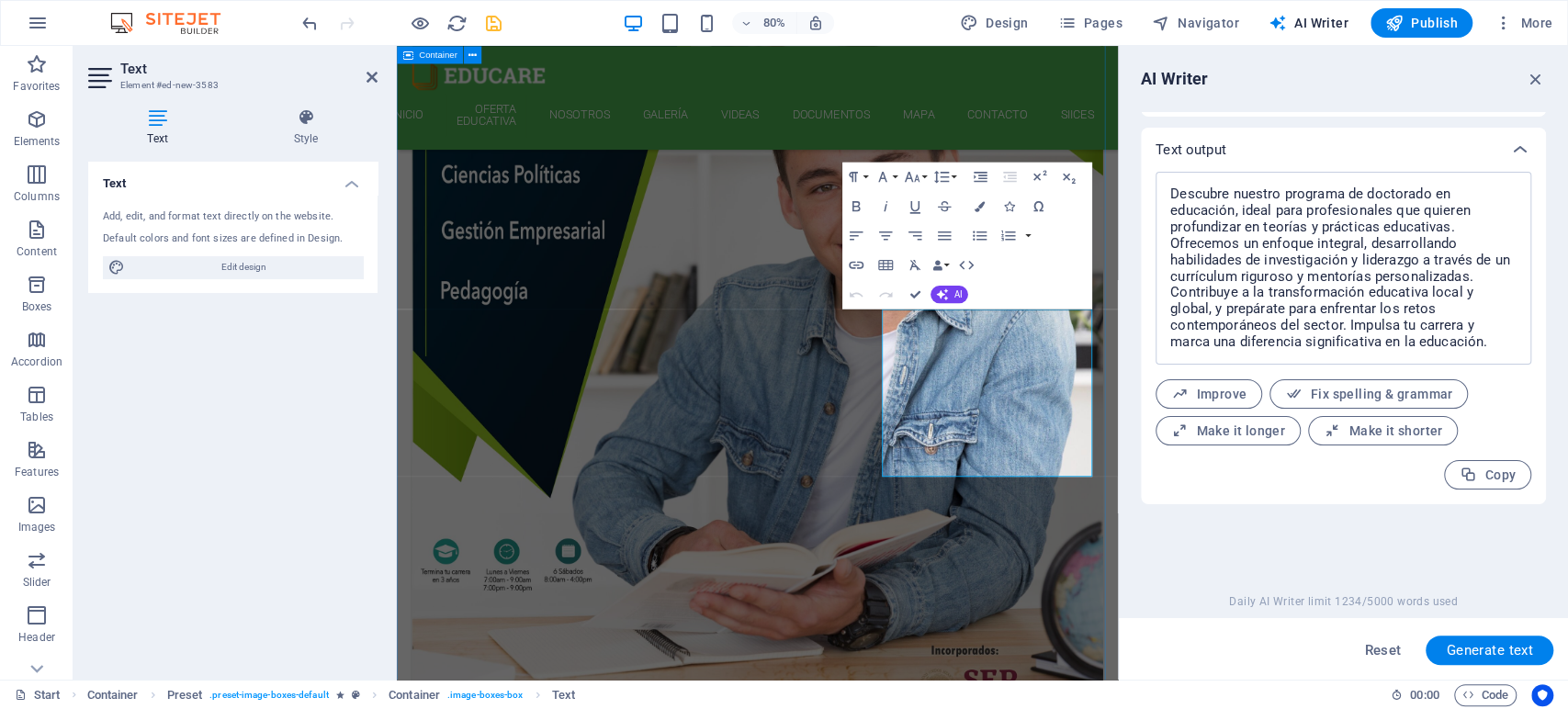 scroll, scrollTop: 1769, scrollLeft: 0, axis: vertical 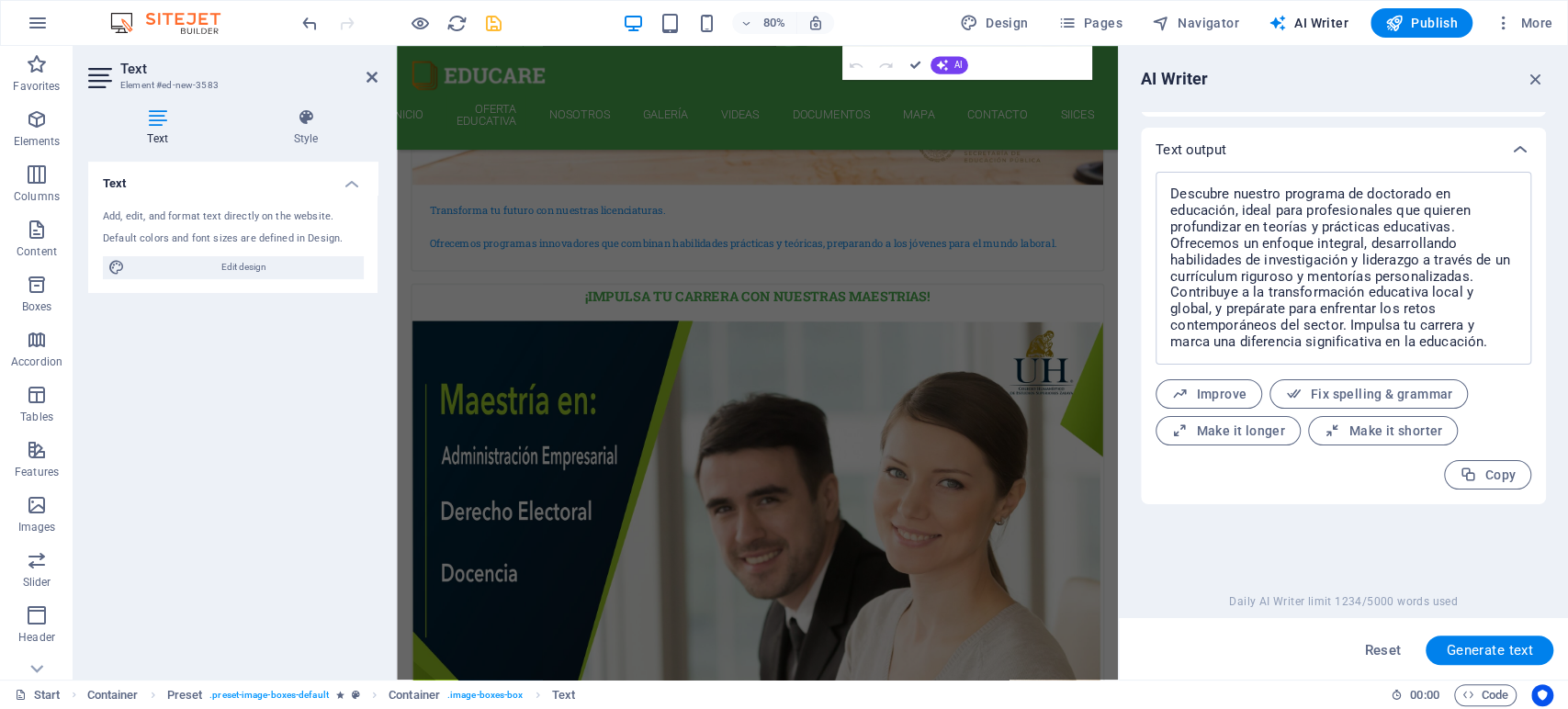 click at bounding box center (1121, 363) 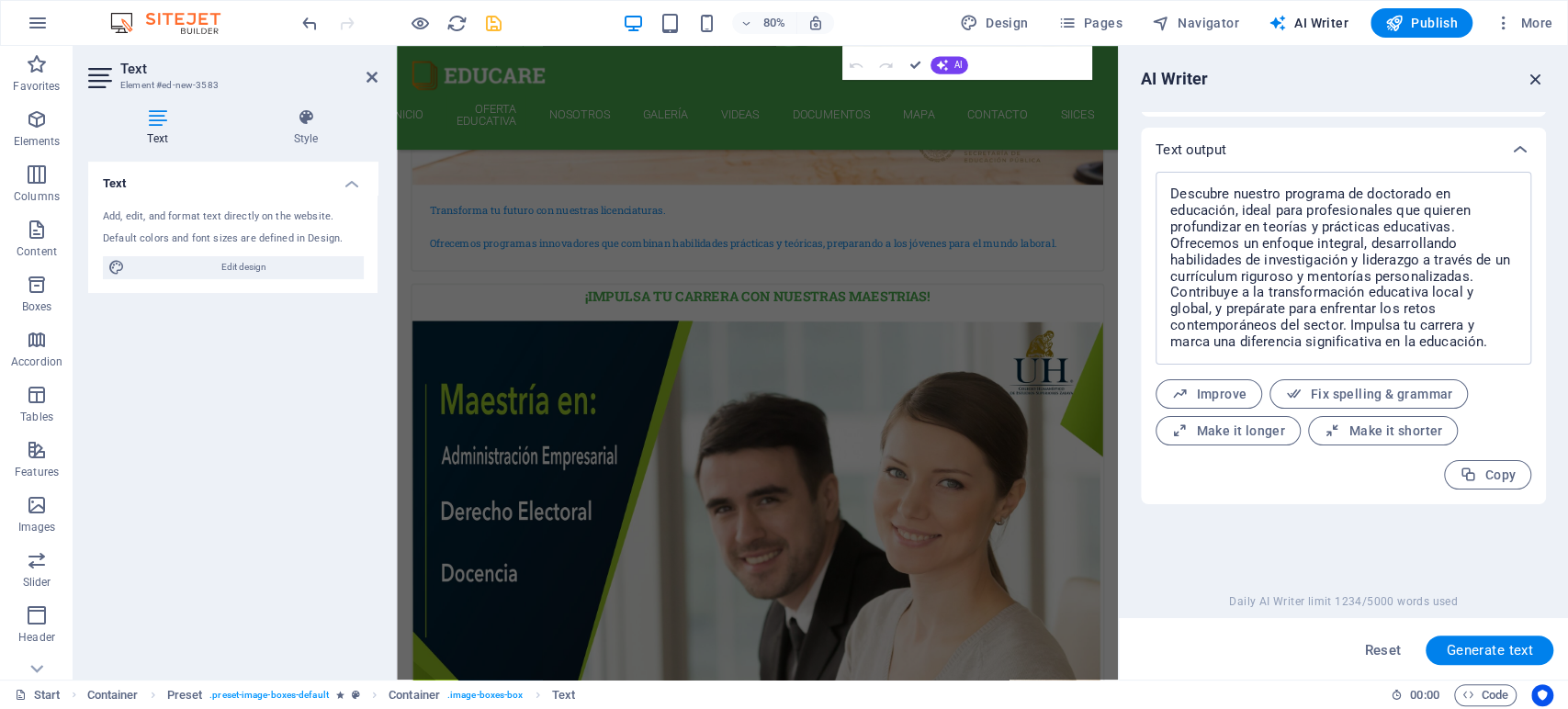 click at bounding box center (1536, 79) 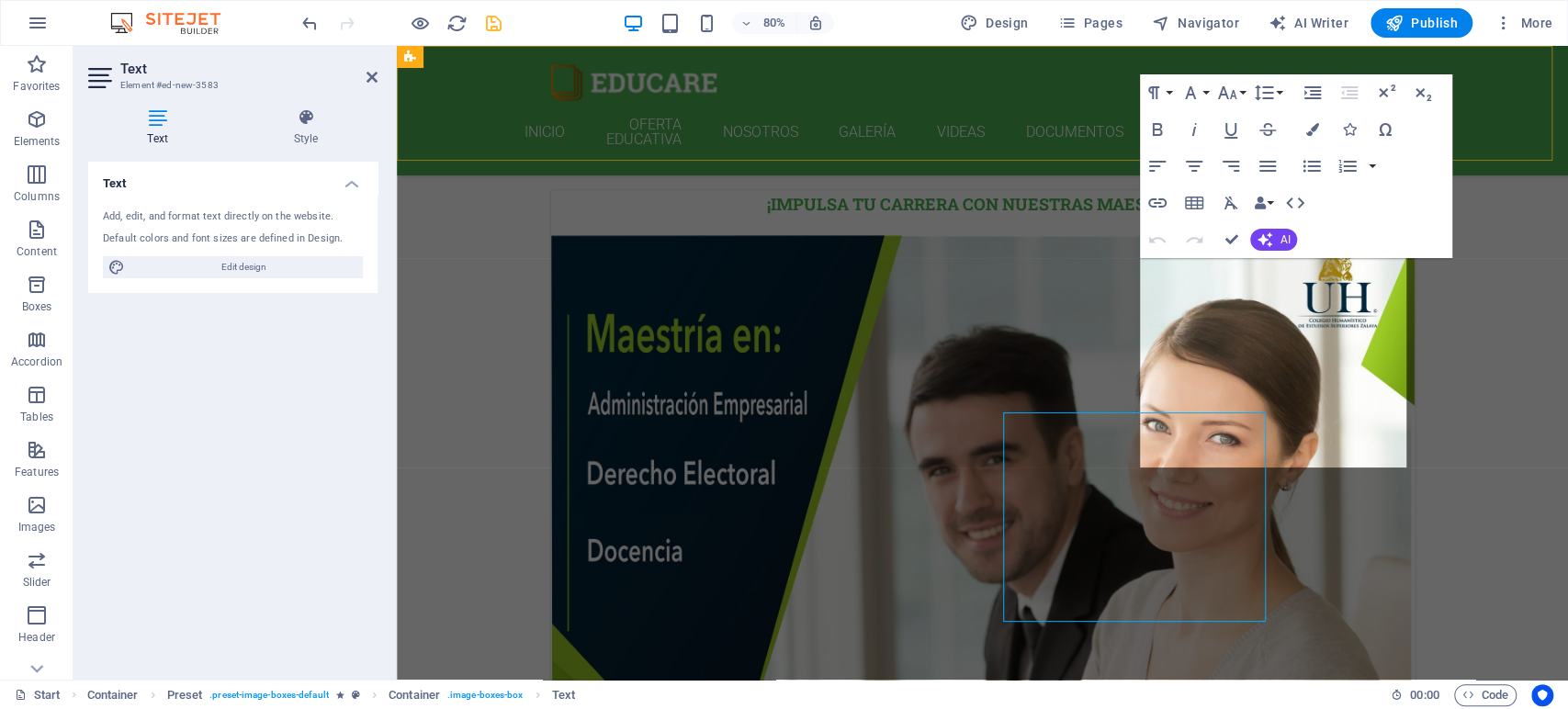 scroll, scrollTop: 1051, scrollLeft: 0, axis: vertical 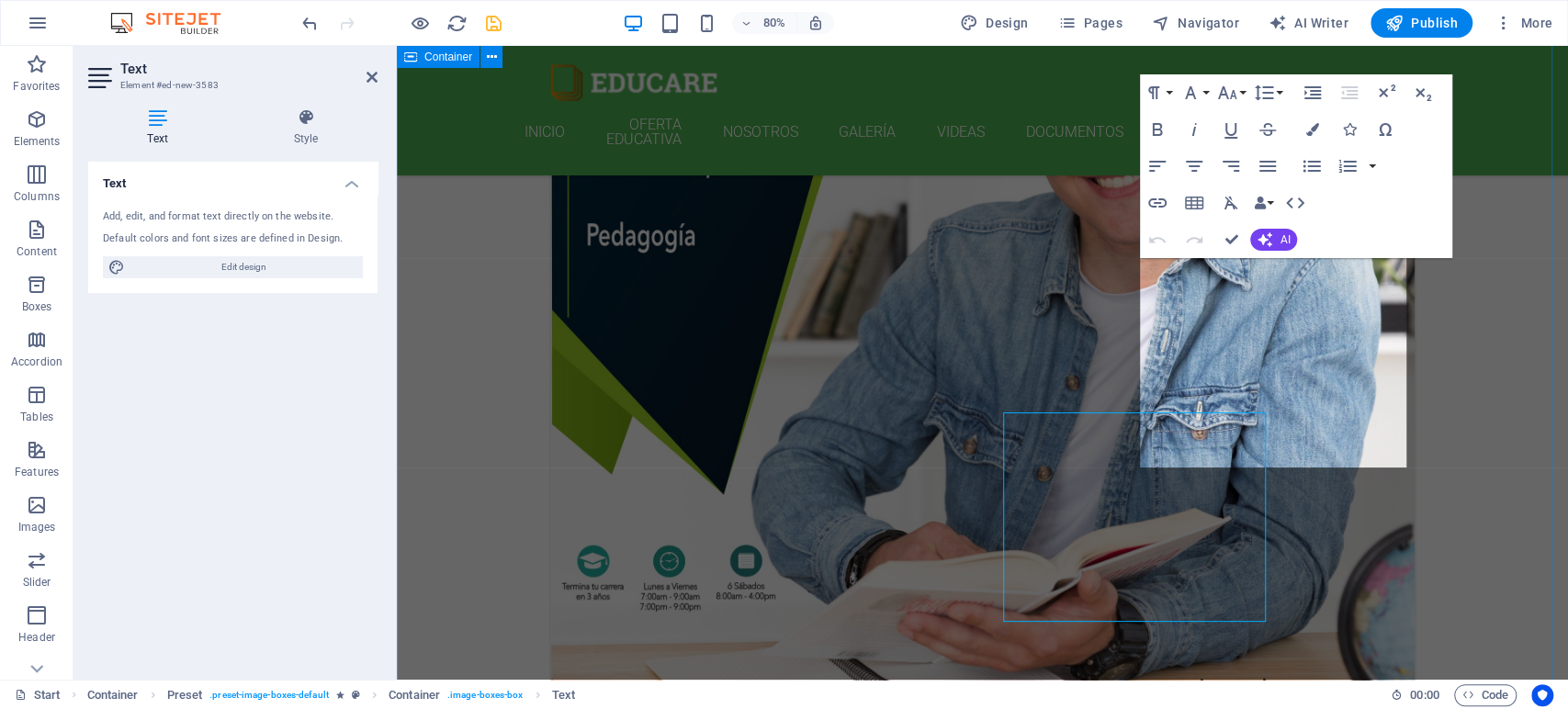 click on "INVIERTE EN TU FUTURO ¡OFERTAS educativas que transforman sueños en realidades! ¡Inscríbete hoy y construye tu camino al éxito! Transforma tu futuro con nuestras licenciaturas. Ofrecemos programas innovadores que combinan habilidades prácticas y teóricas, preparando a los jóvenes para el mundo laboral. ¡Impulsa tu carrera con nuestras MAESTRIAS! Contamos con docentes expertos y una red influyente, prepárate para el siguiente nivel.  ¡Aplica hoy y transforma tu futuro! ¡Descubre nuestro programa de doctorado en educación! Contribuye a la transformación educativa local y global, y prepárate para enfrentar los retos  contemporáneos del sector.  Impulsa tu carrera y marca una diferencia significativa en la educación. Italian  12. September 2019  08:00 am - 04:00 pm Lorem ipsum dolor sit amet, consectetur adipisicing elit. Veritatis, dolorem! French  12. September 2019  08:00 am - 04:00 pm Lorem ipsum dolor sit amet, consectetur adipisicing elit. Veritatis, dolorem! Danish  12. September 2019" at bounding box center [982, 2479] 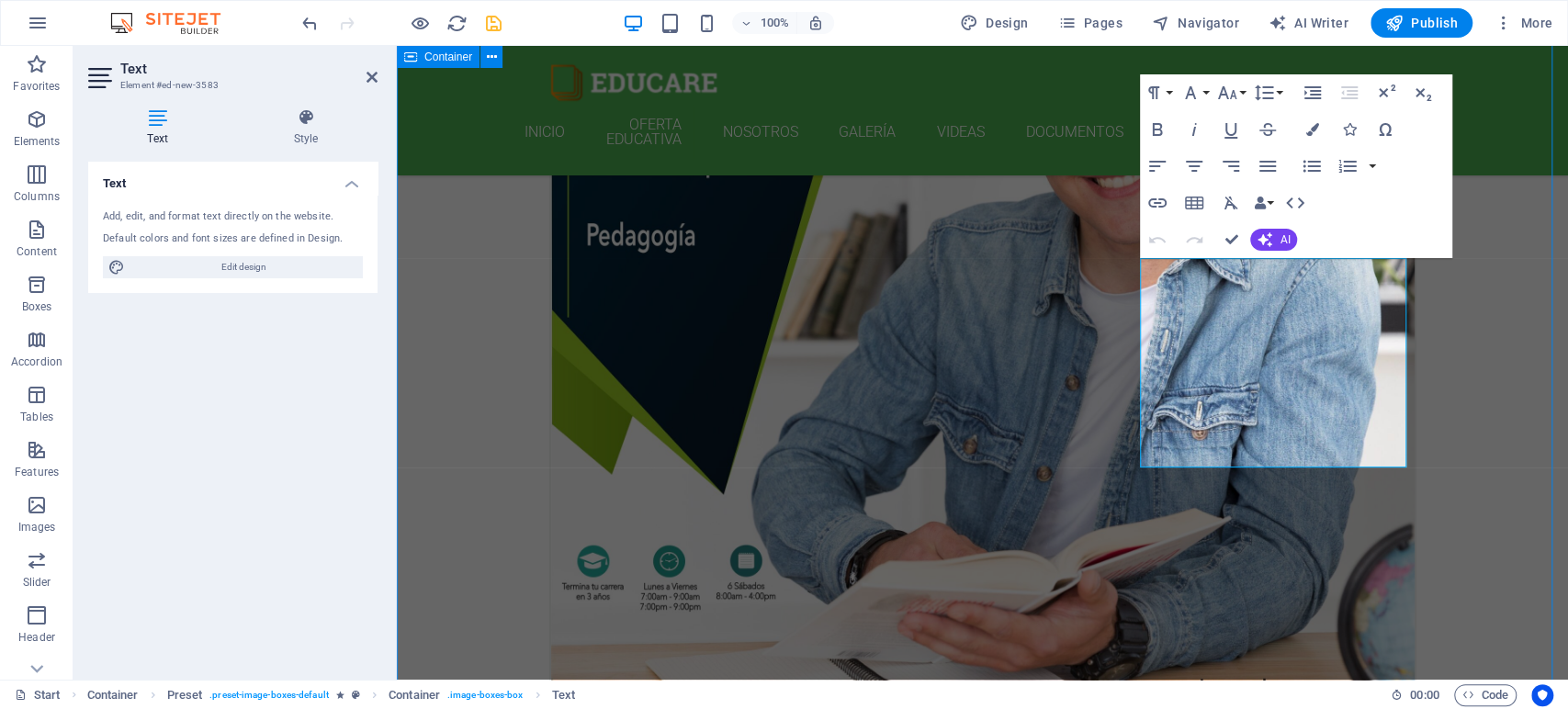 click on "INVIERTE EN TU FUTURO ¡OFERTAS educativas que transforman sueños en realidades! ¡Inscríbete hoy y construye tu camino al éxito! Transforma tu futuro con nuestras licenciaturas. Ofrecemos programas innovadores que combinan habilidades prácticas y teóricas, preparando a los jóvenes para el mundo laboral. ¡Impulsa tu carrera con nuestras MAESTRIAS! Contamos con docentes expertos y una red influyente, prepárate para el siguiente nivel.  ¡Aplica hoy y transforma tu futuro! ¡Descubre nuestro programa de doctorado en educación! Contribuye a la transformación educativa local y global, y prepárate para enfrentar los retos  contemporáneos del sector.  Impulsa tu carrera y marca una diferencia significativa en la educación. Italian  12. September 2019  08:00 am - 04:00 pm Lorem ipsum dolor sit amet, consectetur adipisicing elit. Veritatis, dolorem! French  12. September 2019  08:00 am - 04:00 pm Lorem ipsum dolor sit amet, consectetur adipisicing elit. Veritatis, dolorem! Danish  12. September 2019" at bounding box center [982, 2479] 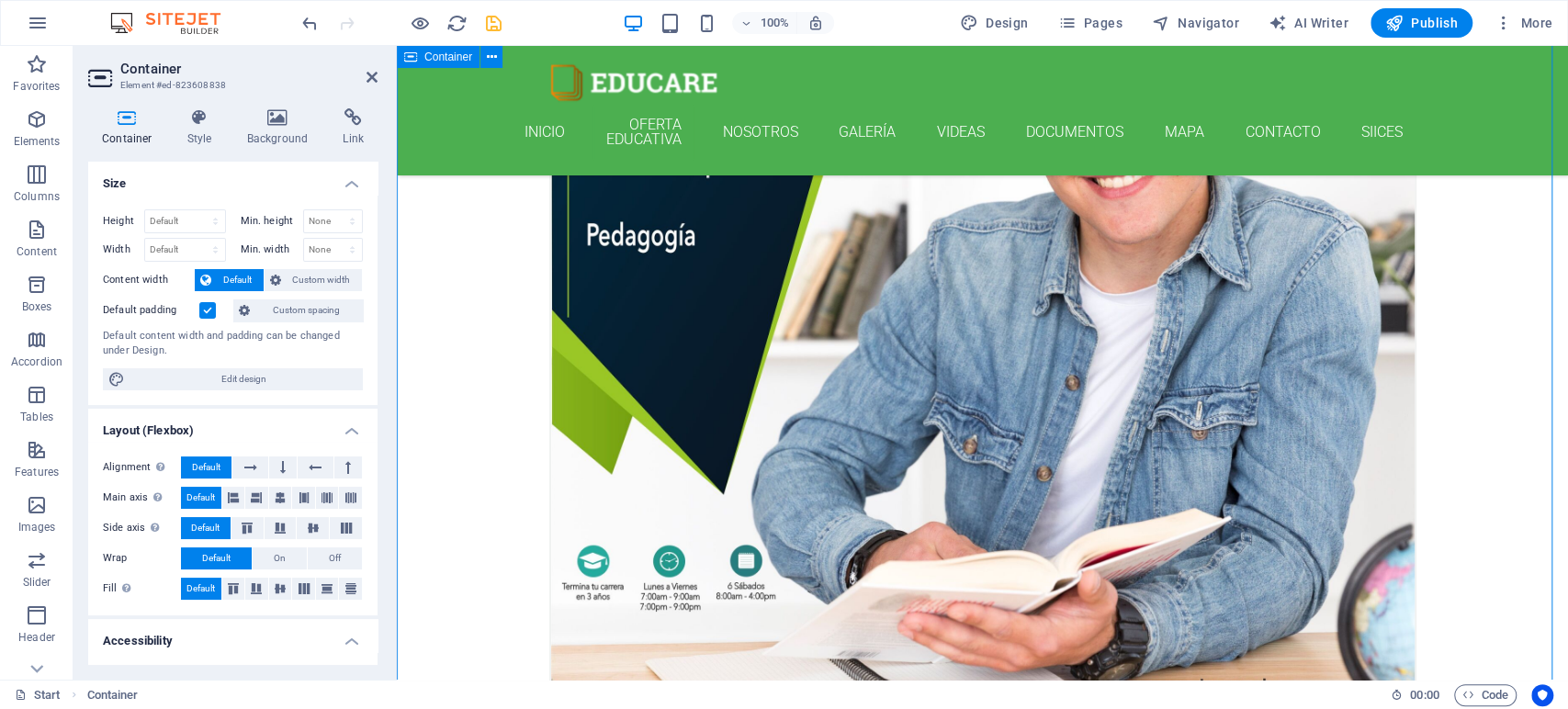 scroll, scrollTop: 1357, scrollLeft: 0, axis: vertical 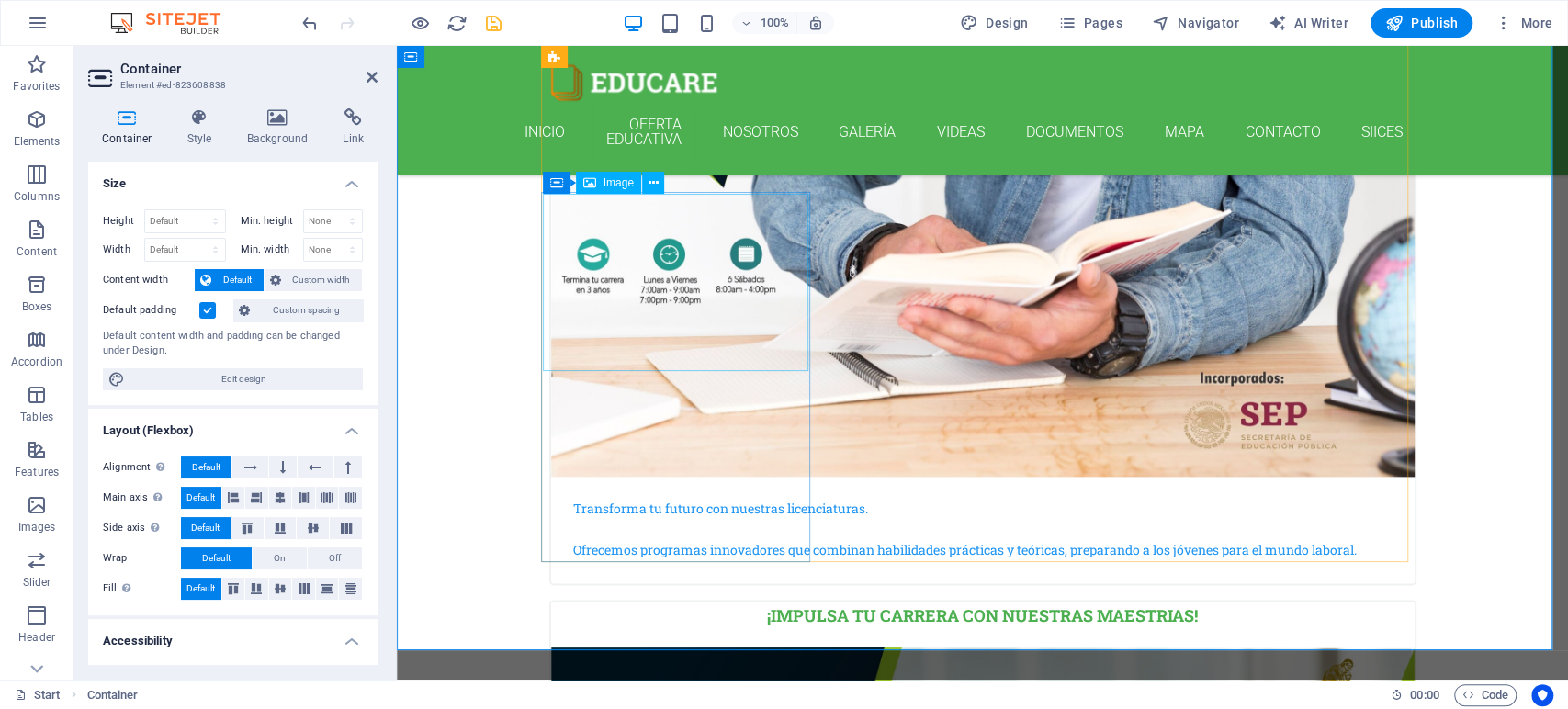 click at bounding box center [983, 2952] 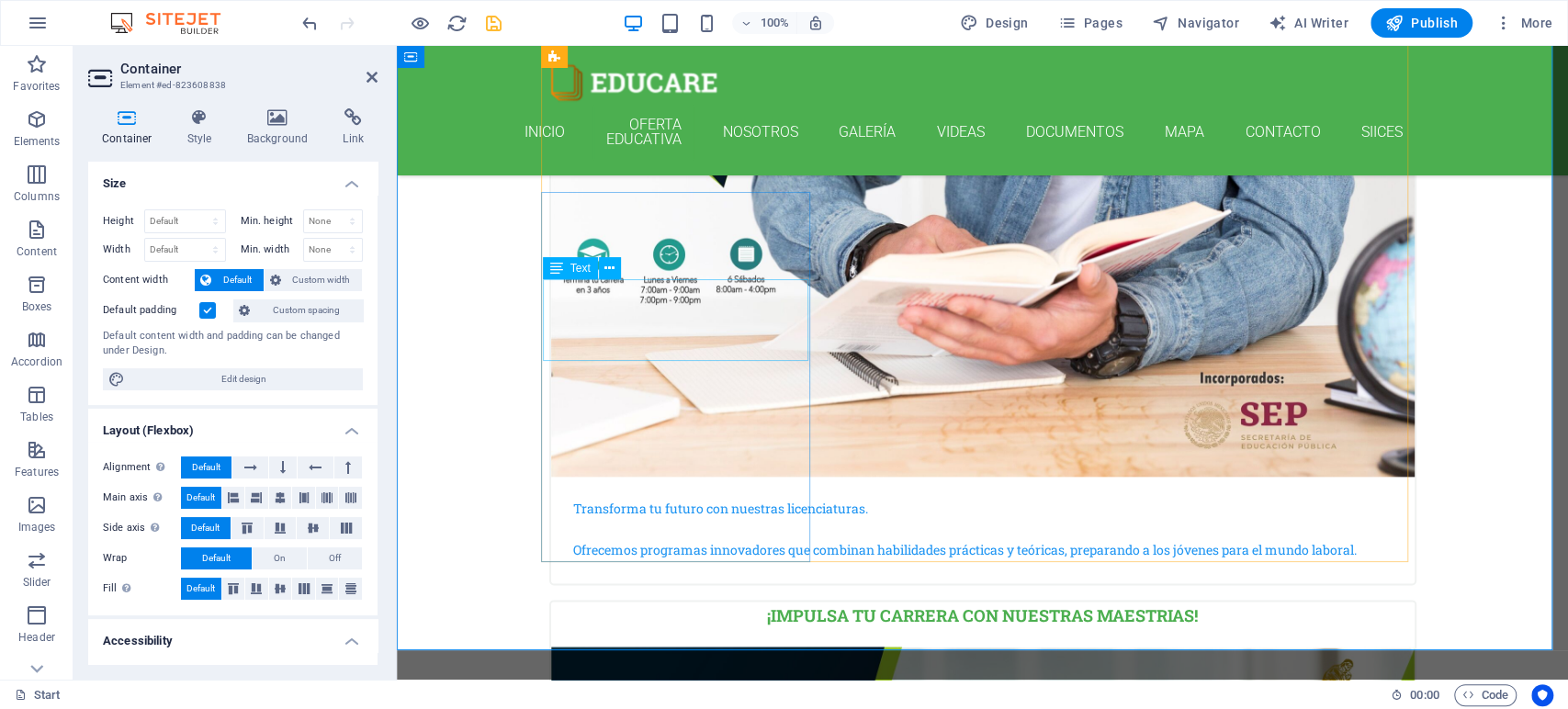 click at bounding box center [0, 0] 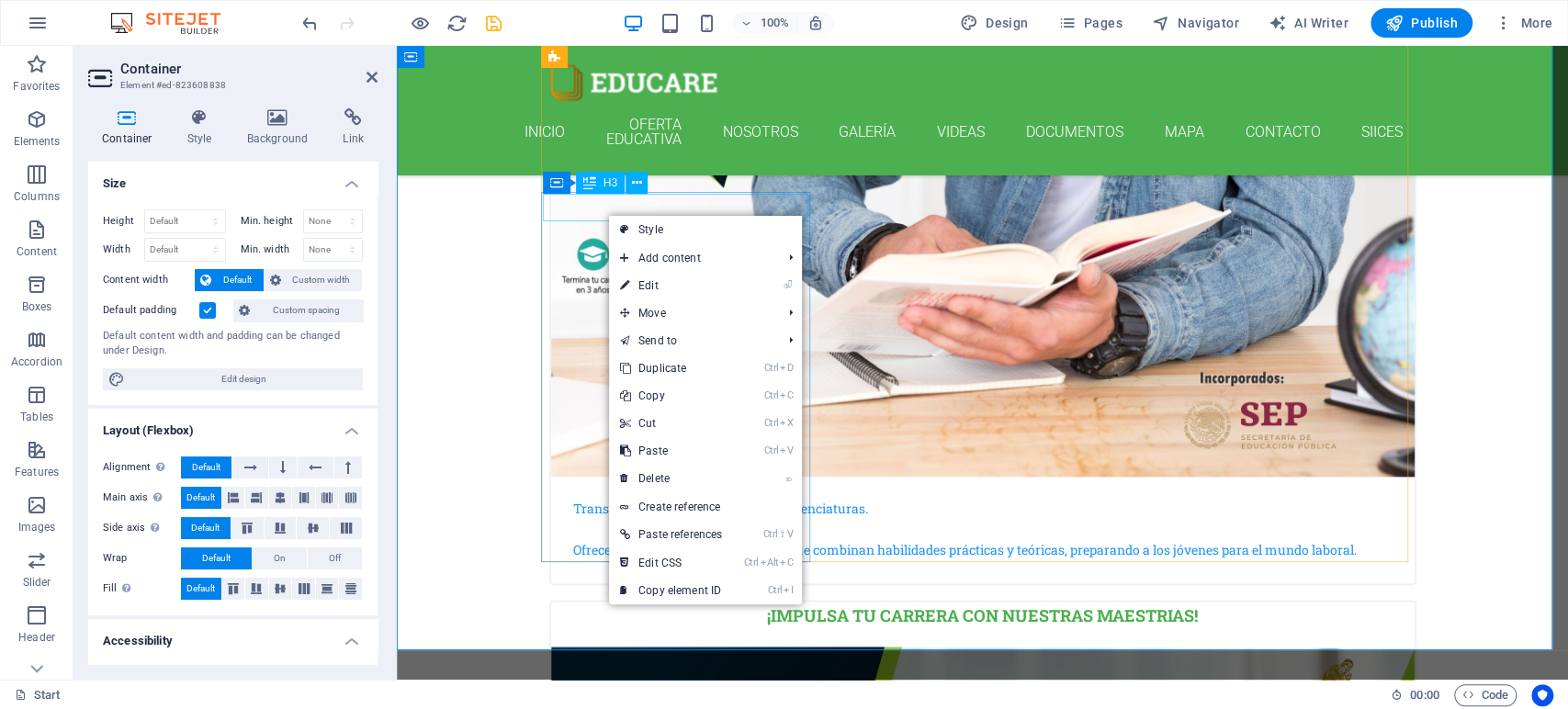 click on "Italian" at bounding box center [983, 2678] 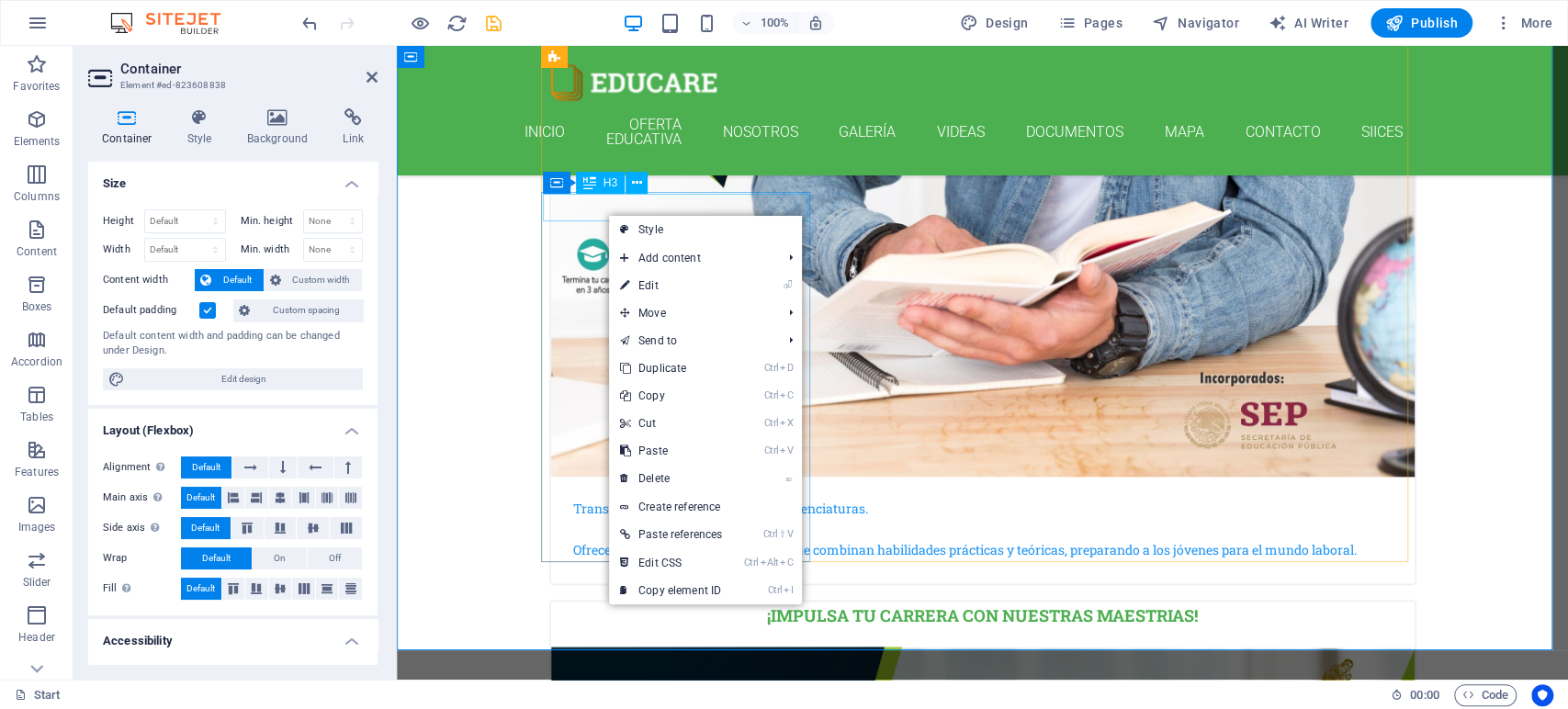 click on "Lorem ipsum dolor sit amet, consectetur adipisicing elit. Veritatis, dolorem!" at bounding box center [983, 2685] 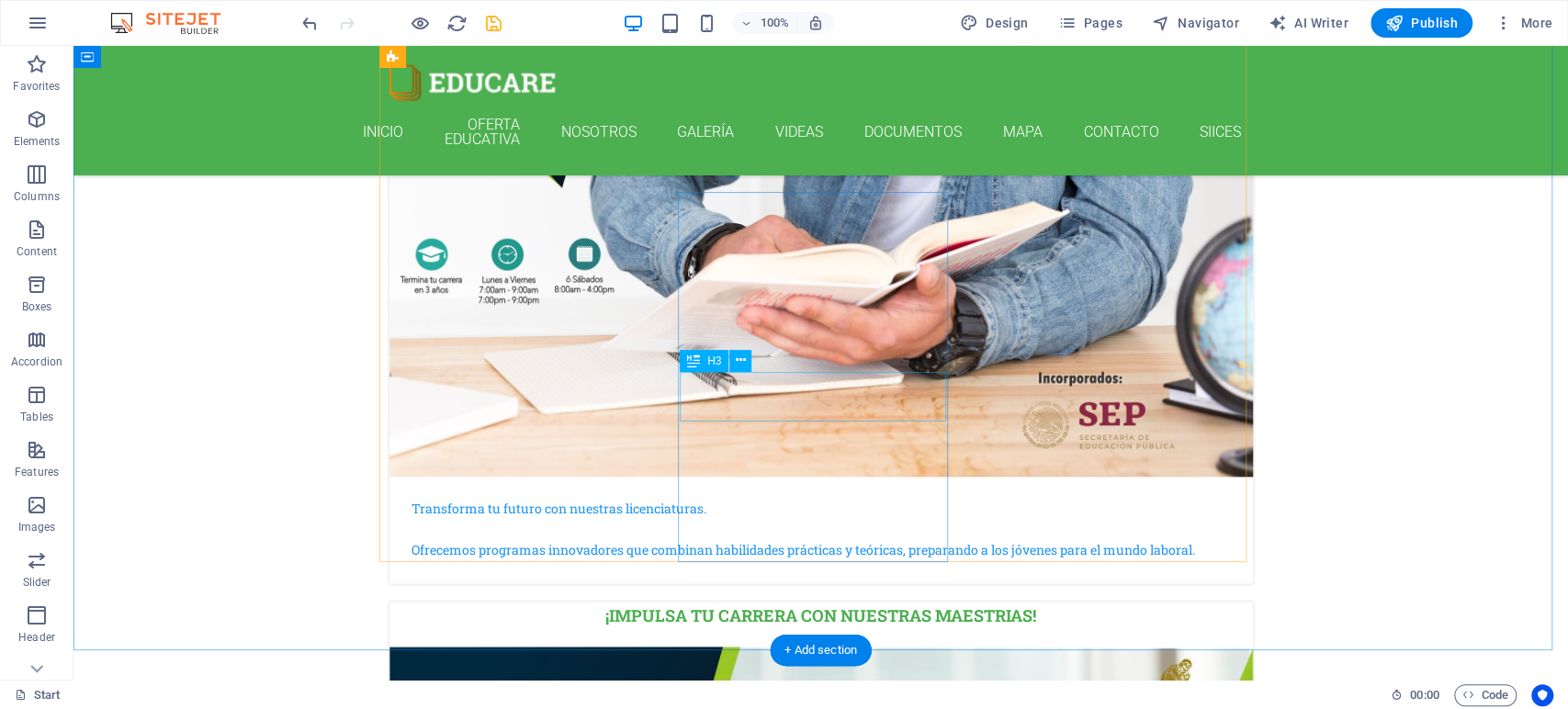 click at bounding box center (821, 3100) 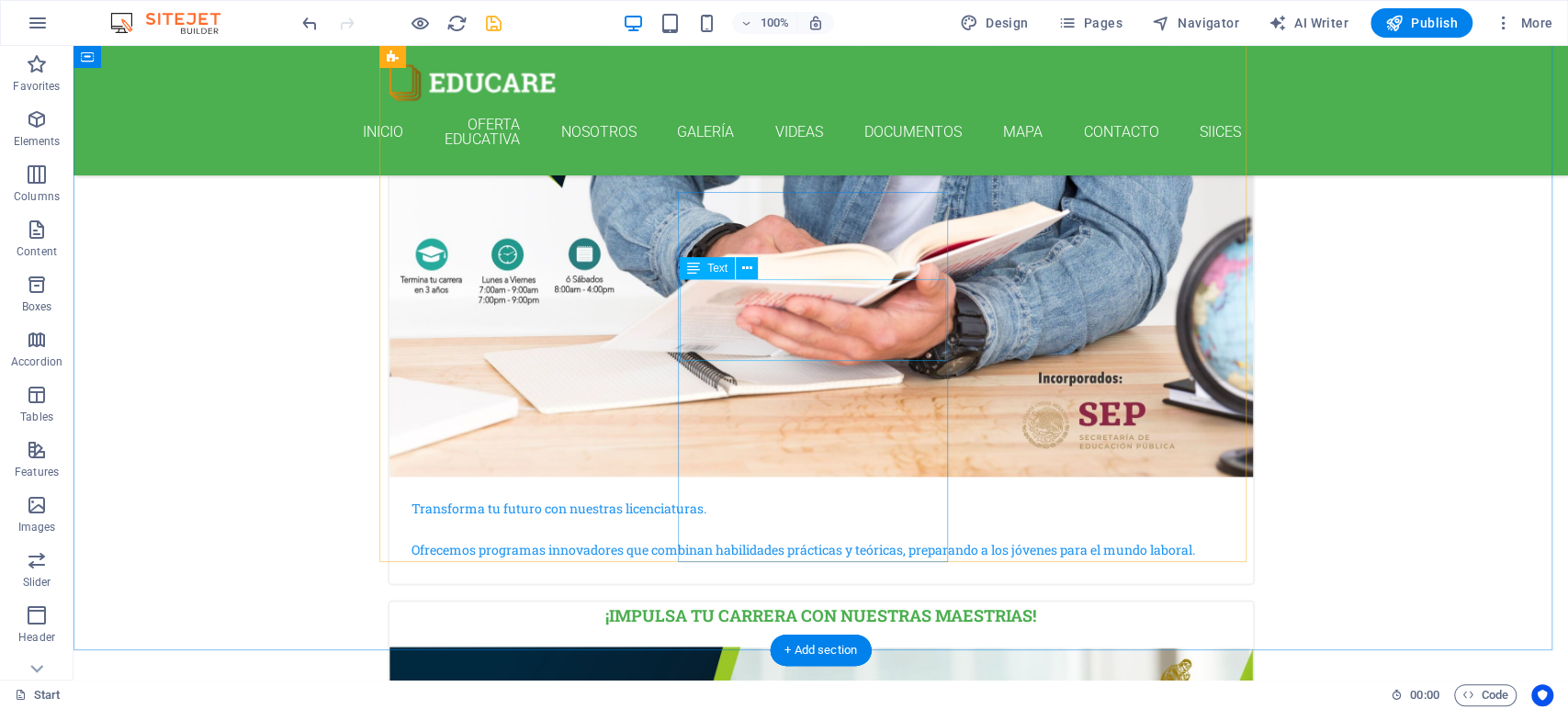 click on "Lorem ipsum dolor sit amet, consectetur adipisicing elit. Veritatis, dolorem!" at bounding box center (821, 2920) 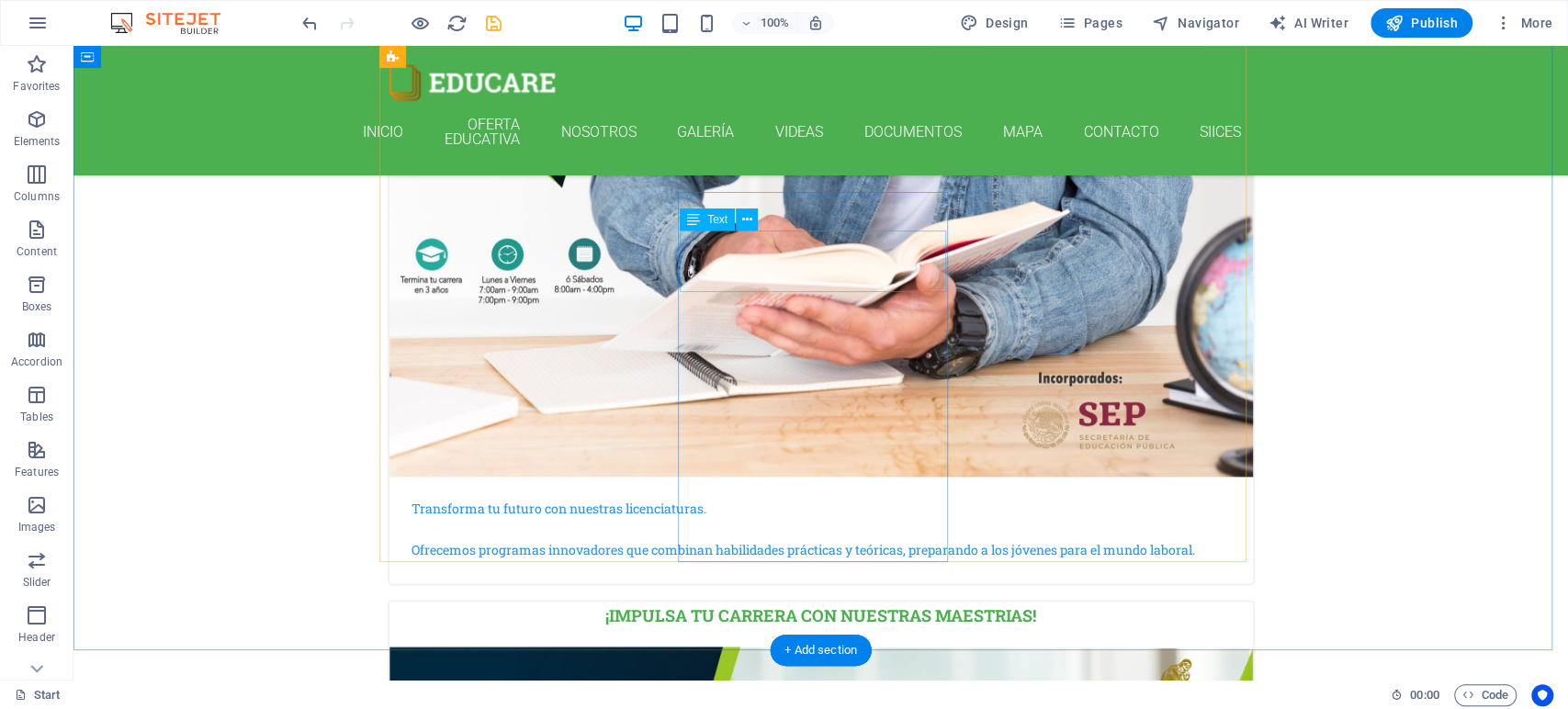 click on "12. September 2019  08:00 am - 04:00 pm" at bounding box center [821, 2880] 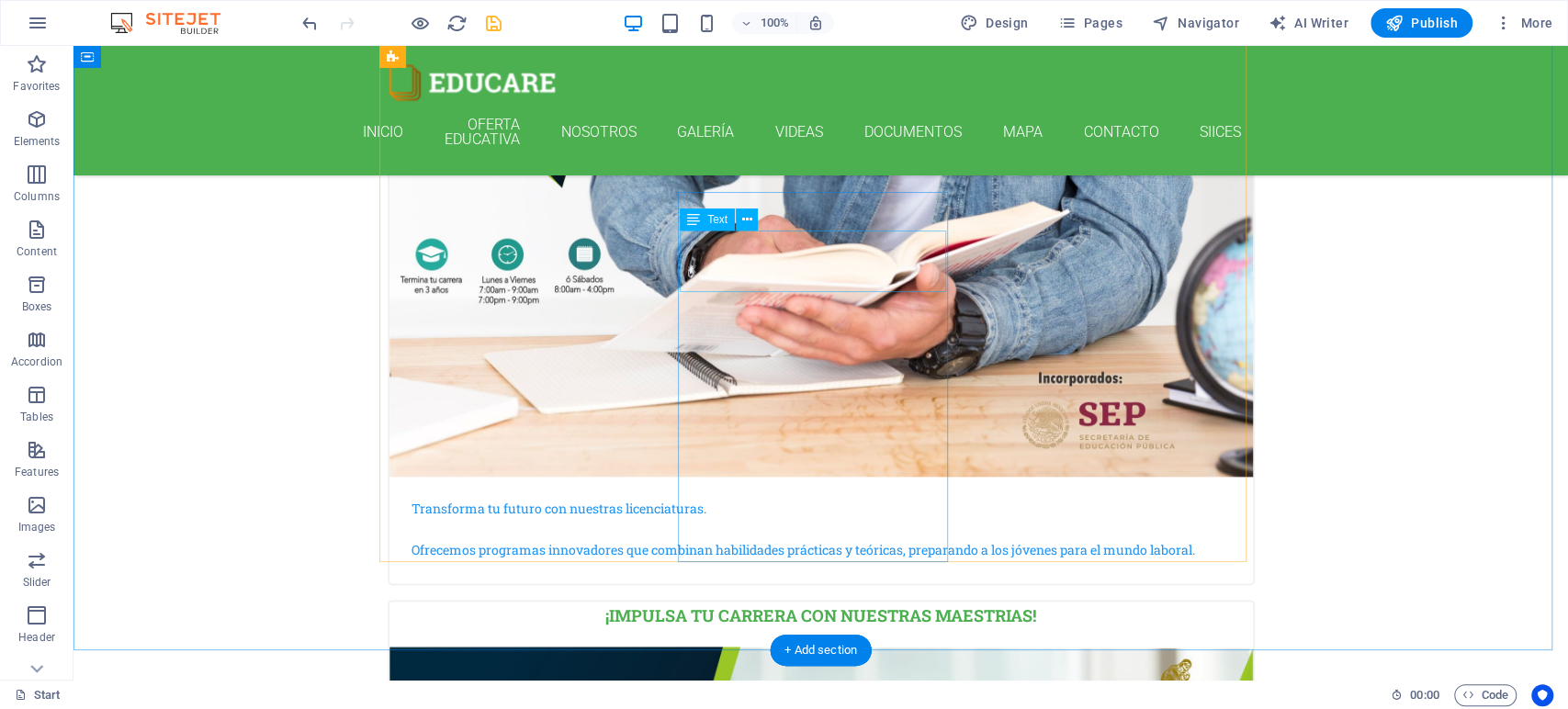 click on "French" at bounding box center [821, 2838] 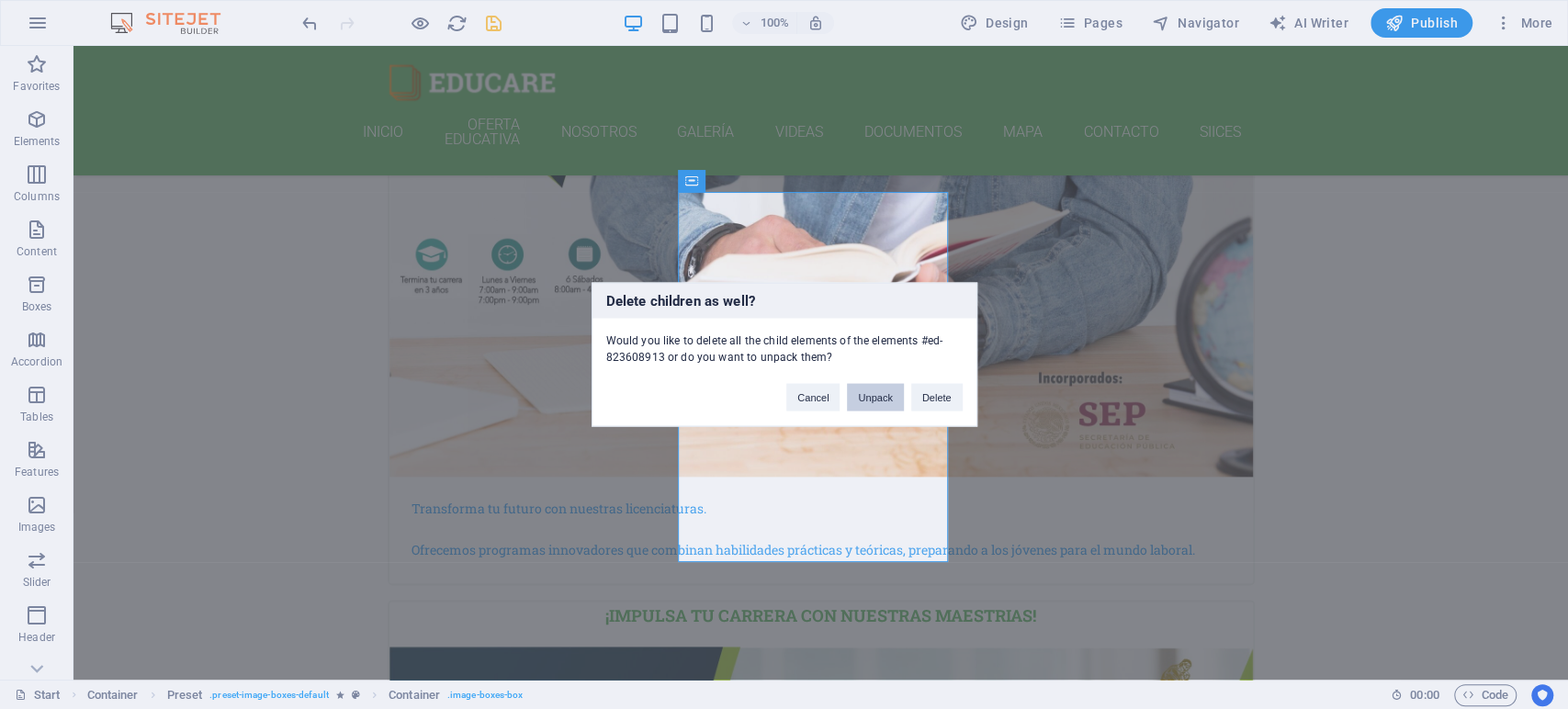 click on "Unpack" at bounding box center [874, 398] 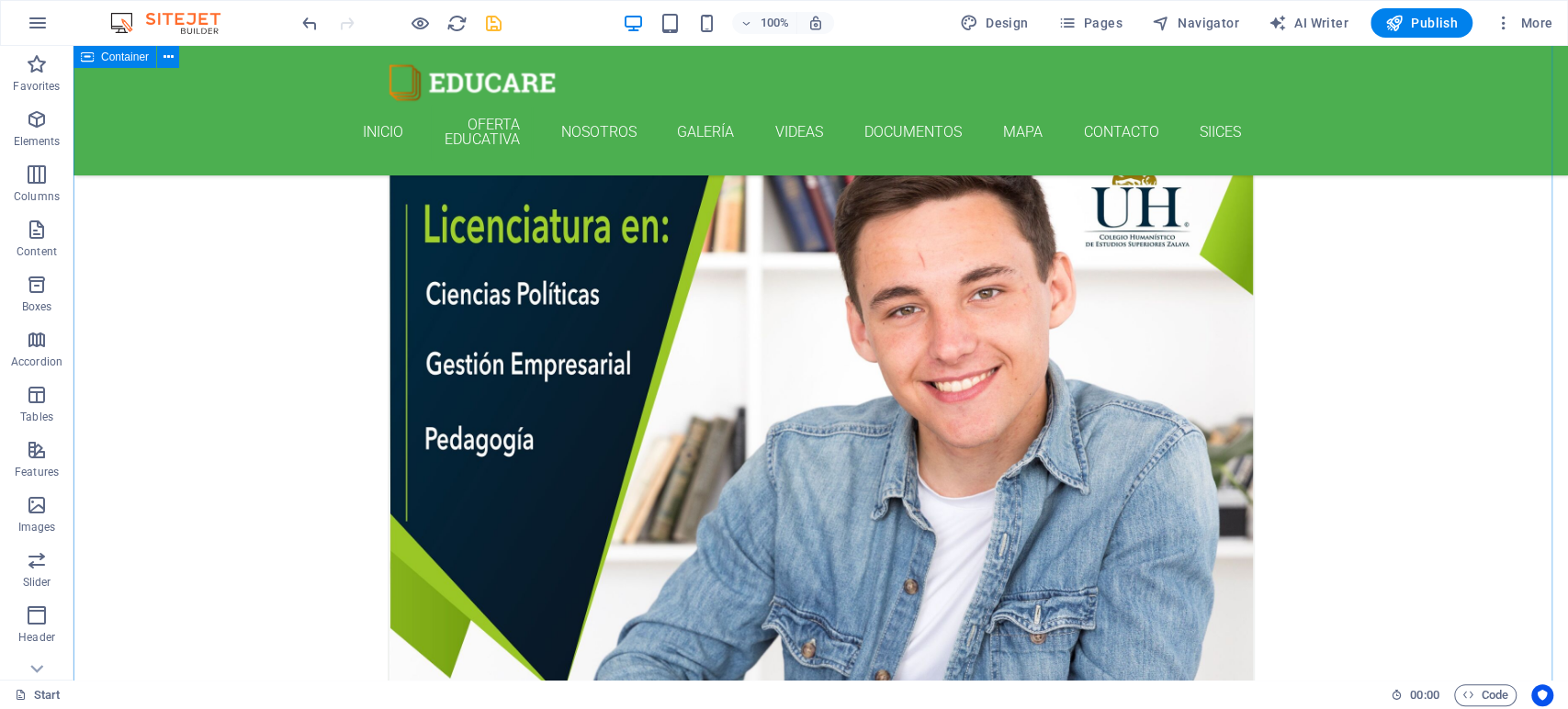 scroll, scrollTop: 745, scrollLeft: 0, axis: vertical 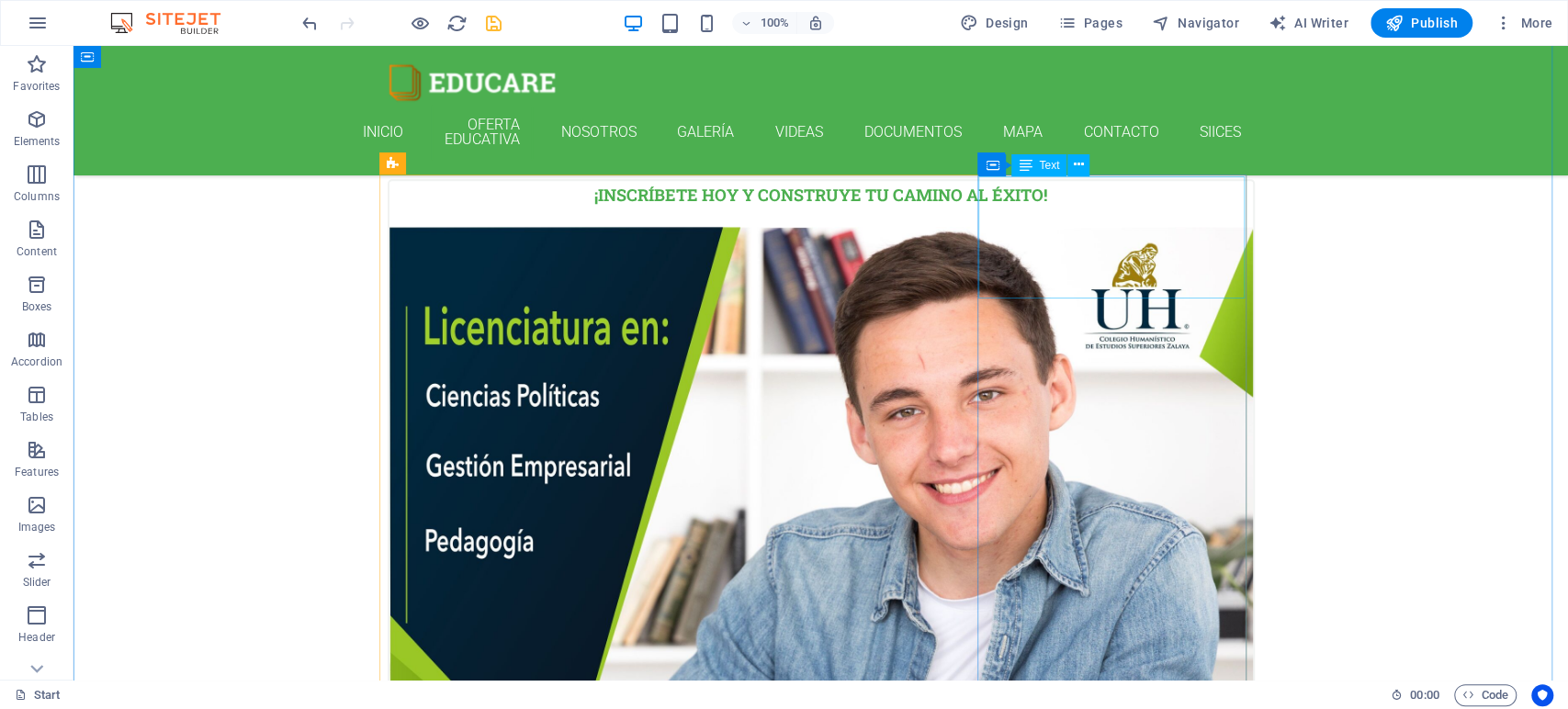 click on "¡Descubre nuestro programa de doctorado en educación!" at bounding box center (821, 2268) 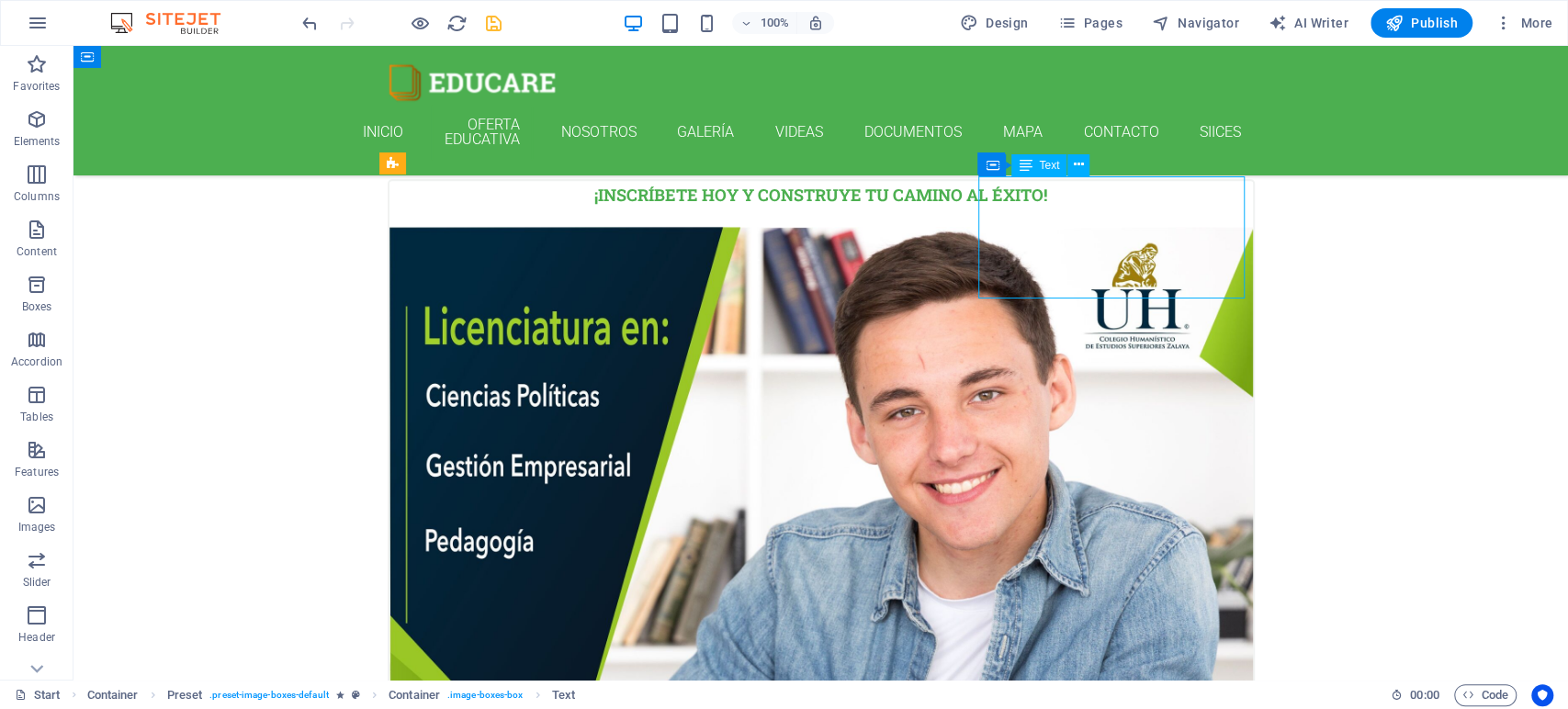 click on "¡Descubre nuestro programa de doctorado en educación!" at bounding box center [821, 2268] 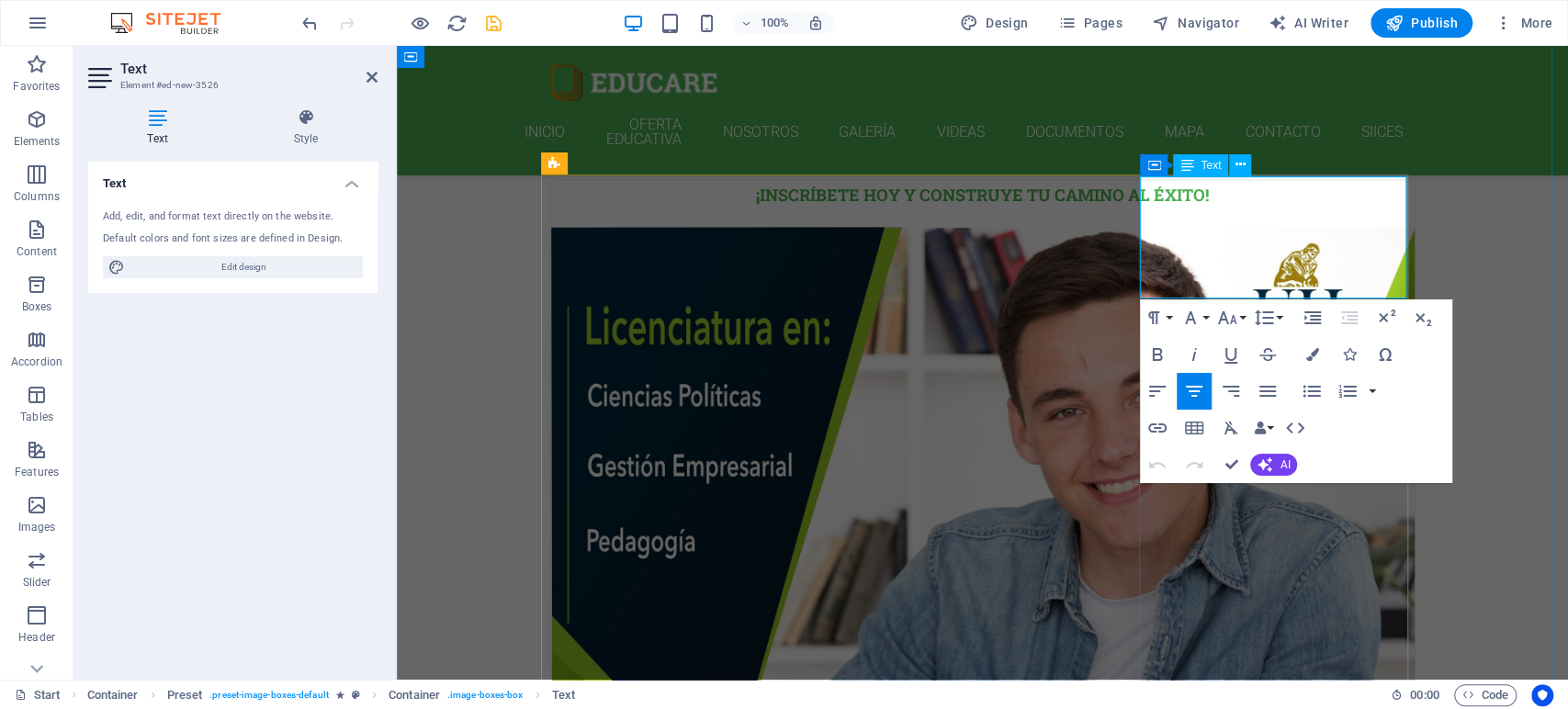drag, startPoint x: 1344, startPoint y: 214, endPoint x: 1214, endPoint y: 214, distance: 130 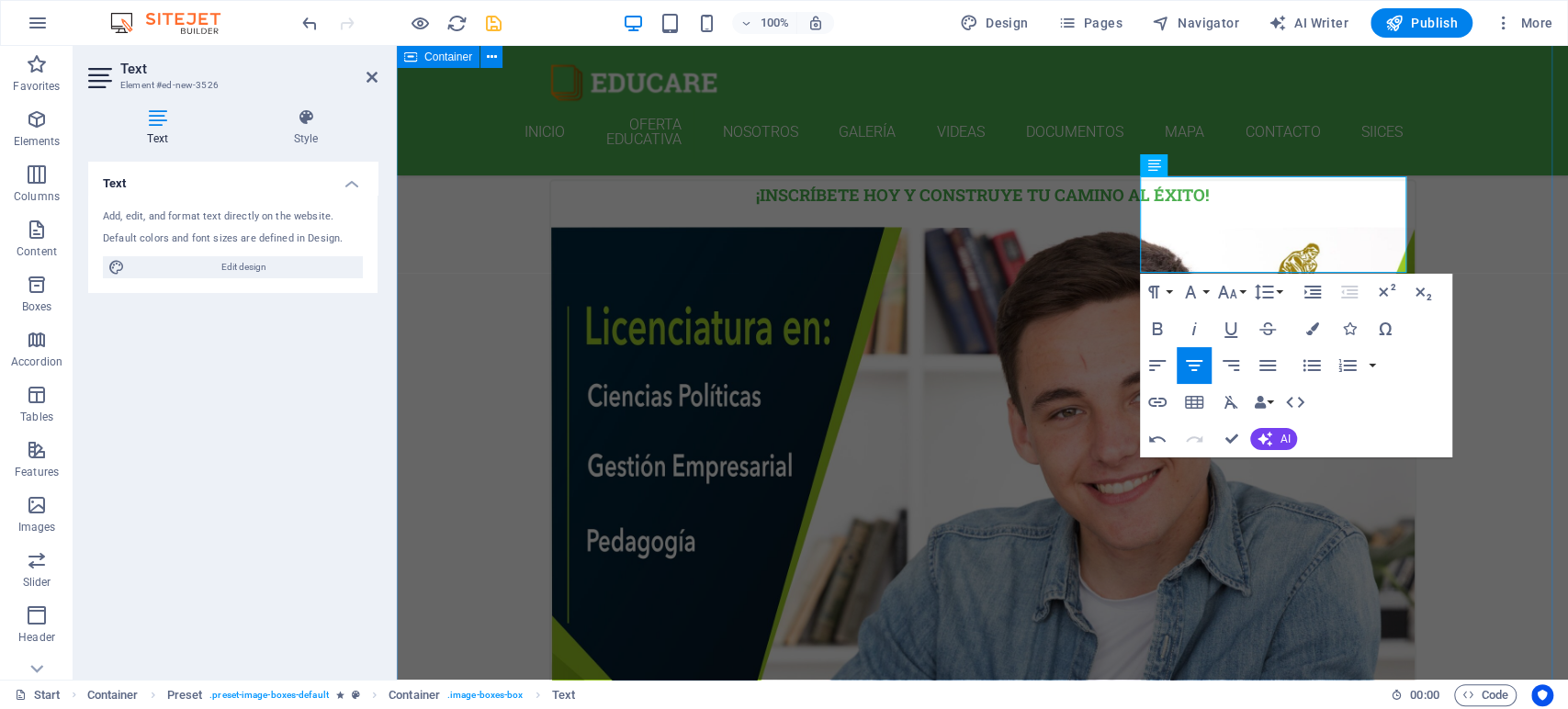 click on "INVIERTE EN TU FUTURO ¡OFERTAS educativas que transforman sueños en realidades! ¡Inscríbete hoy y construye tu camino al éxito! Transforma tu futuro con nuestras licenciaturas. Ofrecemos programas innovadores que combinan habilidades prácticas y teóricas, preparando a los jóvenes para el mundo laboral. ¡Impulsa tu carrera con nuestras MAESTRIAS! Contamos con docentes expertos y una red influyente, prepárate para el siguiente nivel.  ¡Aplica hoy y transforma tu futuro! ¡Descubre nuestro  doctorado en educación! Contribuye a la transformación educativa local y global, y prepárate para enfrentar los retos  contemporáneos del sector.  Impulsa tu carrera y marca una diferencia significativa en la educación. Drop content here or  Add elements  Paste clipboard French Danish  12. September 2019  08:00 am - 04:00 pm Lorem ipsum dolor sit amet, consectetur adipisicing elit. Veritatis, dolorem!" at bounding box center (982, 2136) 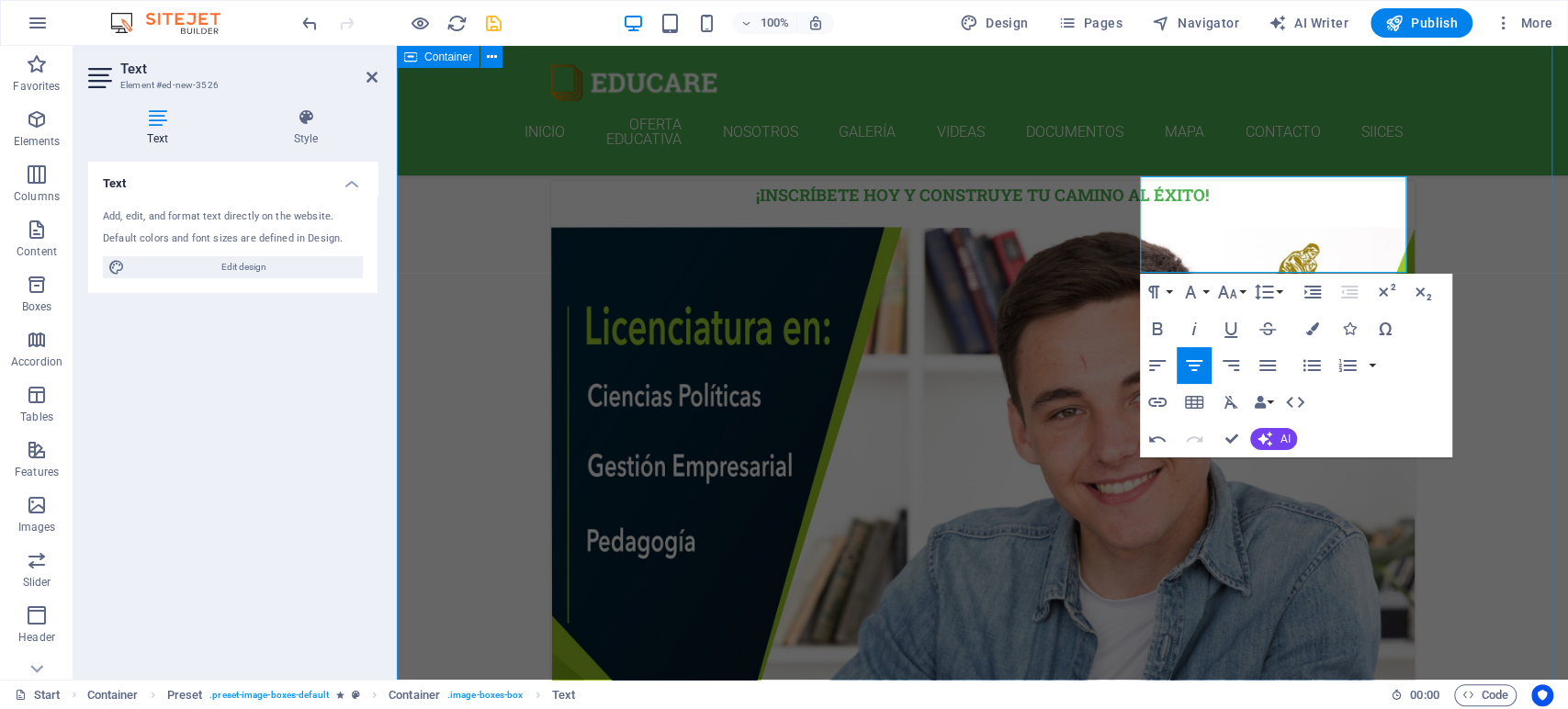 click on "INVIERTE EN TU FUTURO ¡OFERTAS educativas que transforman sueños en realidades! ¡Inscríbete hoy y construye tu camino al éxito! Transforma tu futuro con nuestras licenciaturas. Ofrecemos programas innovadores que combinan habilidades prácticas y teóricas, preparando a los jóvenes para el mundo laboral. ¡Impulsa tu carrera con nuestras MAESTRIAS! Contamos con docentes expertos y una red influyente, prepárate para el siguiente nivel.  ¡Aplica hoy y transforma tu futuro! ¡Descubre nuestro  doctorado en educación! Contribuye a la transformación educativa local y global, y prepárate para enfrentar los retos  contemporáneos del sector.  Impulsa tu carrera y marca una diferencia significativa en la educación. Drop content here or  Add elements  Paste clipboard French Danish  12. September 2019  08:00 am - 04:00 pm Lorem ipsum dolor sit amet, consectetur adipisicing elit. Veritatis, dolorem!" at bounding box center [982, 2136] 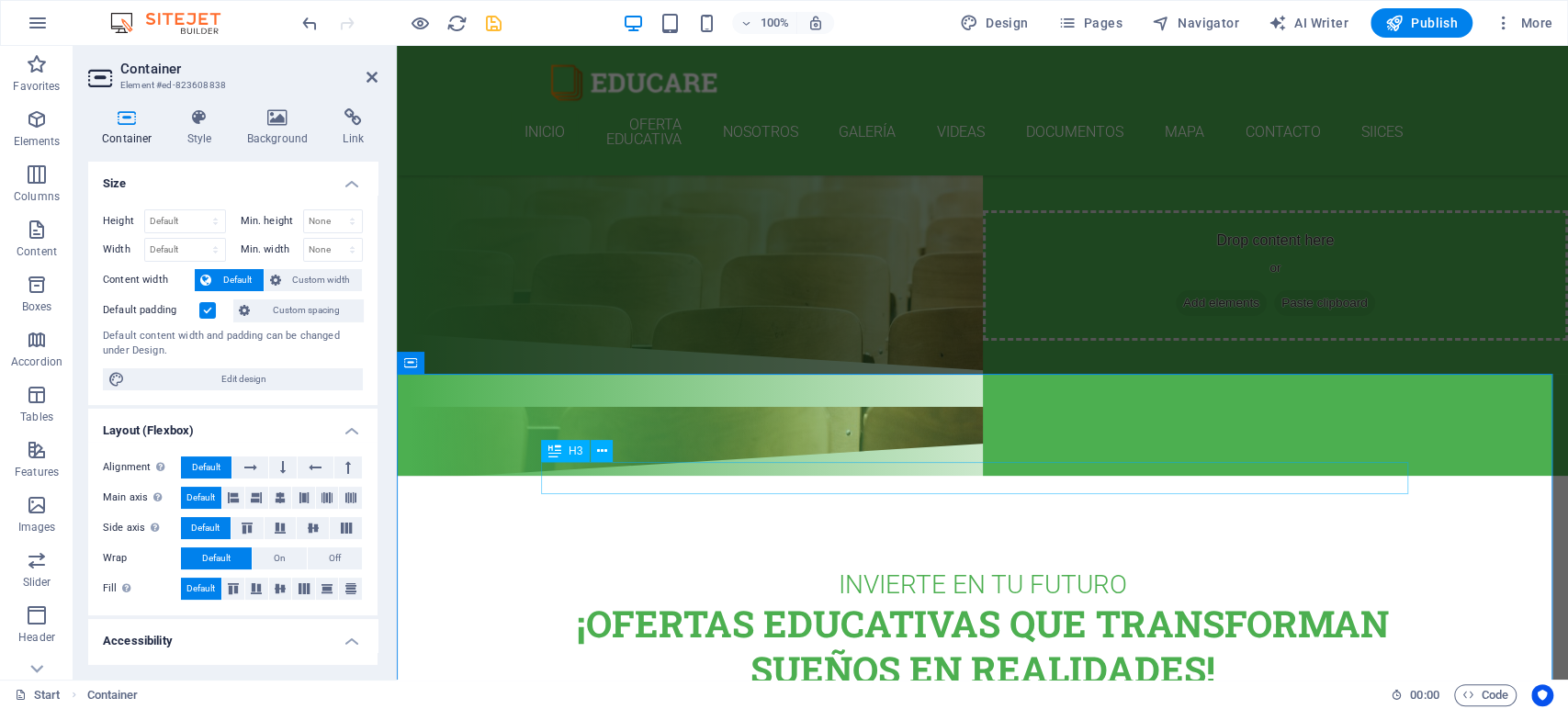 scroll, scrollTop: 306, scrollLeft: 0, axis: vertical 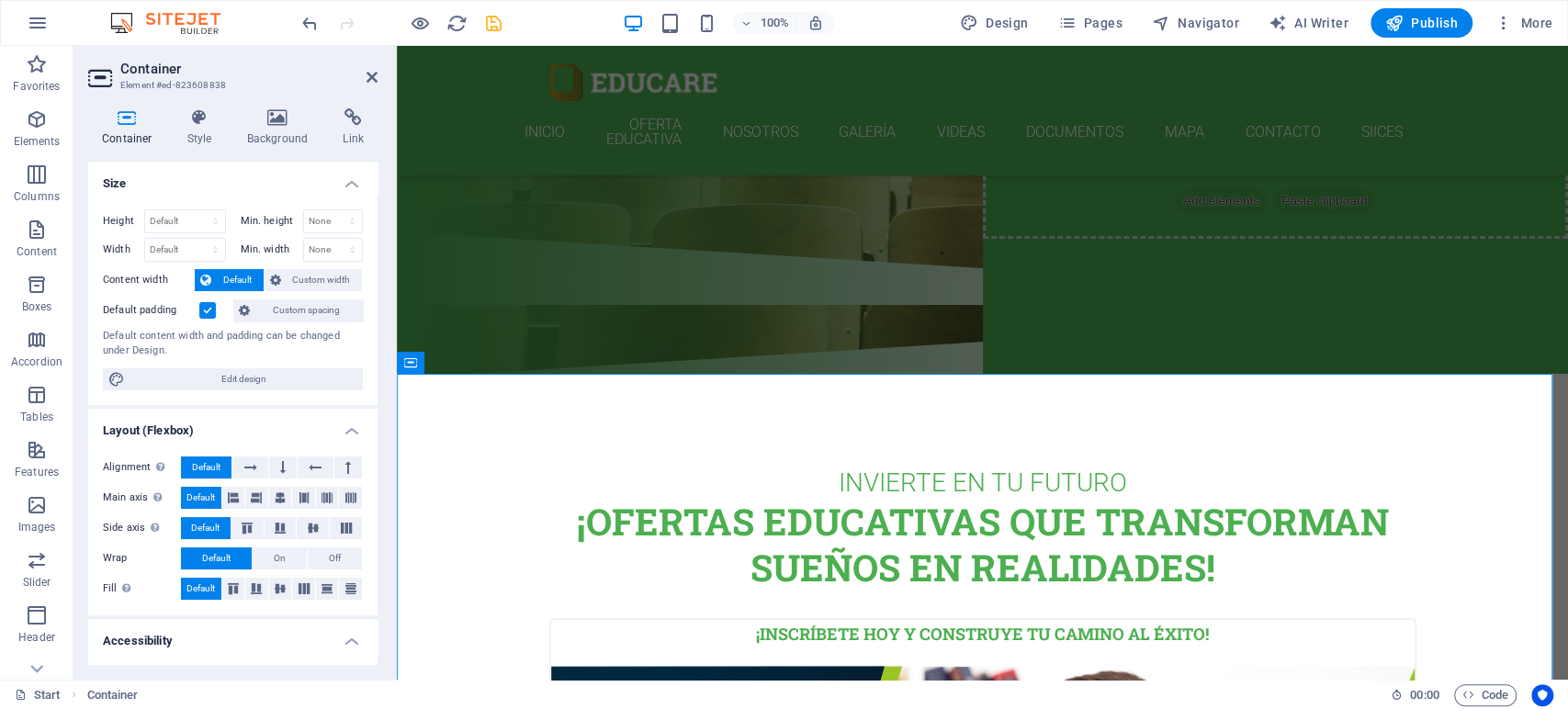 click at bounding box center [493, 23] 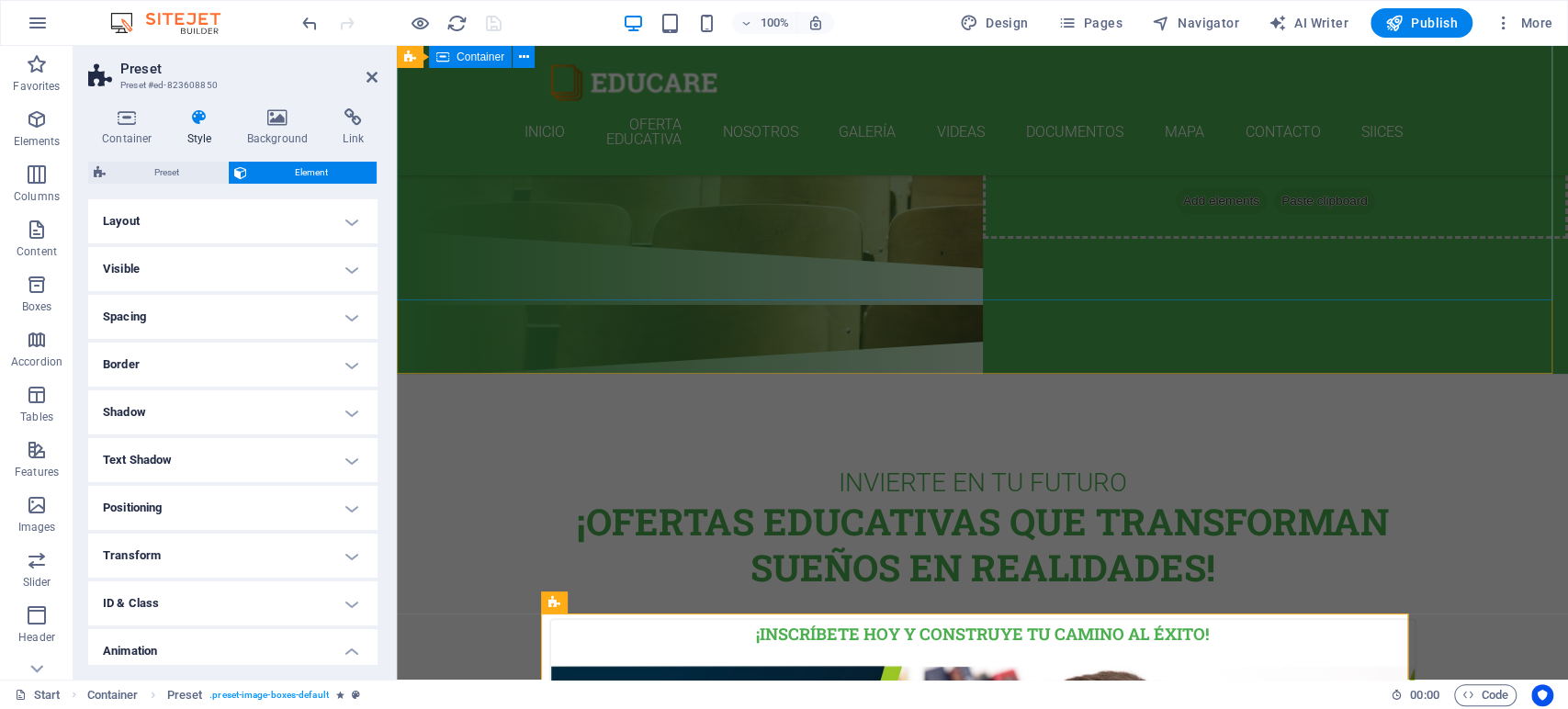 click on "Are you ready to learn new languages? Join our Language School Our Courses Sign up now" at bounding box center (982, -15) 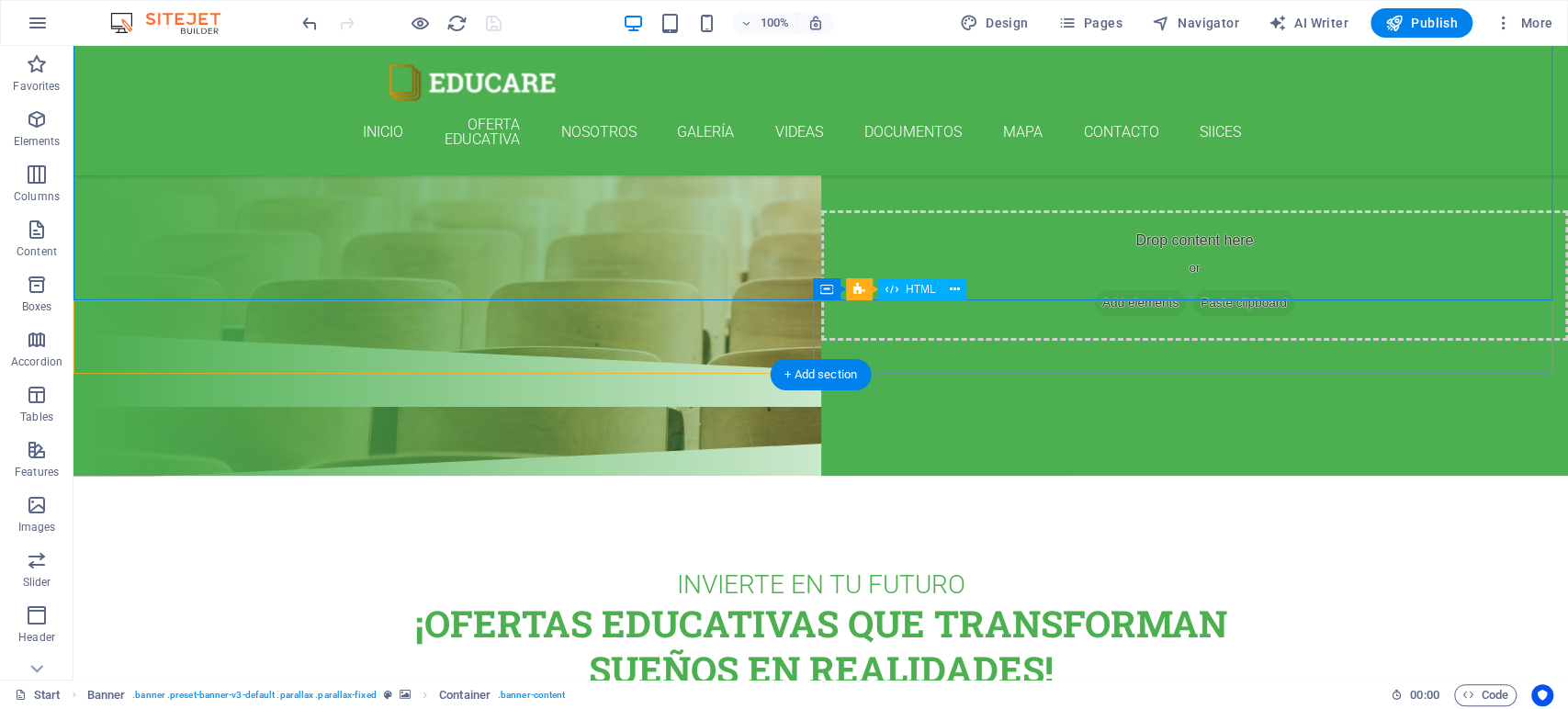 scroll, scrollTop: 0, scrollLeft: 0, axis: both 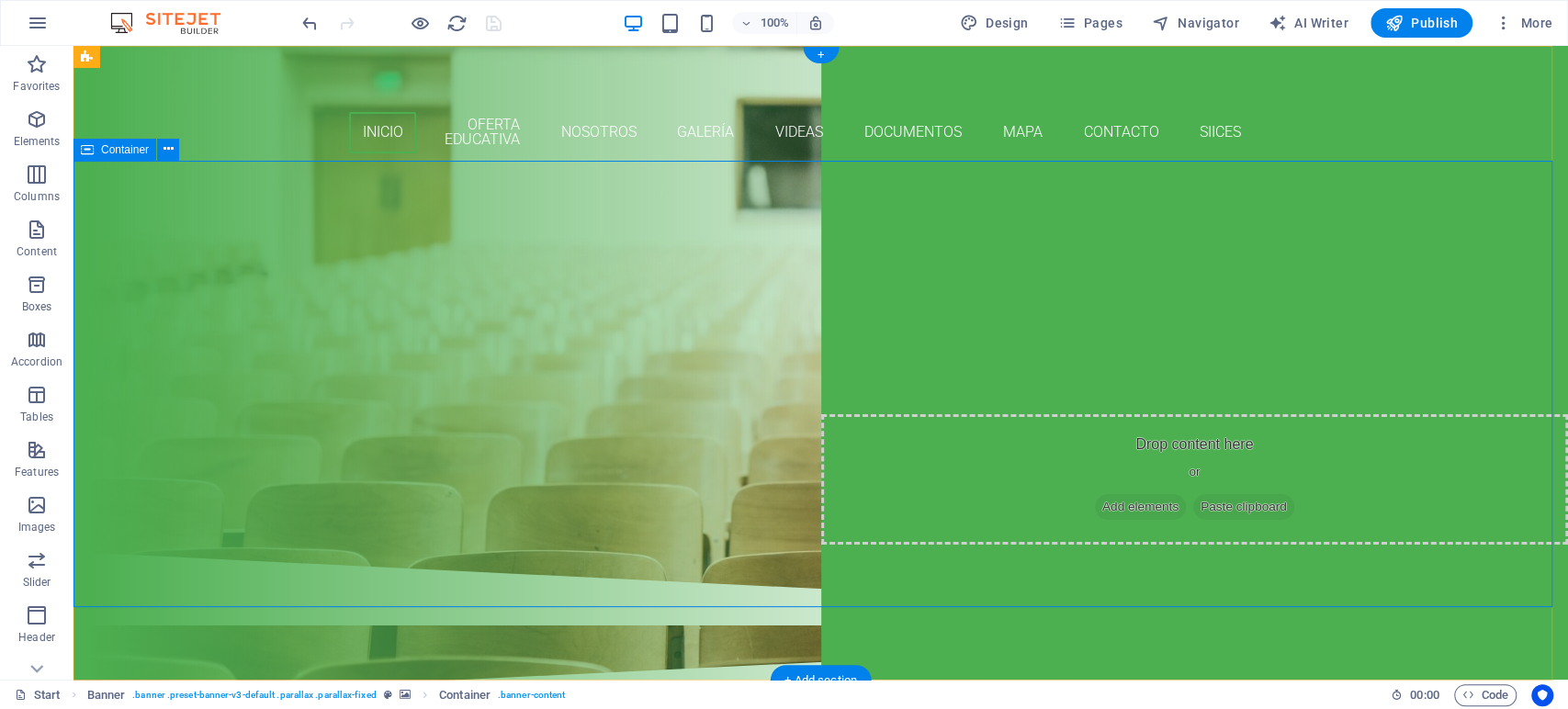 click on "Are you ready to learn new languages? Join our Language School Our Courses Sign up now" at bounding box center [820, 364] 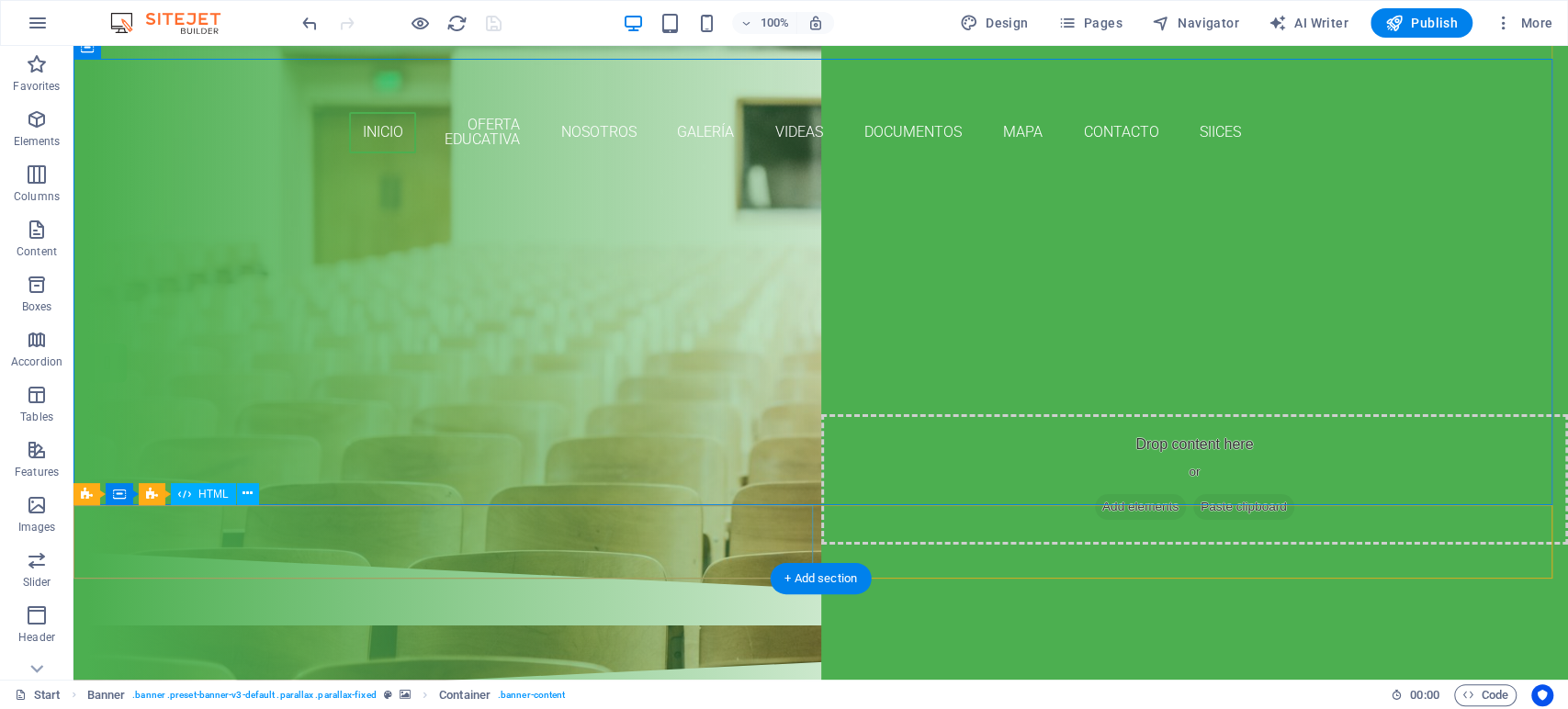 scroll, scrollTop: 102, scrollLeft: 0, axis: vertical 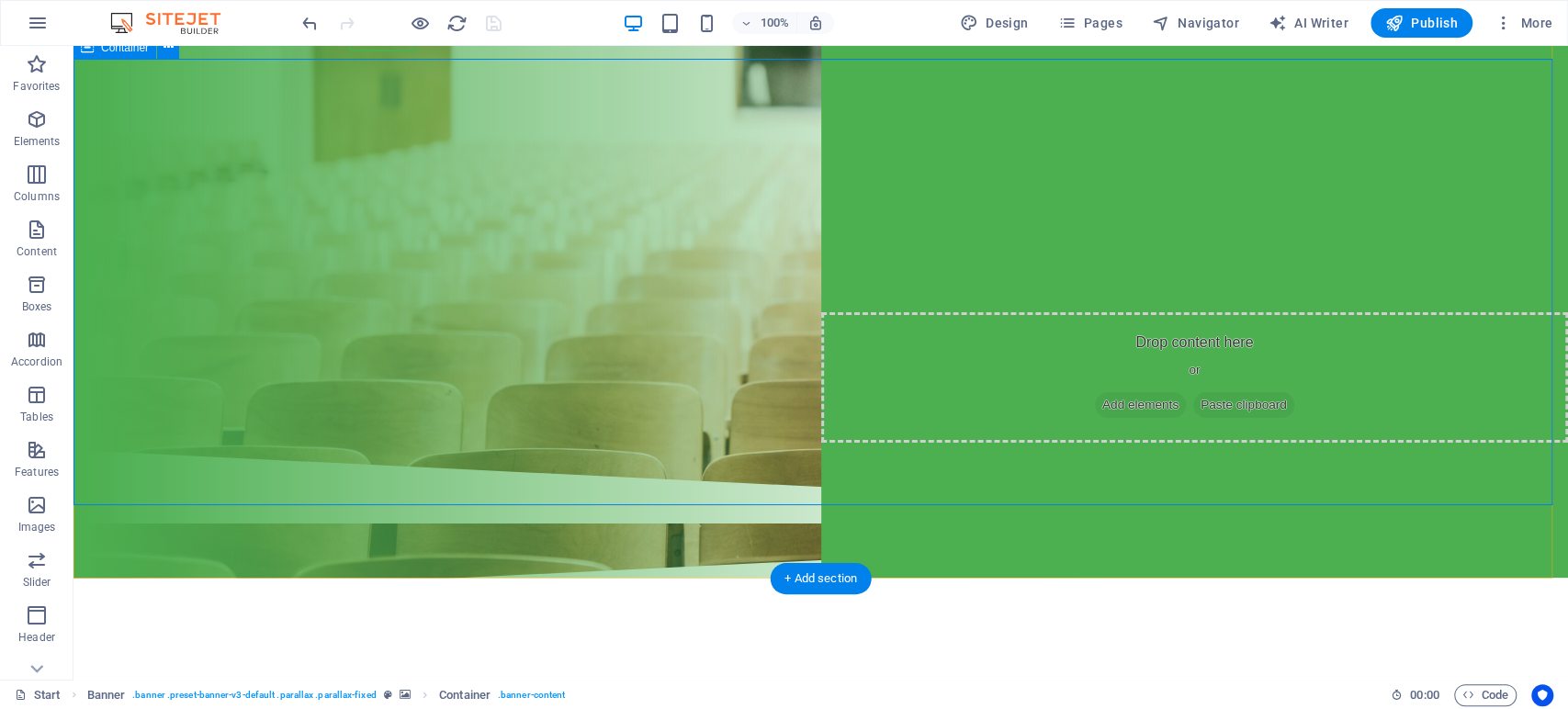 click on "Are you ready to learn new languages? Join our Language School Our Courses Sign up now" at bounding box center [820, 262] 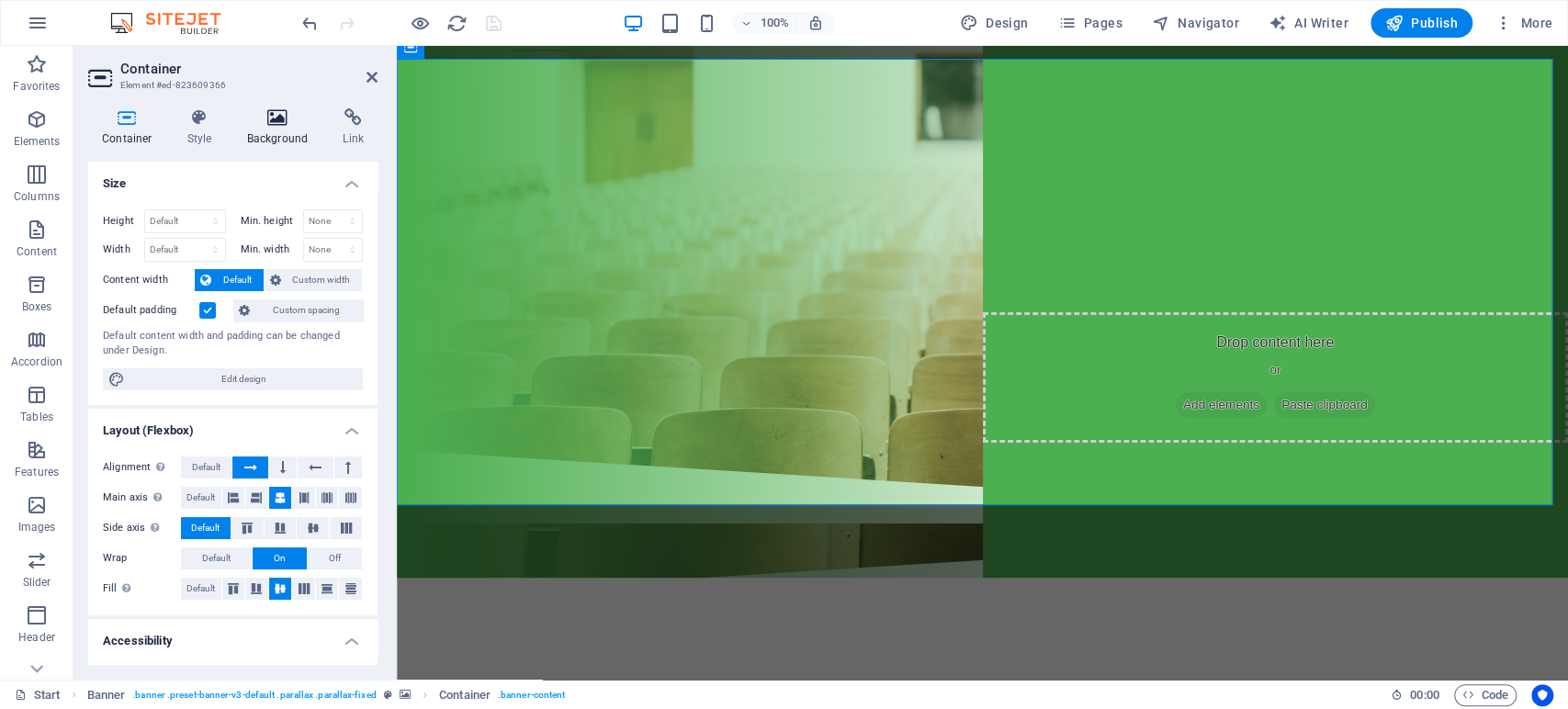 click on "Background" at bounding box center (281, 128) 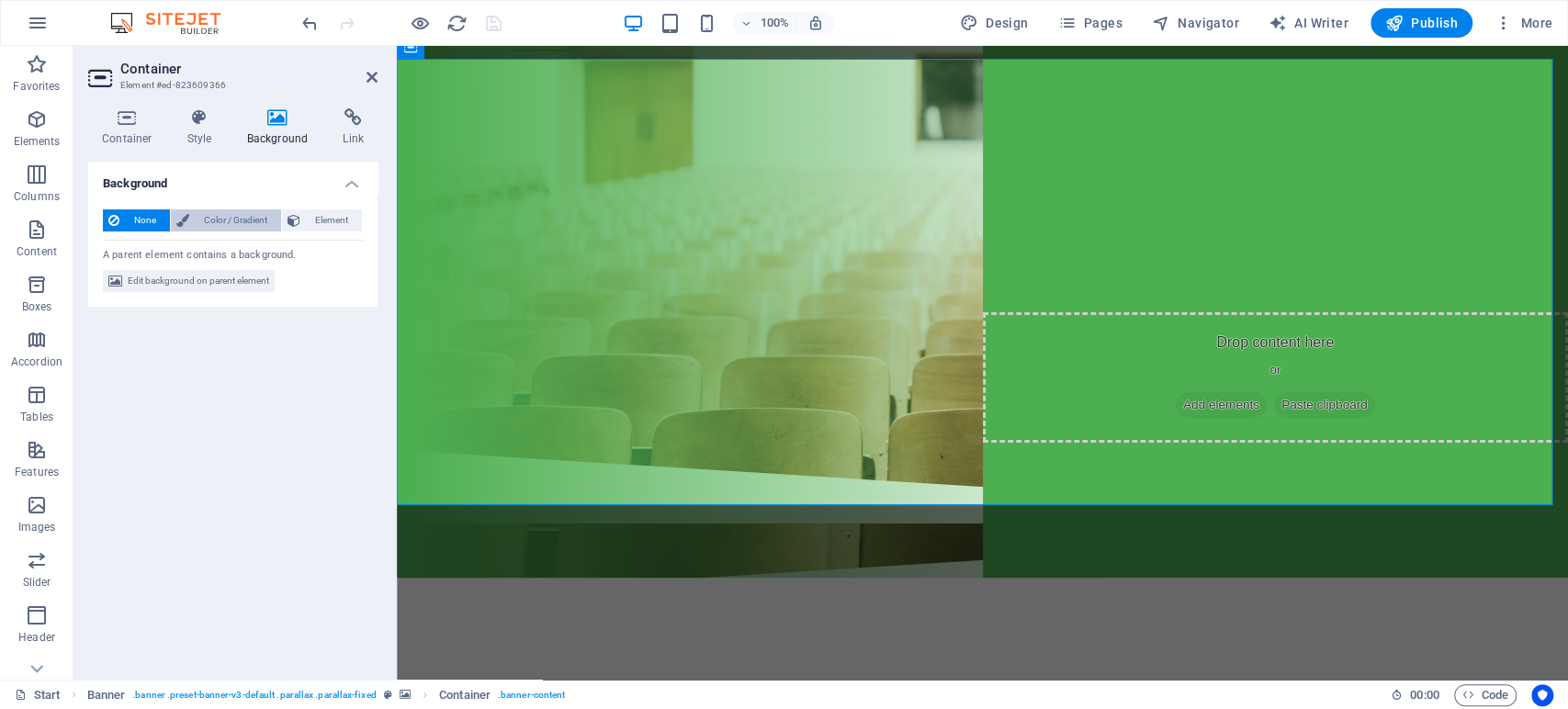 click on "Color / Gradient" at bounding box center [235, 220] 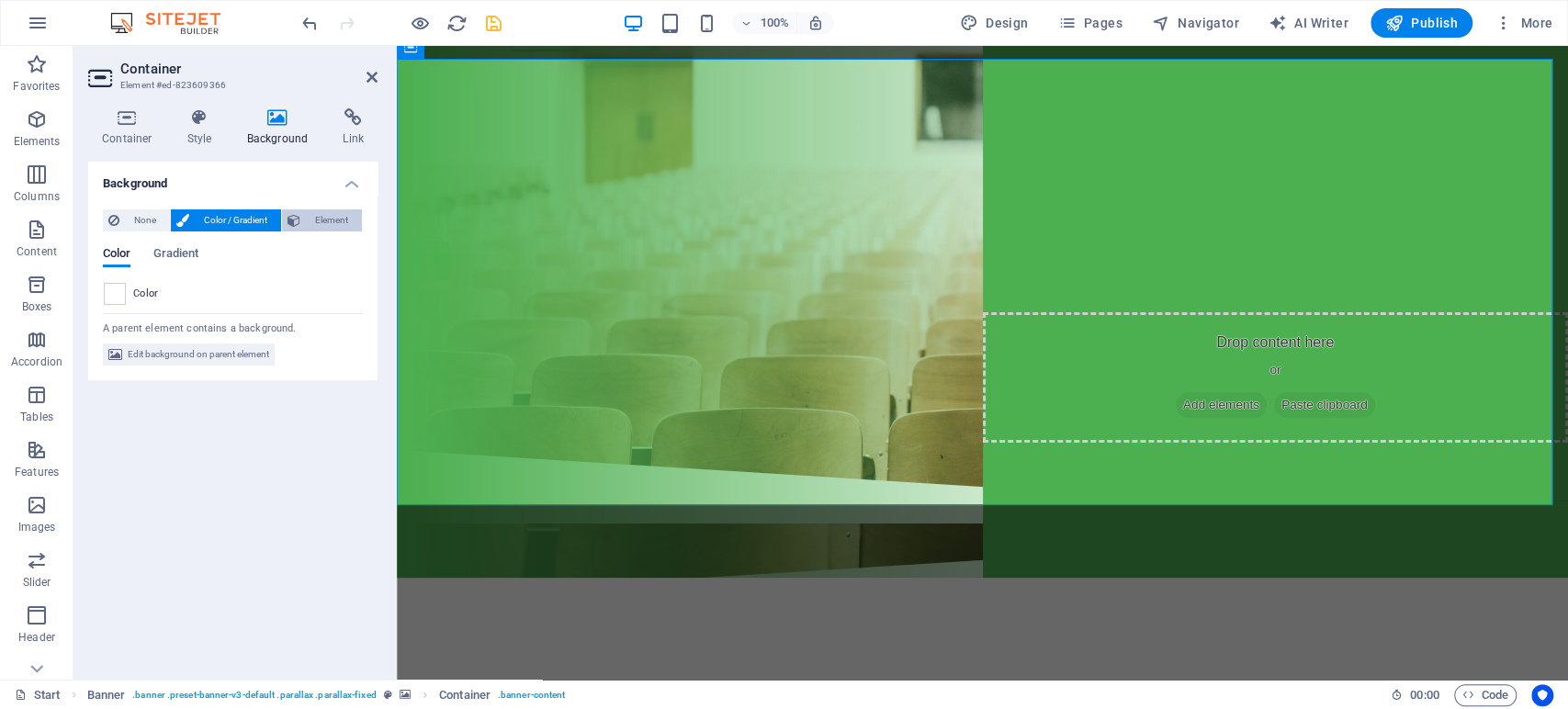 click on "Element" at bounding box center (331, 220) 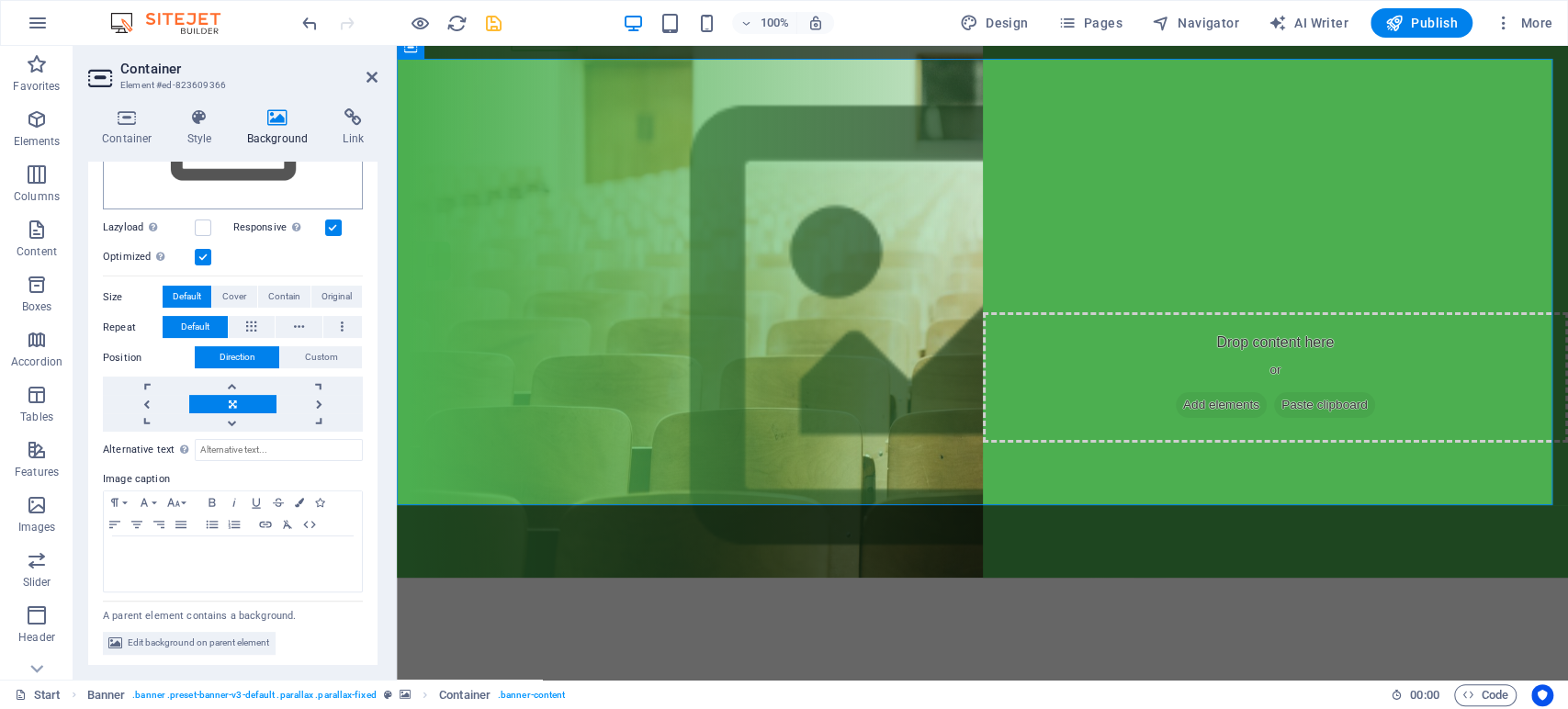 scroll, scrollTop: 0, scrollLeft: 0, axis: both 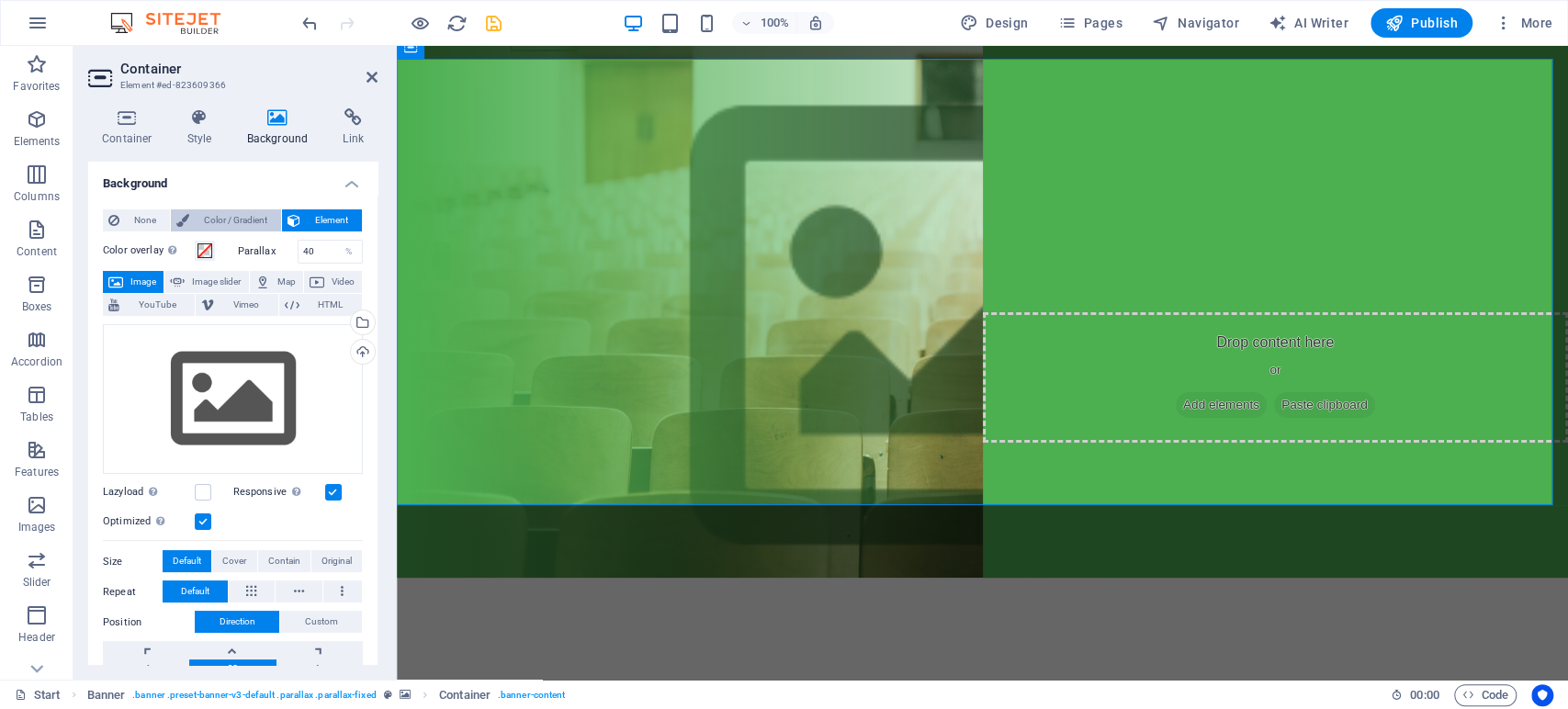 click on "Color / Gradient" at bounding box center (235, 220) 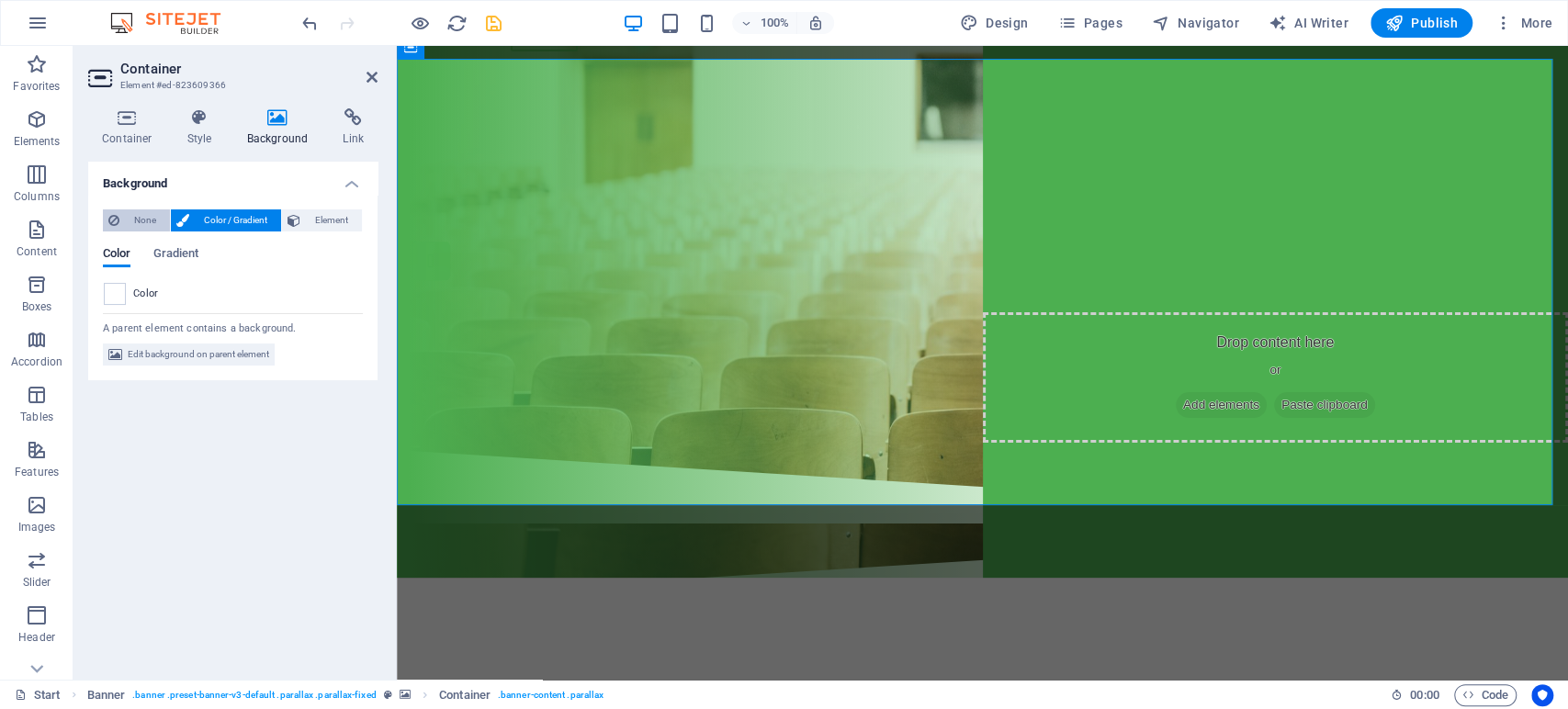 click at bounding box center (114, 220) 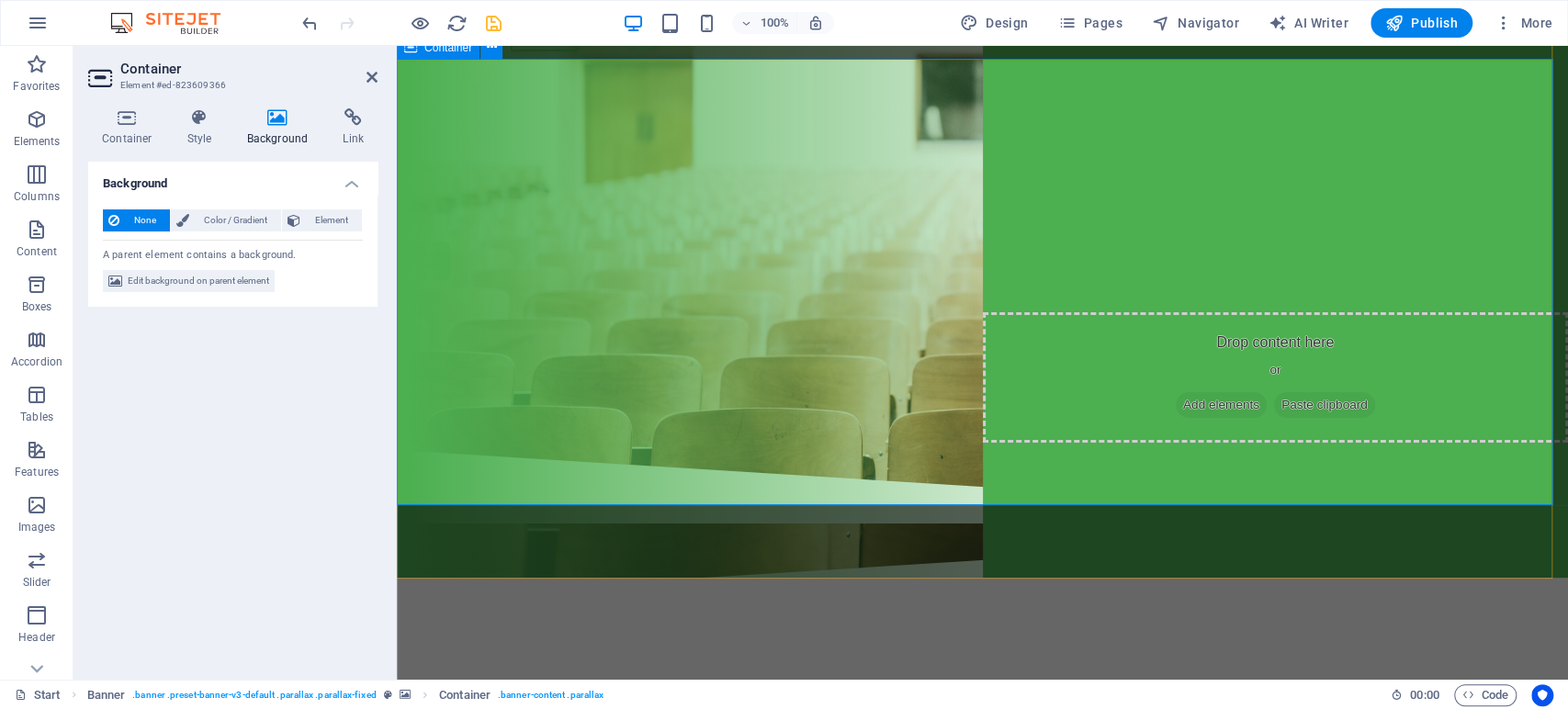 click on "Are you ready to learn new languages? Join our Language School Our Courses Sign up now" at bounding box center (982, 262) 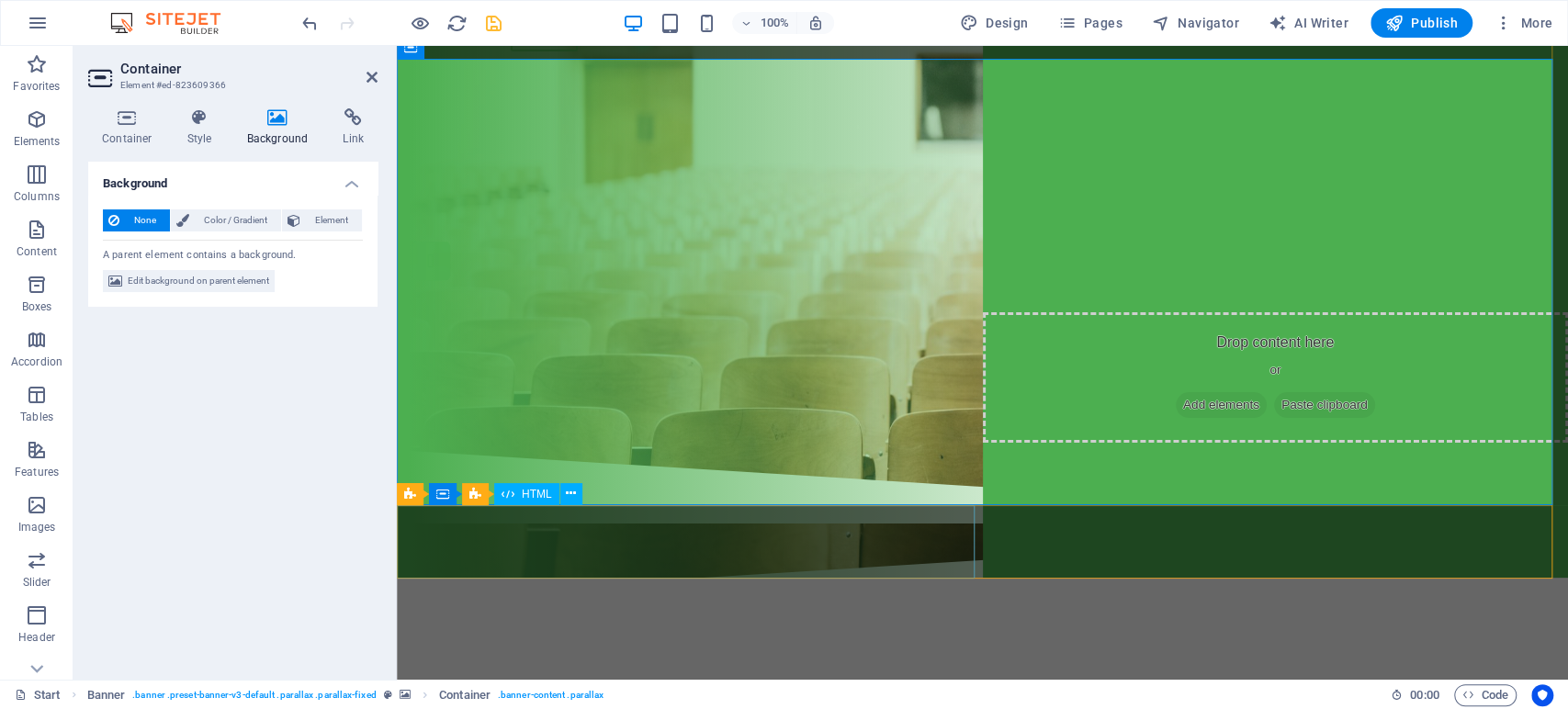 click at bounding box center (982, 487) 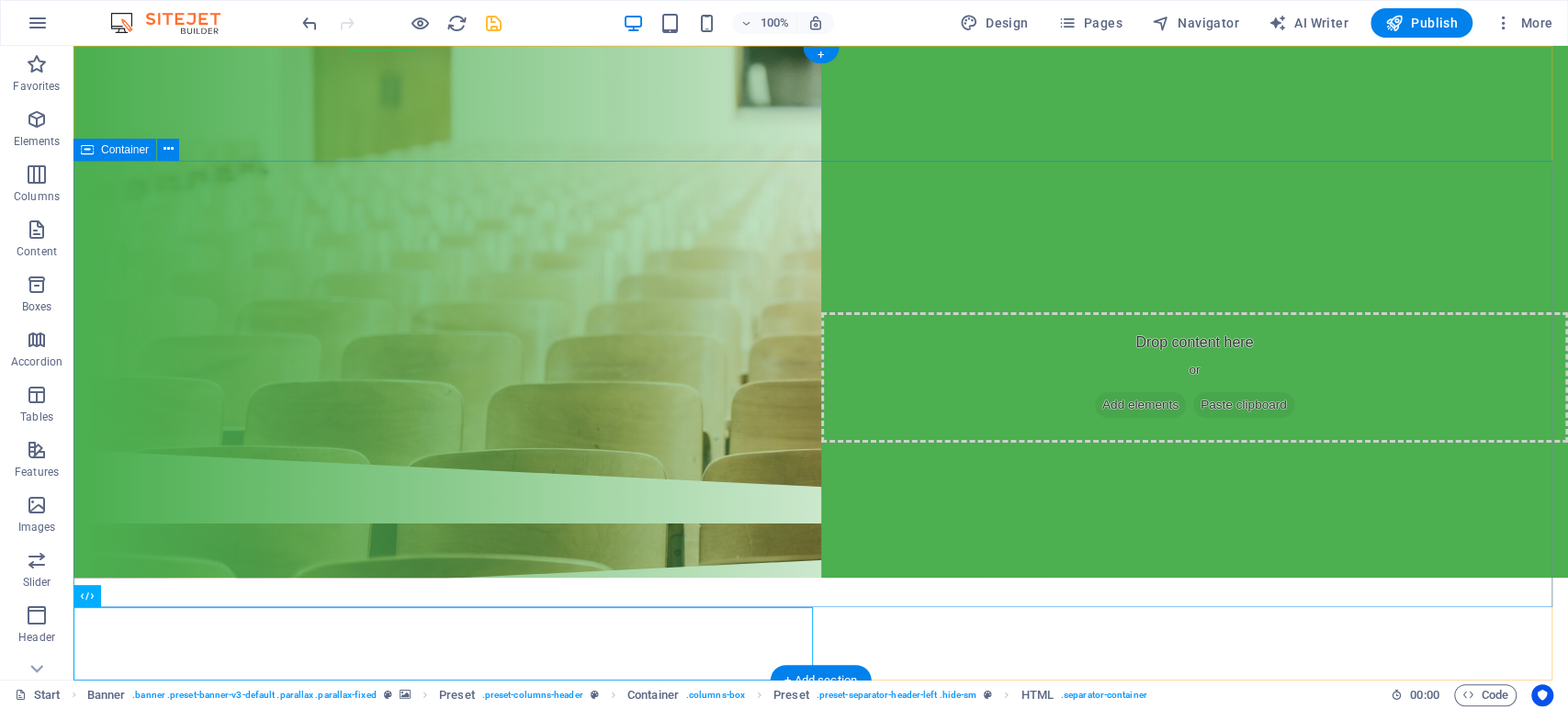 scroll, scrollTop: 0, scrollLeft: 0, axis: both 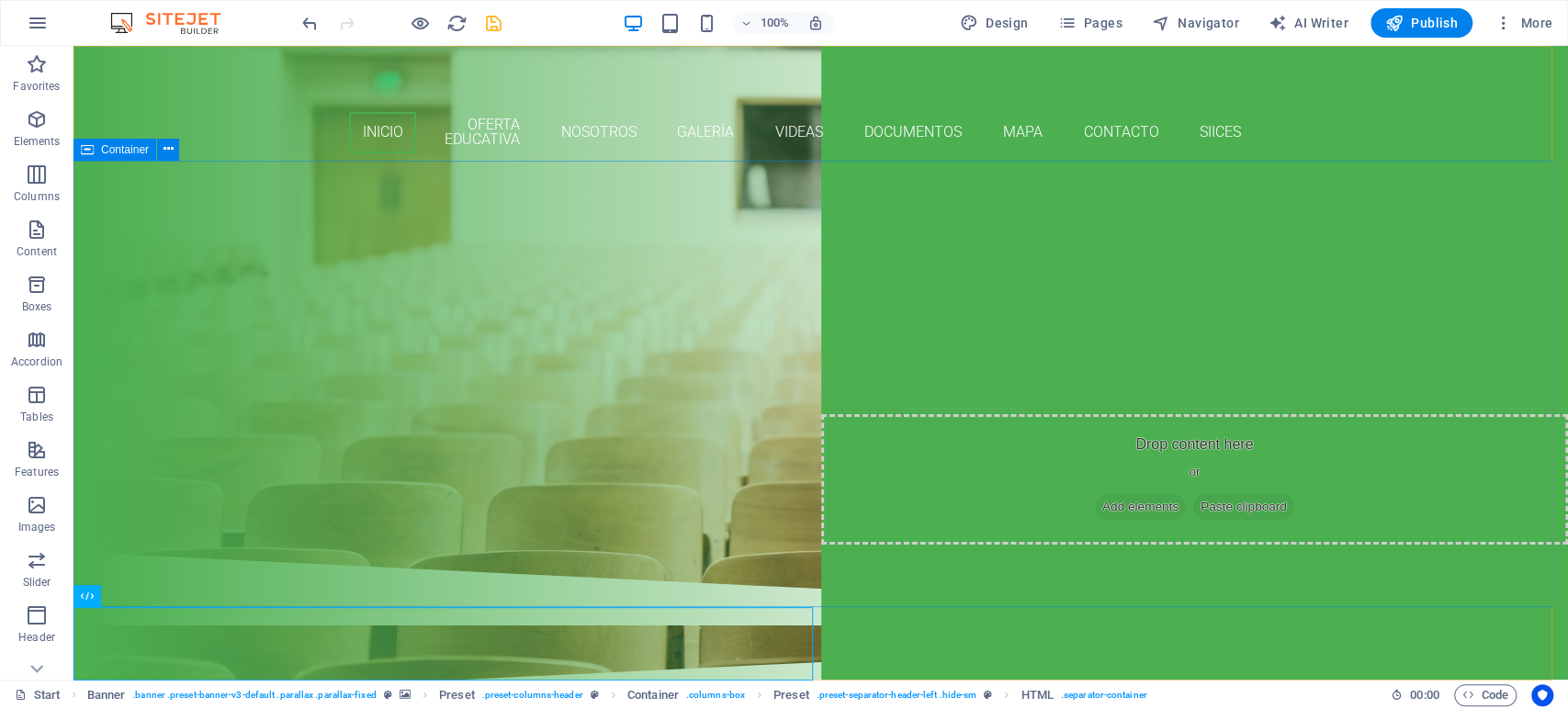 click on "Container" at bounding box center [125, 150] 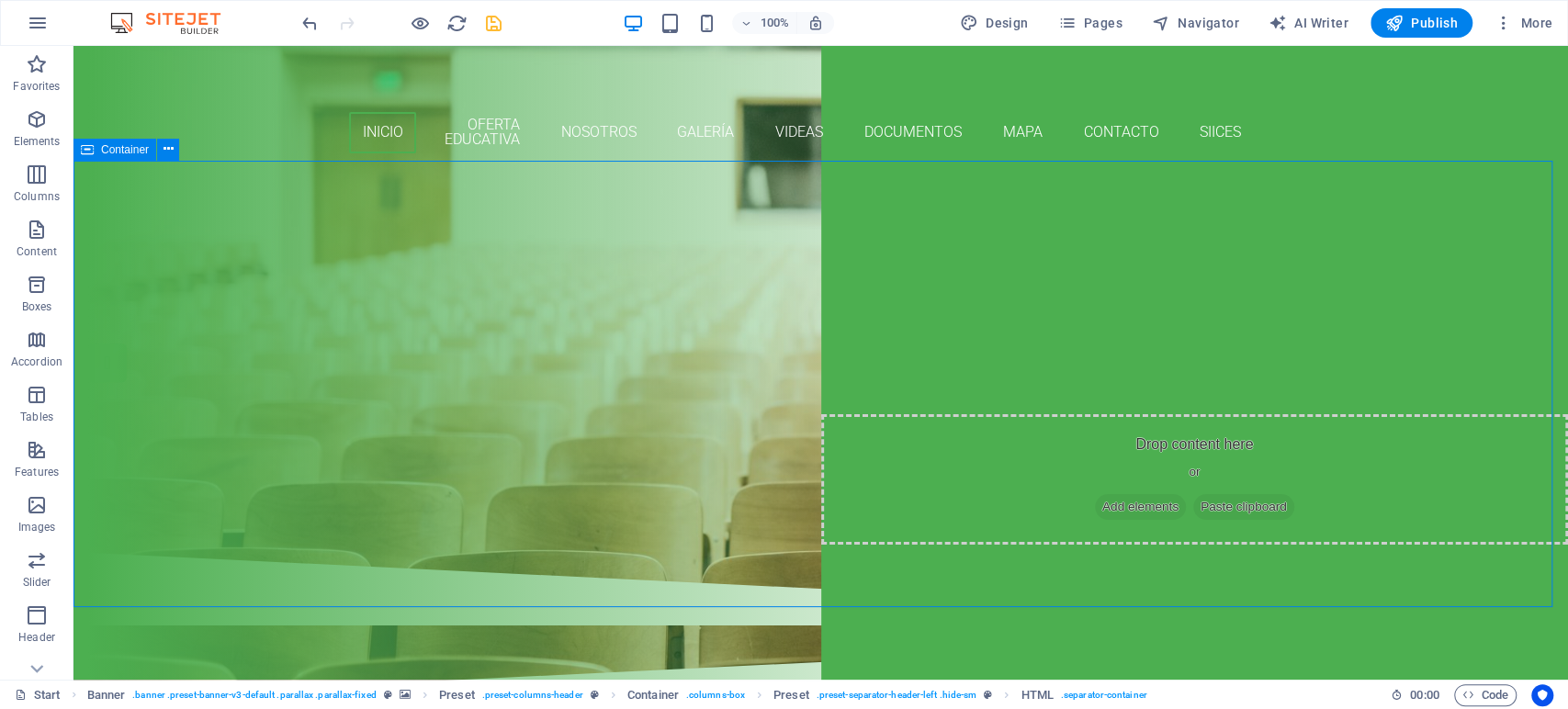 click on "Container" at bounding box center [125, 150] 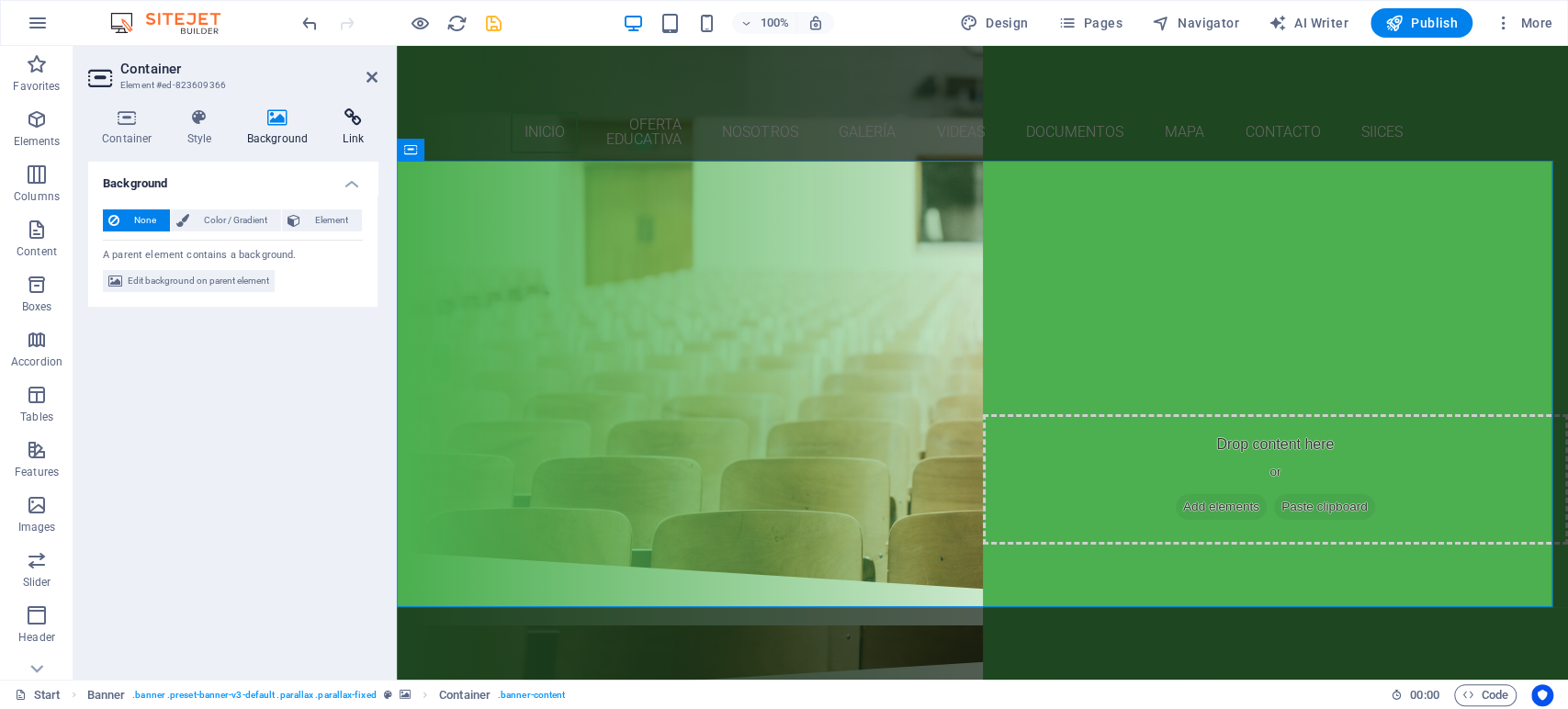 click at bounding box center (353, 118) 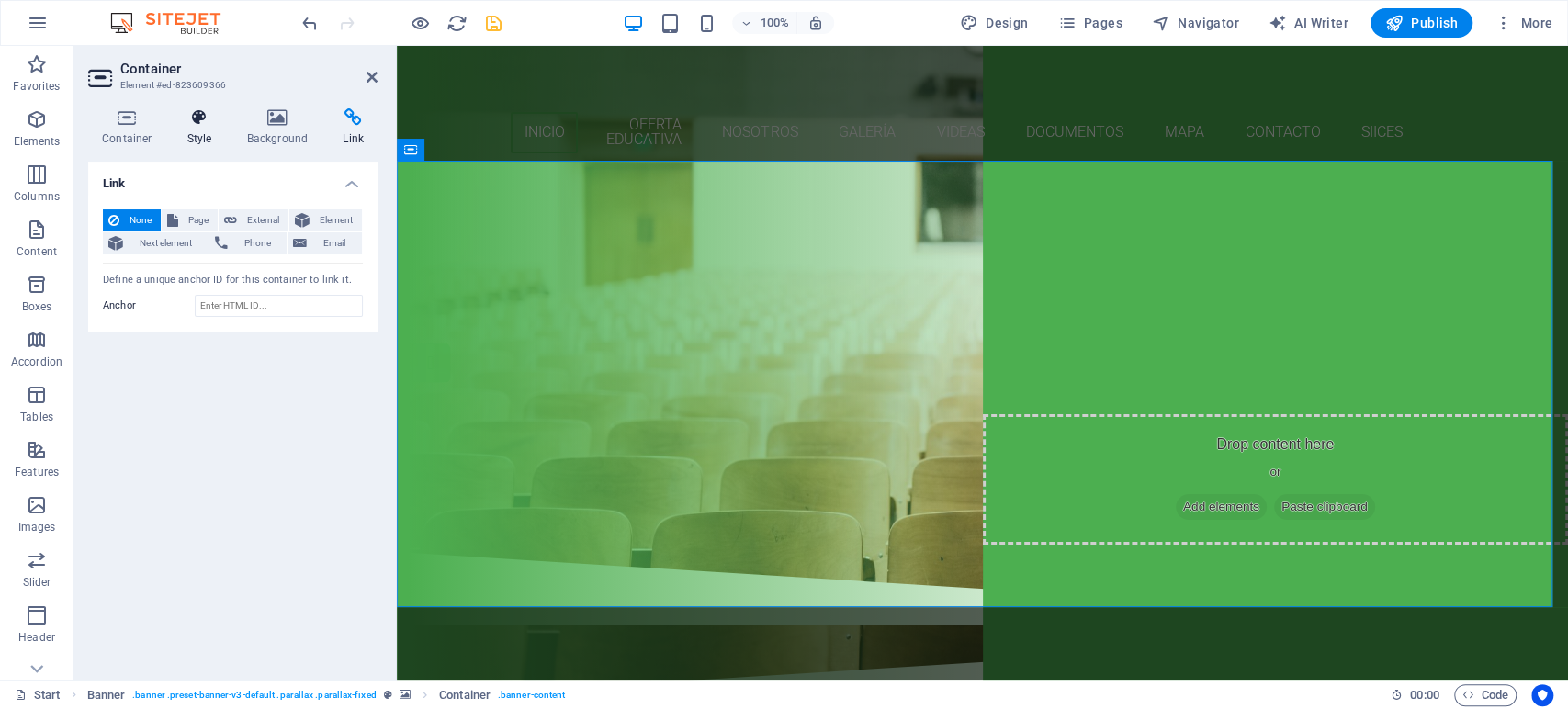 click on "Style" at bounding box center (203, 128) 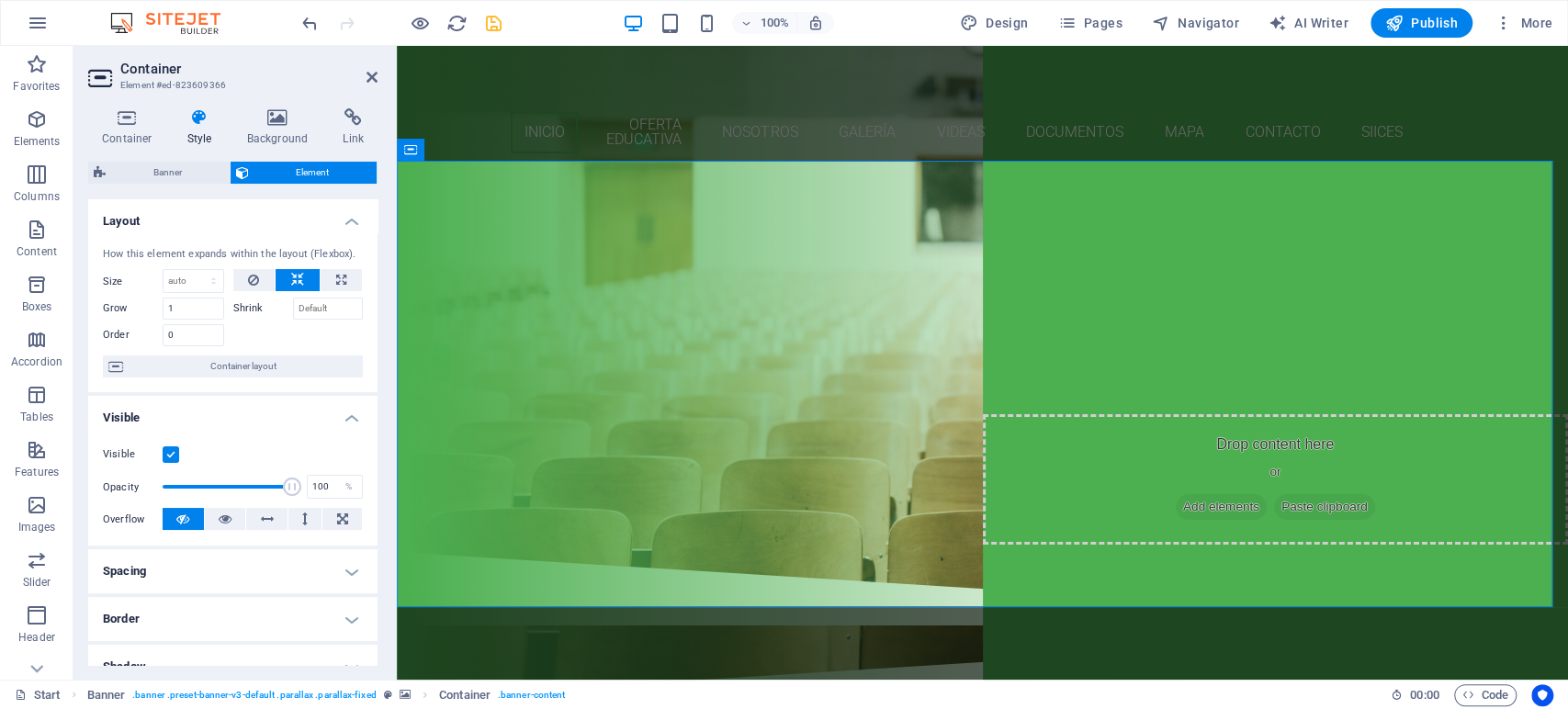 scroll, scrollTop: 309, scrollLeft: 0, axis: vertical 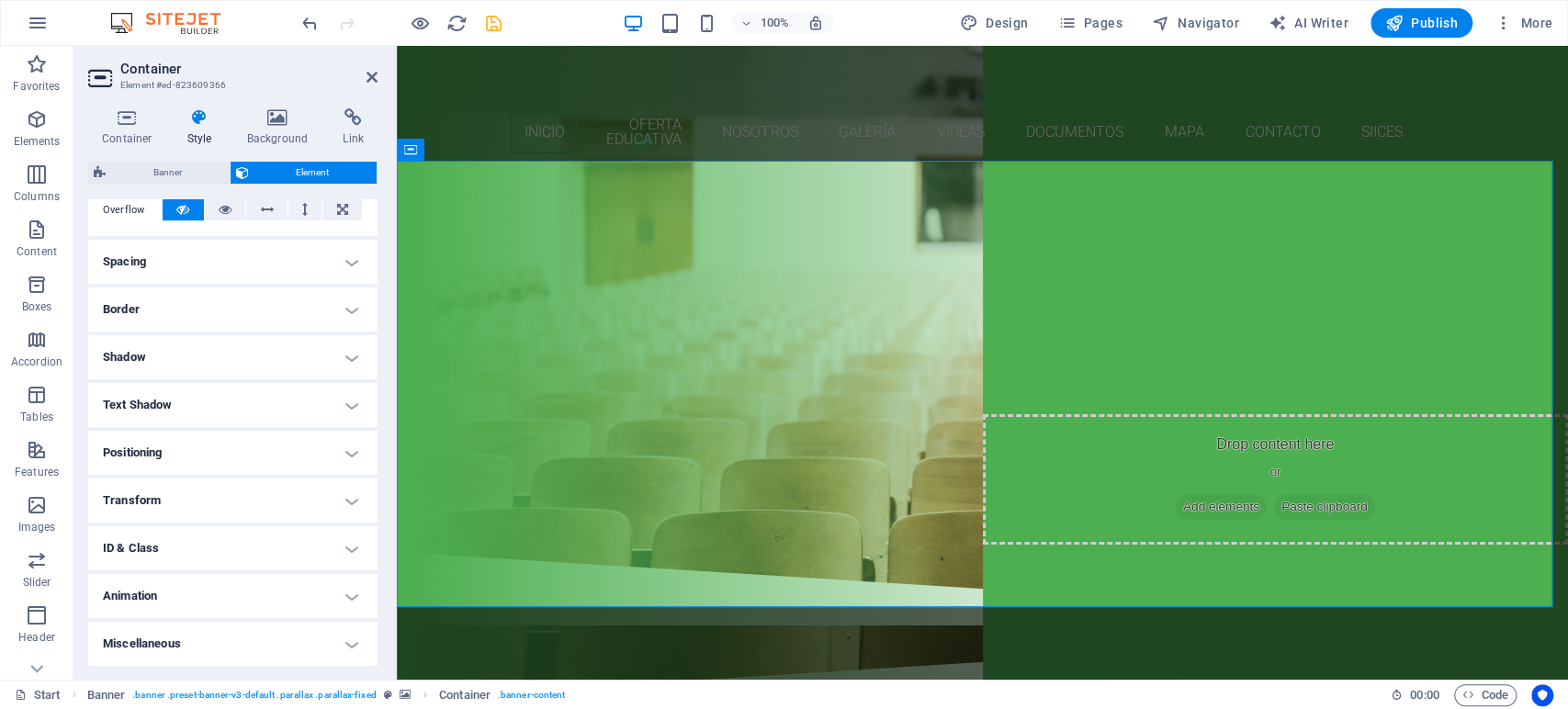 click on "ID & Class" at bounding box center (232, 548) 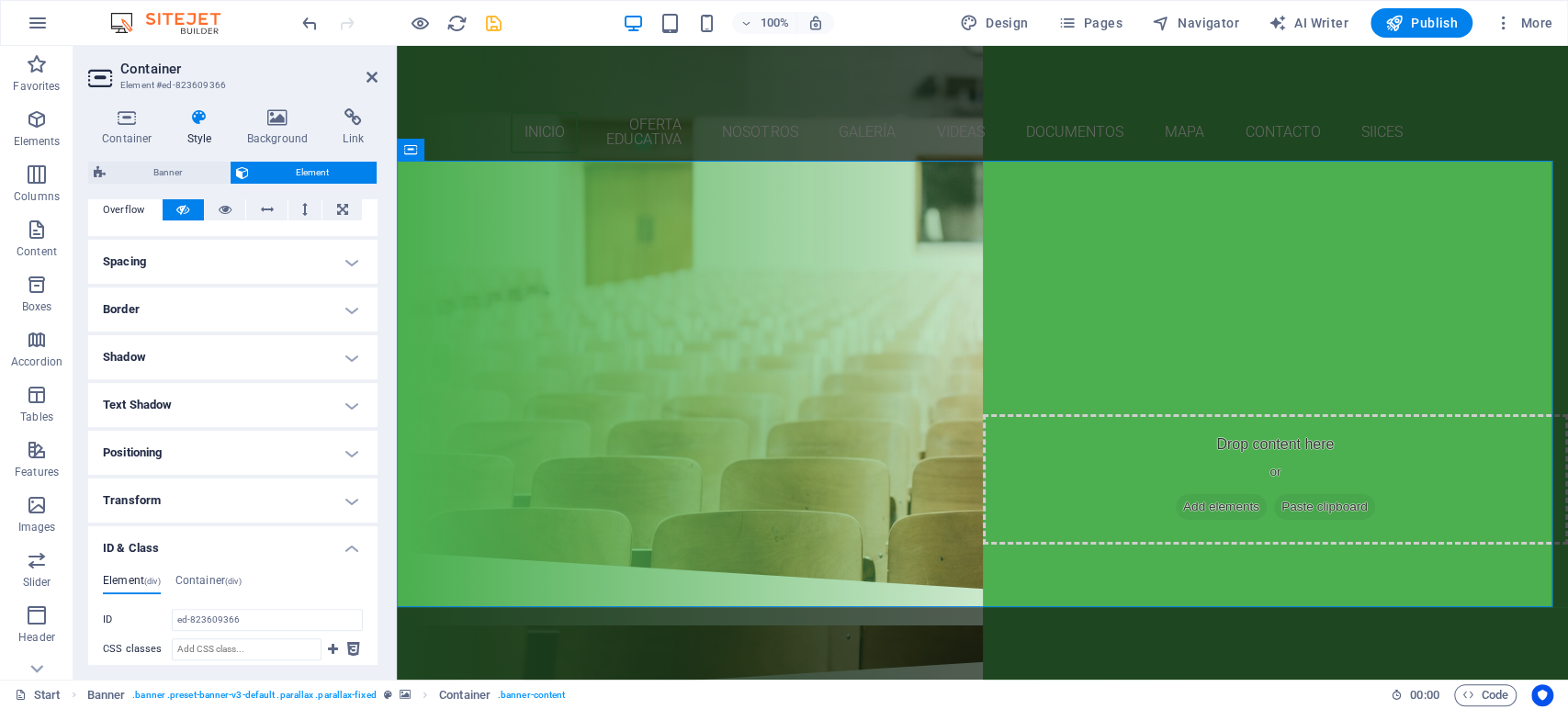 scroll, scrollTop: 514, scrollLeft: 0, axis: vertical 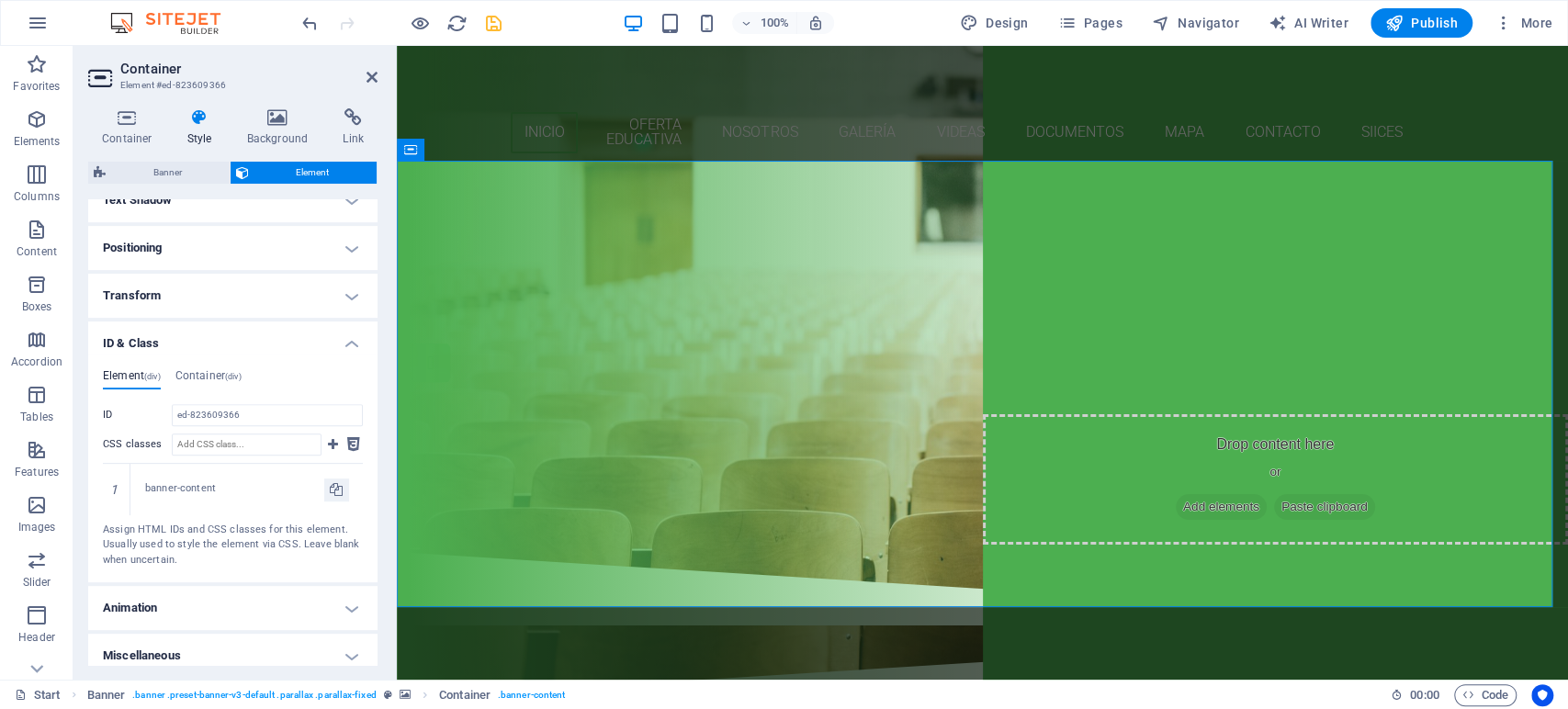 click on "ID & Class" at bounding box center [232, 338] 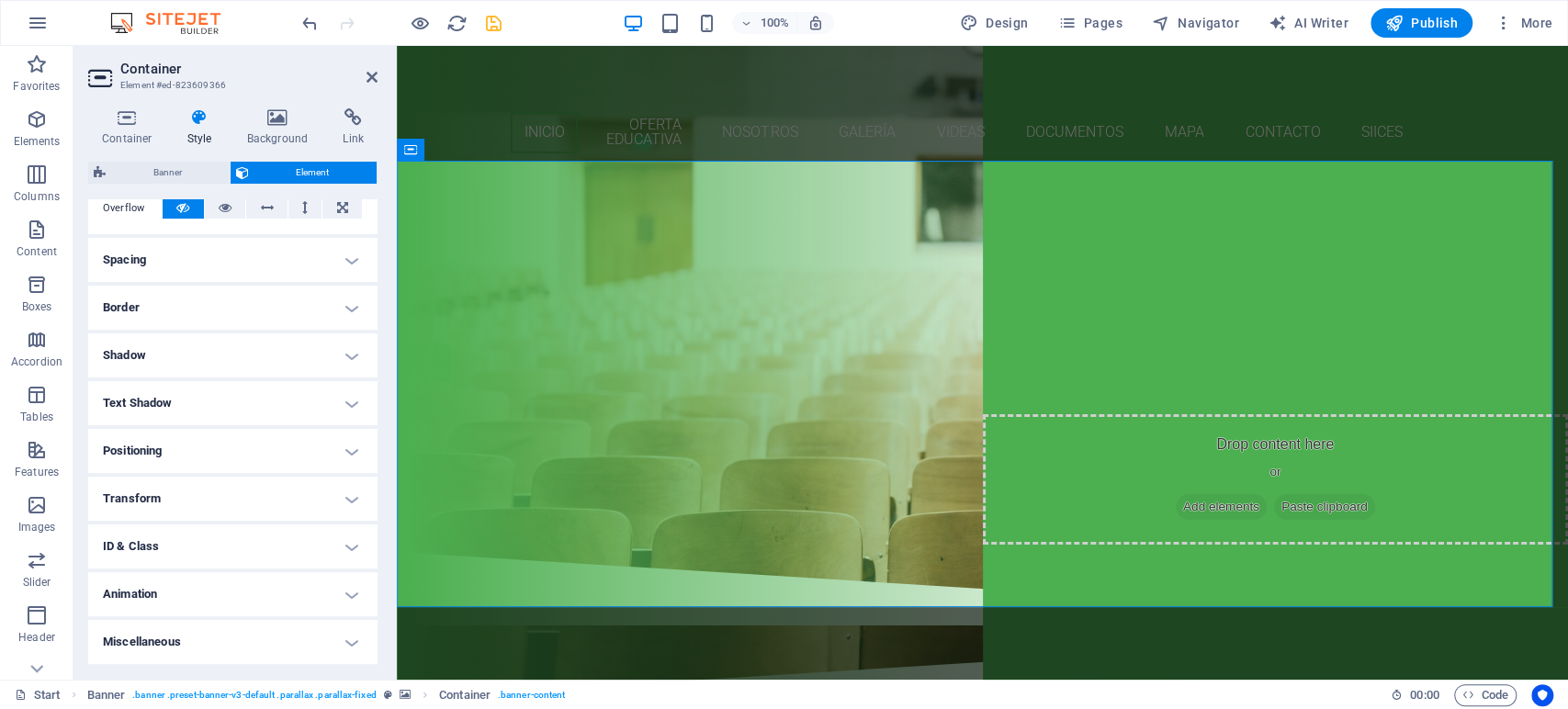 scroll, scrollTop: 309, scrollLeft: 0, axis: vertical 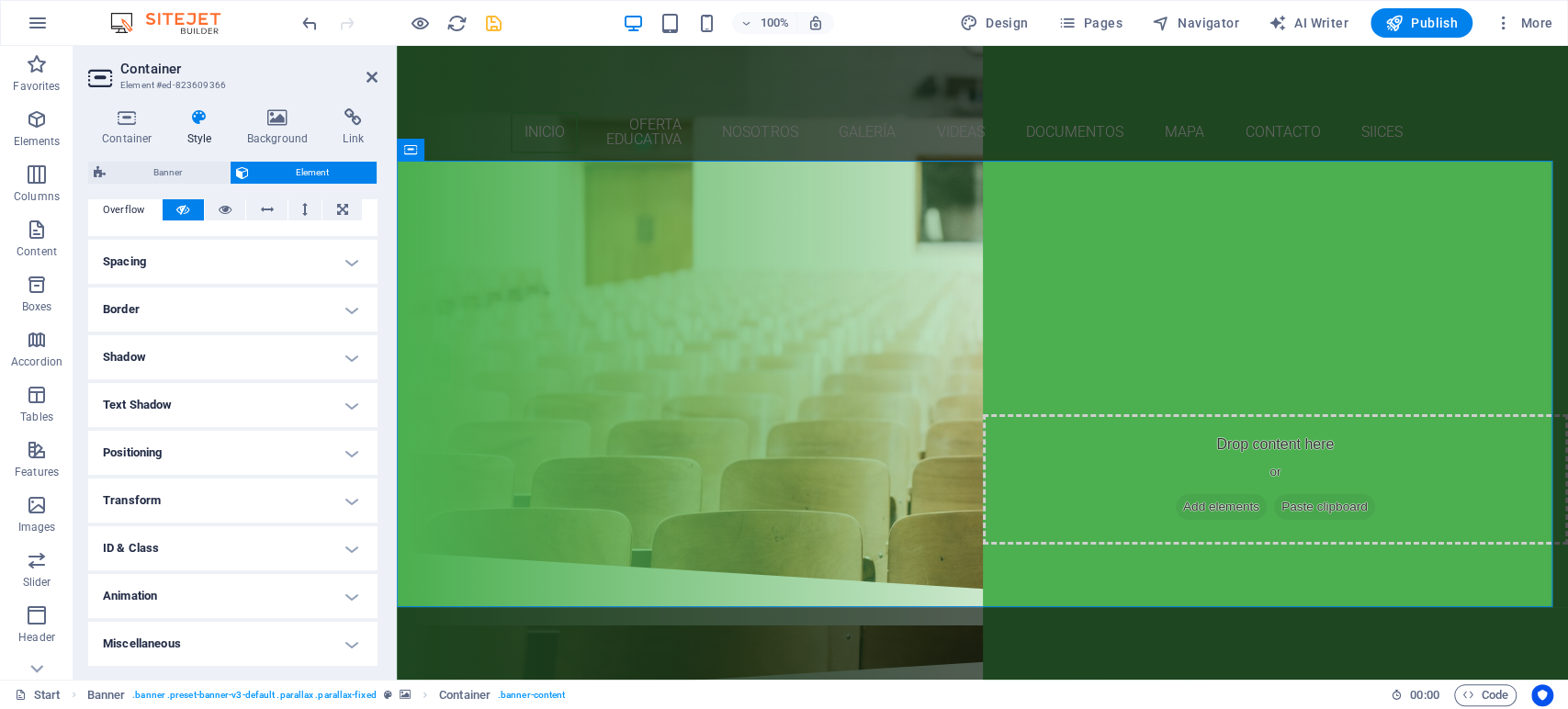 click on "Animation" at bounding box center (232, 596) 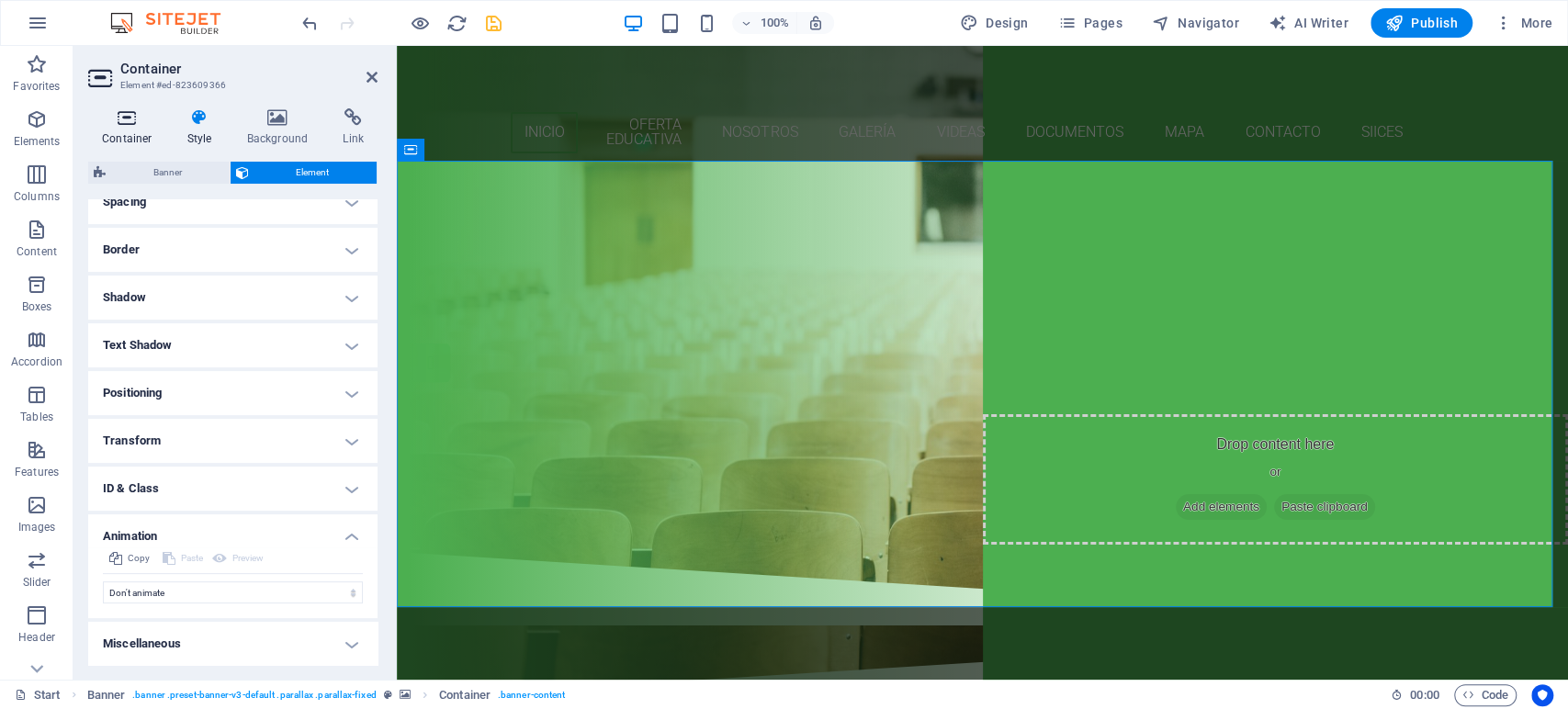 click on "Container" at bounding box center (130, 128) 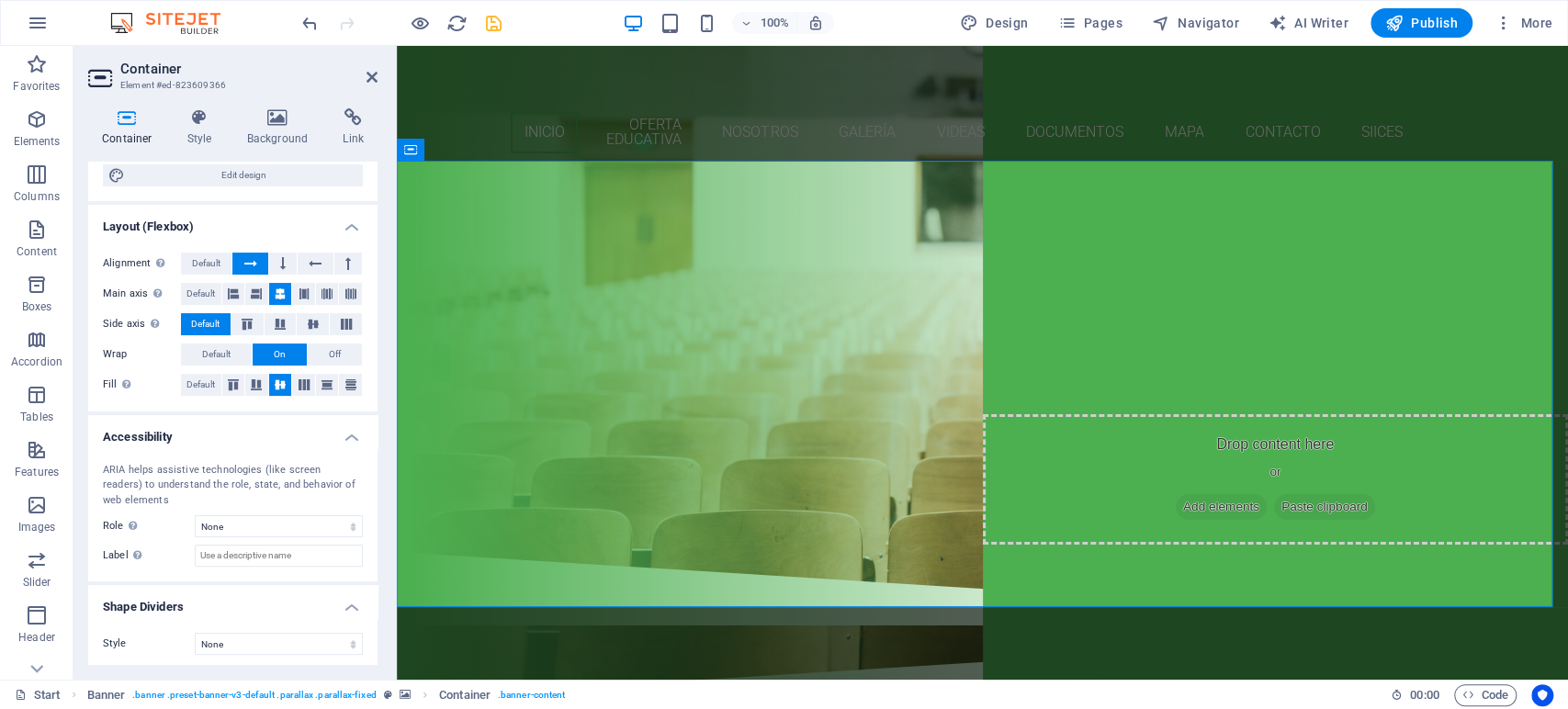 scroll, scrollTop: 207, scrollLeft: 0, axis: vertical 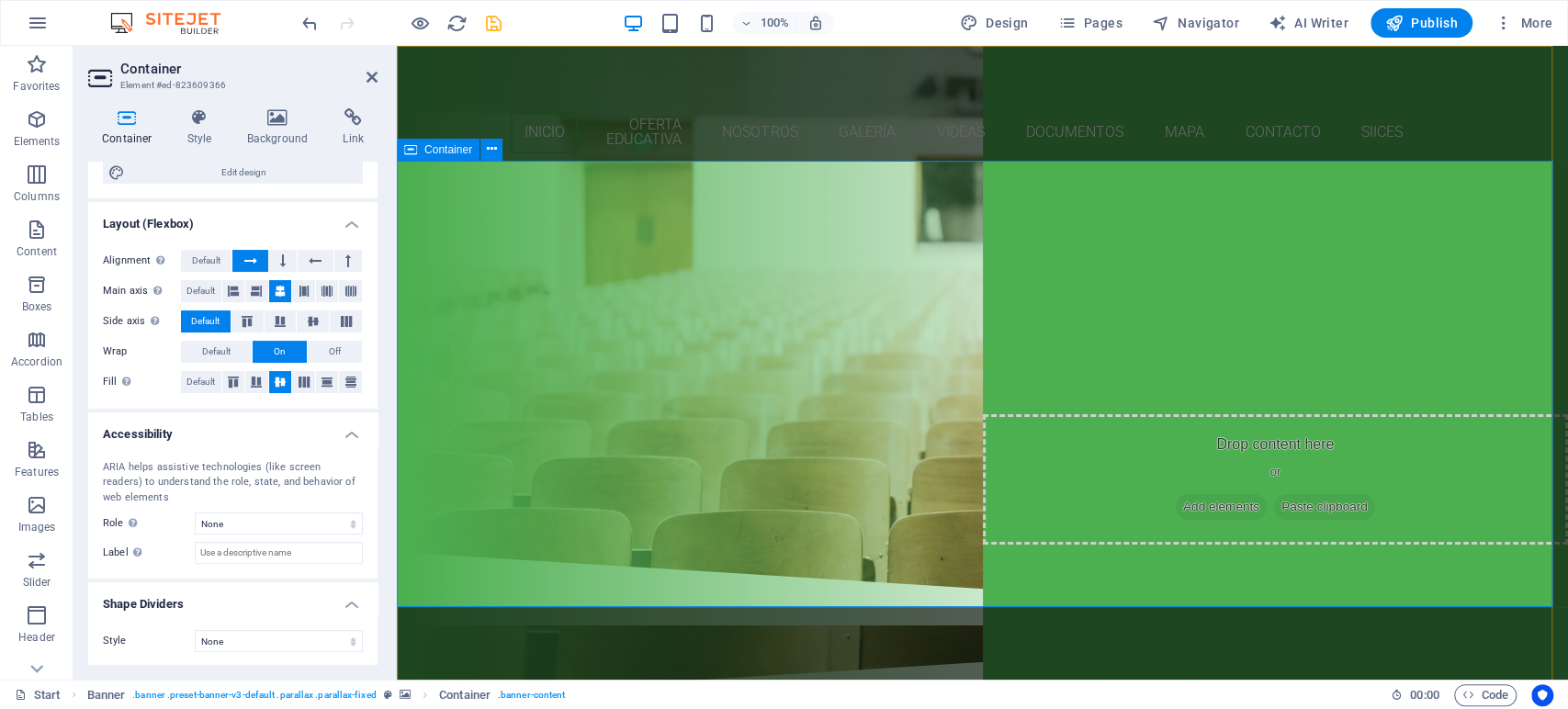 click on "Are you ready to learn new languages? Join our Language School Our Courses Sign up now" at bounding box center (982, 364) 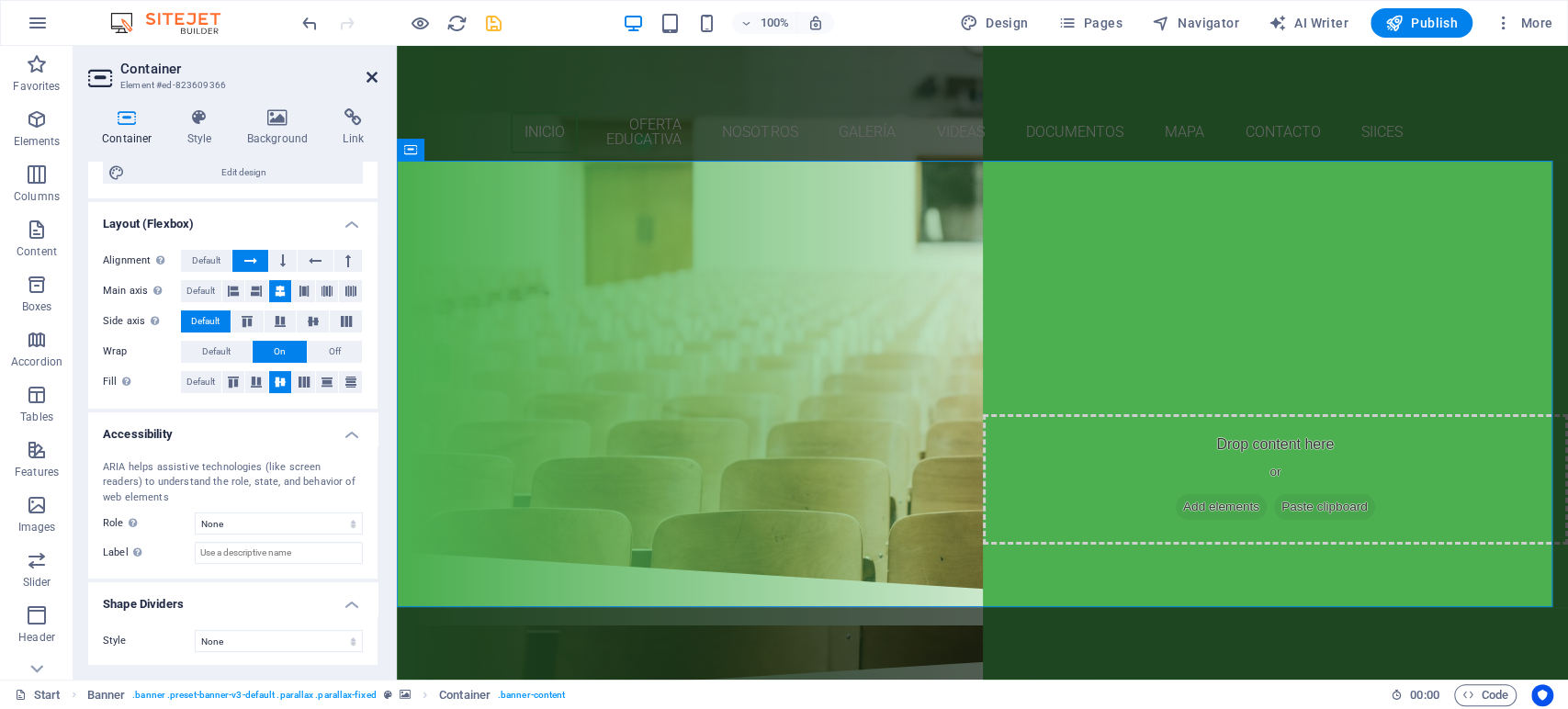 click at bounding box center (372, 77) 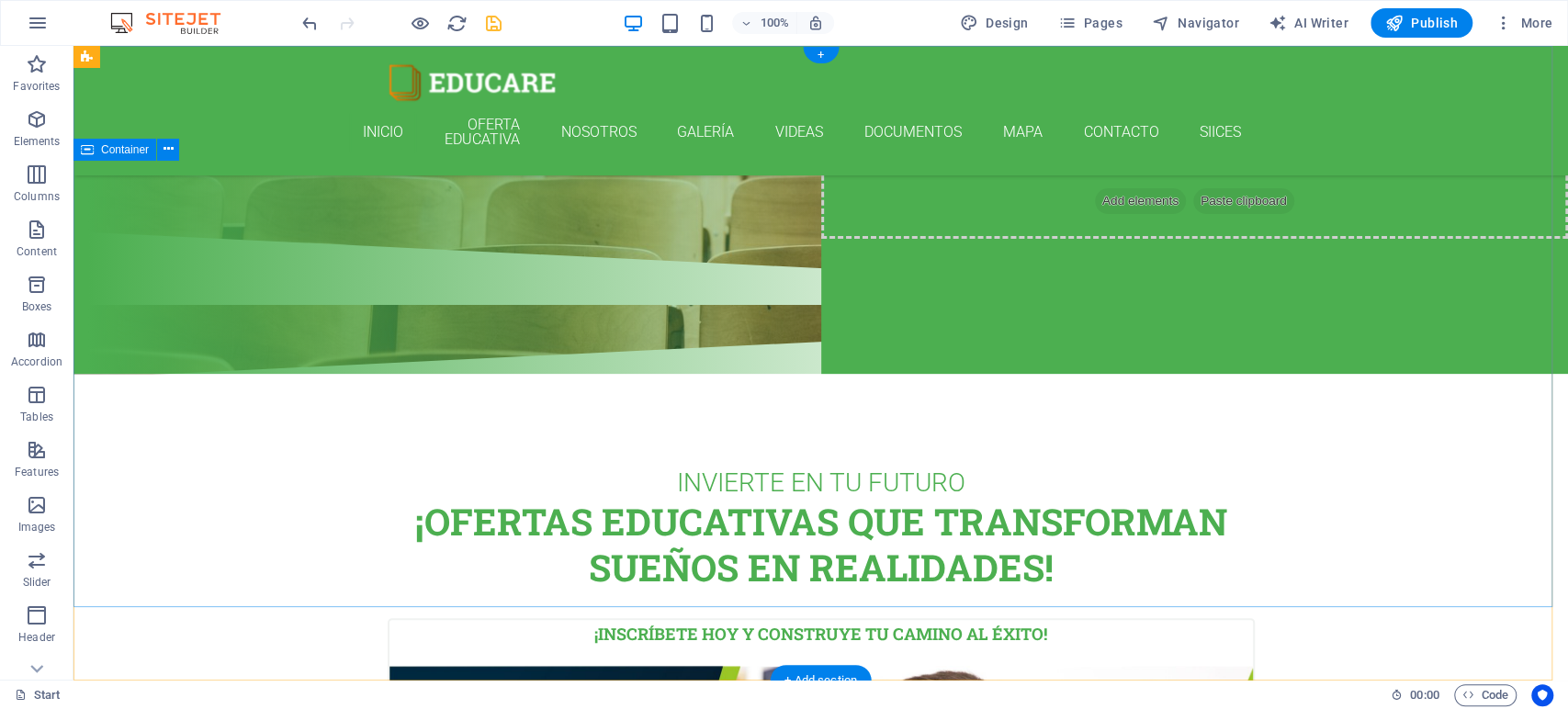 scroll, scrollTop: 0, scrollLeft: 0, axis: both 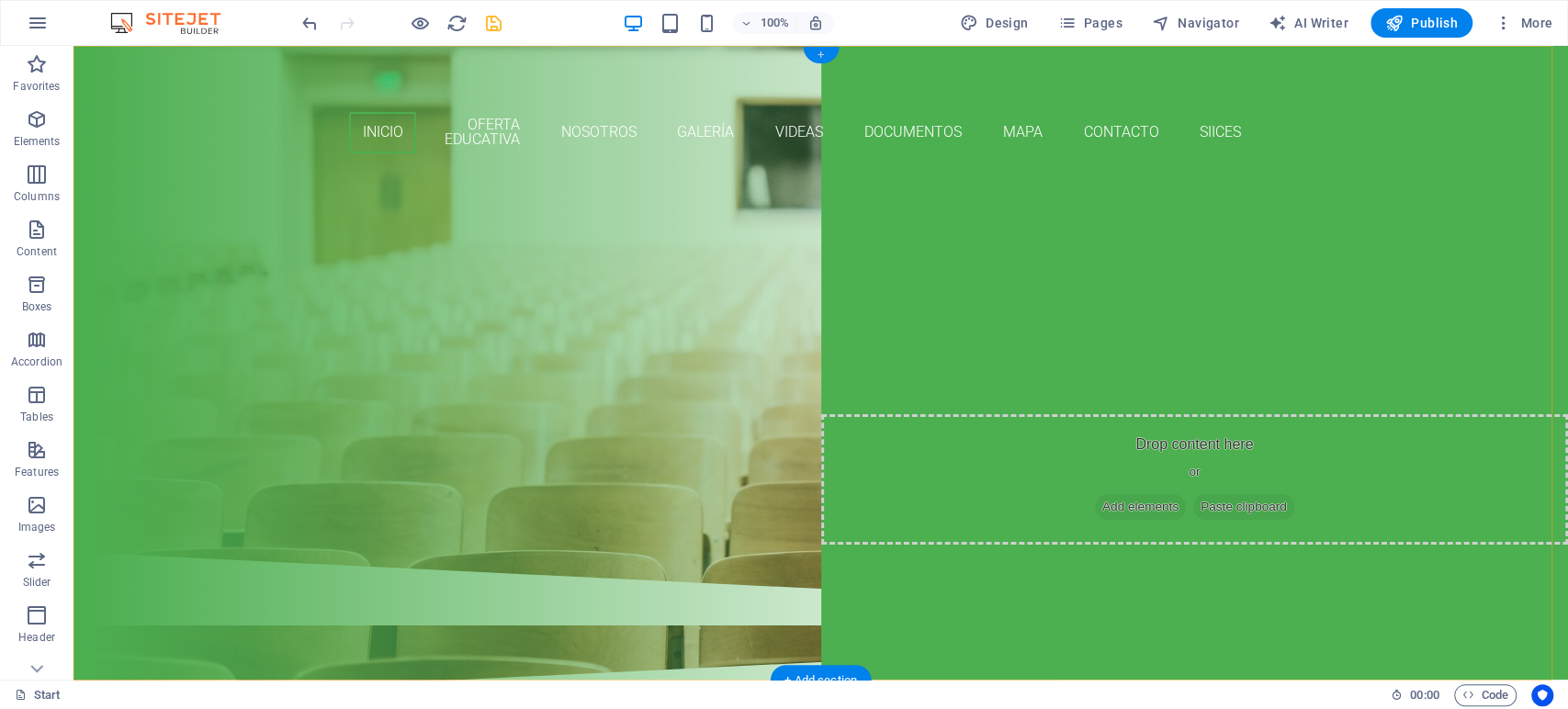 click on "+" at bounding box center [820, 55] 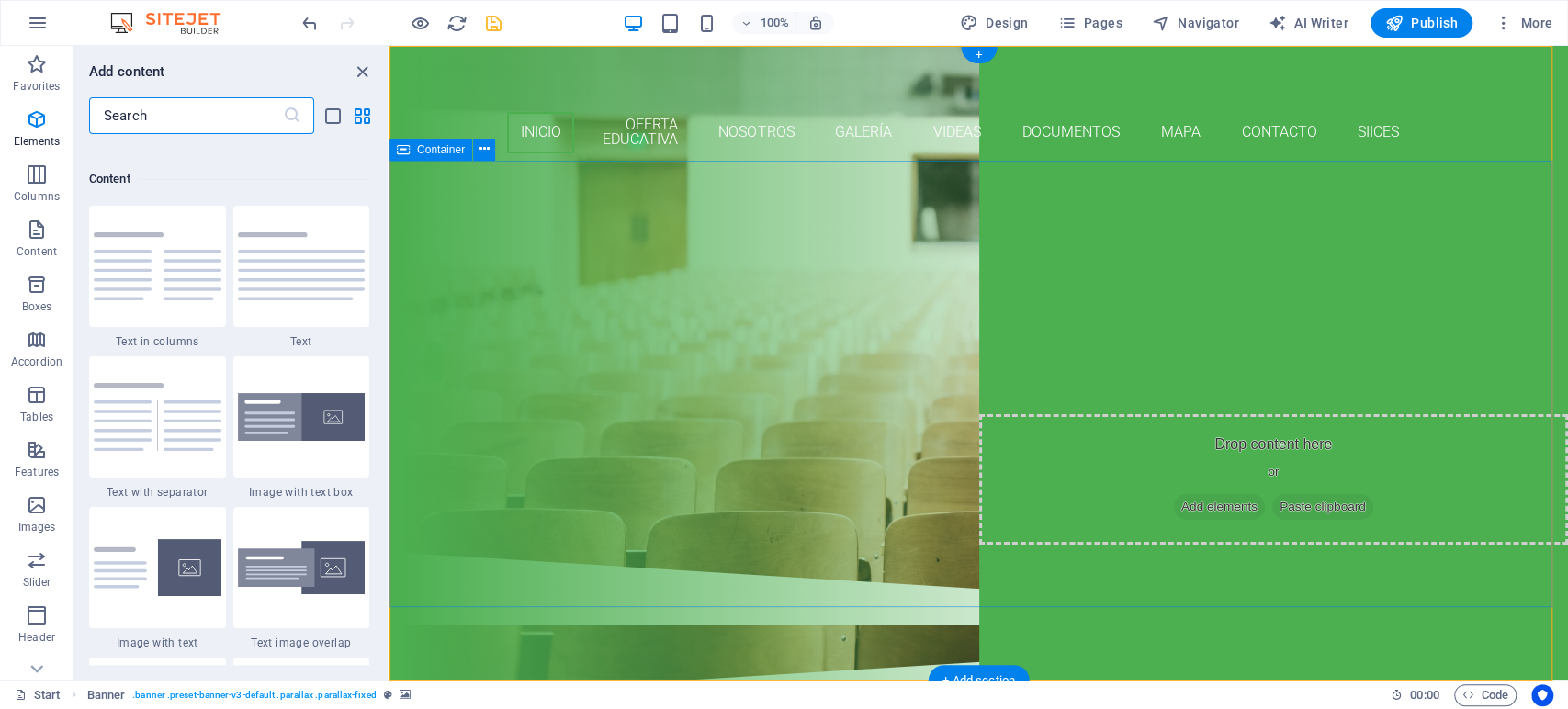 scroll, scrollTop: 3213, scrollLeft: 0, axis: vertical 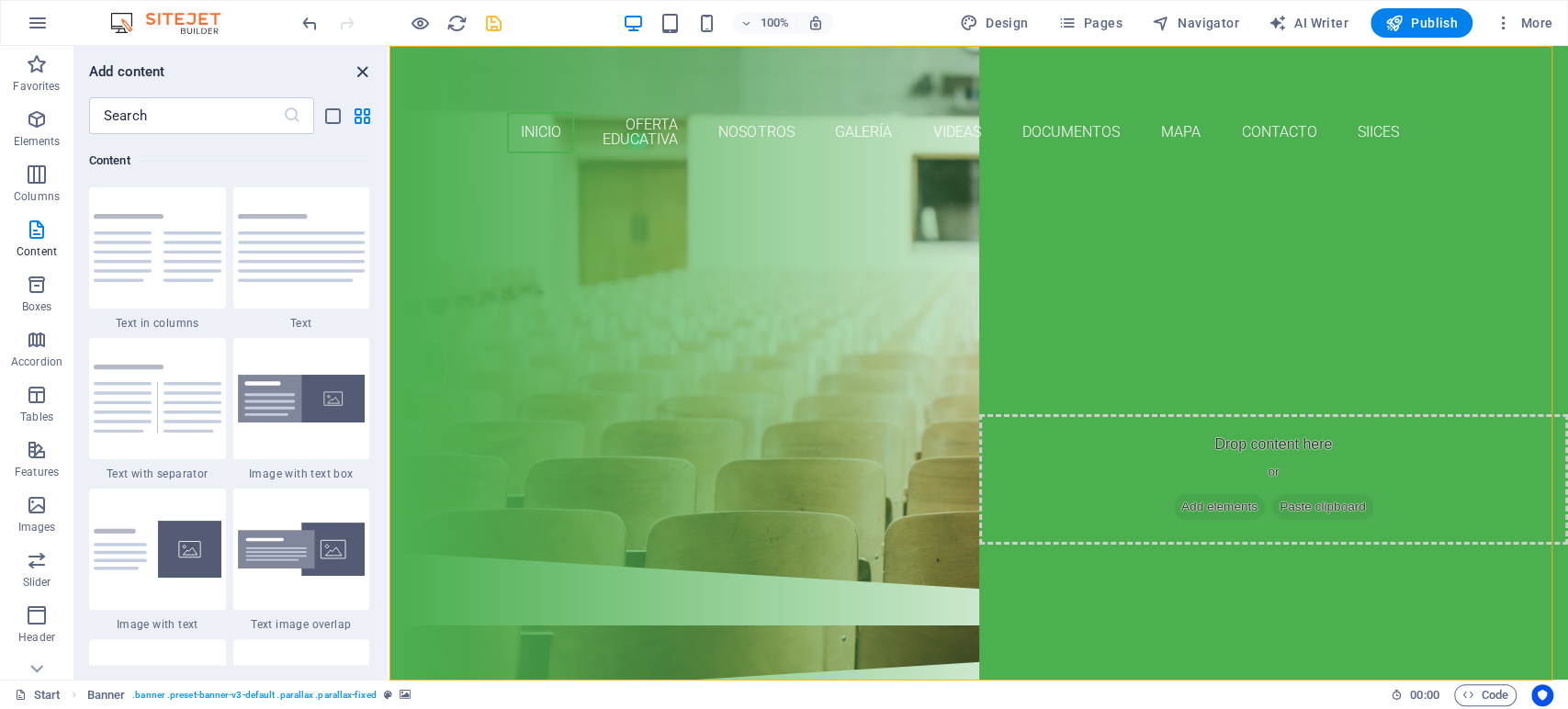 click at bounding box center [362, 72] 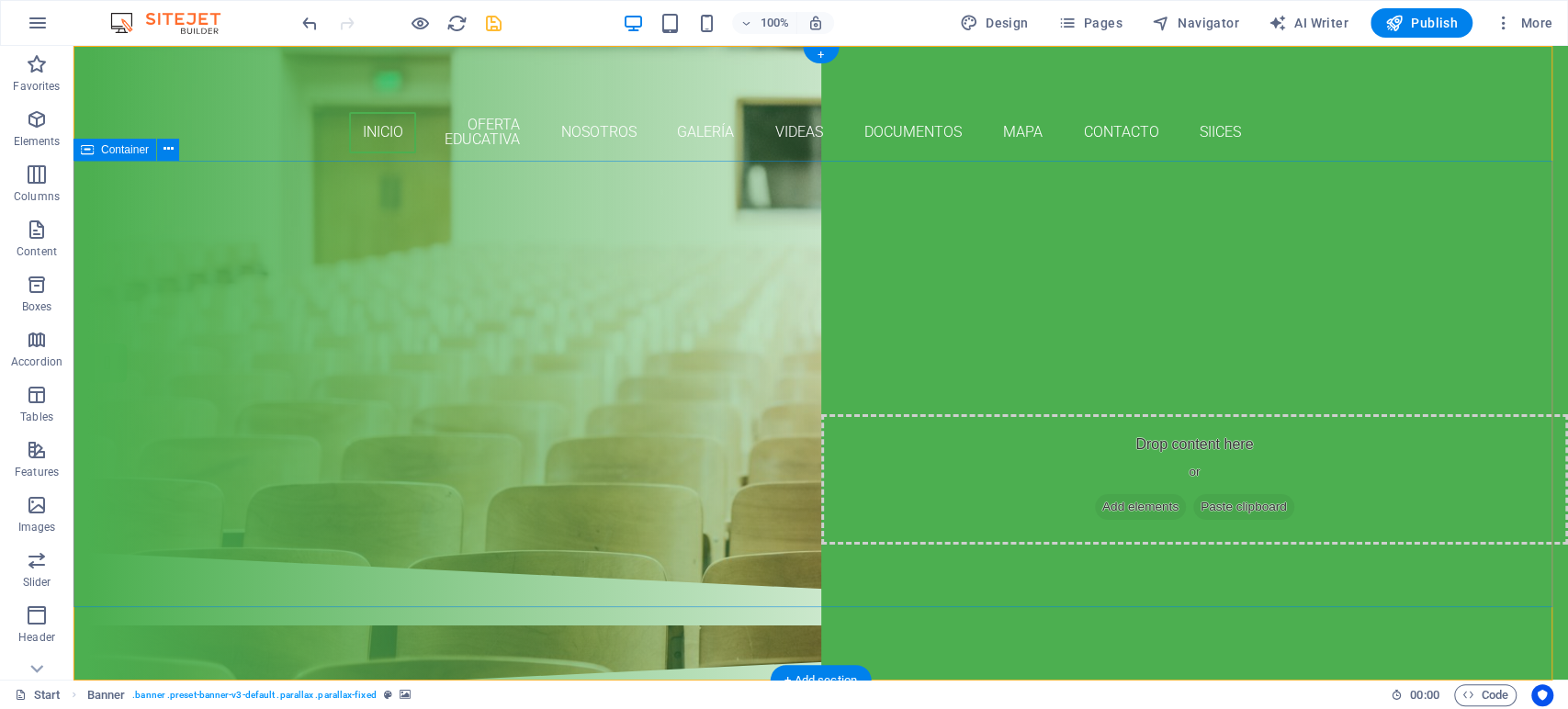 click on "Are you ready to learn new languages? Join our Language School Our Courses Sign up now" at bounding box center (820, 364) 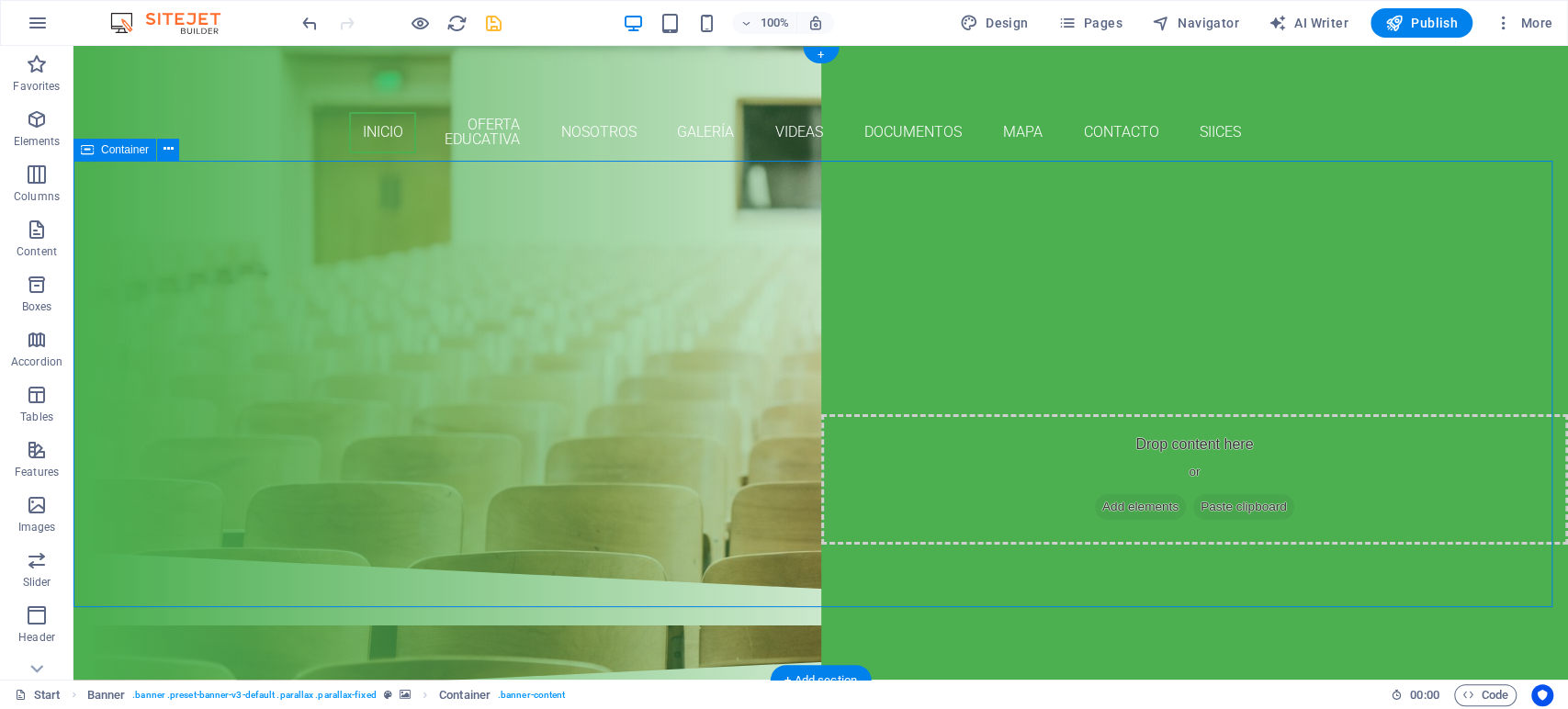 click on "Are you ready to learn new languages? Join our Language School Our Courses Sign up now" at bounding box center [820, 364] 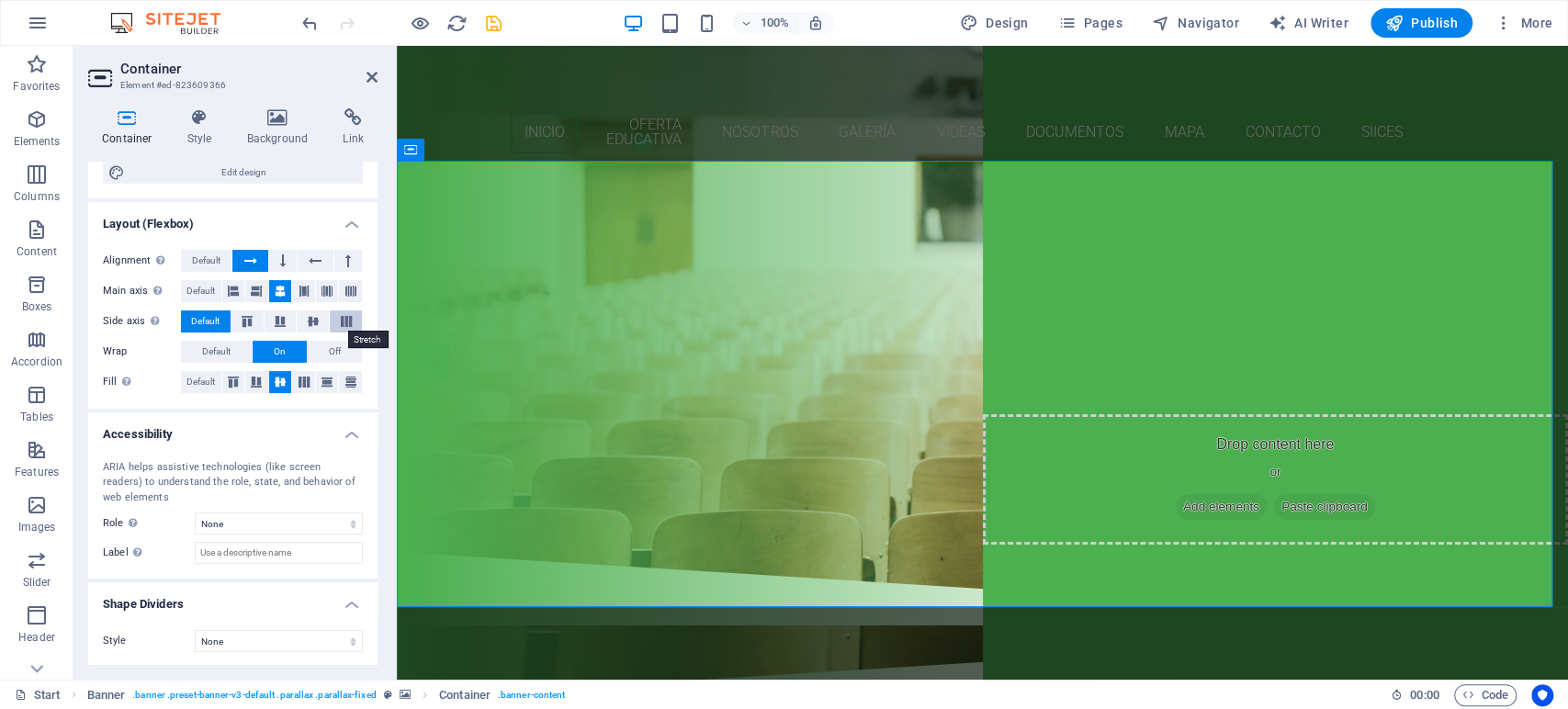 scroll, scrollTop: 0, scrollLeft: 0, axis: both 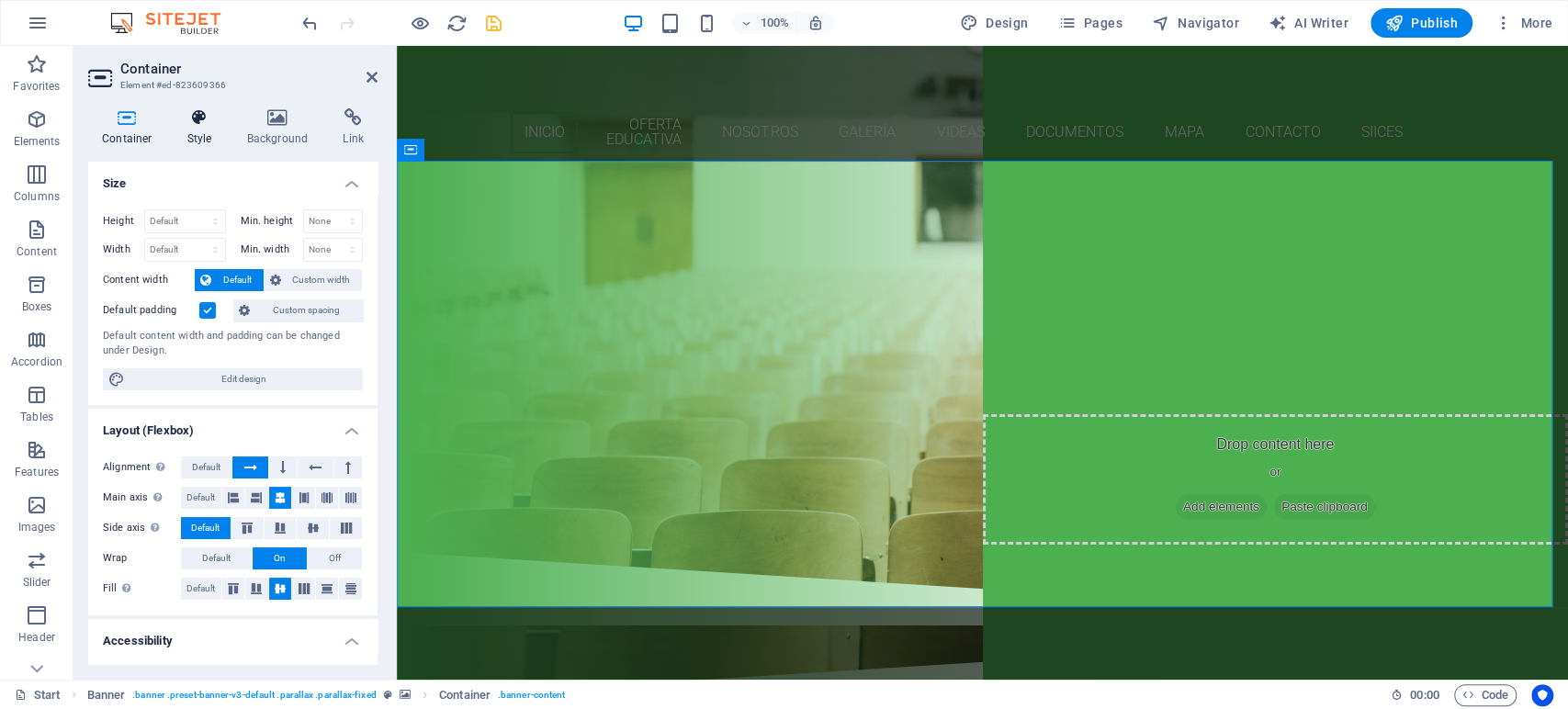 click at bounding box center (199, 118) 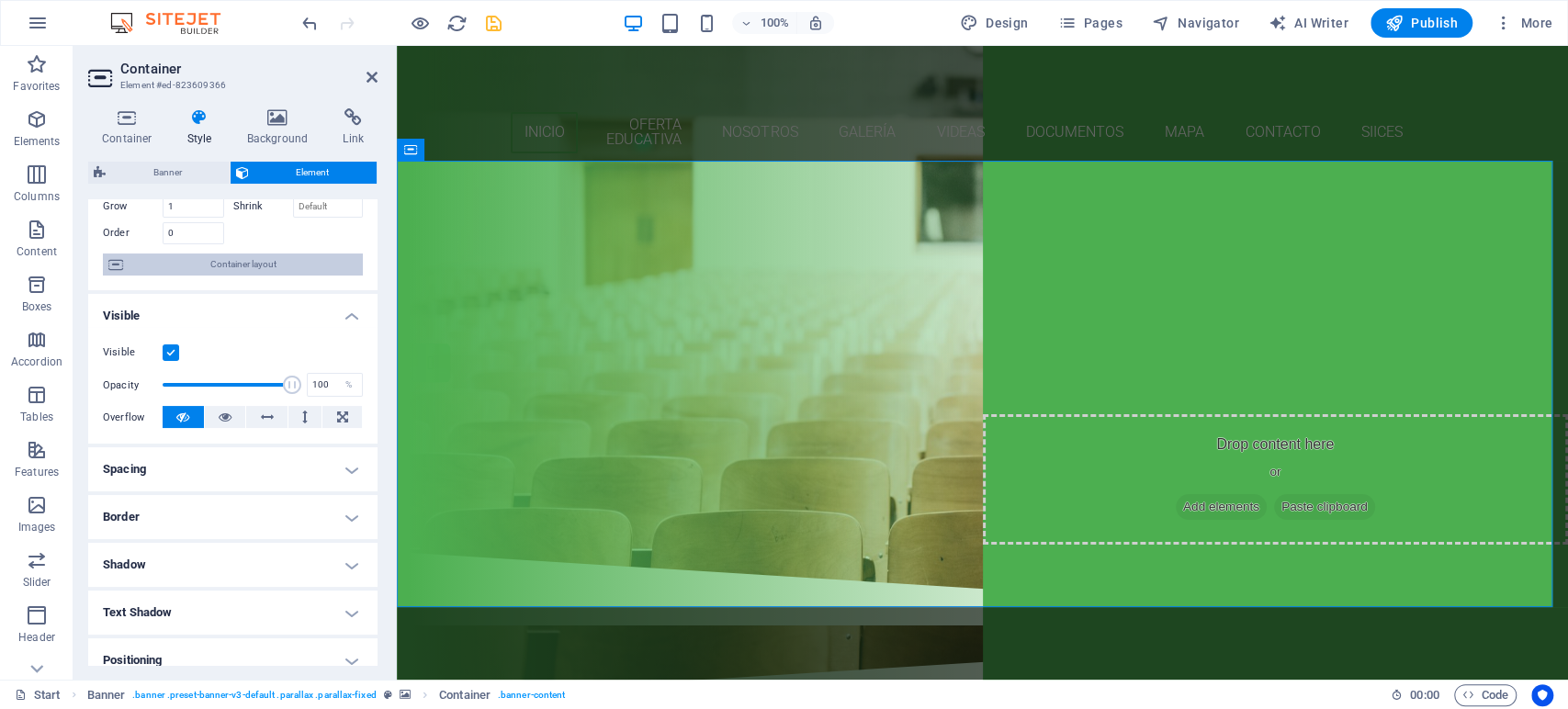 scroll, scrollTop: 0, scrollLeft: 0, axis: both 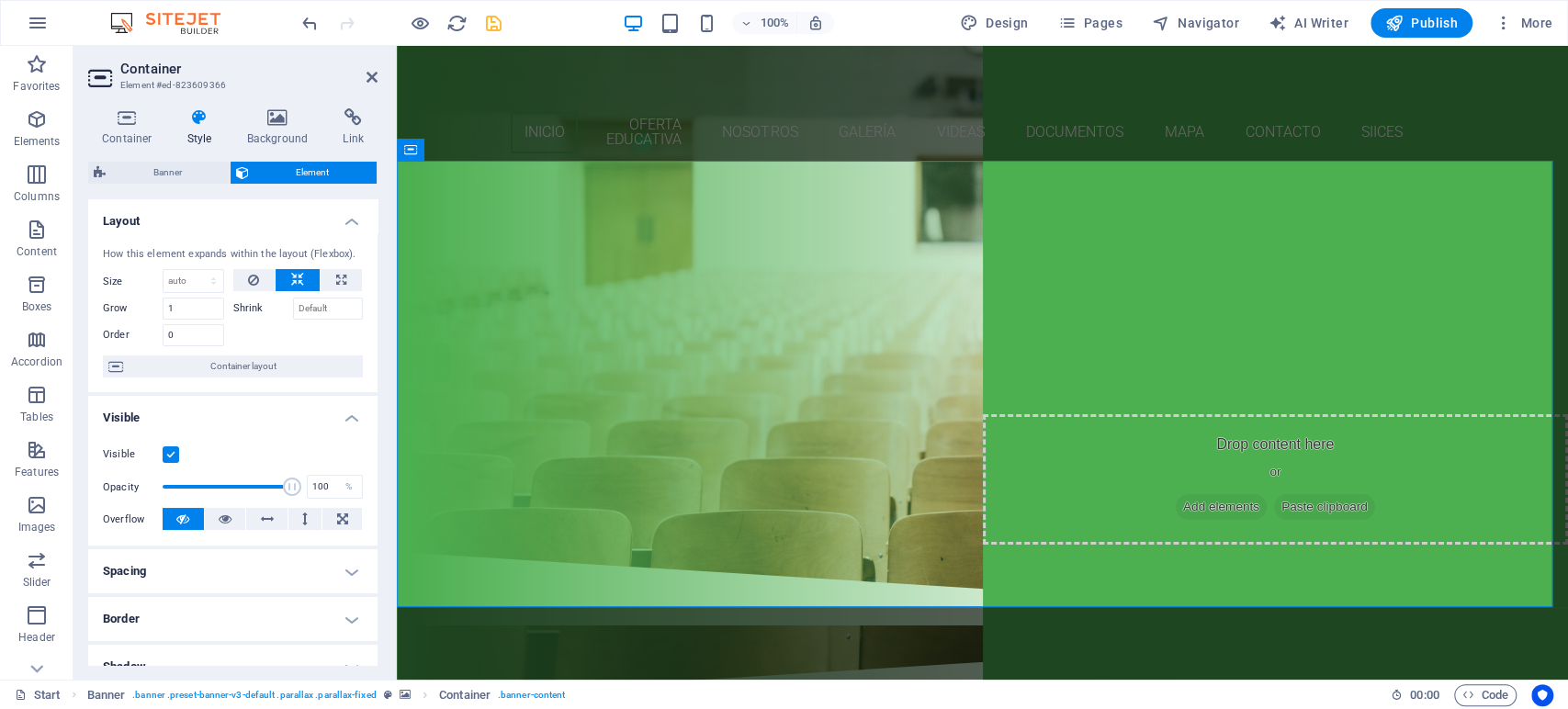 click on "Layout" at bounding box center (232, 216) 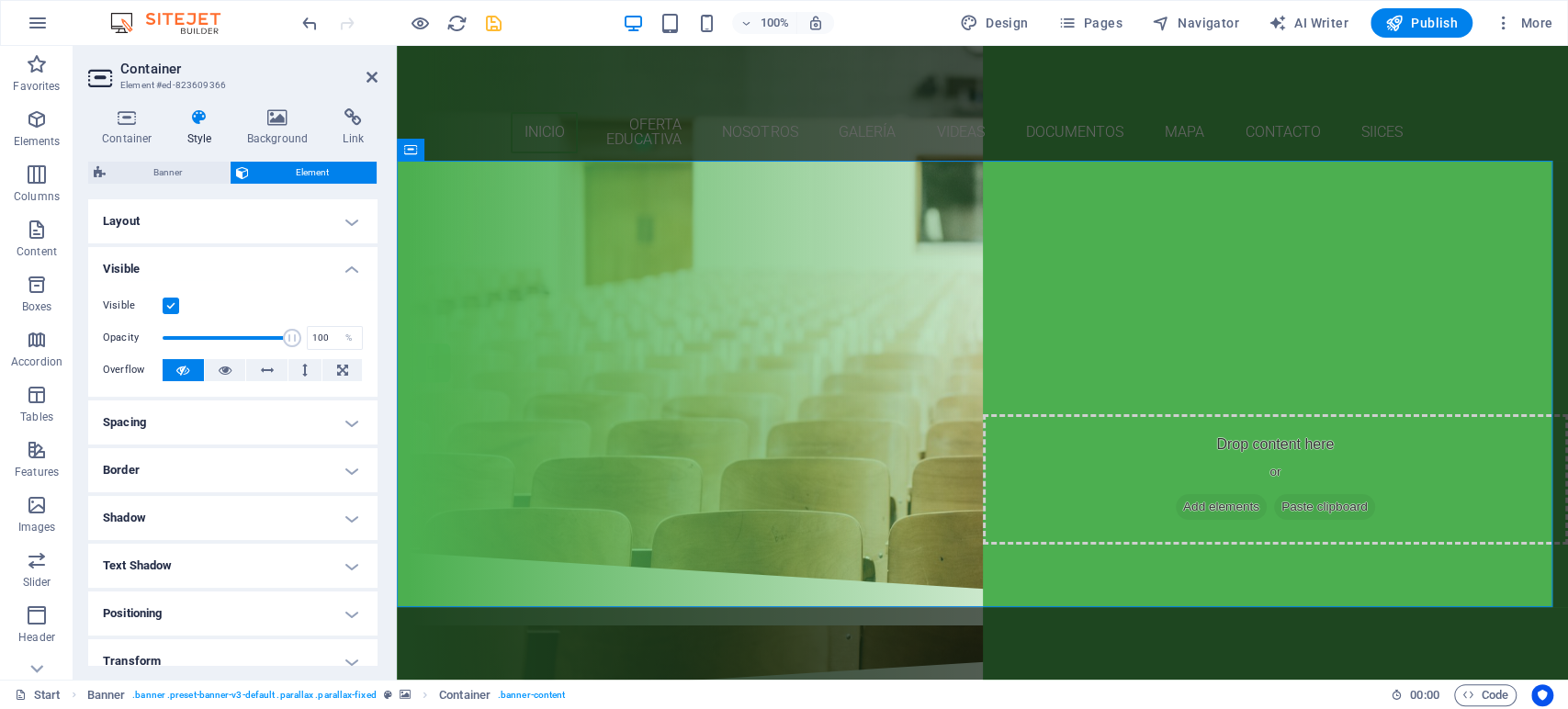 click on "Visible" at bounding box center [232, 264] 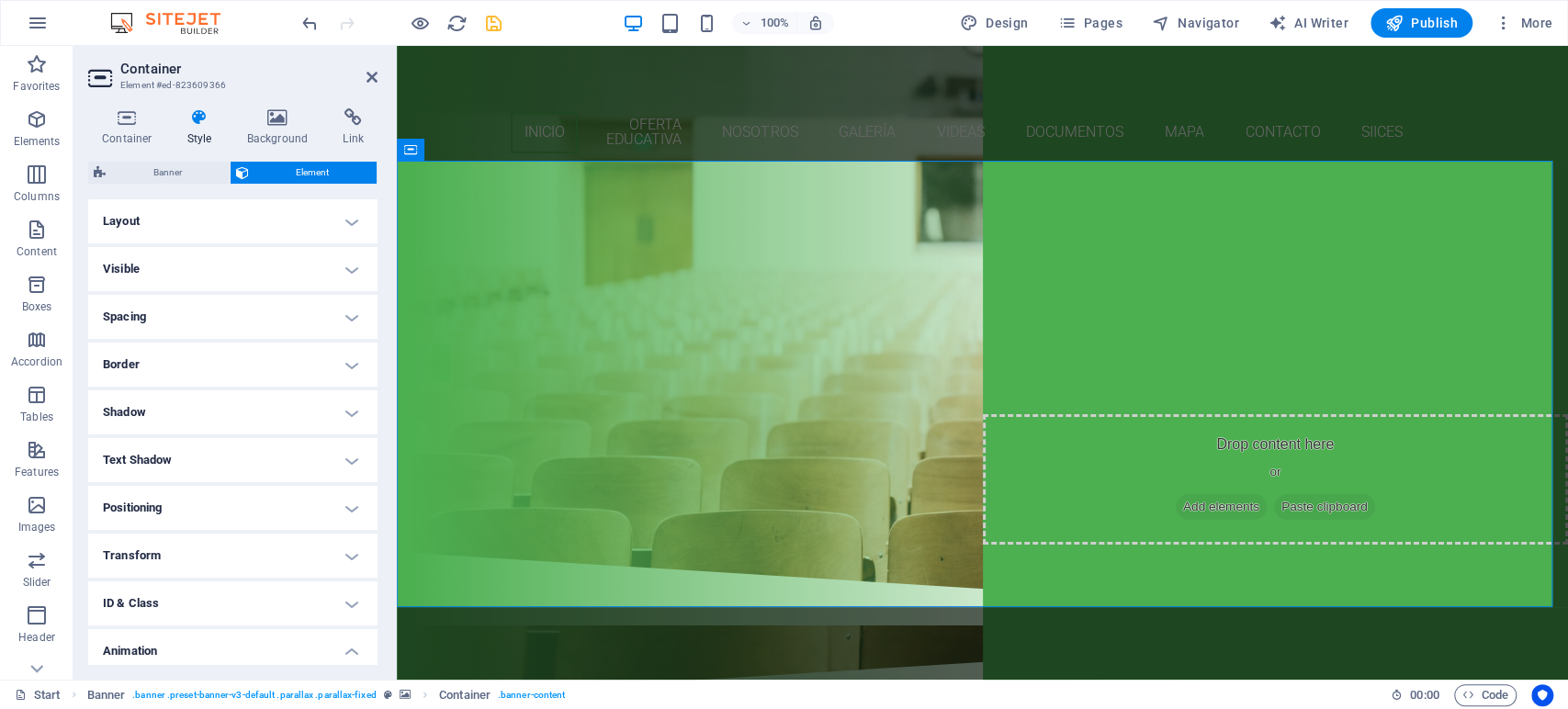 click on "Spacing" at bounding box center (232, 317) 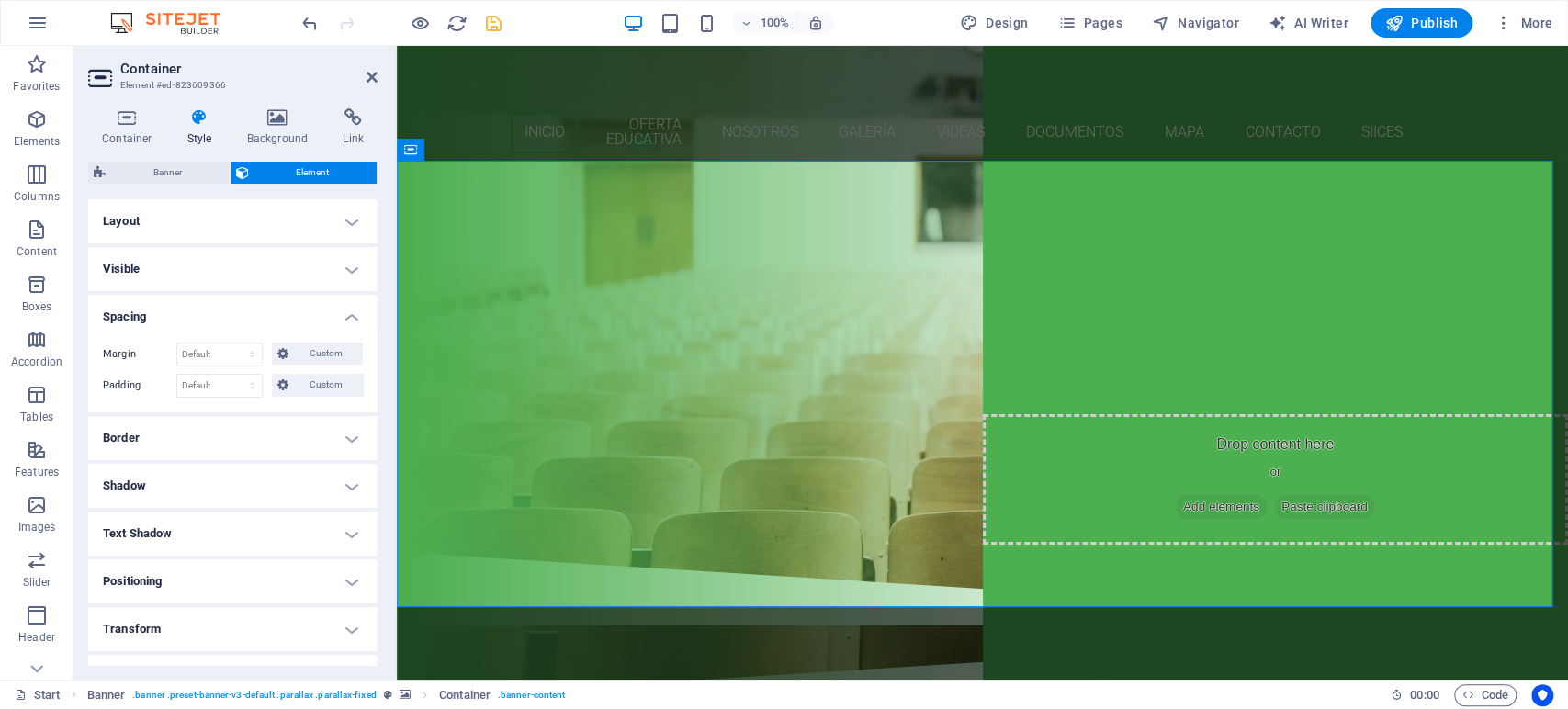 click on "Spacing" at bounding box center [232, 311] 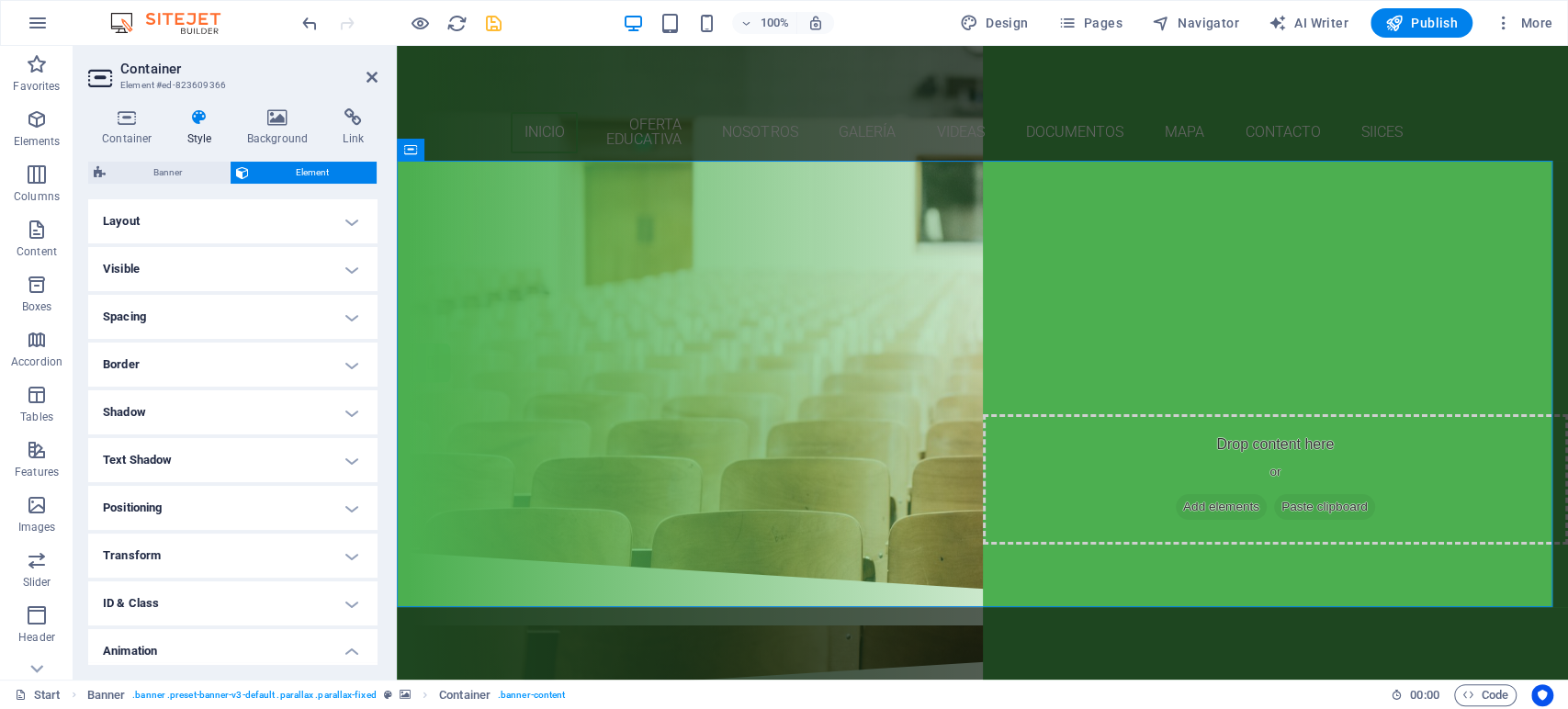 click on "Shadow" at bounding box center [232, 412] 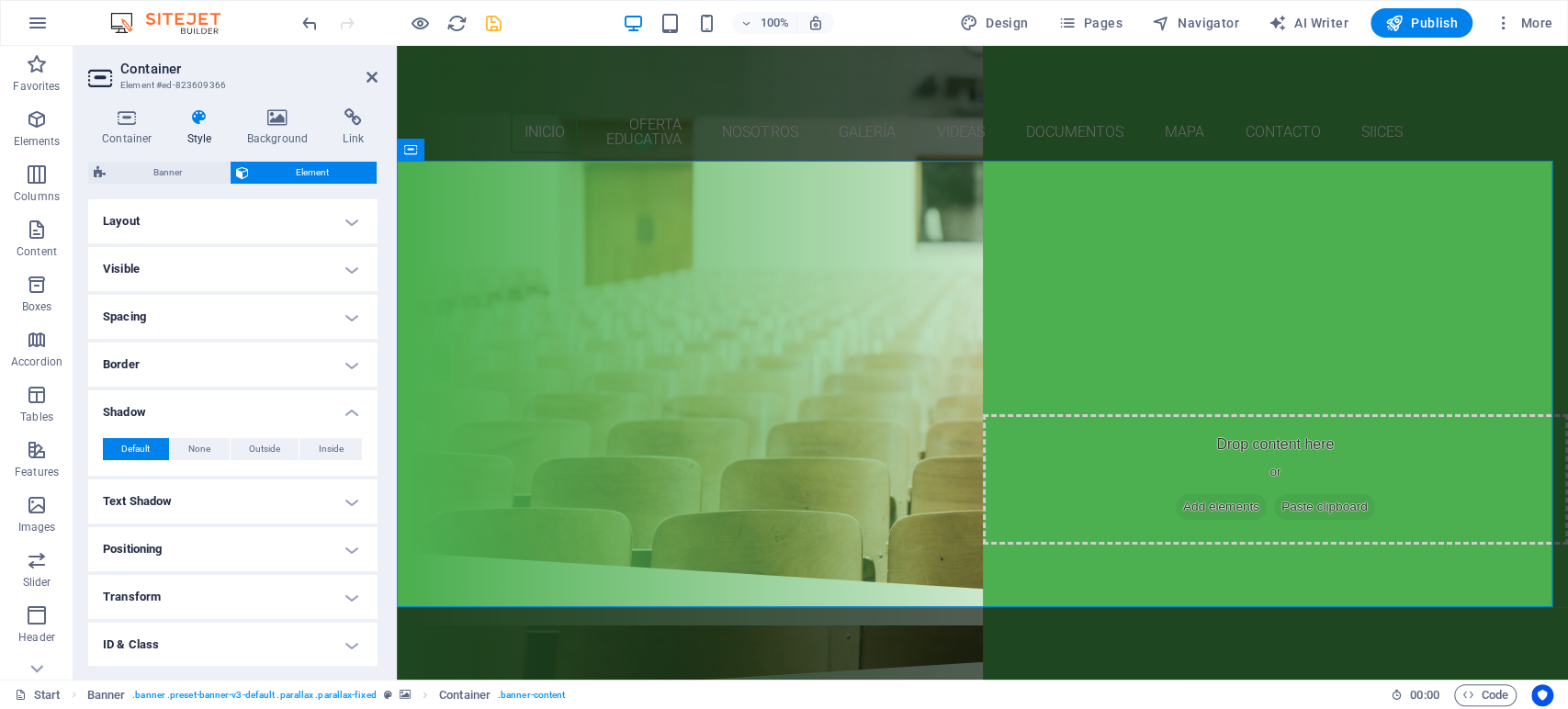 click on "Shadow" at bounding box center (232, 407) 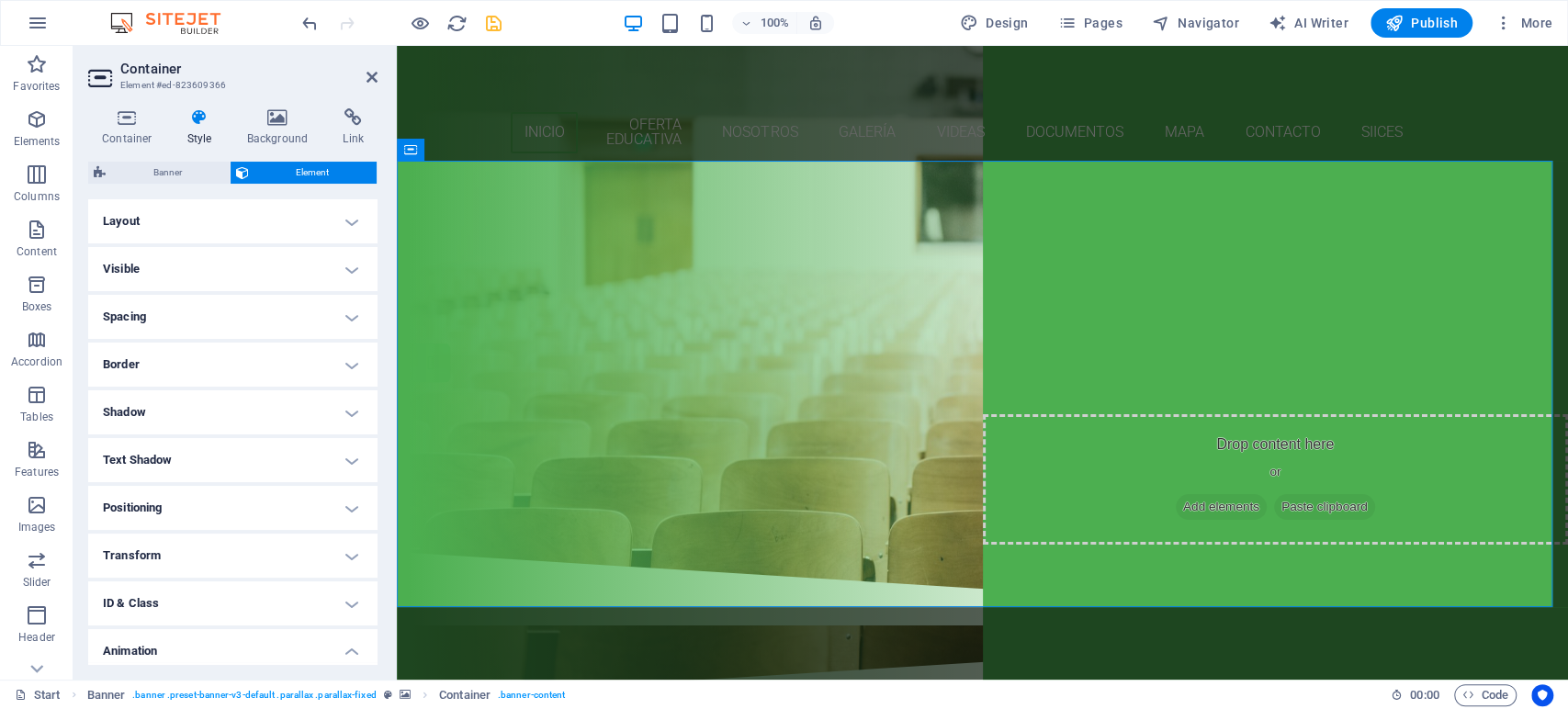 click on "Text Shadow" at bounding box center (232, 460) 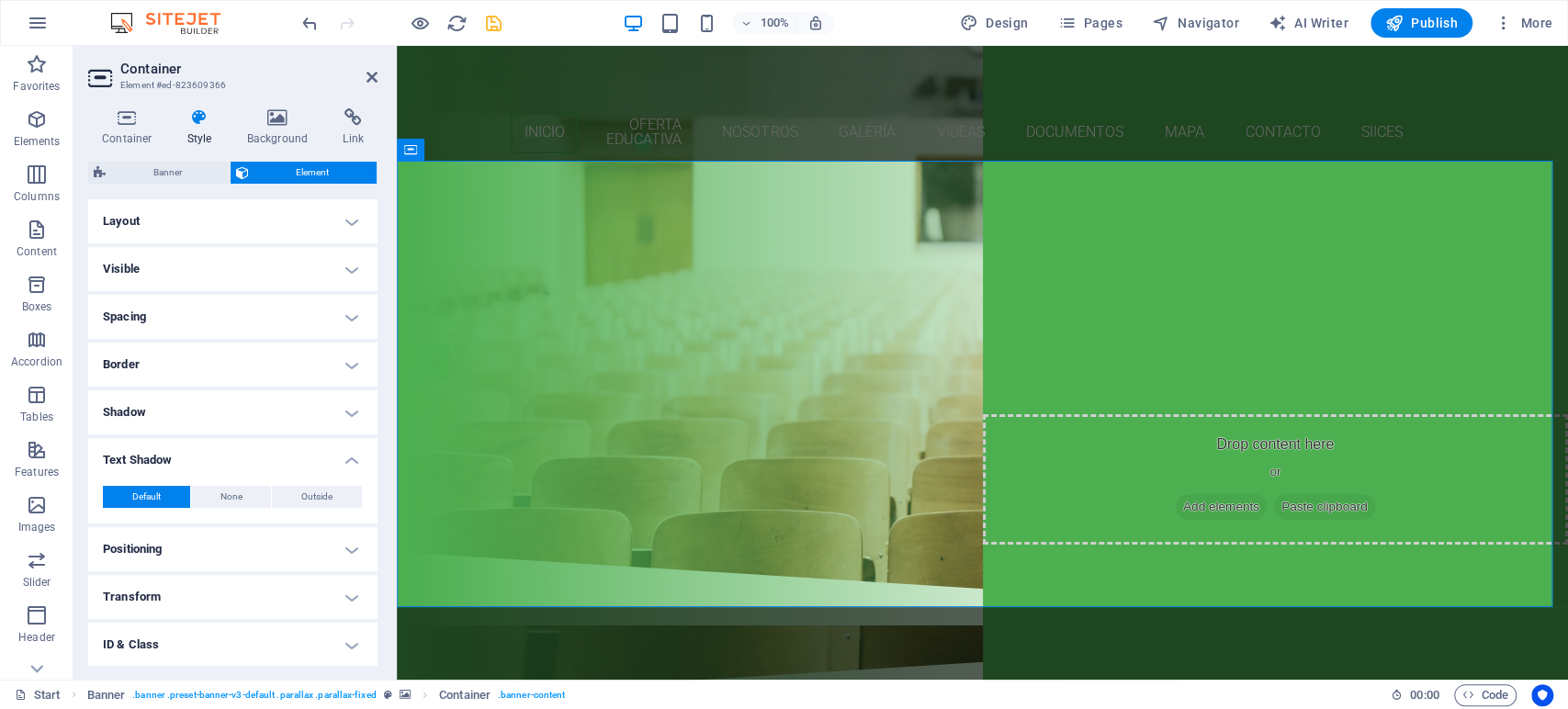 click on "Text Shadow" at bounding box center [232, 455] 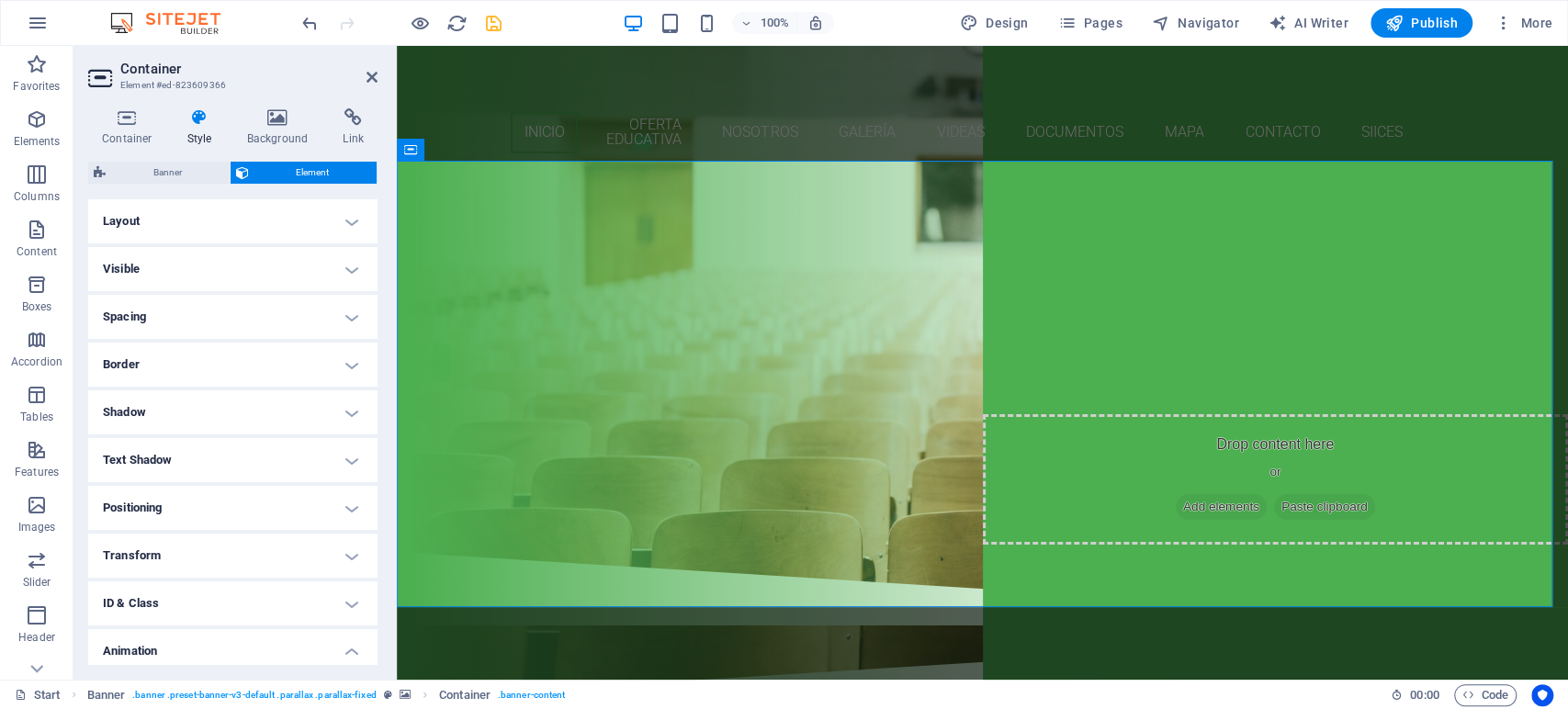 scroll, scrollTop: 115, scrollLeft: 0, axis: vertical 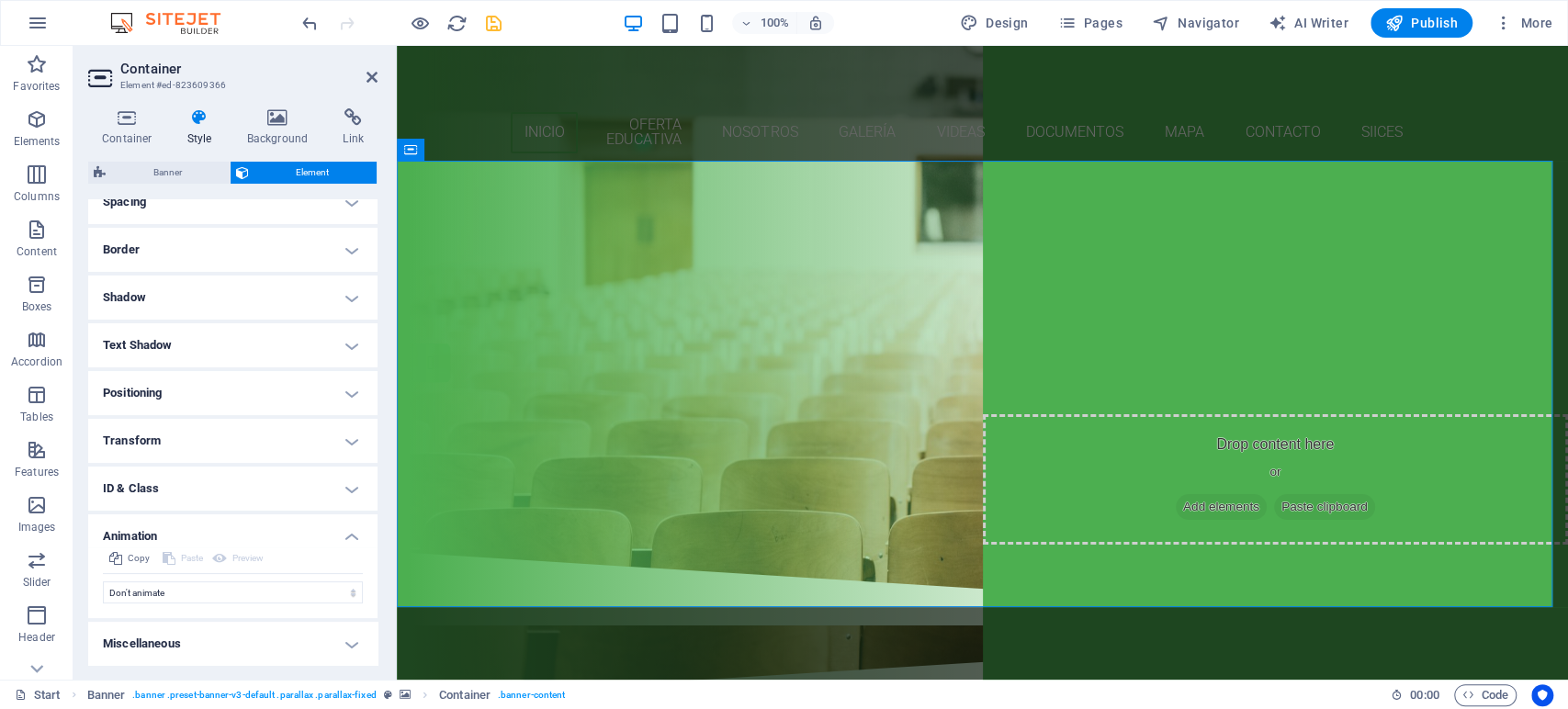 click on "Miscellaneous" at bounding box center [232, 644] 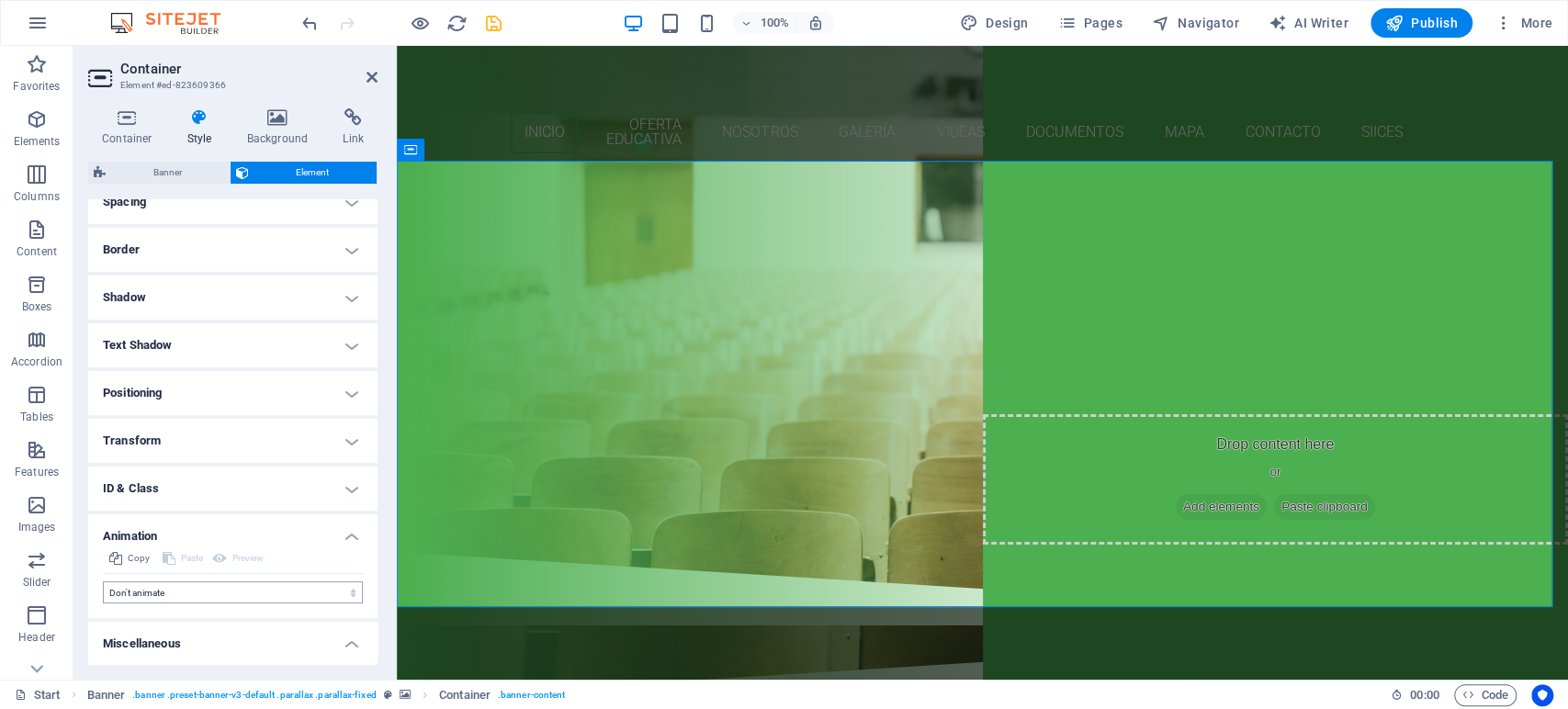 scroll, scrollTop: 228, scrollLeft: 0, axis: vertical 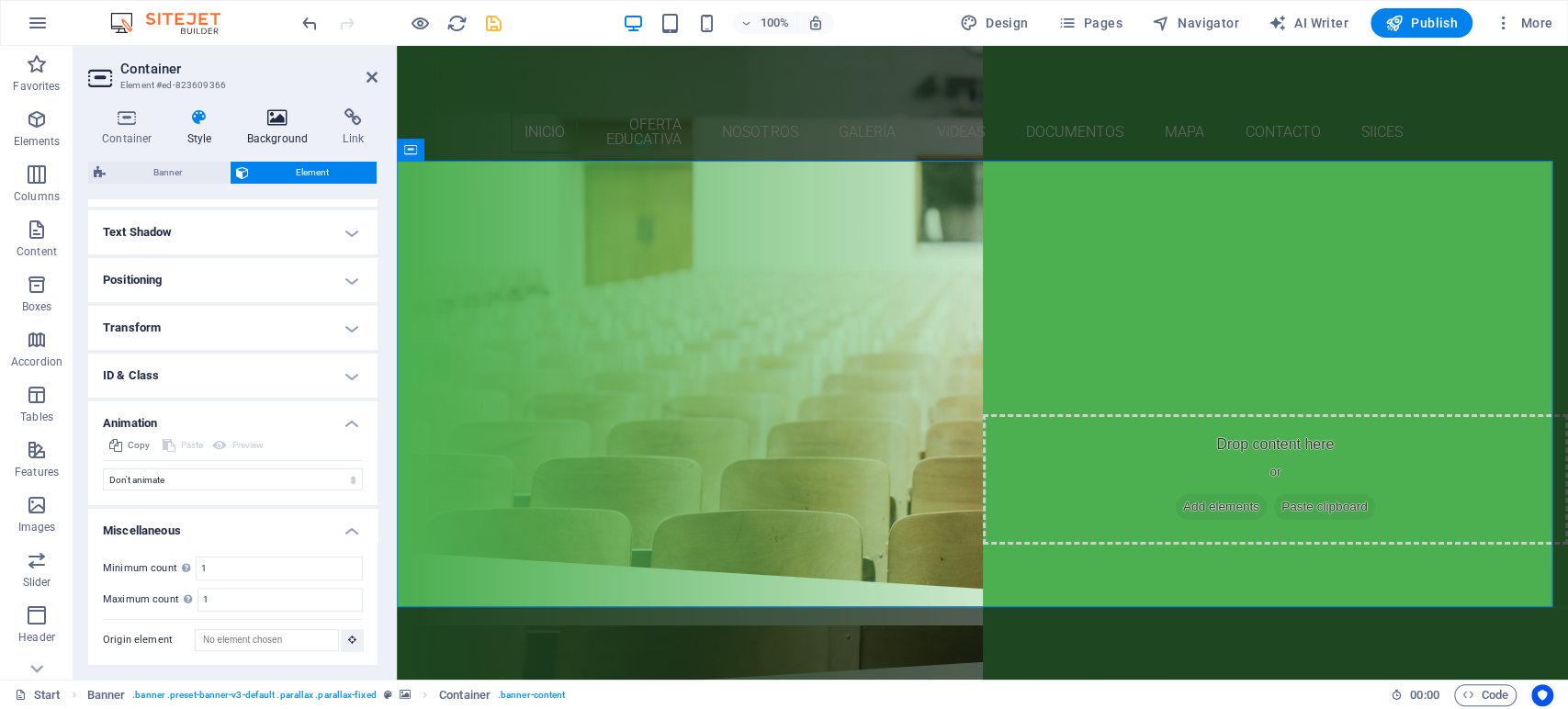 click at bounding box center (277, 118) 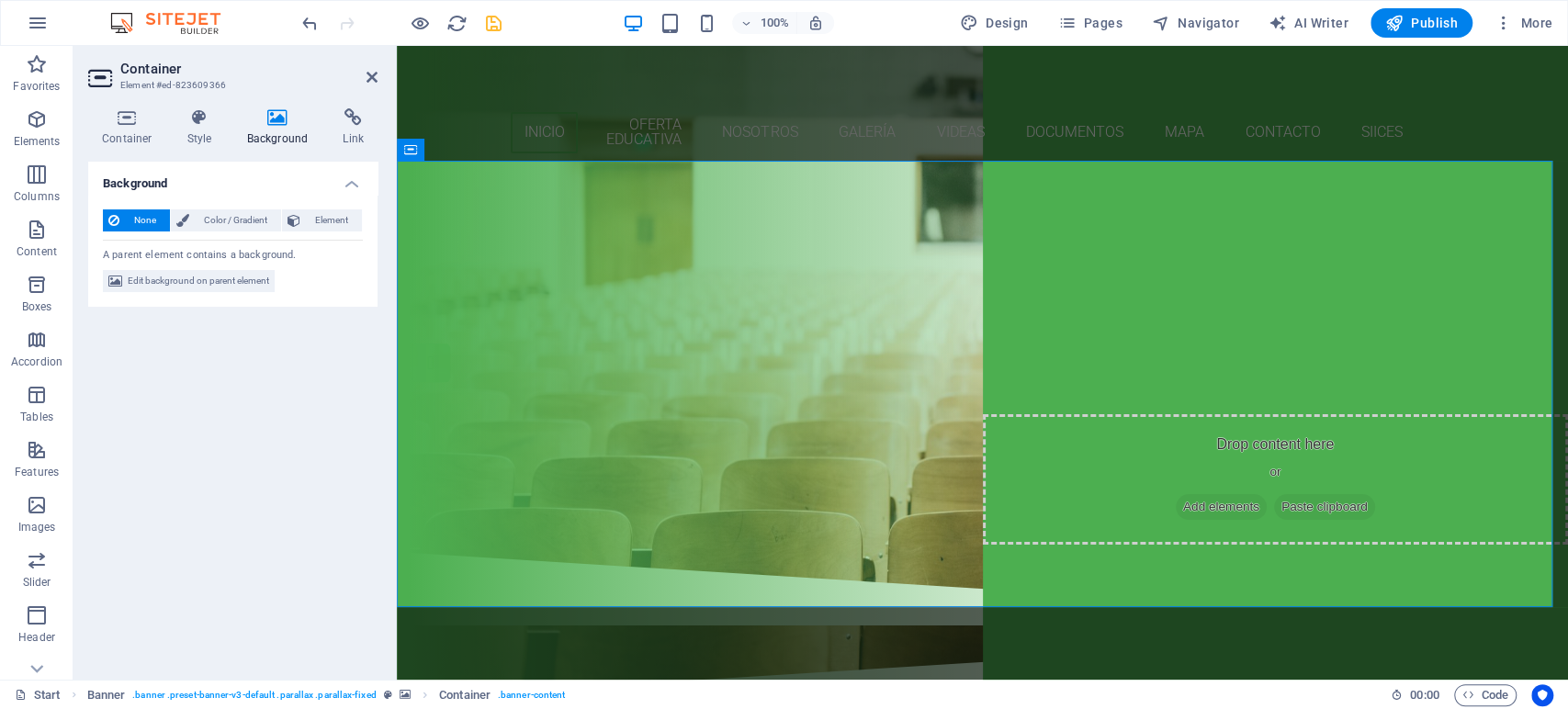 click on "Container Style Background Link Size Height Default px rem % vh vw Min. height None px rem % vh vw Width Default px rem % em vh vw Min. width None px rem % vh vw Content width Default Custom width Width Default px rem % em vh vw Min. width None px rem % vh vw Default padding Custom spacing Default content width and padding can be changed under Design. Edit design Layout (Flexbox) Alignment Determines the flex direction. Default Main axis Determine how elements should behave along the main axis inside this container (justify content). Default Side axis Control the vertical direction of the element inside of the container (align items). Default Wrap Default On Off Fill Controls the distances and direction of elements on the y-axis across several lines (align content). Default Accessibility ARIA helps assistive technologies (like screen readers) to understand the role, state, and behavior of web elements Role The ARIA role defines the purpose of an element.  None Alert Article Banner Comment Fan" at bounding box center (232, 387) 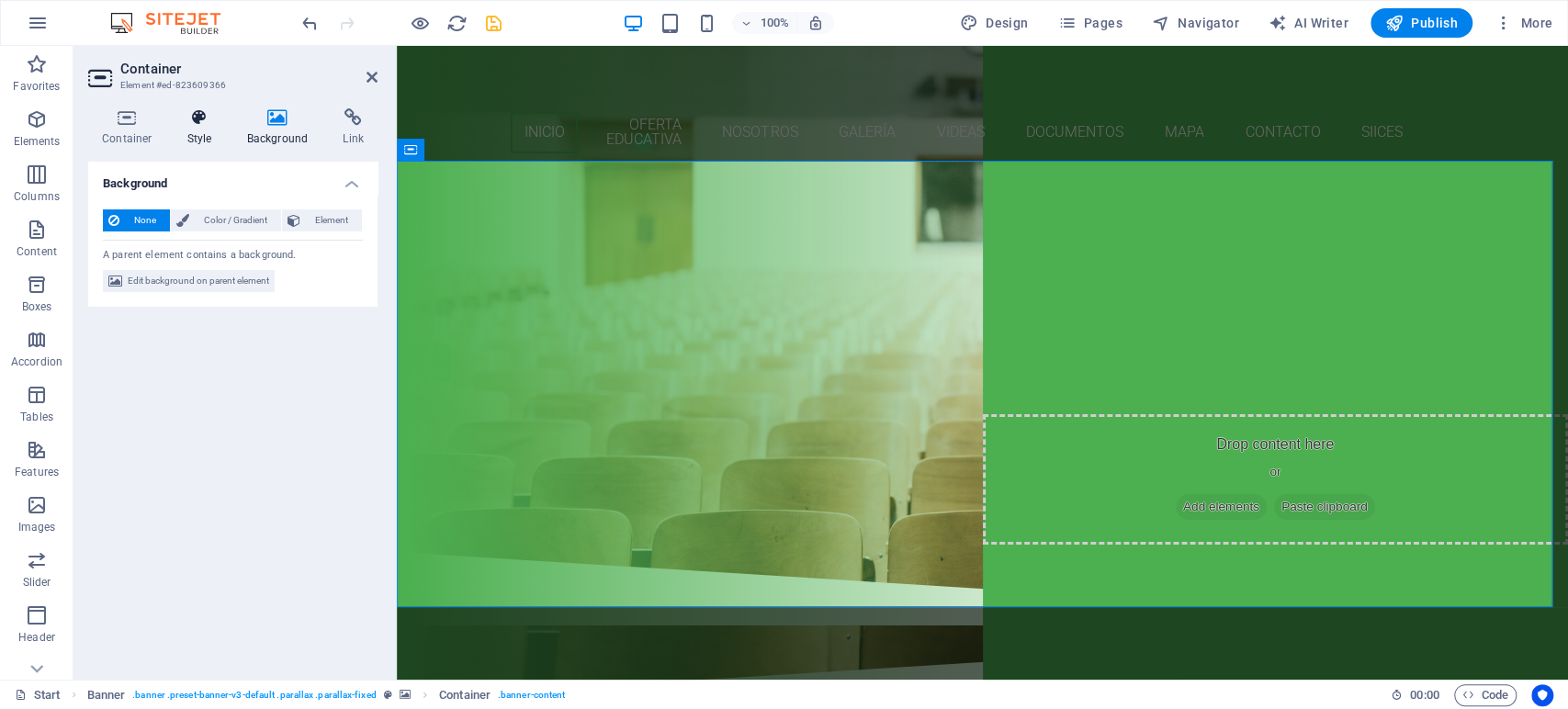 click on "Style" at bounding box center [203, 128] 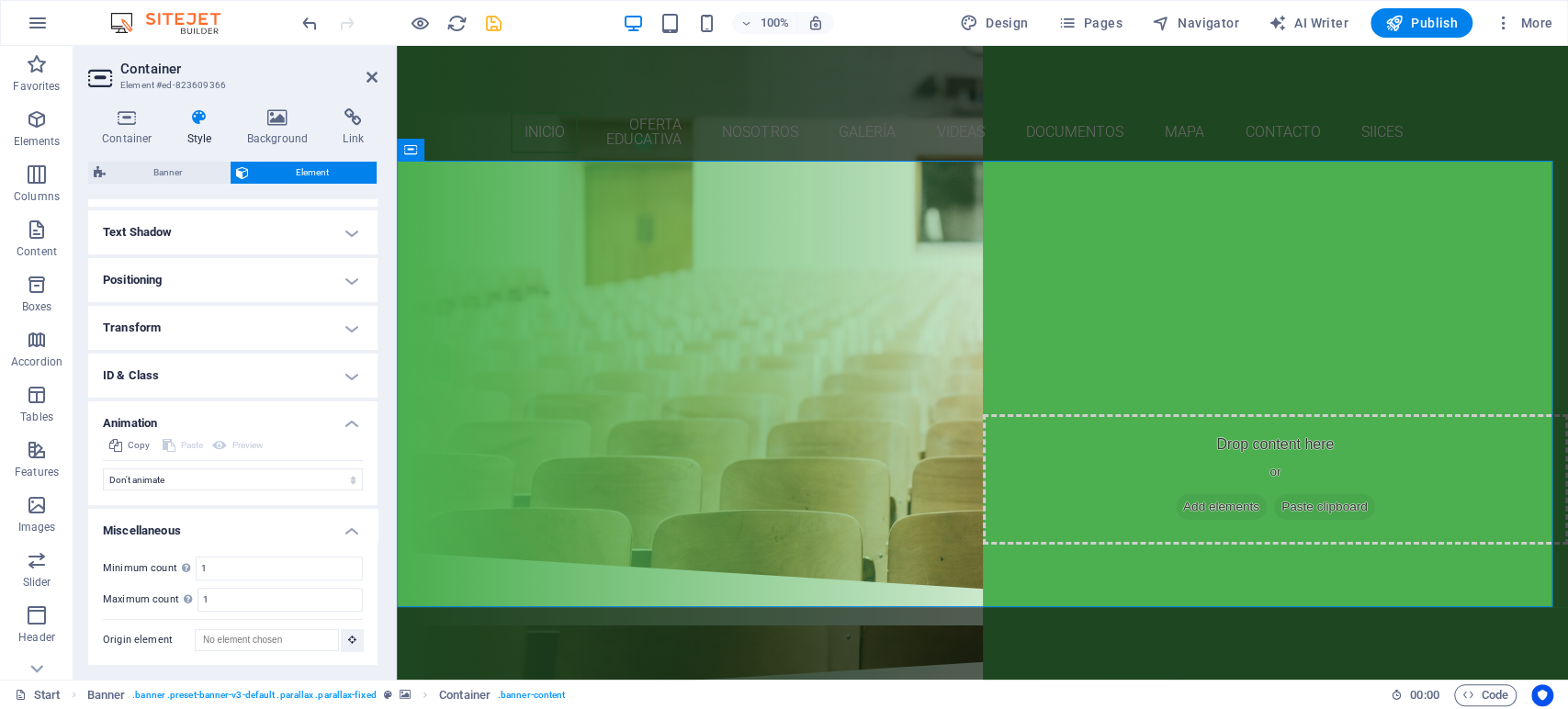 click on "Element" at bounding box center (313, 173) 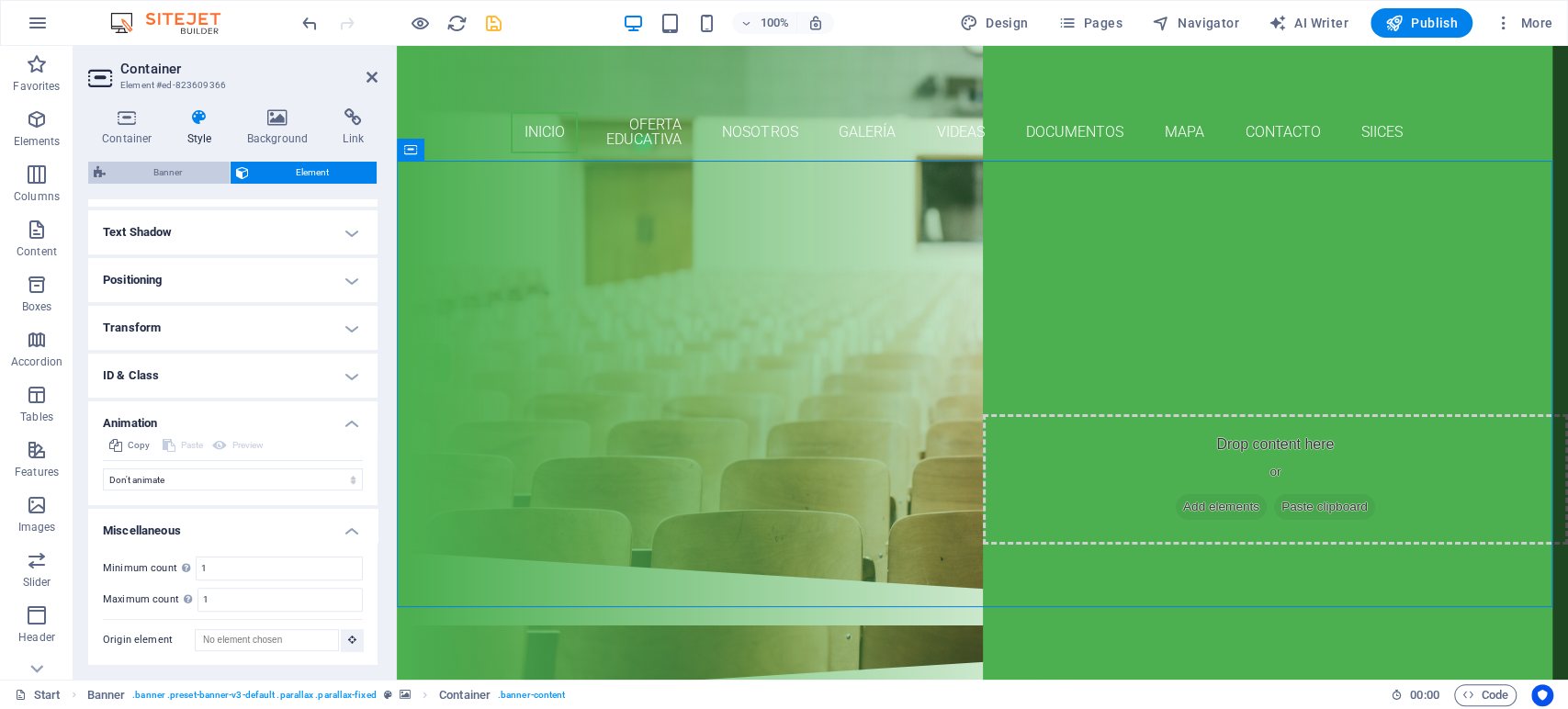 click on "Banner" at bounding box center [167, 173] 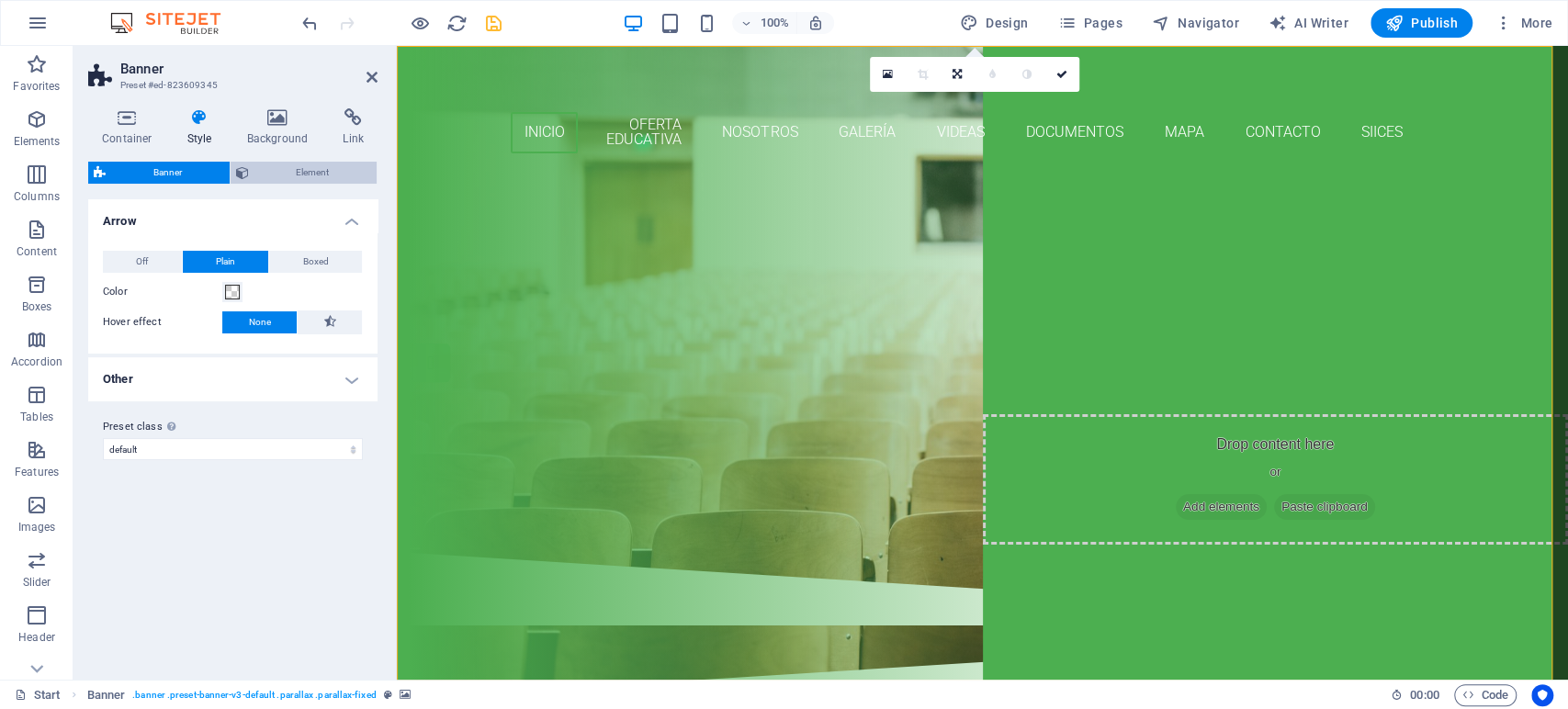 click on "Element" at bounding box center [313, 173] 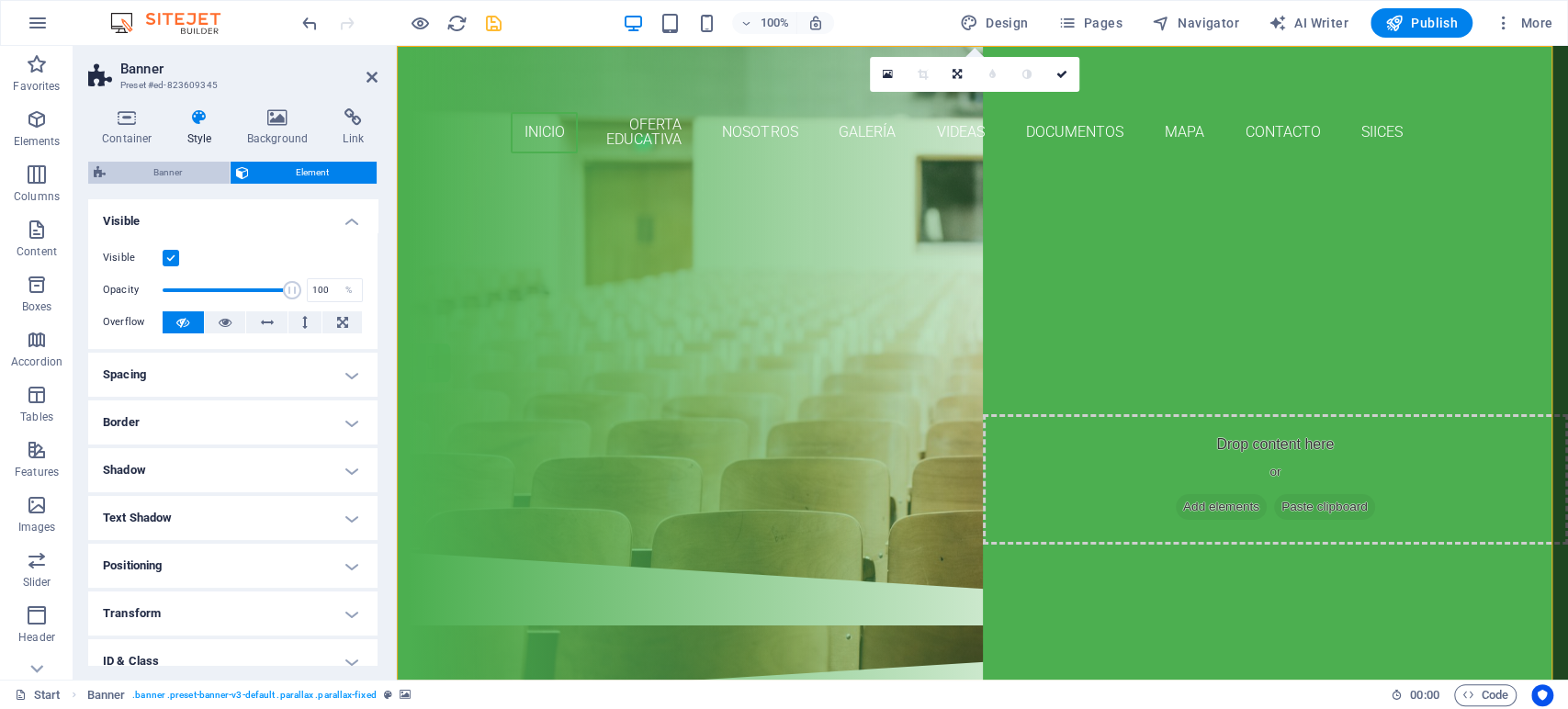 click on "Banner" at bounding box center (167, 173) 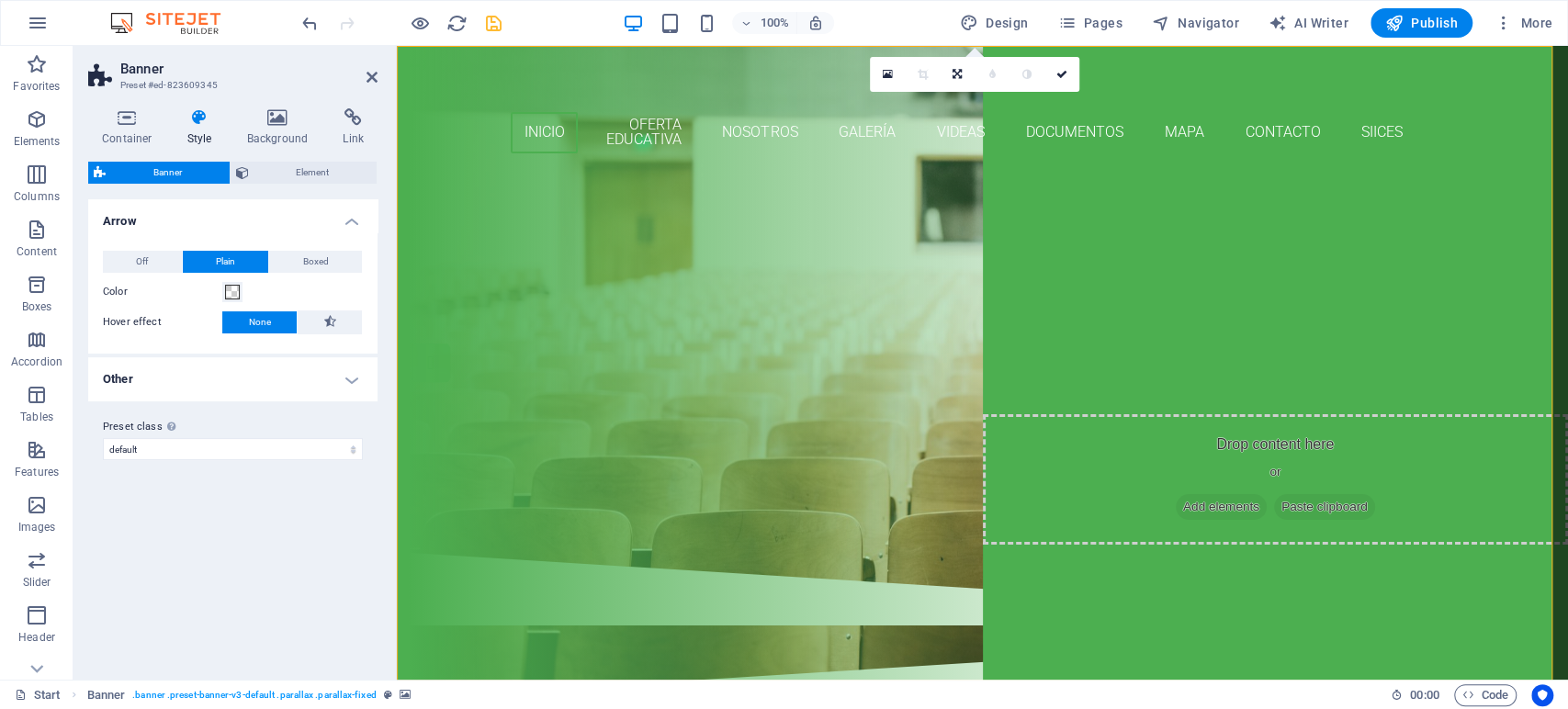 click on "Variants Default Arrow Off Plain Boxed Color Hover effect None Background Padding 1 px rem % vh vw Custom Custom 1 px rem % vh vw 1 px rem % vh vw 1 px rem % vh vw 1 px rem % vh vw Border style None              - Width 1 px rem vh vw Custom Custom 1 px rem vh vw 1 px rem vh vw 1 px rem vh vw 1 px rem vh vw  - Color Round corners 0 px rem % vh vw Custom Custom 0 px rem % vh vw 0 px rem % vh vw 0 px rem % vh vw 0 px rem % vh vw Shadows None Outside Inside Color X offset 0 px rem vh vw Y offset 0 px rem vh vw Blur 0 px rem % vh vw Spread 0 px rem vh vw Other Subpages height Overwrites the min. height of the banner only for the subpages. Default Adjust Min. height Minimum height of the header on subpages. Header height adapts if content is higher. 0 for automatic height 50 auto px rem % vh vw Animation Activates the movement of the background image. This setting may cause problems, e.g. it shouldn't be combined with Lazyload. Off Zoom: in & out Slide: left to right Slide: up to down Duration 30 s" at bounding box center [232, 432] 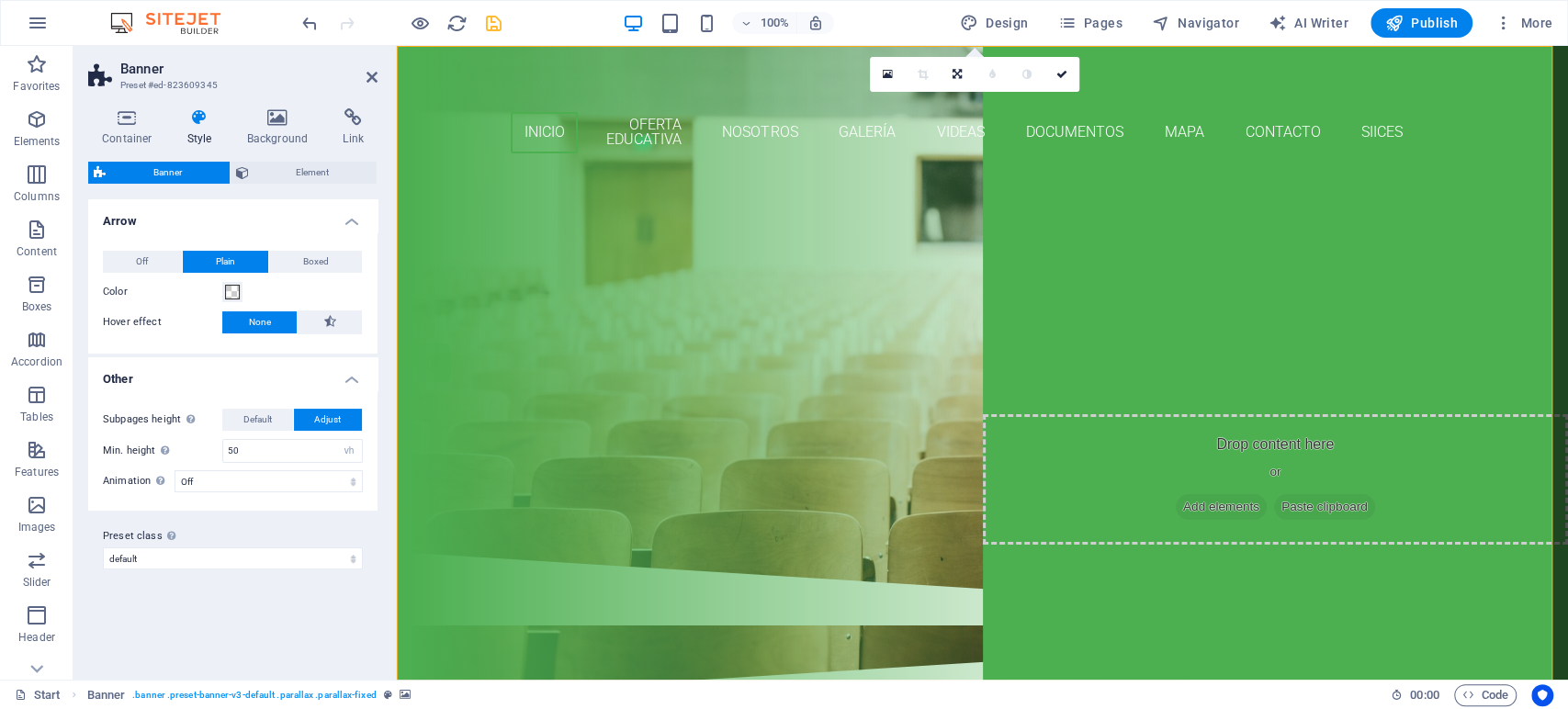 click on "Variants Default Arrow Off Plain Boxed Color Hover effect None Background Padding 1 px rem % vh vw Custom Custom 1 px rem % vh vw 1 px rem % vh vw 1 px rem % vh vw 1 px rem % vh vw Border style None              - Width 1 px rem vh vw Custom Custom 1 px rem vh vw 1 px rem vh vw 1 px rem vh vw 1 px rem vh vw  - Color Round corners 0 px rem % vh vw Custom Custom 0 px rem % vh vw 0 px rem % vh vw 0 px rem % vh vw 0 px rem % vh vw Shadows None Outside Inside Color X offset 0 px rem vh vw Y offset 0 px rem vh vw Blur 0 px rem % vh vw Spread 0 px rem vh vw Other Subpages height Overwrites the min. height of the banner only for the subpages. Default Adjust Min. height Minimum height of the header on subpages. Header height adapts if content is higher. 0 for automatic height 50 auto px rem % vh vw Animation Activates the movement of the background image. This setting may cause problems, e.g. it shouldn't be combined with Lazyload. Off Zoom: in & out Slide: left to right Slide: up to down Duration 30 s" at bounding box center [232, 432] 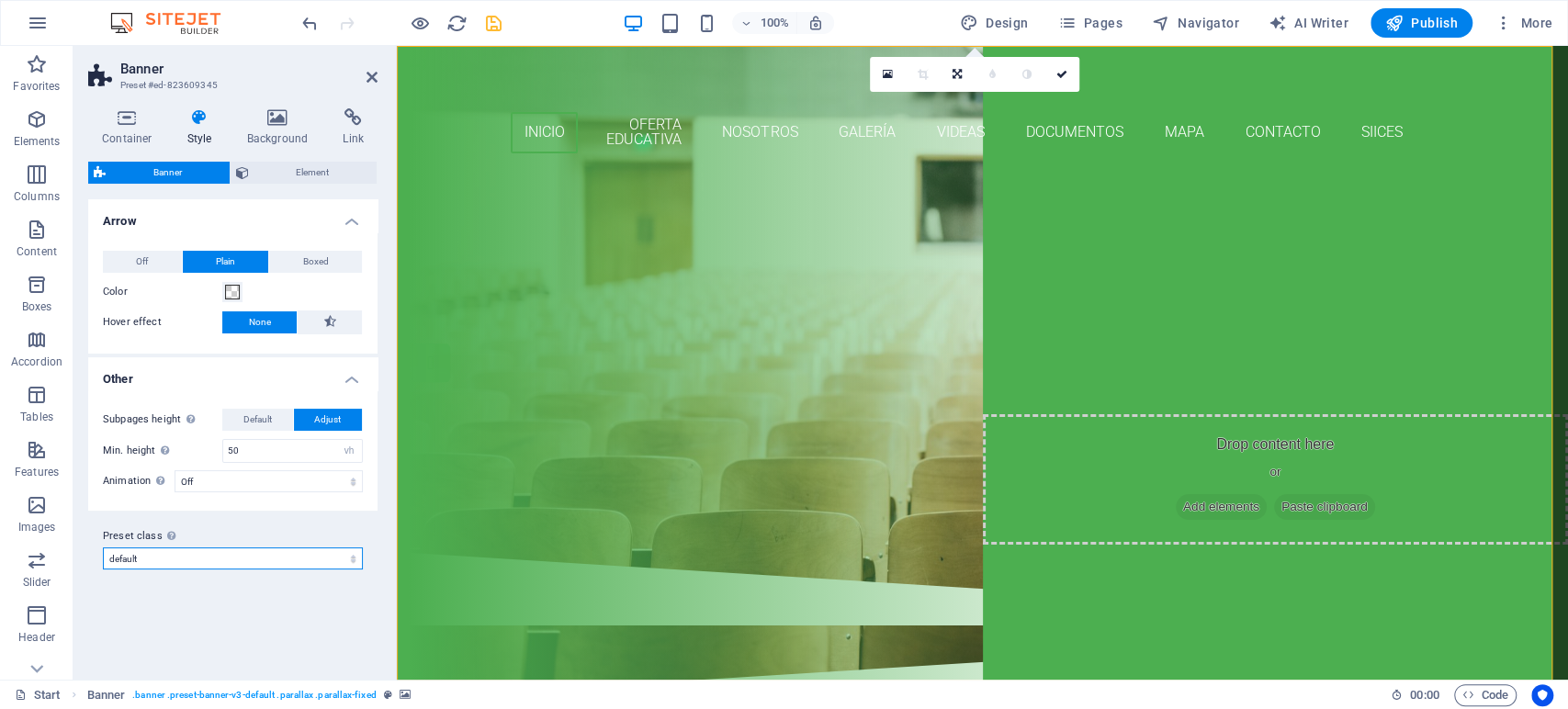 click on "default Add preset class" at bounding box center (232, 558) 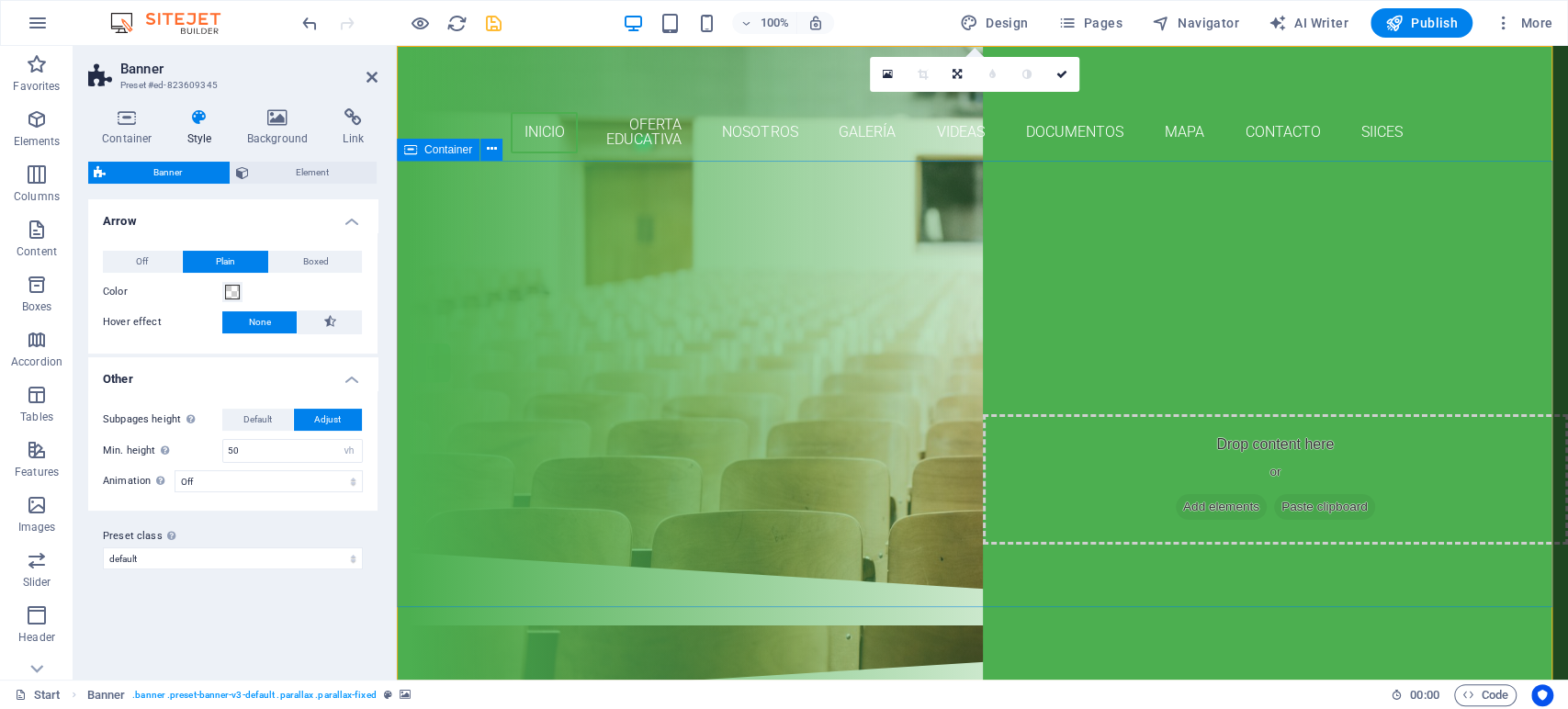 click on "Are you ready to learn new languages? Join our Language School Our Courses Sign up now" at bounding box center [982, 364] 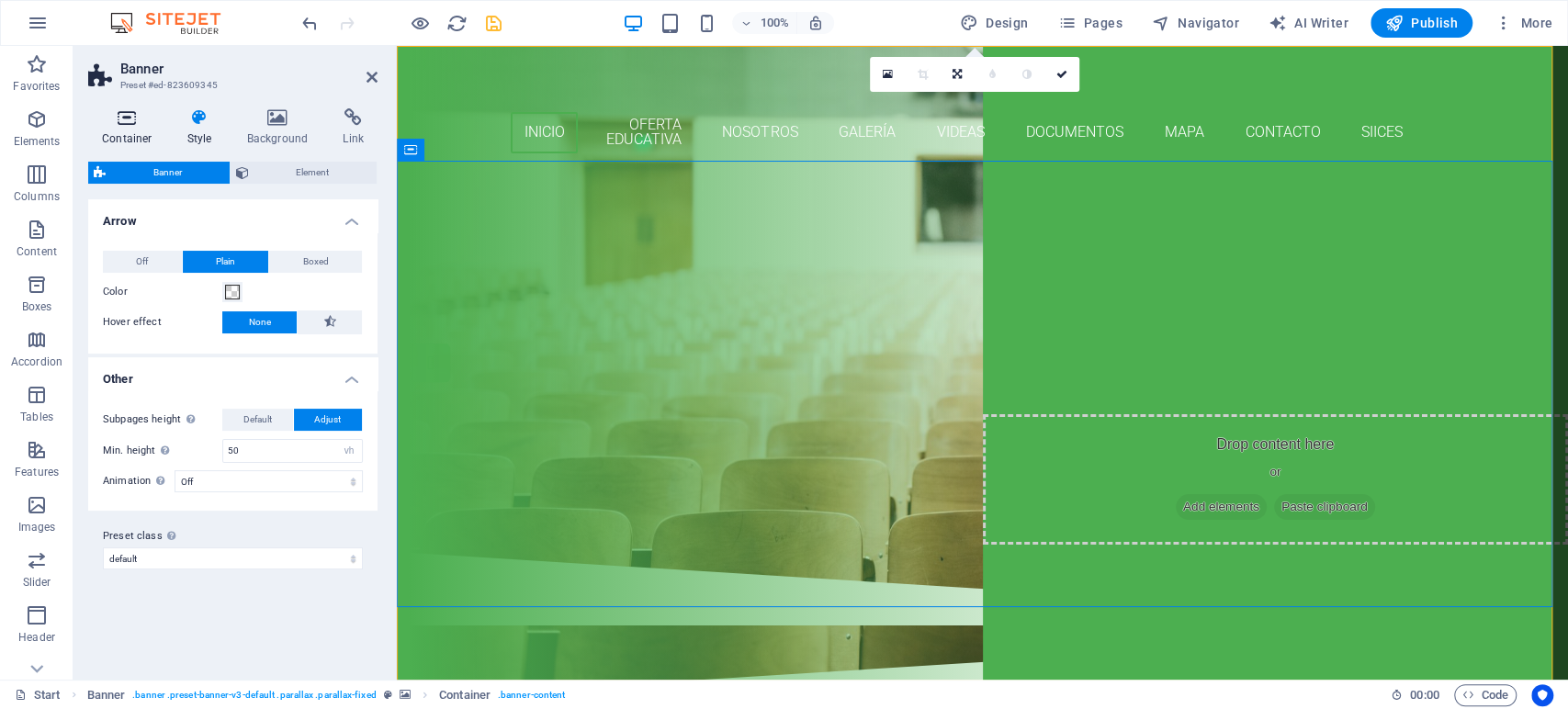 click at bounding box center (127, 118) 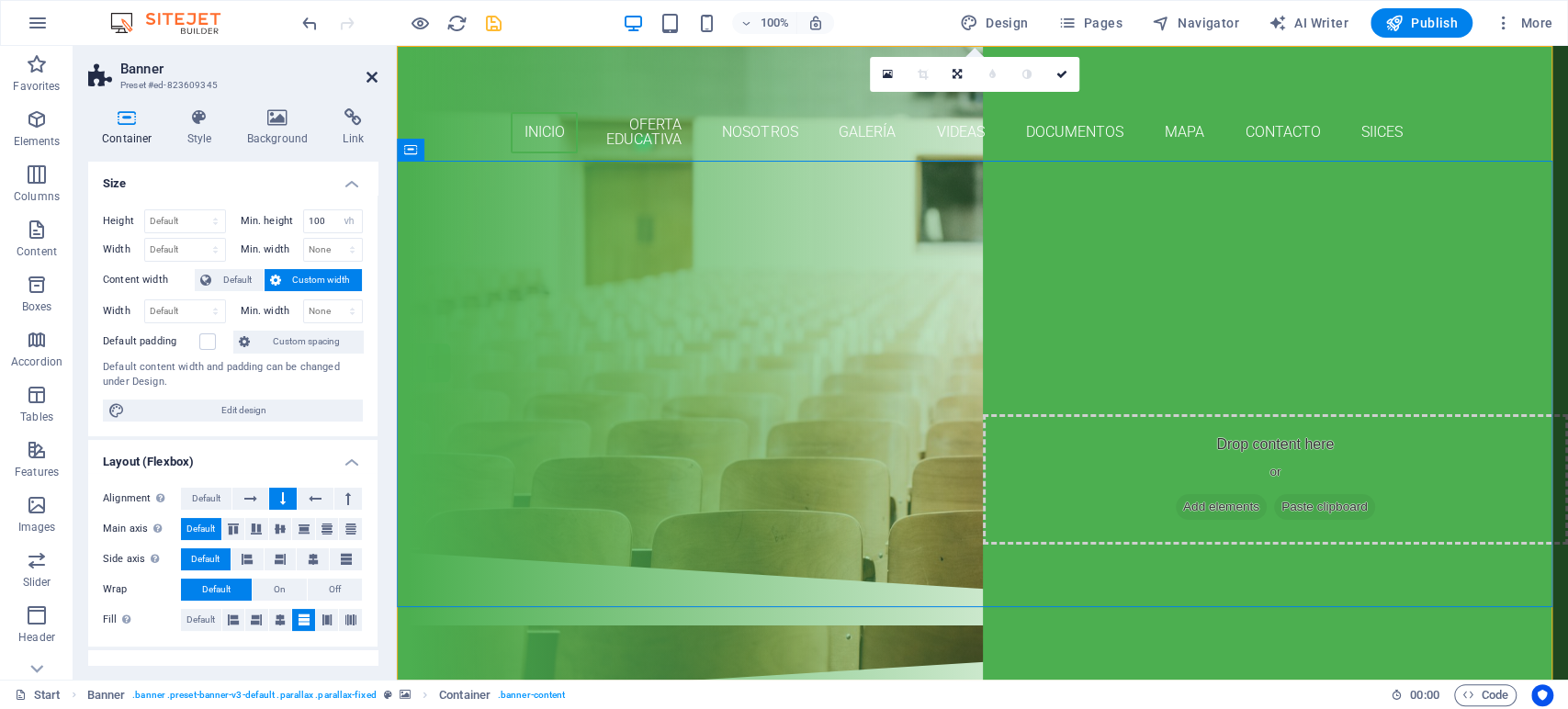 click at bounding box center (372, 77) 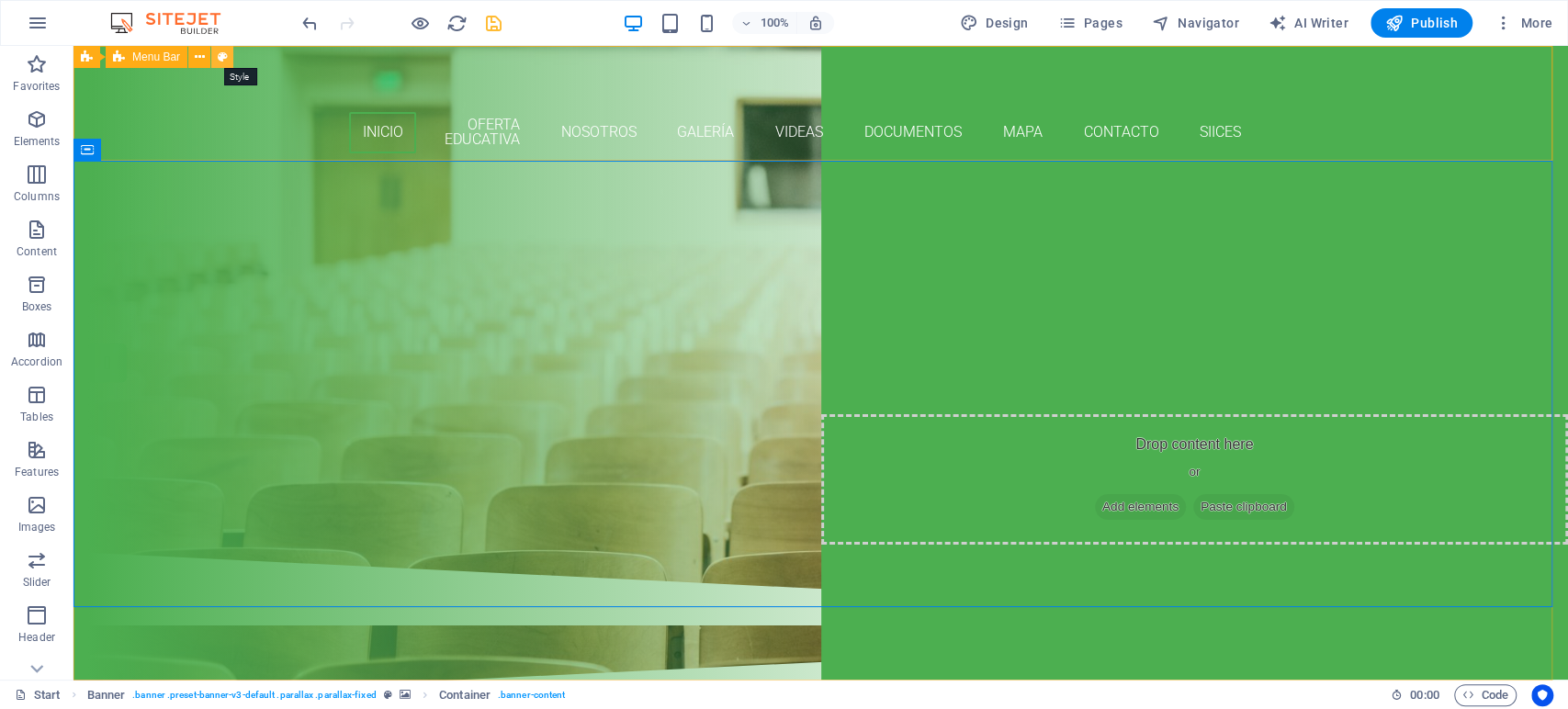 click at bounding box center (222, 57) 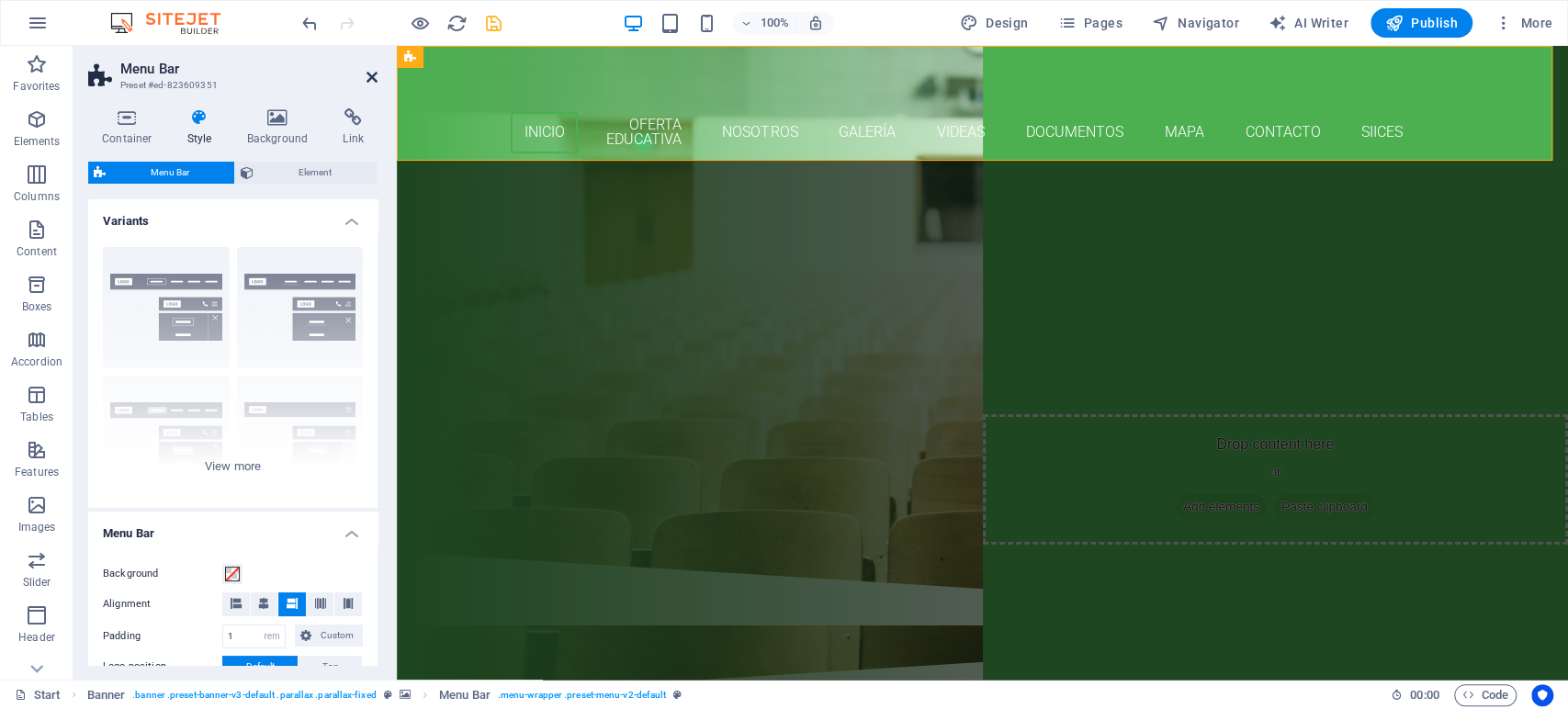 click at bounding box center [372, 77] 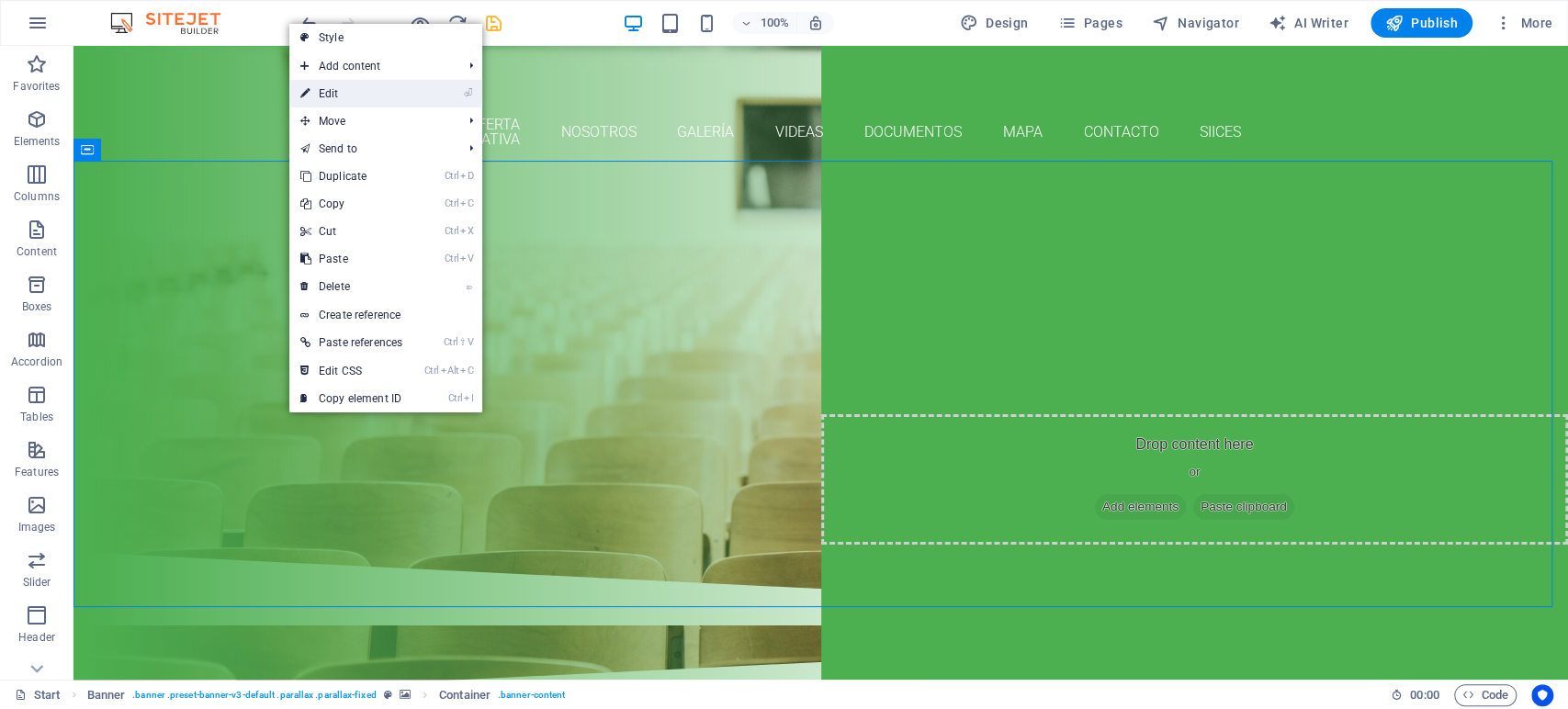 click on "⏎  Edit" at bounding box center (351, 94) 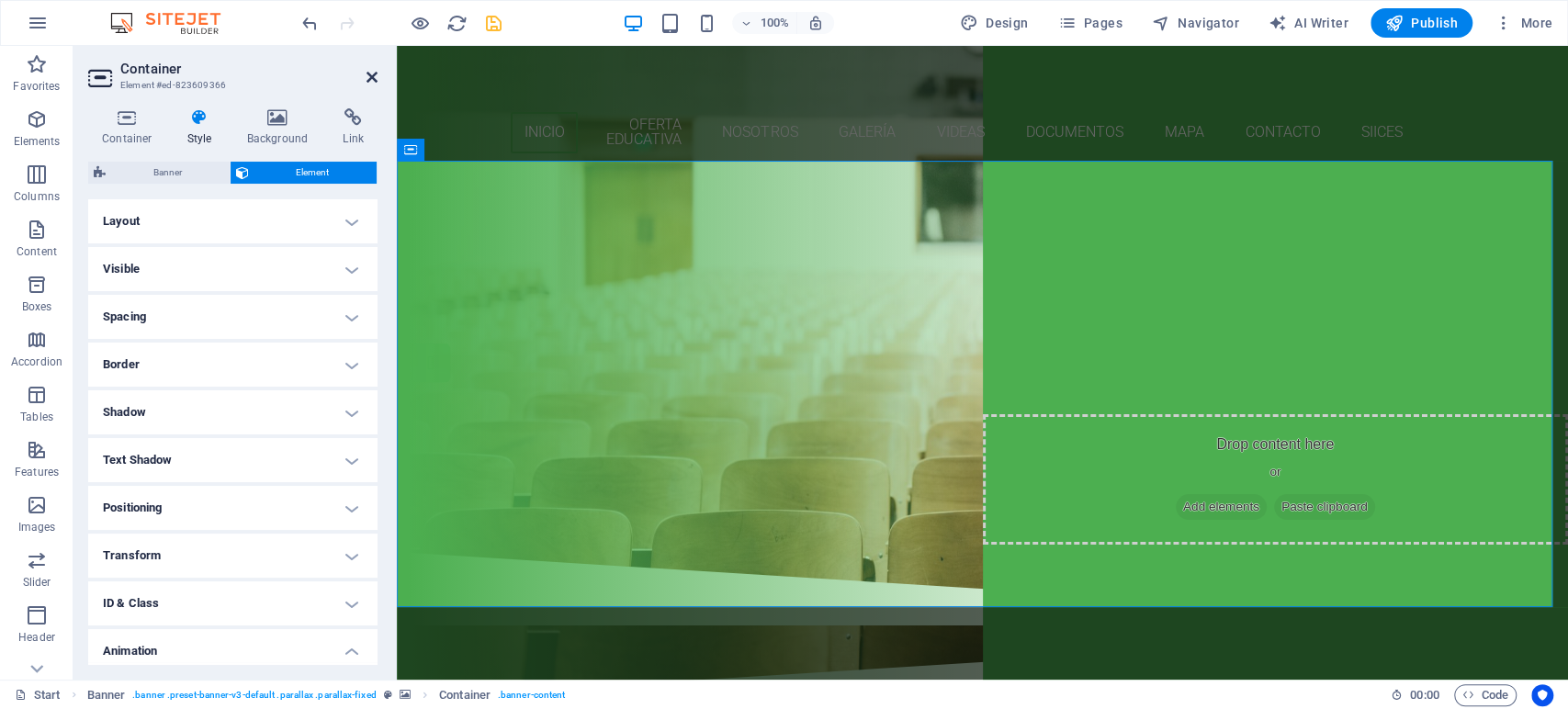 click at bounding box center (372, 77) 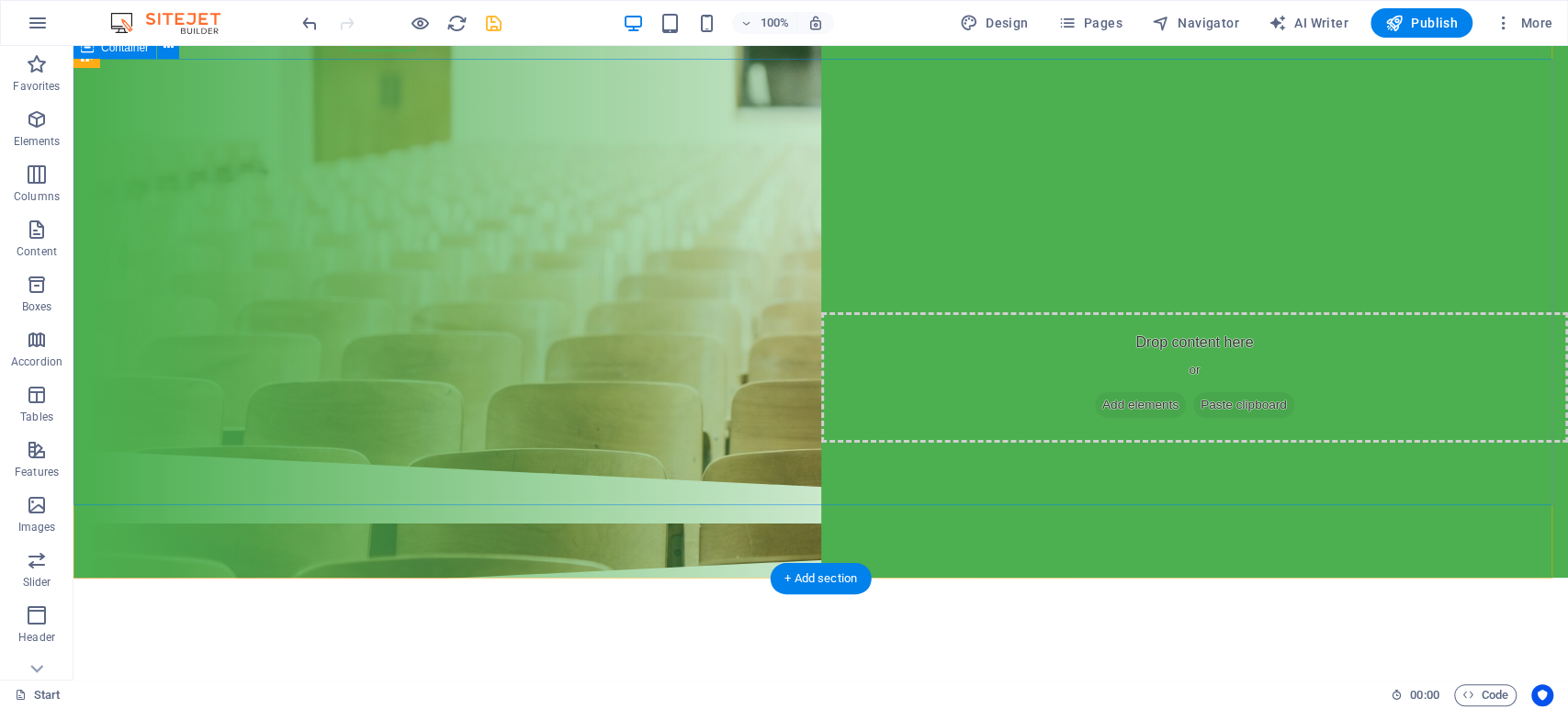 scroll, scrollTop: 0, scrollLeft: 0, axis: both 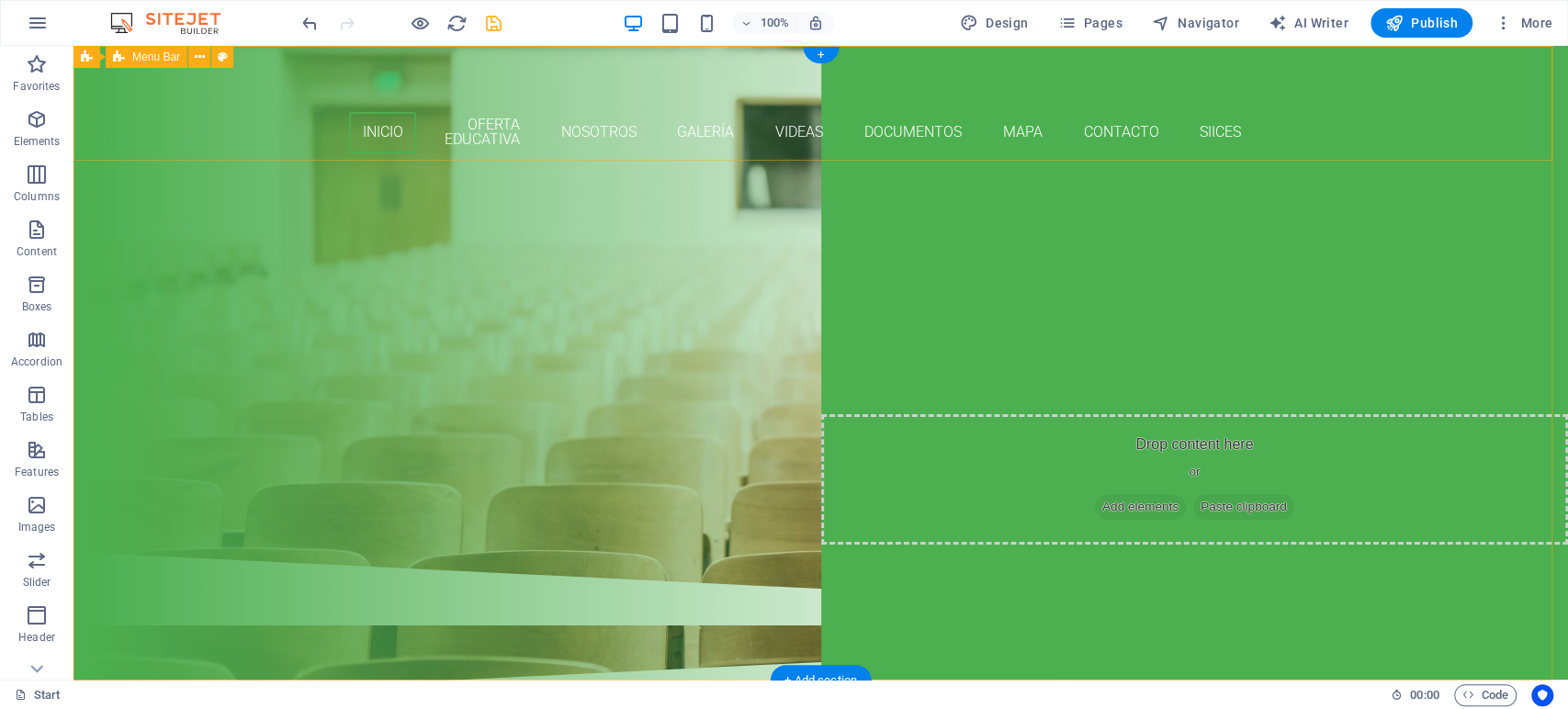 click on "INICIO OFERTA EDUCATIVA NOSOTROS GALERÍA VIDEAS DOCUMENTOS MAPA CONTACTO SIICES" at bounding box center [820, 110] 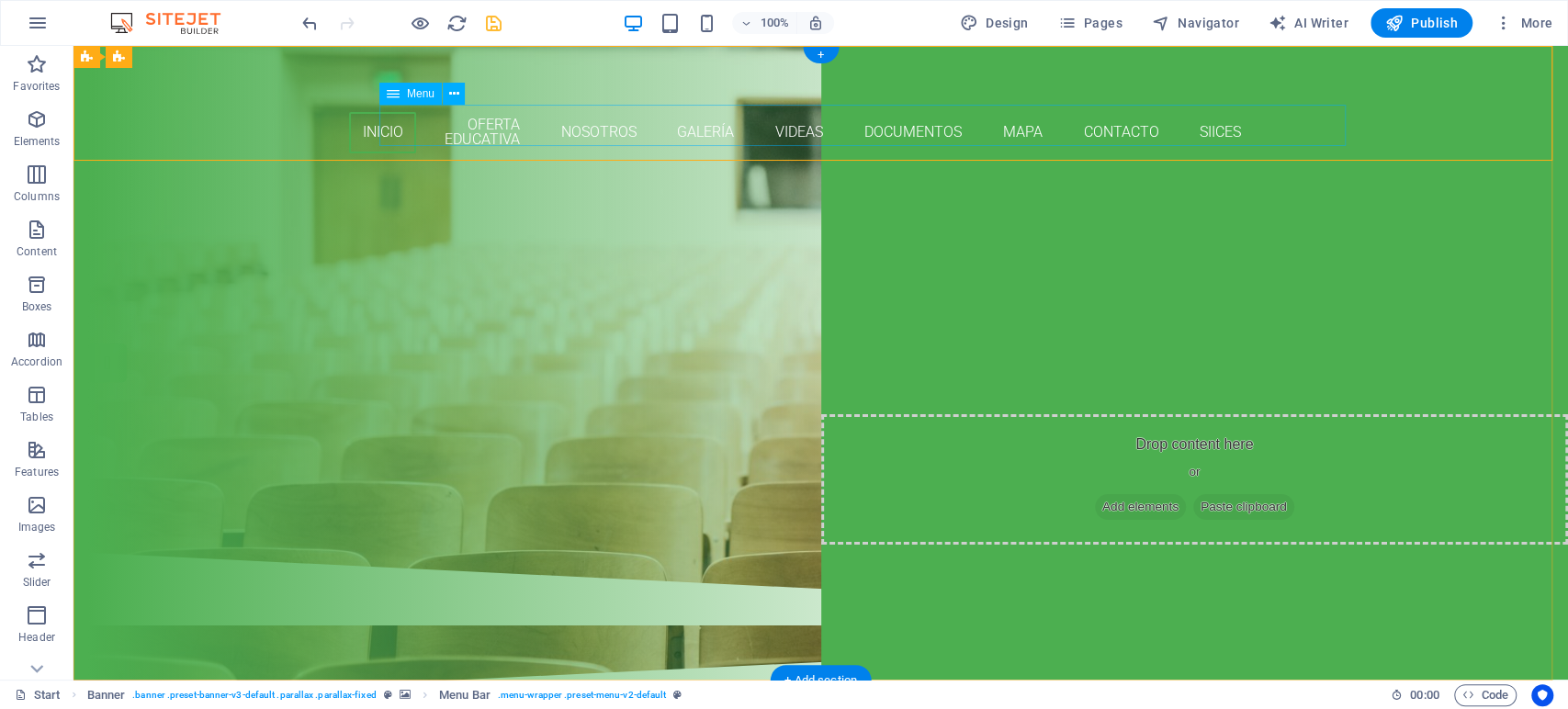 click on "INICIO OFERTA EDUCATIVA NOSOTROS GALERÍA VIDEAS DOCUMENTOS MAPA CONTACTO SIICES" at bounding box center [821, 132] 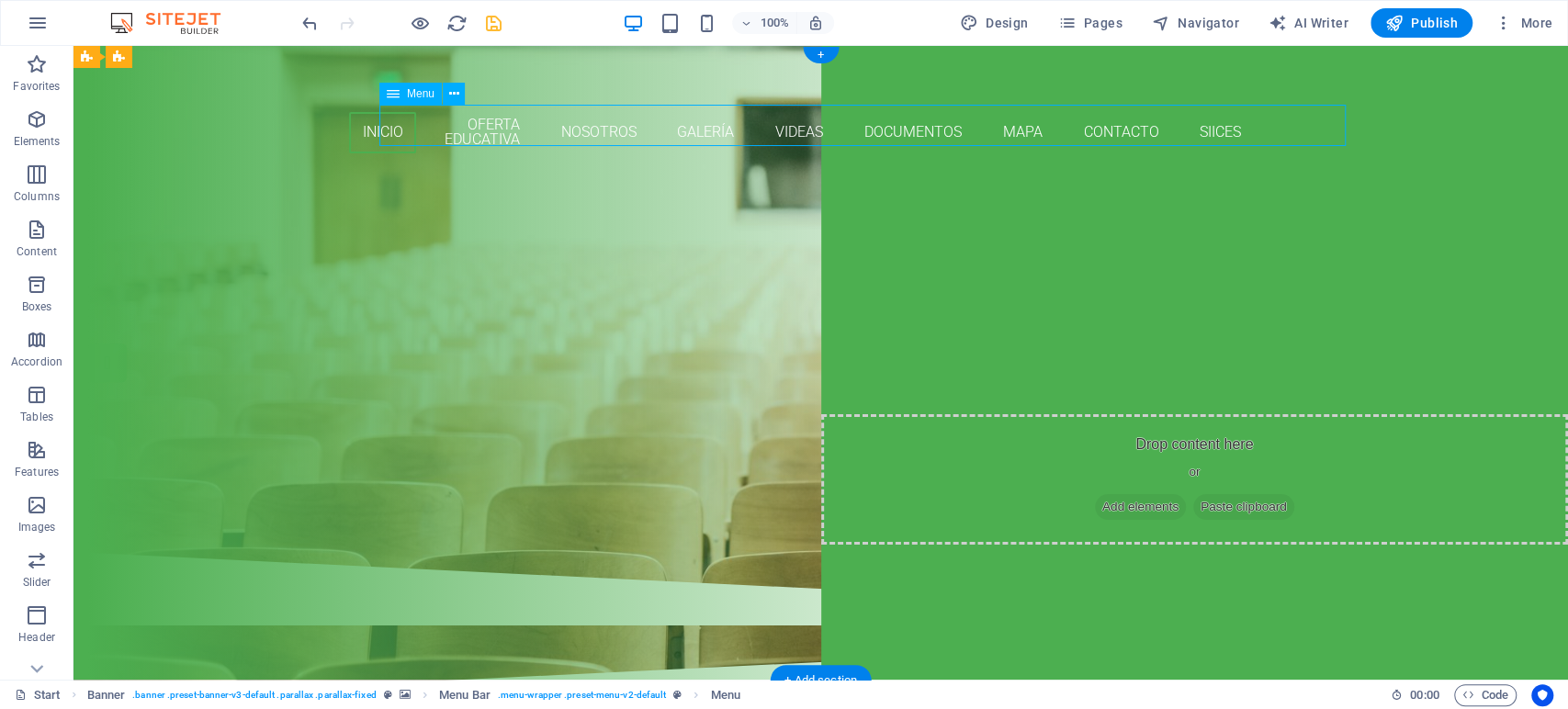 click on "INICIO OFERTA EDUCATIVA NOSOTROS GALERÍA VIDEAS DOCUMENTOS MAPA CONTACTO SIICES" at bounding box center [821, 132] 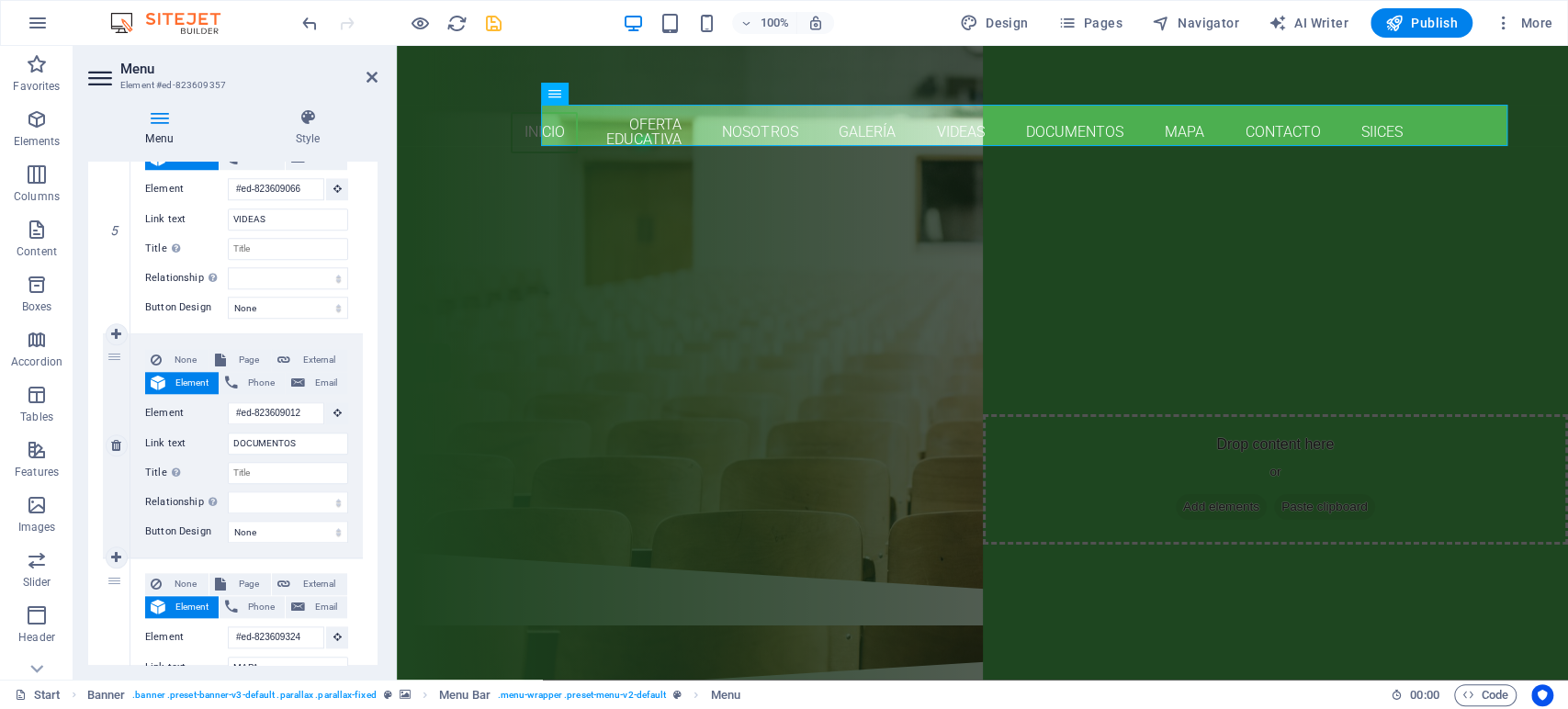scroll, scrollTop: 1794, scrollLeft: 0, axis: vertical 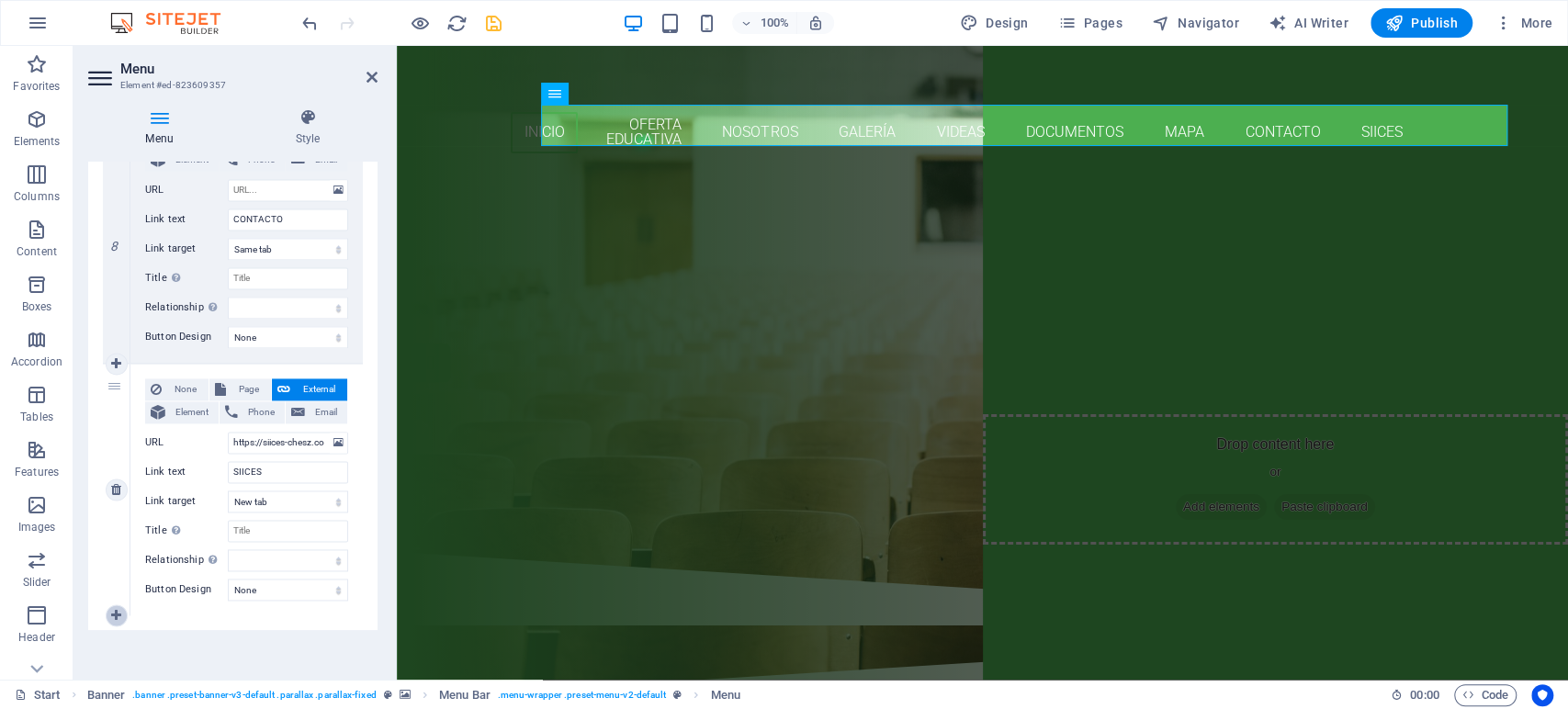 click at bounding box center [116, 615] 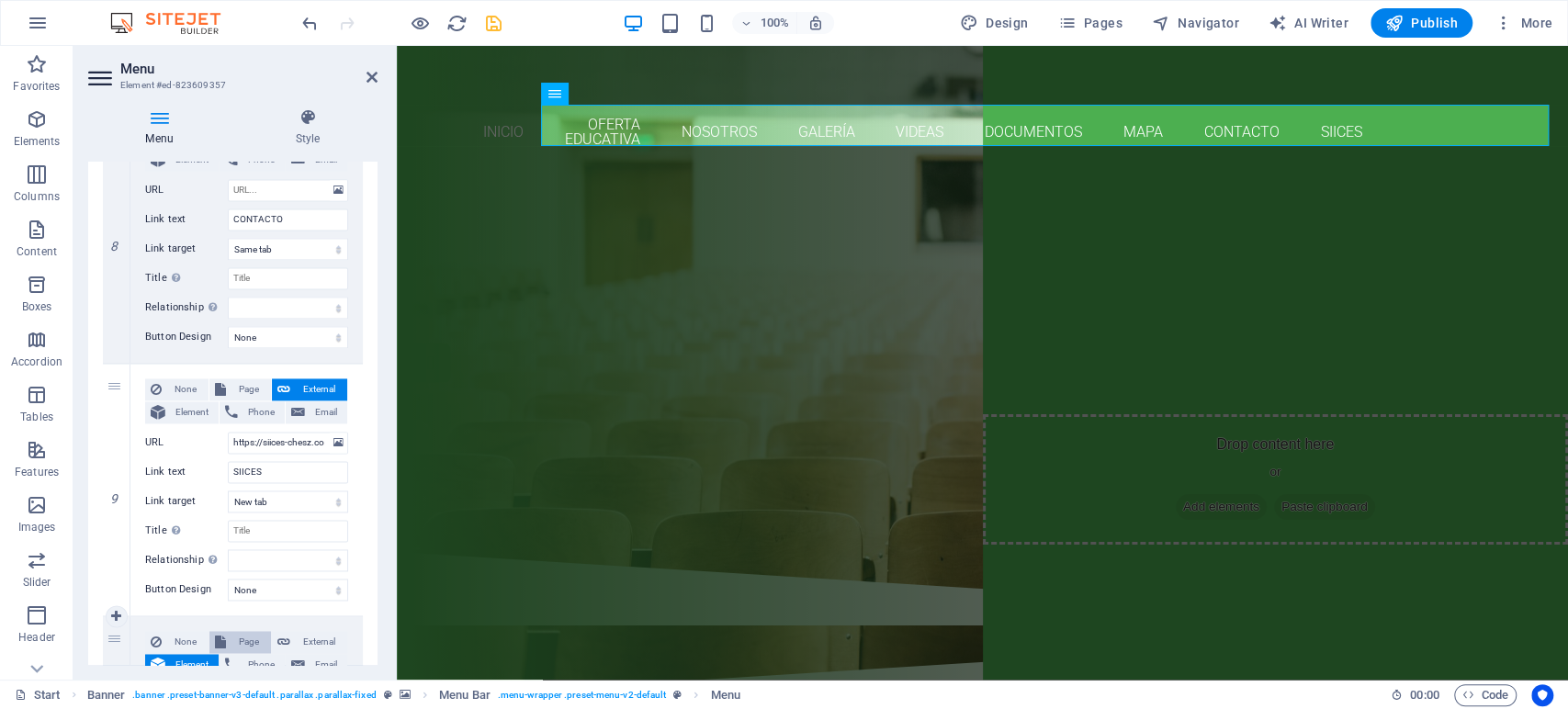 scroll, scrollTop: 1998, scrollLeft: 0, axis: vertical 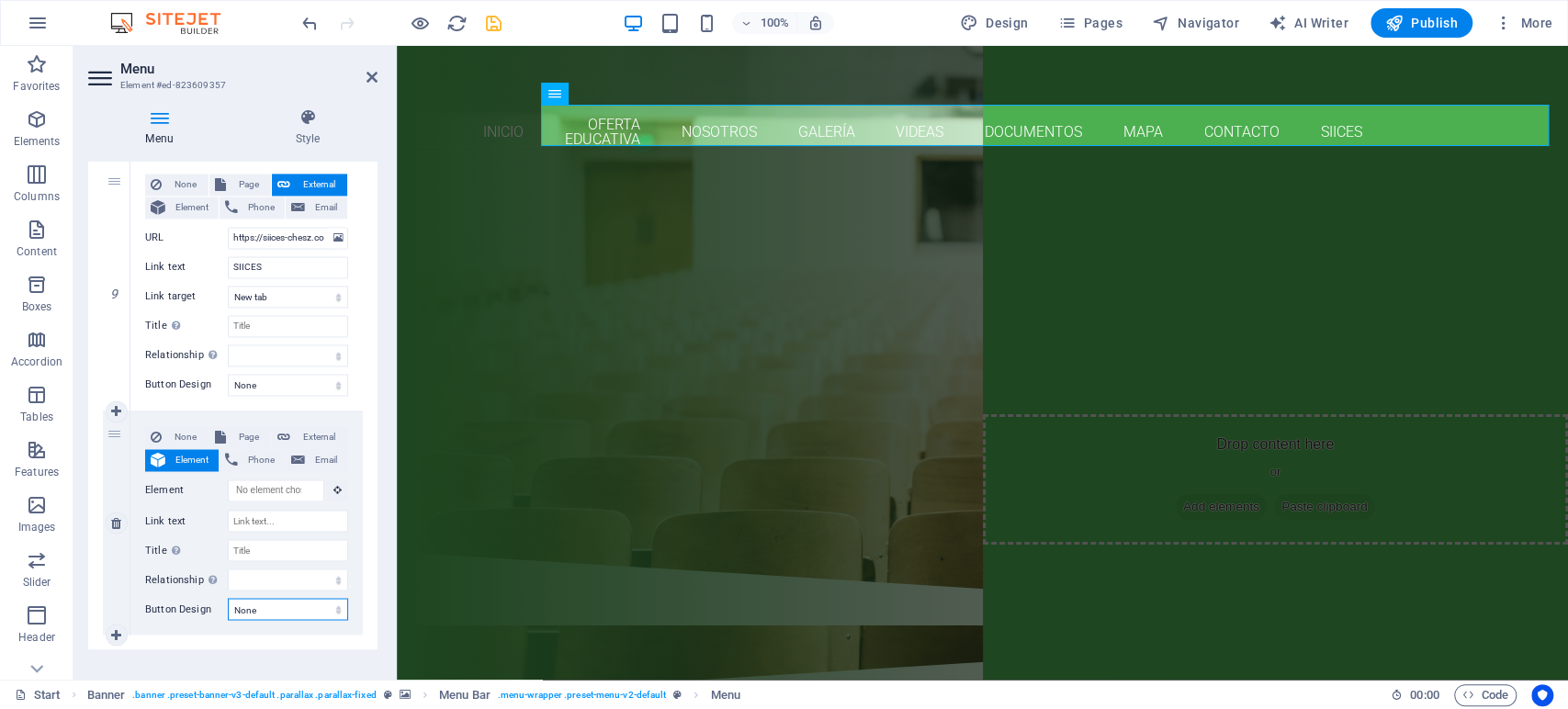 click on "None Default Primary Secondary" at bounding box center [288, 609] 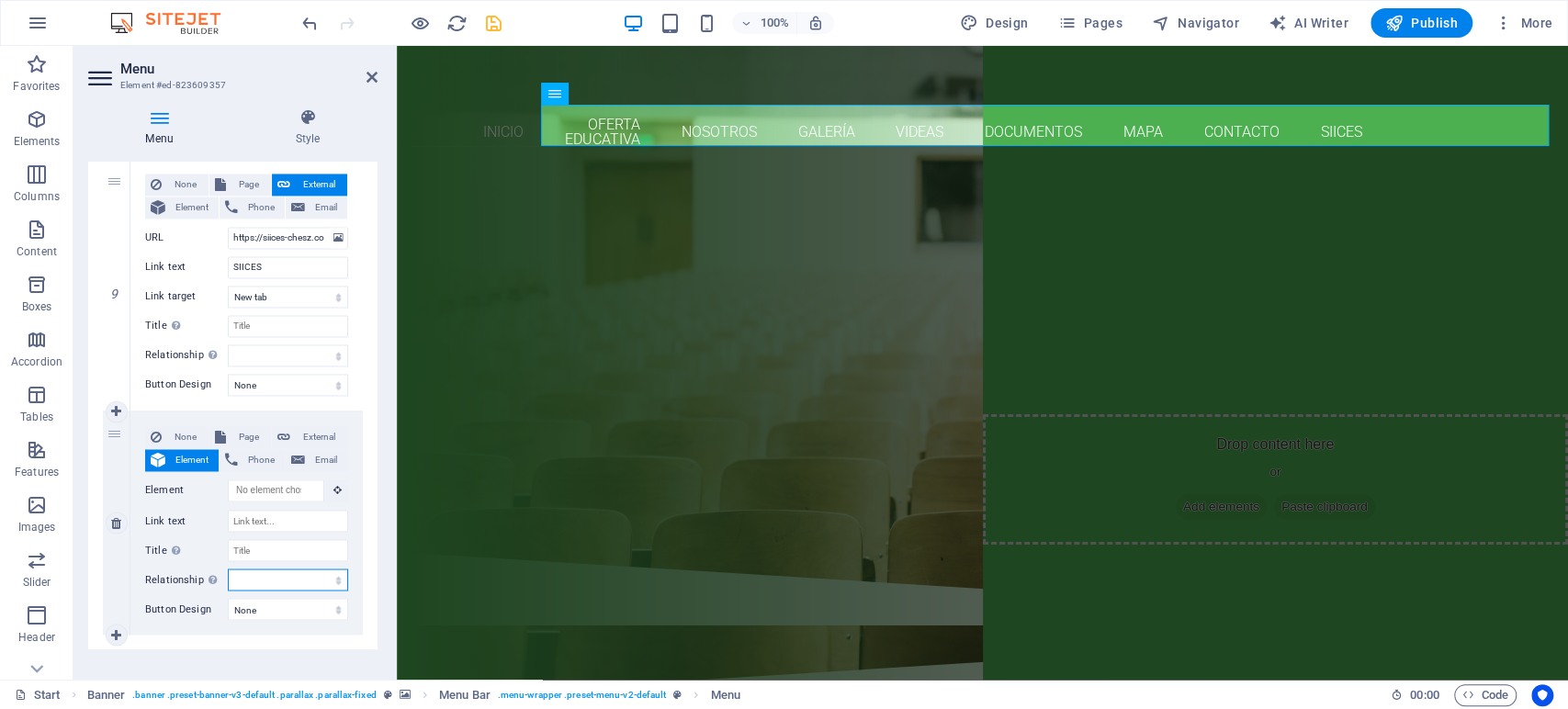 click on "alternate author bookmark external help license next nofollow noreferrer noopener prev search tag" at bounding box center (288, 580) 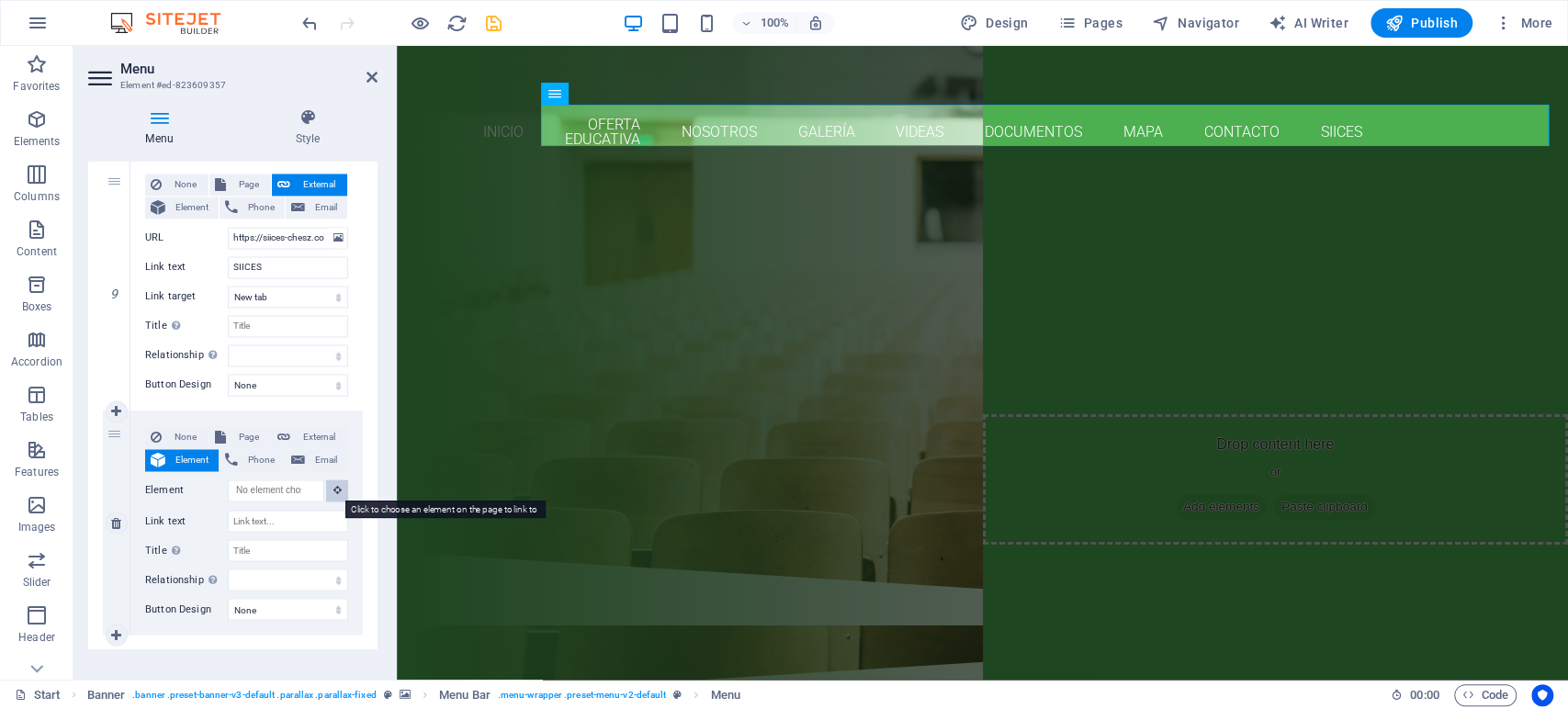 click at bounding box center (337, 490) 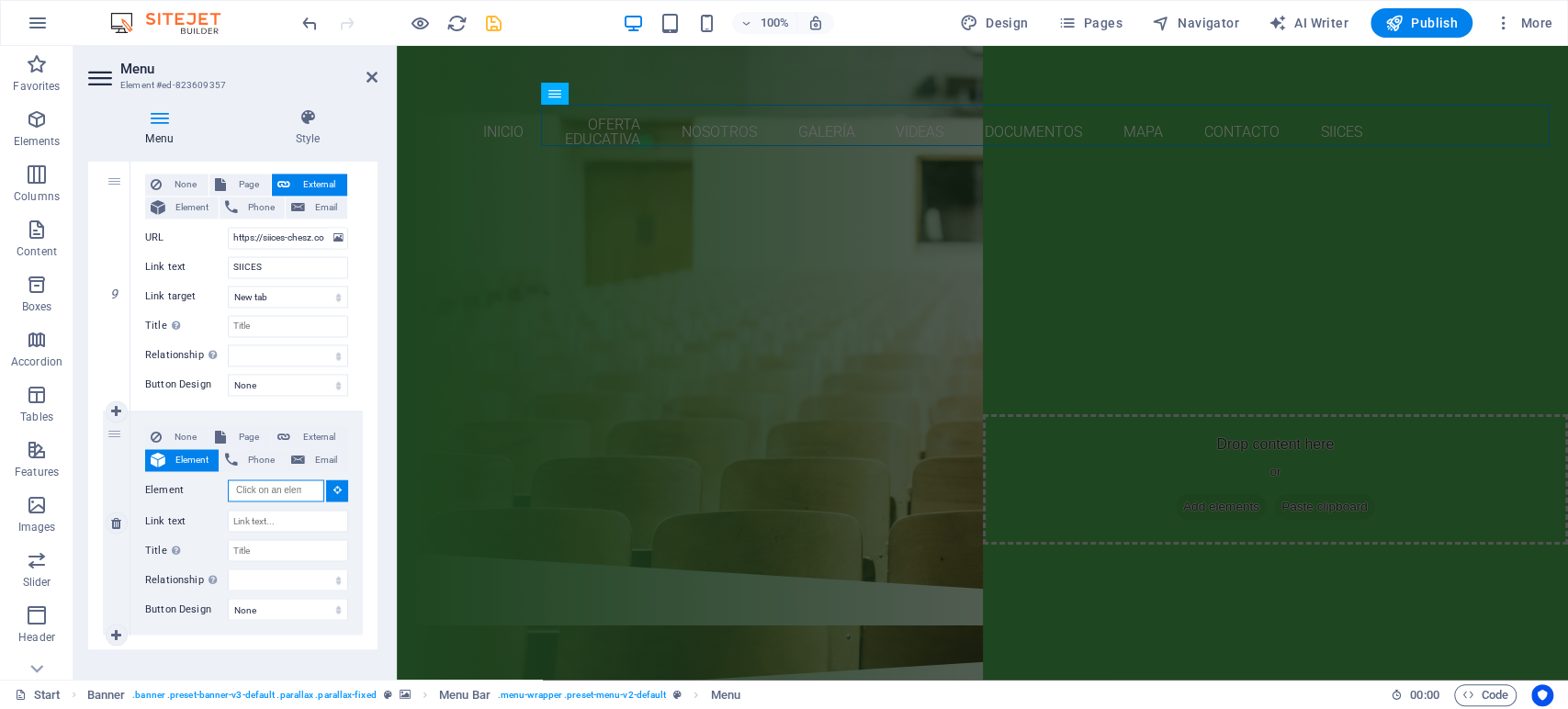 click on "Element" at bounding box center [276, 490] 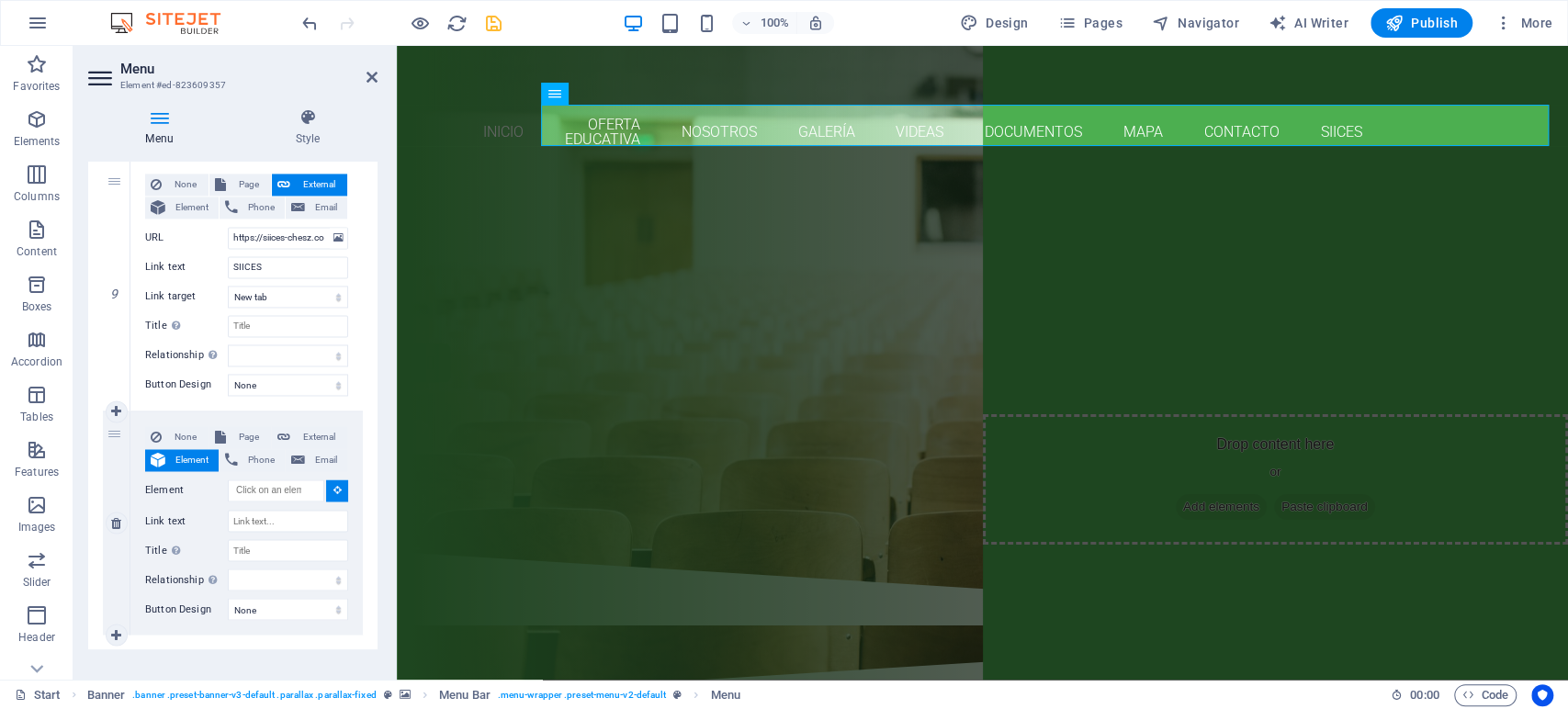 click at bounding box center [337, 490] 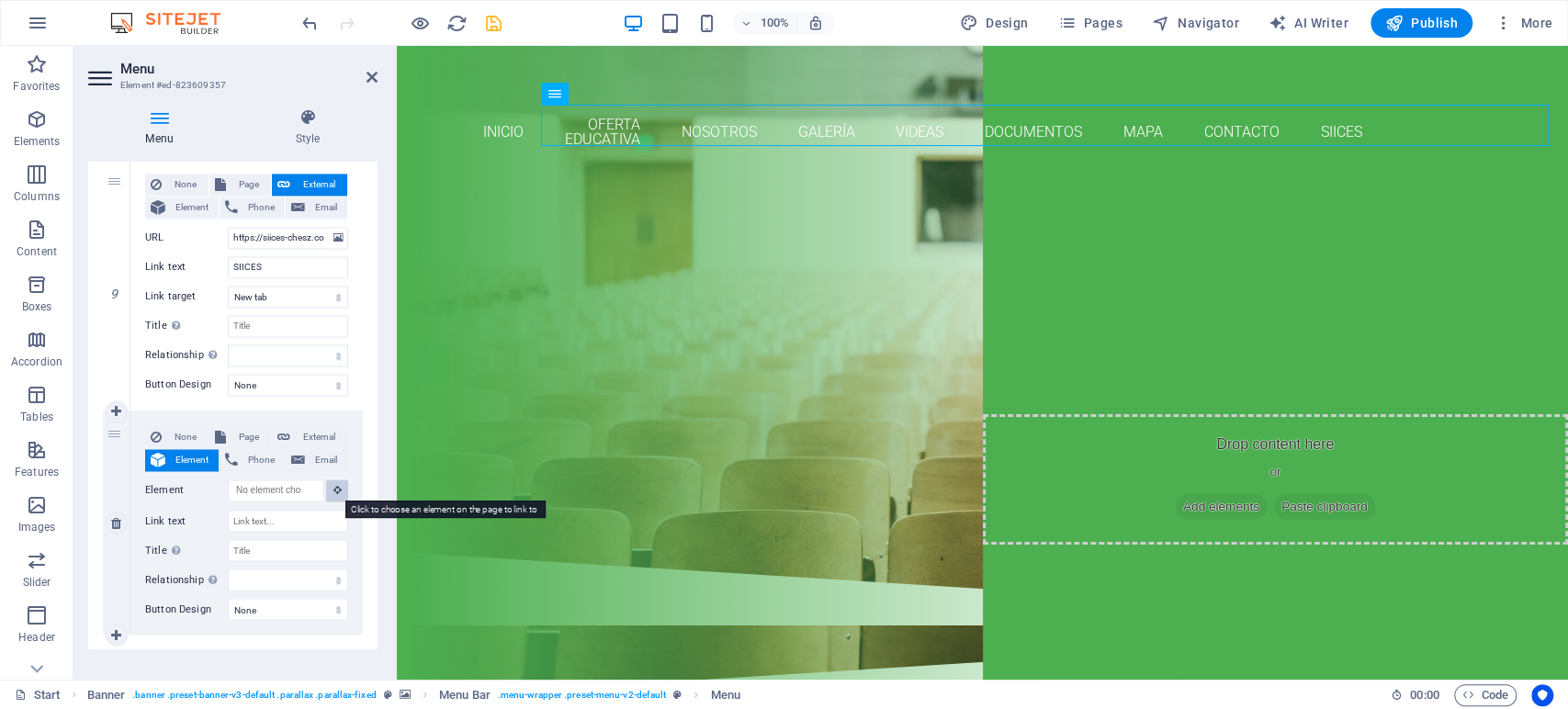 click at bounding box center (337, 490) 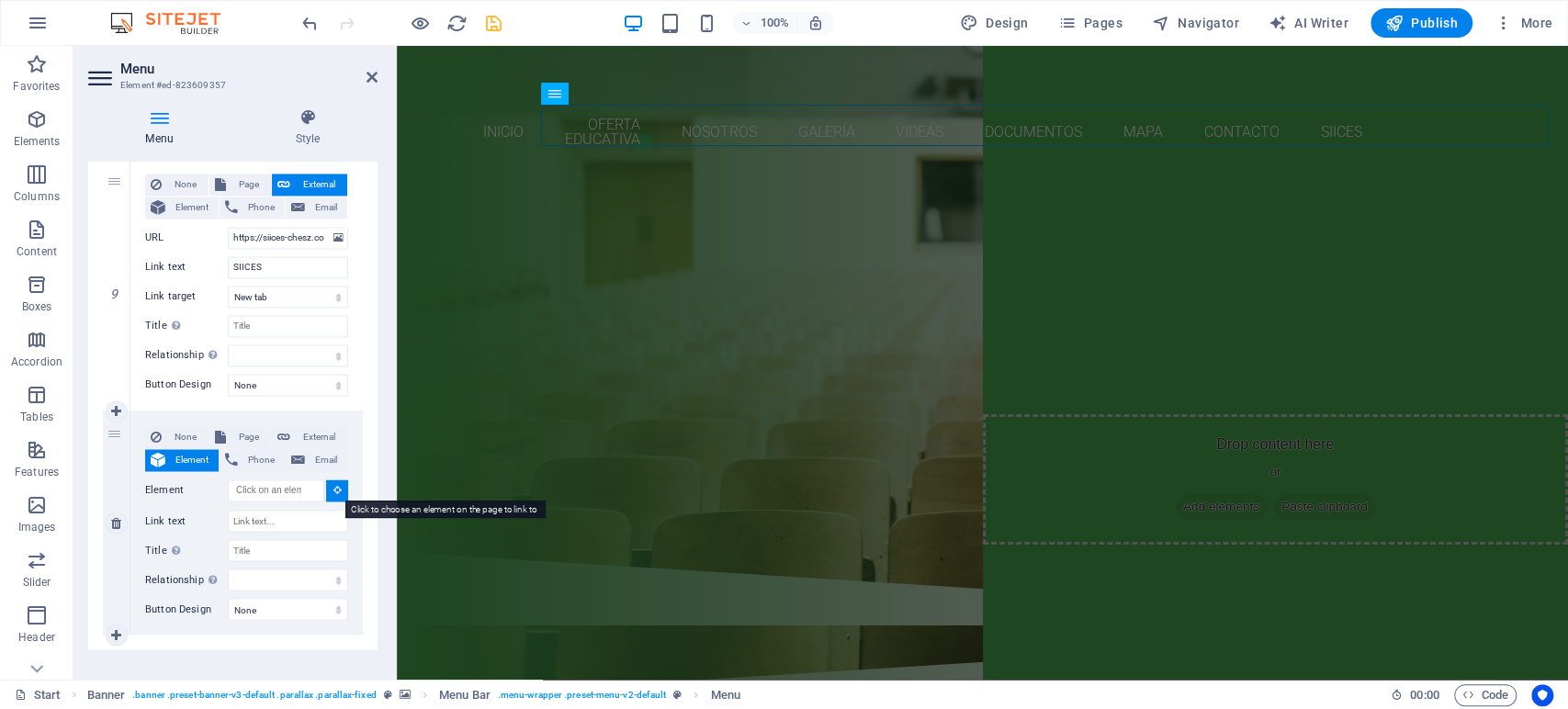 click at bounding box center (337, 490) 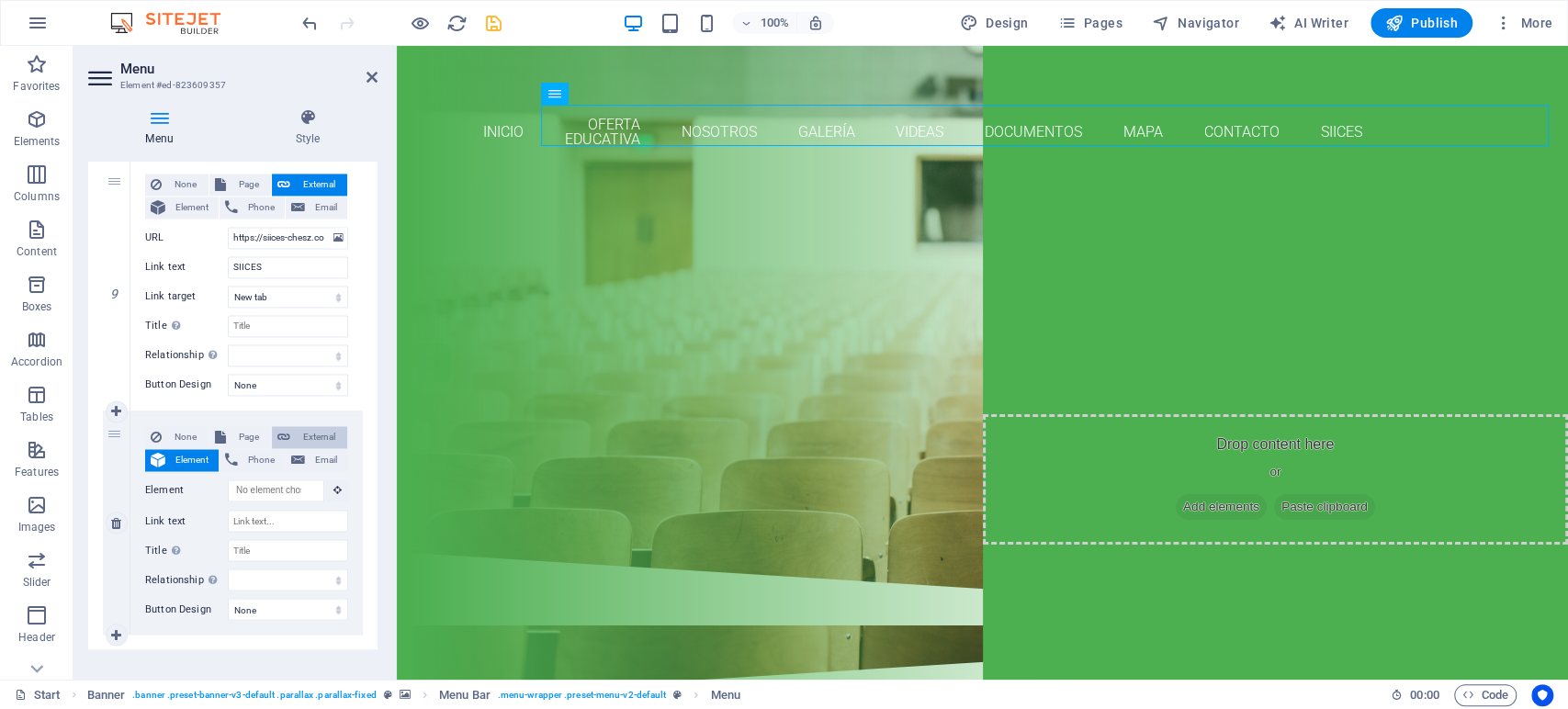 click on "External" at bounding box center (310, 437) 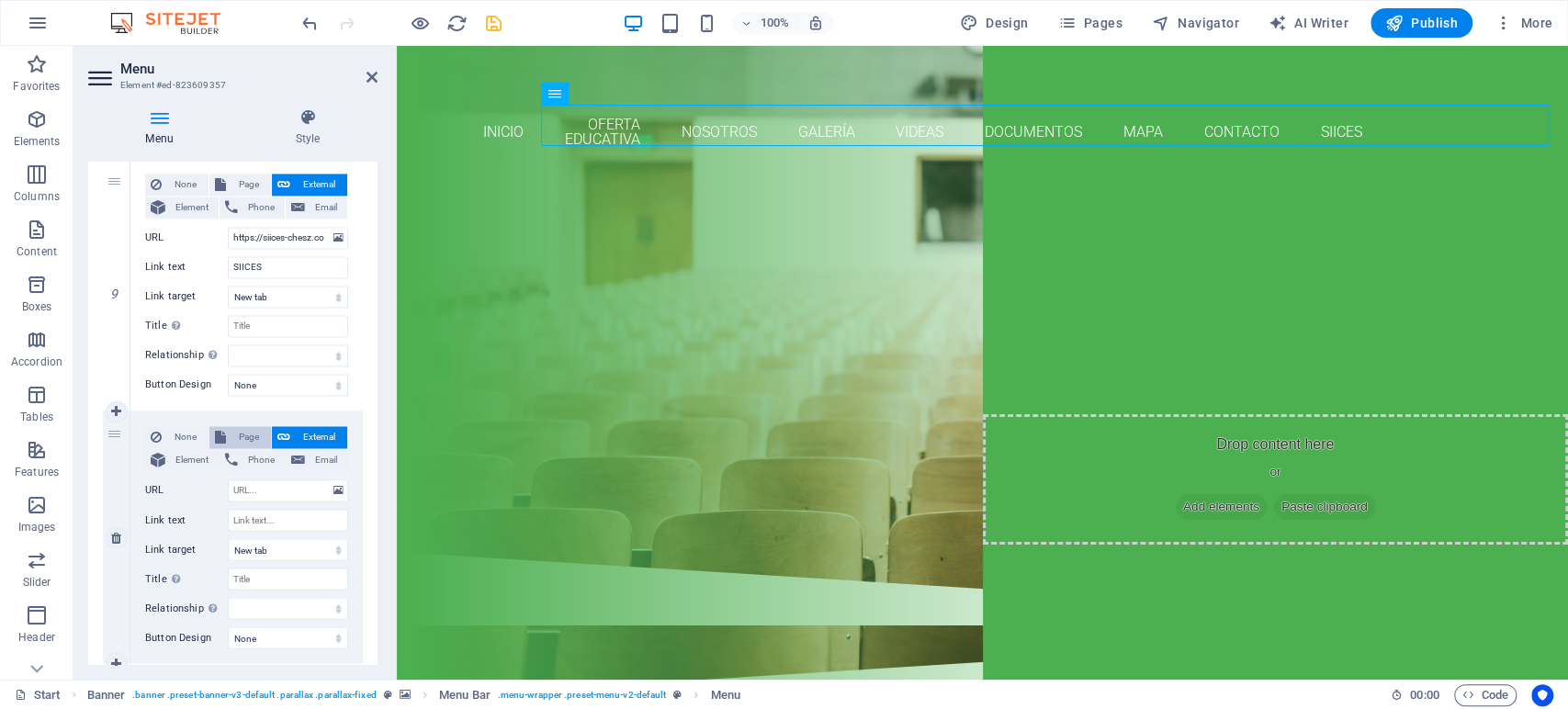 click on "Page" at bounding box center (248, 437) 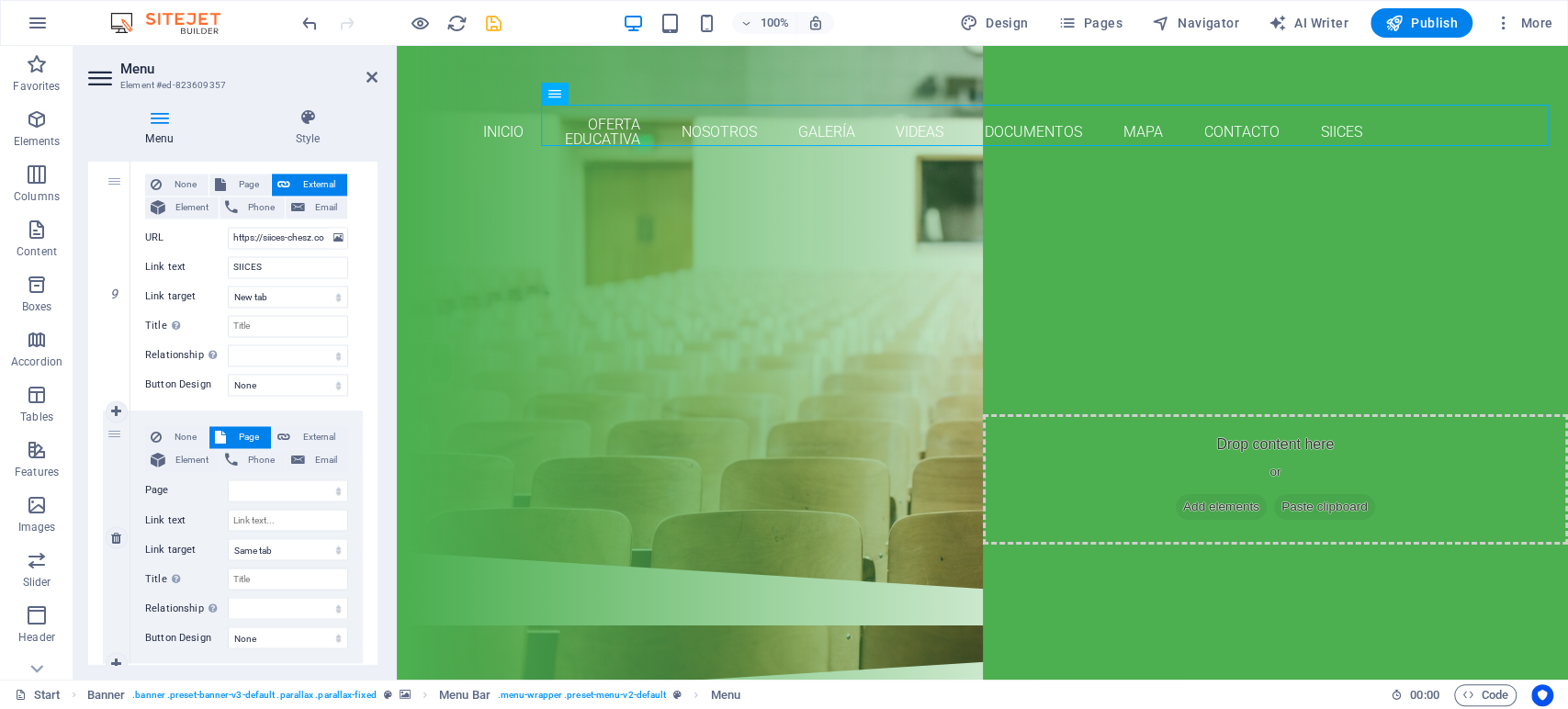 click on "None Page External Element Phone Email Page Start Subpage Legal notice Privacy Start Subpage Legal notice Privacy Element
URL Phone Email Link text Link target New tab Same tab Overlay Title Additional link description, should not be the same as the link text. The title is most often shown as a tooltip text when the mouse moves over the element. Leave empty if uncertain. Relationship Sets the  relationship of this link to the link target . For example, the value "nofollow" instructs search engines not to follow the link. Can be left empty. alternate author bookmark external help license next nofollow noreferrer noopener prev search tag Button Design None Default Primary Secondary" at bounding box center [246, 537] 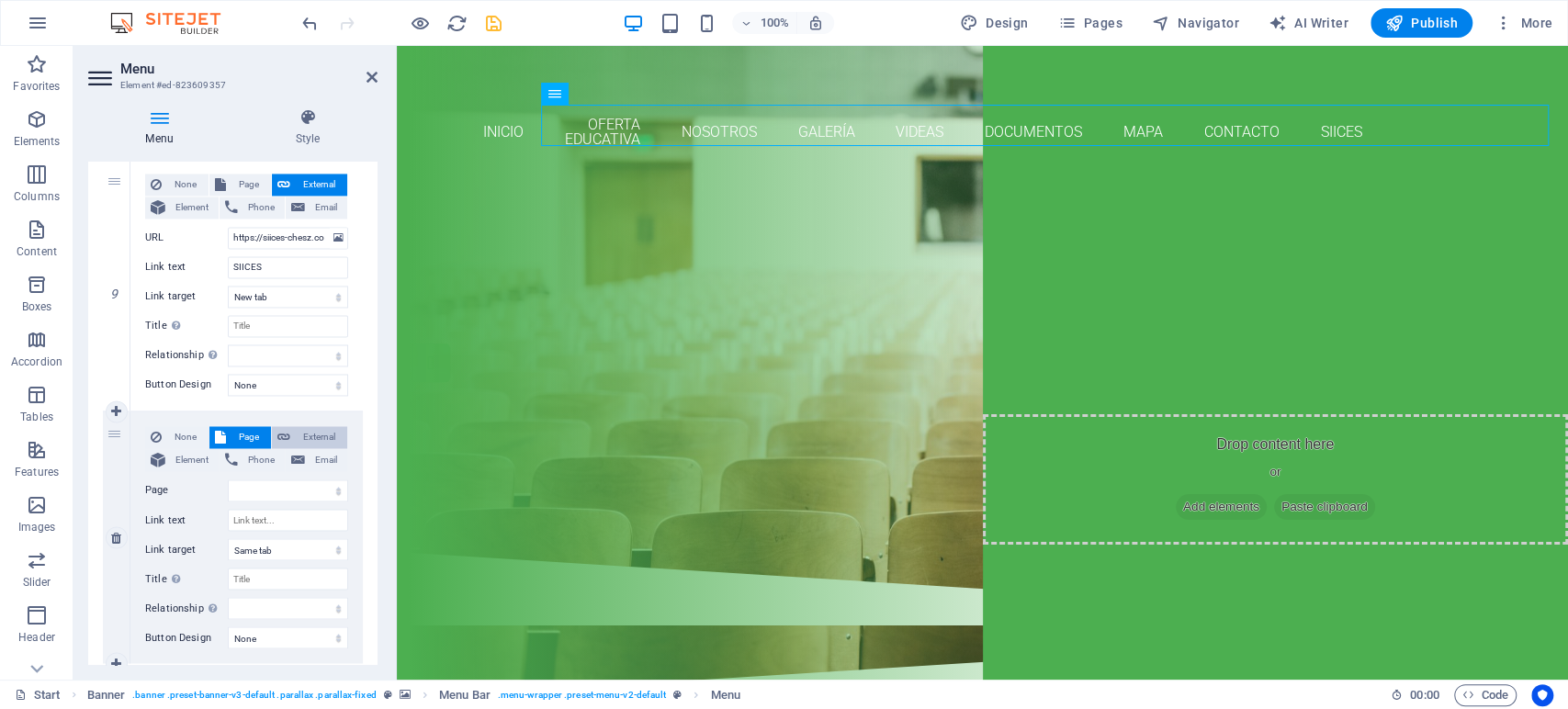 click on "External" at bounding box center (319, 437) 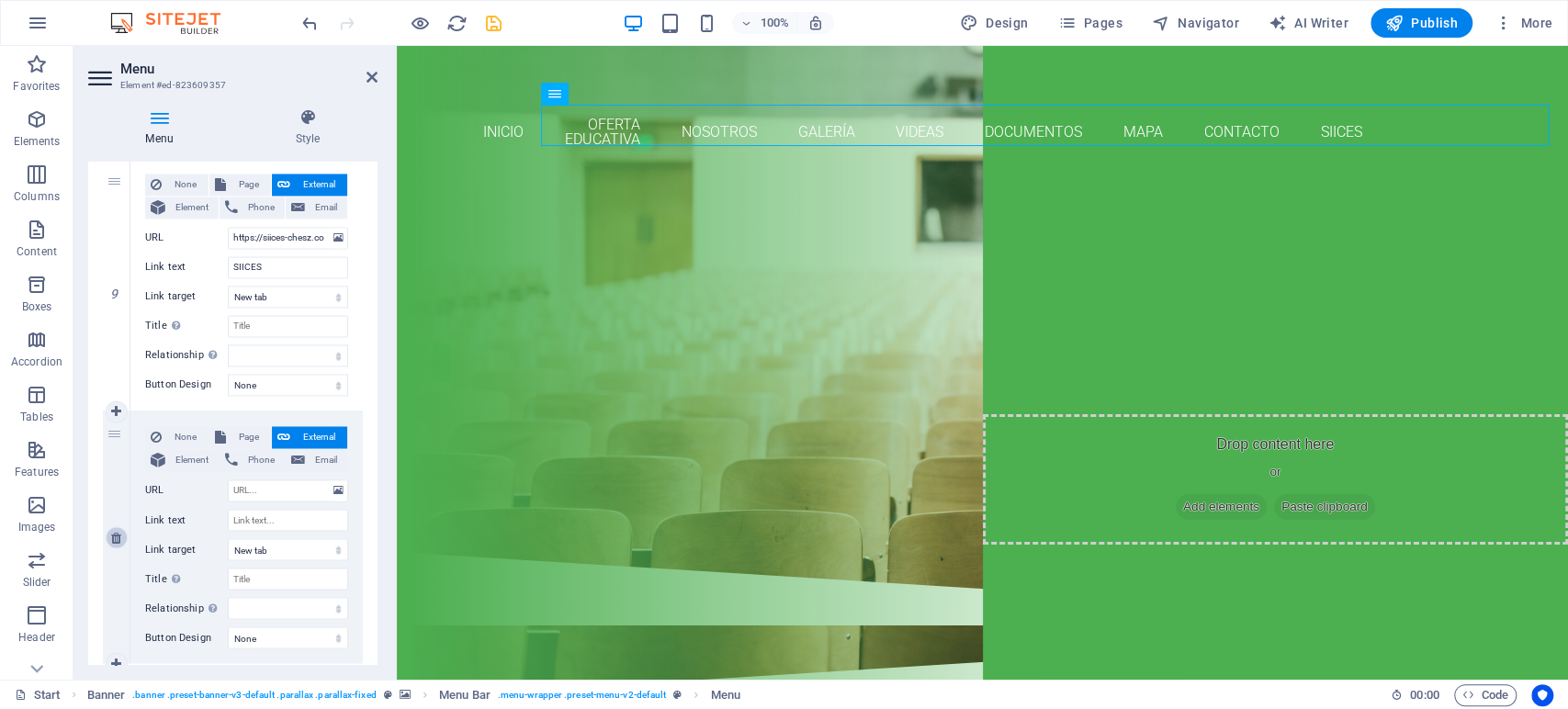 click at bounding box center [116, 537] 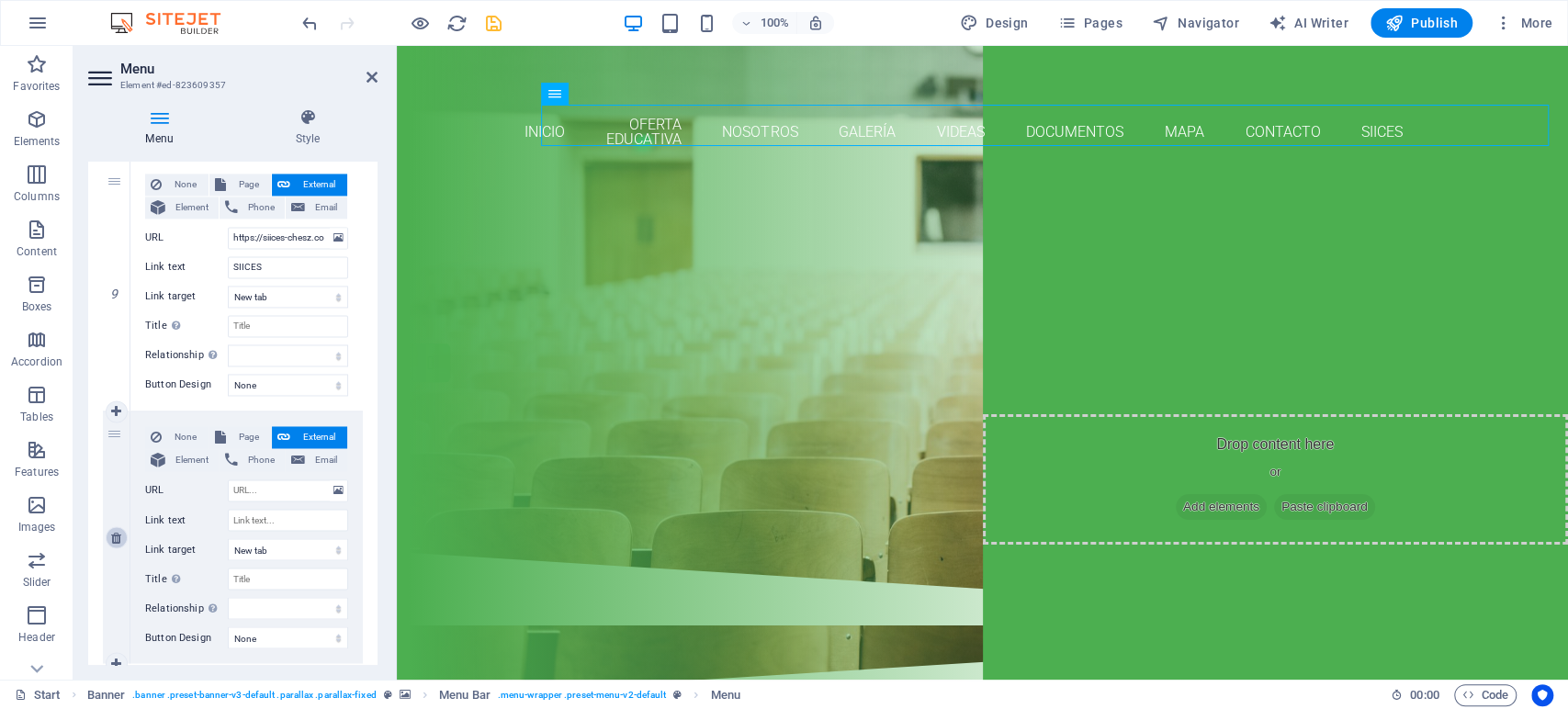 scroll, scrollTop: 1795, scrollLeft: 0, axis: vertical 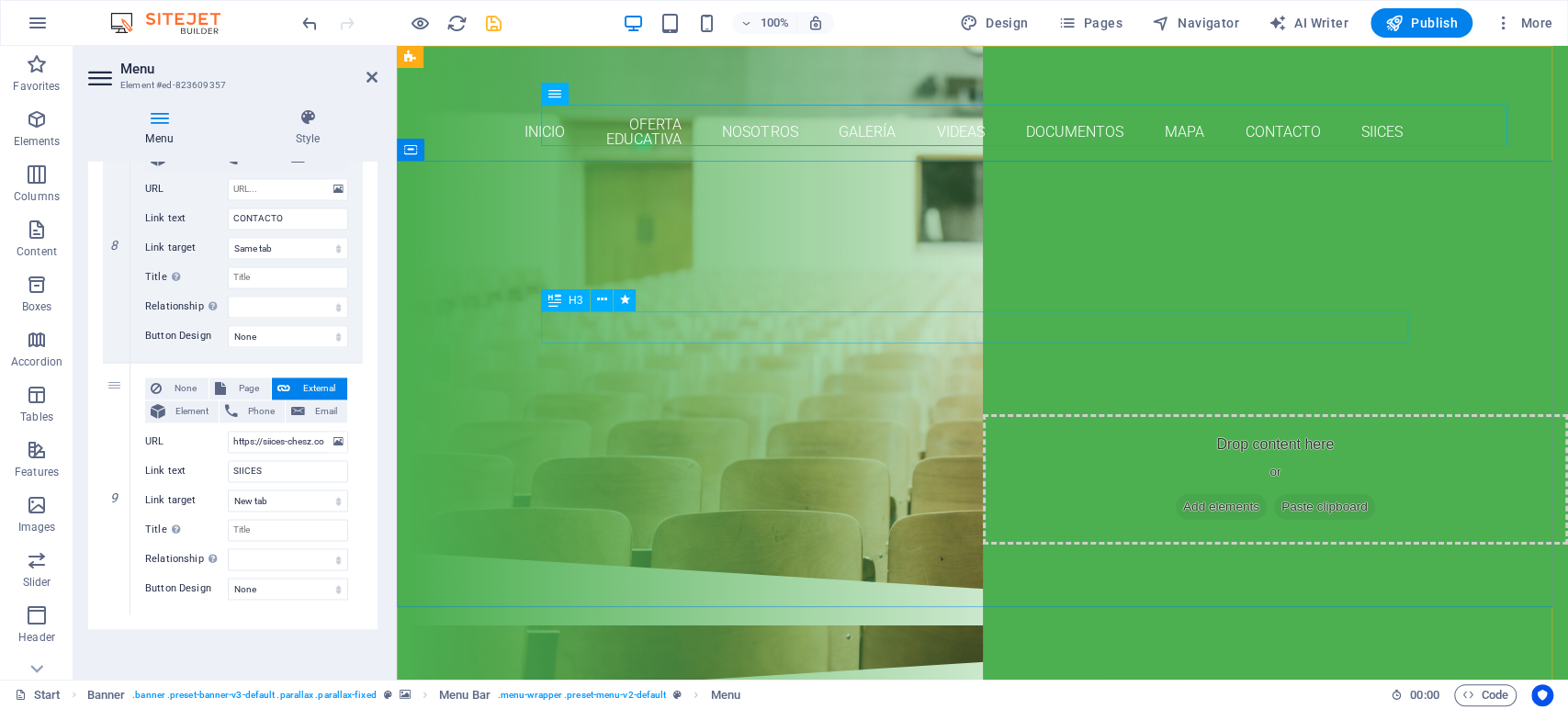 click on "Are you ready to learn new languages?" at bounding box center [983, 279] 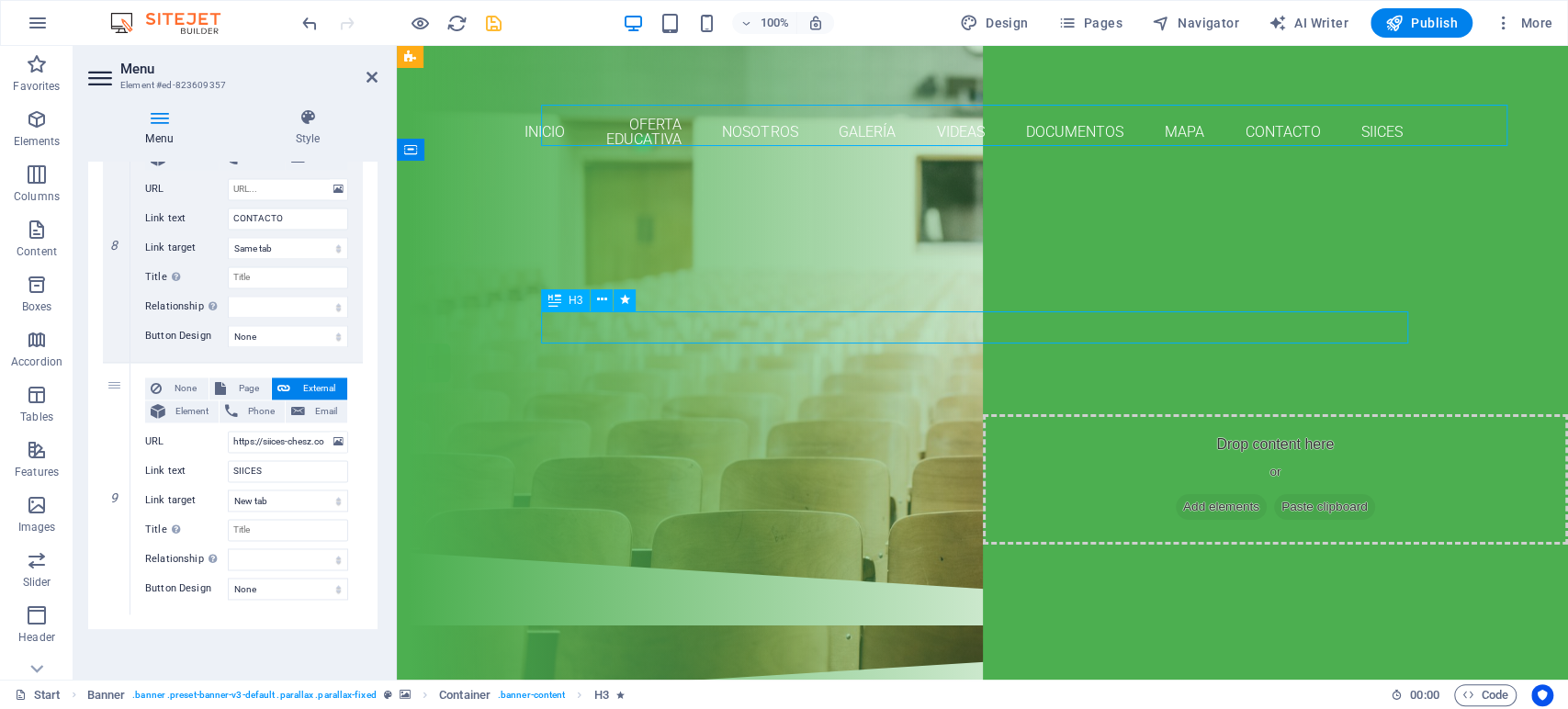 click on "Are you ready to learn new languages?" at bounding box center (983, 279) 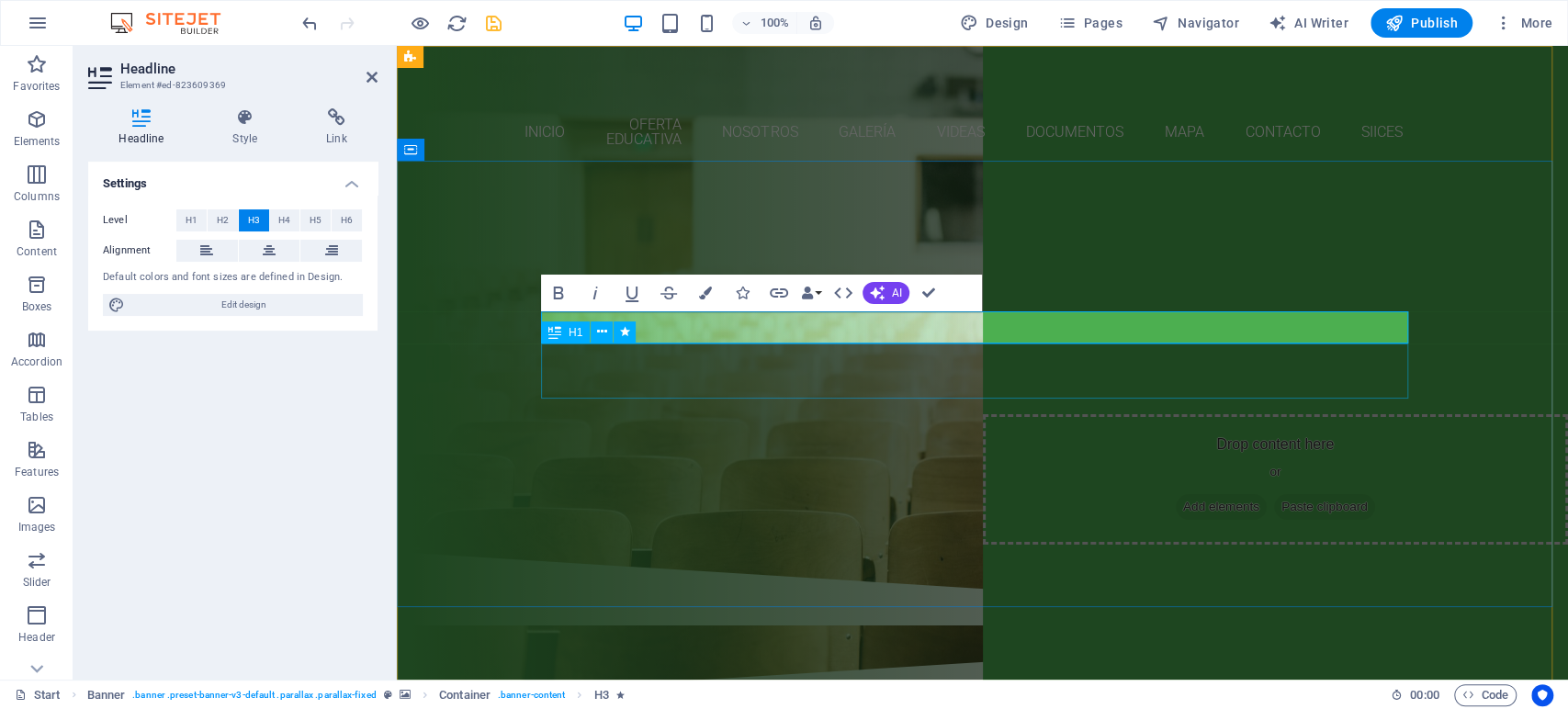 scroll, scrollTop: 0, scrollLeft: 3, axis: horizontal 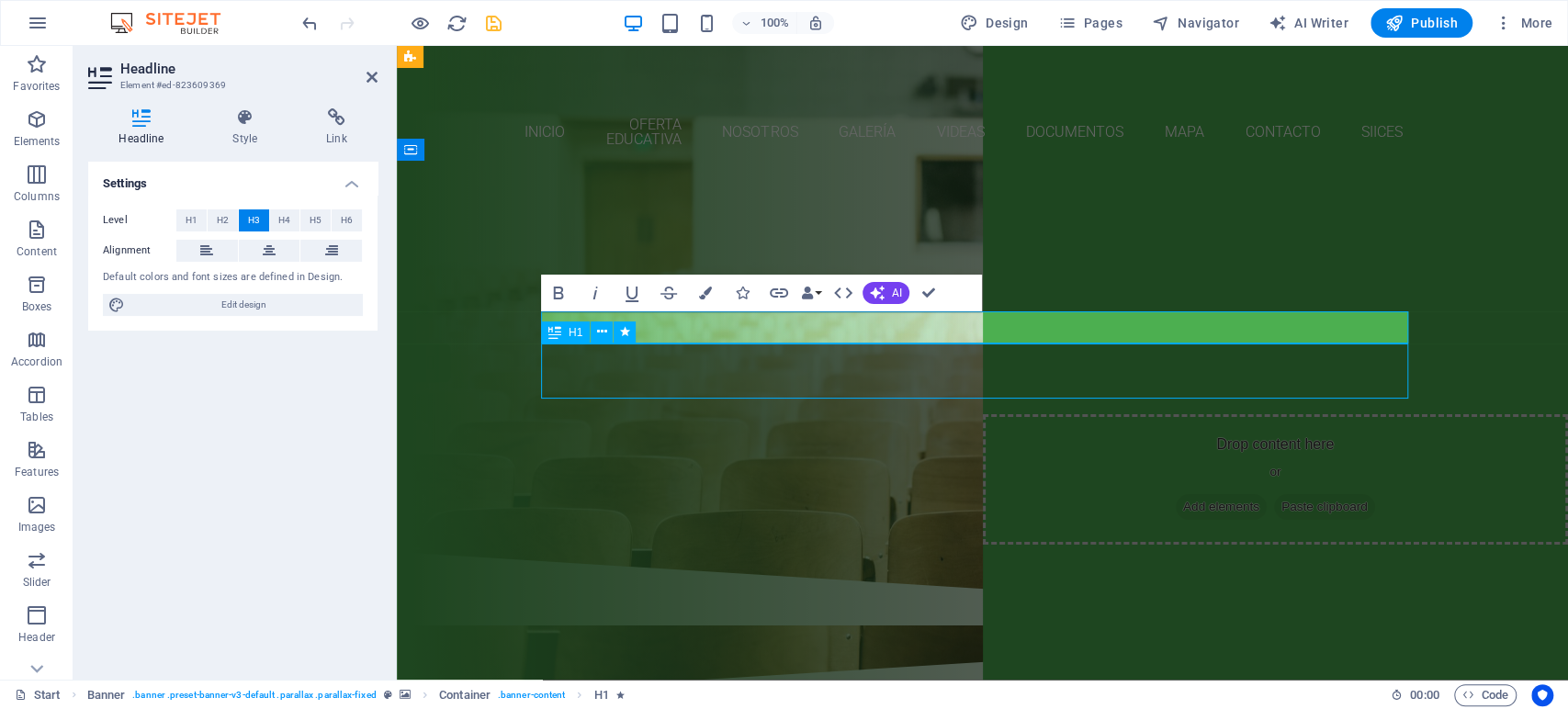 click on "Join our Language School" at bounding box center (983, 323) 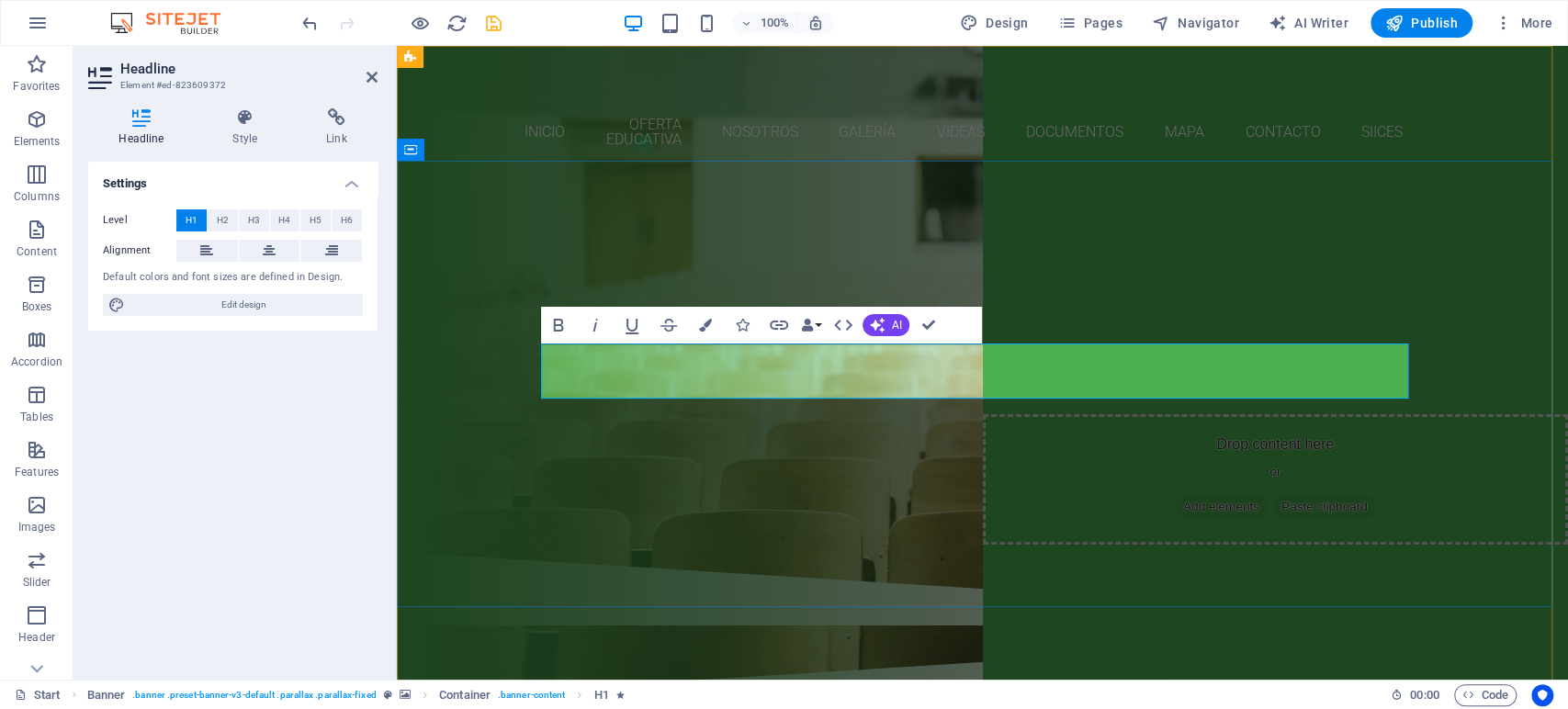 click on "Join our Language School" at bounding box center [983, 322] 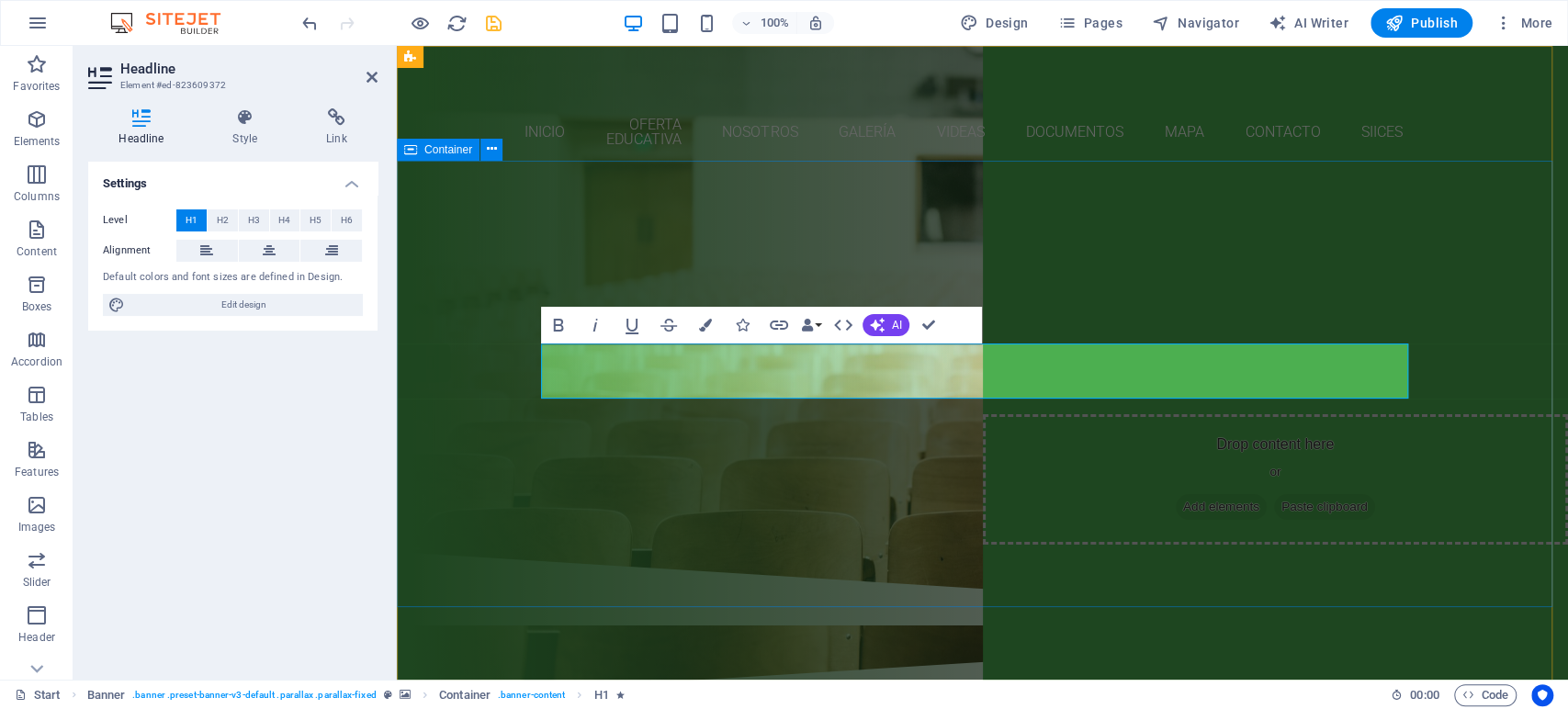 click on "Atrévete a pensar ¡ Atrévete a ser CHESZ ! Atrévete a ser CHESZ  Our Courses Sign up now" at bounding box center (982, 364) 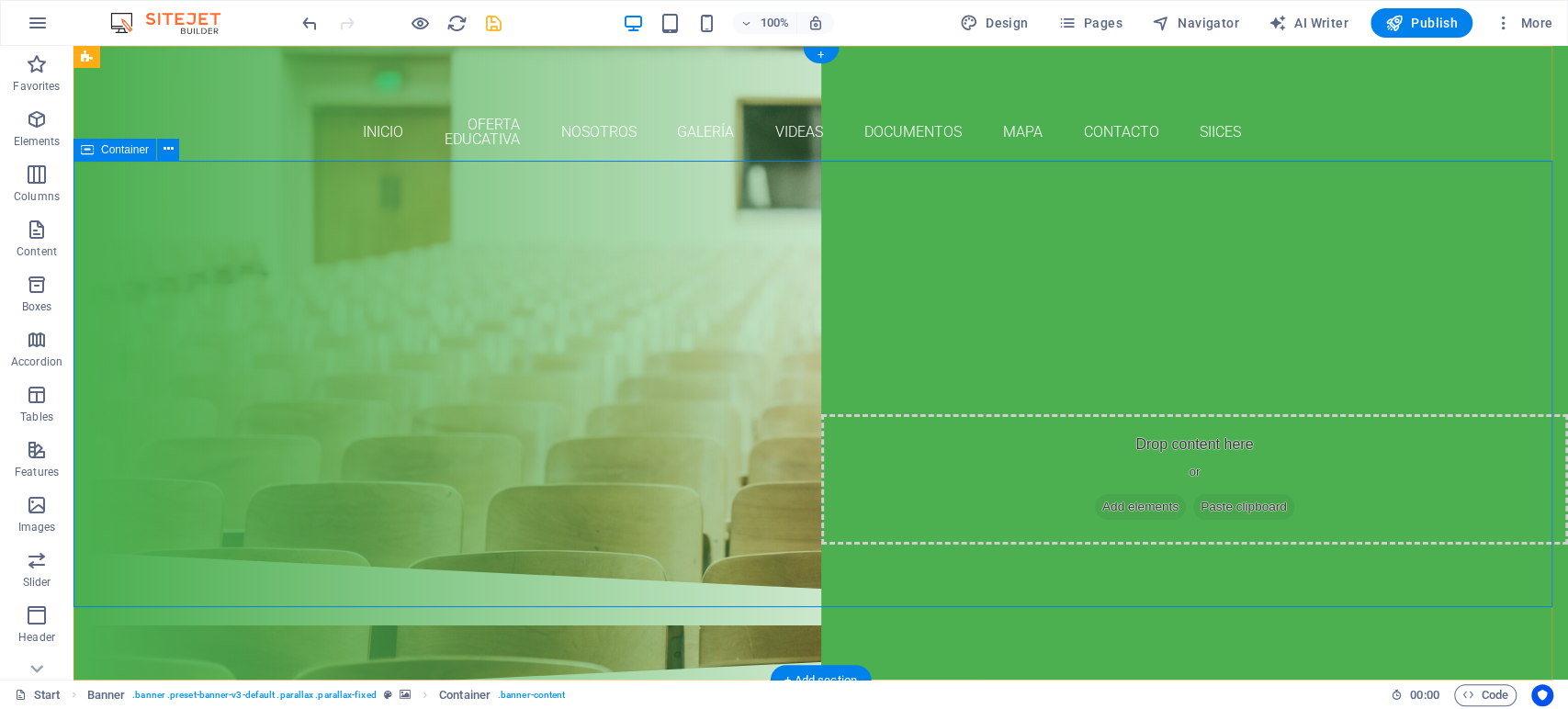 click on "Atrévete a pensar ¡ Atrévete a ser CHESZ ! Our Courses Sign up now" at bounding box center [820, 364] 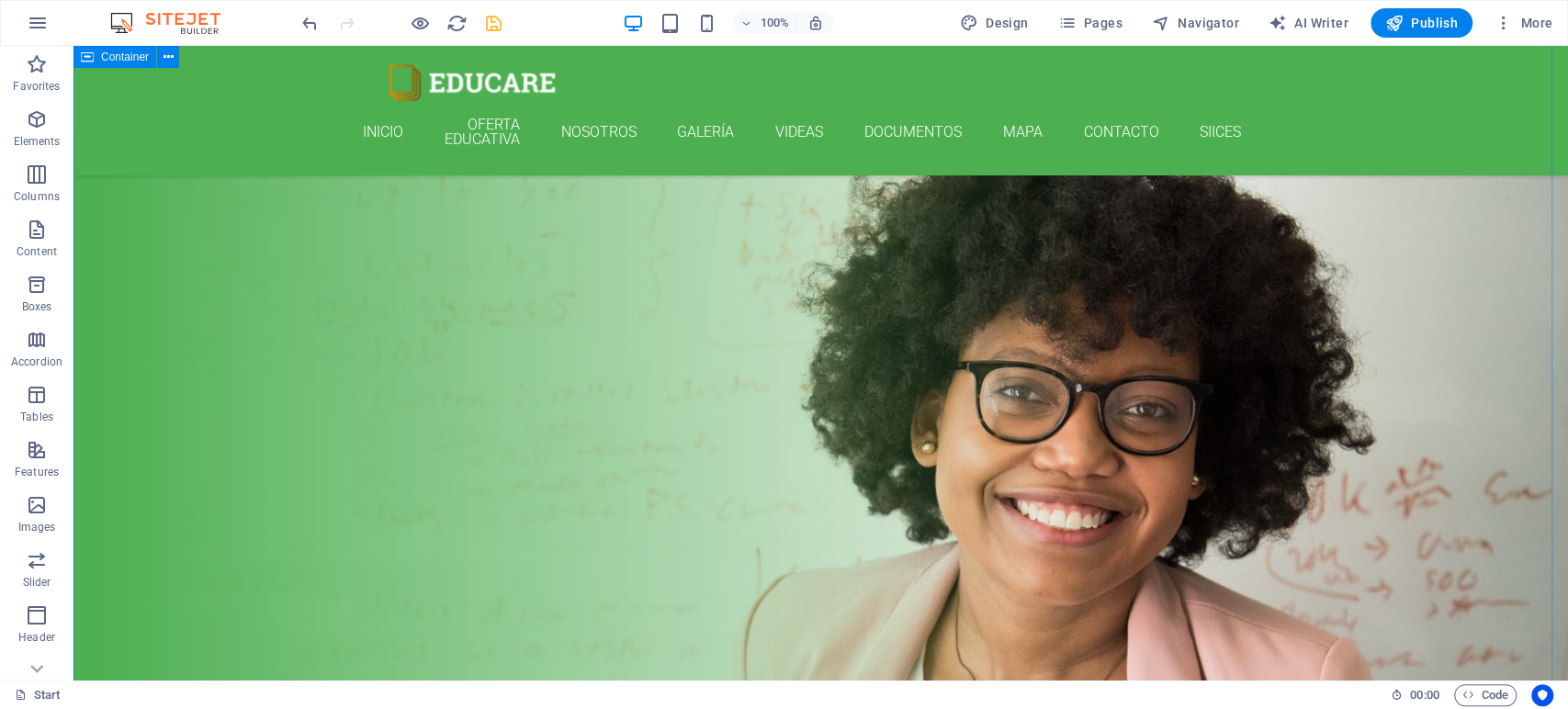 scroll, scrollTop: 5204, scrollLeft: 0, axis: vertical 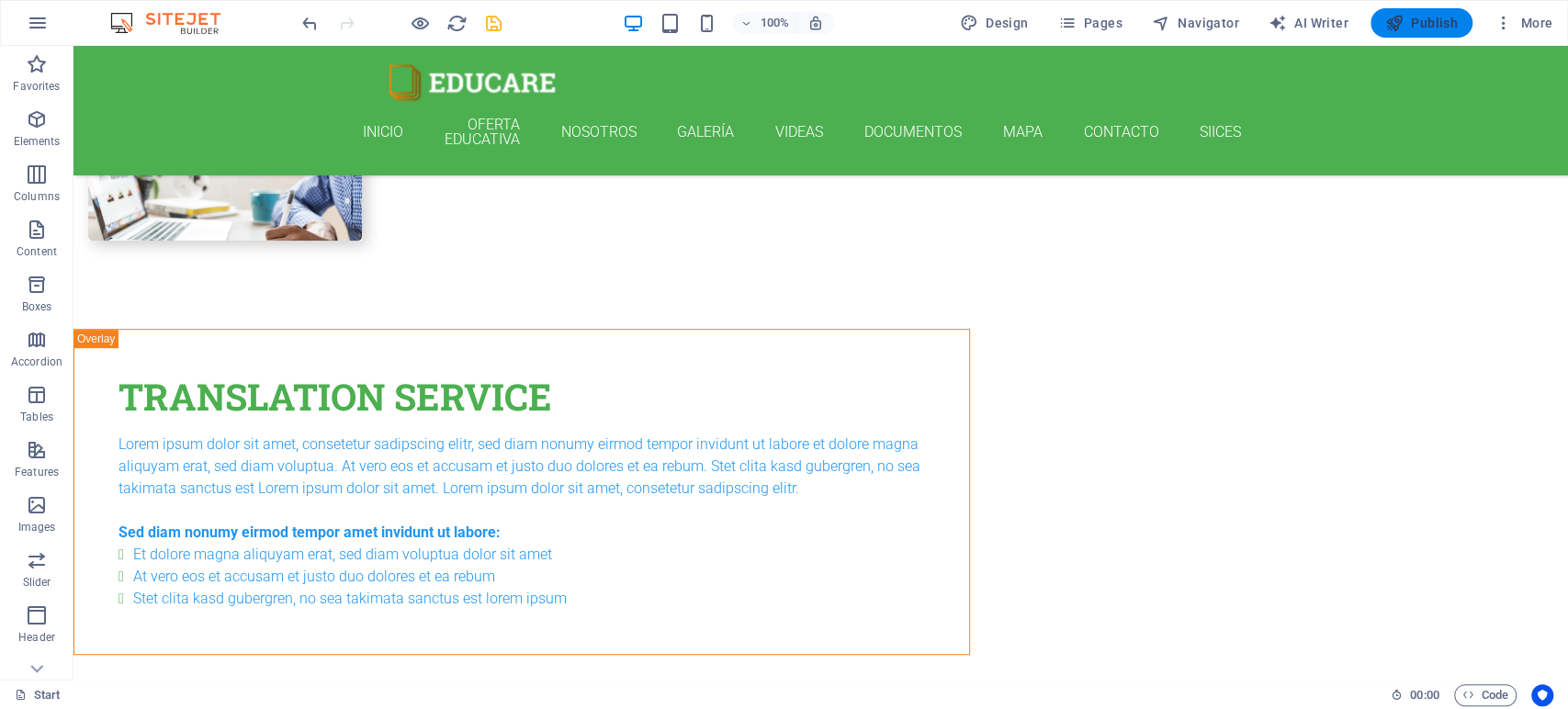 click on "Publish" at bounding box center [1421, 23] 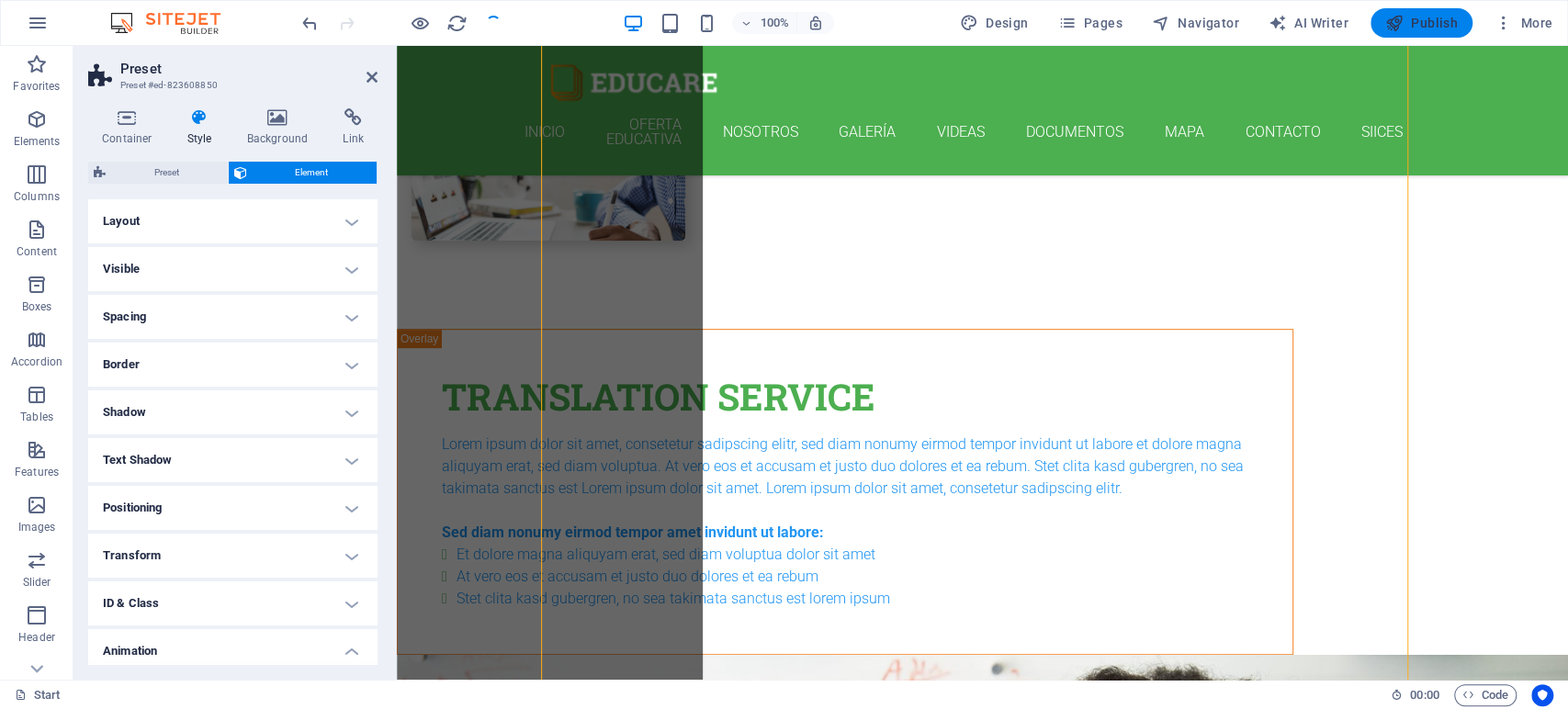 scroll, scrollTop: 1318, scrollLeft: 0, axis: vertical 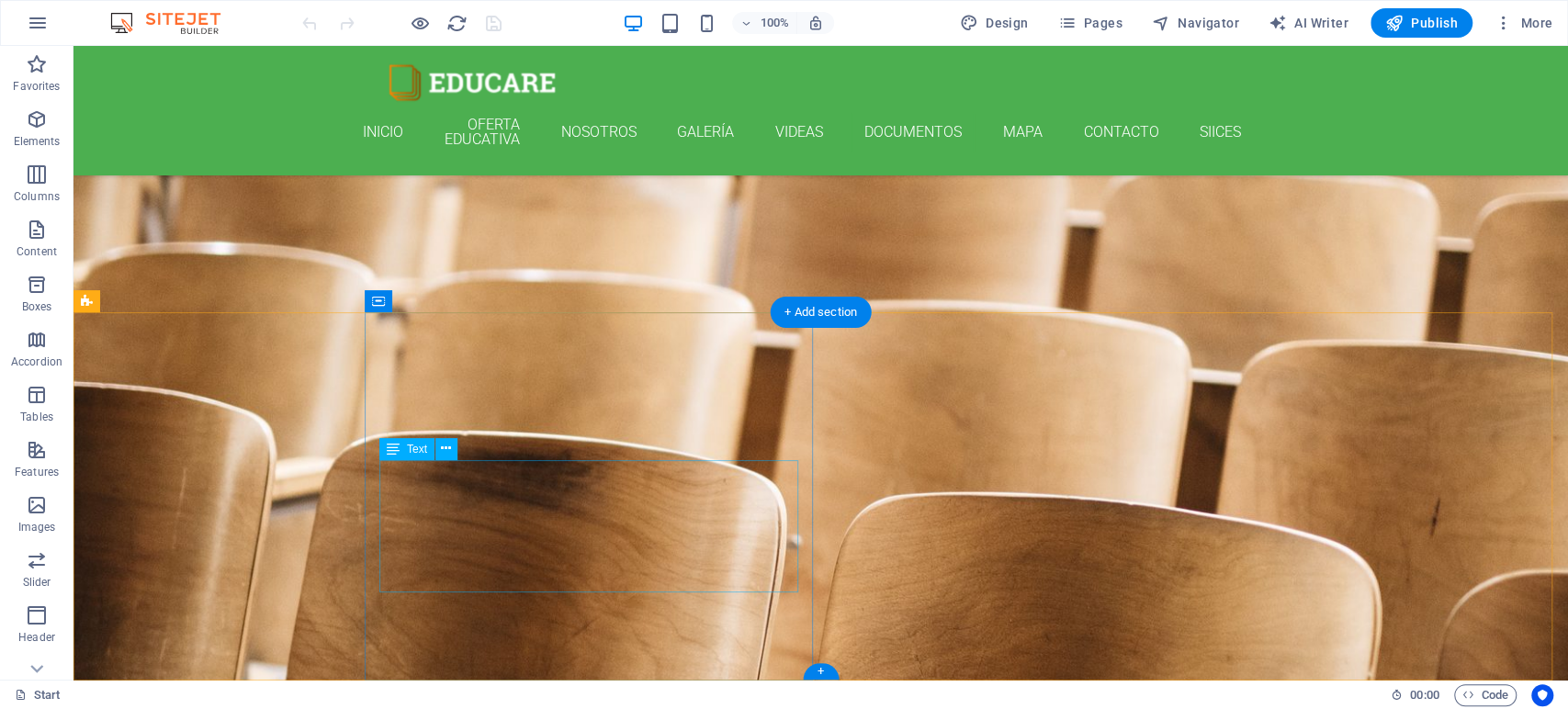 click on "[DOMAIN] [STREET_NAME] [NUMBER], [DISTRICT] , [CITY], [STATE] [POSTAL_CODE] [PHONE] [EMAIL] [GENERAL_TEXT] | [GENERAL_TEXT]" at bounding box center [597, 4886] 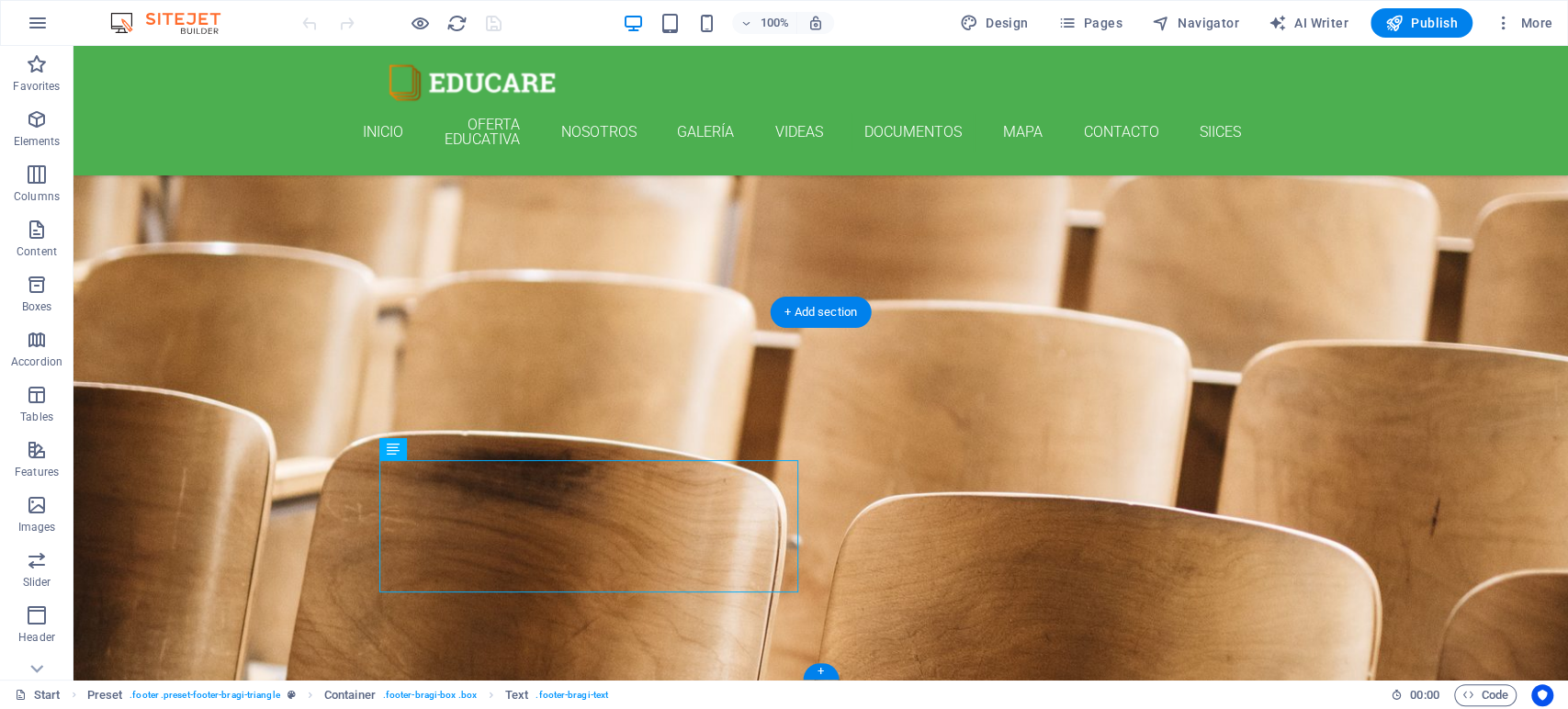 click at bounding box center [1195, -7478] 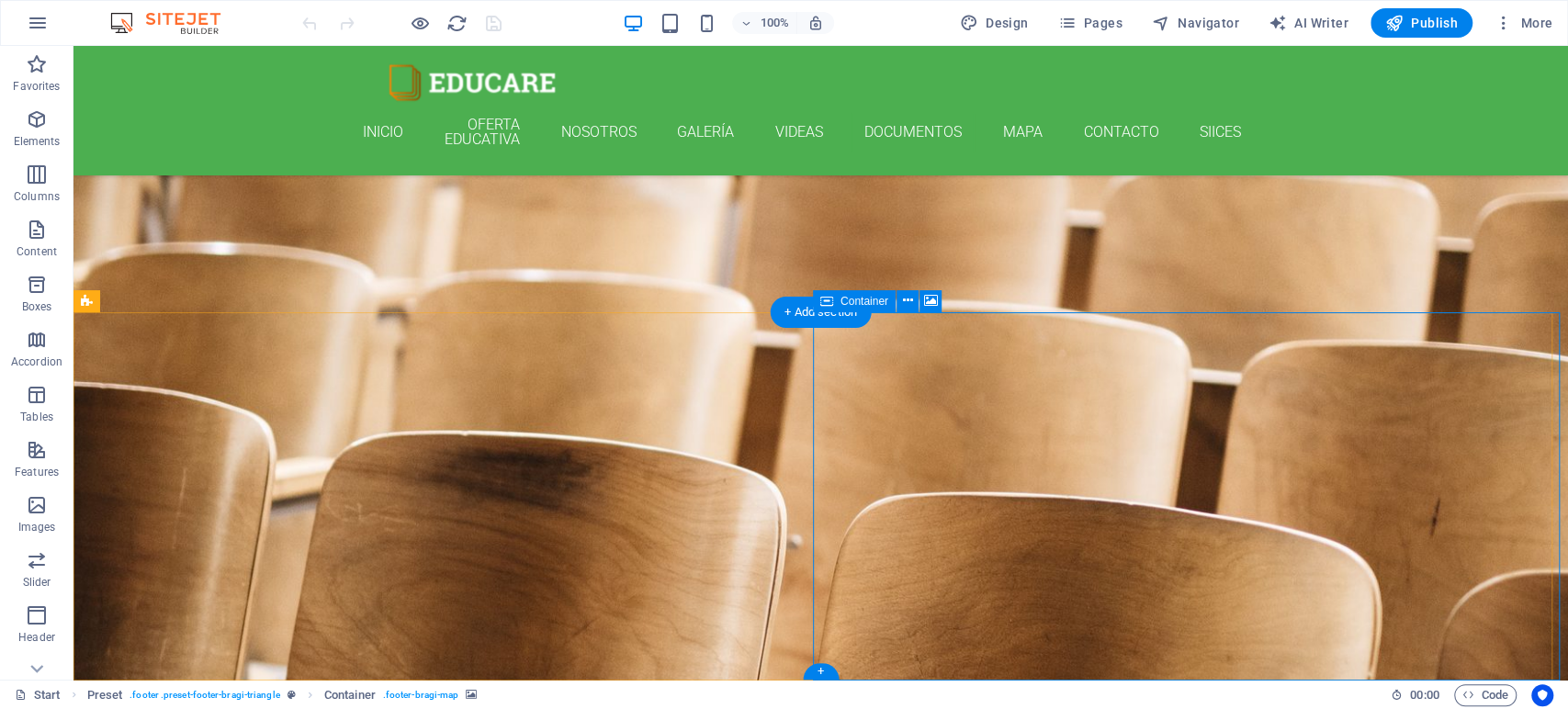 click on "Drop content here or  Add elements  Paste clipboard" at bounding box center (1195, -7229) 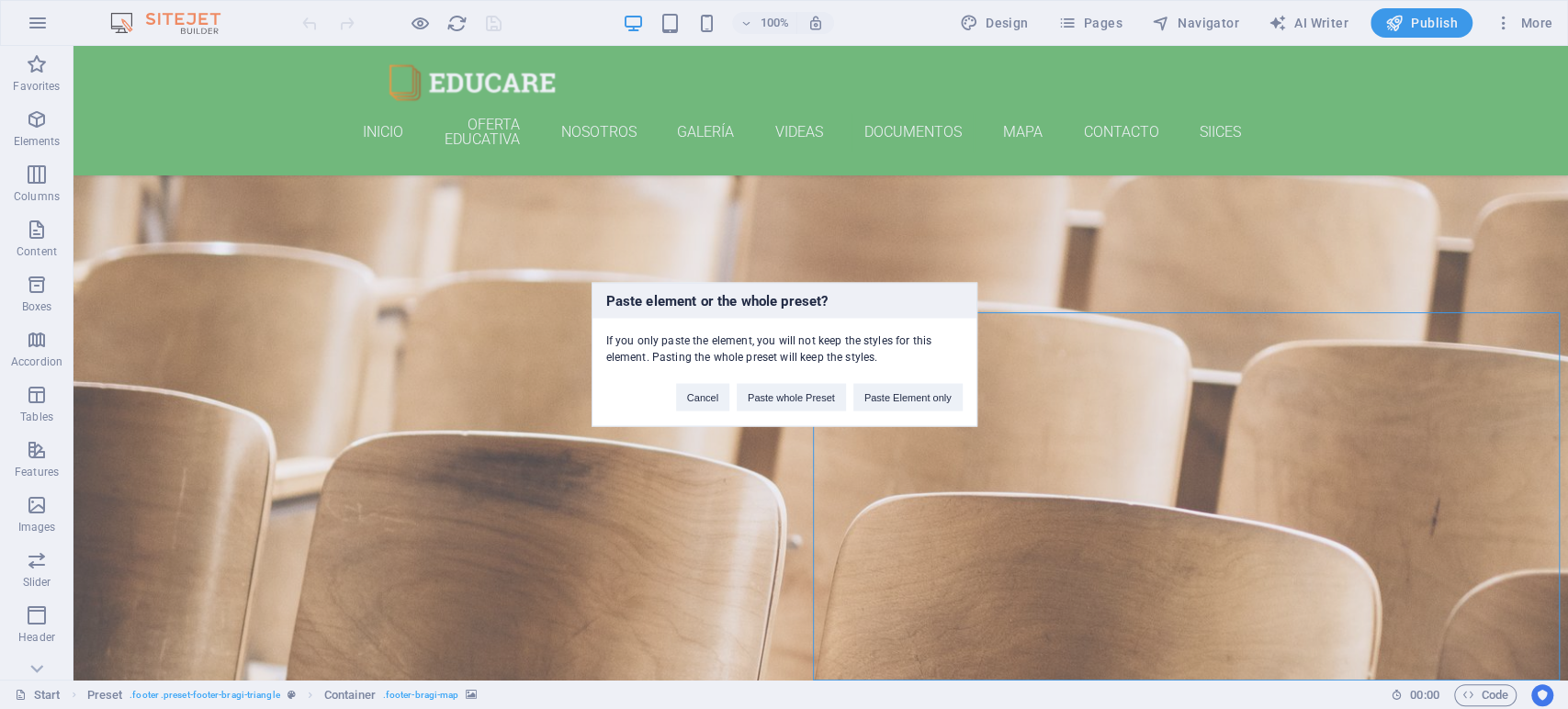 click on "Paste element or the whole preset? If you only paste the element, you will not keep the styles for this element. Pasting the whole preset will keep the styles. Cancel Paste whole Preset Paste Element only" at bounding box center [784, 354] 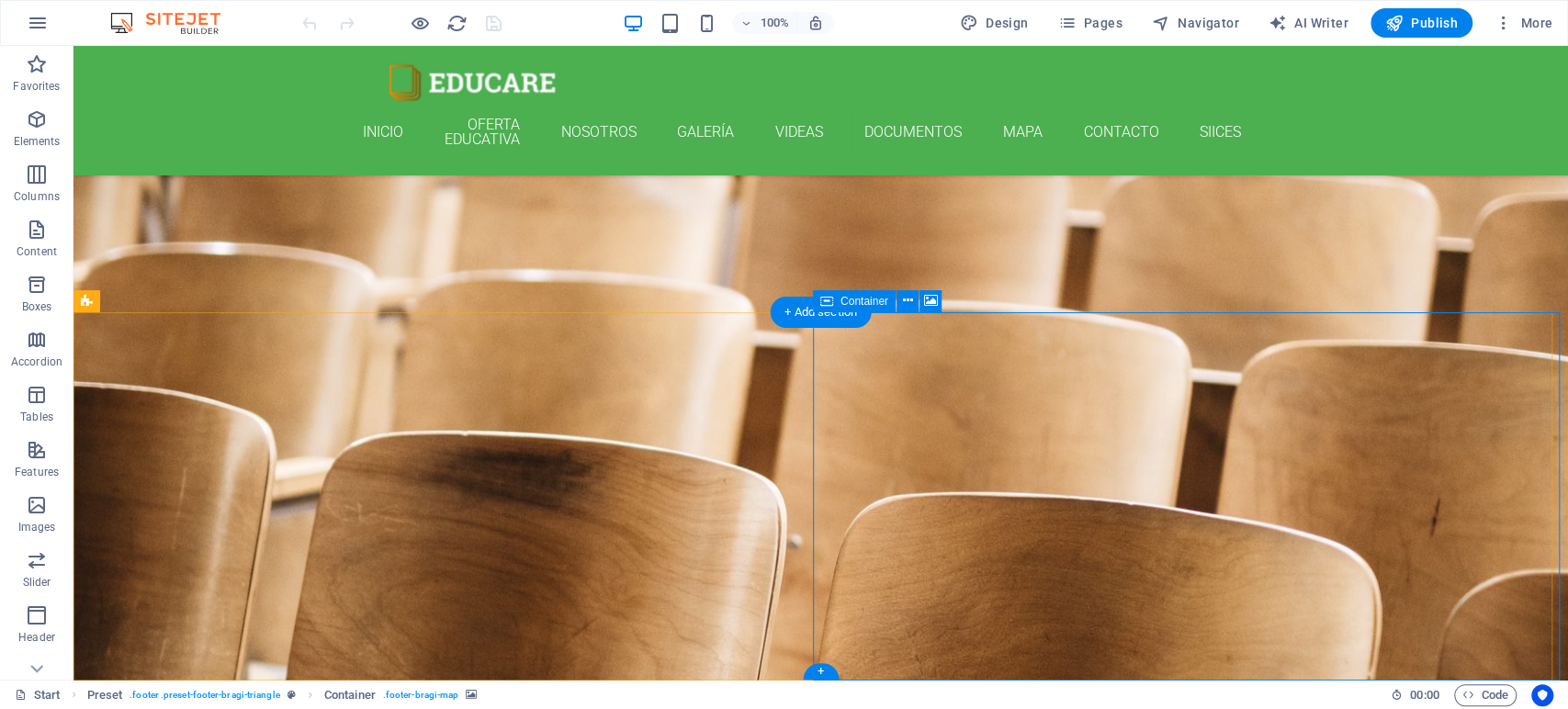 click on "Paste clipboard" at bounding box center [1244, -7201] 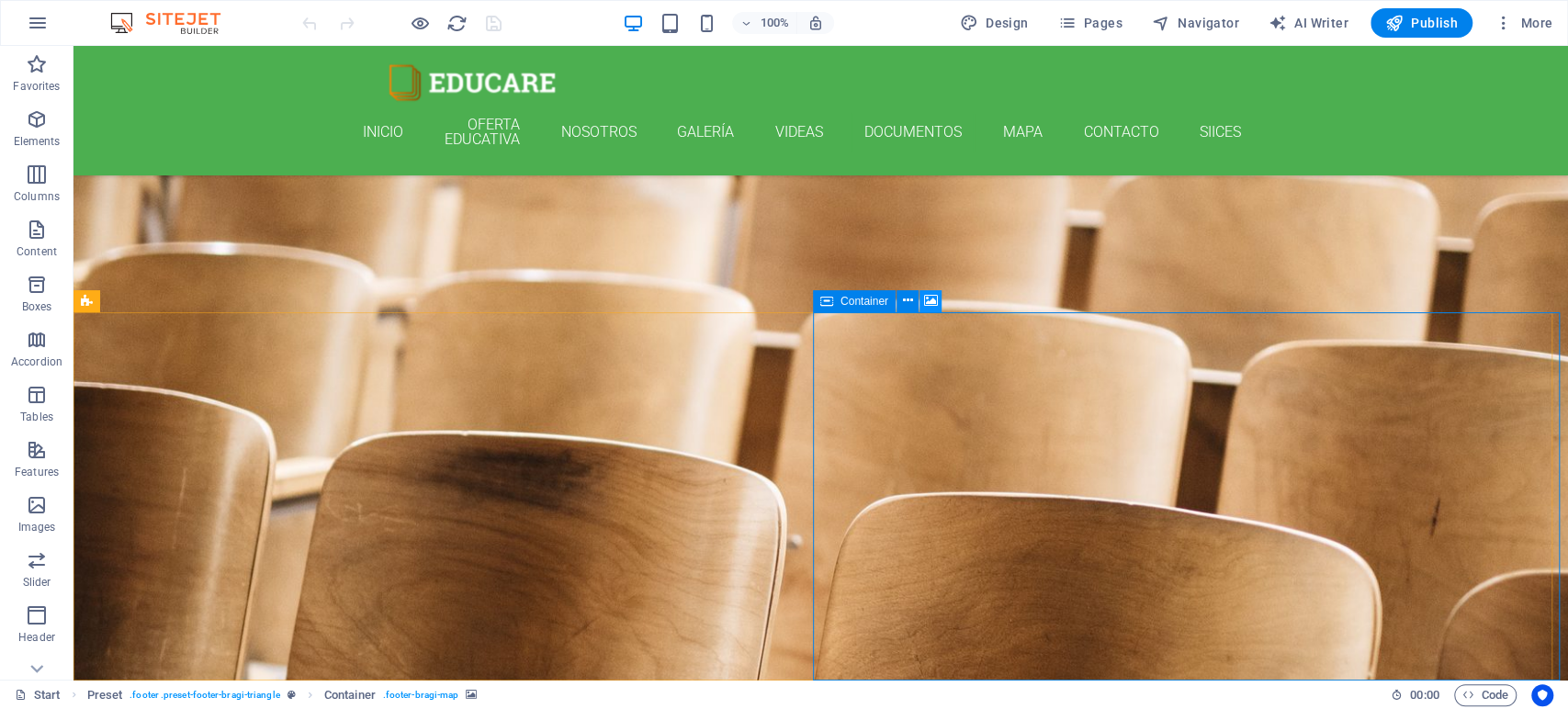 click at bounding box center [931, 300] 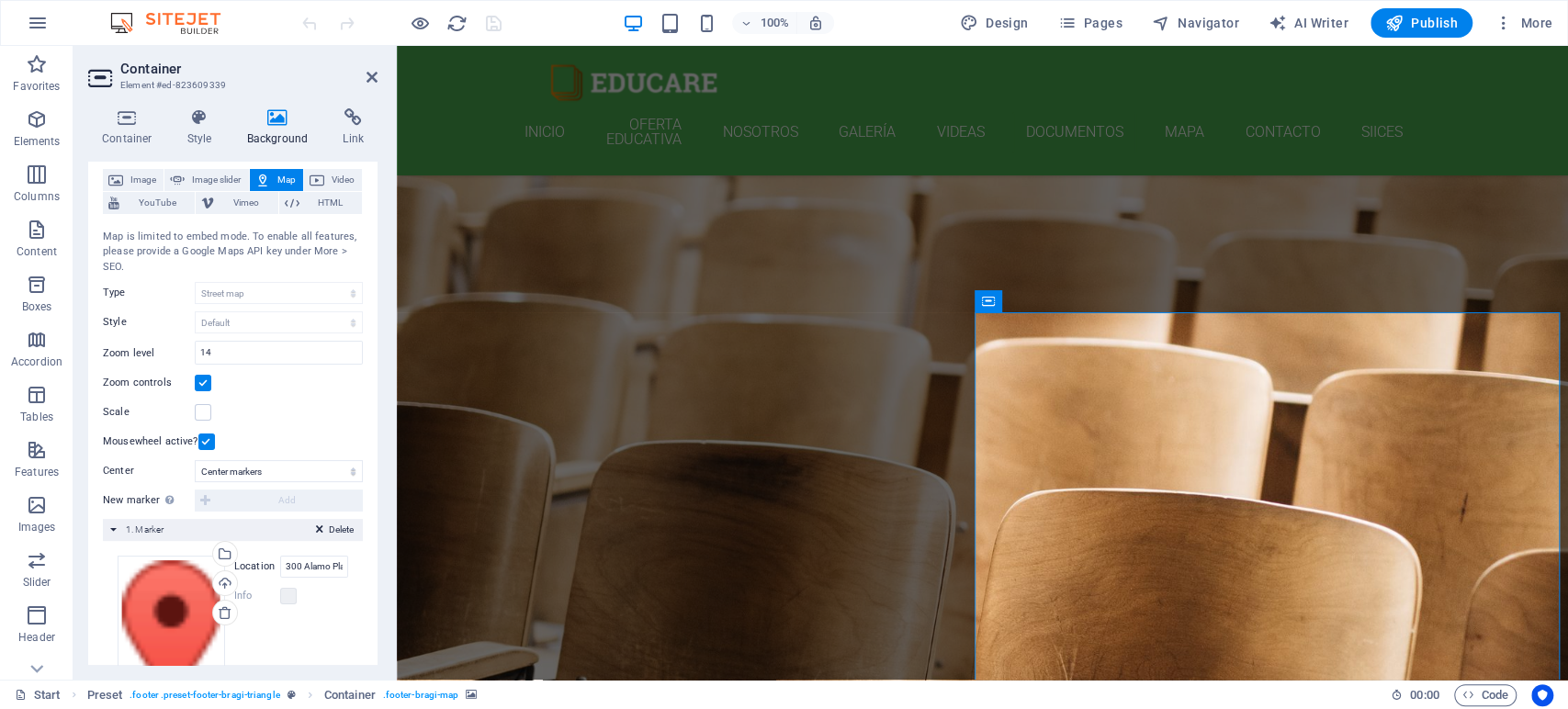 scroll, scrollTop: 201, scrollLeft: 0, axis: vertical 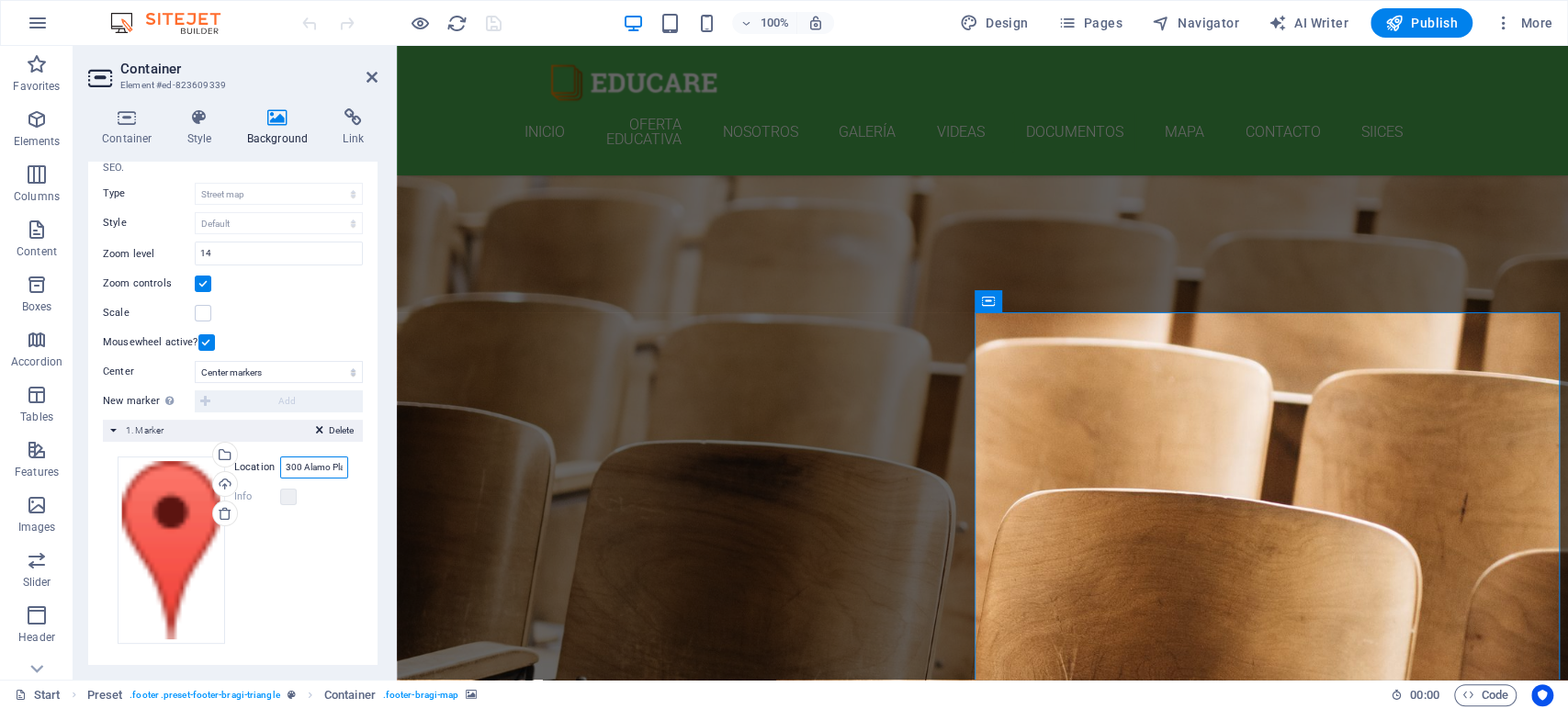 click on "300 Alamo Plaza, 78205 San Antonio, TX" at bounding box center (314, 467) 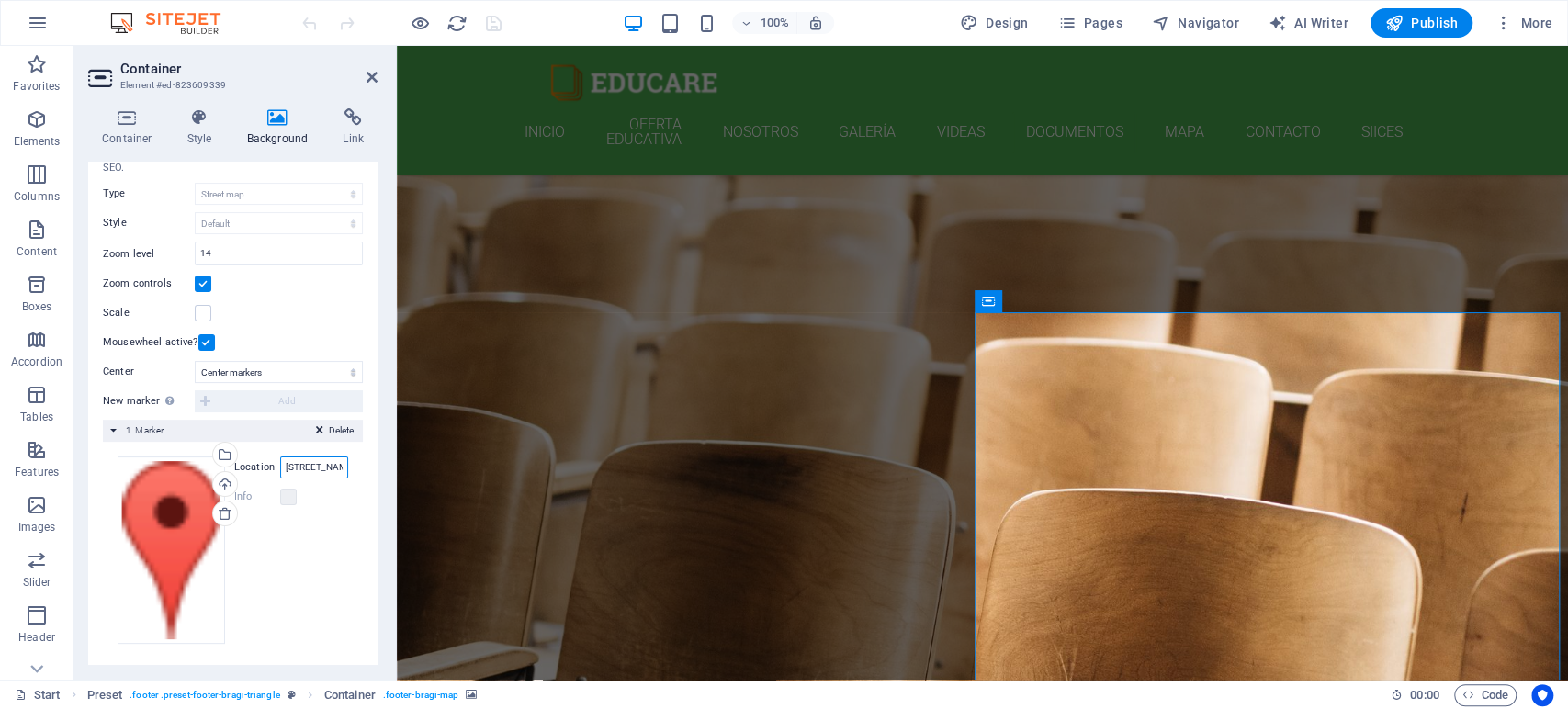 scroll, scrollTop: 0, scrollLeft: 109, axis: horizontal 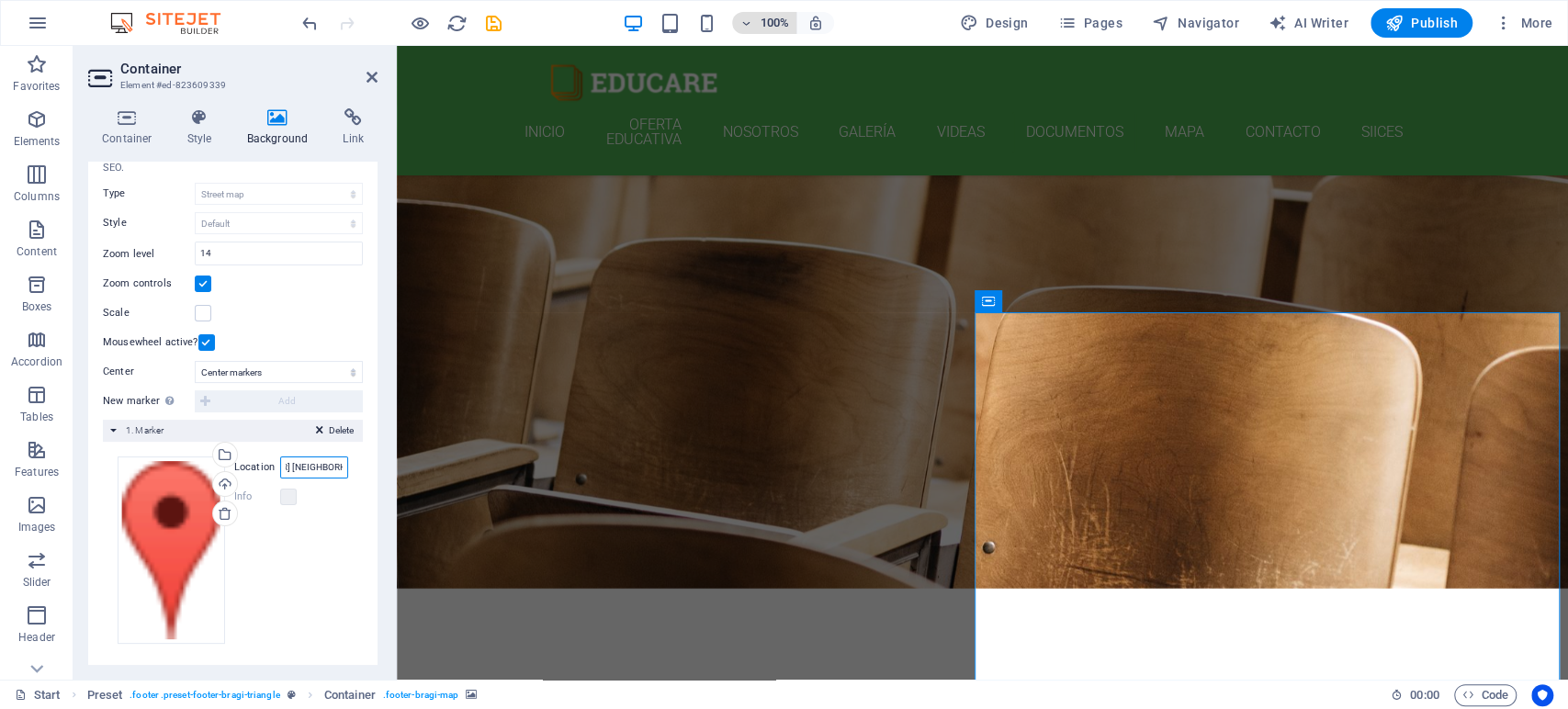 type on "[STREET_NAME] [NUMBER] [NEIGHBORHOOD] [DISTRICT] , [CITY], [COUNTRY]" 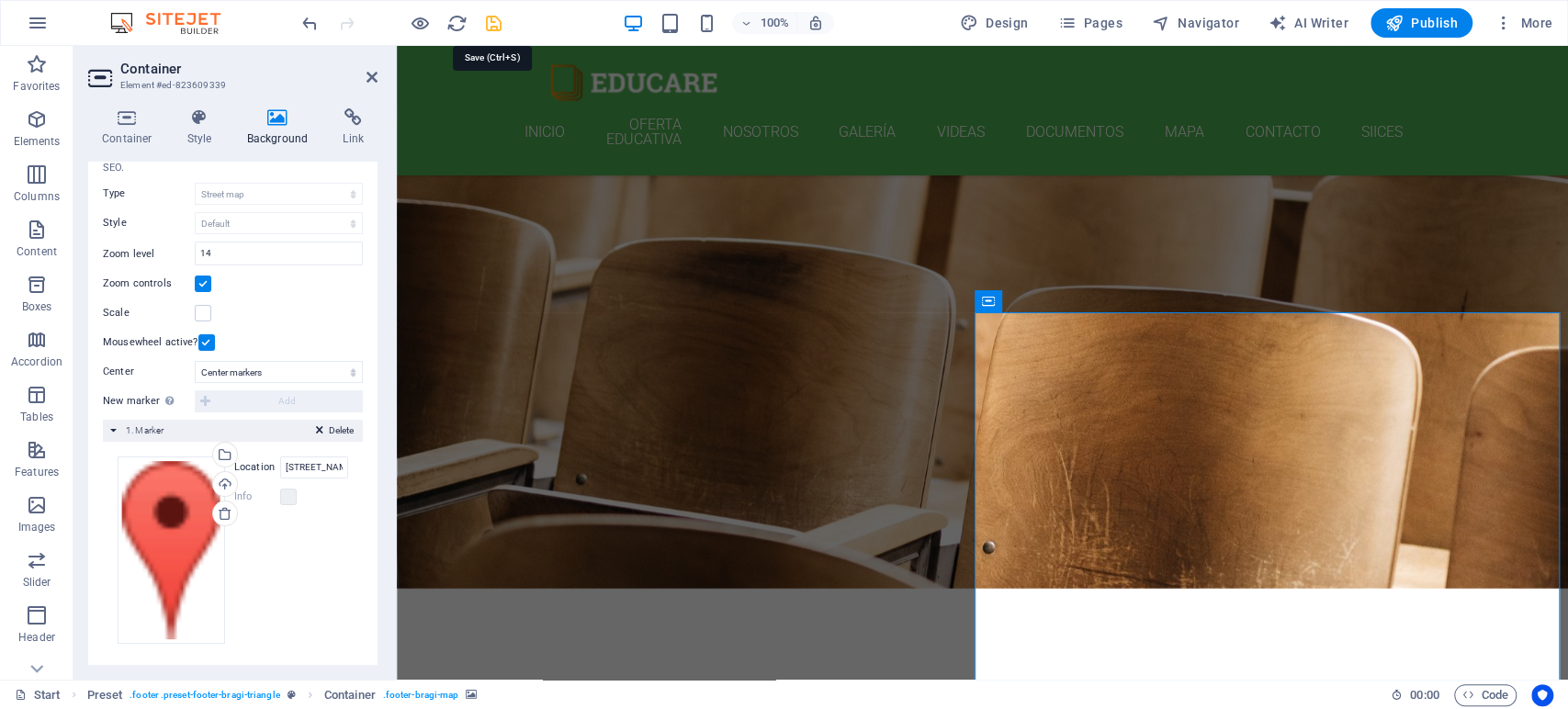 click at bounding box center [493, 23] 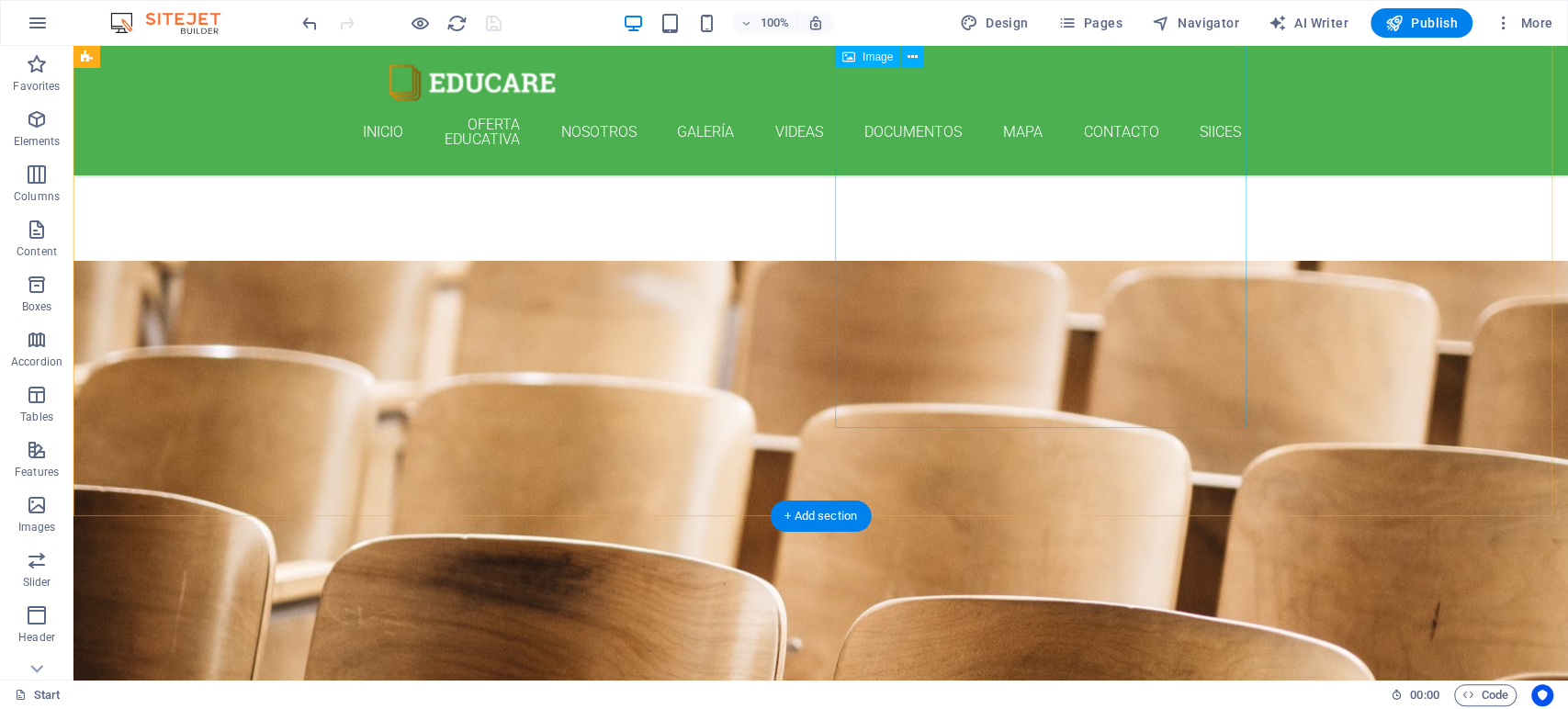 scroll, scrollTop: 7708, scrollLeft: 0, axis: vertical 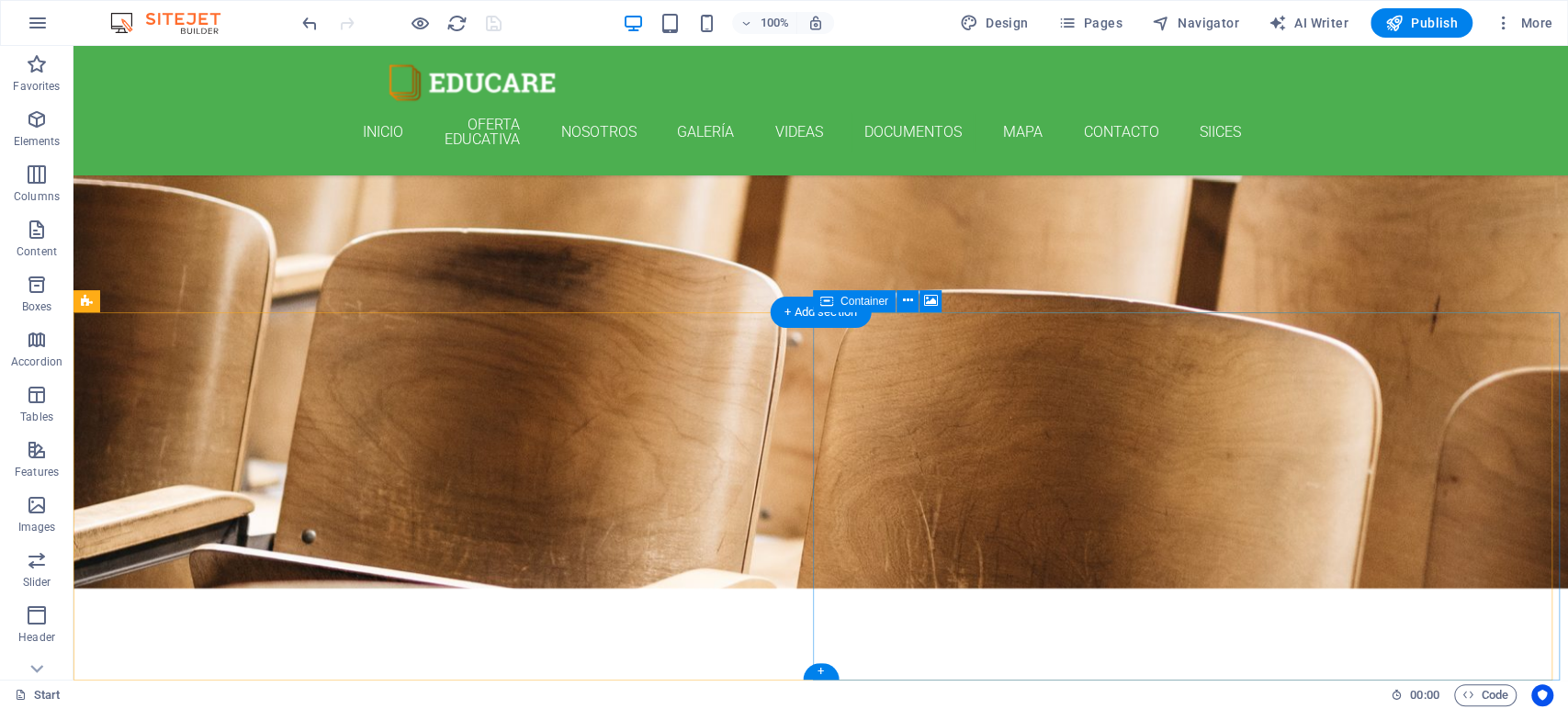 click on "Drop content here or  Add elements  Paste clipboard" at bounding box center [1195, -7229] 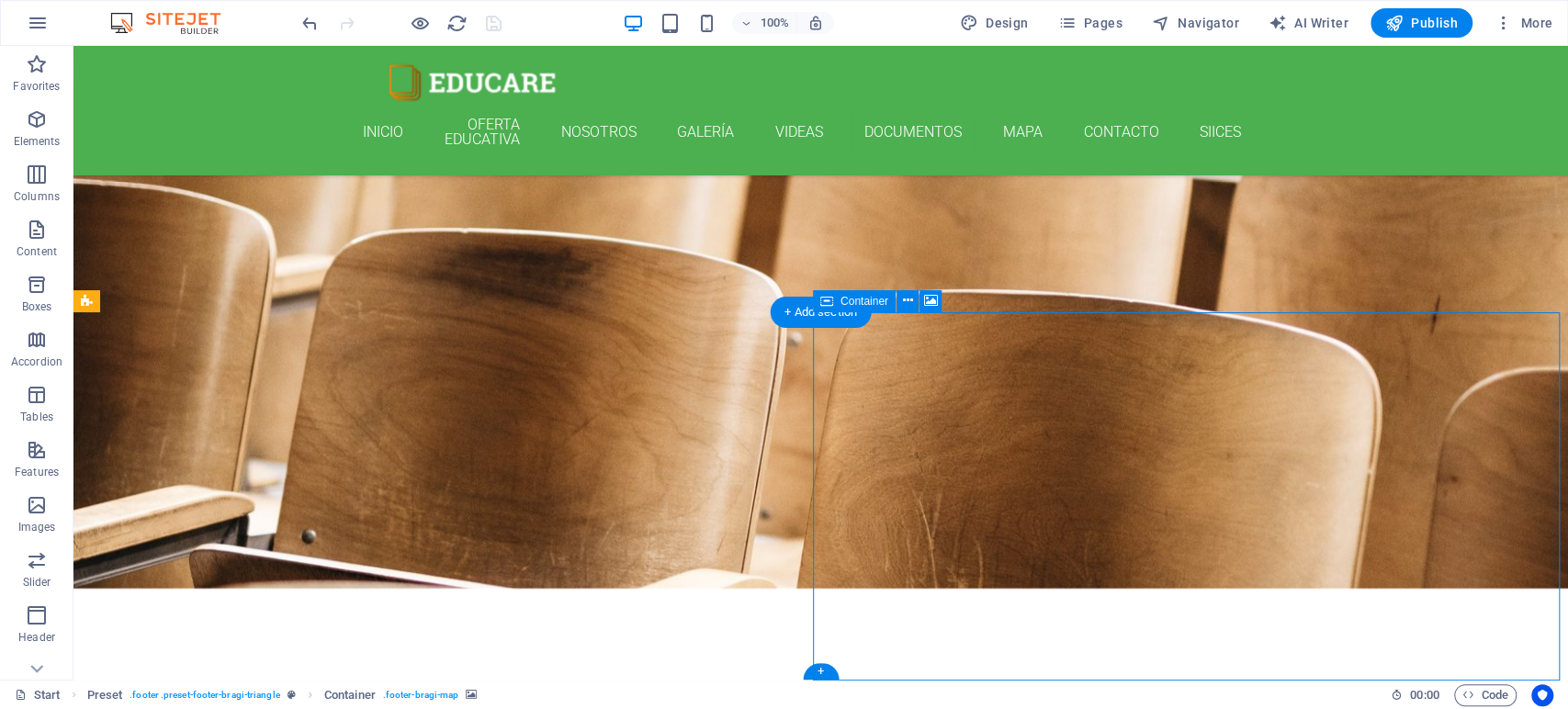 click on "Drop content here or  Add elements  Paste clipboard" at bounding box center (1195, -7229) 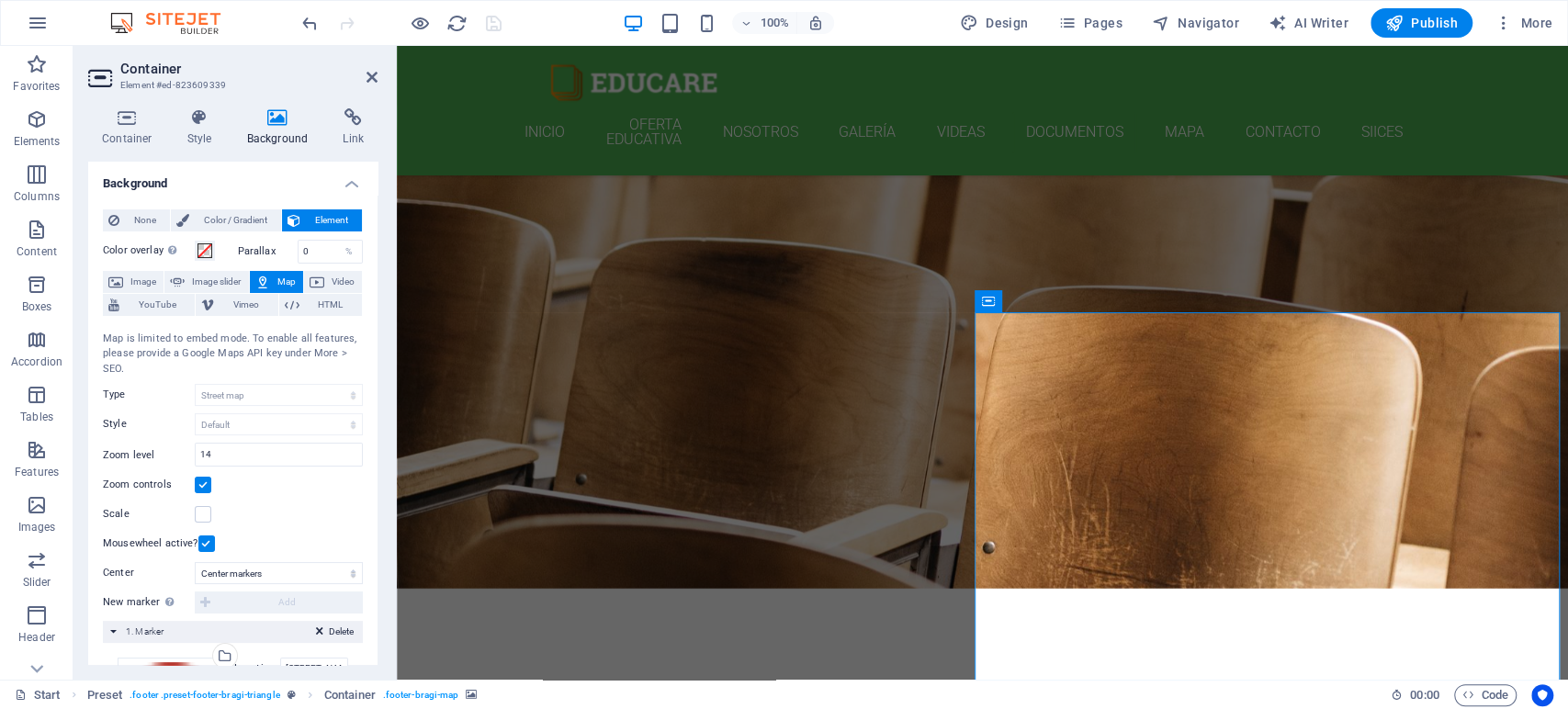 scroll, scrollTop: 201, scrollLeft: 0, axis: vertical 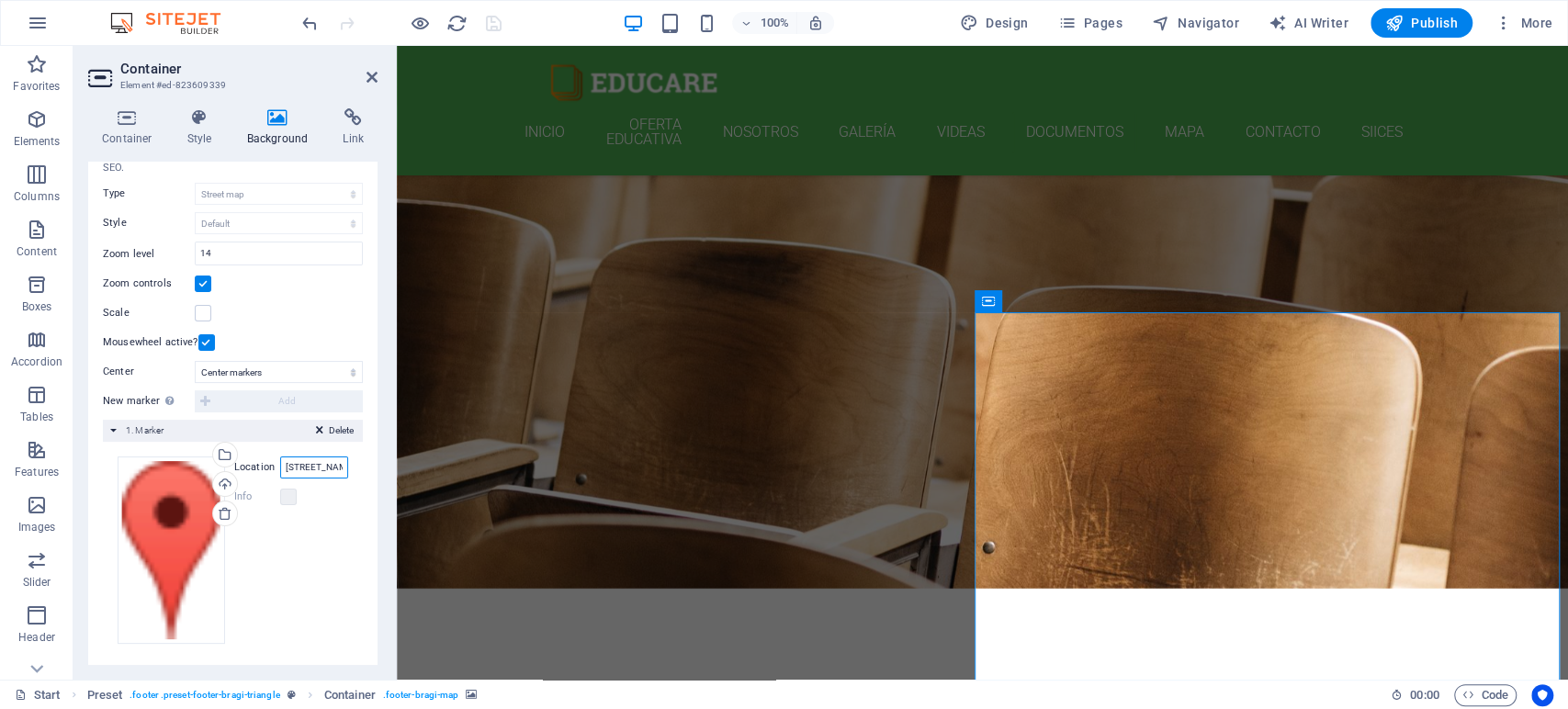 click on "[STREET_NAME] [NUMBER] [NEIGHBORHOOD] [DISTRICT] , [CITY], [COUNTRY]" at bounding box center [314, 467] 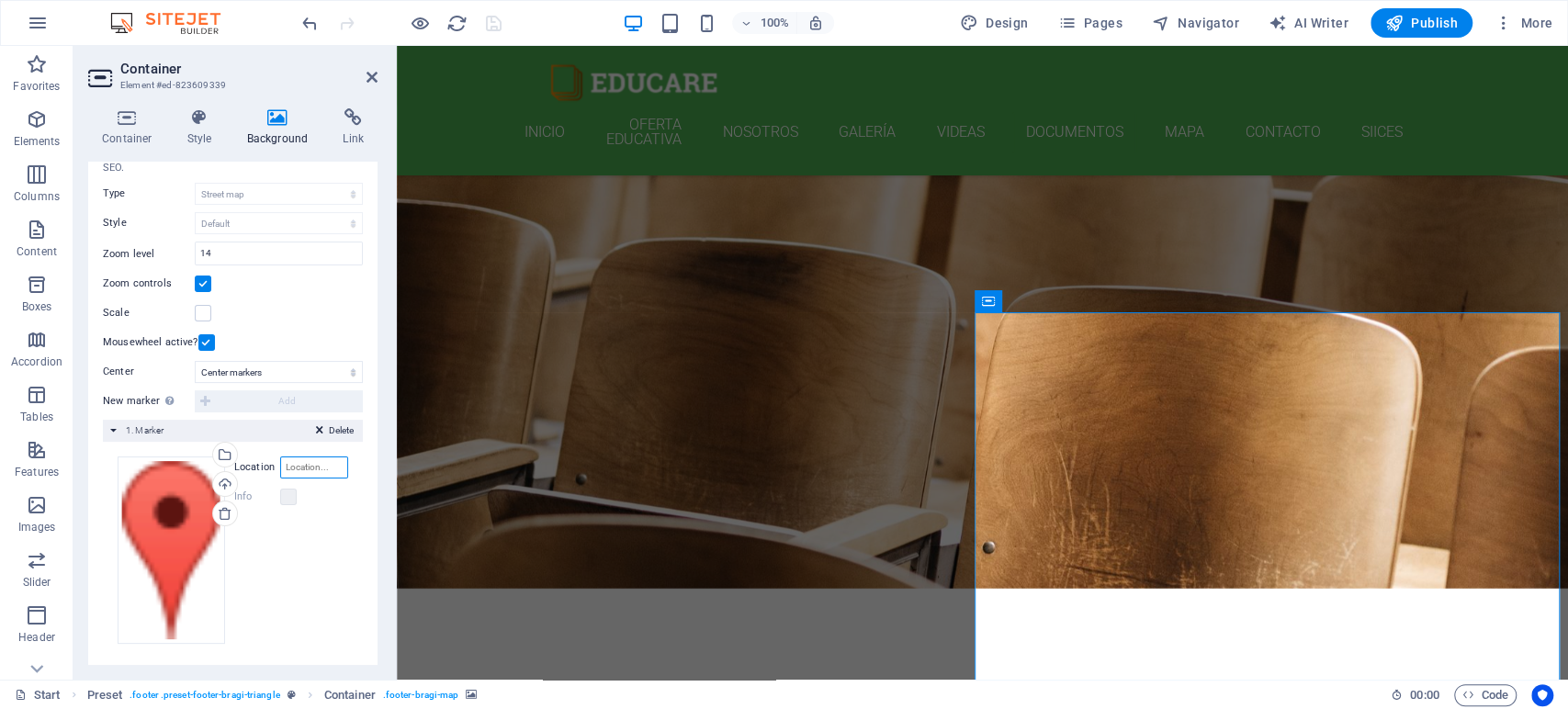 paste on "[POSTAL_CODE], [STREET_NAME] [NUMBER], [NEIGHBORHOOD], [CITY], [STATE]" 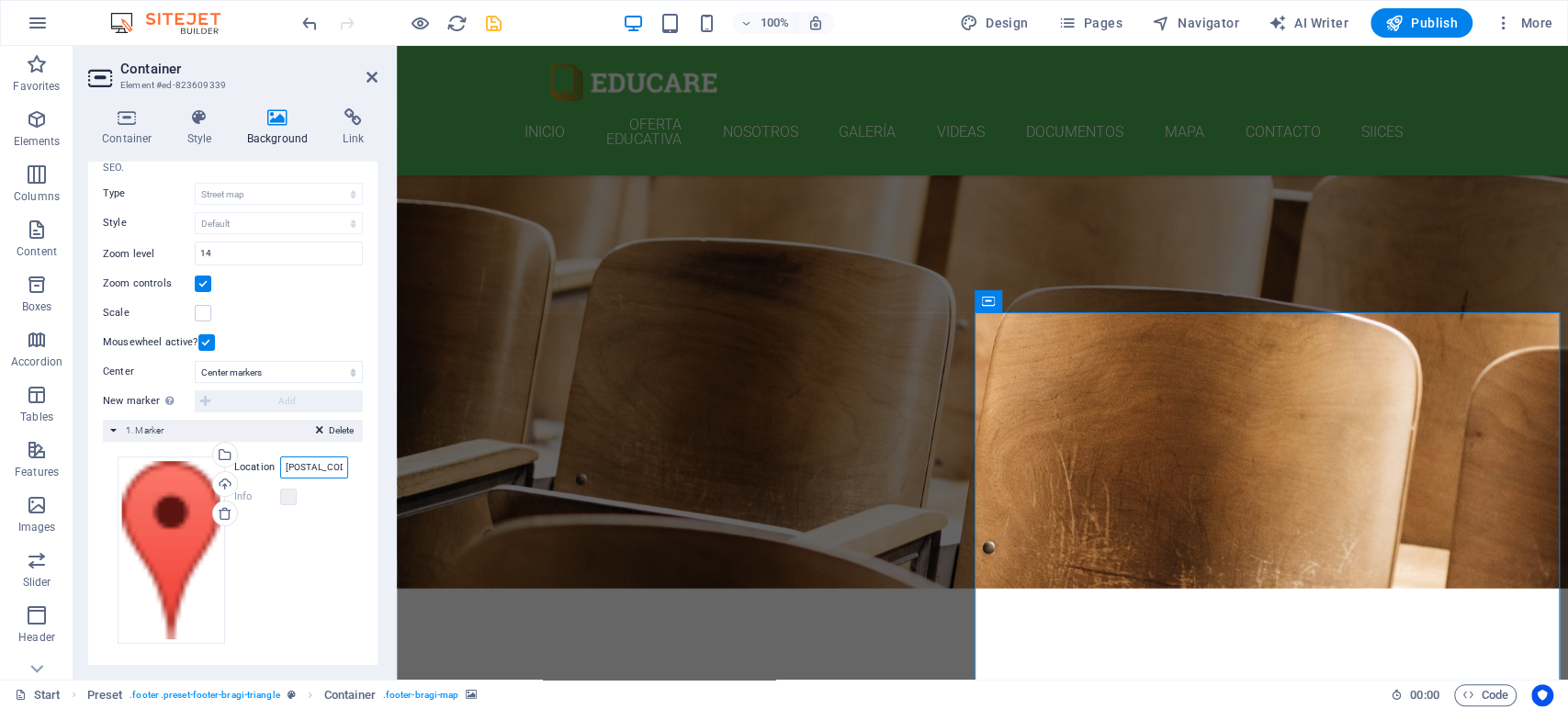 scroll, scrollTop: 0, scrollLeft: 168, axis: horizontal 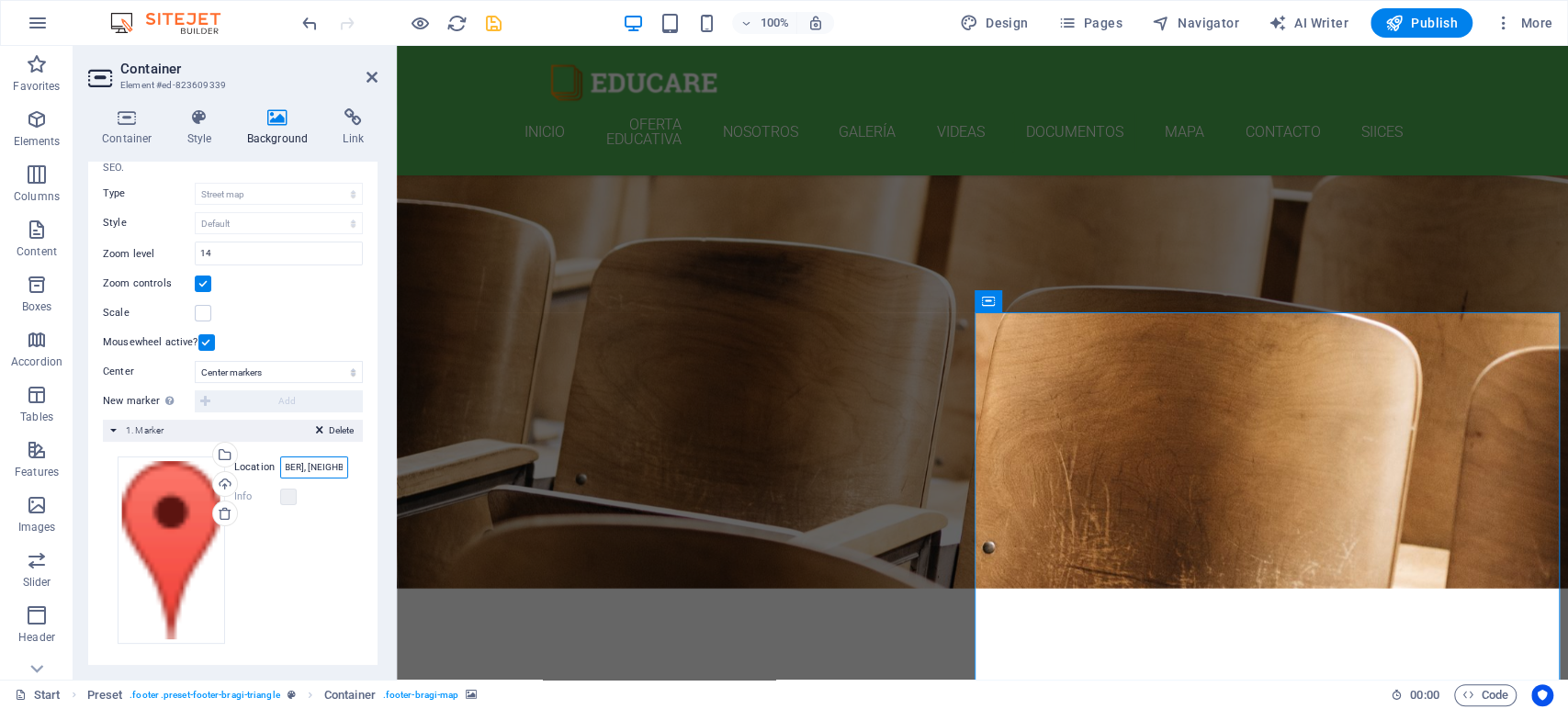 type on "[POSTAL_CODE], [STREET_NAME] [NUMBER], [NEIGHBORHOOD], [CITY], [STATE]" 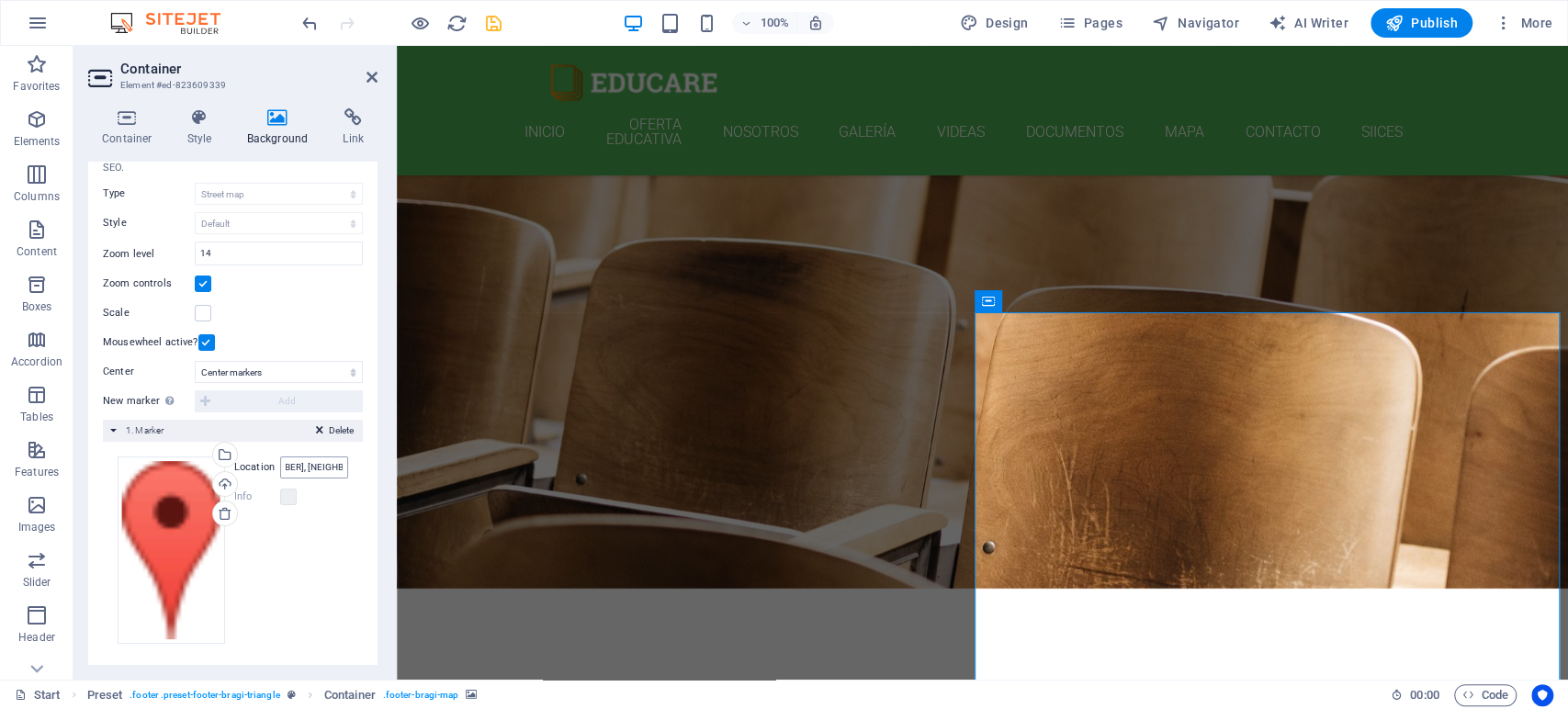 scroll, scrollTop: 0, scrollLeft: 0, axis: both 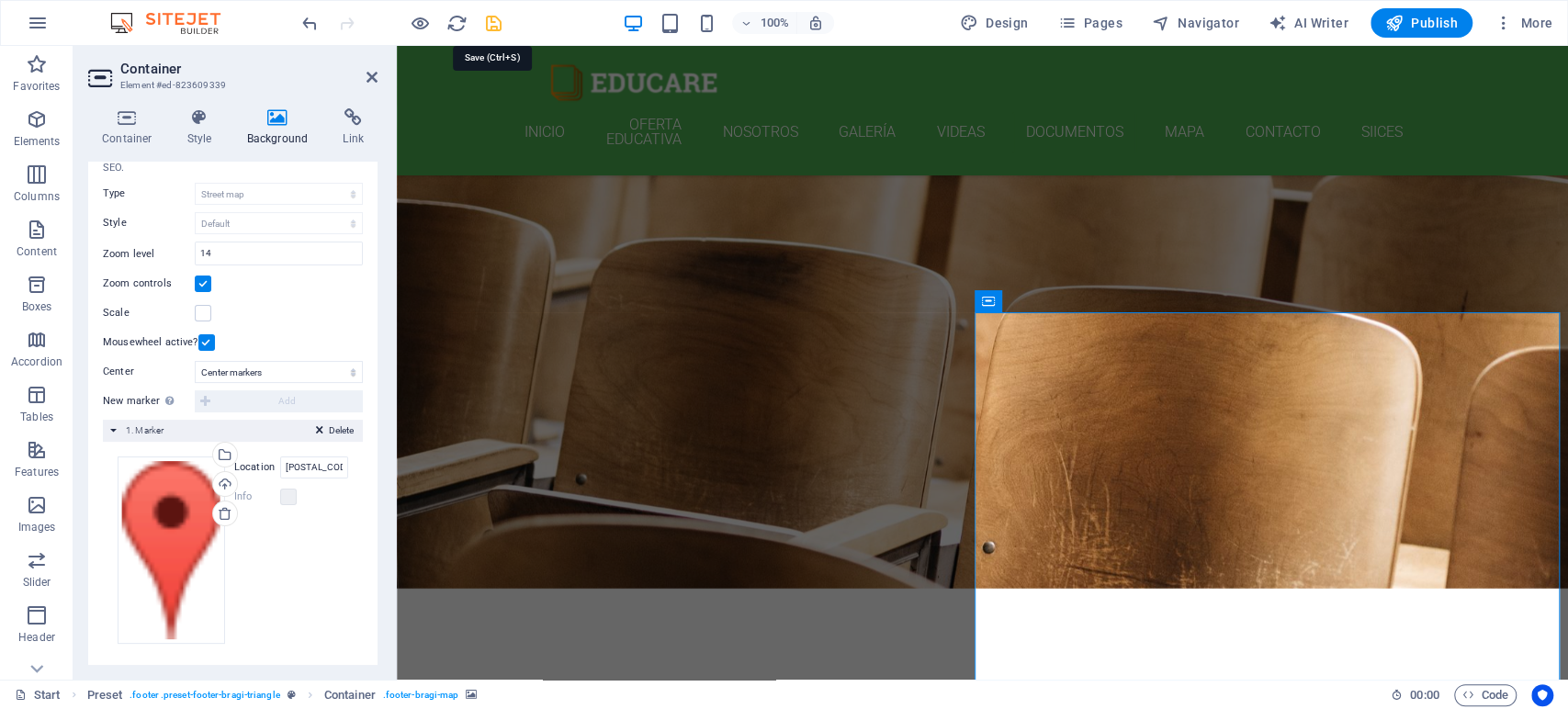 click at bounding box center [493, 23] 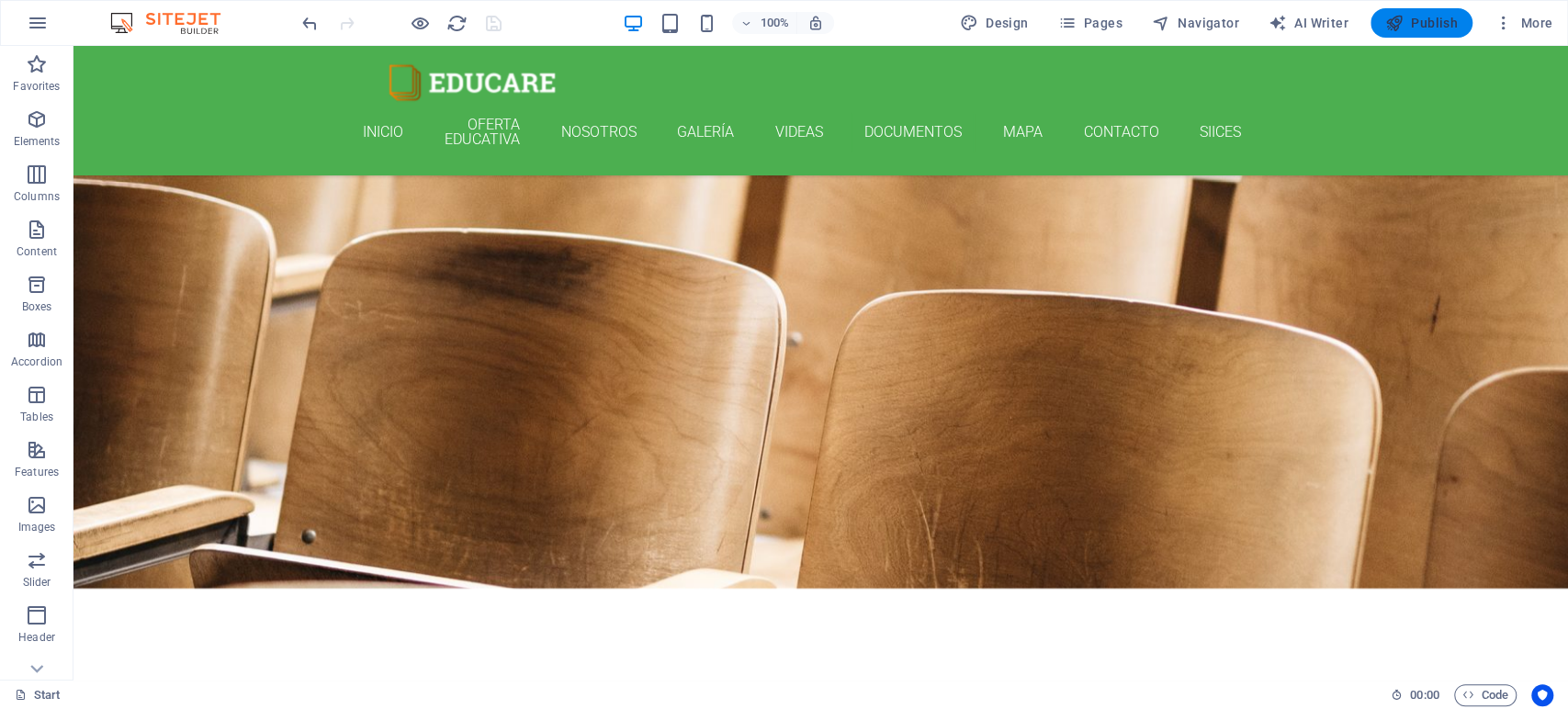 click at bounding box center [1394, 23] 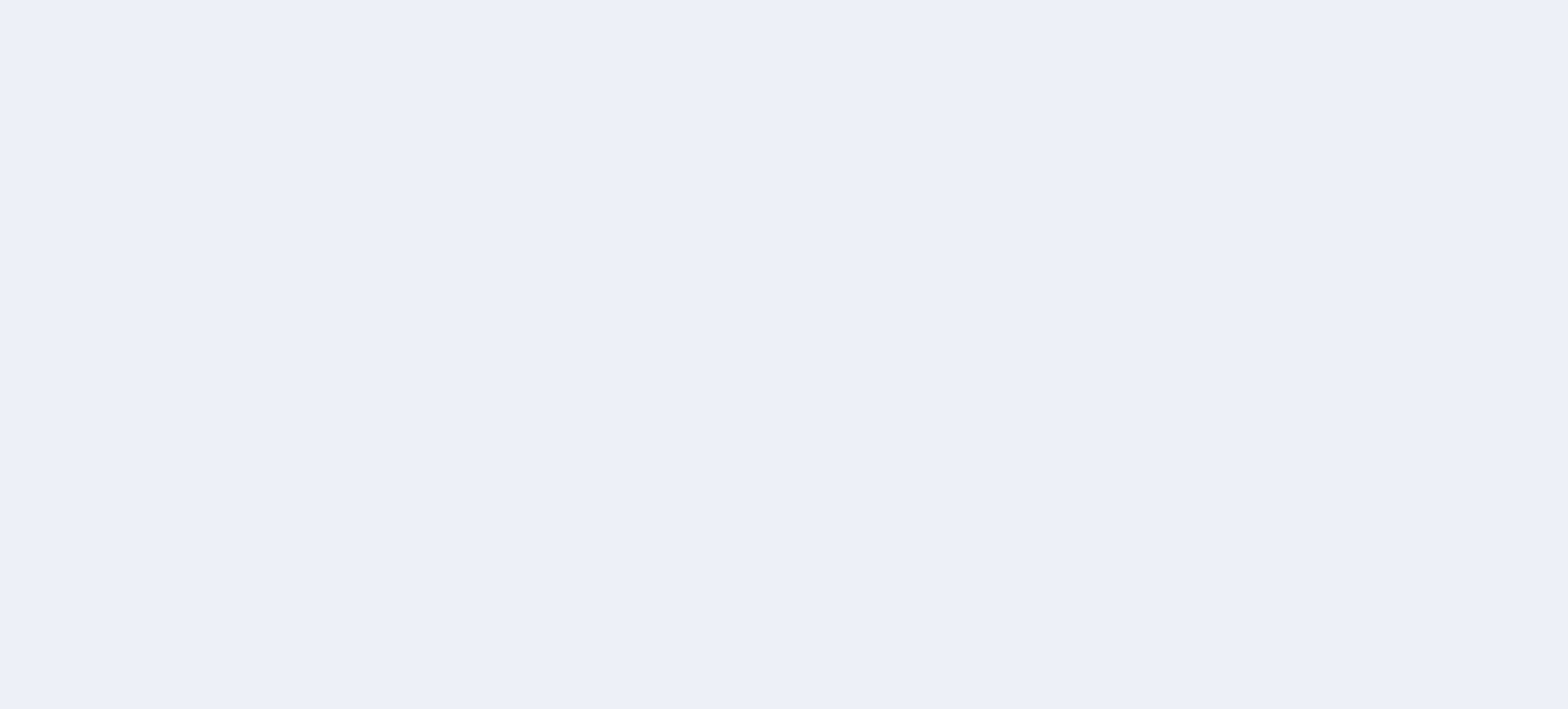 scroll, scrollTop: 0, scrollLeft: 0, axis: both 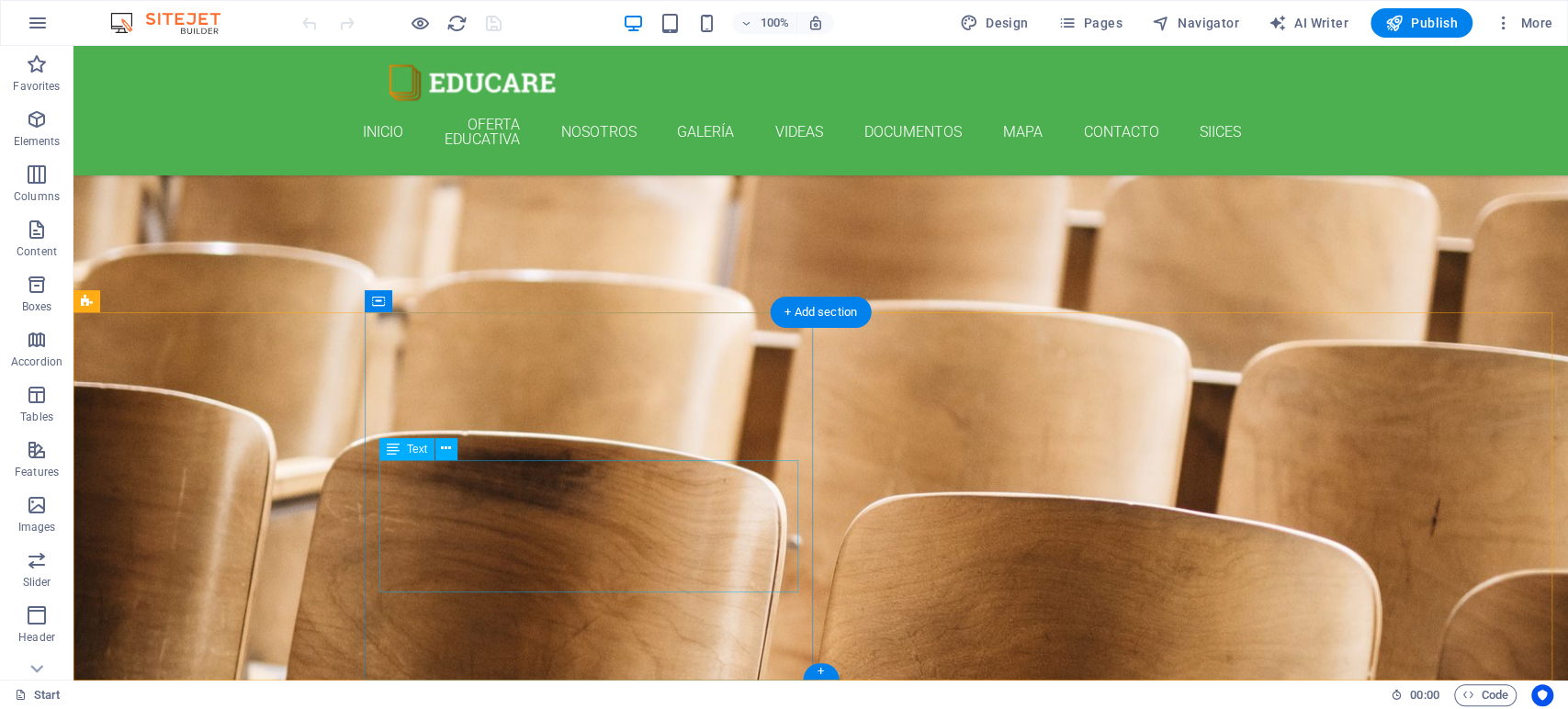 click on "chesz.edu.mx [STREET_NUMBER] [STREET], [DISTRICT] ,  [CITY], [STATE_CODE]   [POSTAL_CODE] [PHONE] [EMAIL] Legal Notice  |  Privacy" at bounding box center (597, 4886) 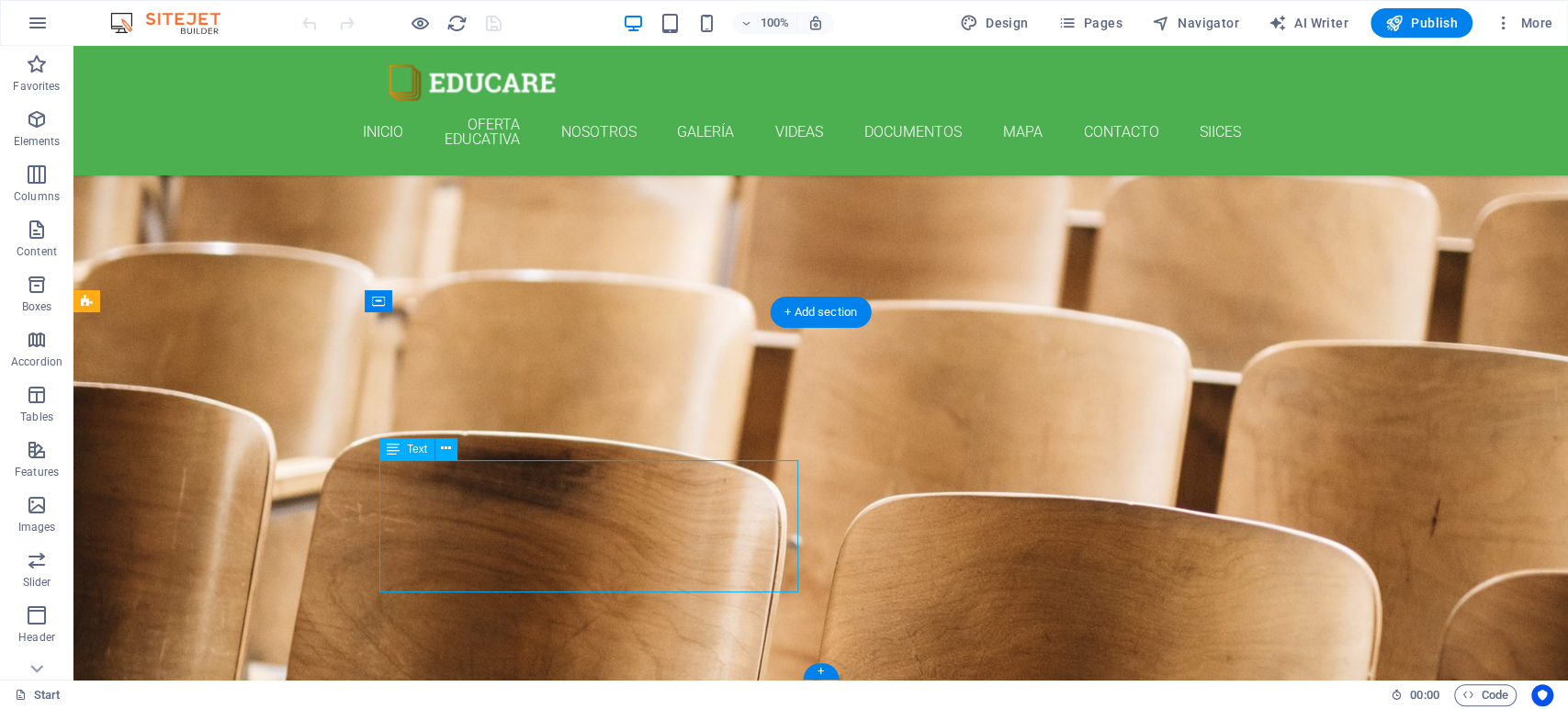 click on "chesz.edu.mx [STREET_NUMBER] [STREET], [DISTRICT] ,  [CITY], [STATE_CODE]   [POSTAL_CODE] [PHONE] [EMAIL] Legal Notice  |  Privacy" at bounding box center [597, 4886] 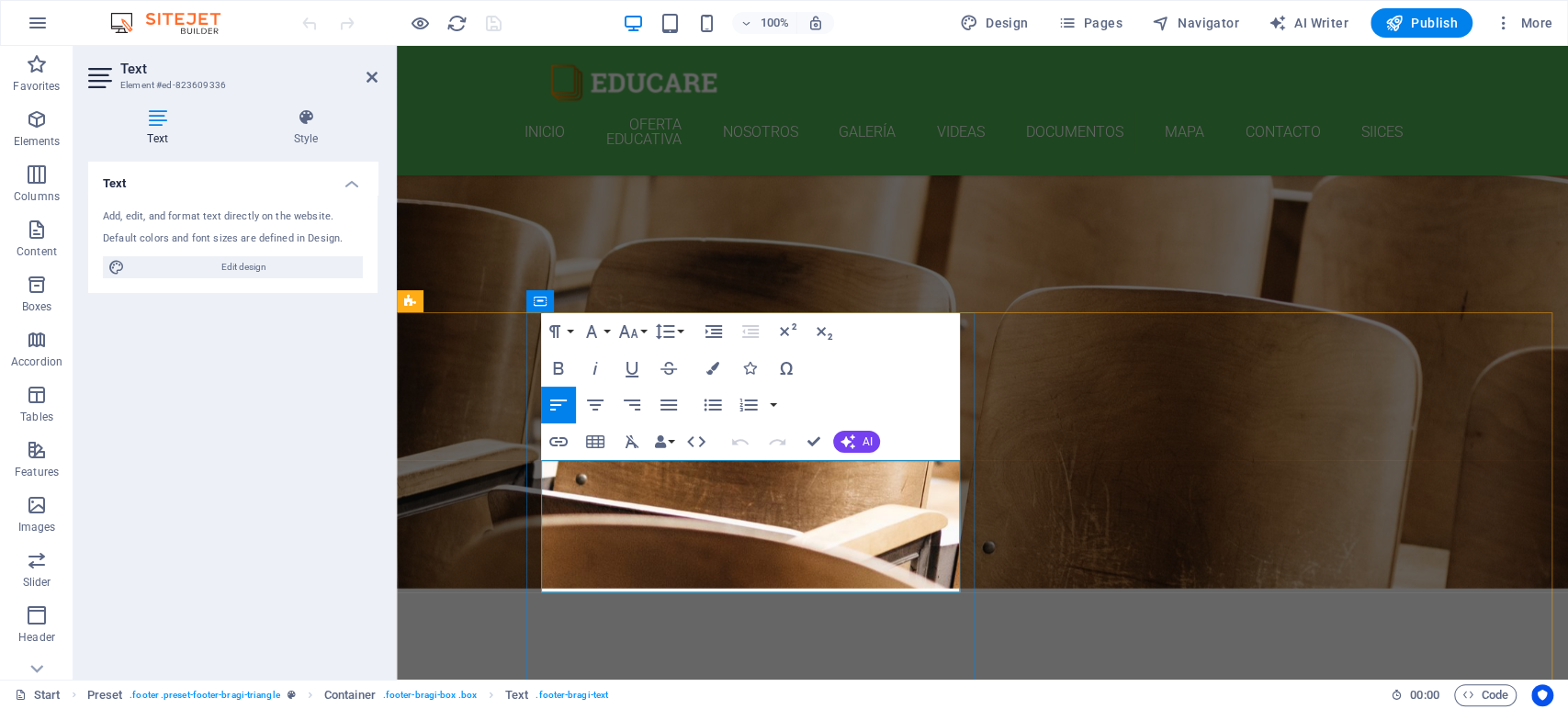 click on "38050" at bounding box center (592, 4863) 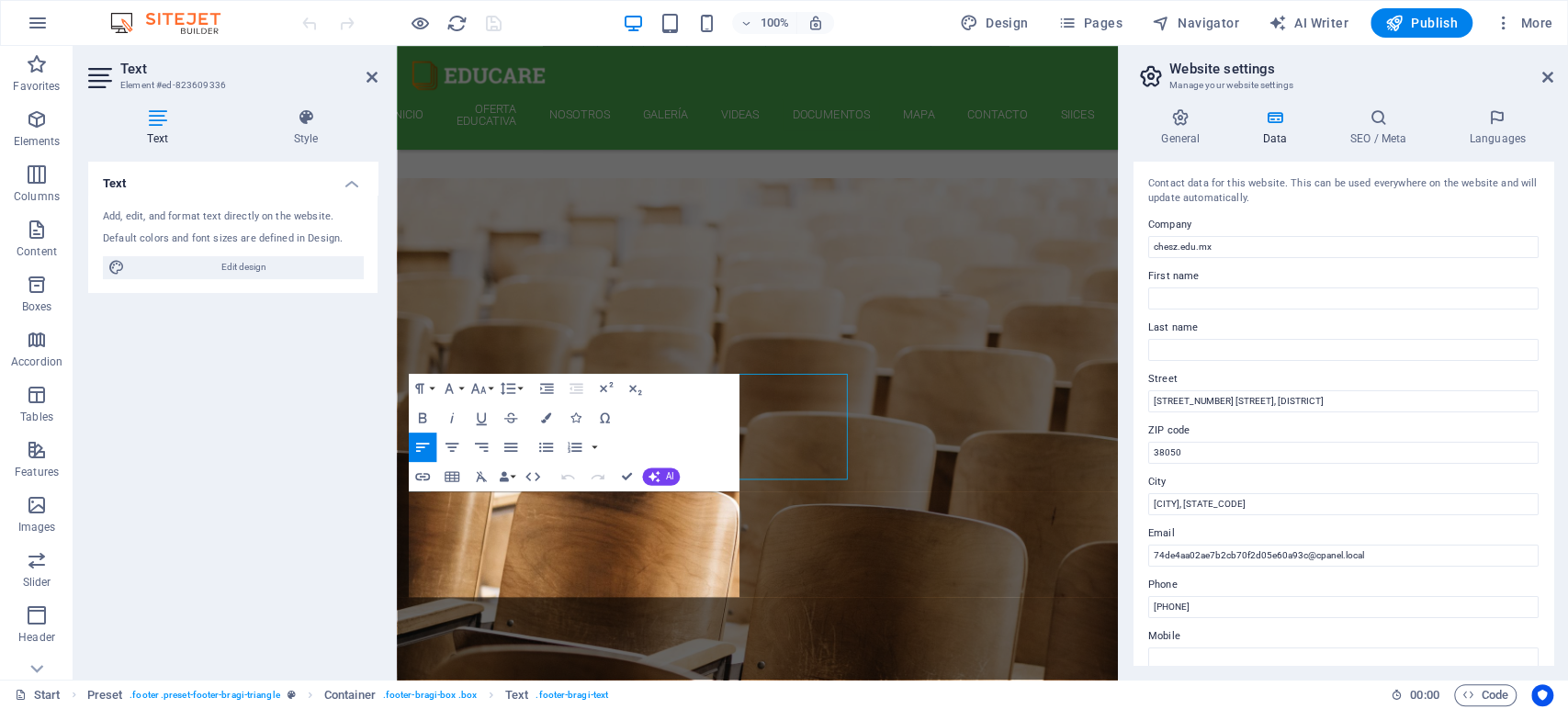 scroll, scrollTop: 7713, scrollLeft: 0, axis: vertical 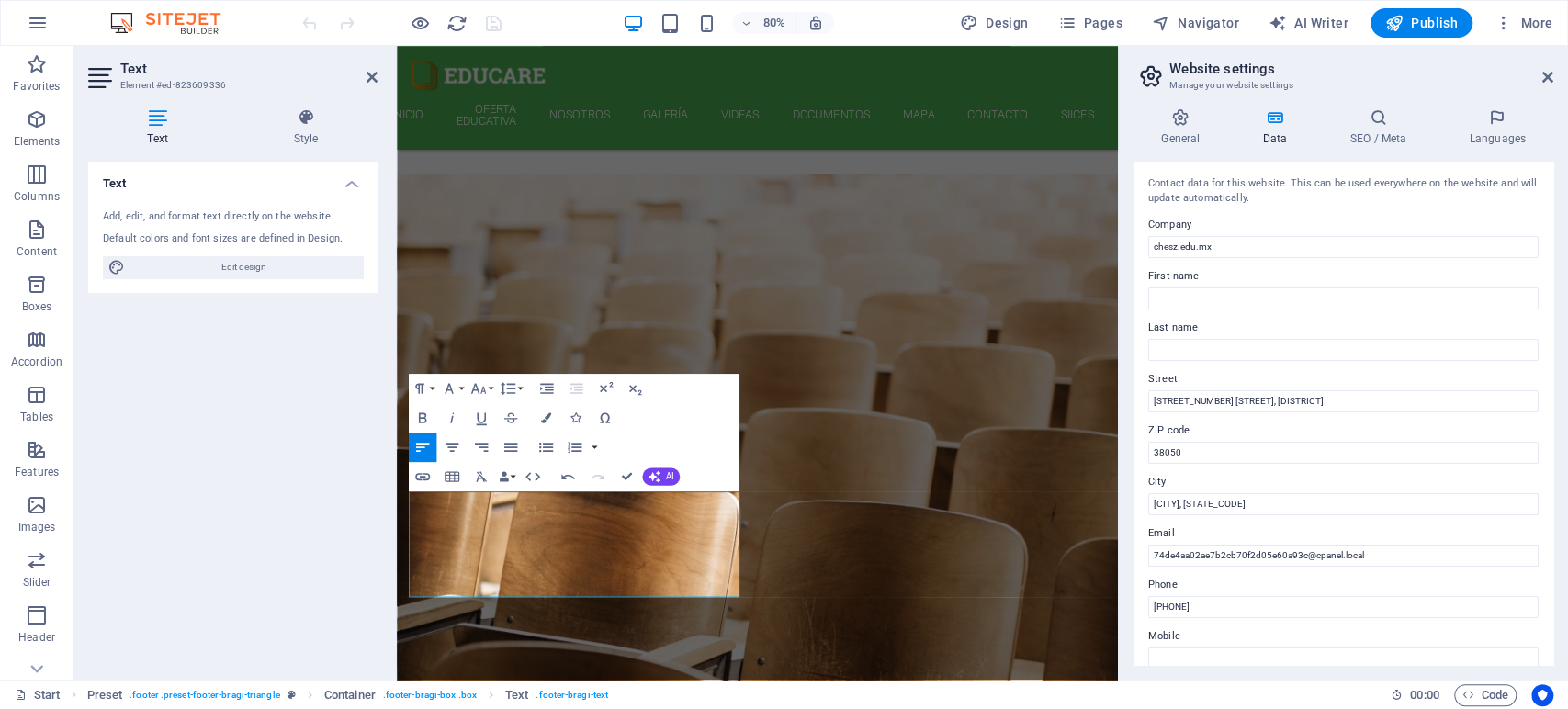 type 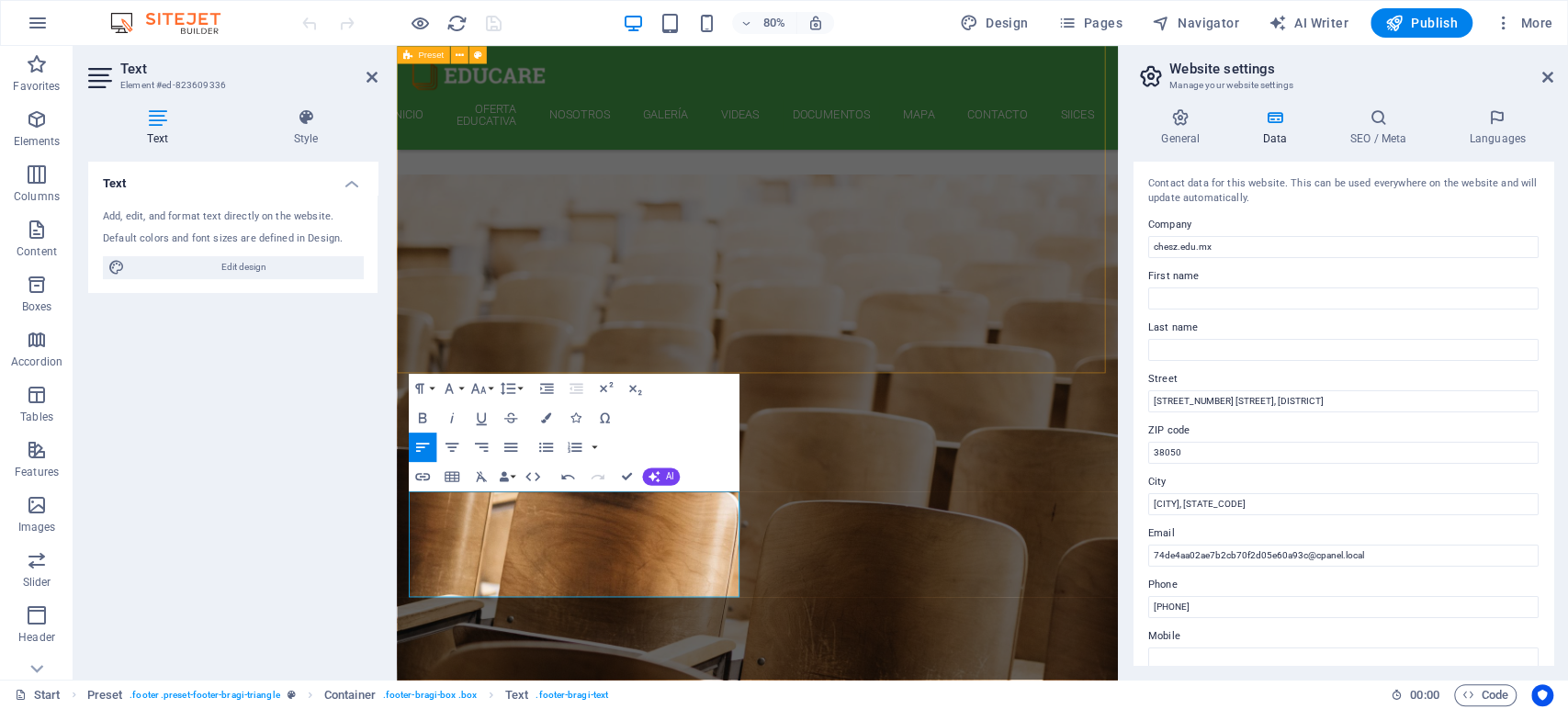 click on "FAQ Lorem ipsum dolor sit amet Lorem ipsum dolor sit amet, consectetur adipisicing elit. Maiores ipsum repellat minus nihil. Labore, delectus, nam dignissimos ea repudiandae minima voluptatum magni pariatur possimus quia accusamus harum facilis corporis animi nisi. Enim, pariatur, impedit quia repellat harum. Harum facilis corporis animi Lorem ipsum dolor sit amet, consectetur adipisicing elit. Maiores ipsum repellat minus nihil. Labore, delectus, nam dignissimos ea repudiandae minima voluptatum magni pariatur possimus quia accusamus harum facilis corporis animi nisi. Enim, pariatur, impedit quia repellat harum. Enim pariatur impedit quia Lorem ipsum dolor sit amet, consectetur adipisicing elit. Maiores ipsum repellat minus nihil. Labore, delectus, nam dignissimos ea repudiandae minima voluptatum magni pariatur possimus quia accusamus harum facilis corporis animi nisi. Enim, pariatur, impedit quia repellat harum. Labore delectus Kepudiandae" at bounding box center [847, 4506] 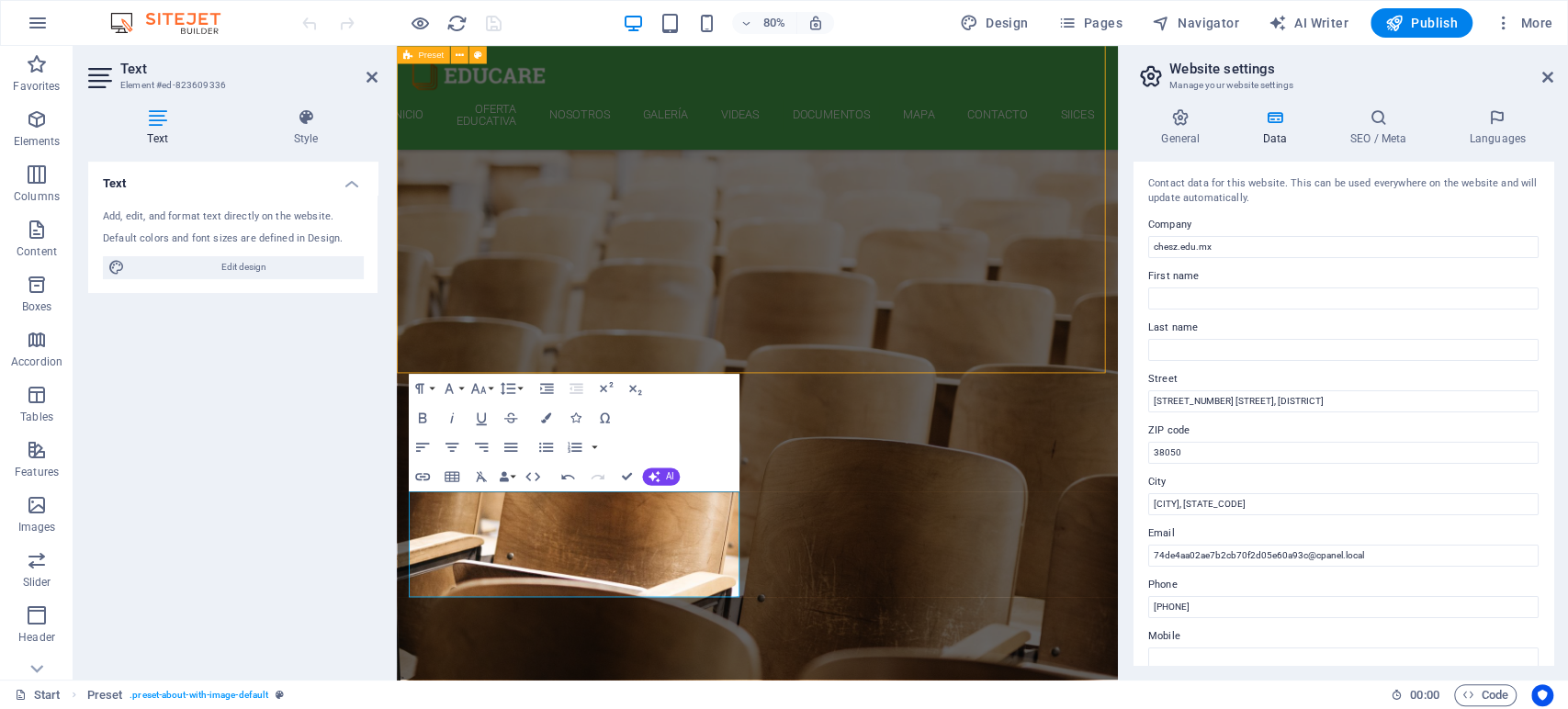 scroll, scrollTop: 7566, scrollLeft: 0, axis: vertical 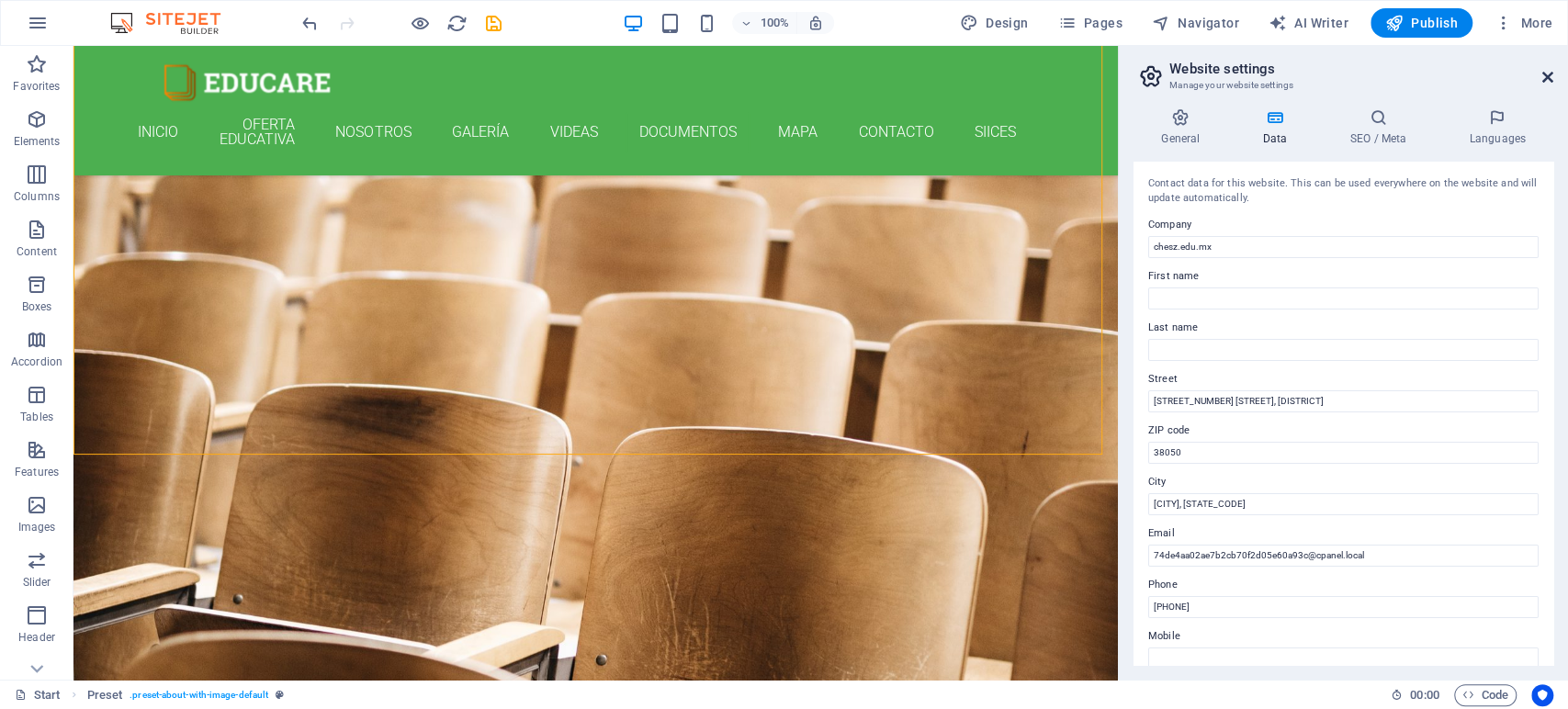 click at bounding box center (1548, 77) 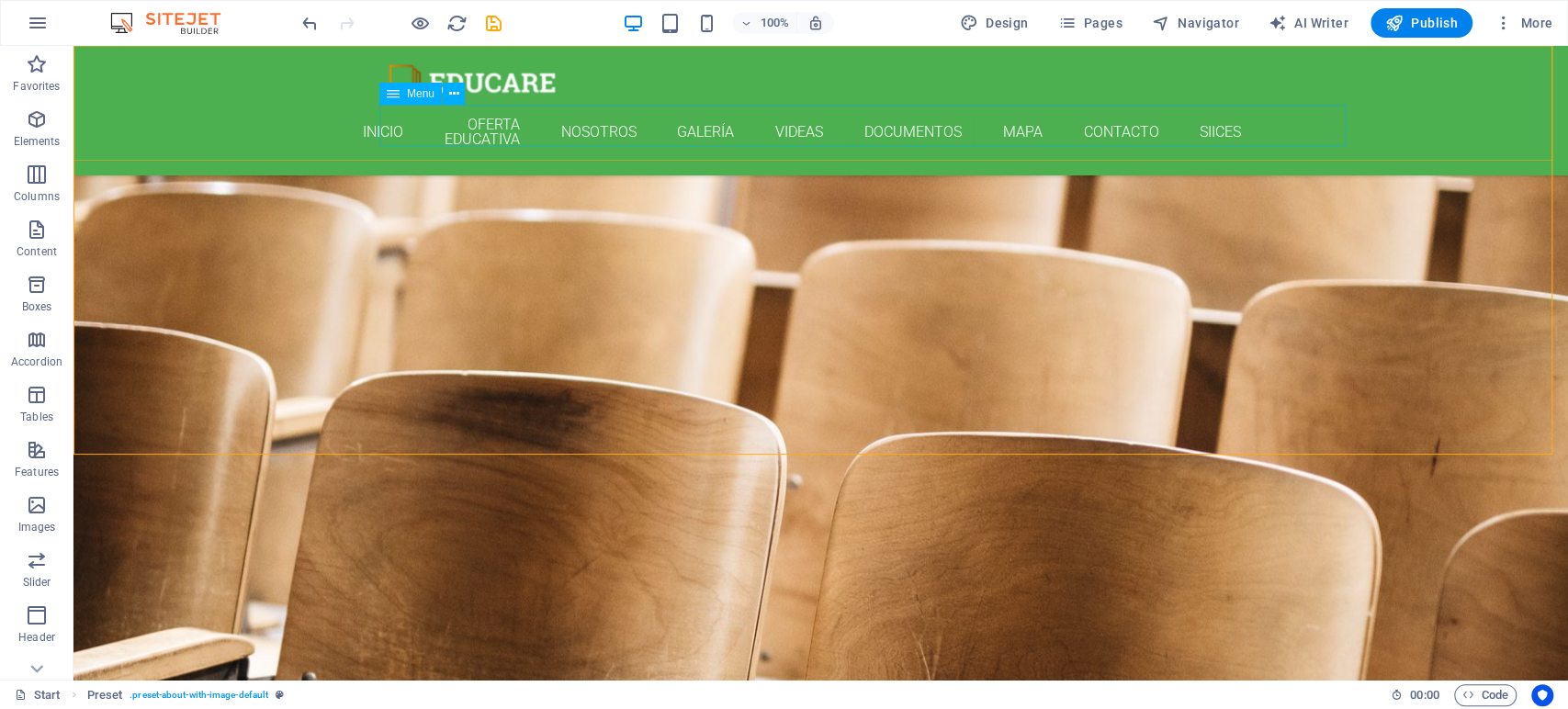 click on "INICIO OFERTA EDUCATIVA NOSOTROS GALERÍA VIDEAS DOCUMENTOS MAPA CONTACTO SIICES" at bounding box center (821, 132) 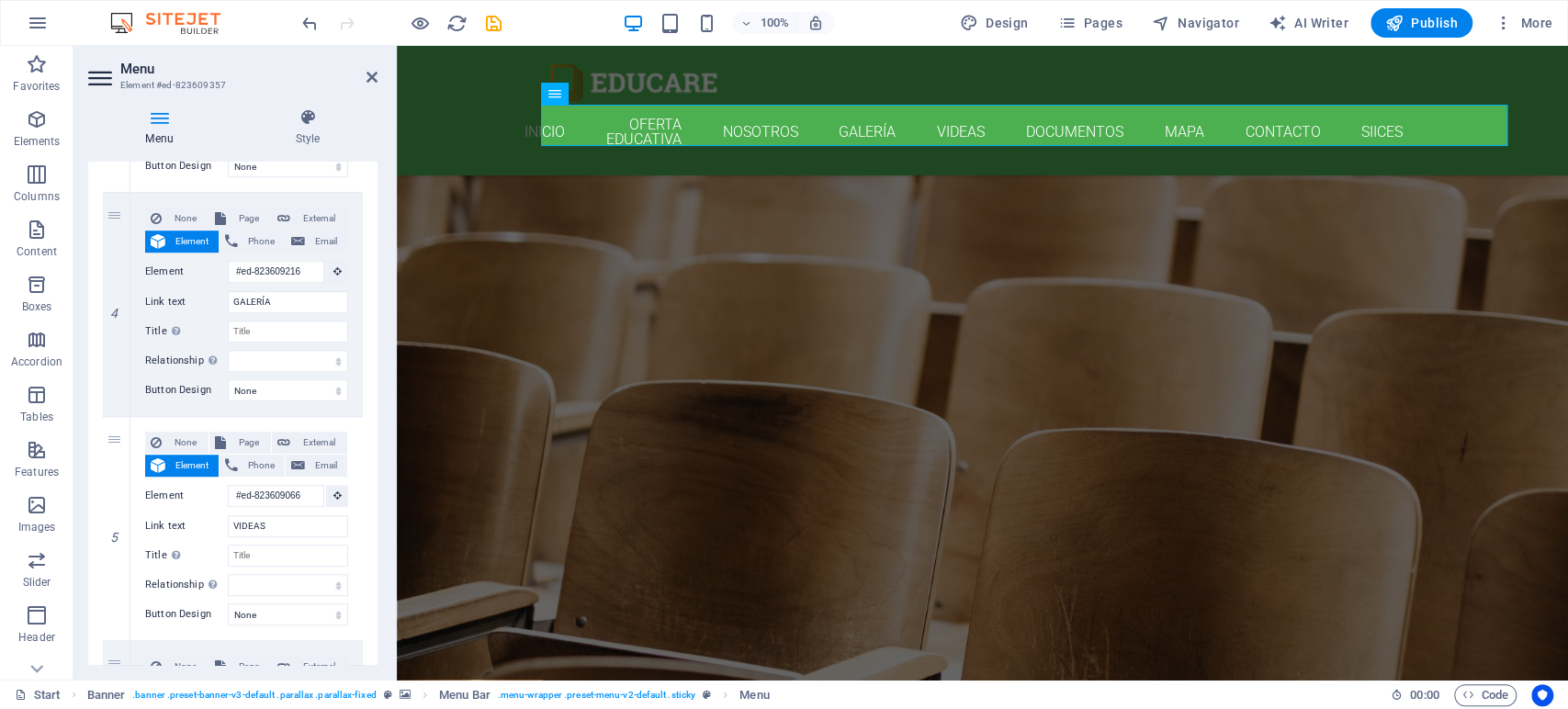 scroll, scrollTop: 918, scrollLeft: 0, axis: vertical 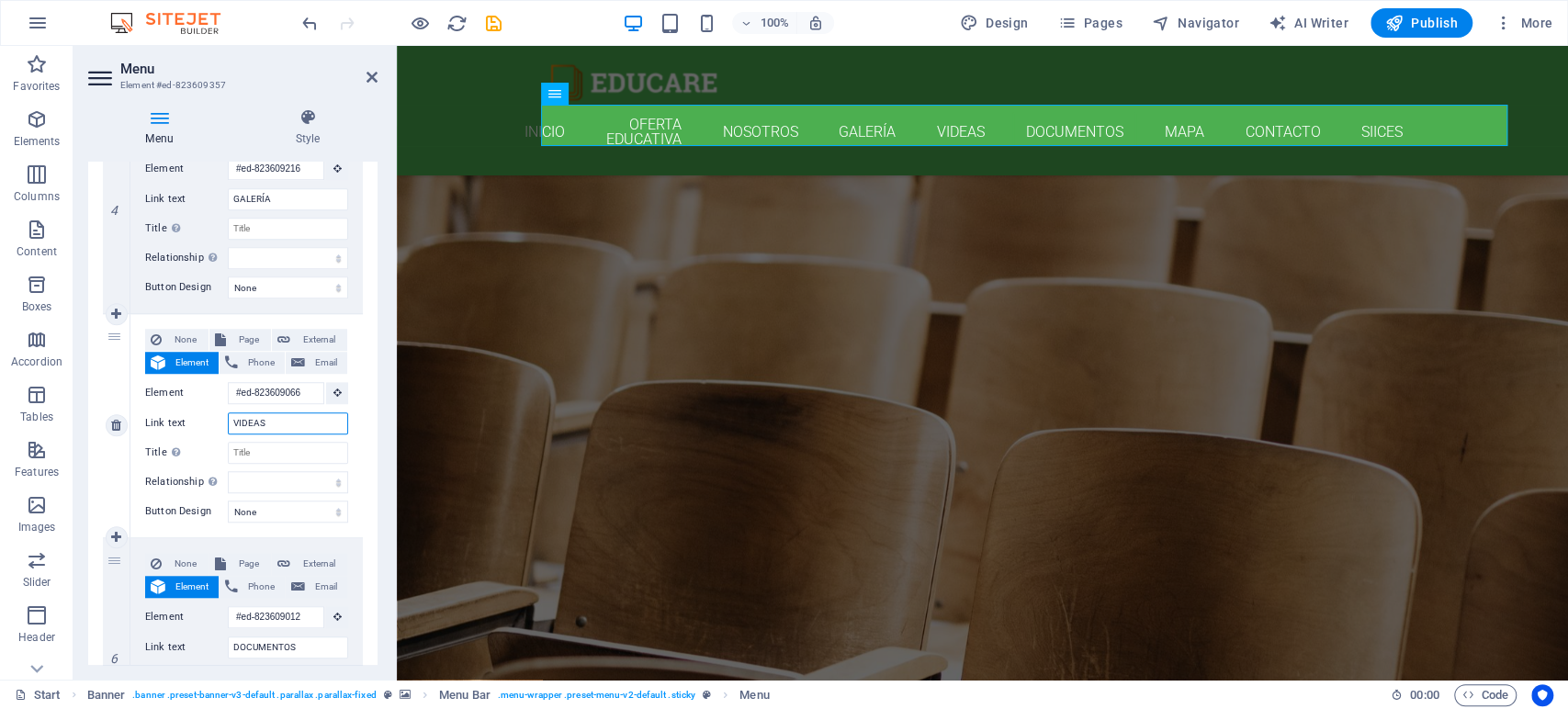 click on "VIDEAS" at bounding box center (288, 423) 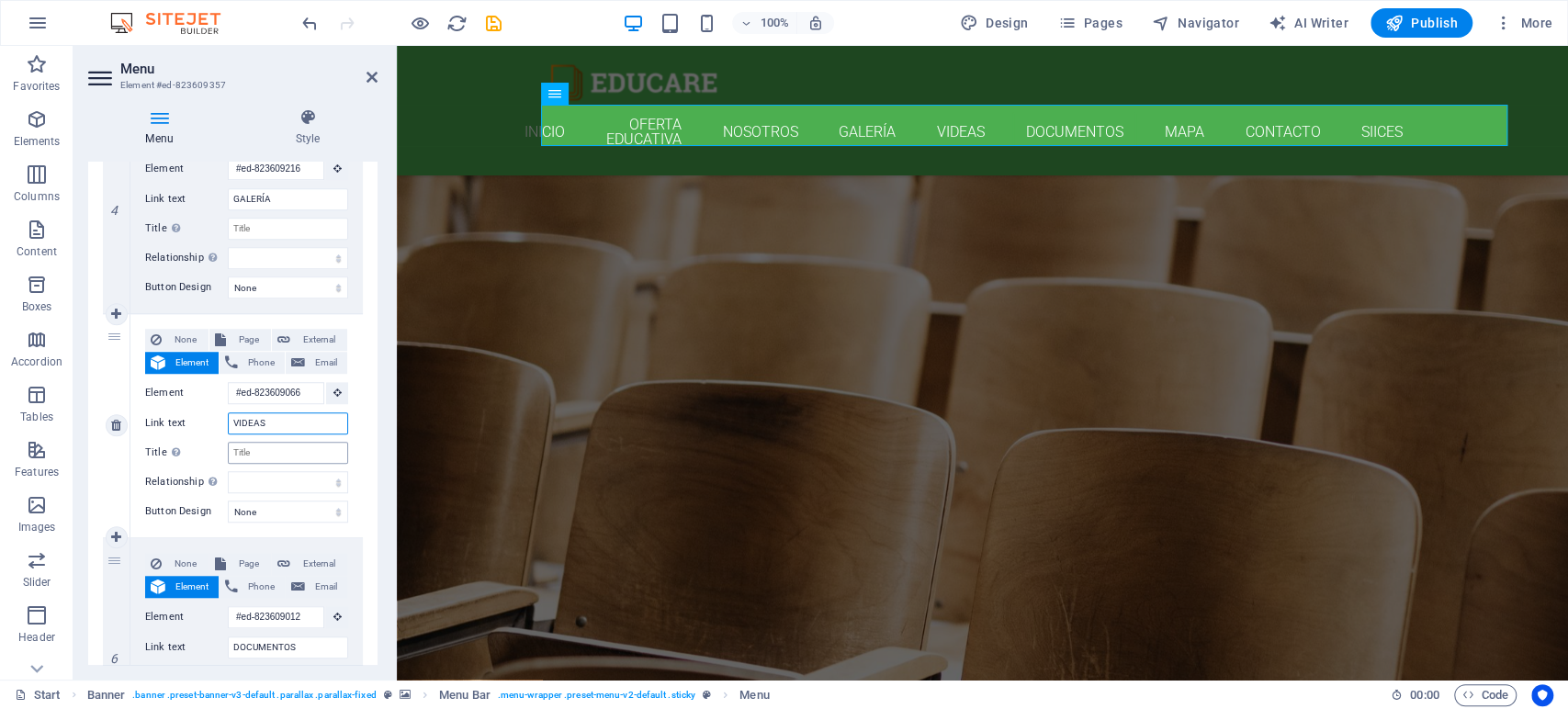 type on "VIDES" 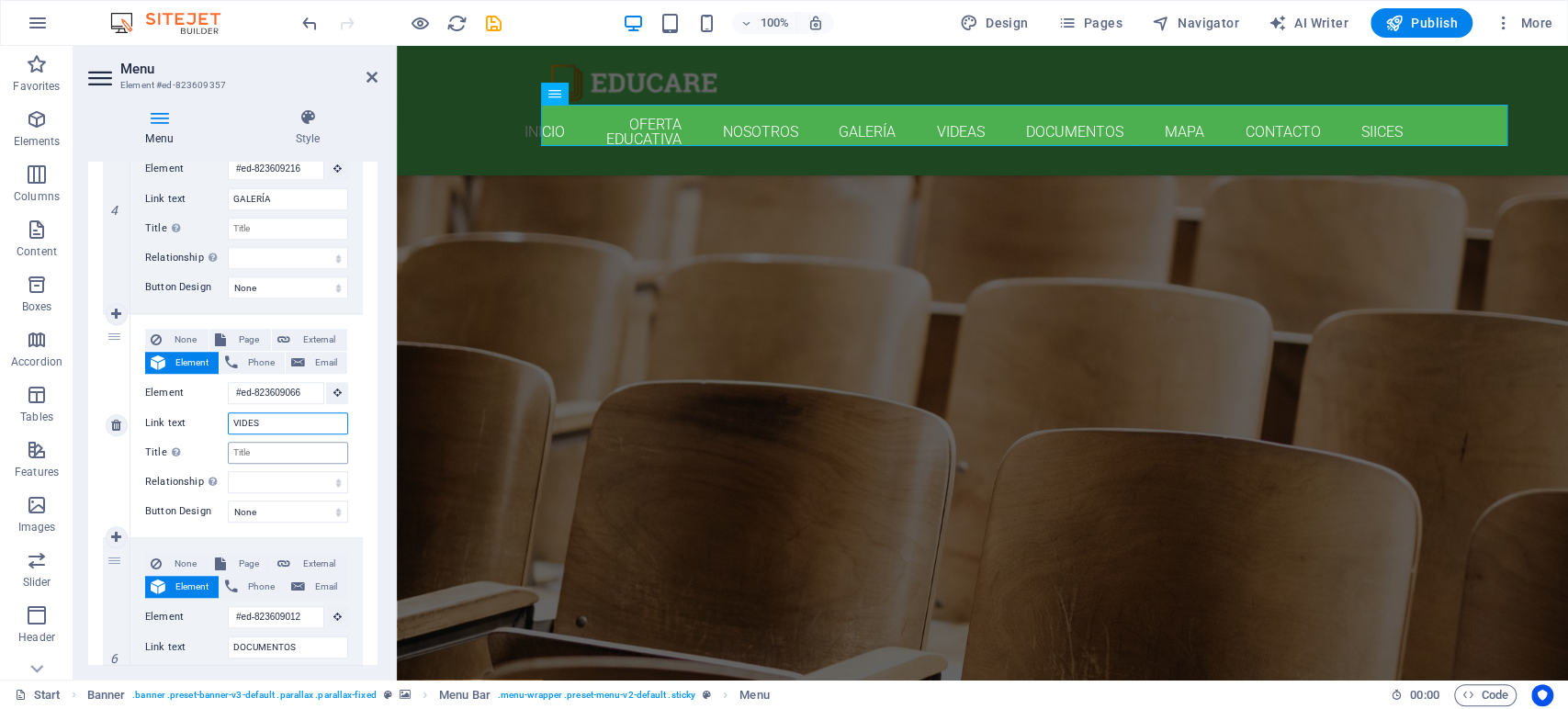 select 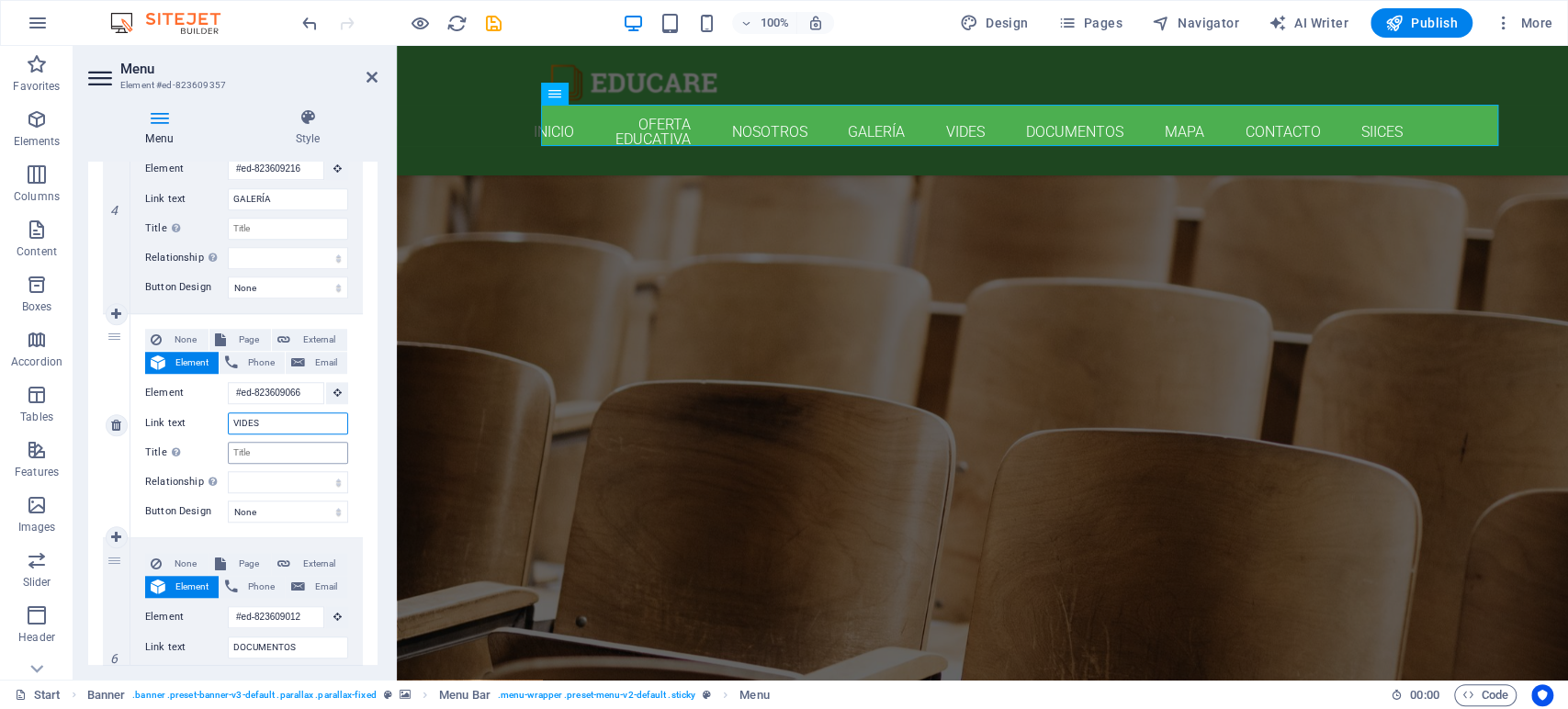 type on "VIDEOS" 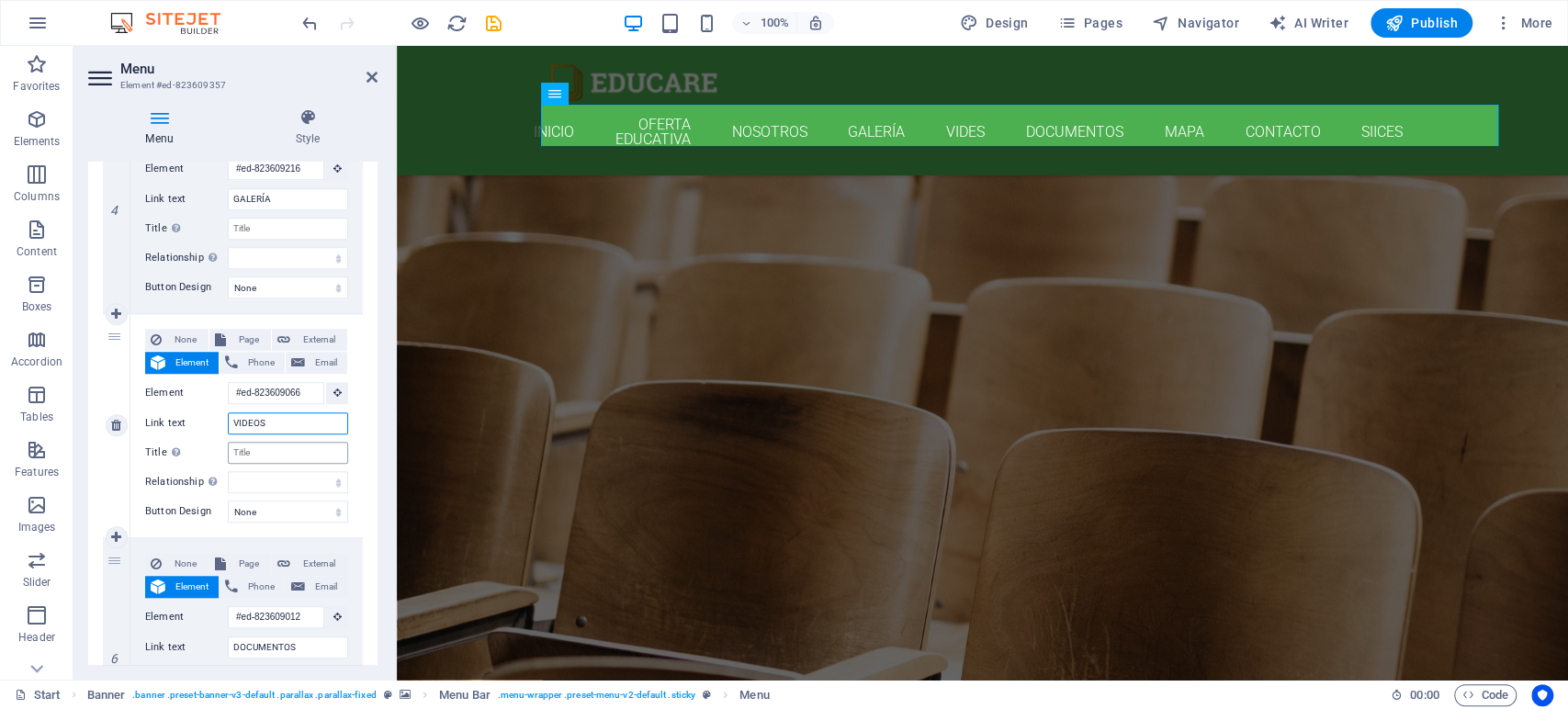 select 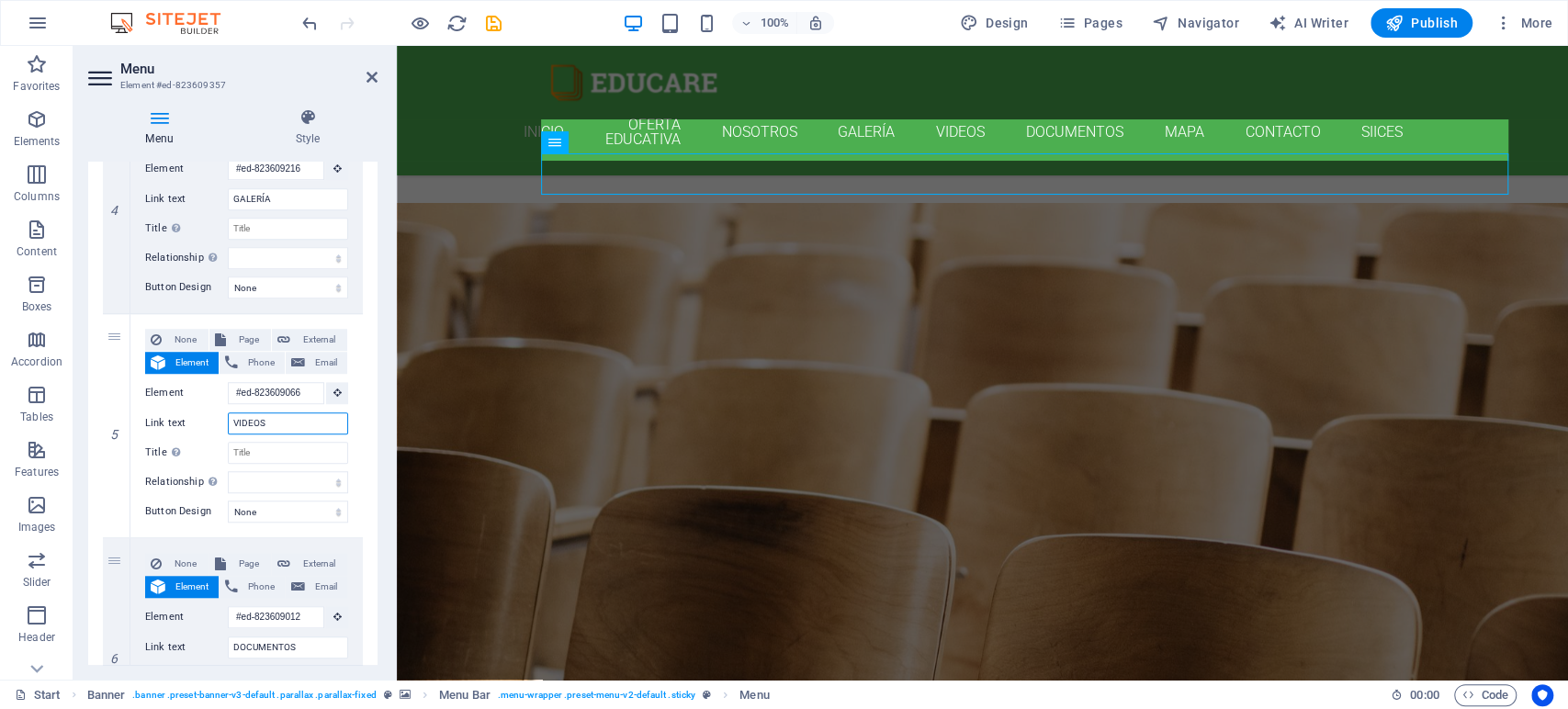 scroll, scrollTop: 7450, scrollLeft: 0, axis: vertical 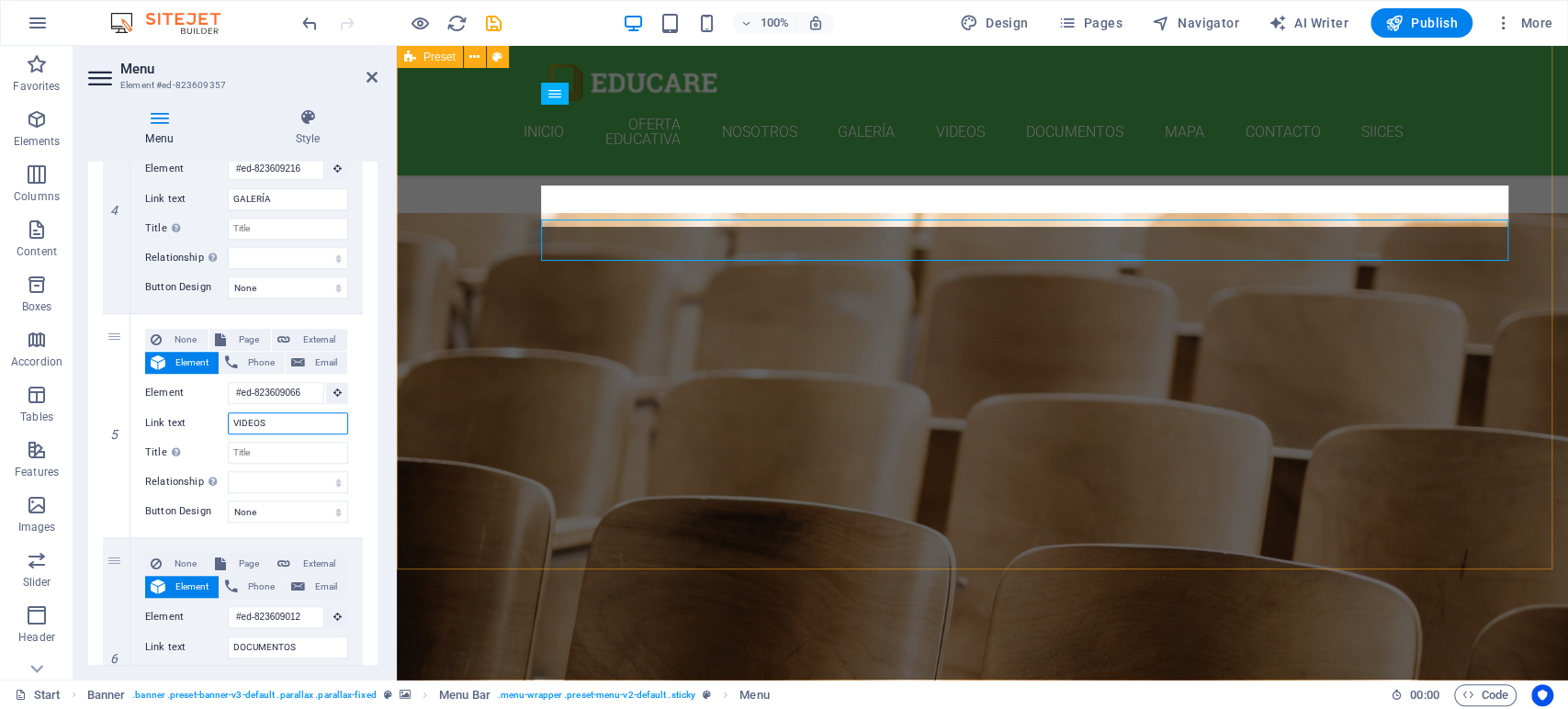 type on "VIDEOS" 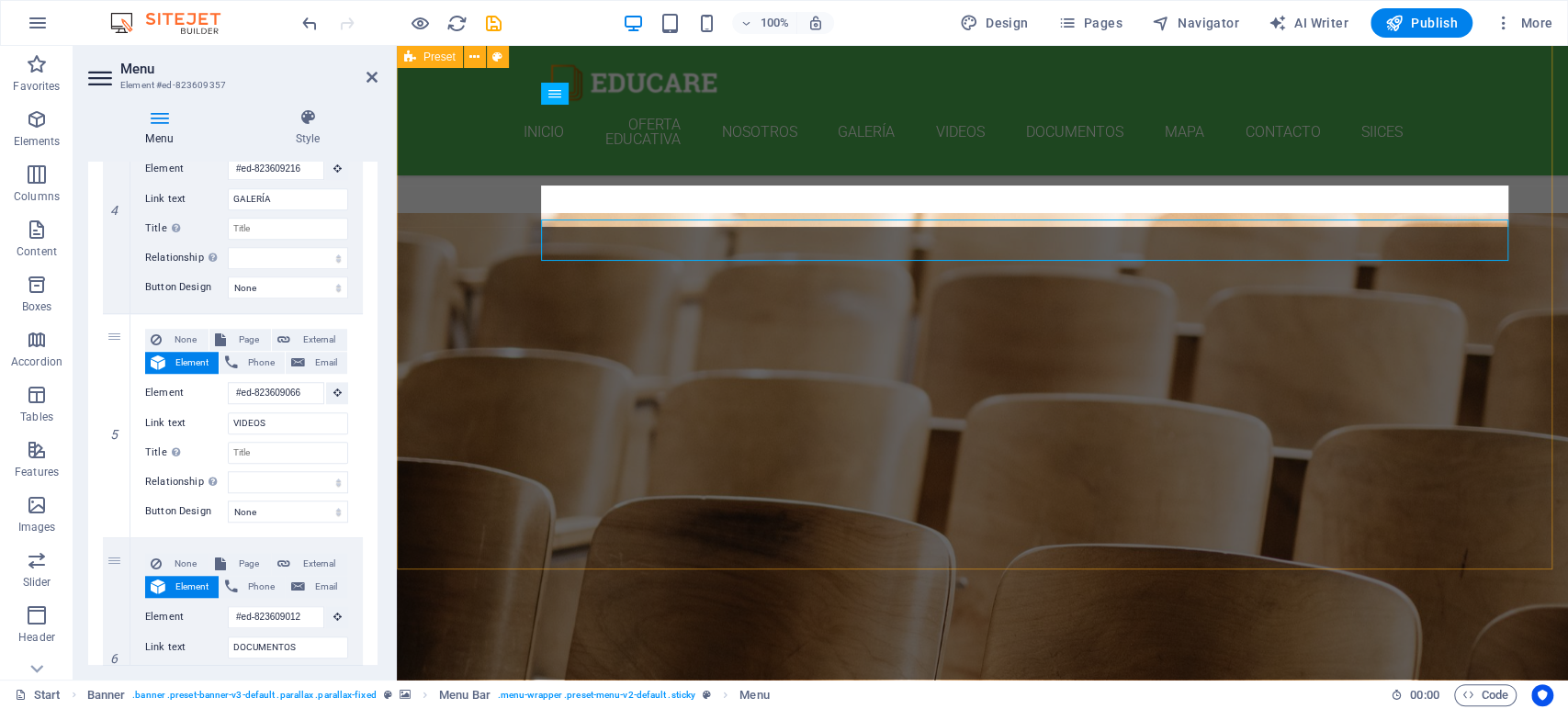 click on "FAQ Lorem ipsum dolor sit amet Lorem ipsum dolor sit amet, consectetur adipisicing elit. Maiores ipsum repellat minus nihil. Labore, delectus, nam dignissimos ea repudiandae minima voluptatum magni pariatur possimus quia accusamus harum facilis corporis animi nisi. Enim, pariatur, impedit quia repellat harum. Harum facilis corporis animi Lorem ipsum dolor sit amet, consectetur adipisicing elit. Maiores ipsum repellat minus nihil. Labore, delectus, nam dignissimos ea repudiandae minima voluptatum magni pariatur possimus quia accusamus harum facilis corporis animi nisi. Enim, pariatur, impedit quia repellat harum. Enim pariatur impedit quia Lorem ipsum dolor sit amet, consectetur adipisicing elit. Maiores ipsum repellat minus nihil. Labore, delectus, nam dignissimos ea repudiandae minima voluptatum magni pariatur possimus quia accusamus harum facilis corporis animi nisi. Enim, pariatur, impedit quia repellat harum. Labore delectus Kepudiandae" at bounding box center (982, 4434) 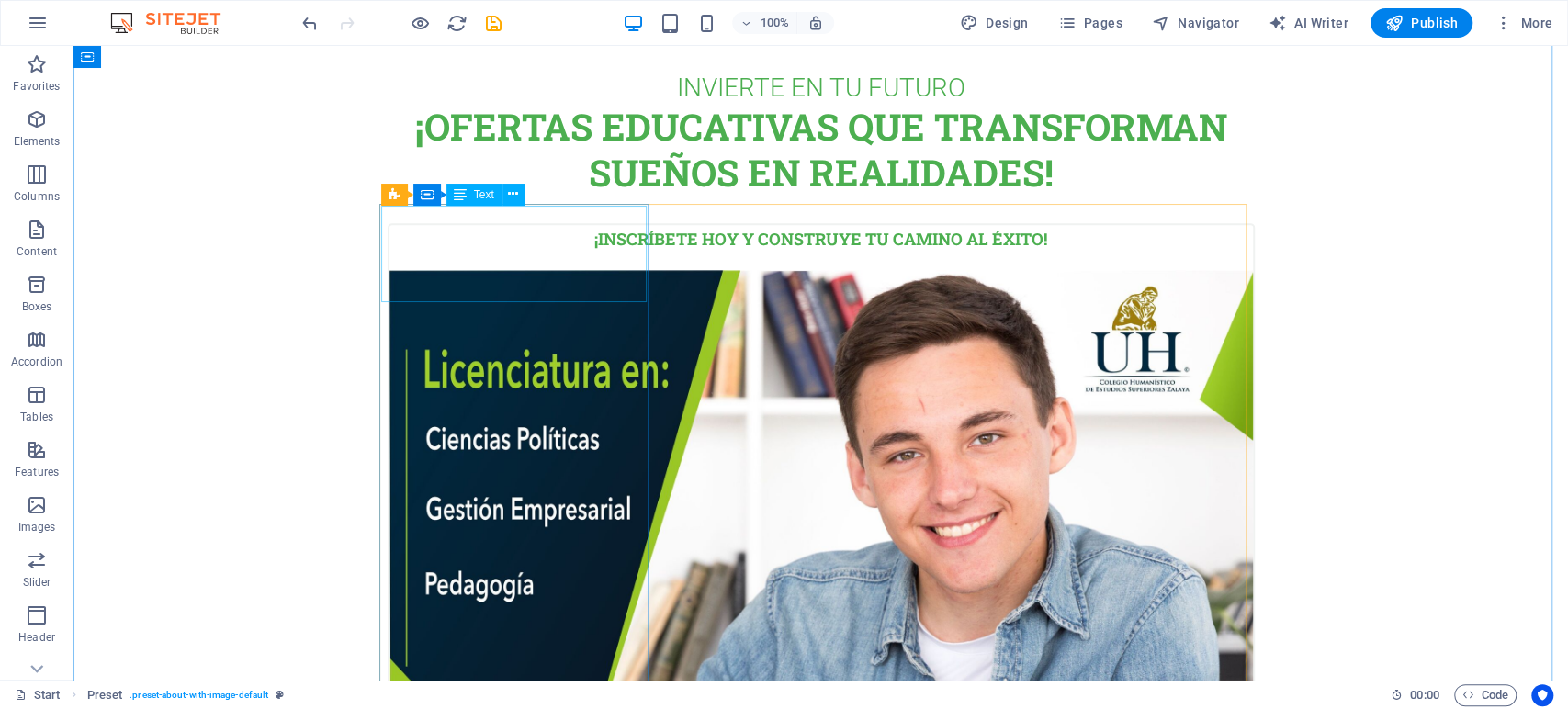 scroll, scrollTop: 0, scrollLeft: 0, axis: both 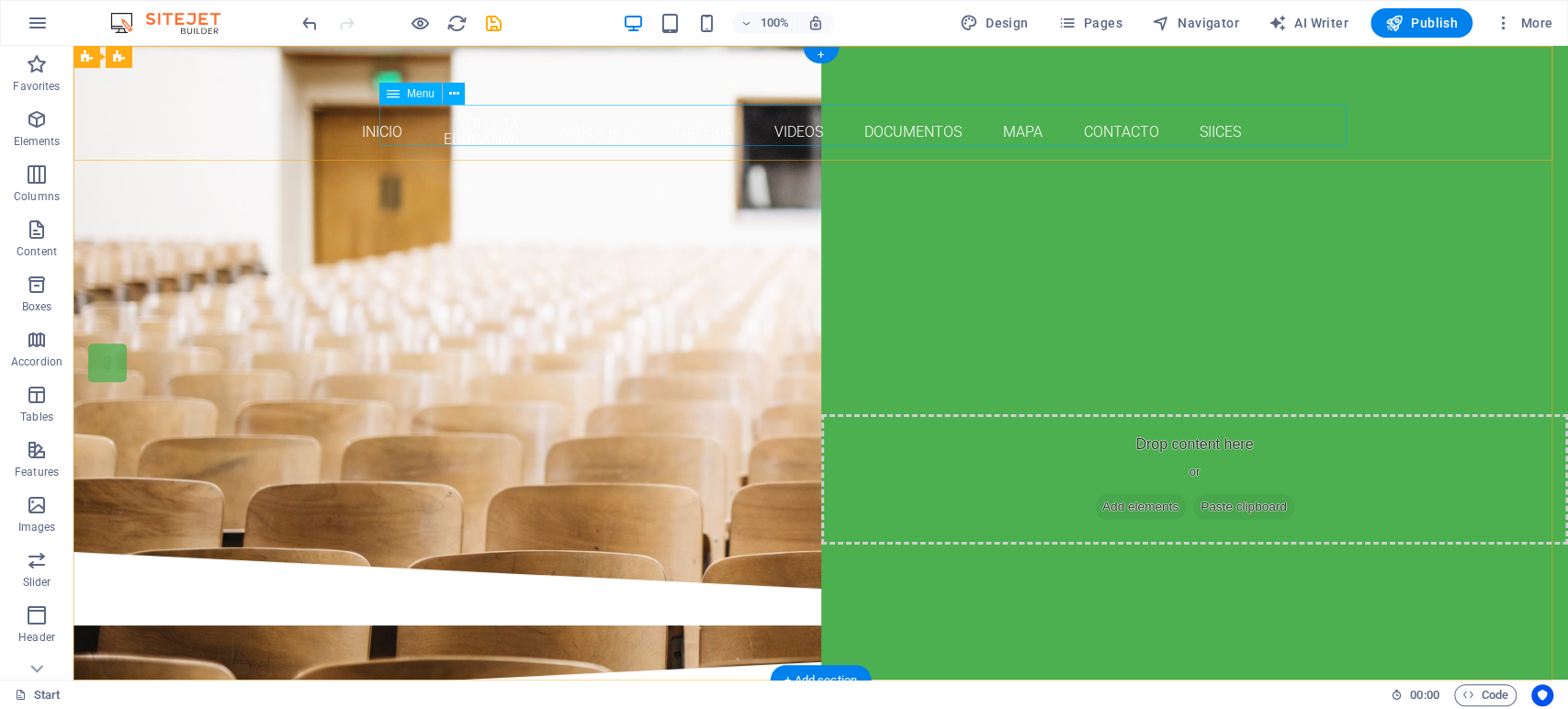 click on "INICIO OFERTA EDUCATIVA NOSOTROS GALERÍA VIDEOS DOCUMENTOS MAPA CONTACTO SIICES" at bounding box center [821, 132] 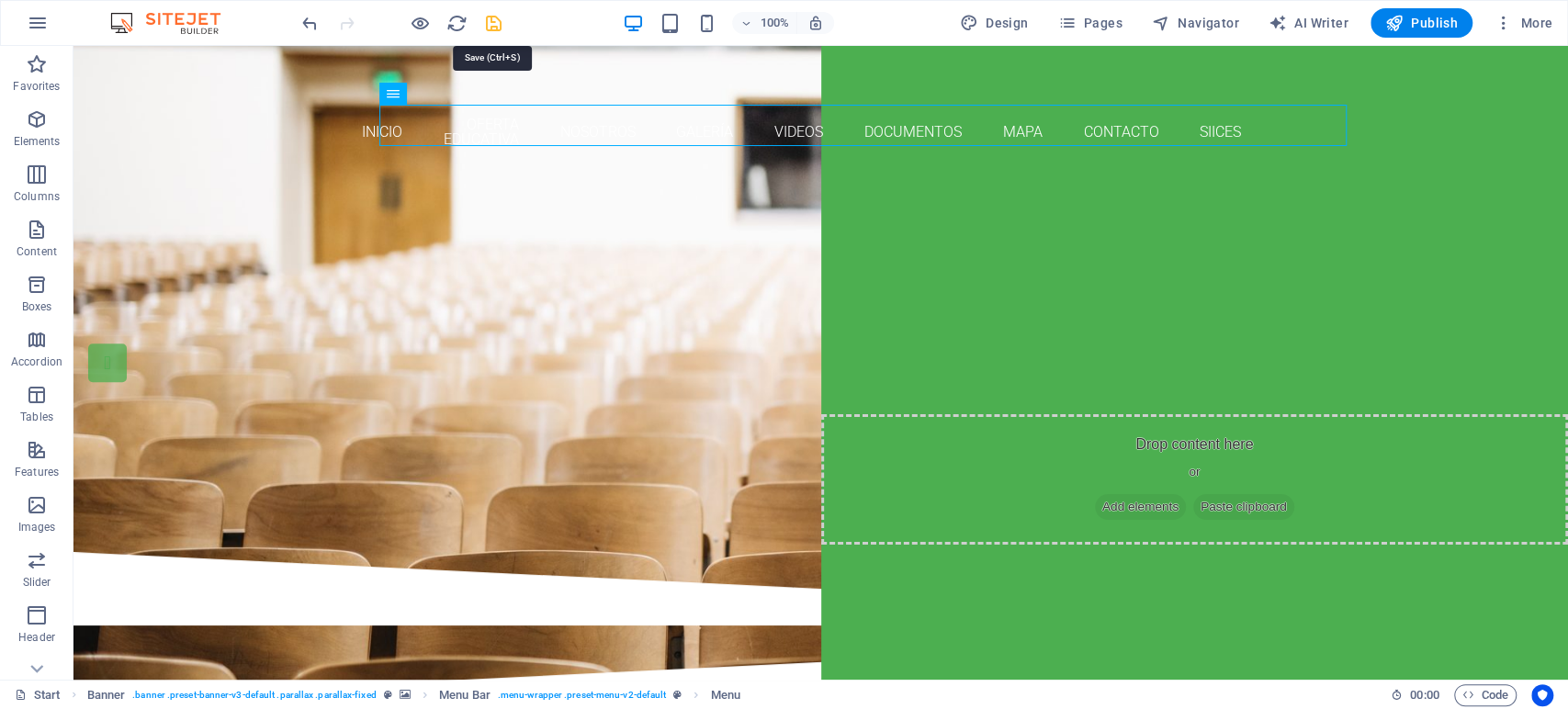 click at bounding box center [493, 23] 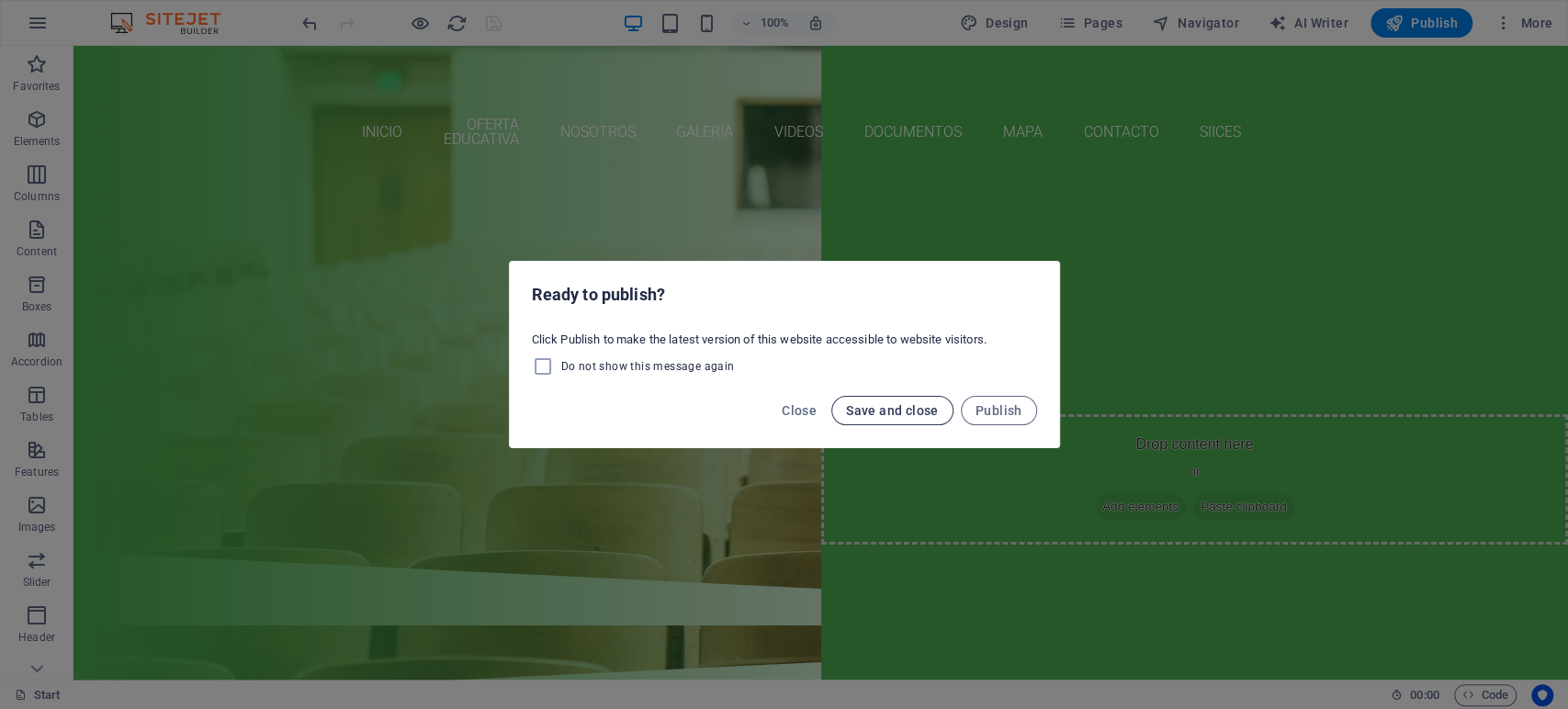 click on "Save and close" at bounding box center [892, 411] 